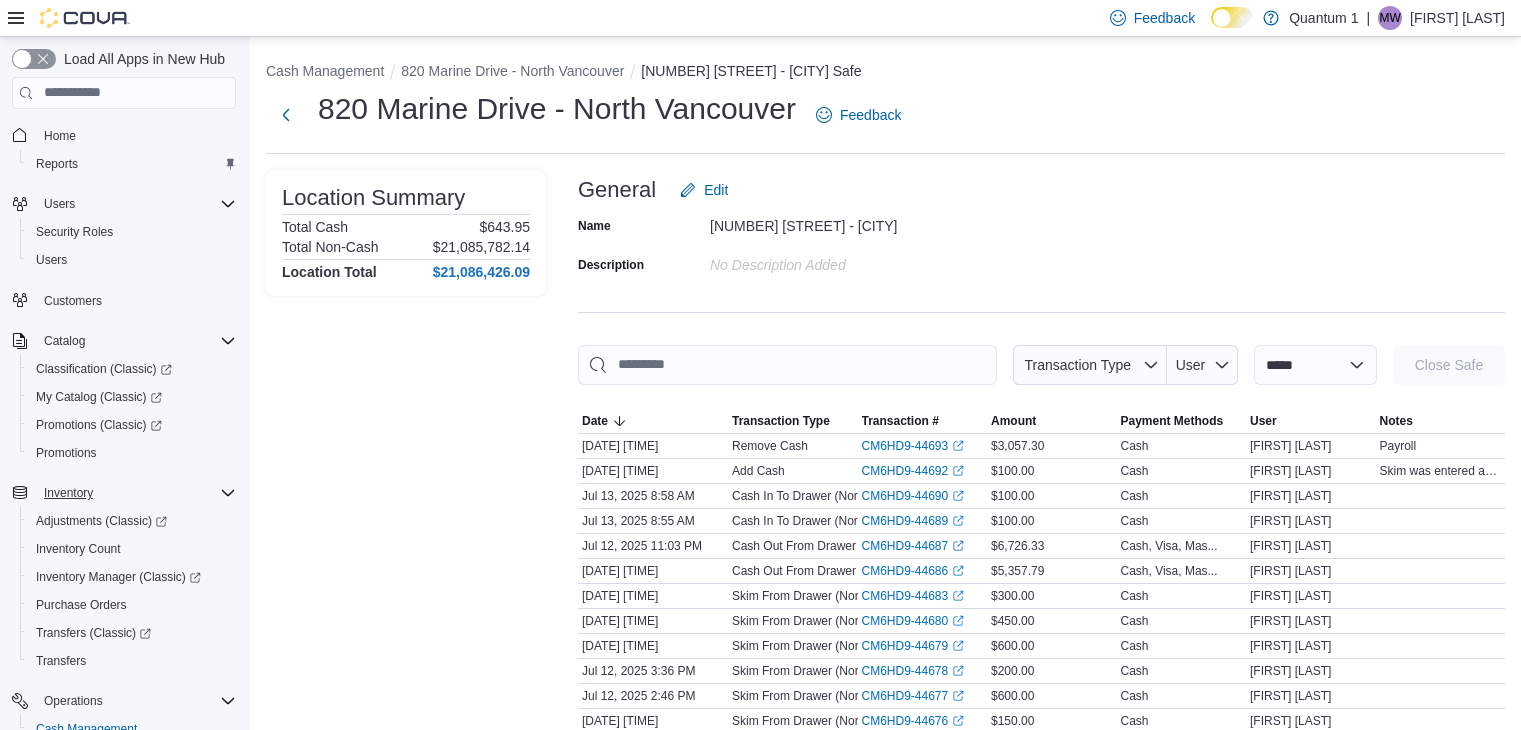 scroll, scrollTop: 0, scrollLeft: 0, axis: both 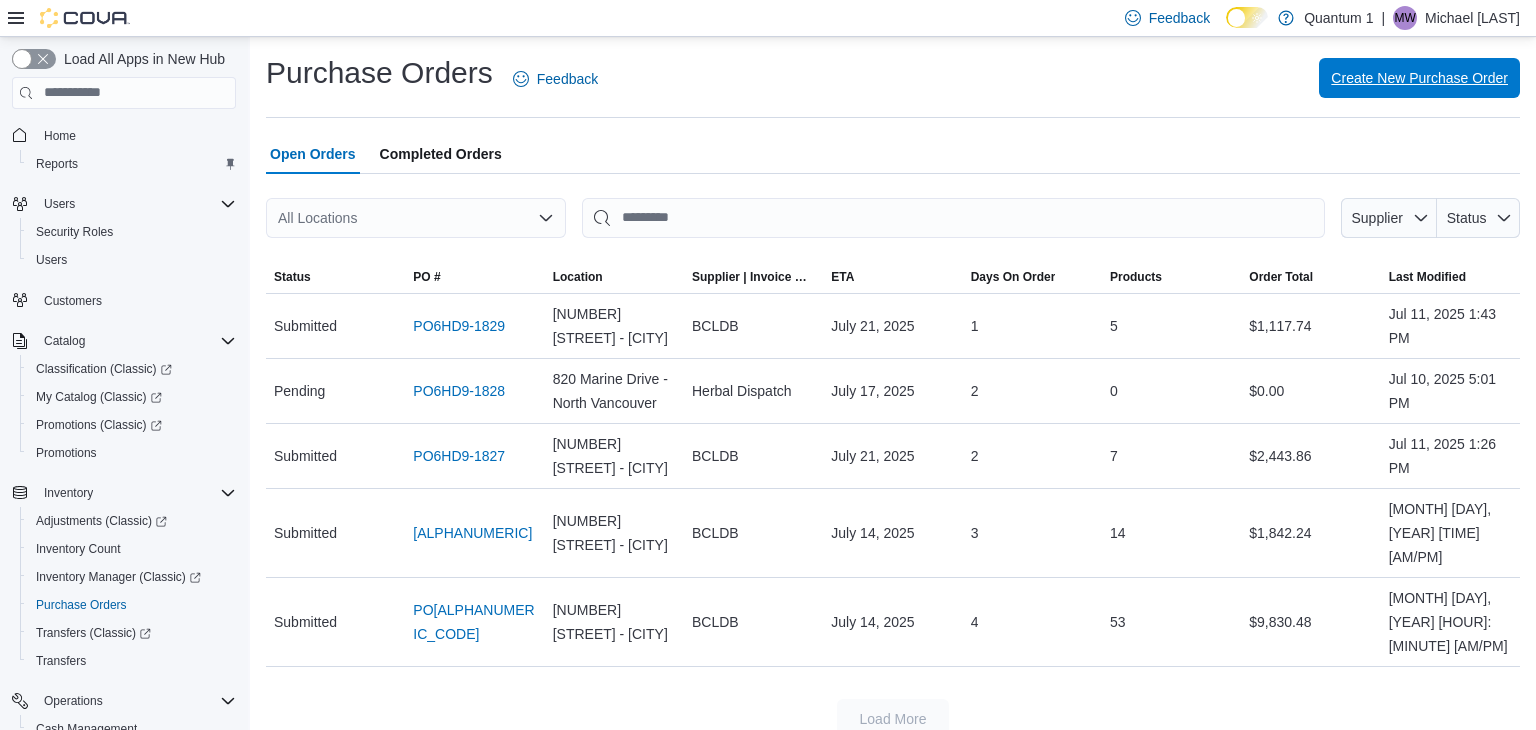 click on "Create New Purchase Order" at bounding box center (1419, 78) 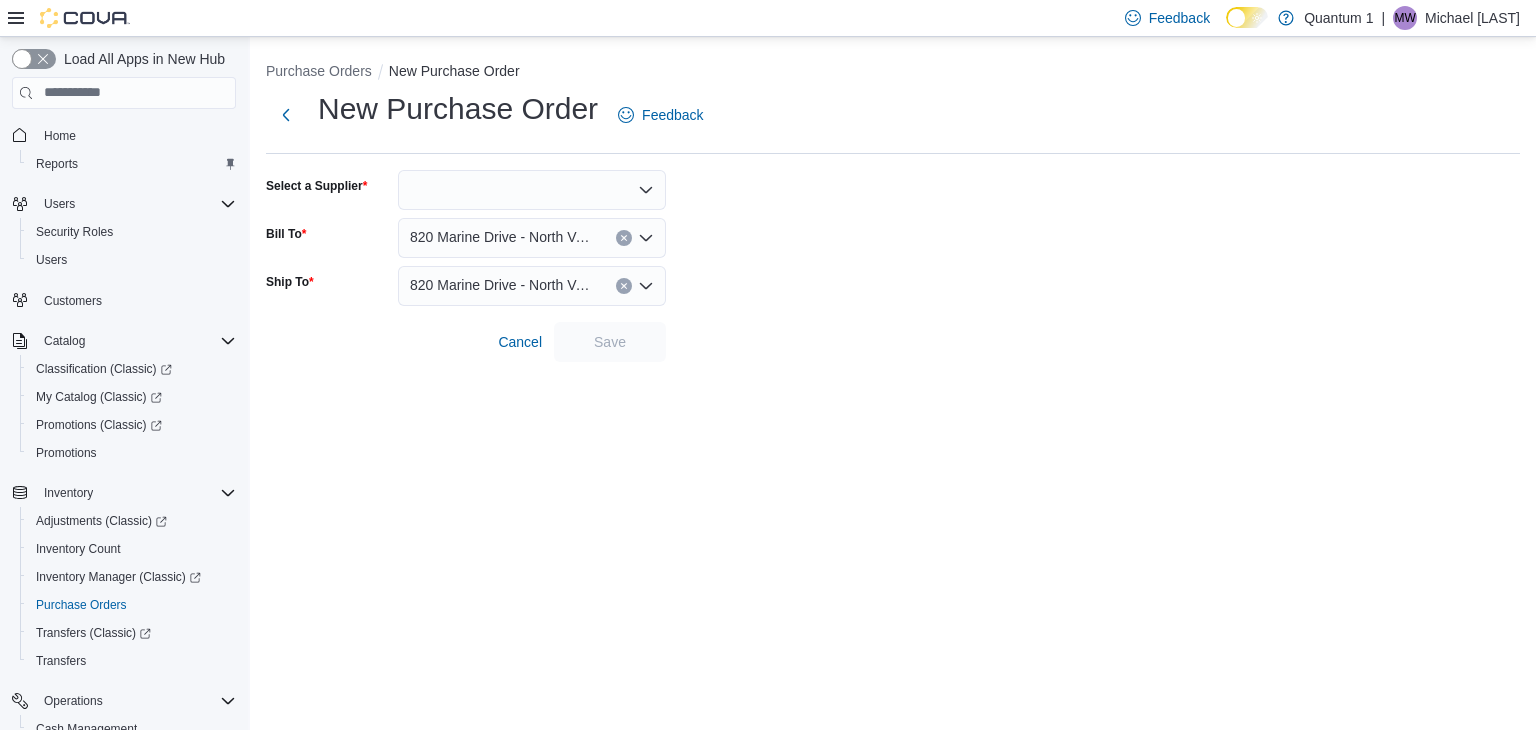 click at bounding box center (532, 190) 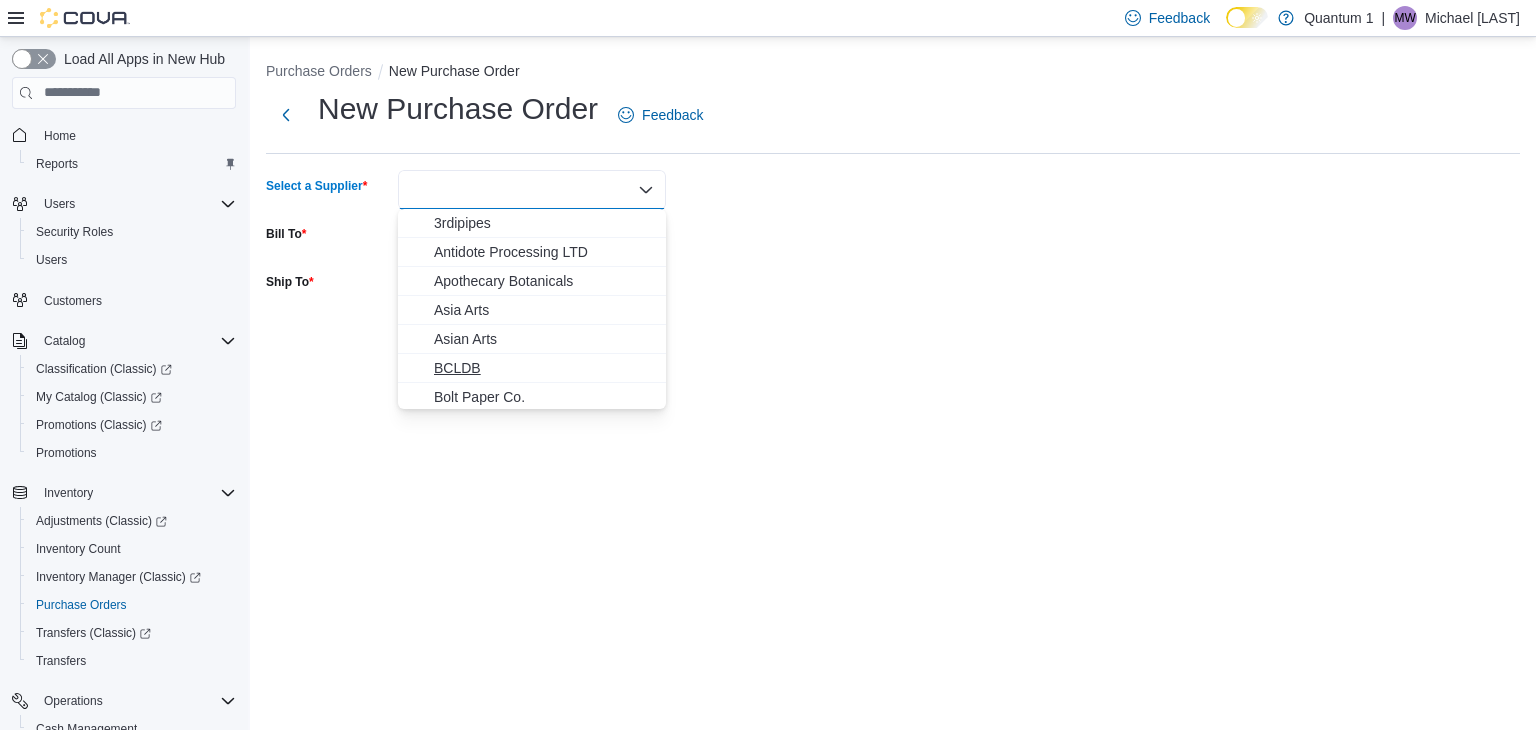 click on "BCLDB" at bounding box center (544, 368) 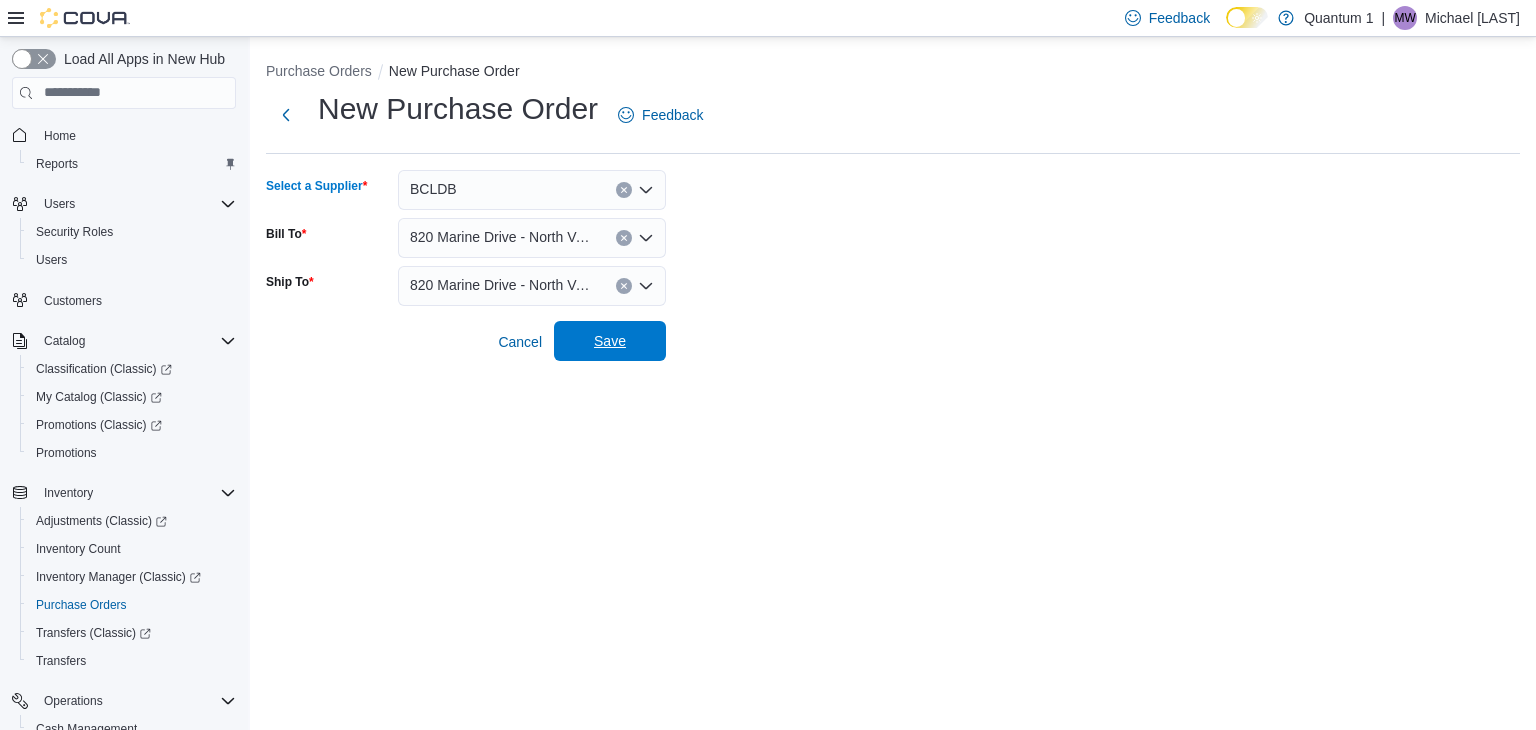 click on "Save" at bounding box center (610, 341) 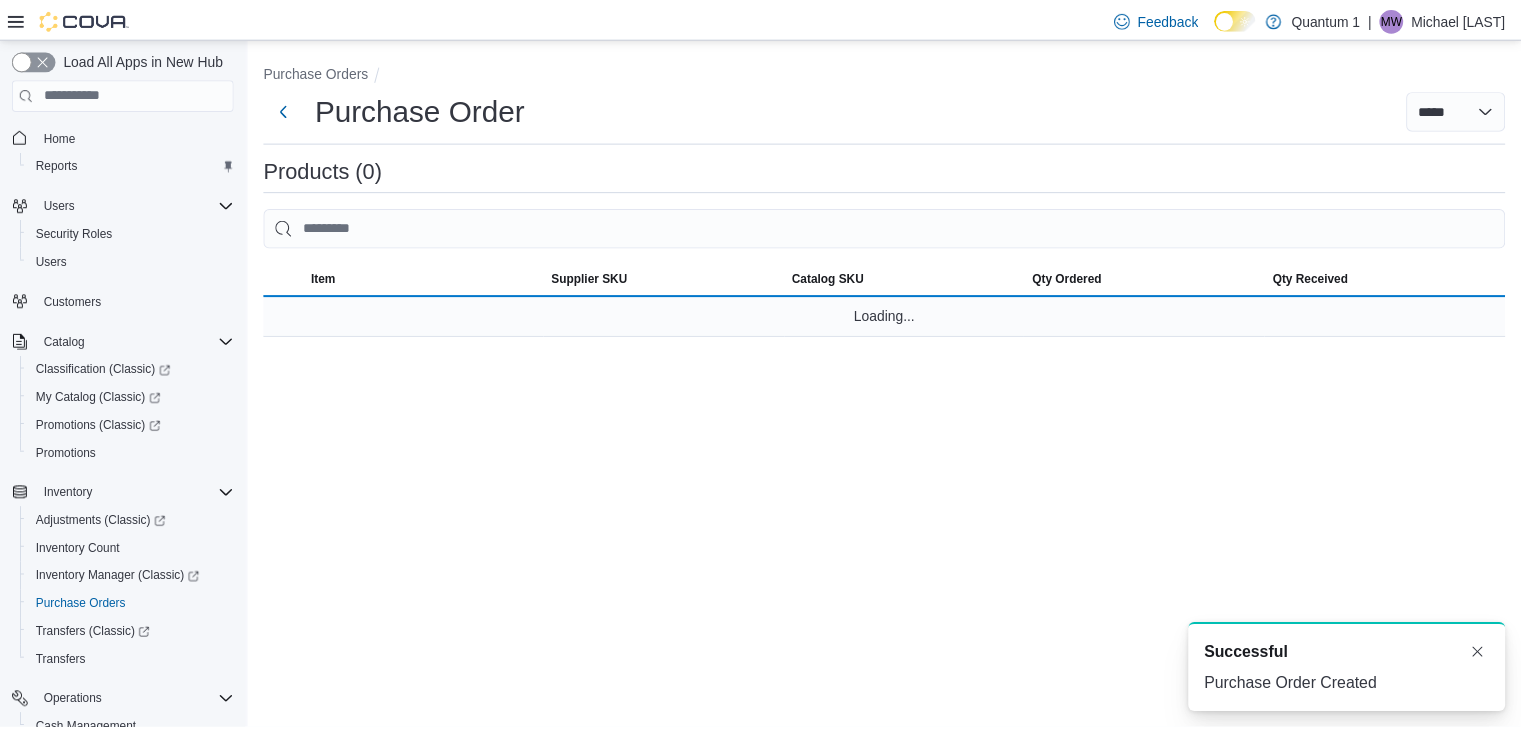 scroll, scrollTop: 0, scrollLeft: 0, axis: both 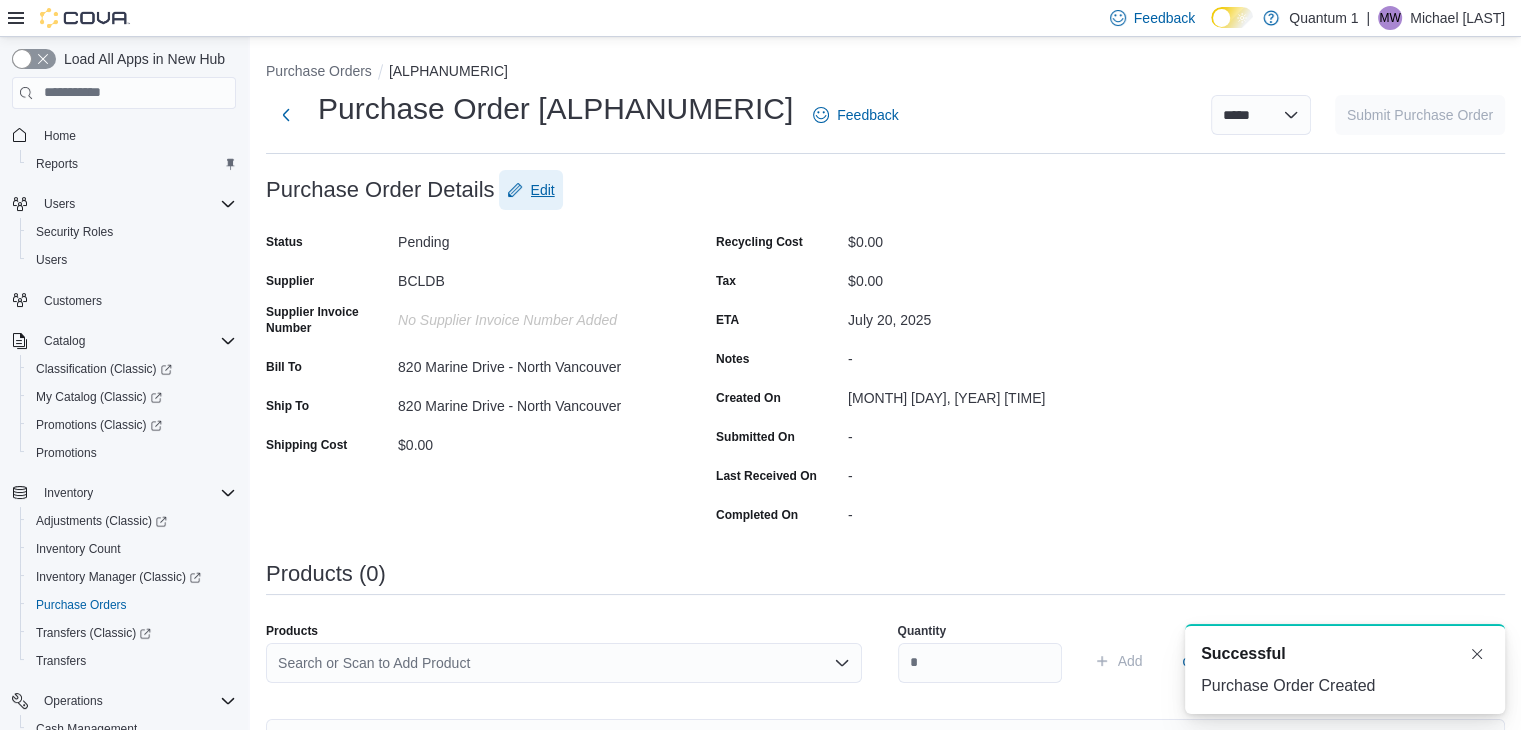 click on "Edit" at bounding box center [531, 190] 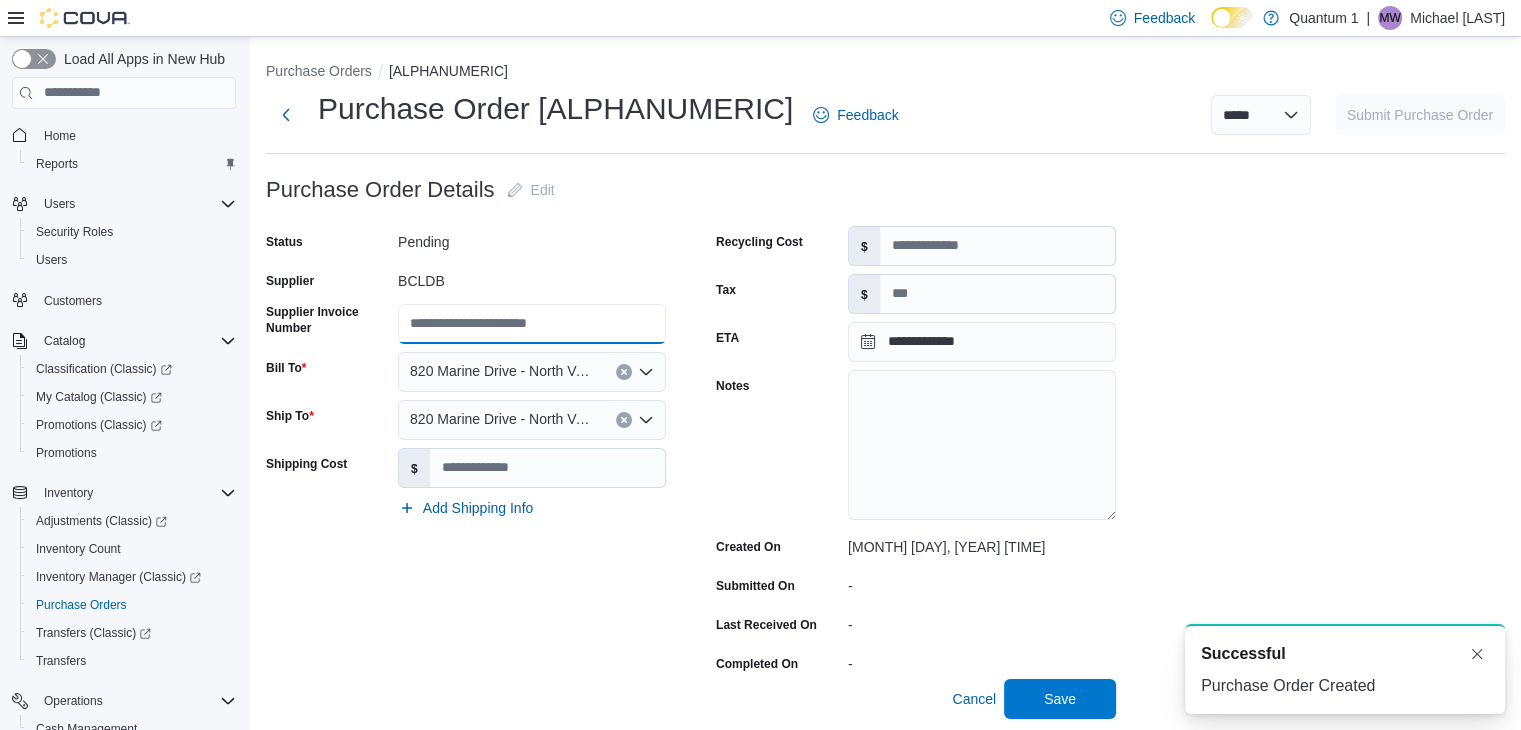click on "Supplier Invoice Number" at bounding box center (532, 324) 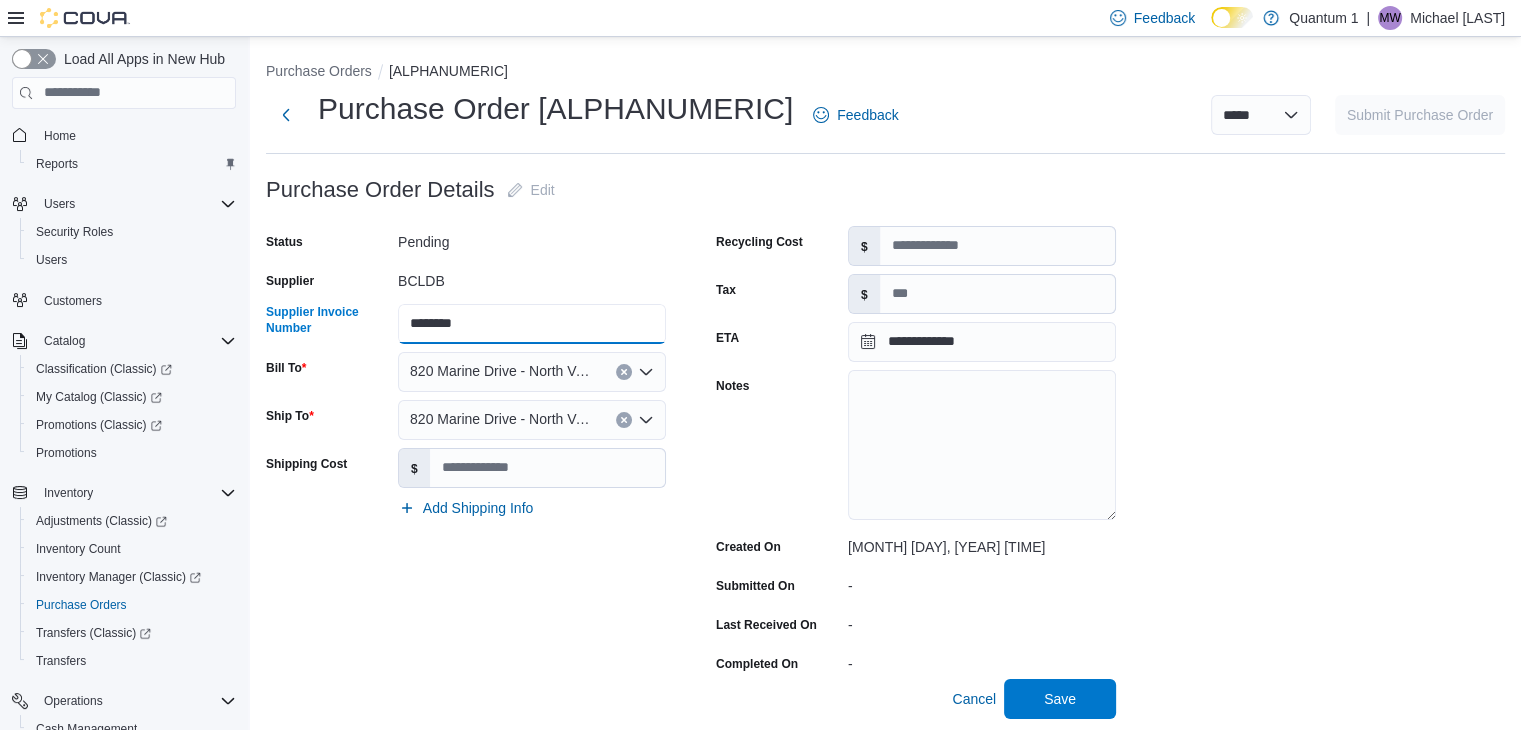 click on "********" at bounding box center (532, 324) 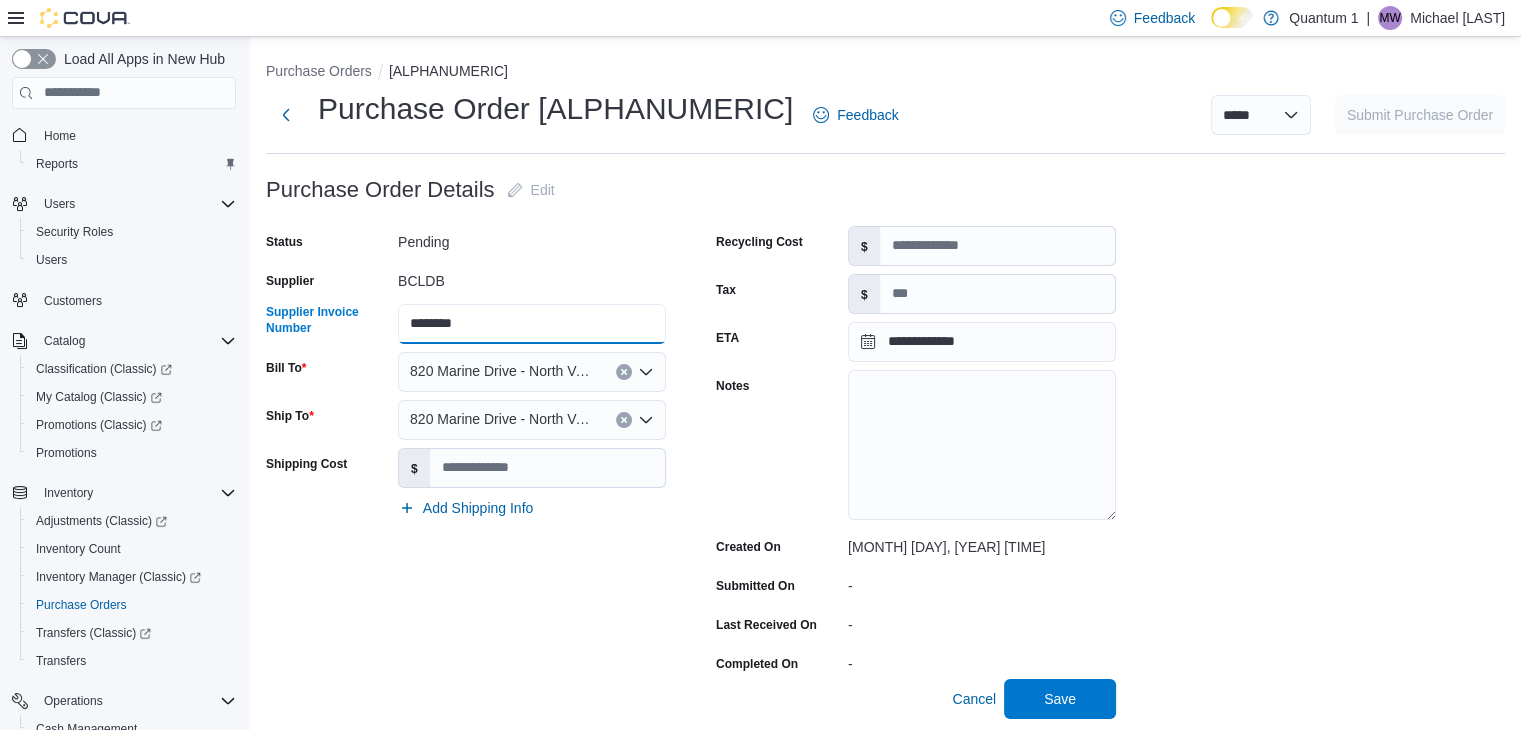 type on "********" 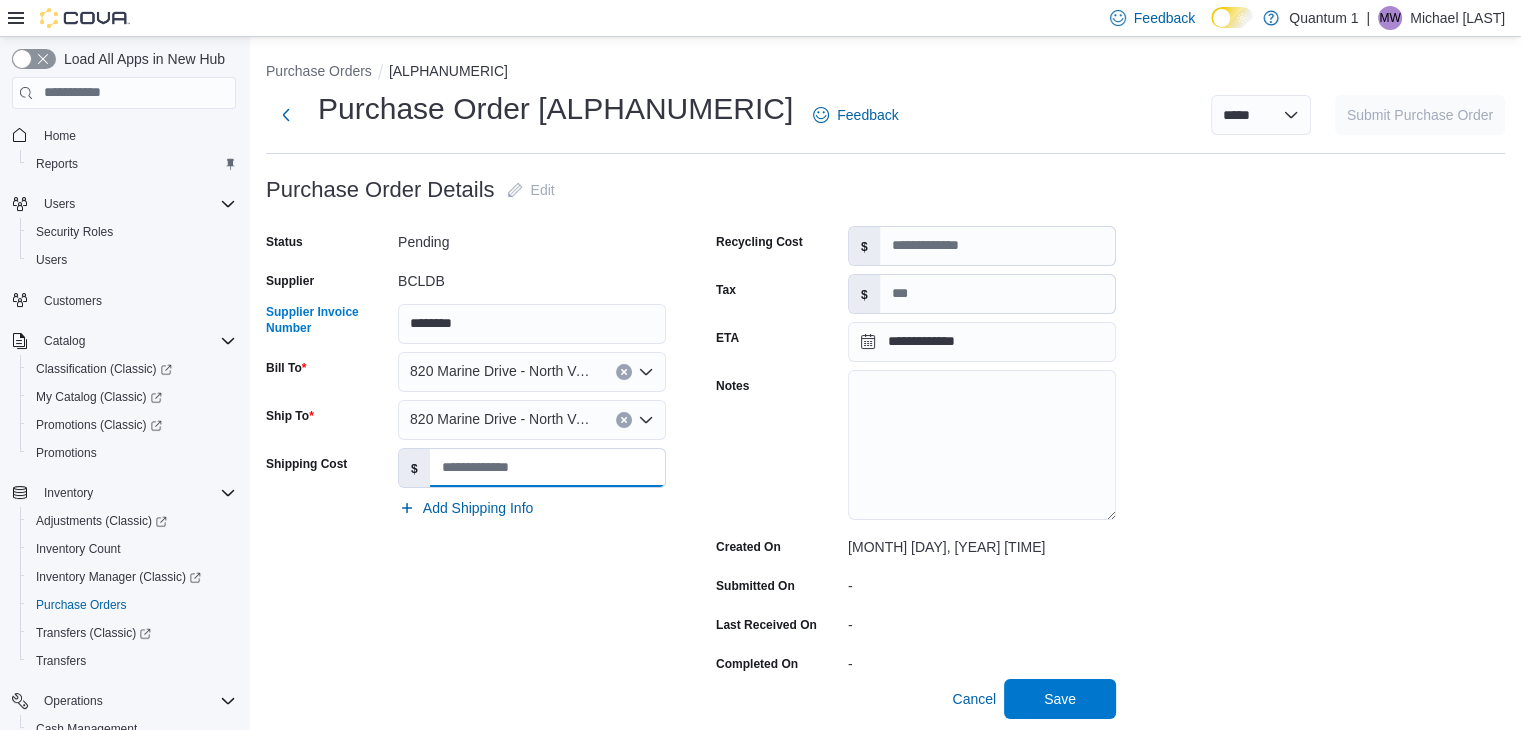 click on "Shipping Cost" at bounding box center (547, 468) 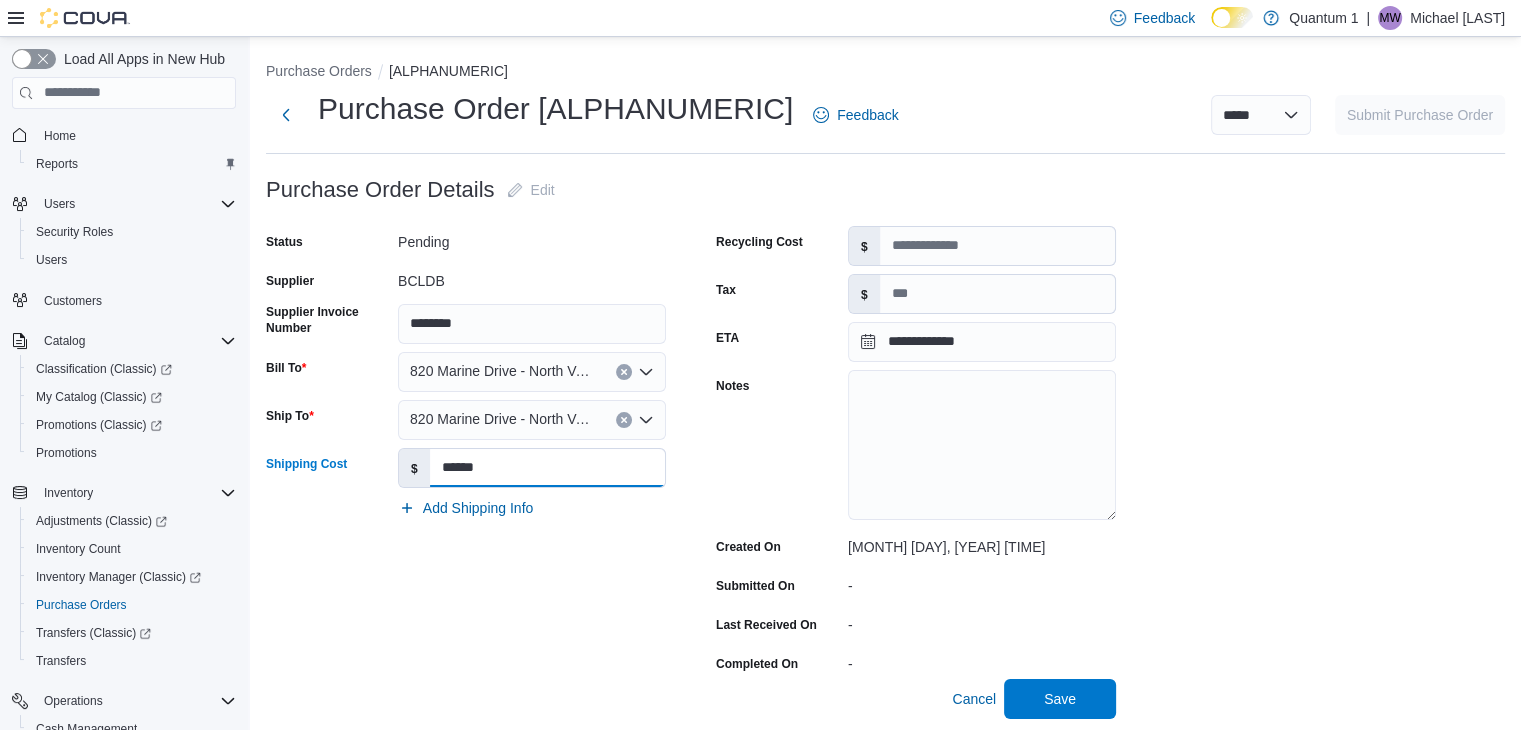 type on "******" 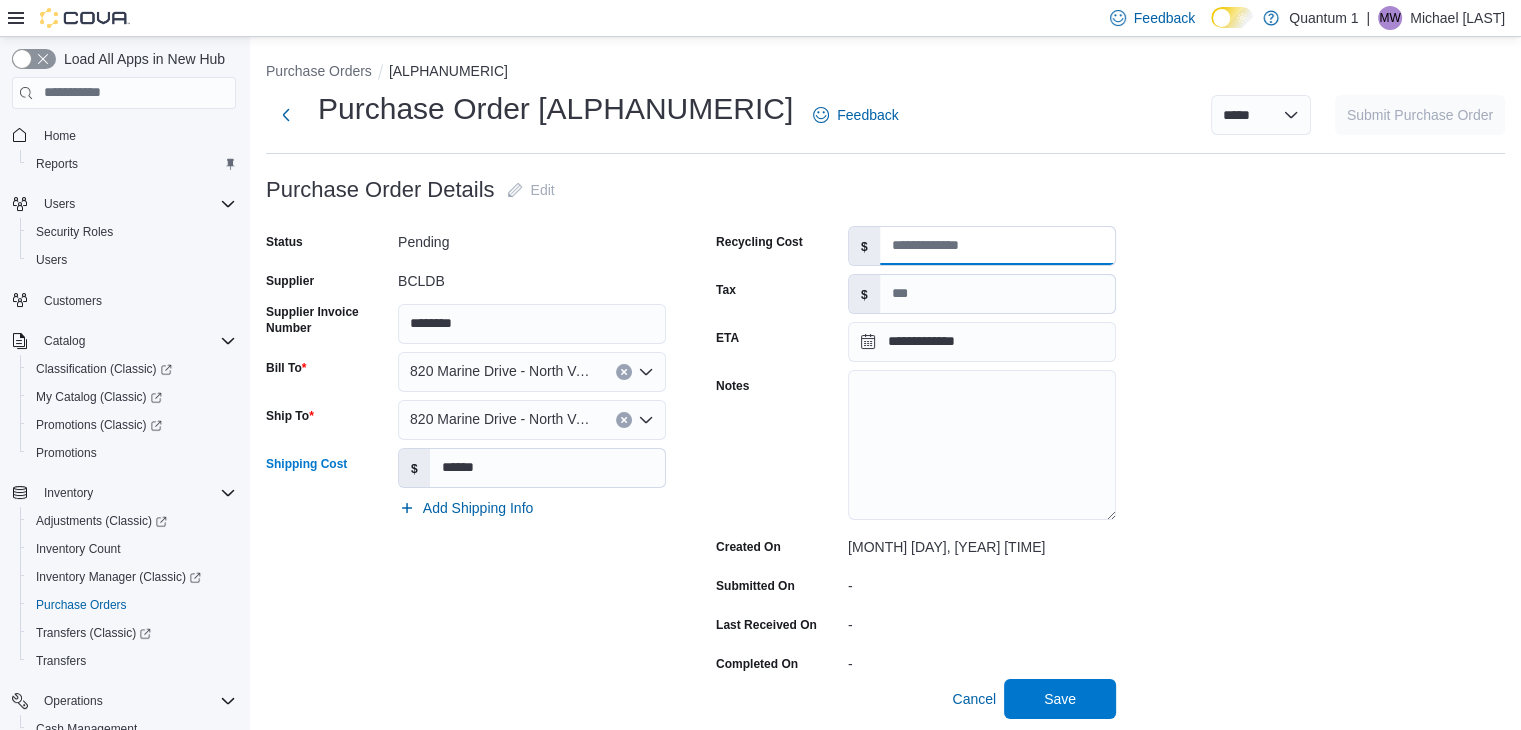 click on "Recycling Cost" at bounding box center [997, 246] 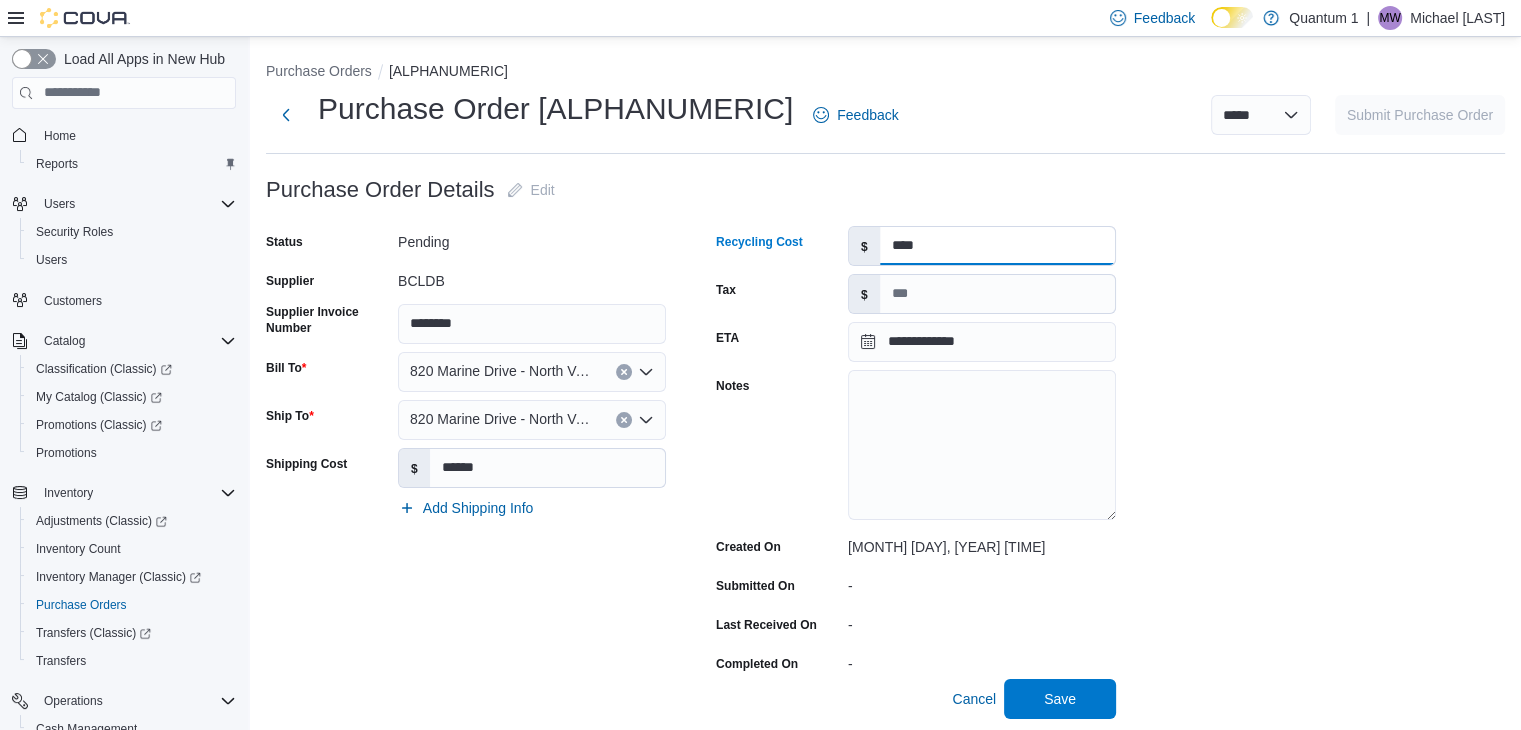 type on "****" 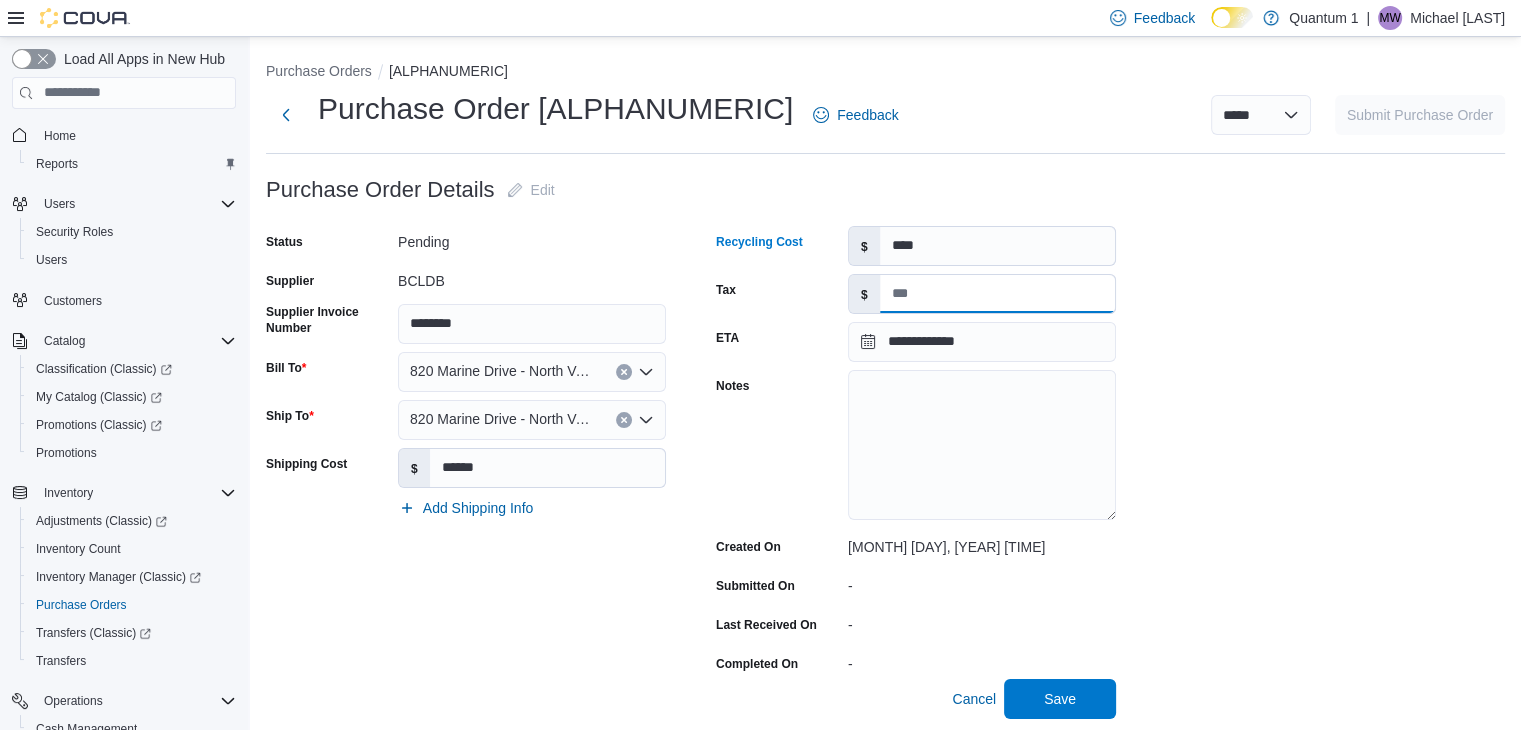click on "Tax" at bounding box center [997, 294] 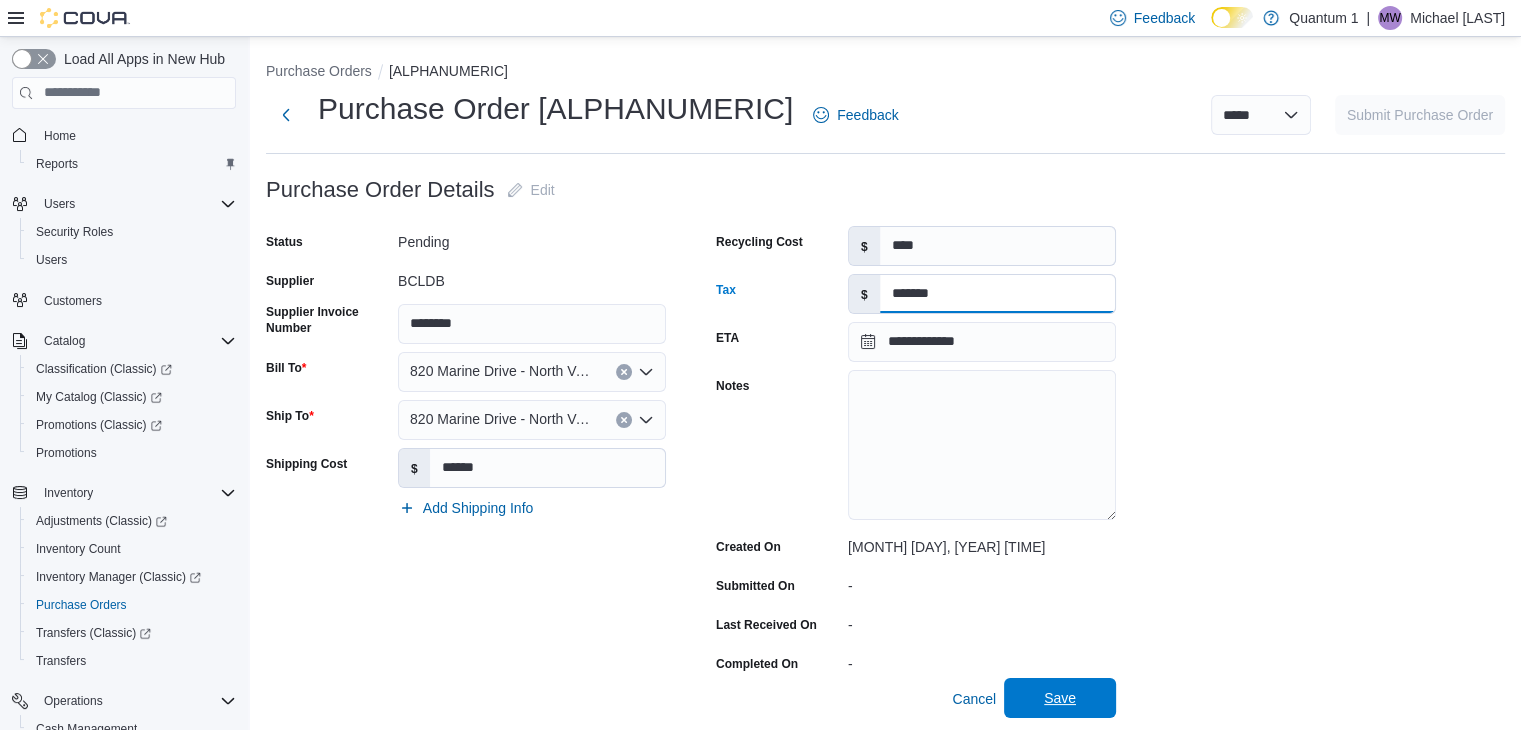 type on "*******" 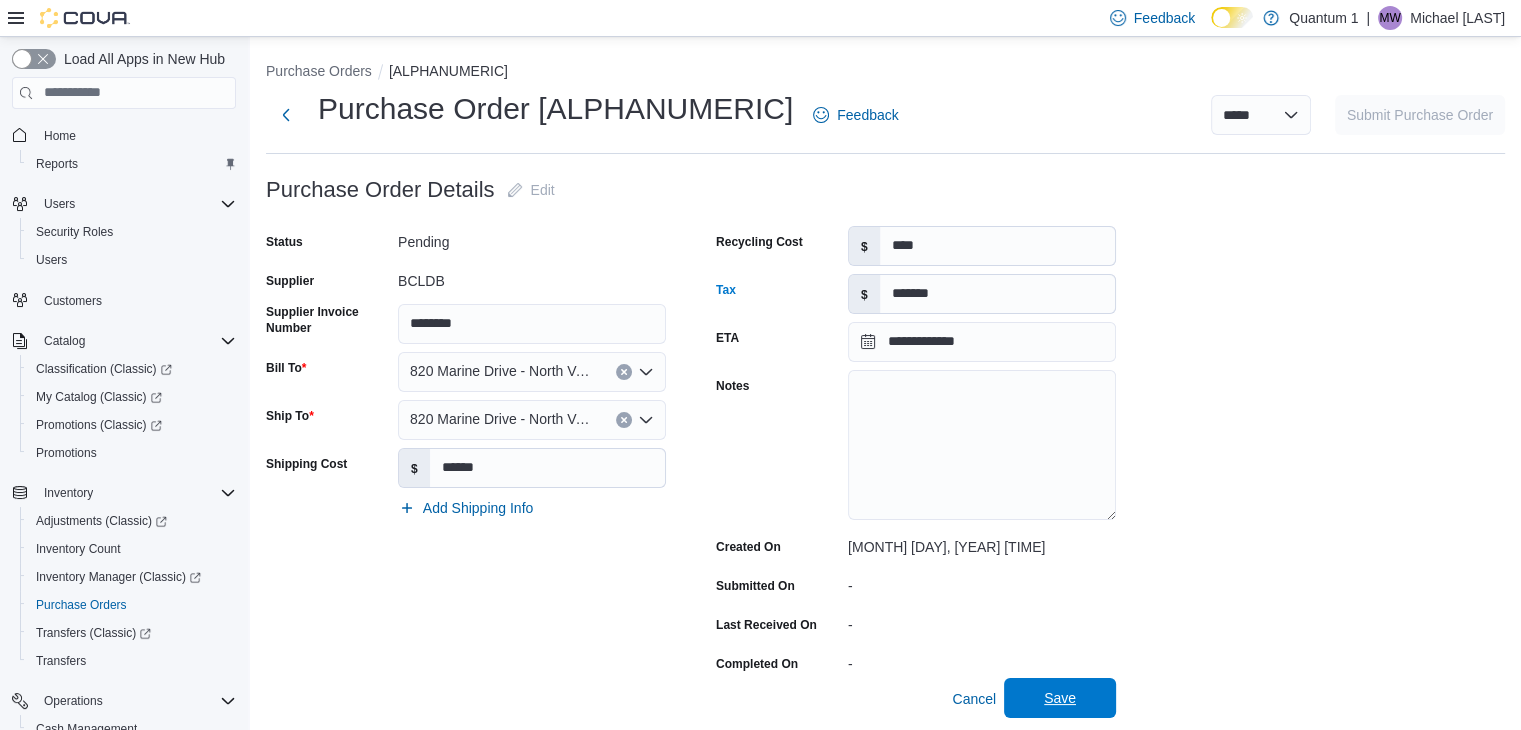 click on "Save" at bounding box center [1060, 698] 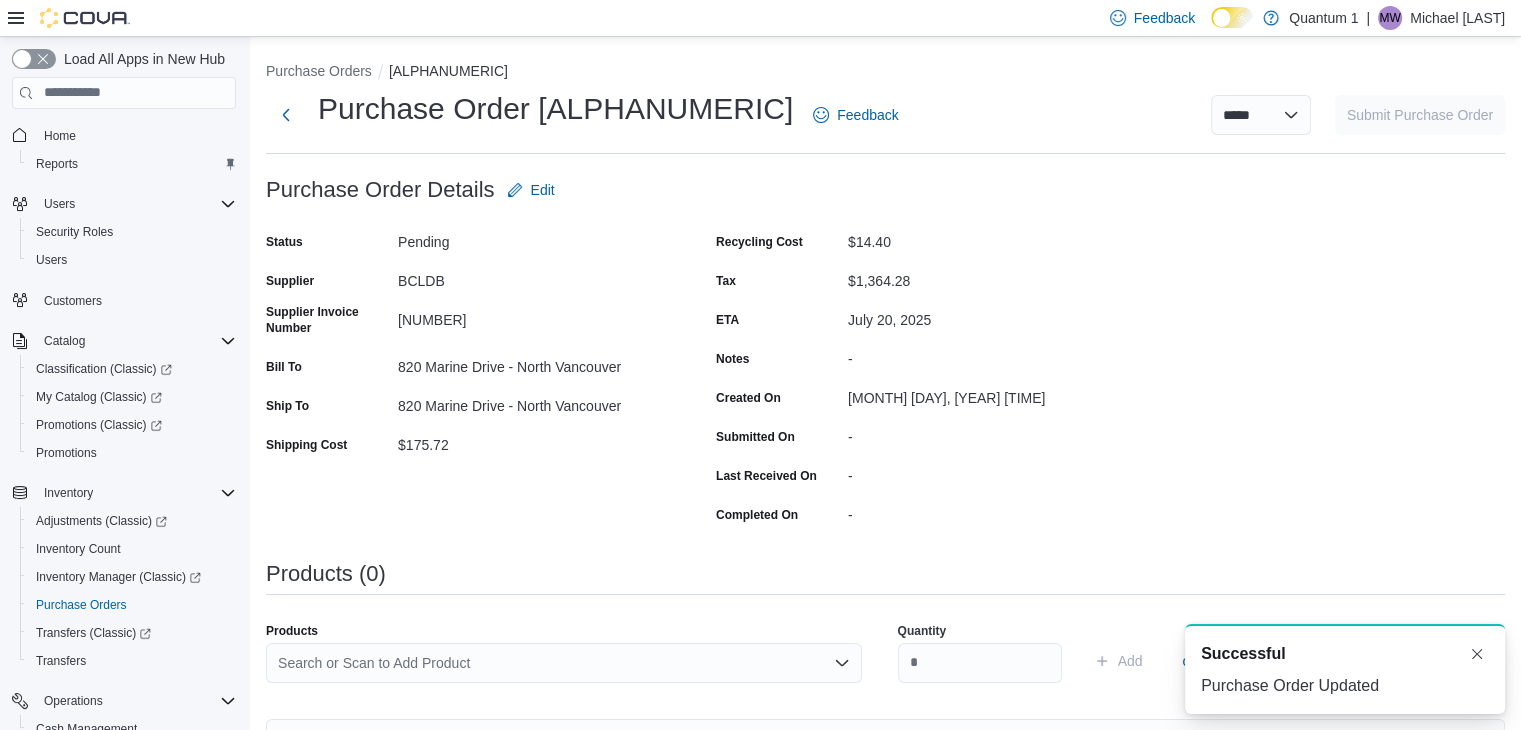 scroll, scrollTop: 0, scrollLeft: 0, axis: both 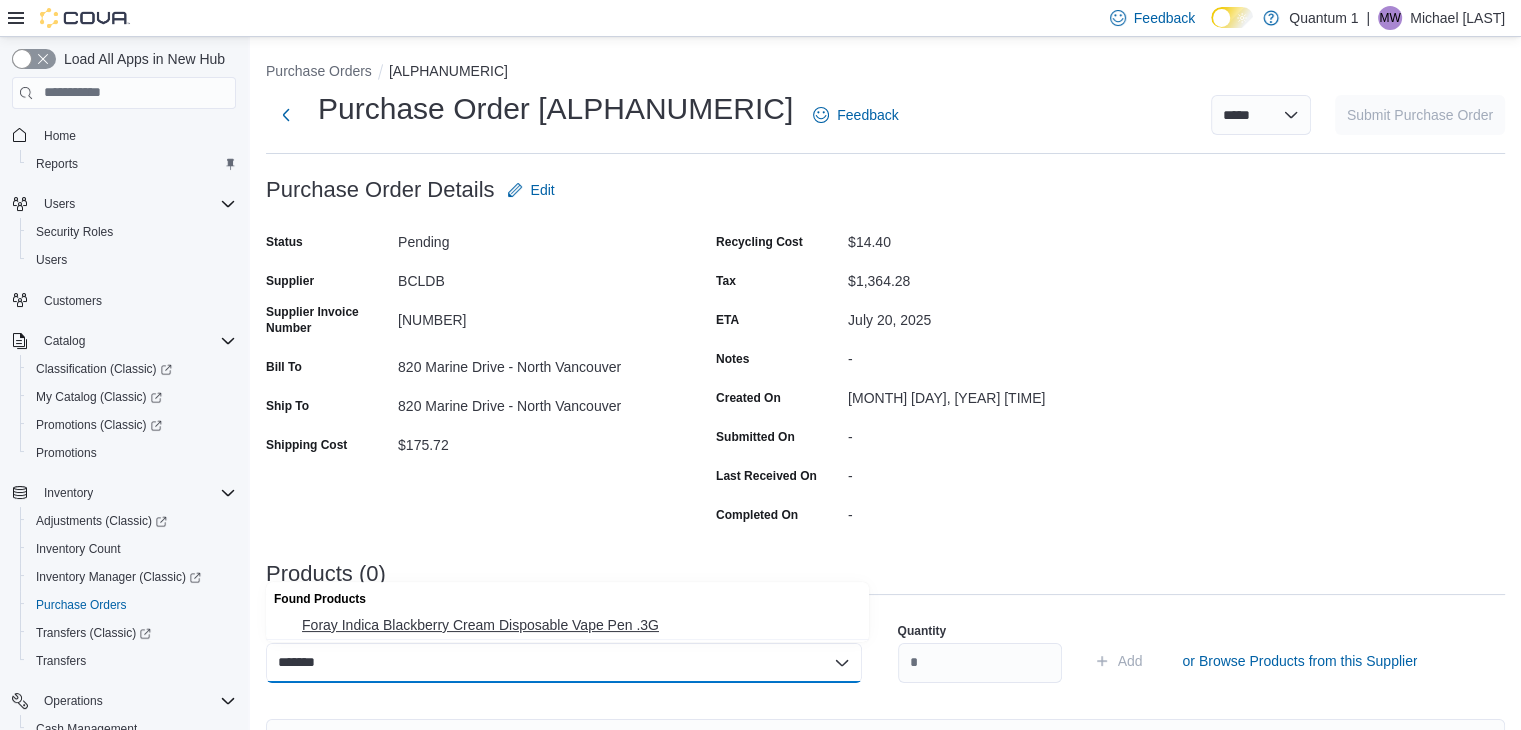 type on "*******" 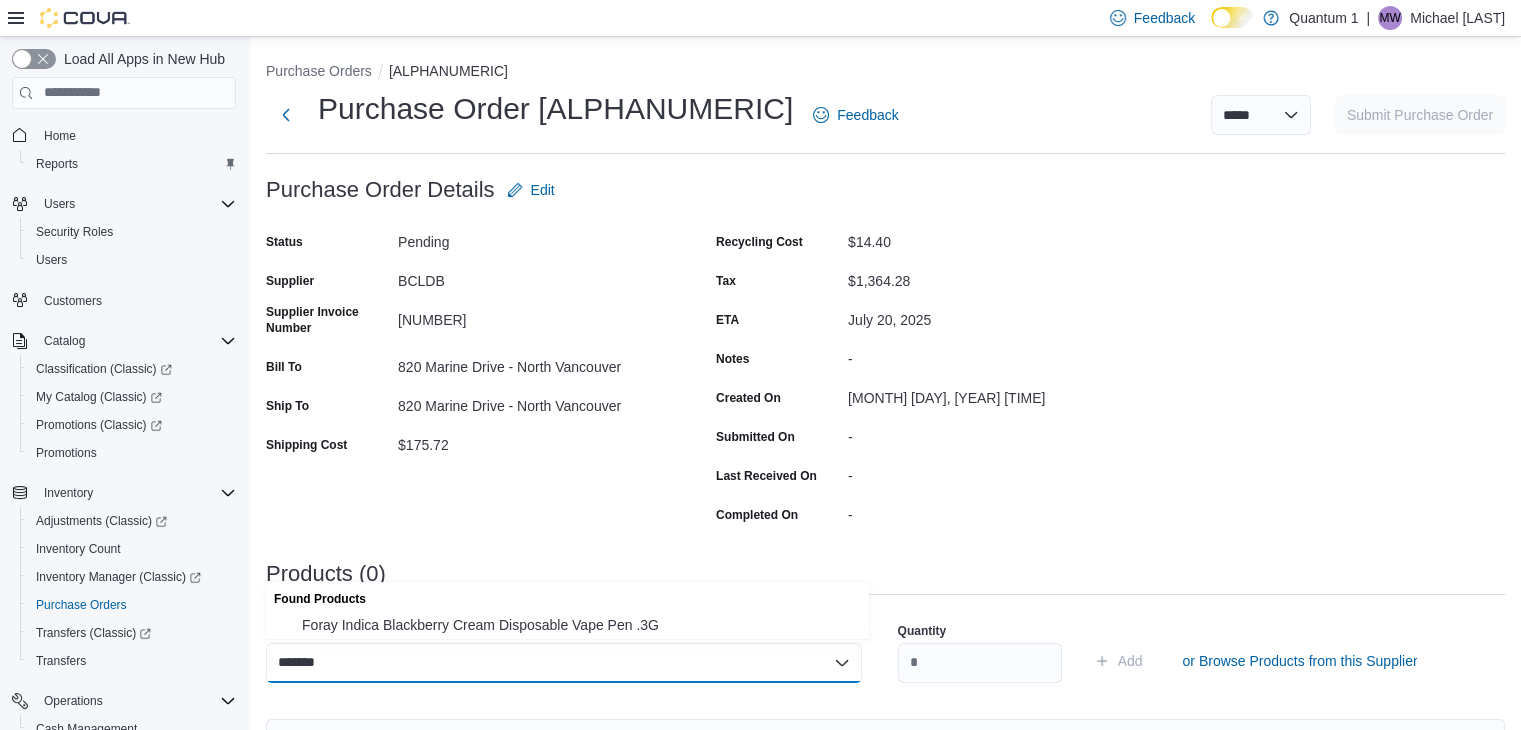 type 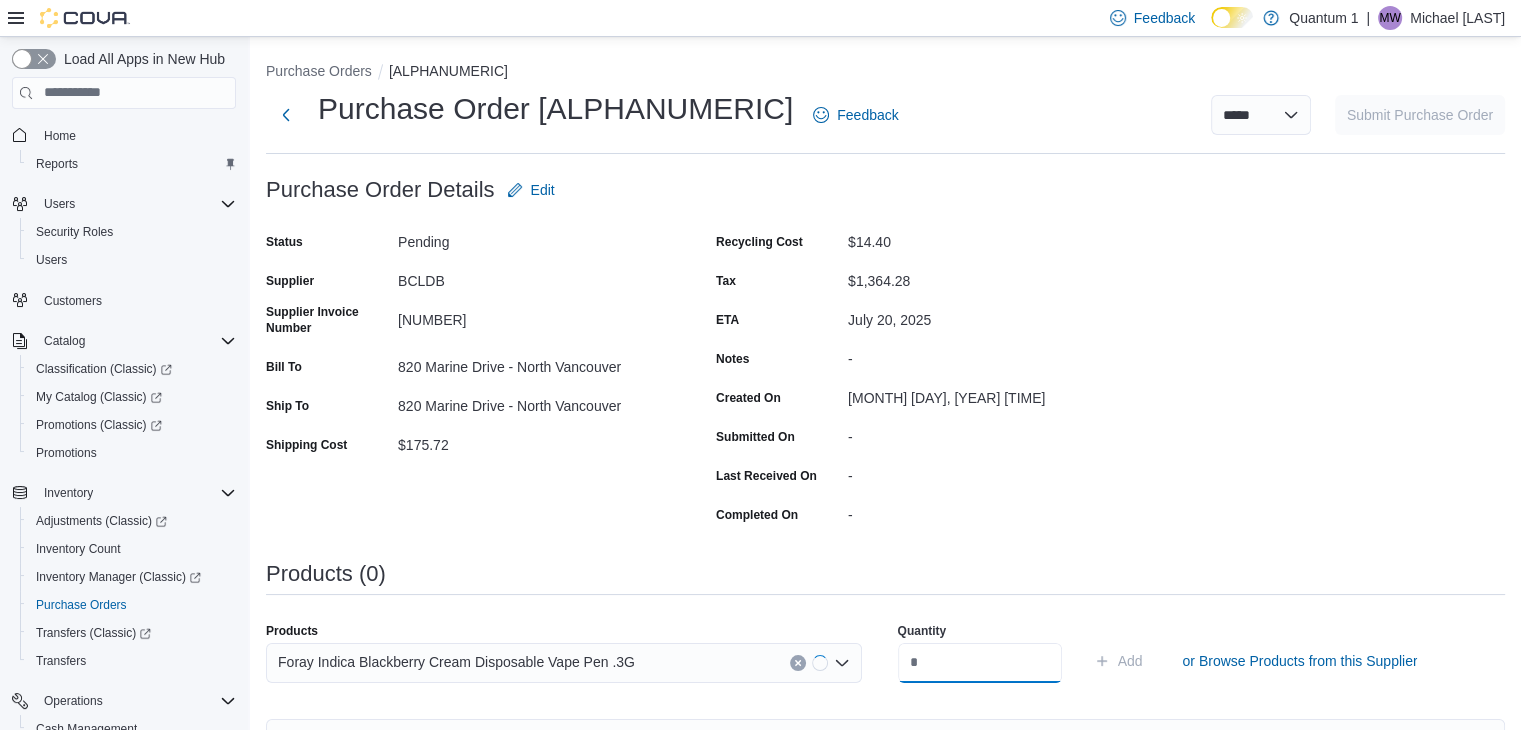 click at bounding box center (980, 663) 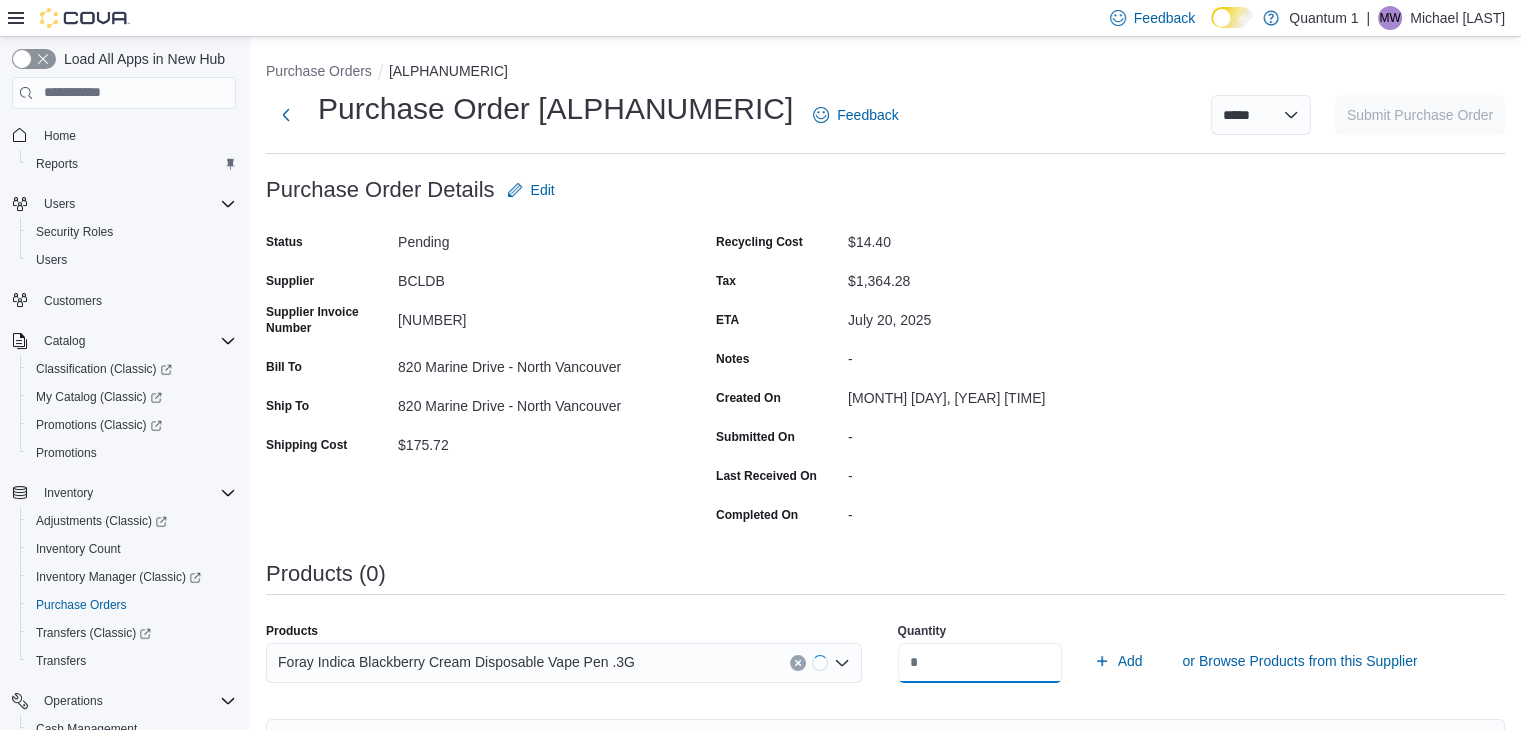 type on "**" 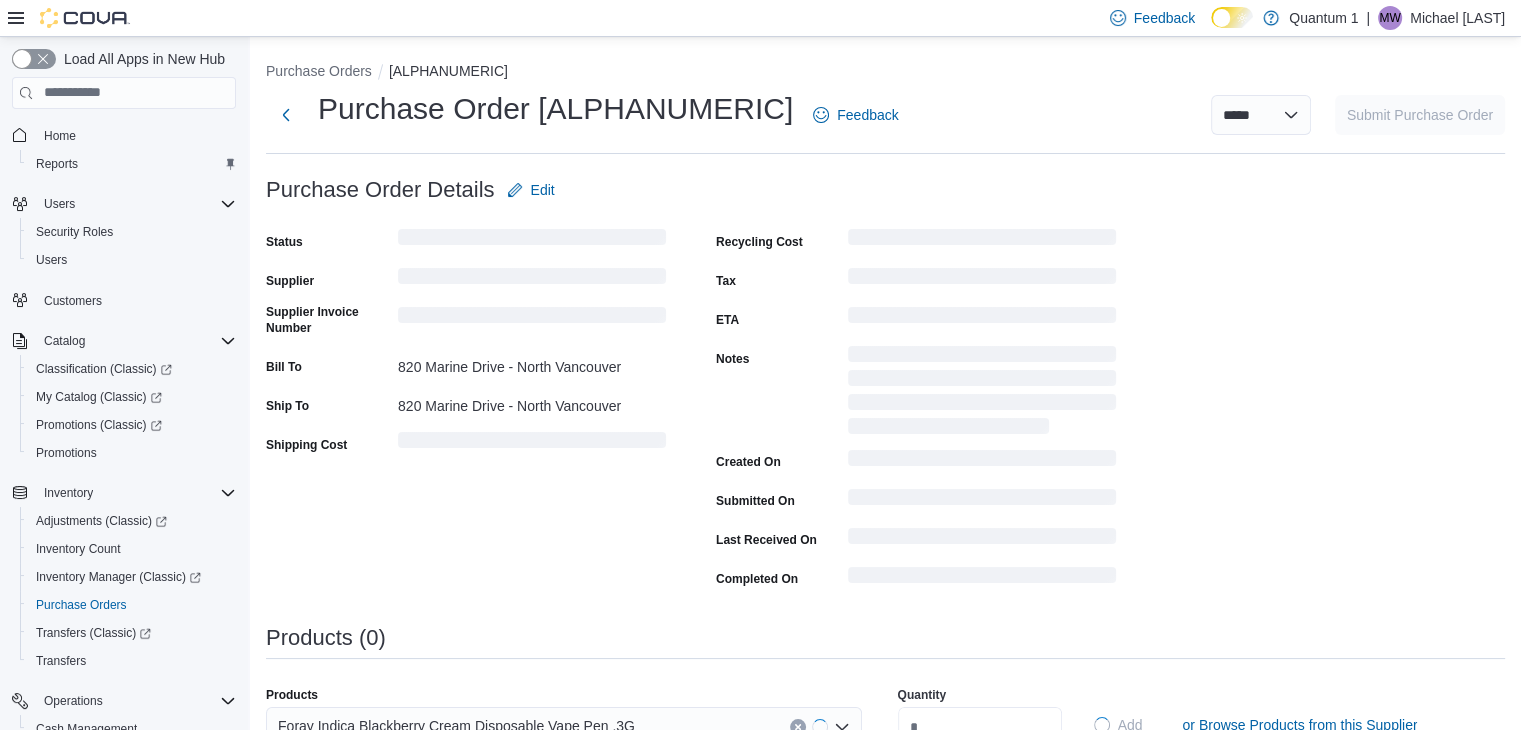 type 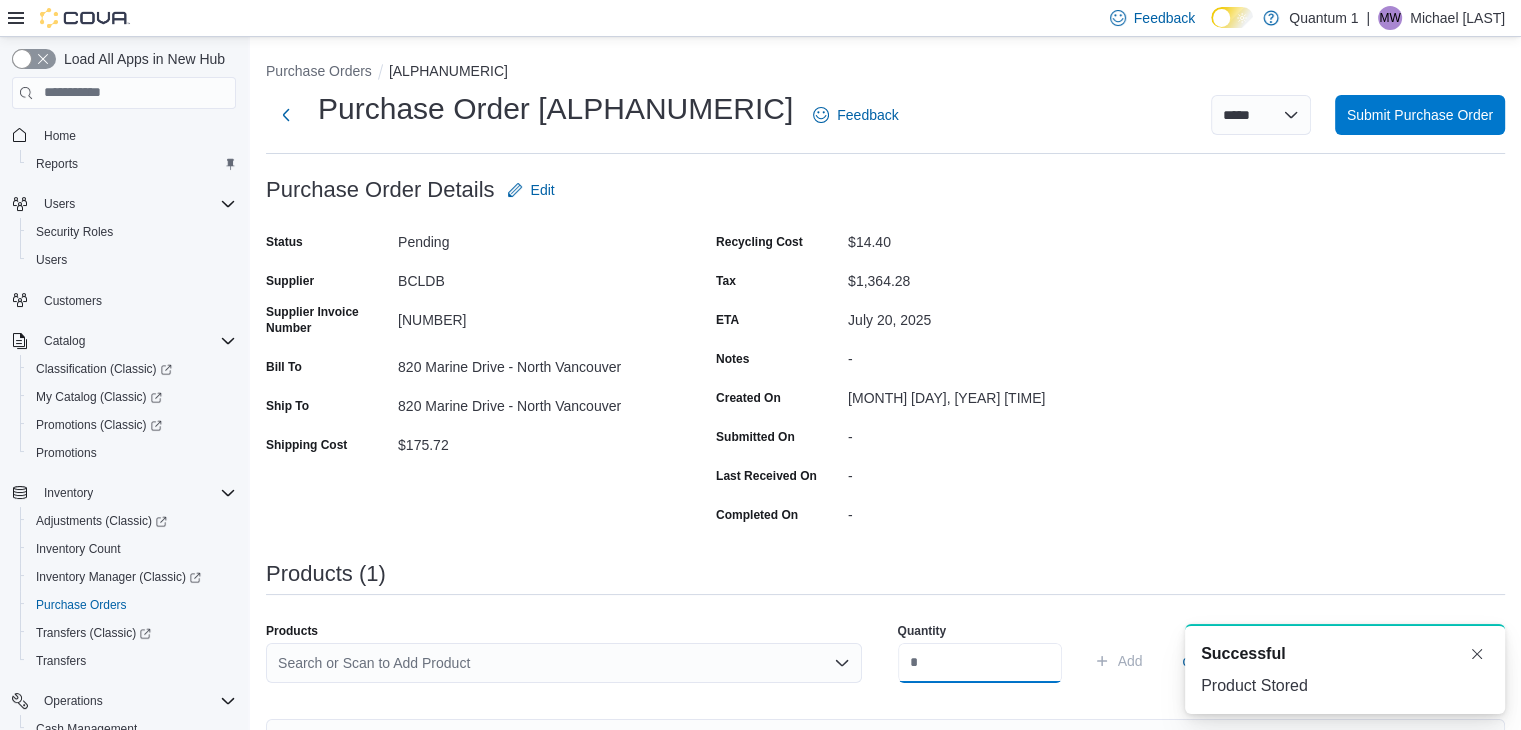 scroll, scrollTop: 0, scrollLeft: 0, axis: both 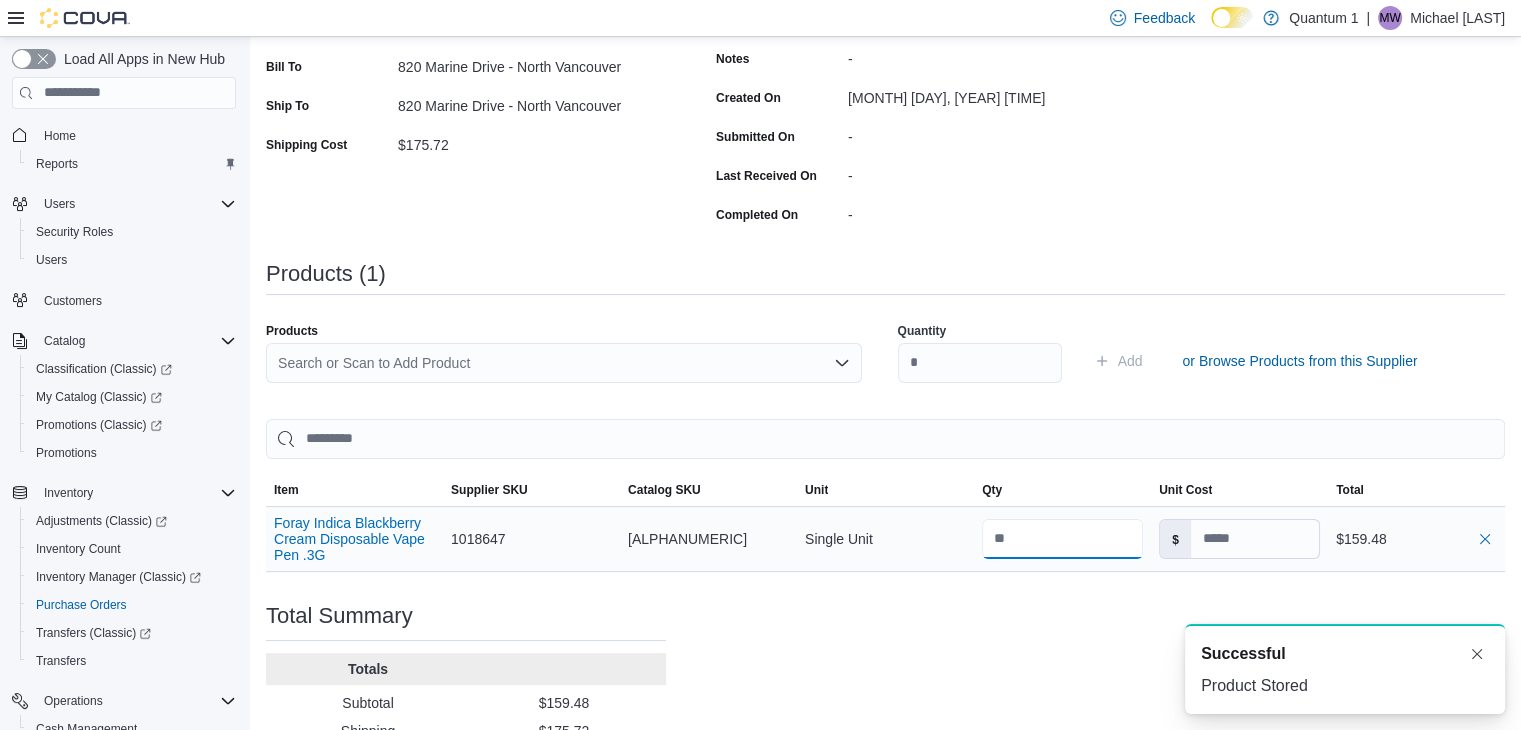 click at bounding box center [1062, 539] 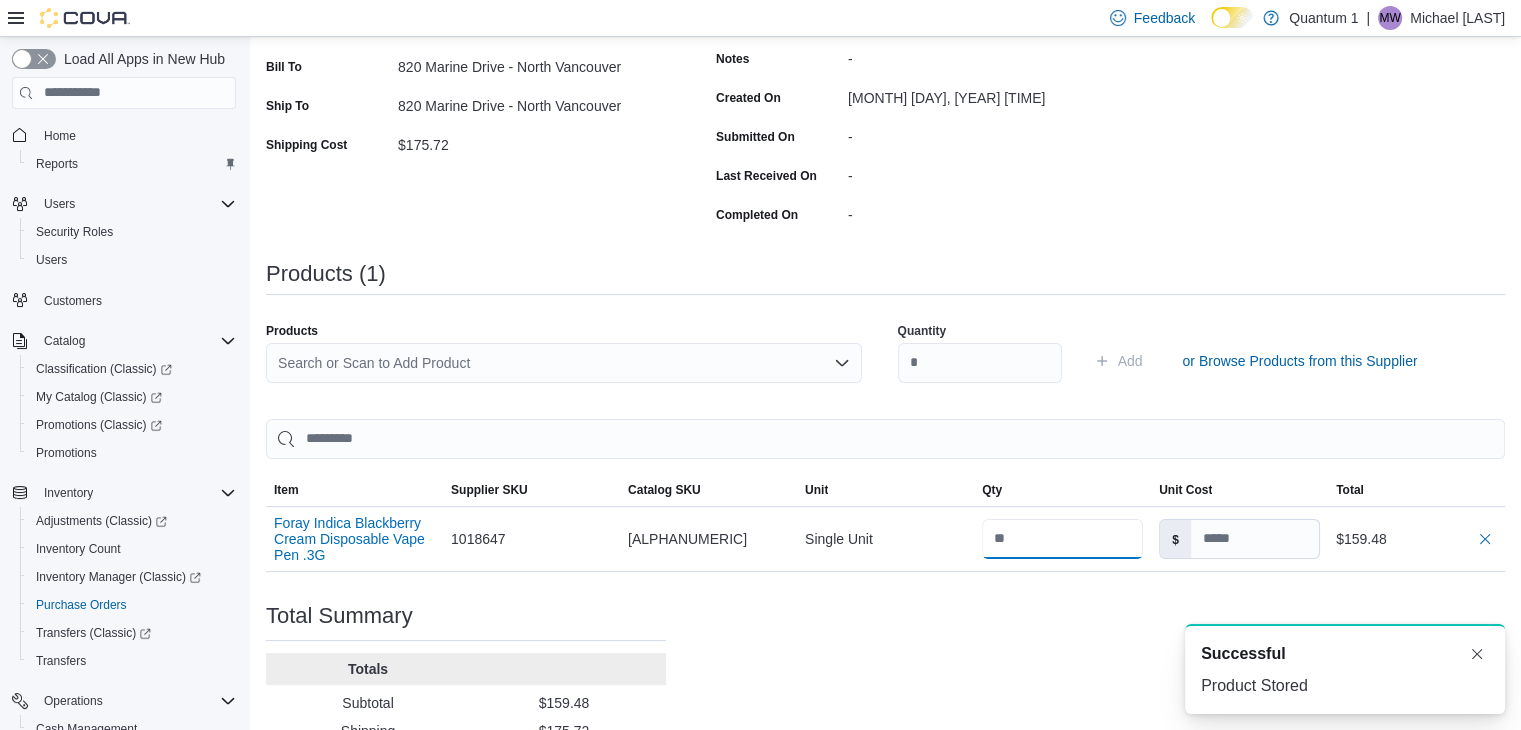 type on "**" 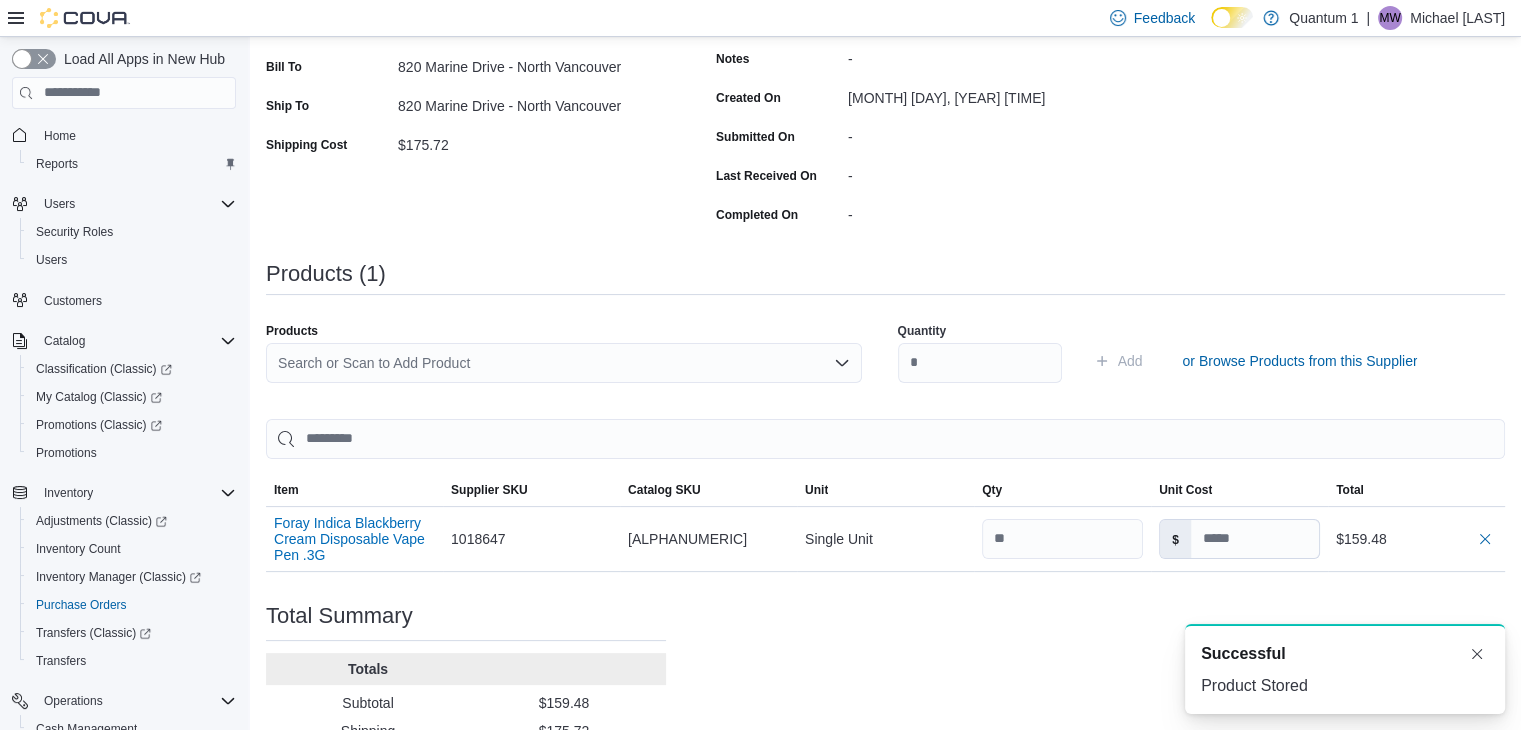 click on "Purchase Order: PO6HD9-1830 Feedback Purchase Order Details Edit Status Pending Supplier BCLDB Supplier Invoice Number 30400922 Bill To [NUMBER] [STREET] - [CITY] Ship To [NUMBER] [STREET] - [CITY] Shipping Cost $175.72 Recycling Cost $14.40 Tax $1,364.28 ETA July 20, 2025 Notes - Created On July 13, 2025 1:06 PM Submitted On - Last Received On - Completed On - Products (1) Products Search or Scan to Add Product Quantity Add or Browse Products from this Supplier Sorting EuiBasicTable with search callback Item Supplier SKU Catalog SKU Unit Qty Unit Cost Total Foray Indica Blackberry Cream Disposable Vape Pen .3G Supplier SKU 1018647 Catalog SKU 6JRXXLY4 Unit Single Unit Qty ** Unit Cost $ Total $159.48 Total Summary Totals Subtotal $159.48 Shipping $175.72 Recycling $14.40 Tax $1,364.28 Total $1,713.88" at bounding box center (885, 356) 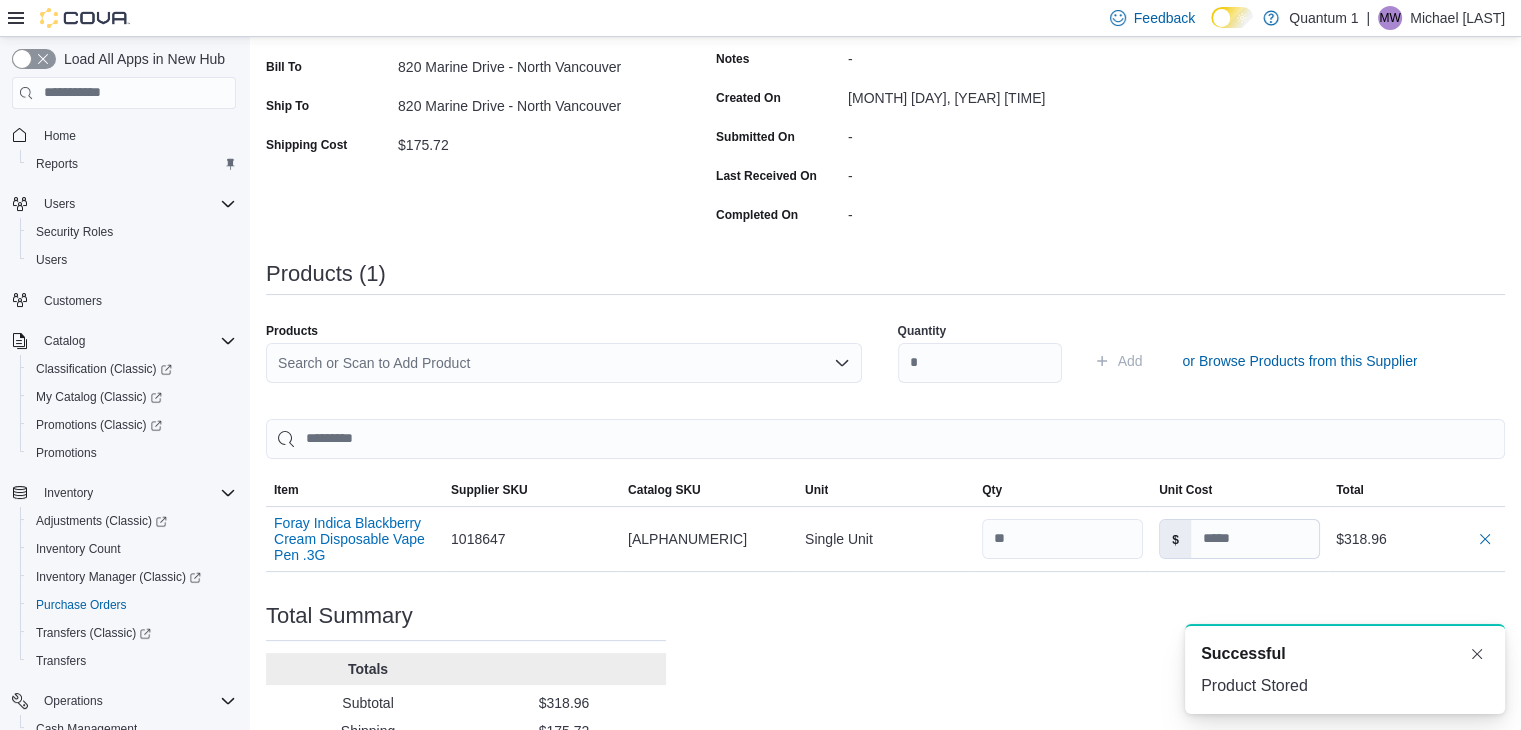 type 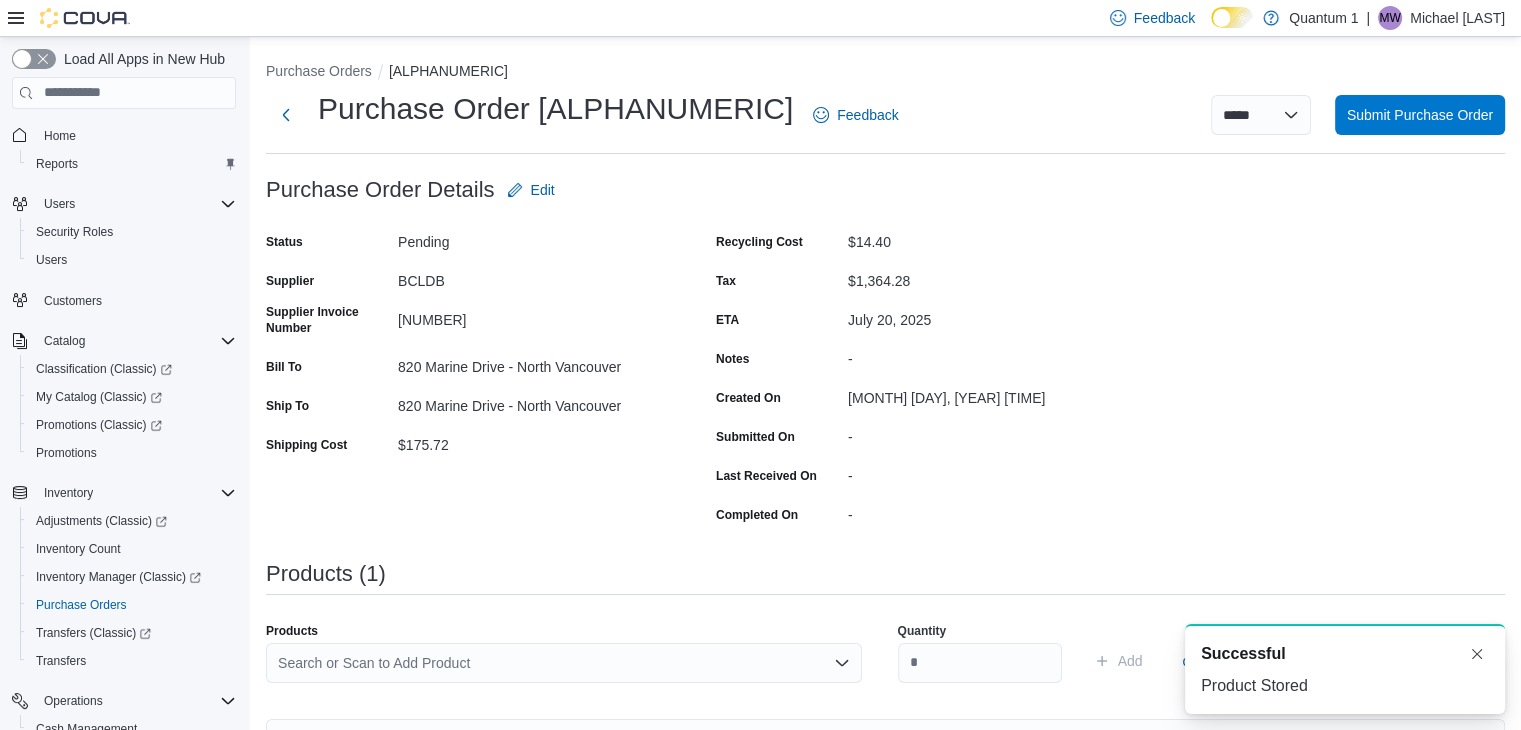 click on "Search or Scan to Add Product" at bounding box center [564, 663] 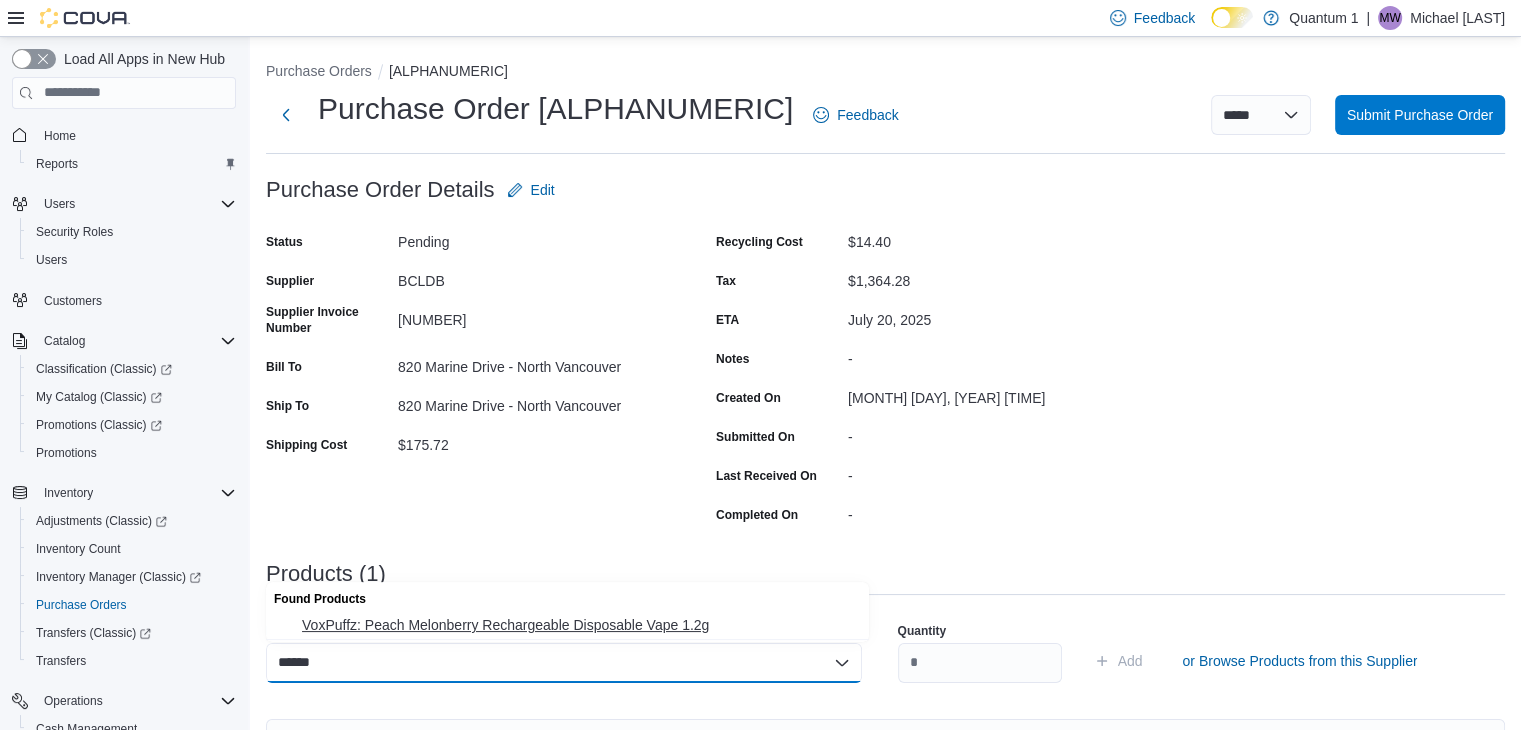 type on "******" 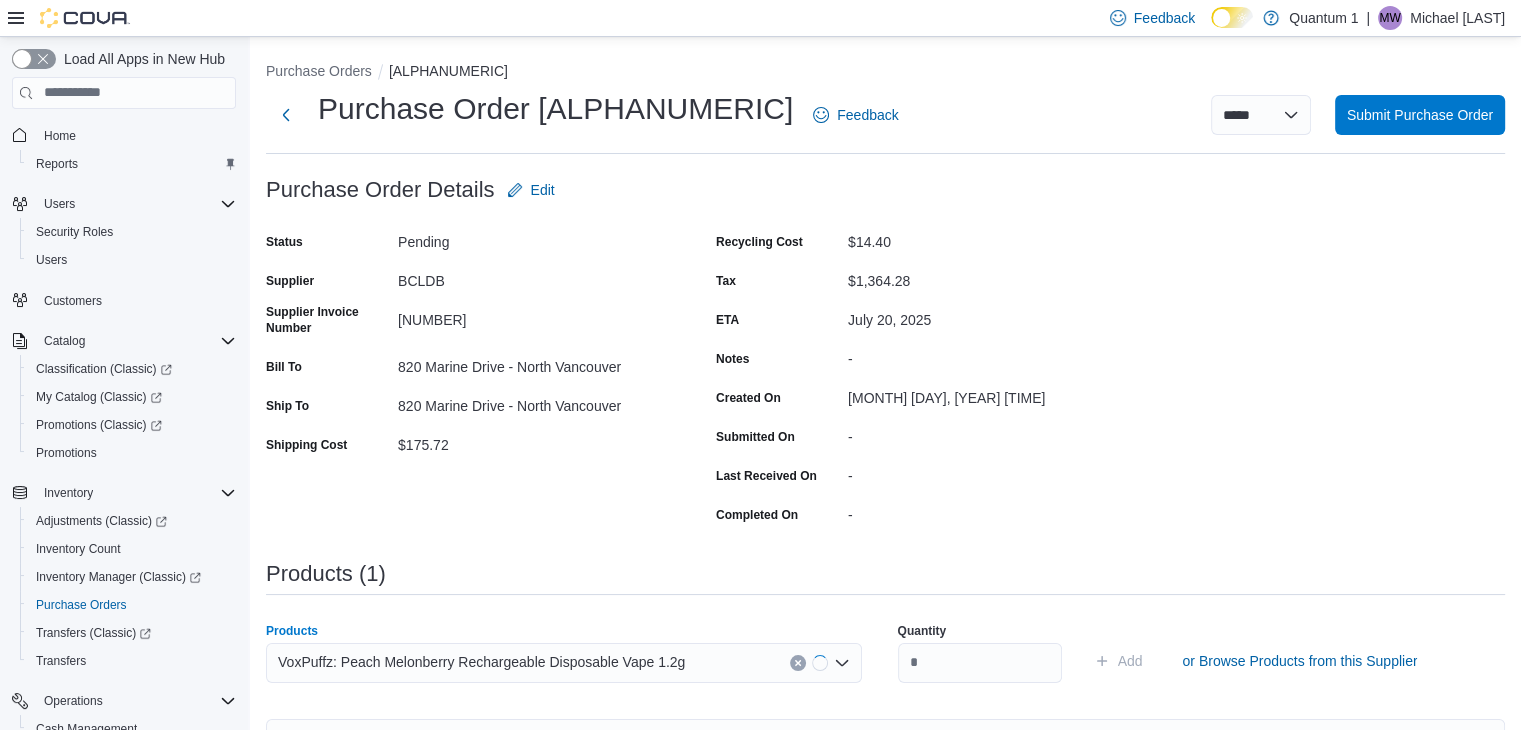 click on "Quantity" at bounding box center (980, 631) 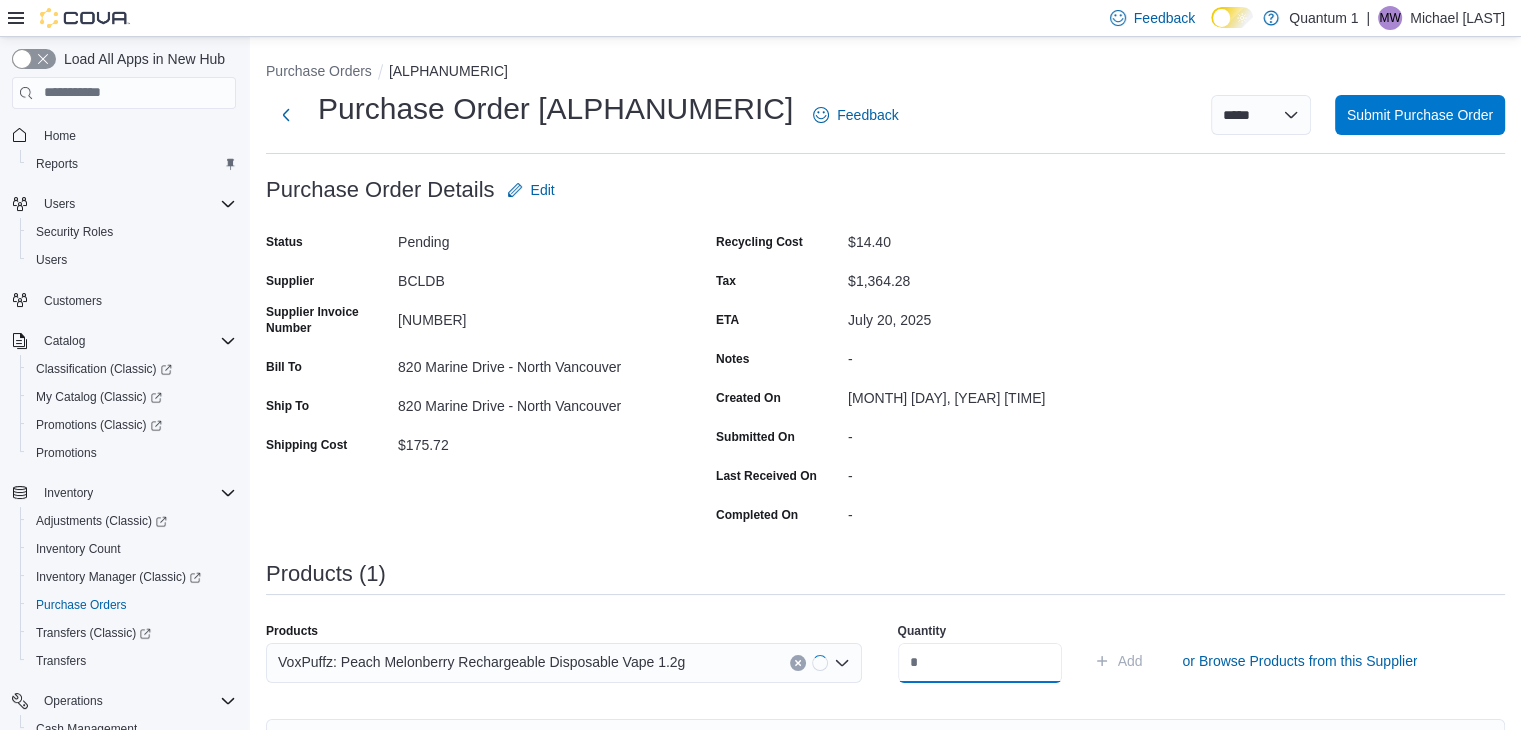 click at bounding box center [980, 663] 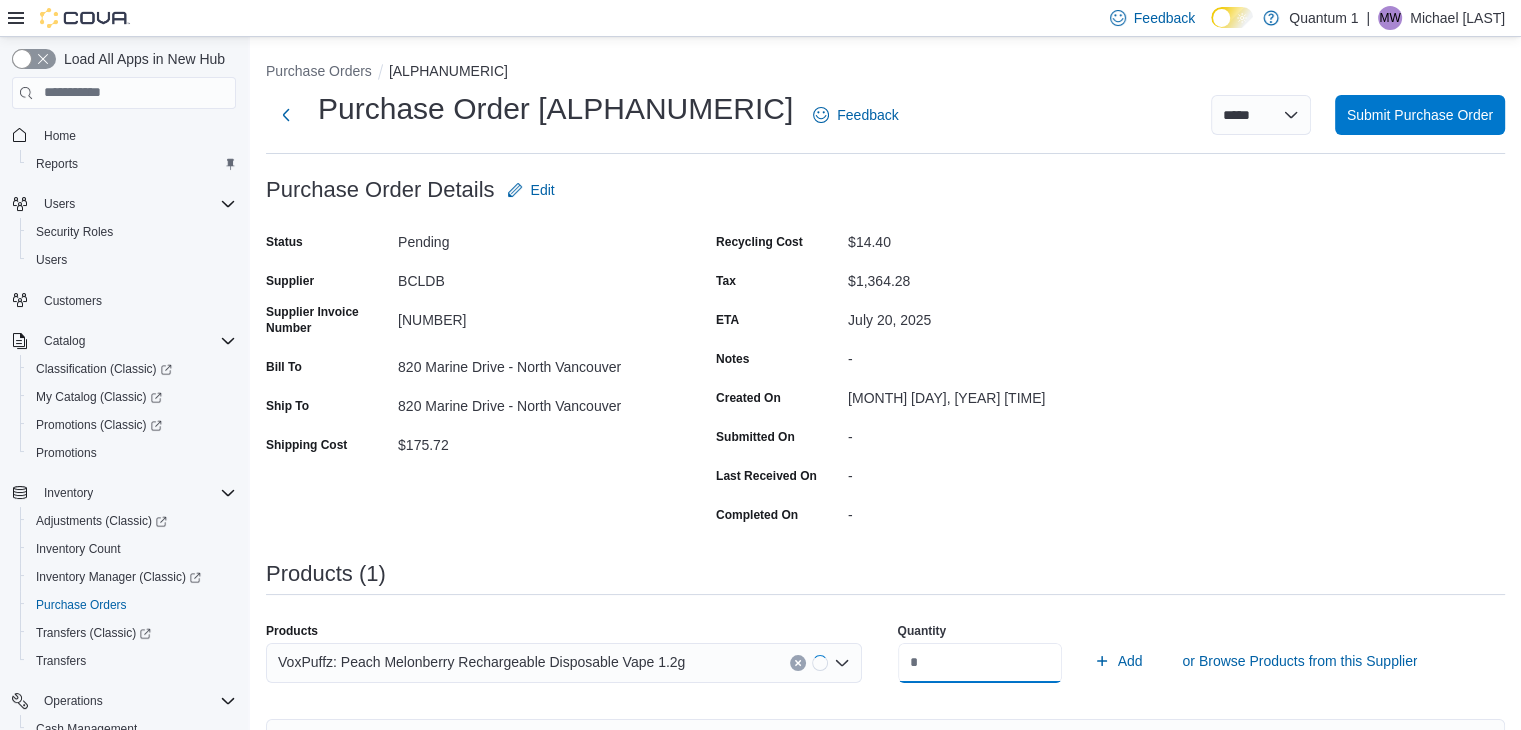 type on "**" 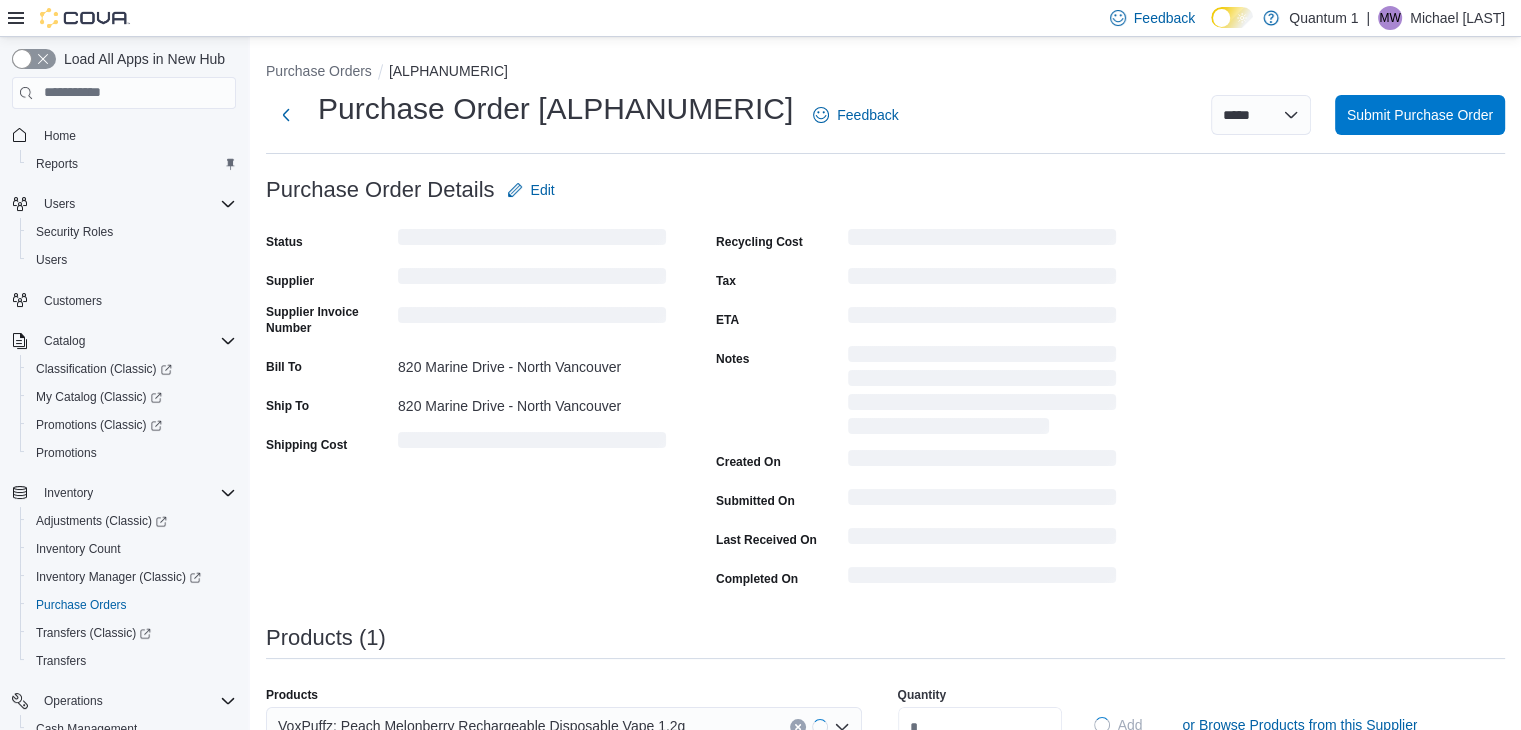 type 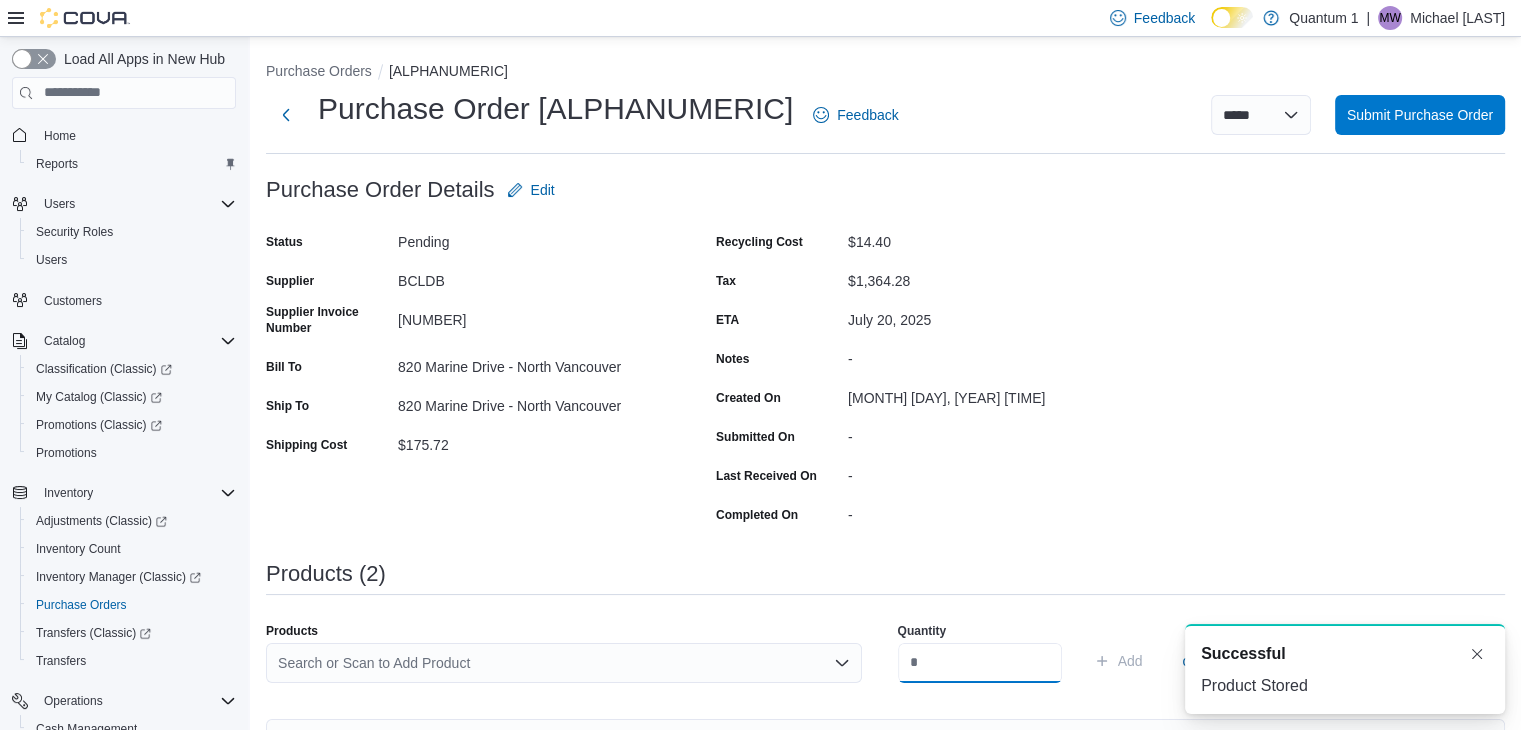 scroll, scrollTop: 0, scrollLeft: 0, axis: both 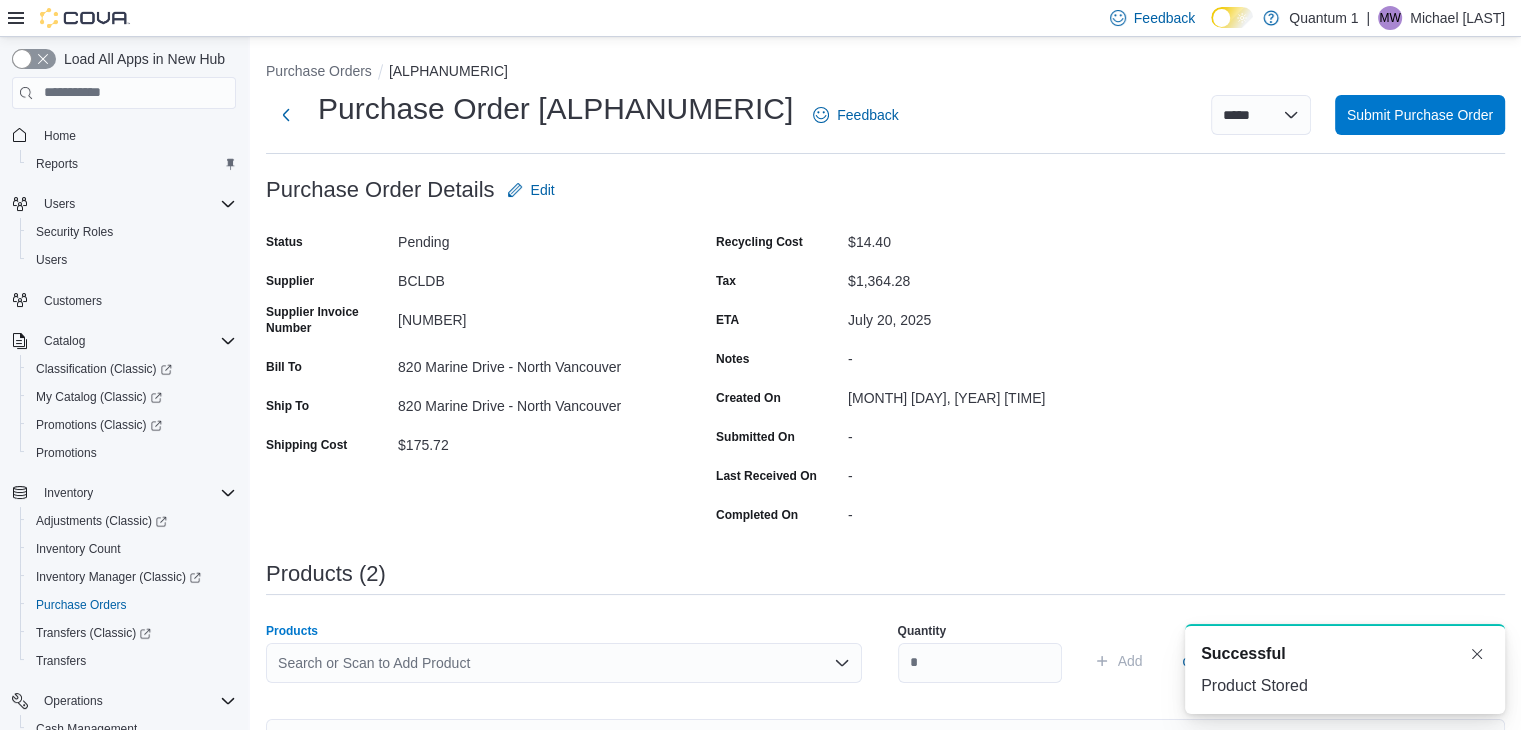 click on "Search or Scan to Add Product" at bounding box center (564, 663) 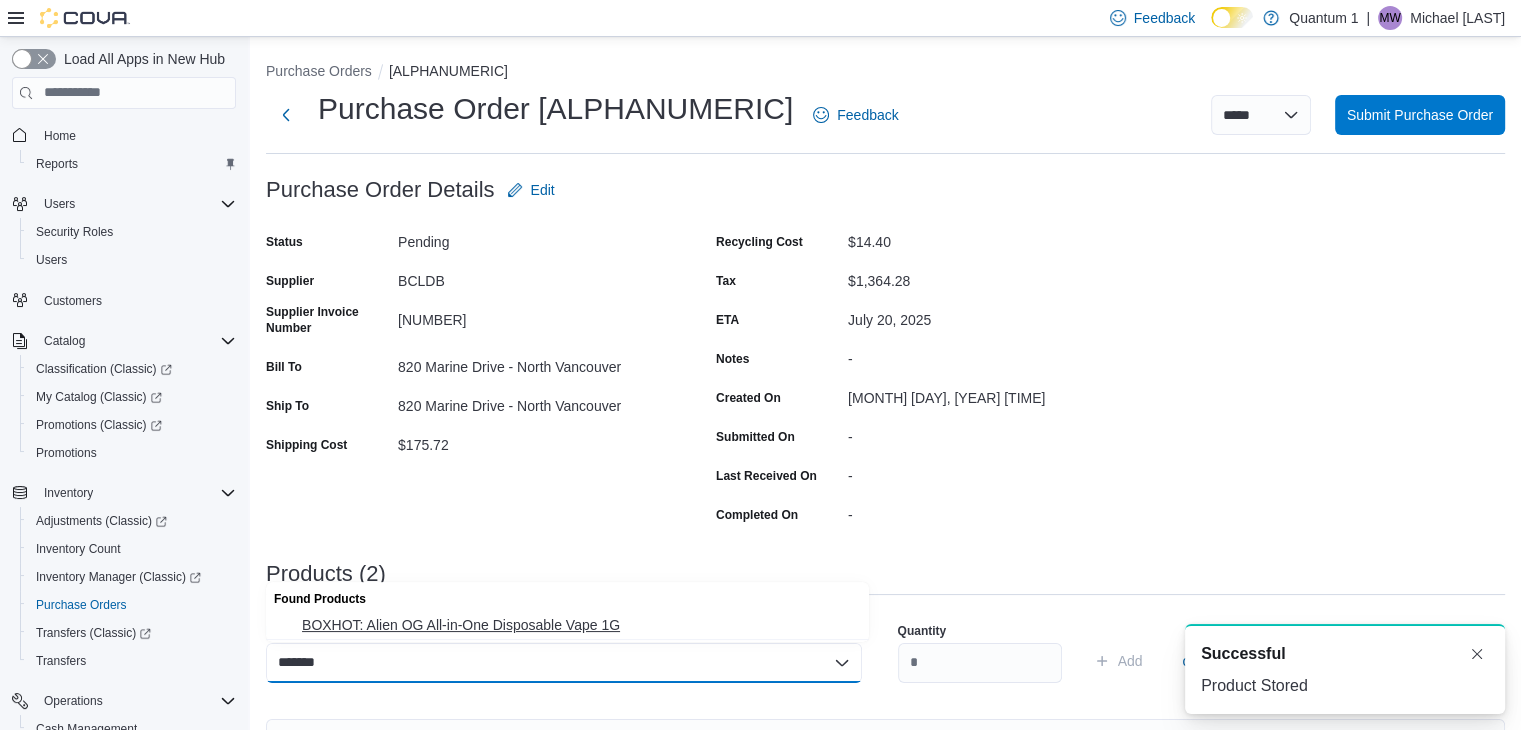 type on "*******" 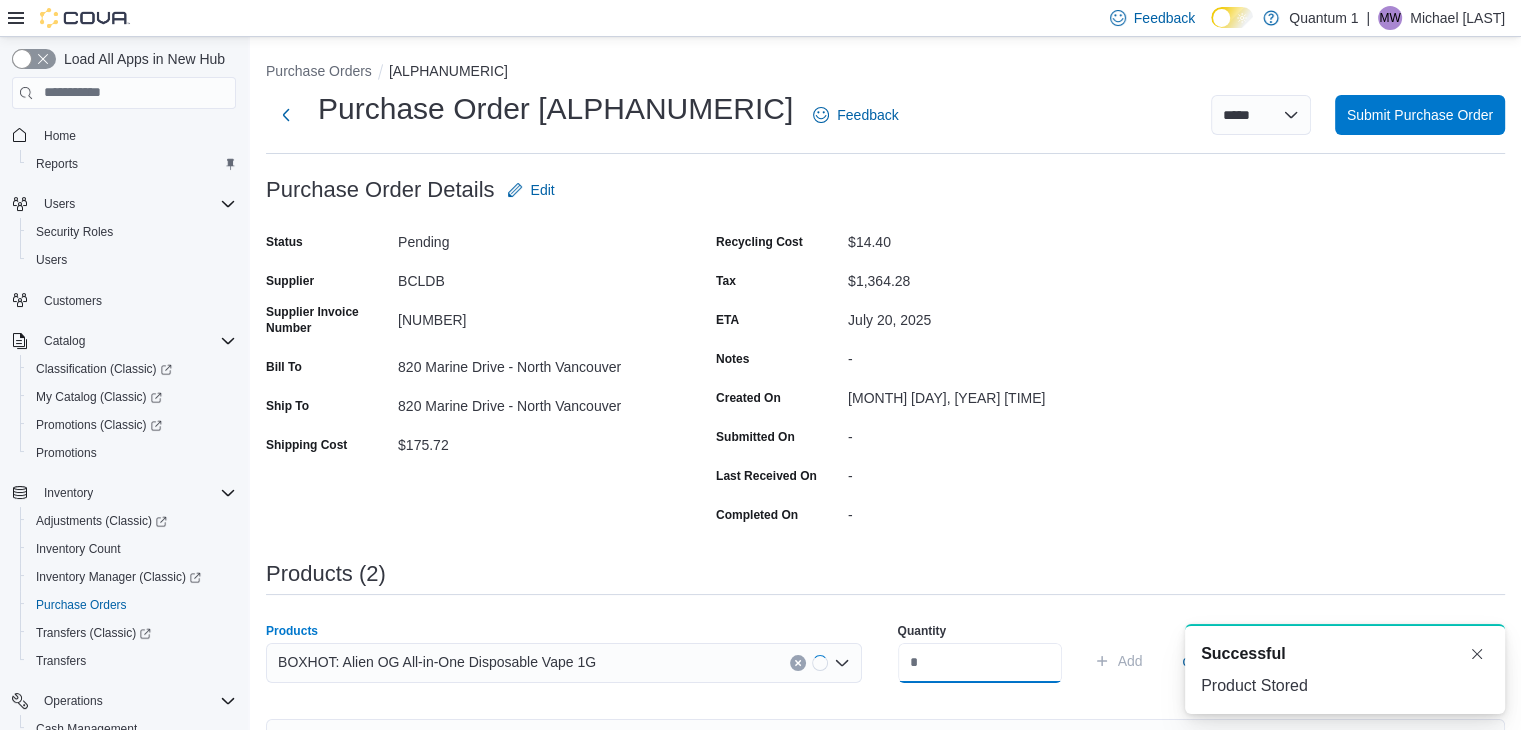 click at bounding box center [980, 663] 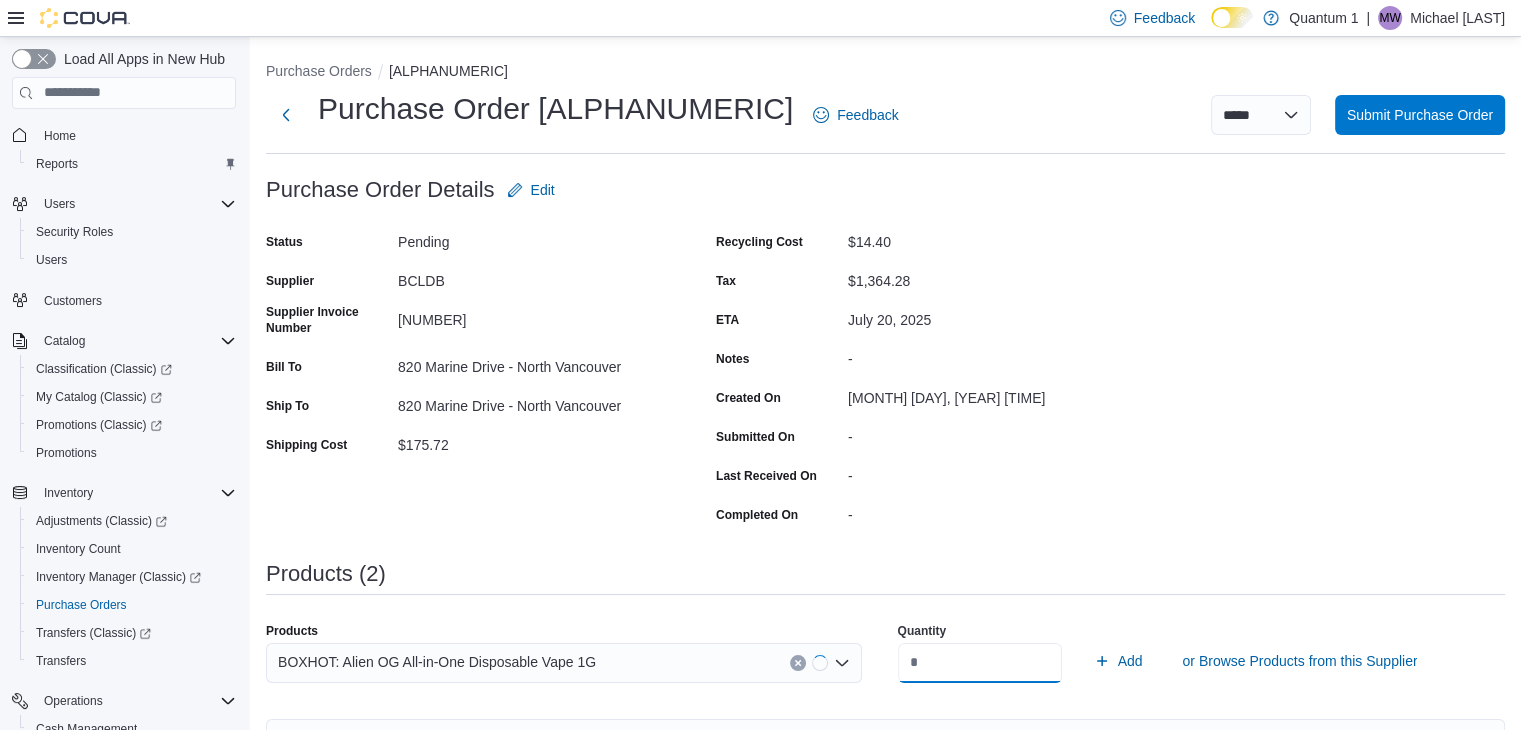 type on "**" 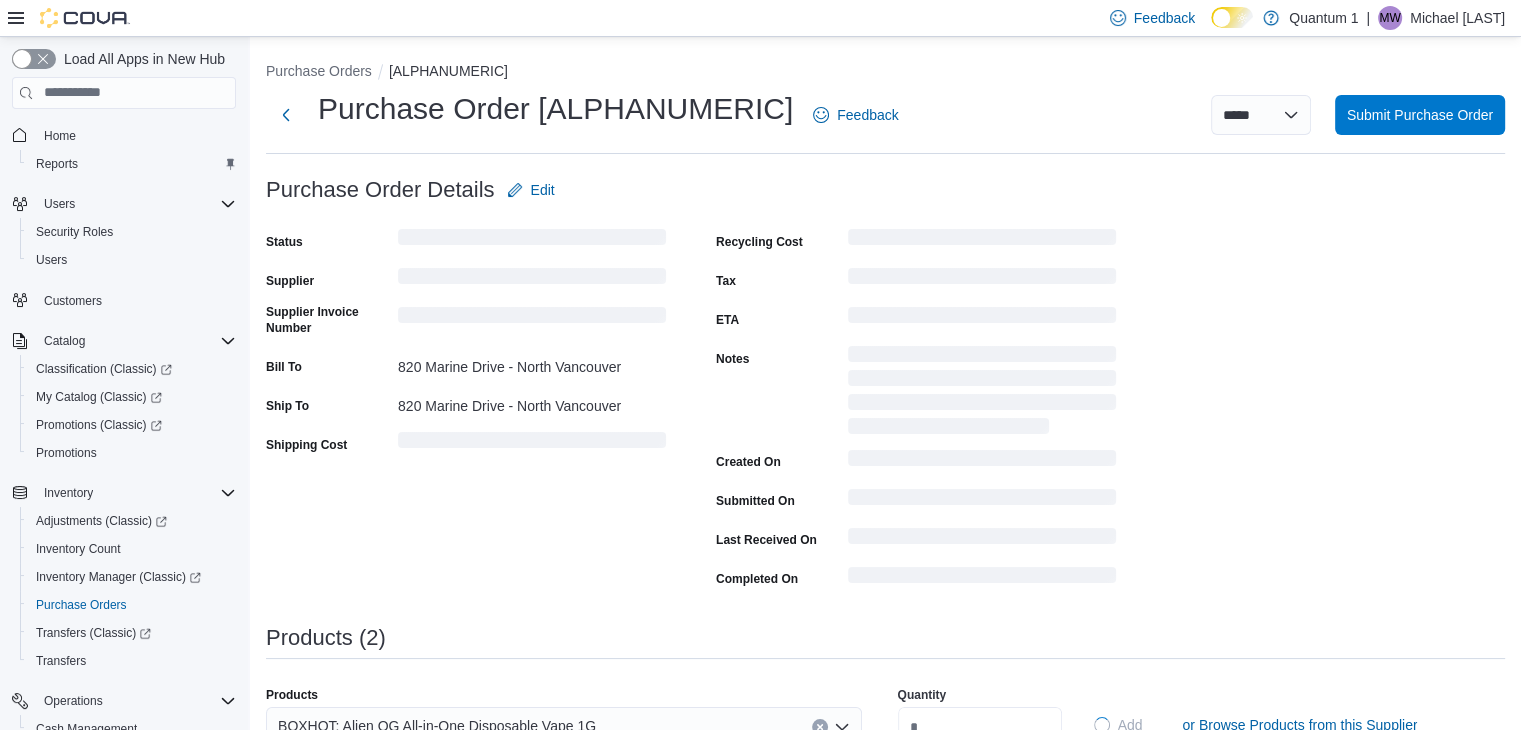 type 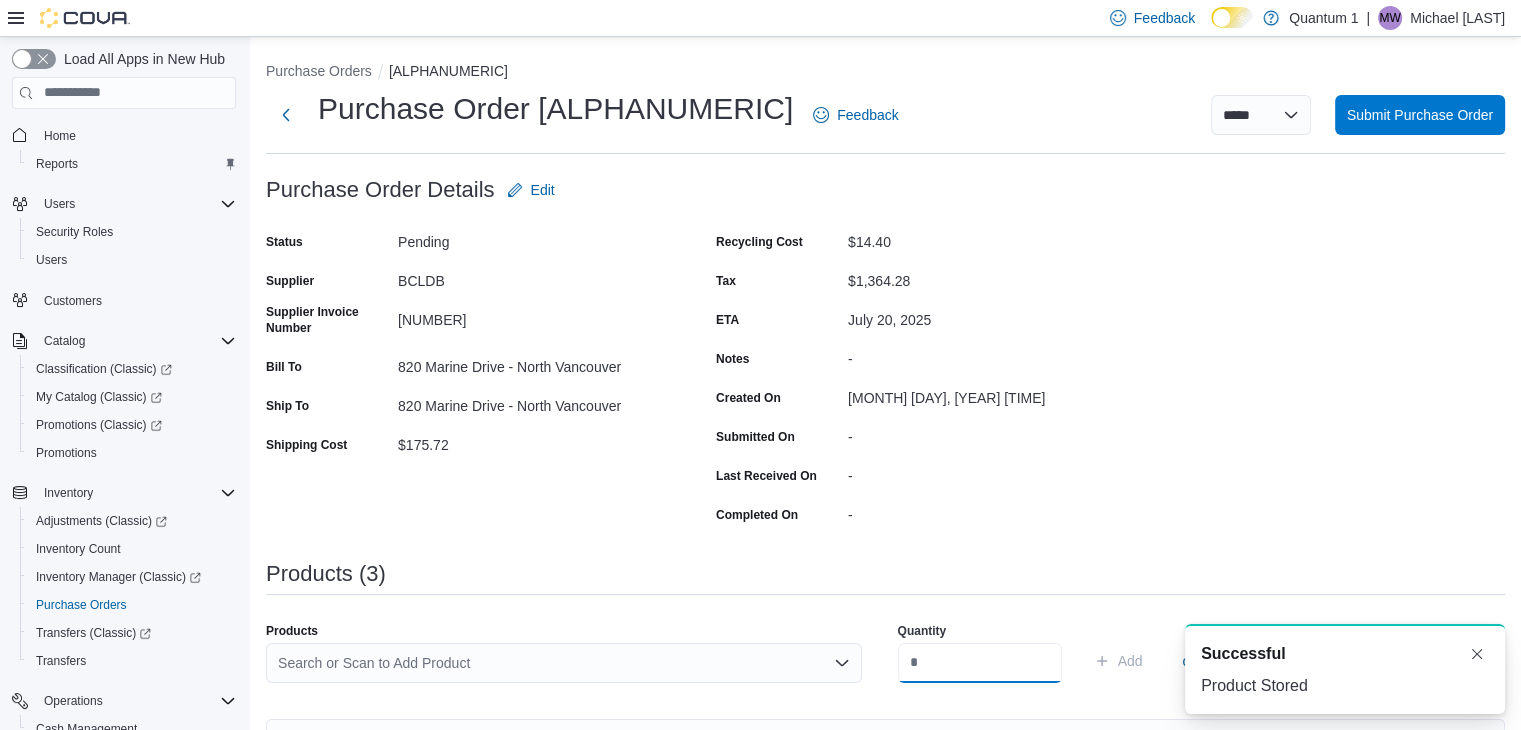 scroll, scrollTop: 0, scrollLeft: 0, axis: both 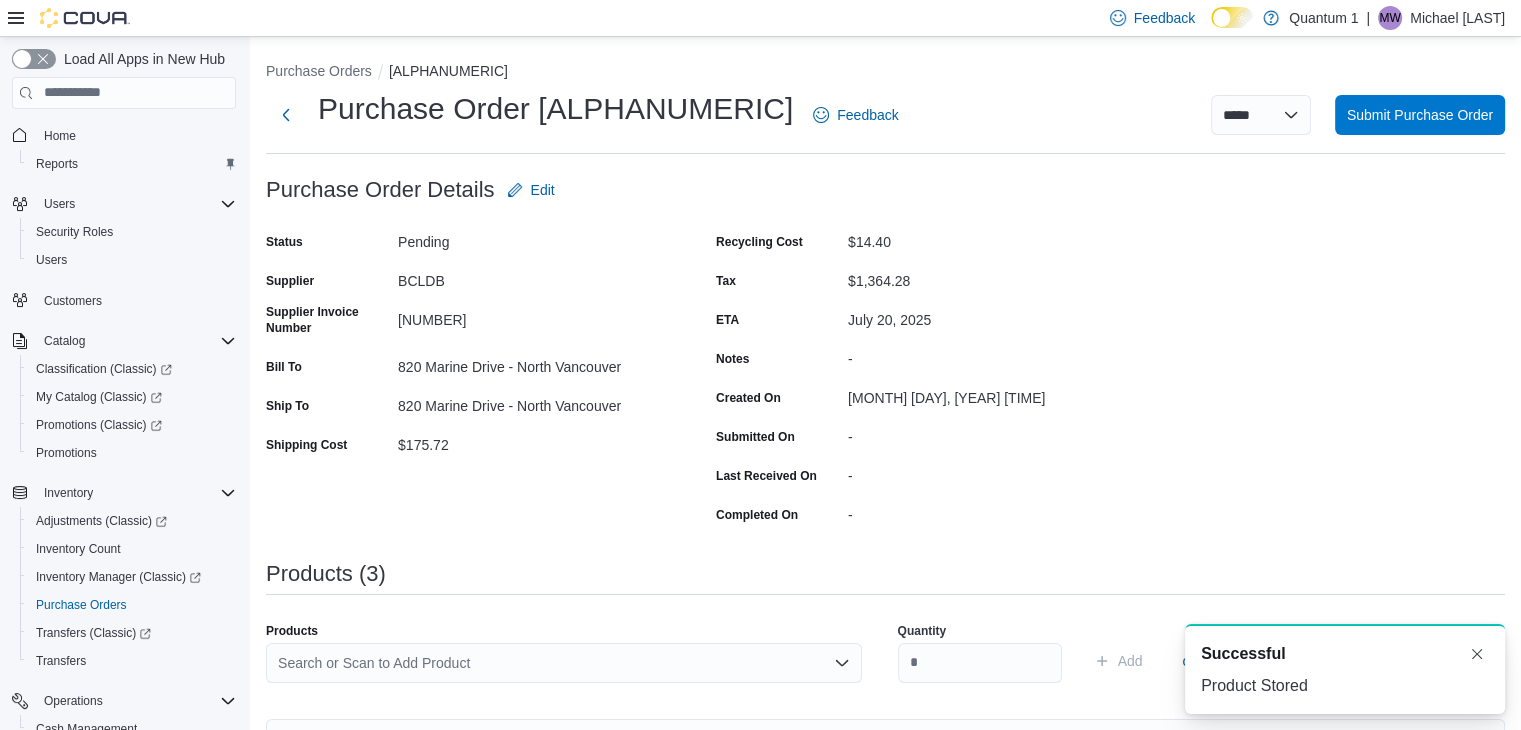 click on "Search or Scan to Add Product" at bounding box center [564, 663] 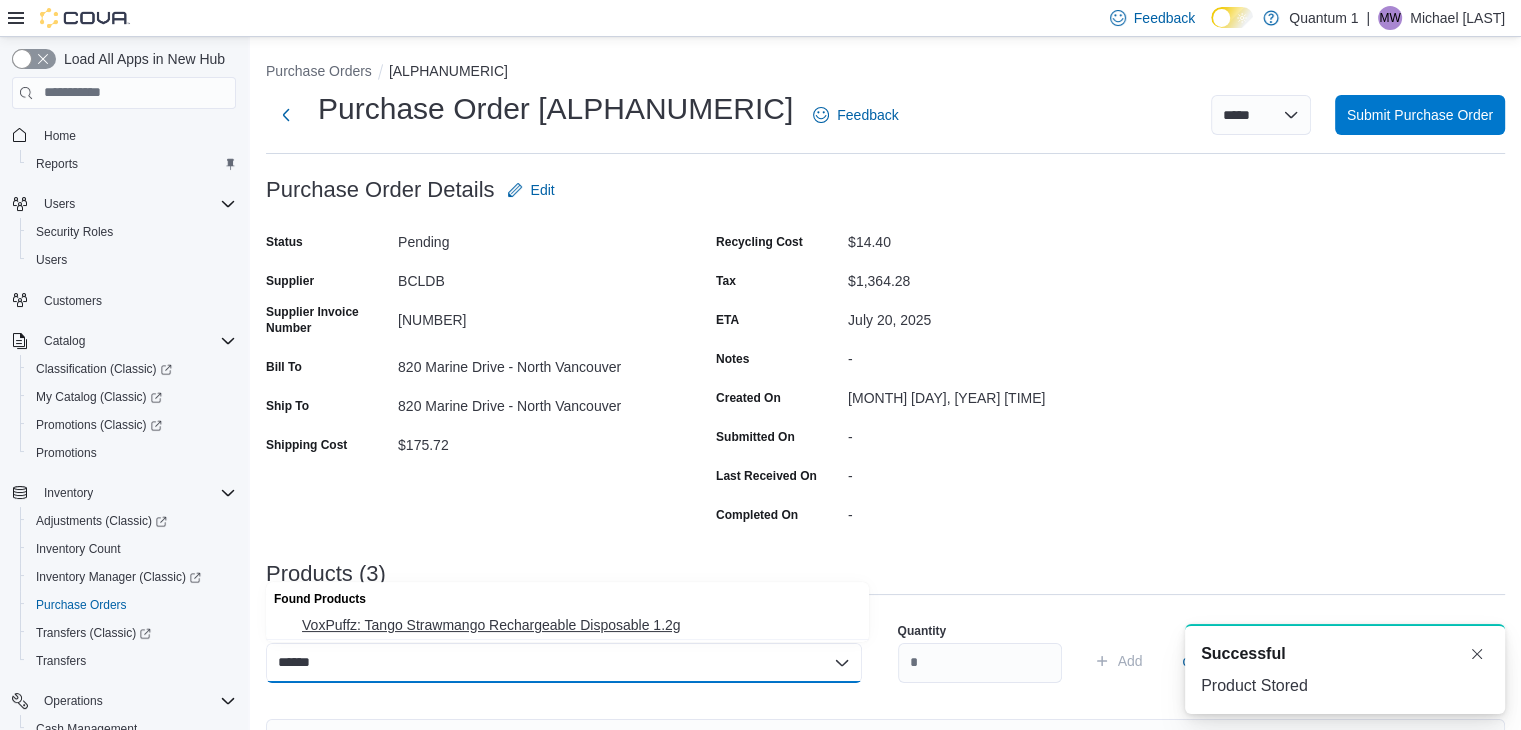 type on "******" 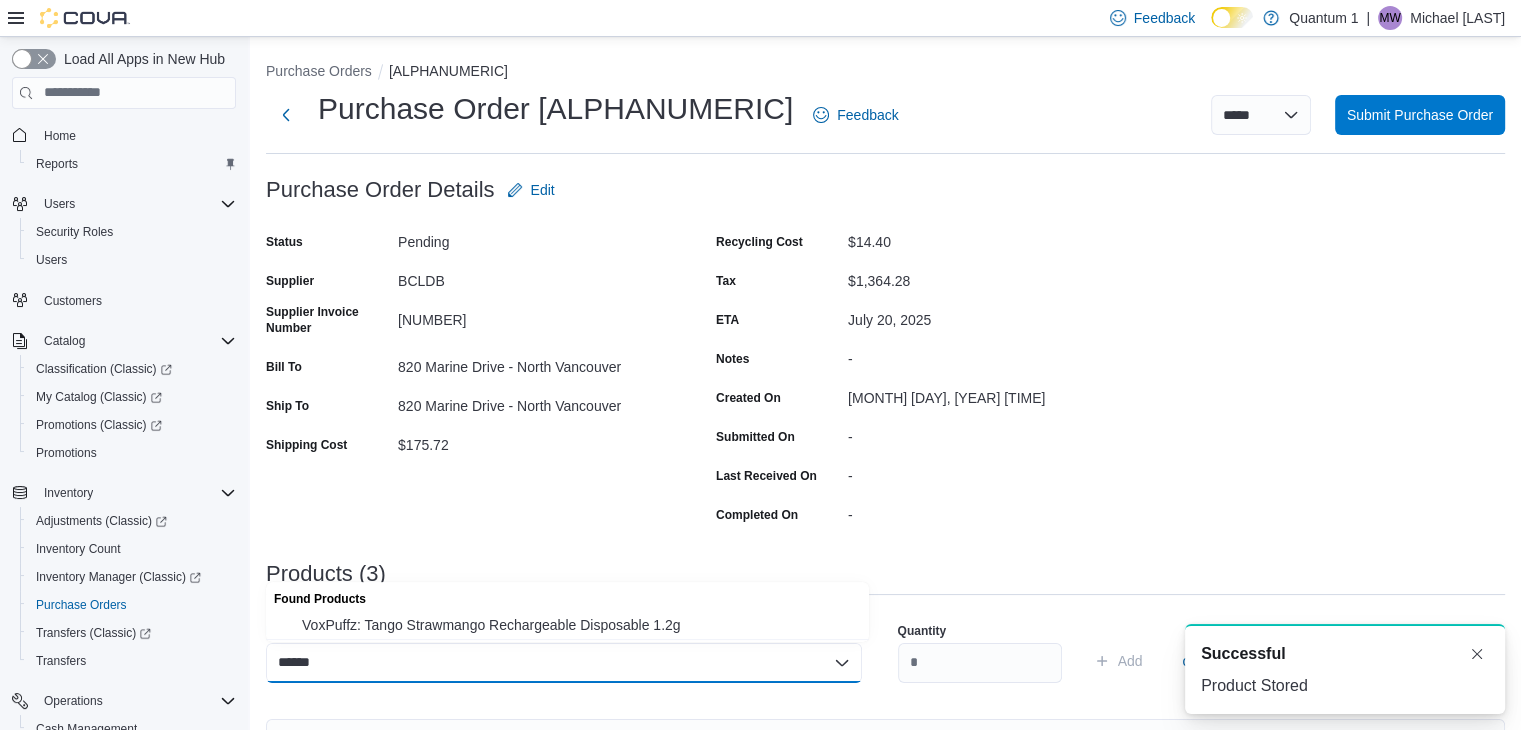 type 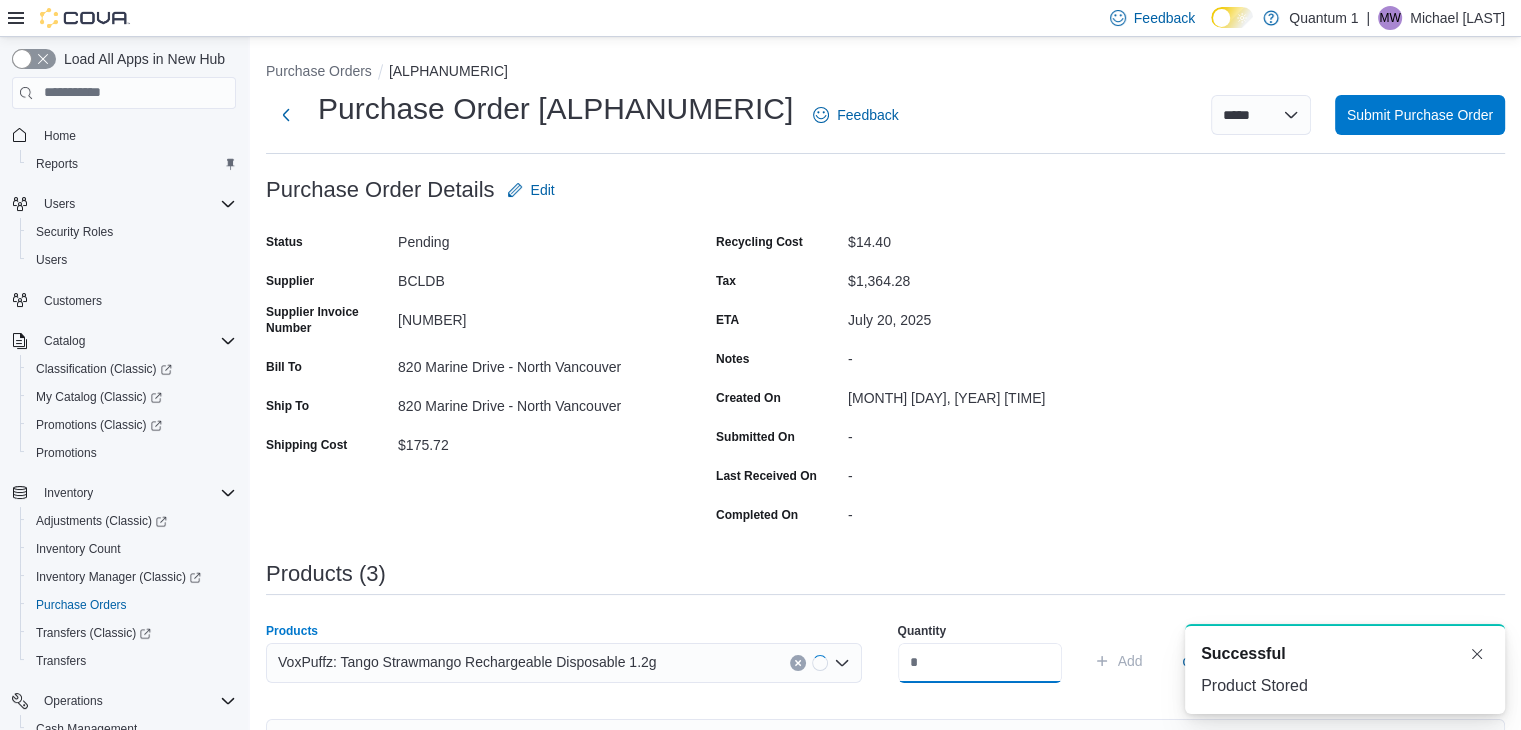 click at bounding box center (980, 663) 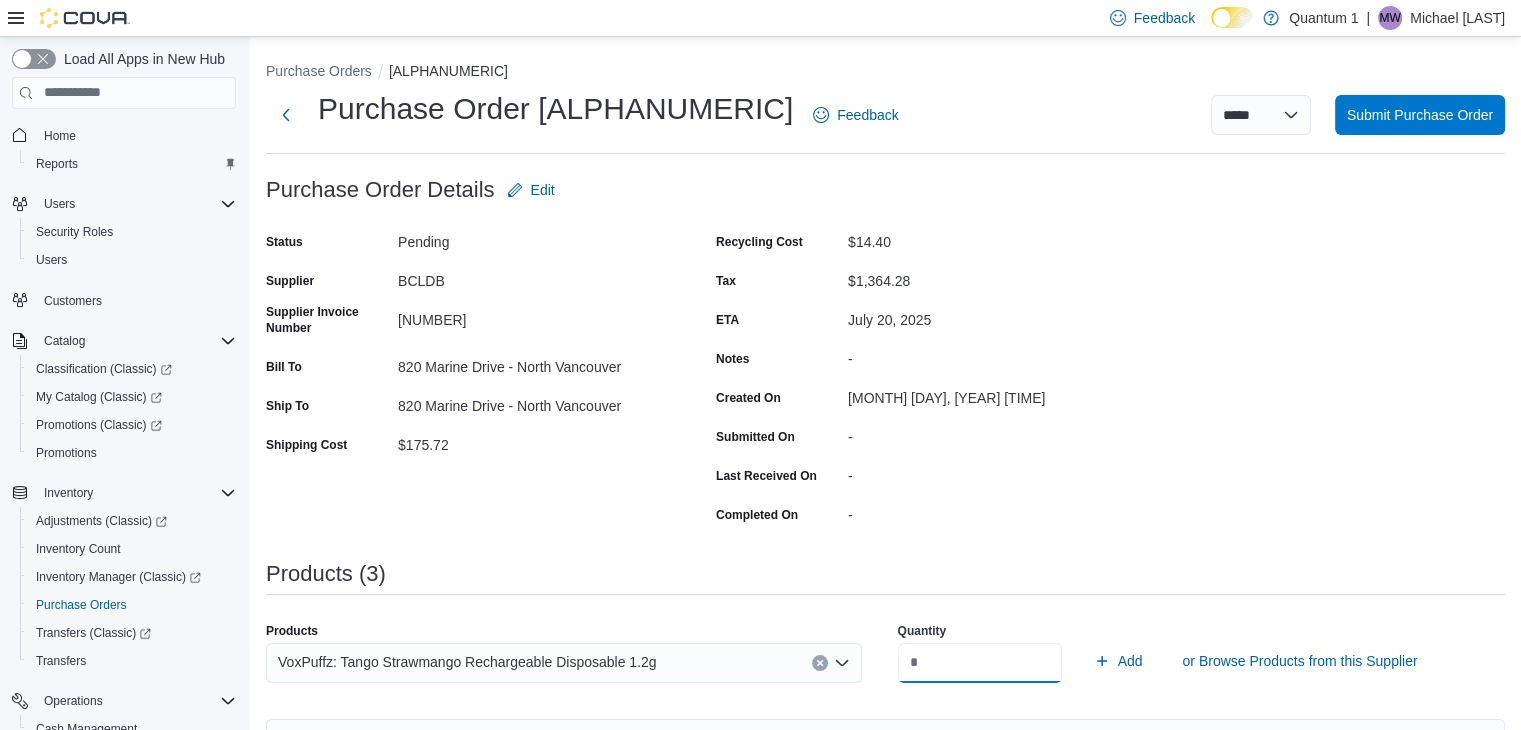 type on "**" 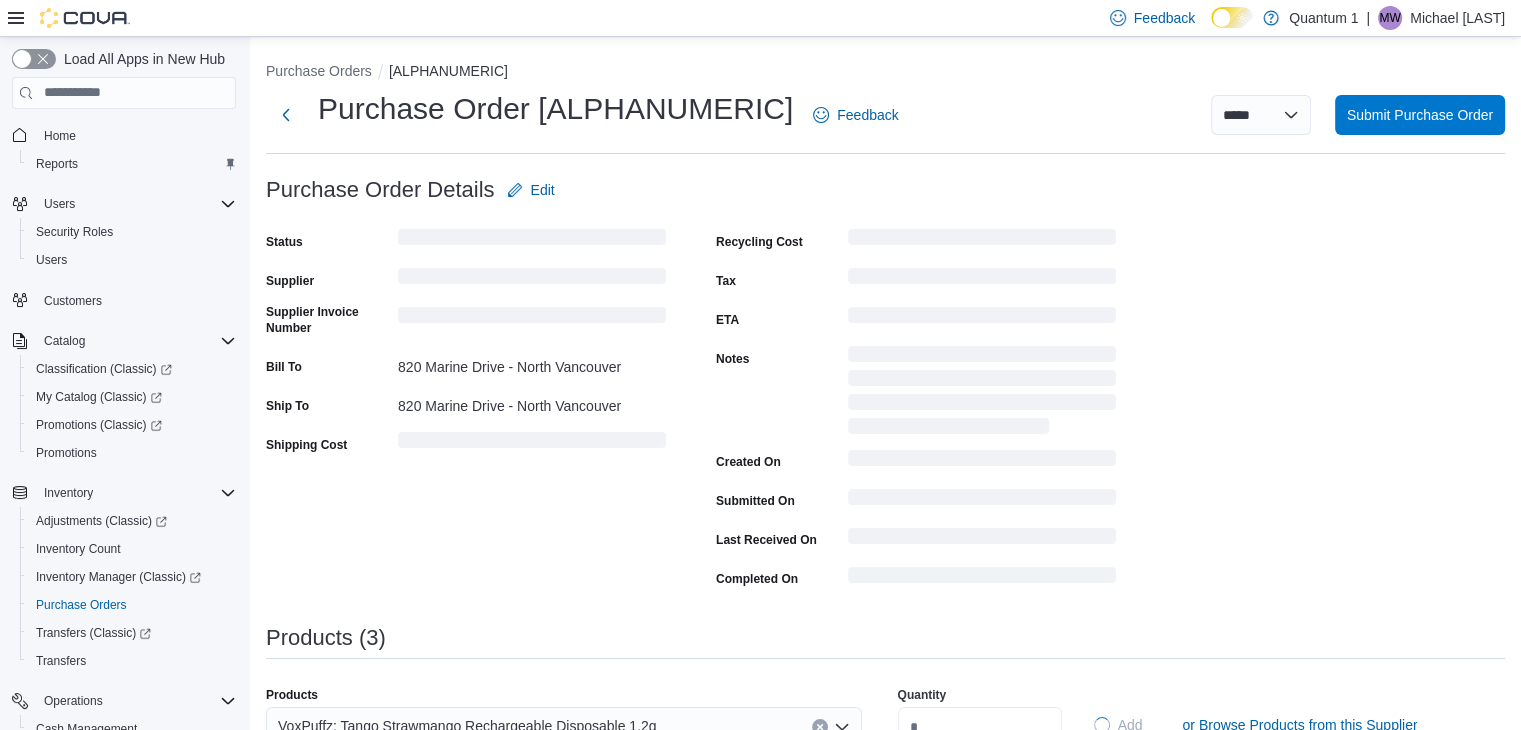 type 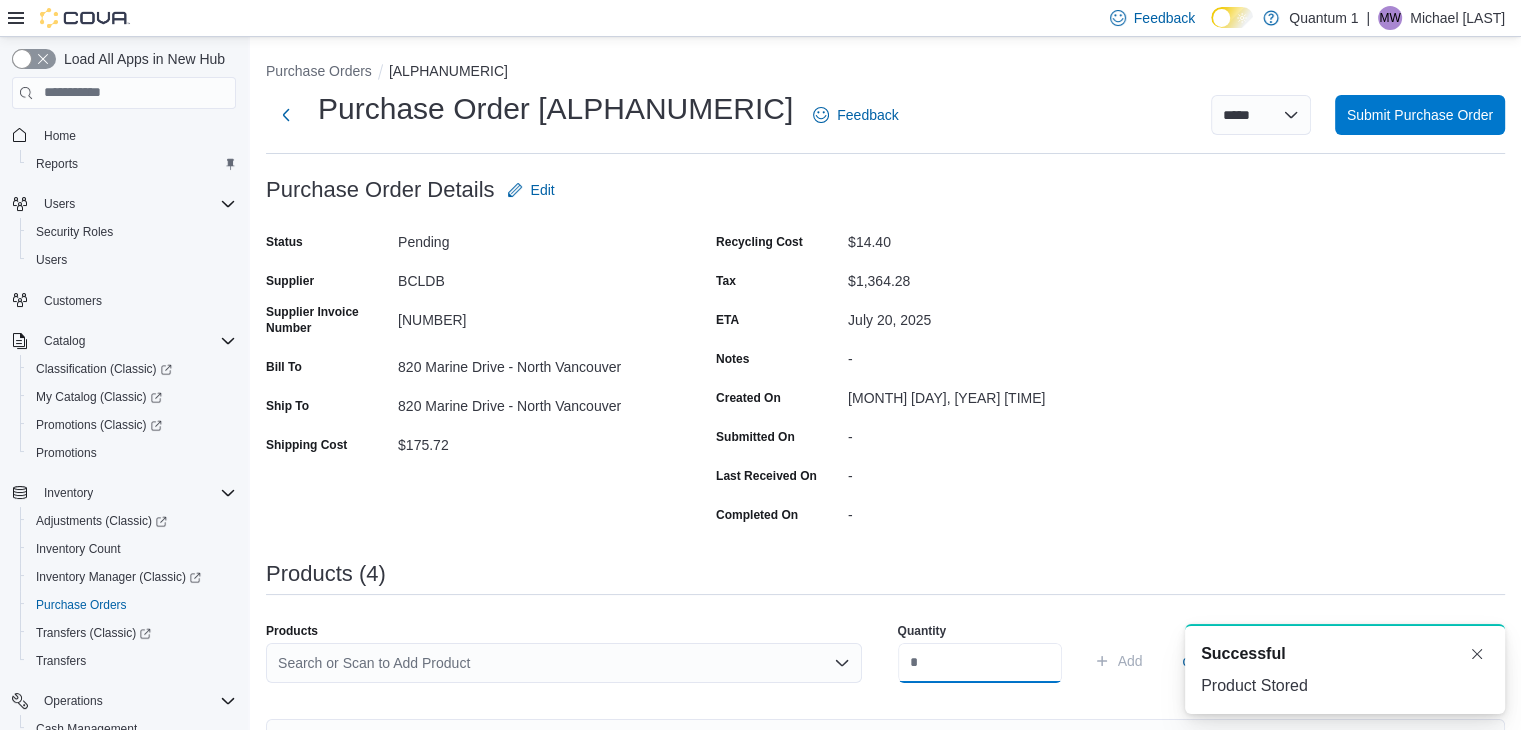 scroll, scrollTop: 0, scrollLeft: 0, axis: both 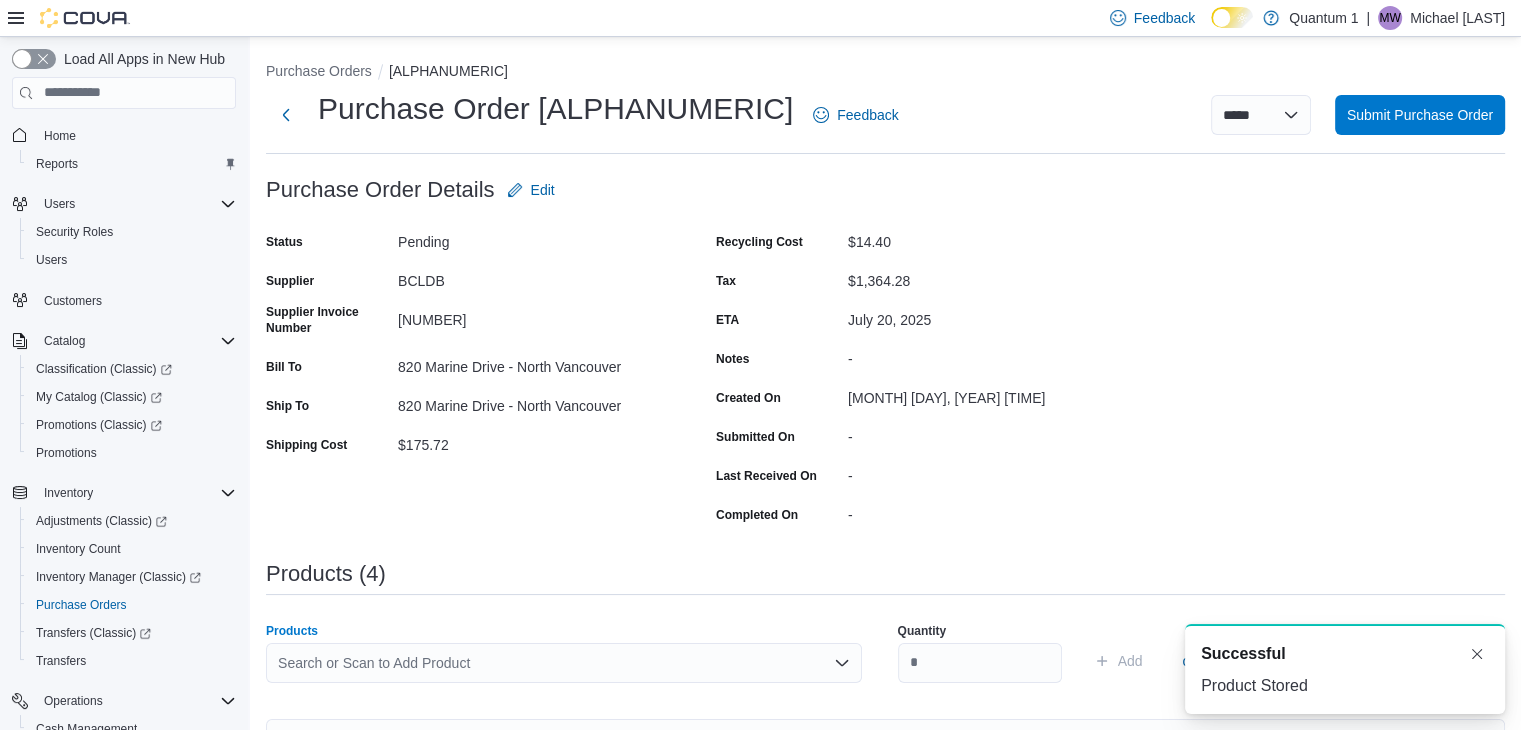 click on "Search or Scan to Add Product" at bounding box center (564, 663) 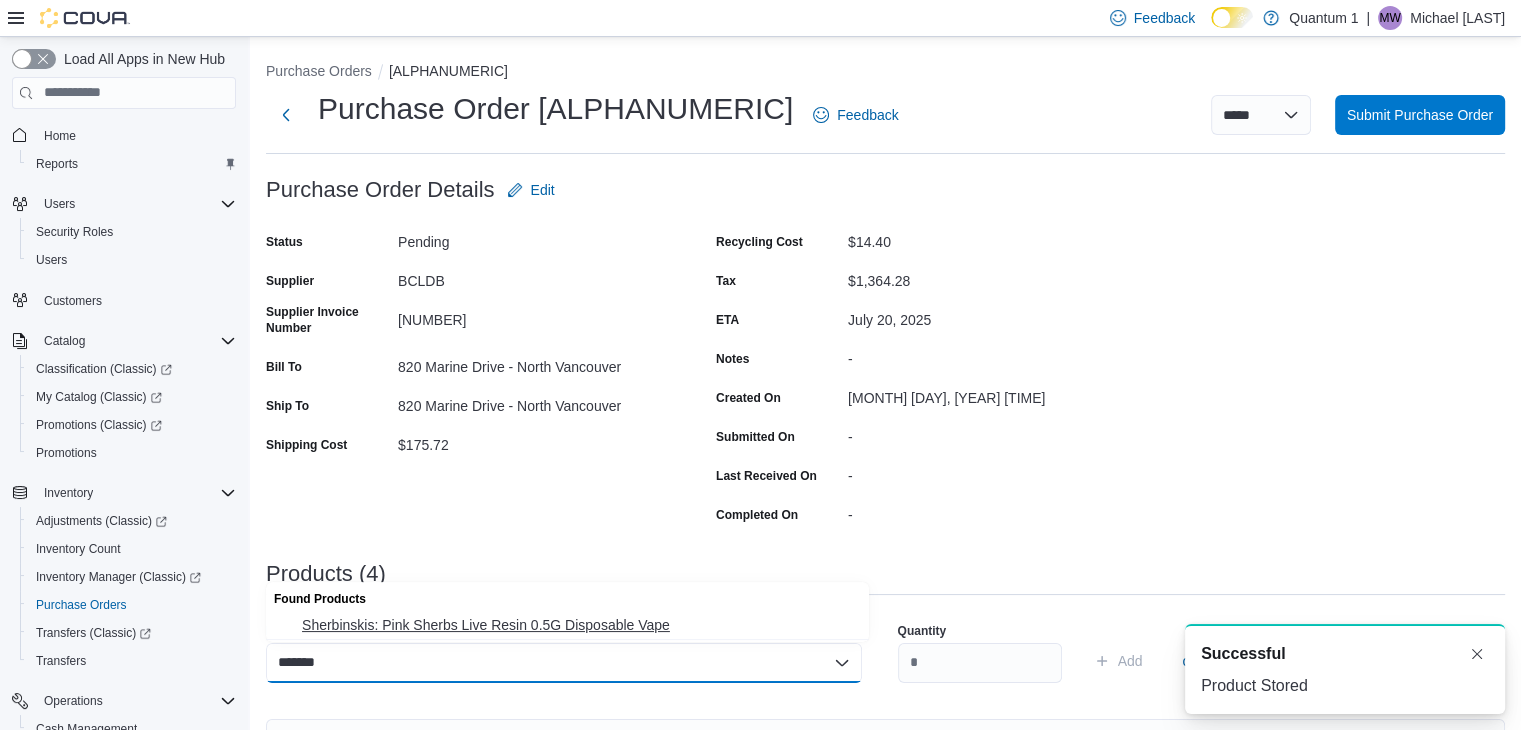 type on "*******" 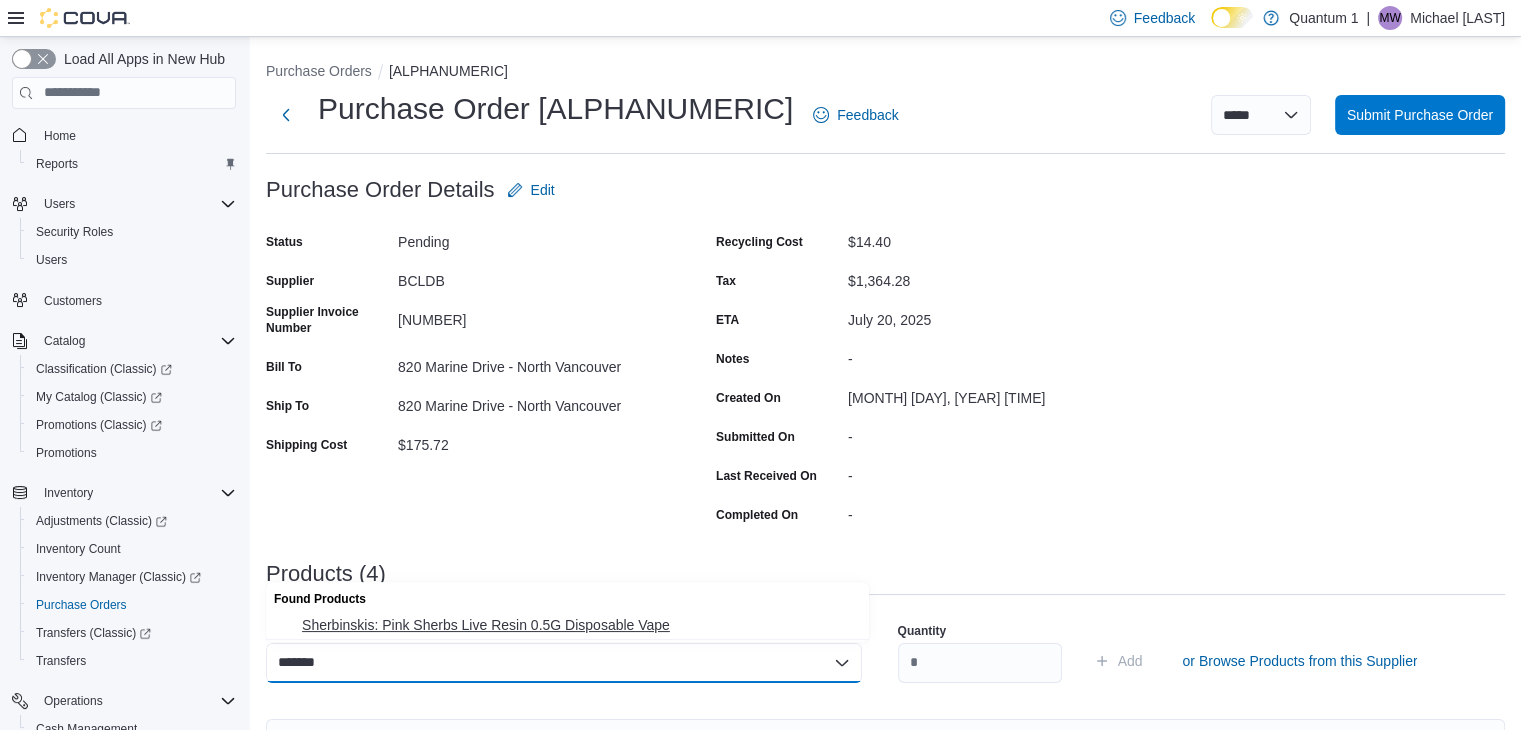 click on "Sherbinskis: Pink Sherbs Live Resin 0.5G Disposable Vape" at bounding box center [579, 625] 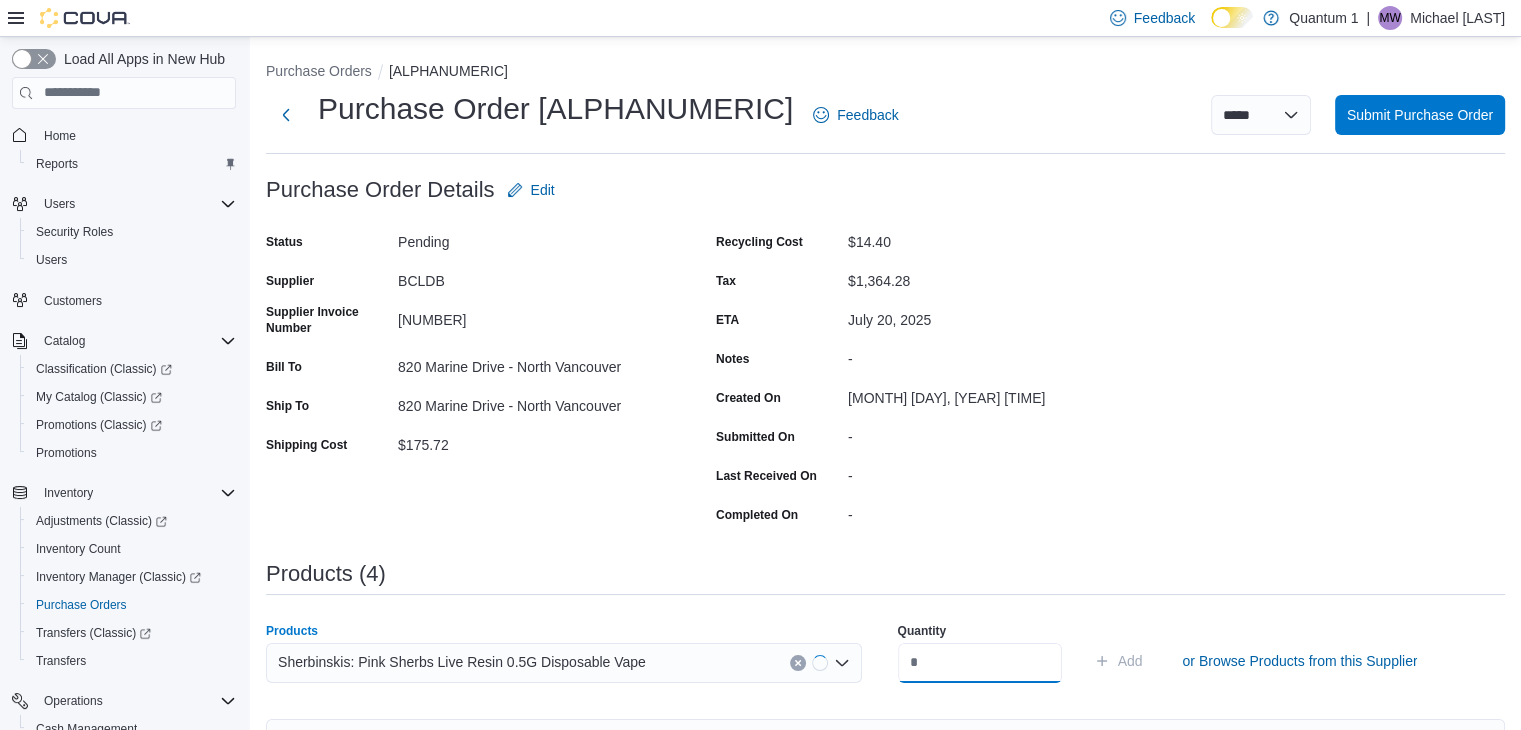 click at bounding box center [980, 663] 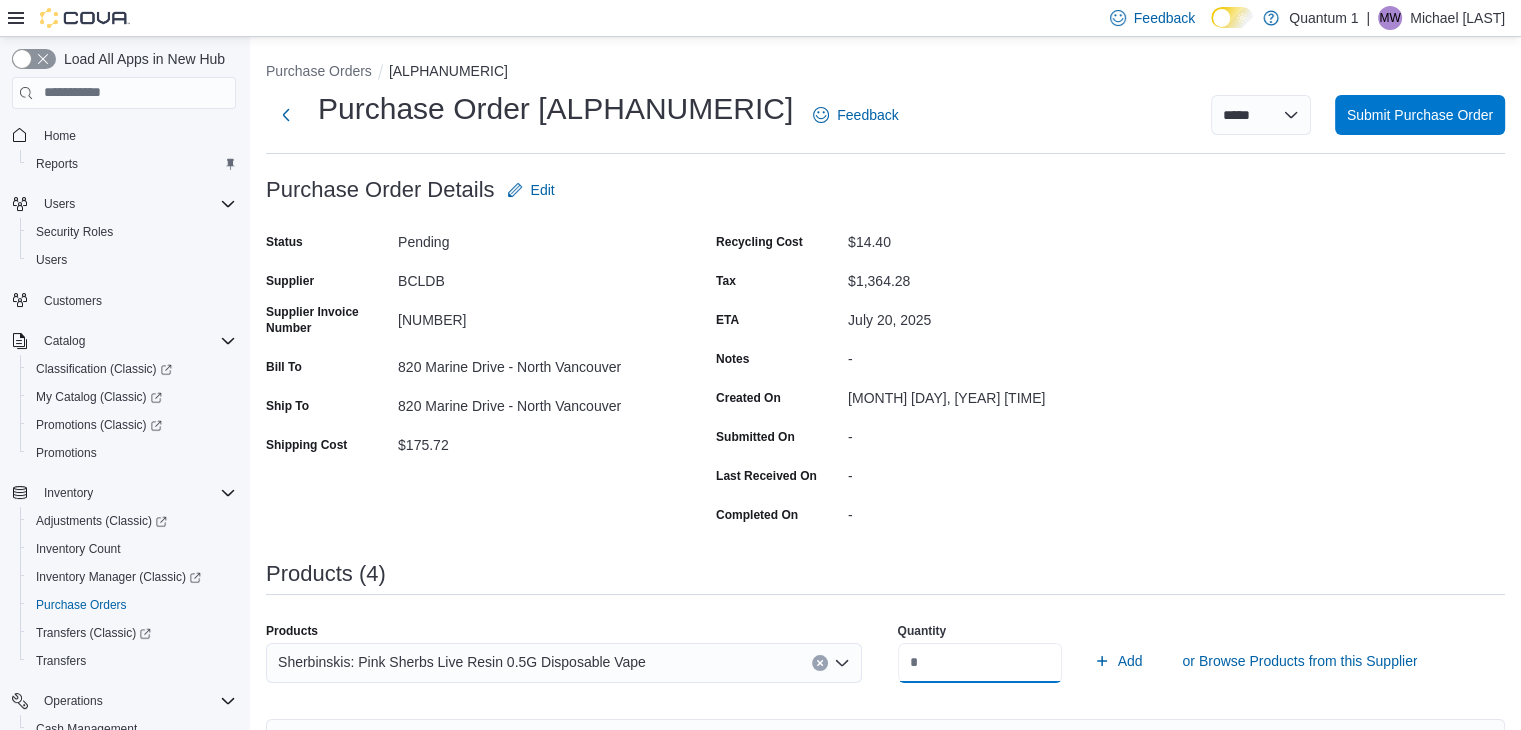 type on "**" 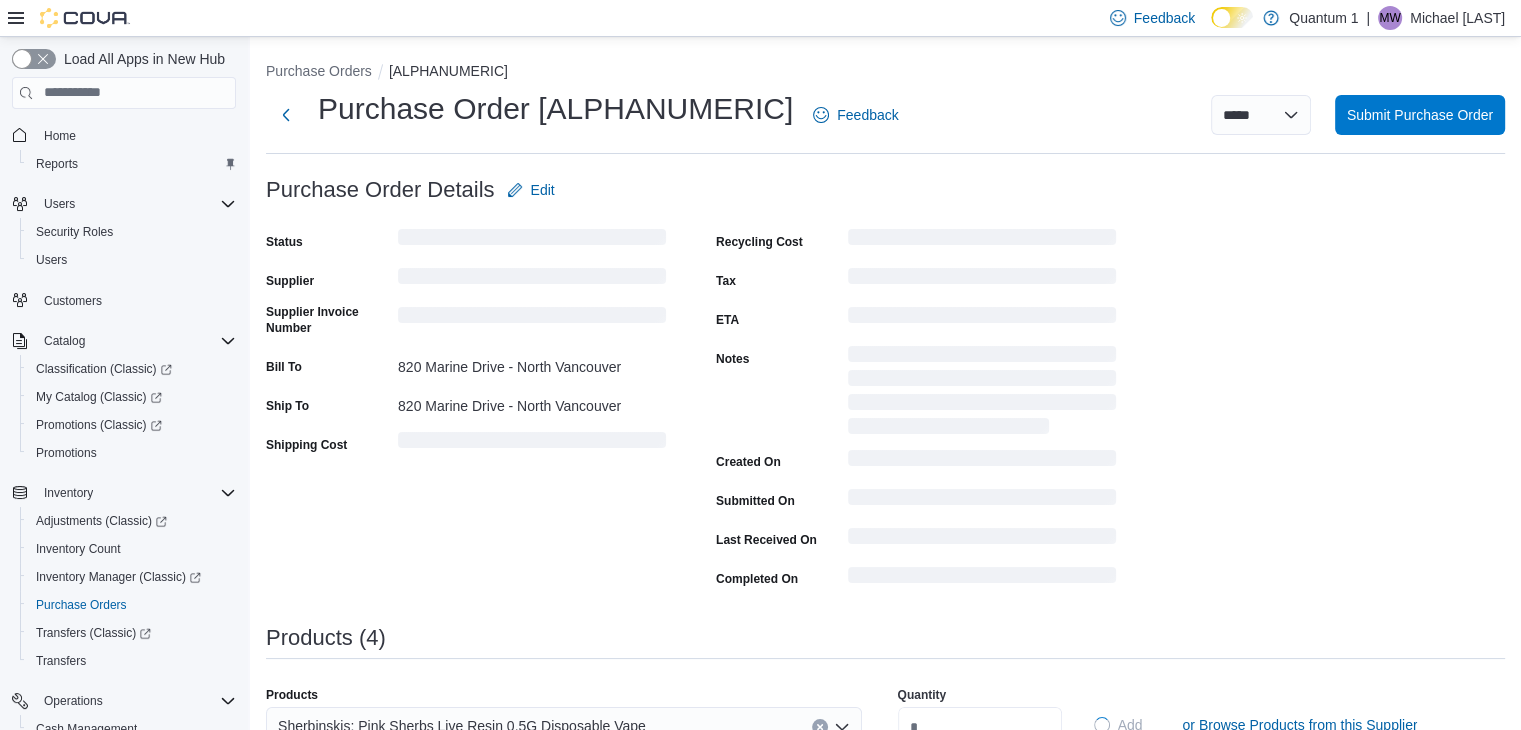 type 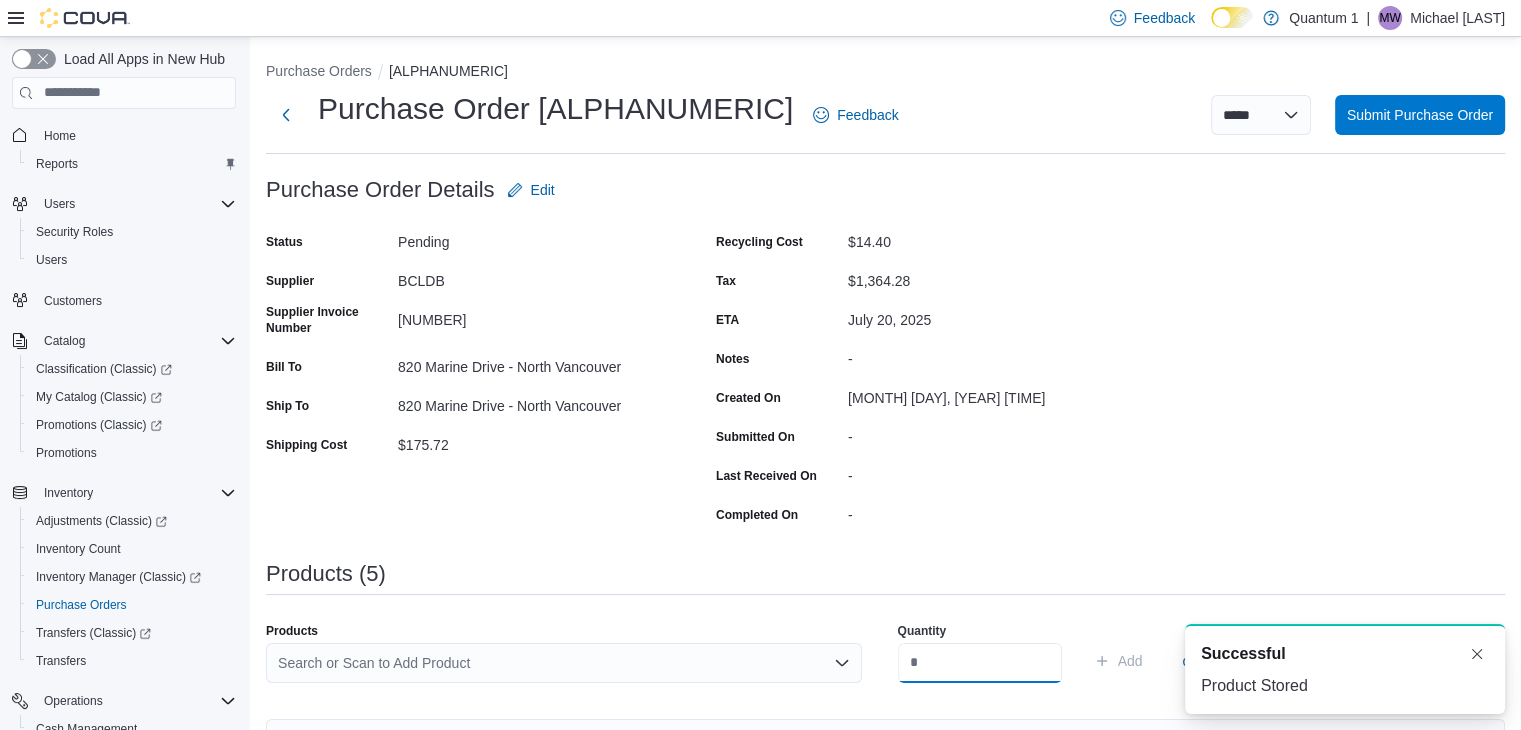 scroll, scrollTop: 0, scrollLeft: 0, axis: both 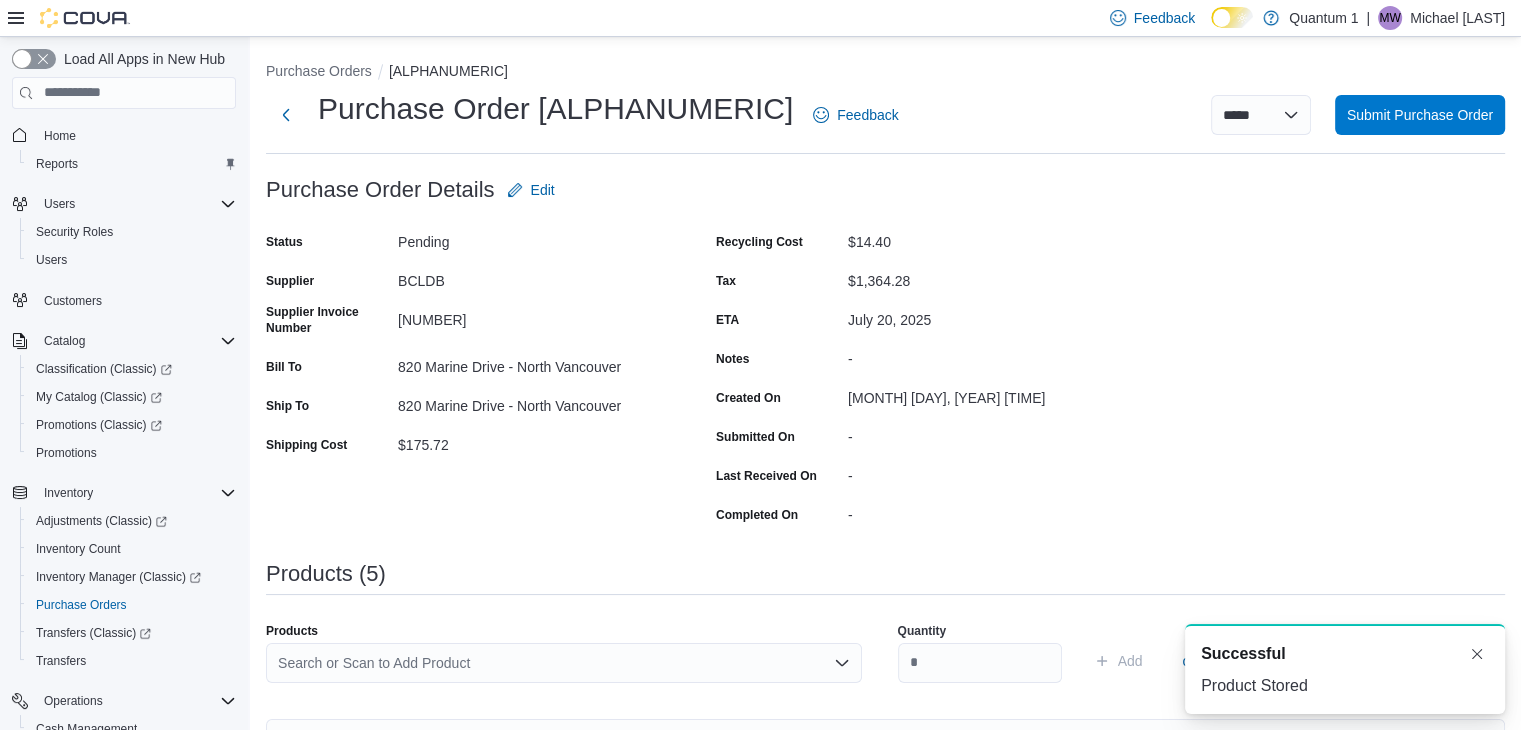 click on "Search or Scan to Add Product" at bounding box center (564, 663) 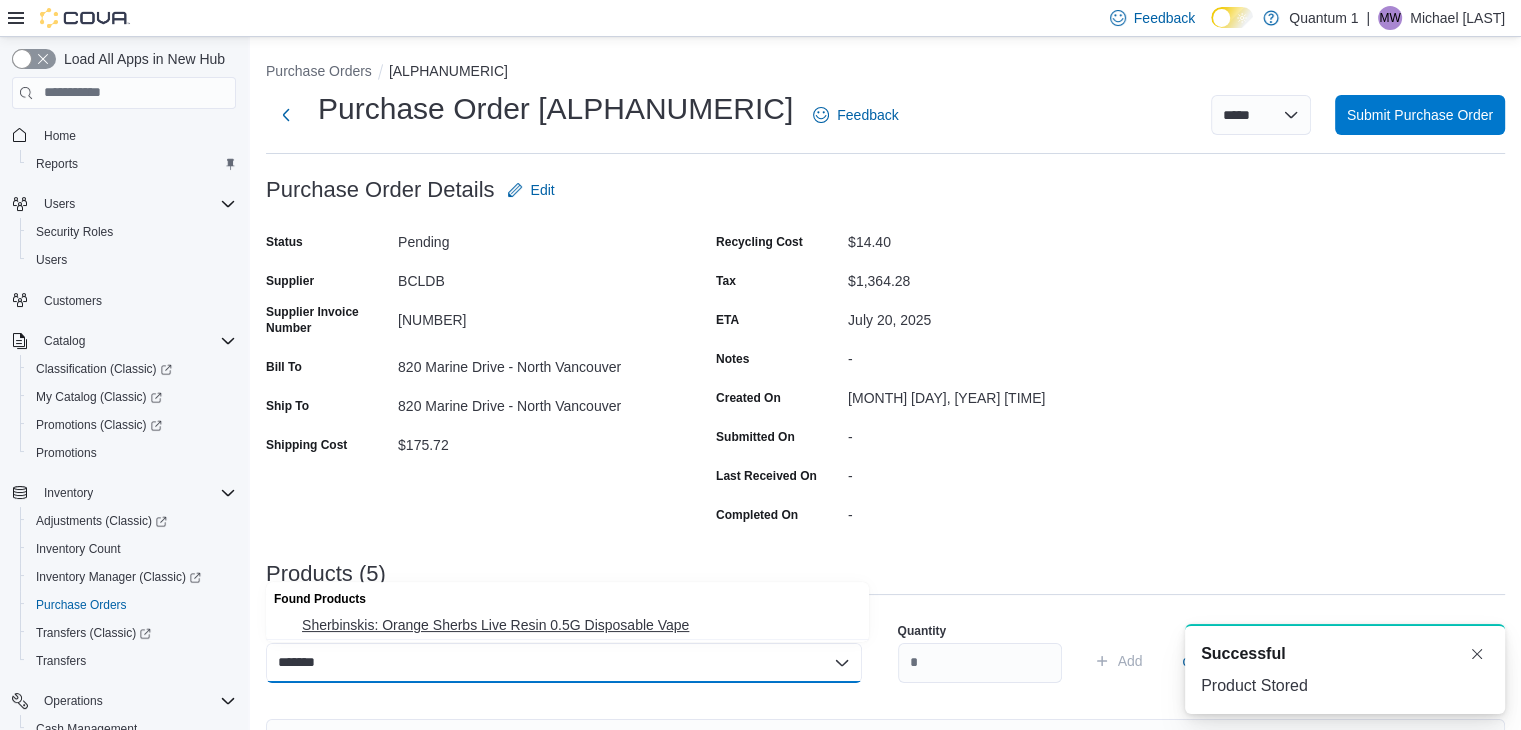 type on "*******" 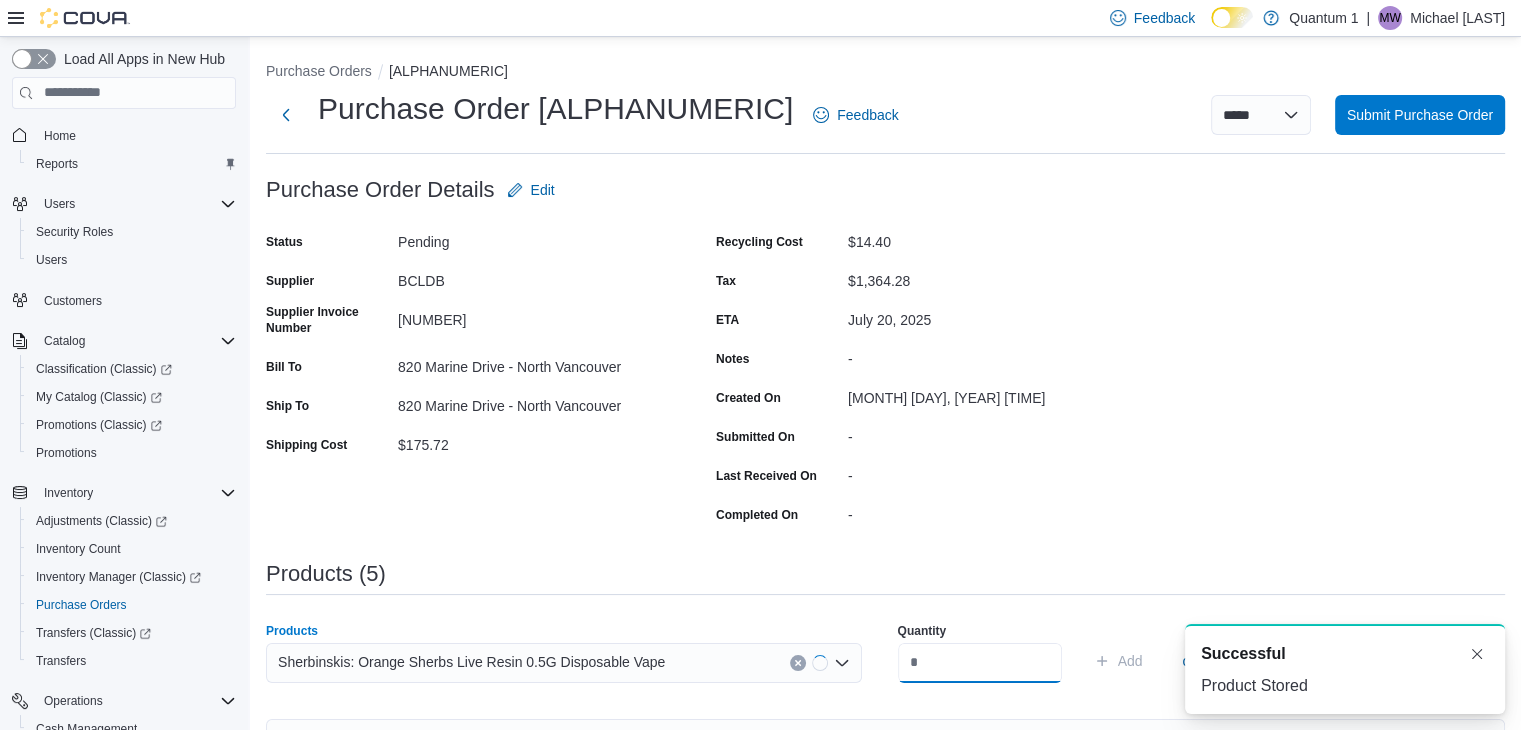 click at bounding box center [980, 663] 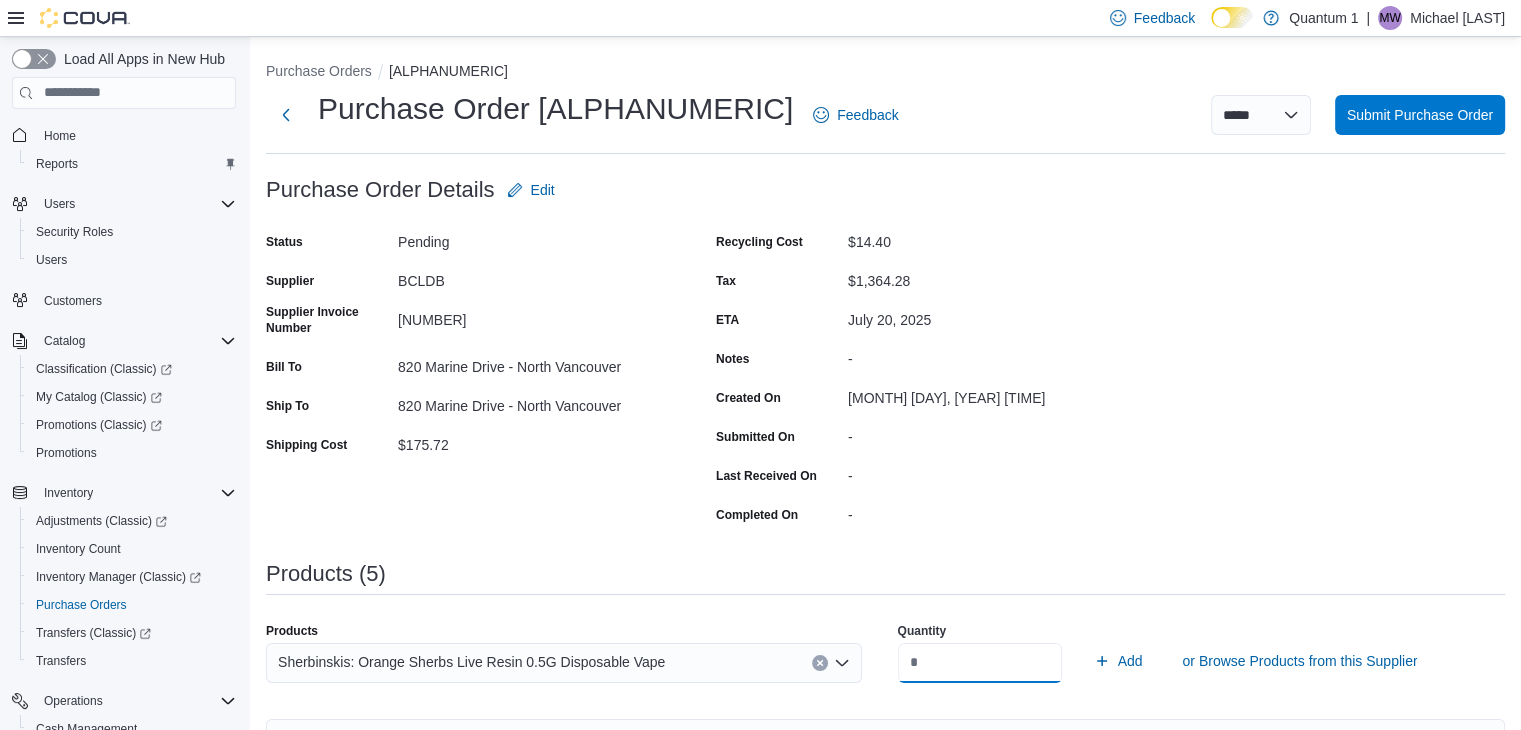 type on "*" 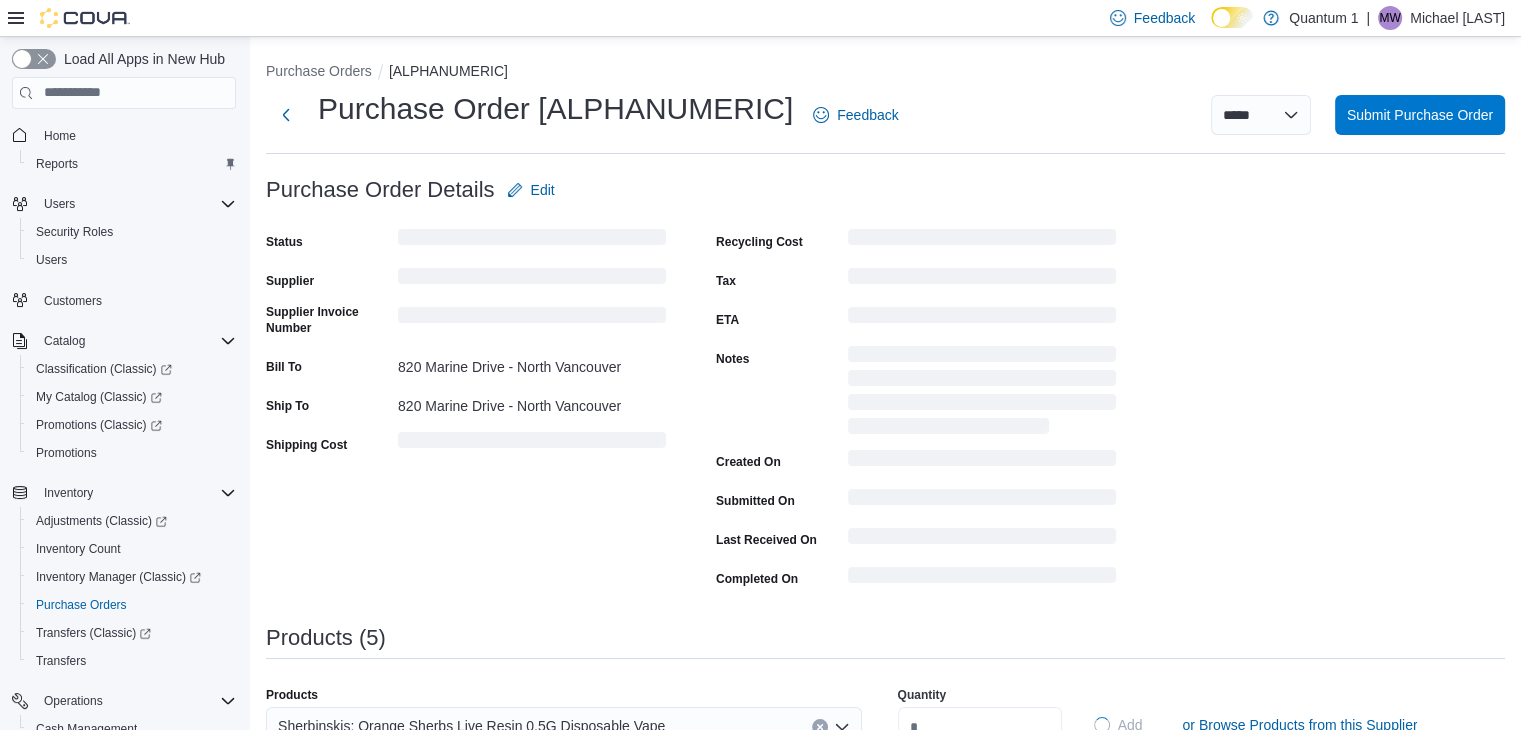 type 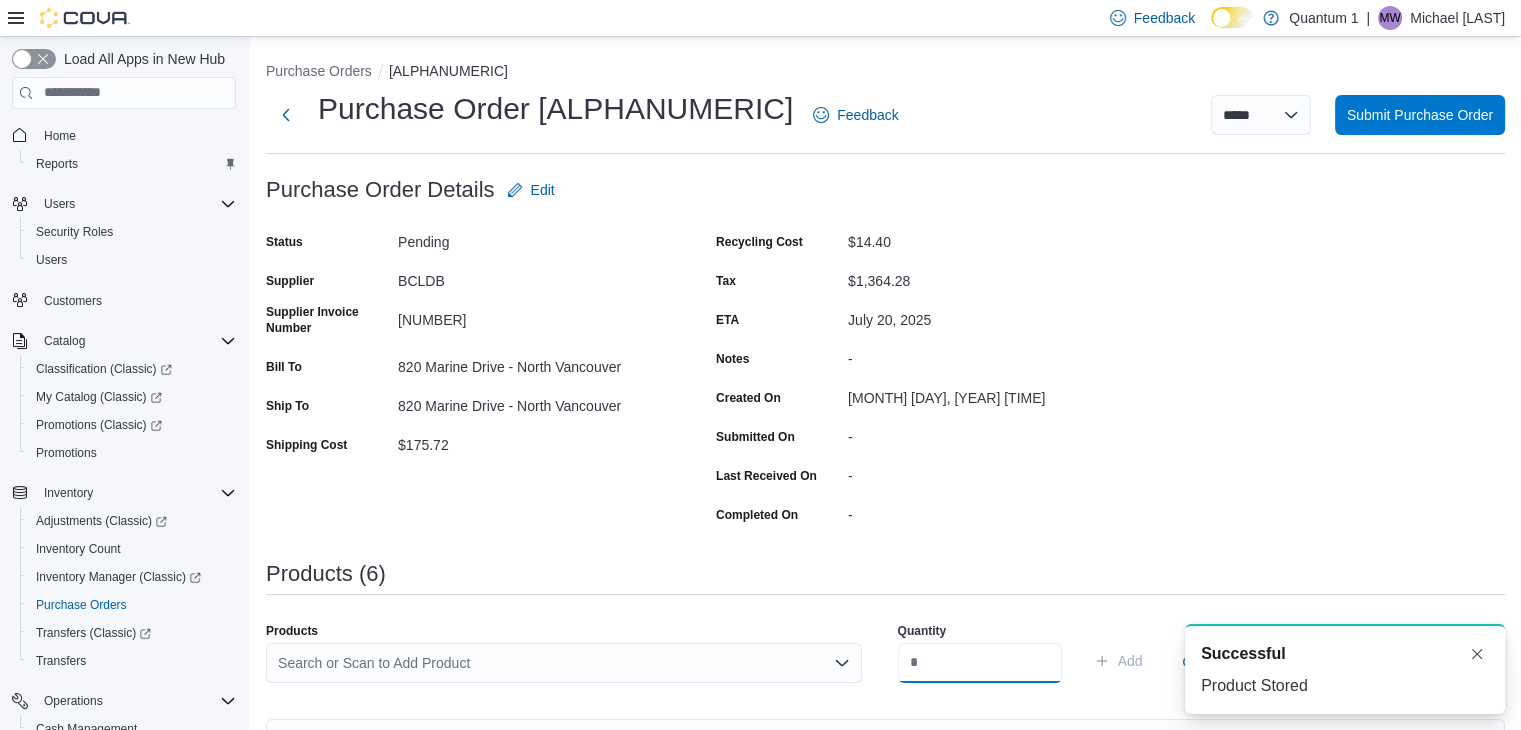 scroll, scrollTop: 0, scrollLeft: 0, axis: both 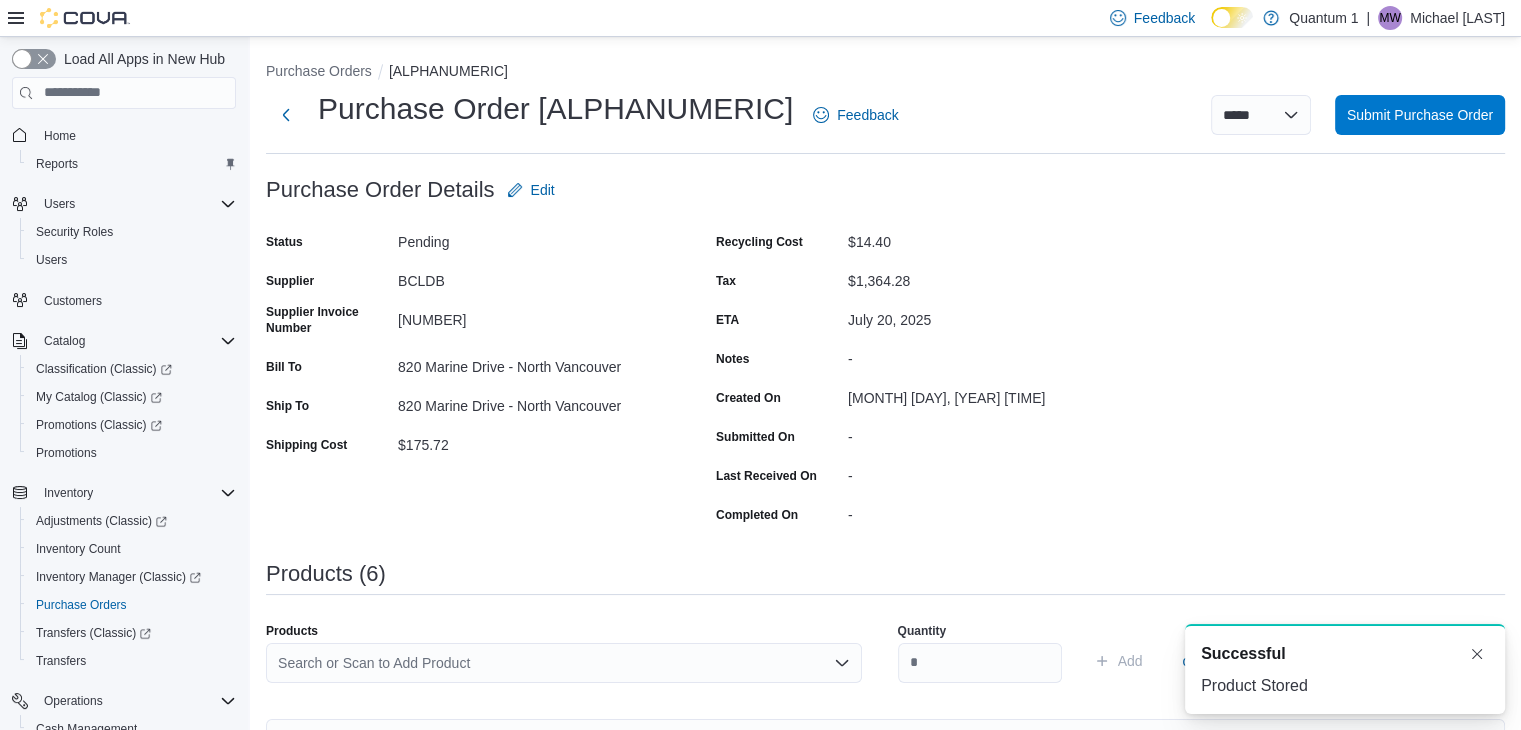 click on "Search or Scan to Add Product" at bounding box center [564, 663] 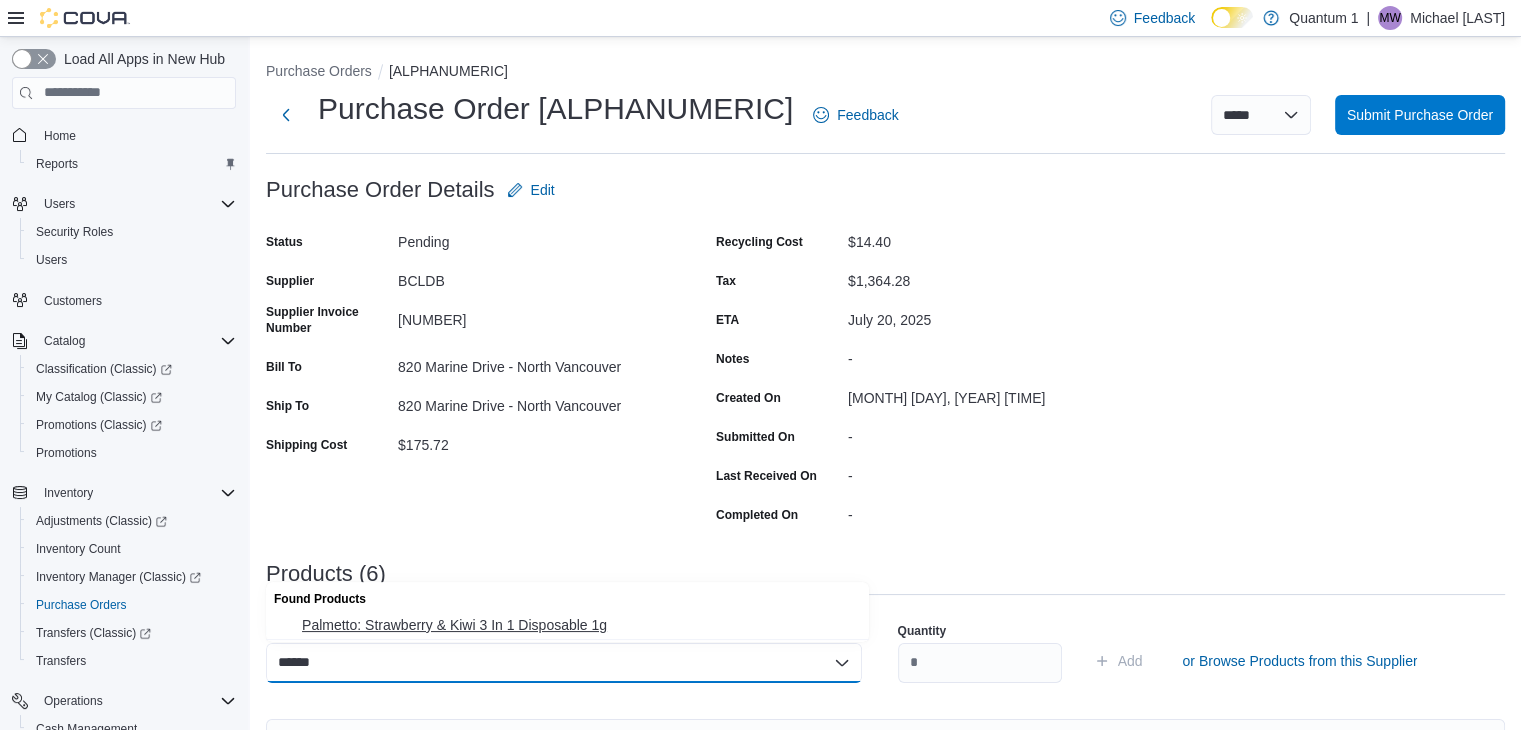 type on "******" 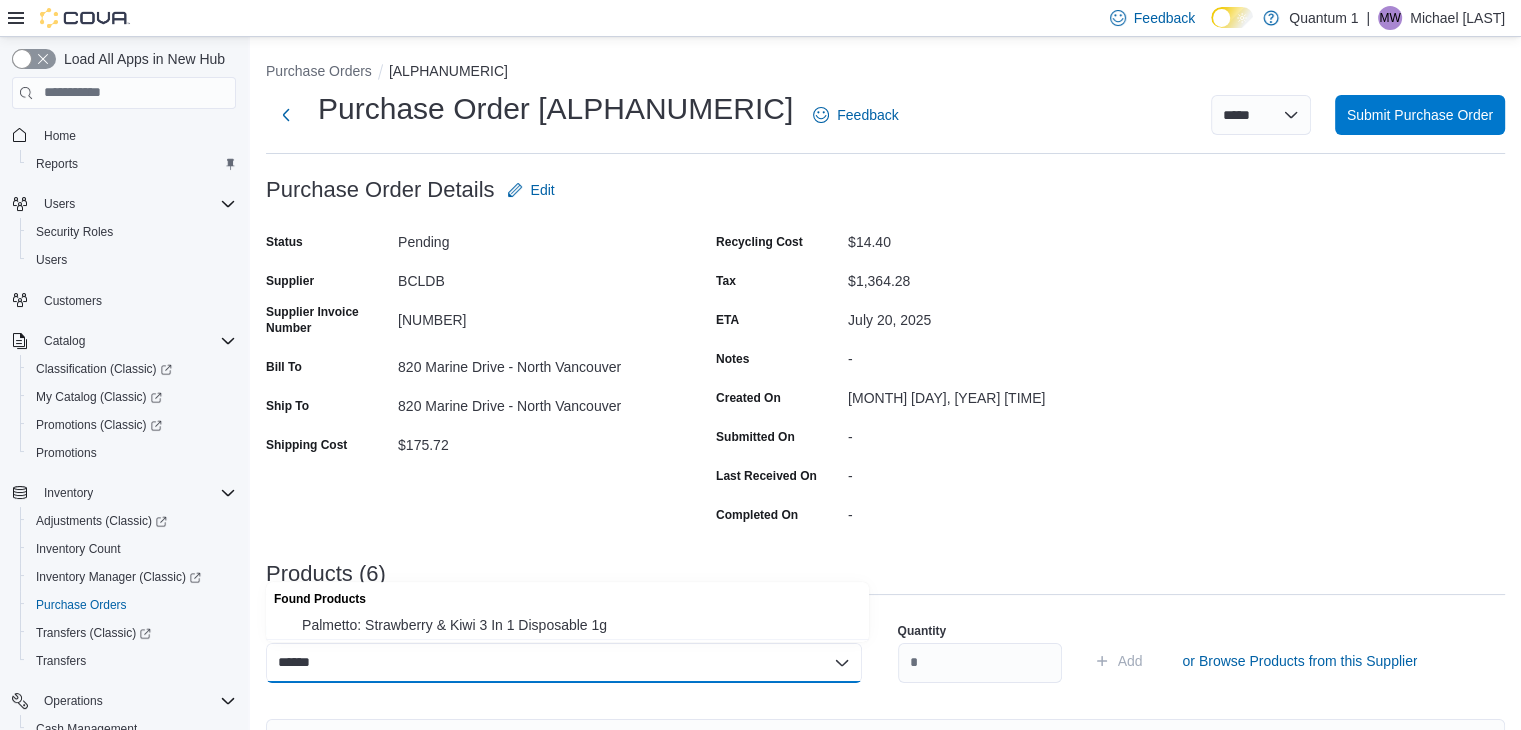 type 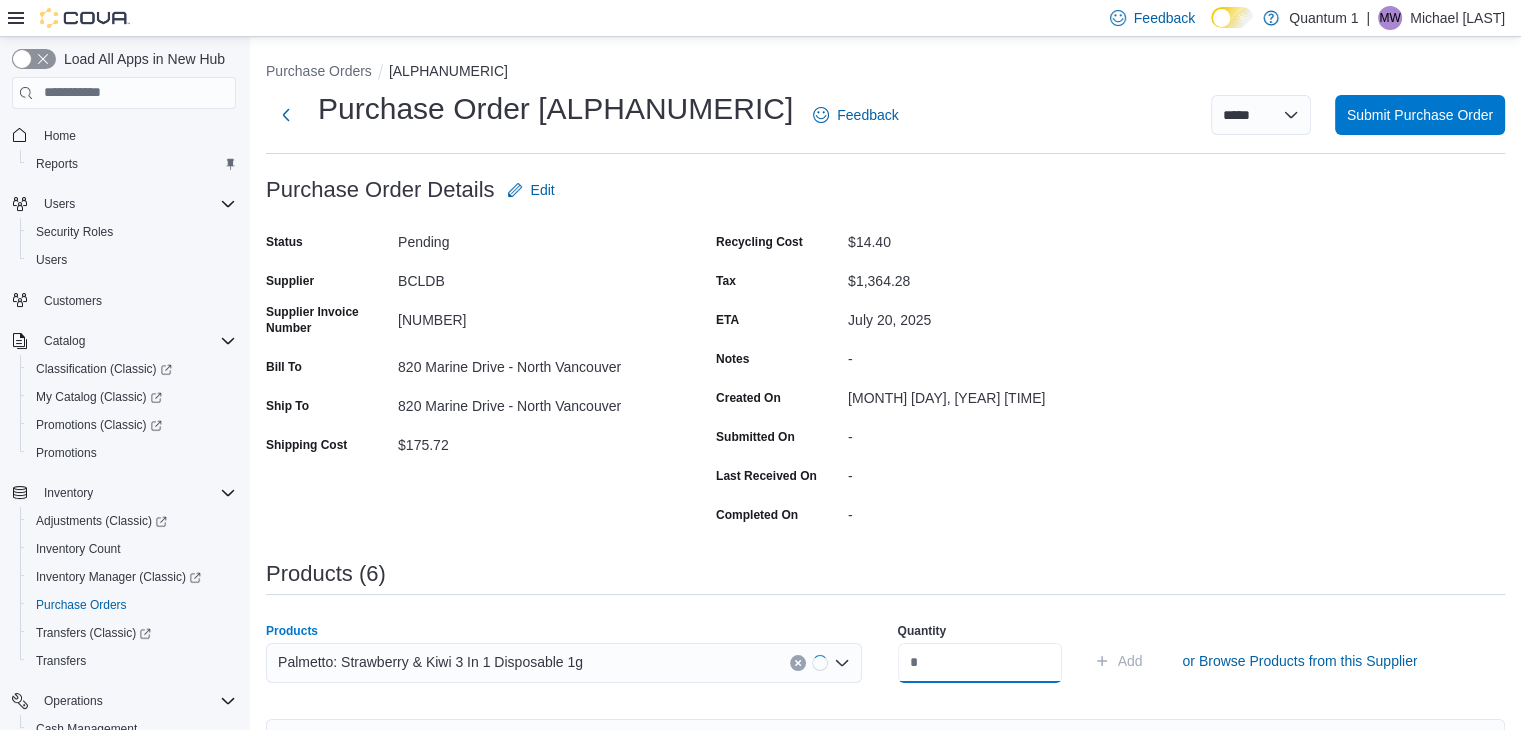 click at bounding box center [980, 663] 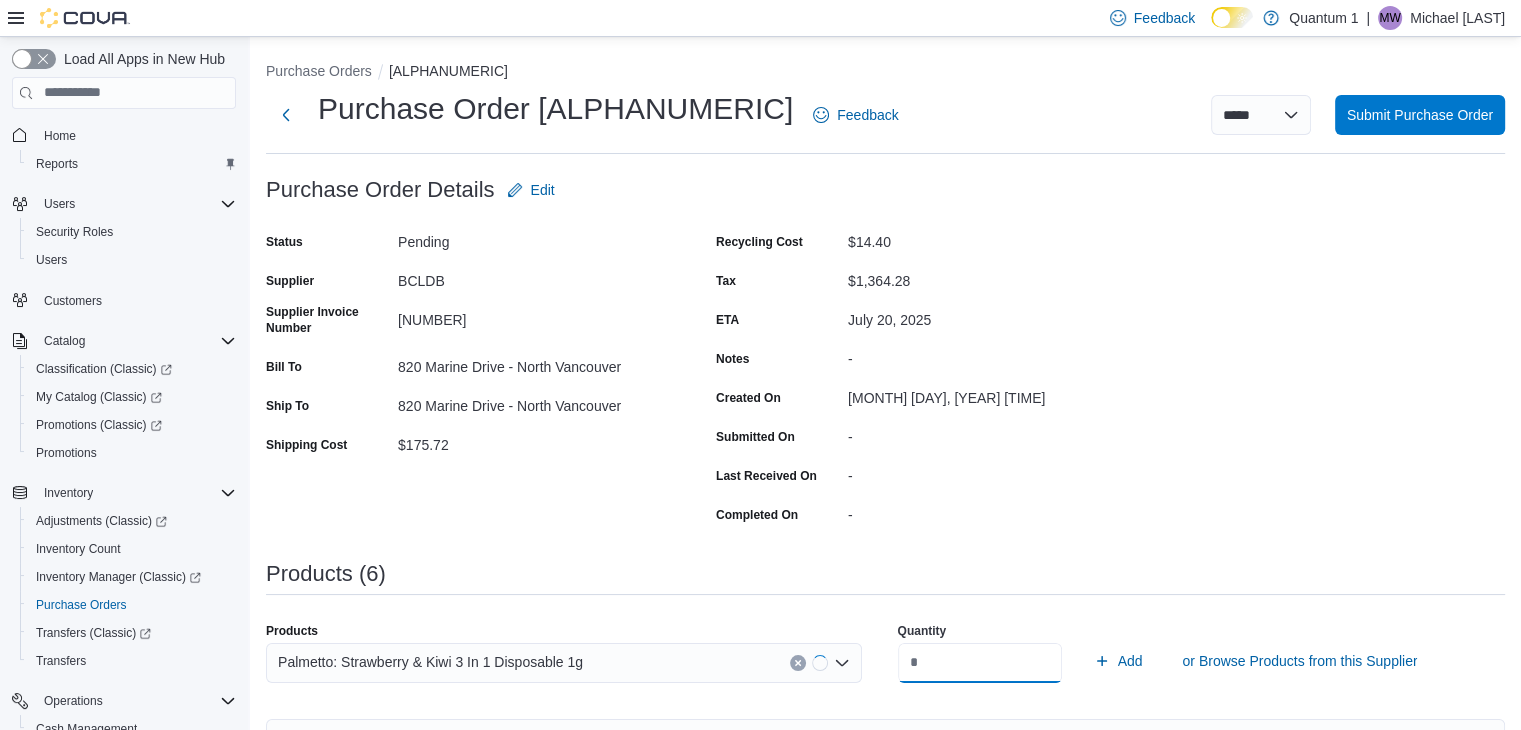 type on "**" 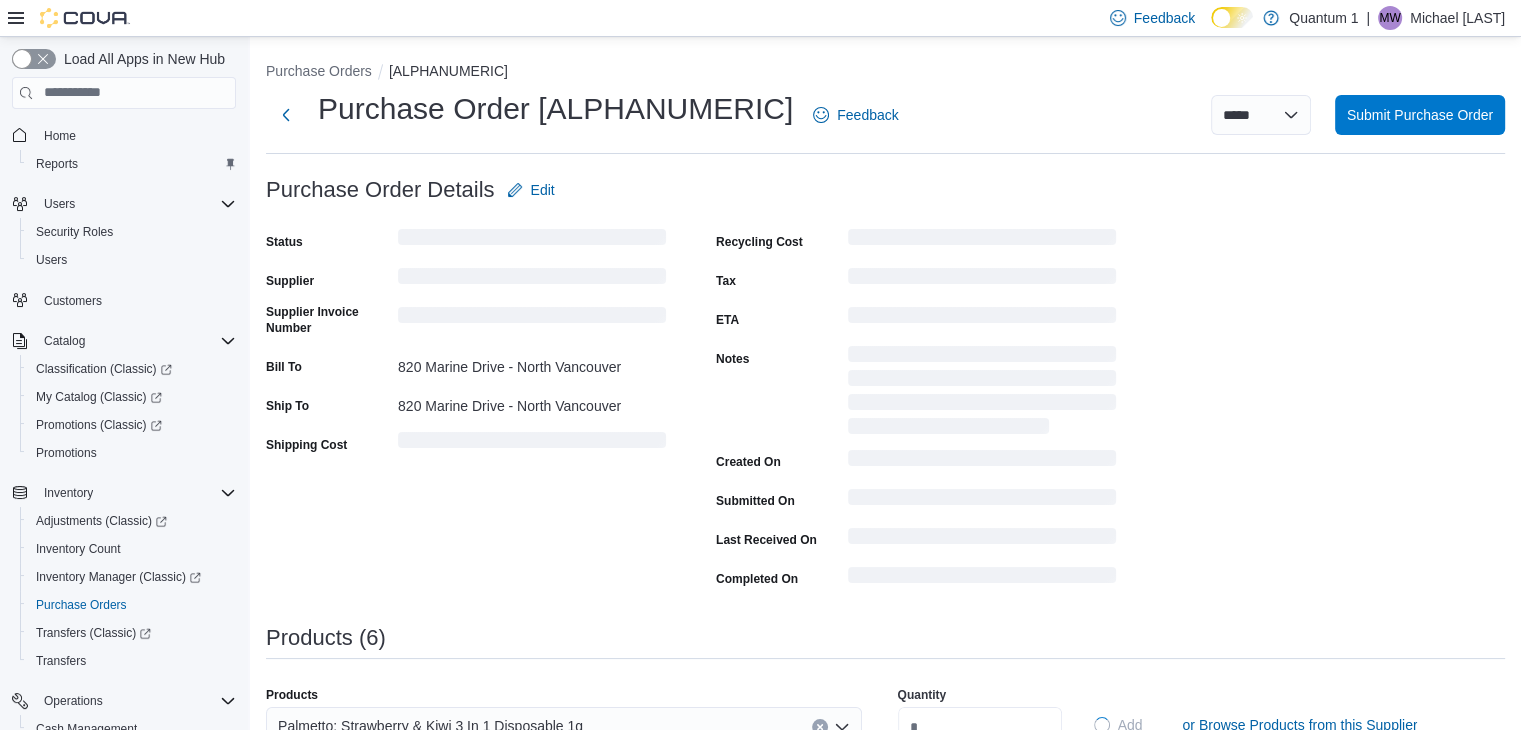 type 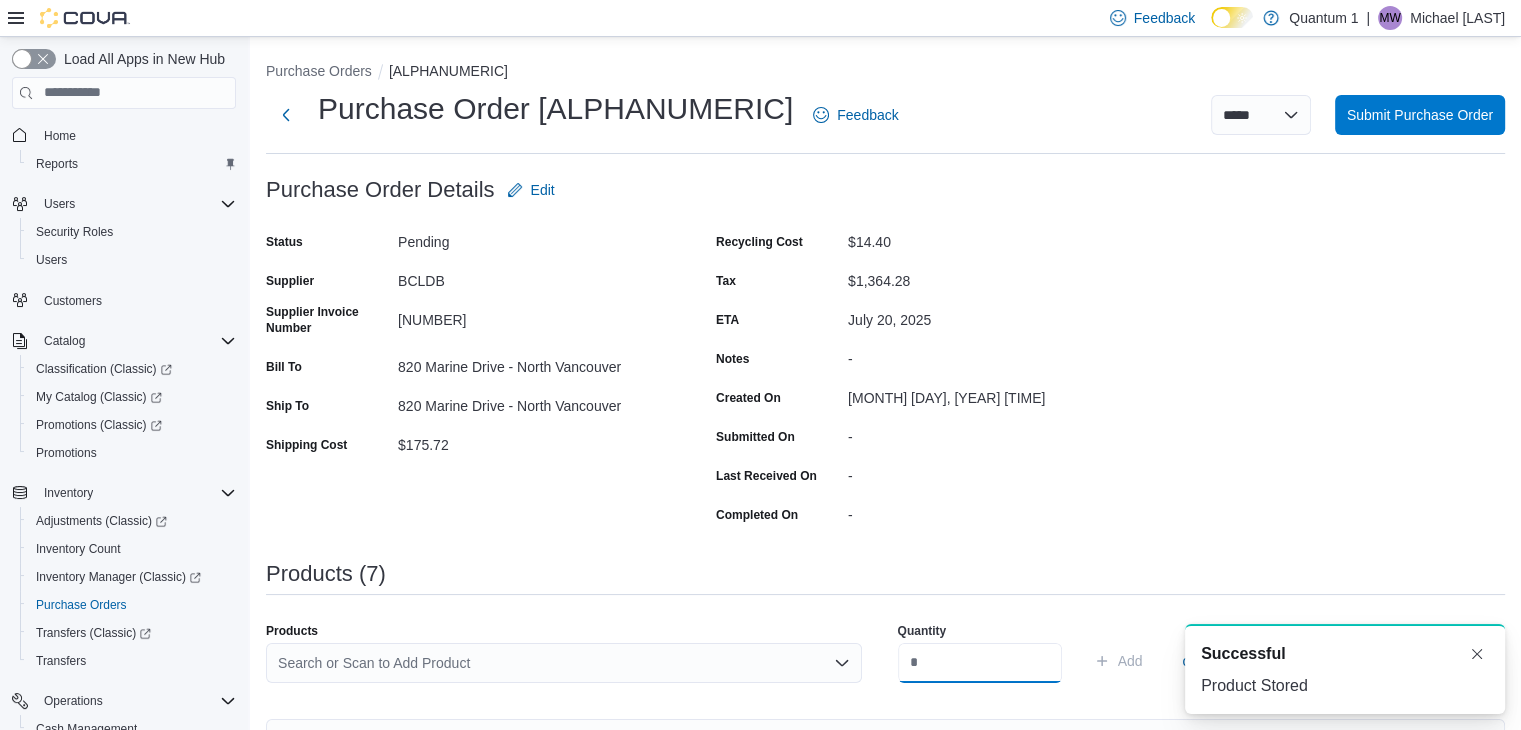 scroll, scrollTop: 0, scrollLeft: 0, axis: both 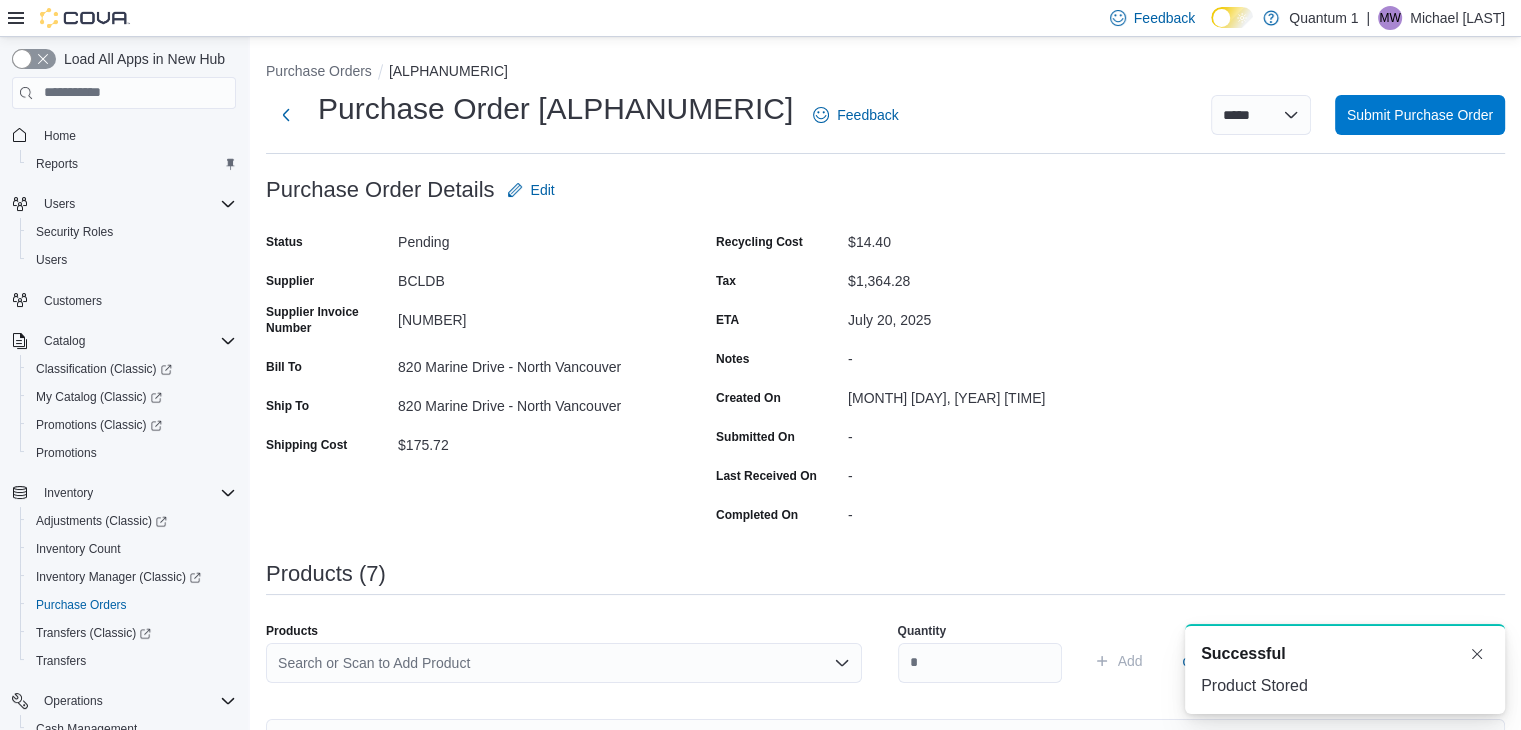 click on "Search or Scan to Add Product" at bounding box center (564, 671) 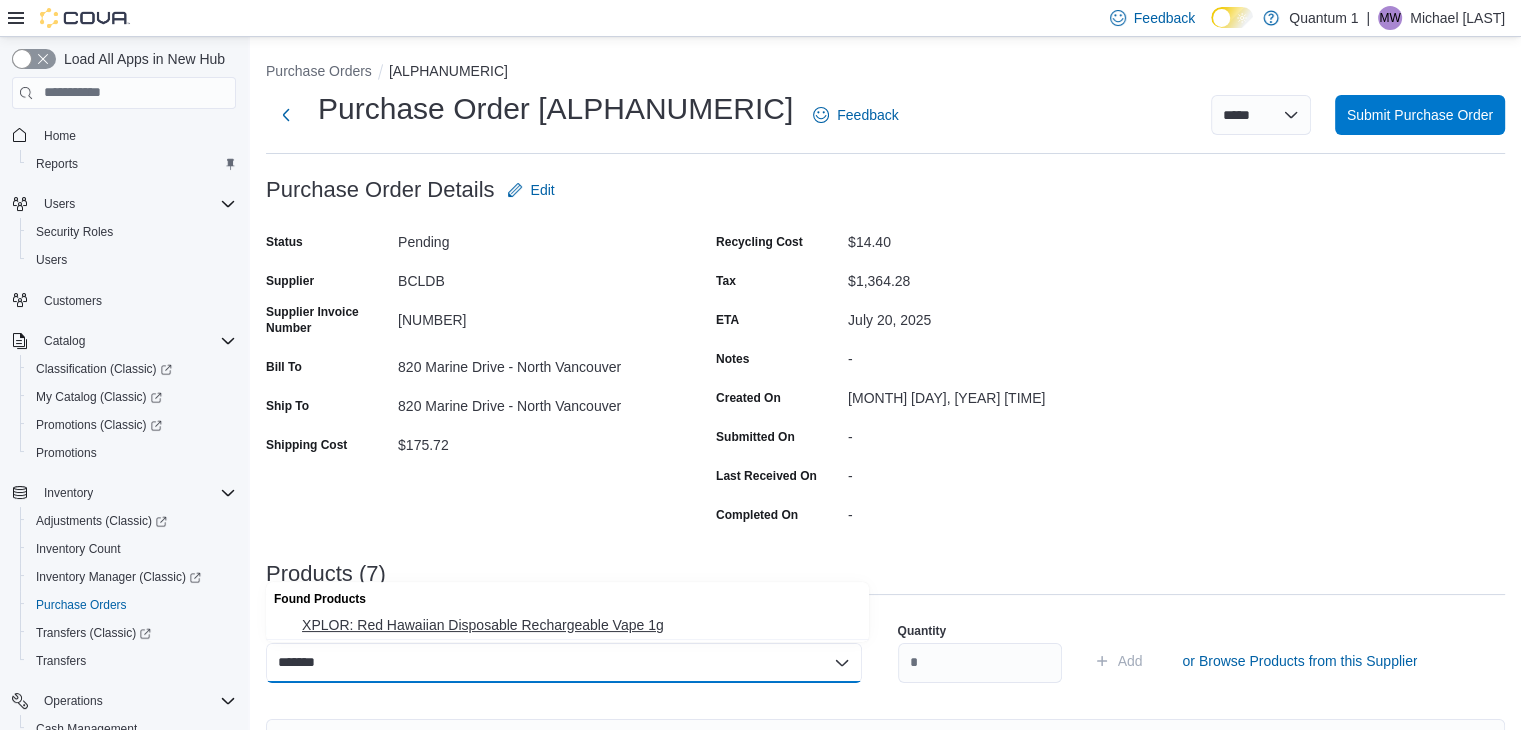 type on "*******" 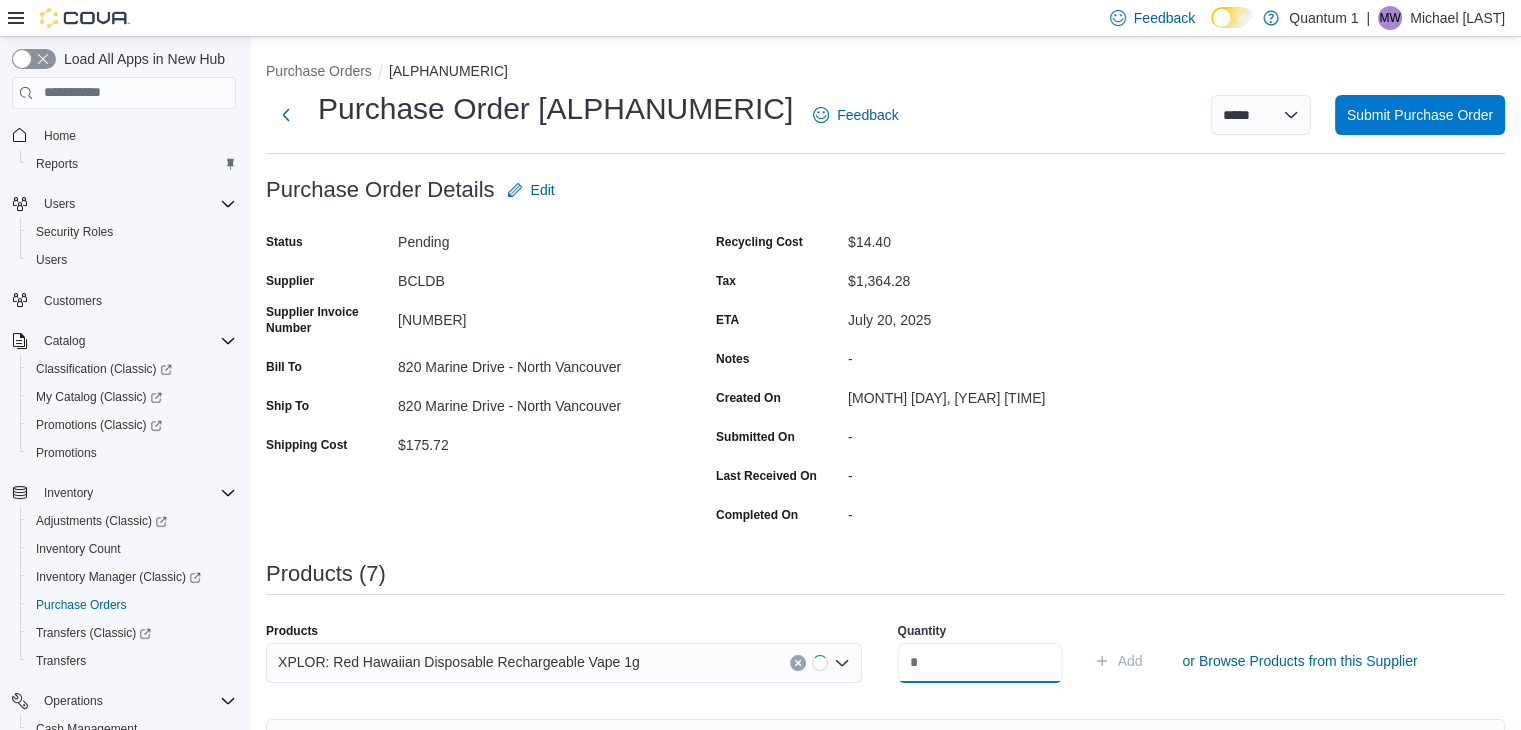 click at bounding box center [980, 663] 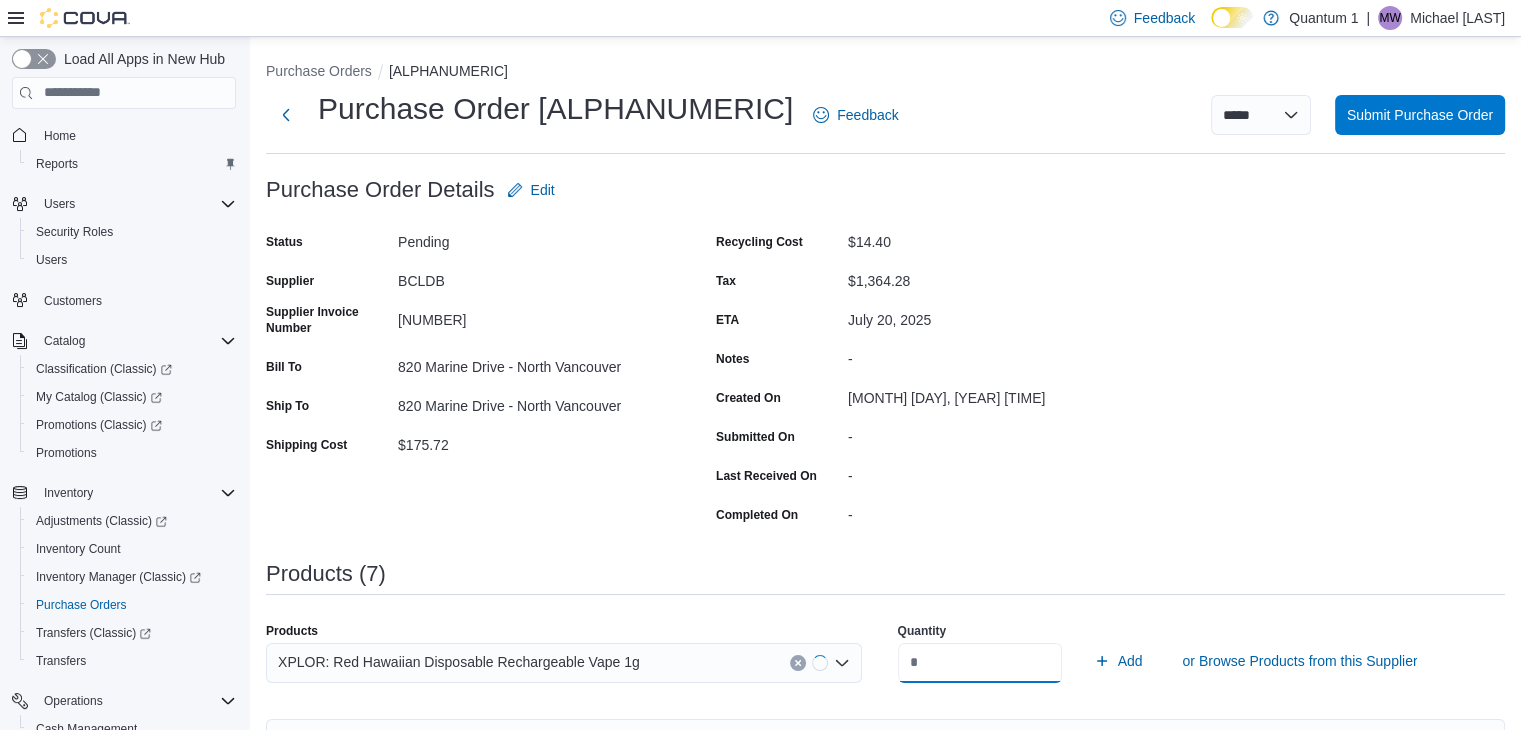 type on "**" 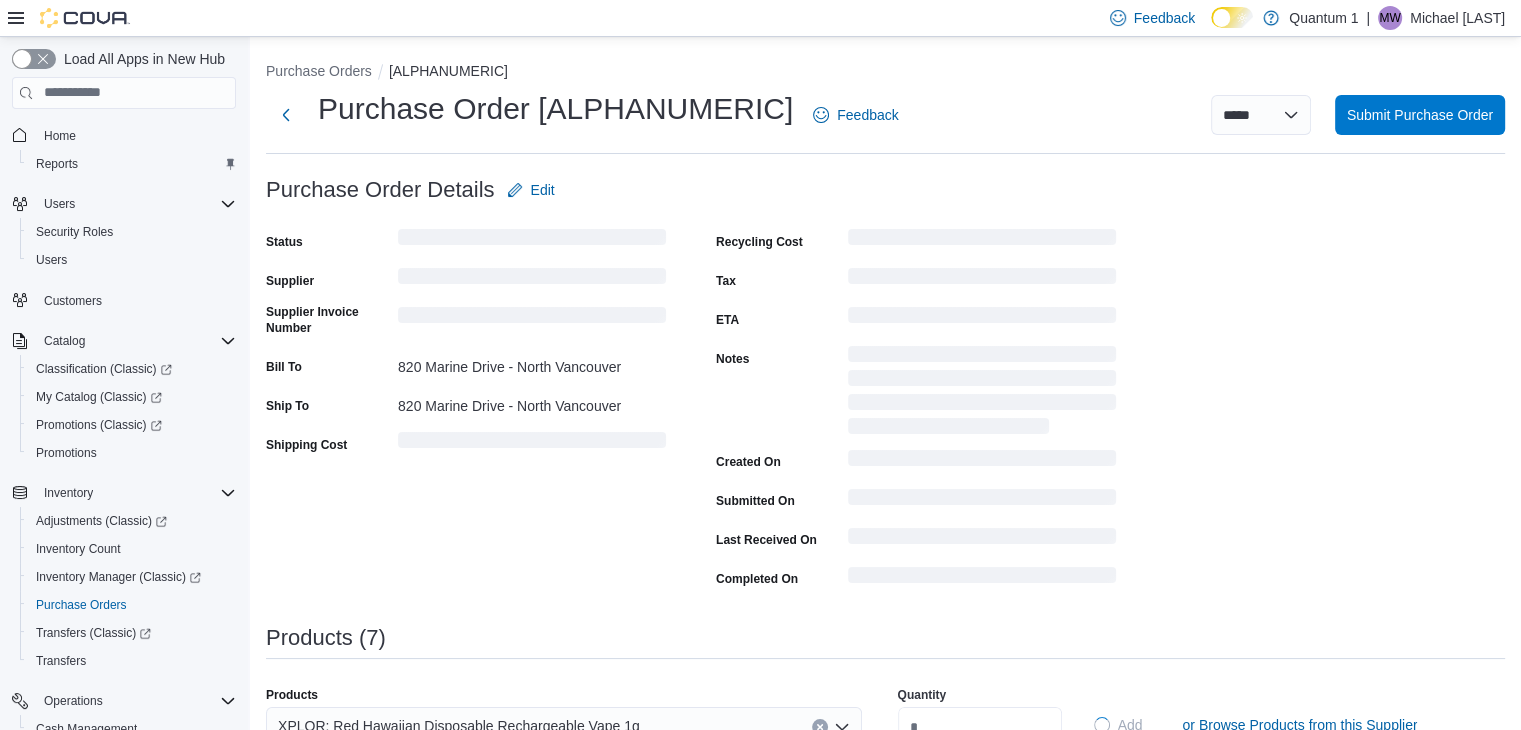 type 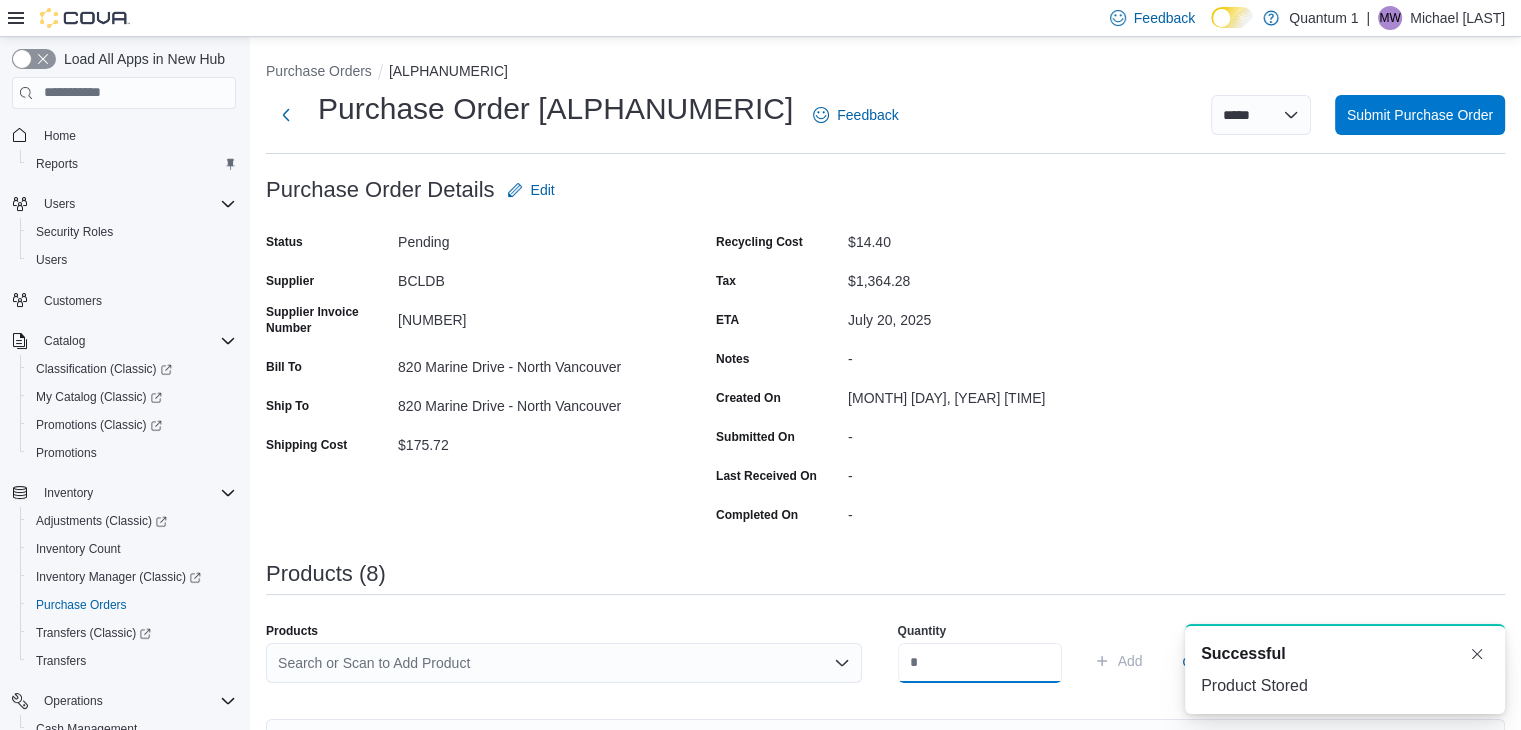 scroll, scrollTop: 0, scrollLeft: 0, axis: both 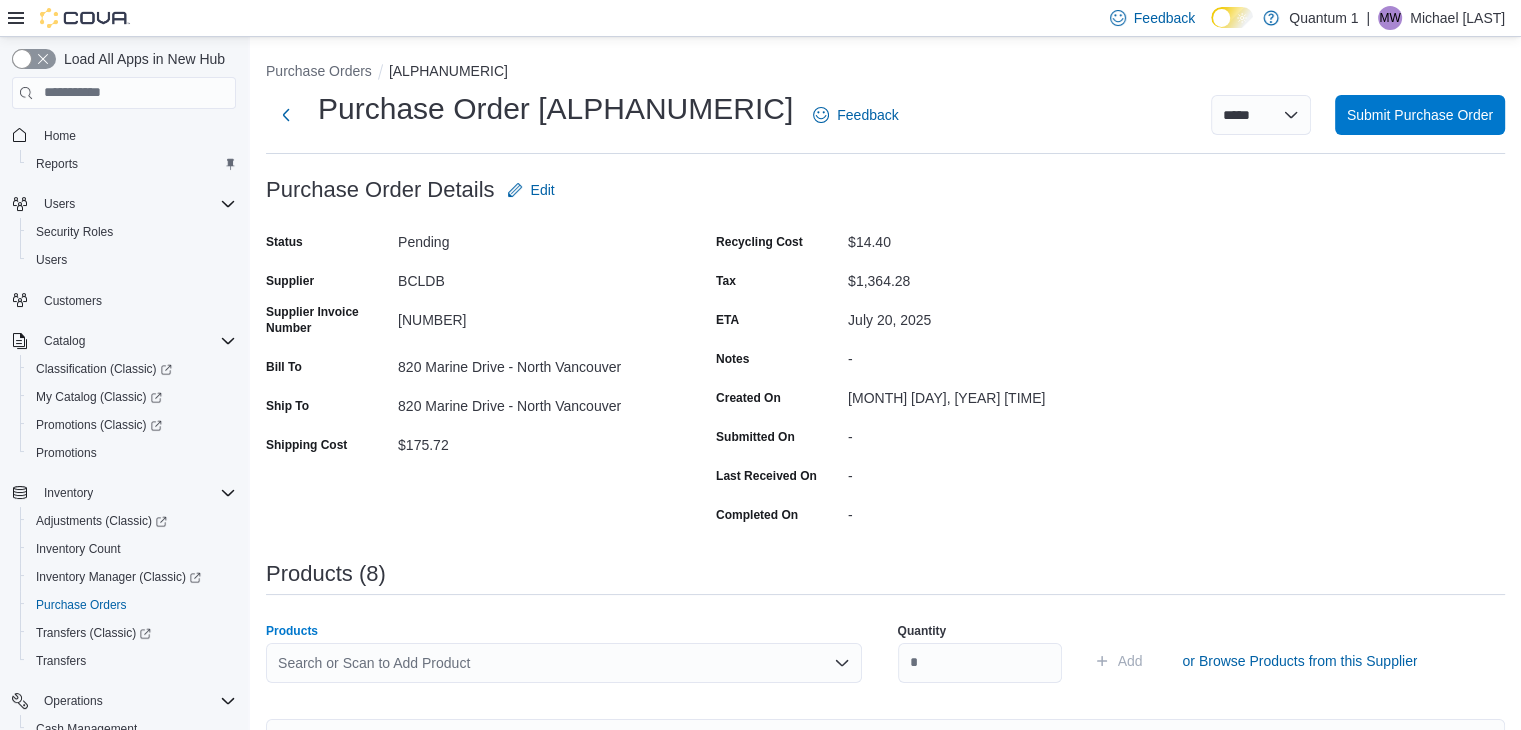 click on "Search or Scan to Add Product" at bounding box center (564, 663) 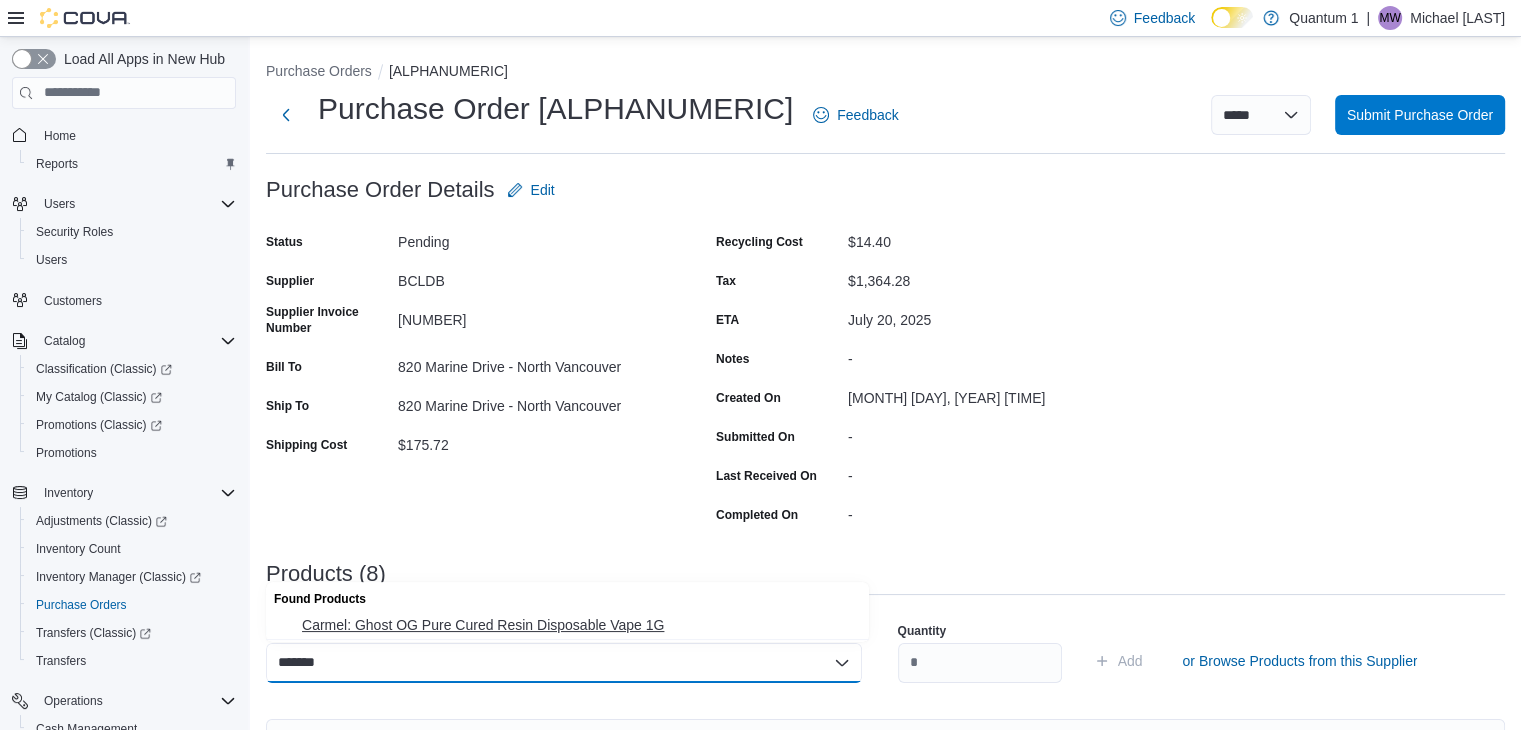 type on "*******" 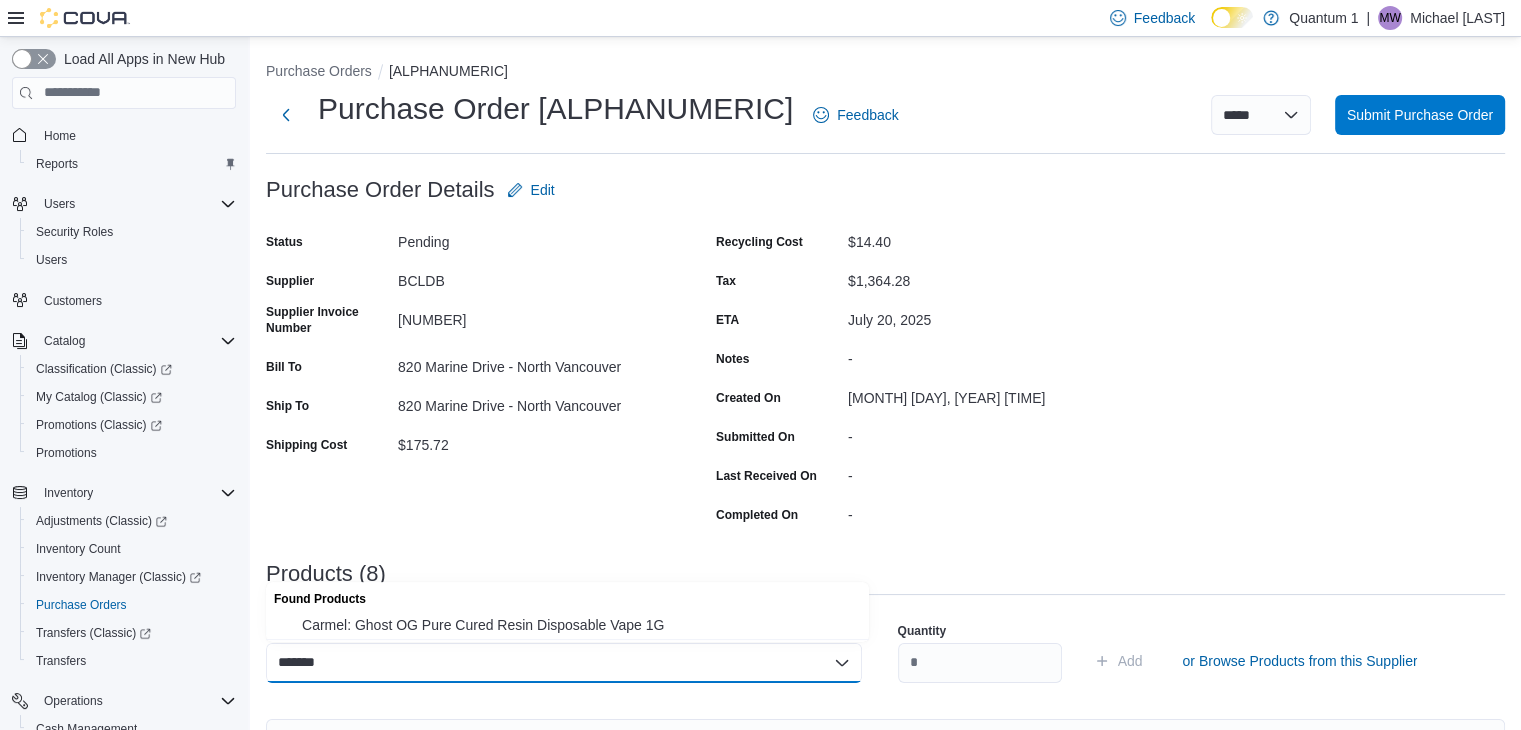 type 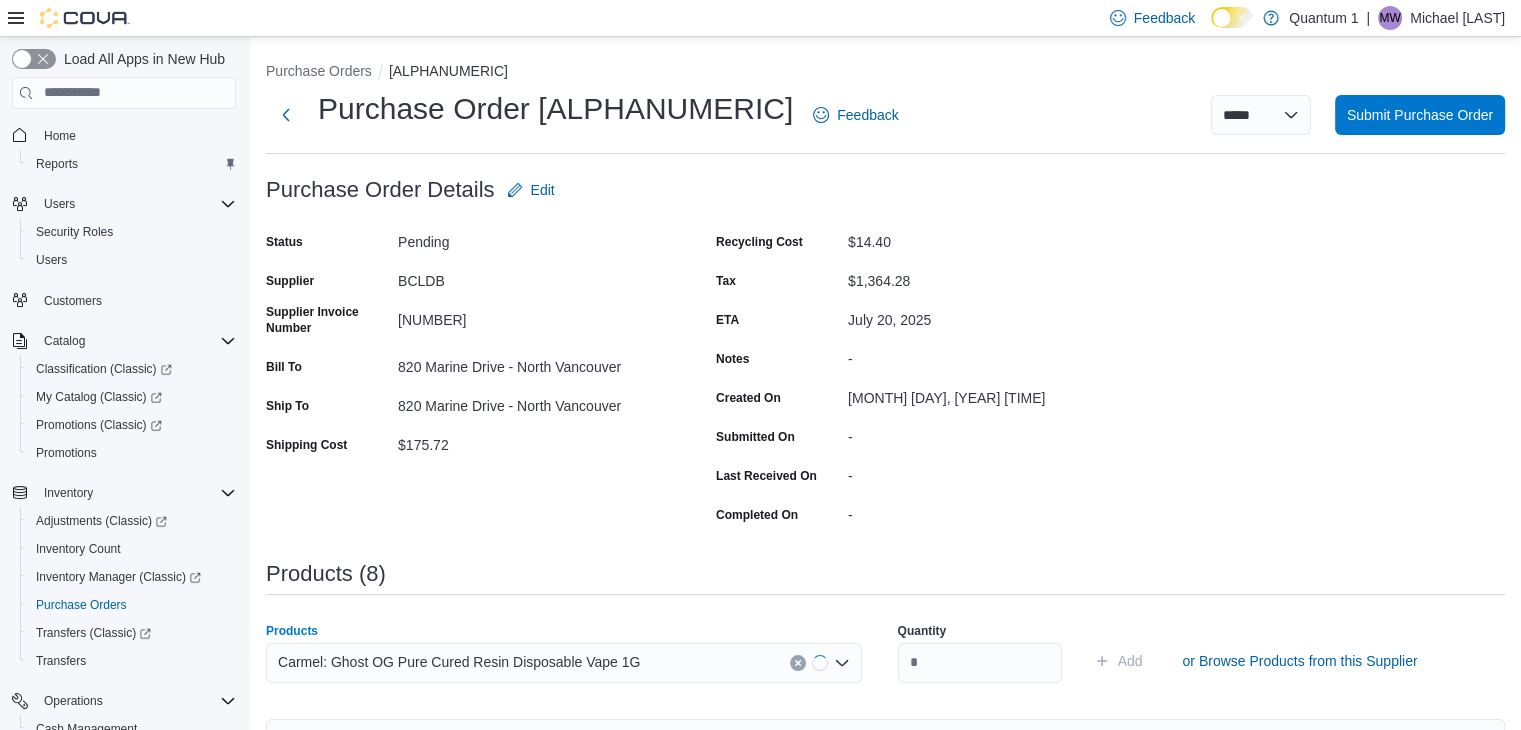 click on "Quantity" at bounding box center [980, 653] 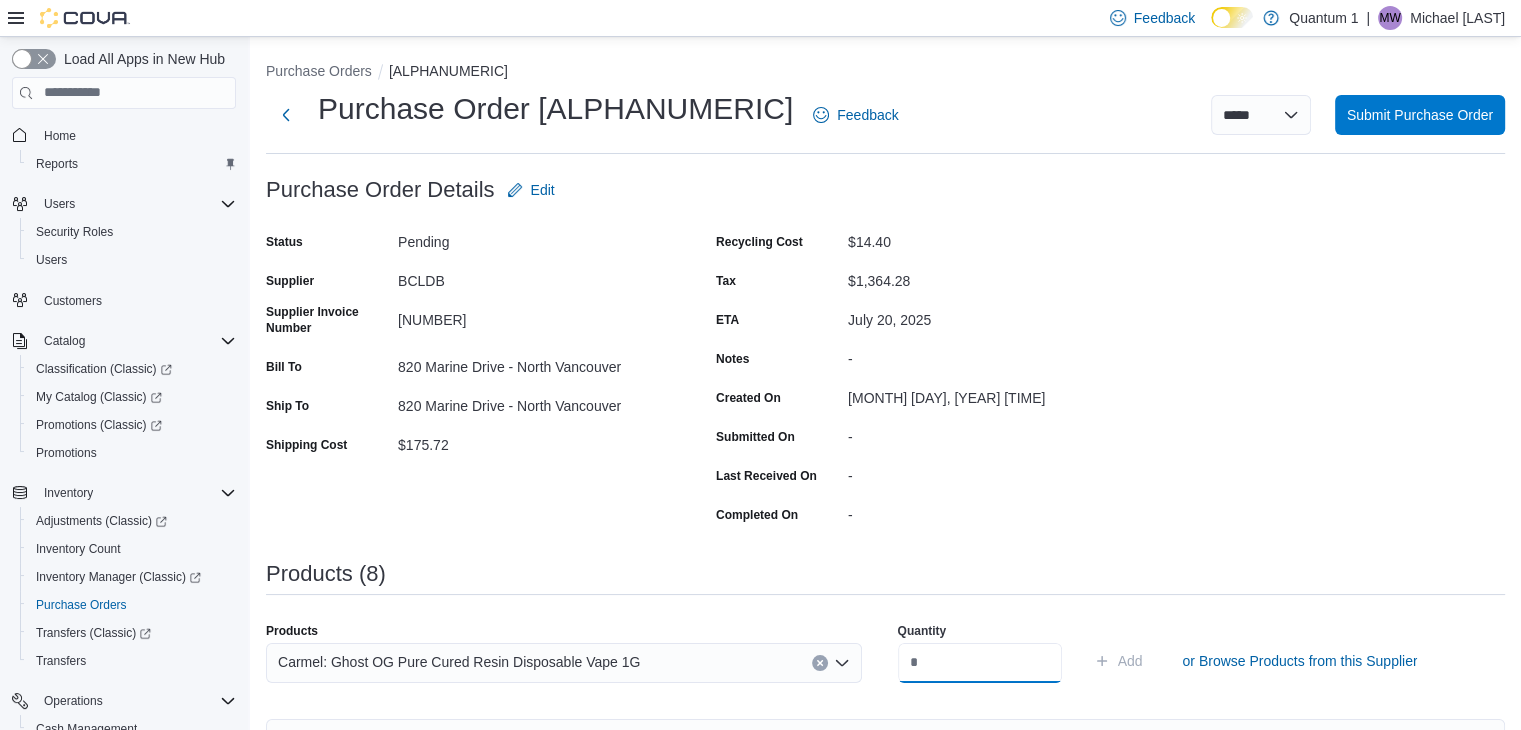 click at bounding box center [980, 663] 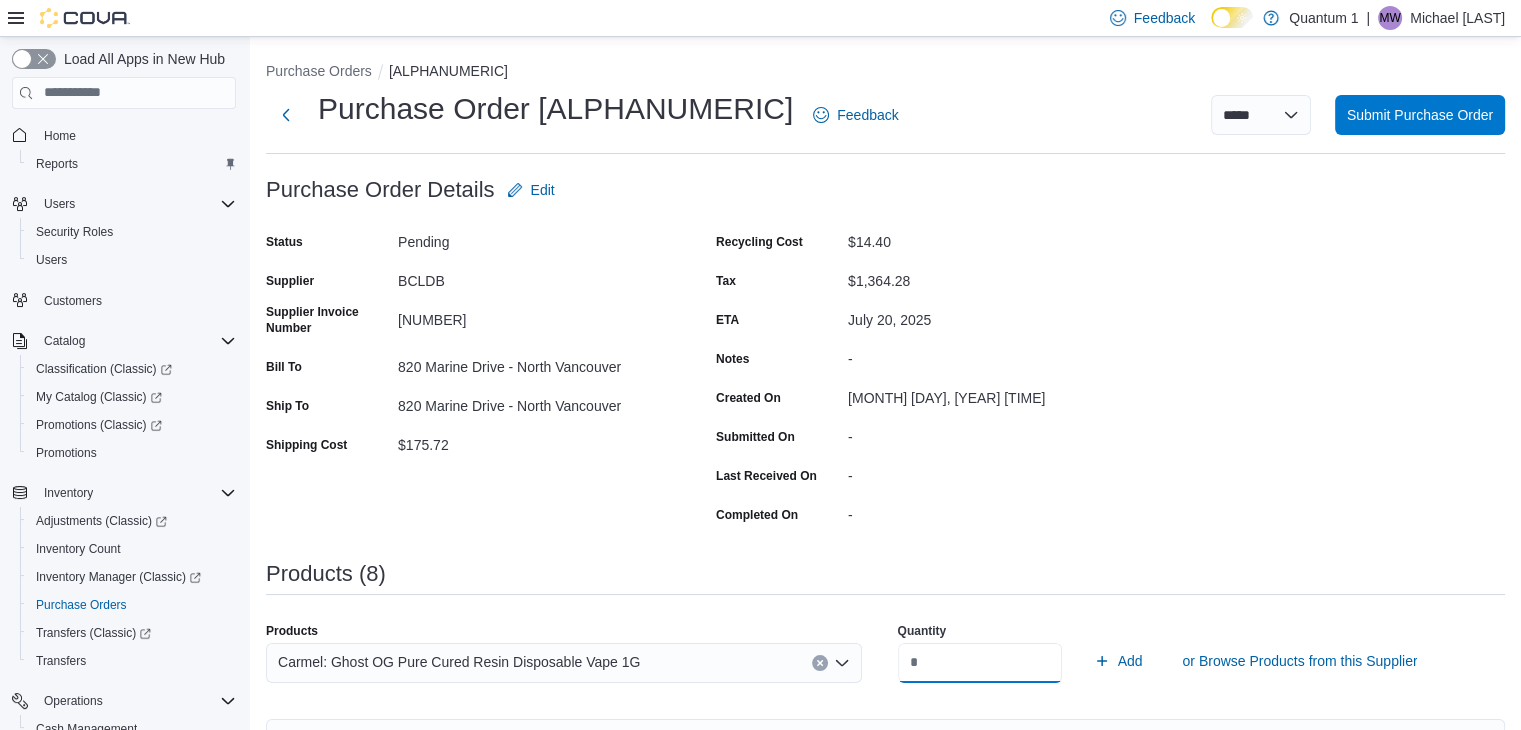 type on "**" 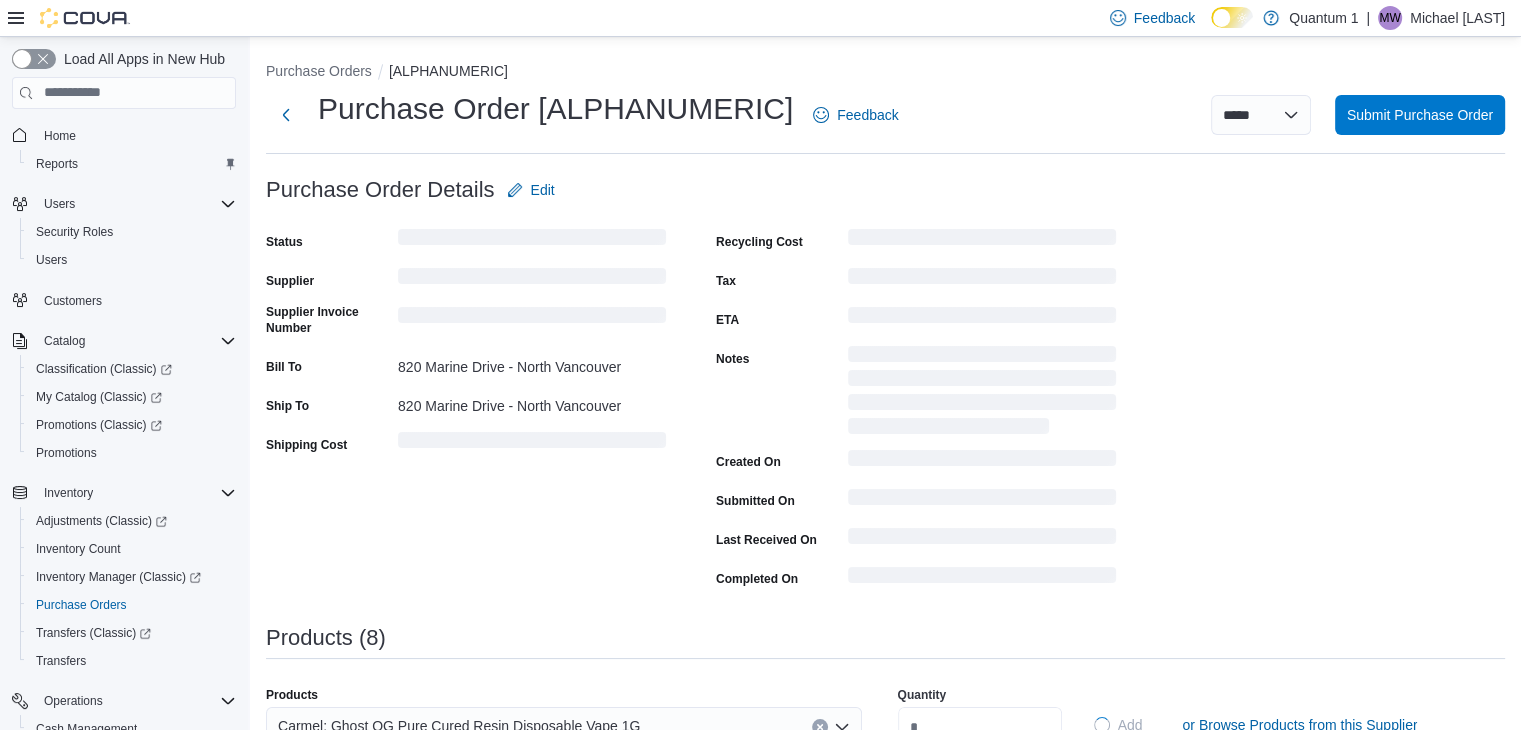type 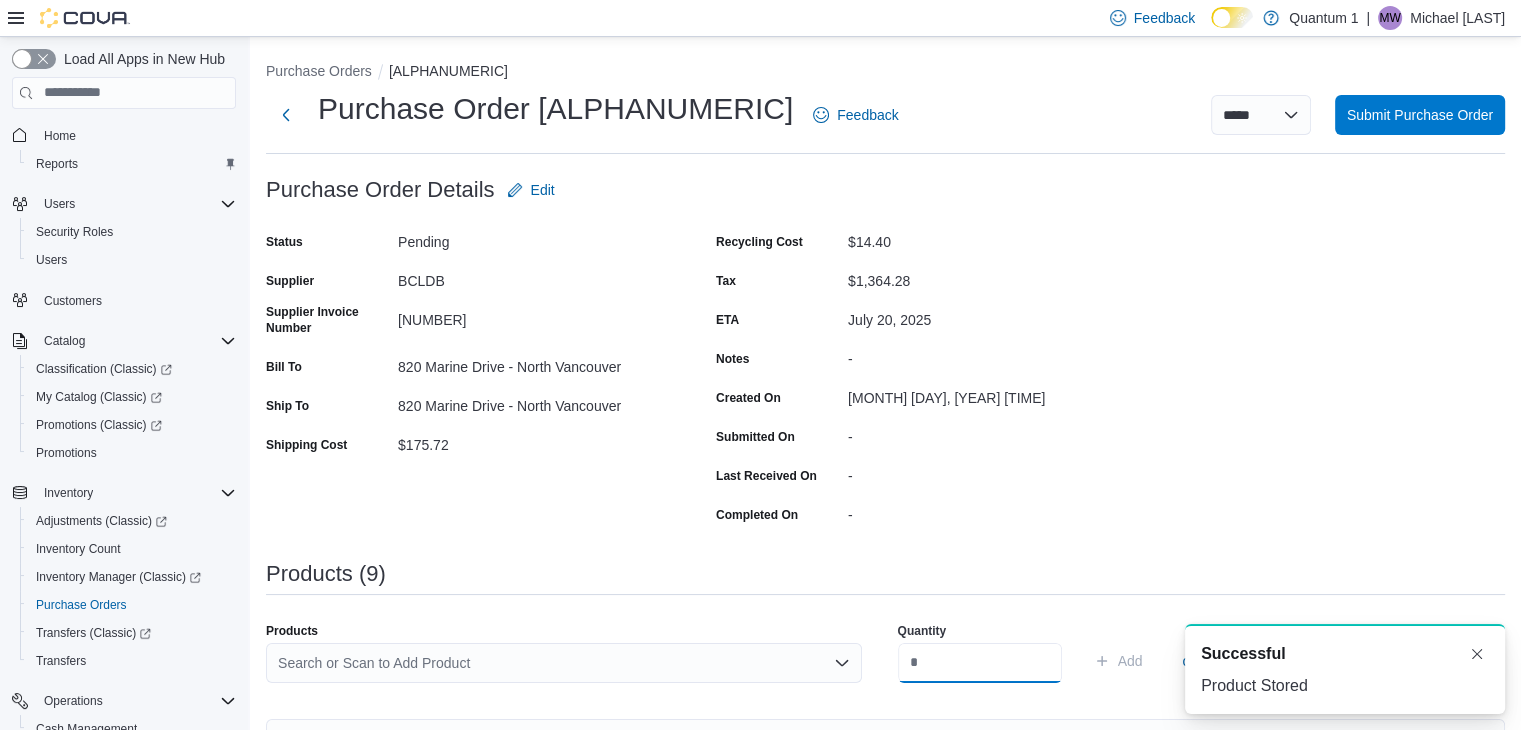 scroll, scrollTop: 0, scrollLeft: 0, axis: both 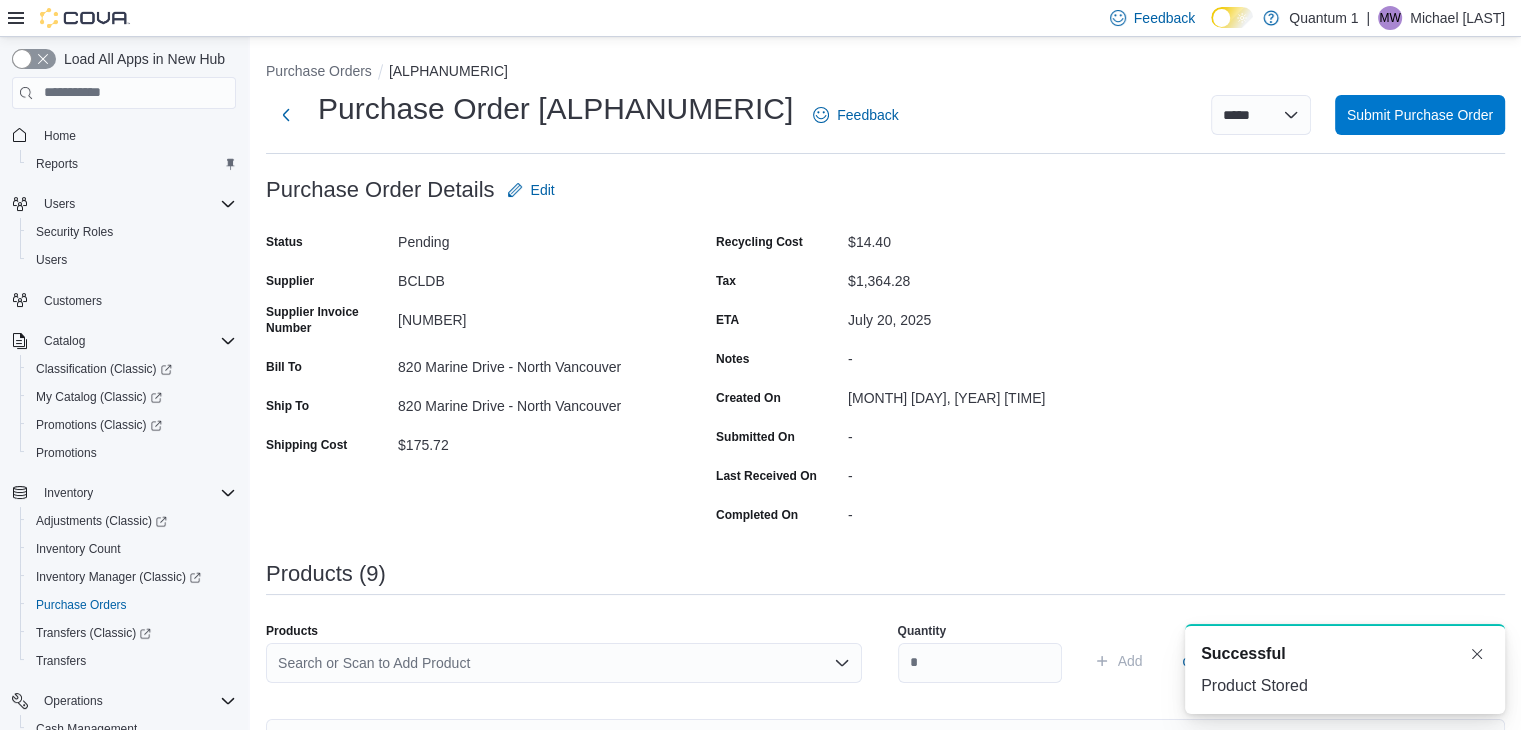 click on "Search or Scan to Add Product" at bounding box center (564, 663) 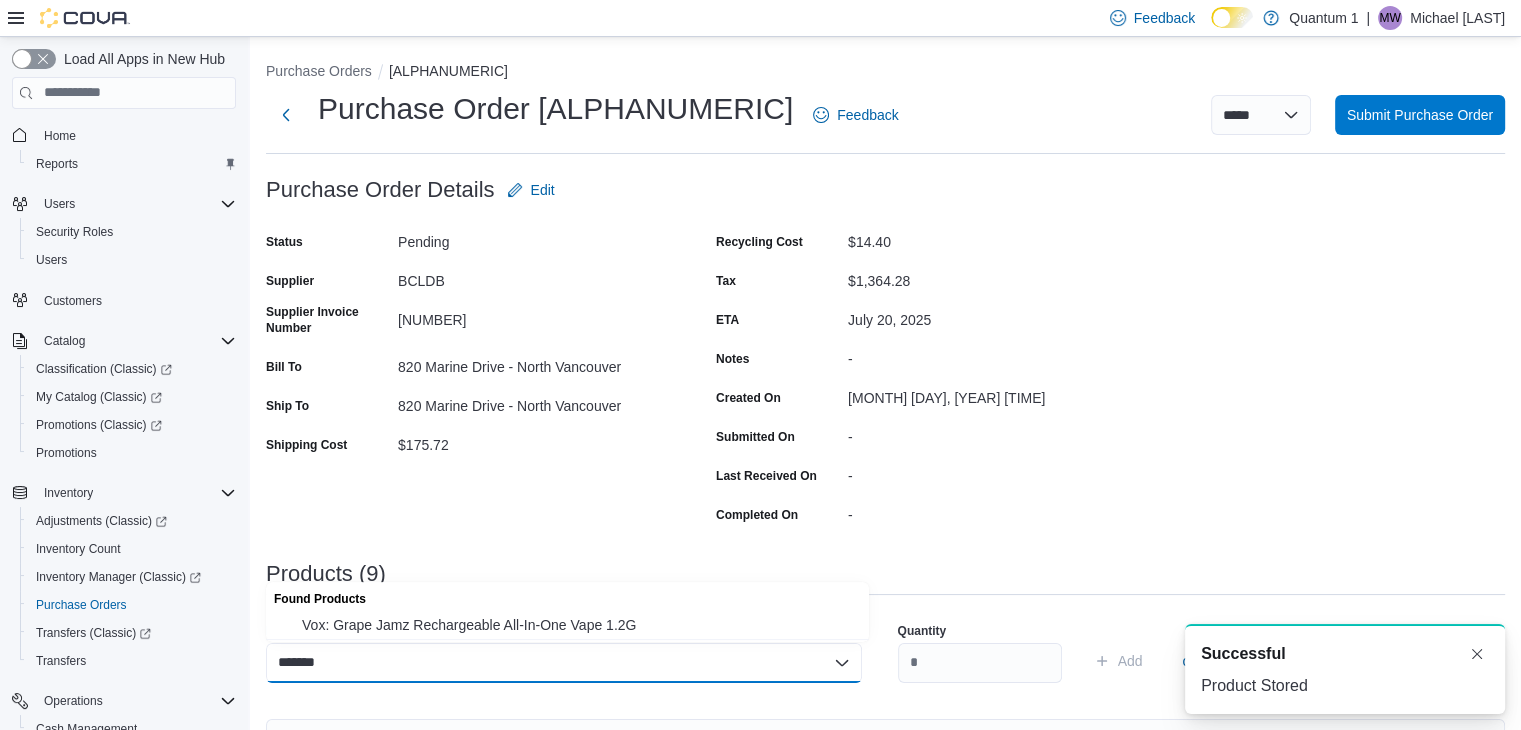 type on "*******" 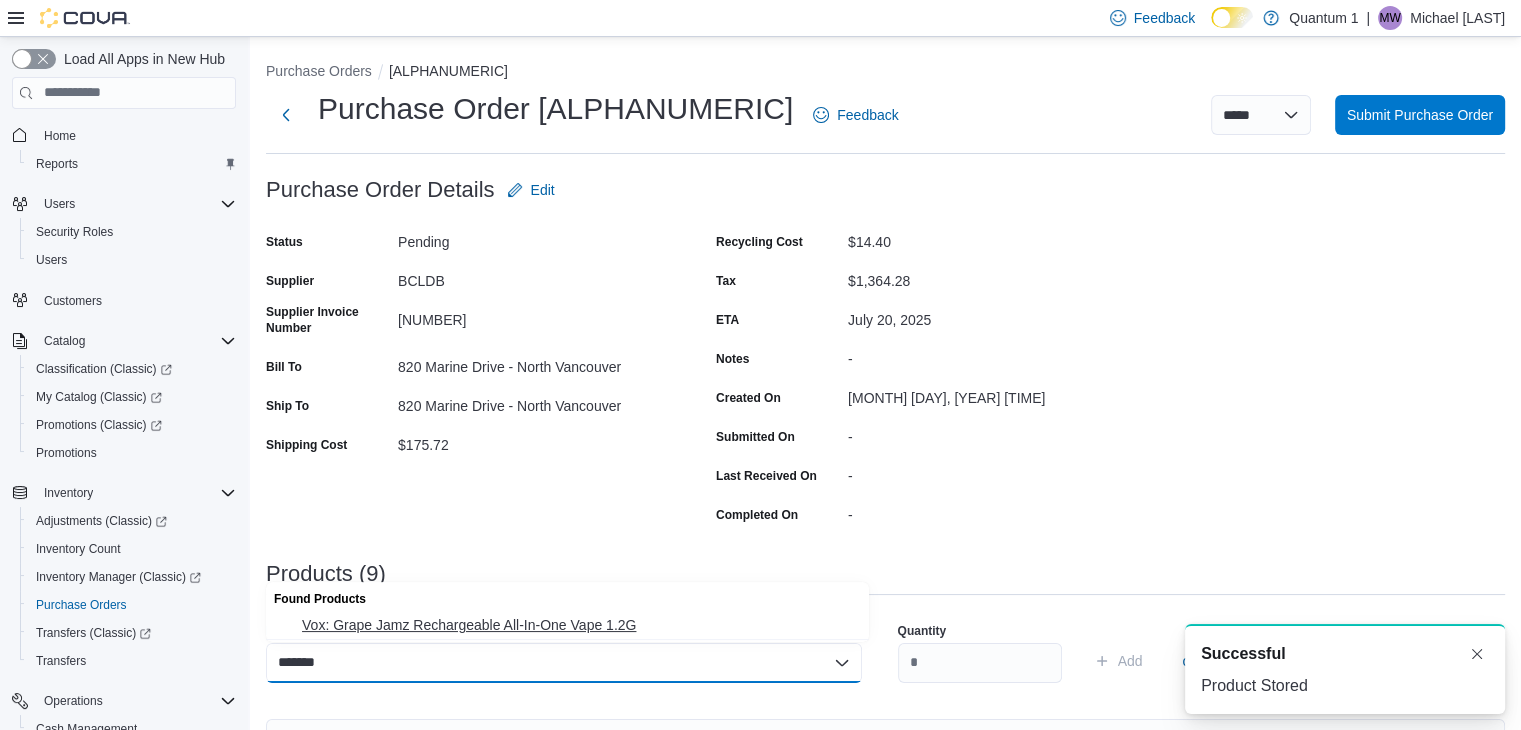click on "Vox: Grape Jamz Rechargeable All-In-One Vape 1.2G" at bounding box center (579, 625) 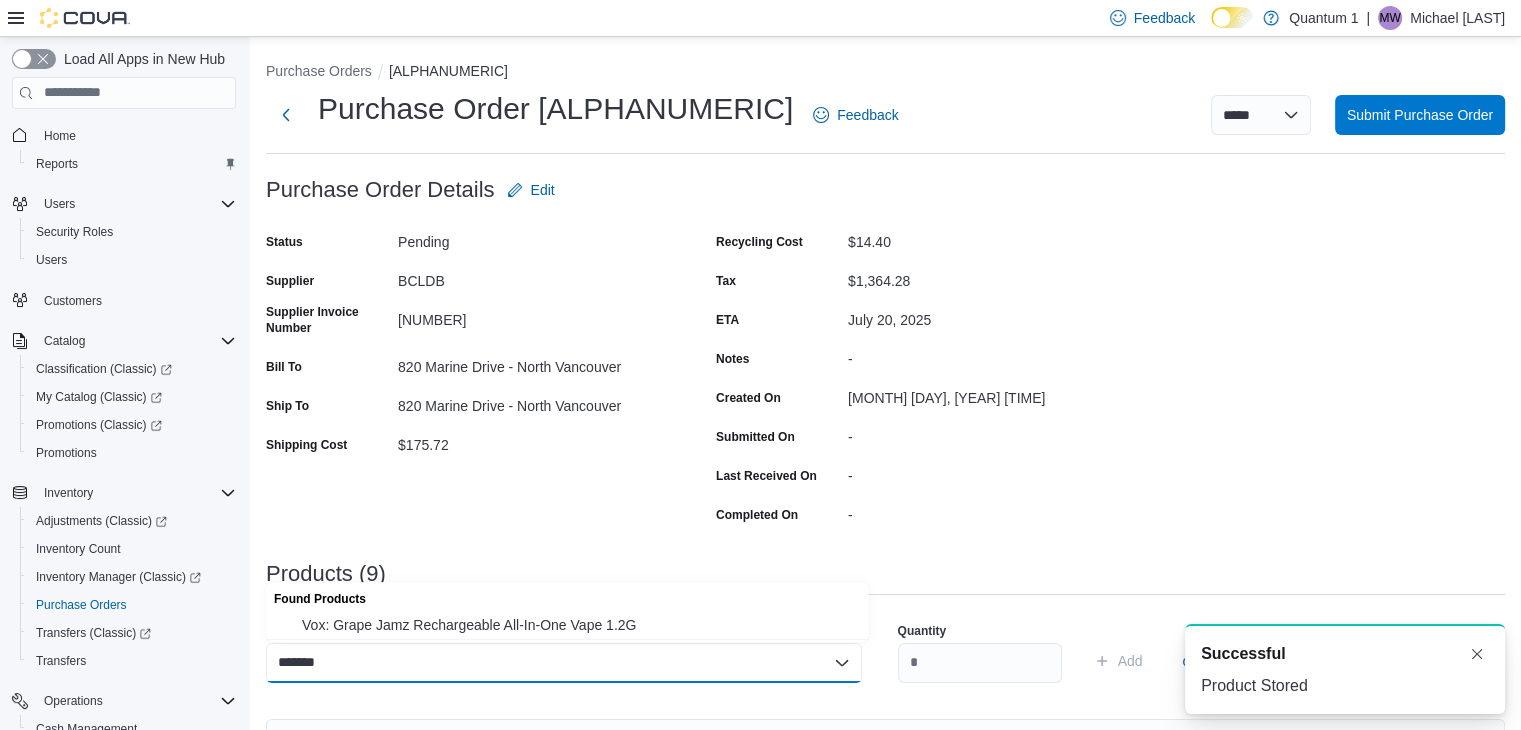type 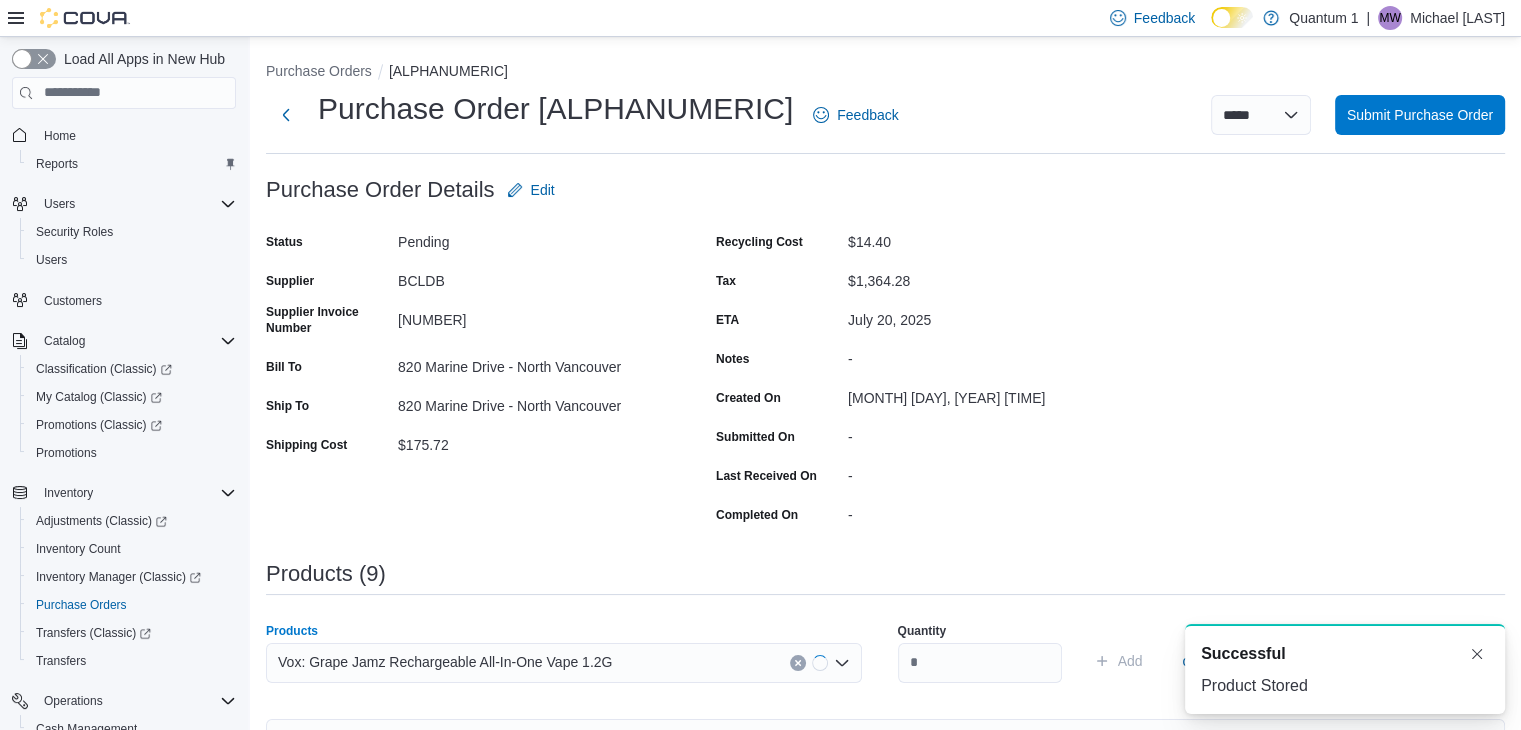 click on "Quantity" at bounding box center [980, 653] 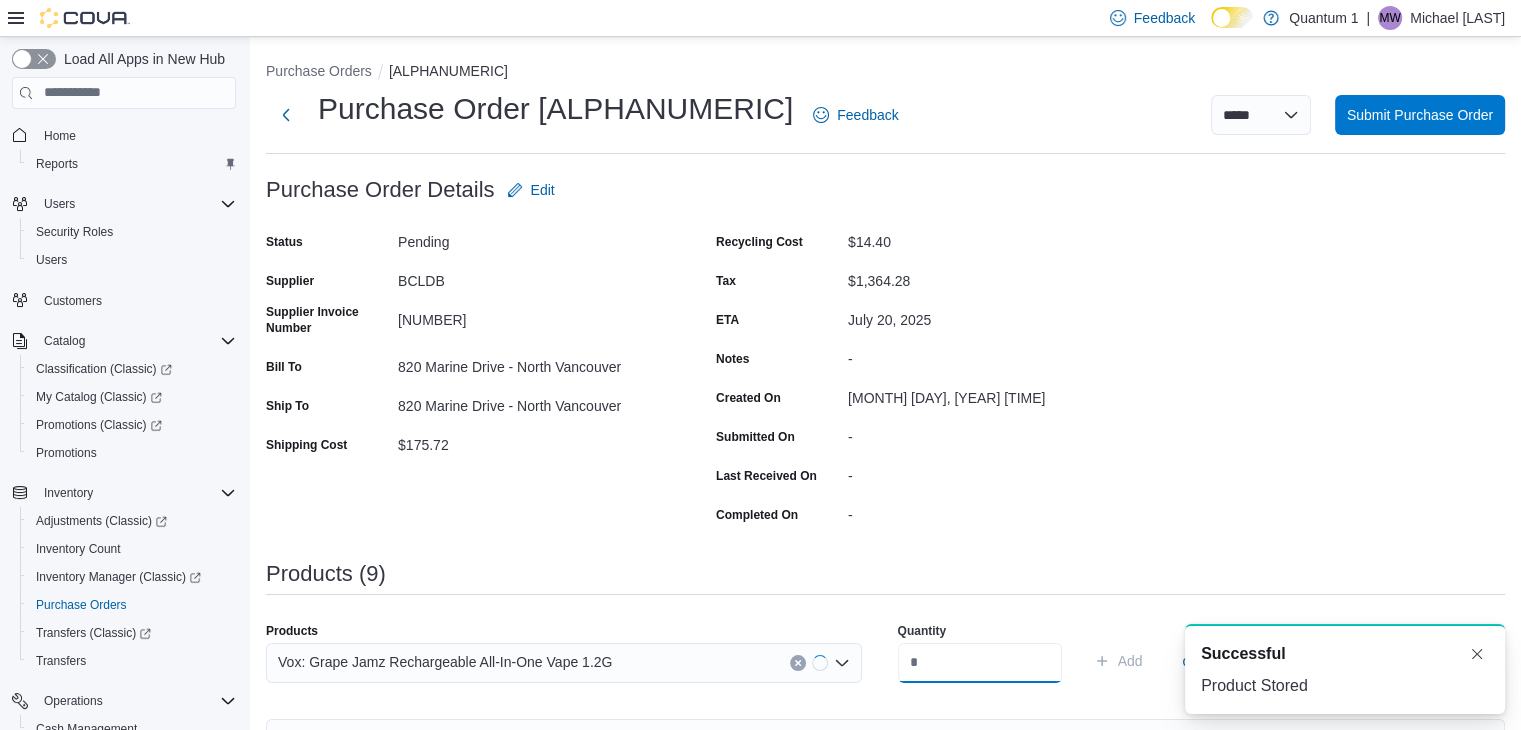 click at bounding box center [980, 663] 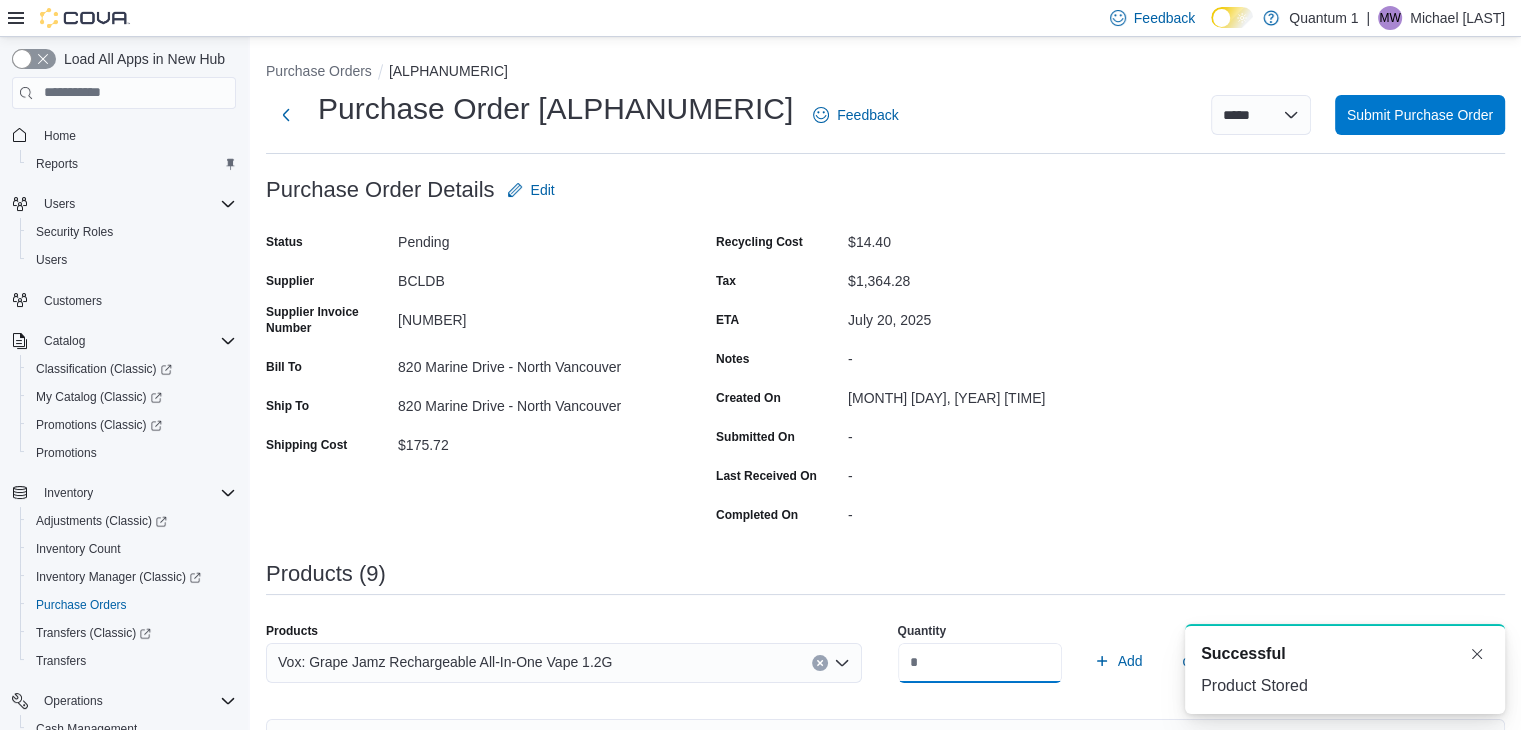 type on "**" 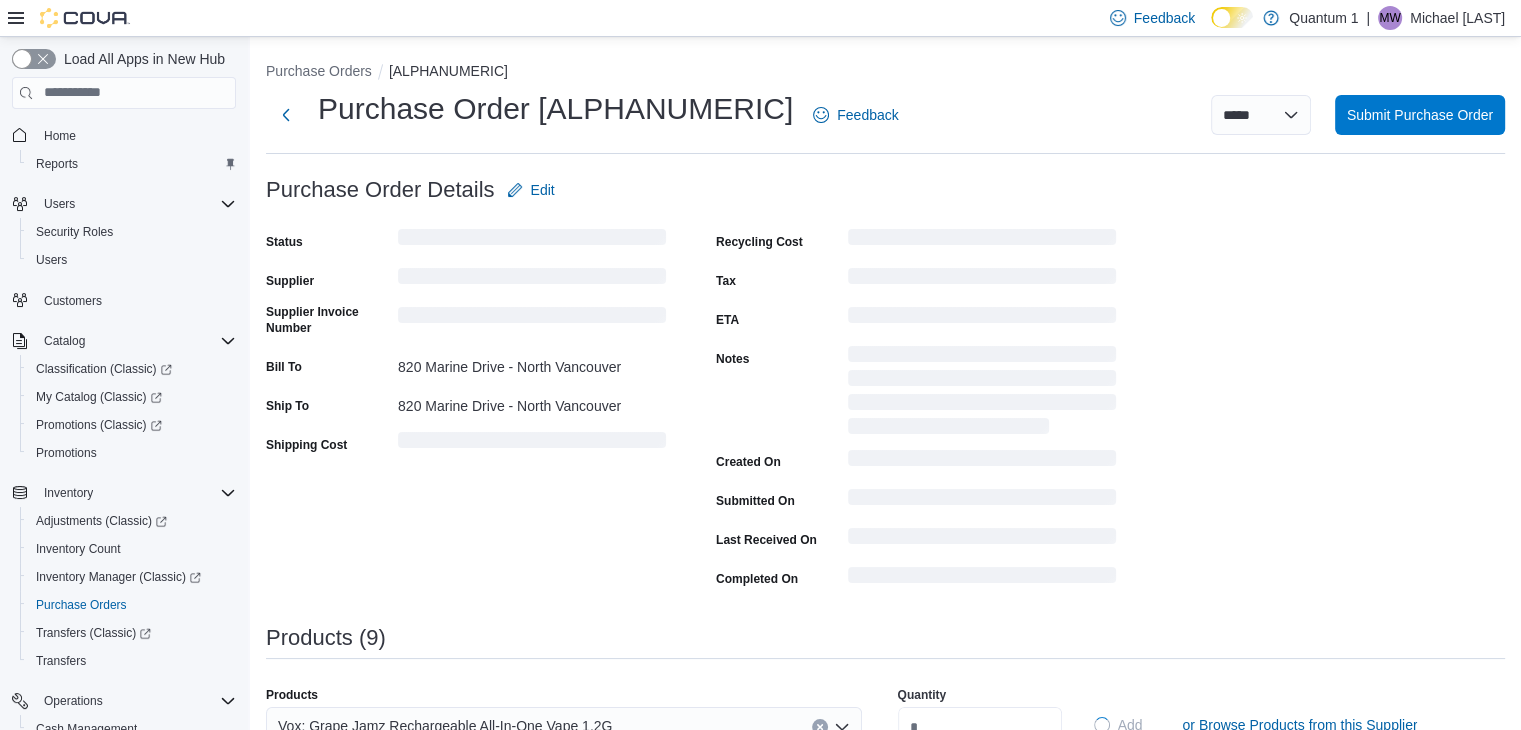 type 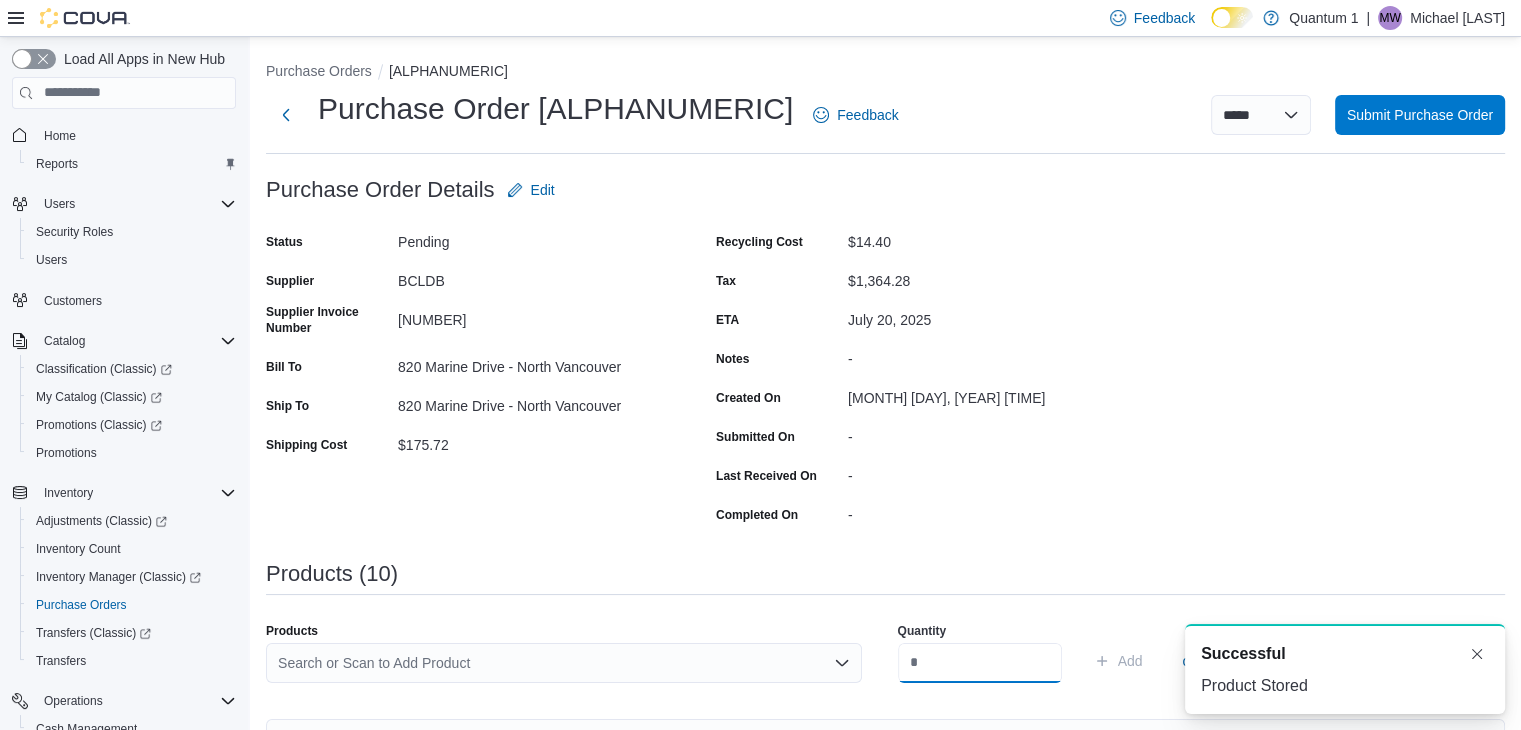 scroll, scrollTop: 0, scrollLeft: 0, axis: both 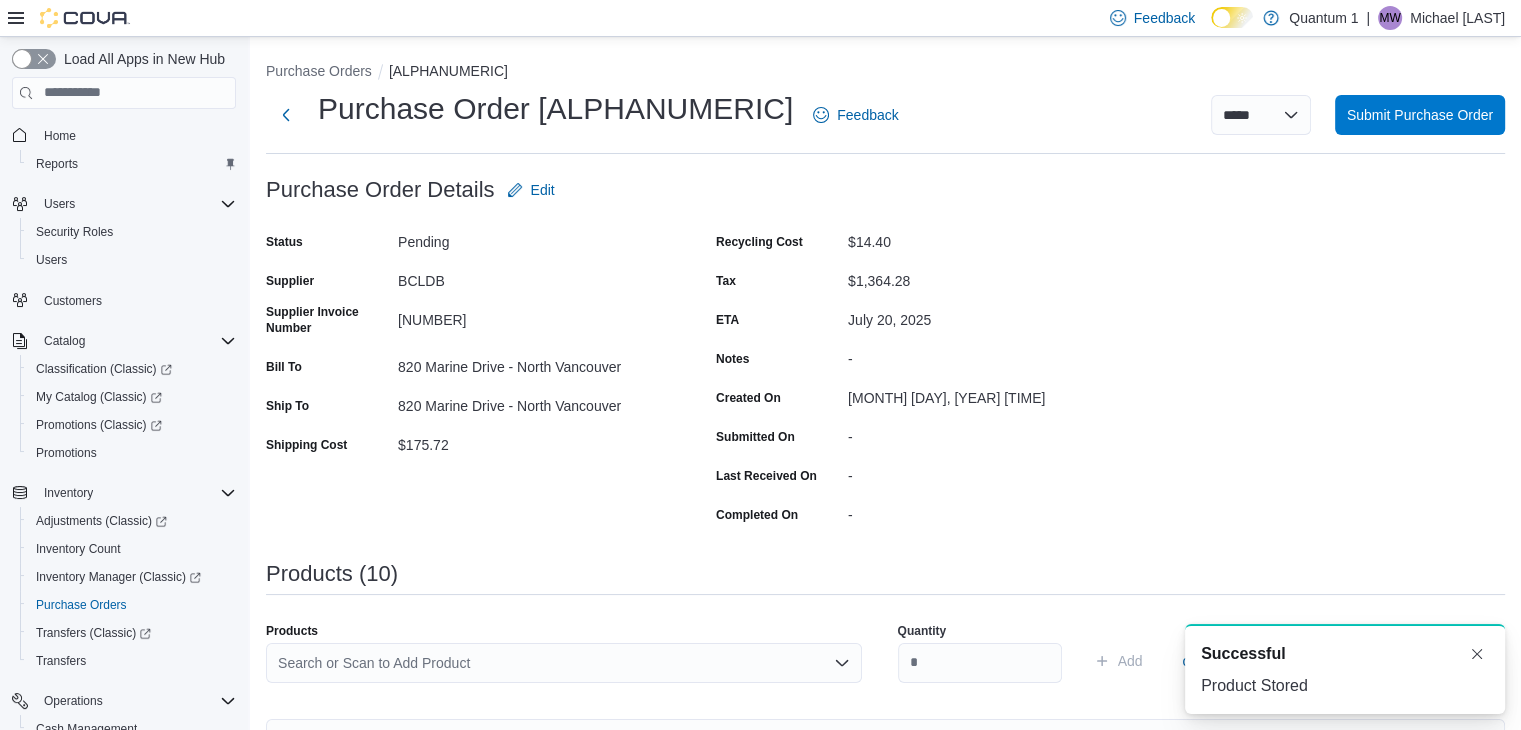click on "Search or Scan to Add Product" at bounding box center (564, 663) 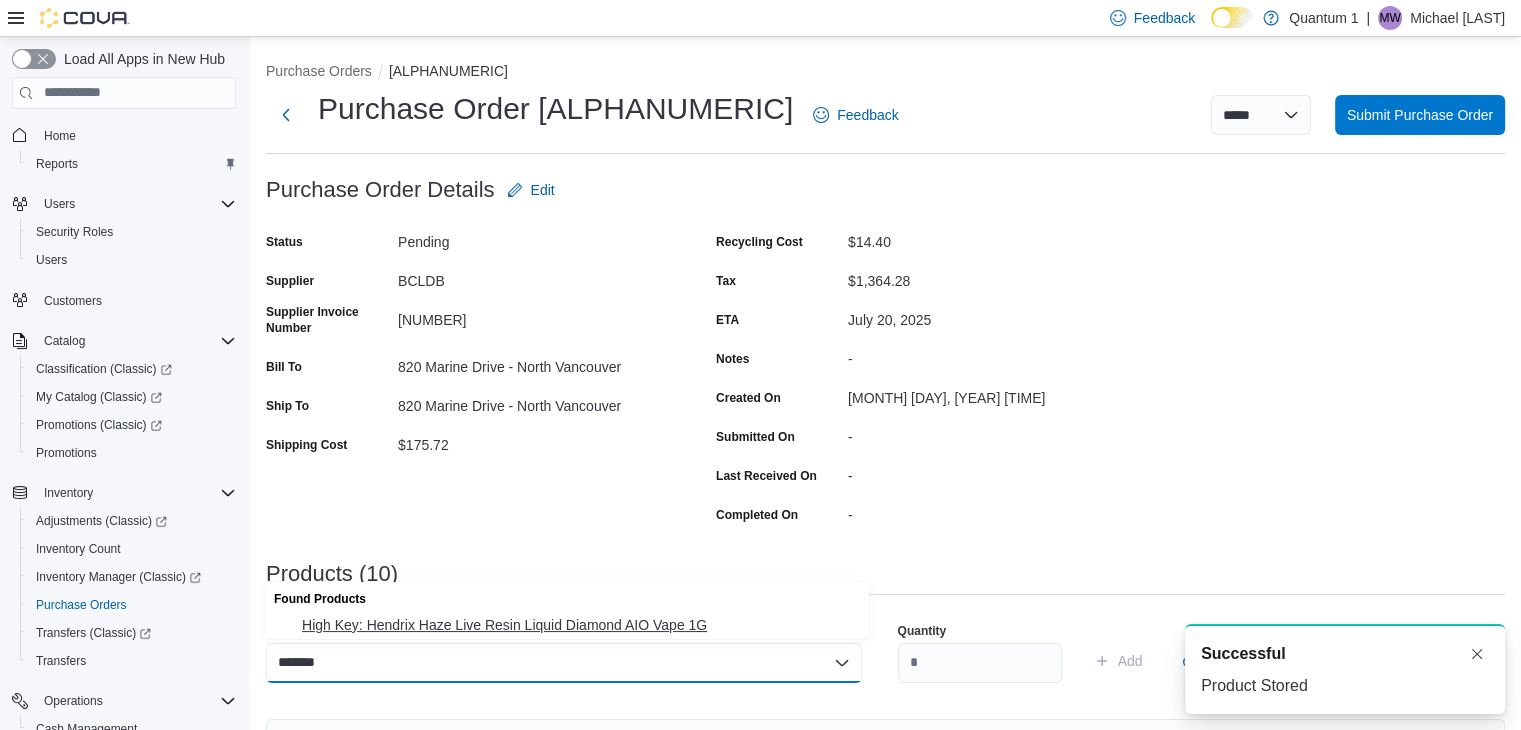type on "*******" 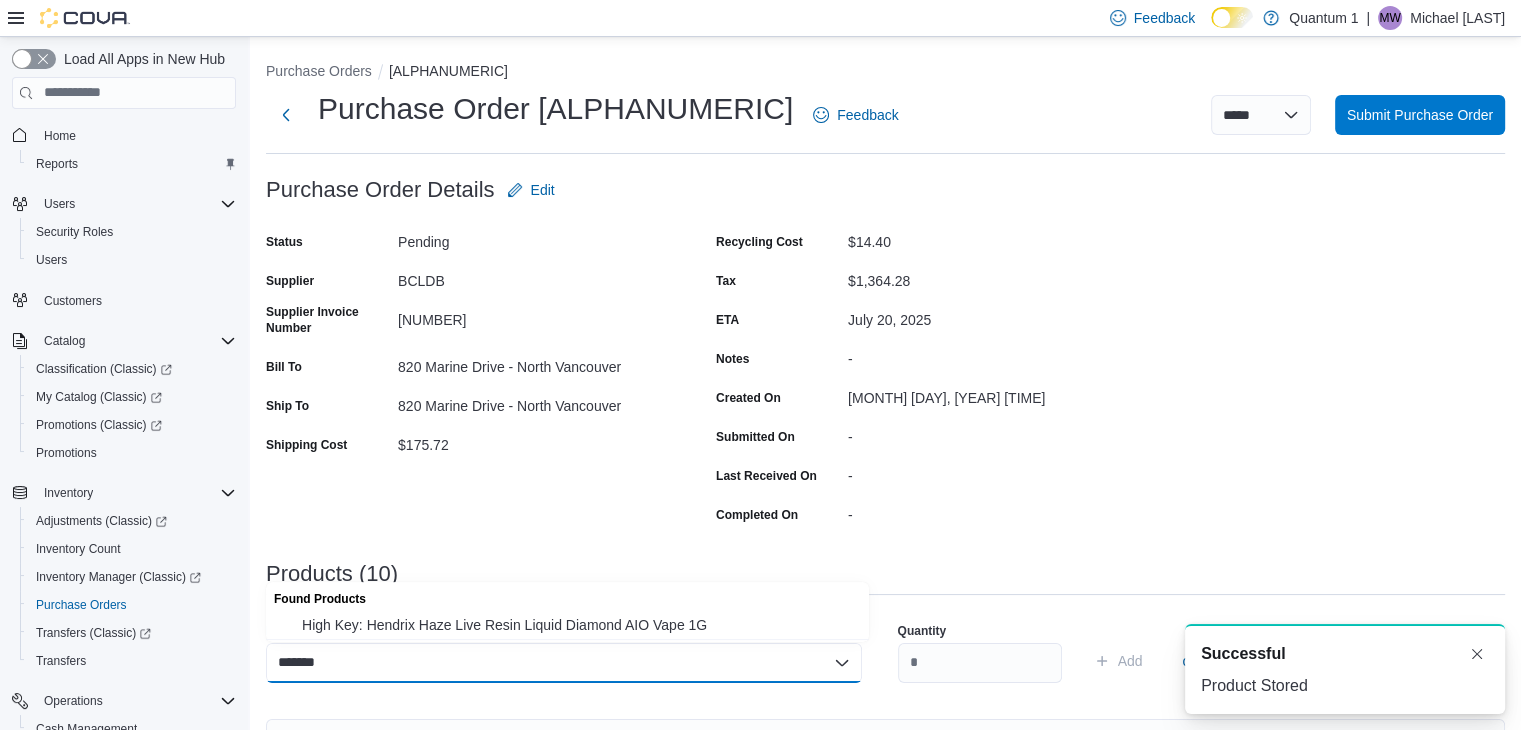 type 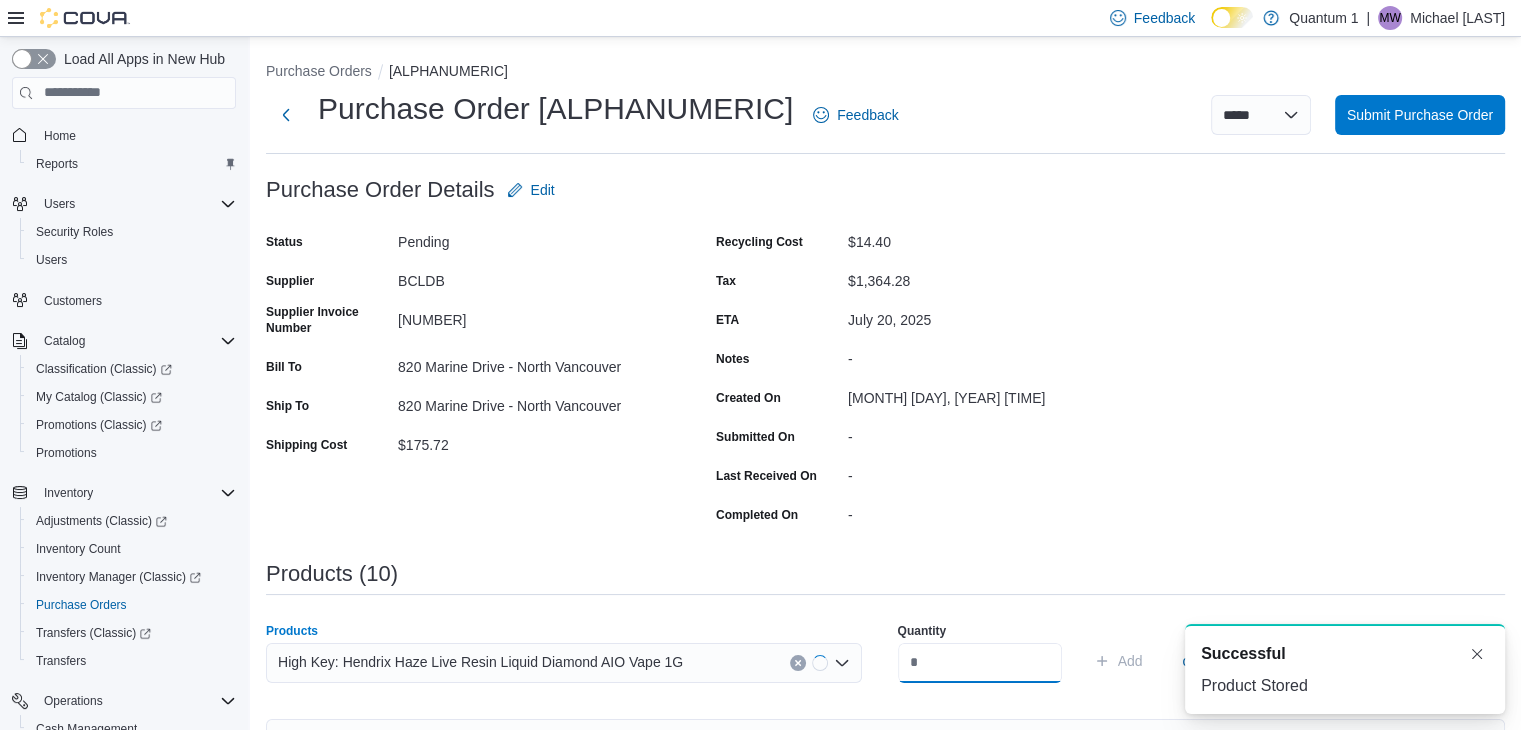 click at bounding box center (980, 663) 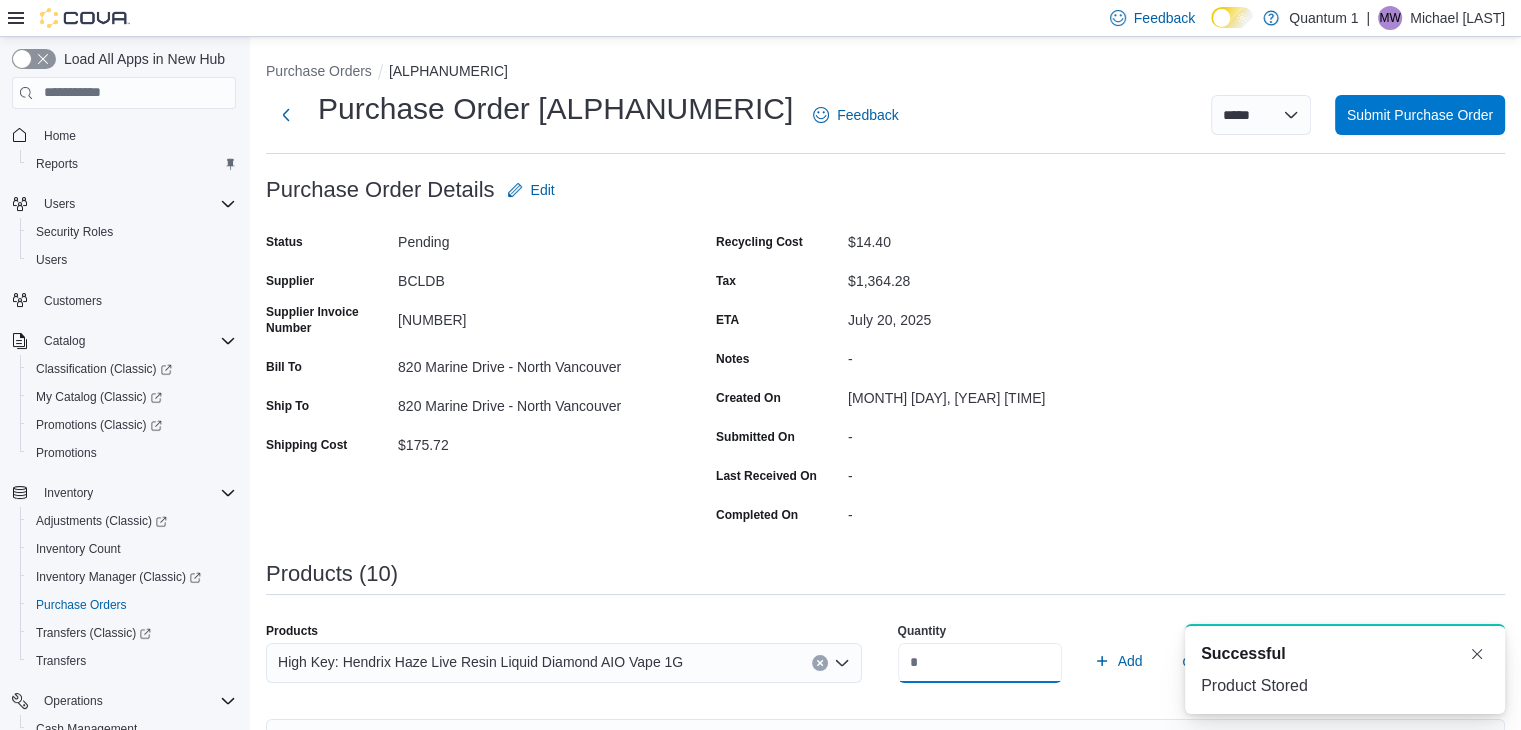 type on "**" 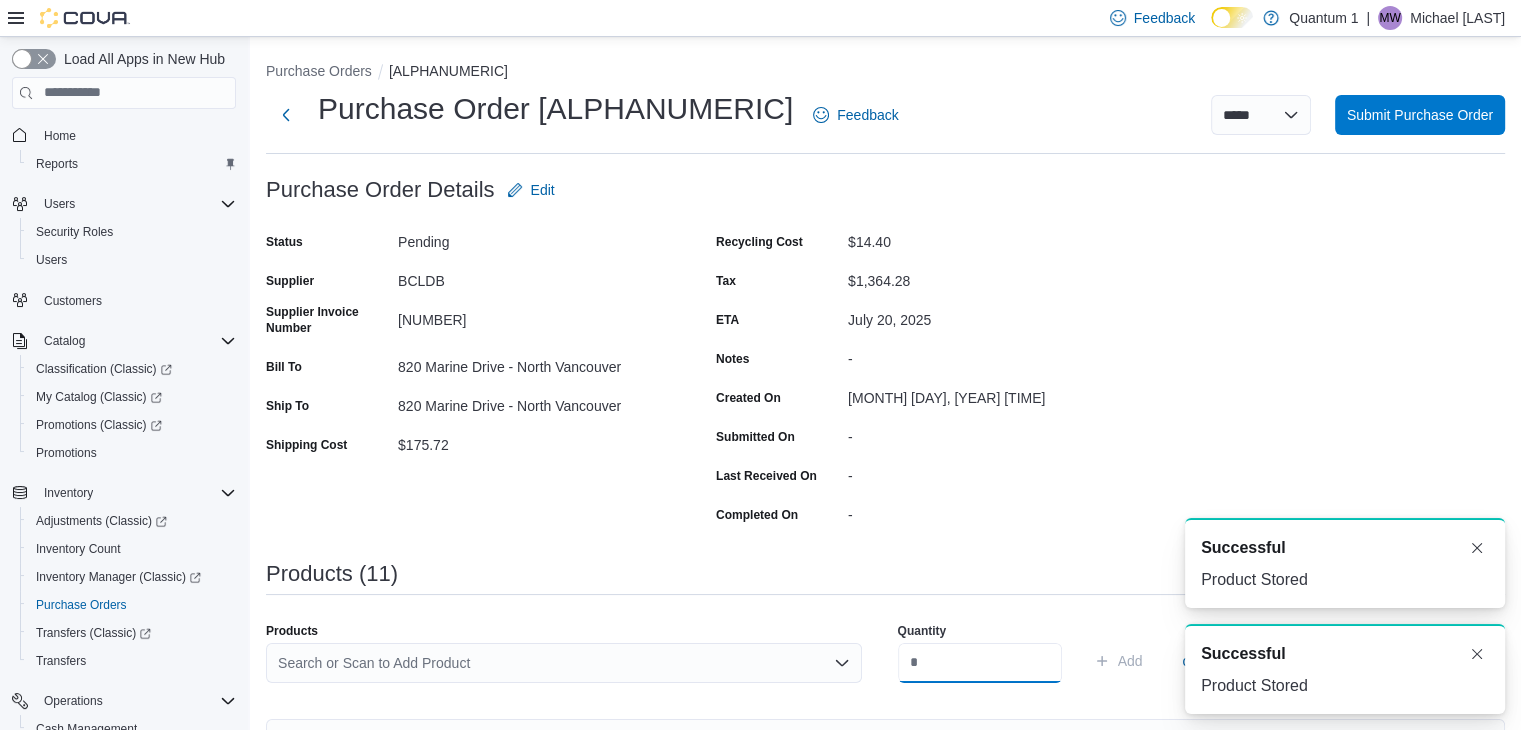 scroll, scrollTop: 0, scrollLeft: 0, axis: both 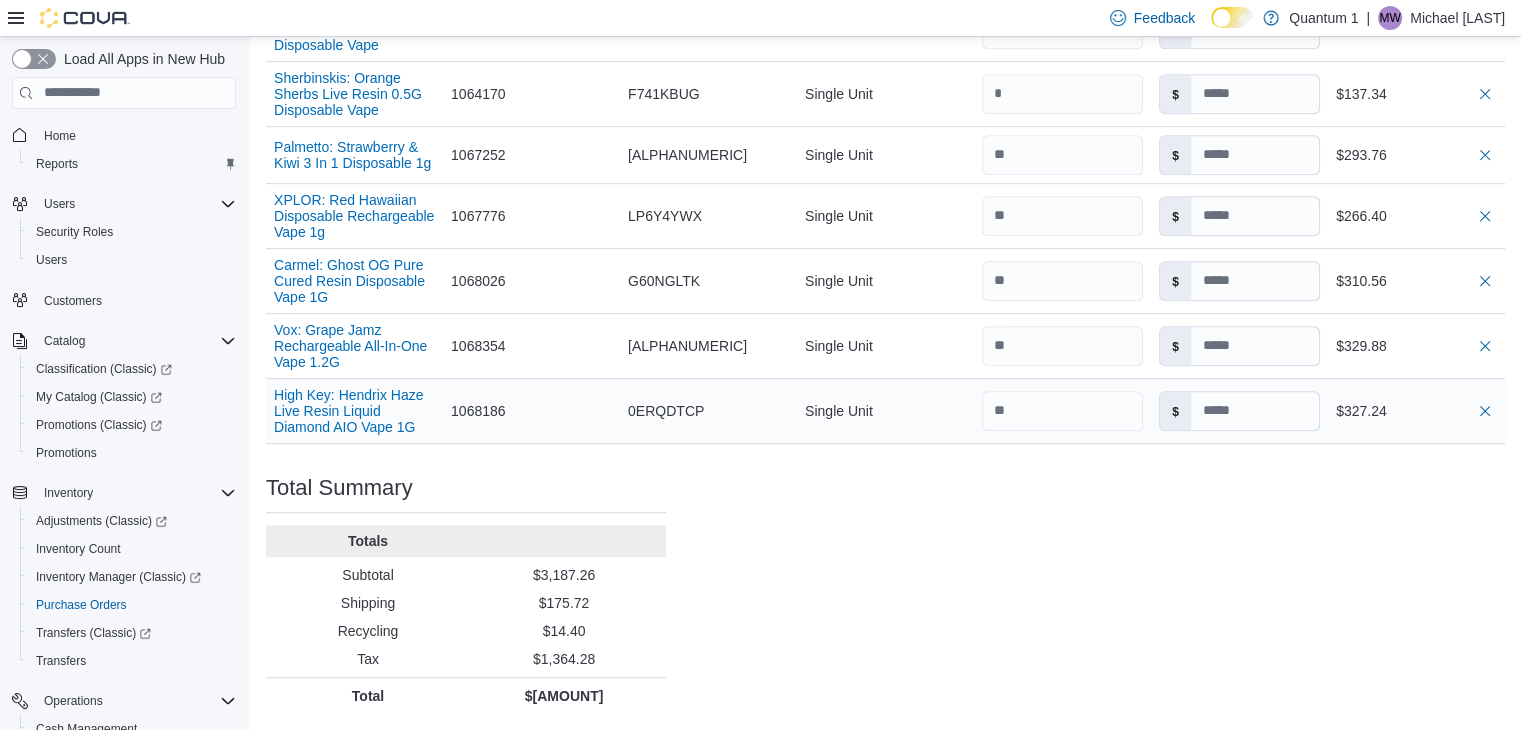 type on "**" 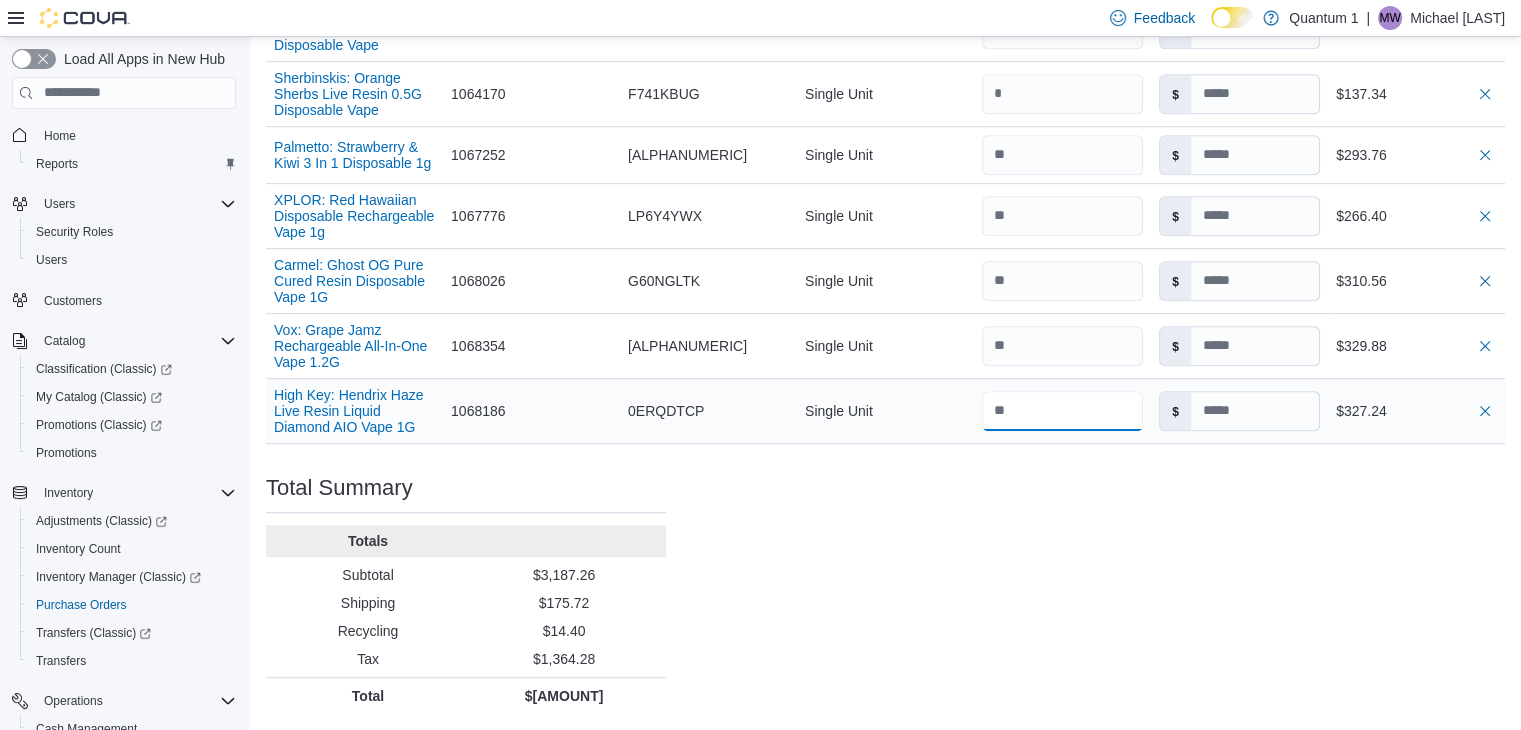 click at bounding box center (1062, 411) 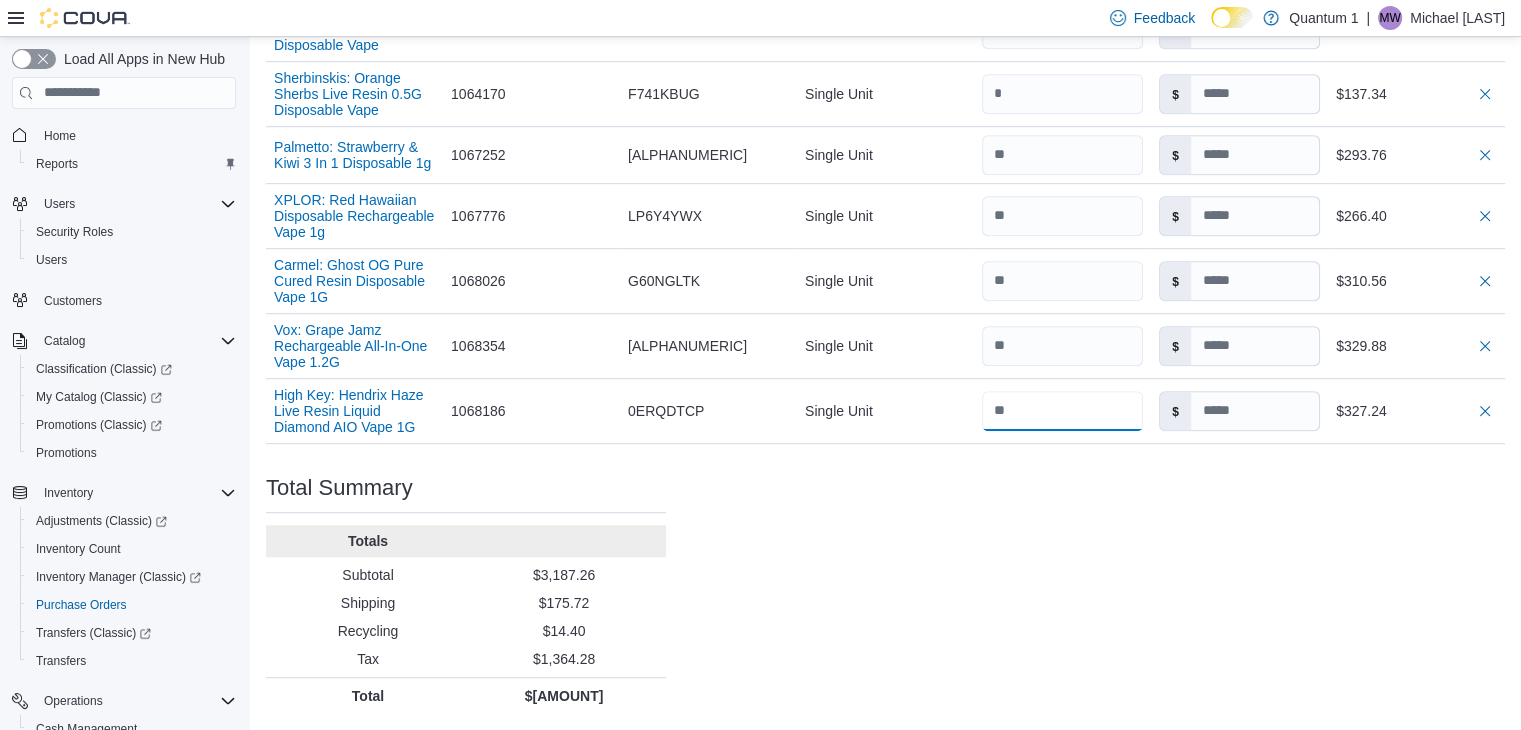 type on "*" 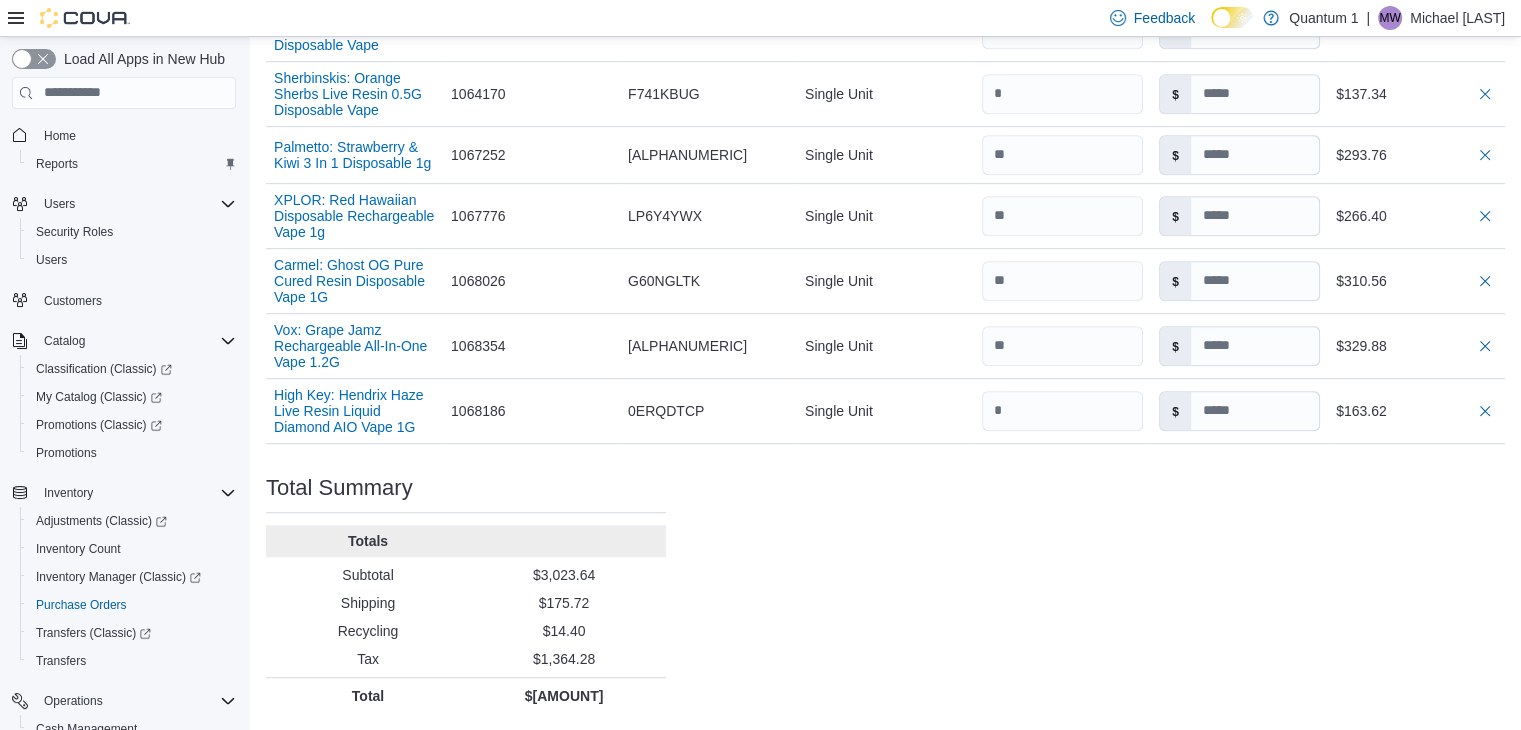 click on "Purchase Order: [ALPHANUMERIC] Feedback Purchase Order Details   Edit Status Pending Supplier BCLDB Supplier Invoice Number [NUMBER] Bill To [NUMBER] [STREET] - [CITY] Ship To [NUMBER] [STREET] - [CITY] Shipping Cost $[PRICE] Recycling Cost $[PRICE] Tax $[PRICE] ETA [DATE] Notes - Created On [DATE] [TIME] Submitted On - Last Received On - Completed On - Products (11)     Products Search or Scan to Add Product Quantity  ** Add or Browse Products from this Supplier Sorting Item Supplier SKU Catalog SKU Unit Qty Unit Cost Total Foray Indica Blackberry Cream Disposable Vape Pen .3G Supplier SKU [NUMBER] Catalog SKU [ALPHANUMERIC] Unit Single Unit Qty Unit Cost $ Total $[PRICE] VoxPuffz: Peach Melonberry Rechargeable Disposable Vape 1.2g Supplier SKU [NUMBER] Catalog SKU [ALPHANUMERIC] Unit Single Unit Qty Unit Cost $ Total $[PRICE] BOXHOT: Alien OG All-in-One Disposable Vape 1G Supplier SKU [NUMBER] Catalog SKU [ALPHANUMERIC] Unit Single Unit Qty Unit Cost $ Total $[PRICE] Supplier SKU [NUMBER] Catalog SKU" at bounding box center (885, -105) 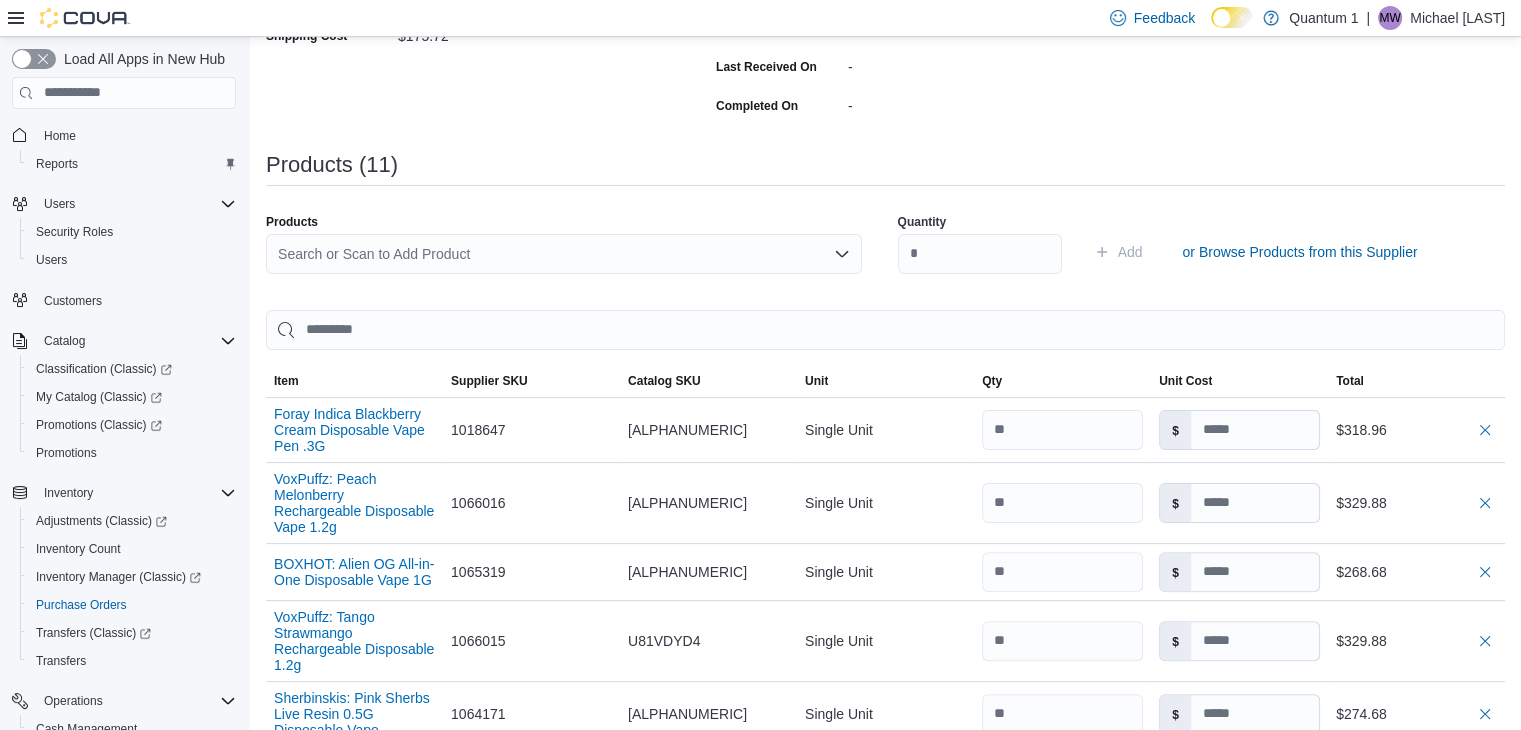 scroll, scrollTop: 0, scrollLeft: 0, axis: both 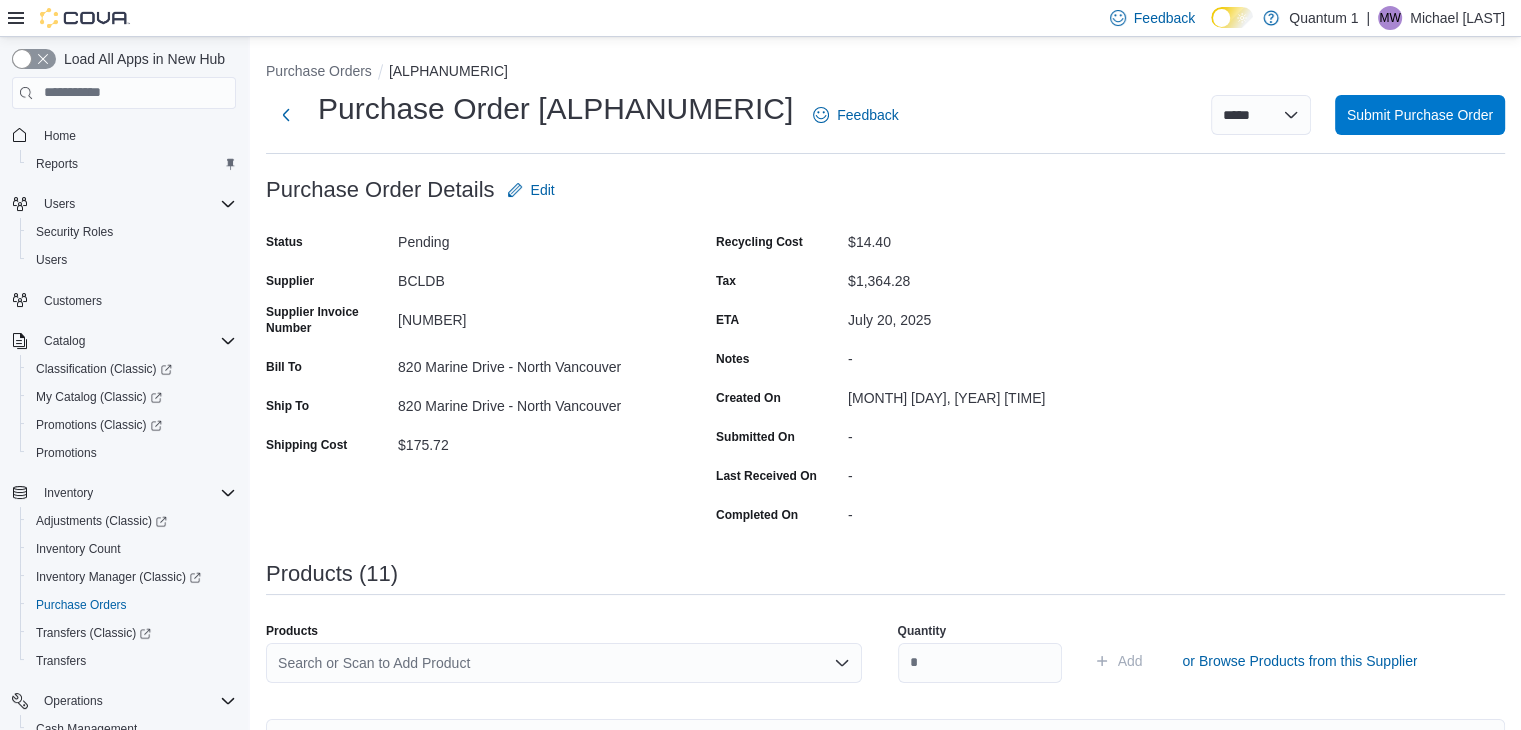 click on "Search or Scan to Add Product" at bounding box center [564, 663] 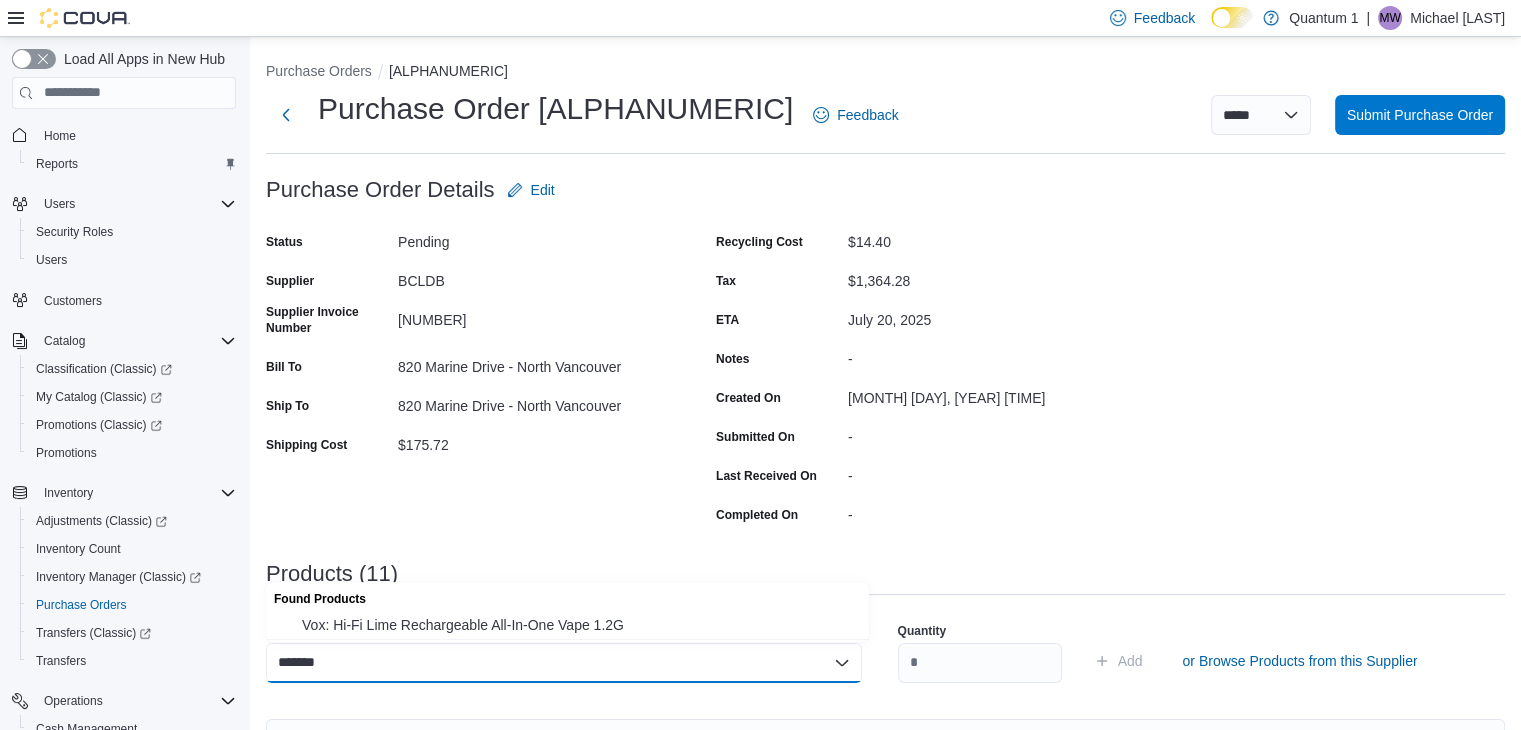type on "*******" 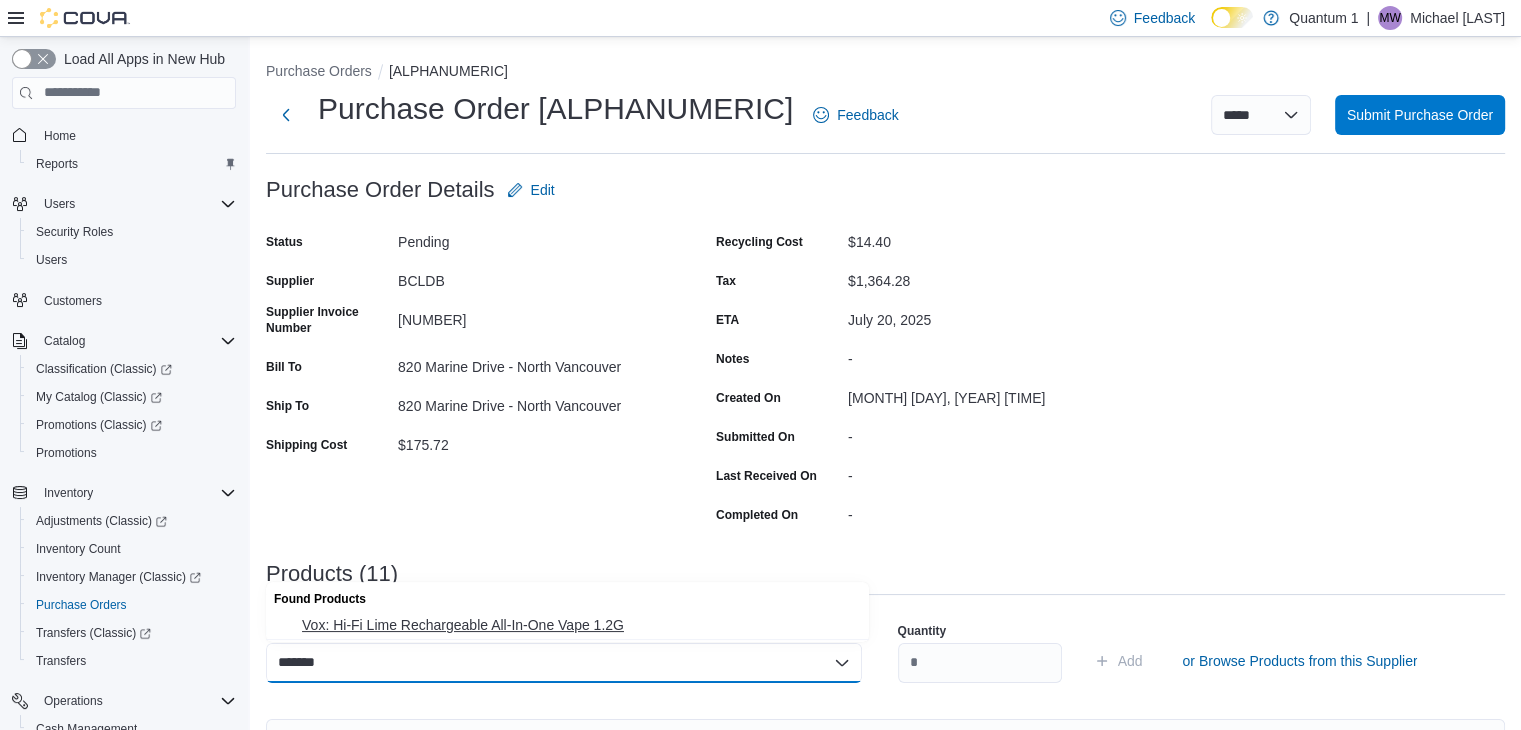 click on "Vox: Hi-Fi Lime Rechargeable All-In-One Vape 1.2G" at bounding box center [579, 625] 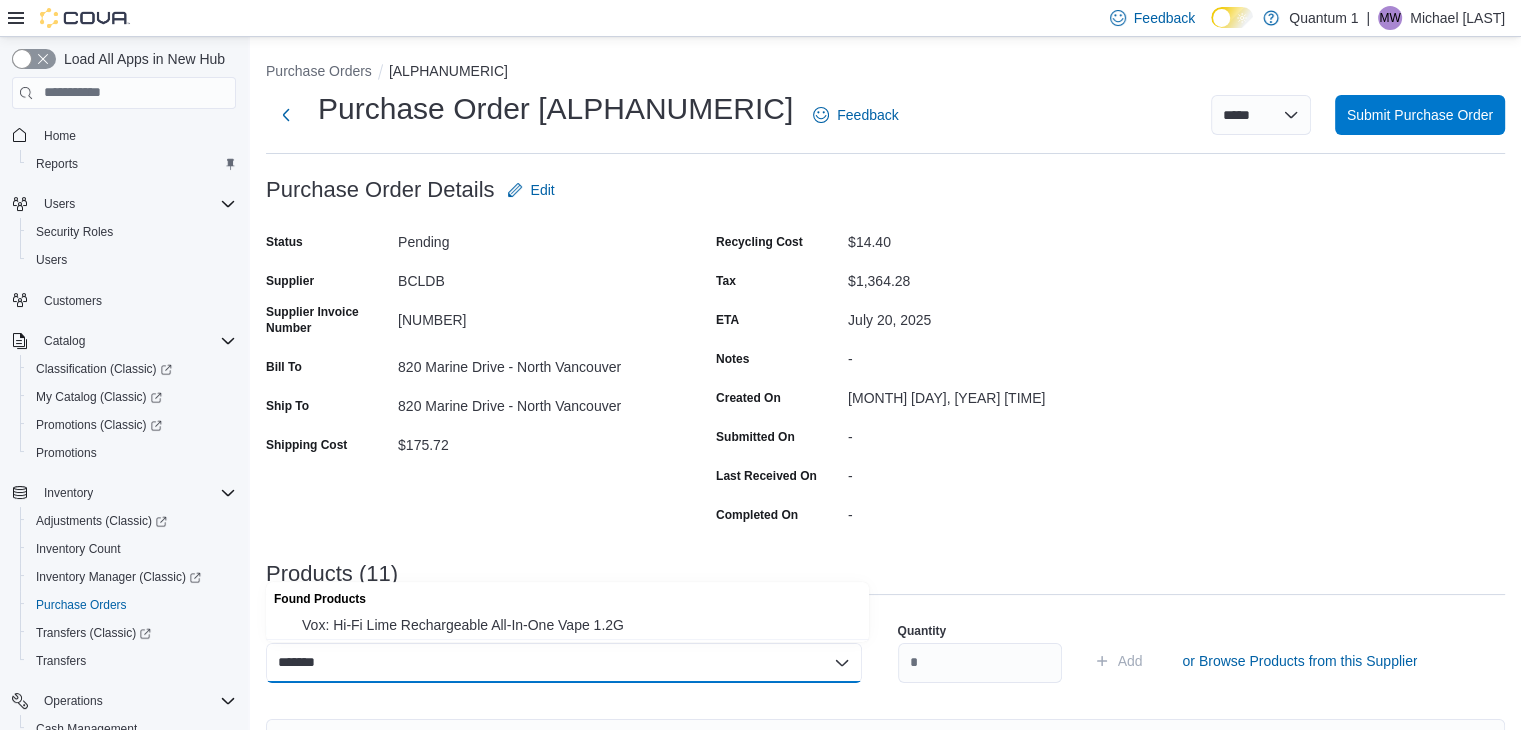 type 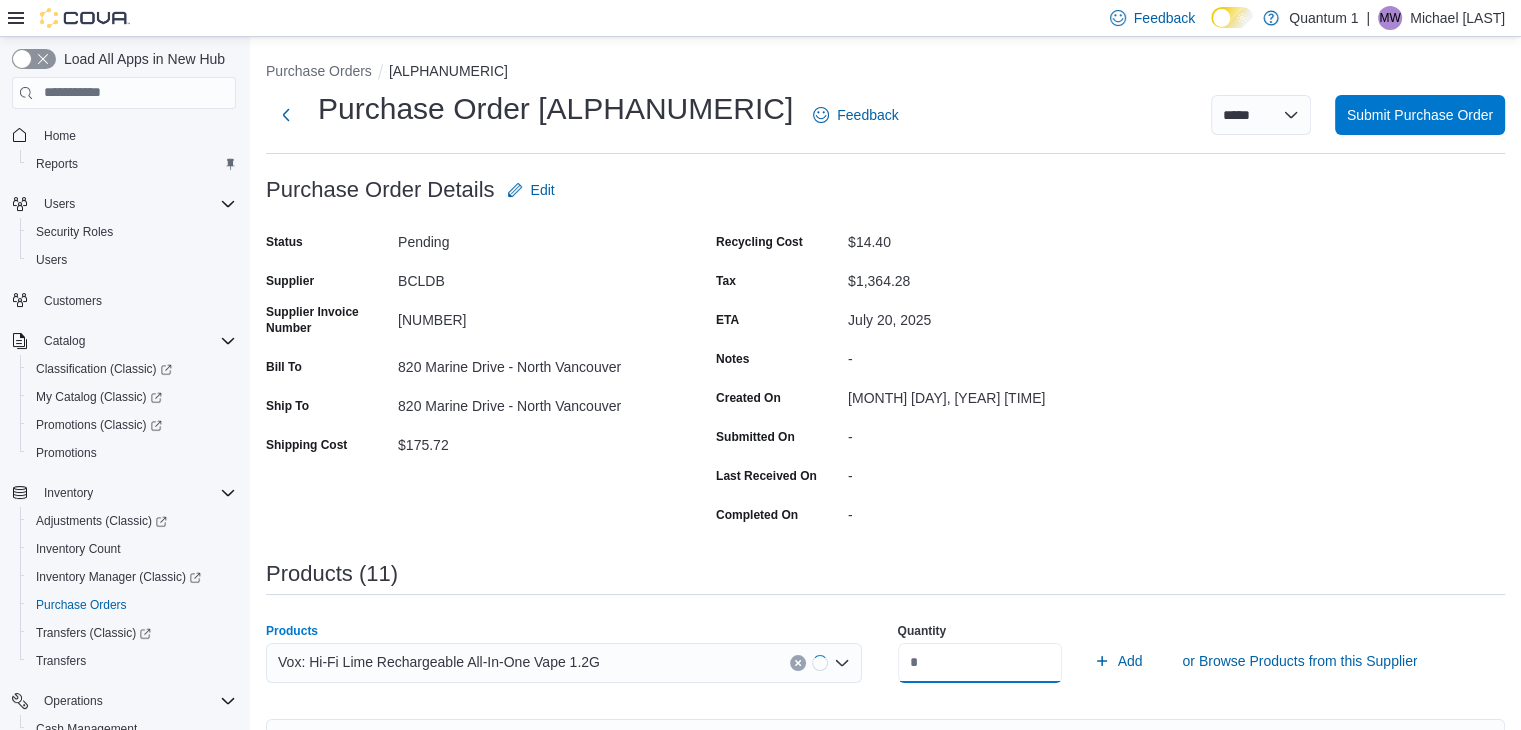 click on "**" at bounding box center [980, 663] 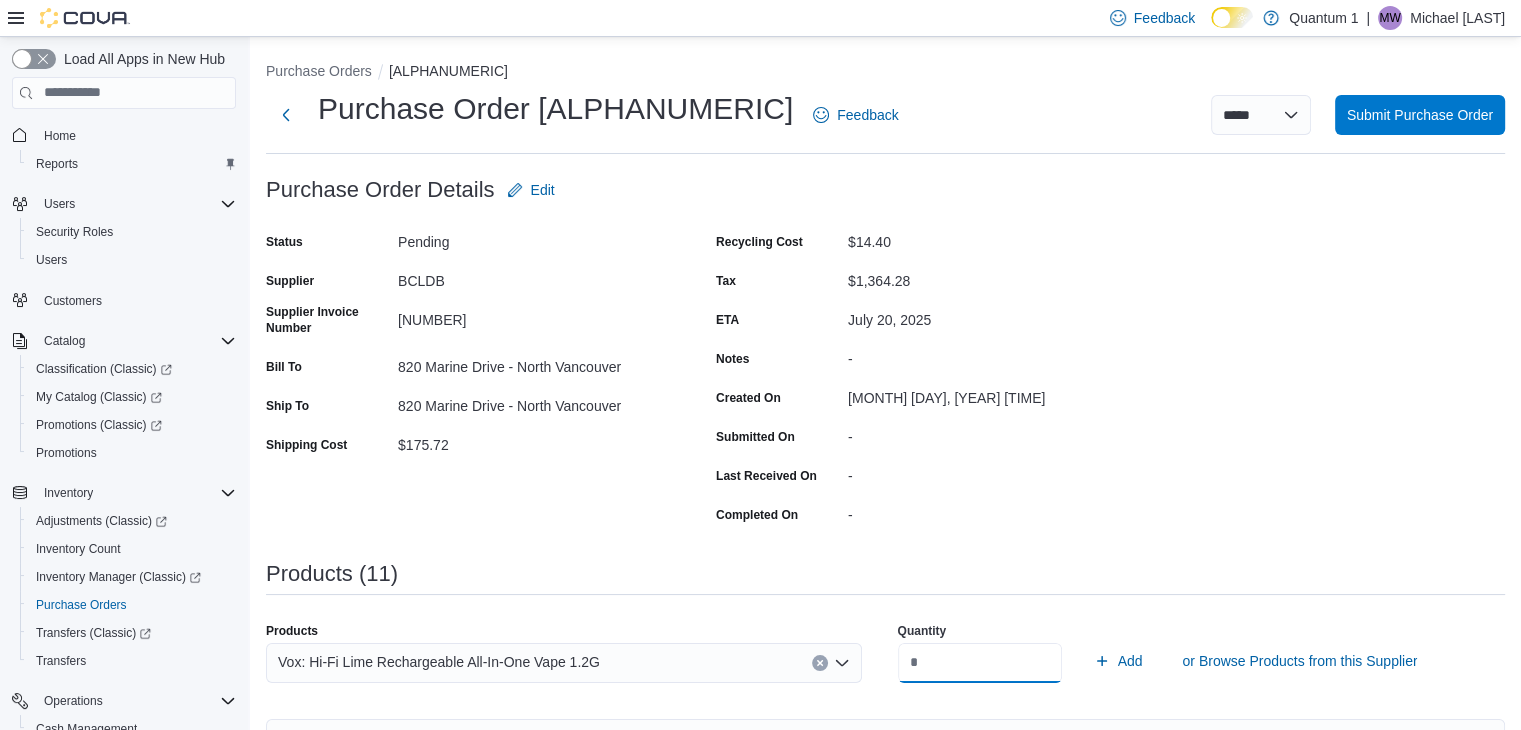 type on "**" 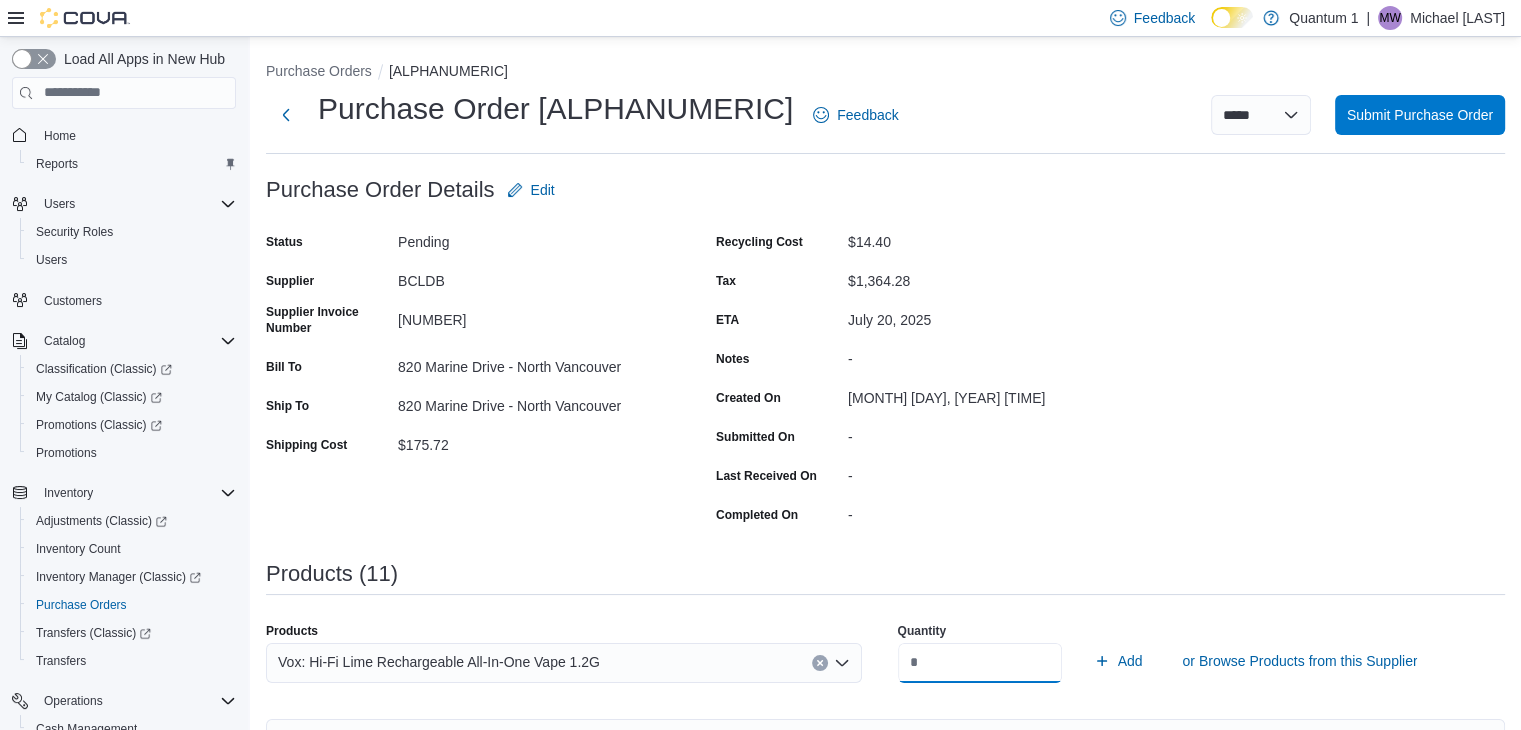 type on "**" 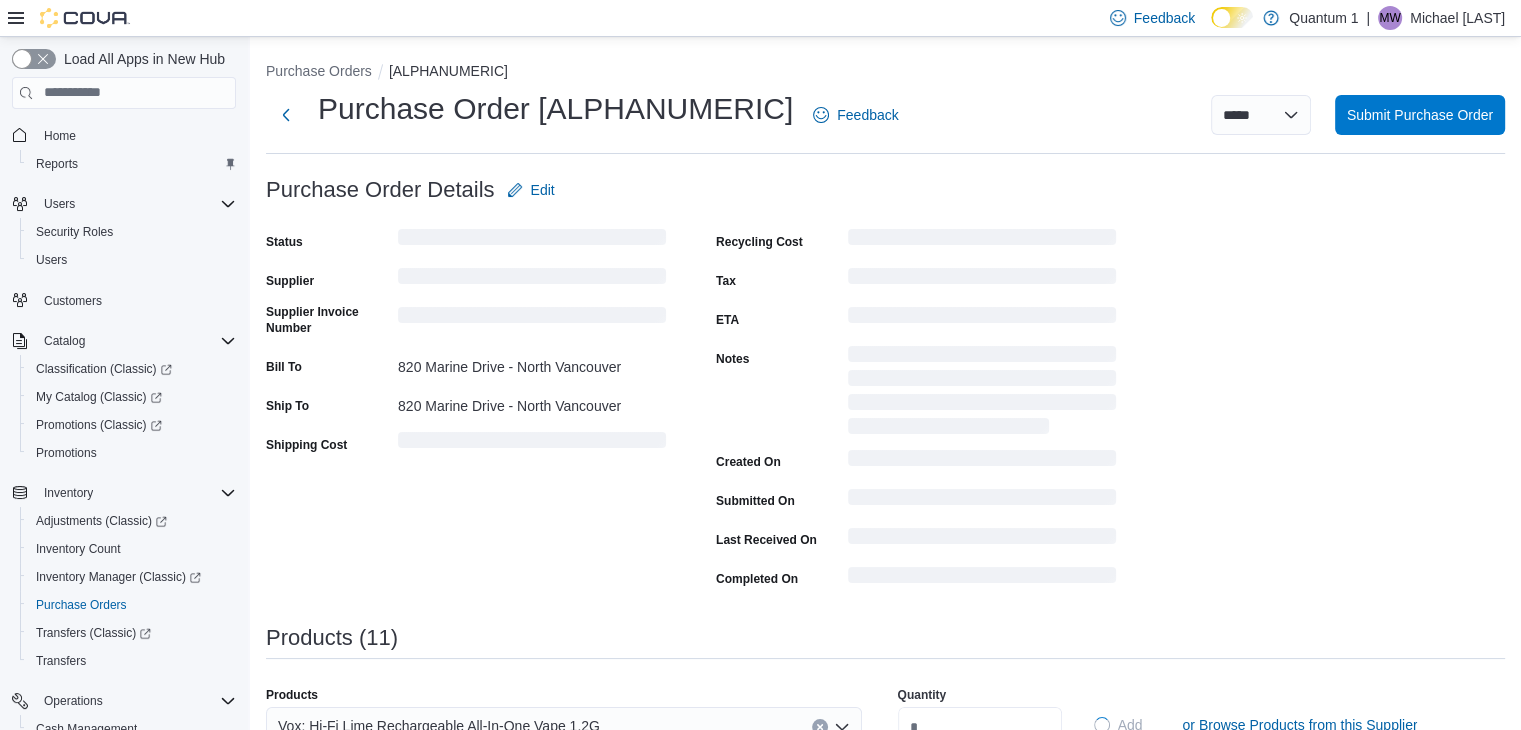 type 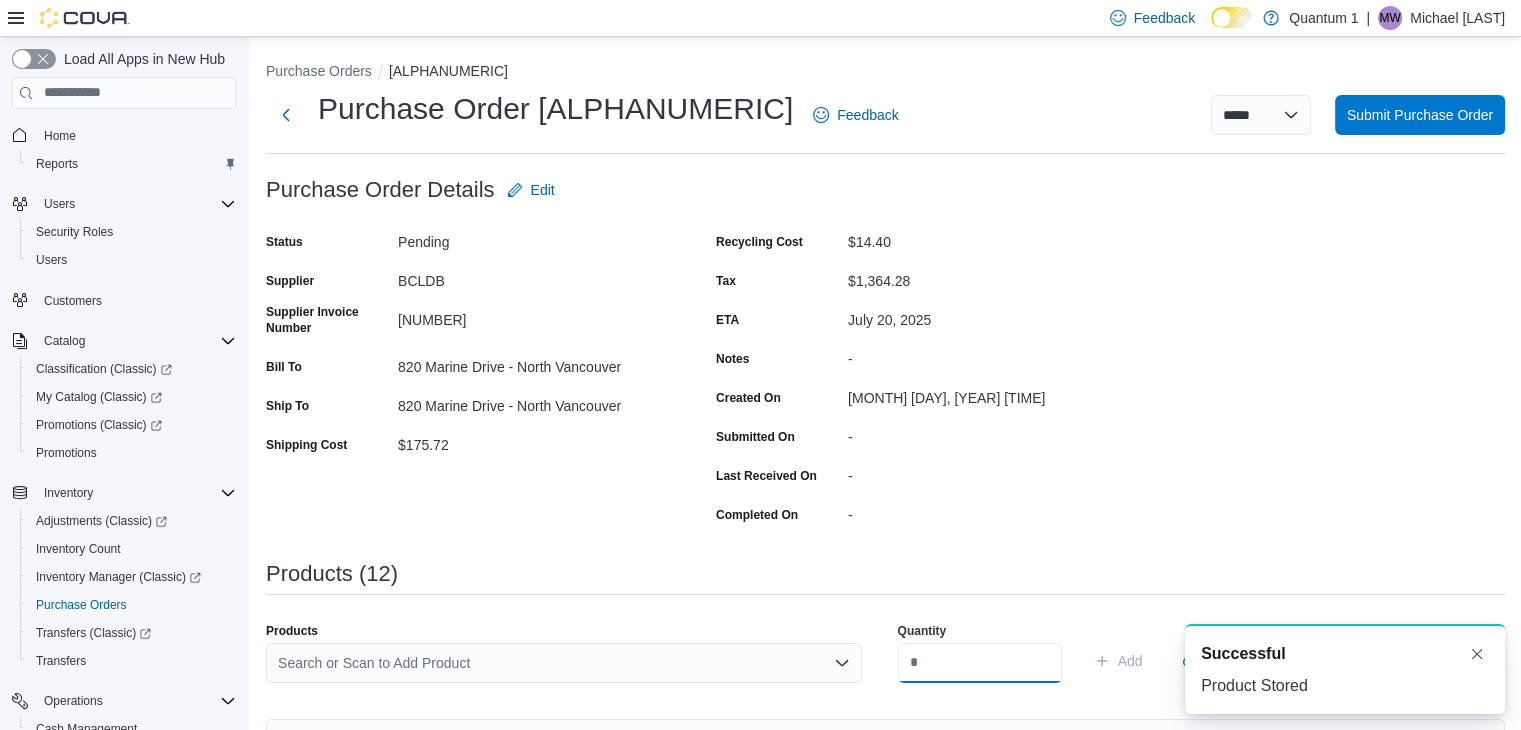 scroll, scrollTop: 0, scrollLeft: 0, axis: both 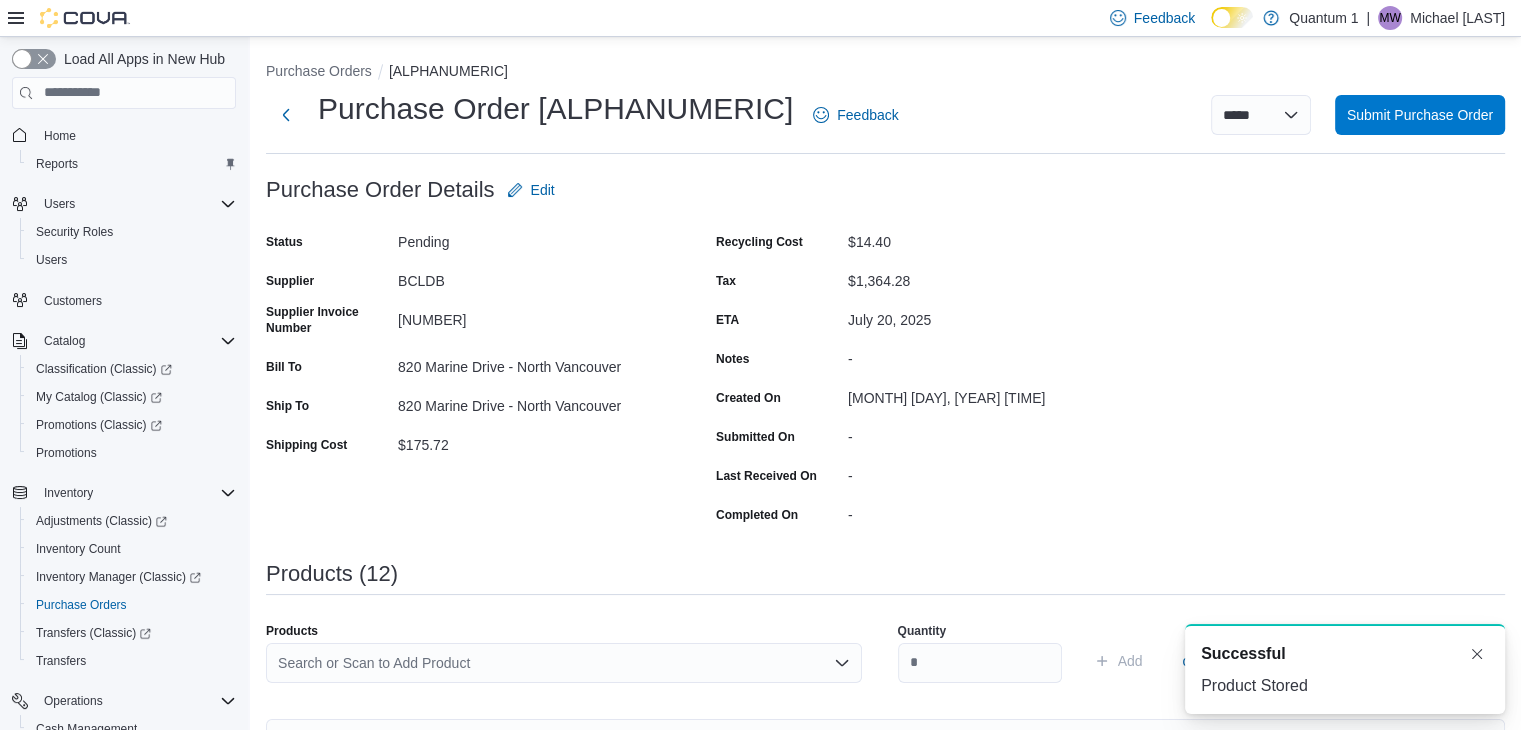 click on "Search or Scan to Add Product" at bounding box center (564, 663) 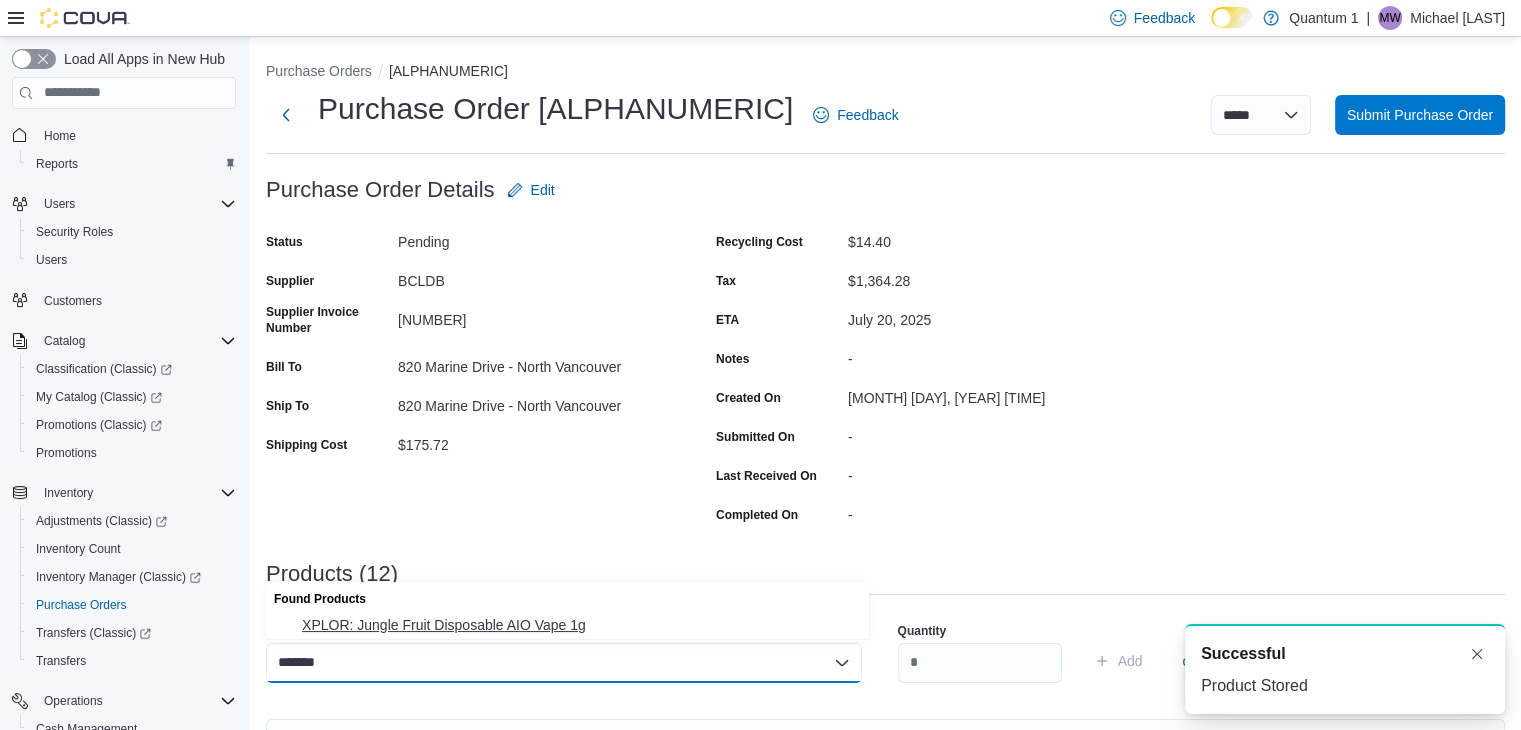 type on "*******" 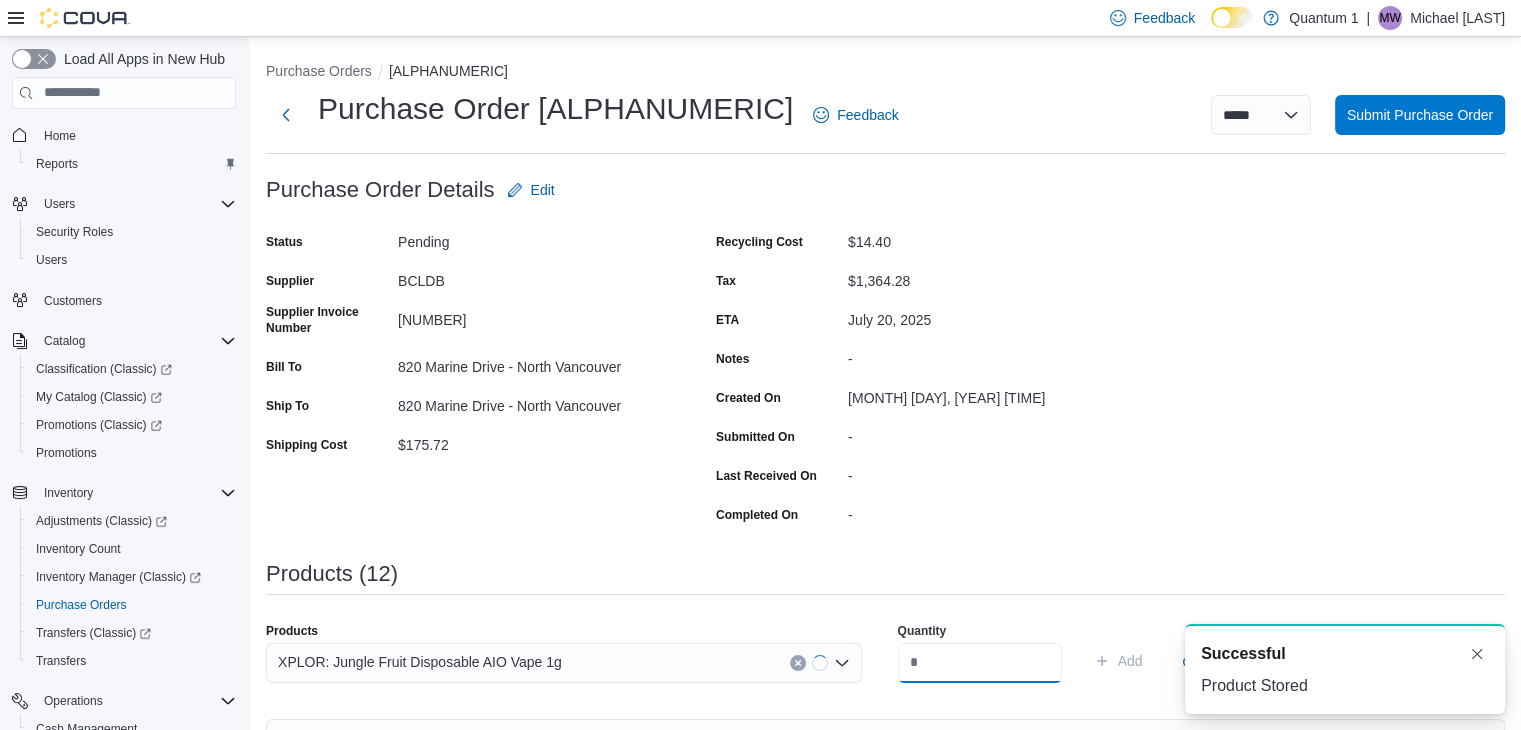 click at bounding box center [980, 663] 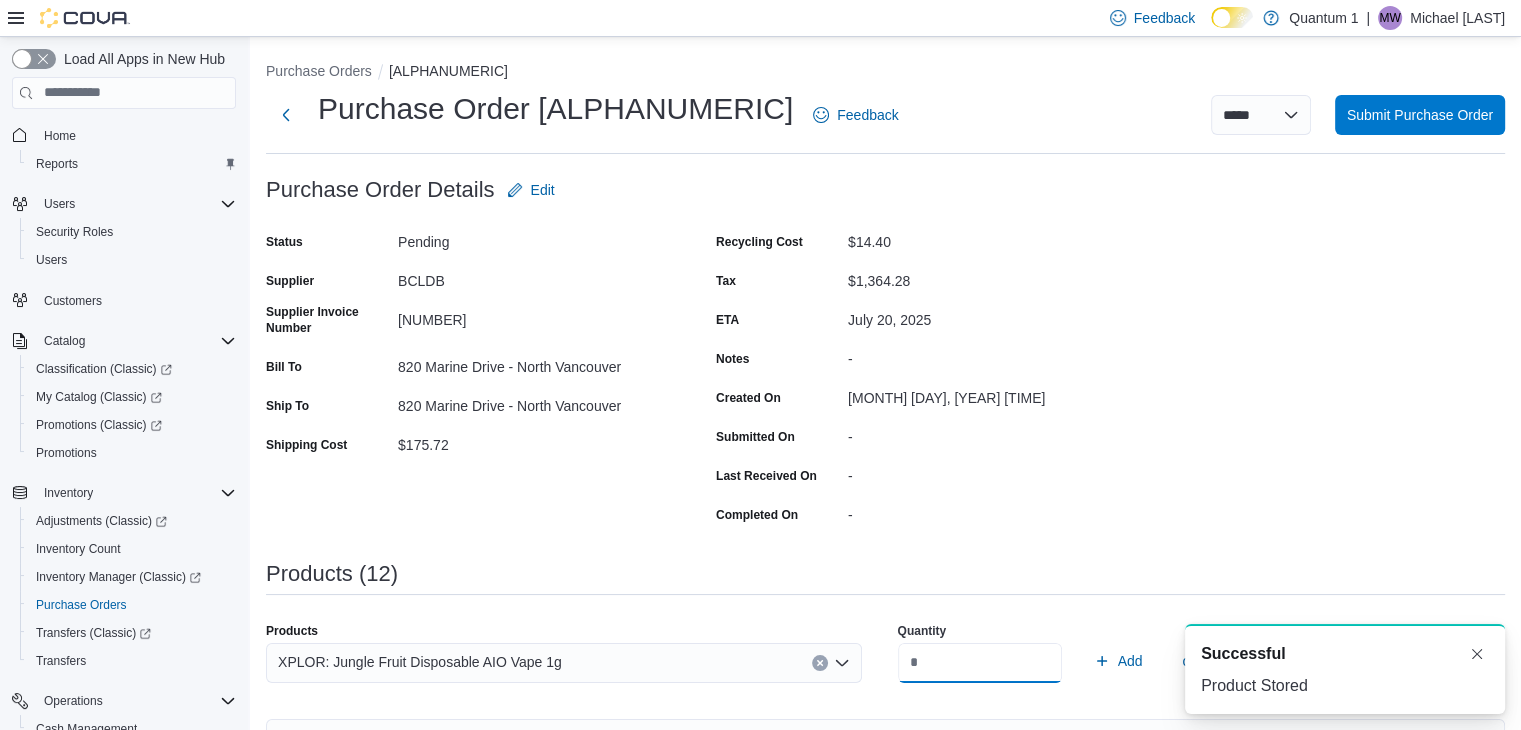 type on "**" 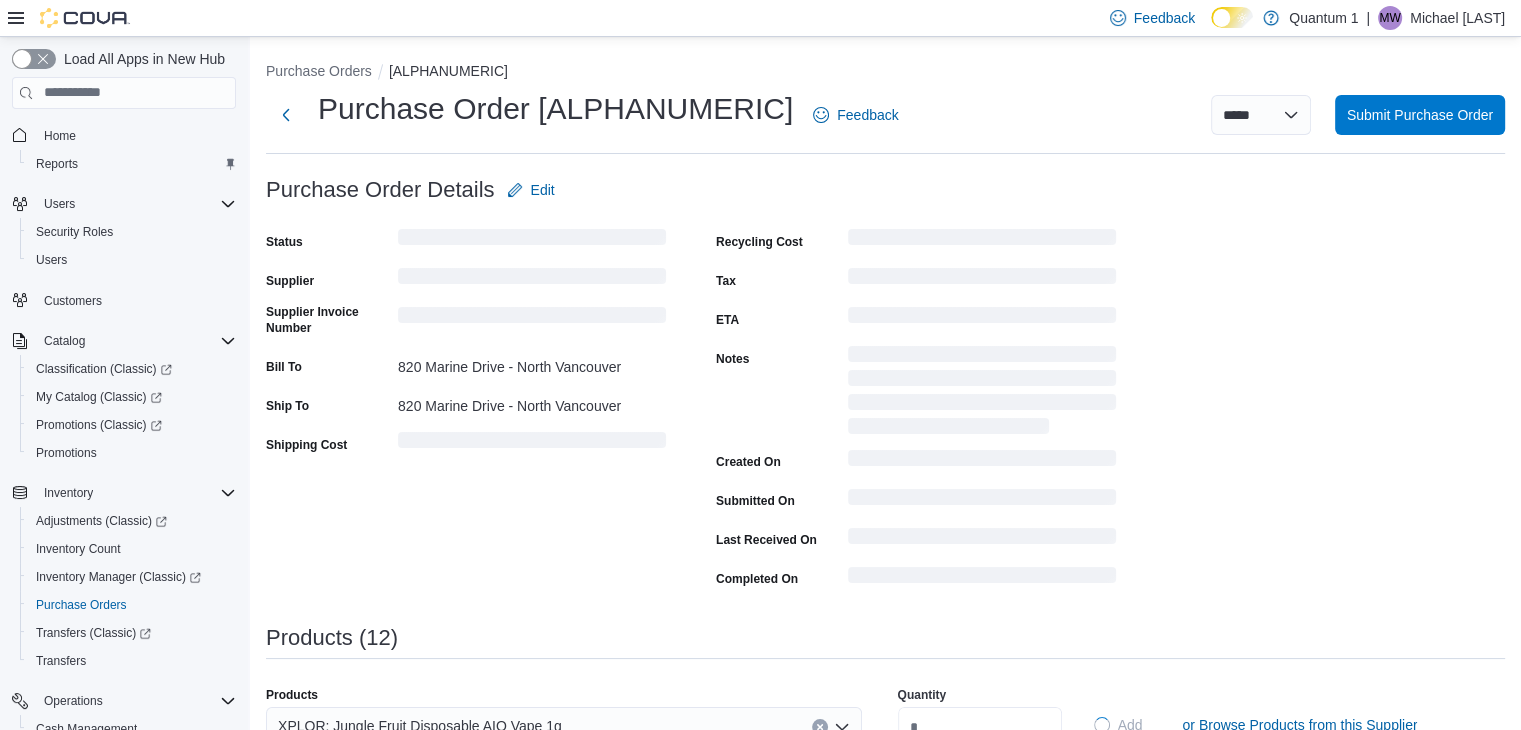 type 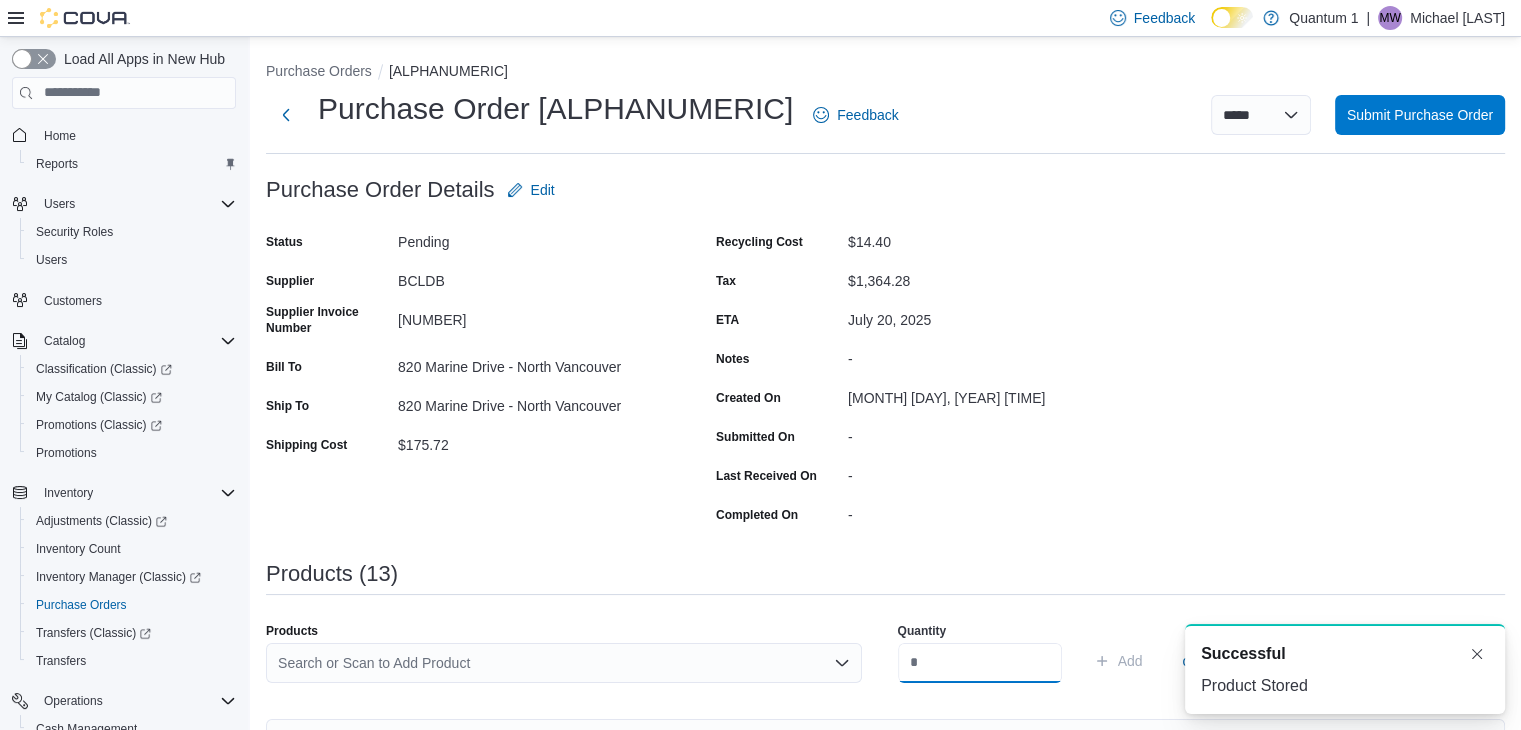 scroll, scrollTop: 0, scrollLeft: 0, axis: both 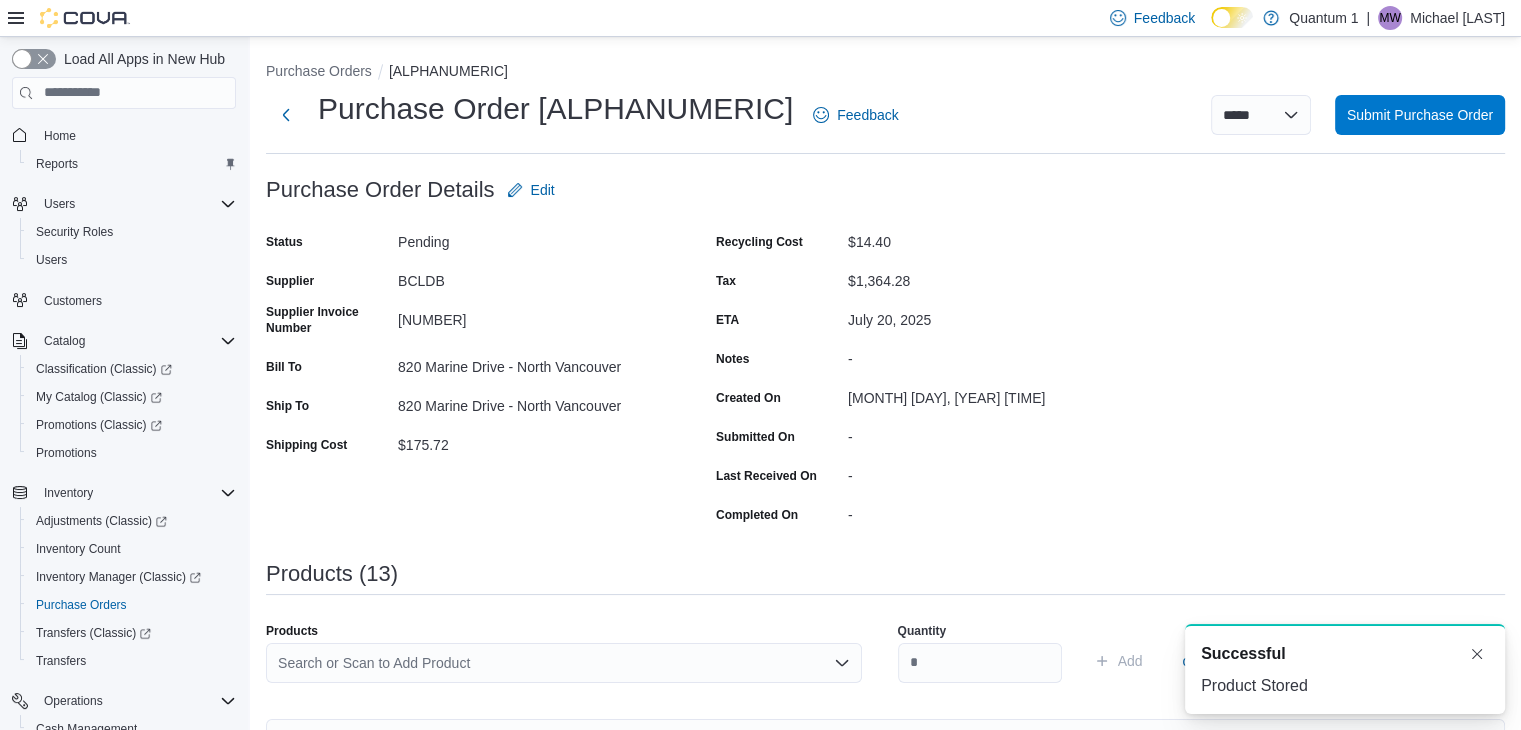 click on "Search or Scan to Add Product" at bounding box center [564, 663] 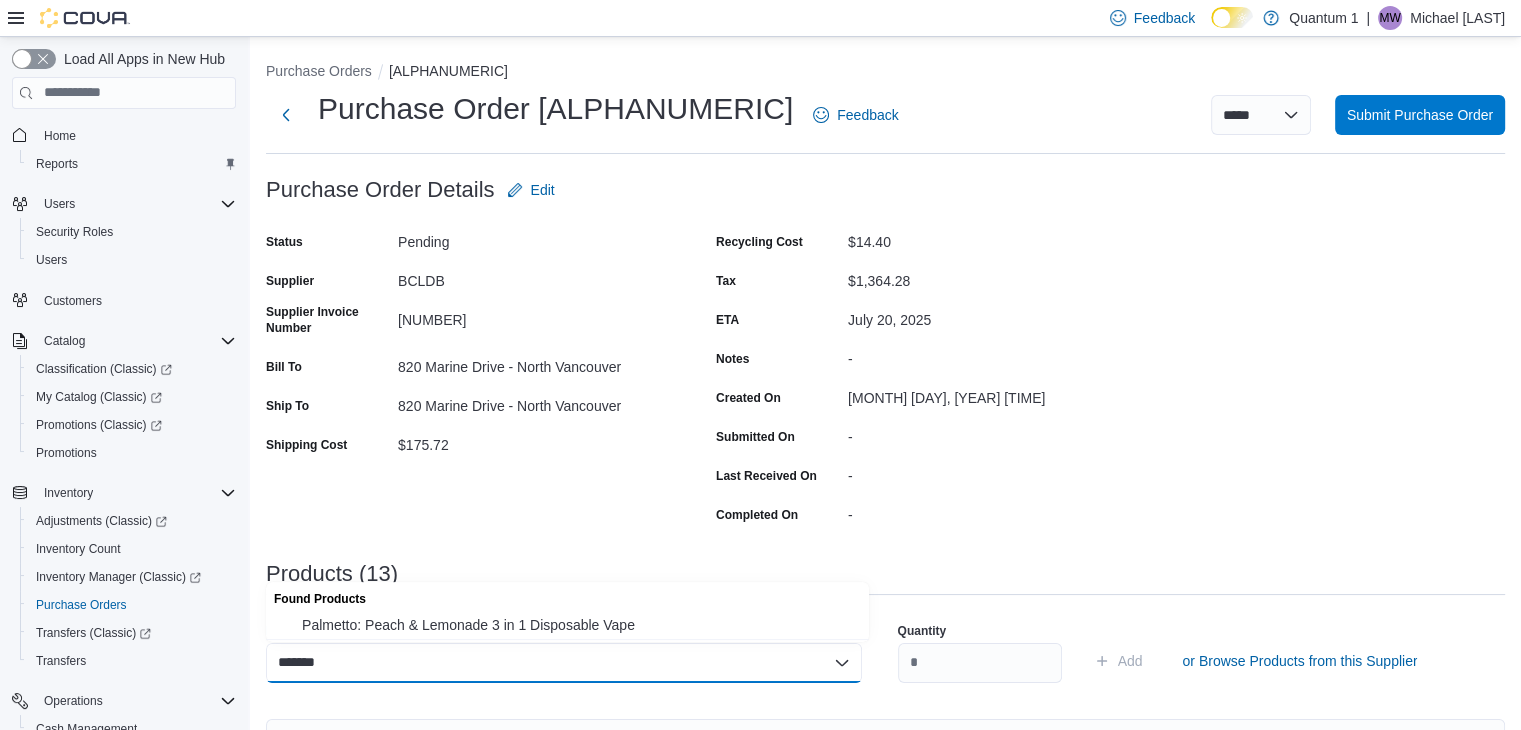 type on "*******" 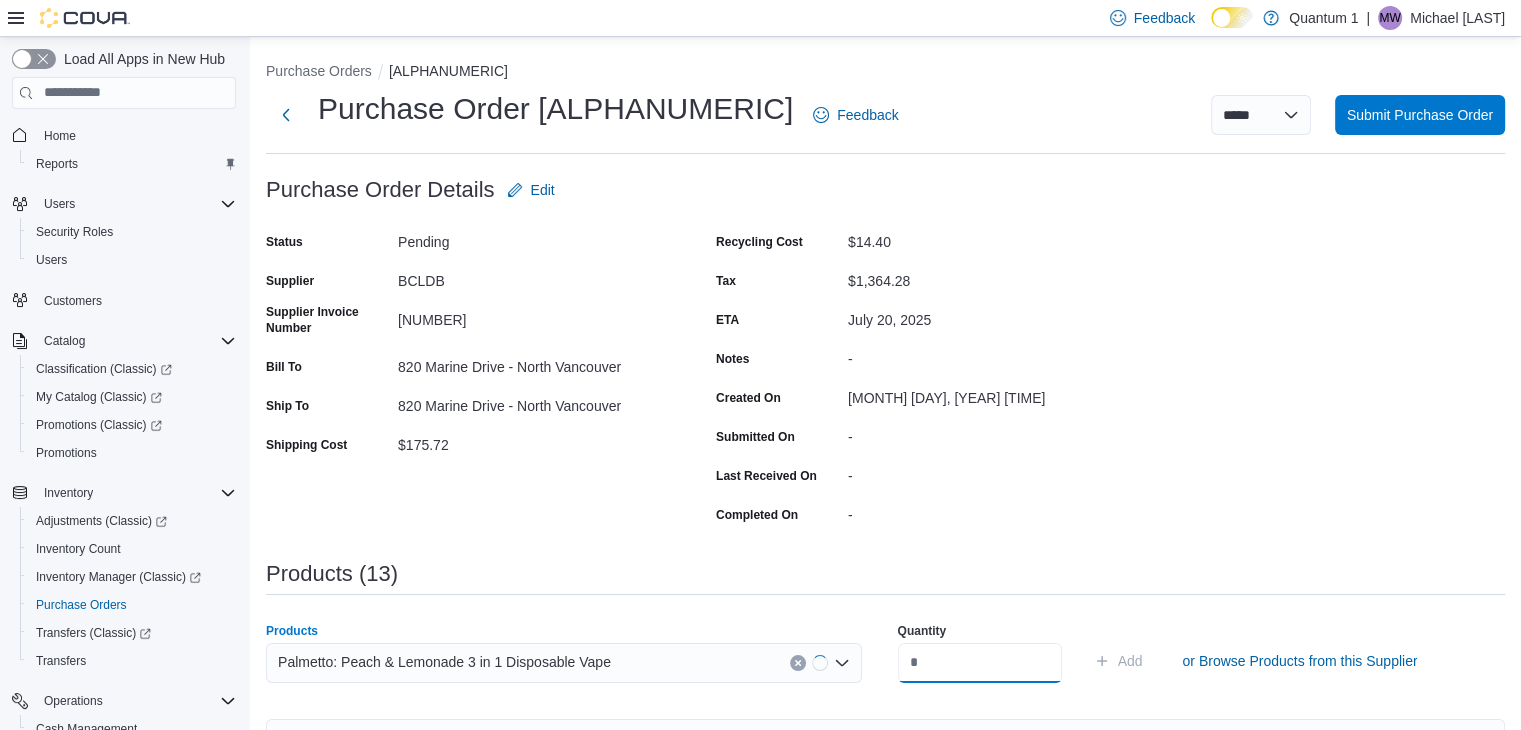 click at bounding box center [980, 663] 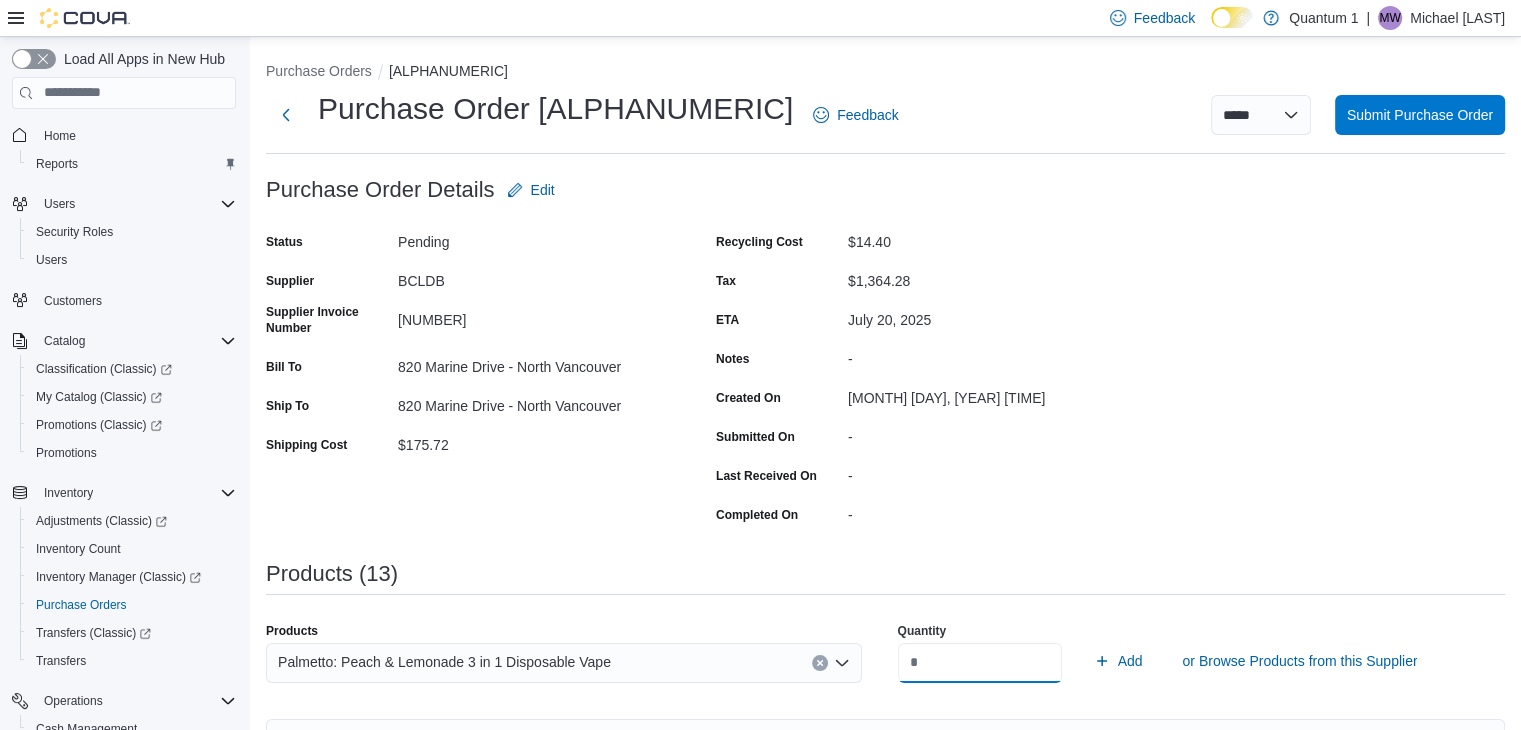 type on "**" 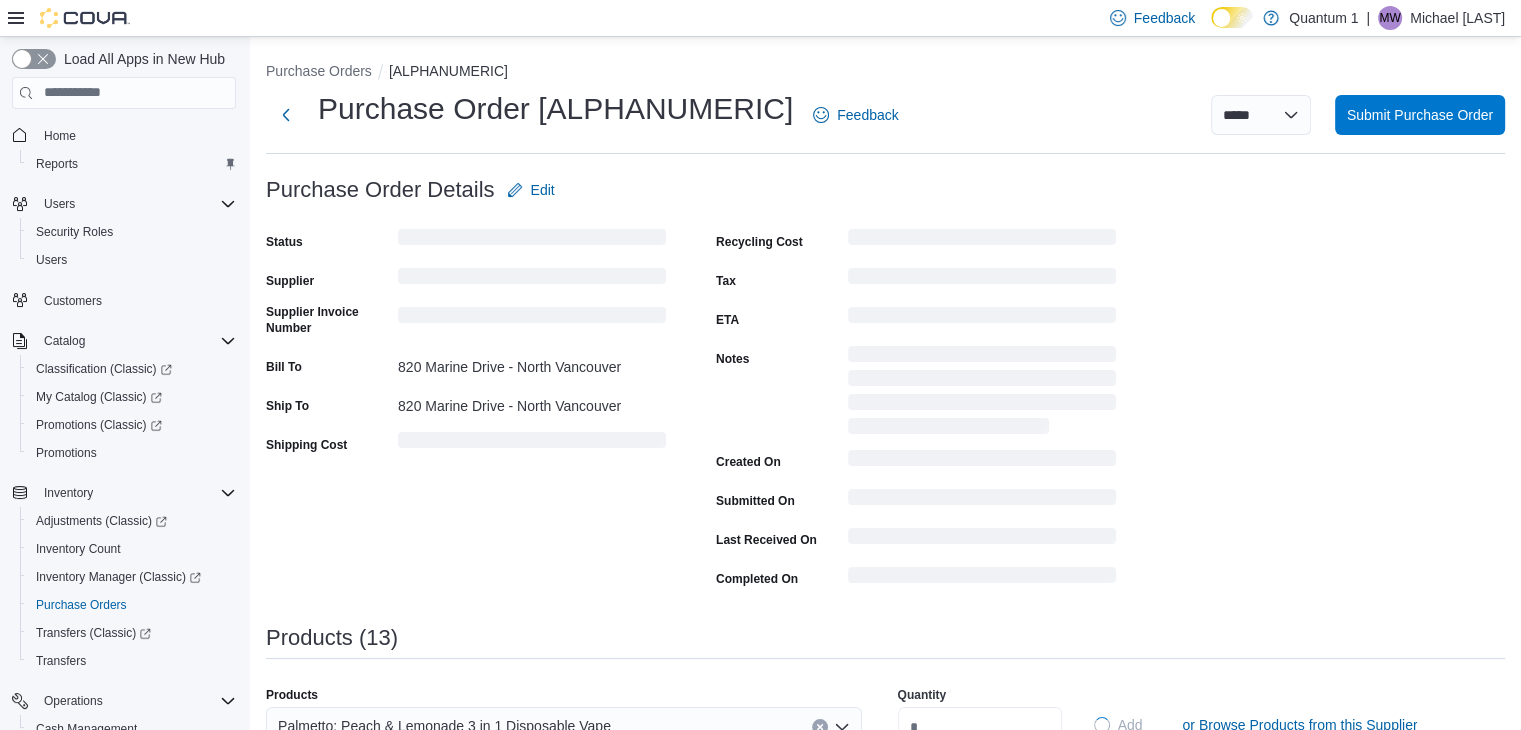 type 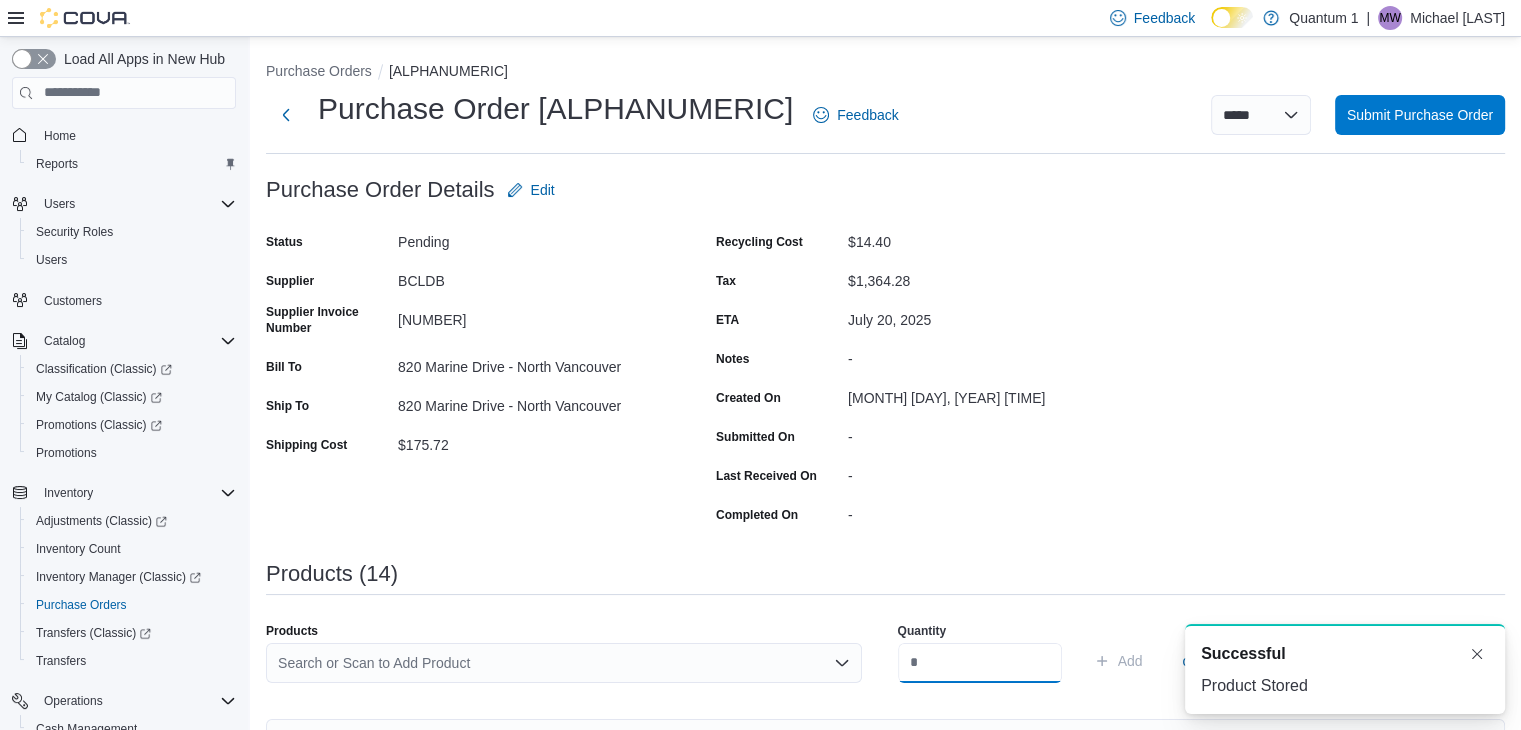 scroll, scrollTop: 0, scrollLeft: 0, axis: both 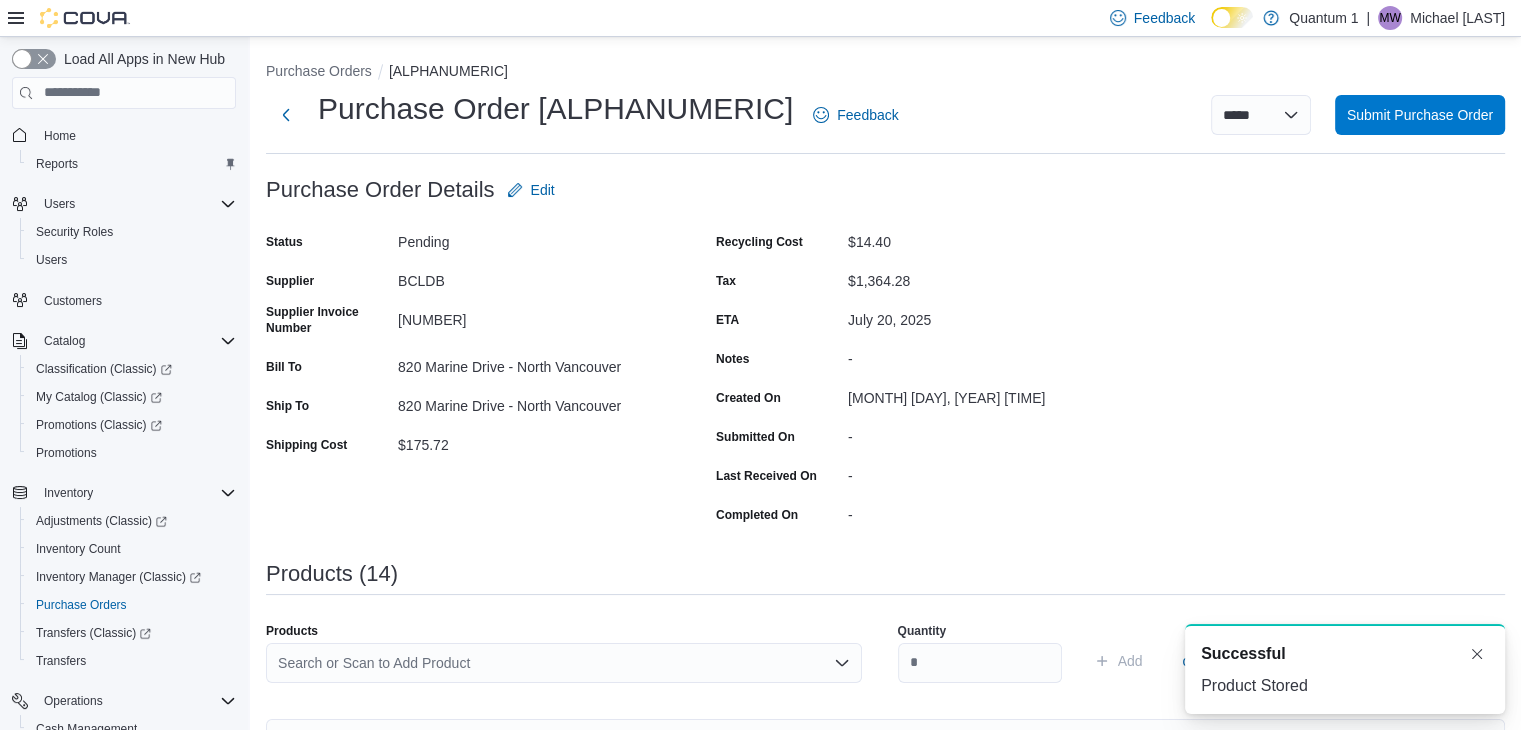 click on "Search or Scan to Add Product" at bounding box center (564, 663) 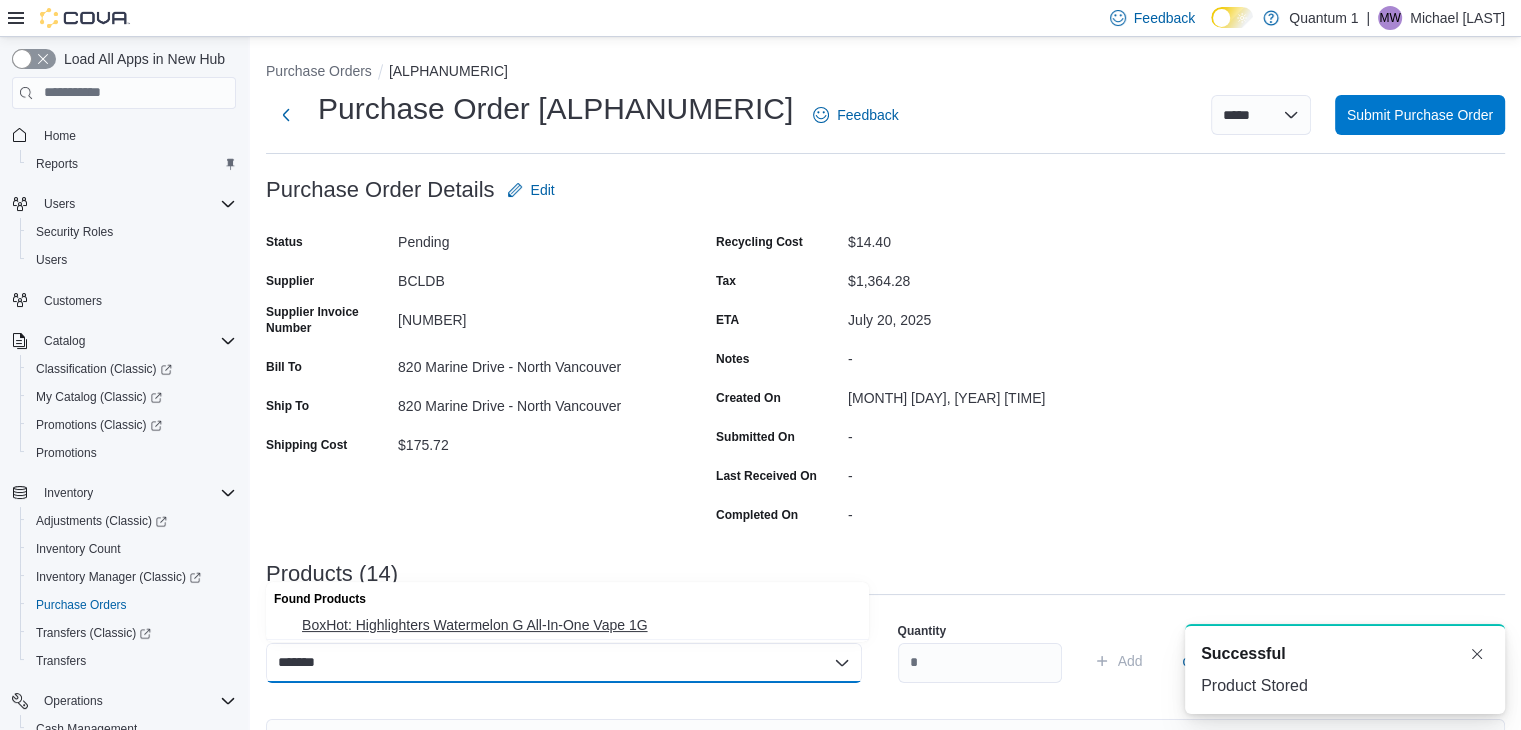 type on "*******" 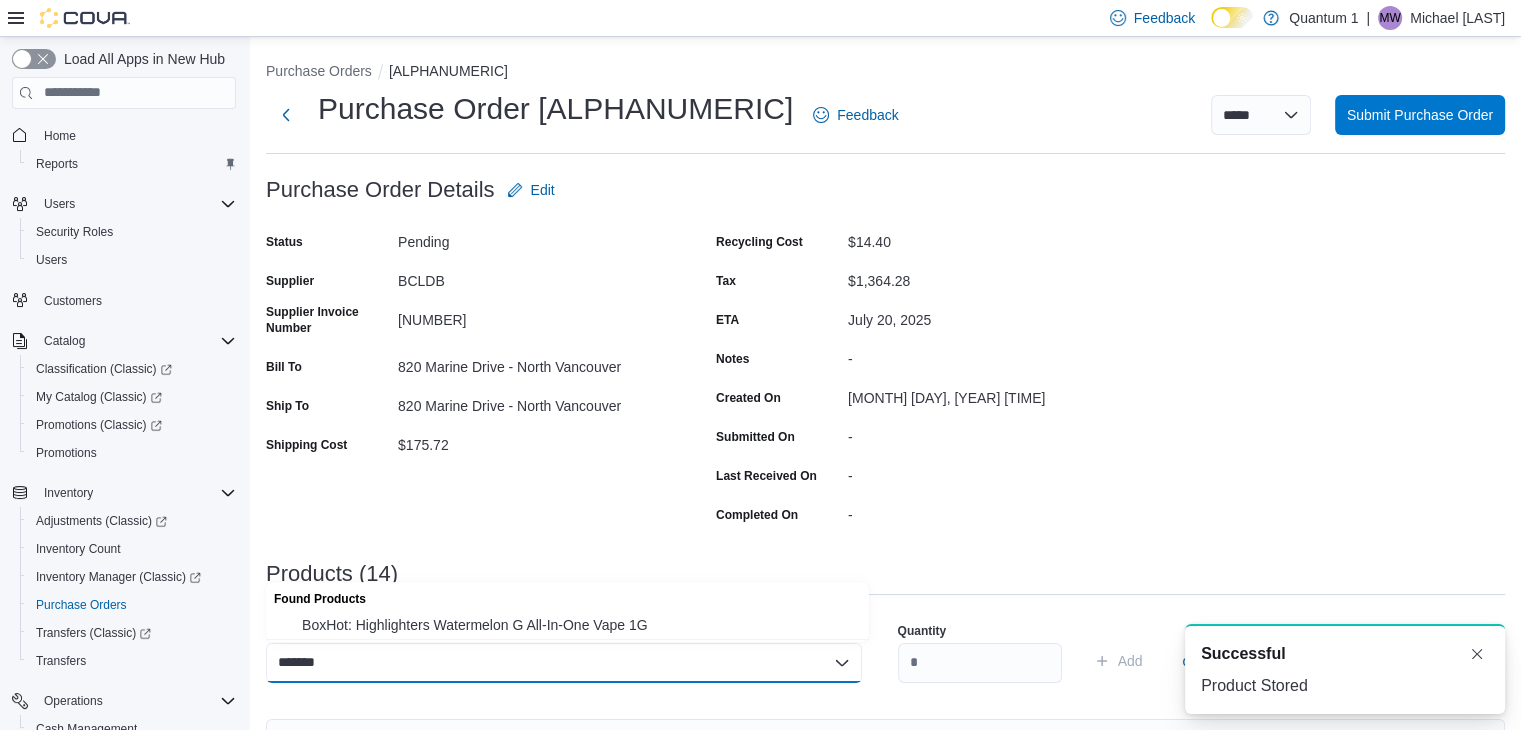 type 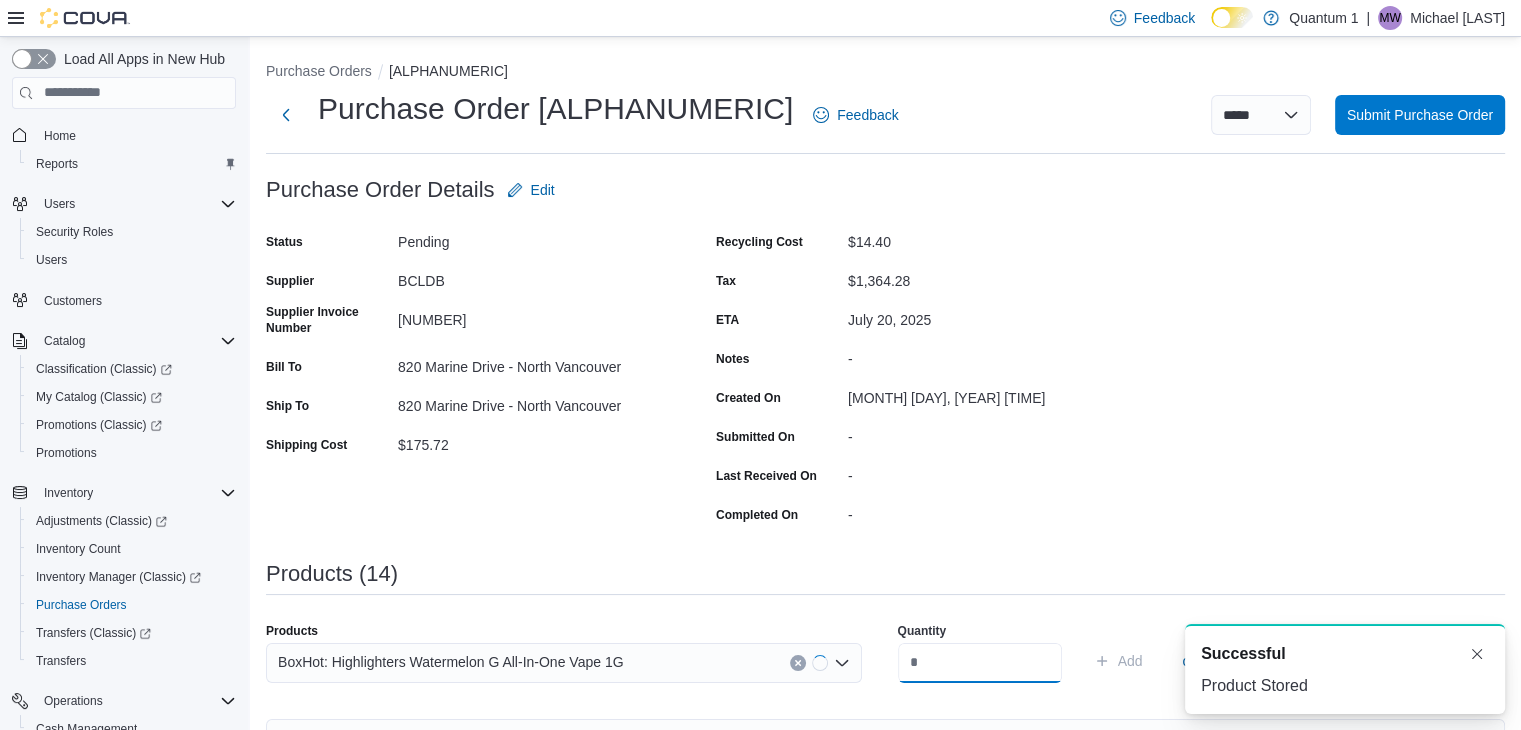 click at bounding box center [980, 663] 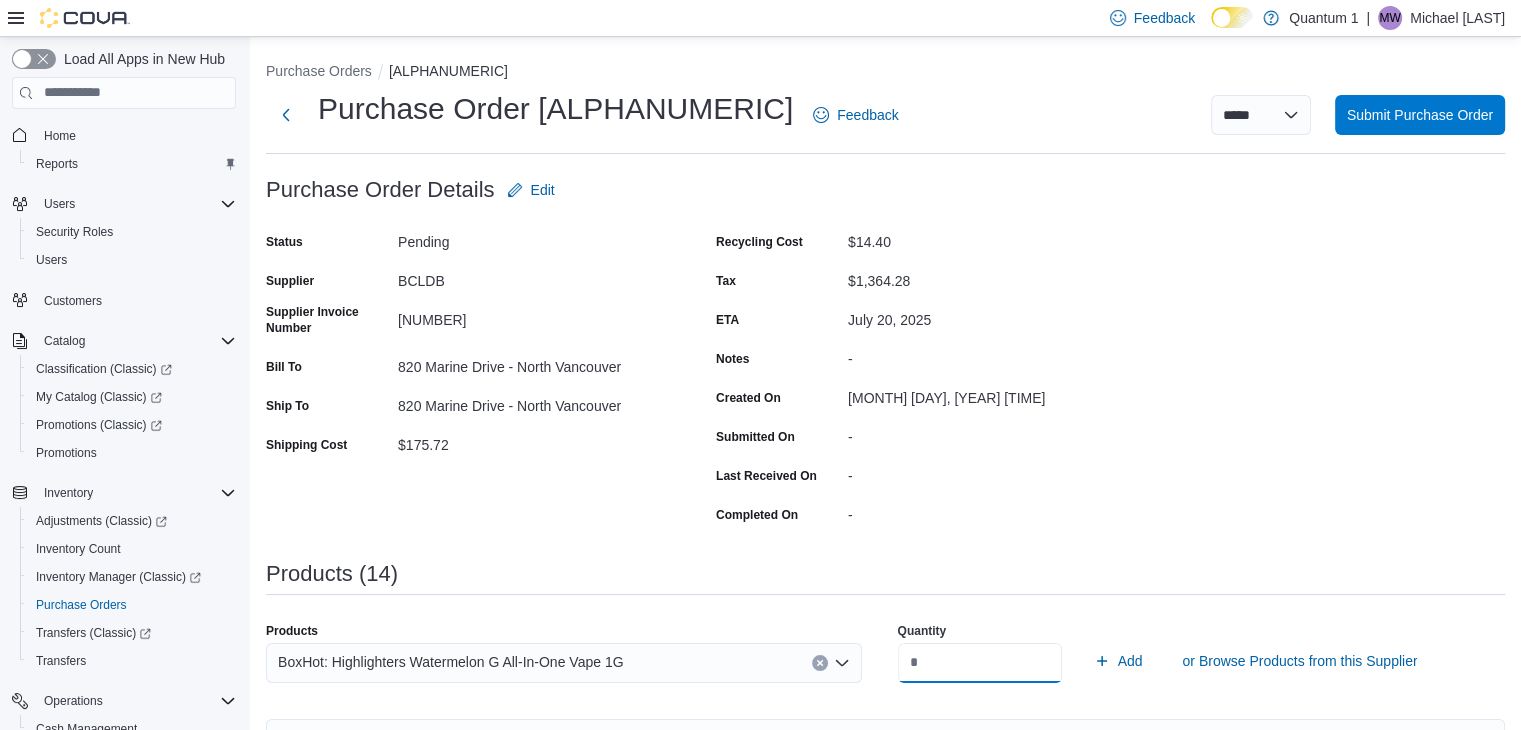 type on "*" 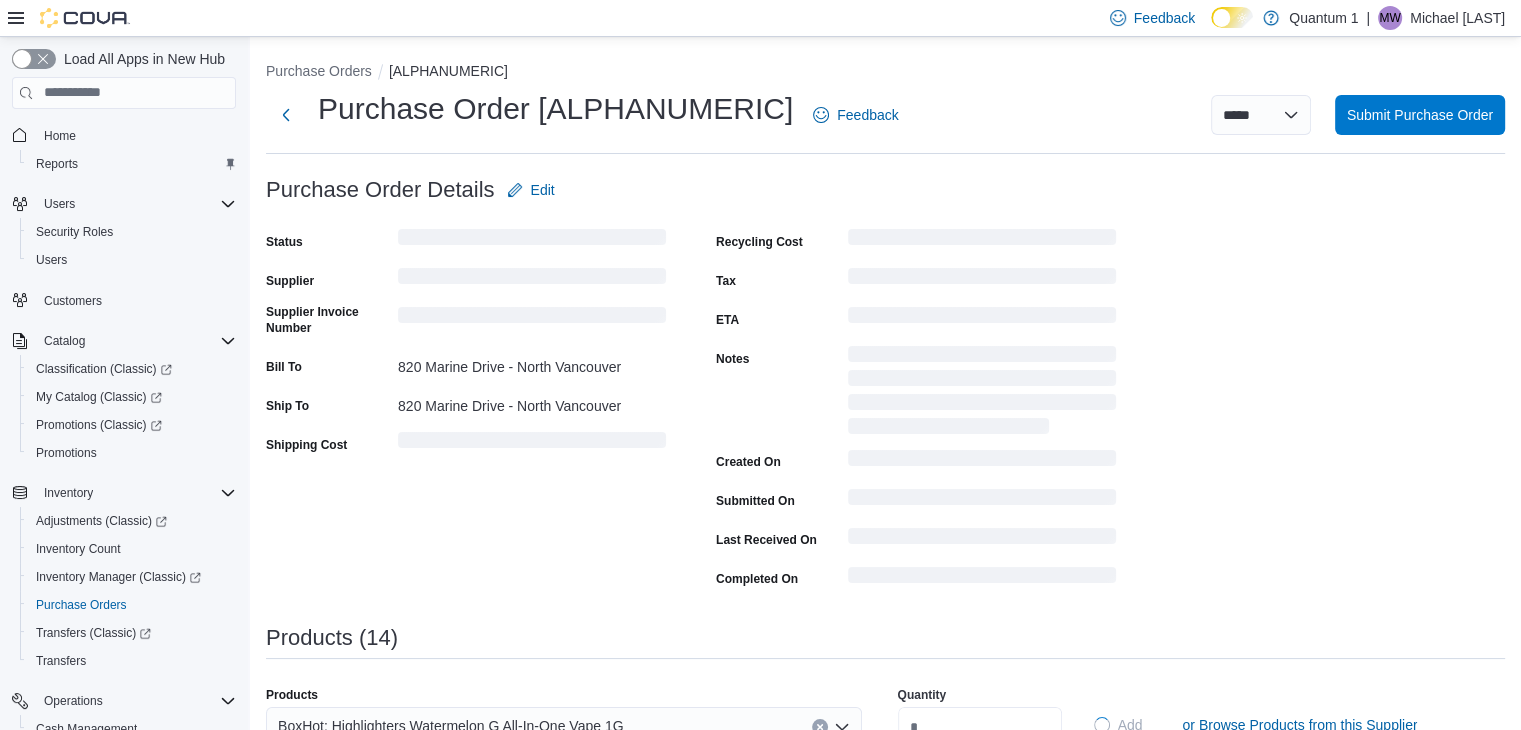 type 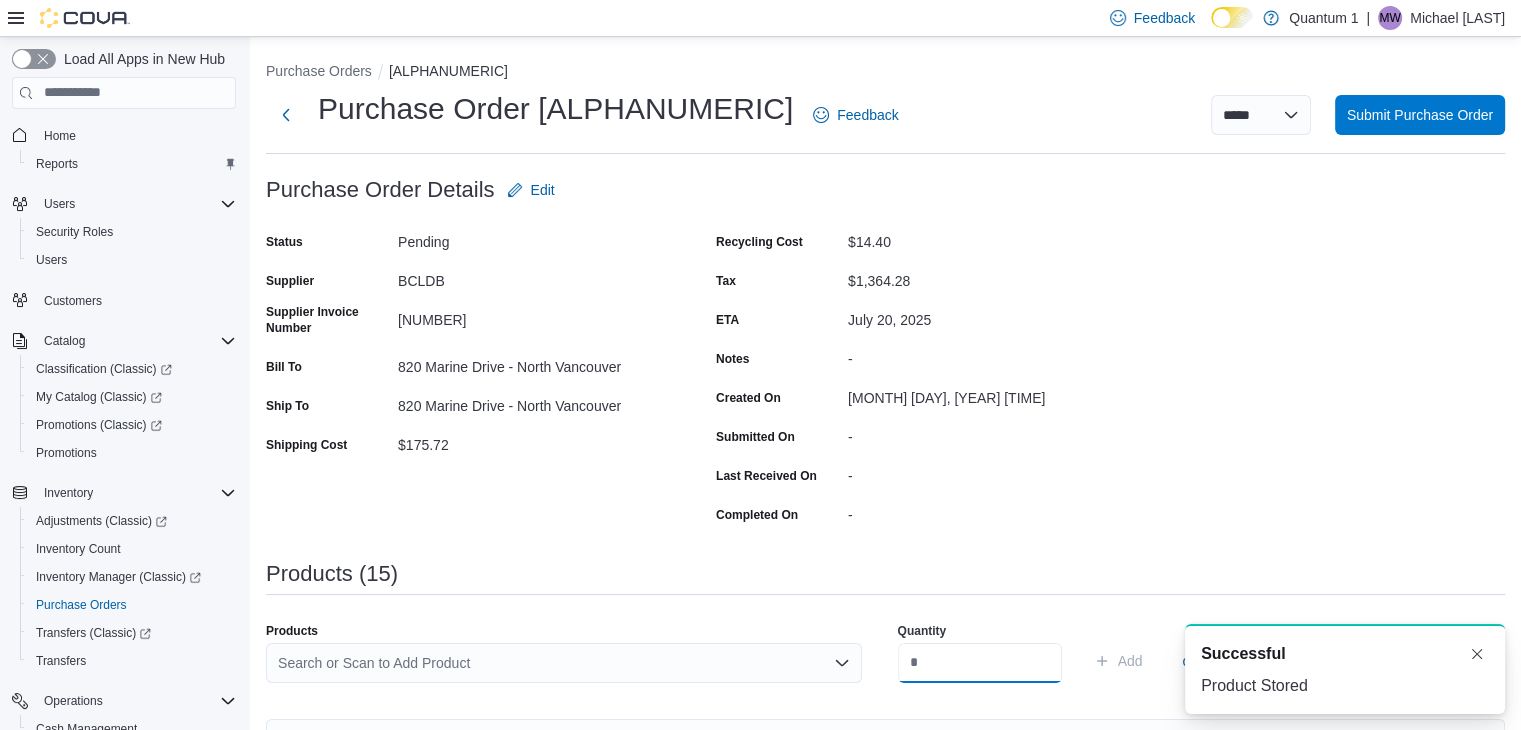 scroll, scrollTop: 0, scrollLeft: 0, axis: both 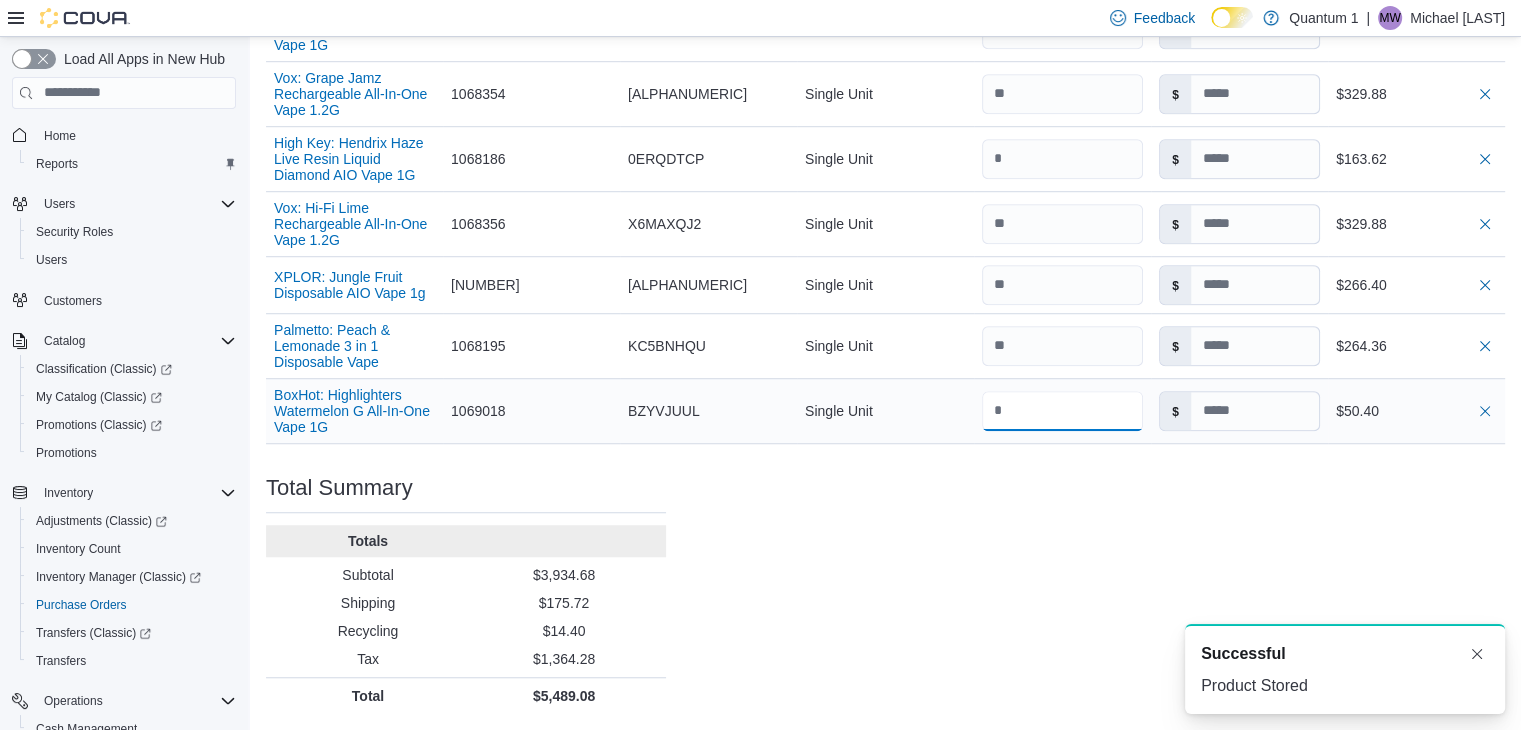 click at bounding box center (1062, 411) 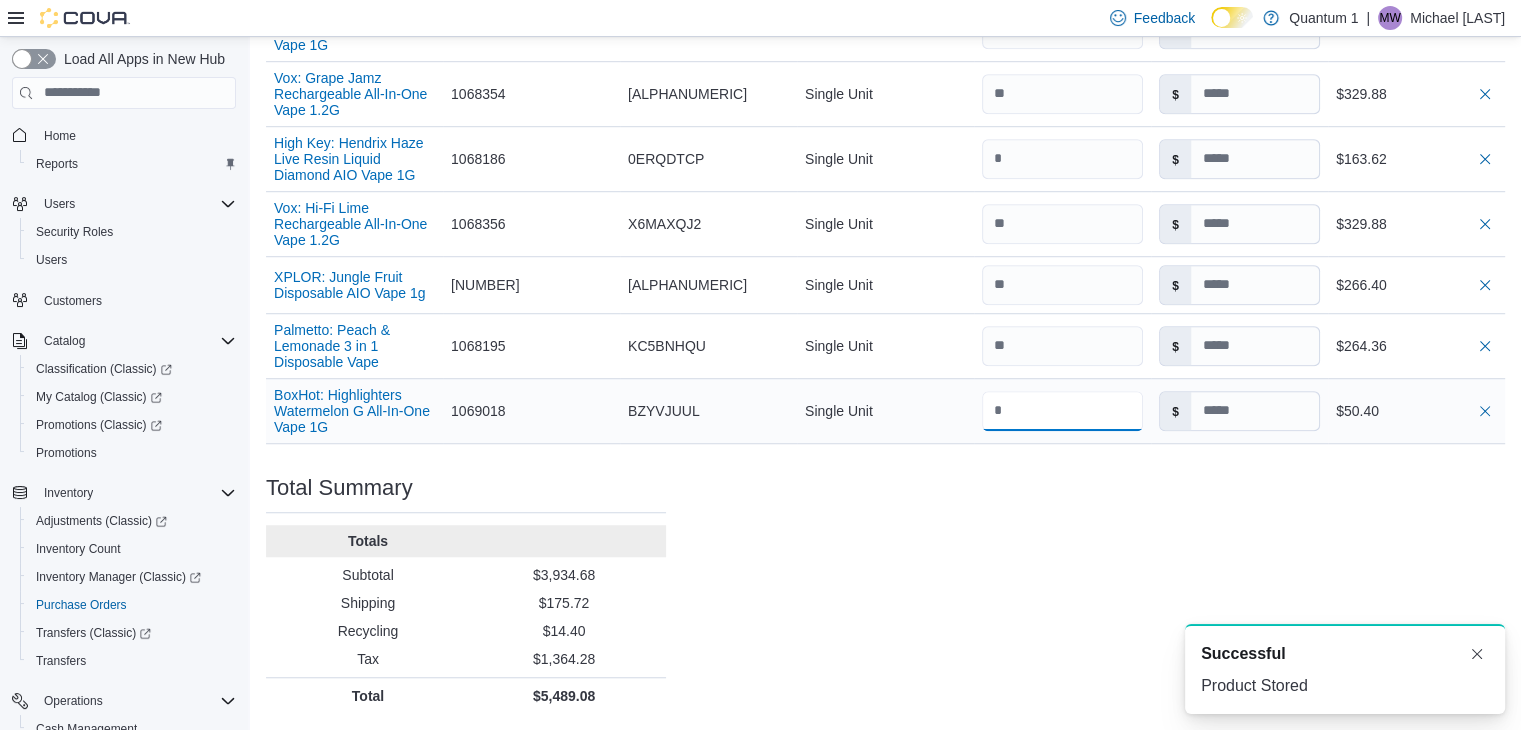 type on "**" 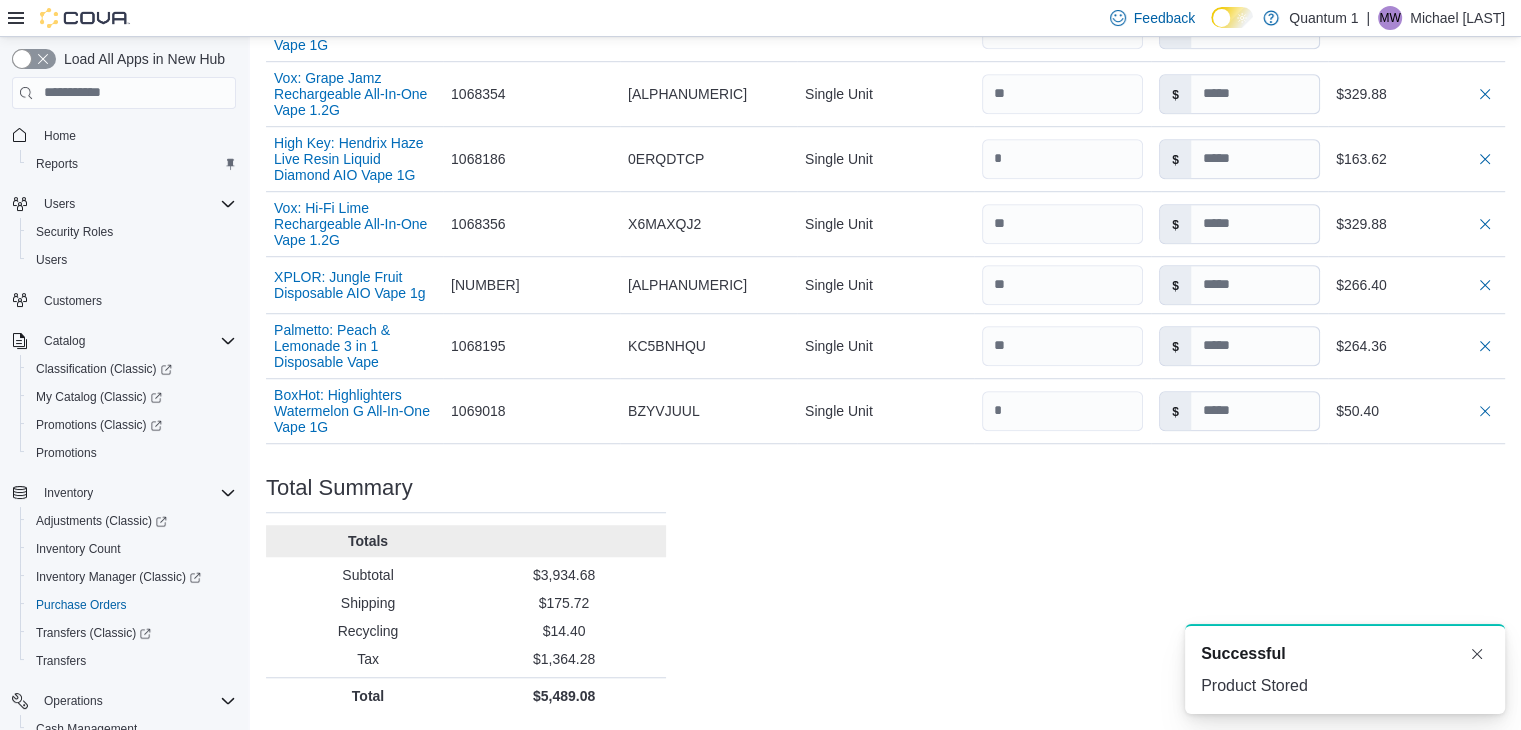 click on "Purchase Order: [ORDER_ID] Feedback Purchase Order Details   Edit Status Pending Supplier BCLDB Supplier Invoice Number [INVOICE_NUMBER] Bill To [NUMBER] [STREET] - [CITY] Ship To [NUMBER] [STREET] - [CITY] Shipping Cost $[PRICE] Recycling Cost $[PRICE] Tax $[PRICE] ETA [MONTH] [DAY], [YEAR] Notes - Created On [MONTH] [DAY], [YEAR] [HOUR]:[MINUTE] [AM/PM] Submitted On - Last Received On - Completed On - Products ([COUNT])     Products Search or Scan to Add Product Quantity  Add or Browse Products from this Supplier Sorting EuiBasicTable with search callback Item Supplier SKU Catalog SKU Unit Qty Unit Cost Total Foray Indica Blackberry Cream Disposable Vape Pen .3G Supplier SKU [SKU] Catalog SKU [SKU] Unit Single Unit Qty Unit Cost $ Total $[PRICE] VoxPuffz: Peach Melonberry Rechargeable Disposable Vape 1.2g Supplier SKU [SKU] Catalog SKU [SKU] Unit Single Unit Qty Unit Cost $ Total $[PRICE] BOXHOT: Alien OG All-in-One Disposable Vape 1G Supplier SKU [SKU] Catalog SKU [SKU] Unit Single Unit Qty Unit Cost $ Total $[PRICE] Unit $" at bounding box center [885, -231] 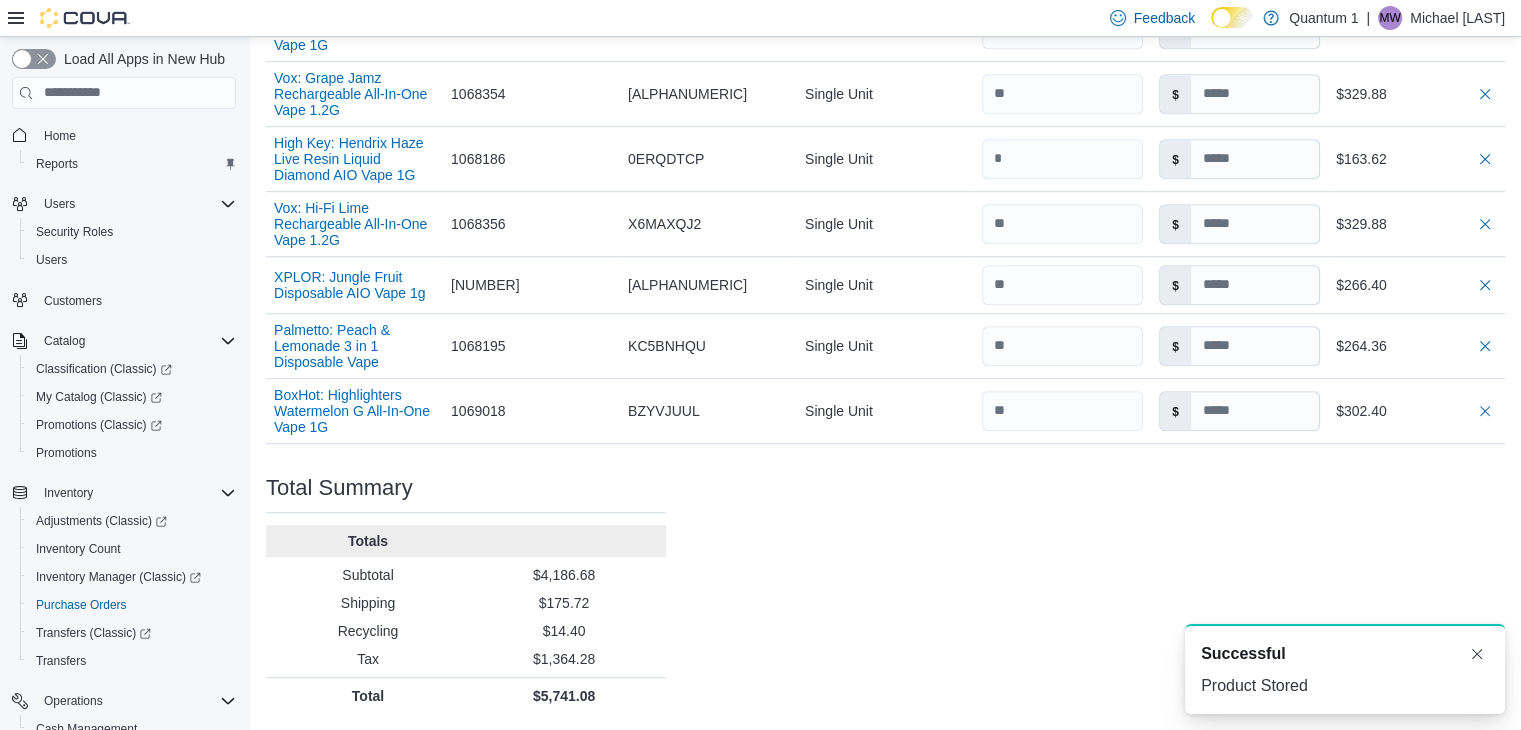 type 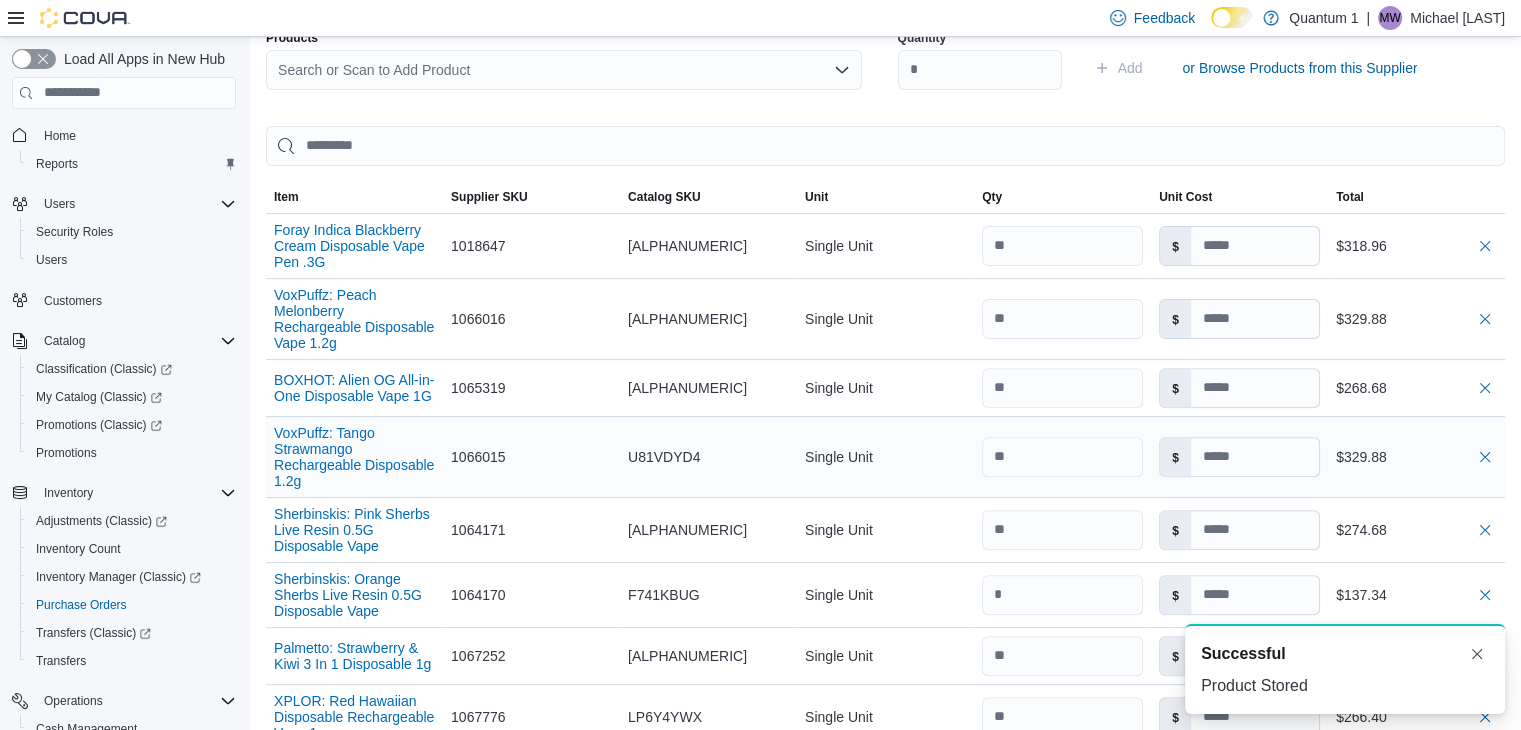 scroll, scrollTop: 0, scrollLeft: 0, axis: both 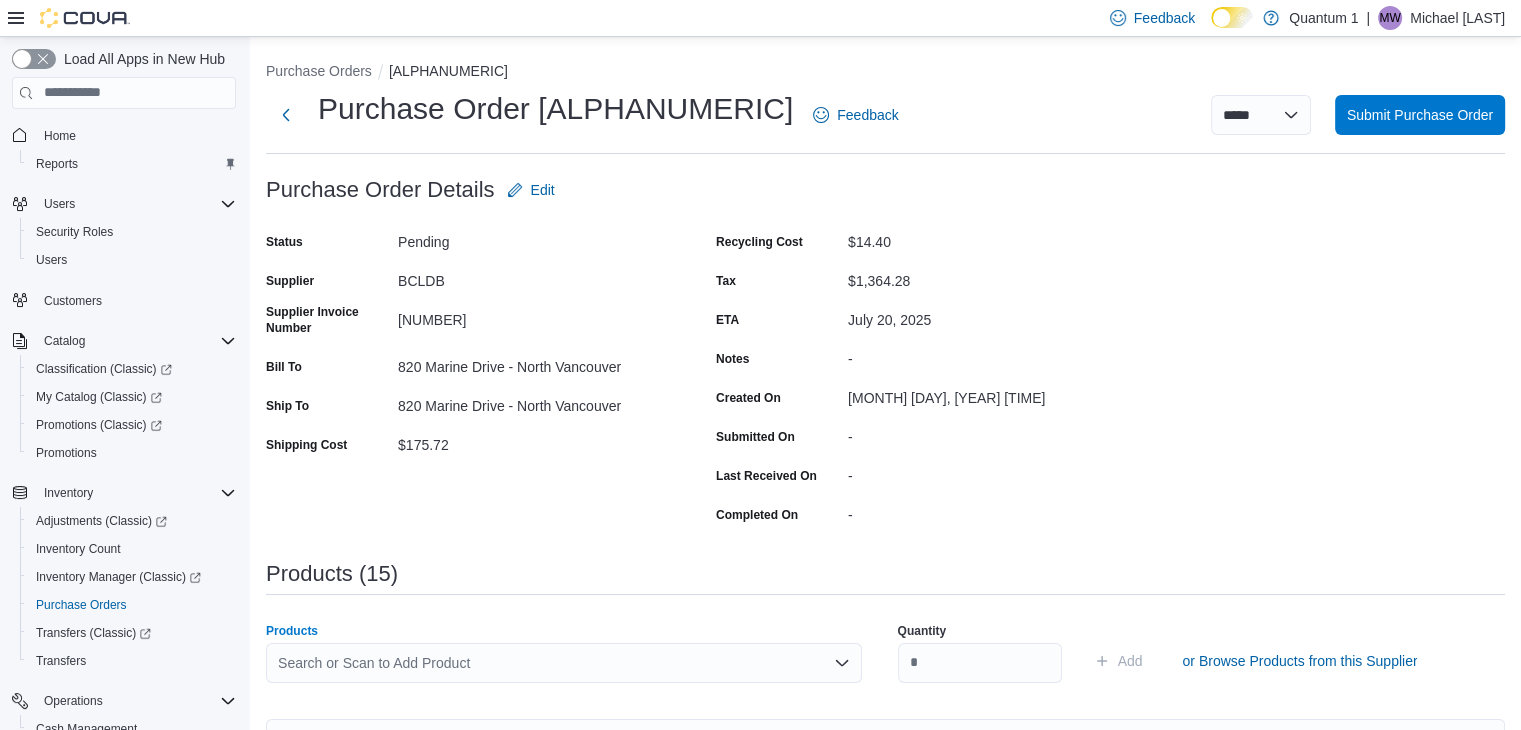 click on "Search or Scan to Add Product" at bounding box center [564, 663] 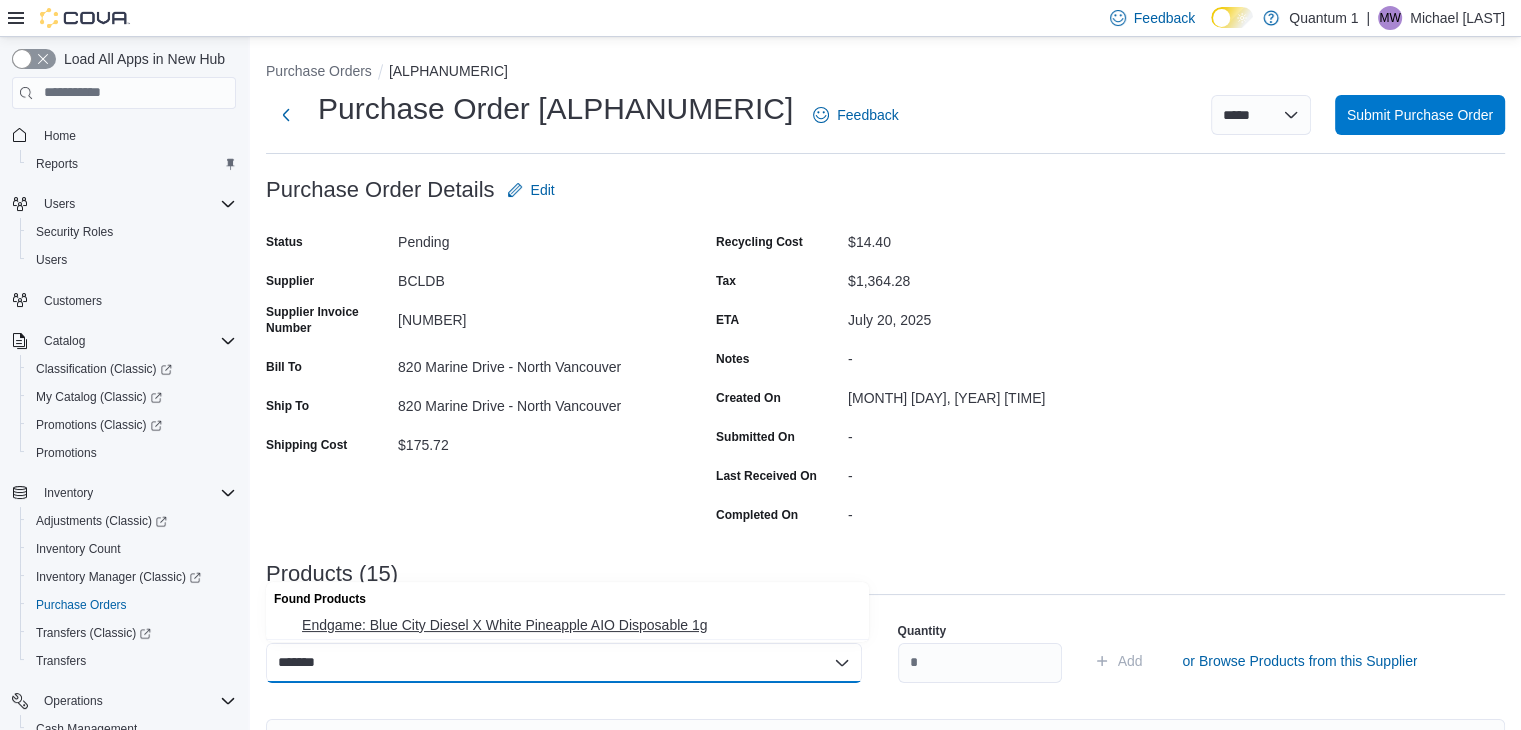 type on "*******" 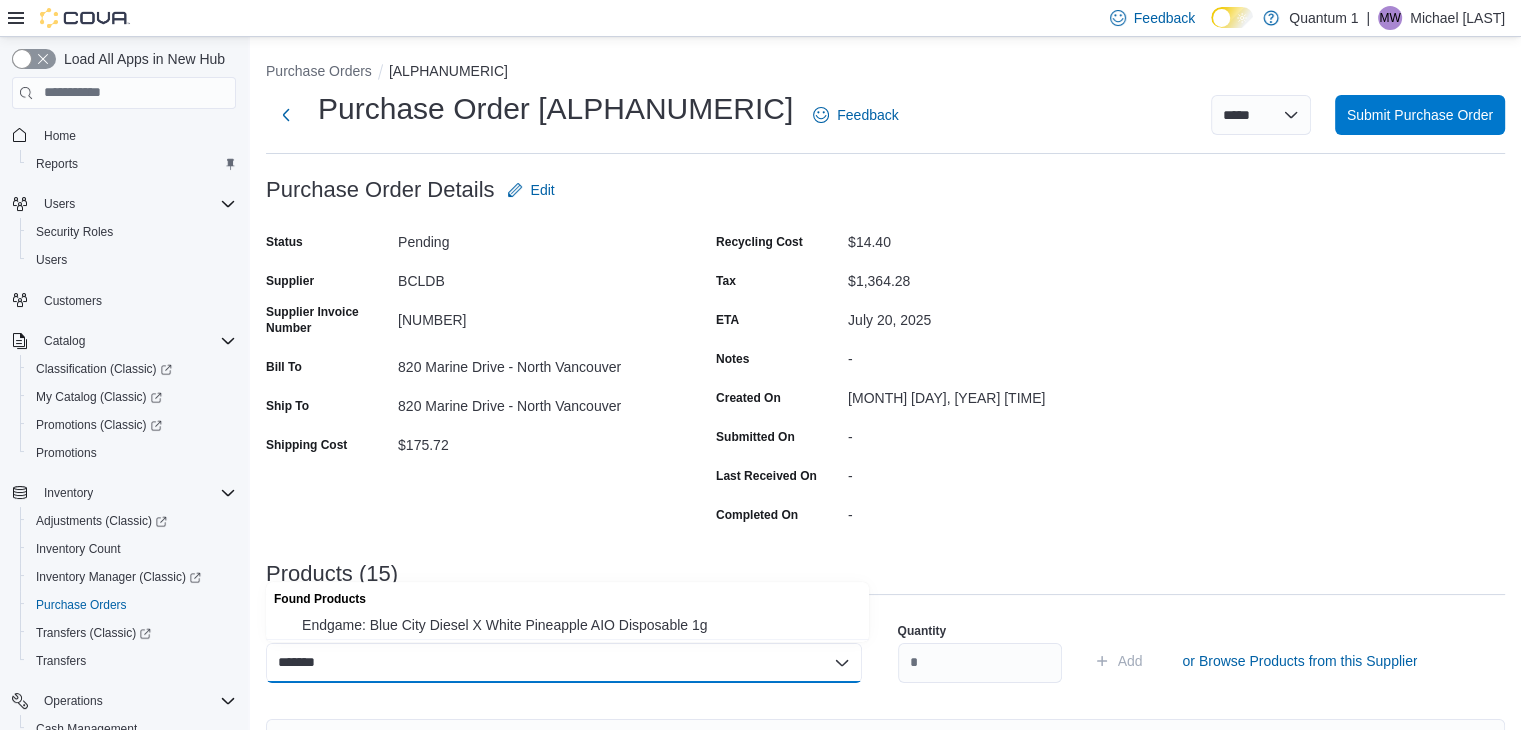 type 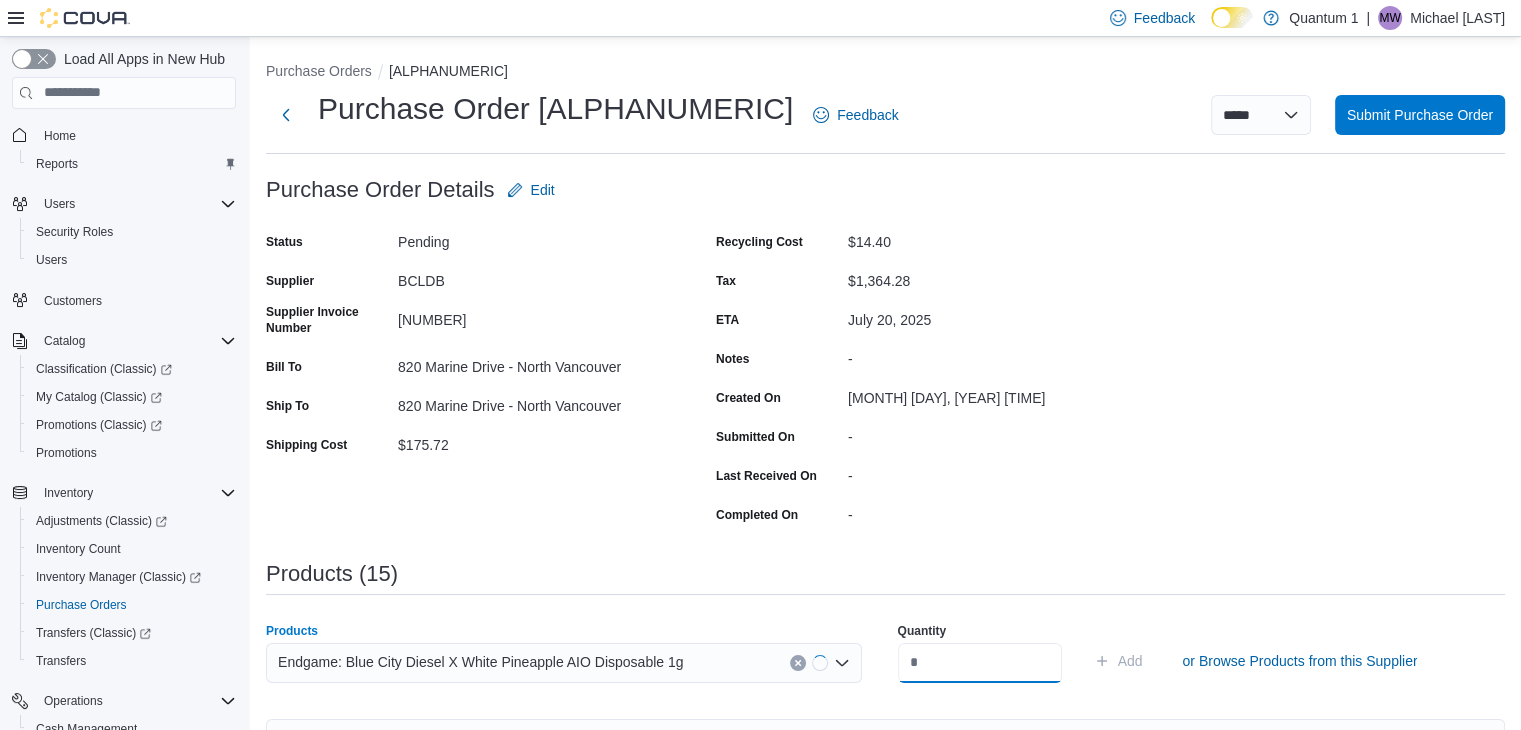 click at bounding box center [980, 663] 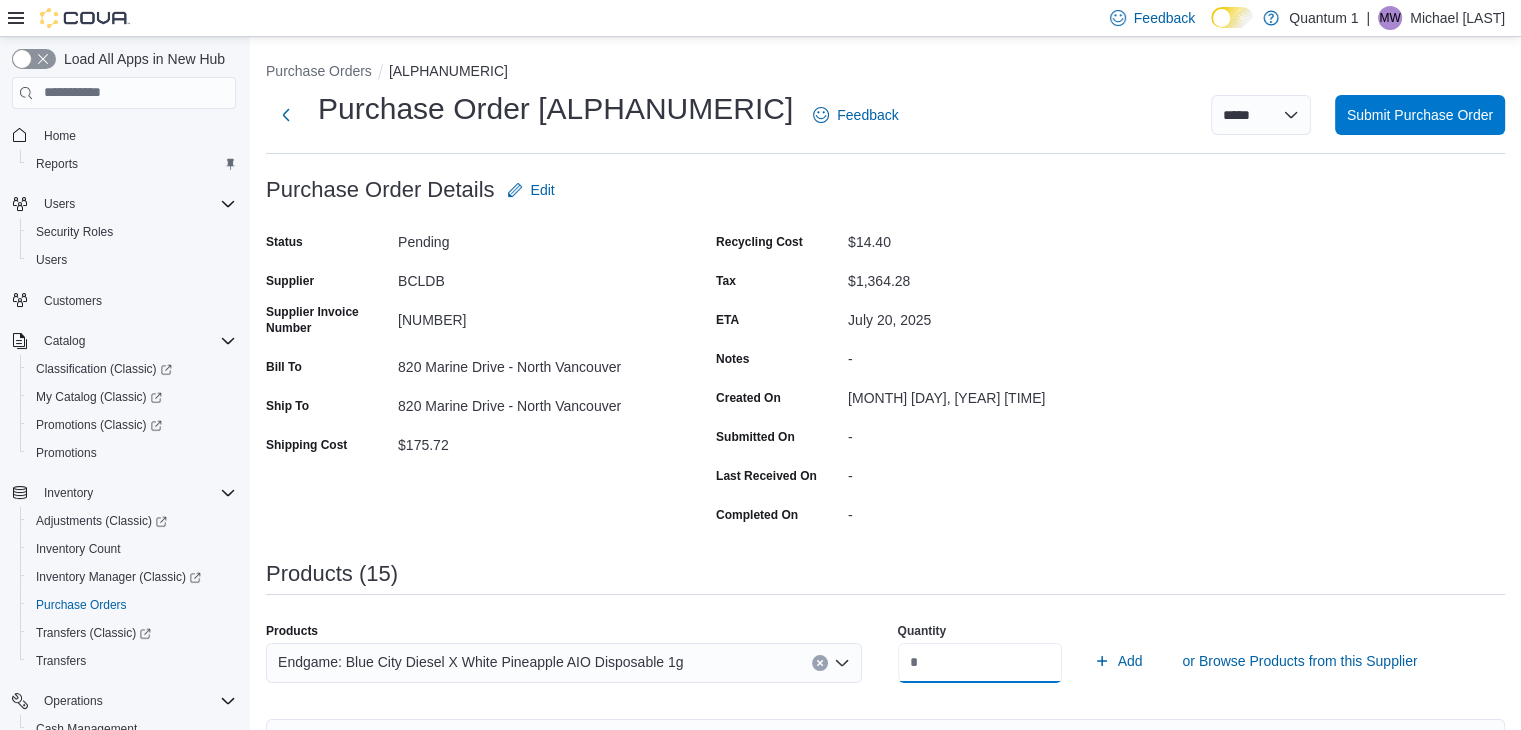 type on "**" 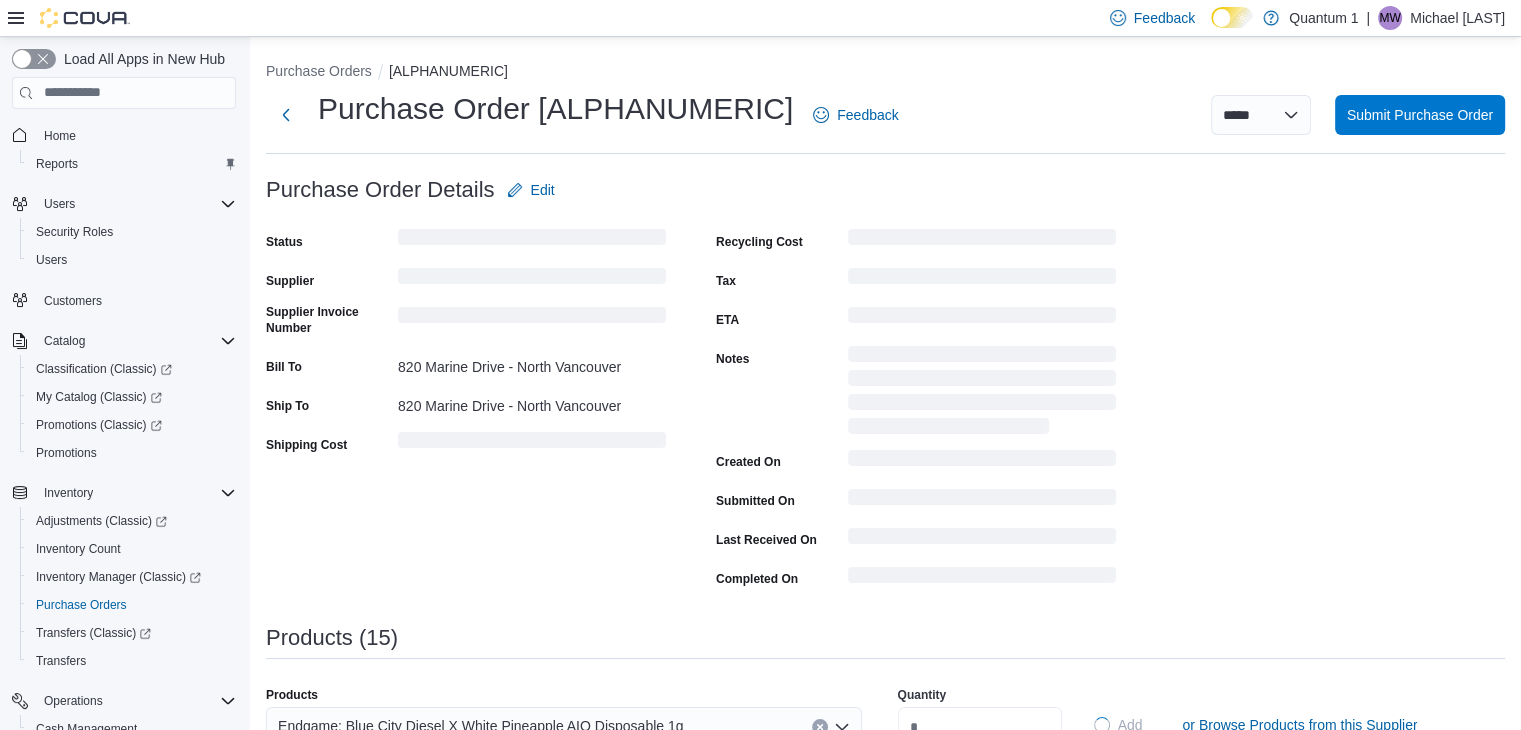type 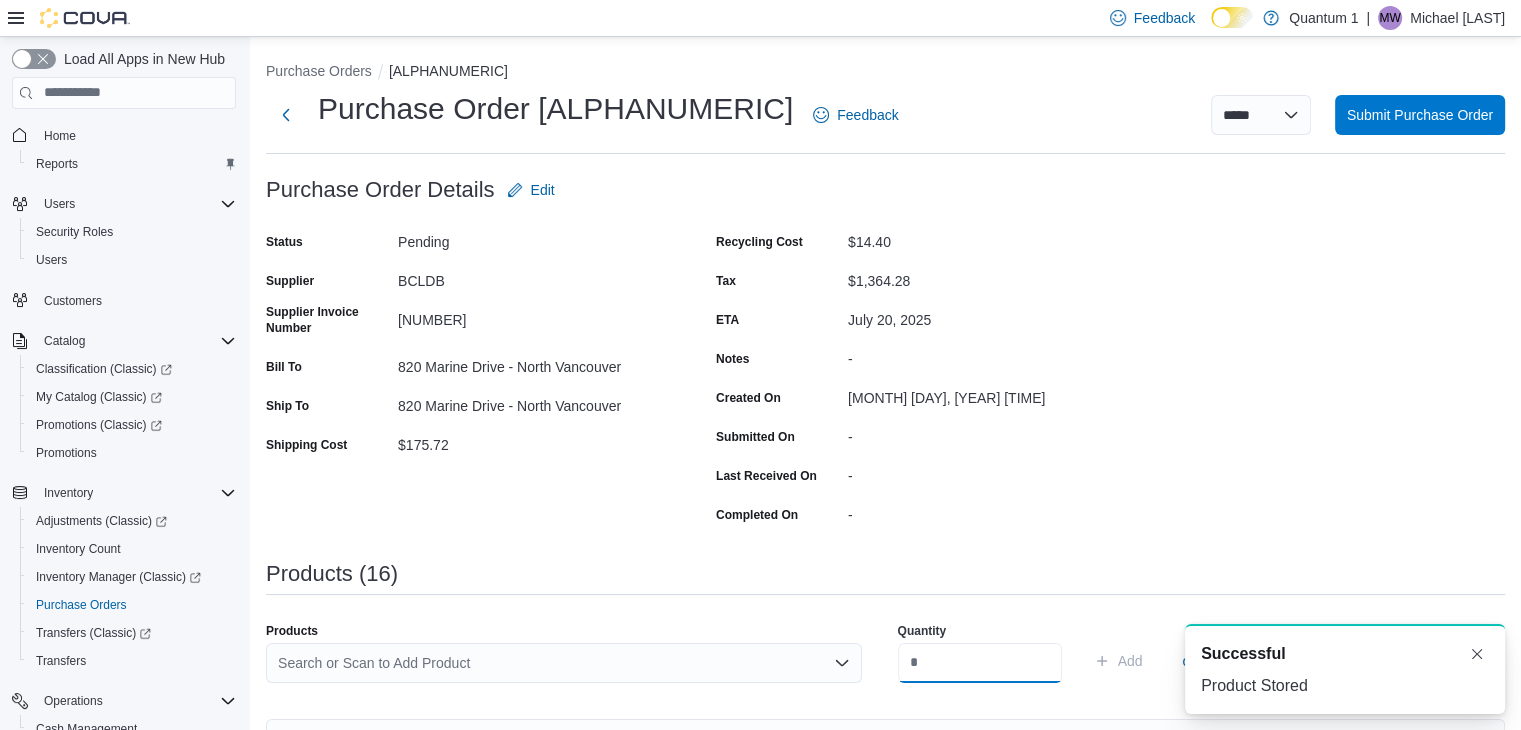 scroll, scrollTop: 0, scrollLeft: 0, axis: both 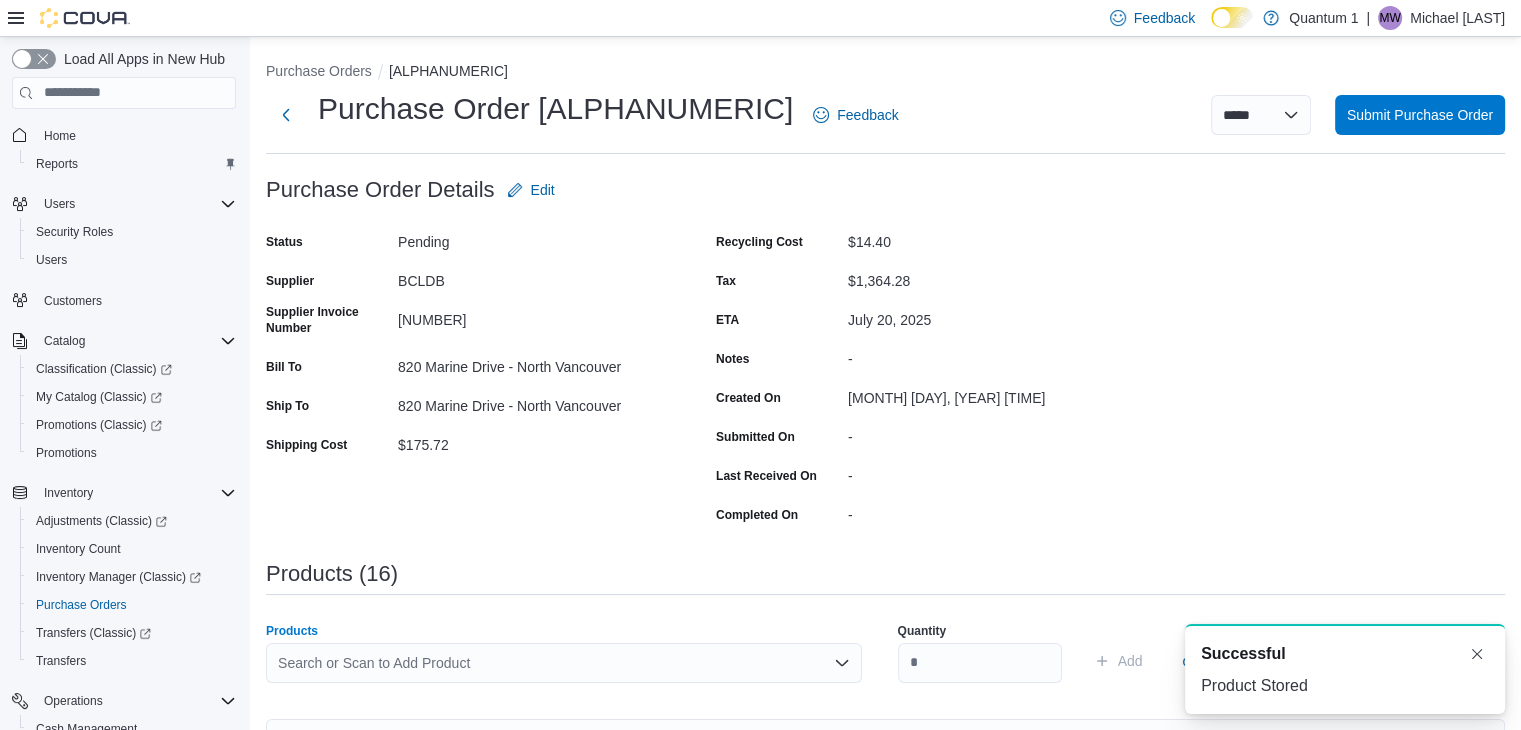 click on "Search or Scan to Add Product" at bounding box center [564, 663] 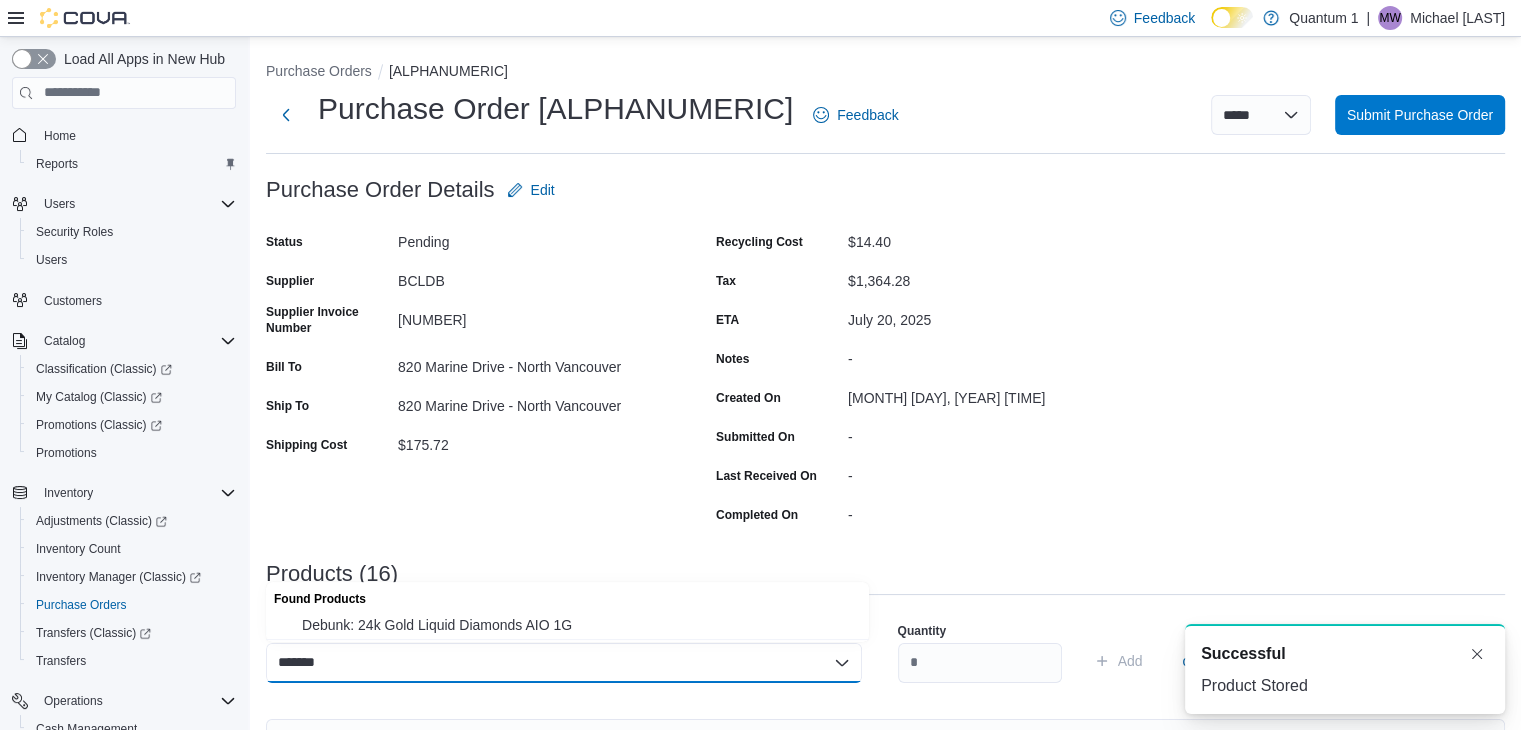 type on "*******" 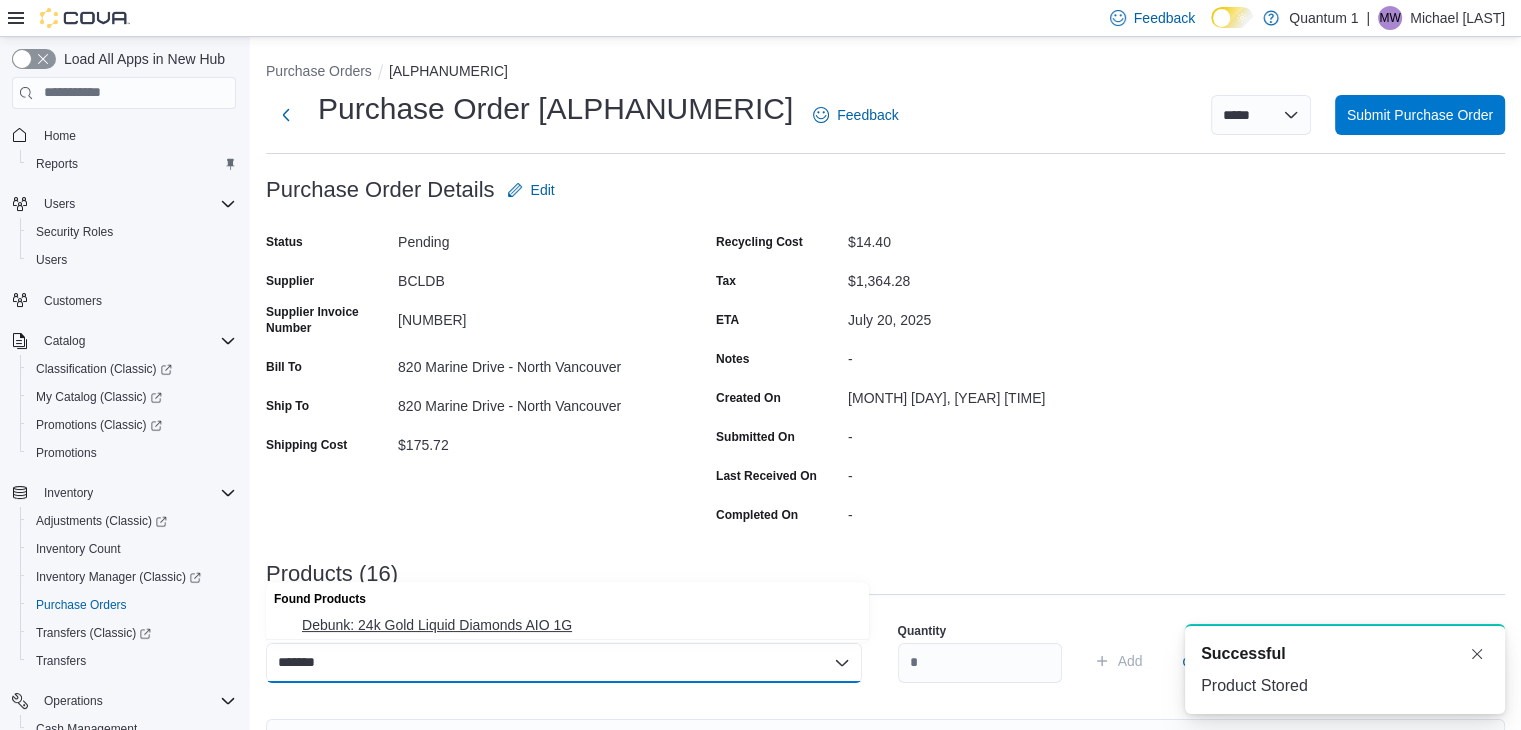 click on "Debunk: 24k Gold Liquid Diamonds AIO 1G" at bounding box center [579, 625] 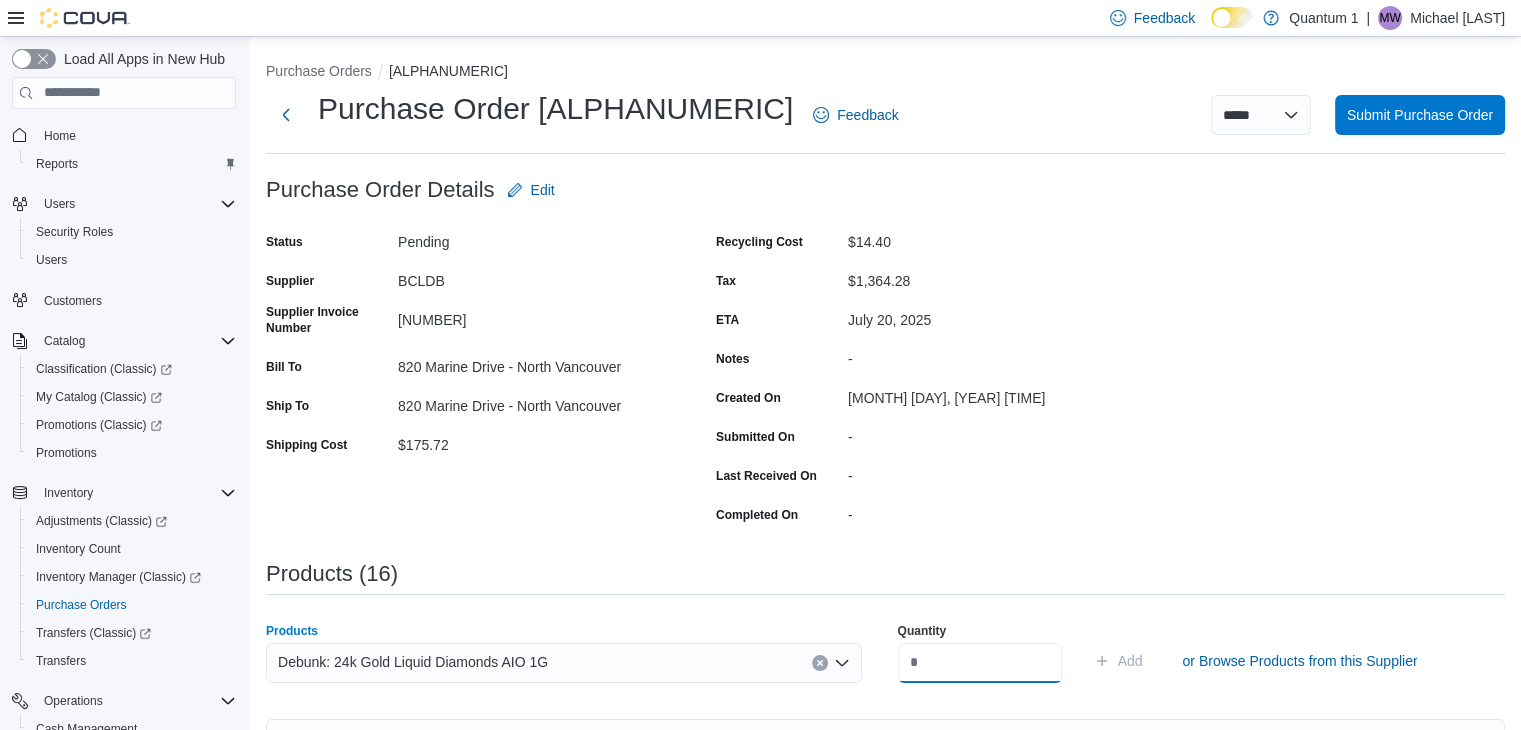 click at bounding box center [980, 663] 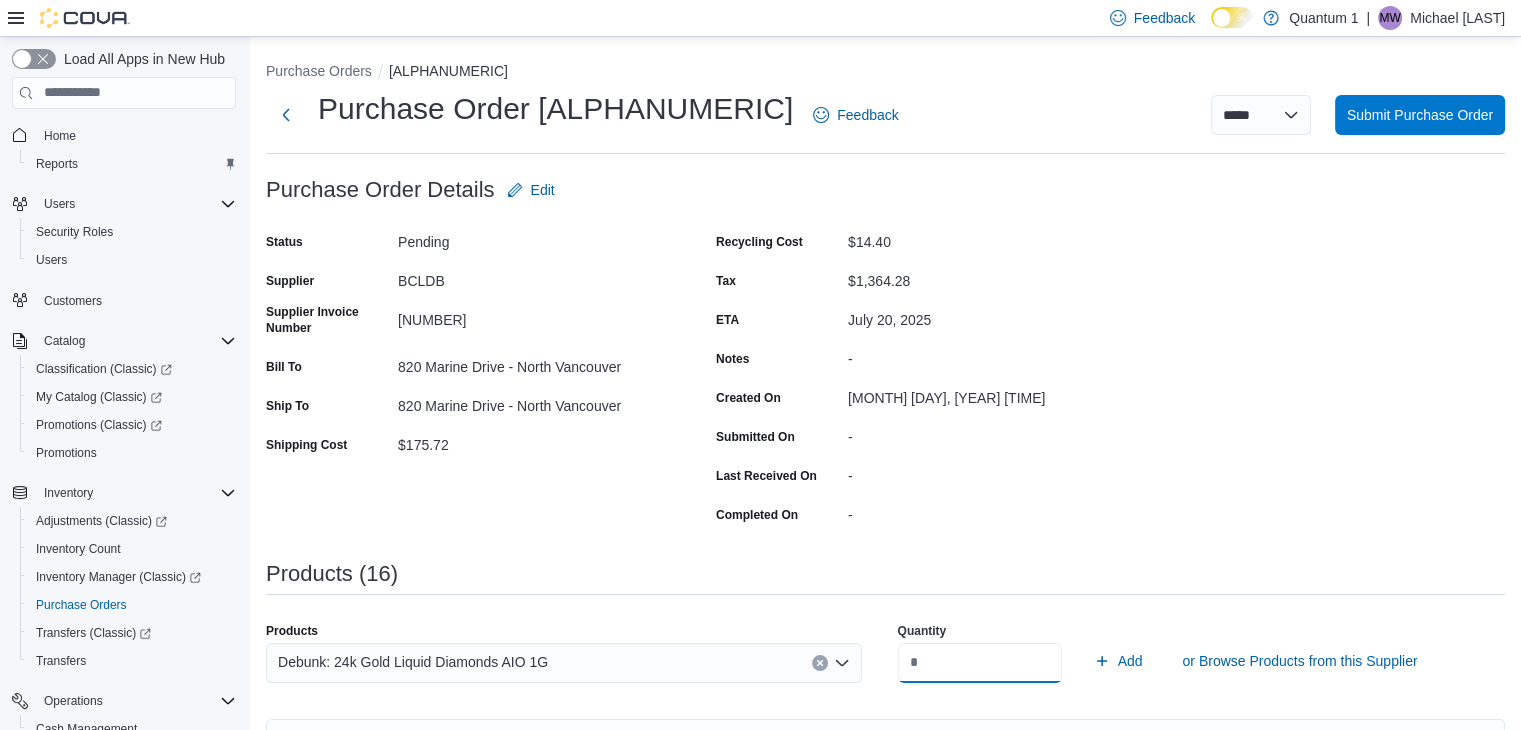 type on "**" 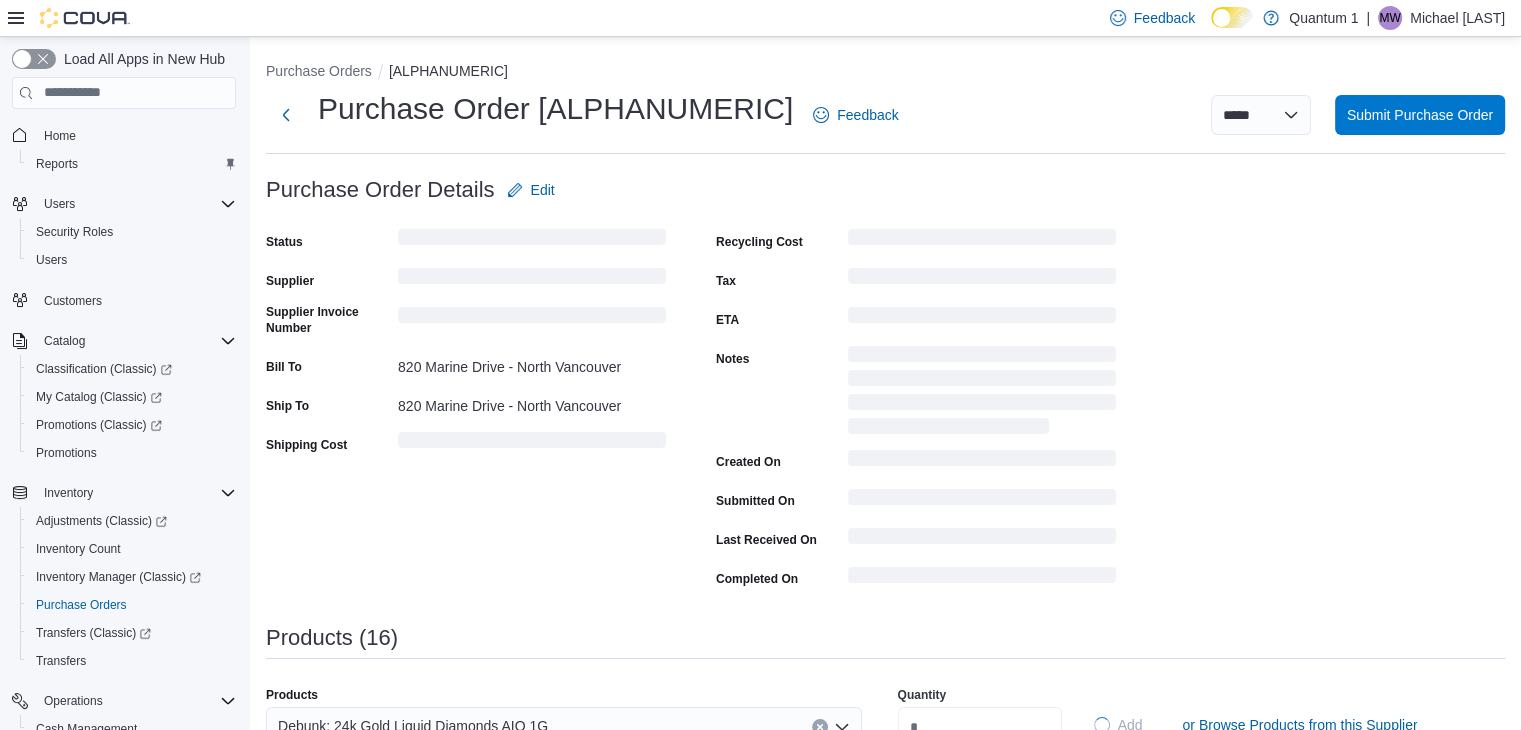 type 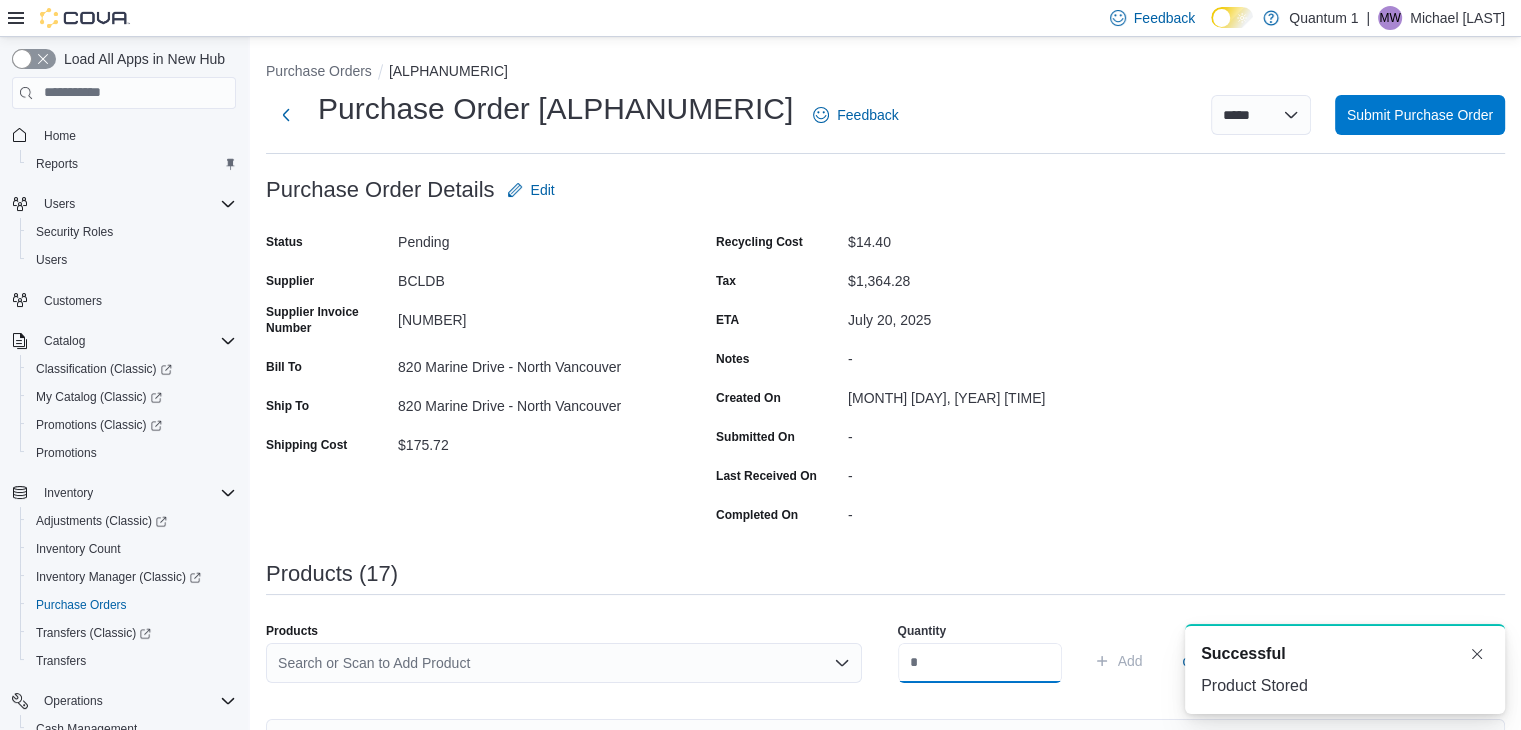 scroll, scrollTop: 0, scrollLeft: 0, axis: both 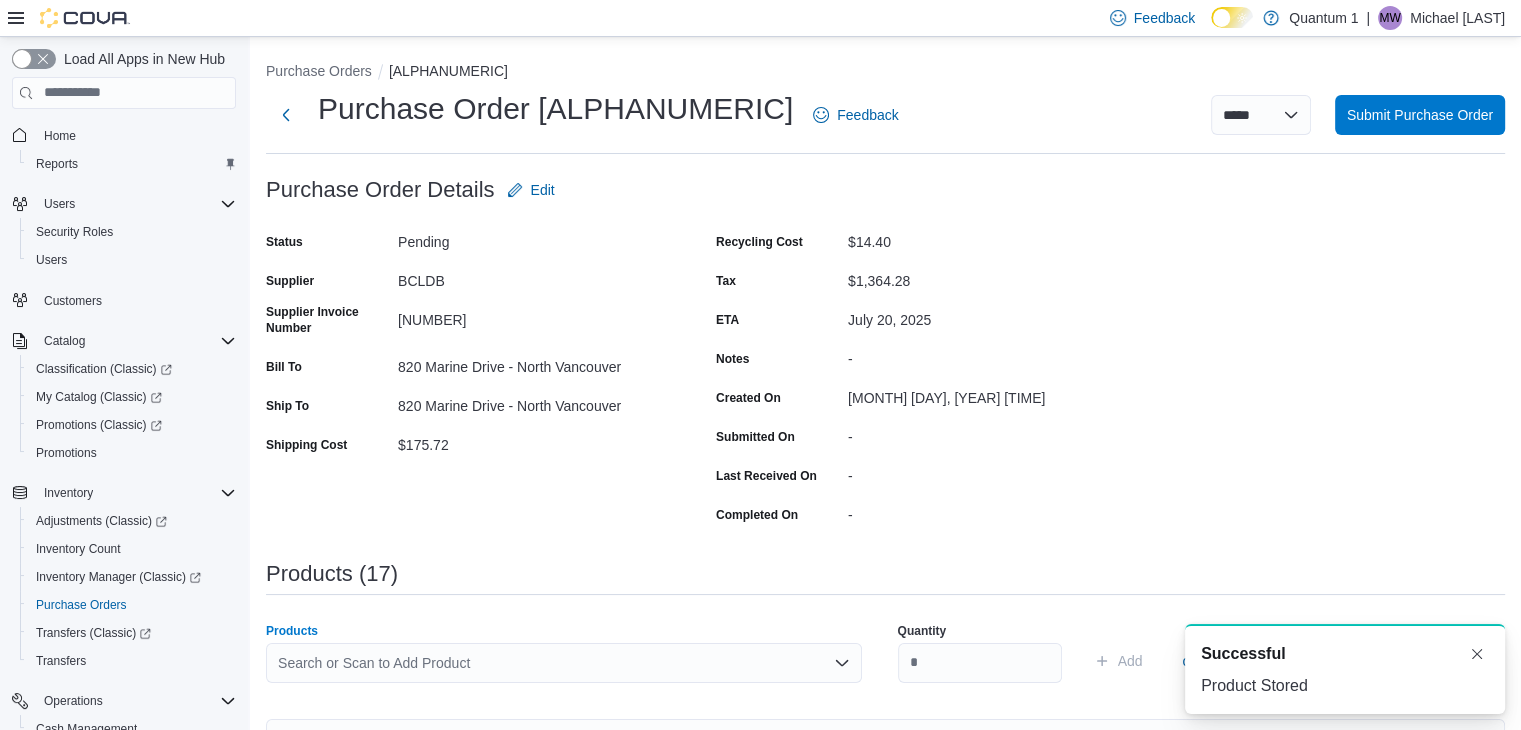 click on "Search or Scan to Add Product" at bounding box center [564, 663] 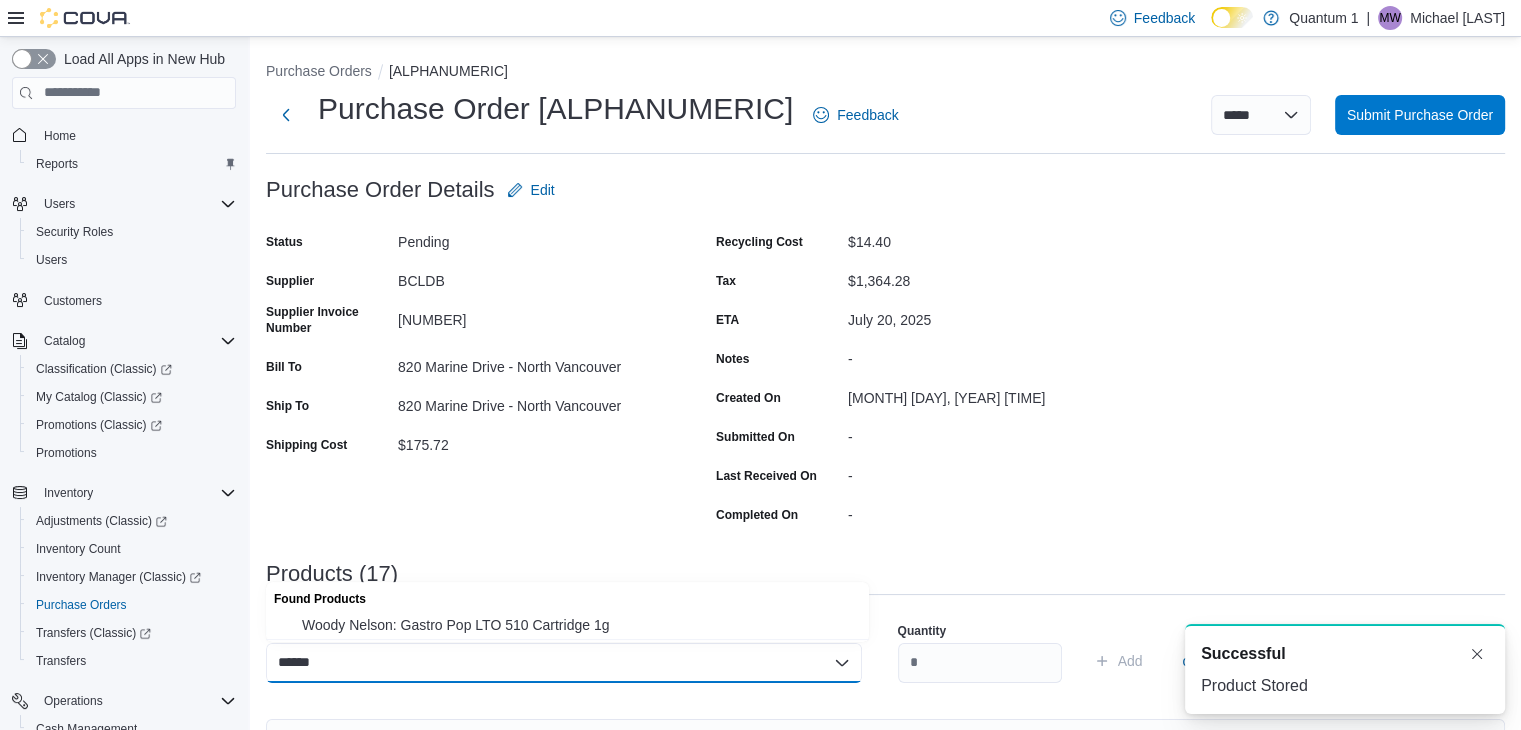 type on "******" 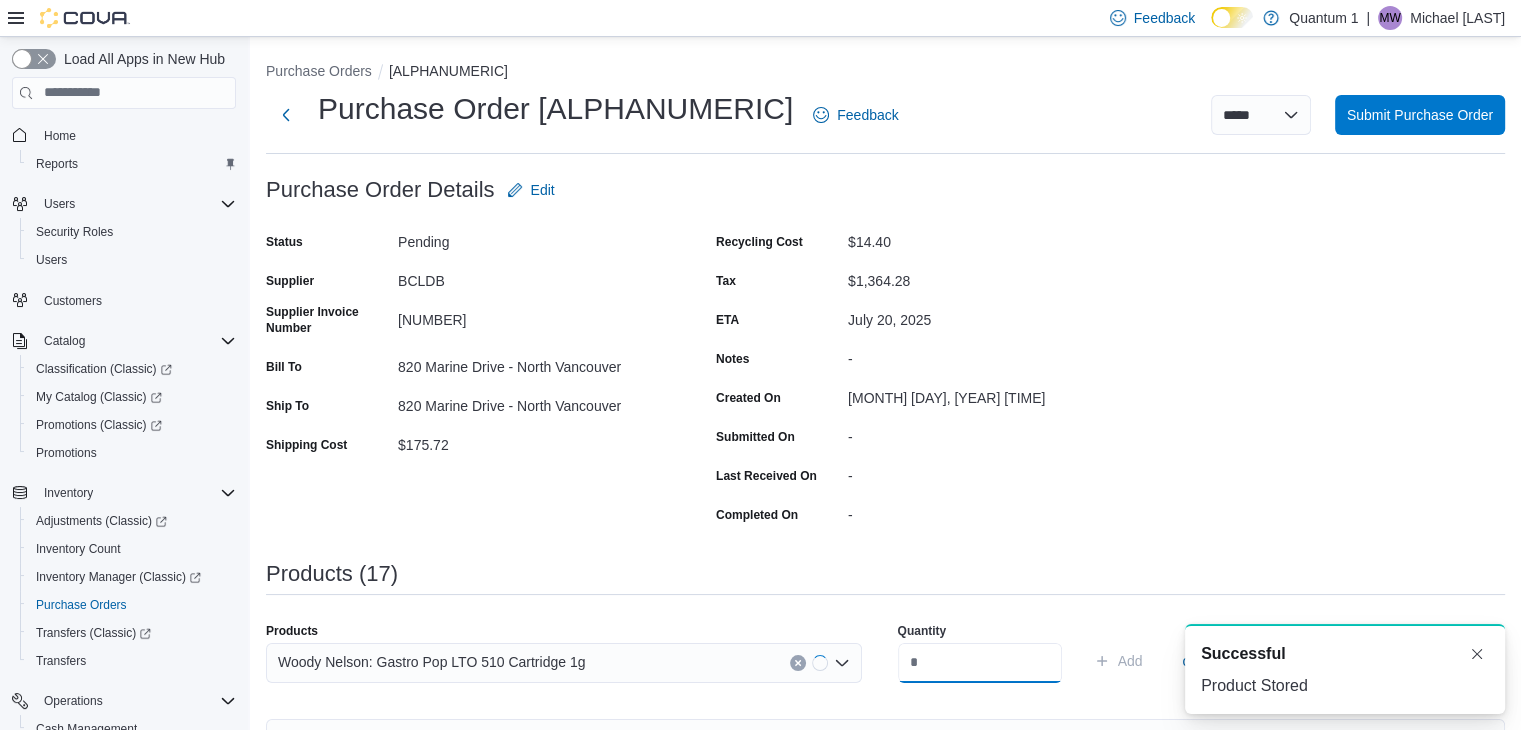 click at bounding box center (980, 663) 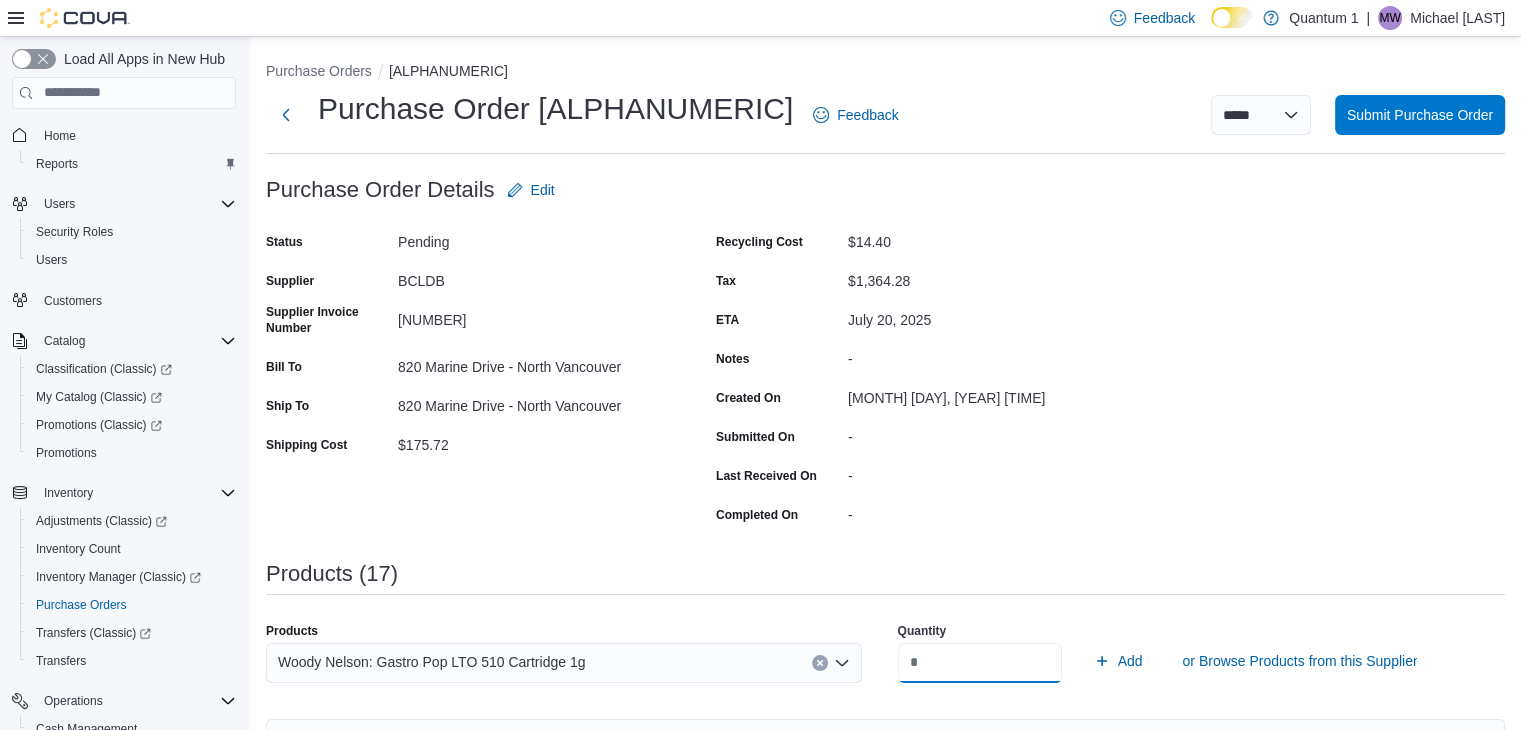 type on "**" 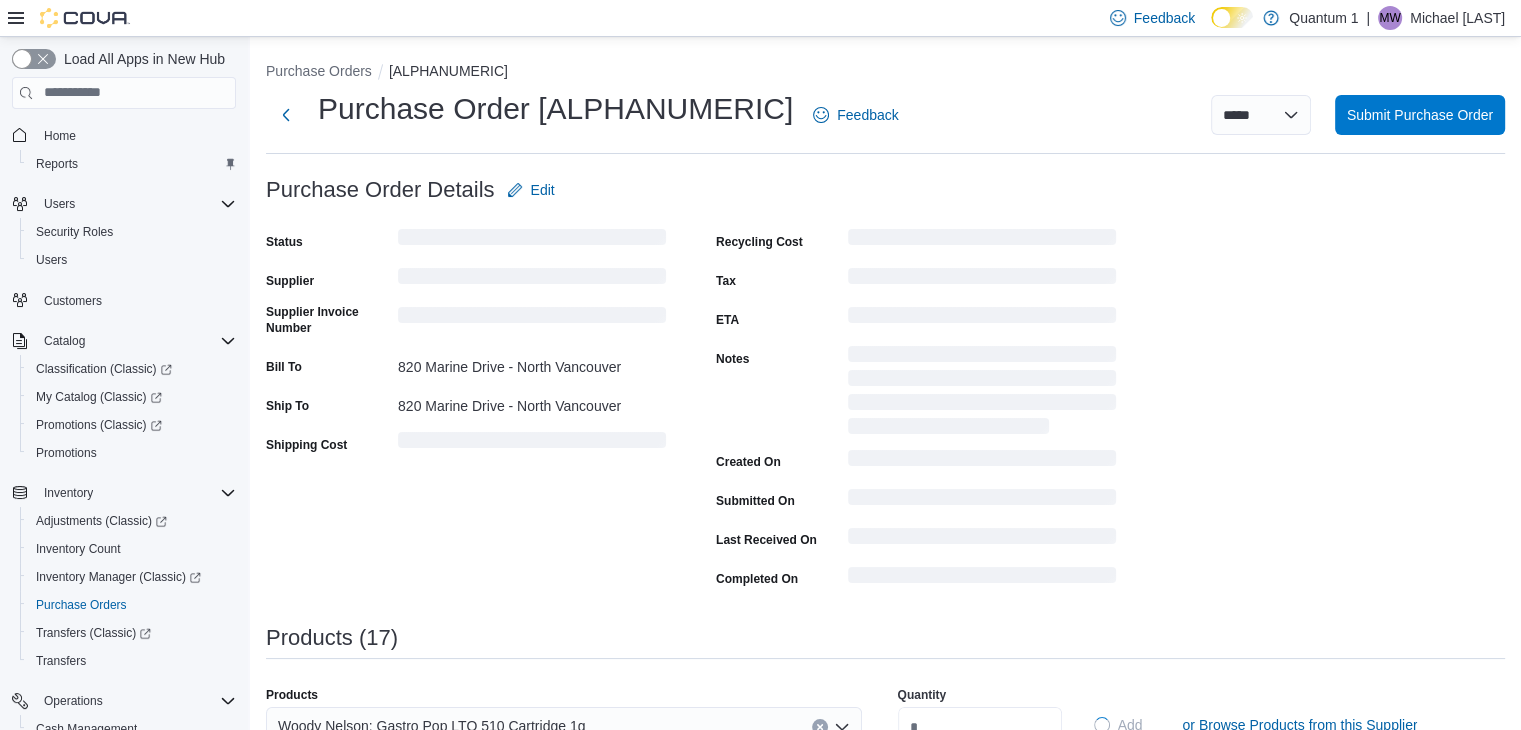 type 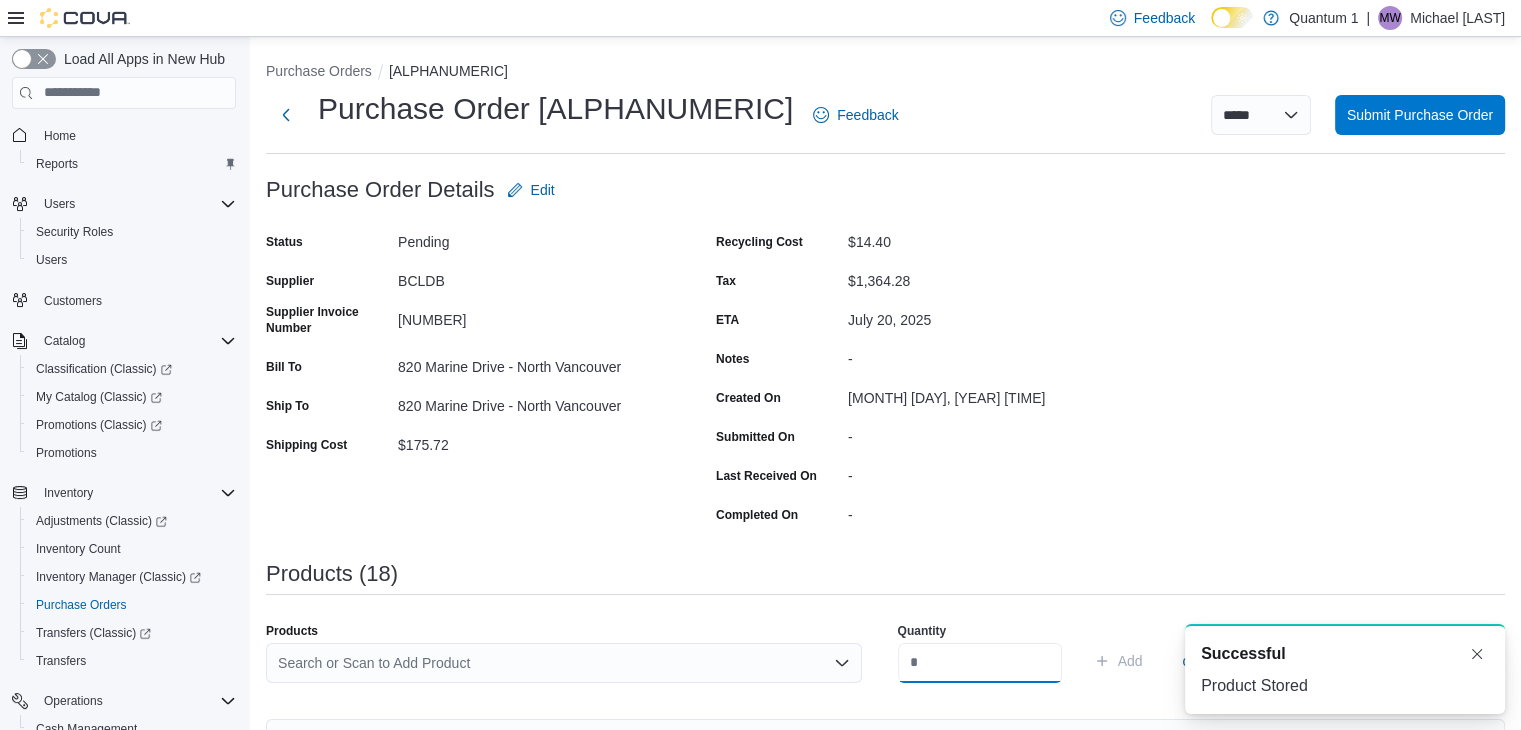 scroll, scrollTop: 0, scrollLeft: 0, axis: both 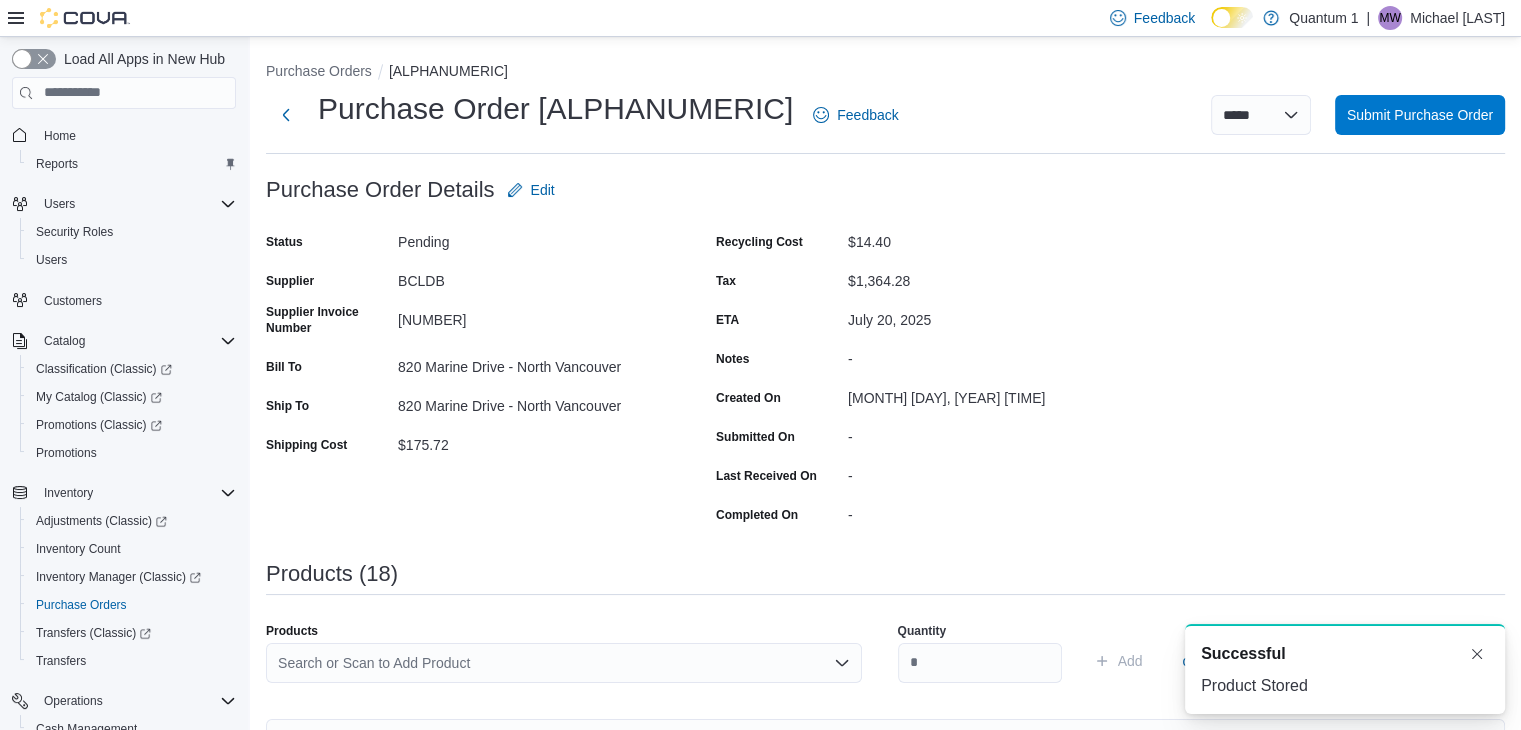 click on "Search or Scan to Add Product" at bounding box center [564, 663] 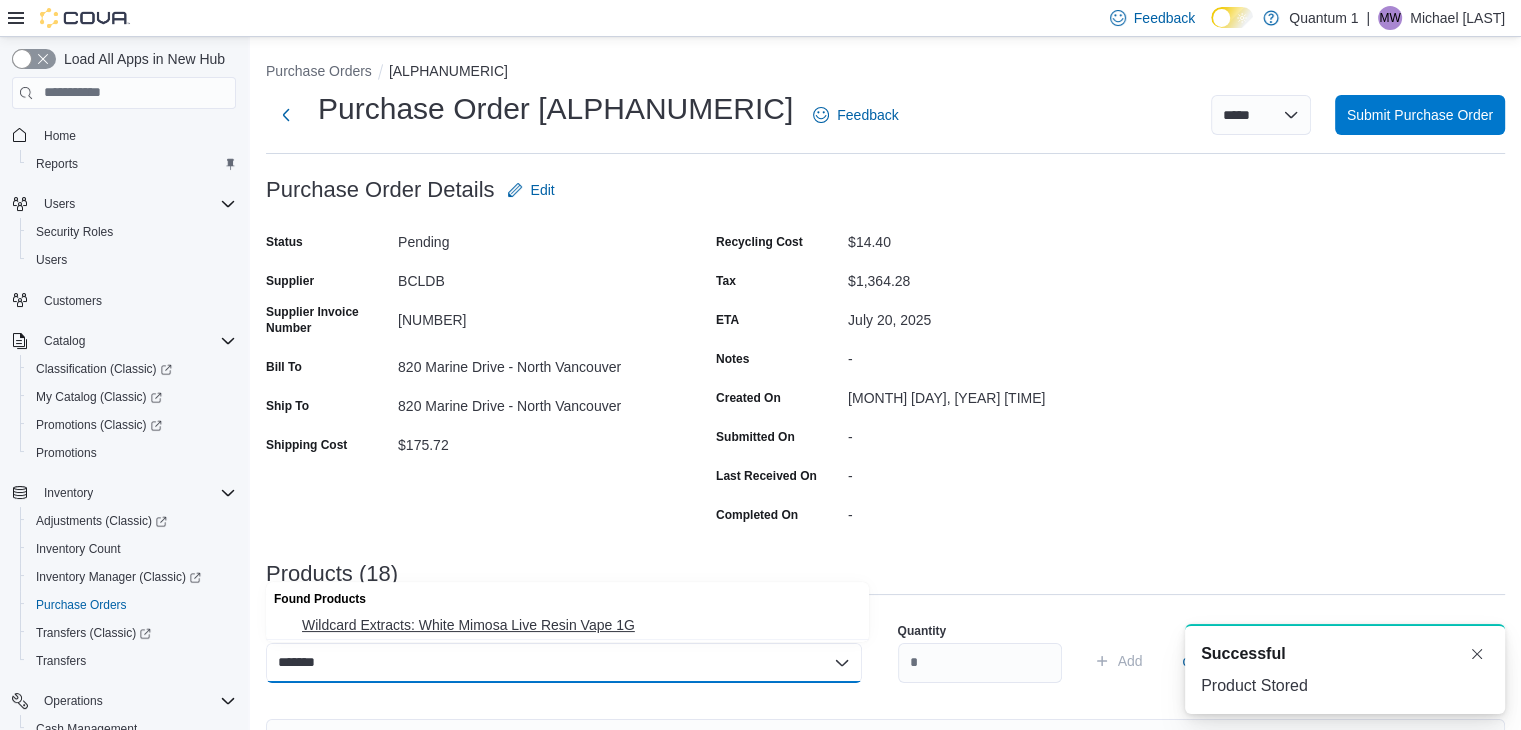 type on "*******" 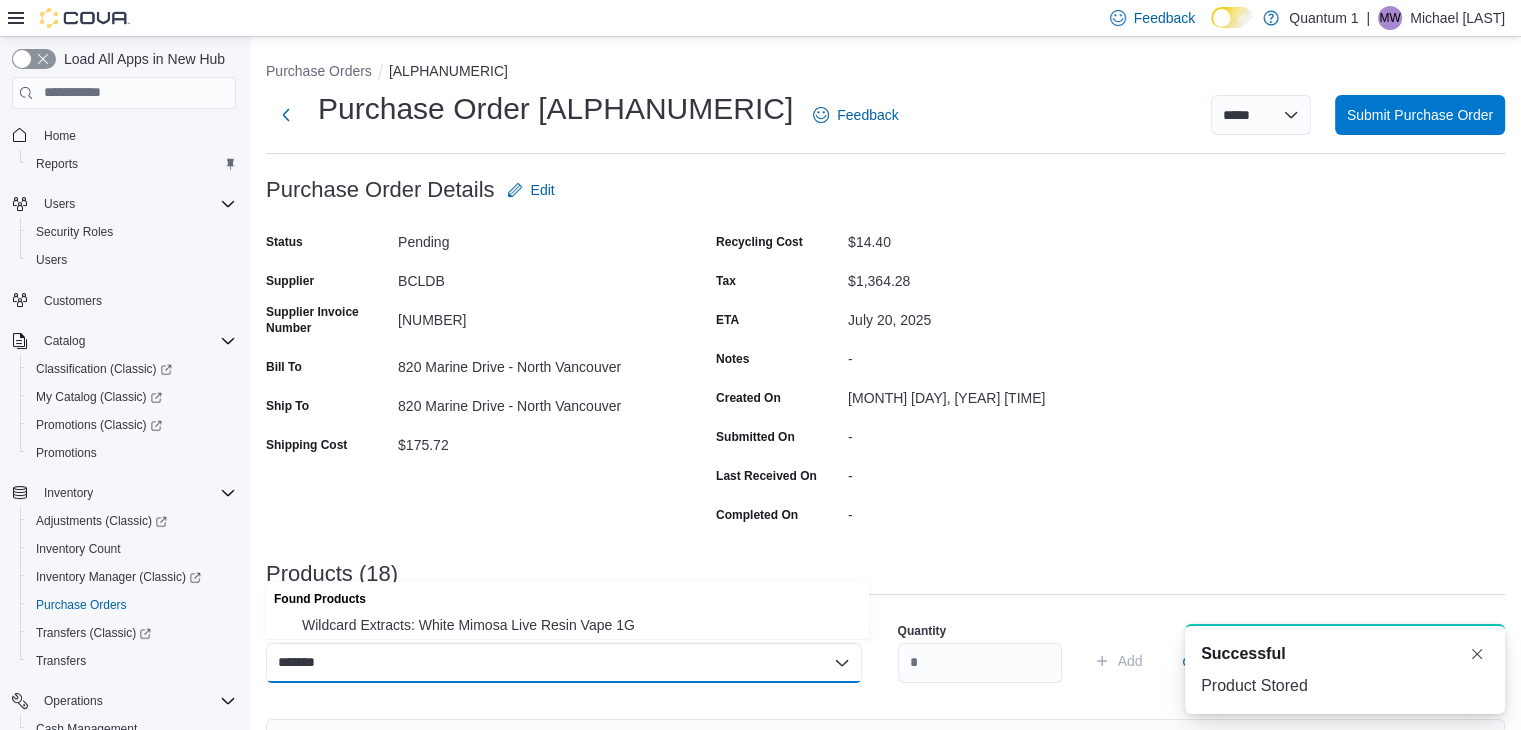 type 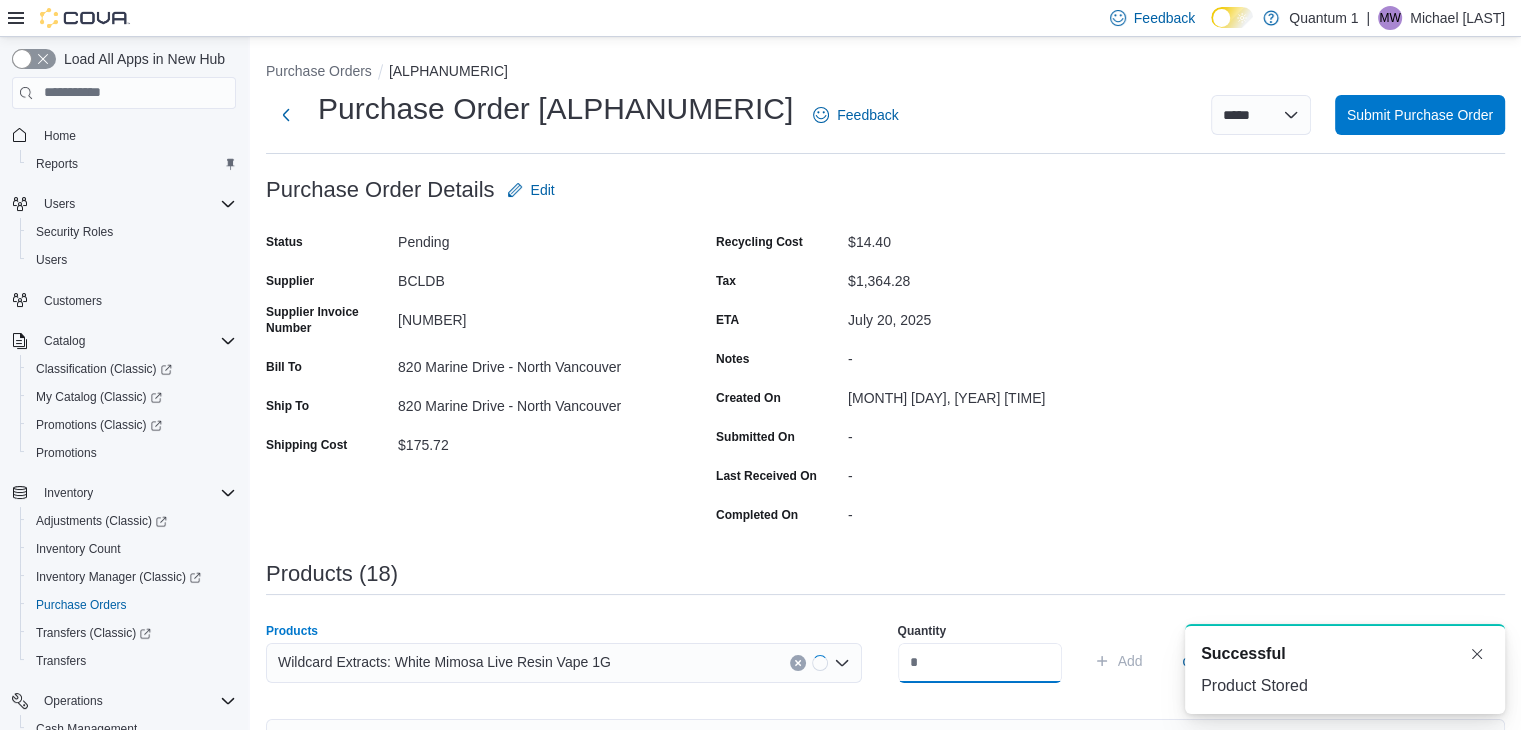 click at bounding box center [980, 663] 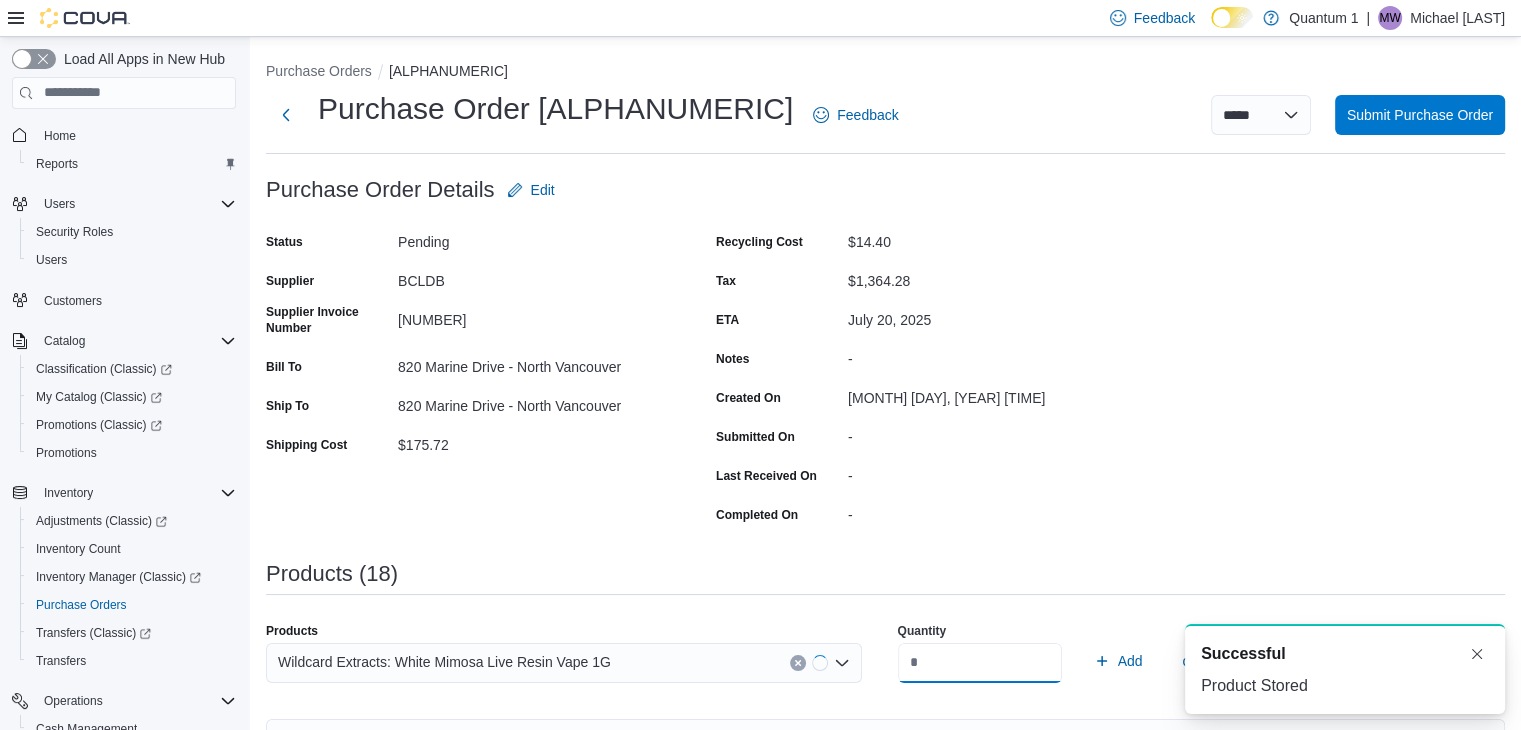 type on "*" 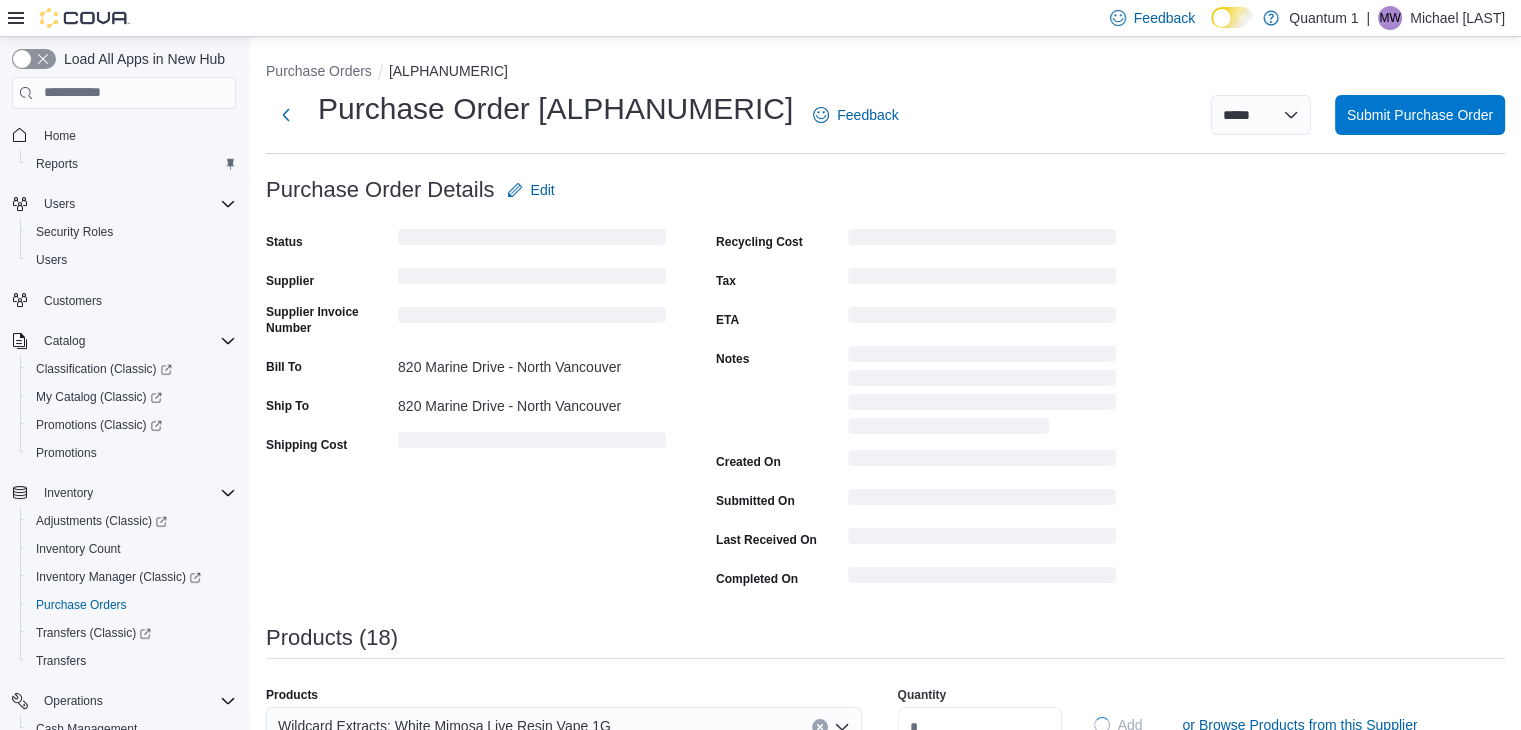 type 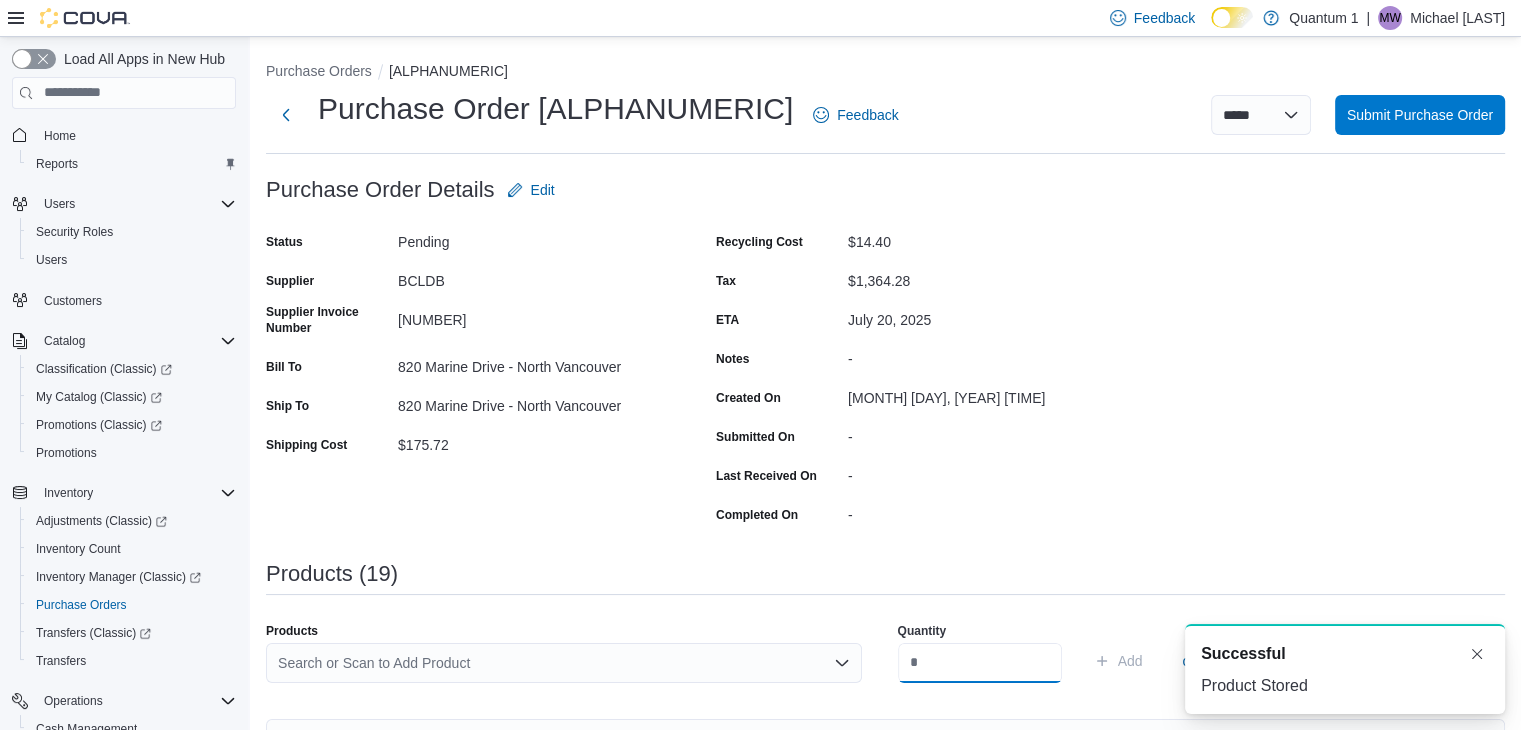 scroll, scrollTop: 0, scrollLeft: 0, axis: both 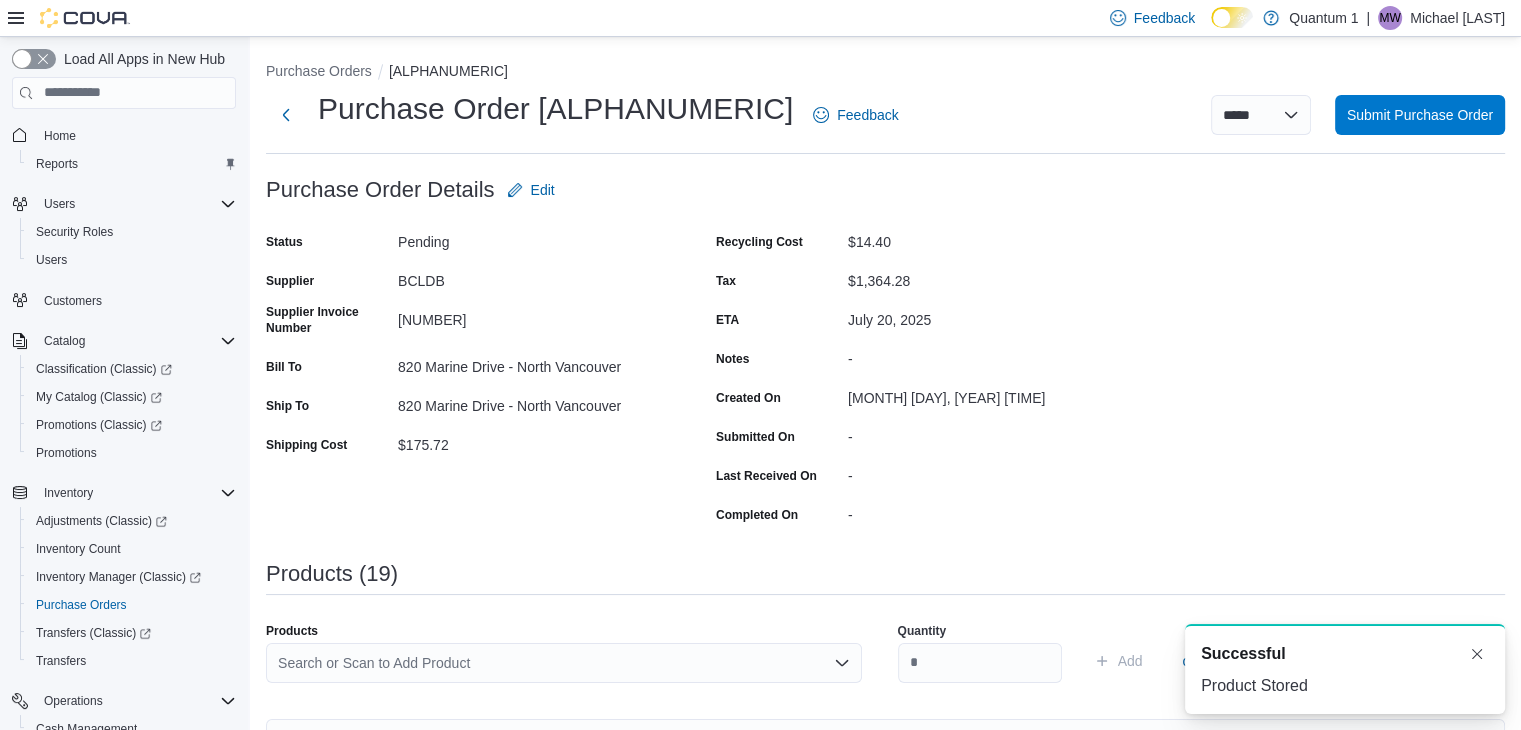click on "Search or Scan to Add Product" at bounding box center [564, 663] 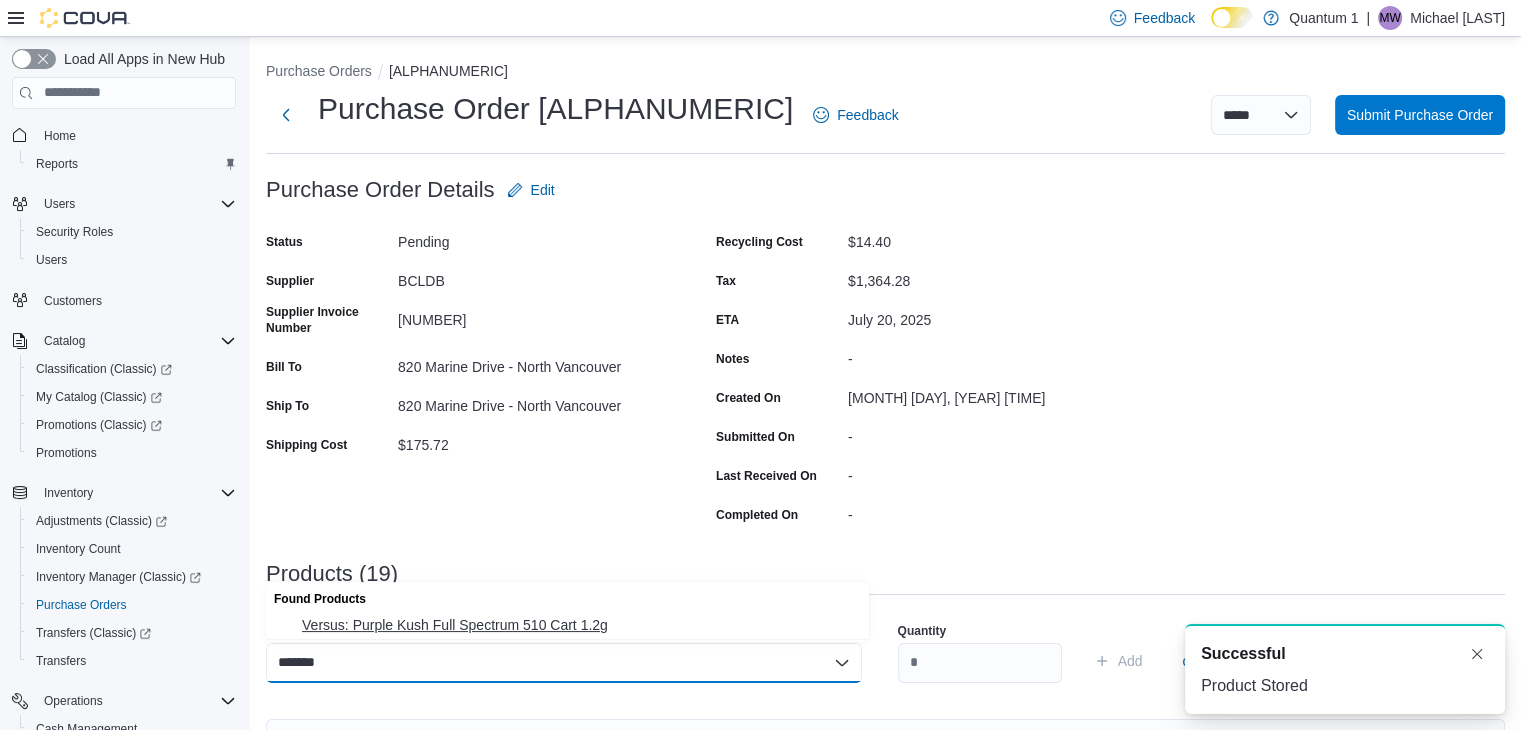 type on "*******" 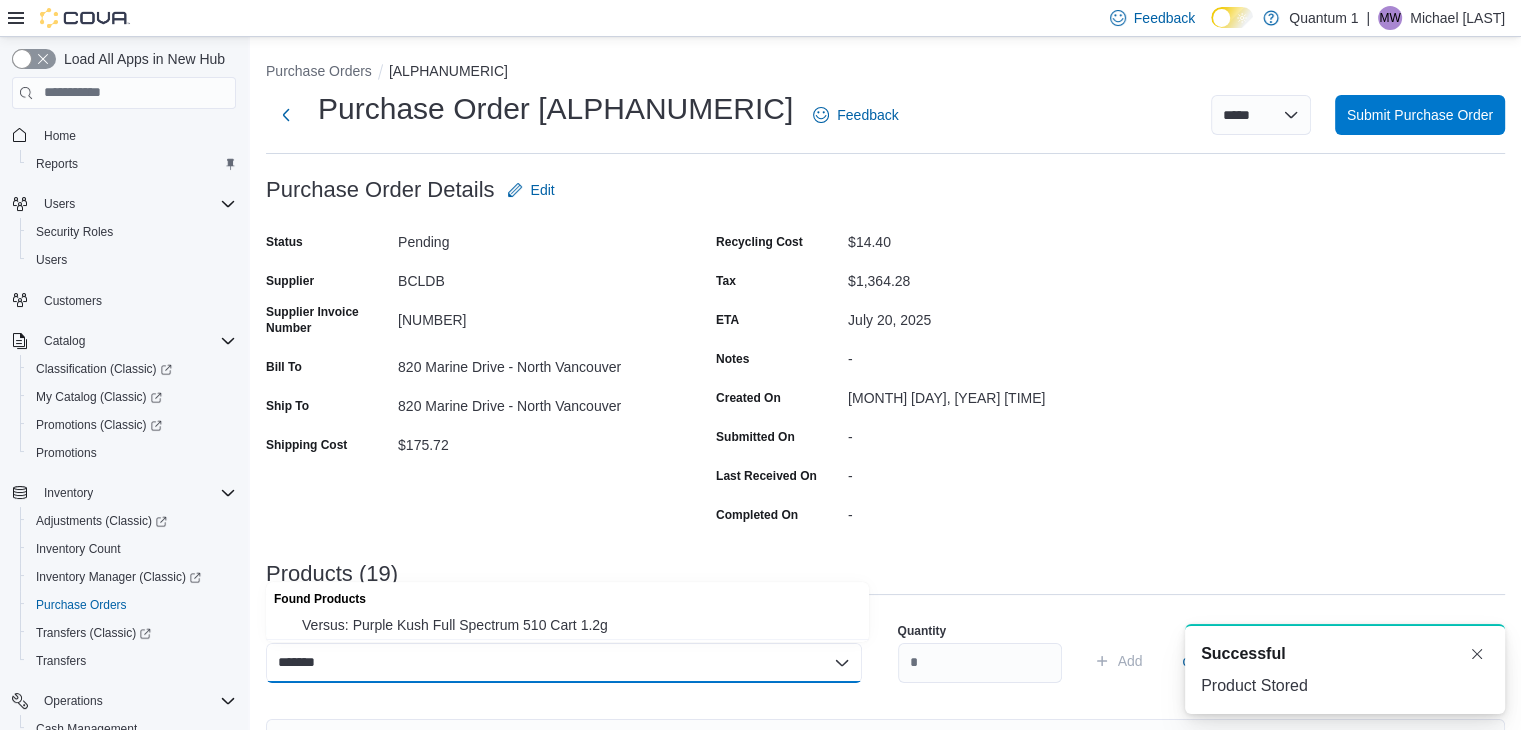 type 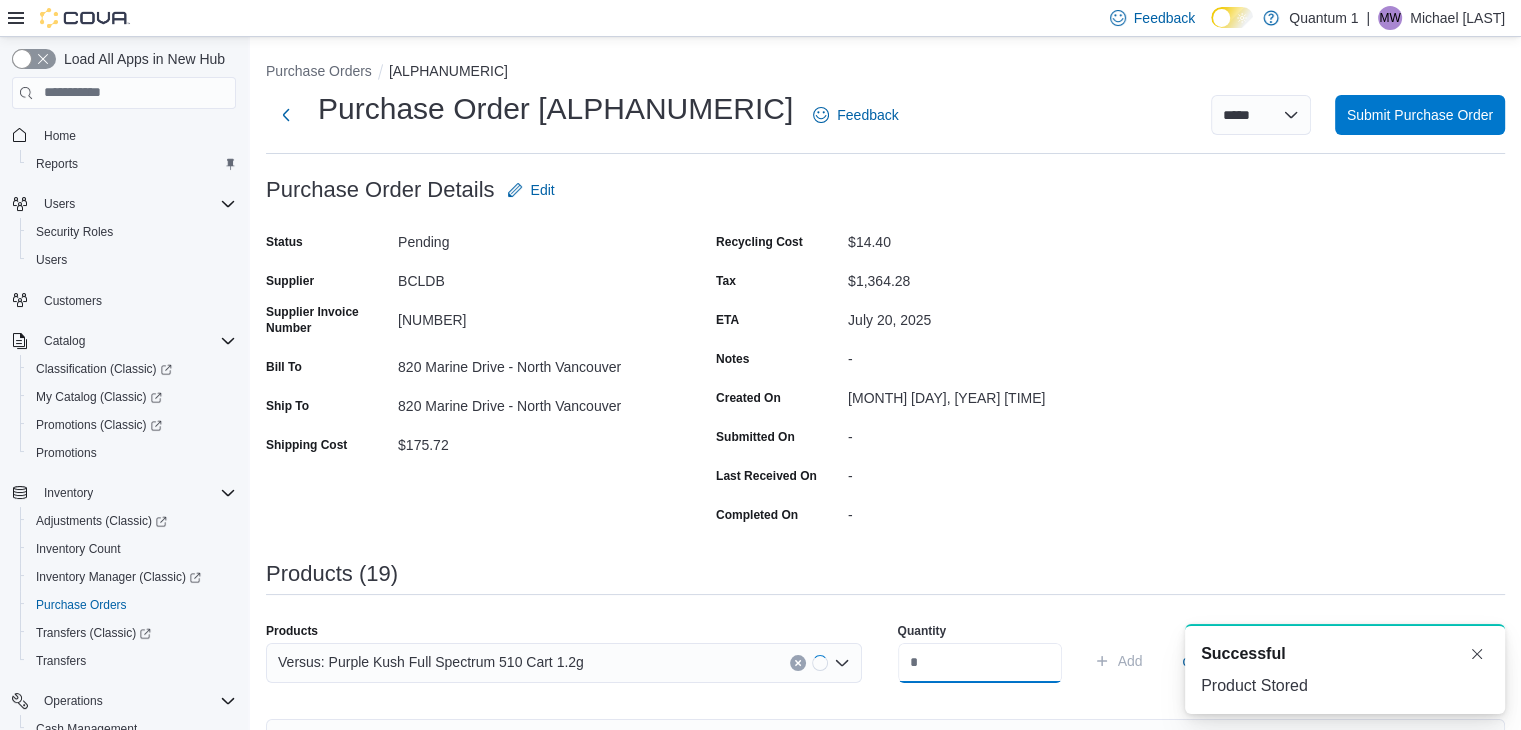 click at bounding box center (980, 663) 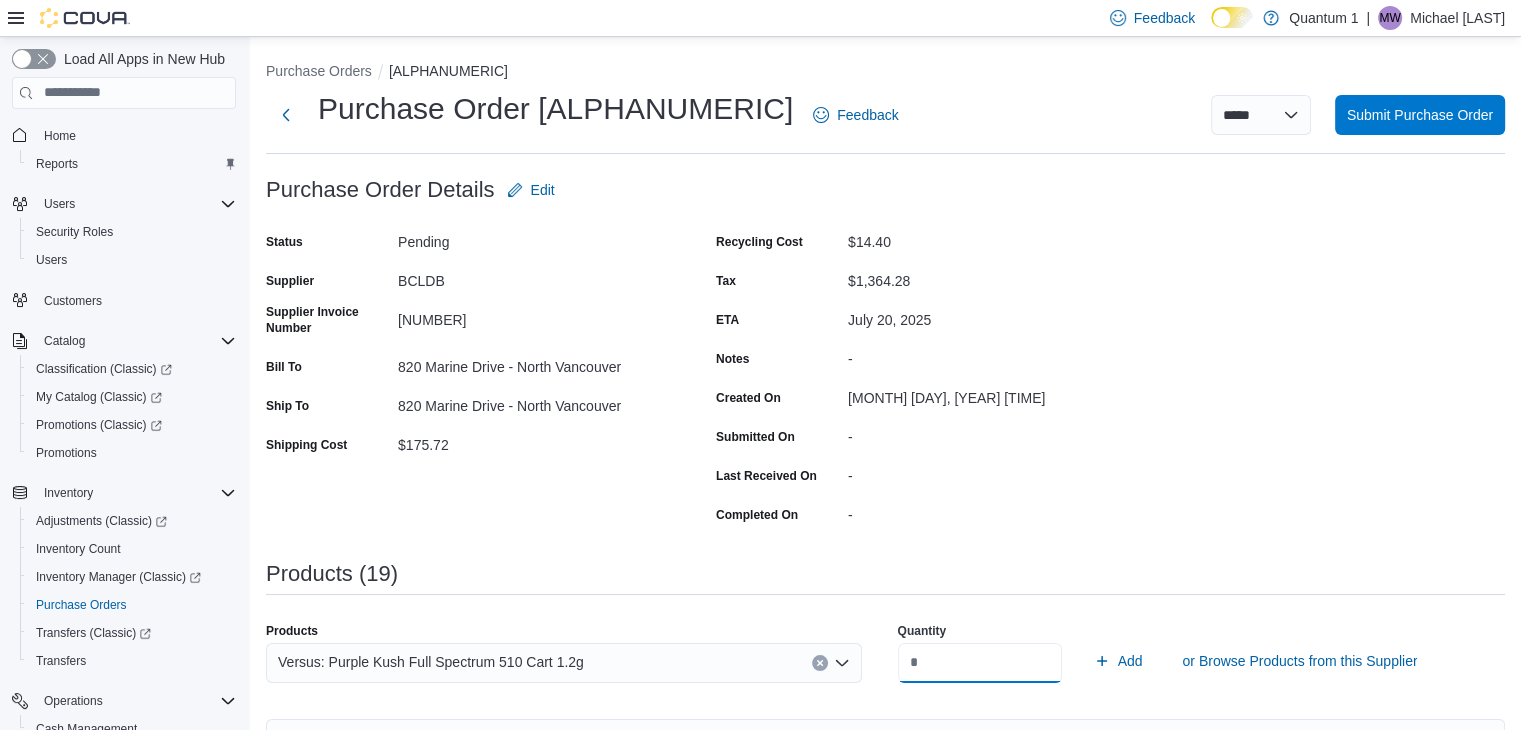 type on "**" 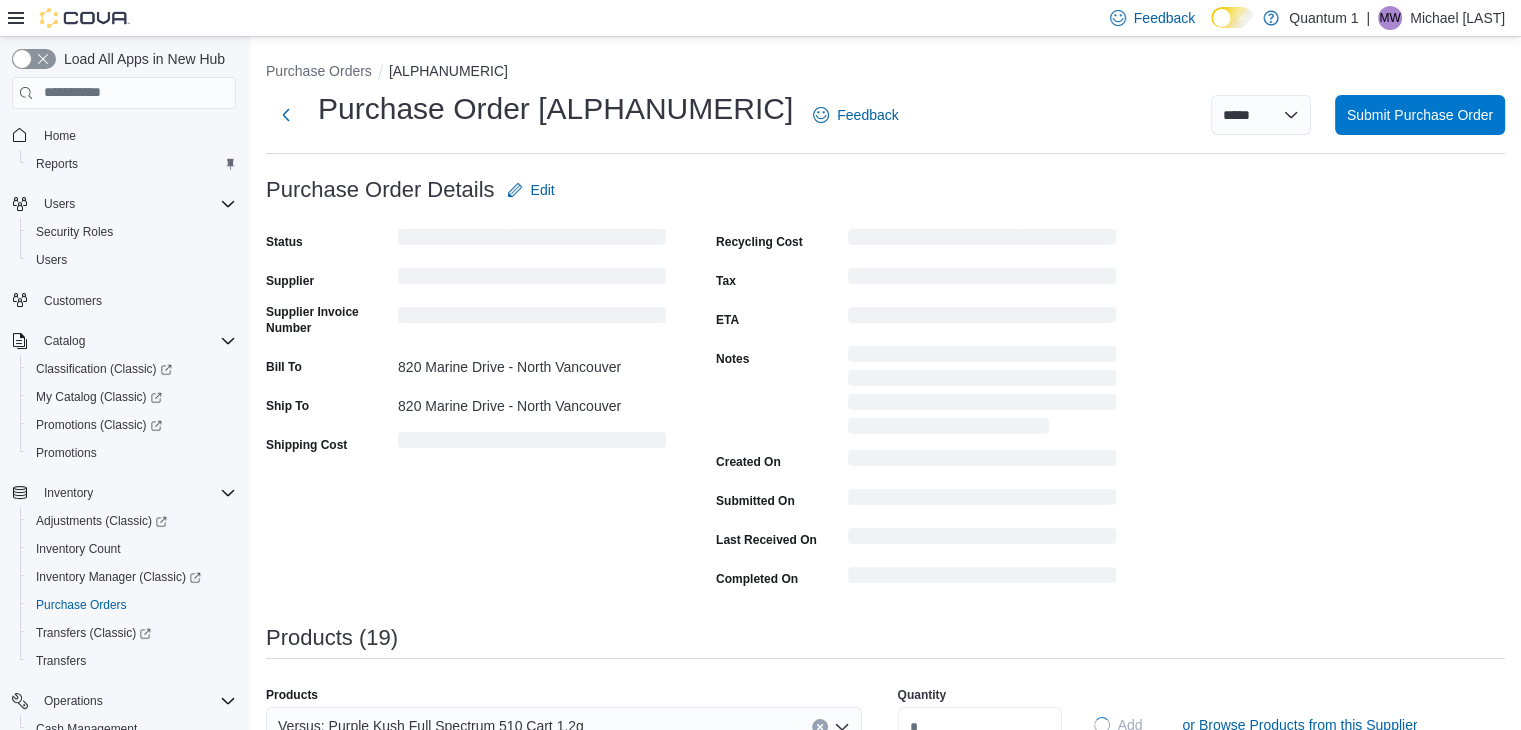 type 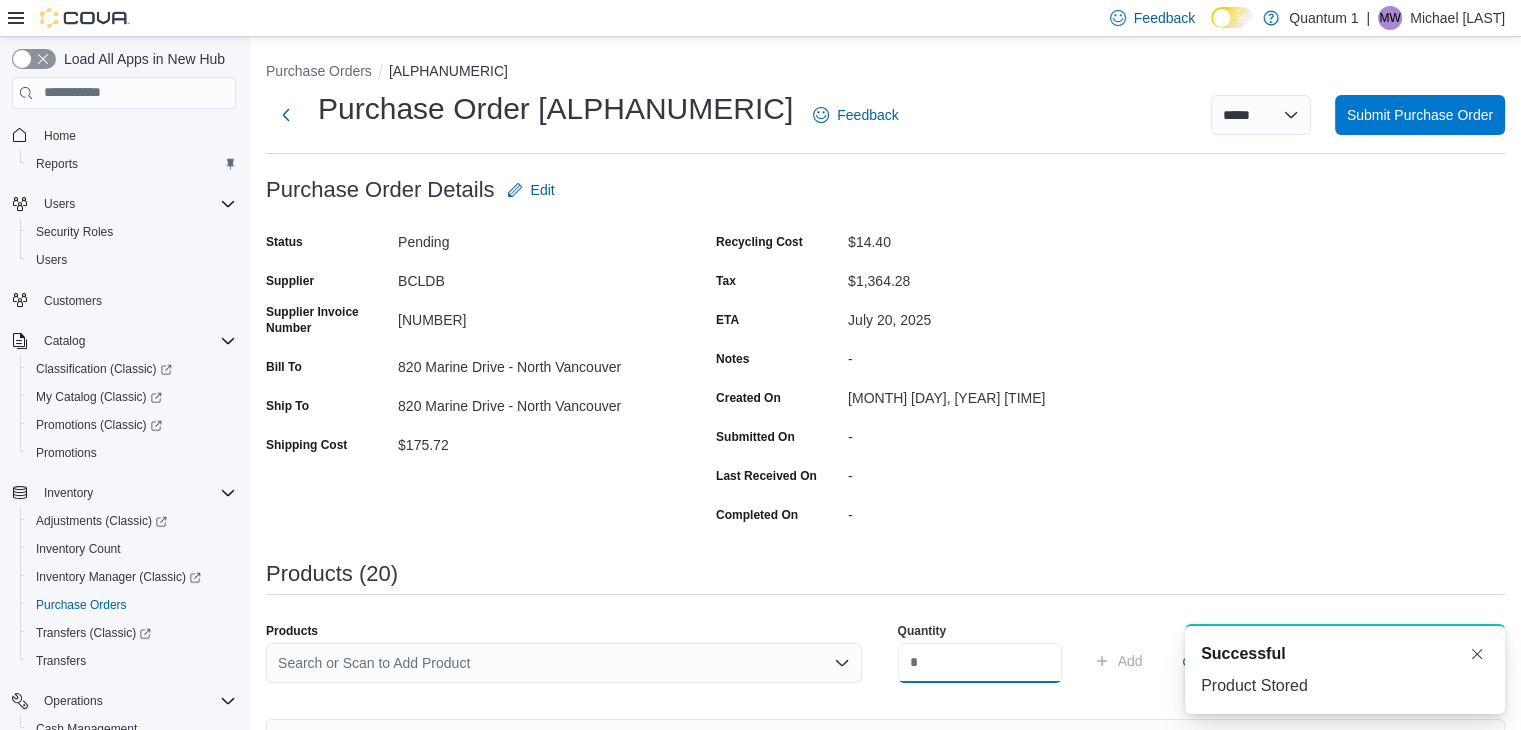 scroll, scrollTop: 0, scrollLeft: 0, axis: both 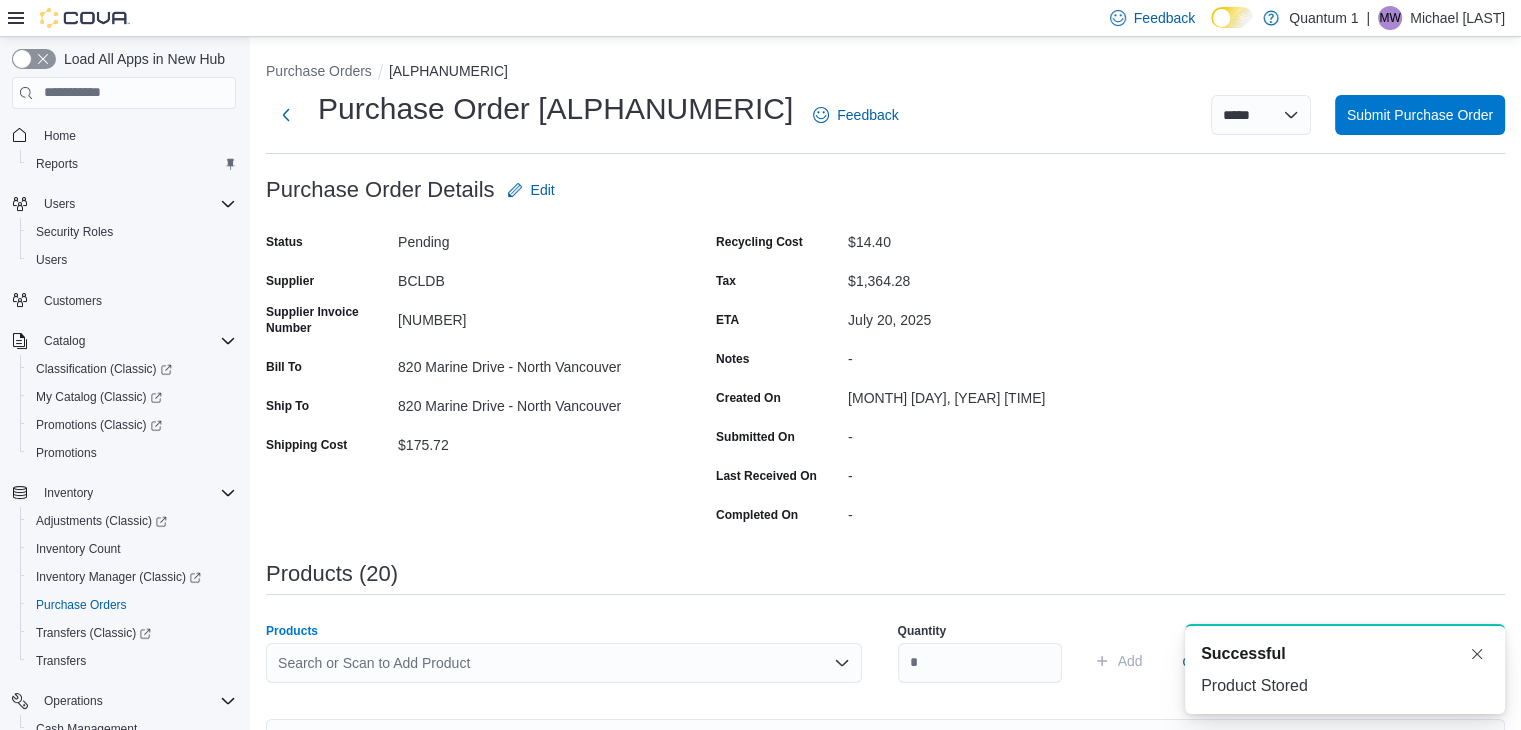 click on "Search or Scan to Add Product" at bounding box center [564, 663] 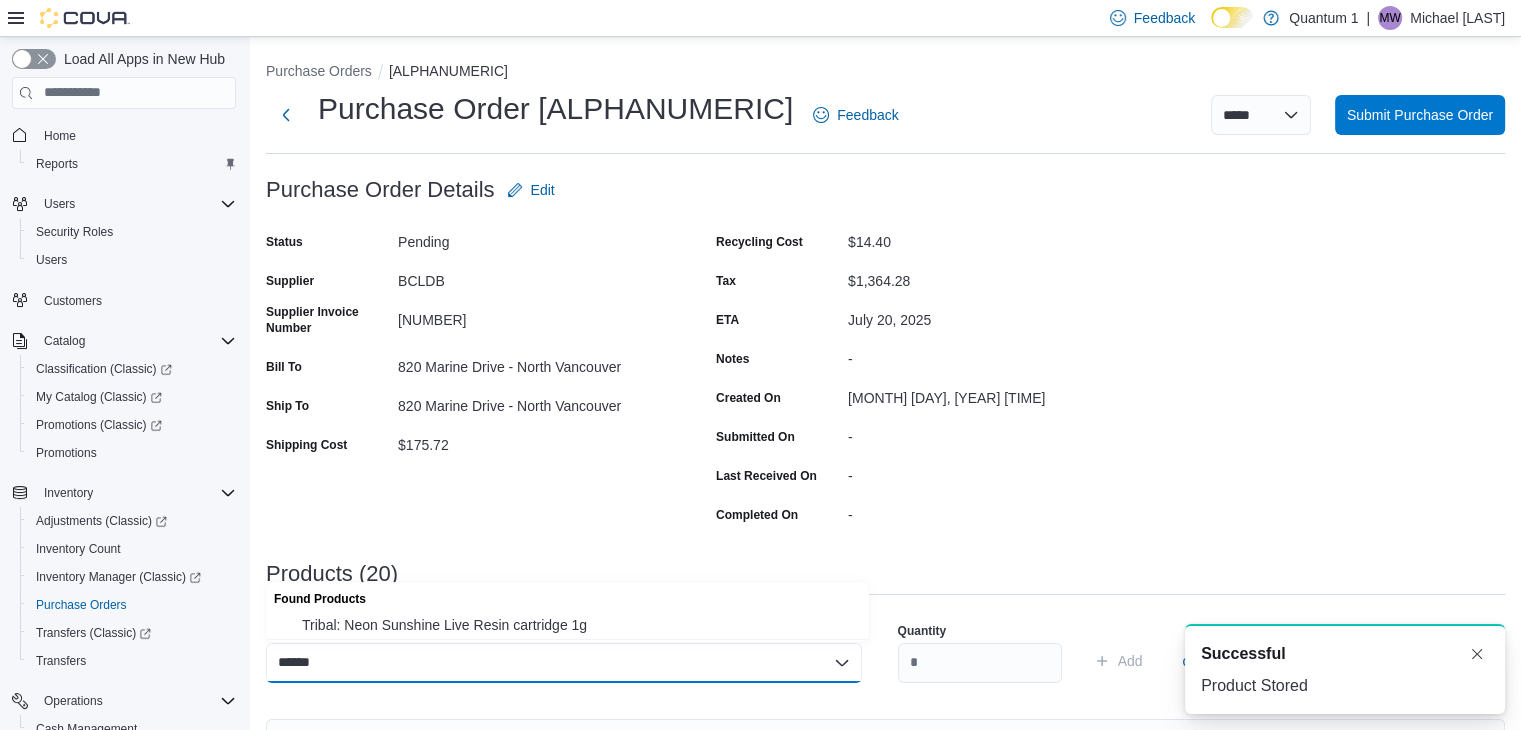type on "******" 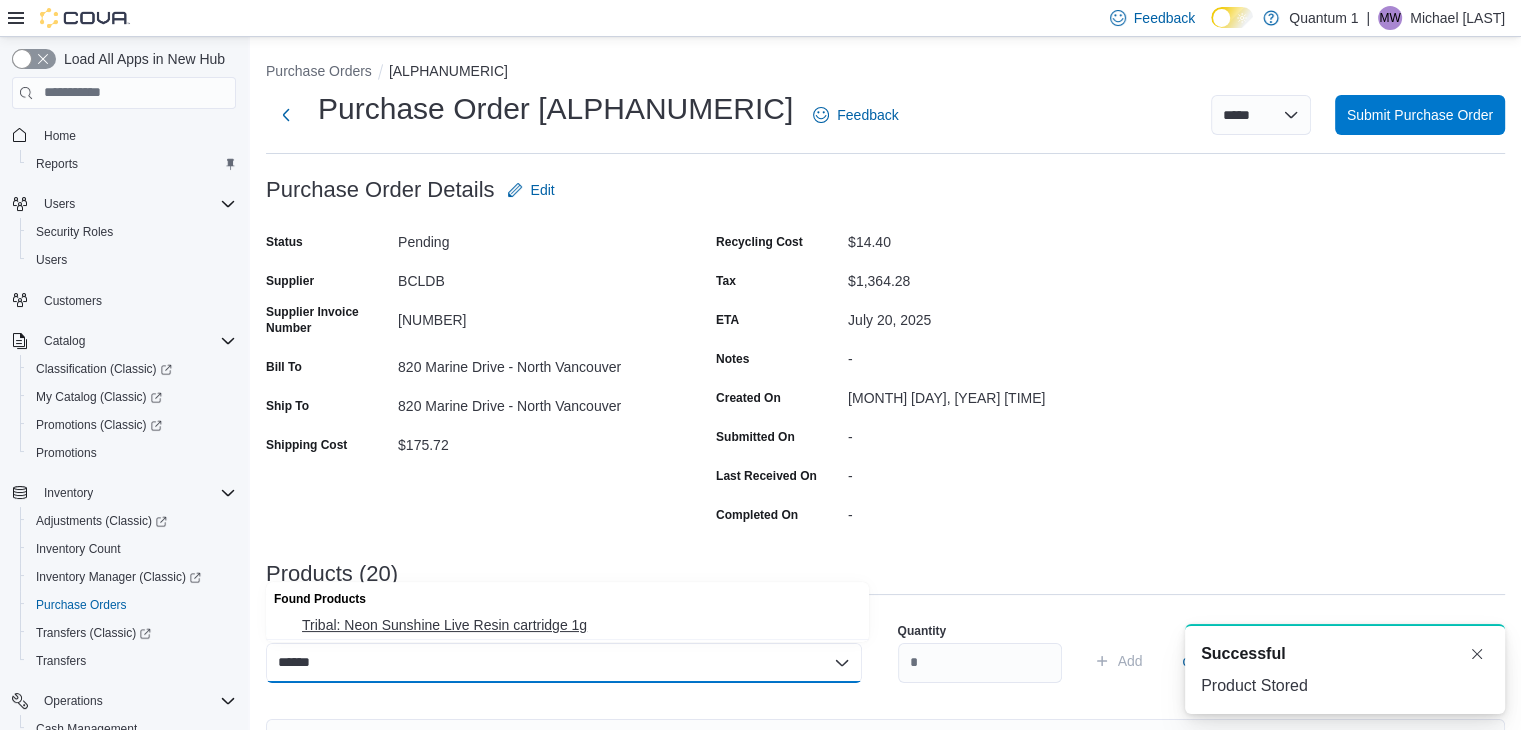 click on "Tribal: Neon Sunshine Live Resin cartridge 1g" at bounding box center [567, 625] 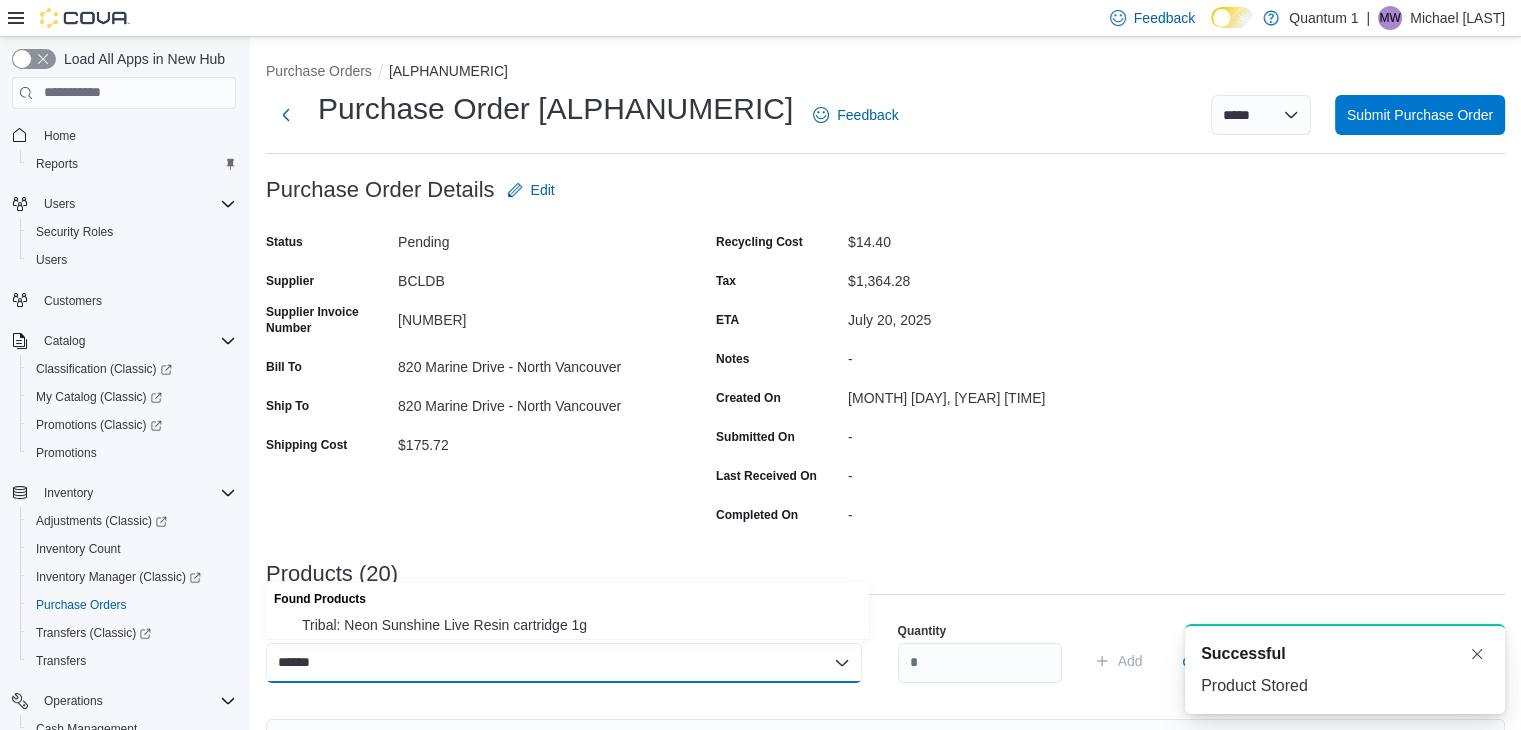 type 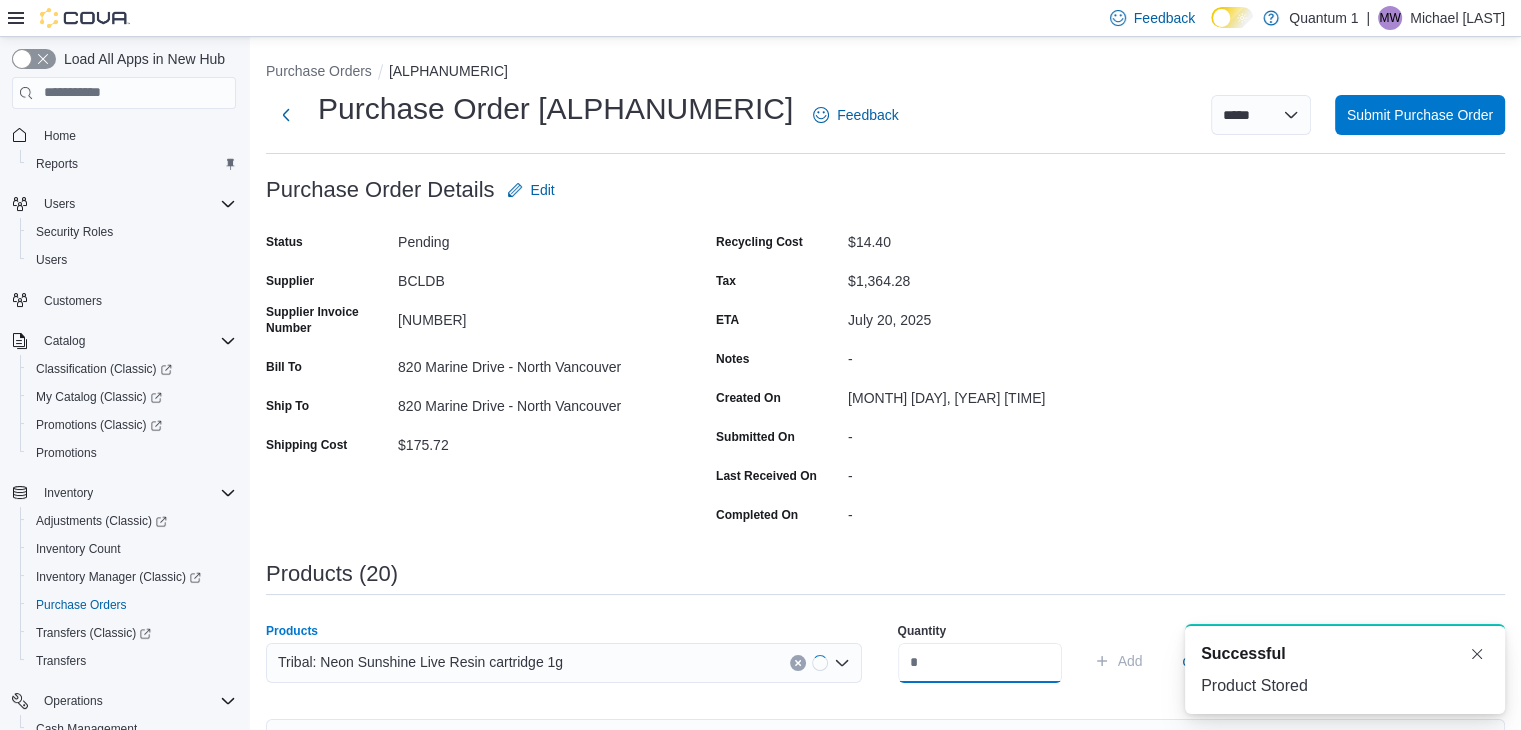 click at bounding box center [980, 663] 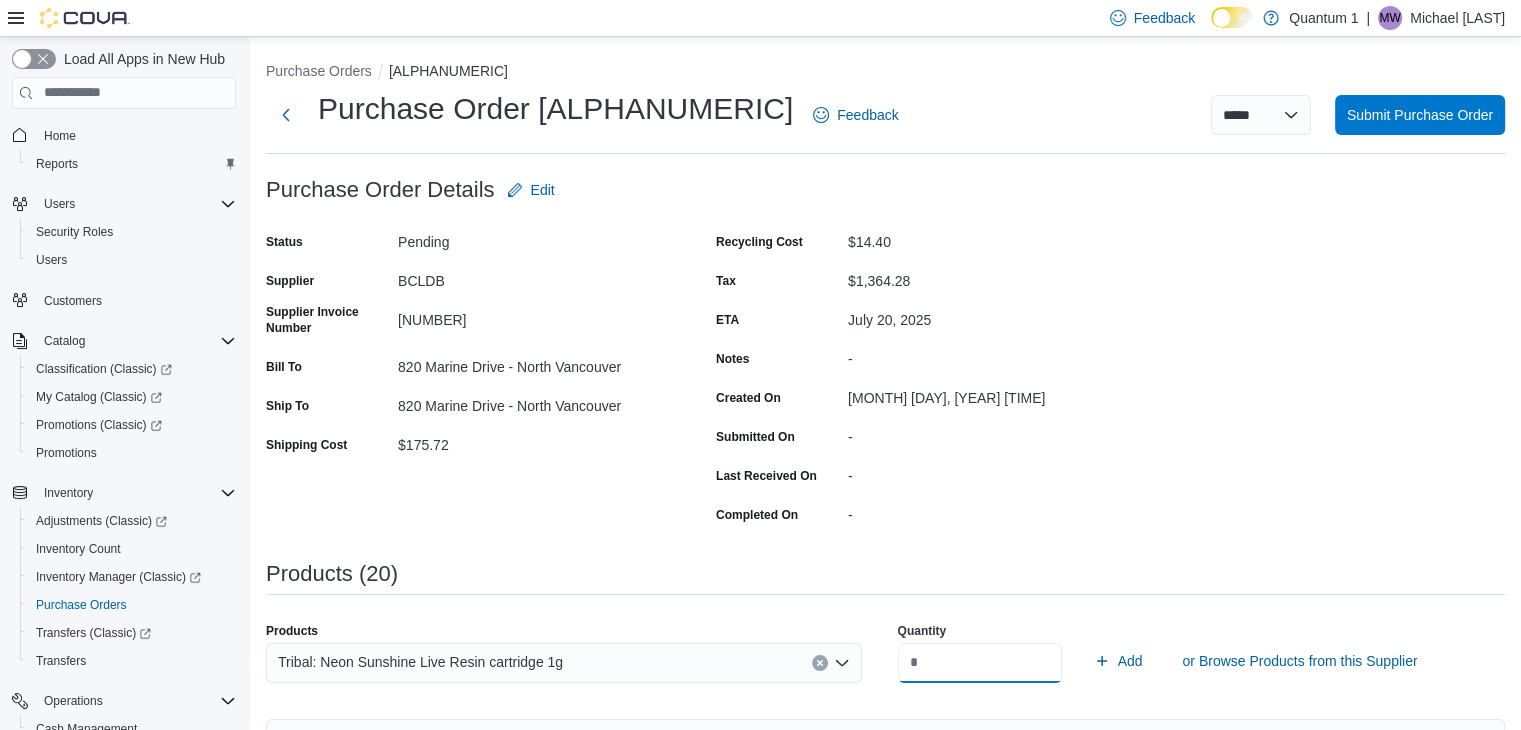 type on "*" 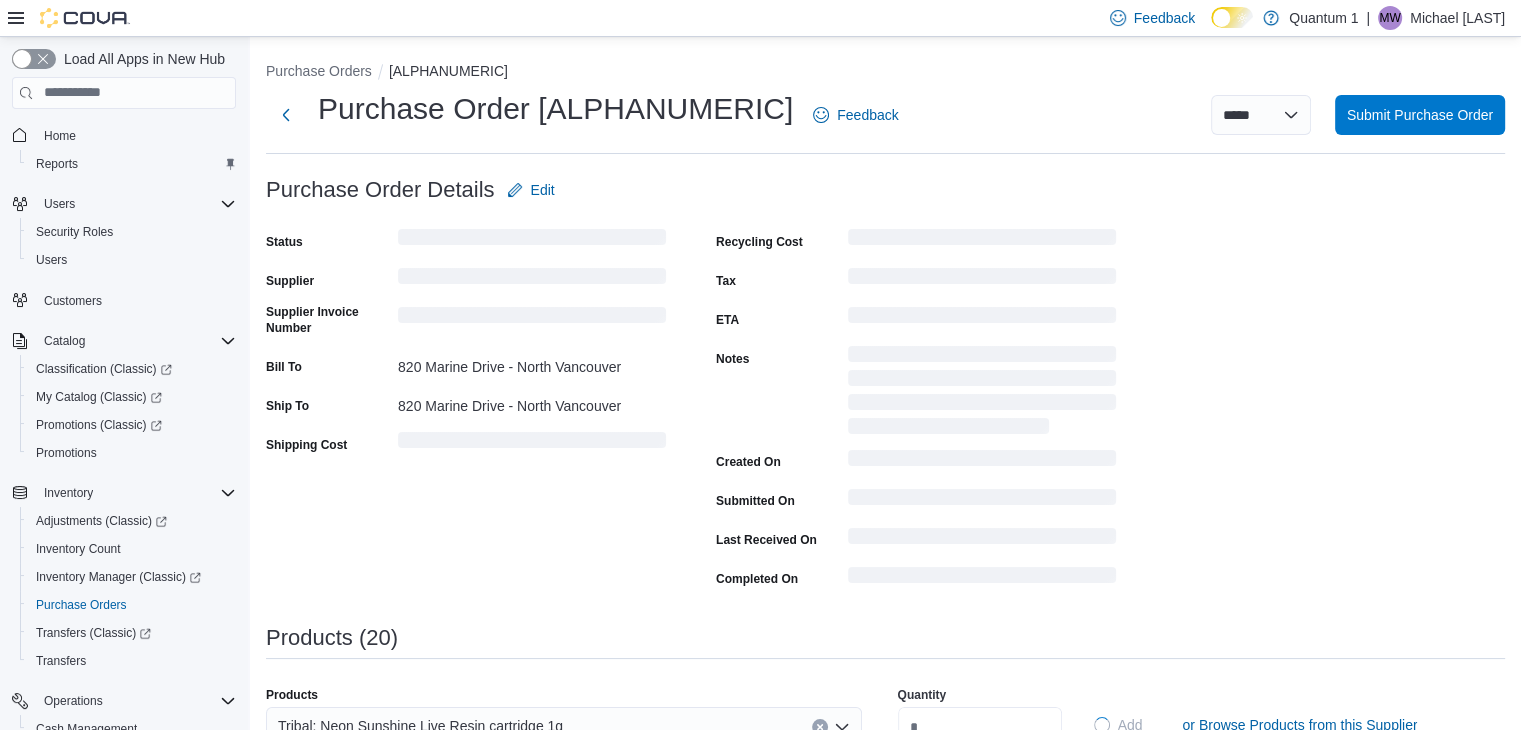type 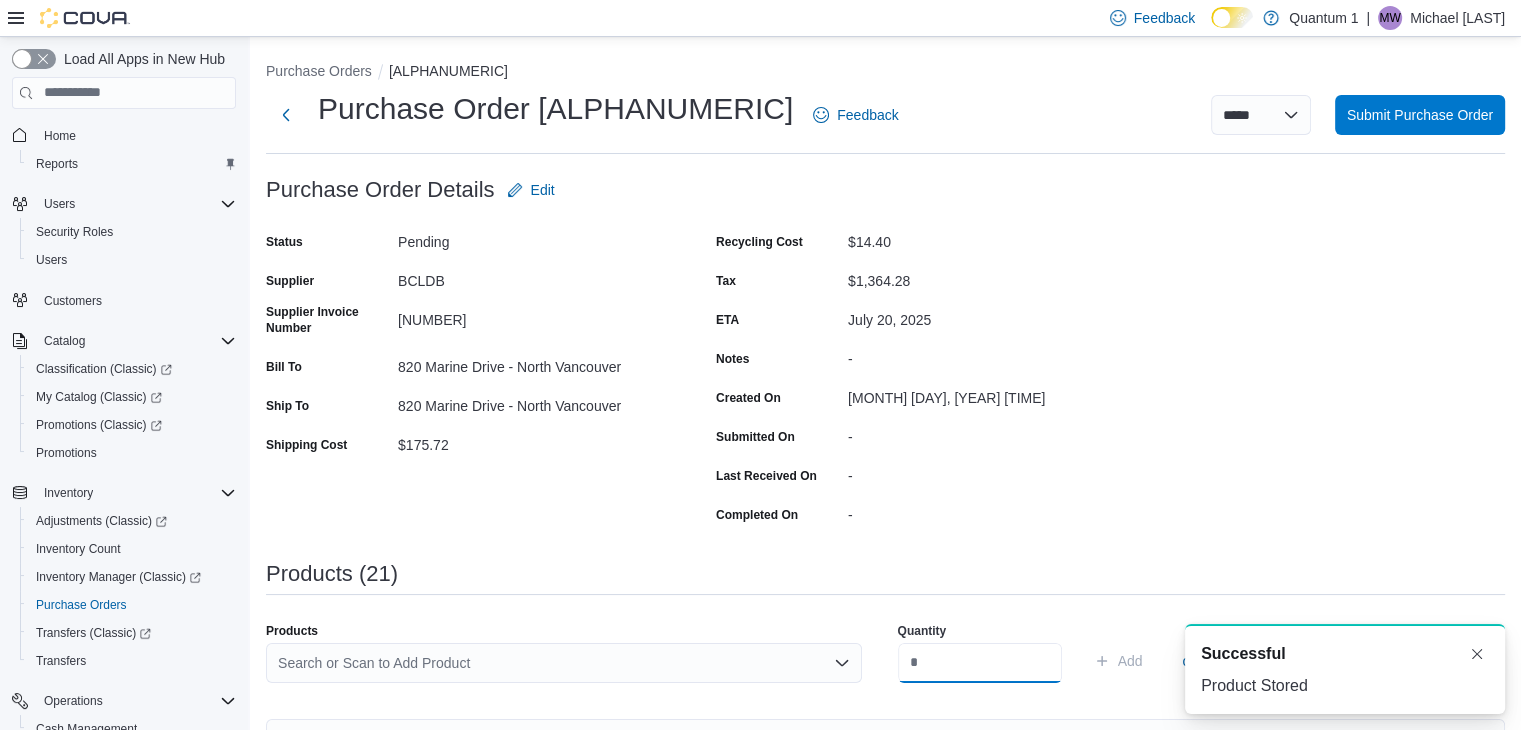 scroll, scrollTop: 0, scrollLeft: 0, axis: both 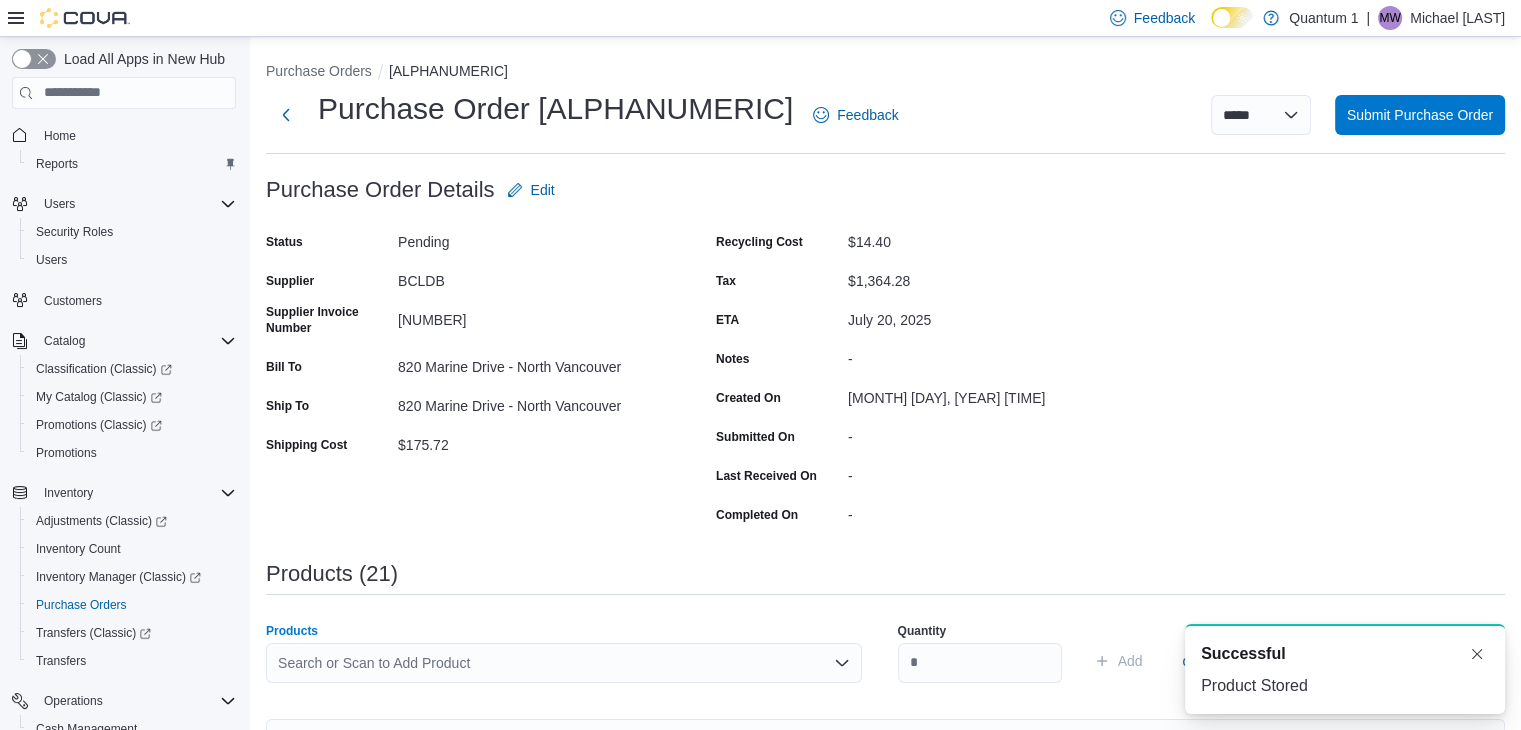 click on "Search or Scan to Add Product" at bounding box center [564, 663] 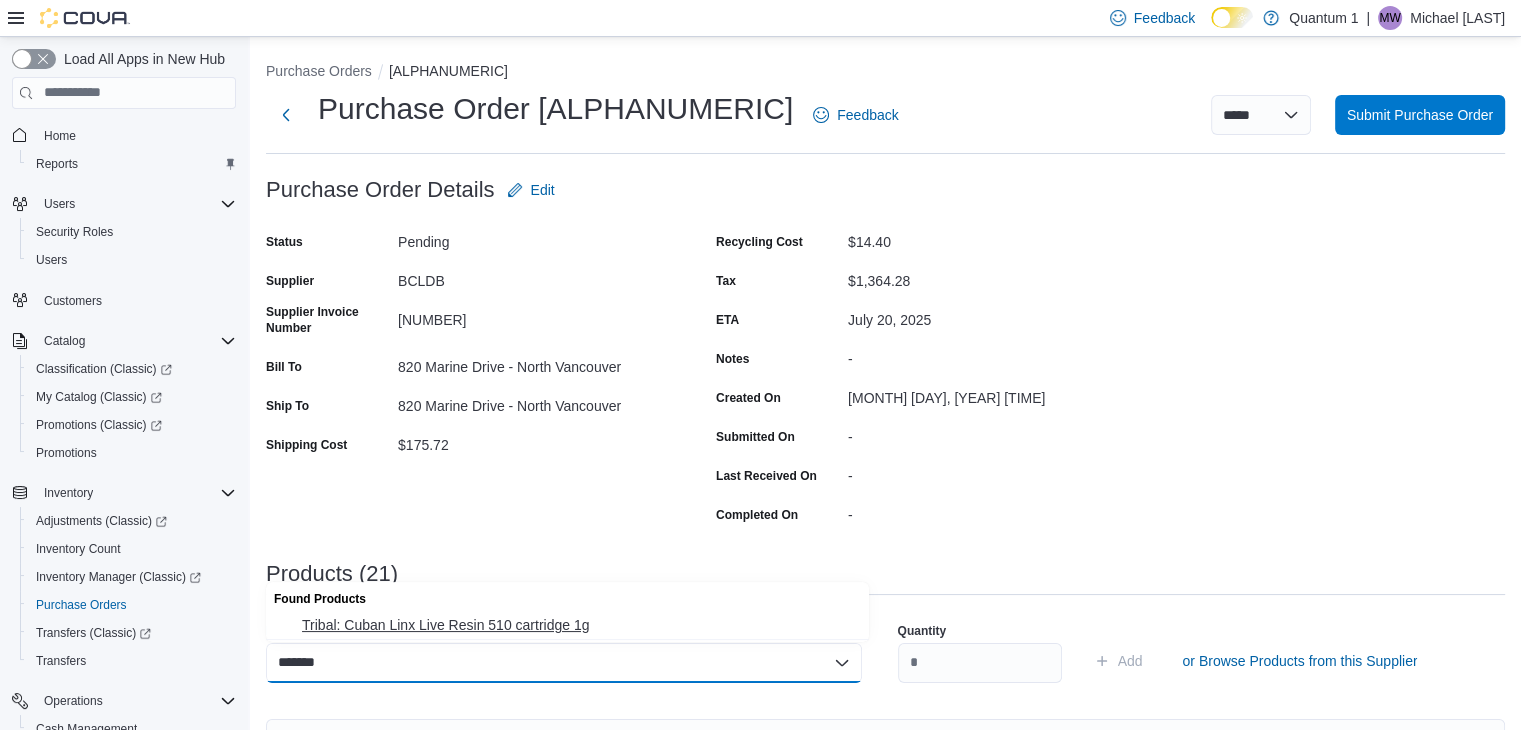 type on "*******" 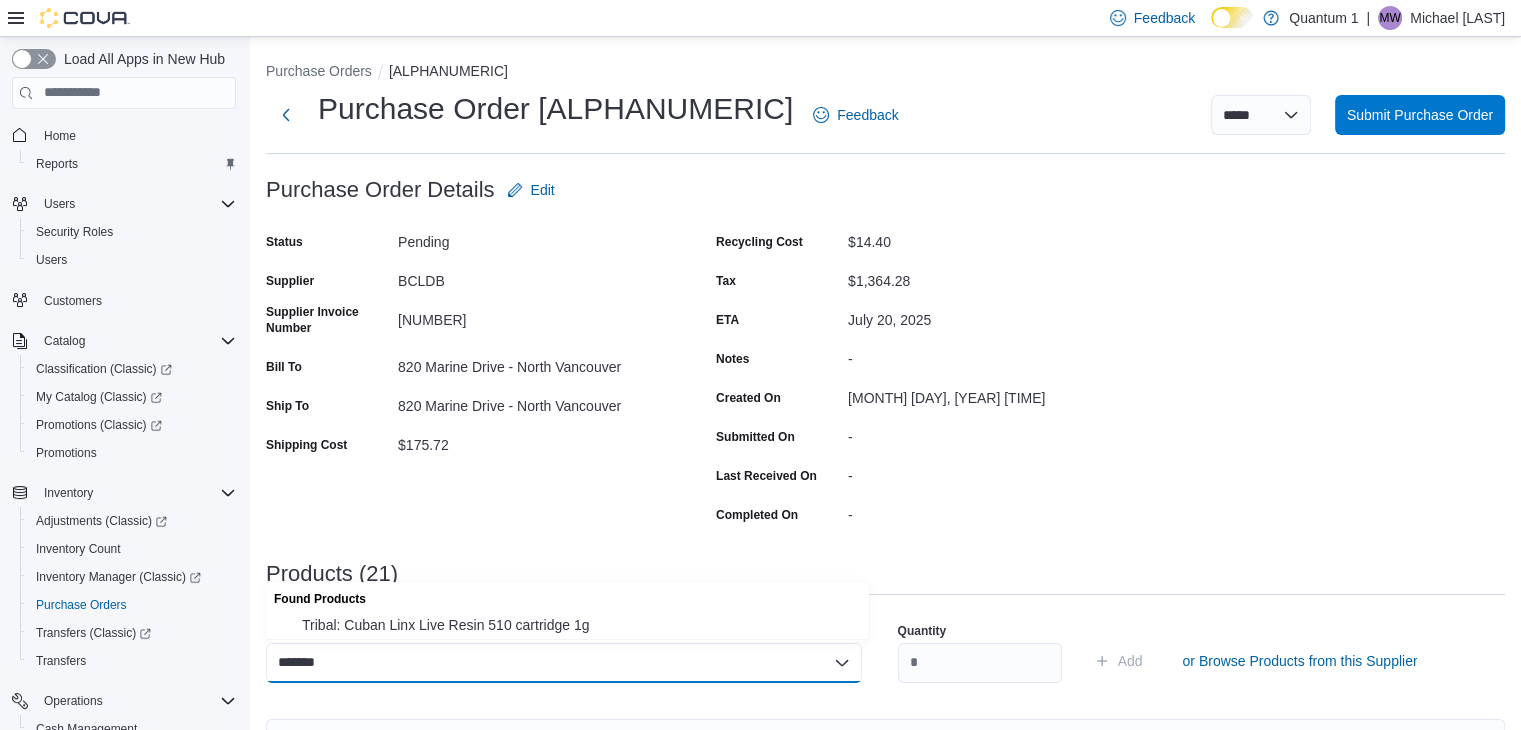 type 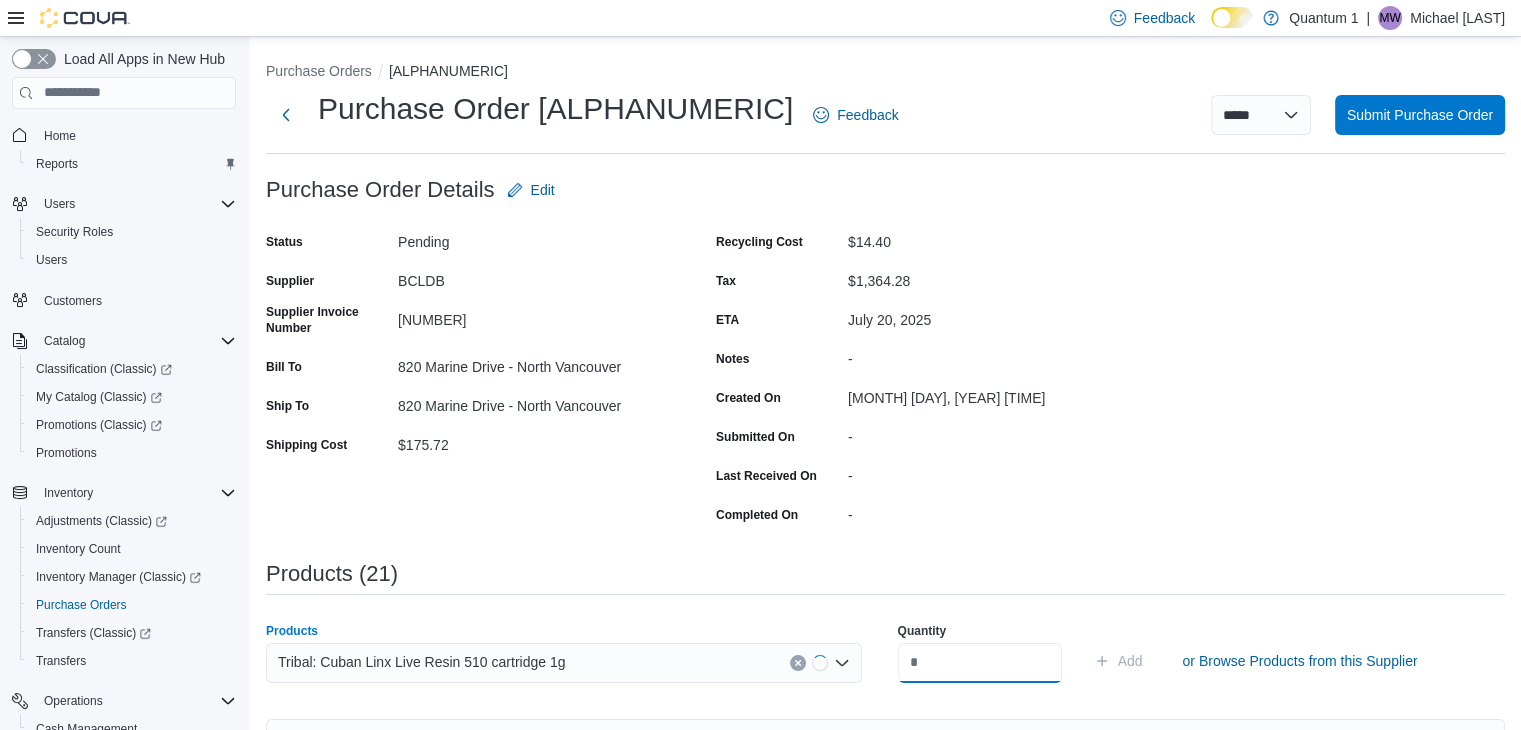 click at bounding box center [980, 663] 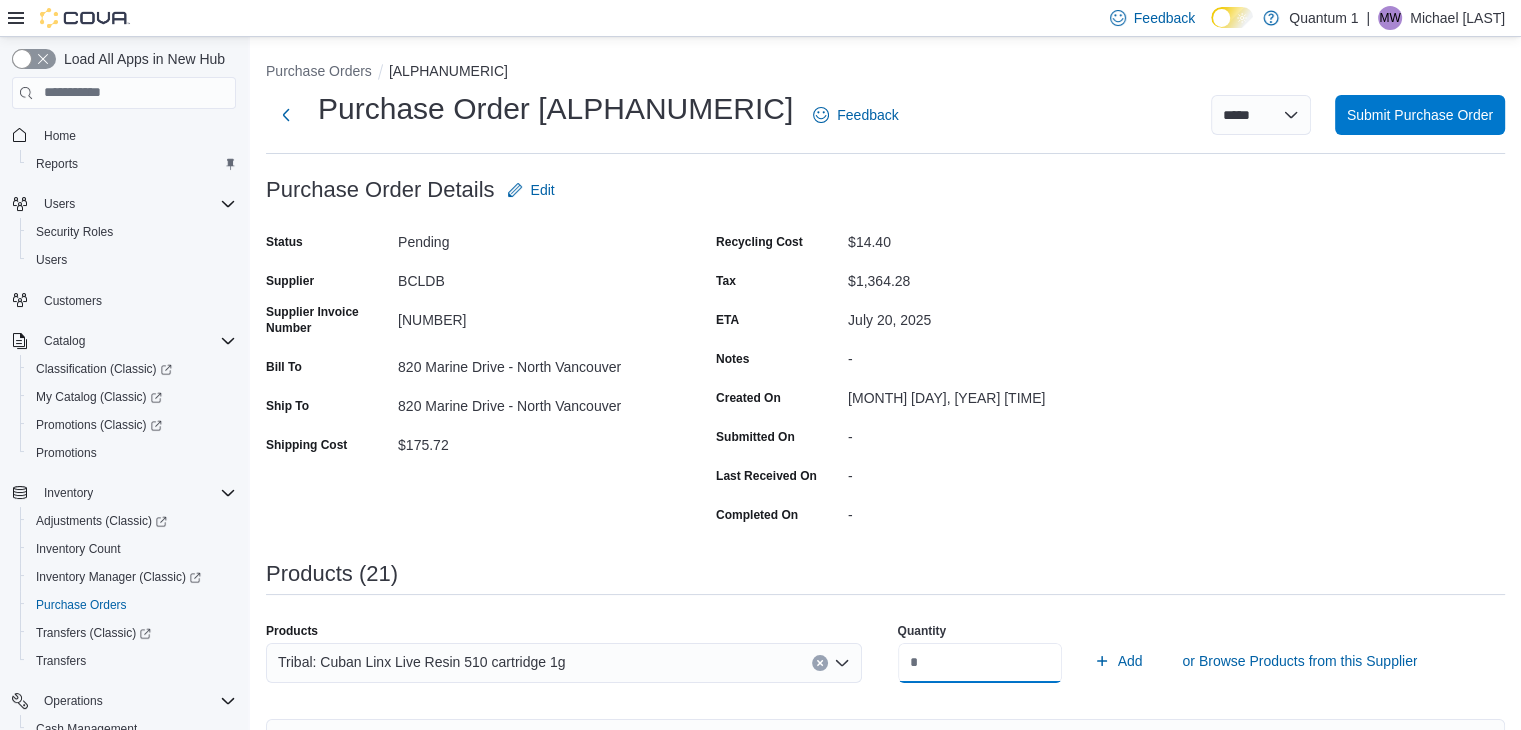 type on "**" 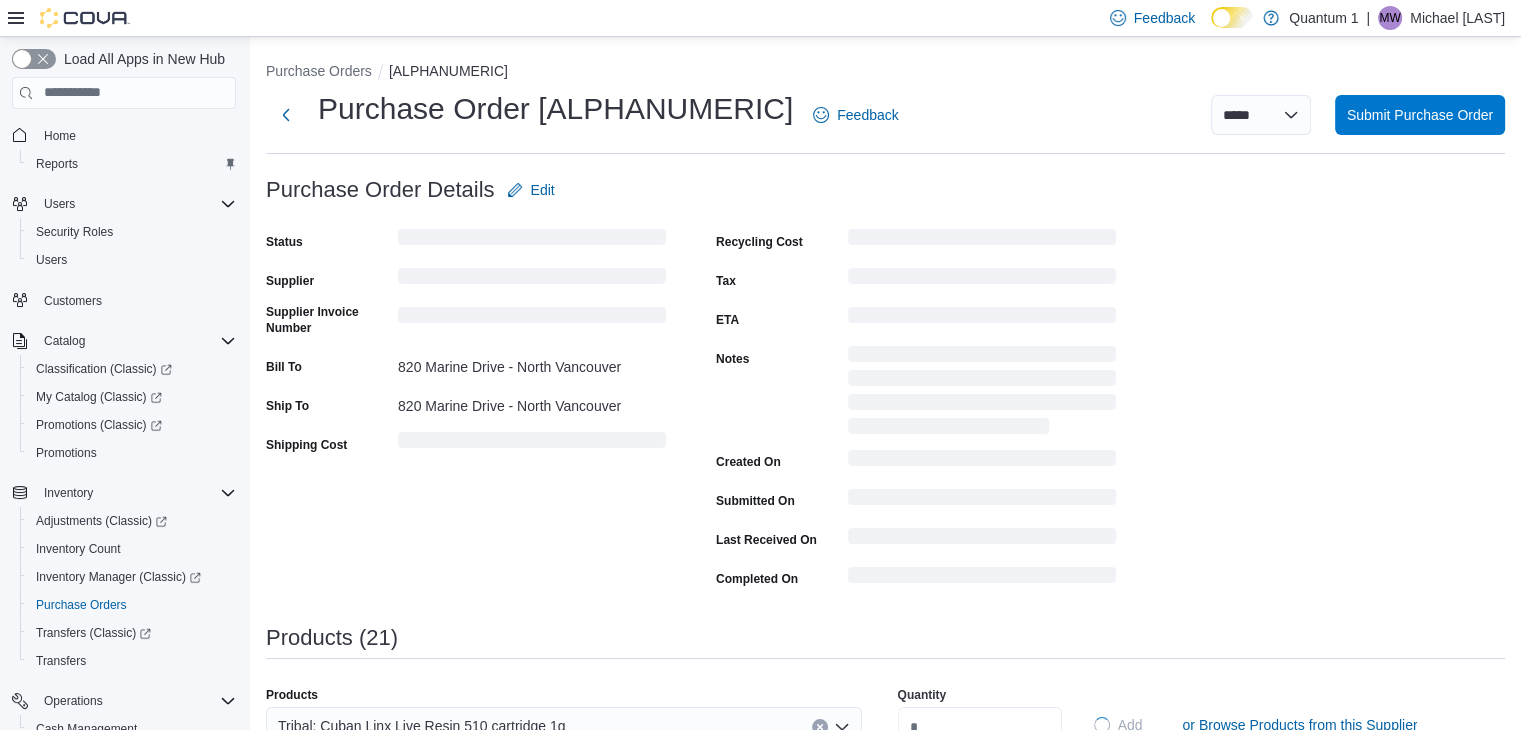 type 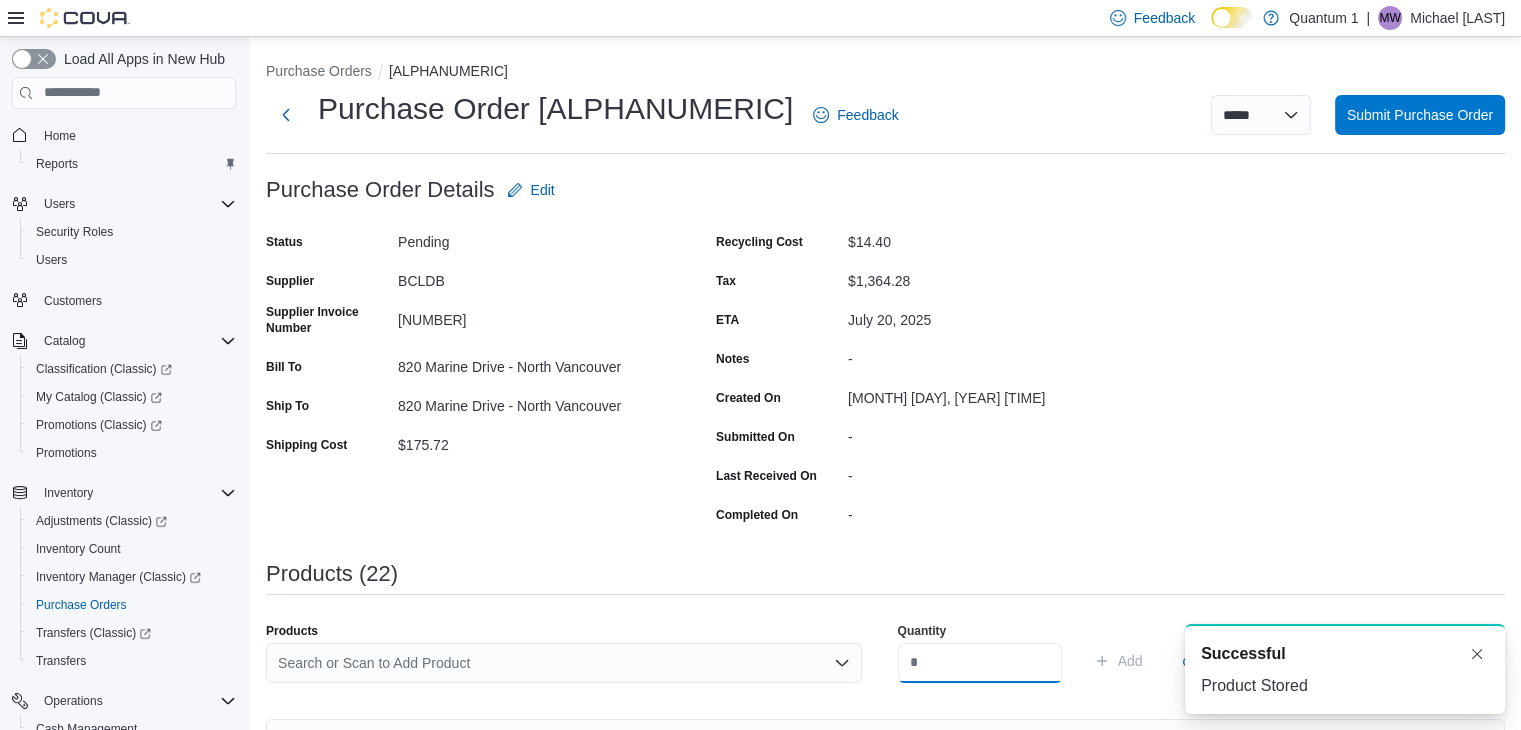 scroll, scrollTop: 0, scrollLeft: 0, axis: both 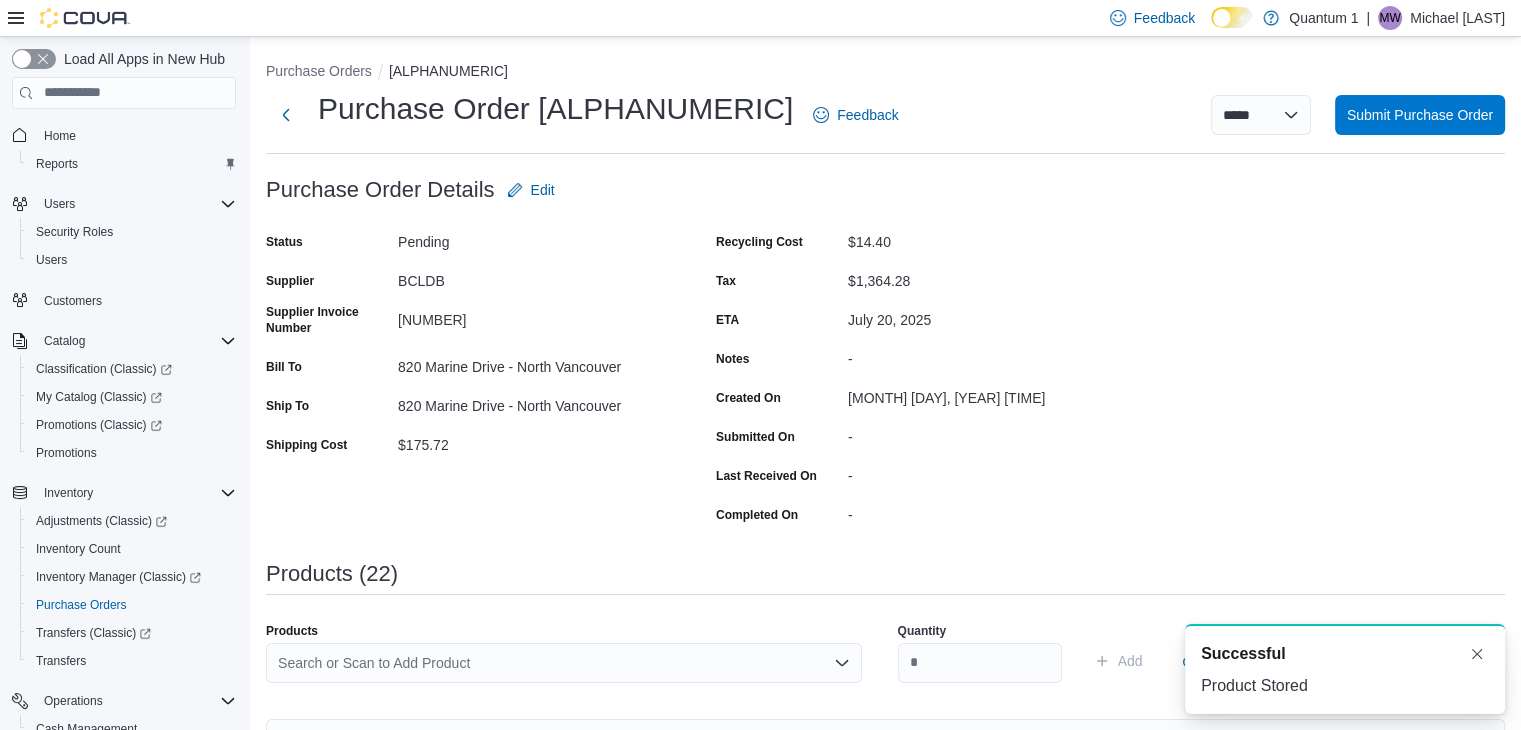 click on "Search or Scan to Add Product" at bounding box center (564, 663) 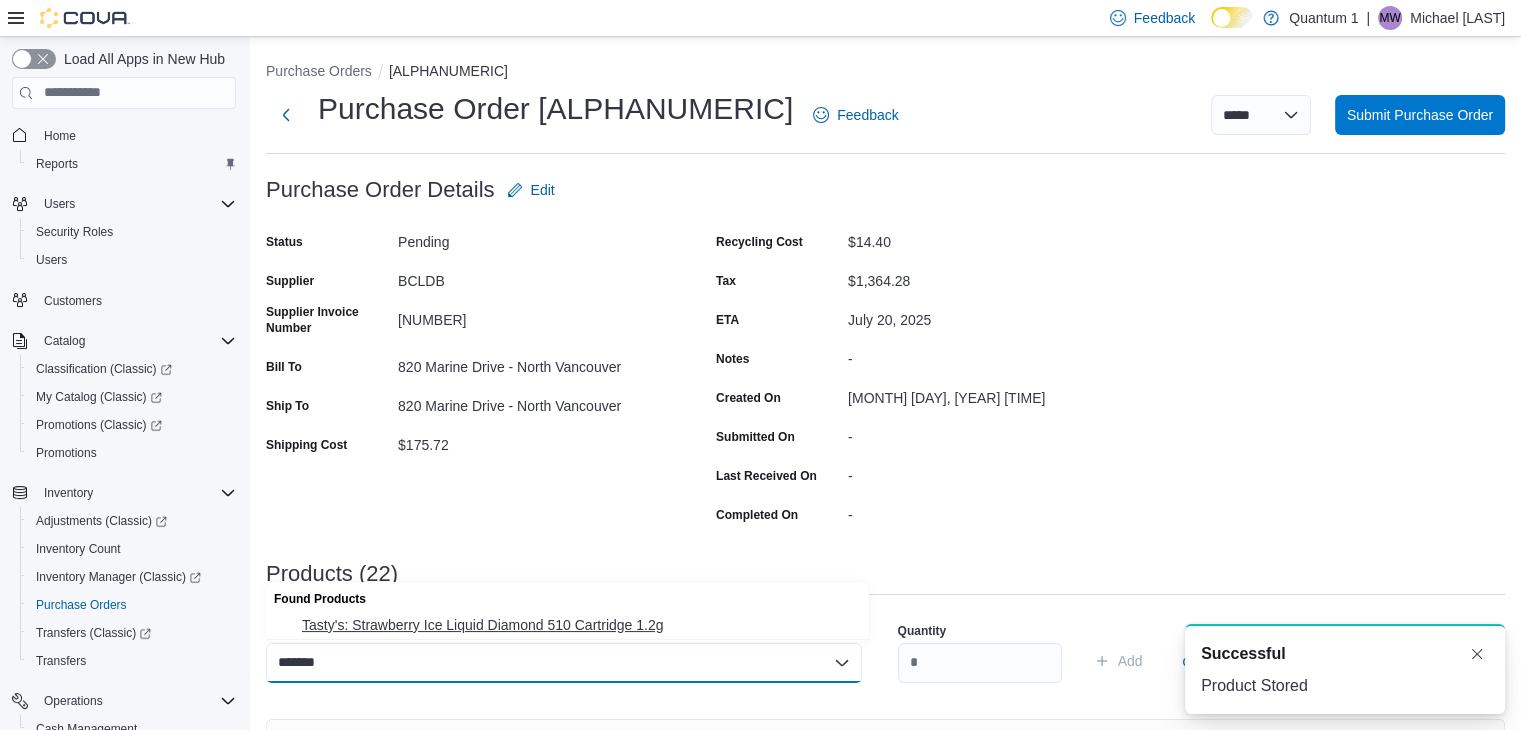 type on "*******" 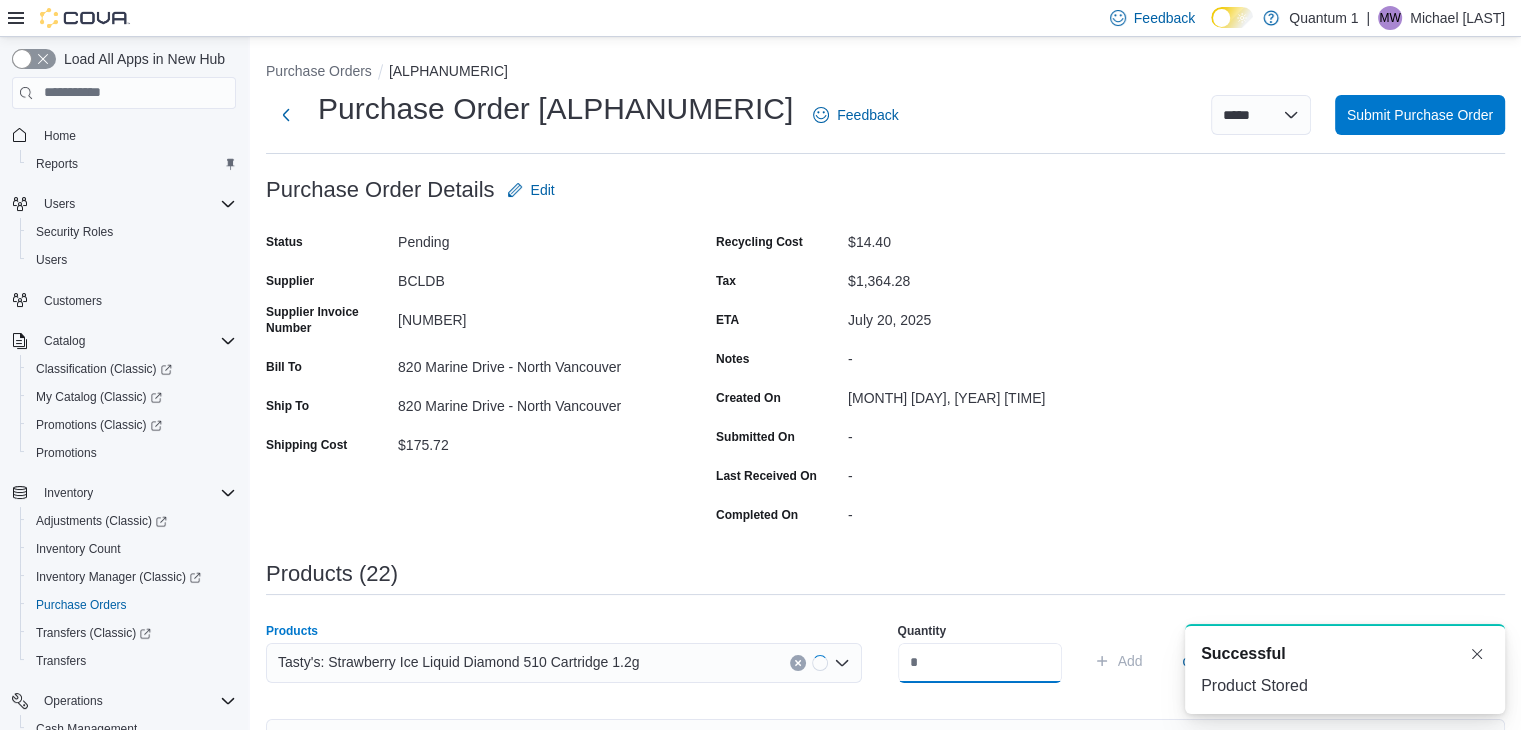 click at bounding box center [980, 663] 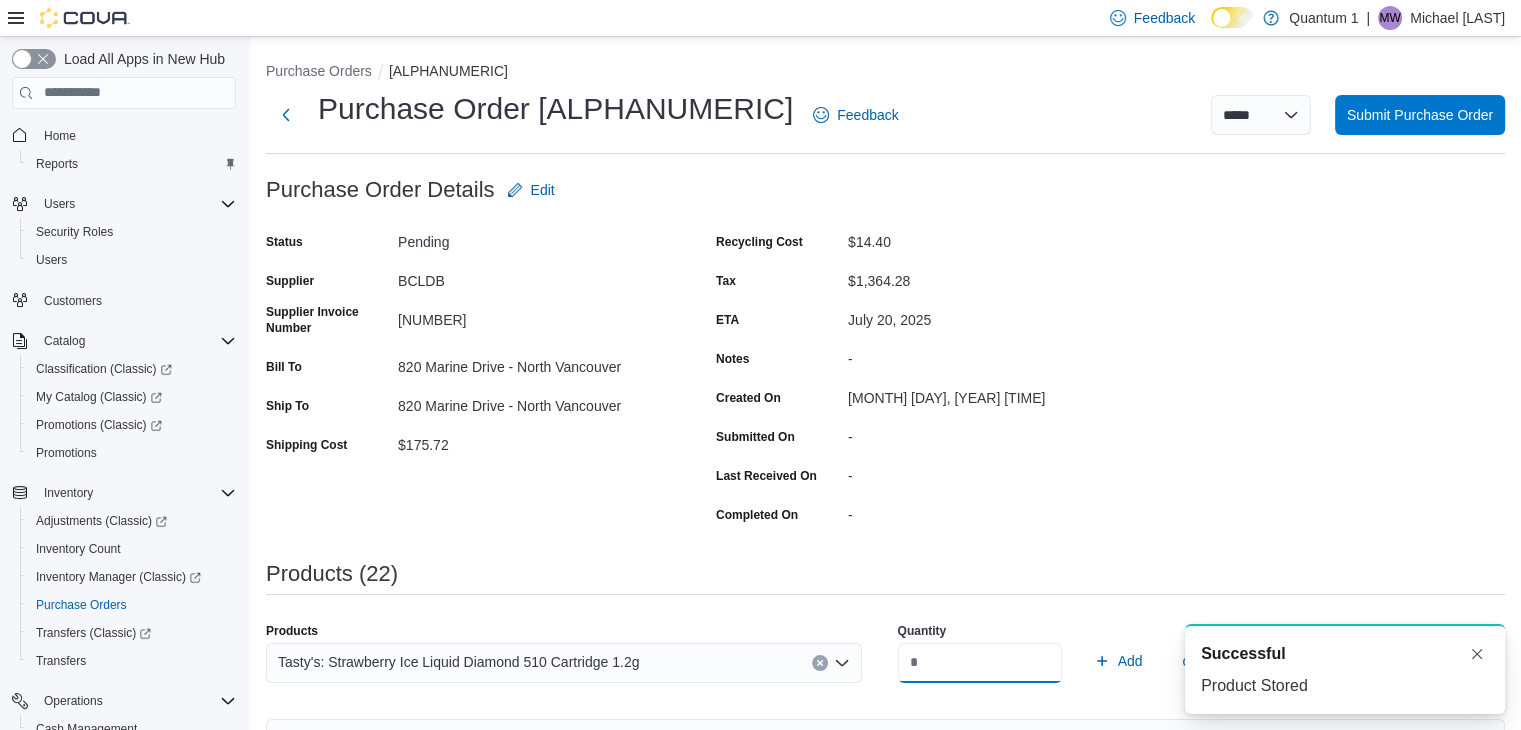 type on "**" 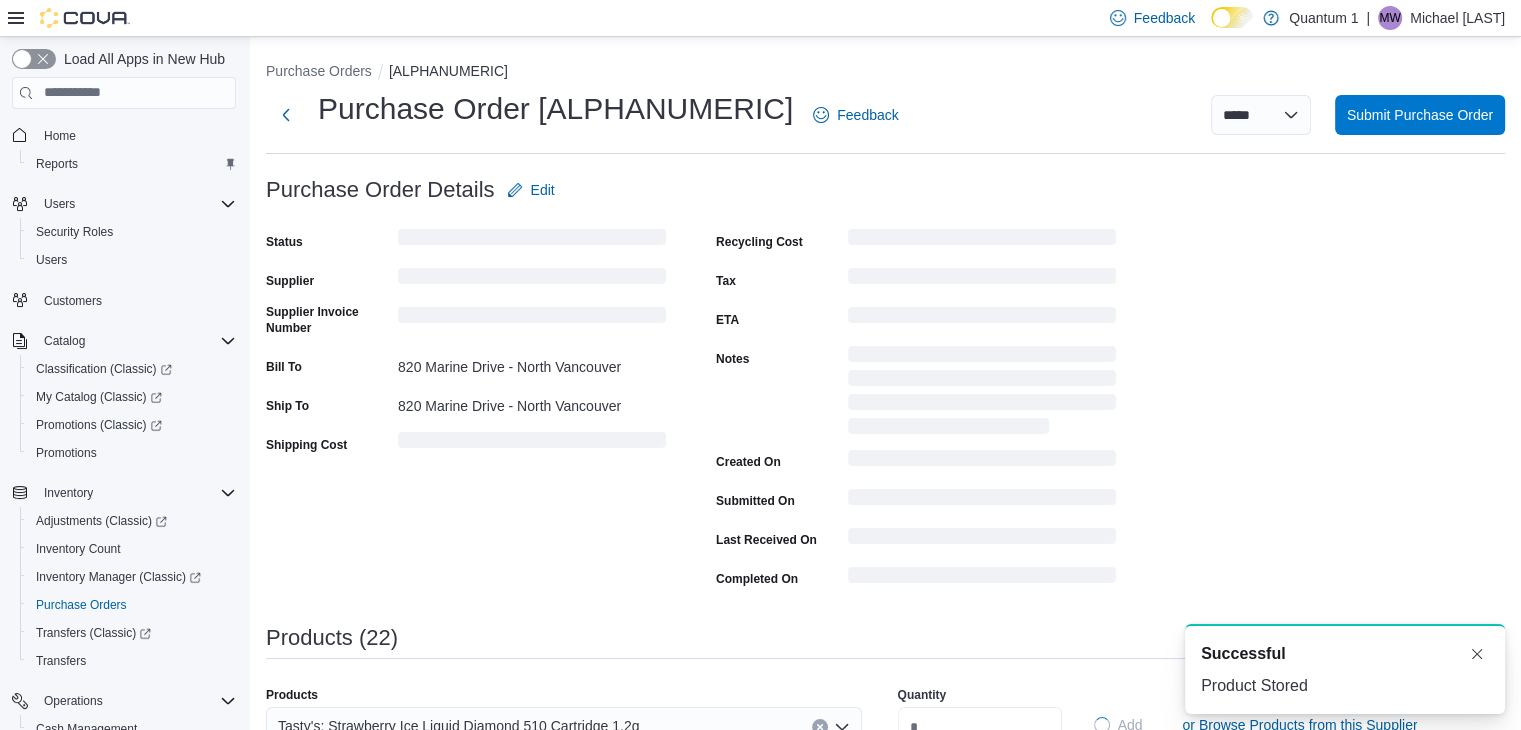 type 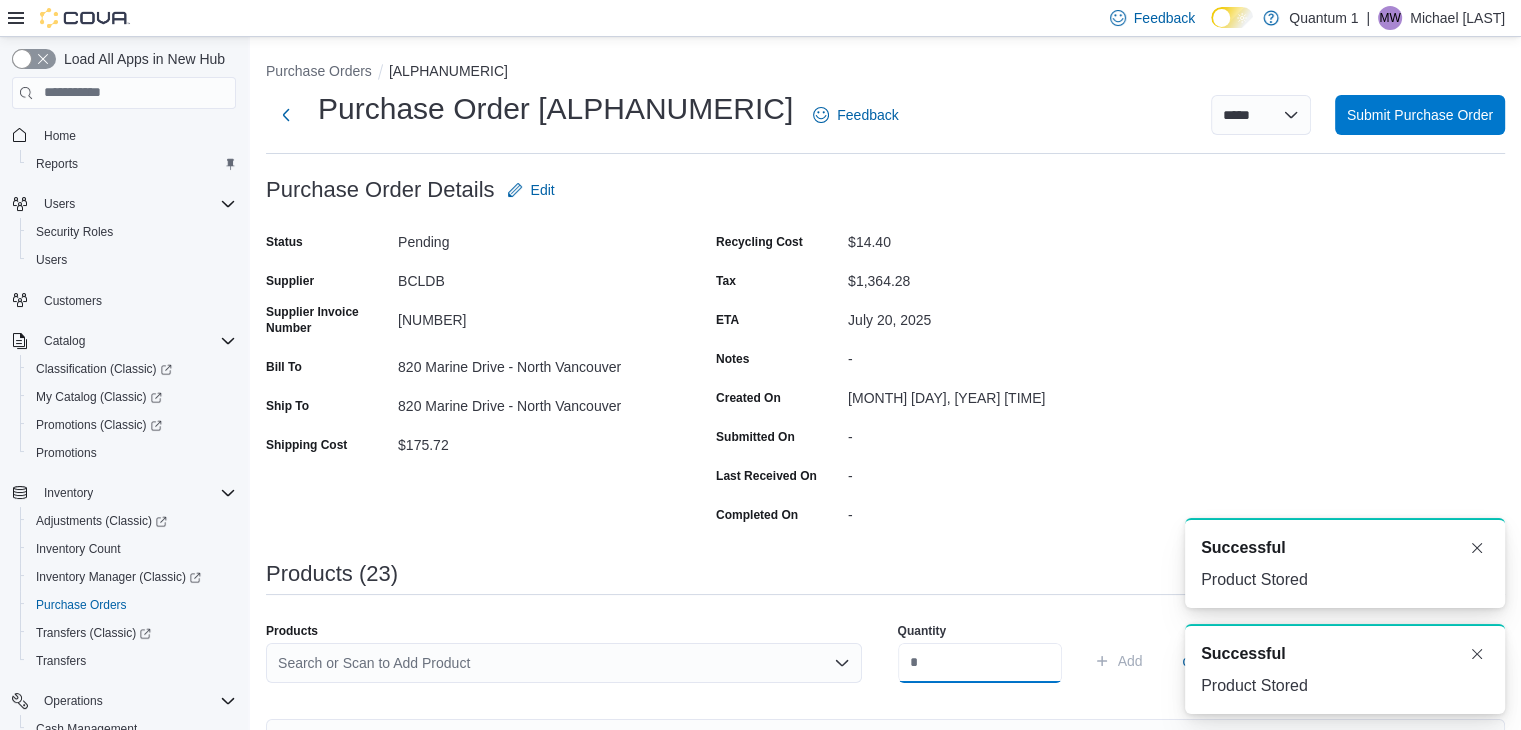 scroll, scrollTop: 0, scrollLeft: 0, axis: both 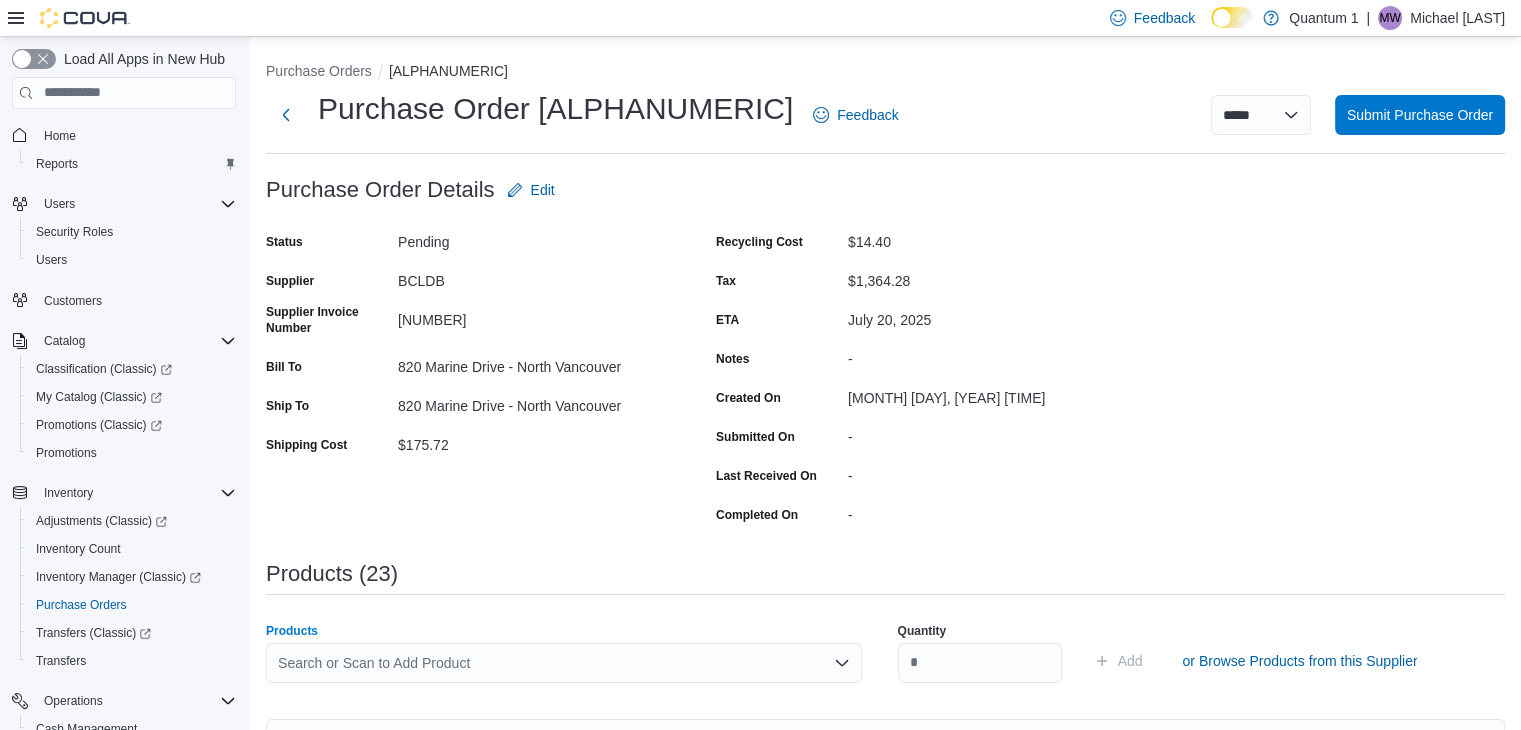 click on "Search or Scan to Add Product" at bounding box center [564, 663] 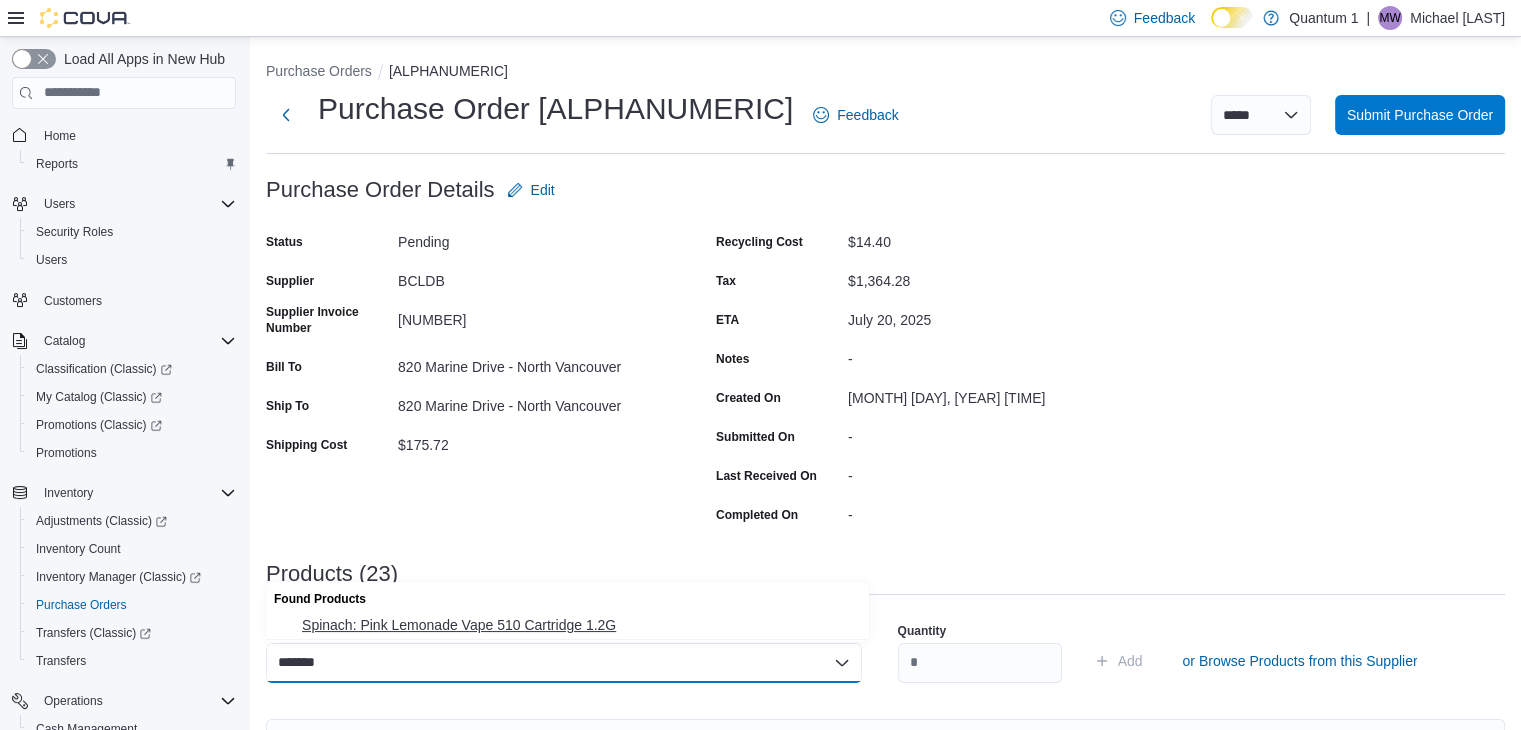 type on "*******" 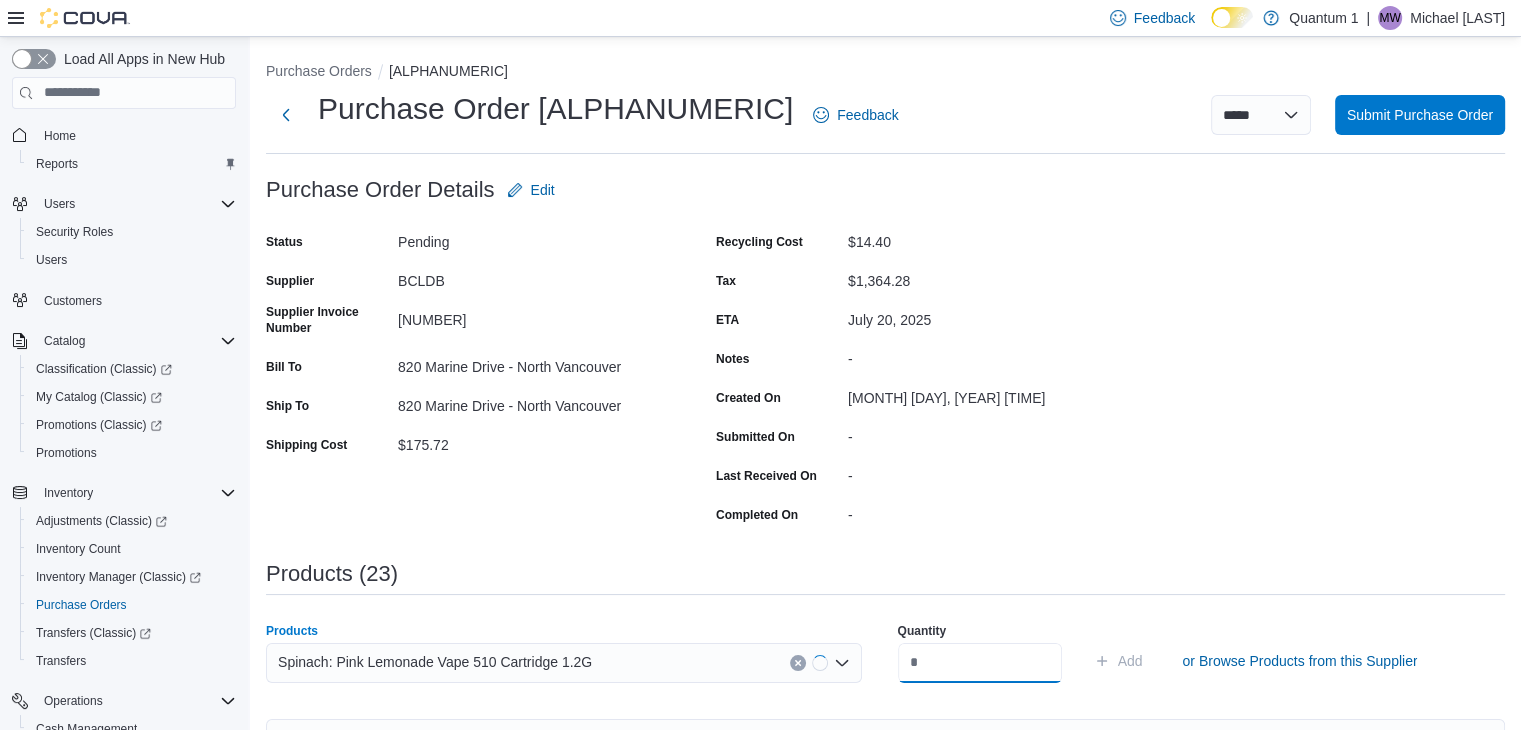 click at bounding box center (980, 663) 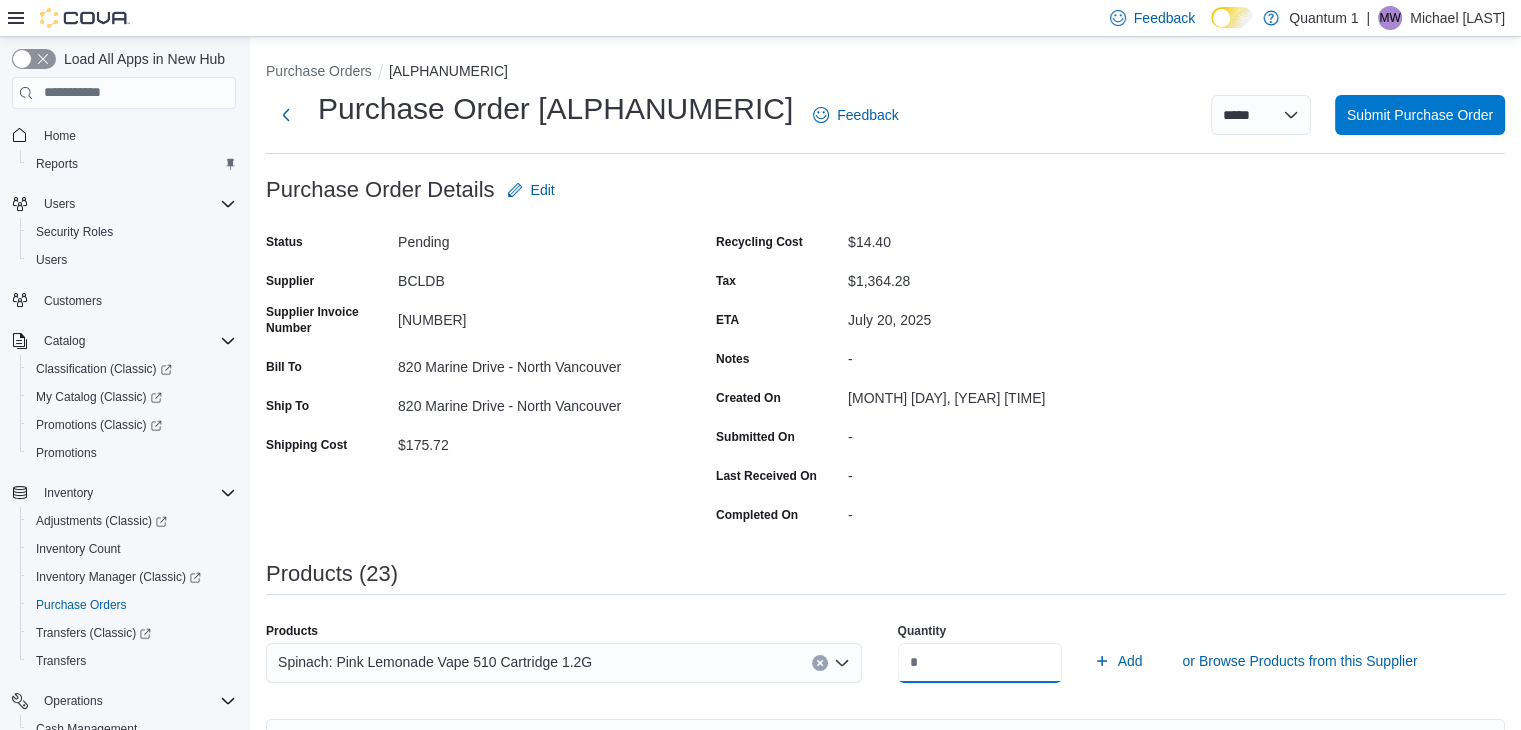 type on "**" 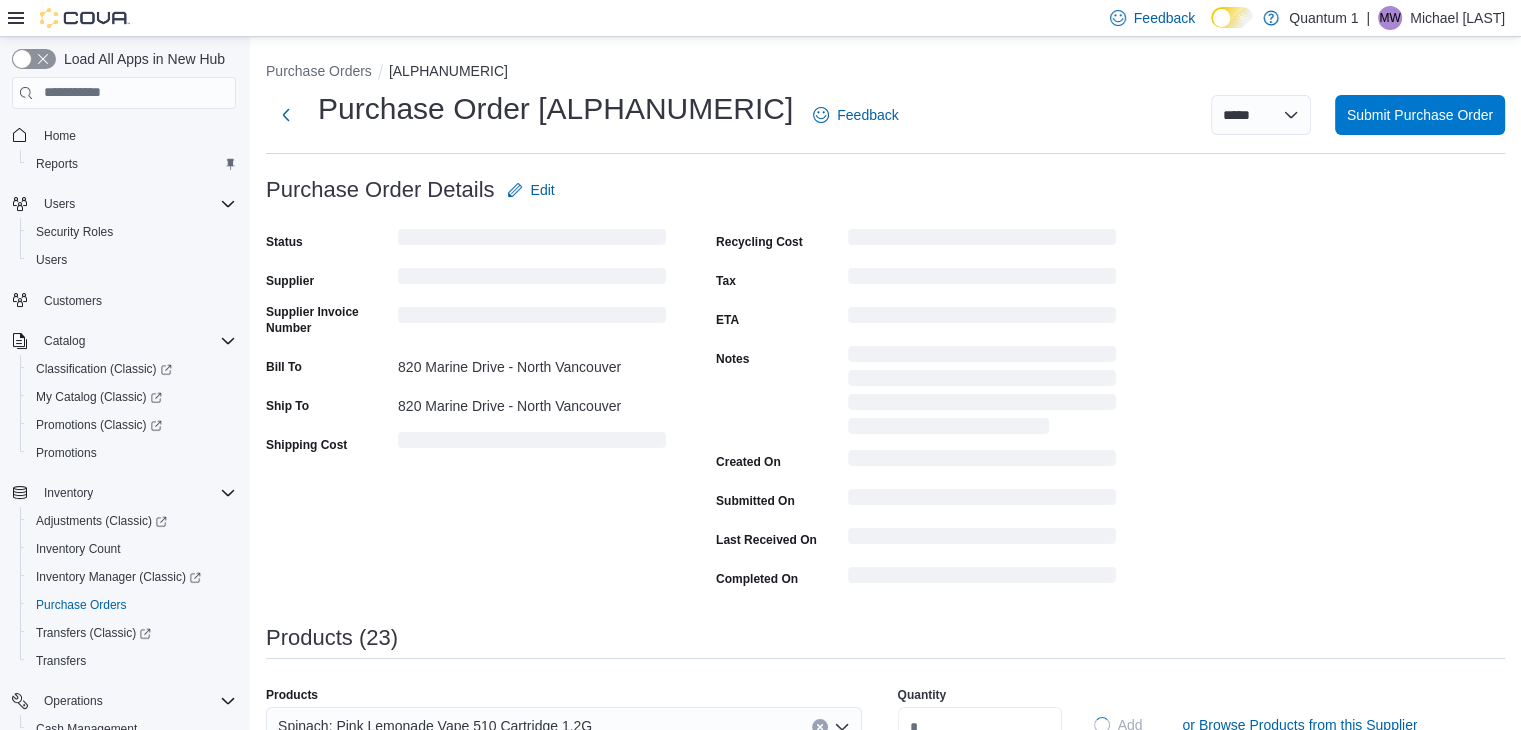 type 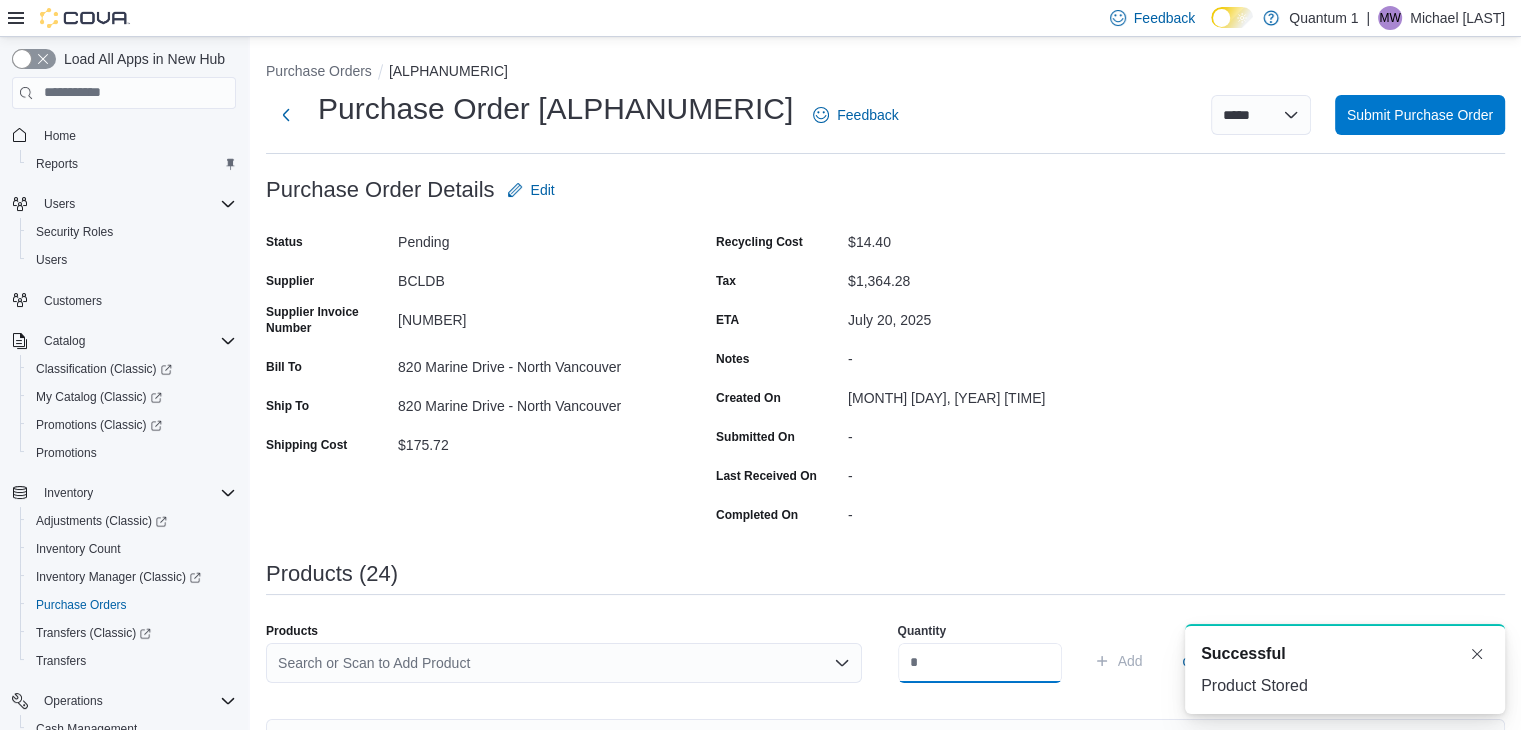 scroll, scrollTop: 0, scrollLeft: 0, axis: both 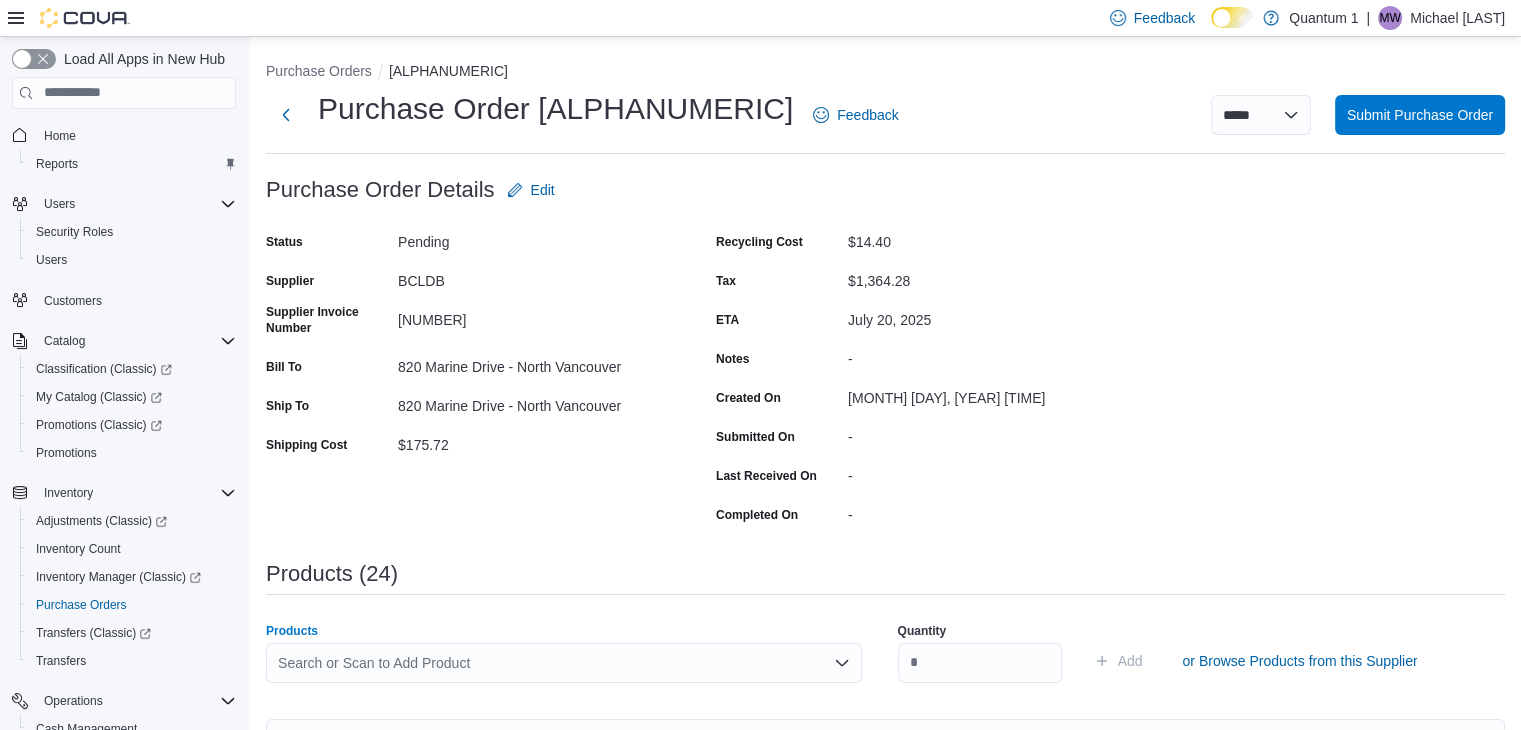 click on "Search or Scan to Add Product" at bounding box center (564, 663) 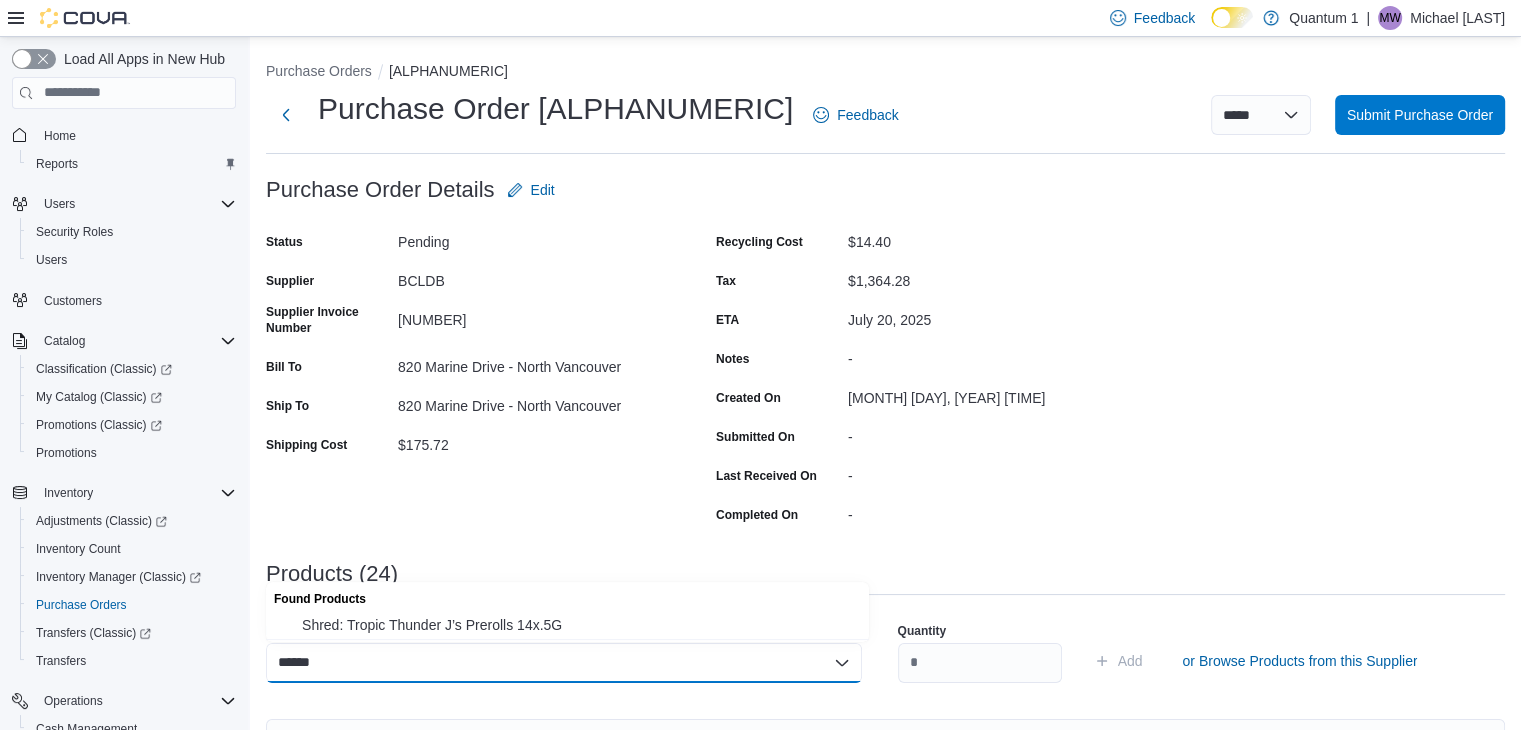 click on "******" at bounding box center [304, 663] 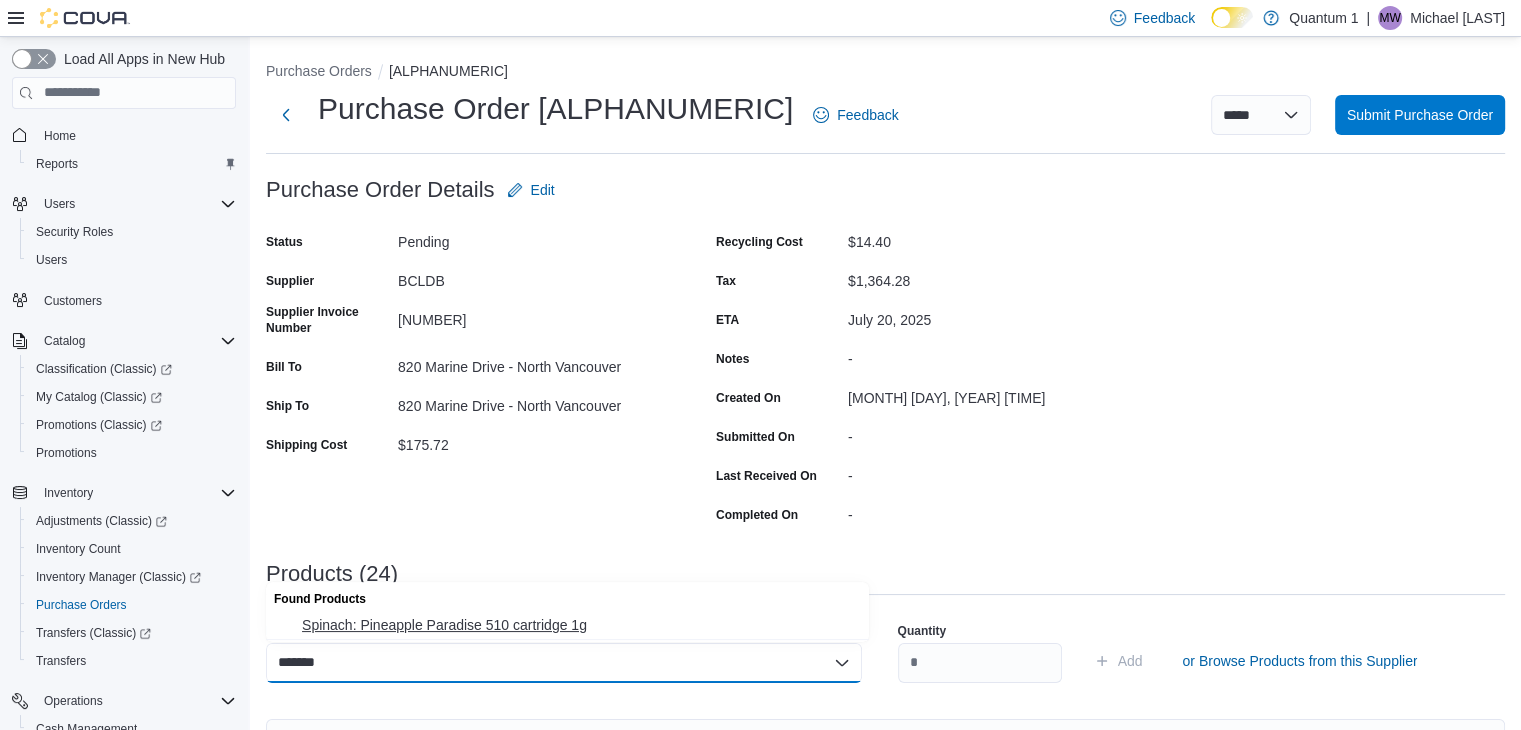 type on "*******" 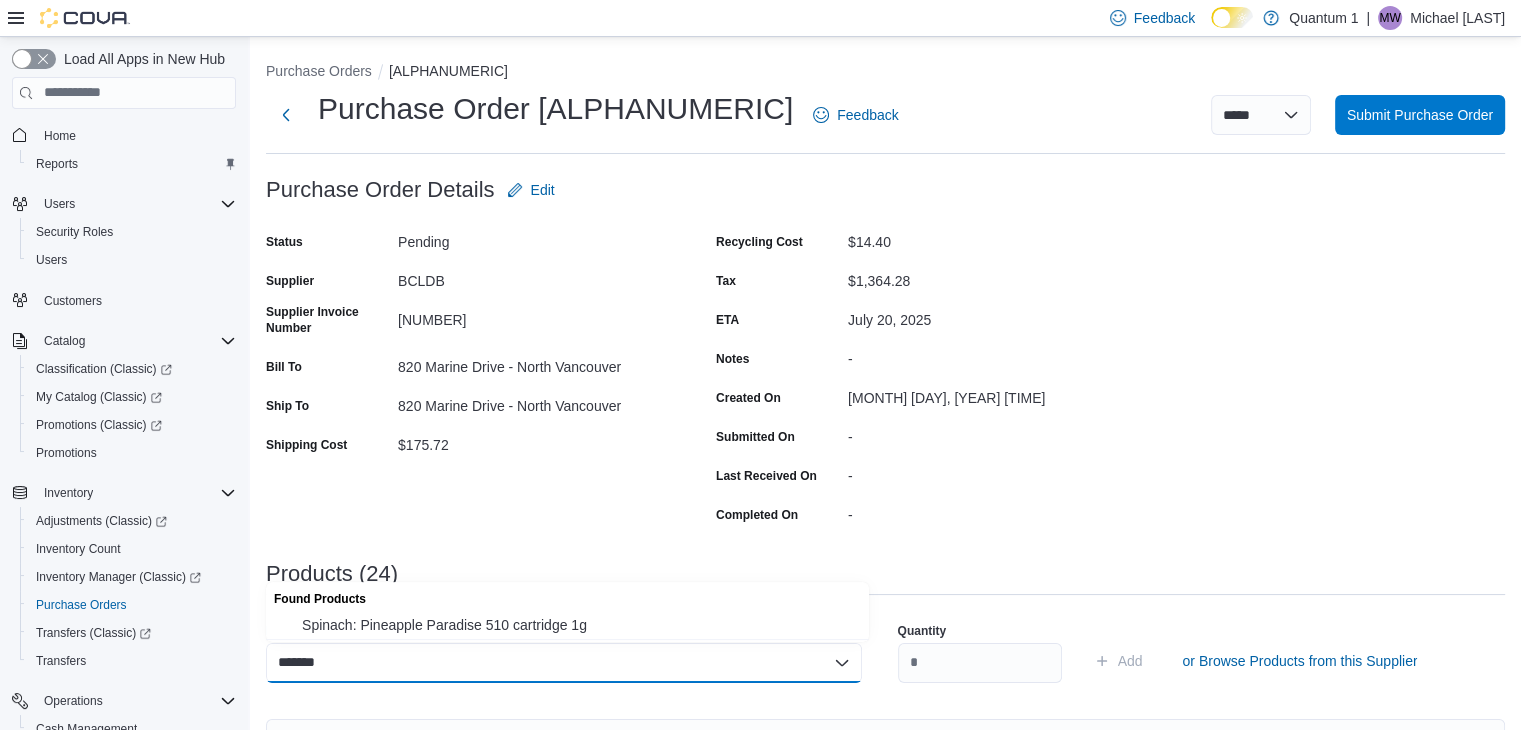 type 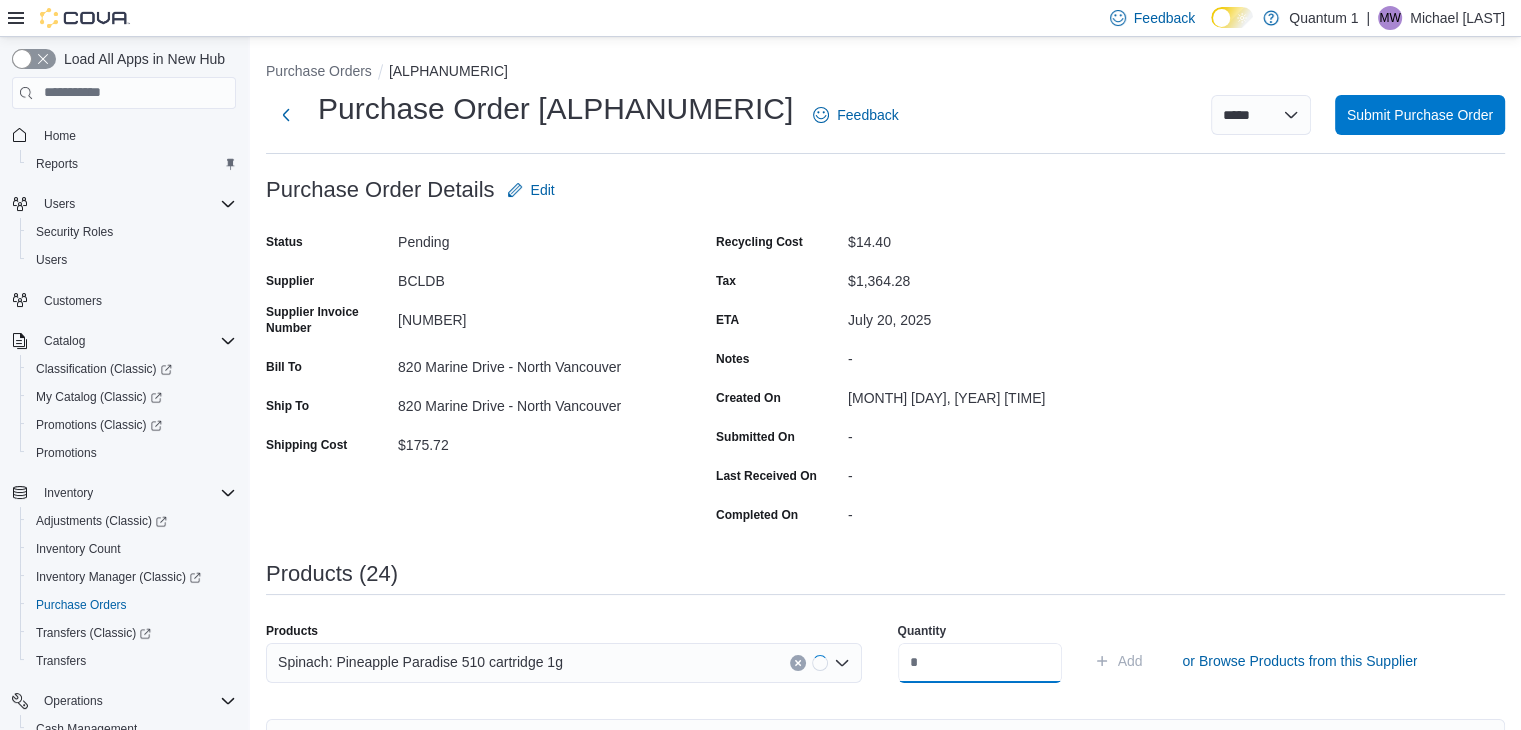 click at bounding box center (980, 663) 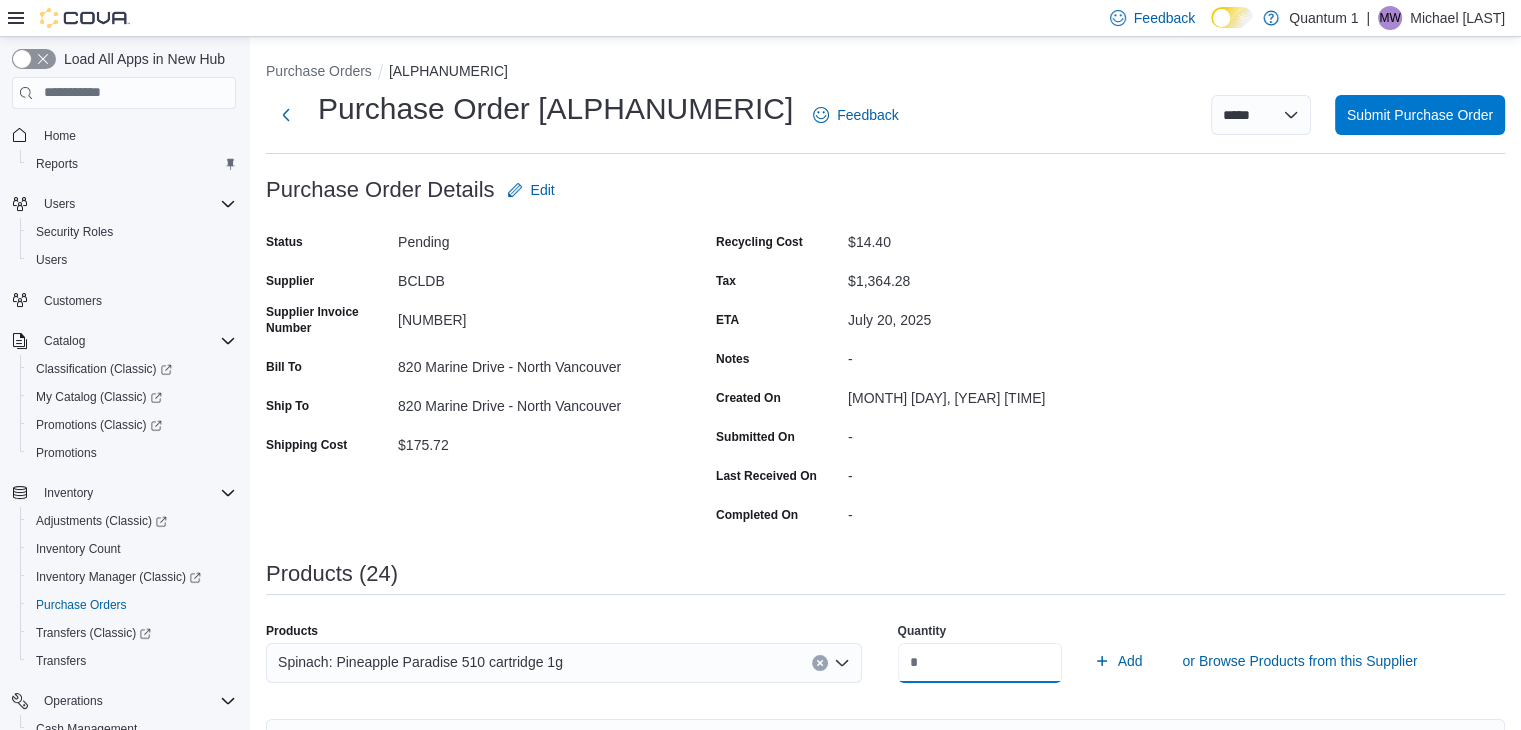 type on "**" 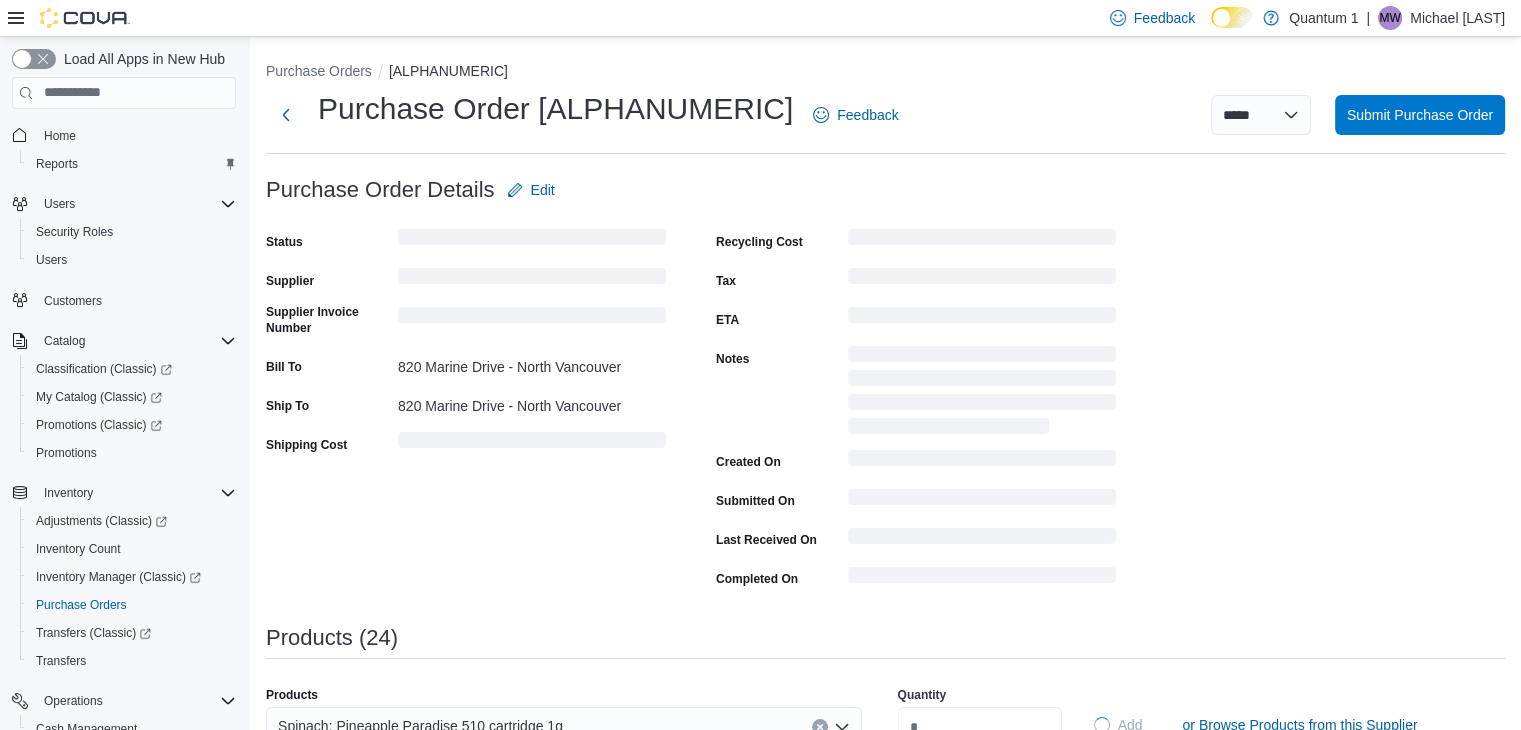 type 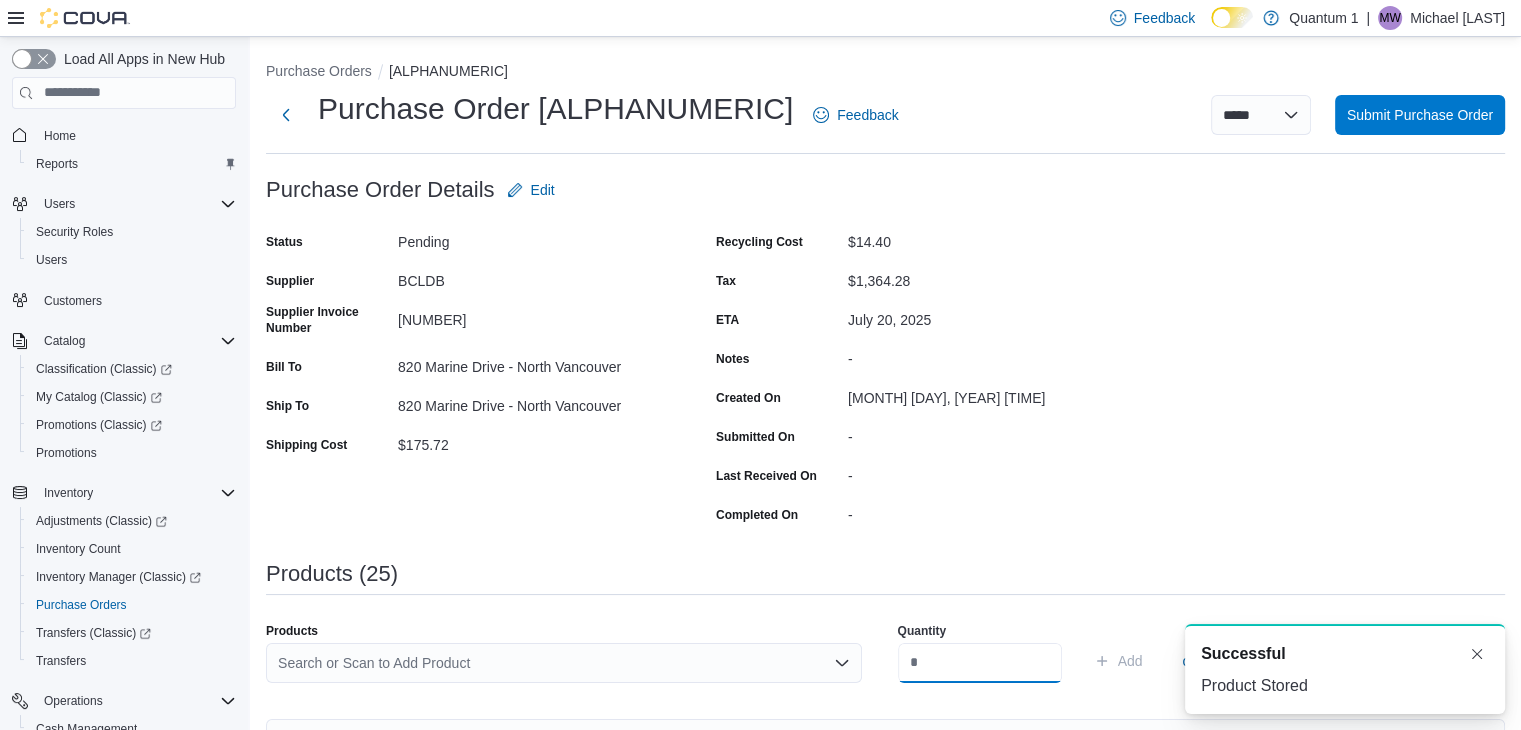 scroll, scrollTop: 0, scrollLeft: 0, axis: both 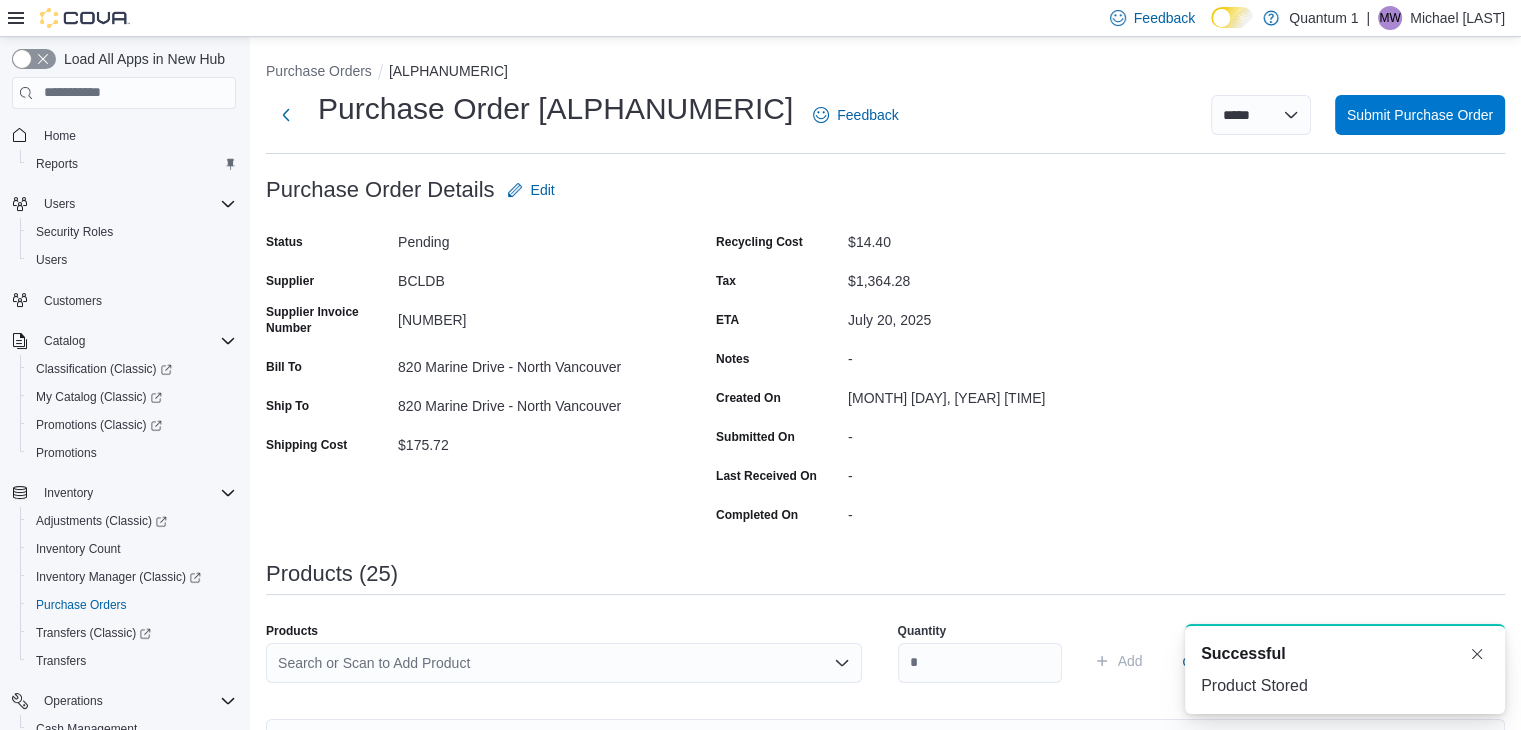 click on "Search or Scan to Add Product" at bounding box center (564, 663) 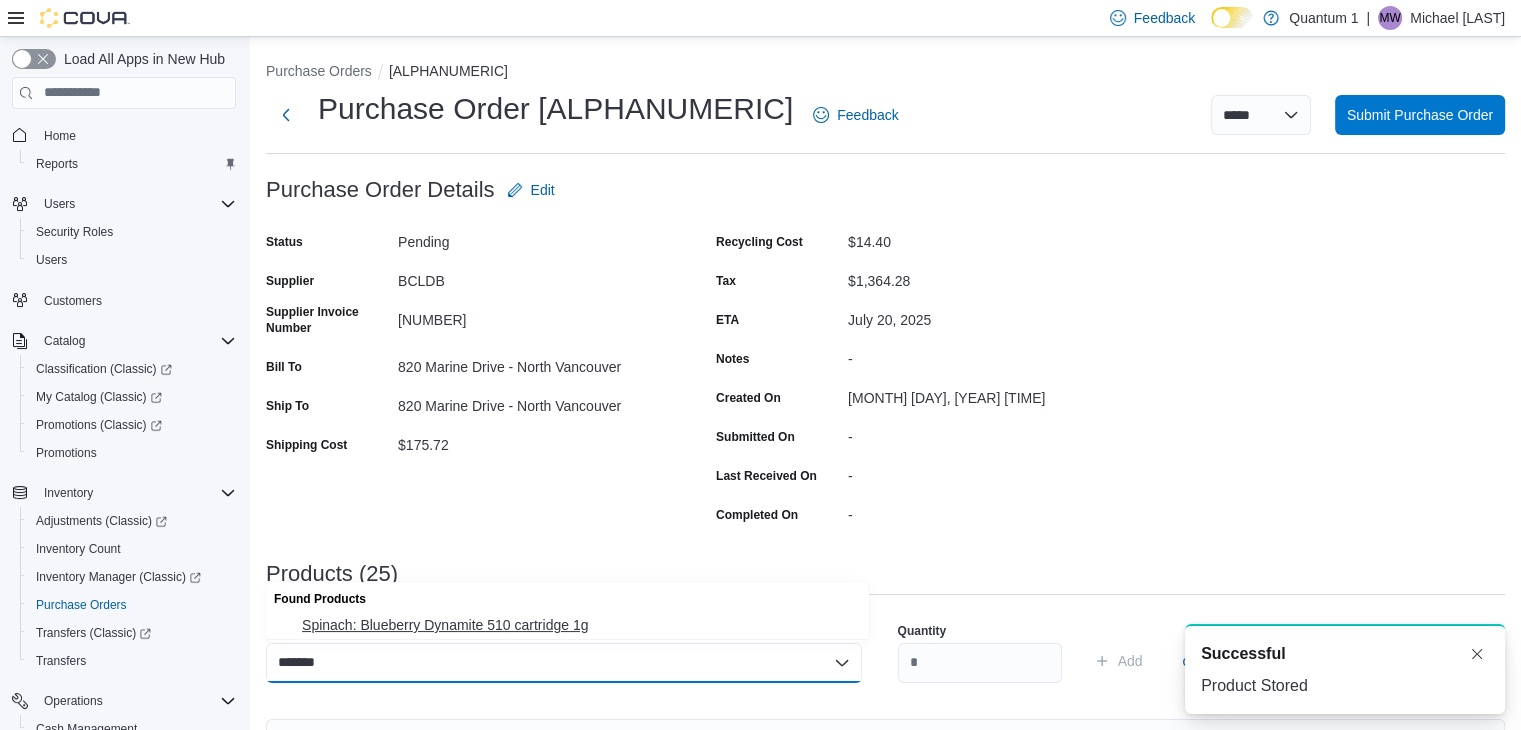 type on "*******" 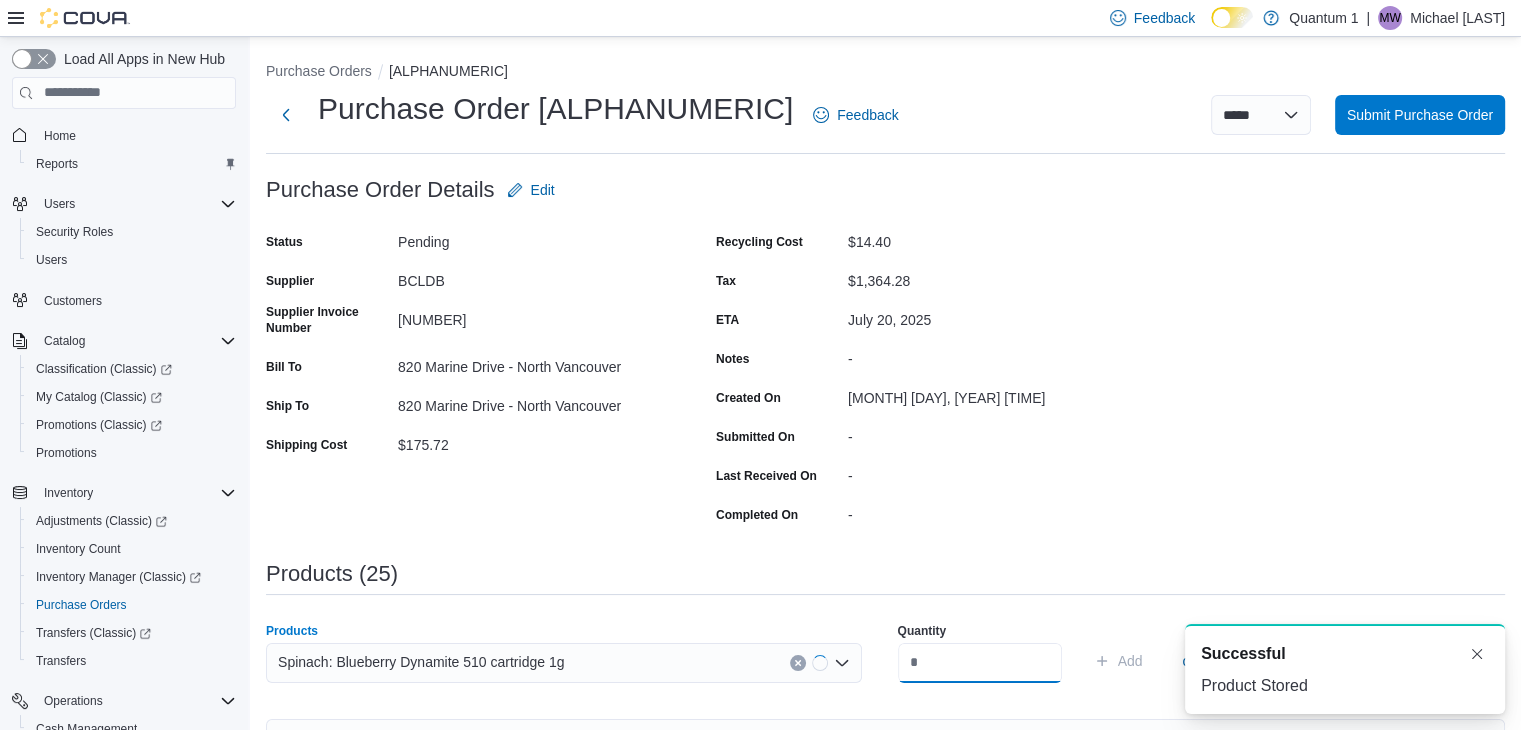 click at bounding box center [980, 663] 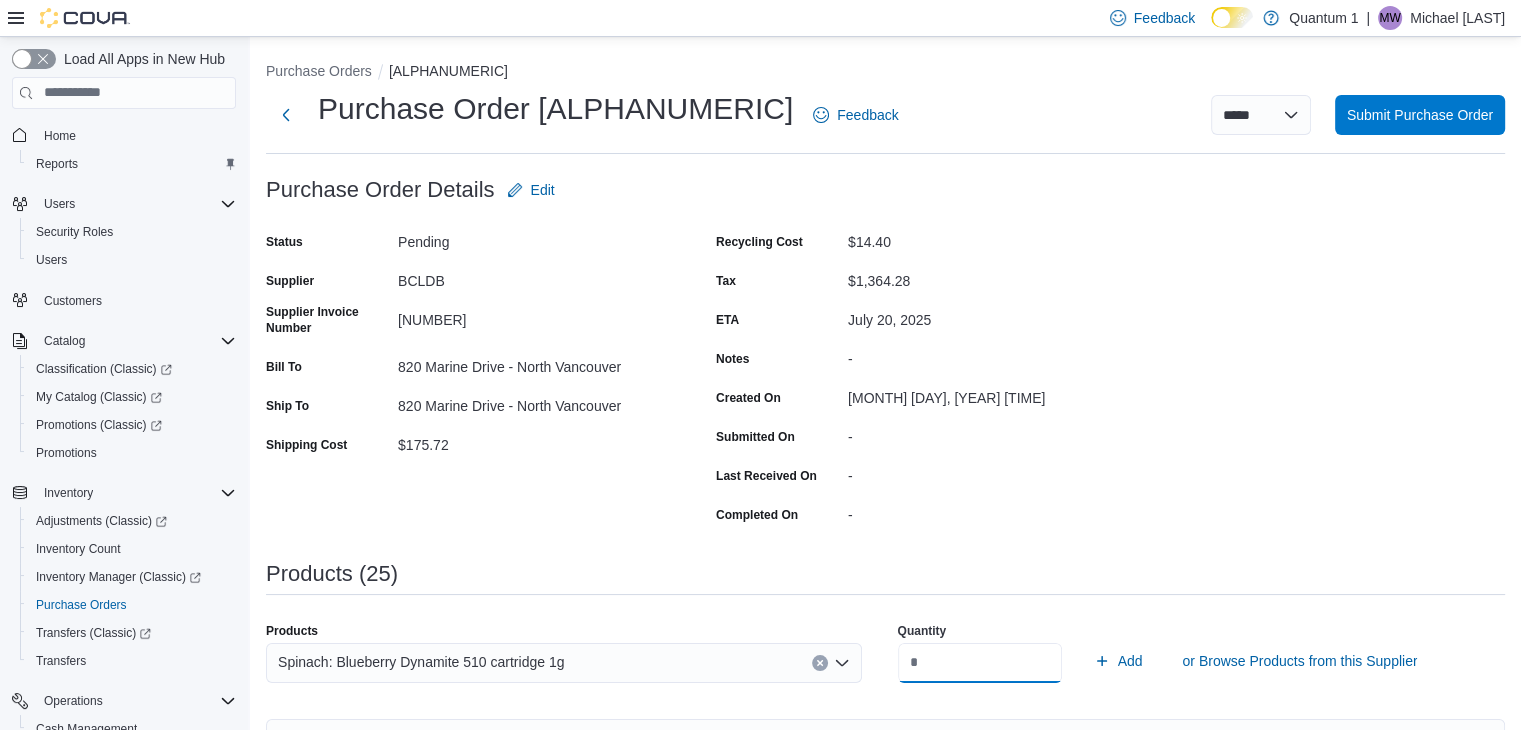 type on "**" 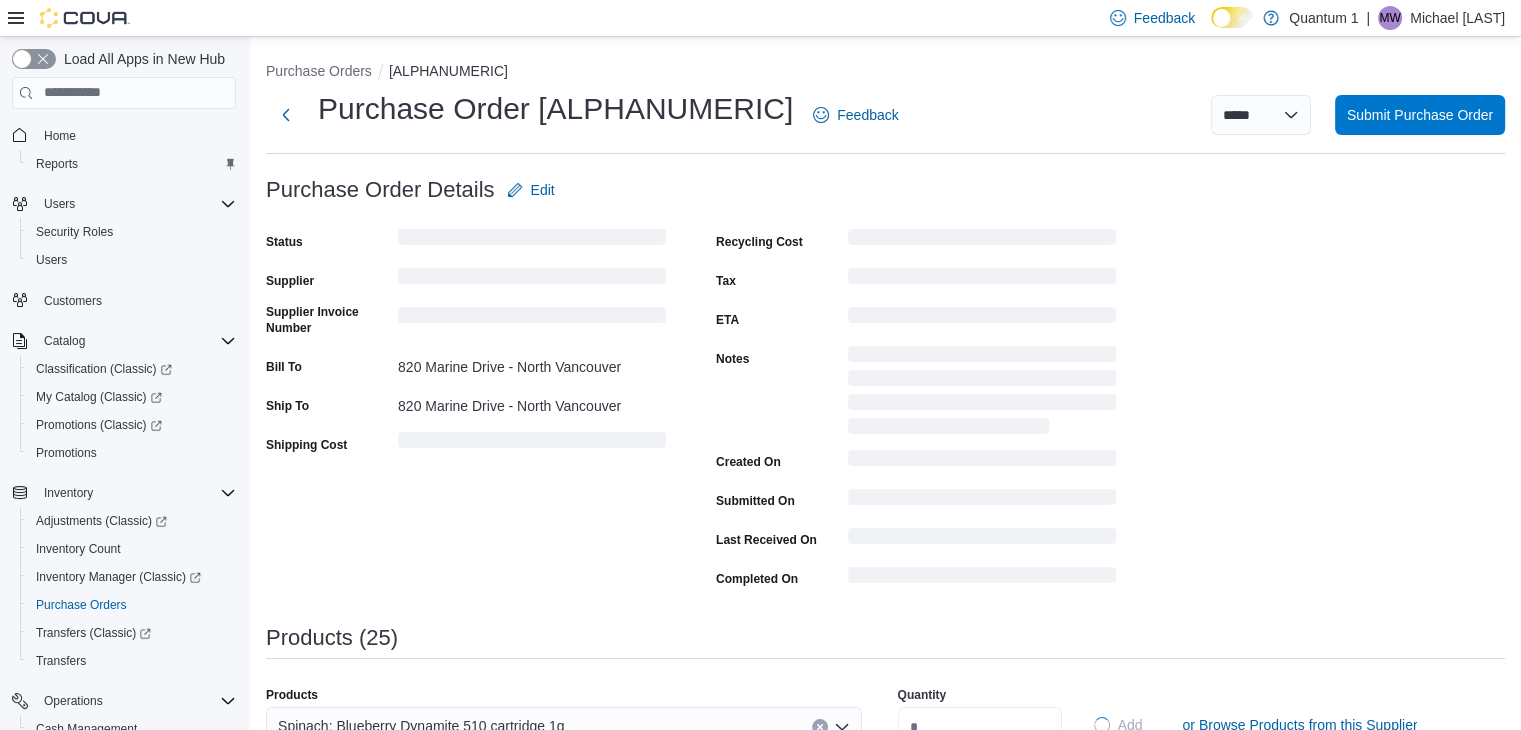 type 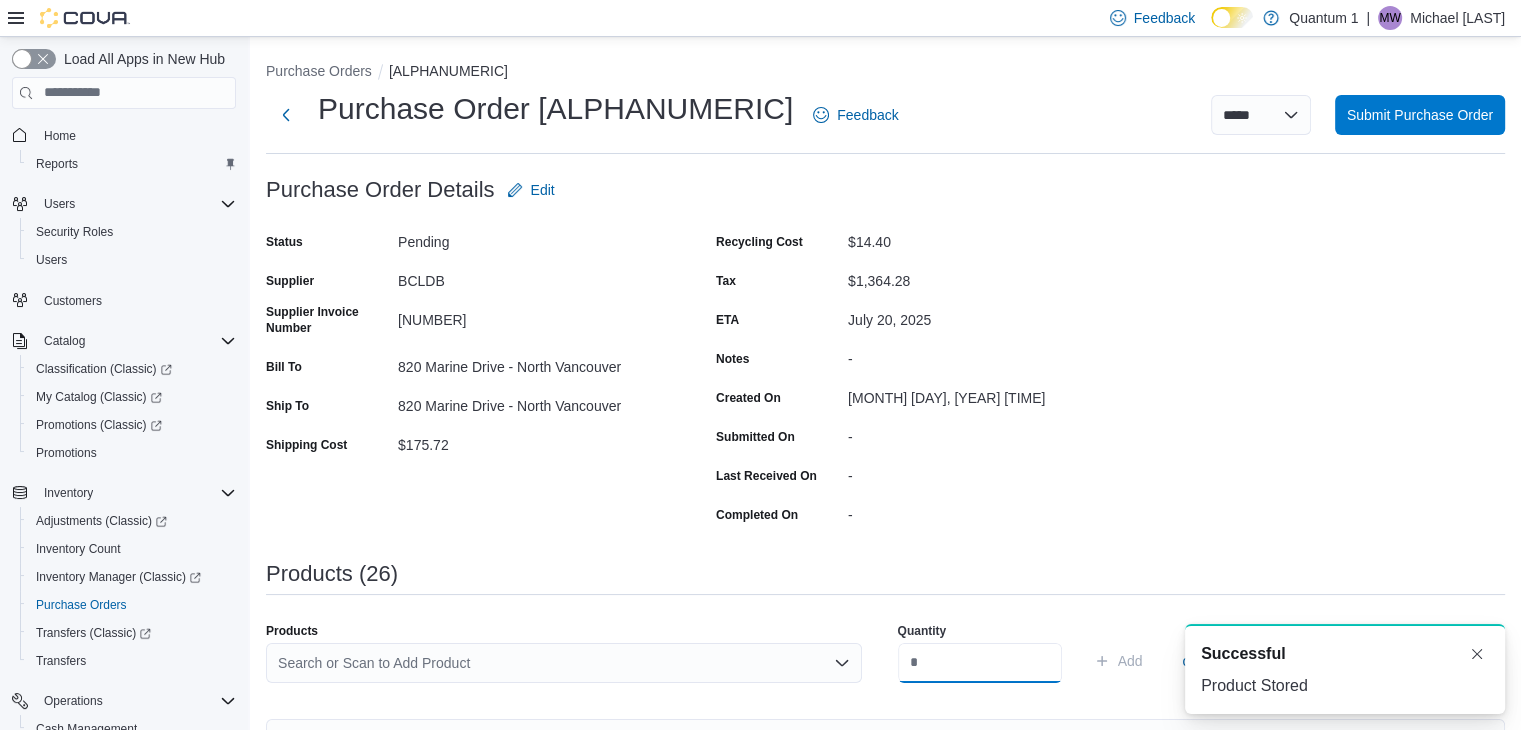 scroll, scrollTop: 0, scrollLeft: 0, axis: both 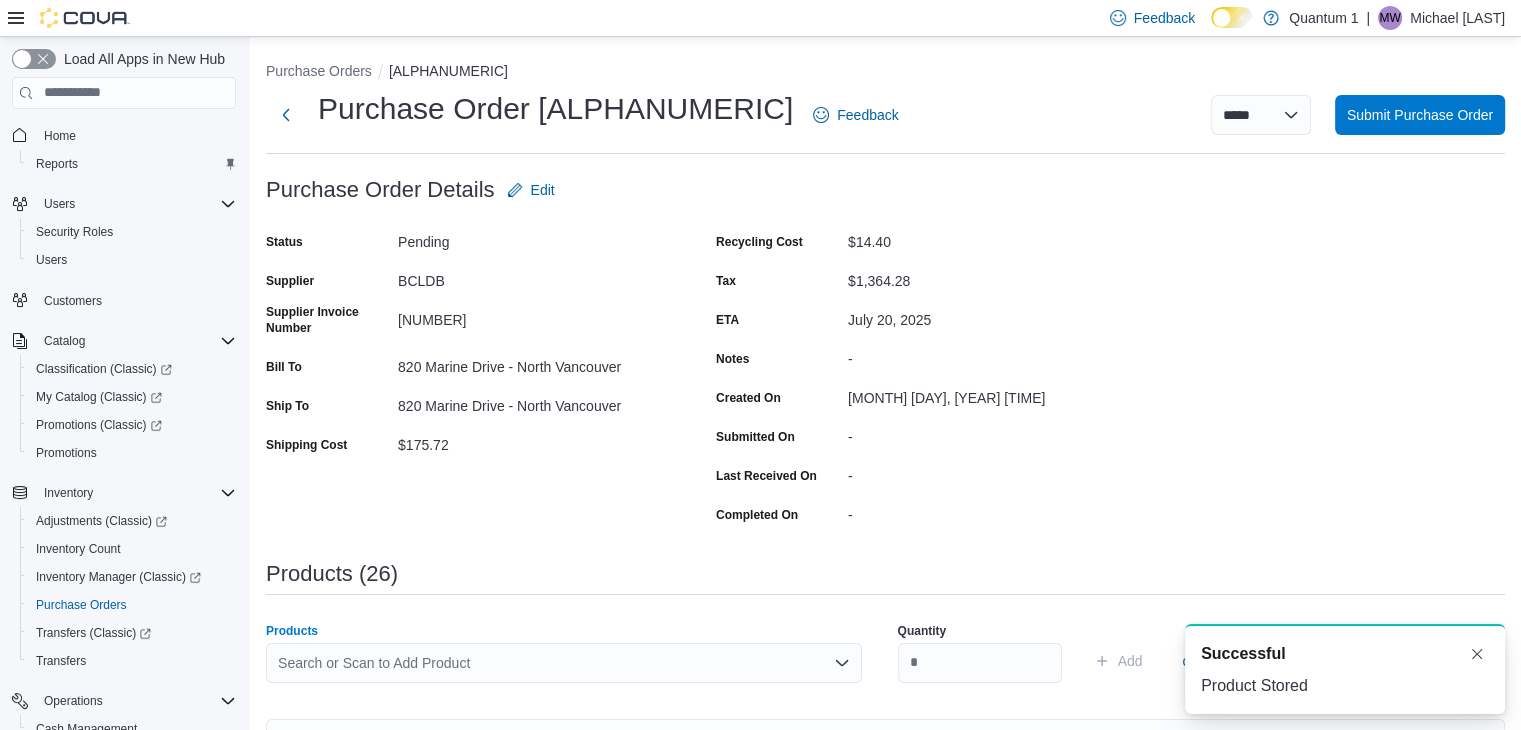 click on "Search or Scan to Add Product" at bounding box center (564, 663) 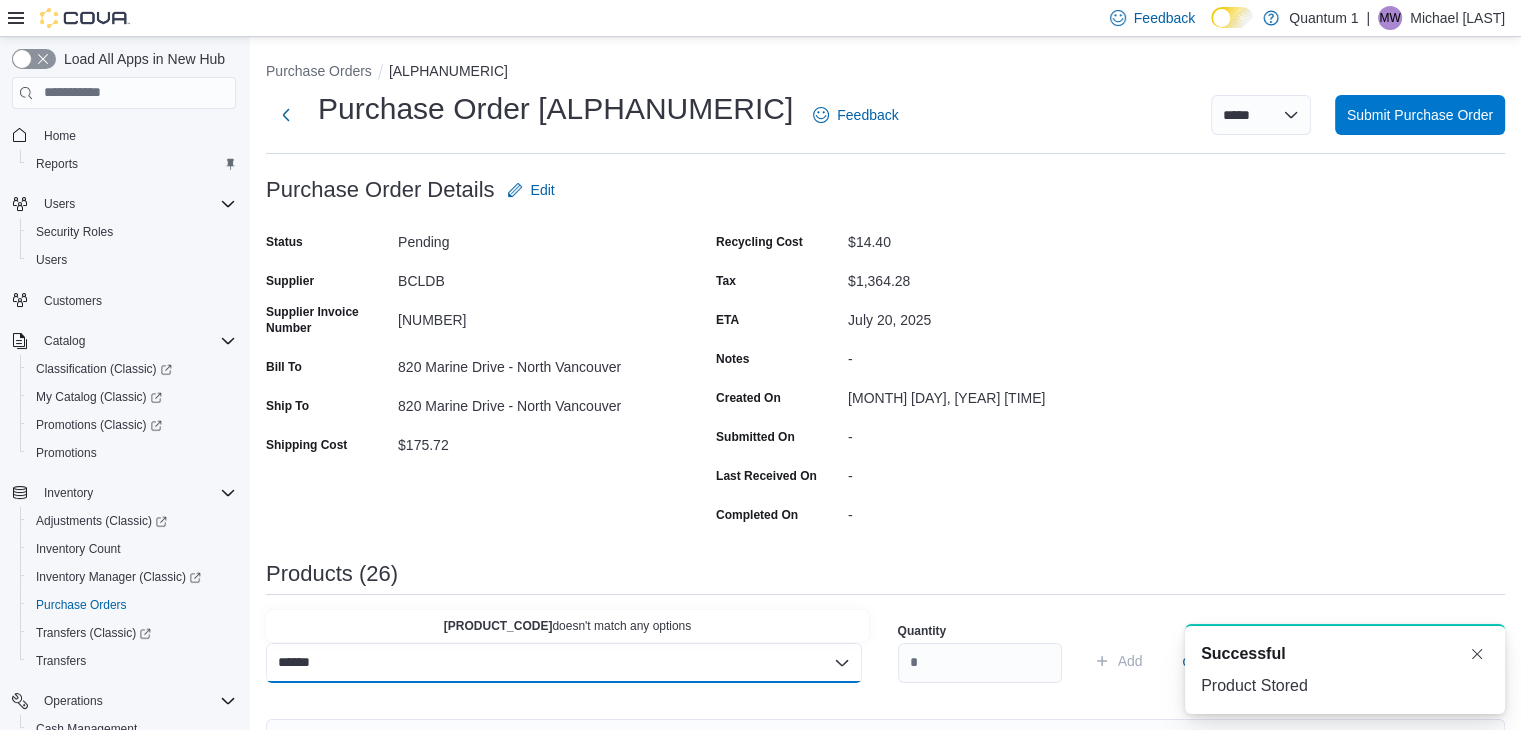 click on "******" at bounding box center (304, 663) 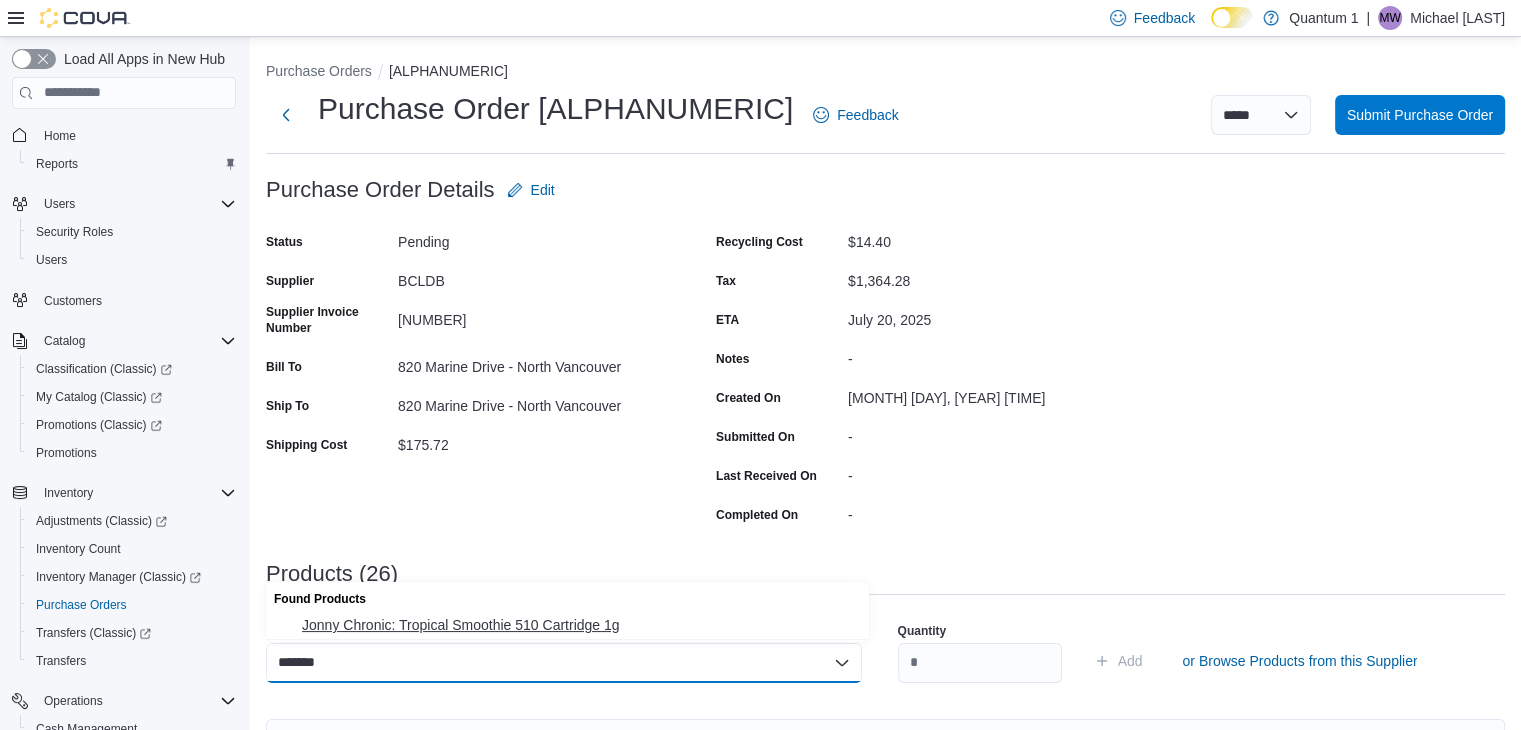type on "*******" 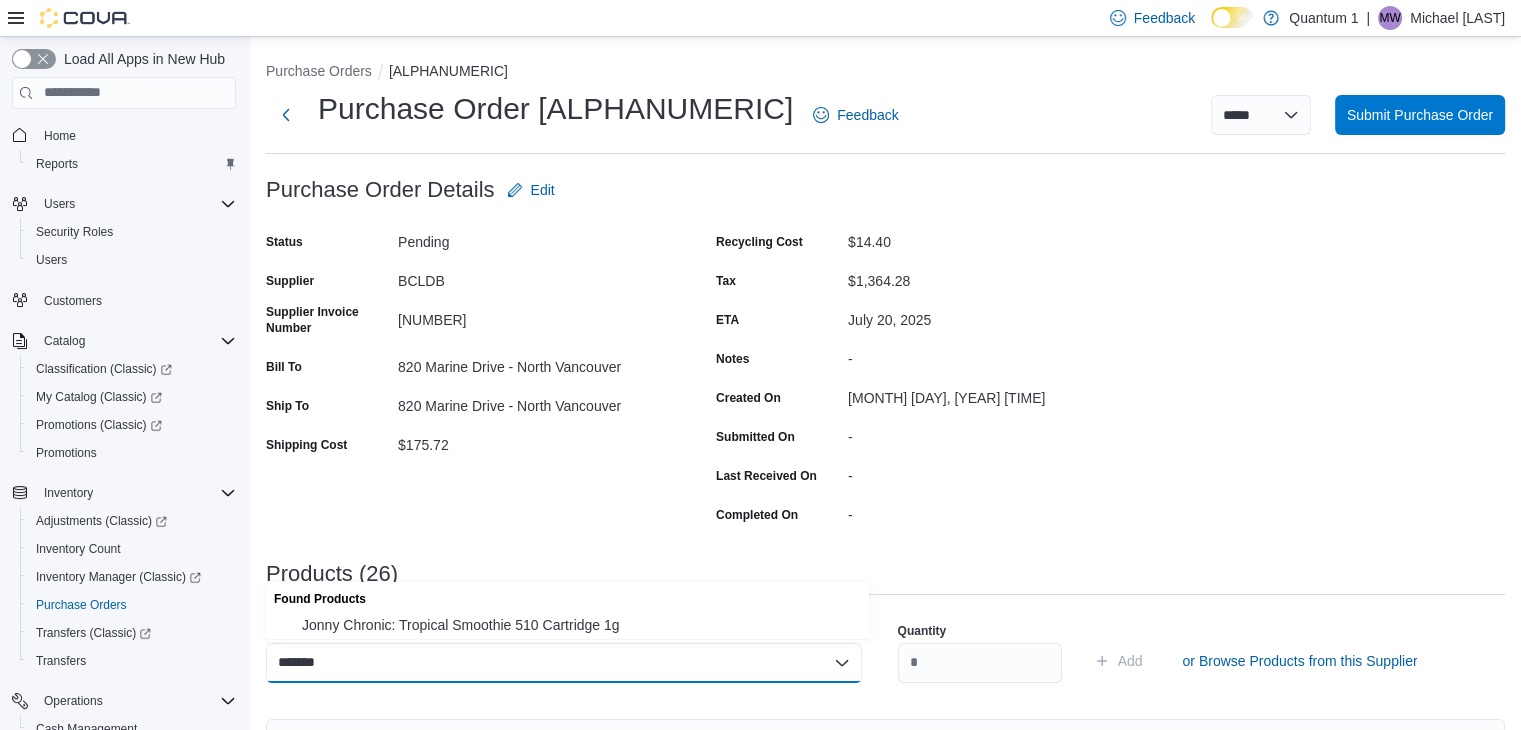 type 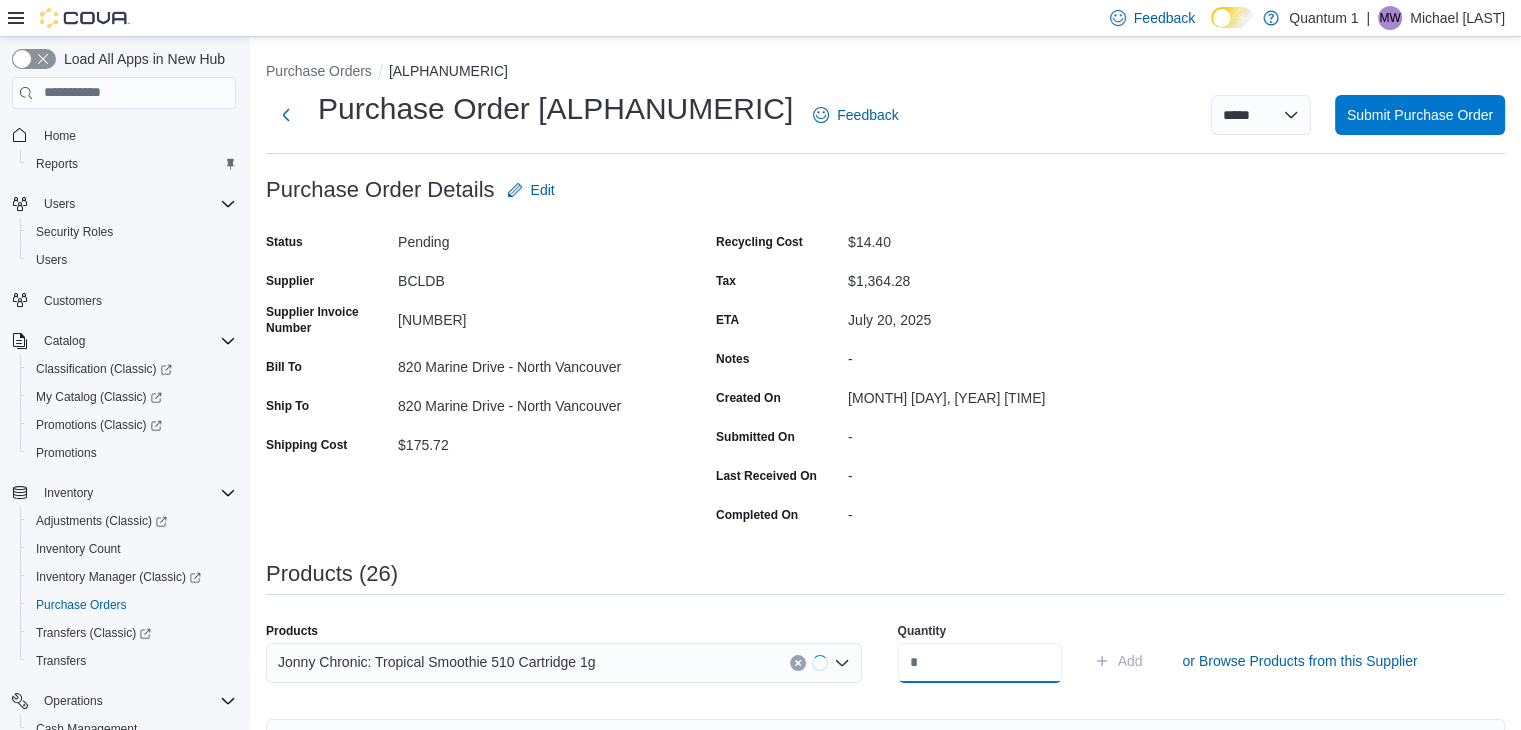 click at bounding box center (980, 663) 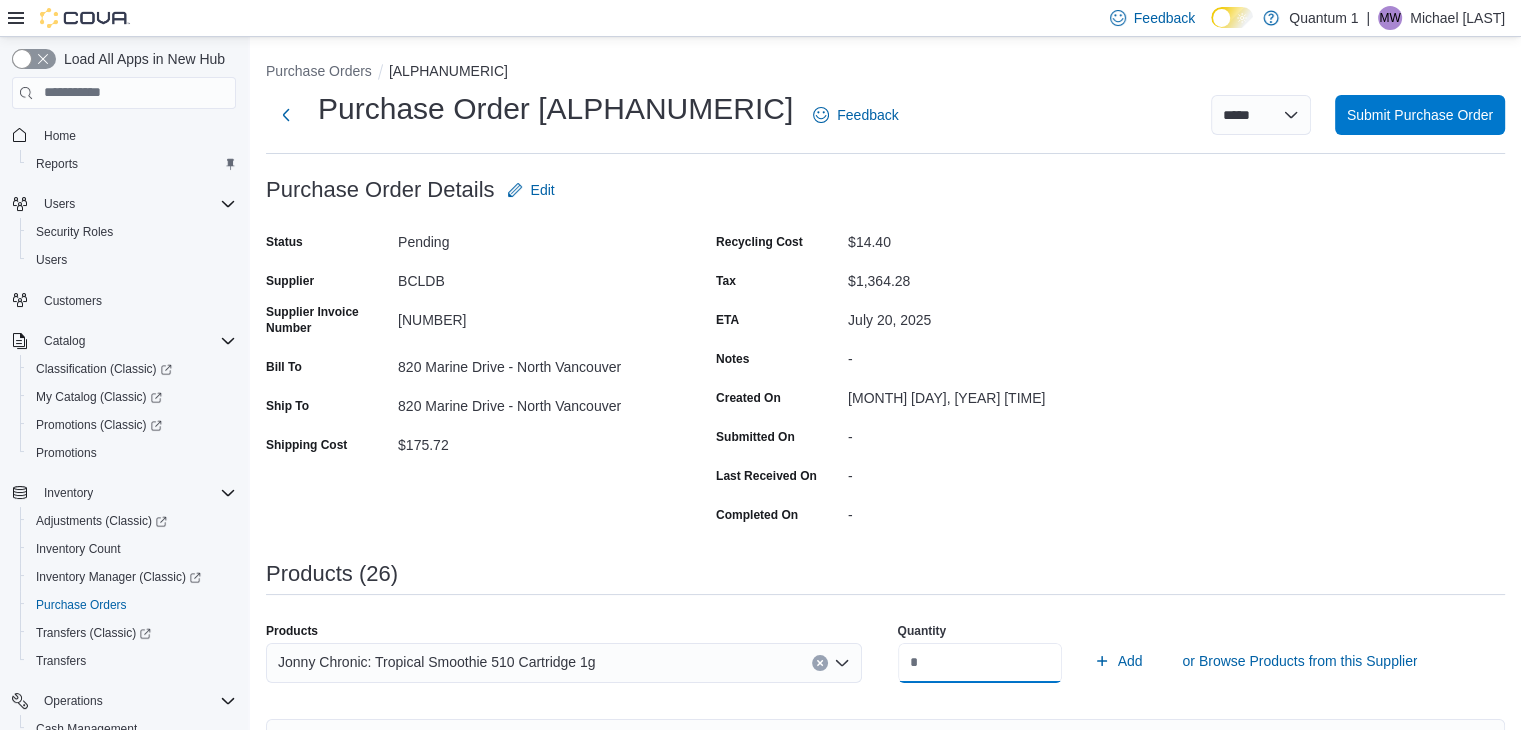 type on "**" 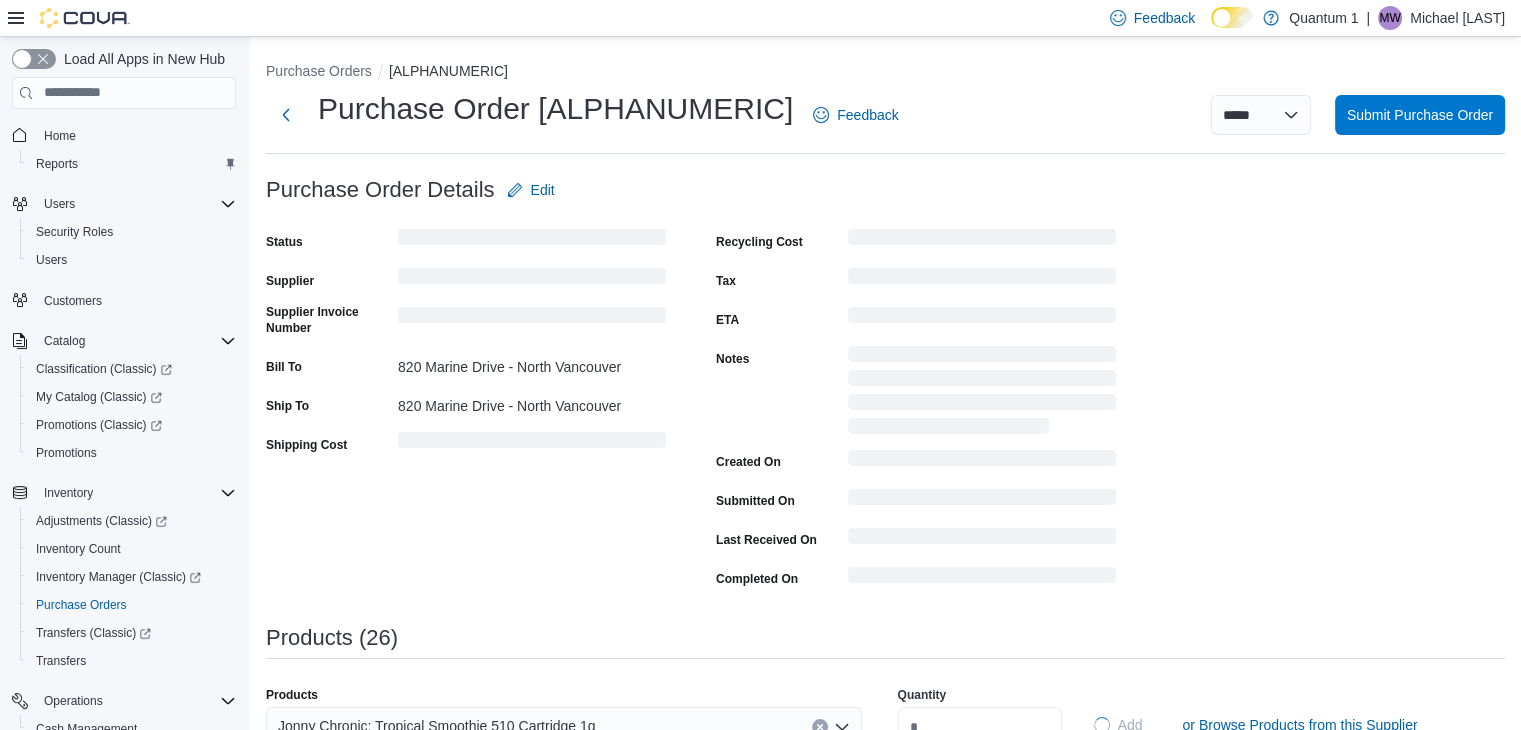type 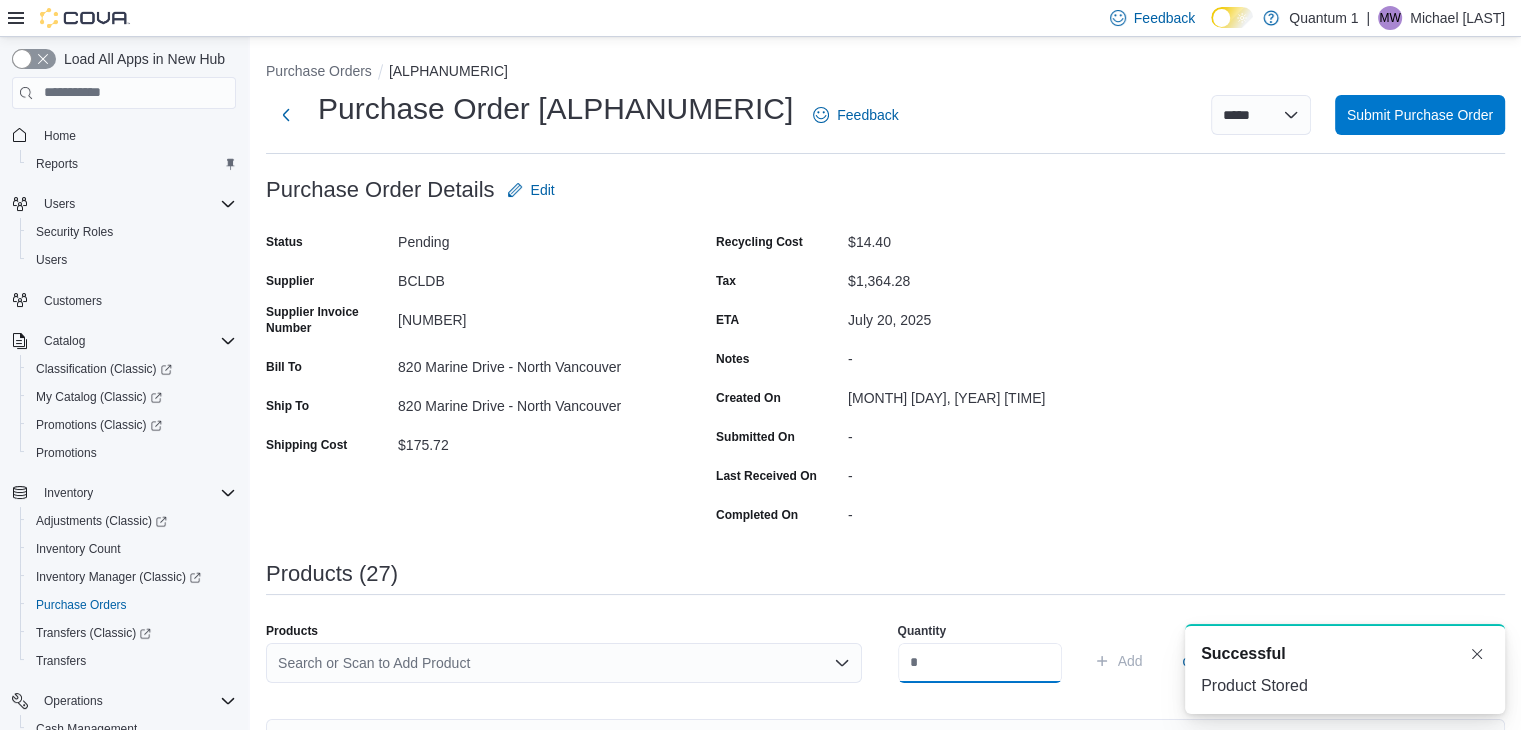 scroll, scrollTop: 0, scrollLeft: 0, axis: both 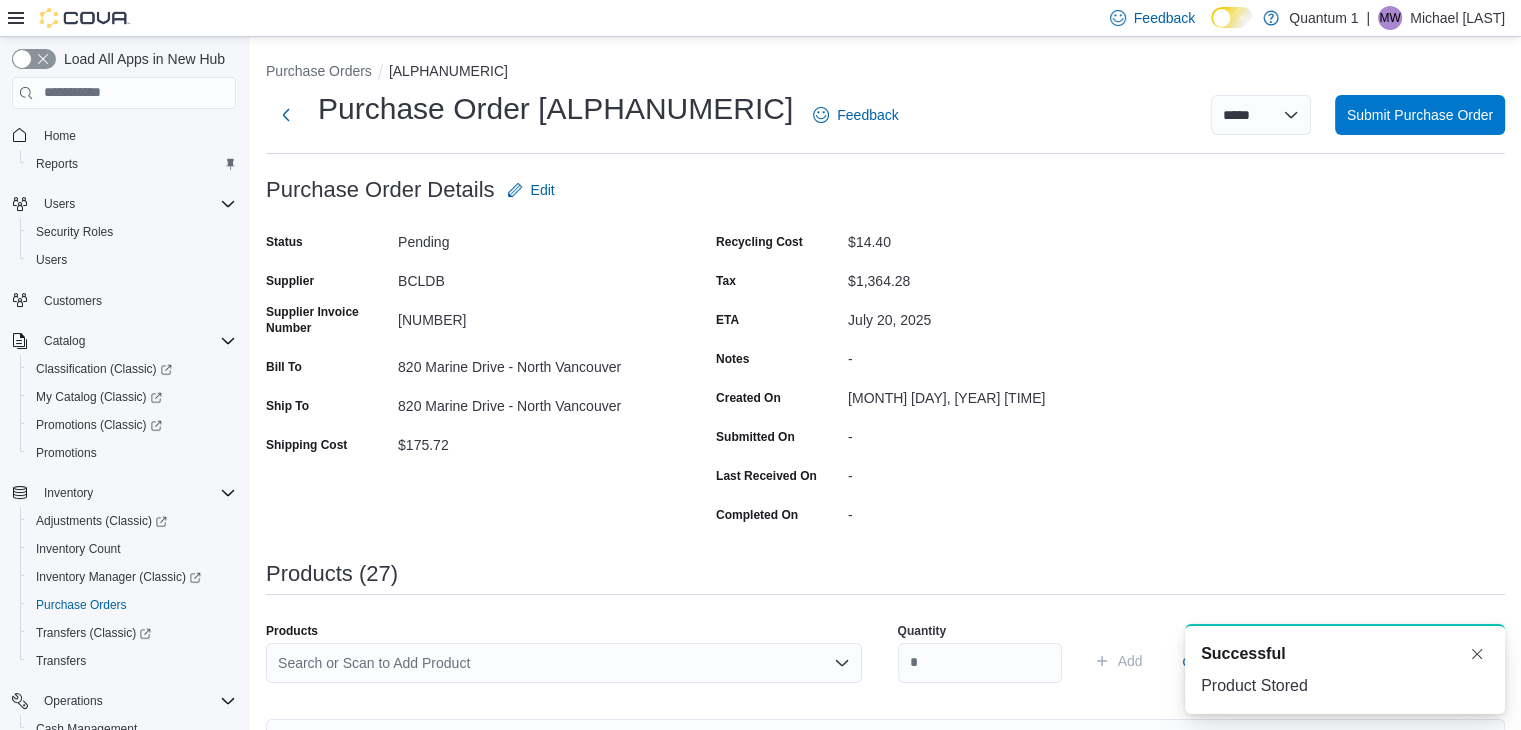 click on "Search or Scan to Add Product" at bounding box center [564, 663] 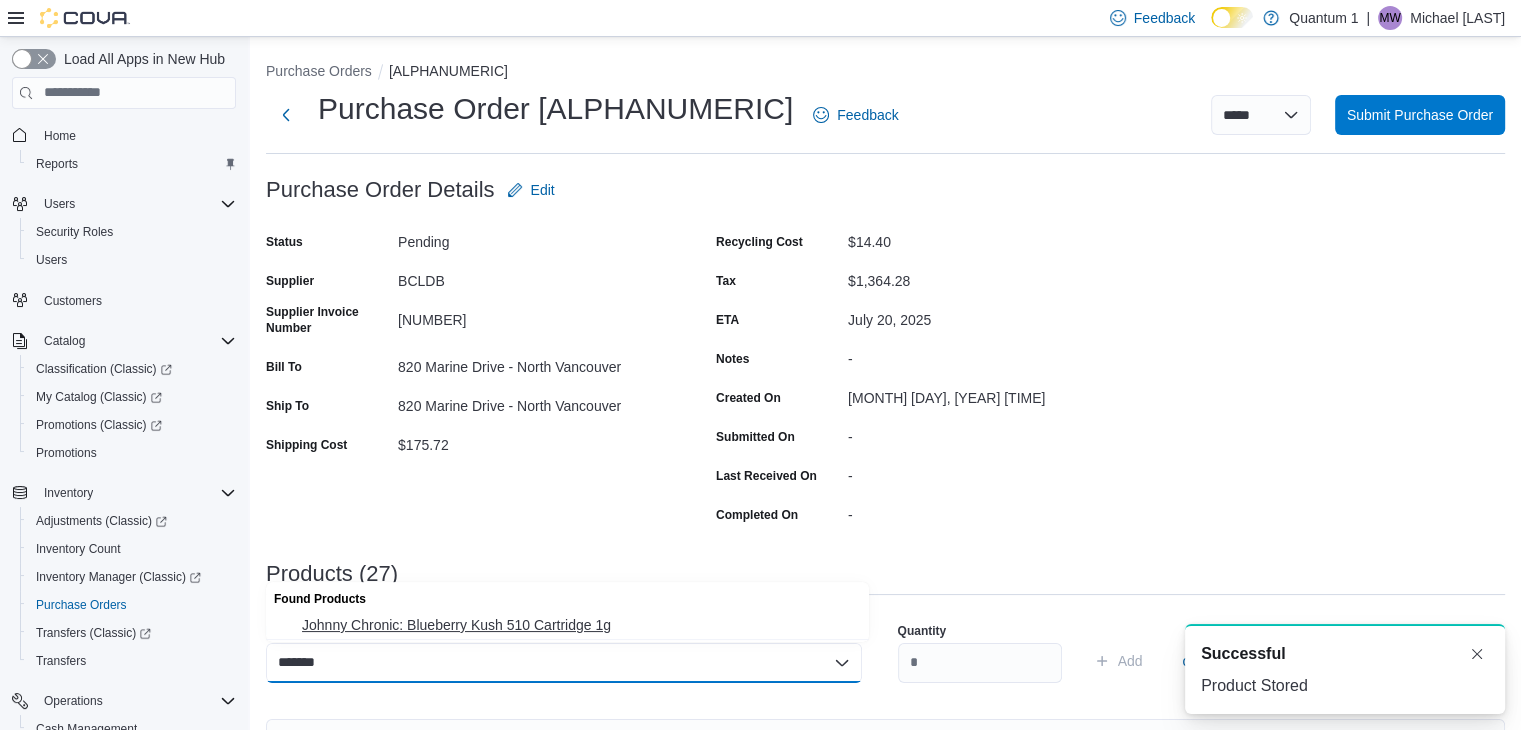 type on "*******" 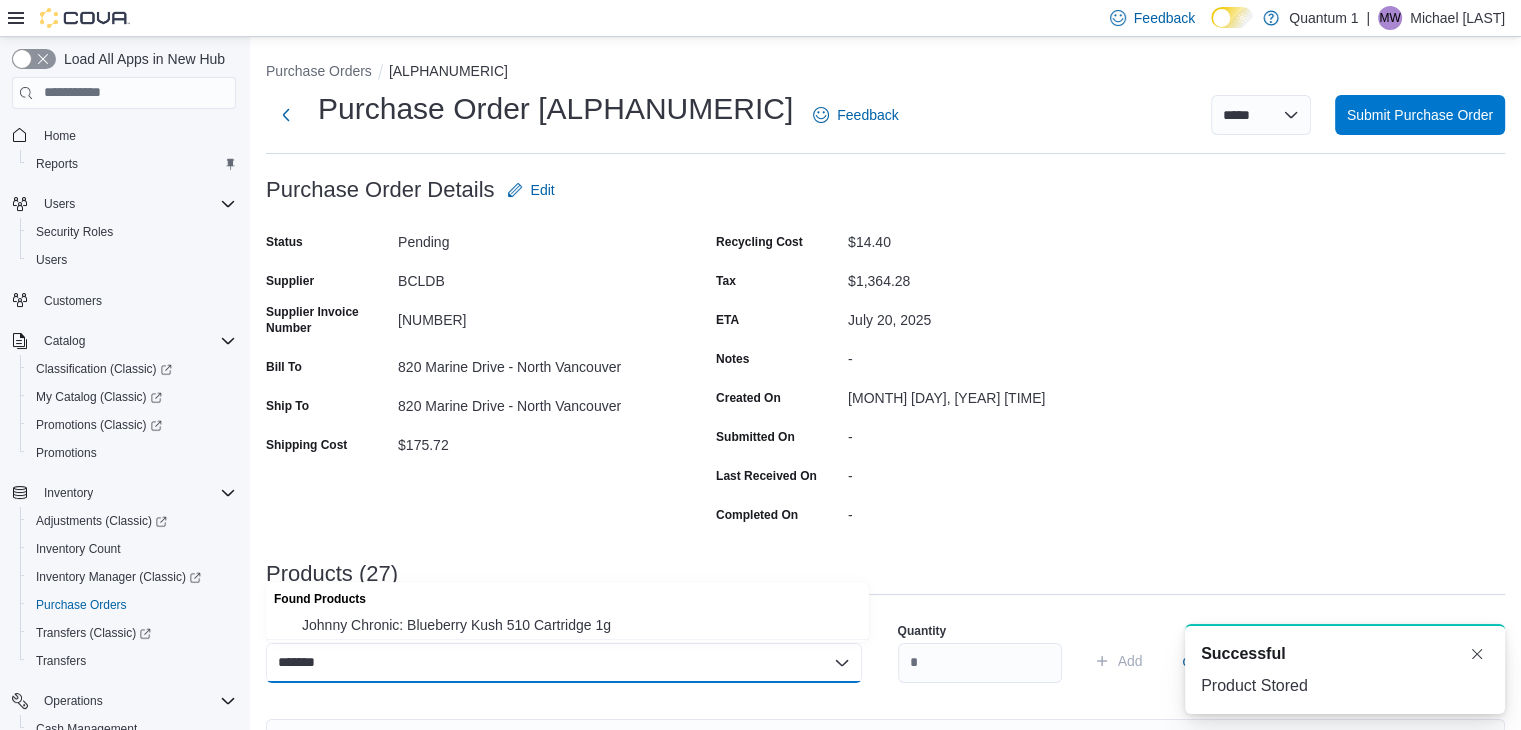 type 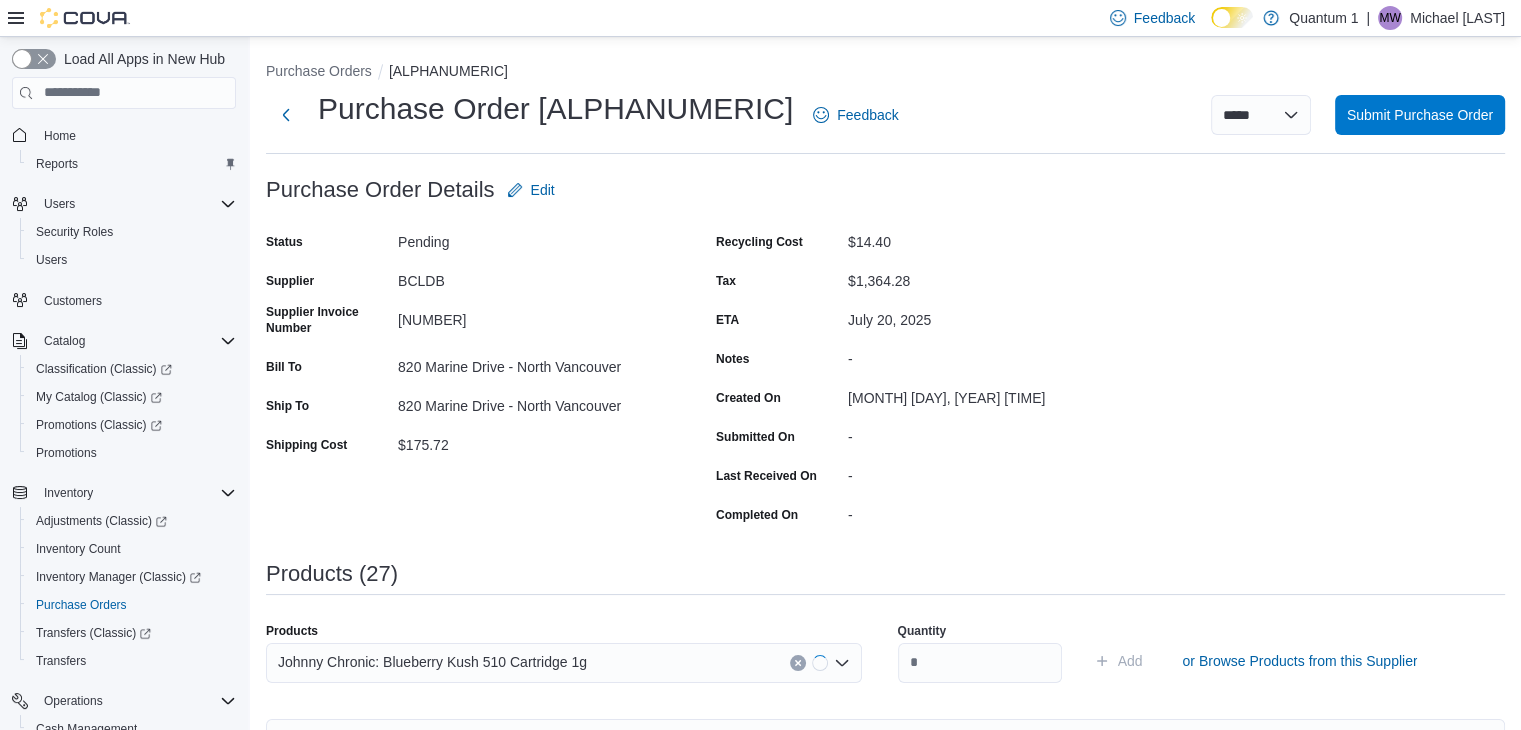 drag, startPoint x: 992, startPoint y: 635, endPoint x: 995, endPoint y: 664, distance: 29.15476 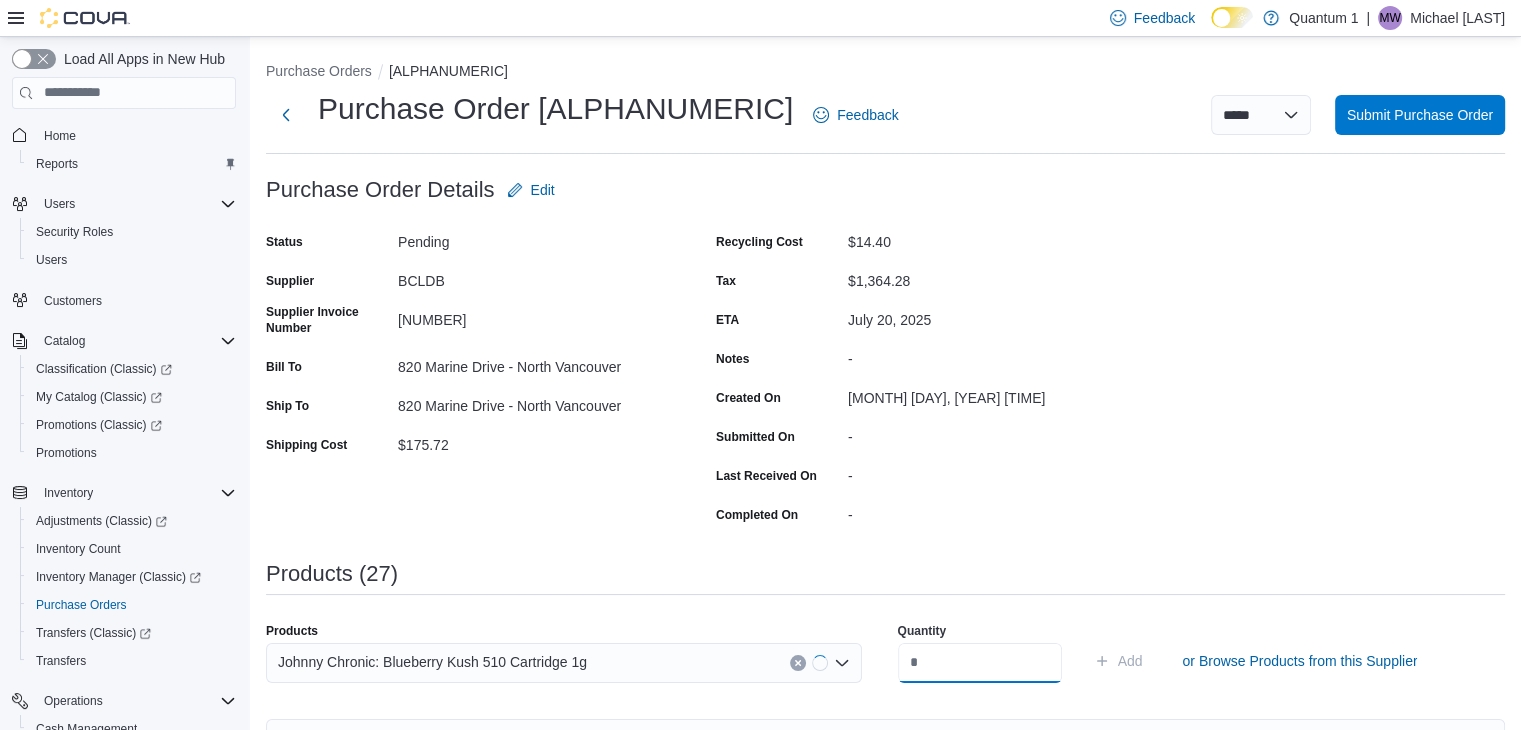 click at bounding box center [980, 663] 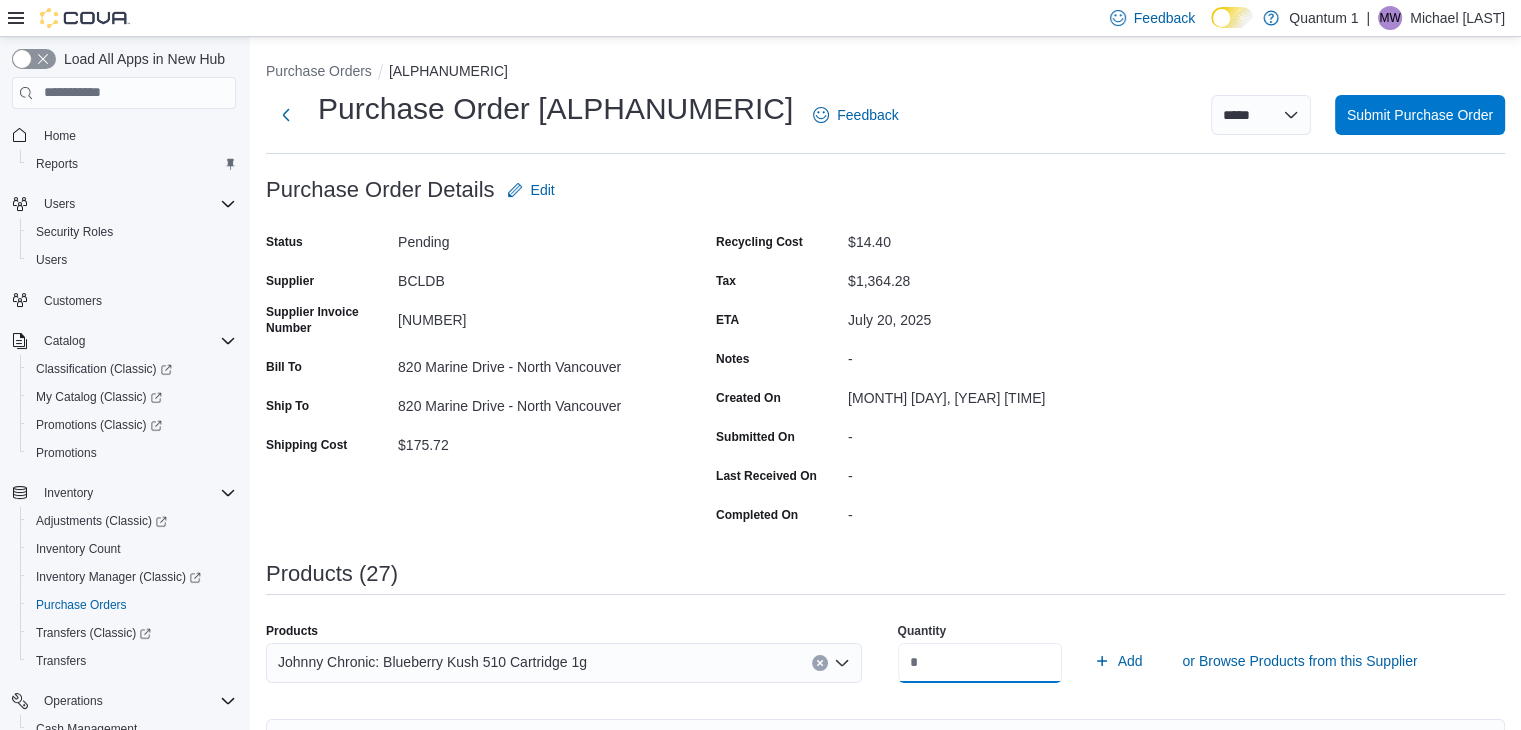 type on "**" 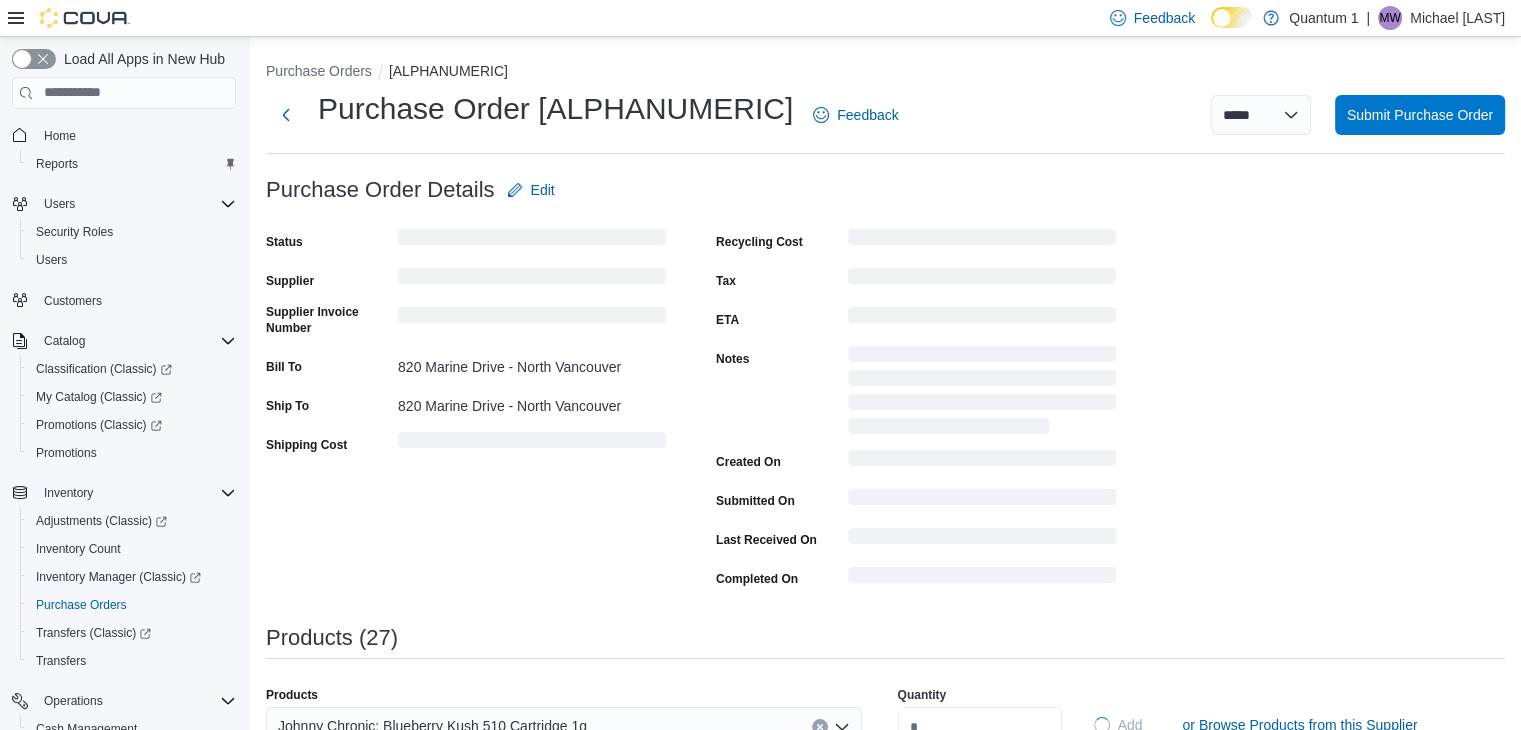 type 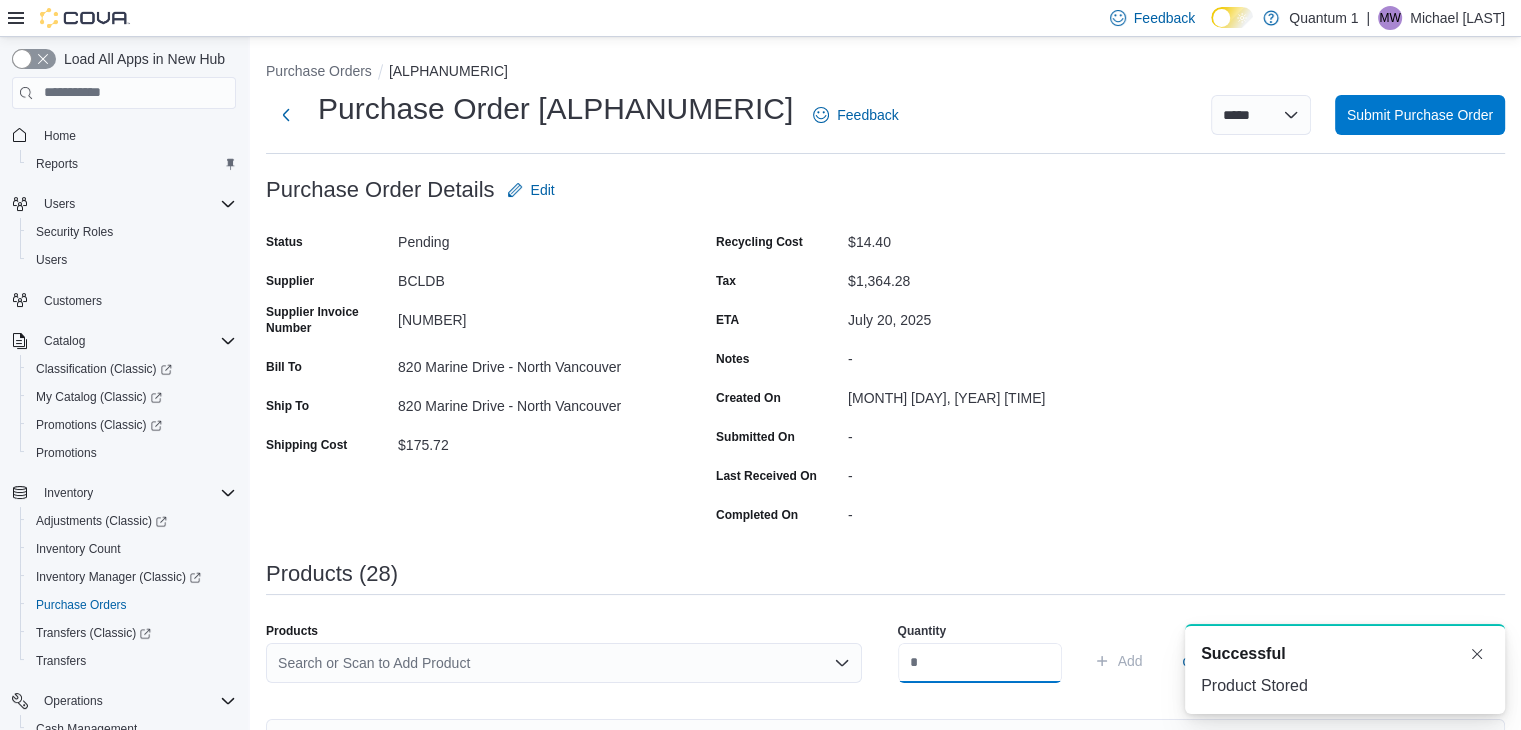 scroll, scrollTop: 0, scrollLeft: 0, axis: both 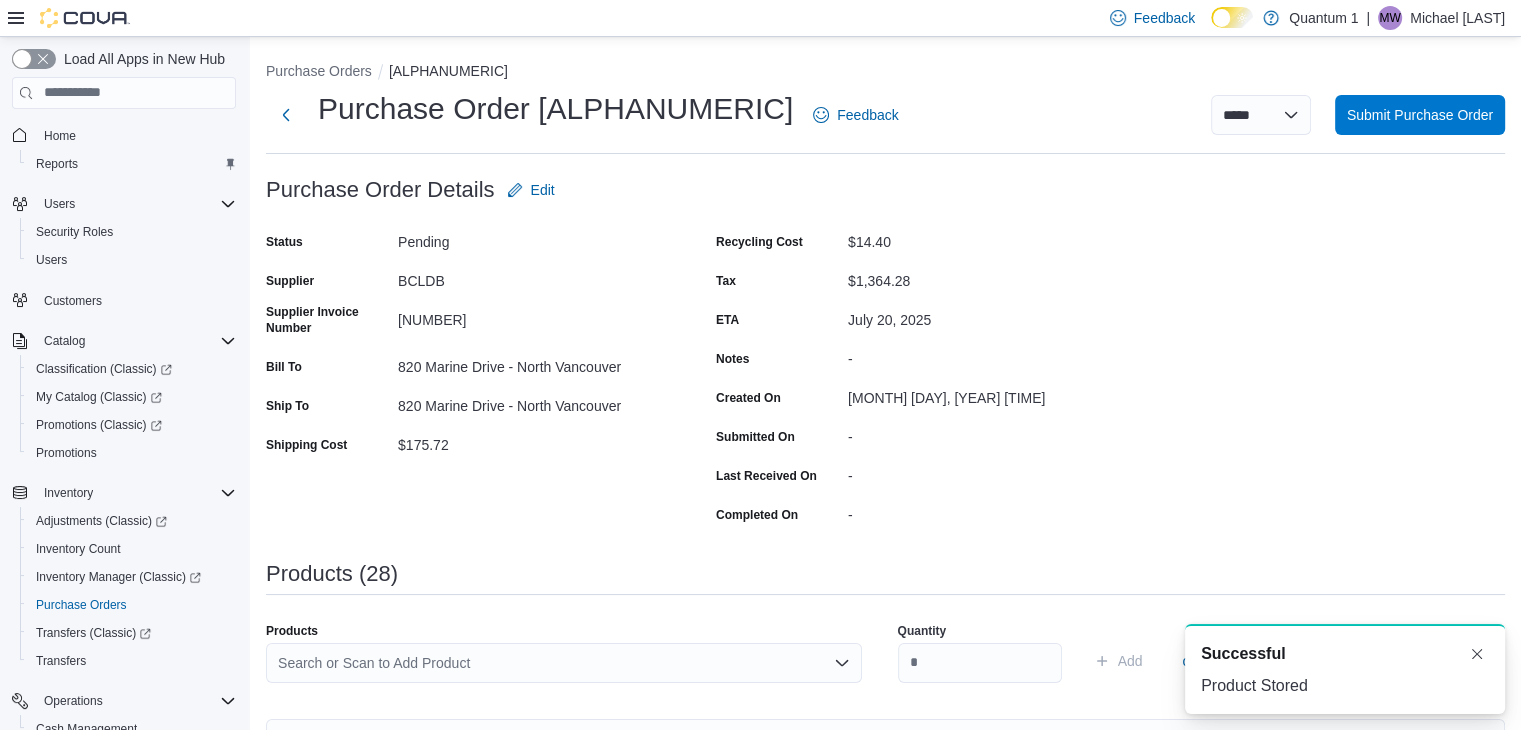 click on "Search or Scan to Add Product" at bounding box center [564, 663] 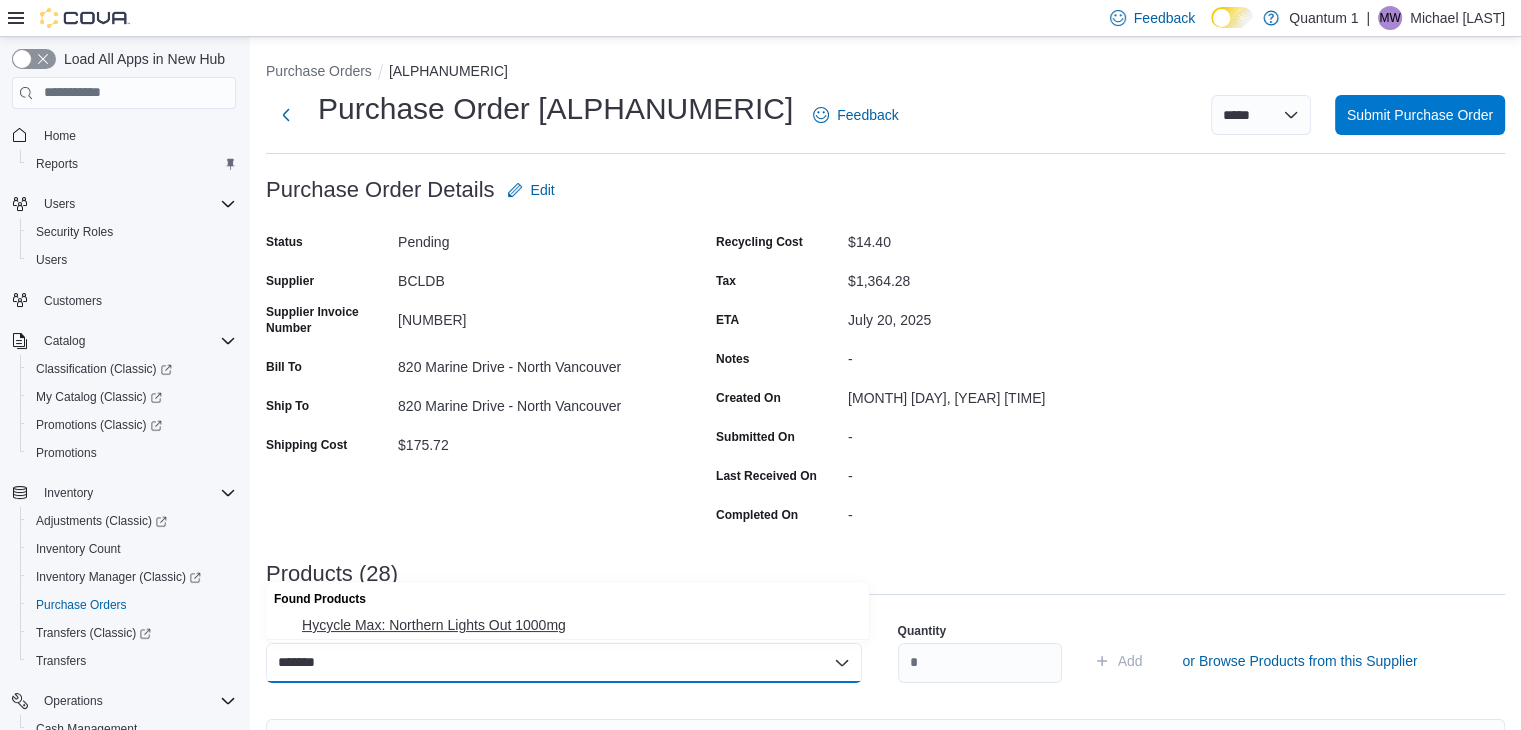 type on "*******" 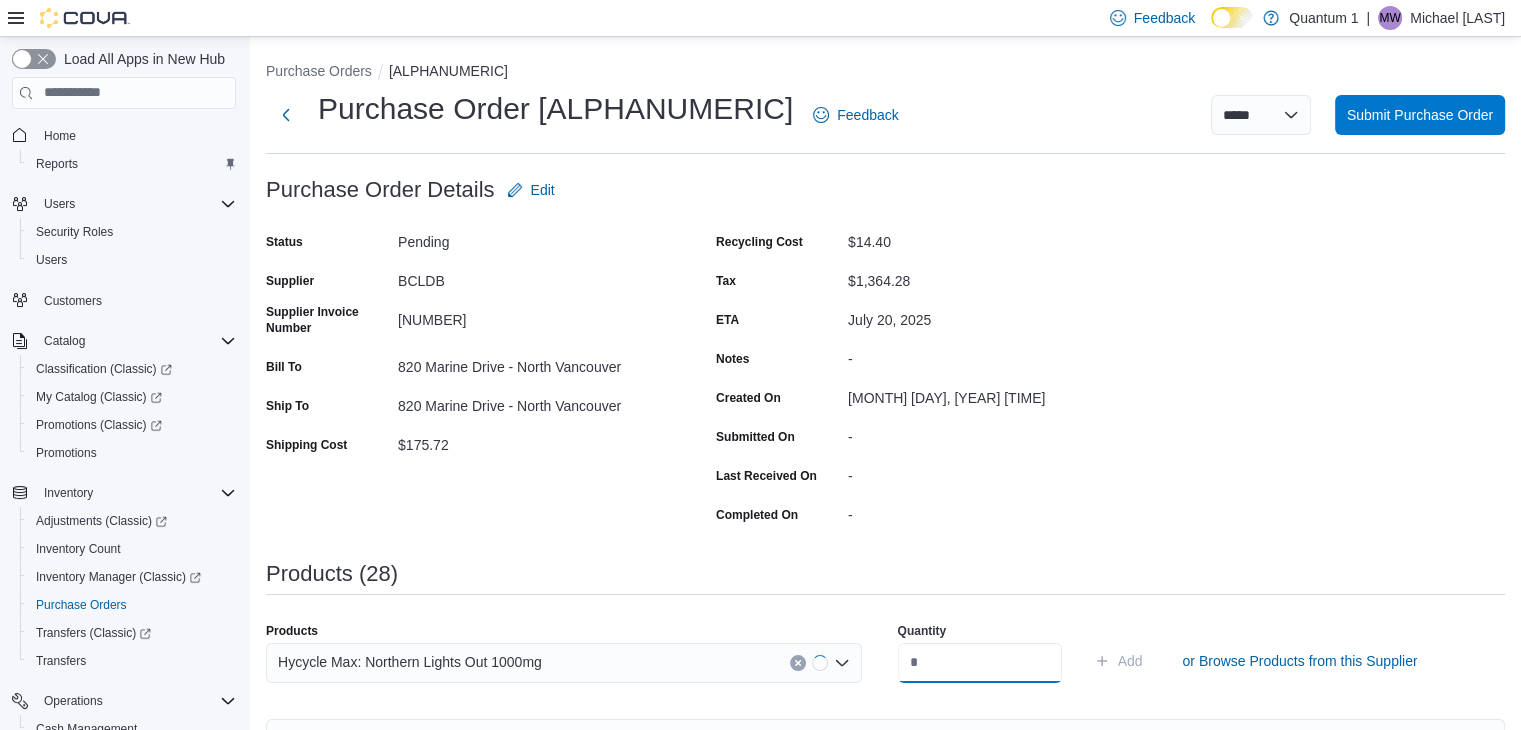 click at bounding box center (980, 663) 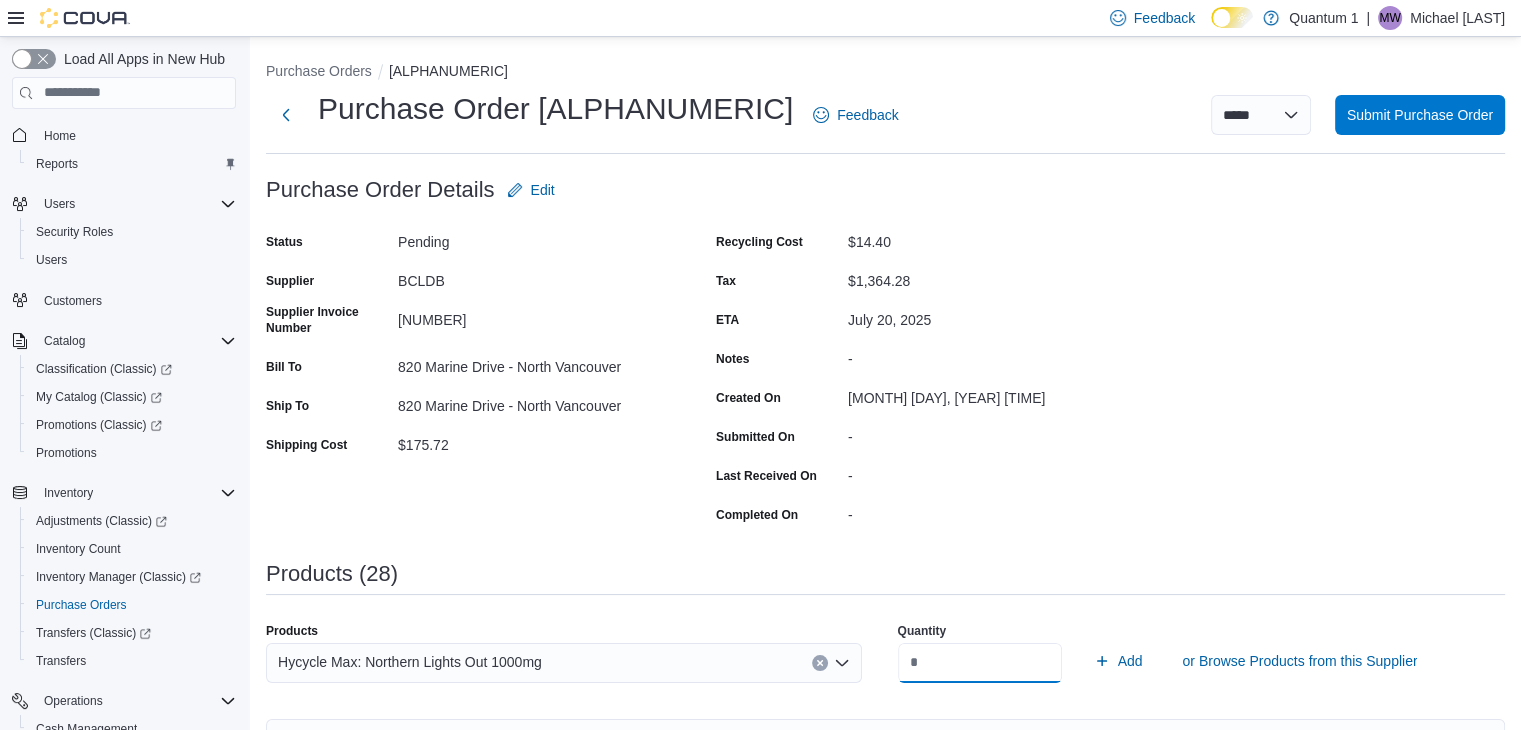 type on "**" 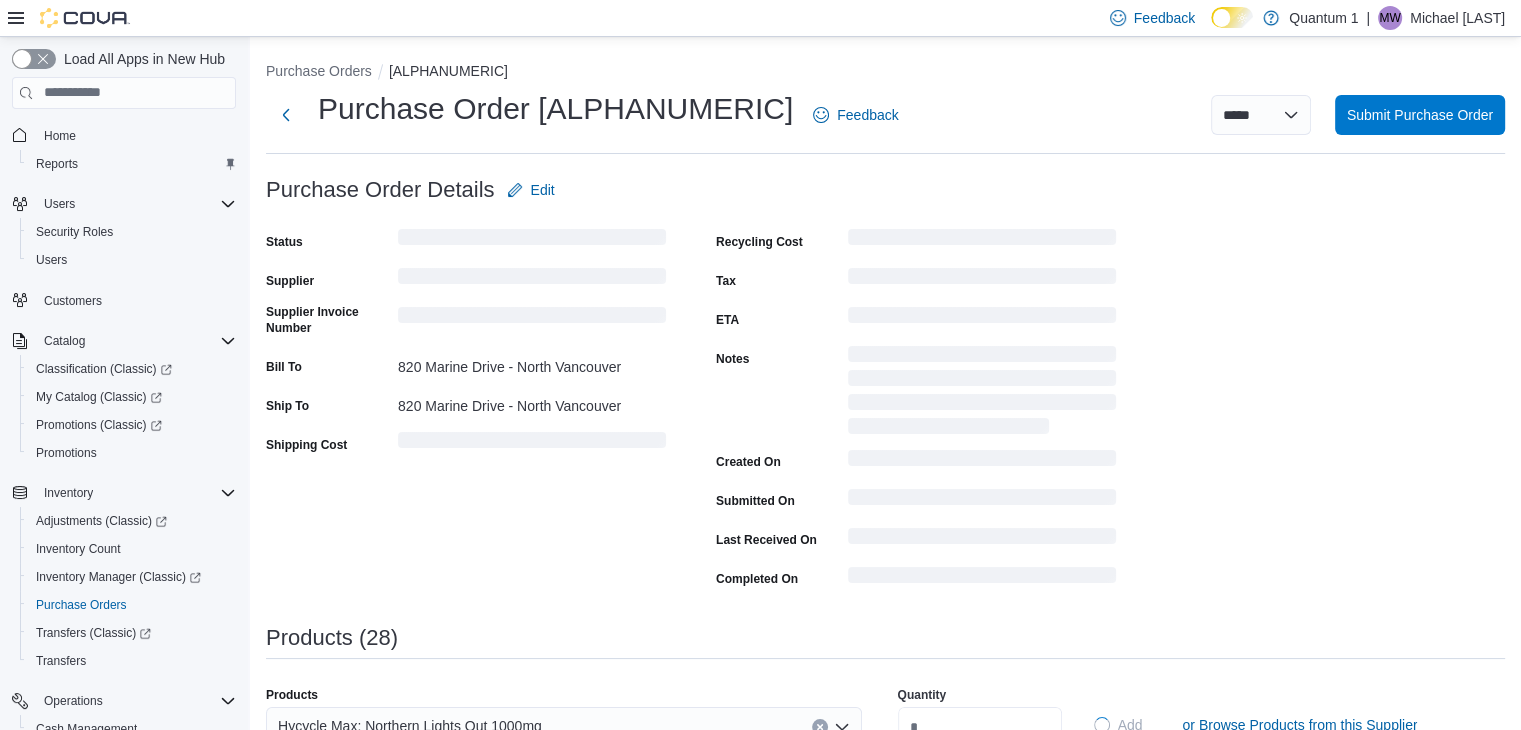 type 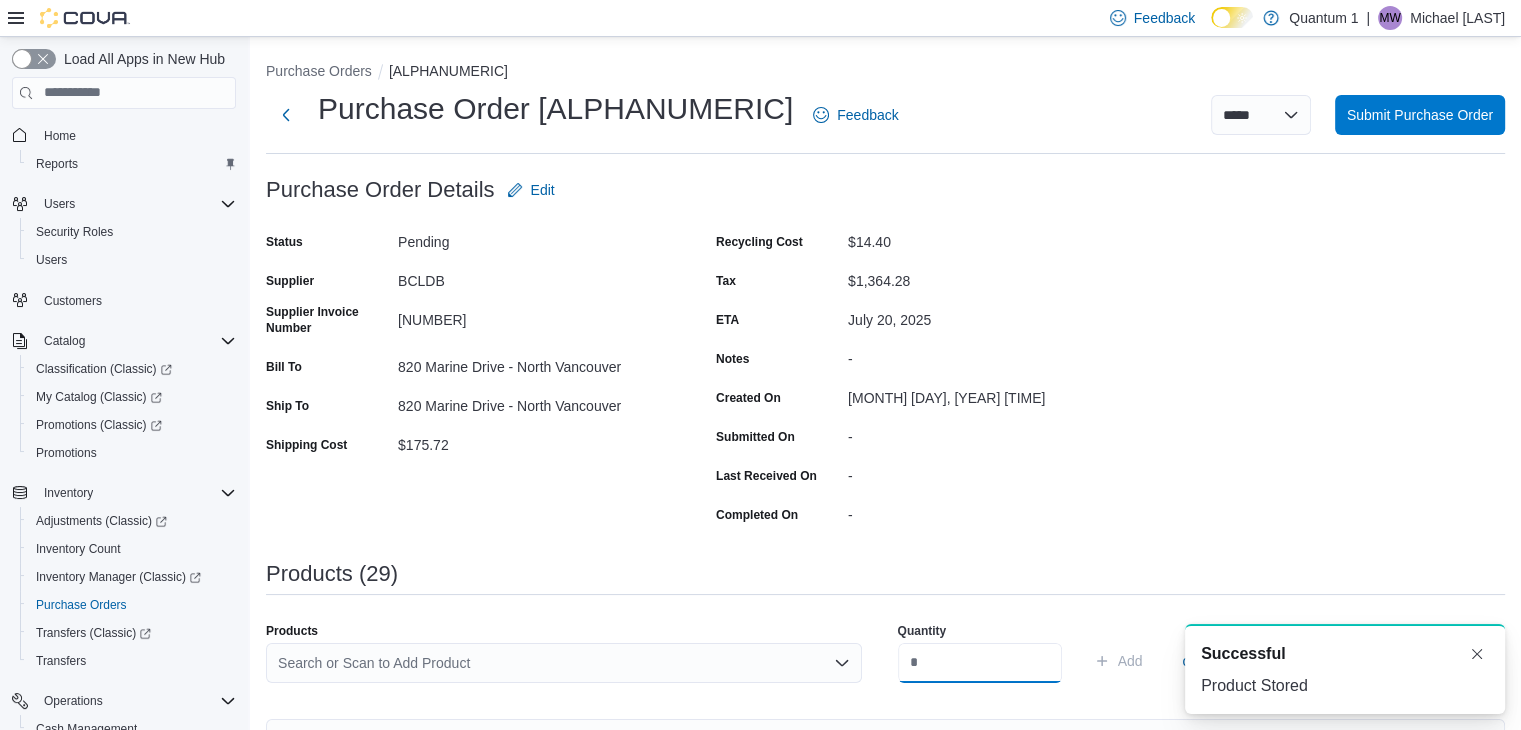 scroll, scrollTop: 0, scrollLeft: 0, axis: both 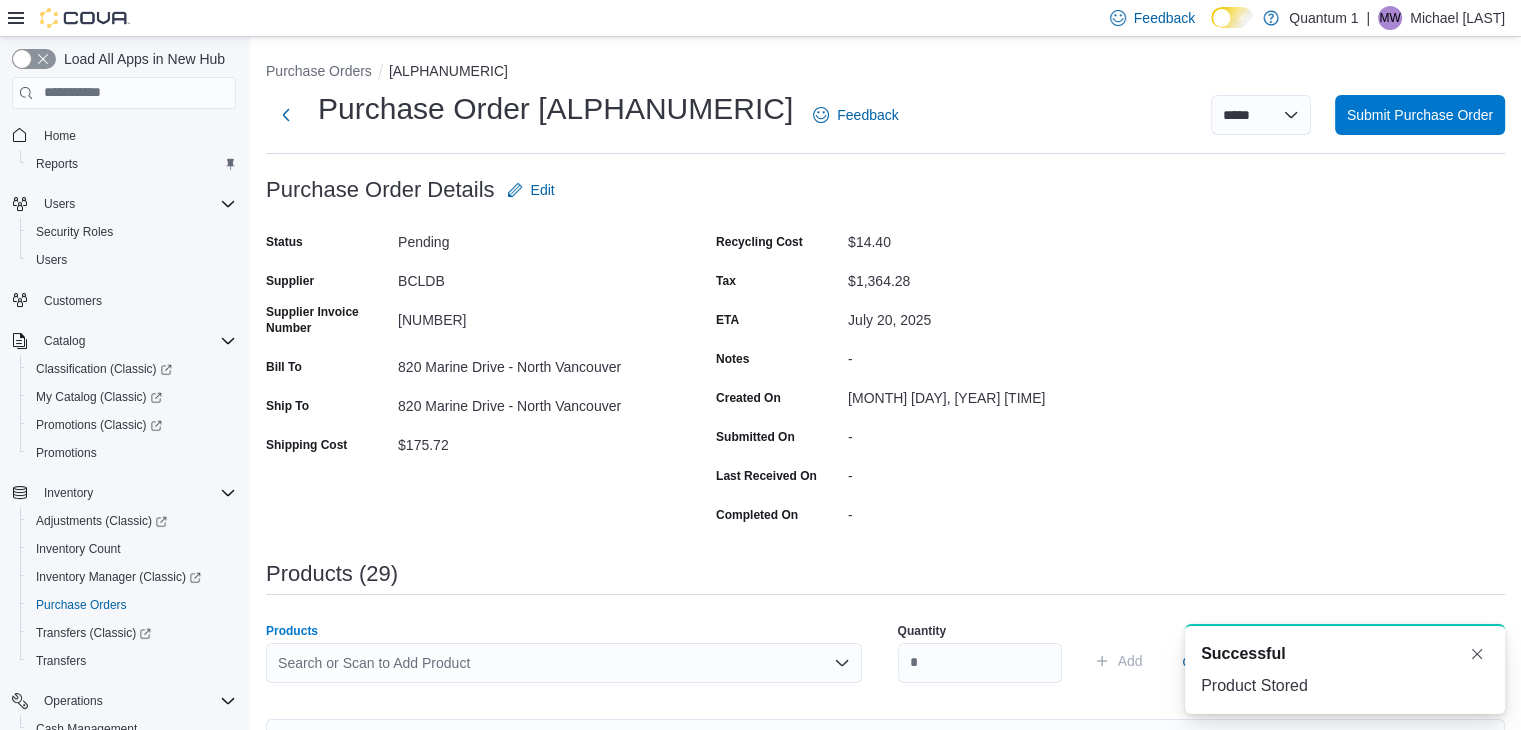 click on "Search or Scan to Add Product" at bounding box center [564, 663] 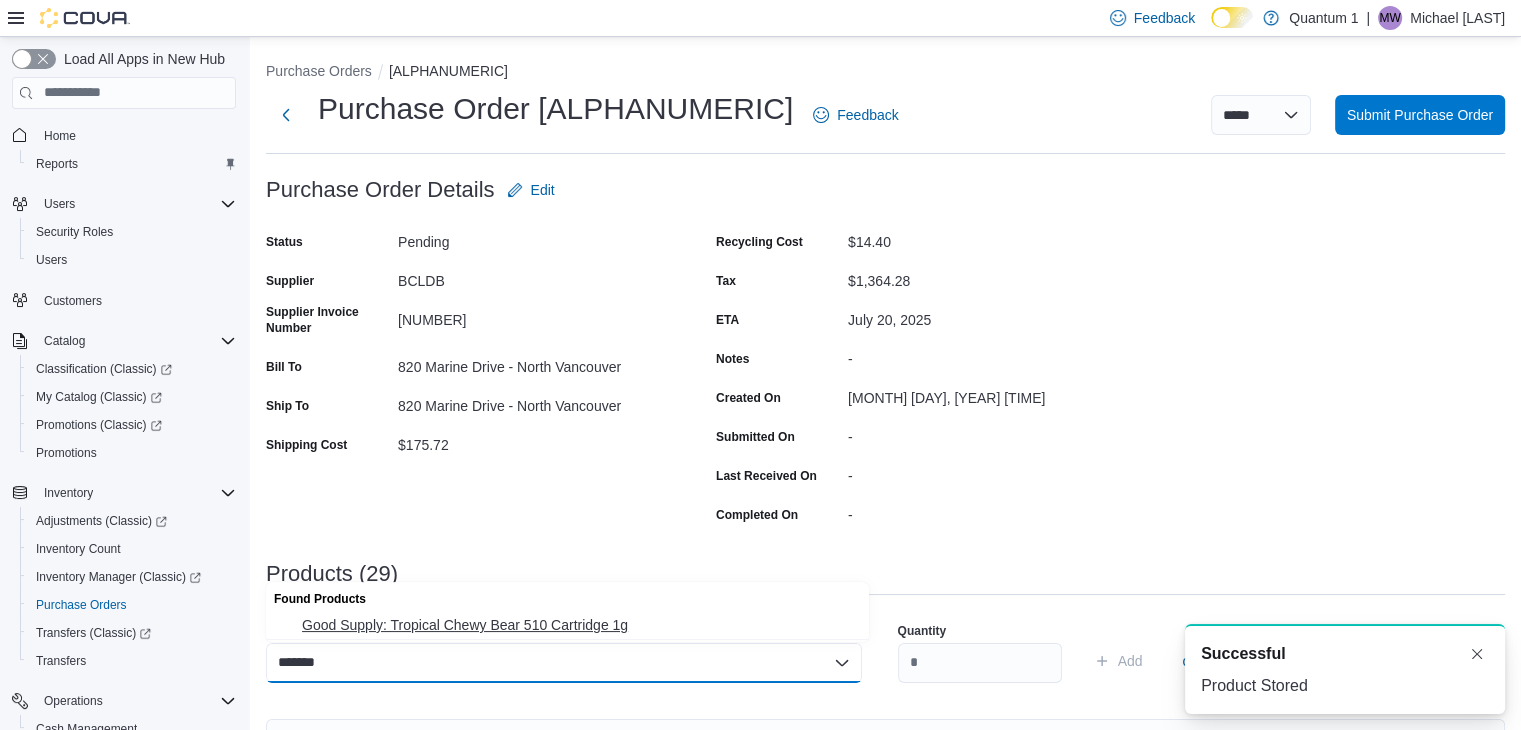 type on "*******" 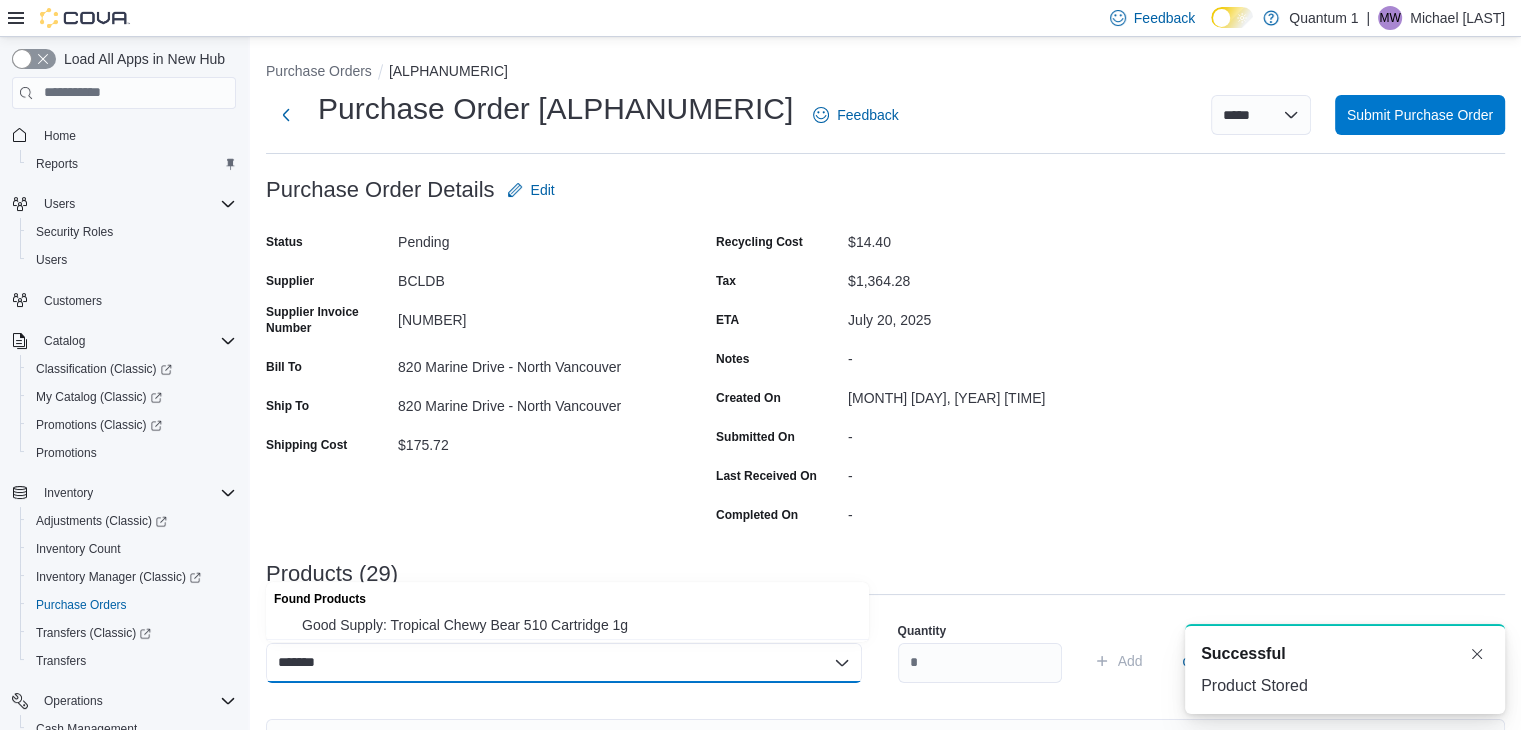 type 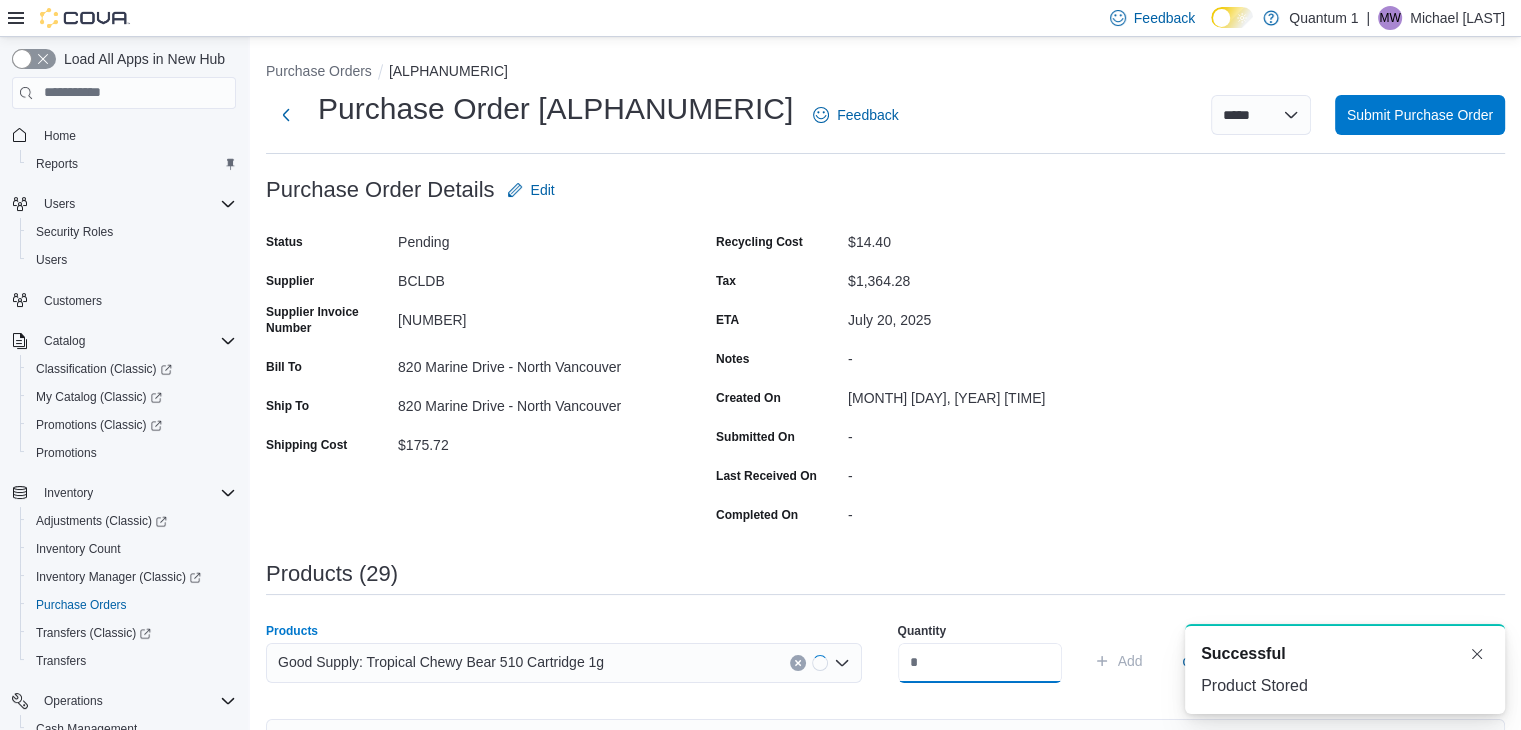 click at bounding box center [980, 663] 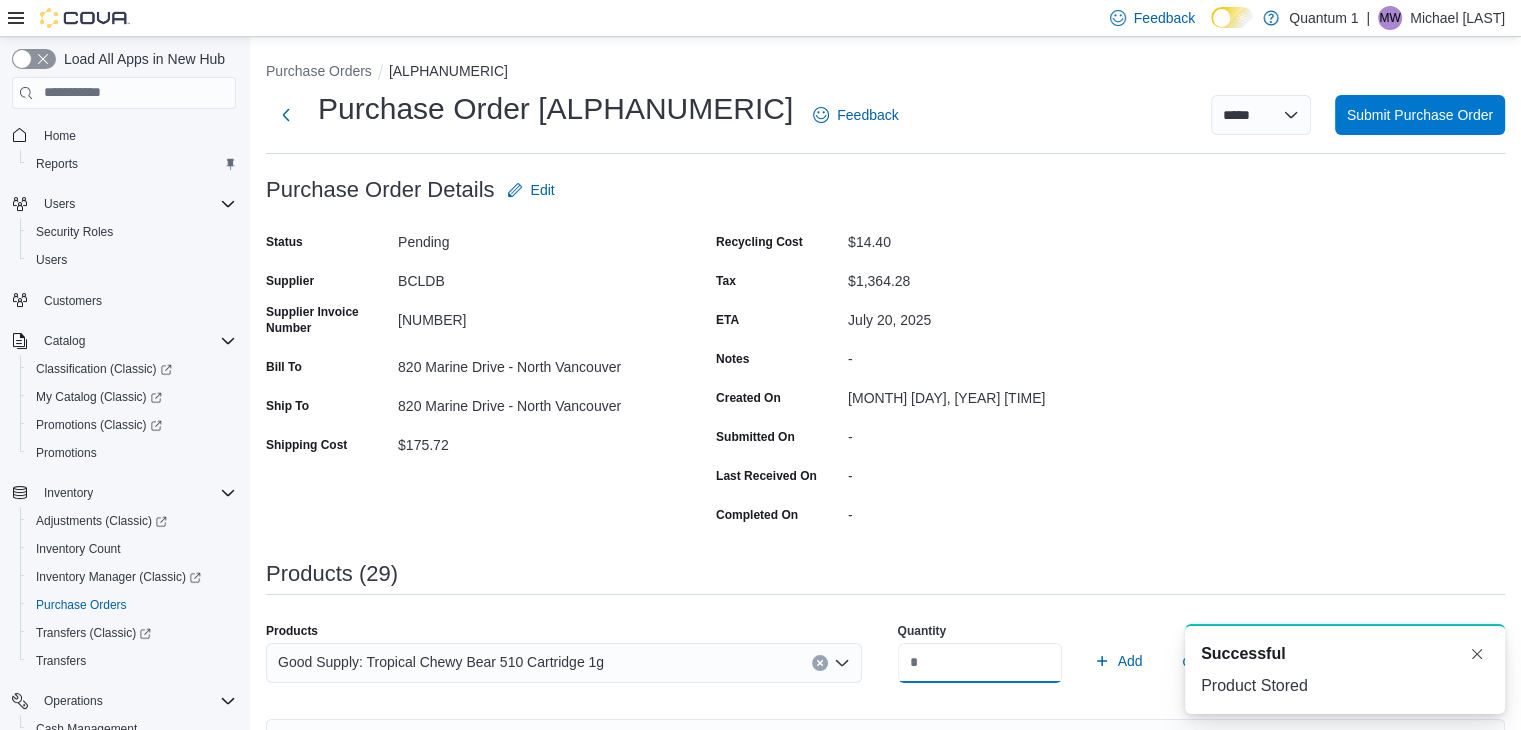 type on "**" 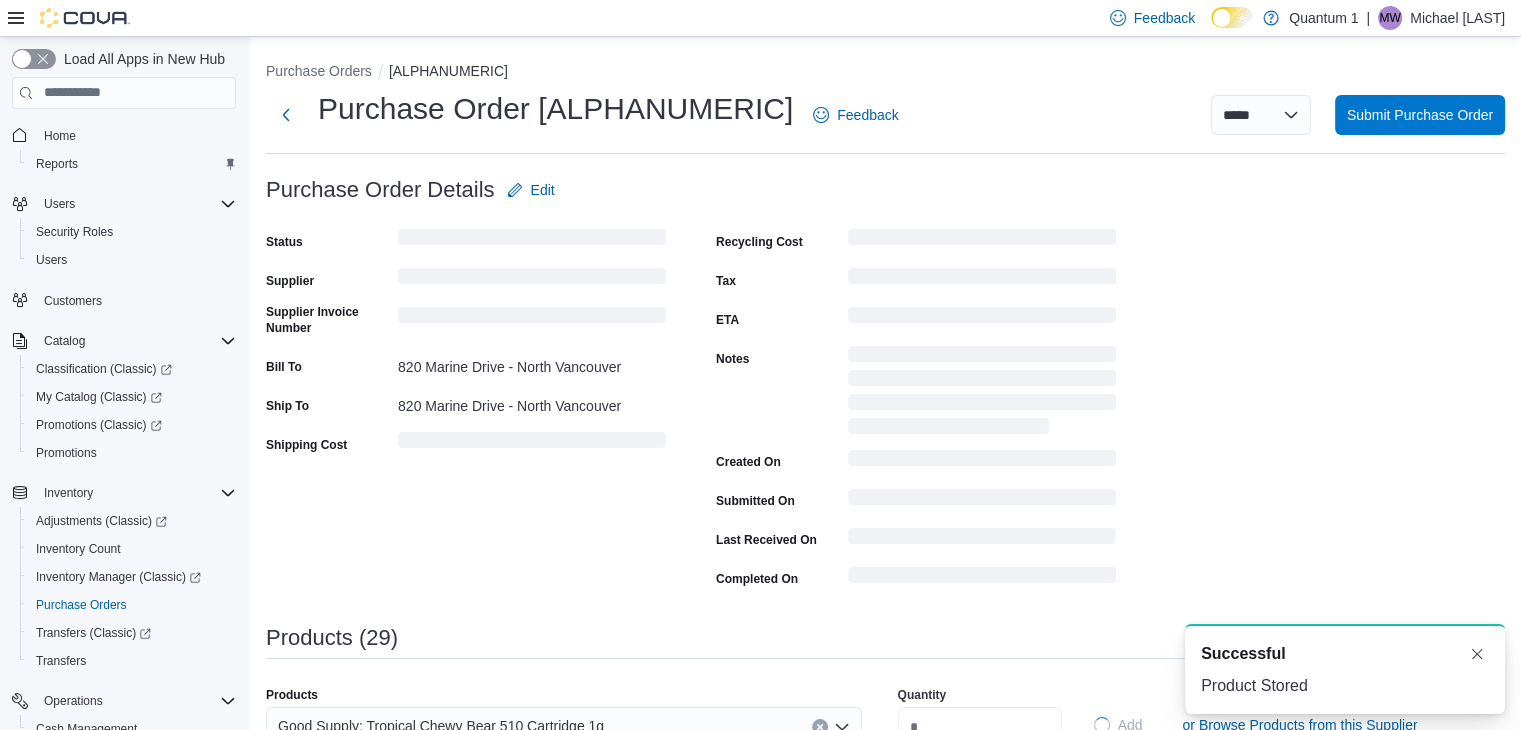 type 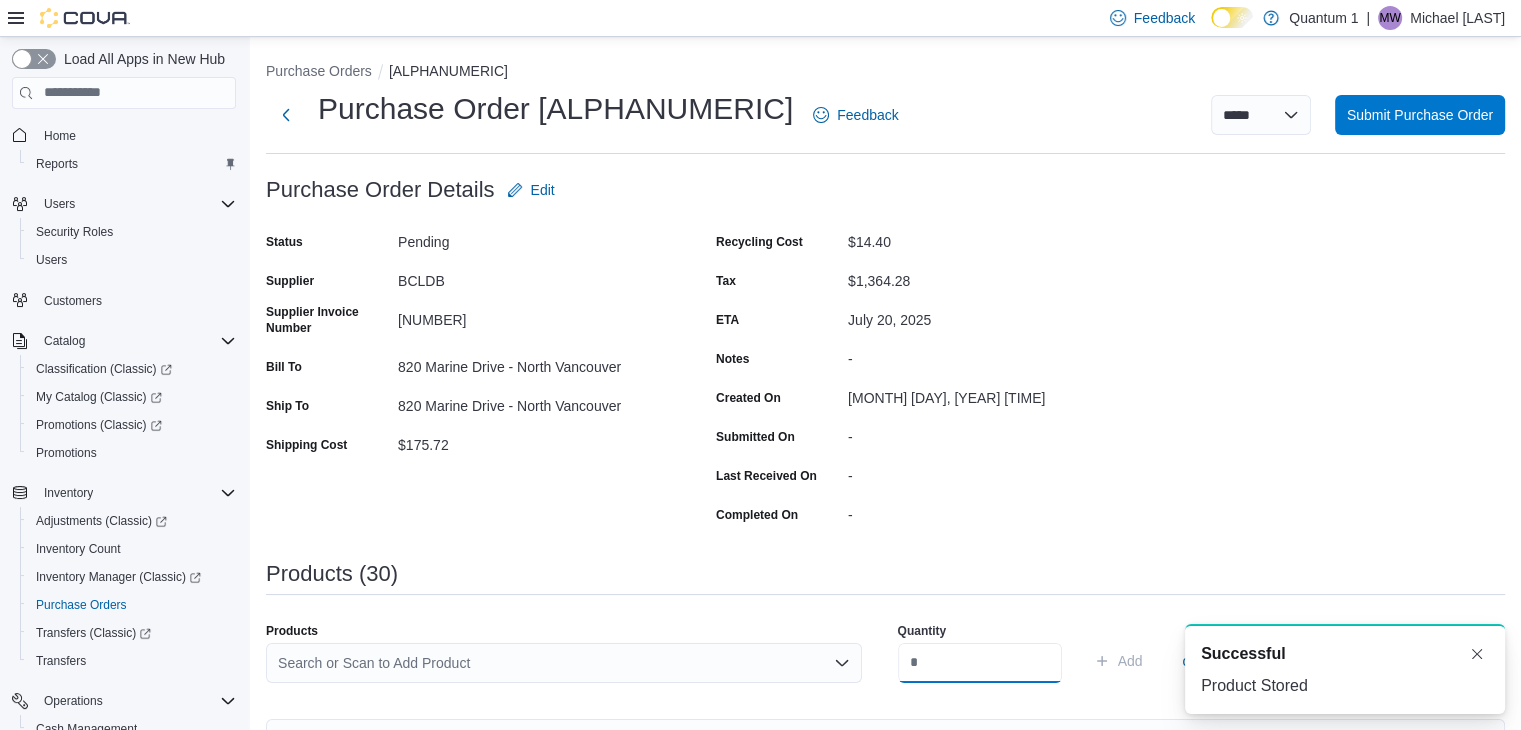 scroll, scrollTop: 0, scrollLeft: 0, axis: both 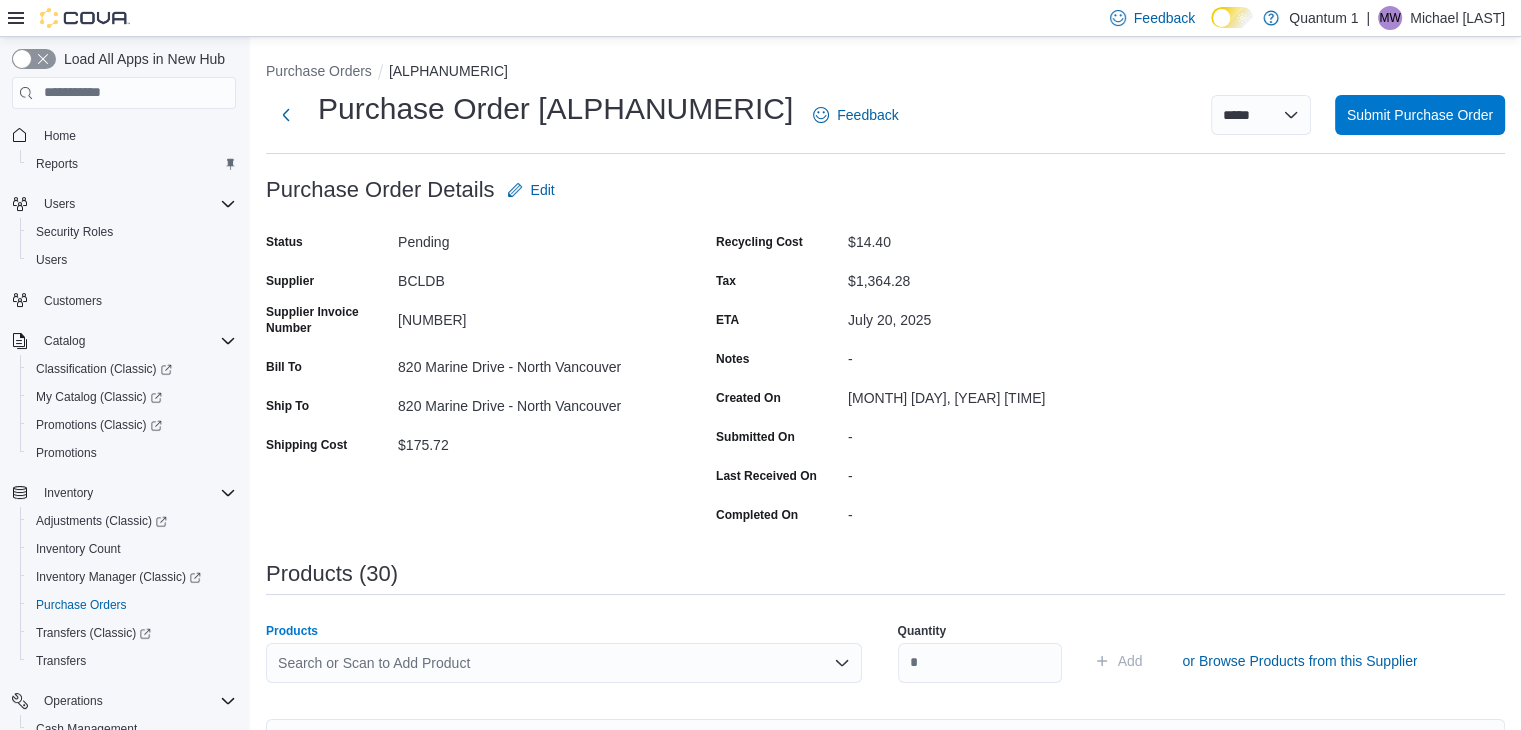 click on "Search or Scan to Add Product" at bounding box center (564, 663) 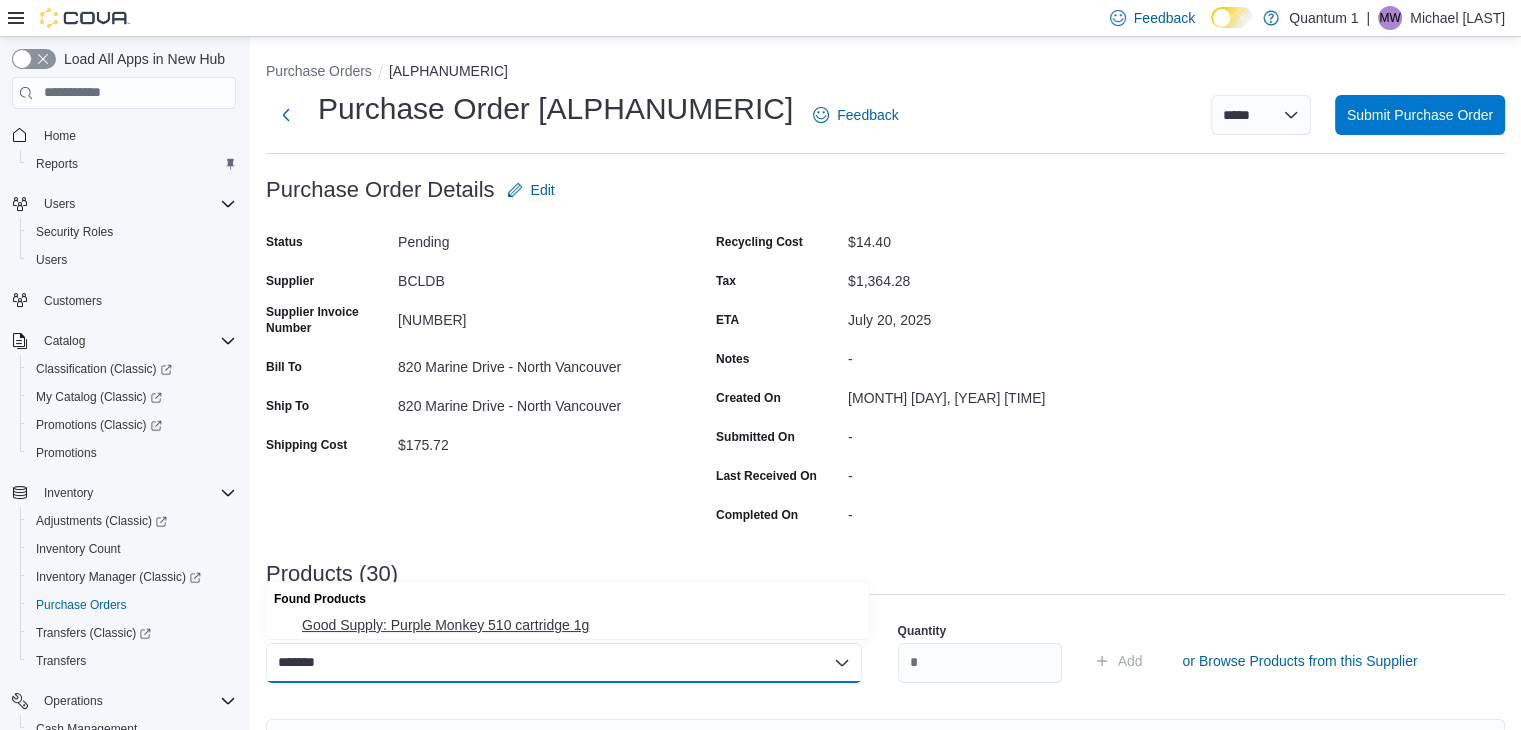 type on "*******" 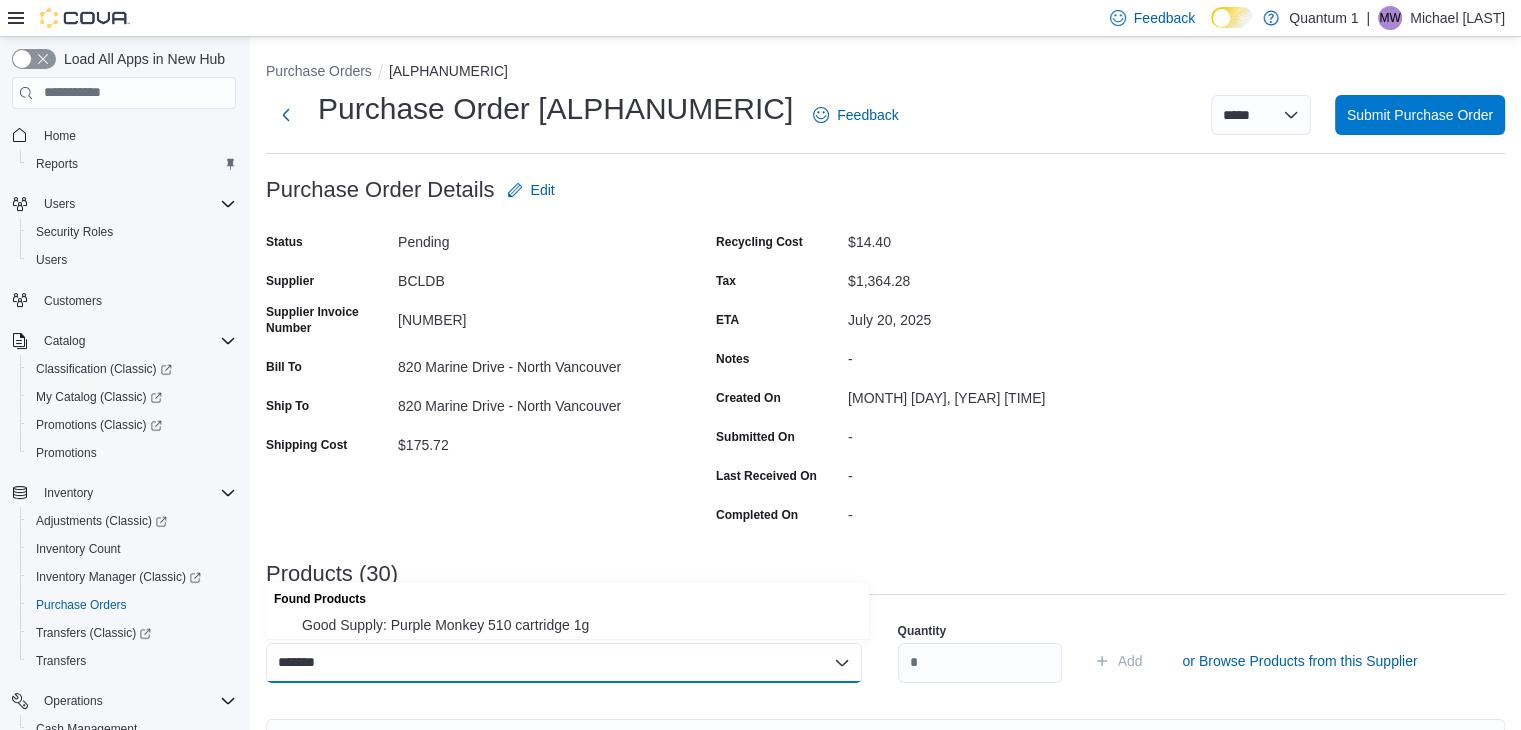 click on "Good Supply: Purple Monkey 510 cartridge 1g" at bounding box center (579, 625) 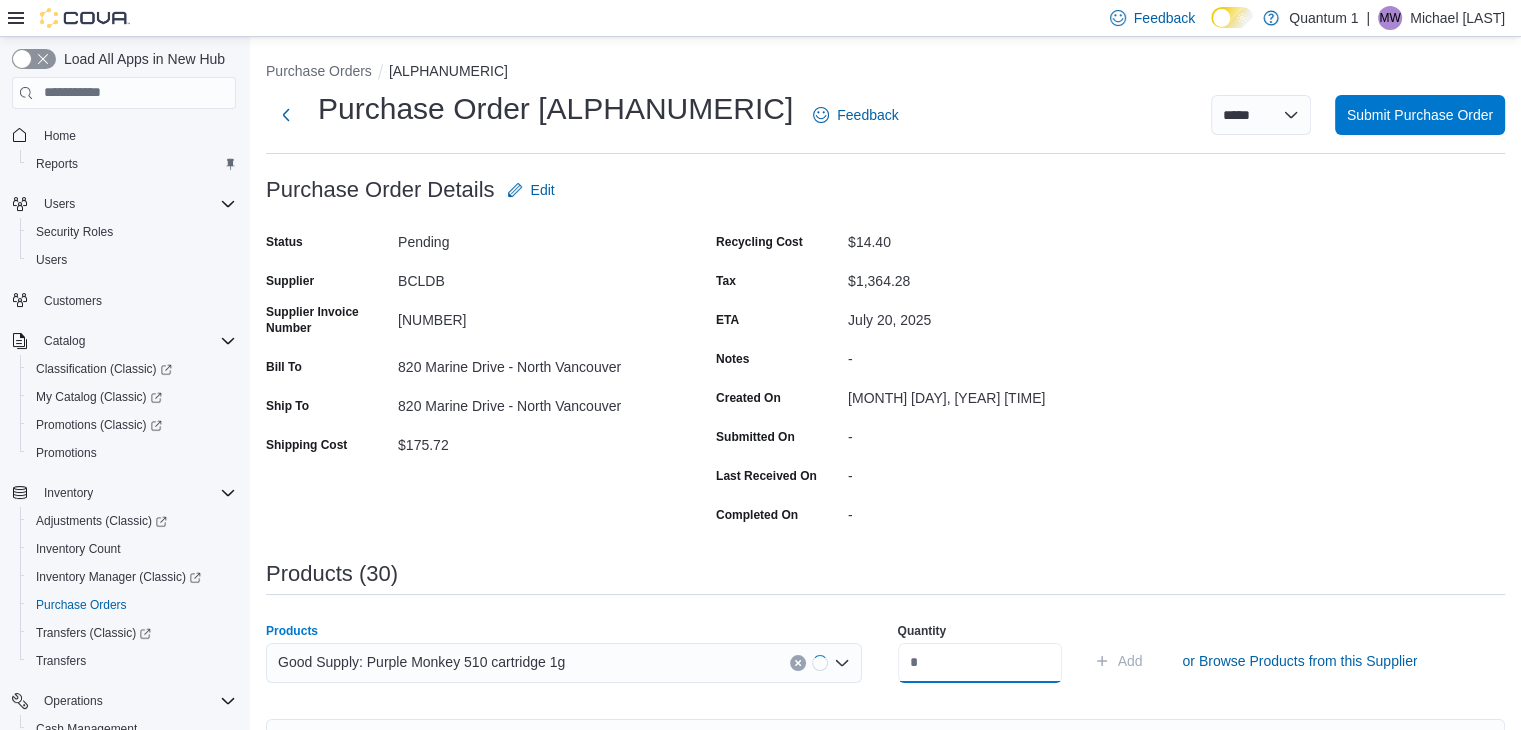 click at bounding box center (980, 663) 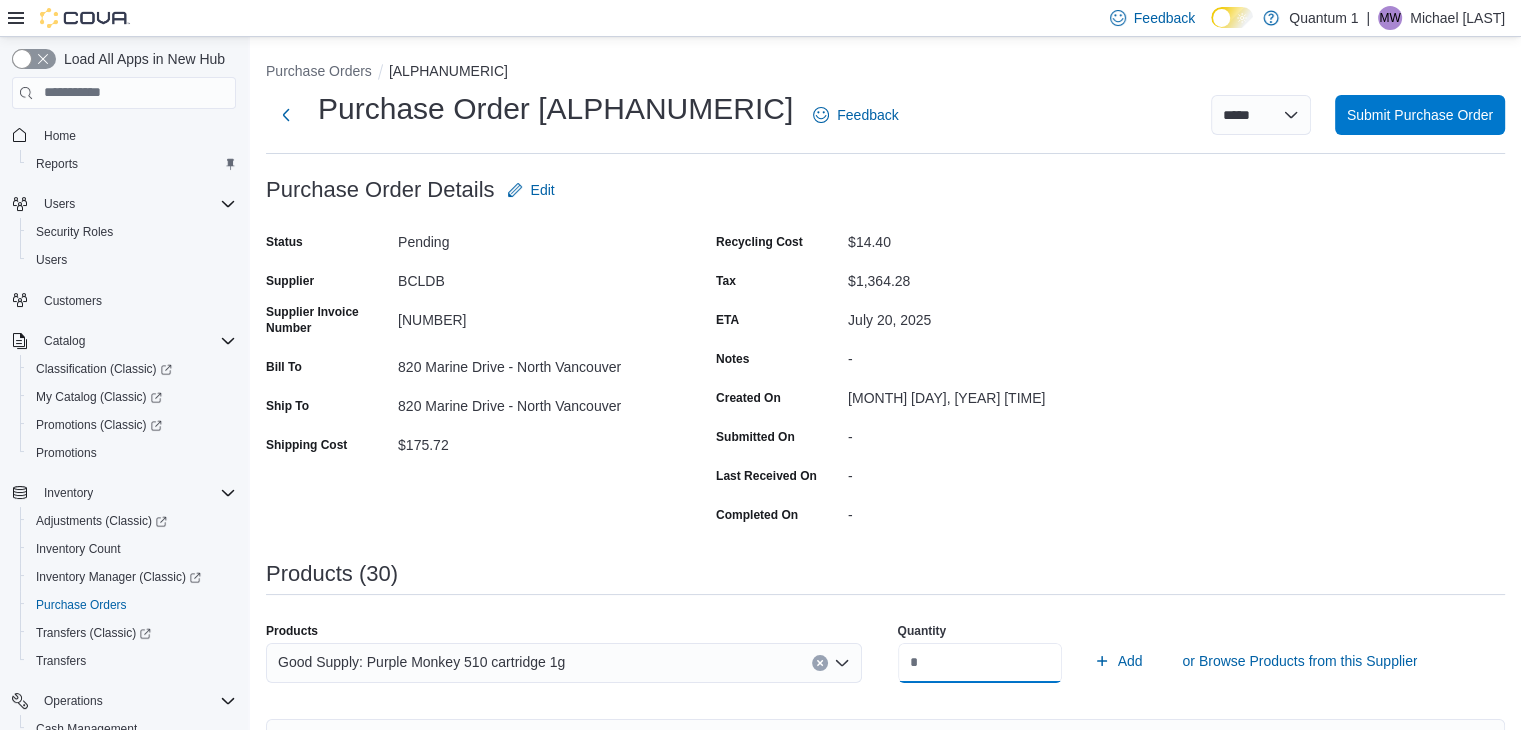 type on "**" 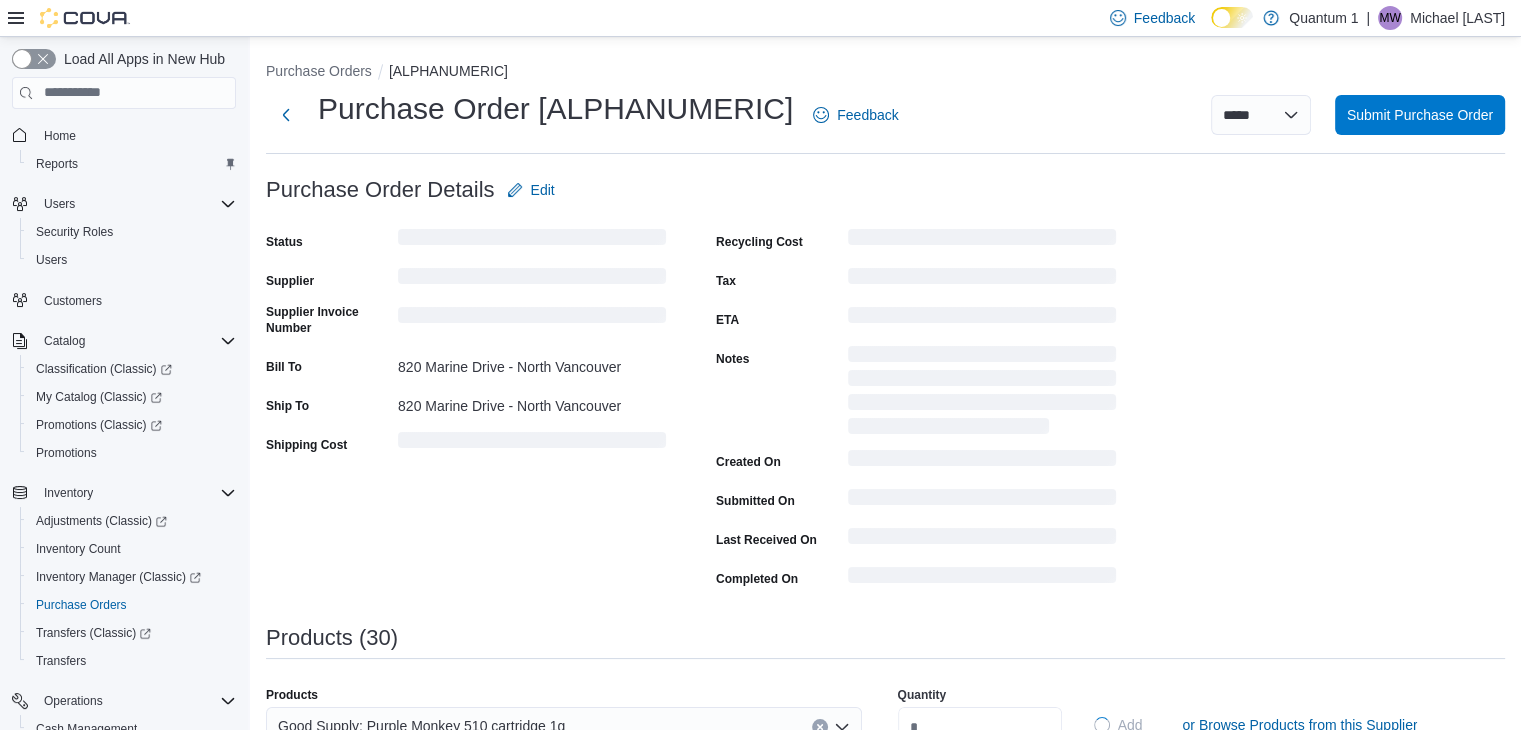 type 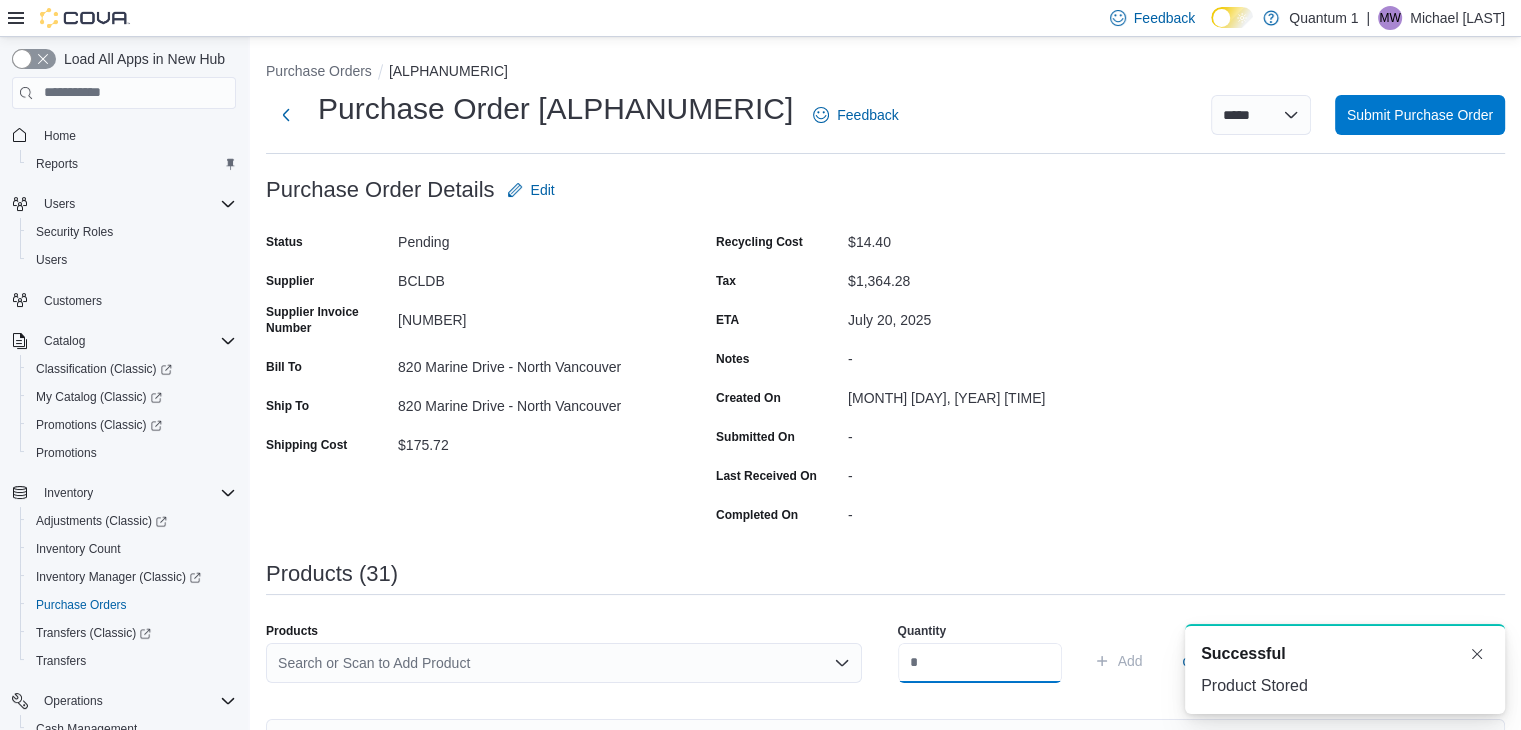 scroll, scrollTop: 0, scrollLeft: 0, axis: both 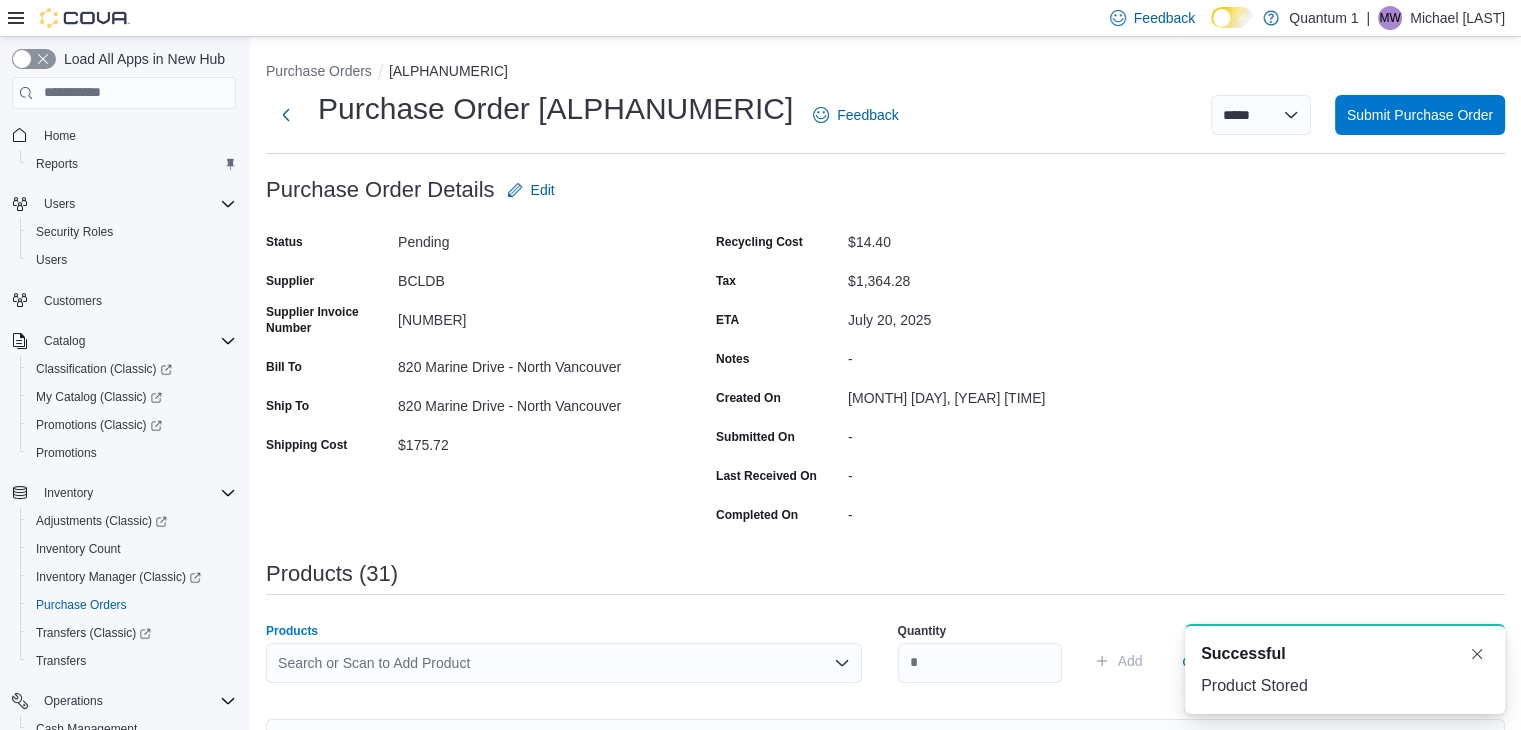 click on "Search or Scan to Add Product" at bounding box center (564, 663) 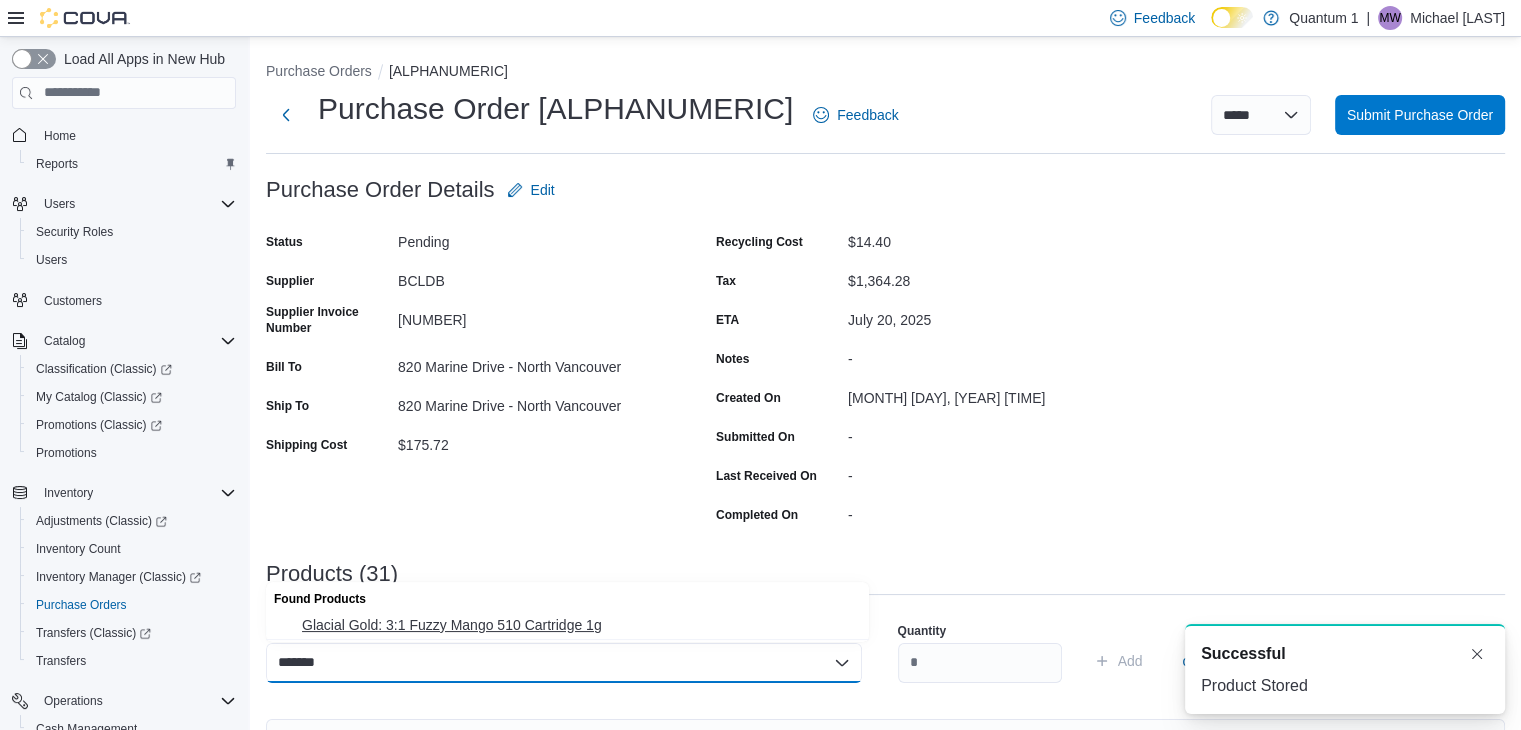 type on "*******" 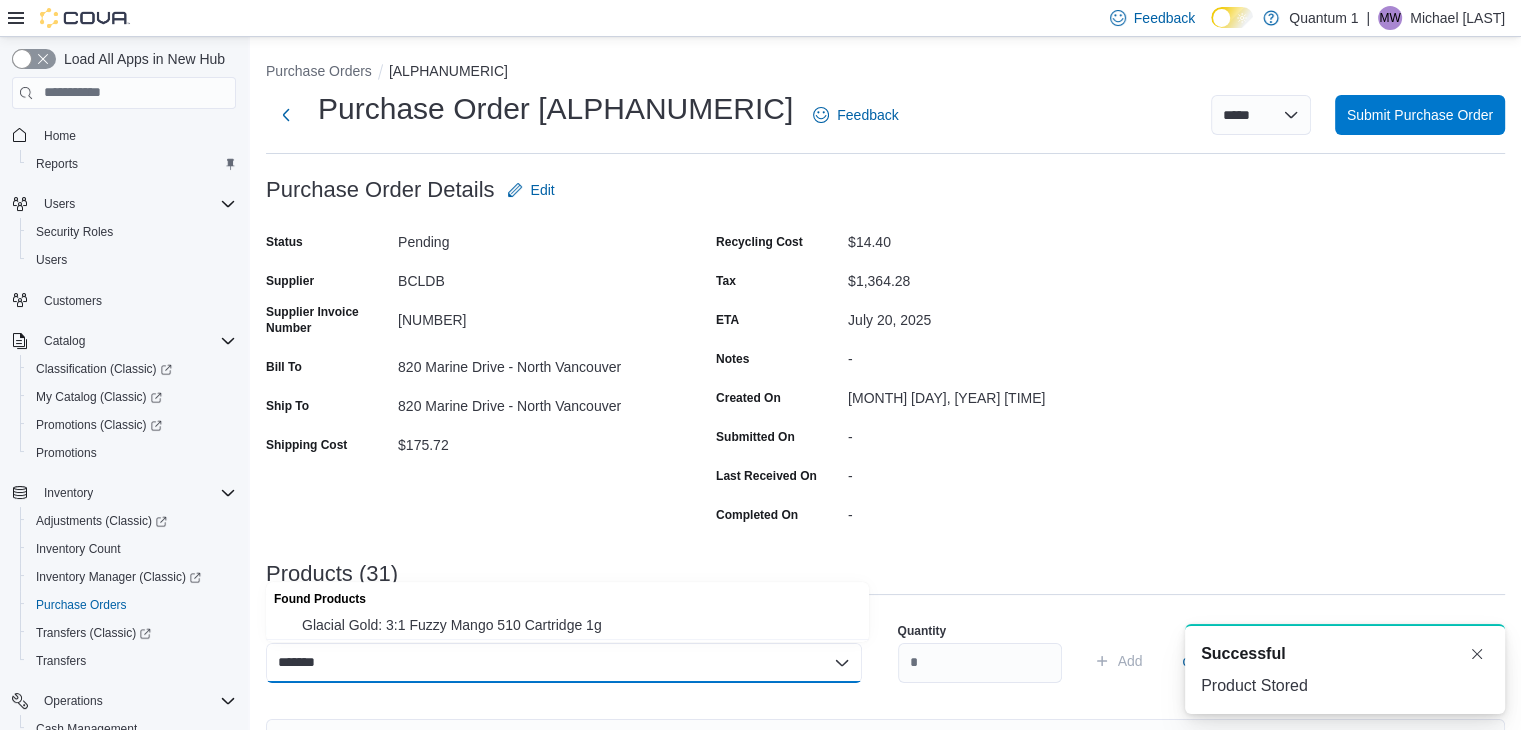 type 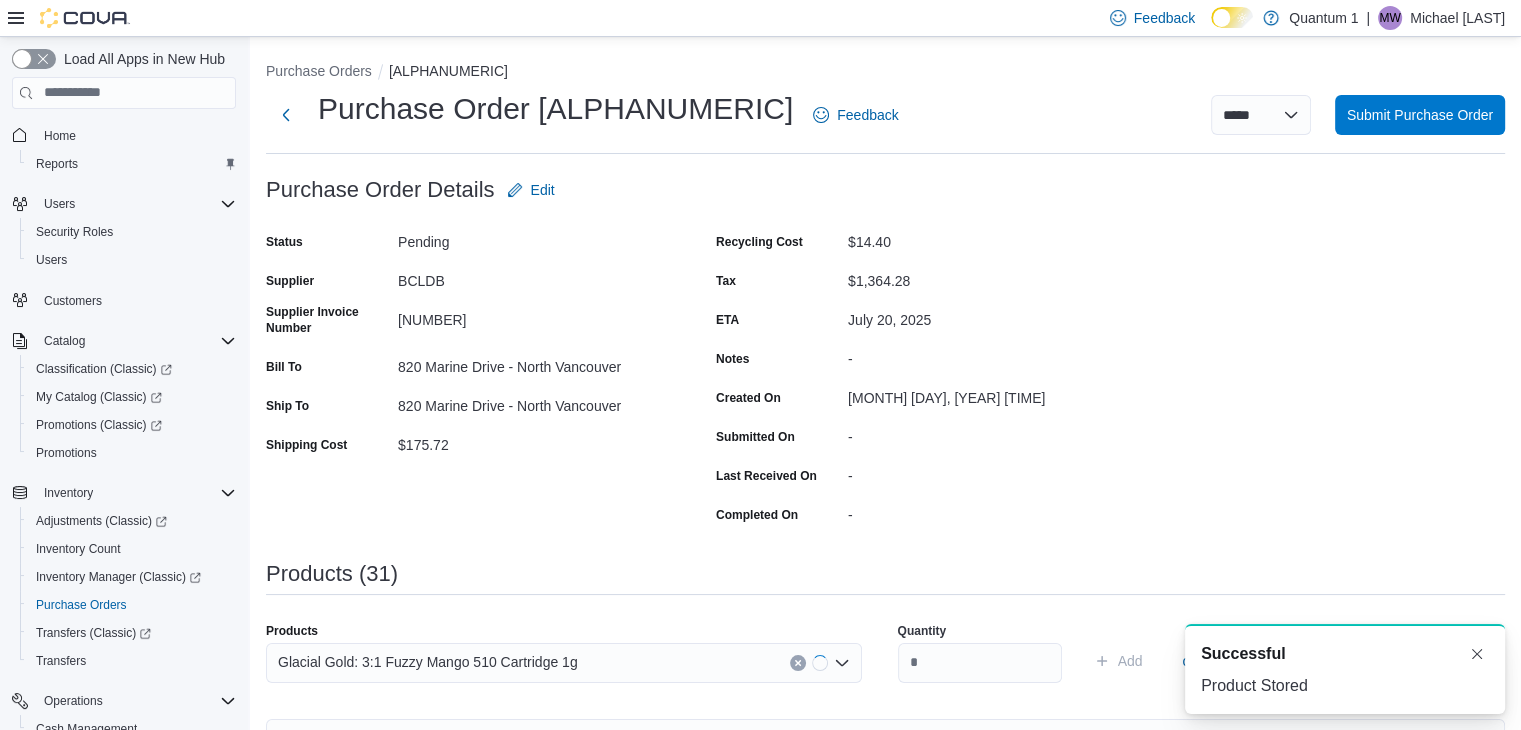 click on "Quantity" at bounding box center [980, 631] 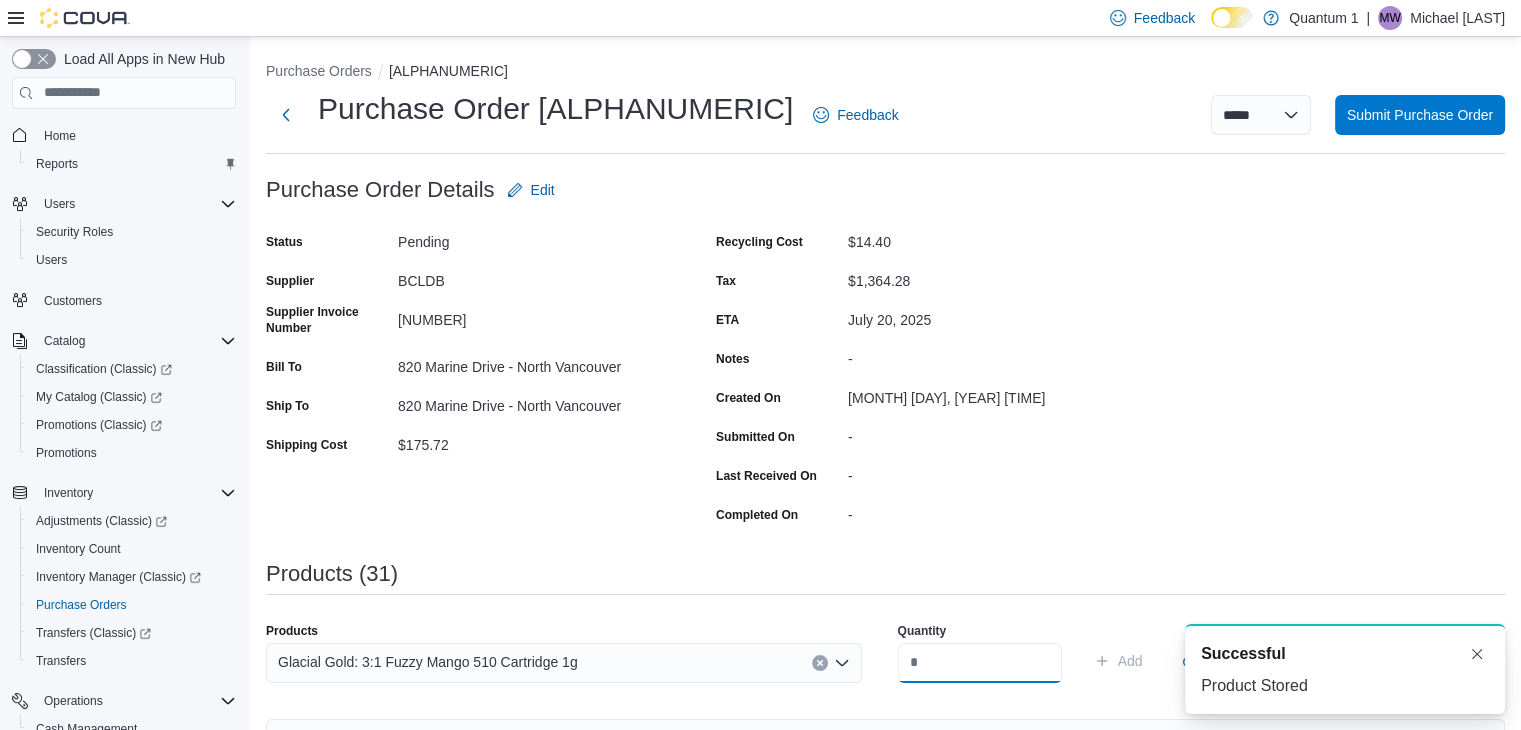 click at bounding box center (980, 663) 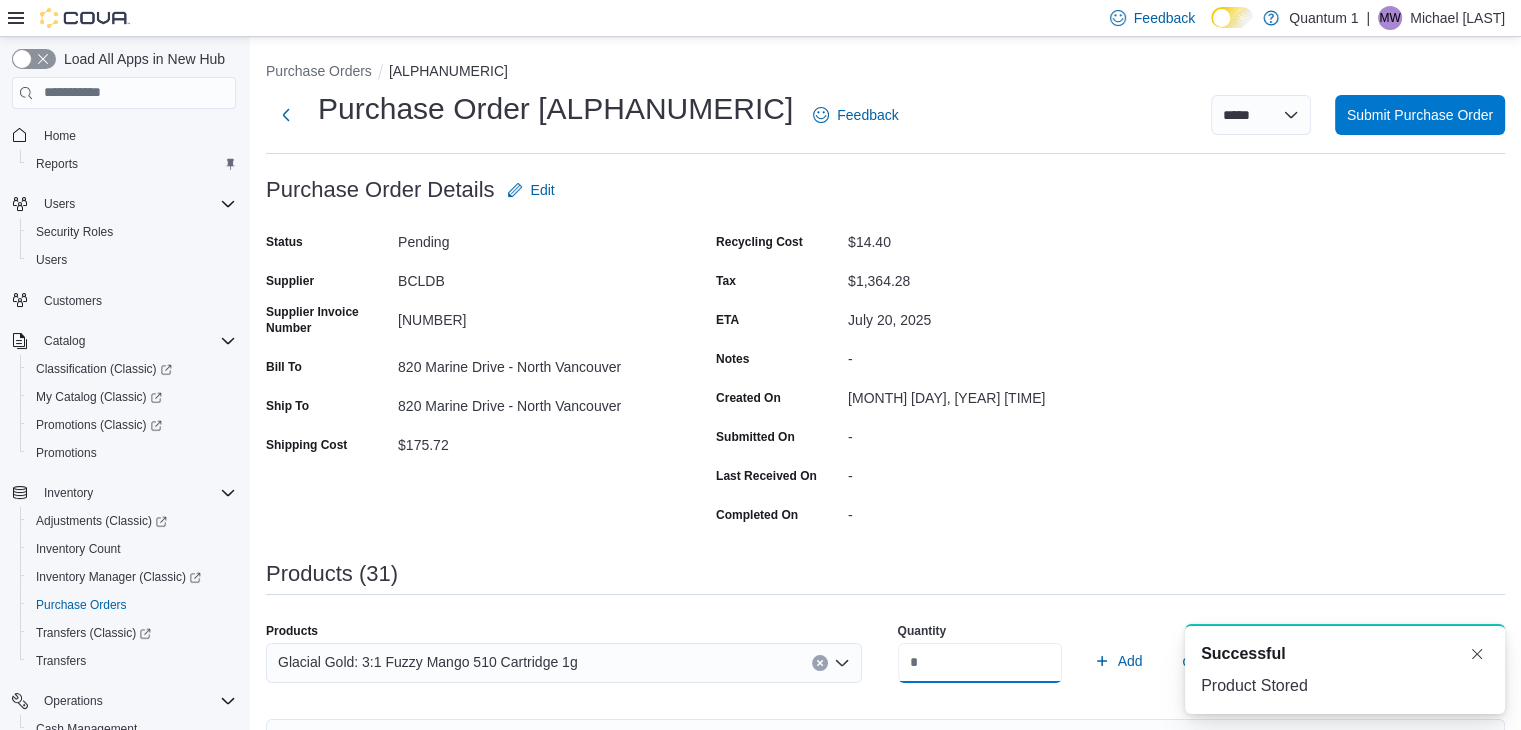 type on "*" 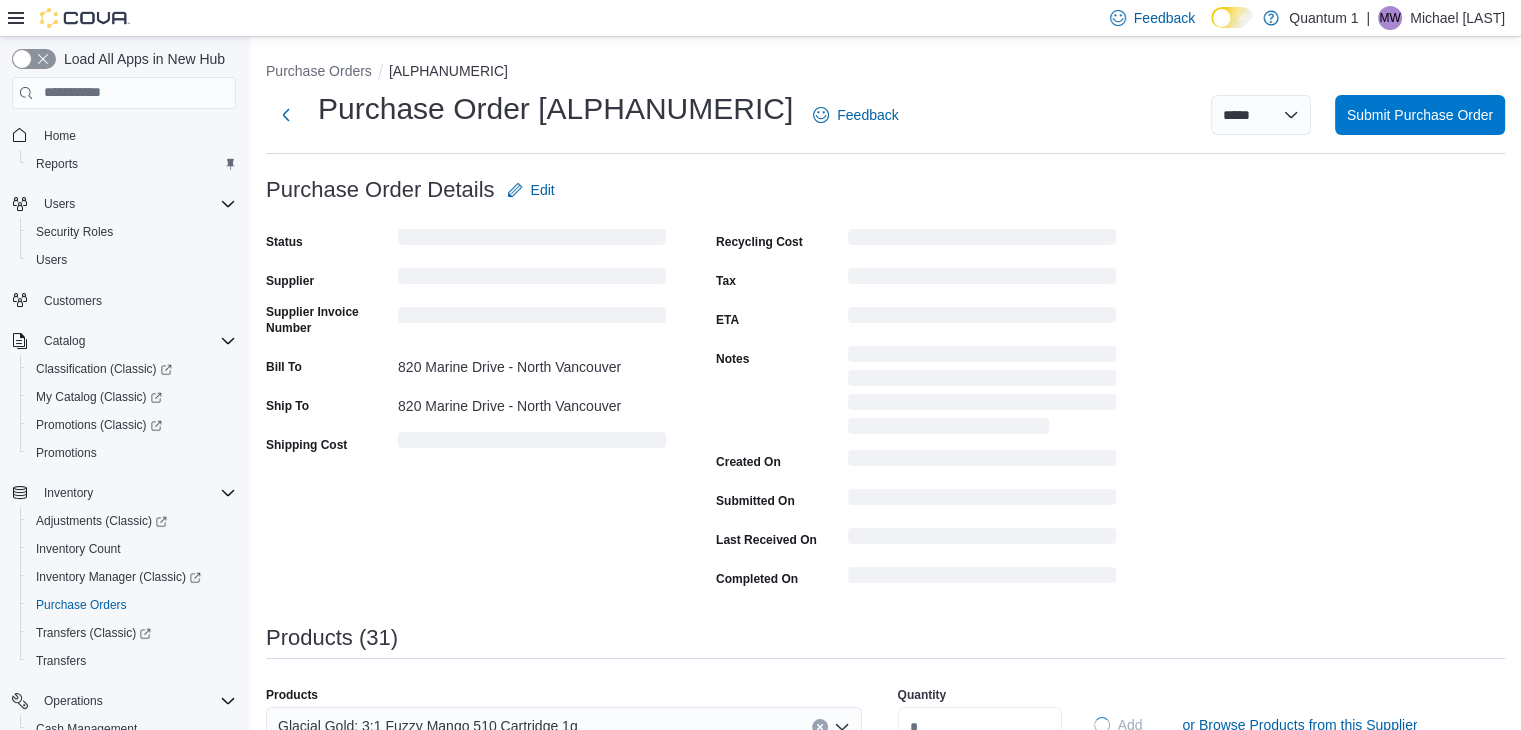 type 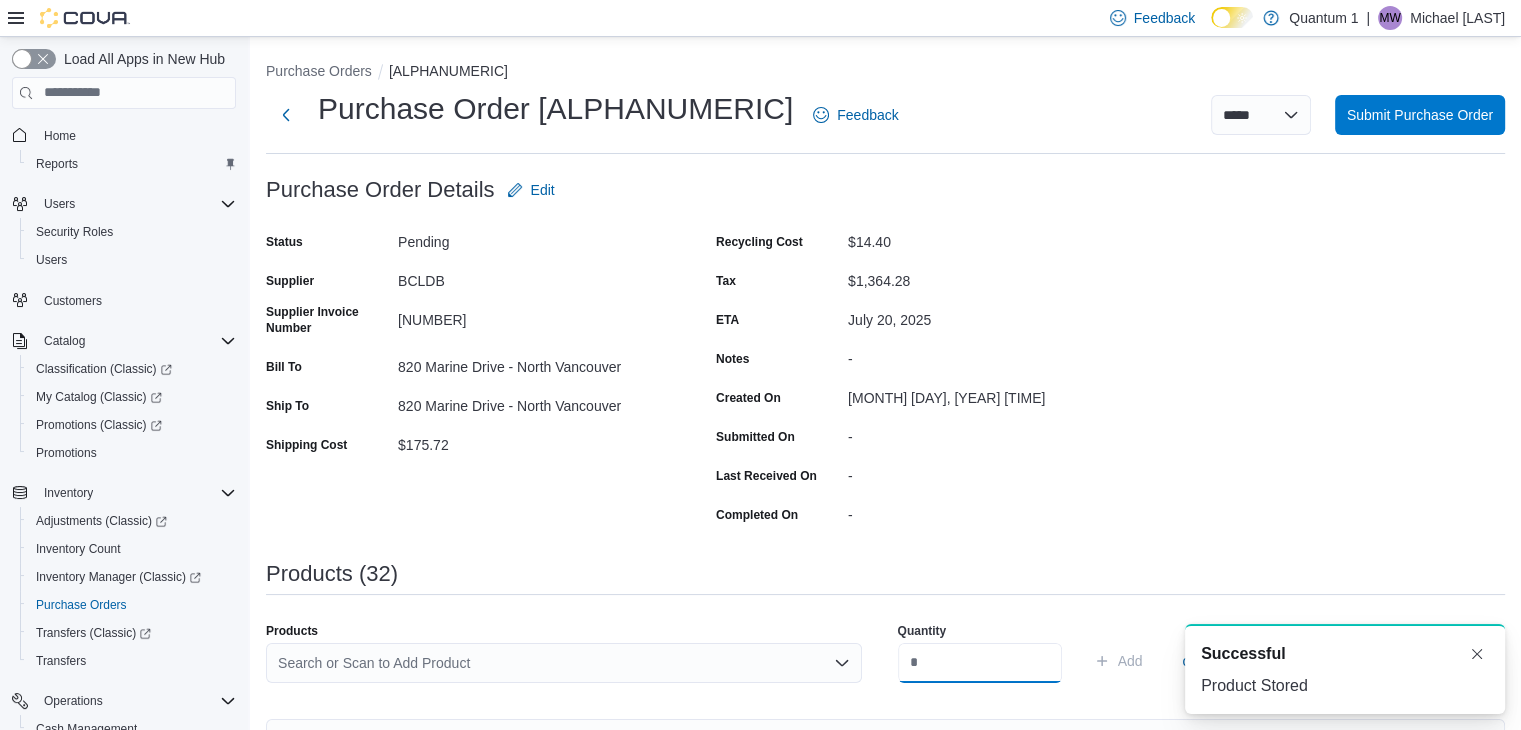 scroll, scrollTop: 0, scrollLeft: 0, axis: both 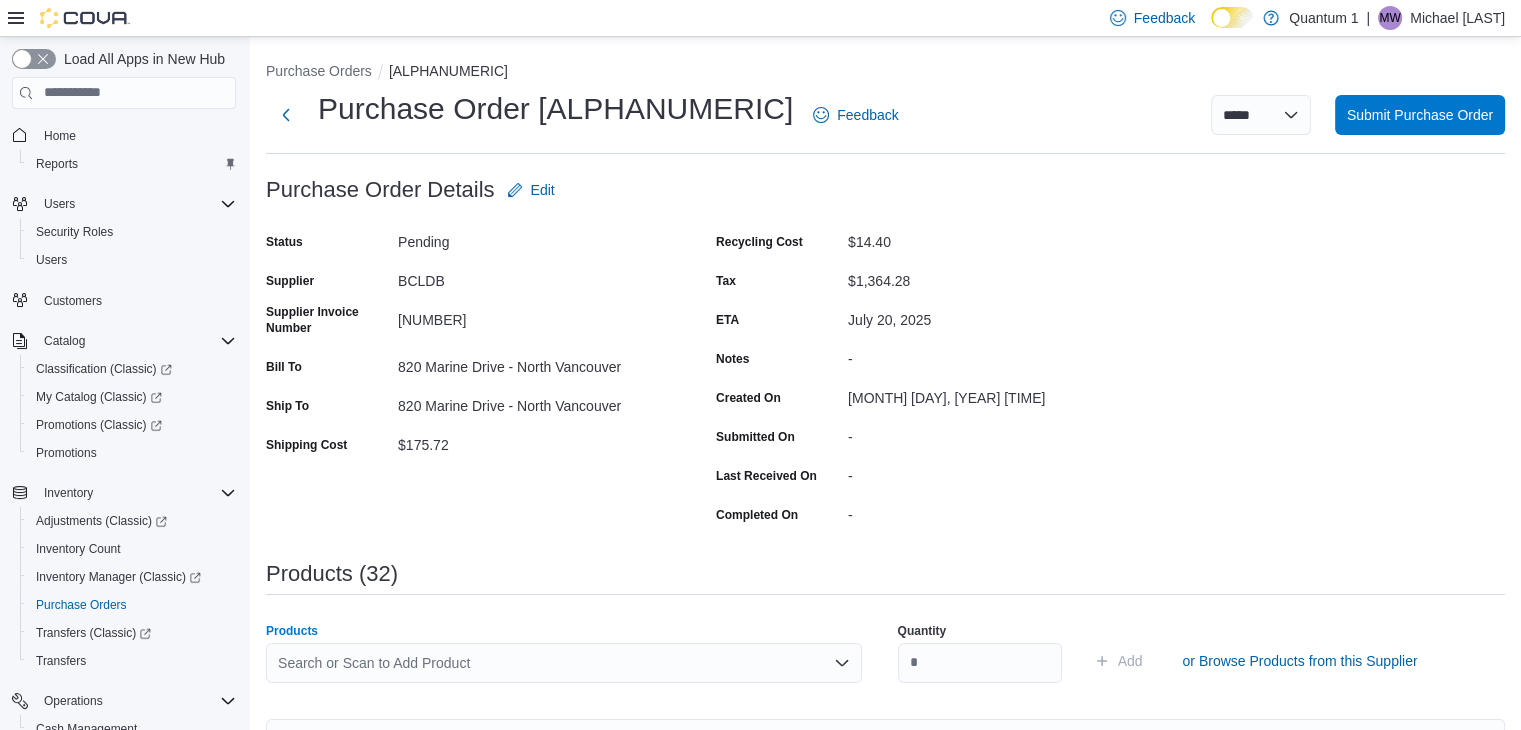 click on "Search or Scan to Add Product" at bounding box center (564, 663) 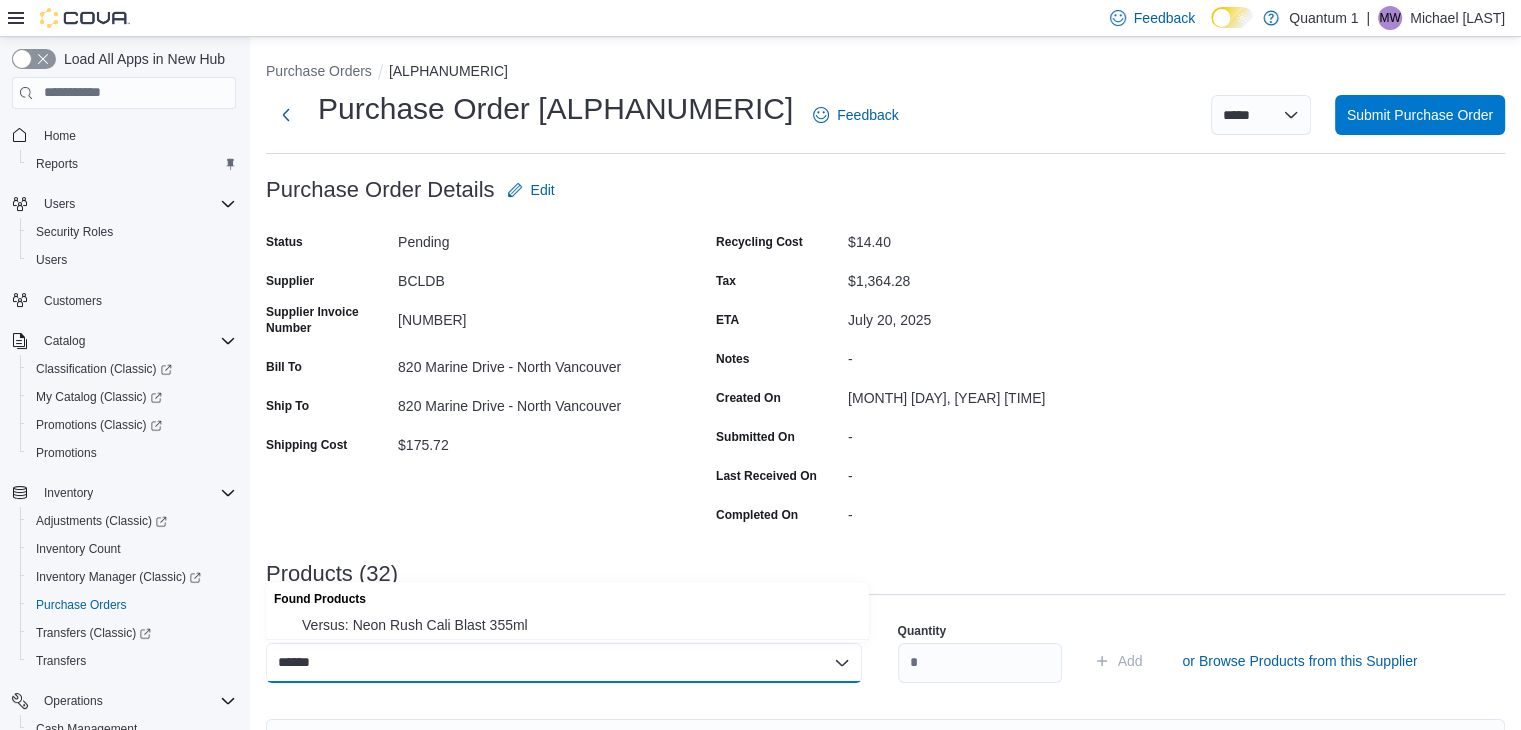 click on "******" at bounding box center (303, 663) 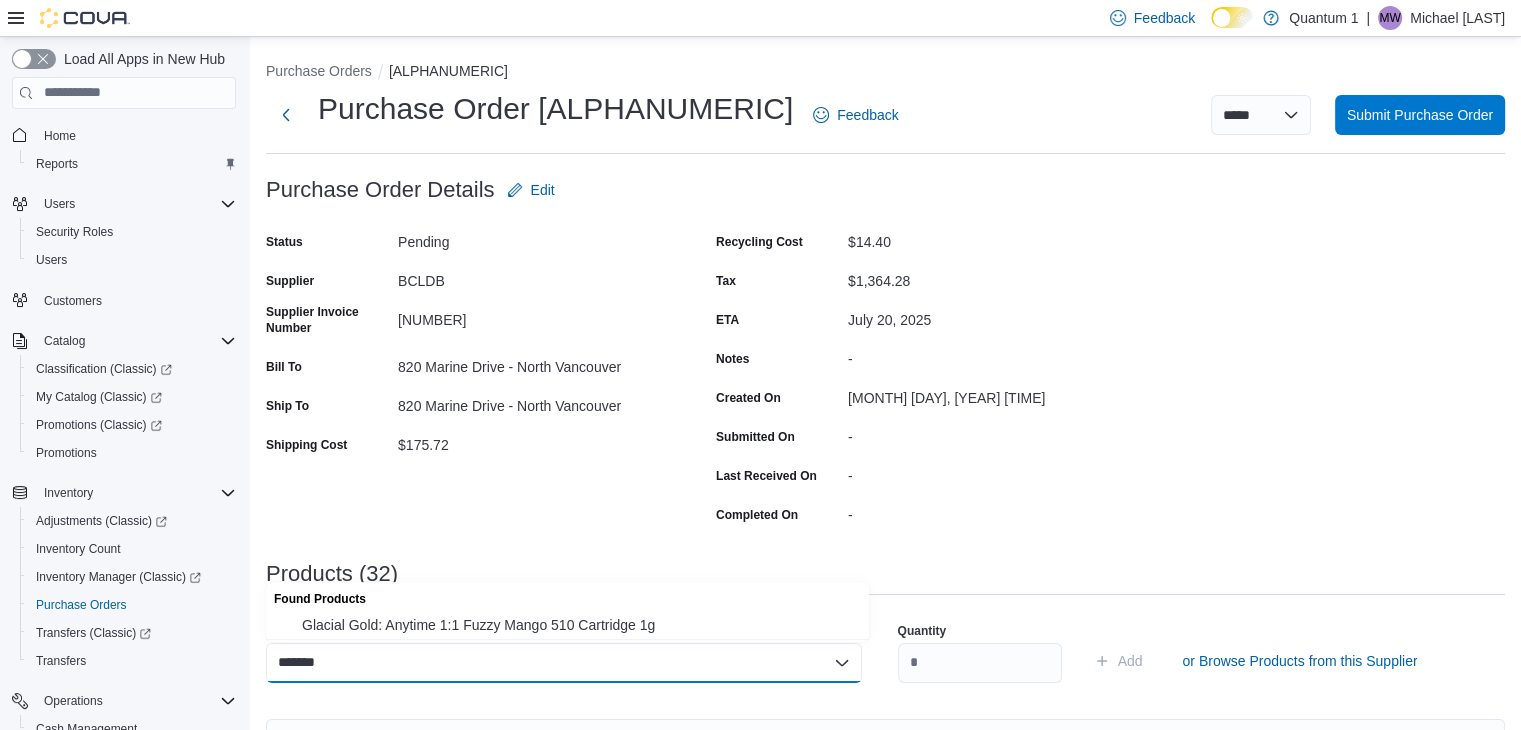 type on "*******" 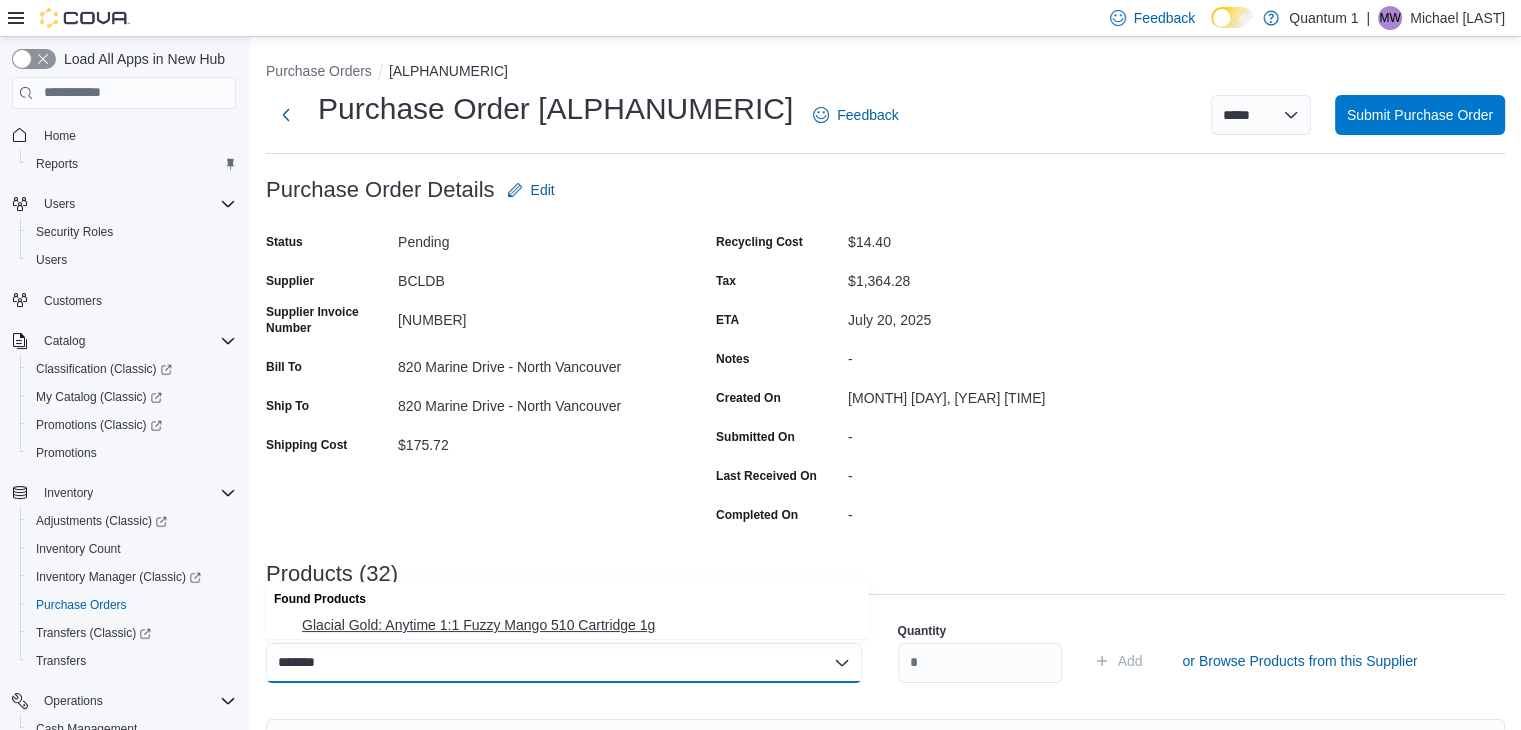click on "Glacial Gold: Anytime 1:1 Fuzzy Mango 510 Cartridge 1g" at bounding box center [579, 625] 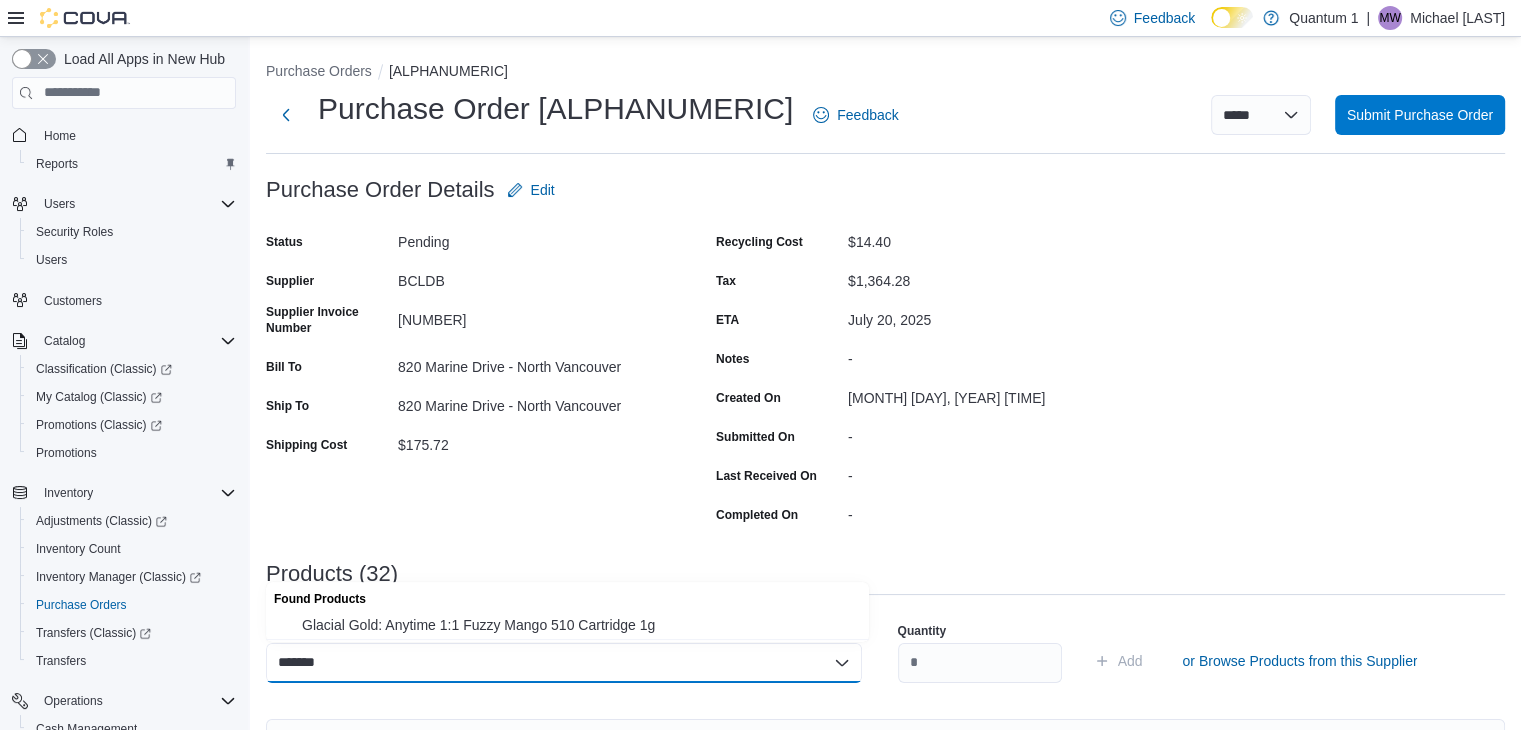 type 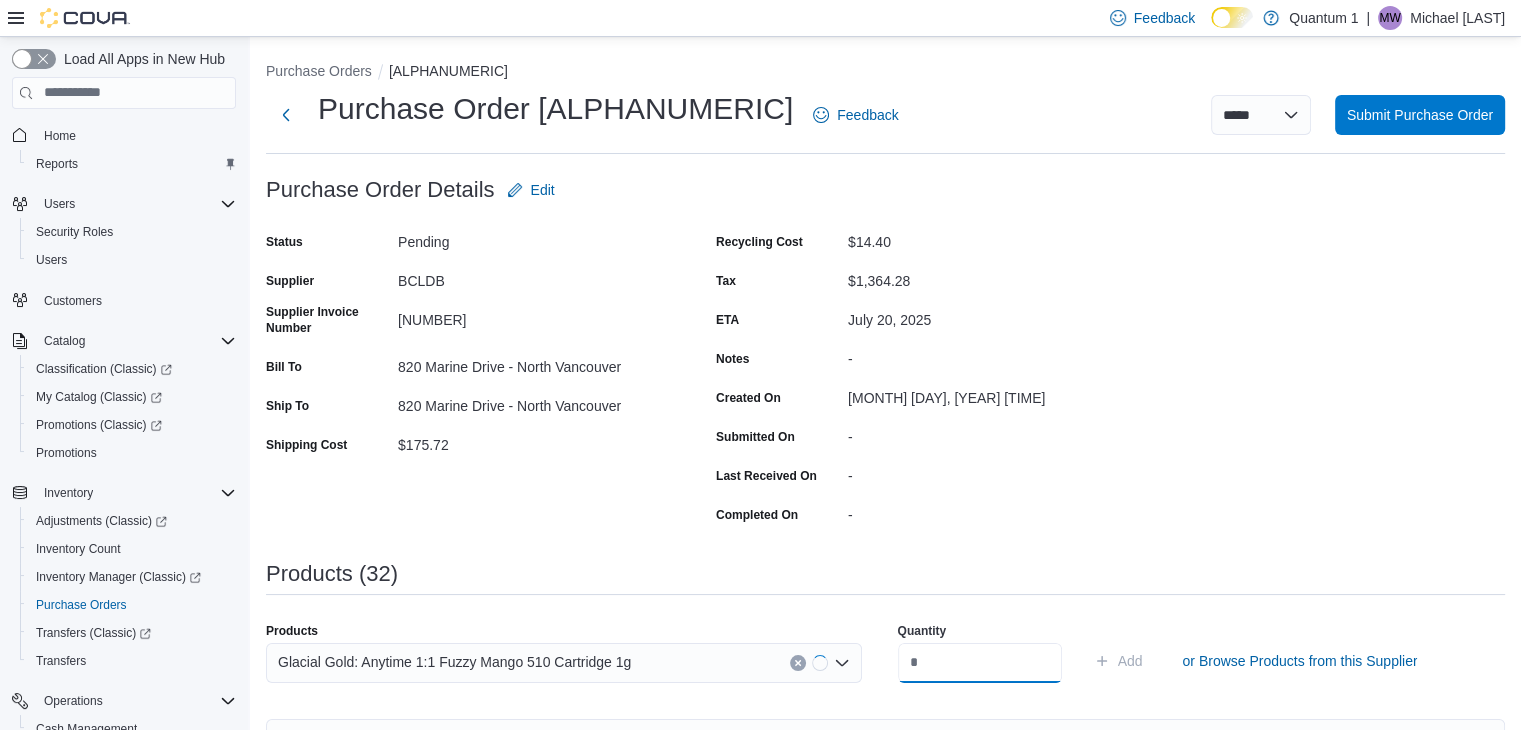click at bounding box center [980, 663] 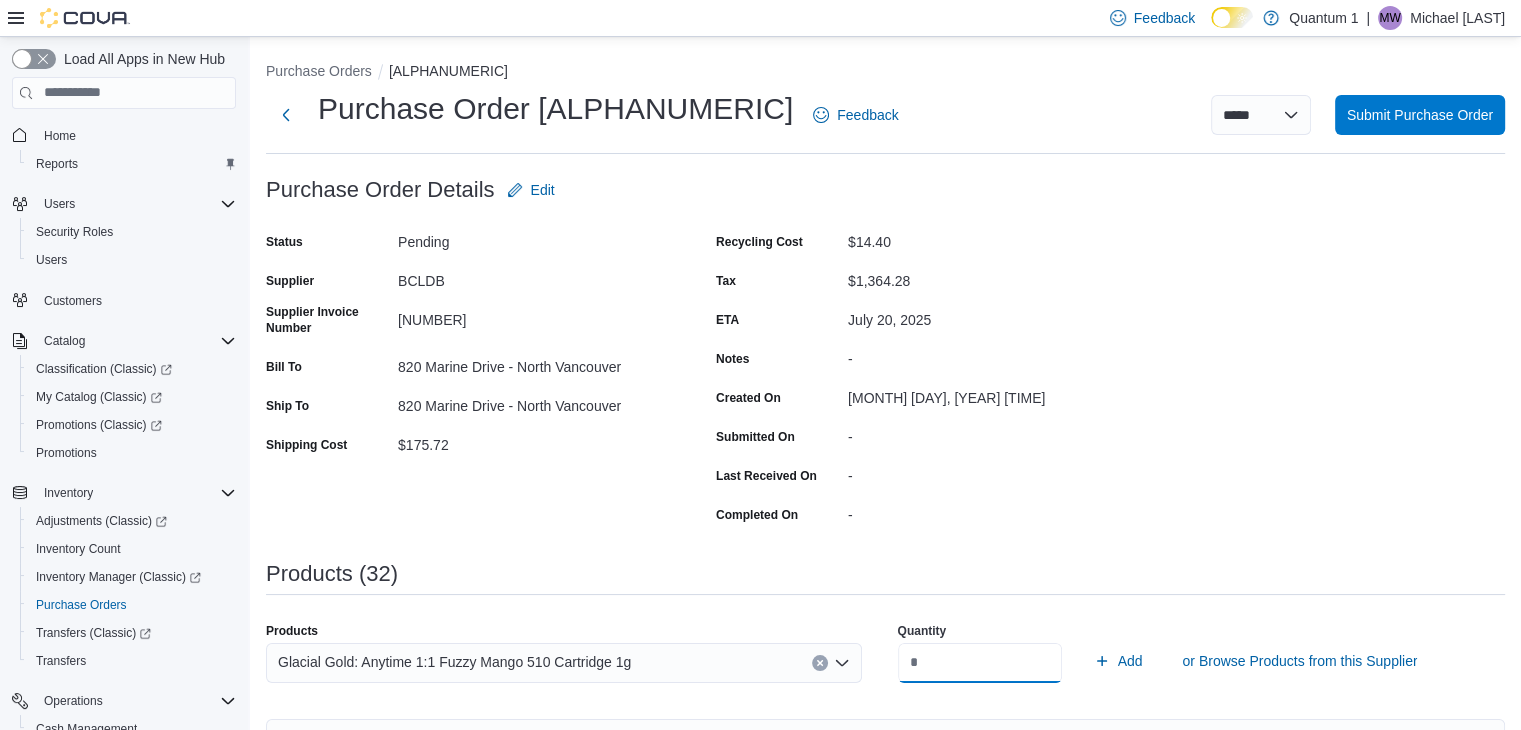 type on "*" 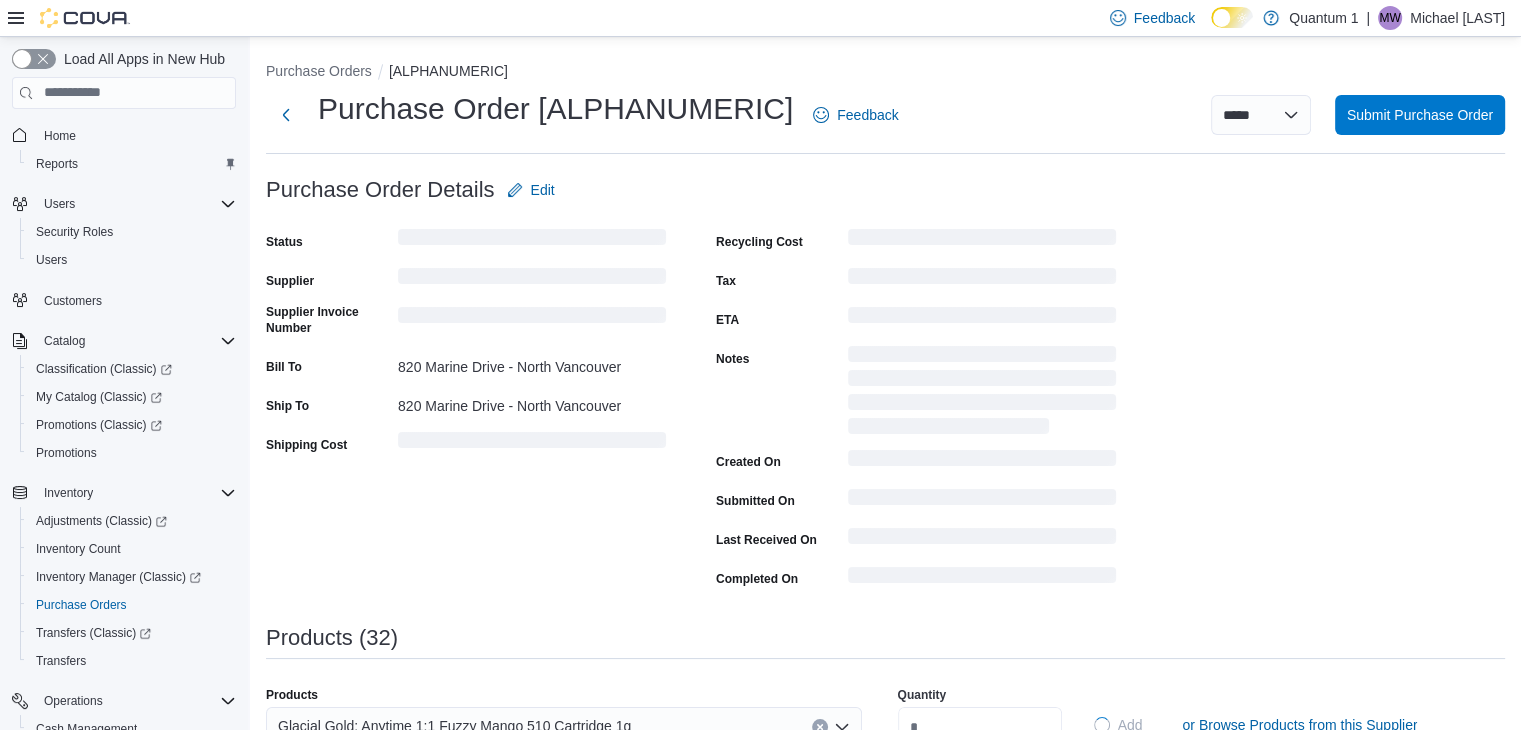 type 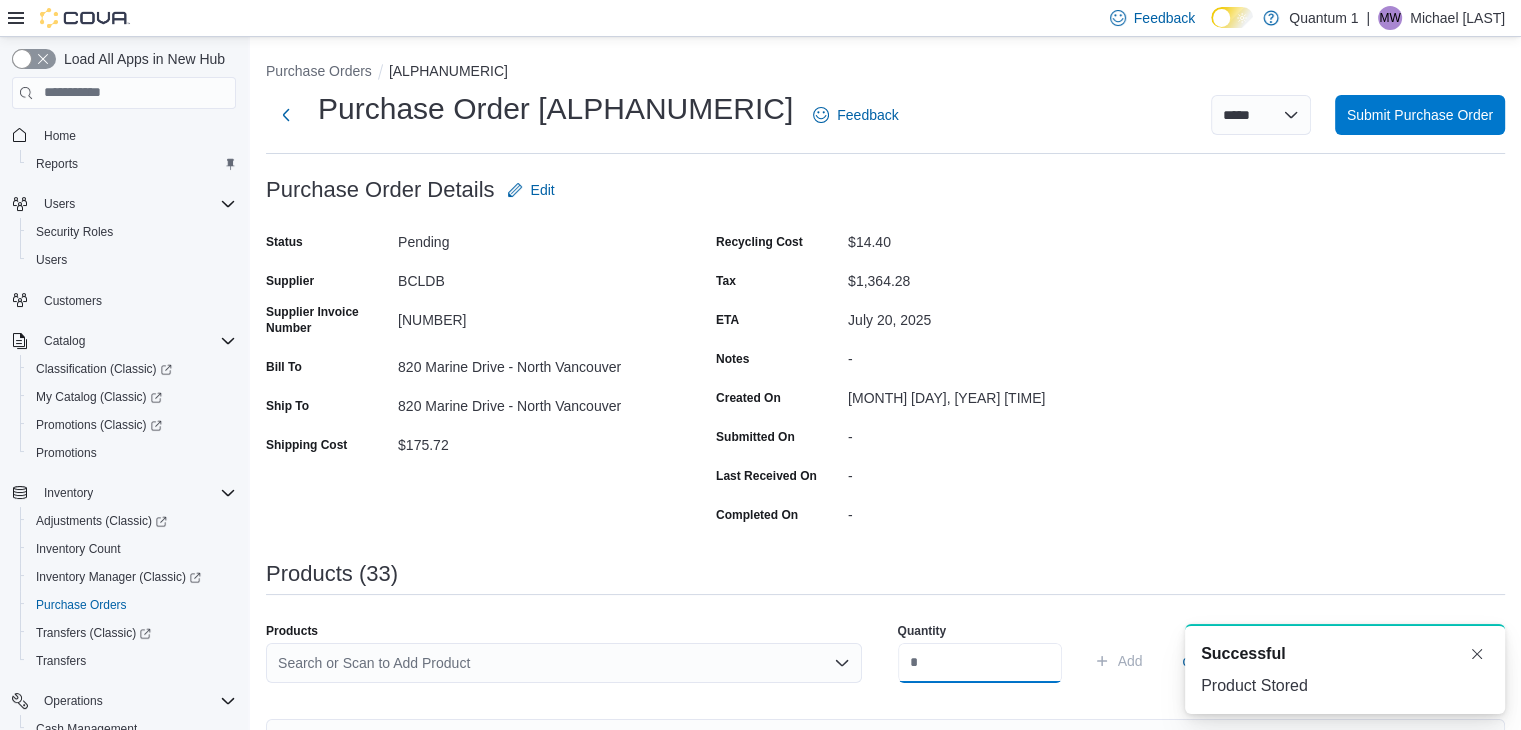 scroll, scrollTop: 0, scrollLeft: 0, axis: both 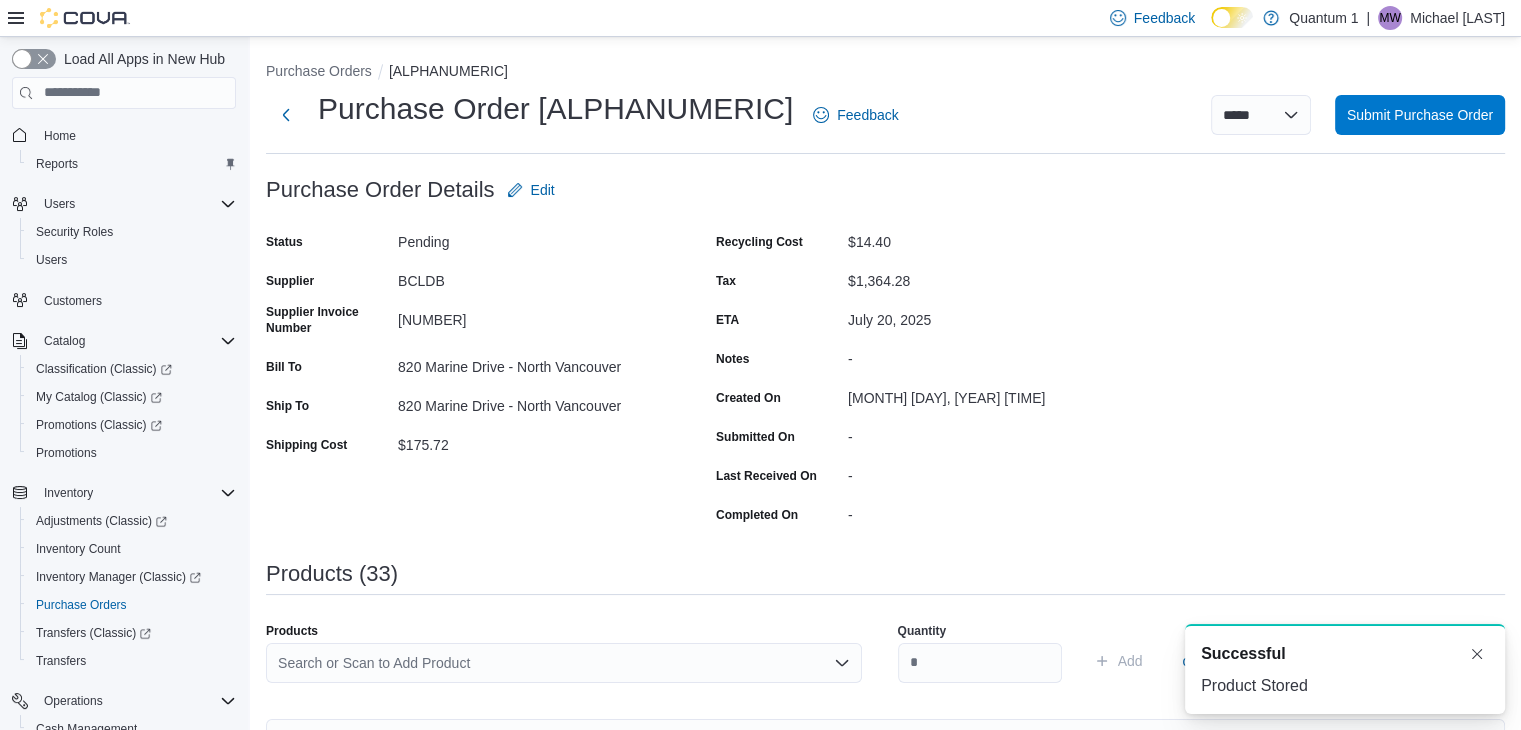 click on "Search or Scan to Add Product" at bounding box center [564, 663] 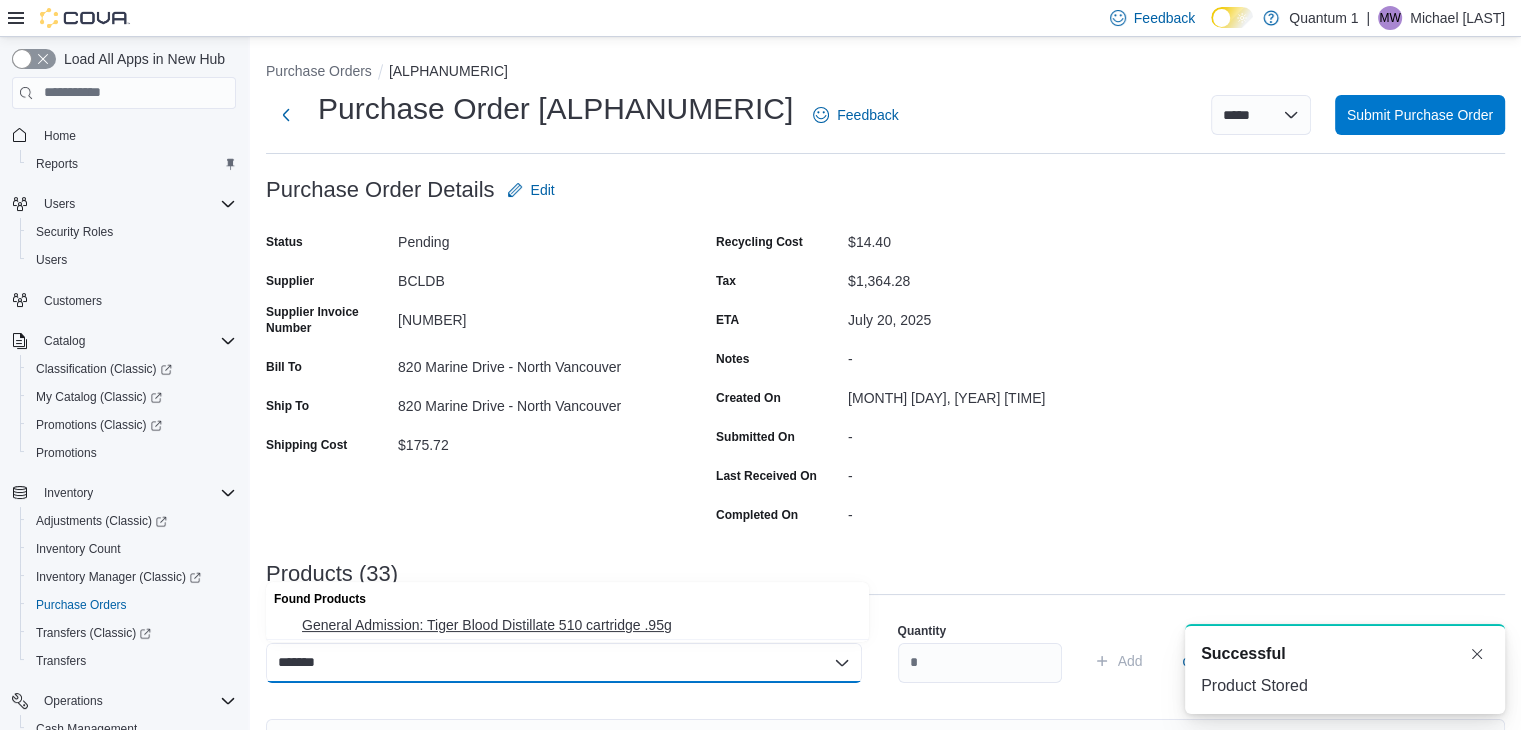 type on "*******" 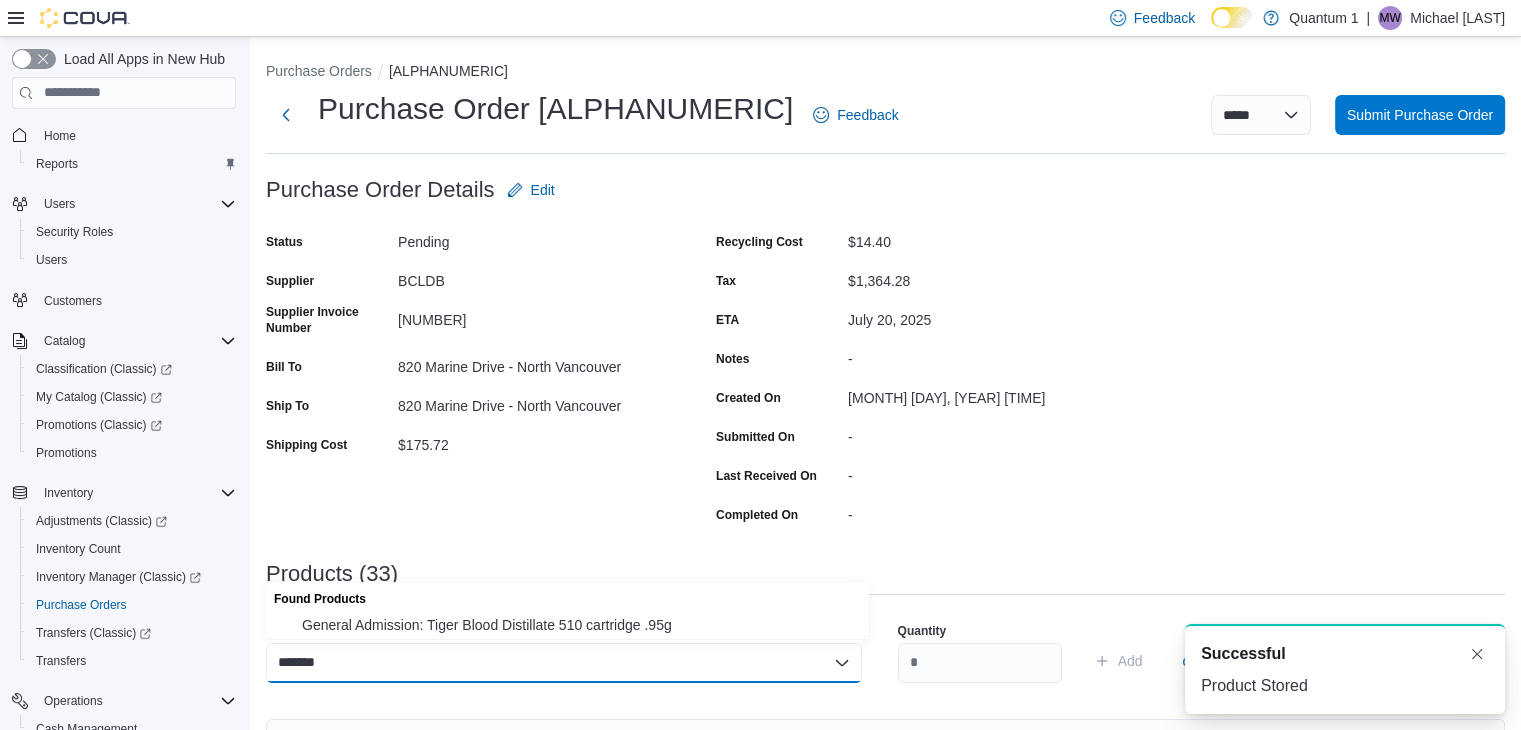 type 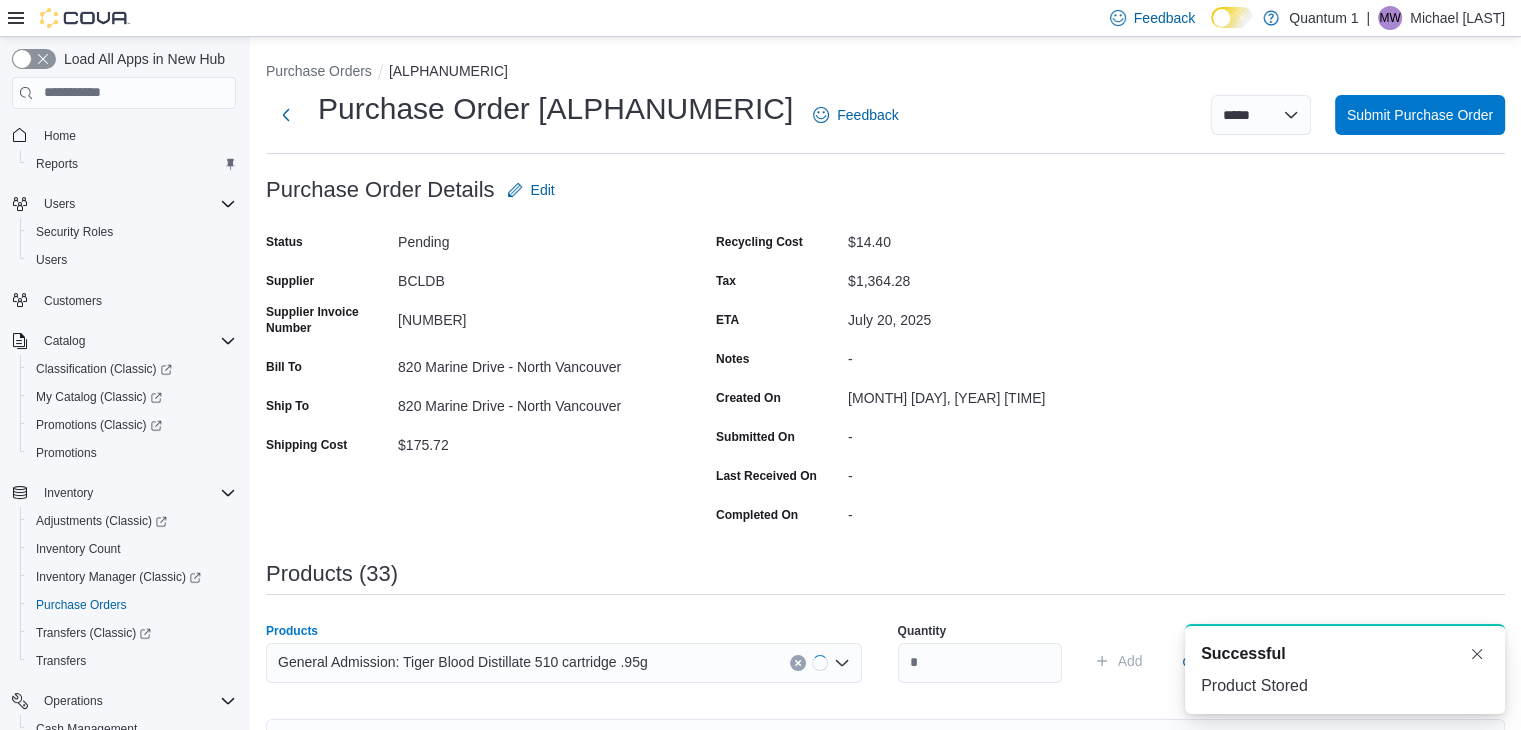 click on "Quantity" at bounding box center (980, 653) 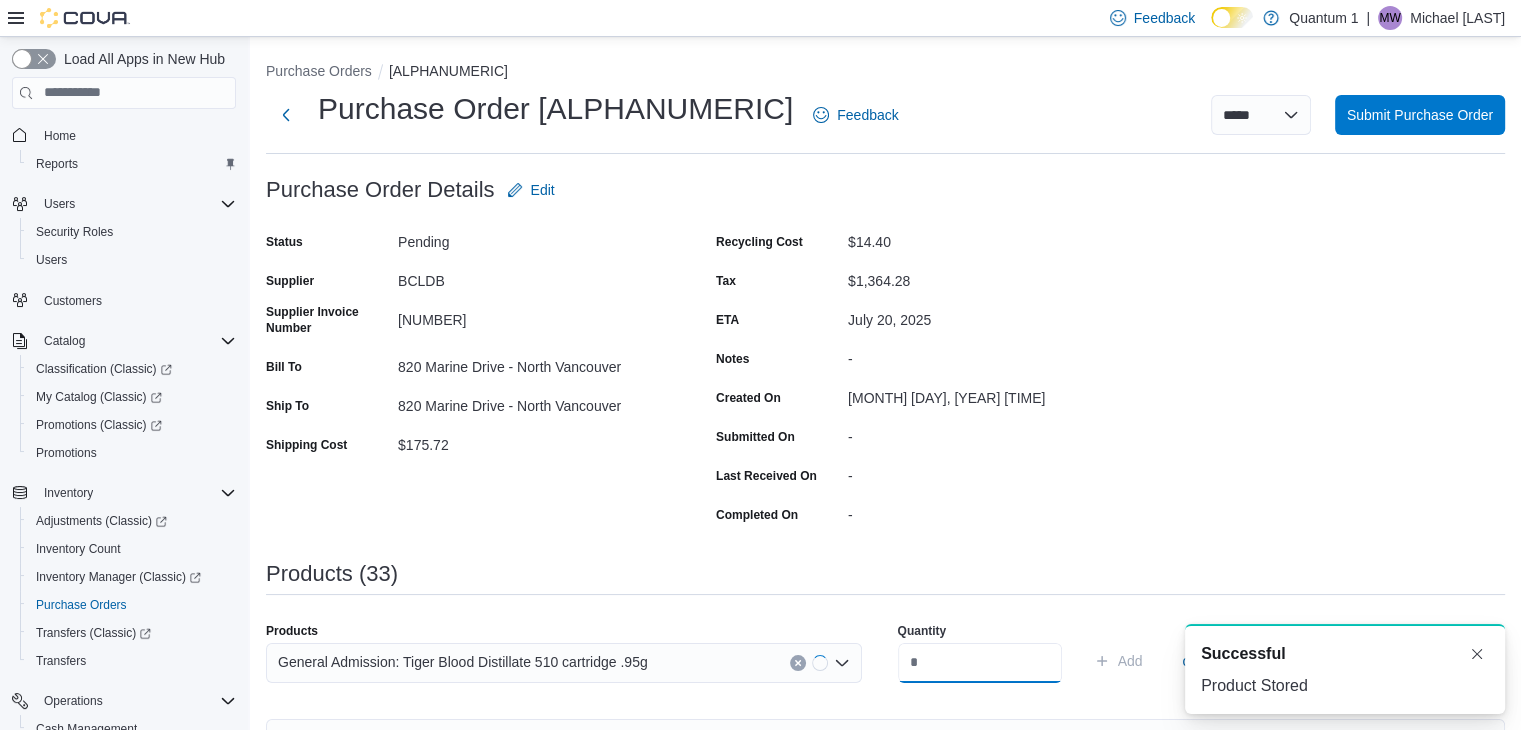 click at bounding box center (980, 663) 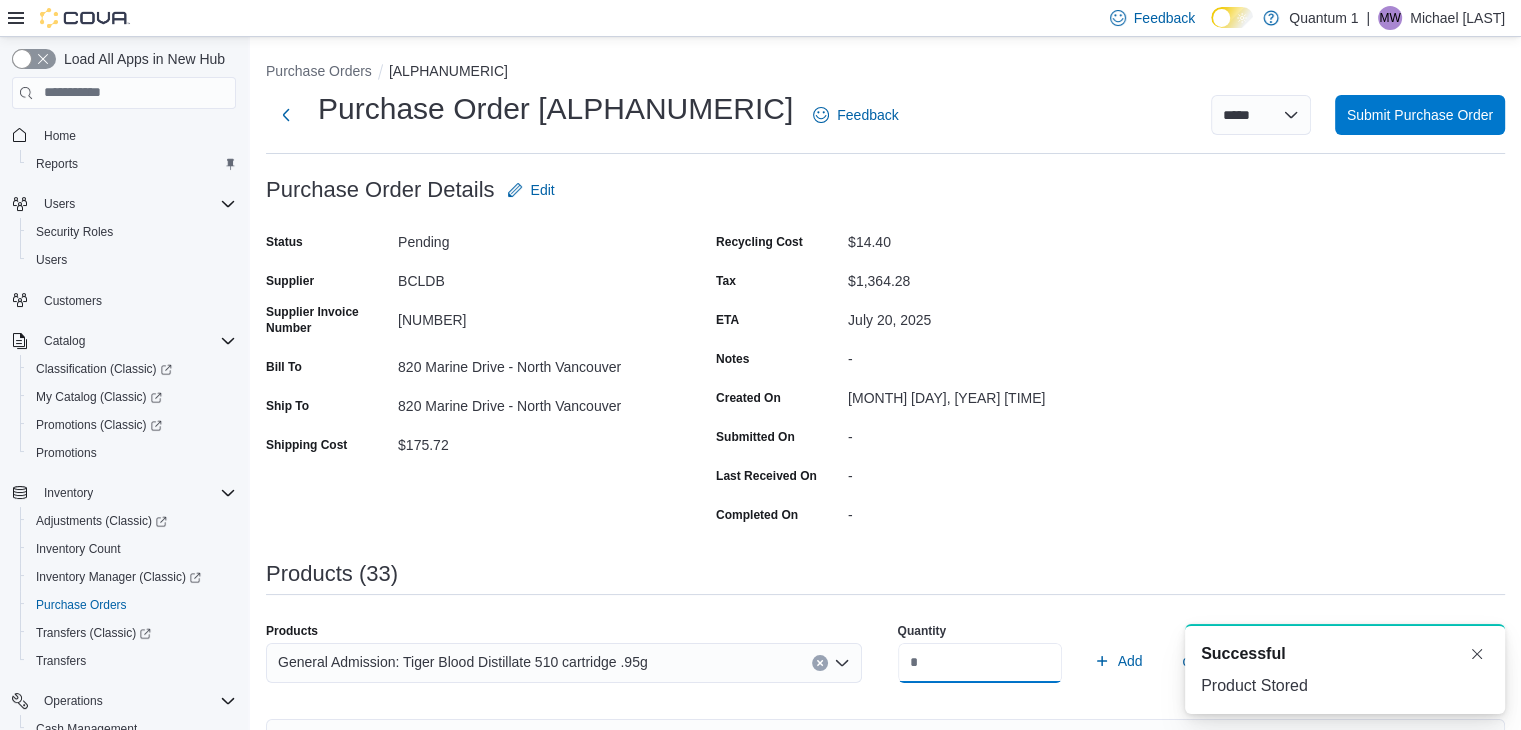 type on "**" 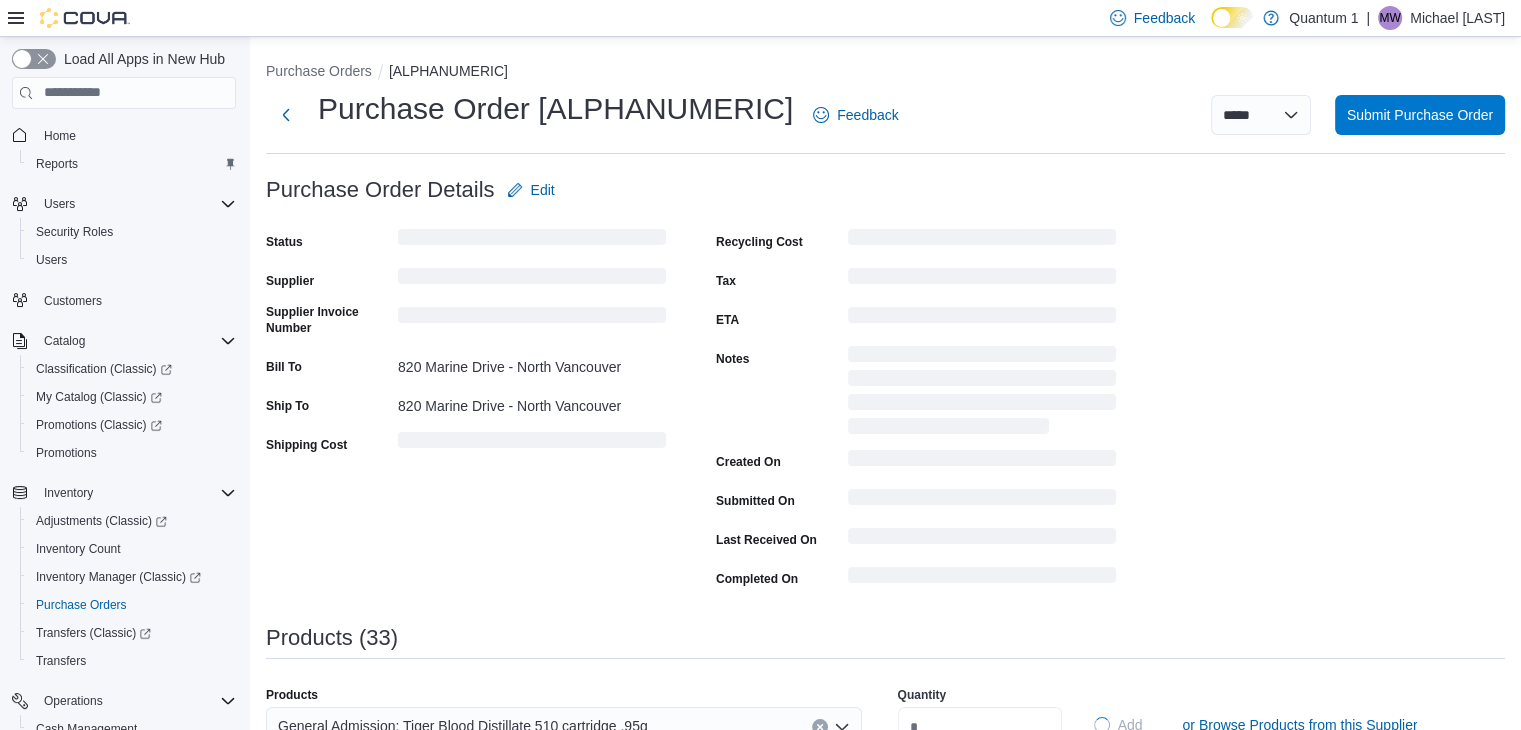 type 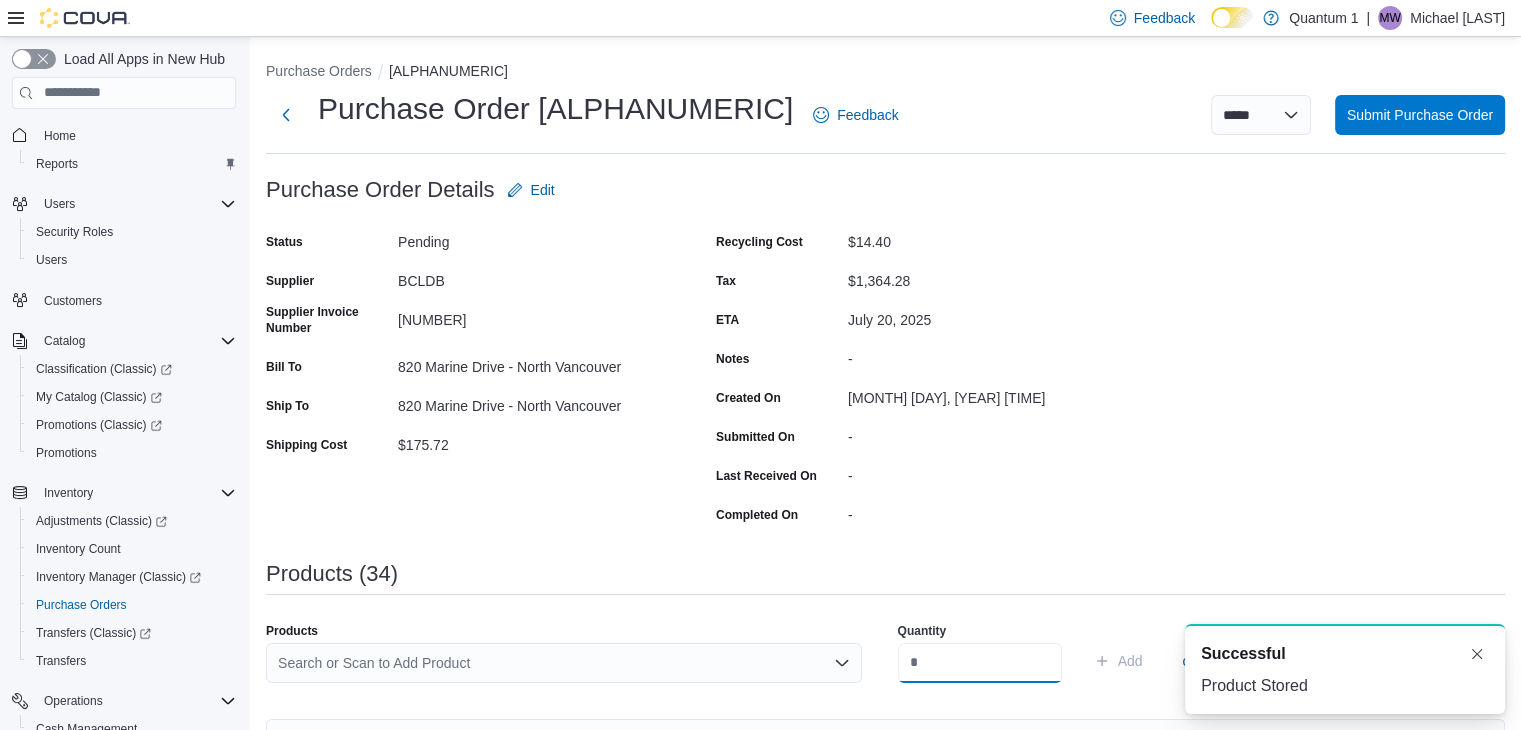 scroll, scrollTop: 0, scrollLeft: 0, axis: both 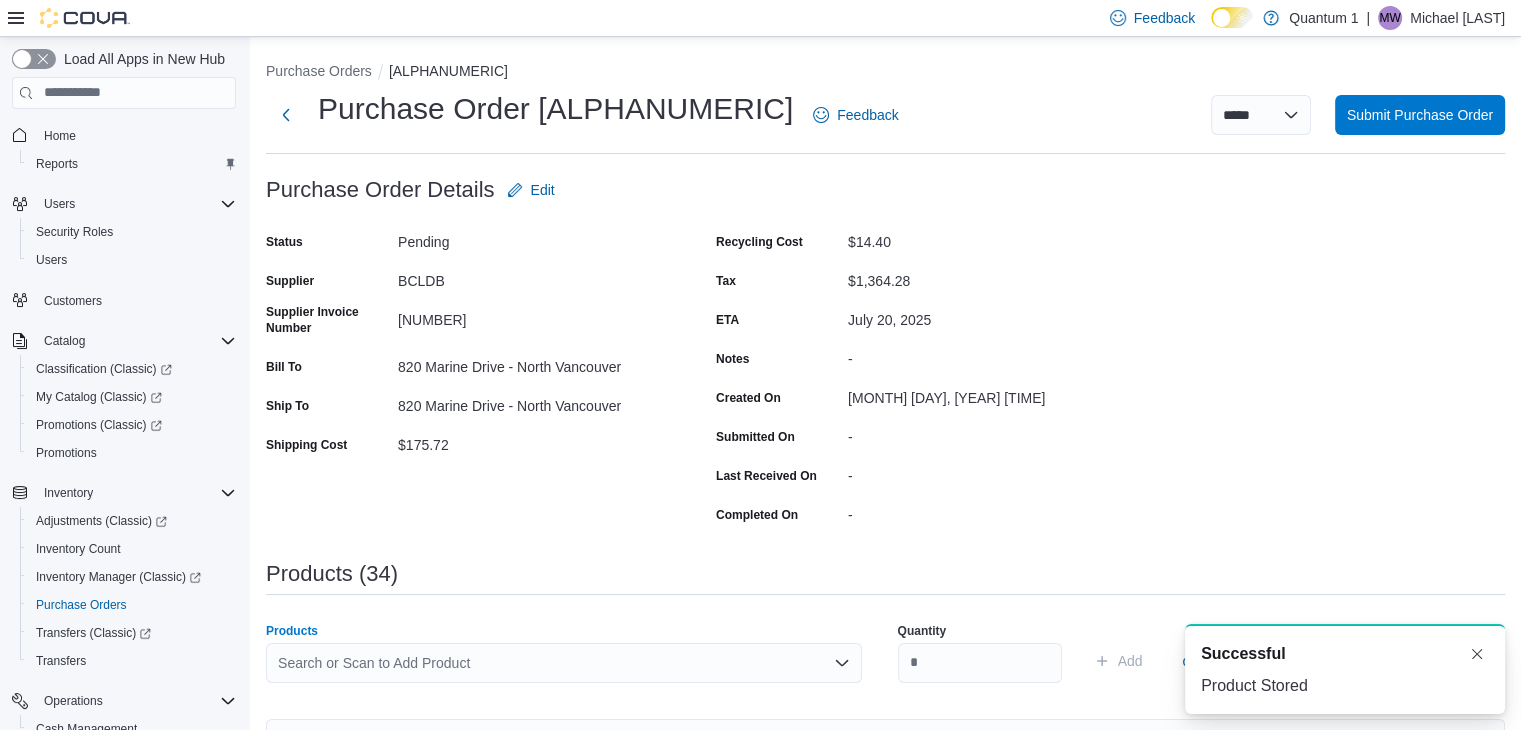 click on "Search or Scan to Add Product" at bounding box center (564, 663) 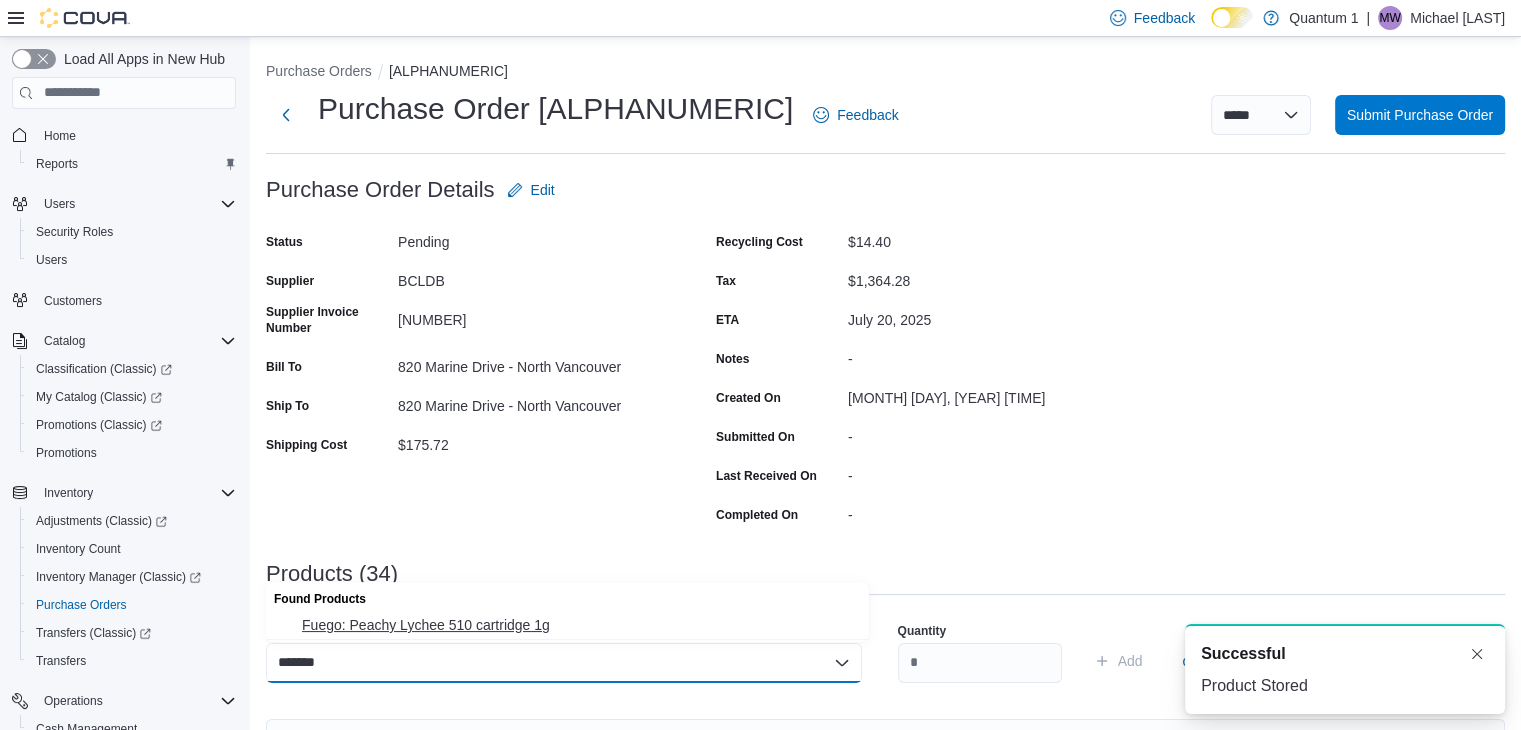 type on "*******" 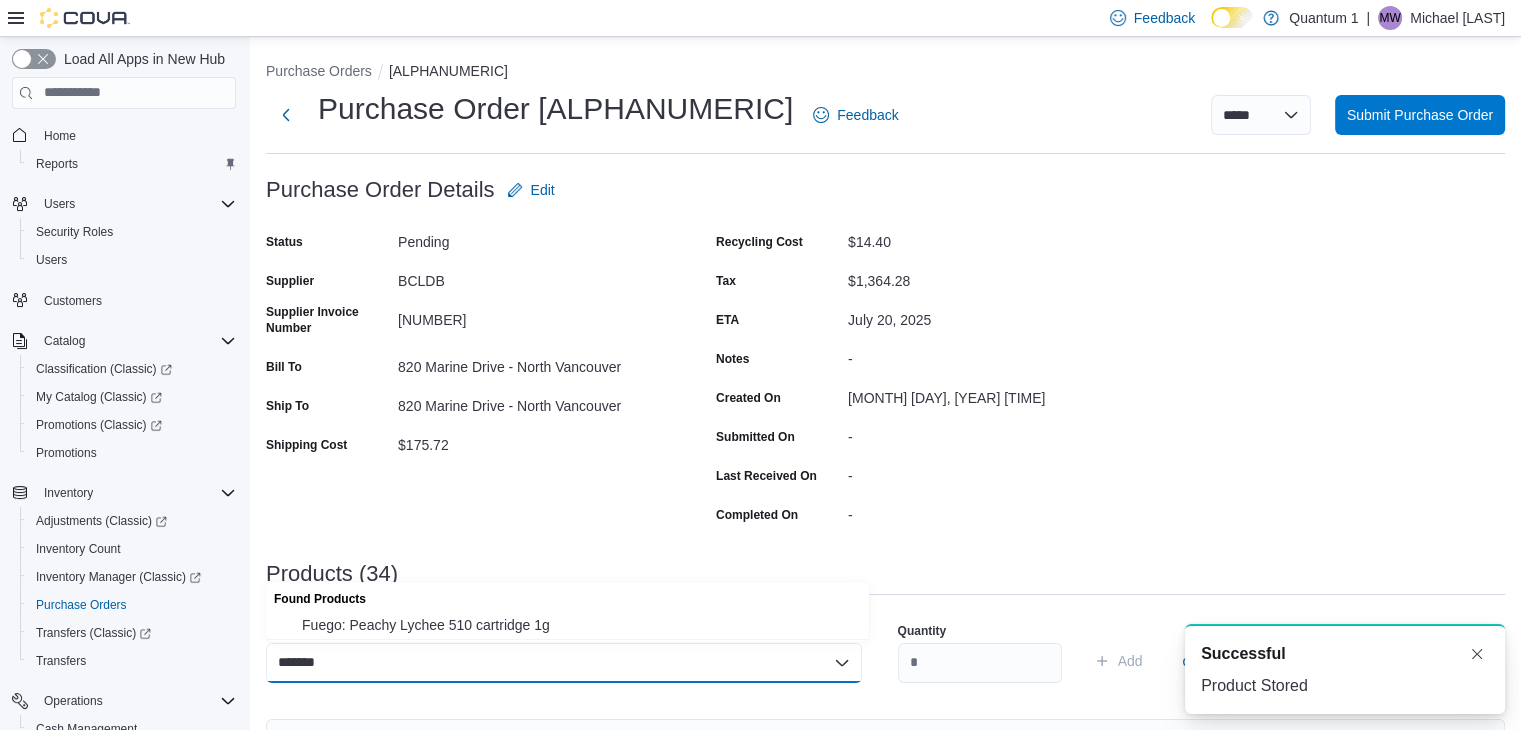 type 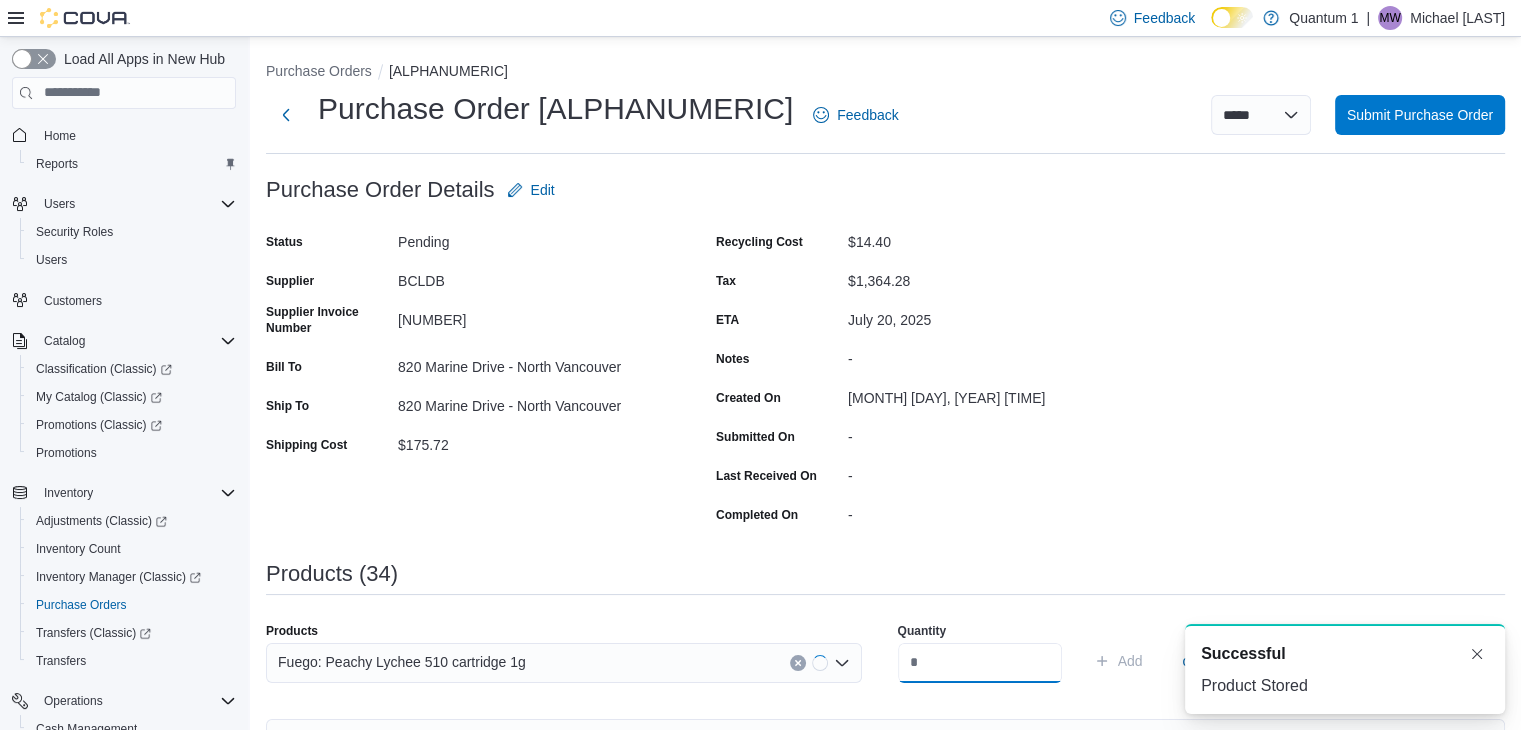 click at bounding box center (980, 663) 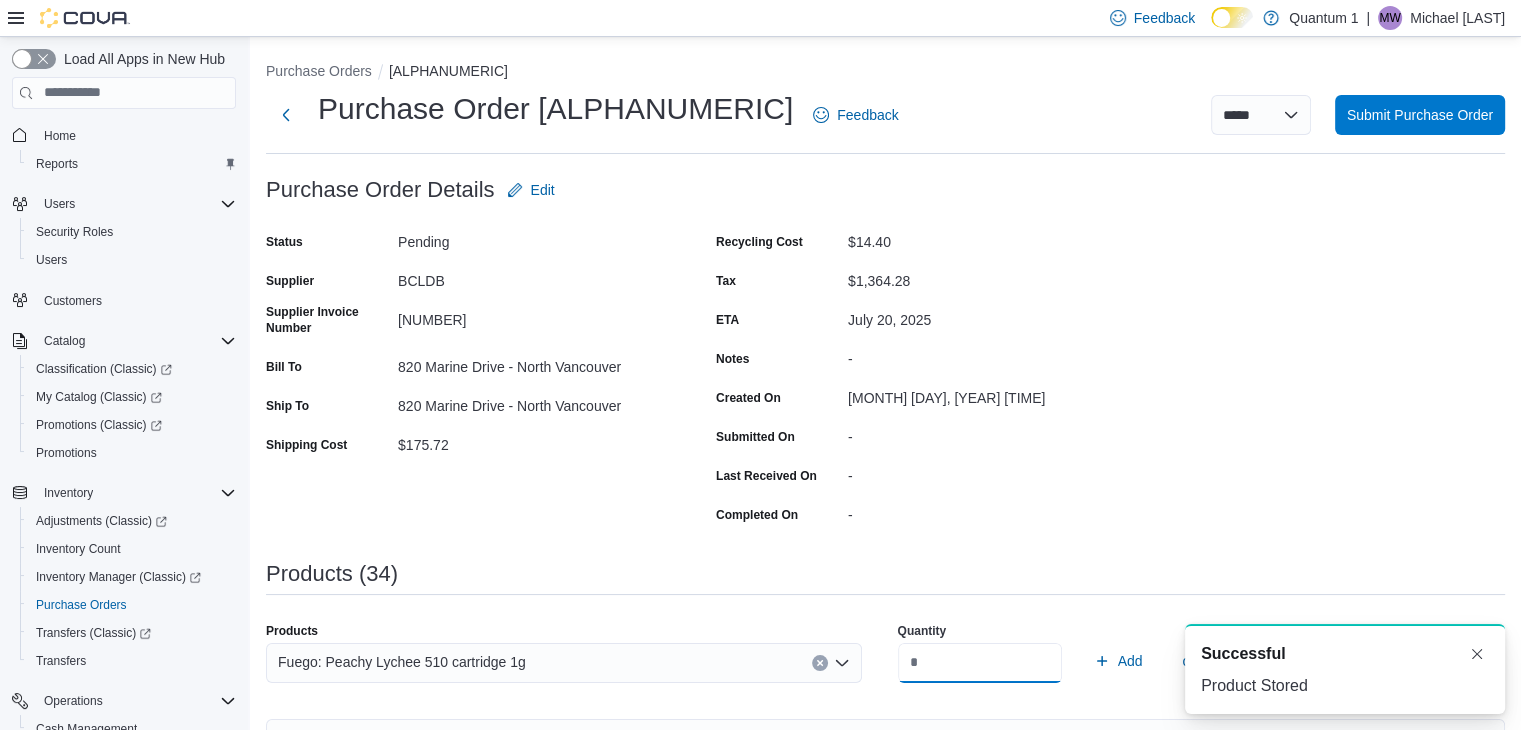 type on "***" 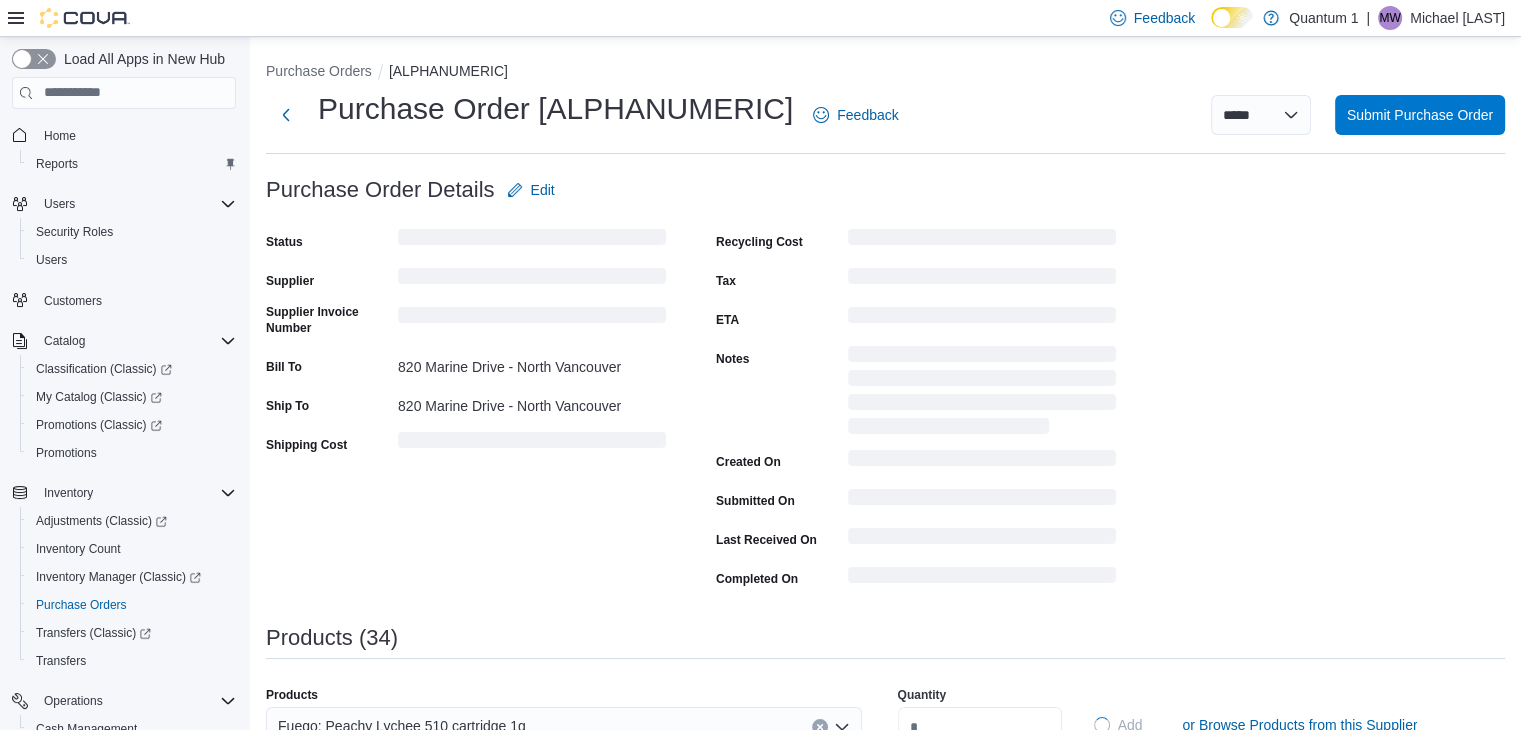 type 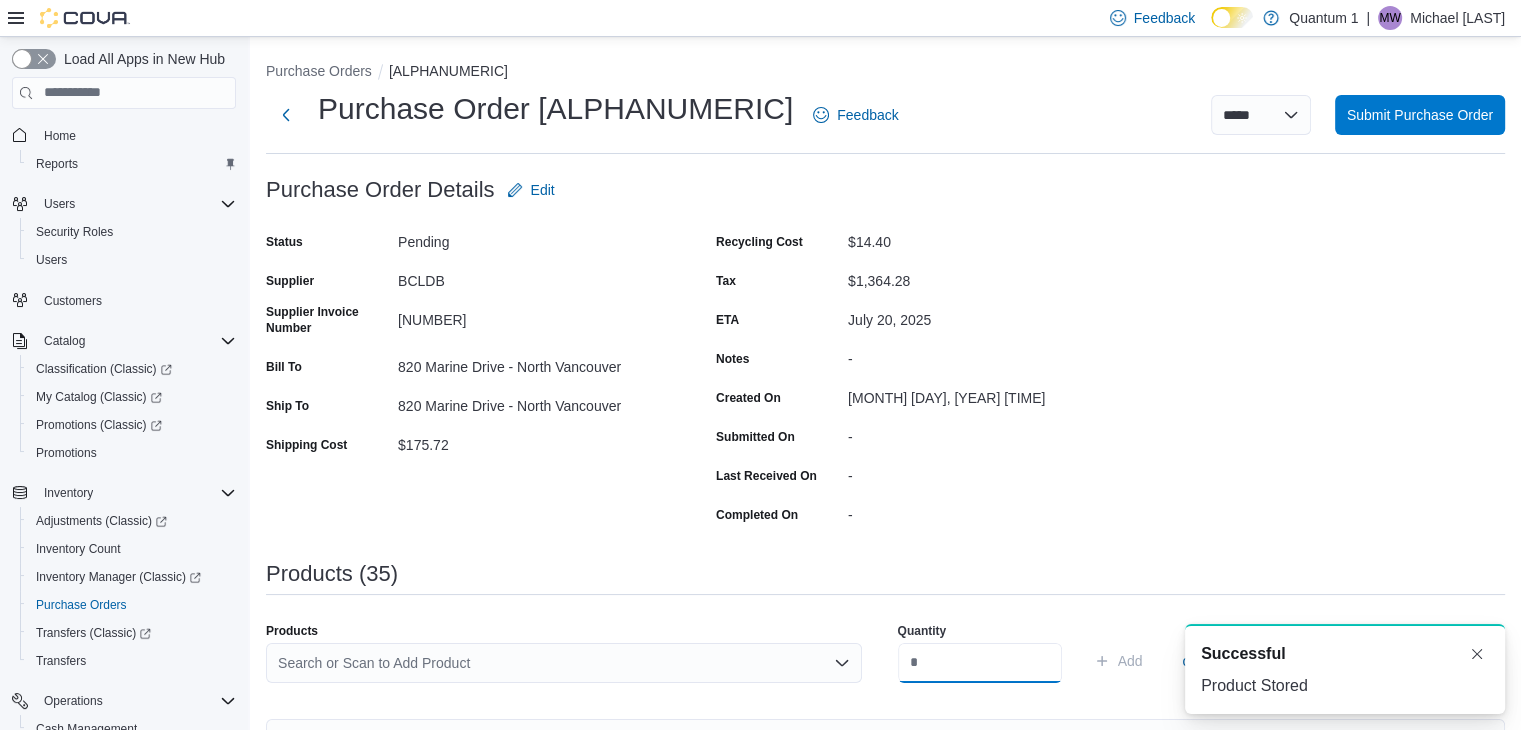 scroll, scrollTop: 0, scrollLeft: 0, axis: both 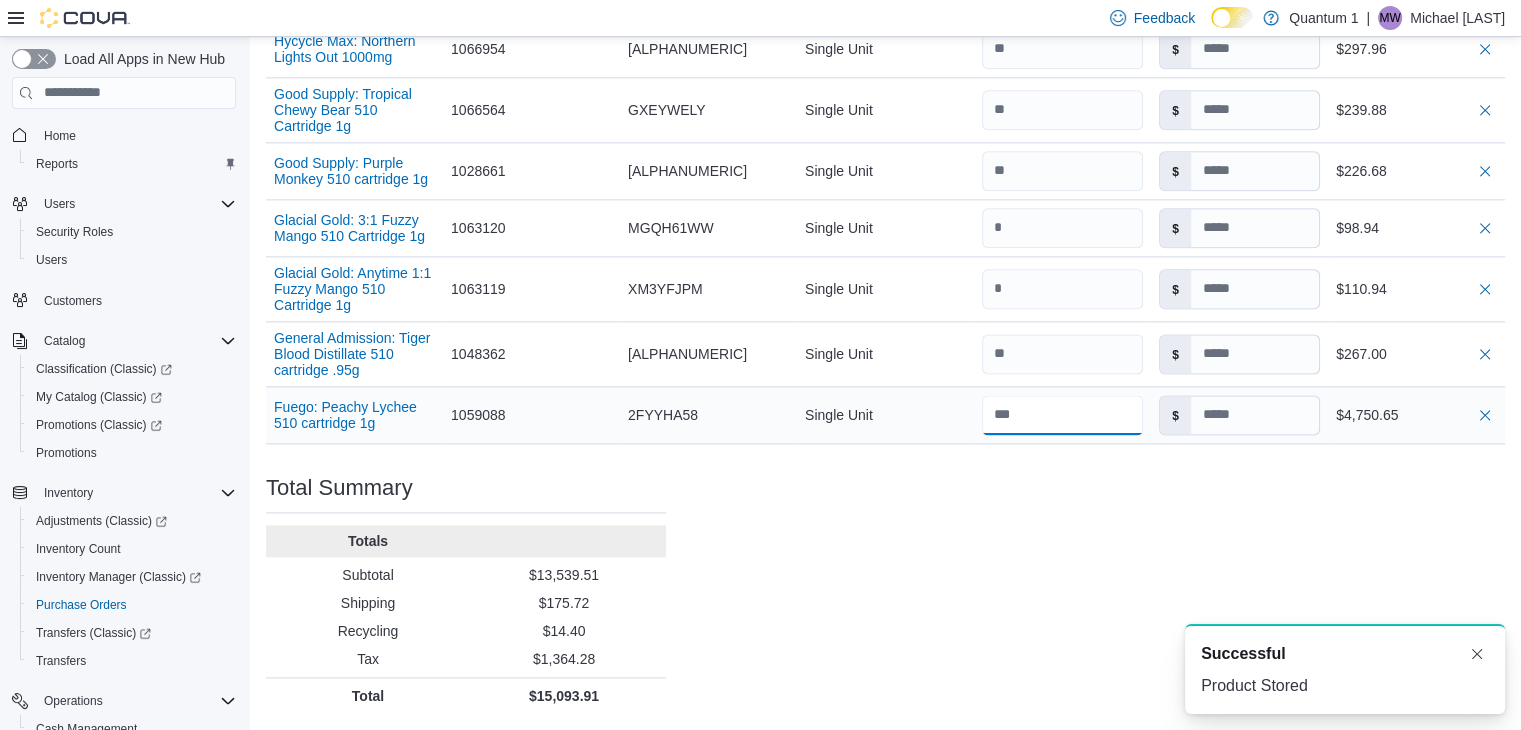 click at bounding box center [1062, 415] 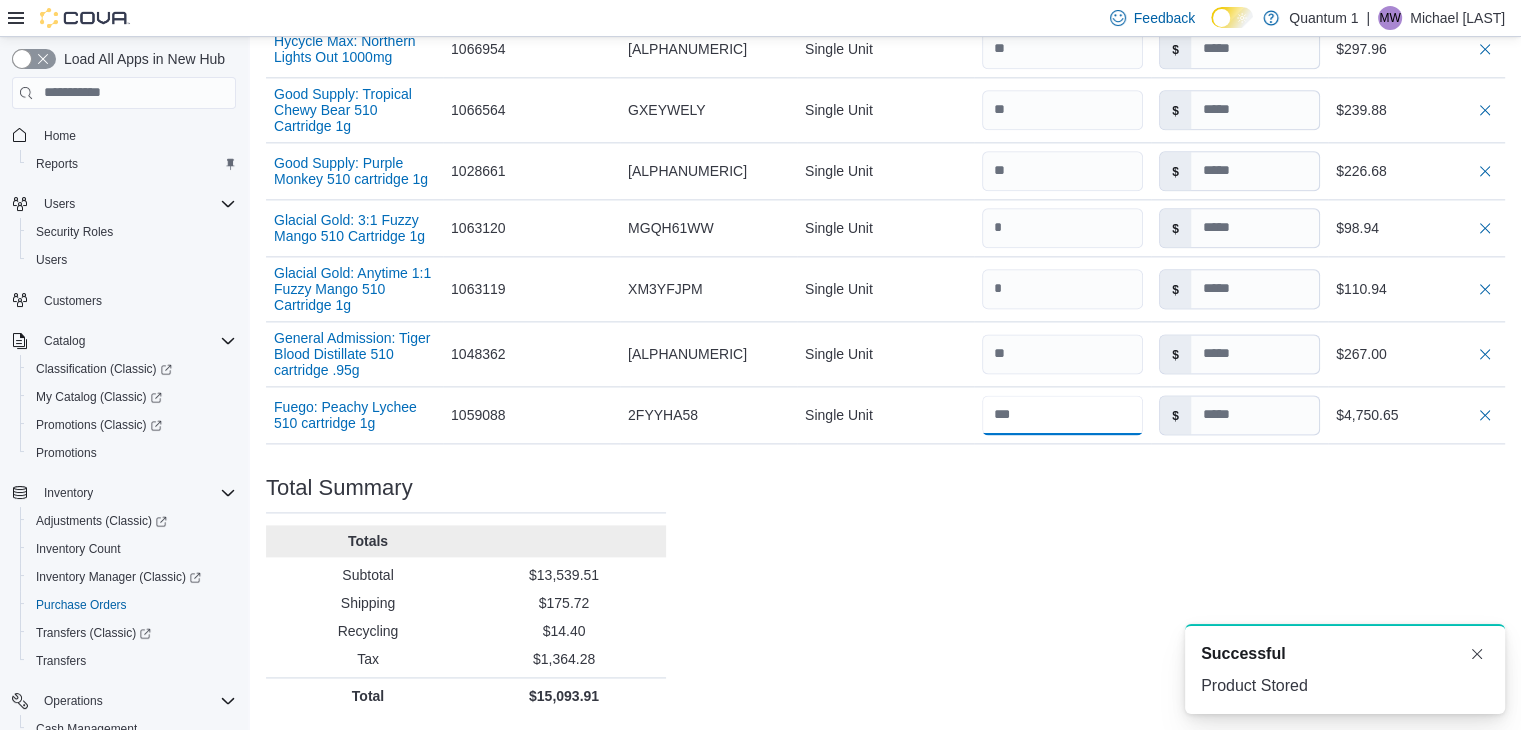 type on "**" 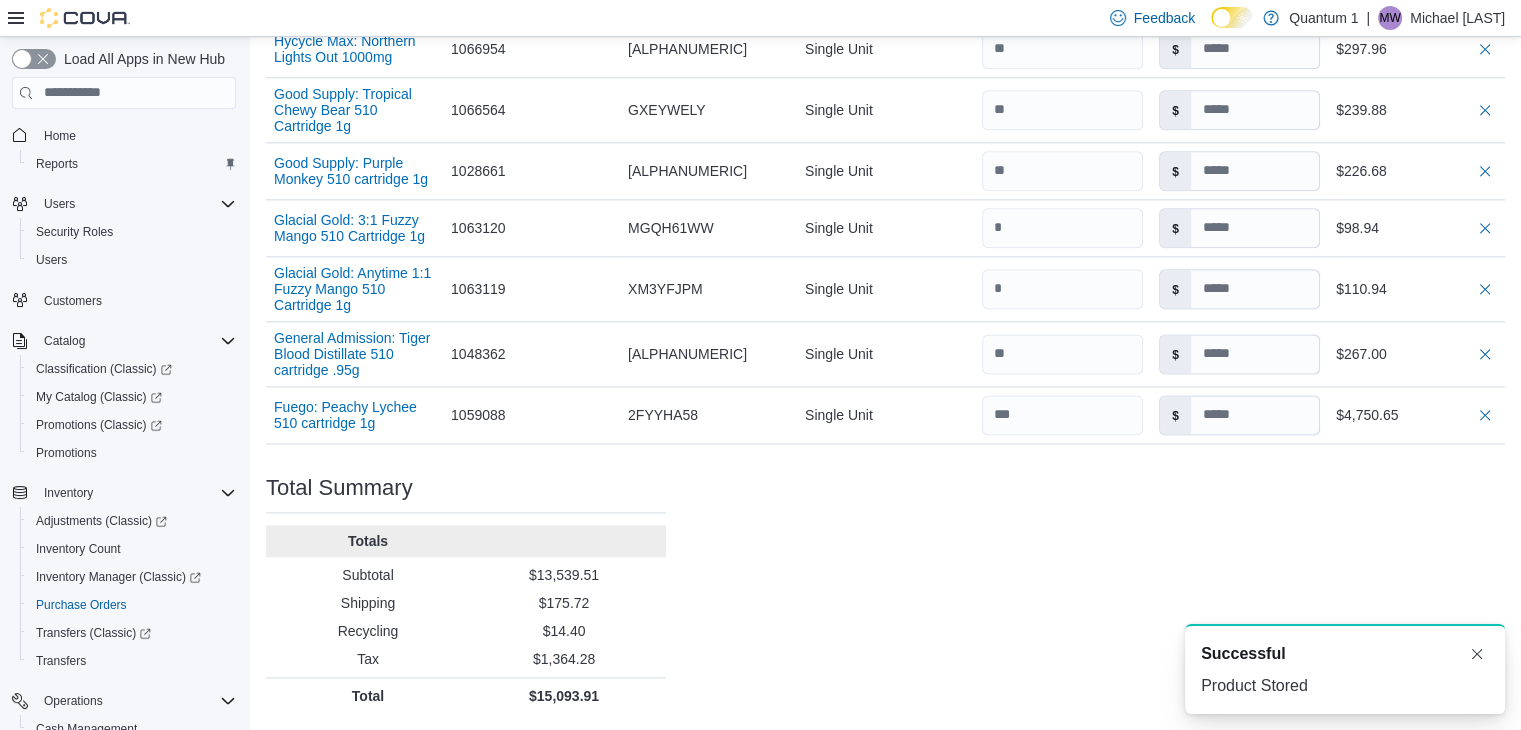 click on "Purchase Order: [ORDER_ID] Feedback Purchase Order Details   Edit Status Pending Supplier BCLDB Supplier Invoice Number [INVOICE_NUMBER] Bill To [NUMBER] [STREET] - [CITY] Ship To [NUMBER] [STREET] - [CITY] Shipping Cost $[PRICE] Recycling Cost $[PRICE] Tax $[PRICE] ETA [MONTH] [DAY], [YEAR] Notes - Created On [MONTH] [DAY], [YEAR] [HOUR]:[MINUTE] [AM/PM] Submitted On - Last Received On - Completed On - Products ([COUNT])     Products Search or Scan to Add Product Quantity  Add or Browse Products from this Supplier Sorting EuiBasicTable with search callback Item Supplier SKU Catalog SKU Unit Qty Unit Cost Total Foray Indica Blackberry Cream Disposable Vape Pen .3G Supplier SKU [SKU] Catalog SKU [SKU] Unit Single Unit Qty Unit Cost $ Total $[PRICE] VoxPuffz: Peach Melonberry Rechargeable Disposable Vape 1.2g Supplier SKU [SKU] Catalog SKU [SKU] Unit Single Unit Qty Unit Cost $ Total $[PRICE] BOXHOT: Alien OG All-in-One Disposable Vape 1G Supplier SKU [SKU] Catalog SKU [SKU] Unit Single Unit Qty Unit Cost $ Total $[PRICE] Unit $" at bounding box center [885, -841] 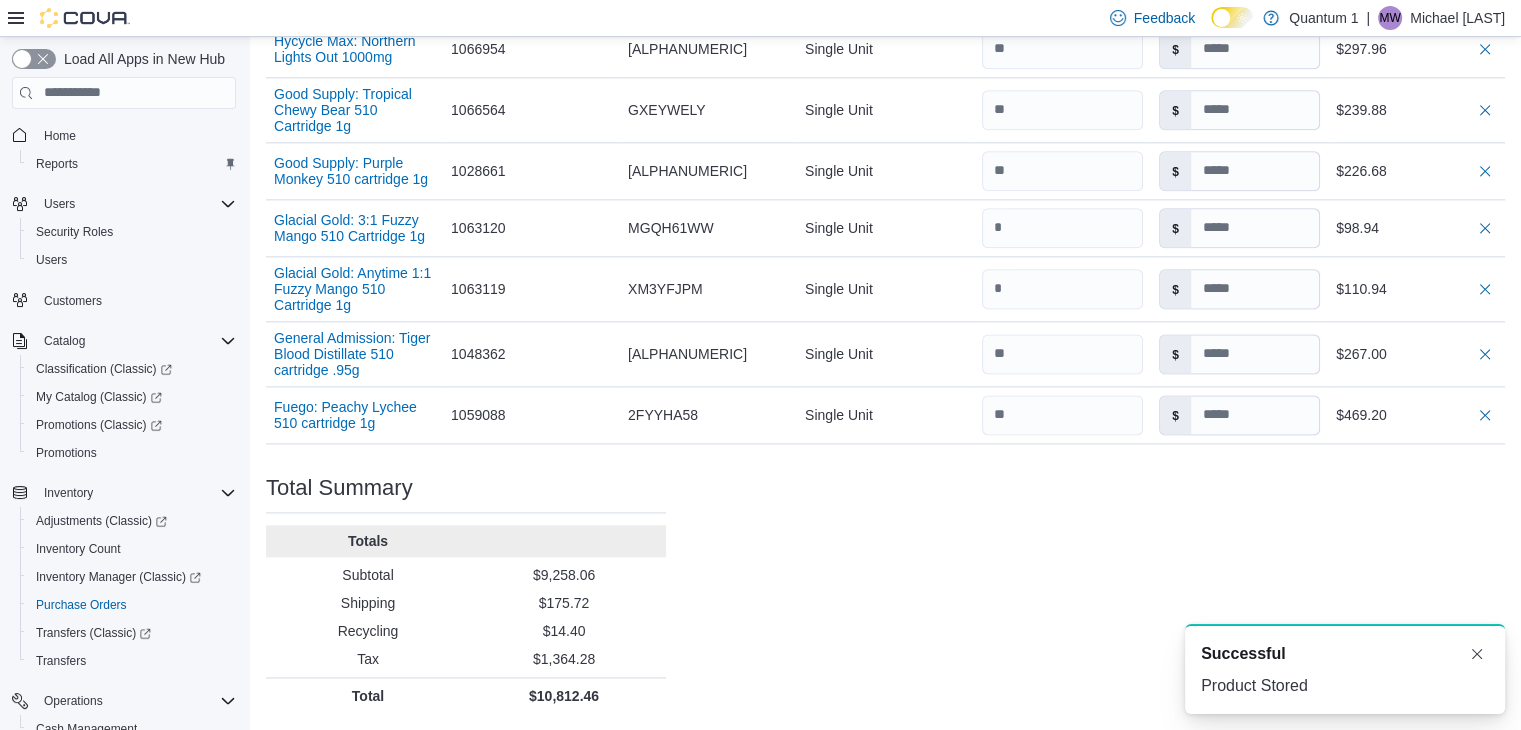 type 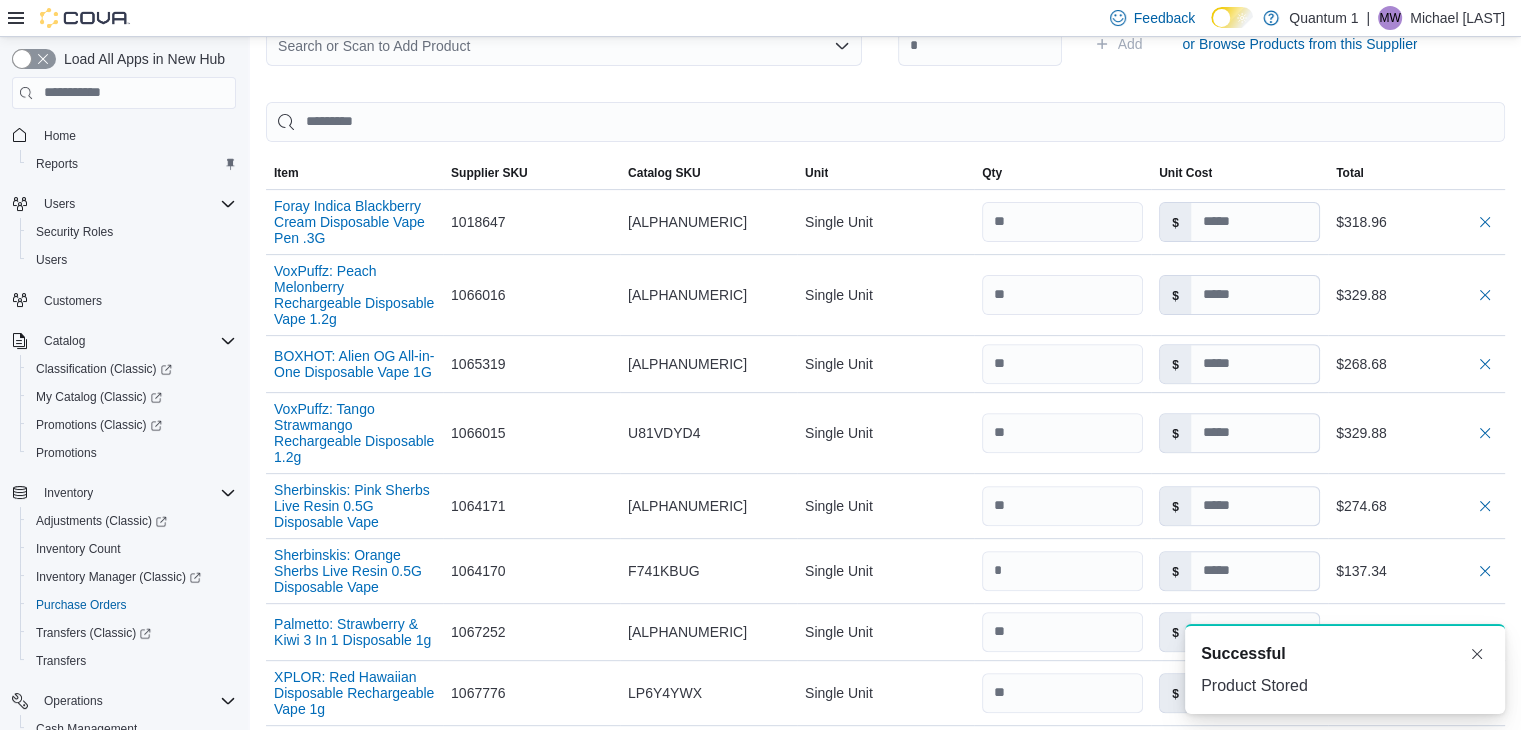 scroll, scrollTop: 0, scrollLeft: 0, axis: both 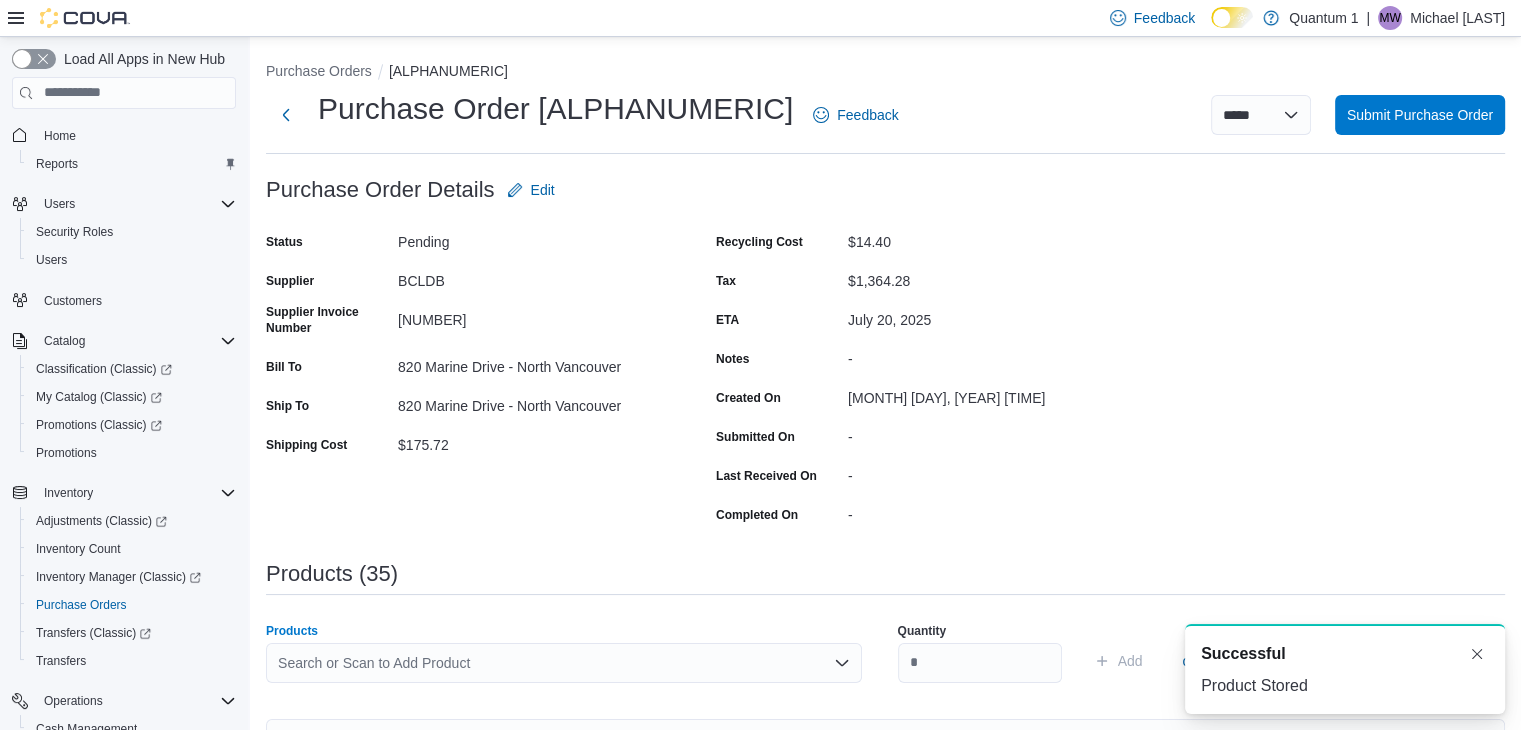 click on "Search or Scan to Add Product" at bounding box center [564, 663] 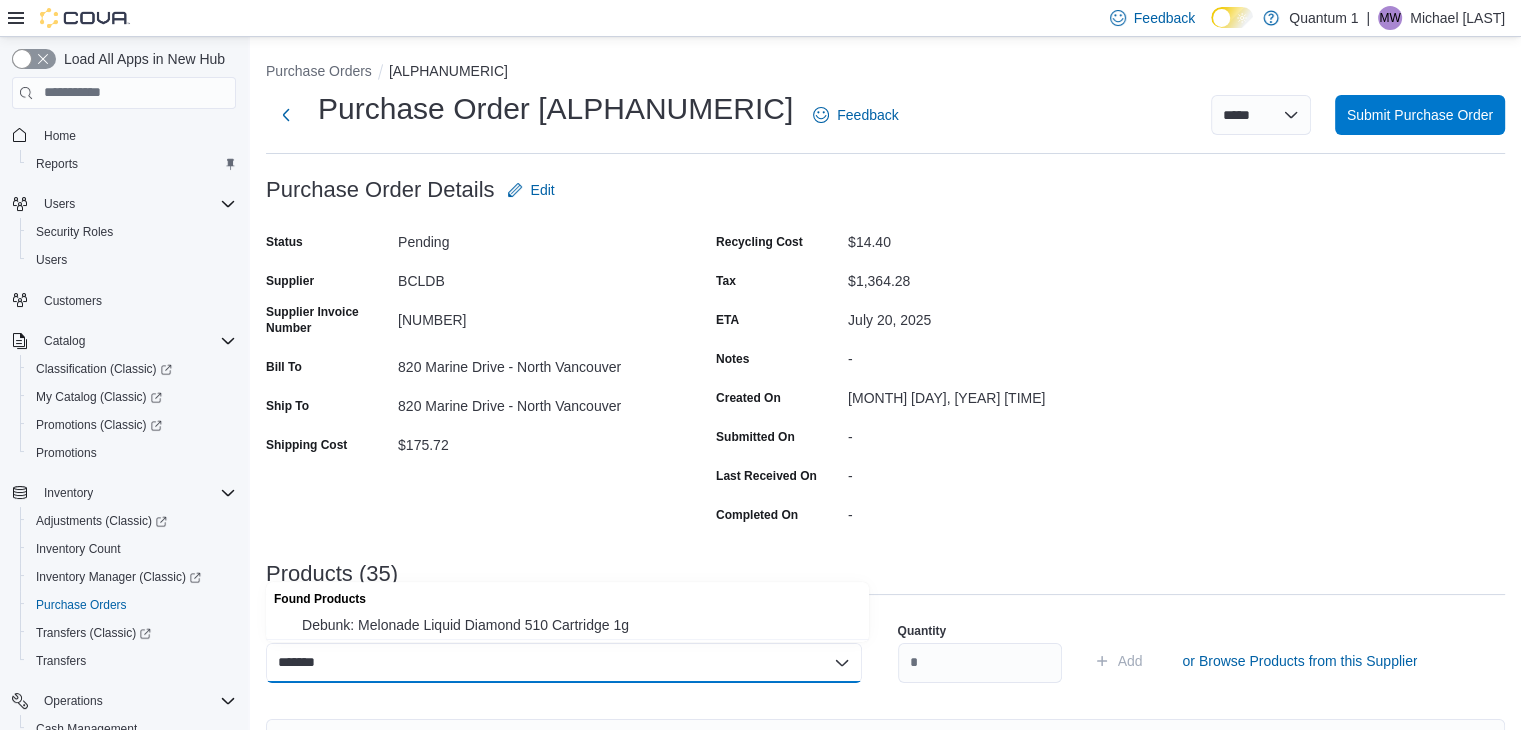 type on "*******" 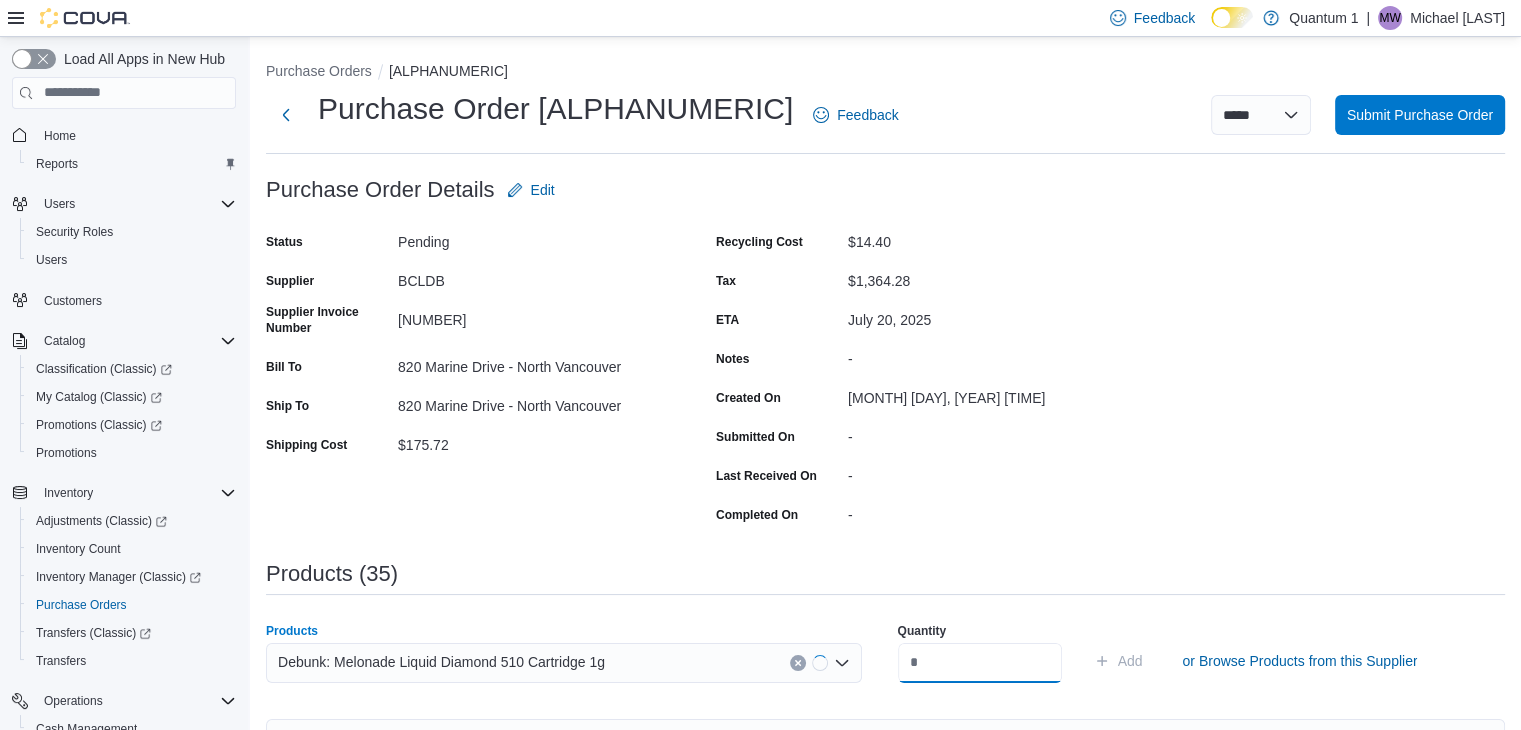click at bounding box center [980, 663] 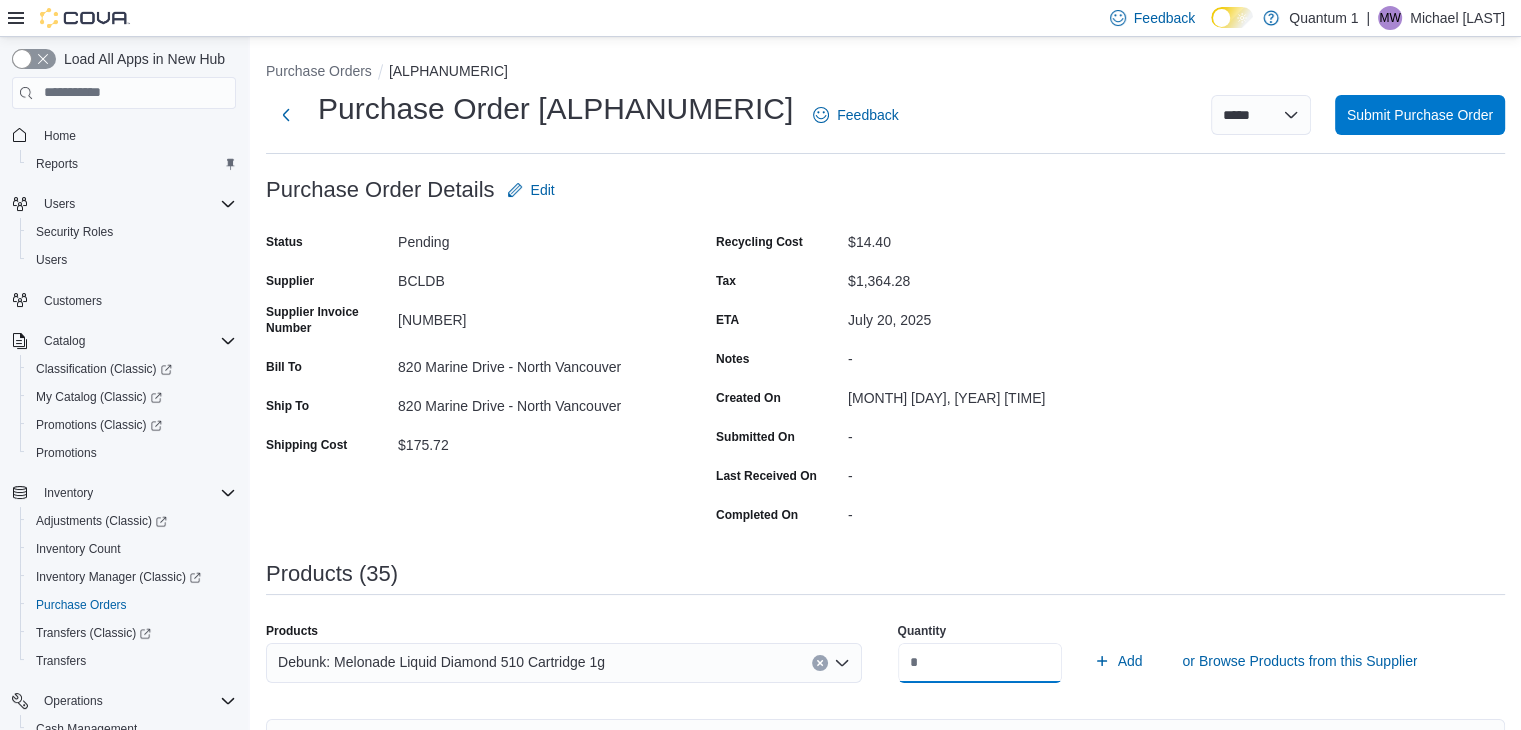 type on "*" 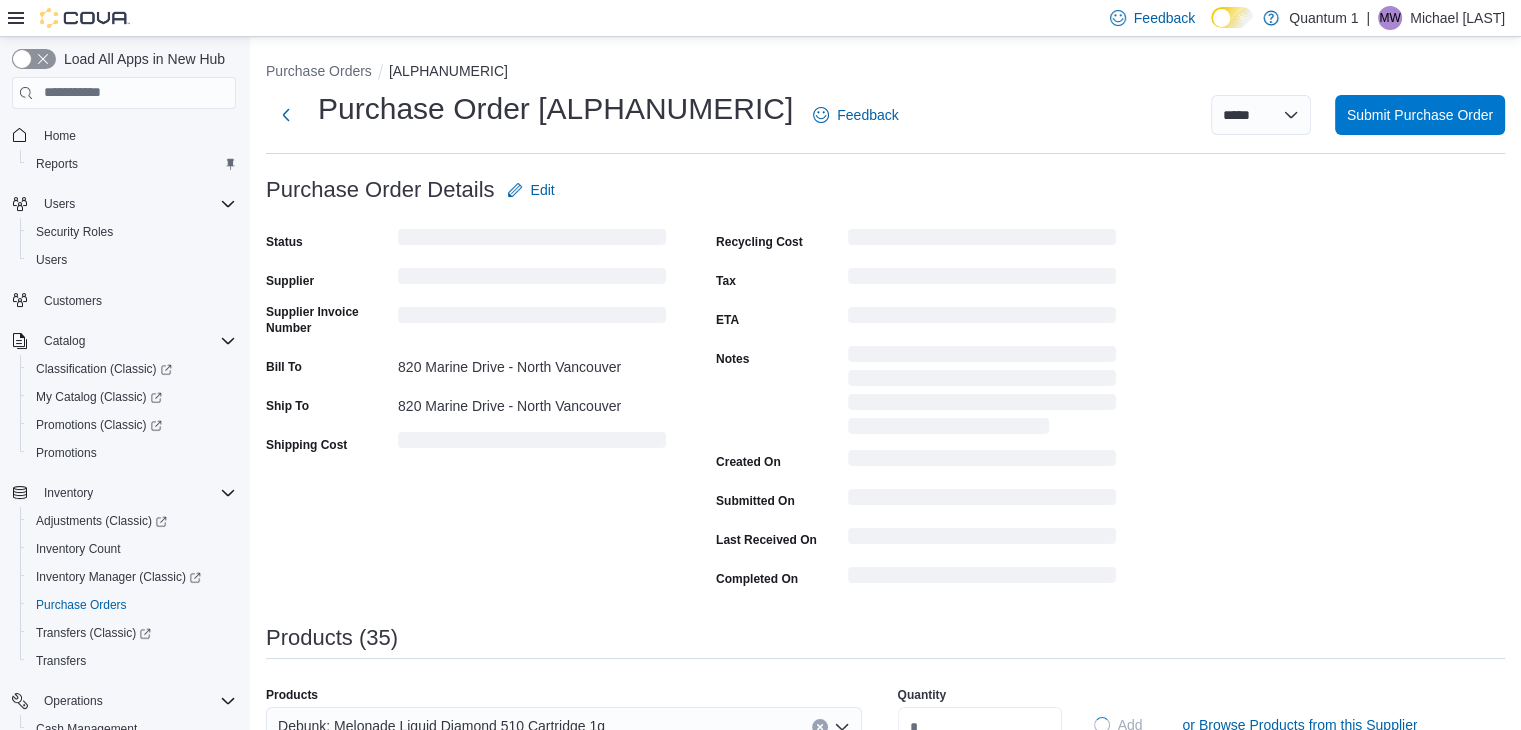 type 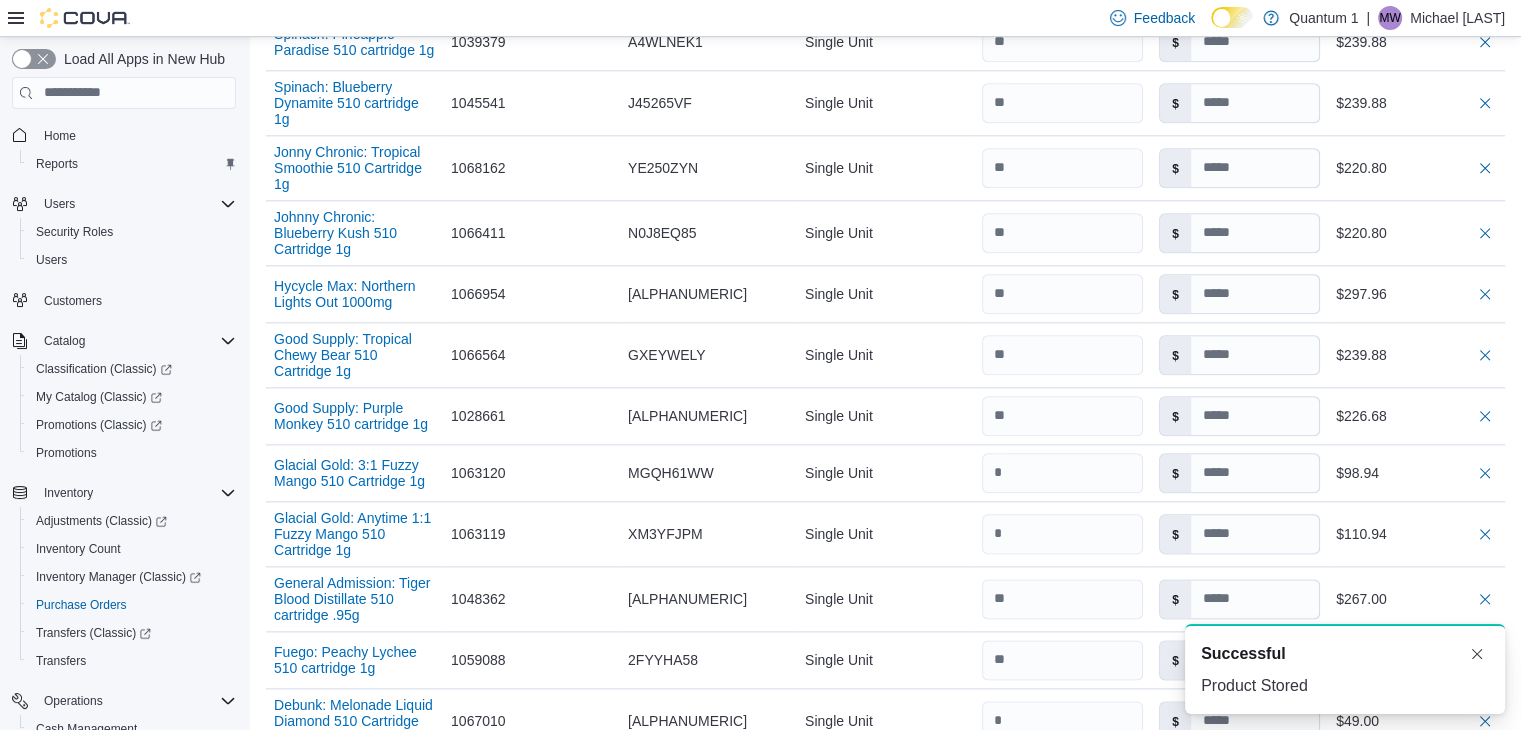 scroll, scrollTop: 2748, scrollLeft: 0, axis: vertical 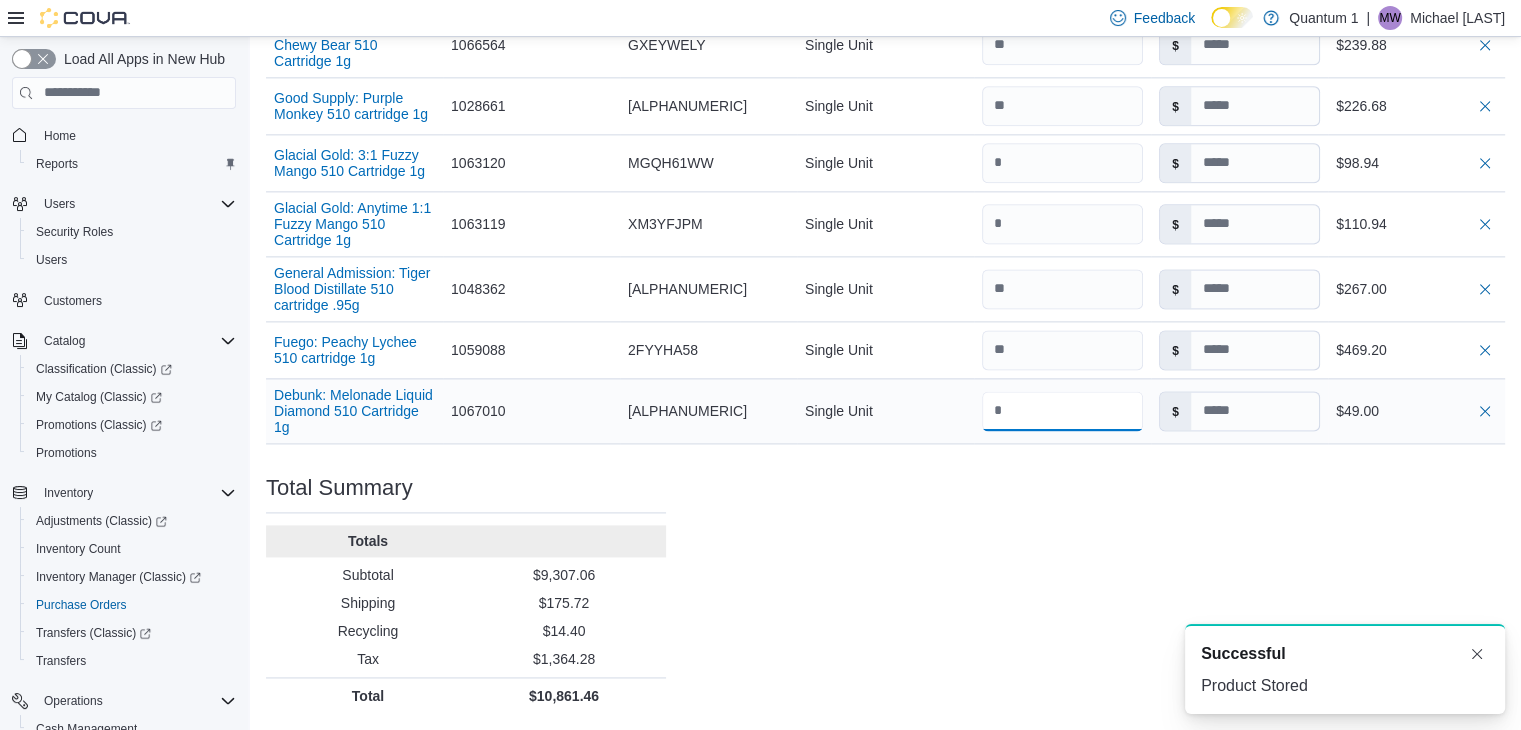 click at bounding box center [1062, 411] 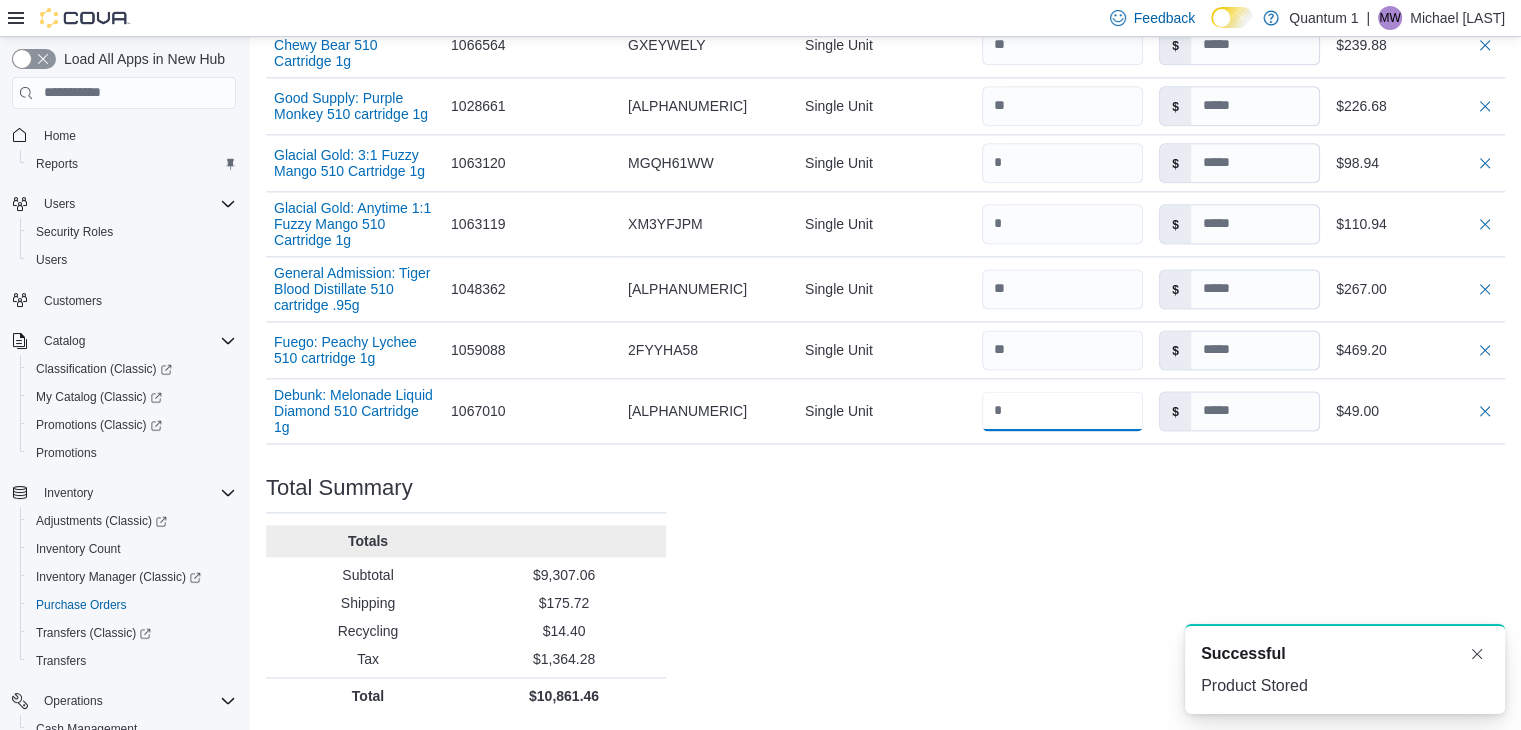 type on "**" 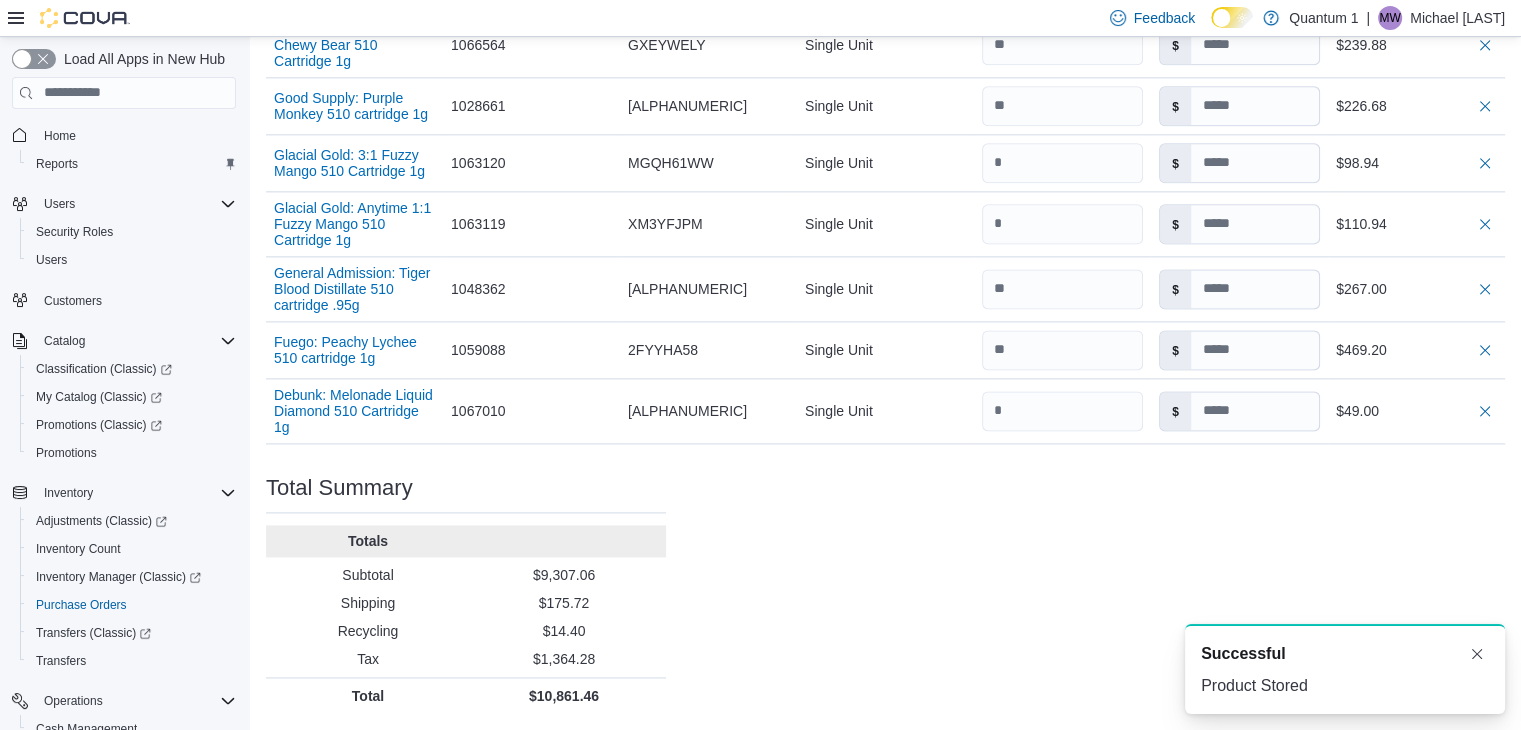 click on "Purchase Order: [ALPHANUMERIC] Feedback Purchase Order Details Edit Status Pending Supplier BCLDB Supplier Invoice Number [NUMBER] Bill To [NUMBER] - North Vancouver Ship To [NUMBER] - North Vancouver Shipping Cost $[PRICE] Recycling Cost $[PRICE] Tax $[PRICE] ETA [MONTH] [DAY], [YEAR] Notes - Created On [MONTH] [DAY], [YEAR] [TIME] Submitted On - Last Received On - Completed On - Products (36) Products Search or Scan to Add Product Quantity Add or Browse Products from this Supplier Sorting EuiBasicTable with search callback Item Supplier SKU [NUMBER] Catalog SKU [ALPHANUMERIC] Unit Qty Unit Cost $ Total $[PRICE] Foray Indica Blackberry Cream Disposable Vape Pen .3G Supplier SKU [NUMBER] Catalog SKU [ALPHANUMERIC] Unit Single Unit Qty Unit Cost $ Total $[PRICE] VoxPuffz: Peach Melonberry Rechargeable Disposable Vape 1.2g Supplier SKU [NUMBER] Catalog SKU [ALPHANUMERIC] Unit Single Unit Qty Unit Cost $ Total $[PRICE] BOXHOT: Alien OG All-in-One Disposable Vape 1G Supplier SKU [NUMBER] Catalog SKU [ALPHANUMERIC] Unit Single Unit Qty Unit Cost $ Total $[PRICE] Unit $" at bounding box center (885, -874) 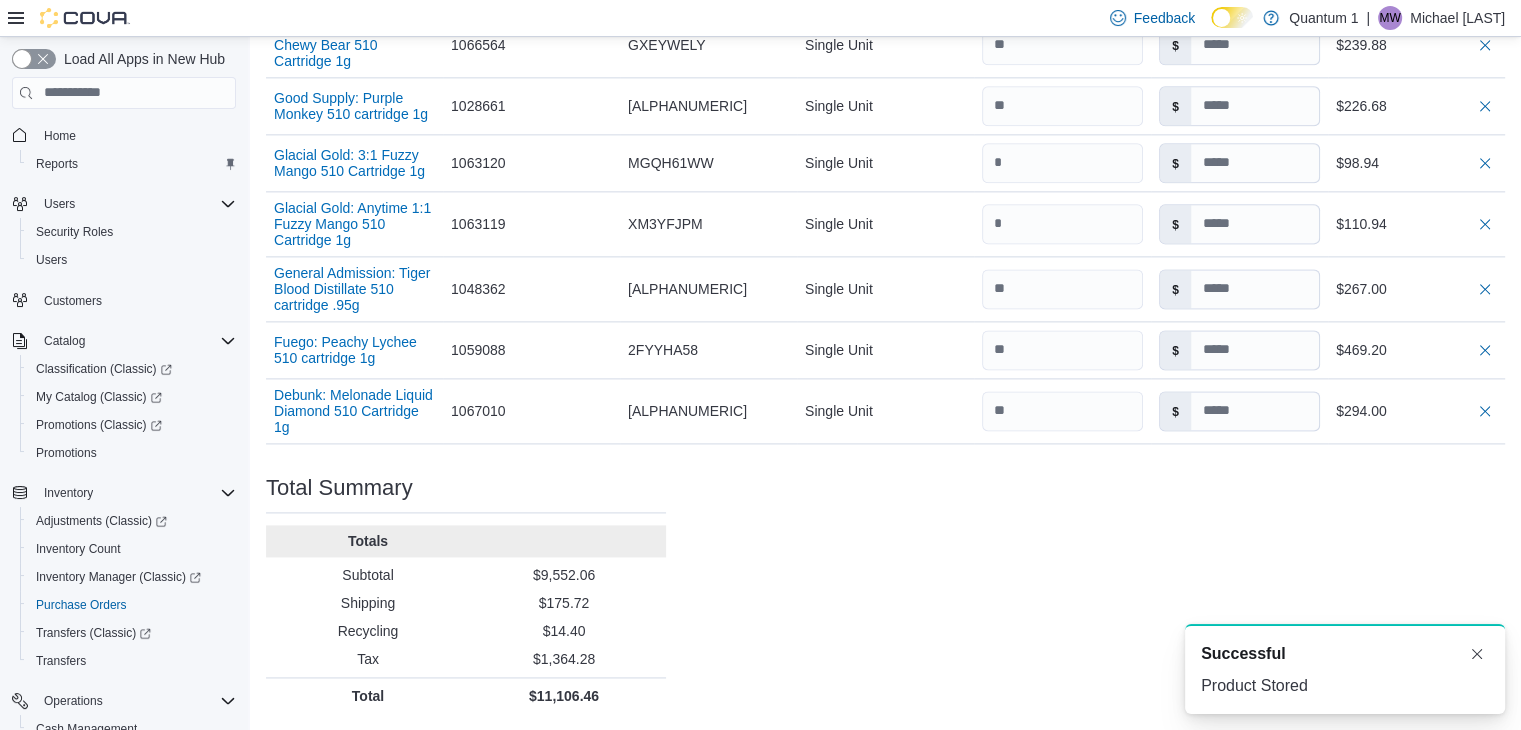 type 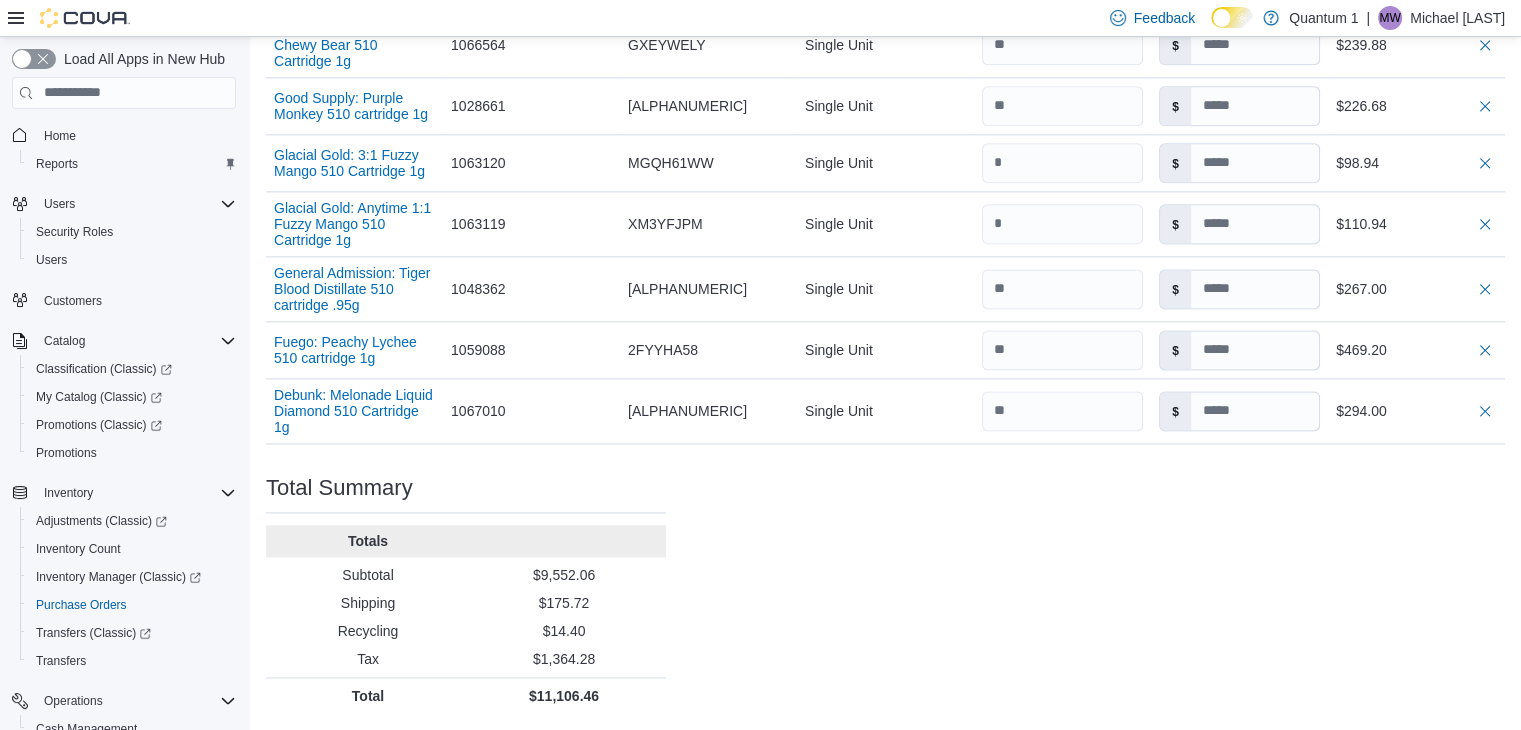 scroll, scrollTop: 0, scrollLeft: 0, axis: both 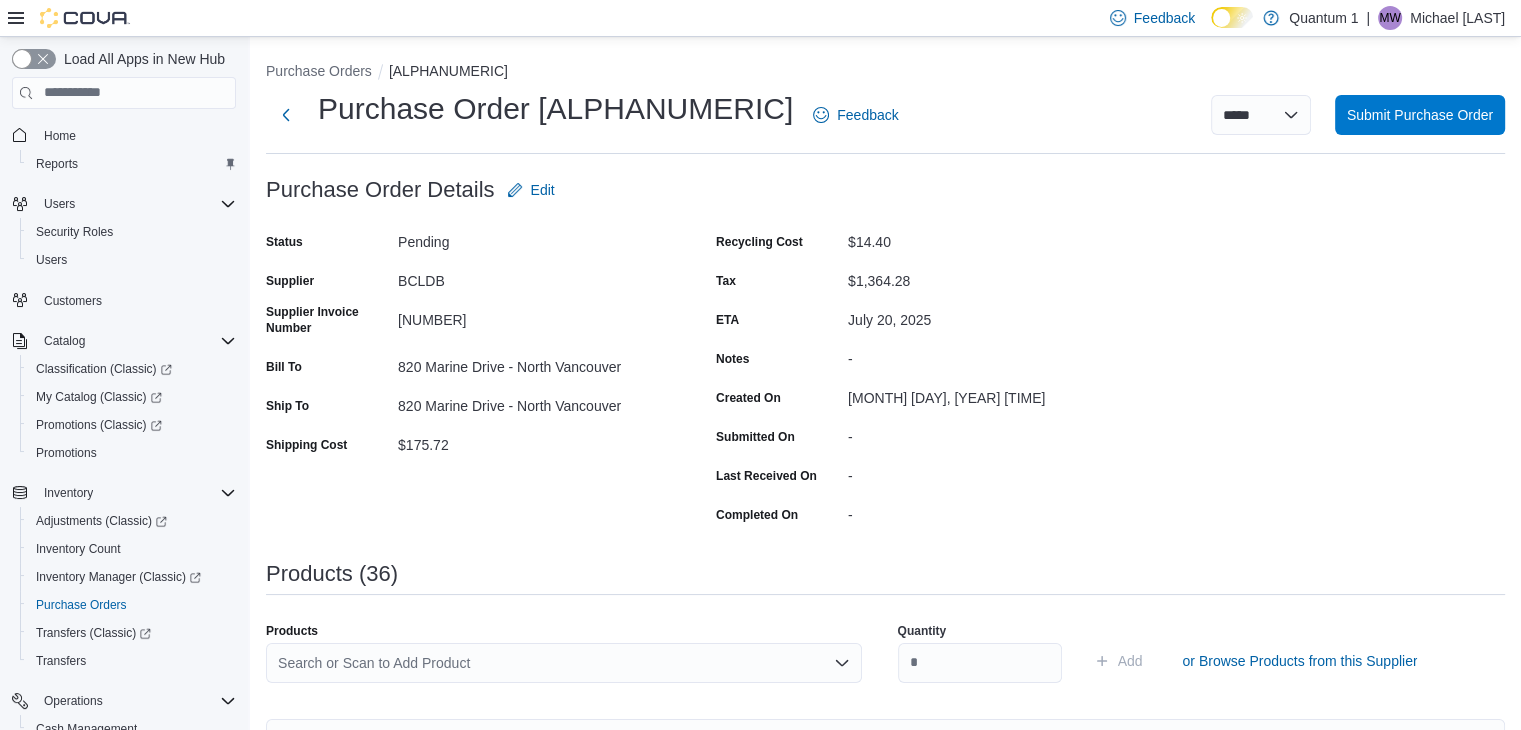 click on "Search or Scan to Add Product" at bounding box center [564, 663] 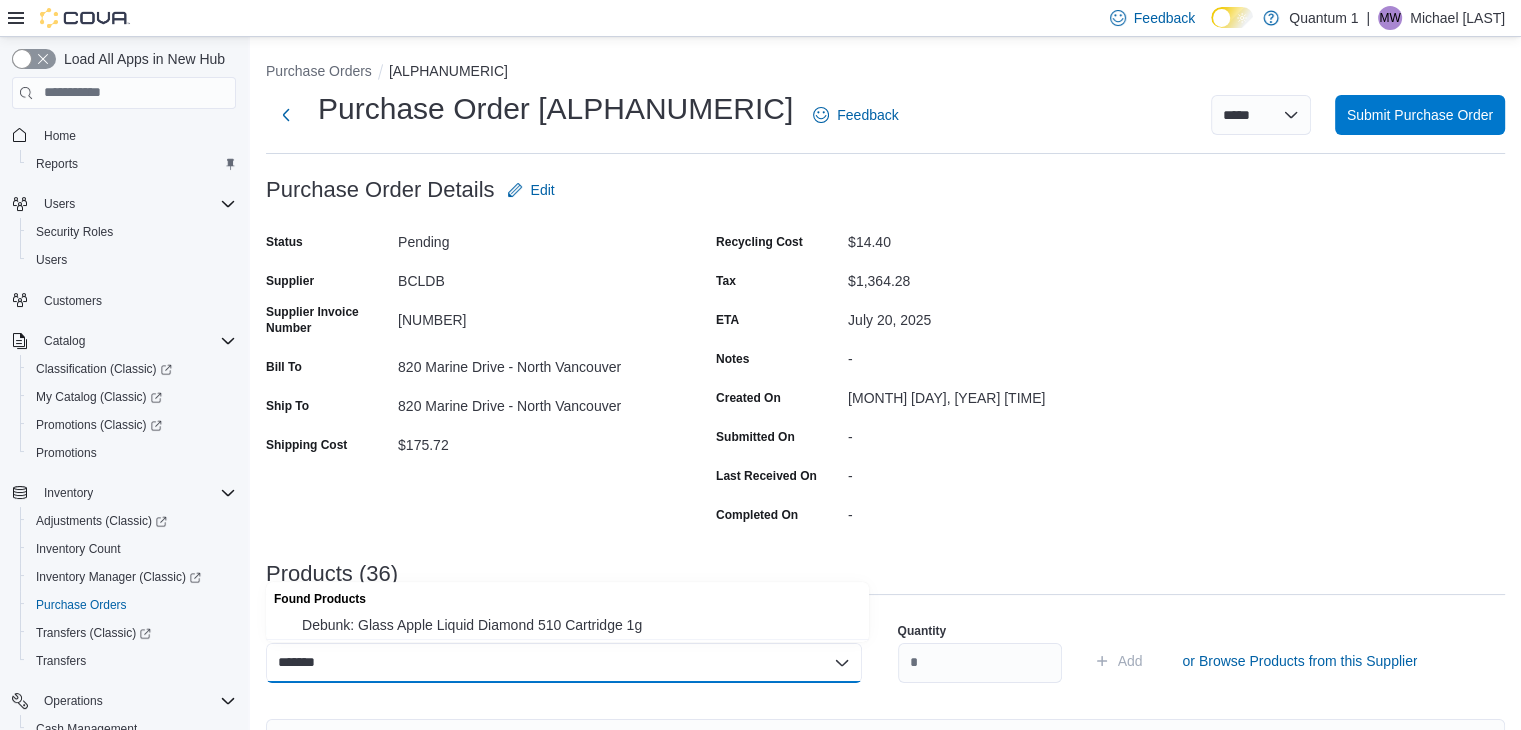 type on "*******" 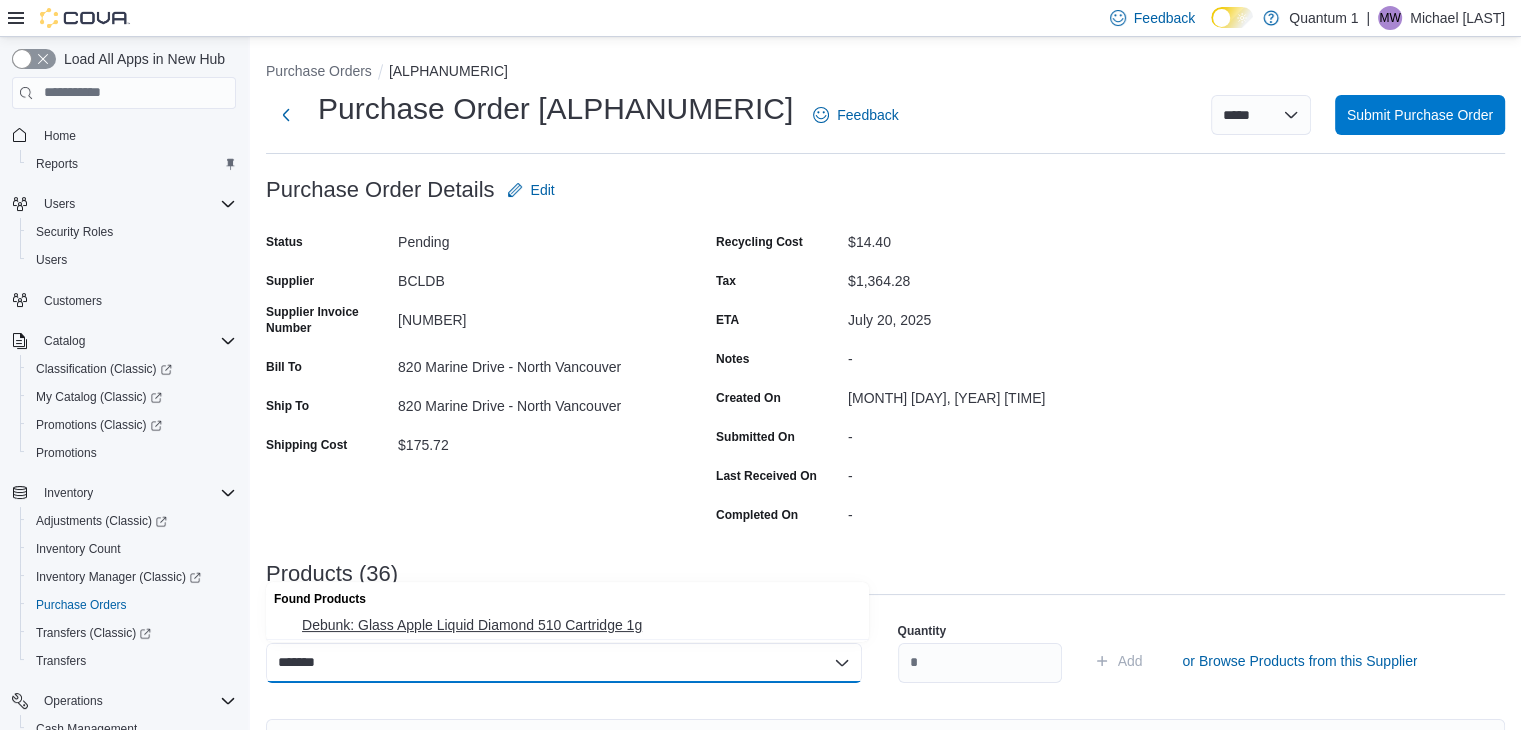click on "Debunk: Glass Apple Liquid Diamond 510 Cartridge 1g" at bounding box center [579, 625] 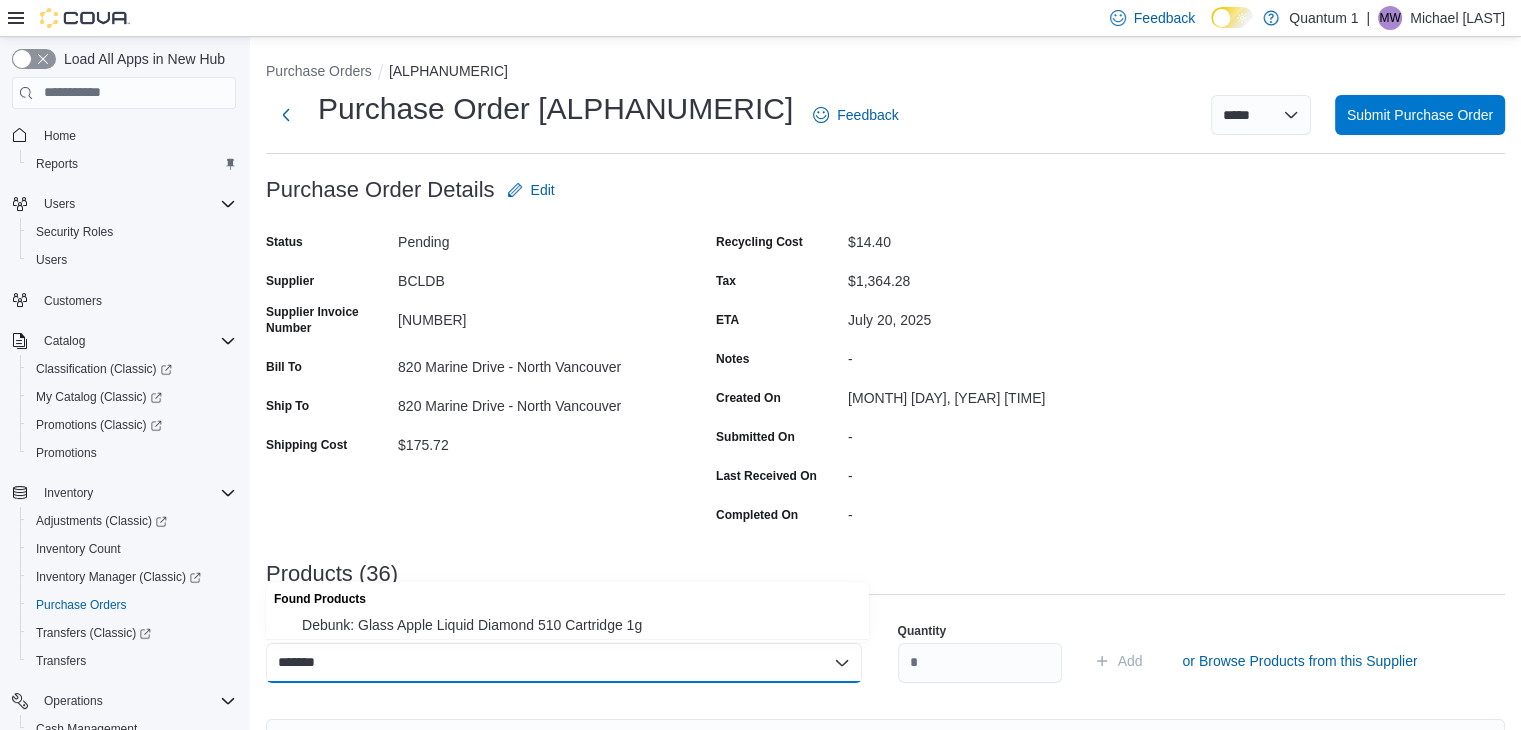 type 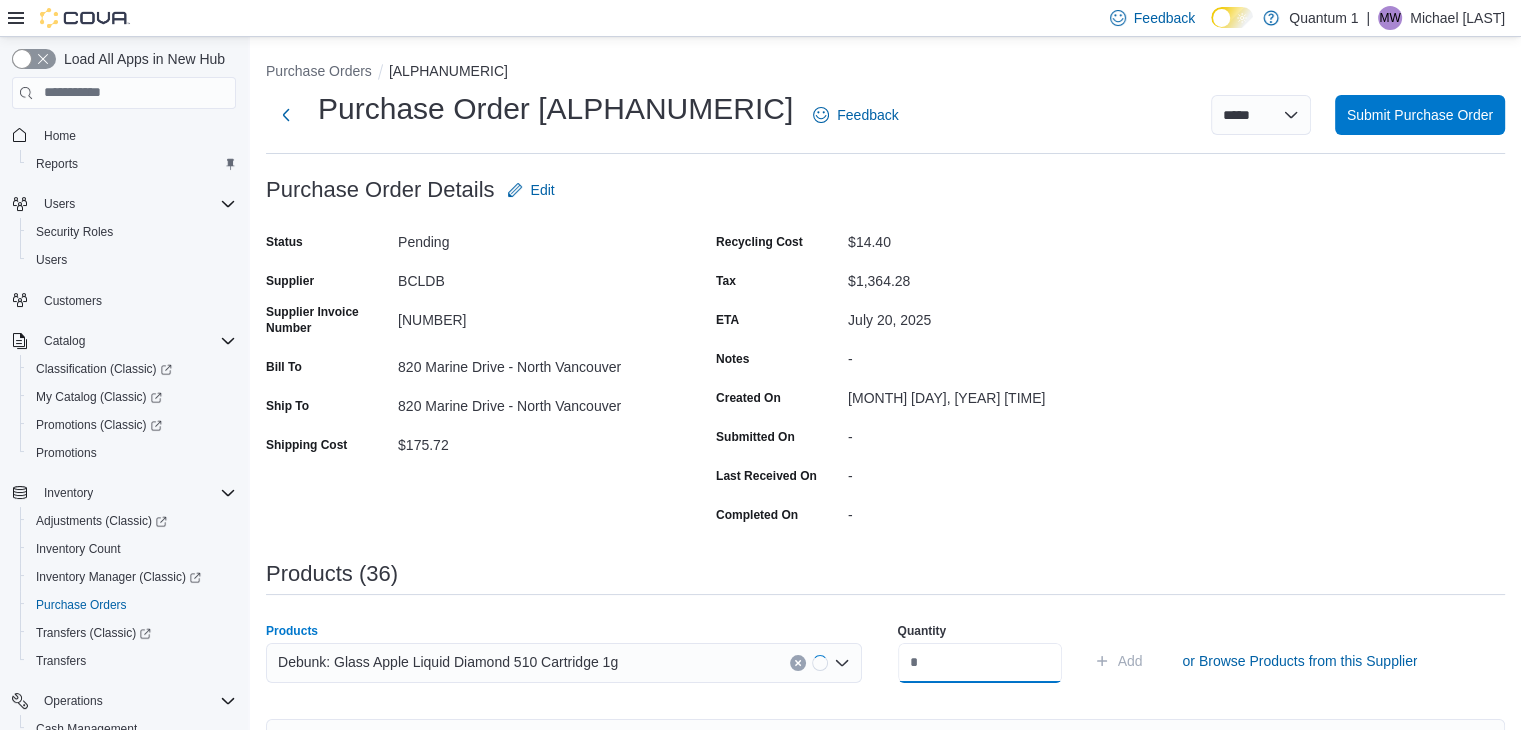 click at bounding box center (980, 663) 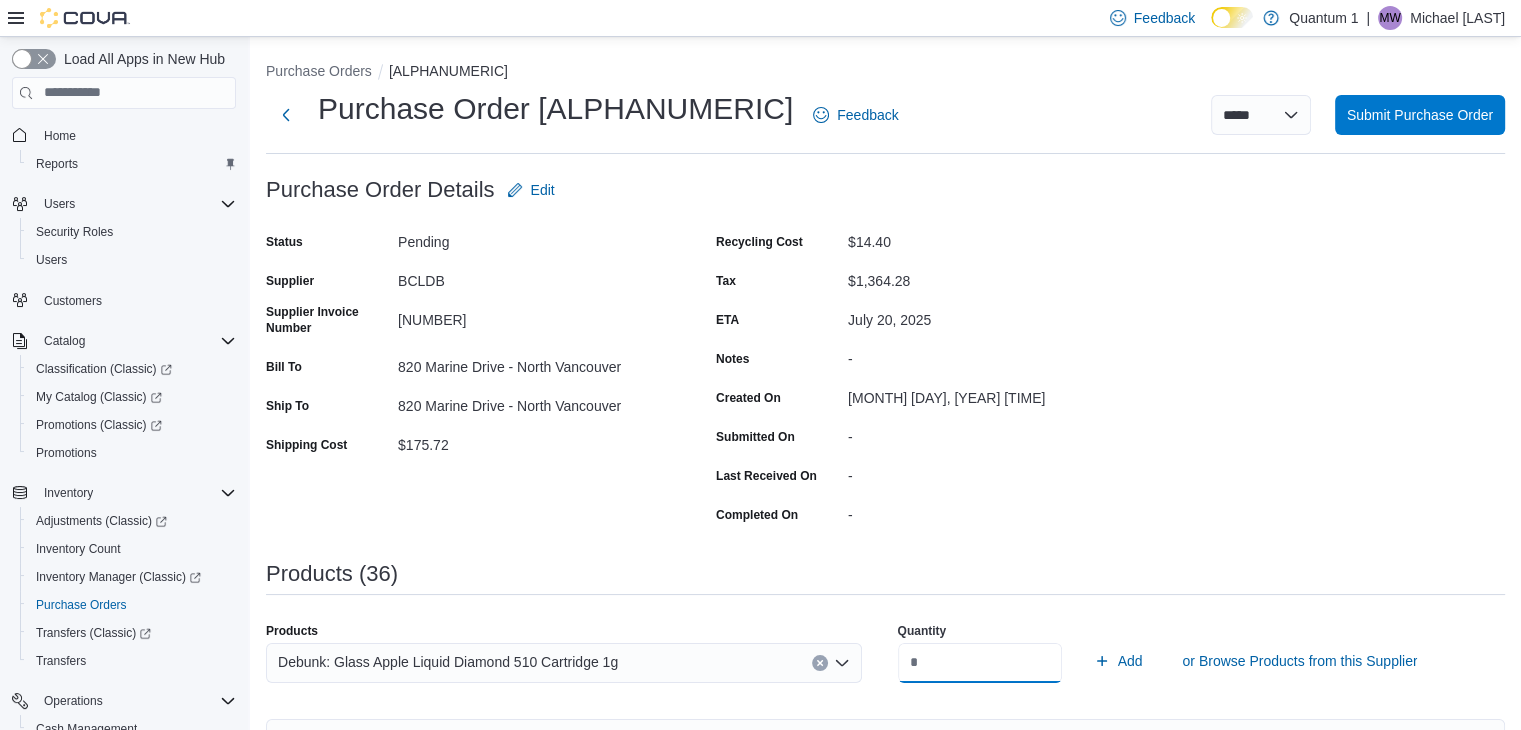 type on "**" 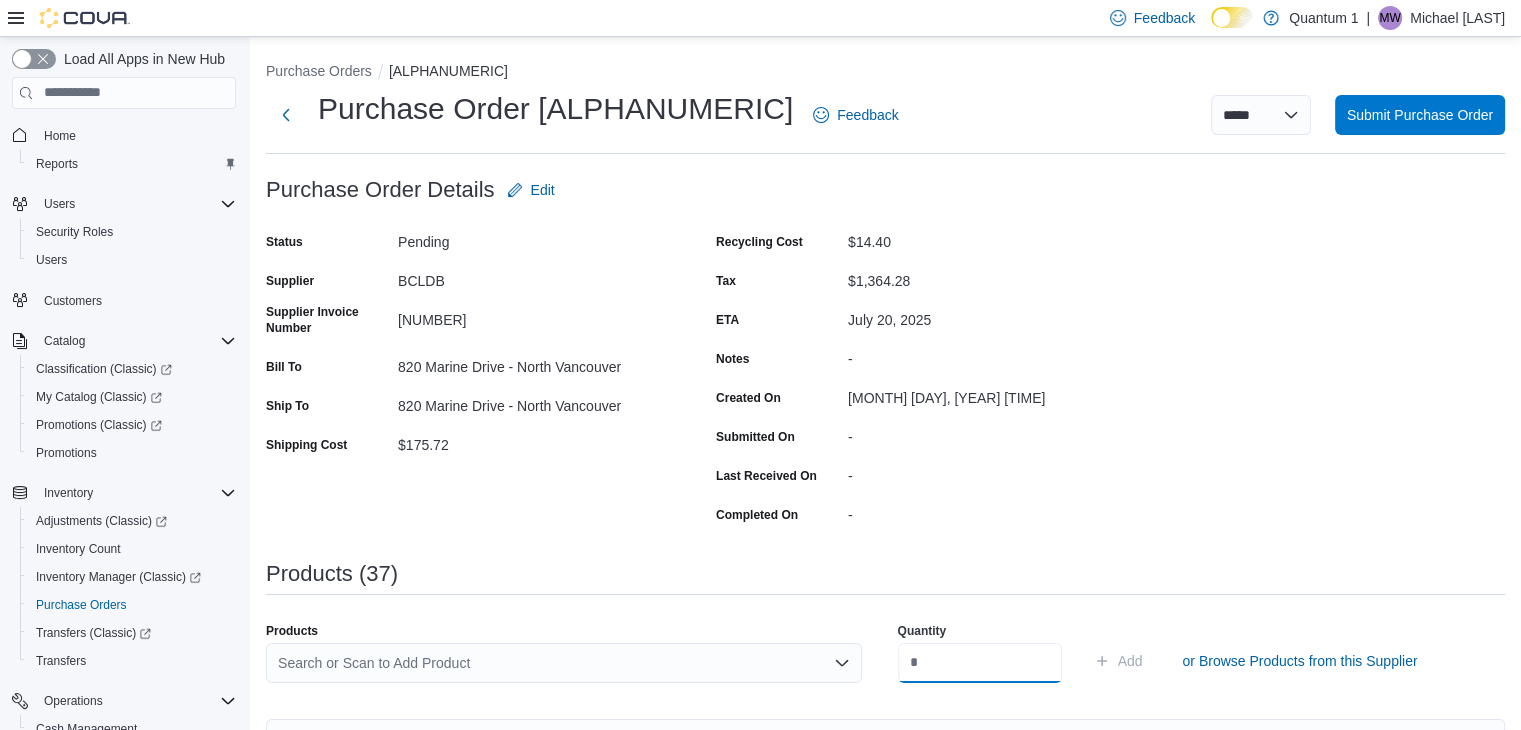type on "*" 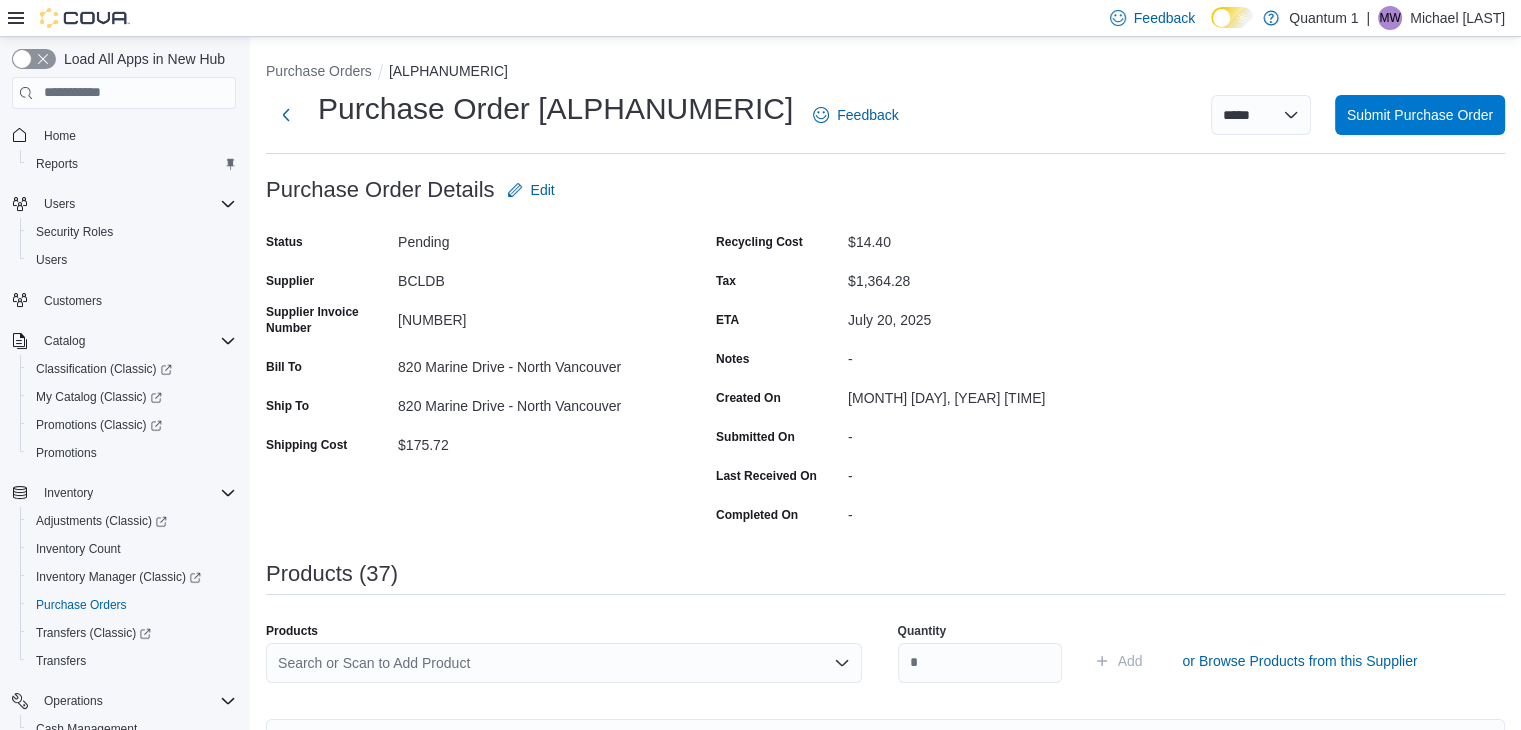 click on "Search or Scan to Add Product" at bounding box center [564, 663] 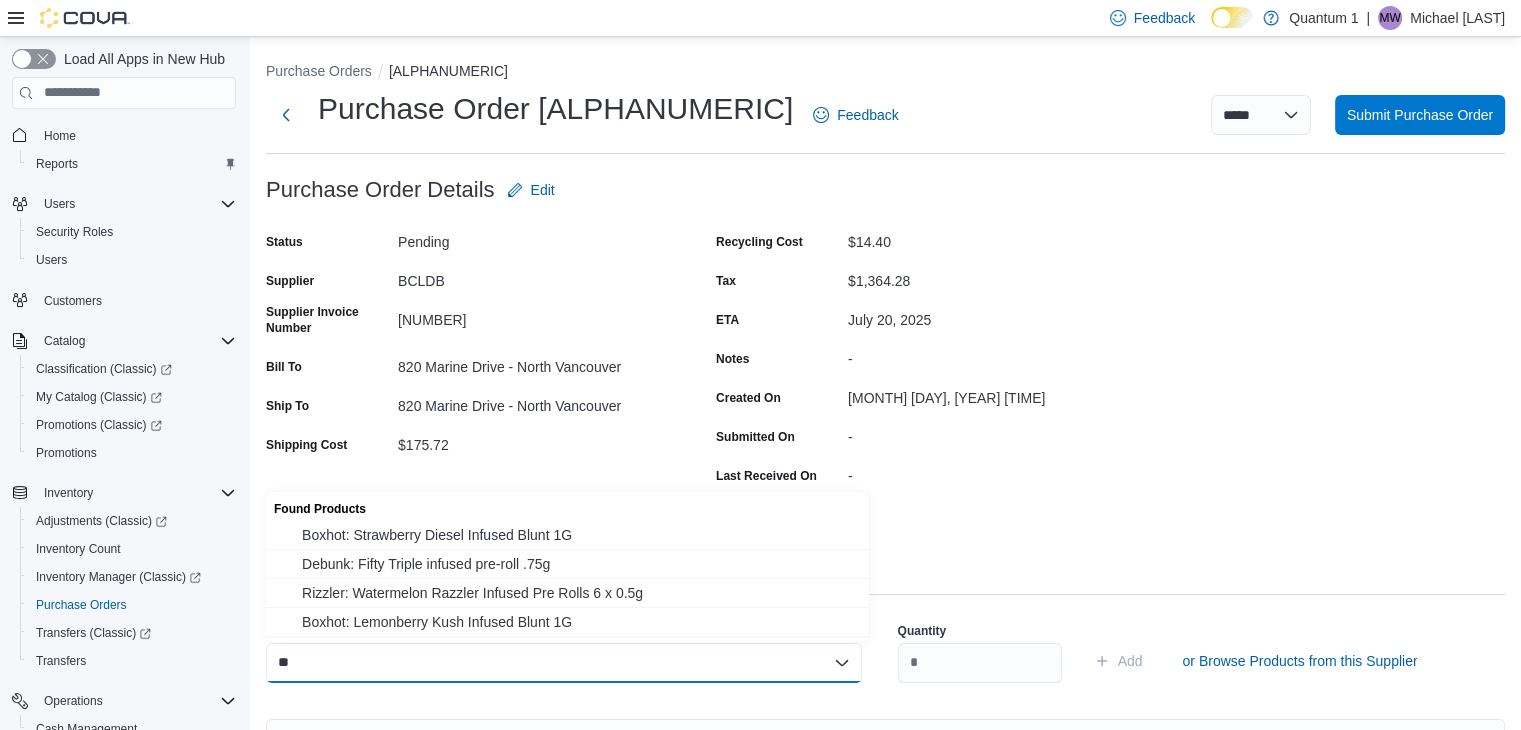 type on "*" 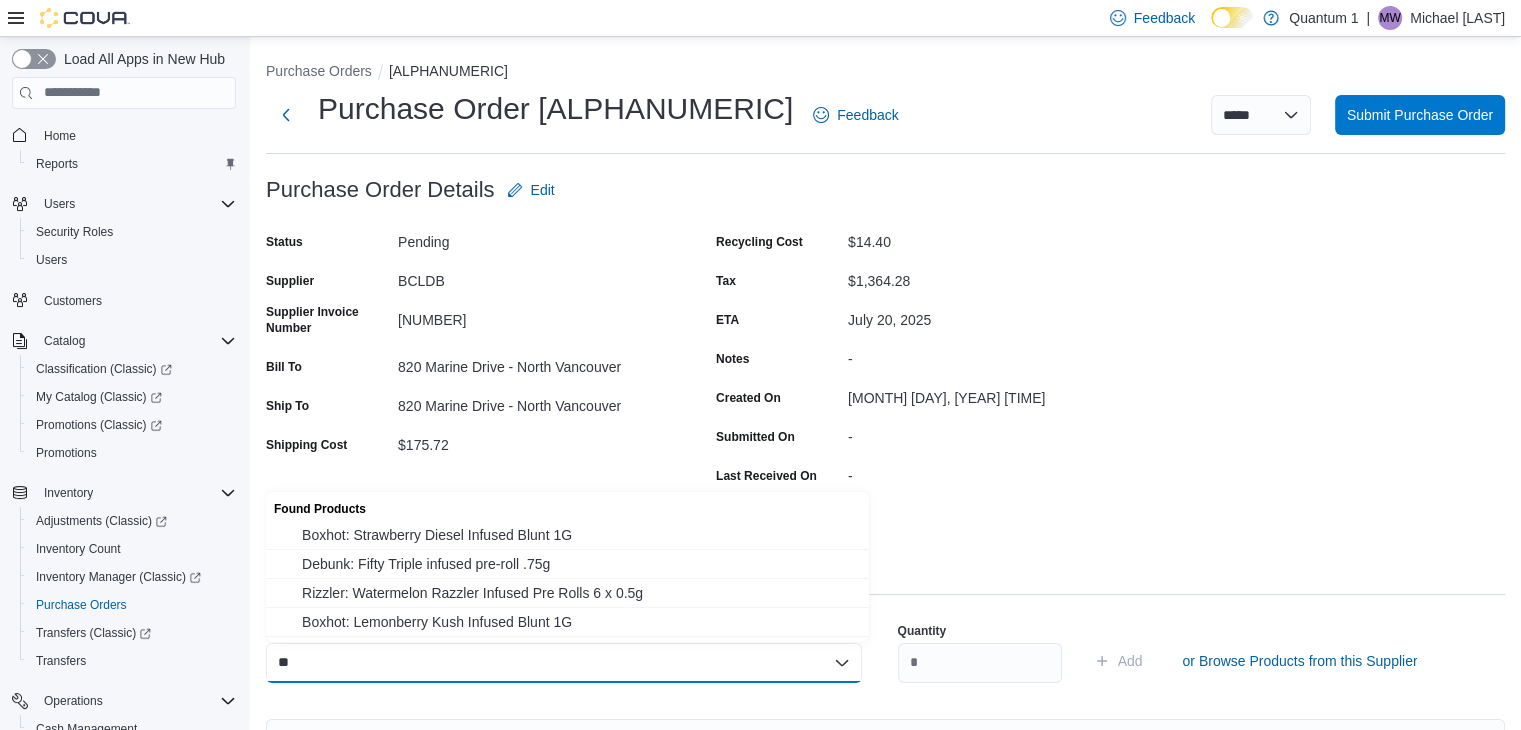 type on "*" 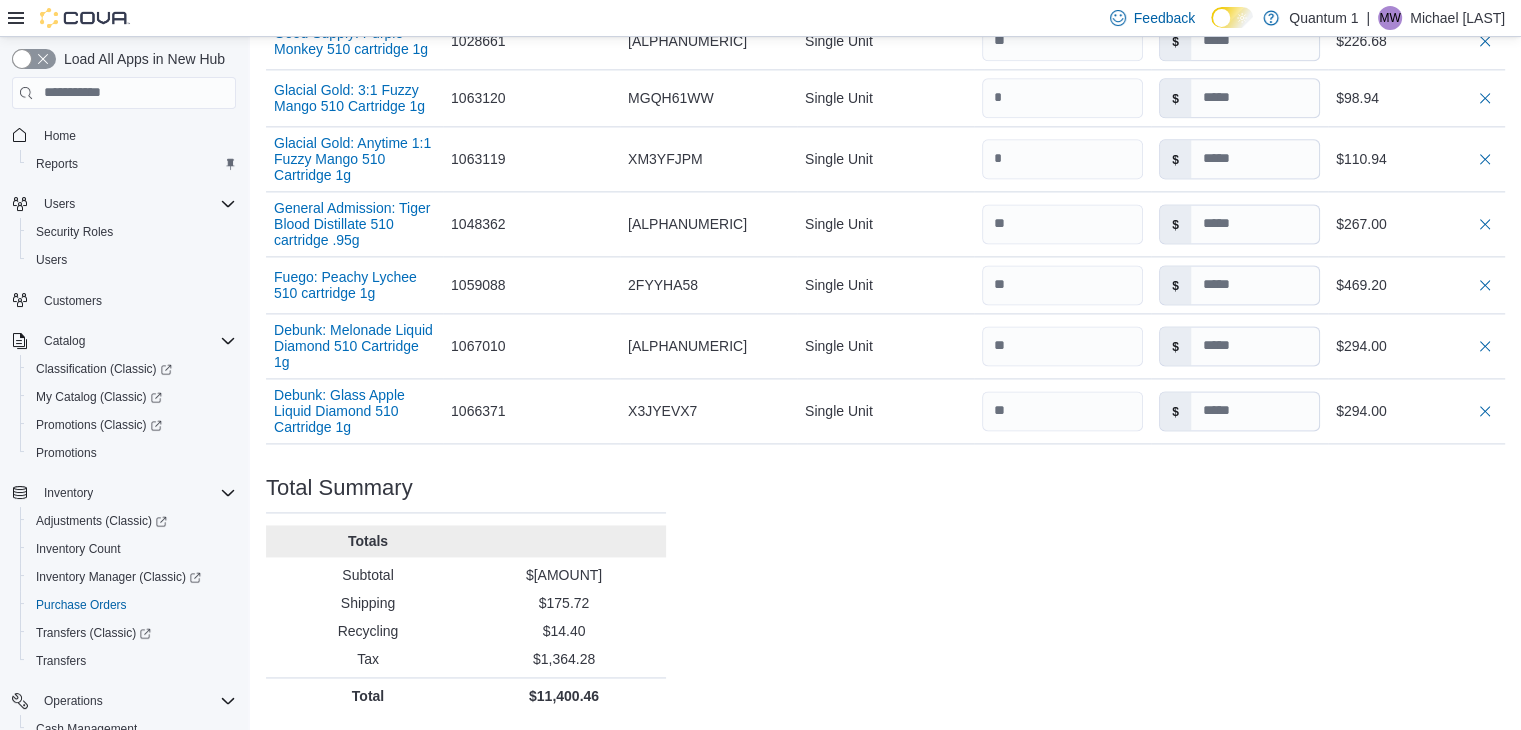 scroll, scrollTop: 2816, scrollLeft: 0, axis: vertical 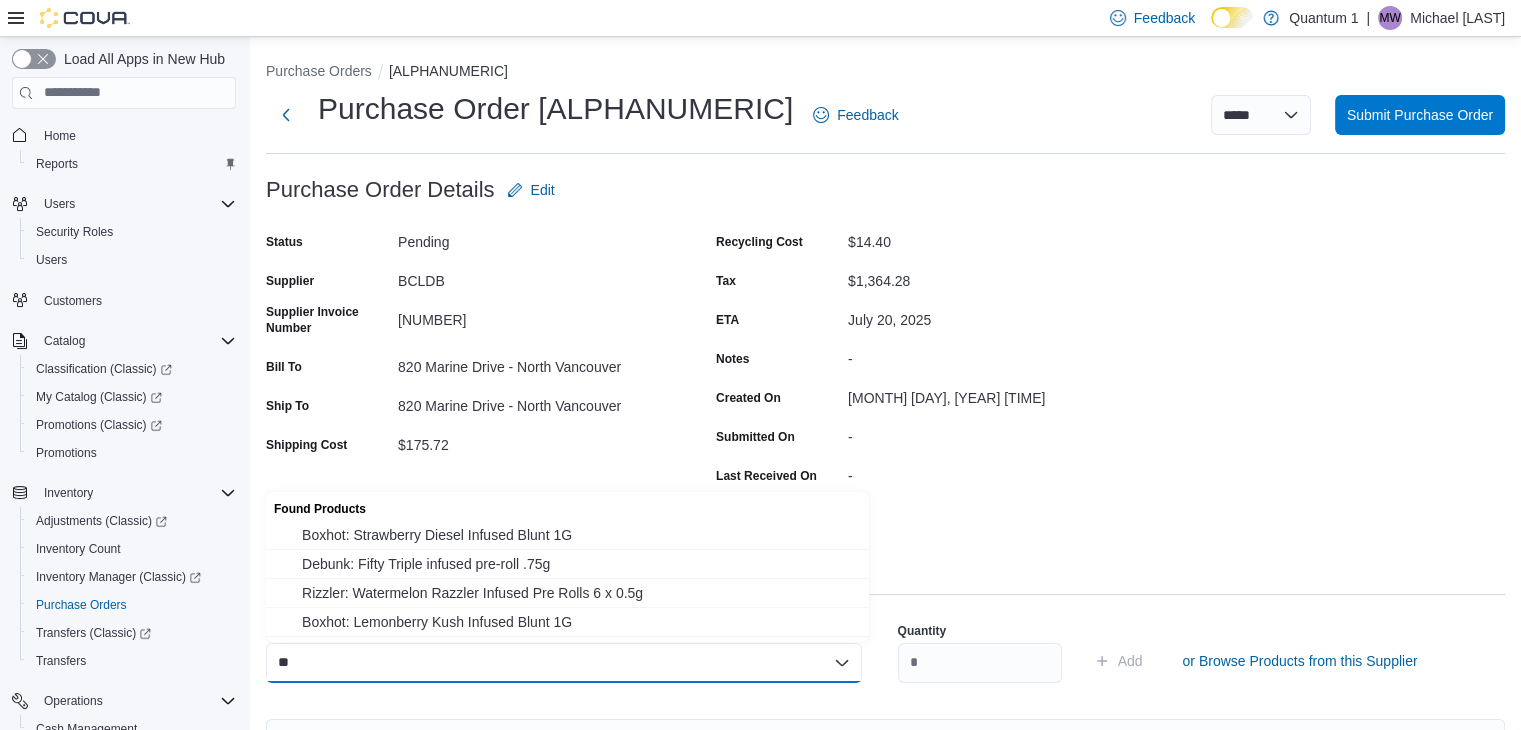 type on "*" 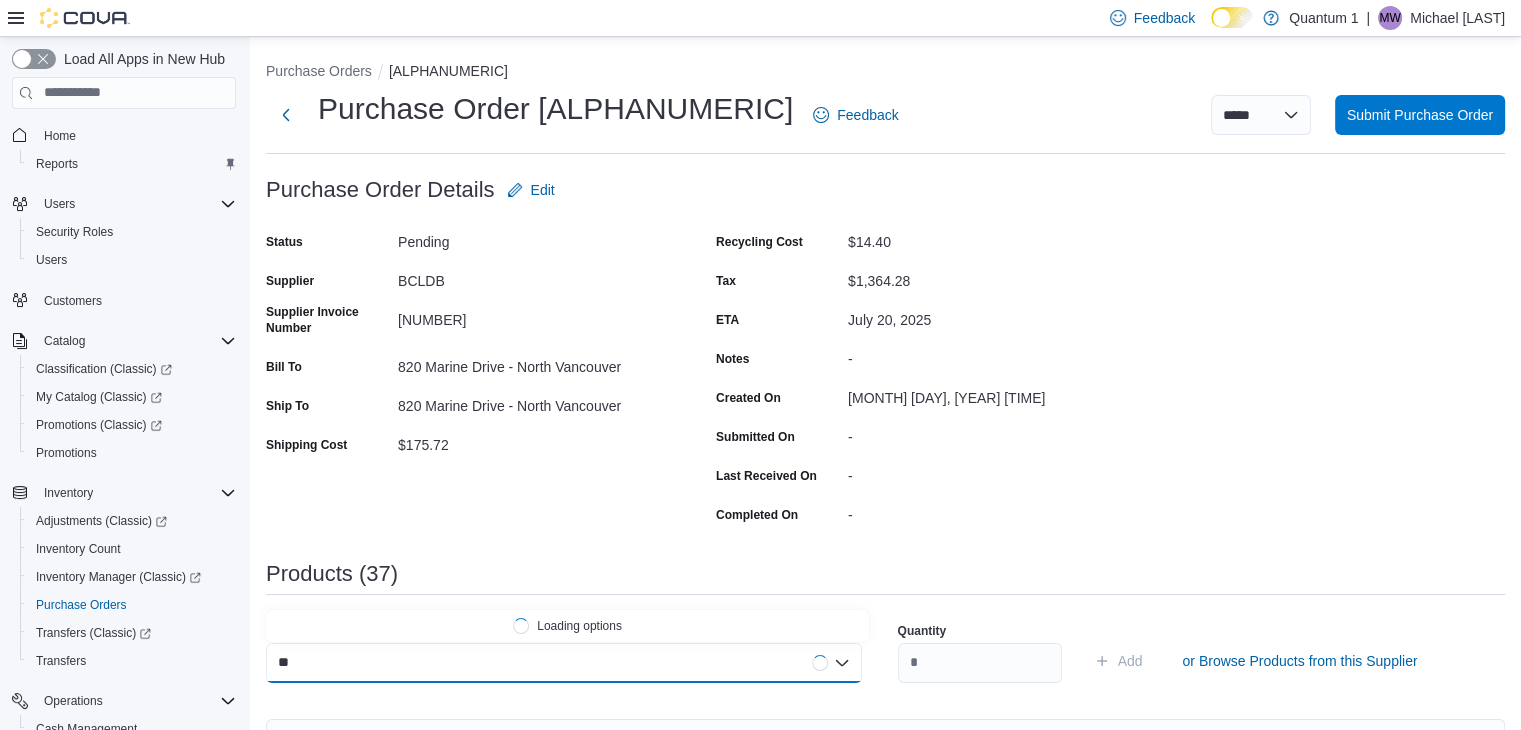 type on "*" 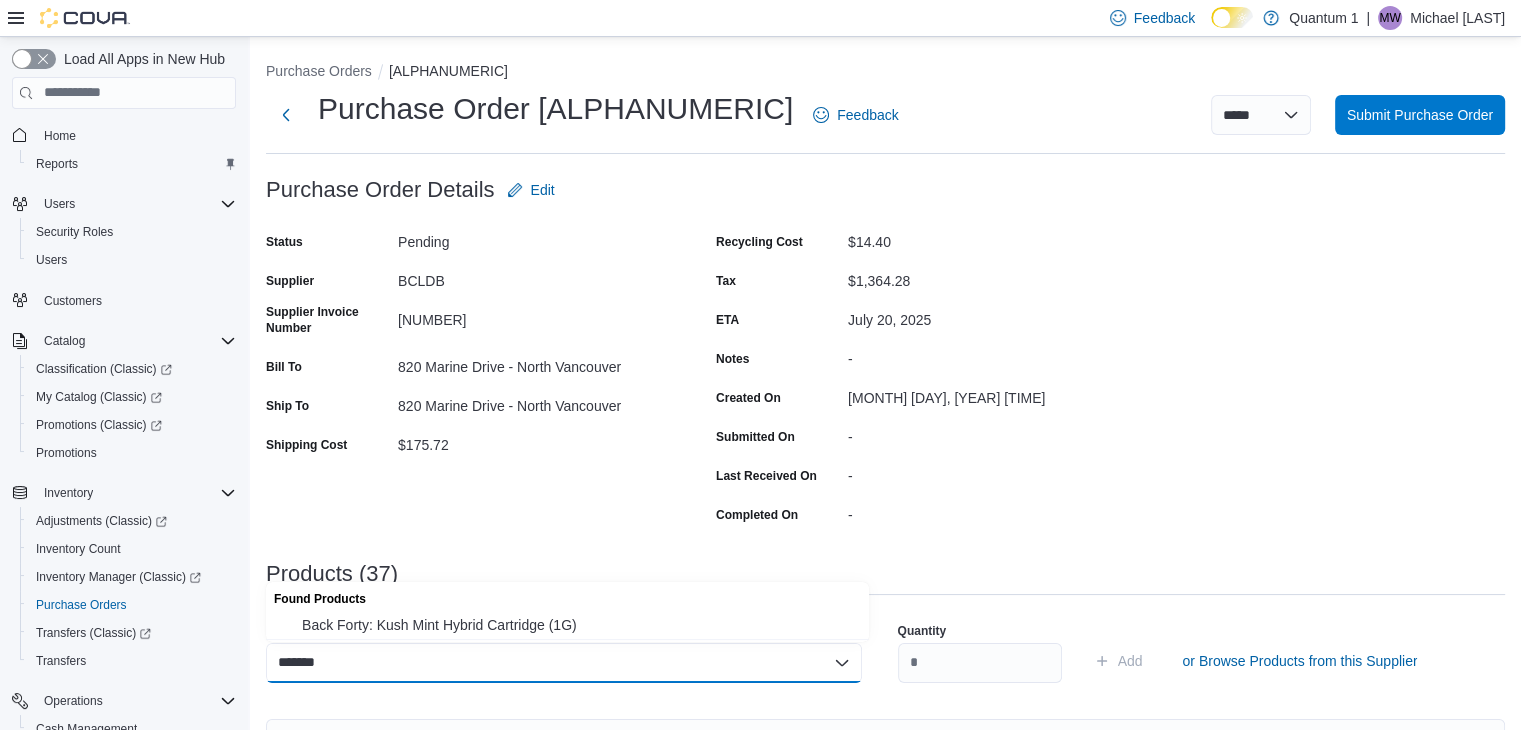 type on "*******" 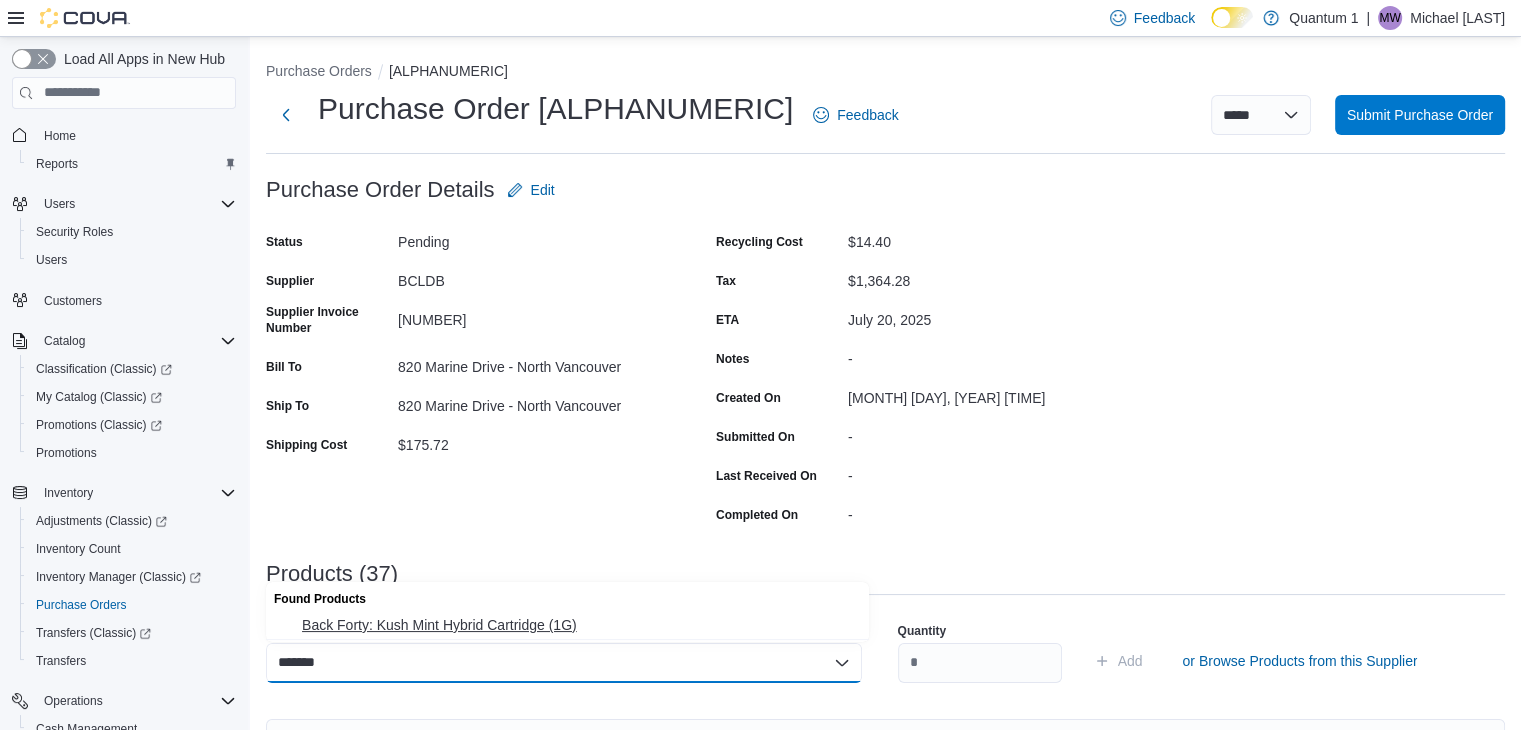 click on "Back Forty: Kush Mint Hybrid Cartridge (1G)" at bounding box center [579, 625] 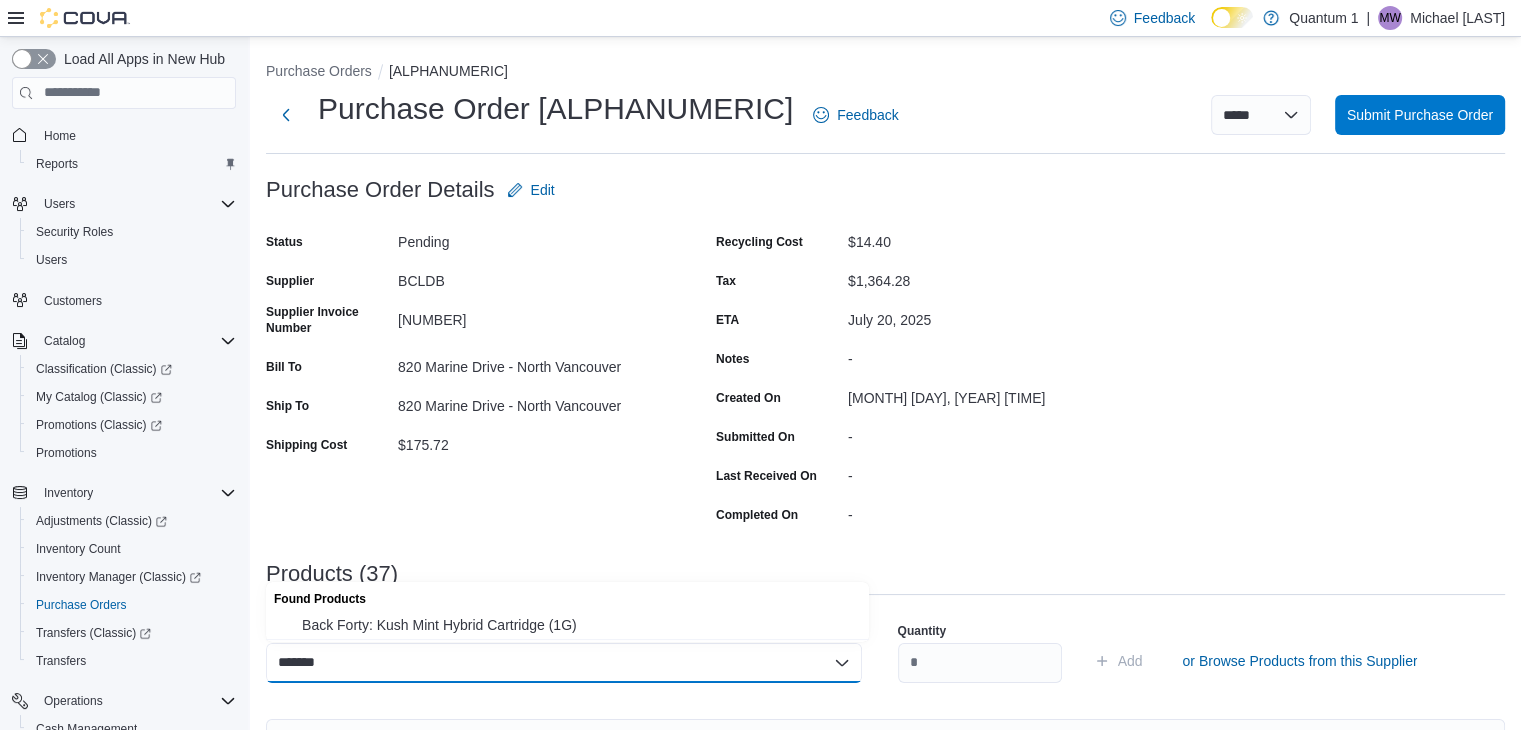 type 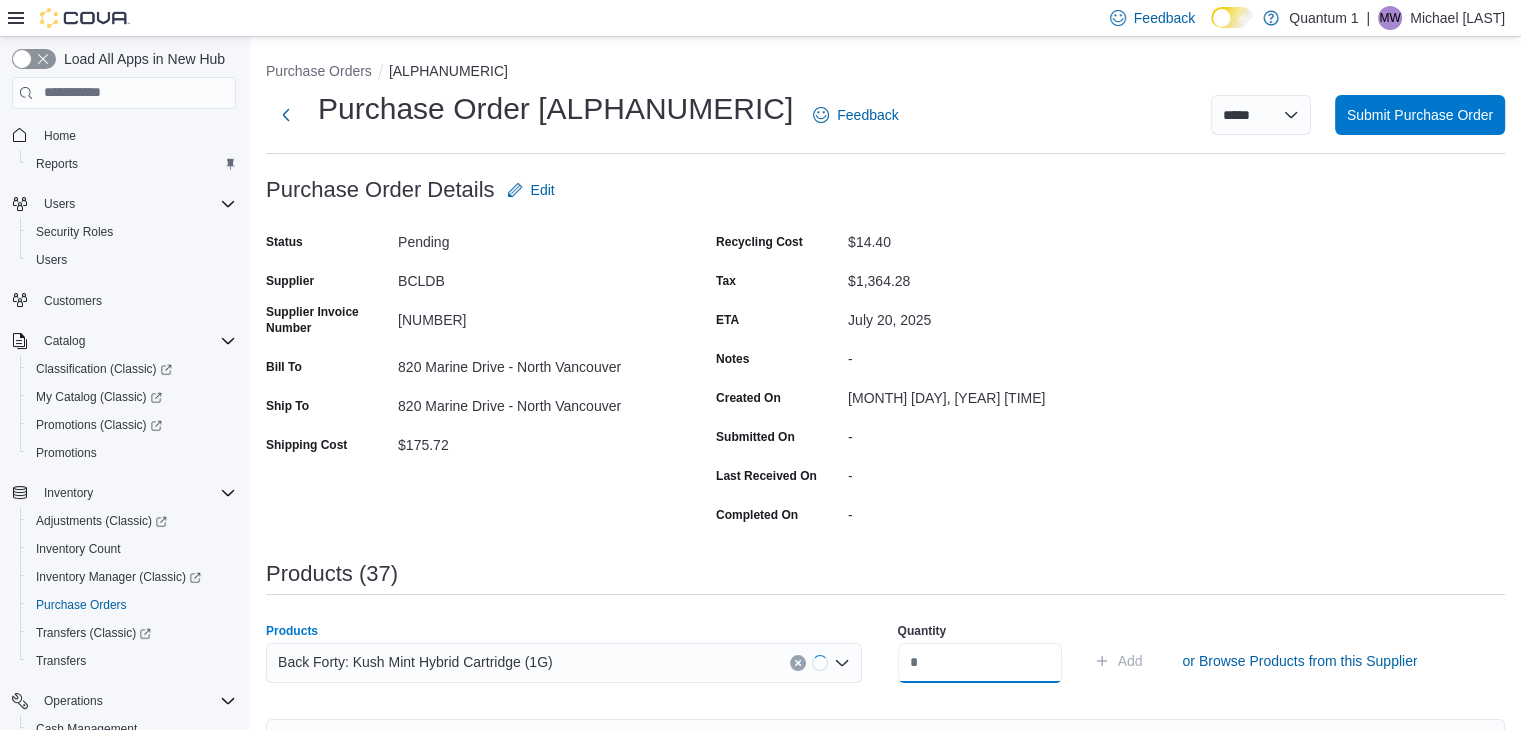 click at bounding box center (980, 663) 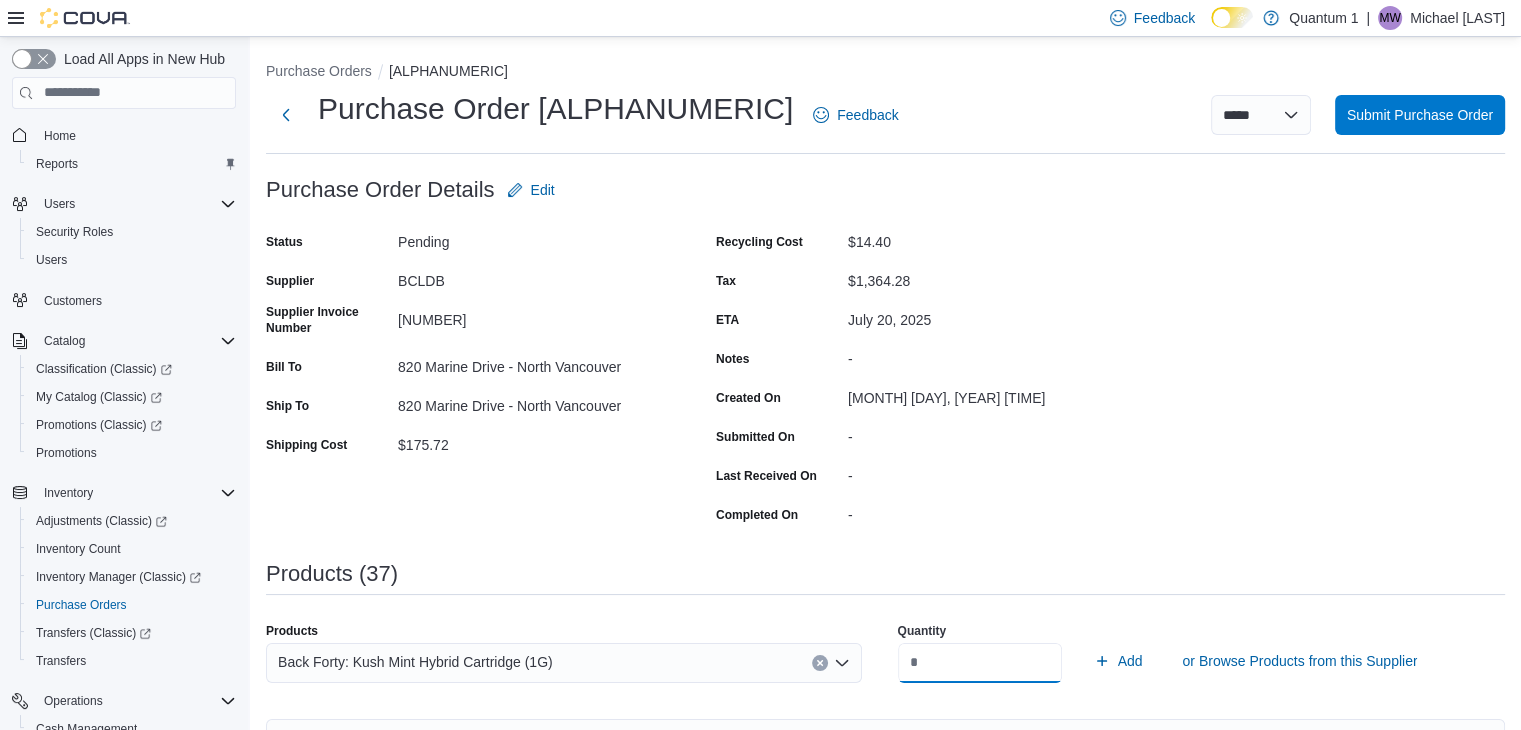type on "**" 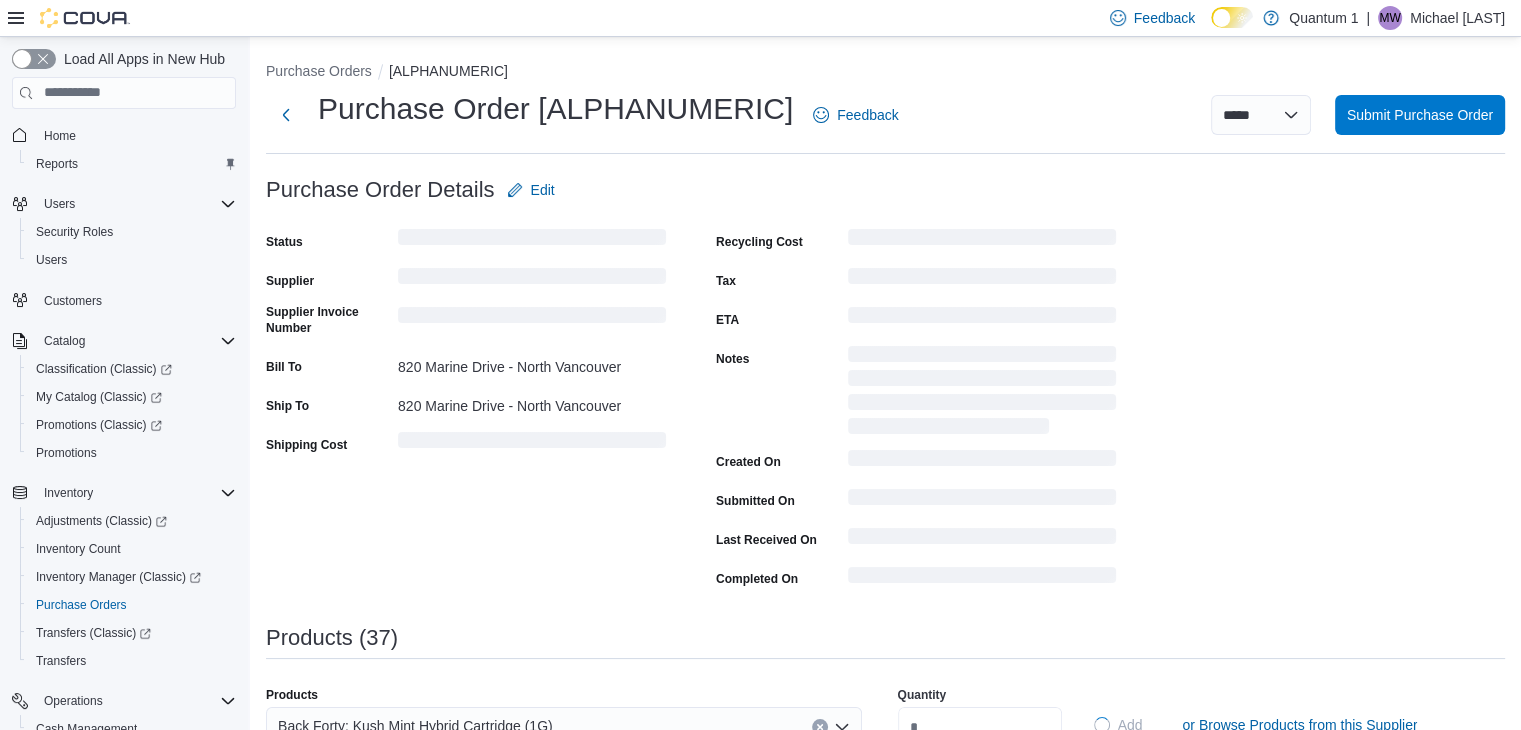 type 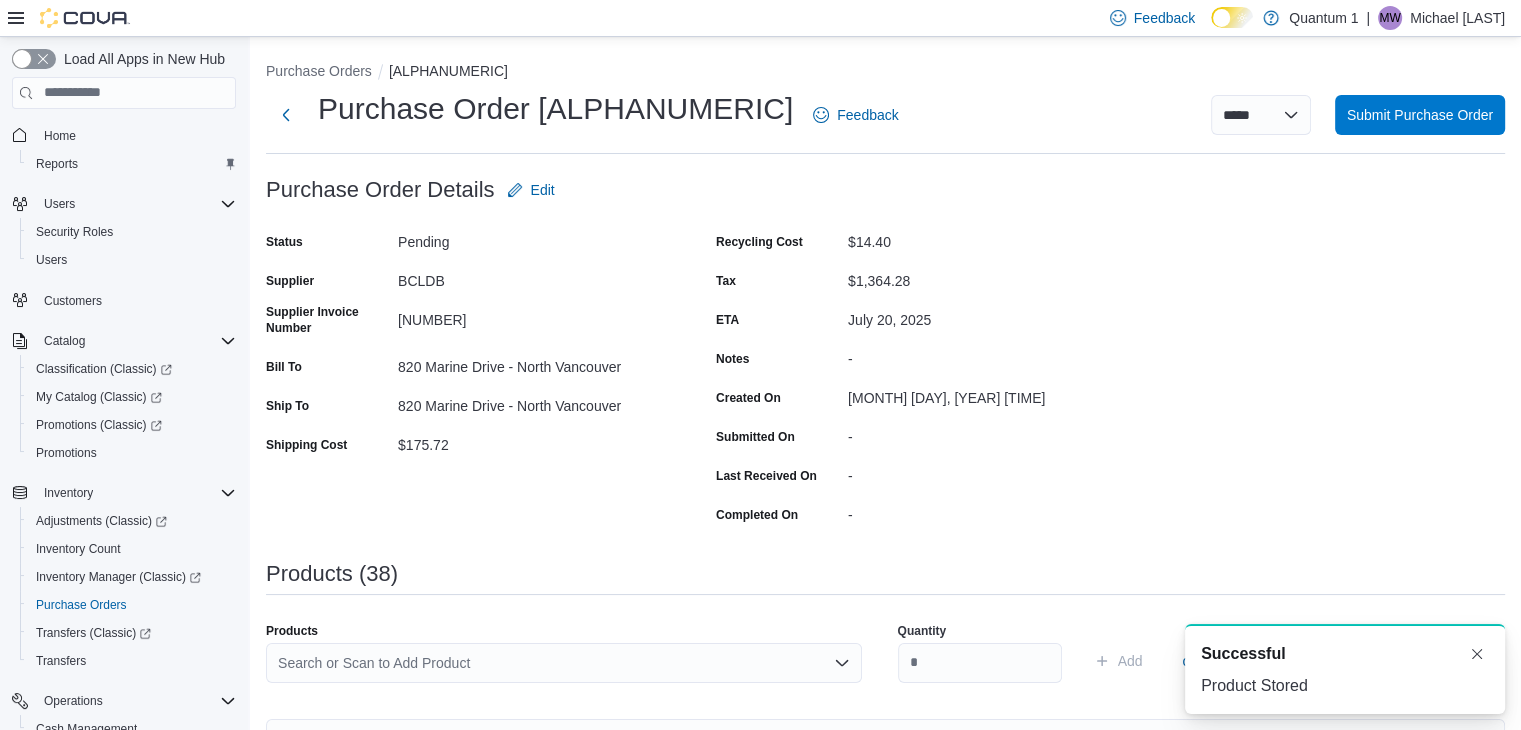 click on "Search or Scan to Add Product" at bounding box center (564, 663) 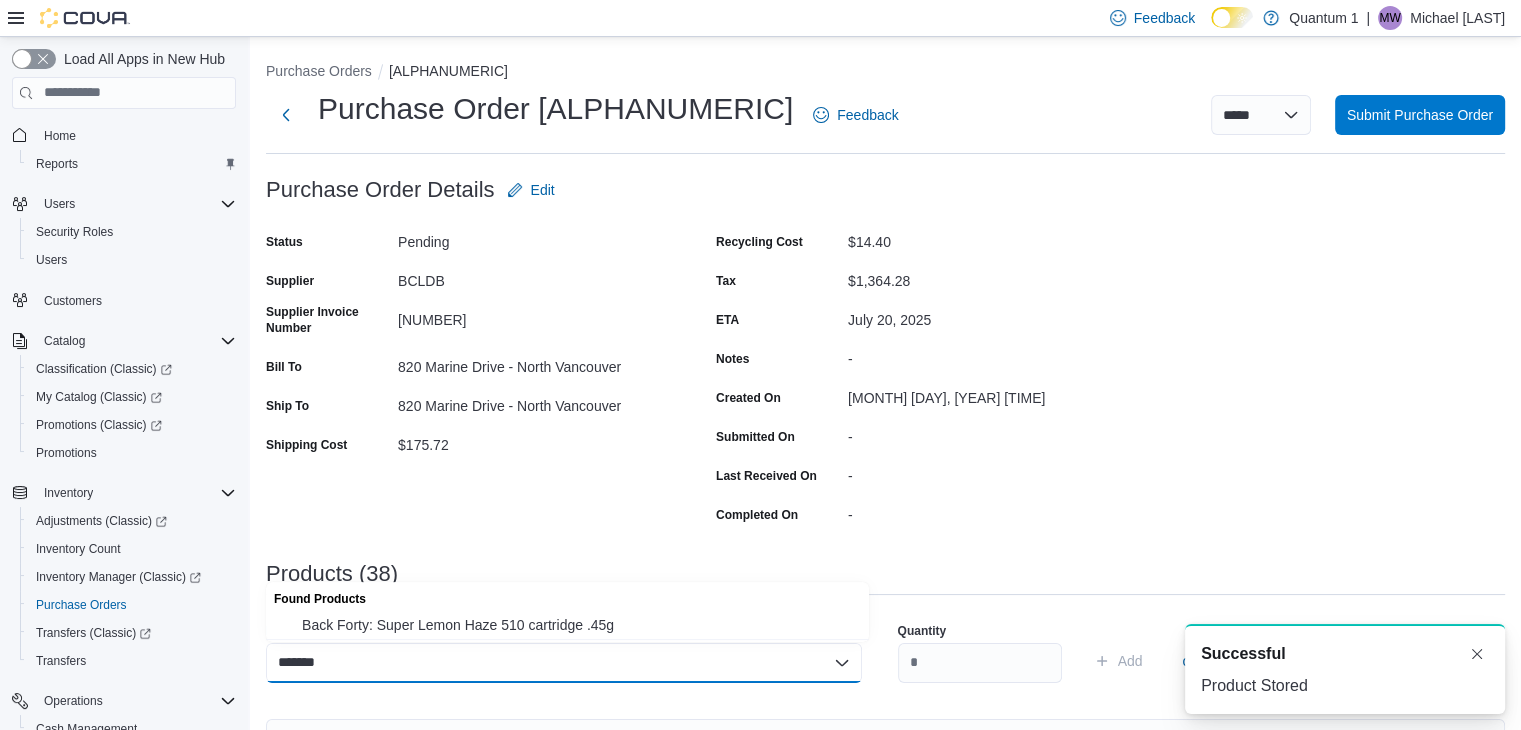 type on "*******" 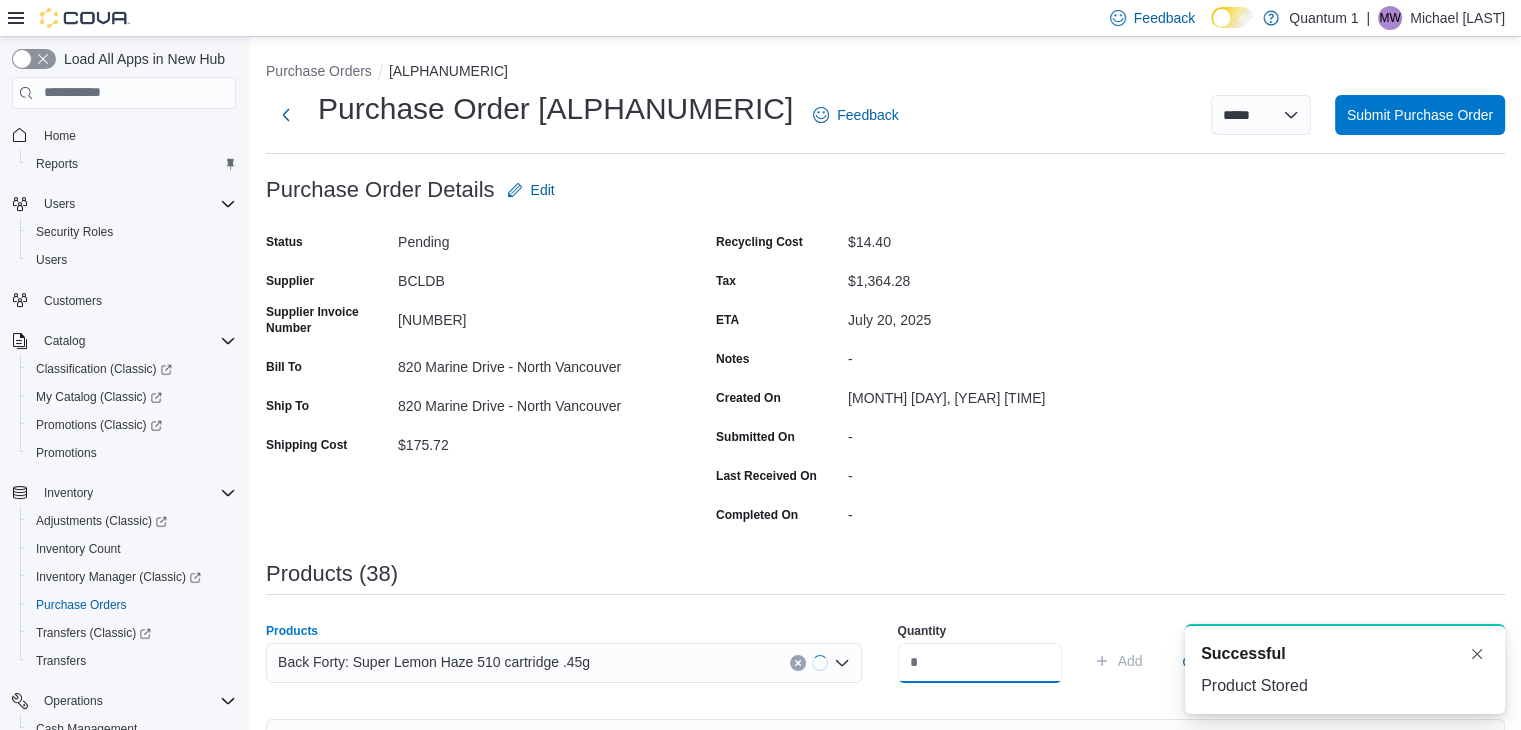 click at bounding box center [980, 663] 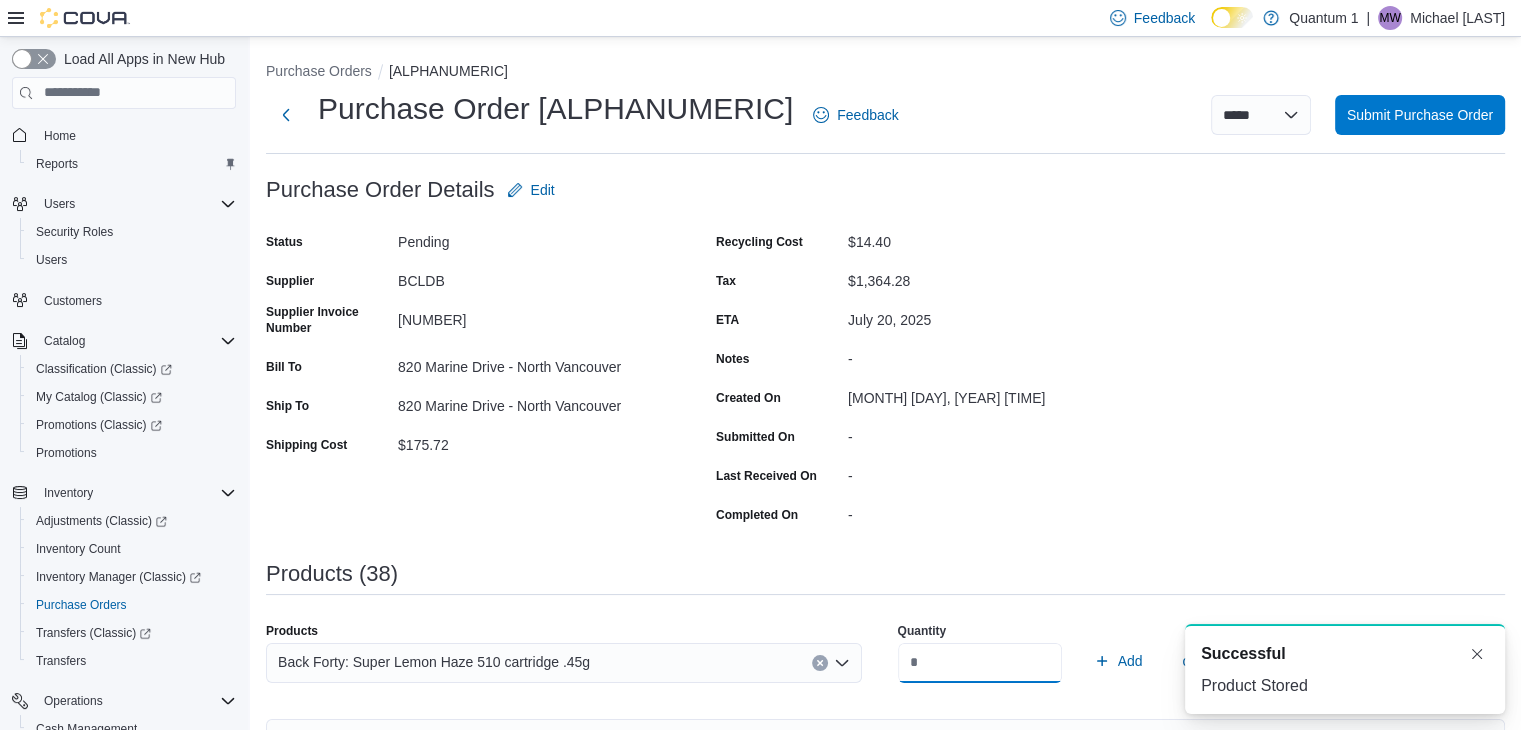 type on "**" 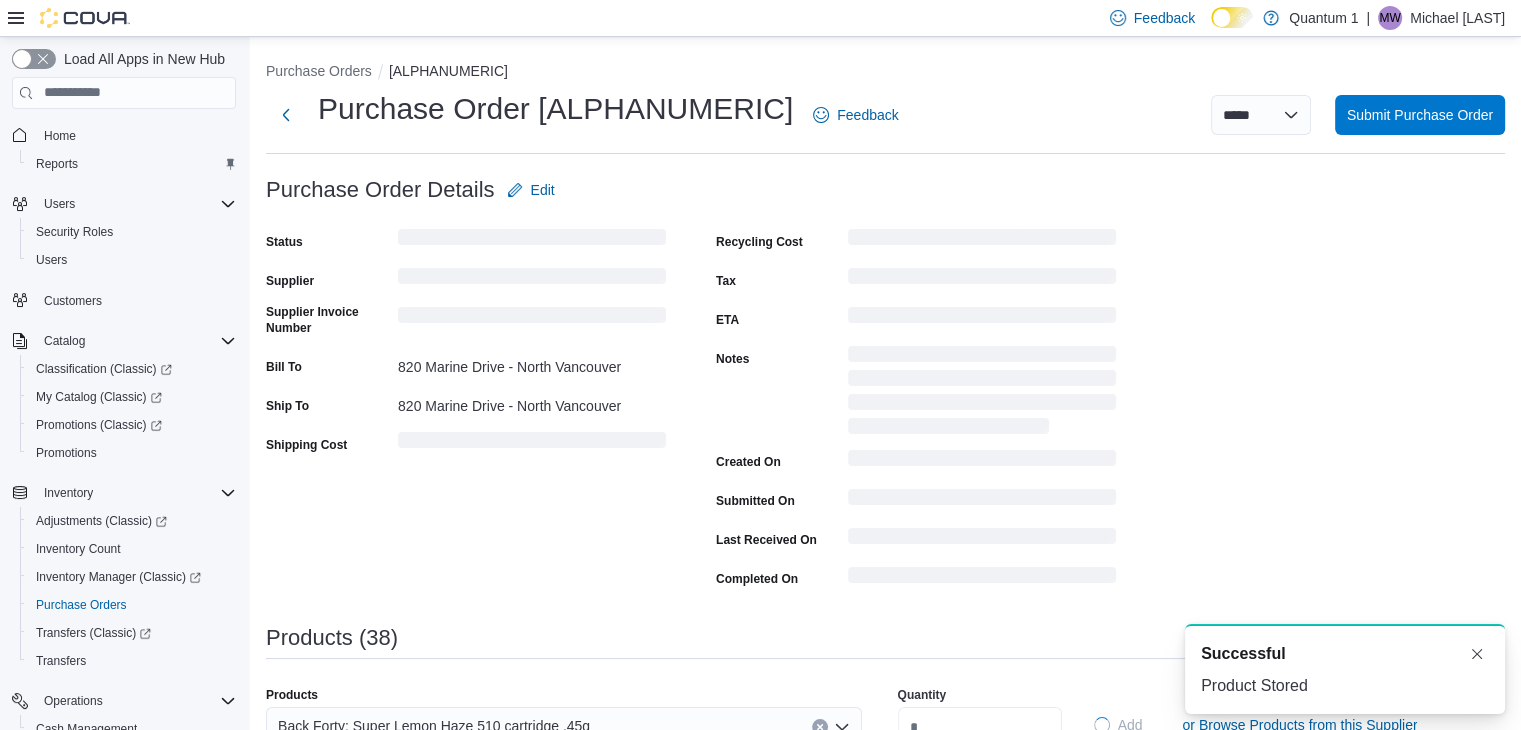 type 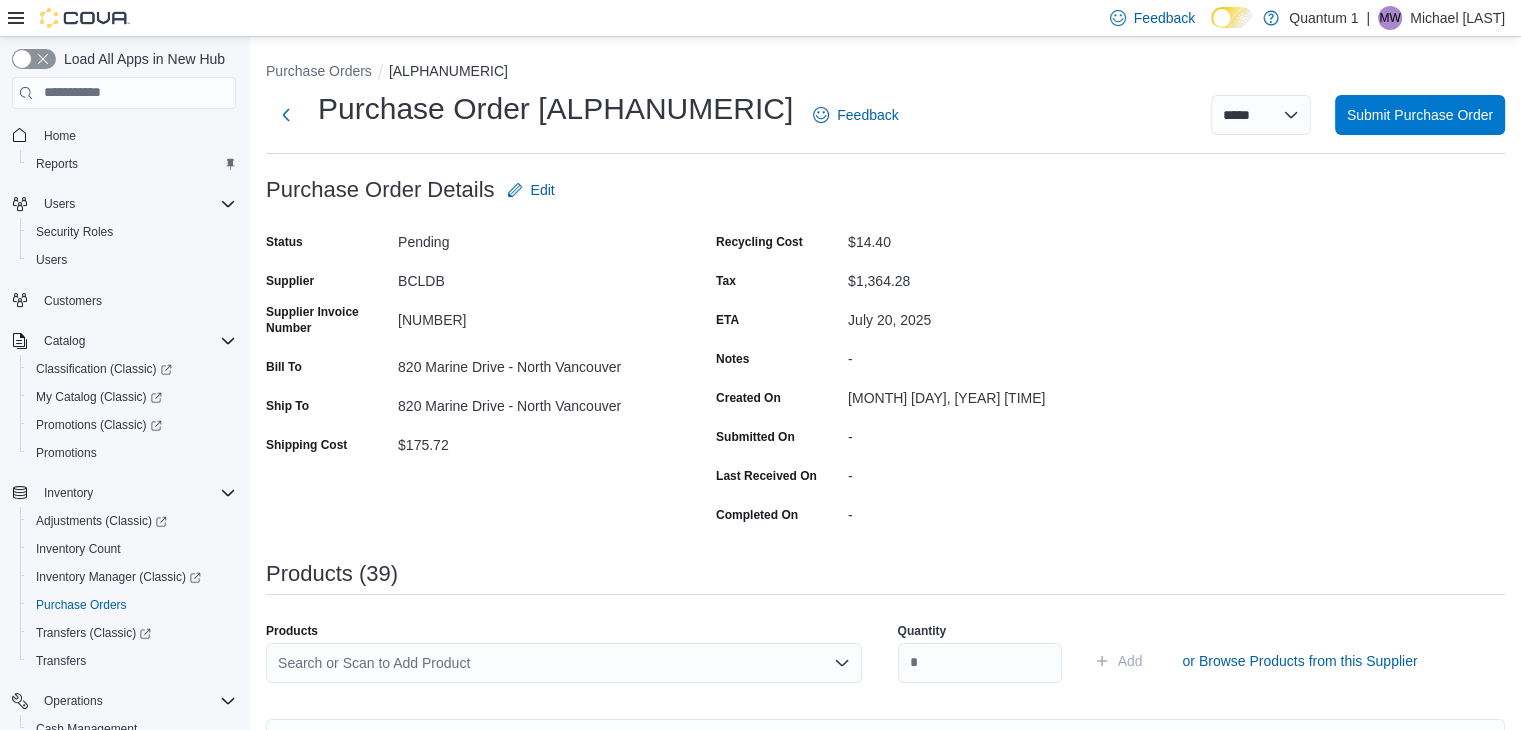 click on "Search or Scan to Add Product" at bounding box center [564, 663] 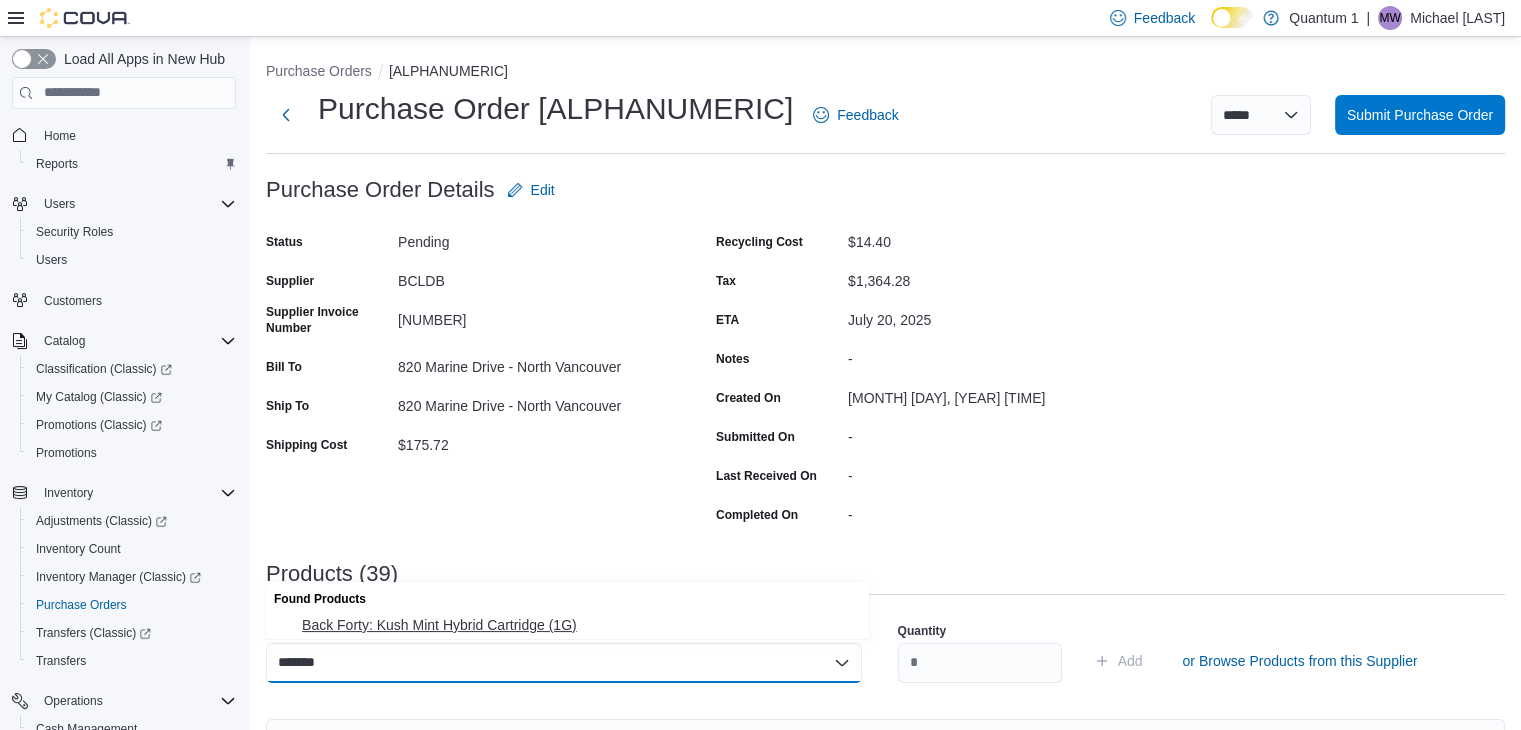 type on "*******" 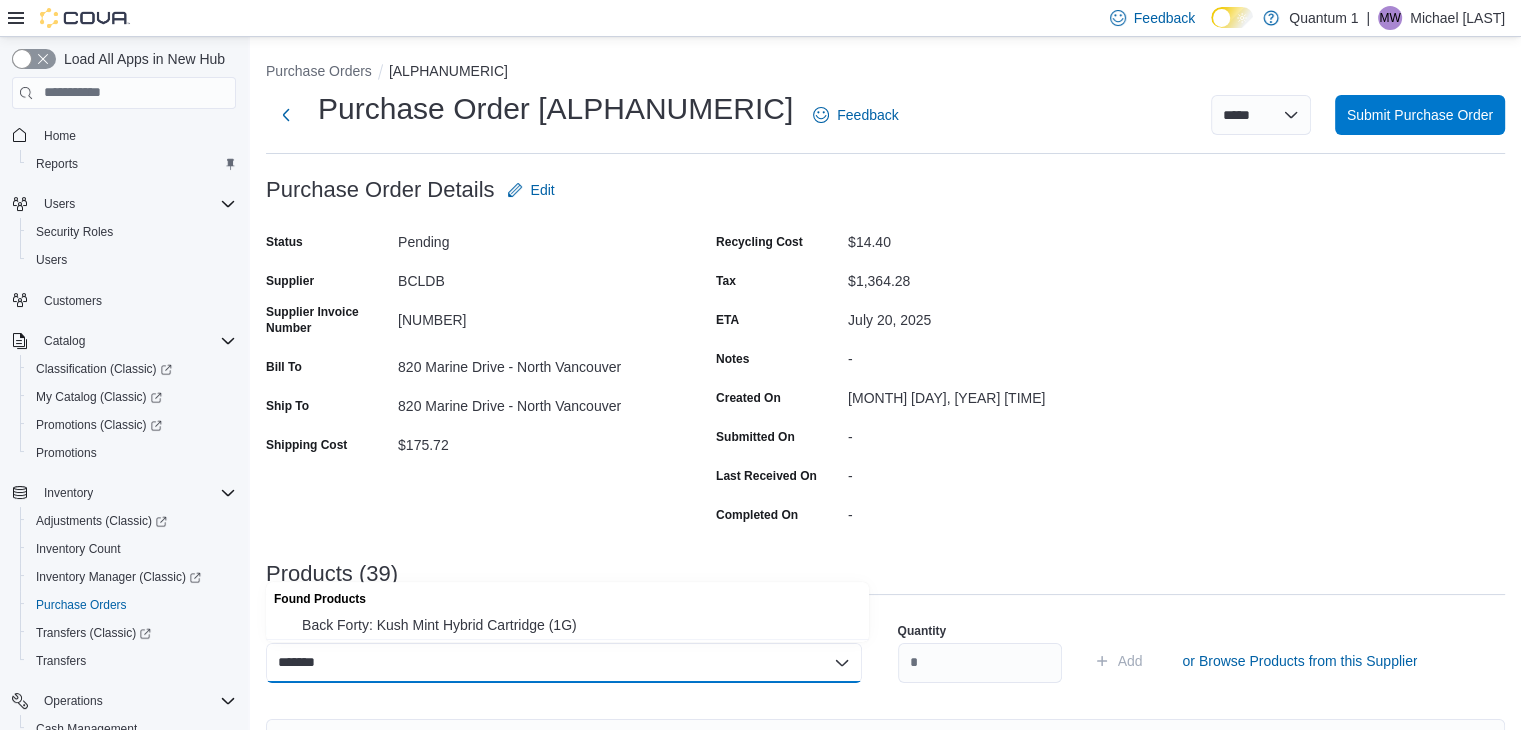 type 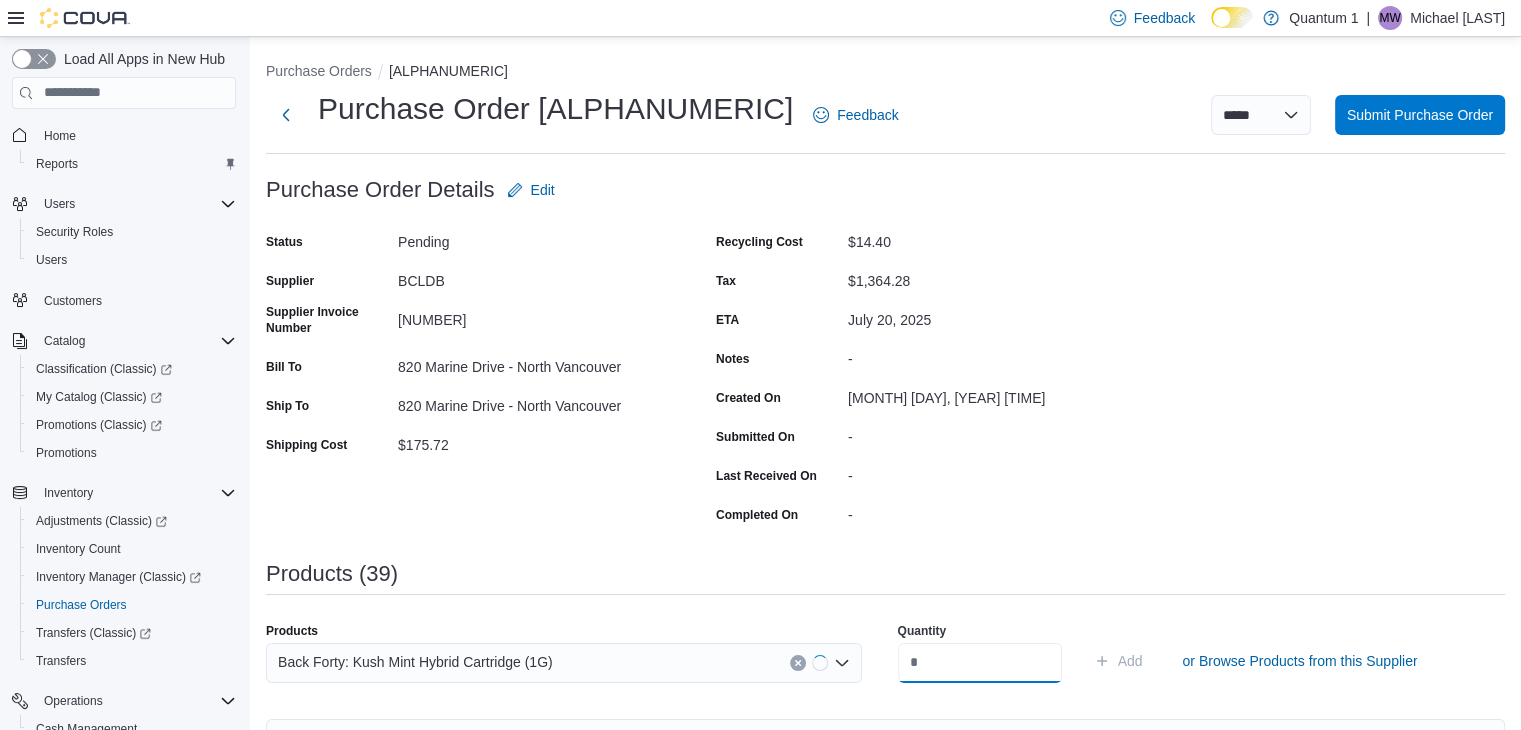 click at bounding box center (980, 663) 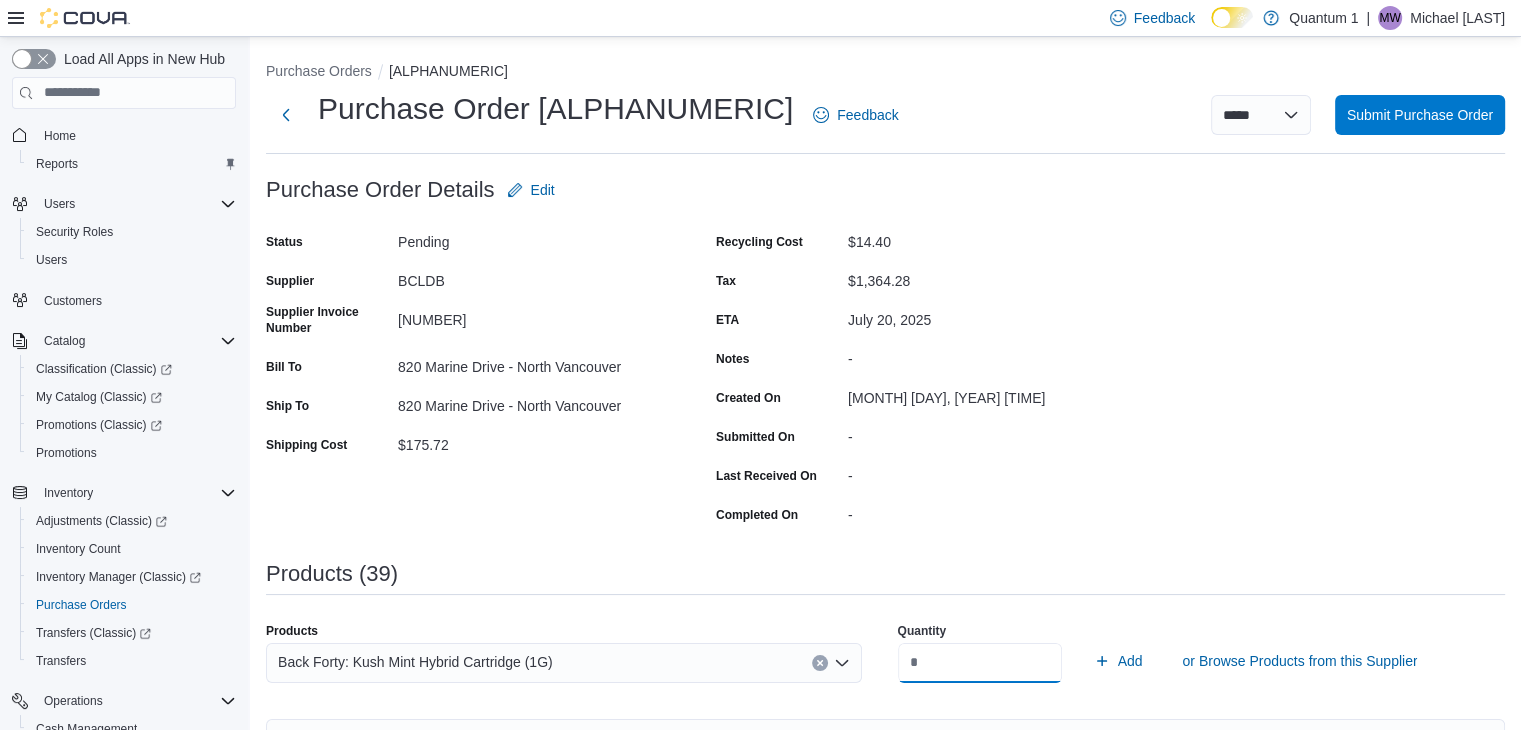 type on "**" 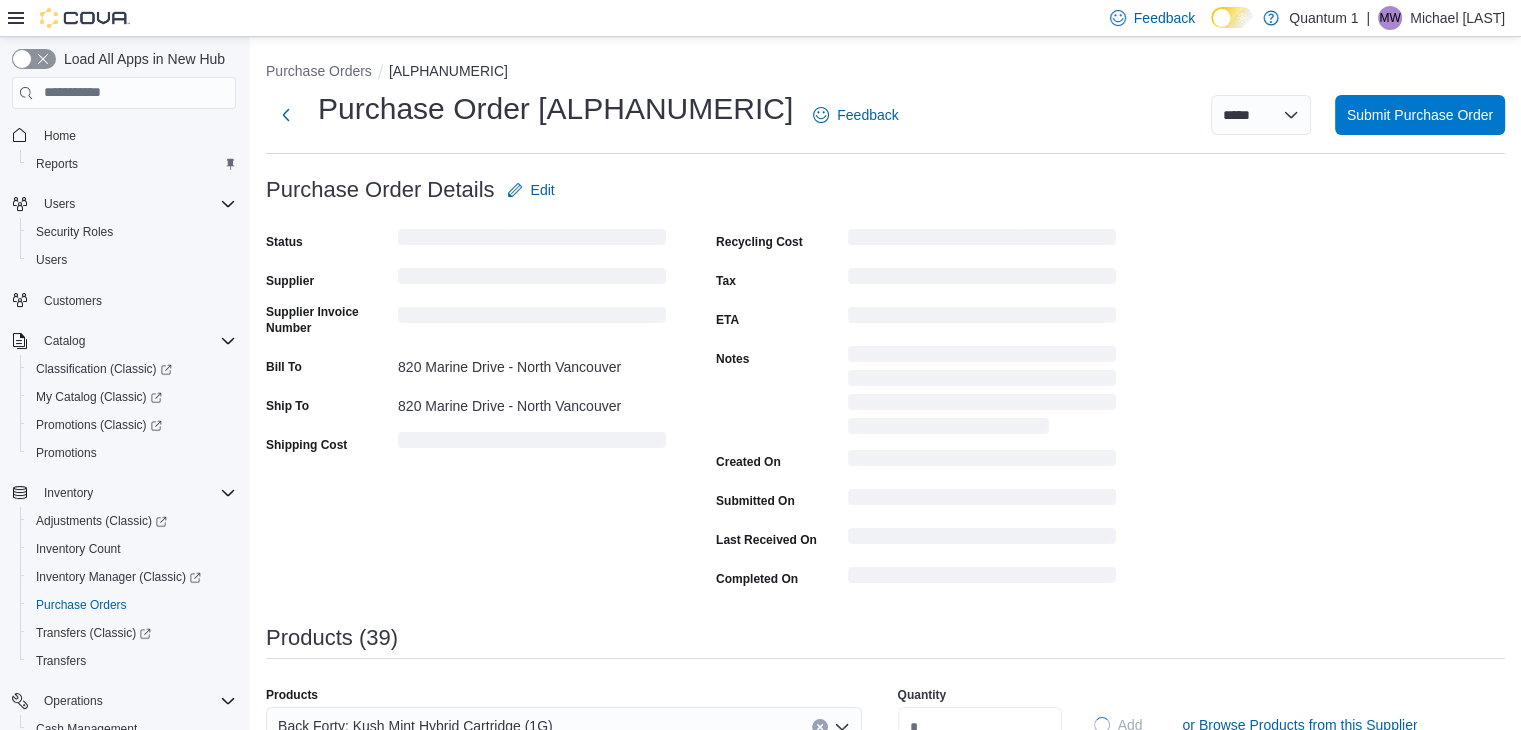 type 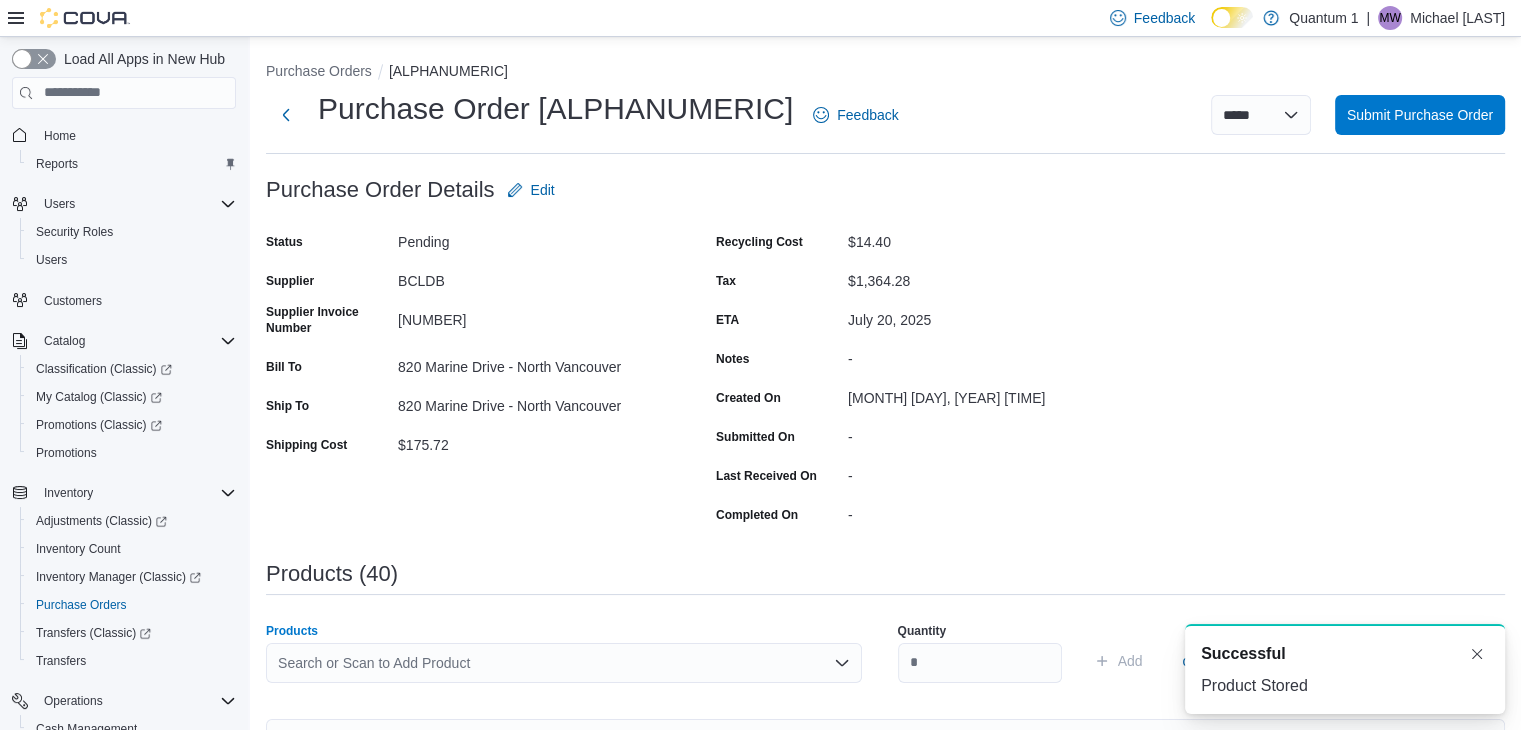 click on "Search or Scan to Add Product" at bounding box center (564, 663) 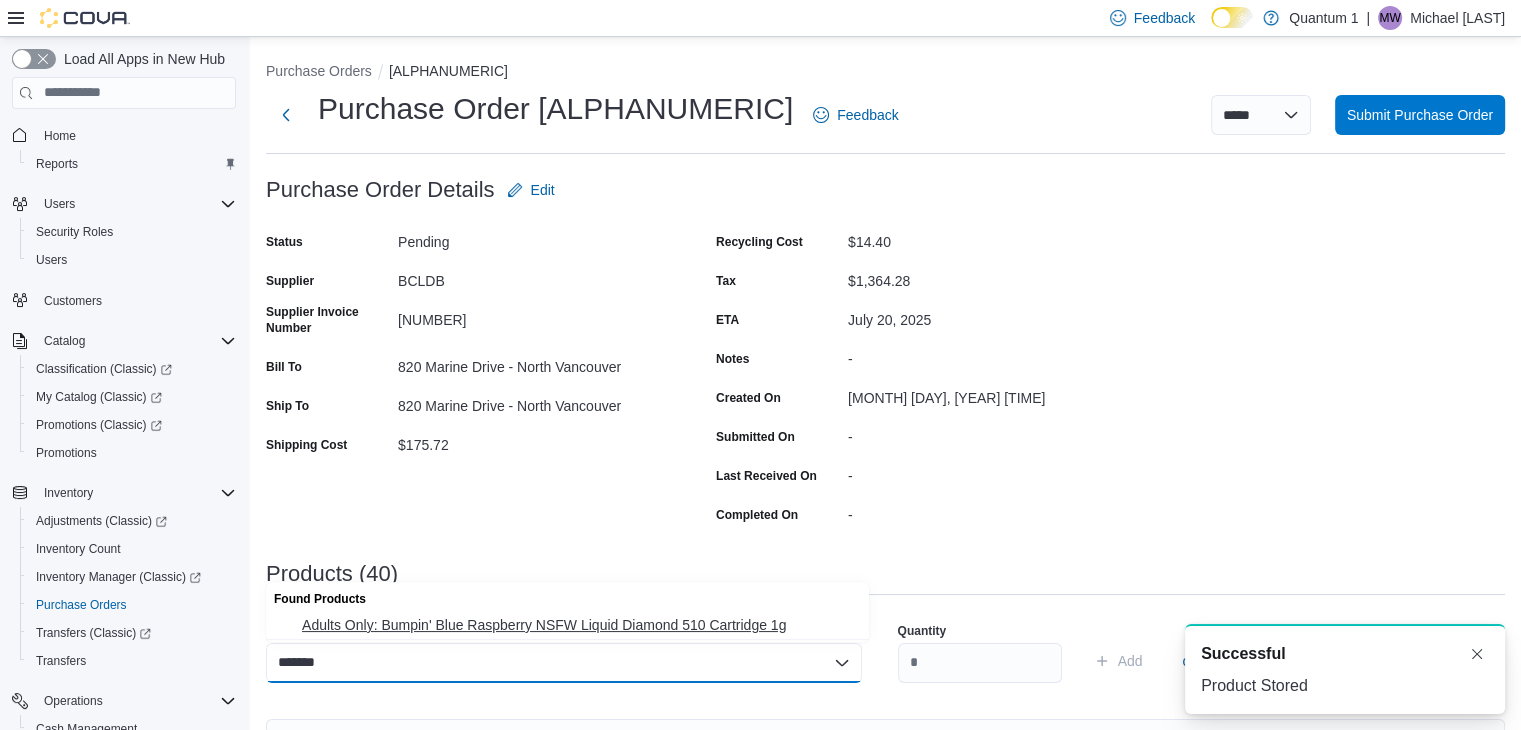 type on "*******" 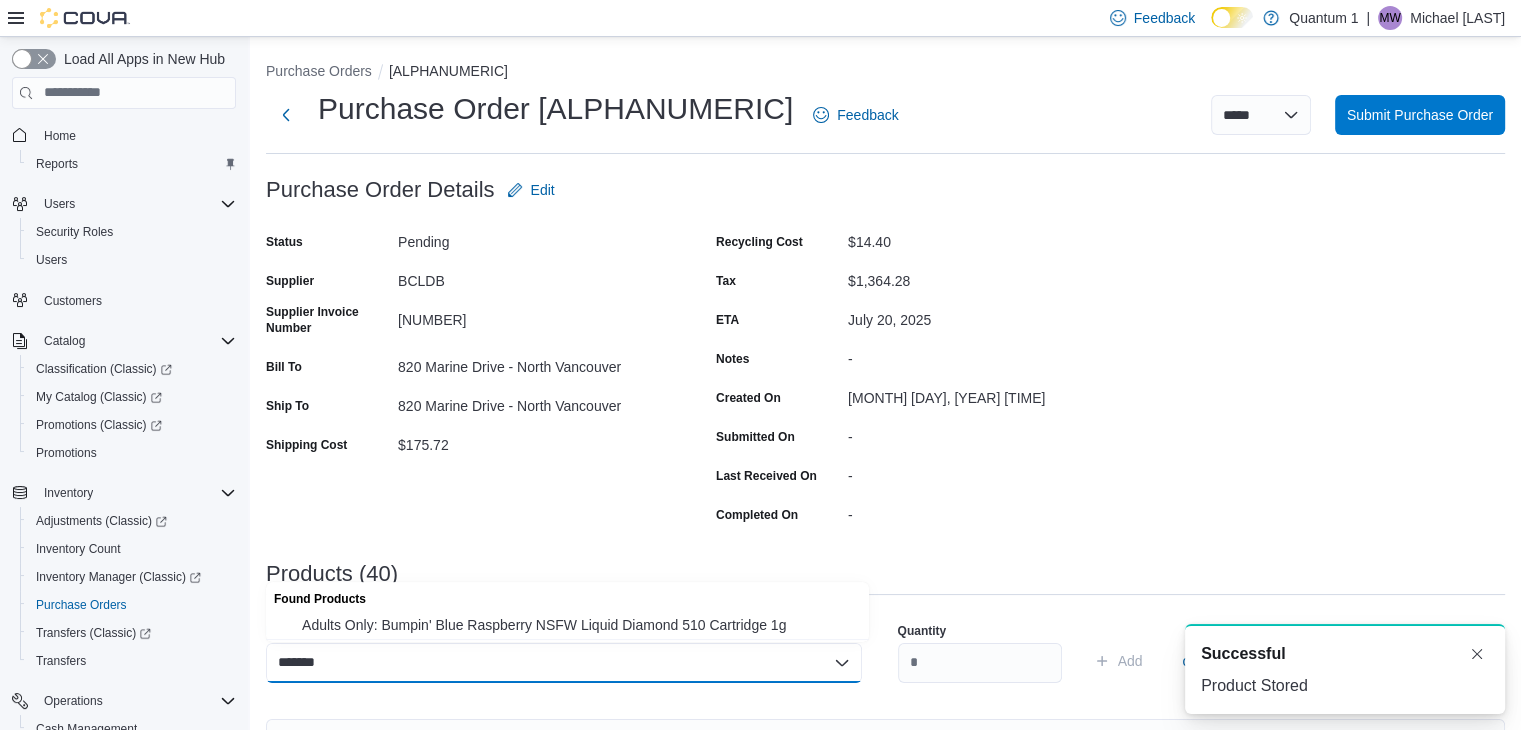 type 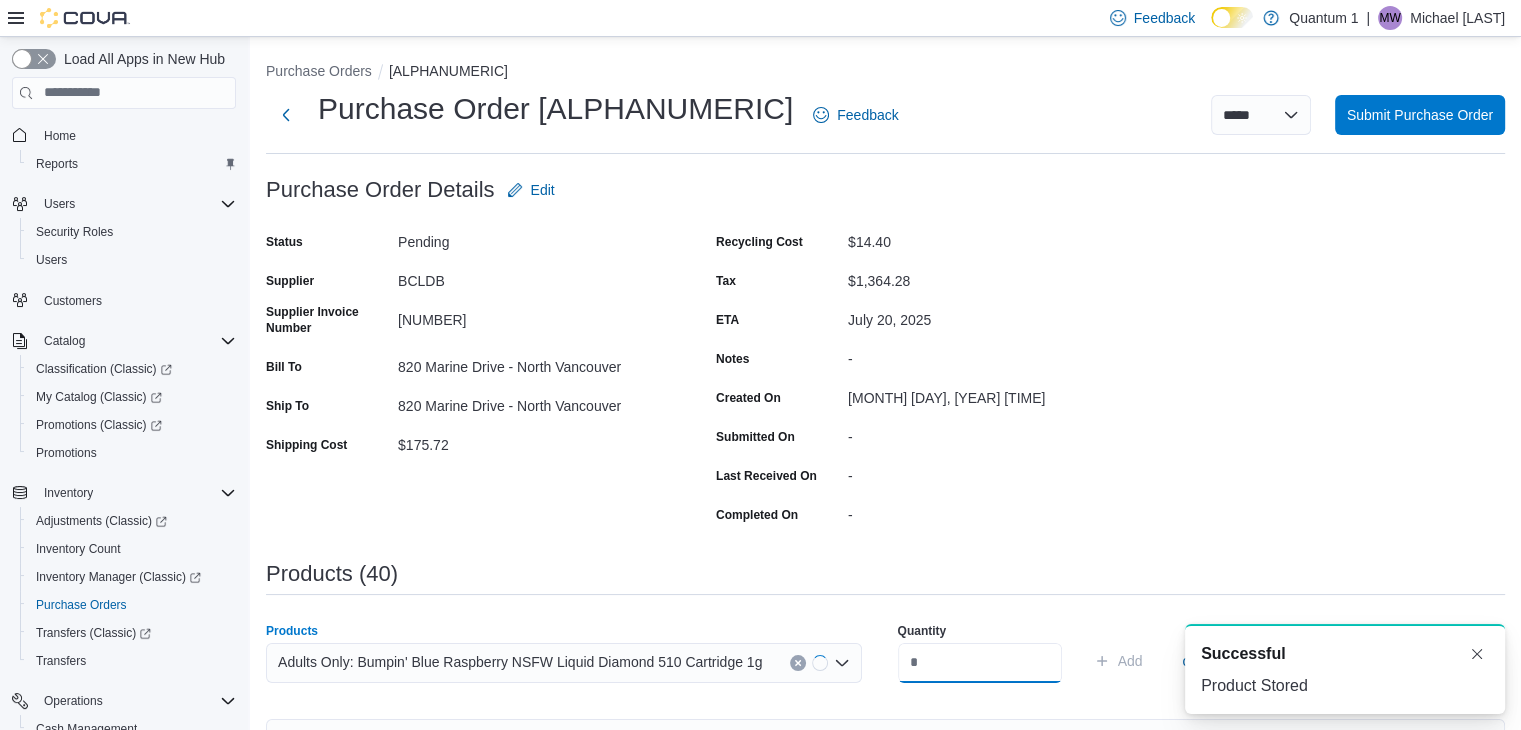 click at bounding box center (980, 663) 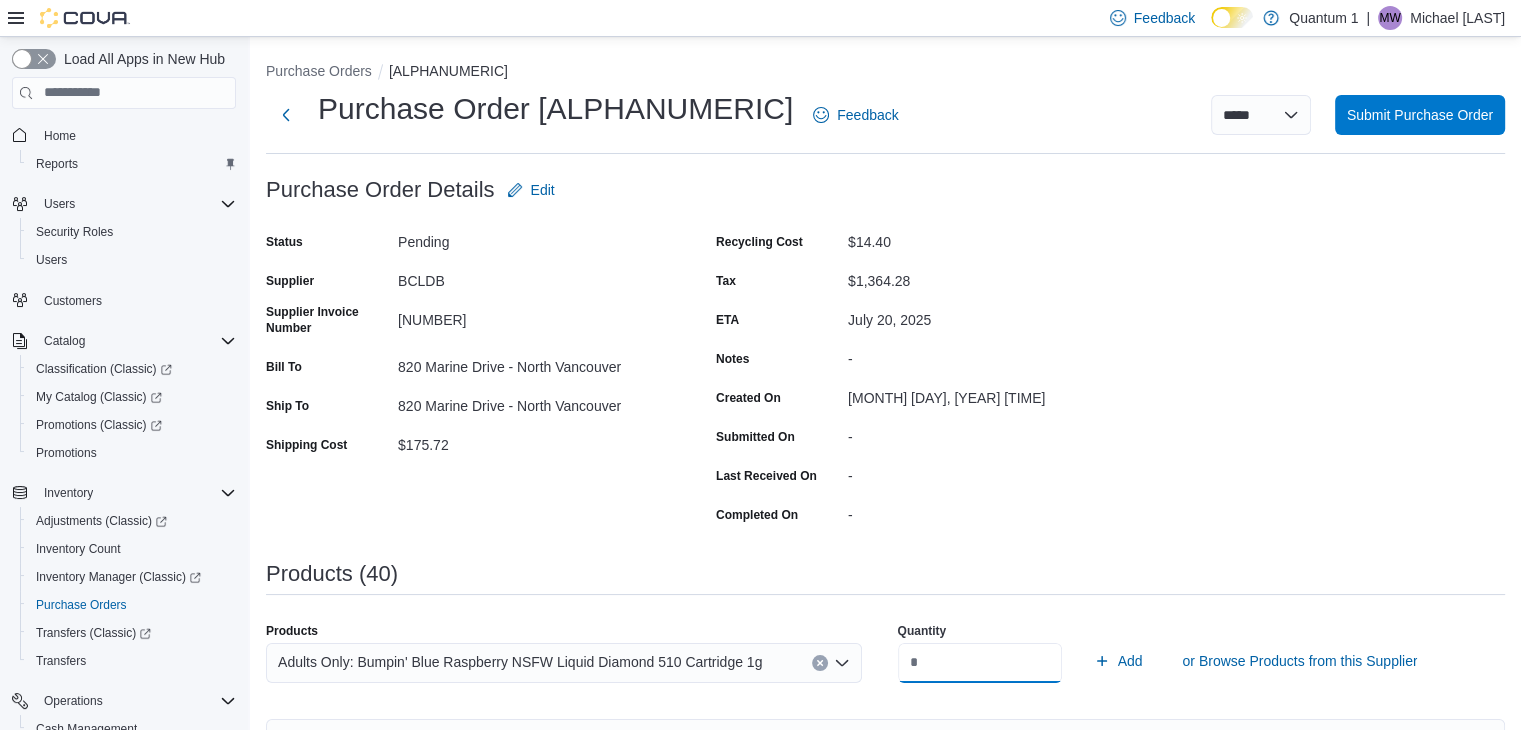 type on "**" 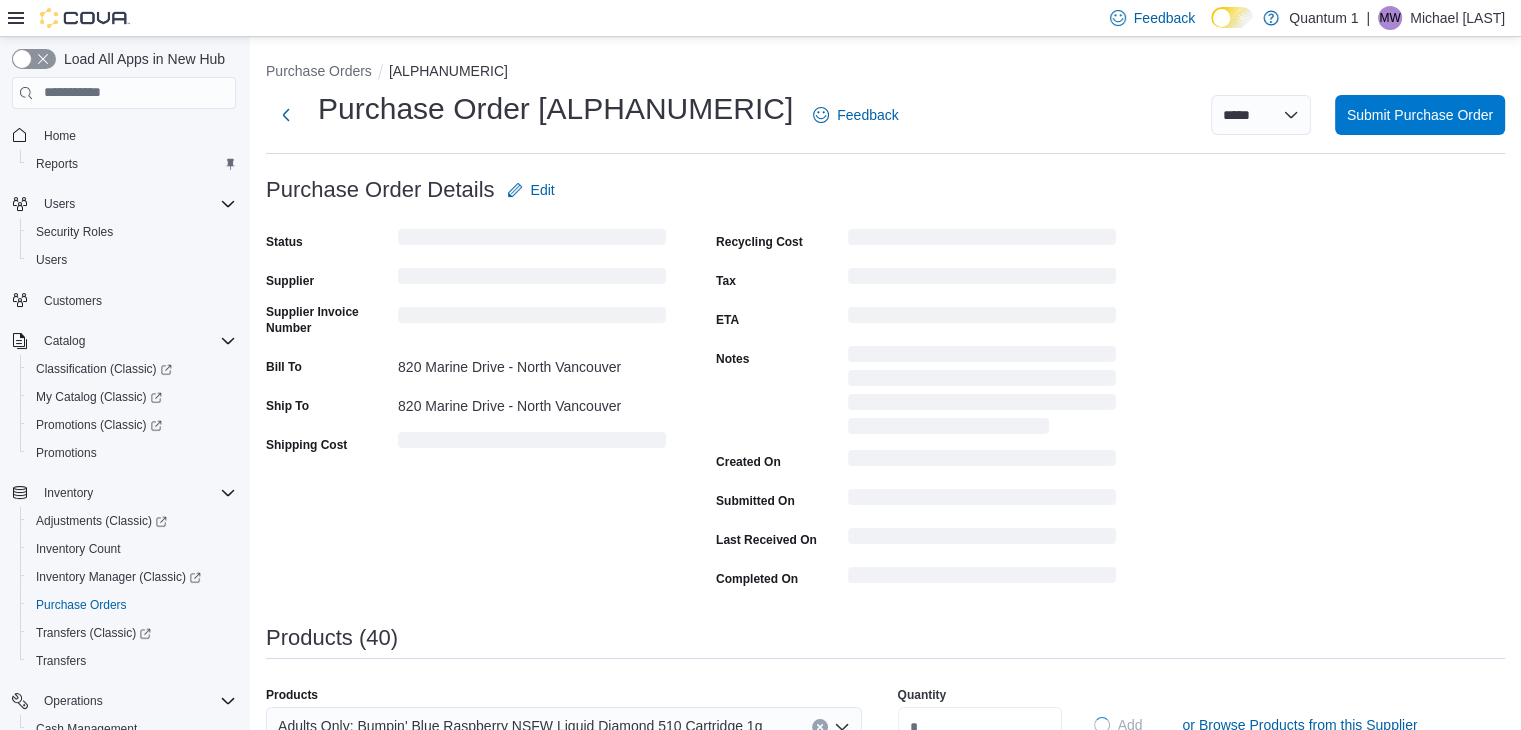 type 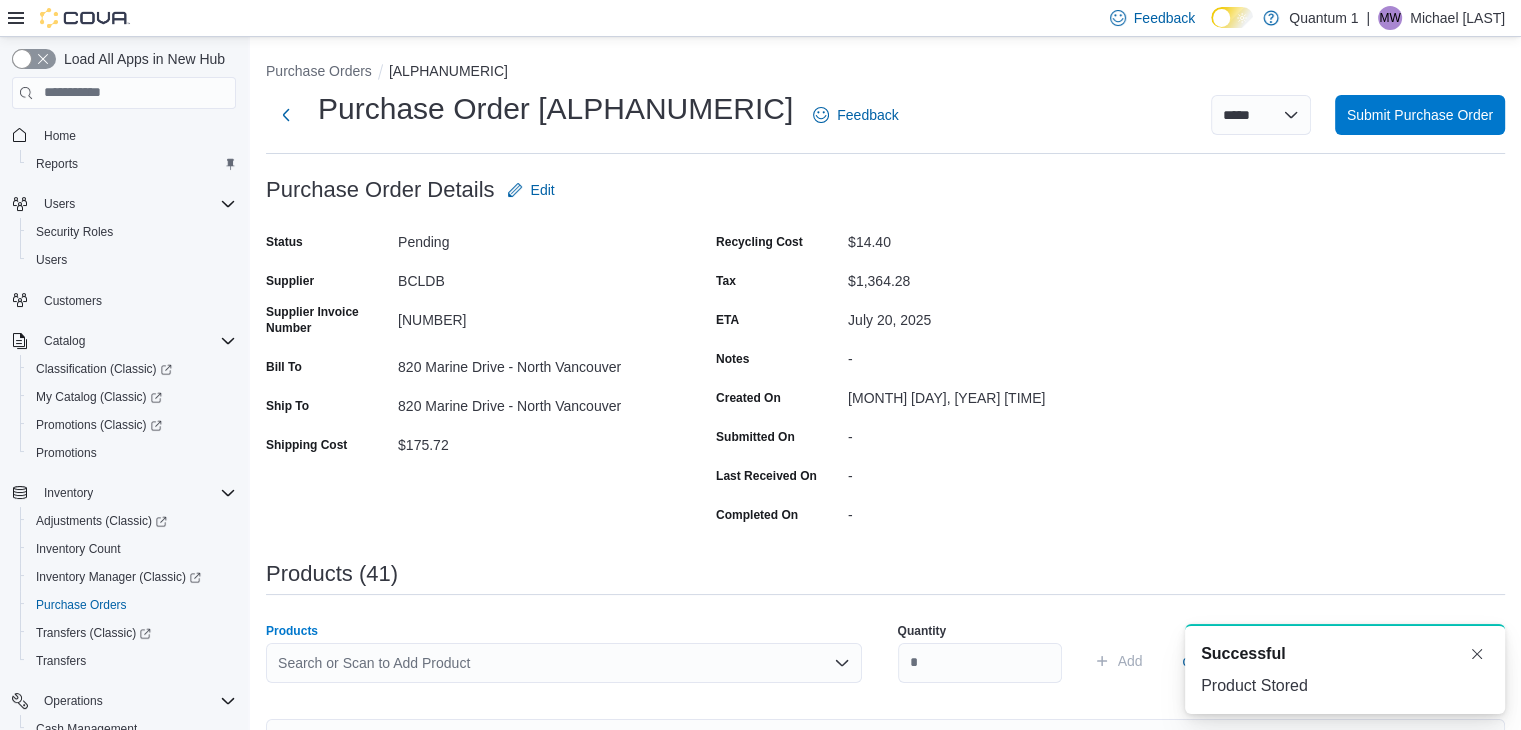 click on "Search or Scan to Add Product" at bounding box center (564, 663) 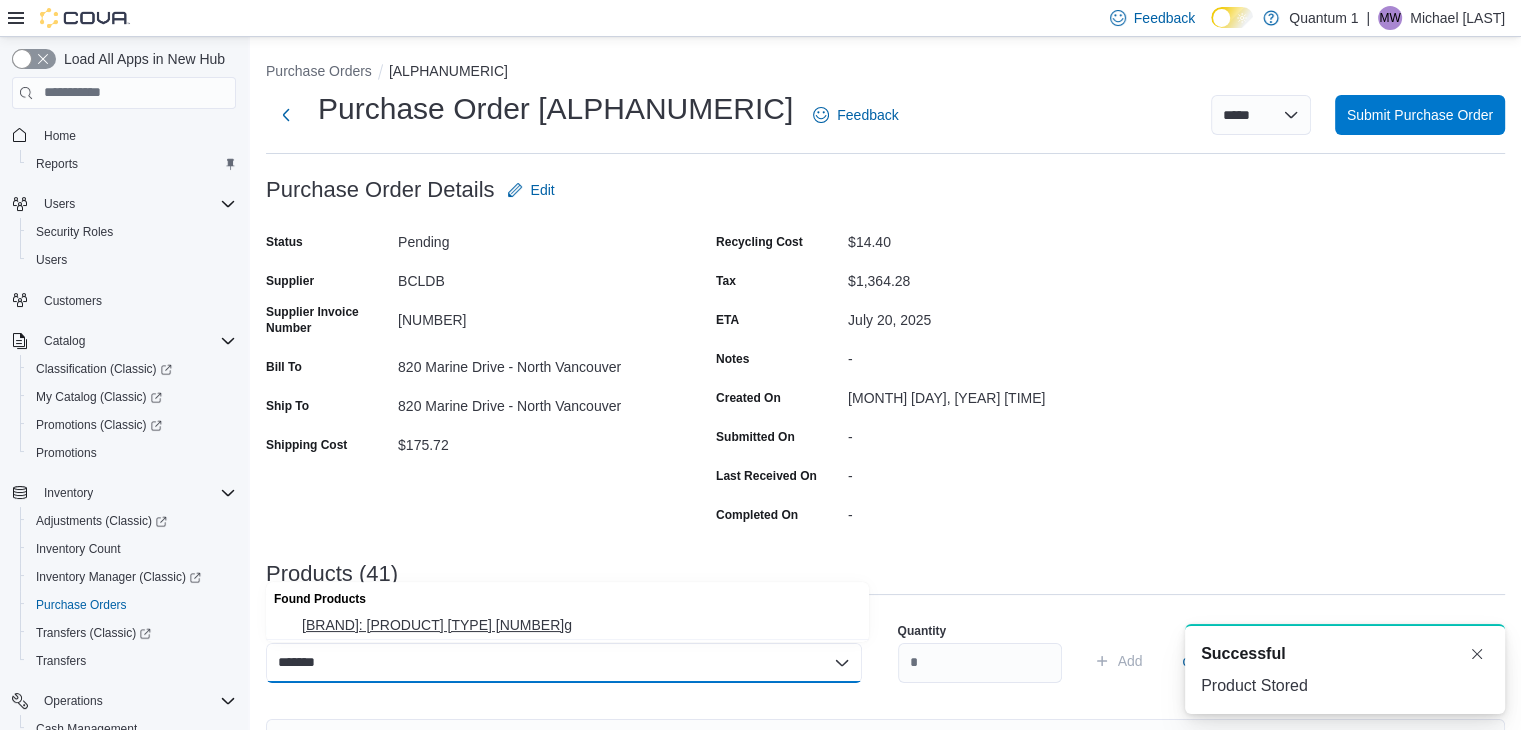 type on "*******" 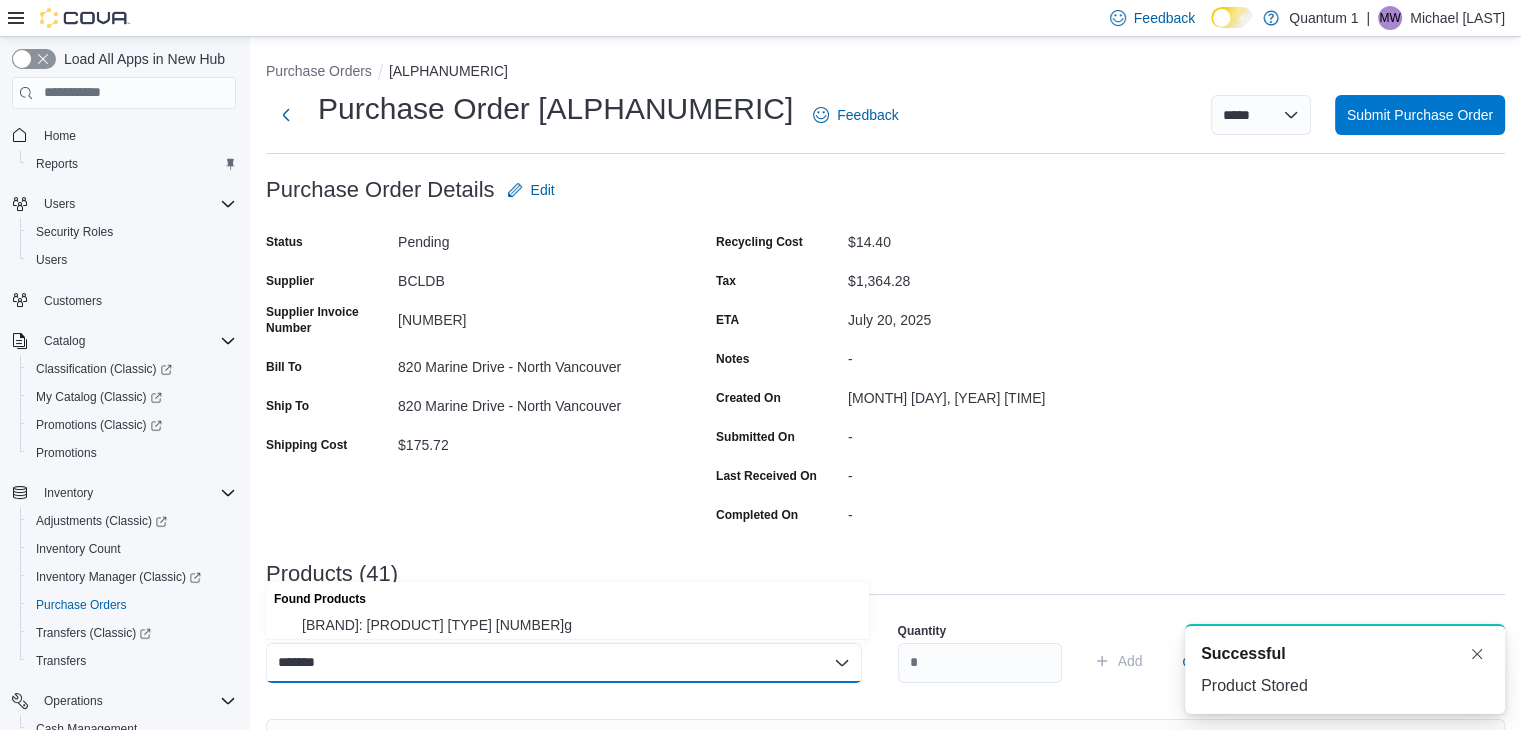 type 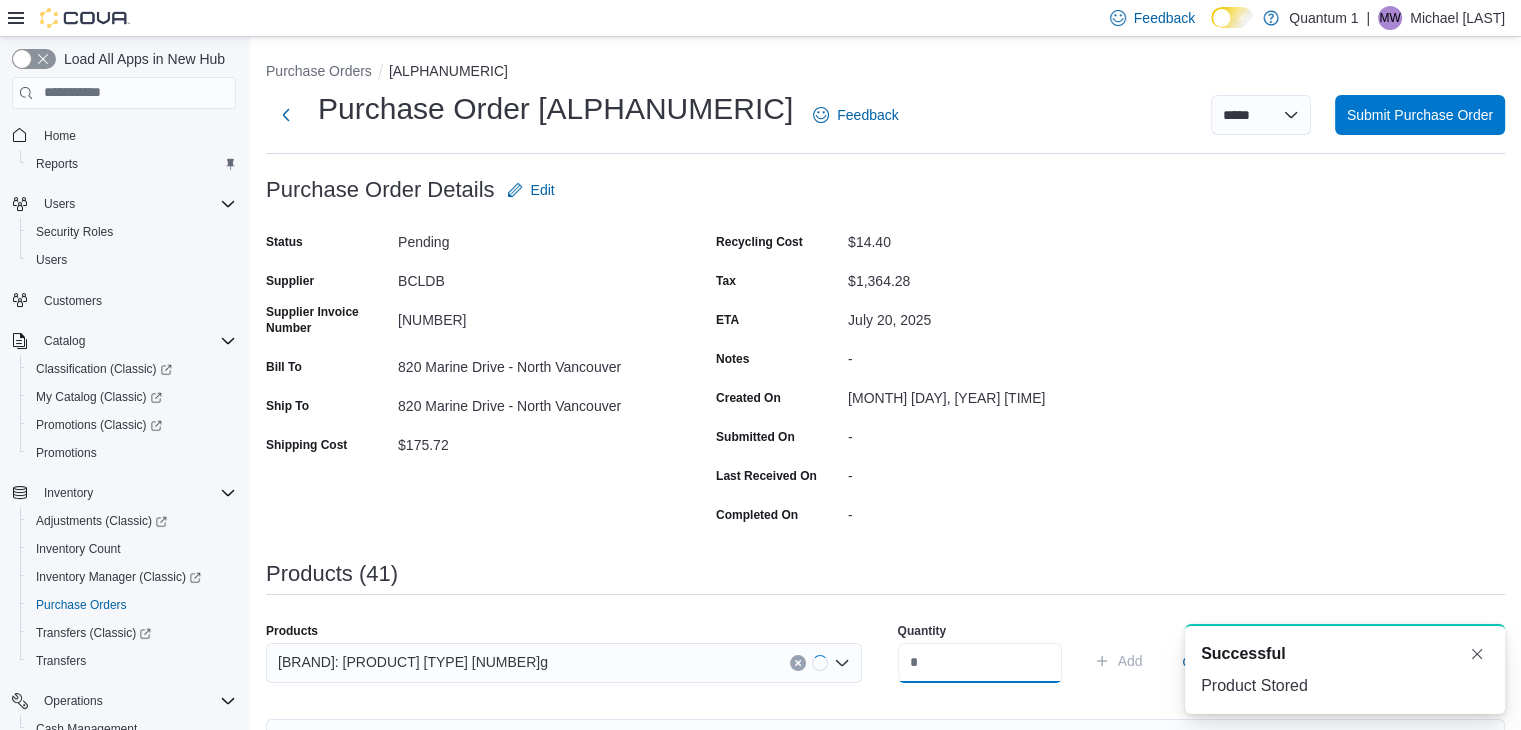 click at bounding box center (980, 663) 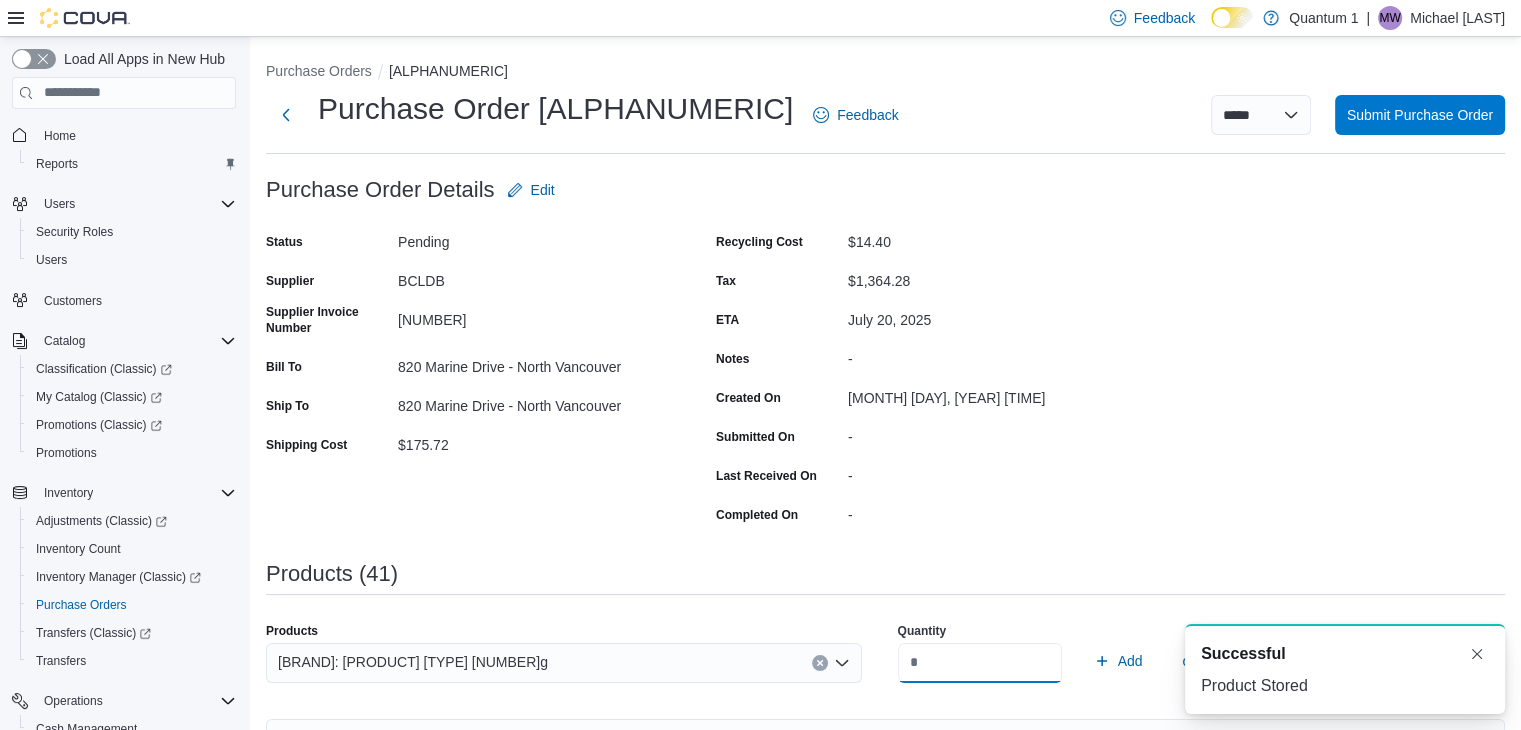 type on "**" 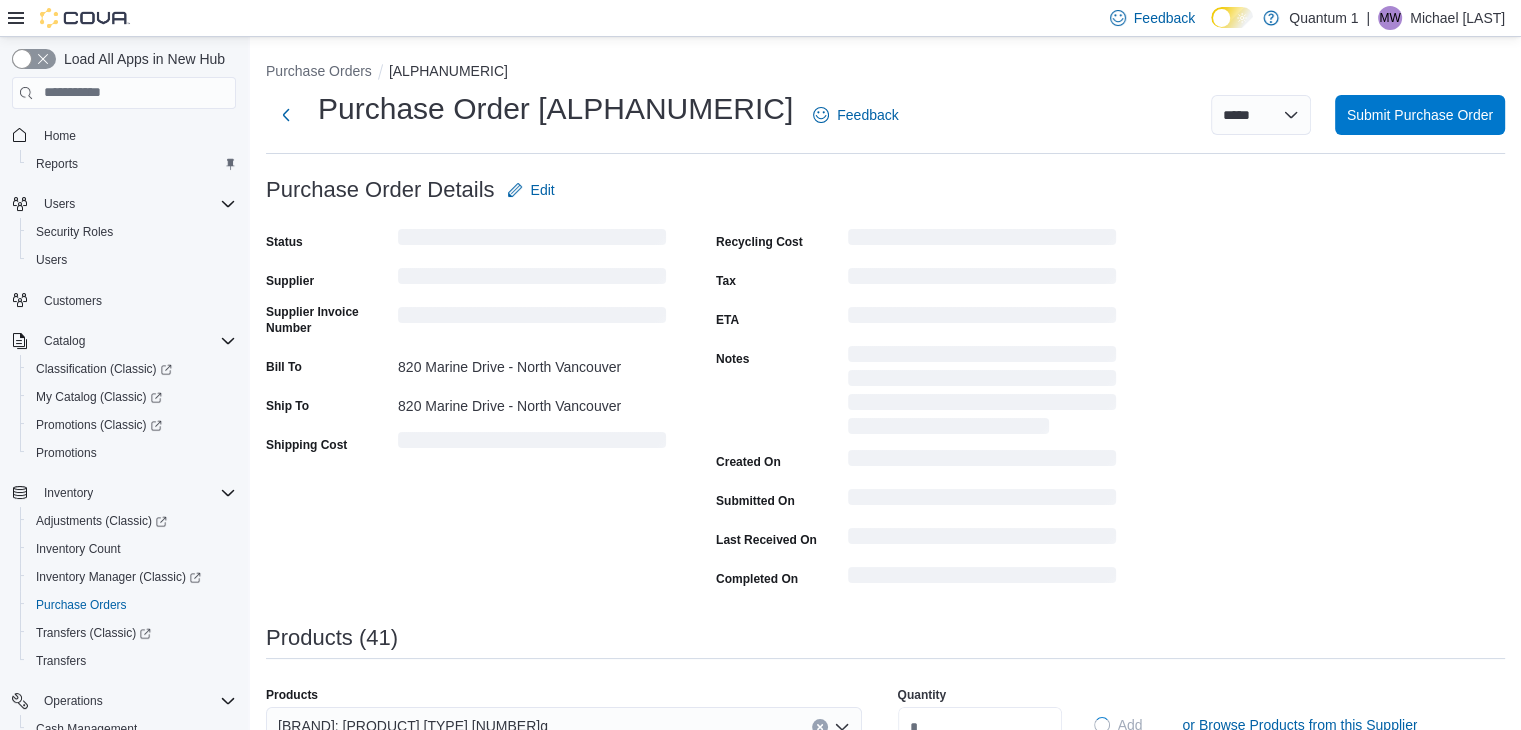 type 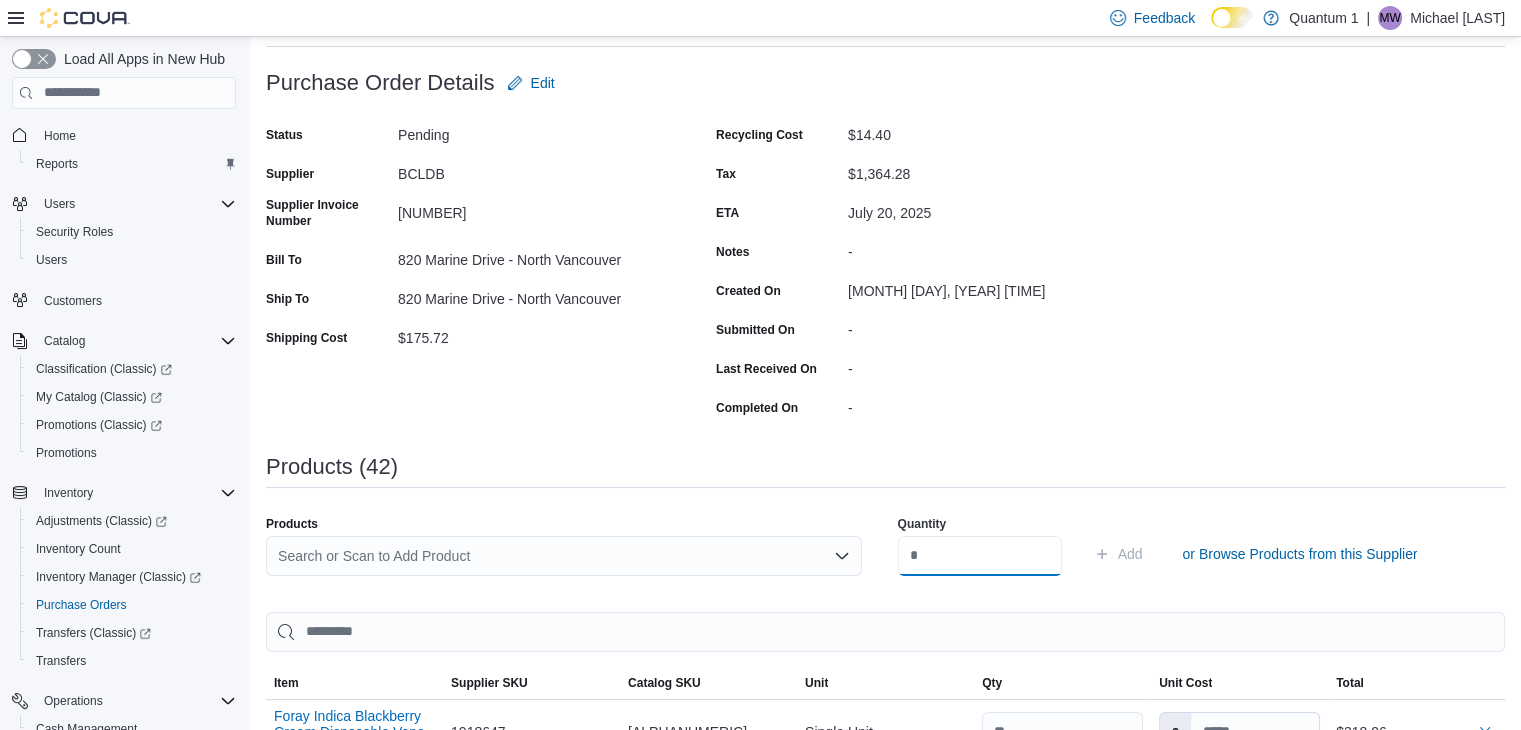 scroll, scrollTop: 0, scrollLeft: 0, axis: both 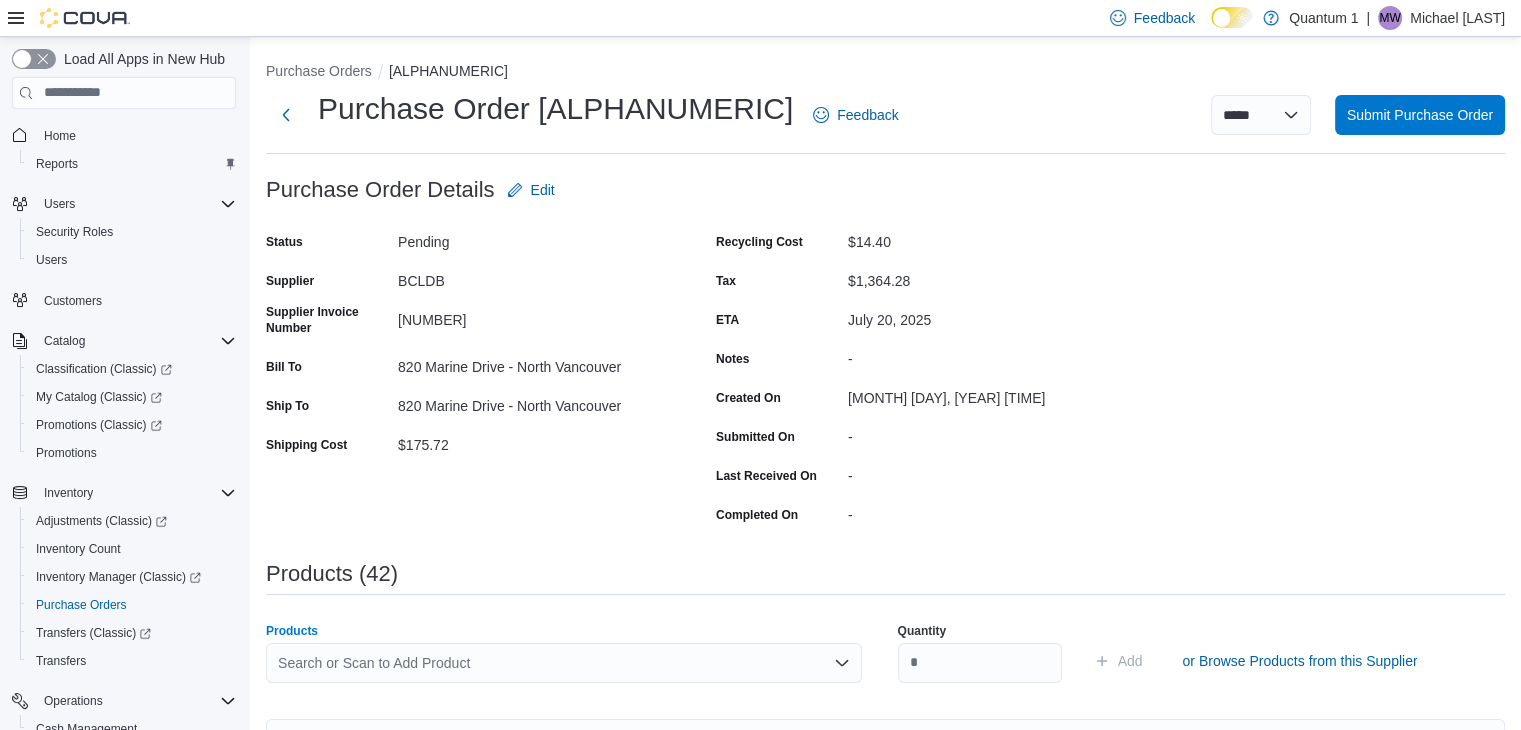 click on "Search or Scan to Add Product" at bounding box center (564, 663) 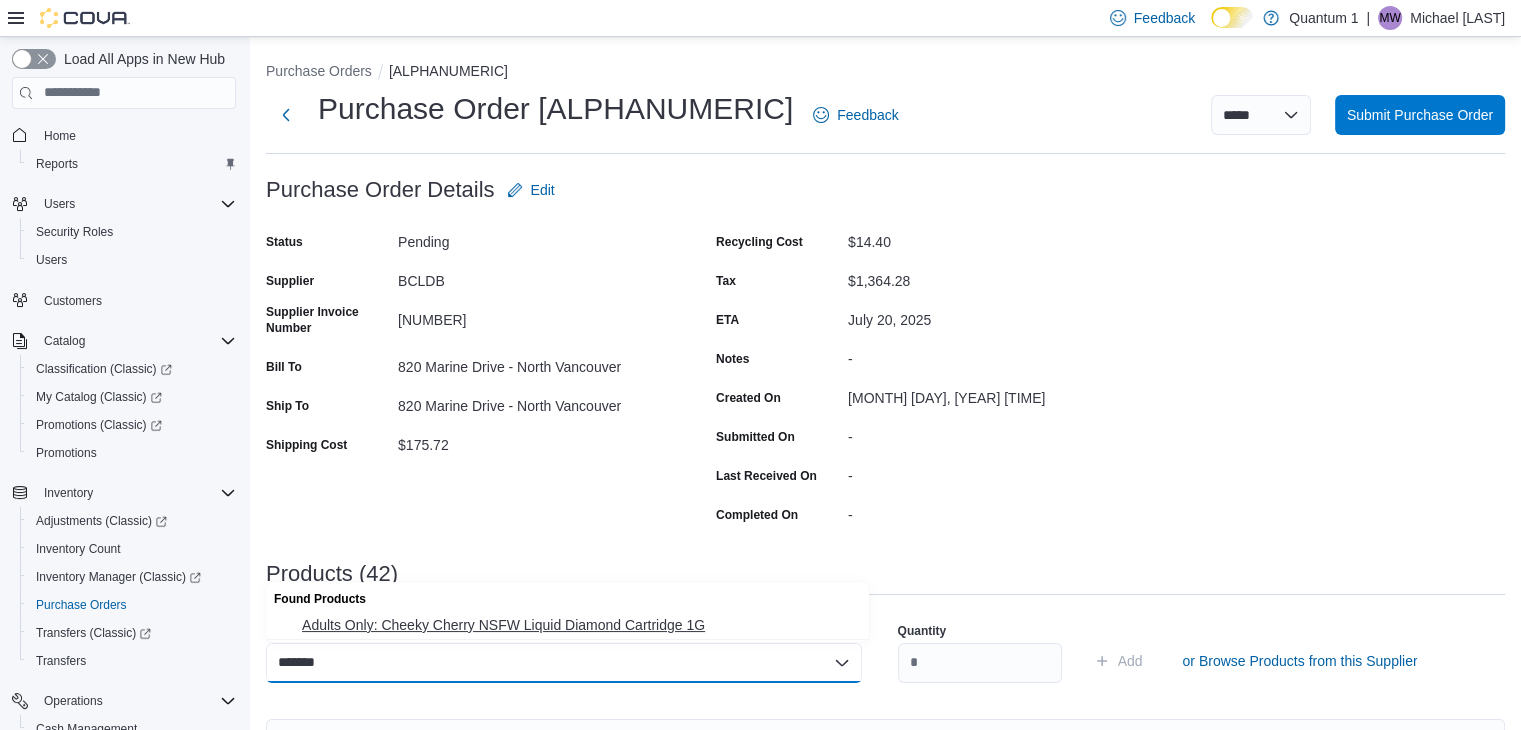 type on "*******" 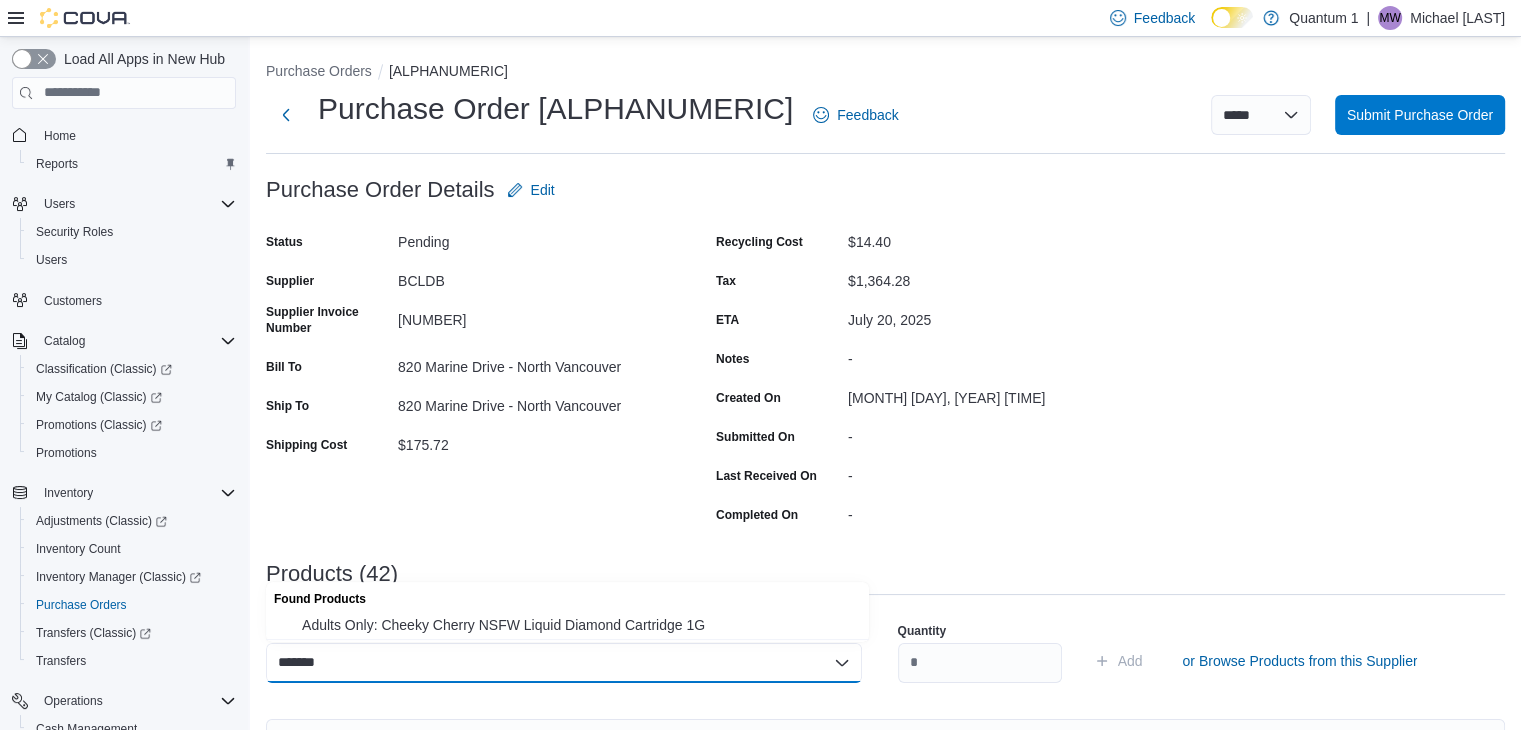 type 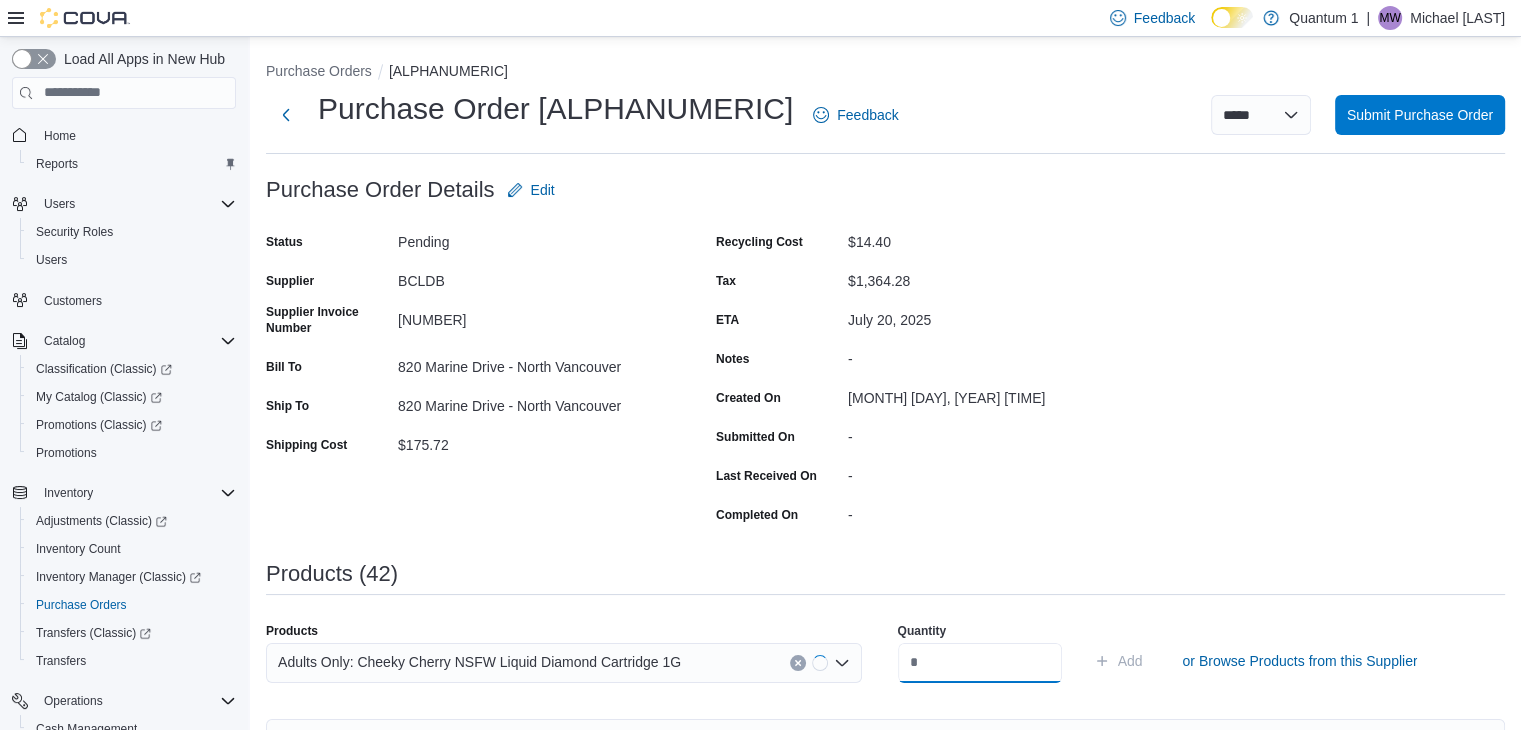 click at bounding box center (980, 663) 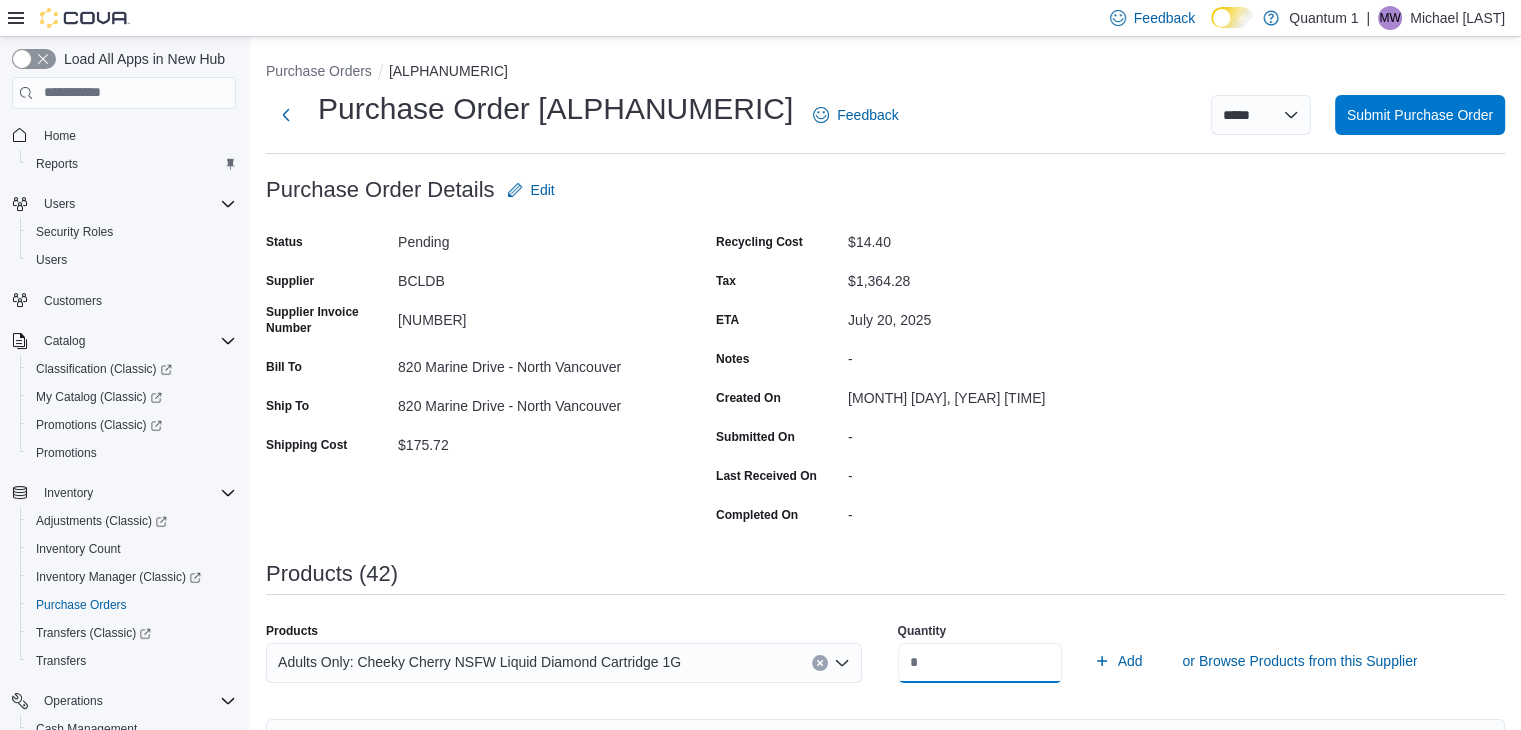 type on "**" 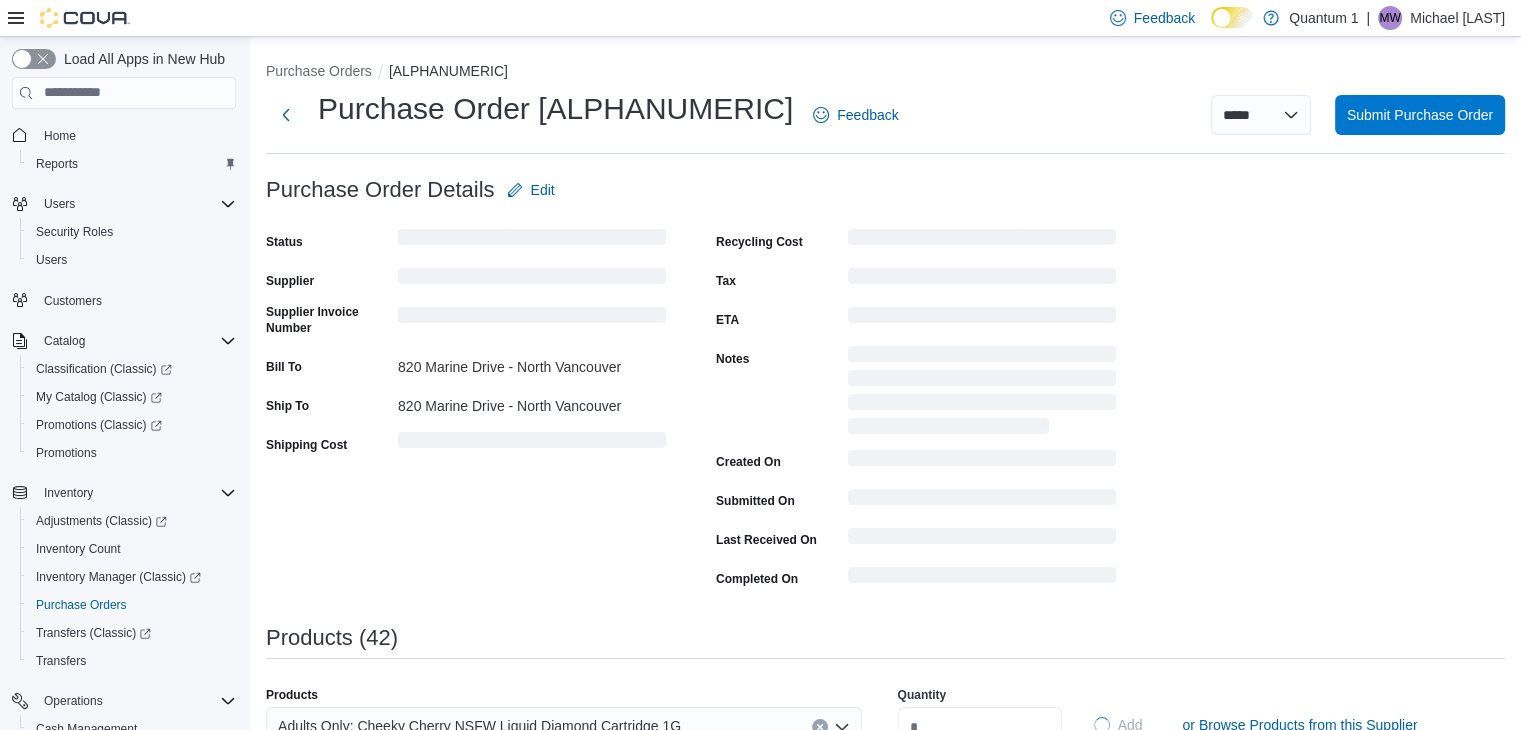 type 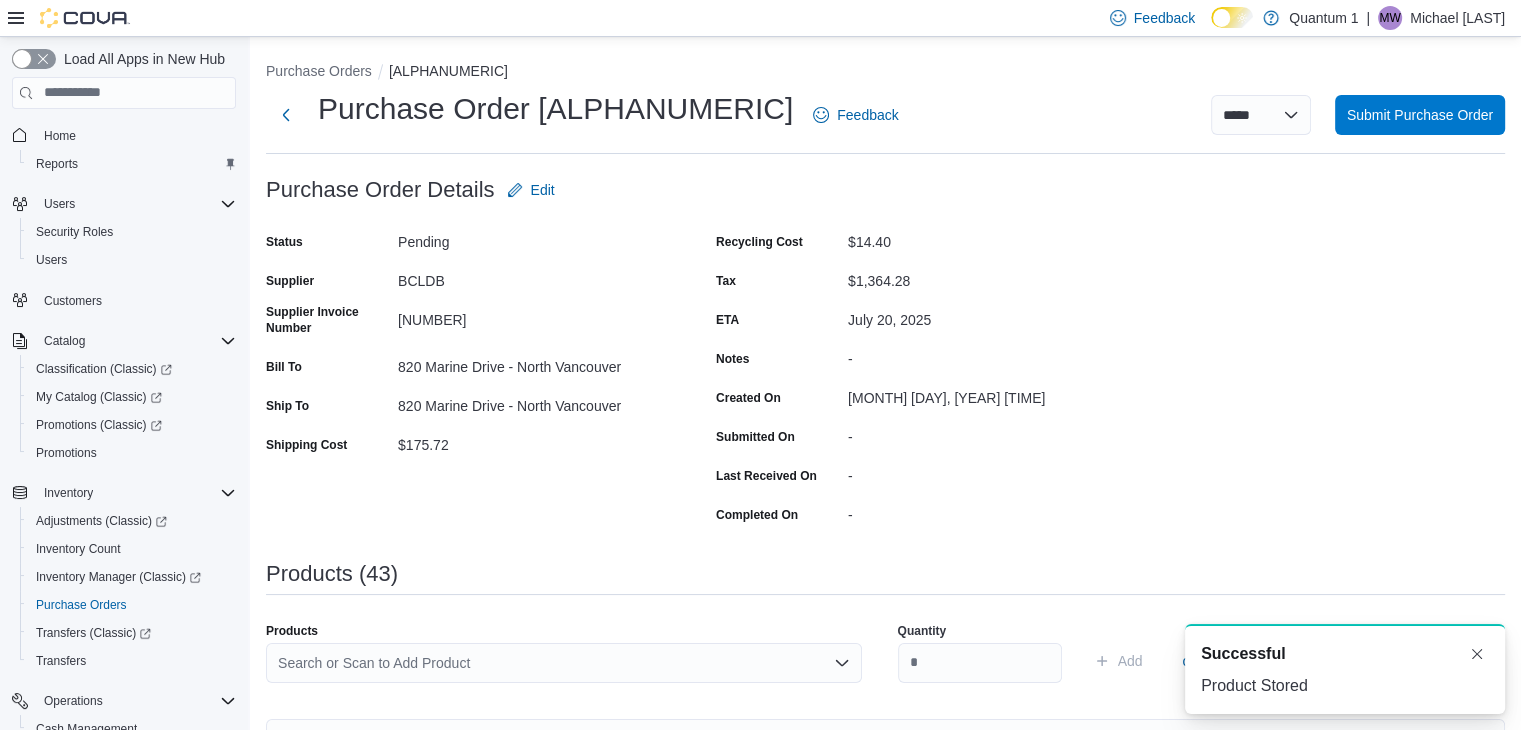 click on "Search or Scan to Add Product" at bounding box center (564, 663) 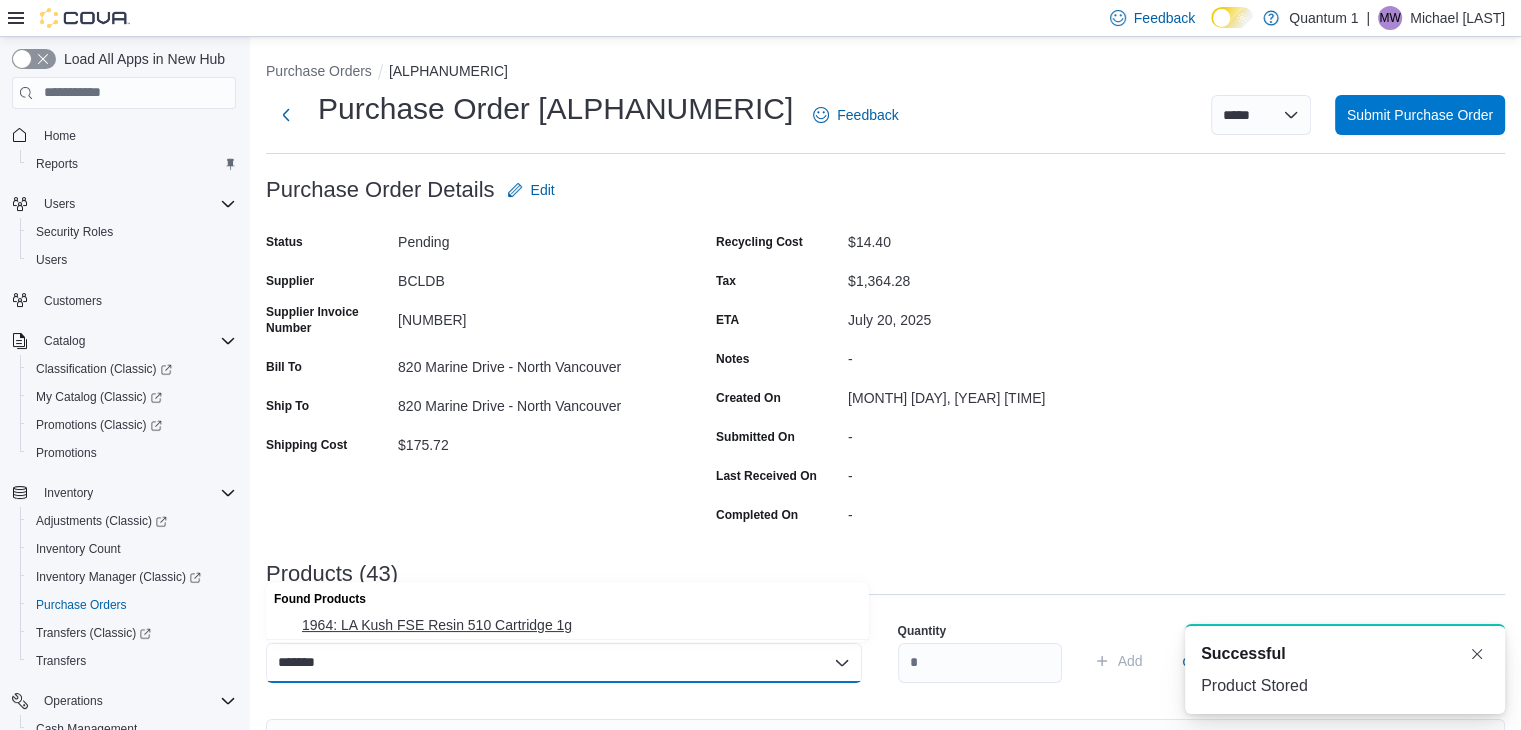 type on "*******" 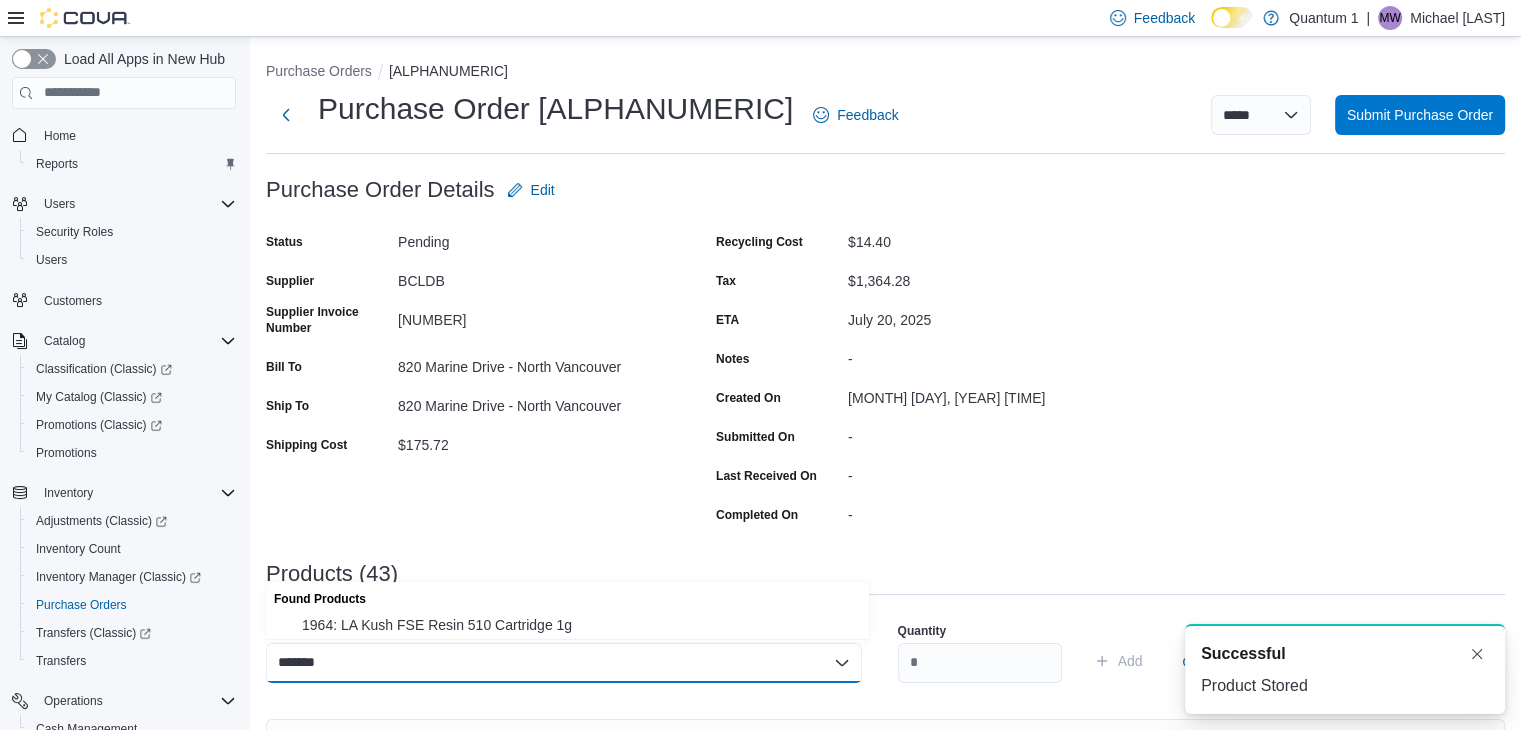 drag, startPoint x: 551, startPoint y: 617, endPoint x: 890, endPoint y: 665, distance: 342.38138 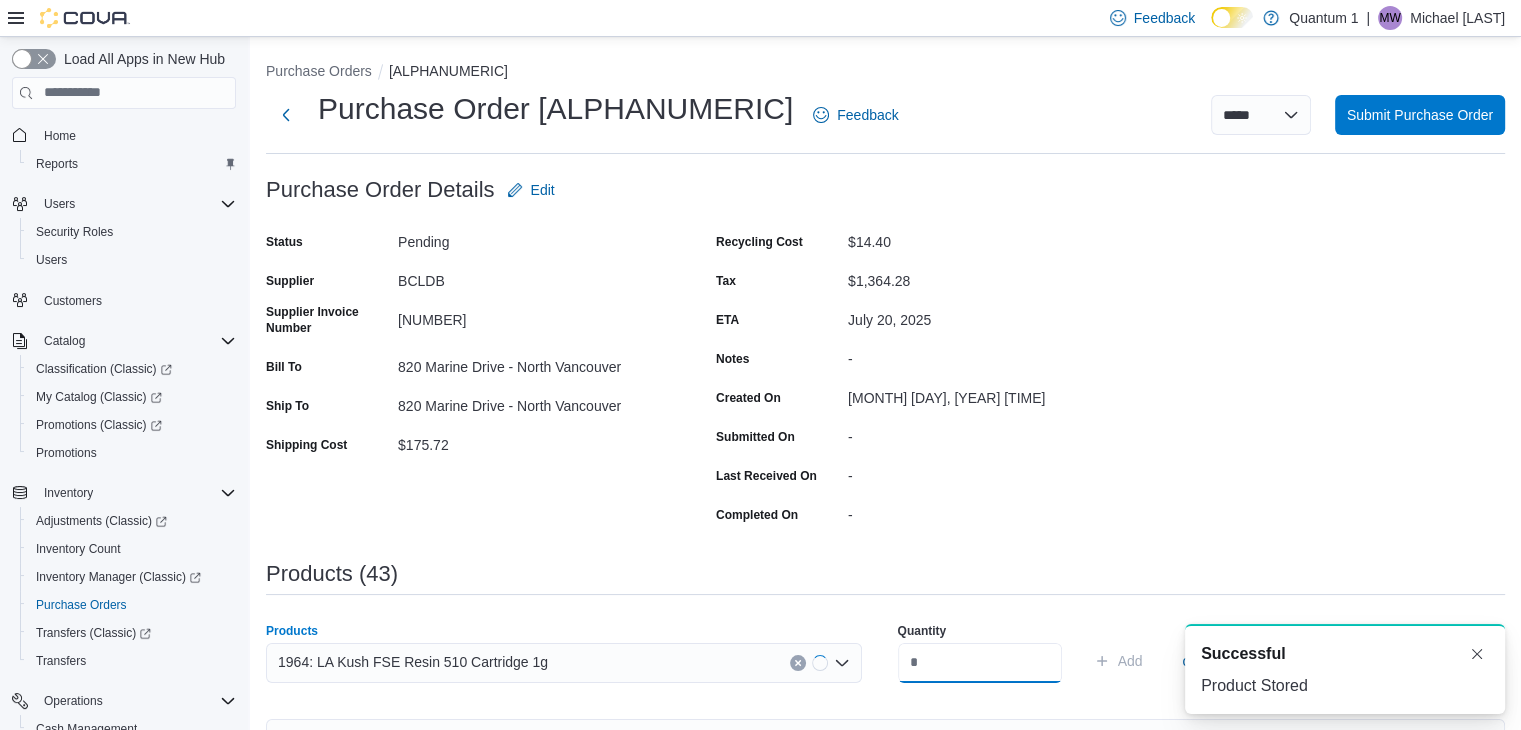 click at bounding box center [980, 663] 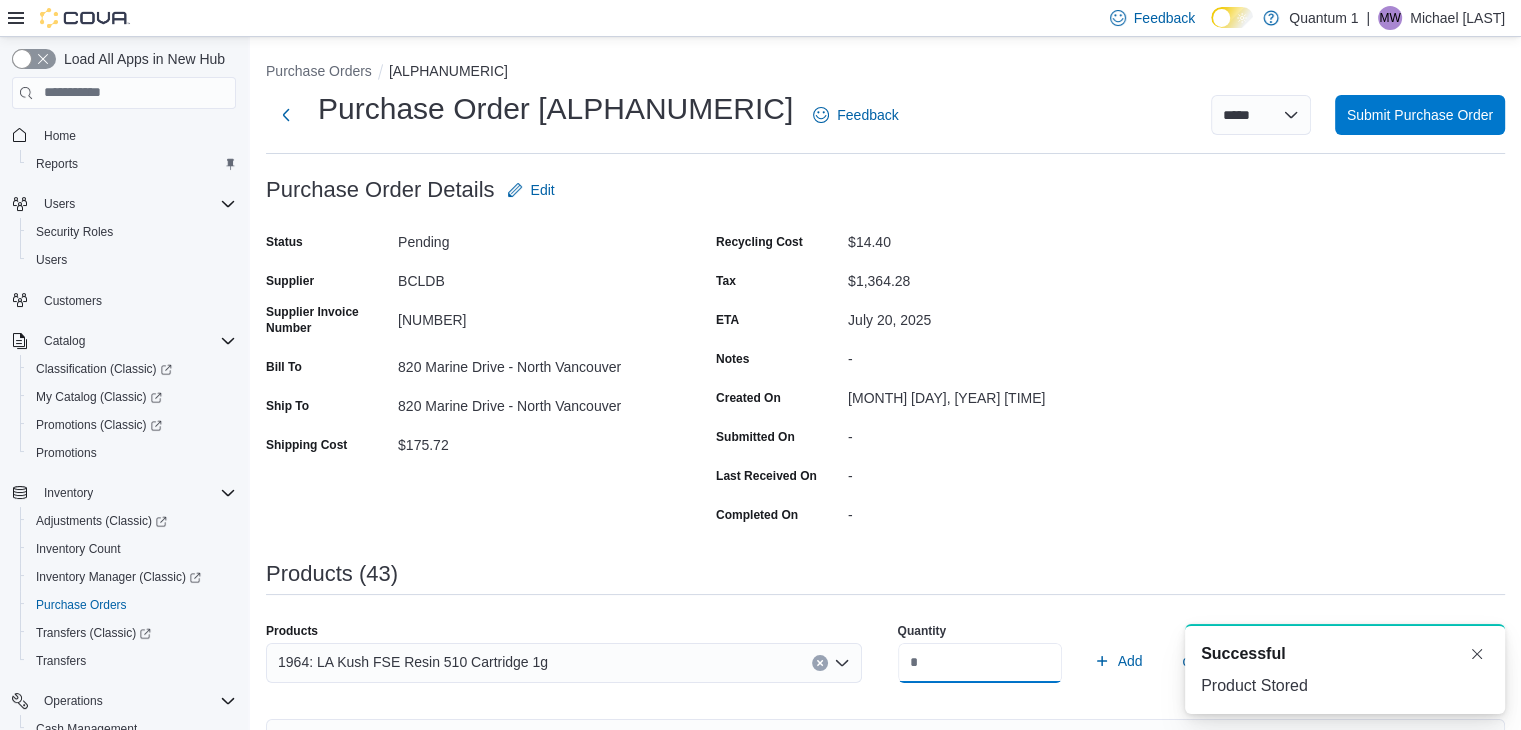 type on "**" 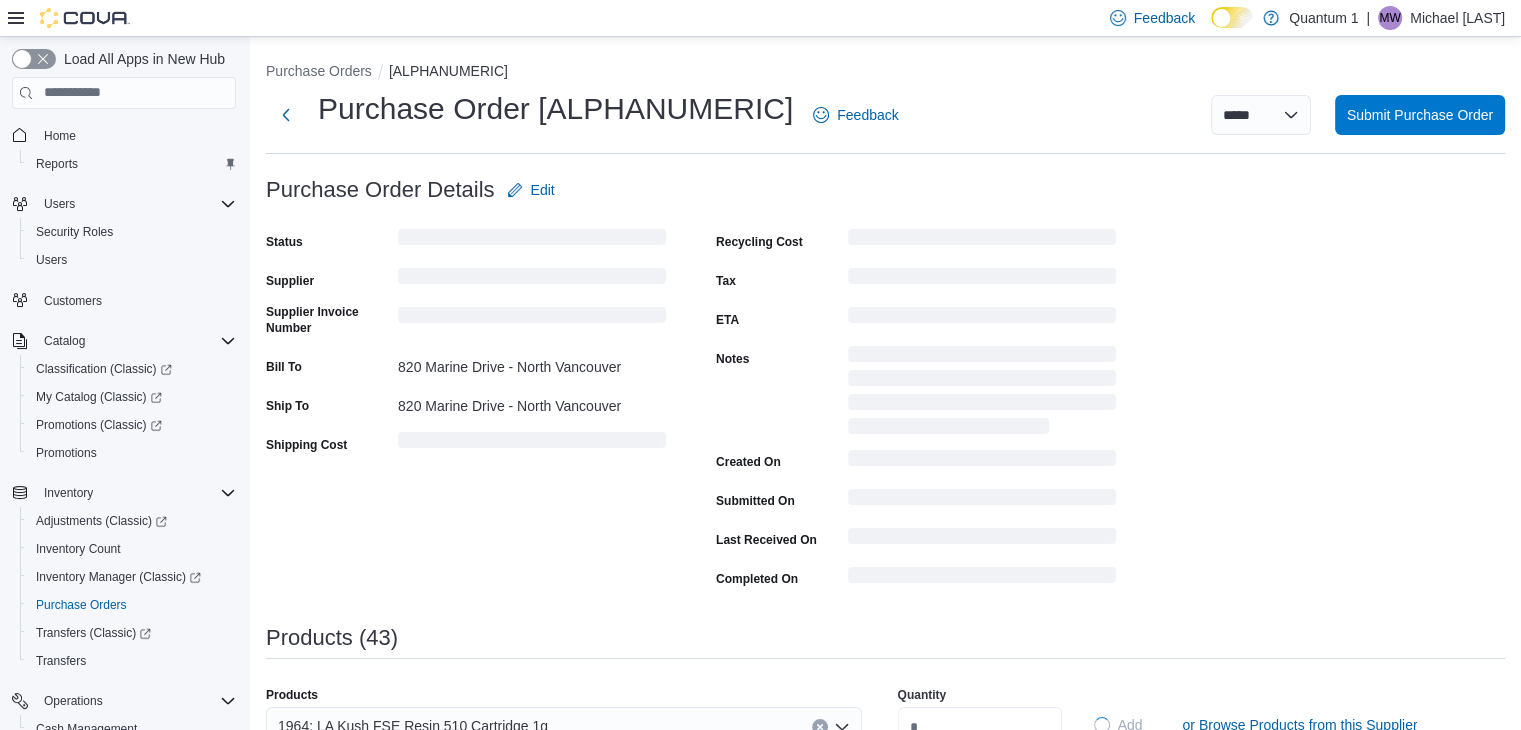 type 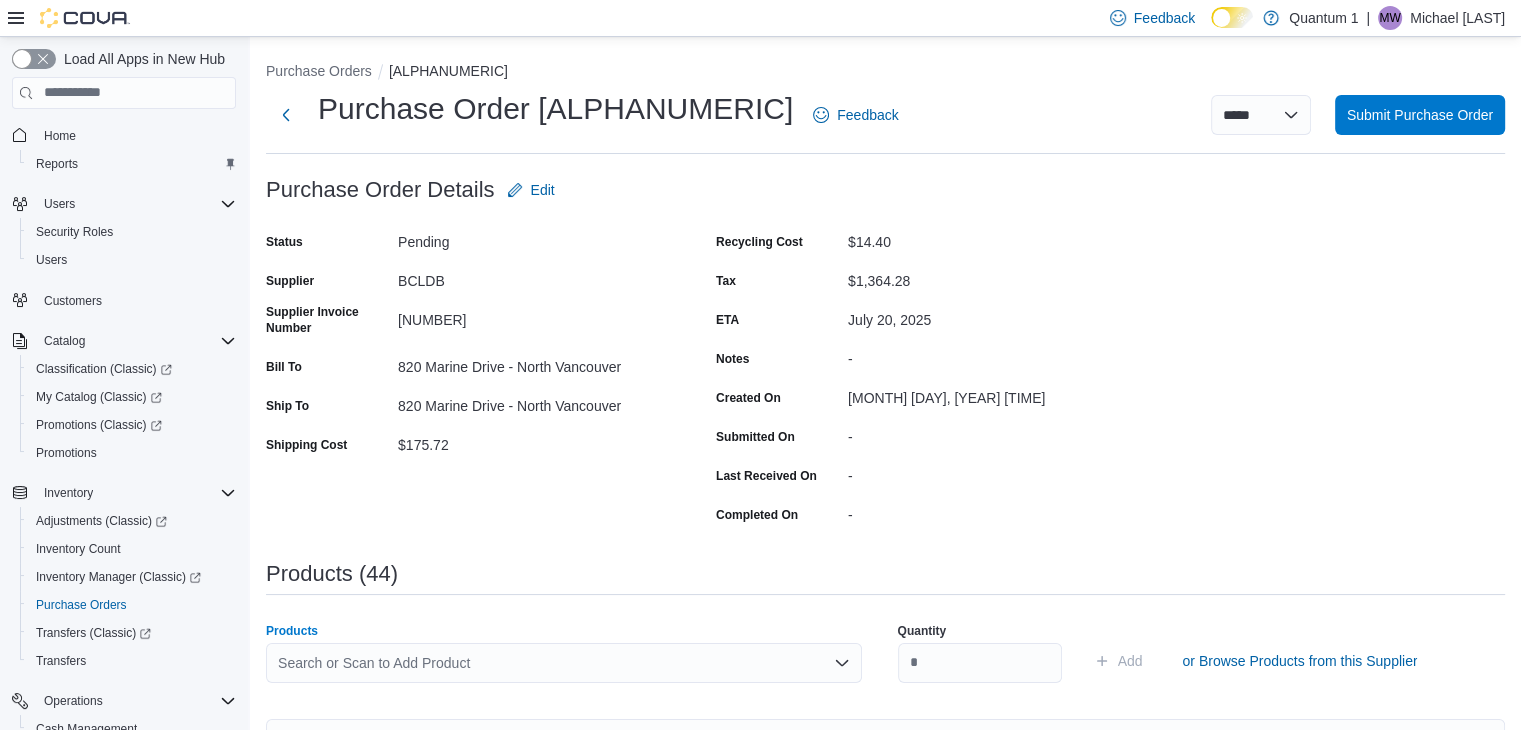 click on "Search or Scan to Add Product" at bounding box center [564, 663] 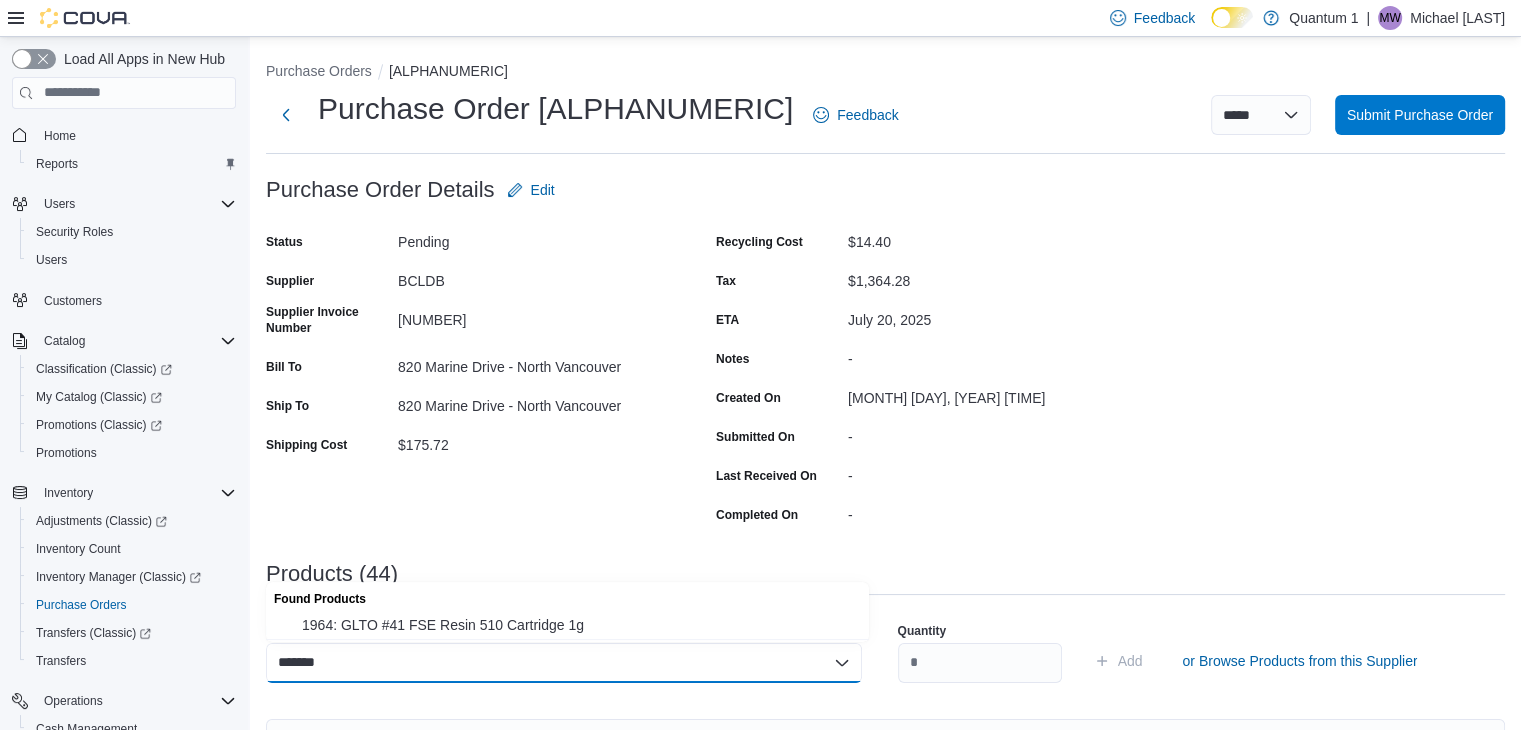 type on "*******" 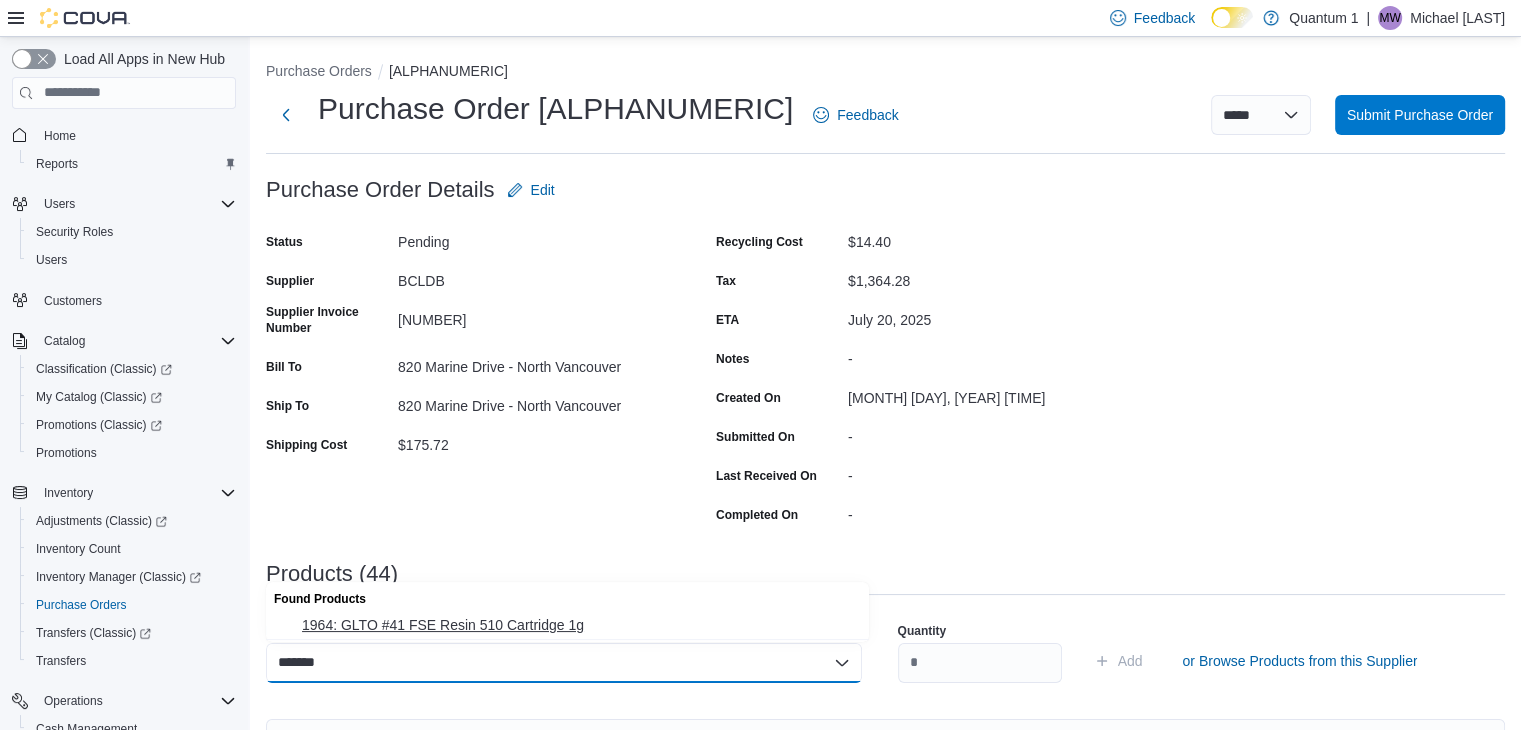 drag, startPoint x: 516, startPoint y: 609, endPoint x: 532, endPoint y: 632, distance: 28.01785 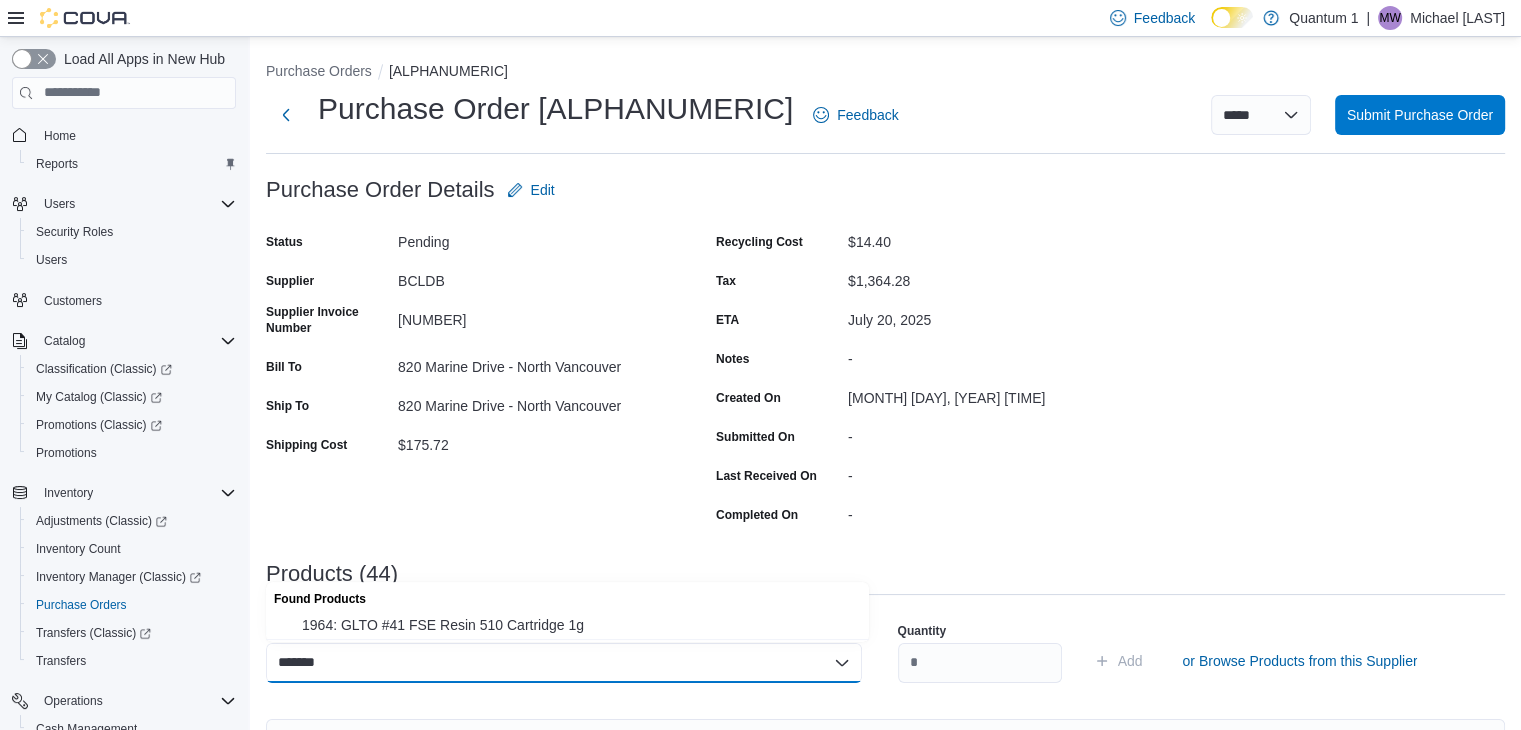 type 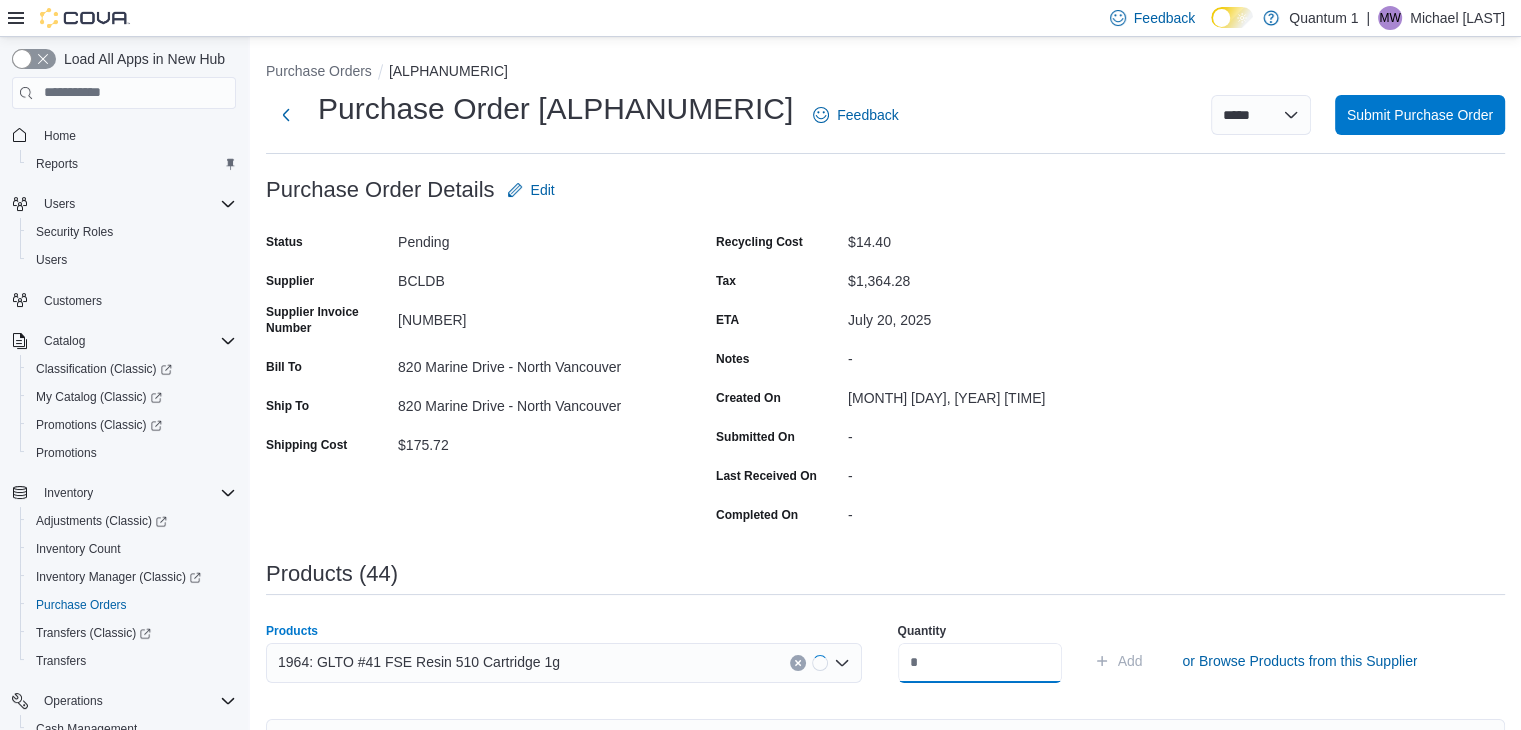 click at bounding box center (980, 663) 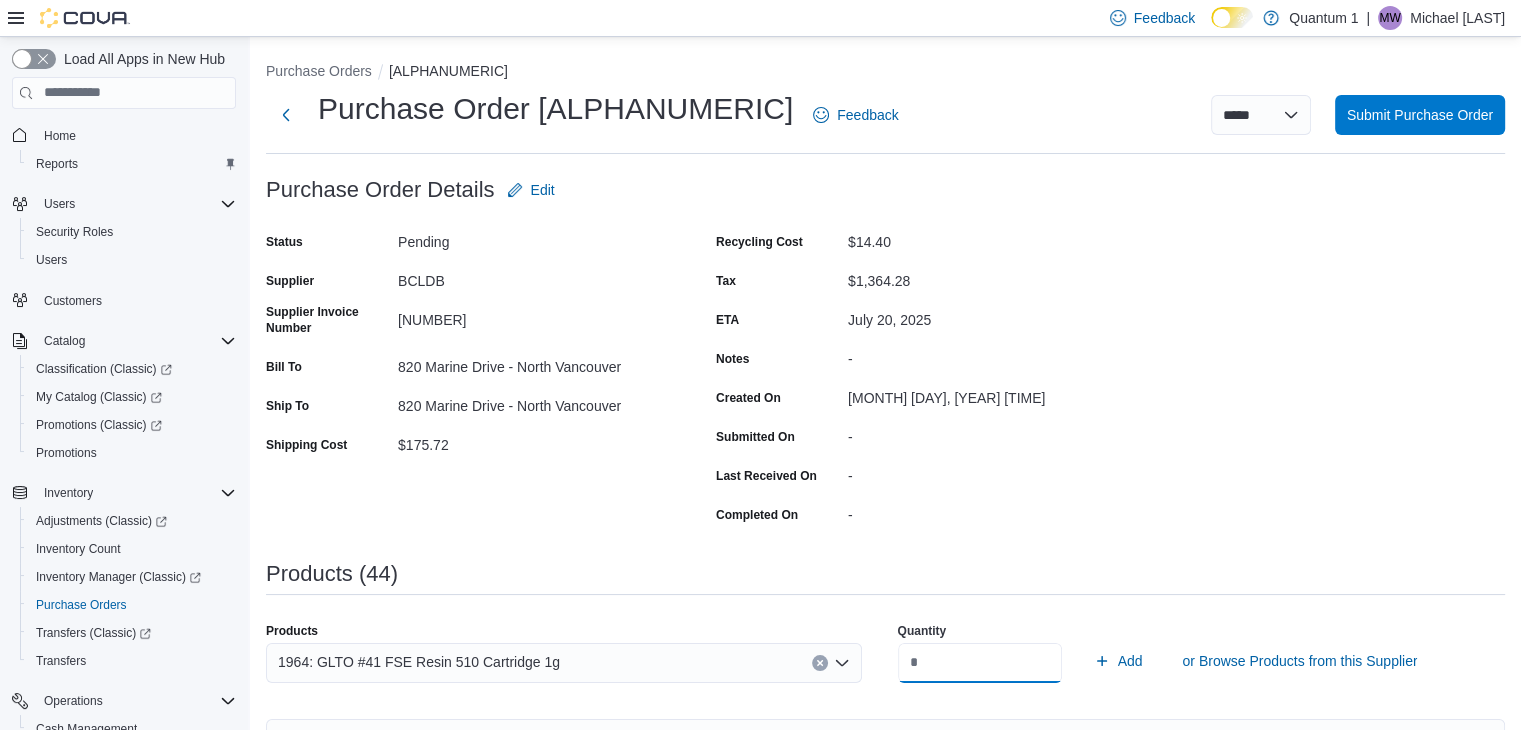type on "**" 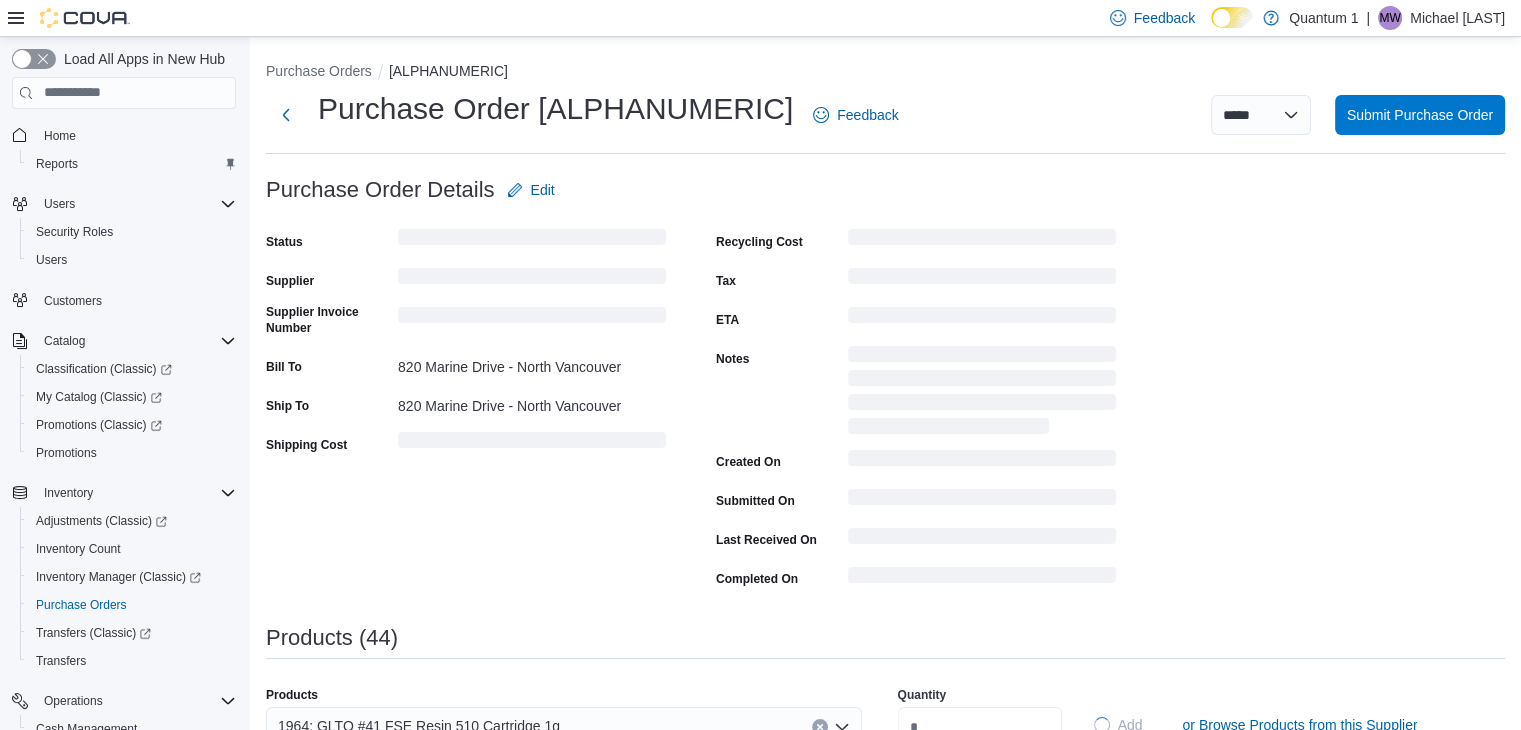 type 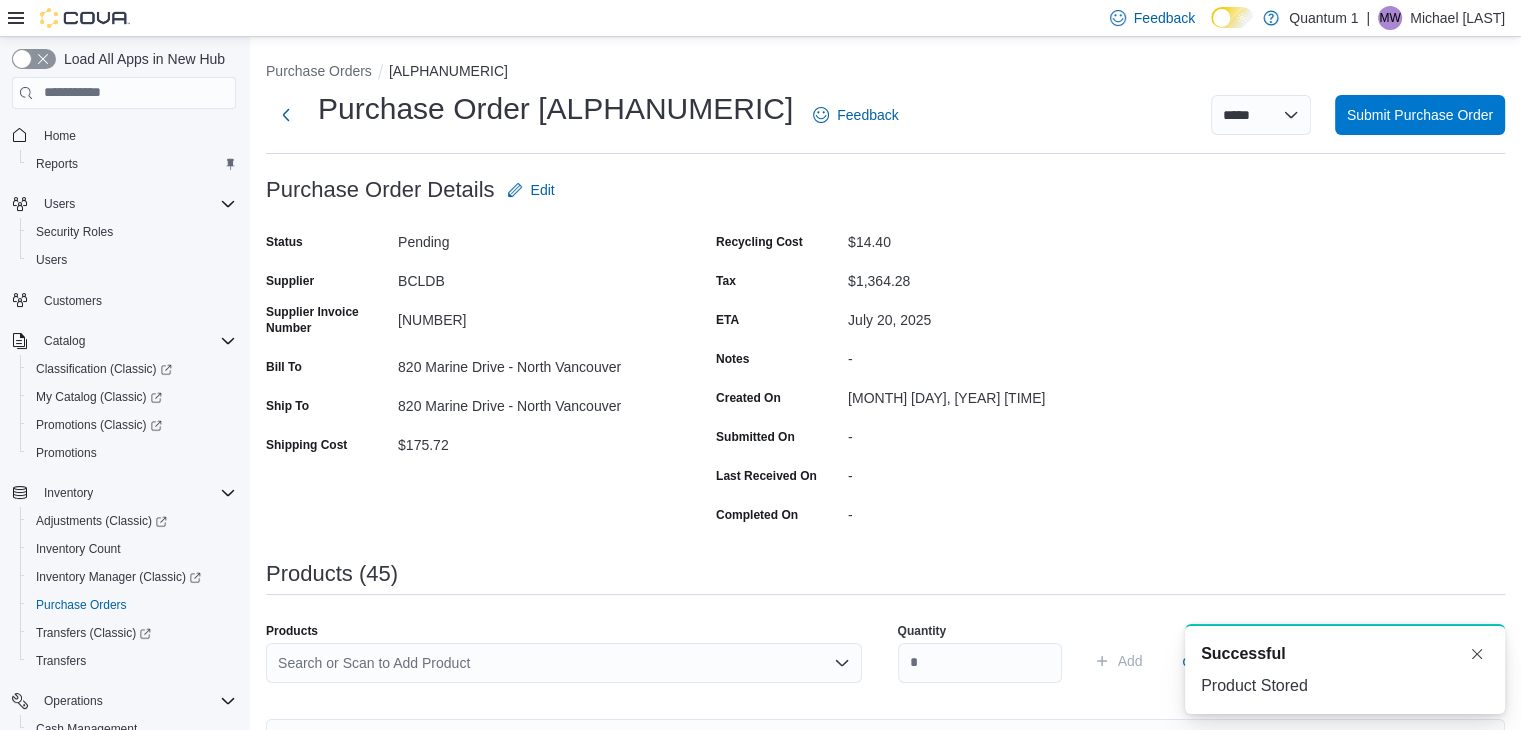 click on "Search or Scan to Add Product" at bounding box center [564, 663] 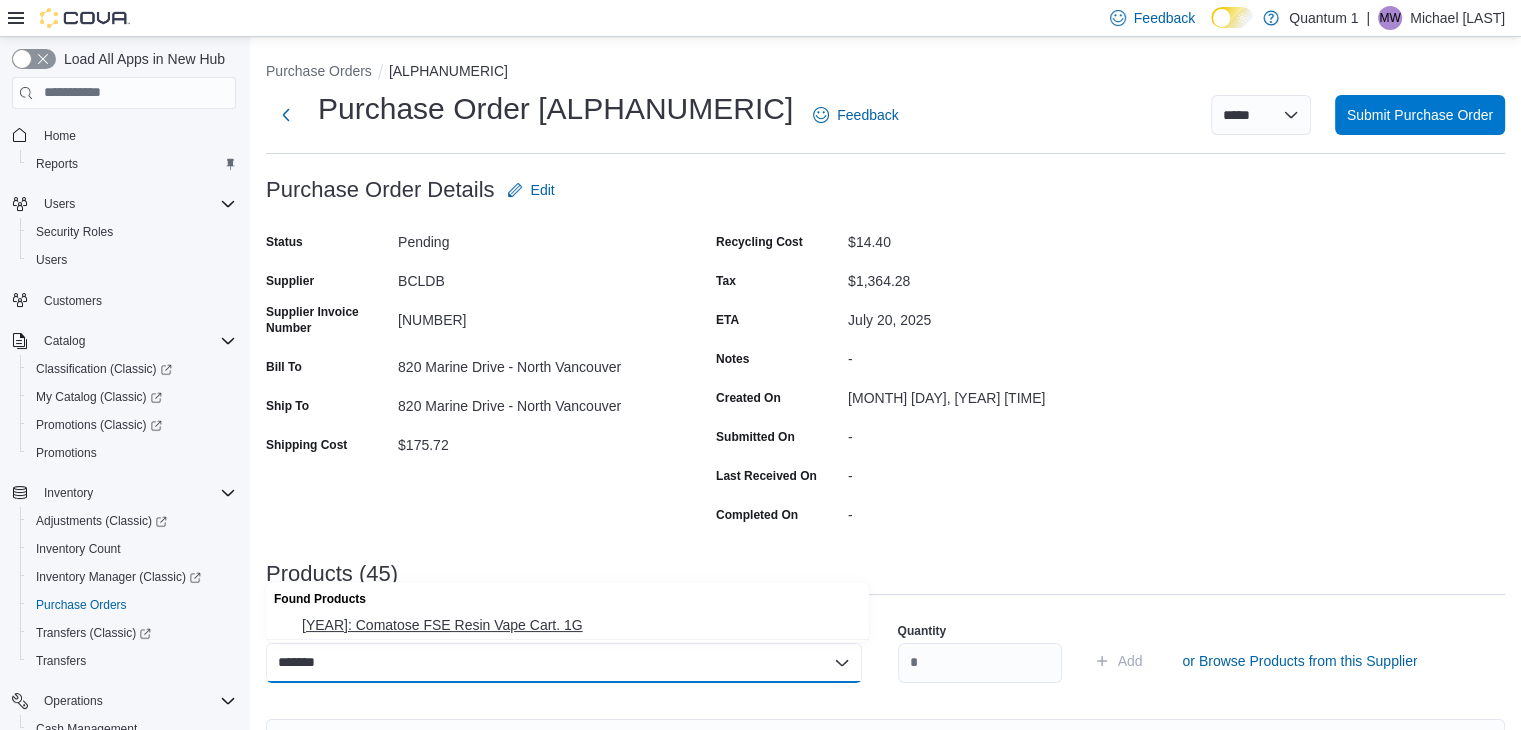 click on "[YEAR]: Comatose FSE Resin Vape Cart. 1G" at bounding box center (579, 625) 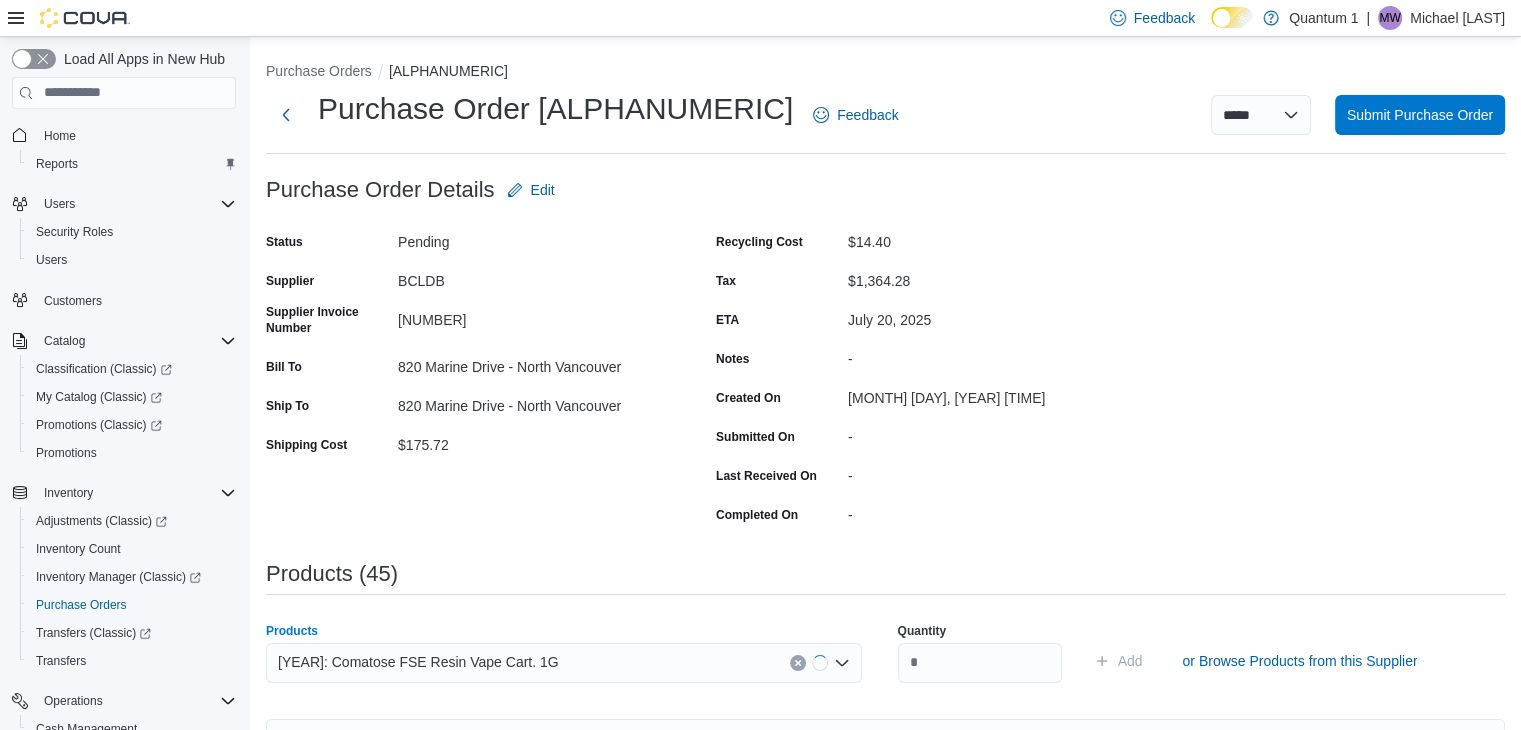 click on "Quantity  Add or Browse Products from this Supplier" at bounding box center (1196, 661) 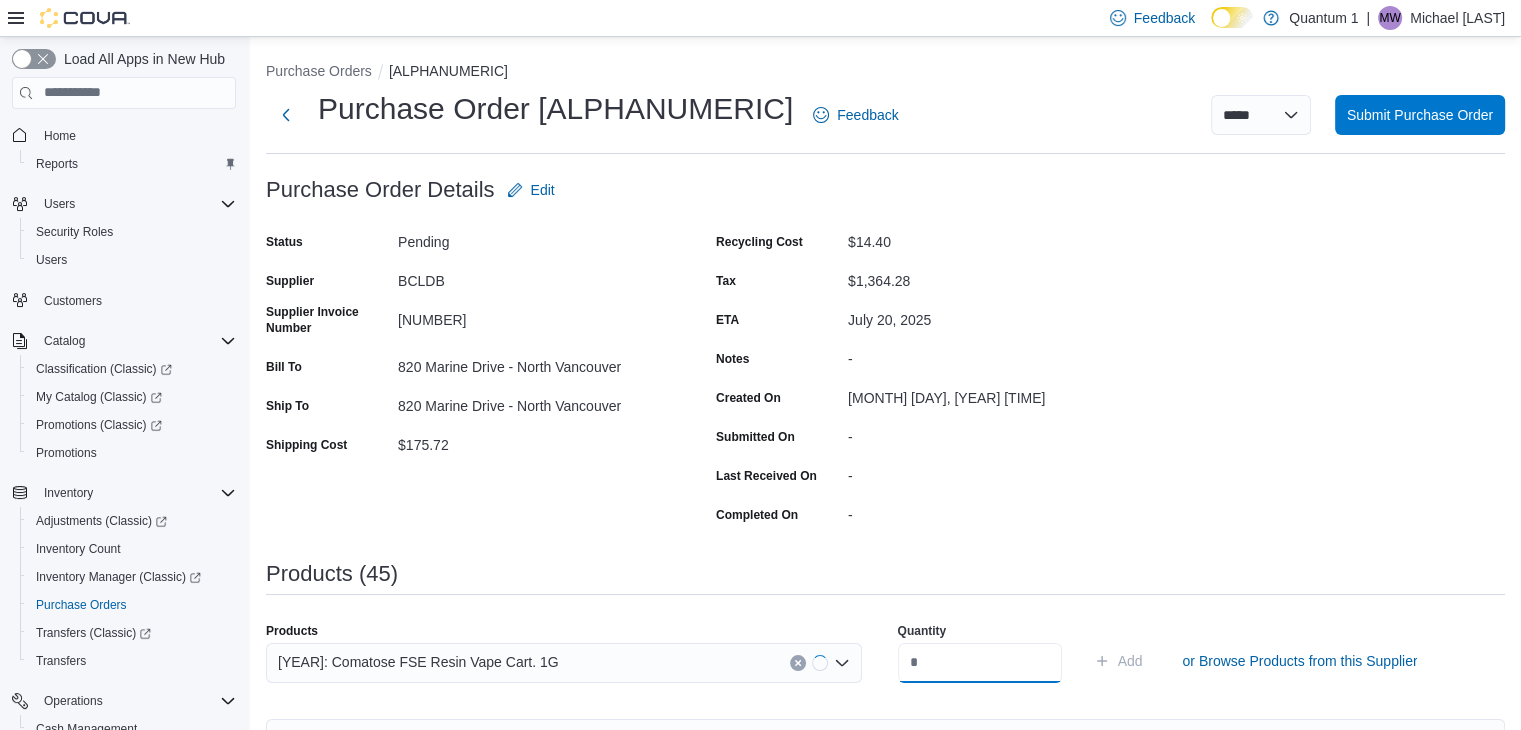 click at bounding box center (980, 663) 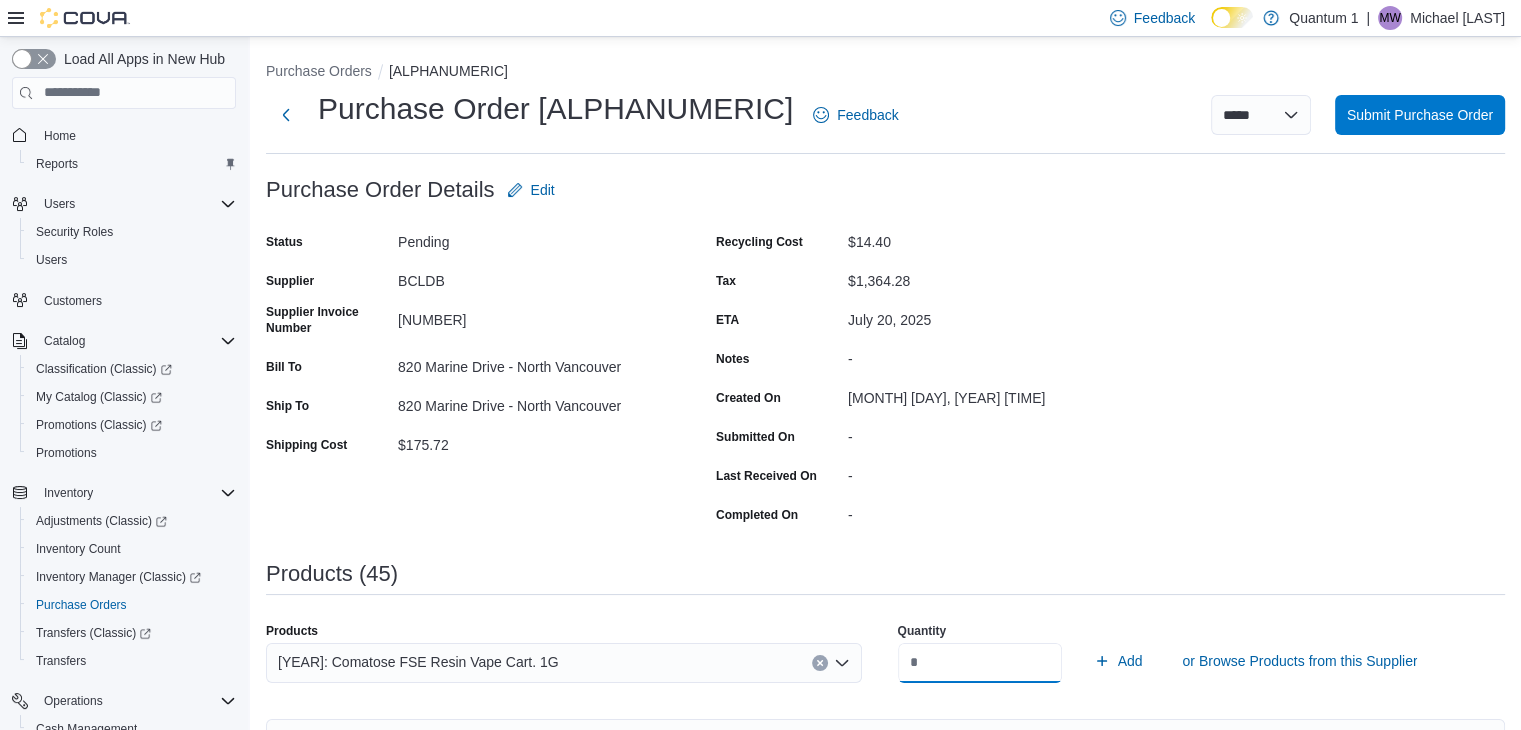 click on "Add" at bounding box center [1118, 661] 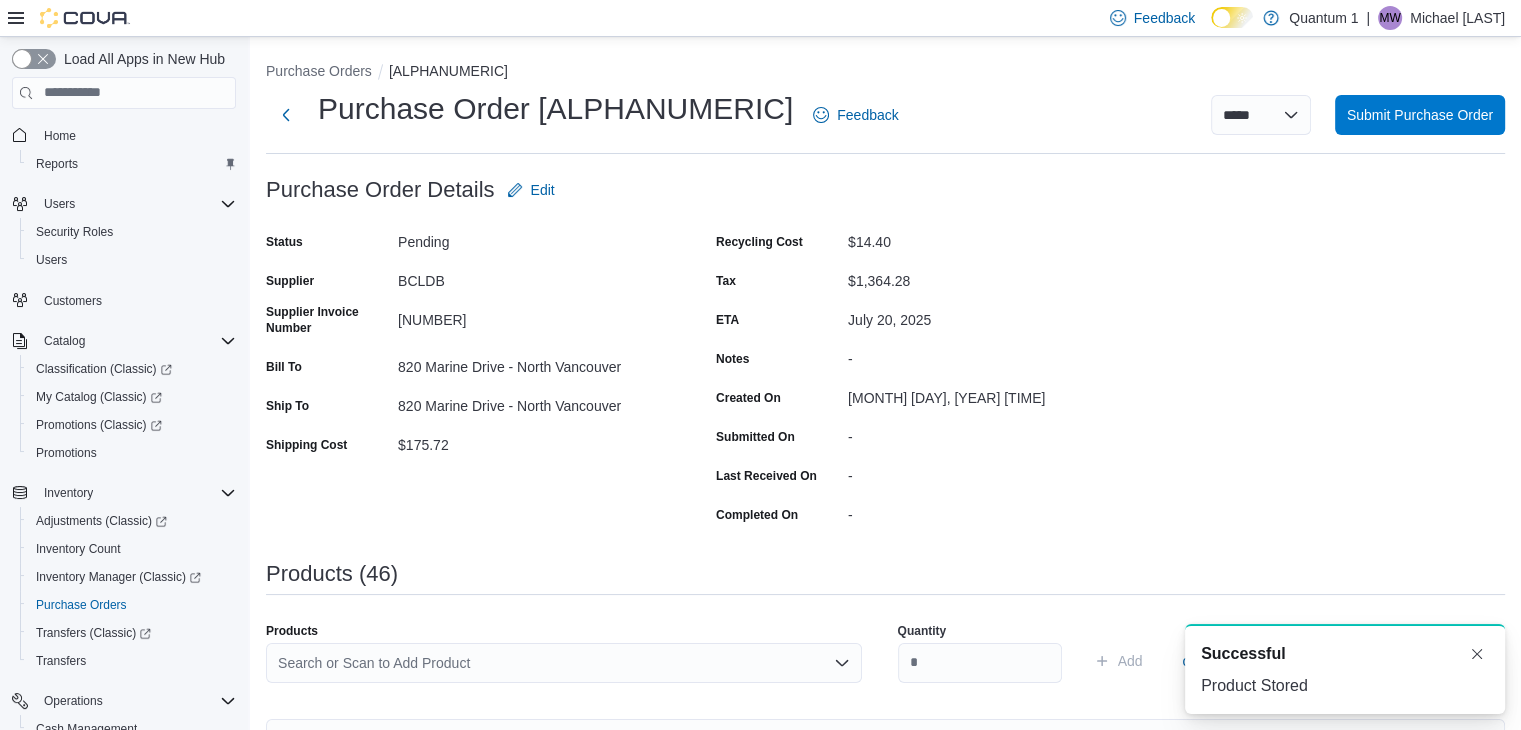 click on "Search or Scan to Add Product" at bounding box center (564, 663) 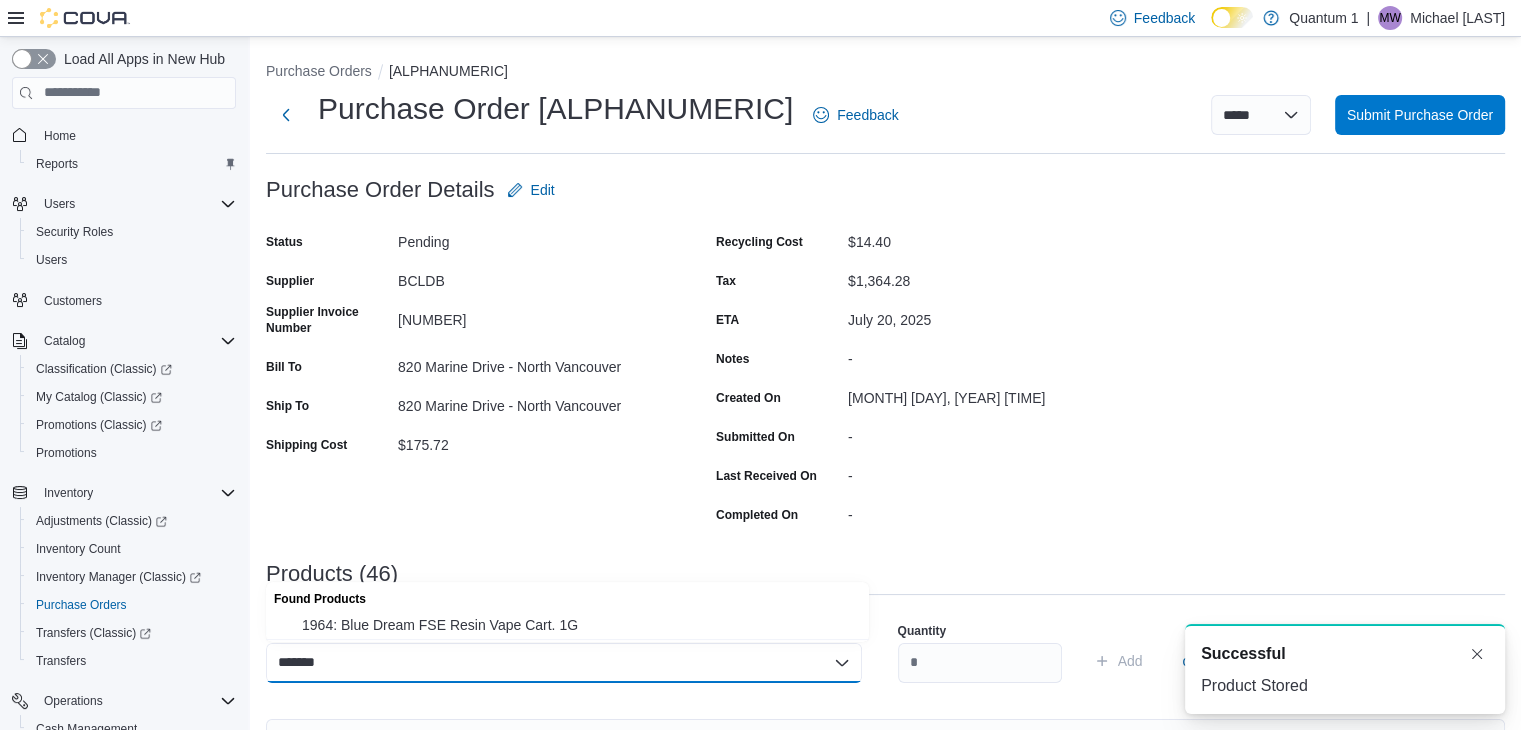 drag, startPoint x: 574, startPoint y: 621, endPoint x: 647, endPoint y: 631, distance: 73.68175 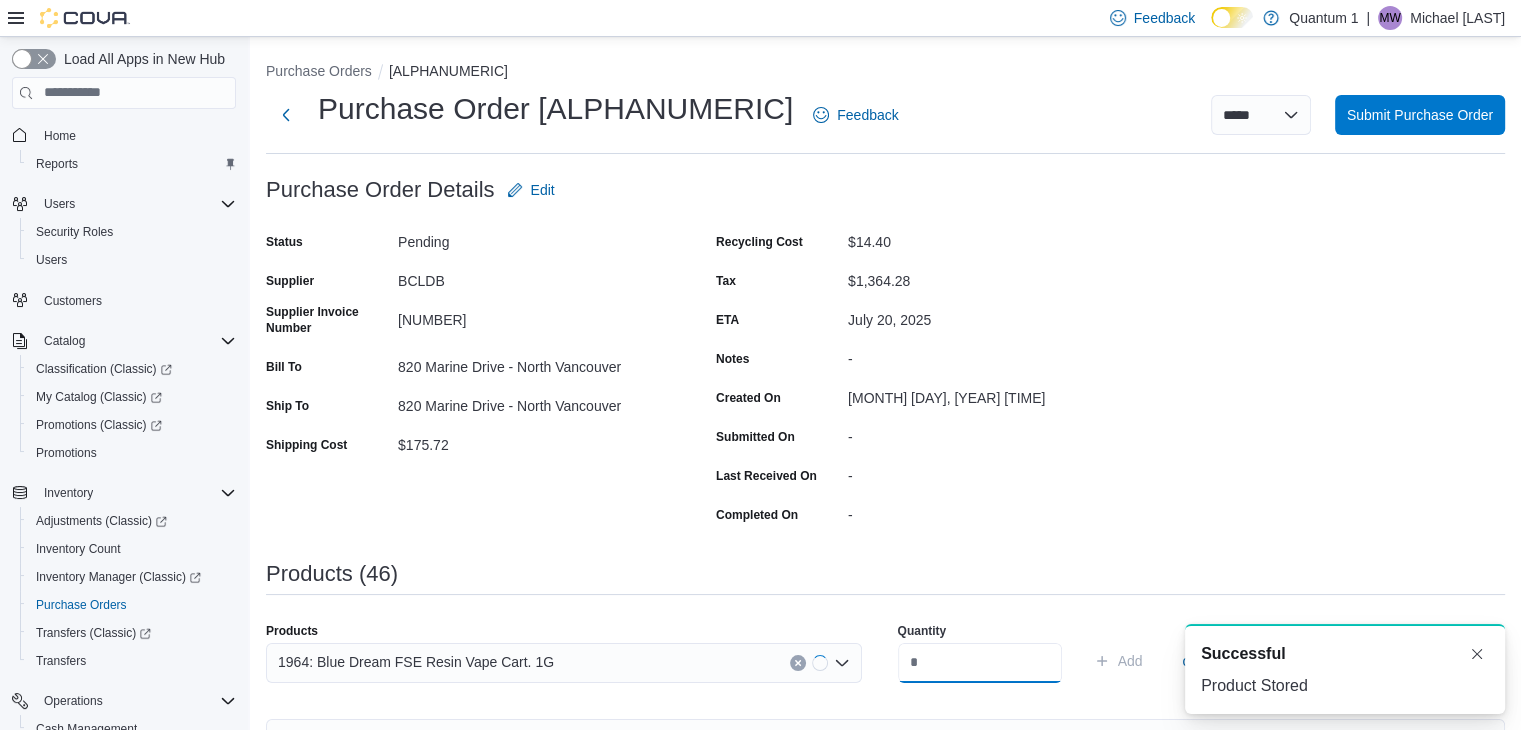 click at bounding box center [980, 663] 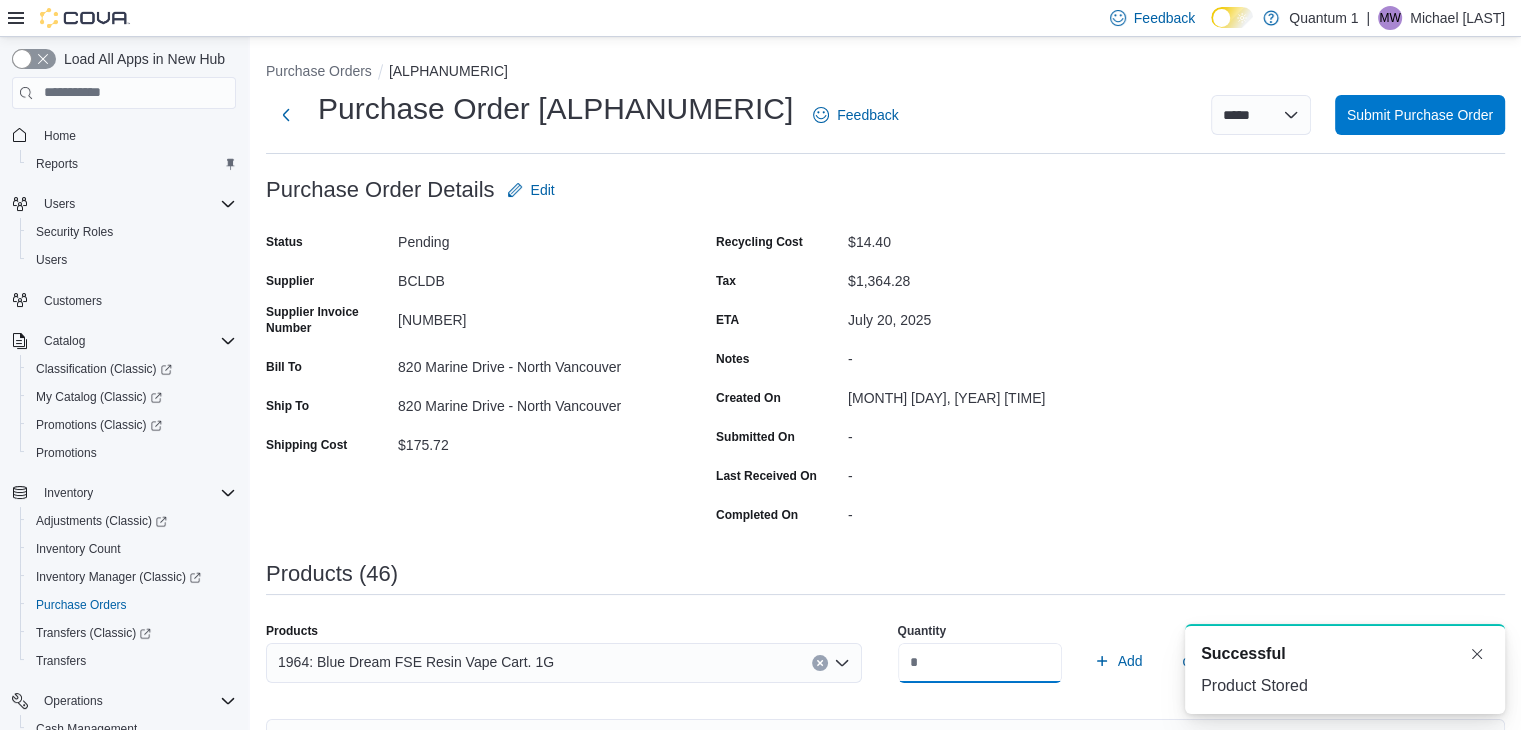 click on "Add" at bounding box center (1118, 661) 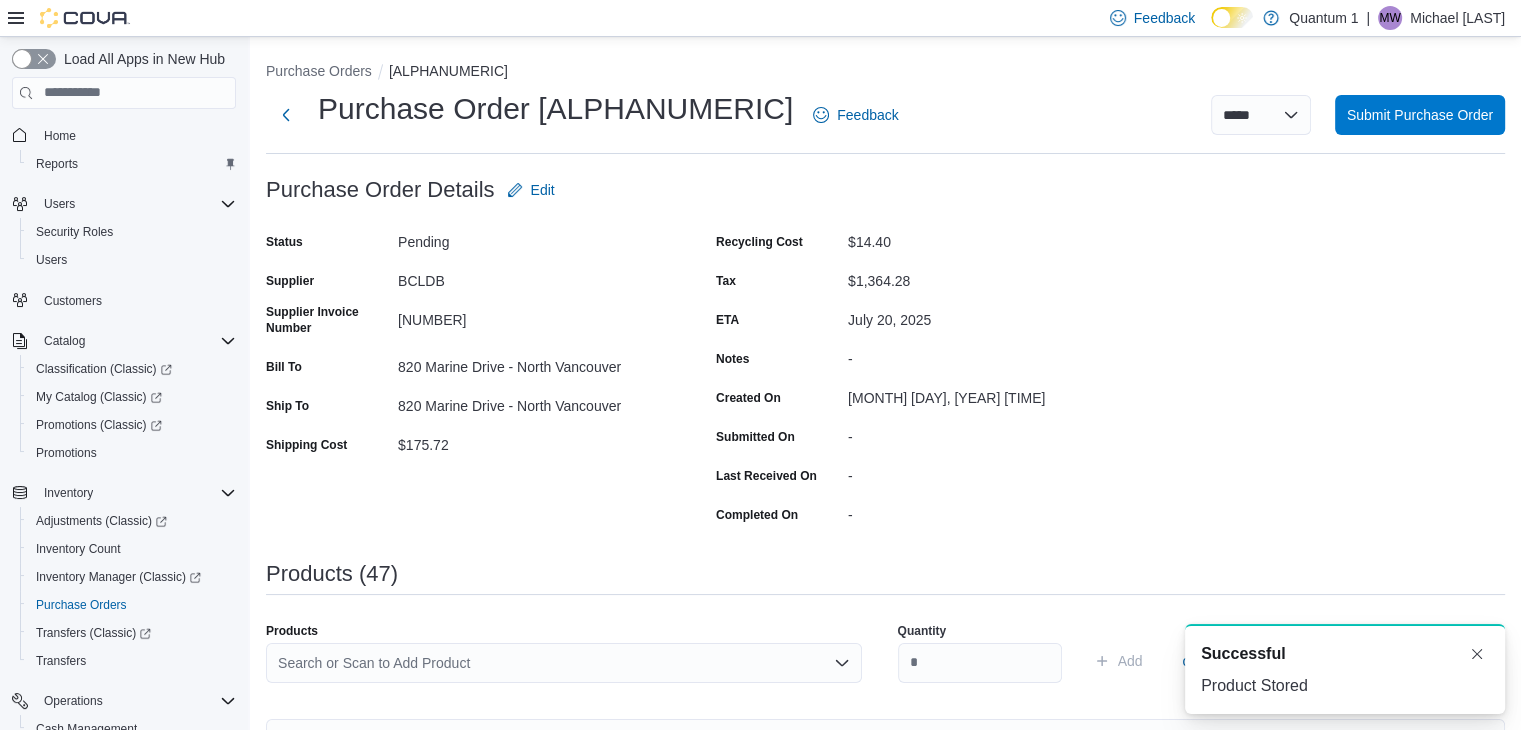 click on "Search or Scan to Add Product" at bounding box center [564, 671] 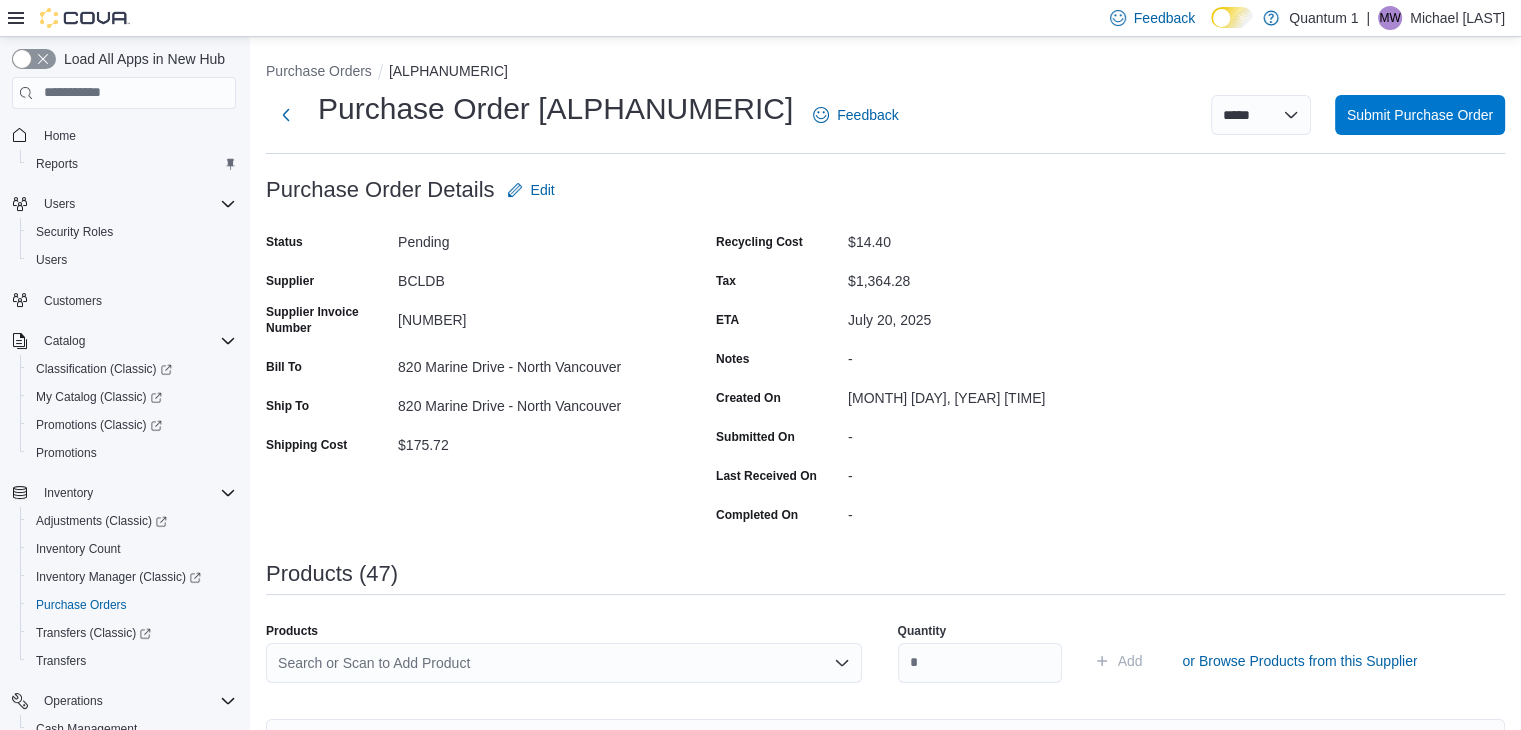 click on "Search or Scan to Add Product" at bounding box center (564, 663) 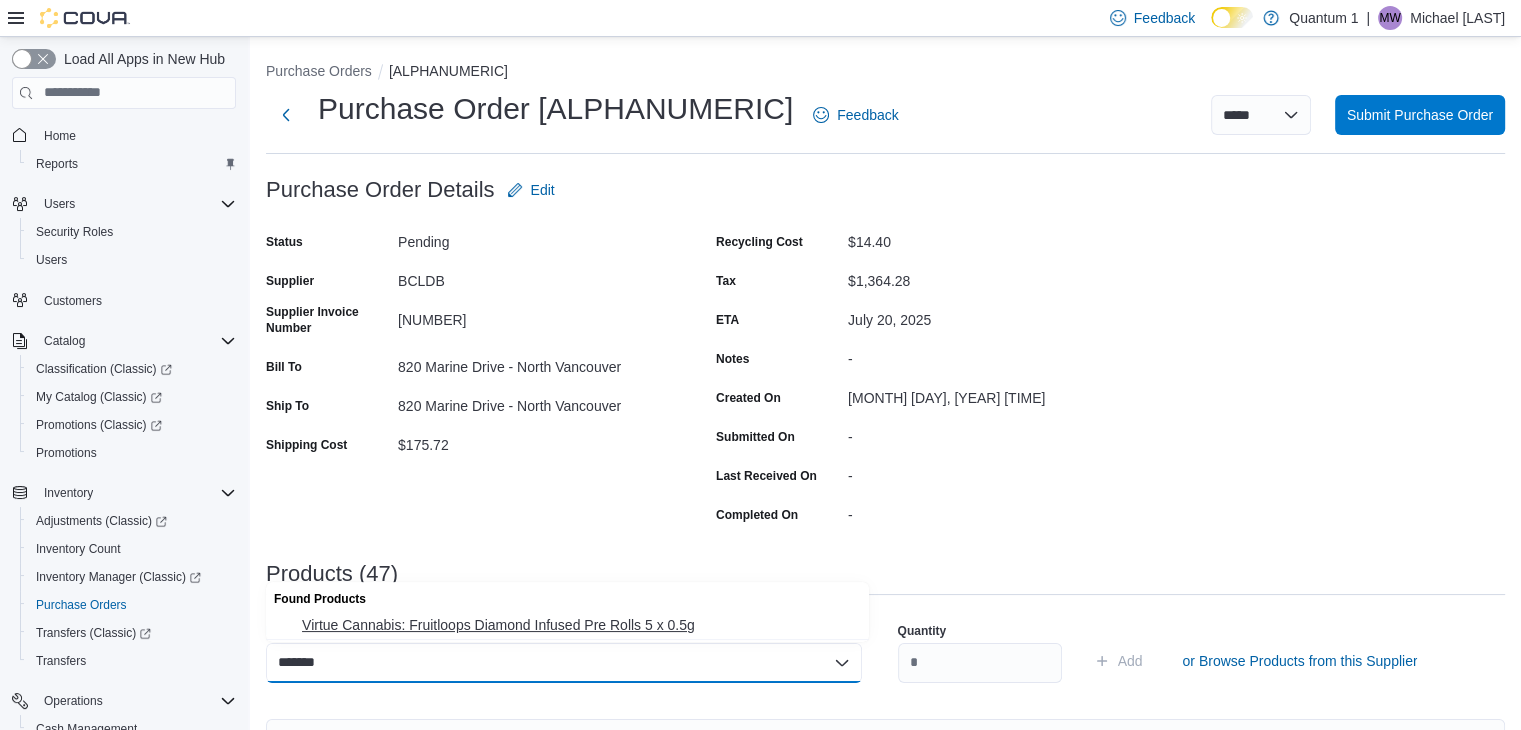 click on "Virtue Cannabis: Fruitloops Diamond Infused Pre Rolls 5 x 0.5g" at bounding box center (579, 625) 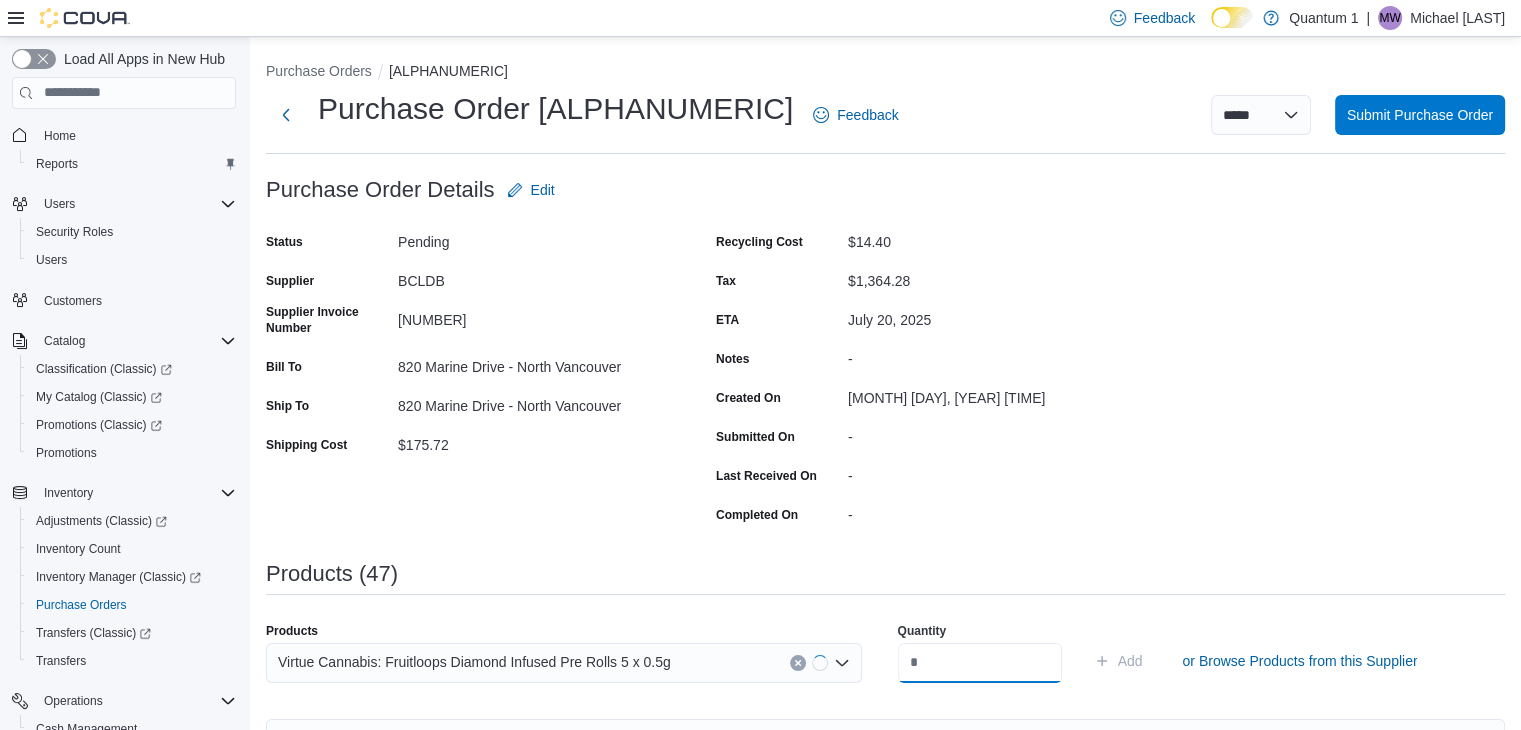 click at bounding box center (980, 663) 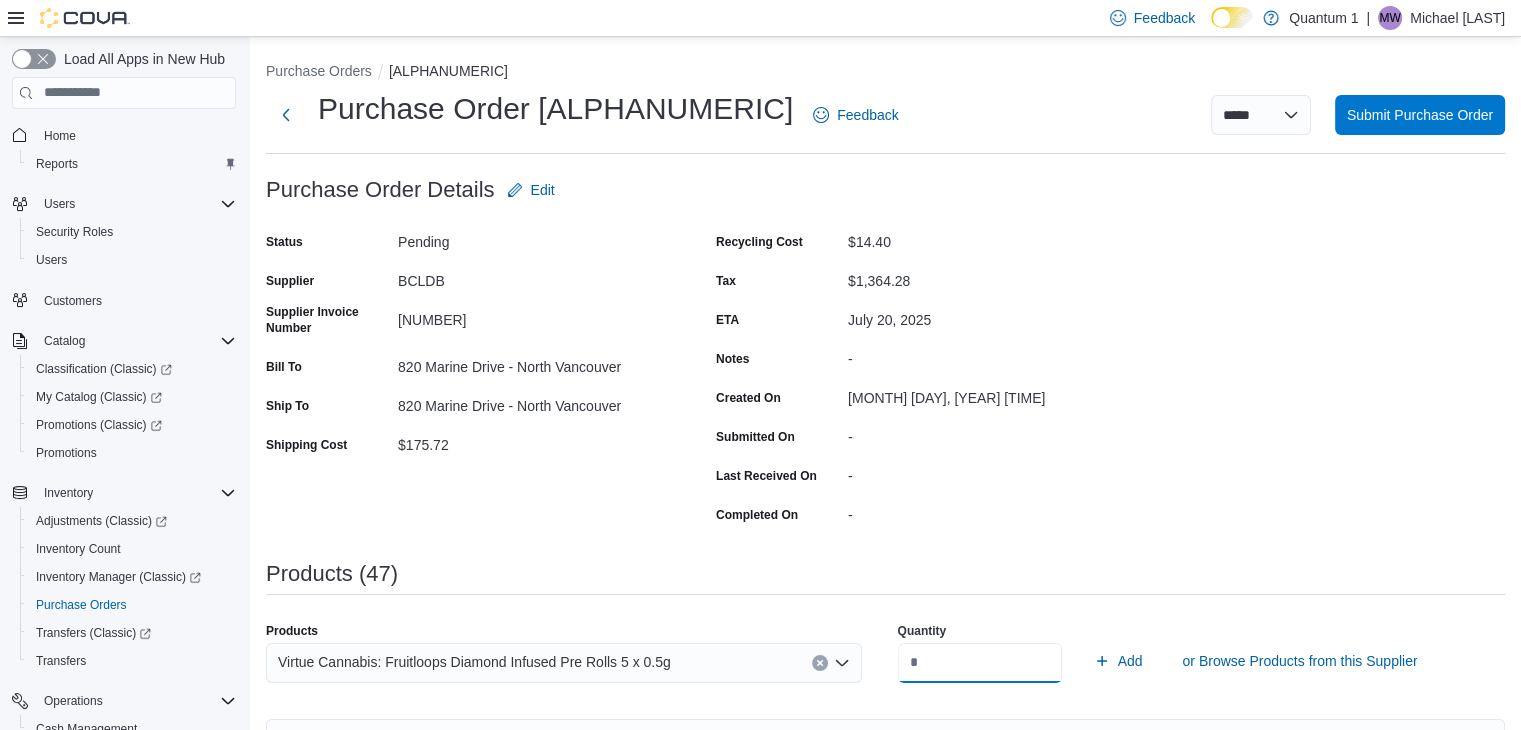 click on "Add" at bounding box center (1118, 661) 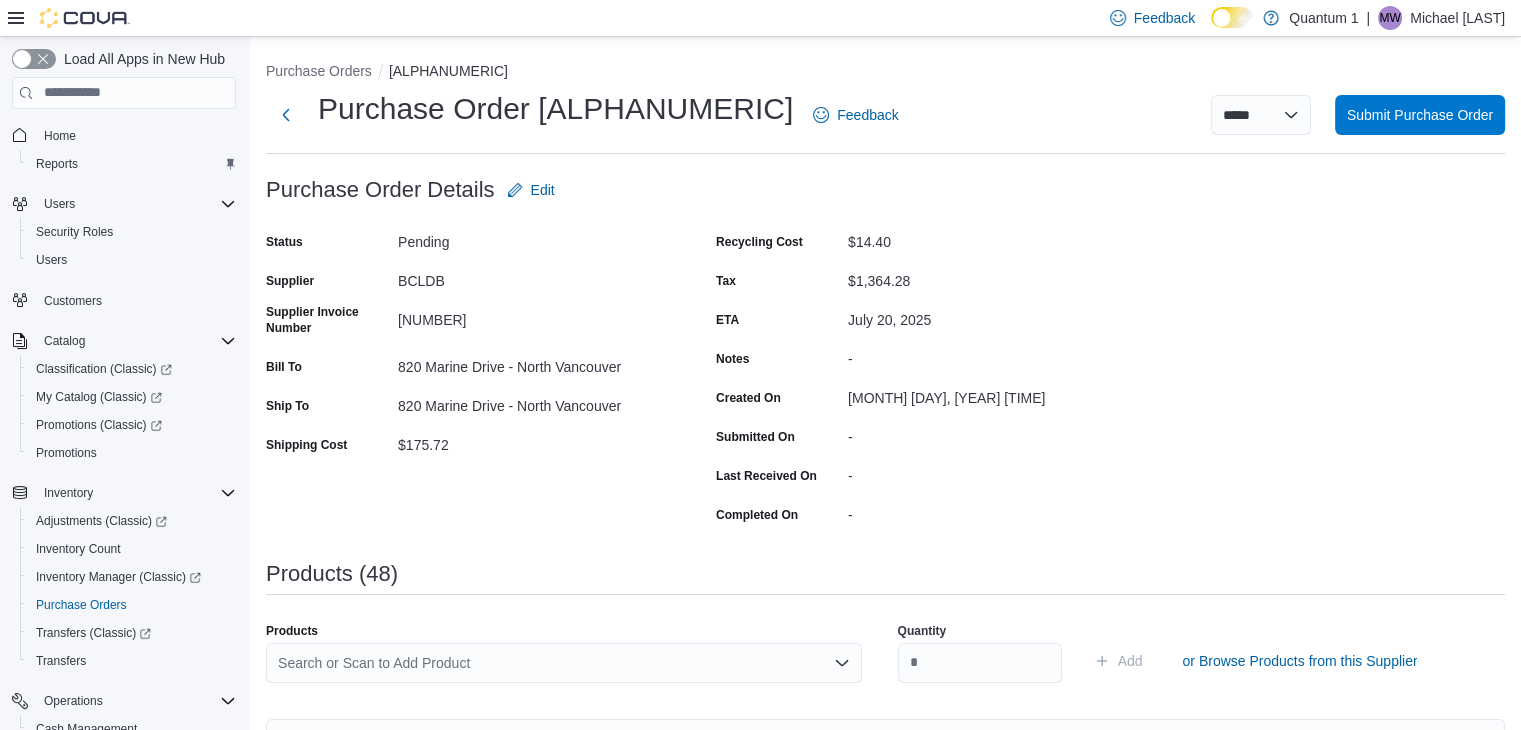 click on "Search or Scan to Add Product" at bounding box center (564, 663) 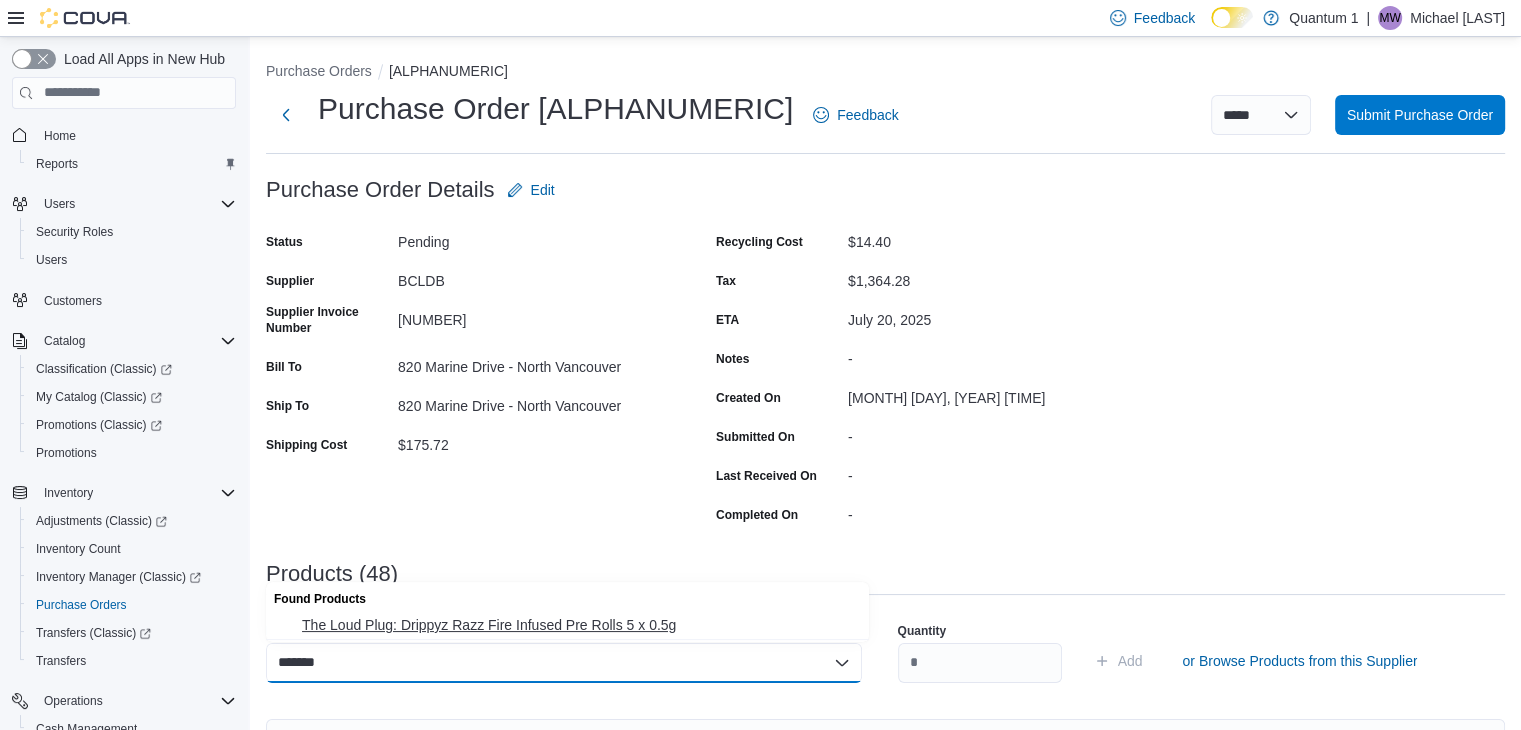 click on "The Loud Plug: Drippyz Razz Fire Infused Pre Rolls 5 x 0.5g" at bounding box center [579, 625] 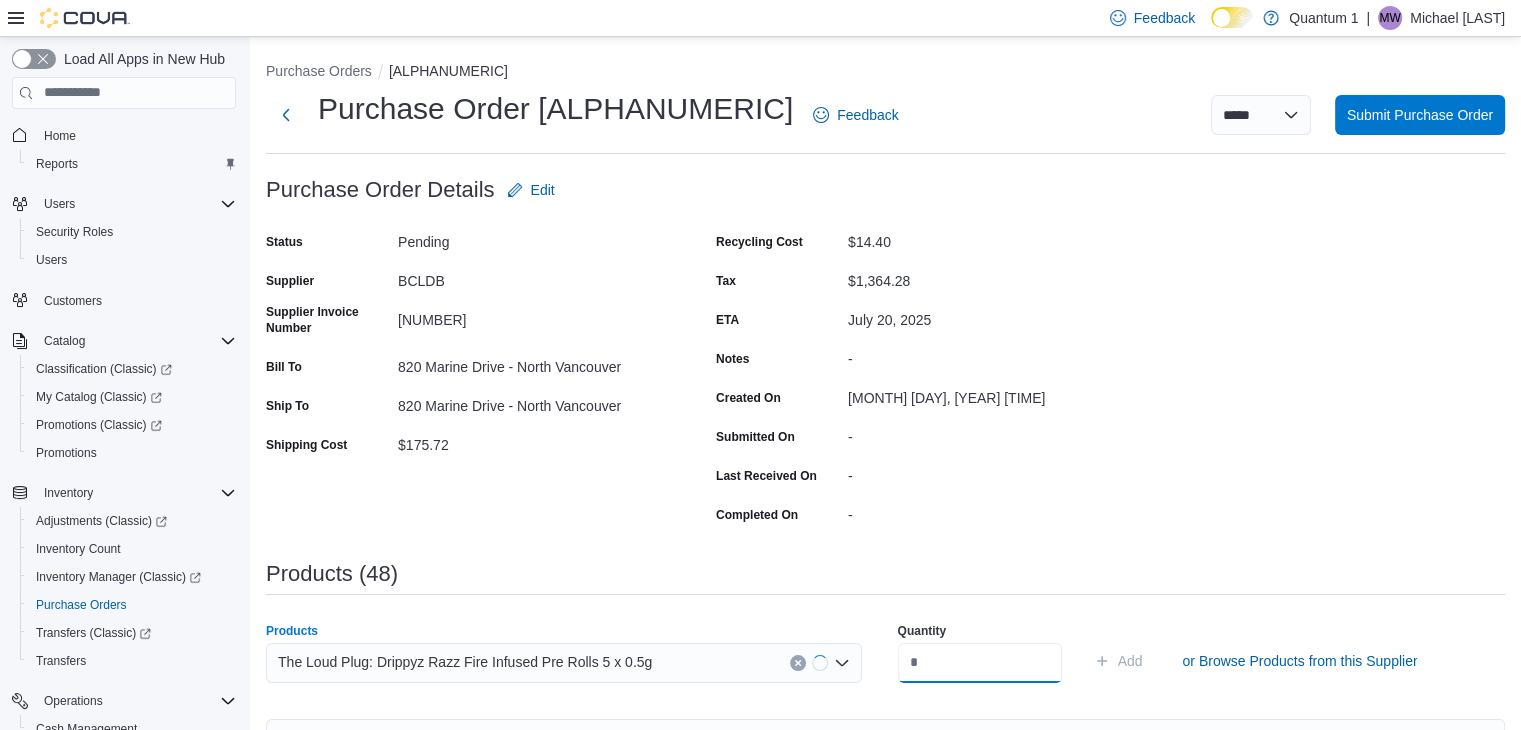click at bounding box center [980, 663] 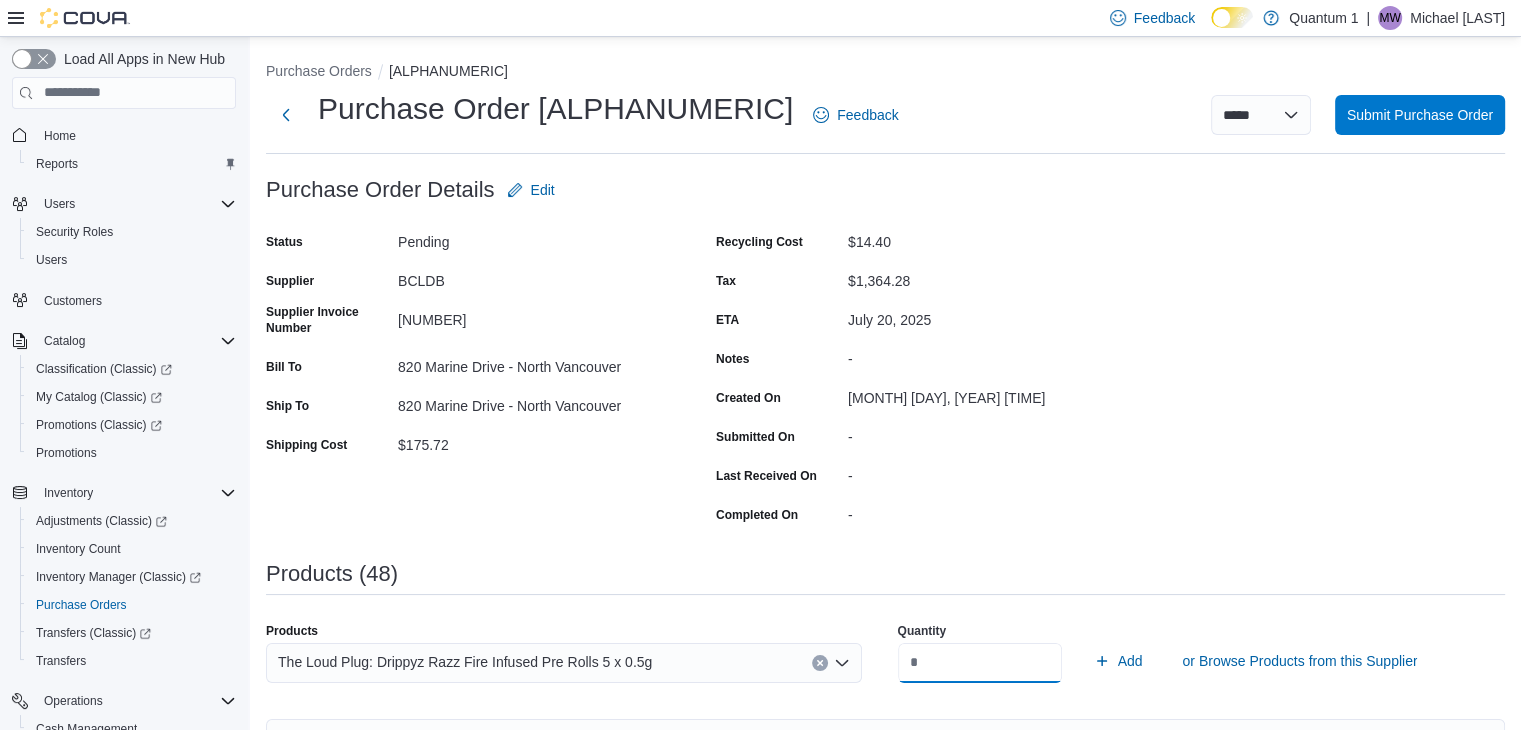 click on "Add" at bounding box center [1118, 661] 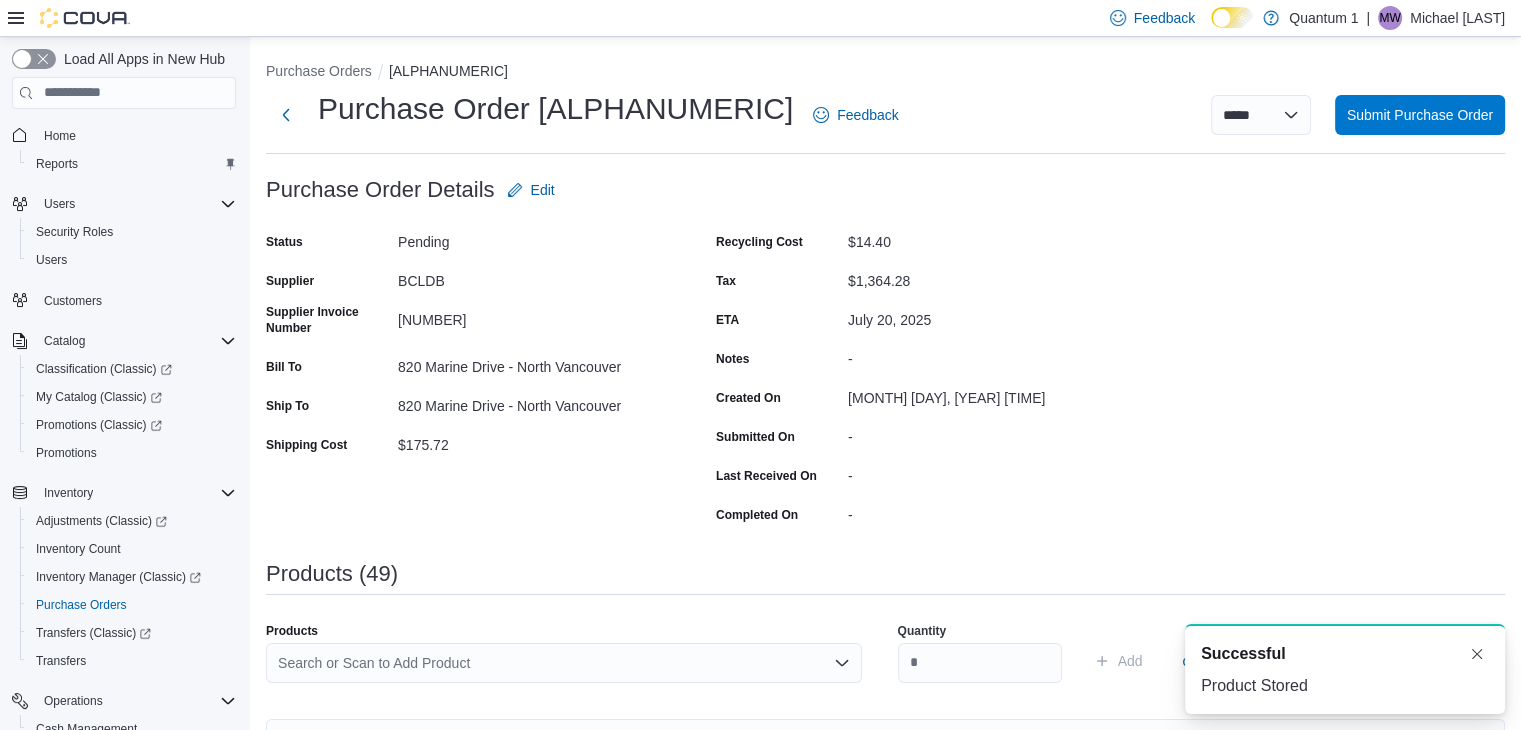 click on "Search or Scan to Add Product" at bounding box center [564, 663] 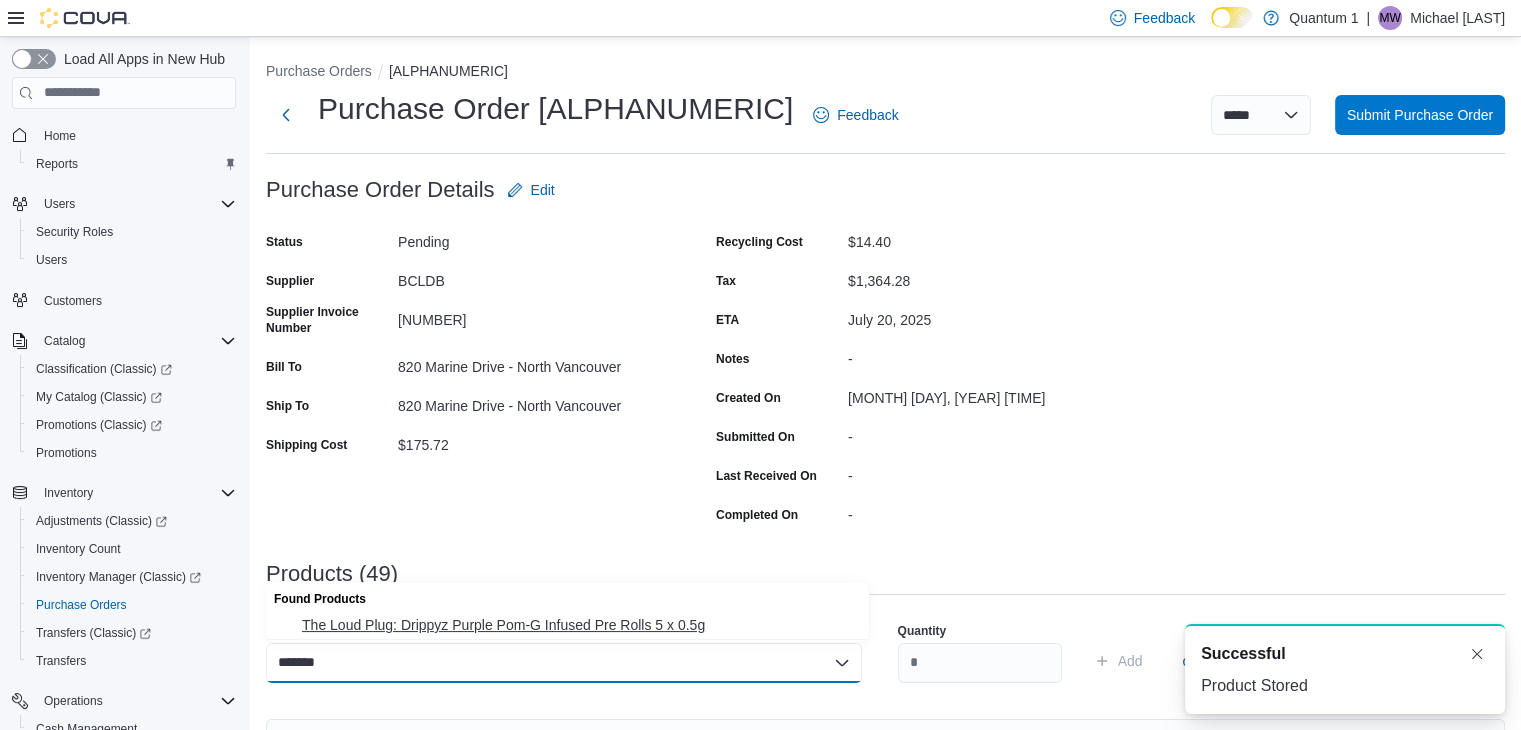 click on "The Loud Plug: Drippyz Purple Pom-G Infused Pre Rolls 5 x 0.5g" at bounding box center [567, 625] 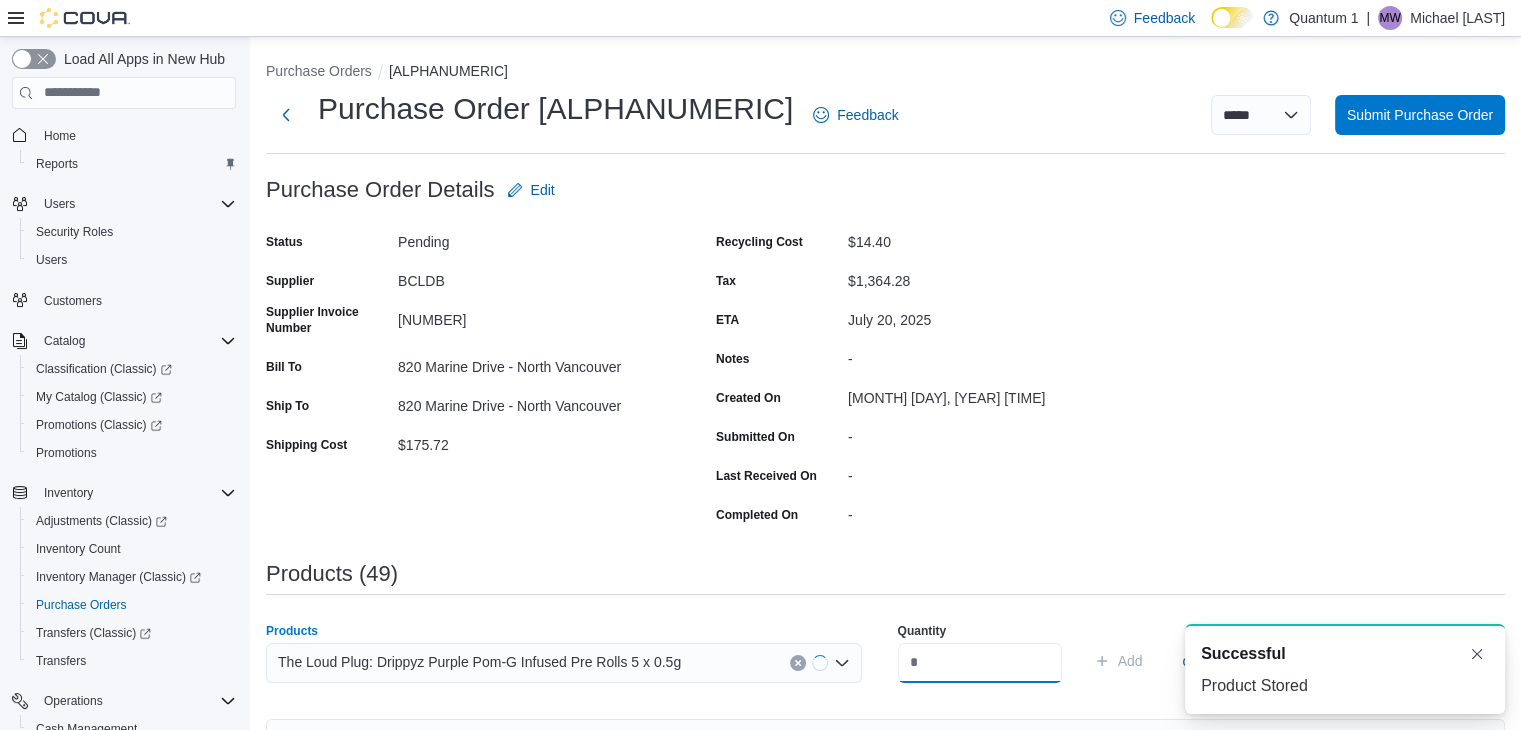 click at bounding box center [980, 663] 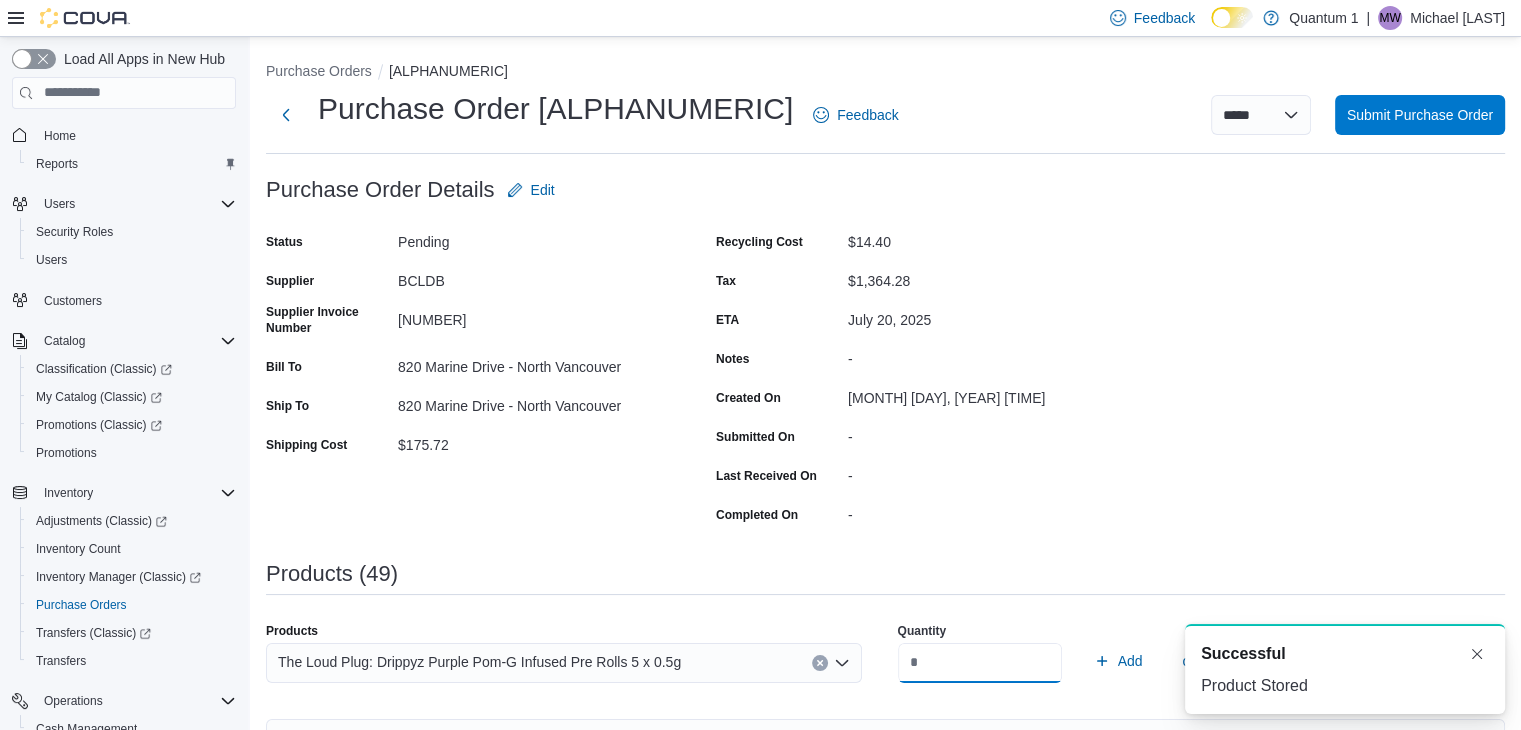 click on "Add" at bounding box center [1118, 661] 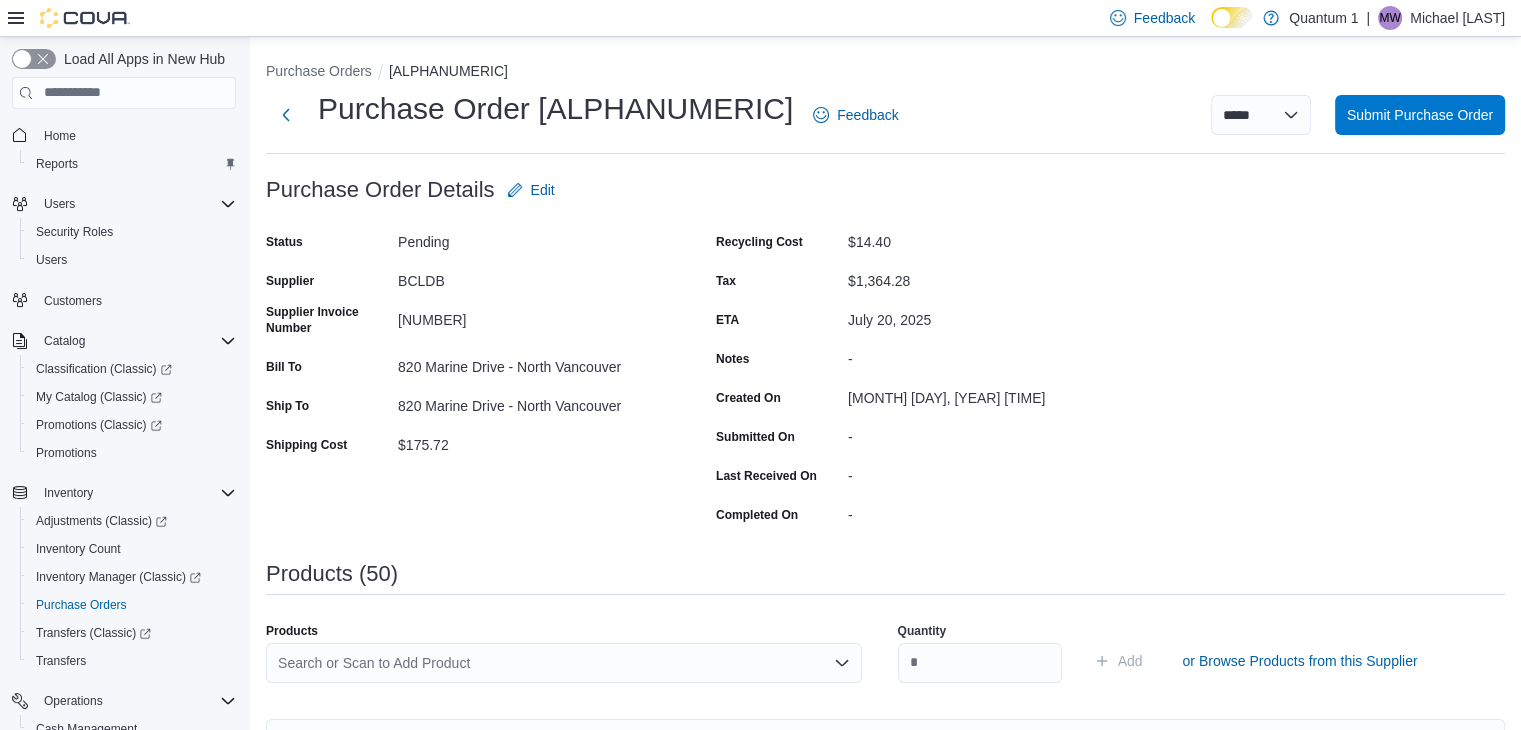 click on "Search or Scan to Add Product" at bounding box center [564, 663] 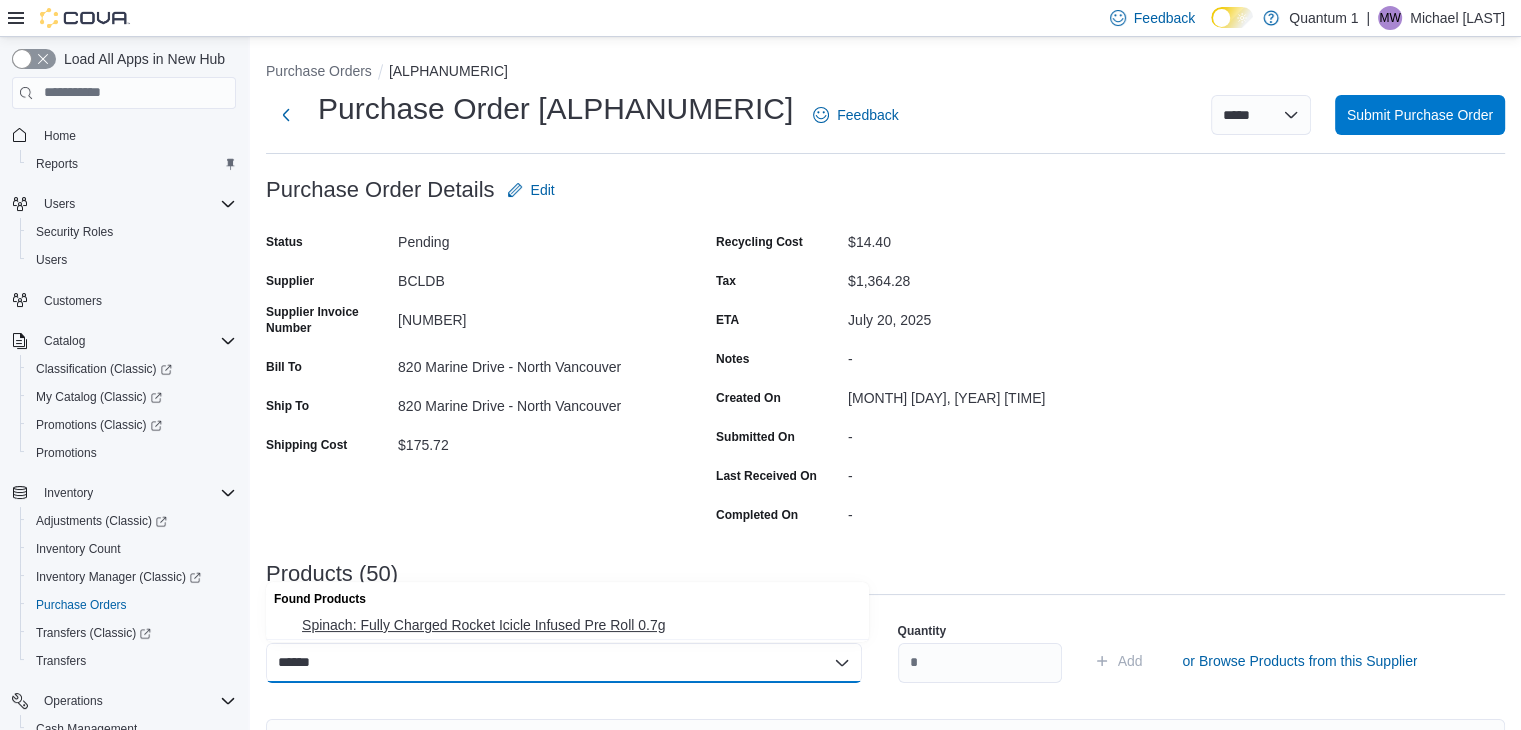 click on "Spinach: Fully Charged Rocket Icicle Infused Pre Roll 0.7g" at bounding box center [579, 625] 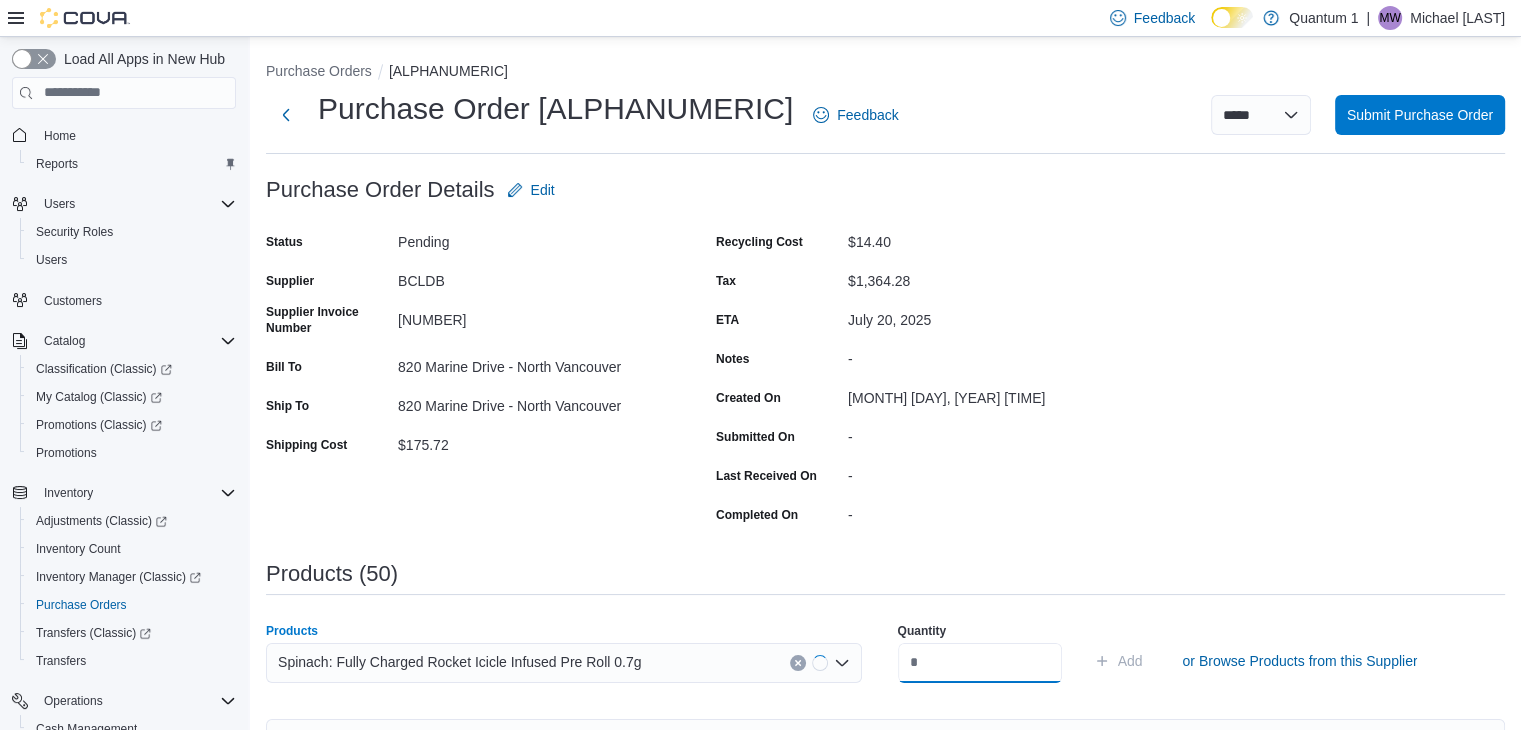 click at bounding box center (980, 663) 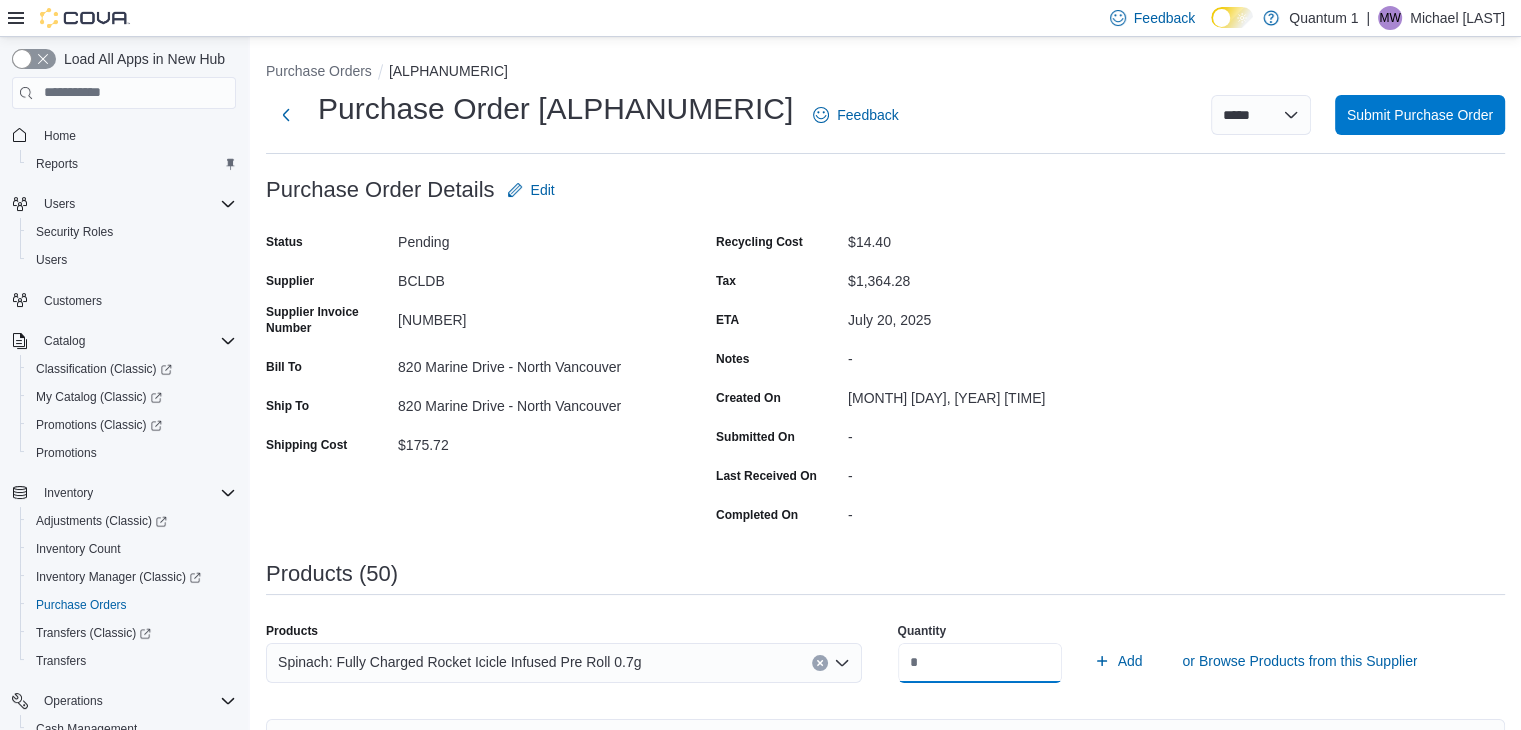 click on "Add" at bounding box center (1118, 661) 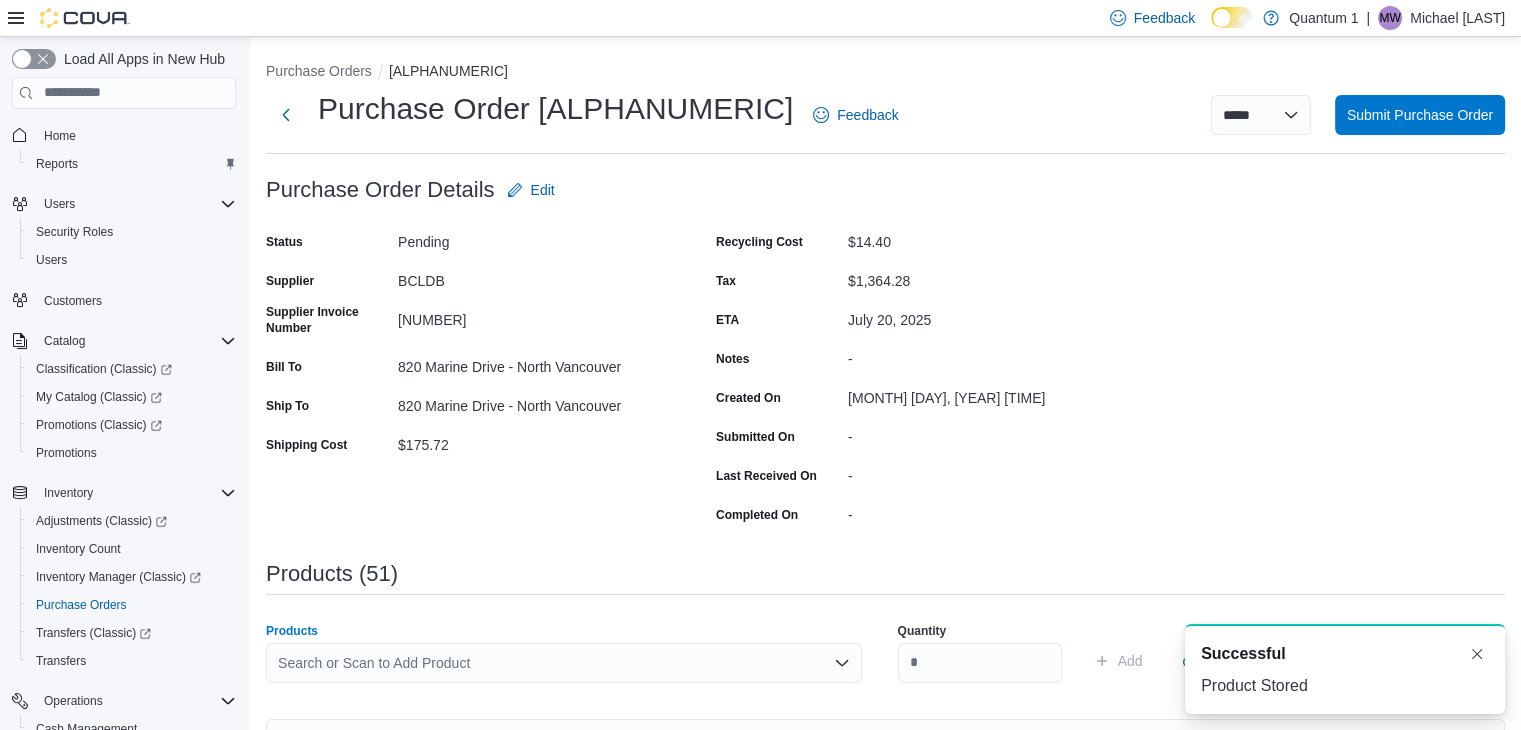 click on "Search or Scan to Add Product" at bounding box center (564, 663) 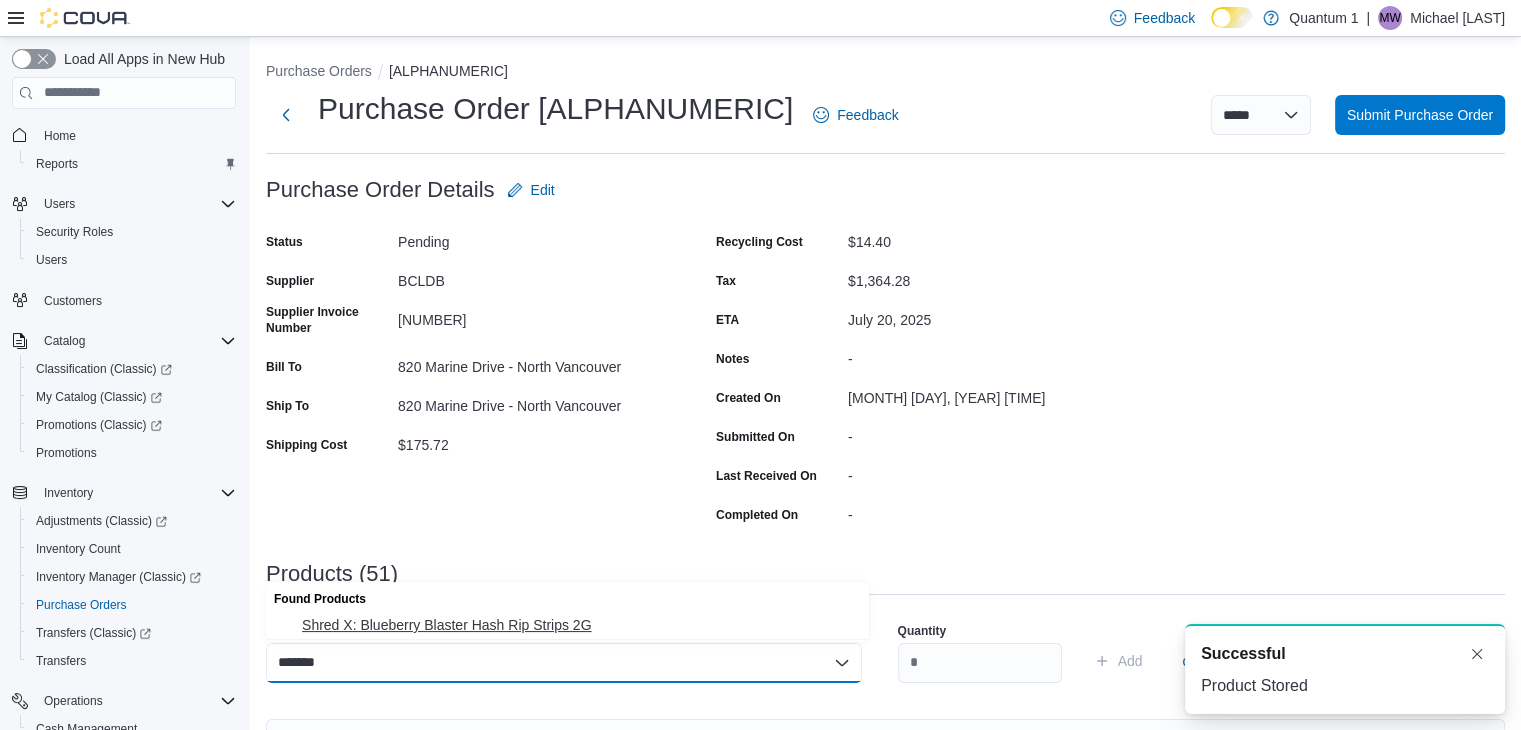 click on "Shred X: Blueberry Blaster Hash Rip Strips 2G" at bounding box center [579, 625] 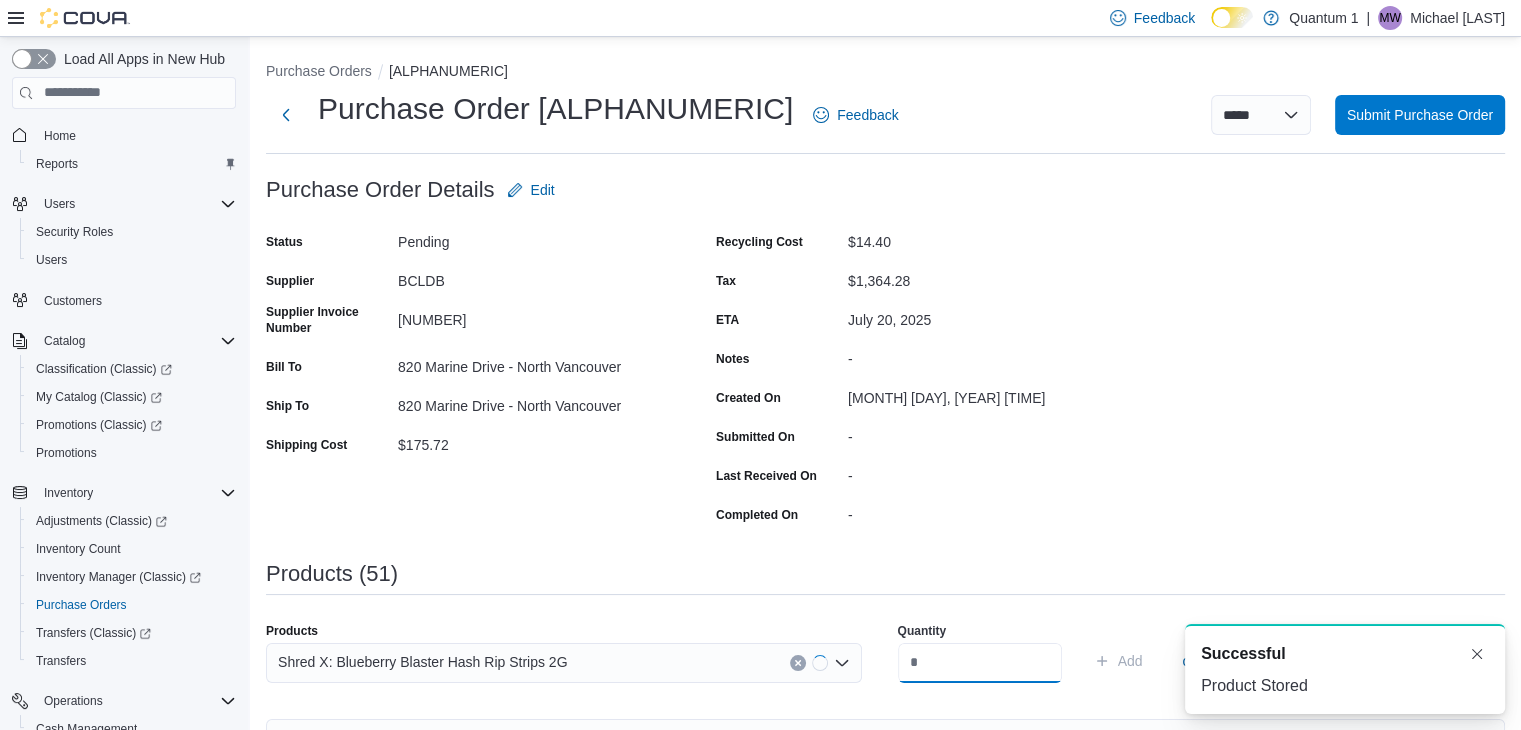 click at bounding box center (980, 663) 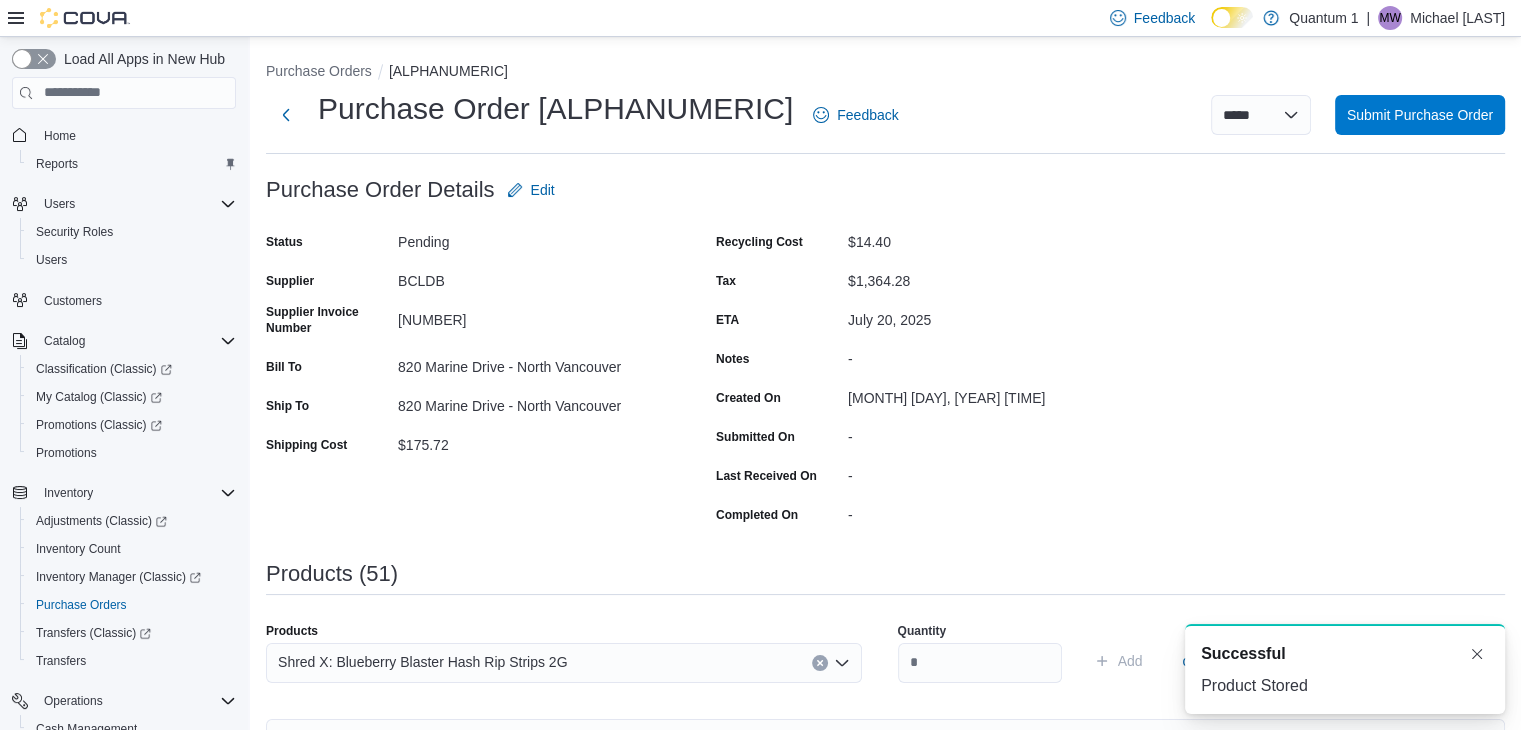 click on "Shred X: Blueberry Blaster Hash Rip Strips 2G" at bounding box center [564, 663] 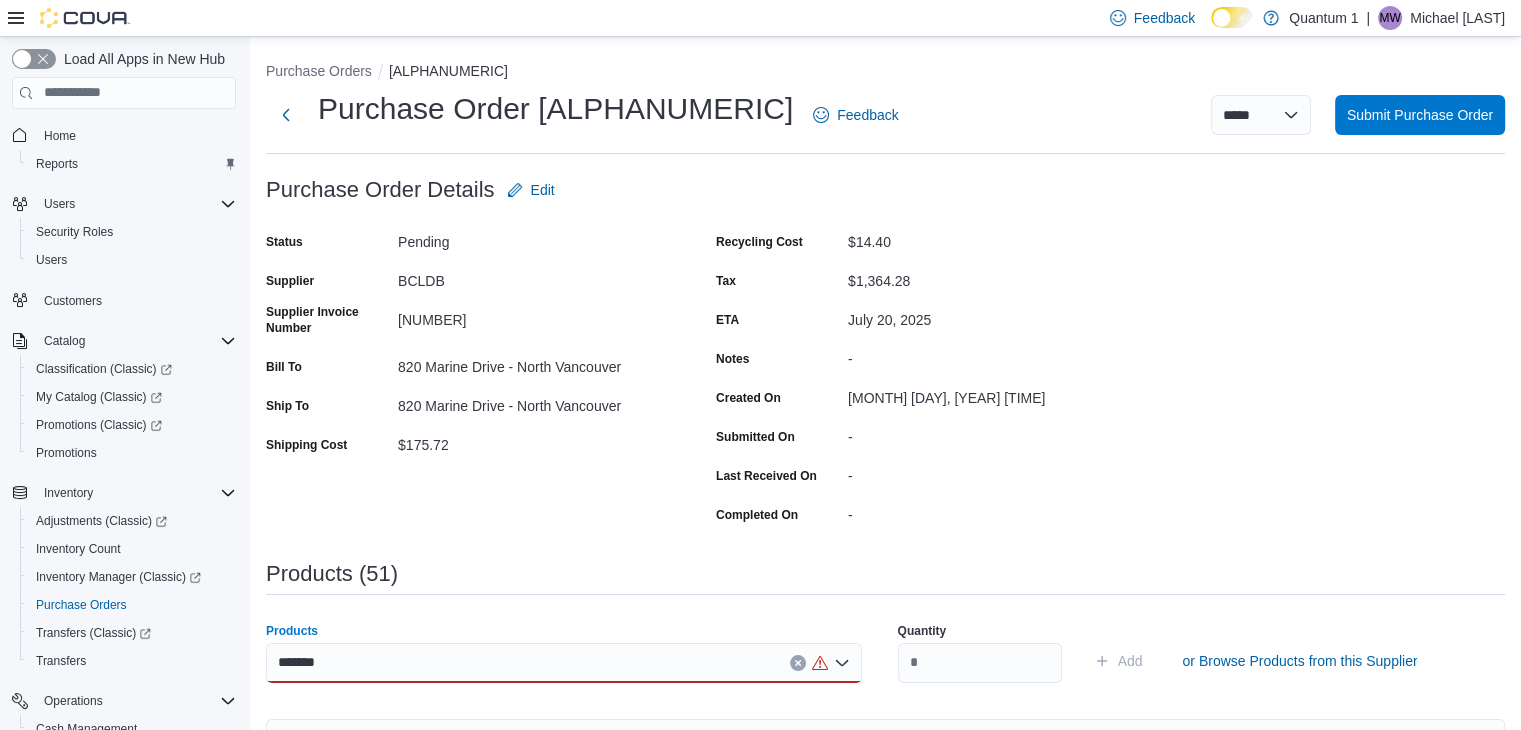 scroll, scrollTop: 3755, scrollLeft: 0, axis: vertical 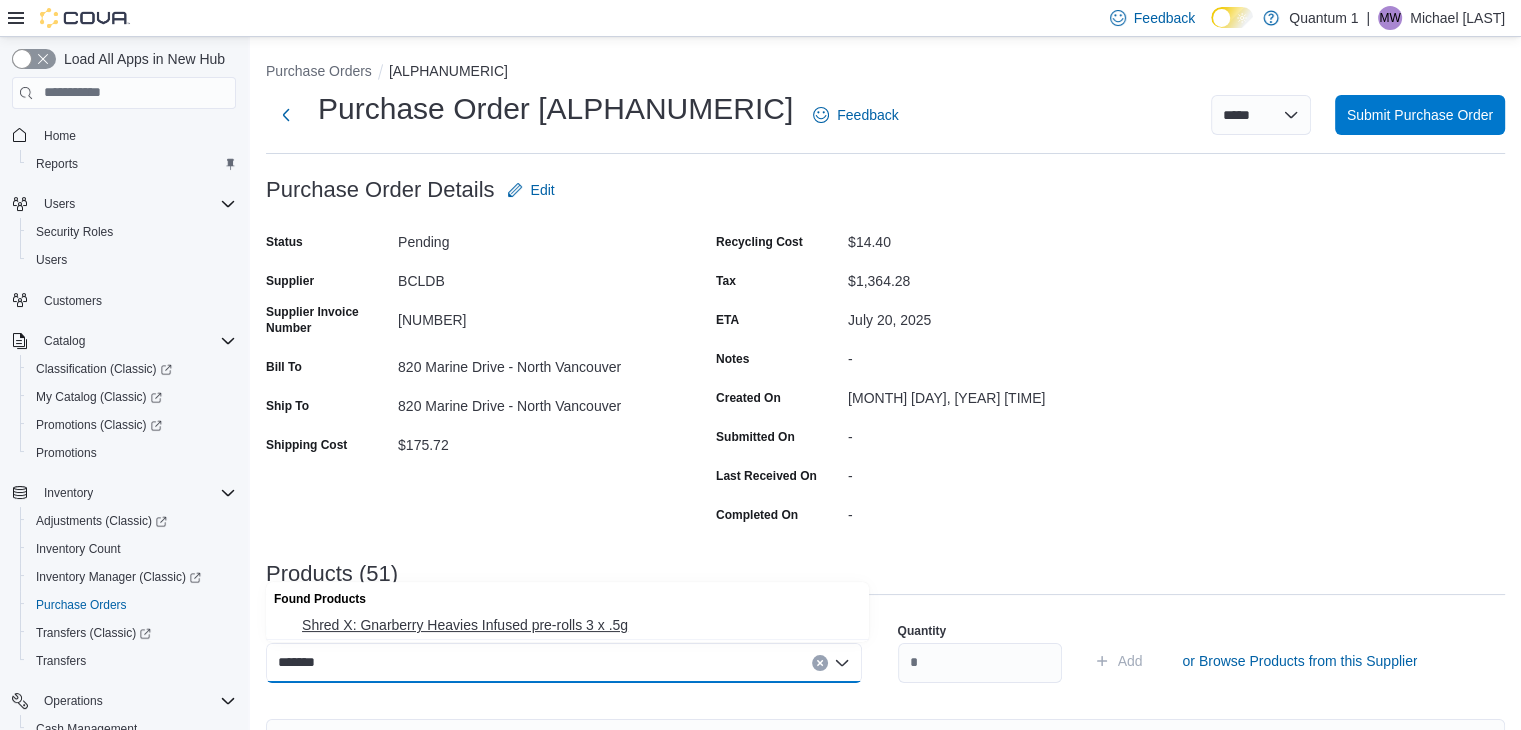 click on "Shred X: Gnarberry Heavies Infused pre-rolls 3 x .5g" at bounding box center [567, 625] 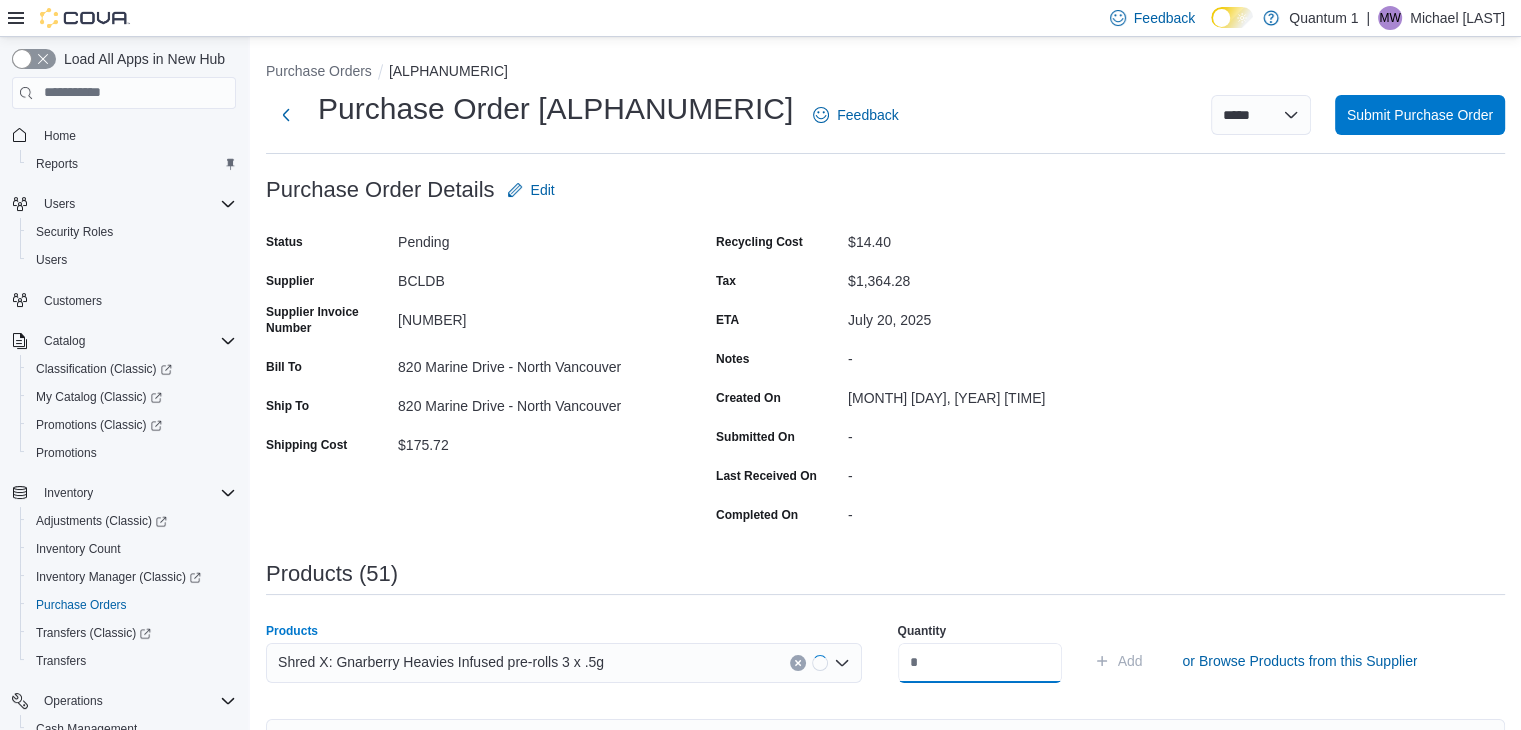 click at bounding box center (980, 663) 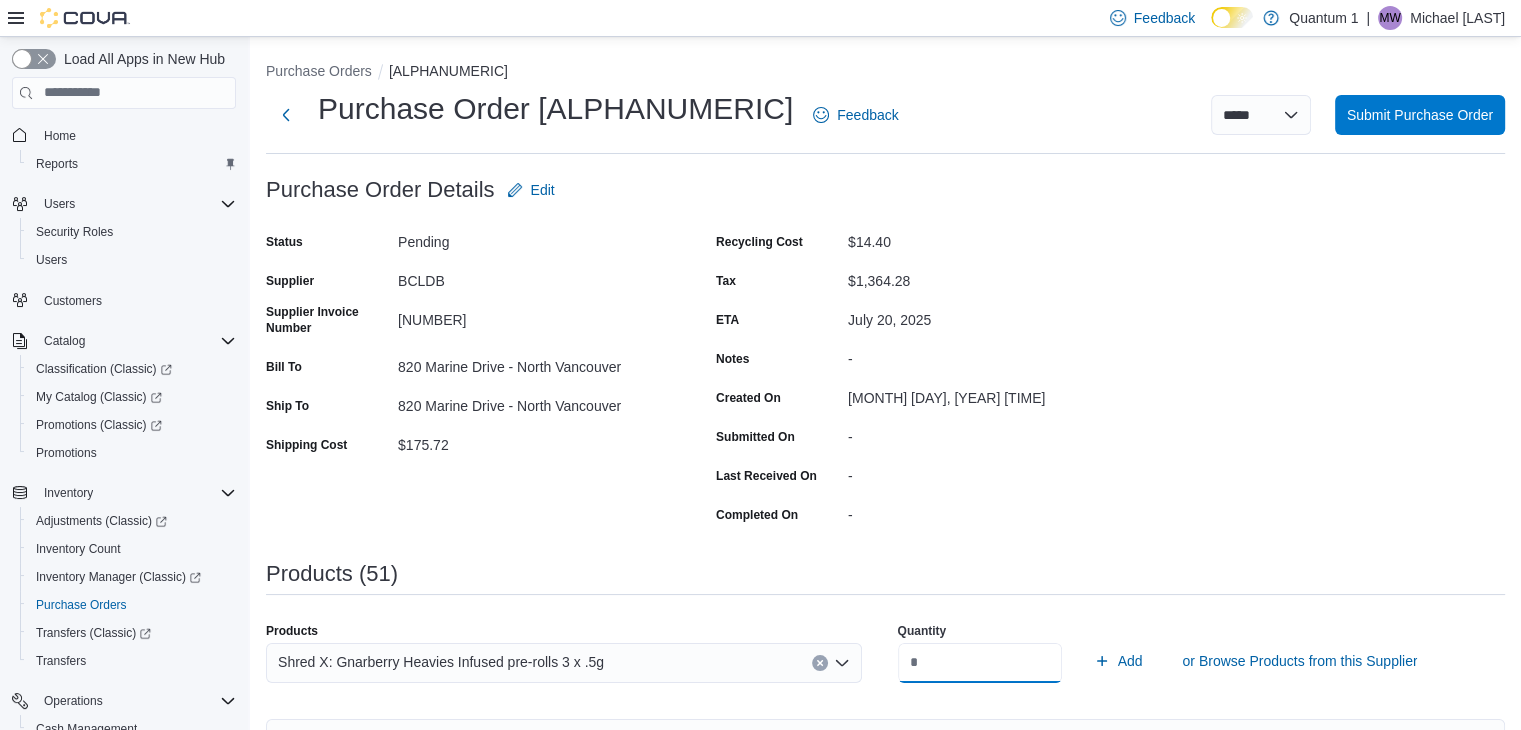 click on "Add" at bounding box center (1118, 661) 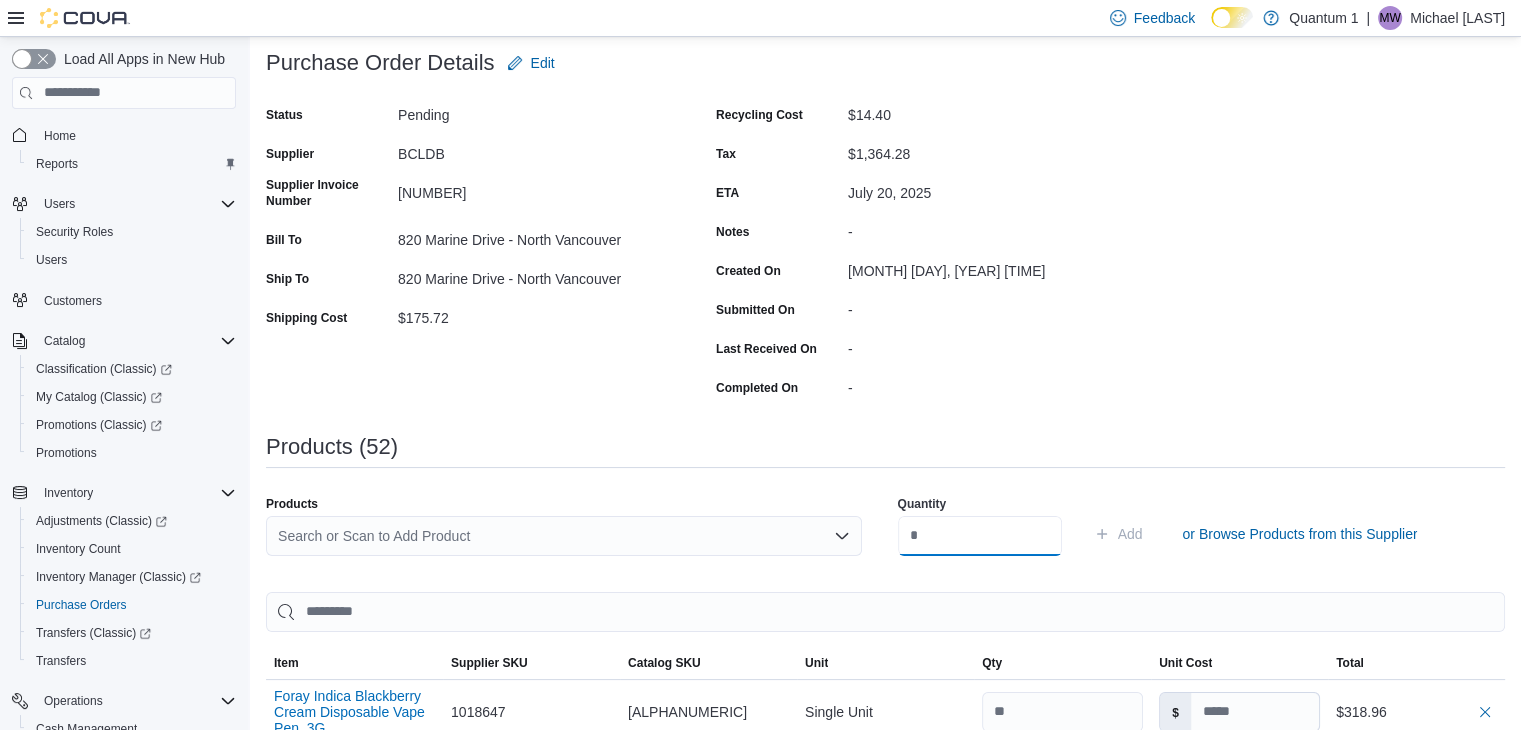 scroll, scrollTop: 0, scrollLeft: 0, axis: both 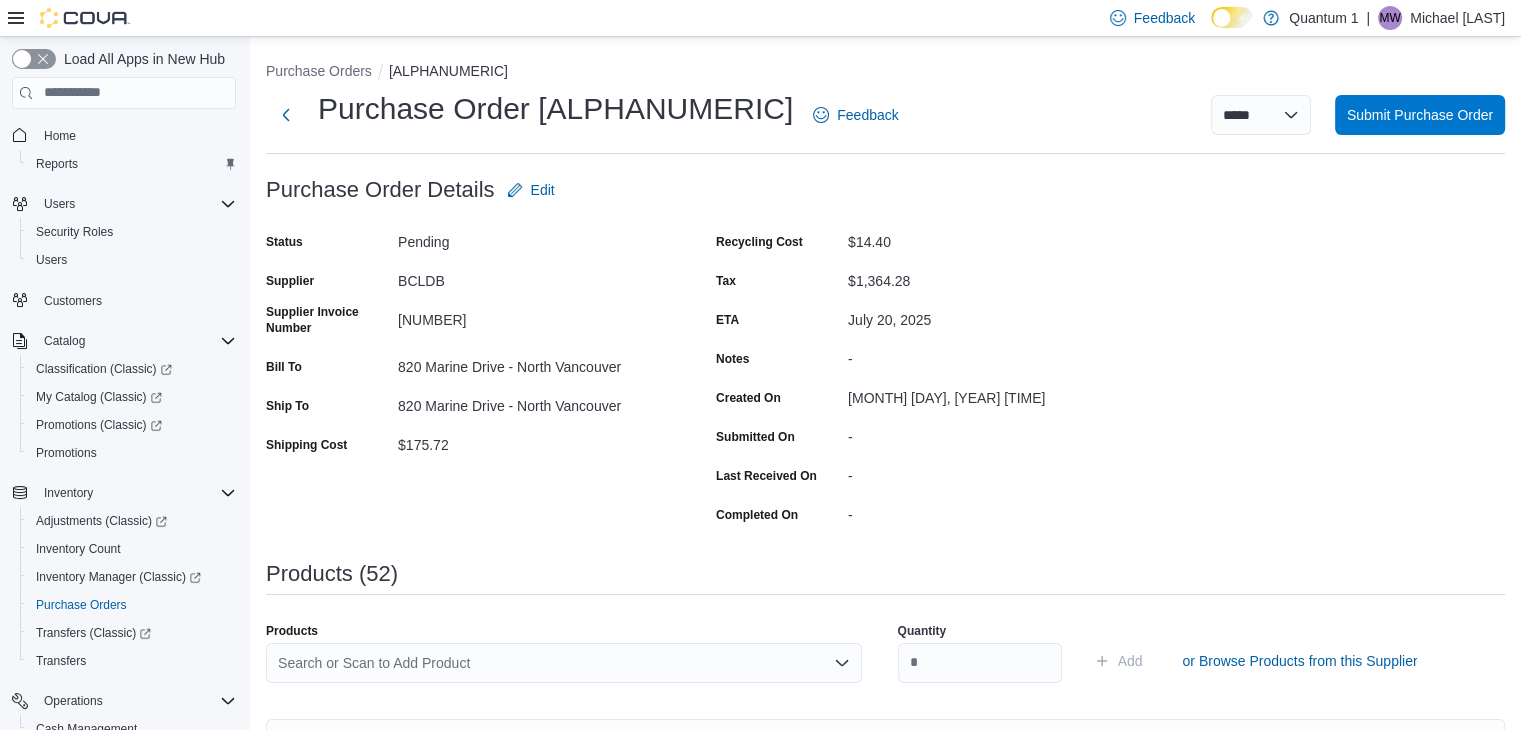 click on "Search or Scan to Add Product" at bounding box center [564, 663] 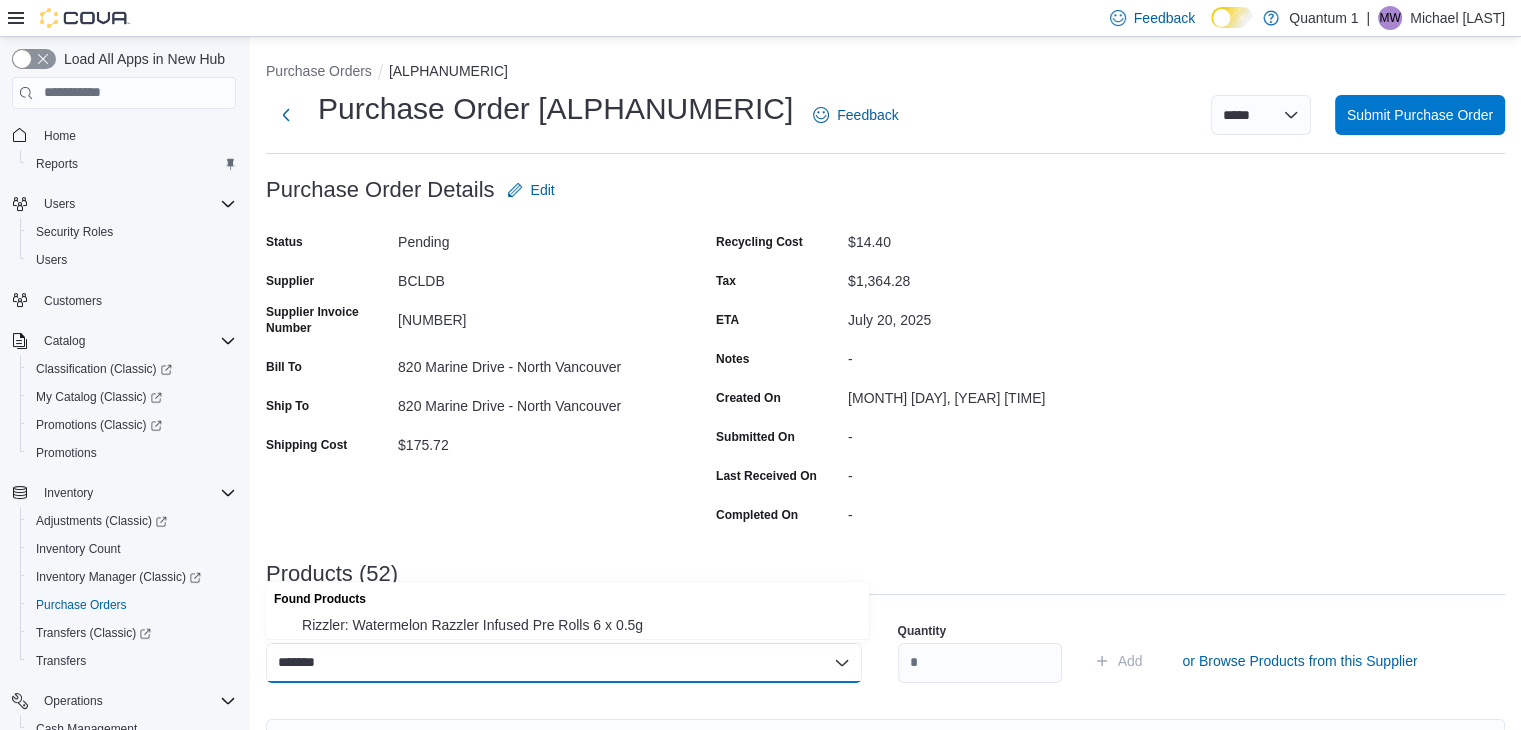 drag, startPoint x: 520, startPoint y: 624, endPoint x: 635, endPoint y: 628, distance: 115.06954 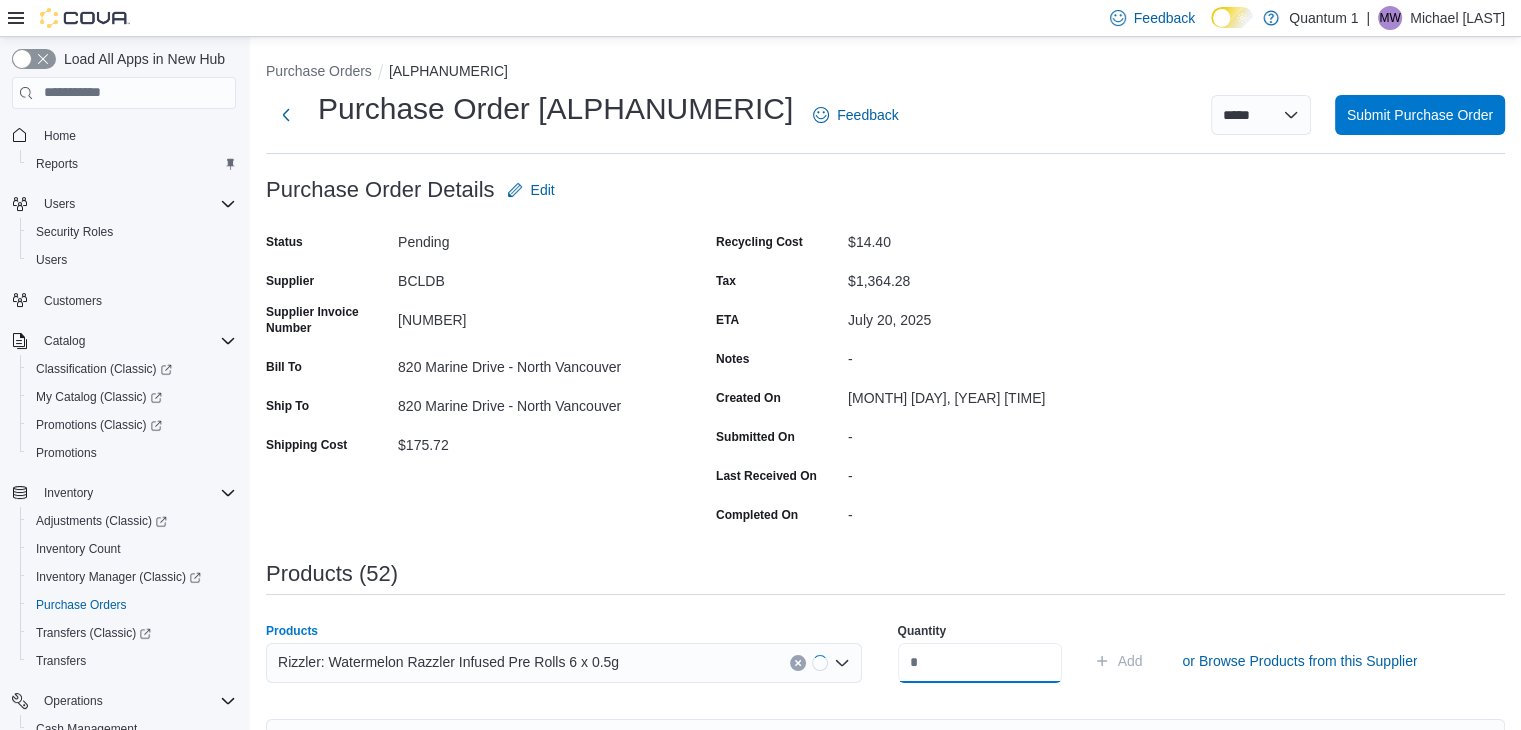 click at bounding box center (980, 663) 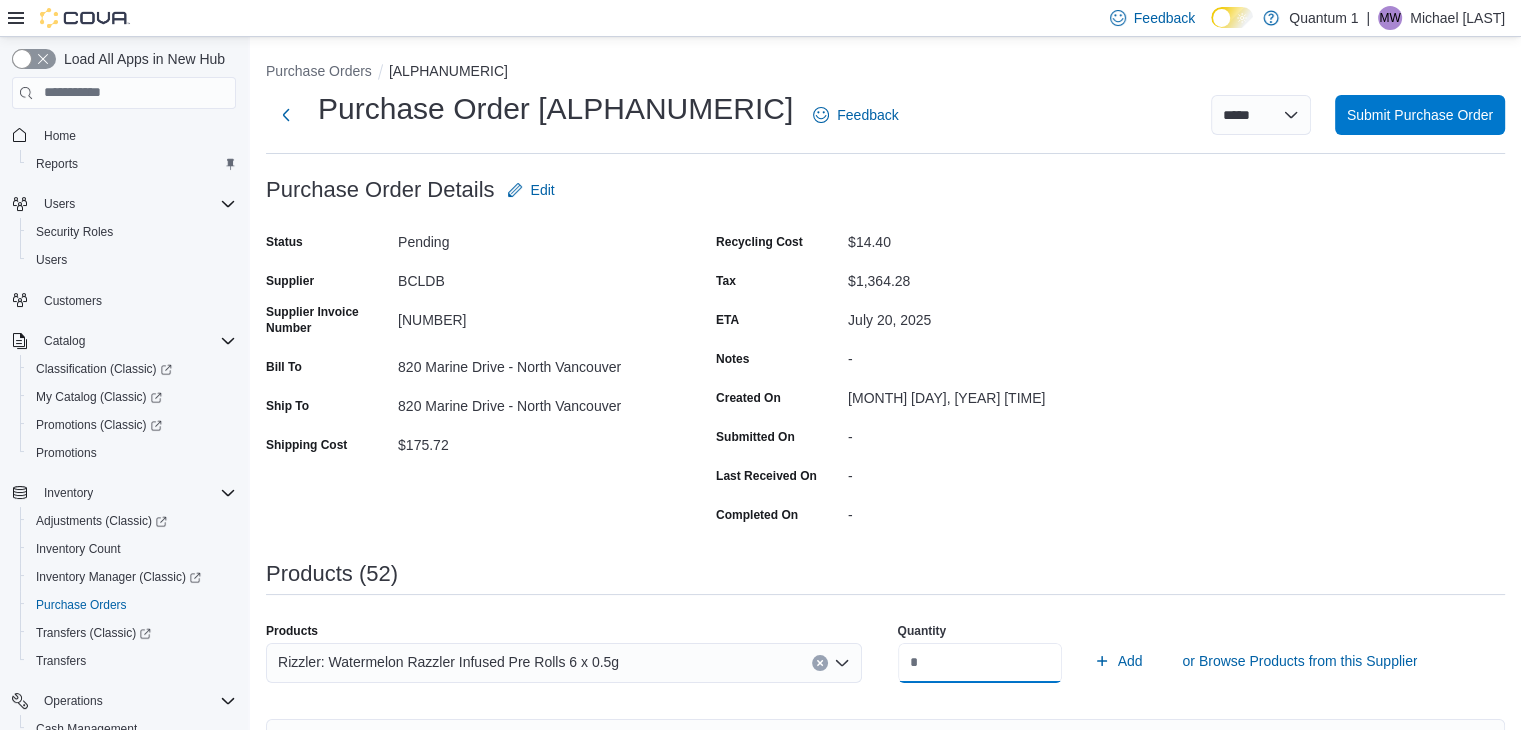 click on "Add" at bounding box center (1118, 661) 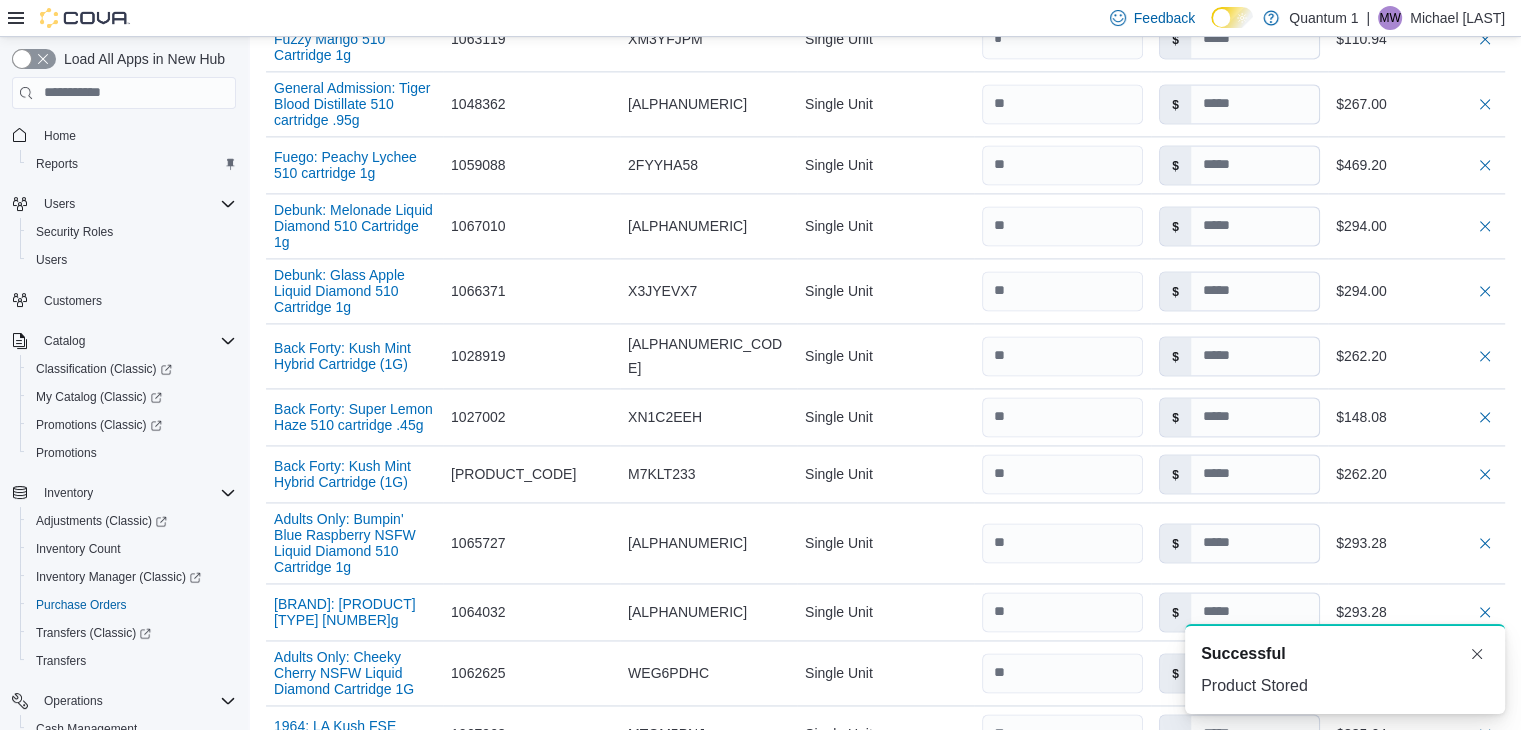 scroll, scrollTop: 3889, scrollLeft: 0, axis: vertical 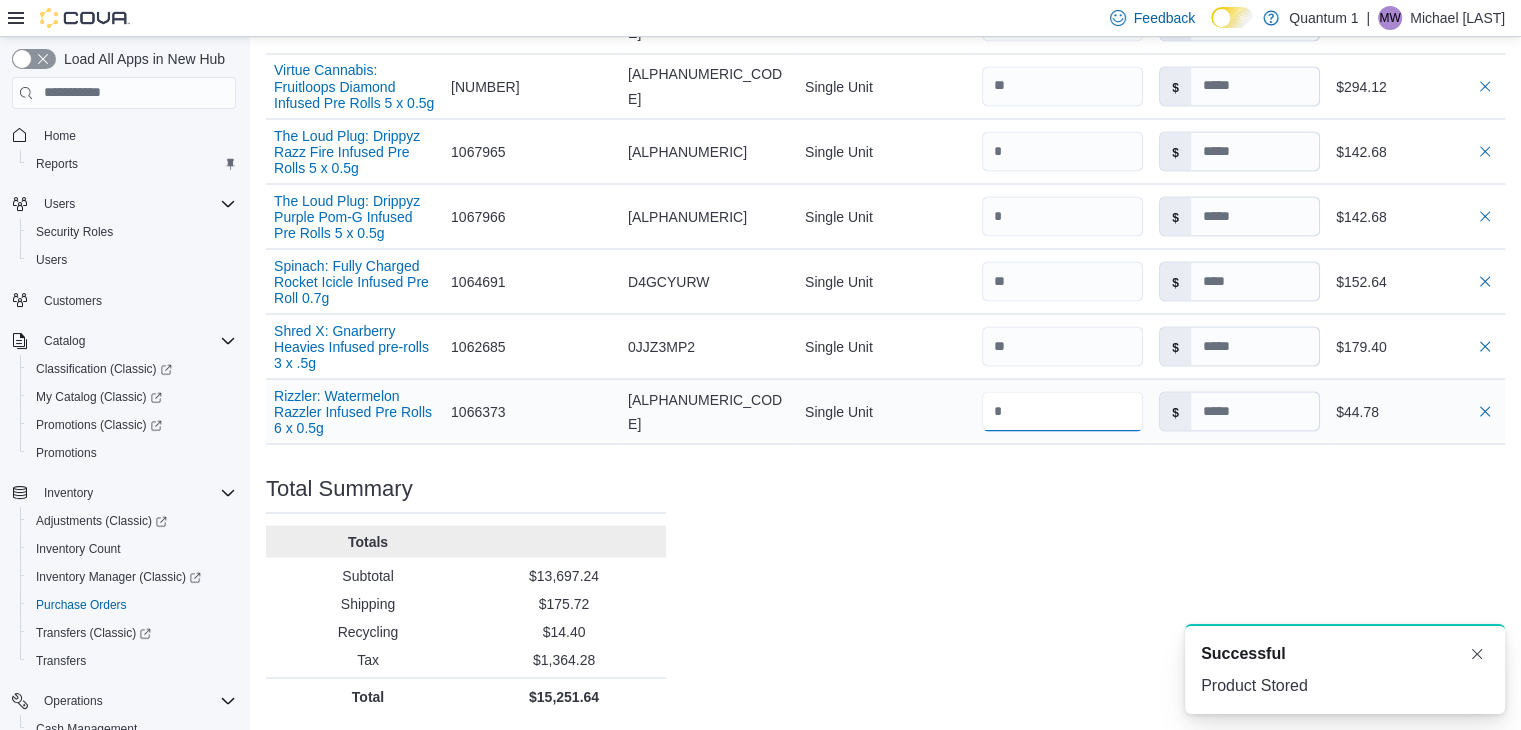 click at bounding box center [1062, 411] 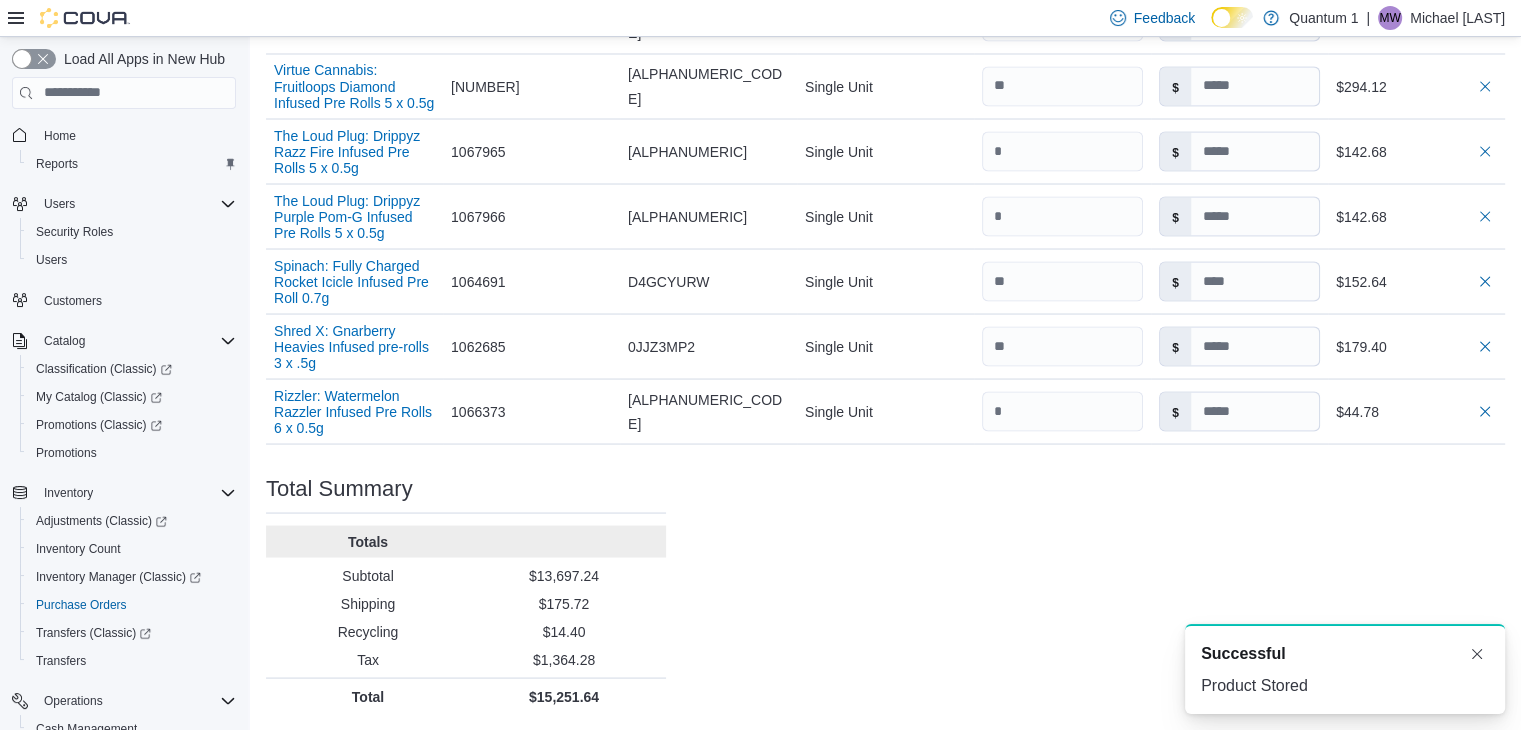 click on "Purchase Order: [PO_NUMBER] Feedback Purchase Order Details   Edit Status Pending Supplier BCLDB Supplier Invoice Number 30400922 Bill To [NUMBER] [STREET] - [CITY] Ship To [NUMBER] [STREET] - [CITY] Shipping Cost $175.72 Recycling Cost $14.40 Tax $1,364.28 ETA [DATE], [YEAR] Notes - Created On July 13, 2025 1:06 PM Submitted On - Last Received On - Completed On - Products (53)     Products Search or Scan to Add Product Quantity  Add or Browse Products from this Supplier Sorting EuiBasicTable with search callback Item Supplier SKU Catalog SKU Unit Qty Unit Cost Total Foray Indica Blackberry Cream Disposable Vape Pen .3G Supplier SKU 1018647 Catalog SKU 6JRXXLY4 Unit Single Unit Qty Unit Cost $ Total $318.96 VoxPuffz: Peach Melonberry Rechargeable Disposable Vape 1.2g Supplier SKU 1066016 Catalog SKU CJKAQBFN Unit Single Unit Qty Unit Cost $ Total $329.88 BOXHOT: Alien OG All-in-One Disposable Vape 1G Supplier SKU 1065319 Catalog SKU 03YYRAVM Unit Single Unit Qty Unit Cost $ Total $268.68 Unit $" at bounding box center [885, -1414] 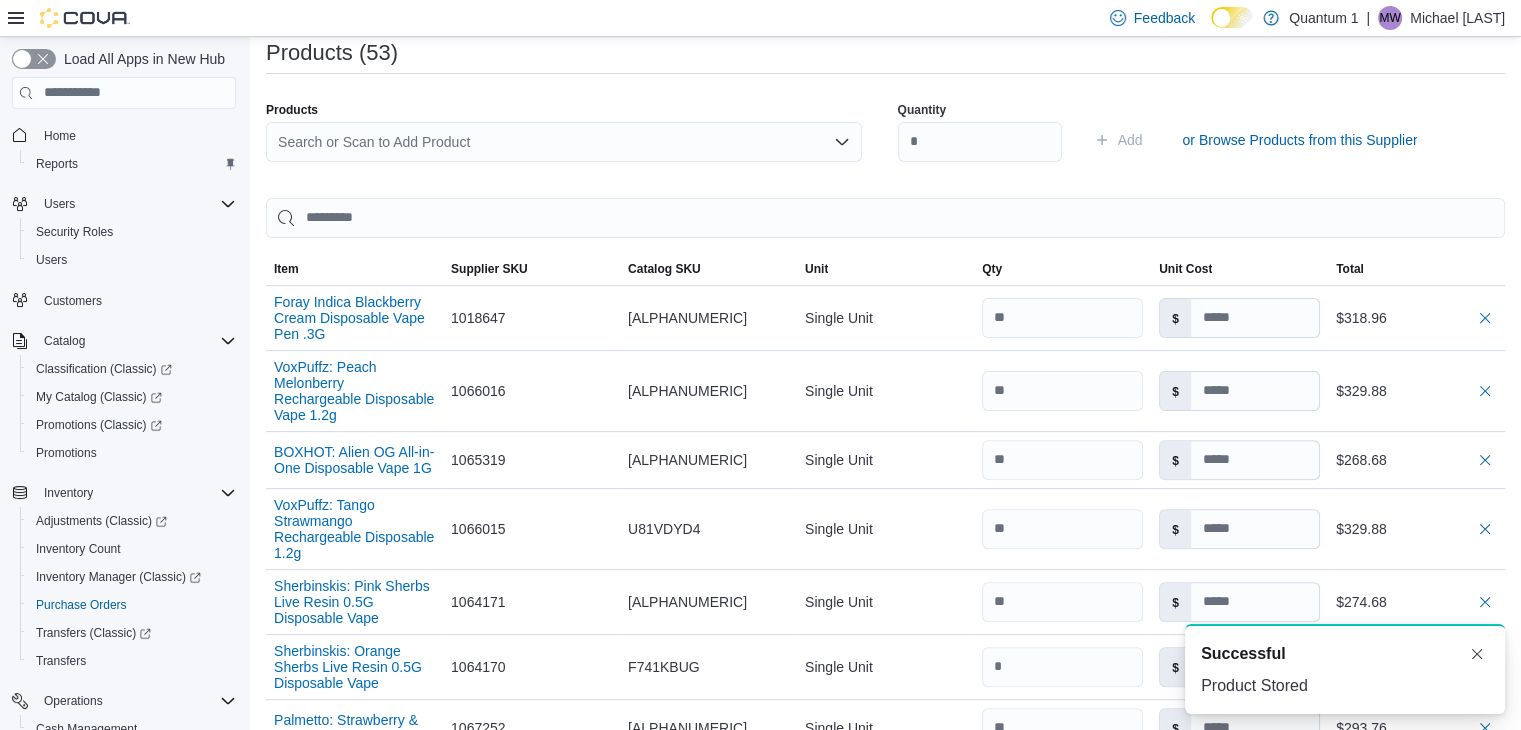 scroll, scrollTop: 0, scrollLeft: 0, axis: both 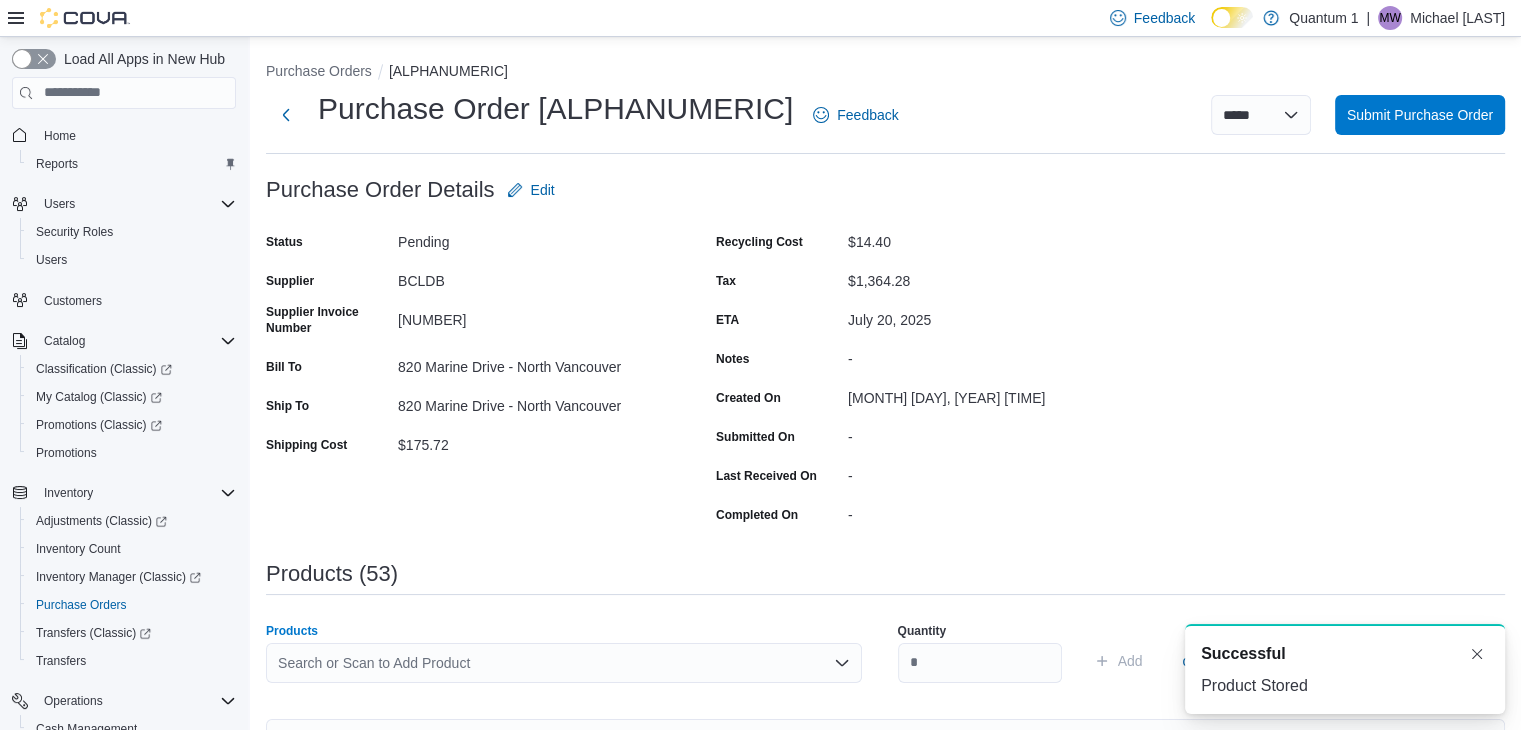 click on "Search or Scan to Add Product" at bounding box center (564, 663) 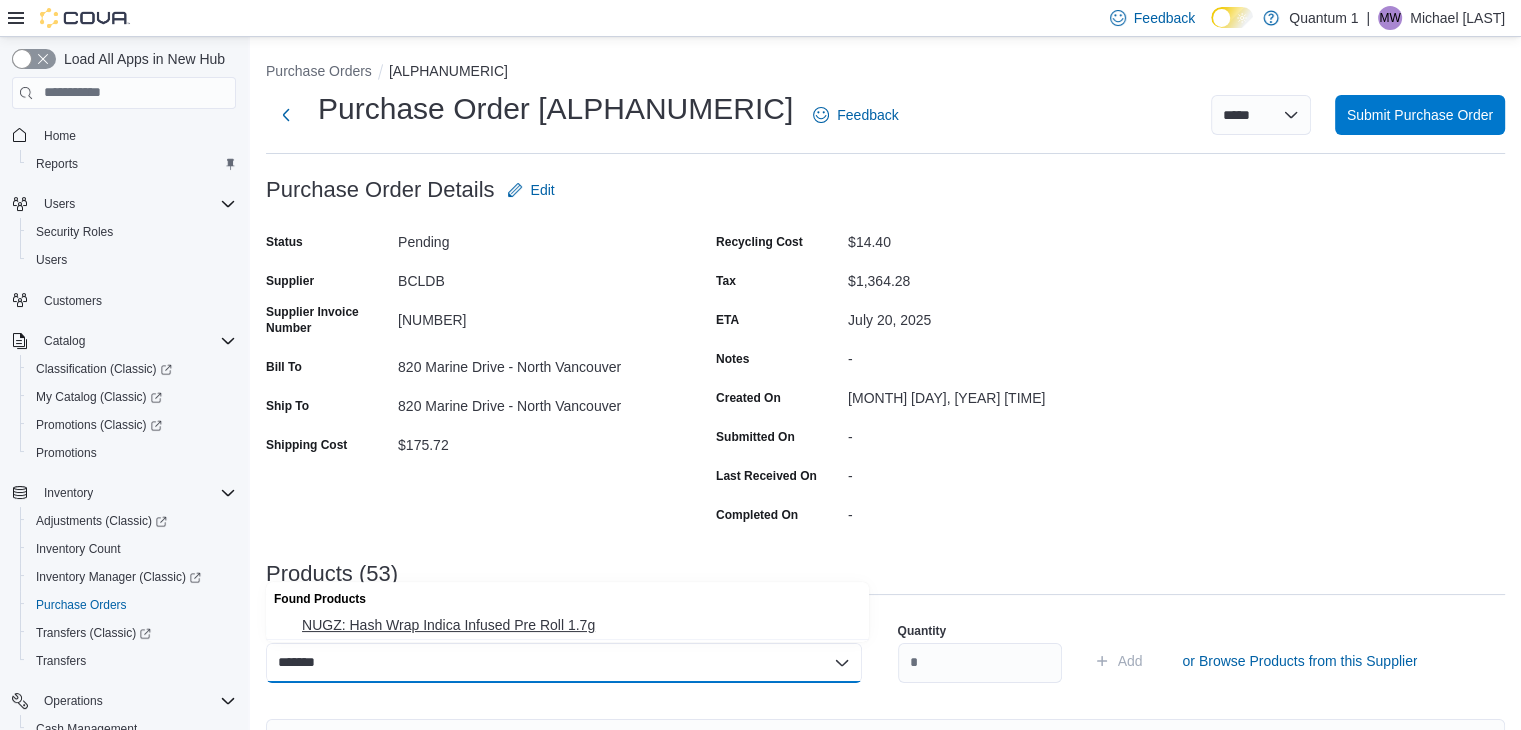 click on "NUGZ: Hash Wrap Indica Infused Pre Roll 1.7g" at bounding box center [579, 625] 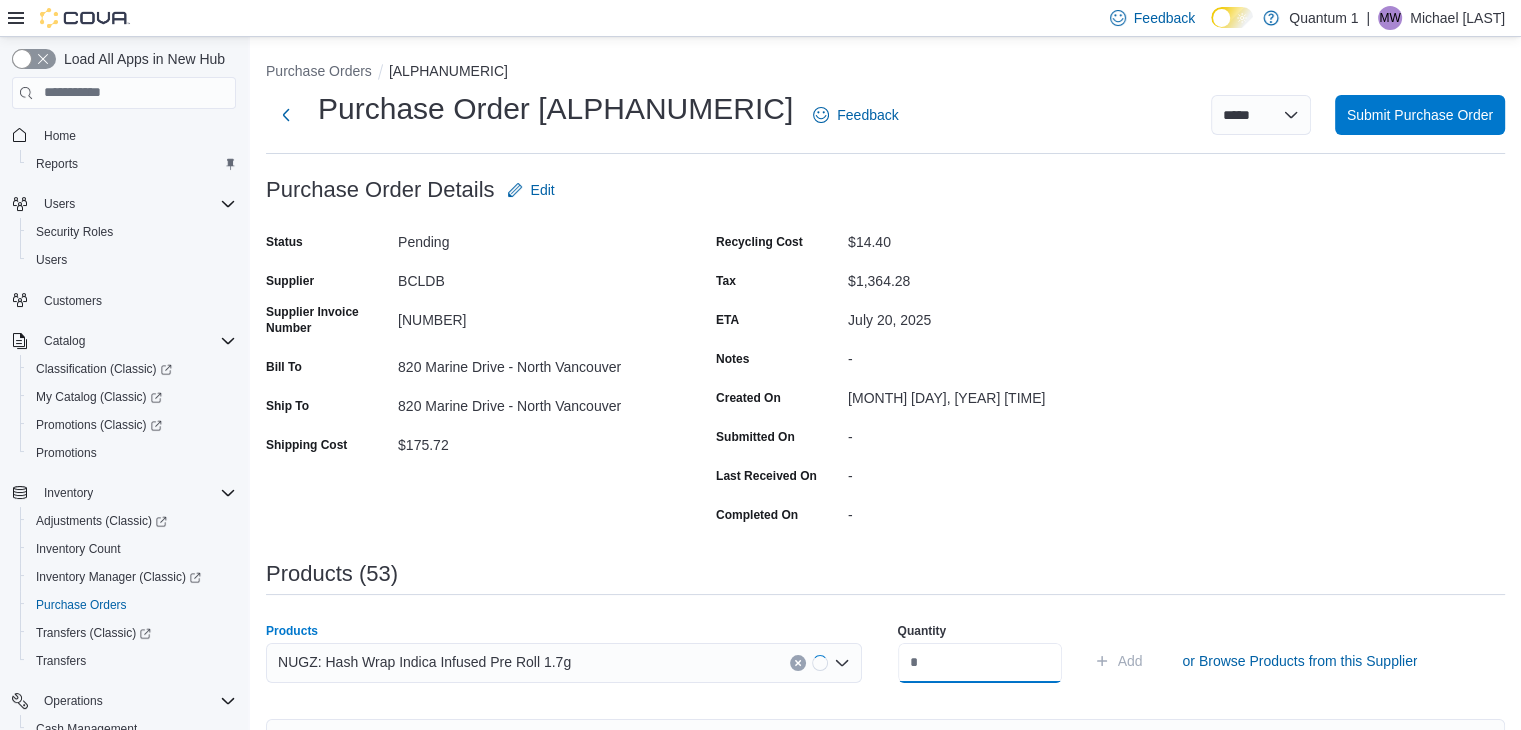 click at bounding box center [980, 663] 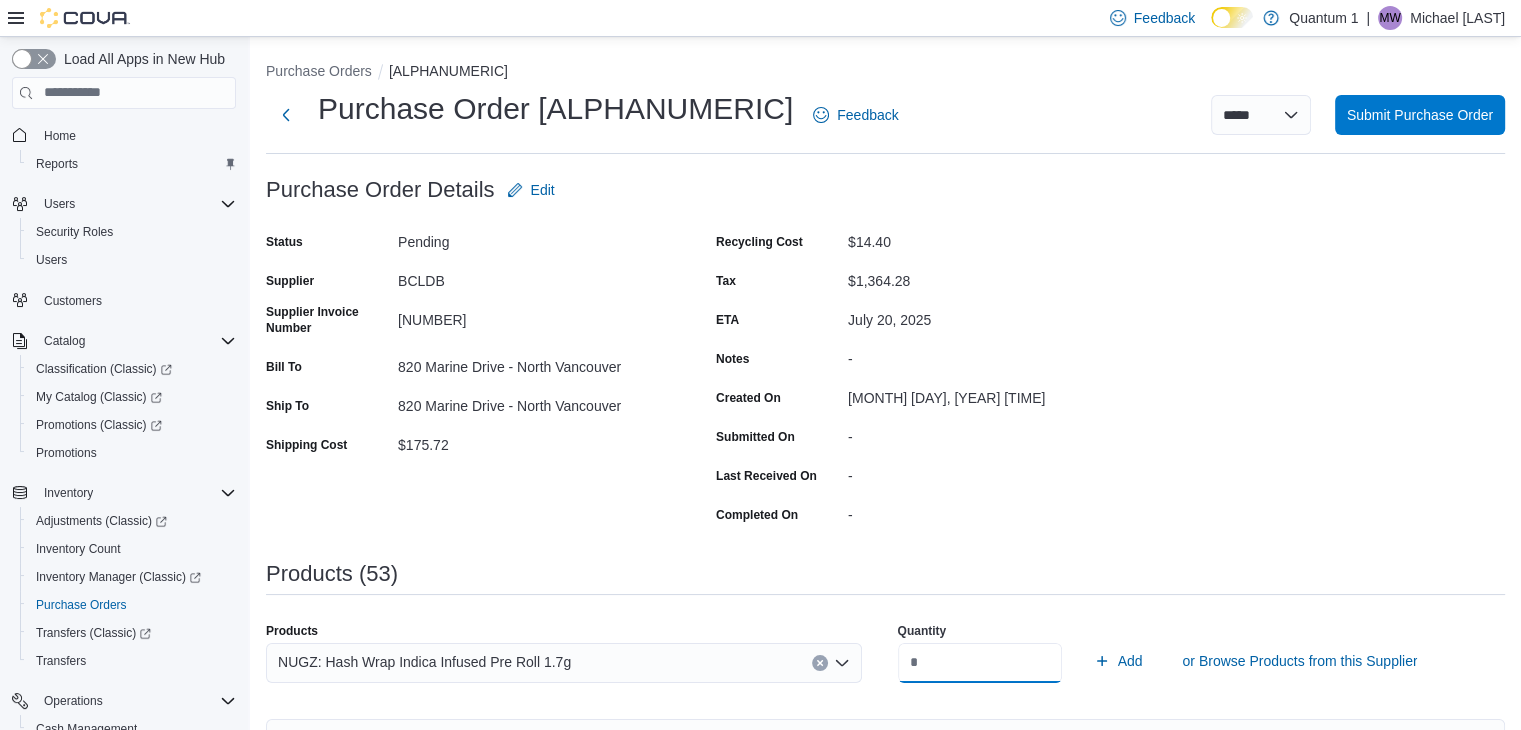 click on "Add" at bounding box center [1118, 661] 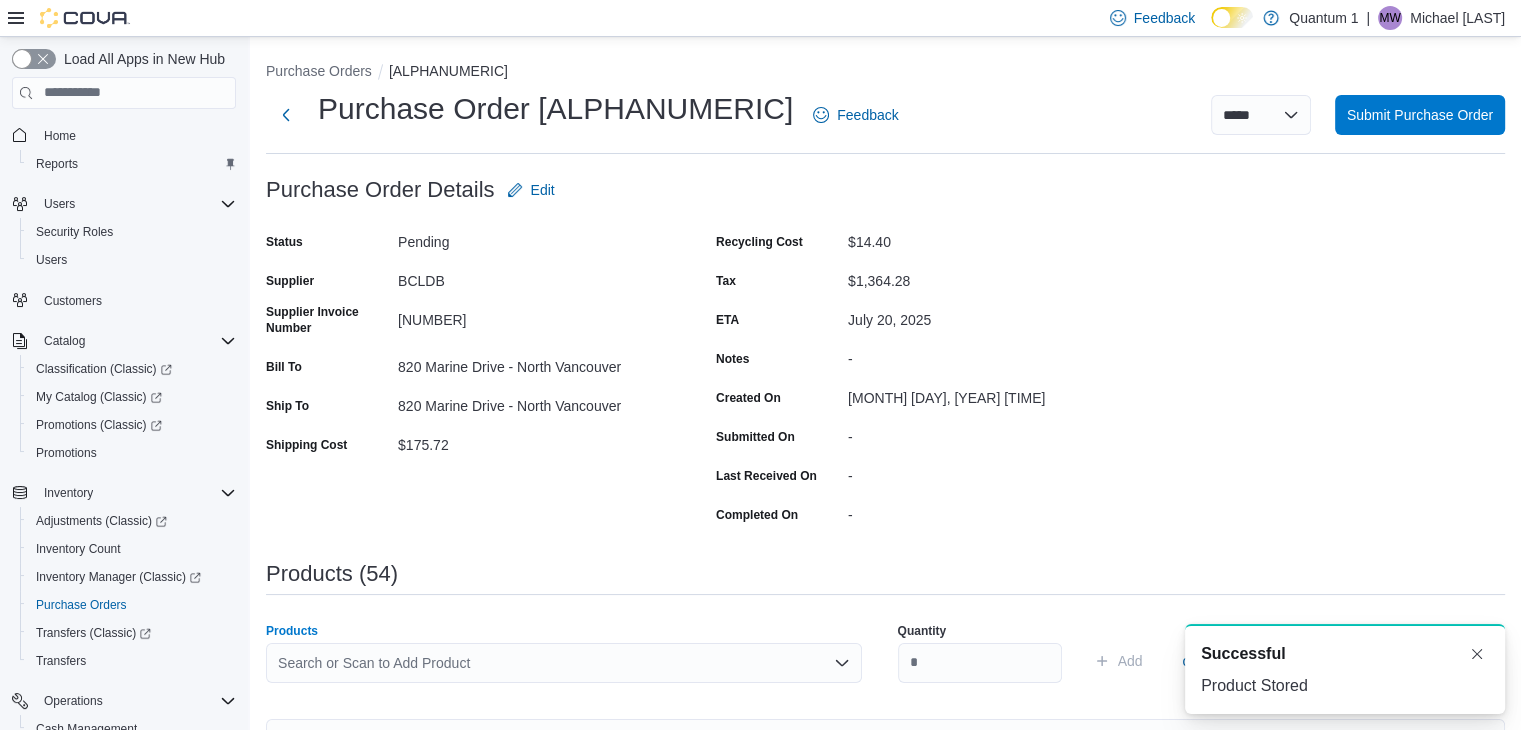 click on "Search or Scan to Add Product" at bounding box center (564, 663) 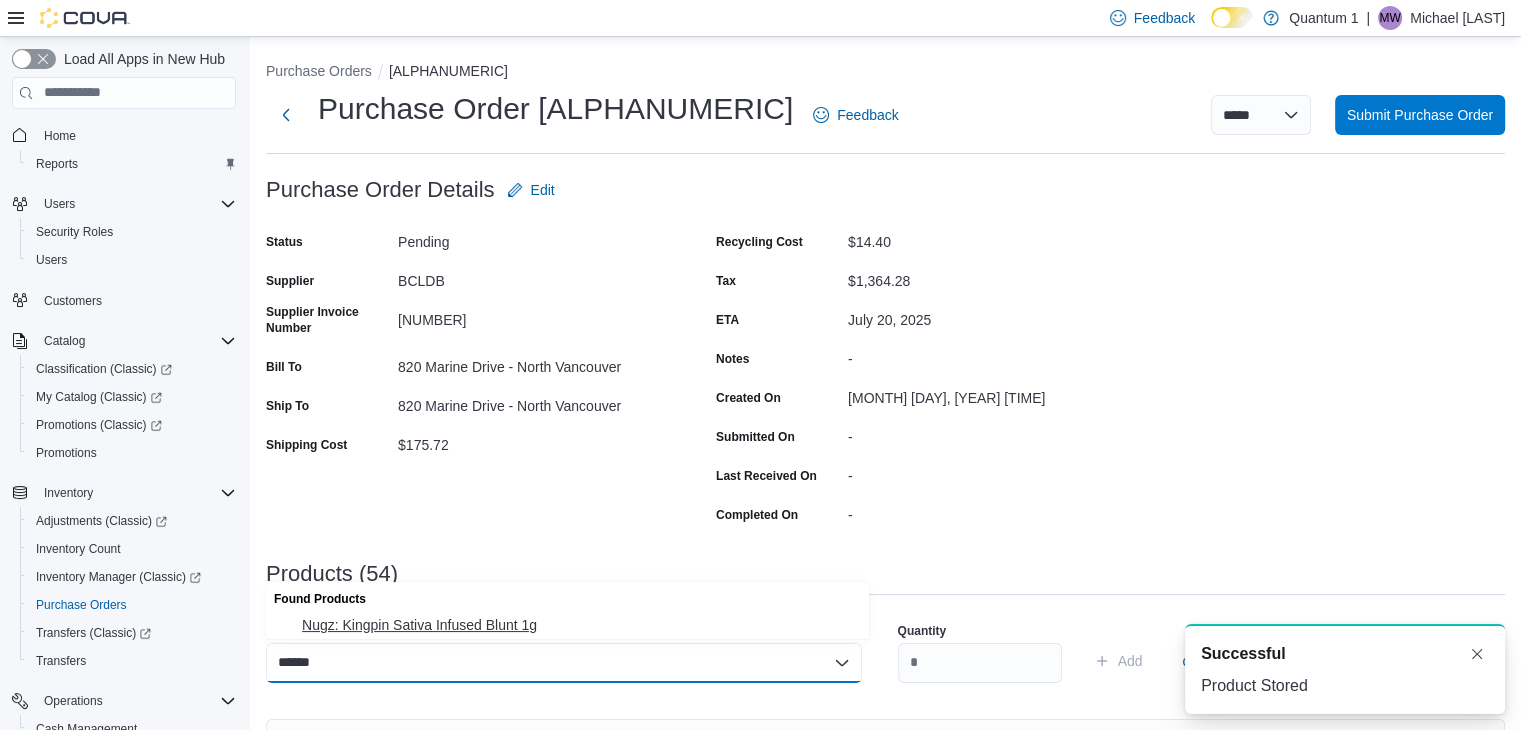 click on "Nugz: Kingpin Sativa Infused Blunt 1g" at bounding box center [579, 625] 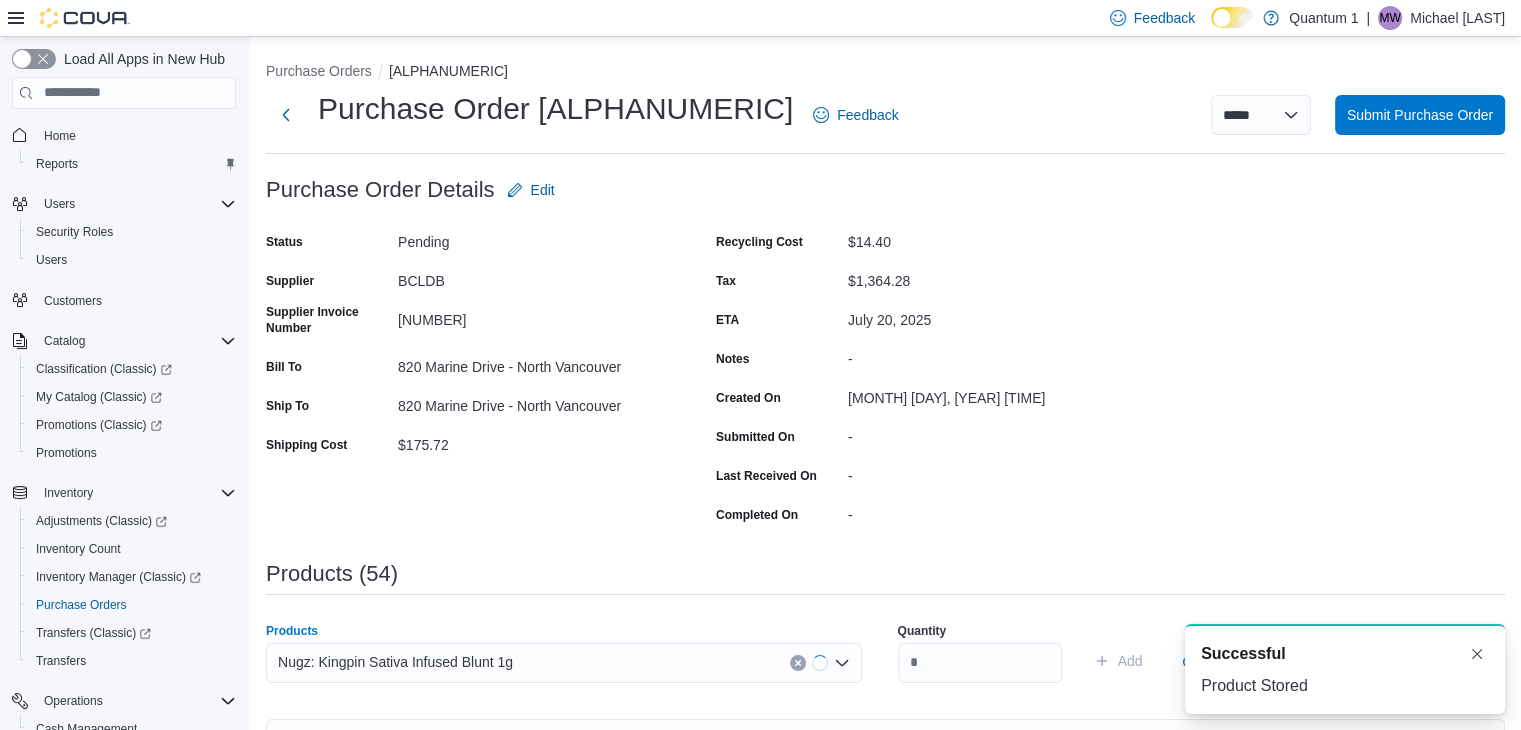 click on "Quantity" at bounding box center (980, 653) 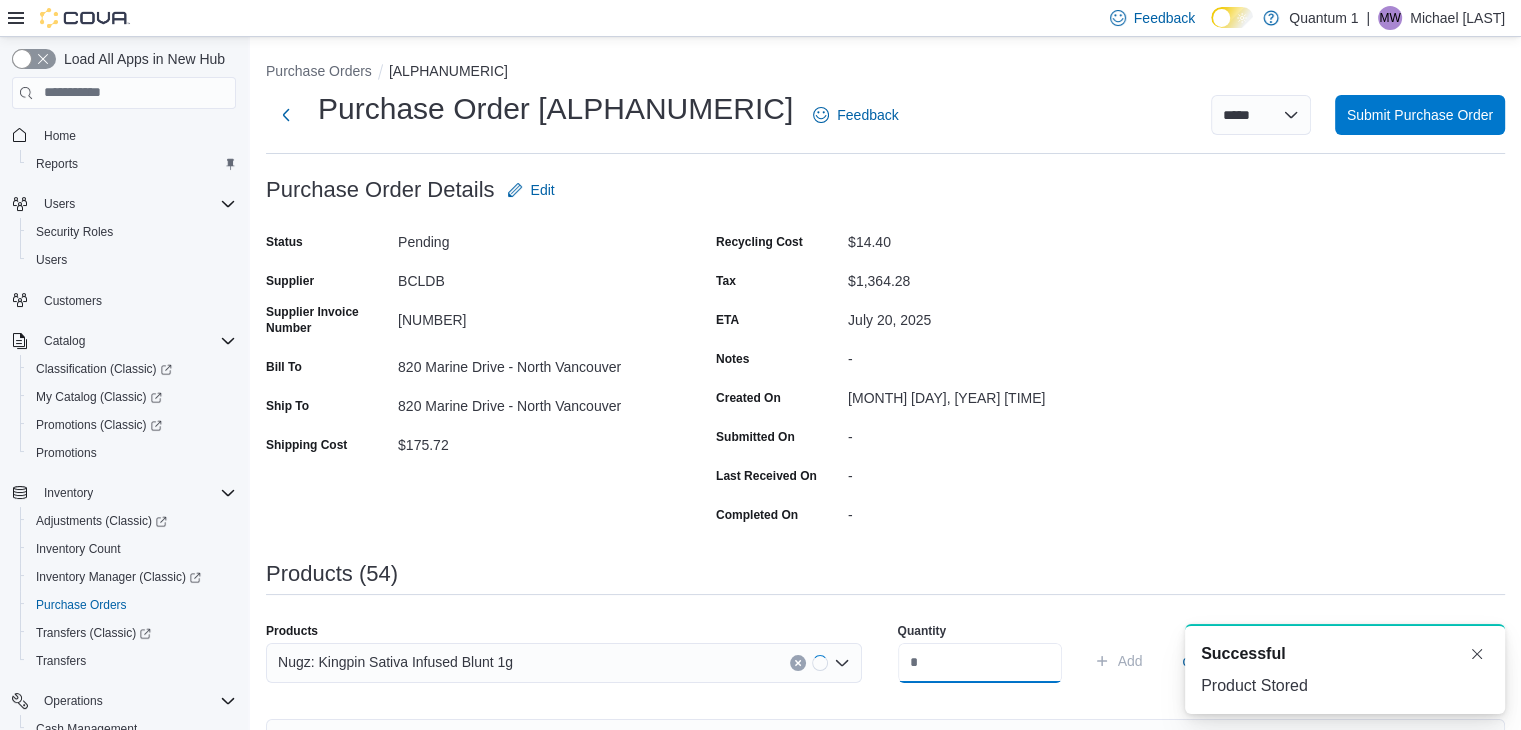click at bounding box center (980, 663) 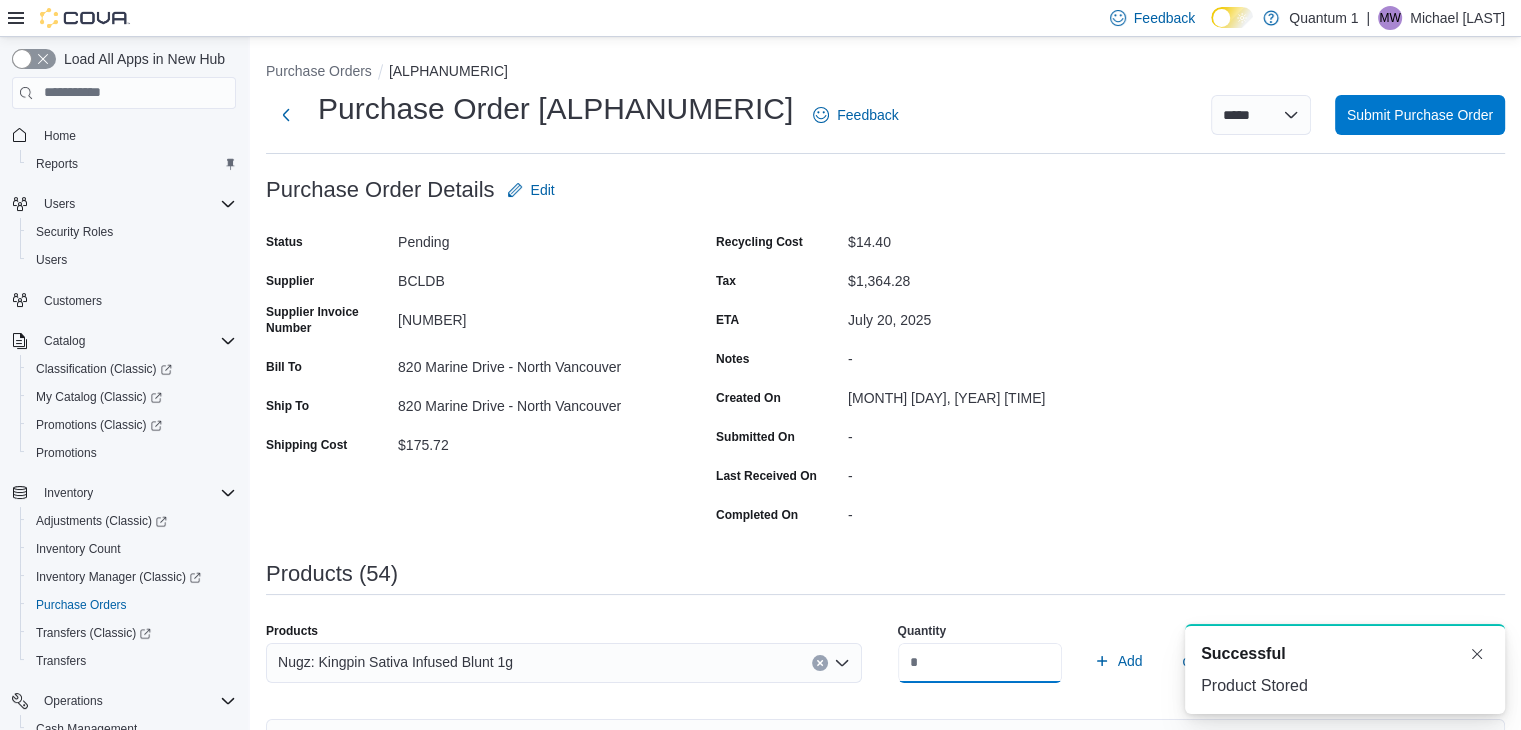 click on "Add" at bounding box center [1118, 661] 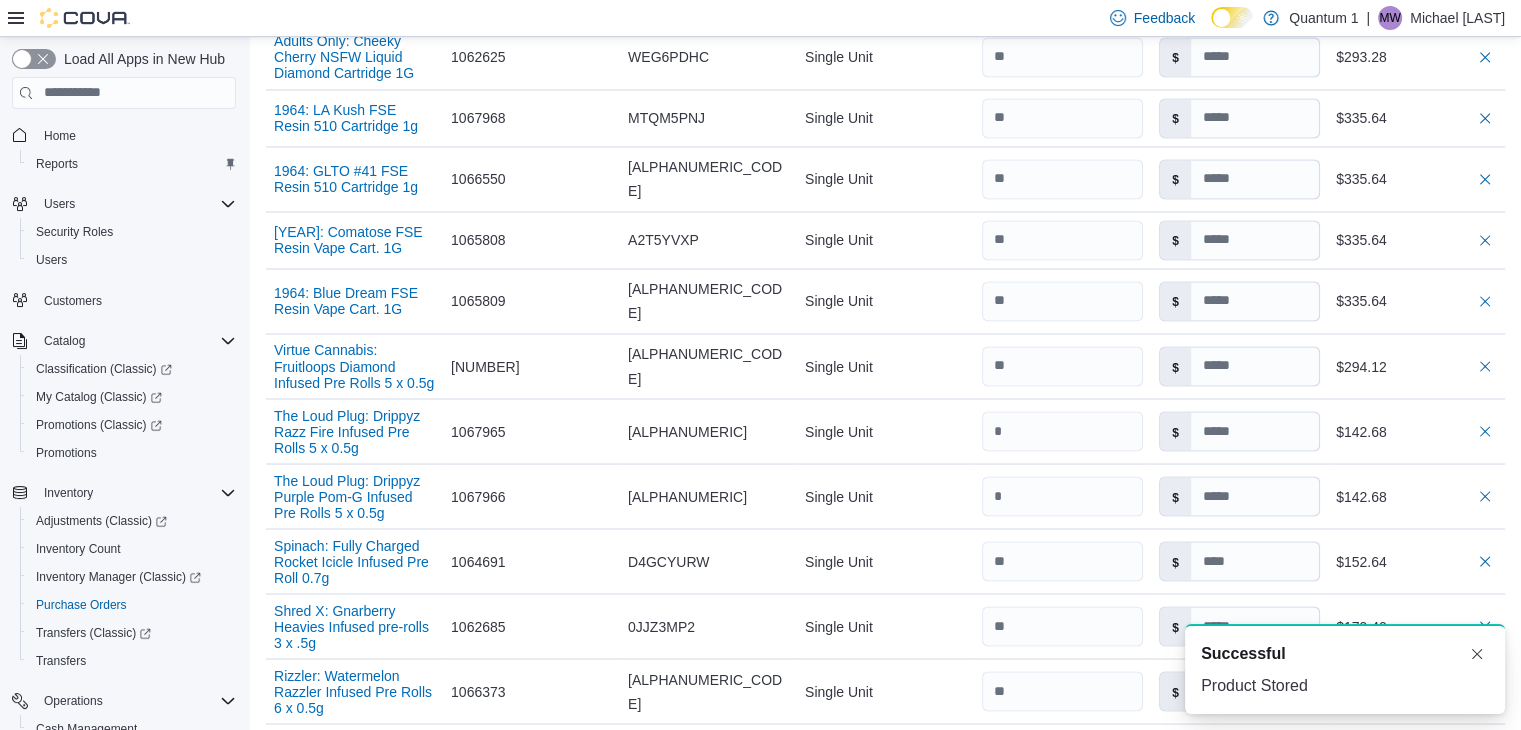 scroll, scrollTop: 4013, scrollLeft: 0, axis: vertical 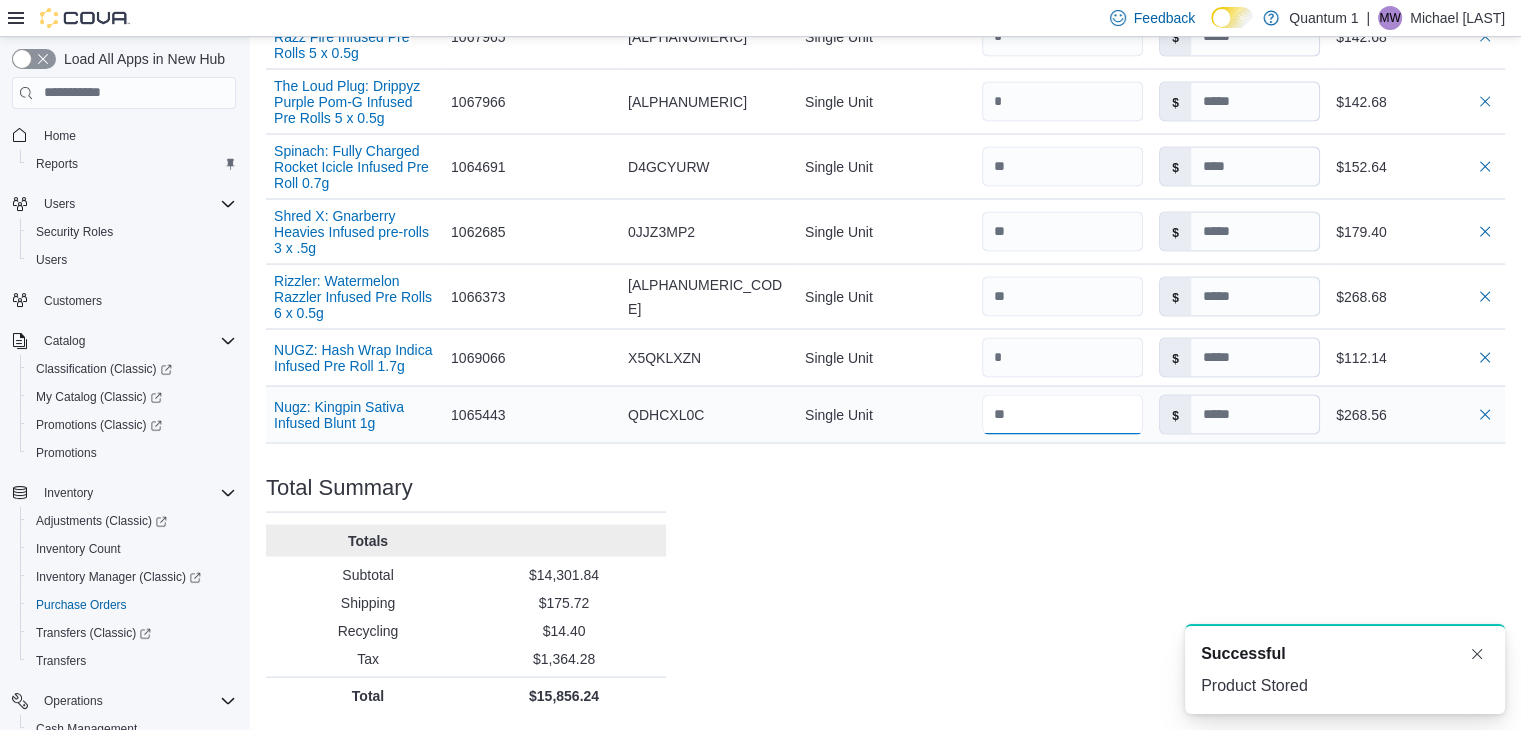 click at bounding box center [1062, 415] 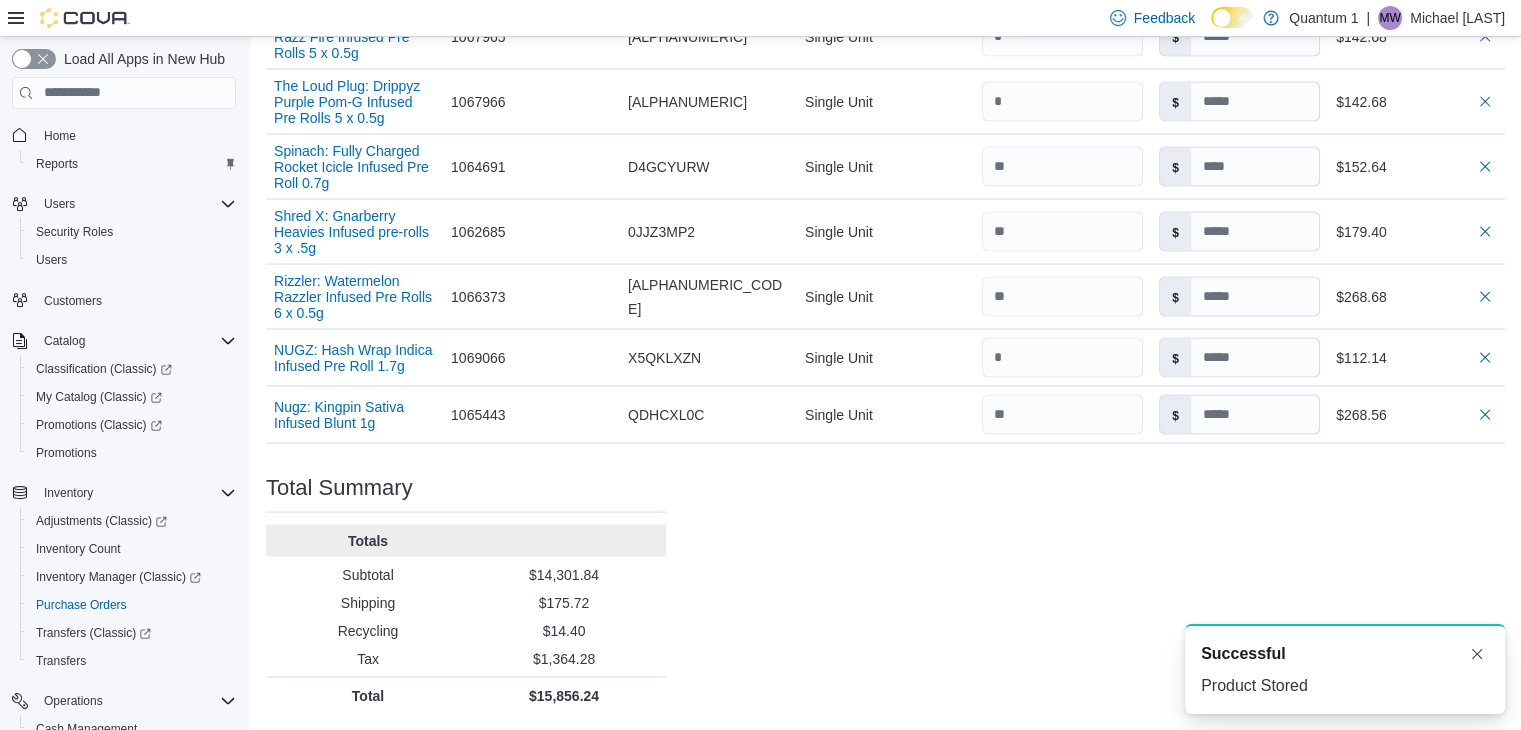 click on "Purchase Order: PO6HD9-1830 Feedback Purchase Order Details Edit Status Pending Supplier BCLDB Supplier Invoice Number 30400922 Bill To 820 [ADDRESS] - [CITY] Ship To 820 [ADDRESS] - [CITY] Shipping Cost $175.72 Recycling Cost $14.40 Tax $1,364.28 ETA July 20, 2025 Notes - Created On July 13, 2025 1:06 PM Submitted On - Last Received On - Completed On - Products (55) Products Search or Scan to Add Product Quantity Add or Browse Products from this Supplier Sorting EuiBasicTable with search callback Item Supplier SKU Catalog SKU Unit Qty Unit Cost Total Foray Indica Blackberry Cream Disposable Vape Pen .3G Supplier SKU 1018647 Catalog SKU 6JRXXLY4 Unit Single Unit Qty Unit Cost $ Total $318.96 VoxPuffz: Peach Melonberry Rechargeable Disposable Vape 1.2g Supplier SKU 1066016 Catalog SKU CJKAQBFN Unit Single Unit Qty Unit Cost $ Total $329.88 BOXHOT: Alien OG All-in-One Disposable Vape 1G Supplier SKU 1065319 Catalog SKU 03YYRAVM Unit Single Unit Qty Unit Cost $ Total $268.68 Unit $" at bounding box center [885, -1471] 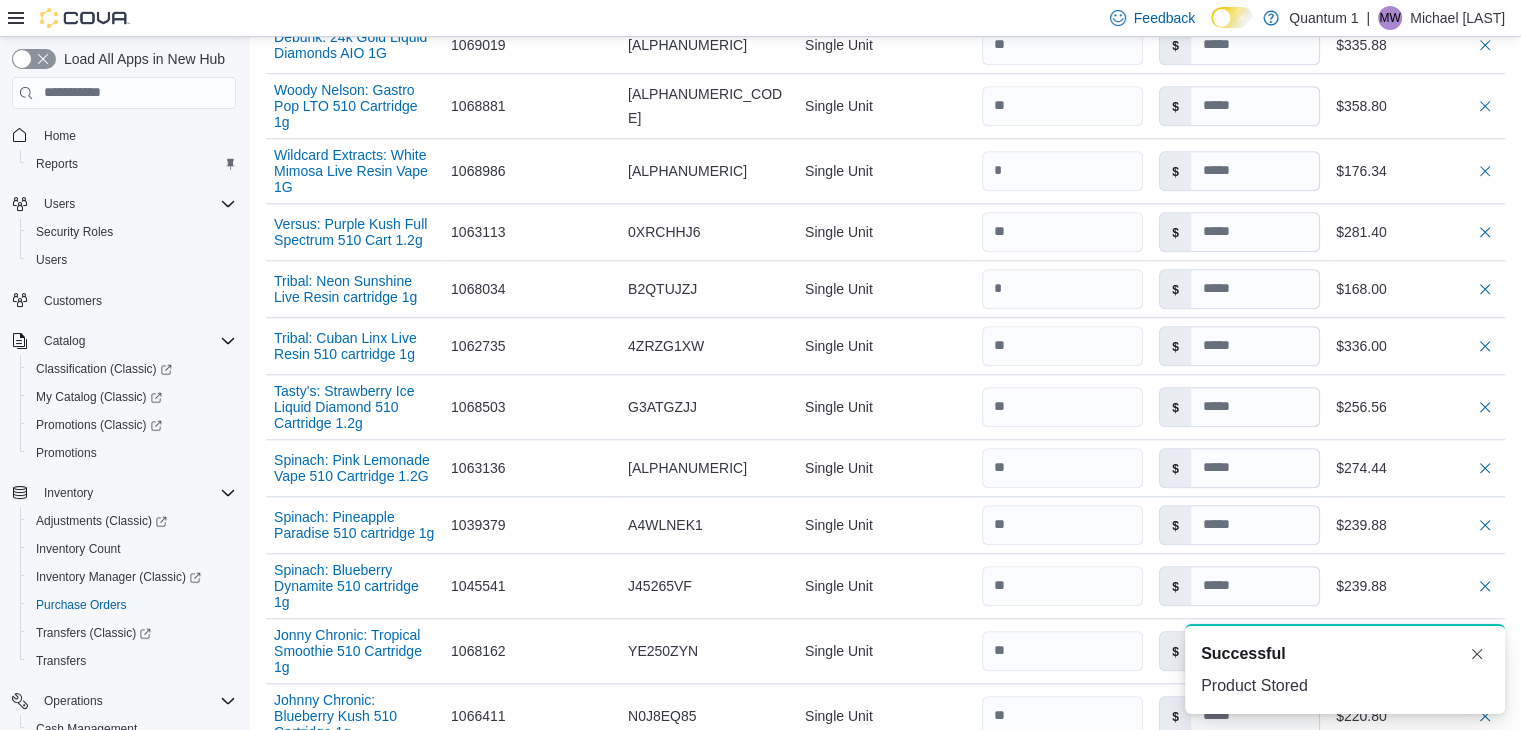 scroll, scrollTop: 0, scrollLeft: 0, axis: both 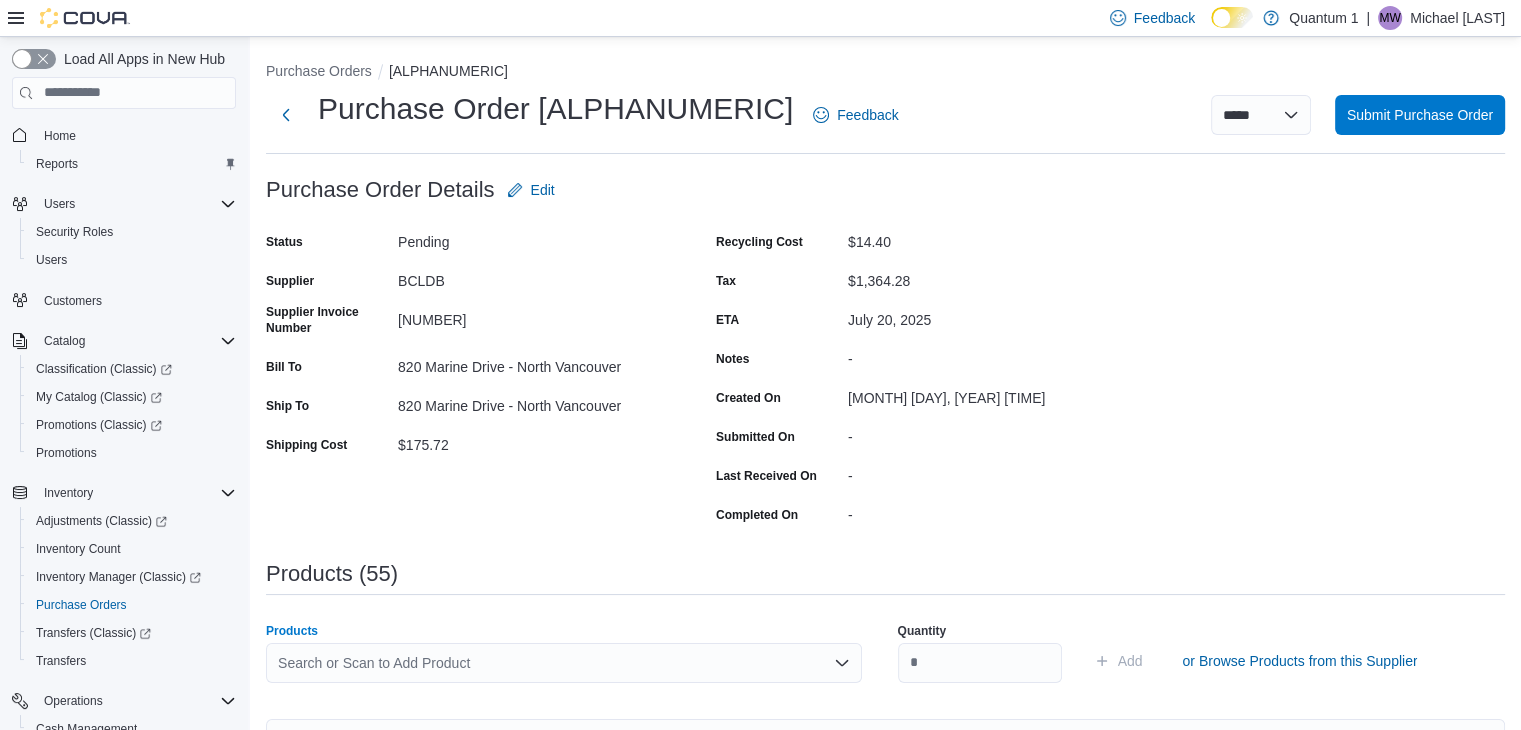 click on "Search or Scan to Add Product" at bounding box center (564, 663) 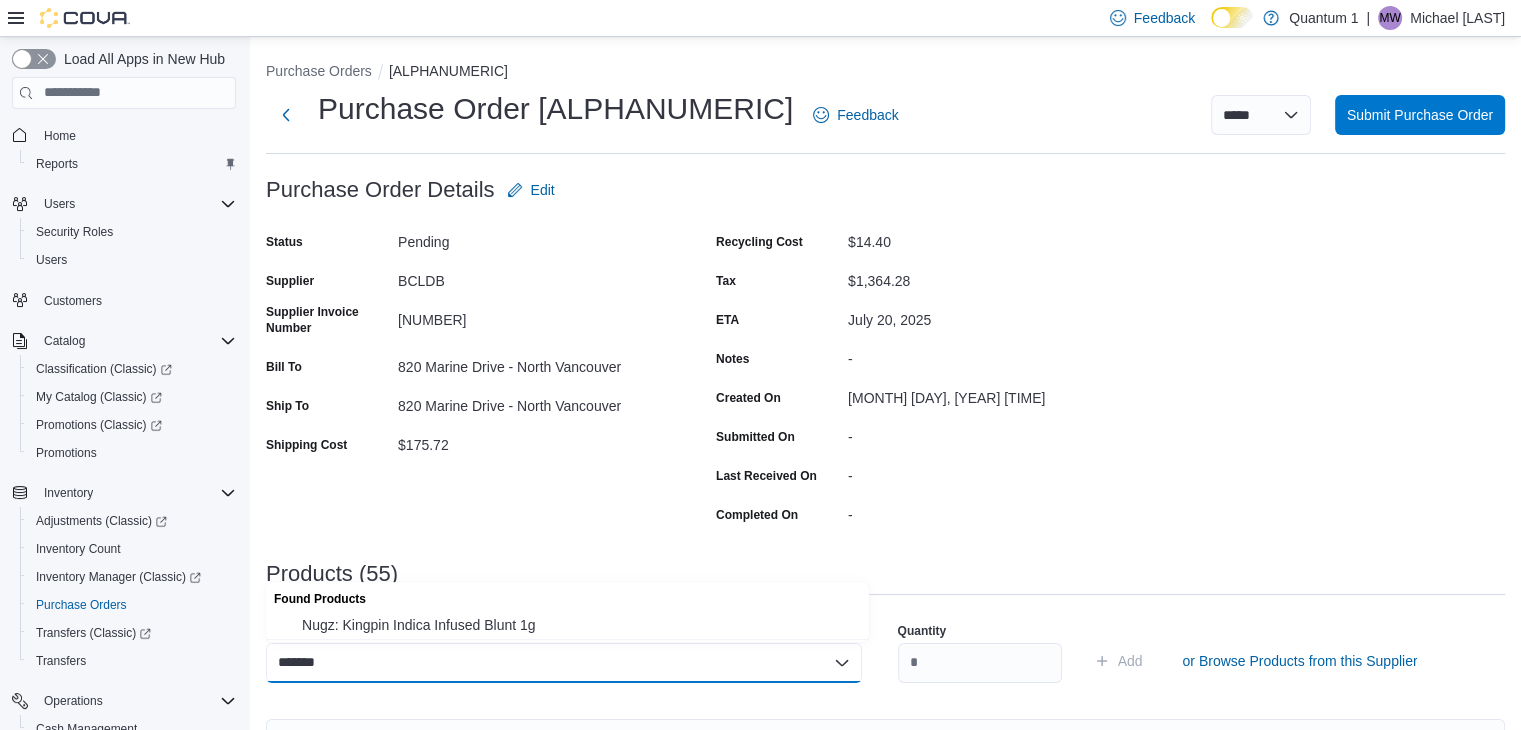 drag, startPoint x: 530, startPoint y: 623, endPoint x: 936, endPoint y: 654, distance: 407.18176 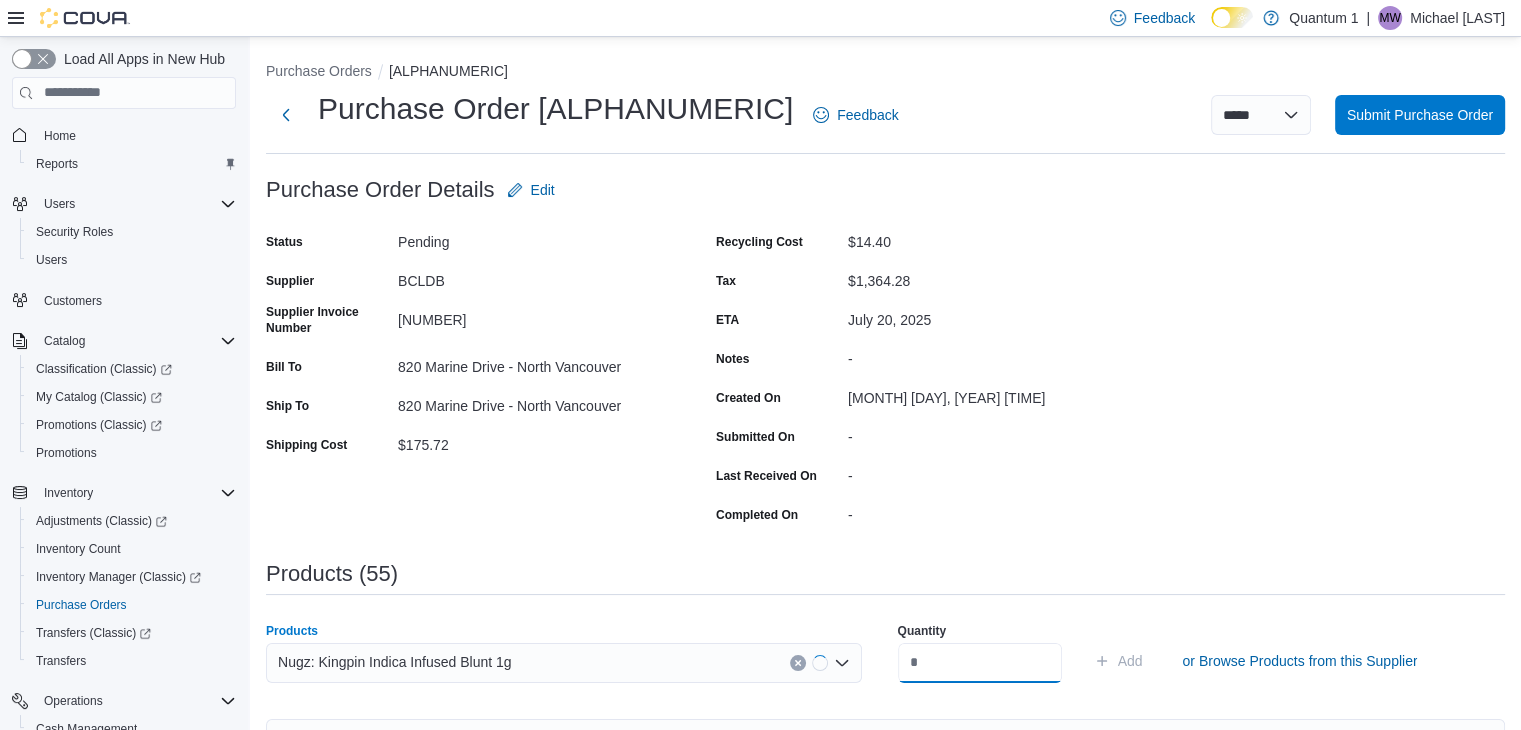 click at bounding box center (980, 663) 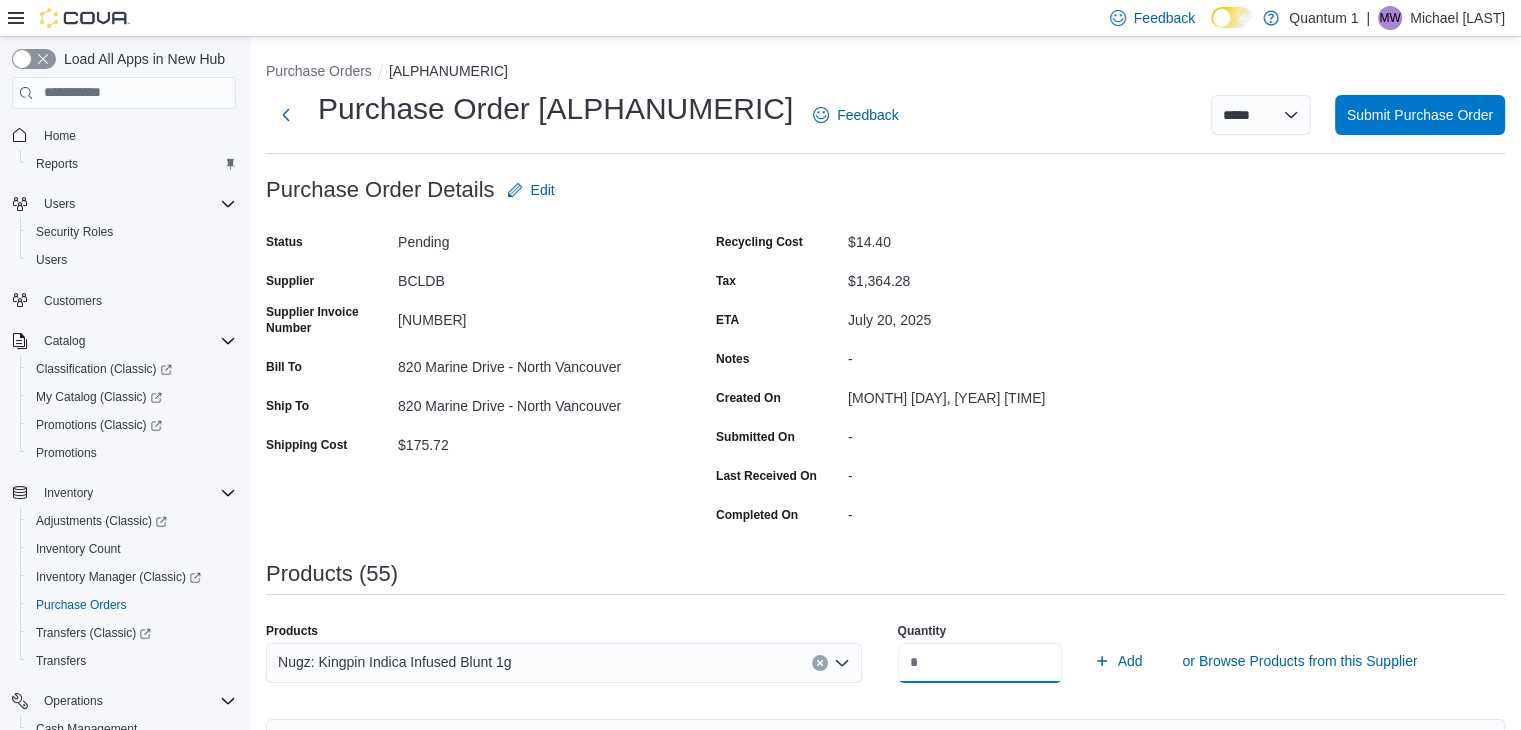 click on "Add" at bounding box center (1118, 661) 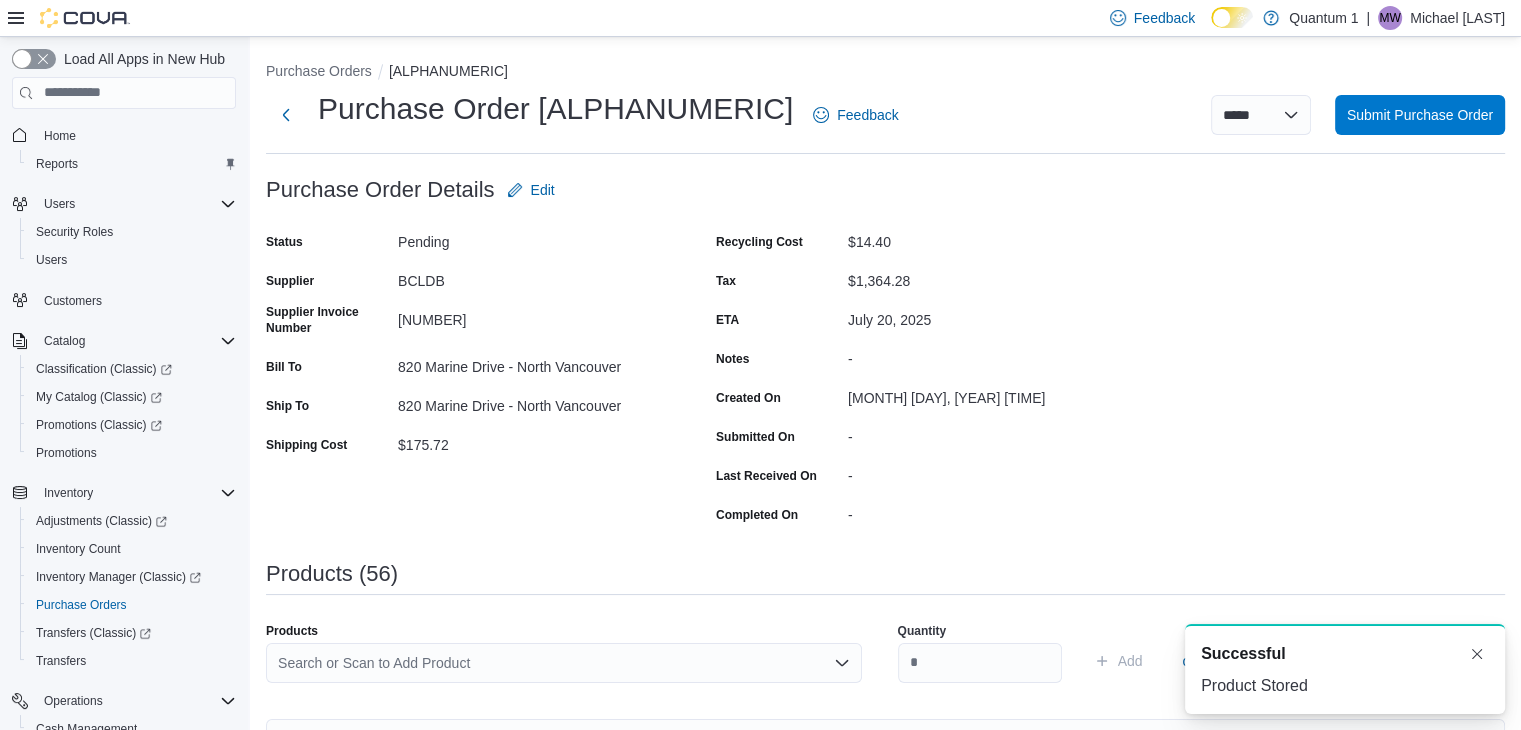 click on "Search or Scan to Add Product" at bounding box center [564, 663] 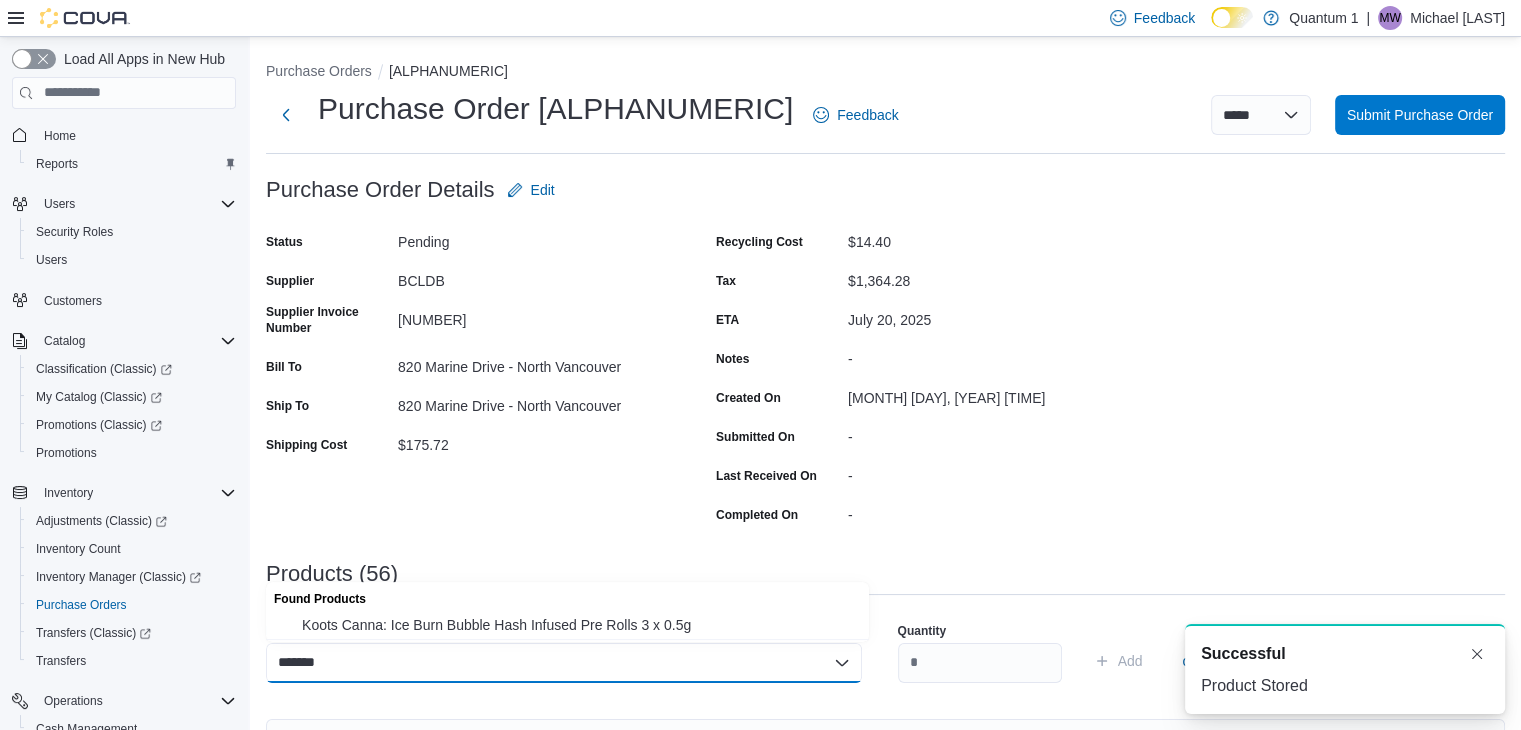 drag, startPoint x: 579, startPoint y: 638, endPoint x: 708, endPoint y: 645, distance: 129.18979 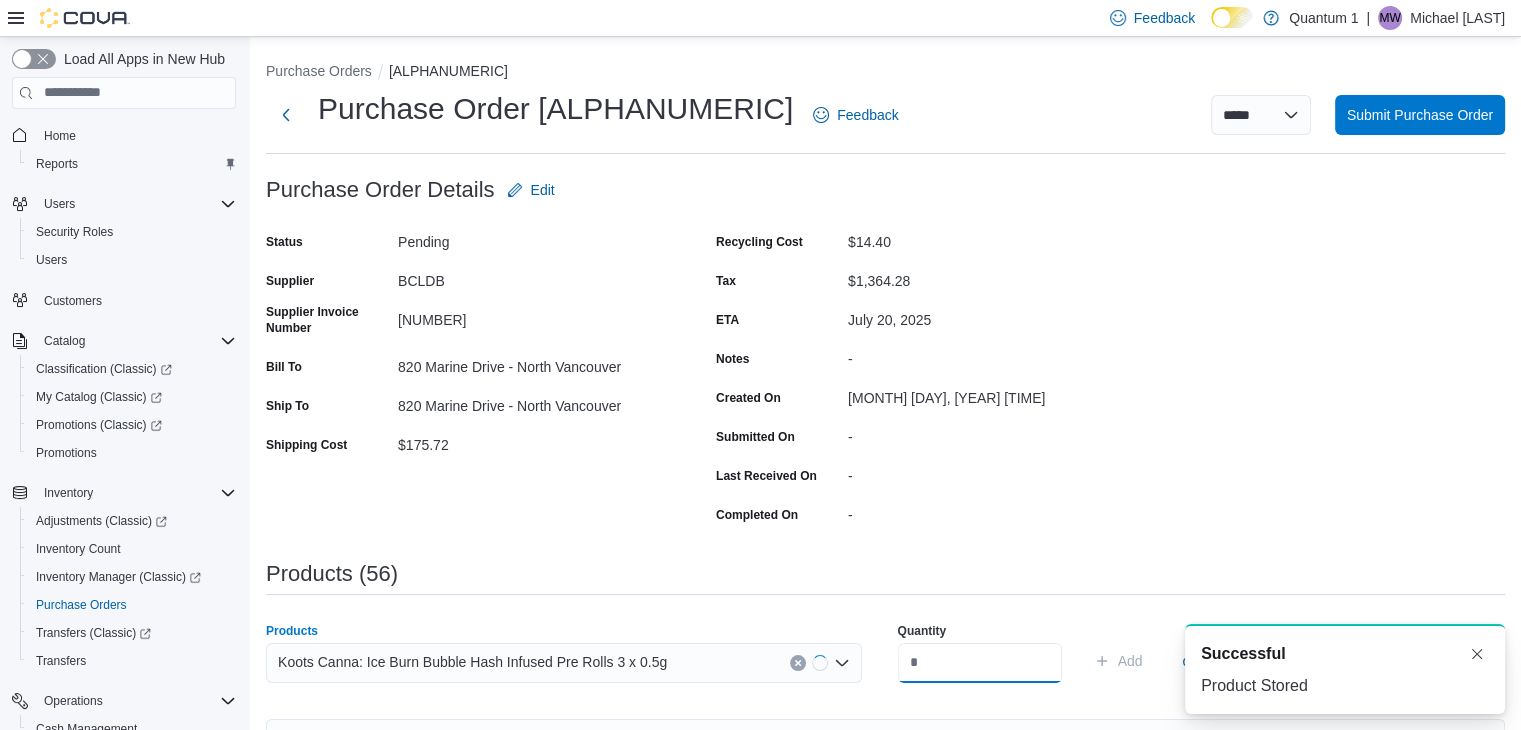click at bounding box center [980, 663] 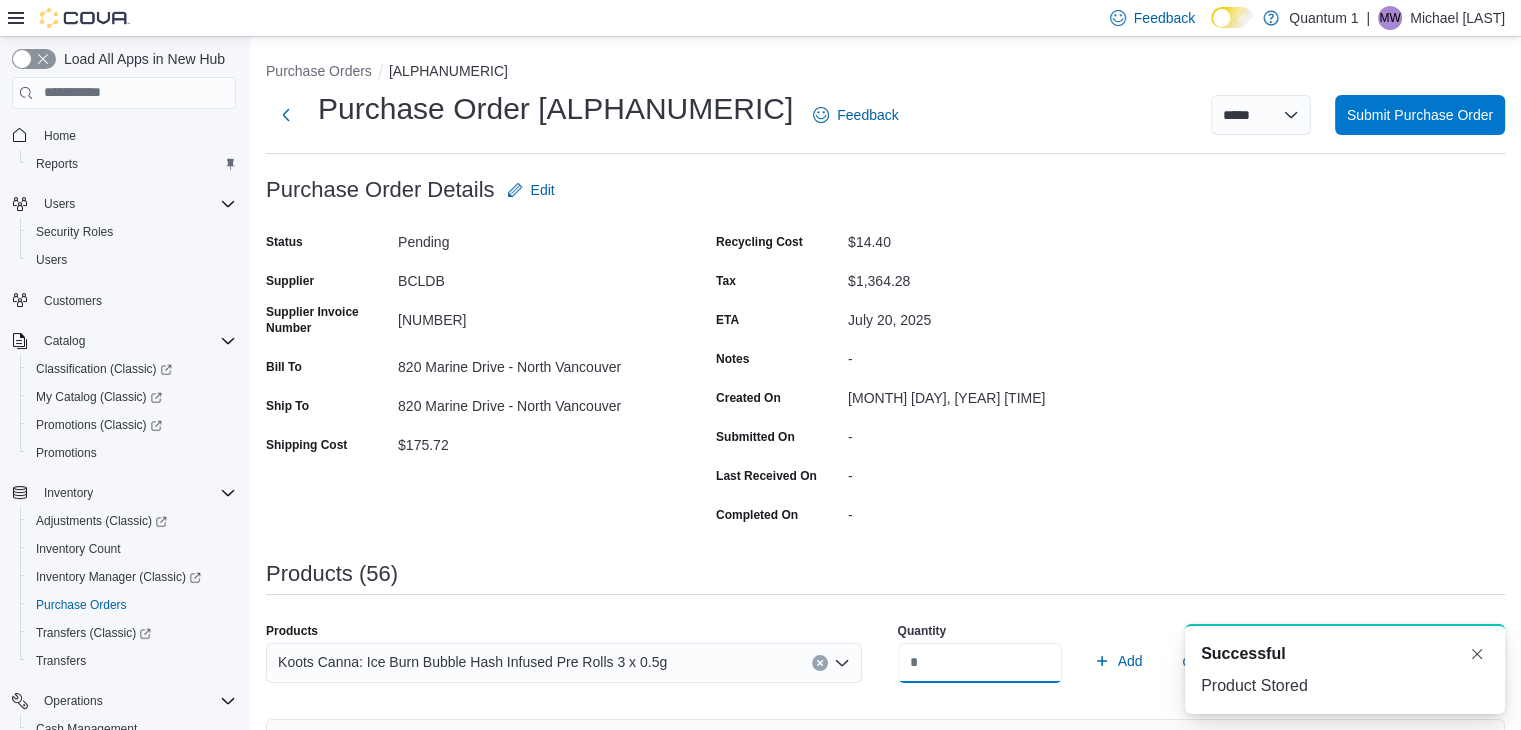 click on "Add" at bounding box center [1118, 661] 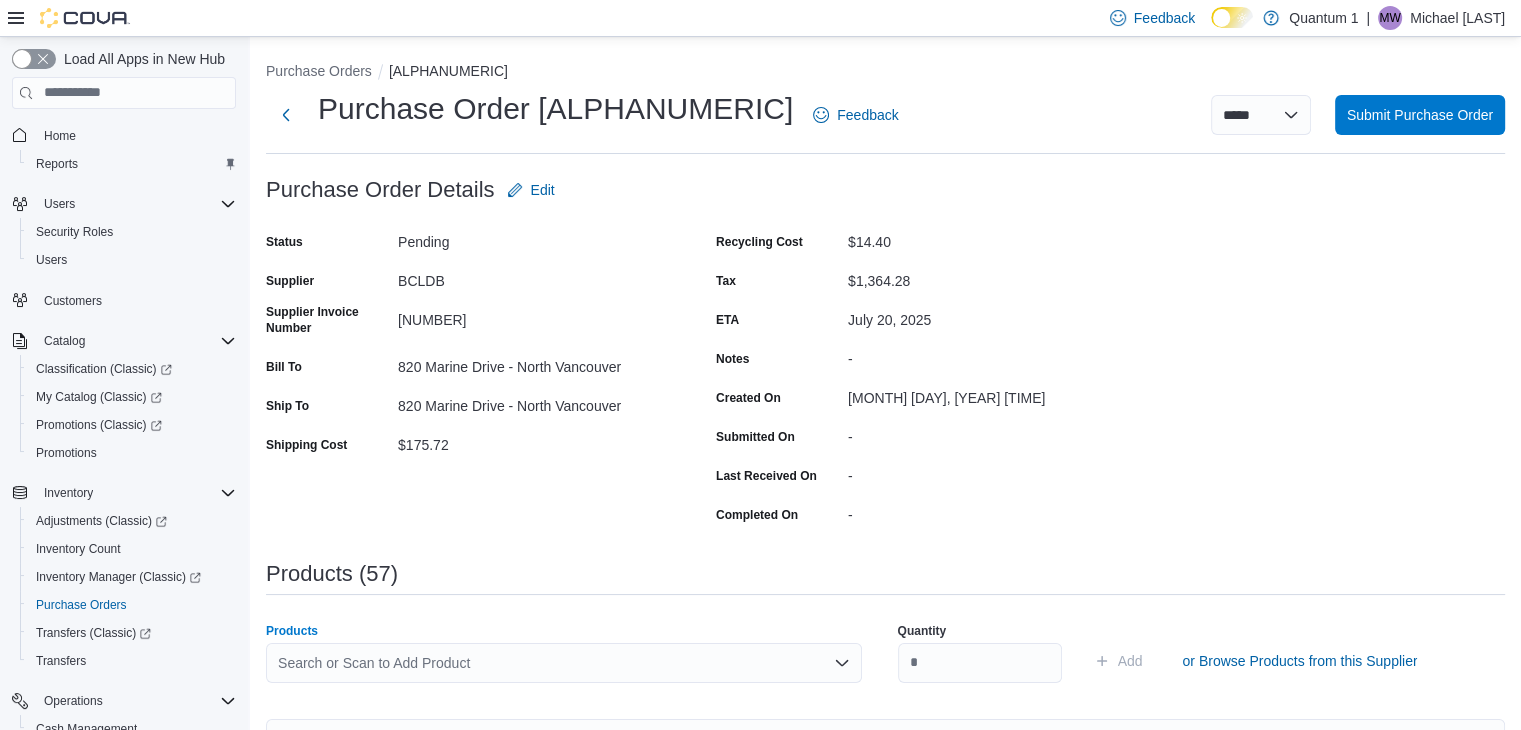click on "Search or Scan to Add Product" at bounding box center (564, 663) 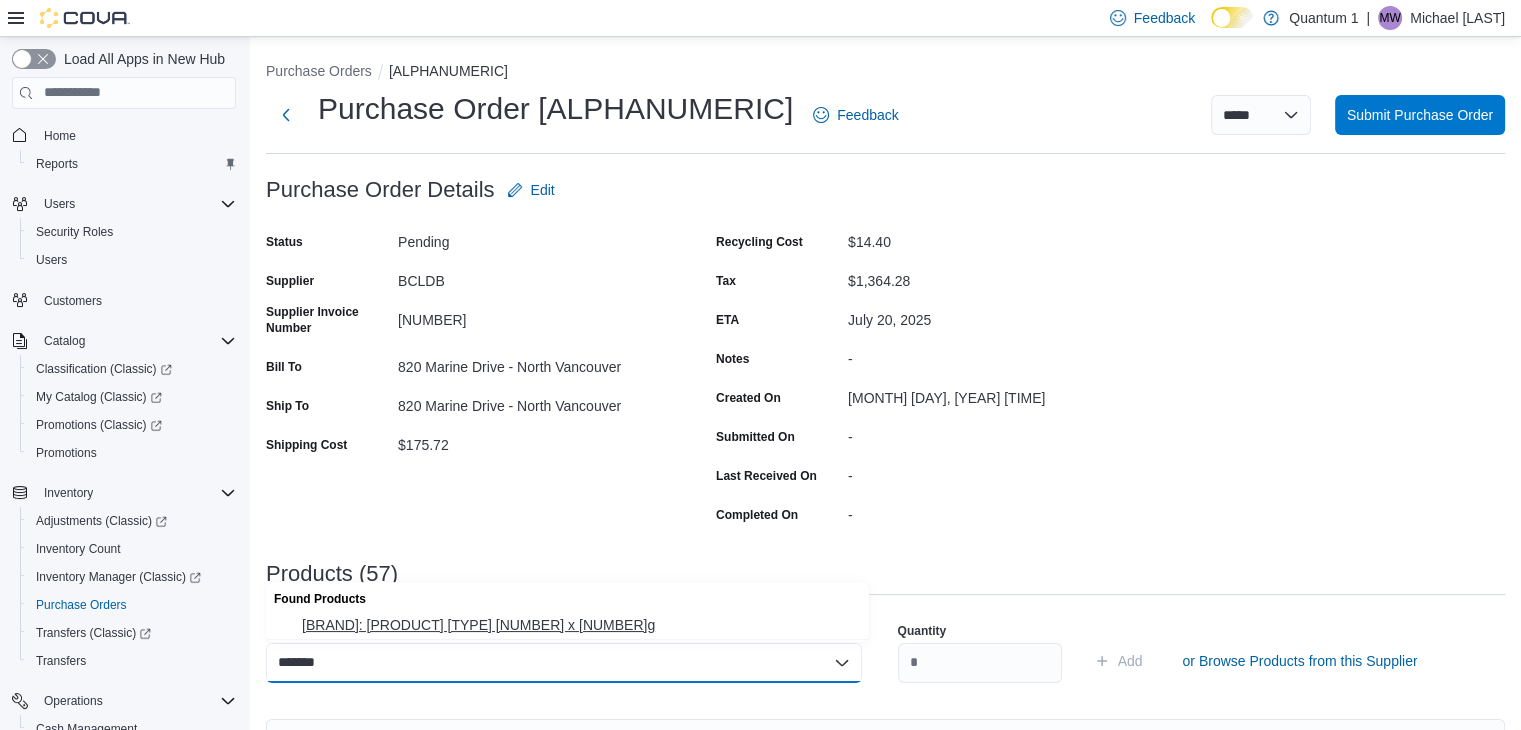 click on "[BRAND]: [PRODUCT] [TYPE] [NUMBER] x [NUMBER]g" at bounding box center [579, 625] 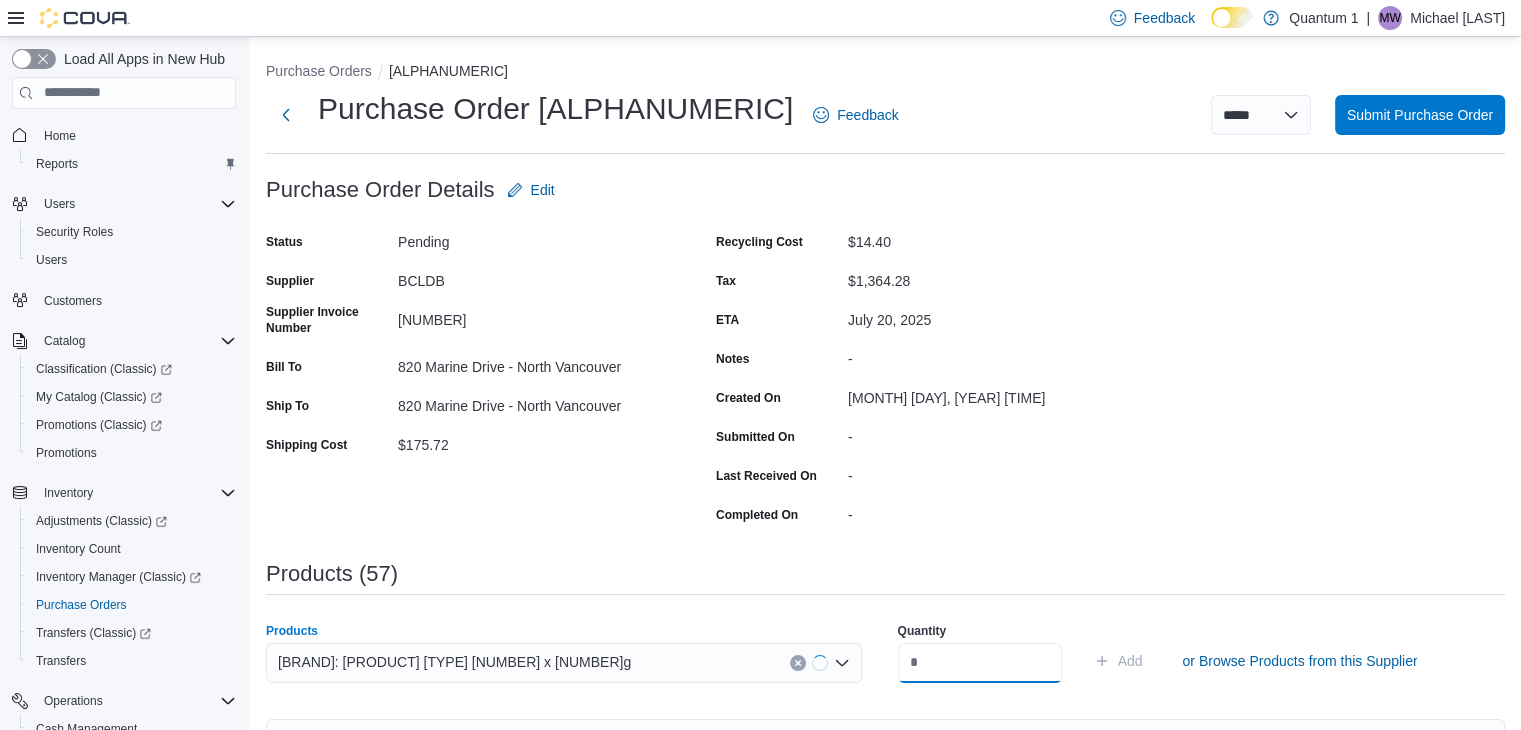 click at bounding box center (980, 663) 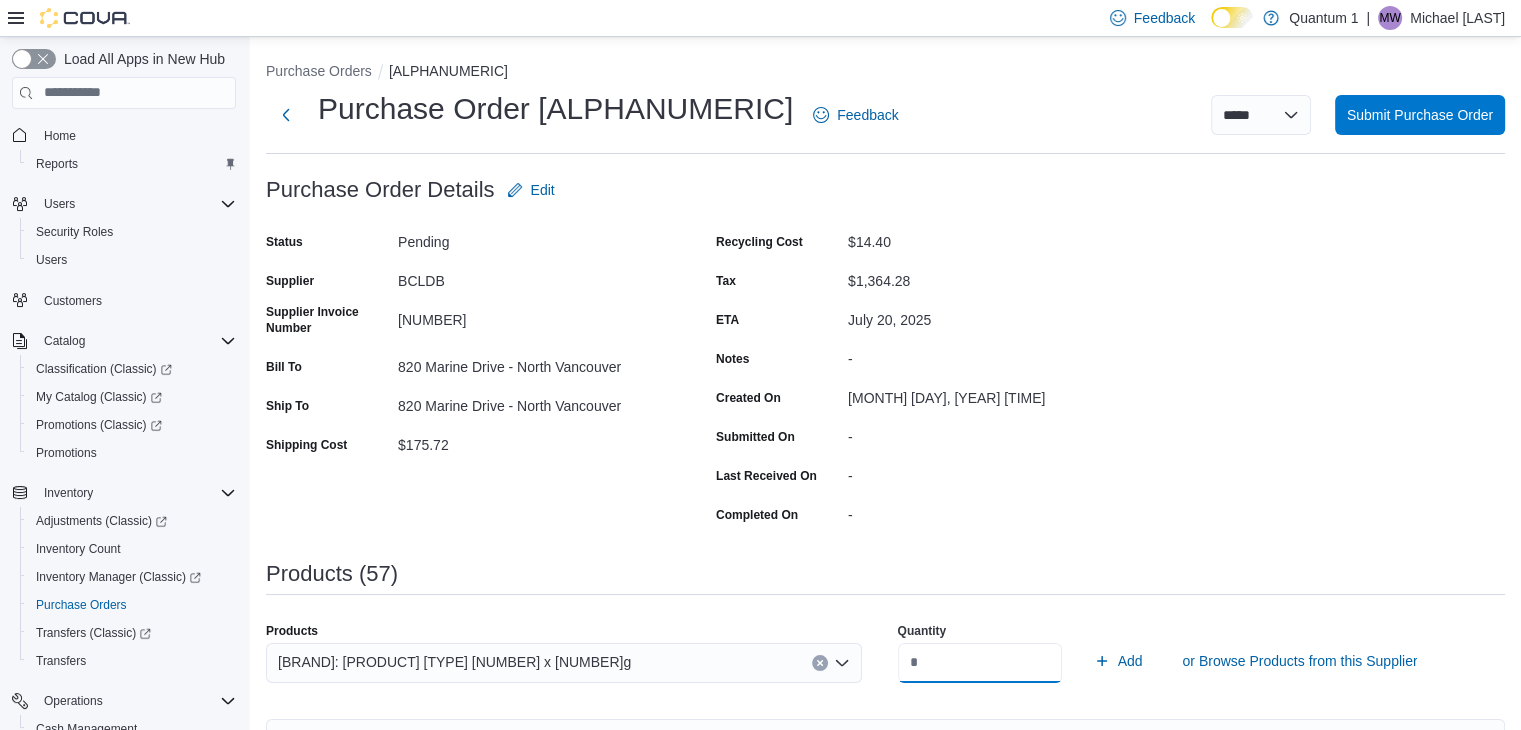 click on "Add" at bounding box center [1118, 661] 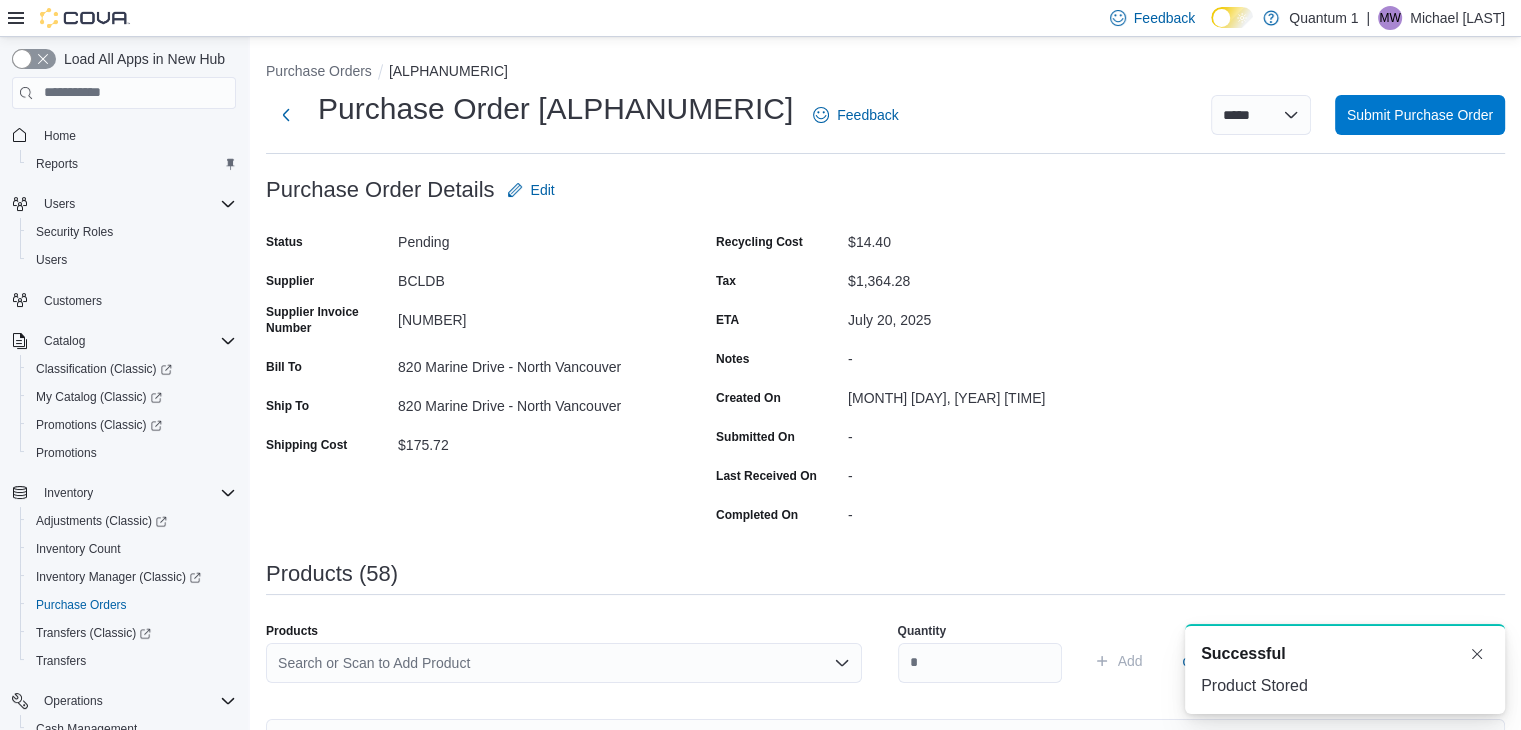 click on "Search or Scan to Add Product" at bounding box center [564, 663] 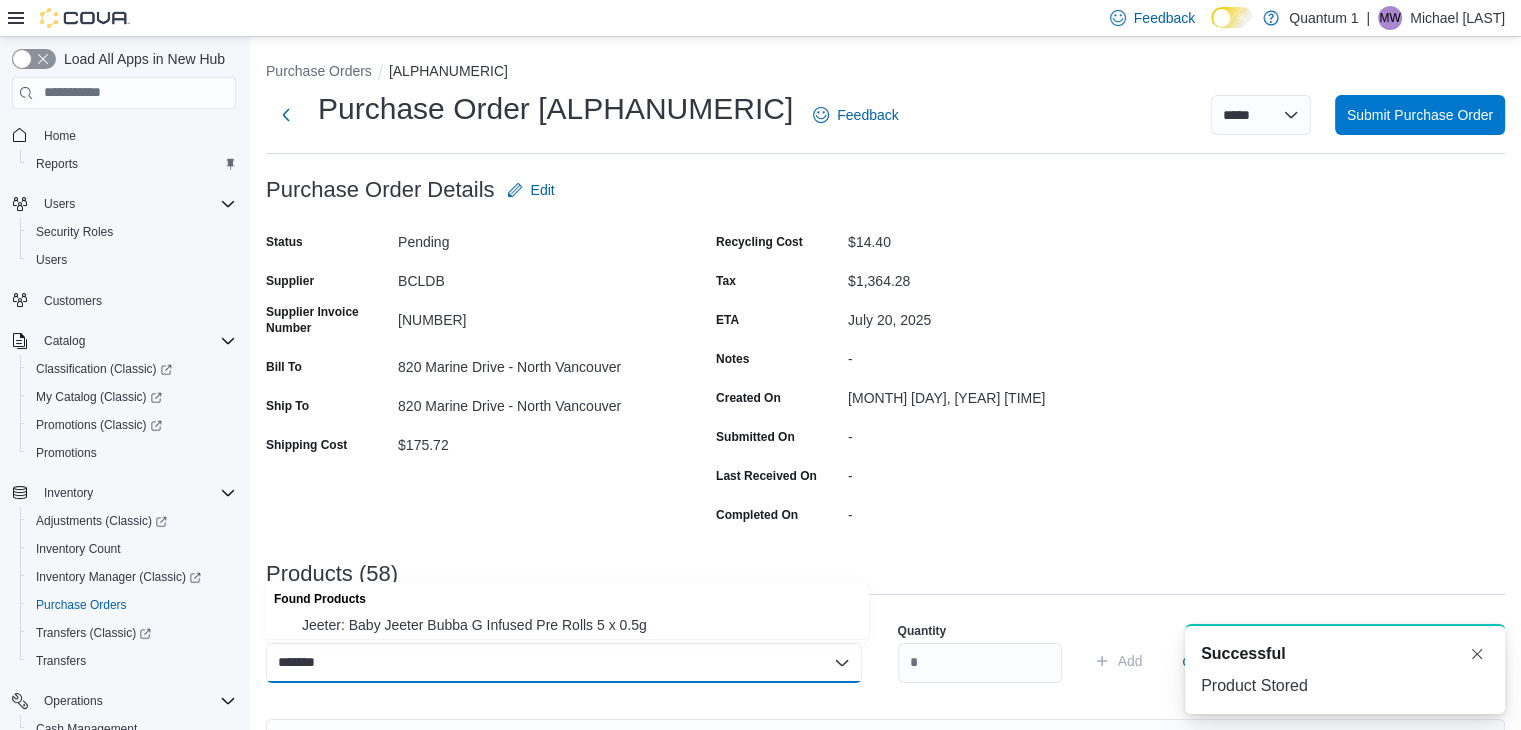click on "Found Products" at bounding box center (567, 596) 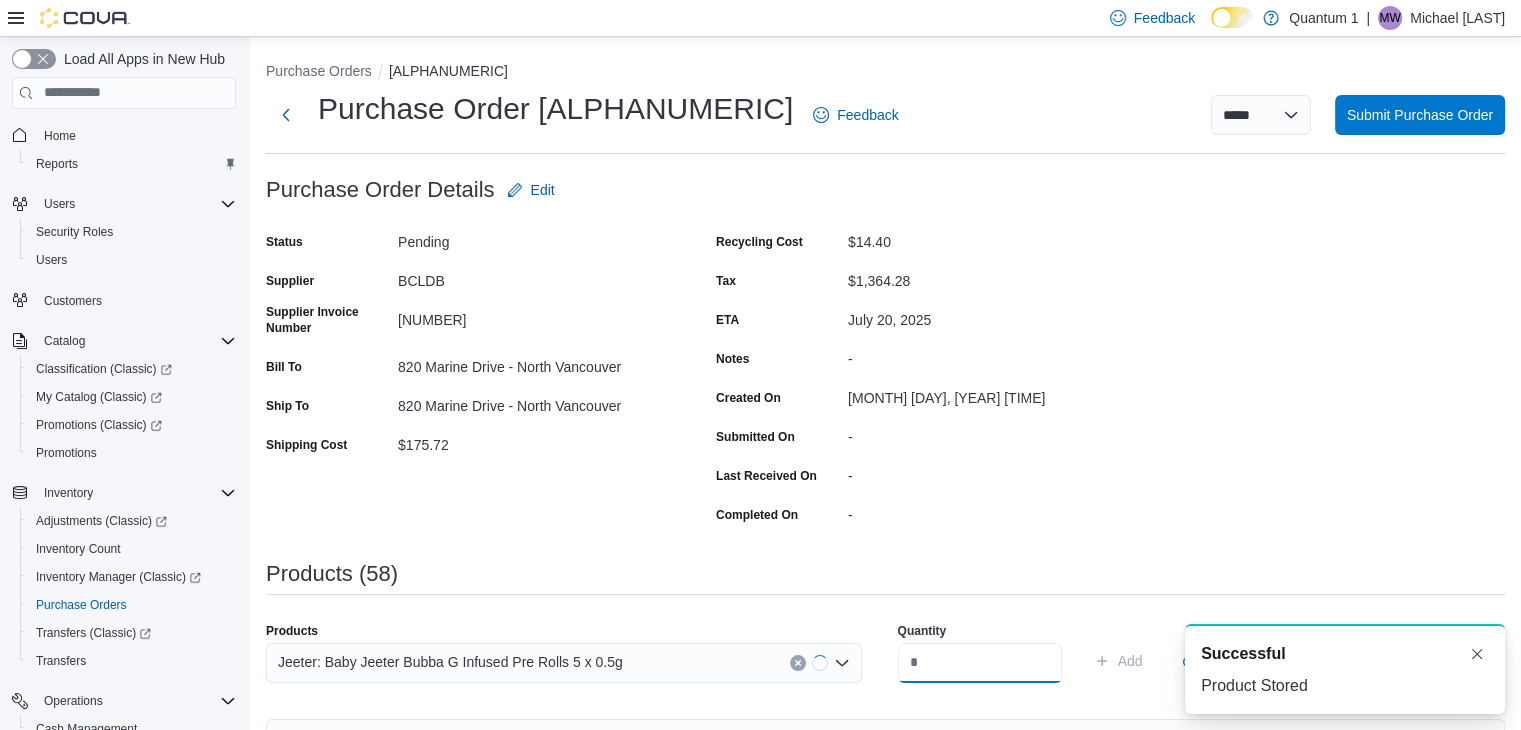 click at bounding box center [980, 663] 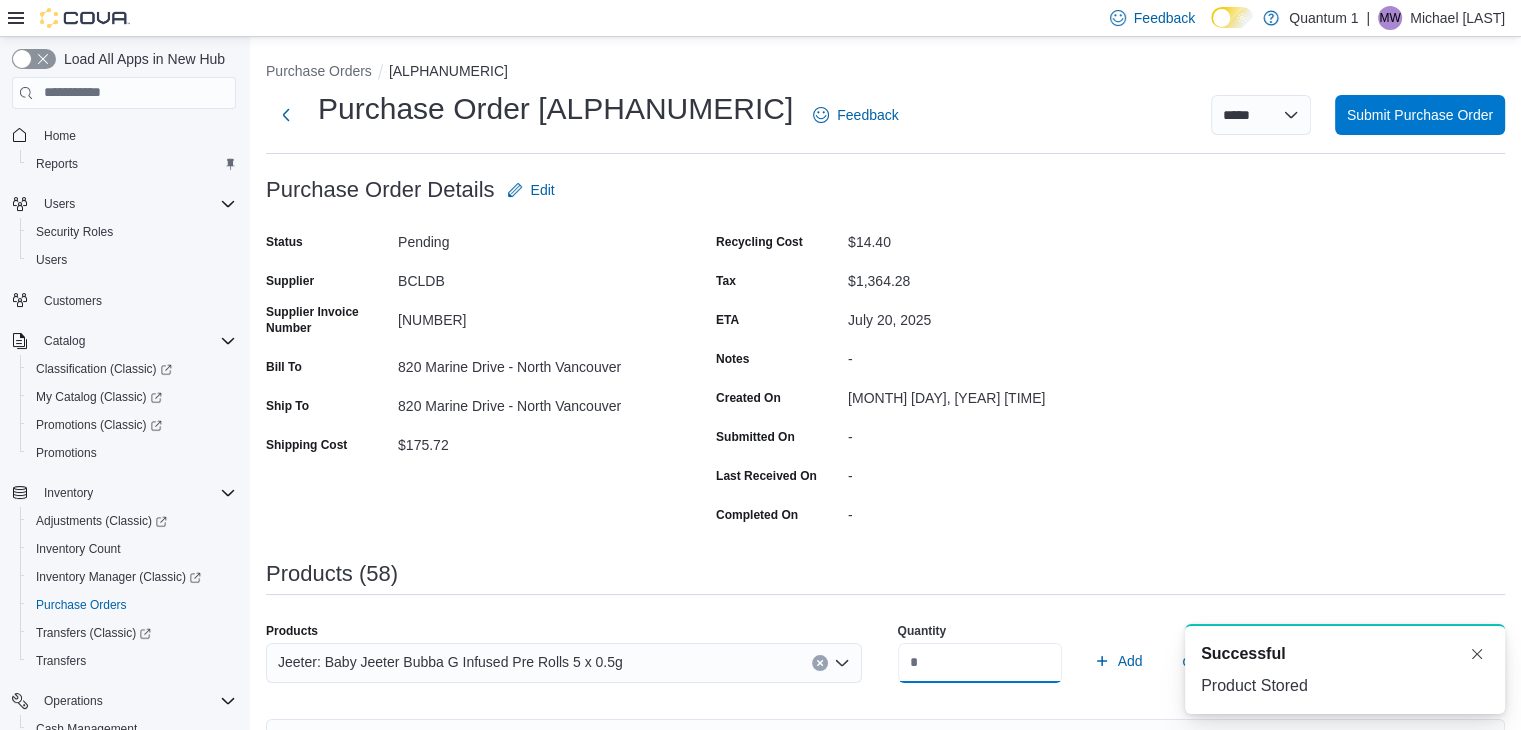 click on "Add" at bounding box center [1118, 661] 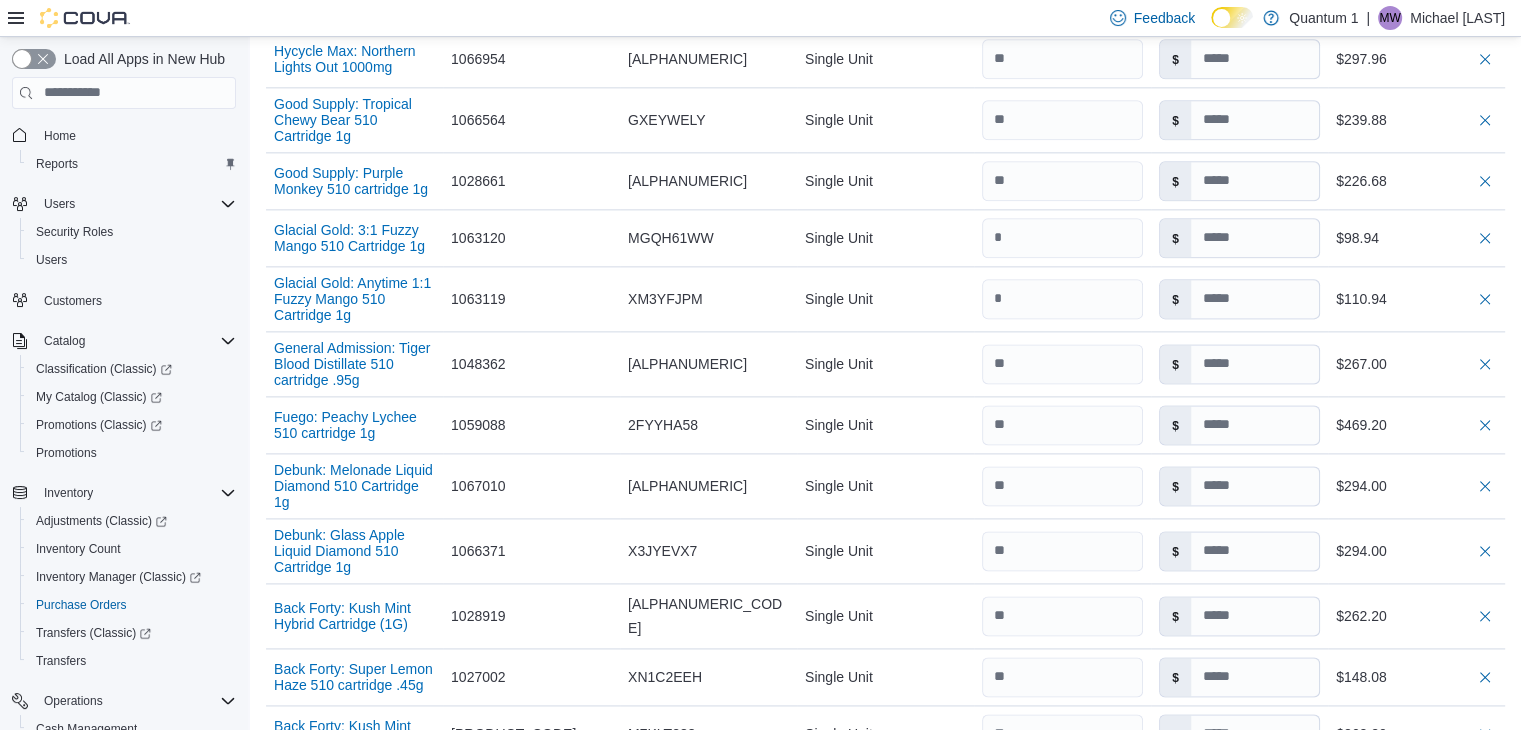 scroll, scrollTop: 0, scrollLeft: 0, axis: both 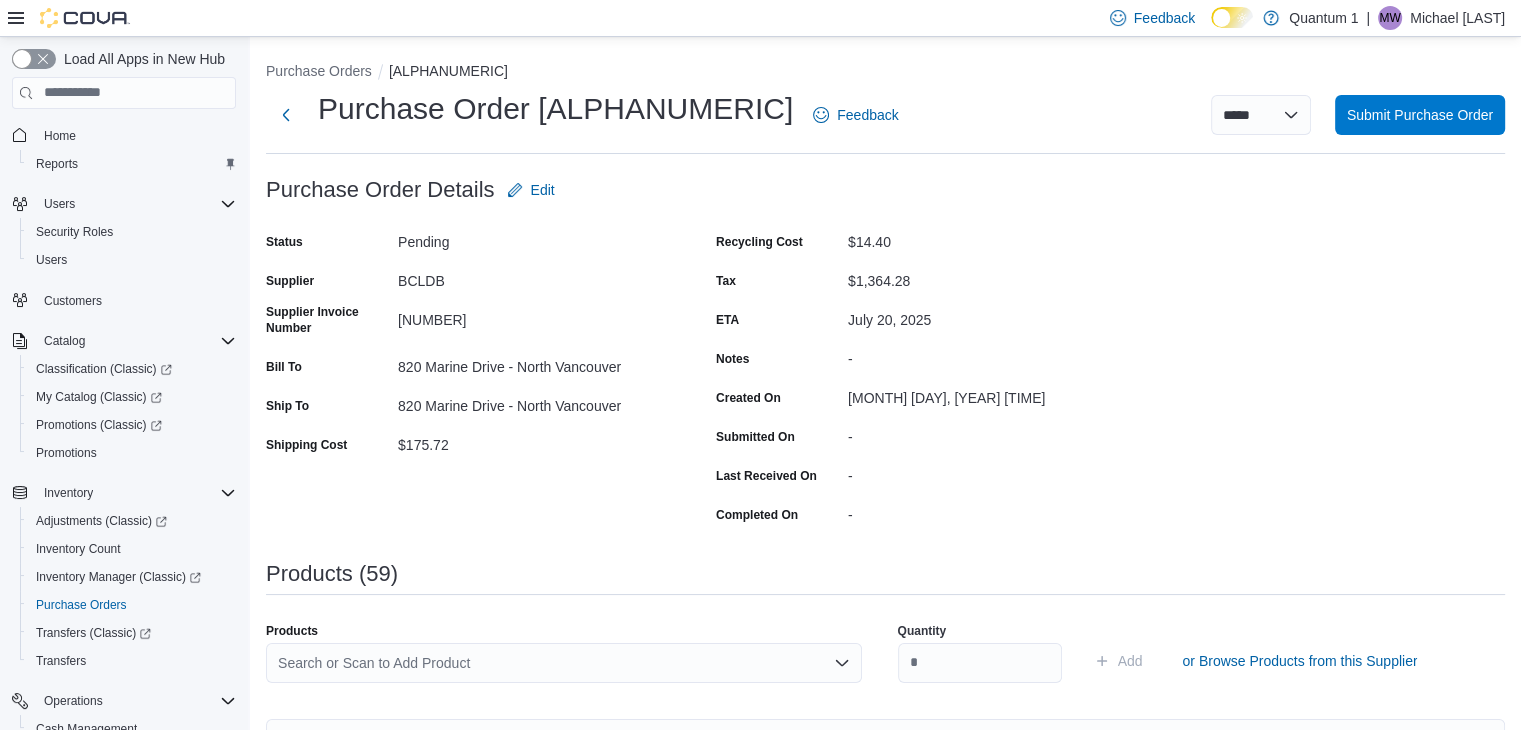 click on "Search or Scan to Add Product" at bounding box center (564, 663) 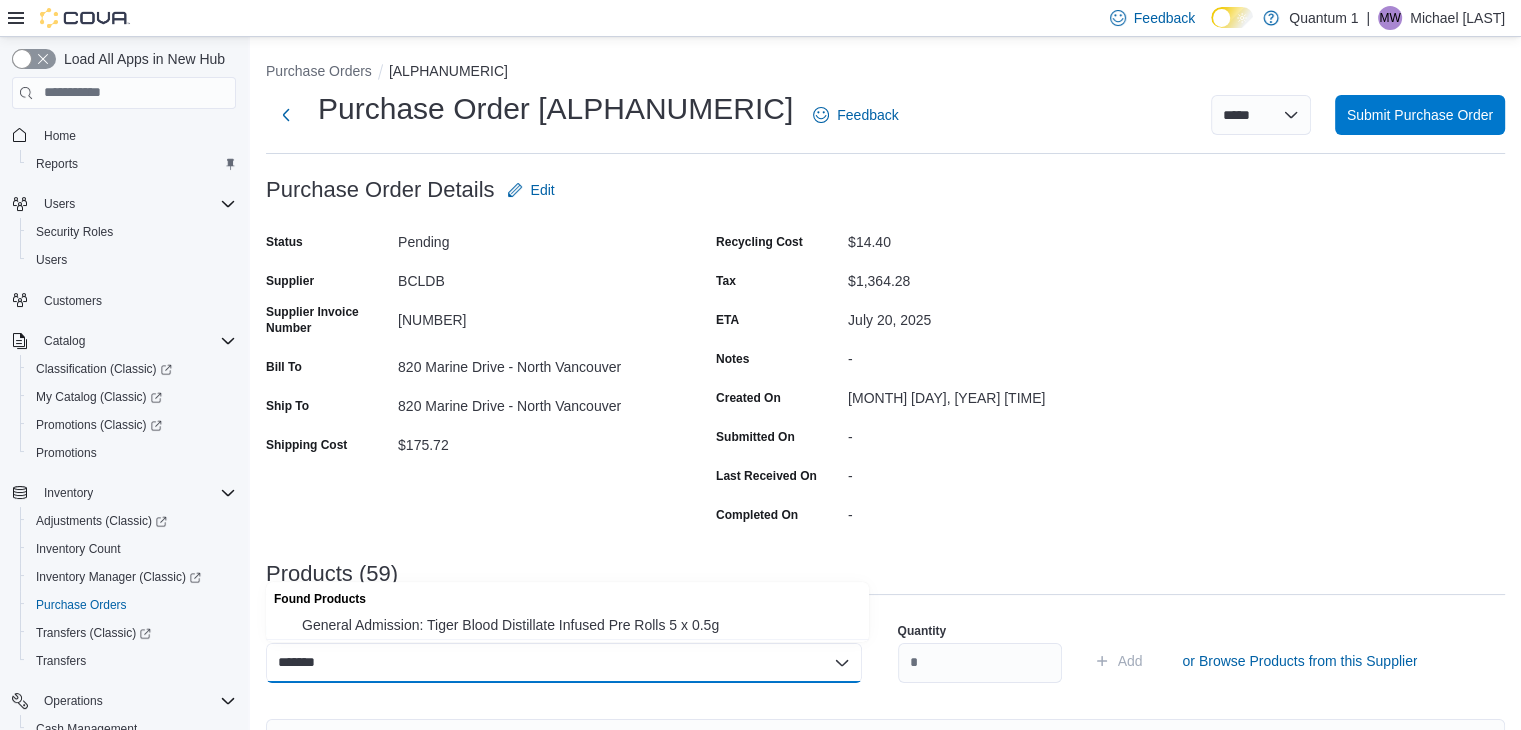 click on "Found Products" at bounding box center [567, 596] 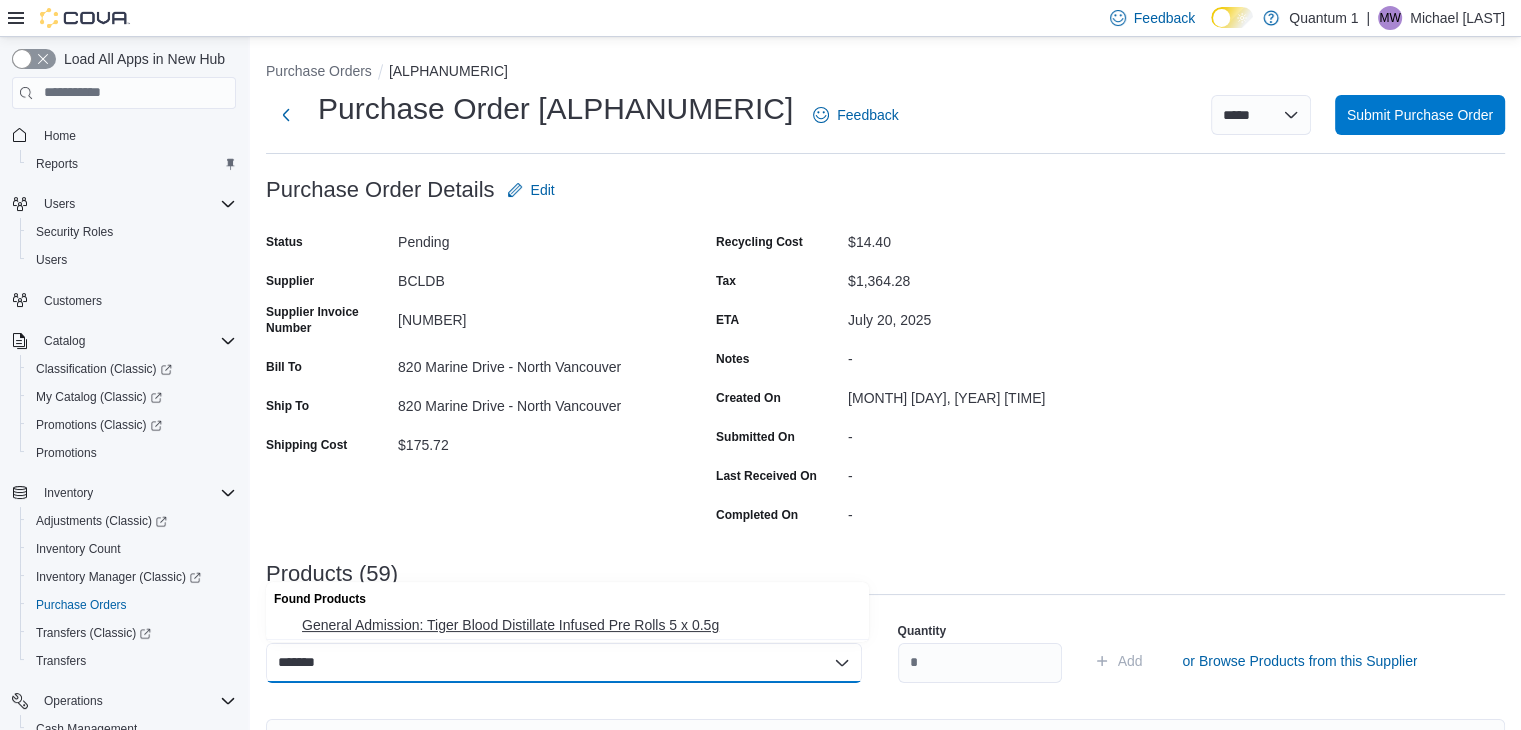 click on "General Admission: Tiger Blood Distillate Infused Pre Rolls 5 x 0.5g" at bounding box center [579, 625] 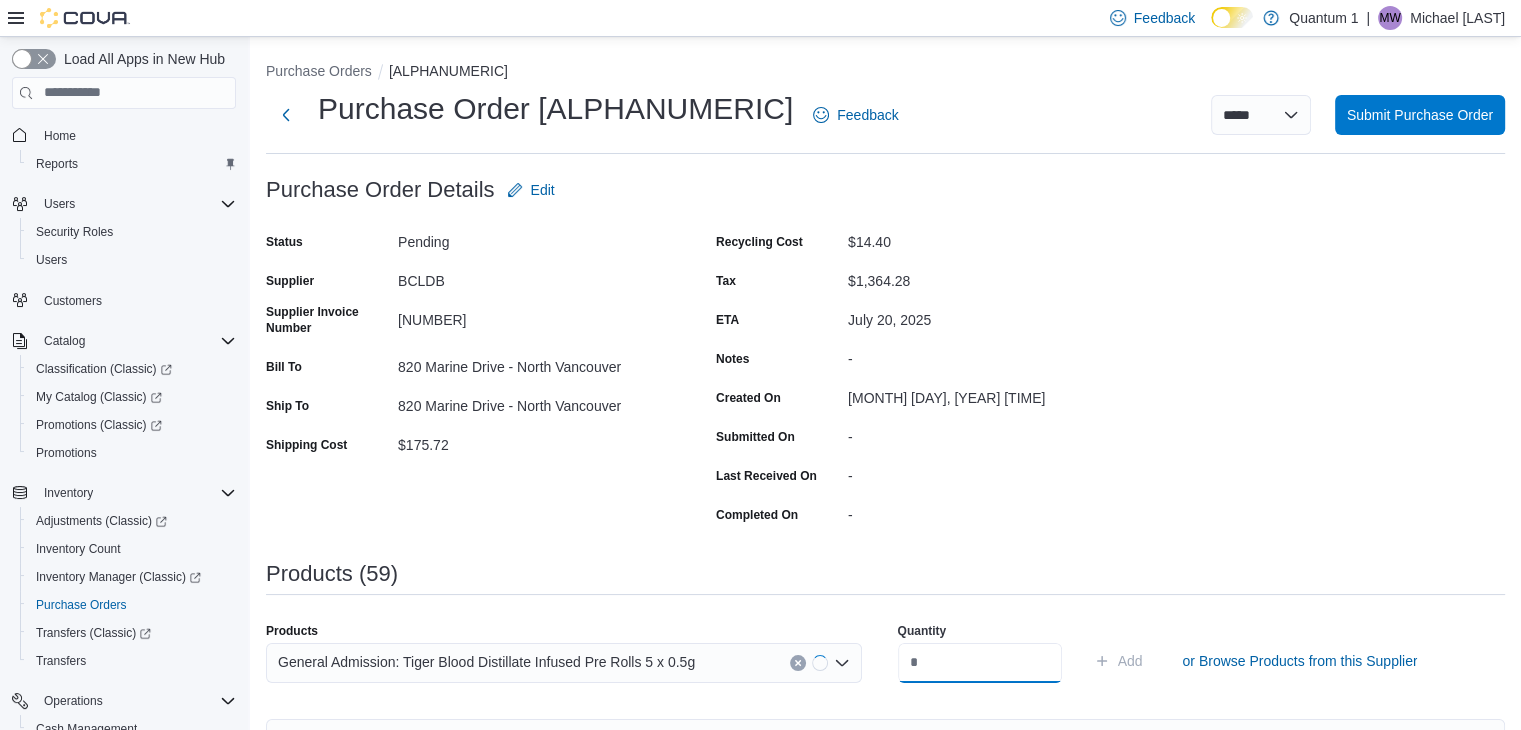 click at bounding box center (980, 663) 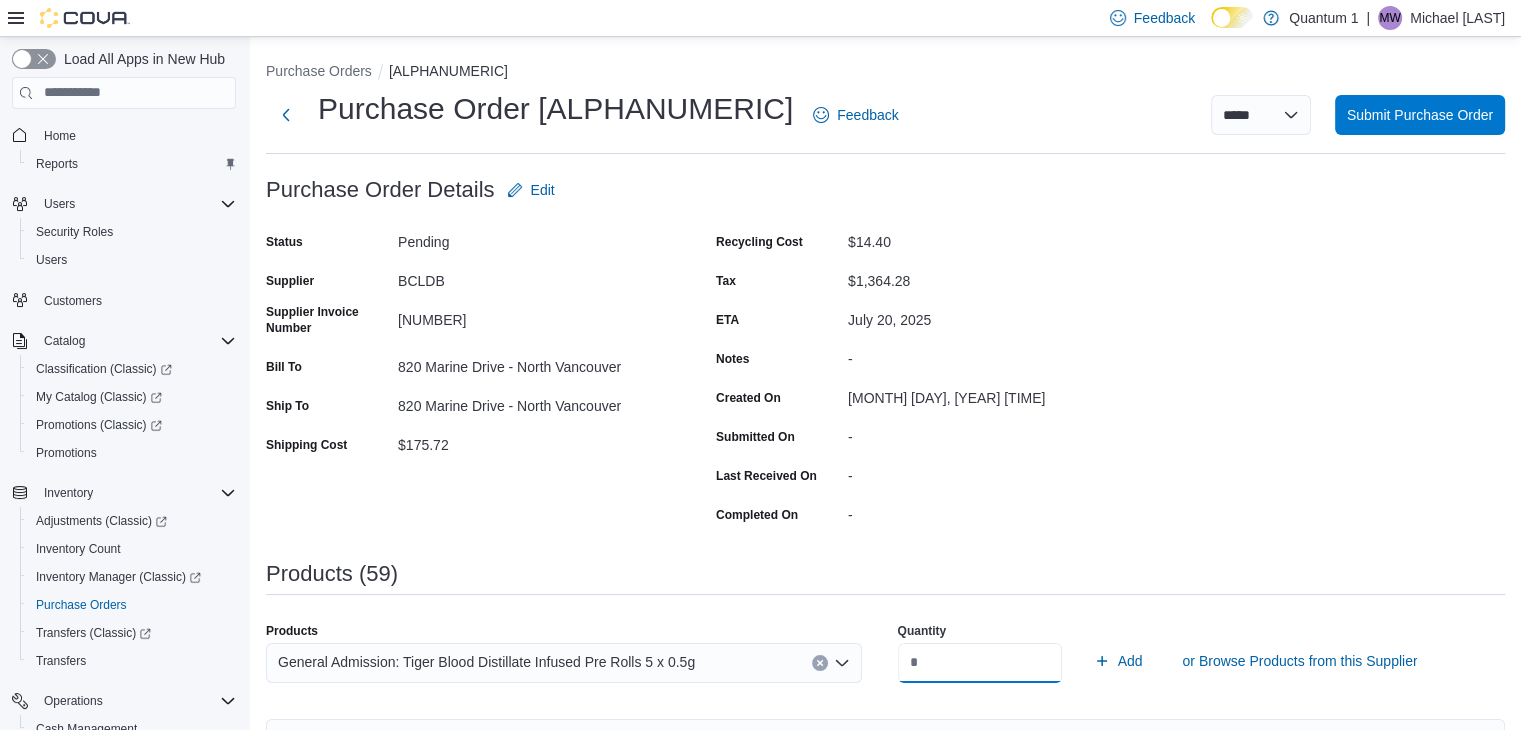 click on "Add" at bounding box center [1118, 661] 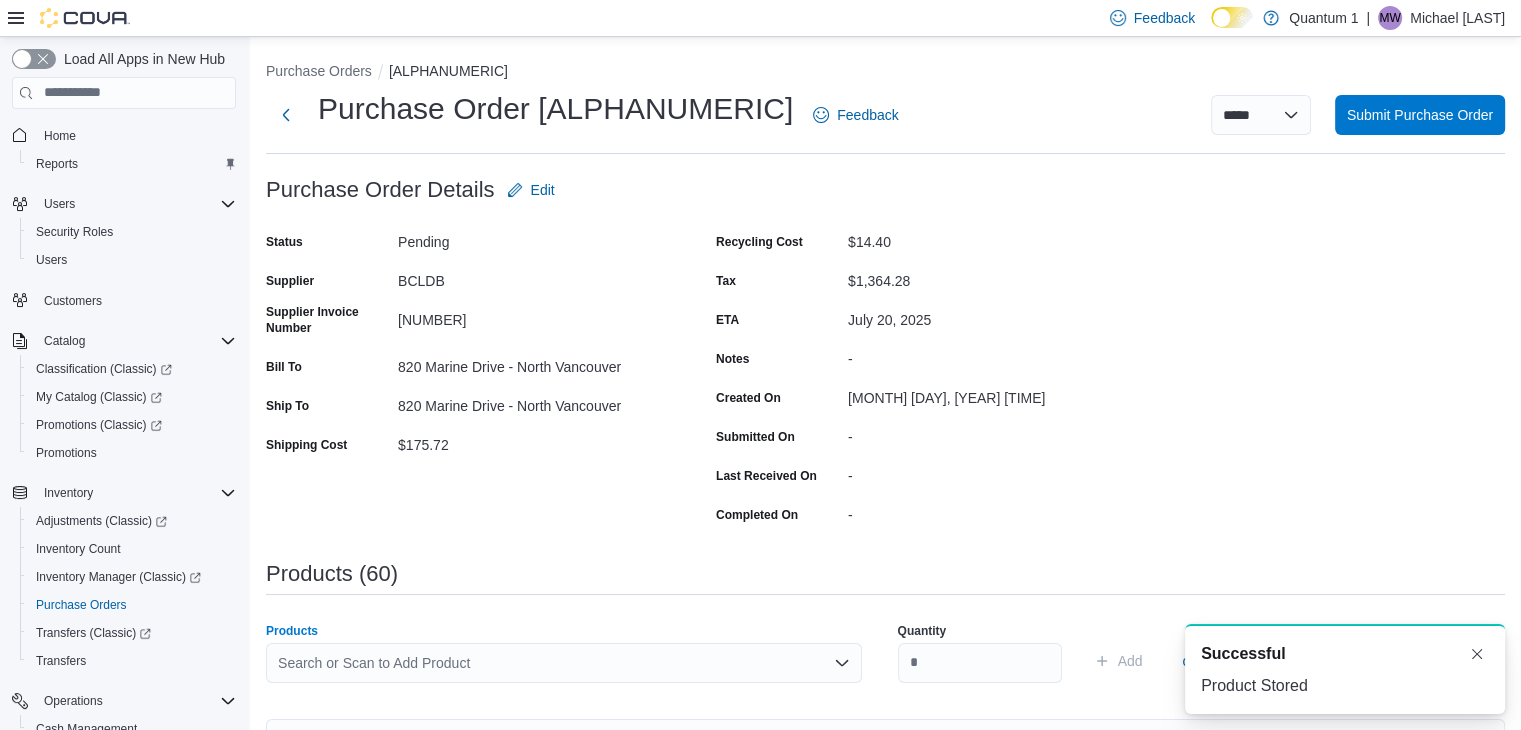 drag, startPoint x: 664, startPoint y: 646, endPoint x: 641, endPoint y: 661, distance: 27.45906 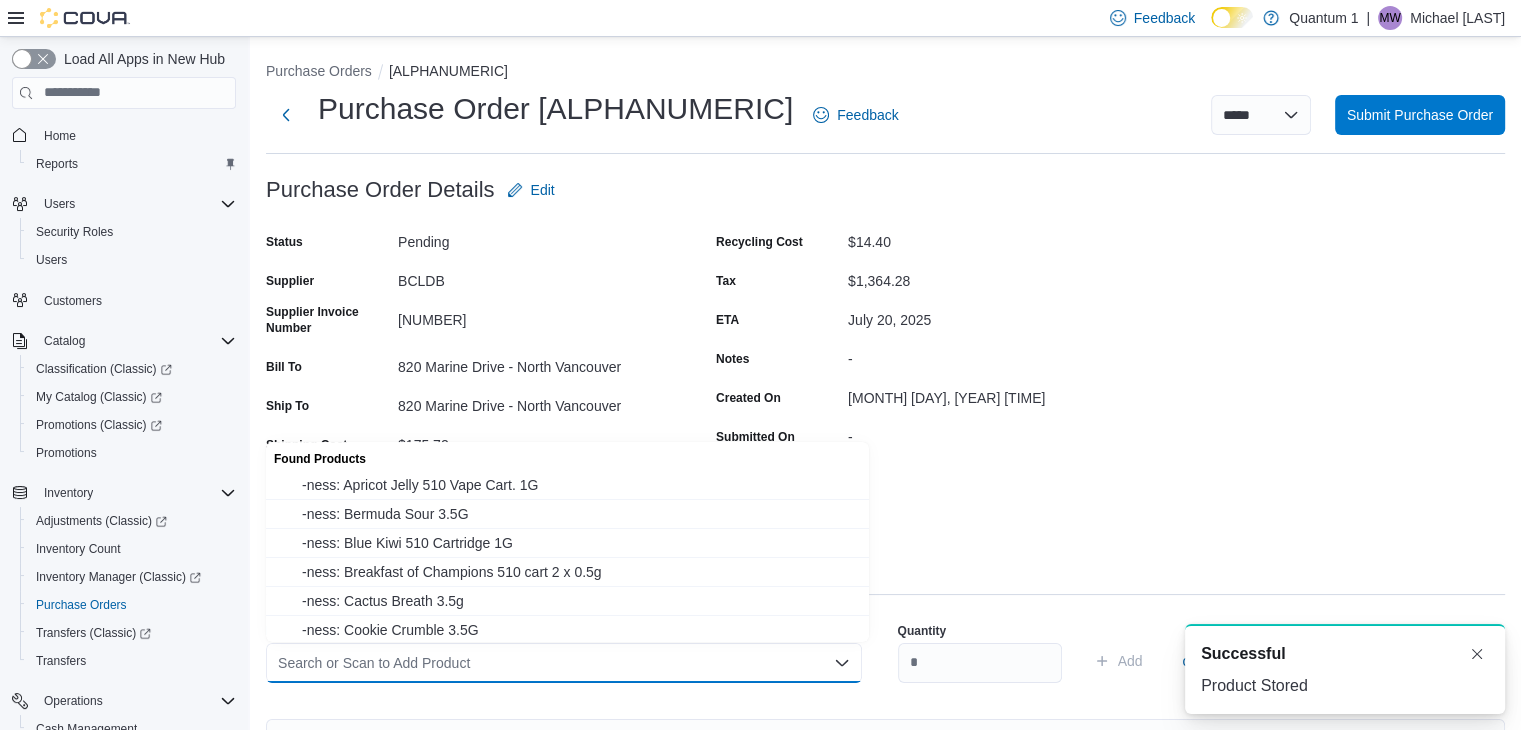 click on "Search or Scan to Add Product Combo box. Selected. Combo box input. Search or Scan to Add Product. Type some text or, to display a list of choices, press Down Arrow. To exit the list of choices, press Escape." at bounding box center (564, 663) 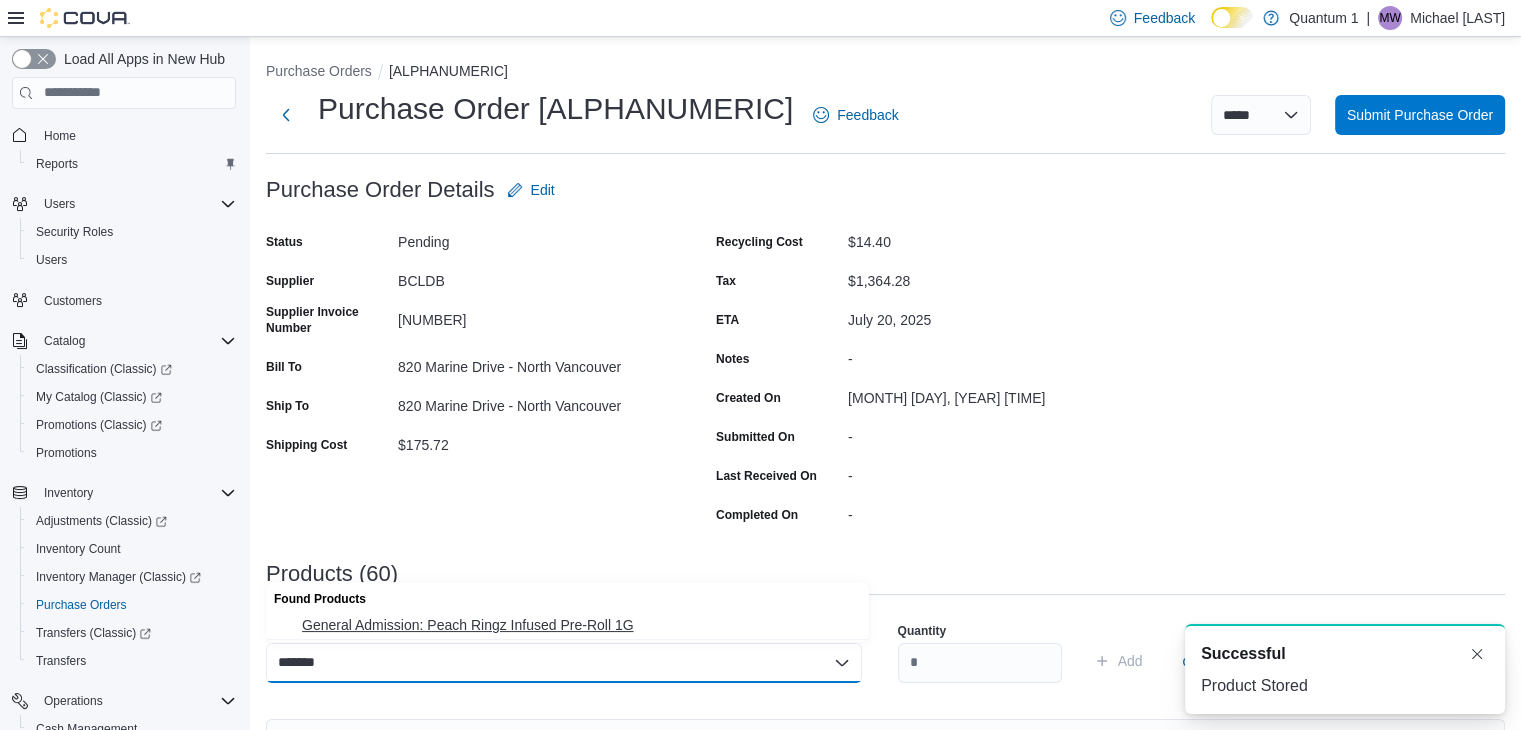 click on "General Admission: Peach Ringz Infused Pre-Roll 1G" at bounding box center (579, 625) 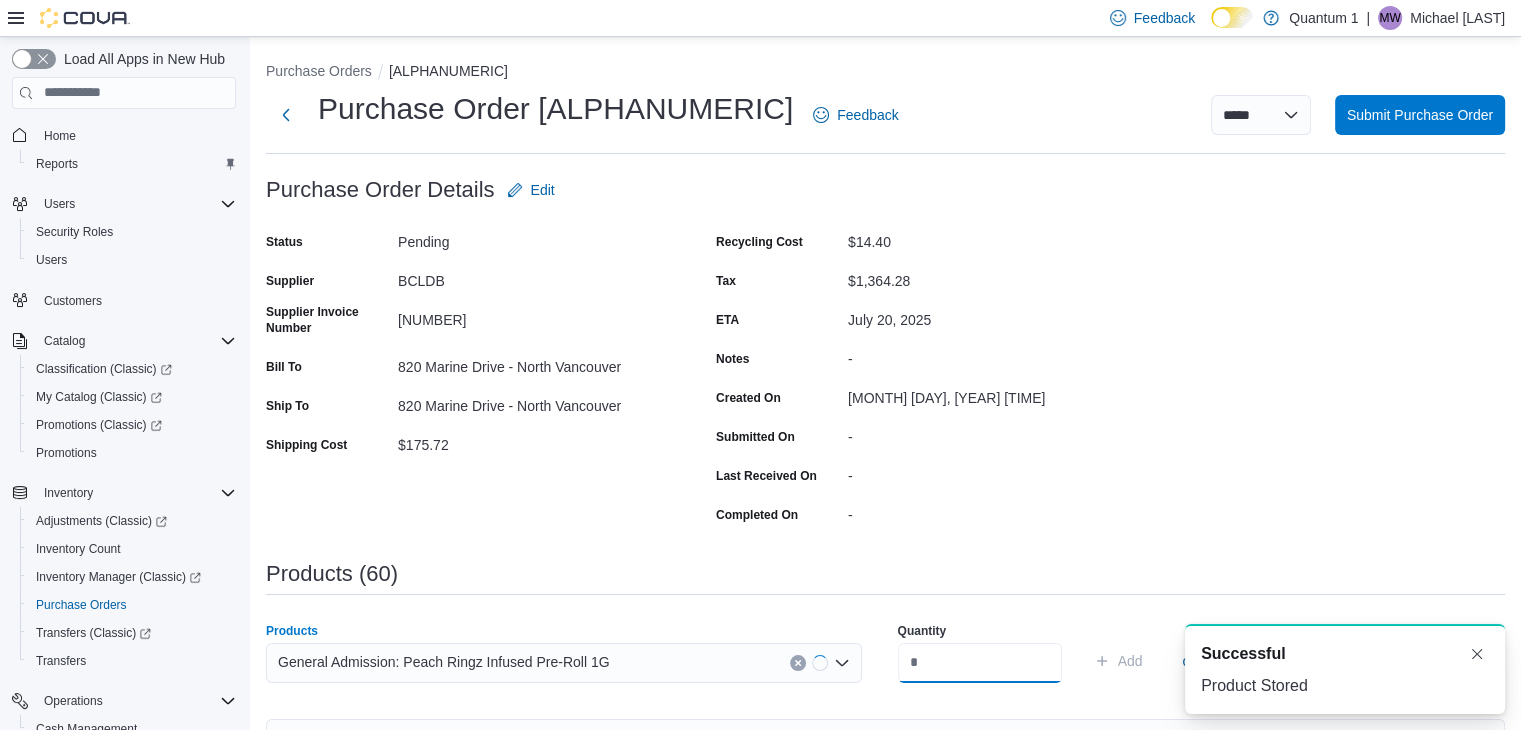 click at bounding box center [980, 663] 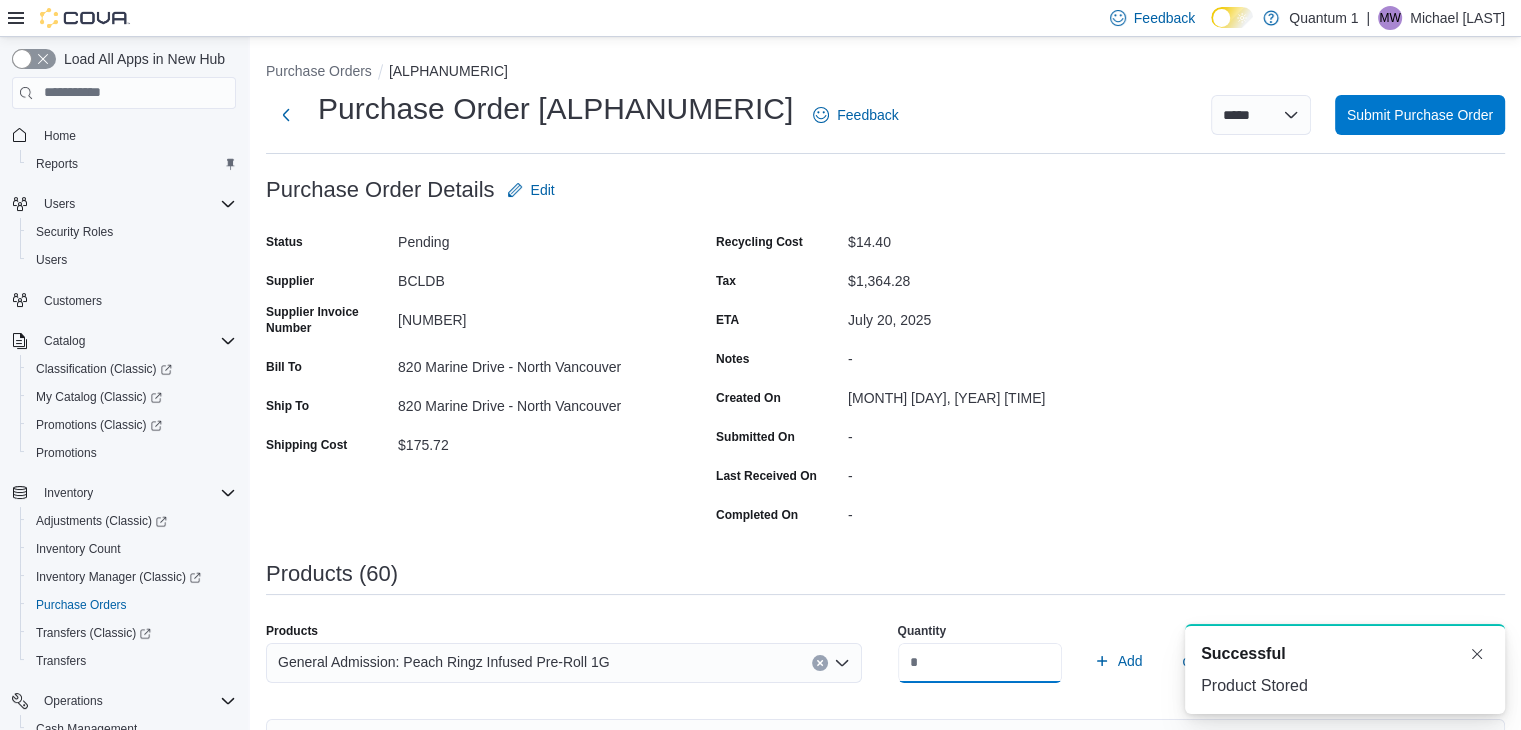 click on "Add" at bounding box center (1118, 661) 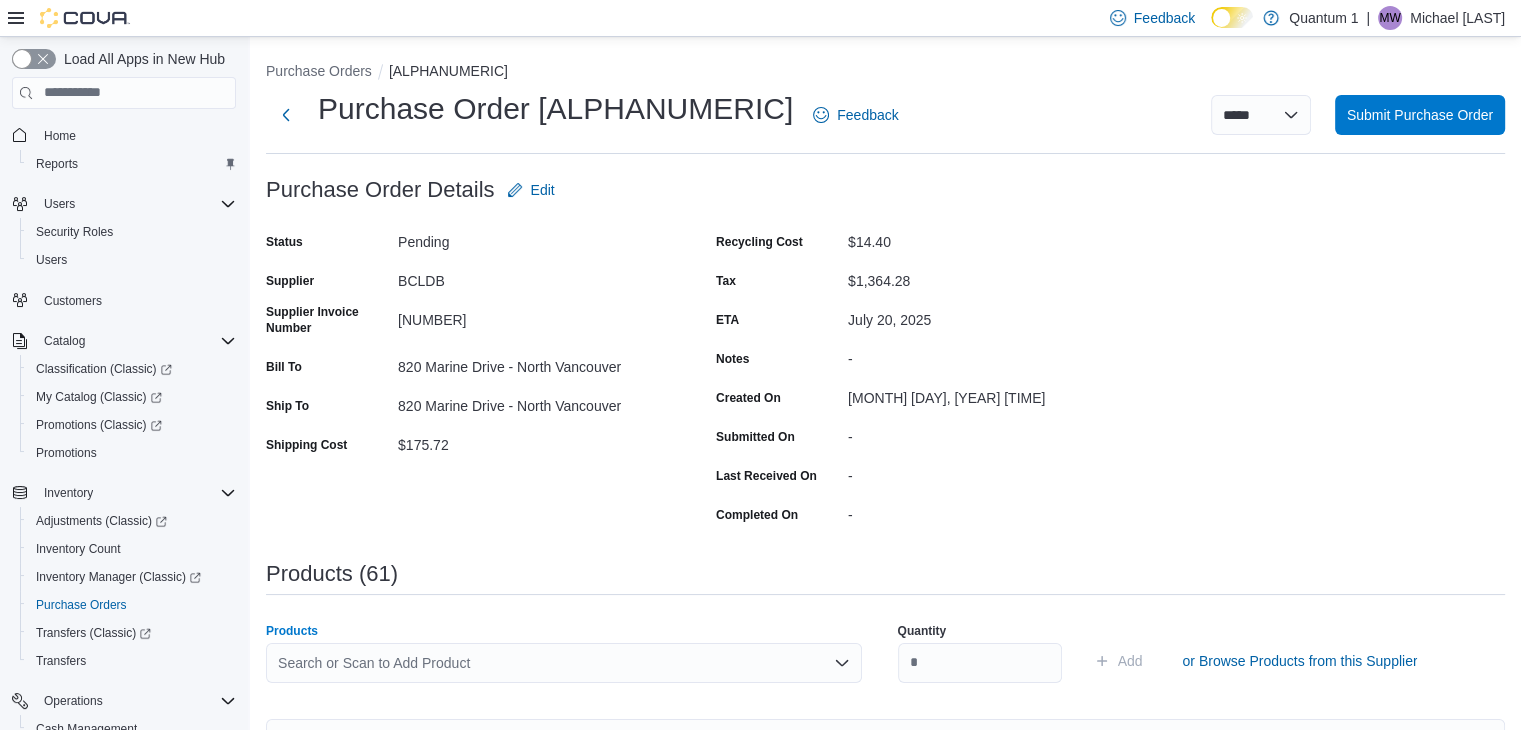 click on "Search or Scan to Add Product" at bounding box center (564, 663) 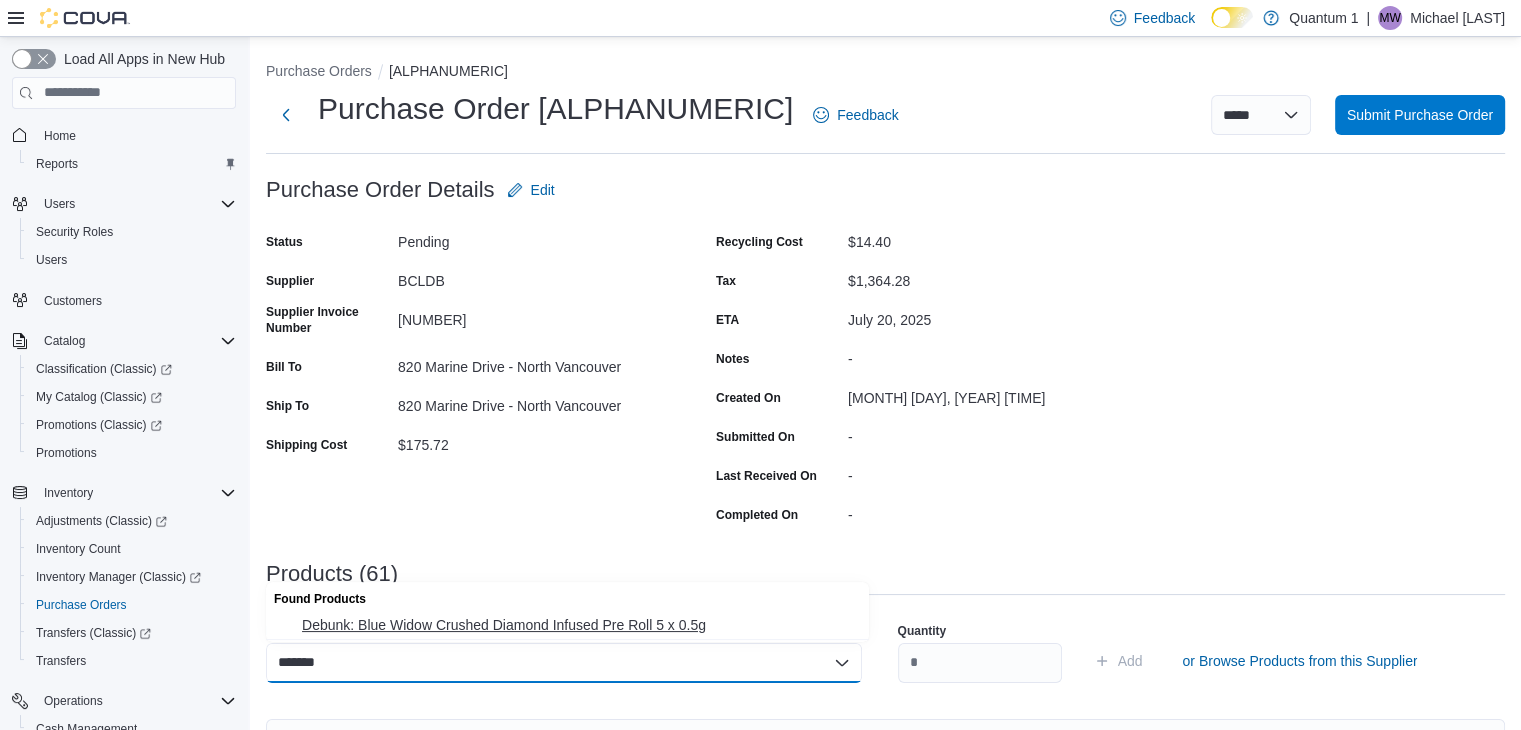 click on "Debunk: Blue Widow Crushed Diamond Infused Pre Roll 5 x 0.5g" at bounding box center [579, 625] 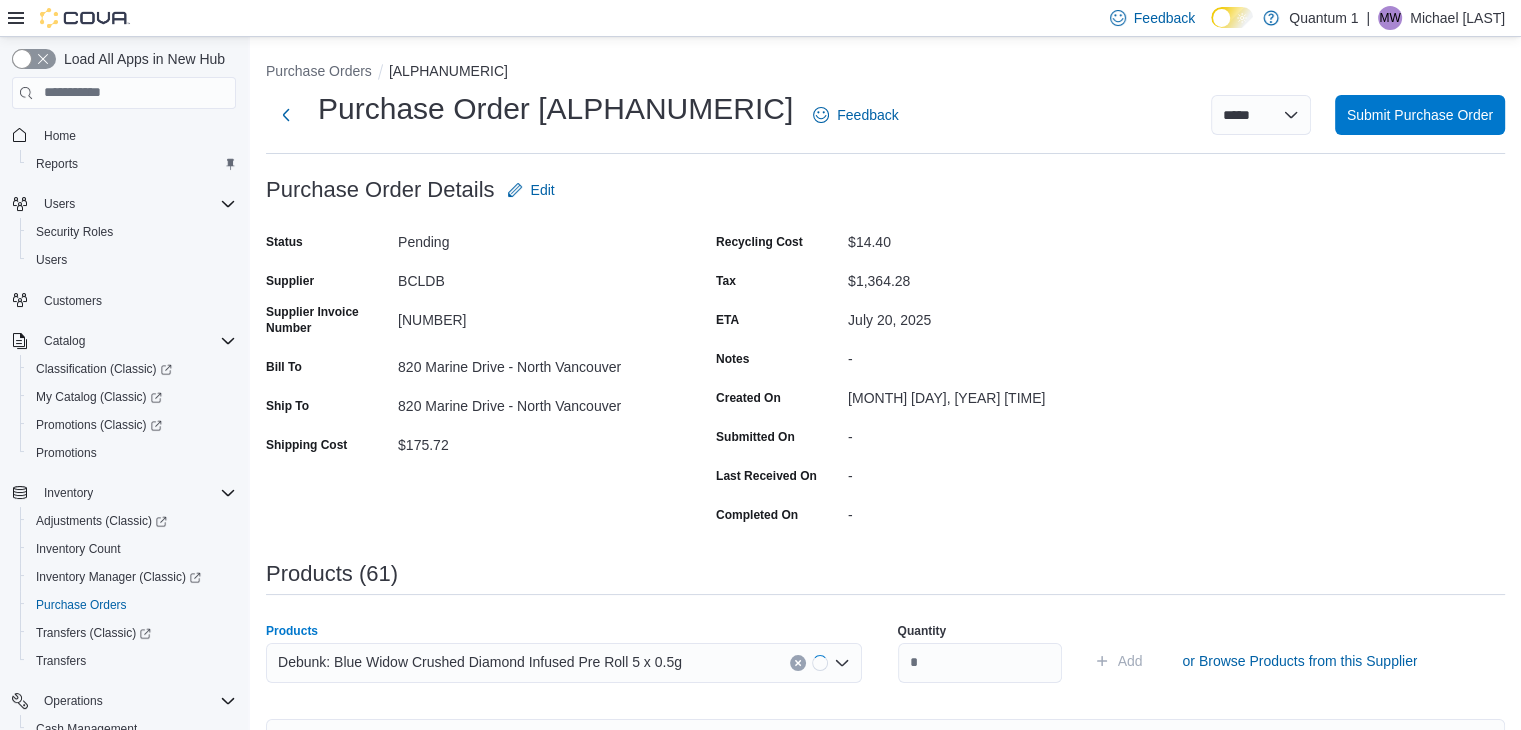 click on "Quantity" at bounding box center (922, 631) 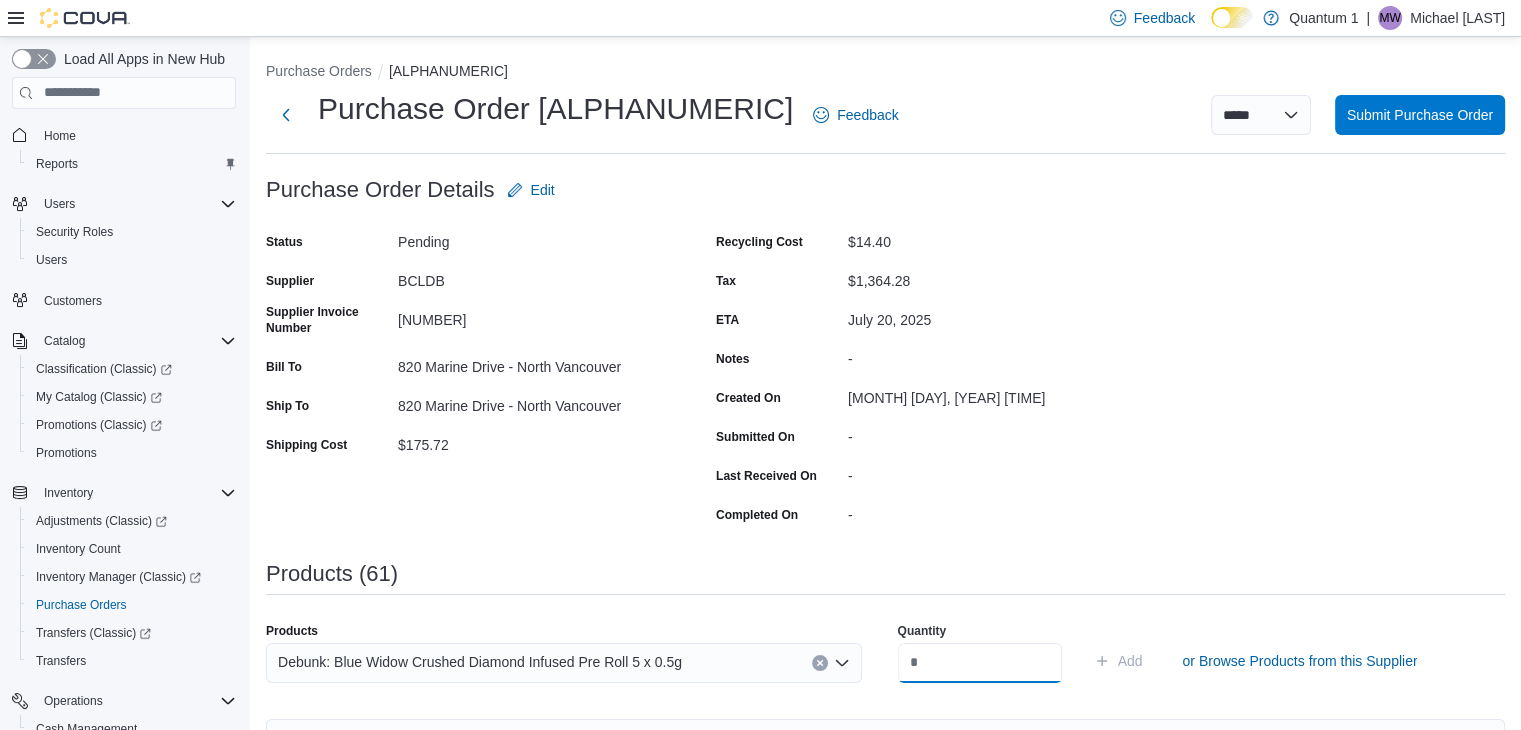 click at bounding box center [980, 663] 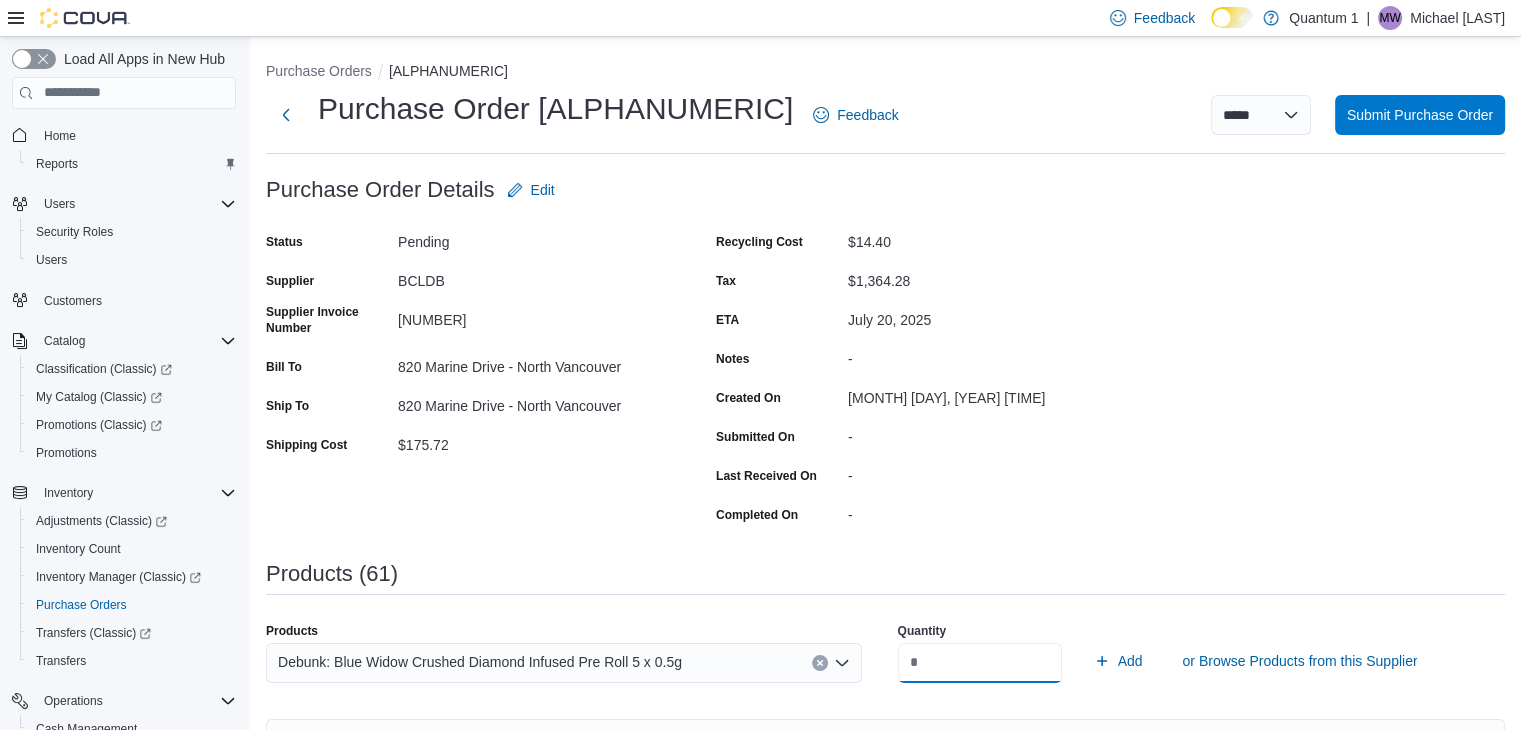 click on "Add" at bounding box center [1118, 661] 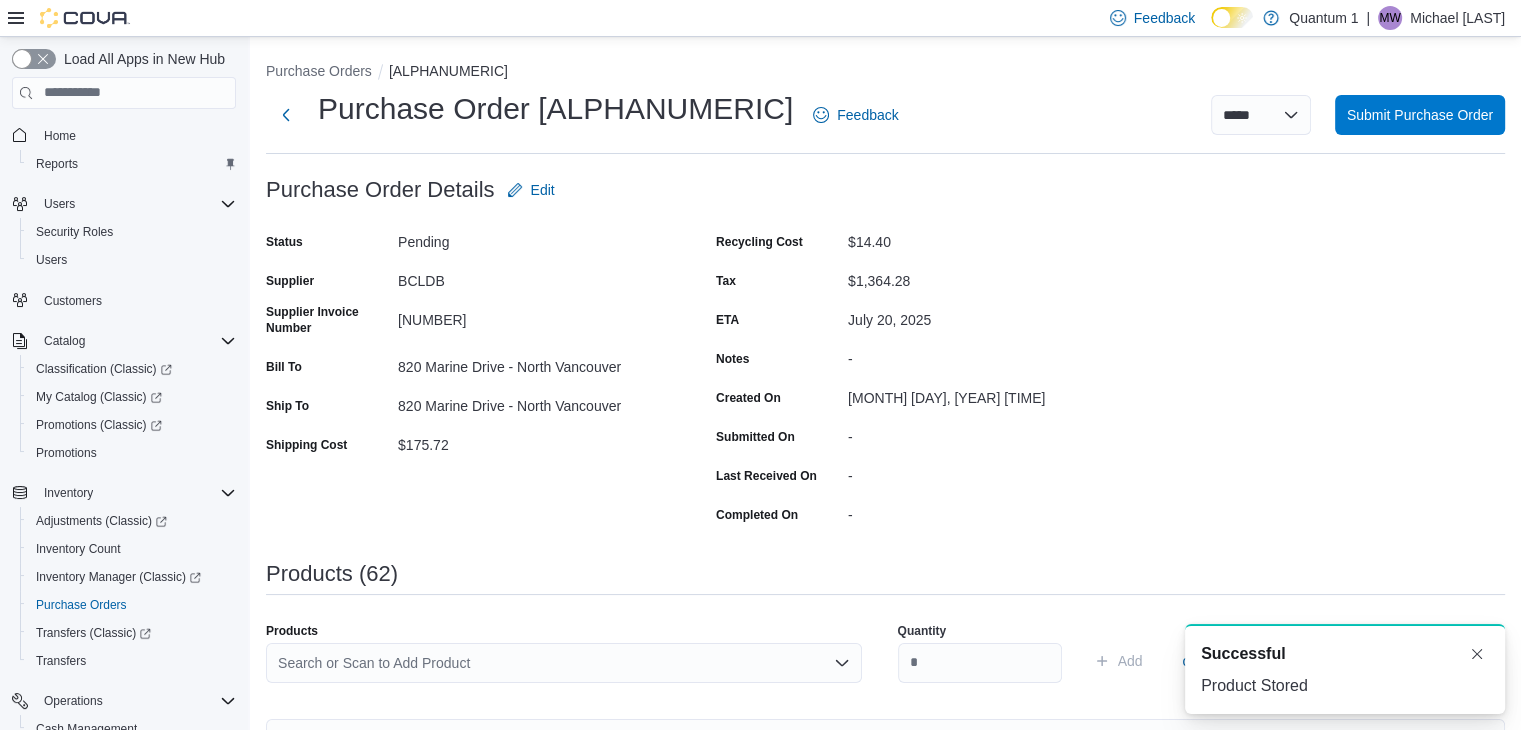 click on "Search or Scan to Add Product" at bounding box center [564, 663] 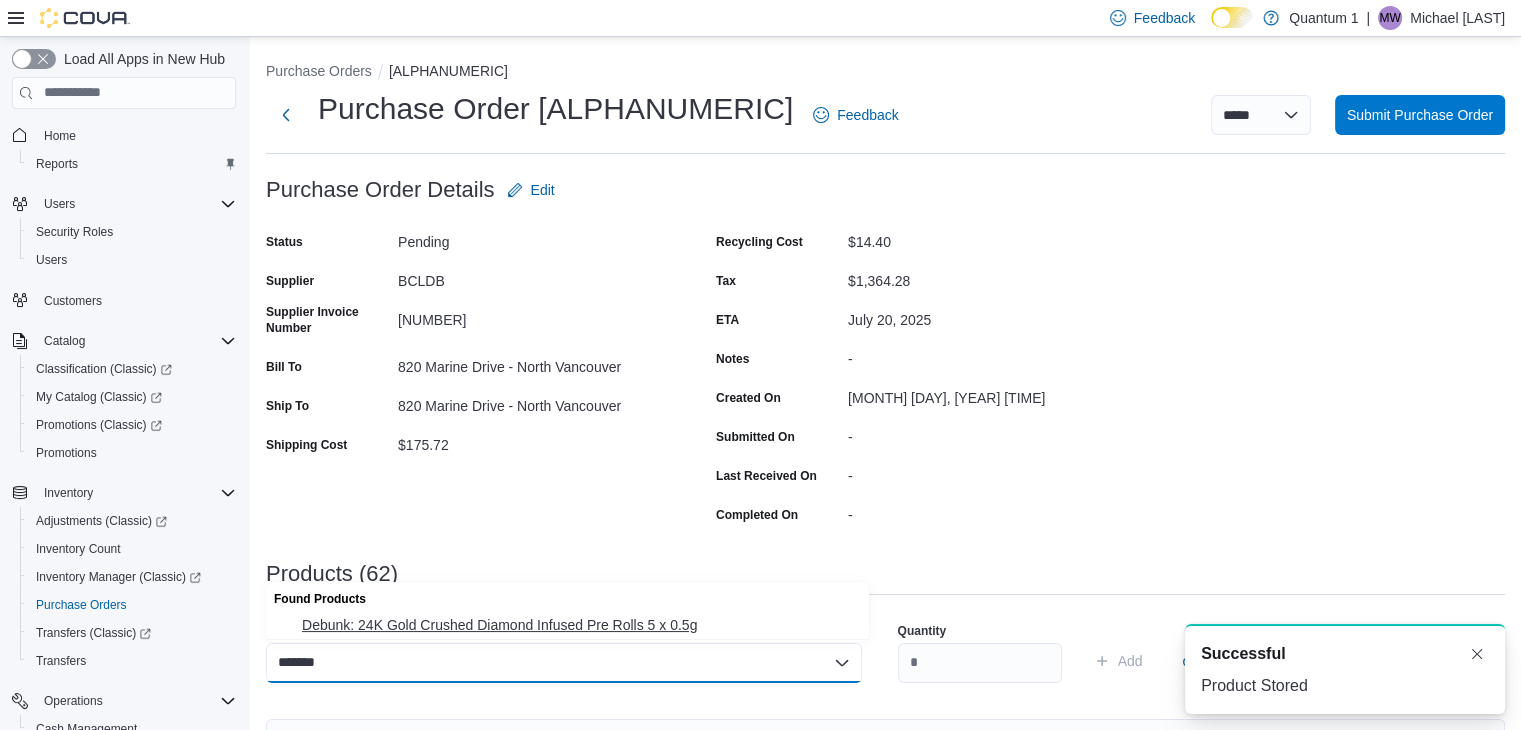 click on "Debunk: 24K Gold Crushed Diamond Infused Pre Rolls 5 x 0.5g" at bounding box center (579, 625) 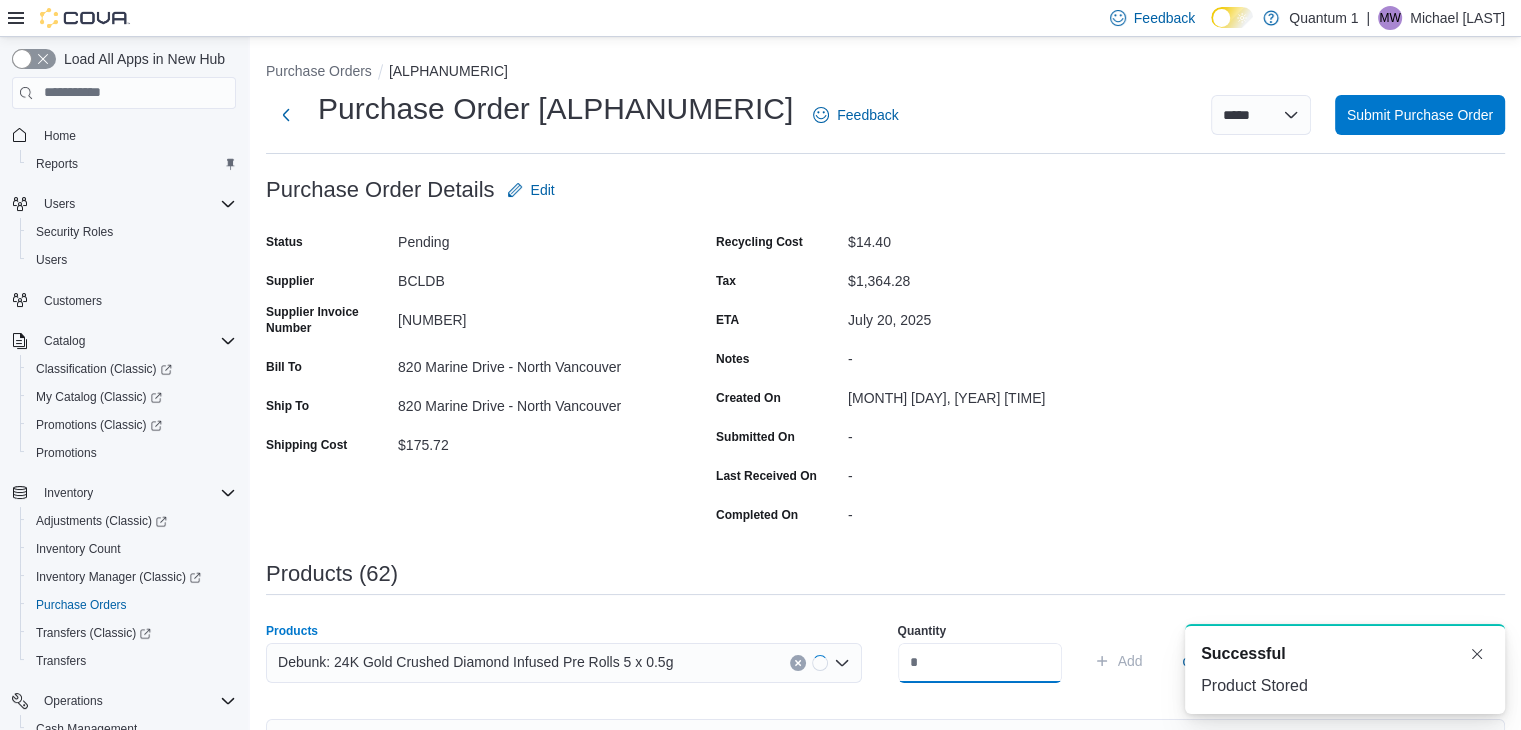 click at bounding box center [980, 663] 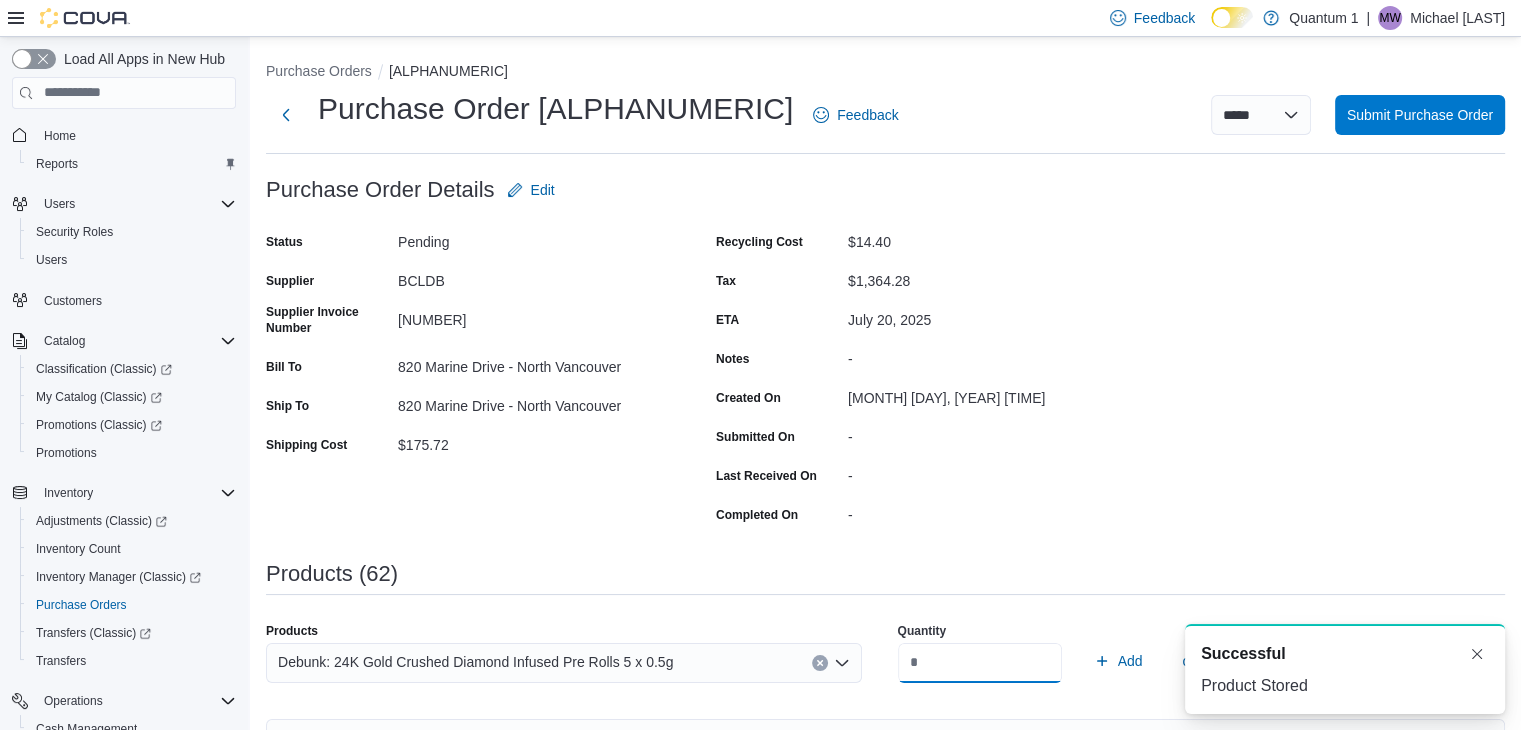 click on "Add" at bounding box center [1118, 661] 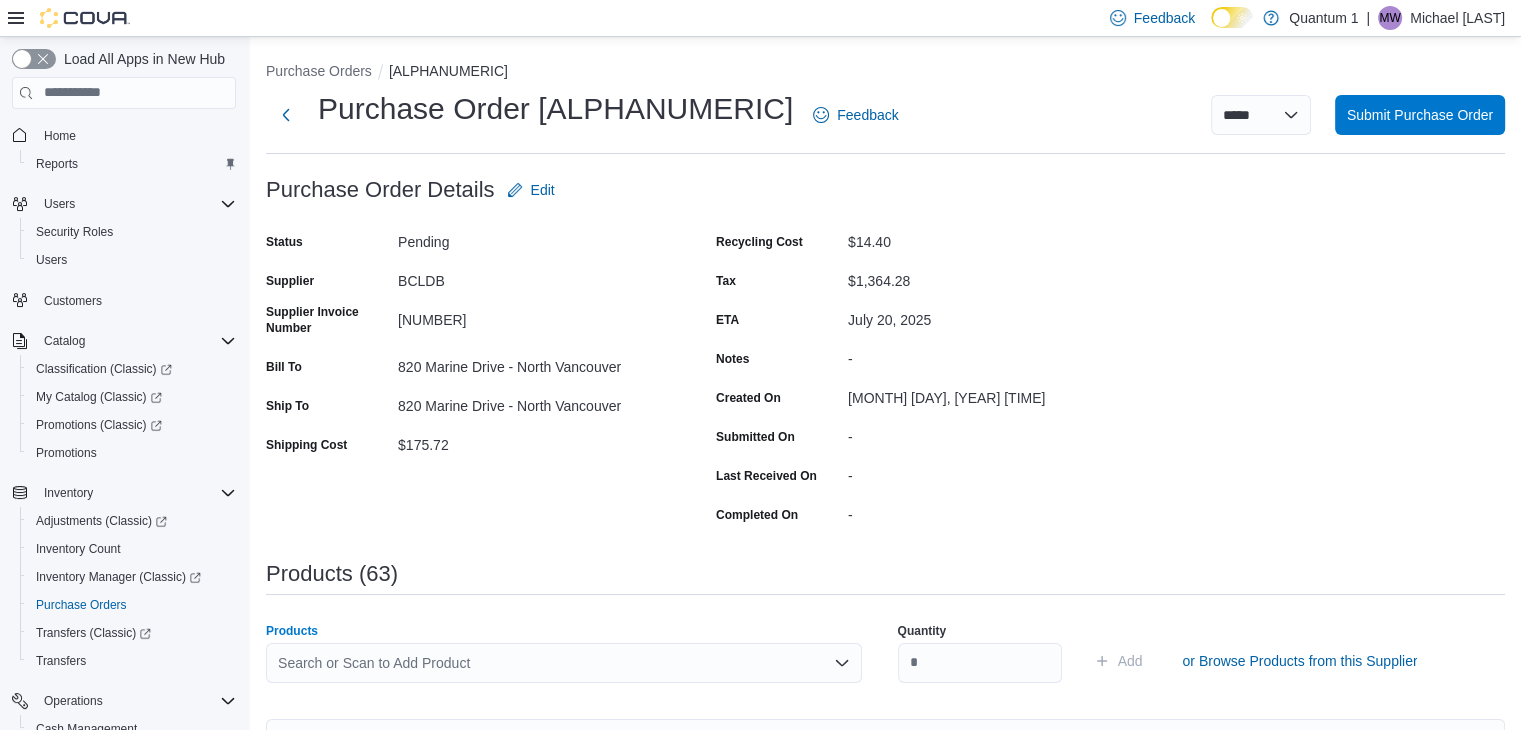 click on "Search or Scan to Add Product" at bounding box center [564, 663] 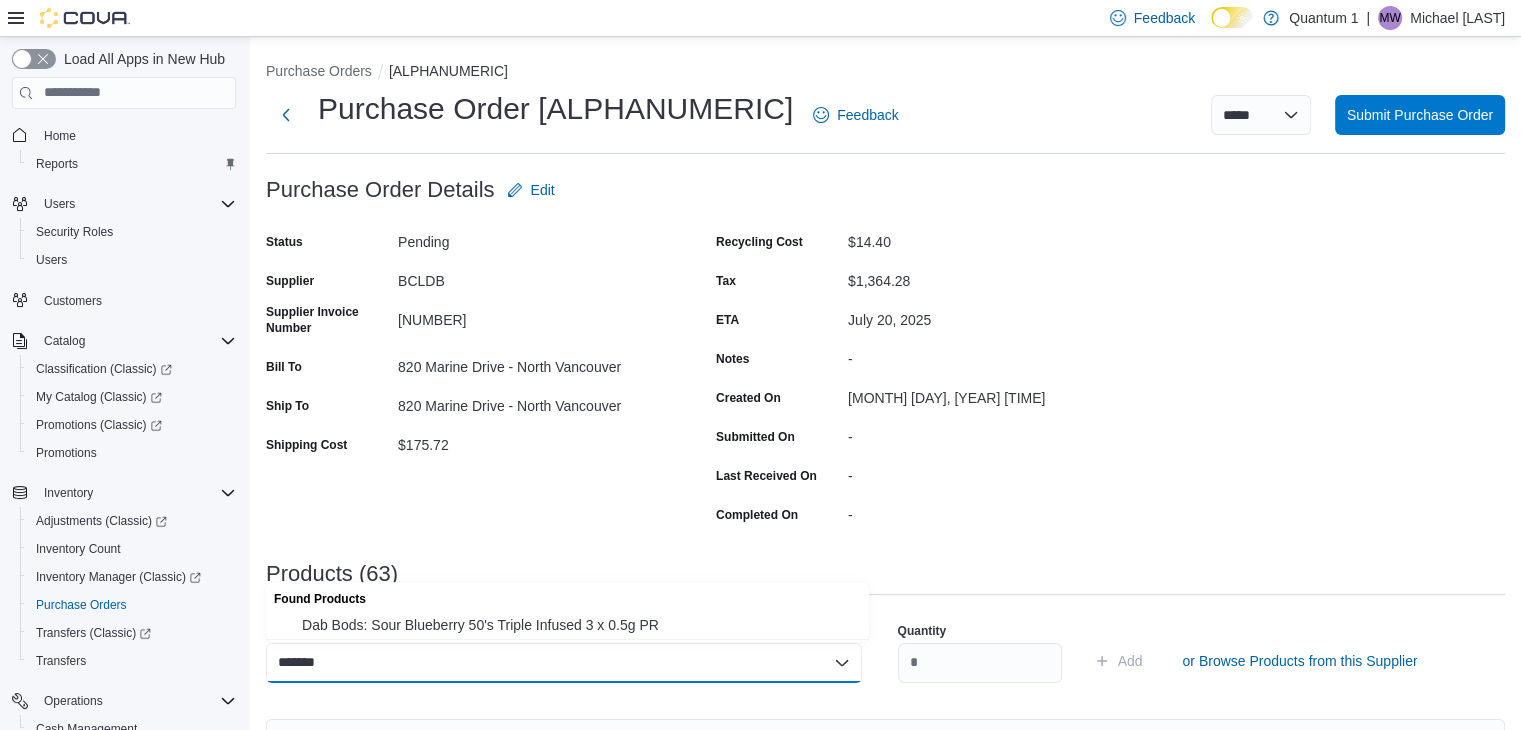 drag, startPoint x: 440, startPoint y: 628, endPoint x: 627, endPoint y: 657, distance: 189.2353 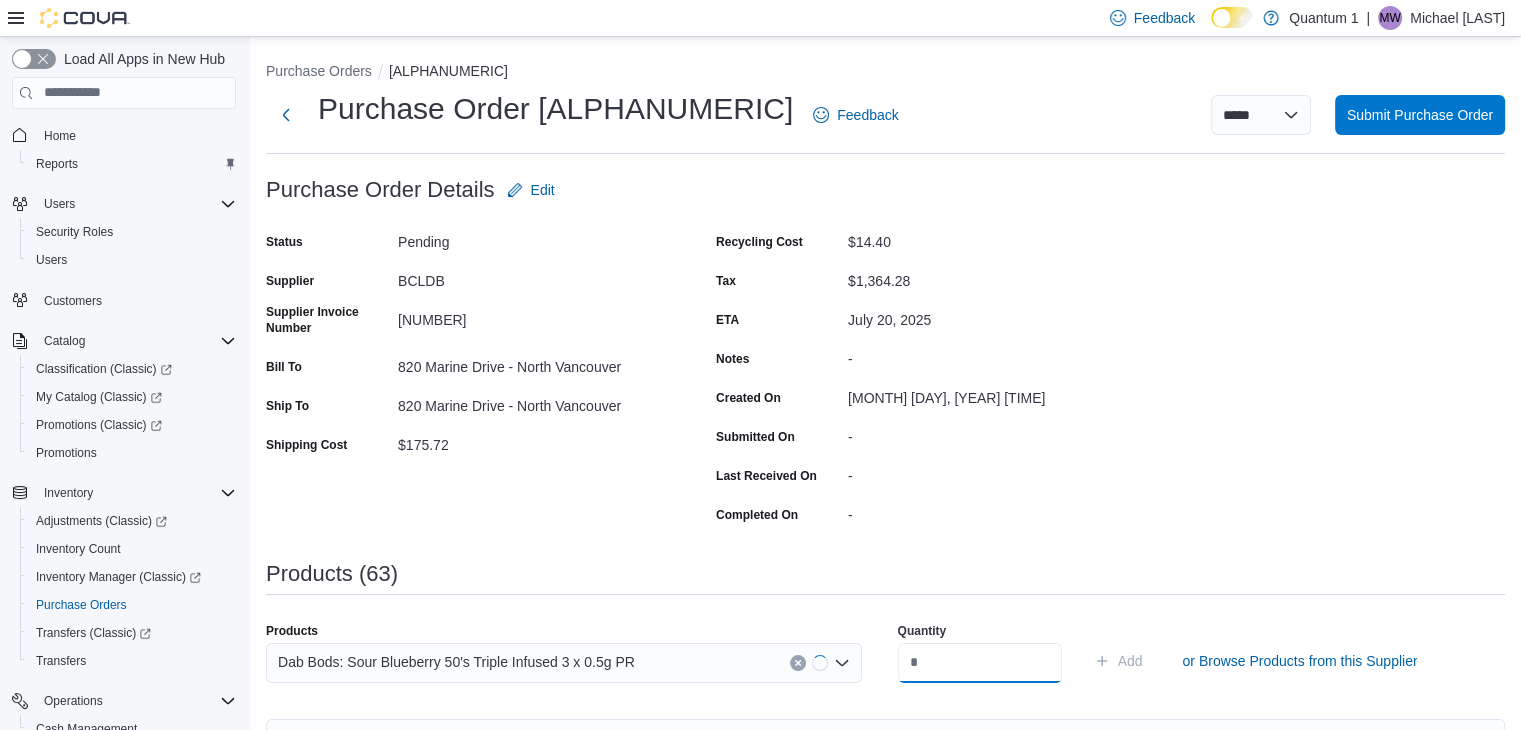 click at bounding box center [980, 663] 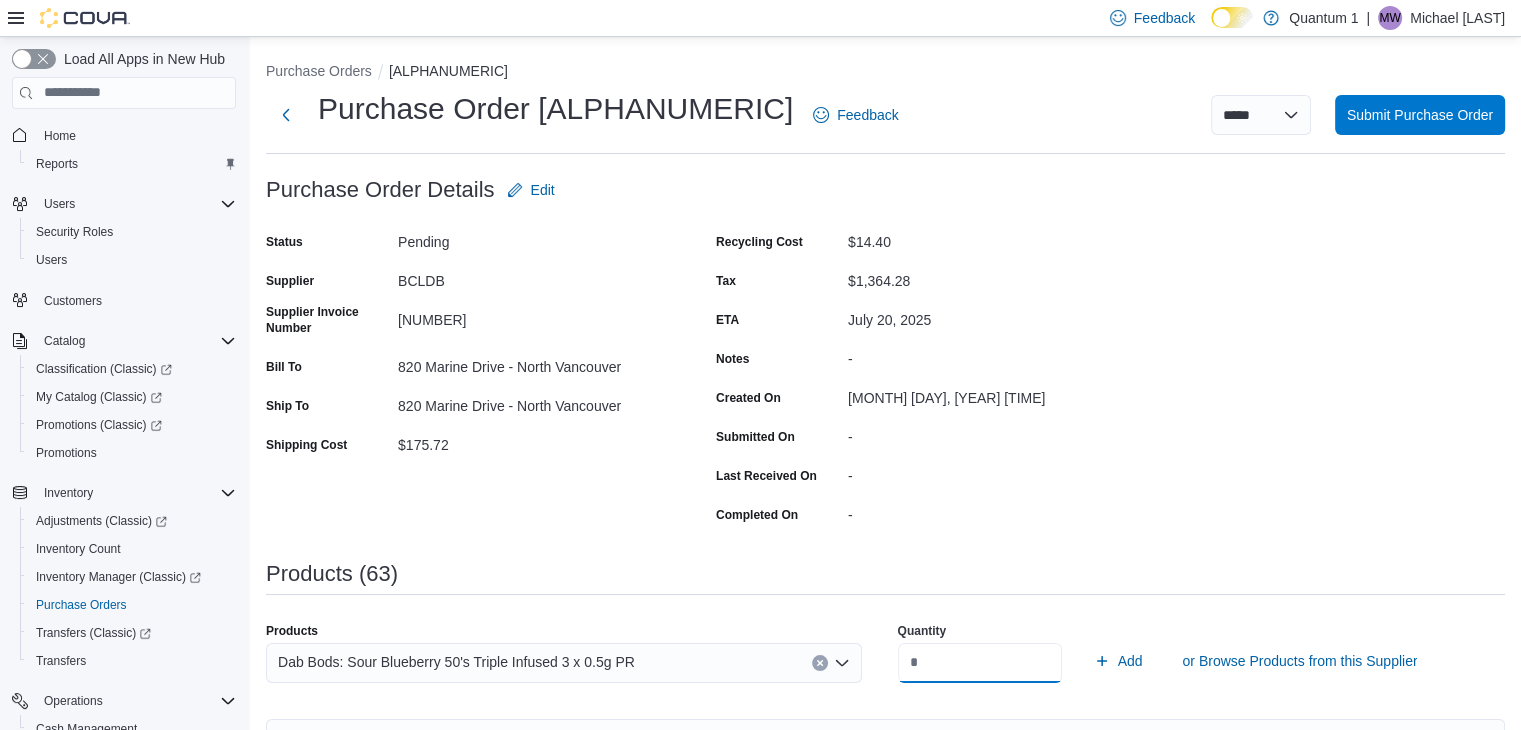 click on "Add" at bounding box center [1118, 661] 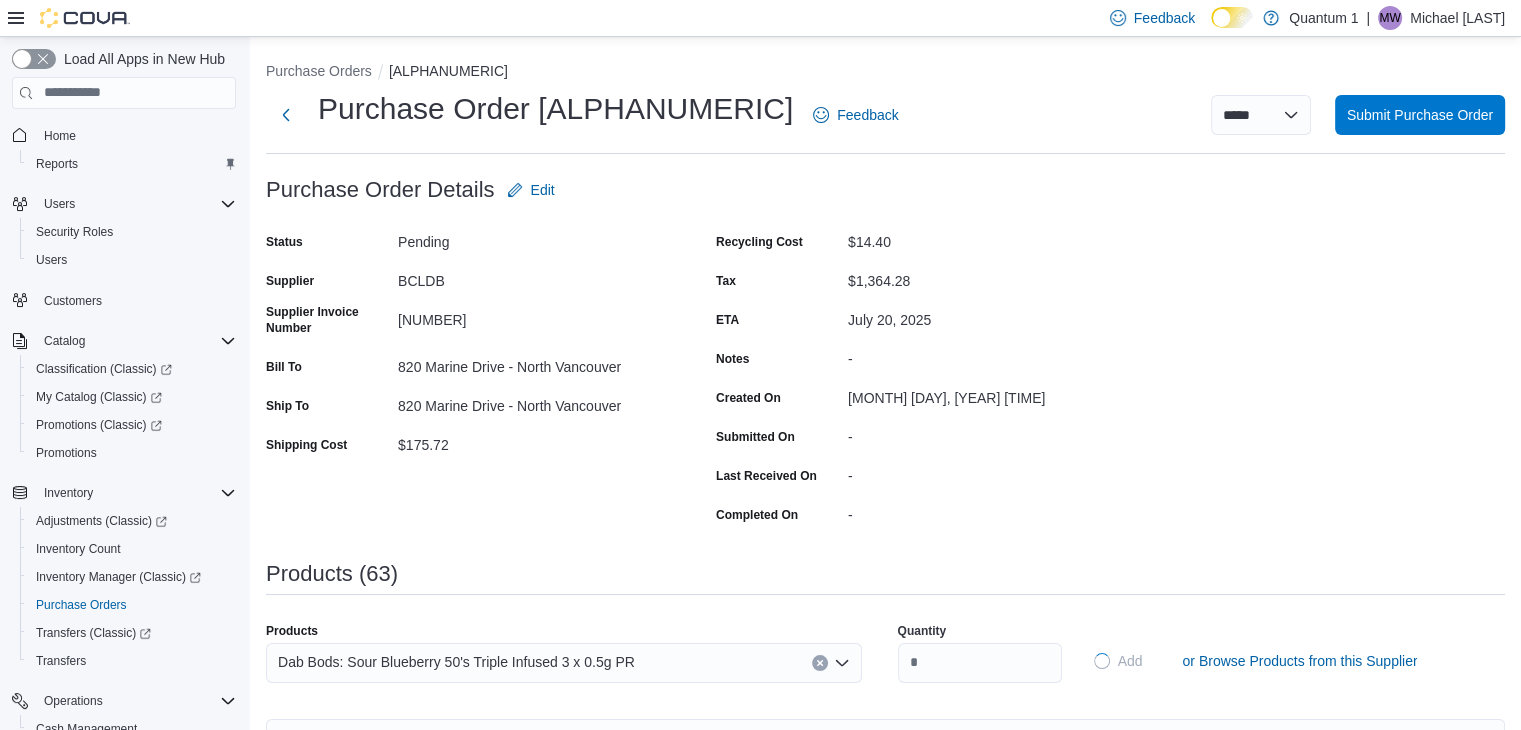 click on "Dab Bods: Sour Blueberry 50's Triple Infused 3 x 0.5g PR" at bounding box center (564, 663) 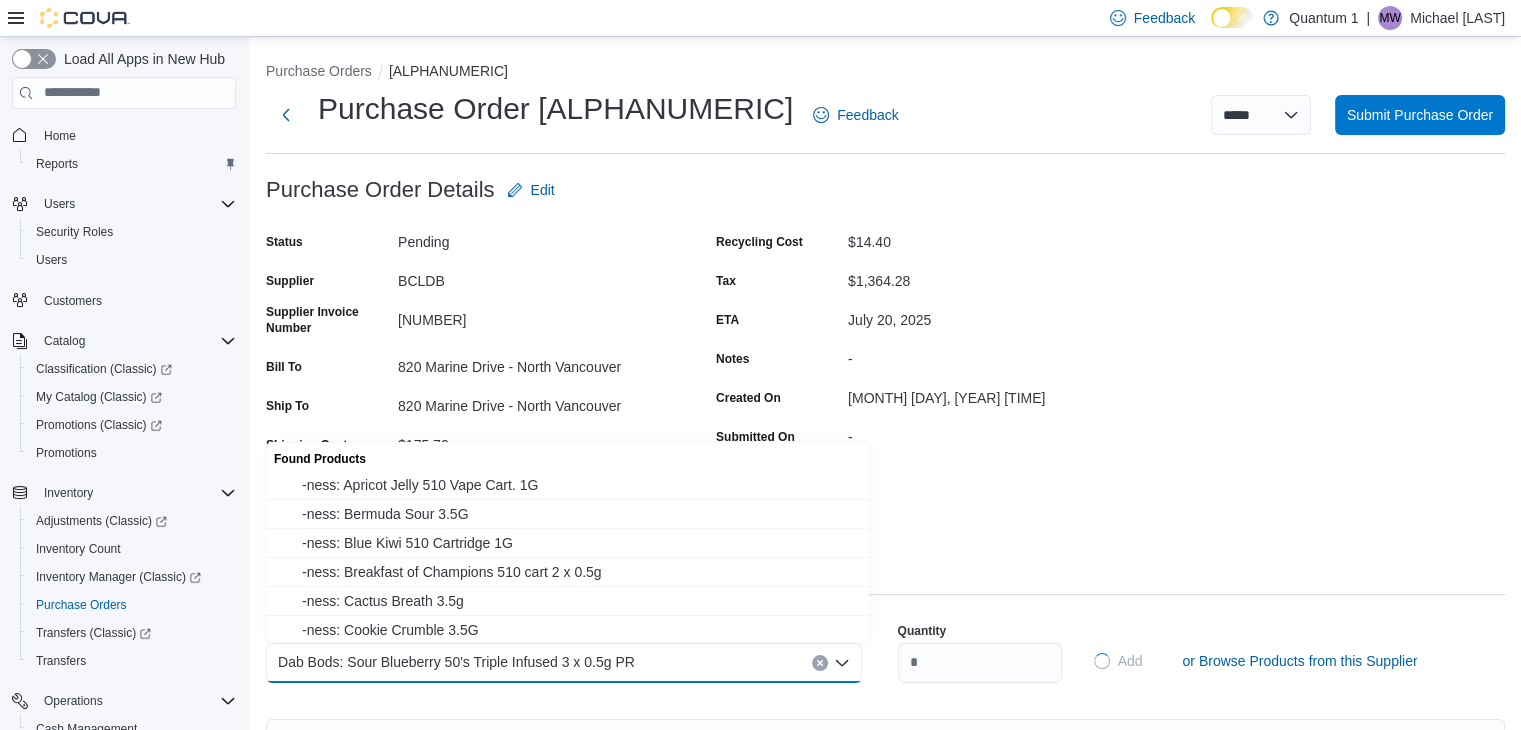 click on "Products (63)" at bounding box center [885, 574] 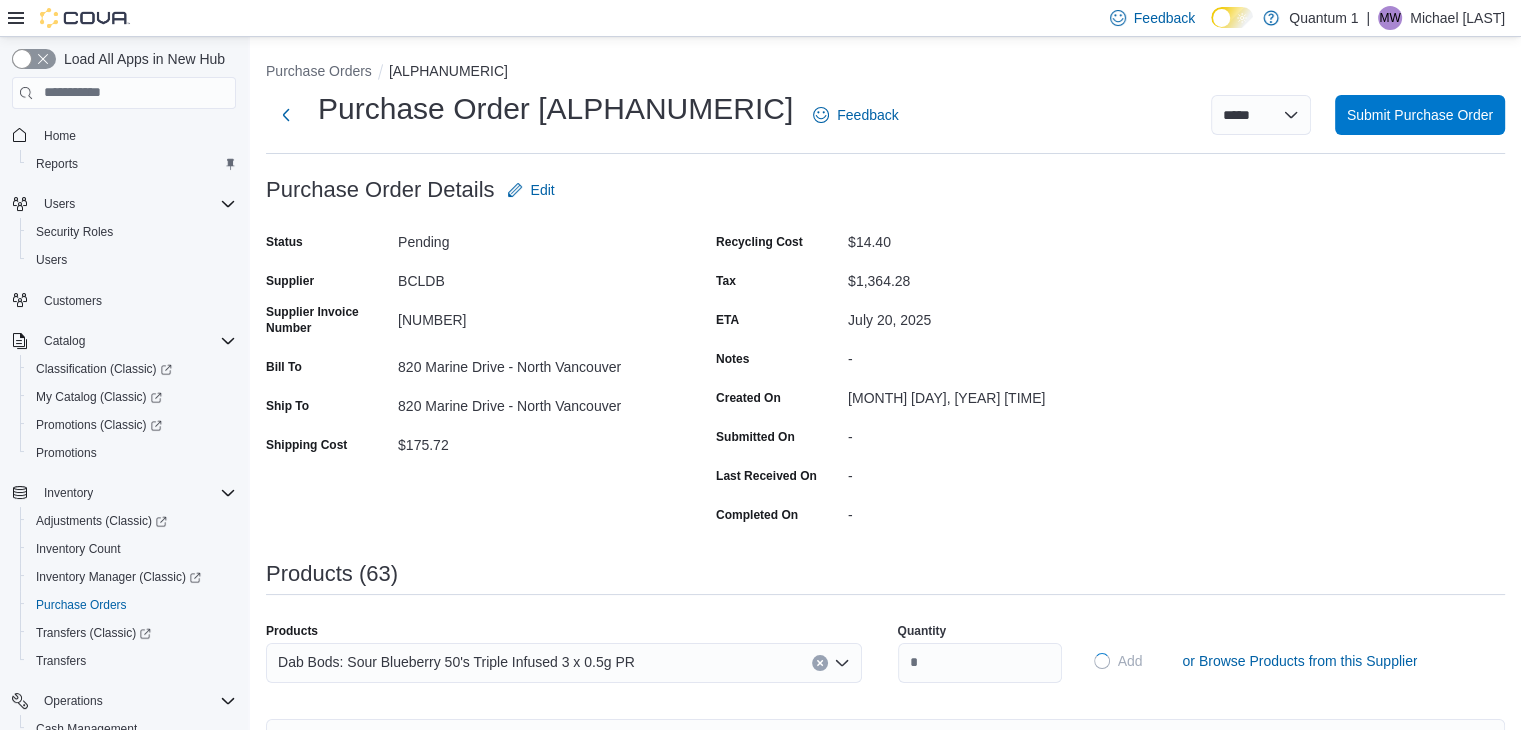 click on "Products (63)" at bounding box center [885, 574] 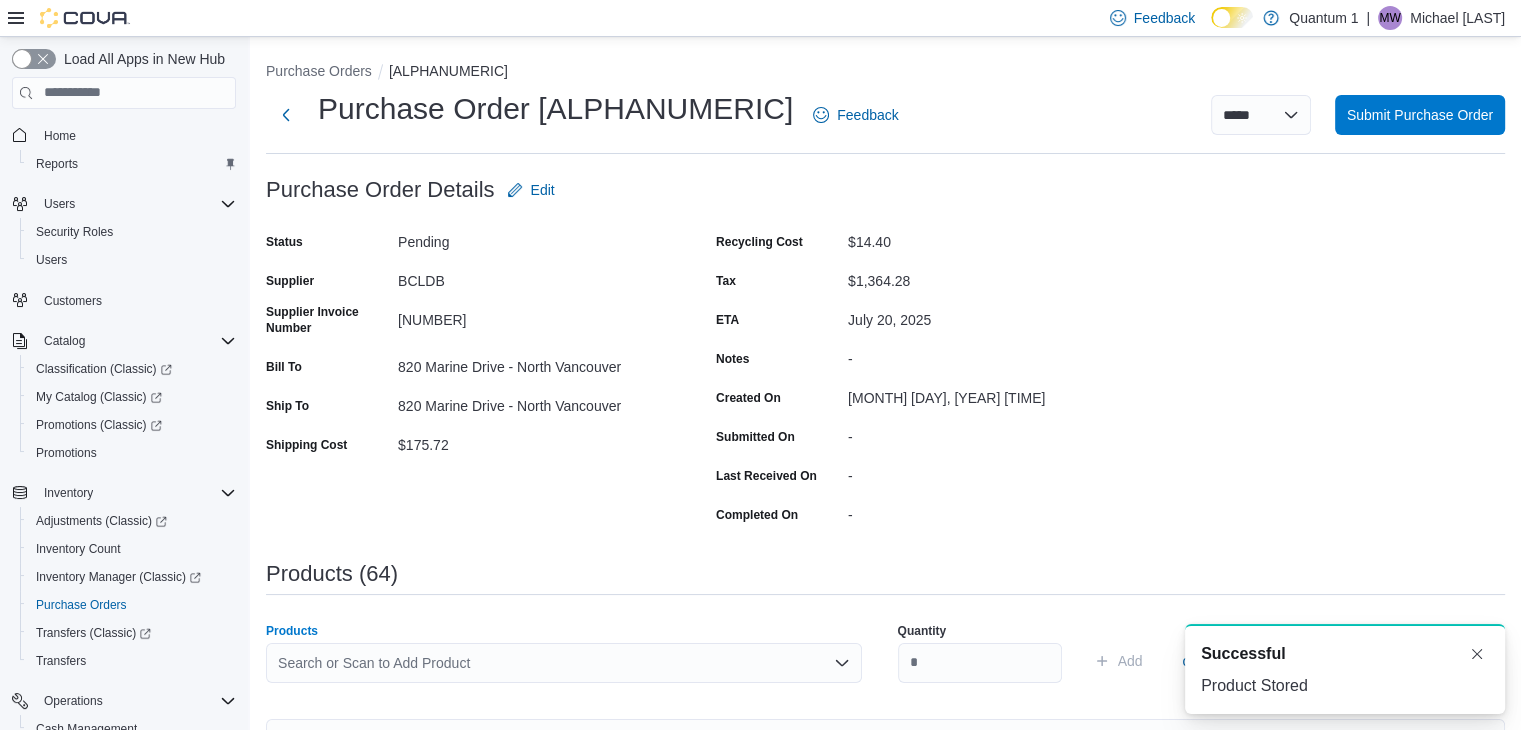 click on "Search or Scan to Add Product" at bounding box center [564, 663] 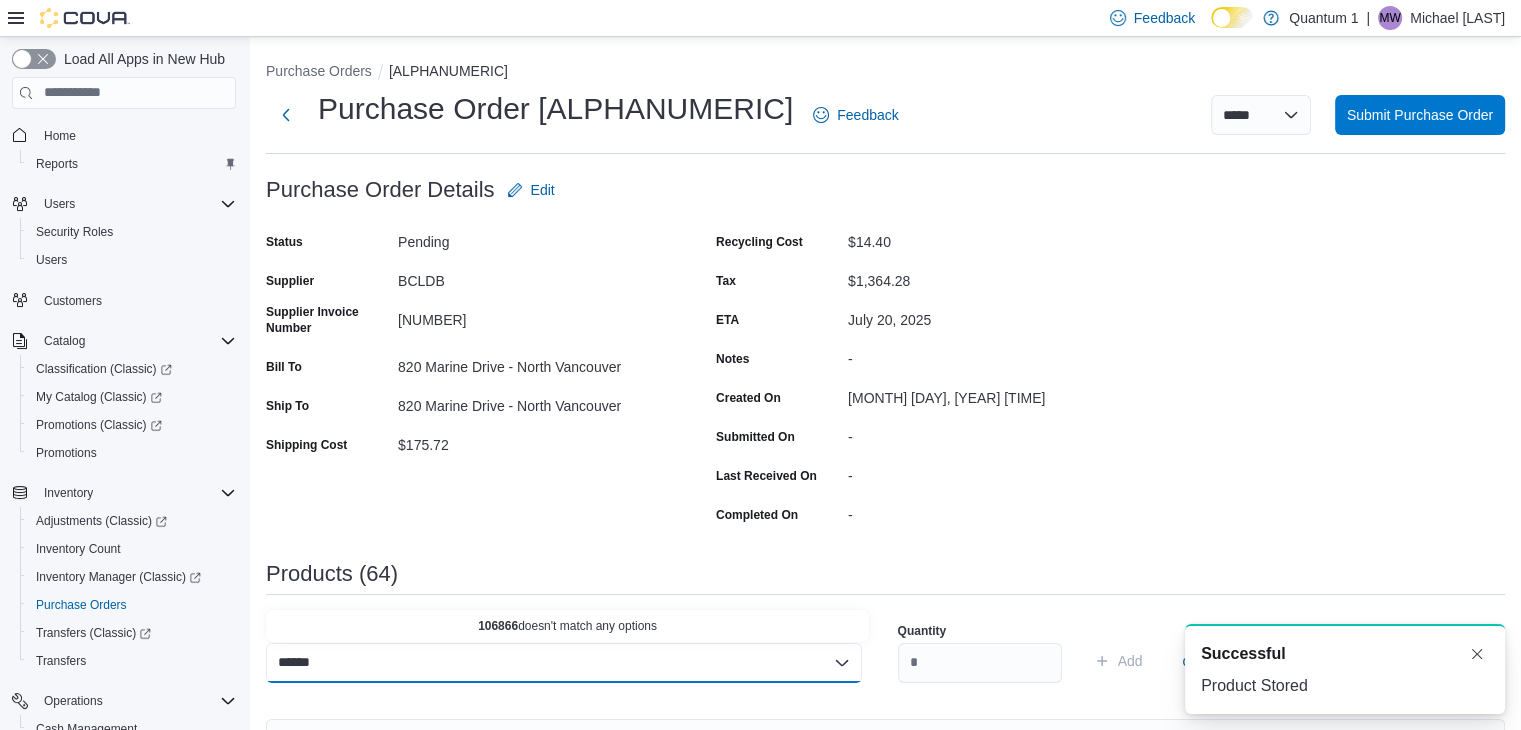 click on "******" at bounding box center (304, 663) 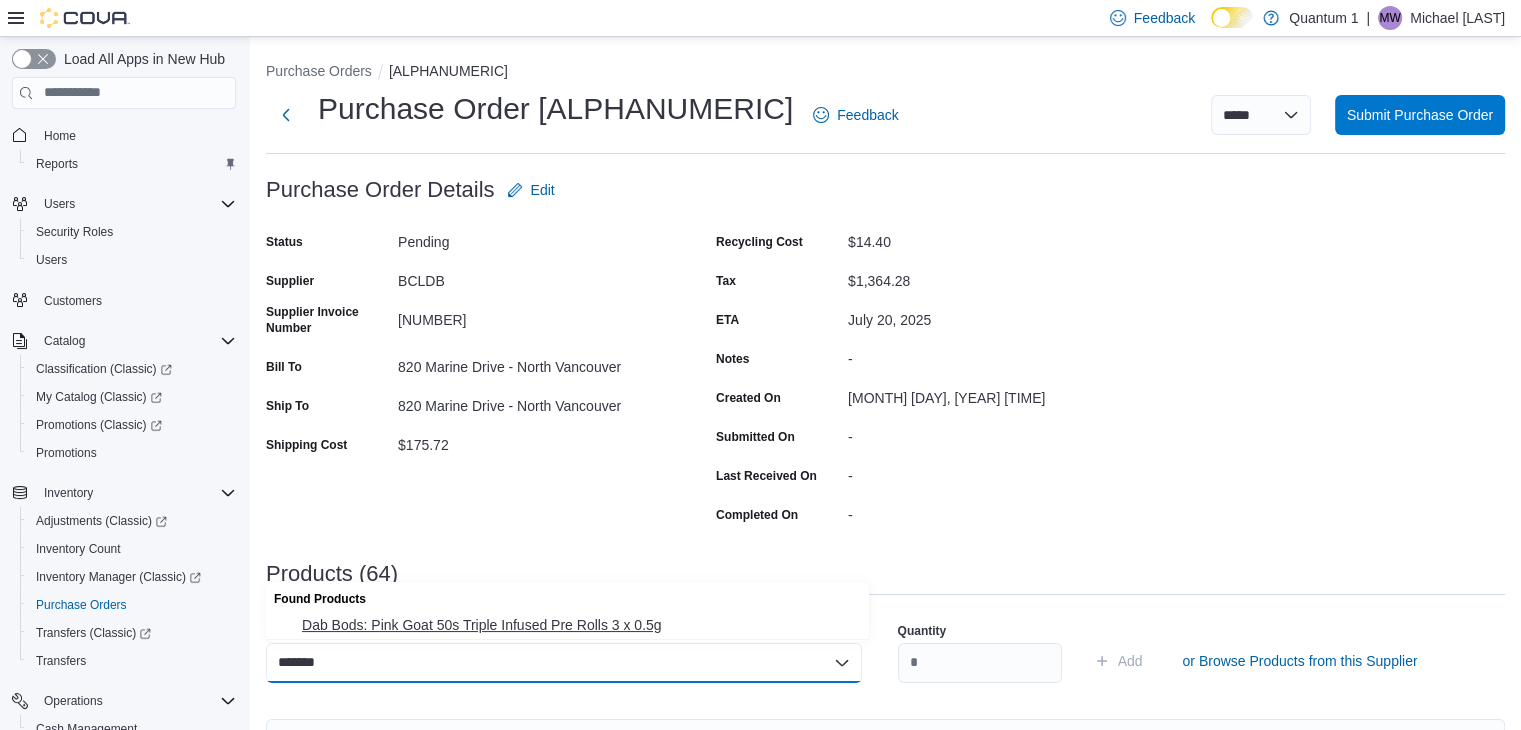 click on "Dab Bods: Pink Goat 50s Triple Infused Pre Rolls 3 x 0.5g" at bounding box center [579, 625] 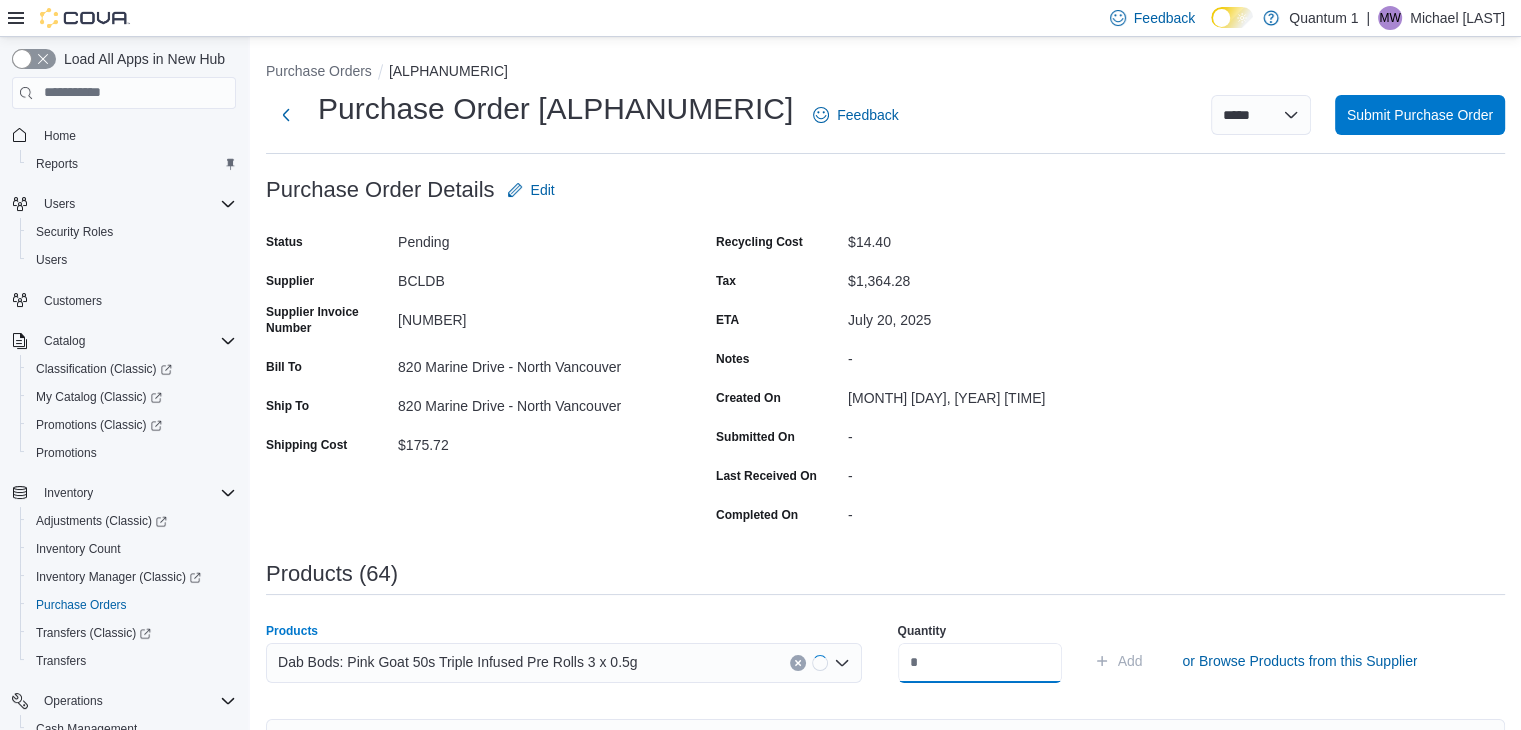 click at bounding box center [980, 663] 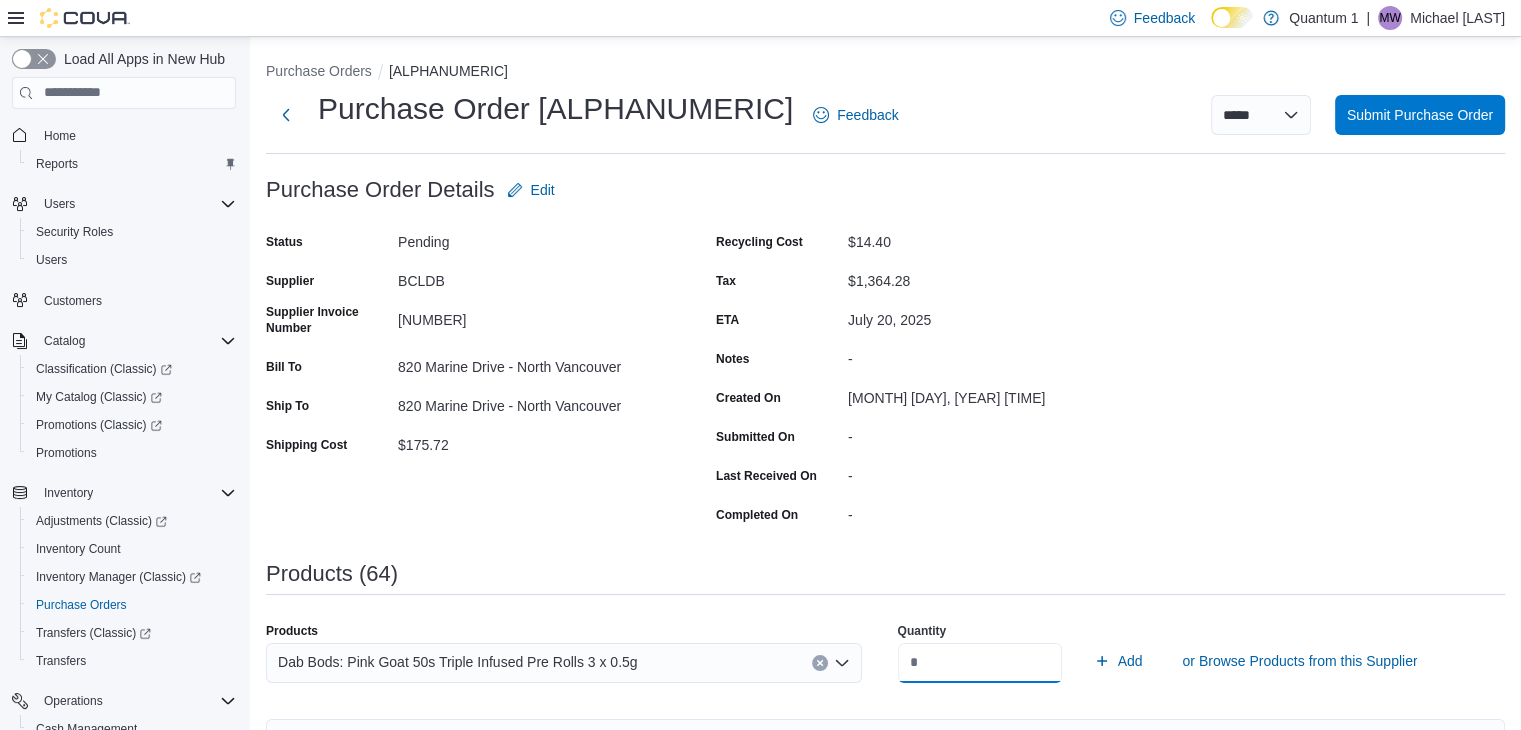 click on "Add" at bounding box center (1118, 661) 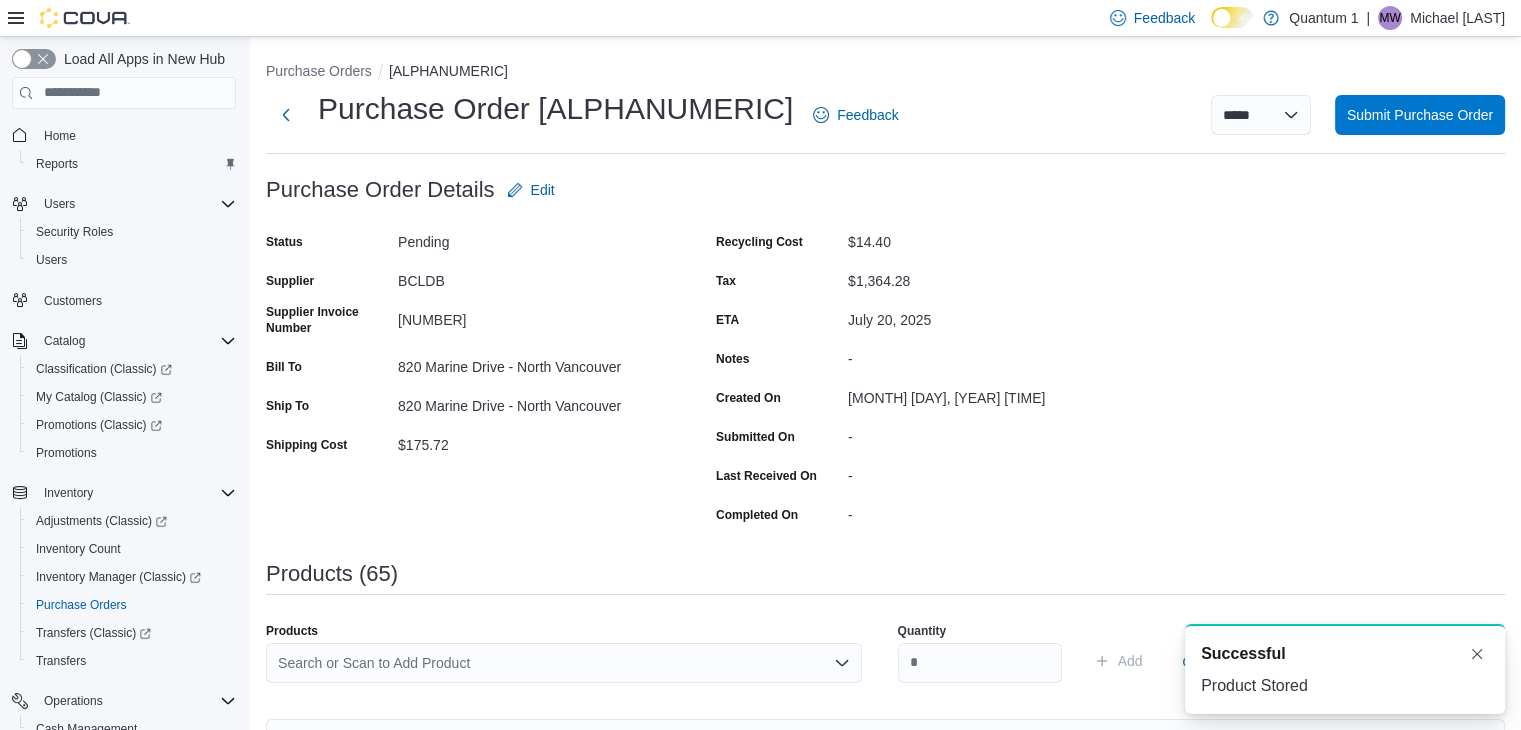 click on "Products" at bounding box center (564, 631) 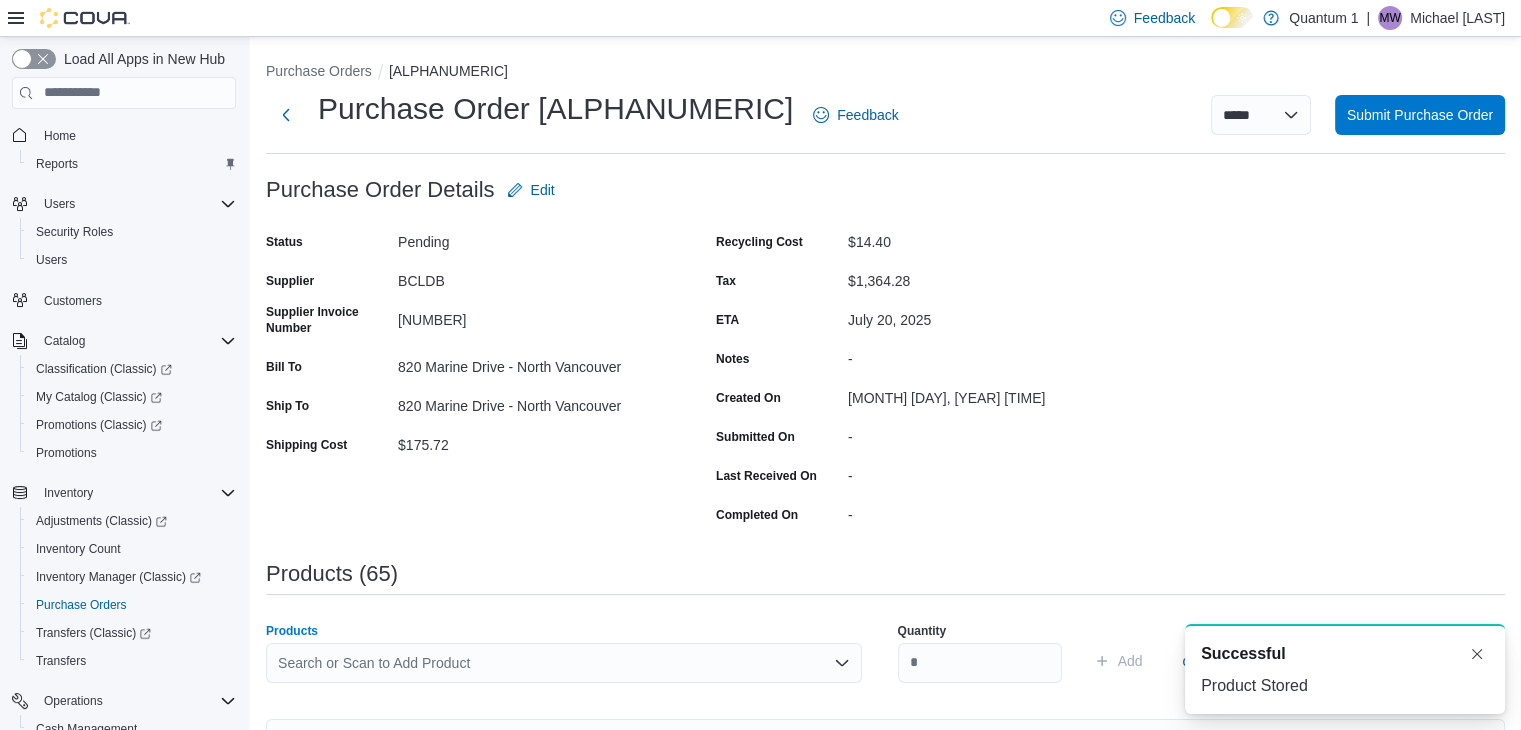 click on "Search or Scan to Add Product" at bounding box center [564, 663] 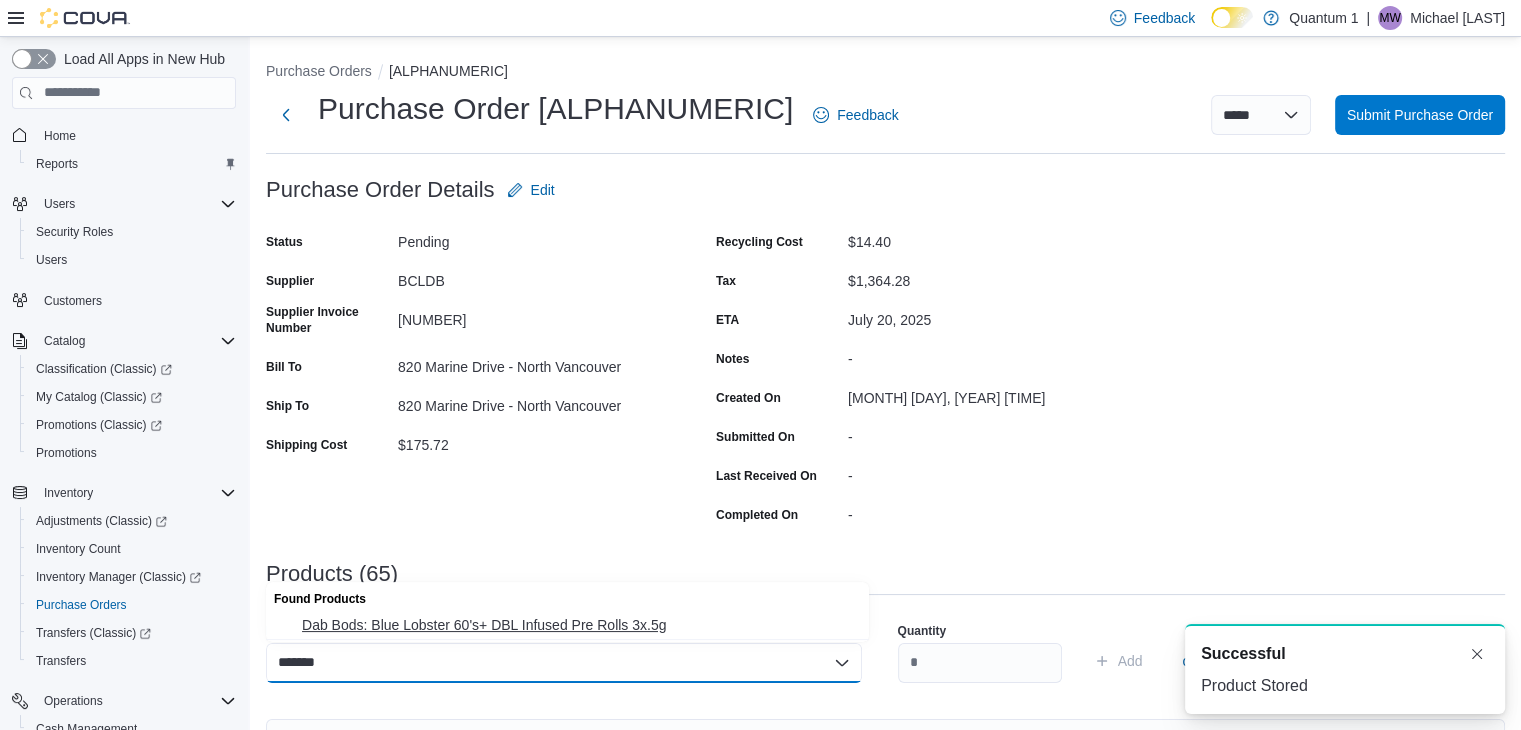 click on "Dab Bods: Blue Lobster 60's+ DBL Infused Pre Rolls 3x.5g" at bounding box center [579, 625] 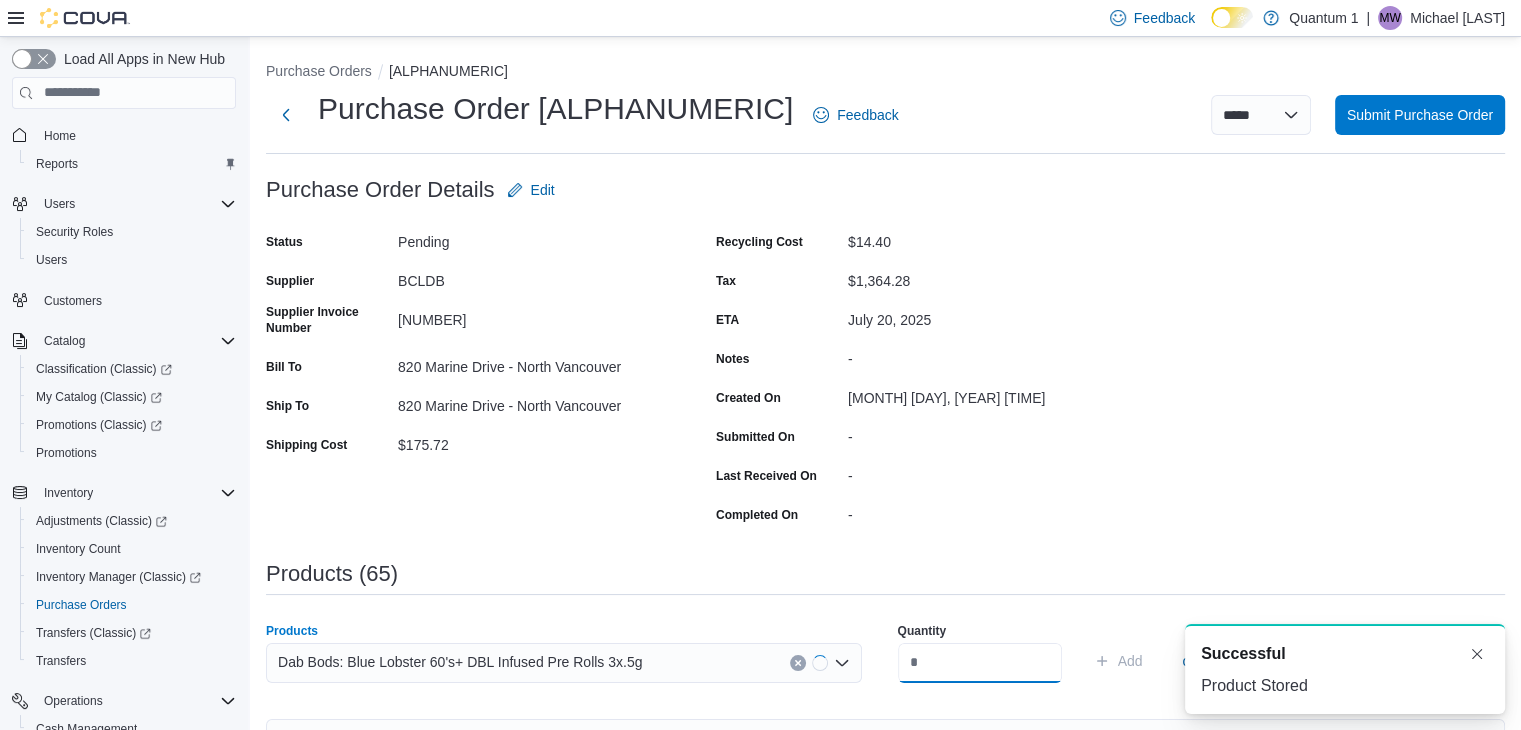 click at bounding box center (980, 663) 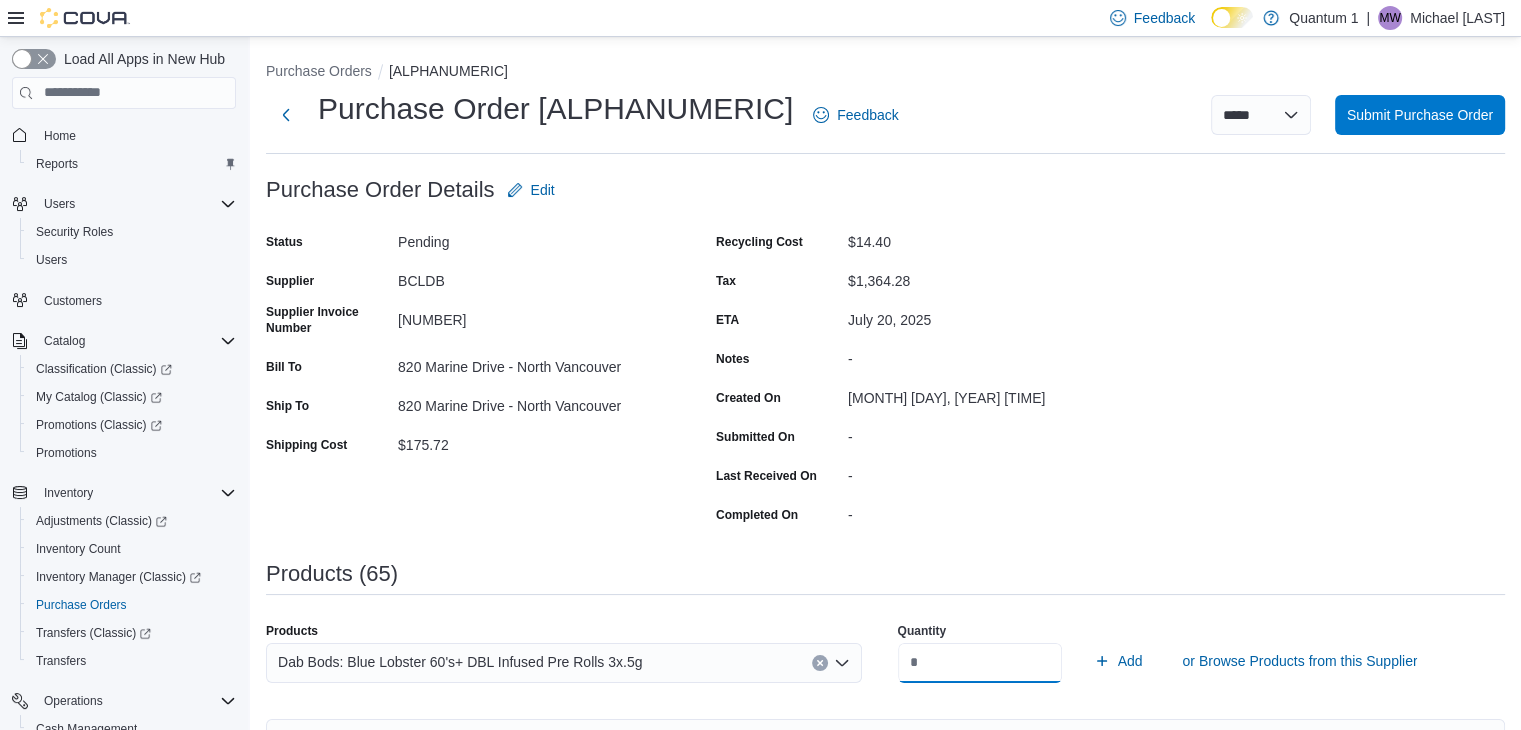 click on "Add" at bounding box center [1118, 661] 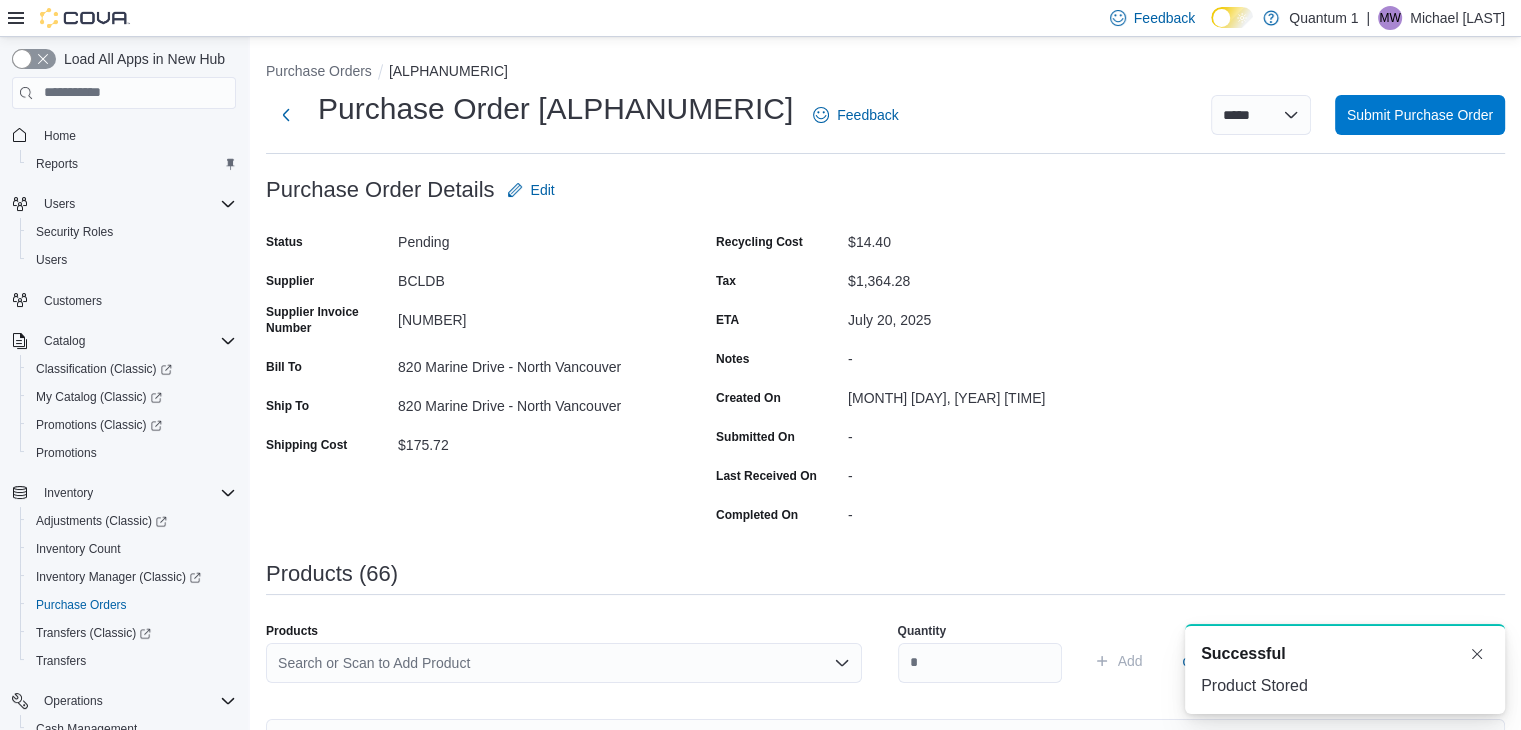 click on "Search or Scan to Add Product" at bounding box center (564, 663) 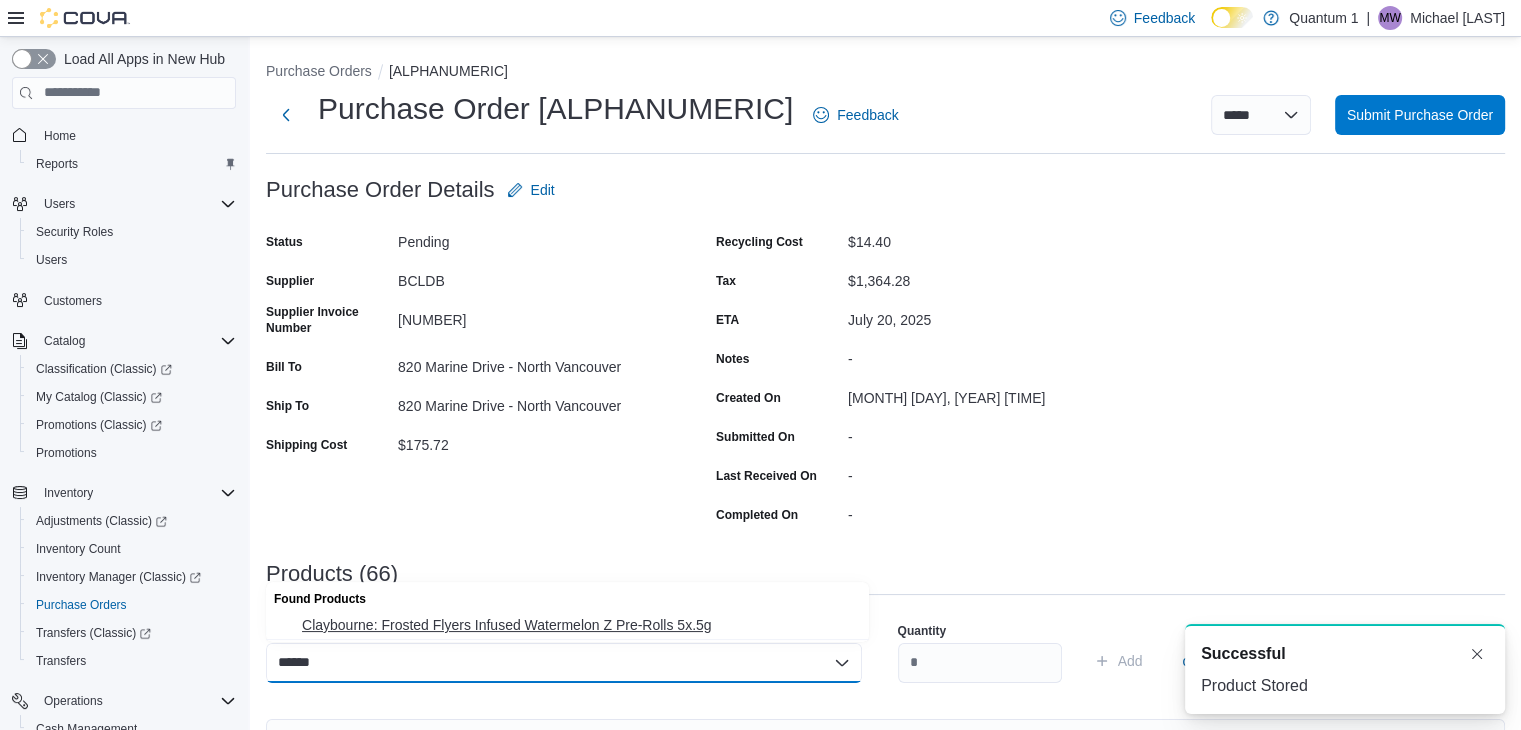 click on "Claybourne: Frosted Flyers Infused Watermelon Z Pre-Rolls 5x.5g" at bounding box center [567, 625] 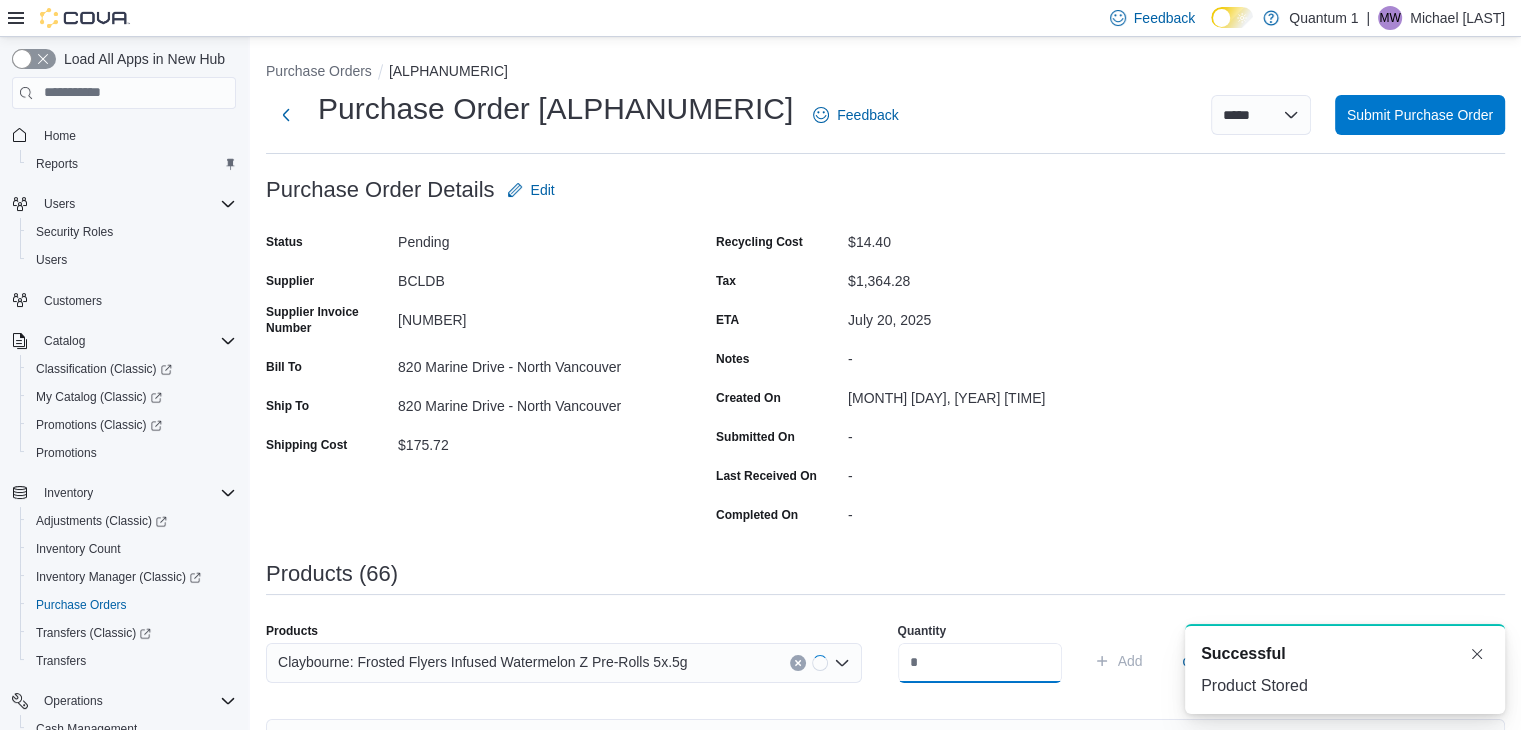 click at bounding box center [980, 663] 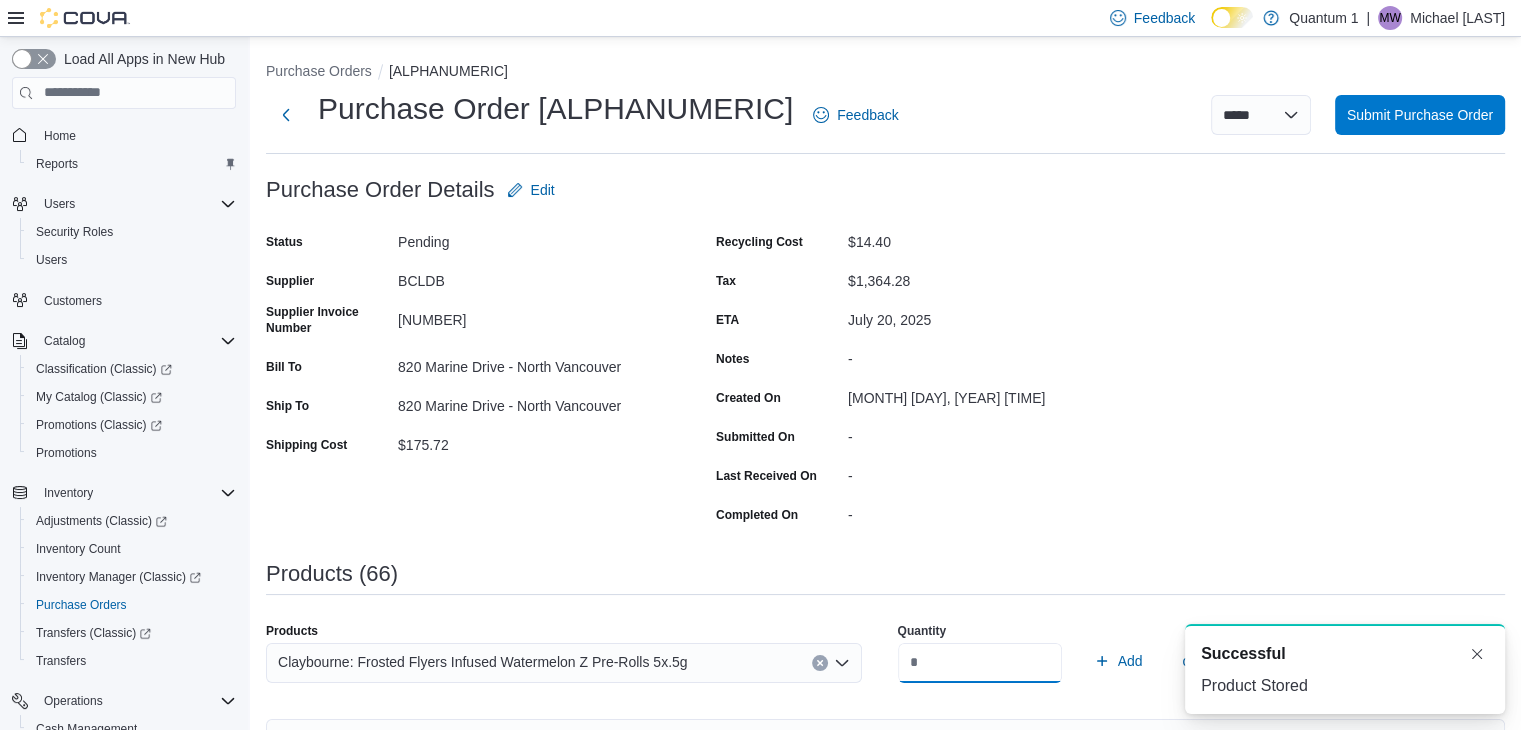 click on "Add" at bounding box center (1118, 661) 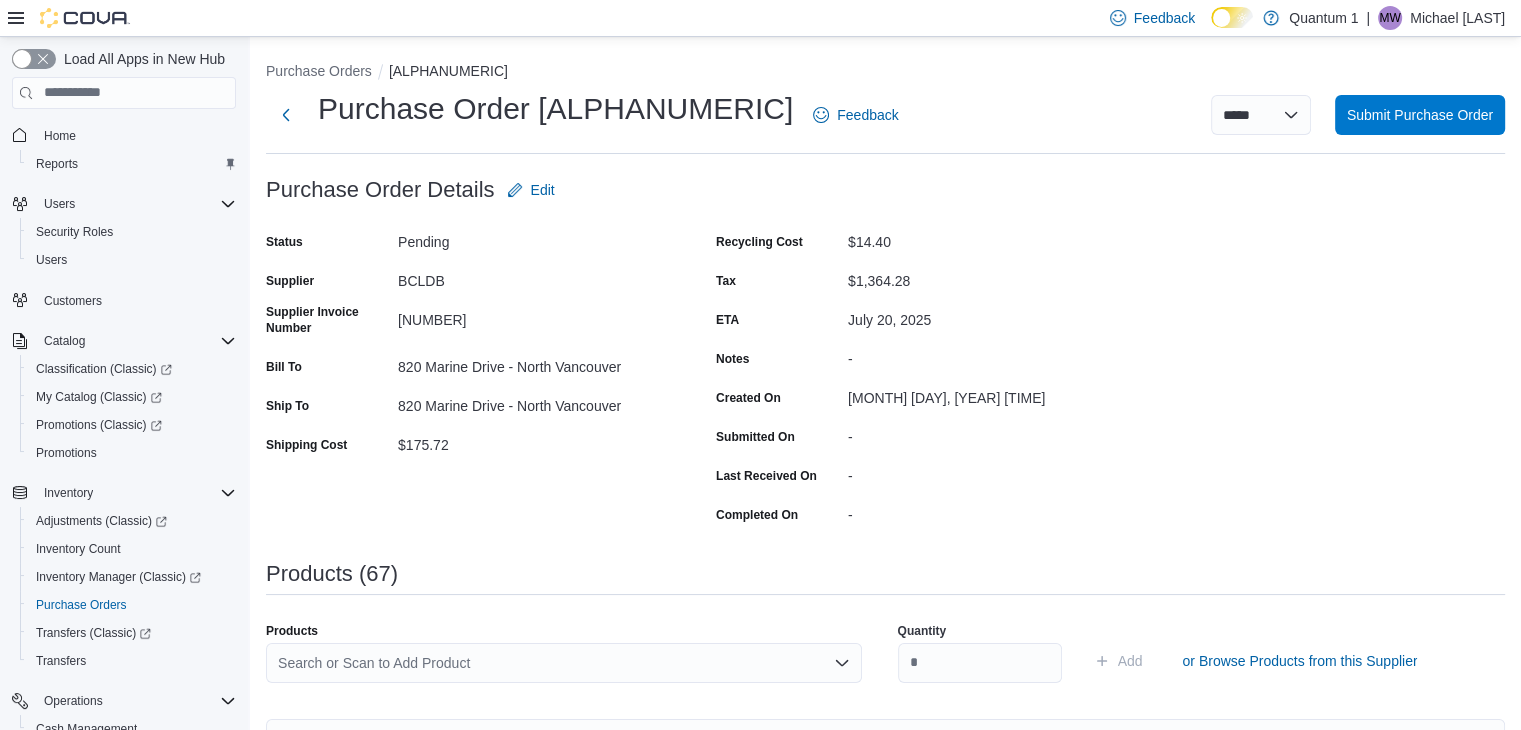 click on "Search or Scan to Add Product" at bounding box center [564, 663] 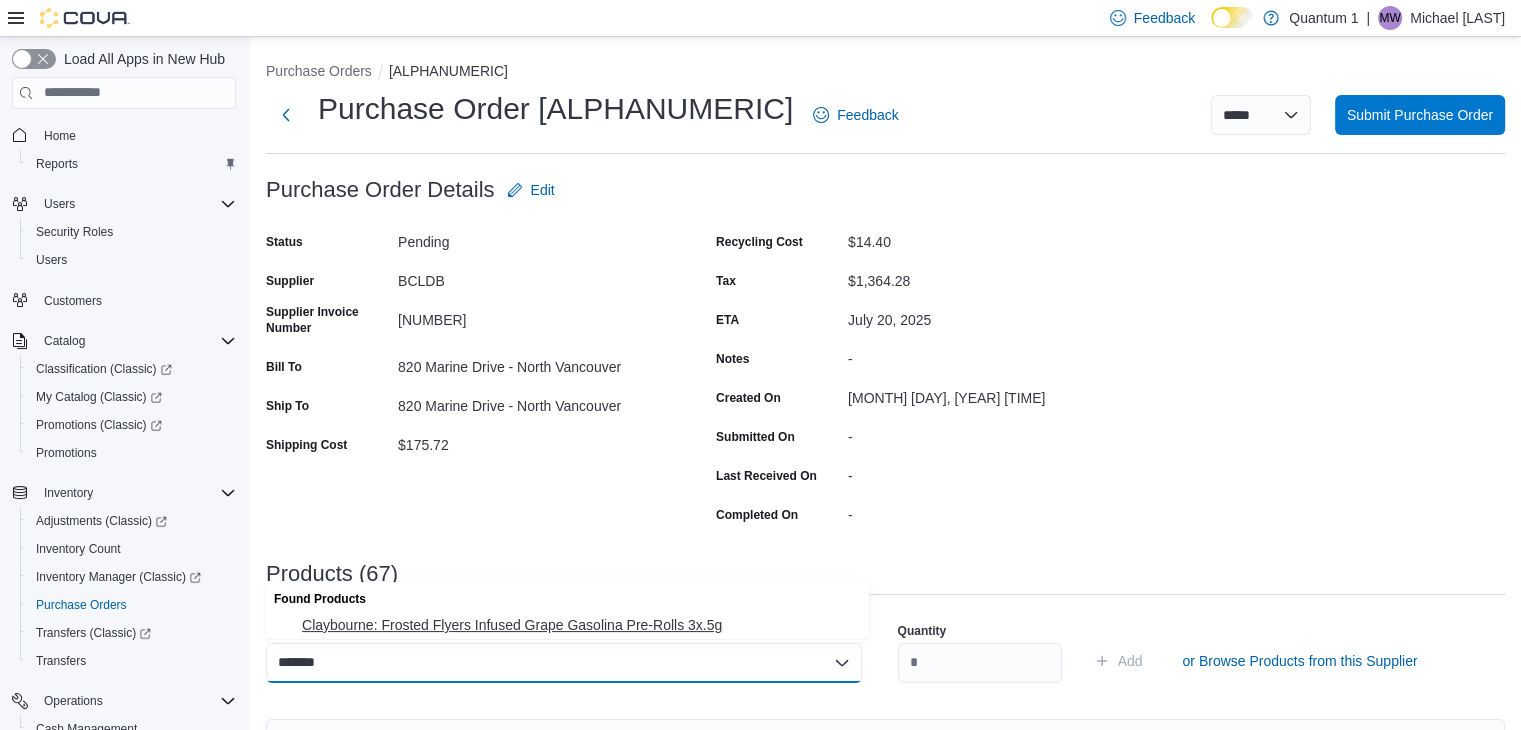 click on "Claybourne: Frosted Flyers Infused Grape Gasolina Pre-Rolls 3x.5g" at bounding box center [579, 625] 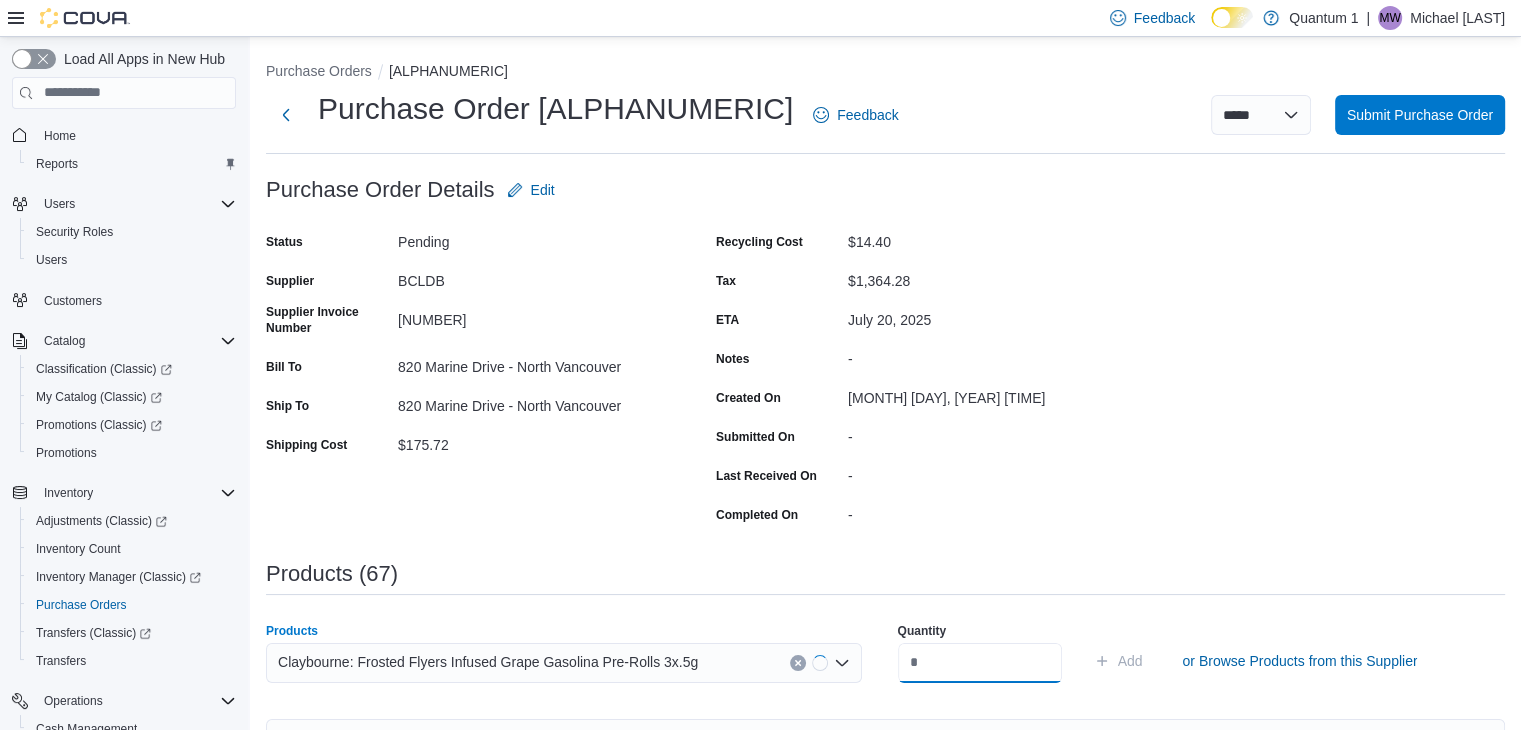click at bounding box center (980, 663) 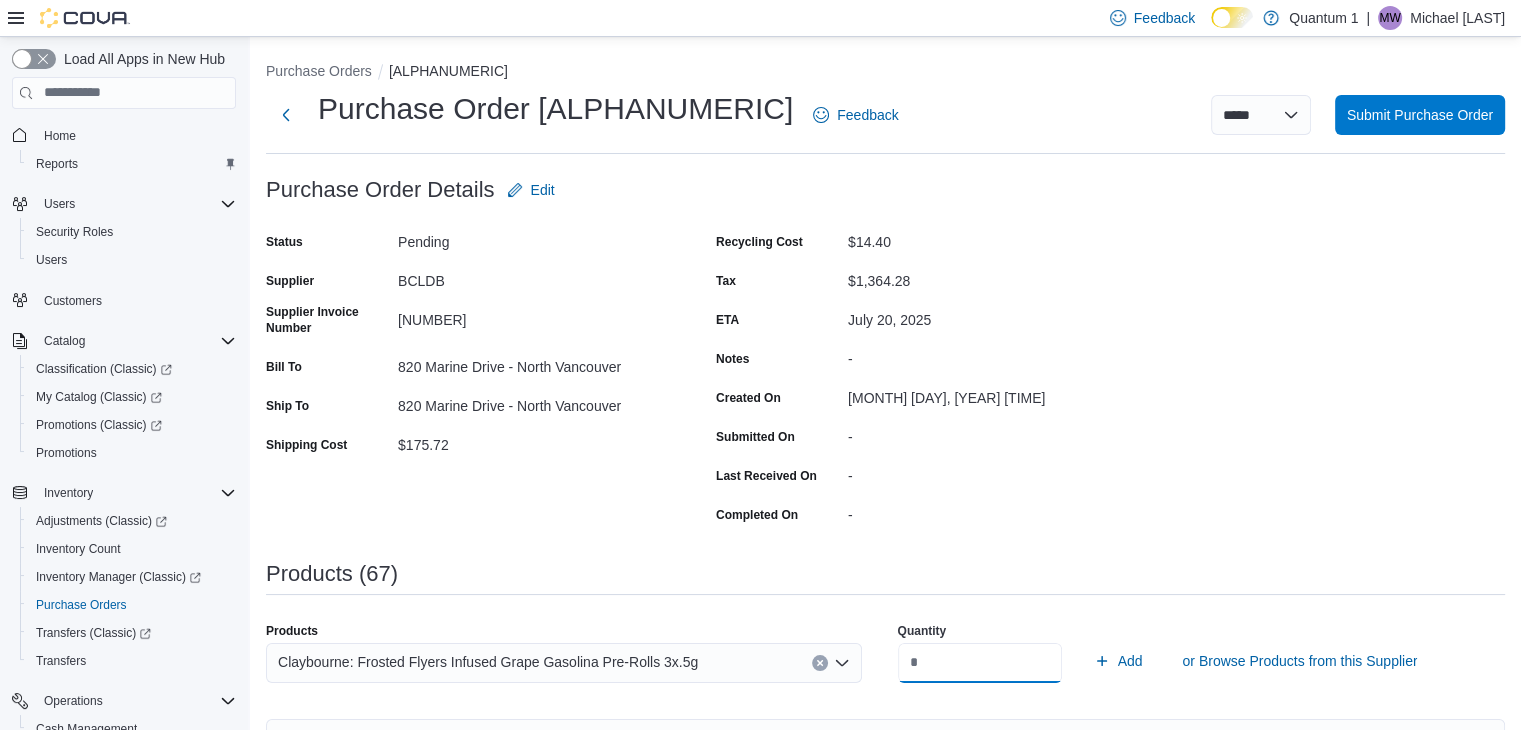click on "Add" at bounding box center (1118, 661) 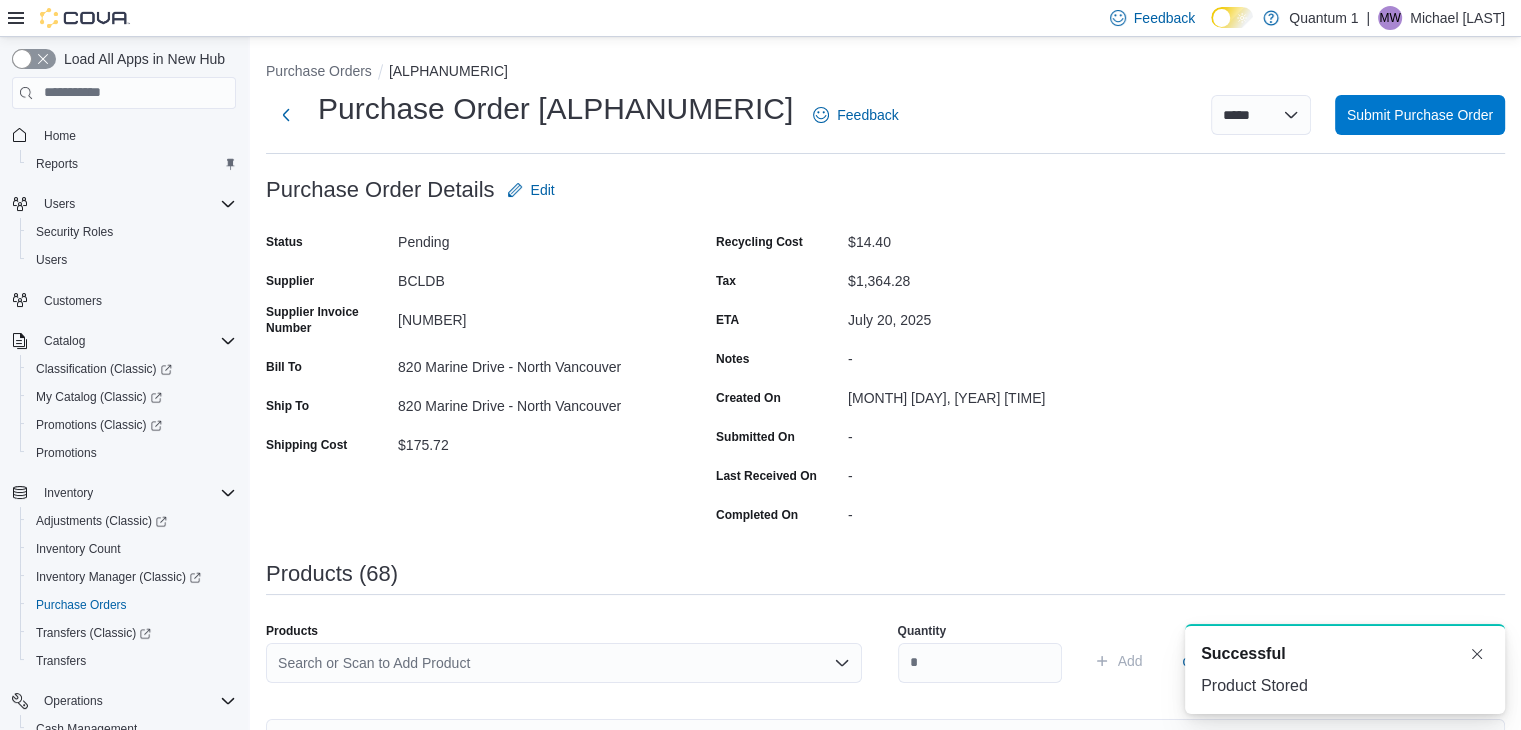 click on "Search or Scan to Add Product" at bounding box center (564, 663) 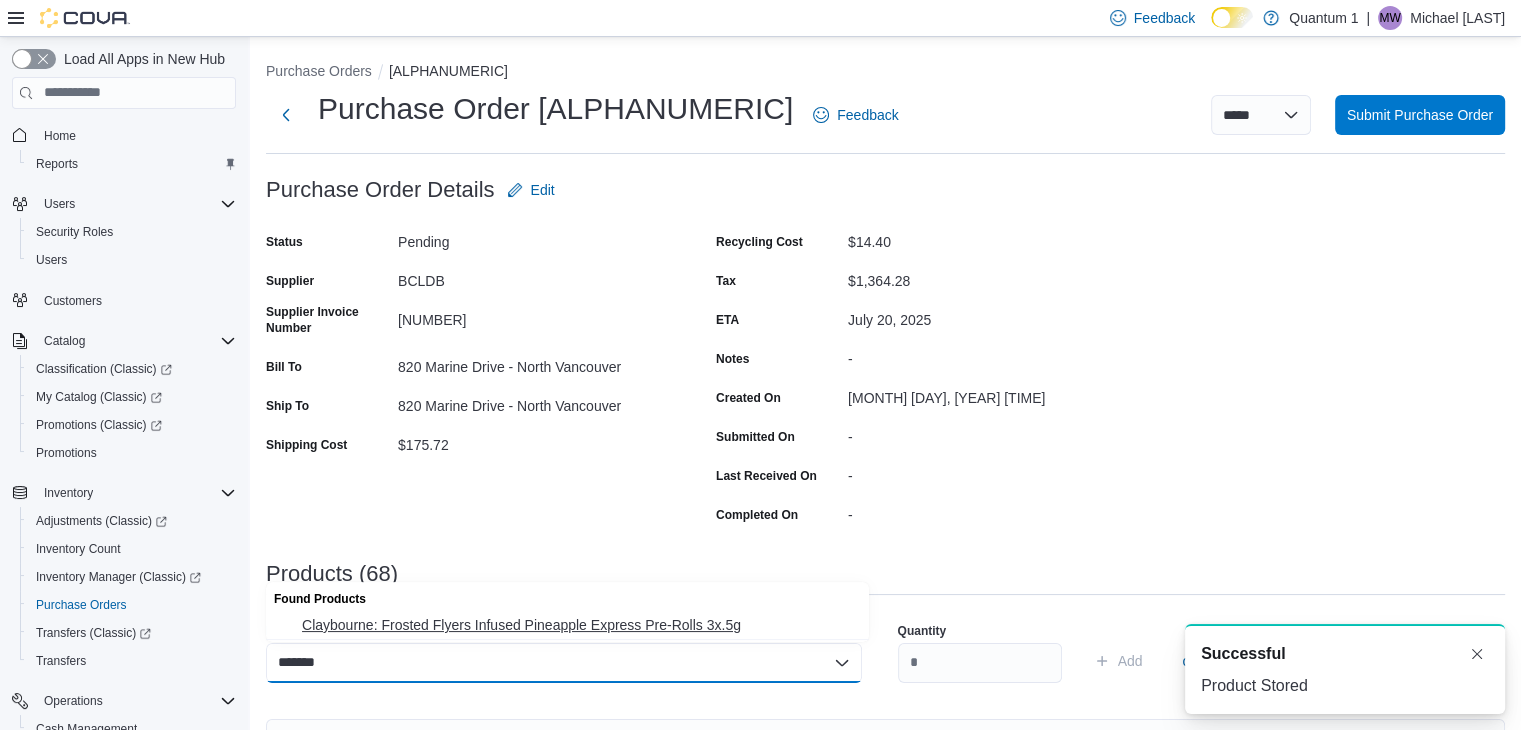 drag, startPoint x: 560, startPoint y: 628, endPoint x: 808, endPoint y: 645, distance: 248.58199 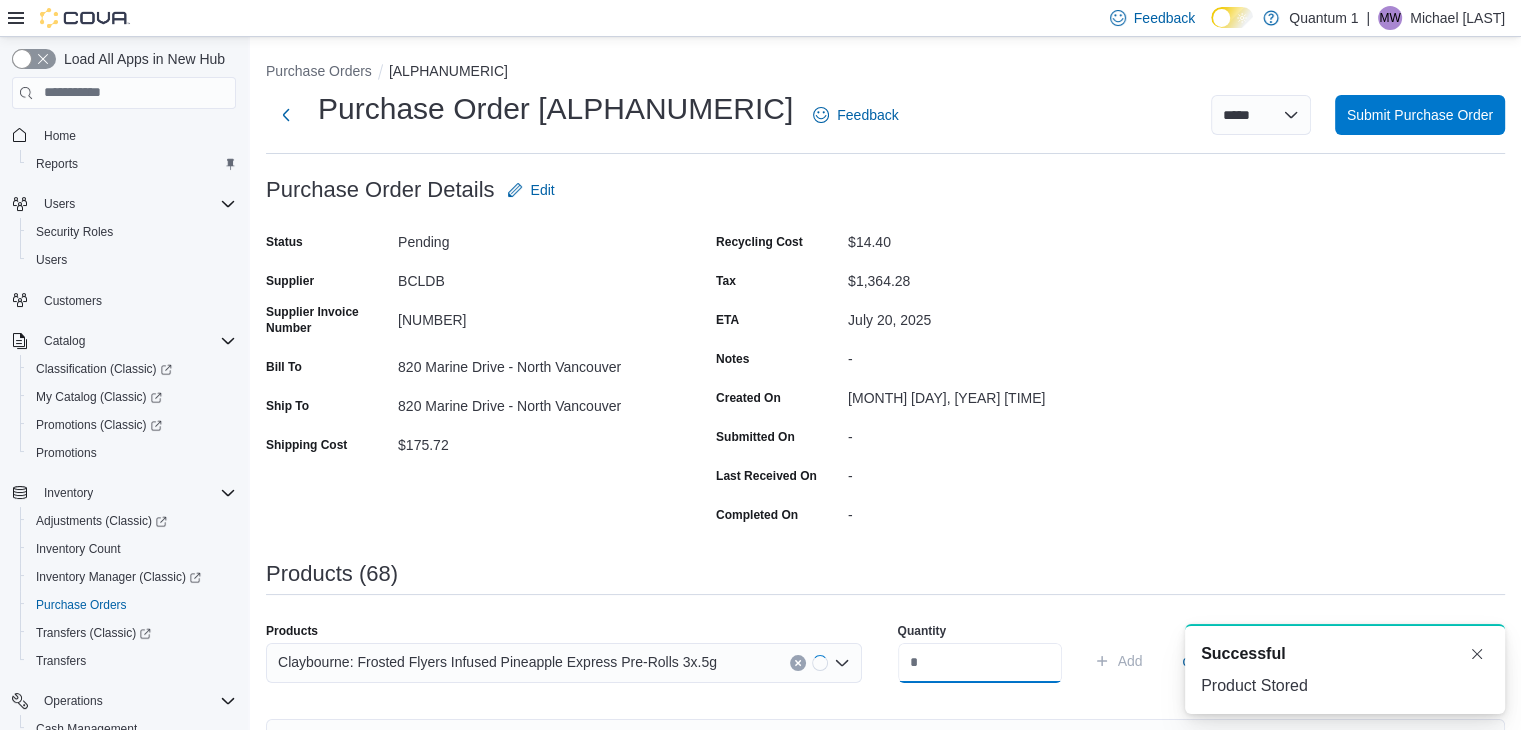 click at bounding box center (980, 663) 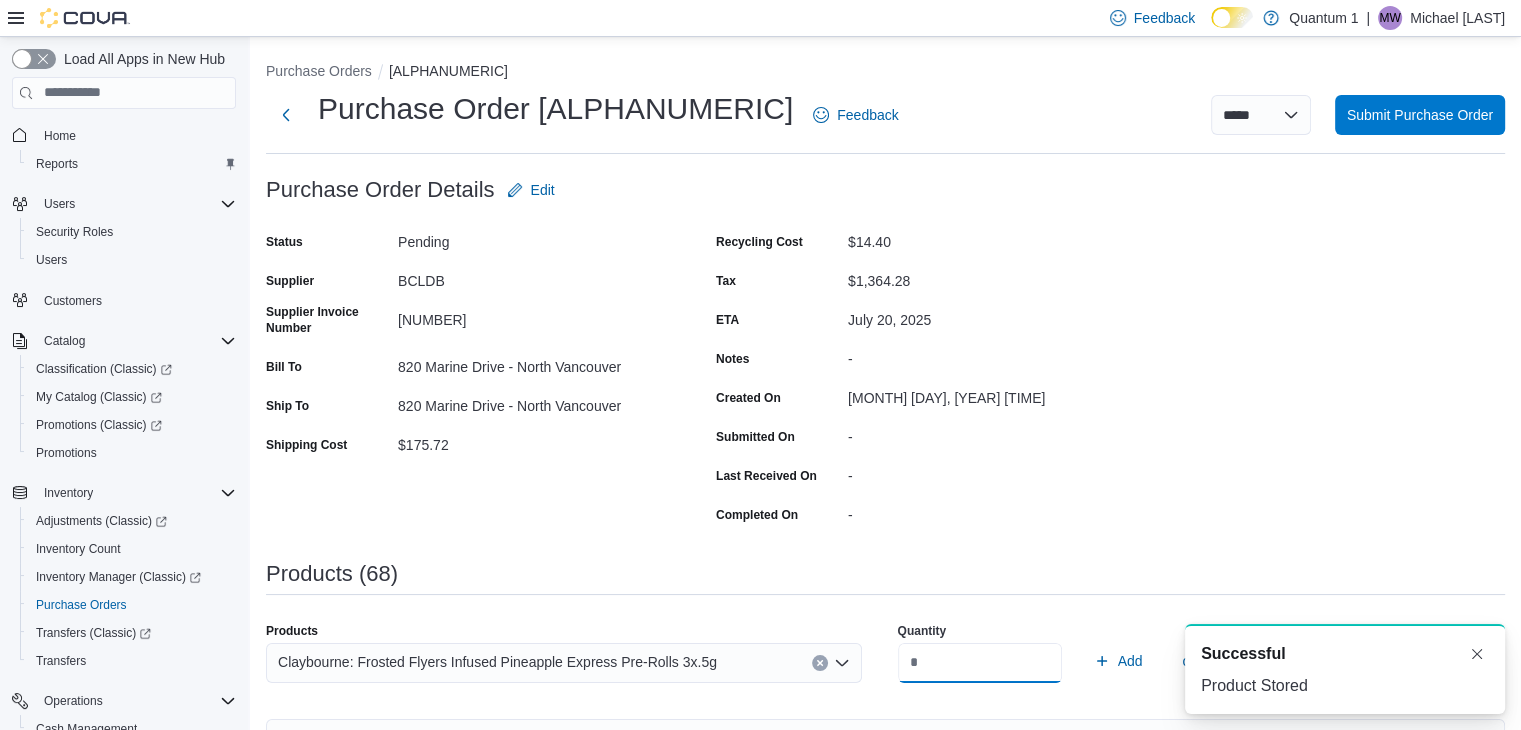 click on "Add" at bounding box center [1118, 661] 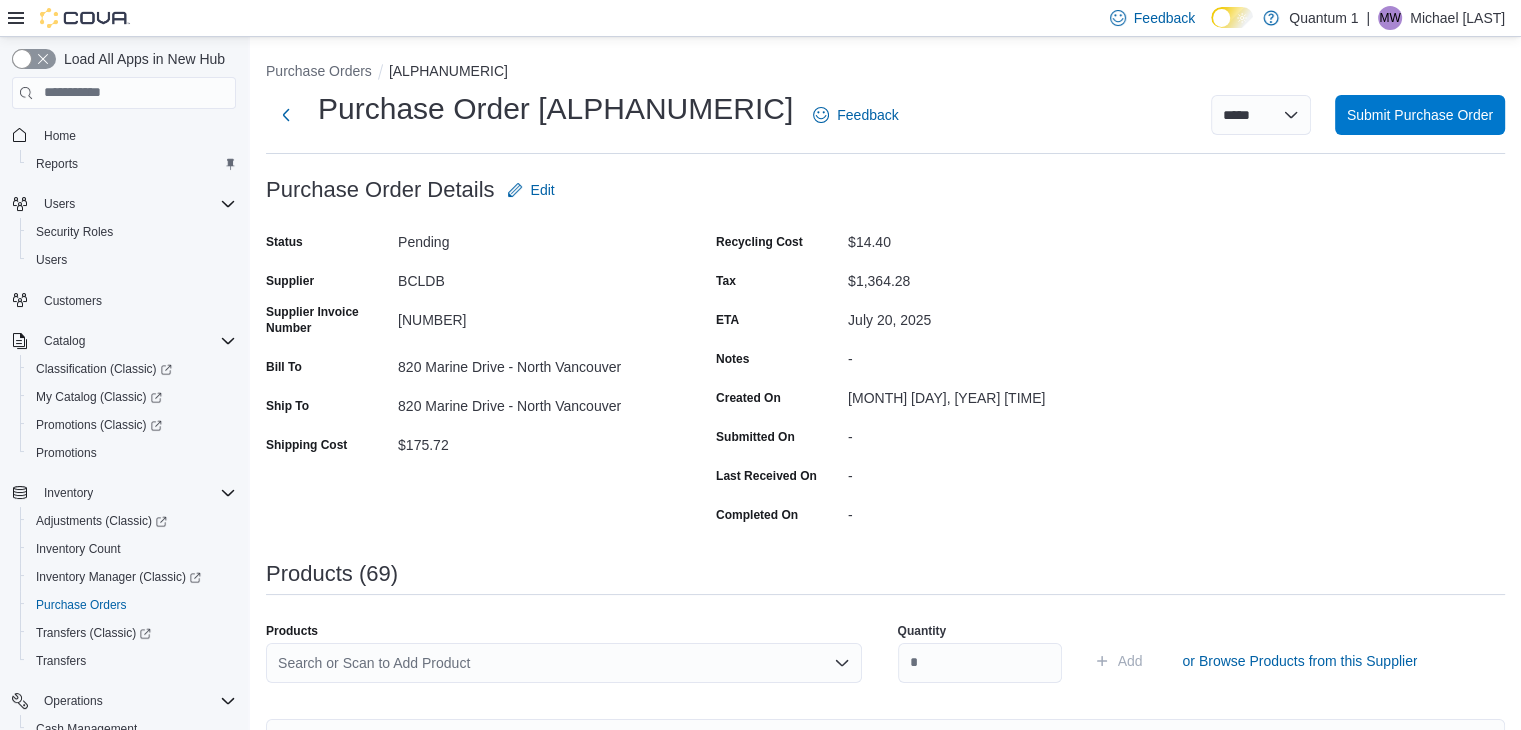 click on "Search or Scan to Add Product" at bounding box center (564, 663) 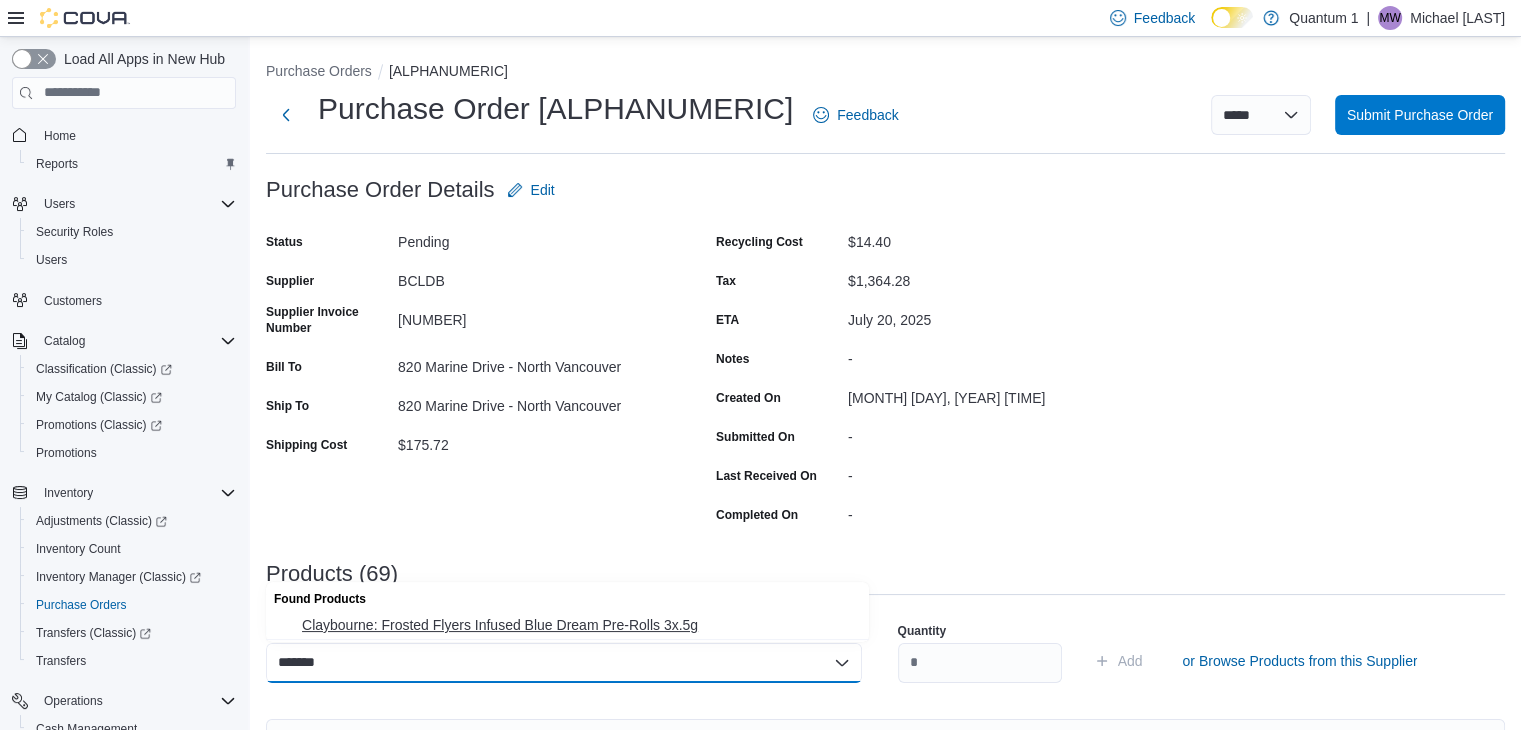 click on "Claybourne: Frosted Flyers Infused Blue Dream Pre-Rolls 3x.5g" at bounding box center (579, 625) 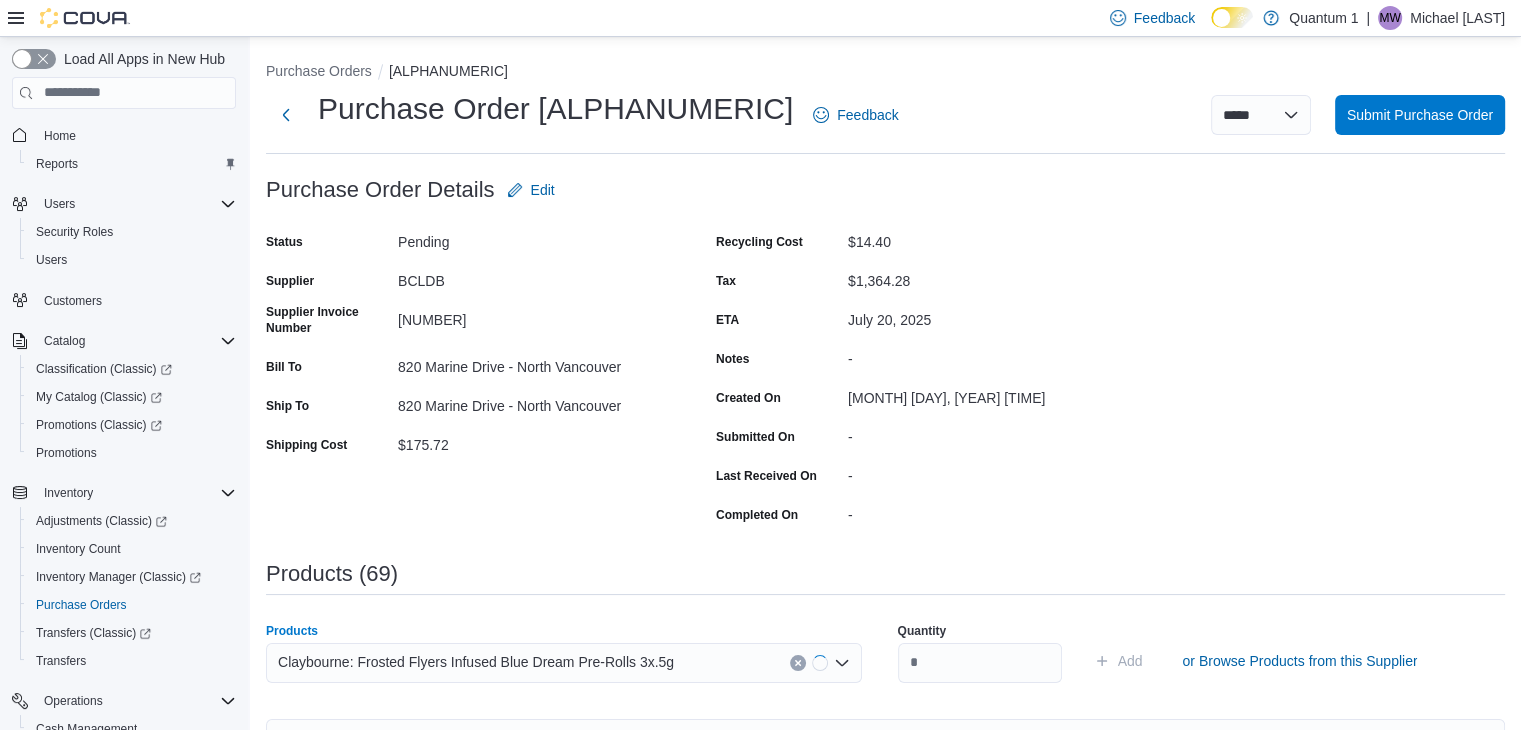 click on "Quantity" at bounding box center [980, 653] 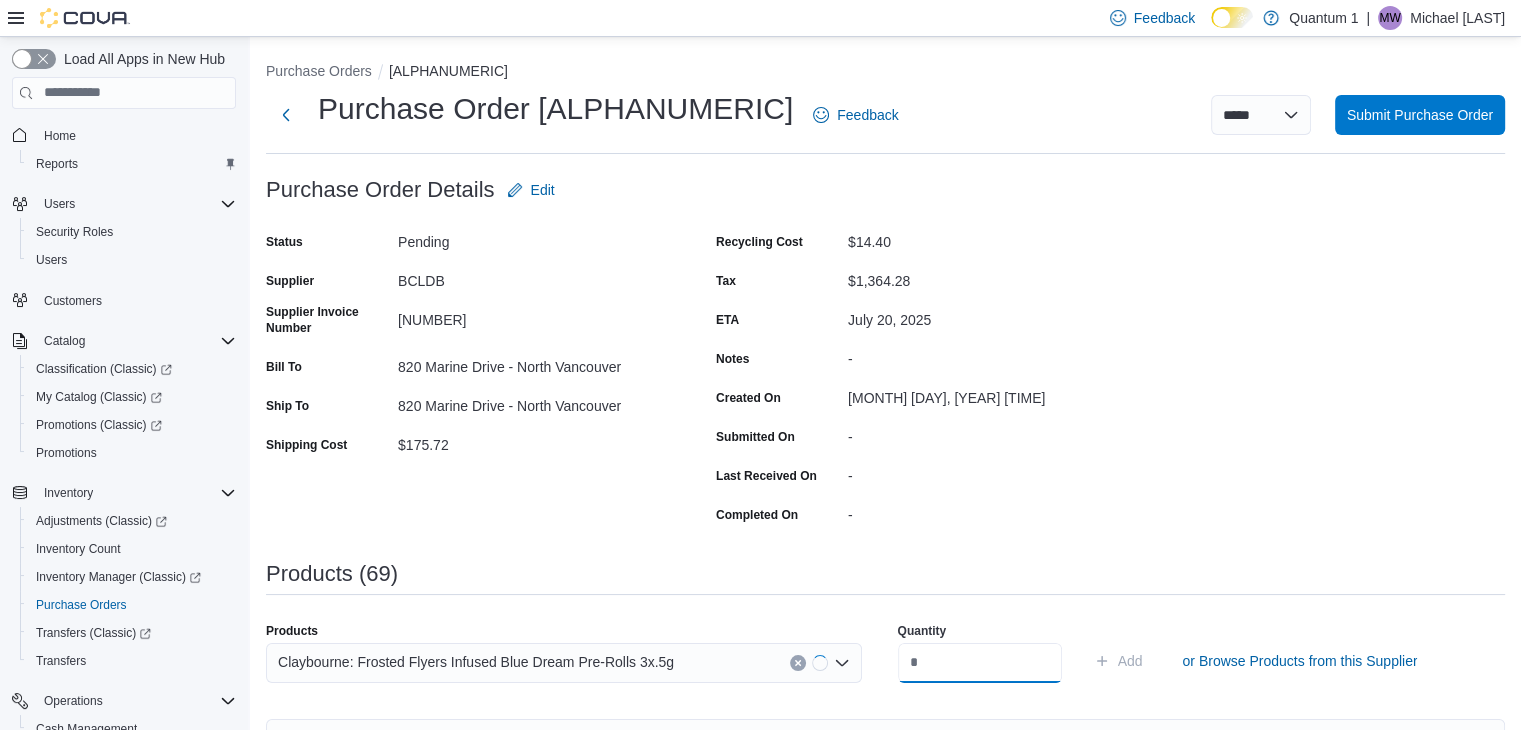 click at bounding box center (980, 663) 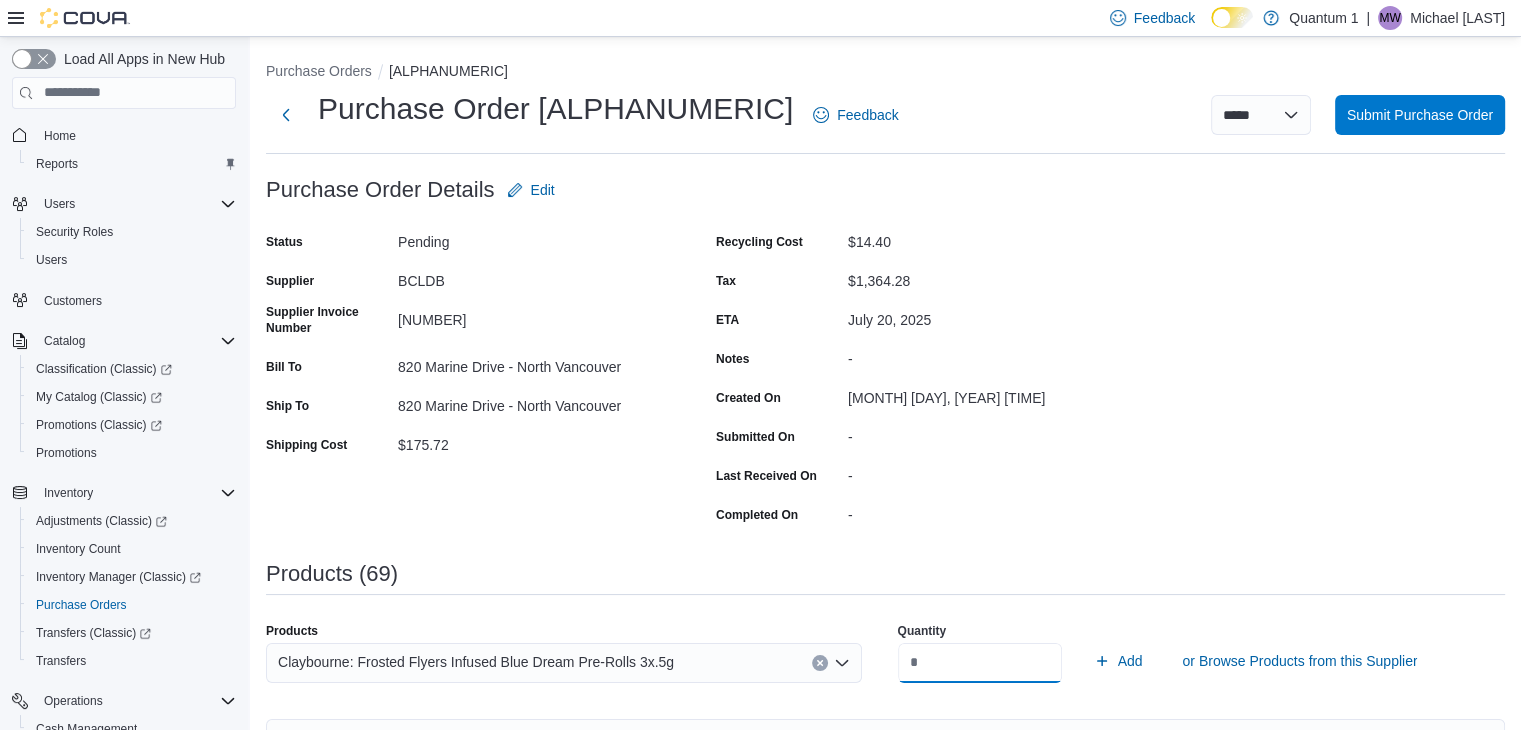 click on "Add" at bounding box center [1118, 661] 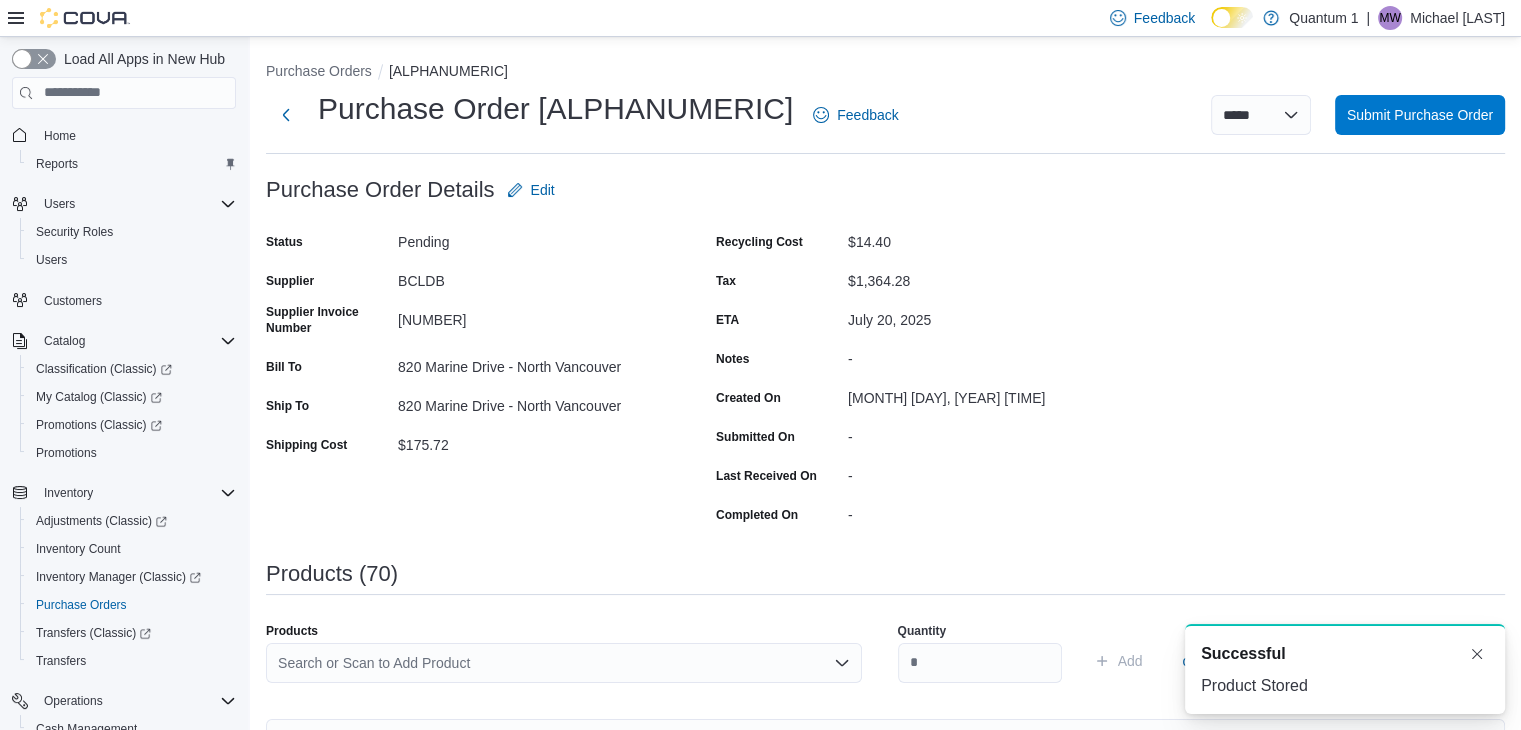 click on "Search or Scan to Add Product" at bounding box center [564, 663] 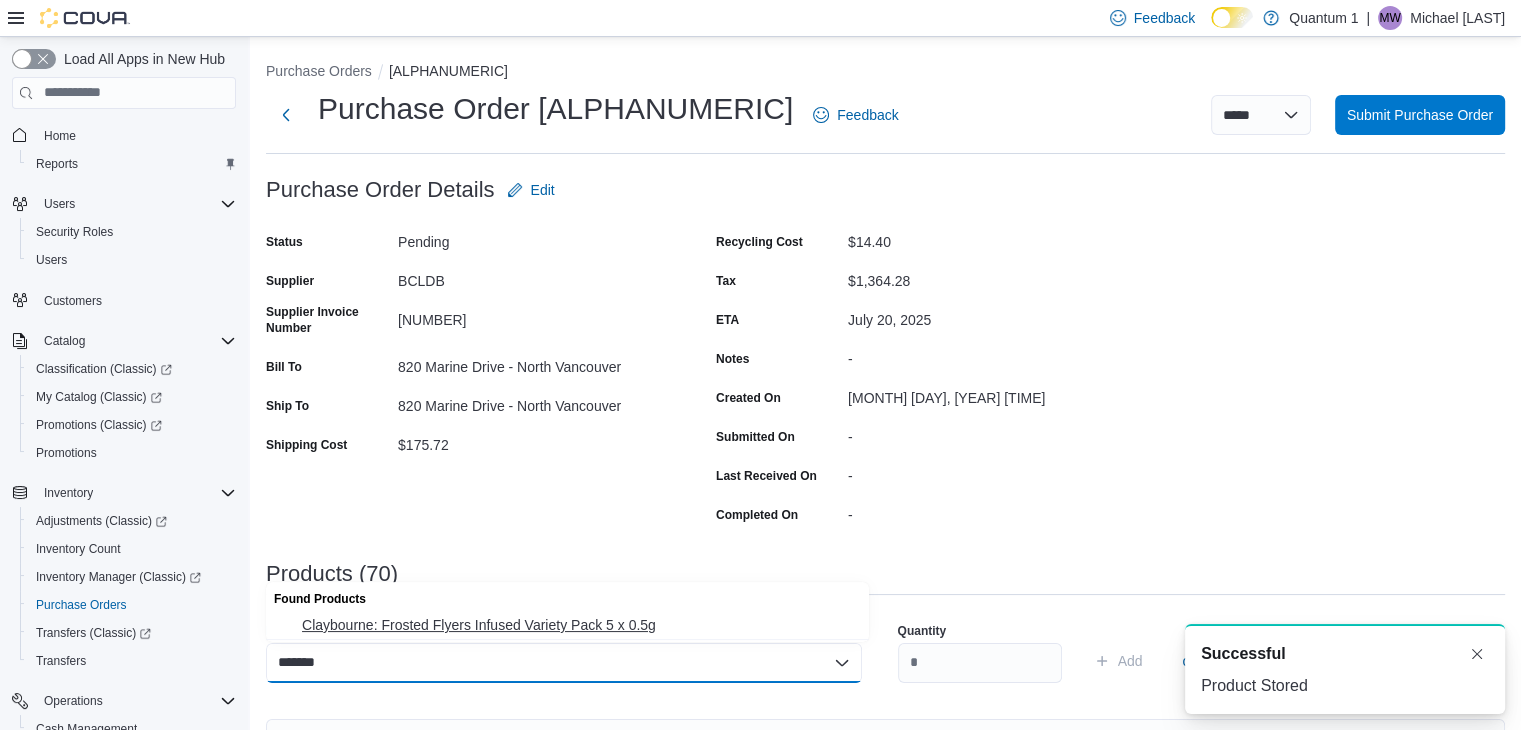 drag, startPoint x: 532, startPoint y: 629, endPoint x: 775, endPoint y: 649, distance: 243.82166 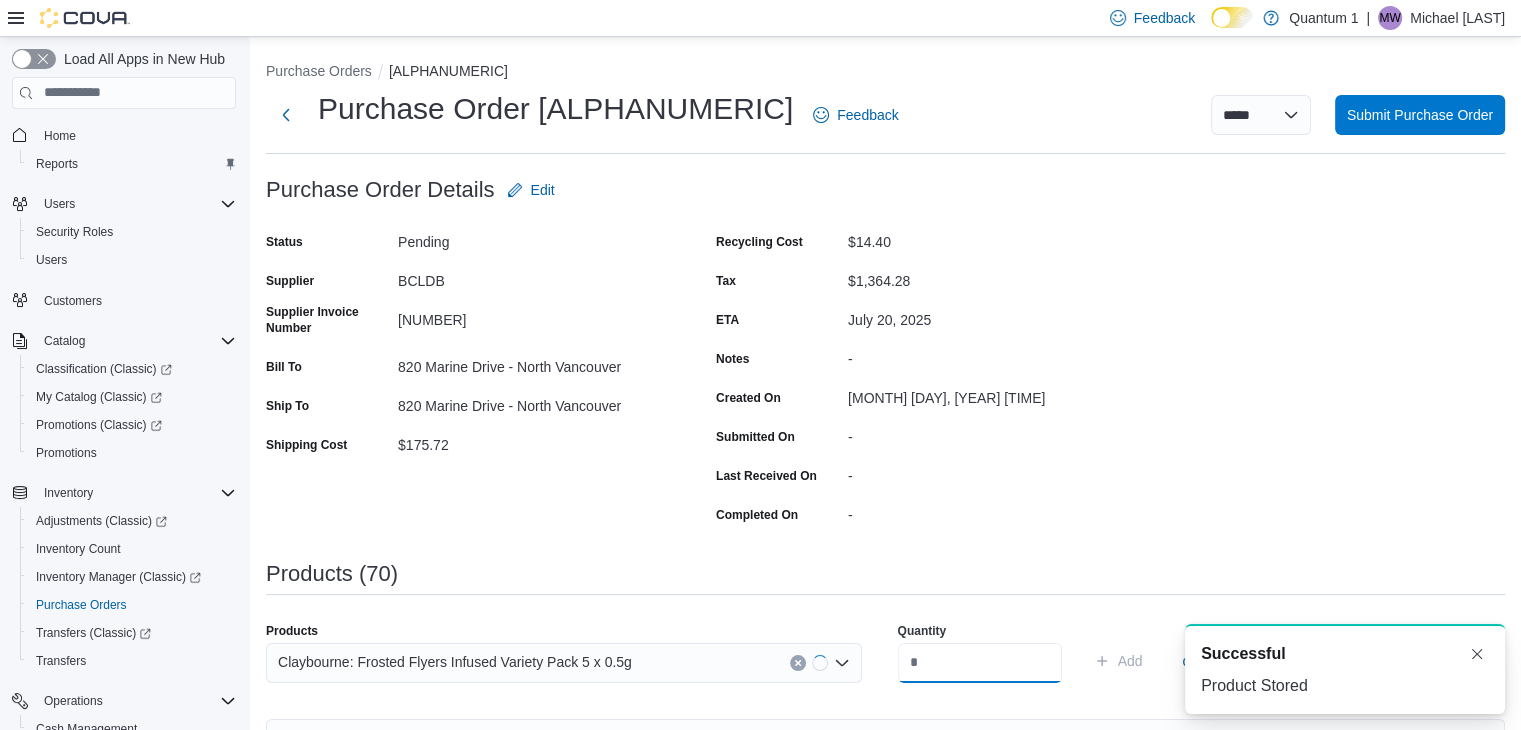 click at bounding box center (980, 663) 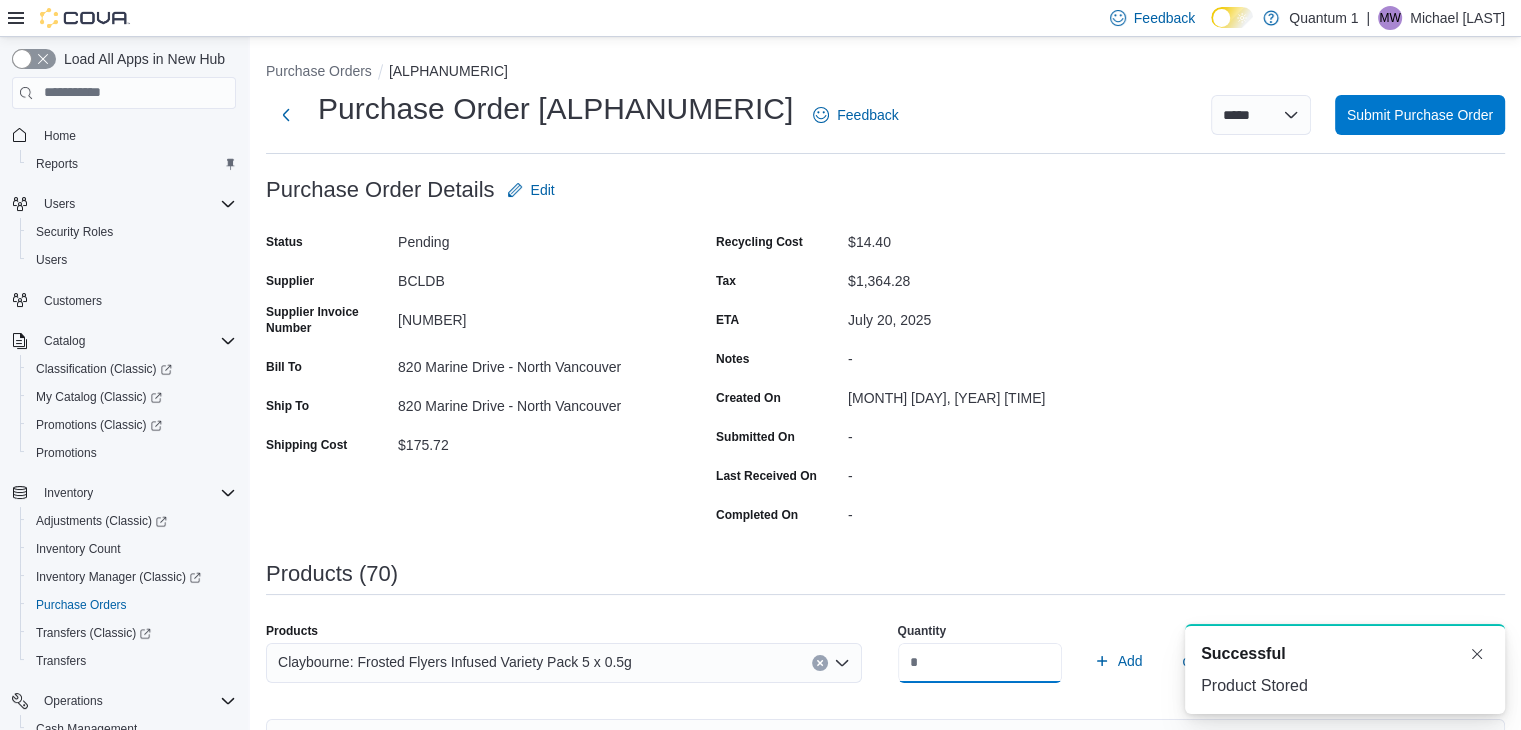 click on "Add" at bounding box center [1118, 661] 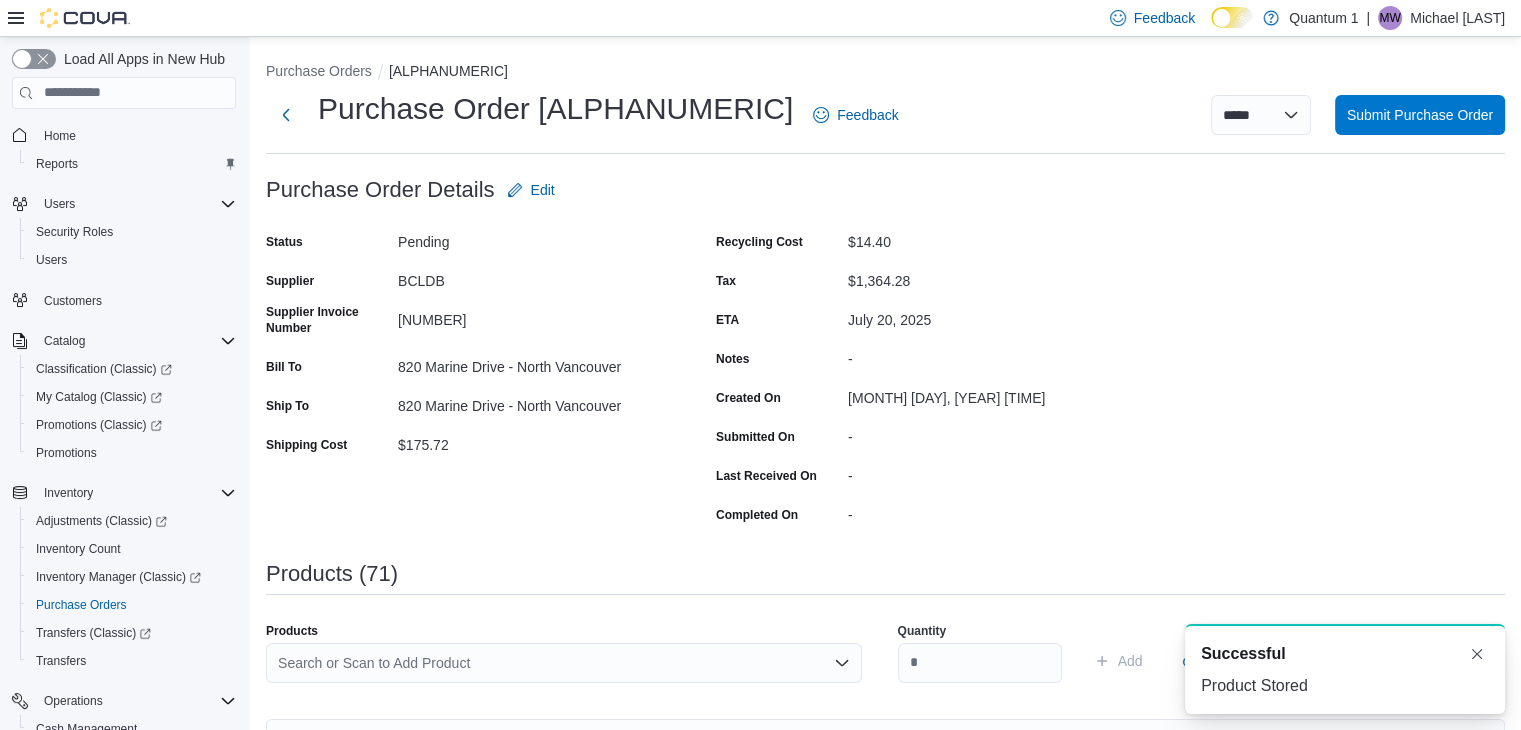 click on "Search or Scan to Add Product" at bounding box center [564, 663] 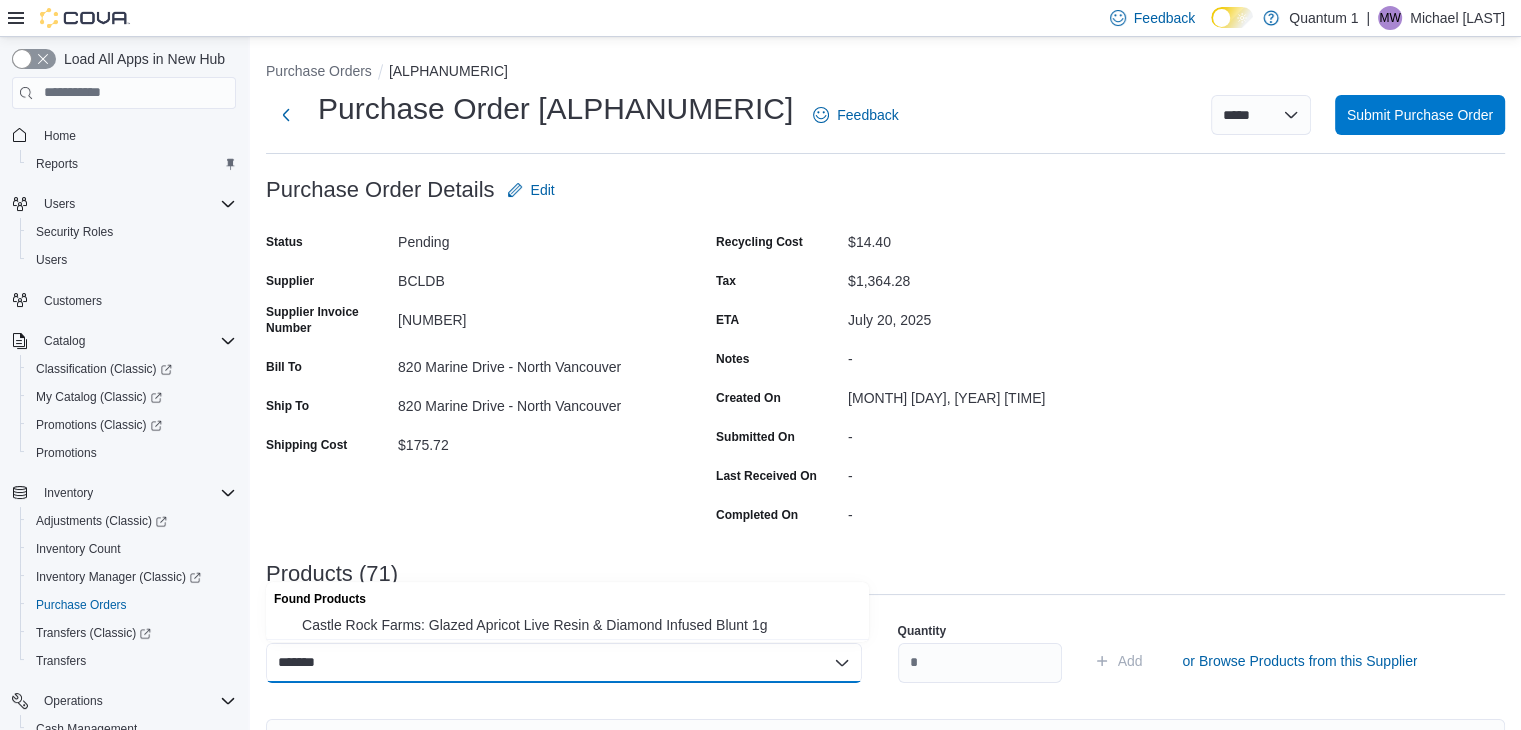click on "Found Products" at bounding box center (567, 596) 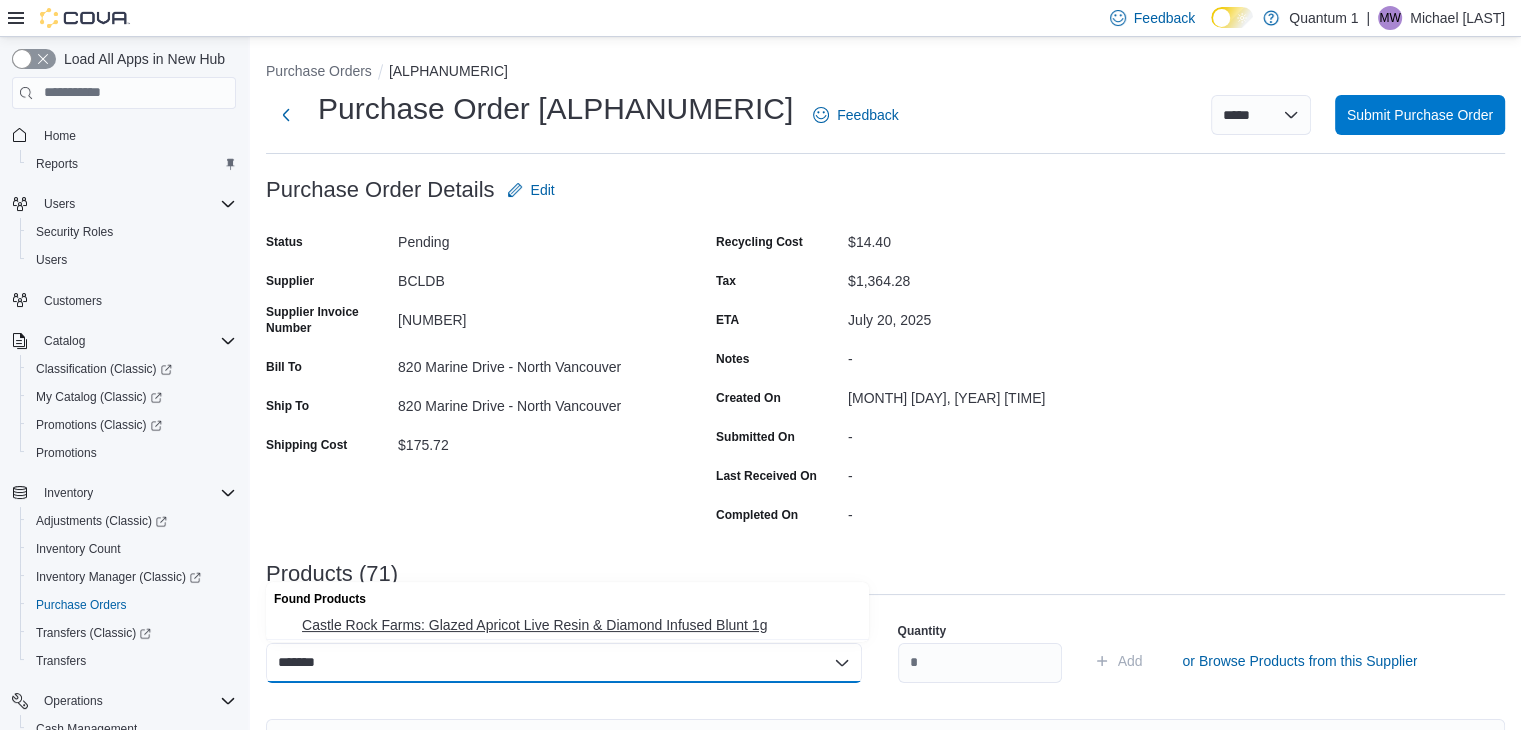 click on "Castle Rock Farms: Glazed Apricot Live Resin & Diamond Infused Blunt 1g" at bounding box center (579, 625) 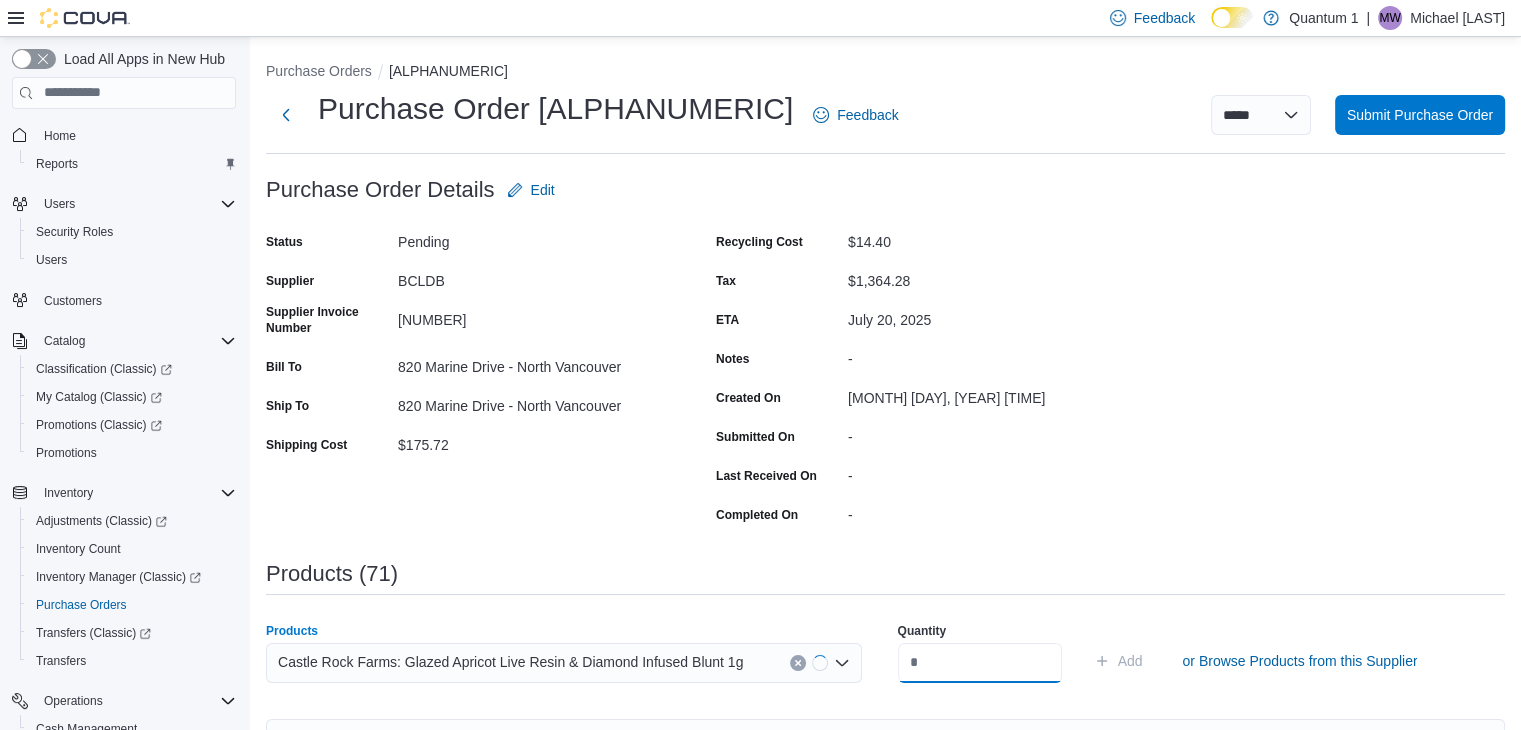 click at bounding box center [980, 663] 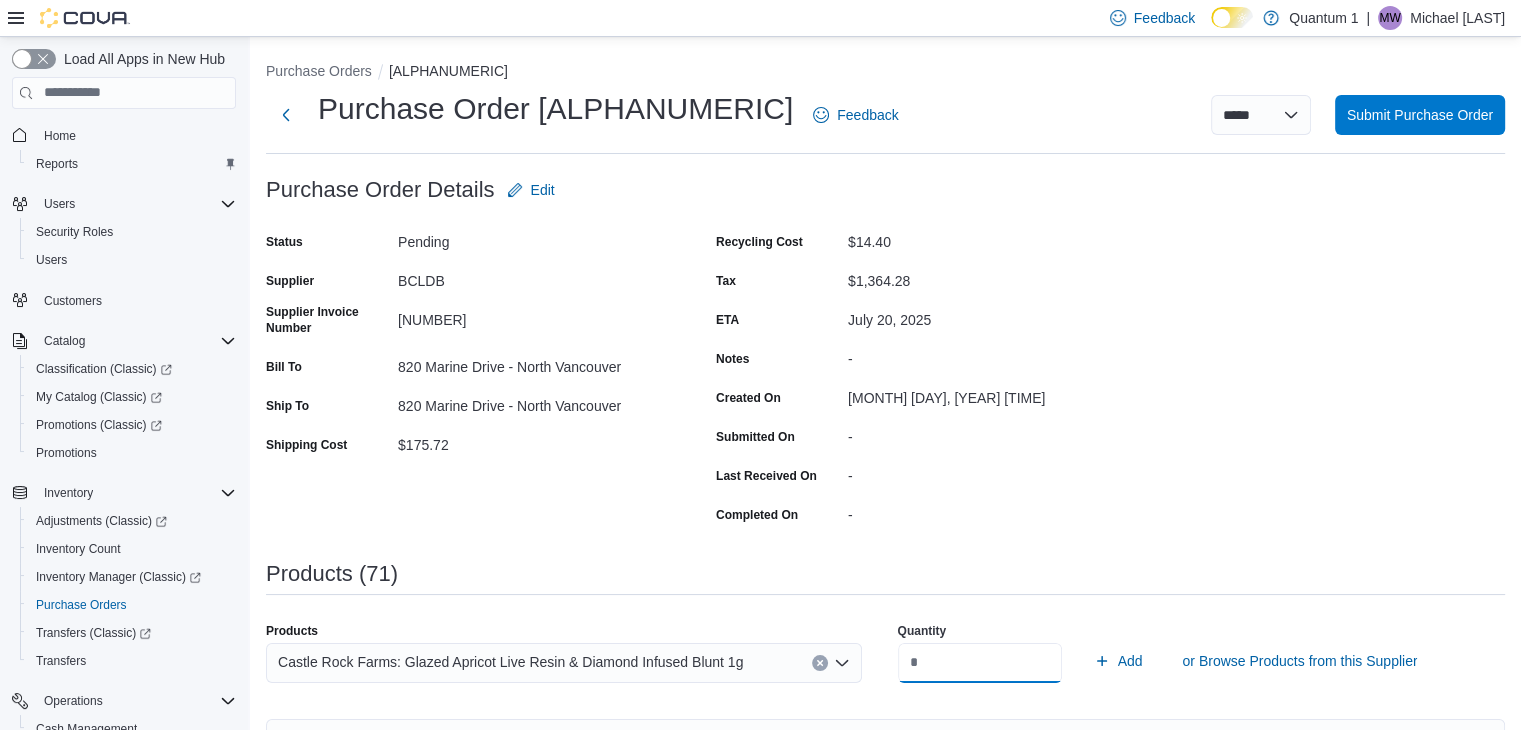 click on "Add" at bounding box center [1118, 661] 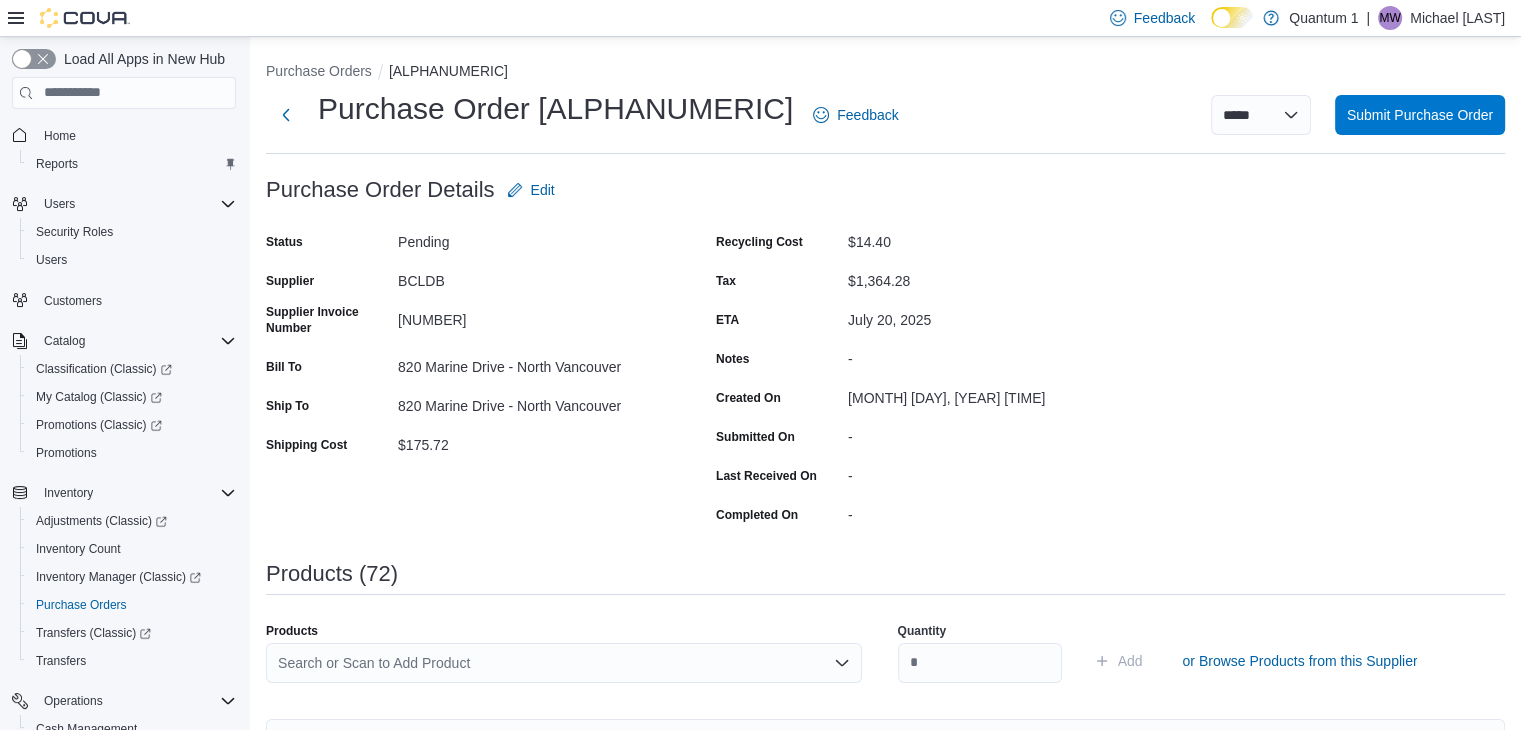 click on "Search or Scan to Add Product" at bounding box center [564, 663] 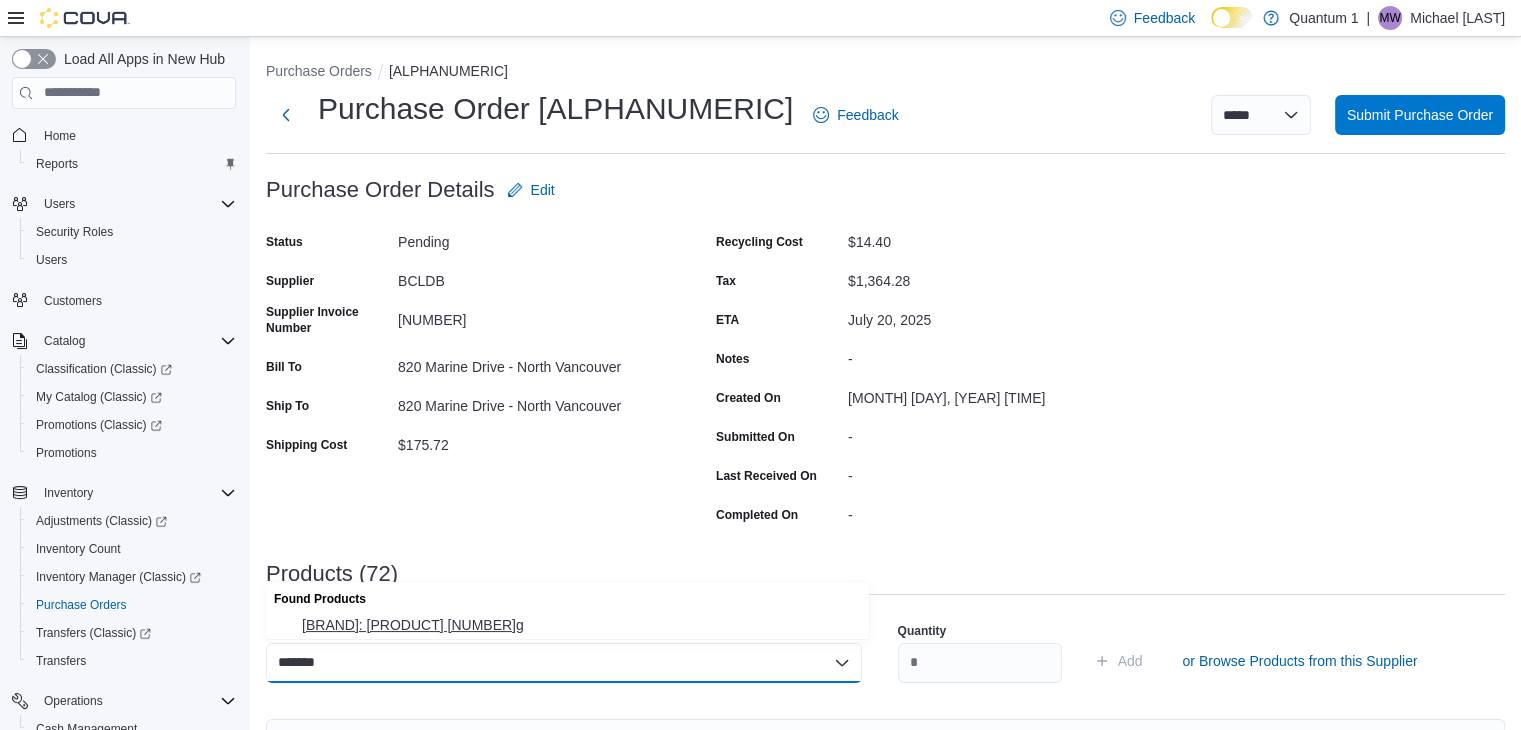 click on "[BRAND]: [PRODUCT] [NUMBER]g" at bounding box center (579, 625) 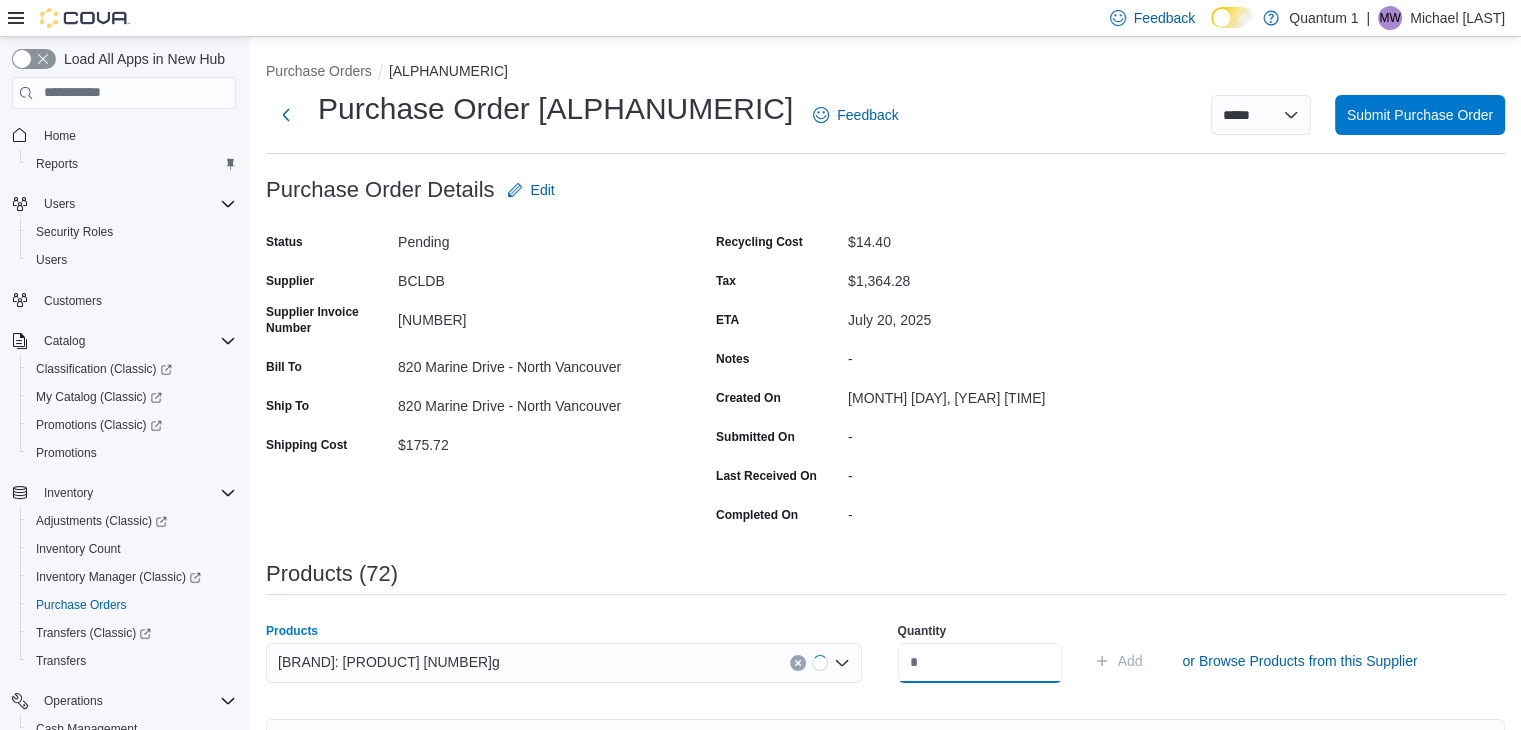 click at bounding box center [980, 663] 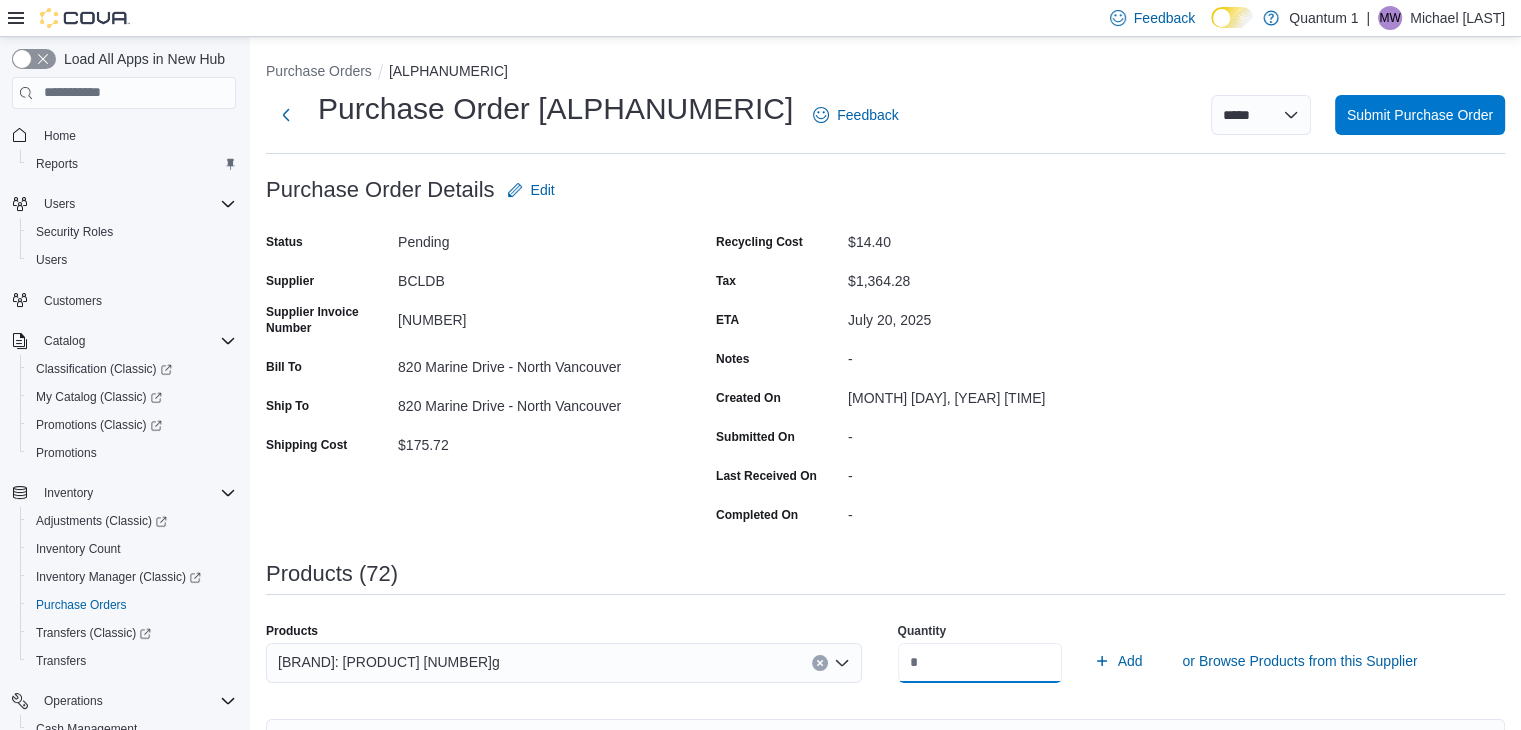 click on "Add" at bounding box center (1118, 661) 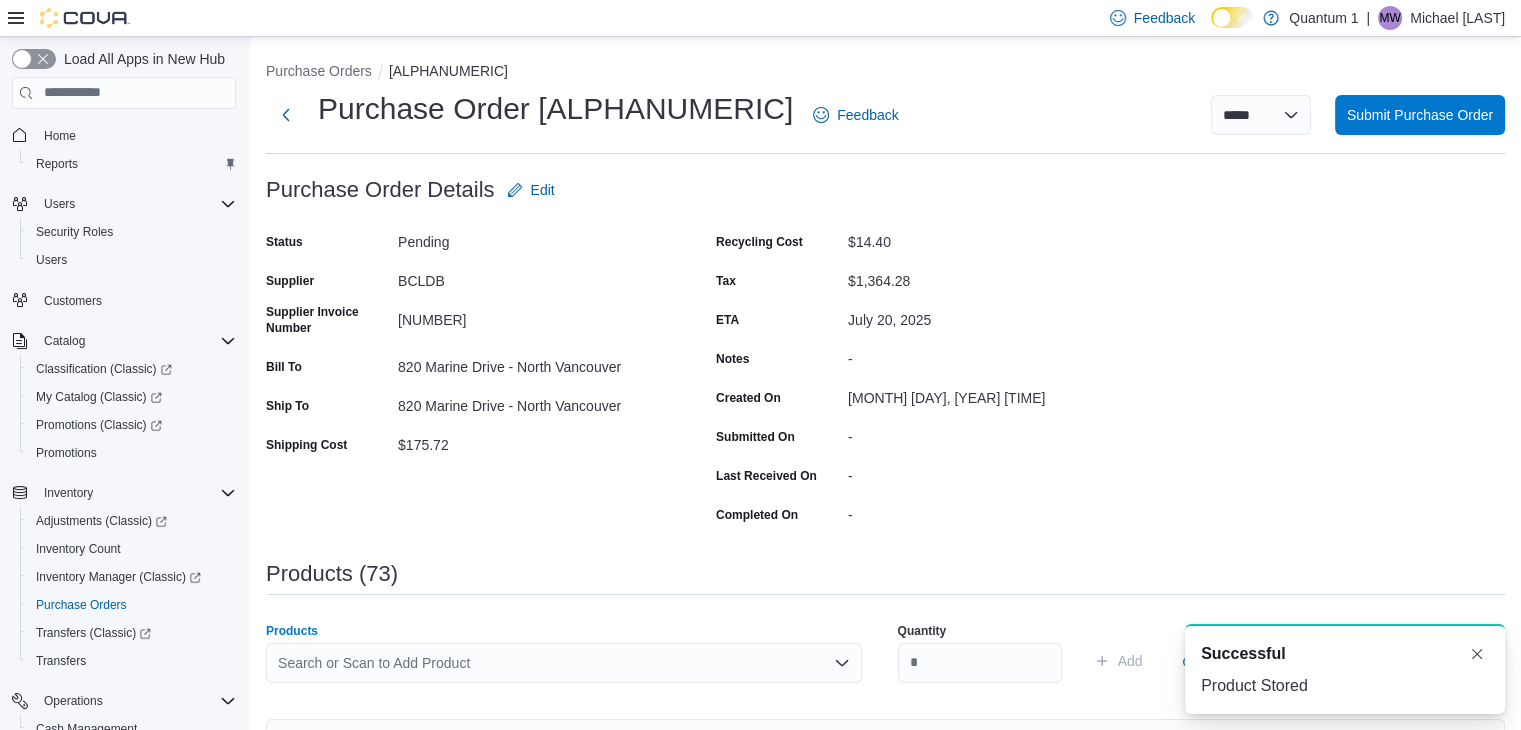 click on "Search or Scan to Add Product" at bounding box center (564, 663) 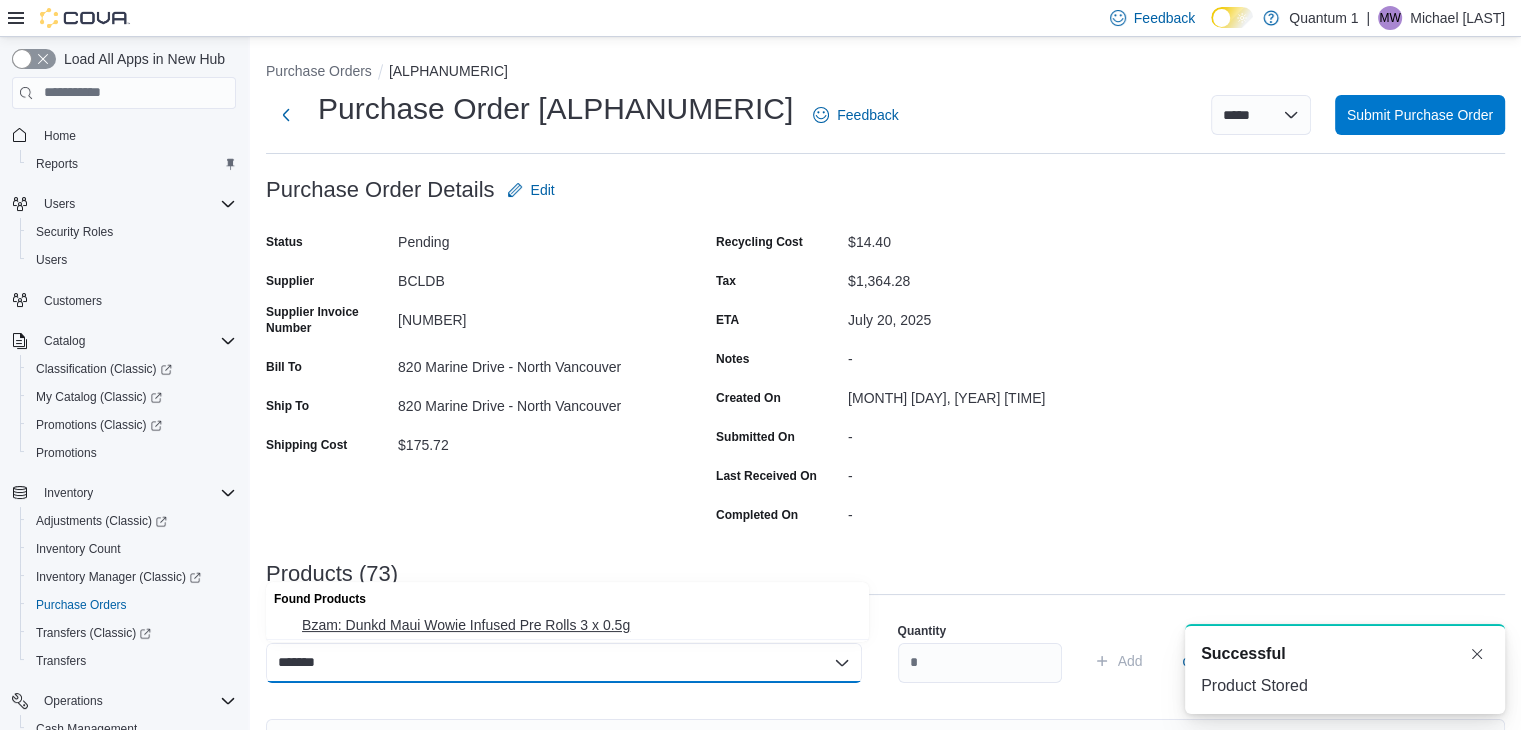 click on "Bzam: Dunkd Maui Wowie Infused Pre Rolls 3 x 0.5g" at bounding box center [579, 625] 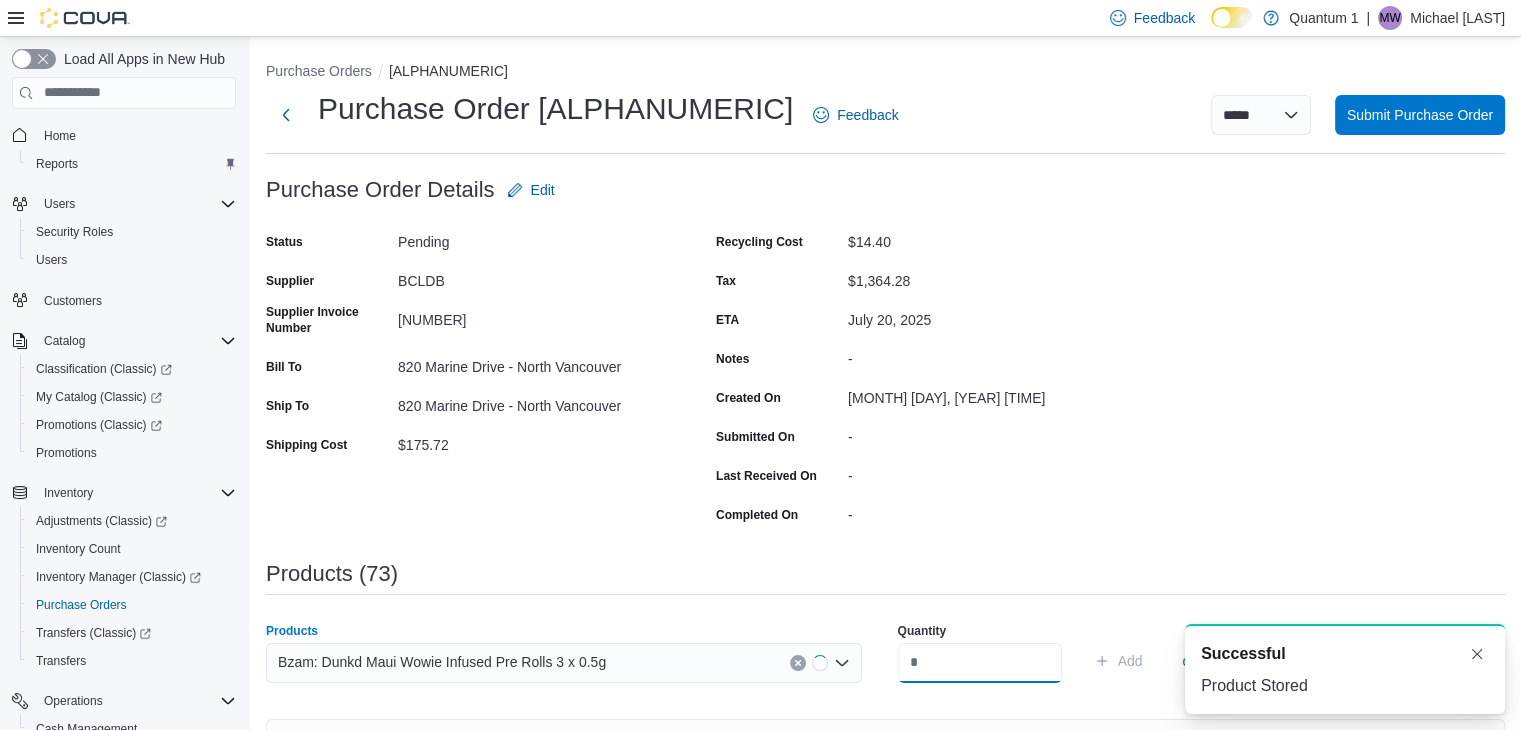 click at bounding box center (980, 663) 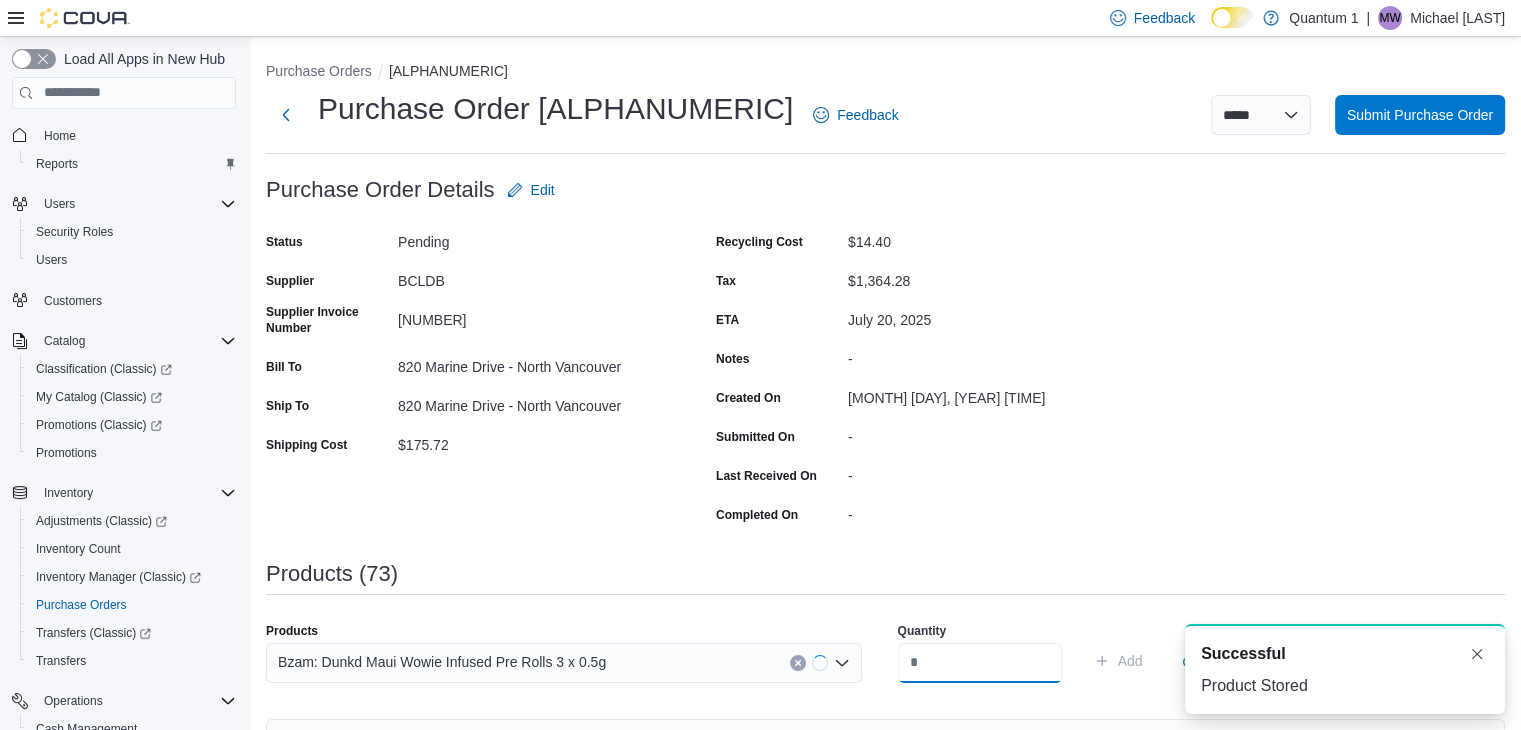click at bounding box center [980, 663] 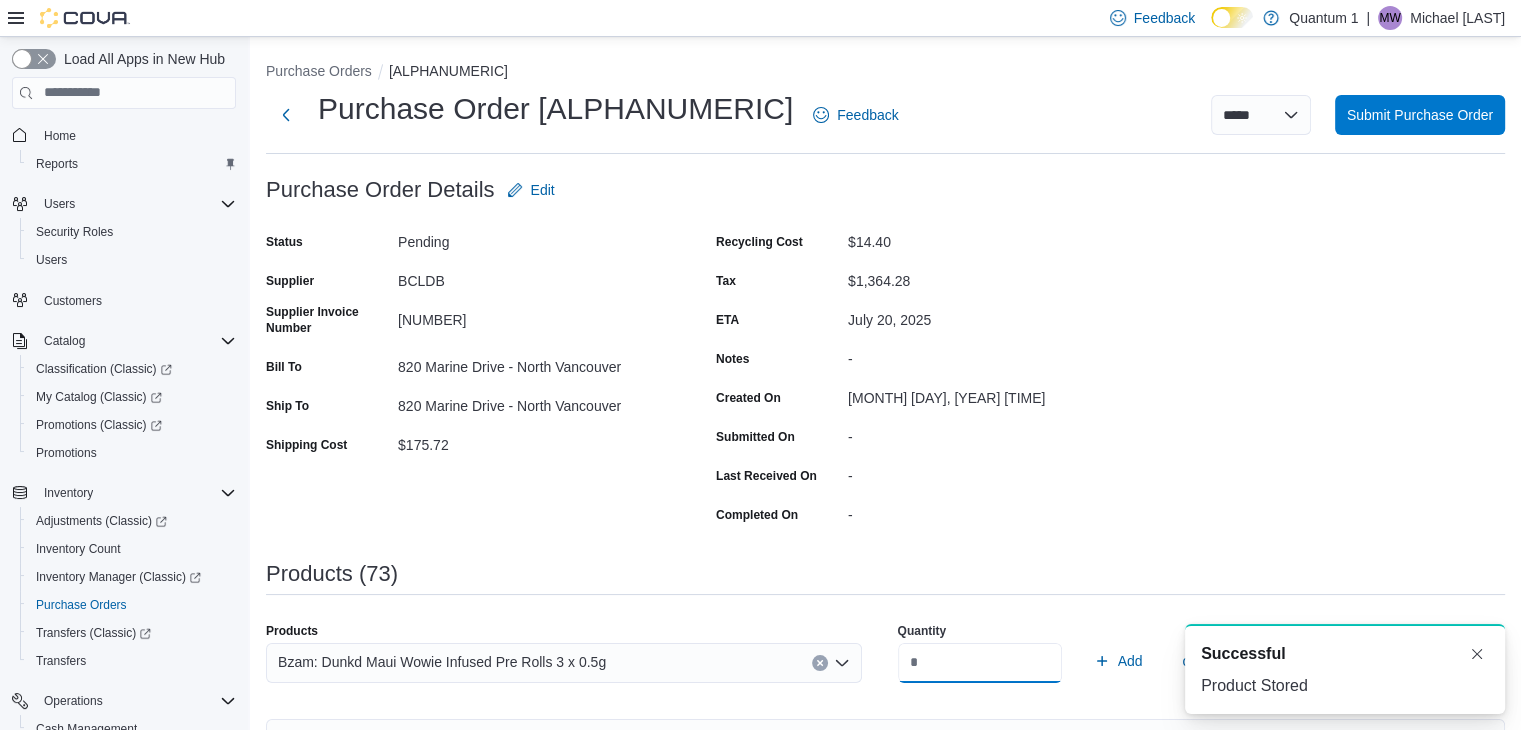 click on "Add" at bounding box center [1118, 661] 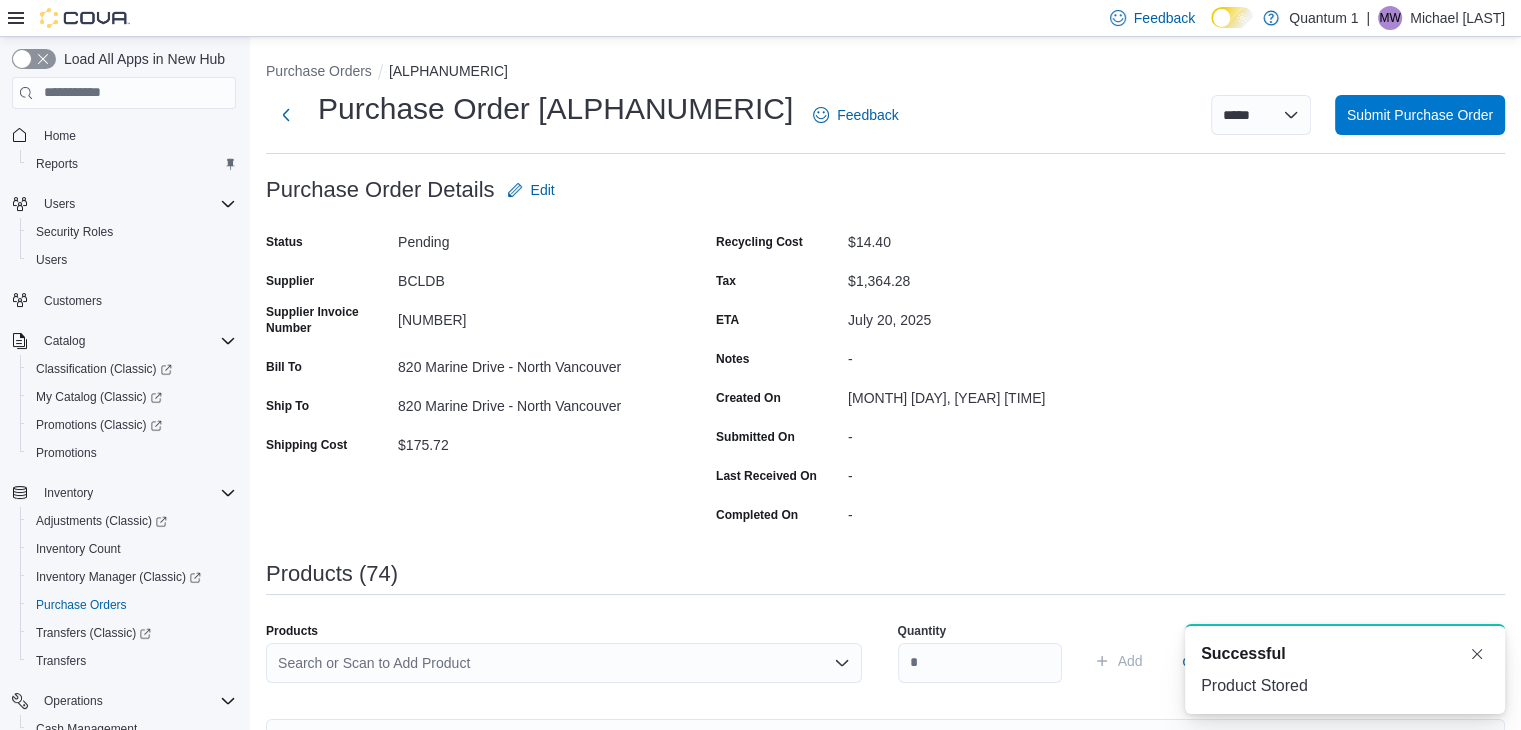 click on "Search or Scan to Add Product" at bounding box center (564, 663) 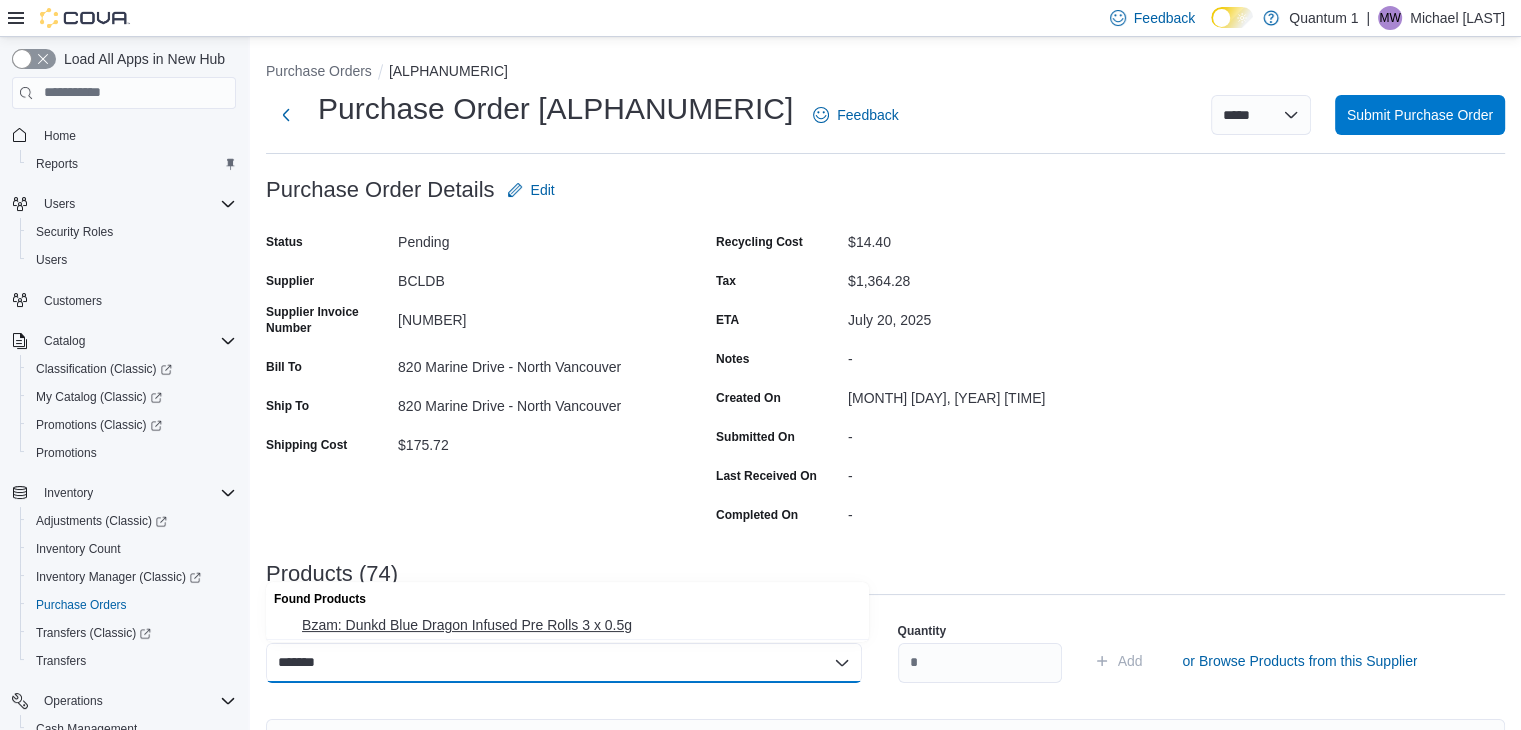 click on "Bzam: Dunkd Blue Dragon Infused Pre Rolls 3 x 0.5g" at bounding box center [579, 625] 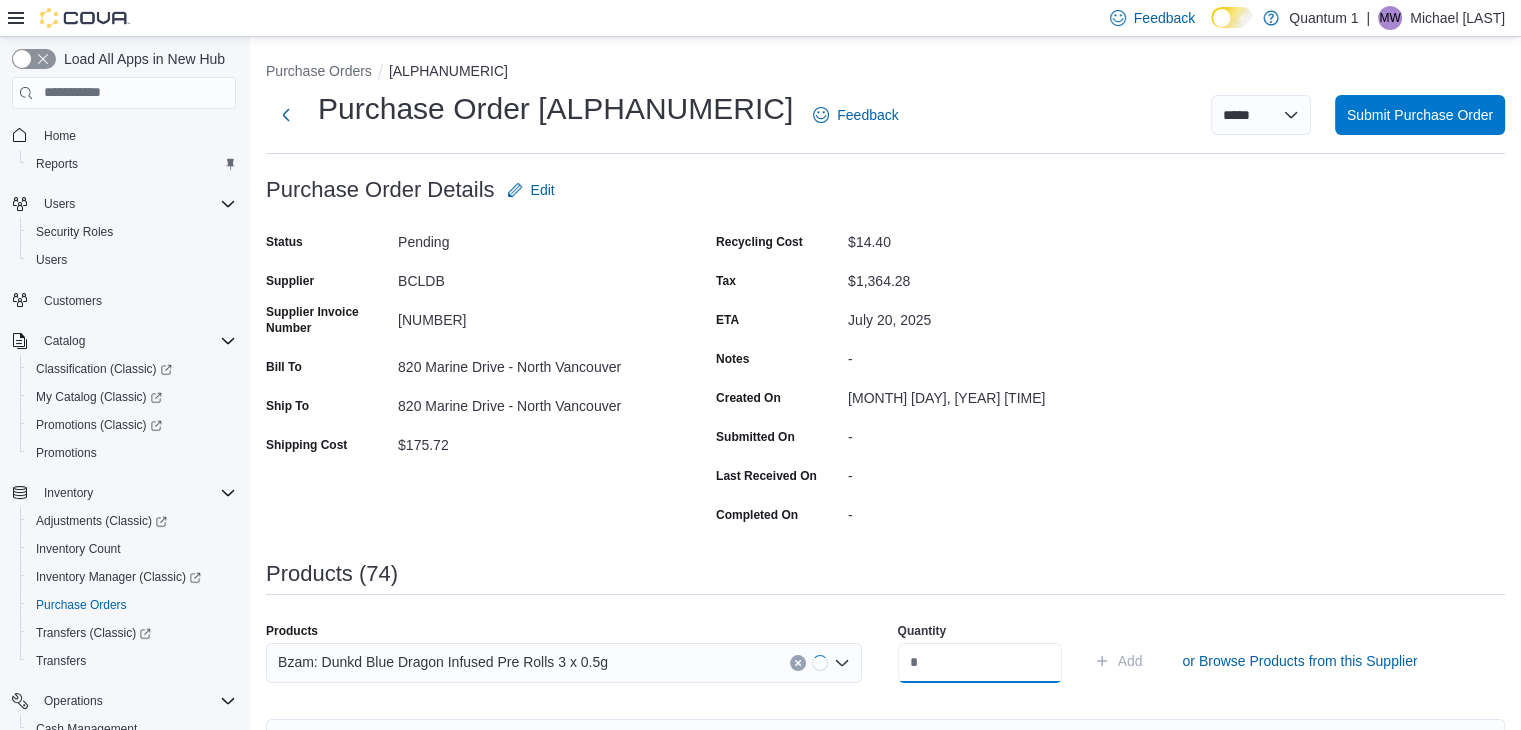 click at bounding box center (980, 663) 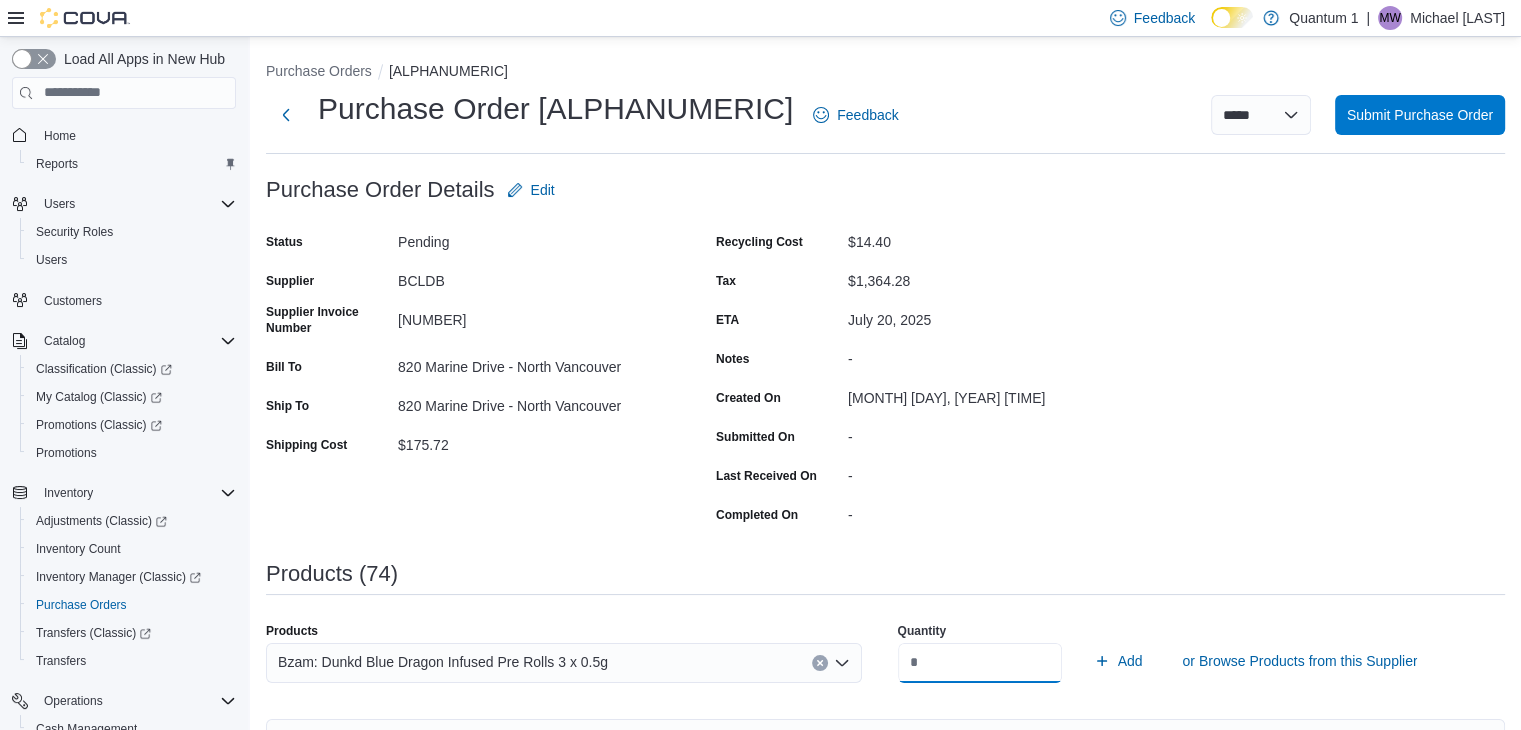 click on "Add" at bounding box center [1118, 661] 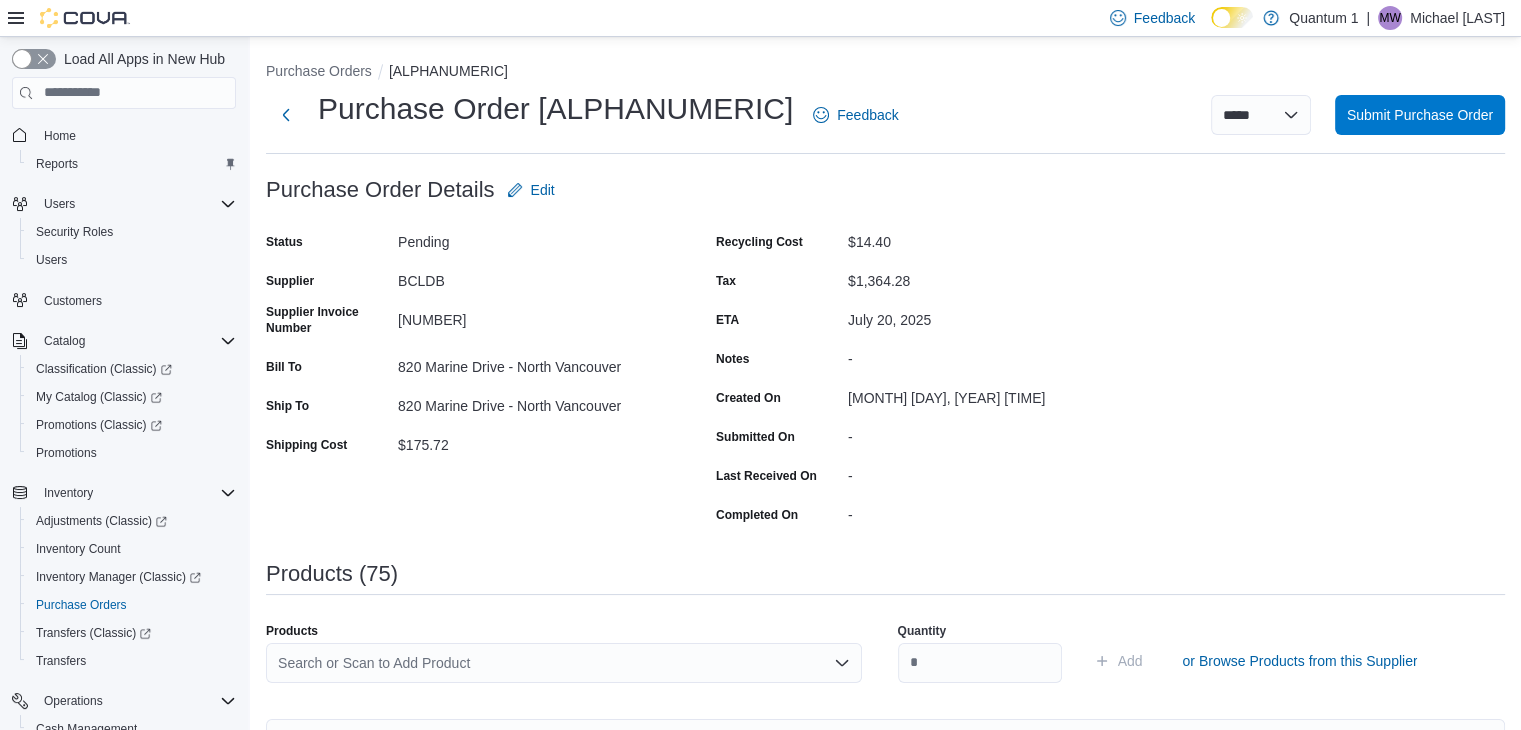 click on "Search or Scan to Add Product" at bounding box center [564, 671] 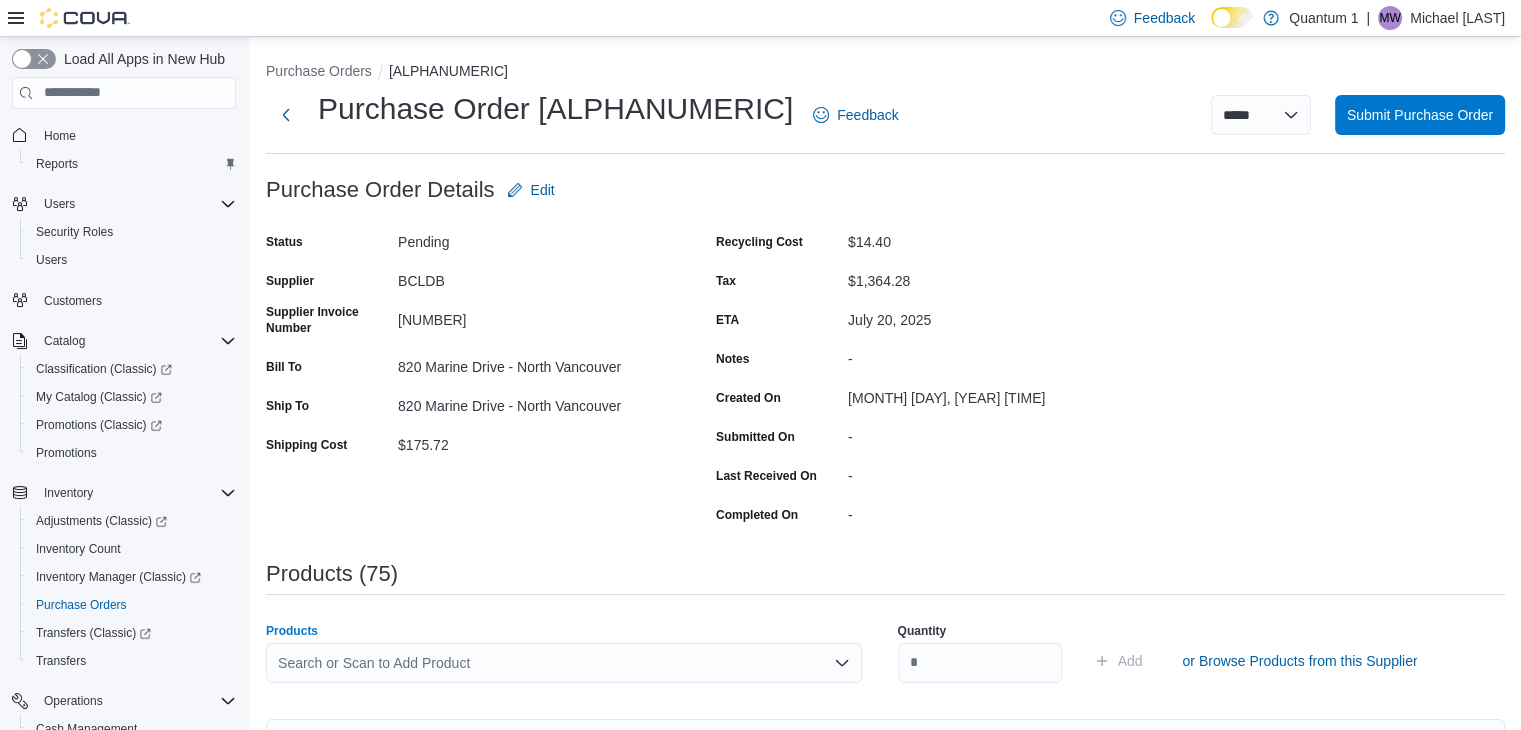 click on "Search or Scan to Add Product" at bounding box center [564, 663] 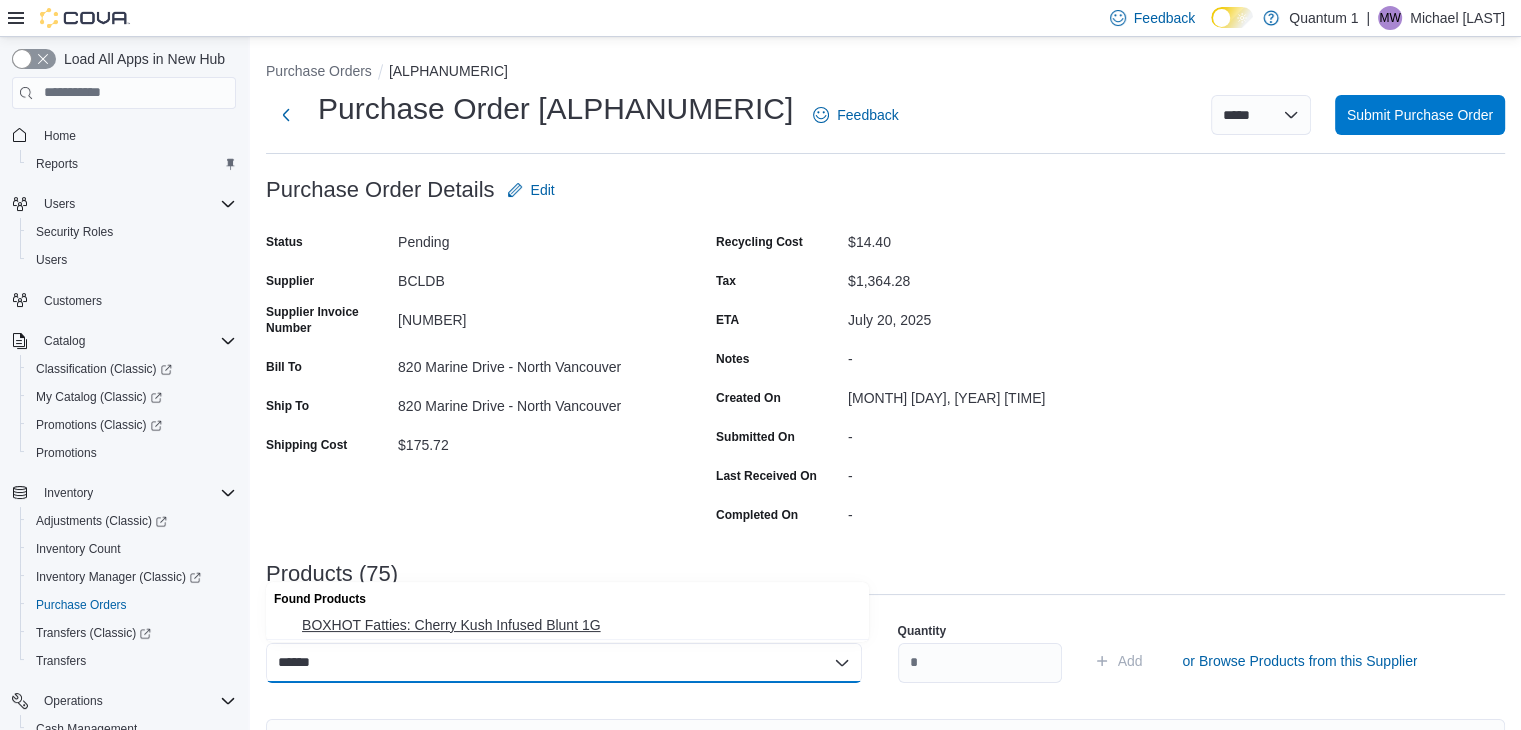 click on "BOXHOT Fatties: Cherry Kush Infused Blunt 1G" at bounding box center [579, 625] 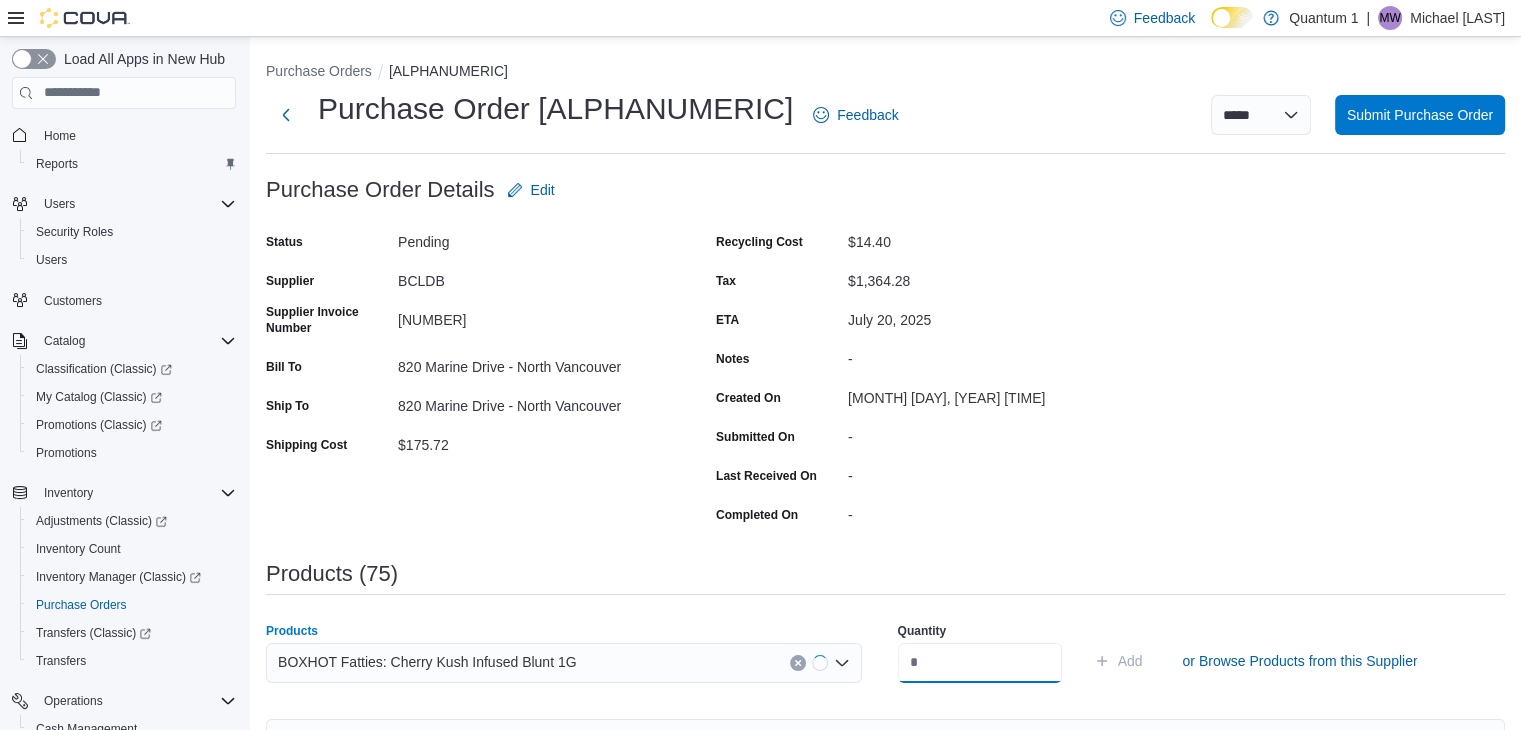 click at bounding box center [980, 663] 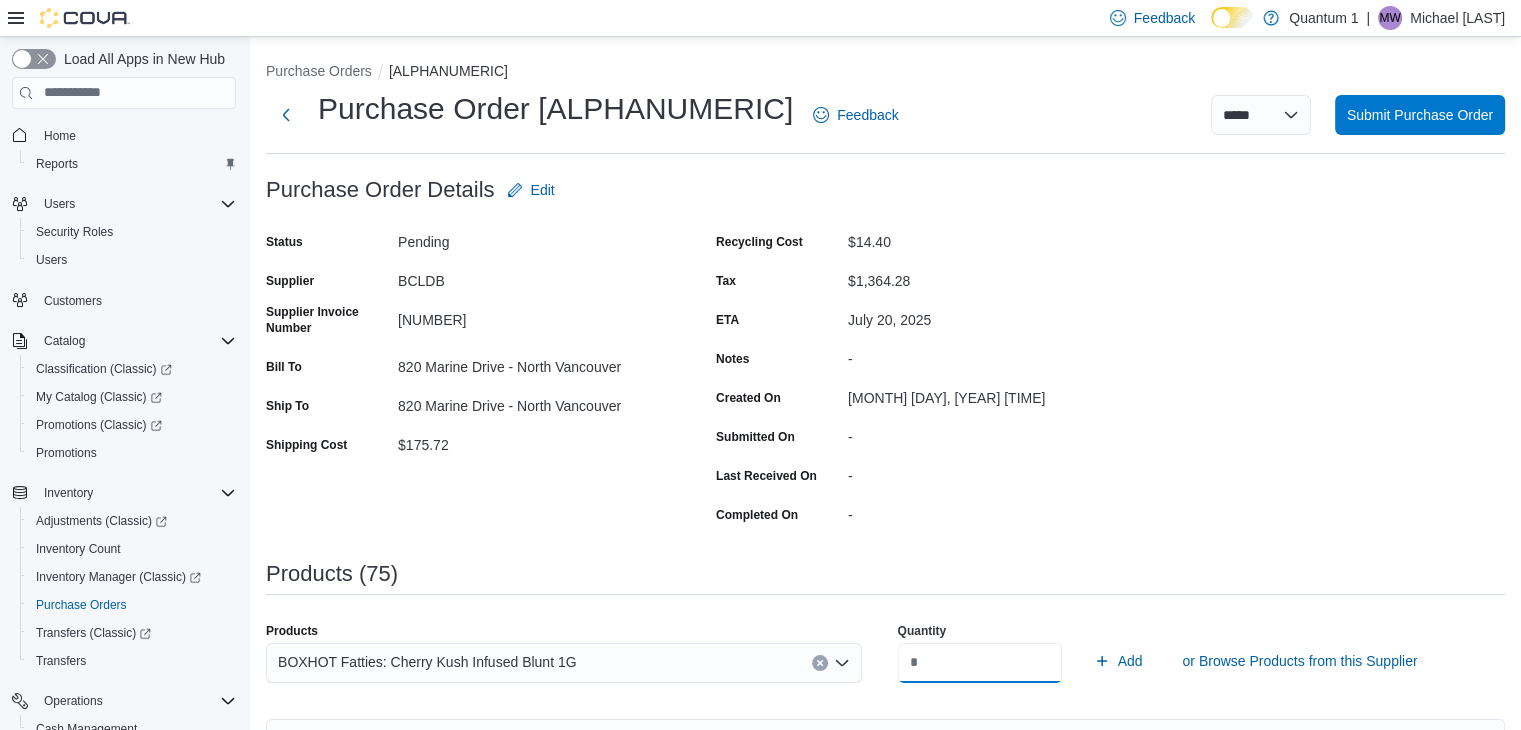 click on "Add" at bounding box center [1118, 661] 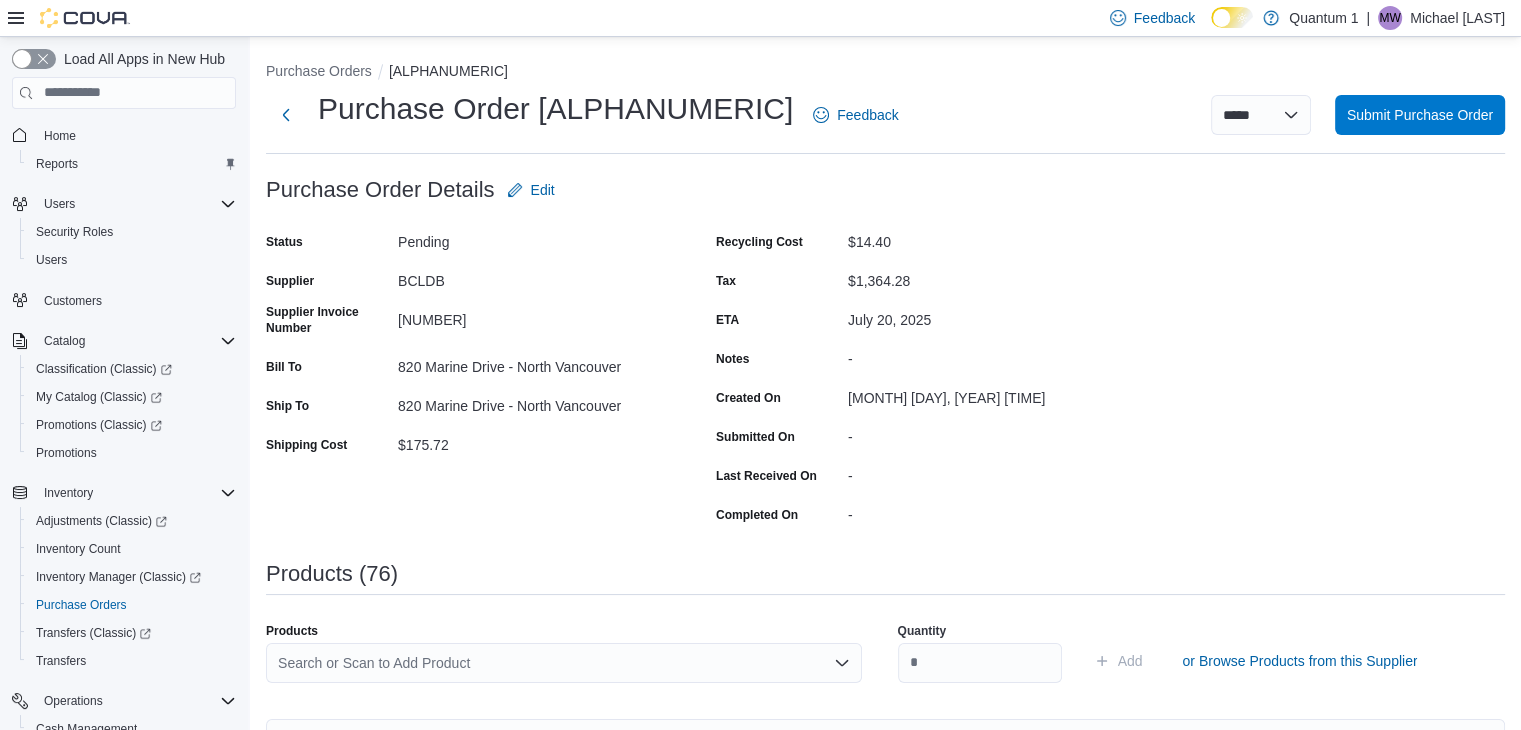 click on "Search or Scan to Add Product" at bounding box center (564, 663) 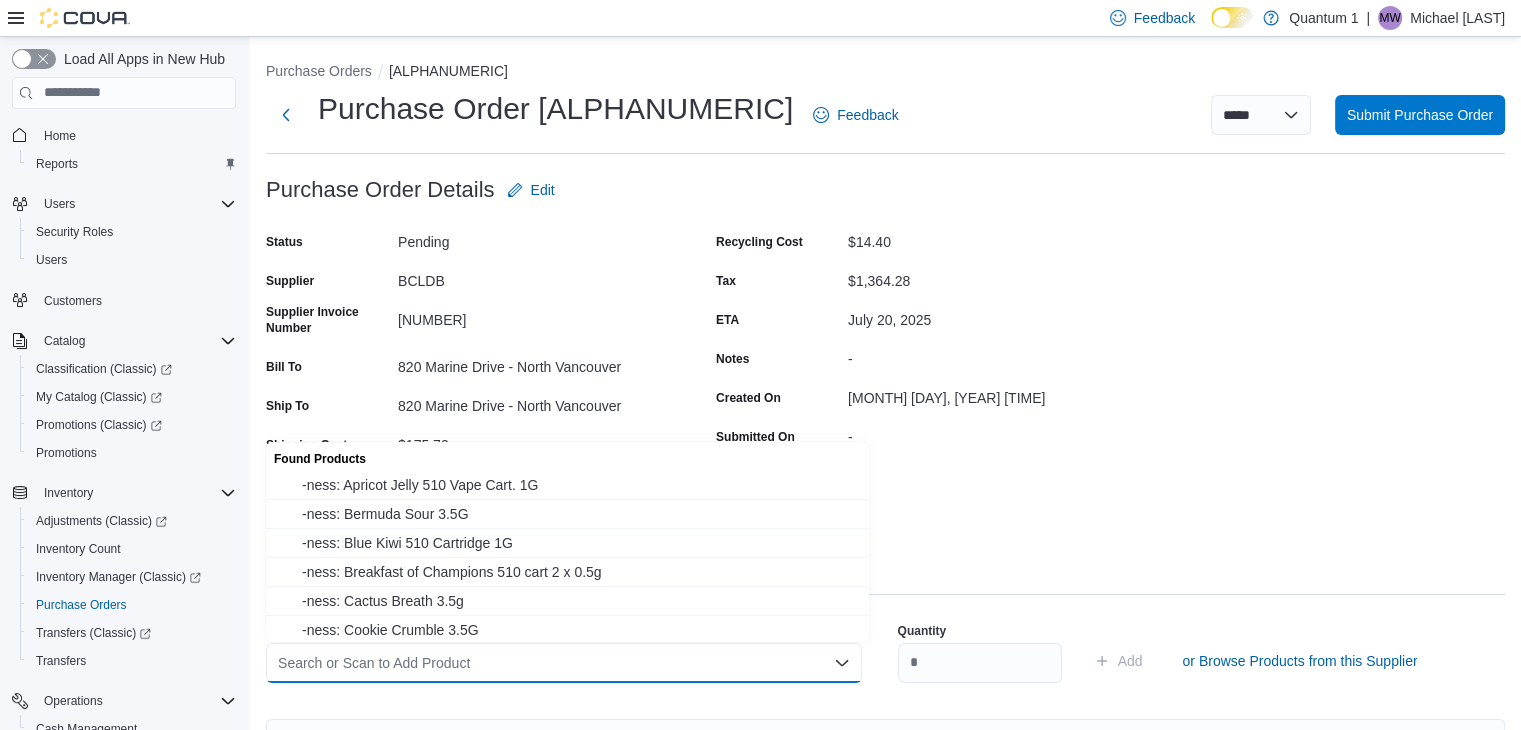 drag, startPoint x: 622, startPoint y: 673, endPoint x: 632, endPoint y: 670, distance: 10.440307 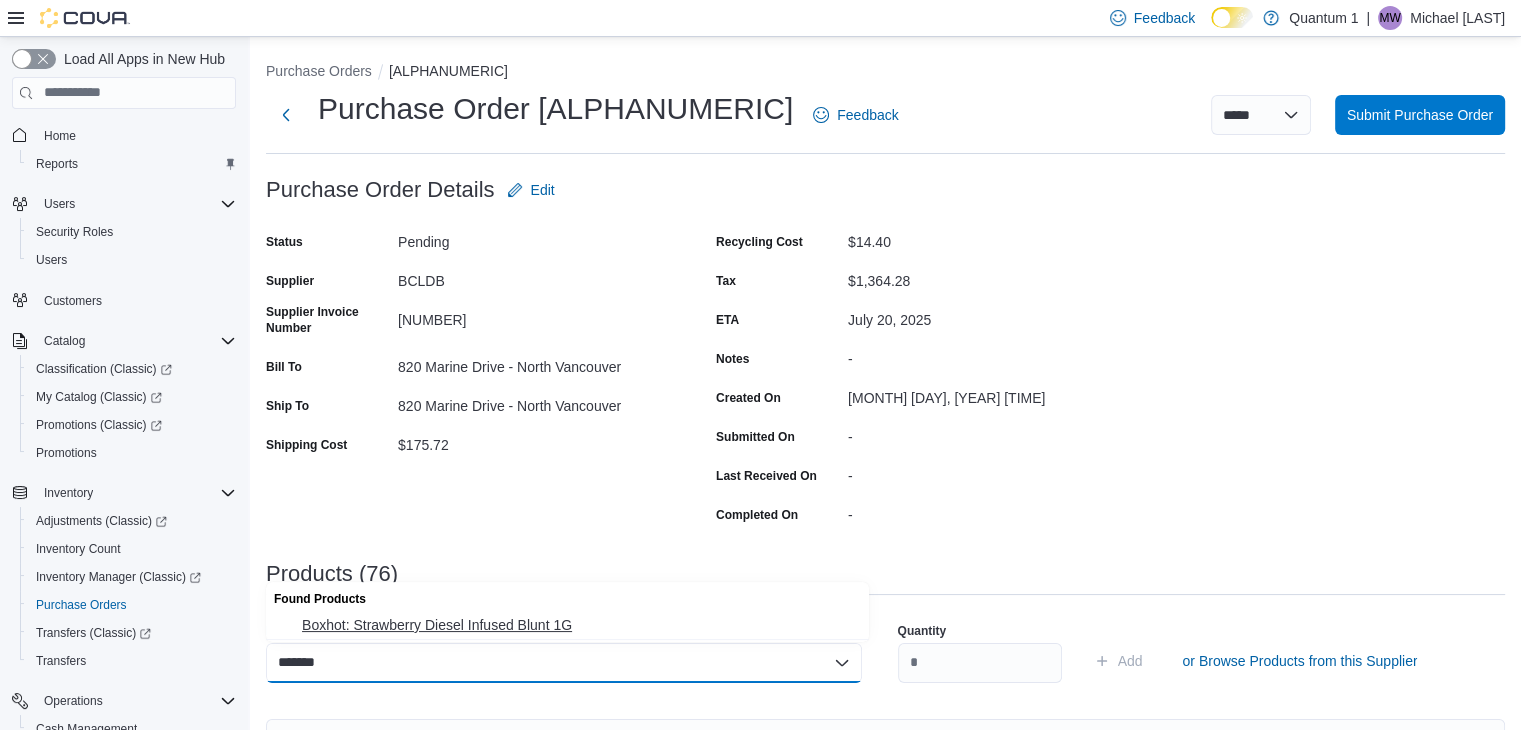 click on "Boxhot: Strawberry Diesel Infused Blunt 1G" at bounding box center (567, 625) 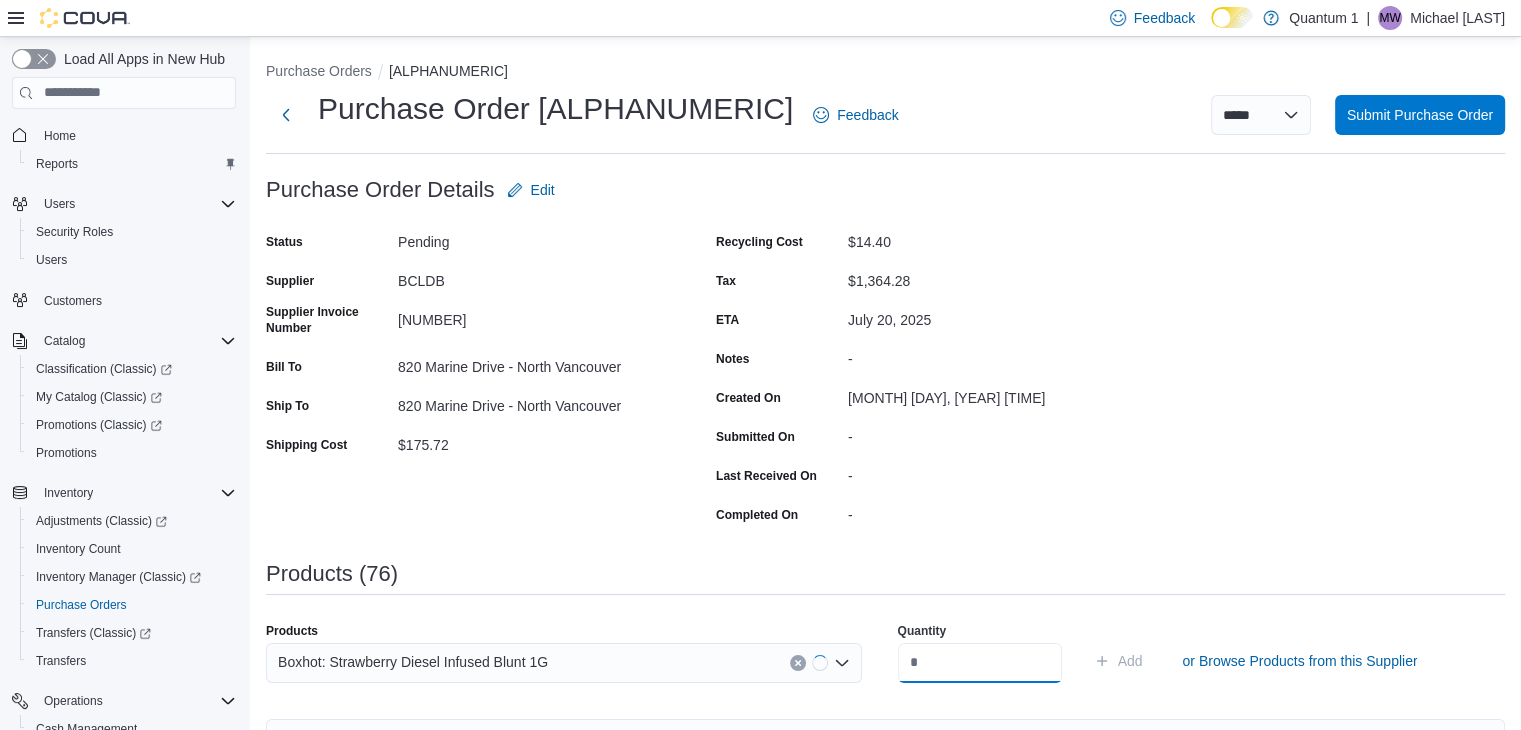 click at bounding box center (980, 663) 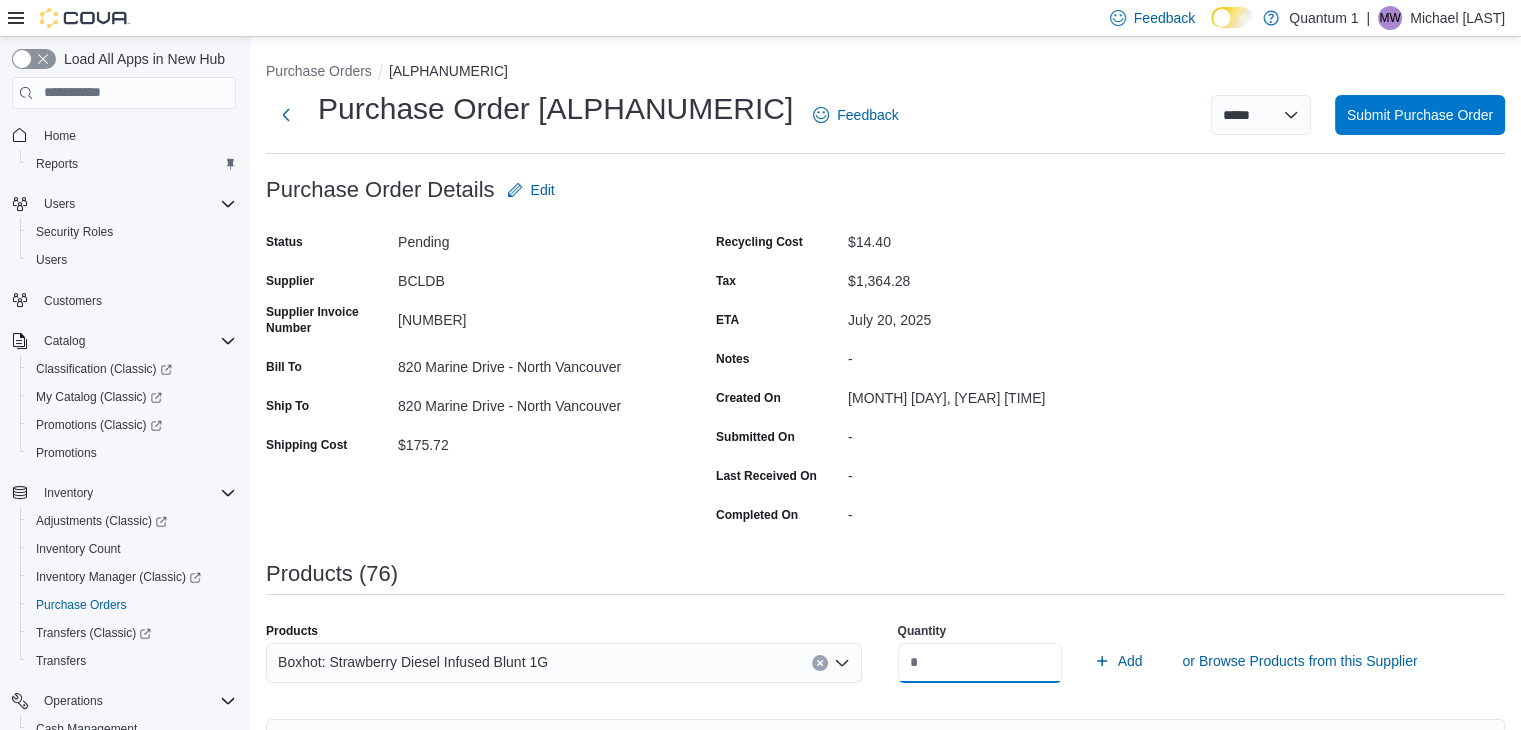 click on "Add" at bounding box center (1118, 661) 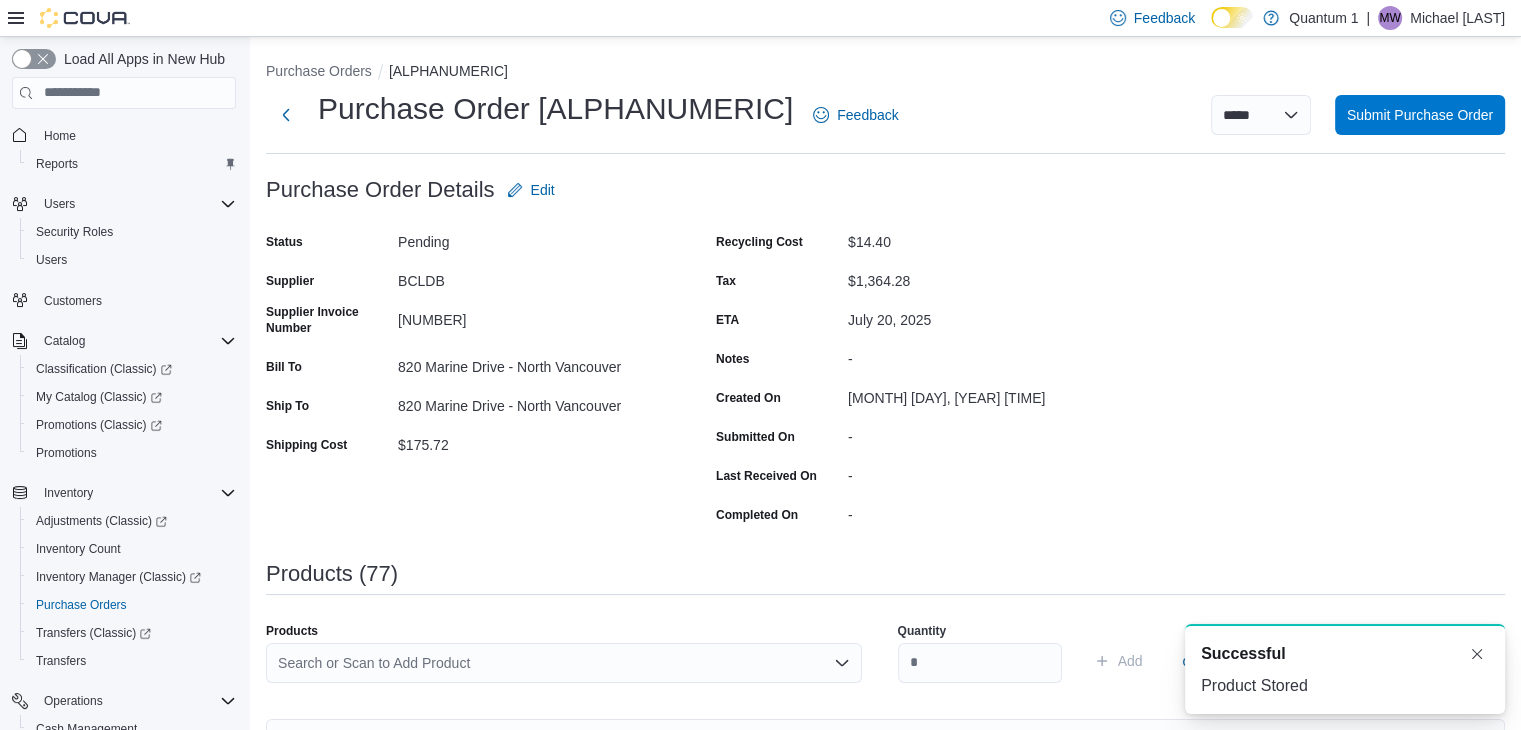 click on "Search or Scan to Add Product" at bounding box center [564, 663] 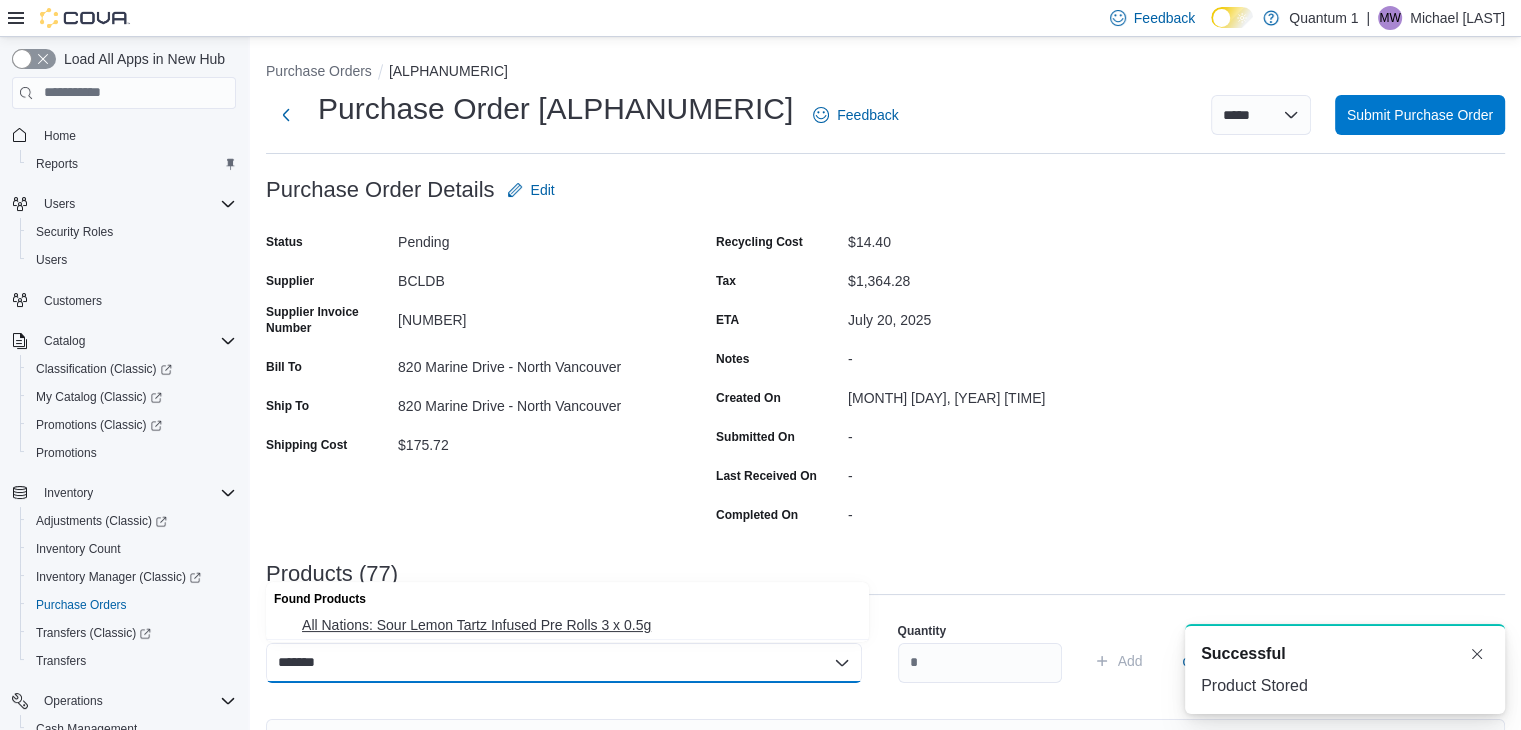 click on "All Nations: Sour Lemon Tartz Infused Pre Rolls 3 x 0.5g" at bounding box center [579, 625] 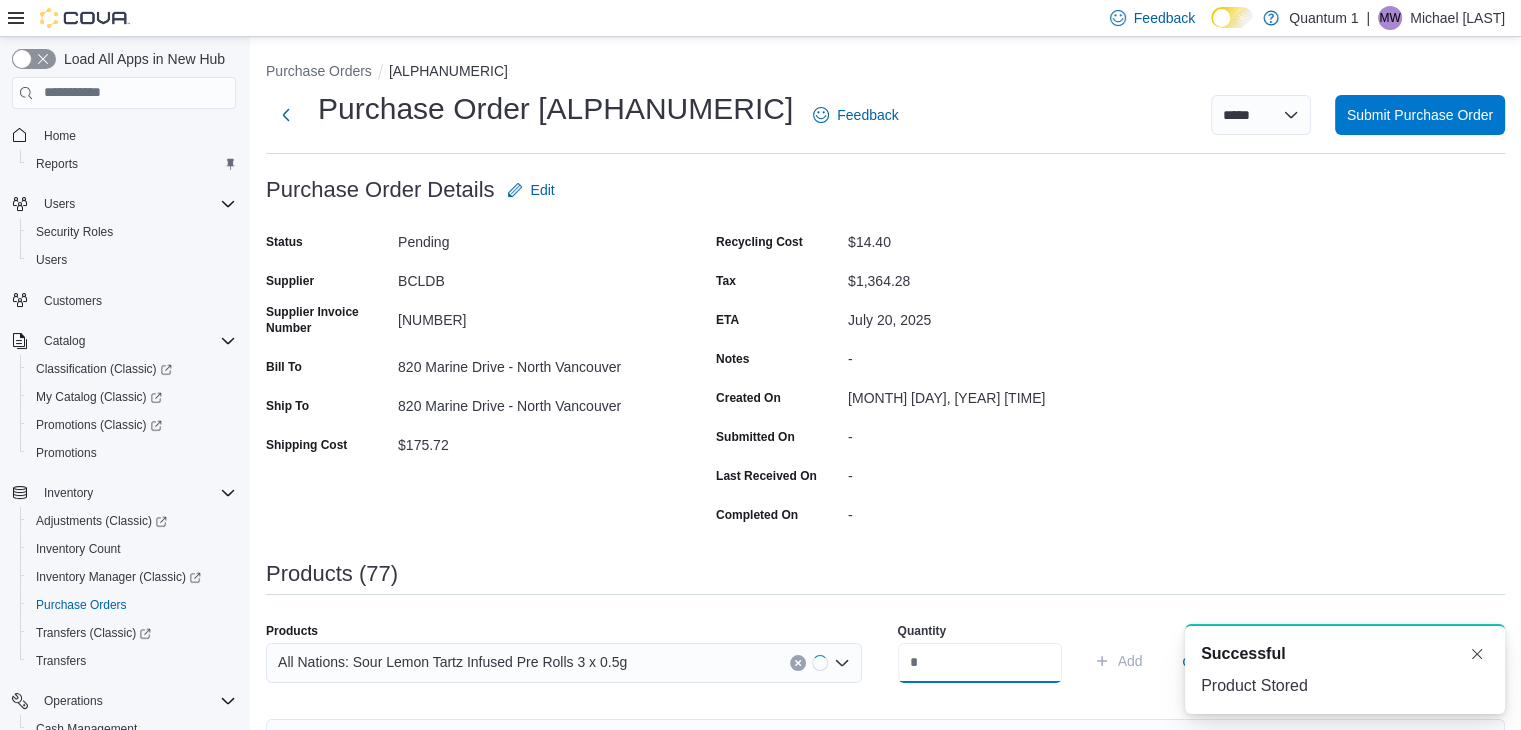 click at bounding box center [980, 663] 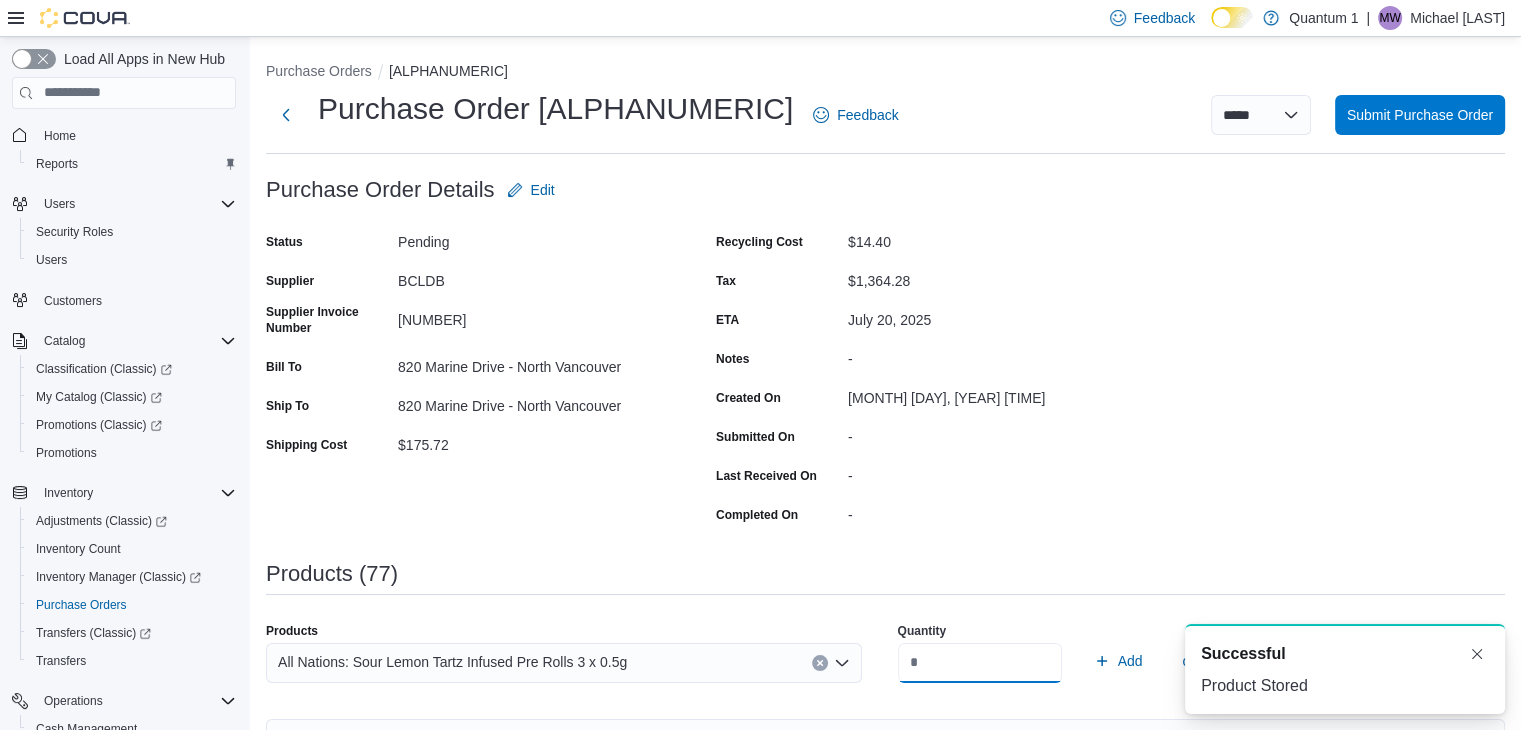 click on "Add" at bounding box center (1118, 661) 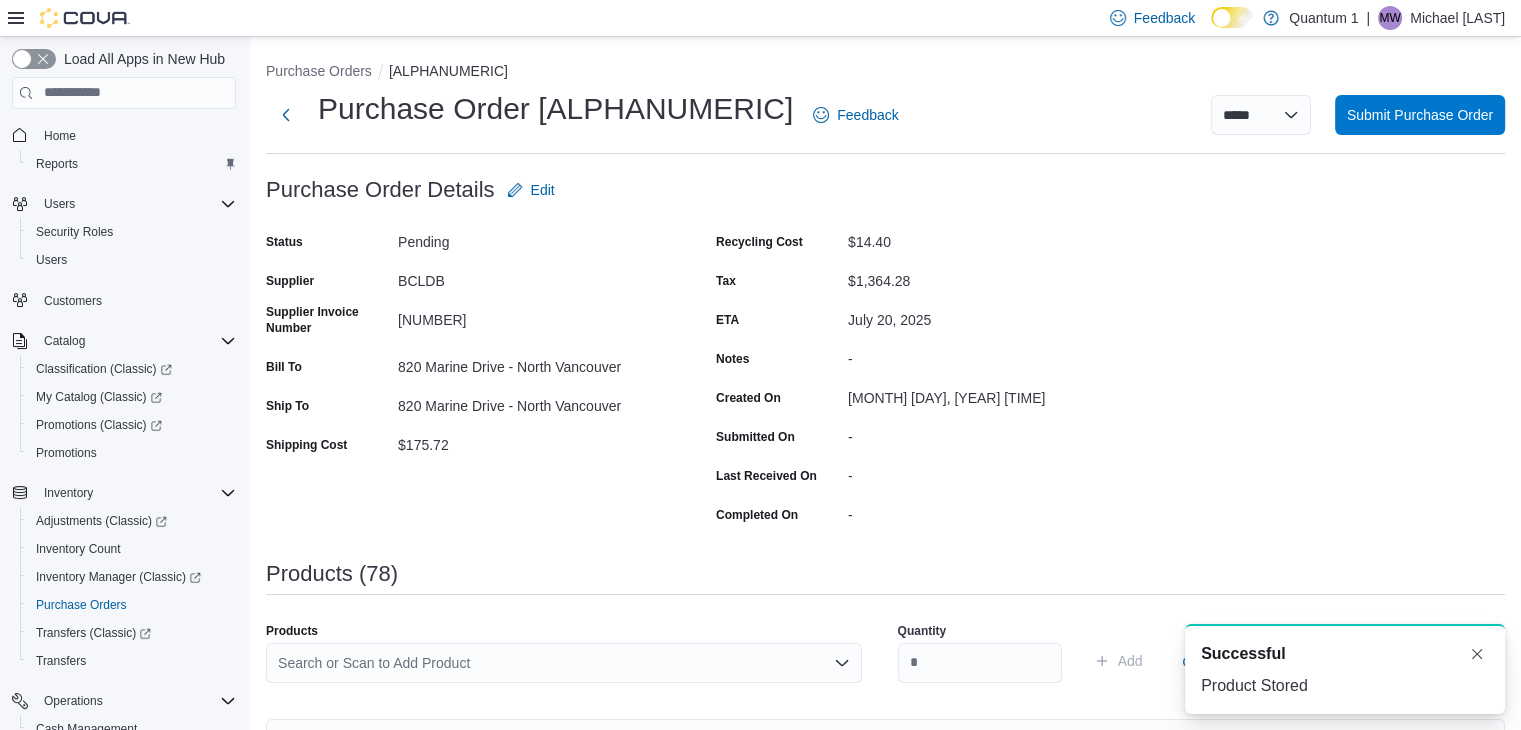 click on "Search or Scan to Add Product" at bounding box center [564, 663] 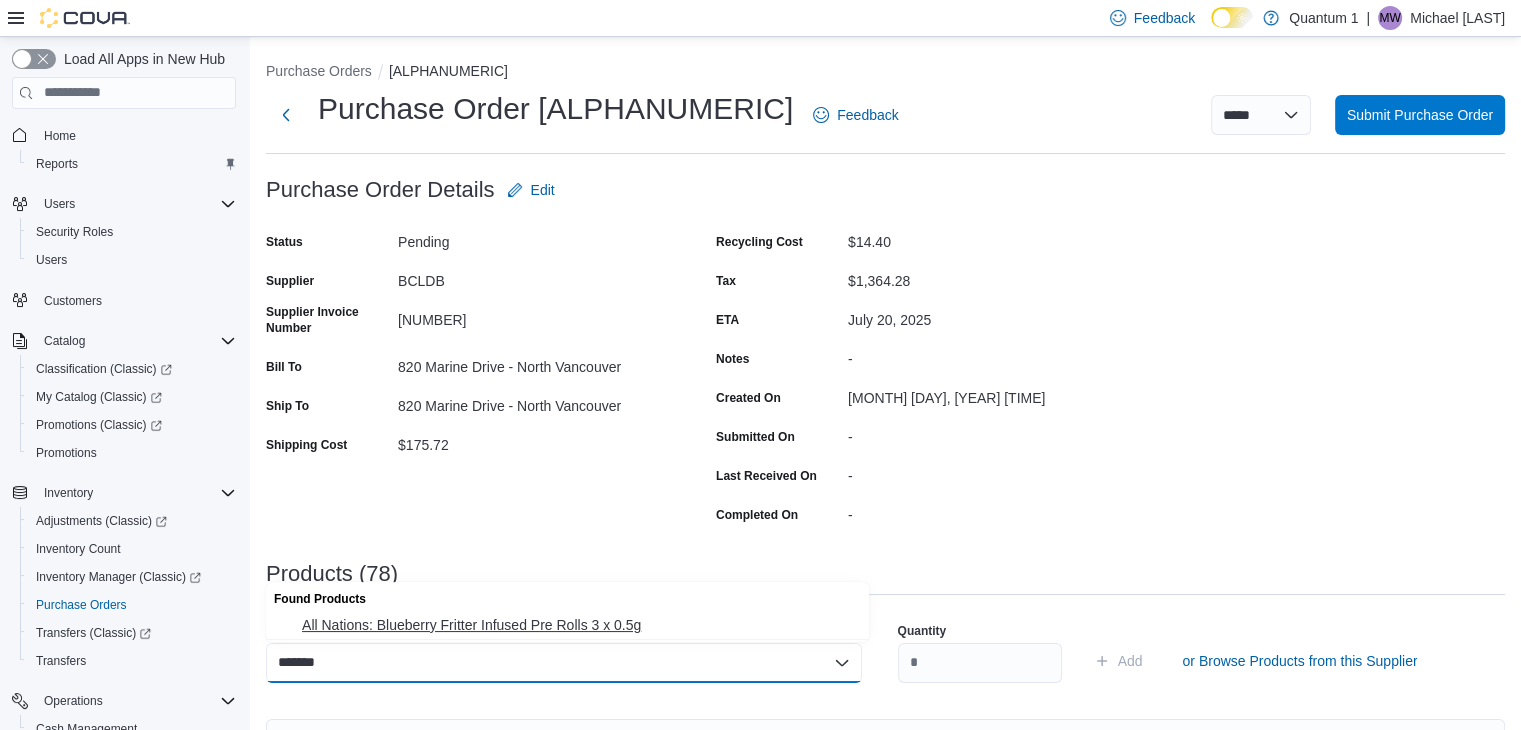 click on "All Nations: Blueberry Fritter Infused Pre Rolls 3 x 0.5g" at bounding box center (579, 625) 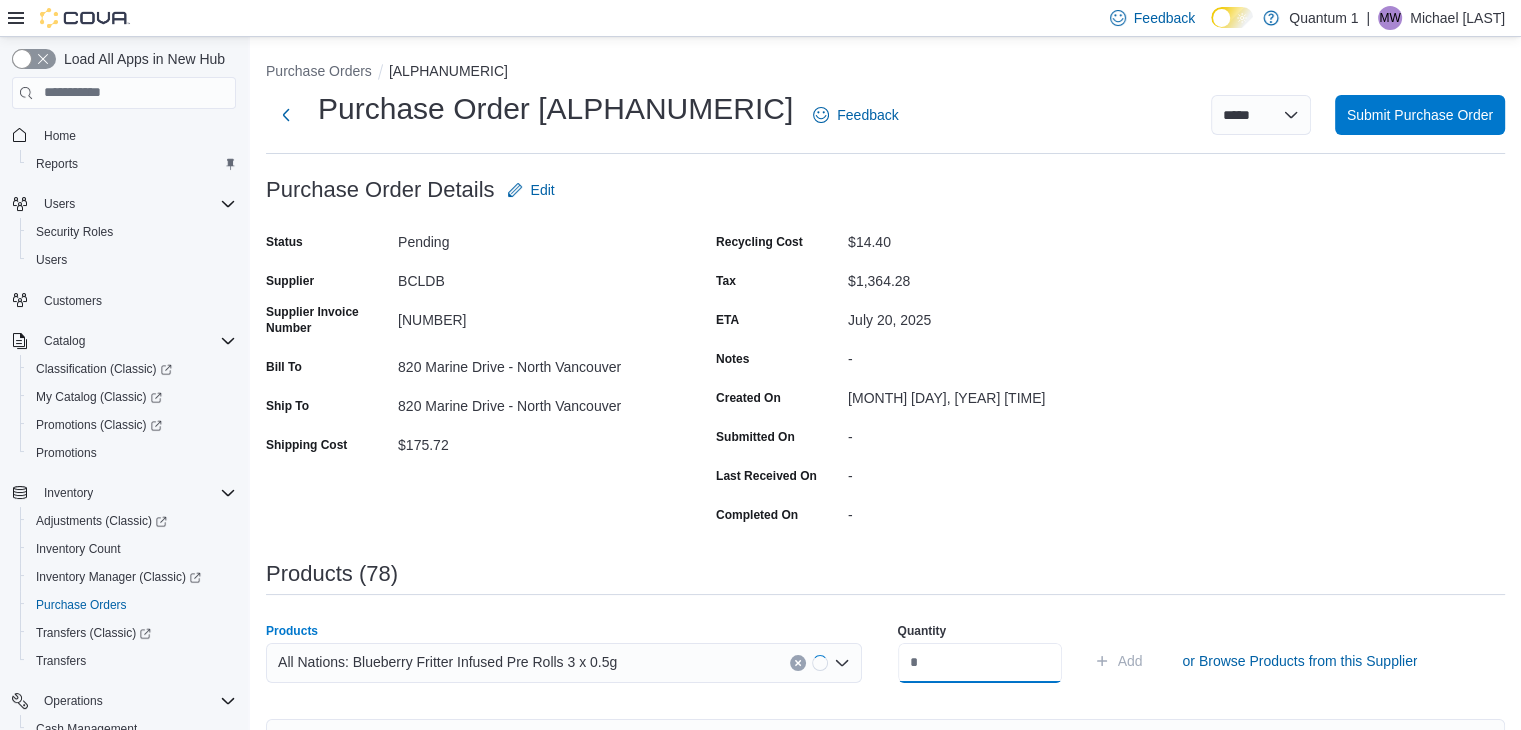 click at bounding box center [980, 663] 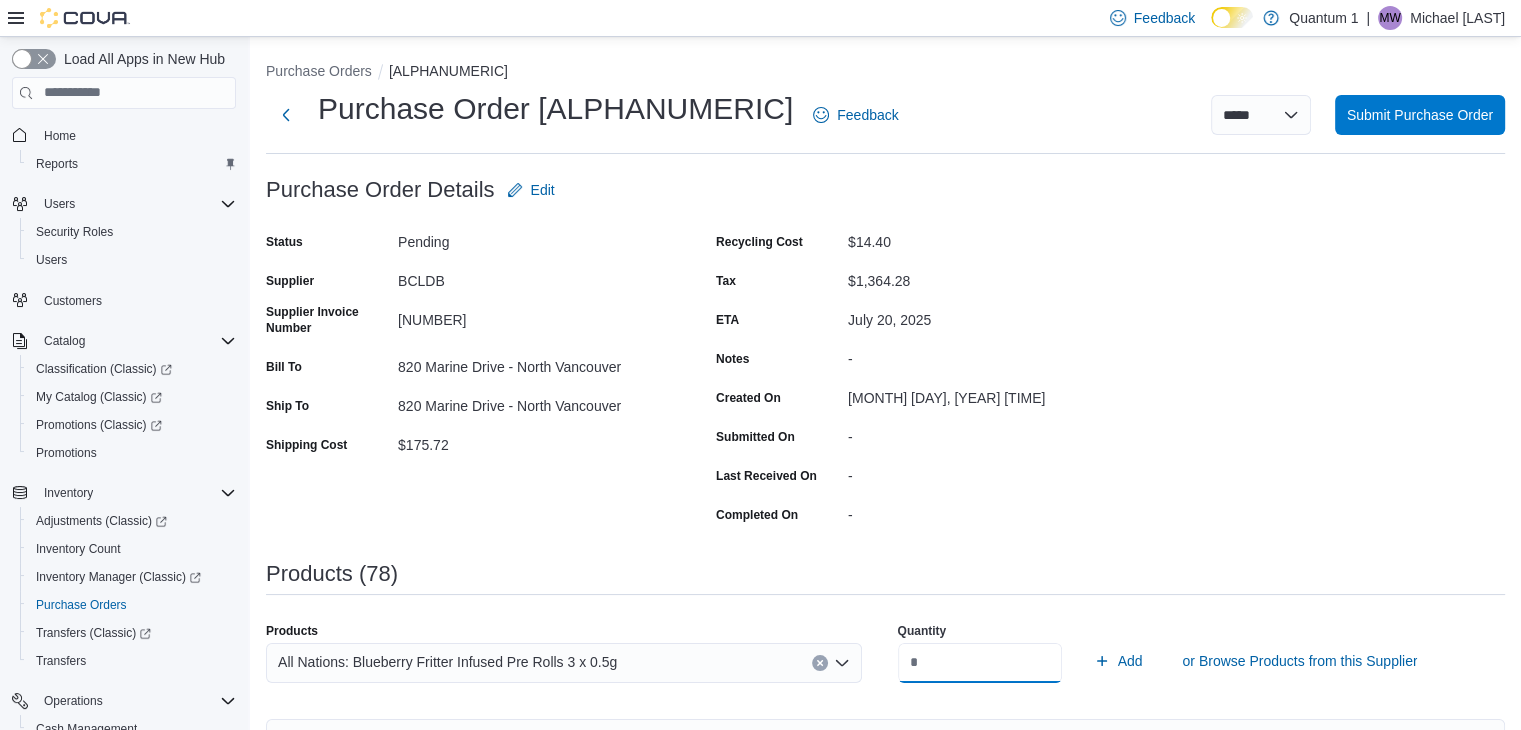 click on "Add" at bounding box center [1118, 661] 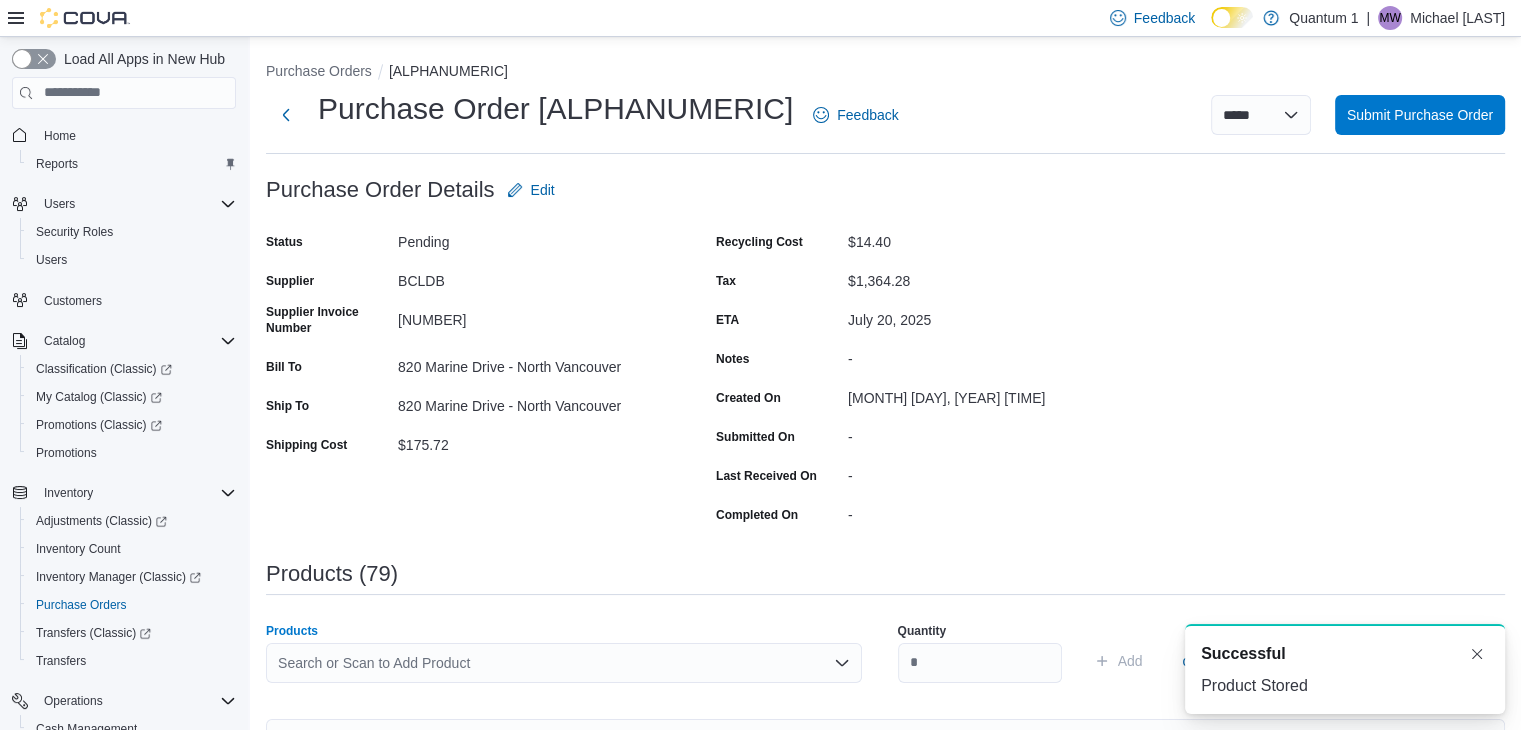 click on "Search or Scan to Add Product" at bounding box center (564, 663) 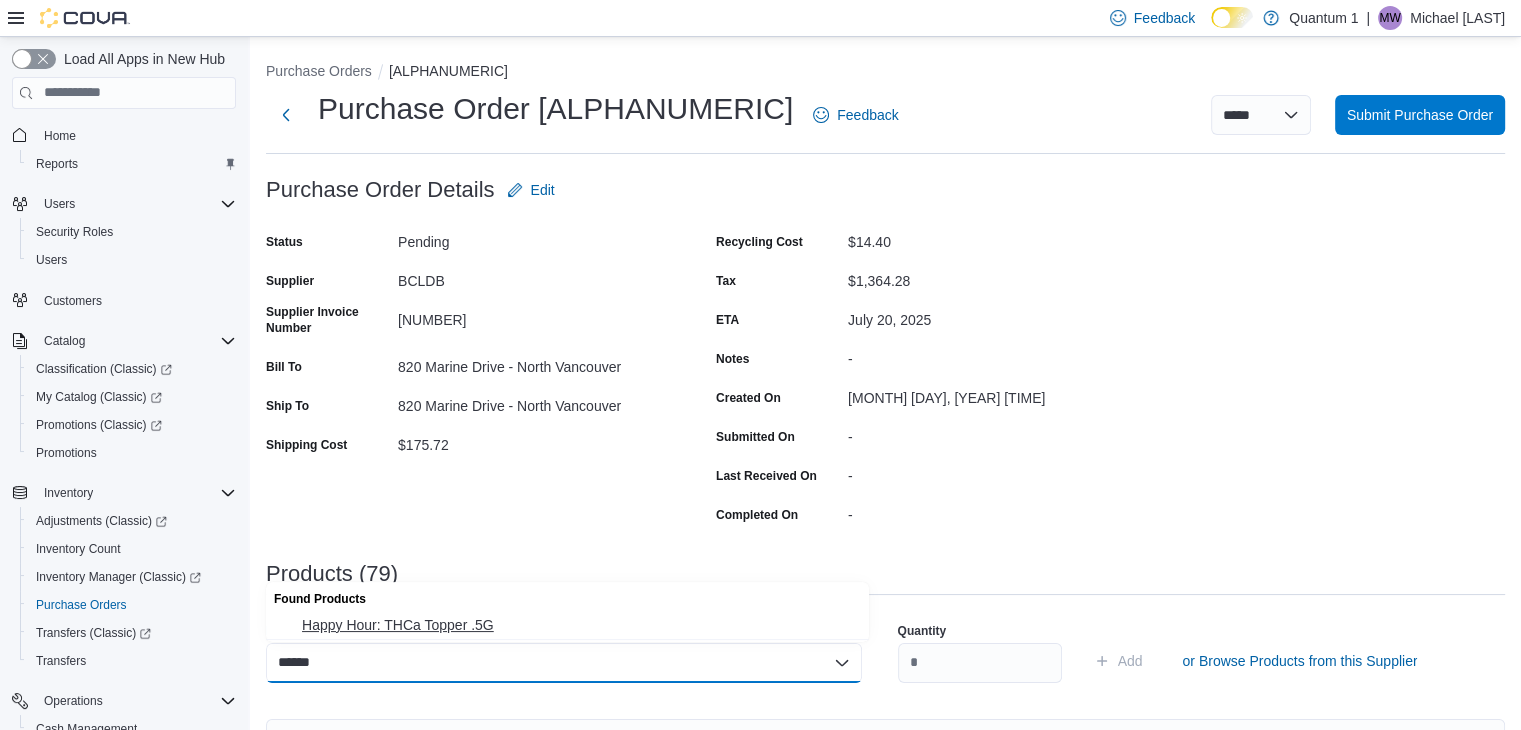 click on "Happy Hour: THCa Topper .5G" at bounding box center [579, 625] 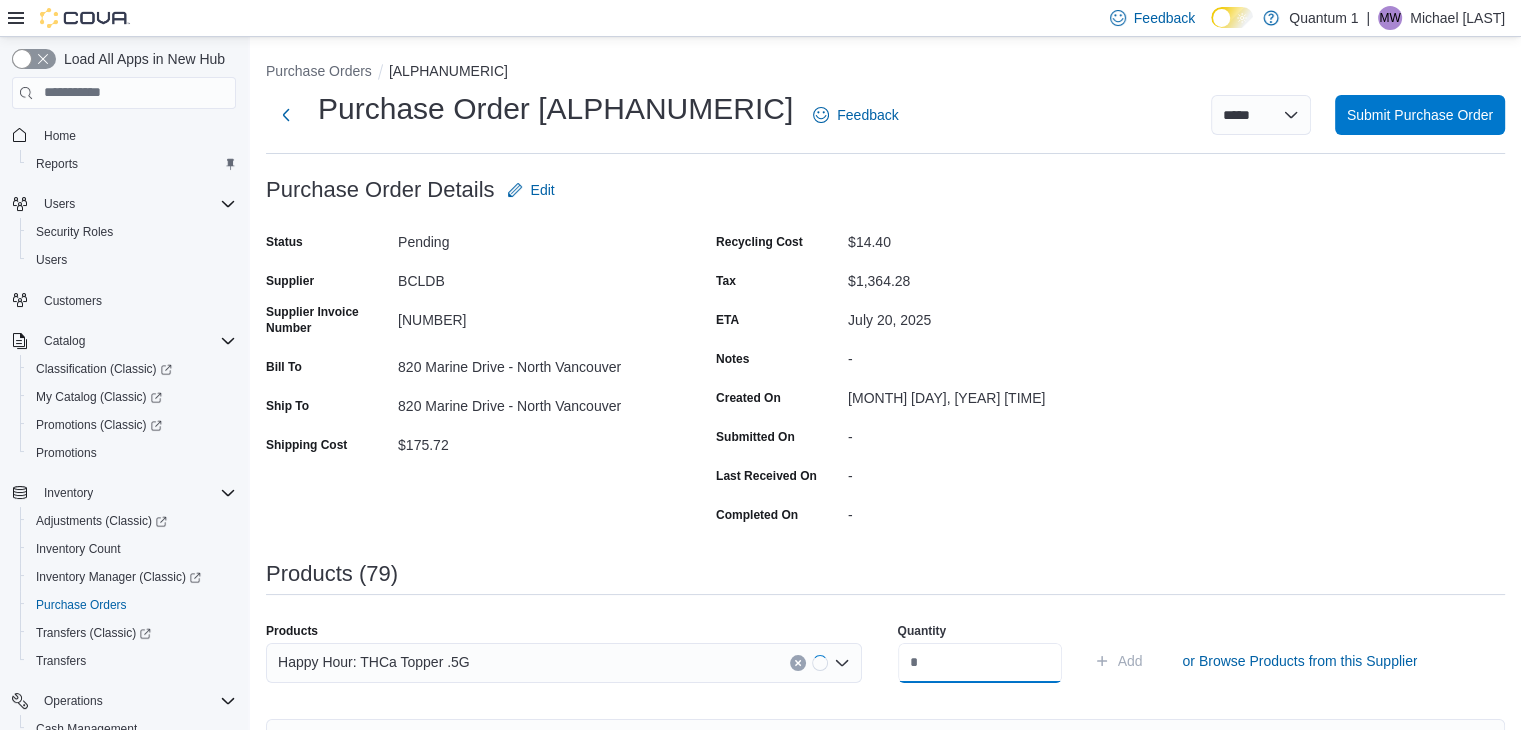 click at bounding box center [980, 663] 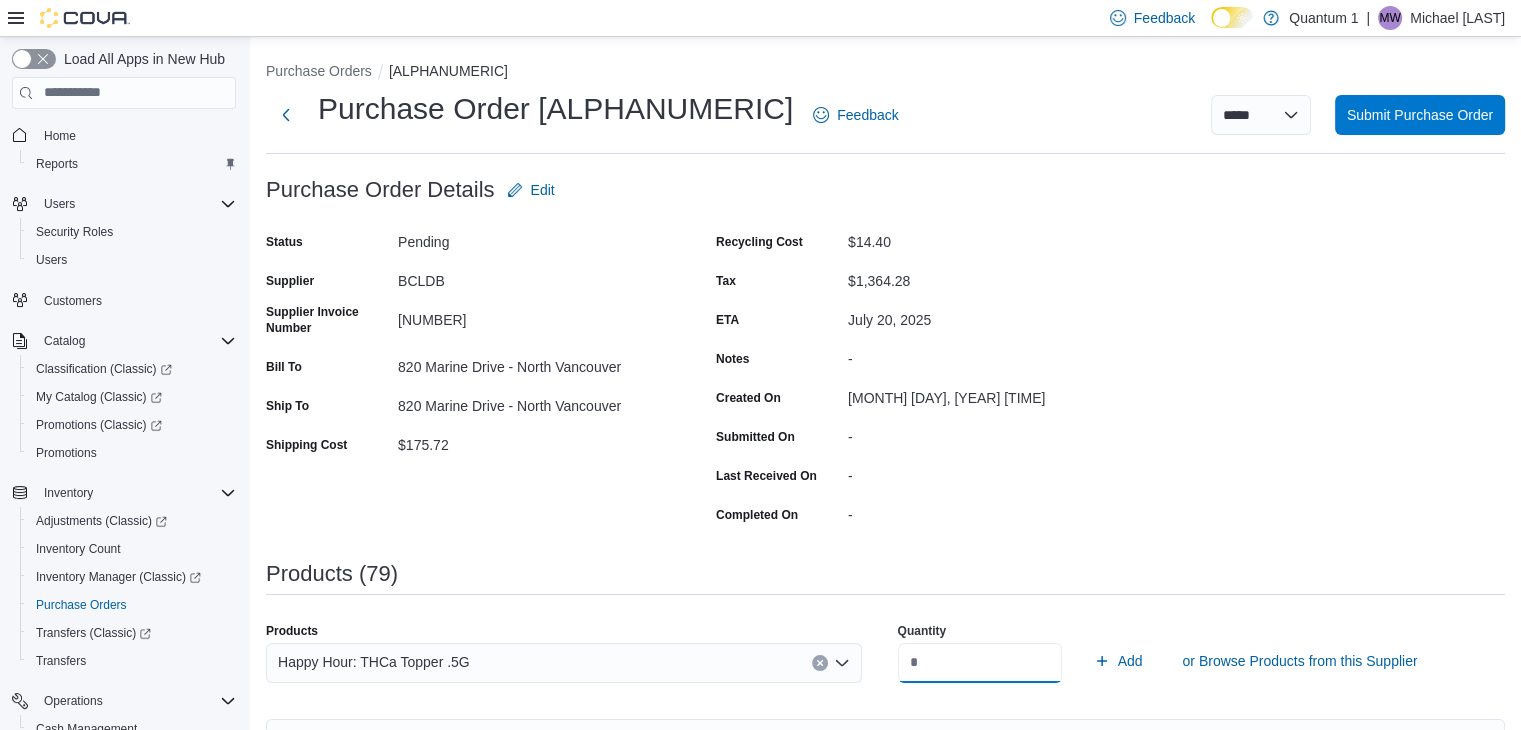 click on "Add" at bounding box center [1118, 661] 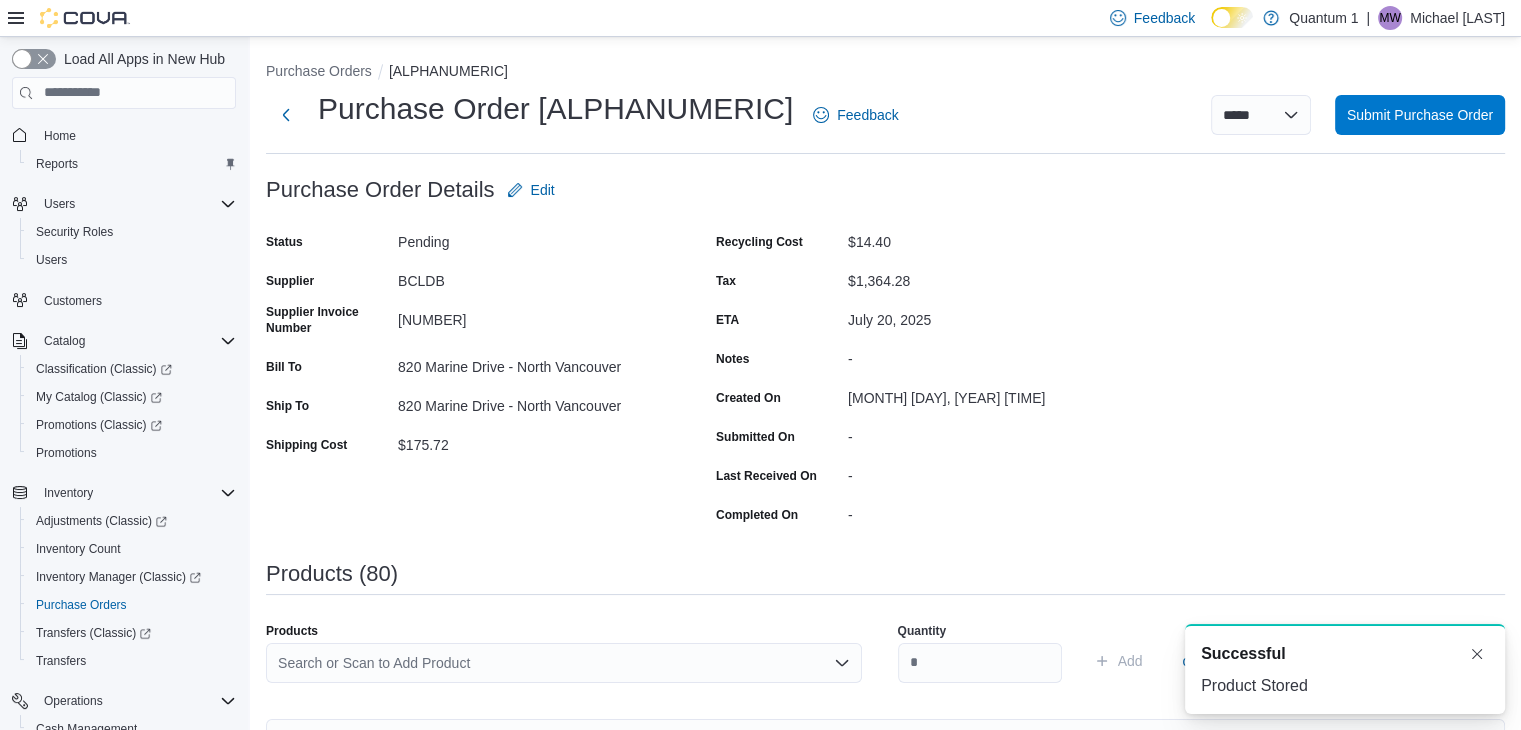 click on "Search or Scan to Add Product" at bounding box center [564, 663] 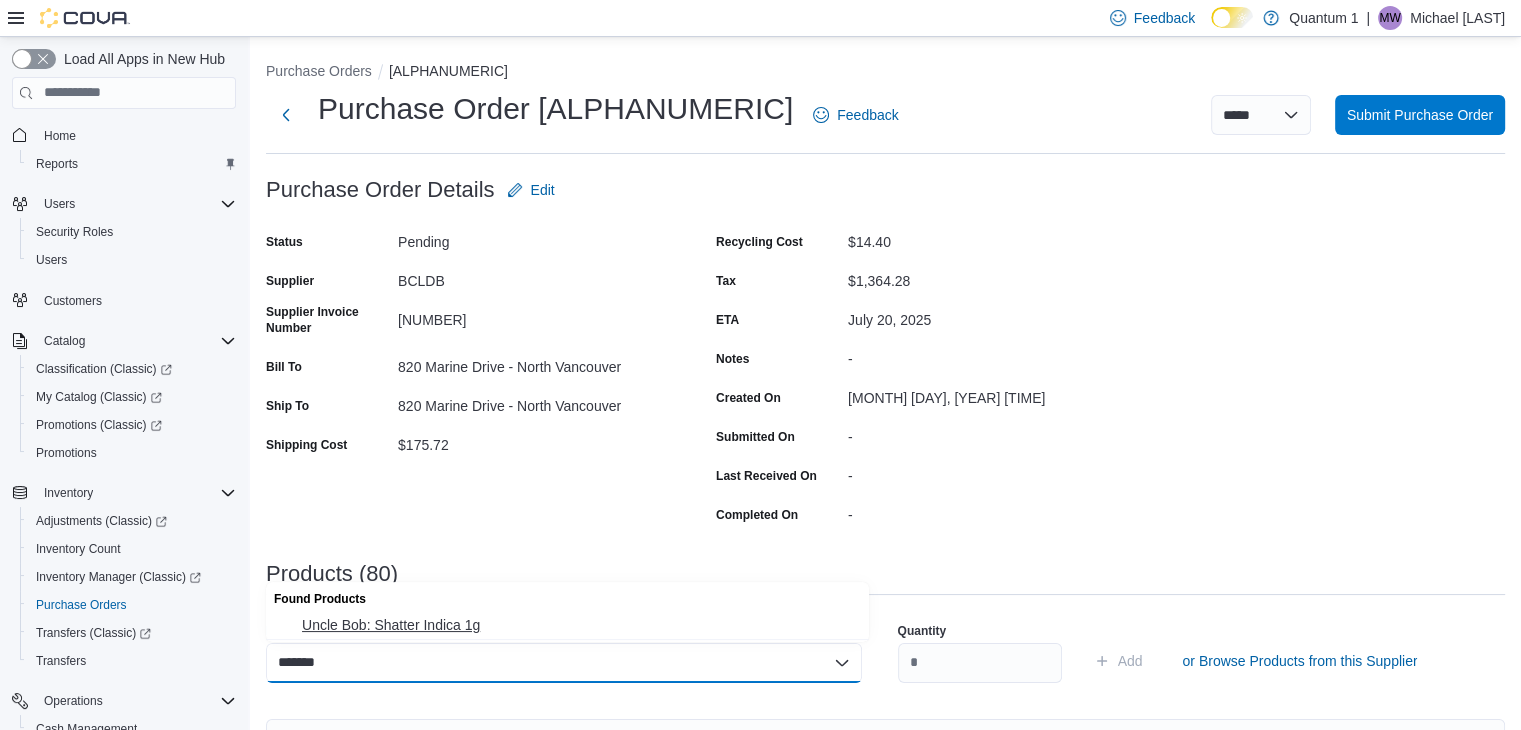 click on "Uncle Bob: Shatter Indica 1g" at bounding box center [579, 625] 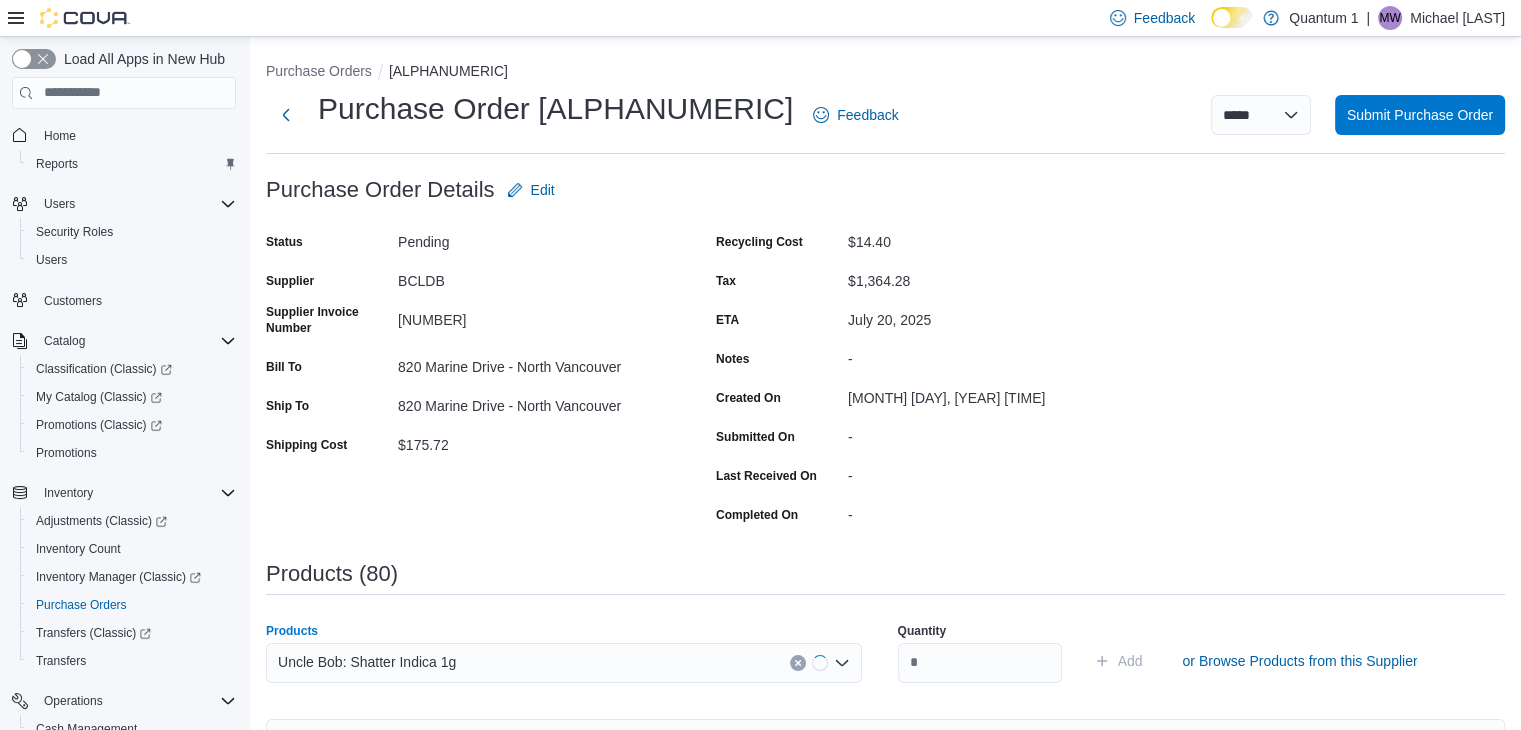 click on "Quantity" at bounding box center [980, 631] 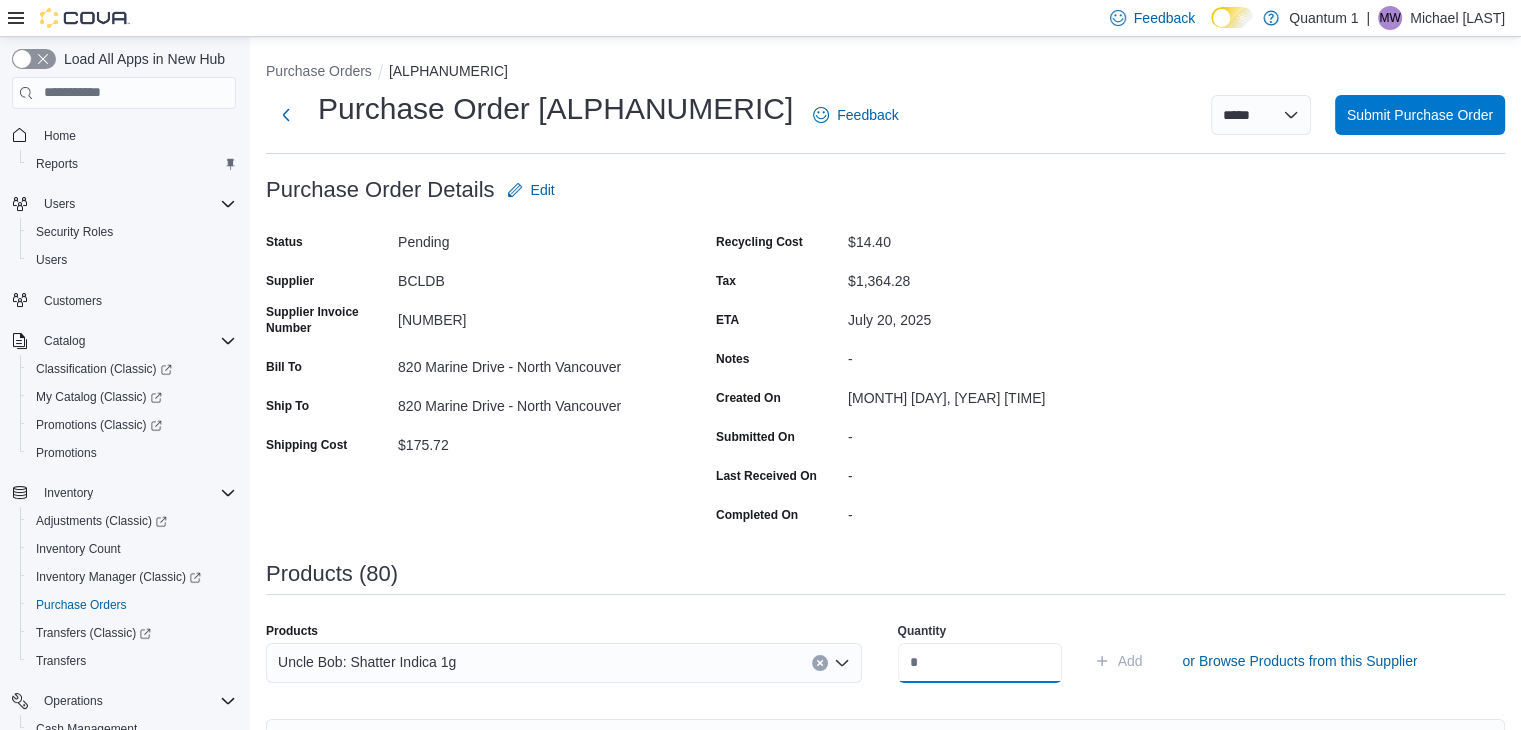 click at bounding box center (980, 663) 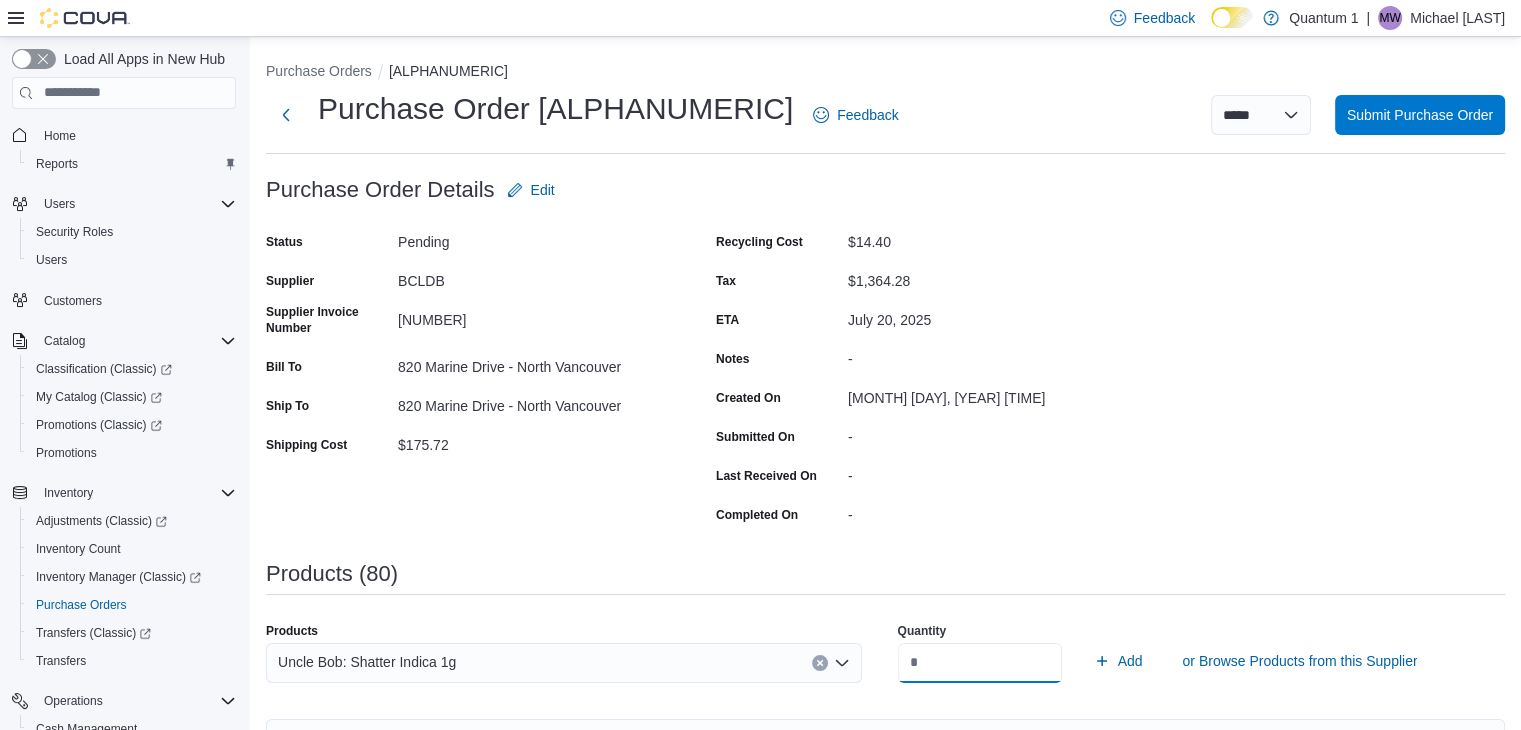 click on "Add" at bounding box center [1118, 661] 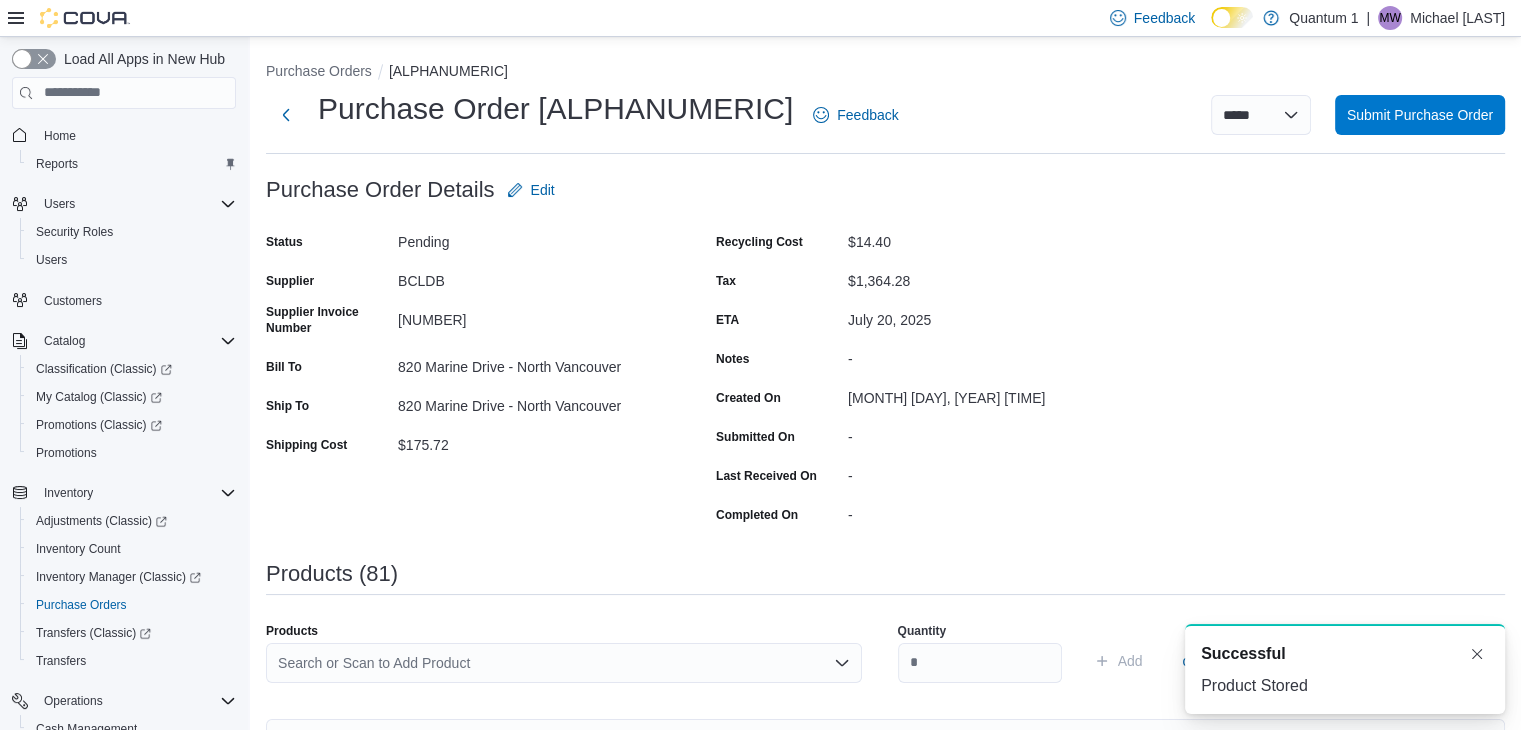 click on "Search or Scan to Add Product" at bounding box center [564, 663] 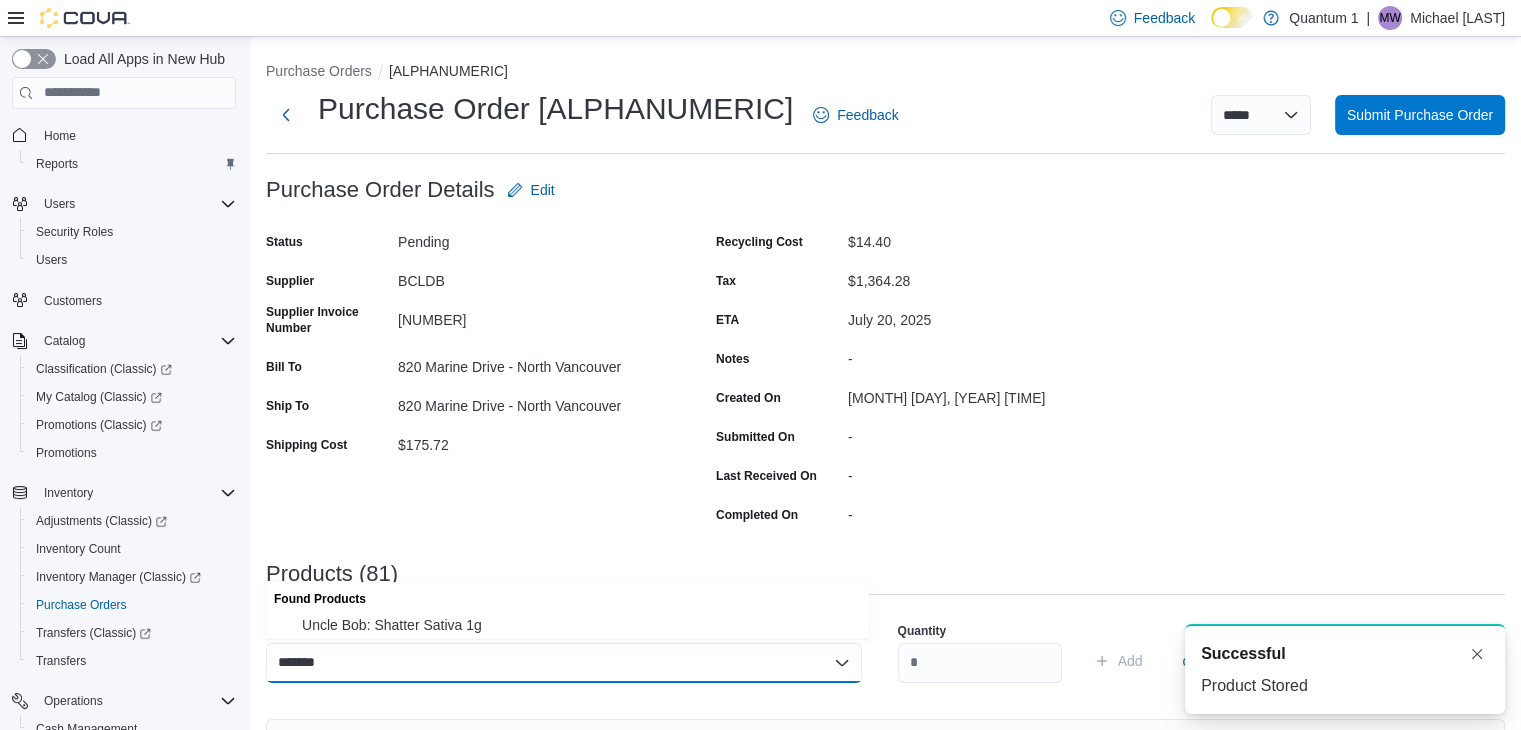 drag, startPoint x: 460, startPoint y: 627, endPoint x: 664, endPoint y: 648, distance: 205.07803 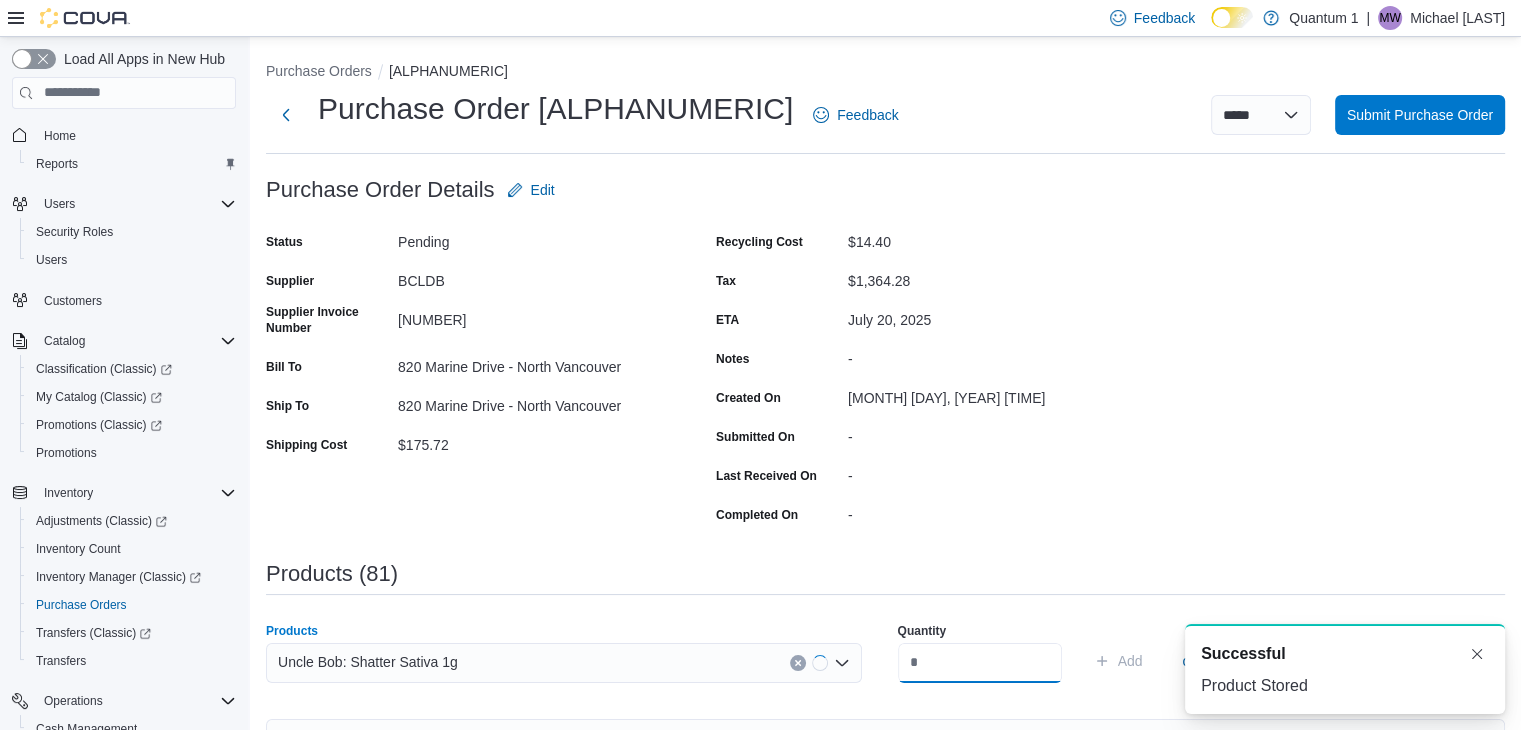 click at bounding box center [980, 663] 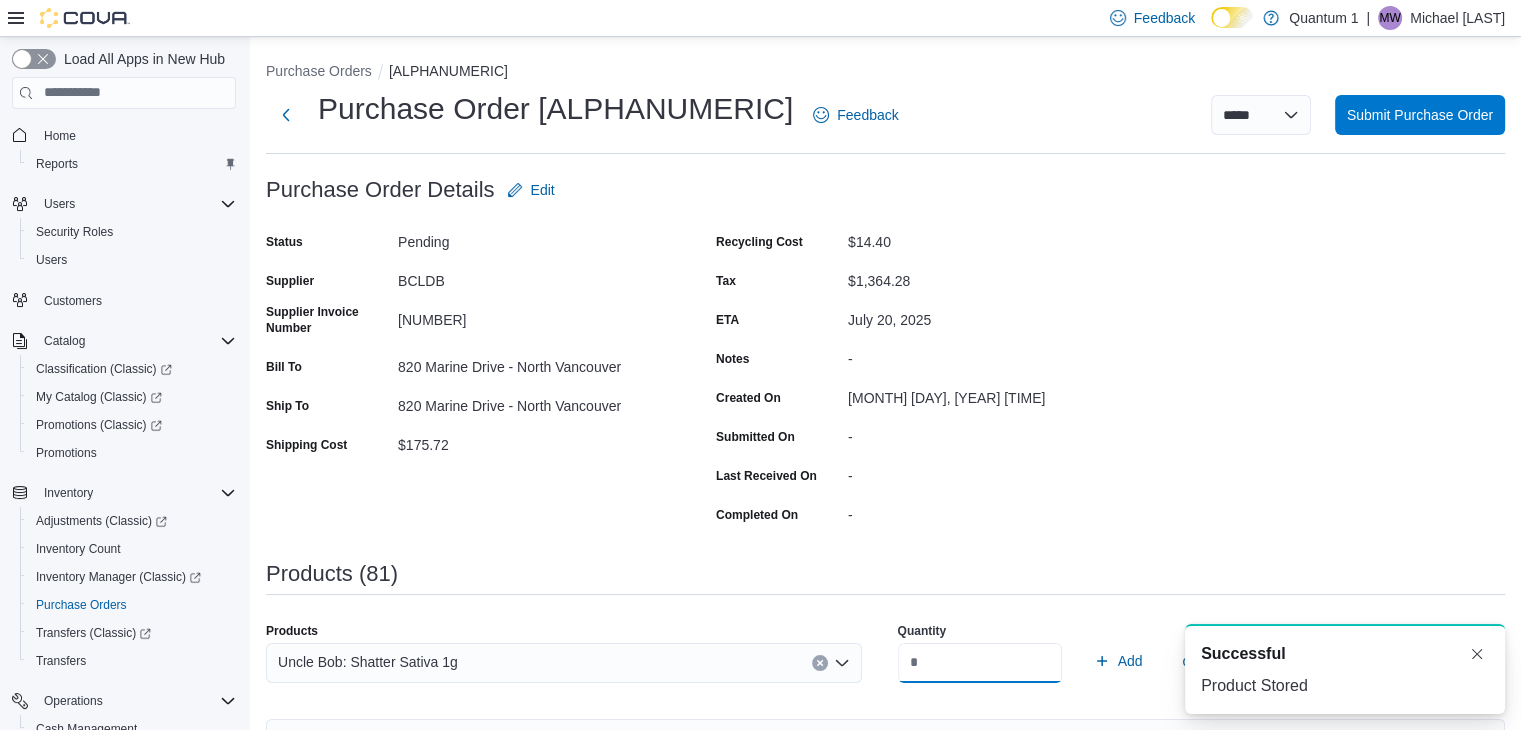 click on "Add" at bounding box center [1118, 661] 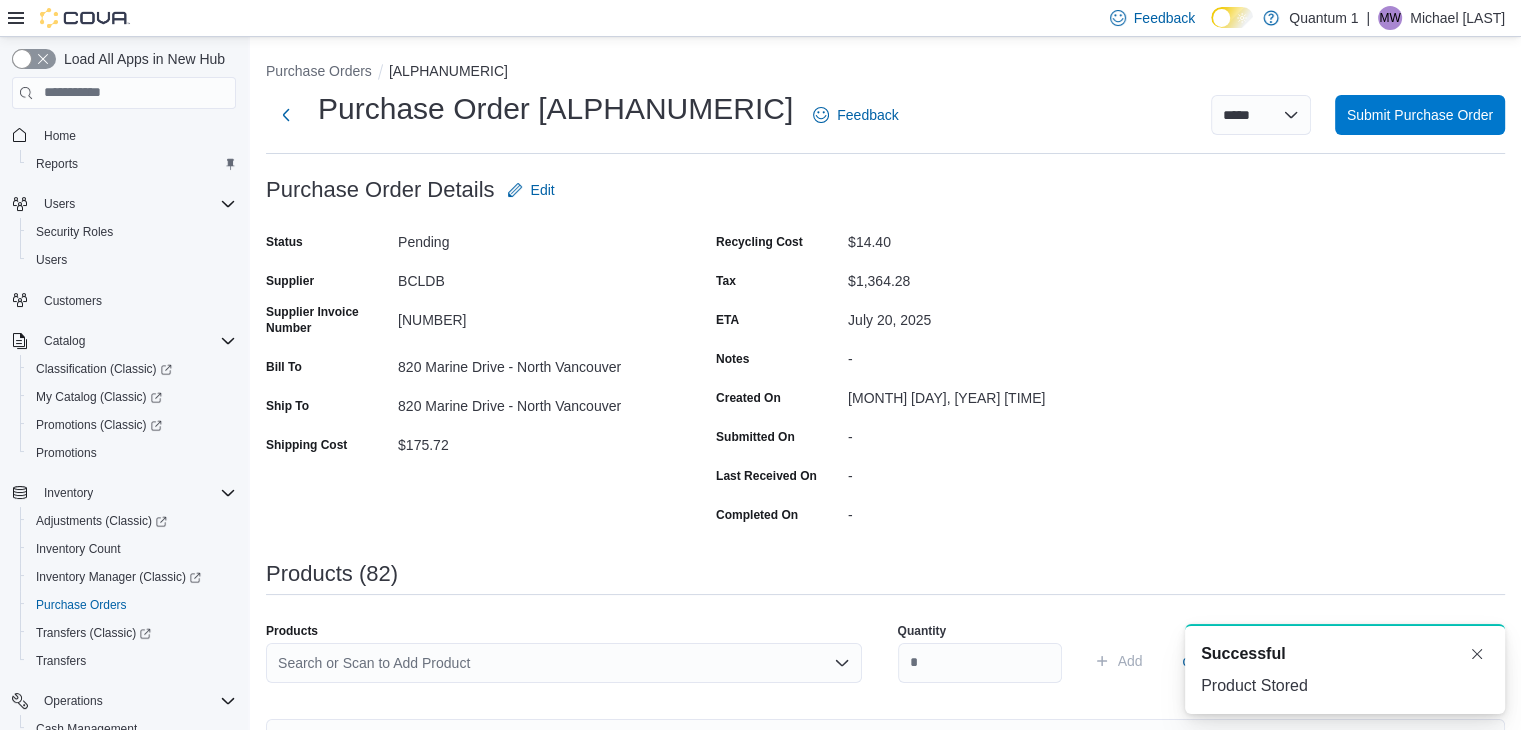 click on "Search or Scan to Add Product" at bounding box center (564, 663) 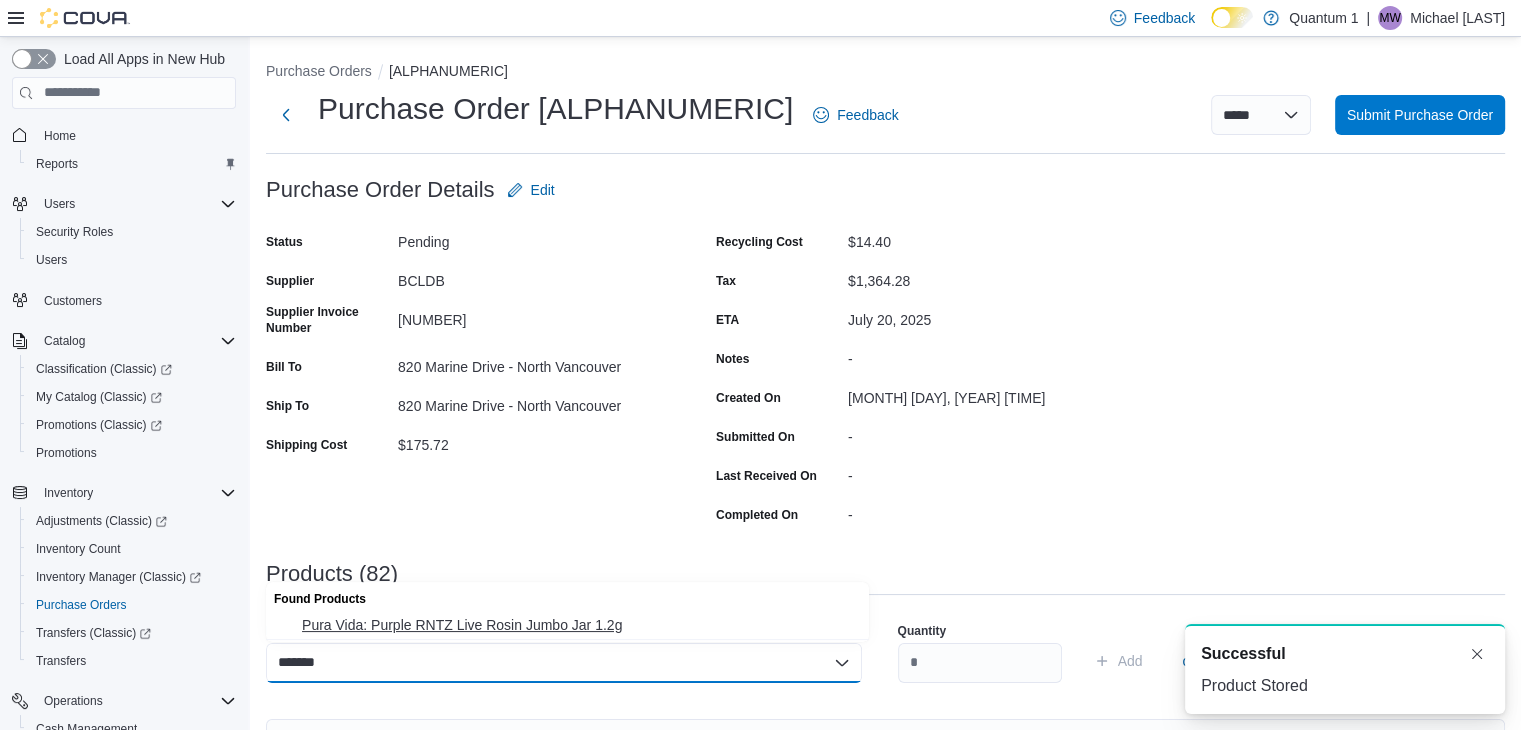 click on "Pura Vida: Purple RNTZ Live Rosin Jumbo Jar 1.2g" at bounding box center [579, 625] 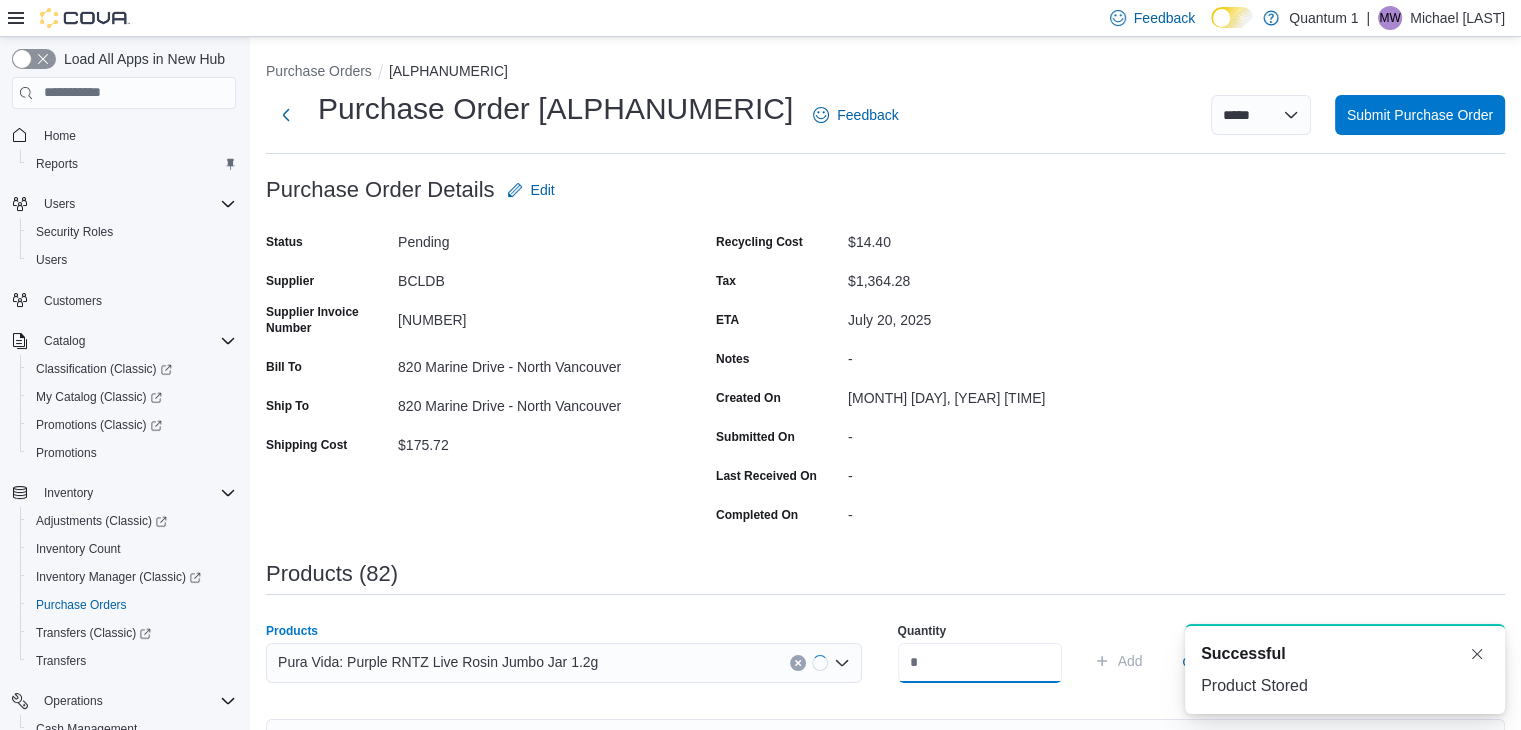 click at bounding box center (980, 663) 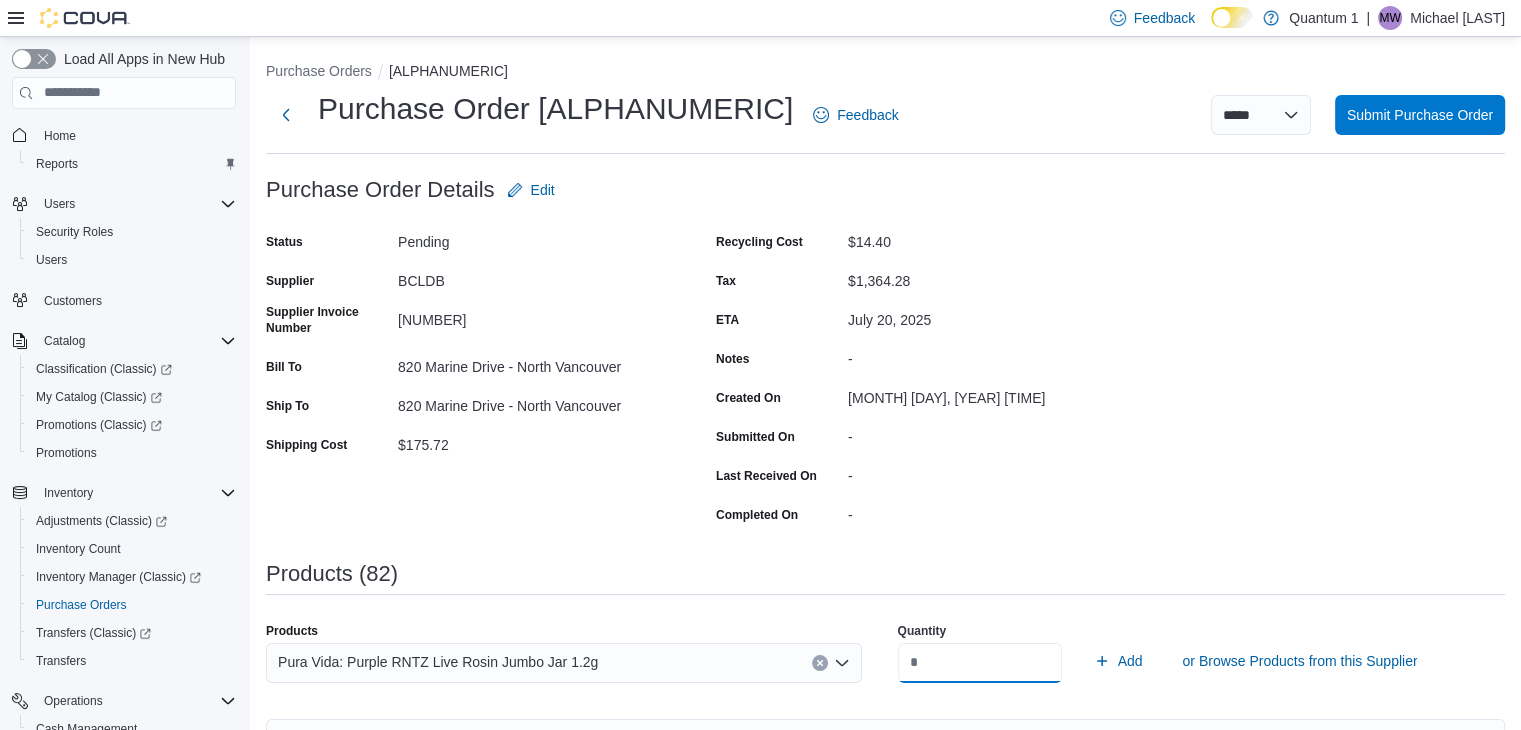 click on "Add" at bounding box center (1118, 661) 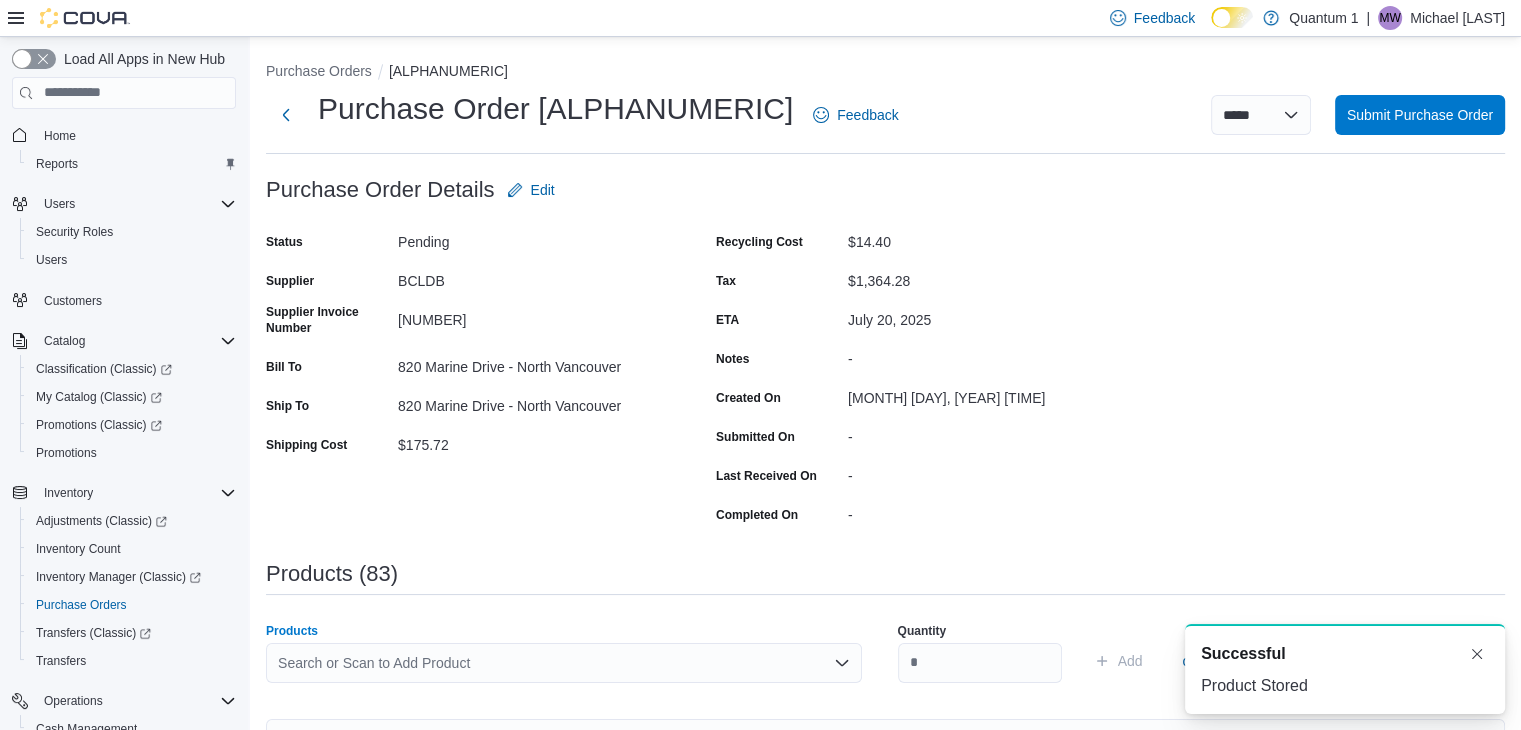 click on "Search or Scan to Add Product" at bounding box center (564, 663) 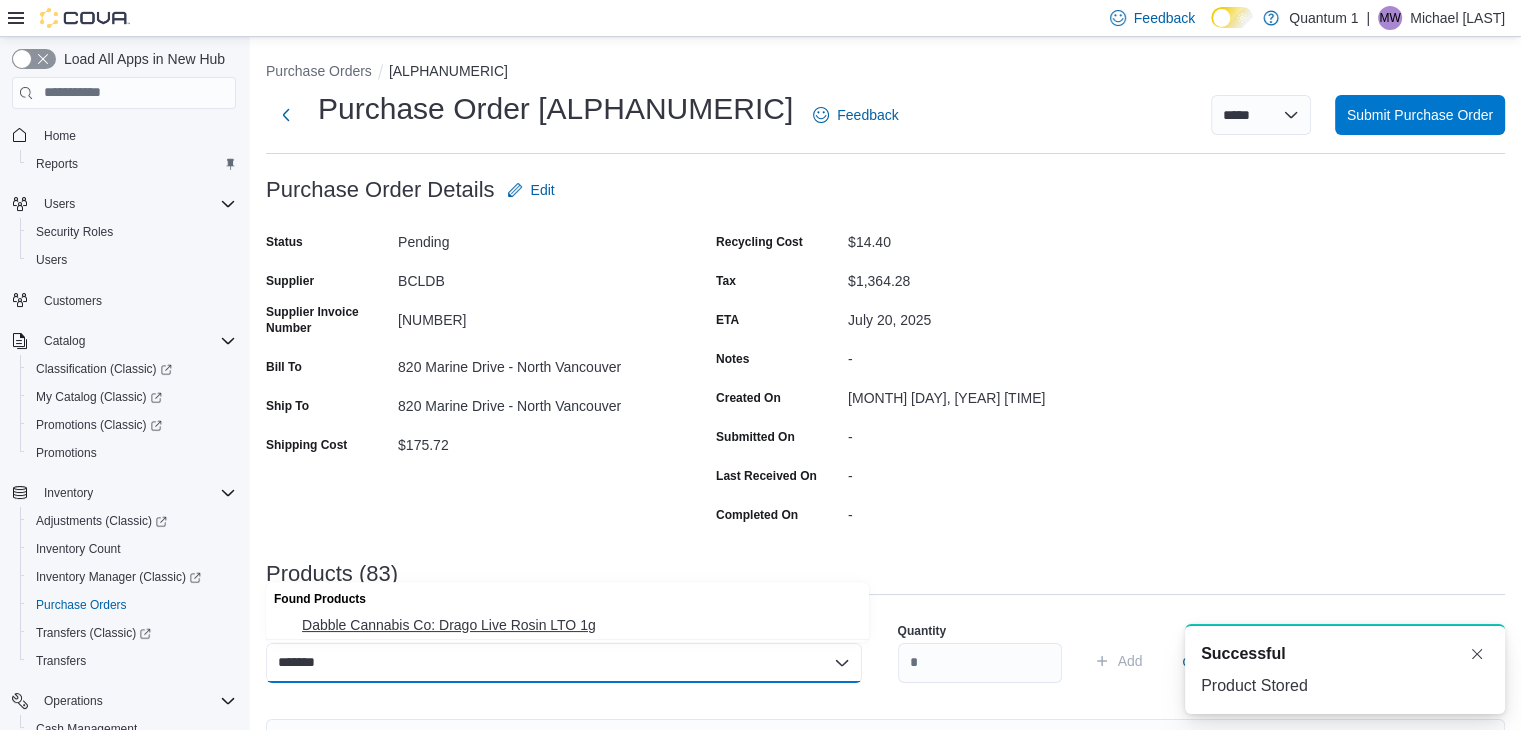 click on "Dabble Cannabis Co: Drago Live Rosin LTO 1g" at bounding box center [579, 625] 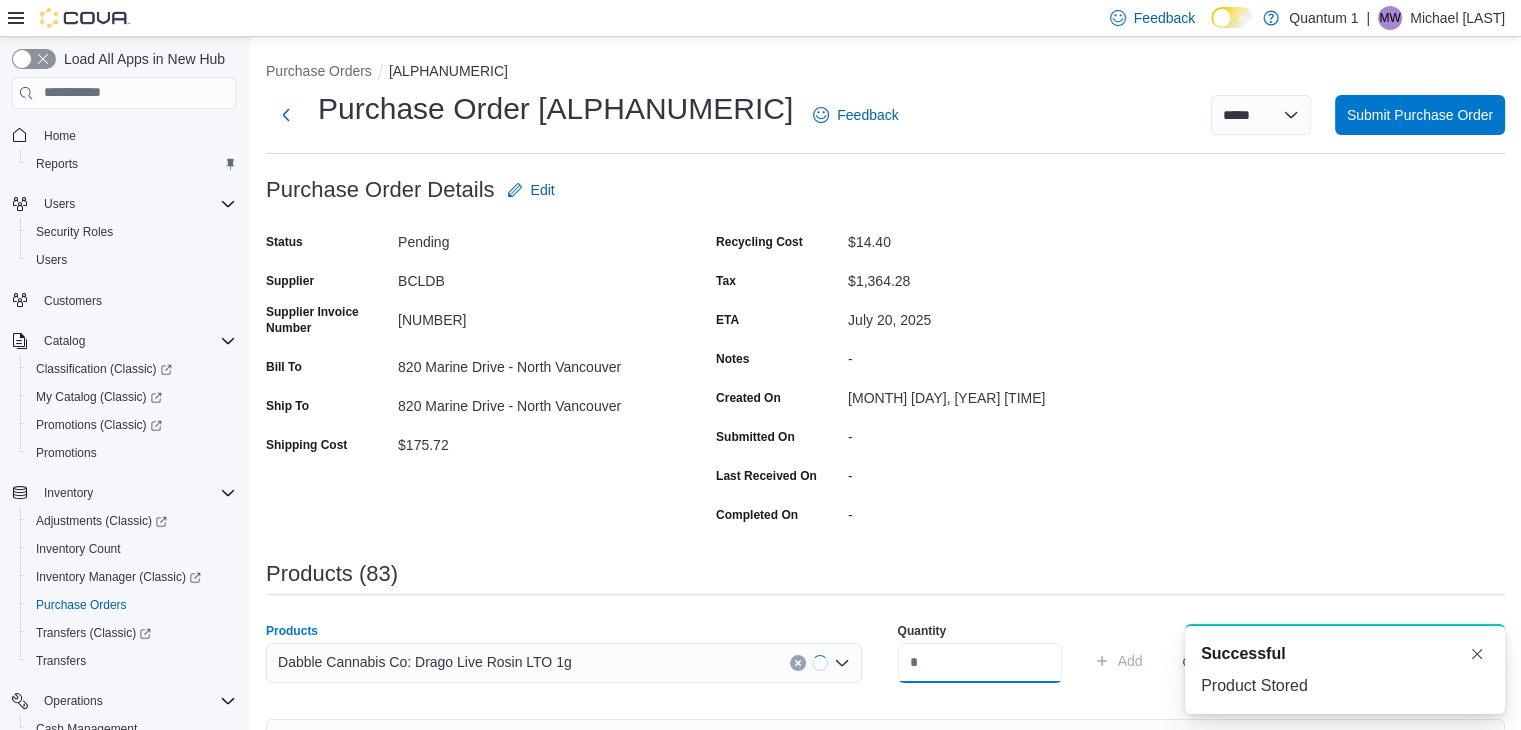 click at bounding box center (980, 663) 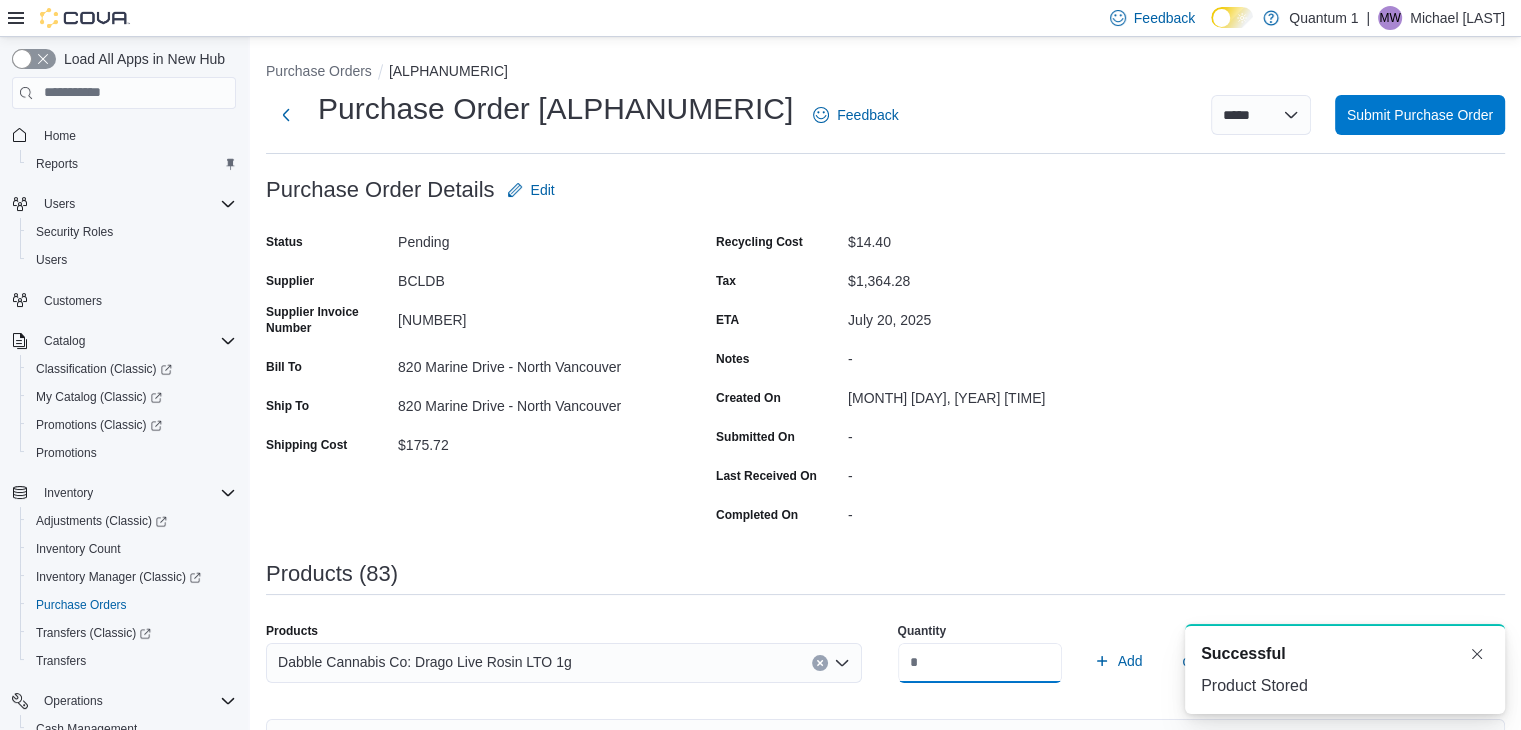 click on "Add" at bounding box center [1118, 661] 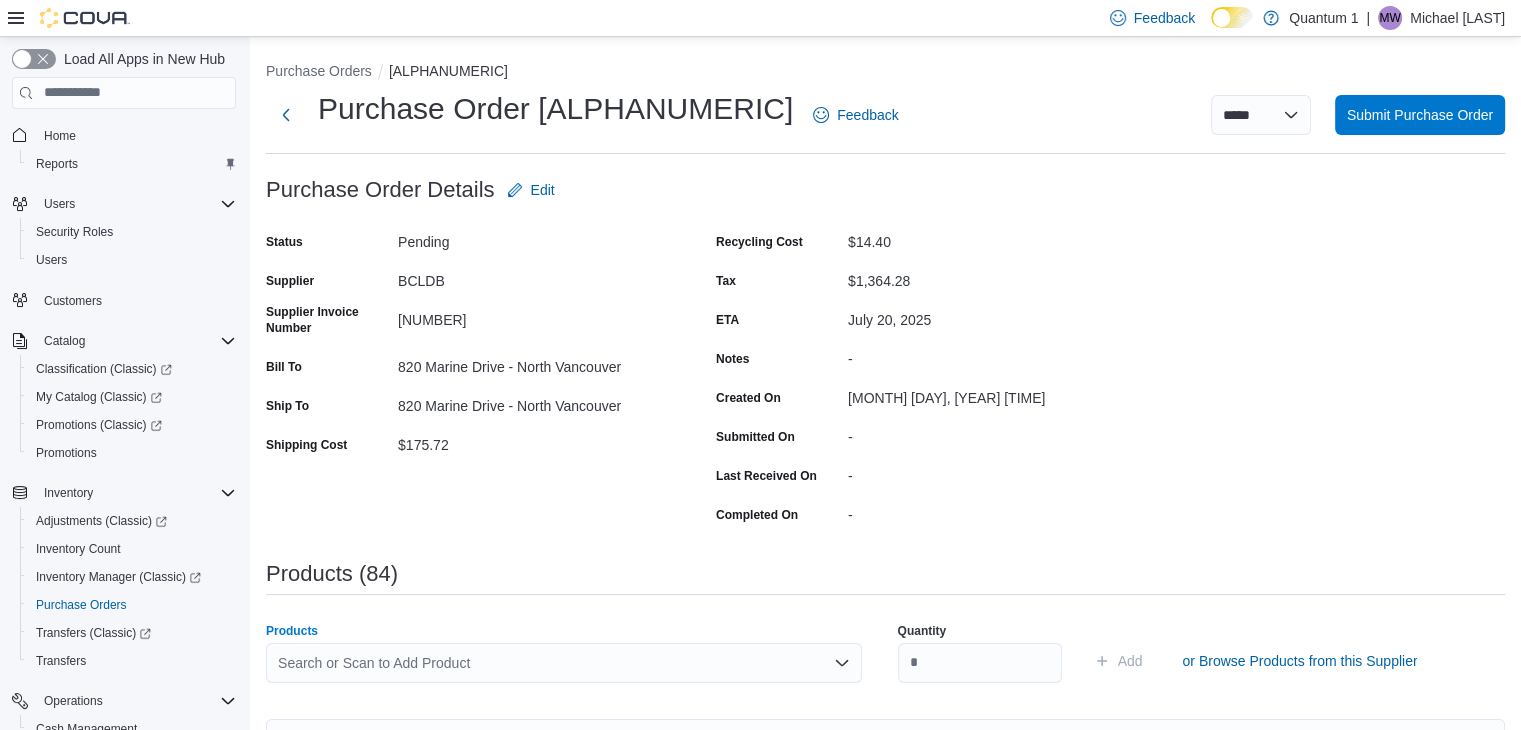 click on "Search or Scan to Add Product" at bounding box center (564, 663) 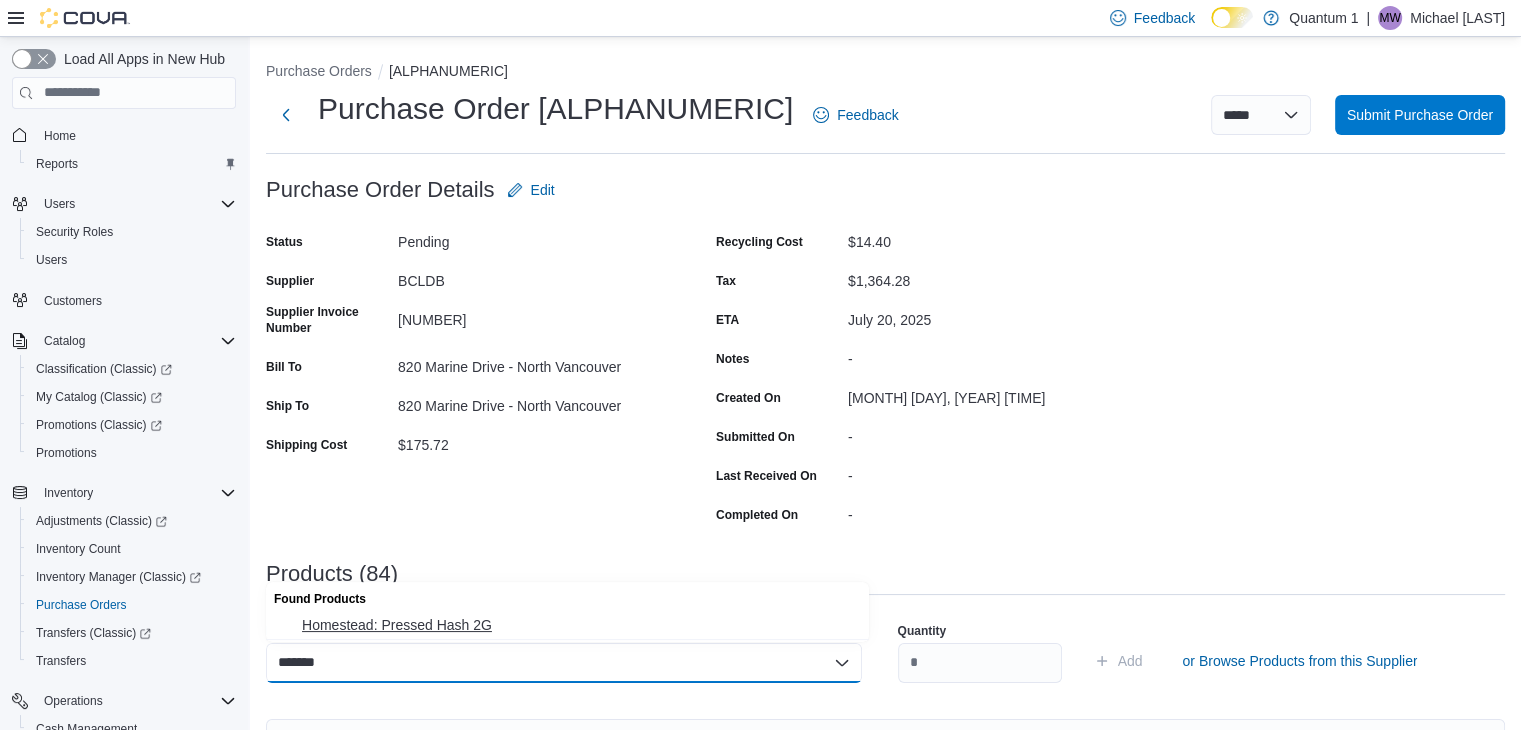 click on "Homestead: Pressed Hash 2G" at bounding box center (567, 625) 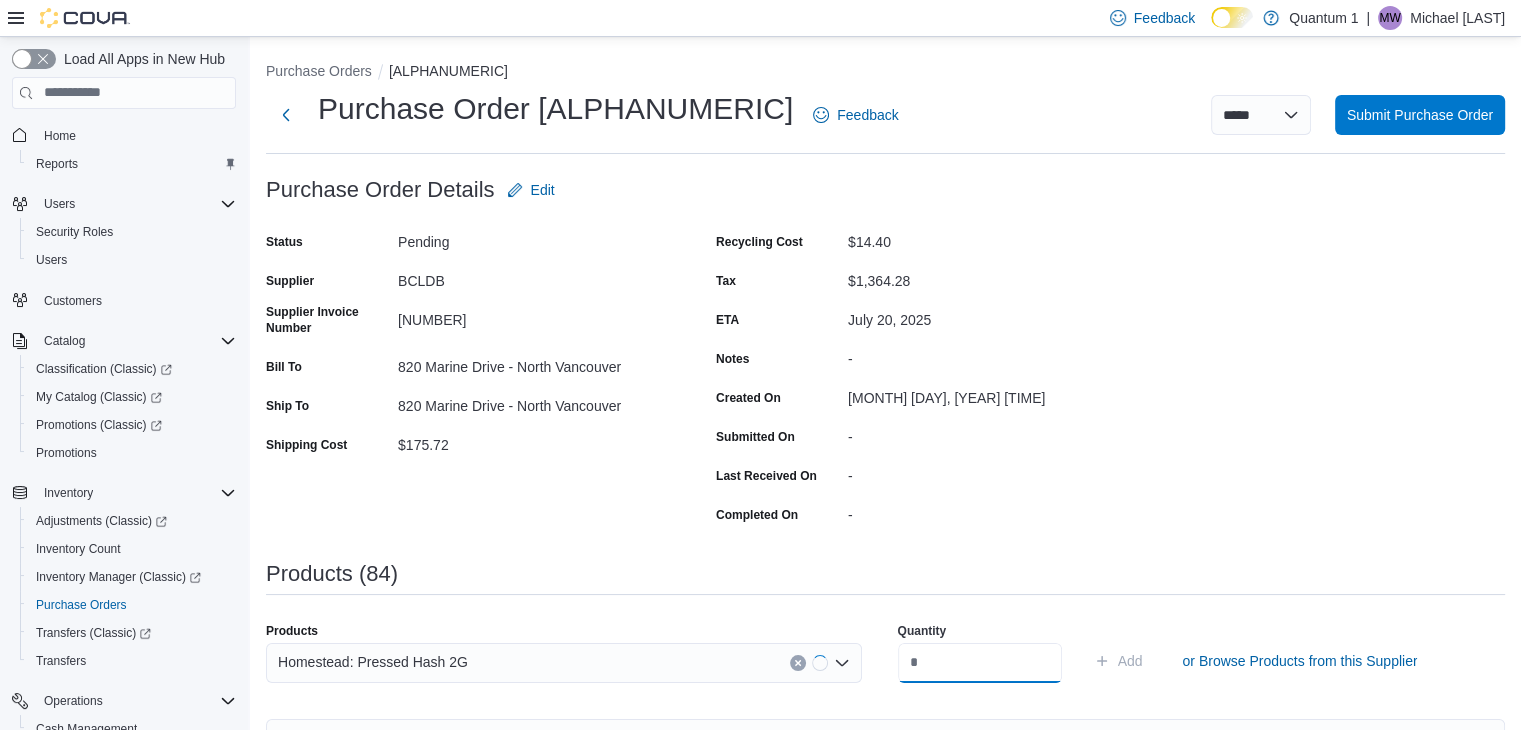 click at bounding box center [980, 663] 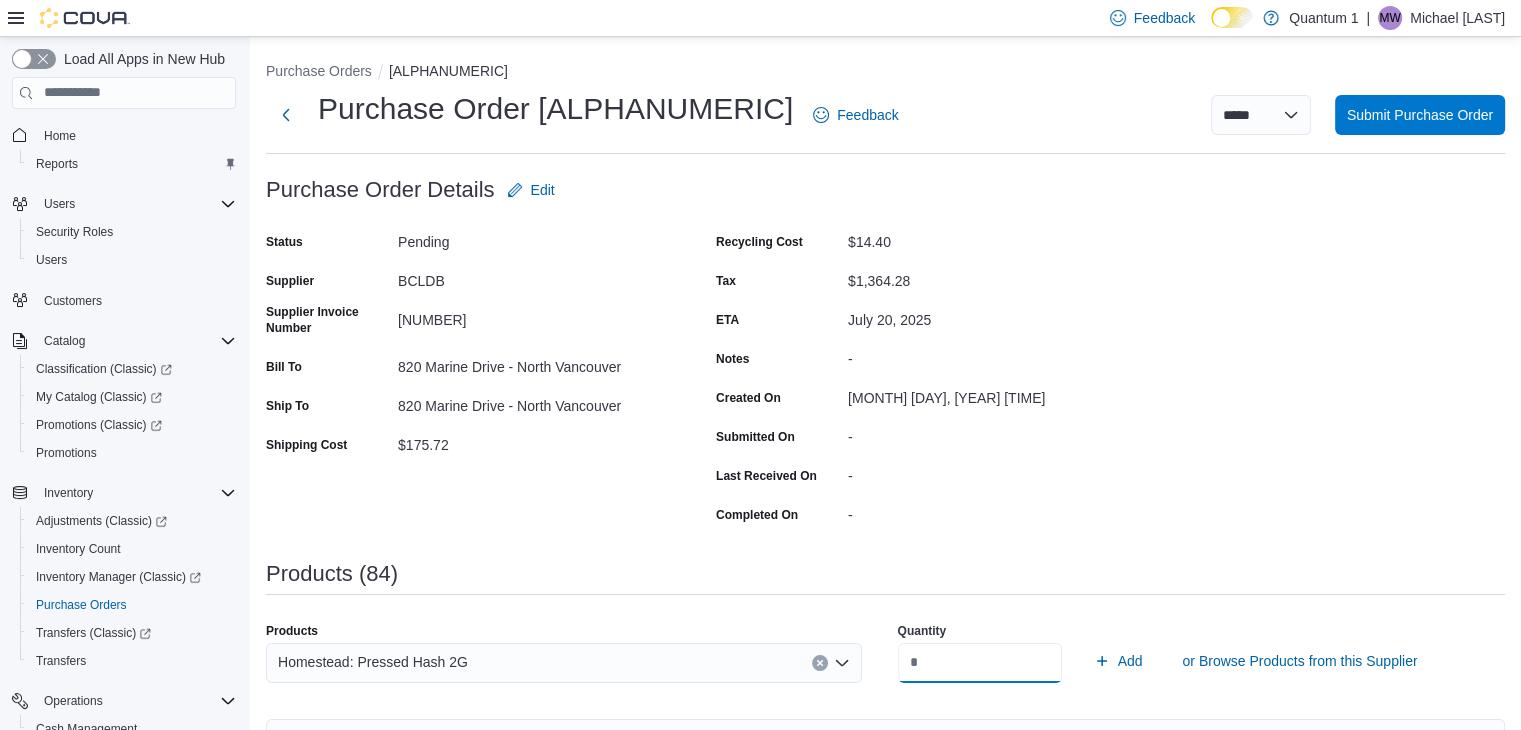click on "Add" at bounding box center [1118, 661] 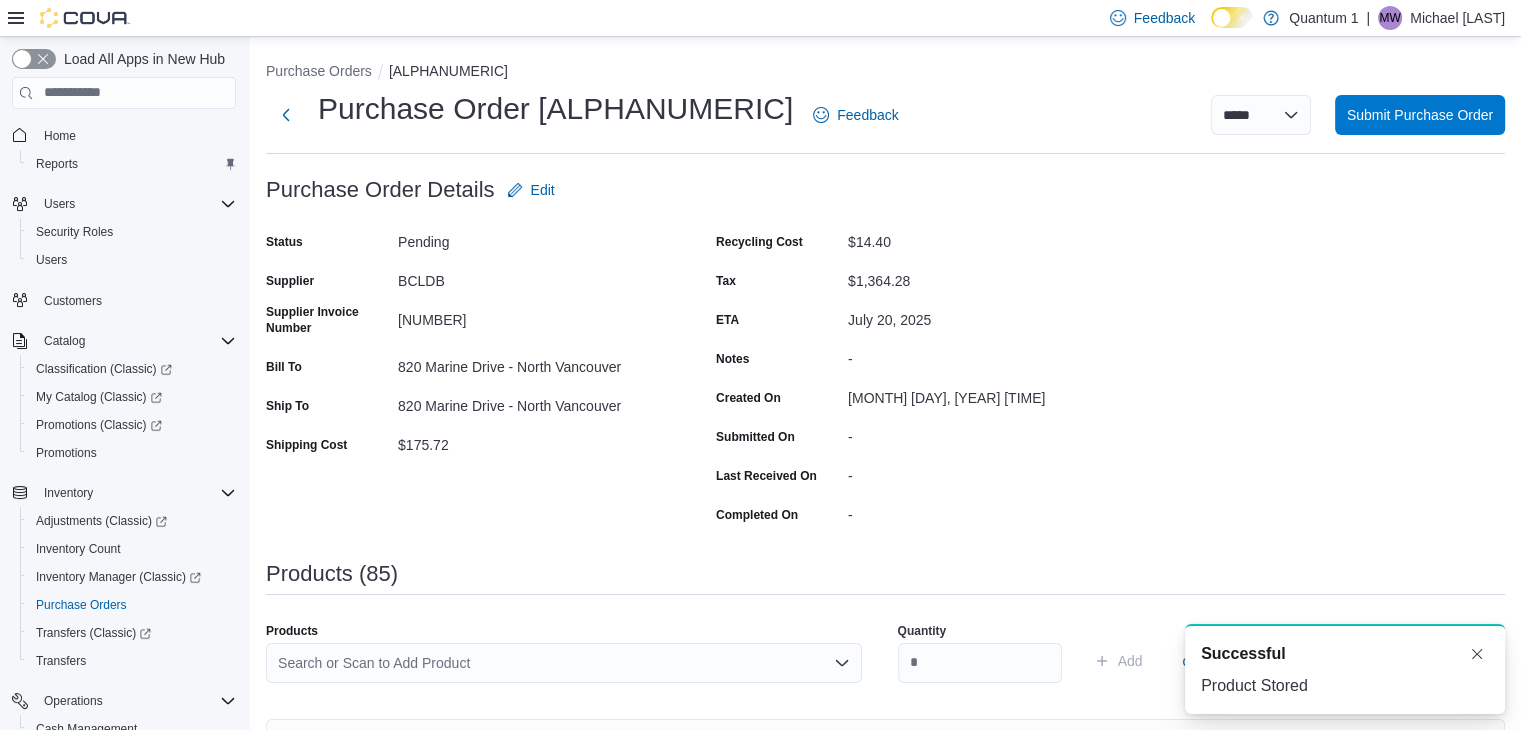 click on "Search or Scan to Add Product" at bounding box center (564, 663) 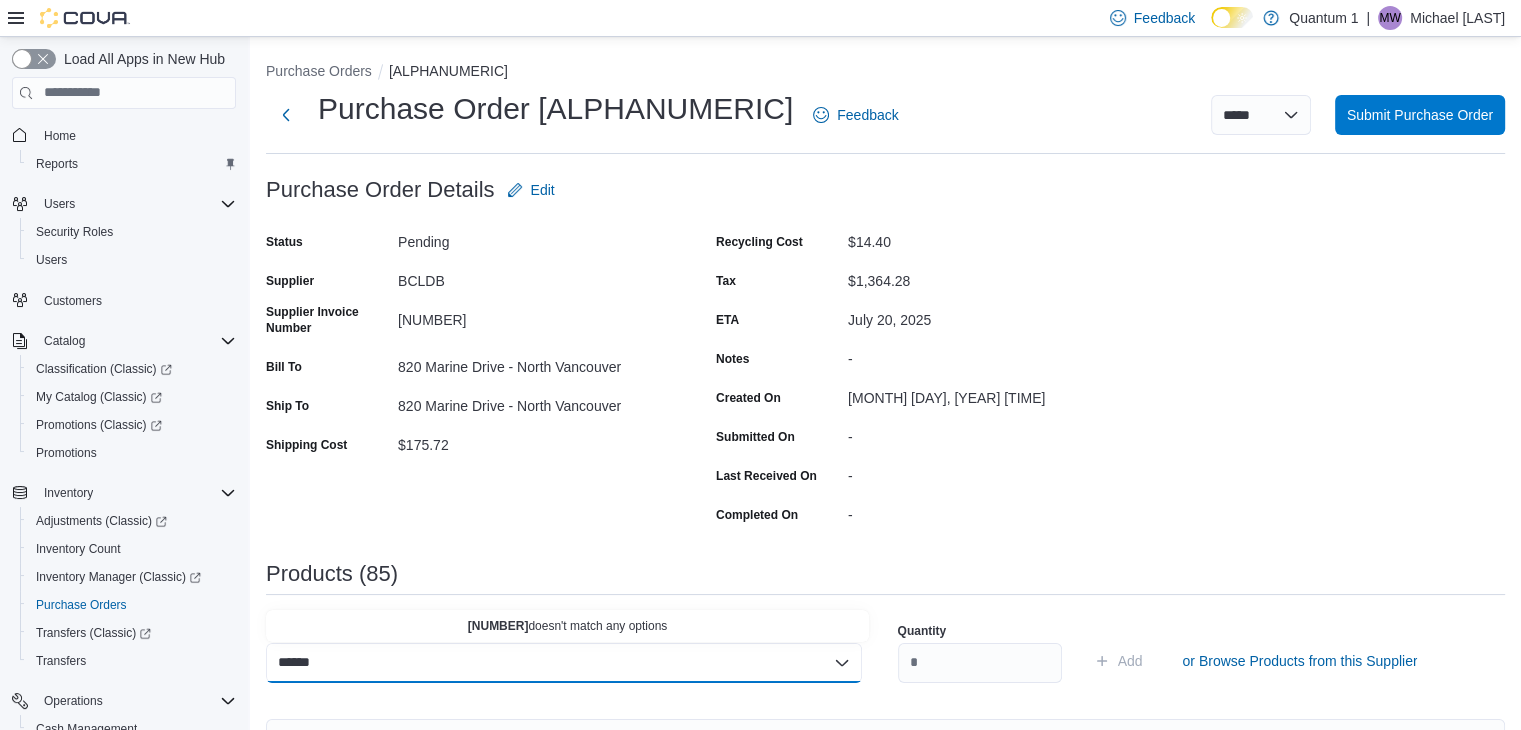 click on "******" at bounding box center (304, 663) 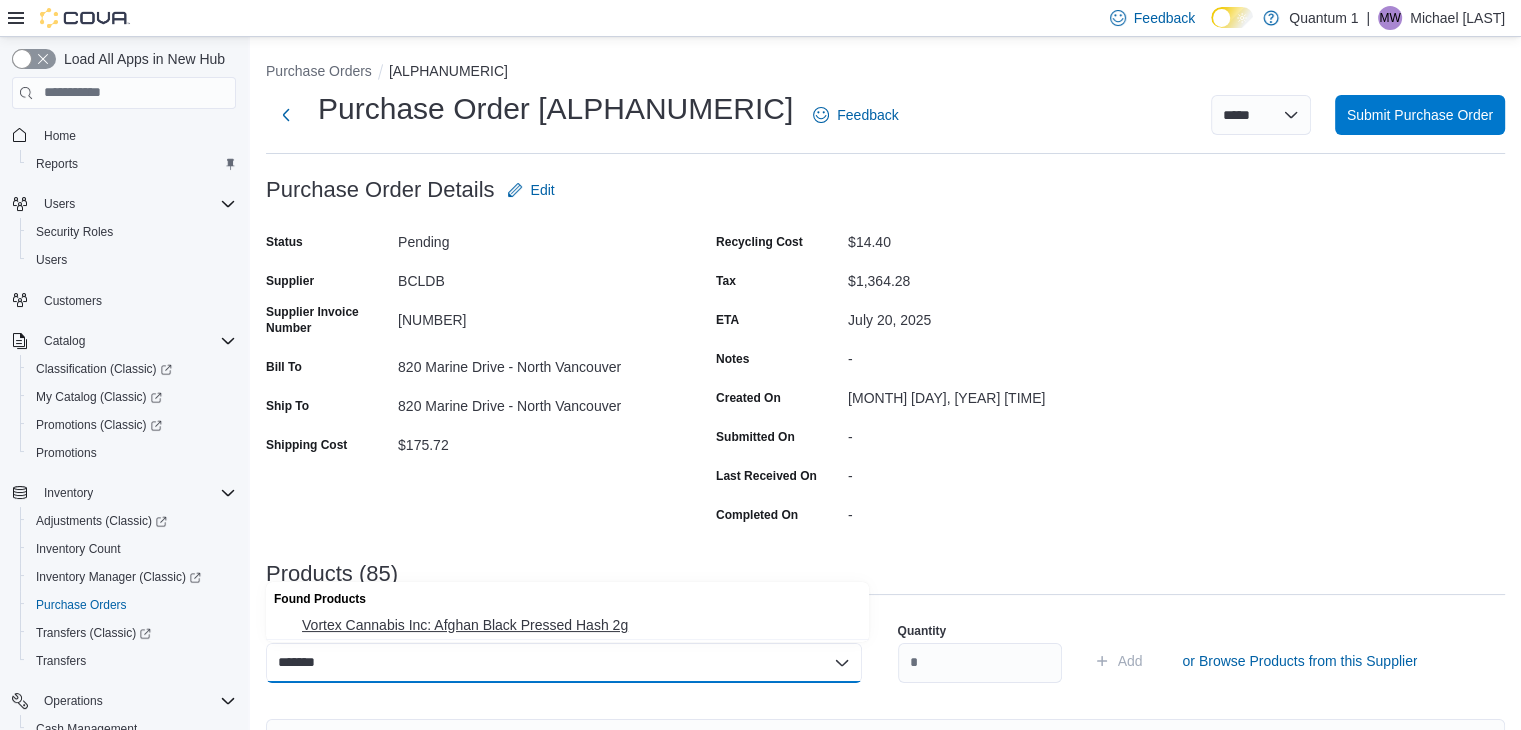 click on "Vortex Cannabis Inc: Afghan Black Pressed Hash 2g" at bounding box center [579, 625] 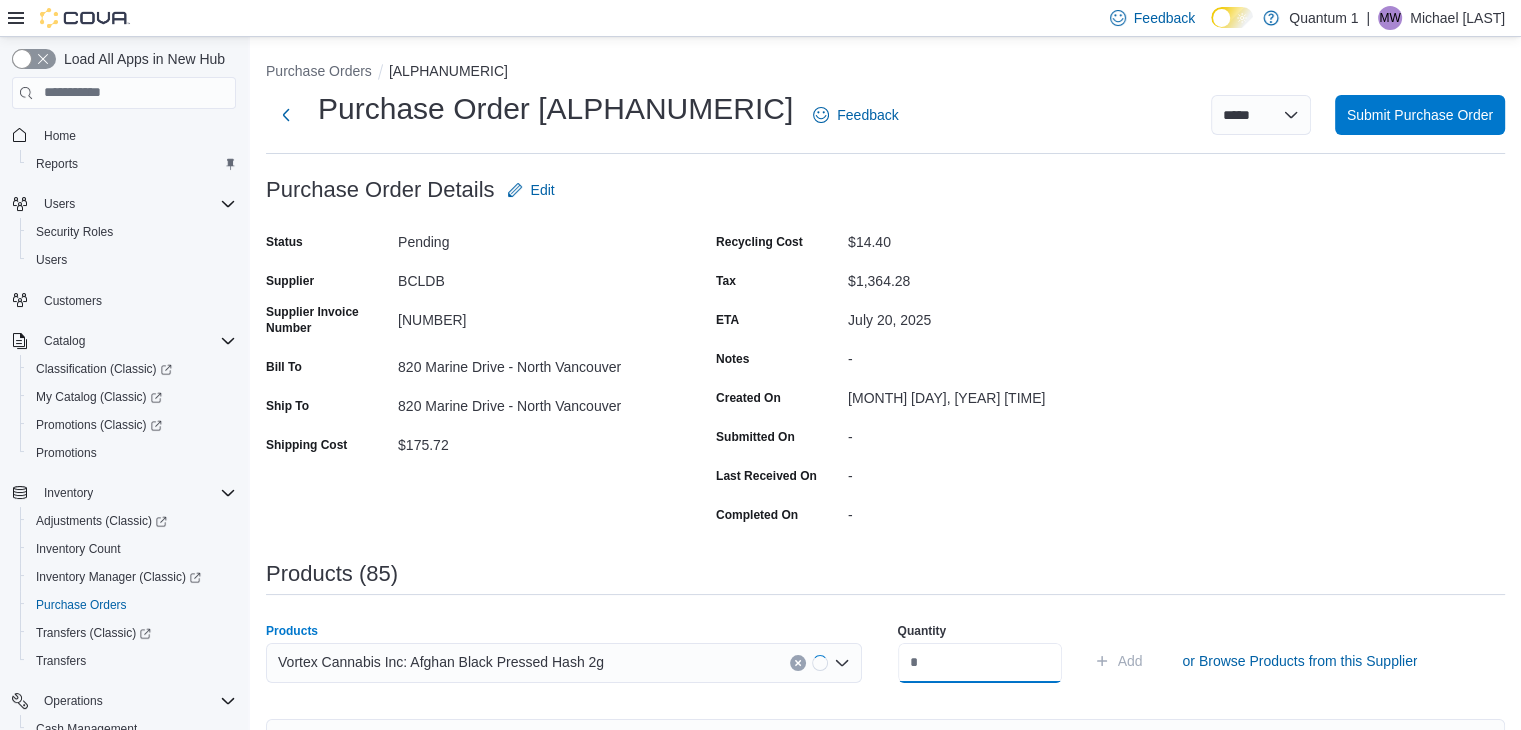 click at bounding box center [980, 663] 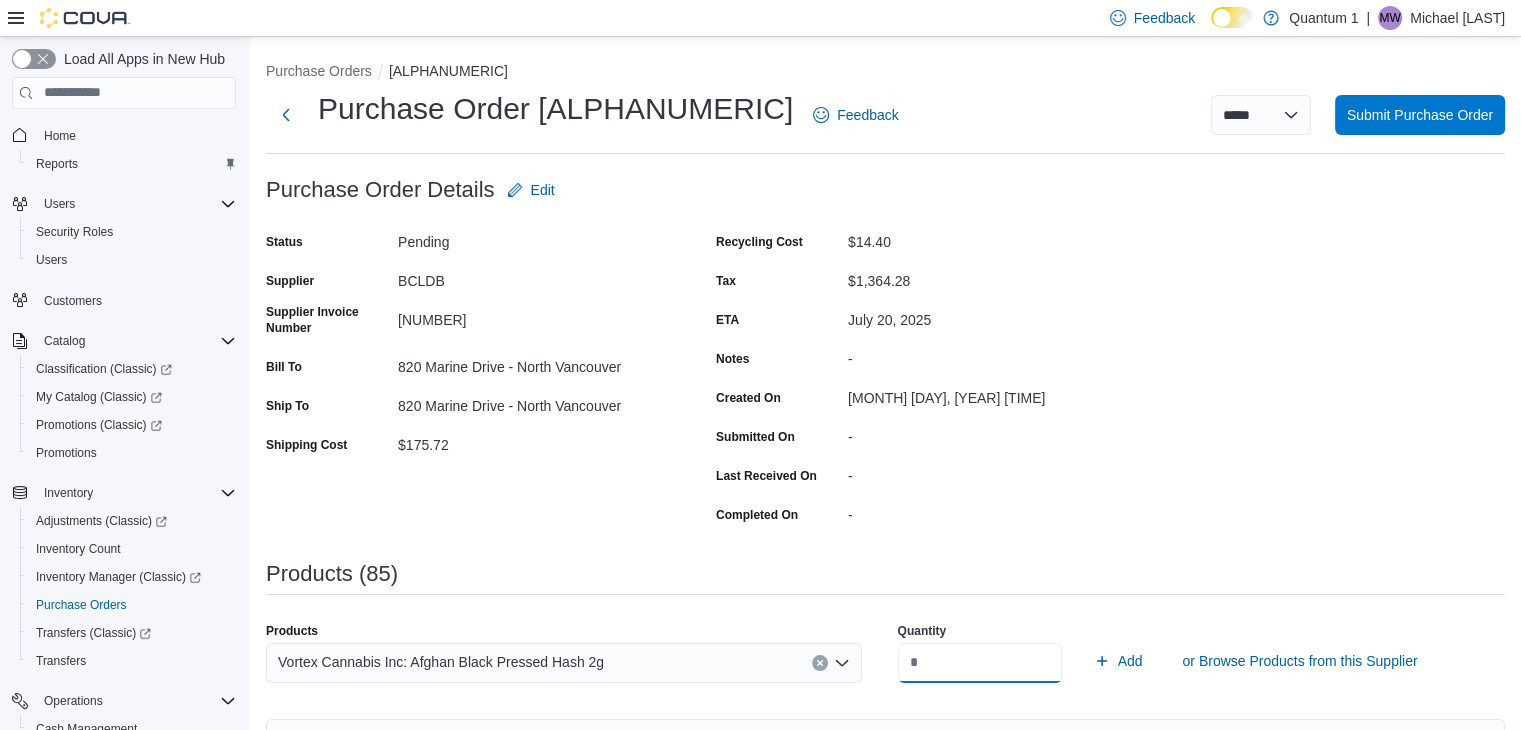 click on "Add" at bounding box center [1118, 661] 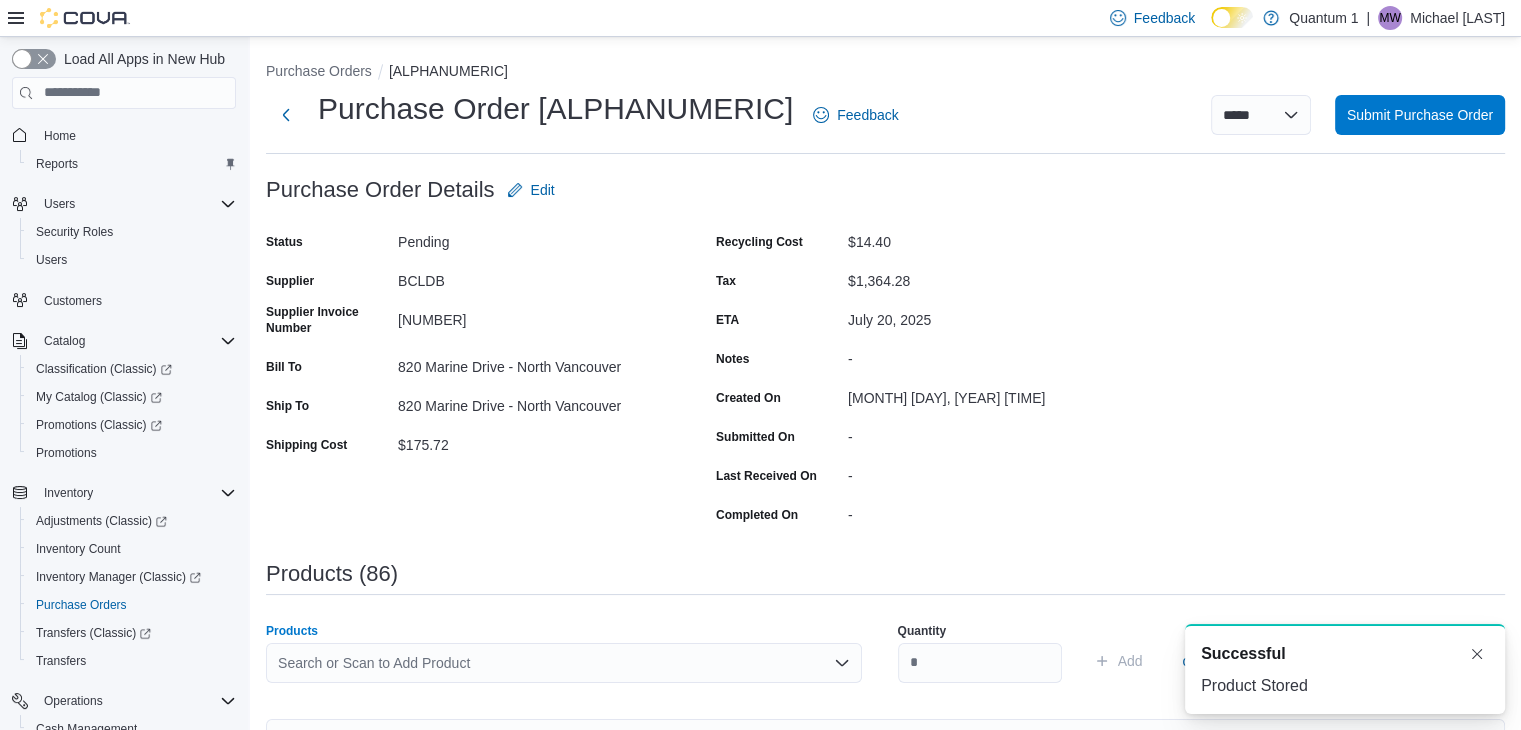 click on "Search or Scan to Add Product" at bounding box center (564, 663) 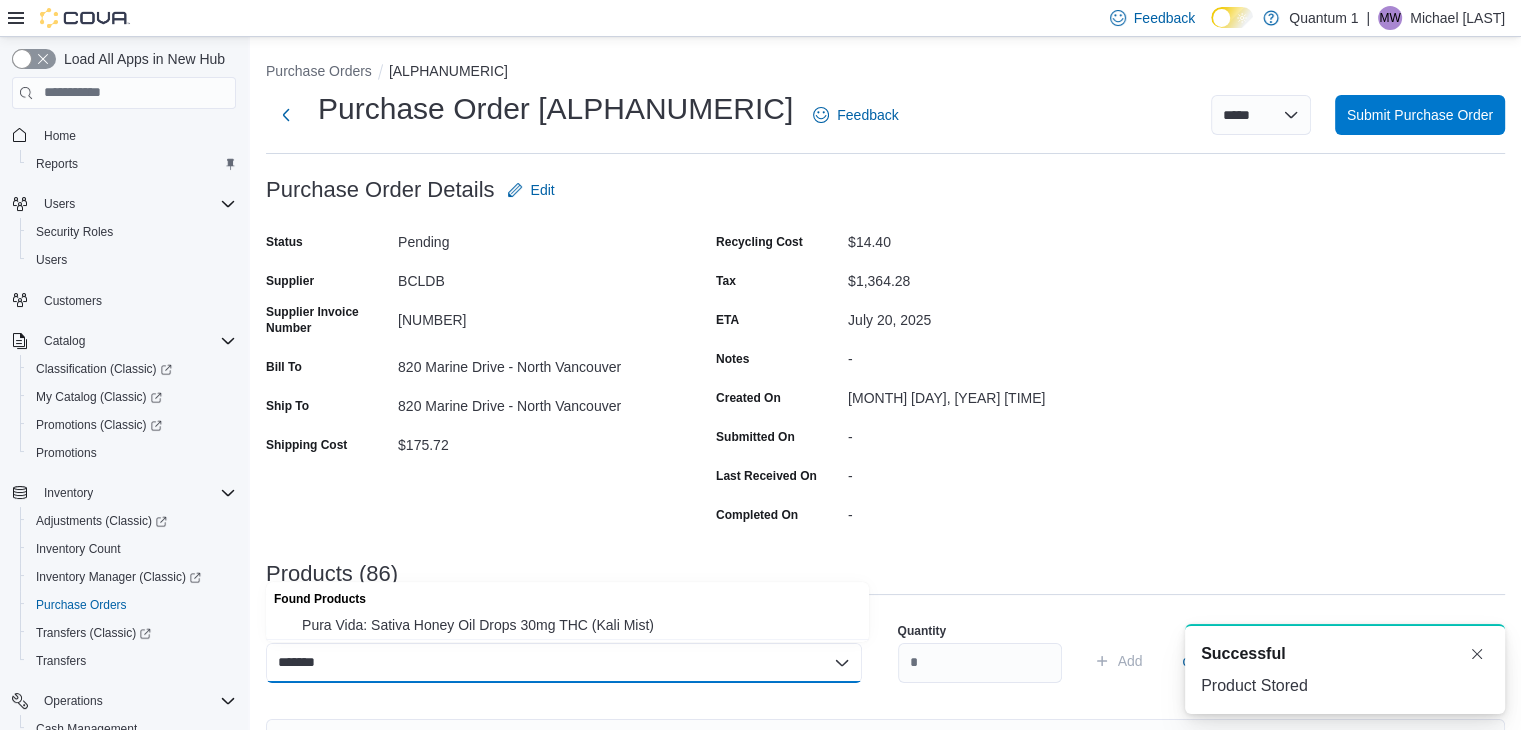 click on "Found Products" at bounding box center (567, 596) 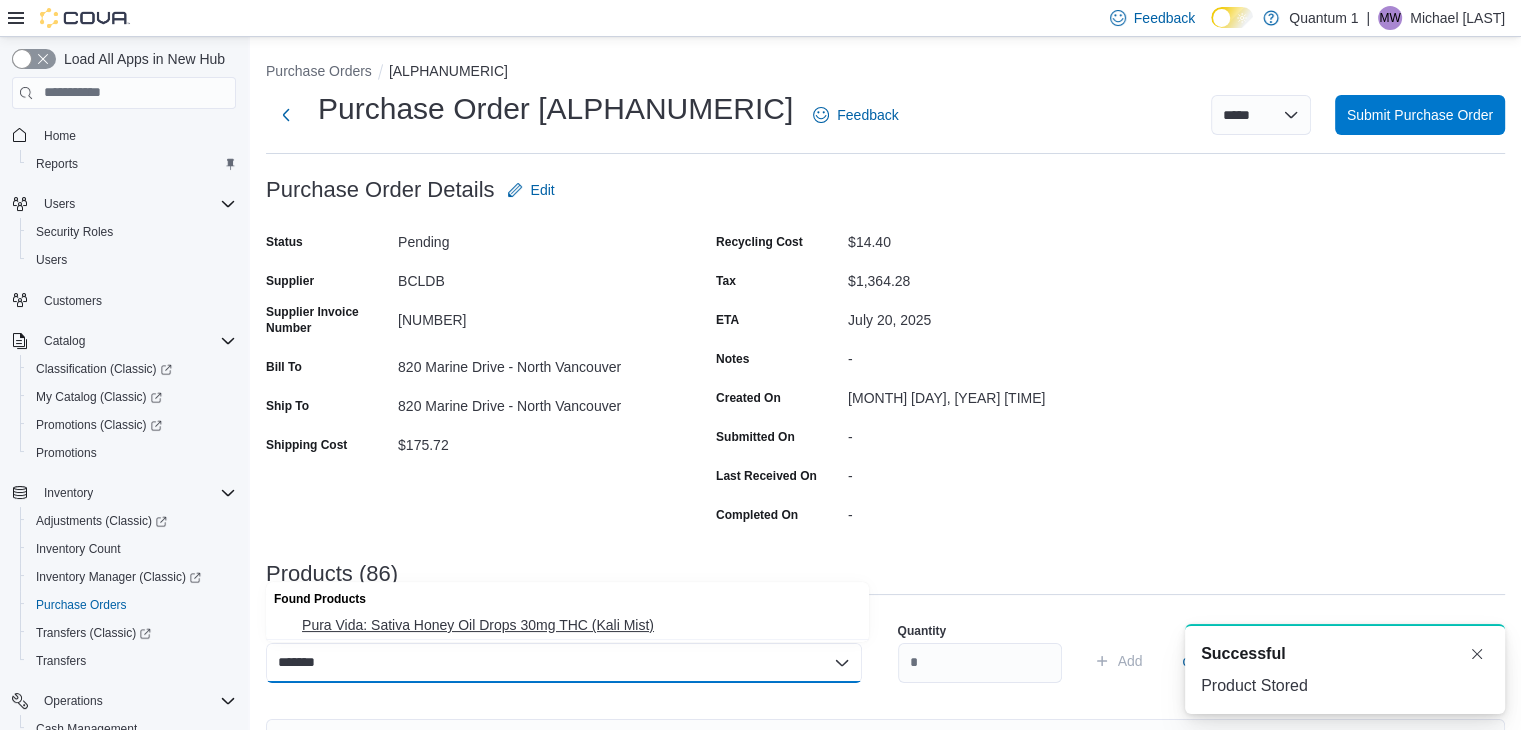 click on "Pura Vida: Sativa Honey Oil Drops 30mg THC (Kali Mist)" at bounding box center (567, 625) 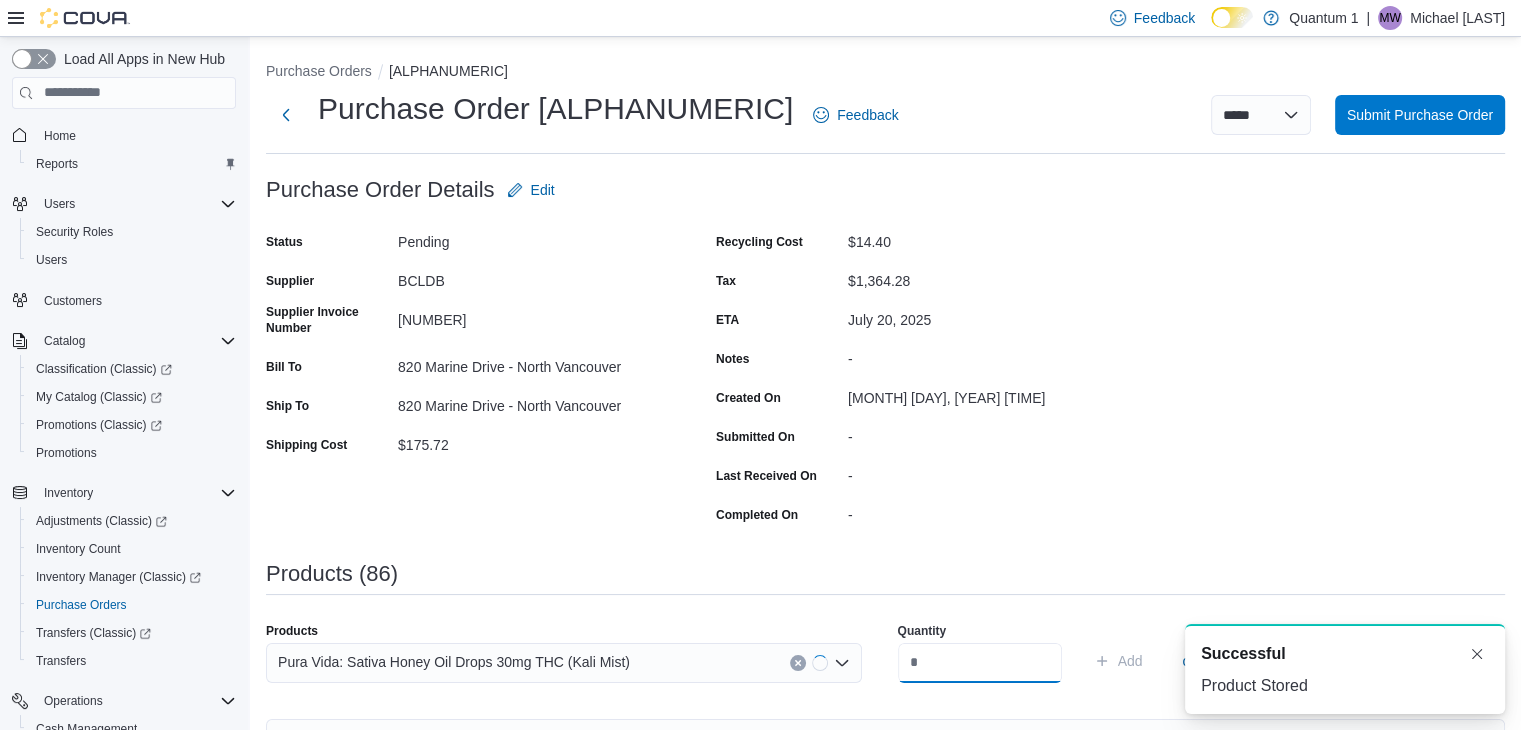 click at bounding box center (980, 663) 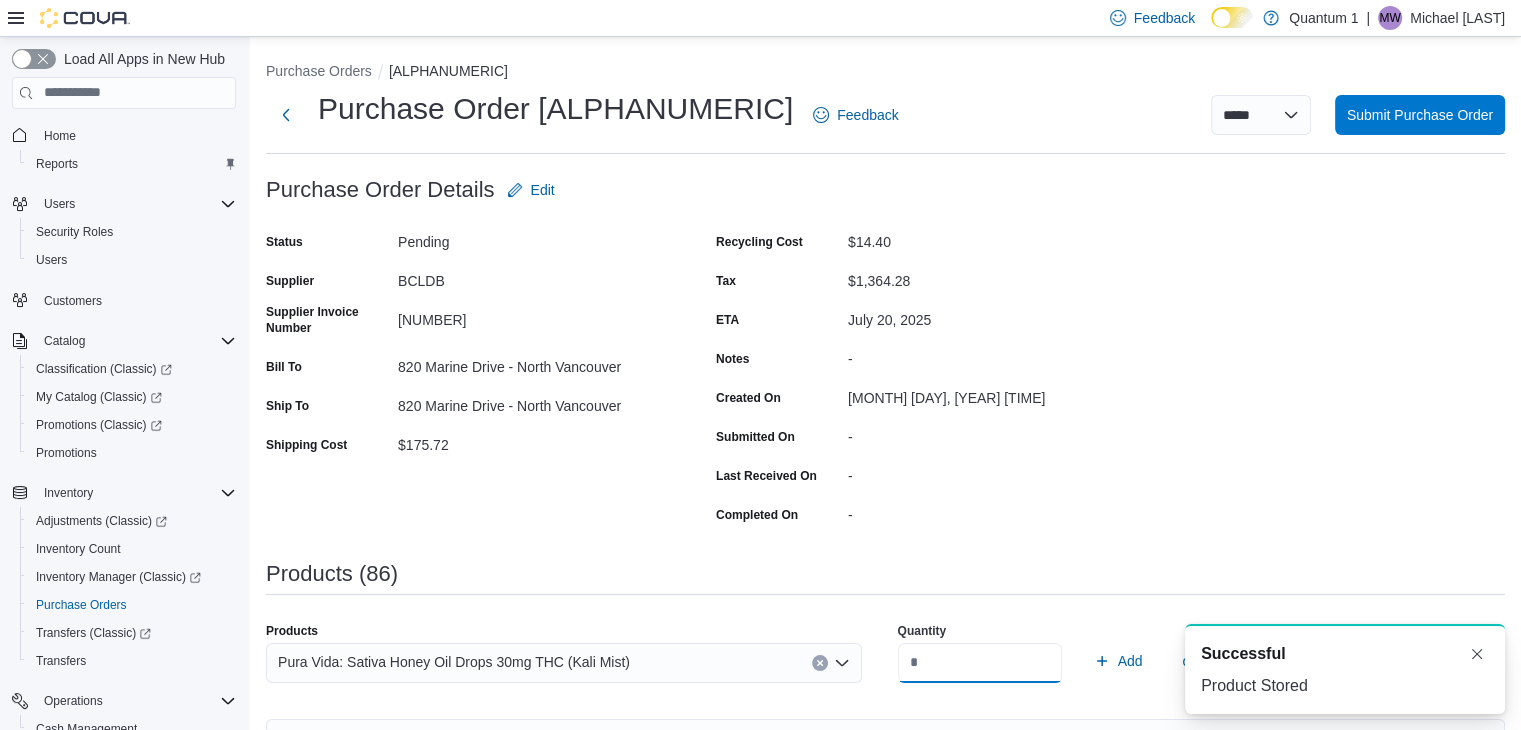 click on "Add" at bounding box center (1118, 661) 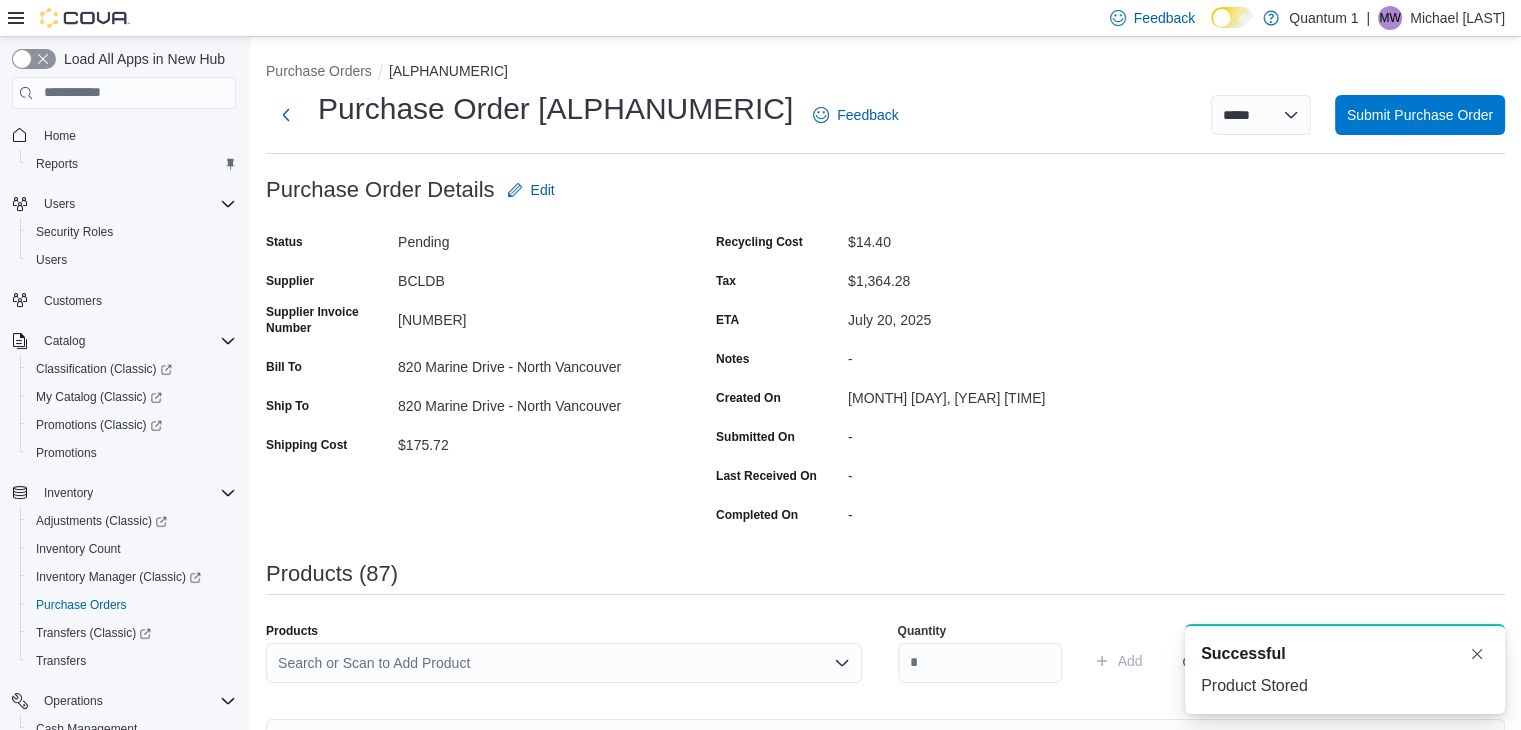 click on "Search or Scan to Add Product" at bounding box center [564, 663] 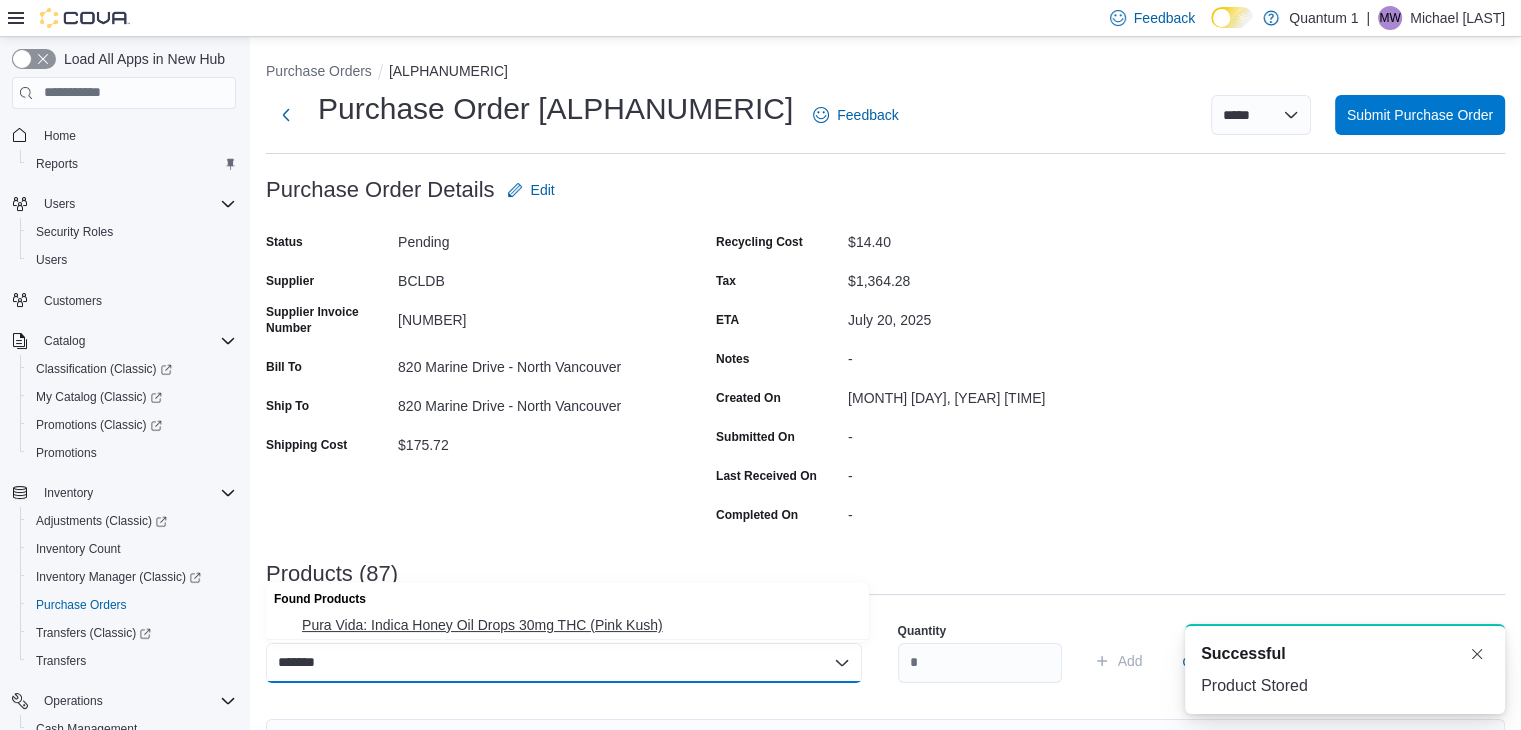 click on "Pura Vida: Indica Honey Oil Drops 30mg THC (Pink Kush)" at bounding box center [579, 625] 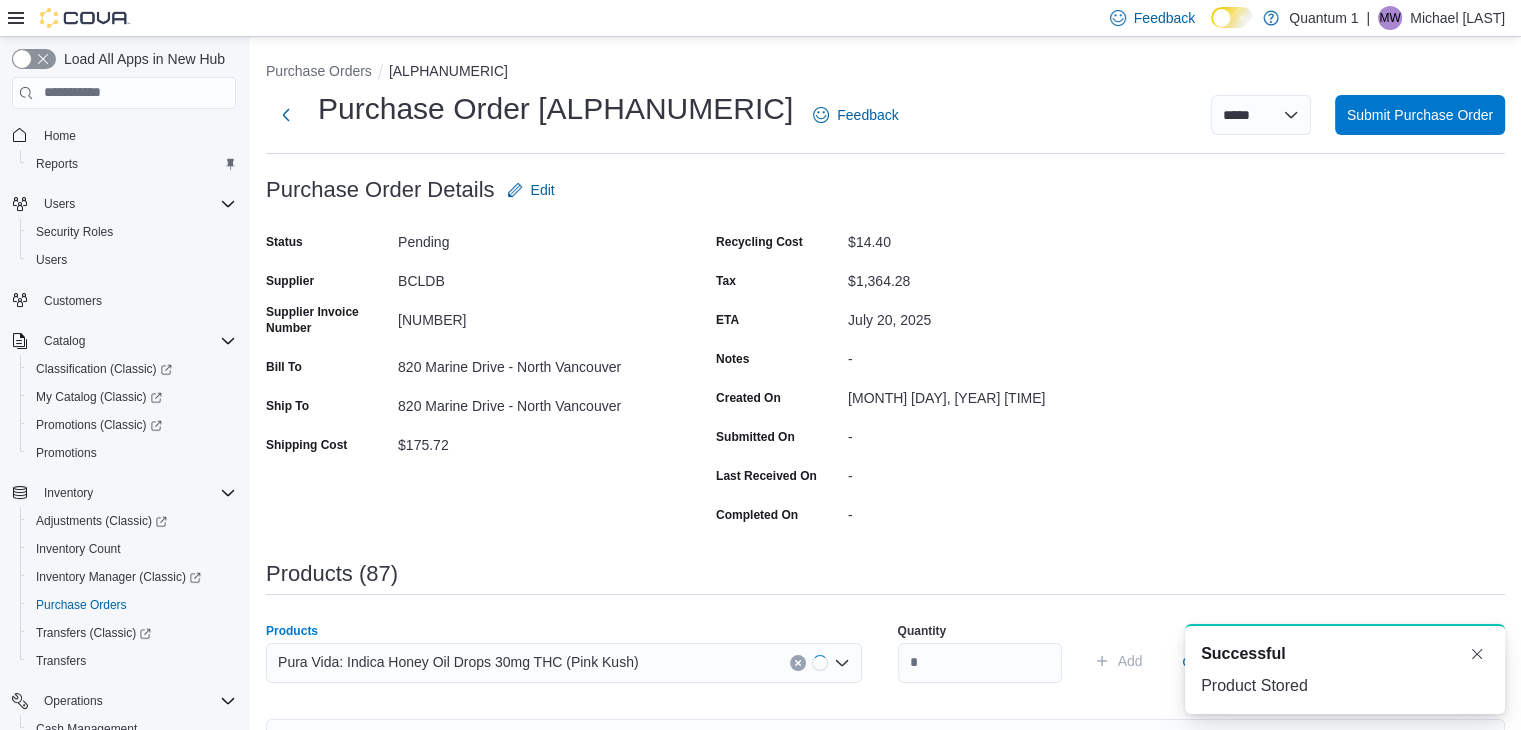 click on "Quantity" at bounding box center (980, 653) 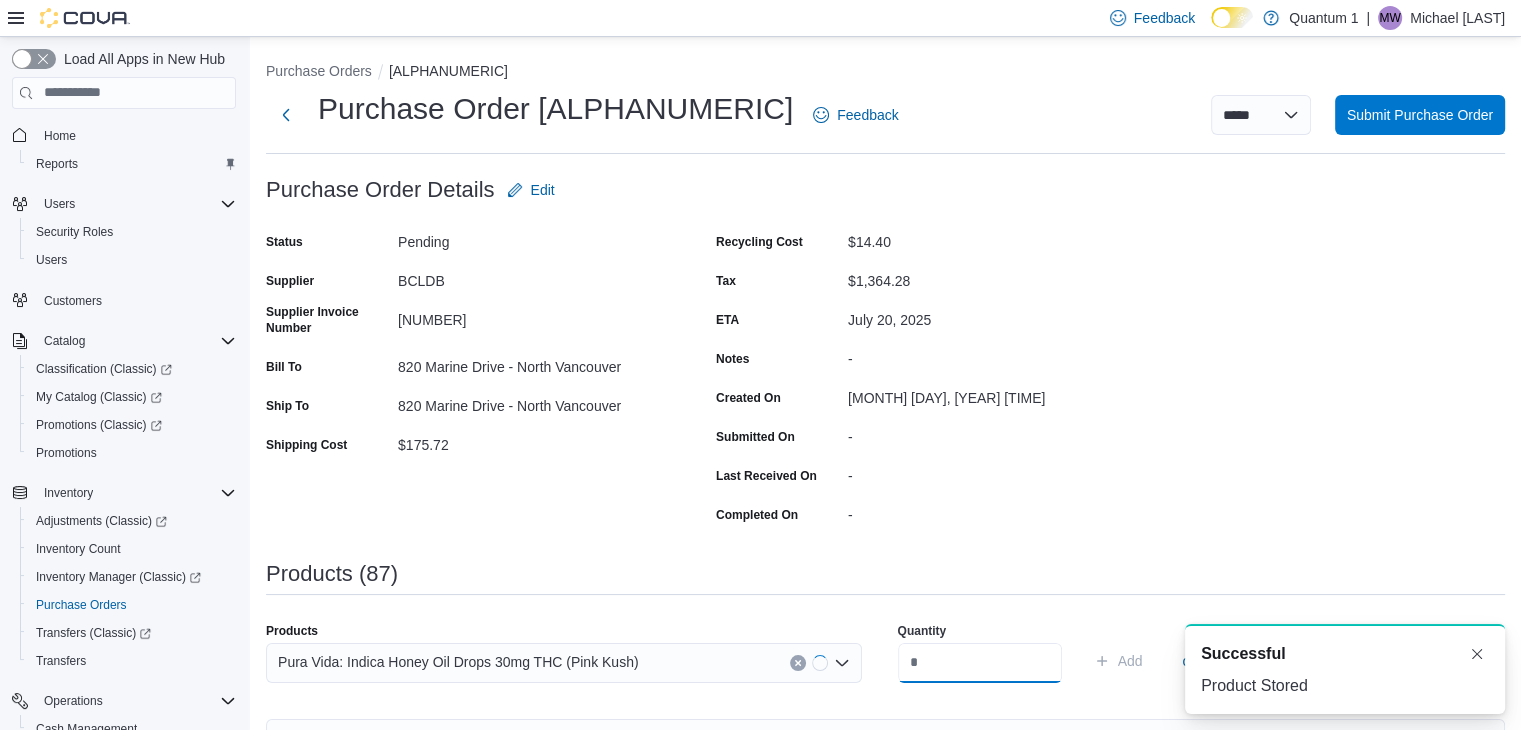 click at bounding box center [980, 663] 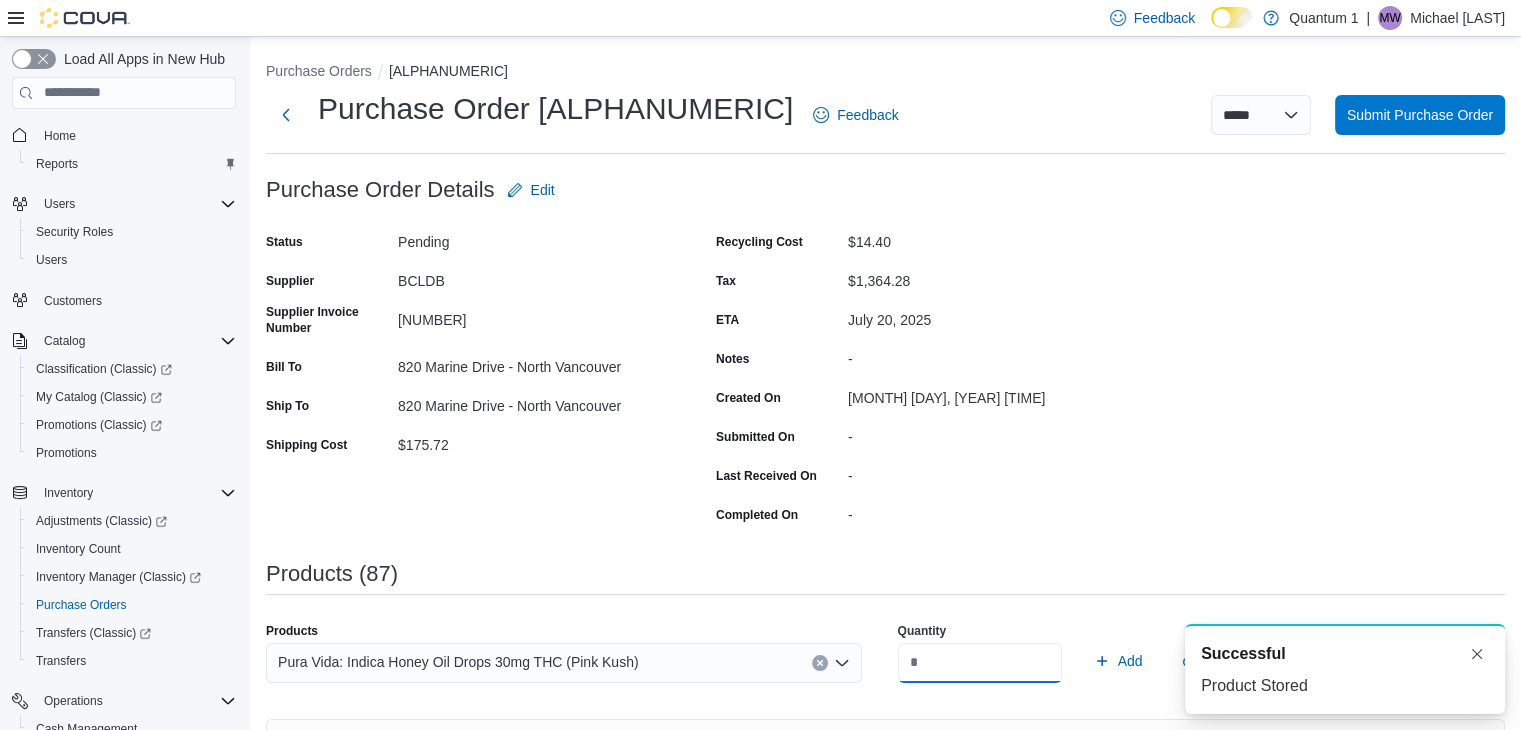 click on "Add" at bounding box center (1118, 661) 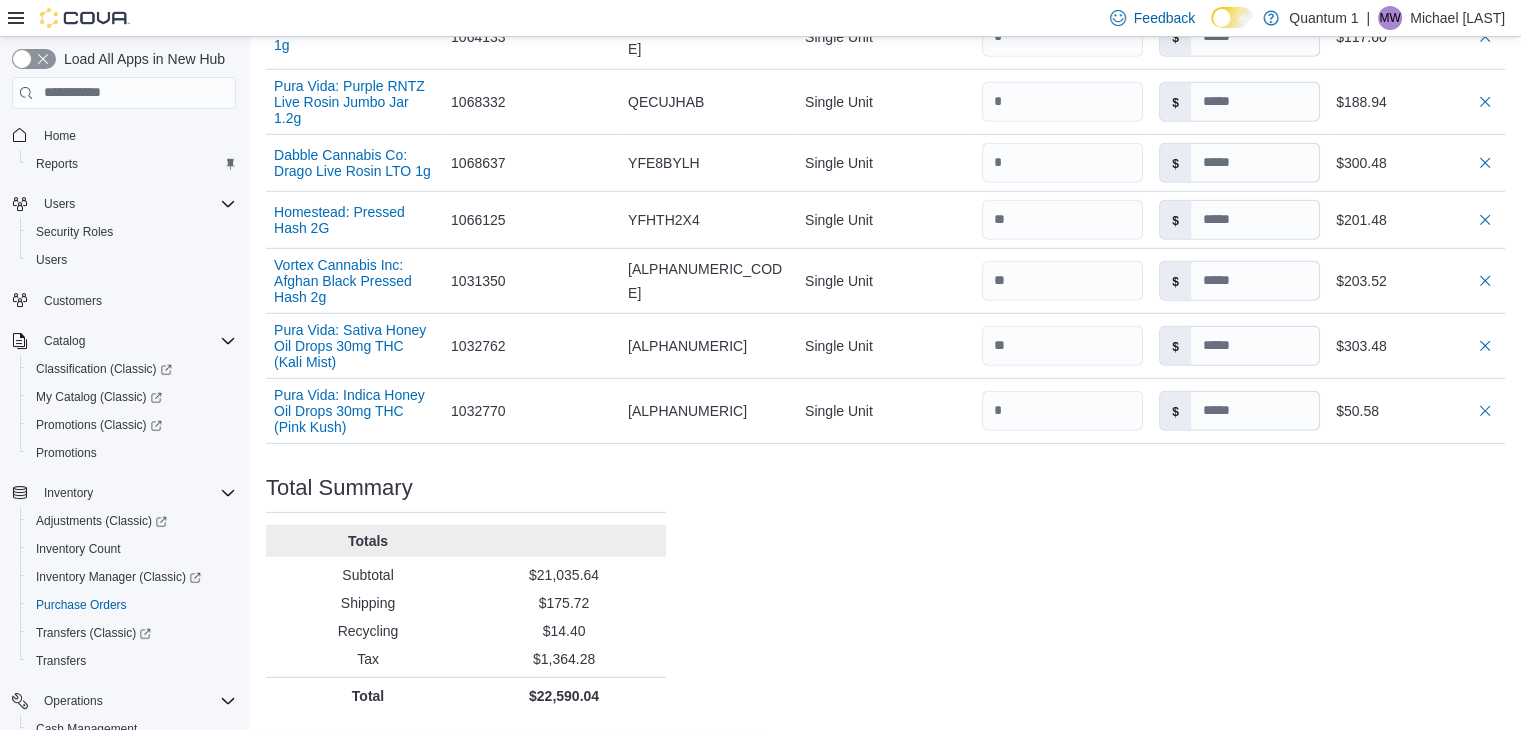 scroll, scrollTop: 6265, scrollLeft: 0, axis: vertical 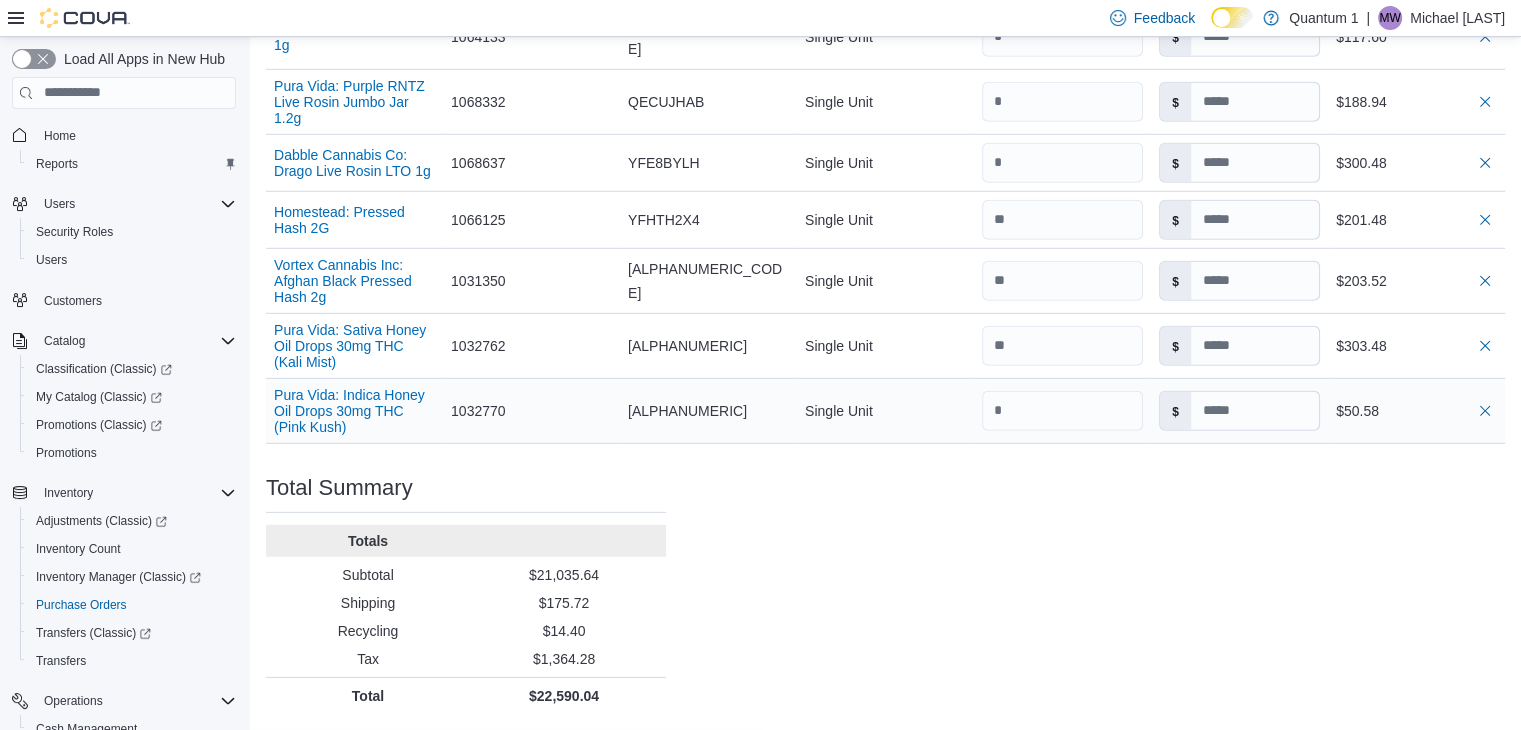 click at bounding box center (1062, 411) 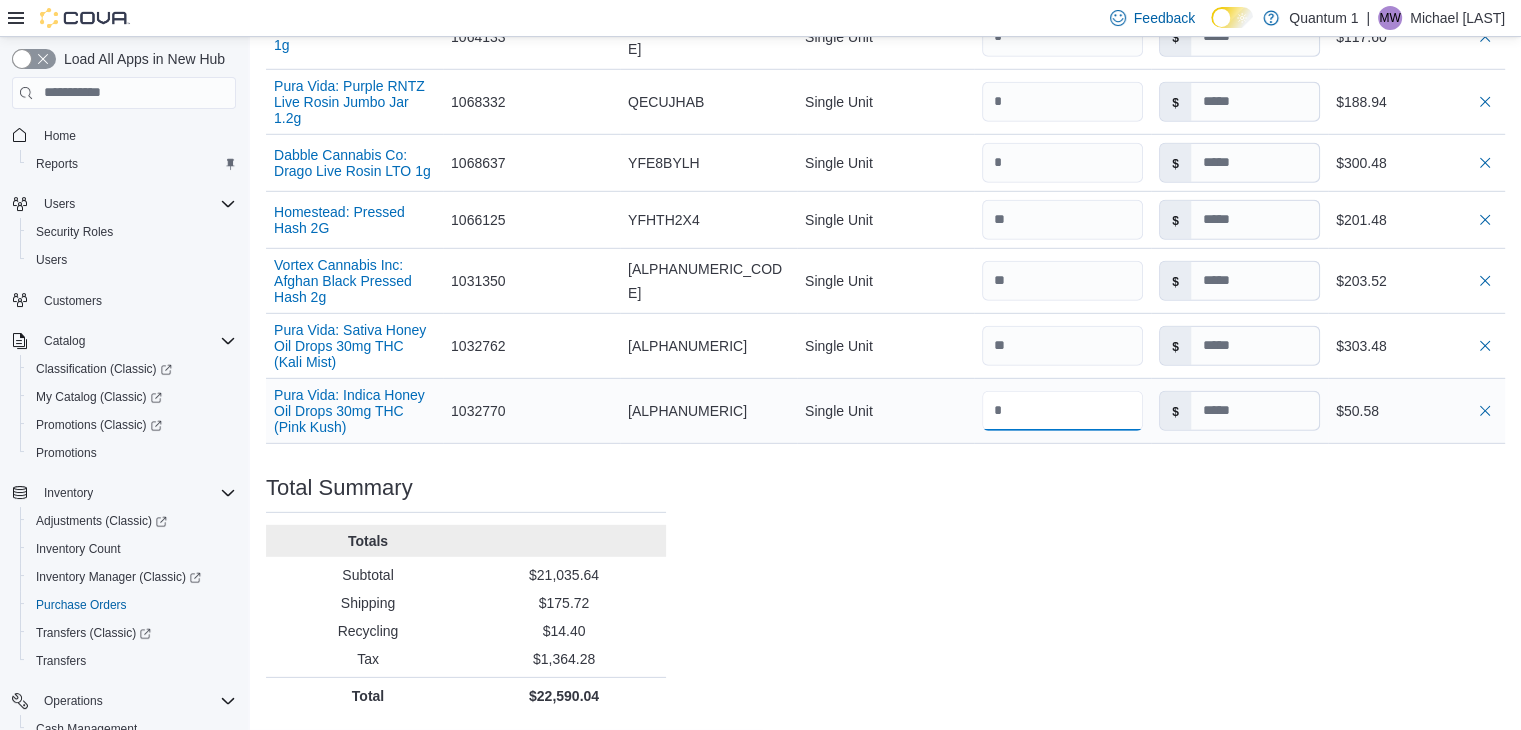 click at bounding box center (1062, 411) 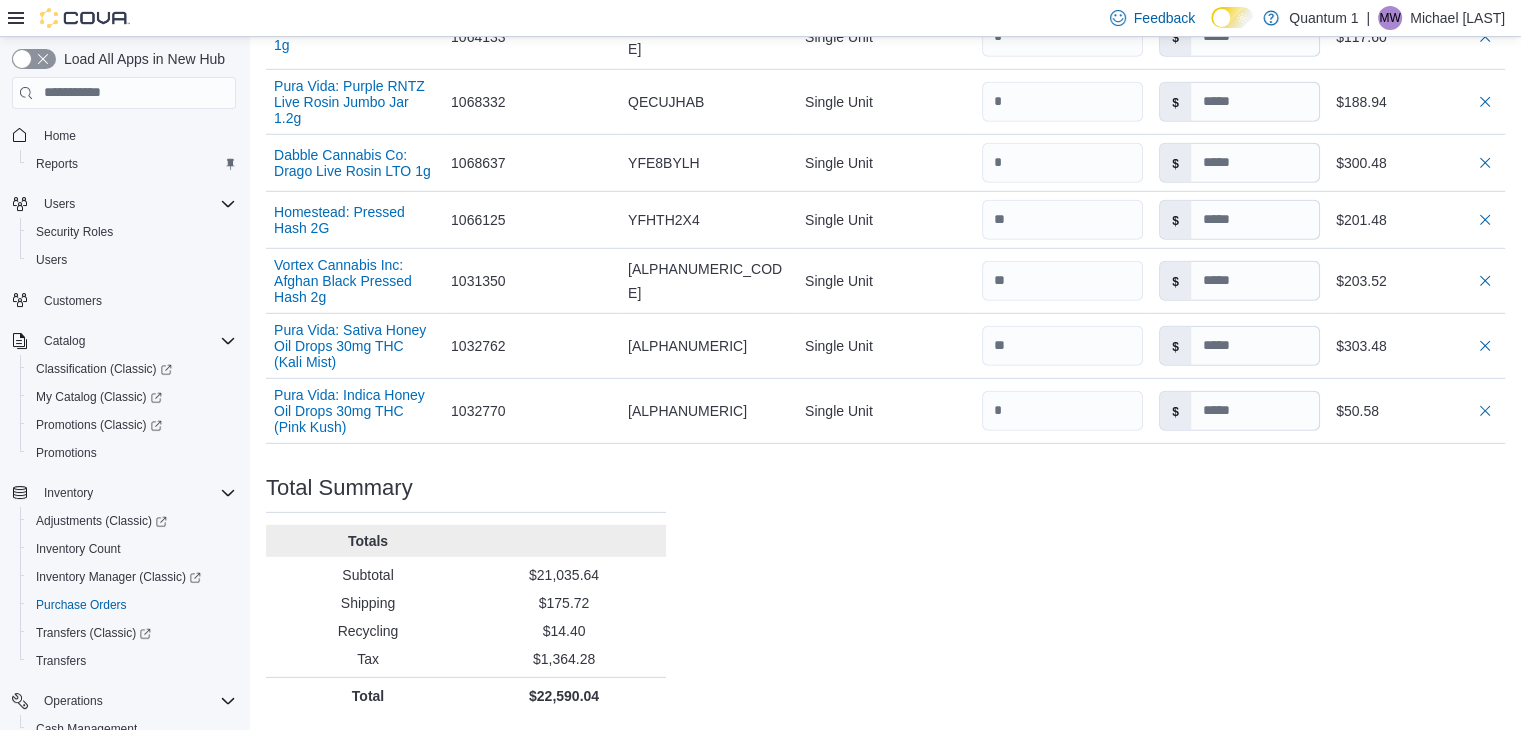 drag, startPoint x: 1102, startPoint y: 538, endPoint x: 1488, endPoint y: 604, distance: 391.60184 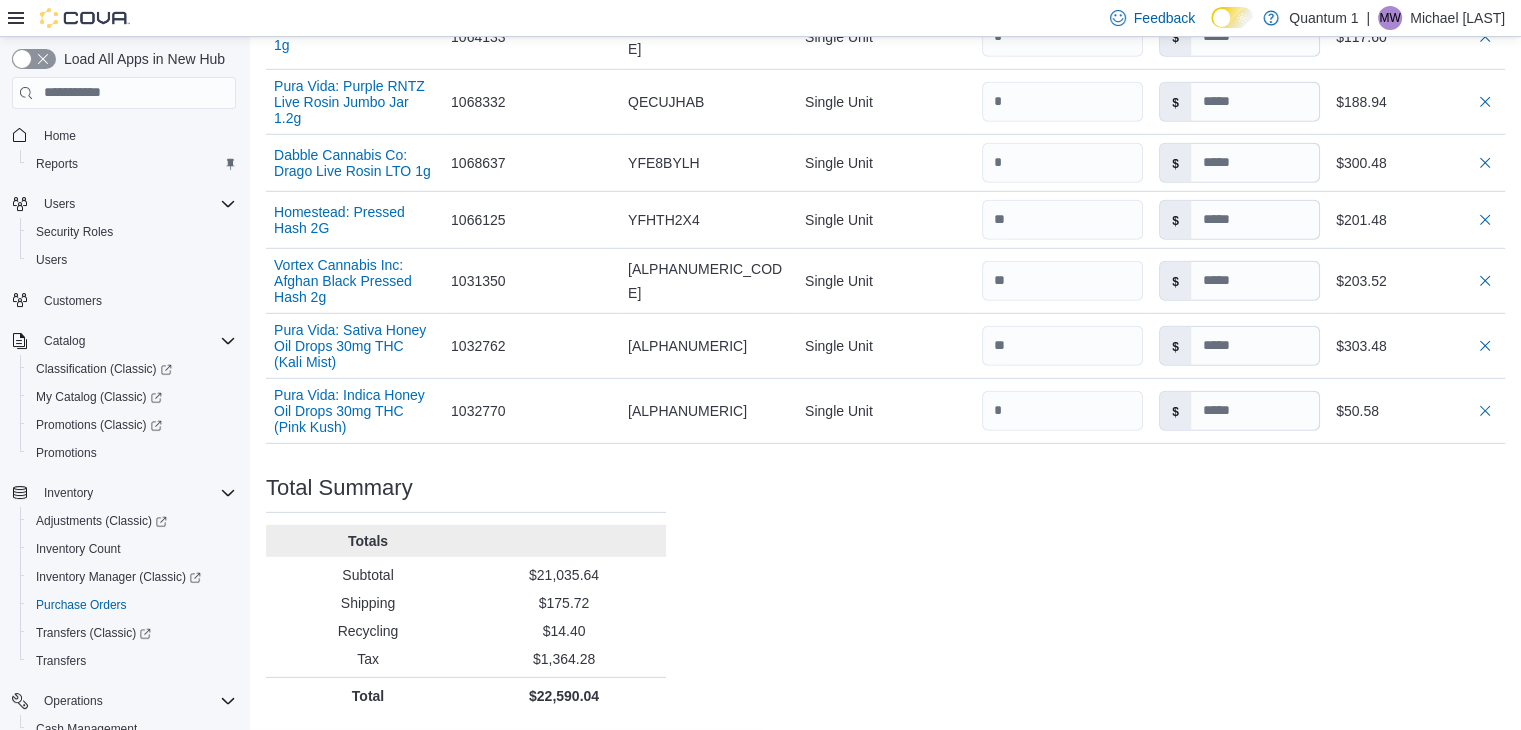 click on "Purchase Order: [ORDER_ID] Feedback Purchase Order Details   Edit Status Pending Supplier BCLDB Supplier Invoice Number [INVOICE_NUMBER] Bill To [NUMBER] [STREET] - [CITY] Ship To [NUMBER] [STREET] - [CITY] Shipping Cost $[PRICE] Recycling Cost $[PRICE] Tax $[PRICE] ETA [DATE] [TIME] Notes - Created On [DATE] [TIME] Submitted On - Last Received On - Completed On - Products (88)     Products Search or Scan to Add Product Quantity  Add or Browse Products from this Supplier Sorting EuiBasicTable with search callback Item Supplier SKU Catalog SKU Unit Qty Unit Cost Total Foray Indica Blackberry Cream Disposable Vape Pen .3G Supplier SKU [SKU] Catalog SKU [SKU] Unit Single Unit Qty Unit Cost $ Total $[PRICE] VoxPuffz: Peach Melonberry Rechargeable Disposable Vape 1.2g Supplier SKU [SKU] Catalog SKU [SKU] Unit Single Unit Qty Unit Cost $ Total $[PRICE] BOXHOT: Alien OG All-in-One Disposable Vape 1G Supplier SKU [SKU] Catalog SKU [SKU] Unit Single Unit Qty Unit Cost $ Total $[PRICE] Unit $" at bounding box center (885, -2532) 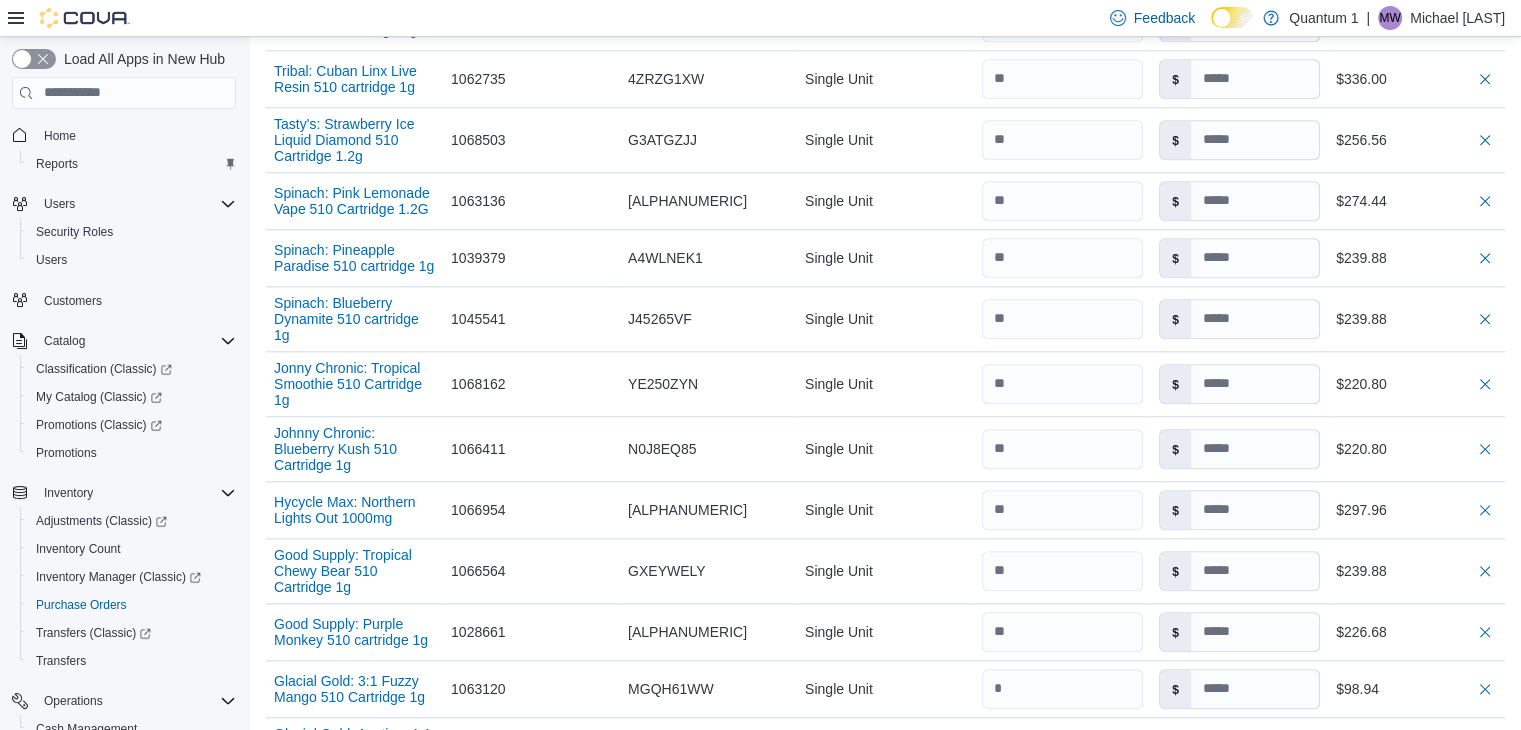 scroll, scrollTop: 0, scrollLeft: 0, axis: both 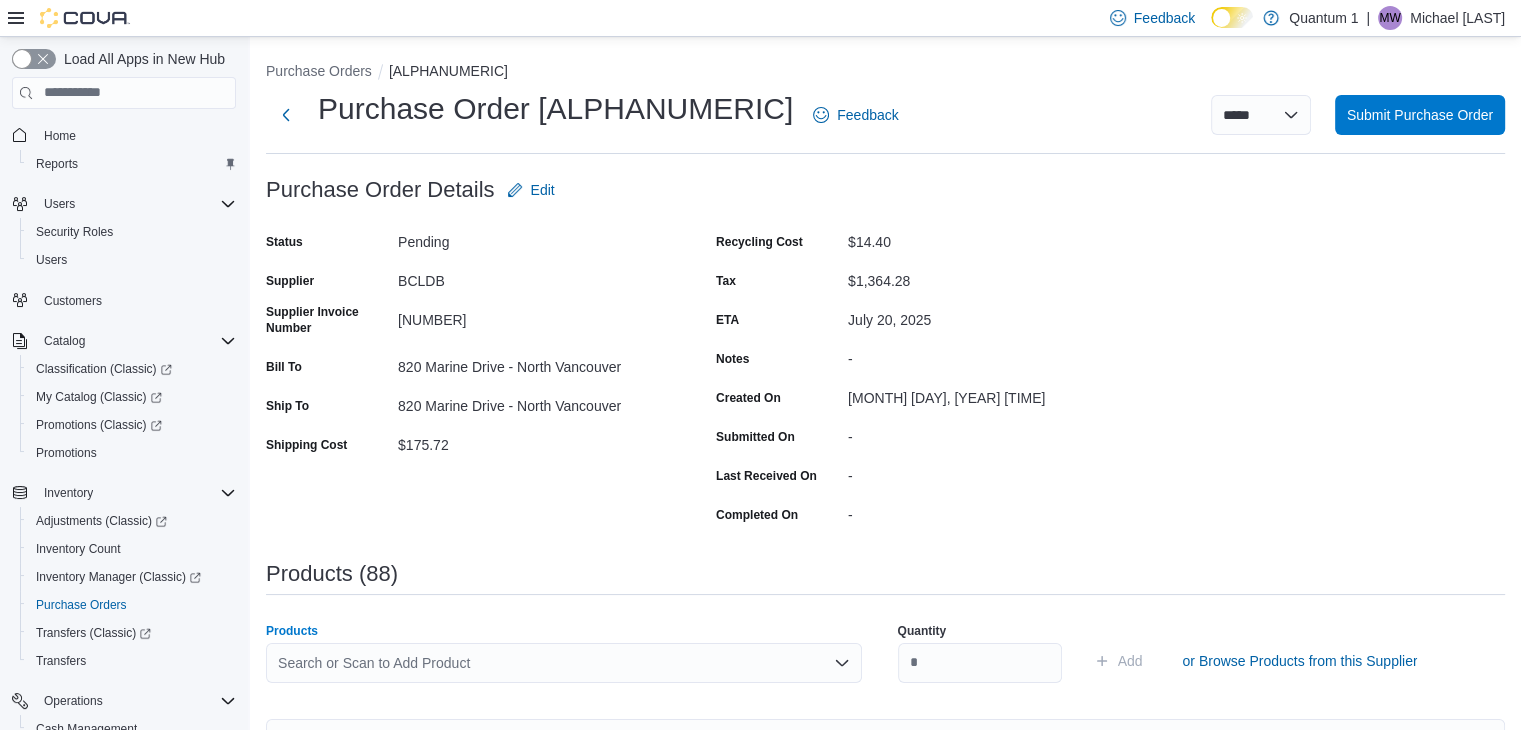click on "Search or Scan to Add Product" at bounding box center (564, 663) 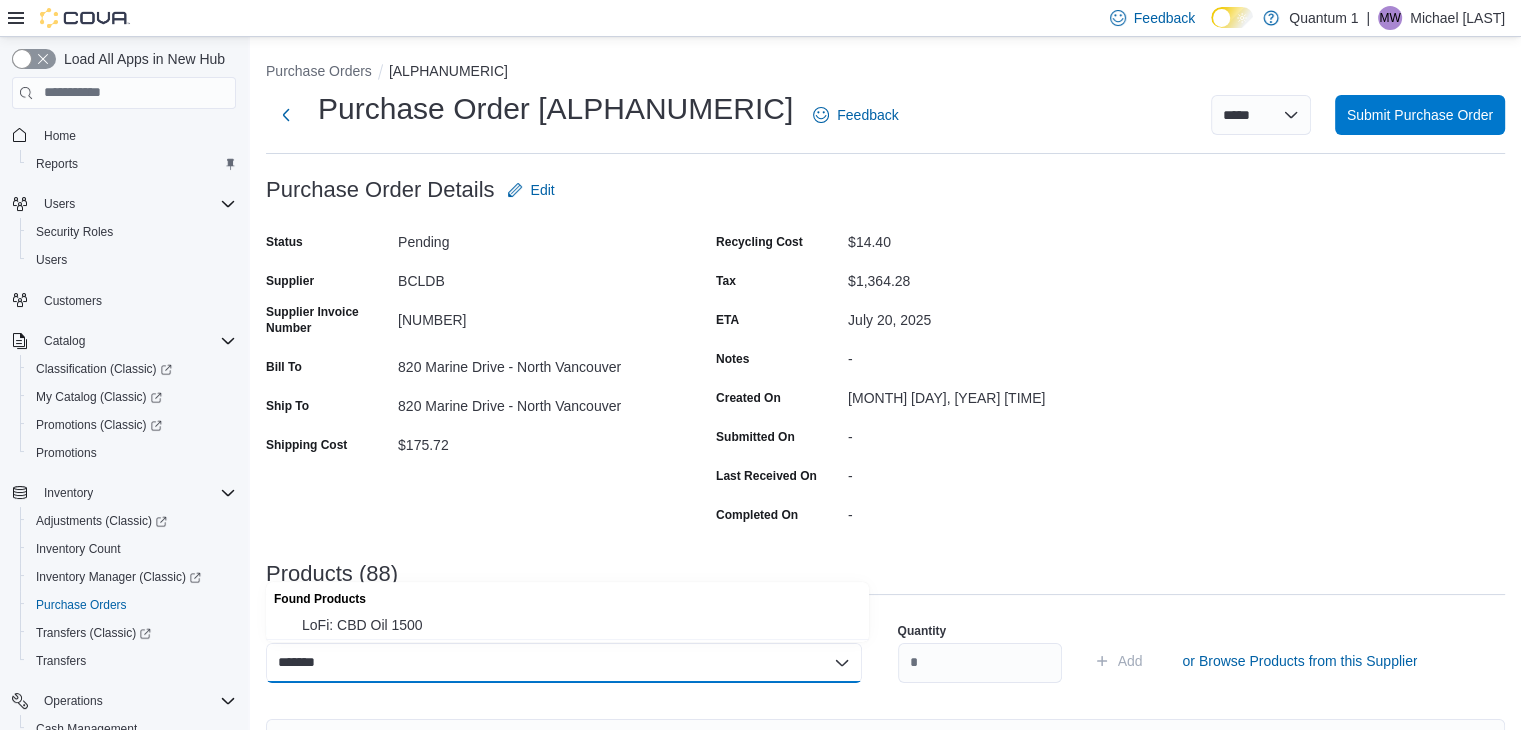 click on "Found Products" at bounding box center (567, 596) 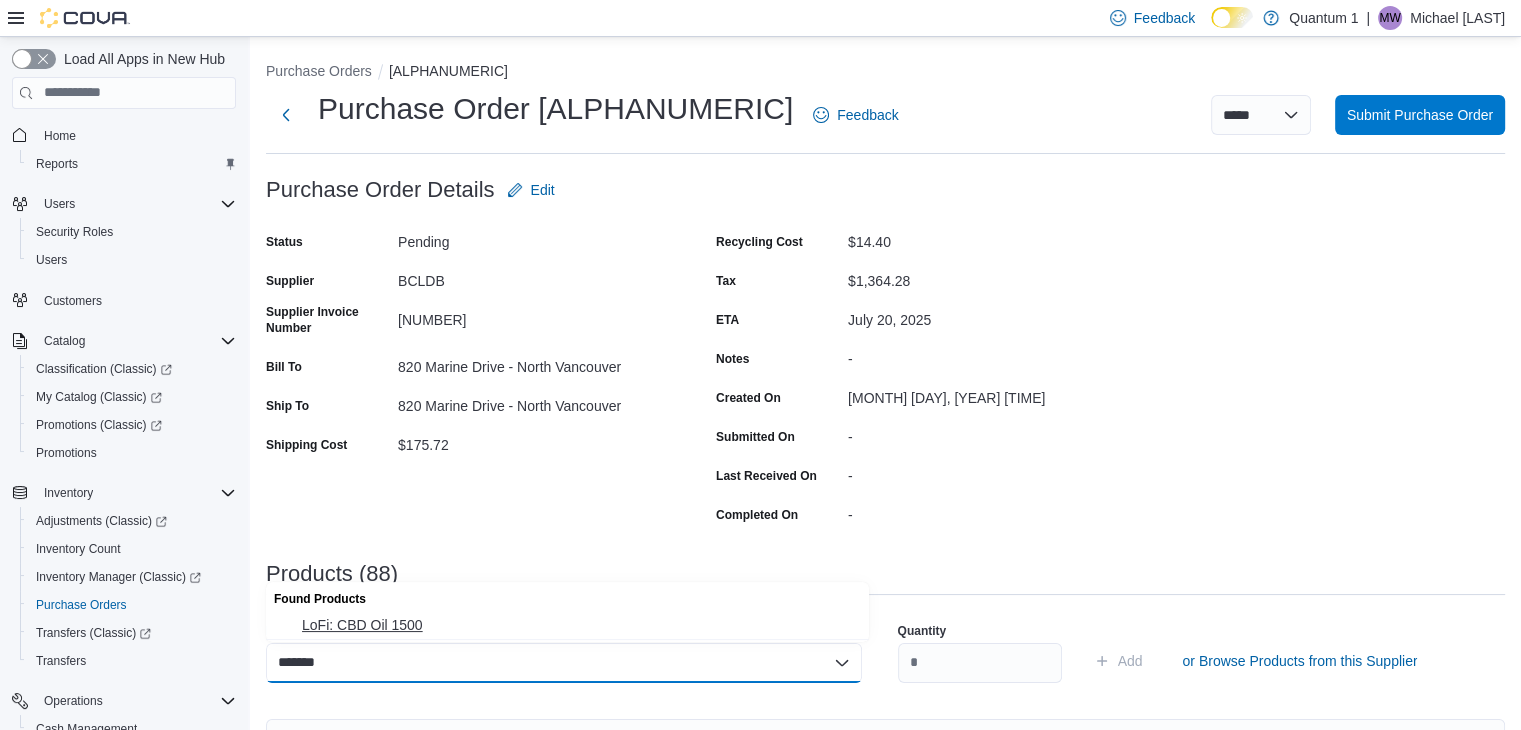 click on "LoFi: CBD Oil 1500" at bounding box center (567, 625) 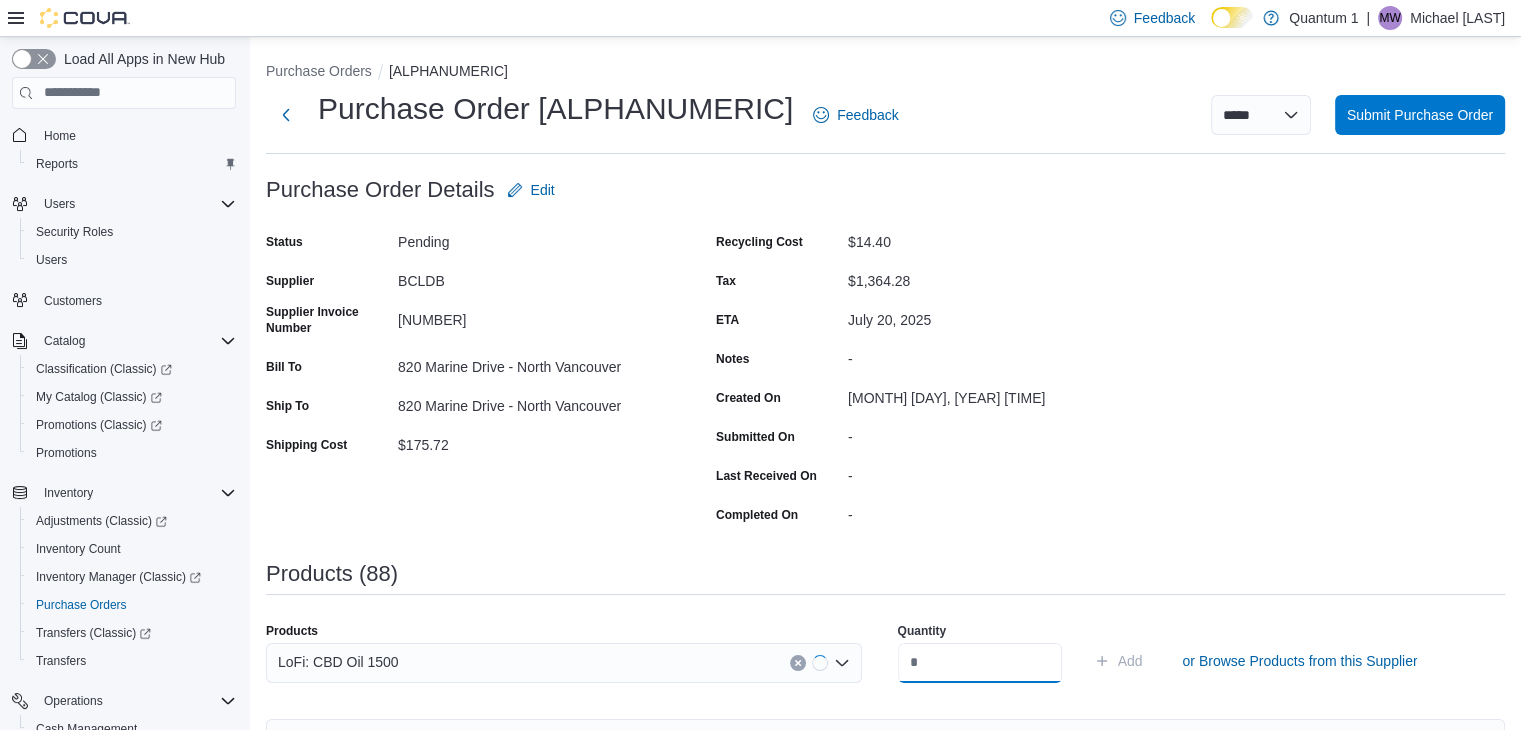 click at bounding box center [980, 663] 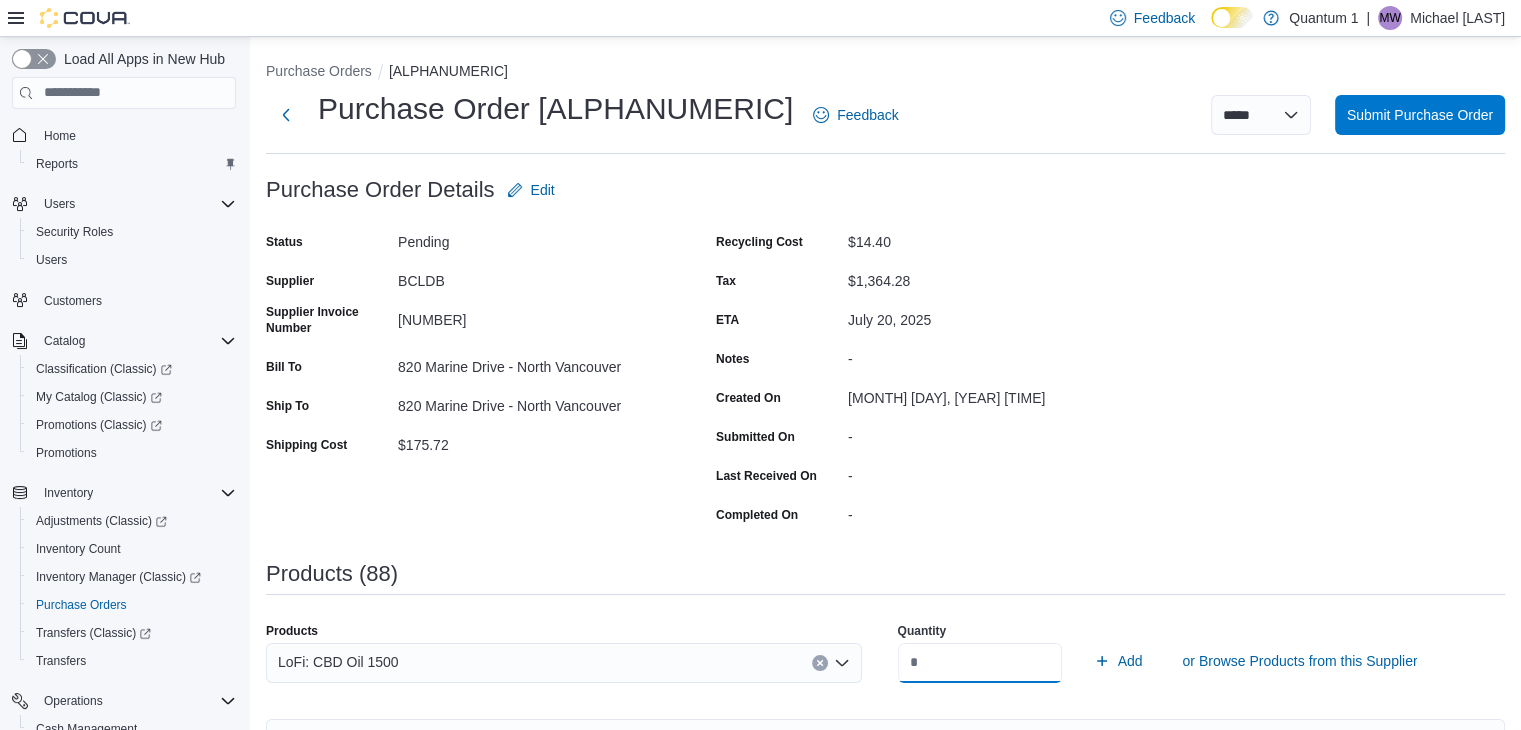 click on "Add" at bounding box center [1118, 661] 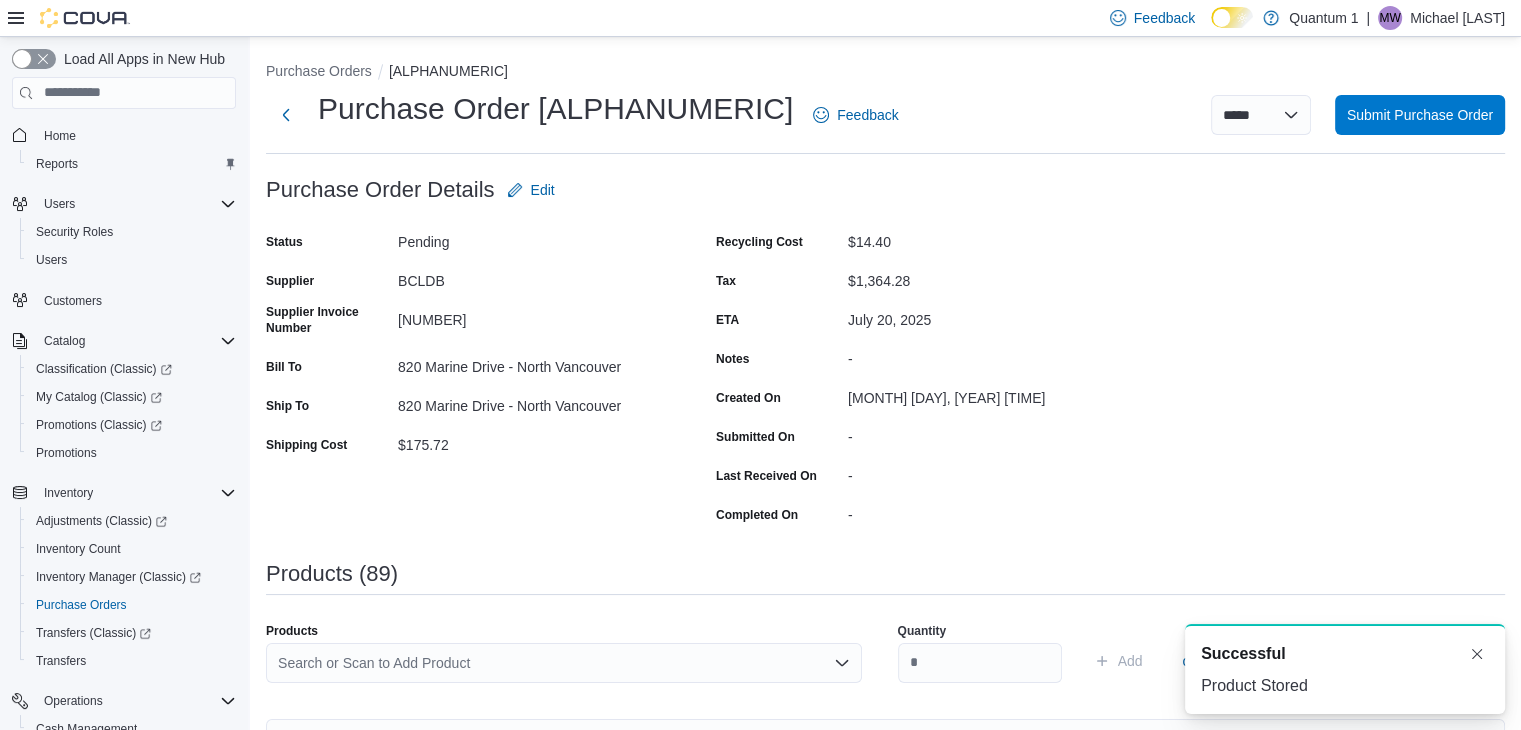 click on "Search or Scan to Add Product" at bounding box center (564, 663) 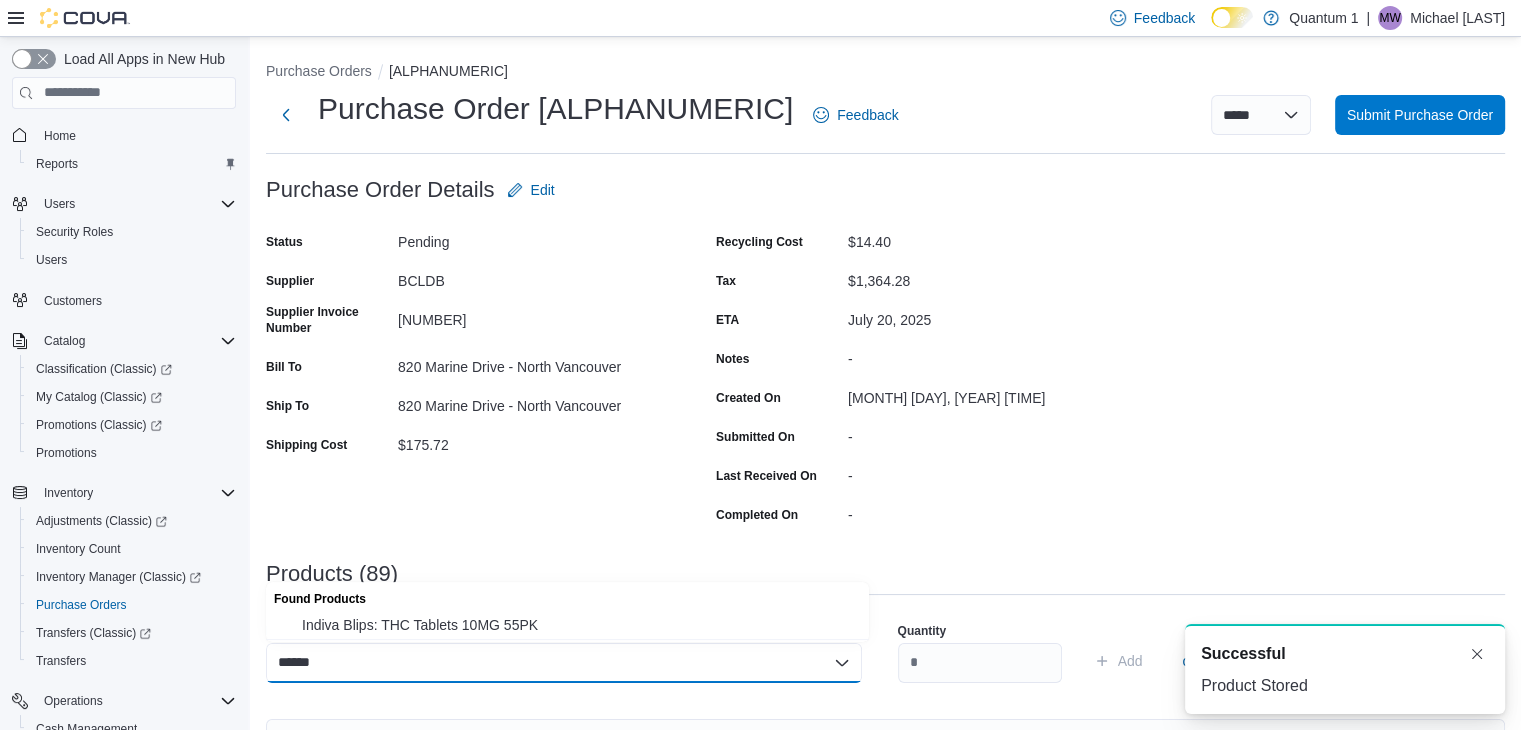 click on "Found Products" at bounding box center (567, 596) 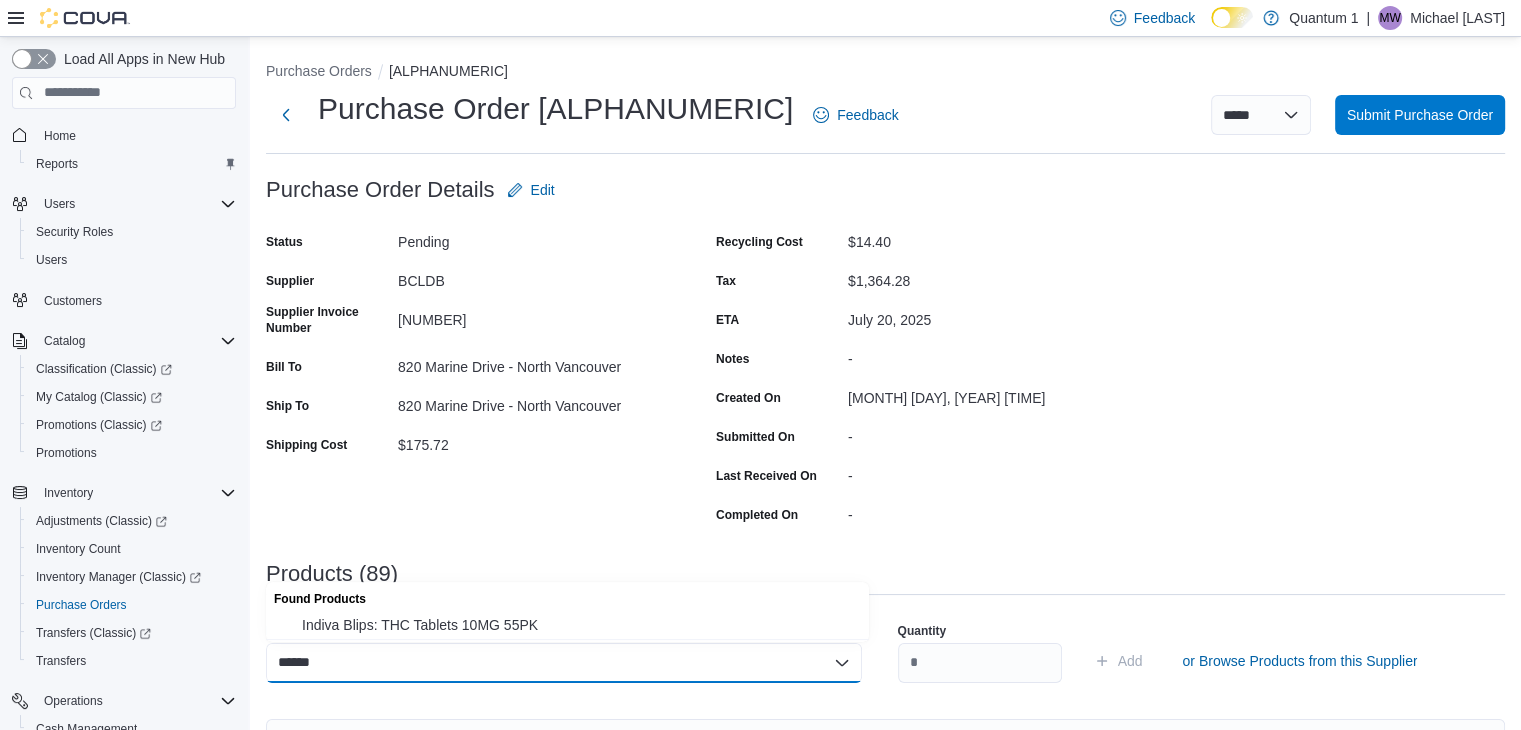 click on "Found Products" at bounding box center (567, 596) 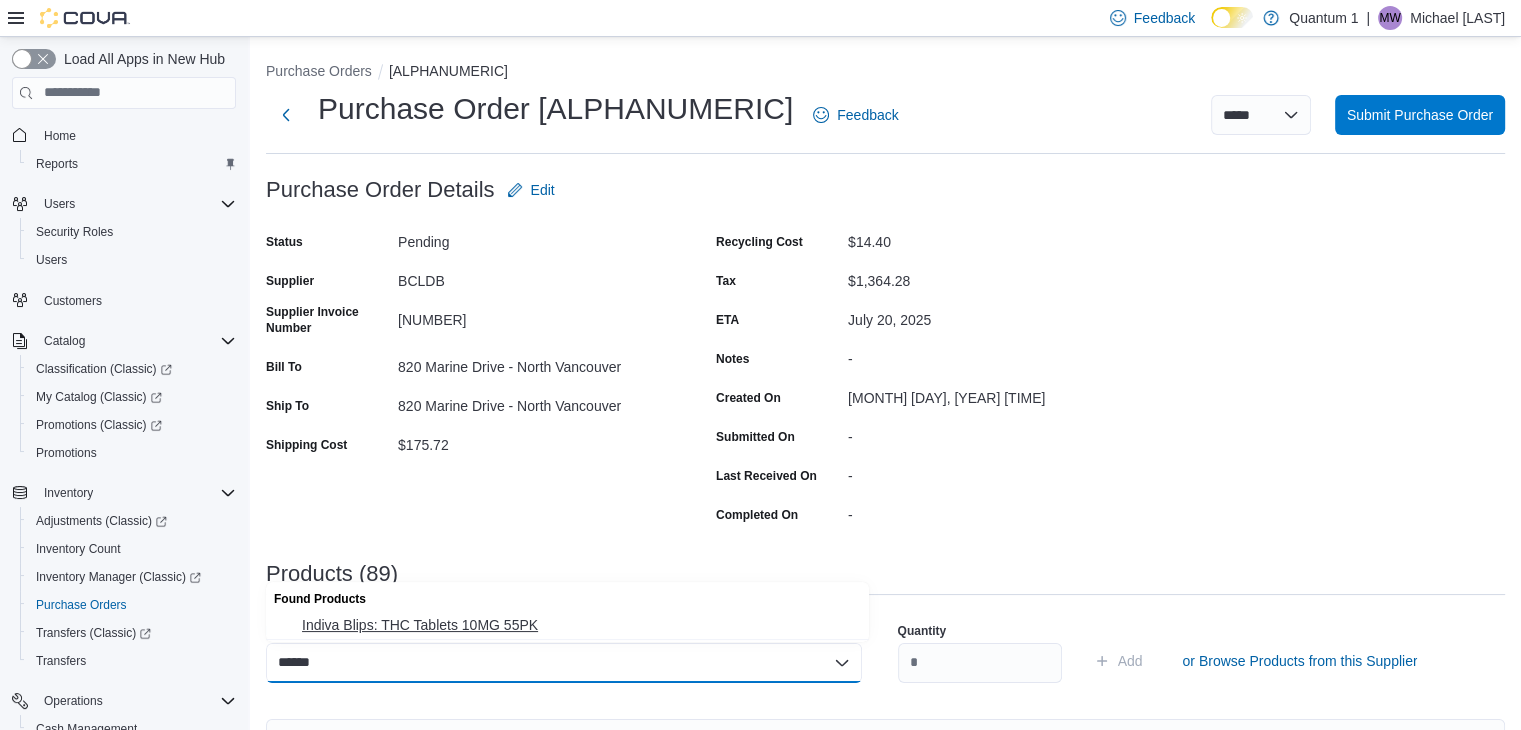 click on "Indiva Blips: THC Tablets 10MG 55PK" at bounding box center [579, 625] 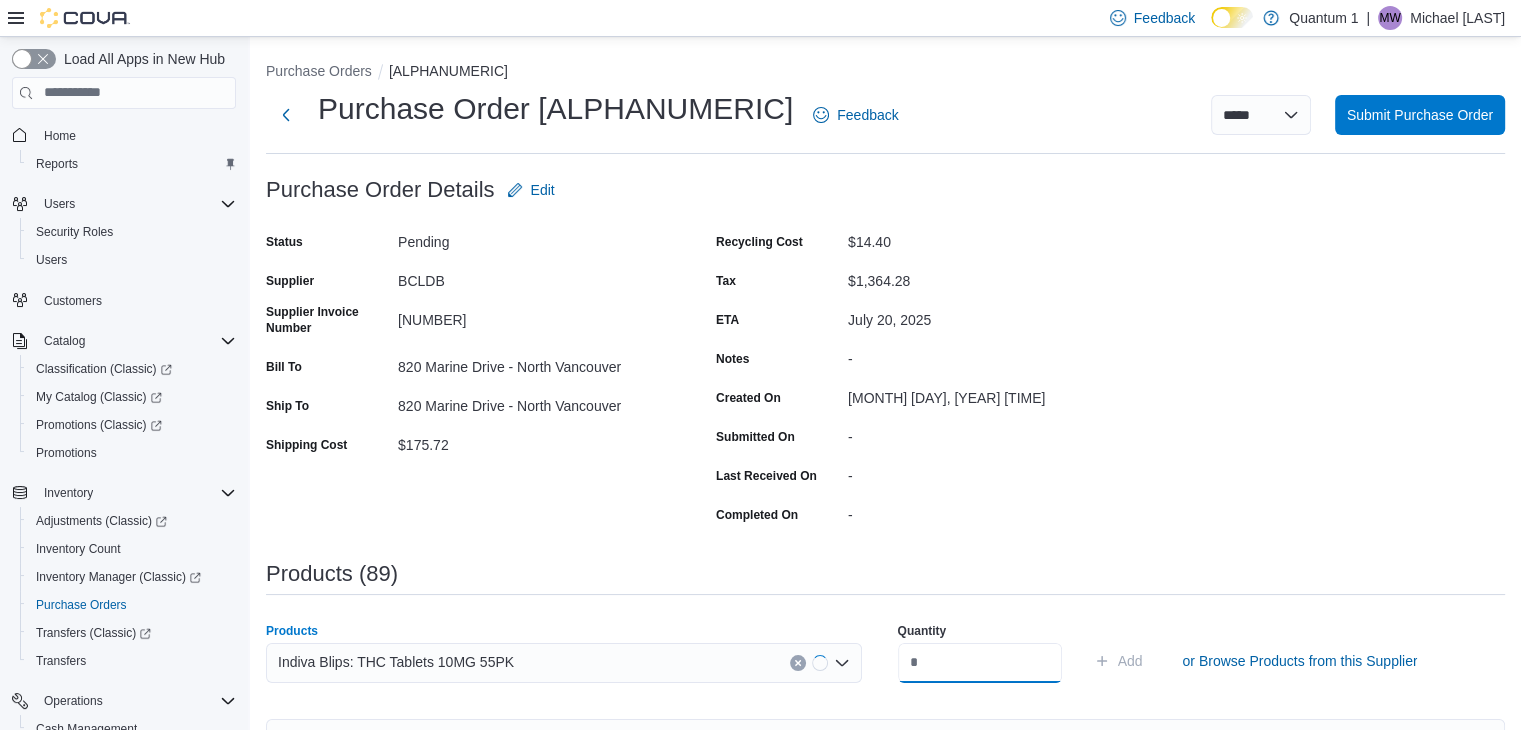 click at bounding box center (980, 663) 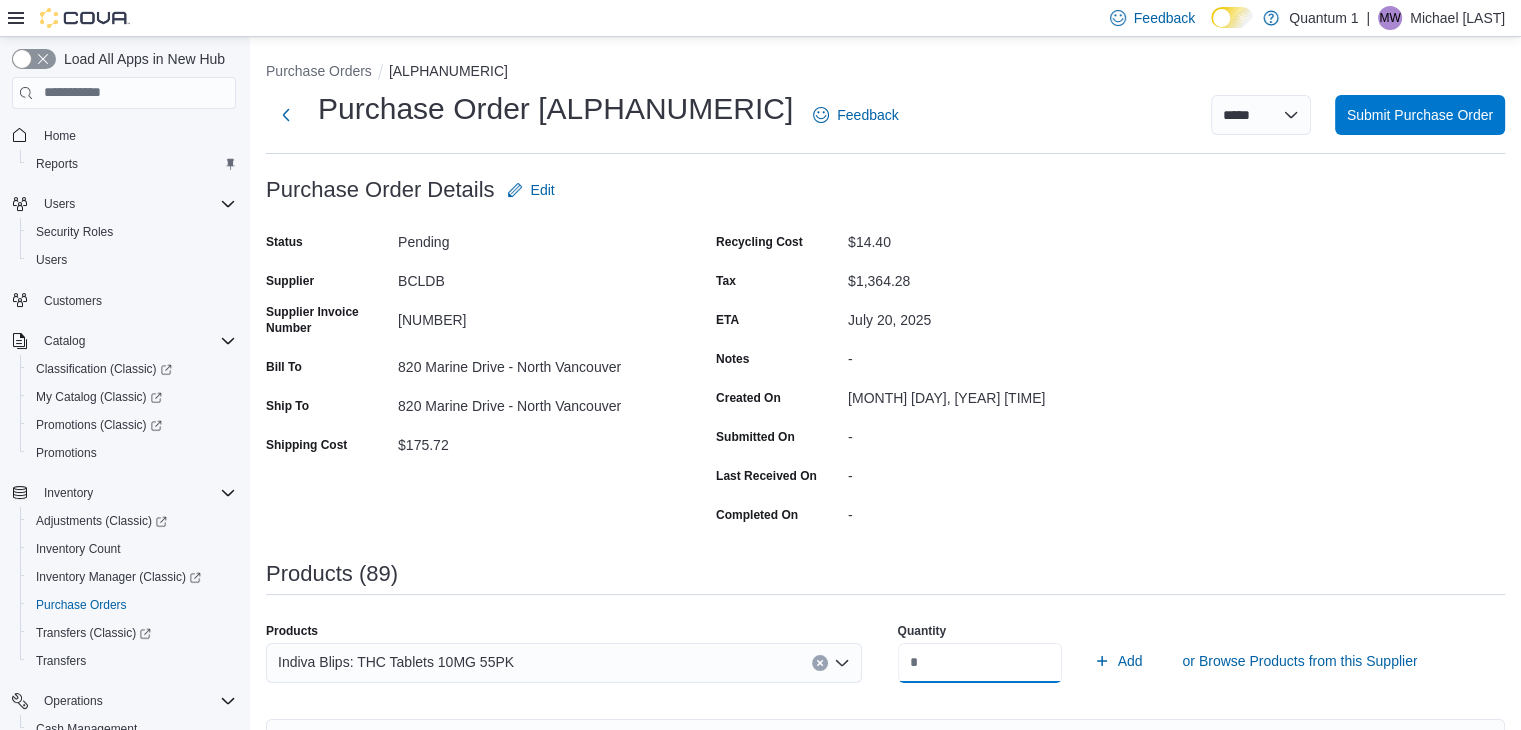 click on "Add" at bounding box center [1118, 661] 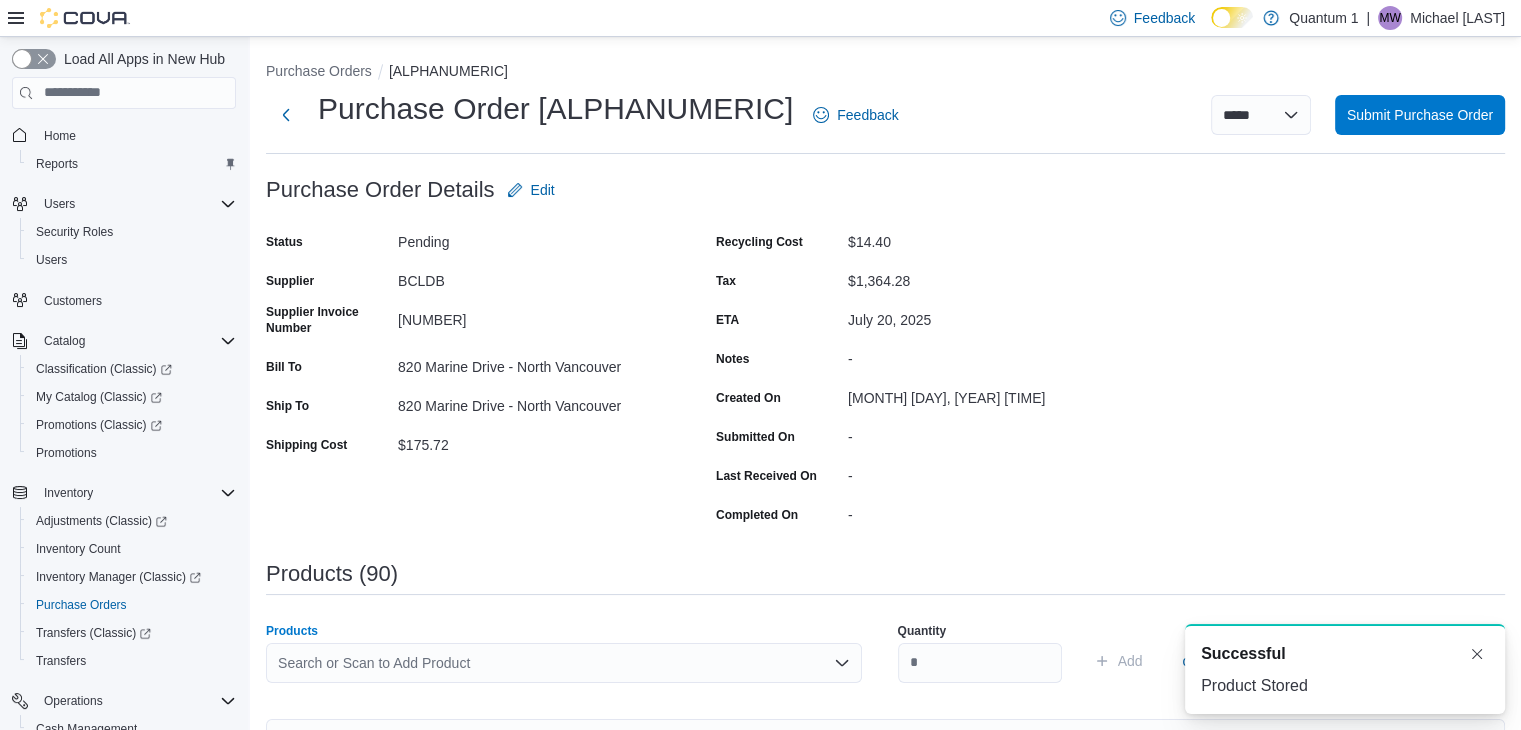 click on "Search or Scan to Add Product" at bounding box center (564, 663) 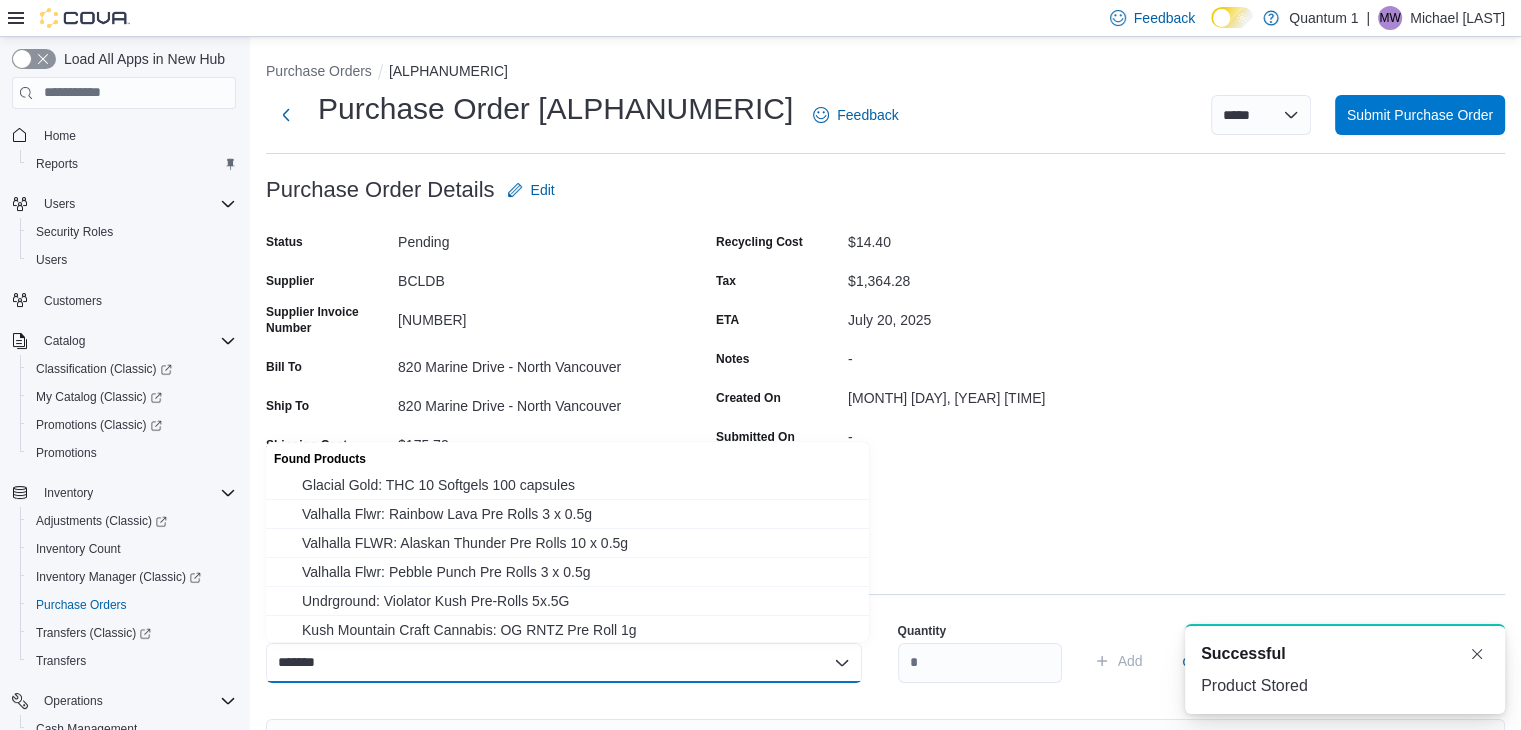 drag, startPoint x: 472, startPoint y: 486, endPoint x: 502, endPoint y: 488, distance: 30.066593 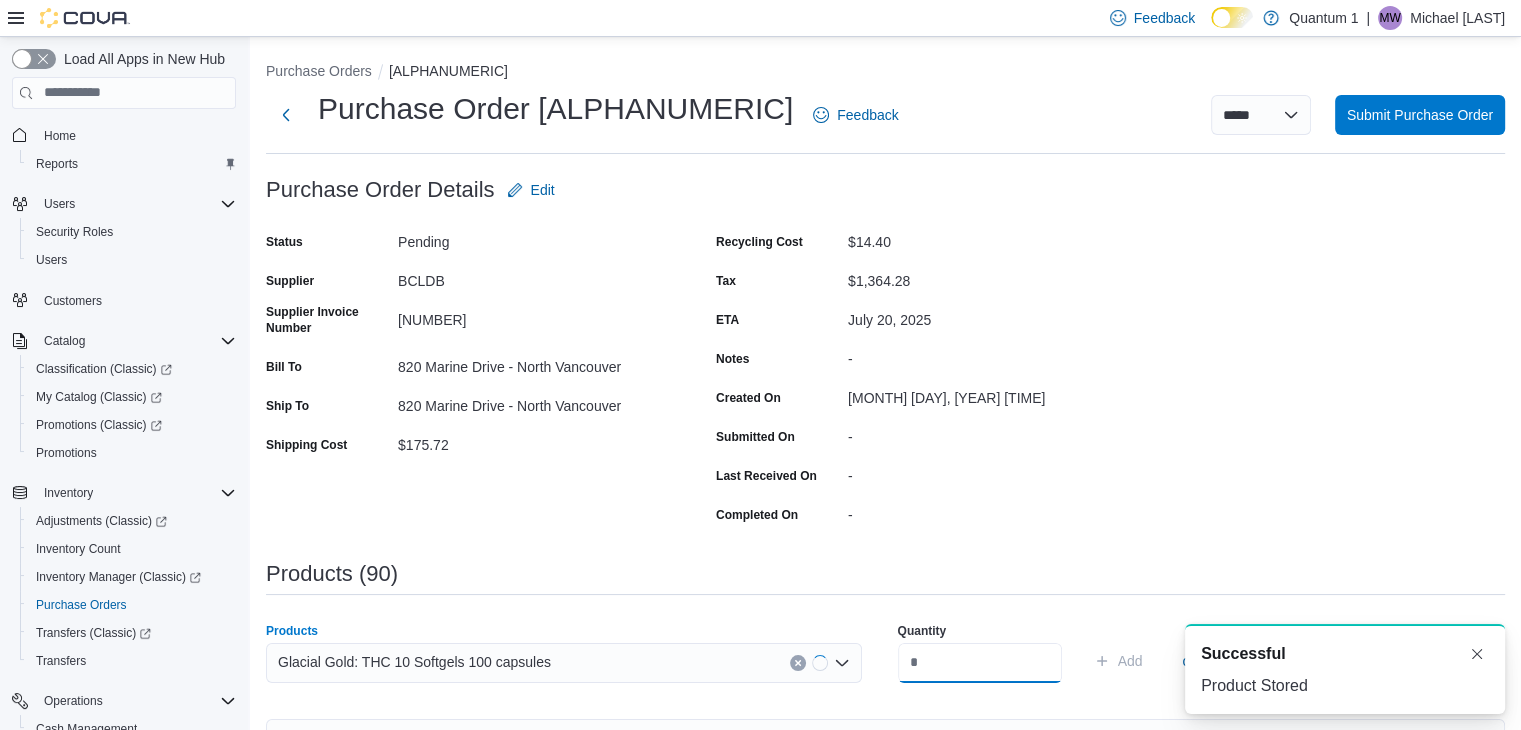 click at bounding box center [980, 663] 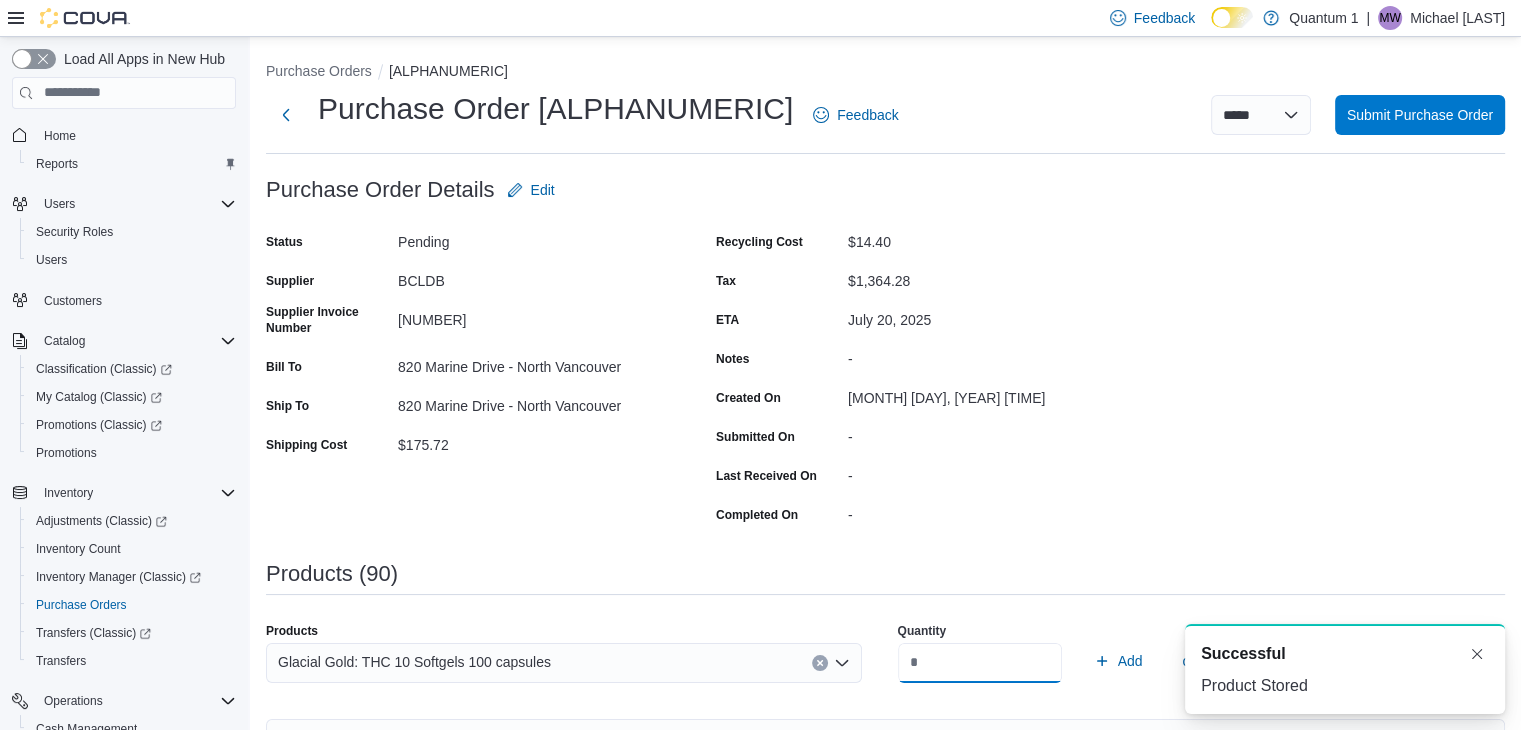 click on "Add" at bounding box center [1118, 661] 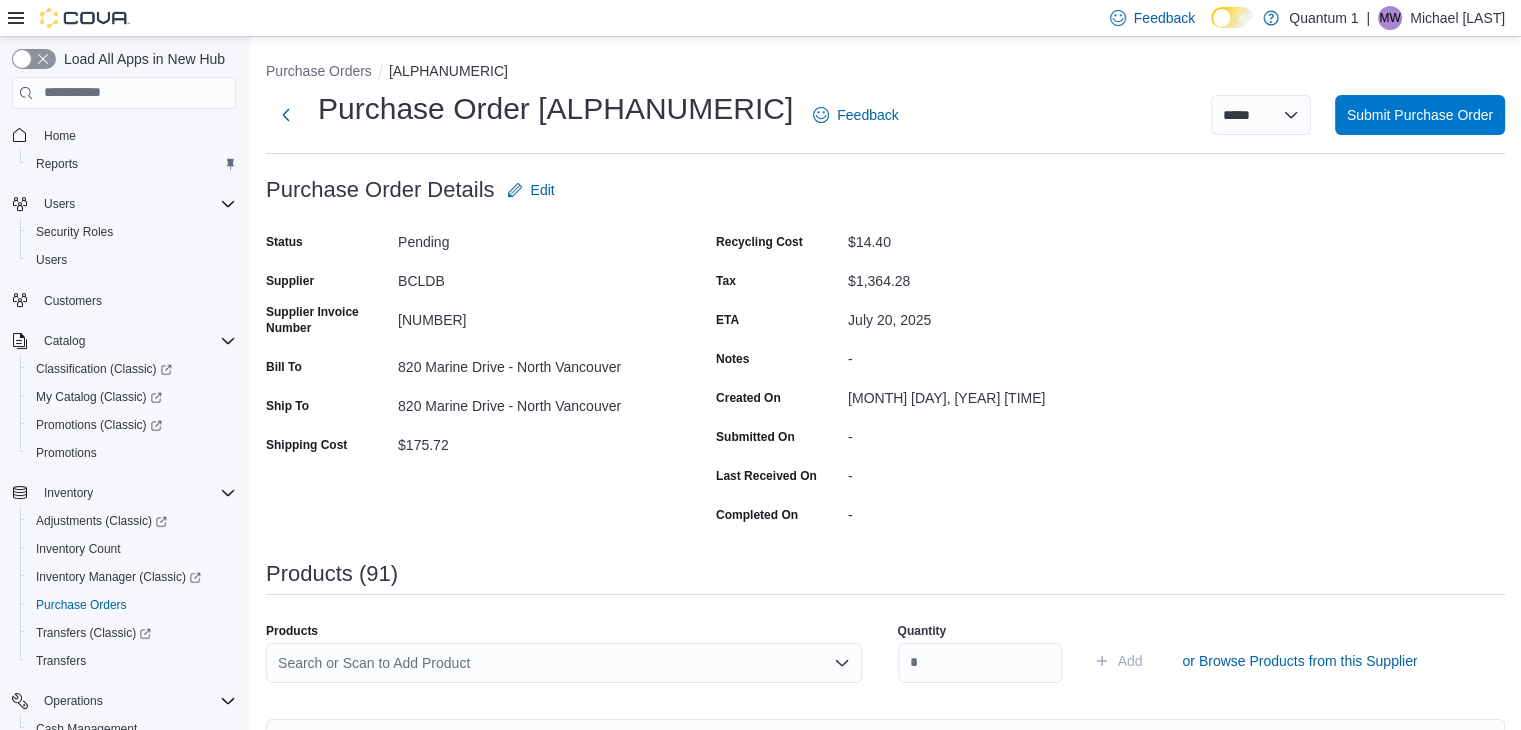 click on "Search or Scan to Add Product" at bounding box center [564, 663] 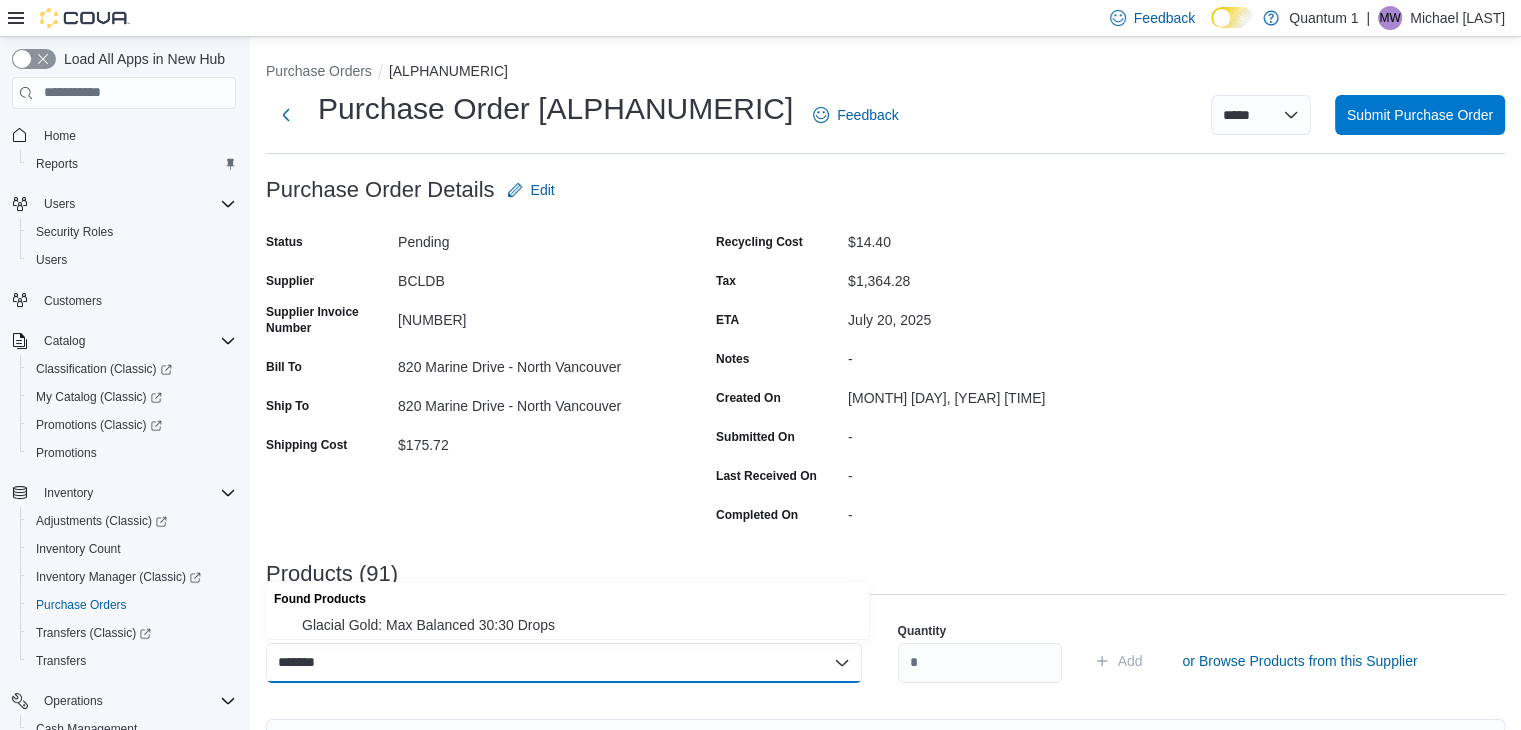 click on "Found Products" at bounding box center (567, 596) 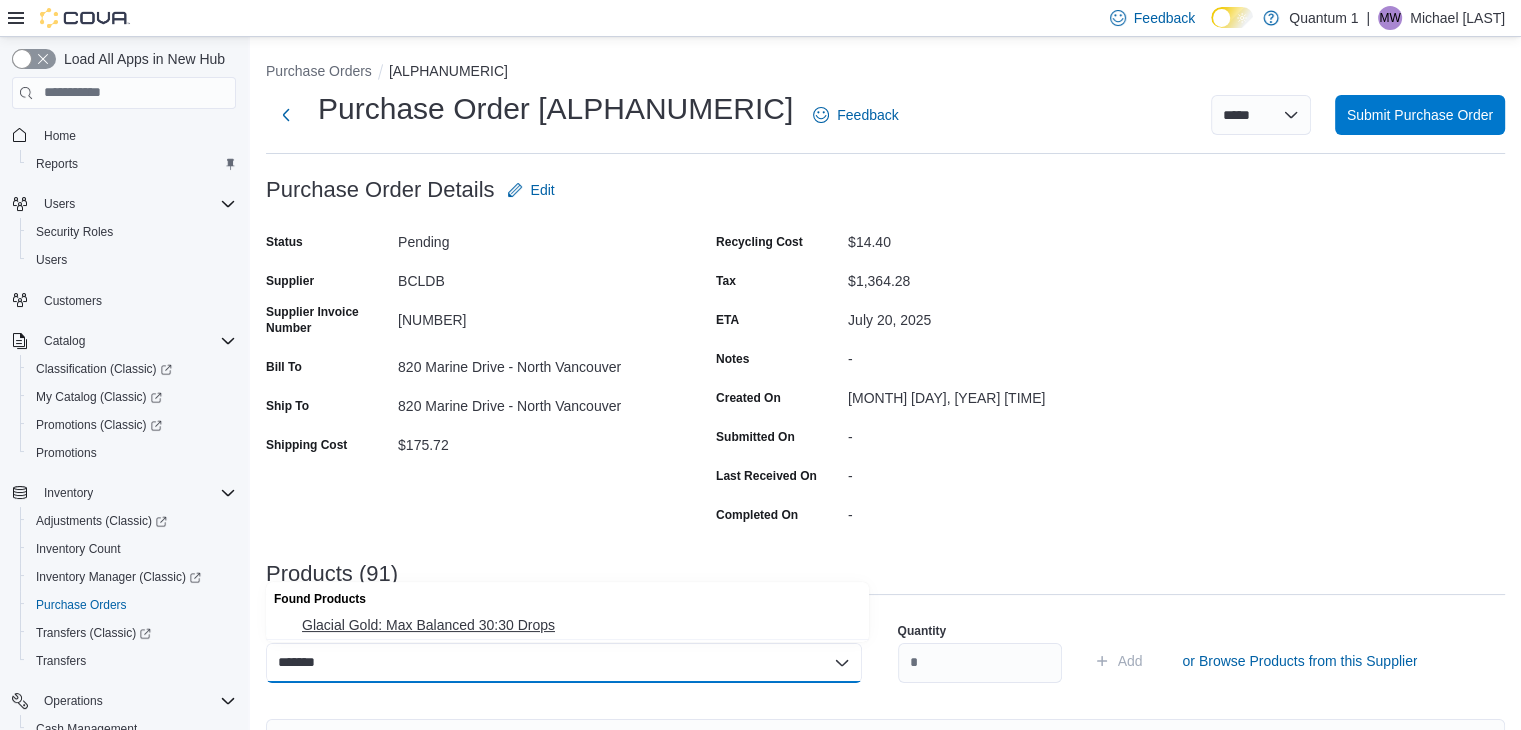click on "Glacial Gold: Max Balanced 30:30 Drops" at bounding box center [579, 625] 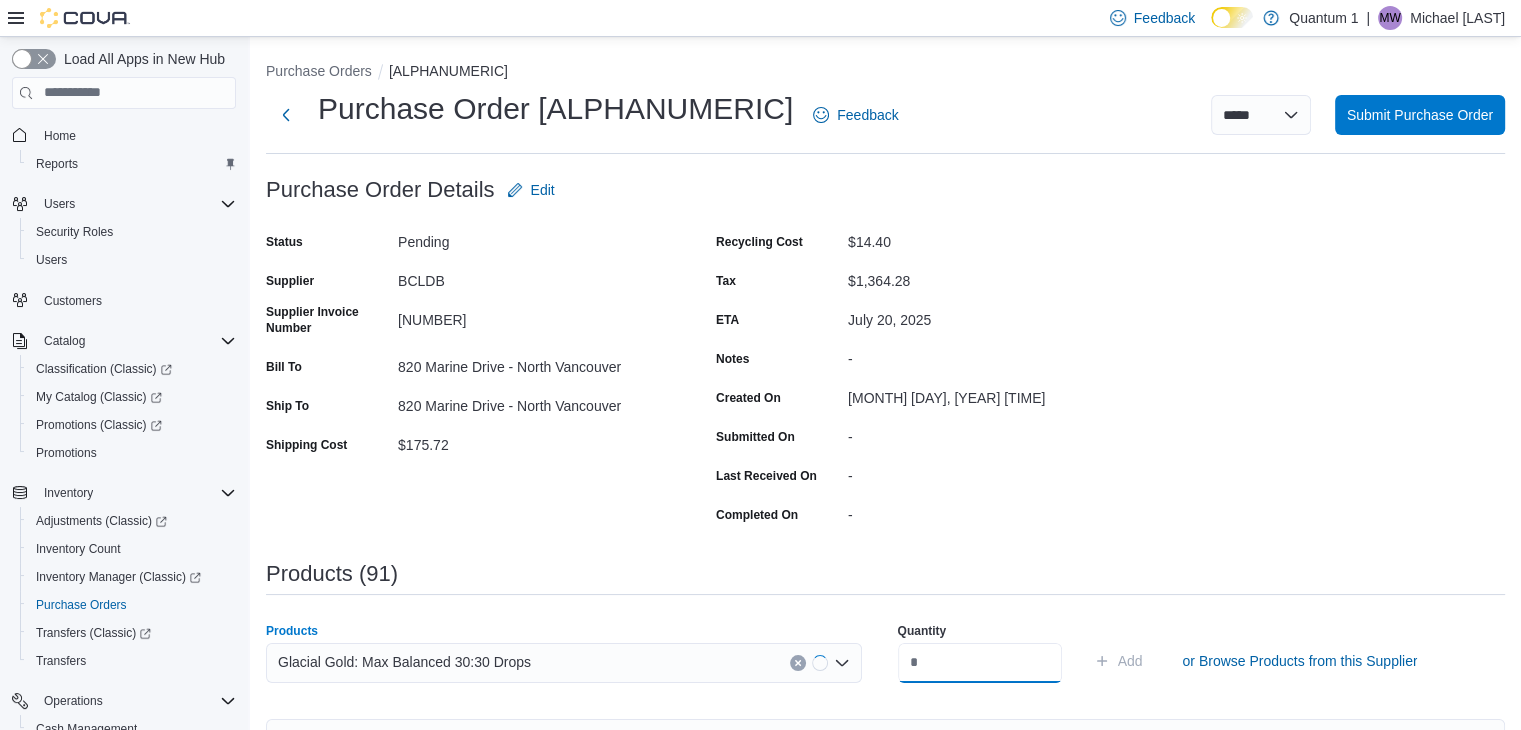 click at bounding box center (980, 663) 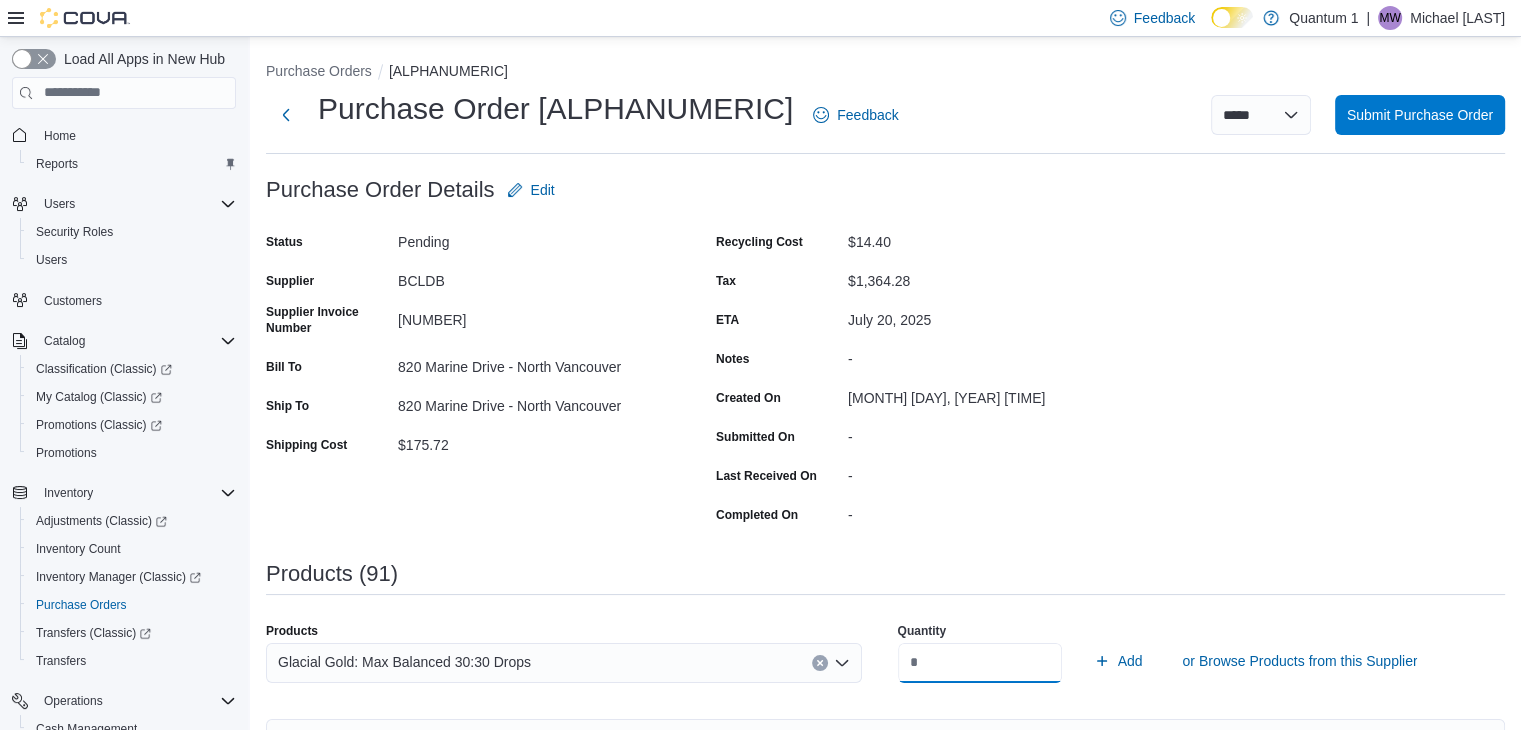 click on "Add" at bounding box center [1118, 661] 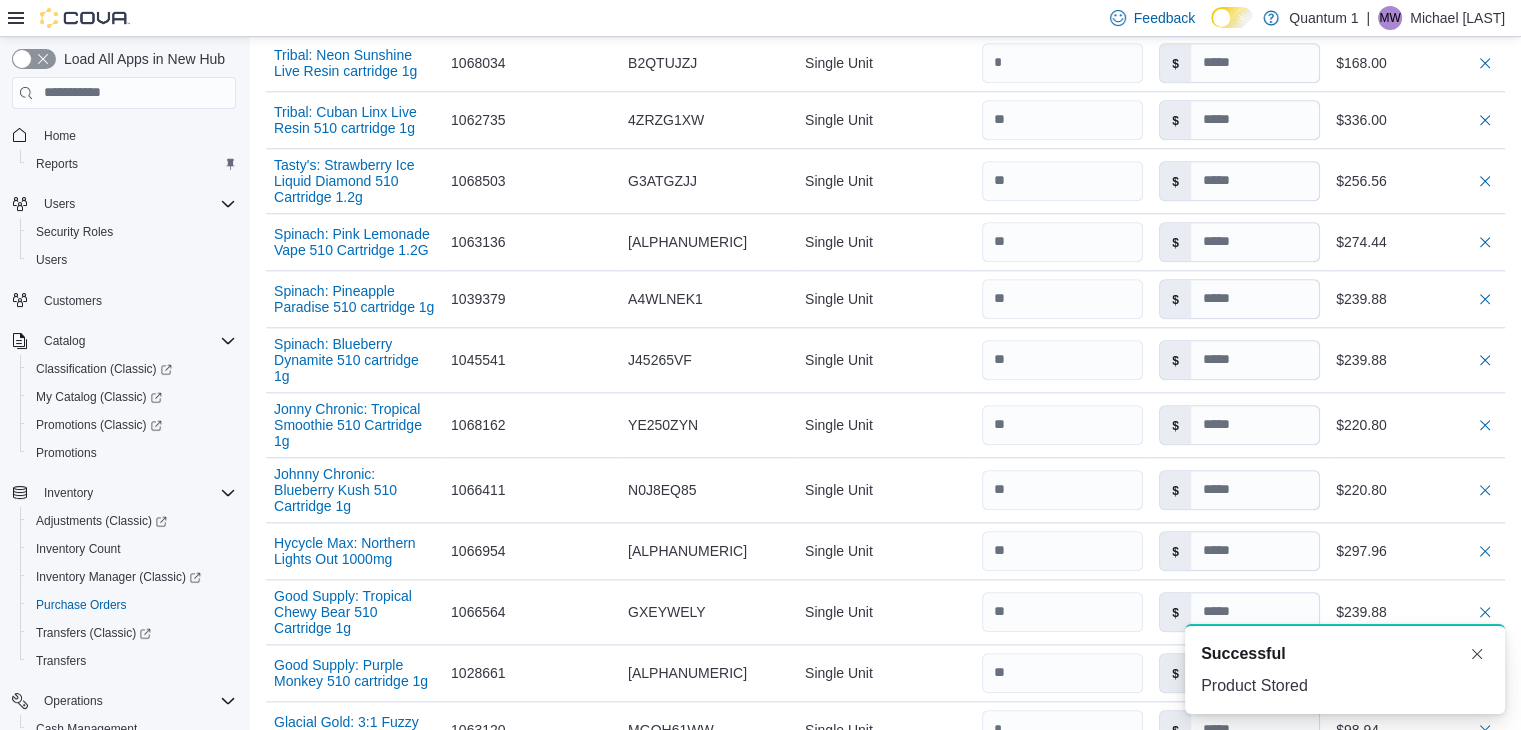 scroll, scrollTop: 0, scrollLeft: 0, axis: both 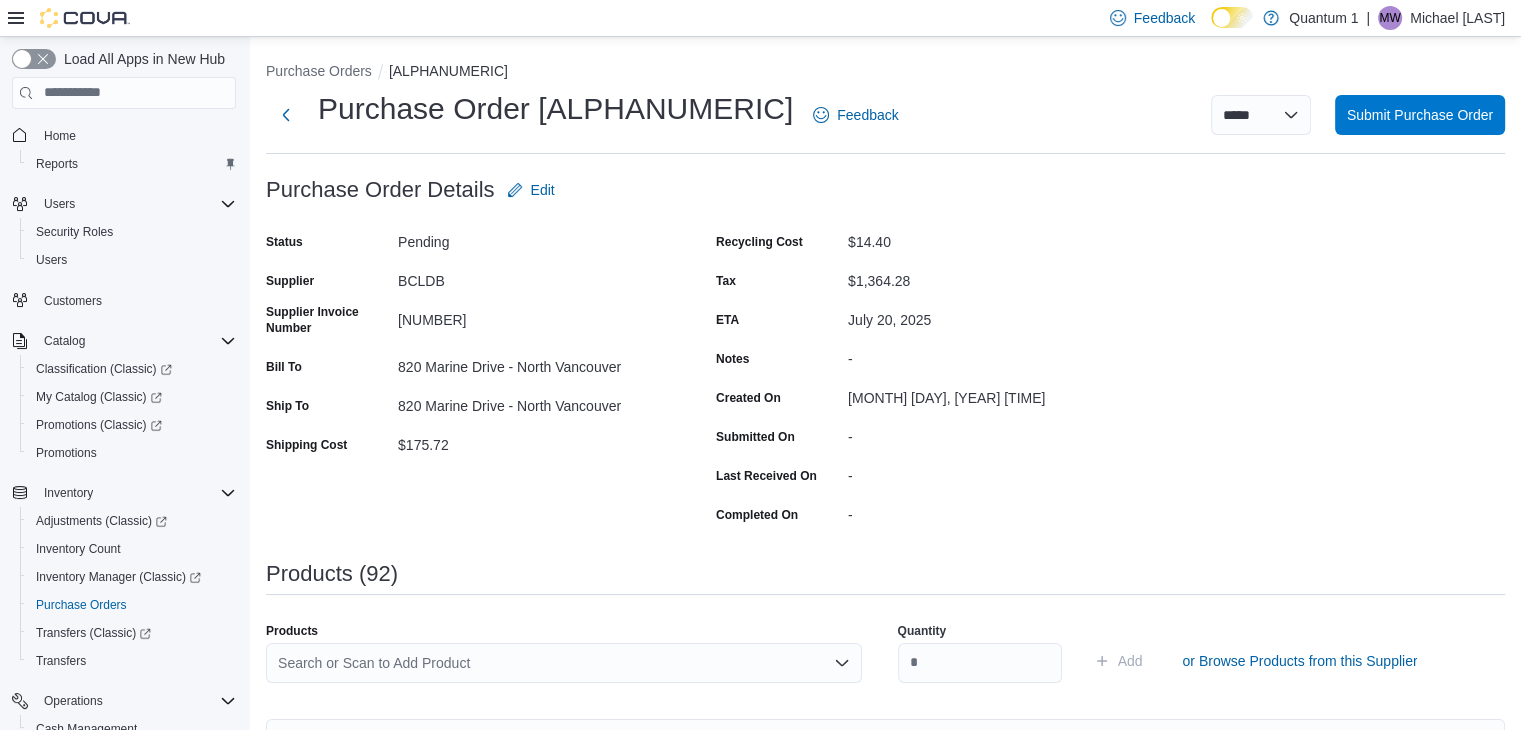 click on "Search or Scan to Add Product" at bounding box center (564, 663) 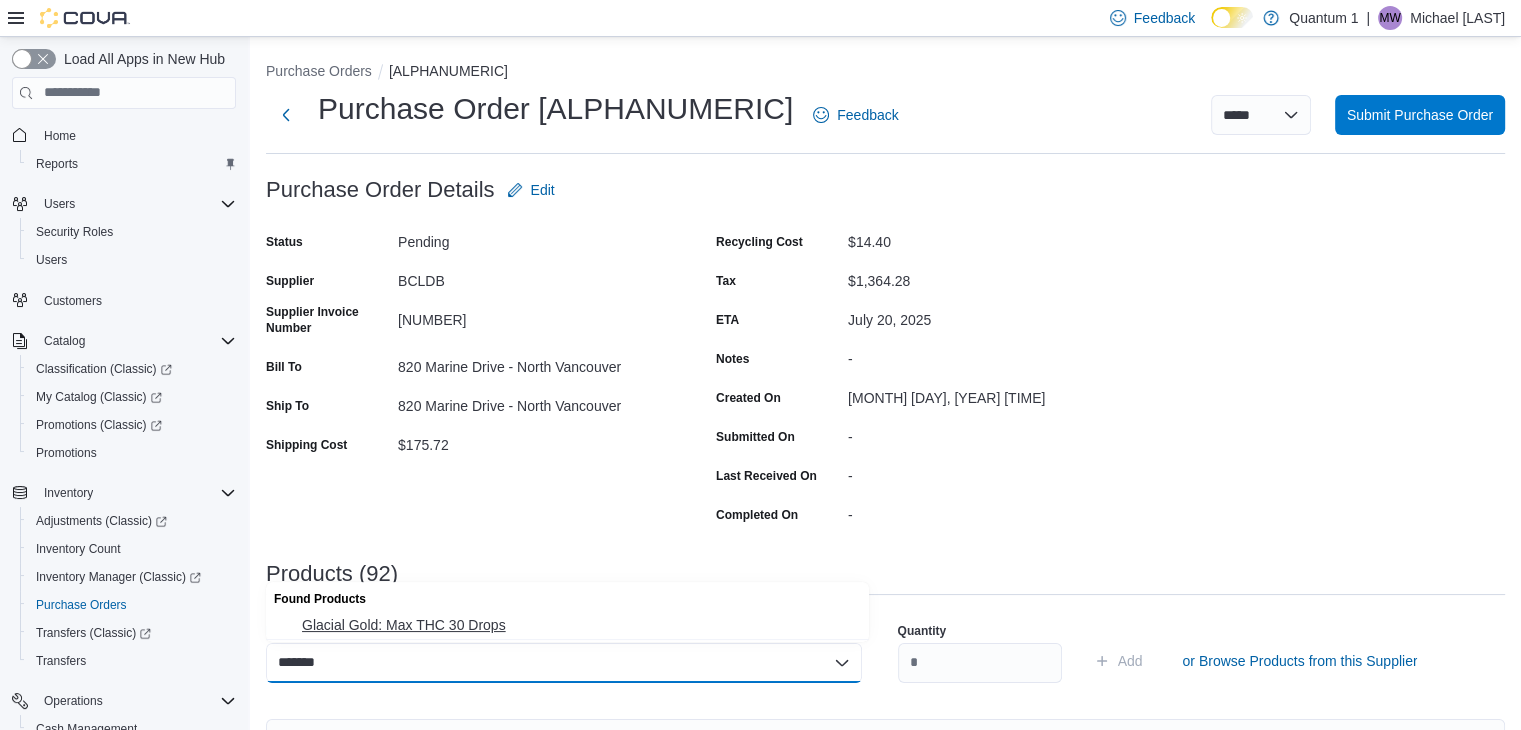click on "Glacial Gold: Max THC 30 Drops" at bounding box center [579, 625] 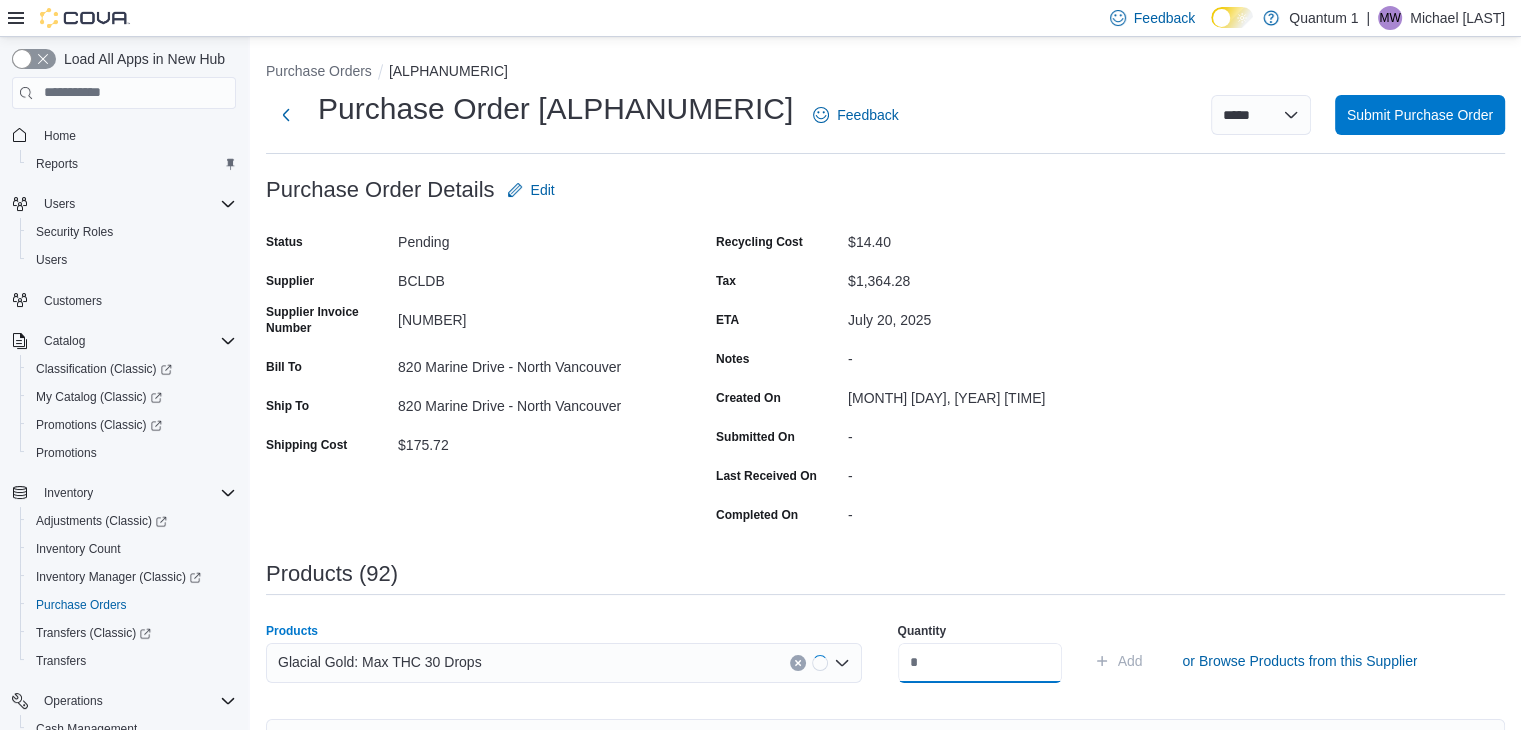 click at bounding box center (980, 663) 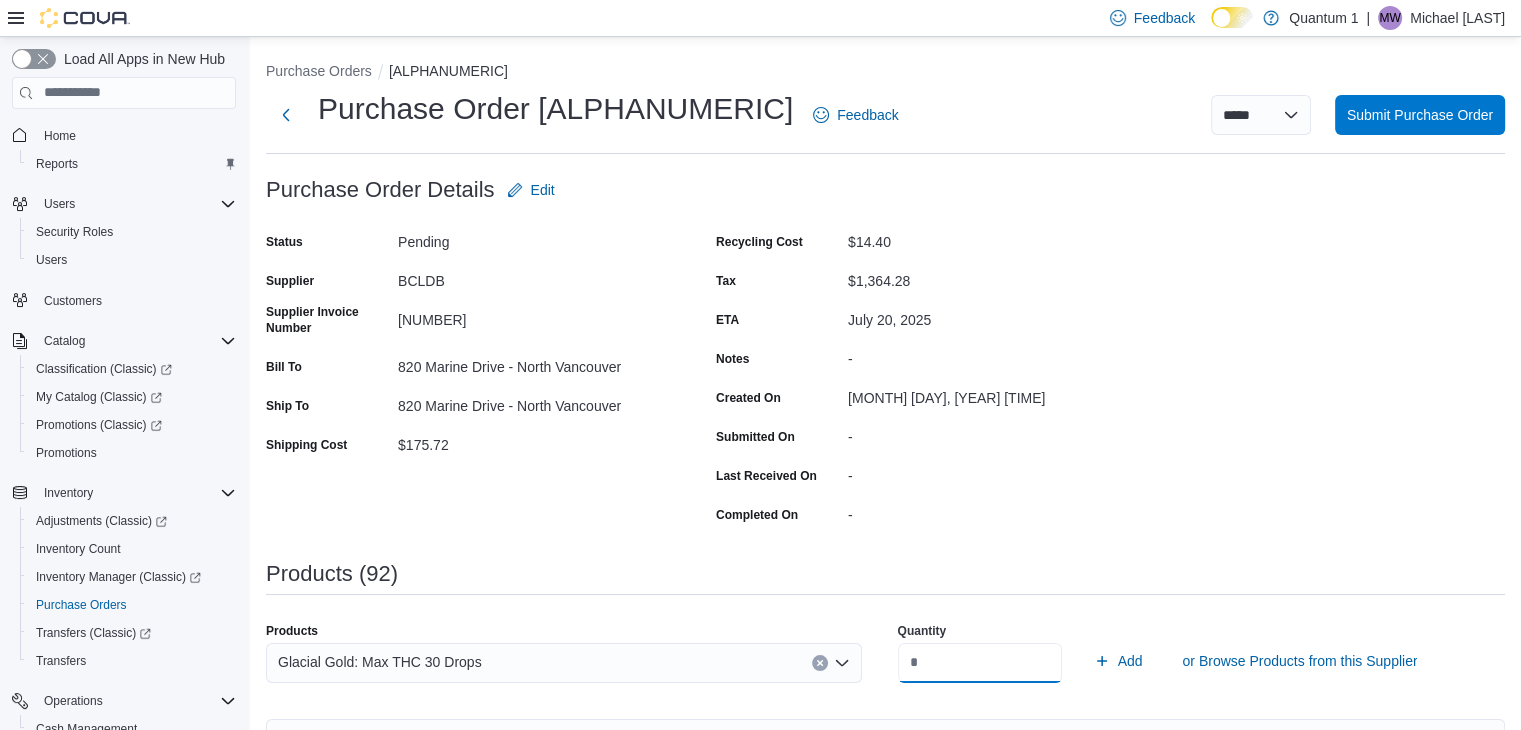 click on "Add" at bounding box center (1118, 661) 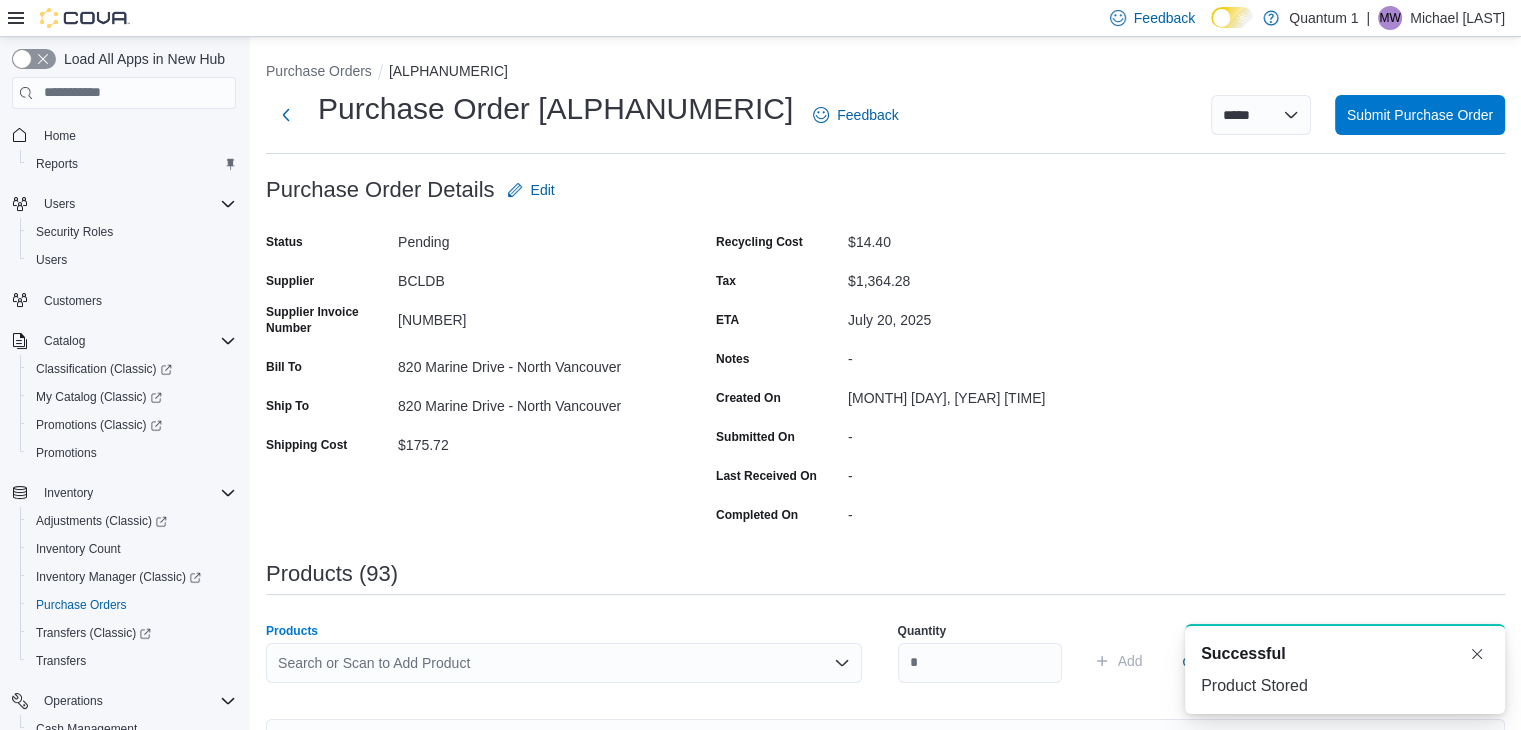 click on "Search or Scan to Add Product" at bounding box center [564, 663] 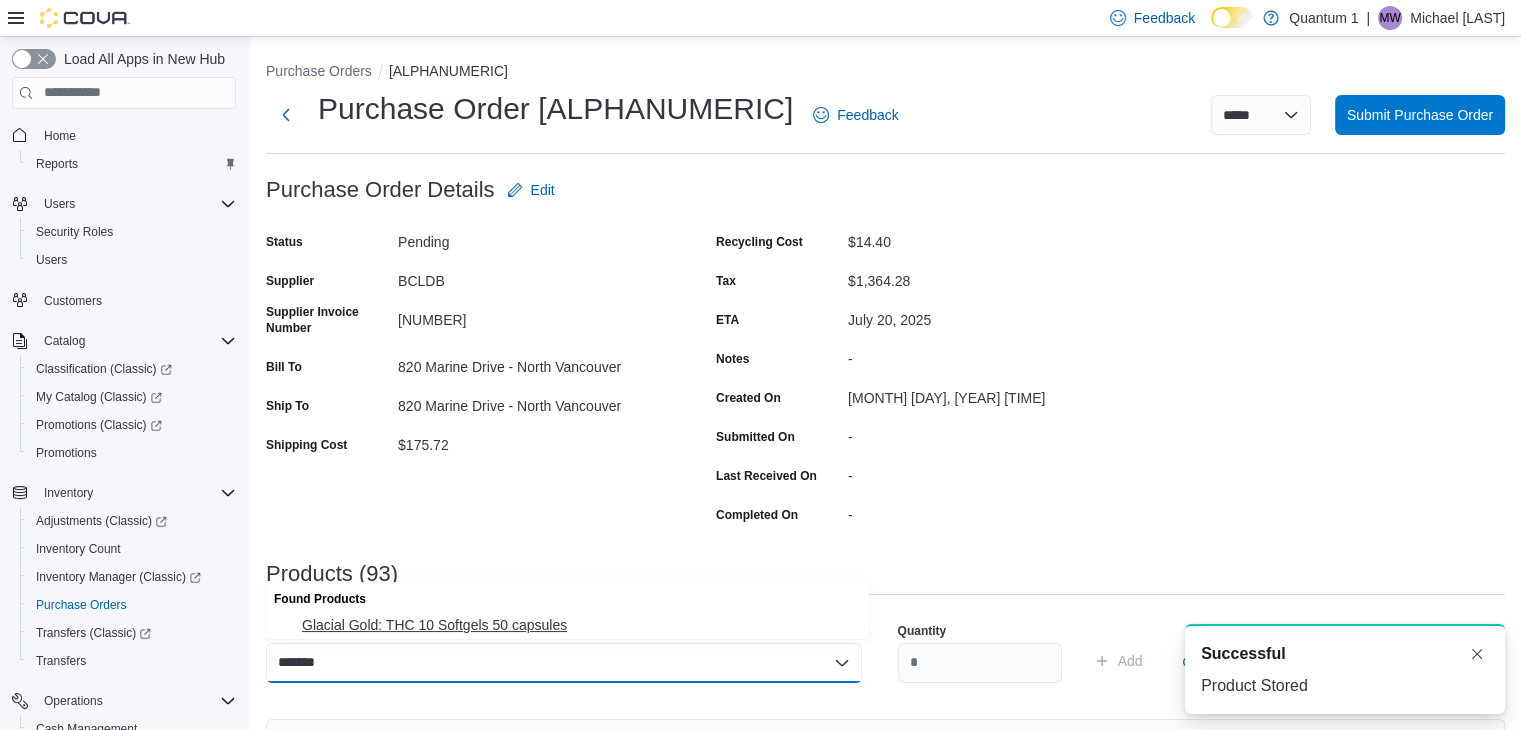 click on "Glacial Gold: THC 10 Softgels 50 capsules" at bounding box center (579, 625) 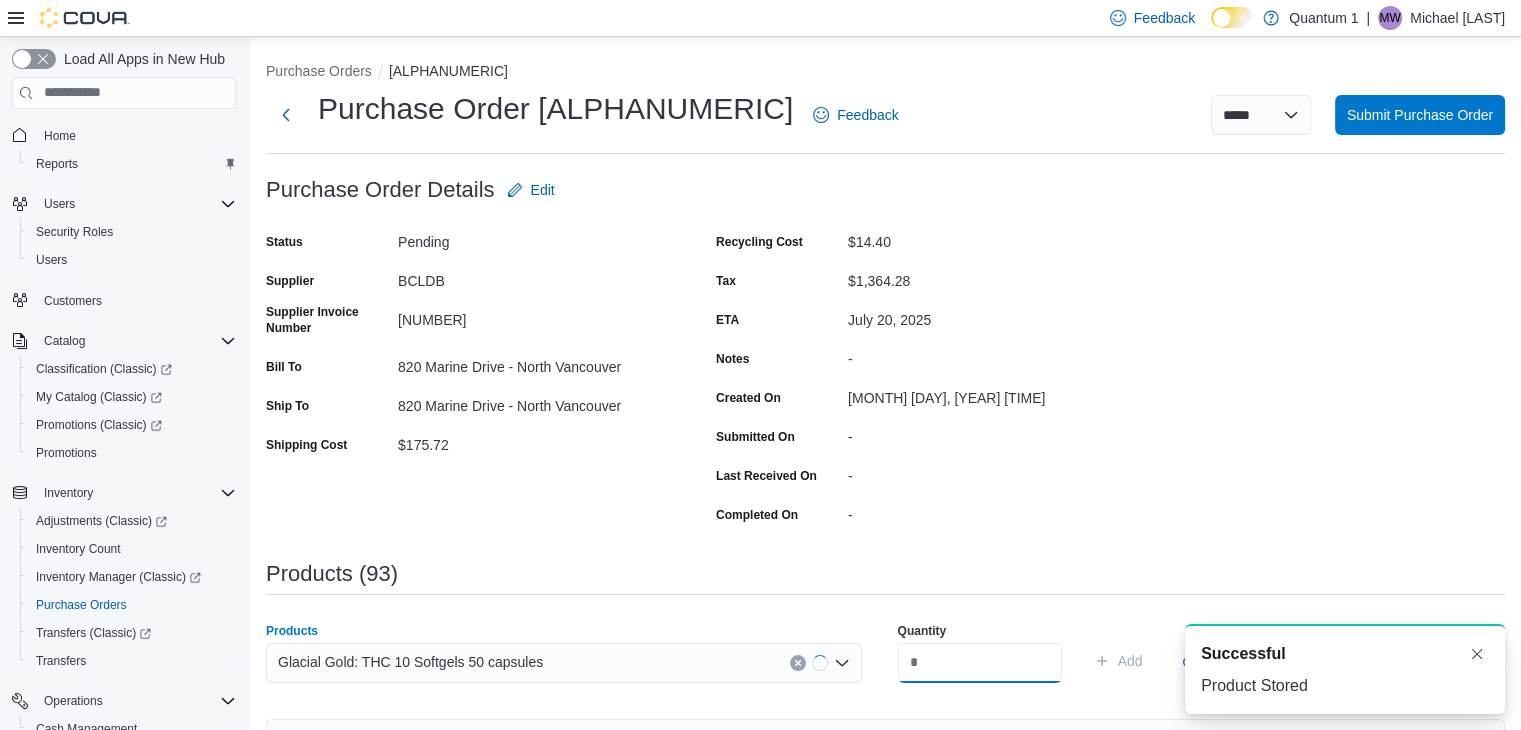 click at bounding box center (980, 663) 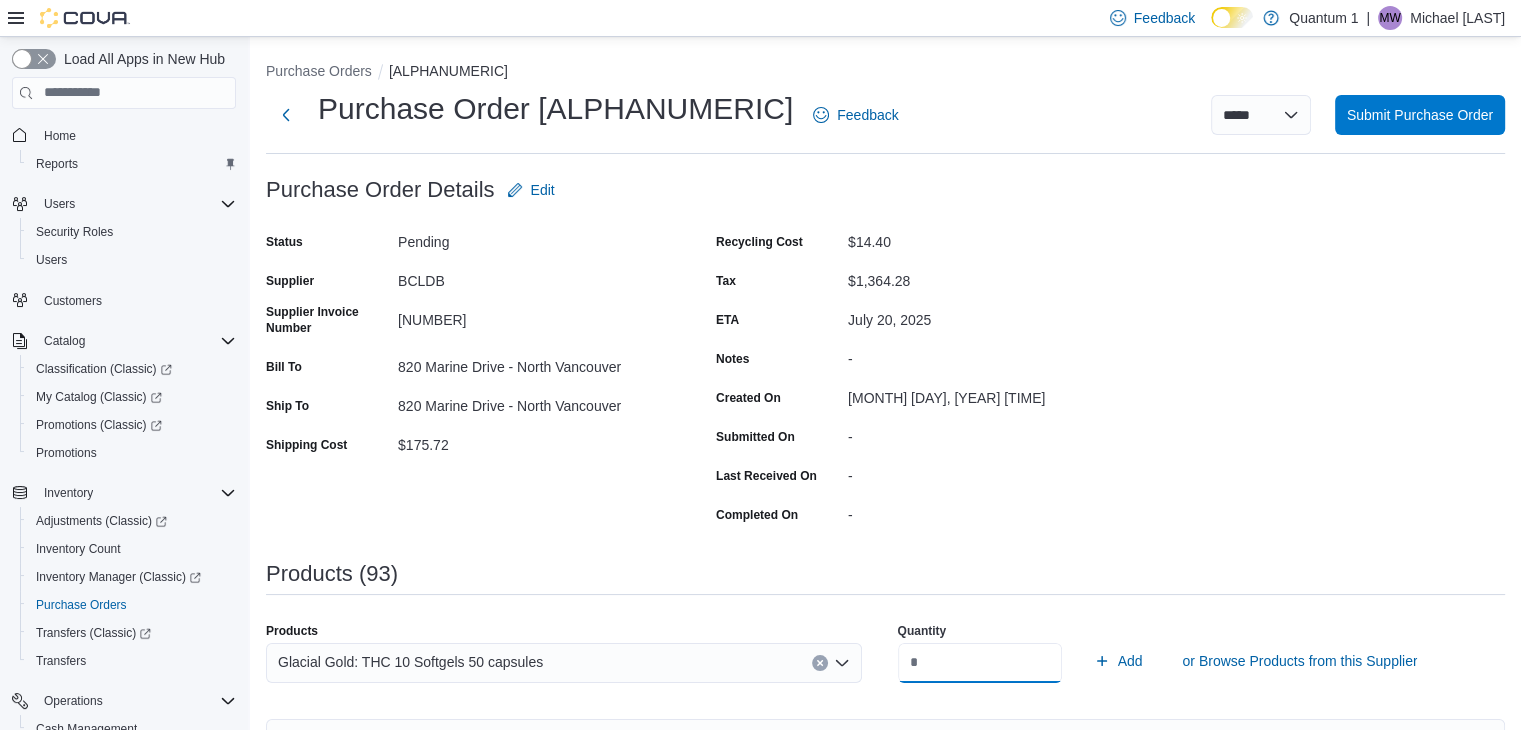click on "Add" at bounding box center [1118, 661] 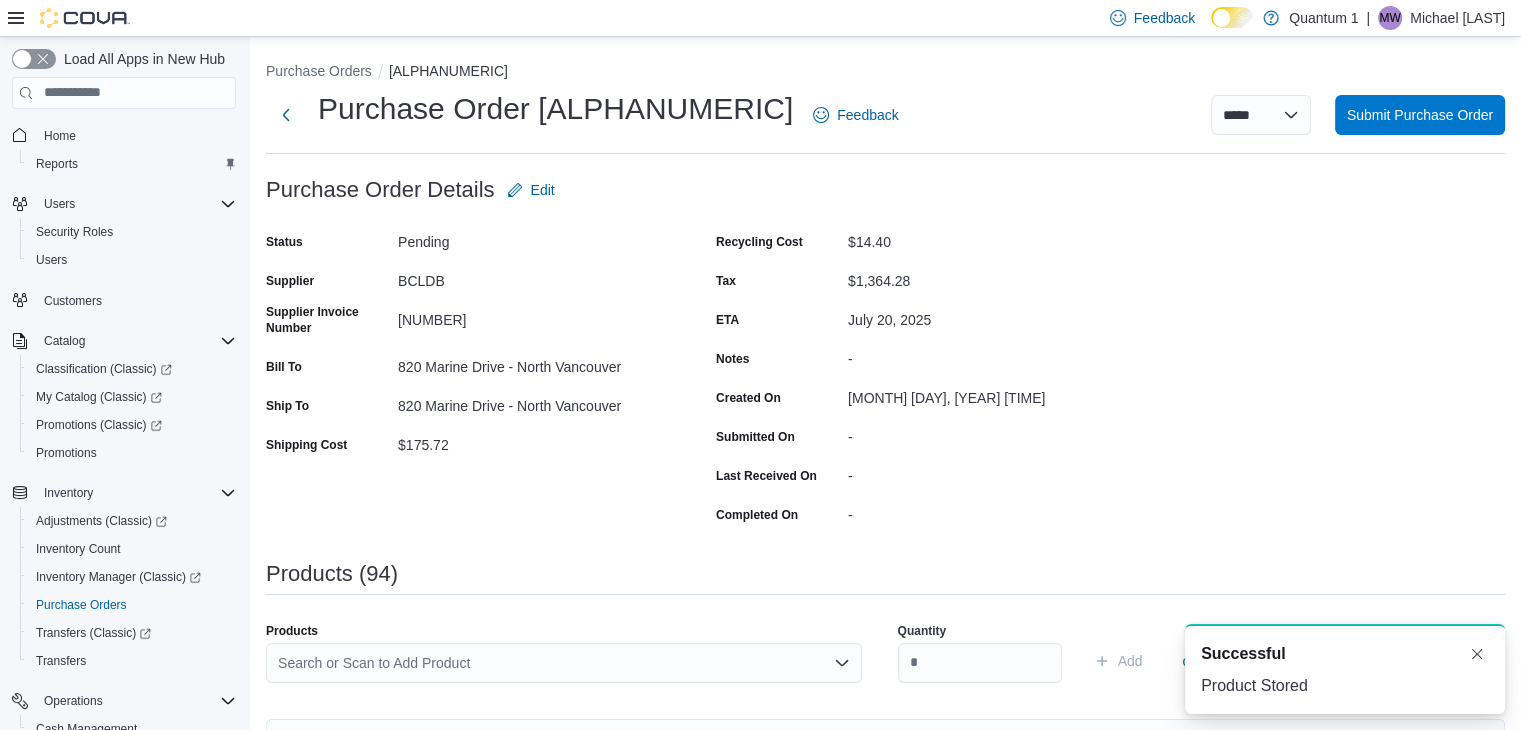 click on "Search or Scan to Add Product" at bounding box center (564, 663) 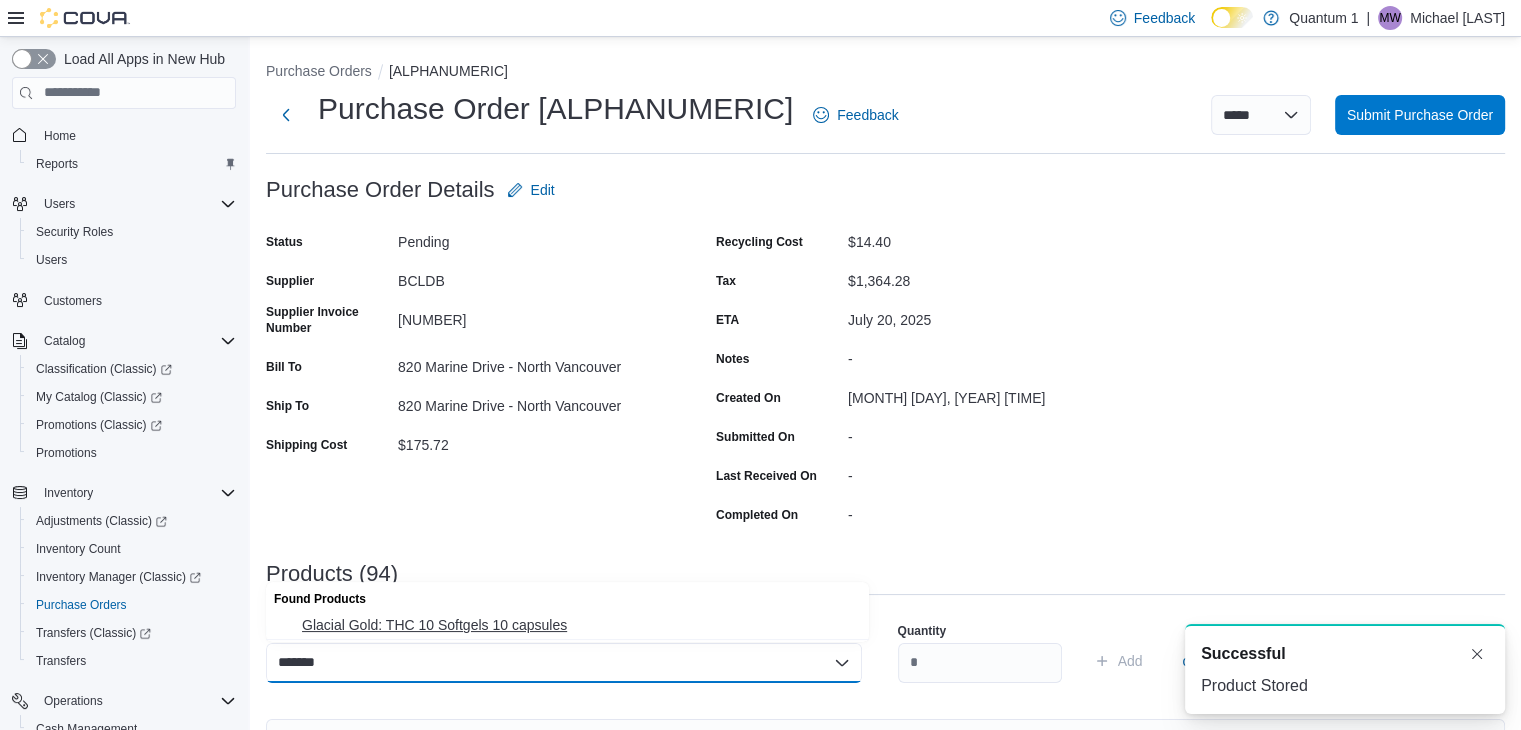 click on "Glacial Gold: THC 10 Softgels 10 capsules" at bounding box center (579, 625) 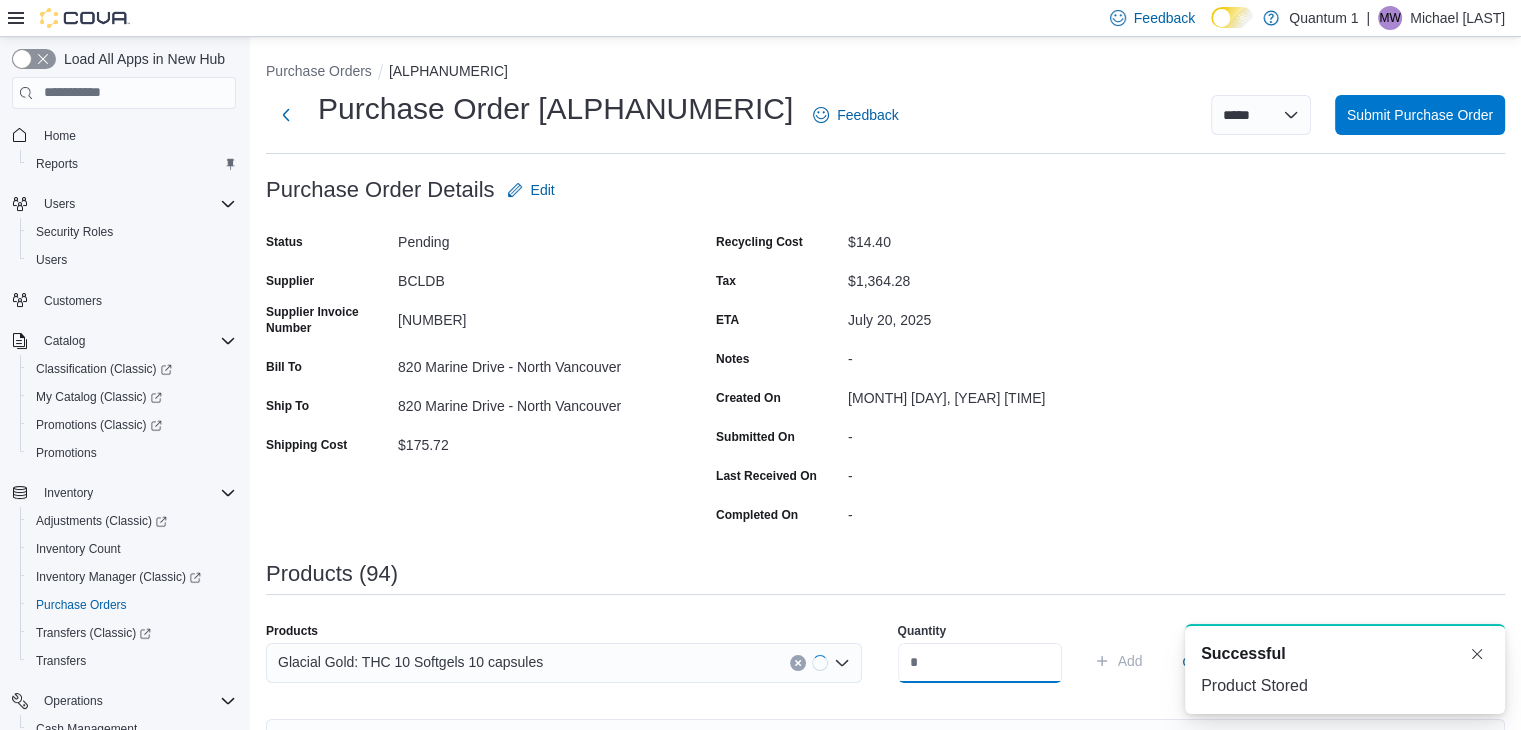 click at bounding box center (980, 663) 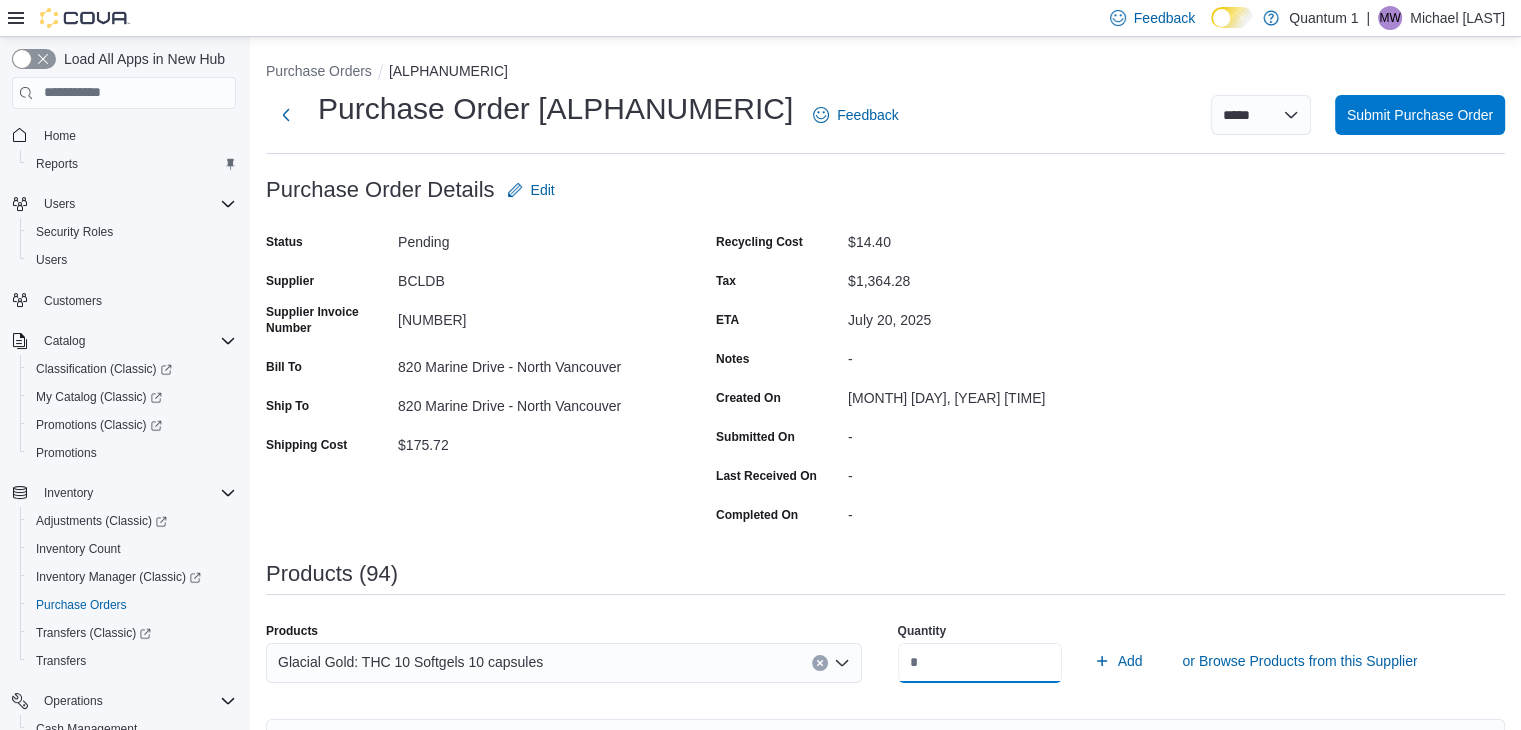 click on "Add" at bounding box center (1118, 661) 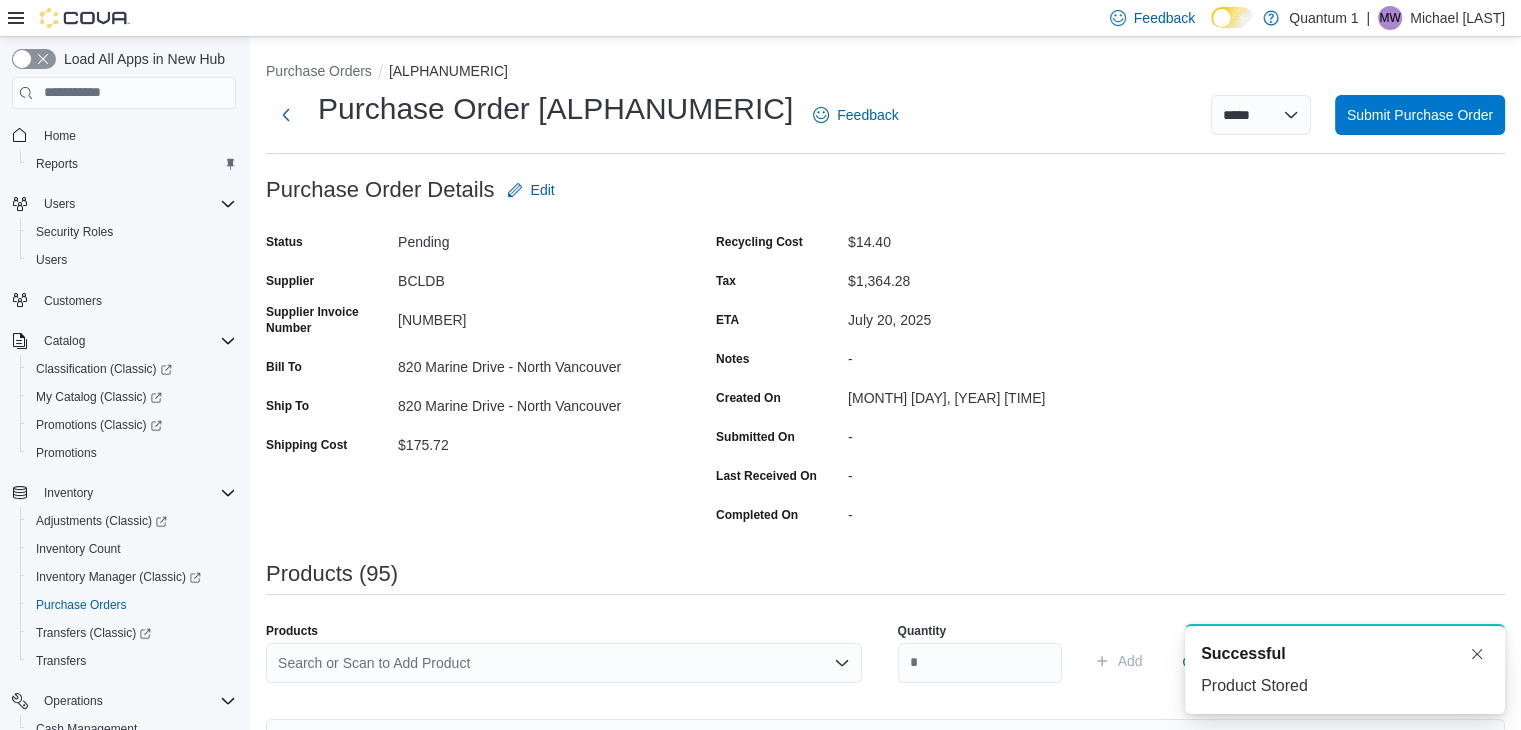 click on "Search or Scan to Add Product" at bounding box center [564, 663] 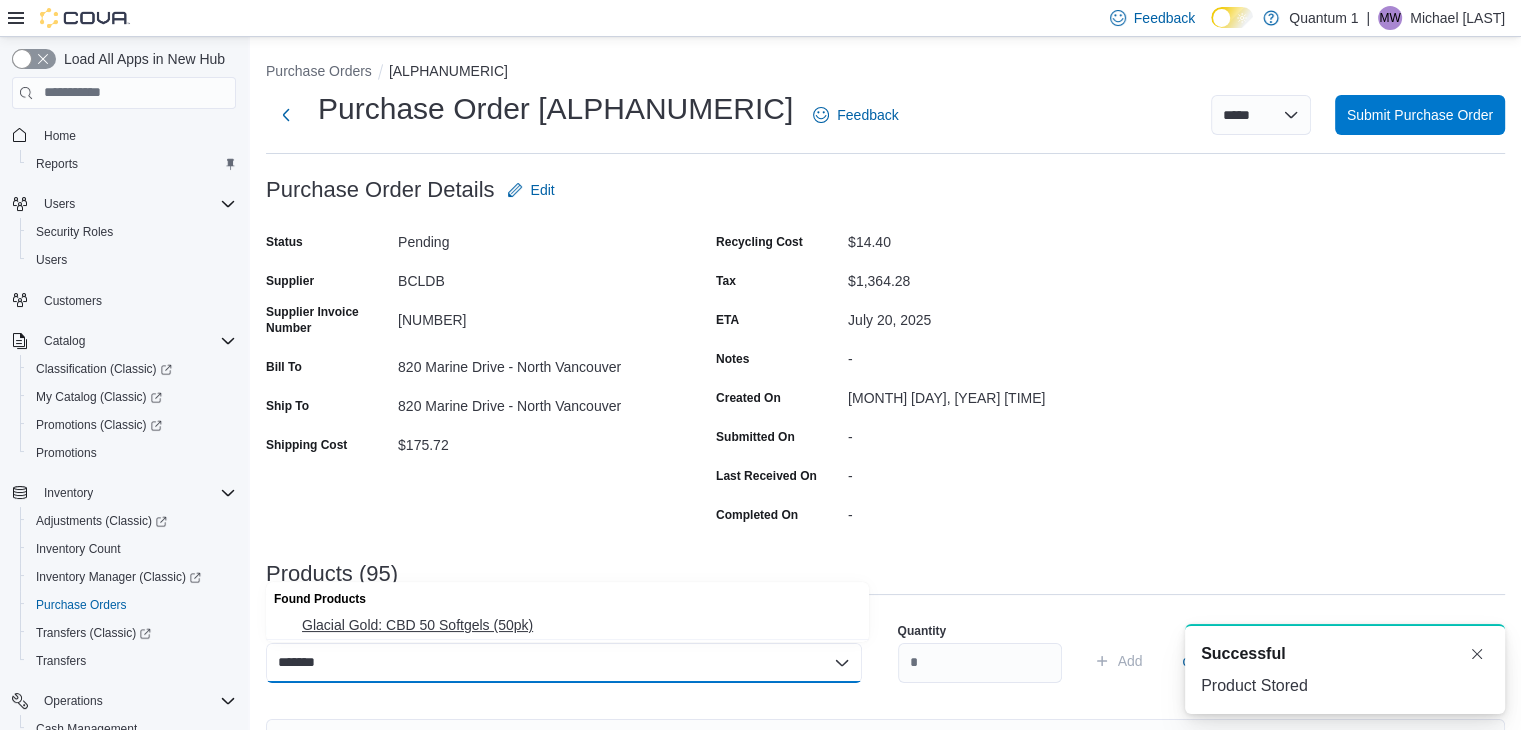 click on "Glacial Gold: CBD 50 Softgels (50pk)" at bounding box center (567, 625) 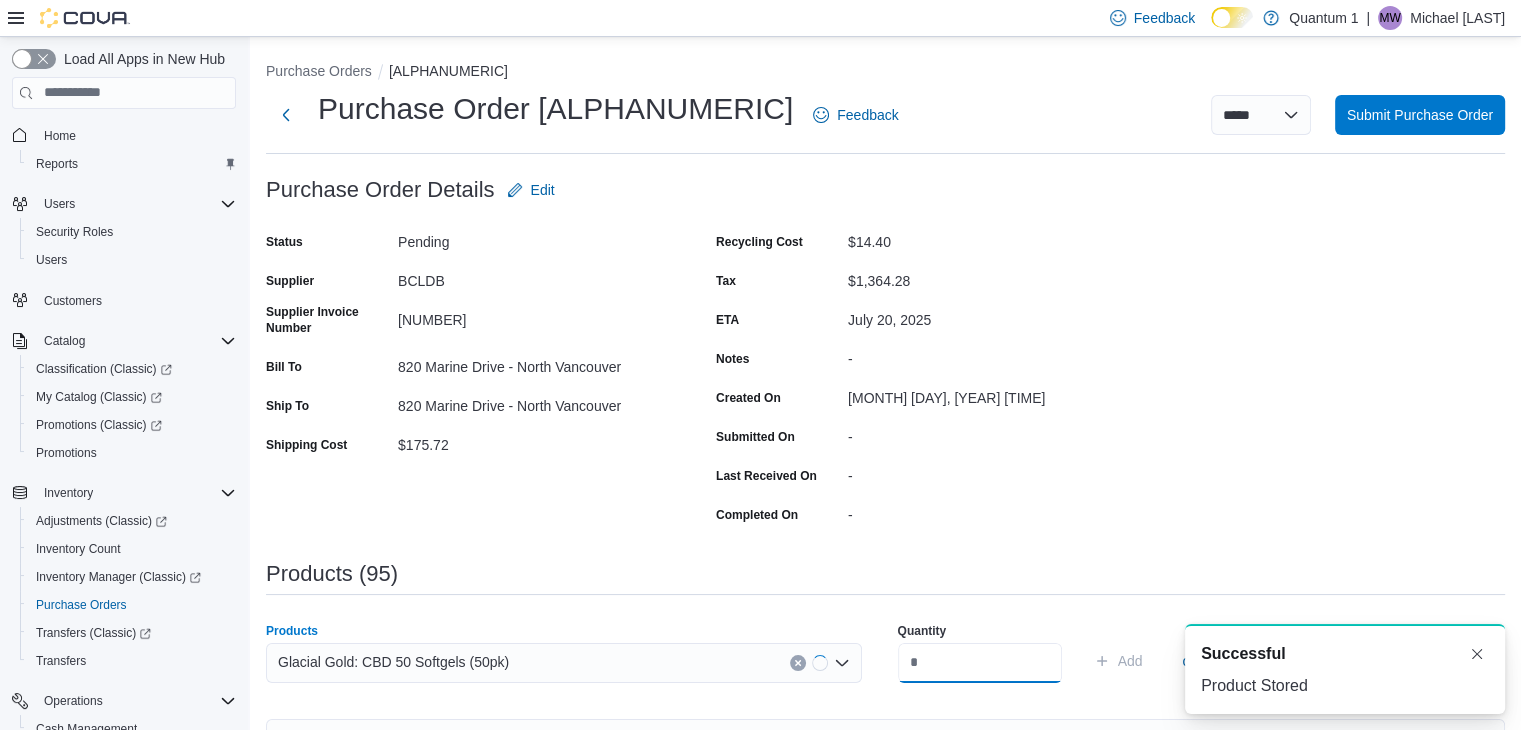 click at bounding box center [980, 663] 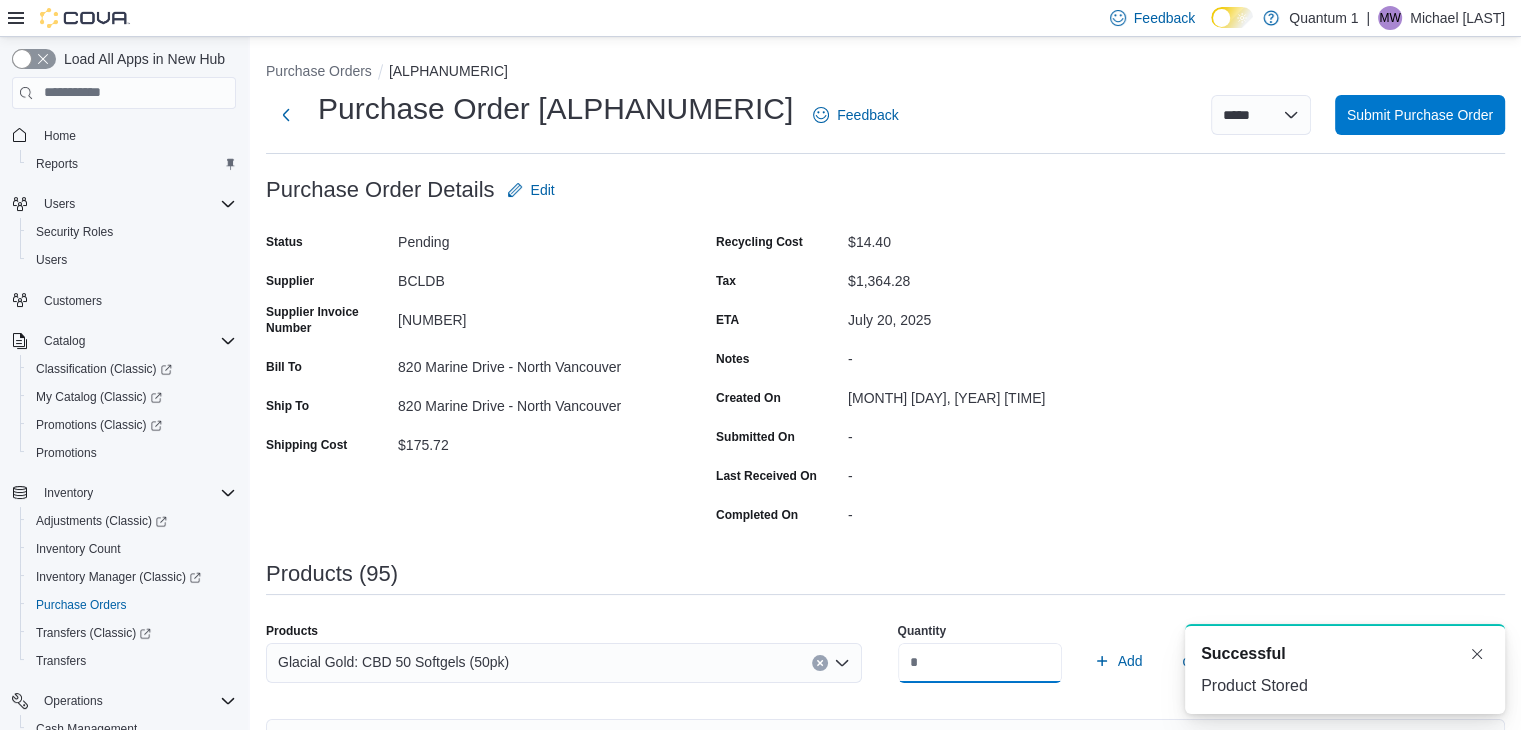 click on "Add" at bounding box center (1118, 661) 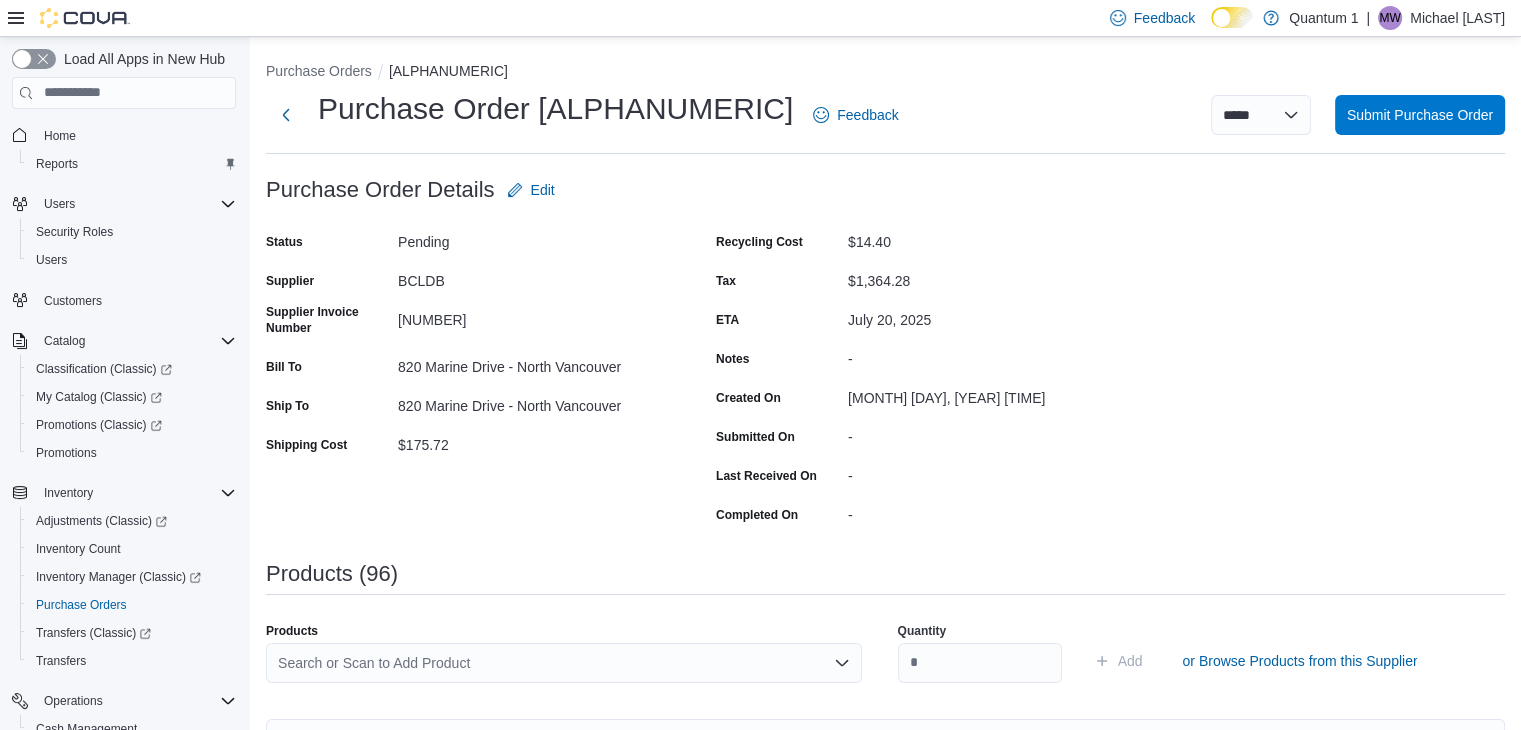 click on "Search or Scan to Add Product" at bounding box center (564, 663) 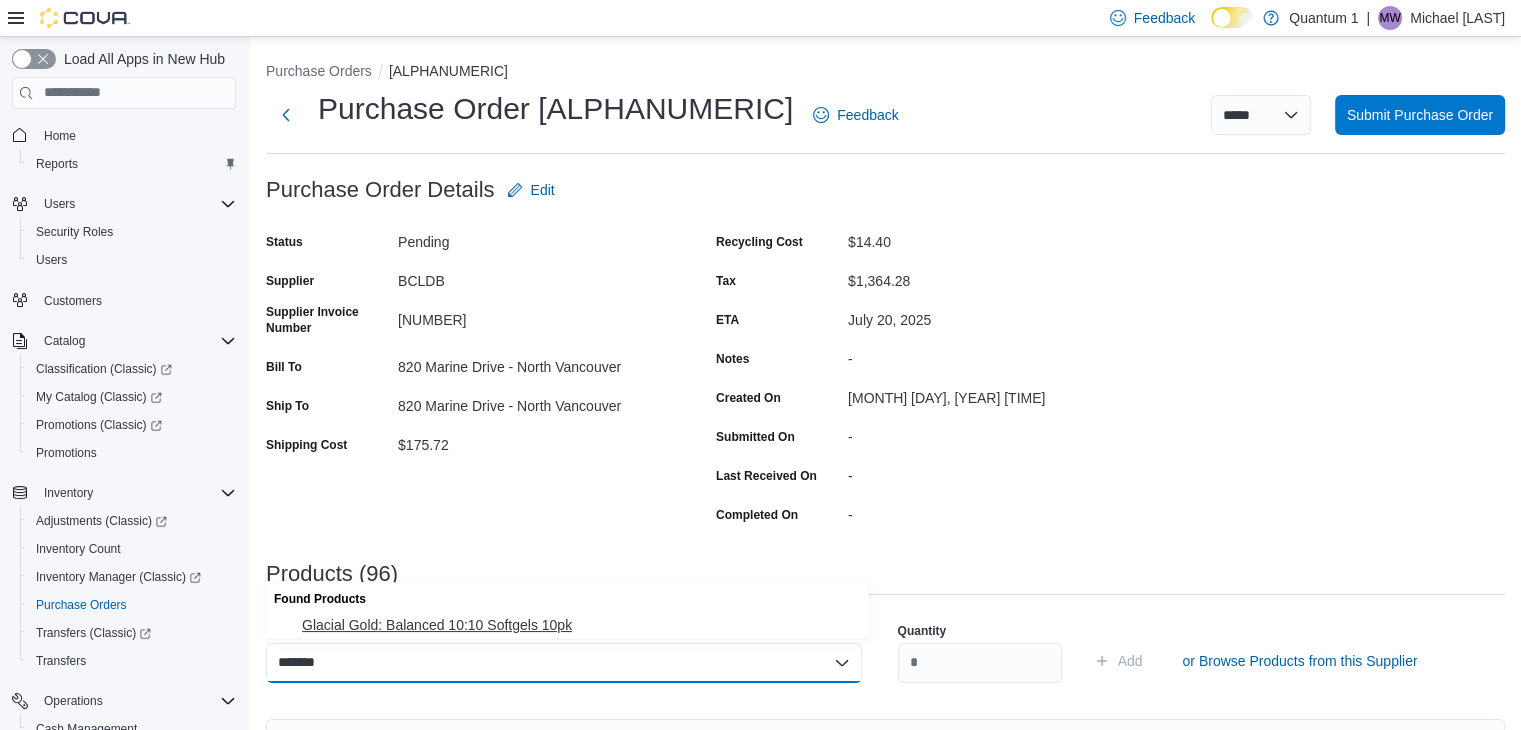 click on "Glacial Gold: Balanced 10:10 Softgels 10pk" at bounding box center (579, 625) 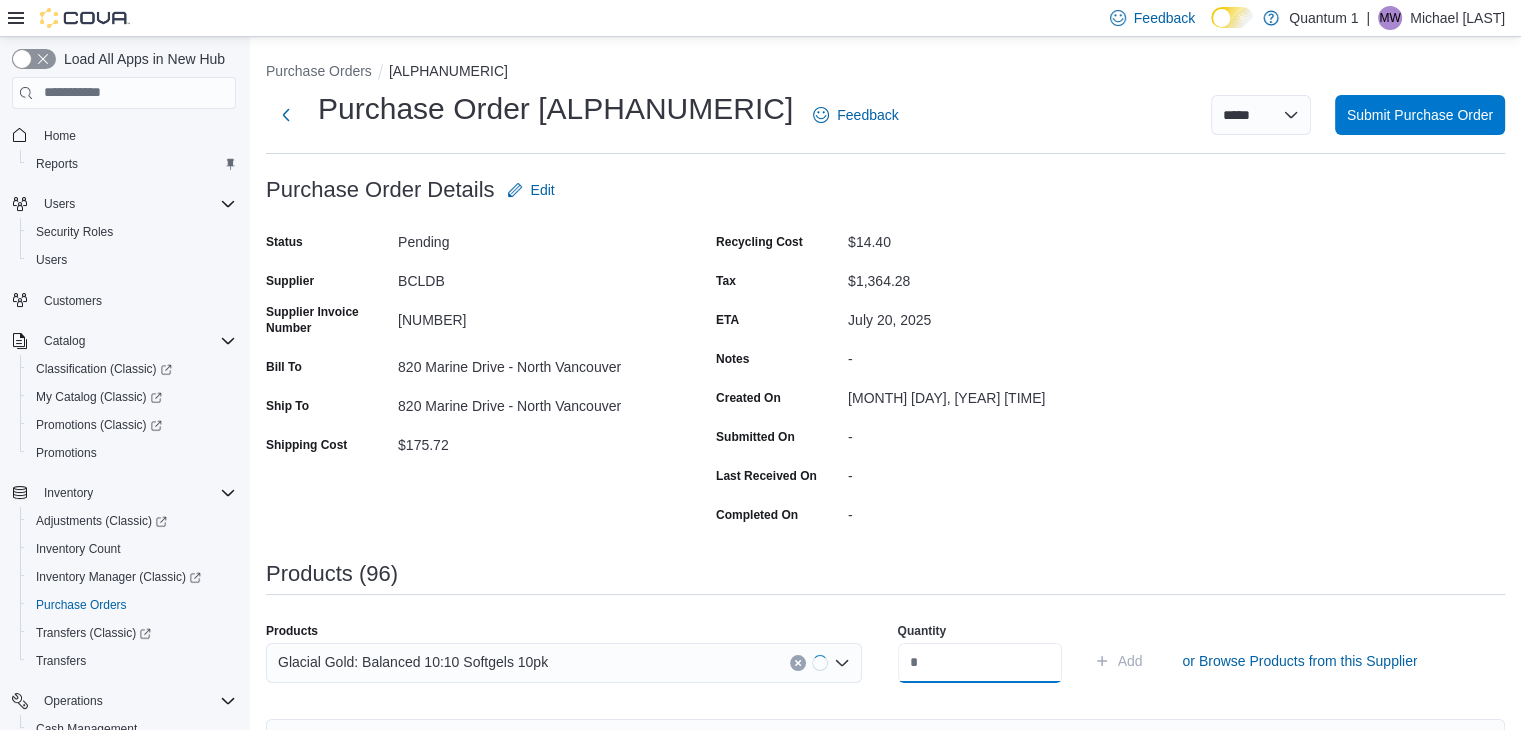click at bounding box center [980, 663] 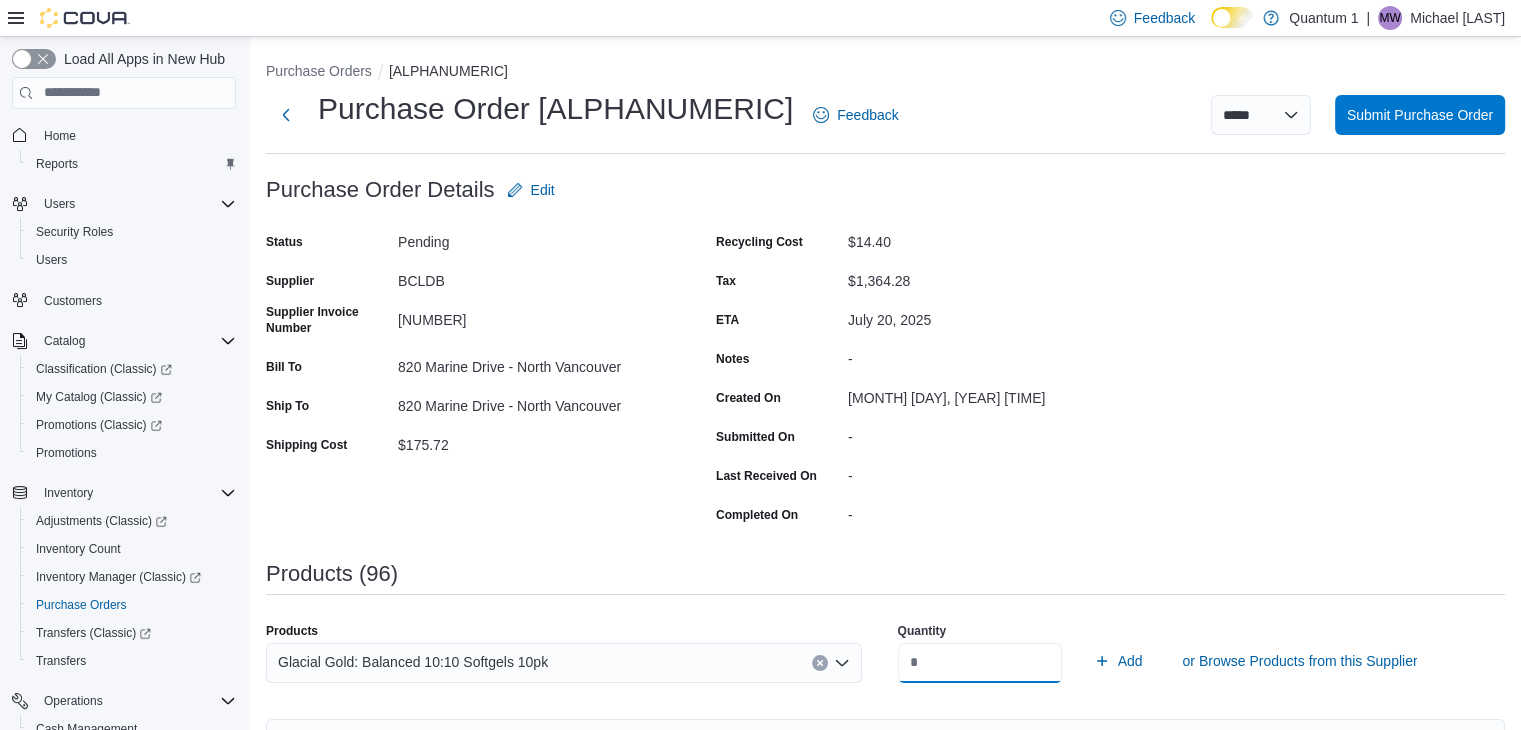 click on "Add" at bounding box center (1118, 661) 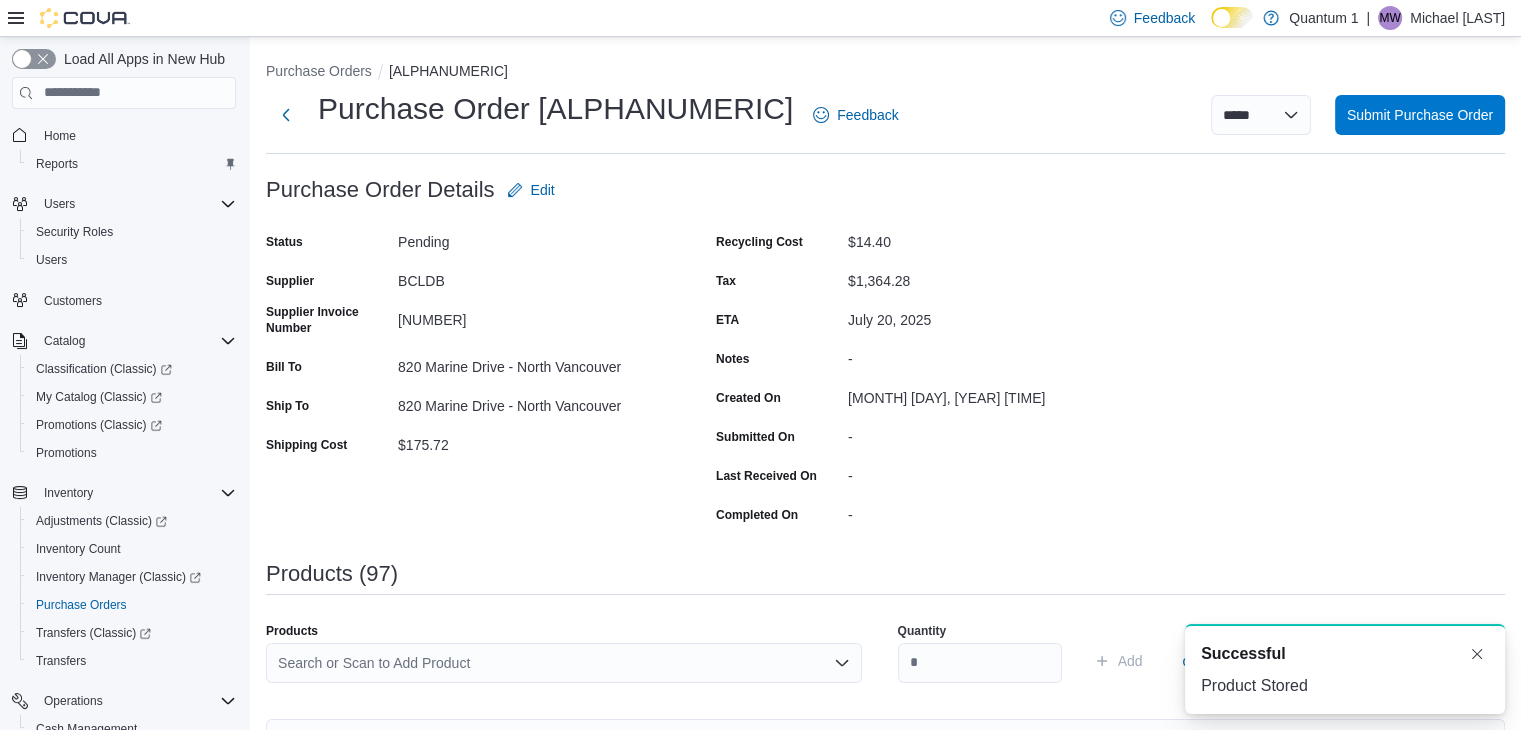 click on "Search or Scan to Add Product" at bounding box center [564, 663] 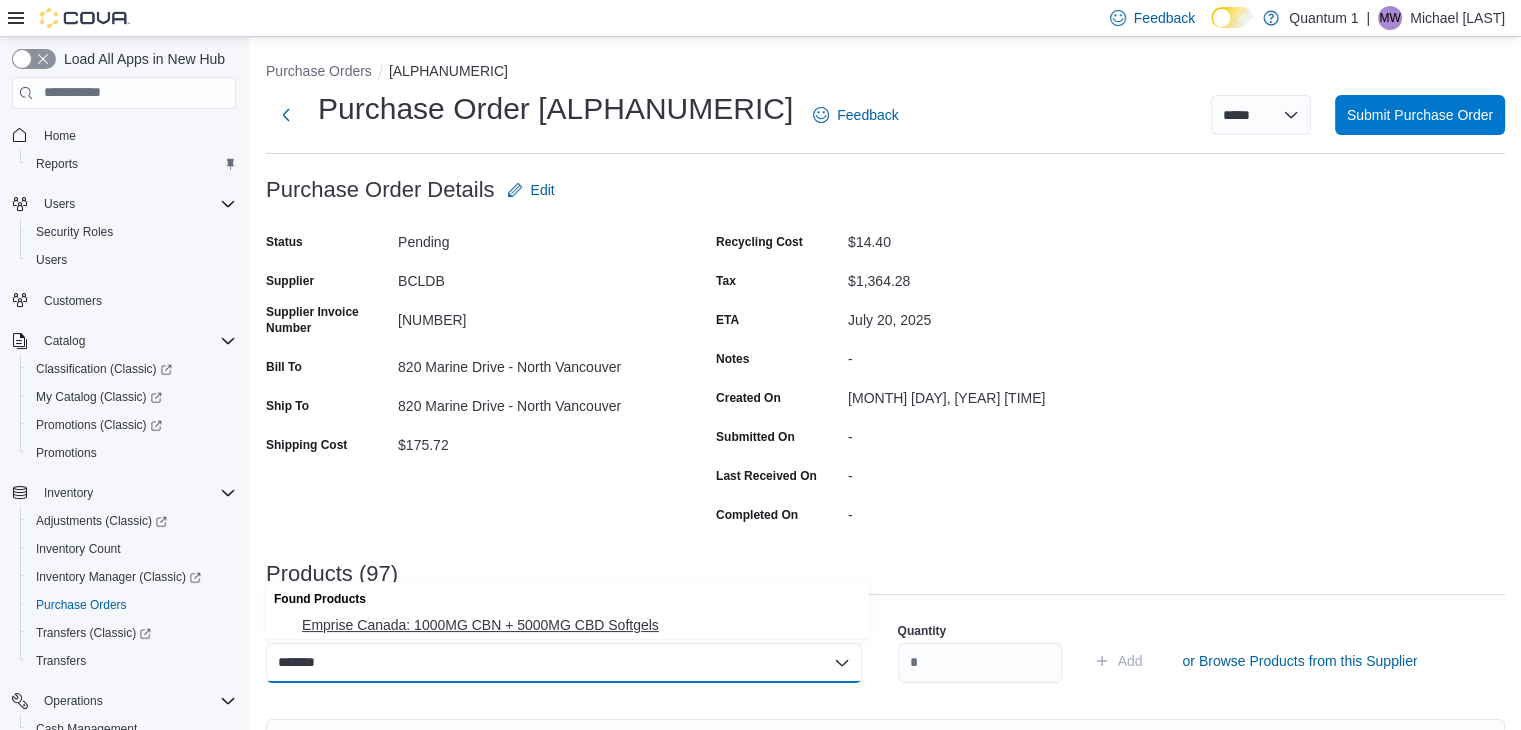 click on "Emprise Canada: 1000MG CBN + 5000MG CBD Softgels" at bounding box center [579, 625] 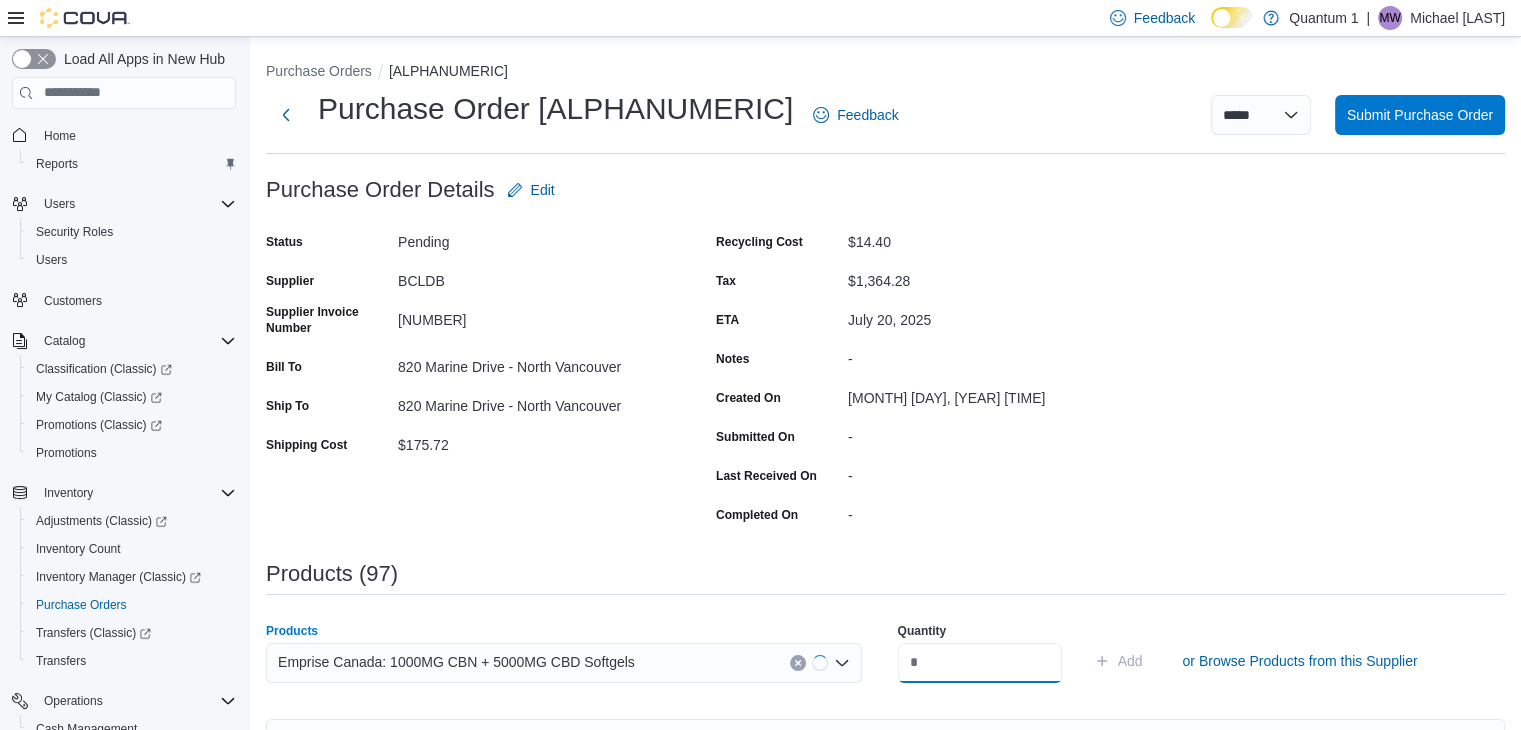 click at bounding box center [980, 663] 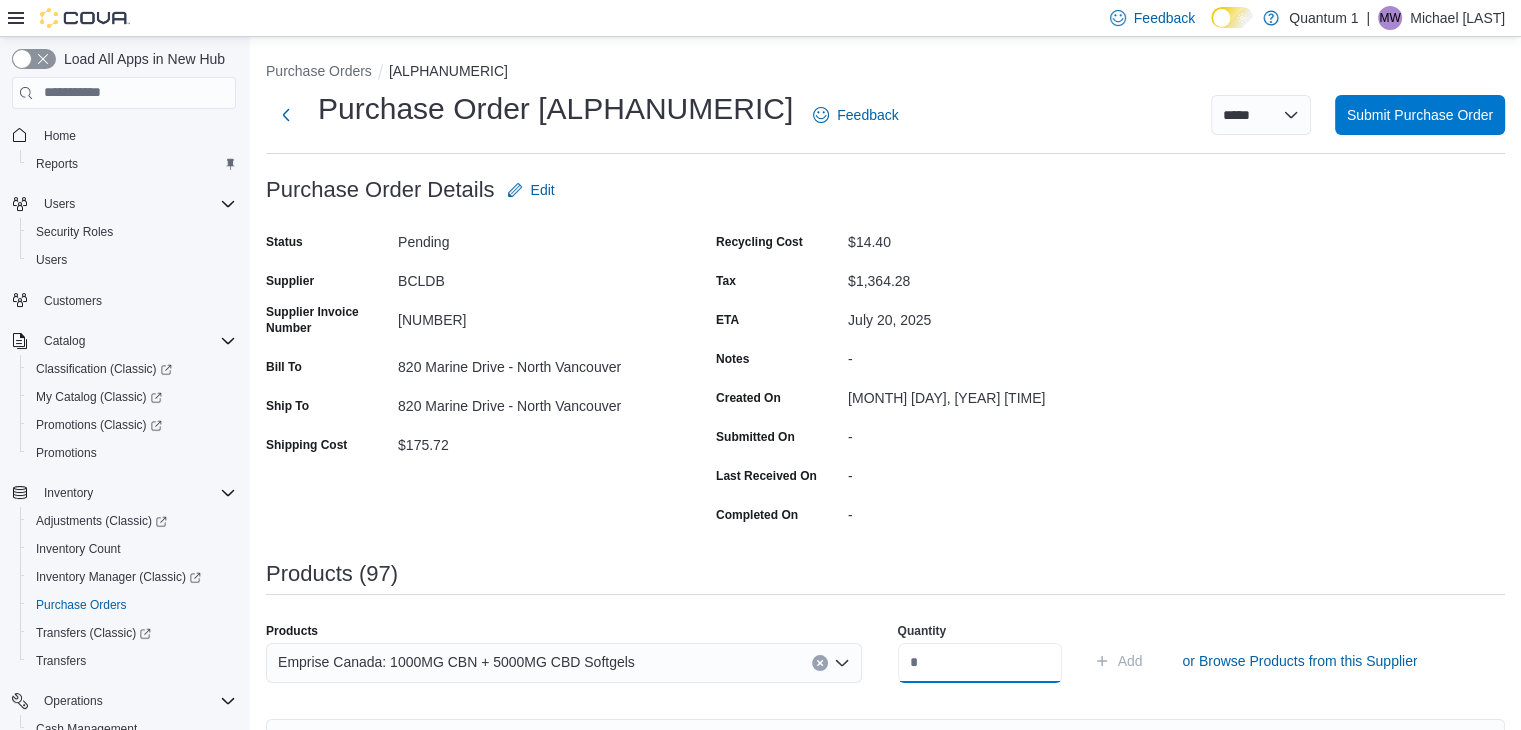 click on "Add" at bounding box center [1118, 661] 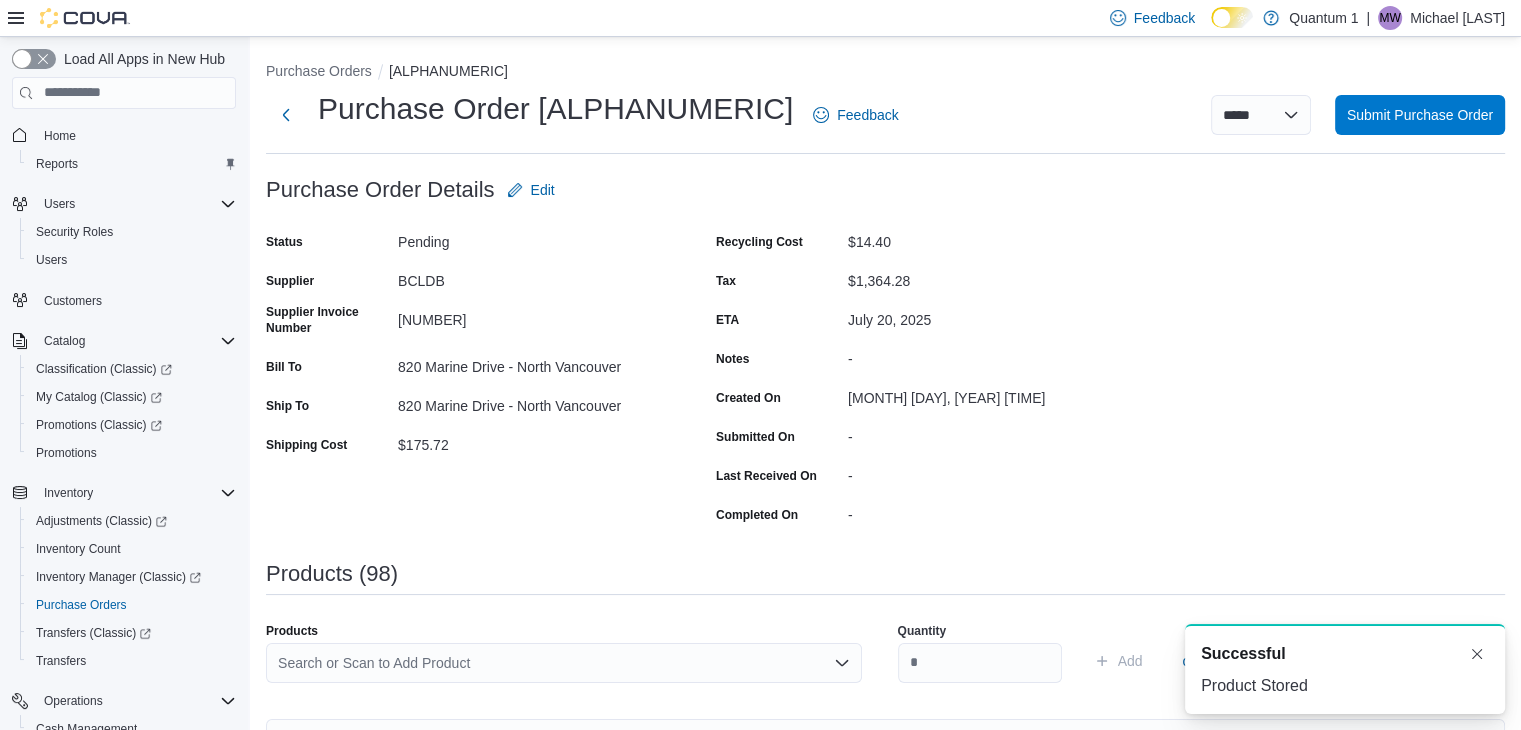 click on "Search or Scan to Add Product" at bounding box center (564, 663) 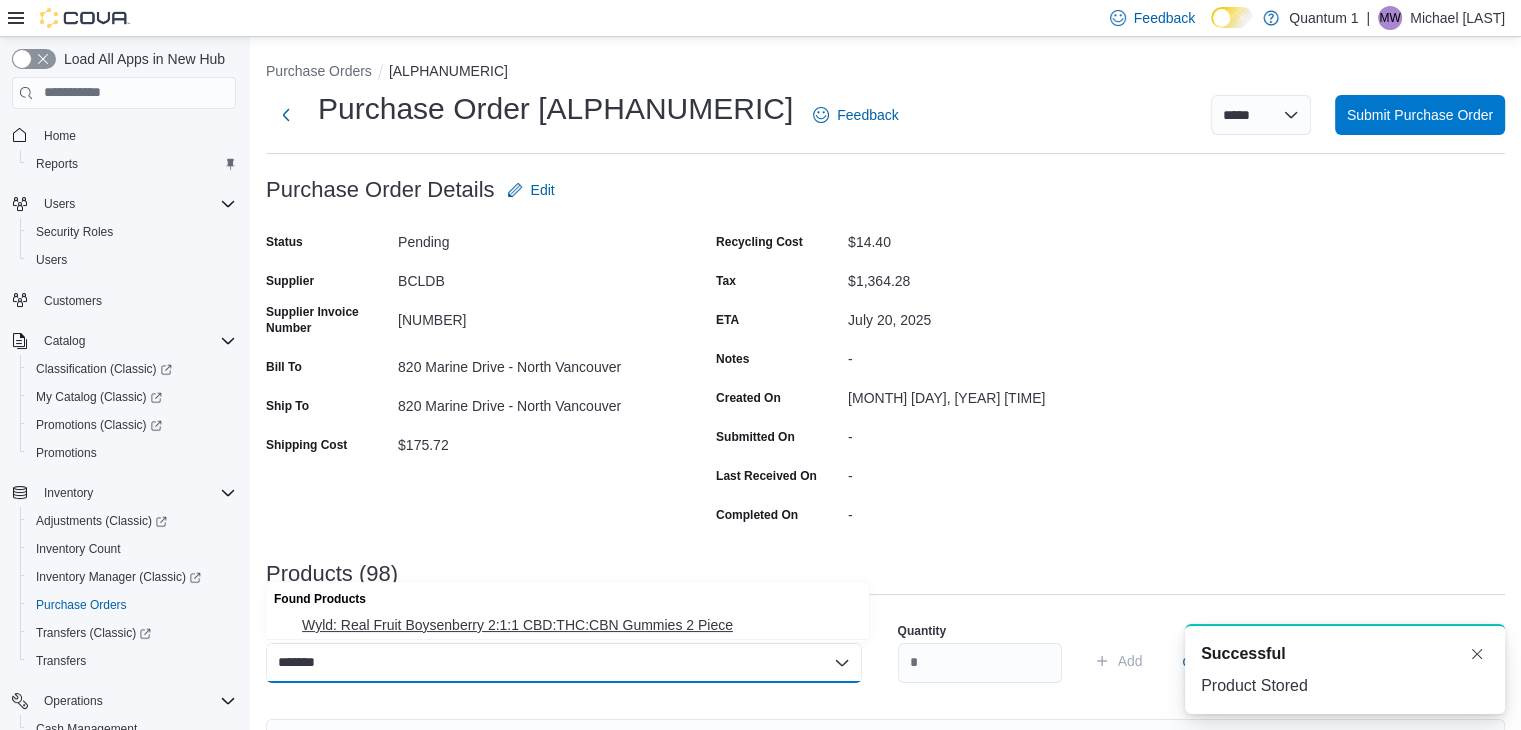 click on "Wyld: Real Fruit Boysenberry 2:1:1 CBD:THC:CBN Gummies 2 Piece" at bounding box center (579, 625) 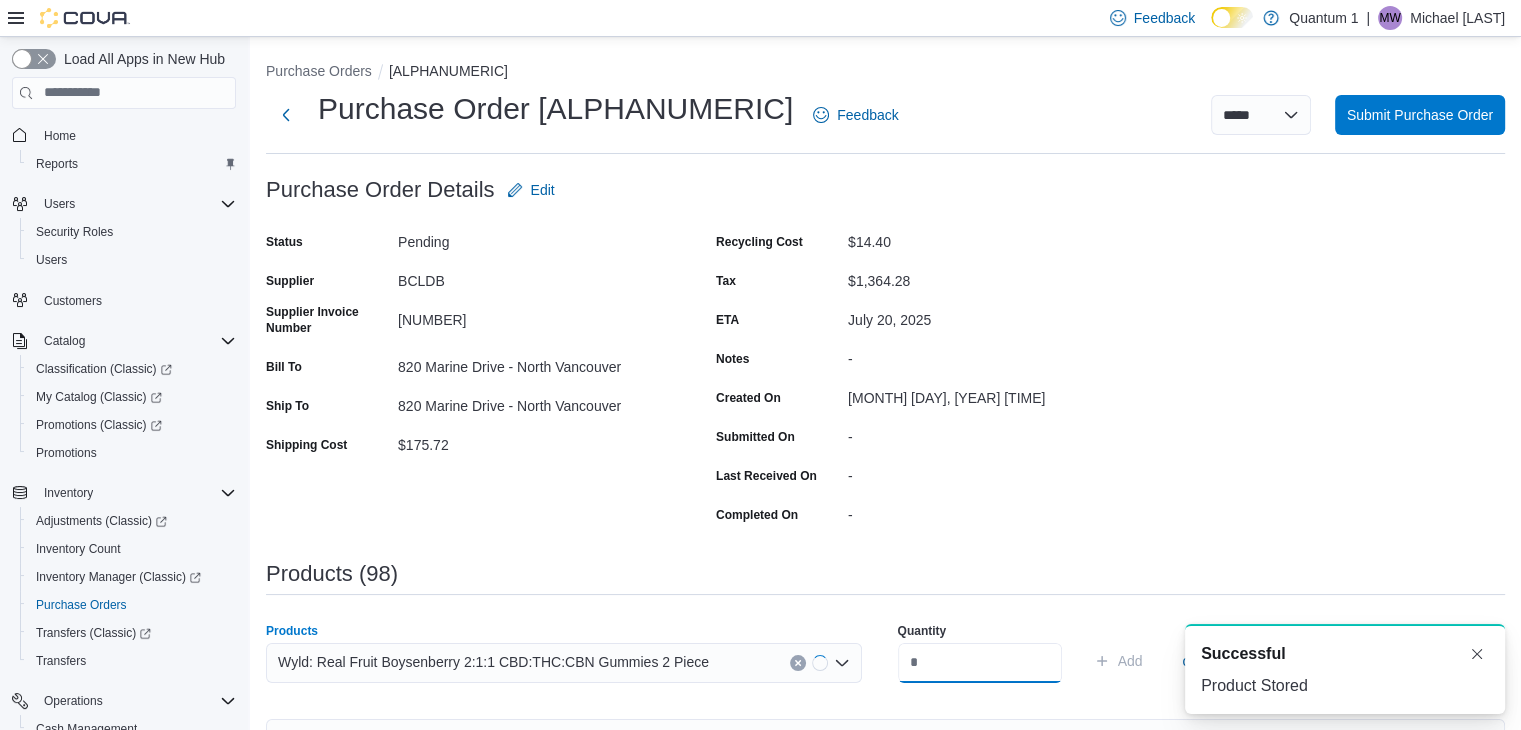 click at bounding box center (980, 663) 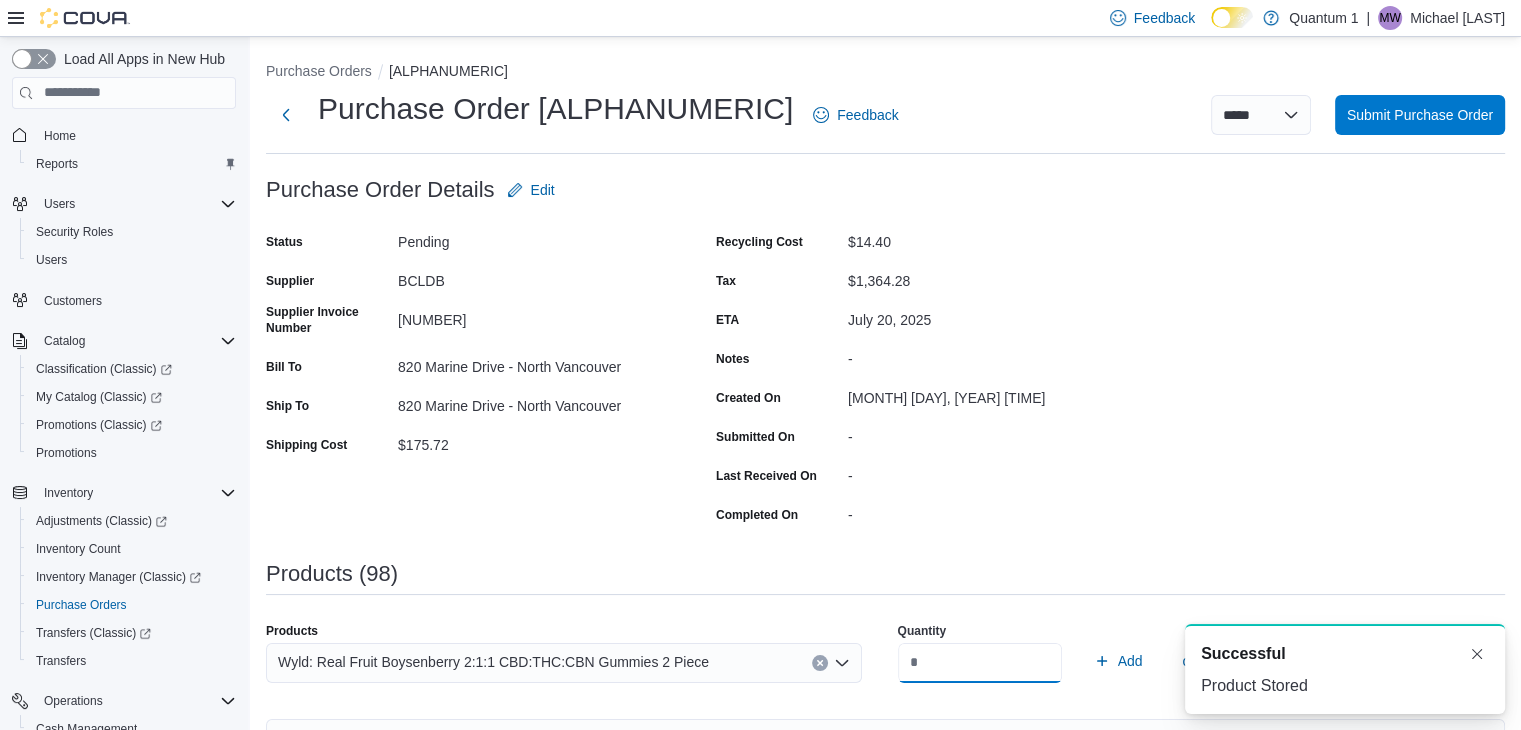 click on "Add" at bounding box center (1118, 661) 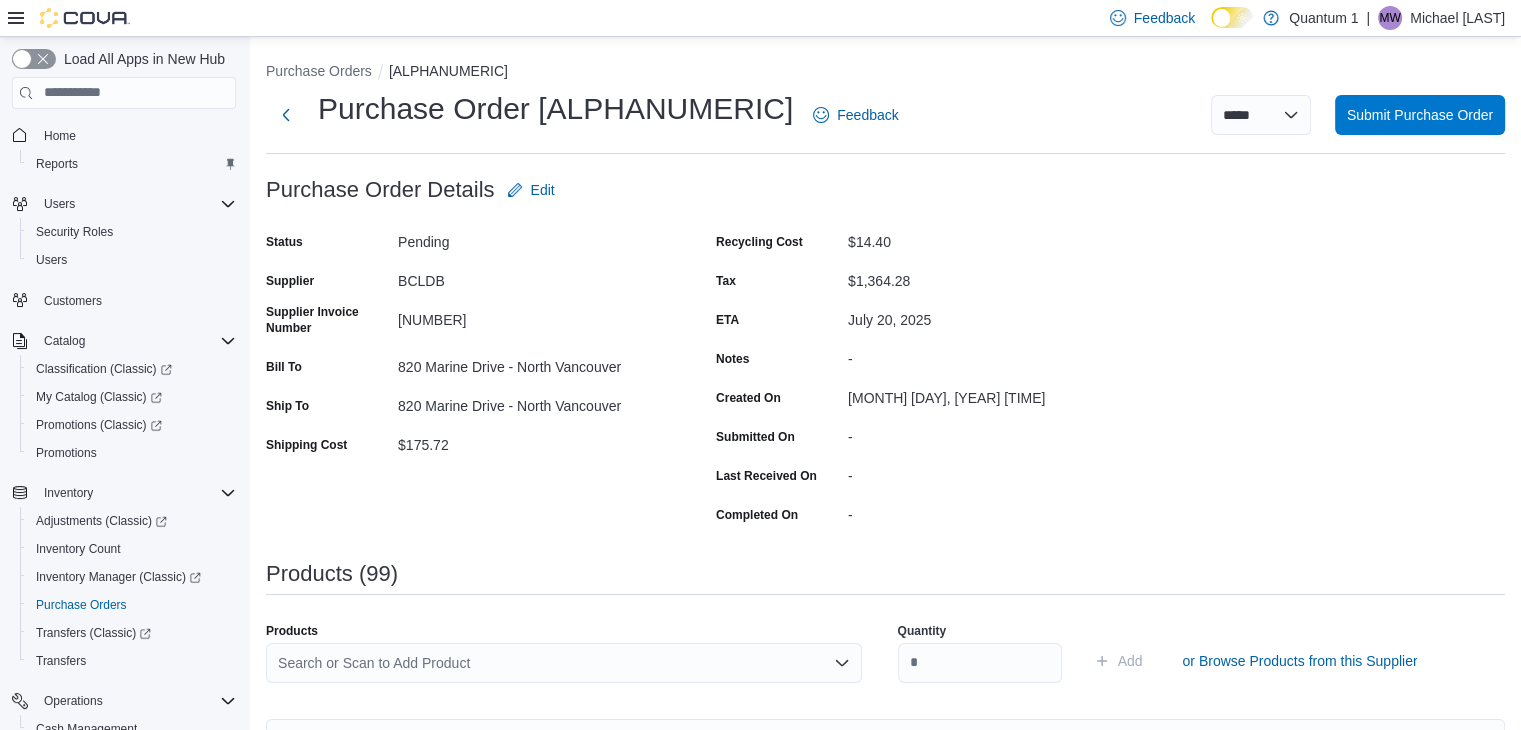 click on "Search or Scan to Add Product" at bounding box center (564, 663) 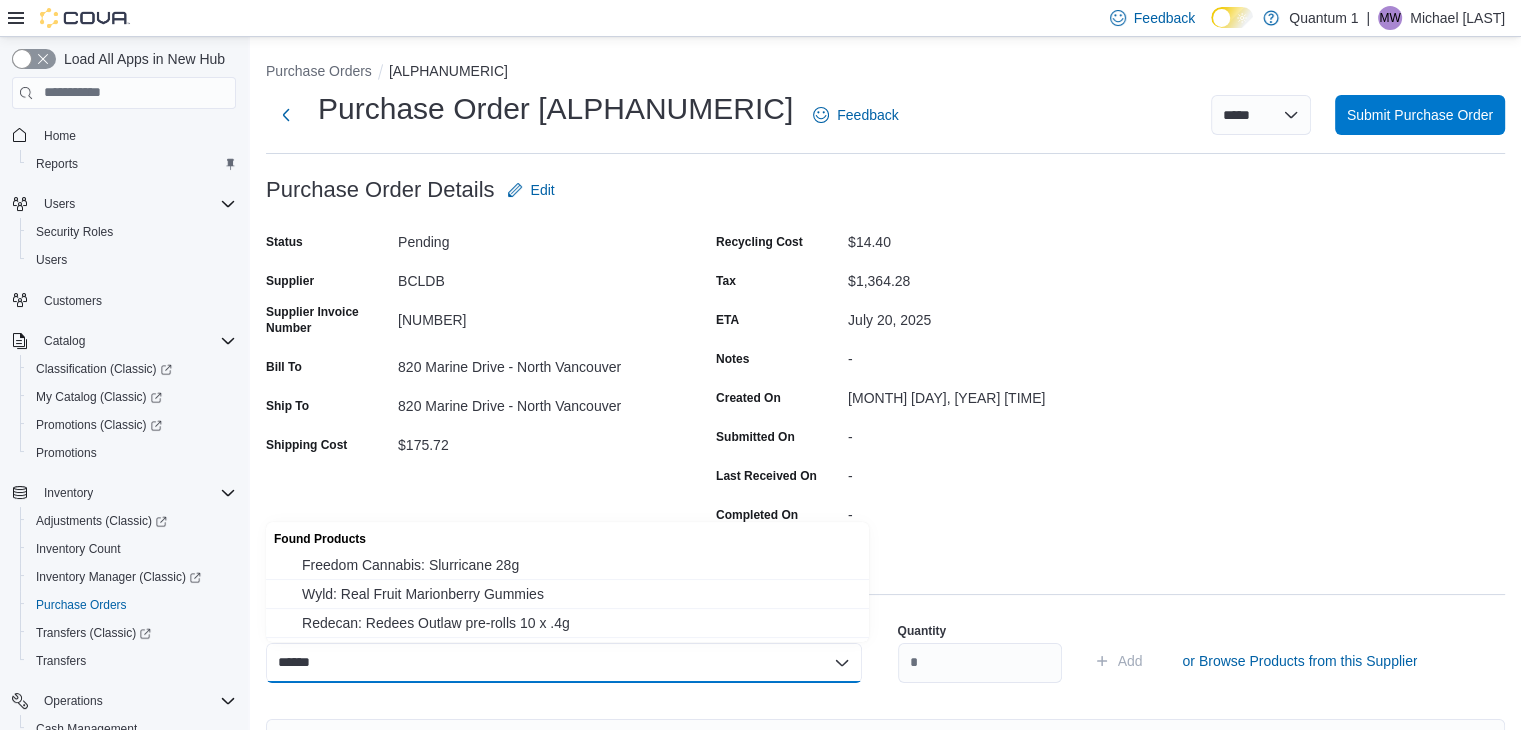 drag, startPoint x: 404, startPoint y: 602, endPoint x: 668, endPoint y: 658, distance: 269.87405 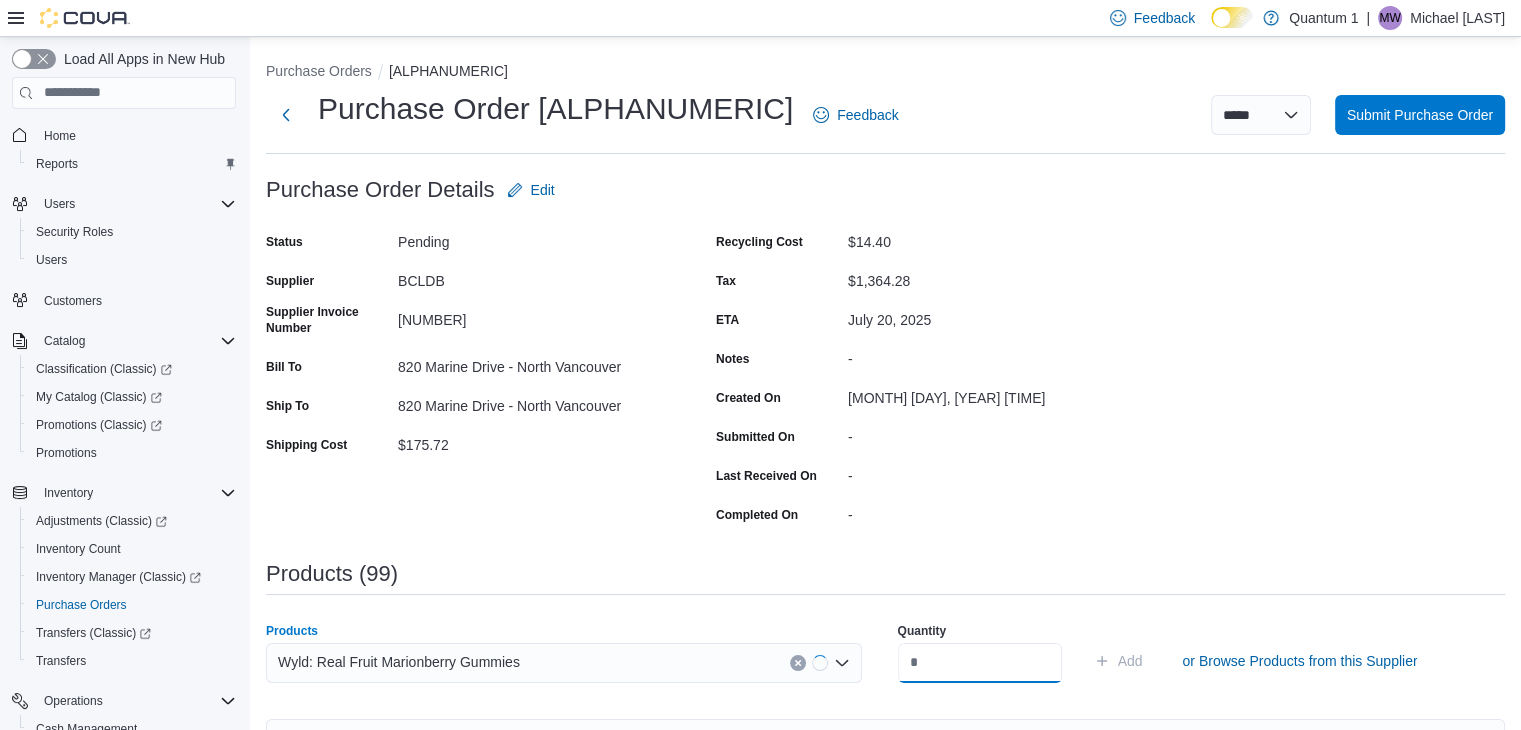 click at bounding box center (980, 663) 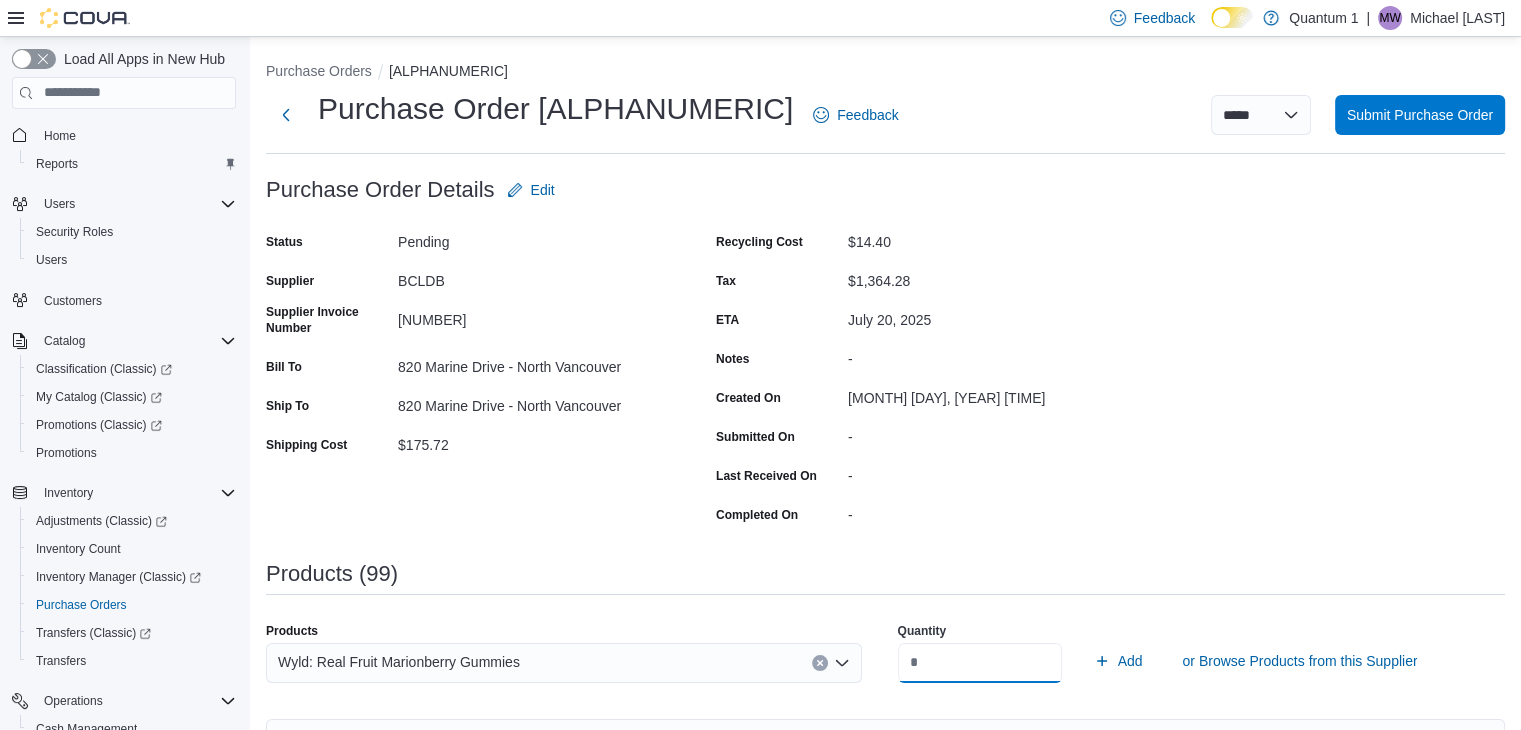 click on "Add" at bounding box center (1118, 661) 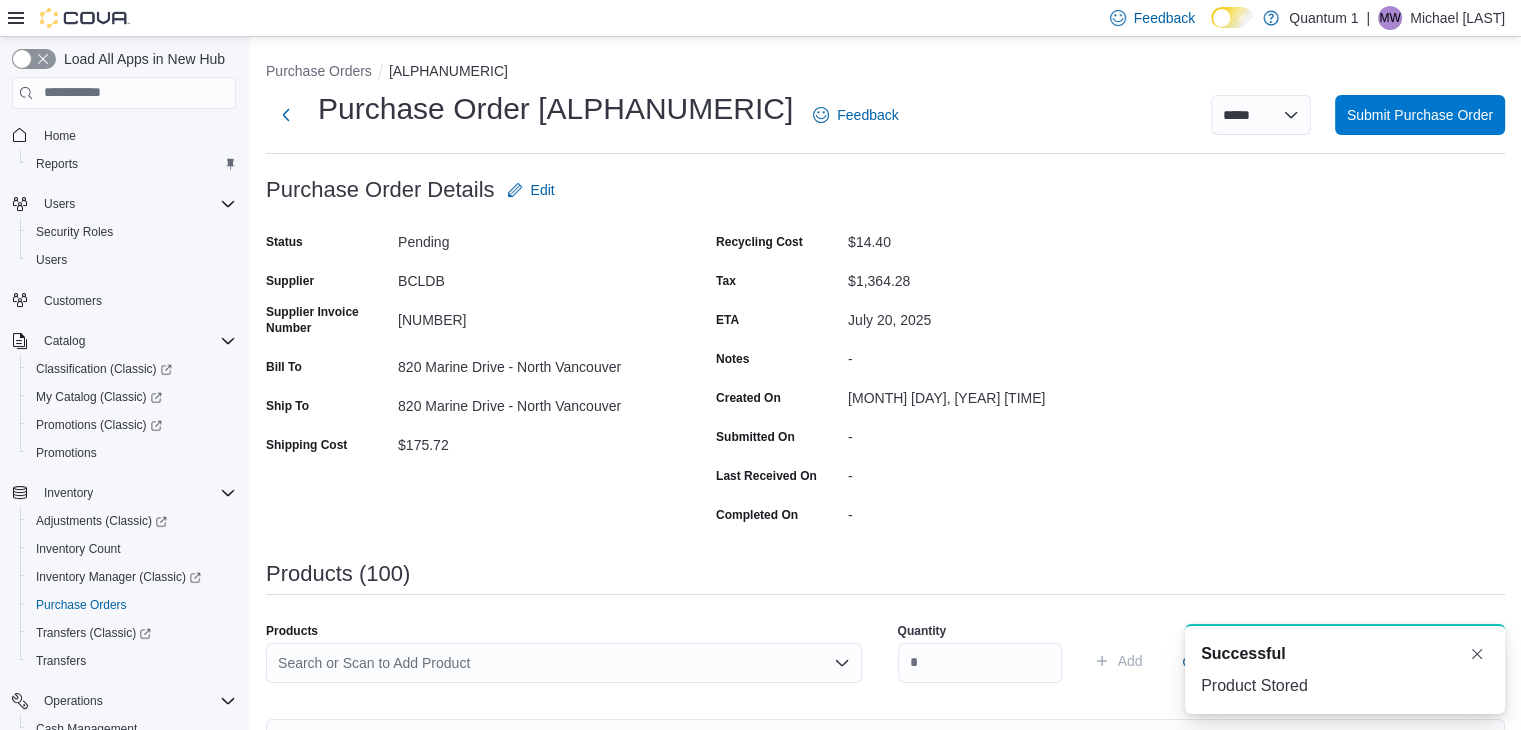 click on "Search or Scan to Add Product" at bounding box center (564, 663) 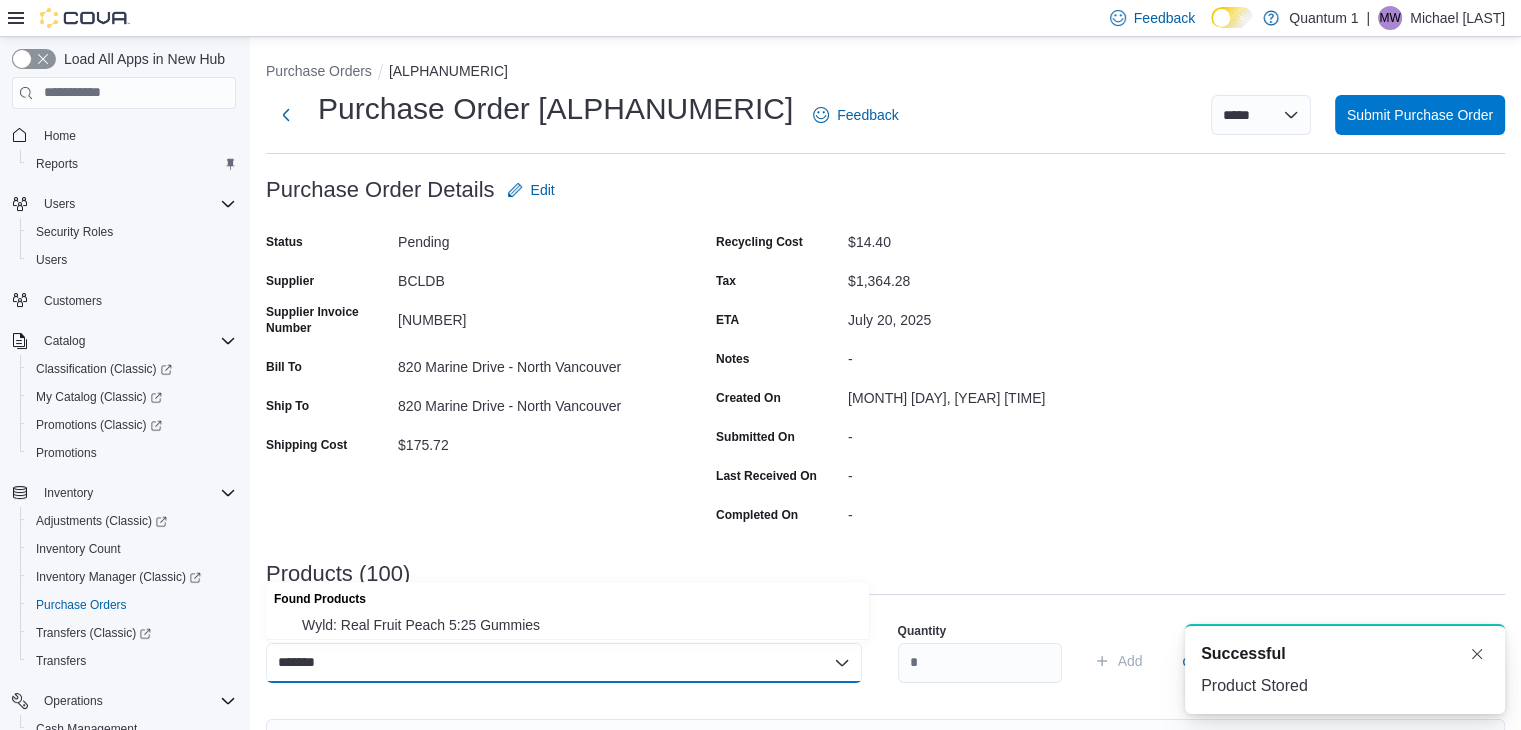 click on "Found Products" at bounding box center [567, 596] 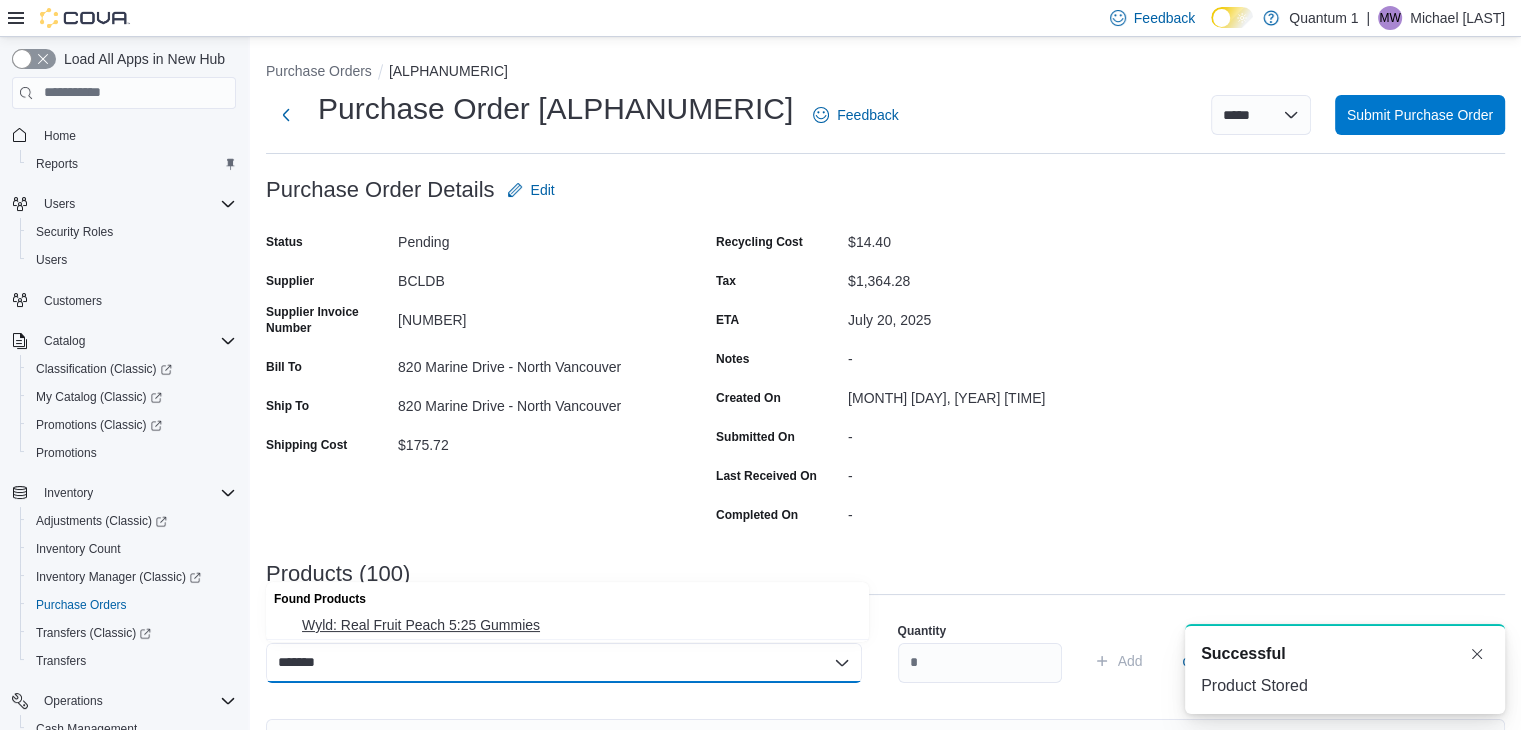 click on "Wyld: Real Fruit Peach 5:25 Gummies" at bounding box center (579, 625) 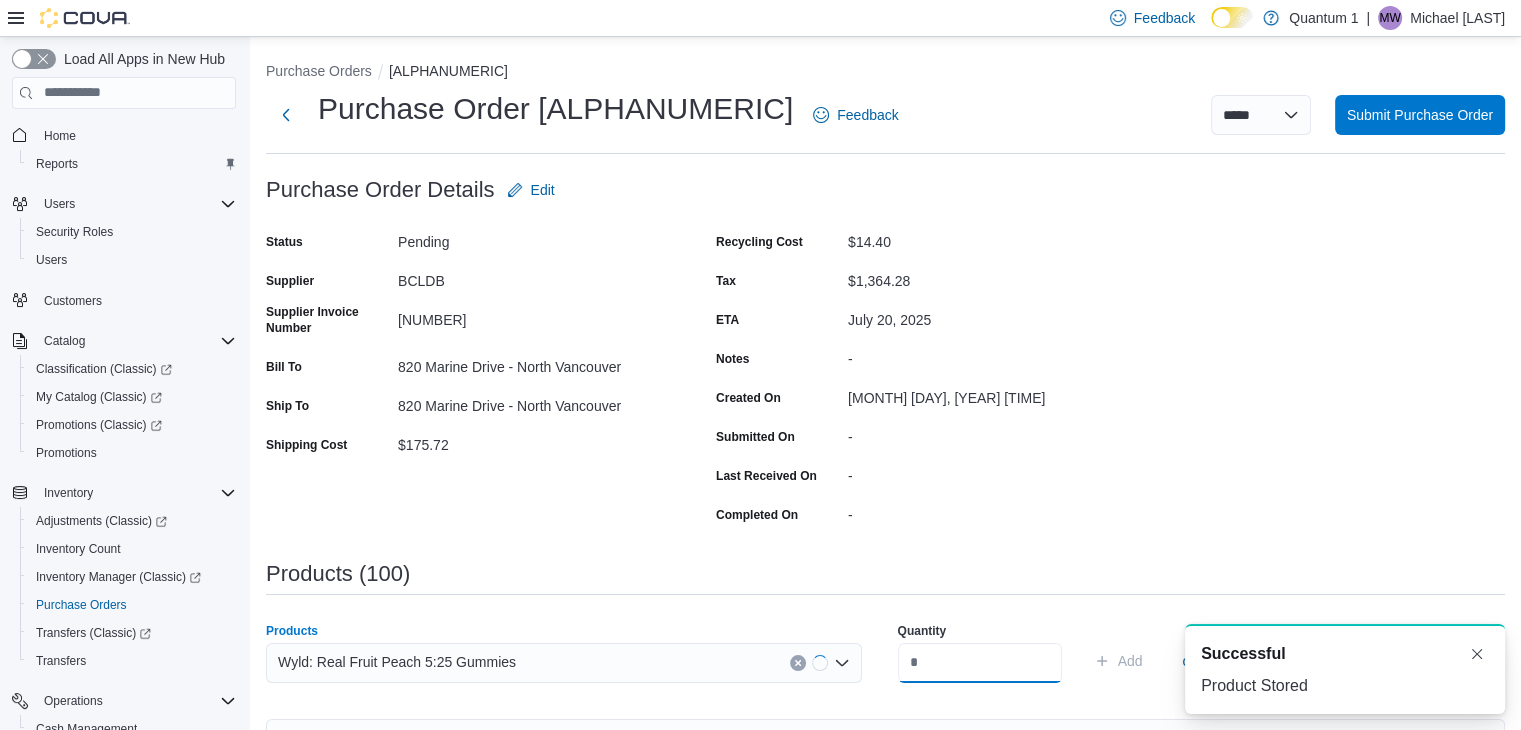 click at bounding box center [980, 663] 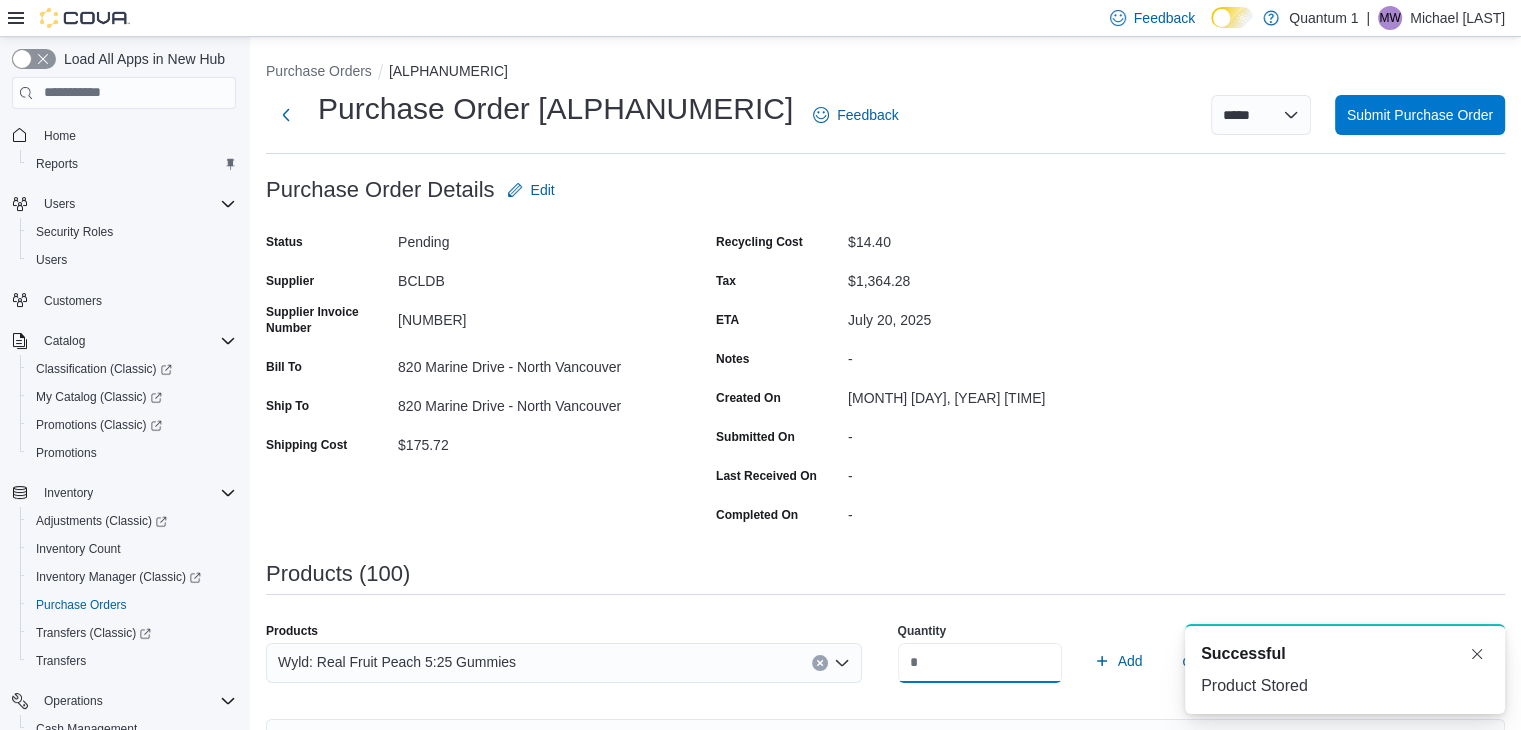 click on "Add" at bounding box center (1118, 661) 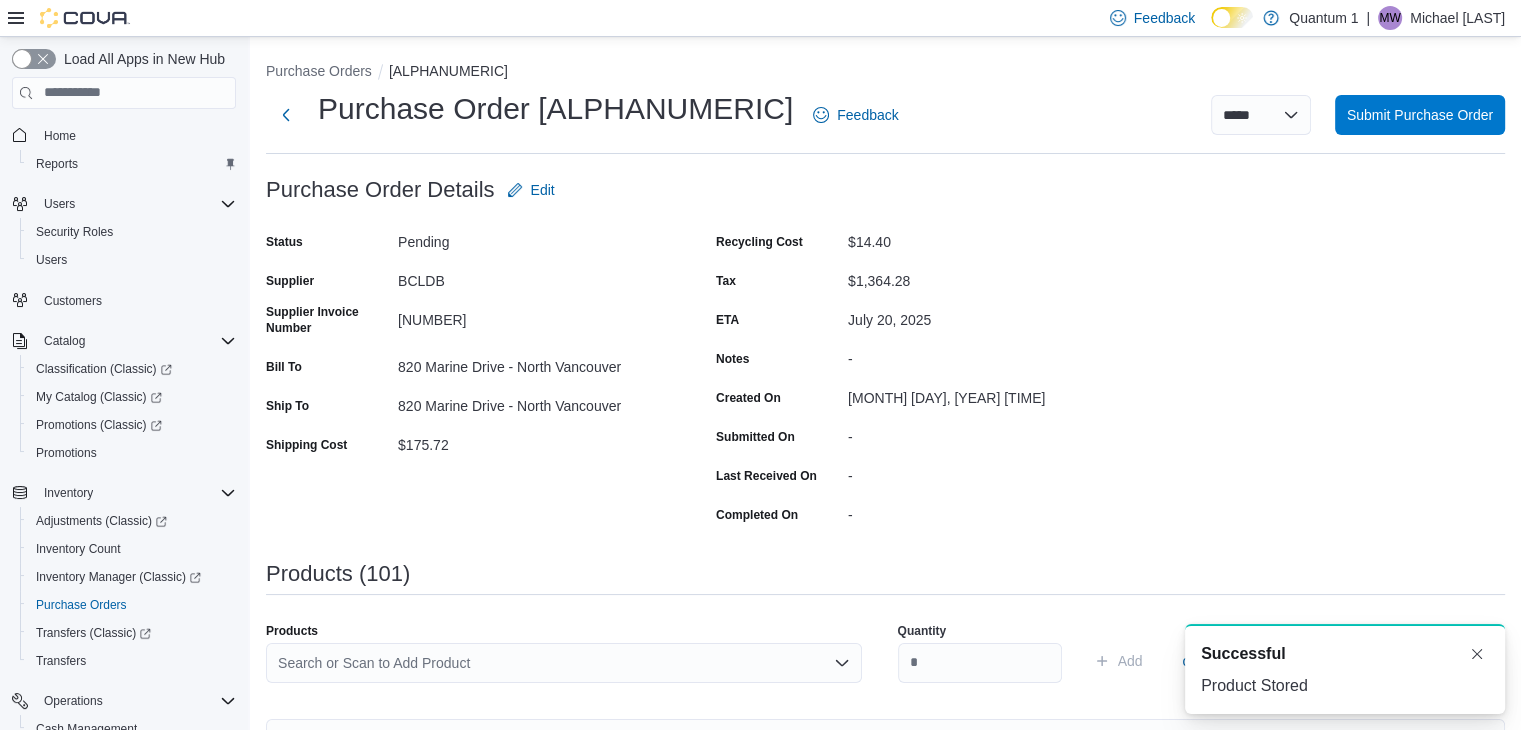 click on "Search or Scan to Add Product" at bounding box center [564, 671] 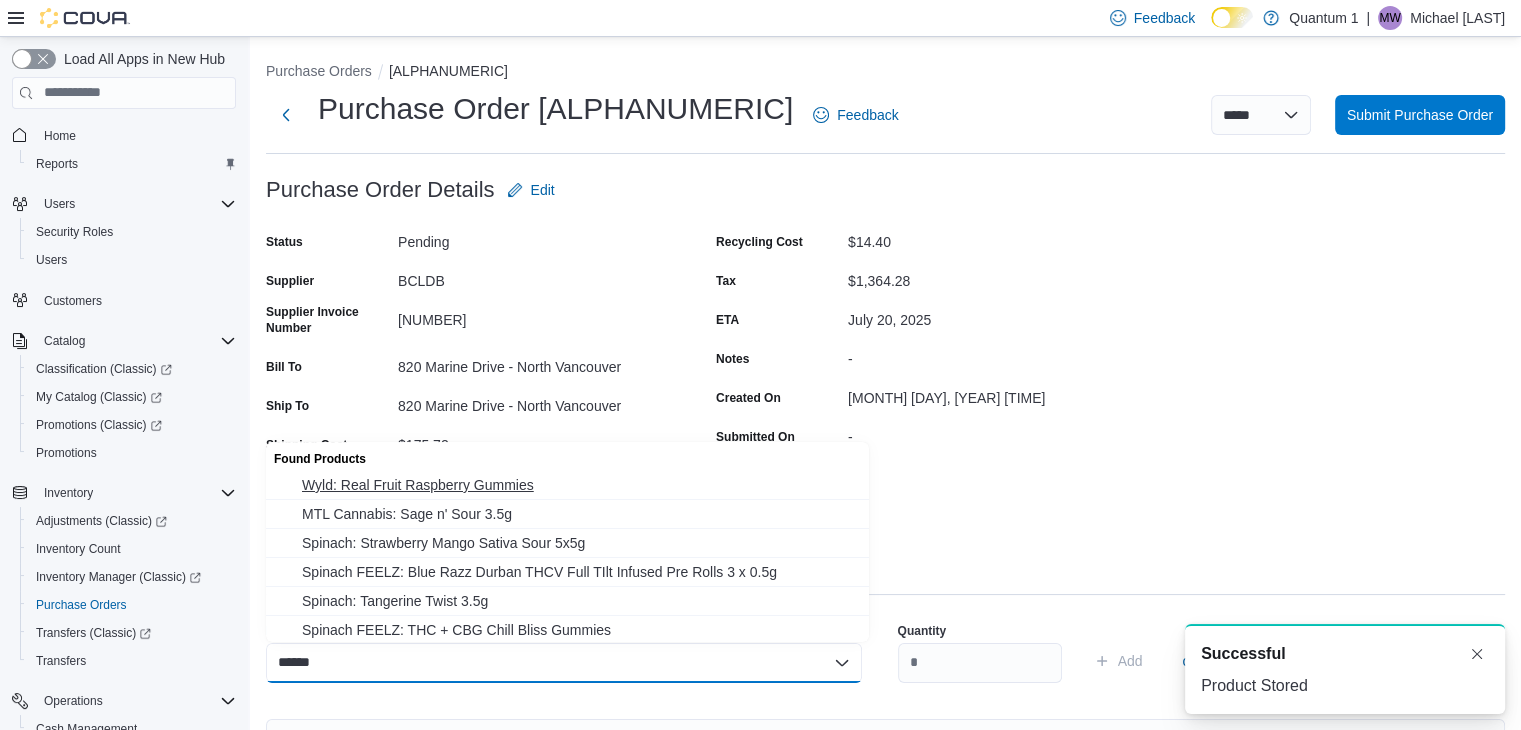 click on "Wyld: Real Fruit Raspberry Gummies" at bounding box center [579, 485] 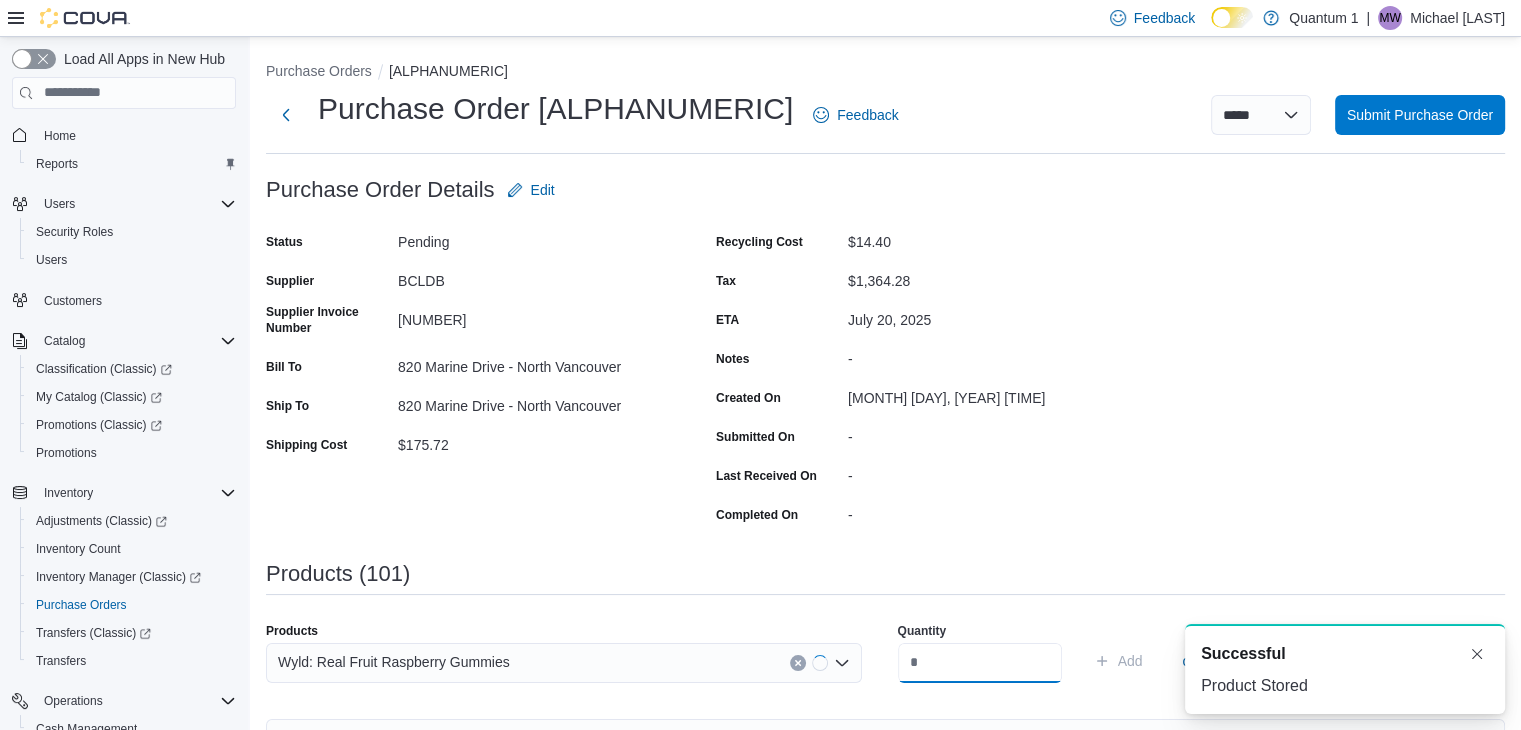 click at bounding box center [980, 663] 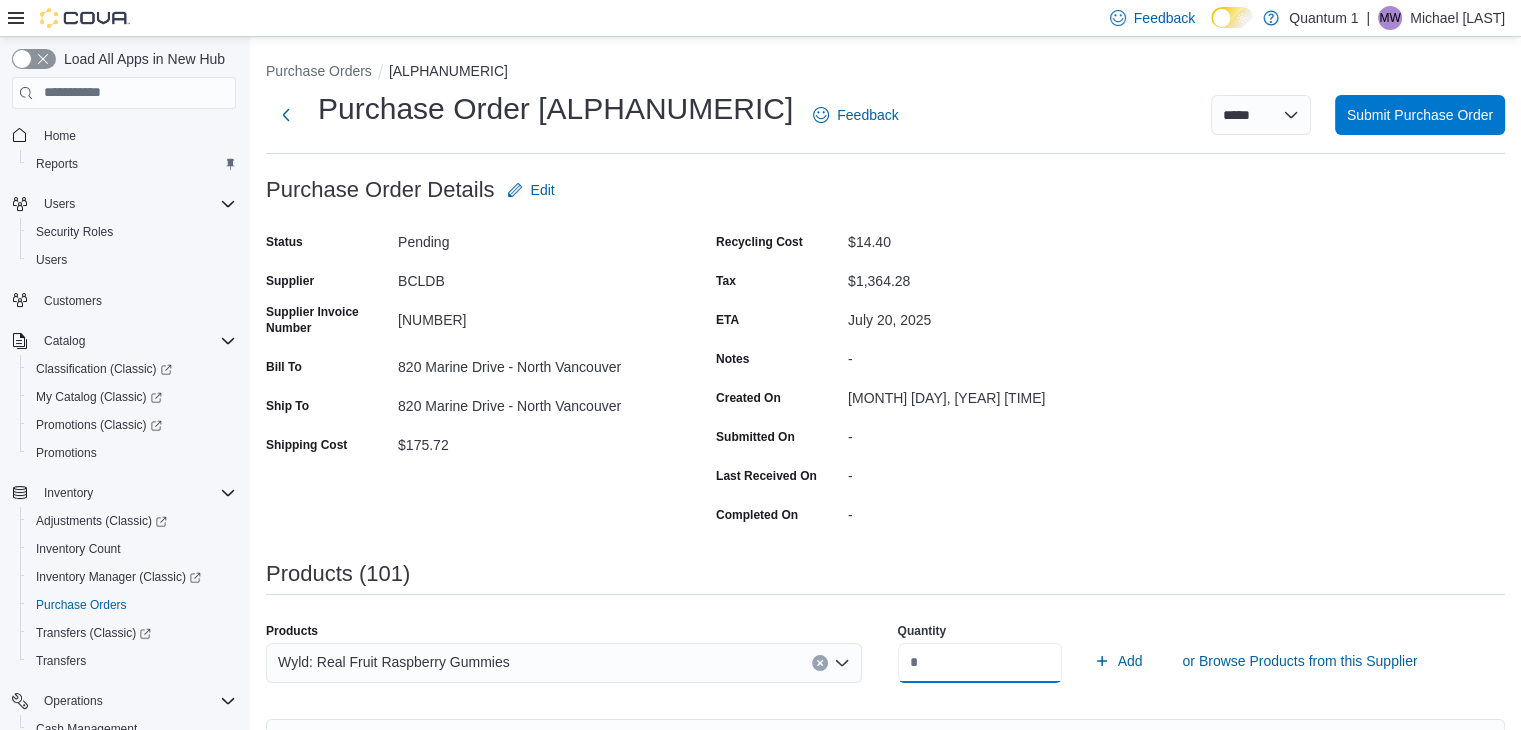 click on "Add" at bounding box center [1118, 661] 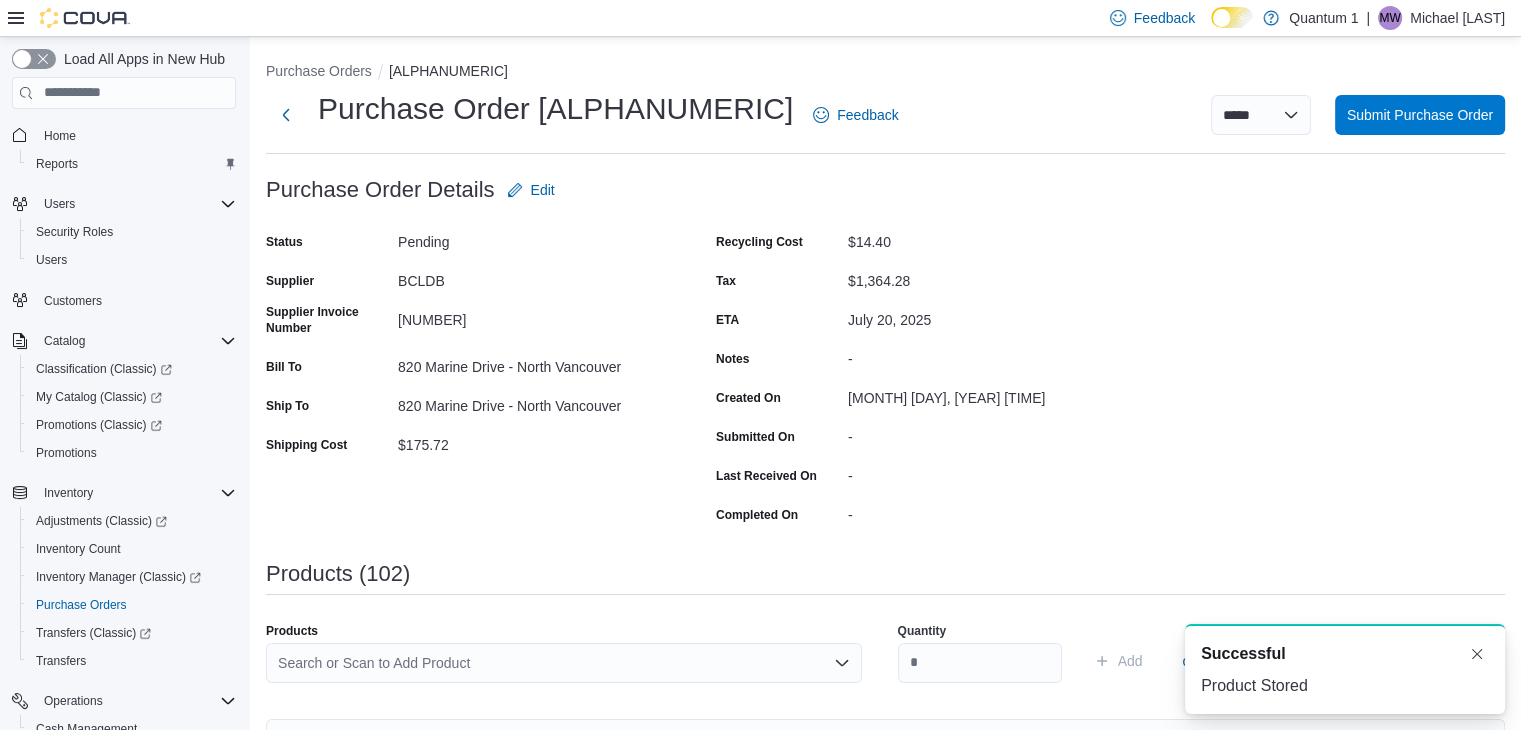 click on "Search or Scan to Add Product" at bounding box center (564, 671) 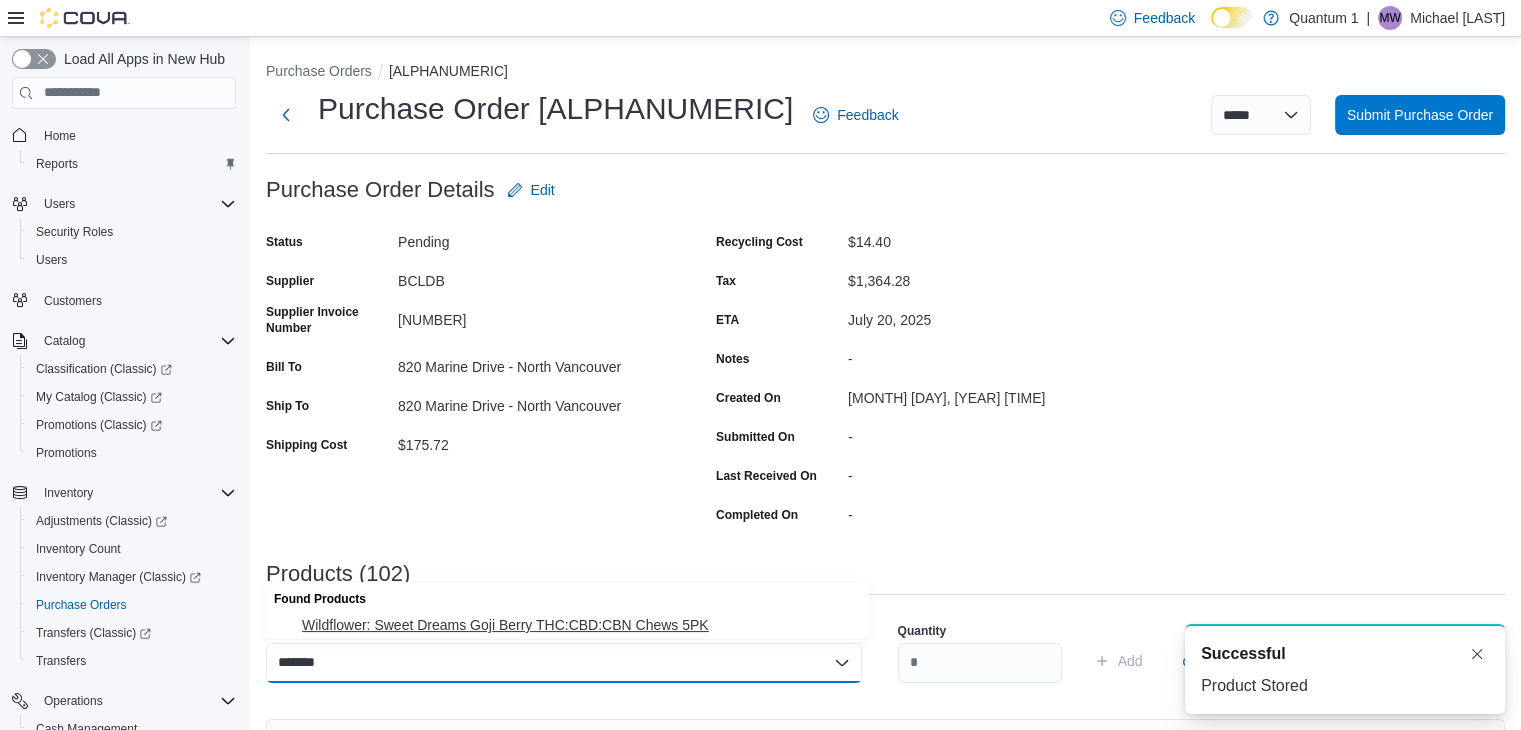click on "Wildflower: Sweet Dreams Goji Berry THC:CBD:CBN Chews 5PK" at bounding box center [579, 625] 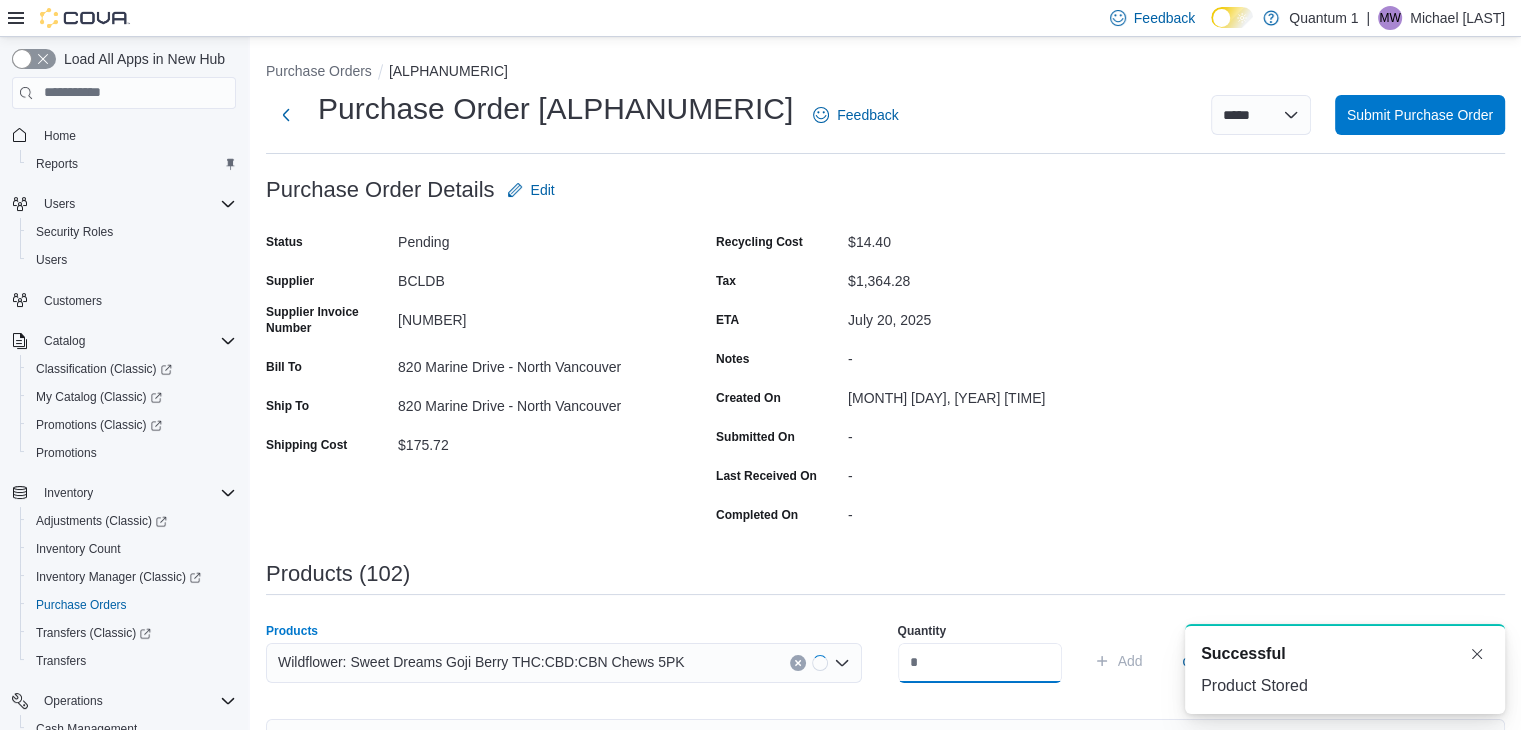 click at bounding box center [980, 663] 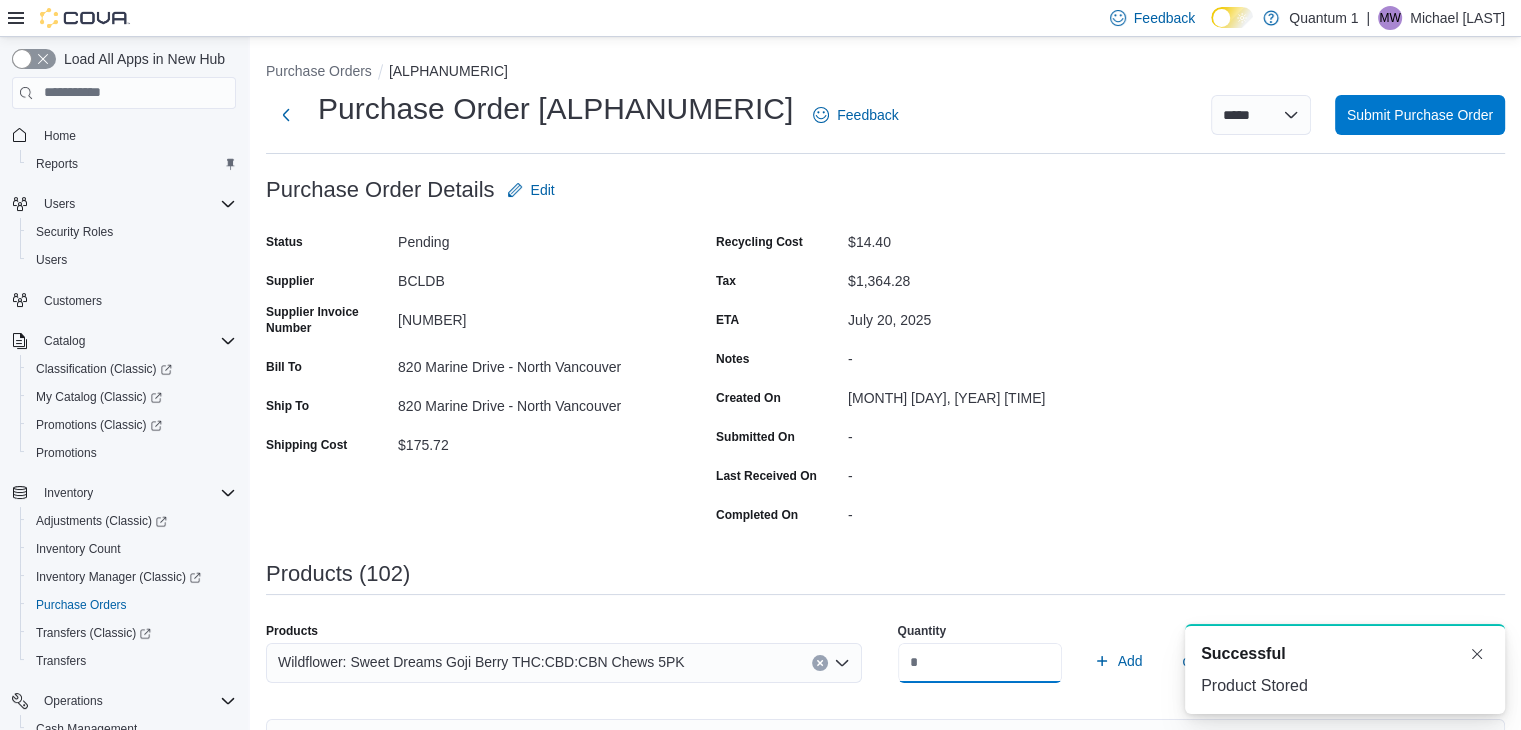 click on "Add" at bounding box center [1118, 661] 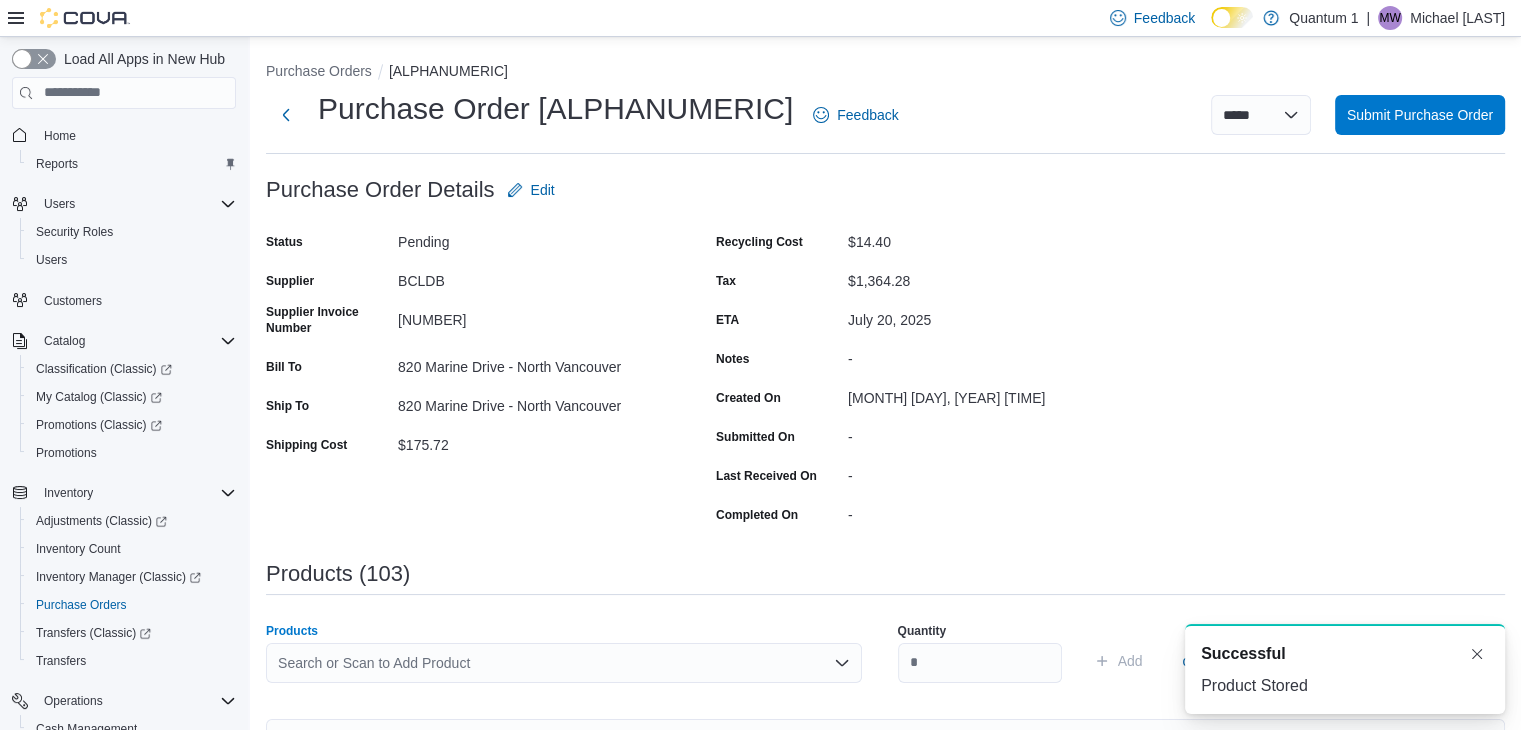 click on "Search or Scan to Add Product" at bounding box center (564, 663) 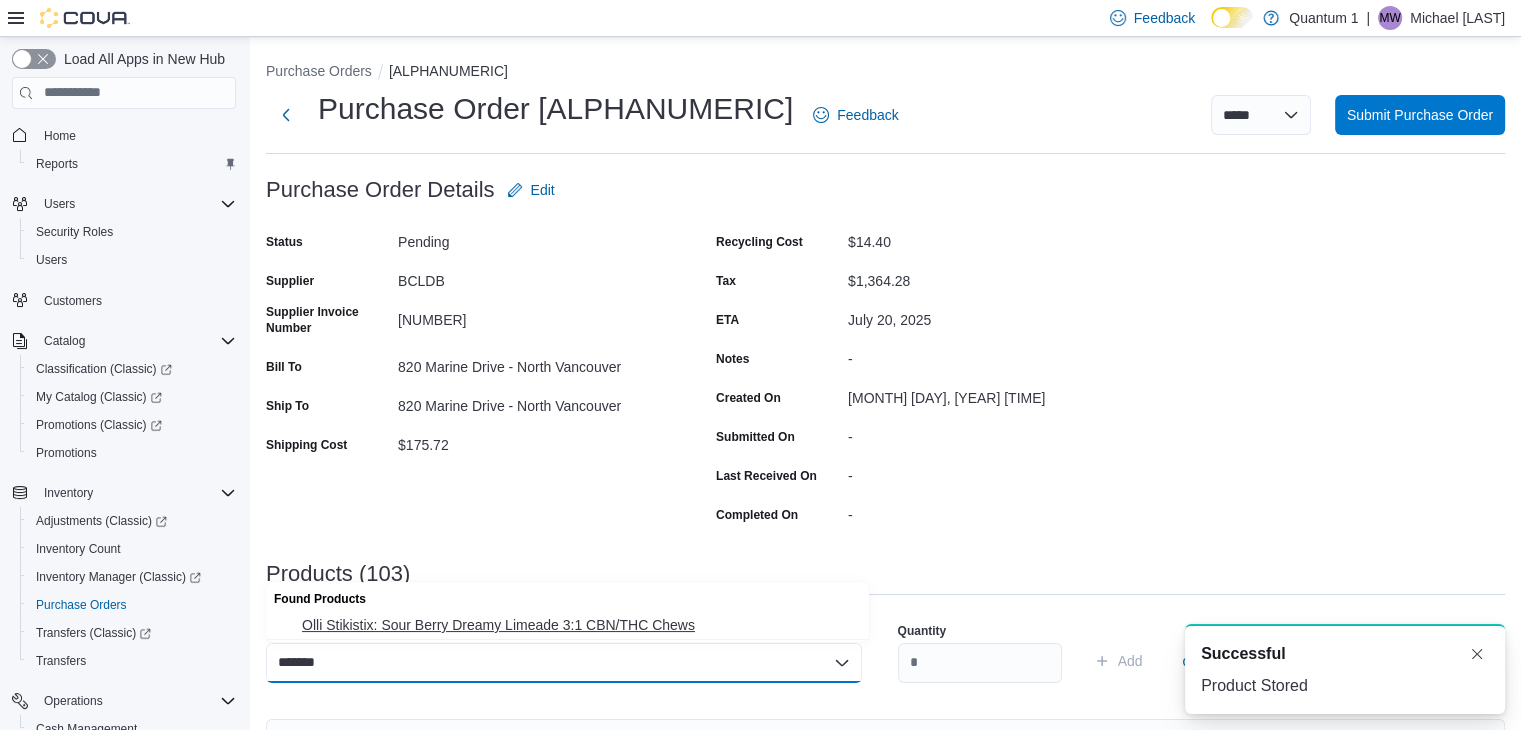 click on "Olli Stikistix: Sour Berry Dreamy Limeade 3:1 CBN/THC Chews" at bounding box center (579, 625) 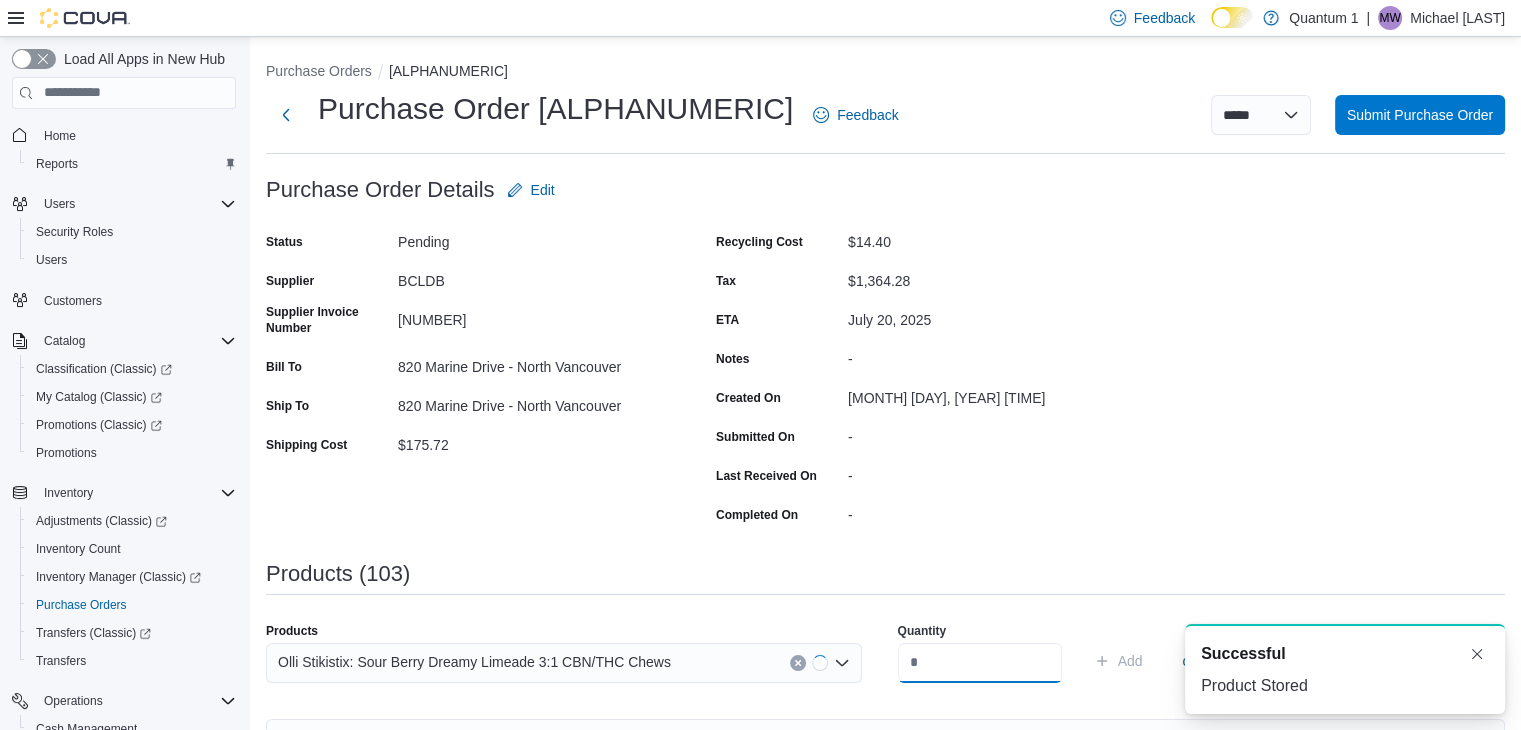 click at bounding box center (980, 663) 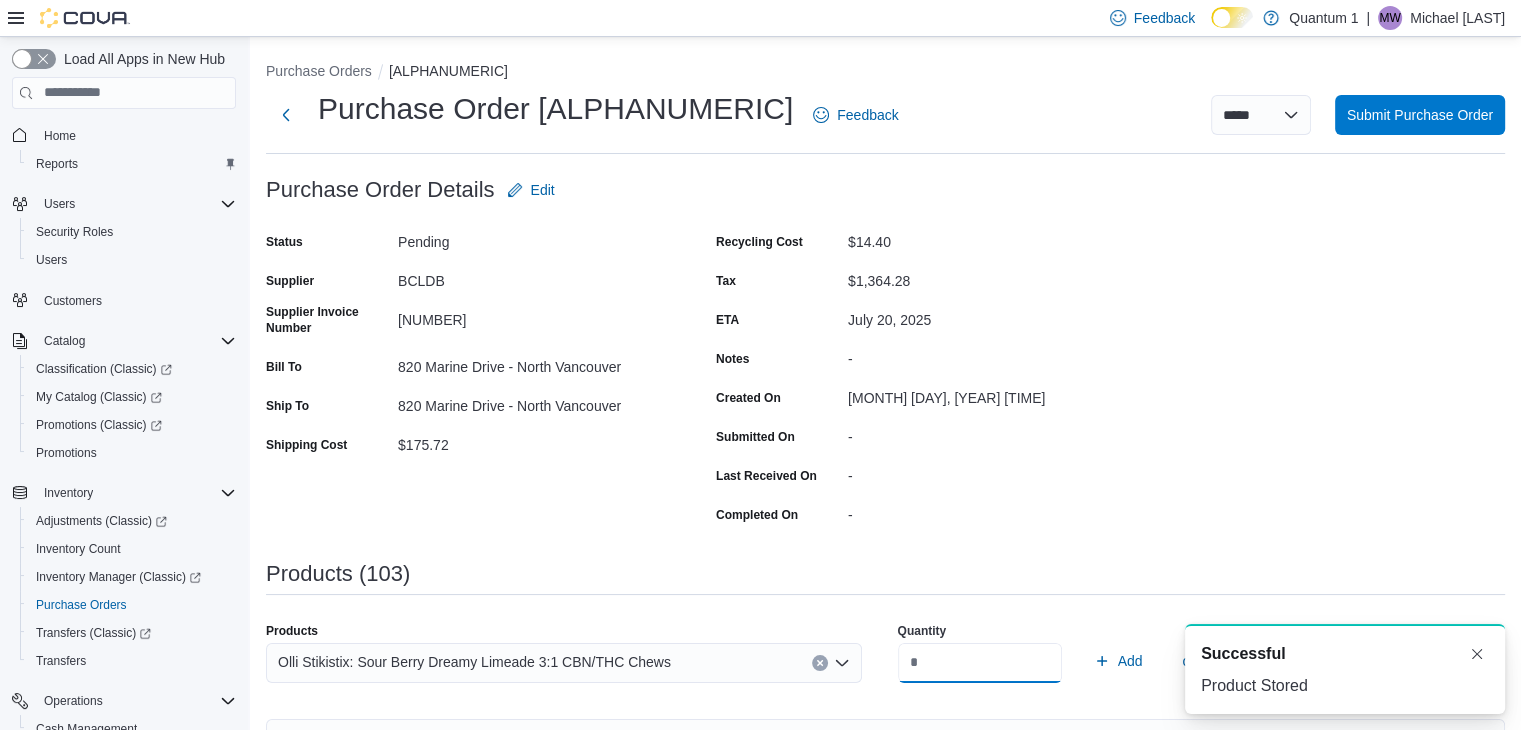 click on "Add" at bounding box center (1118, 661) 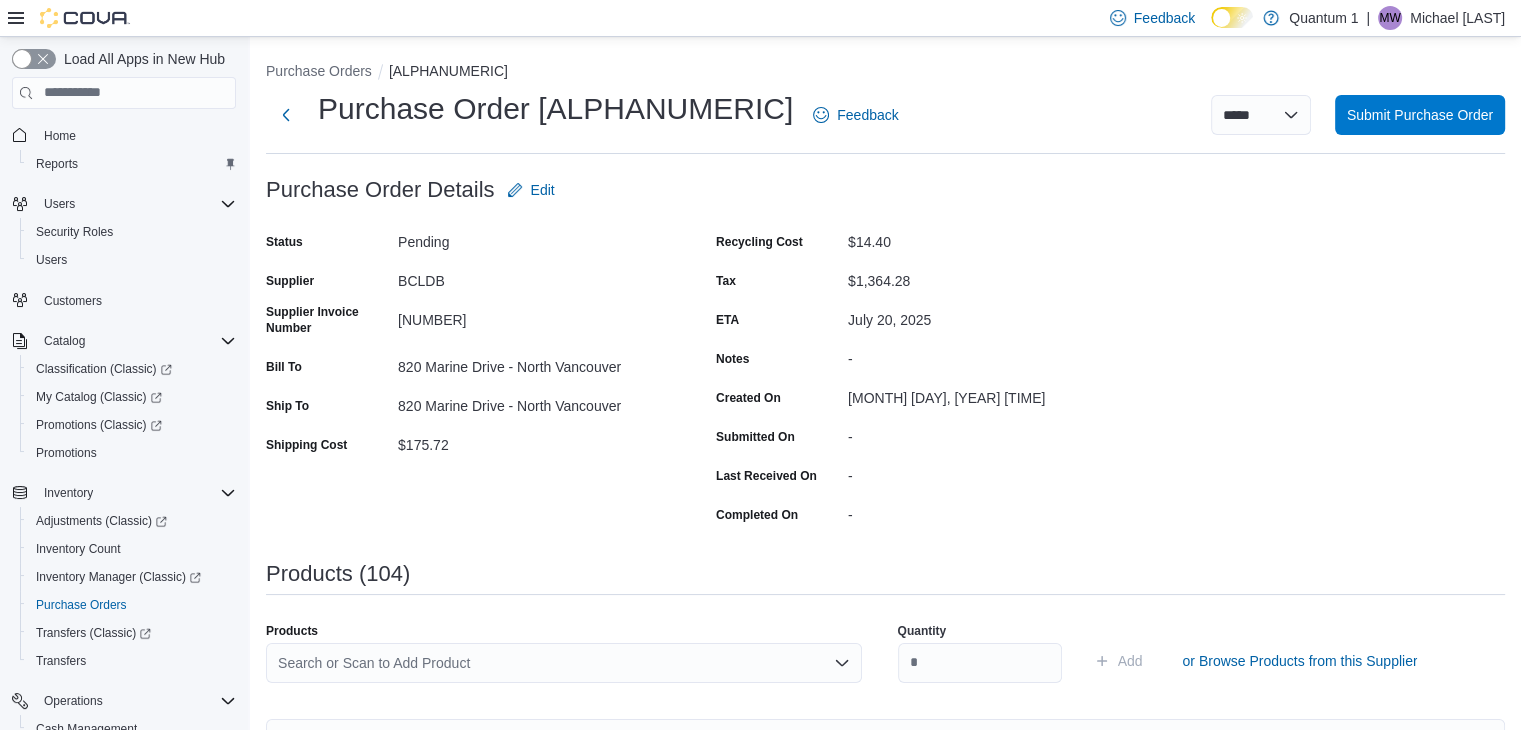 click on "Search or Scan to Add Product" at bounding box center [564, 663] 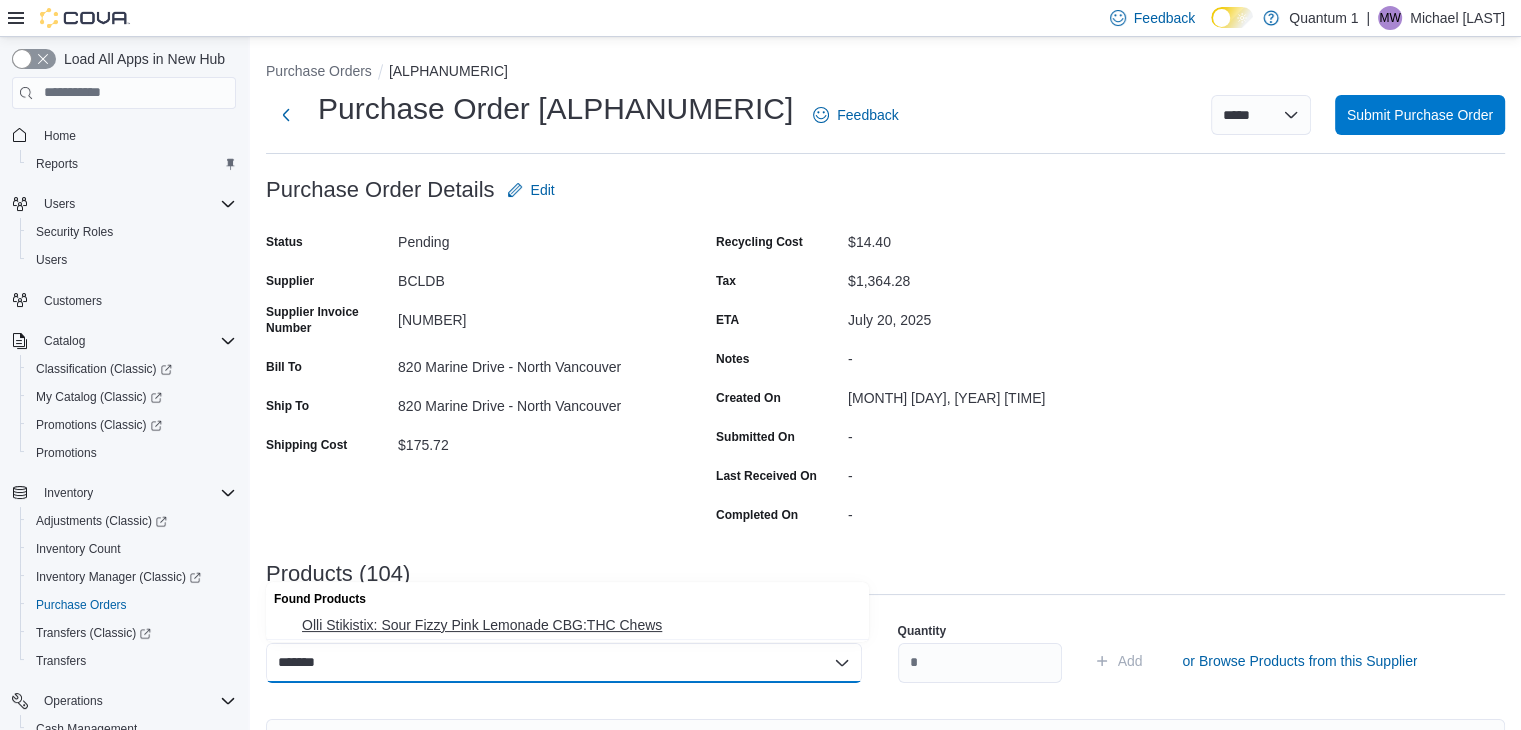 click on "Olli Stikistix: Sour Fizzy Pink Lemonade CBG:THC Chews" at bounding box center (579, 625) 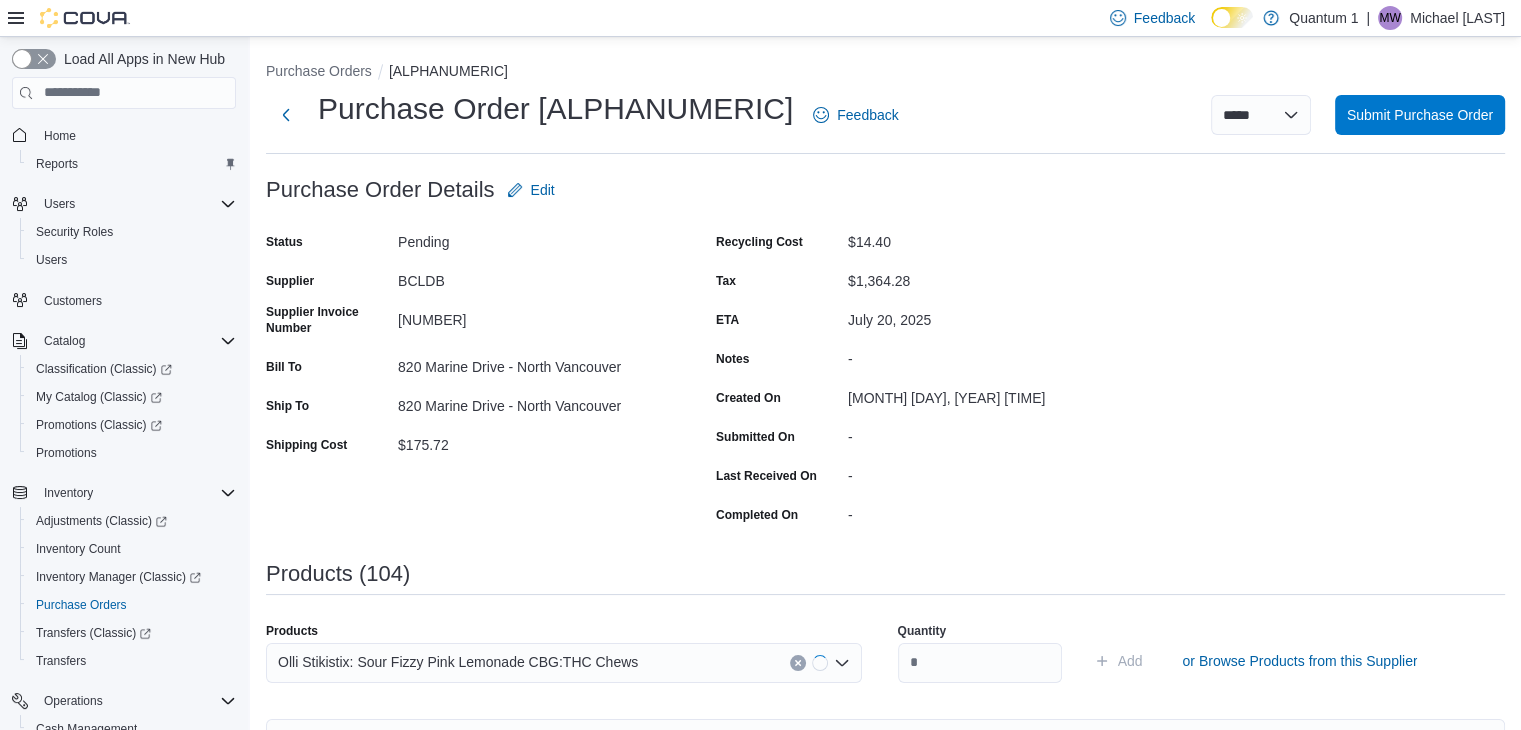 click on "Quantity  Add or Browse Products from this Supplier" at bounding box center (1196, 661) 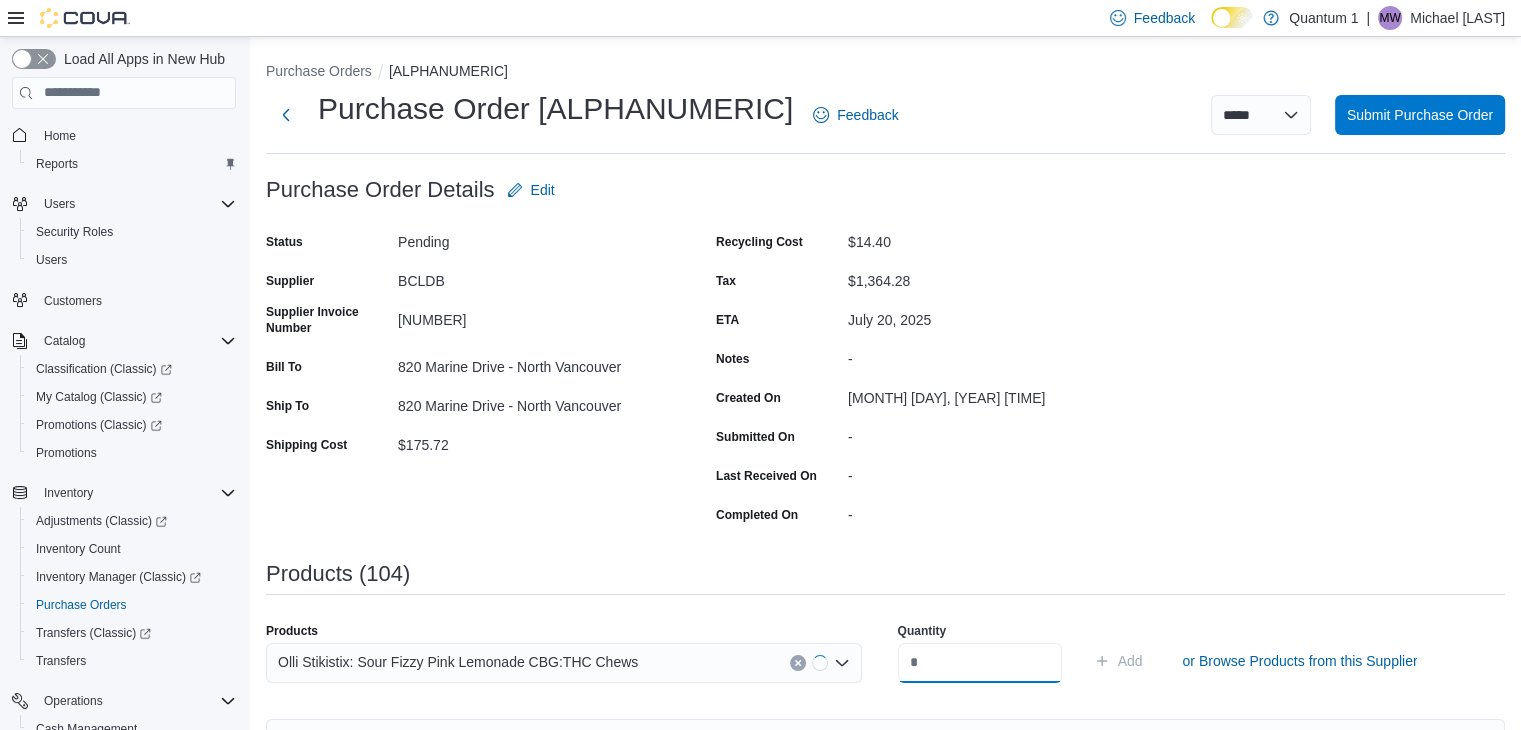 click at bounding box center [980, 663] 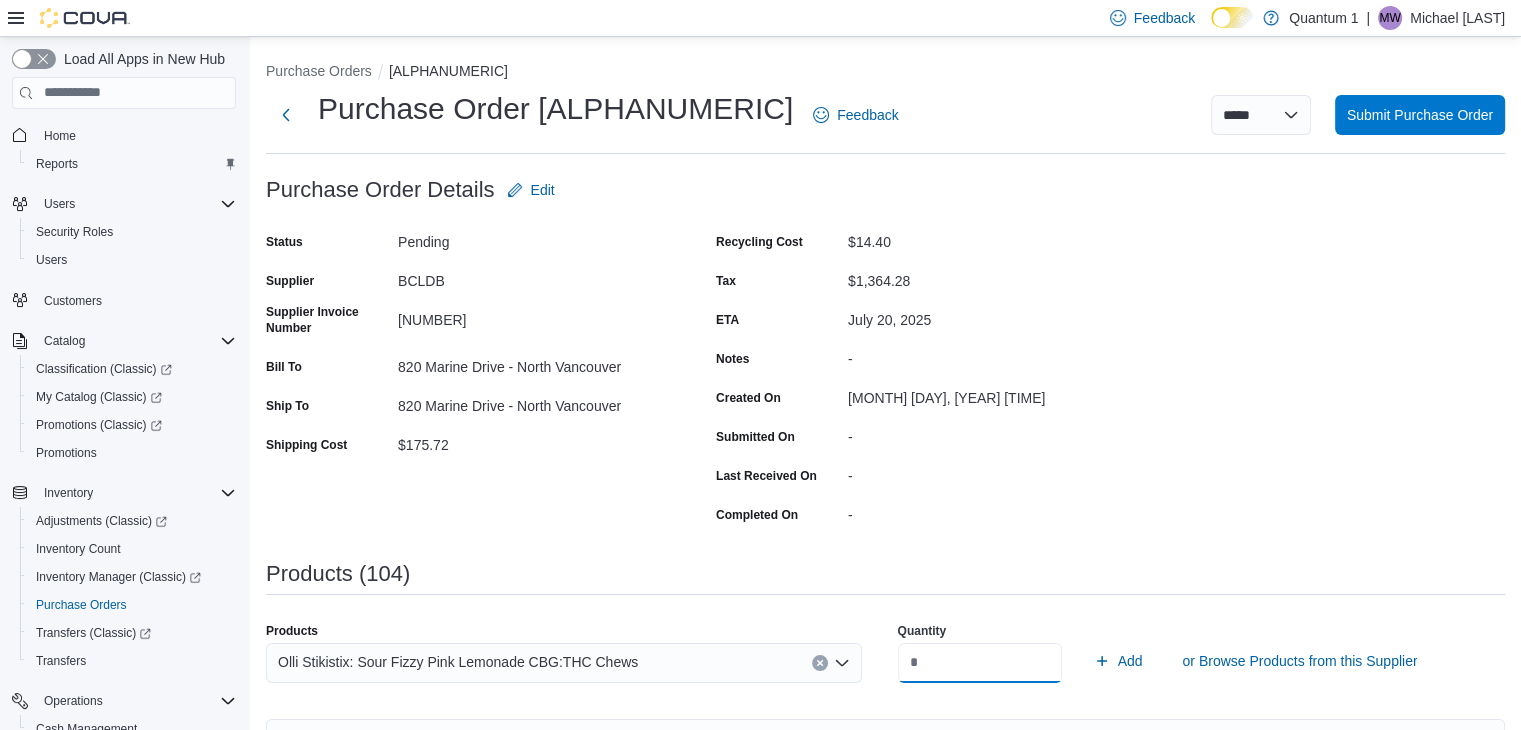click on "Add" at bounding box center [1118, 661] 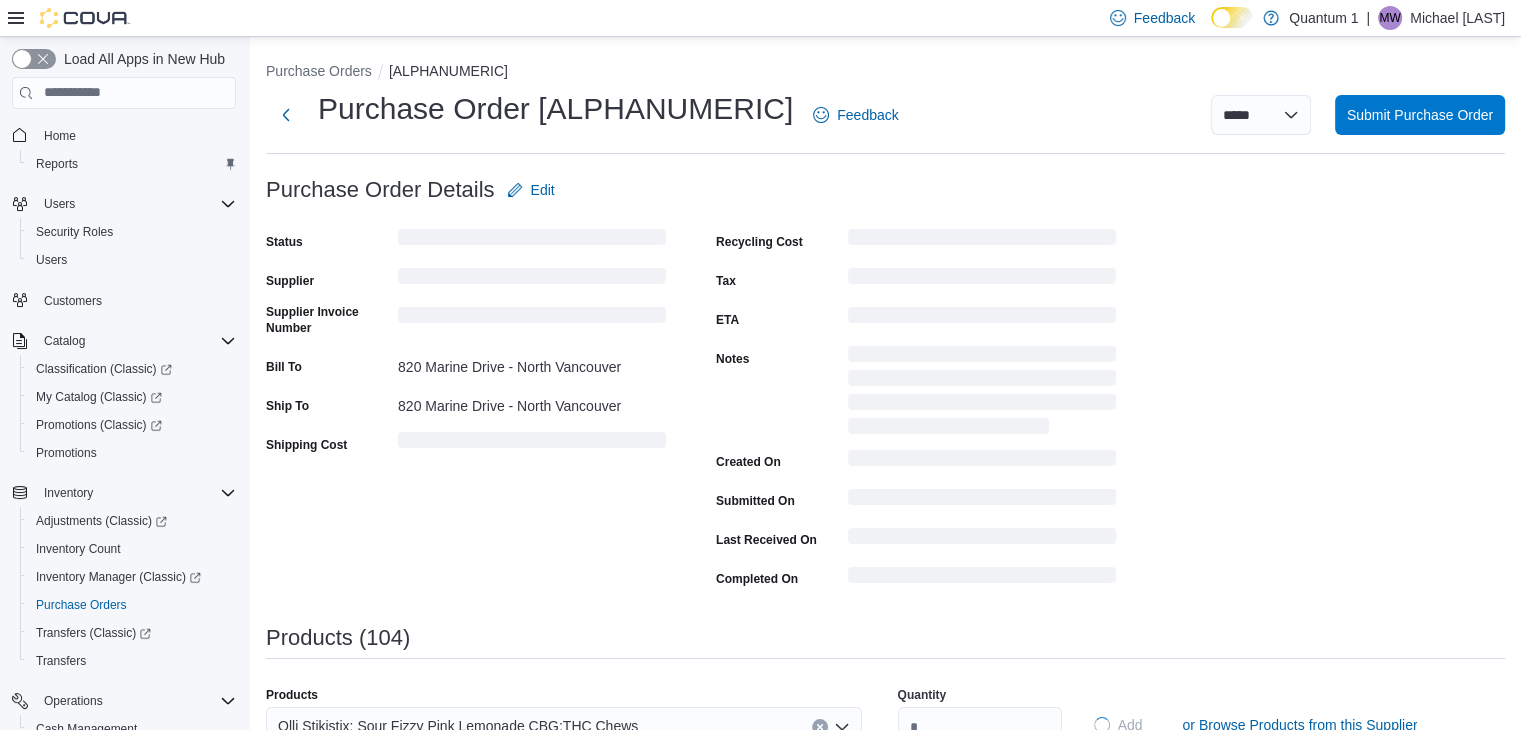 click on "Products (104)" at bounding box center [885, 646] 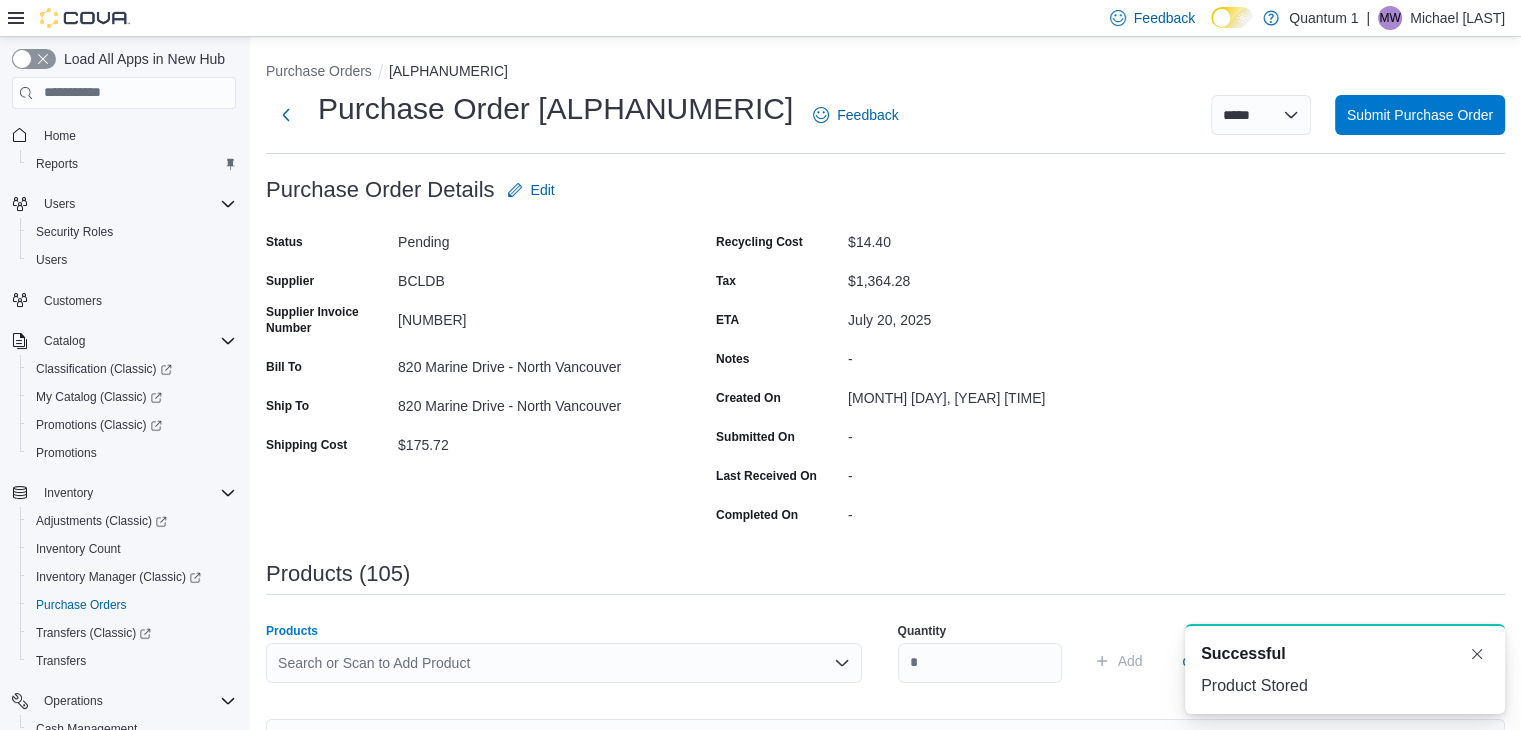 click on "Search or Scan to Add Product" at bounding box center [564, 663] 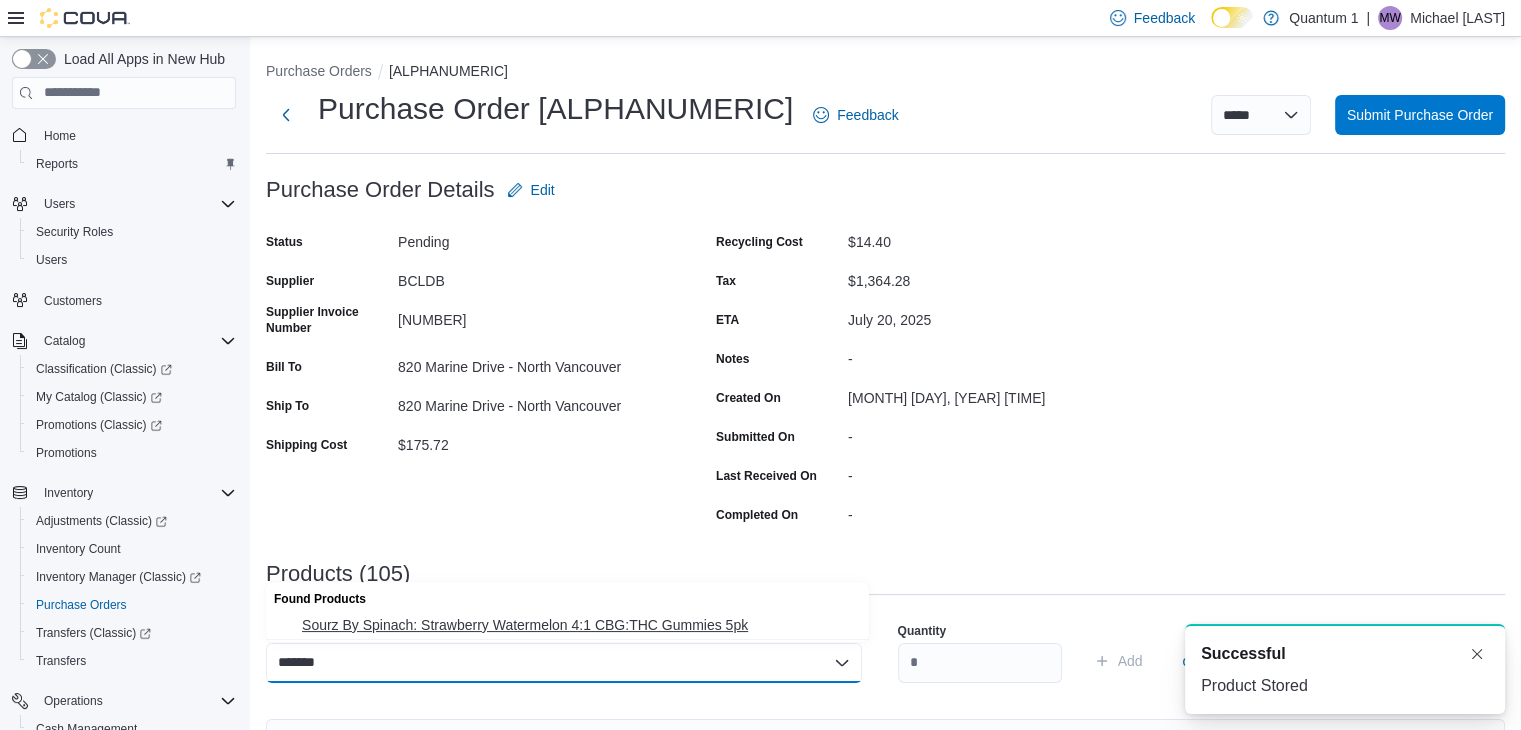 click on "Sourz By Spinach: Strawberry Watermelon 4:1 CBG:THC Gummies 5pk" at bounding box center (579, 625) 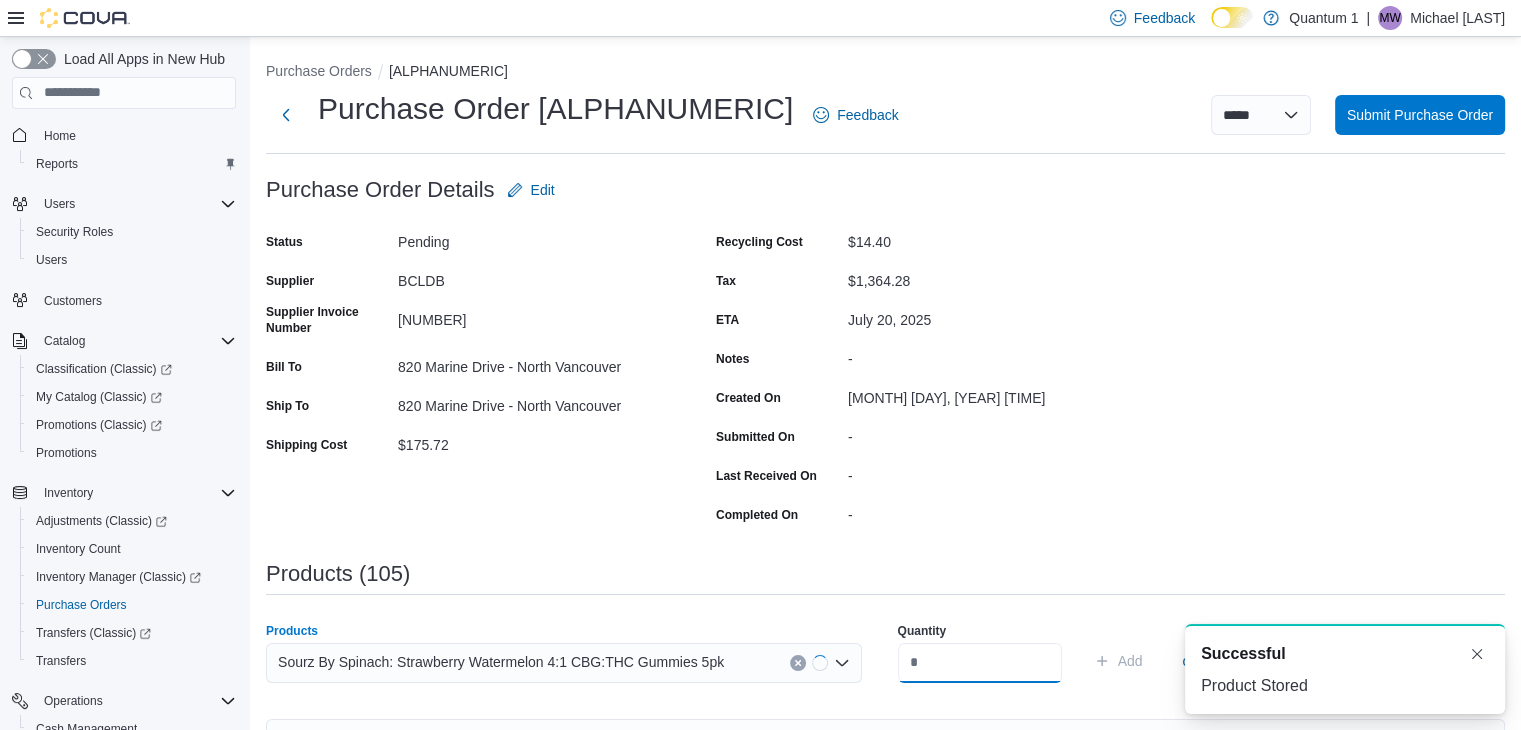 click at bounding box center (980, 663) 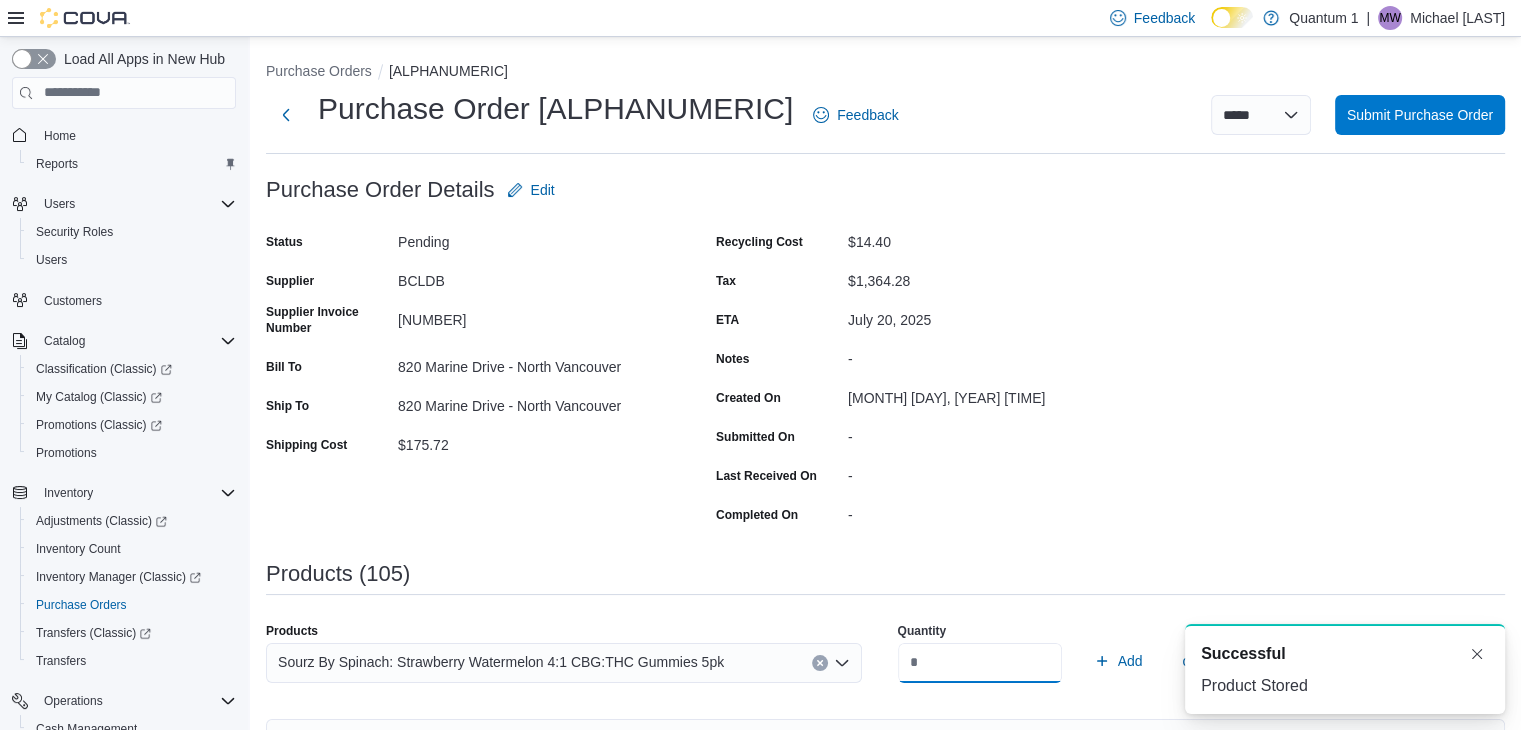 click on "Add" at bounding box center [1118, 661] 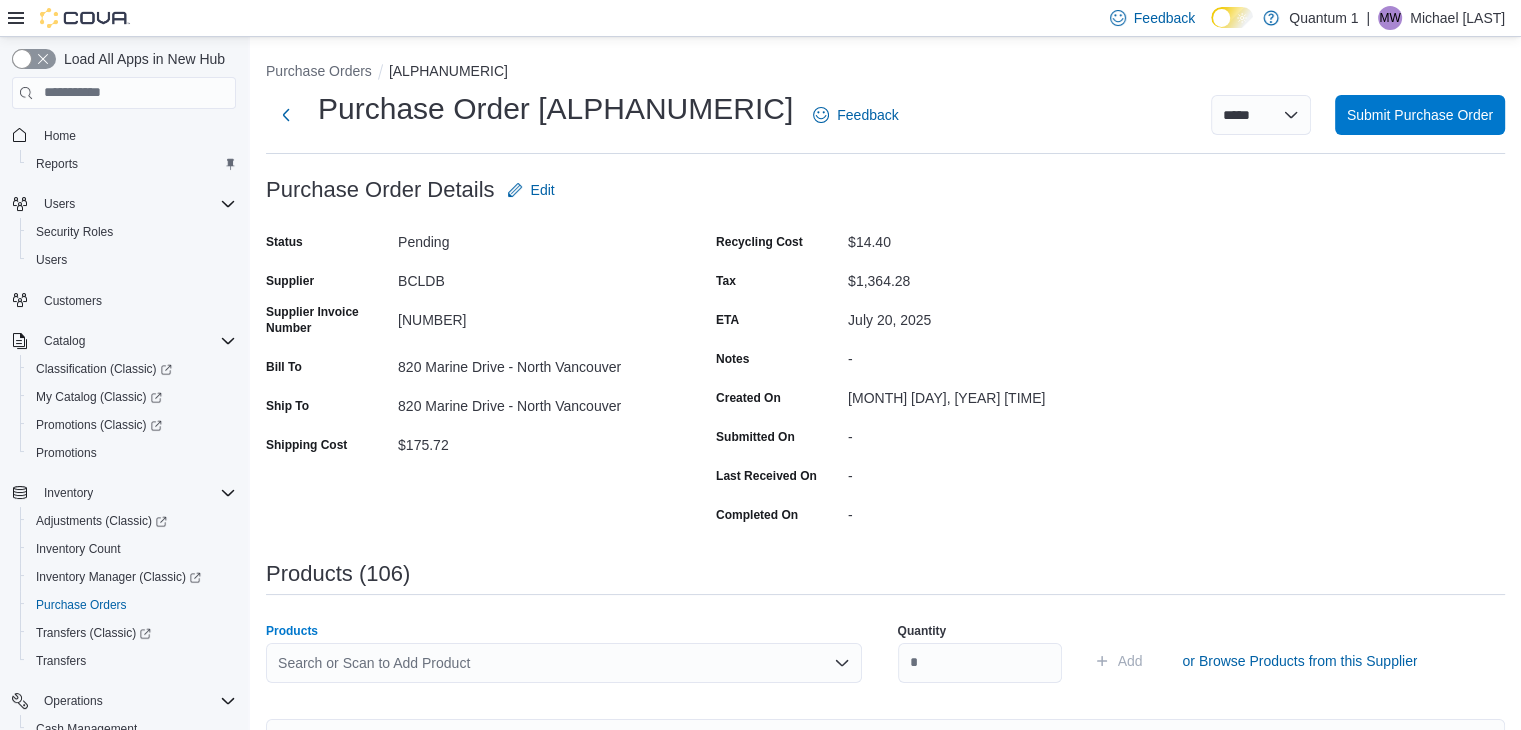 click on "Search or Scan to Add Product" at bounding box center (564, 663) 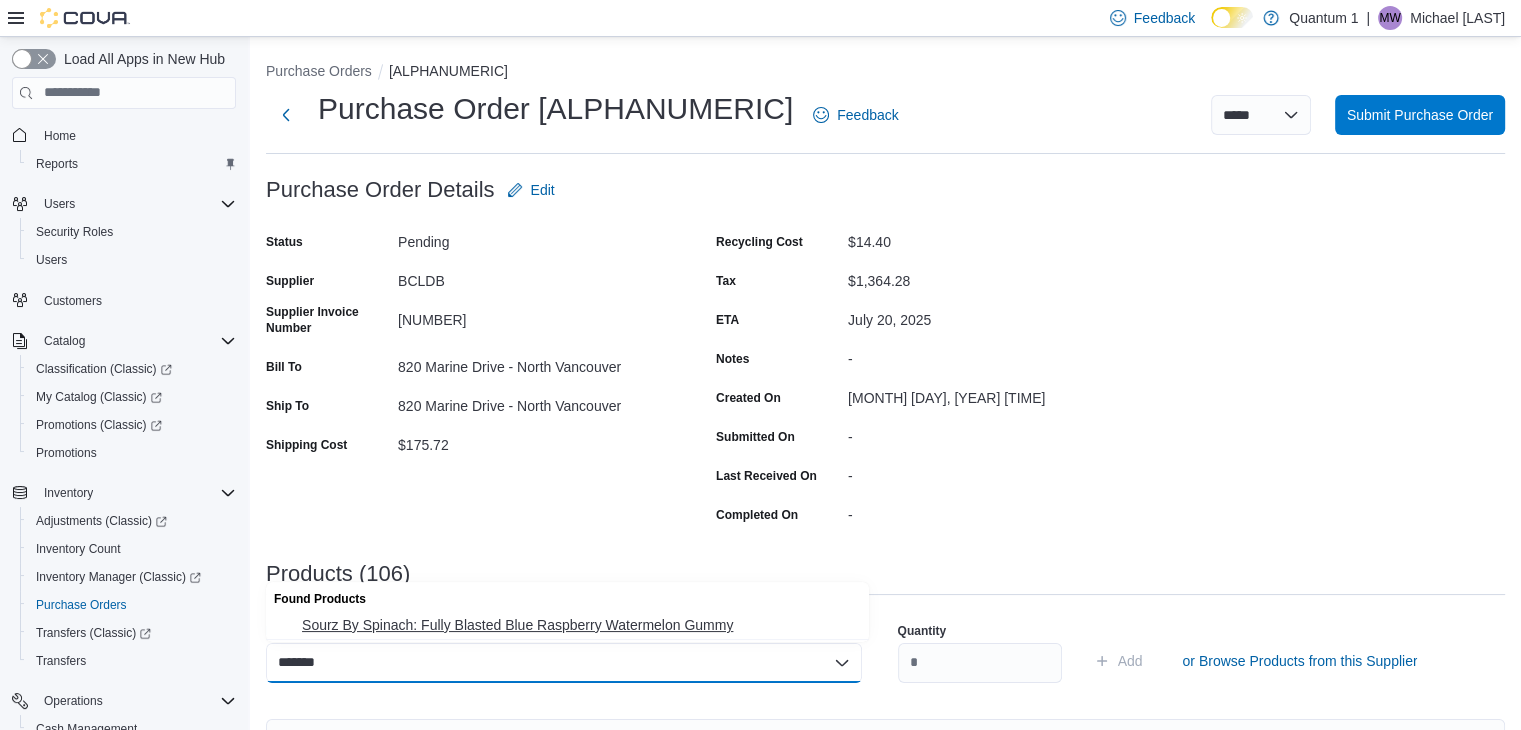 click on "Sourz By Spinach: Fully Blasted Blue Raspberry Watermelon Gummy" at bounding box center [579, 625] 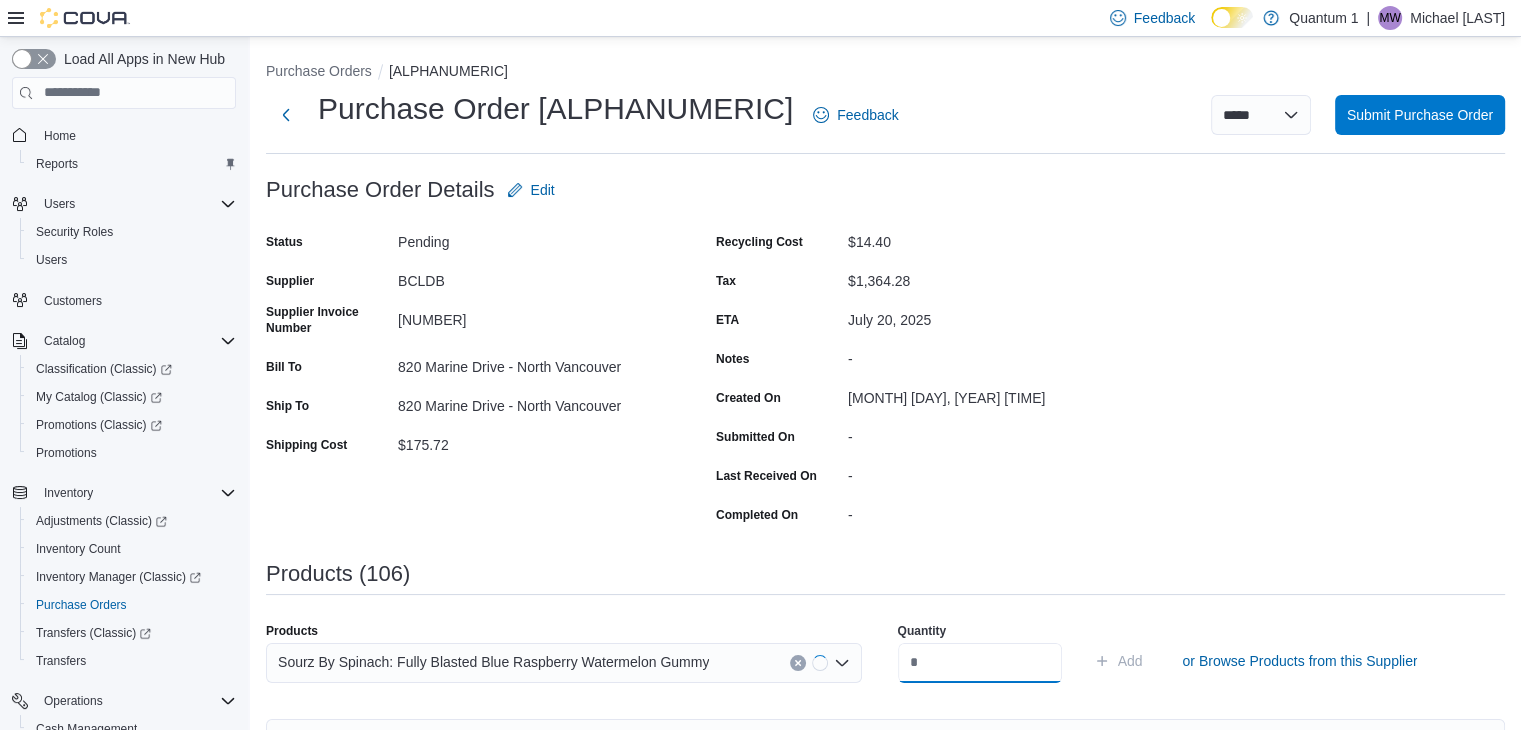 click at bounding box center [980, 663] 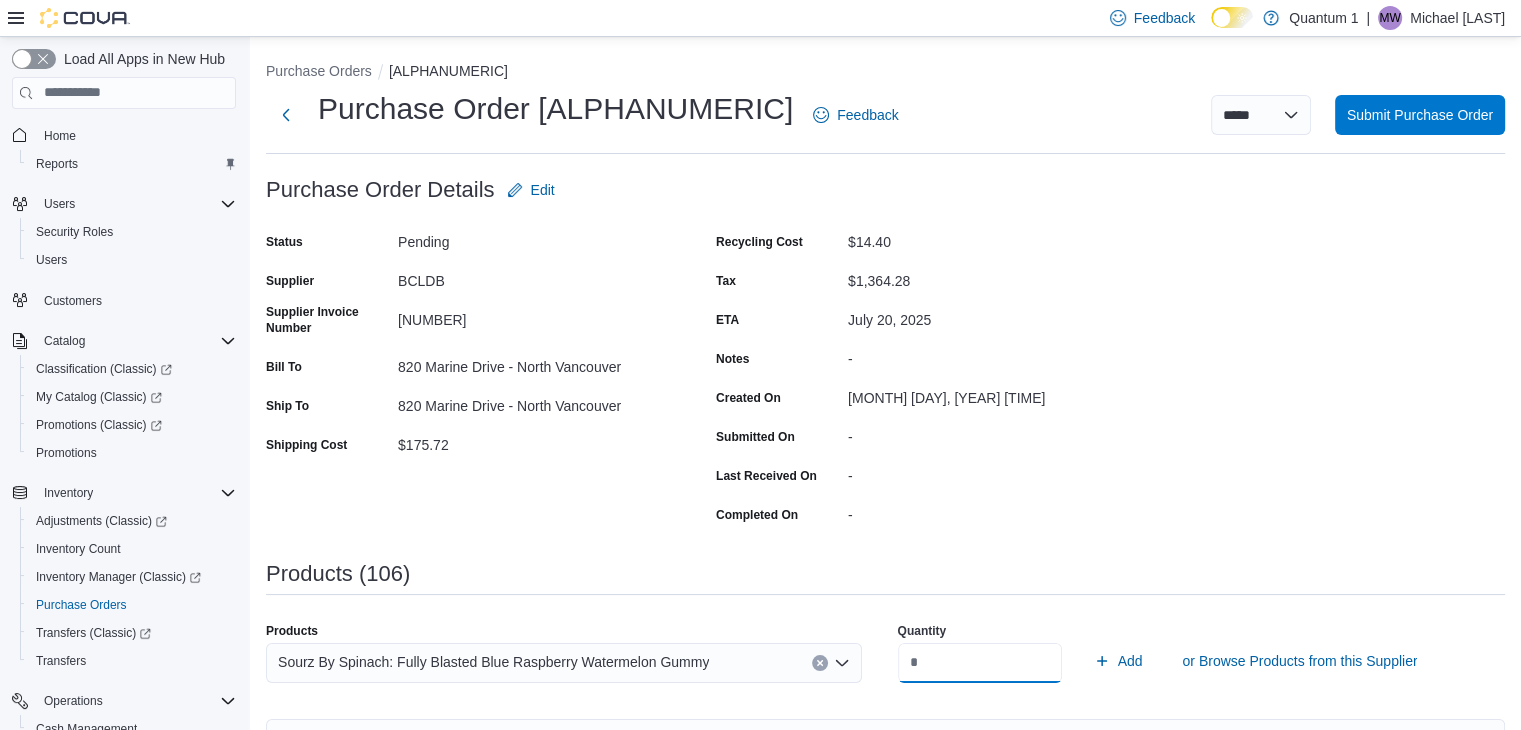 click on "Add" at bounding box center [1118, 661] 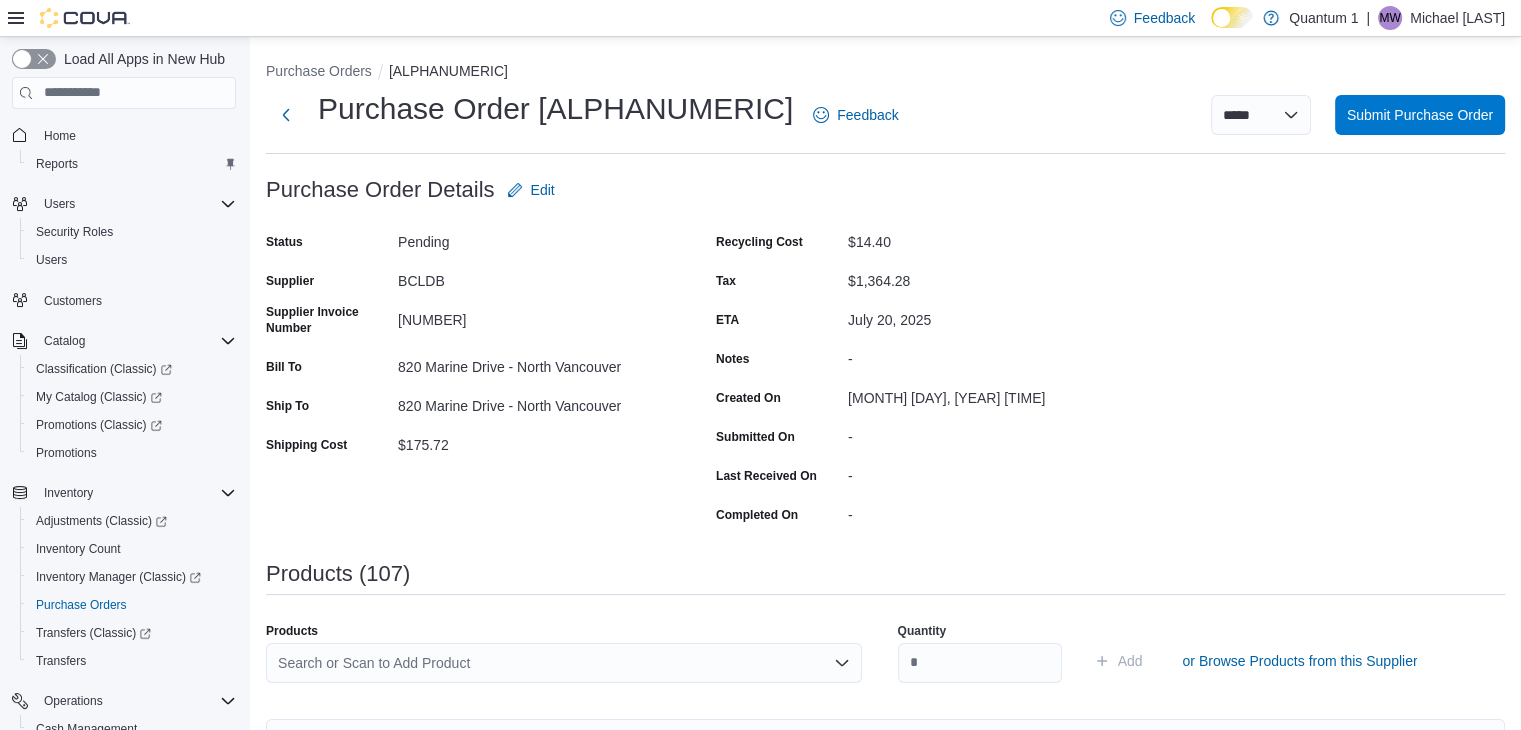 click on "Search or Scan to Add Product" at bounding box center [564, 663] 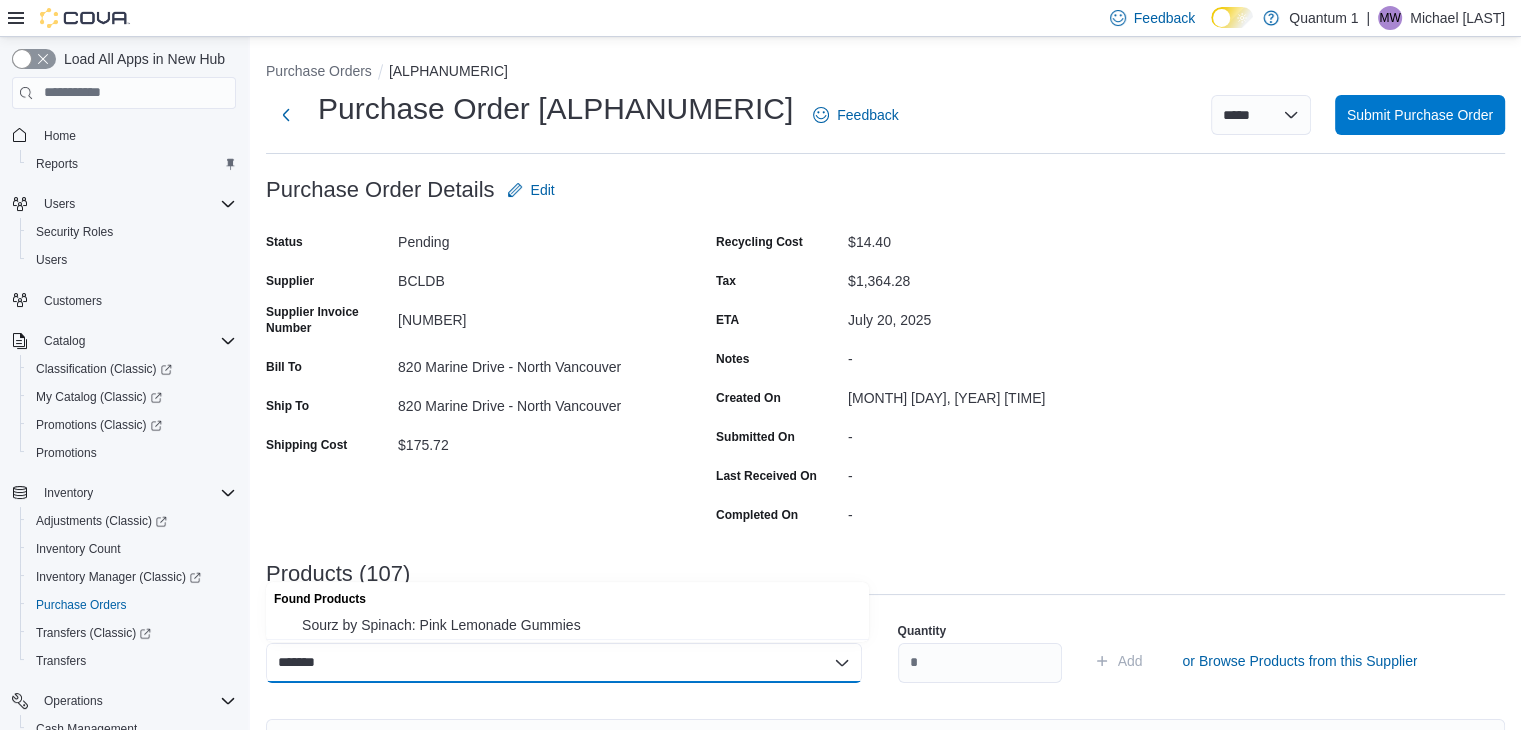 drag, startPoint x: 483, startPoint y: 629, endPoint x: 845, endPoint y: 664, distance: 363.68805 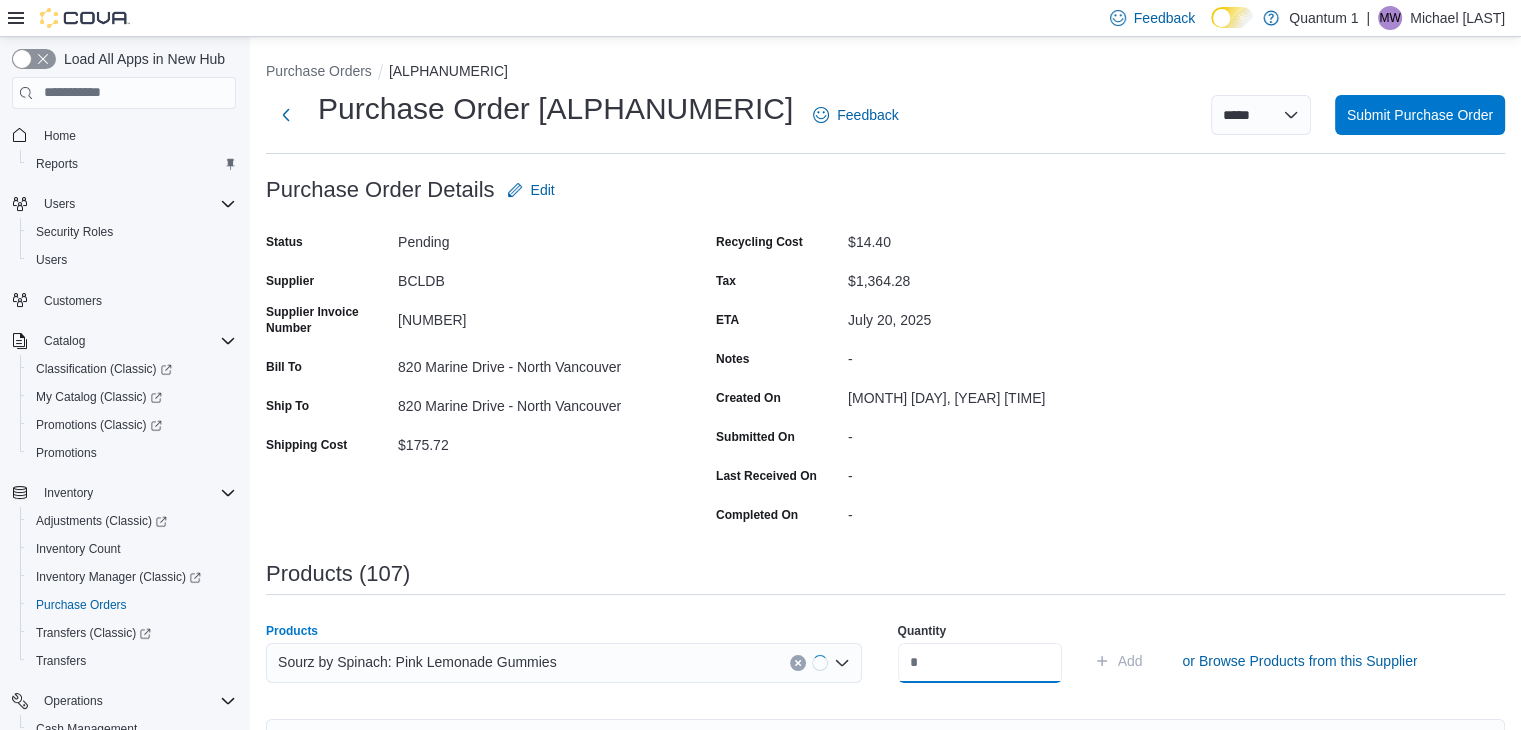 click at bounding box center (980, 663) 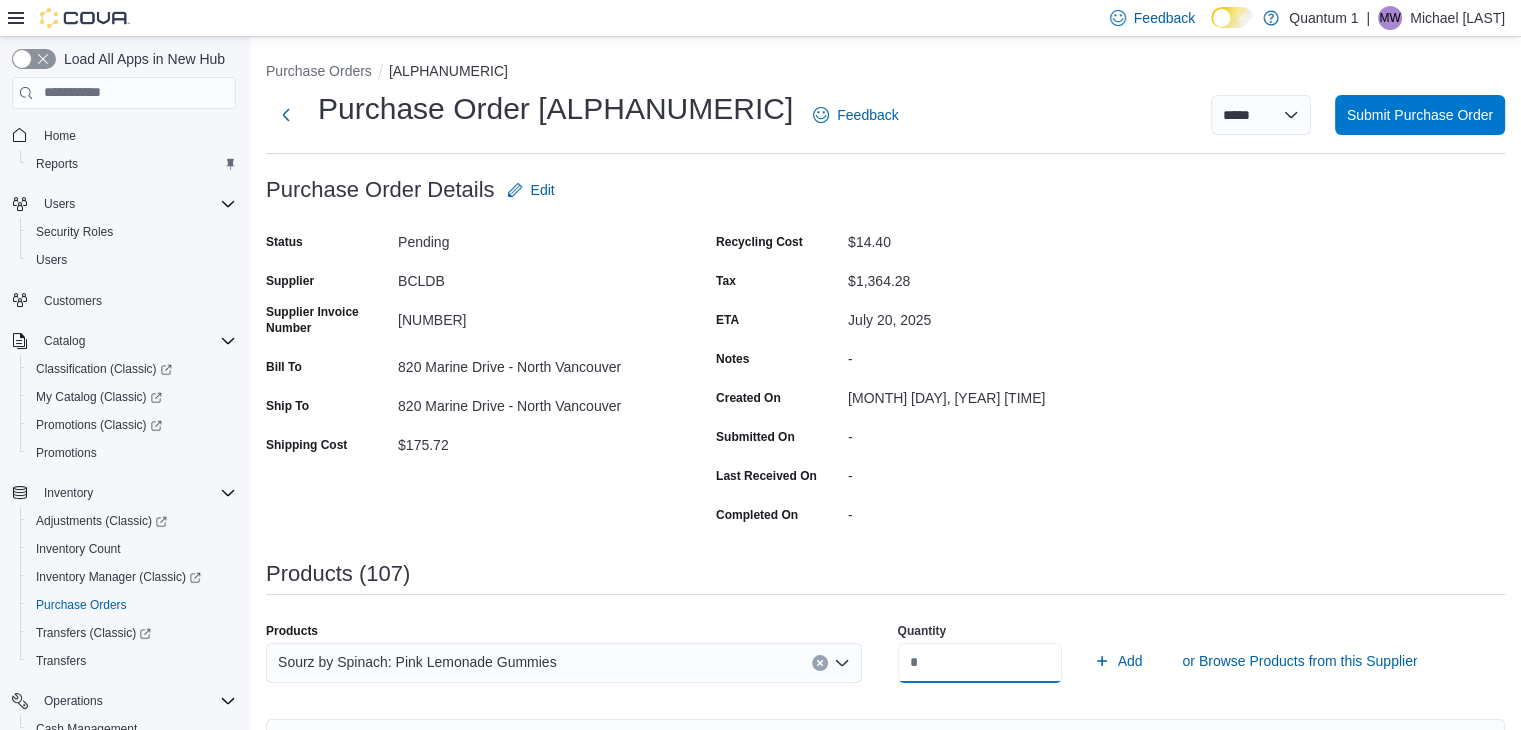 click on "Add" at bounding box center (1118, 661) 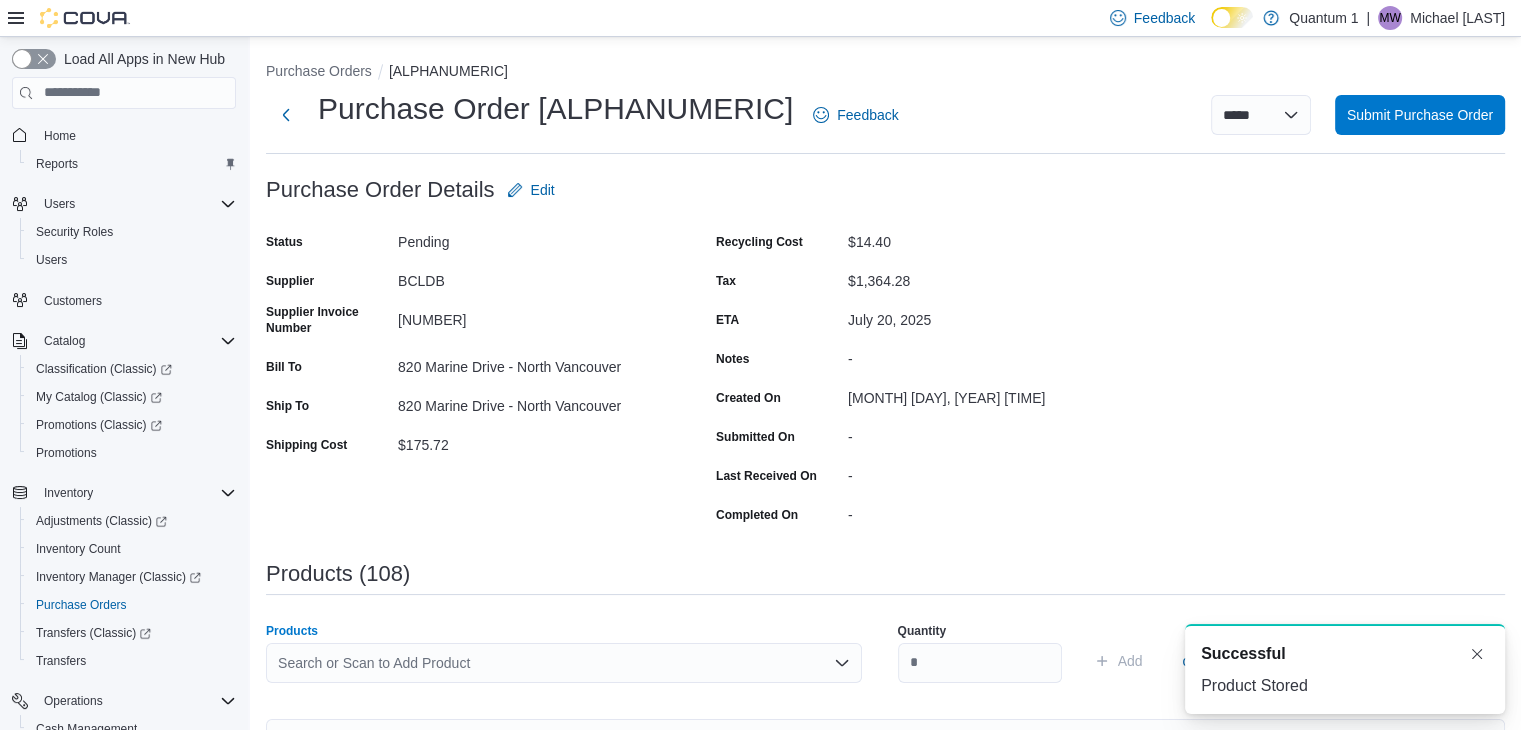 click on "Search or Scan to Add Product" at bounding box center (564, 663) 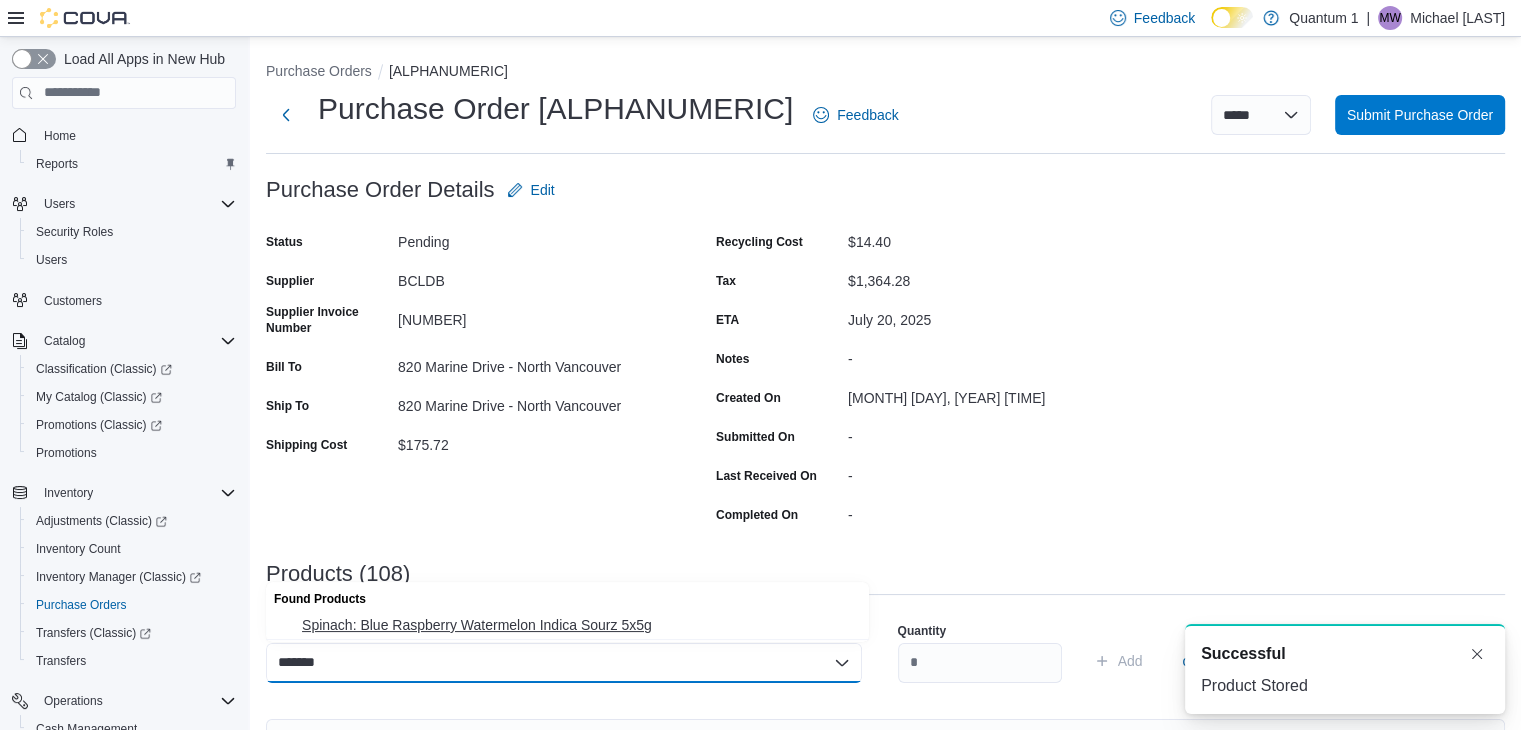 click on "Spinach: Blue Raspberry Watermelon Indica Sourz 5x5g" at bounding box center [579, 625] 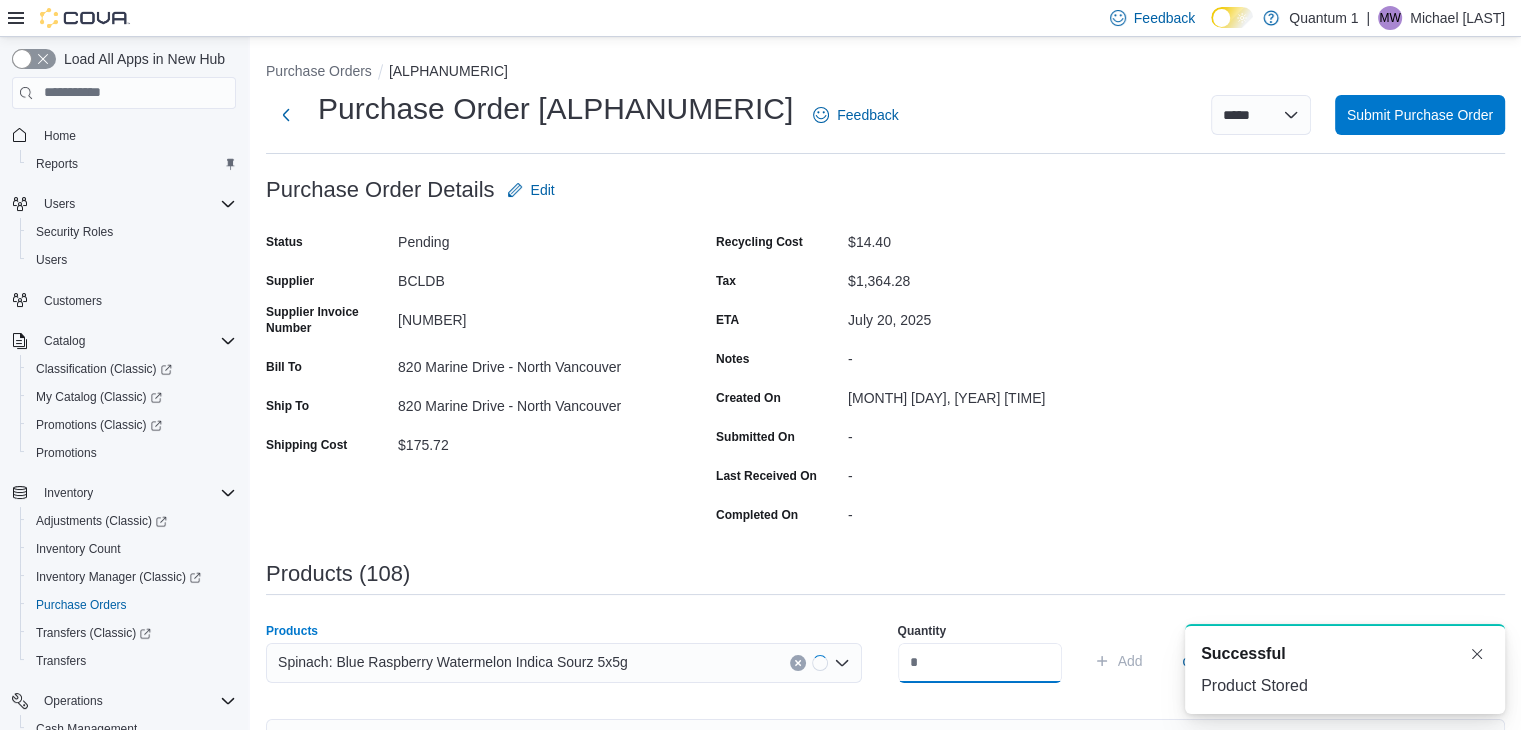 click at bounding box center [980, 663] 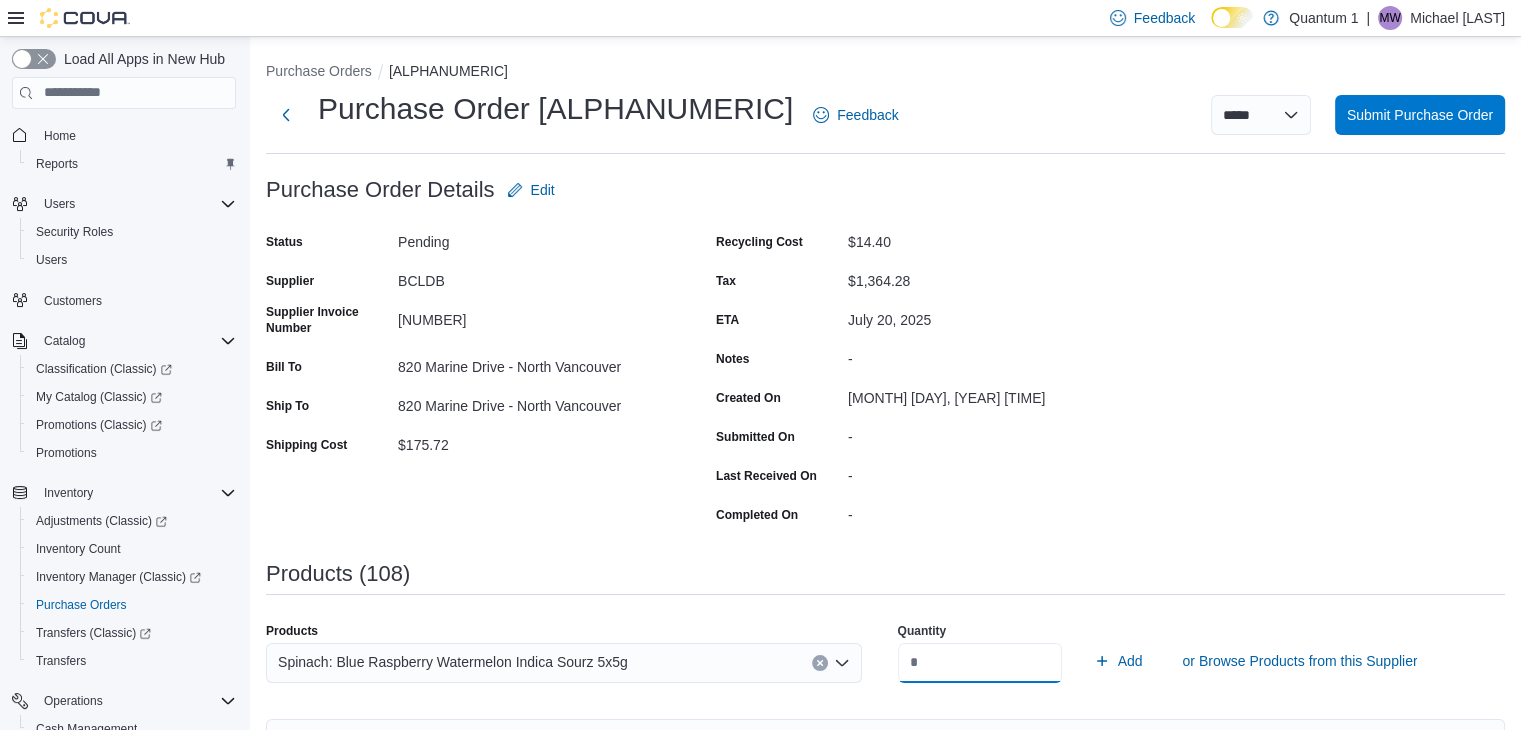 click on "Add" at bounding box center (1118, 661) 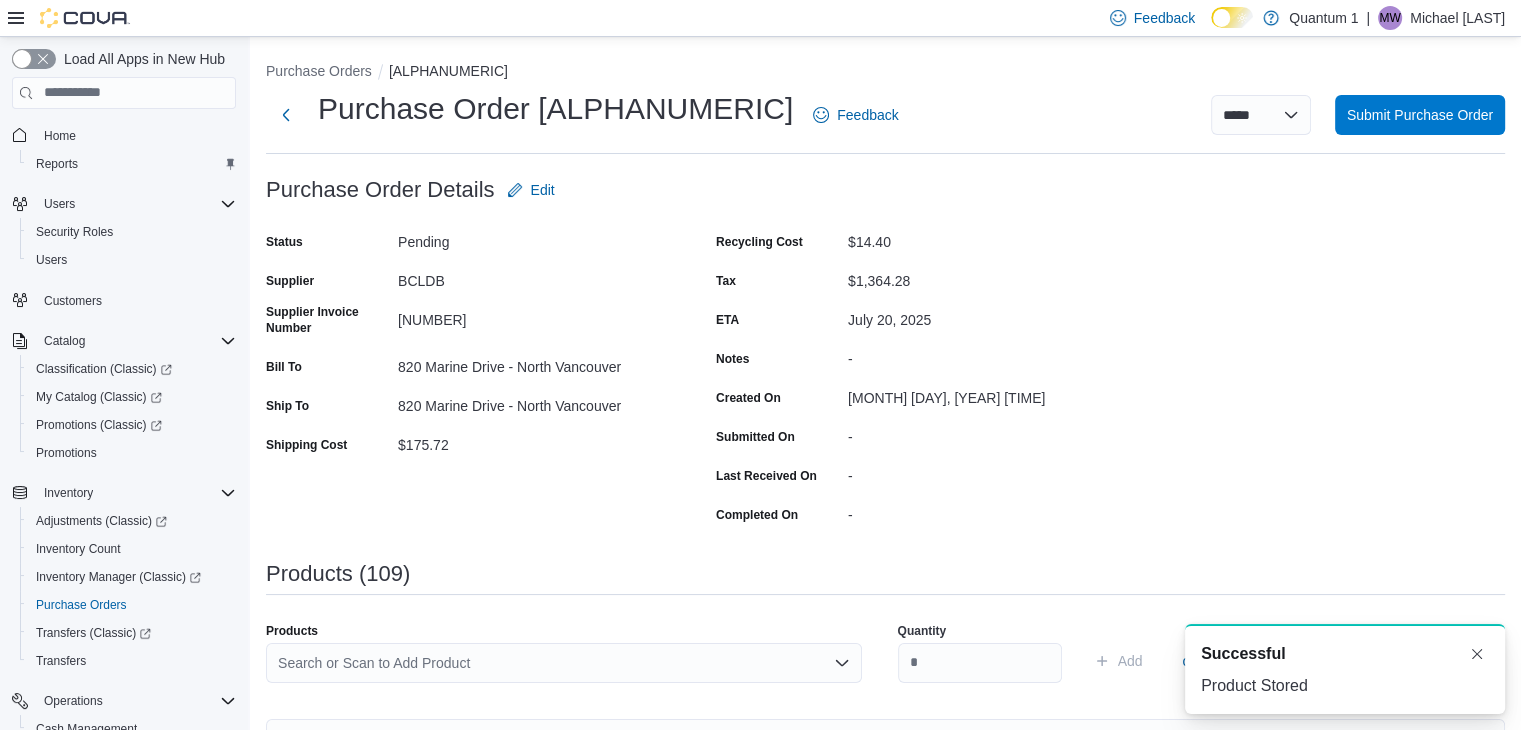 click on "Search or Scan to Add Product" at bounding box center (564, 663) 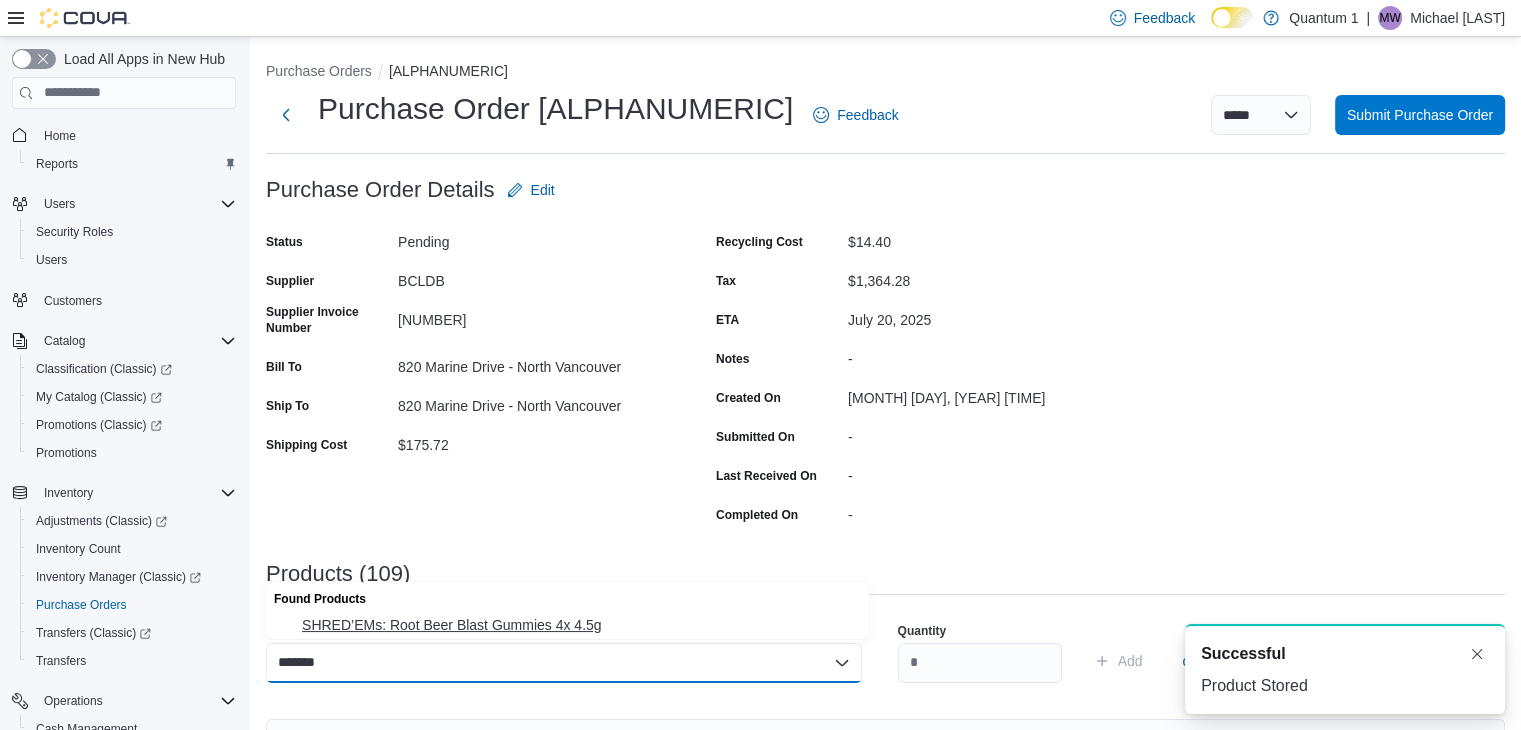 drag, startPoint x: 526, startPoint y: 624, endPoint x: 672, endPoint y: 650, distance: 148.297 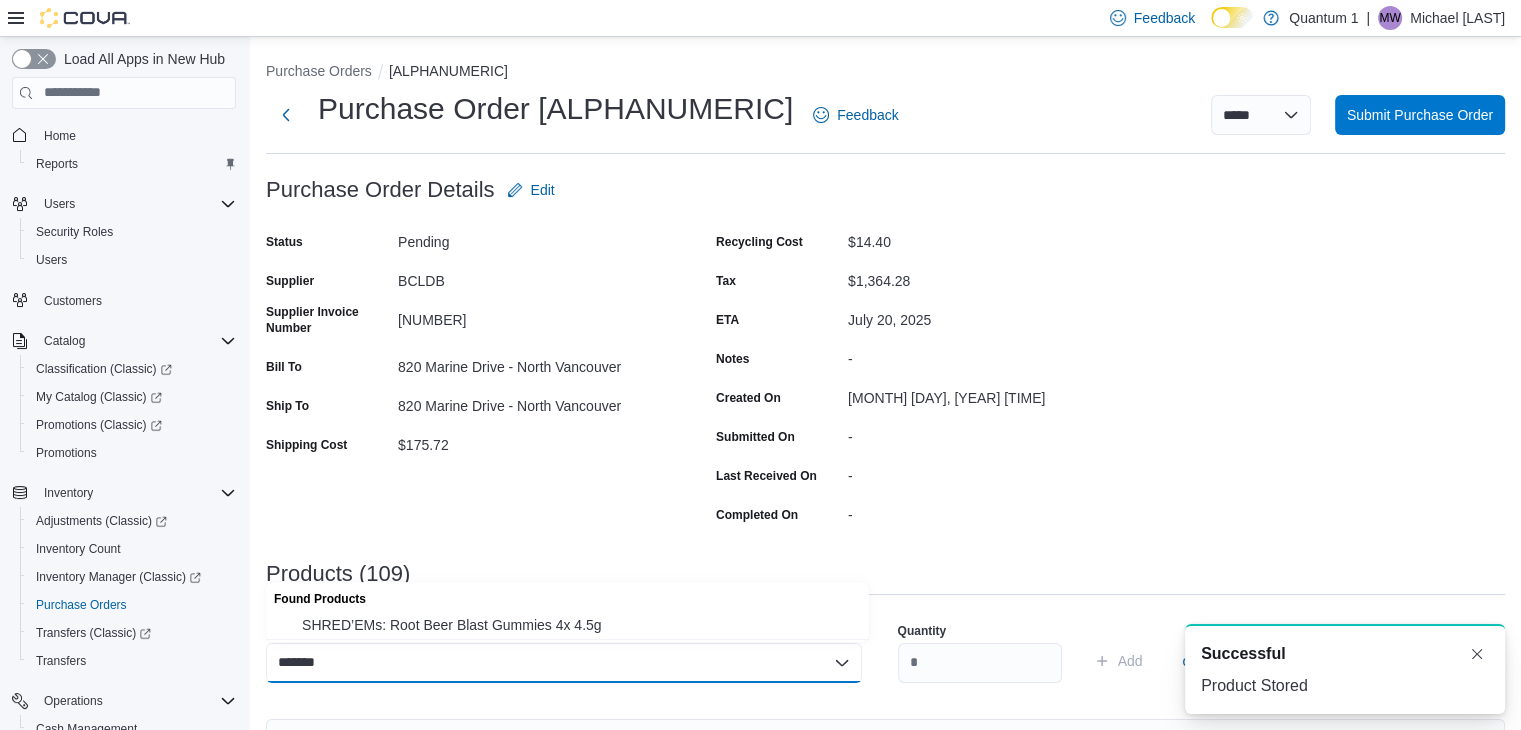 click on "SHRED’EMs: Root Beer Blast Gummies 4x 4.5g" at bounding box center [579, 625] 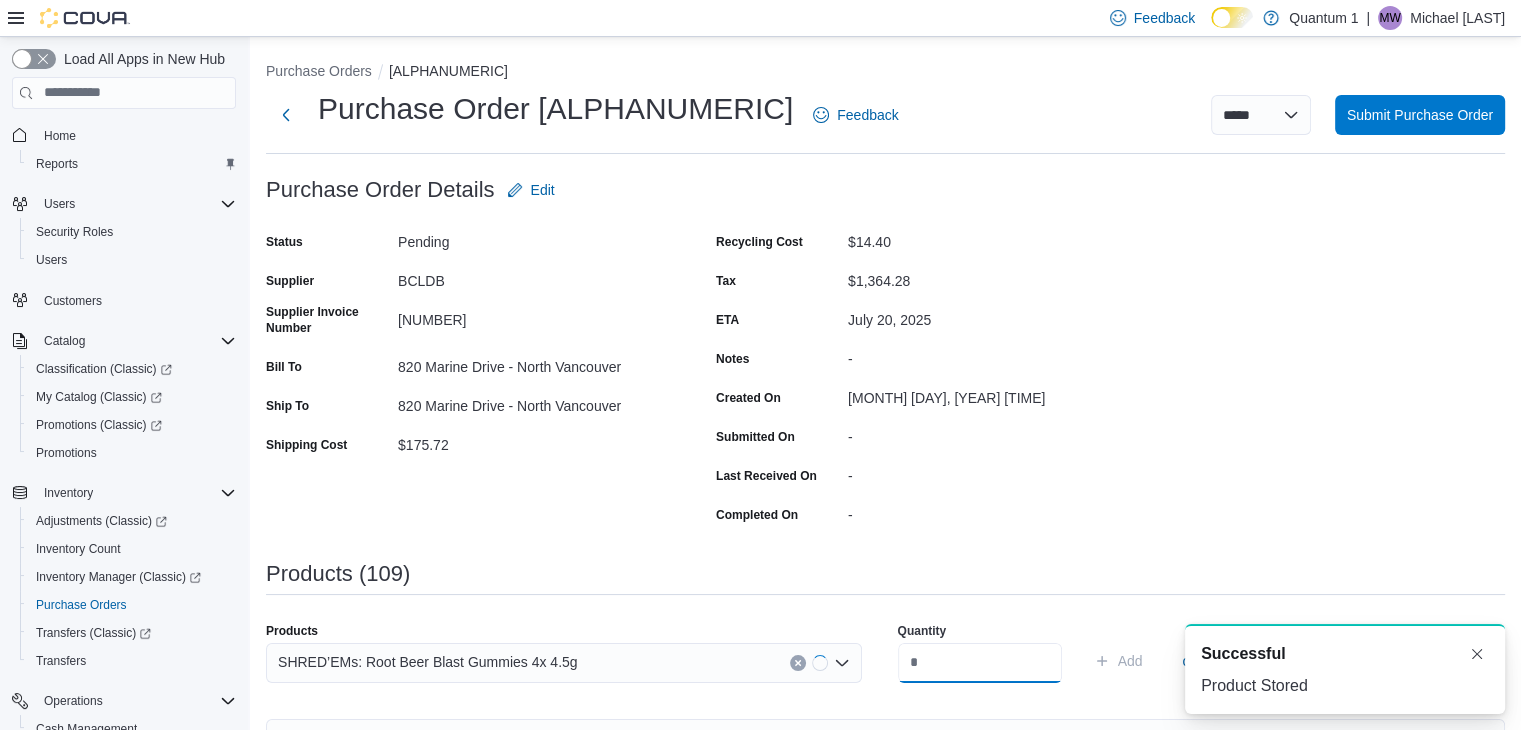 click at bounding box center (980, 663) 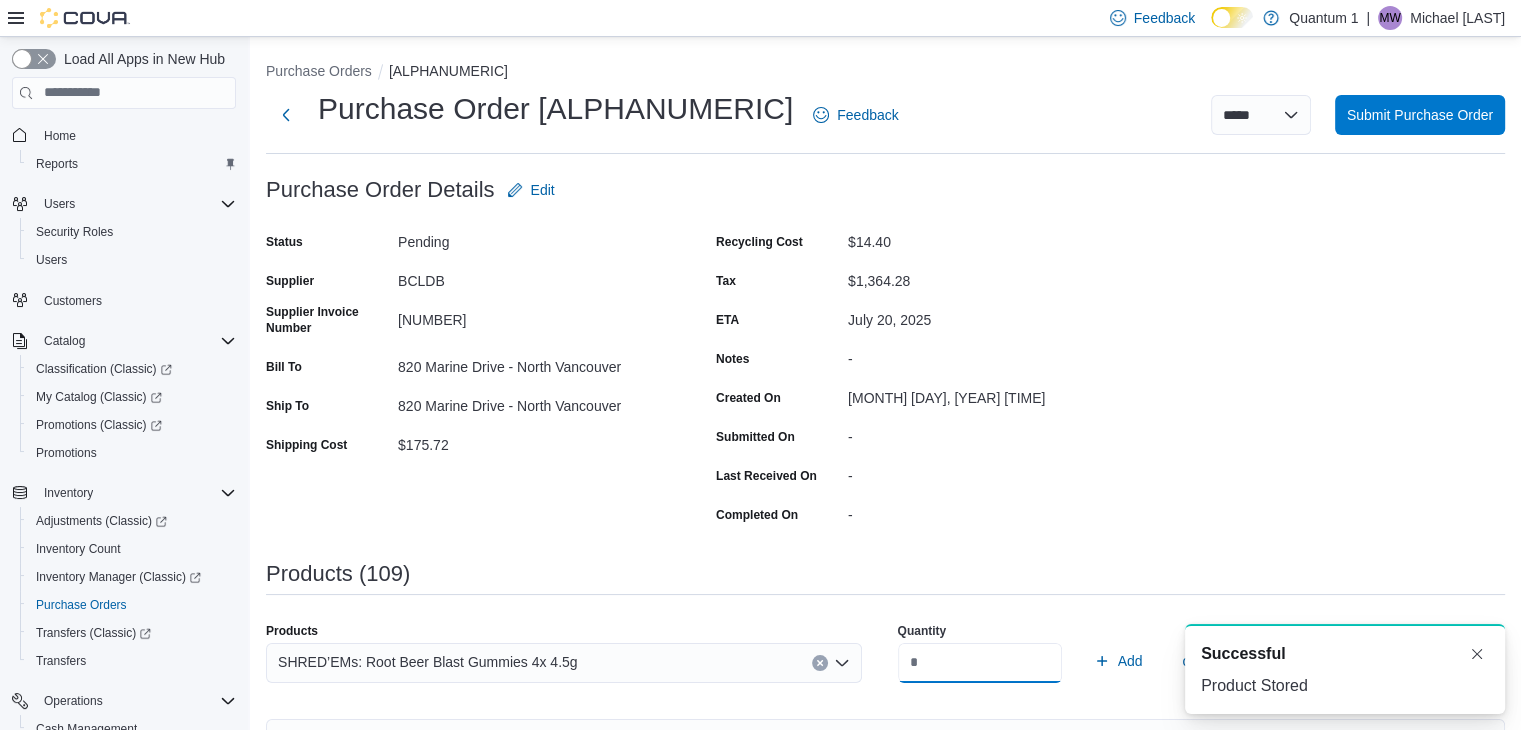 click on "Add" at bounding box center [1118, 661] 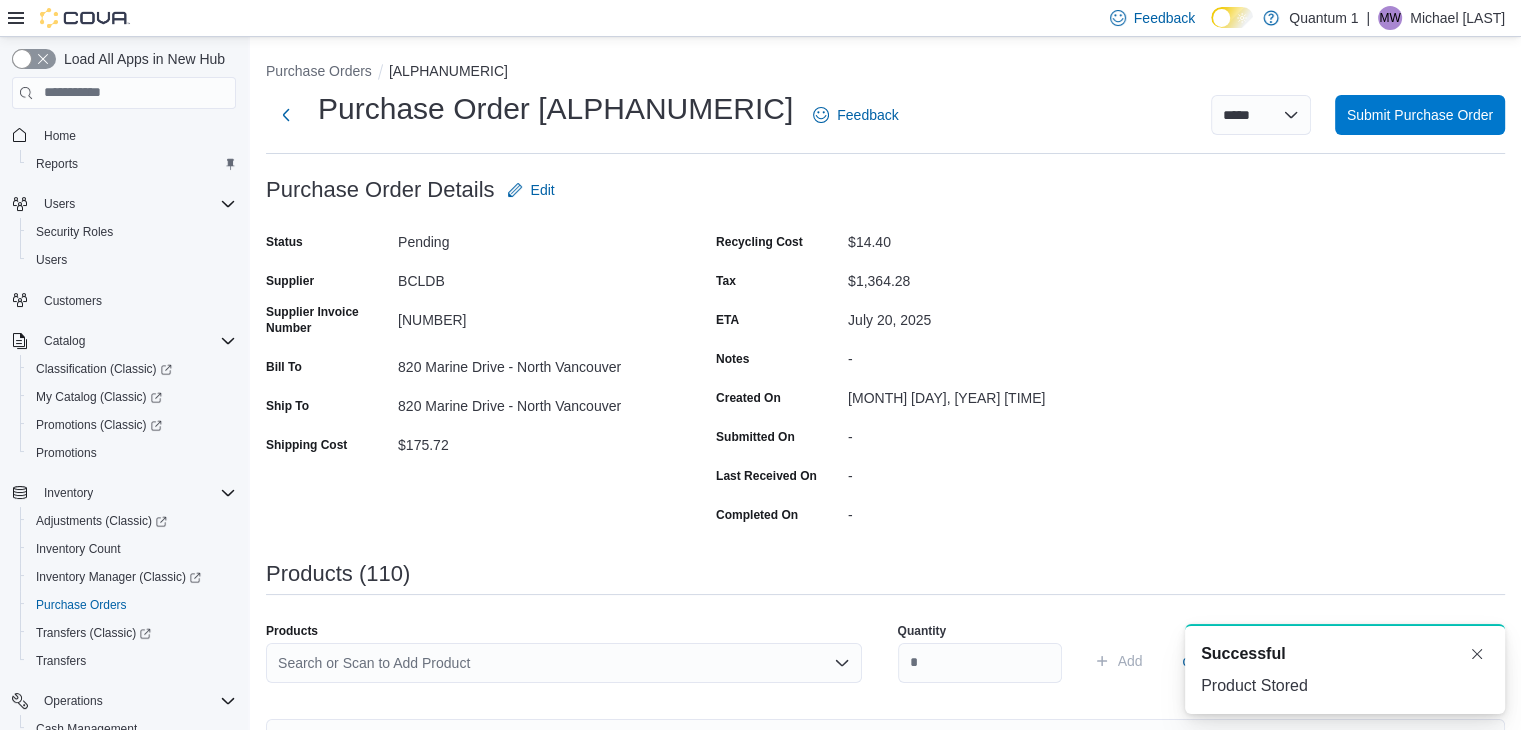 click on "Search or Scan to Add Product" at bounding box center (564, 663) 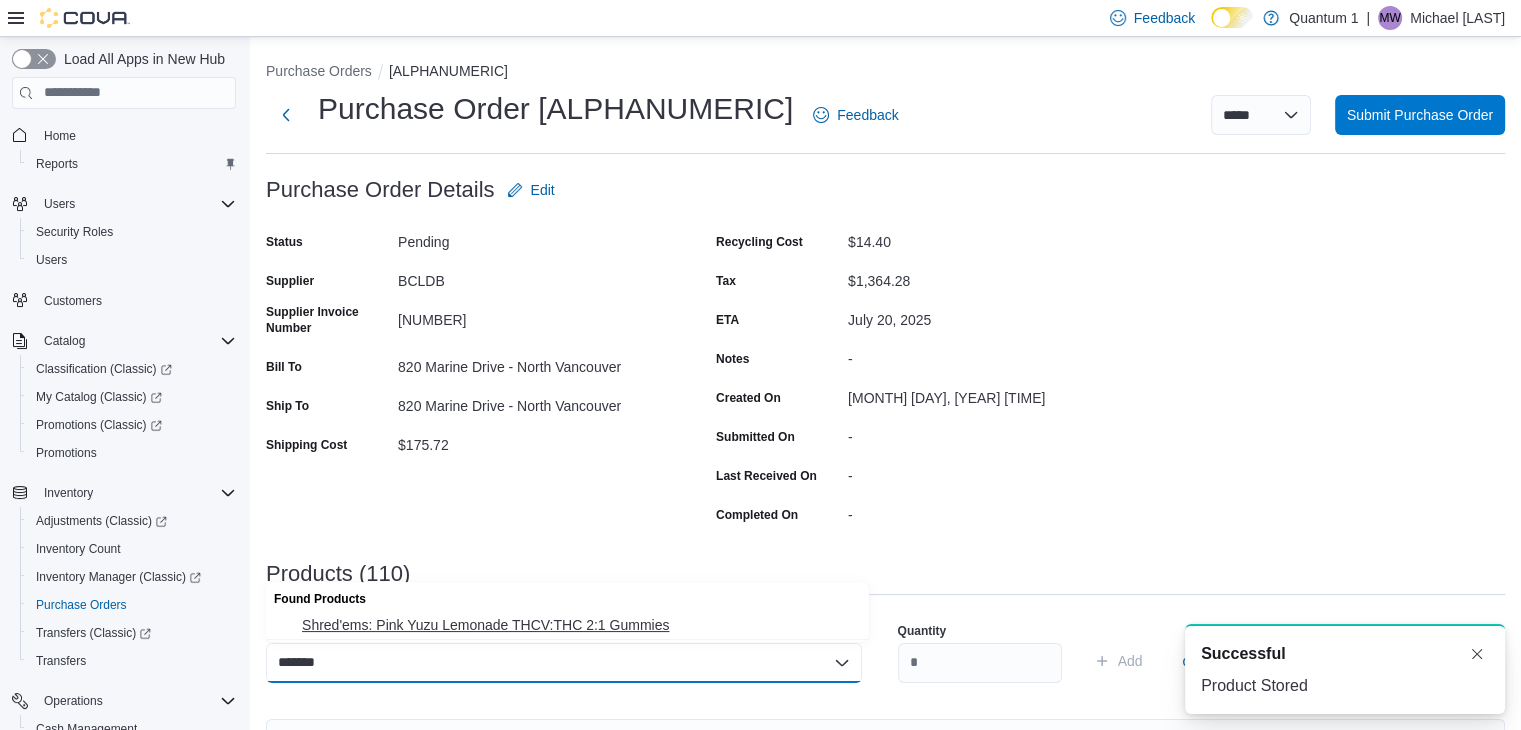 click on "Shred'ems: Pink Yuzu Lemonade THCV:THC 2:1 Gummies" at bounding box center (567, 625) 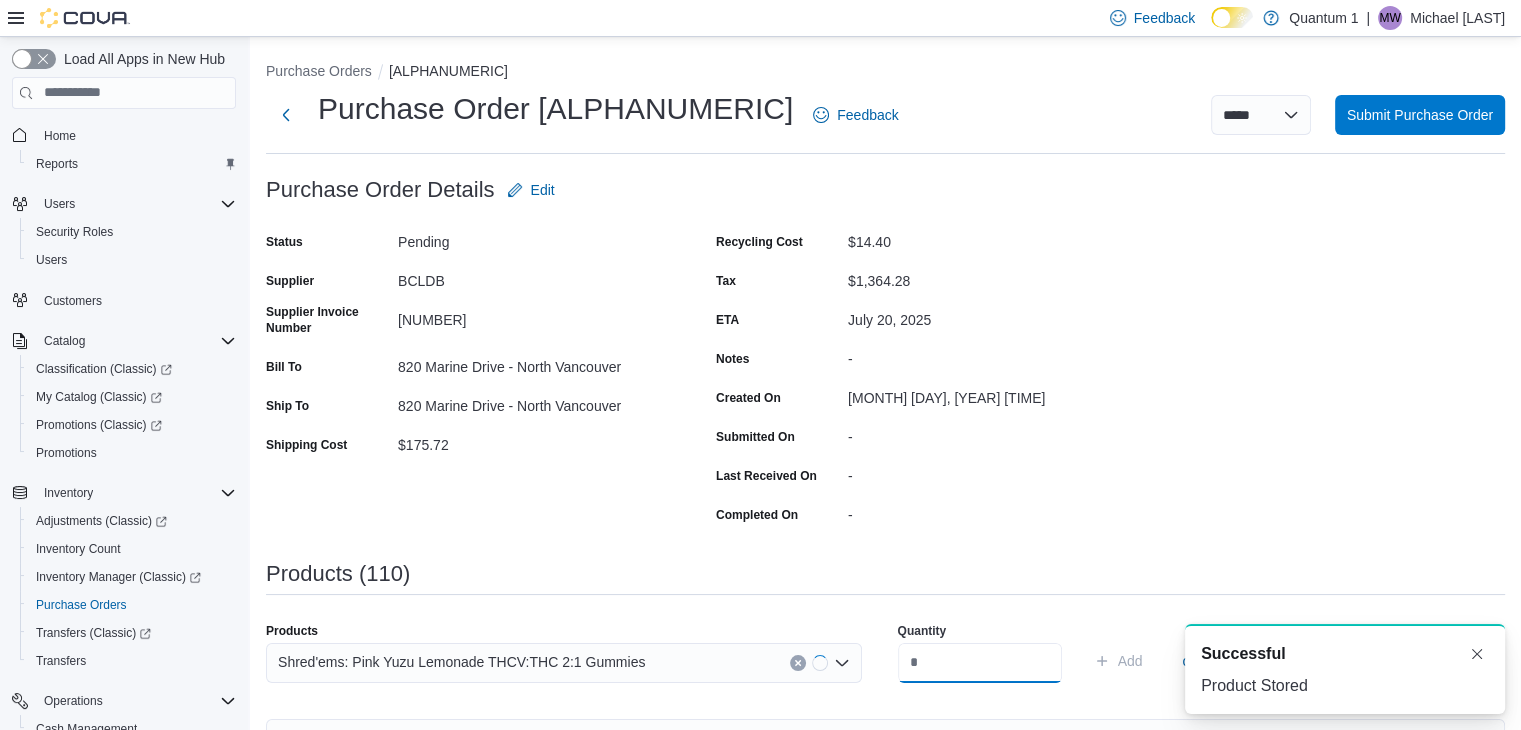 click at bounding box center (980, 663) 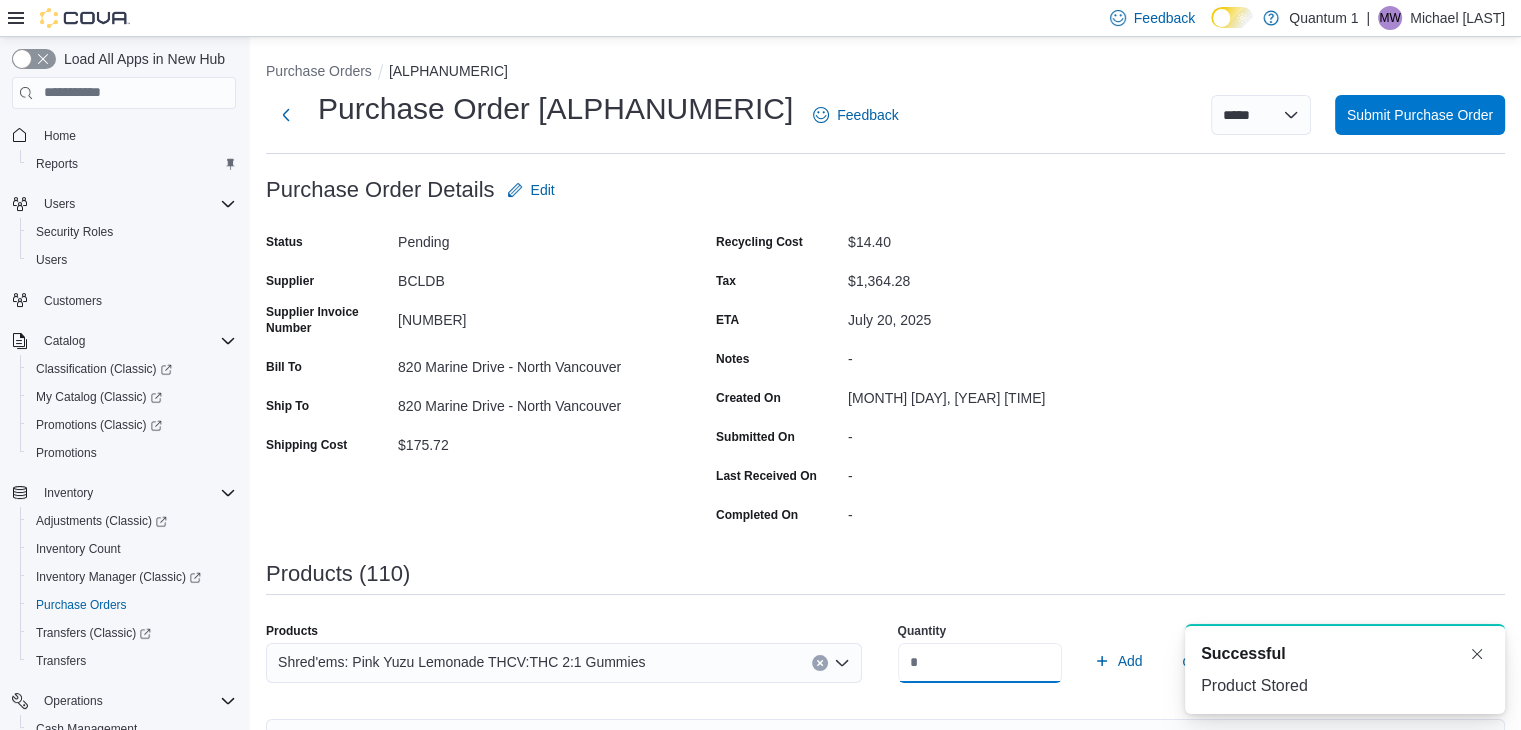 click on "Add" at bounding box center [1118, 661] 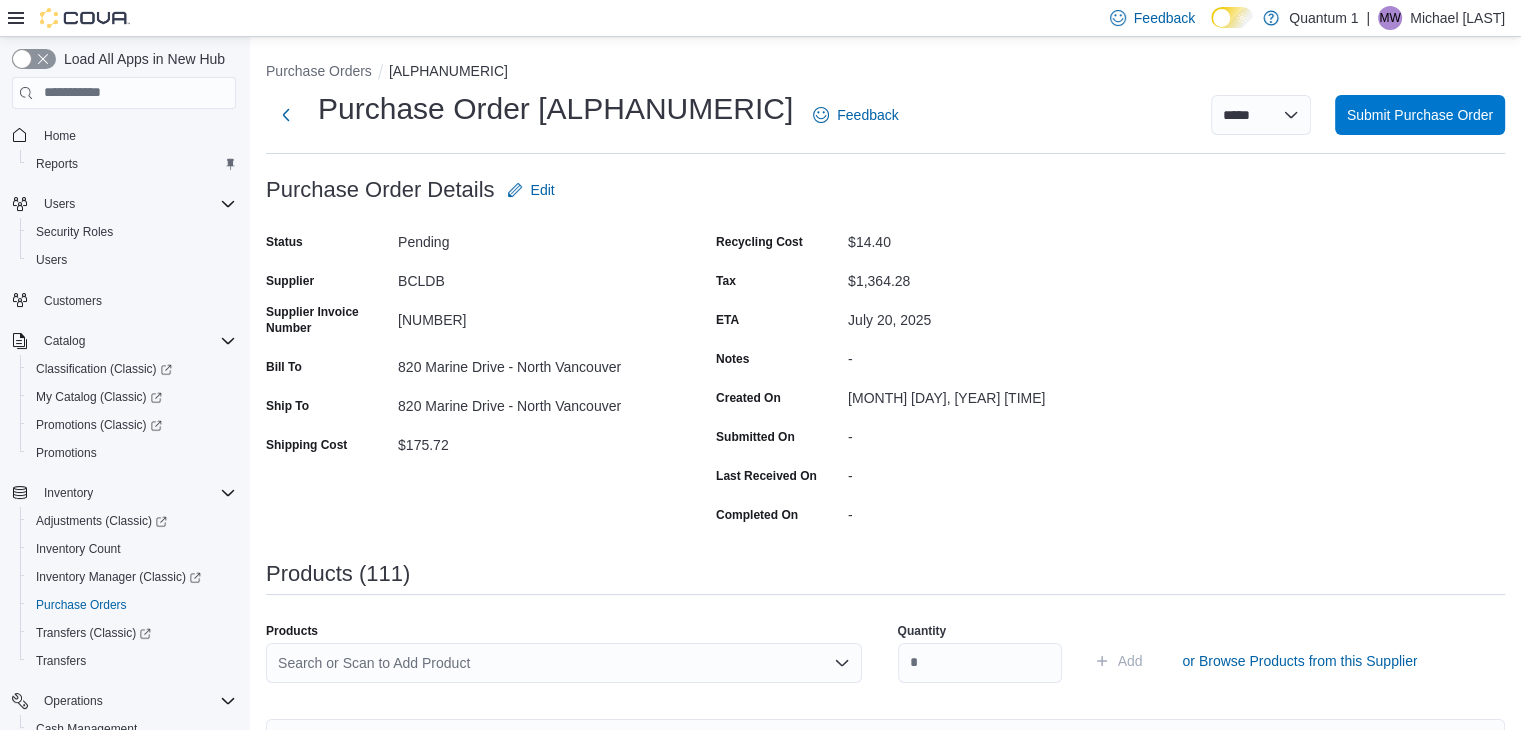 click on "Search or Scan to Add Product" at bounding box center (564, 663) 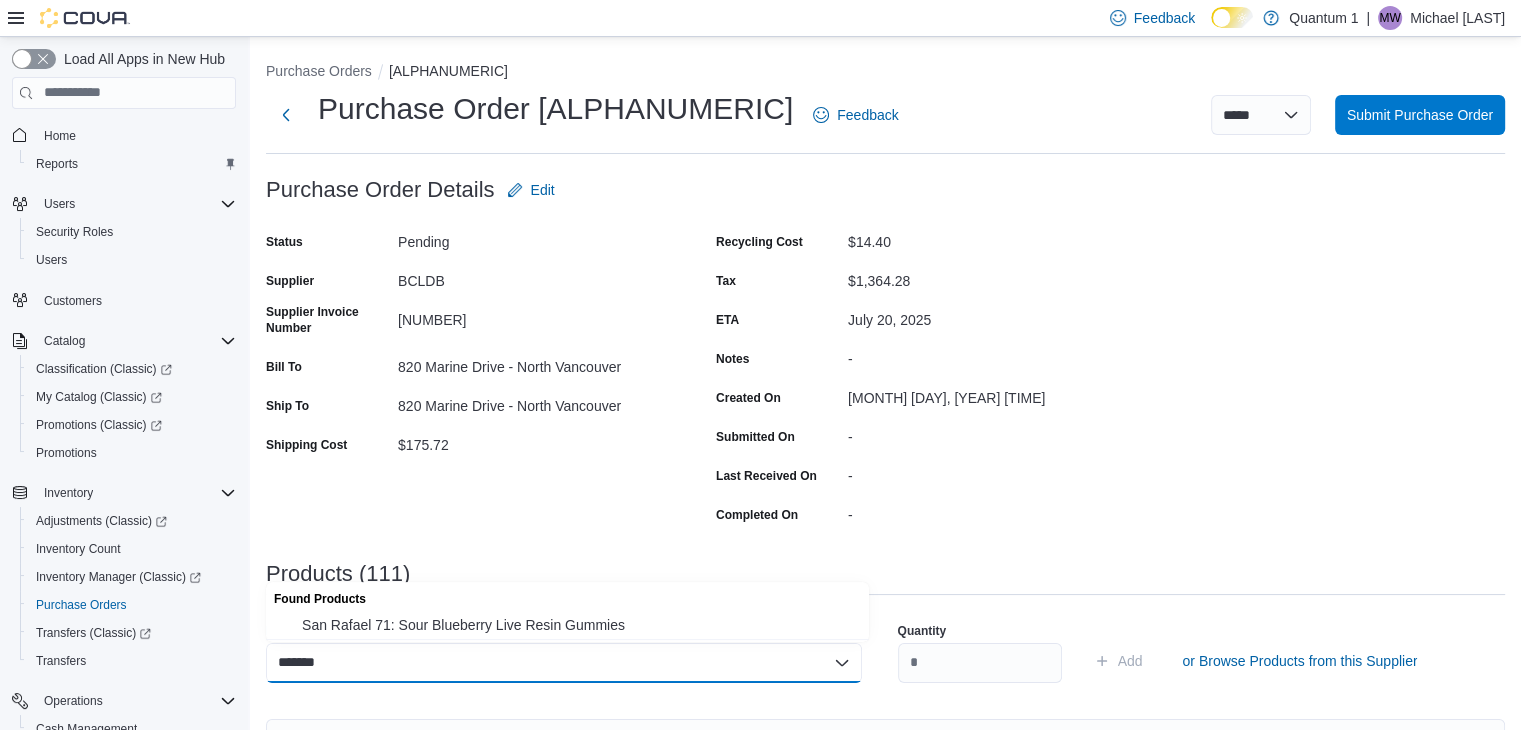 drag, startPoint x: 452, startPoint y: 628, endPoint x: 776, endPoint y: 645, distance: 324.44568 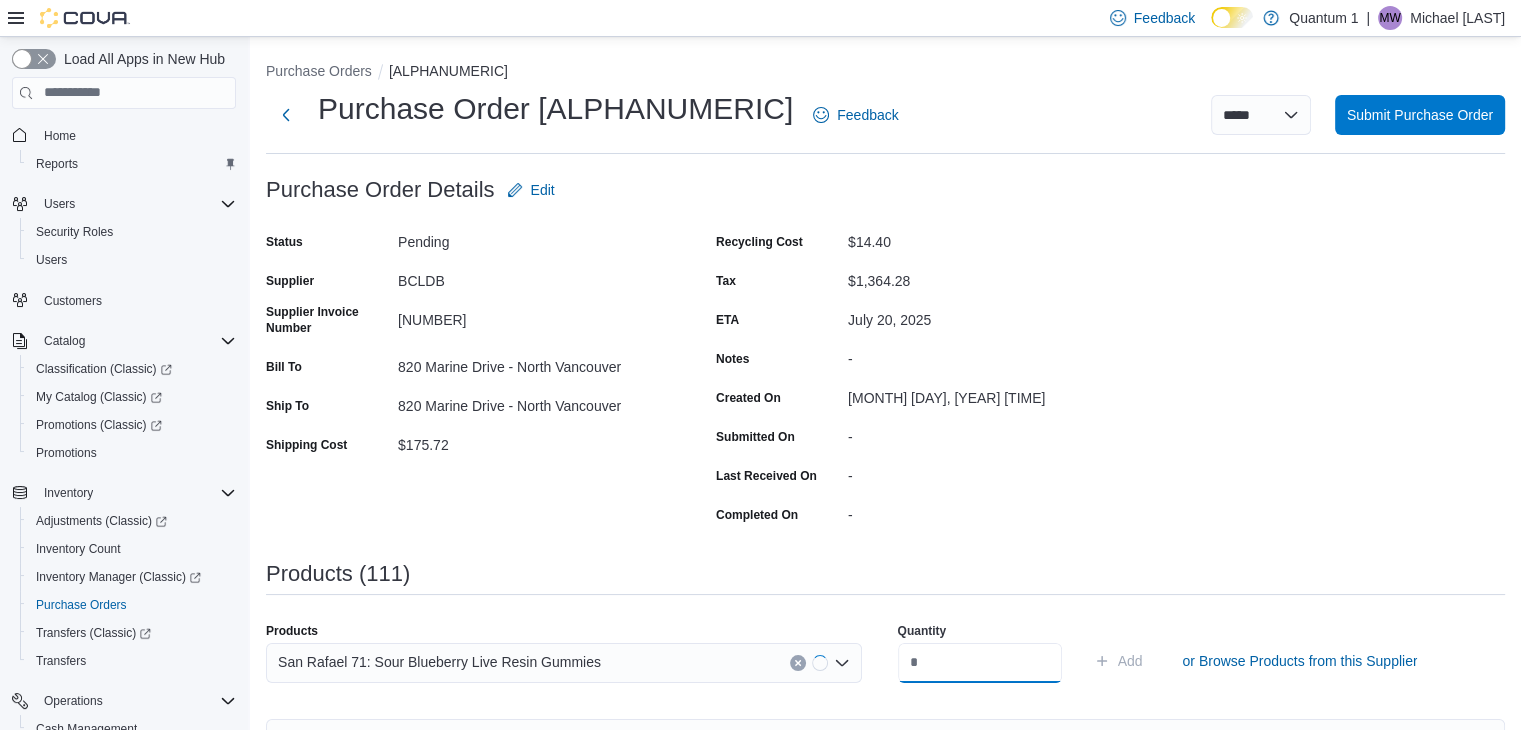 click at bounding box center (980, 663) 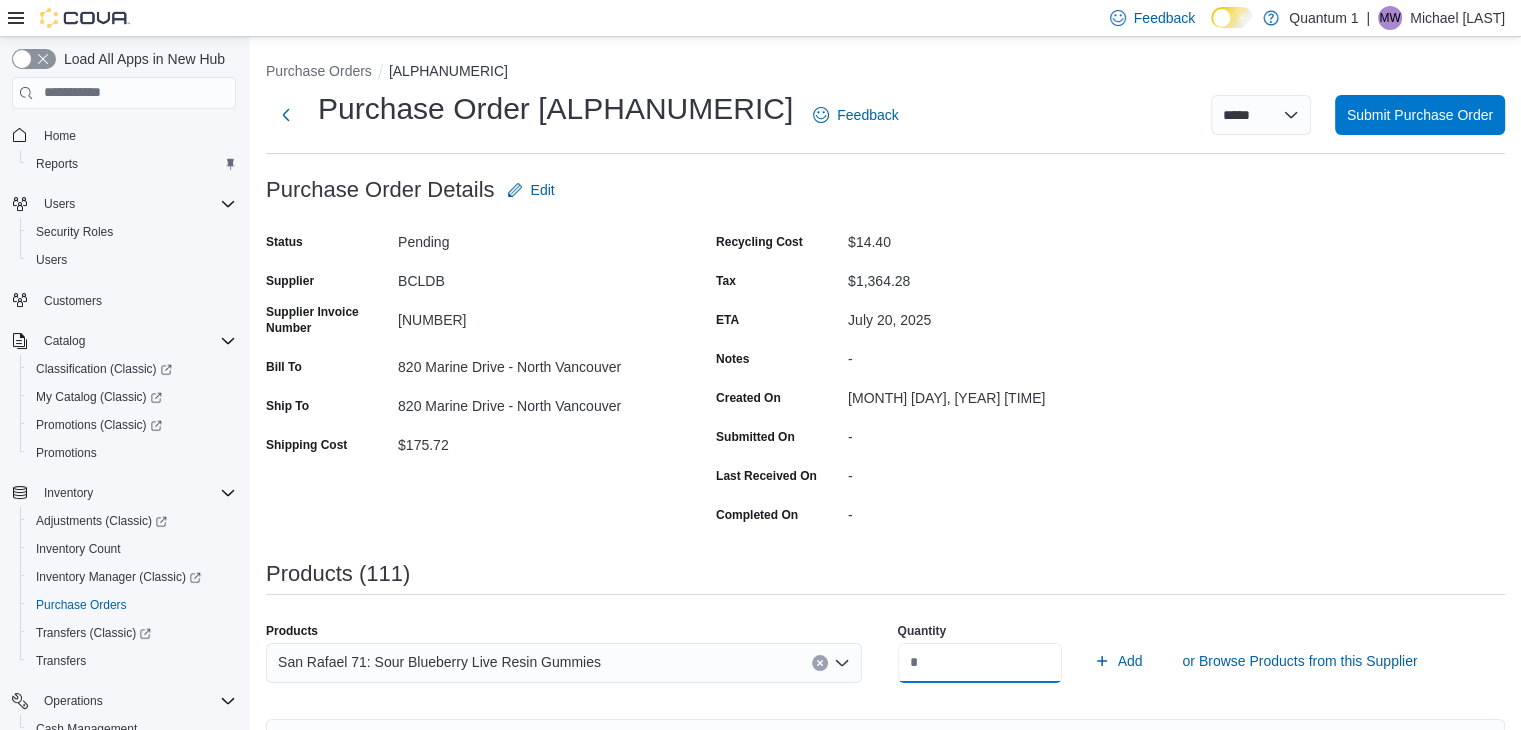 click on "Add" at bounding box center [1118, 661] 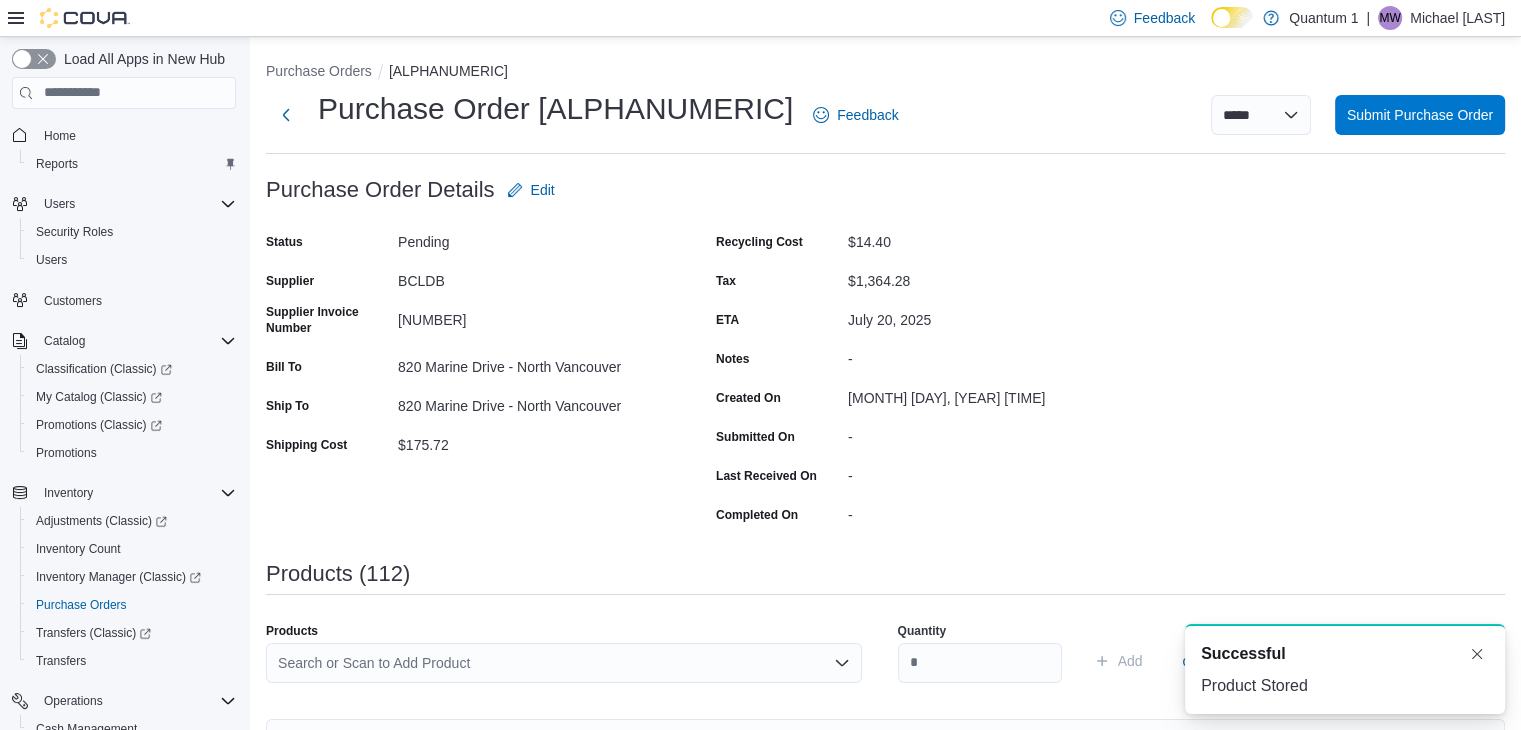 click on "Products" at bounding box center [564, 631] 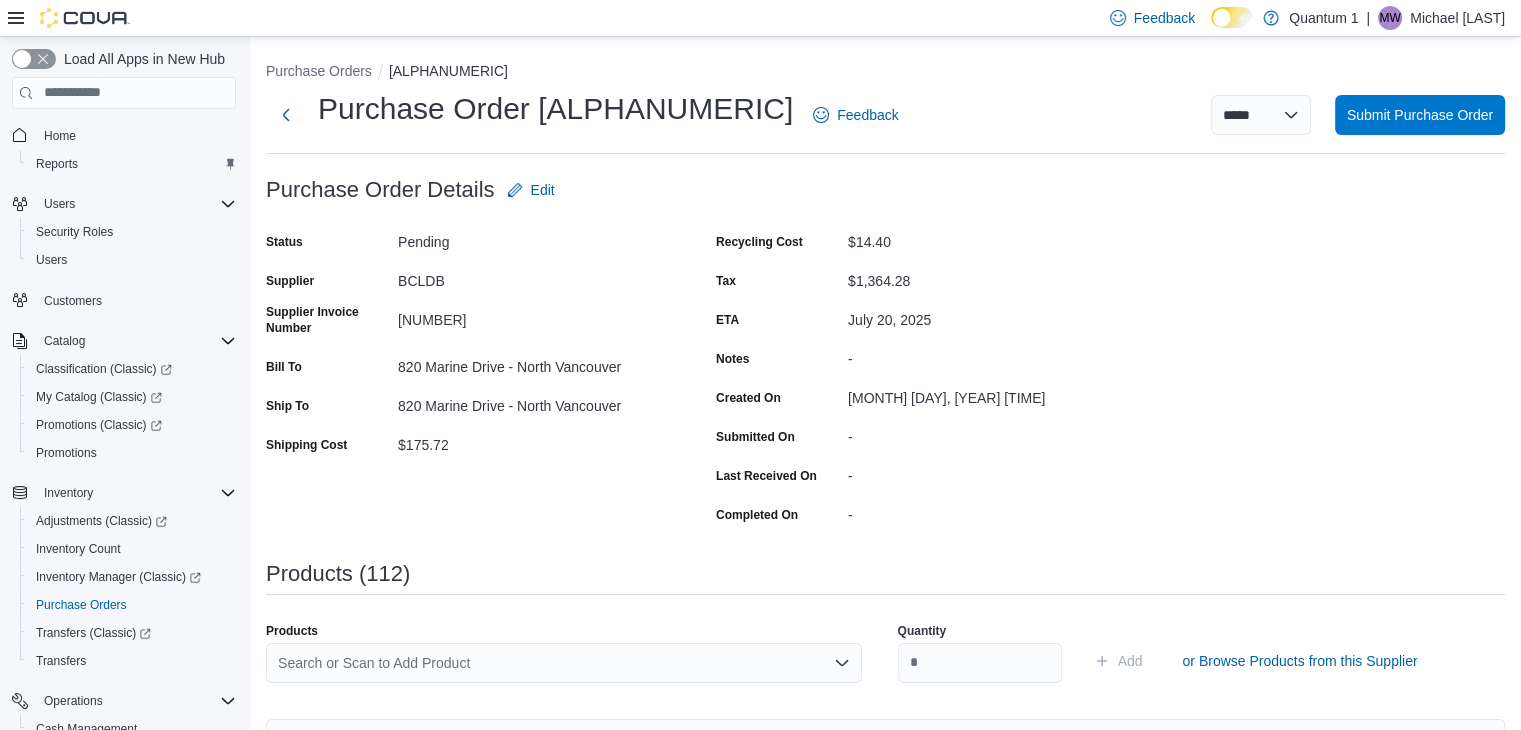 click on "Search or Scan to Add Product" at bounding box center [564, 663] 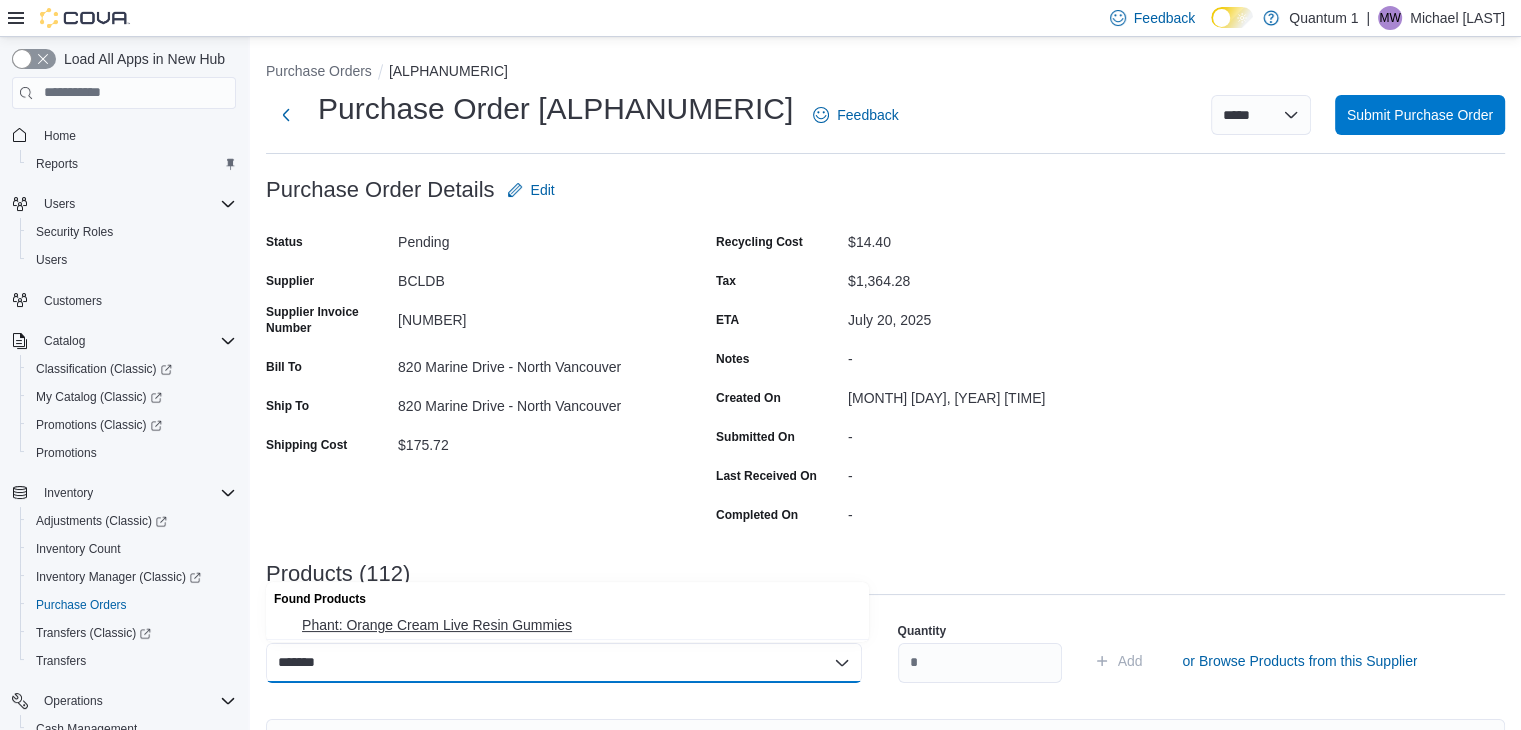 click on "Phant: Orange Cream Live Resin Gummies" at bounding box center [579, 625] 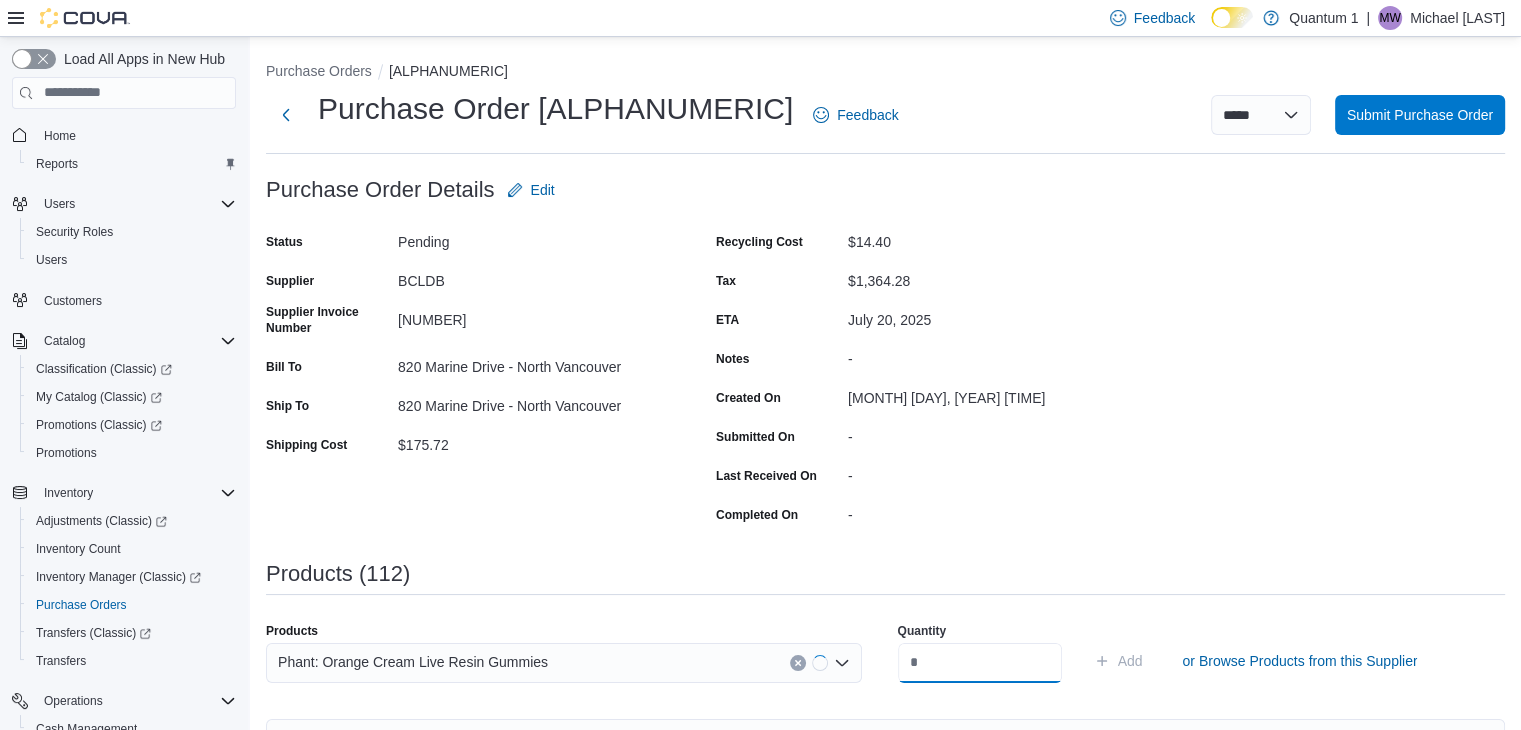 click at bounding box center [980, 663] 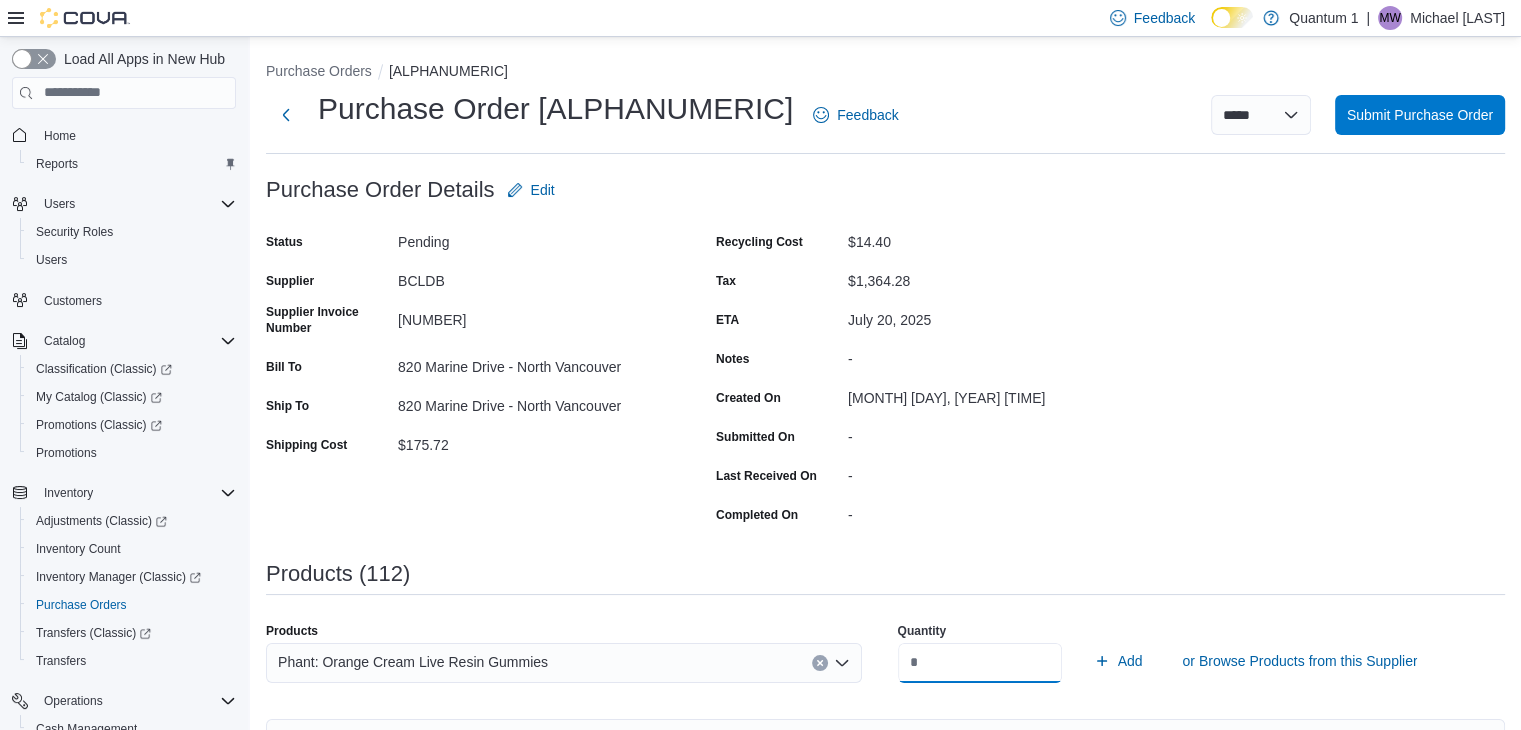 click on "Add" at bounding box center (1118, 661) 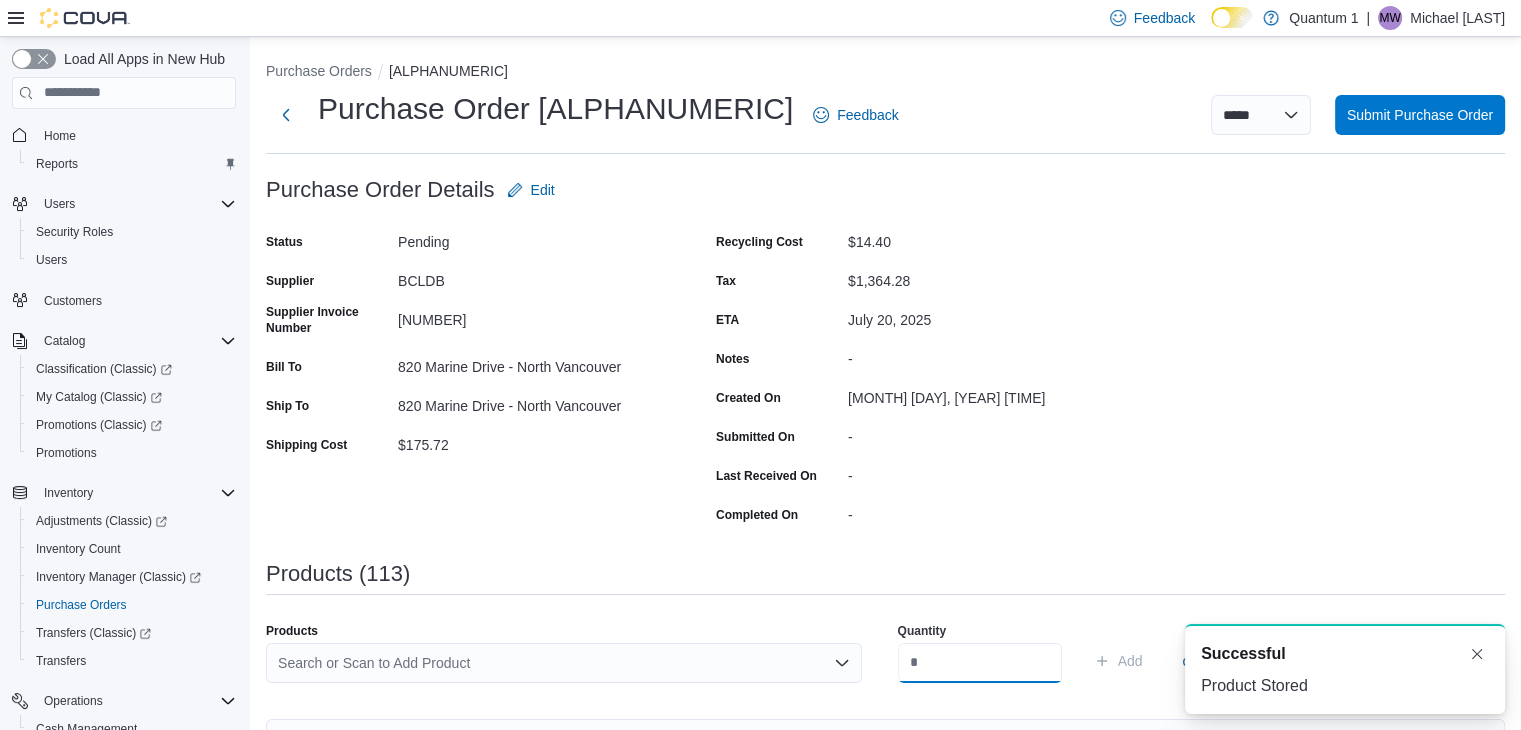 scroll, scrollTop: 7831, scrollLeft: 0, axis: vertical 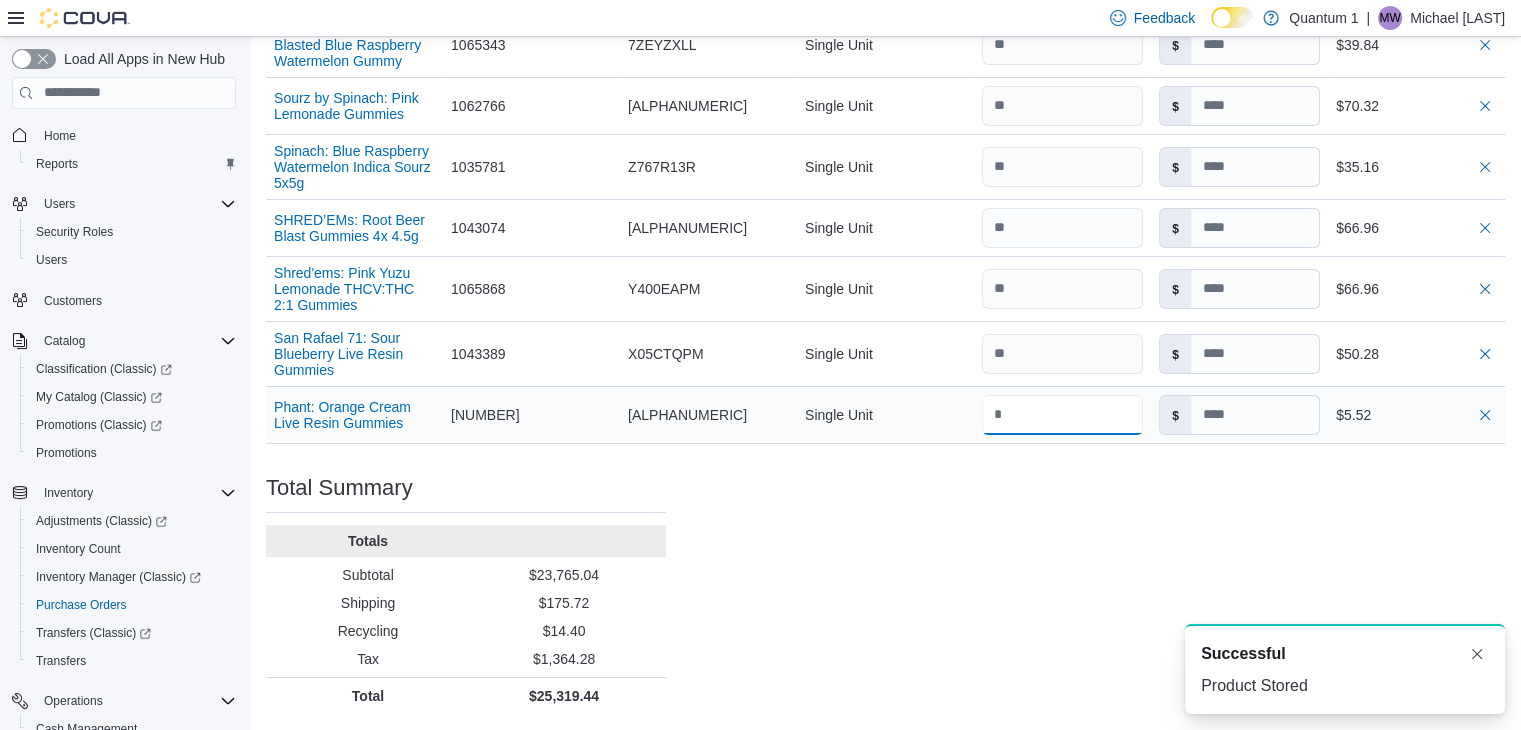 click at bounding box center (1062, 415) 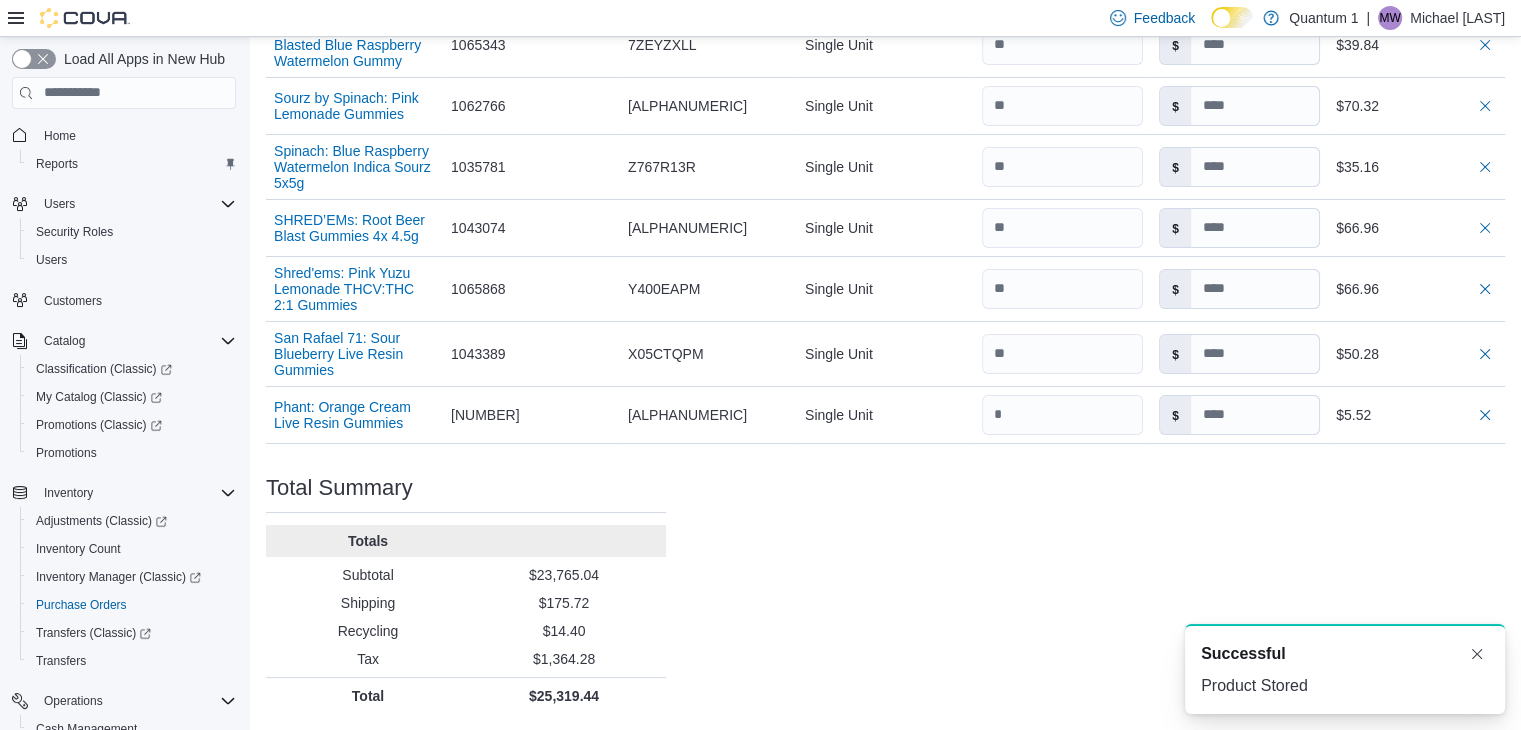 click on "Purchase Order: [PURCHASE ORDER NUMBER] Feedback Purchase Order Details   Edit Status Pending Supplier BCLDB Supplier Invoice Number [INVOICE NUMBER] Bill To [NUMBER] [STREET] - [CITY] Ship To [NUMBER] [STREET] - [CITY] Shipping Cost $175.72 Recycling Cost $14.40 Tax $1,364.28 ETA July 20, 2025 Notes - Created On July 13, 2025 1:06 PM Submitted On - Last Received On - Completed On - Products (113)     Products Search or Scan to Add Product Quantity  Add or Browse Products from this Supplier Sorting EuiBasicTable with search callback Item Supplier SKU Catalog SKU Unit Qty Unit Cost Total Foray Indica Blackberry Cream Disposable Vape Pen .3G Supplier SKU 1018647 Catalog SKU 6JRXXLY4 Unit Single Unit Qty Unit Cost $ Total $318.96 VoxPuffz: Peach Melonberry Rechargeable Disposable Vape 1.2g Supplier SKU 1066016 Catalog SKU CJKAQBFN Unit Single Unit Qty Unit Cost $ Total $329.88 BOXHOT: Alien OG All-in-One Disposable Vape 1G Supplier SKU 1065319 Catalog SKU 03YYRAVM Unit Single Unit Qty Unit Cost $ Total $268.68 Unit" at bounding box center (885, -3312) 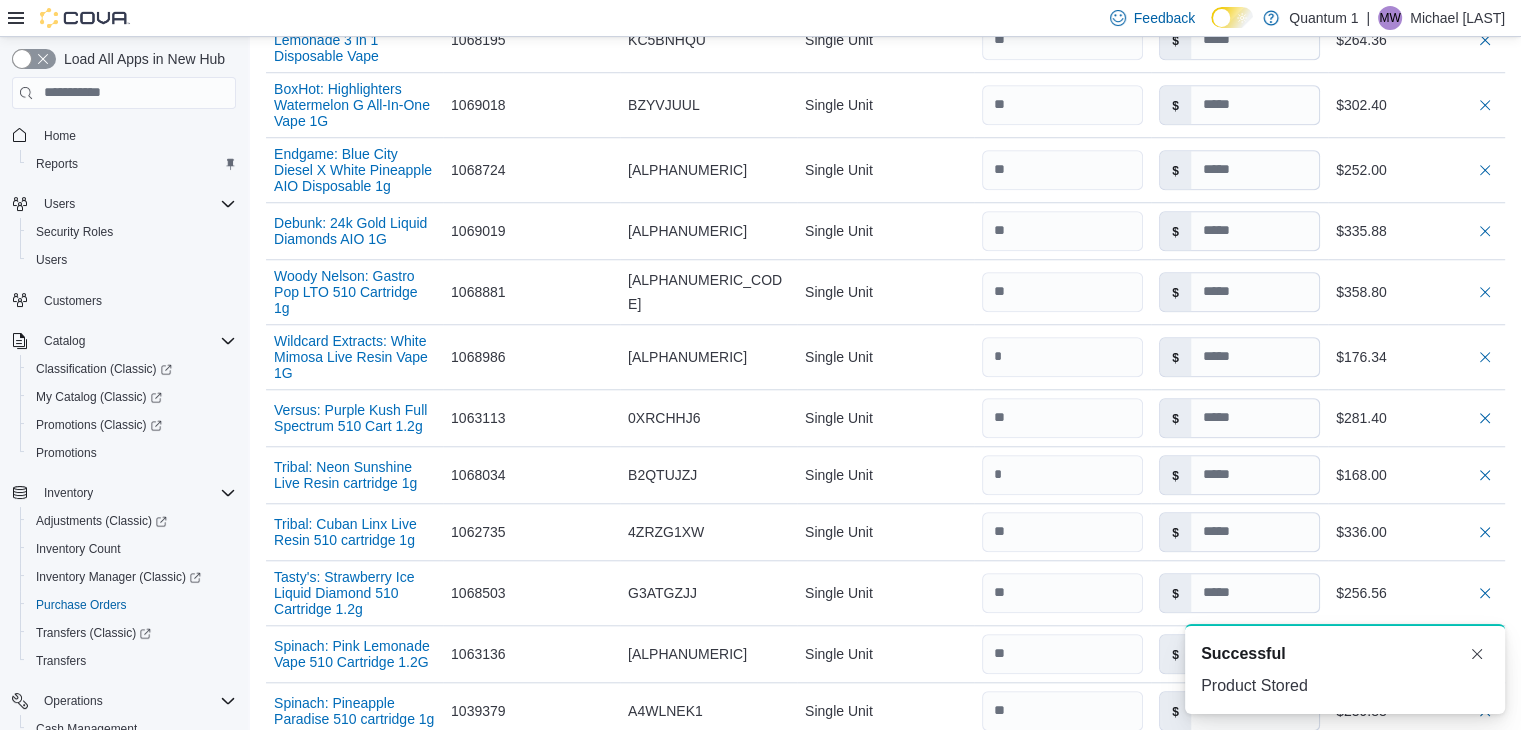 scroll, scrollTop: 0, scrollLeft: 0, axis: both 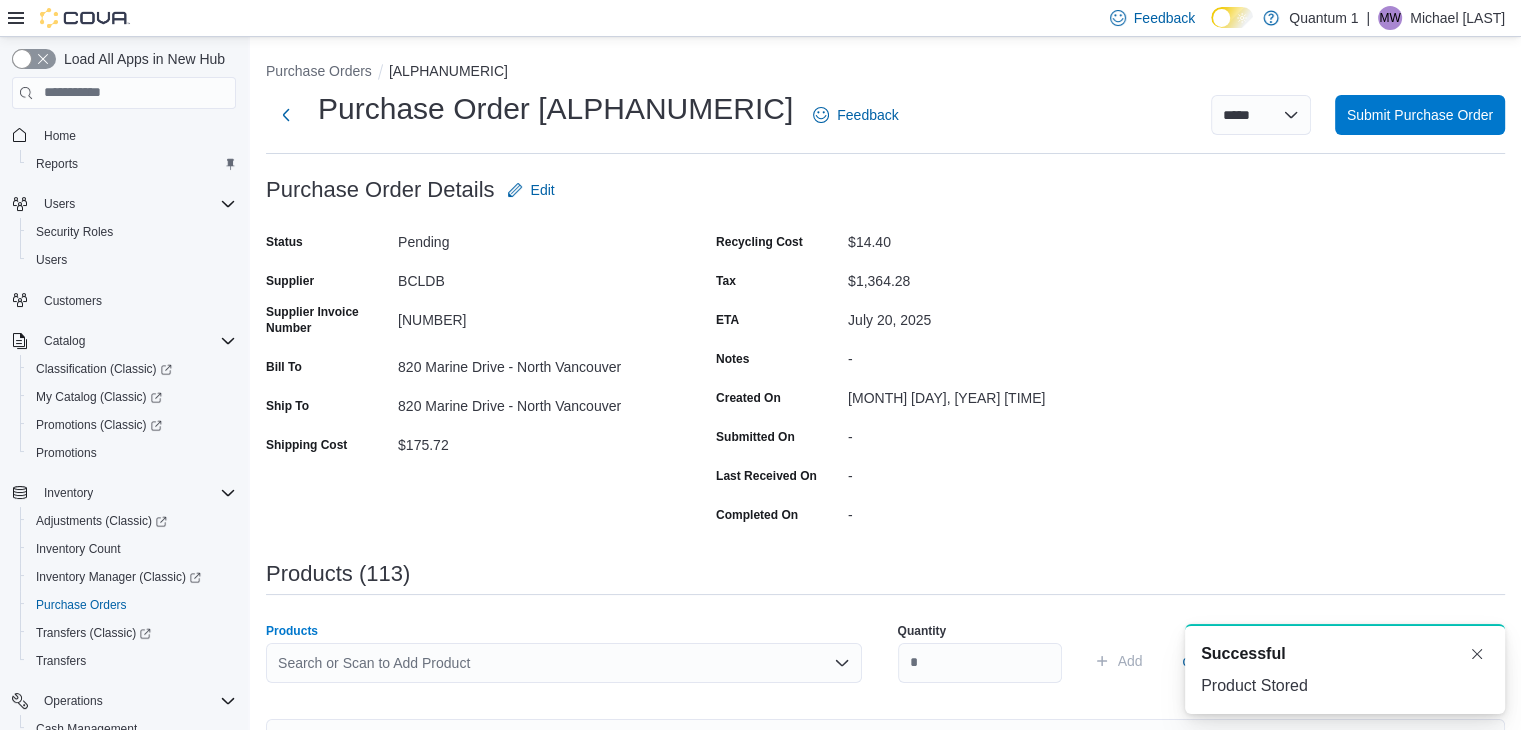 click on "Search or Scan to Add Product" at bounding box center [564, 663] 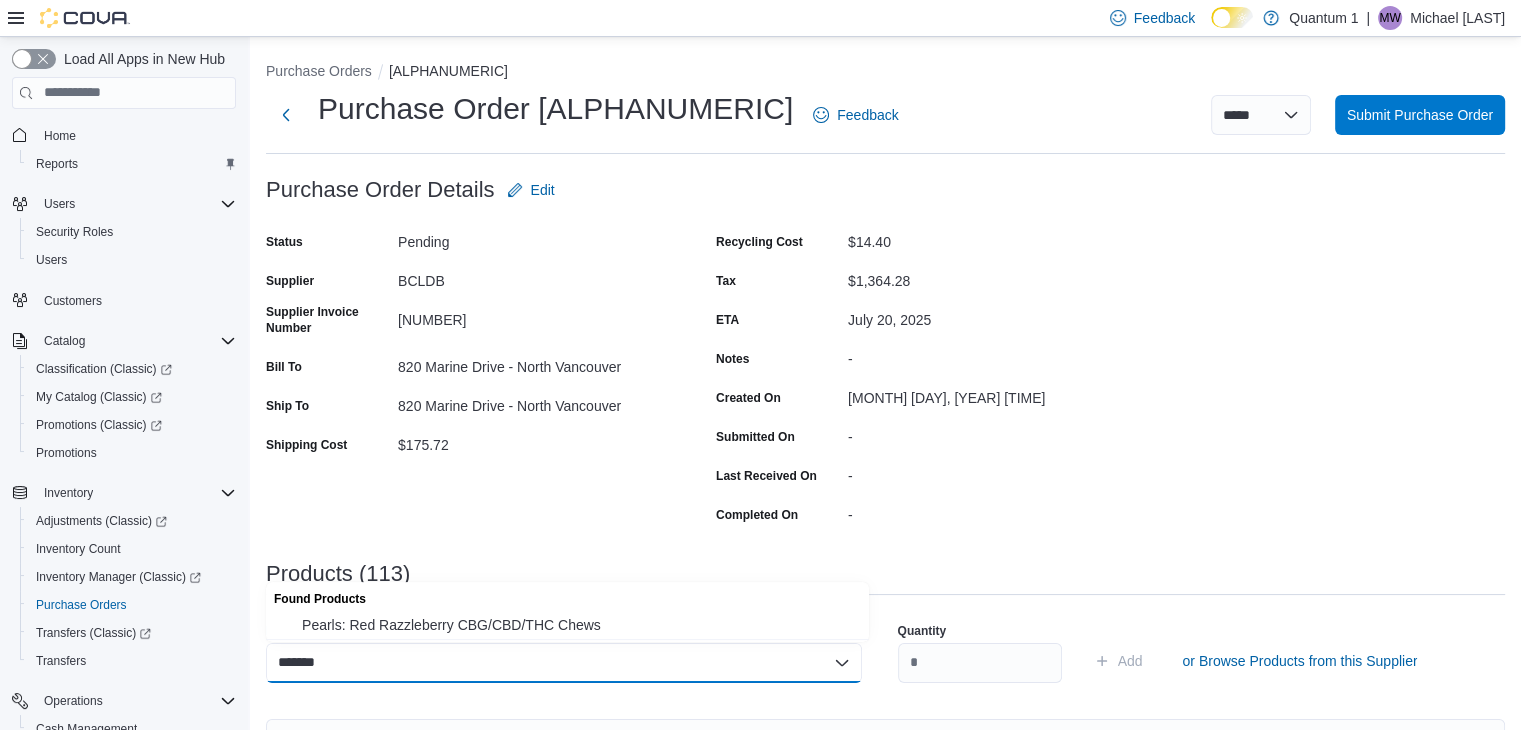 click on "*******" at bounding box center [564, 663] 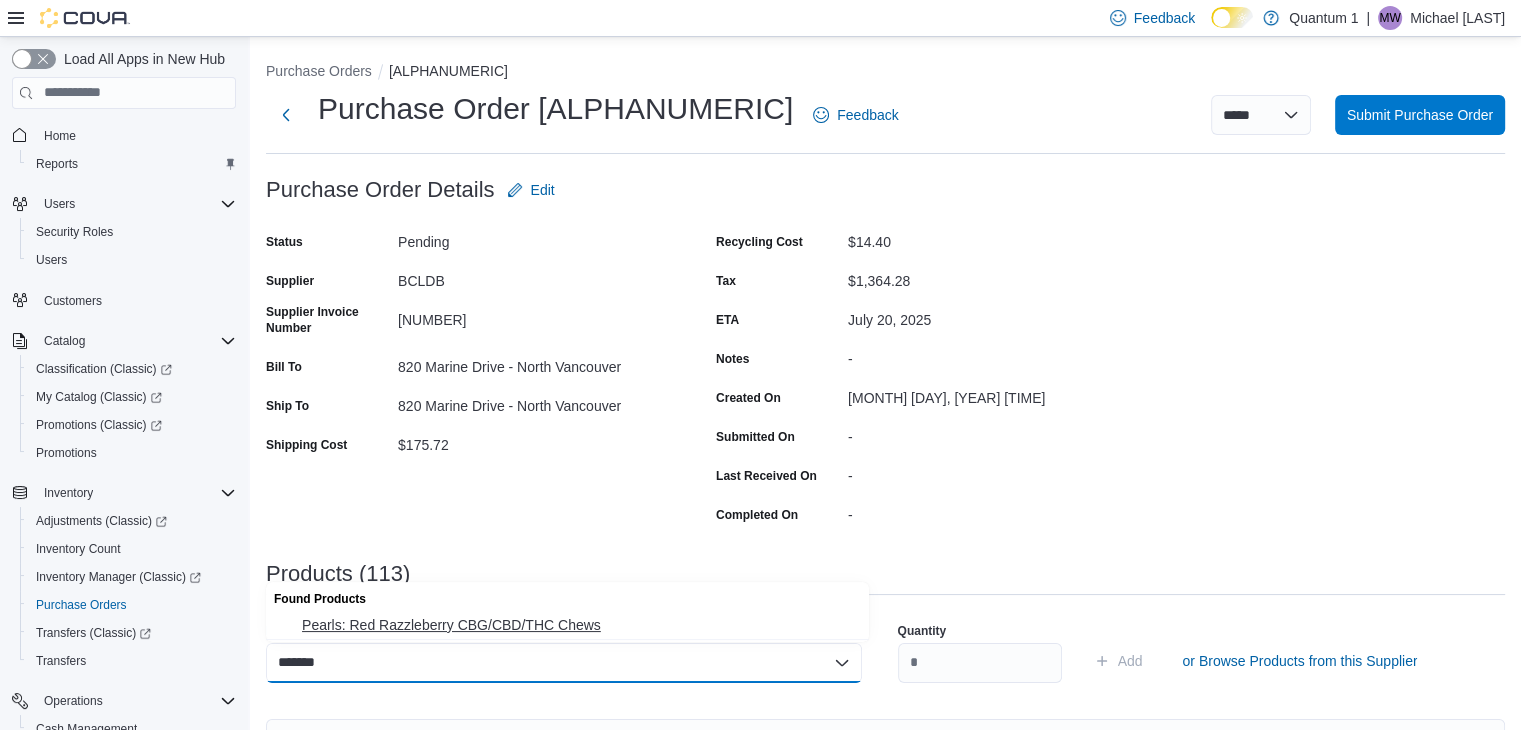 click on "Pearls: Red Razzleberry CBG/CBD/THC Chews" at bounding box center (579, 625) 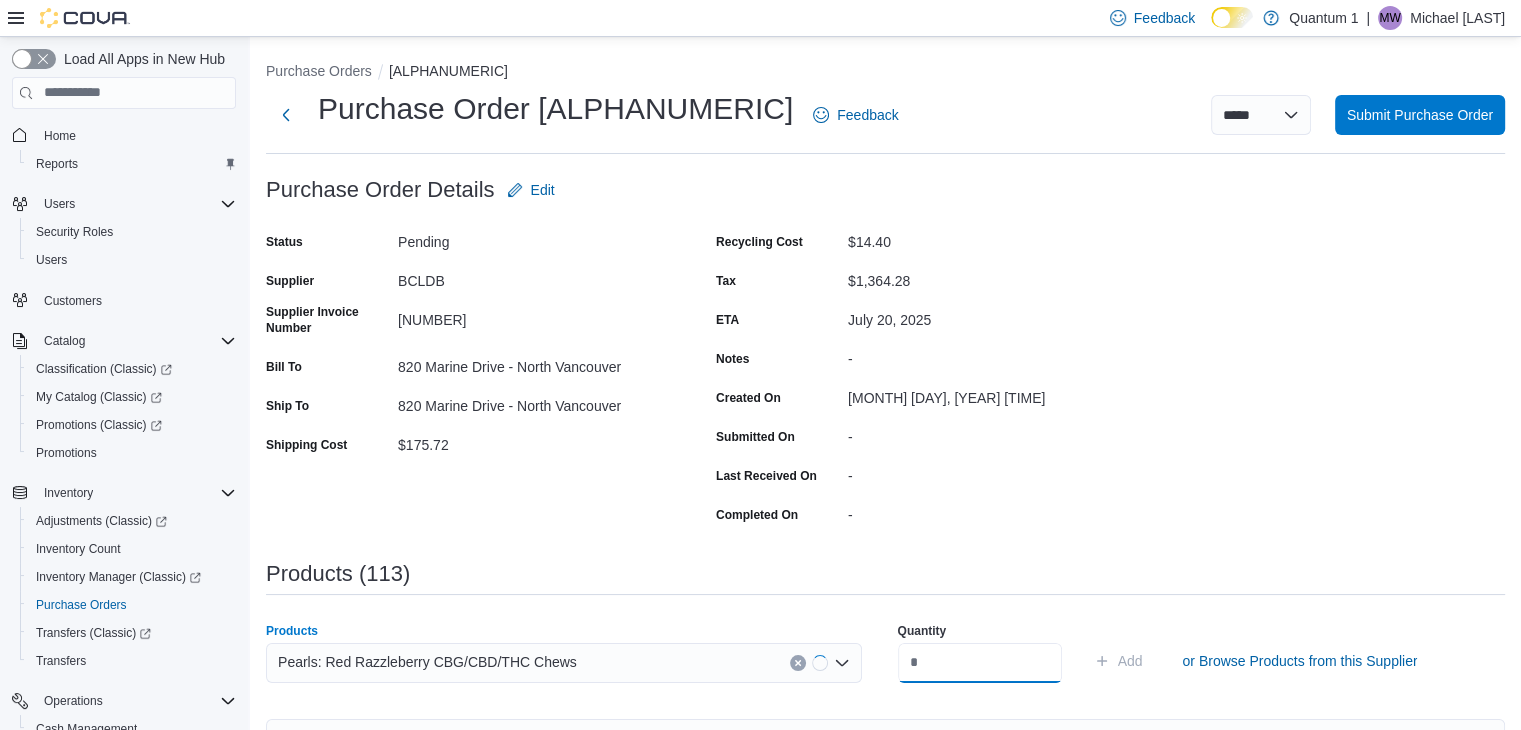 click at bounding box center (980, 663) 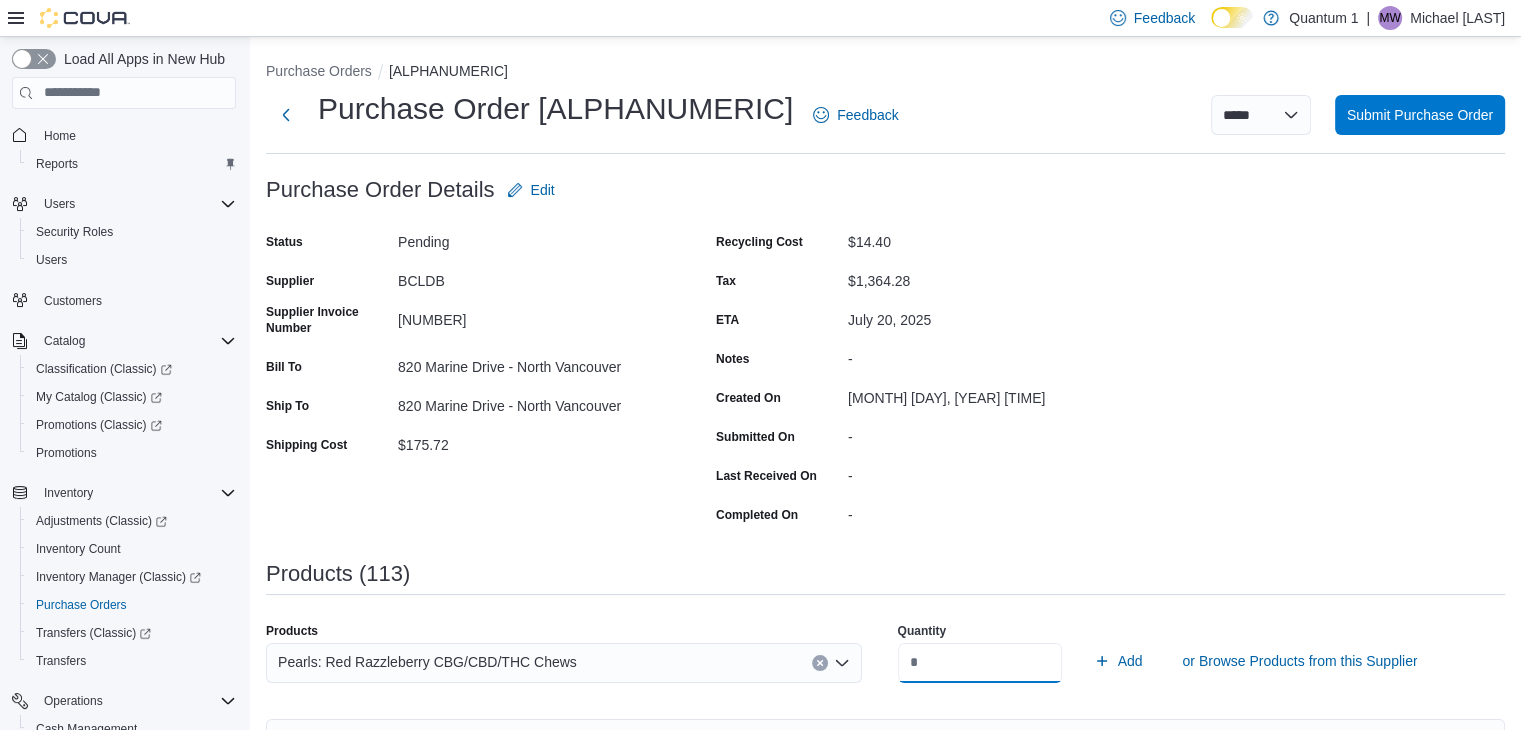 click on "Add" at bounding box center (1118, 661) 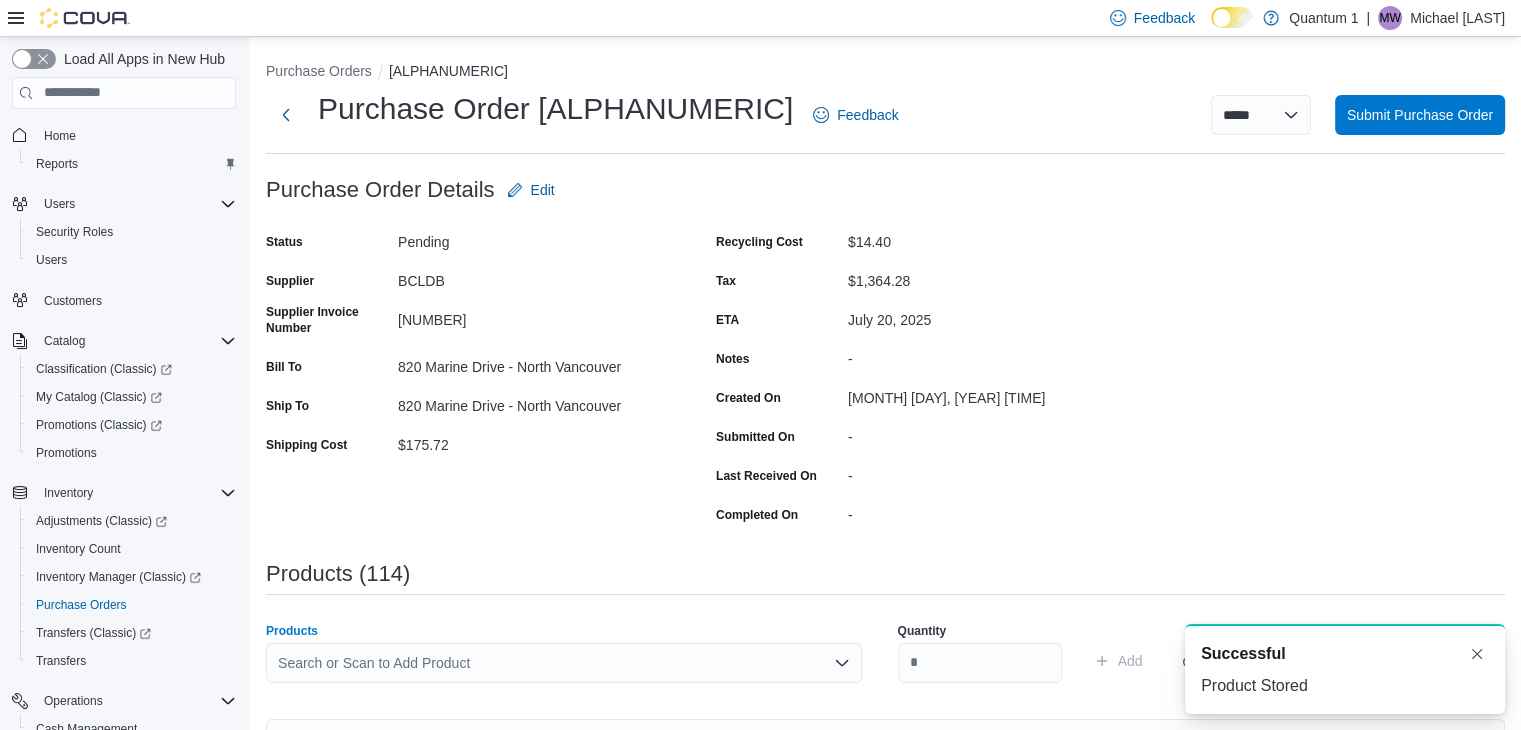 click on "Search or Scan to Add Product" at bounding box center (564, 663) 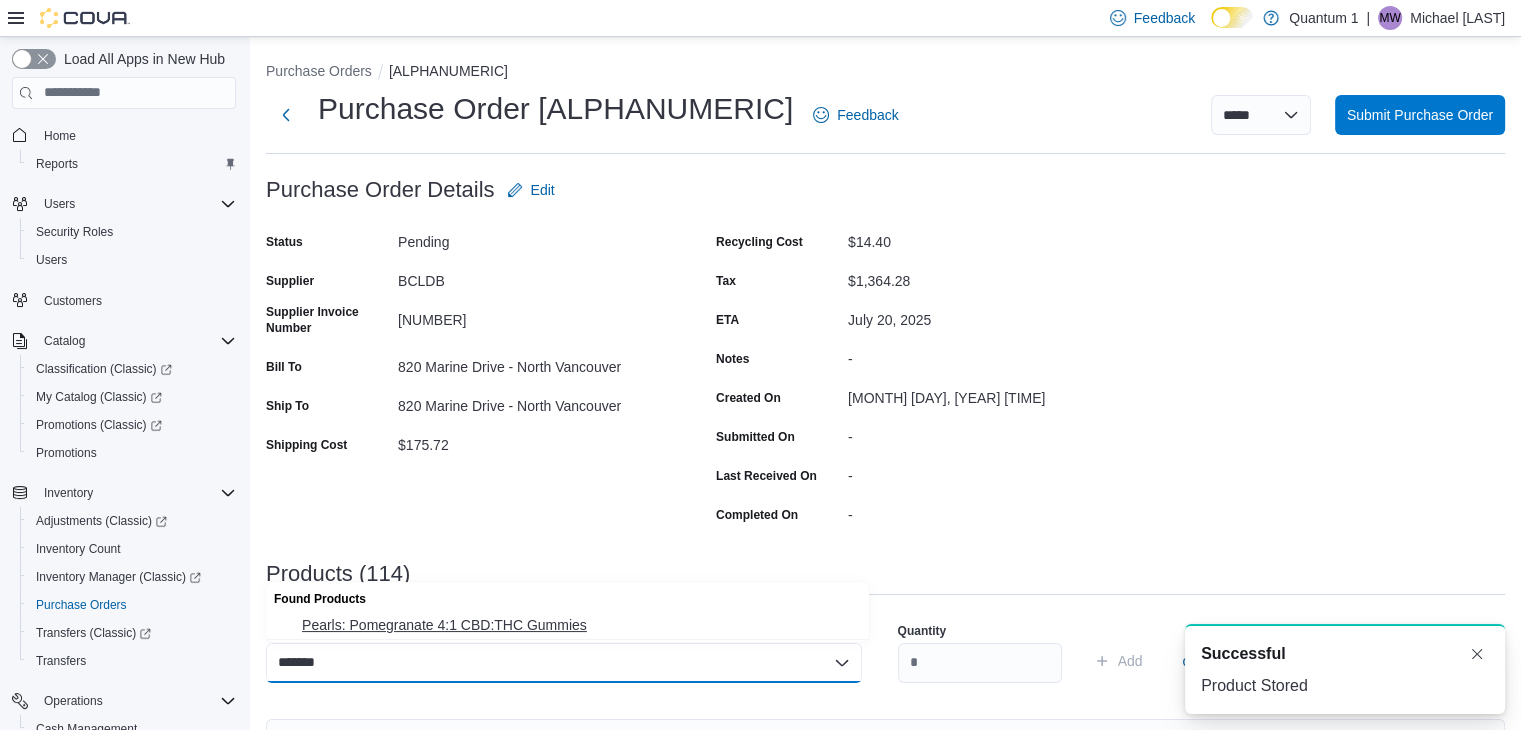 drag, startPoint x: 523, startPoint y: 629, endPoint x: 874, endPoint y: 665, distance: 352.84134 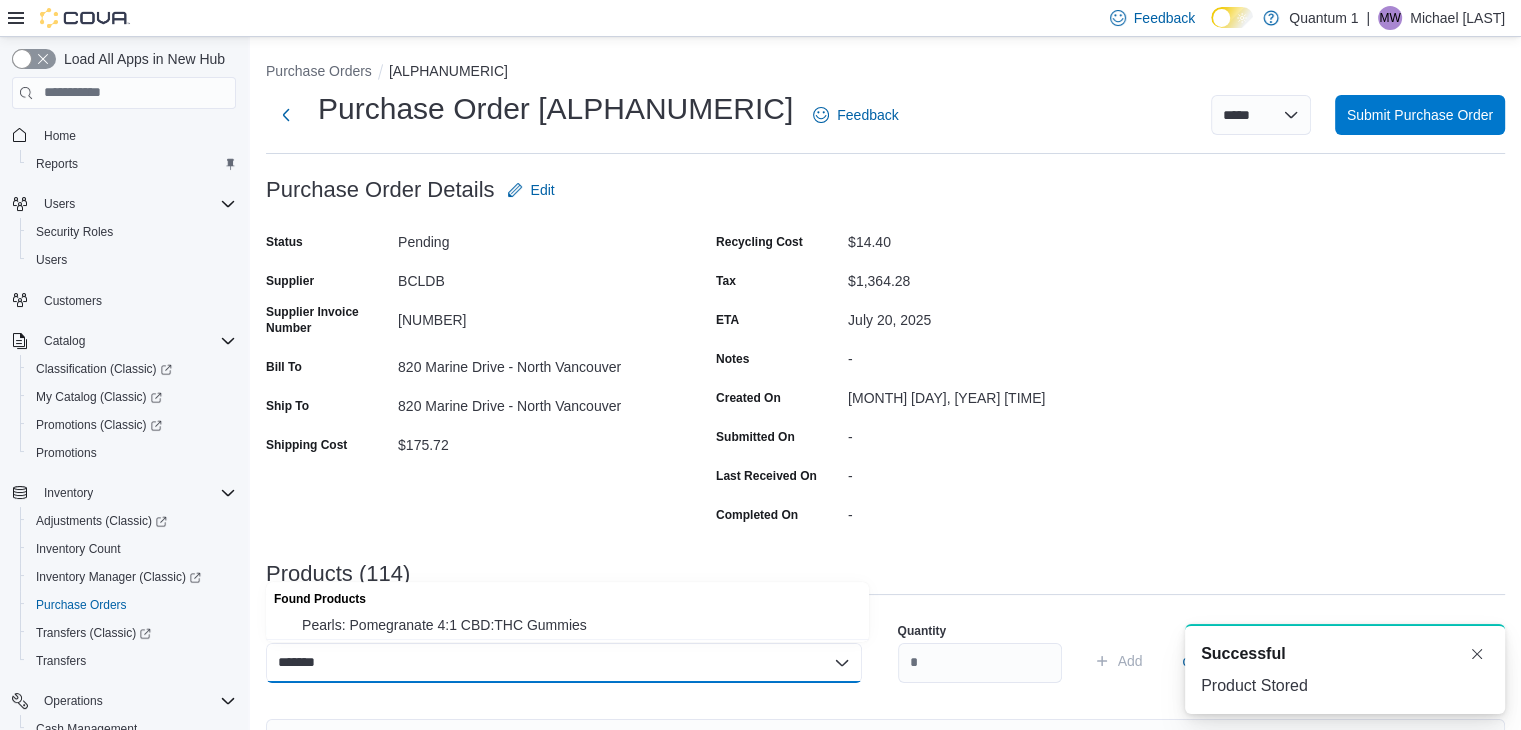 click on "Pearls: Pomegranate 4:1 CBD:THC Gummies" at bounding box center (579, 625) 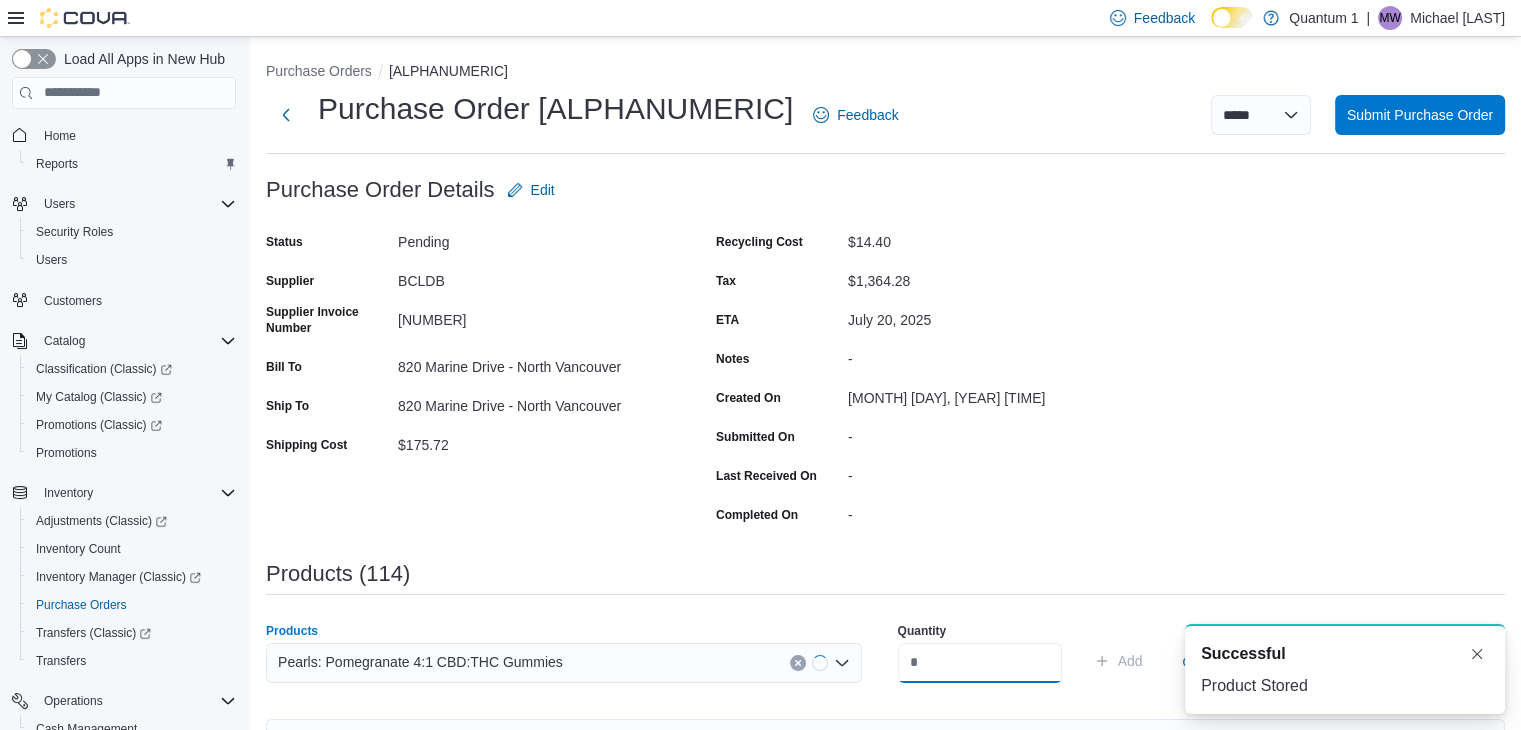 click at bounding box center (980, 663) 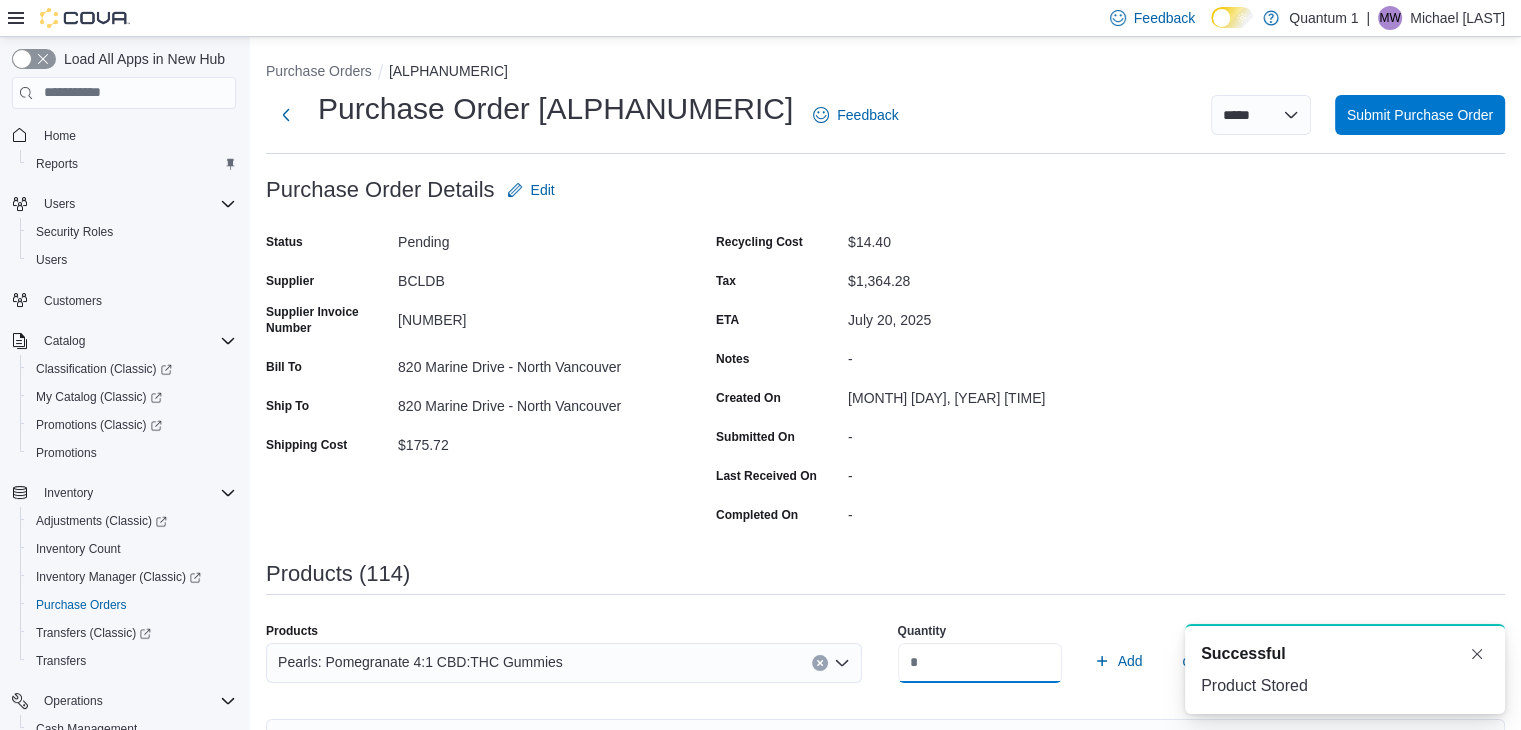 click on "Add" at bounding box center (1118, 661) 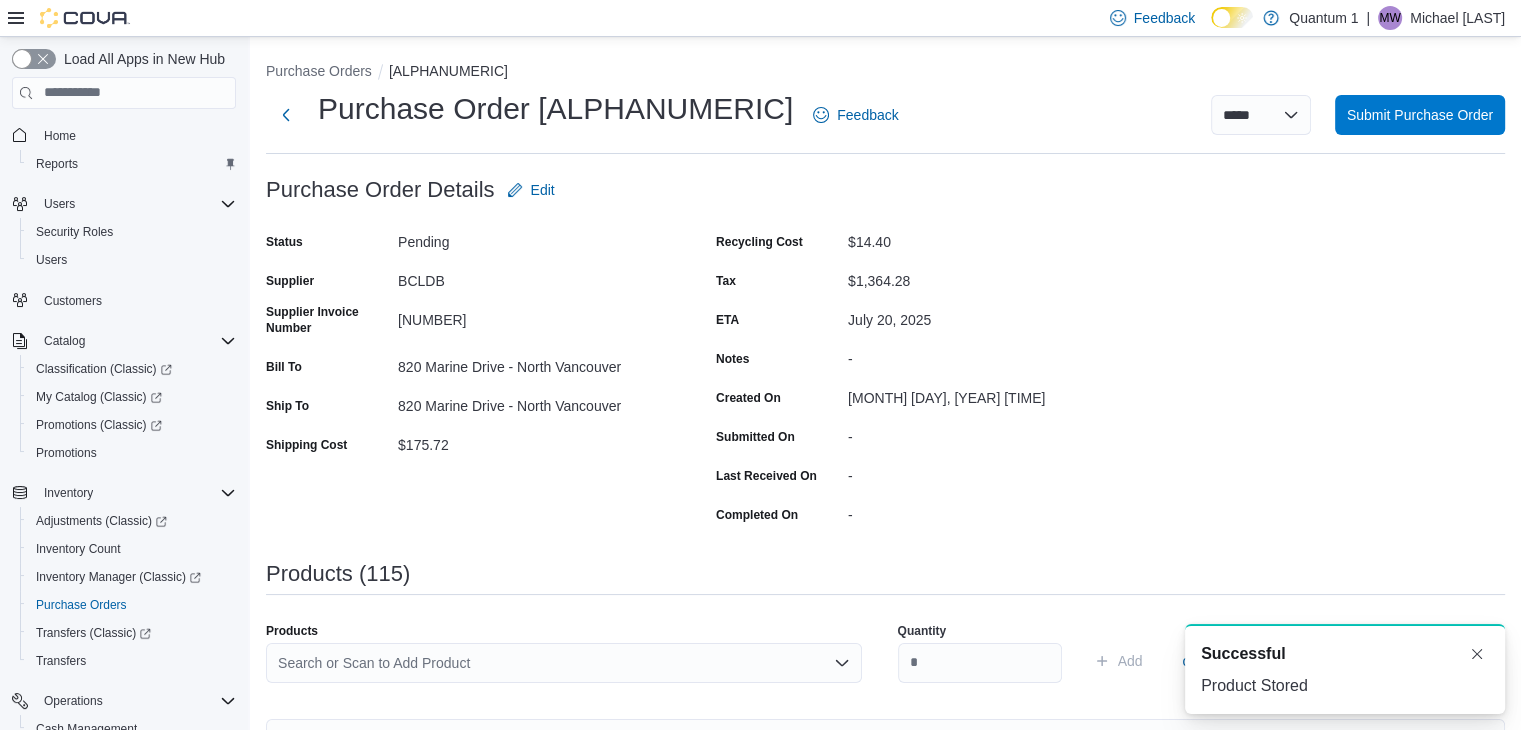 click on "Search or Scan to Add Product" at bounding box center (564, 663) 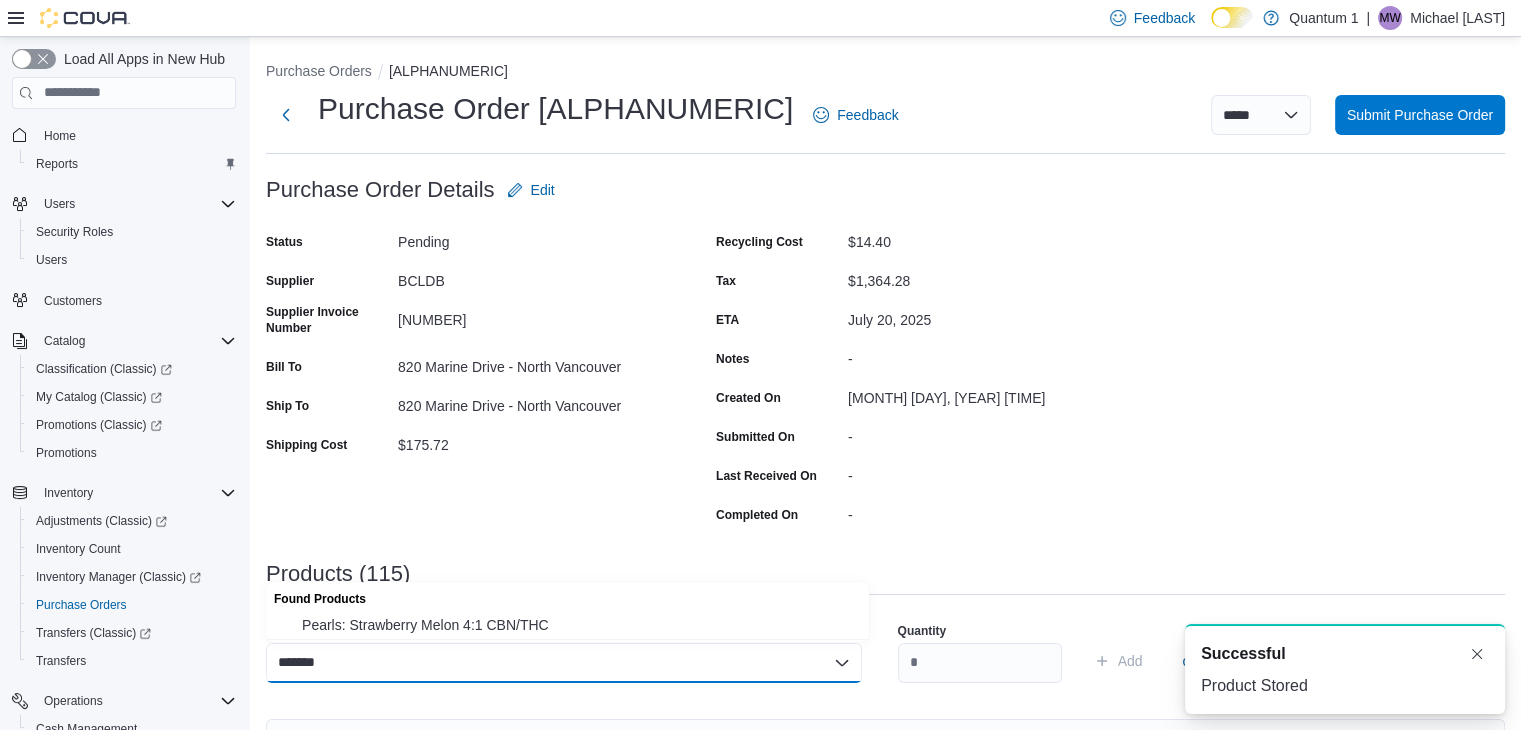 drag, startPoint x: 516, startPoint y: 622, endPoint x: 908, endPoint y: 663, distance: 394.1383 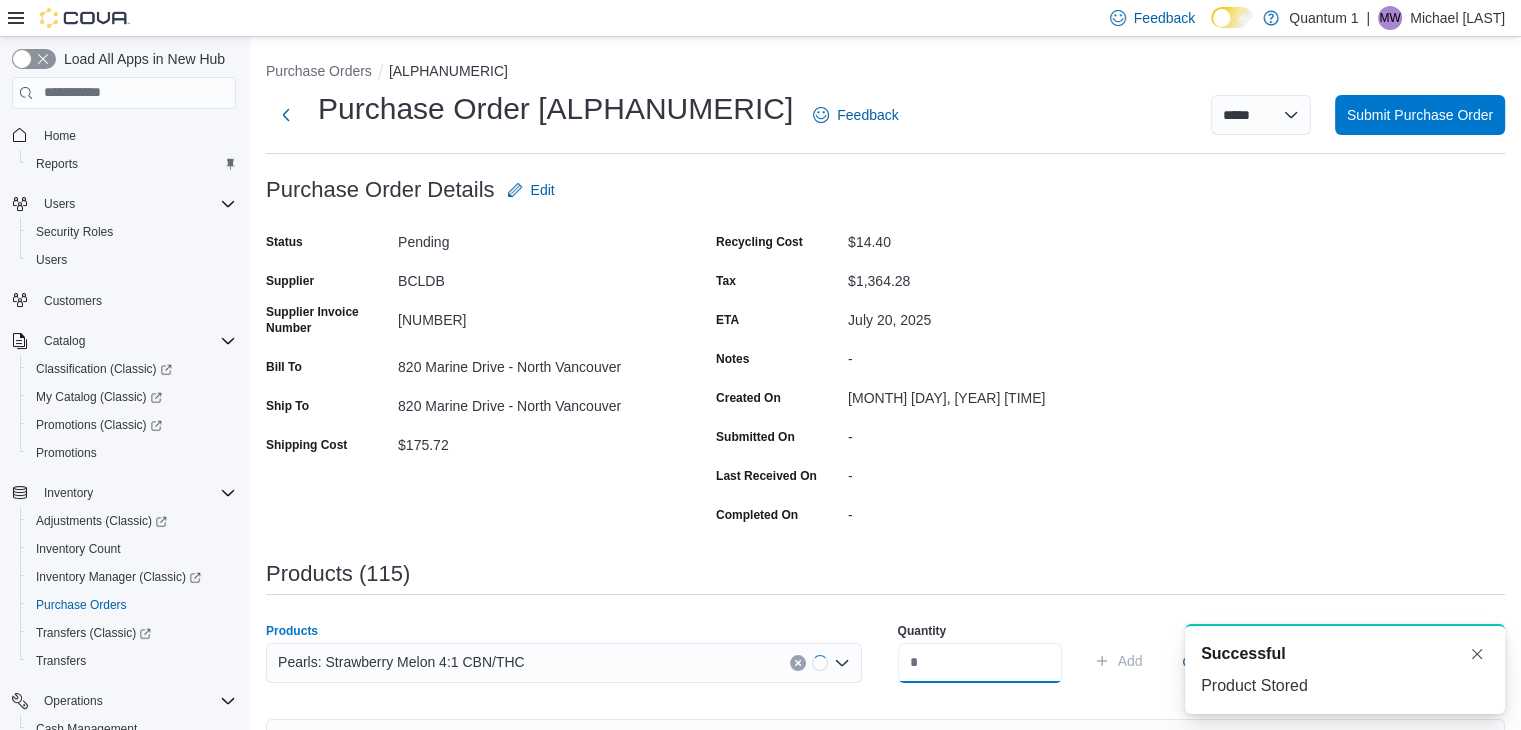 click at bounding box center (980, 663) 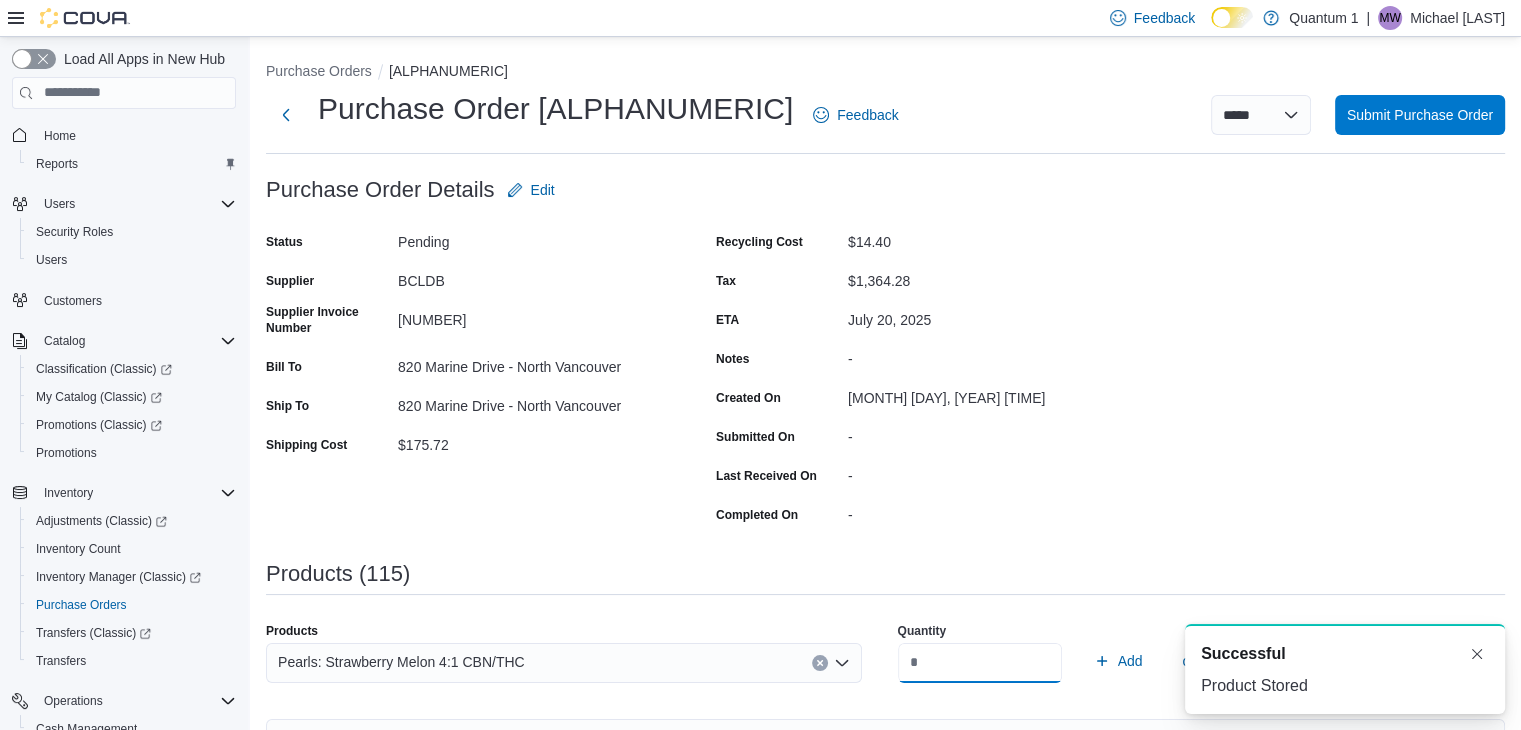 click on "Add" at bounding box center (1118, 661) 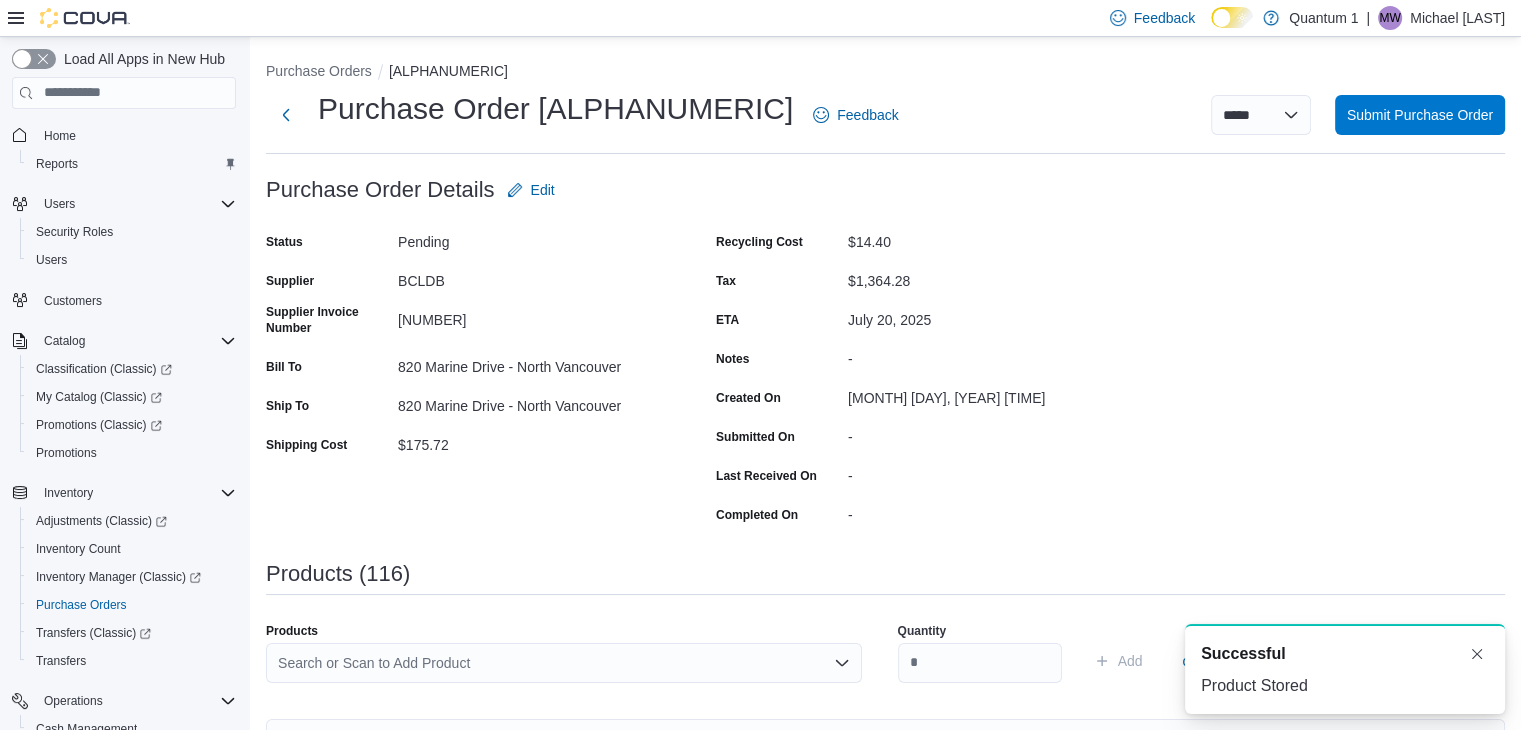 click on "Search or Scan to Add Product" at bounding box center [564, 663] 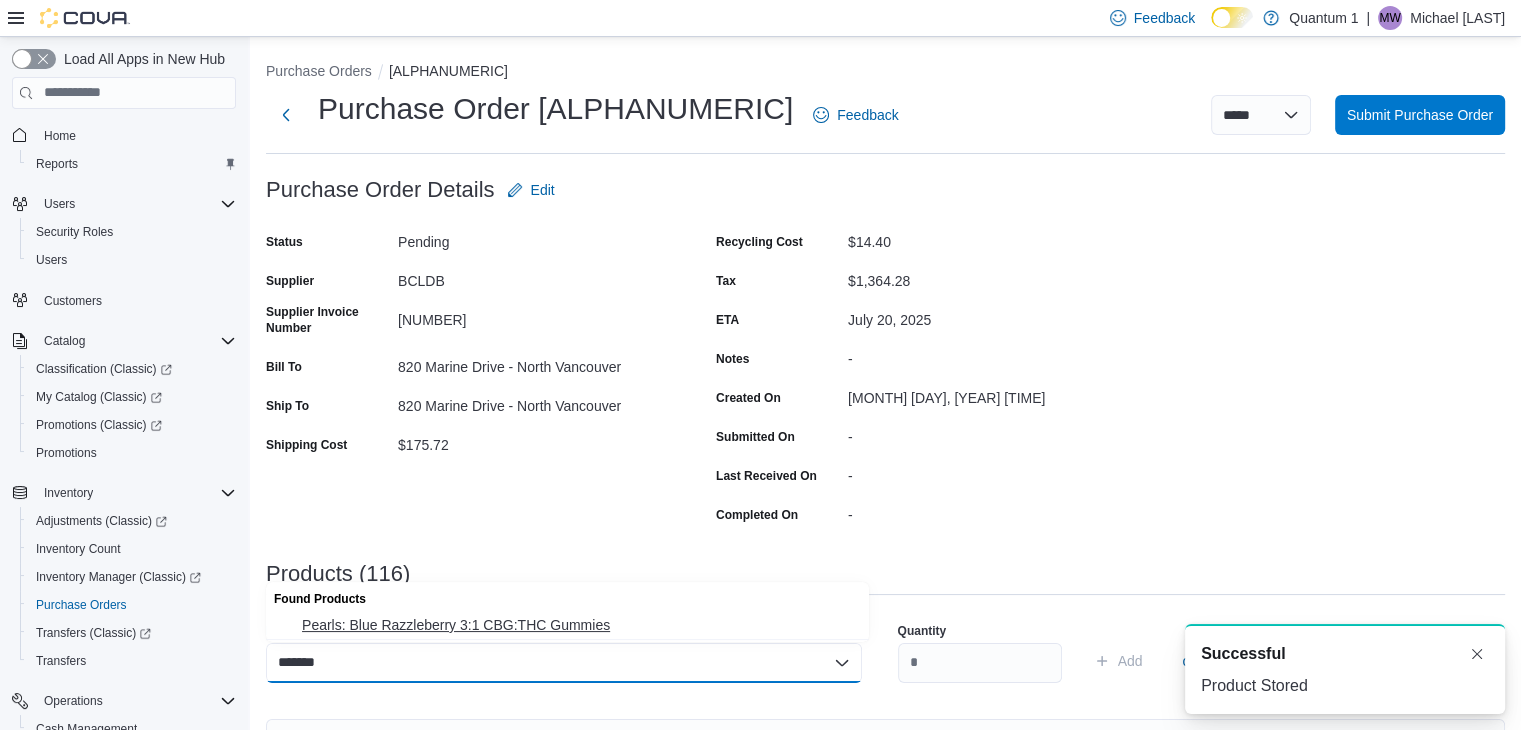 drag, startPoint x: 540, startPoint y: 621, endPoint x: 989, endPoint y: 672, distance: 451.88715 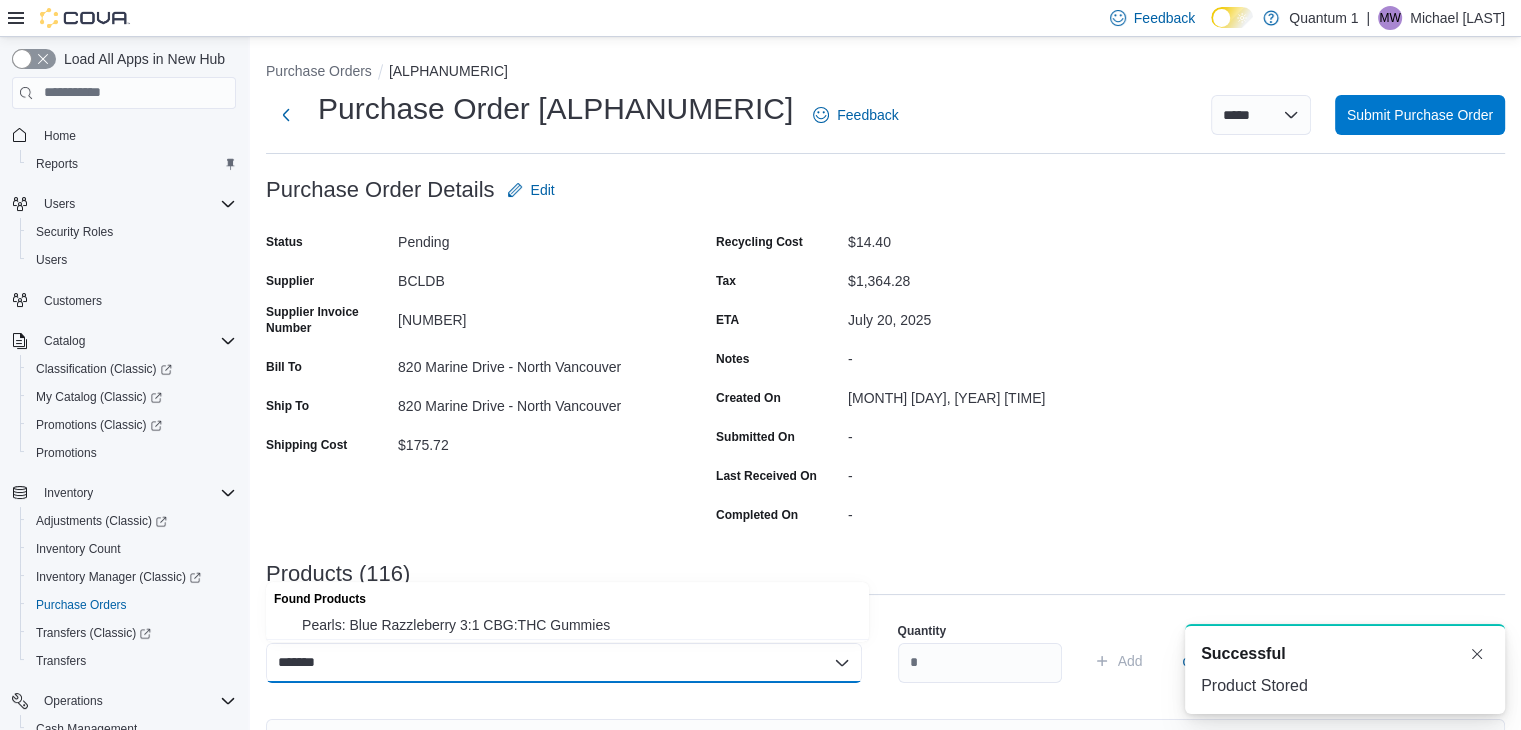 click on "Pearls: Blue Razzleberry 3:1 CBG:THC Gummies" at bounding box center (579, 625) 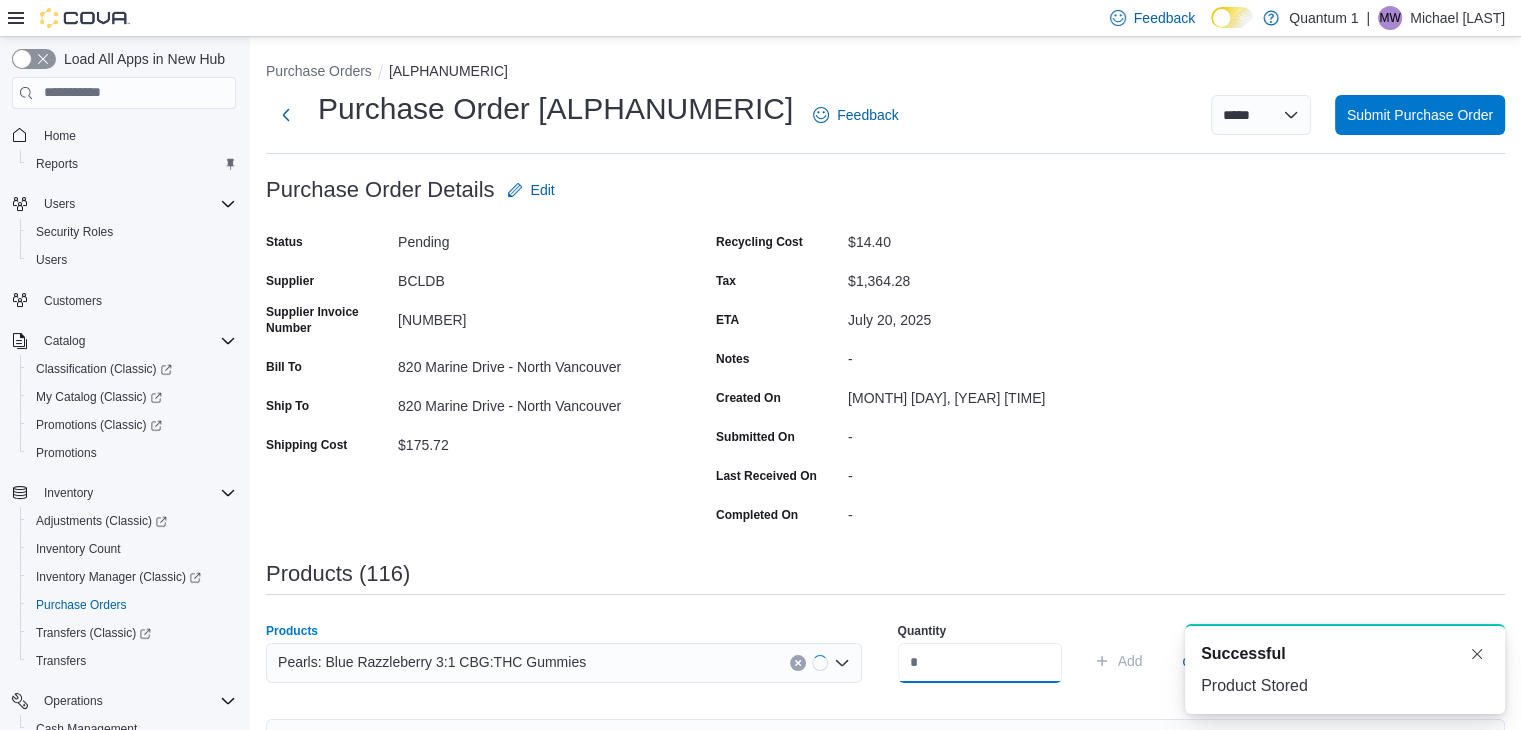 click at bounding box center (980, 663) 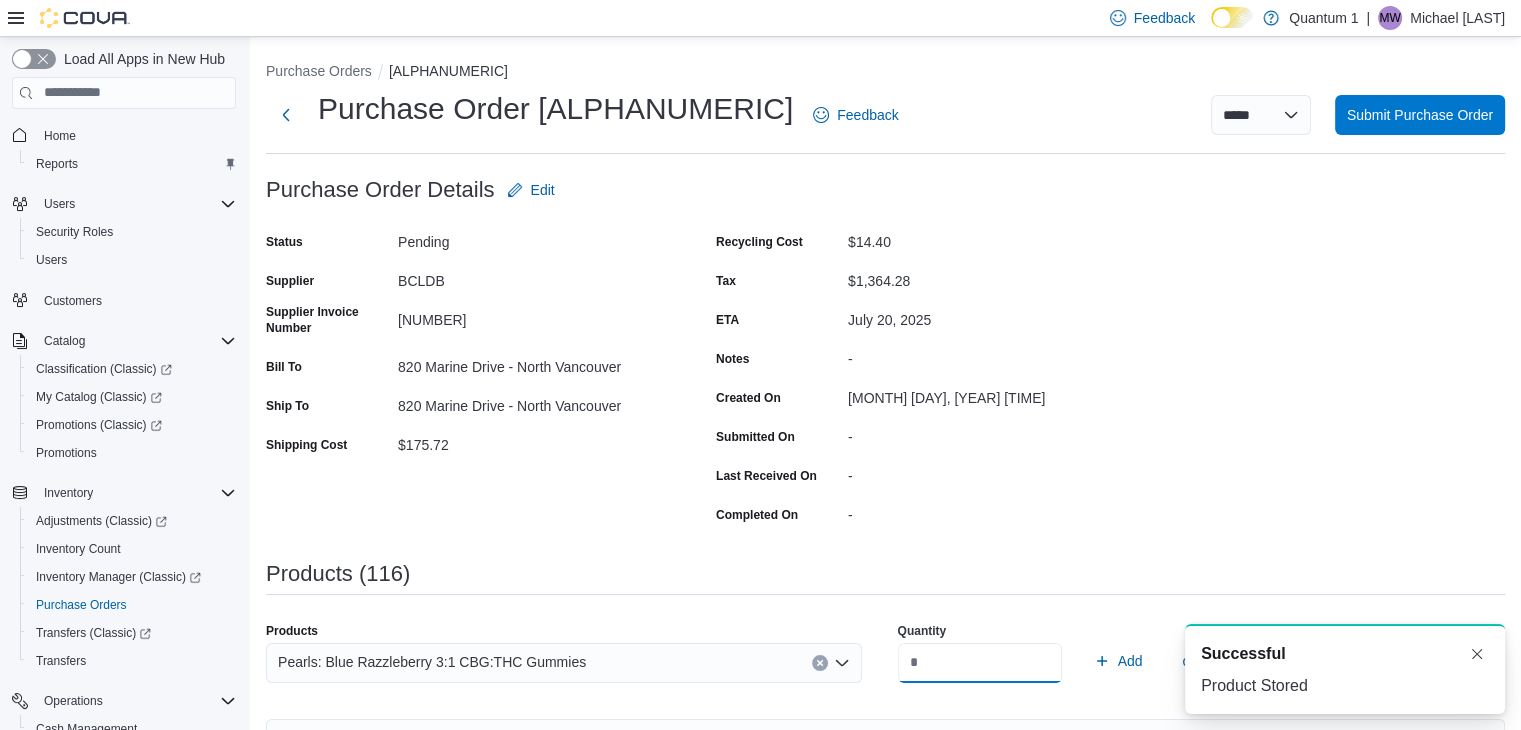 click on "Add" at bounding box center (1118, 661) 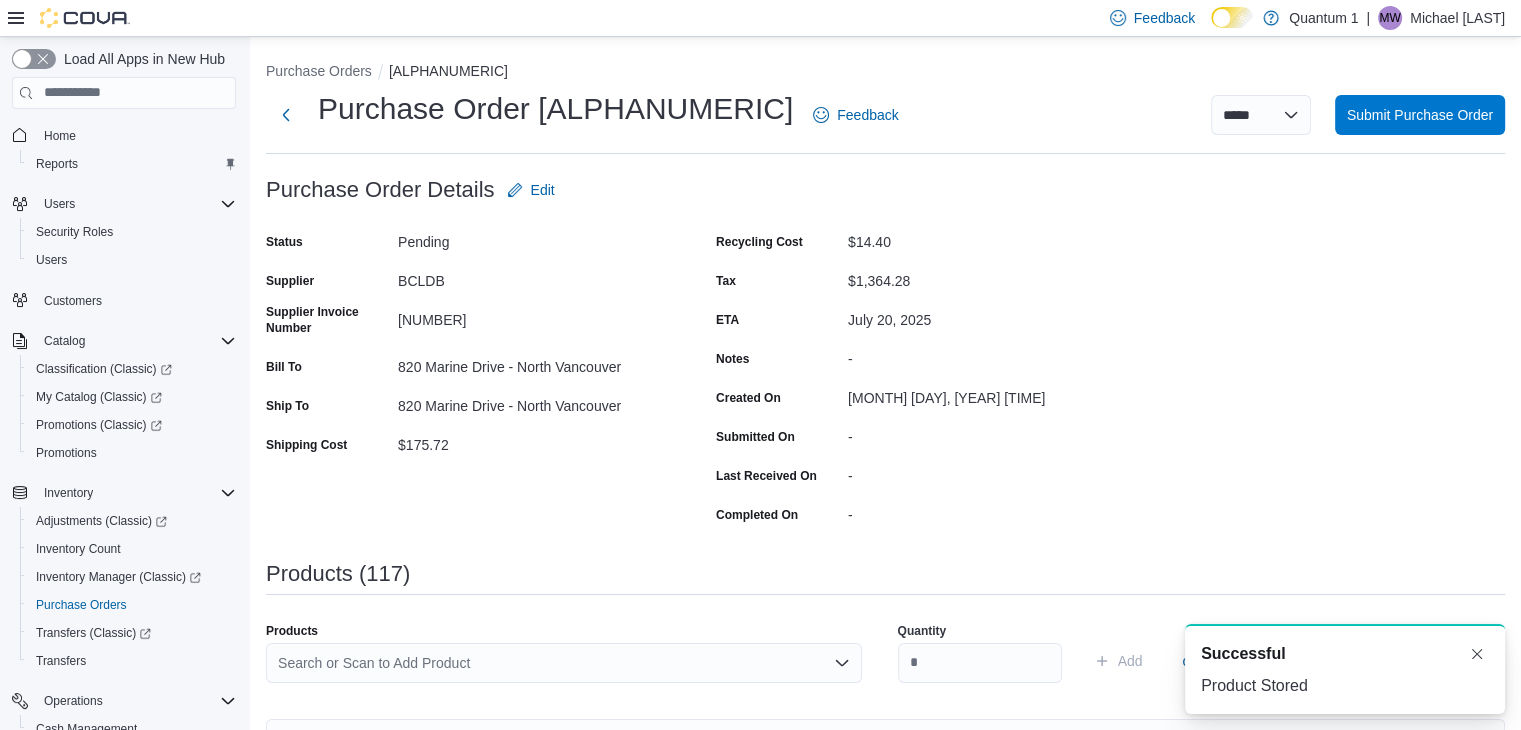 click on "Search or Scan to Add Product" at bounding box center (564, 663) 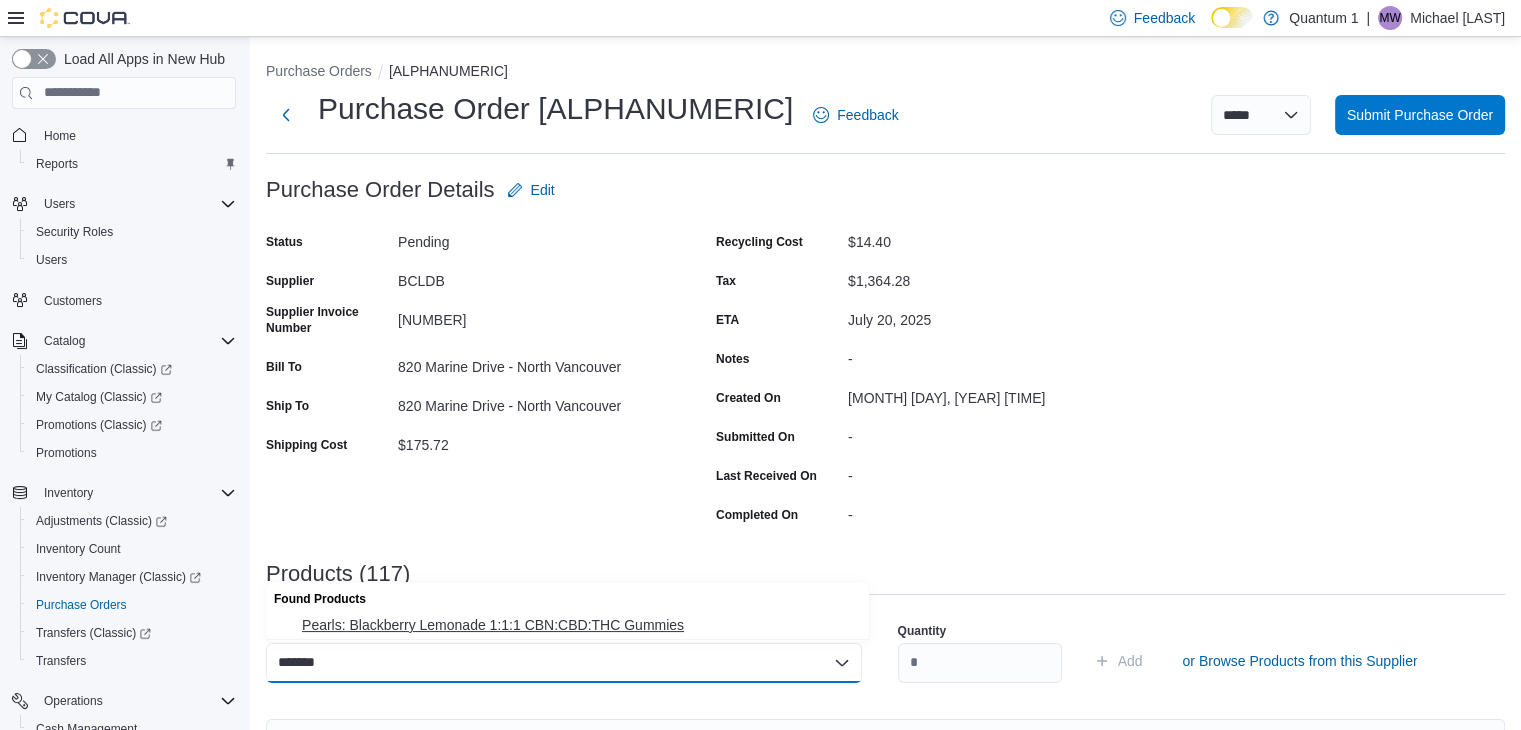 click on "Pearls: Blackberry Lemonade 1:1:1 CBN:CBD:THC Gummies" at bounding box center [579, 625] 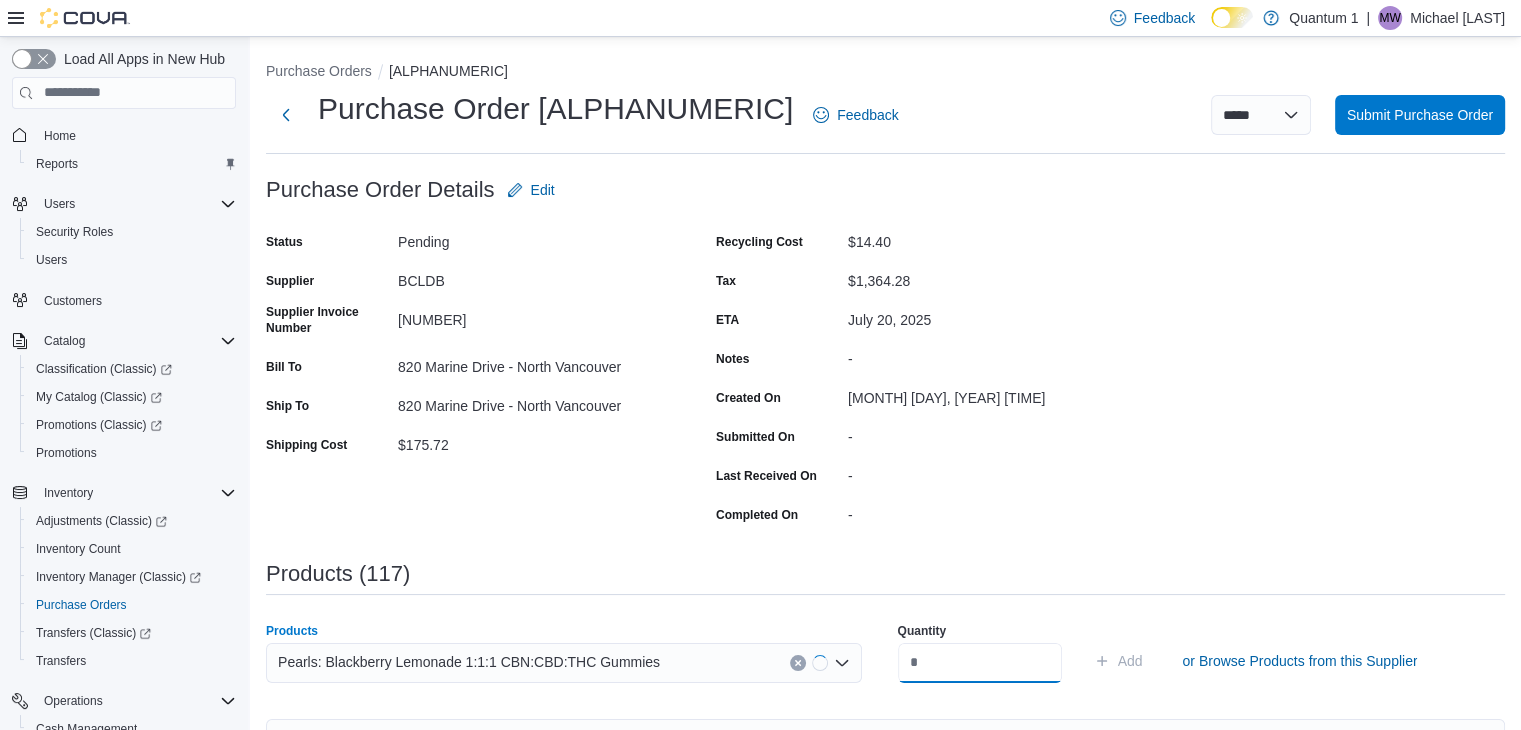click at bounding box center [980, 663] 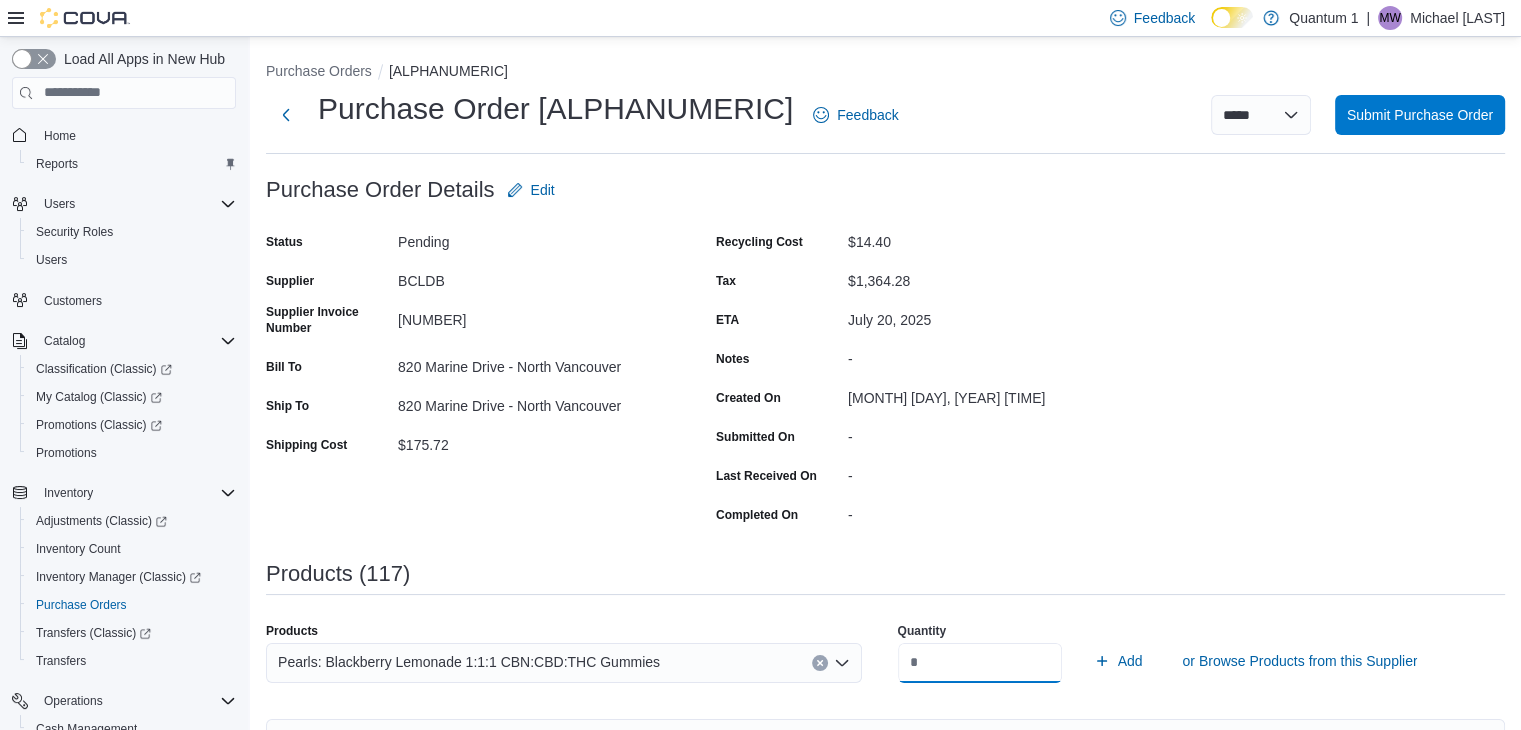 click on "Add" at bounding box center [1118, 661] 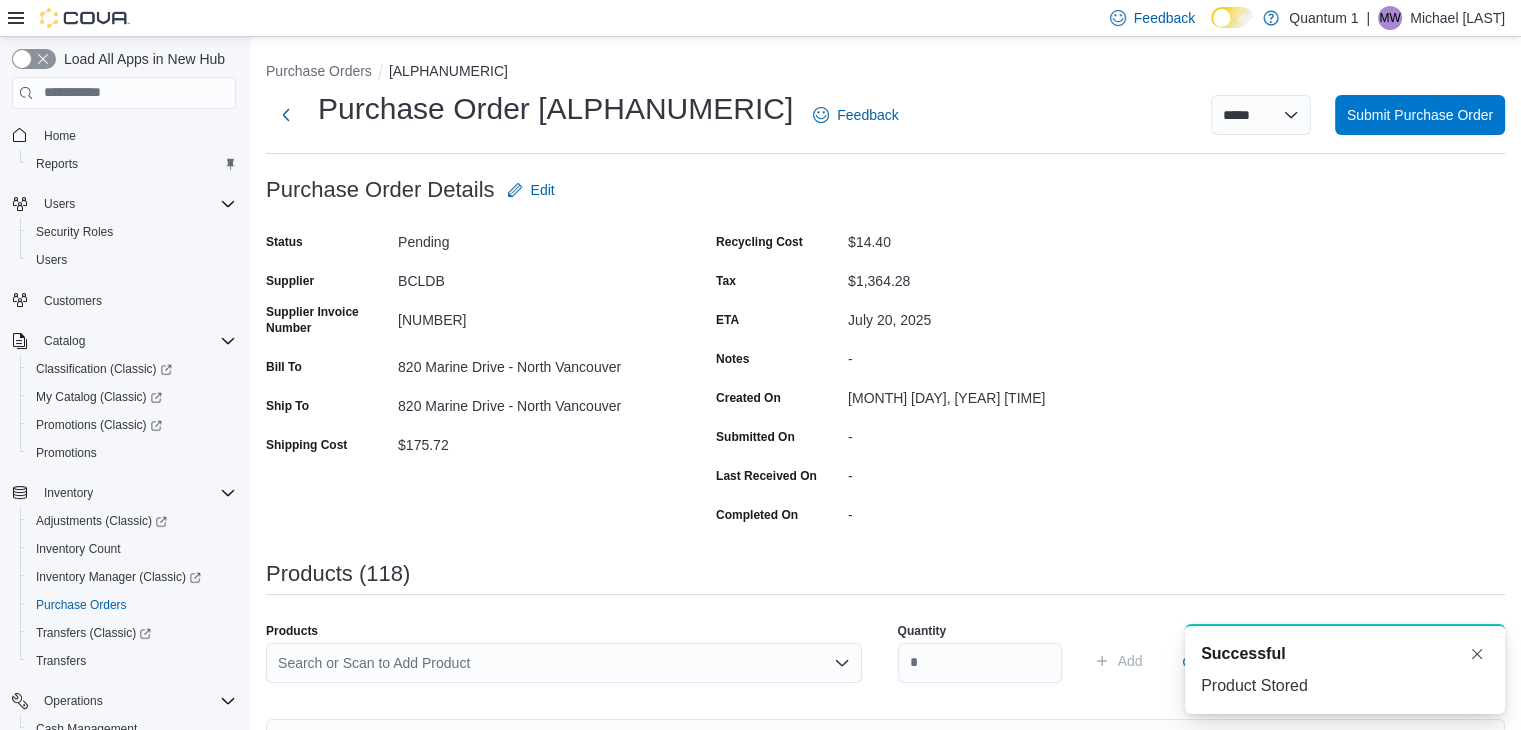 click on "Search or Scan to Add Product" at bounding box center (564, 663) 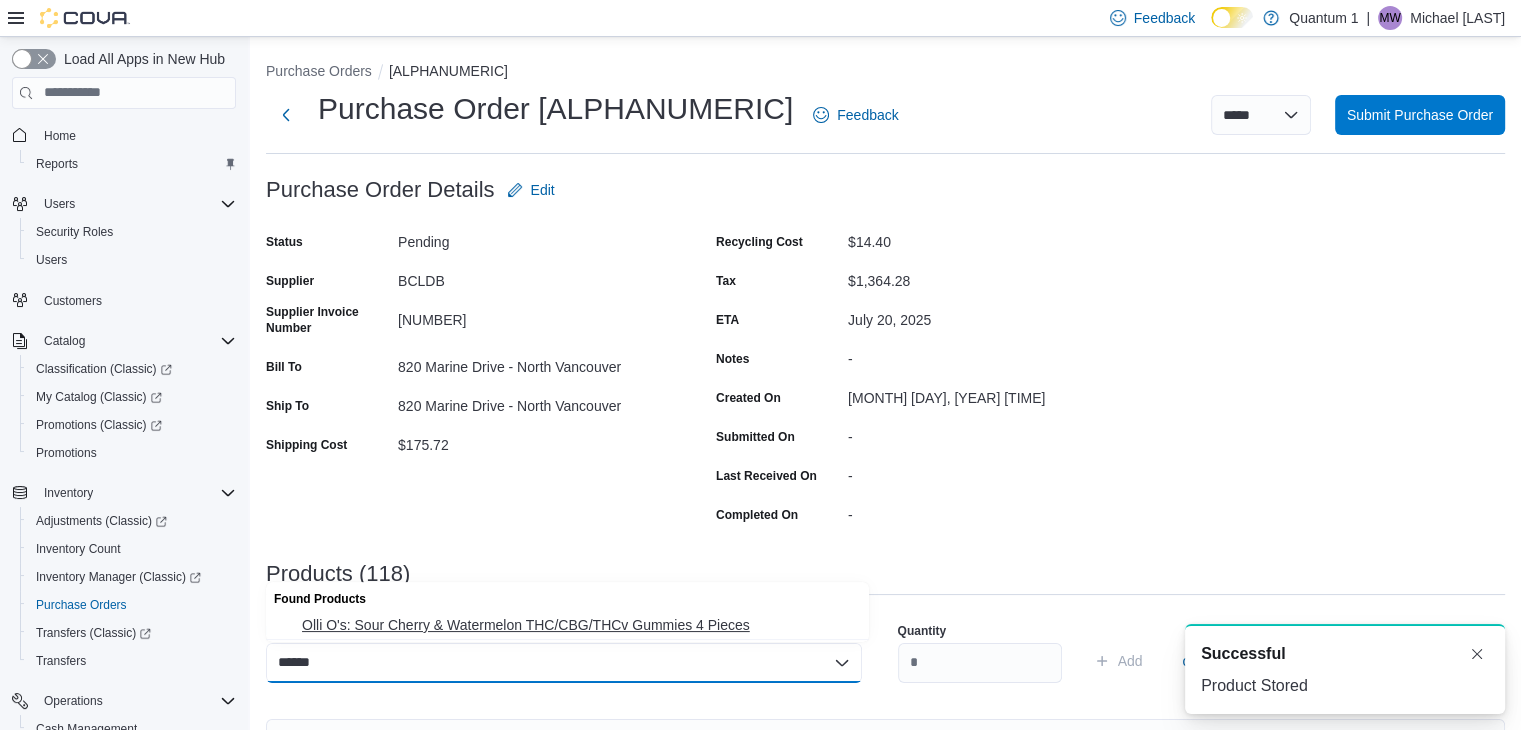click on "Olli O's: Sour Cherry & Watermelon THC/CBG/THCv Gummies 4 Pieces" at bounding box center [579, 625] 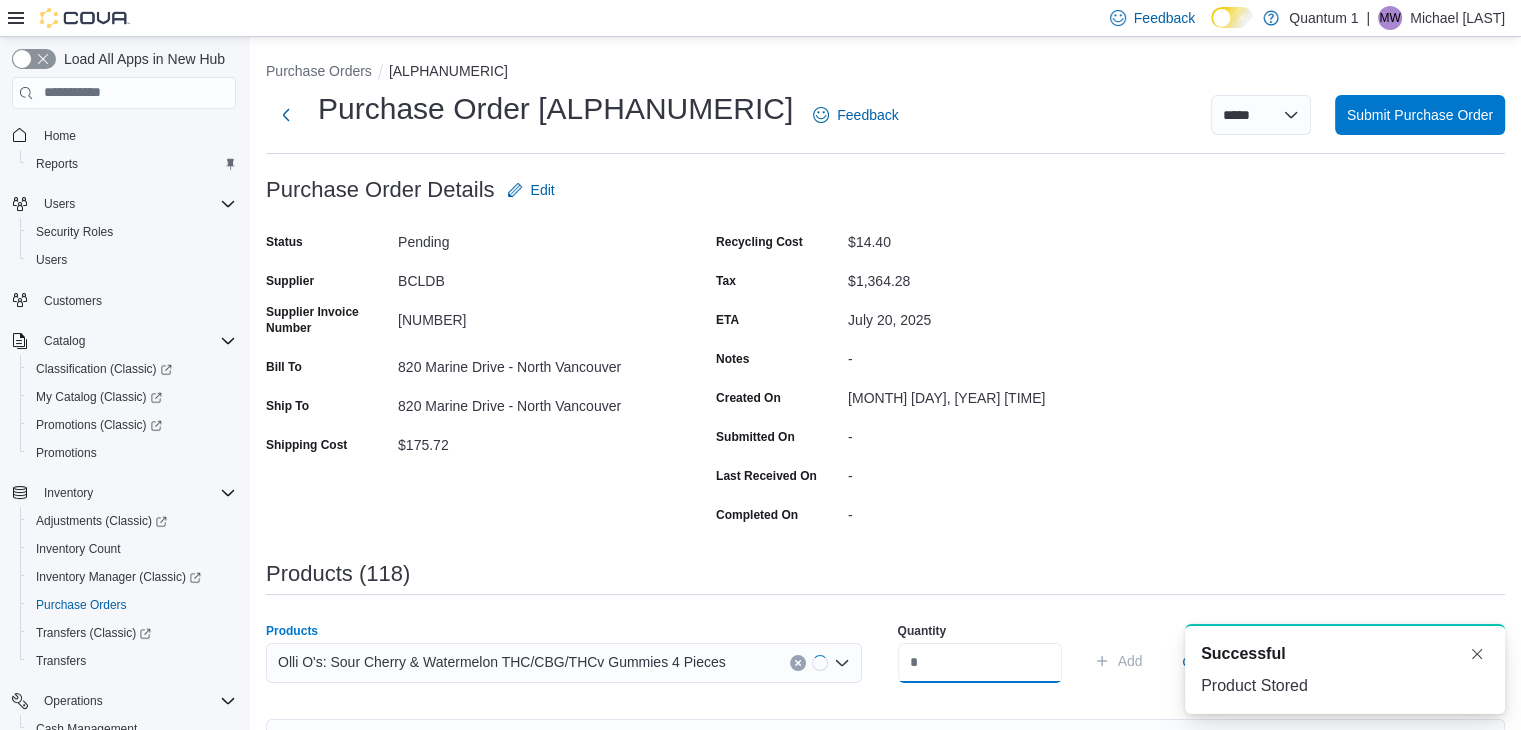 click at bounding box center [980, 663] 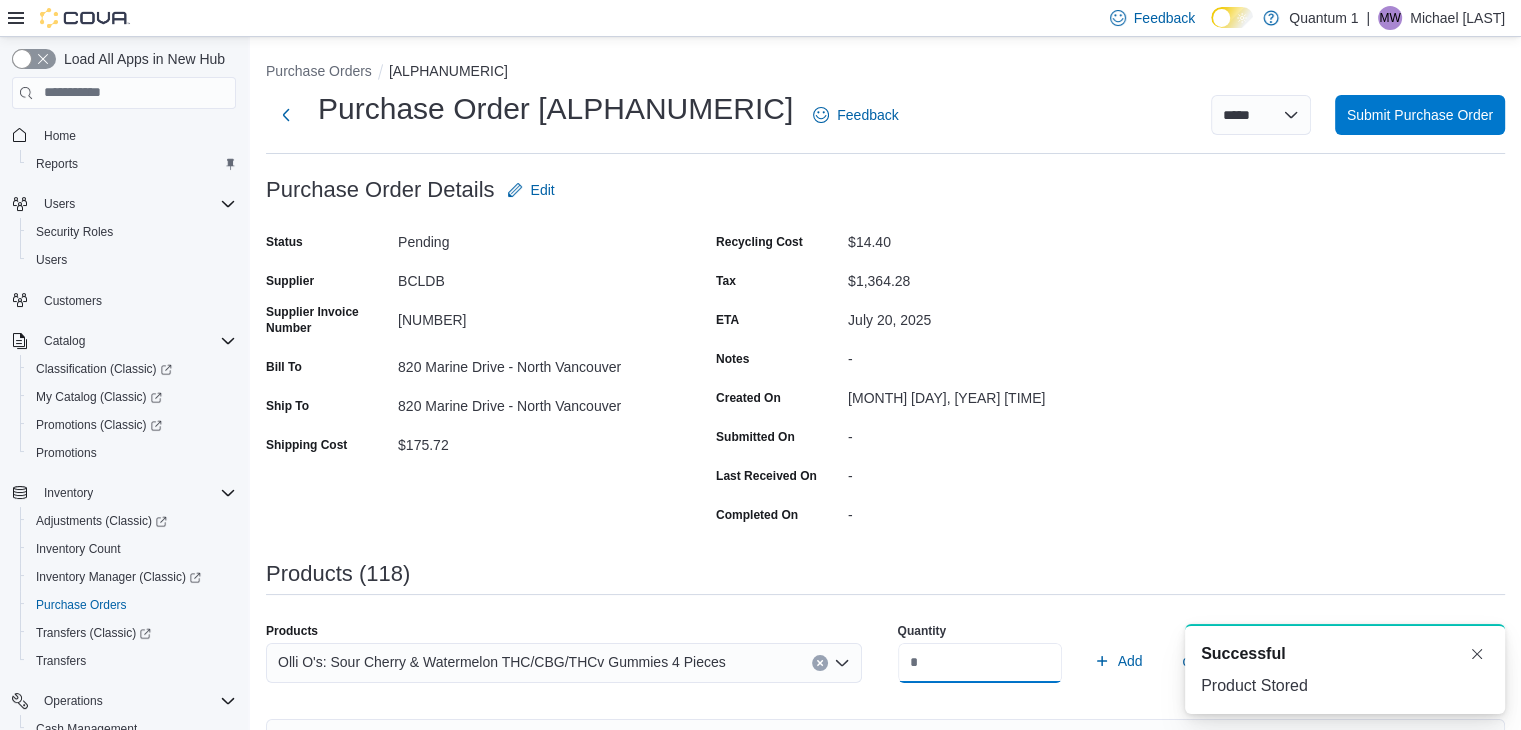 click on "Add" at bounding box center (1118, 661) 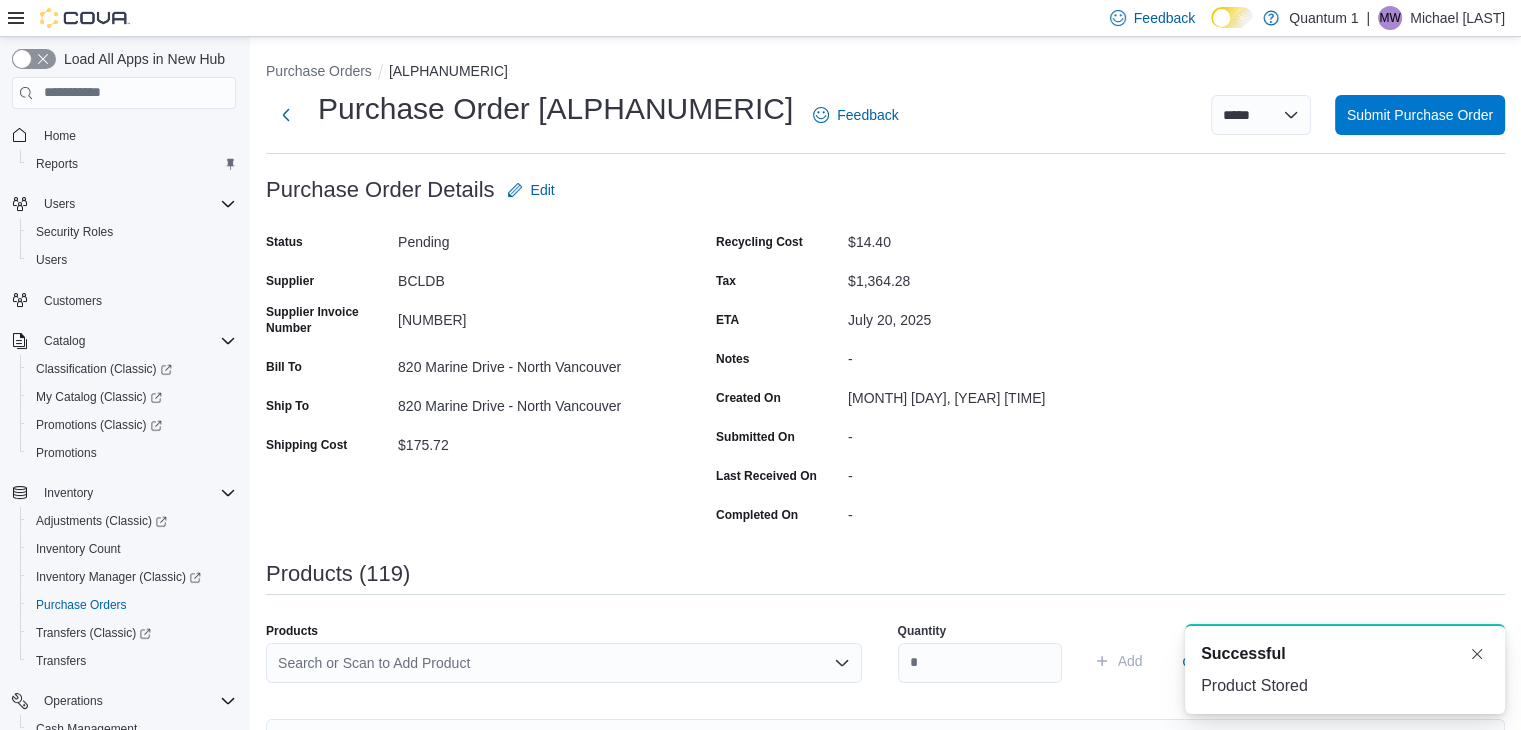 click on "Search or Scan to Add Product" at bounding box center [564, 663] 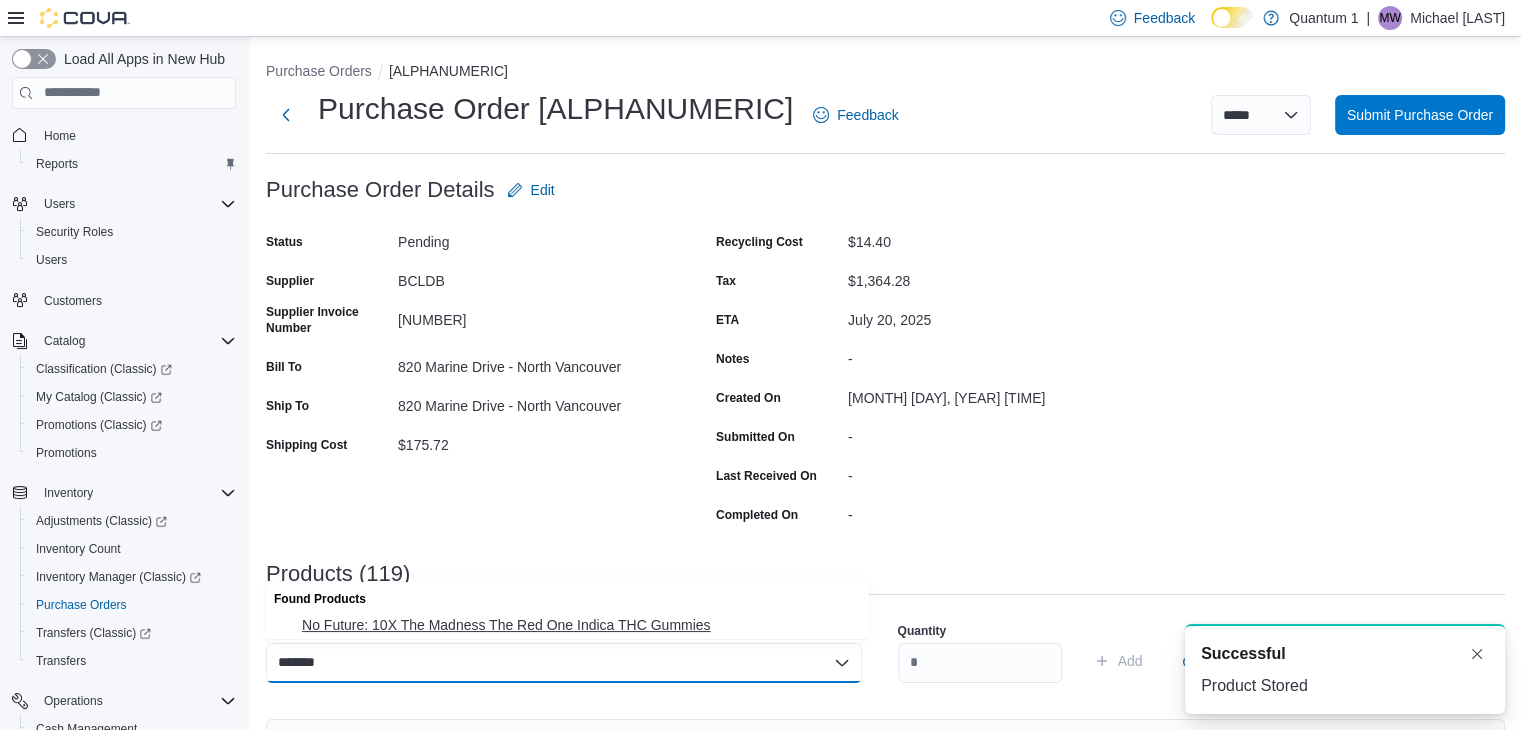 click on "No Future: 10X The Madness The Red One Indica THC Gummies" at bounding box center [579, 625] 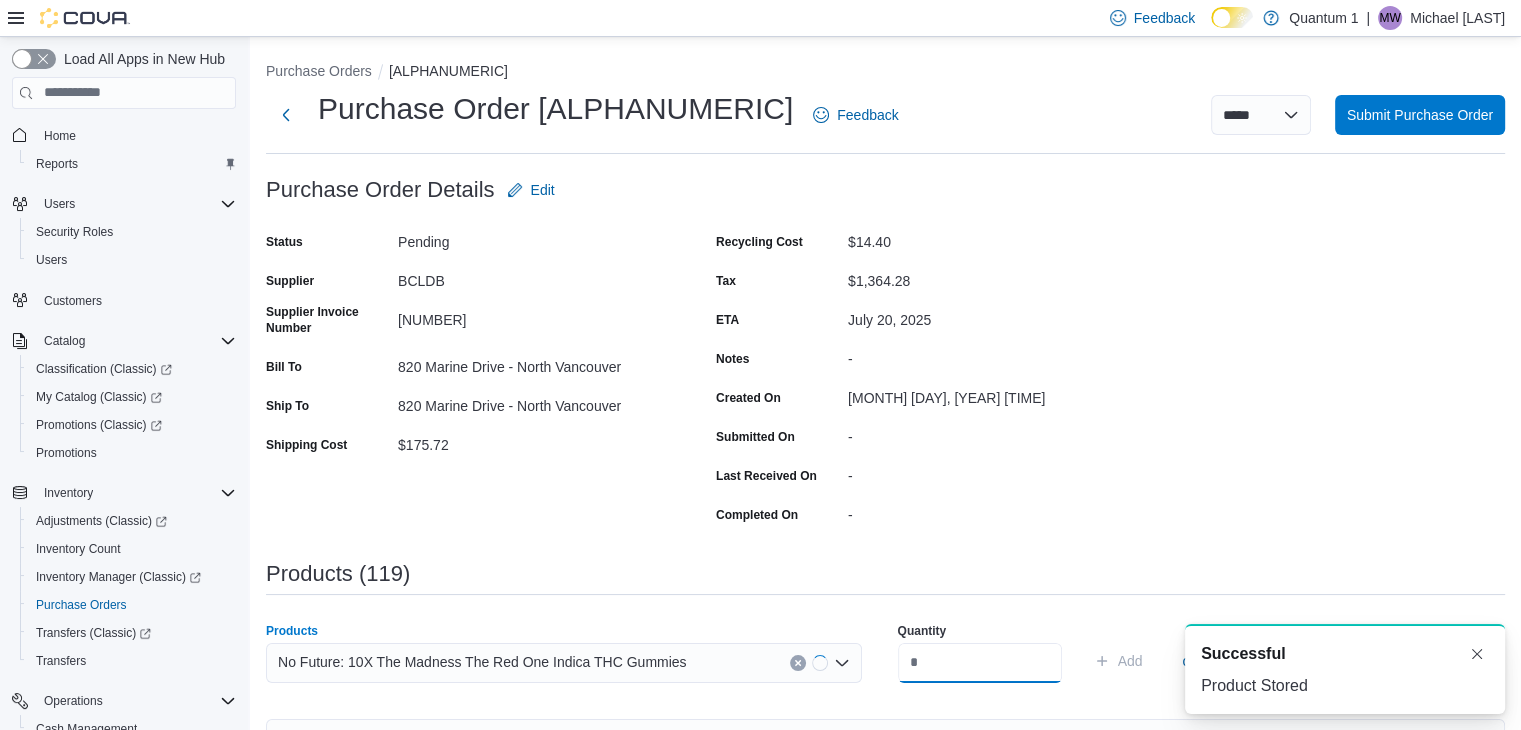 click at bounding box center (980, 663) 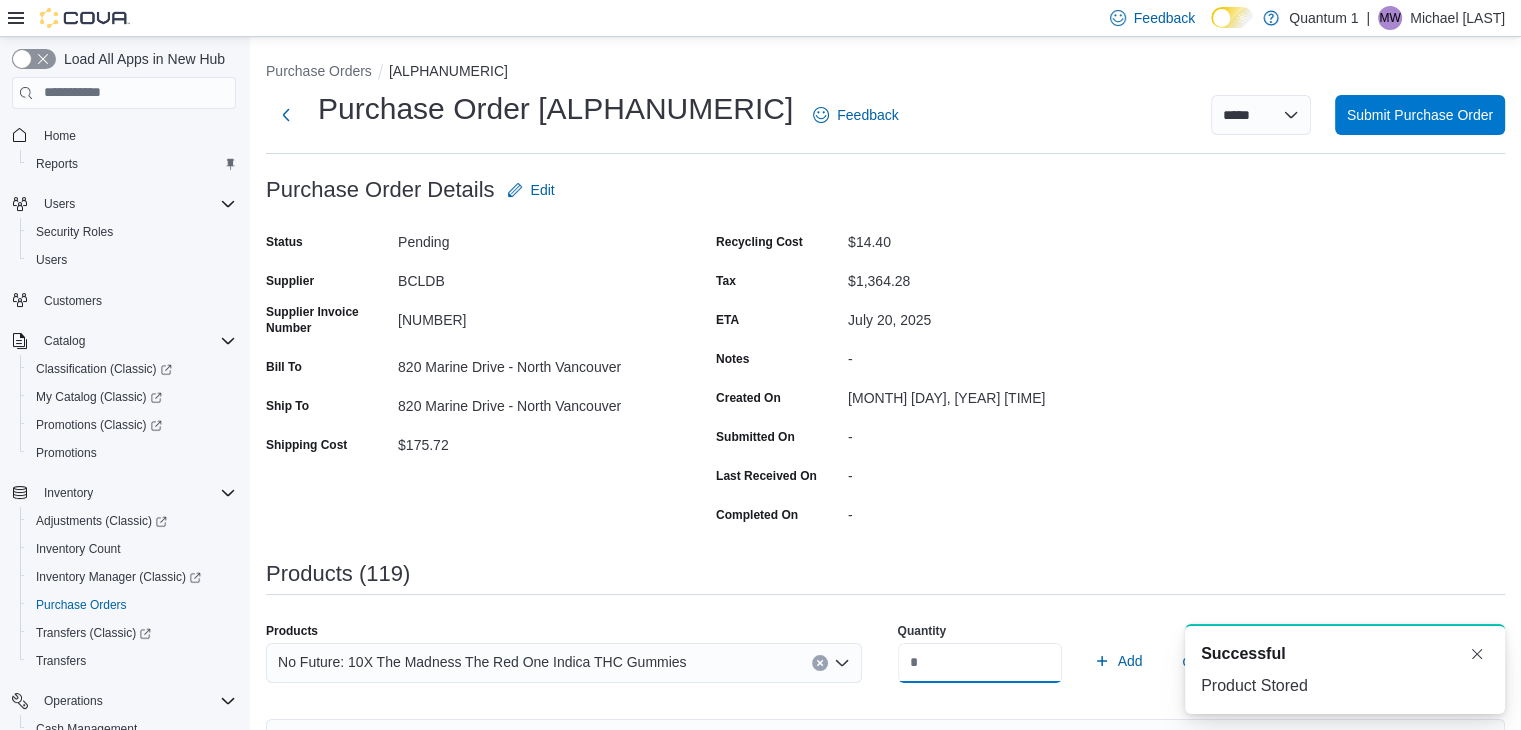 click on "Add" at bounding box center [1118, 661] 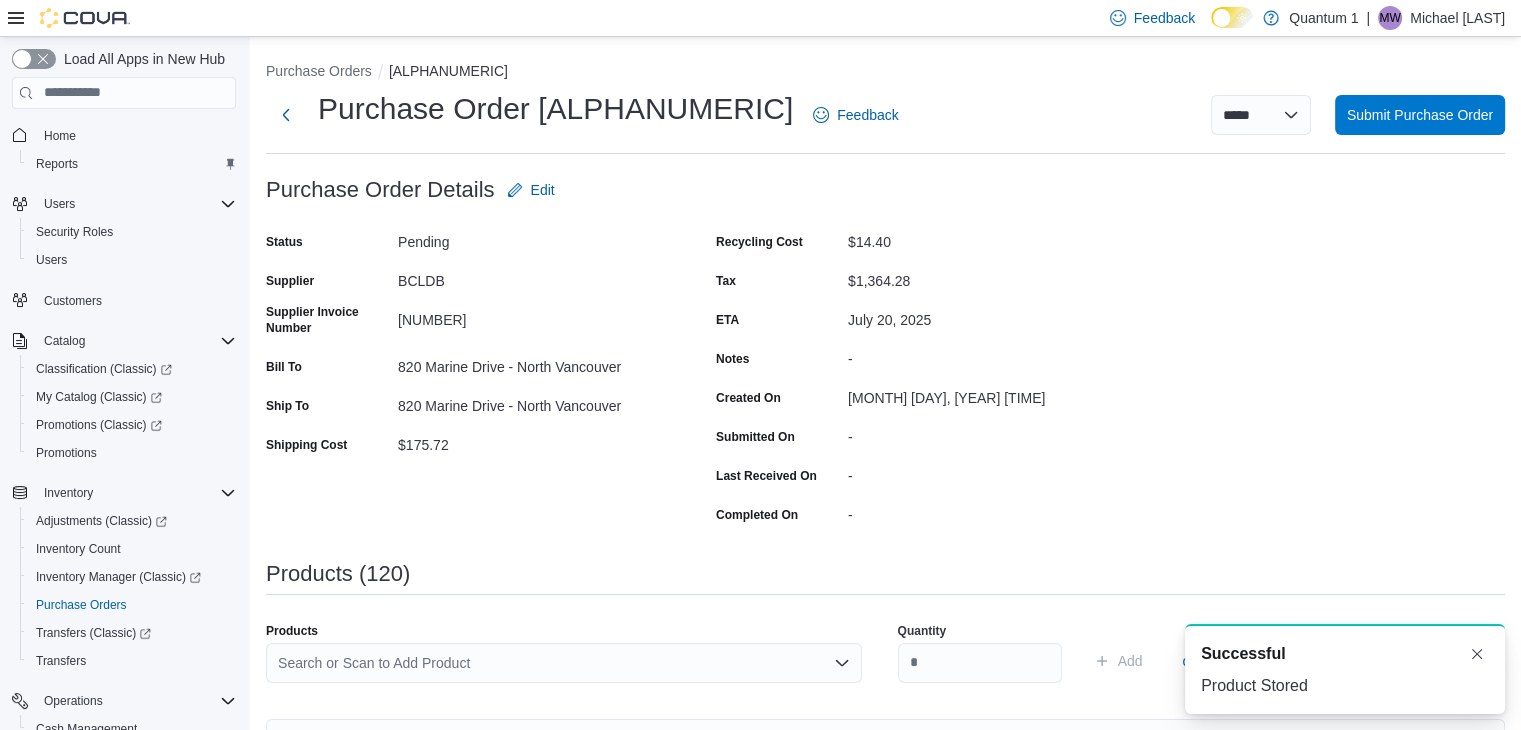 click on "Search or Scan to Add Product" at bounding box center [564, 663] 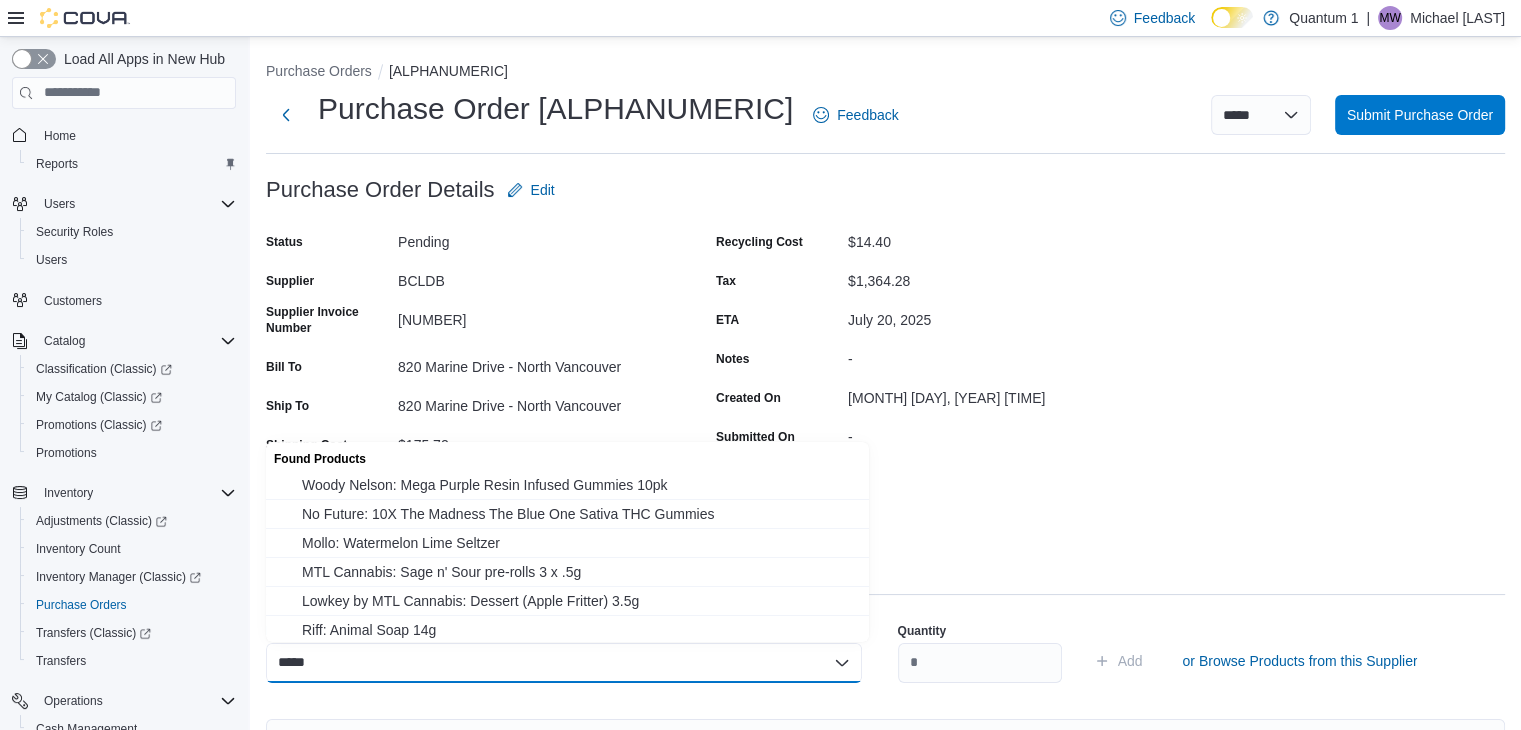 click on "*****" at bounding box center [301, 663] 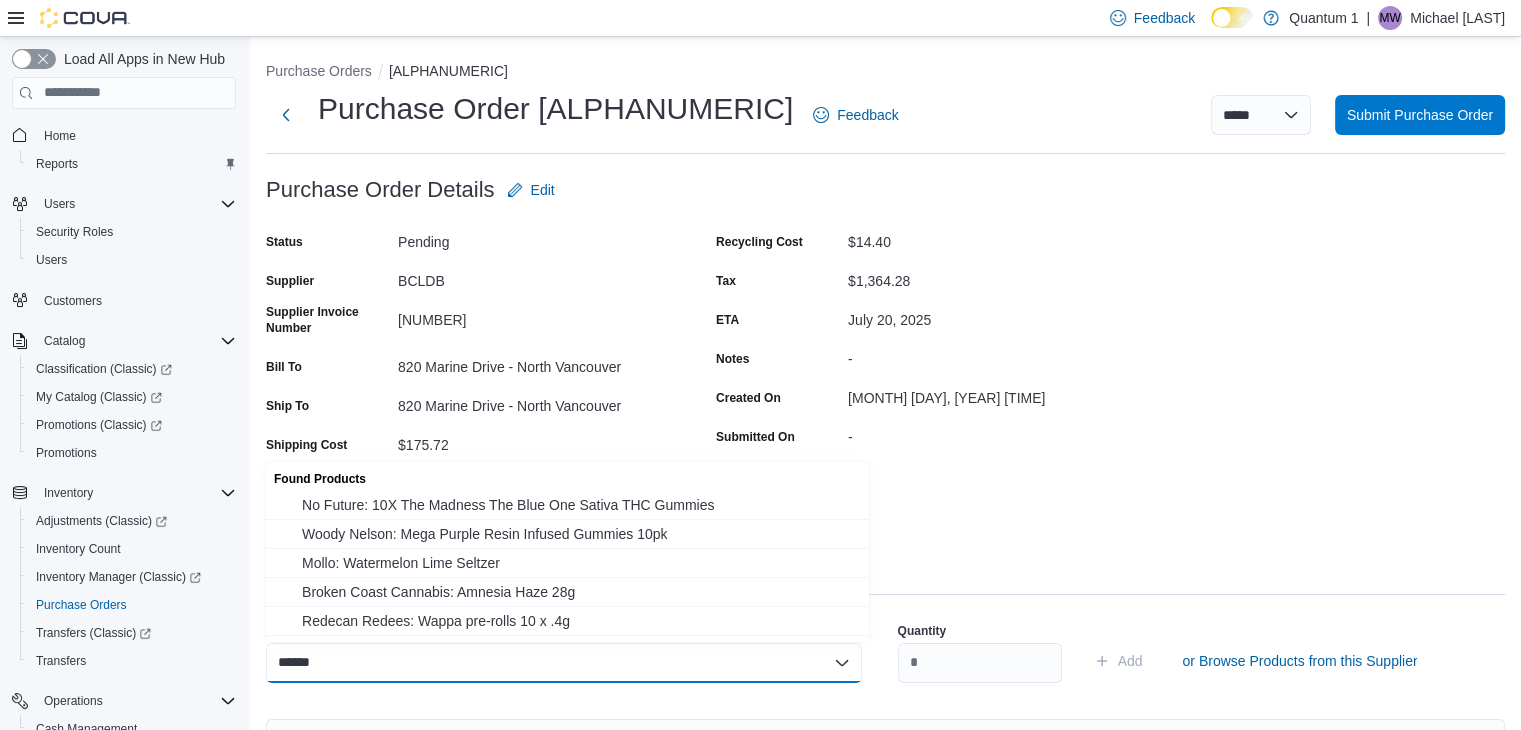 click on "******" at bounding box center (564, 663) 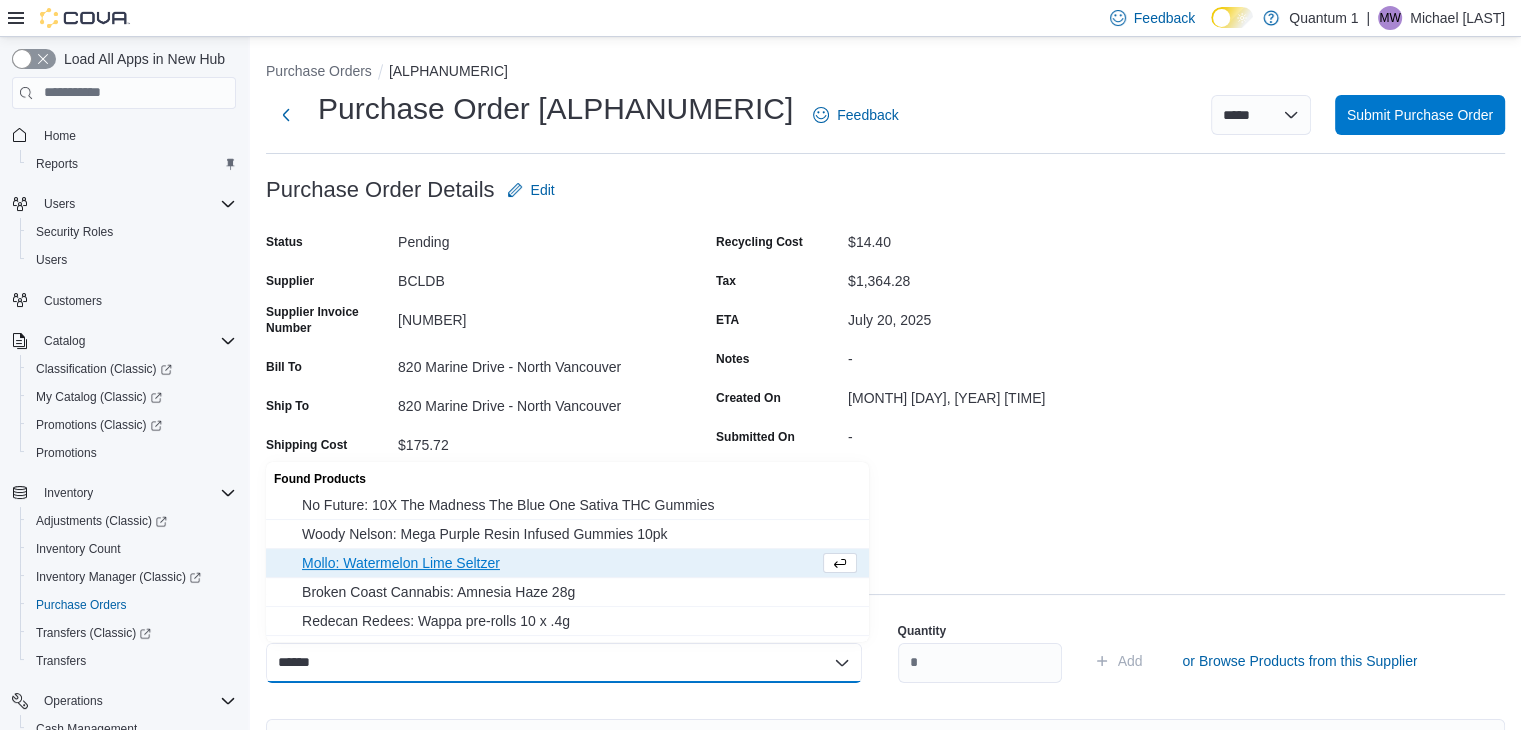 click on "****** Combo box. Selected. [NUMBER]. Selected. Combo box input. Search or Scan to Add Product. Type some text or, to display a list of choices, press Down Arrow. To exit the list of choices, press Escape." at bounding box center (564, 663) 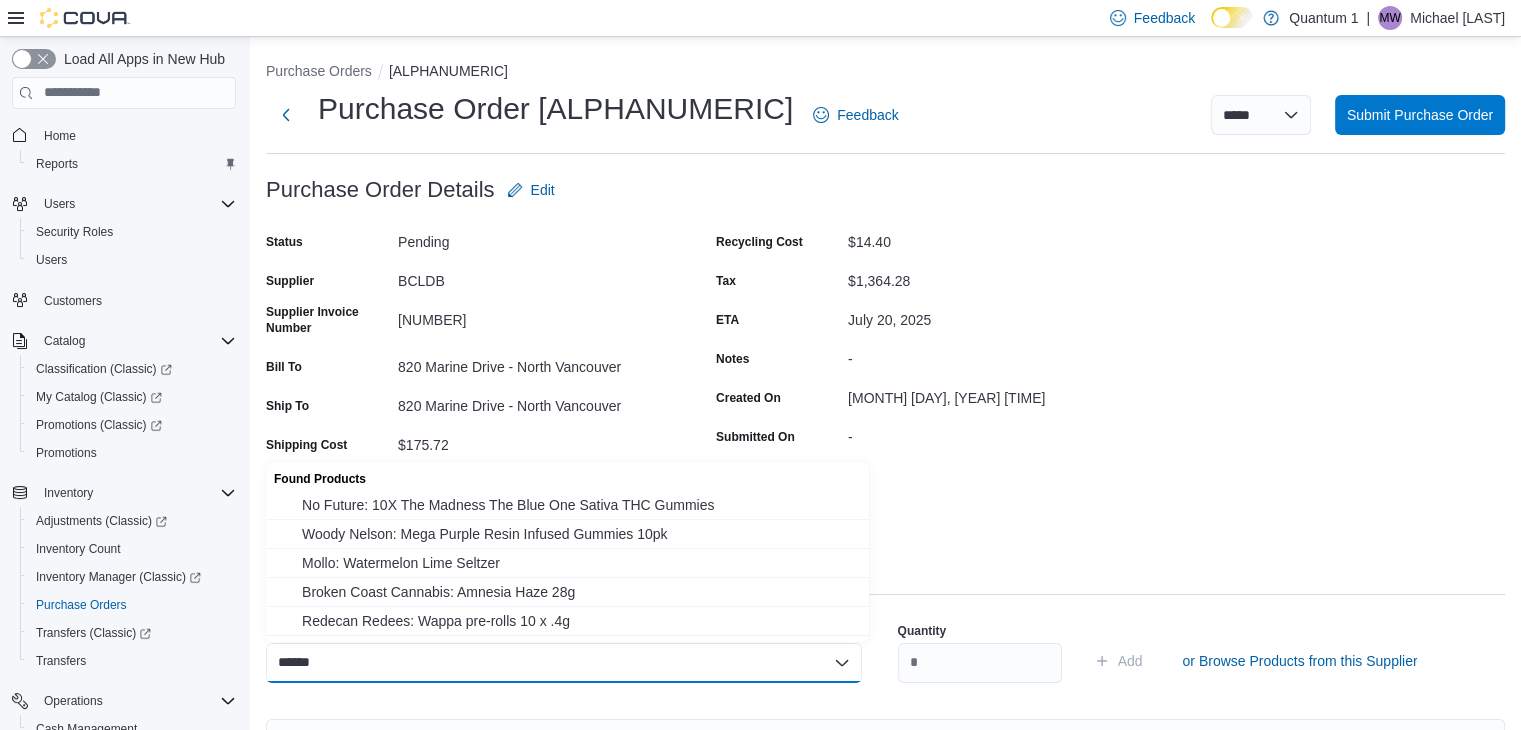 click on "******" at bounding box center [564, 663] 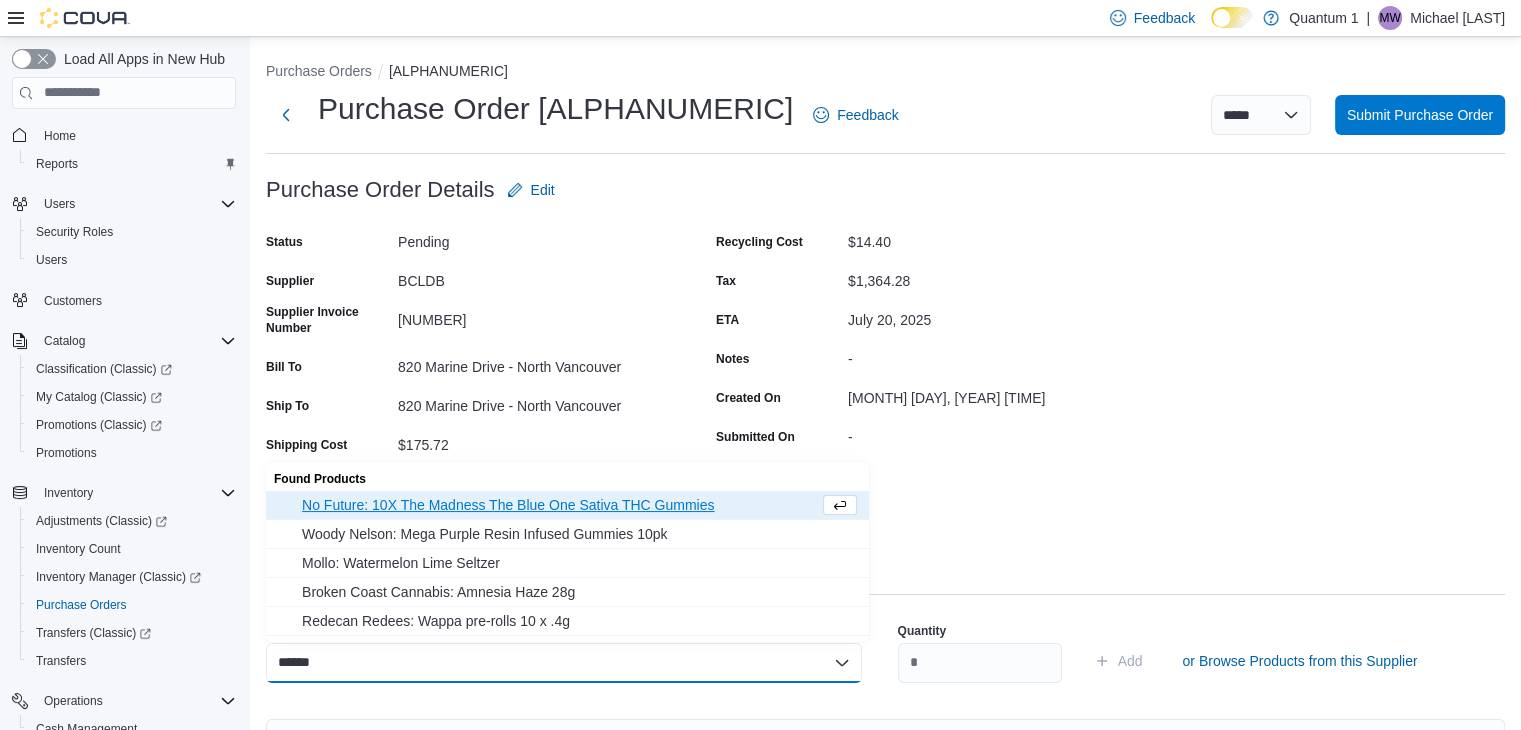 click on "******" at bounding box center [304, 663] 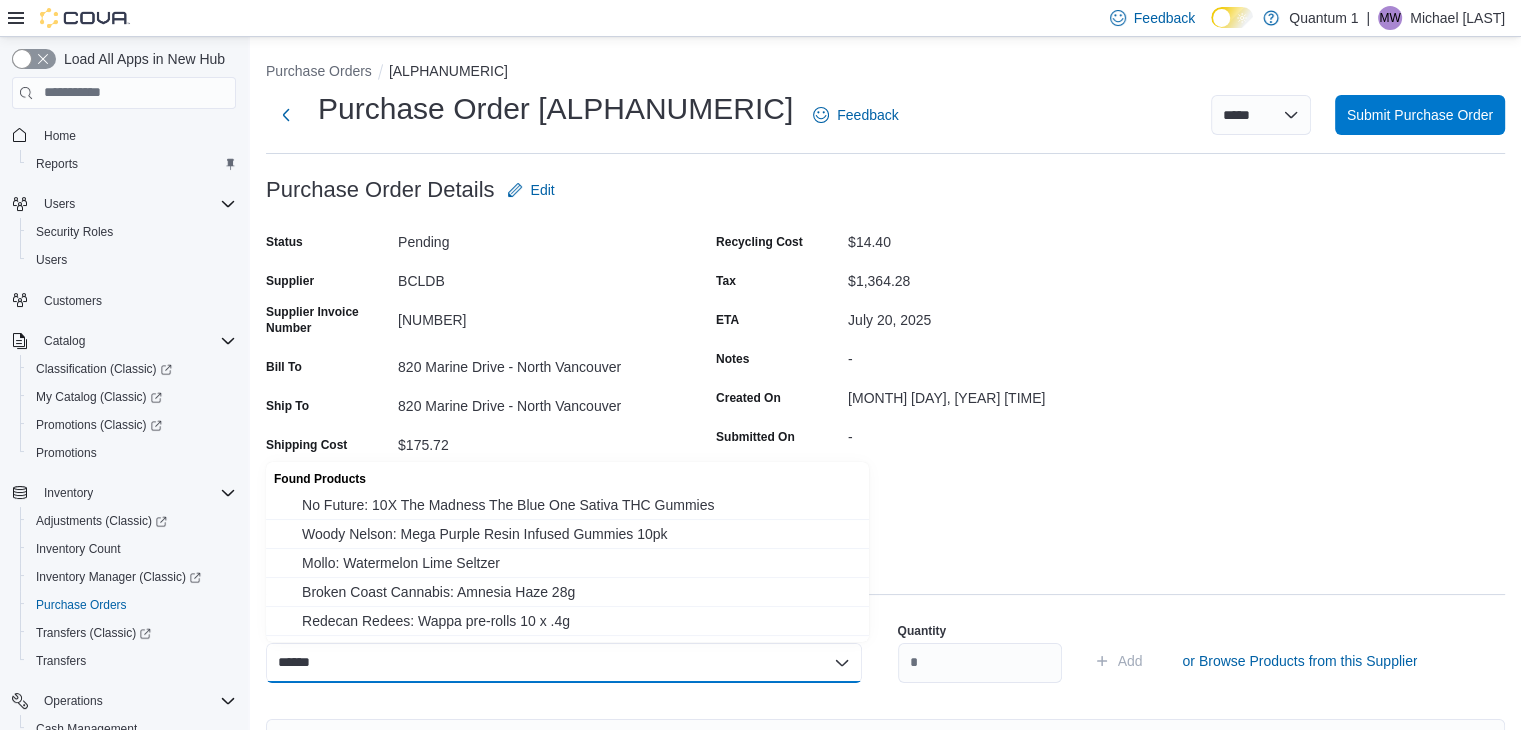 click on "******" at bounding box center (564, 663) 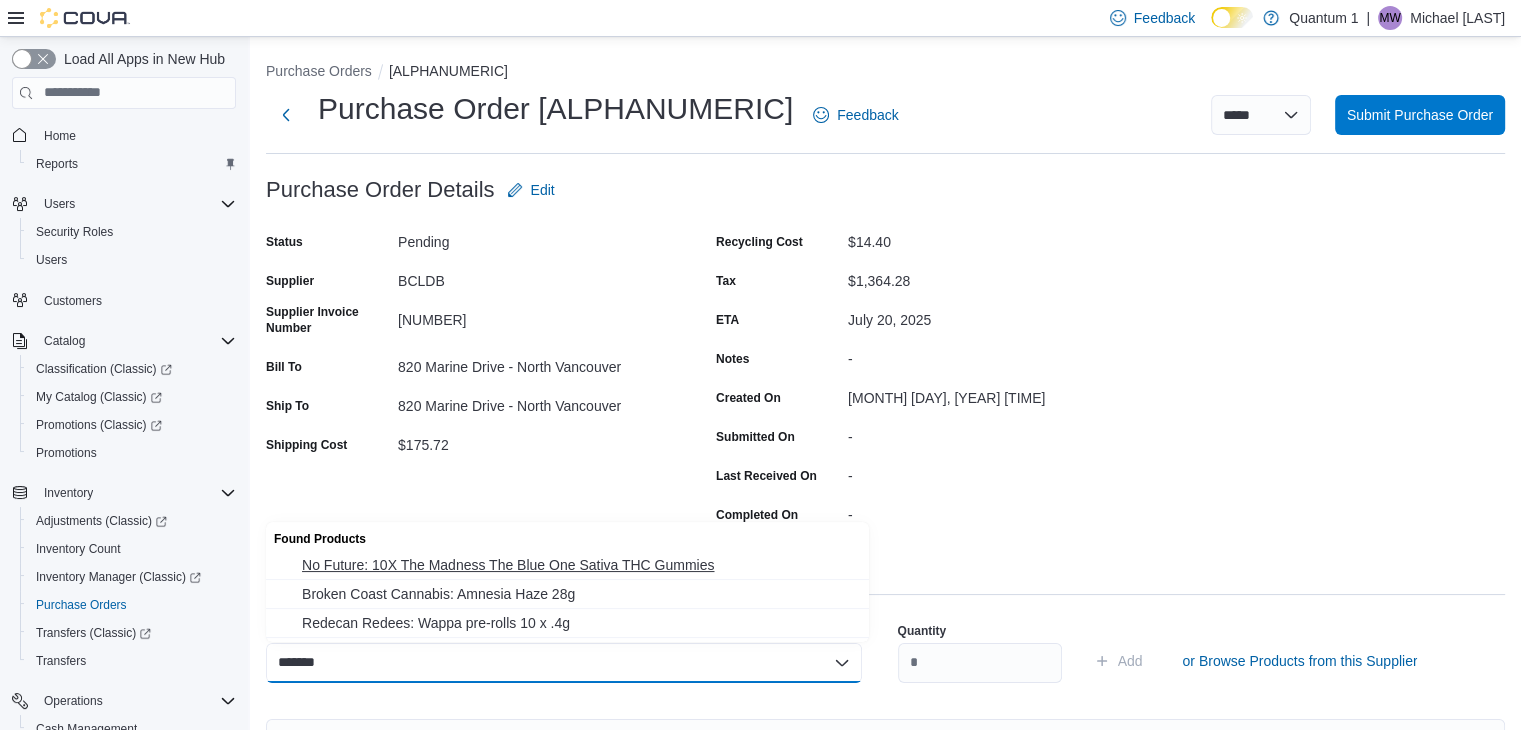 click on "No Future: 10X The Madness The Blue One Sativa THC Gummies" at bounding box center (579, 565) 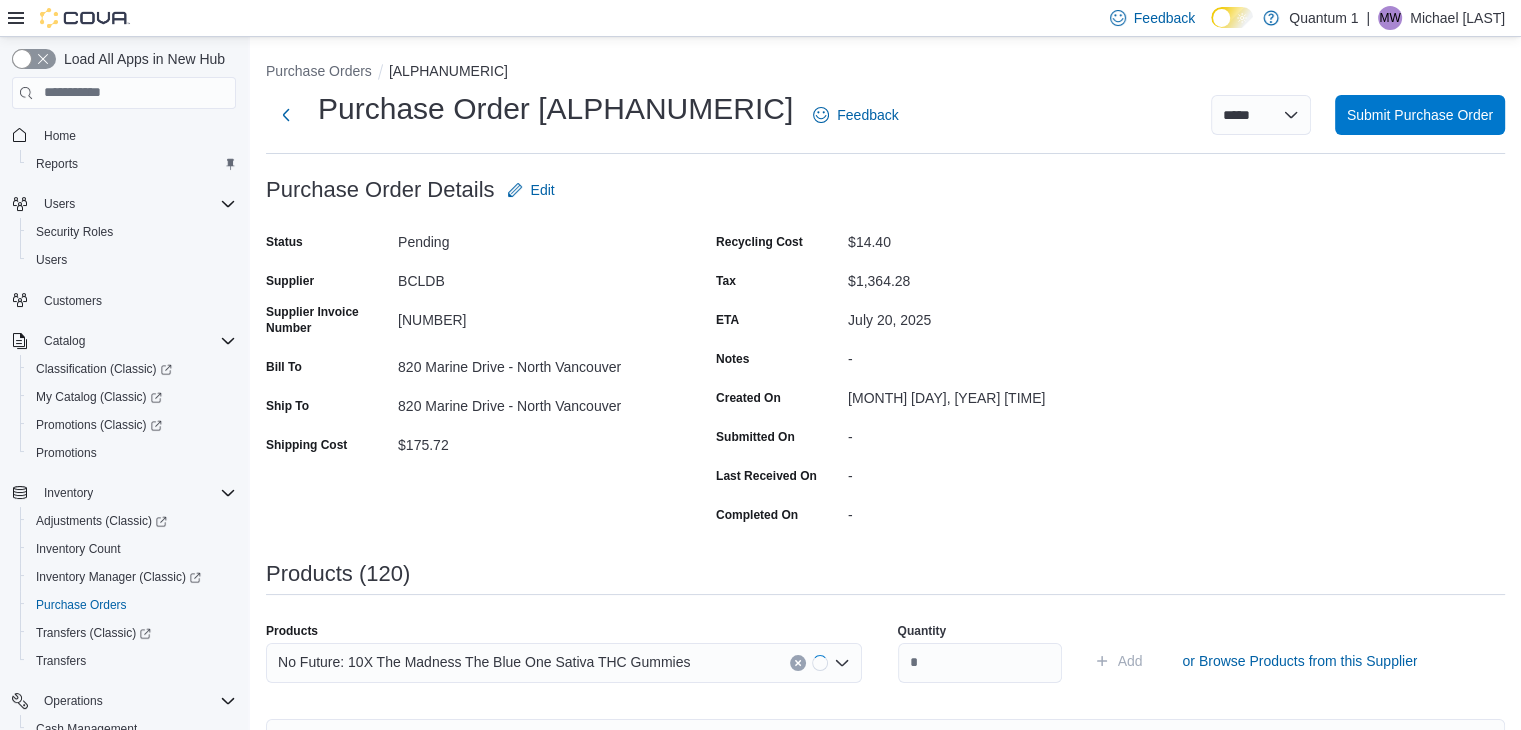 click on "Quantity" at bounding box center (980, 631) 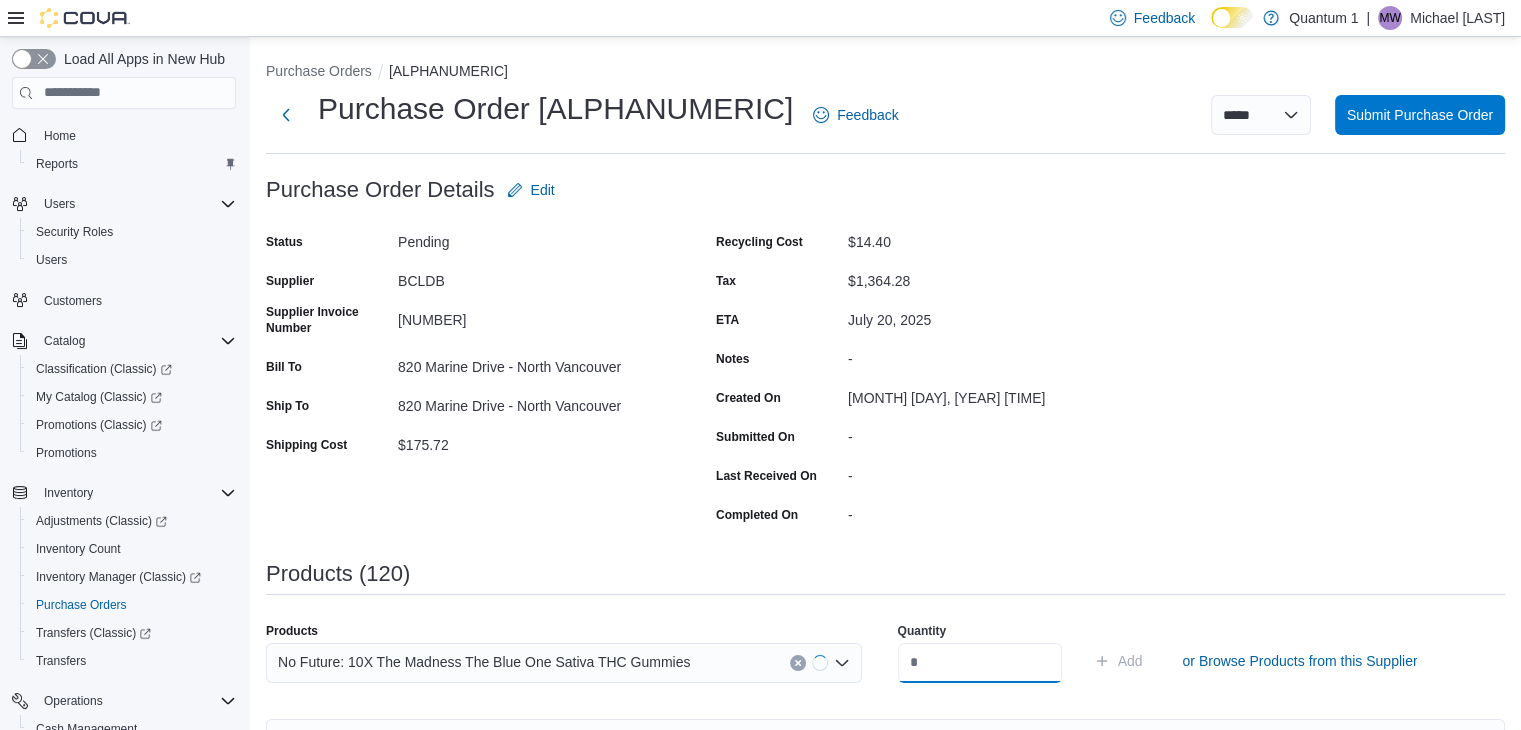 click at bounding box center (980, 663) 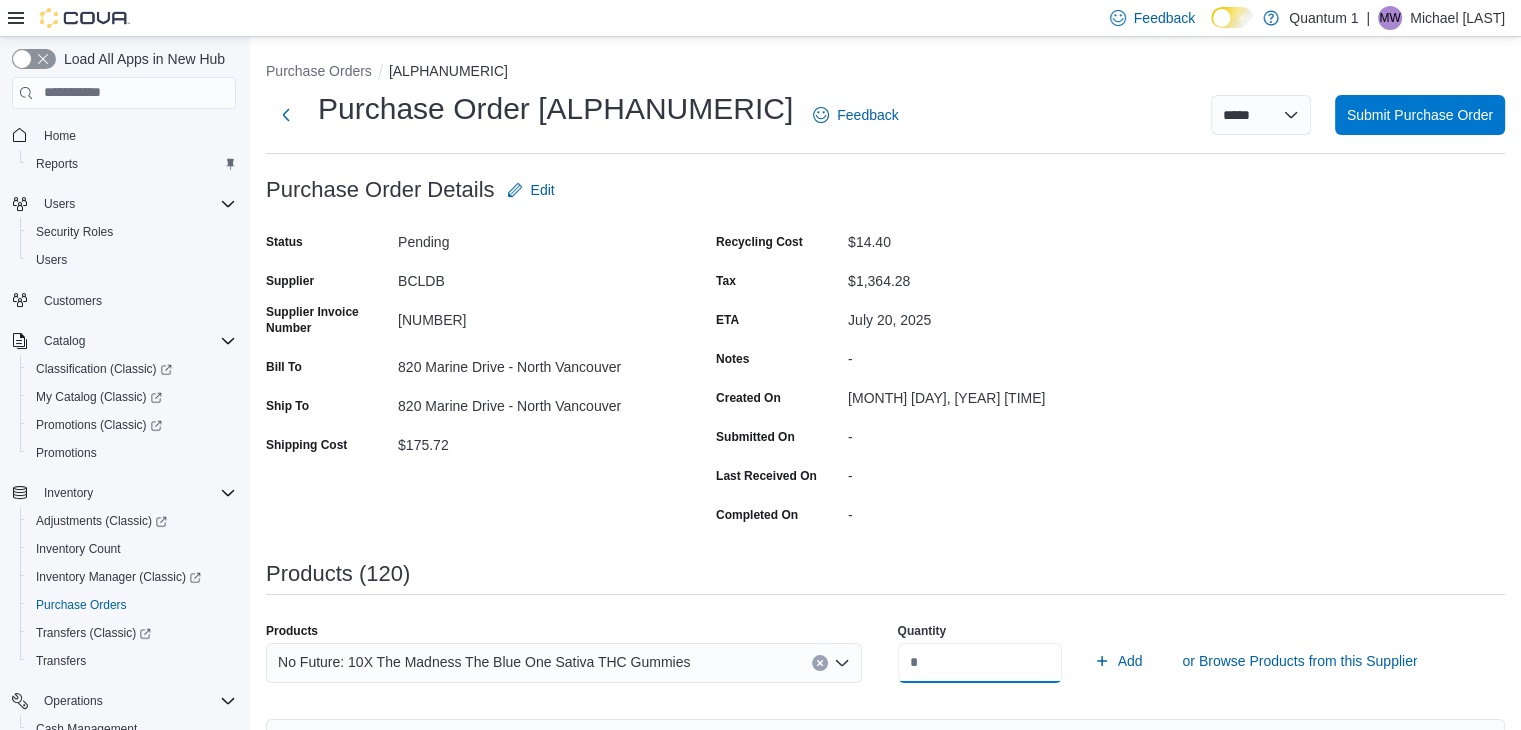 click on "Add" at bounding box center (1118, 661) 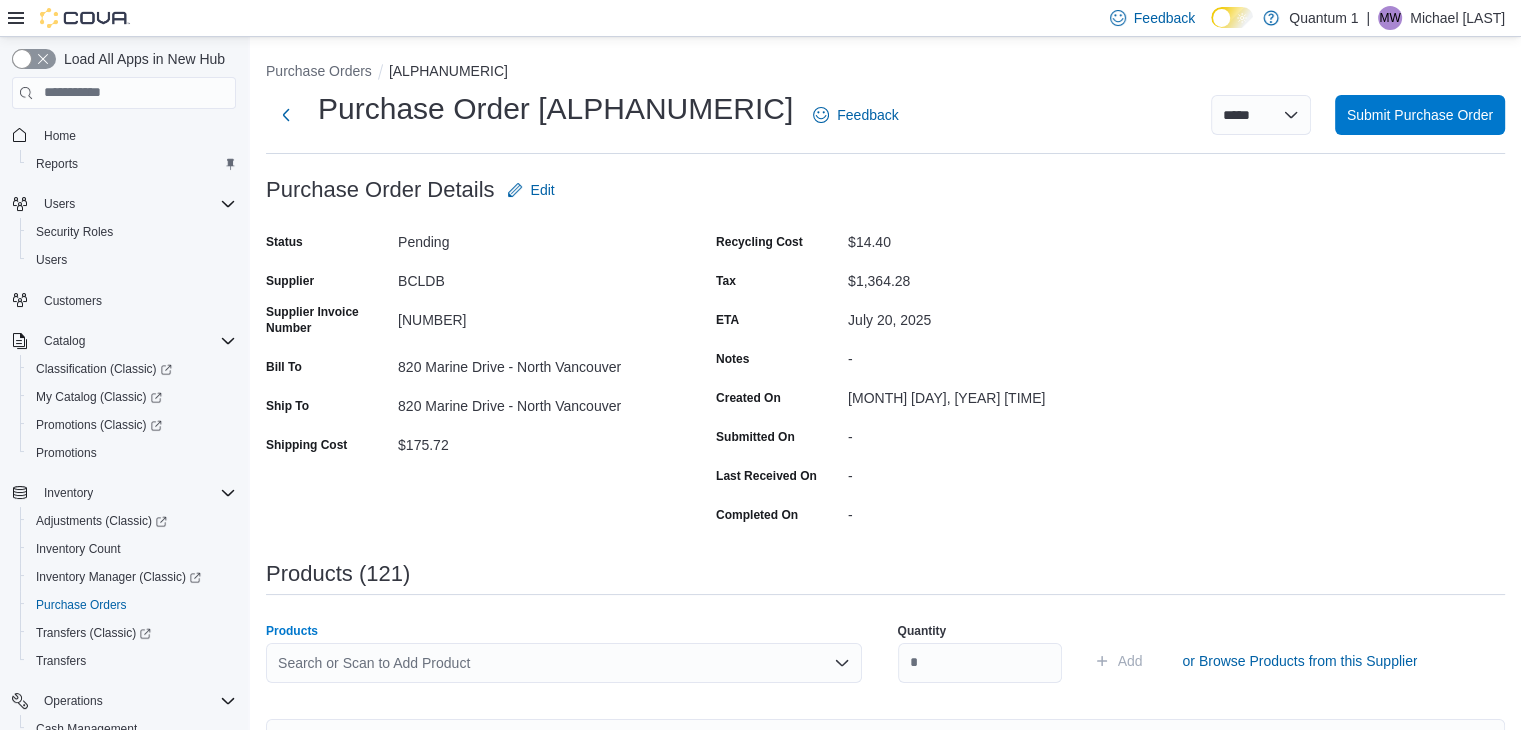 click on "Search or Scan to Add Product" at bounding box center [564, 663] 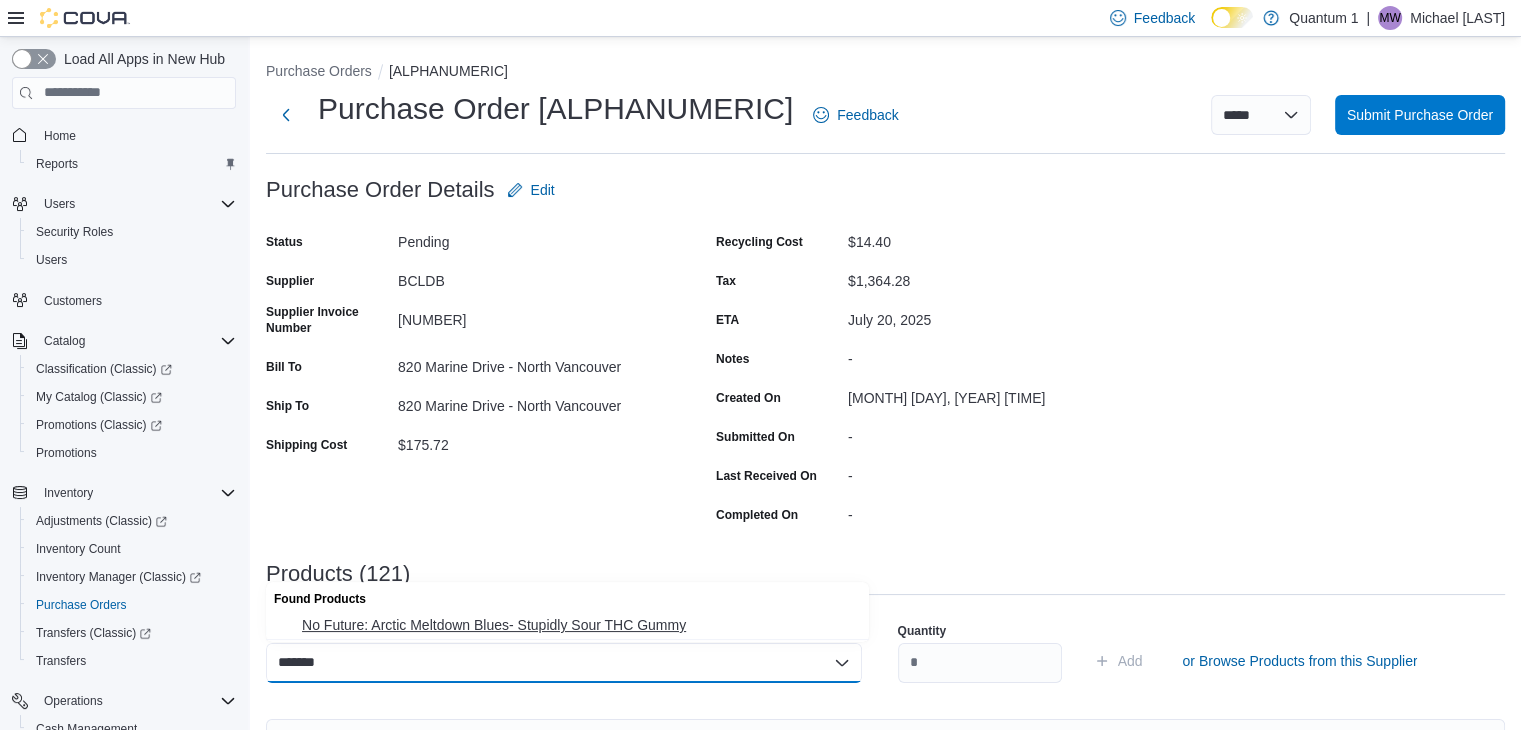 drag, startPoint x: 491, startPoint y: 621, endPoint x: 905, endPoint y: 673, distance: 417.25293 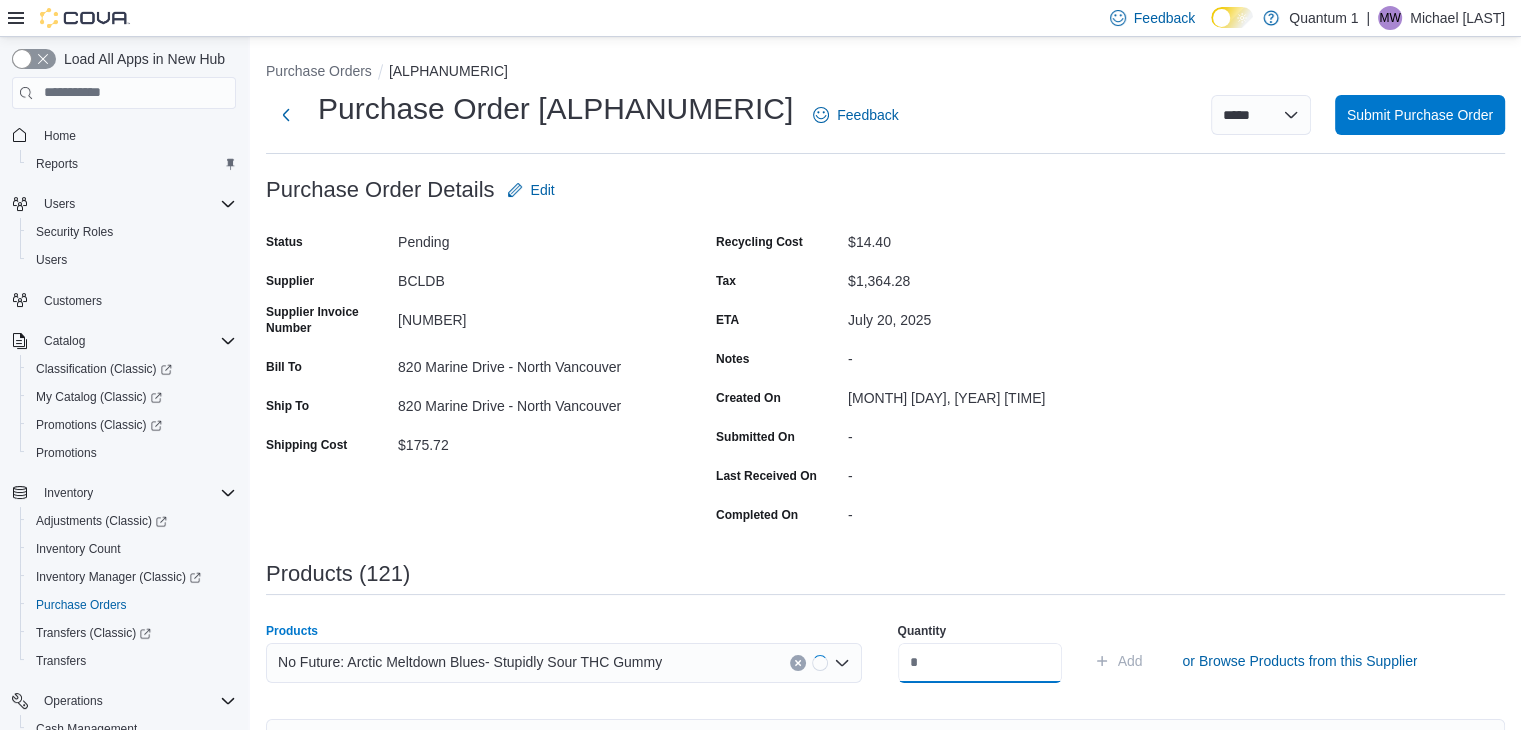 click at bounding box center [980, 663] 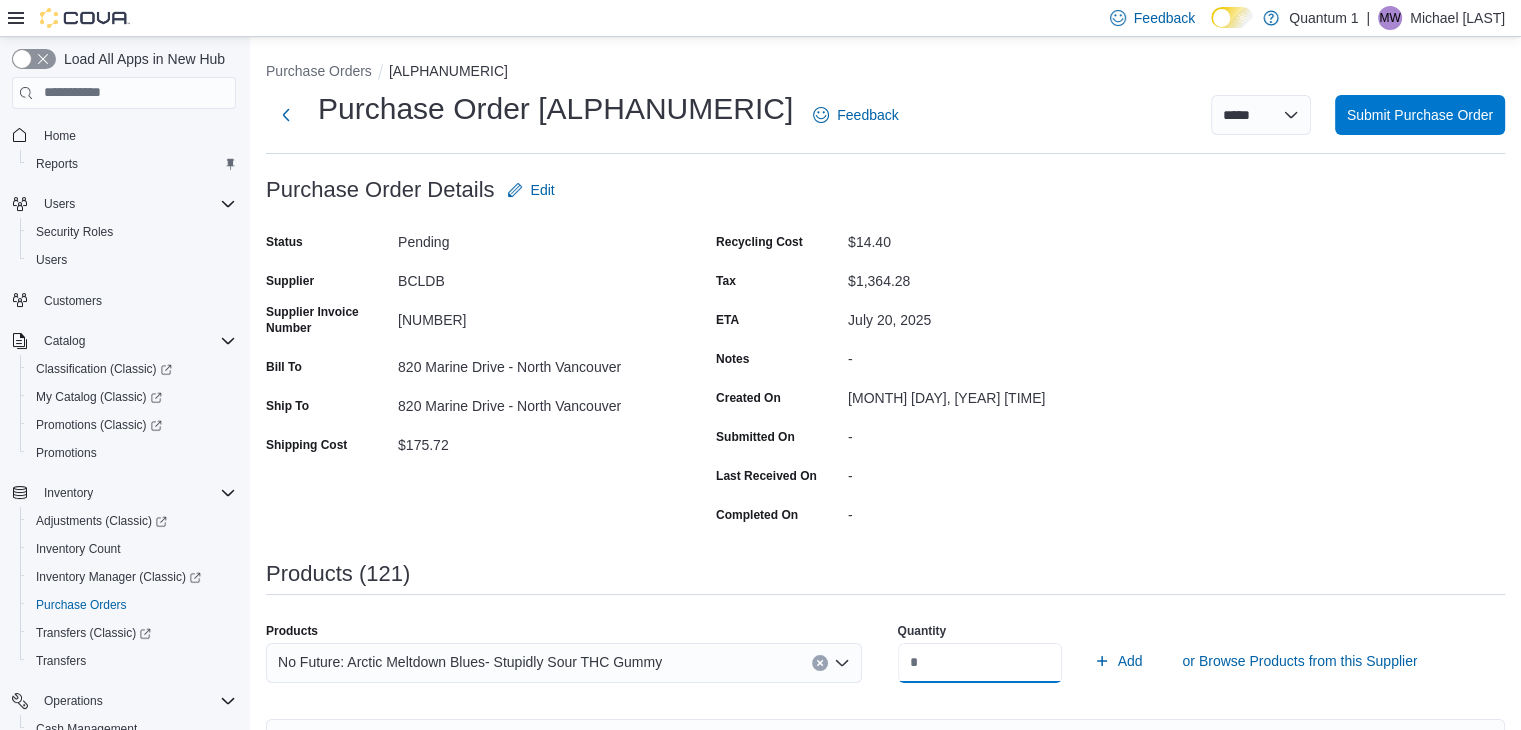 click on "Add" at bounding box center [1118, 661] 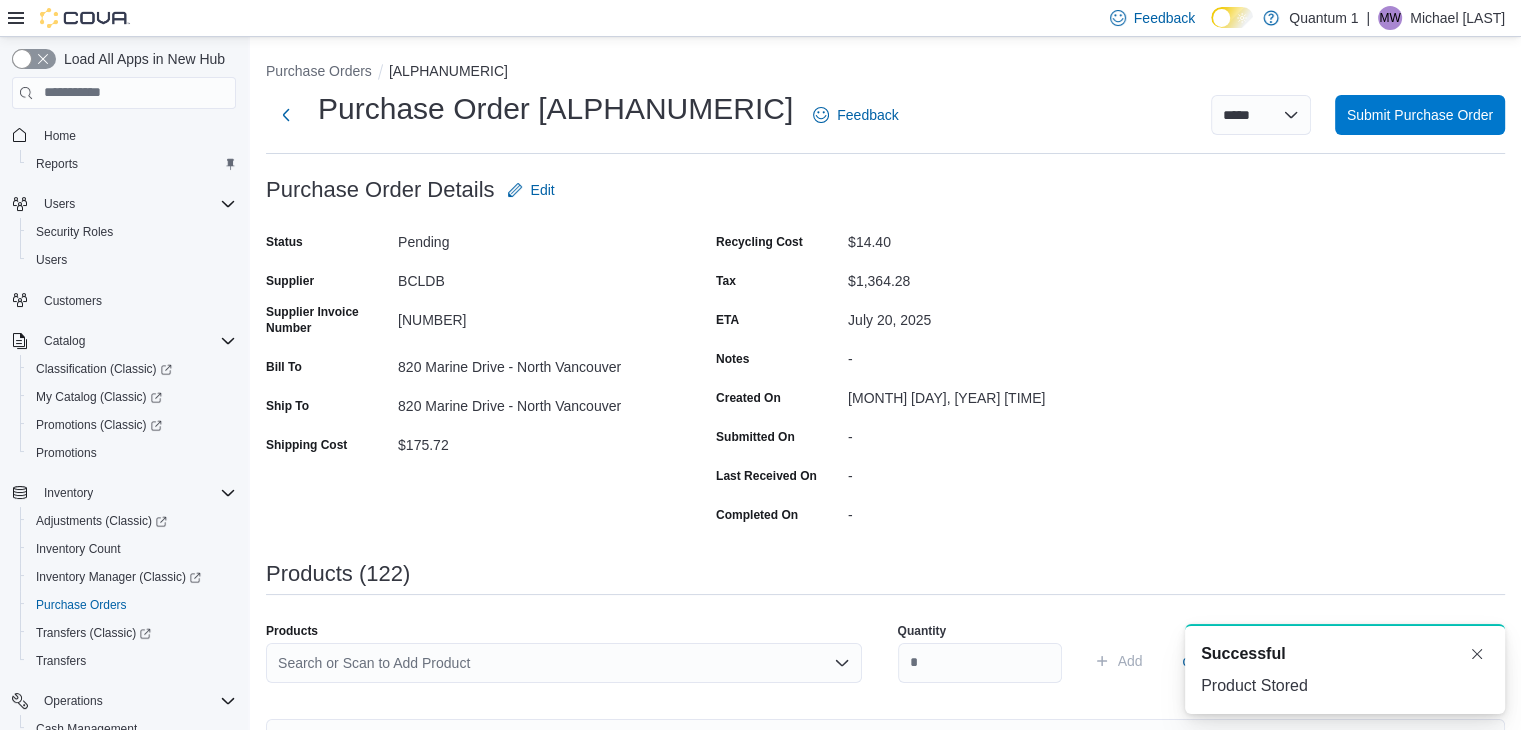 click on "Search or Scan to Add Product" at bounding box center (564, 663) 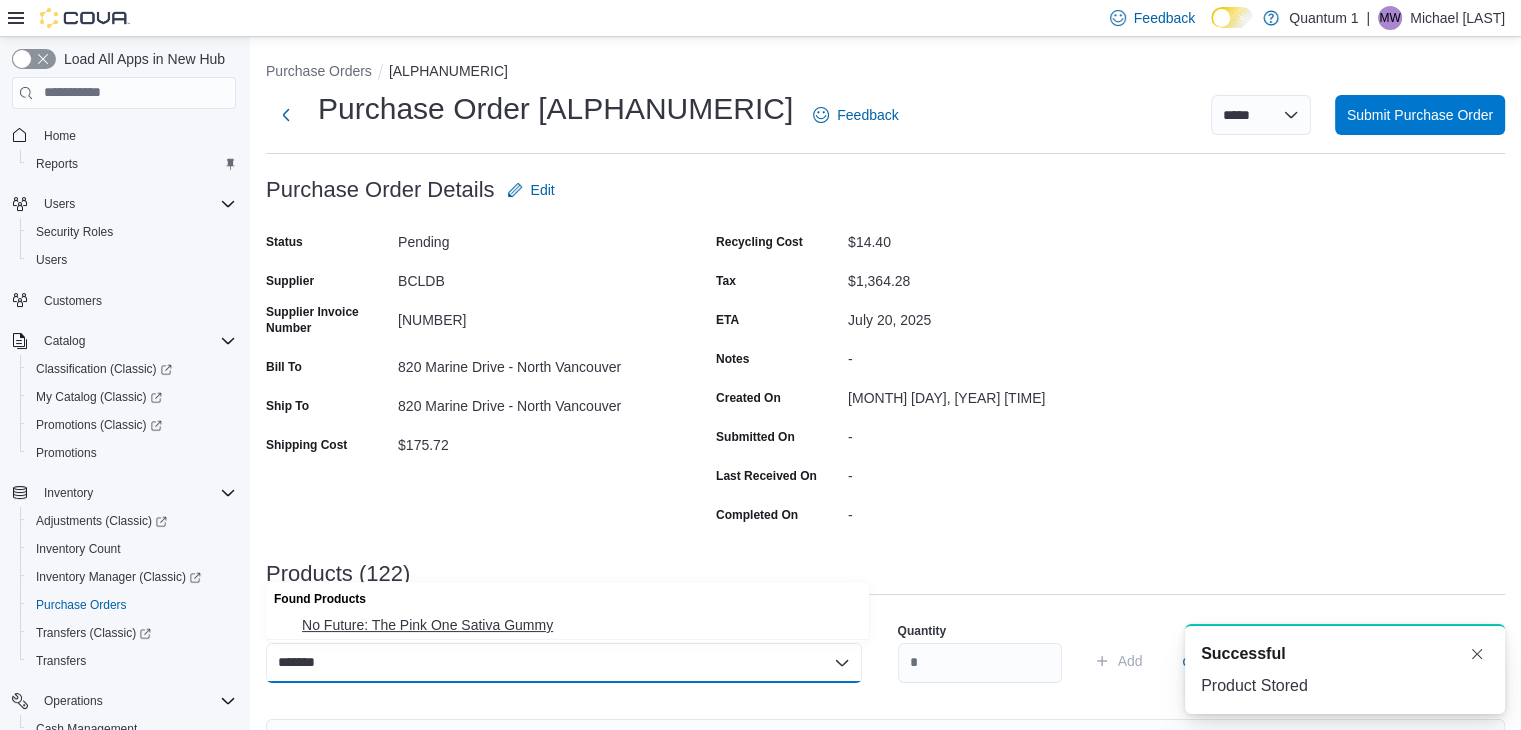 click on "No Future: The Pink One Sativa Gummy" at bounding box center [579, 625] 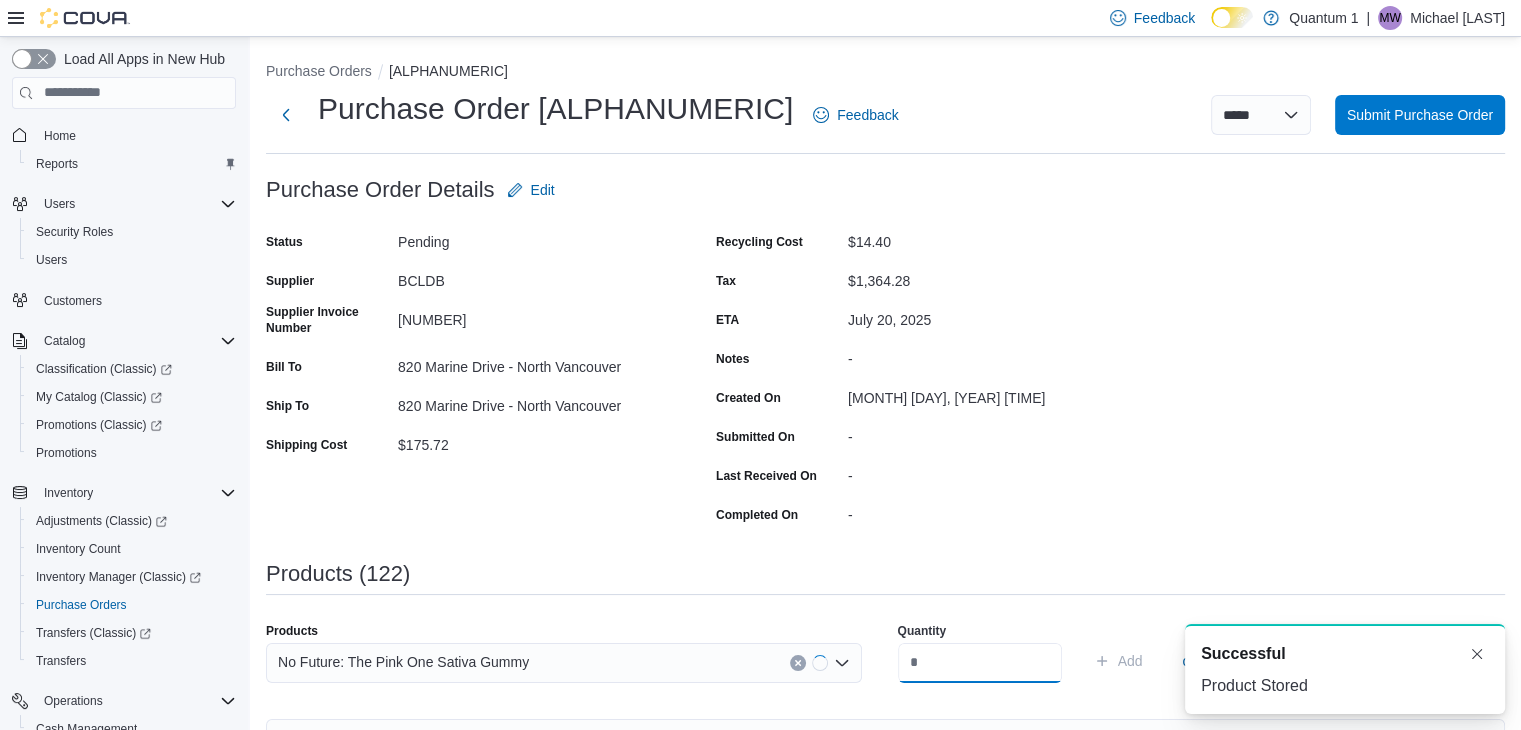 click at bounding box center [980, 663] 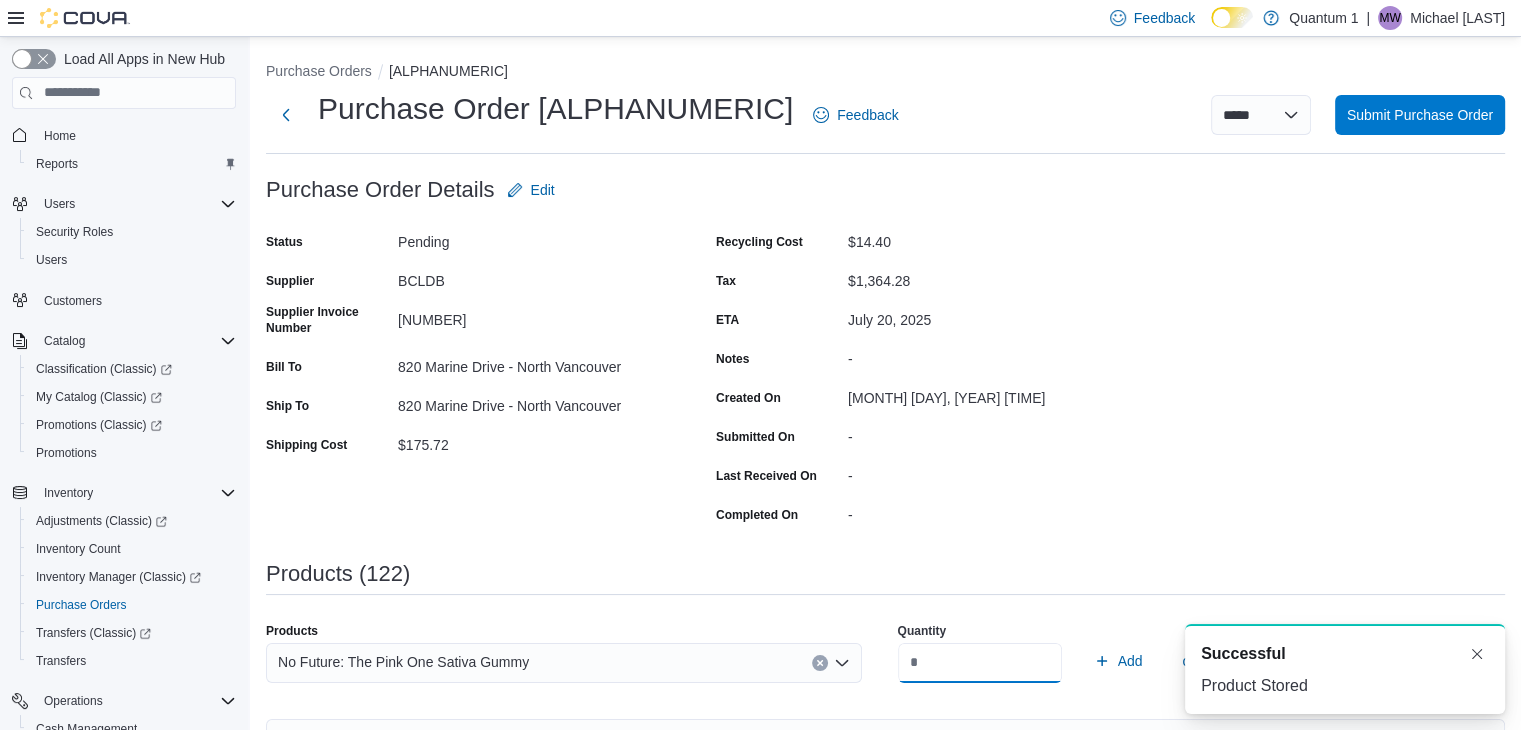 click on "Add" at bounding box center (1118, 661) 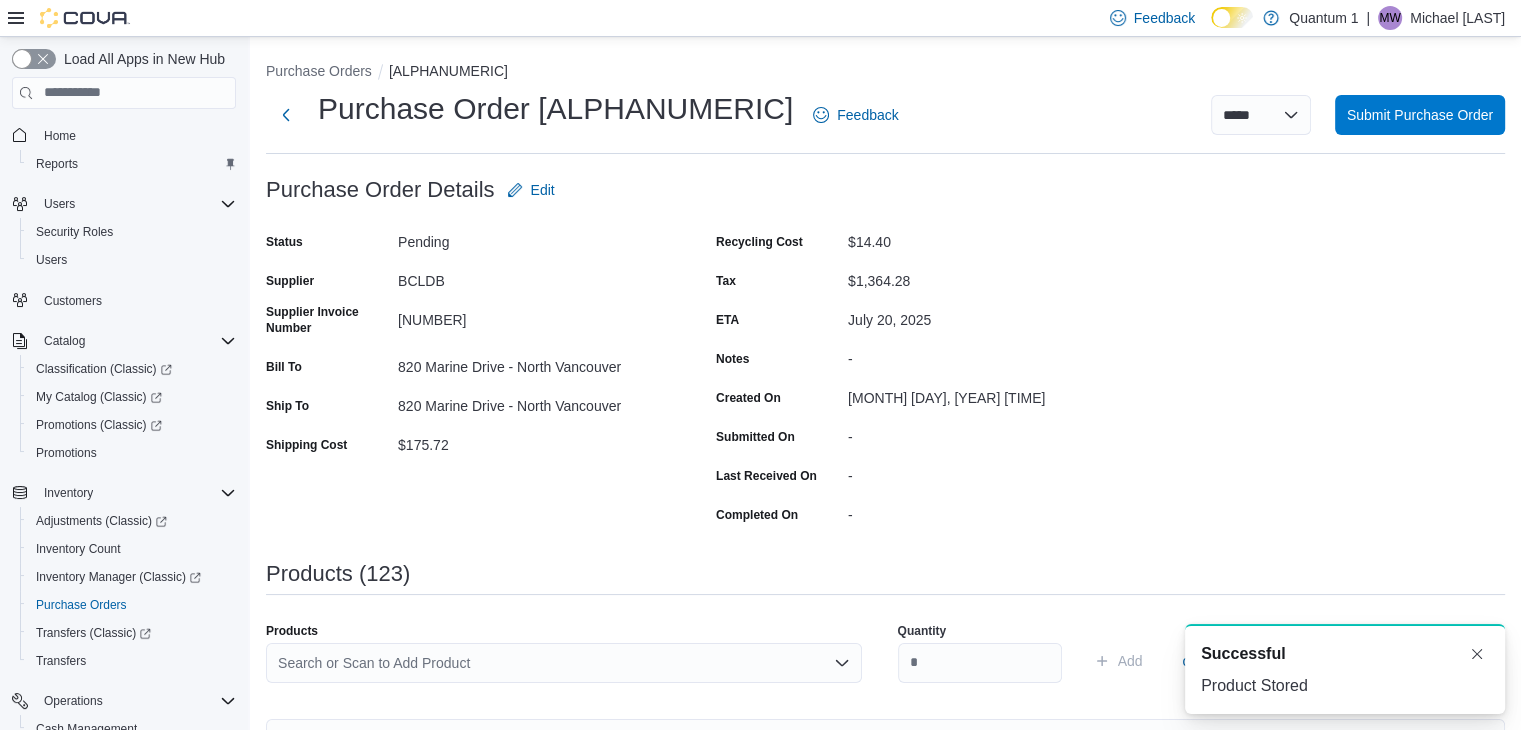 click on "Search or Scan to Add Product" at bounding box center (564, 663) 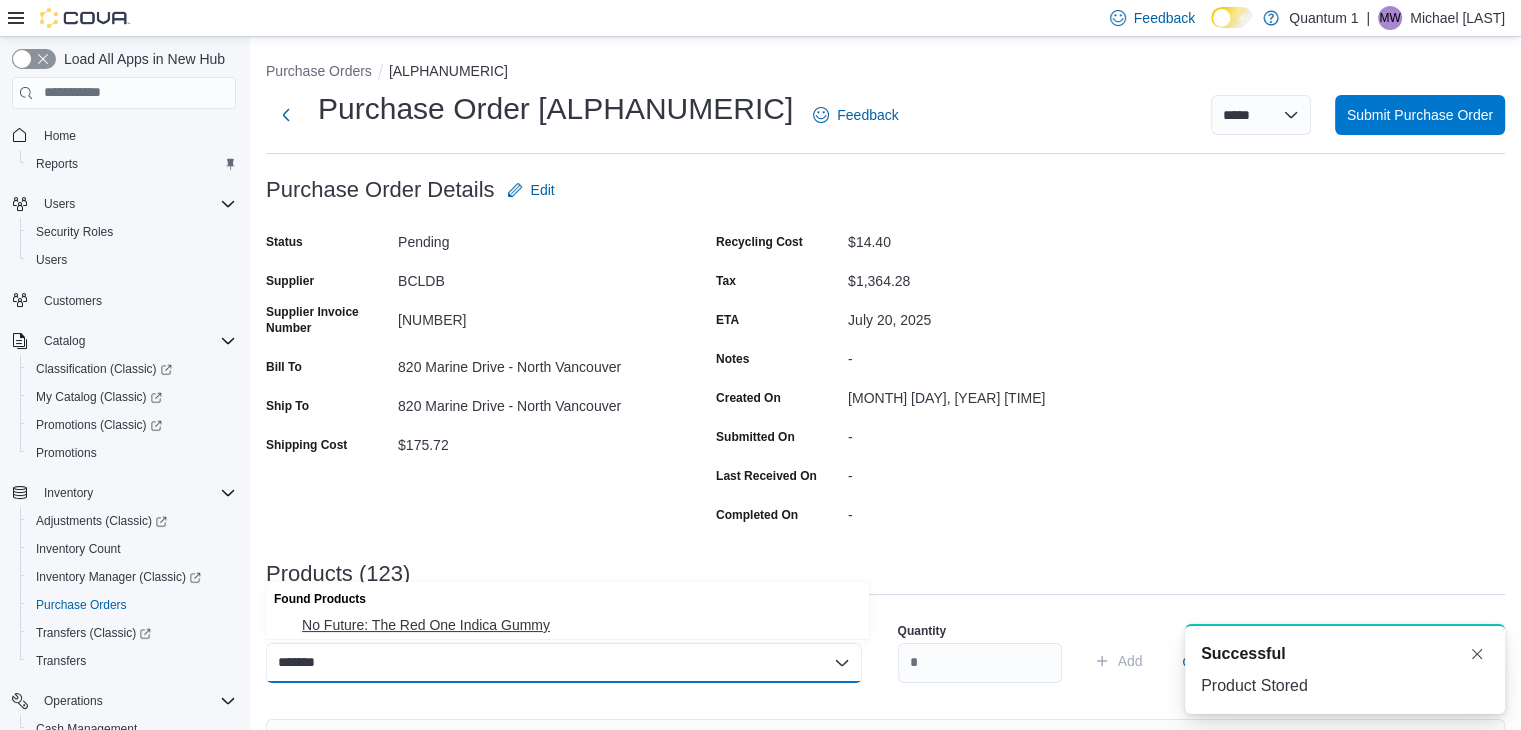 drag, startPoint x: 497, startPoint y: 625, endPoint x: 792, endPoint y: 654, distance: 296.422 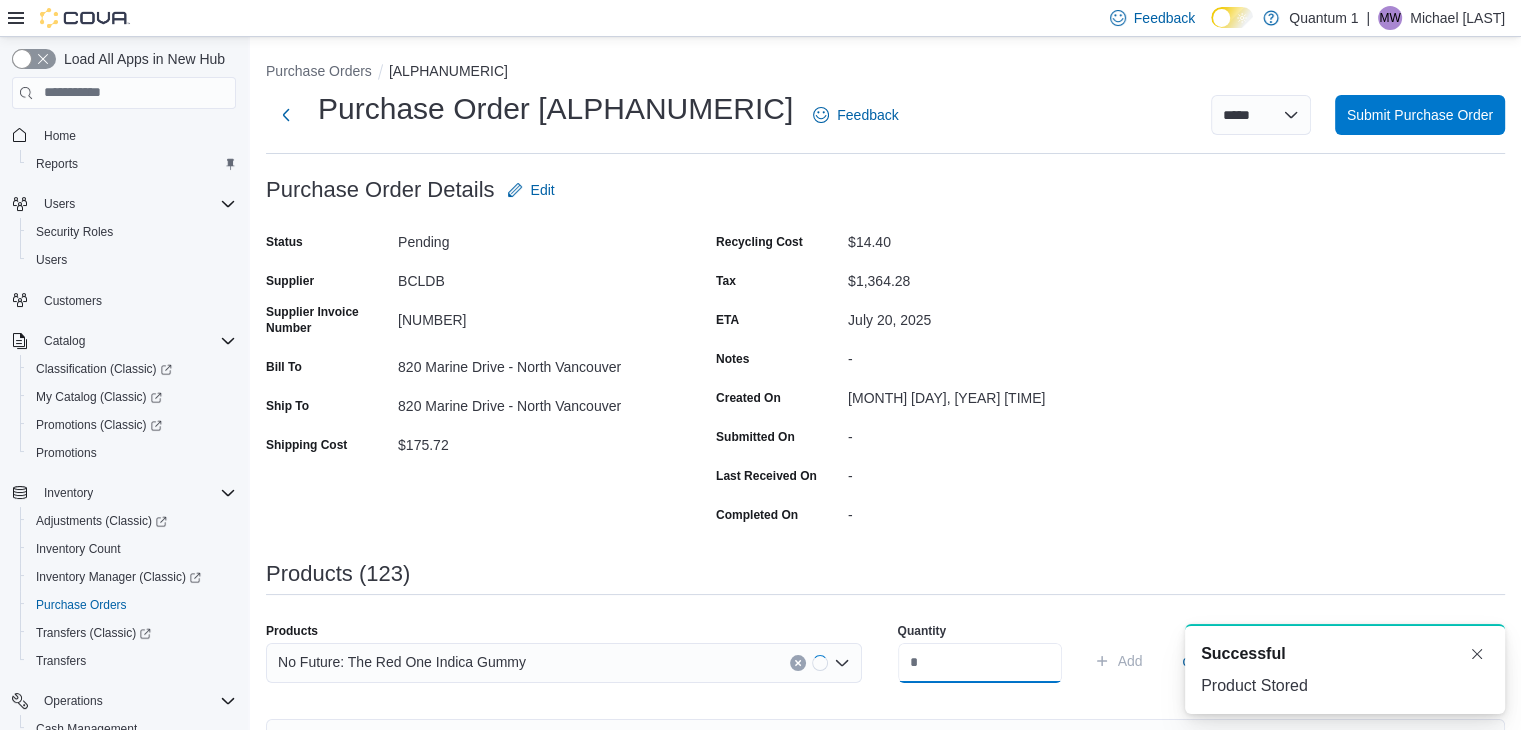 click at bounding box center [980, 663] 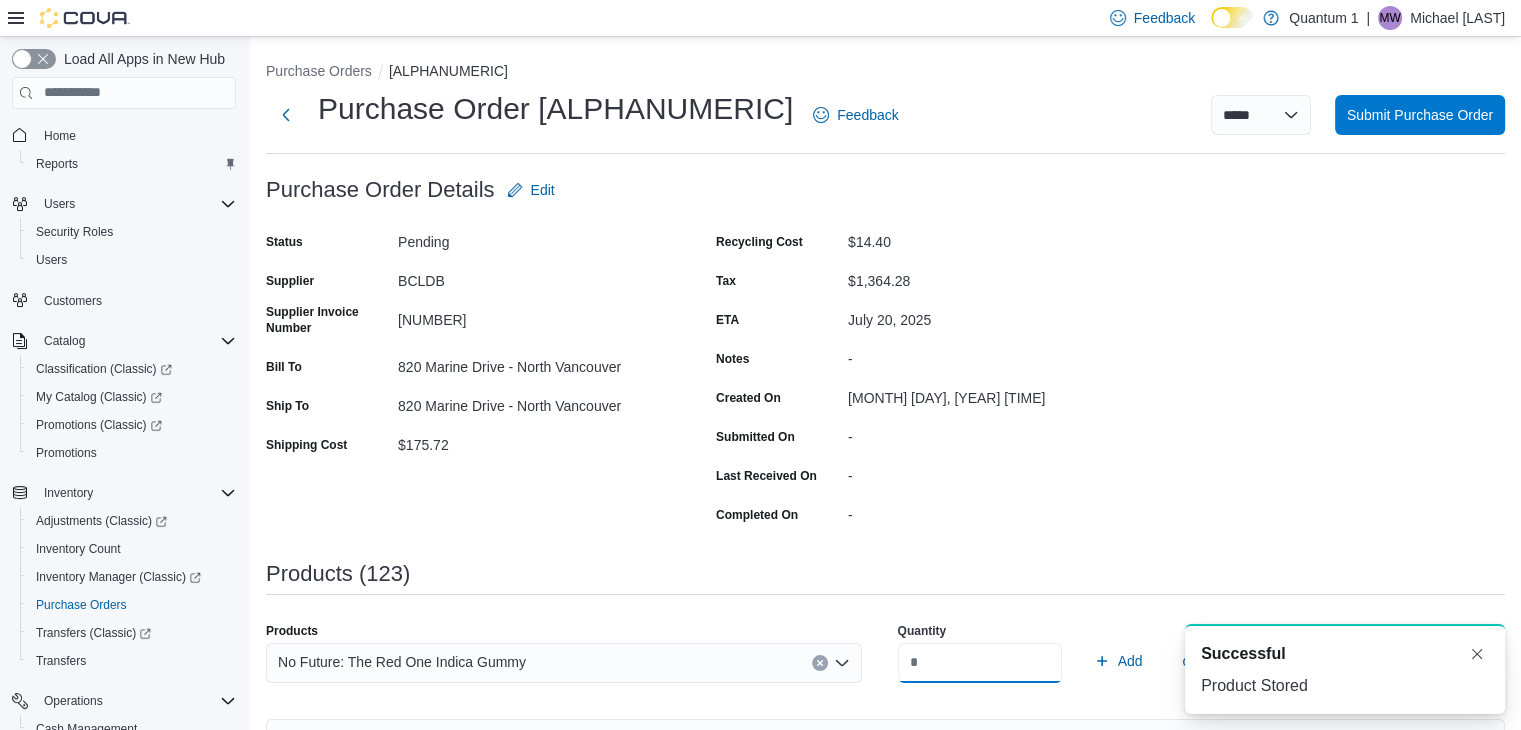 click on "Add" at bounding box center (1118, 661) 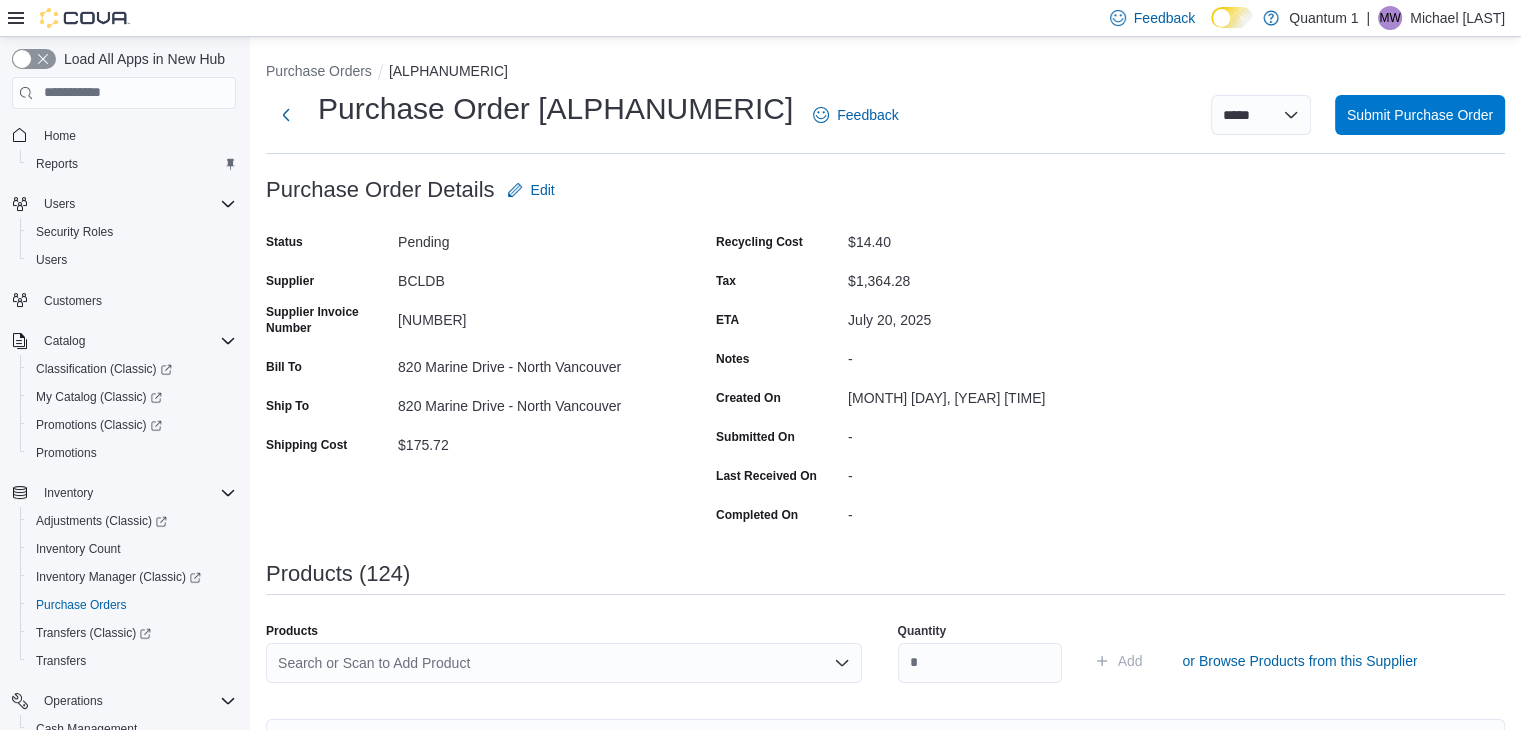 click on "Search or Scan to Add Product" at bounding box center [564, 663] 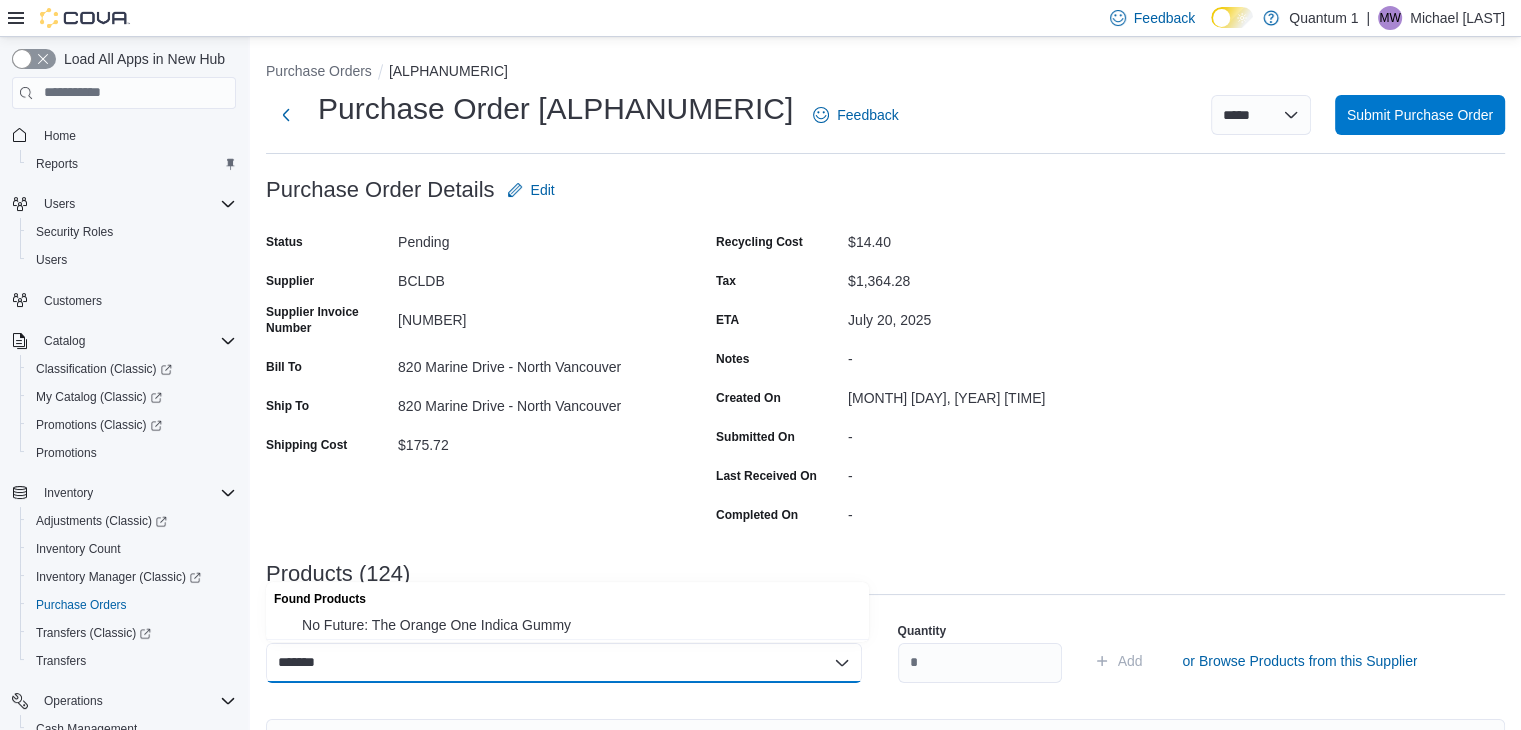 click on "Found Products" at bounding box center [567, 596] 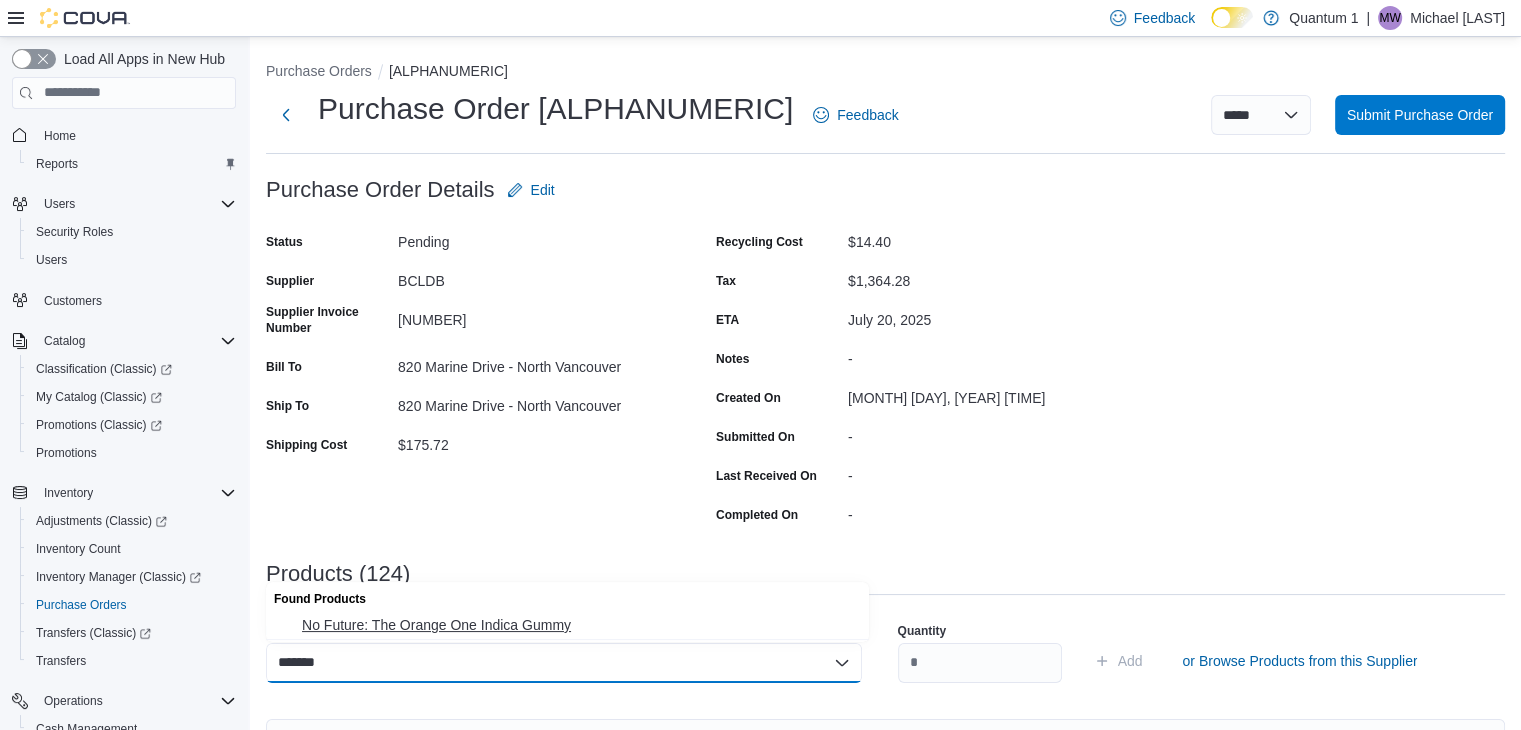 click on "No Future: The Orange One Indica Gummy" at bounding box center (579, 625) 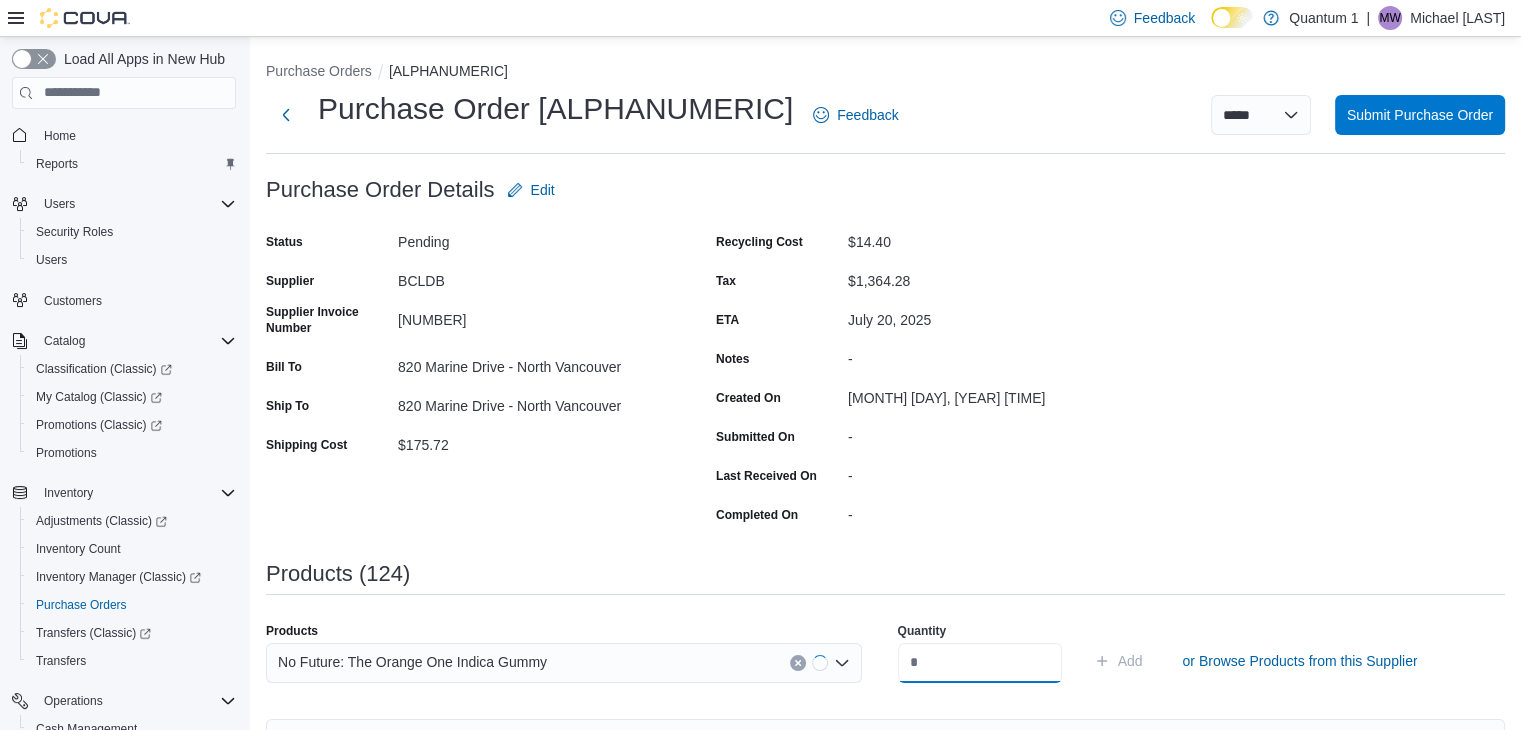 click at bounding box center (980, 663) 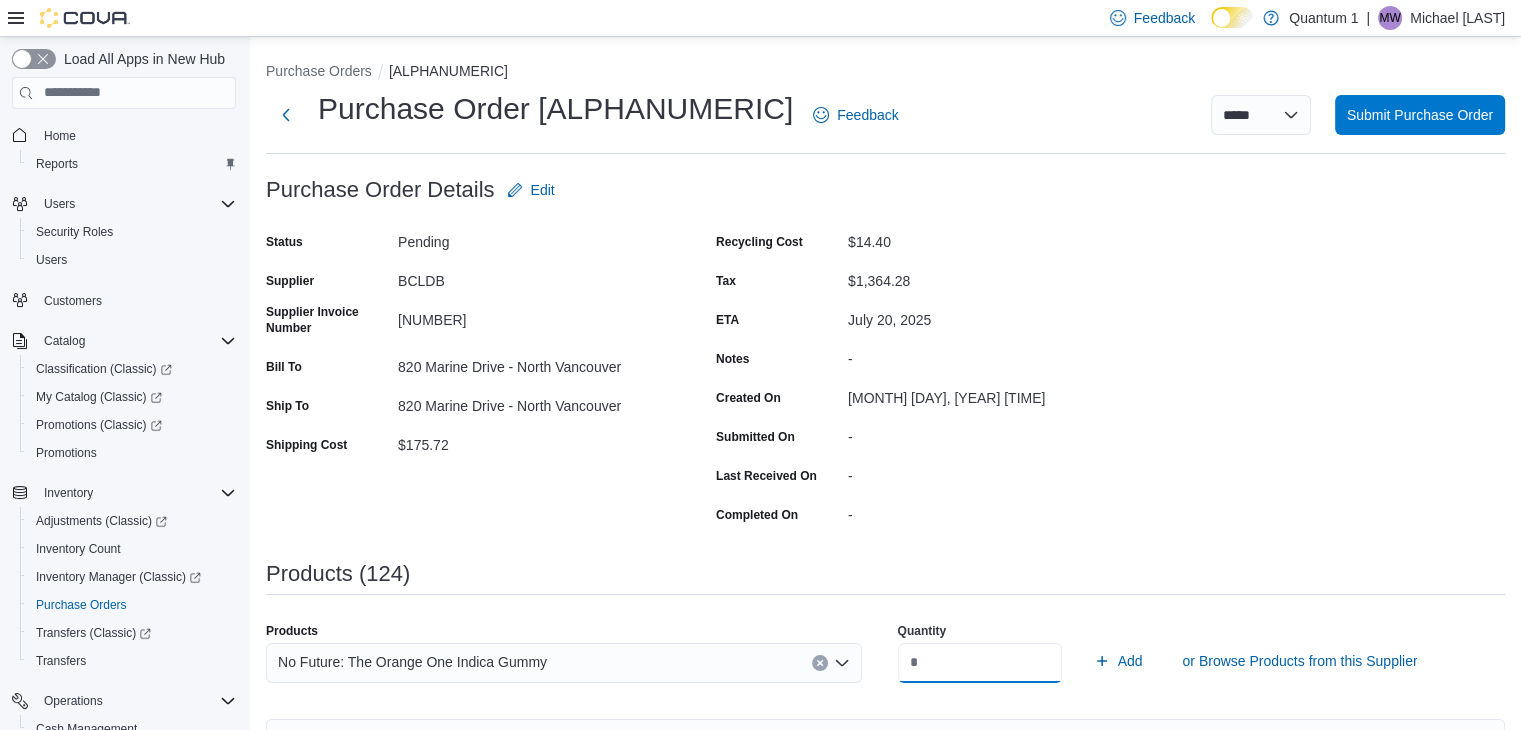 click on "Add" at bounding box center (1118, 661) 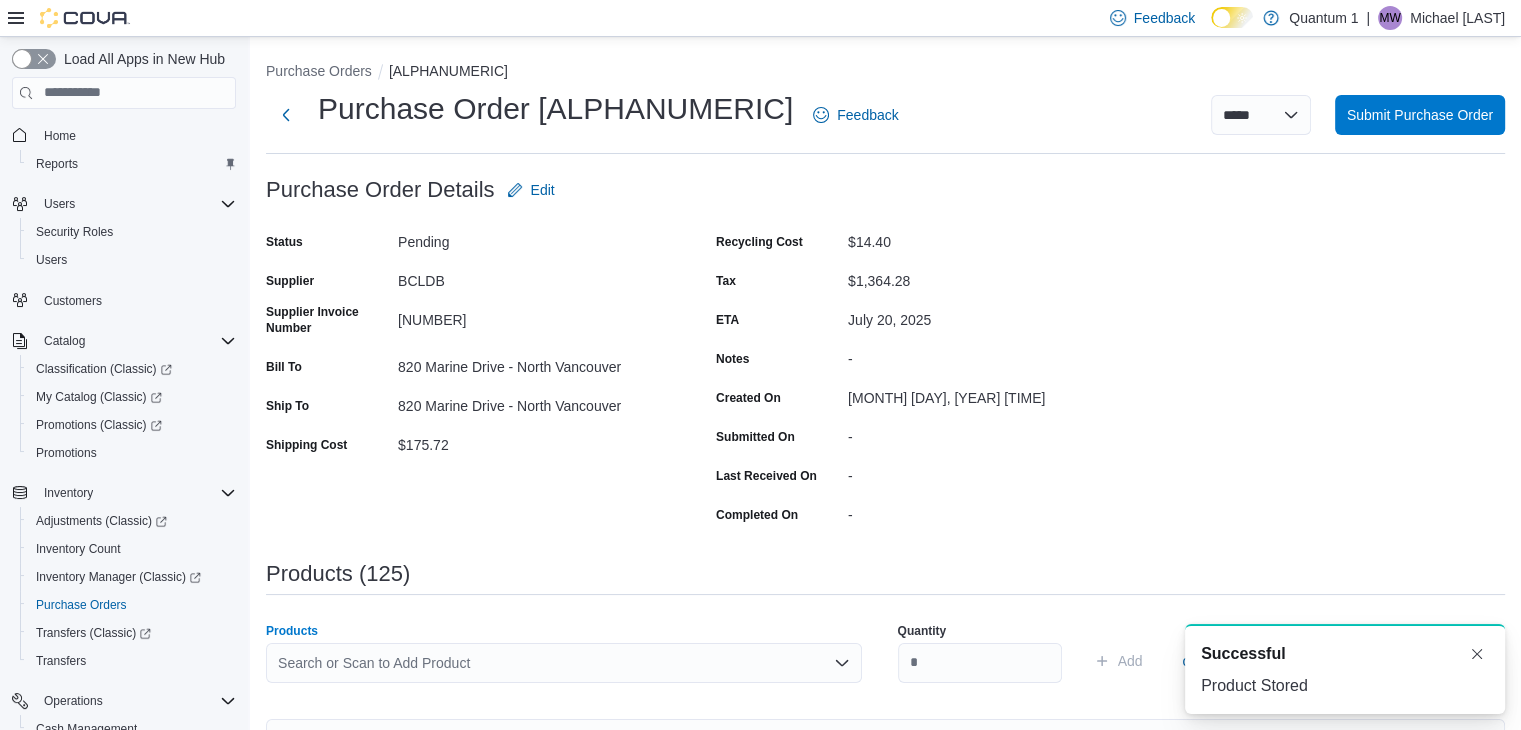 click on "Search or Scan to Add Product" at bounding box center [564, 663] 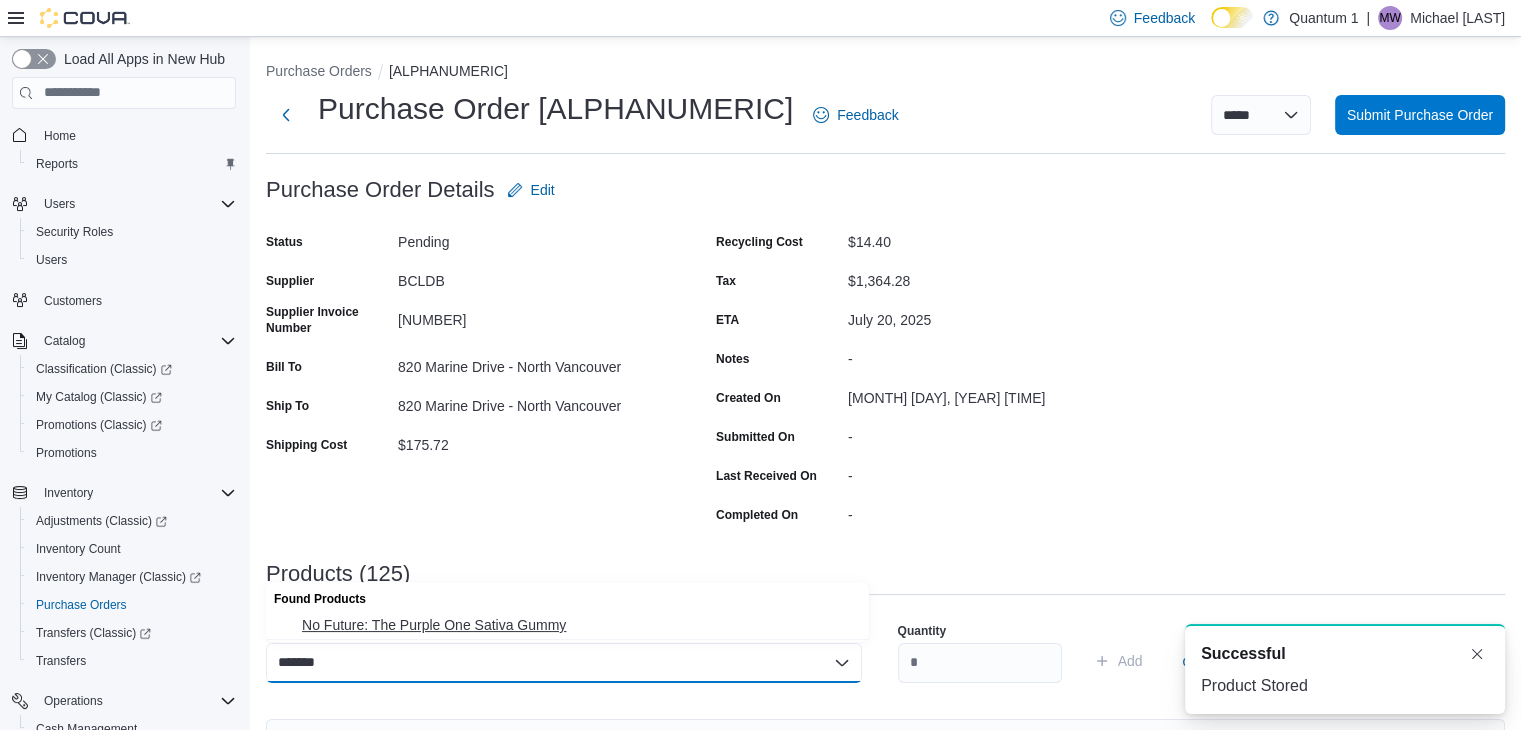 click on "No Future: The Purple One Sativa Gummy" at bounding box center (567, 625) 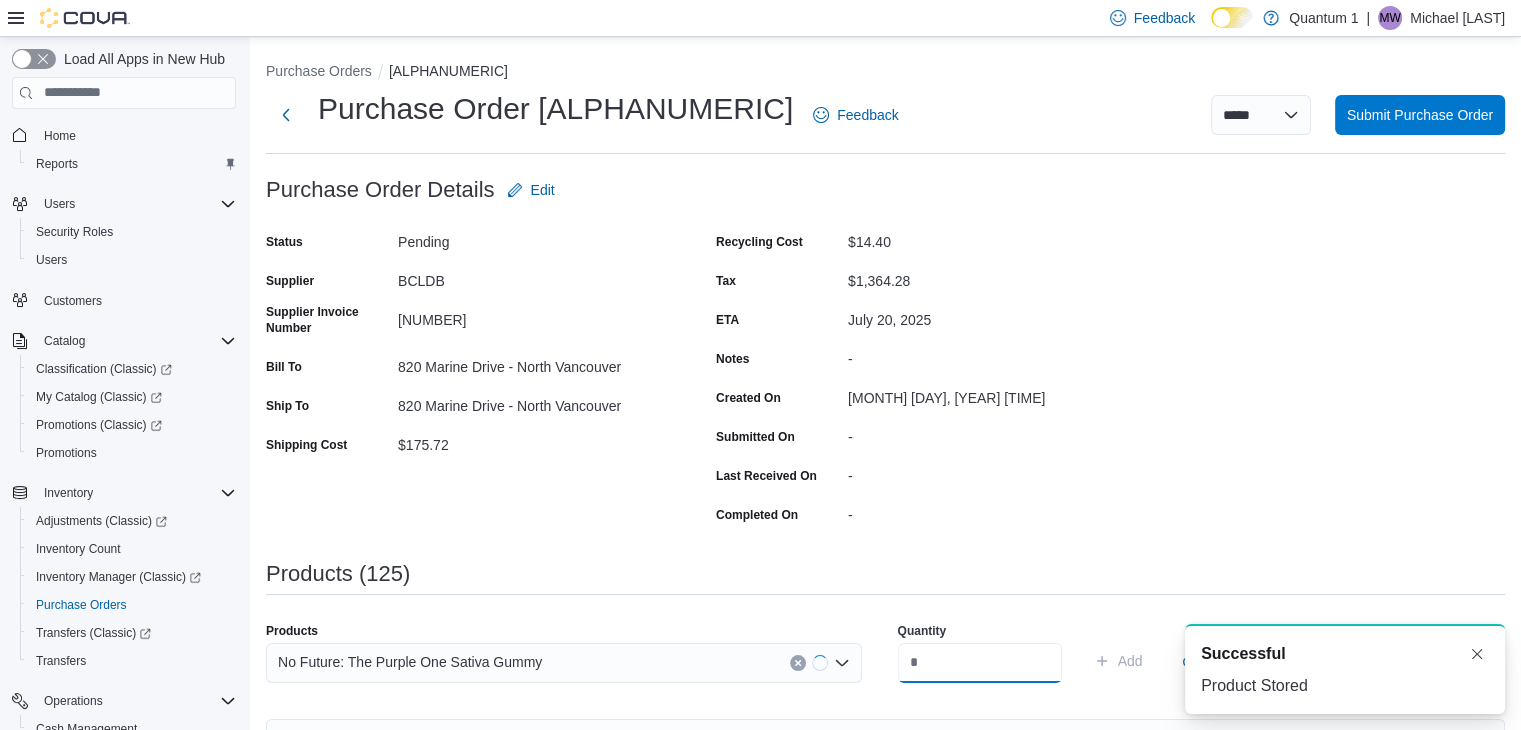 click at bounding box center (980, 663) 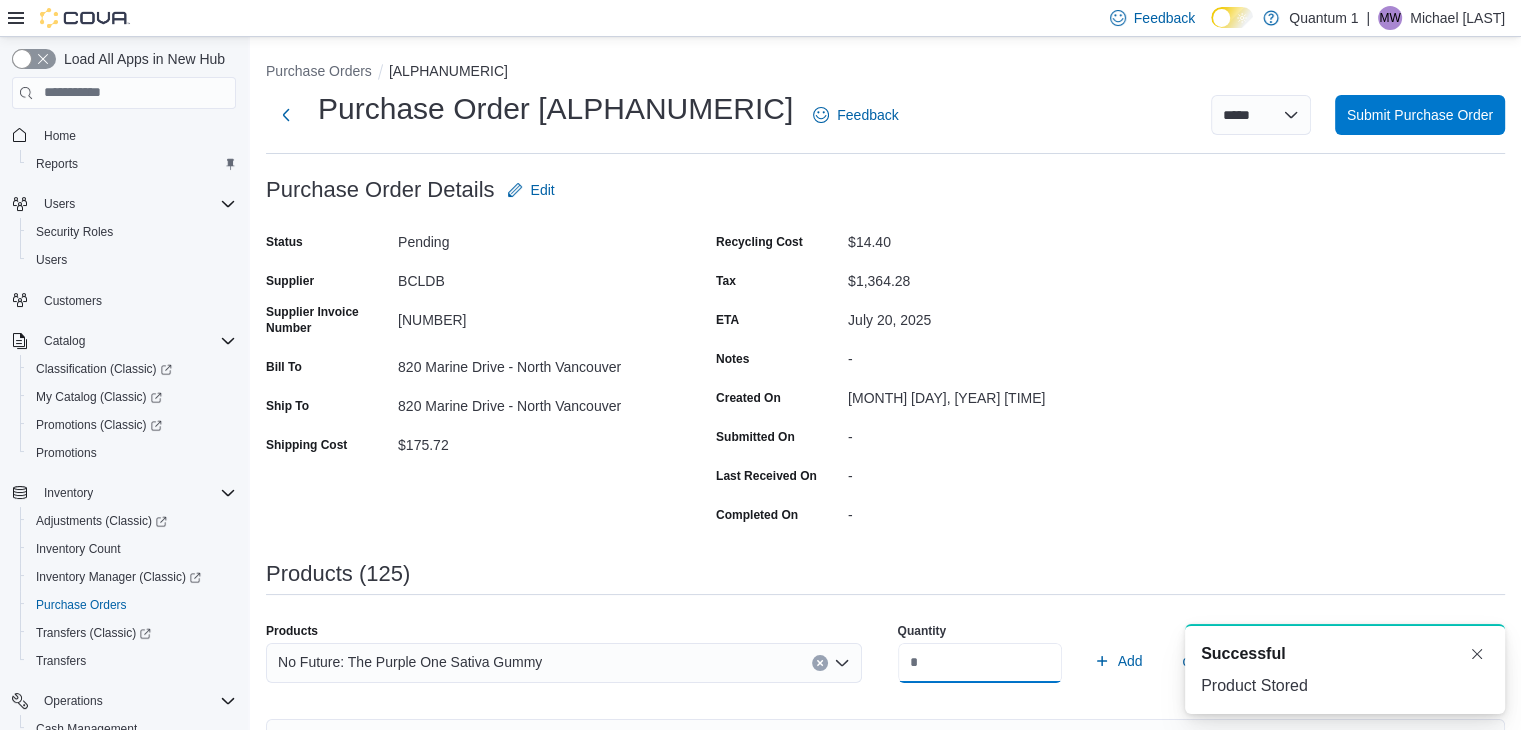 click on "Add" at bounding box center [1118, 661] 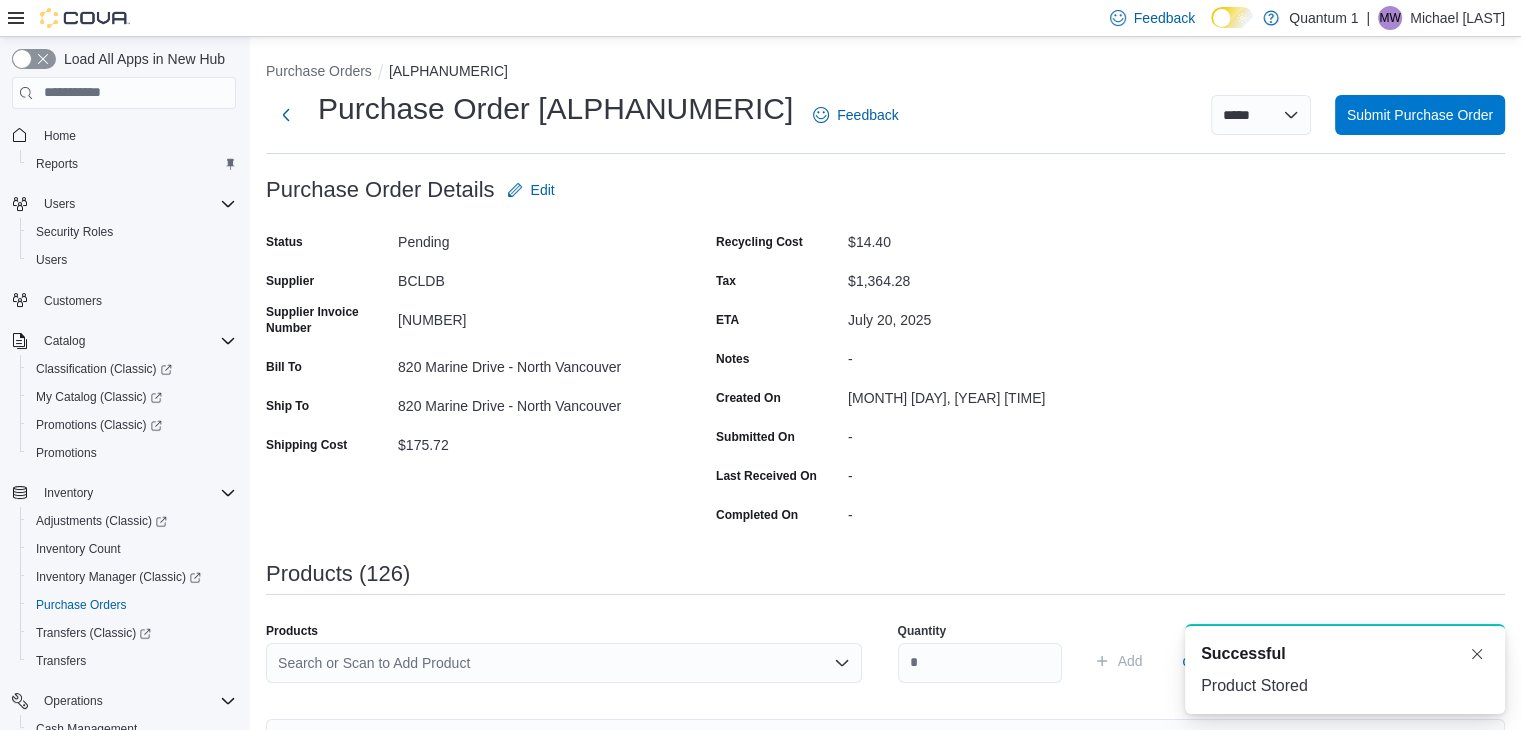 click on "Search or Scan to Add Product" at bounding box center (564, 663) 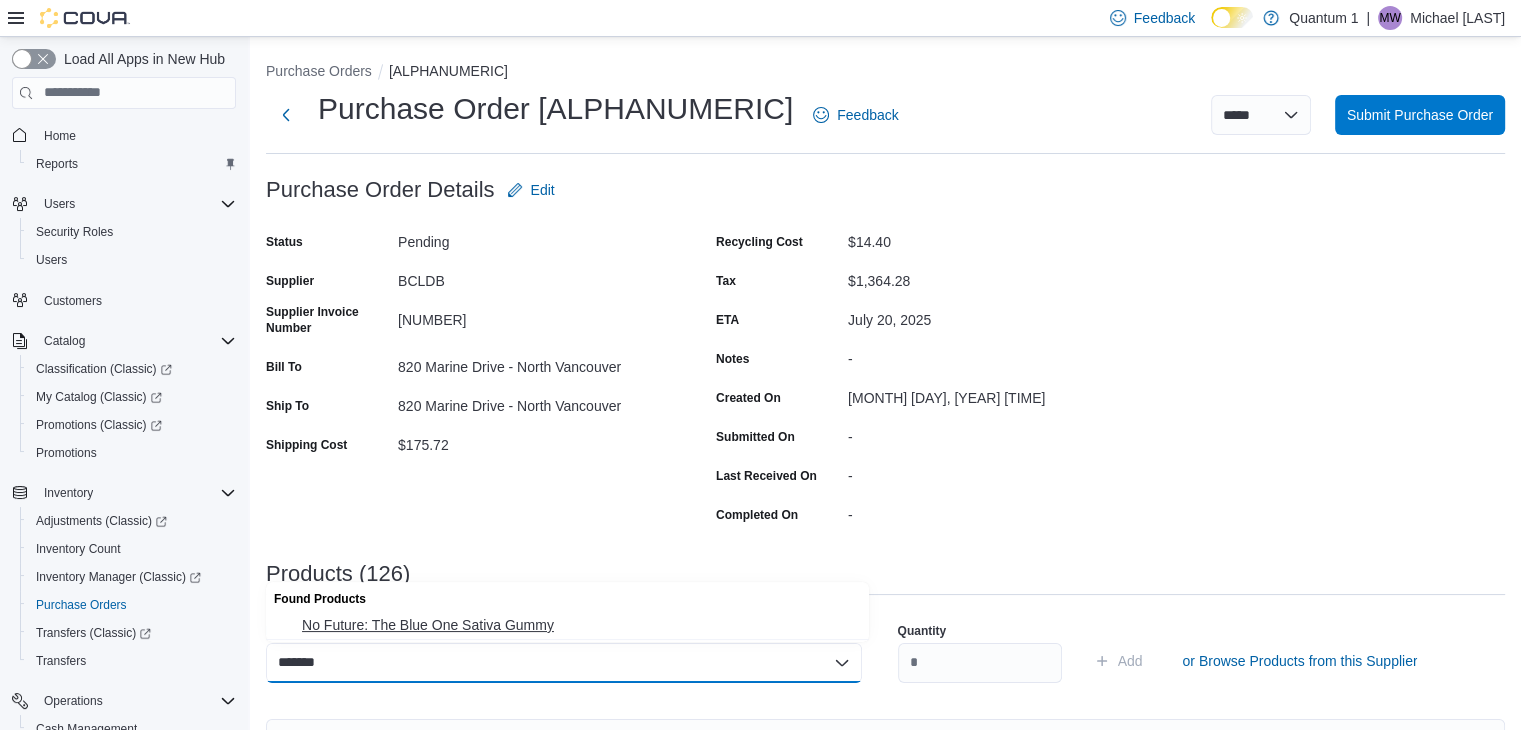 click on "No Future: The Blue One Sativa Gummy" at bounding box center (567, 625) 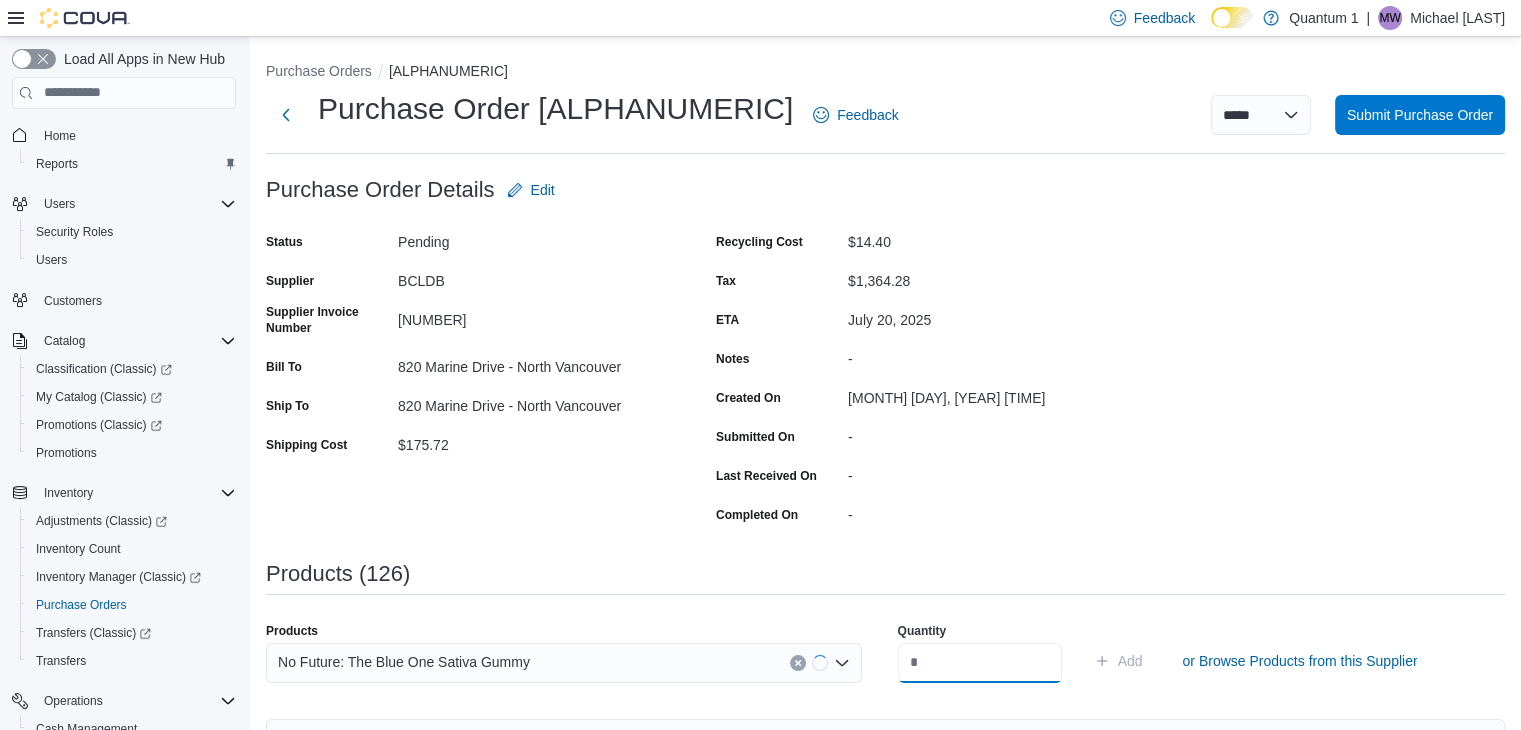 click at bounding box center [980, 663] 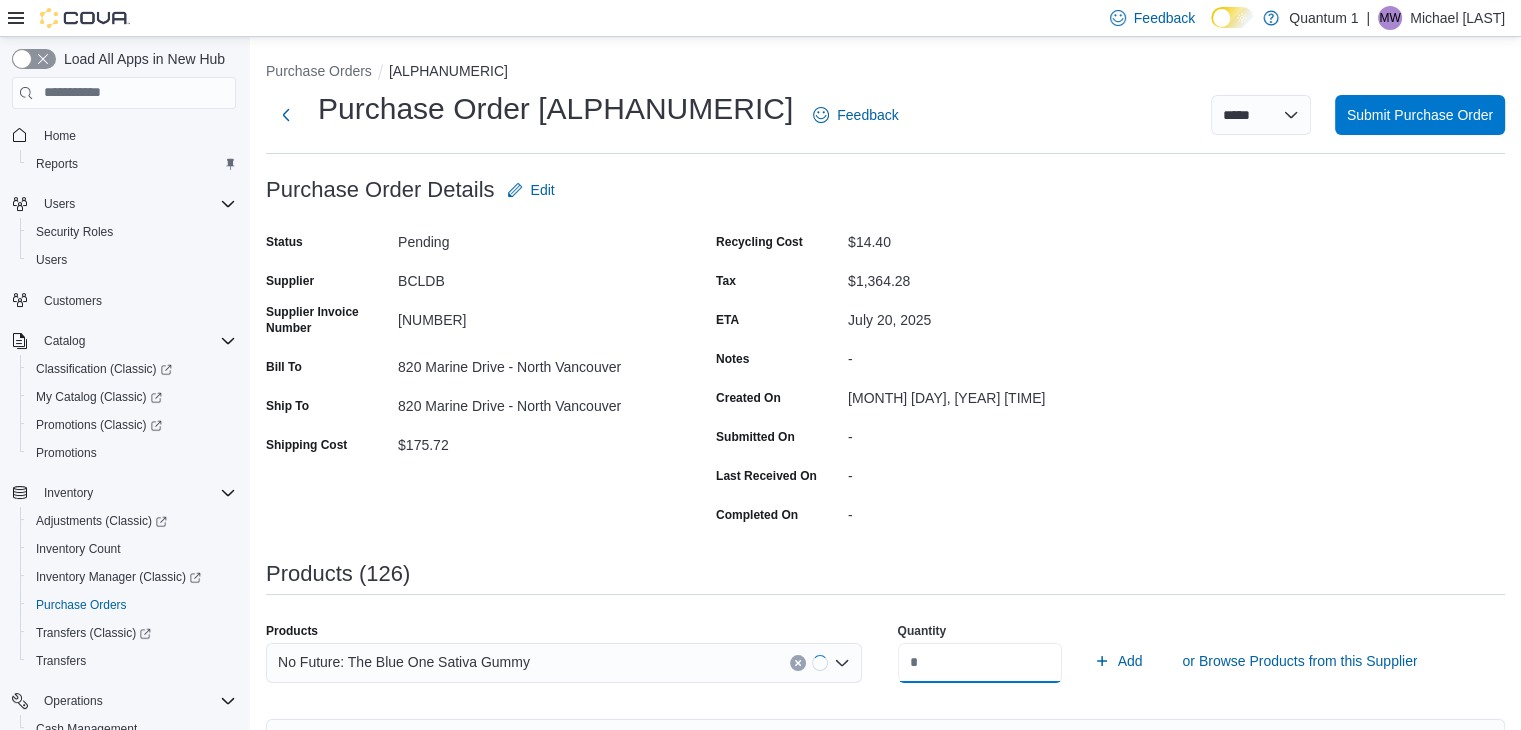 click on "Add" at bounding box center [1118, 661] 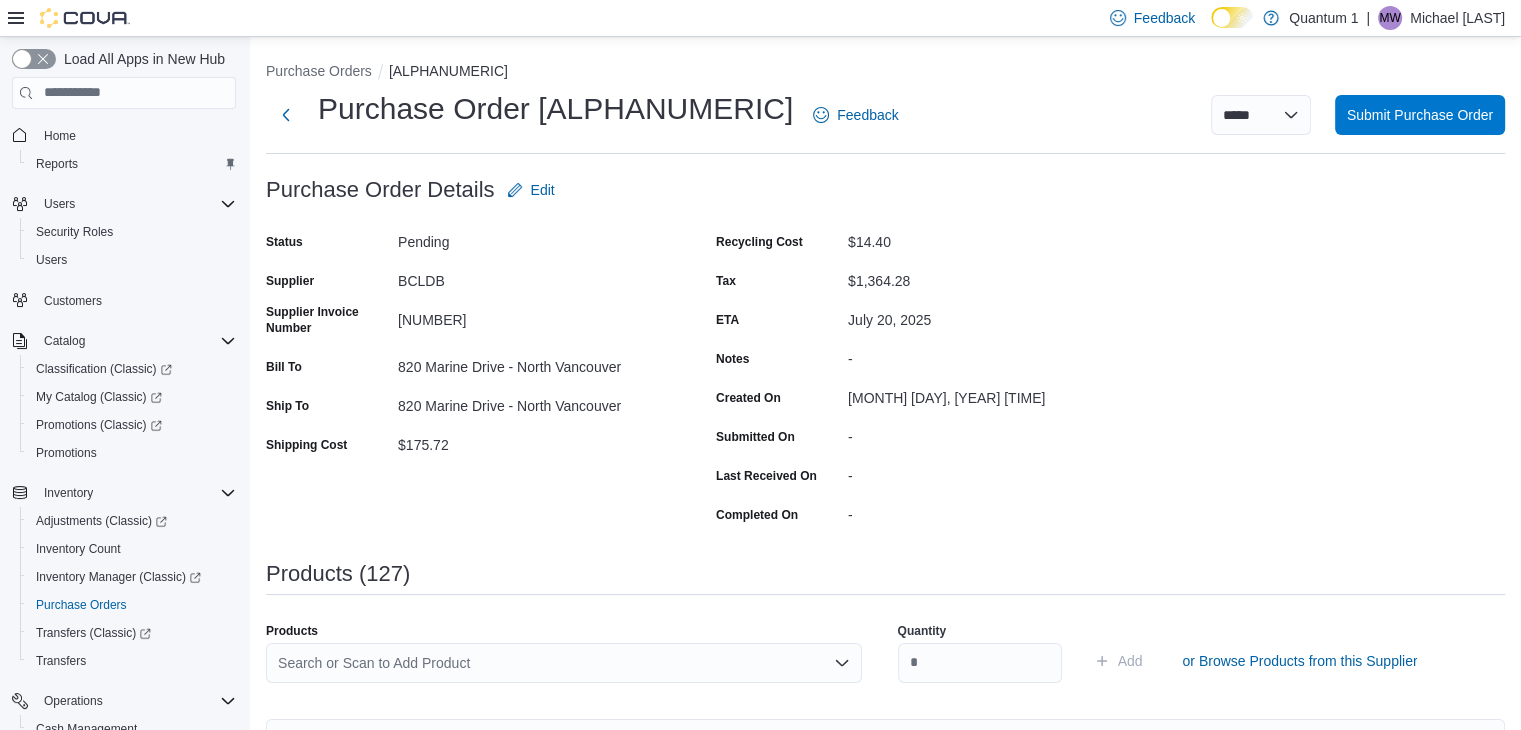 click on "Search or Scan to Add Product" at bounding box center [564, 663] 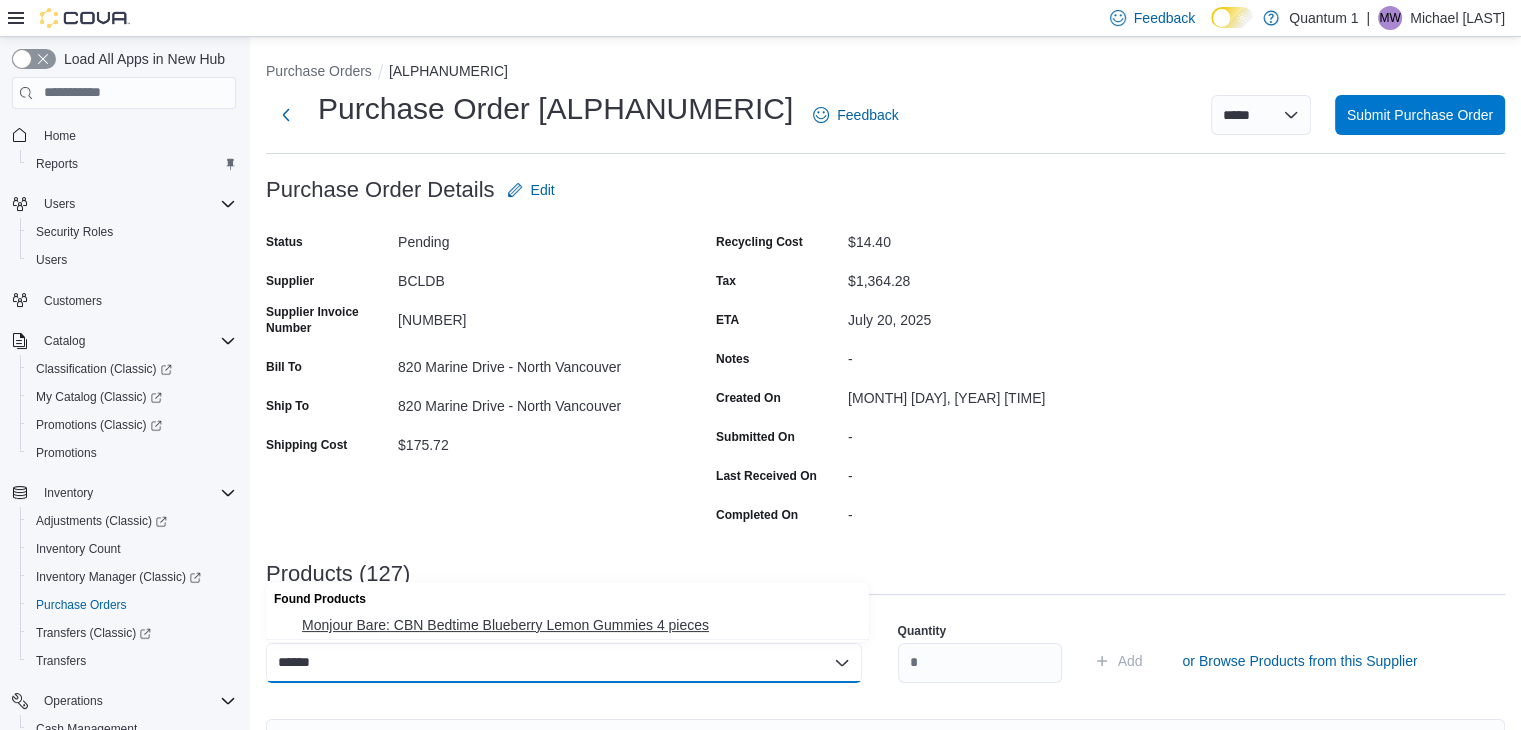 click on "Monjour Bare: CBN Bedtime Blueberry Lemon Gummies 4 pieces" at bounding box center [579, 625] 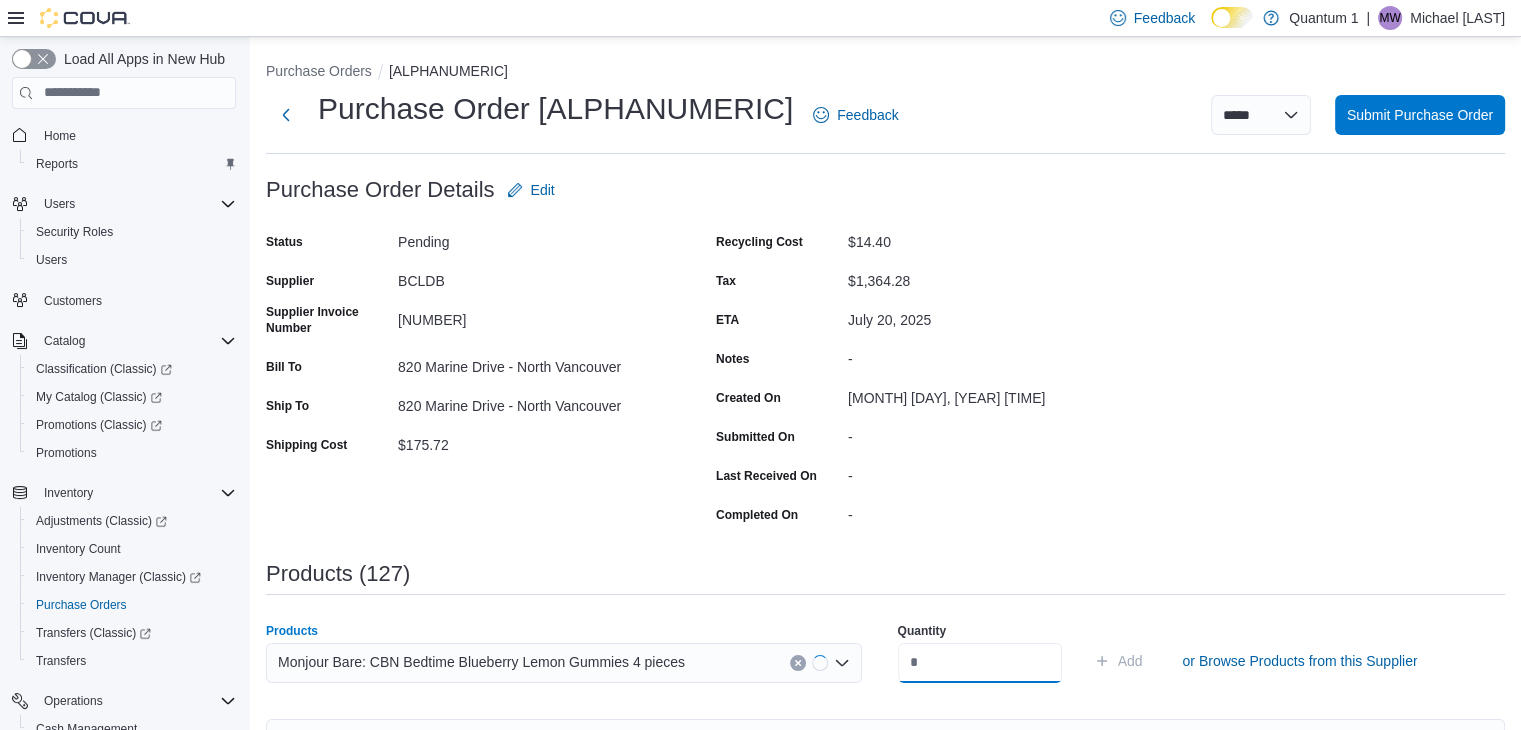 click at bounding box center [980, 663] 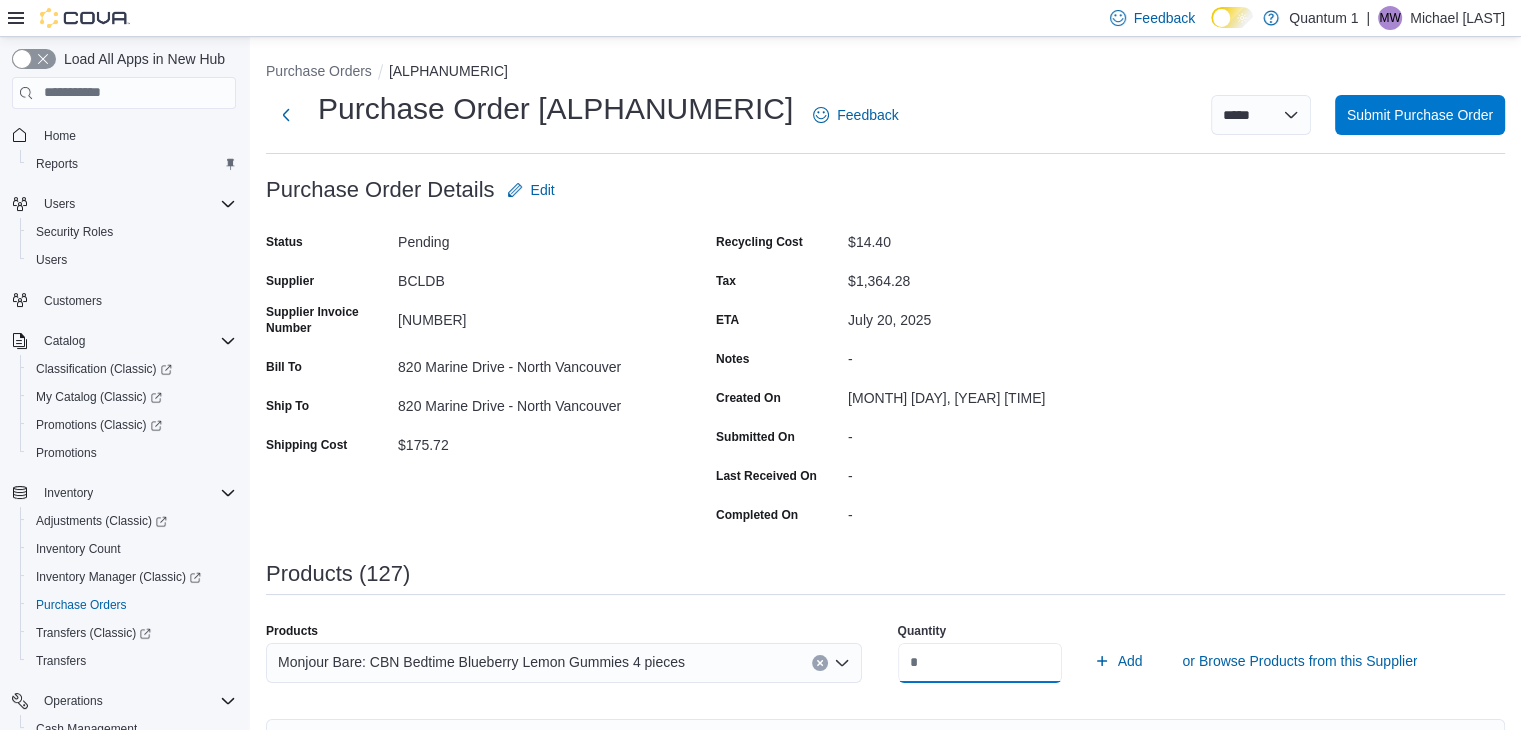 click on "Add" at bounding box center [1118, 661] 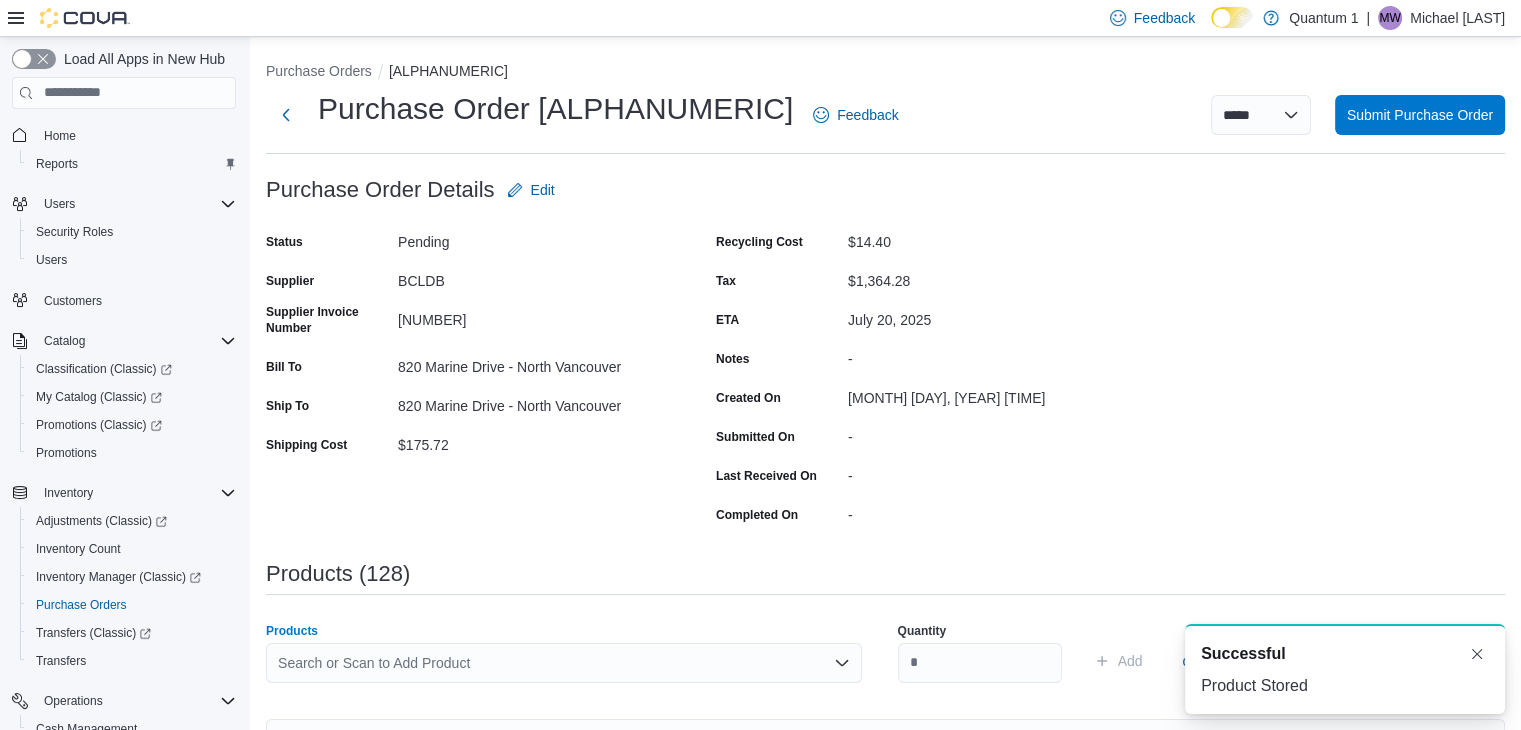 click on "Search or Scan to Add Product" at bounding box center (564, 663) 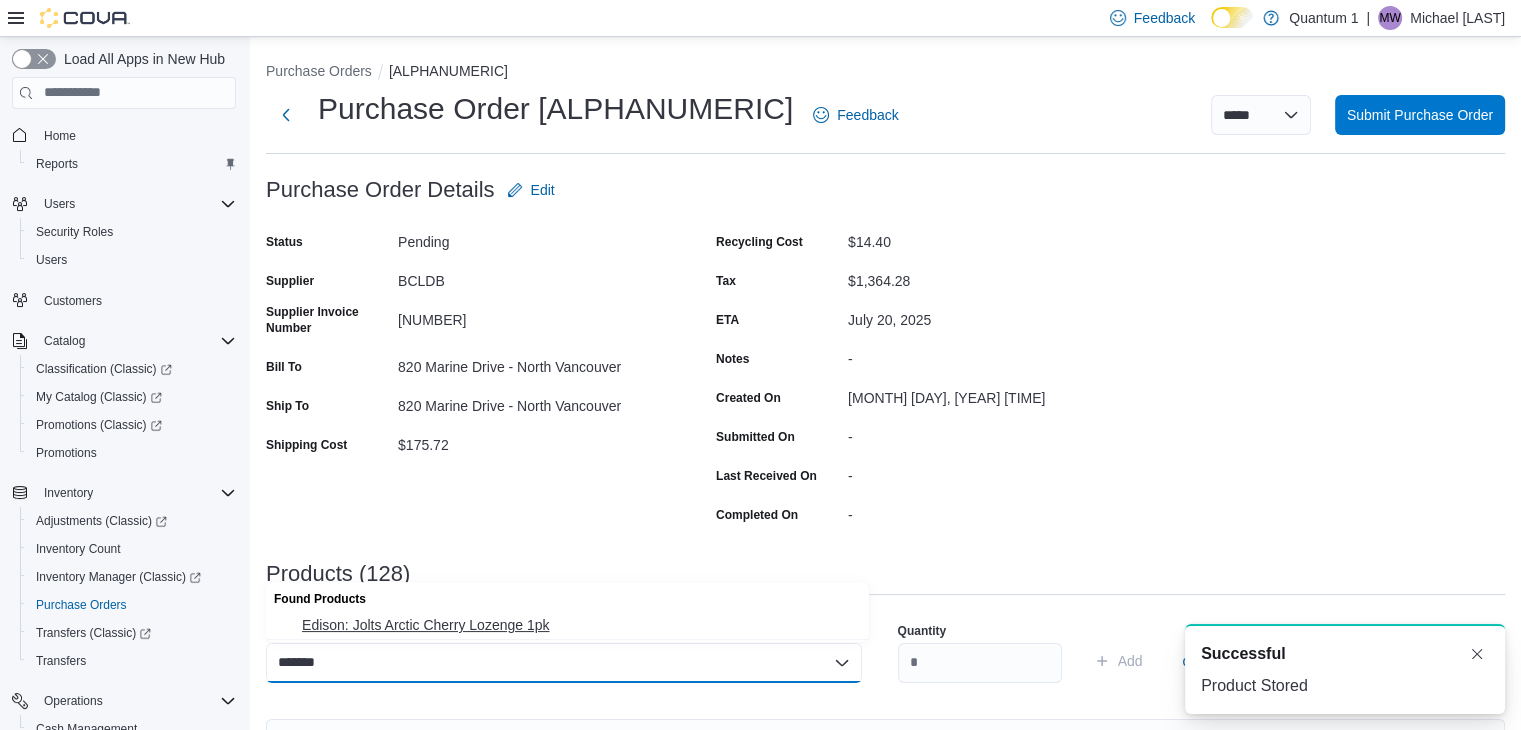 click on "Edison: Jolts Arctic Cherry Lozenge 1pk" at bounding box center [579, 625] 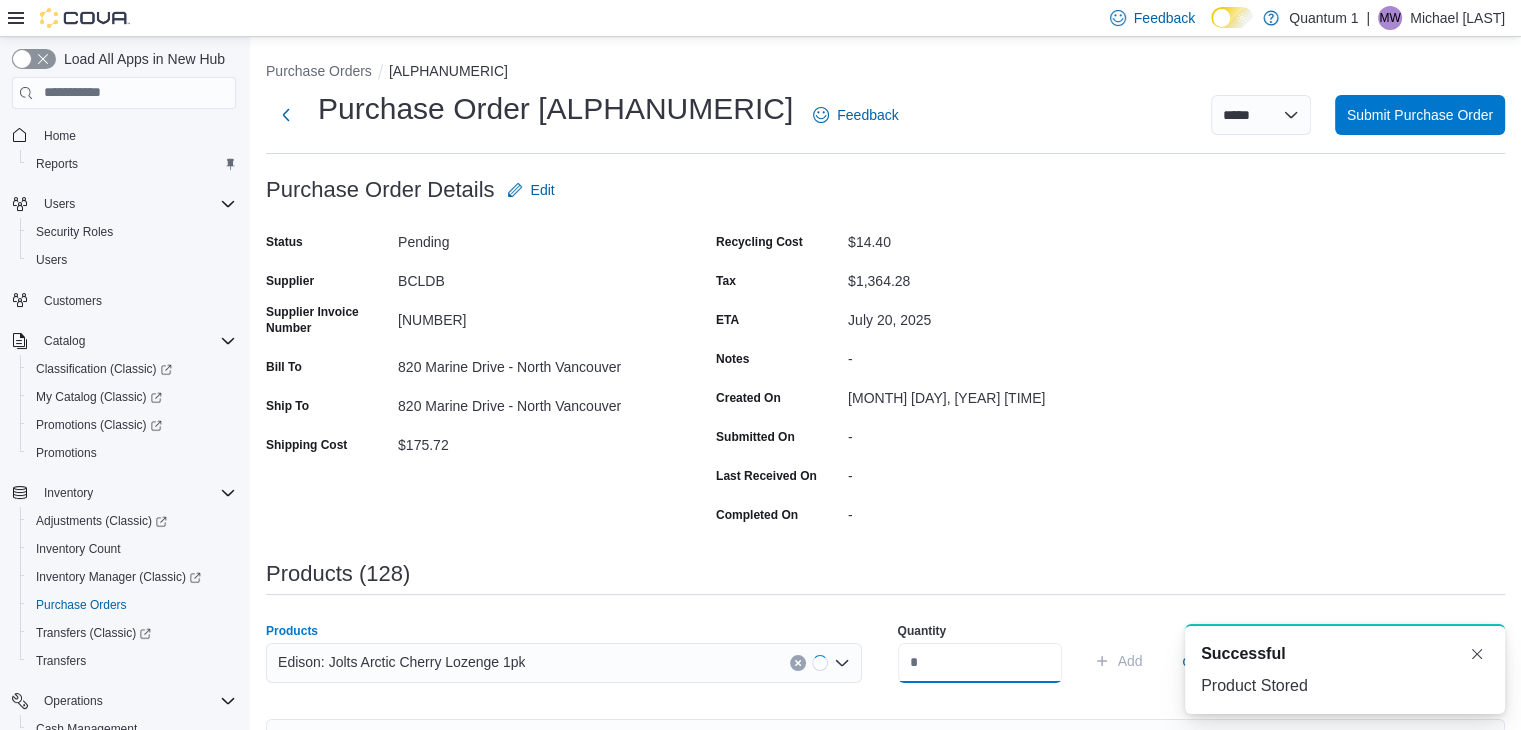 click at bounding box center (980, 663) 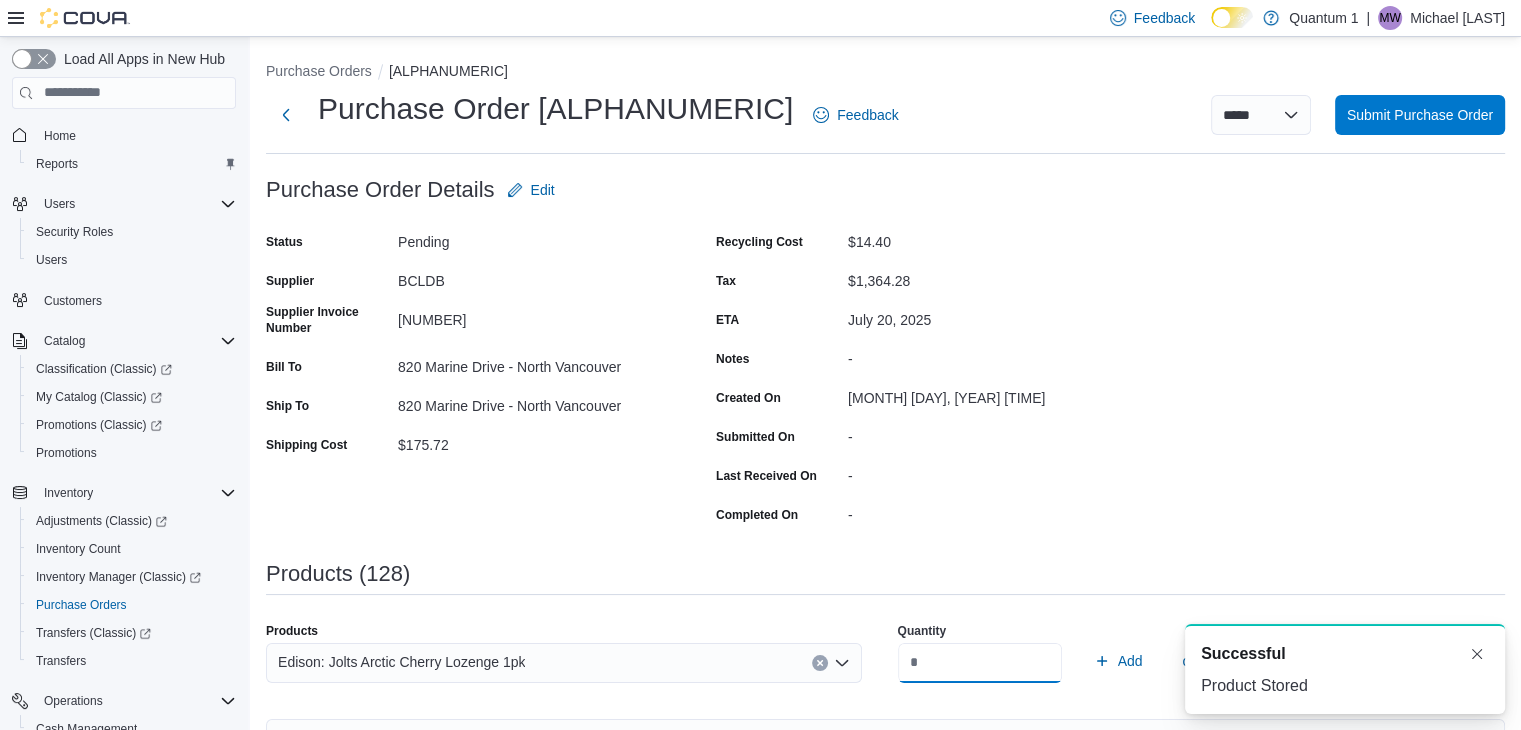 click on "Add" at bounding box center (1118, 661) 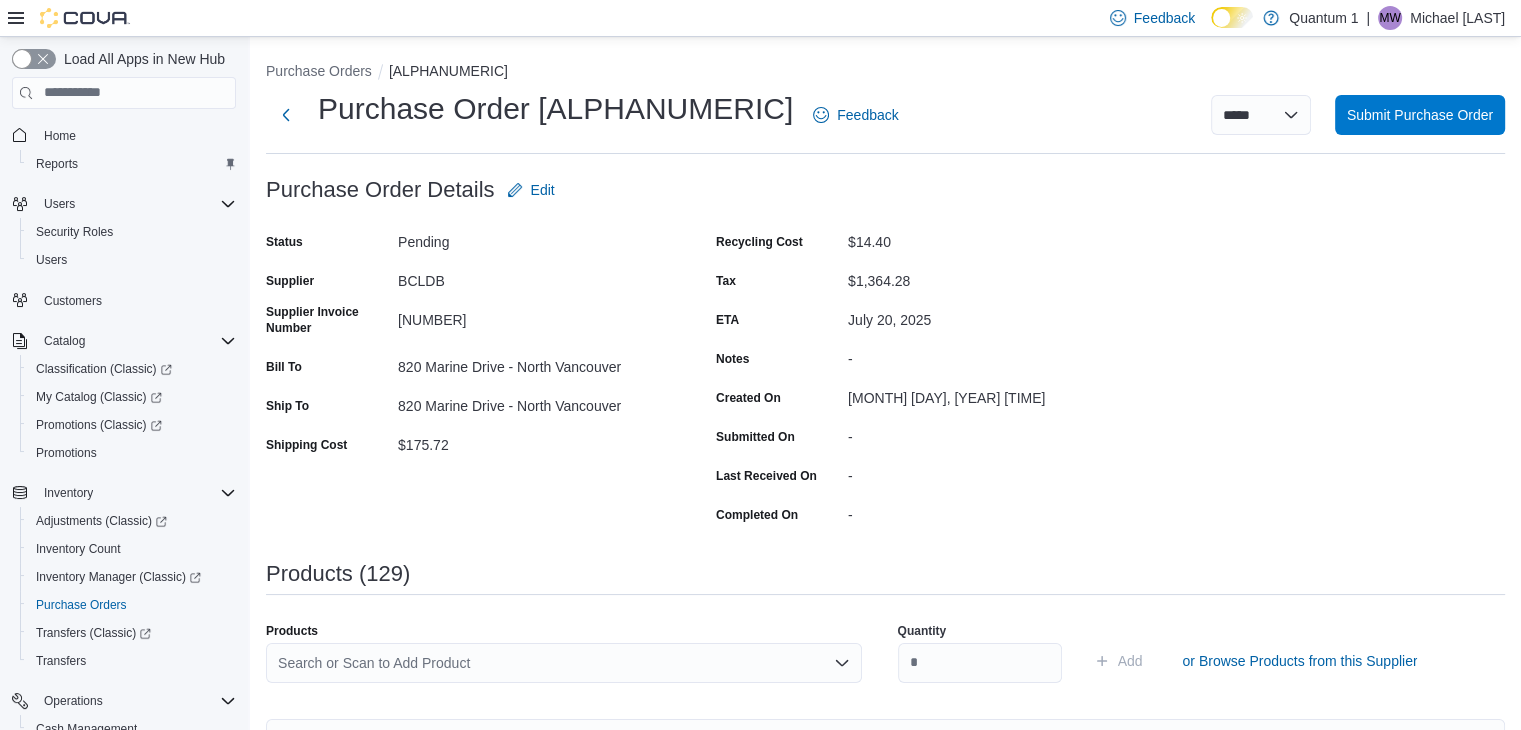 click on "Search or Scan to Add Product" at bounding box center [564, 663] 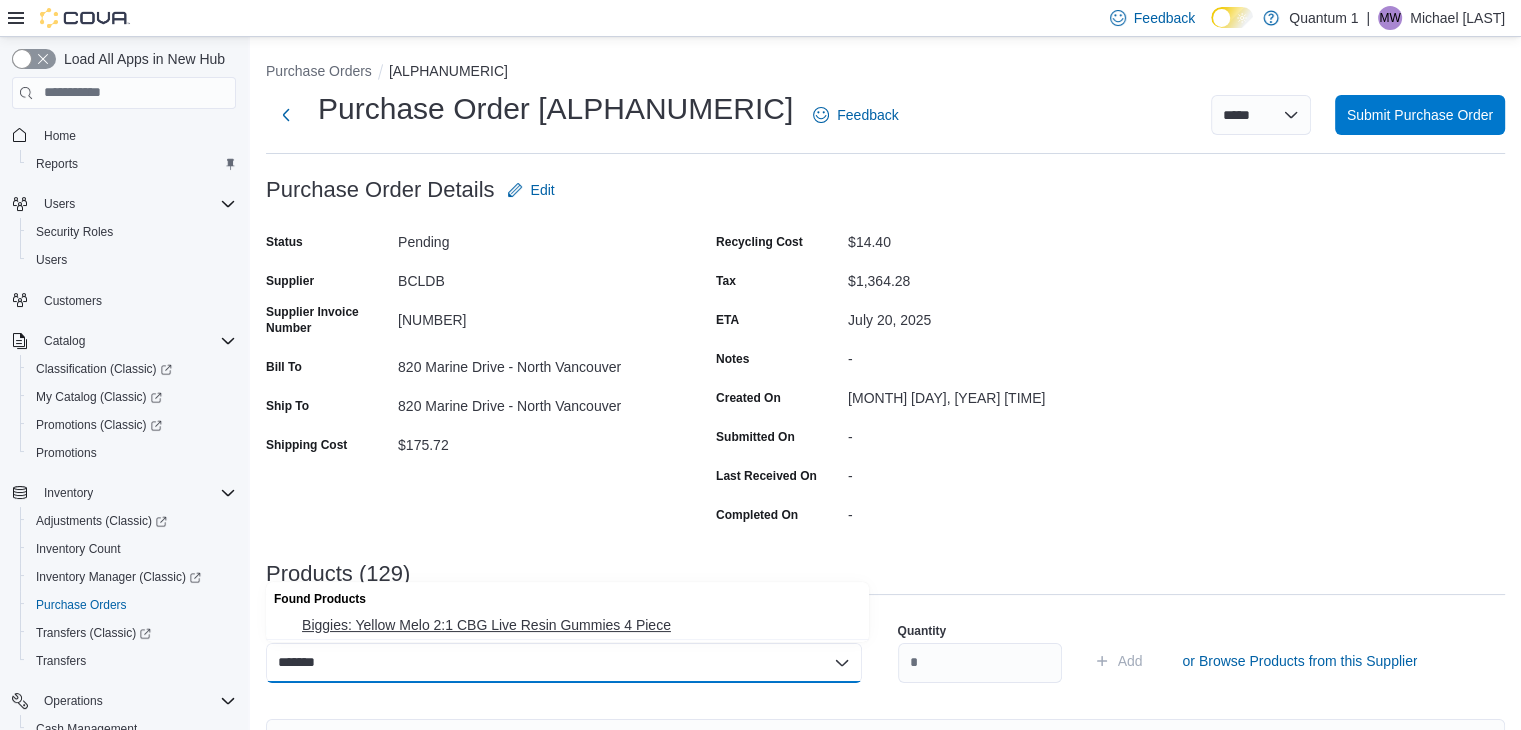 click on "Biggies: Yellow Melo 2:1 CBG Live Resin Gummies 4 Piece" at bounding box center [579, 625] 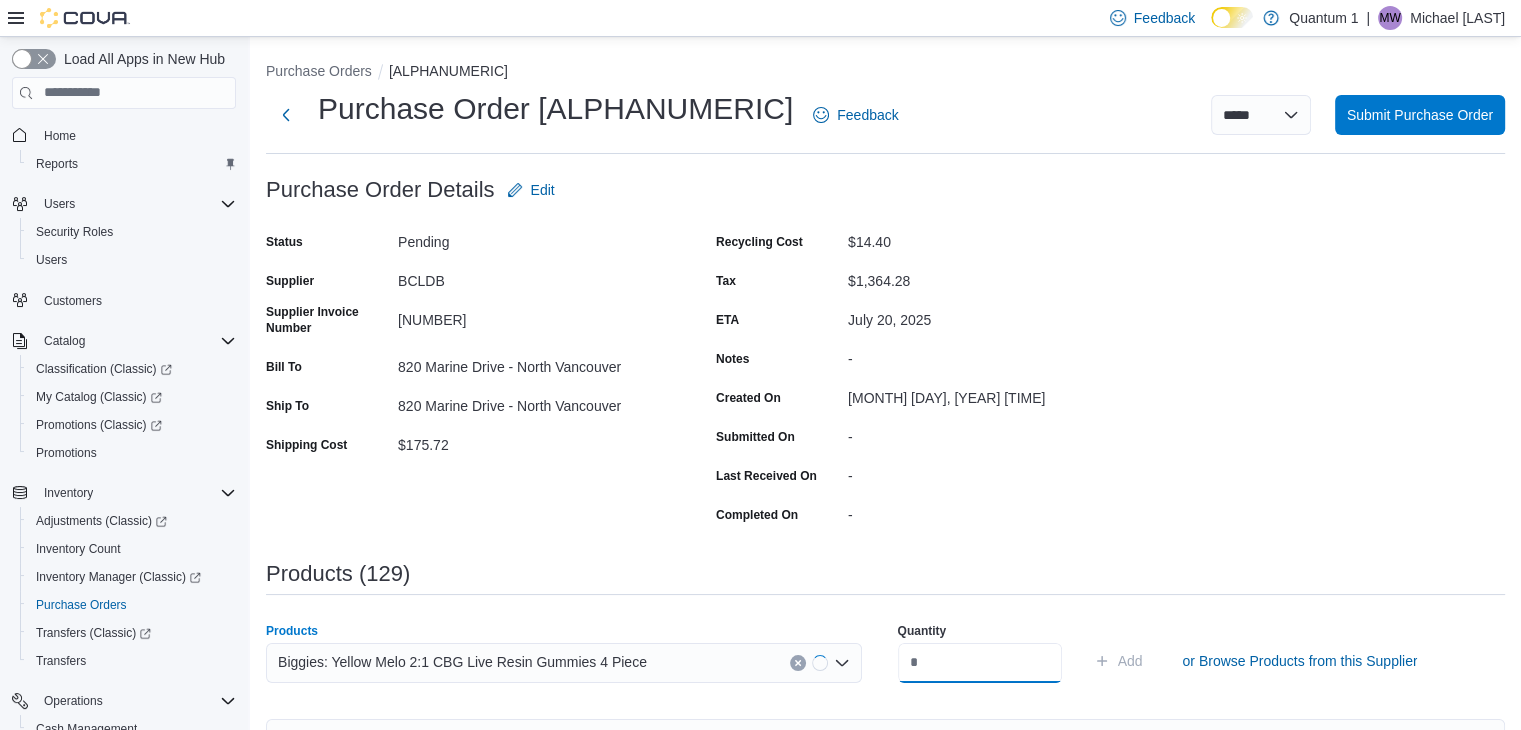 click at bounding box center (980, 663) 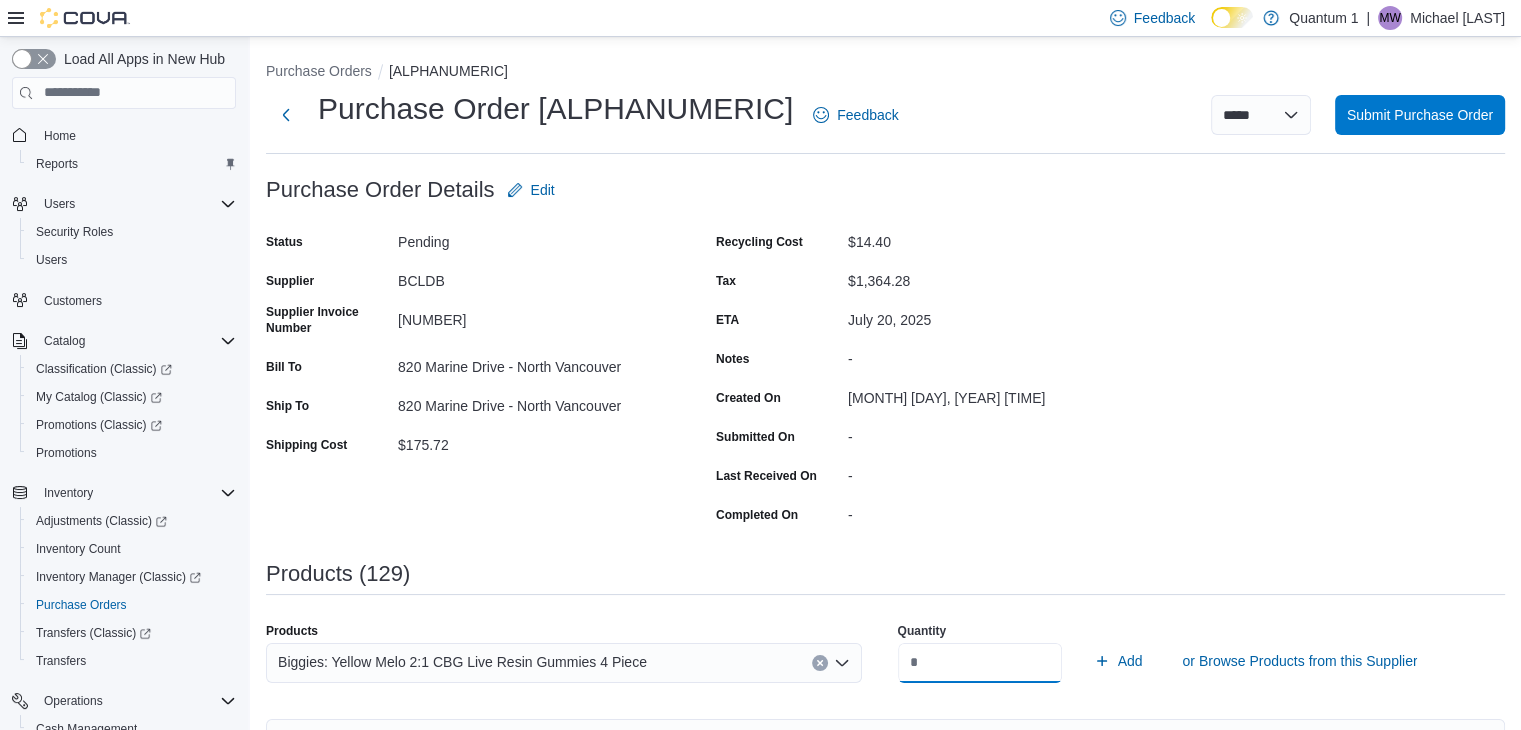 click on "Add" at bounding box center (1118, 661) 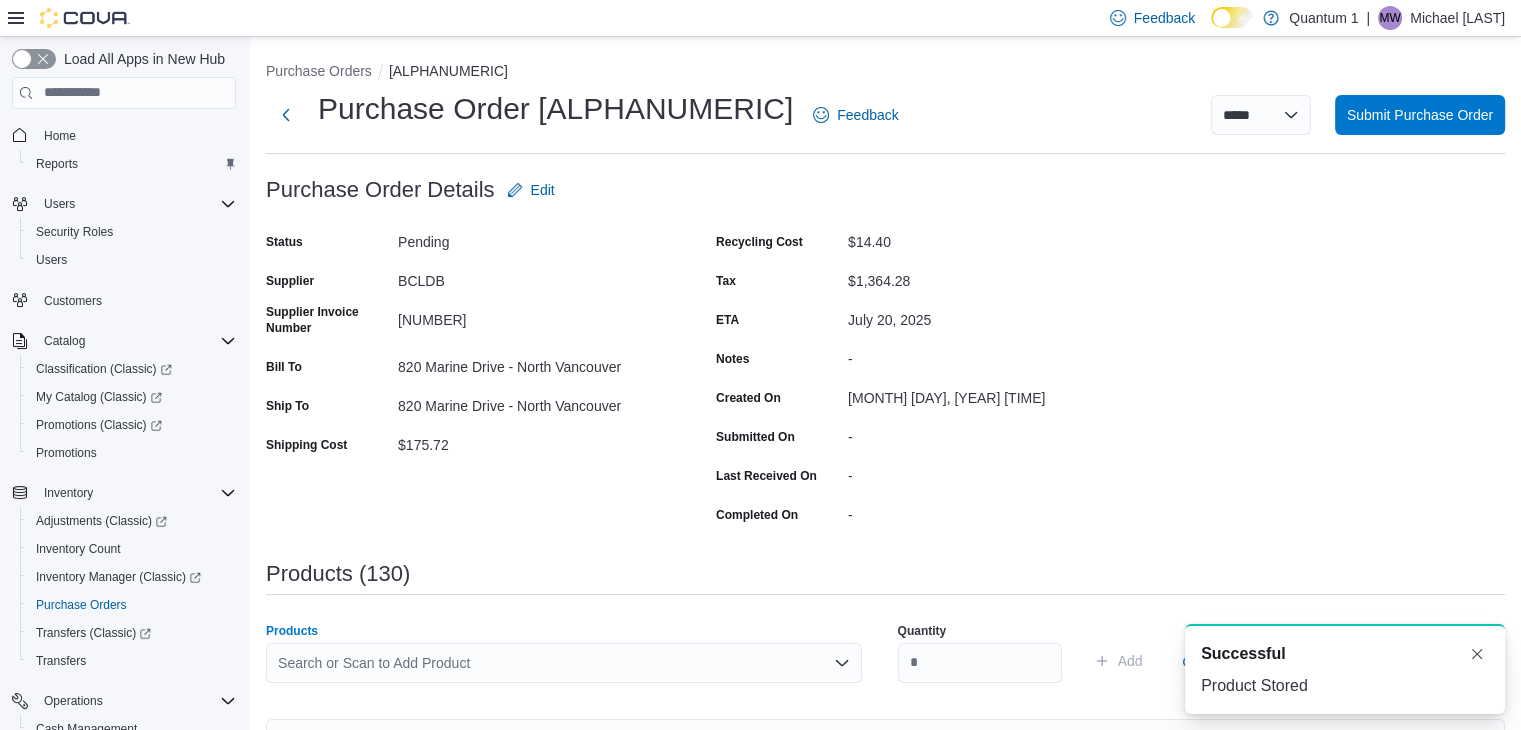 click on "Search or Scan to Add Product" at bounding box center [564, 663] 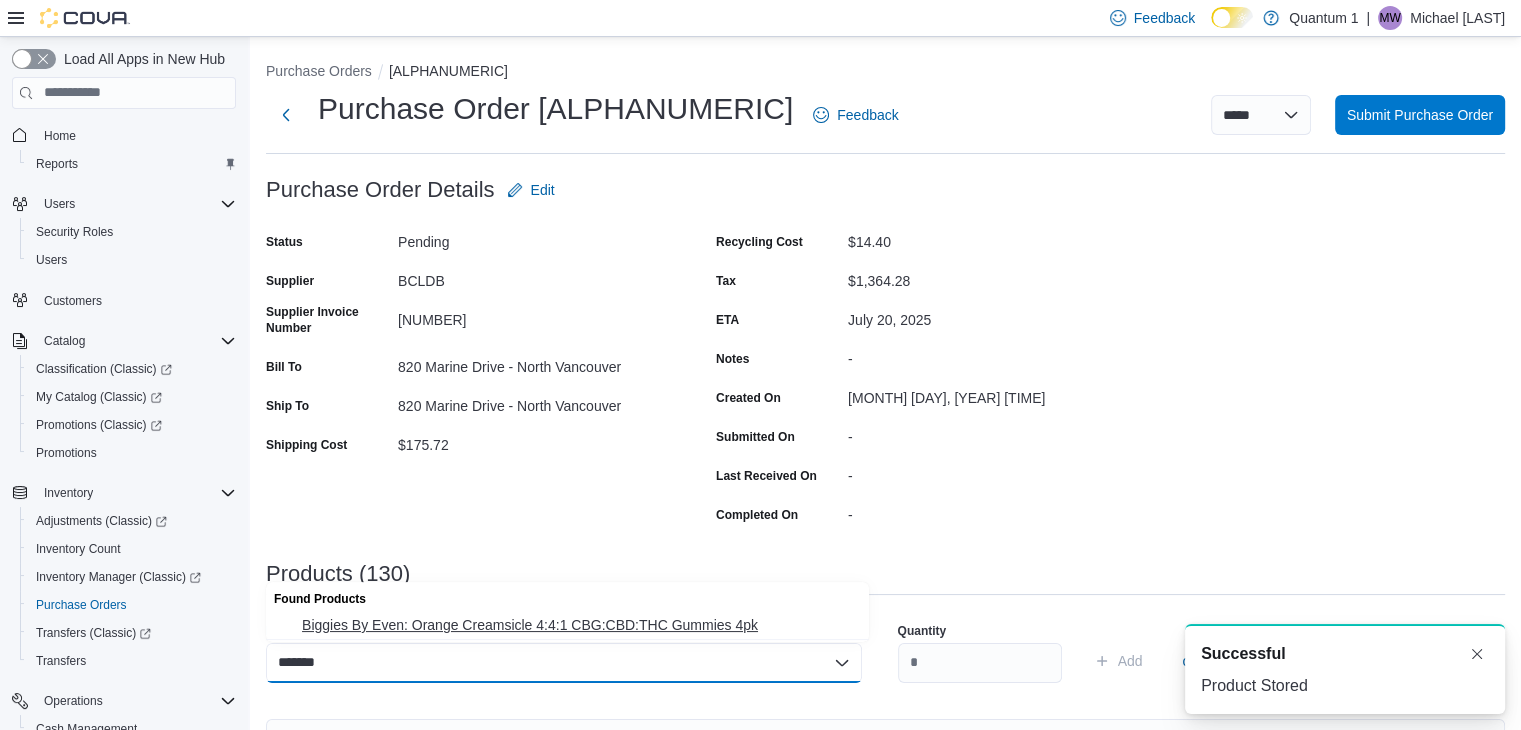 click on "Biggies By Even: Orange Creamsicle 4:4:1 CBG:CBD:THC Gummies 4pk" at bounding box center (579, 625) 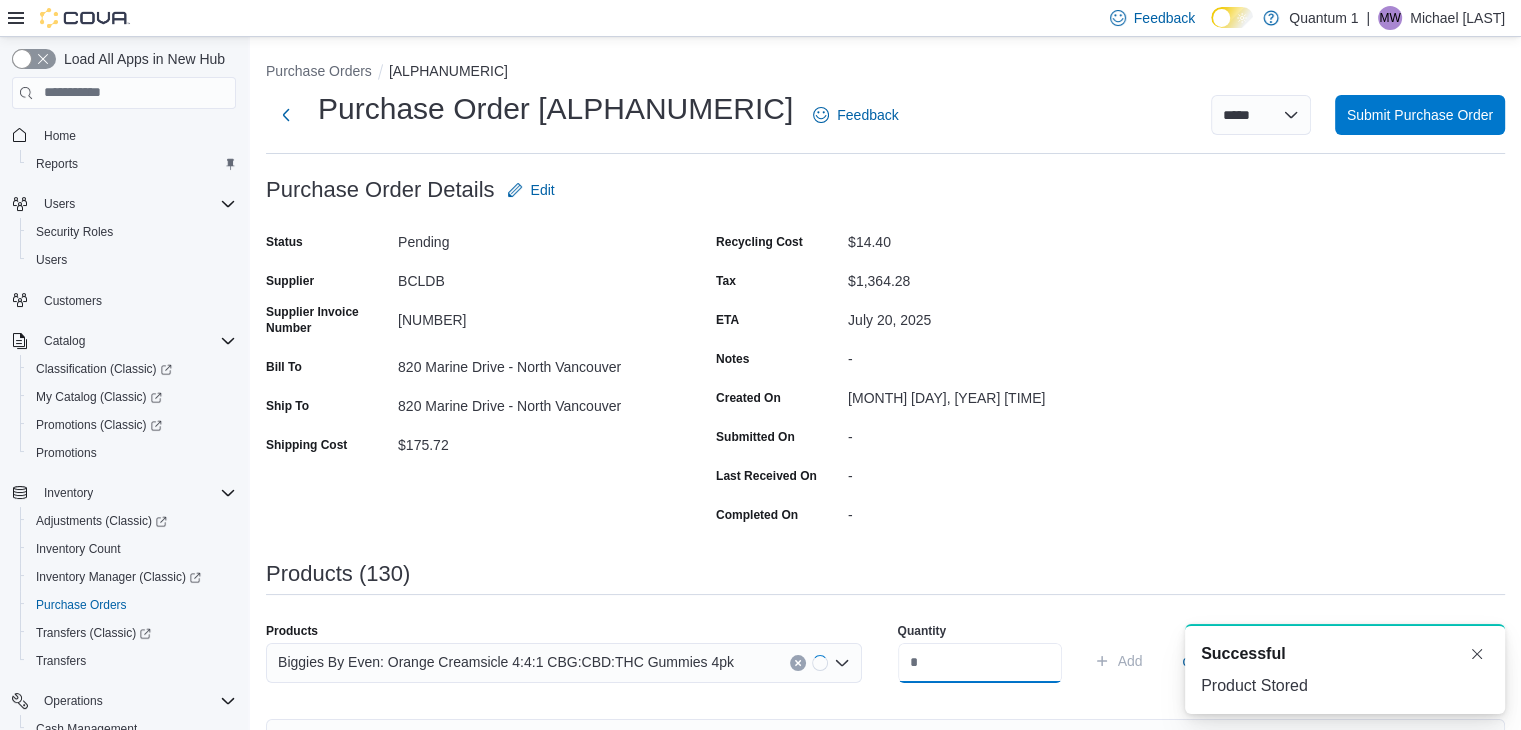 click at bounding box center [980, 663] 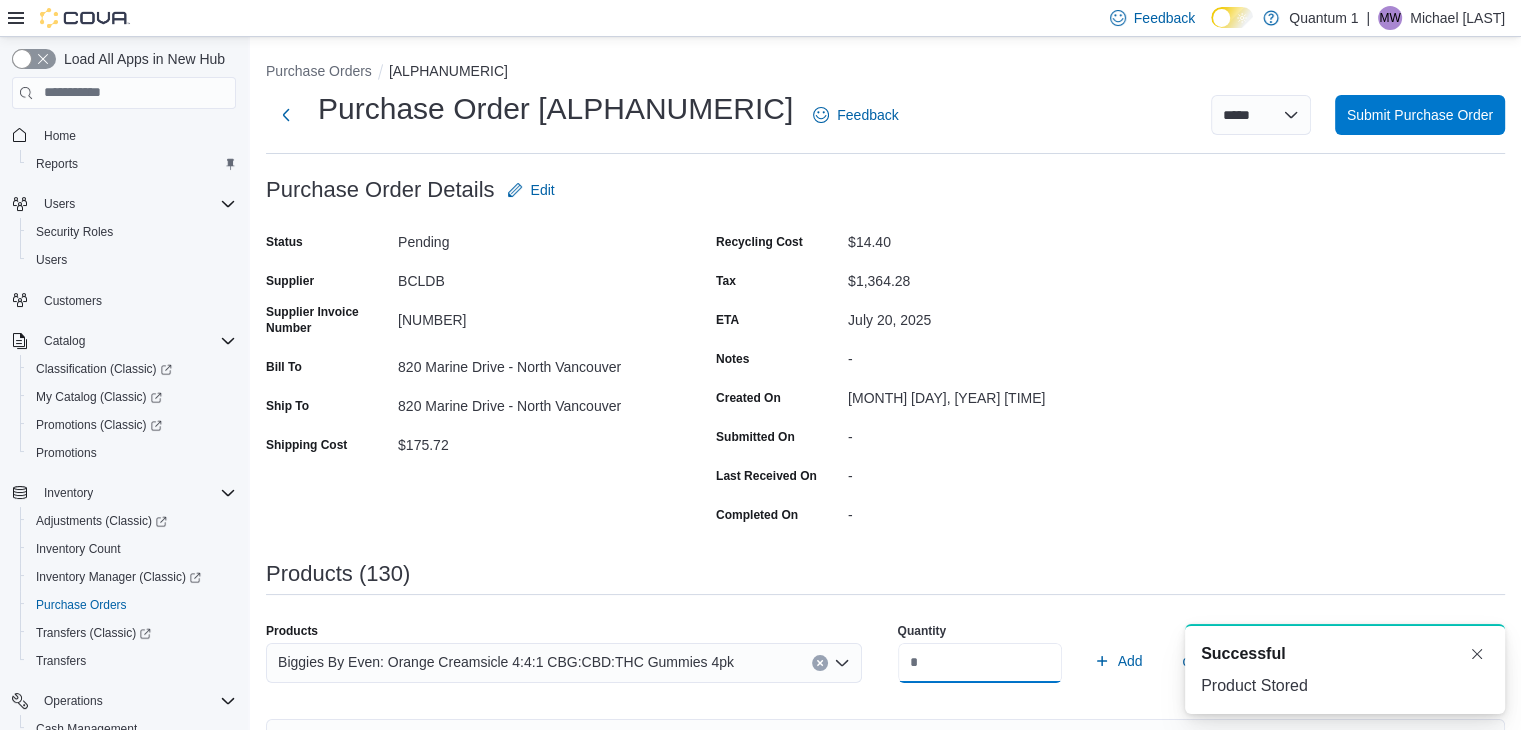 click on "Add" at bounding box center (1118, 661) 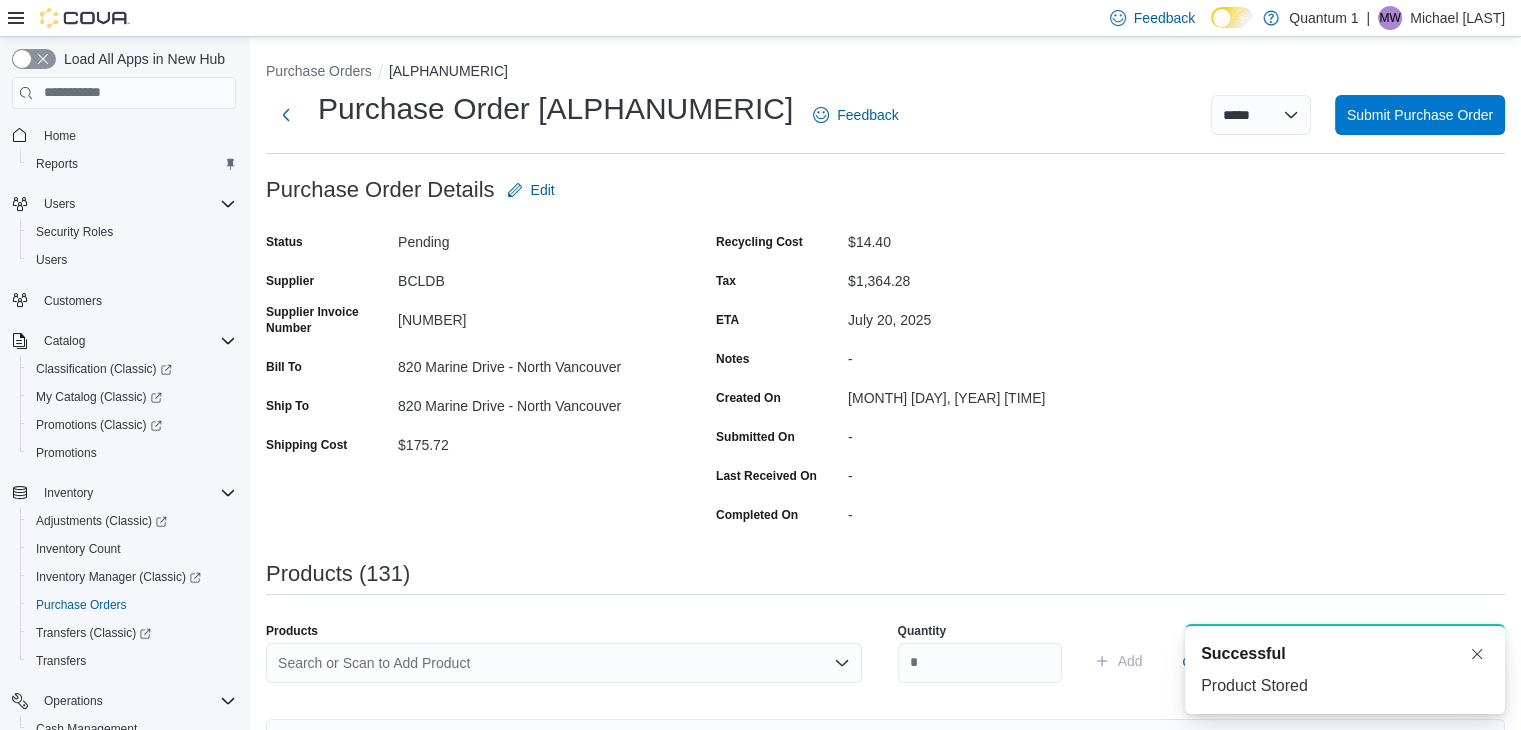 click on "Search or Scan to Add Product" at bounding box center [564, 663] 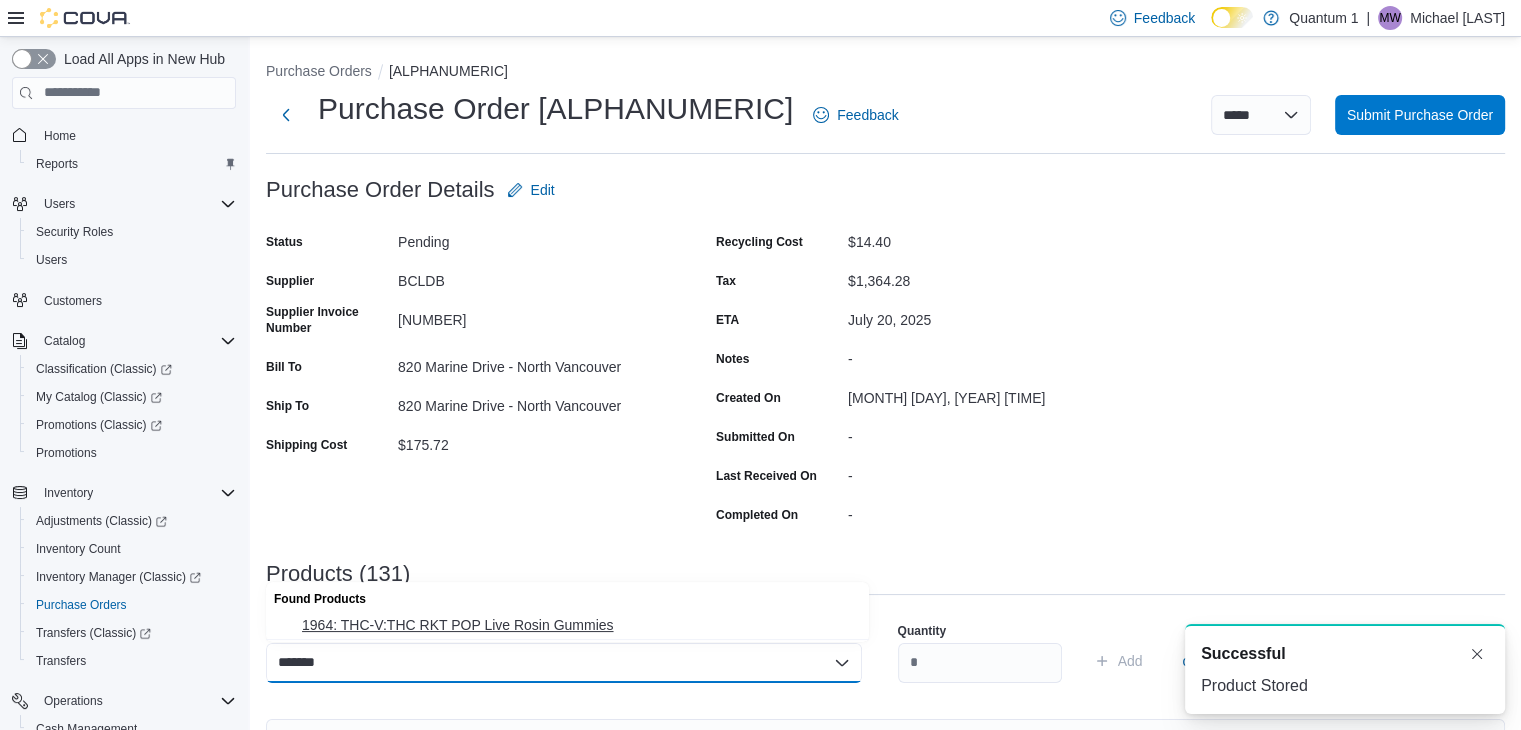 click on "1964: THC-V:THC RKT POP Live Rosin Gummies" at bounding box center (579, 625) 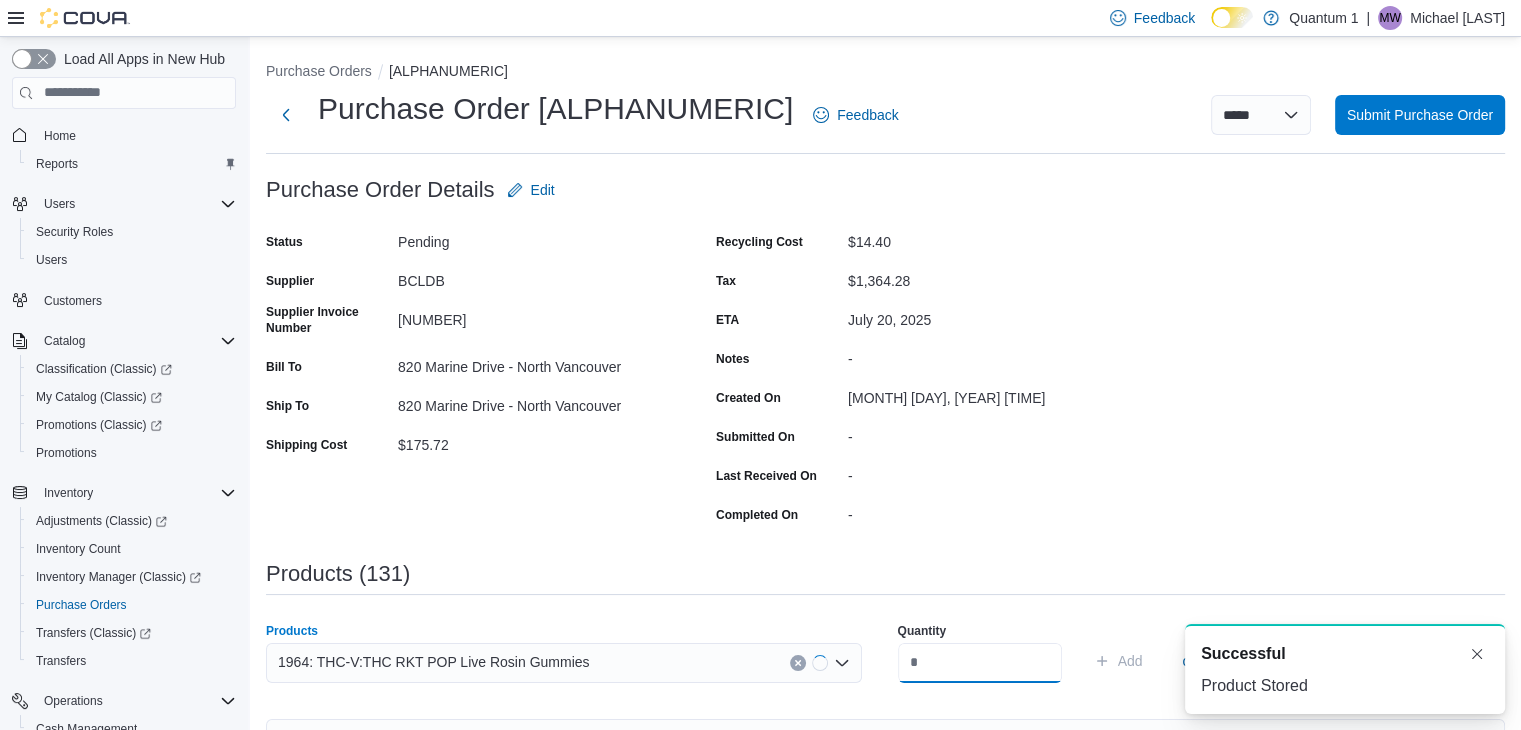 click at bounding box center (980, 663) 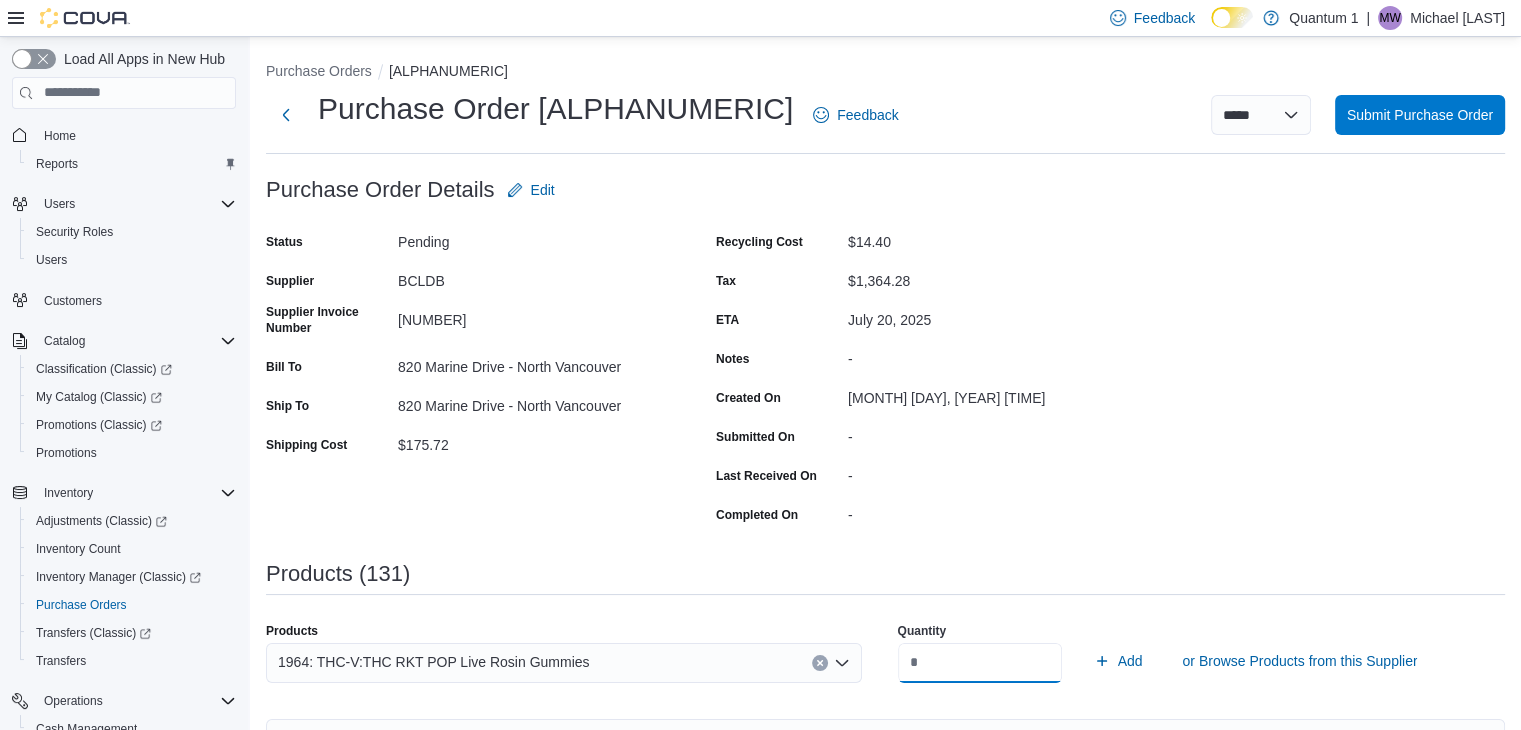 click on "Add" at bounding box center (1118, 661) 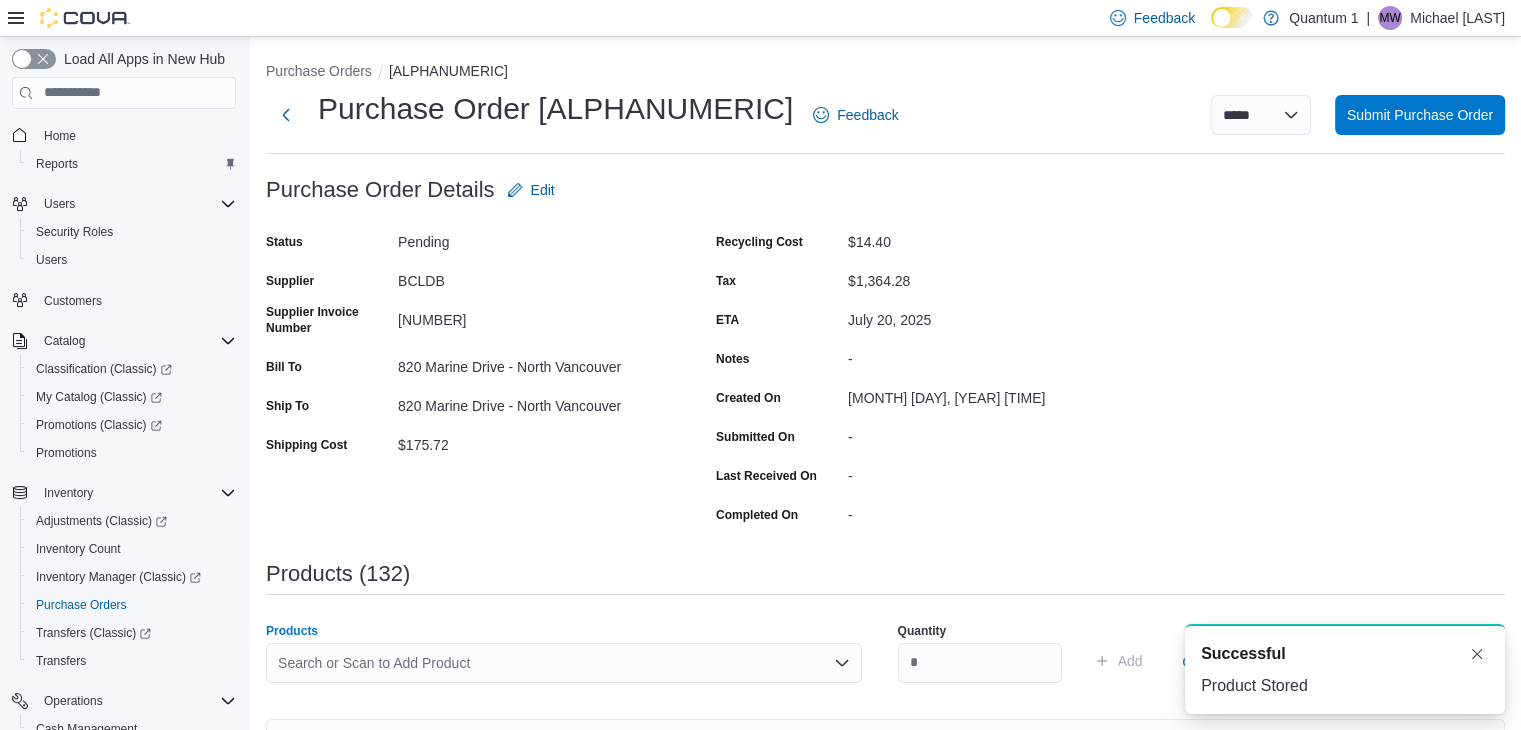 click on "Search or Scan to Add Product" at bounding box center (564, 663) 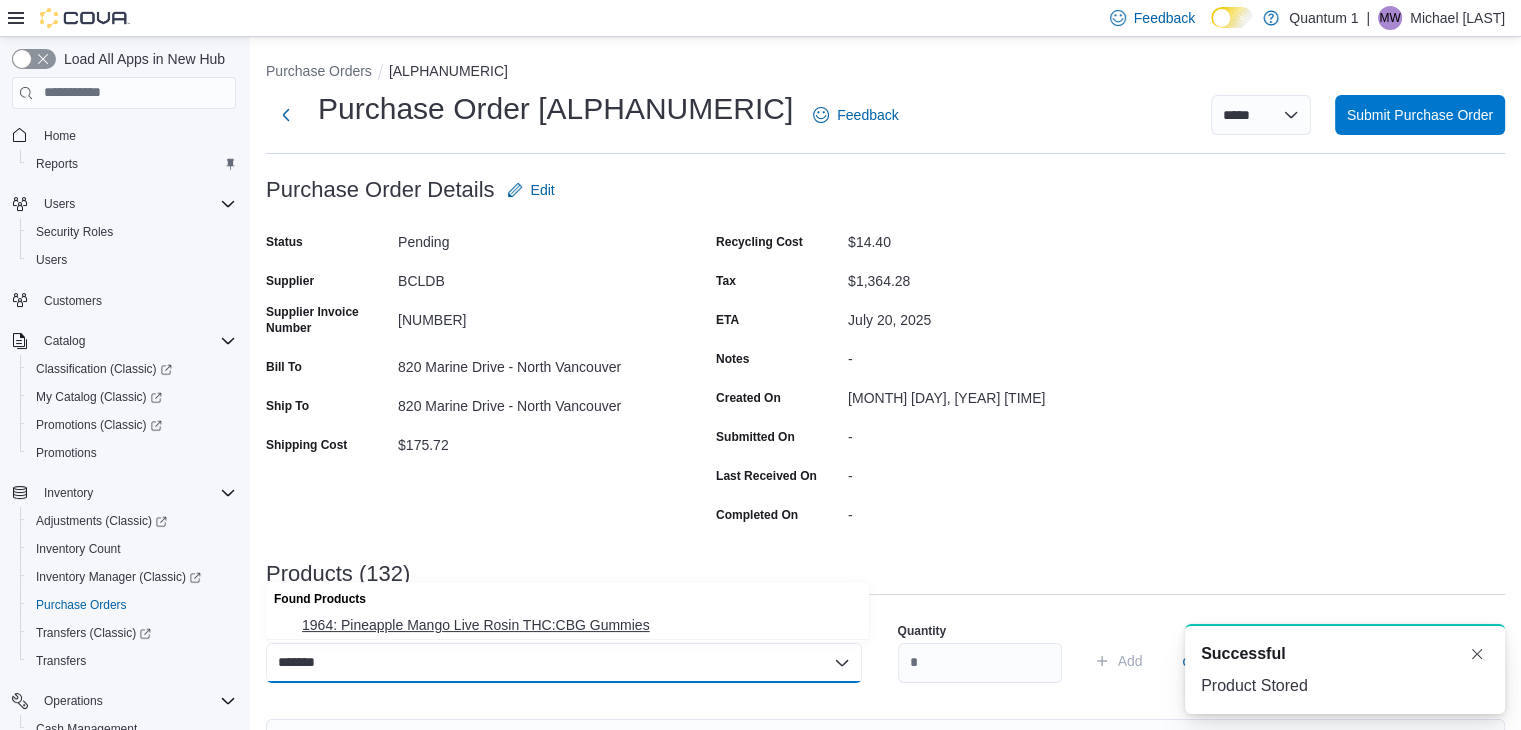 click on "1964: Pineapple Mango Live Rosin THC:CBG Gummies" at bounding box center [579, 625] 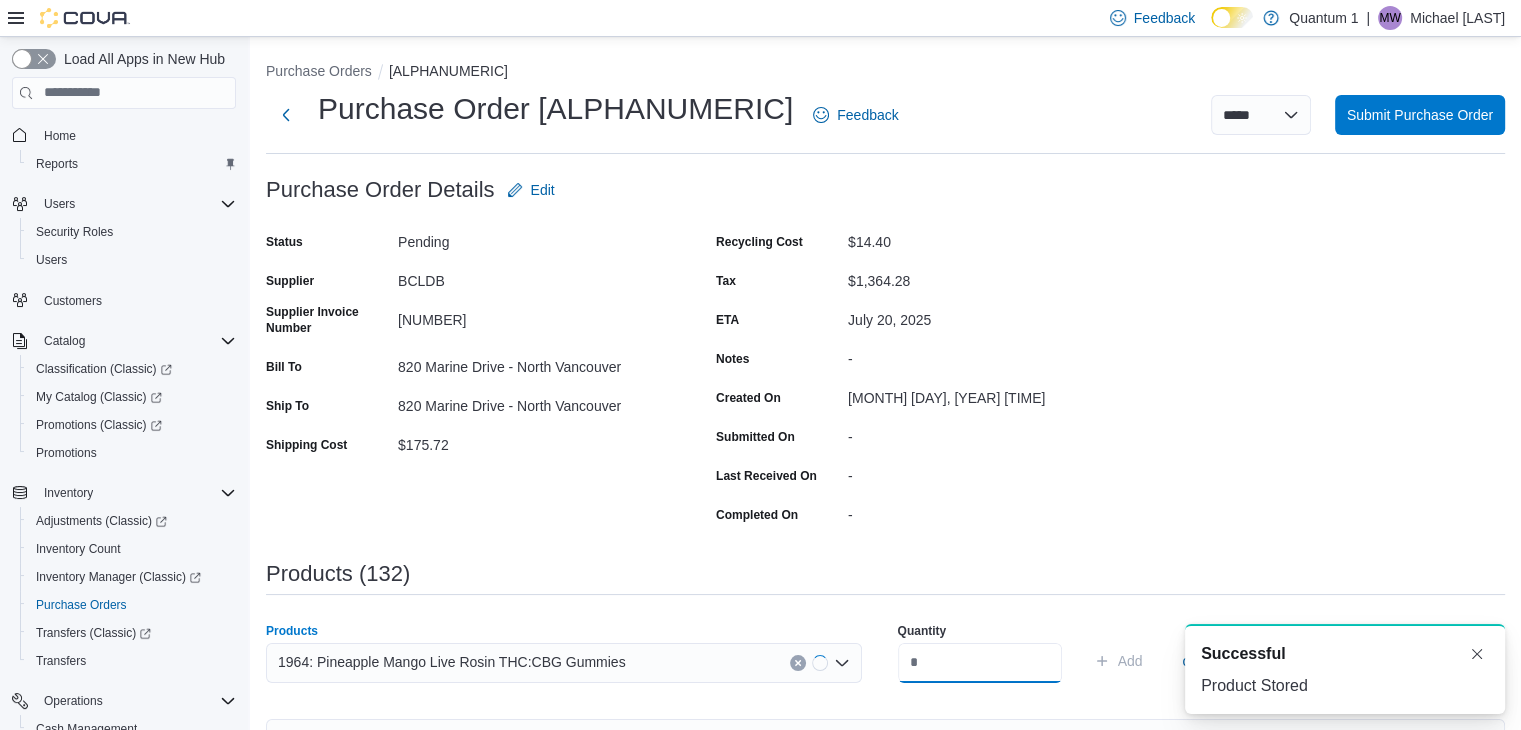 click at bounding box center (980, 663) 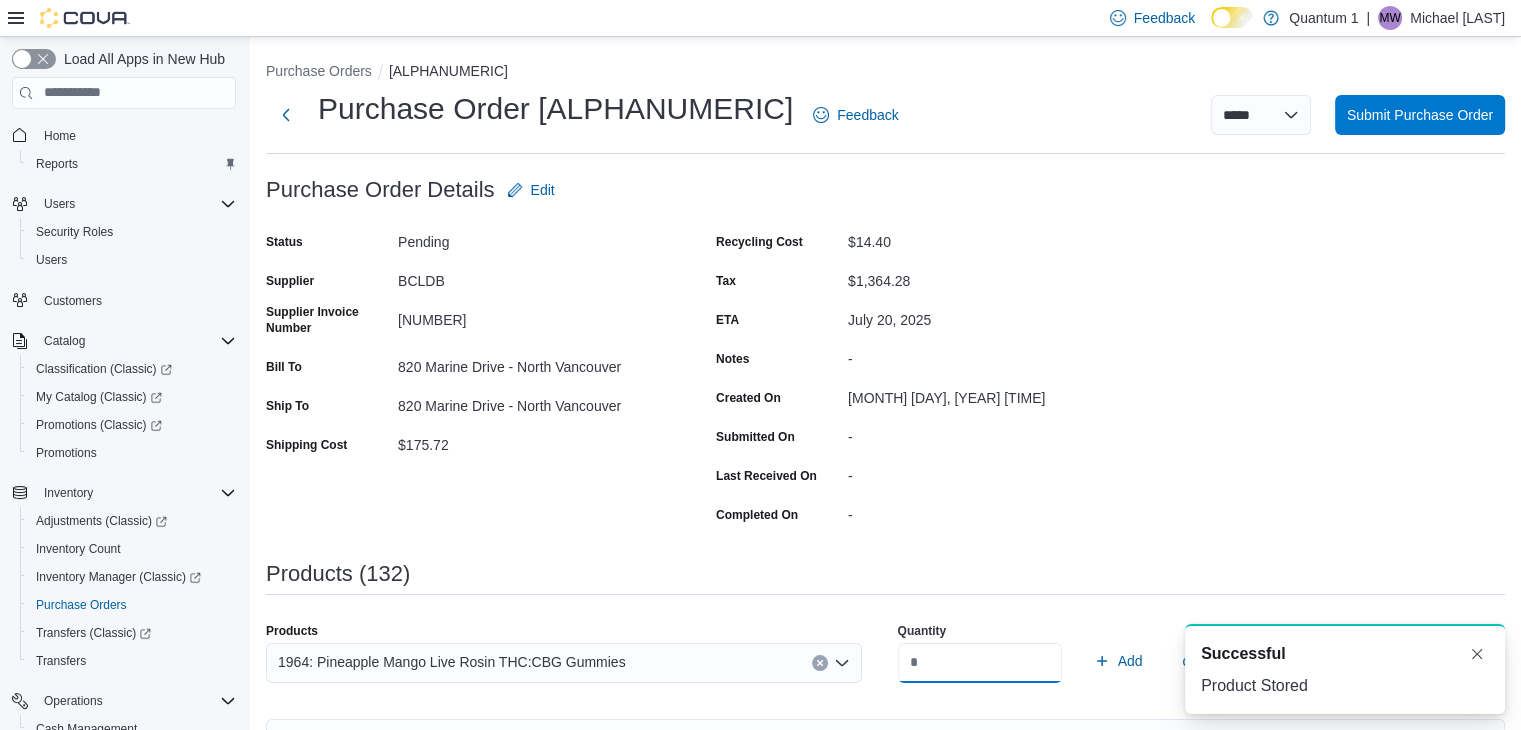 click on "Add" at bounding box center (1118, 661) 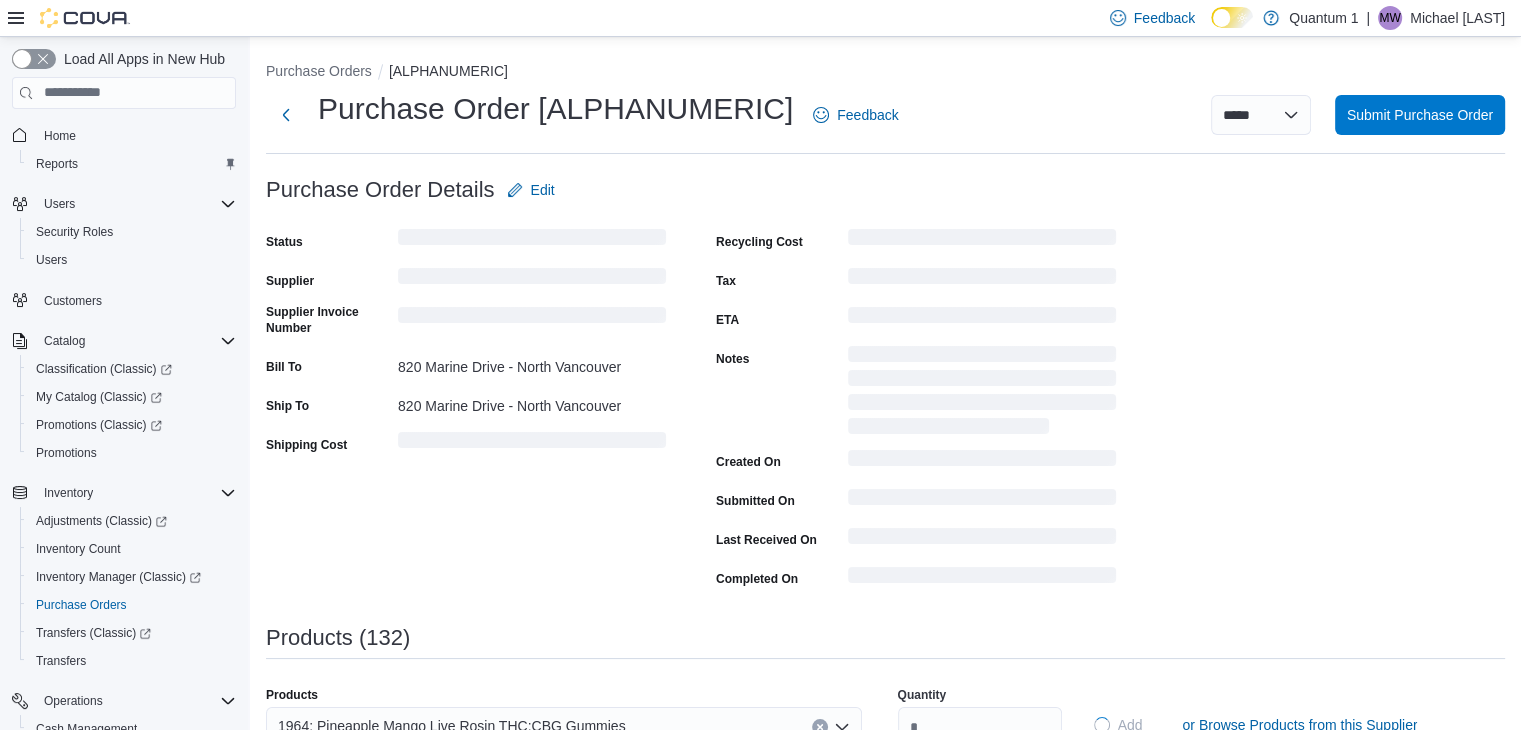 click on "Purchase Order: [ALPHANUMERIC] Feedback Purchase Order Details   Edit Status Supplier Supplier Invoice Number Bill To [NUMBER] [STREET] - [CITY] Ship To [NUMBER] [STREET] - [CITY] Shipping Cost Recycling Cost Tax ETA Notes Created On Submitted On Last Received On Completed On Products (132)     Products [NUMBER]: Pineapple Mango Live Rosin THC:CBG Gummies Quantity  ** Add or Browse Products from this Supplier Sorting Item Supplier SKU Catalog SKU Unit Qty Unit Cost Total Foray Indica Blackberry Cream Disposable Vape Pen .3G Supplier SKU [NUMBER] Catalog SKU [ALPHANUMERIC] Unit Single Unit Qty Unit Cost $ Total $[PRICE] VoxPuffz: Peach Melonberry Rechargeable Disposable Vape 1.2g Supplier SKU [NUMBER] Catalog SKU [ALPHANUMERIC] Unit Single Unit Qty Unit Cost $ Total $[PRICE] BOXHOT: Alien OG All-in-One Disposable Vape 1G Supplier SKU [NUMBER] Catalog SKU [ALPHANUMERIC] Unit Single Unit Qty Unit Cost $ Total $[PRICE] VoxPuffz: Tango Strawmango Rechargeable Disposable 1.2g Supplier SKU [NUMBER] Catalog SKU [ALPHANUMERIC] Unit Qty $ $" at bounding box center (885, 4830) 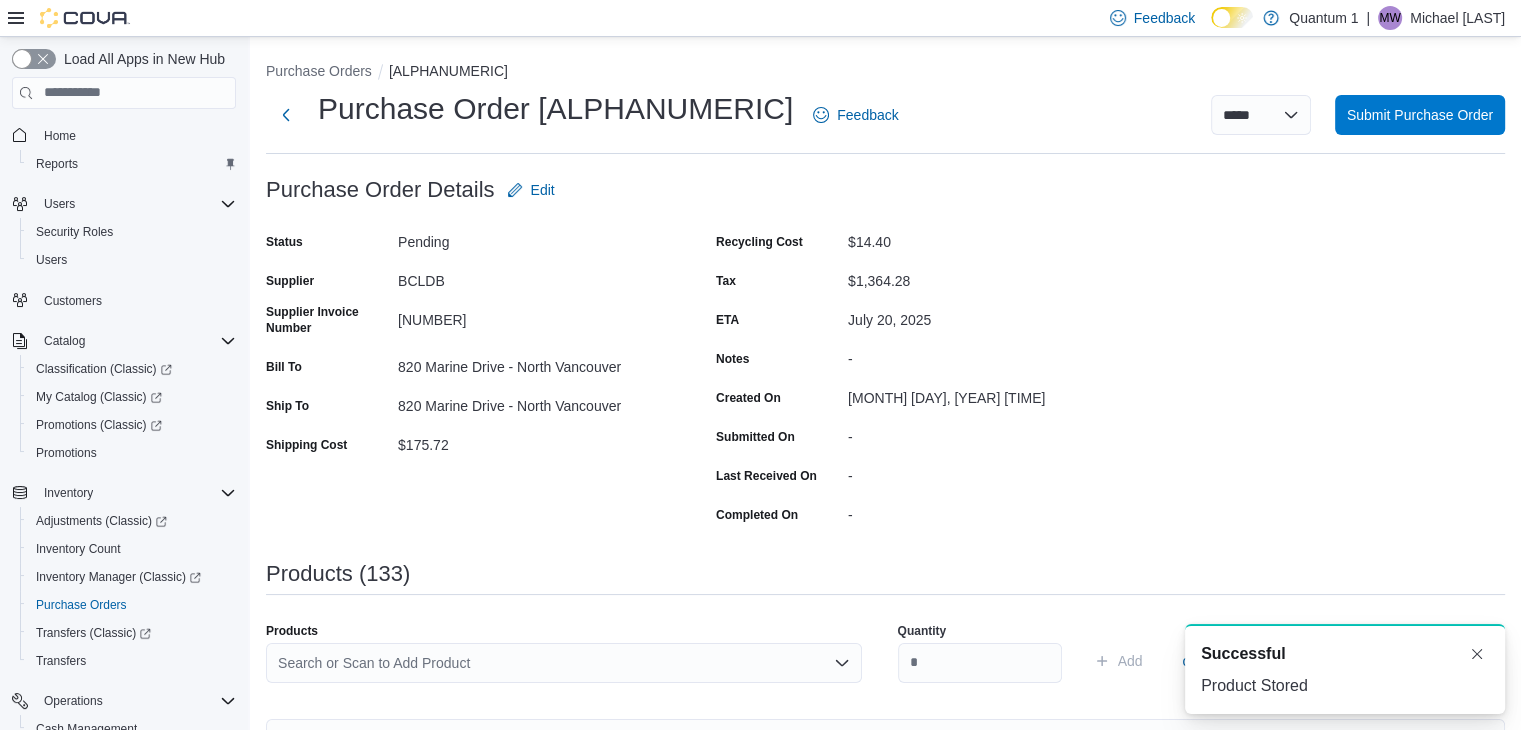 click on "Search or Scan to Add Product" at bounding box center [564, 663] 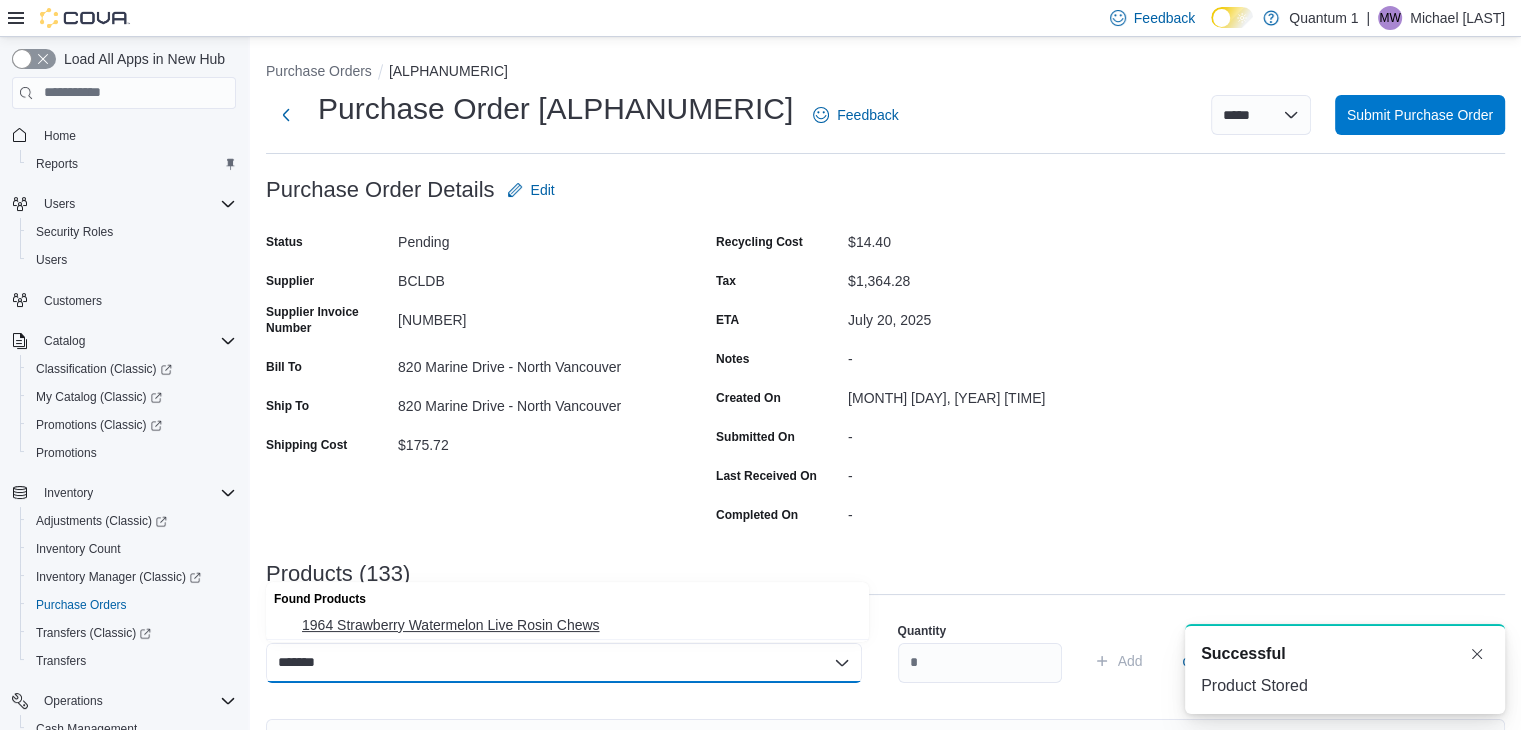 click on "1964 Strawberry Watermelon Live Rosin Chews" at bounding box center (579, 625) 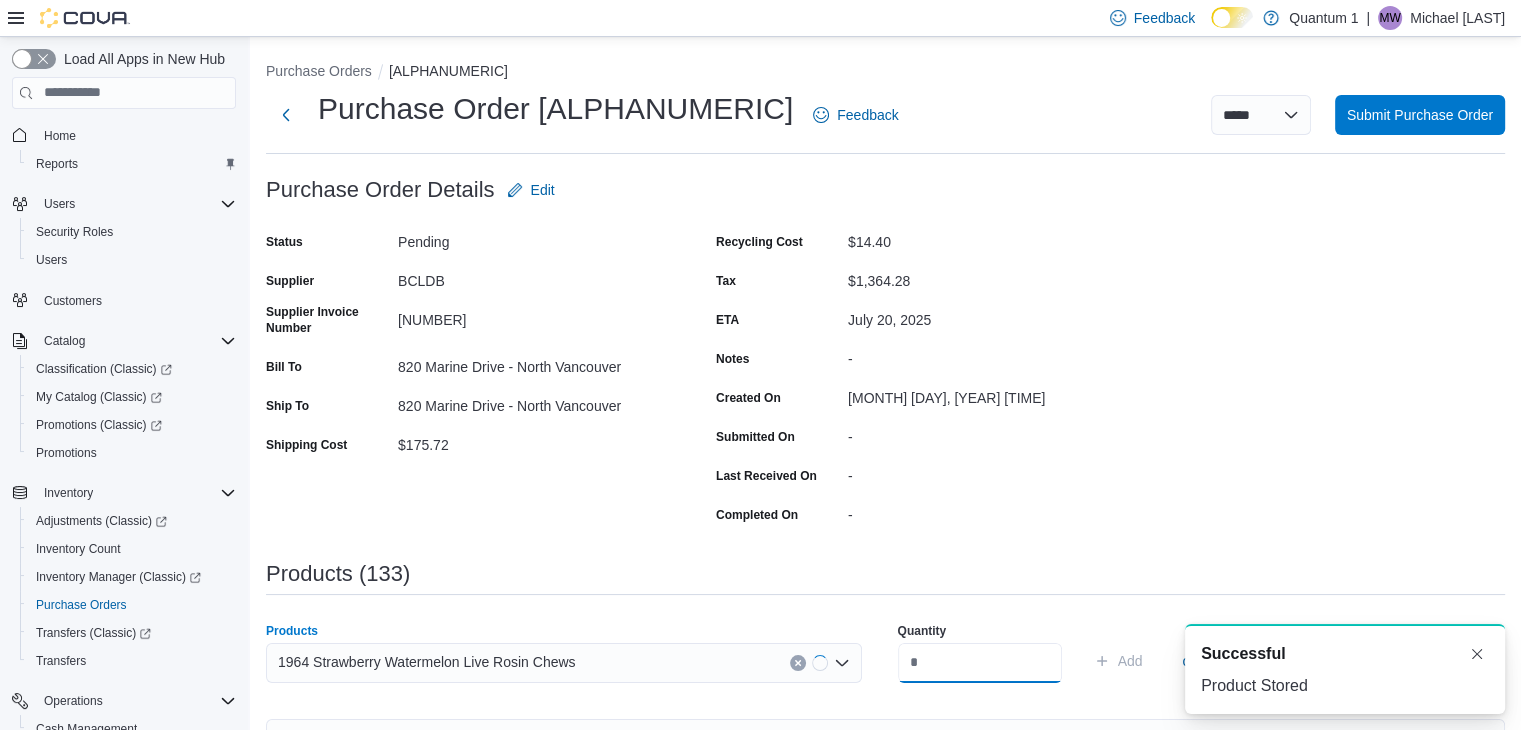 click at bounding box center (980, 663) 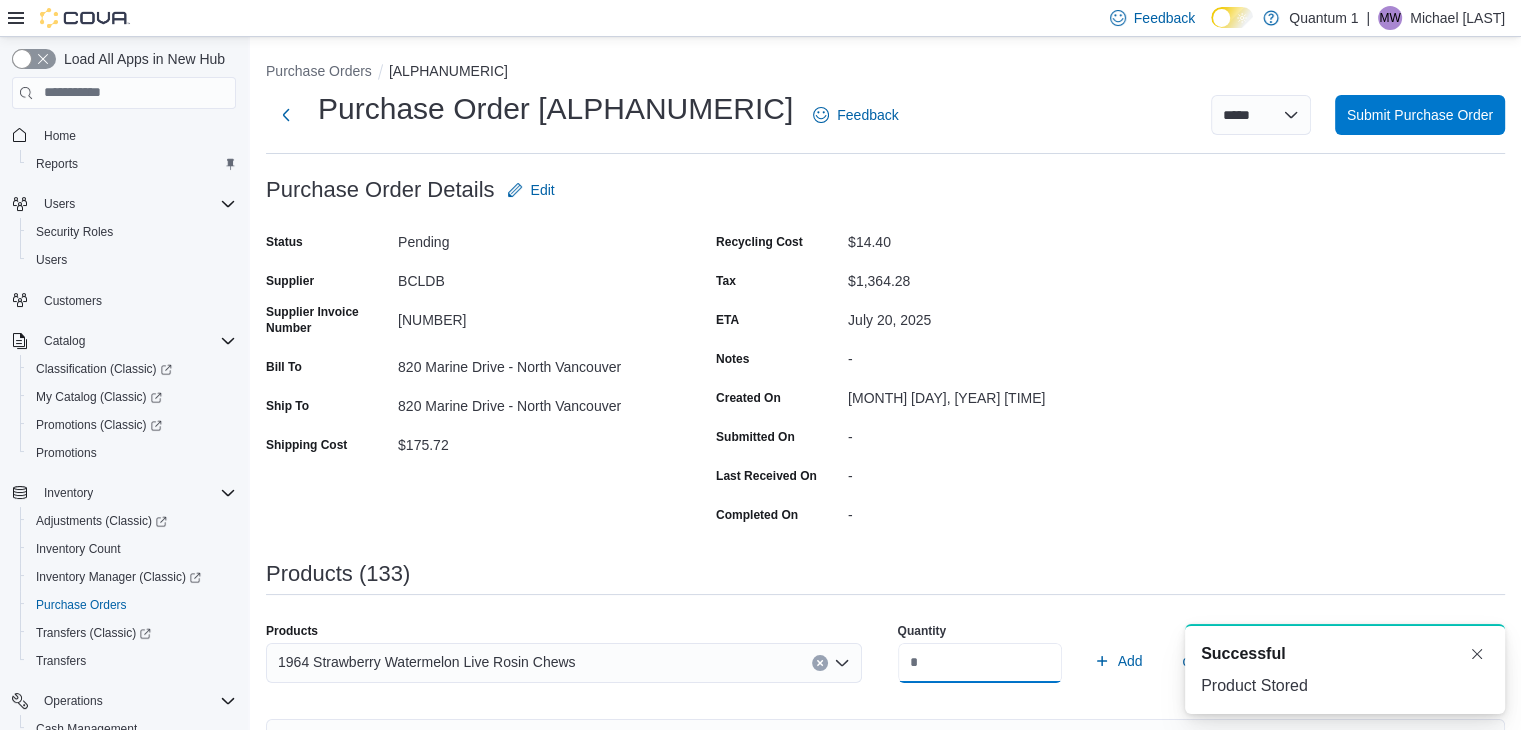 click on "Add" at bounding box center (1118, 661) 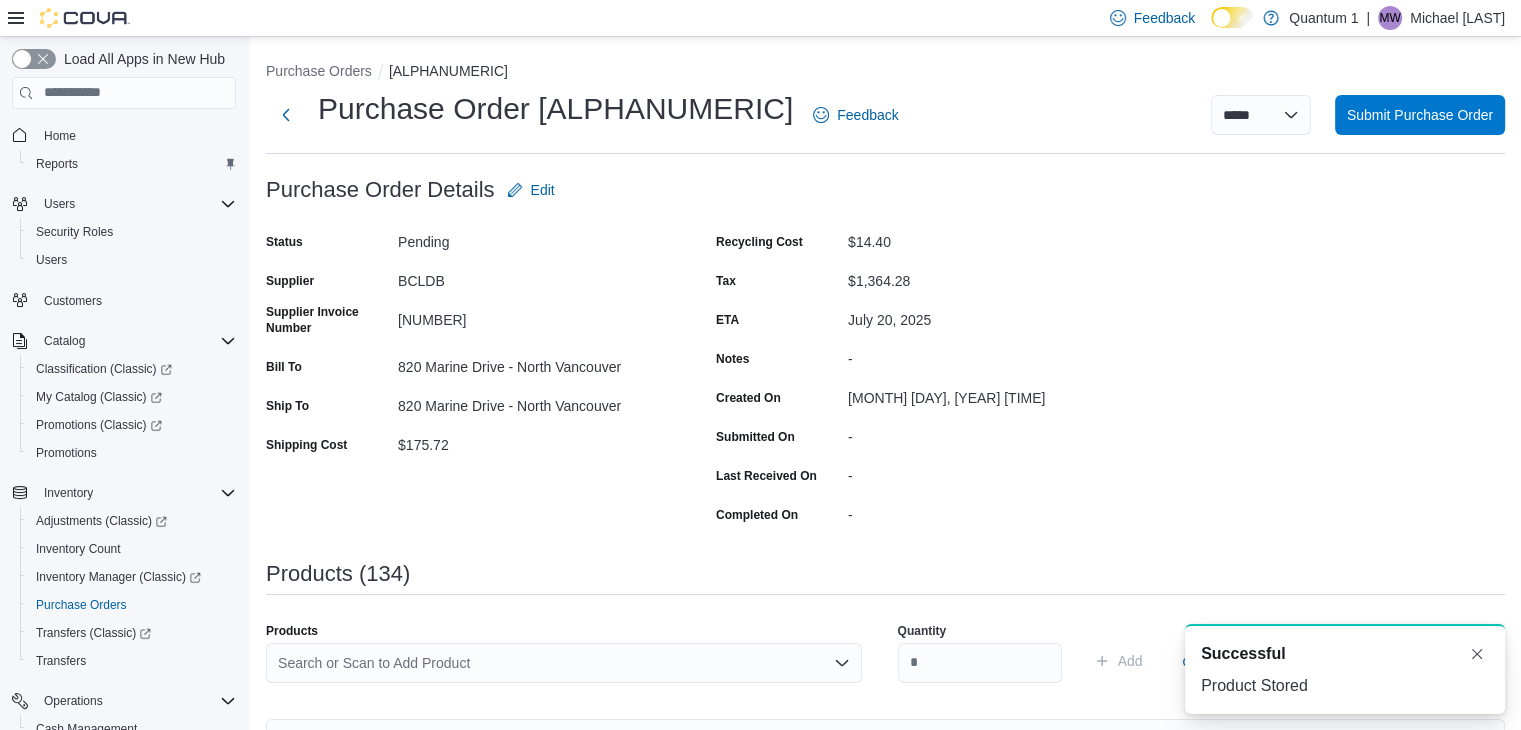 click on "Search or Scan to Add Product" at bounding box center (564, 663) 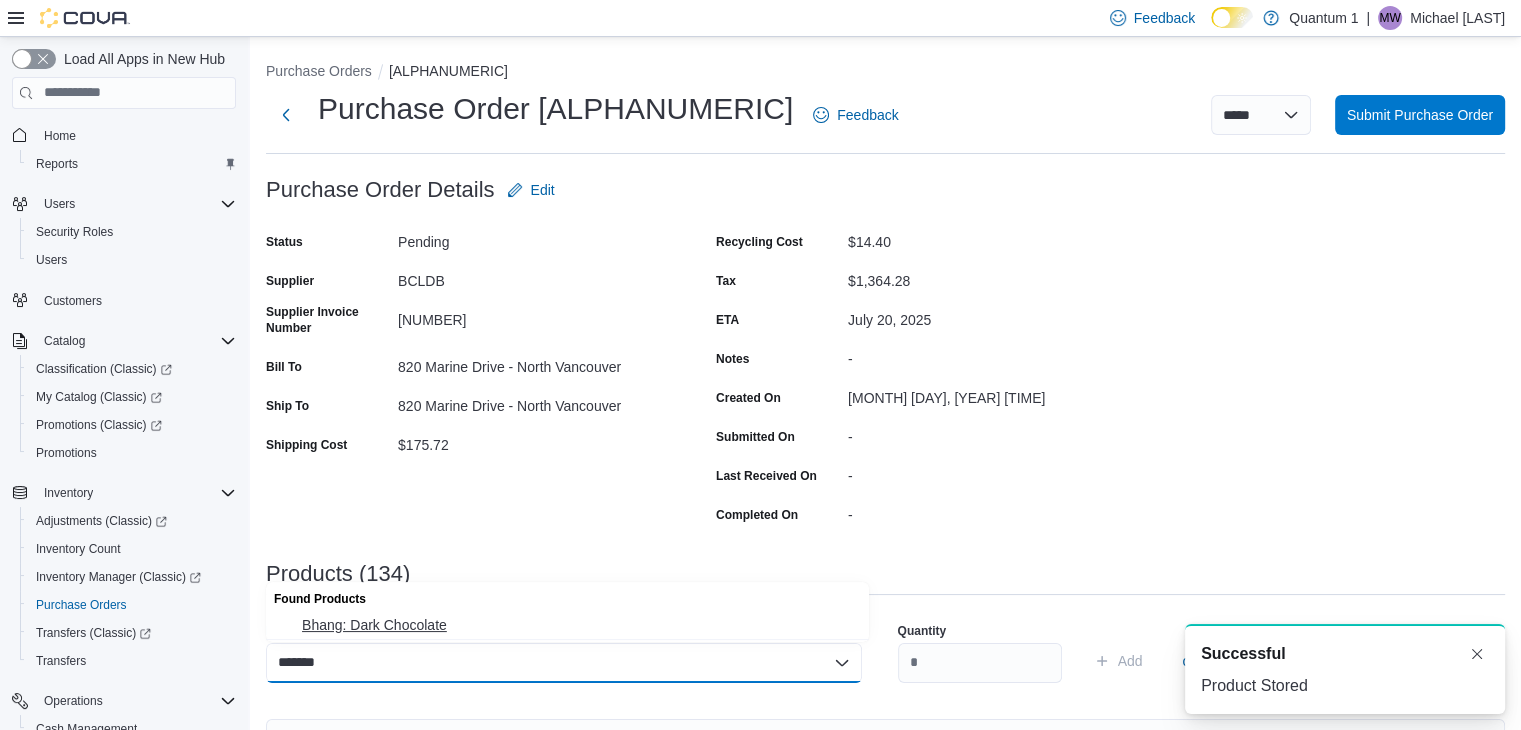 click on "Bhang: Dark Chocolate" at bounding box center (579, 625) 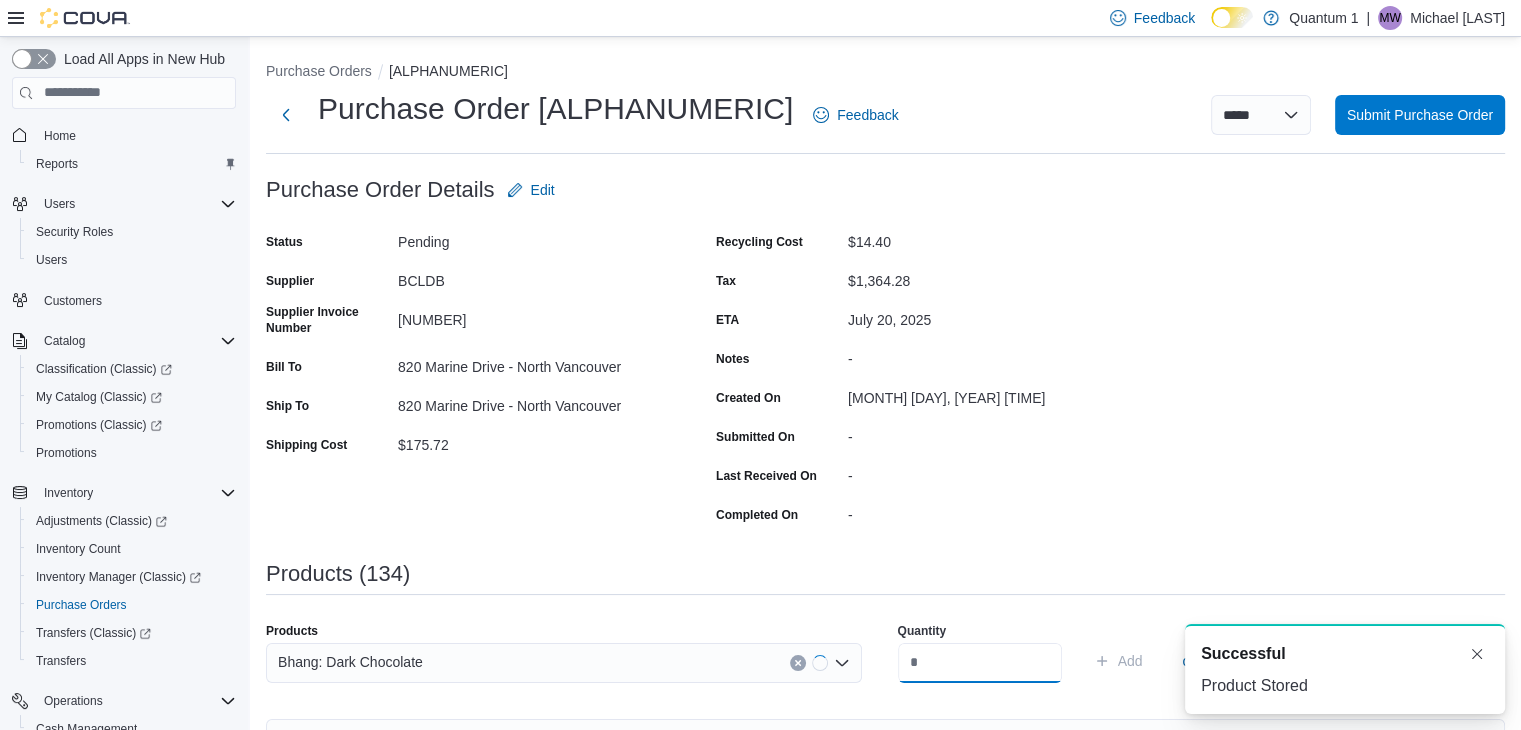 click at bounding box center (980, 663) 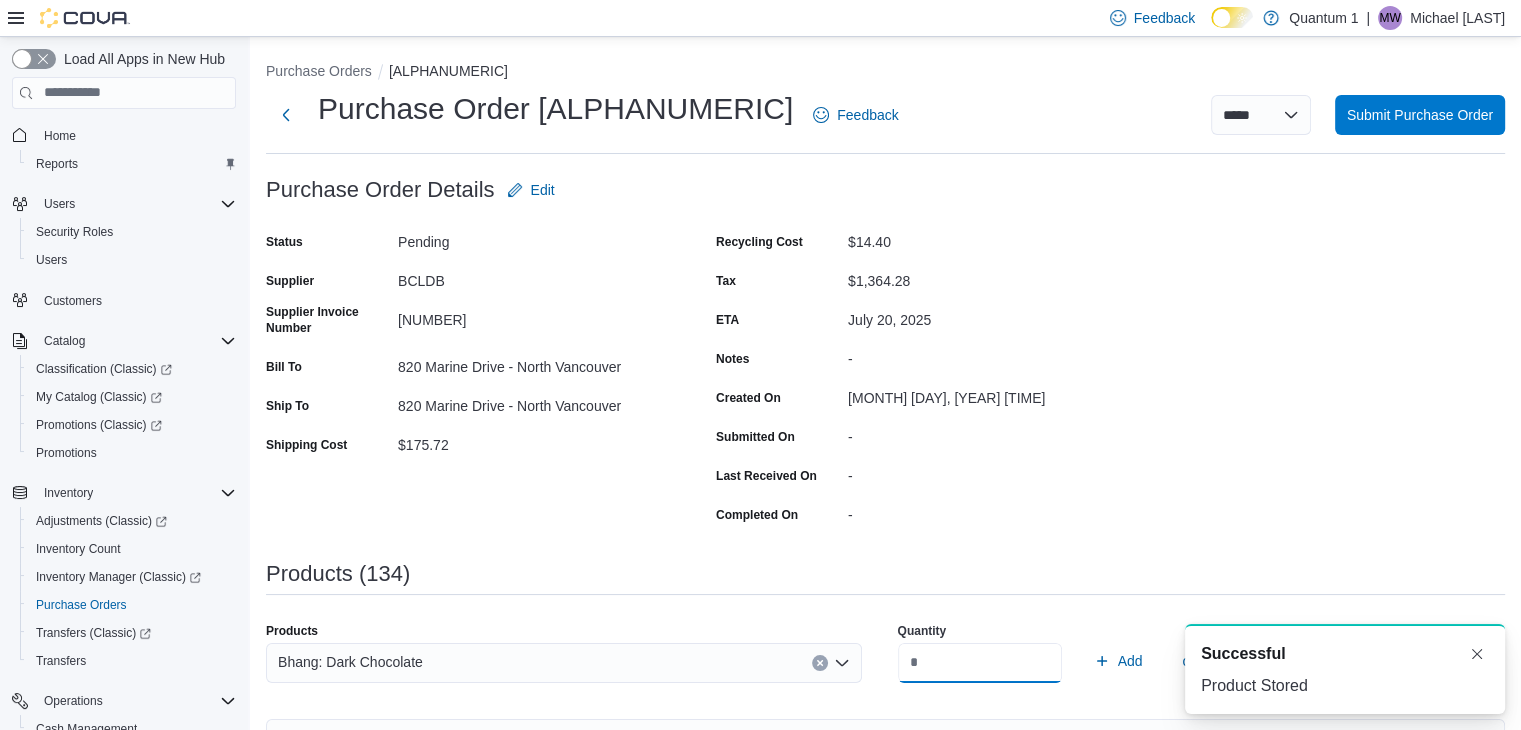 click on "Add" at bounding box center [1118, 661] 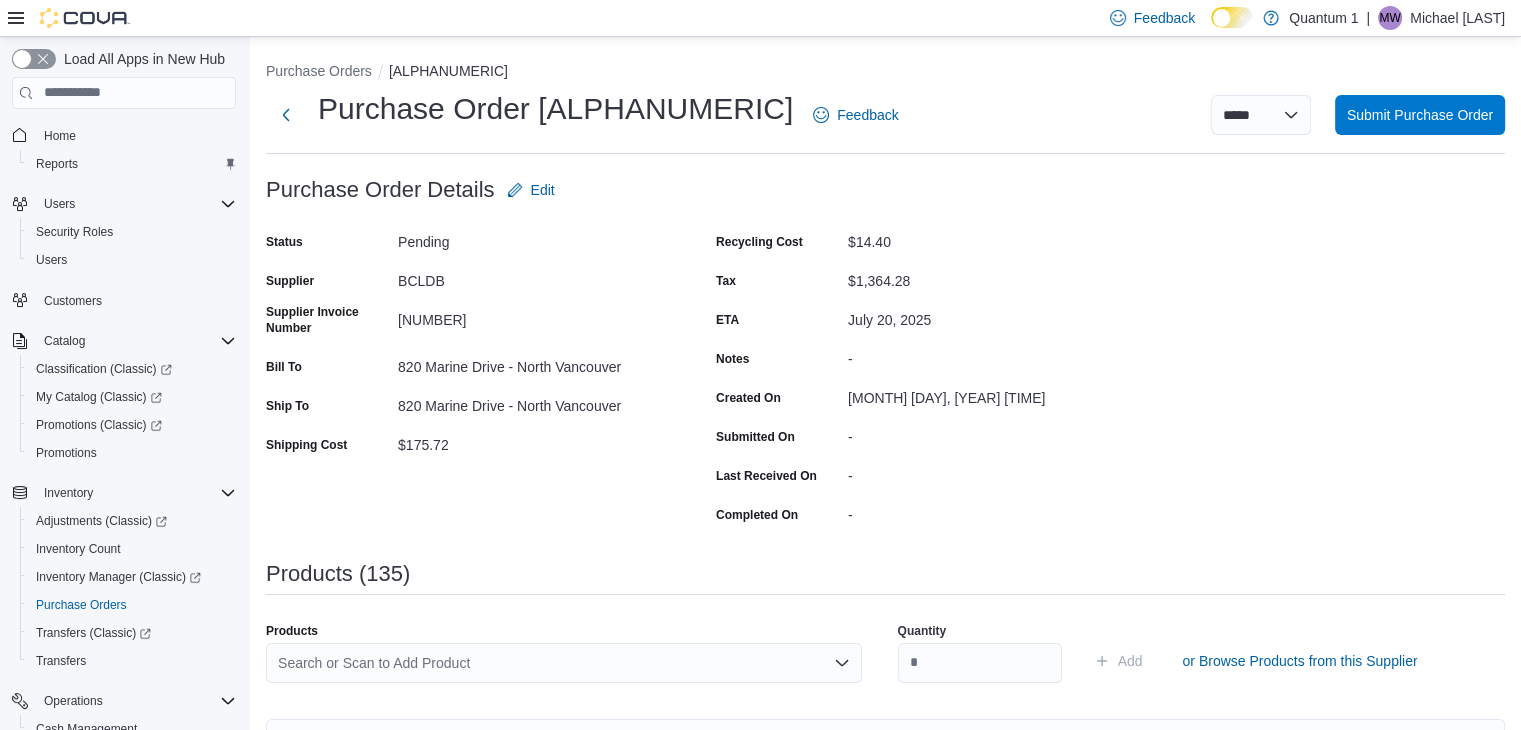 click on "Search or Scan to Add Product" at bounding box center [564, 663] 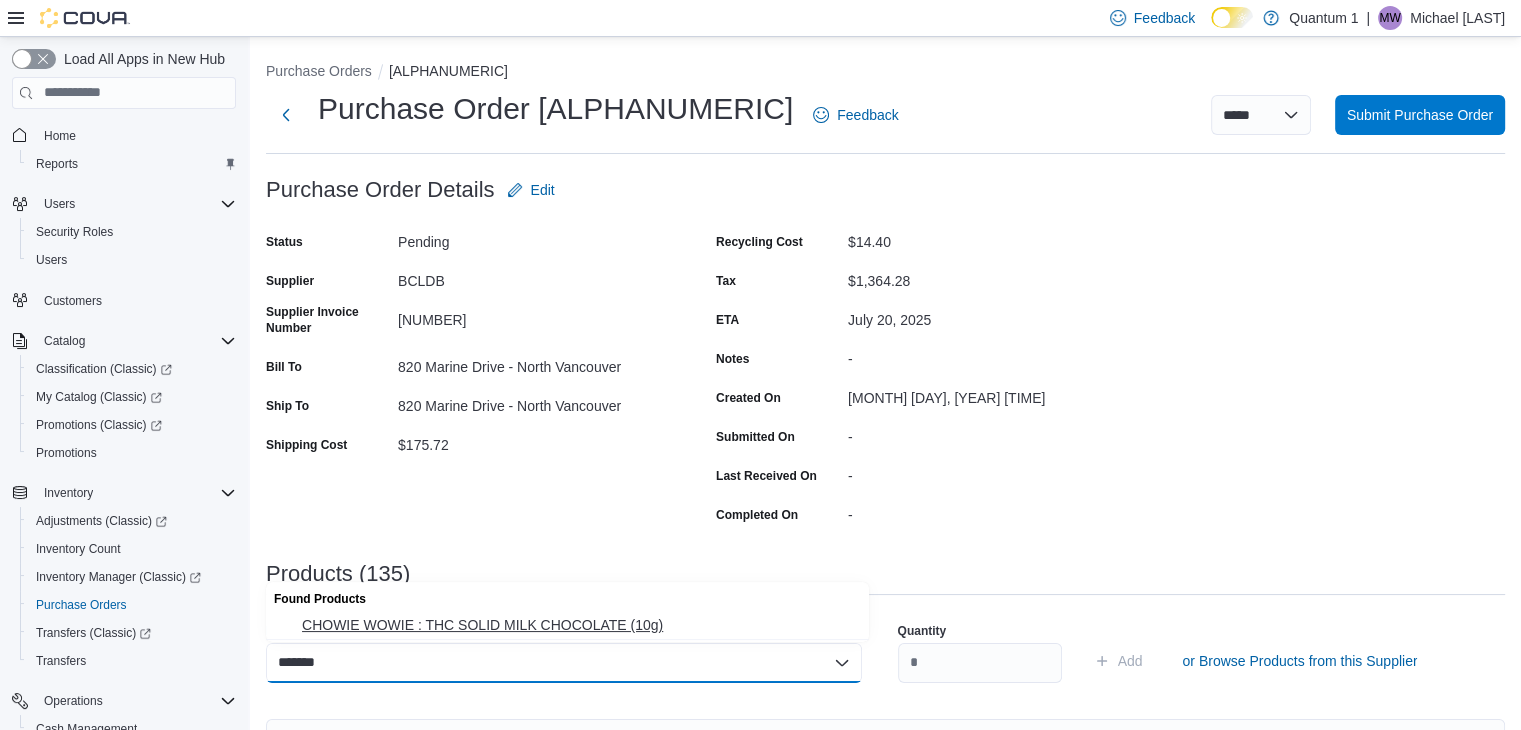 click on "CHOWIE WOWIE : THC SOLID MILK CHOCOLATE (10g)" at bounding box center [579, 625] 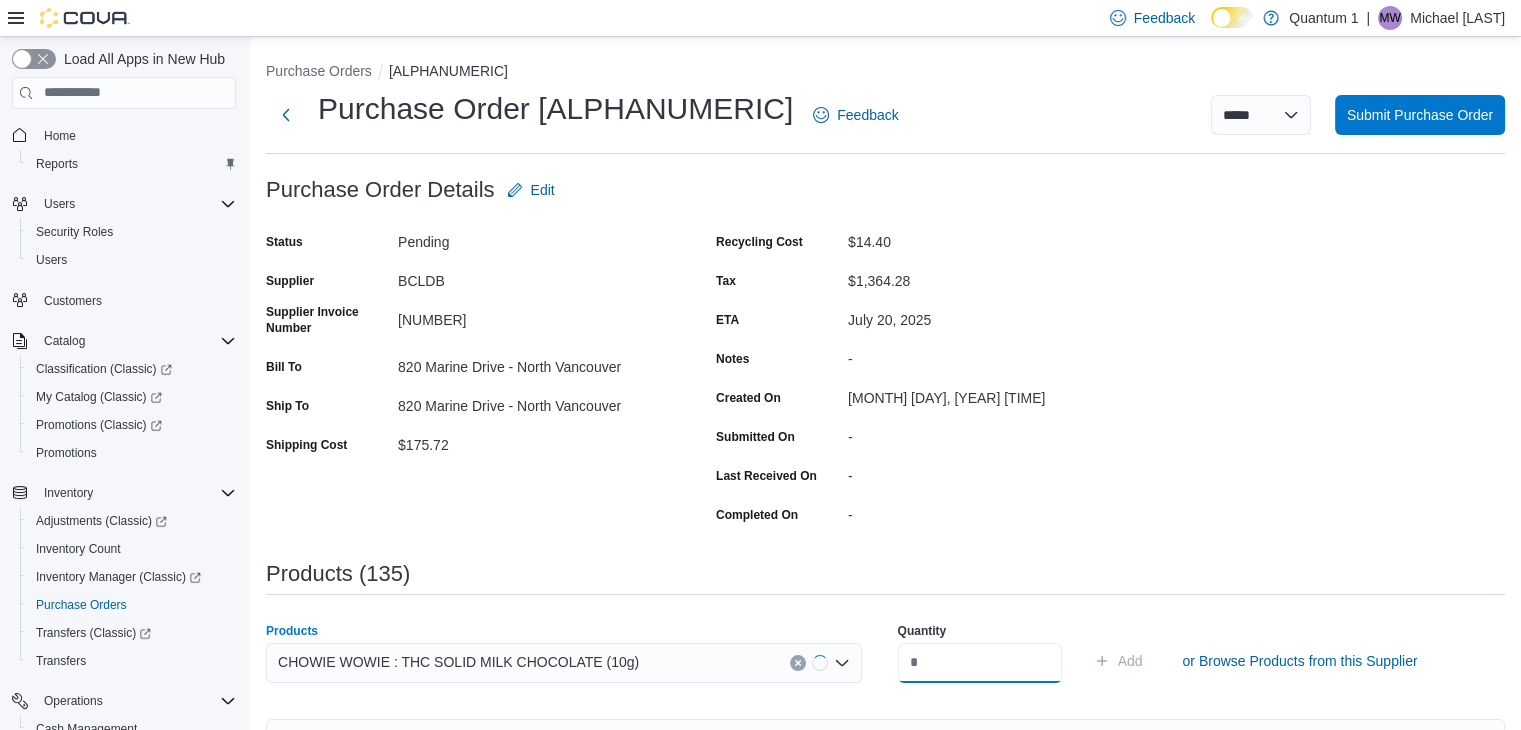 drag, startPoint x: 916, startPoint y: 661, endPoint x: 928, endPoint y: 662, distance: 12.0415945 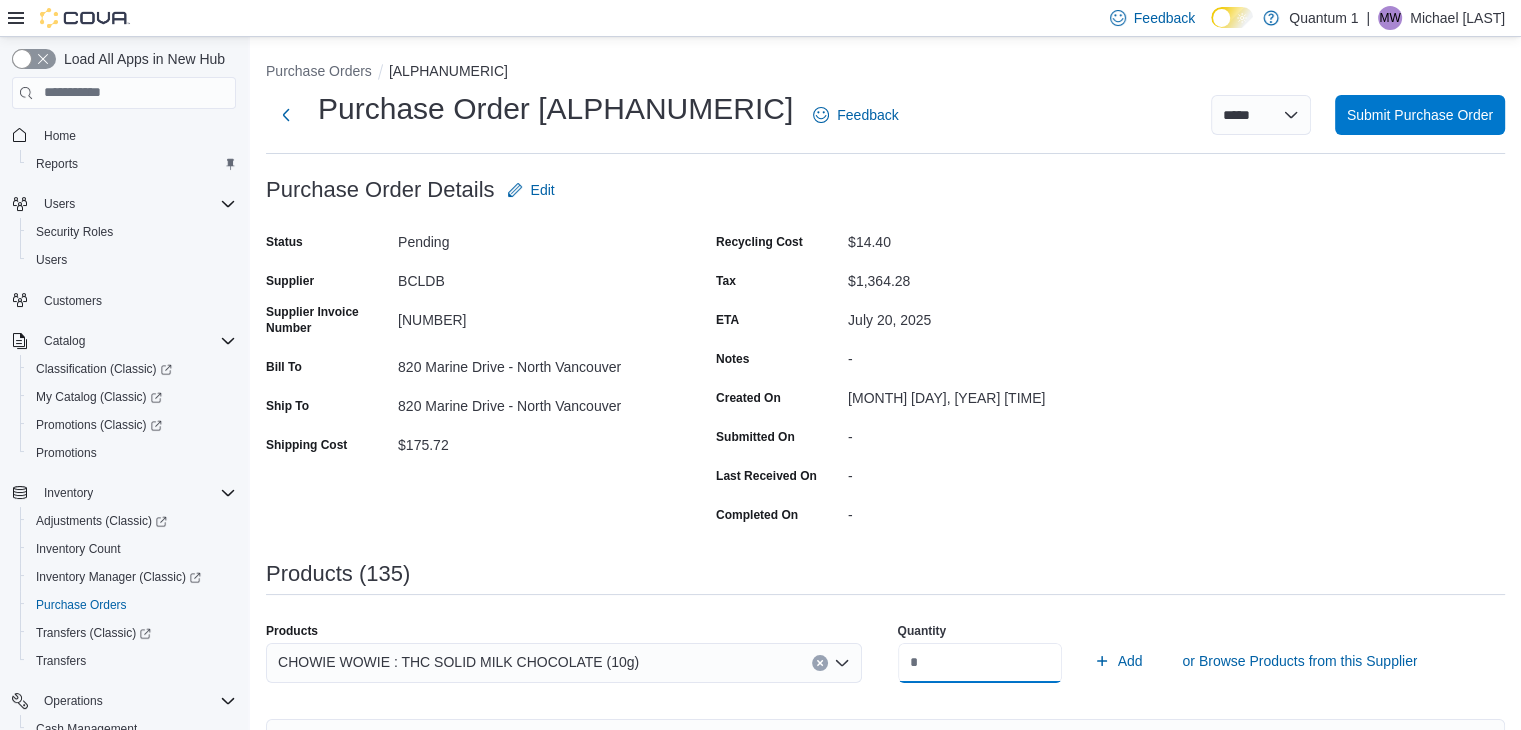 click on "Add" at bounding box center (1118, 661) 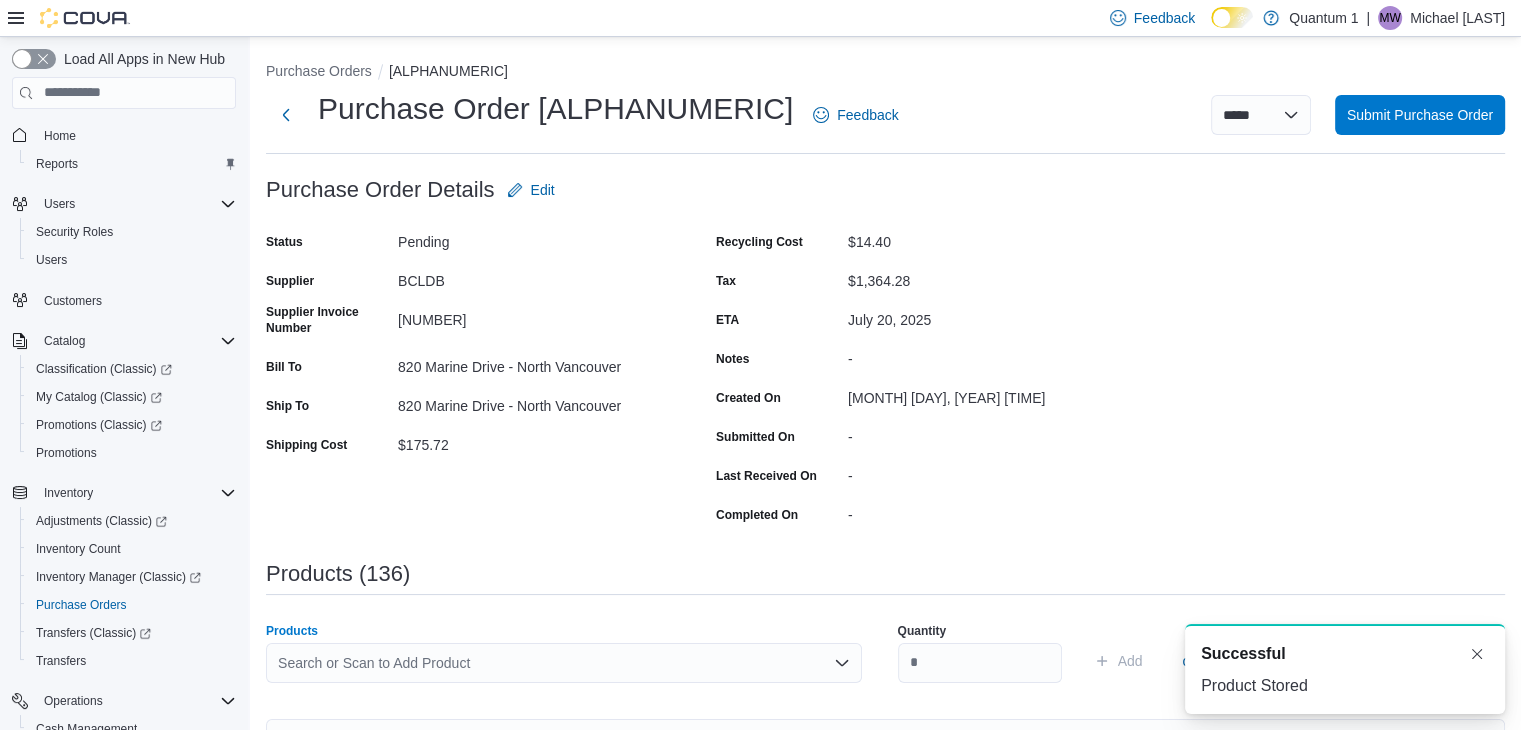 click on "Search or Scan to Add Product" at bounding box center (564, 663) 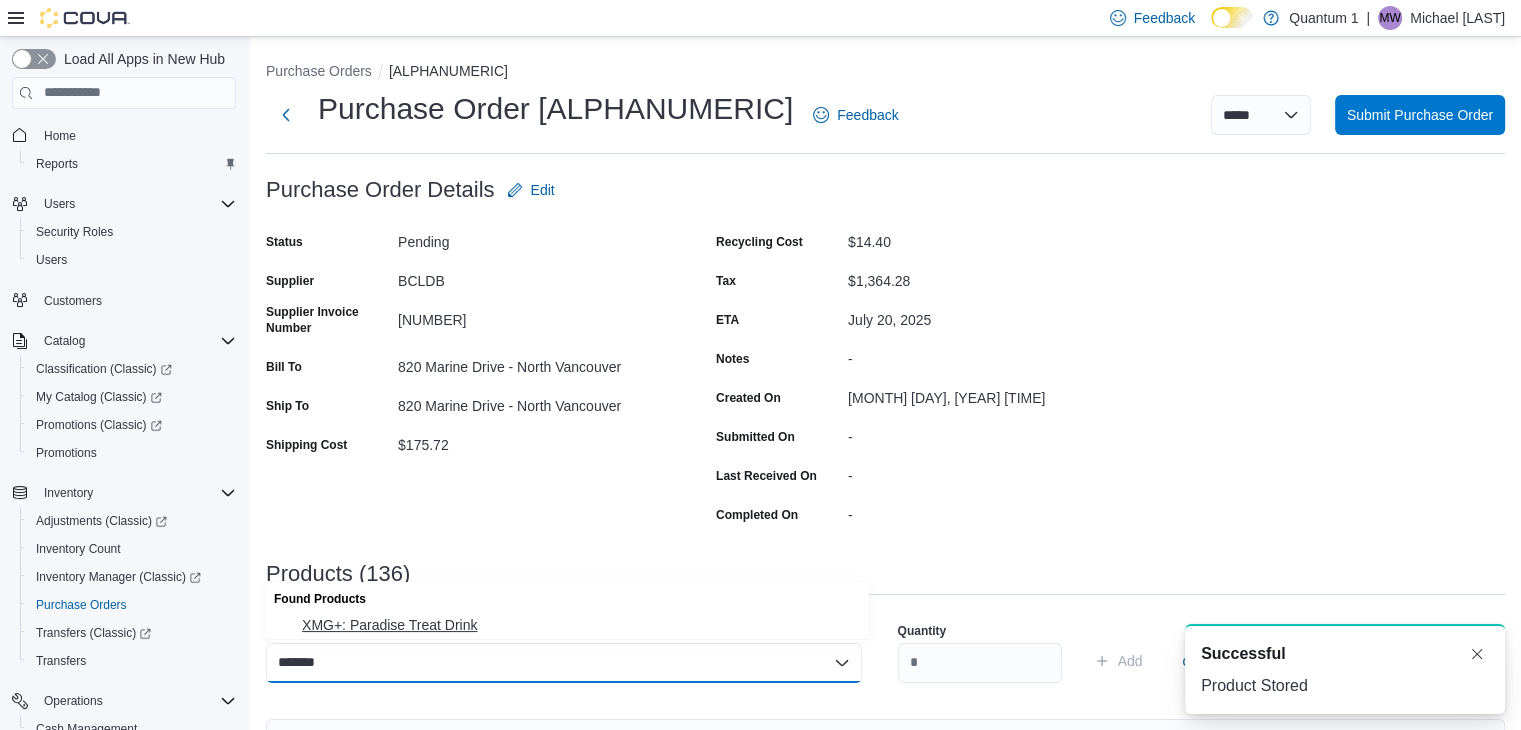 click on "XMG+: Paradise Treat Drink" at bounding box center (567, 625) 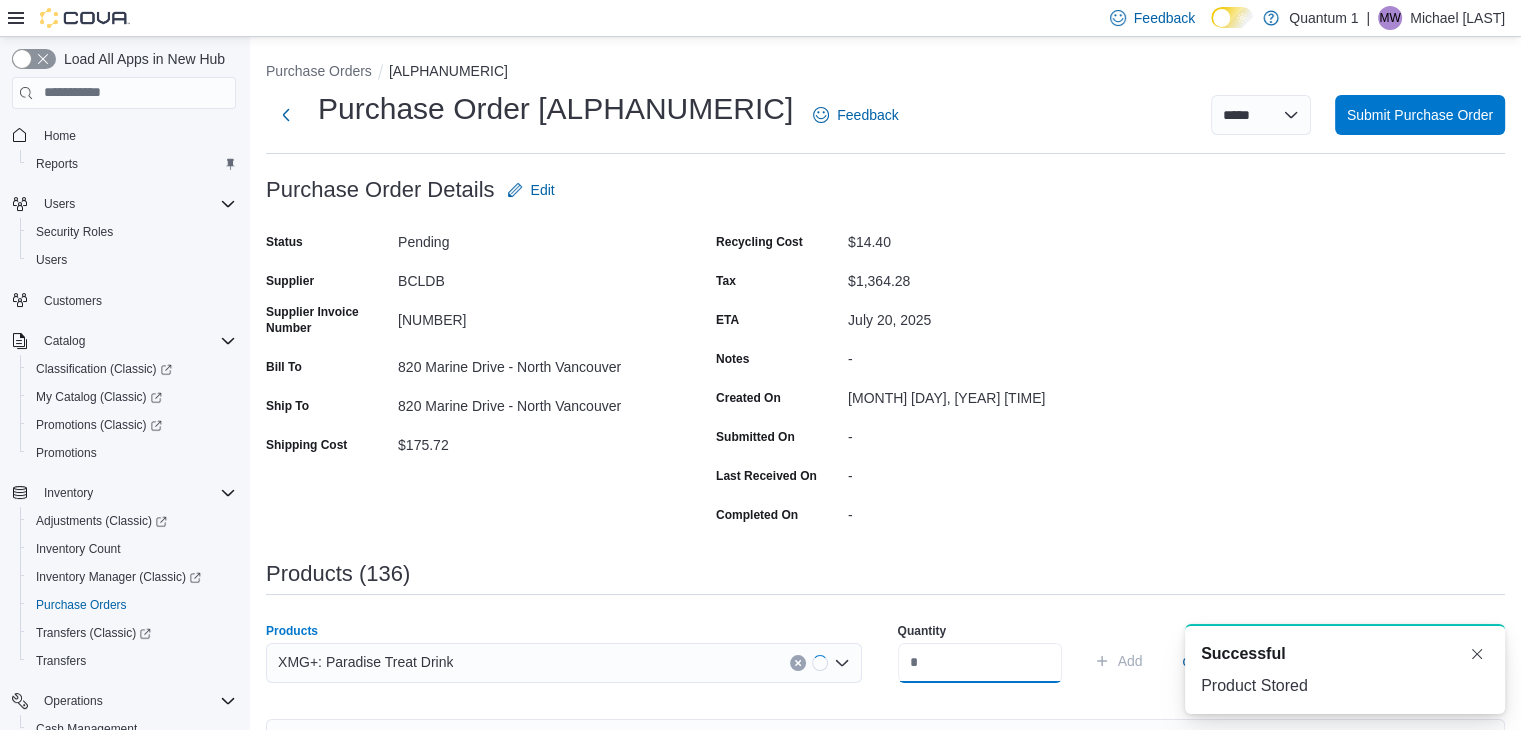 click at bounding box center (980, 663) 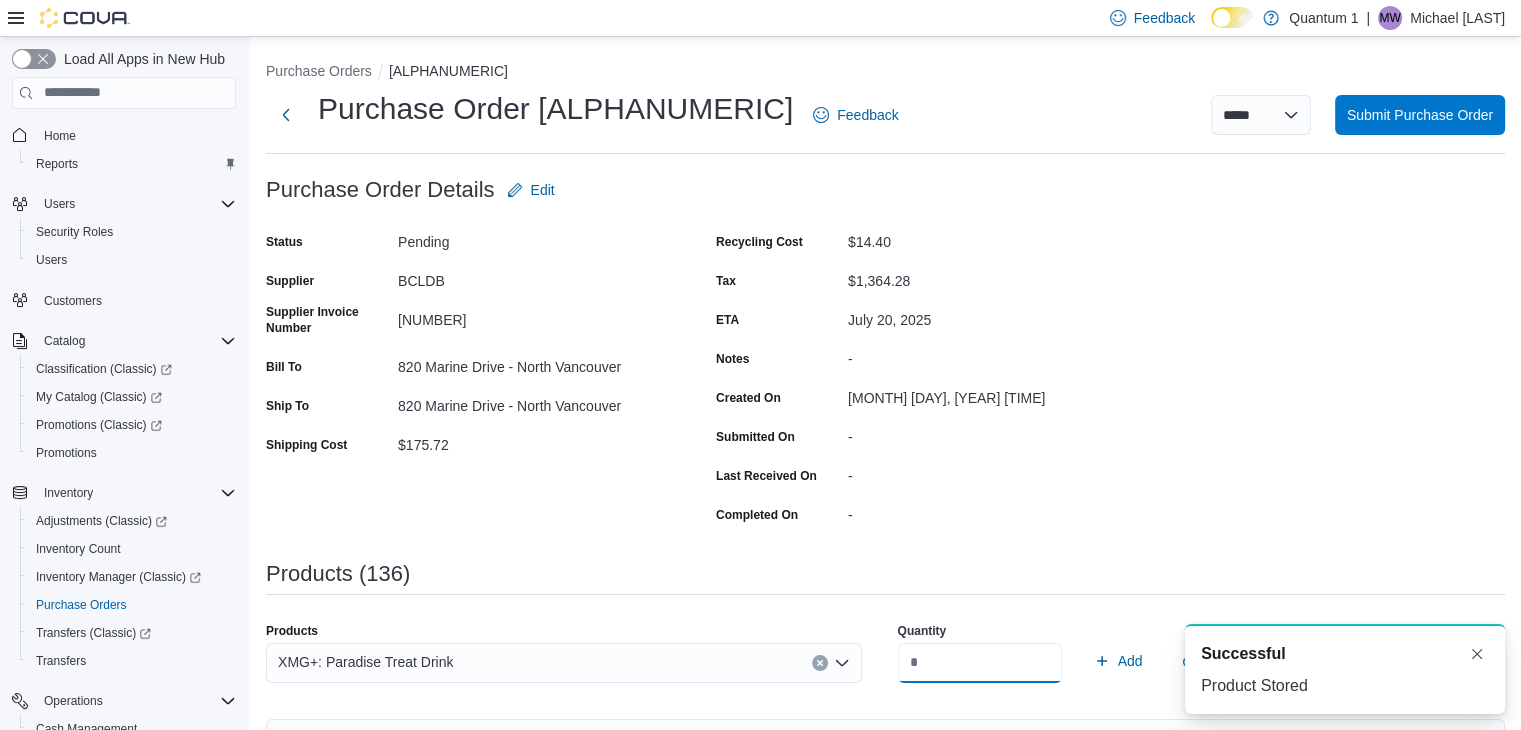 click on "Add" at bounding box center (1118, 661) 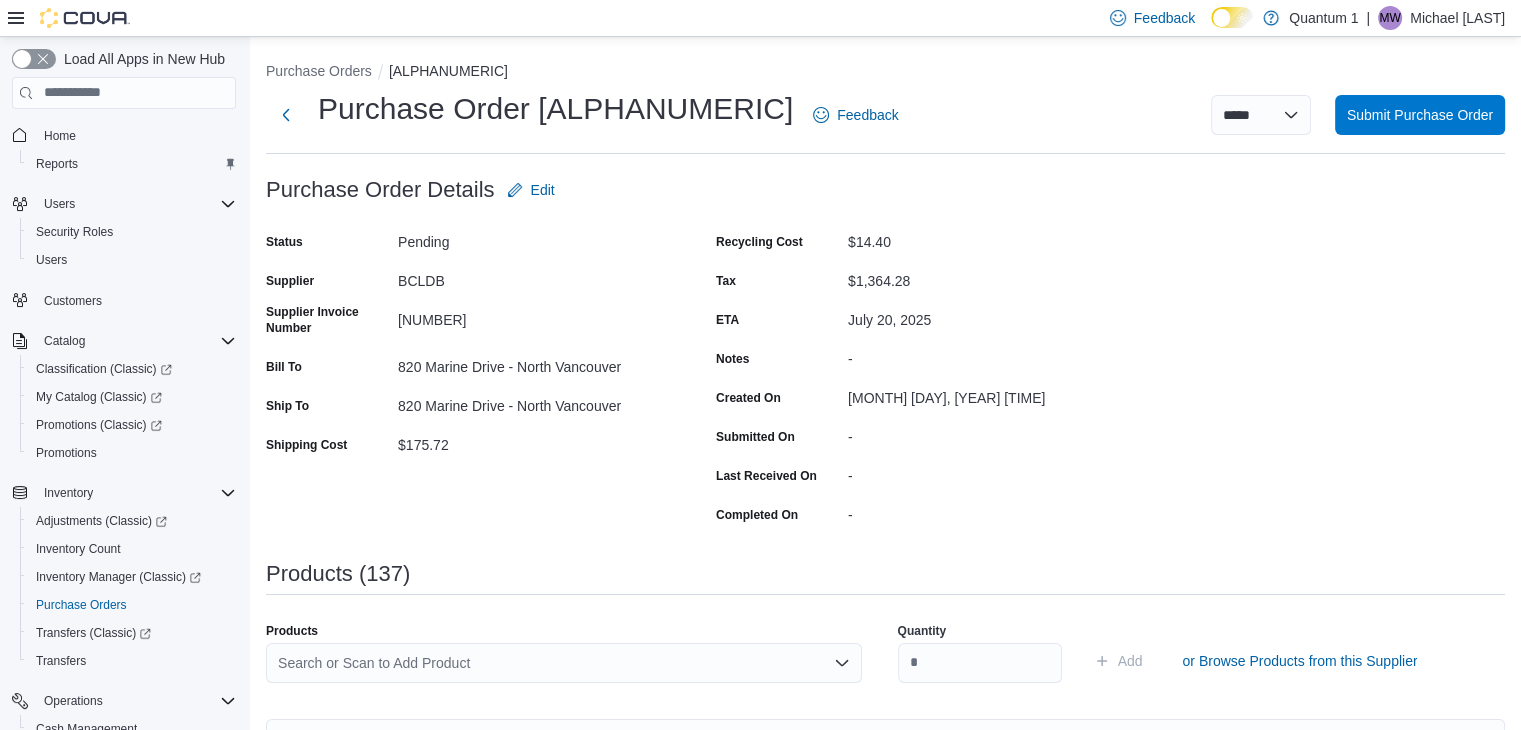 click on "Search or Scan to Add Product" at bounding box center (564, 663) 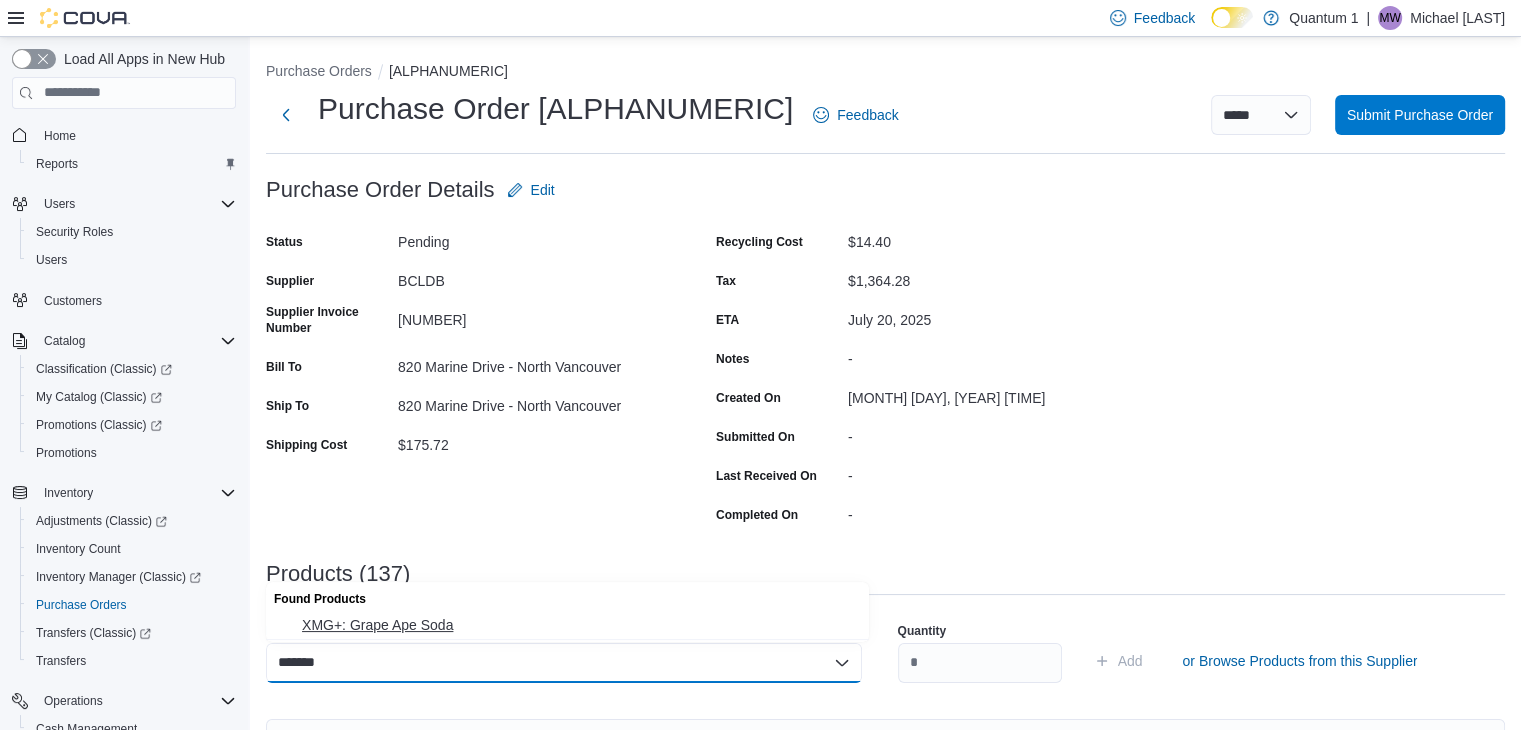click on "XMG+: Grape Ape Soda" at bounding box center [579, 625] 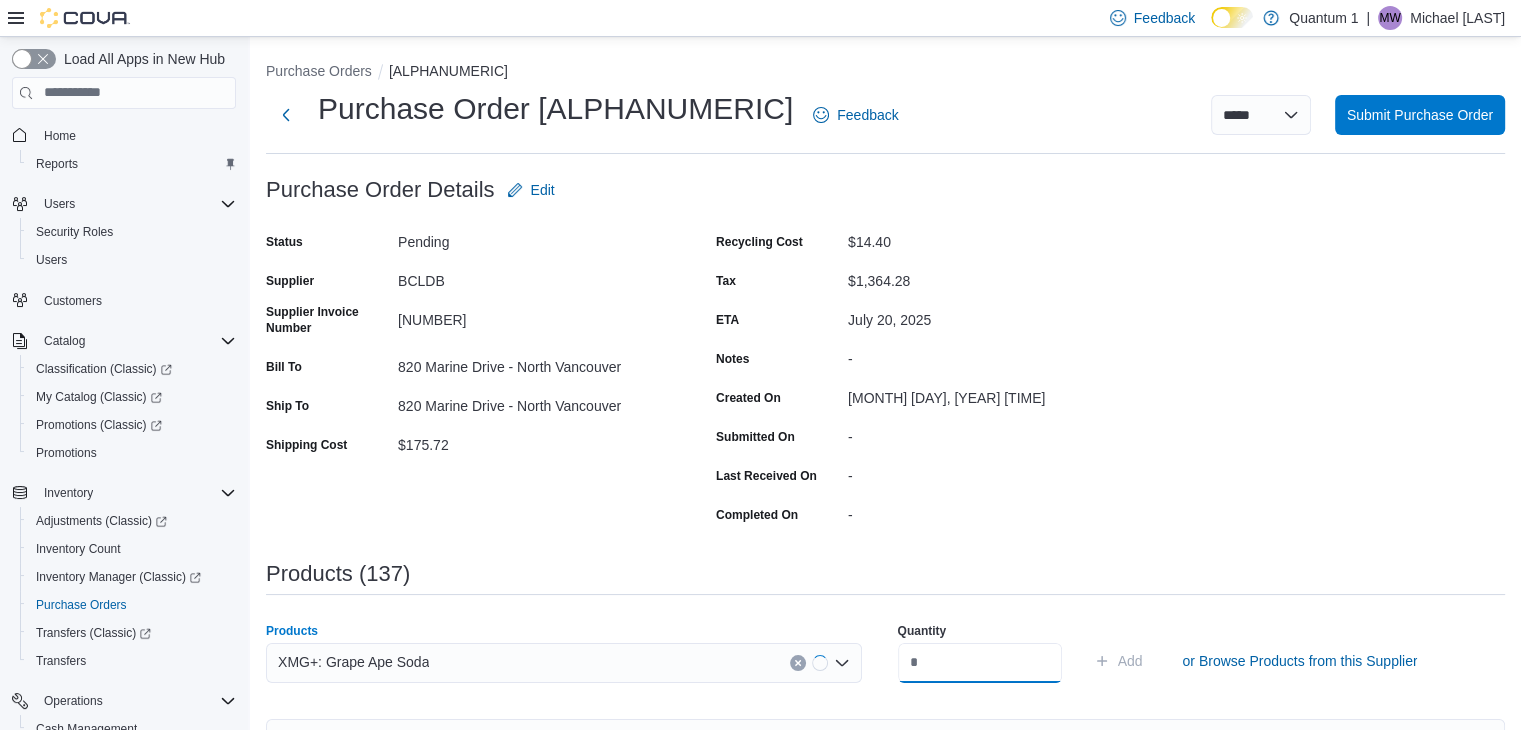 click at bounding box center [980, 663] 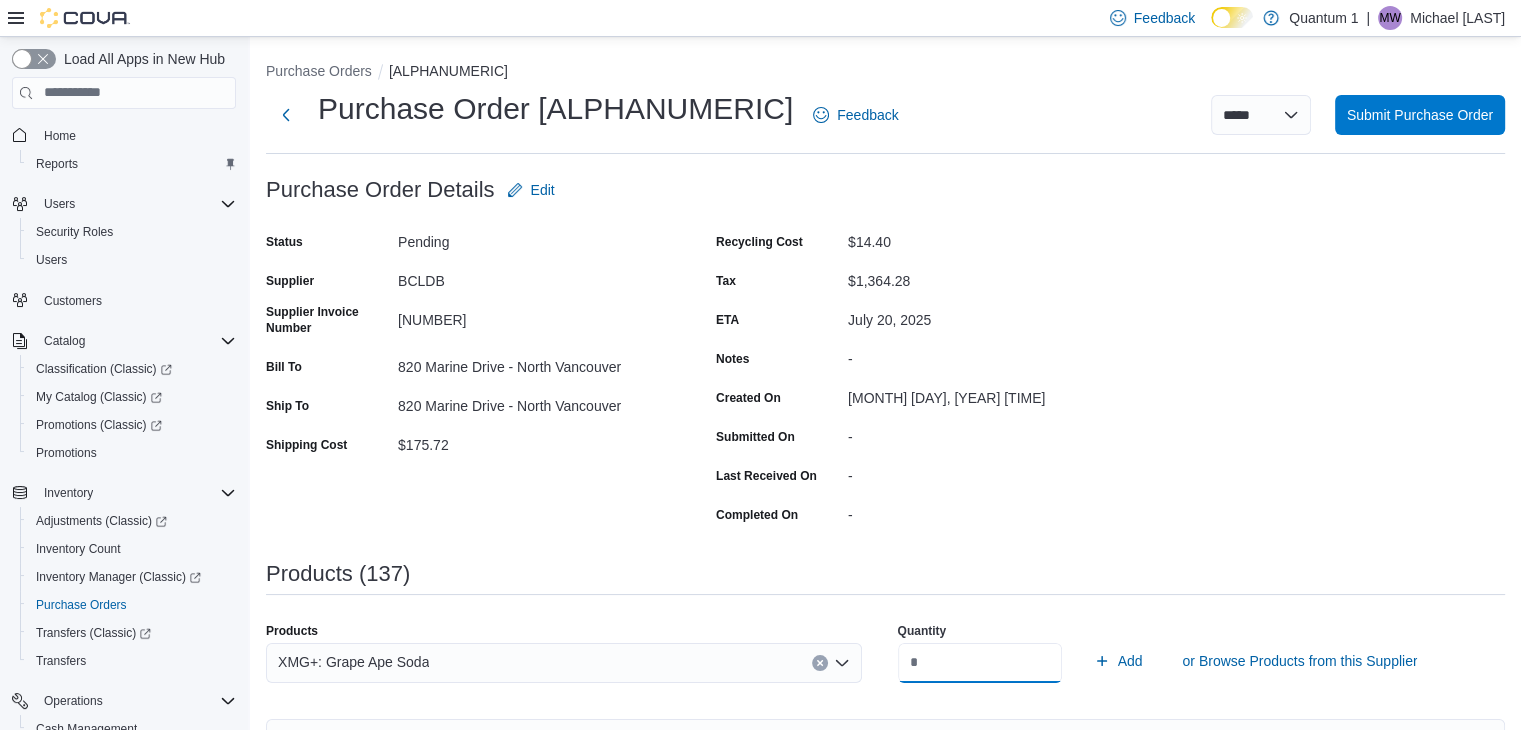 click on "Add" at bounding box center [1118, 661] 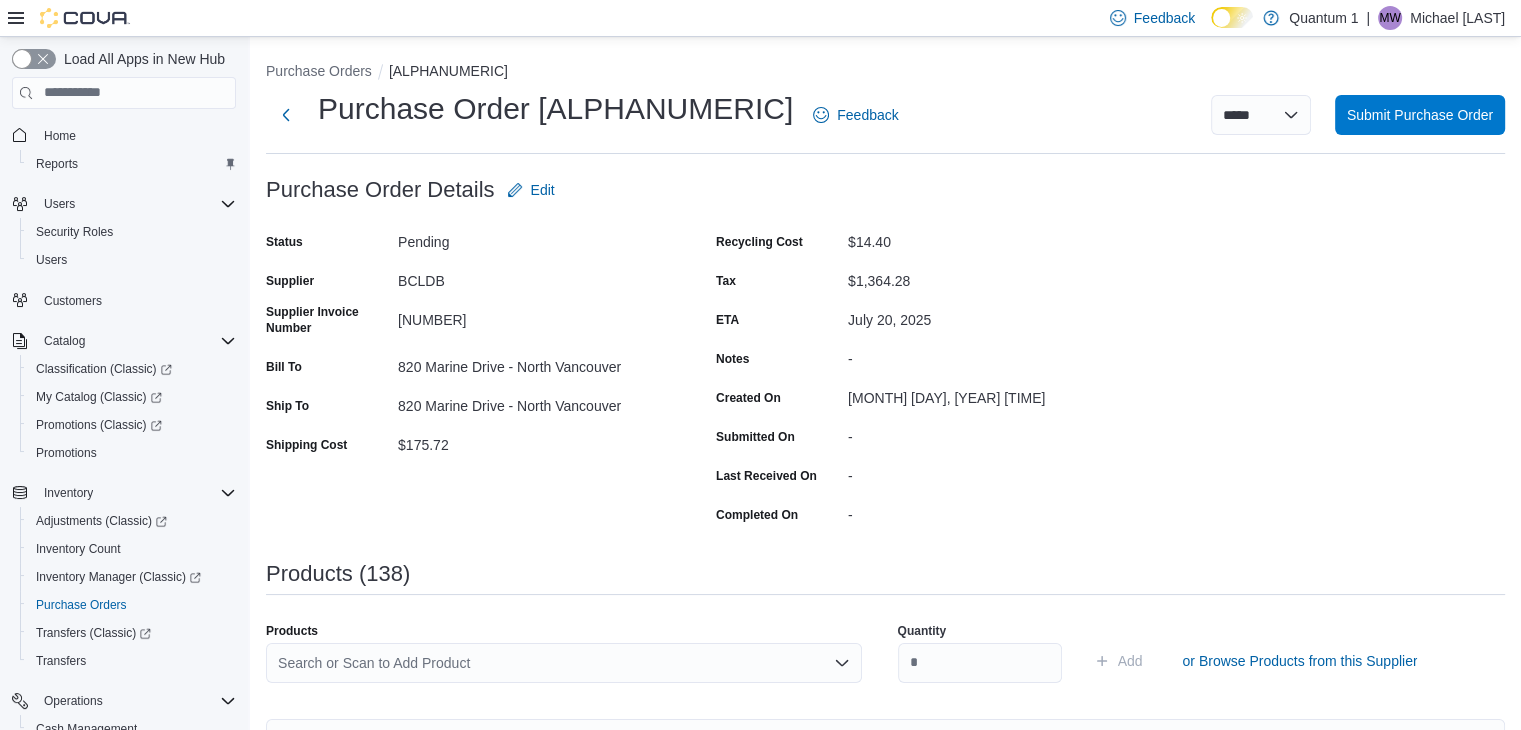 click on "Search or Scan to Add Product" at bounding box center (564, 663) 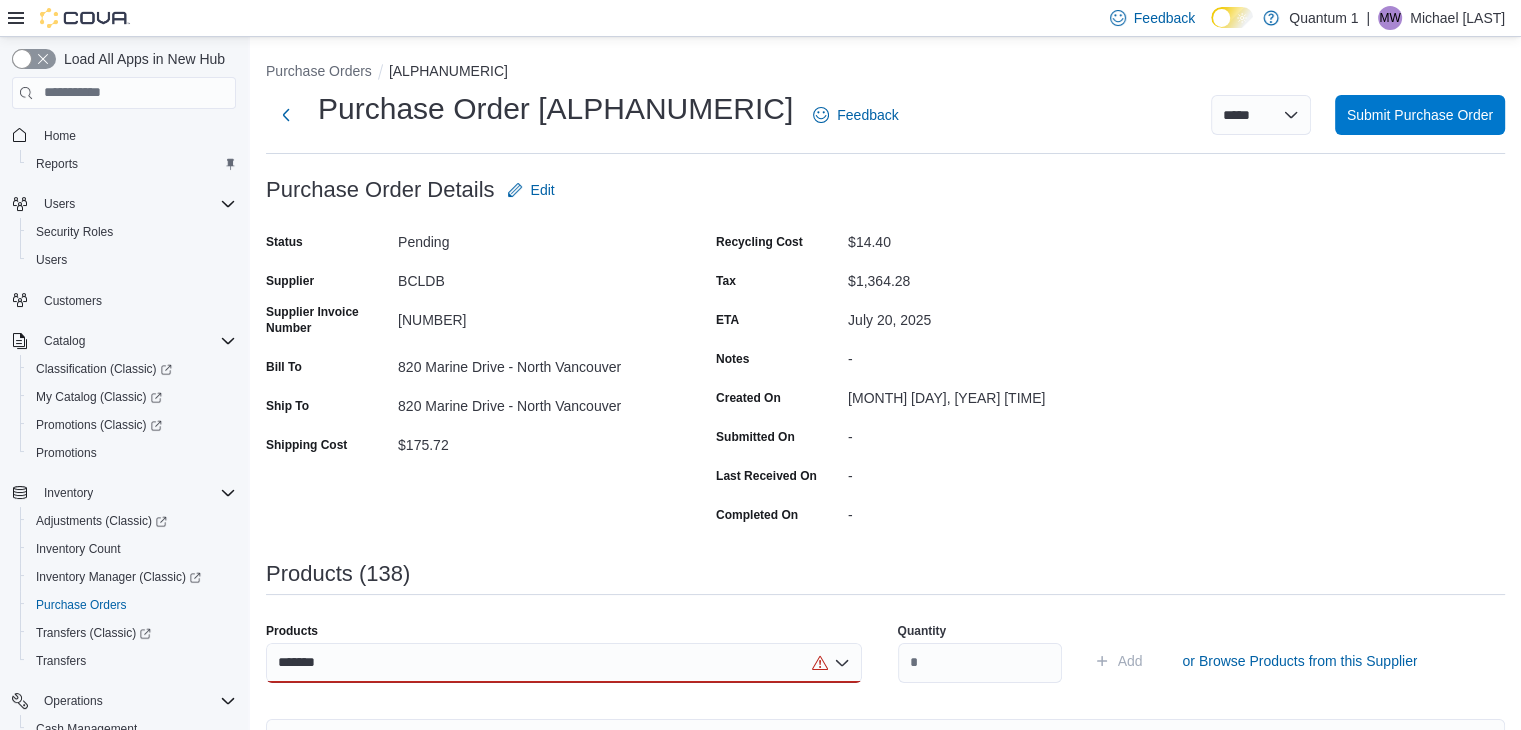 click on "*******" at bounding box center [564, 663] 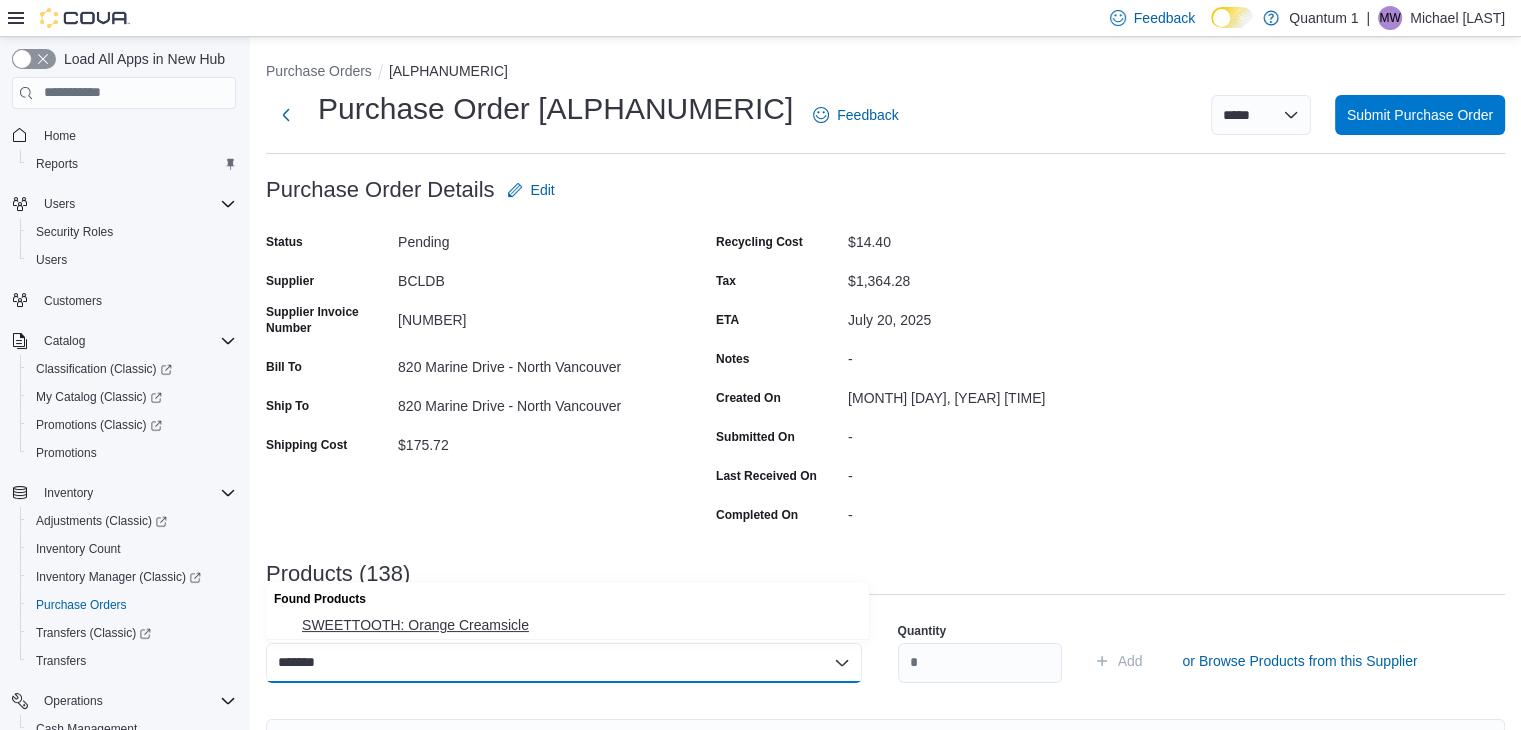 click on "SWEETTOOTH: Orange Creamsicle" at bounding box center (579, 625) 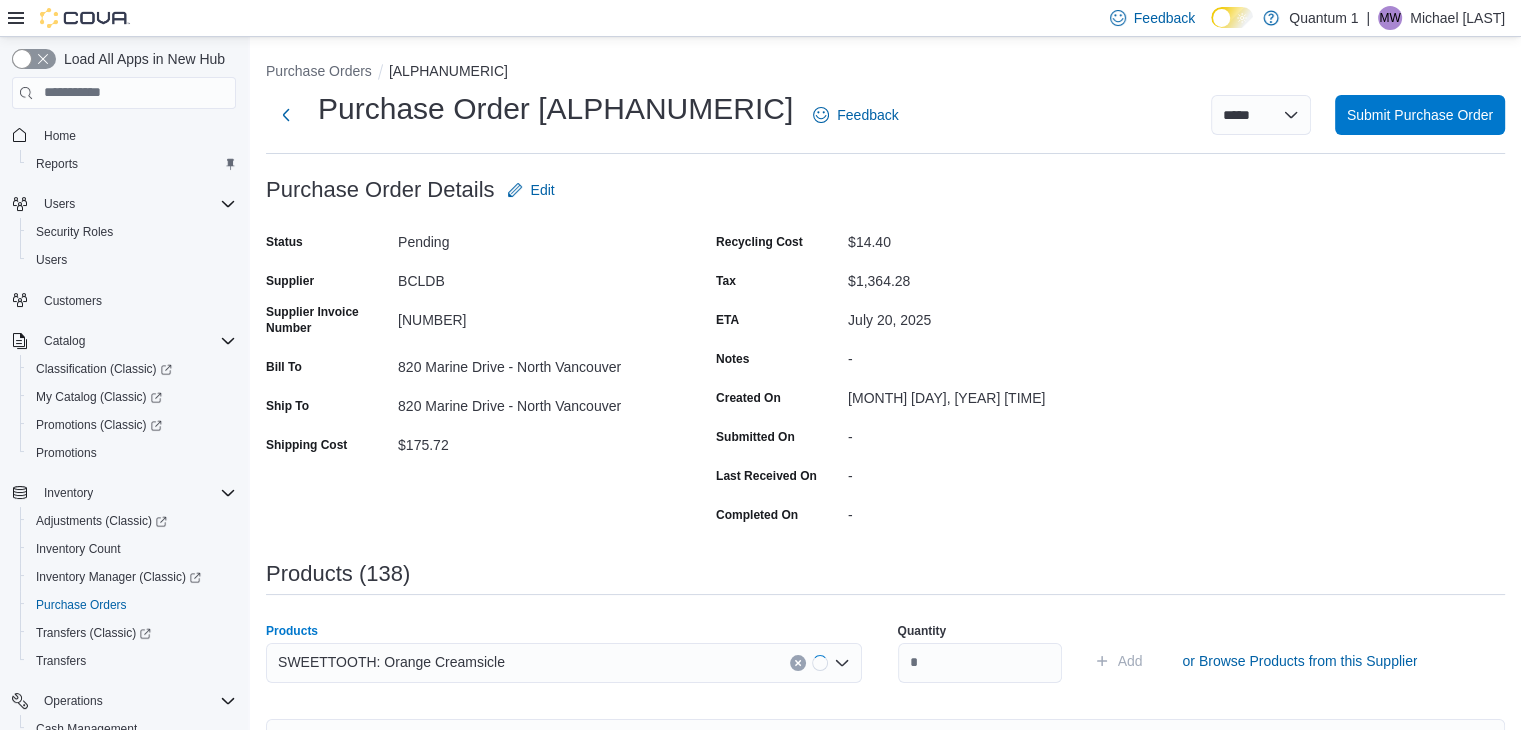 click on "Quantity" at bounding box center (980, 653) 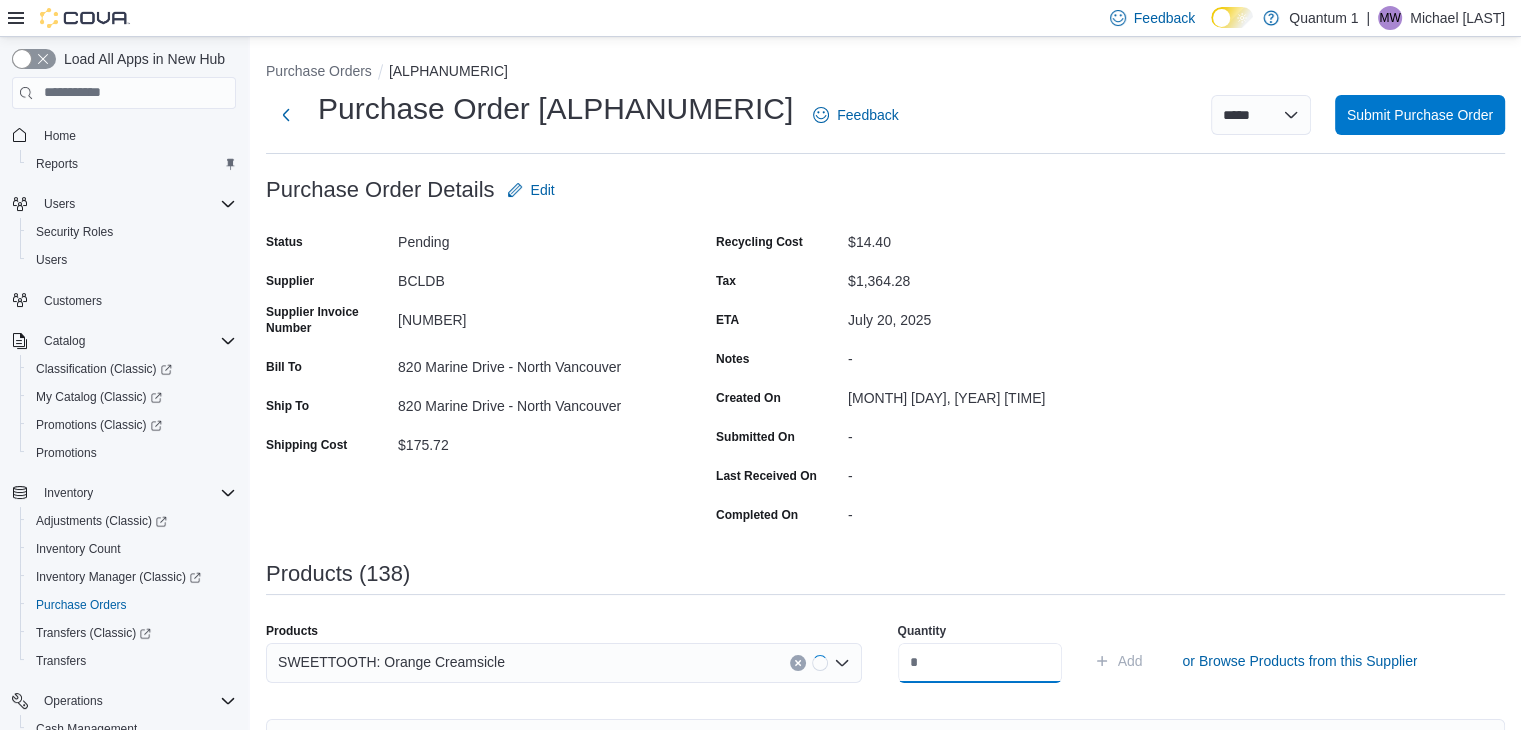 click at bounding box center (980, 663) 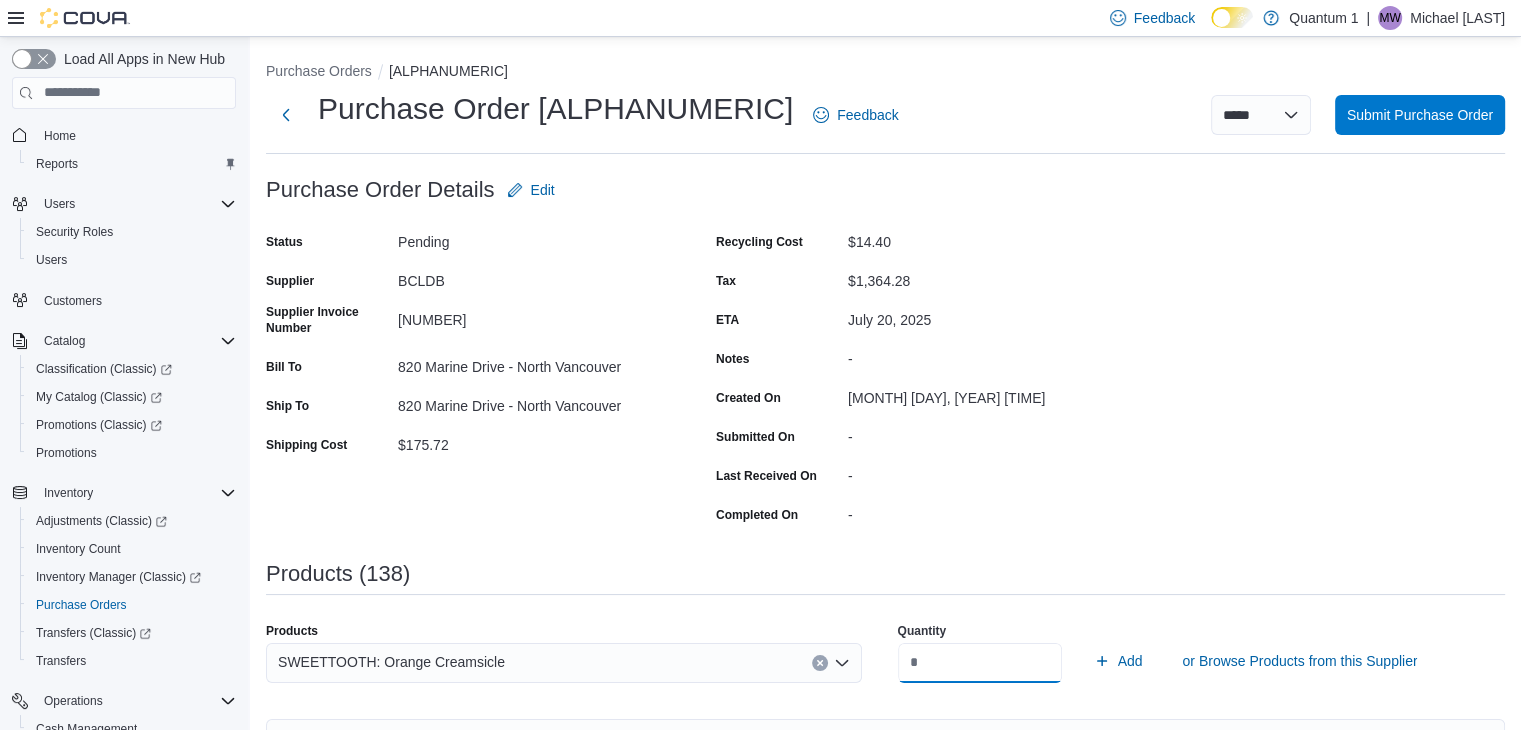 click on "Add" at bounding box center (1118, 661) 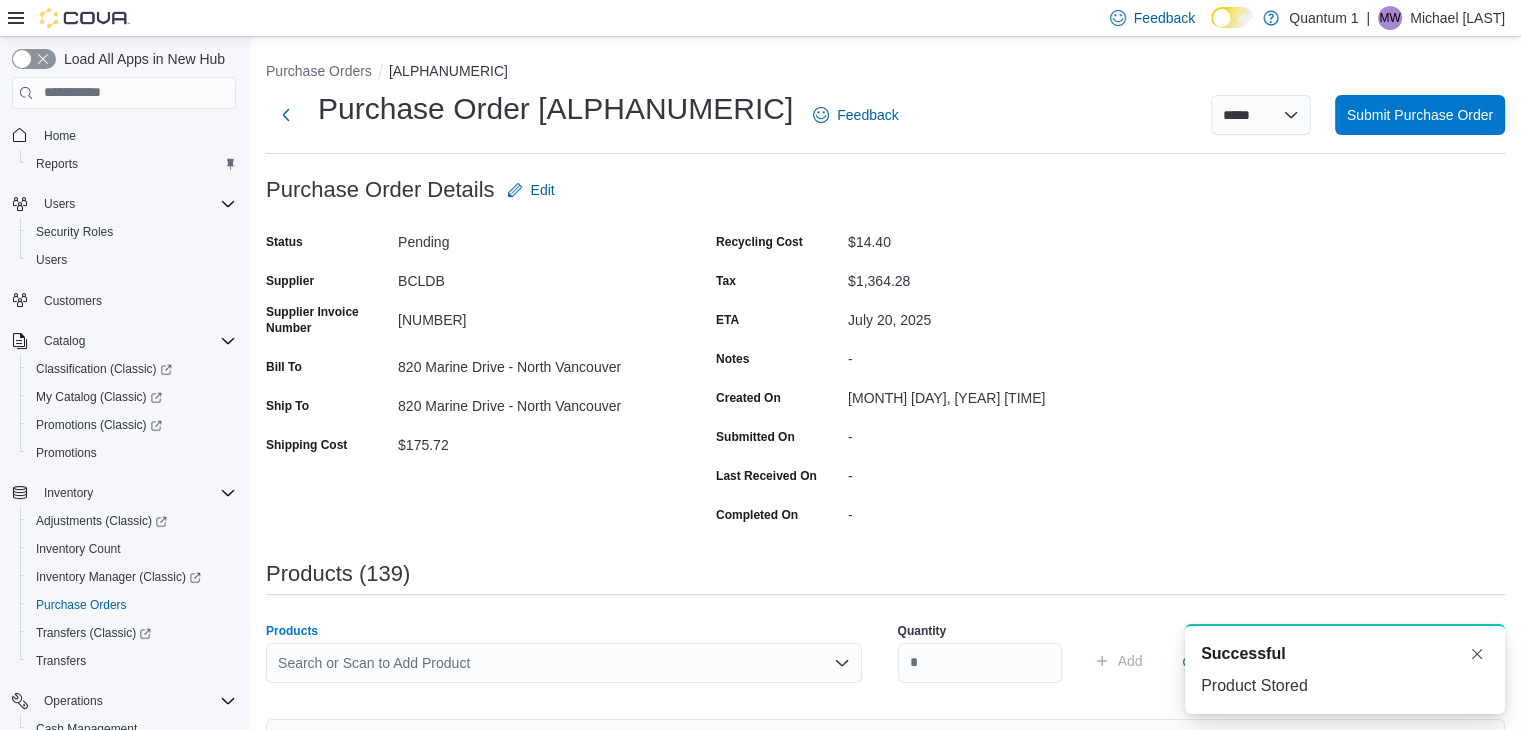 click on "Search or Scan to Add Product" at bounding box center (564, 663) 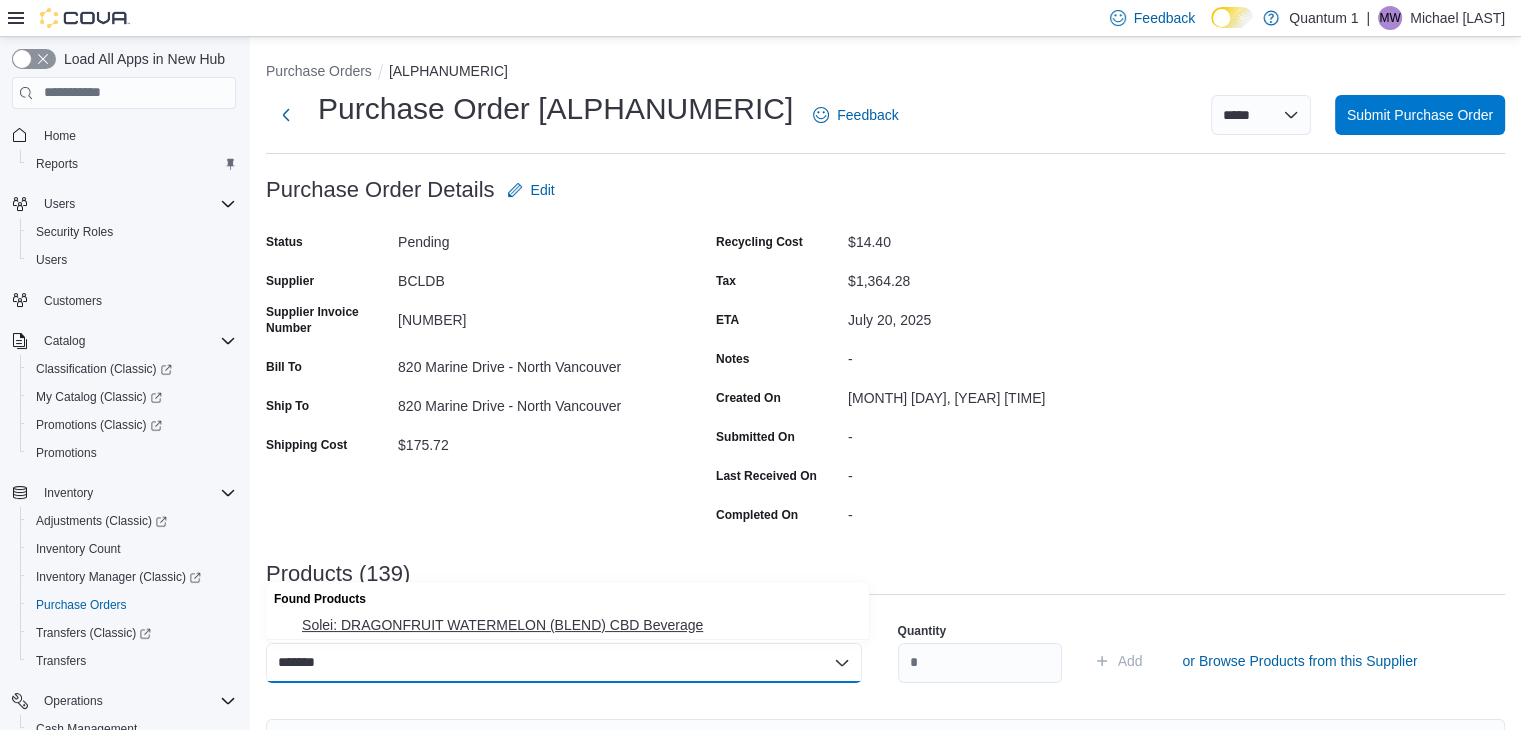 click on "Solei: DRAGONFRUIT WATERMELON (BLEND) CBD Beverage" at bounding box center [579, 625] 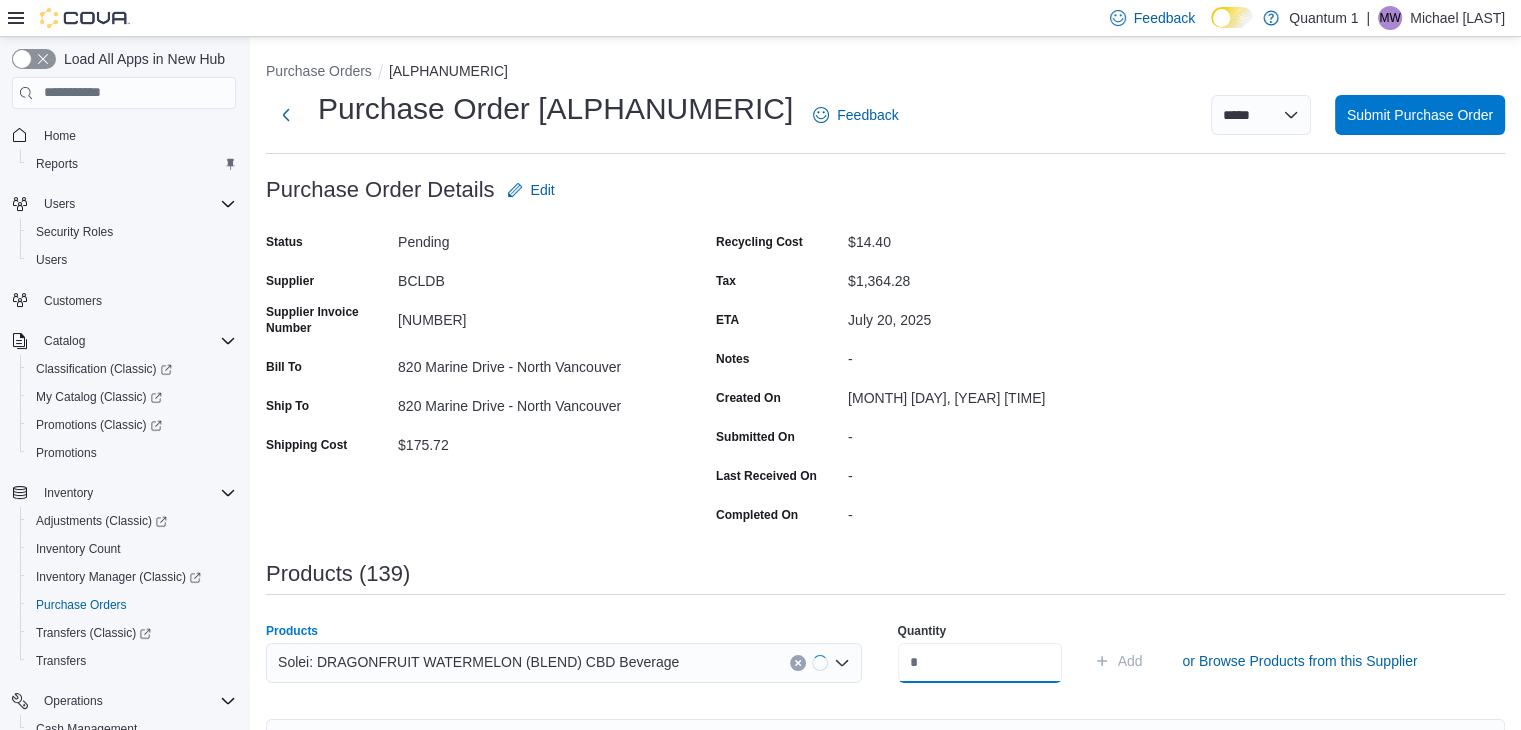 click at bounding box center [980, 663] 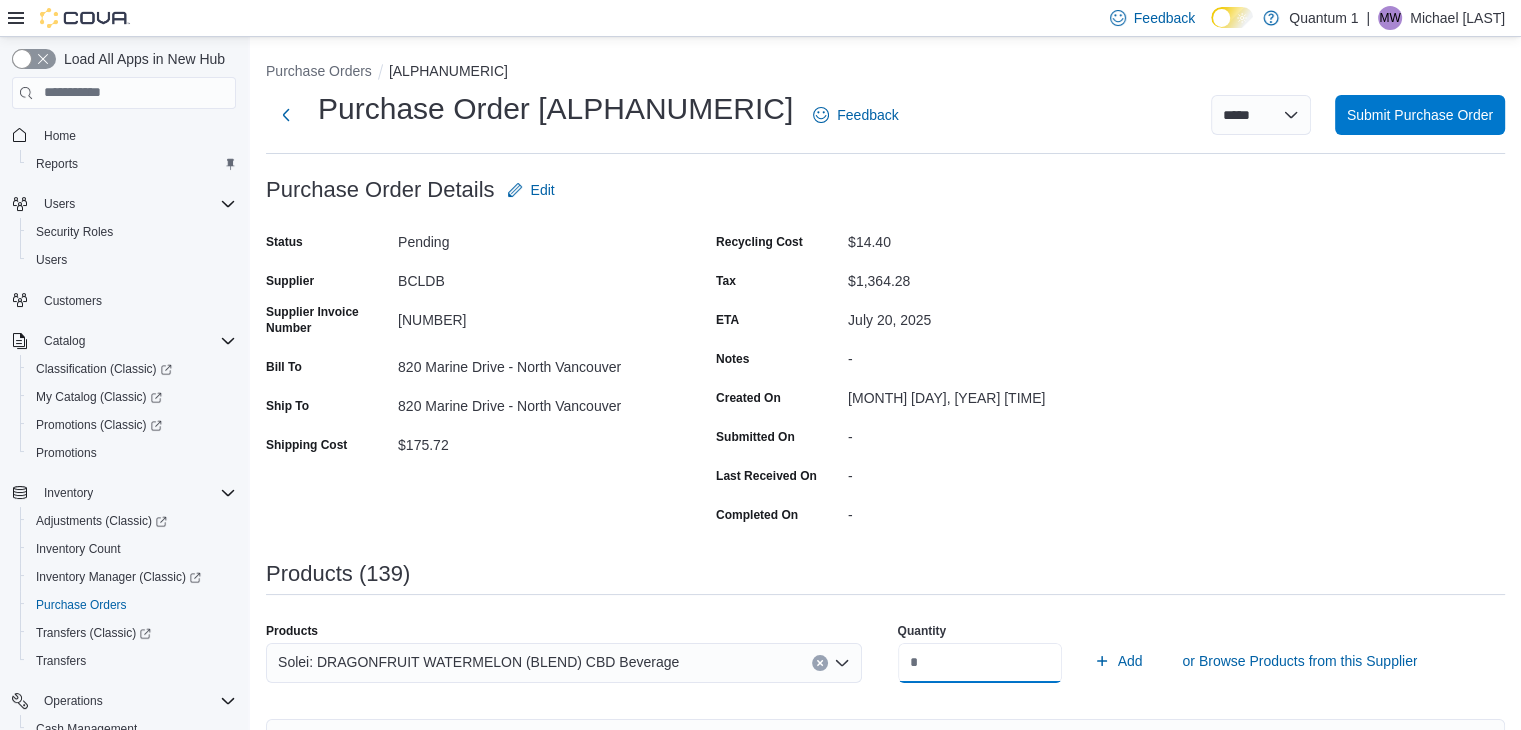 click on "Add" at bounding box center [1118, 661] 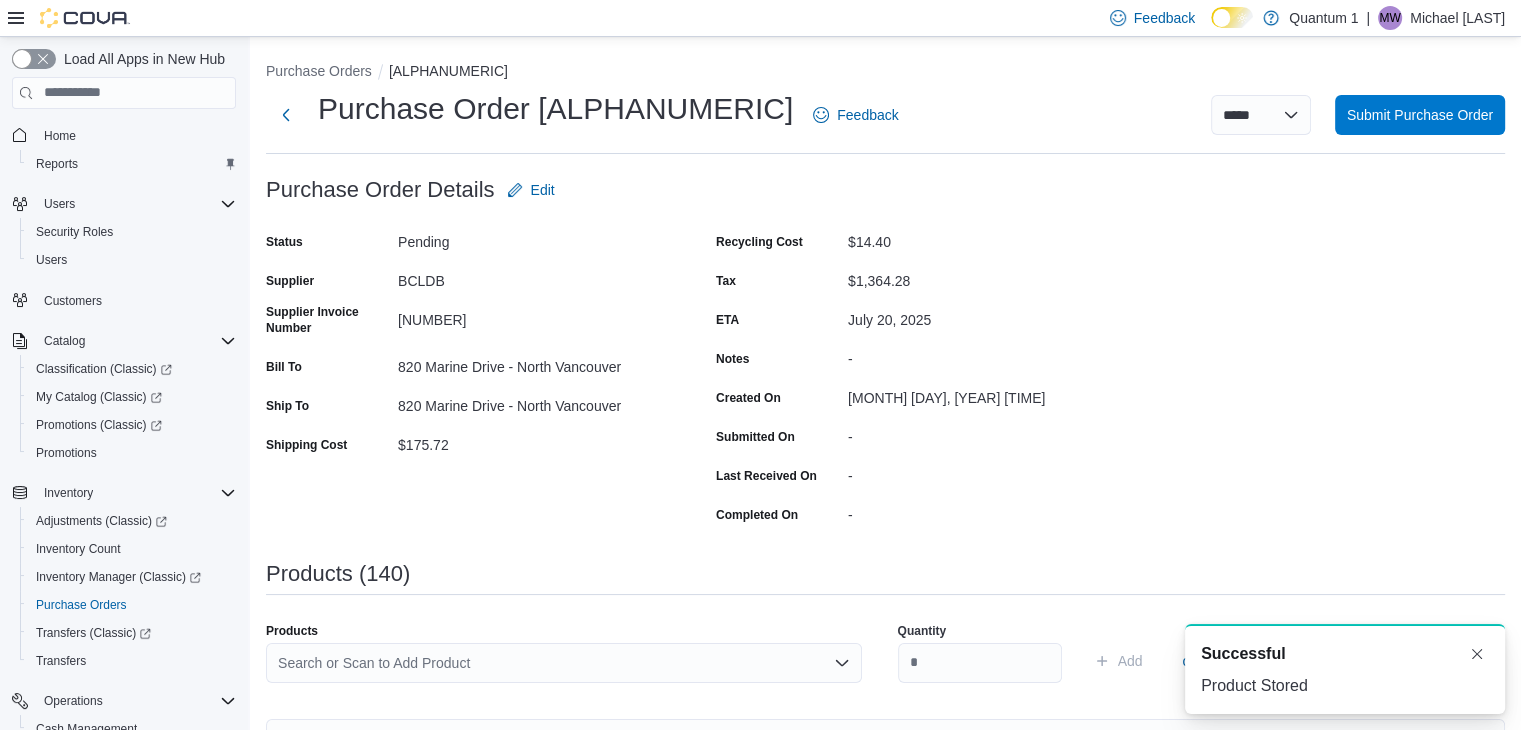 click on "Search or Scan to Add Product" at bounding box center [564, 663] 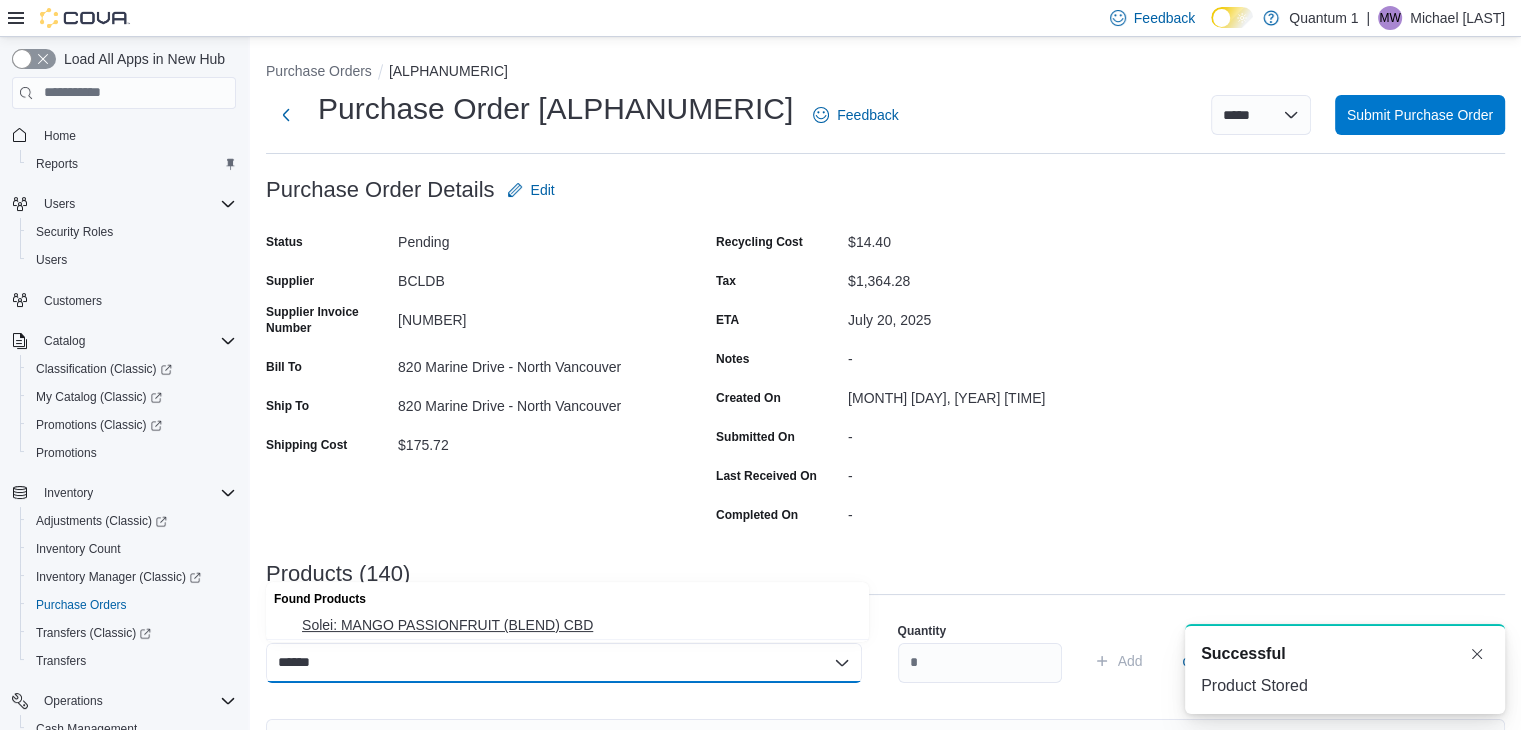 drag, startPoint x: 477, startPoint y: 632, endPoint x: 837, endPoint y: 656, distance: 360.7991 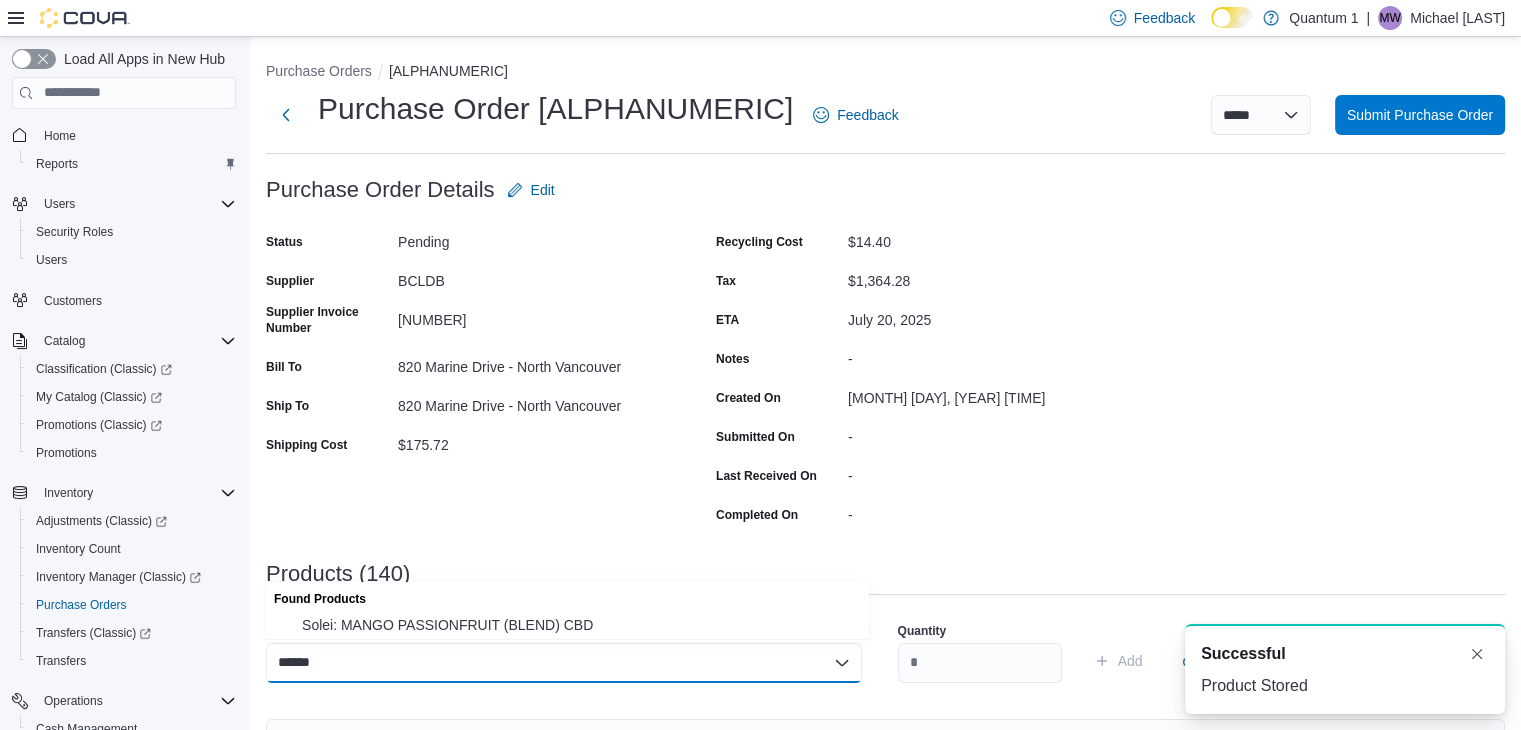 click on "Solei: MANGO PASSIONFRUIT (BLEND) CBD" at bounding box center (579, 625) 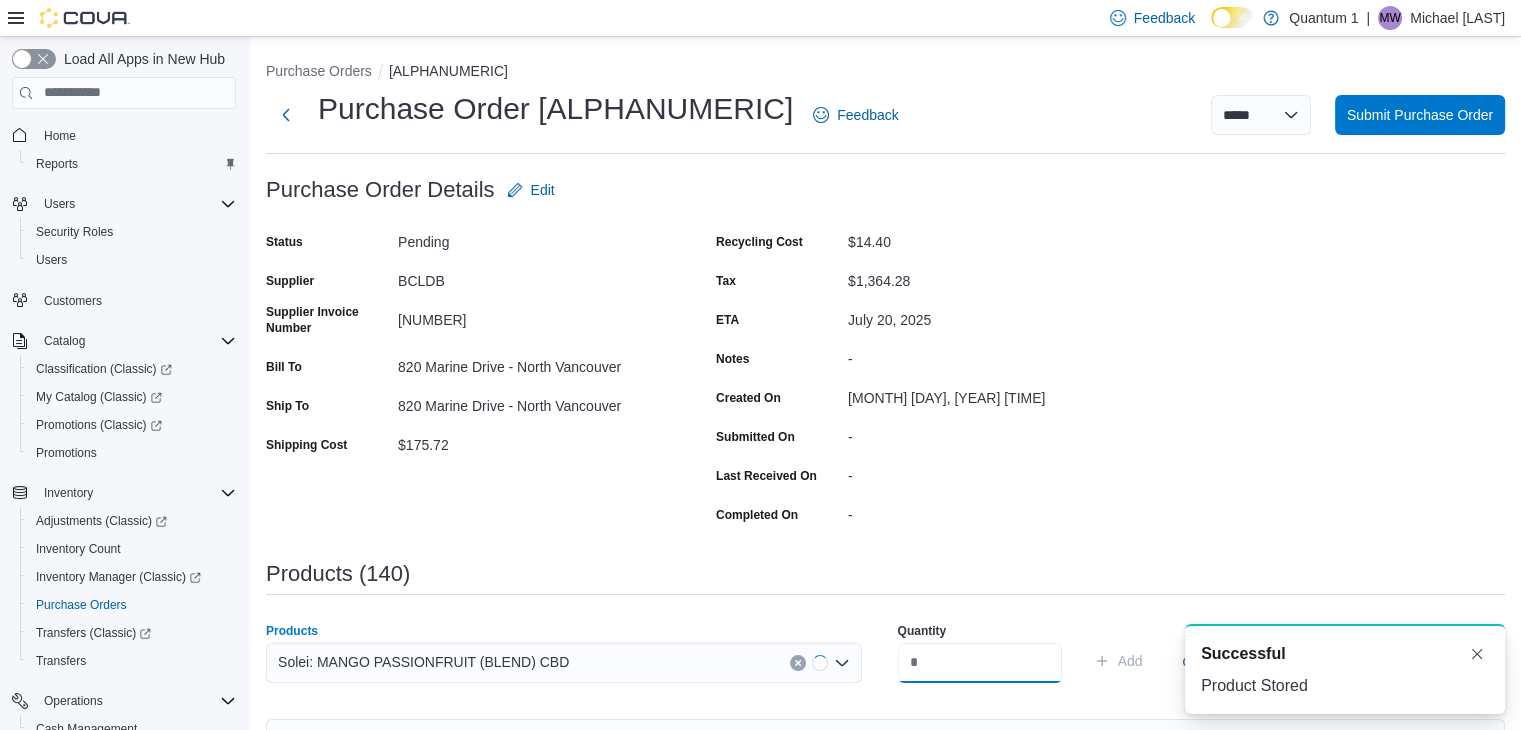 click at bounding box center [980, 663] 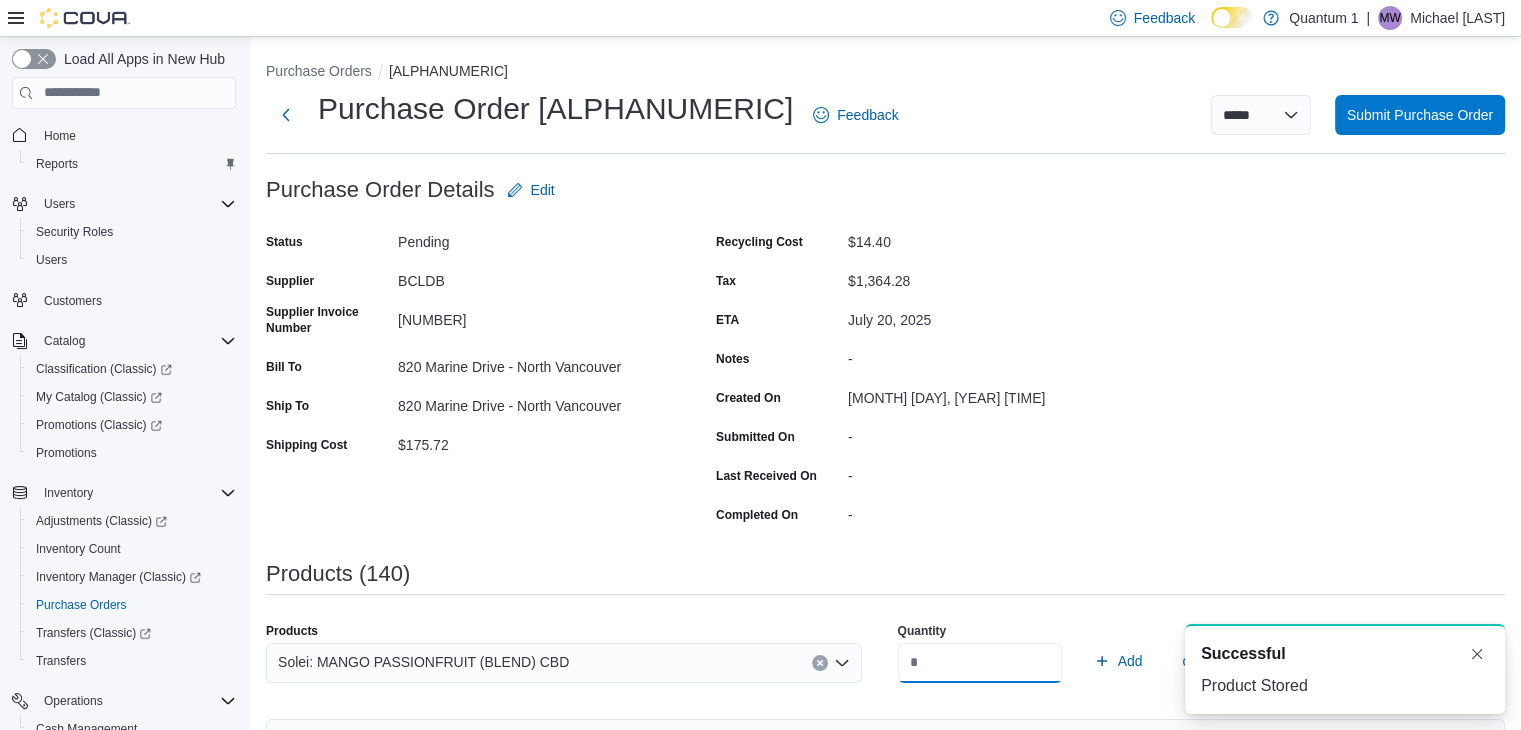 click on "Add" at bounding box center (1118, 661) 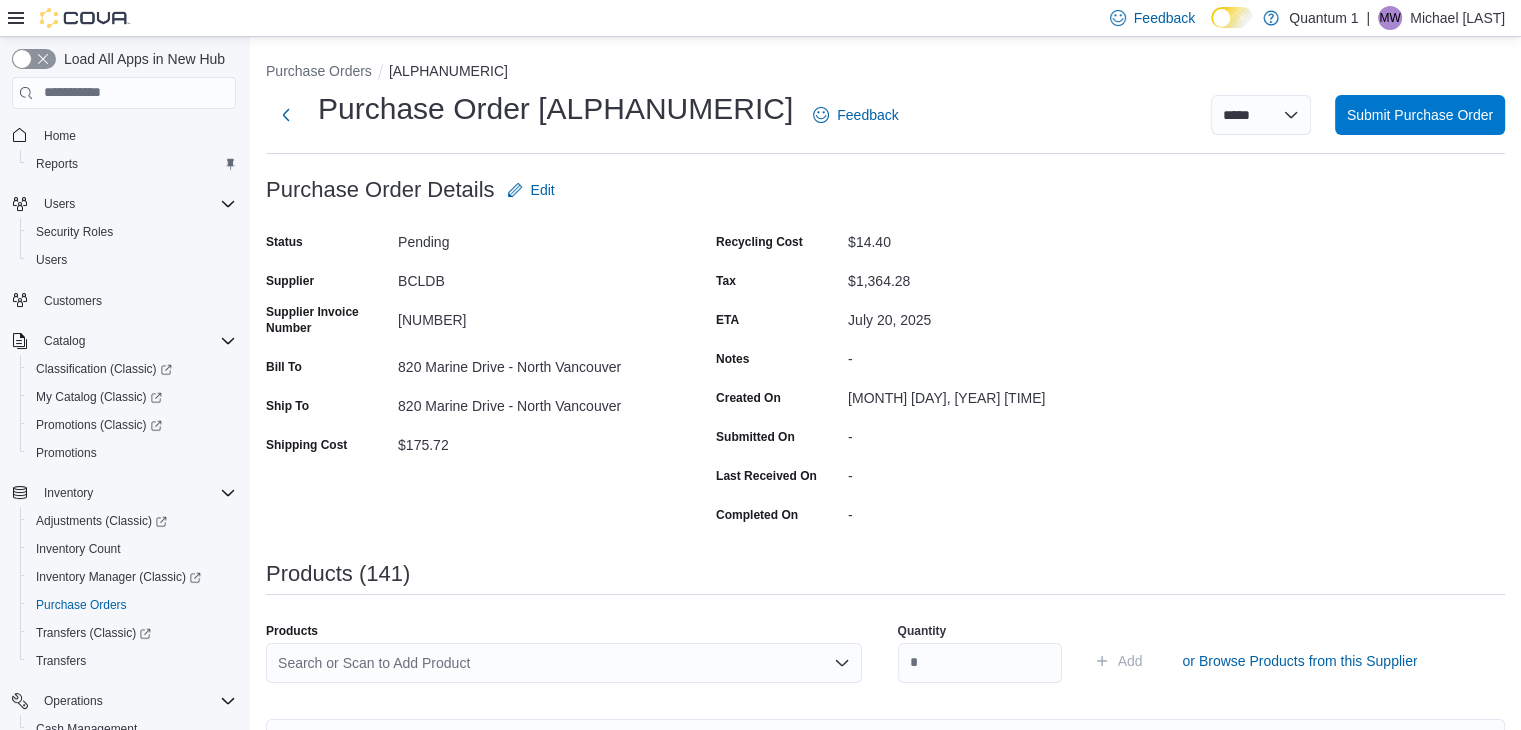 click on "Search or Scan to Add Product" at bounding box center (564, 663) 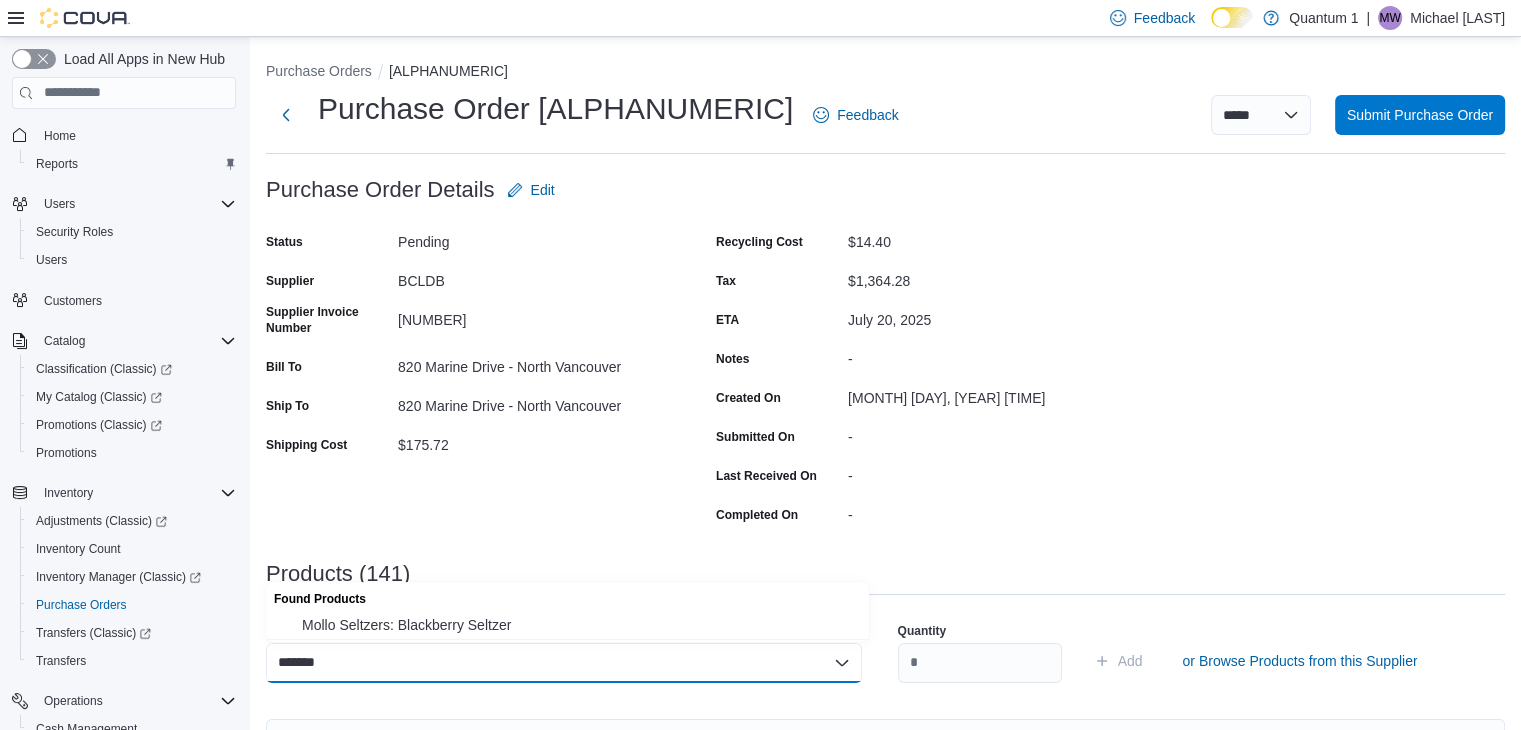 click on "Found Products" at bounding box center [567, 596] 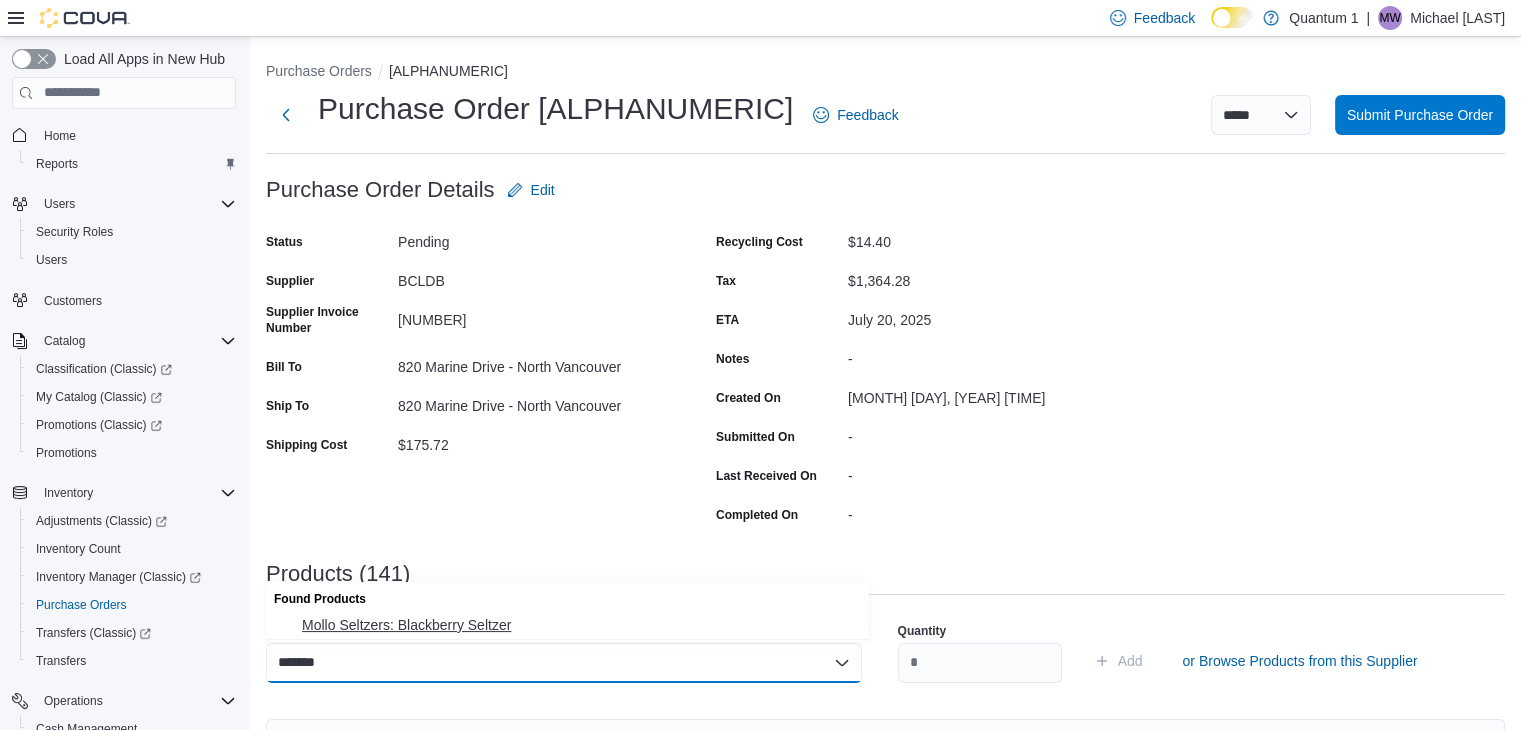 click on "Mollo Seltzers: Blackberry Seltzer" at bounding box center [579, 625] 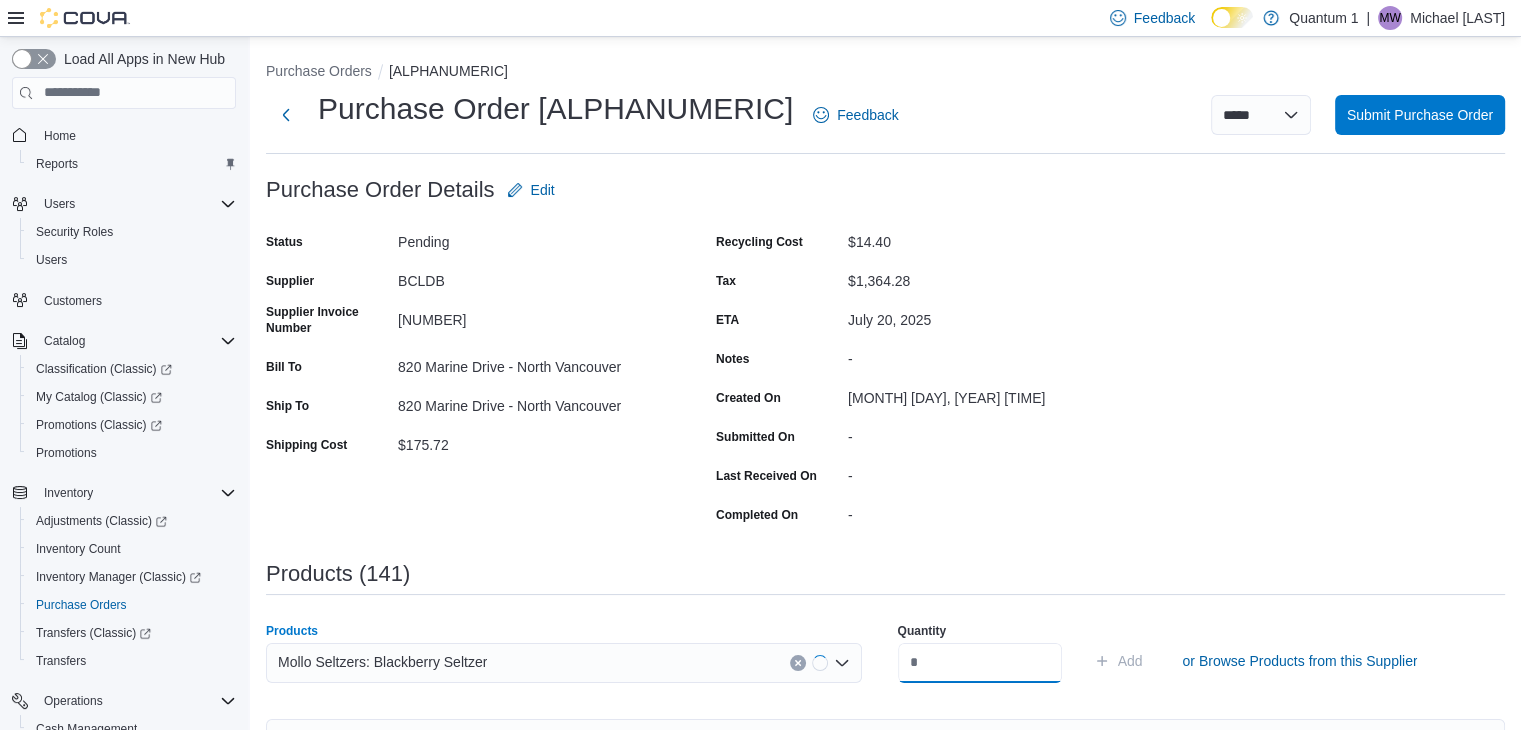 click at bounding box center [980, 663] 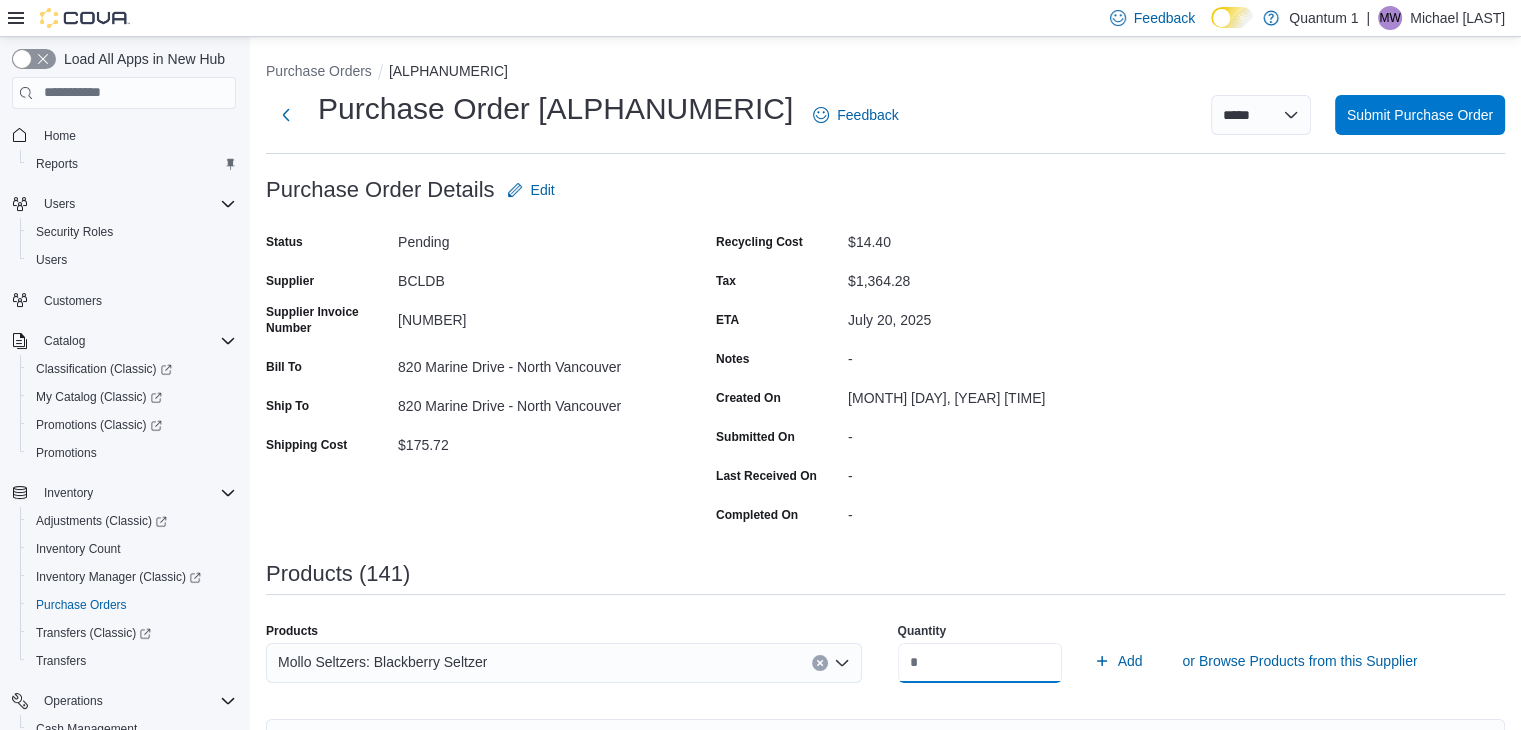 click on "Add" at bounding box center (1118, 661) 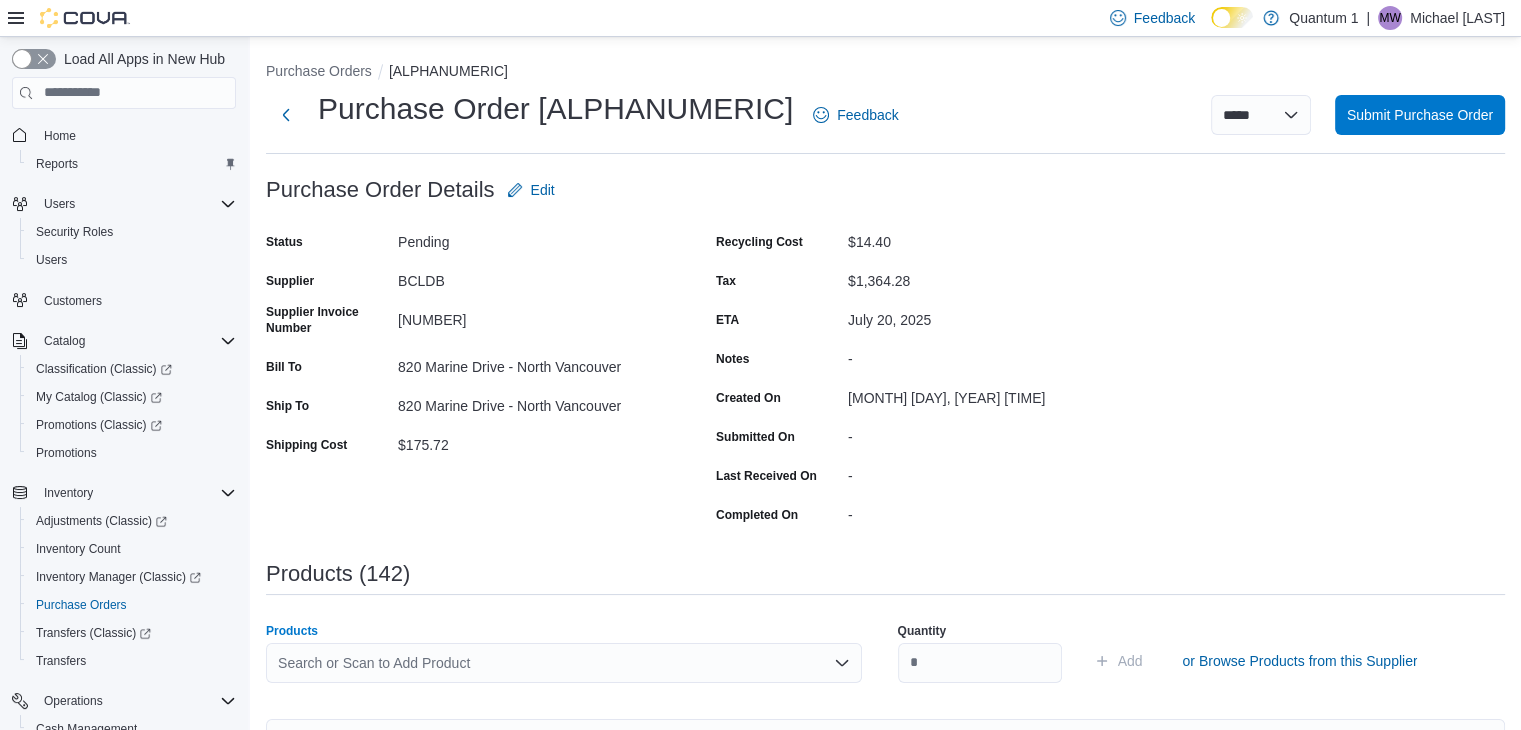 click on "Search or Scan to Add Product" at bounding box center [564, 663] 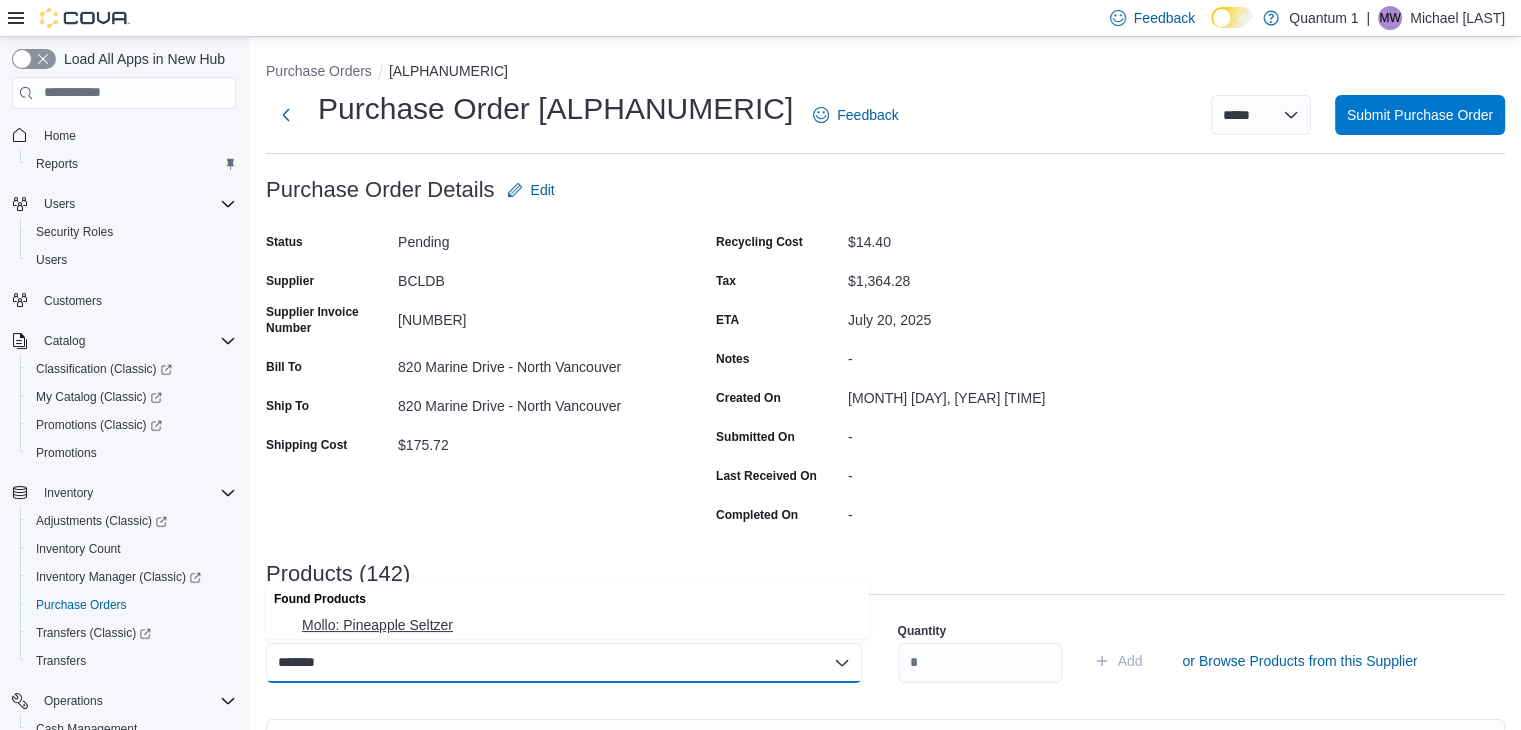 click on "Mollo: Pineapple Seltzer" at bounding box center [579, 625] 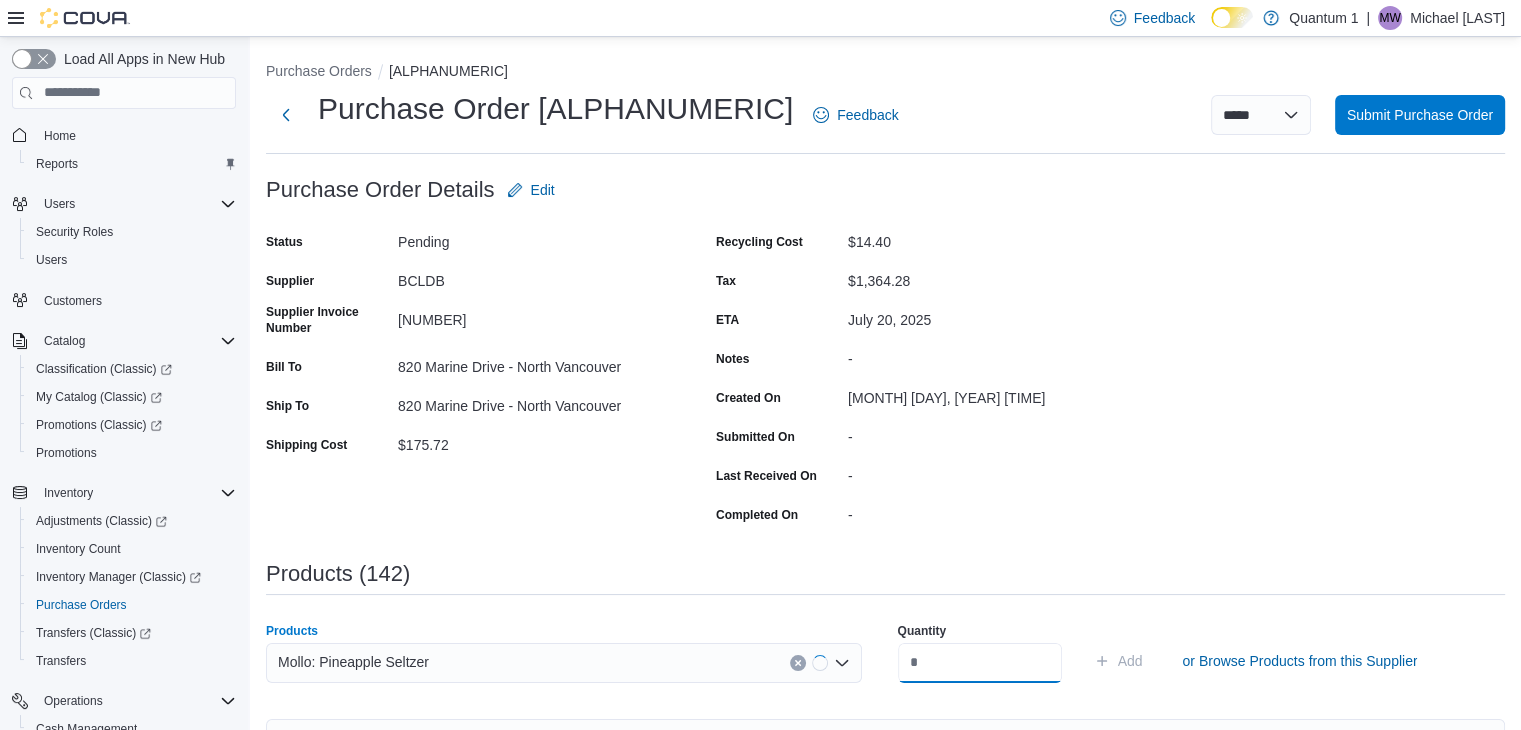 click at bounding box center (980, 663) 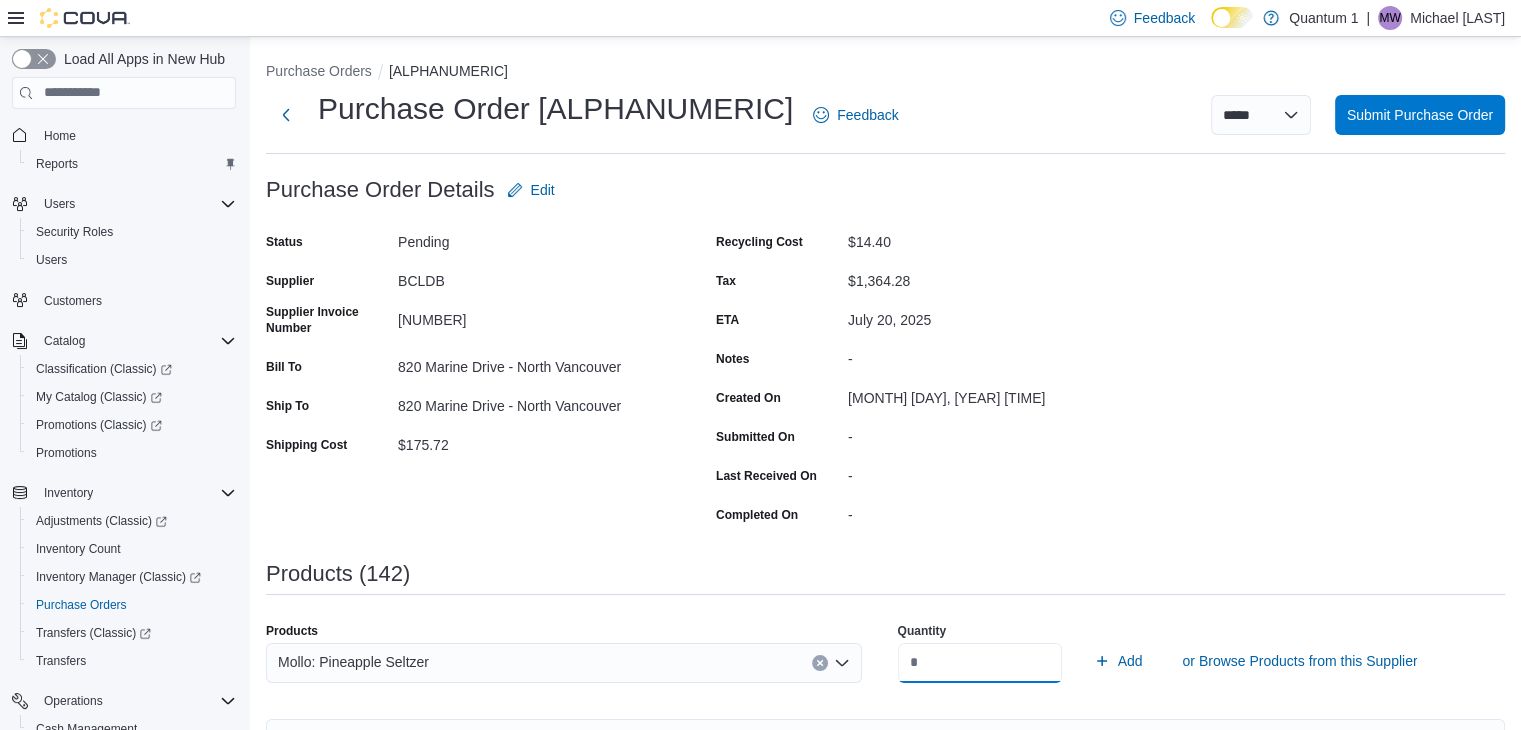 click on "Add" at bounding box center [1118, 661] 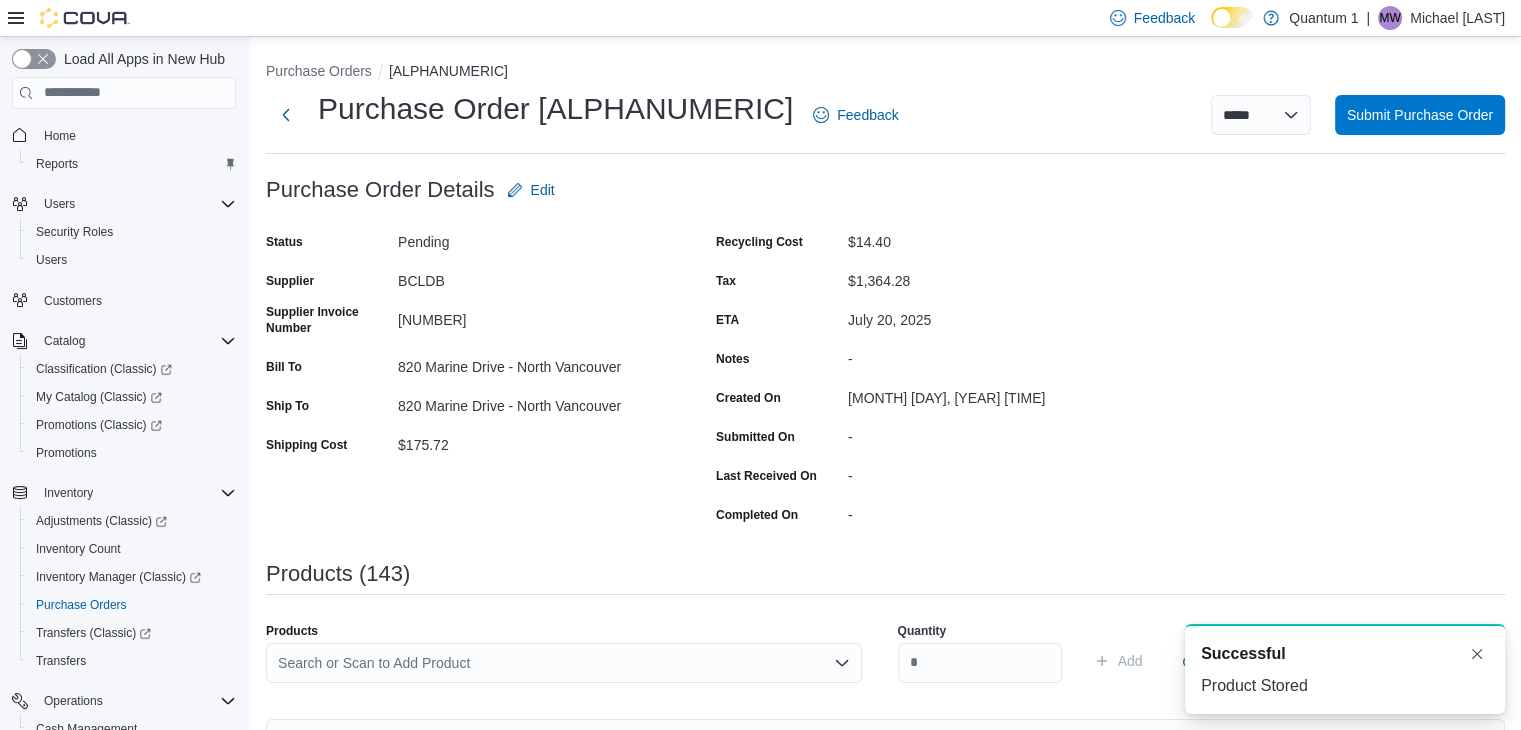 click on "Search or Scan to Add Product" at bounding box center [564, 663] 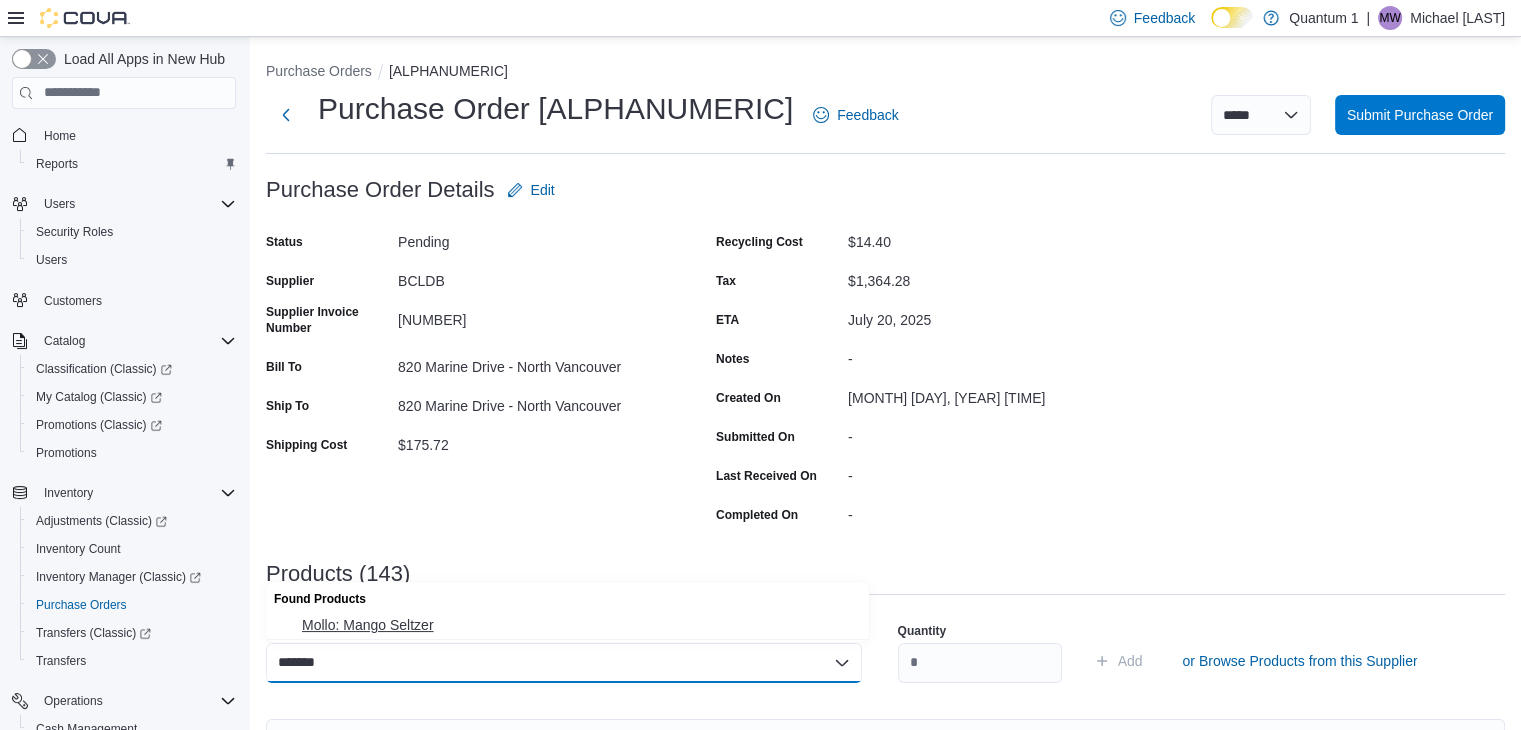 click on "Mollo: Mango Seltzer" at bounding box center (579, 625) 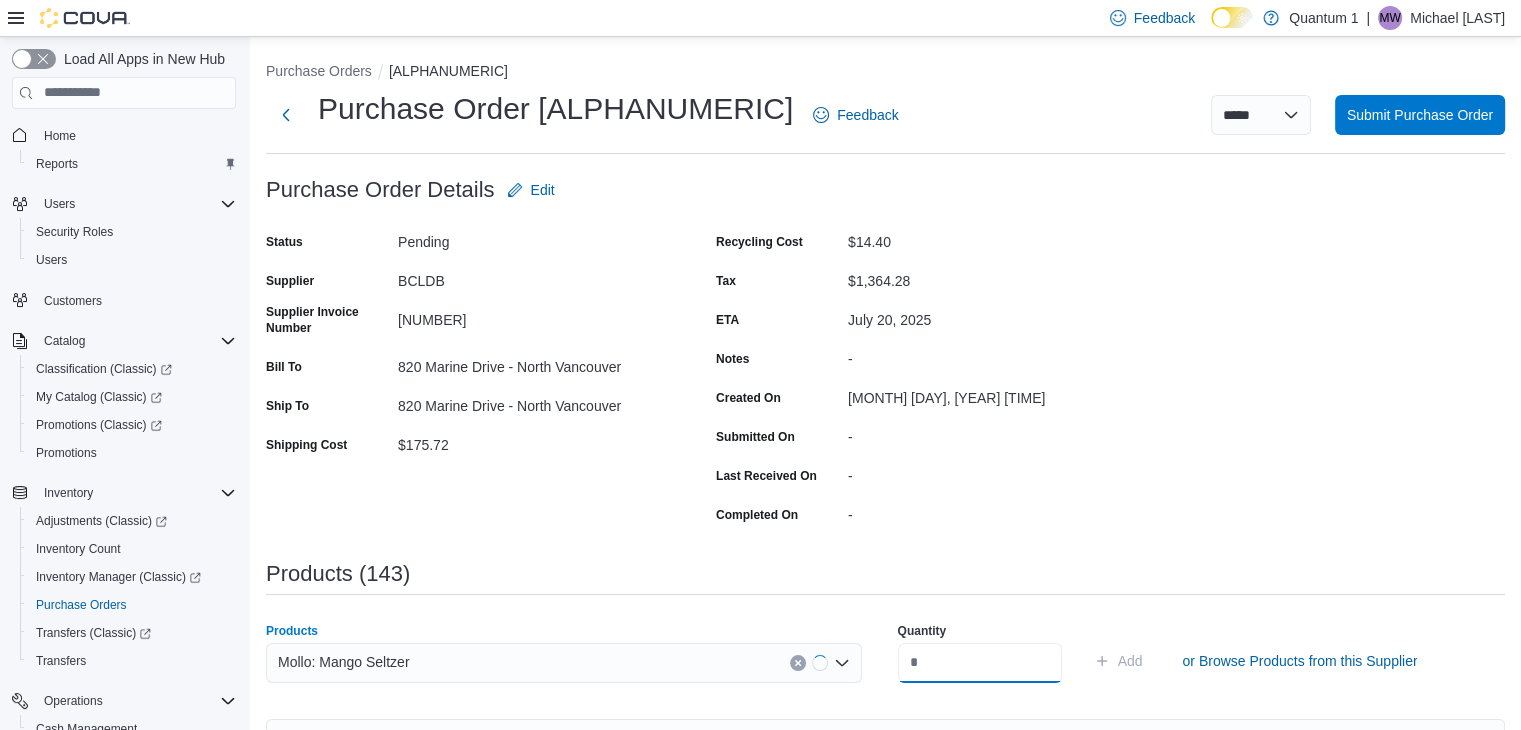 click at bounding box center [980, 663] 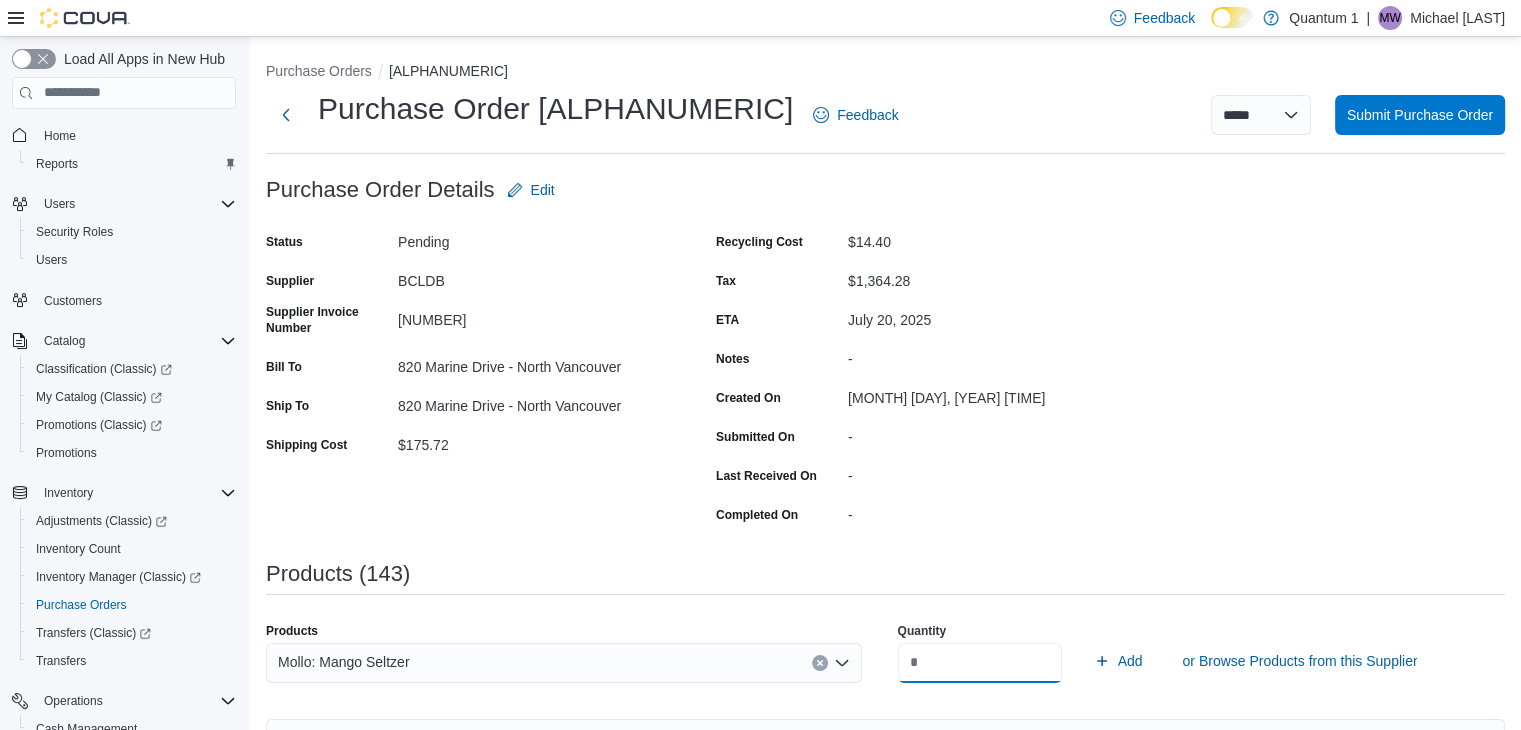 click on "Add" at bounding box center [1118, 661] 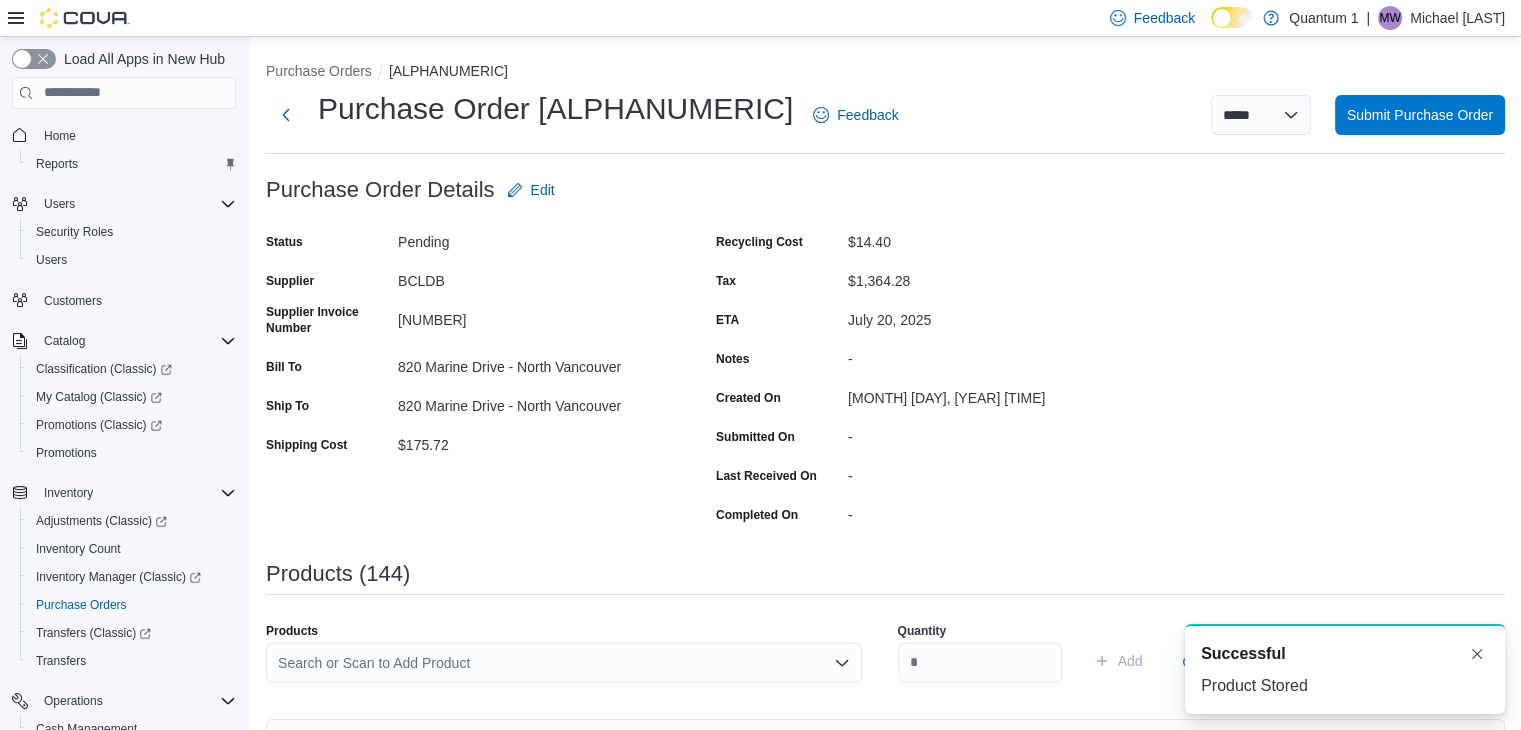 click on "Search or Scan to Add Product" at bounding box center [564, 663] 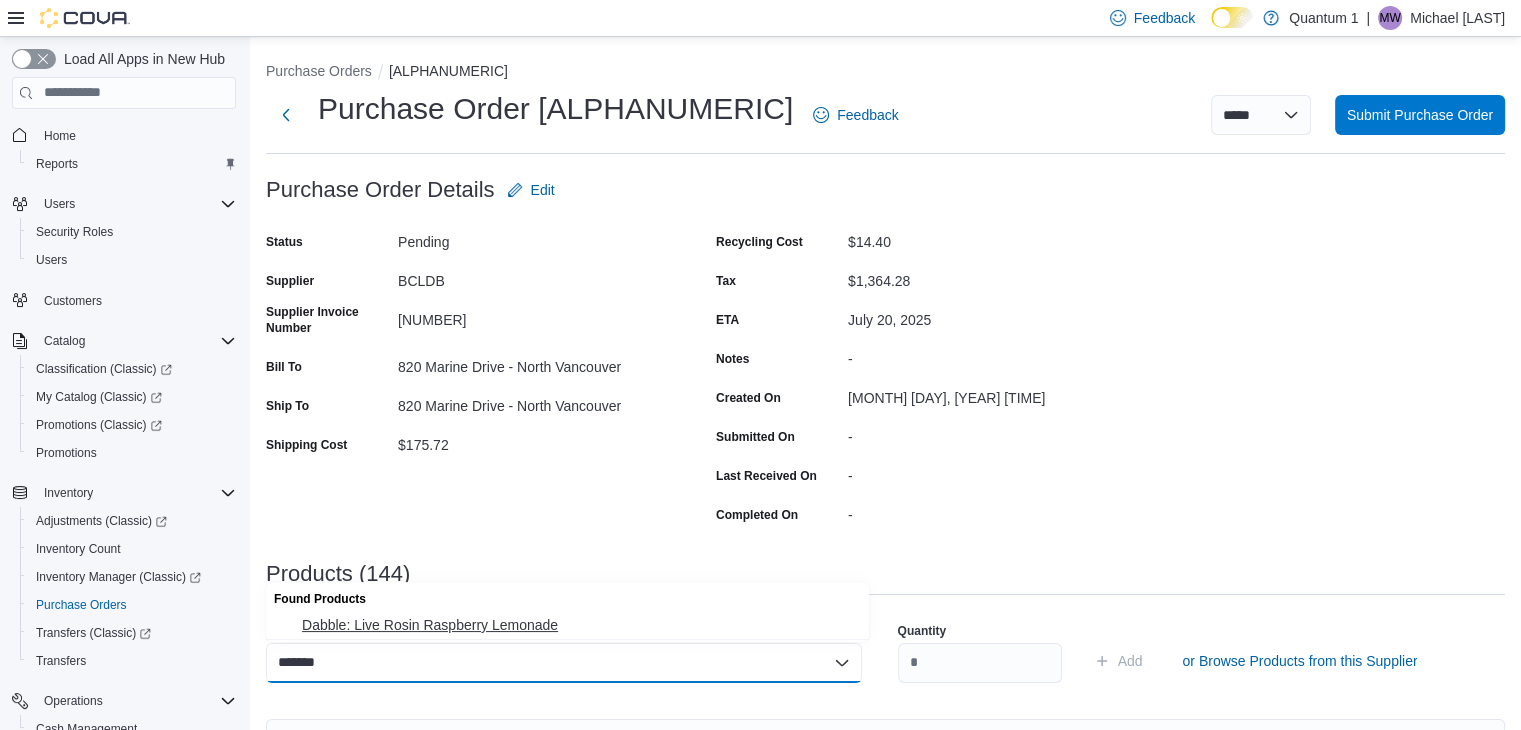 click on "Dabble: Live Rosin Raspberry Lemonade" at bounding box center (579, 625) 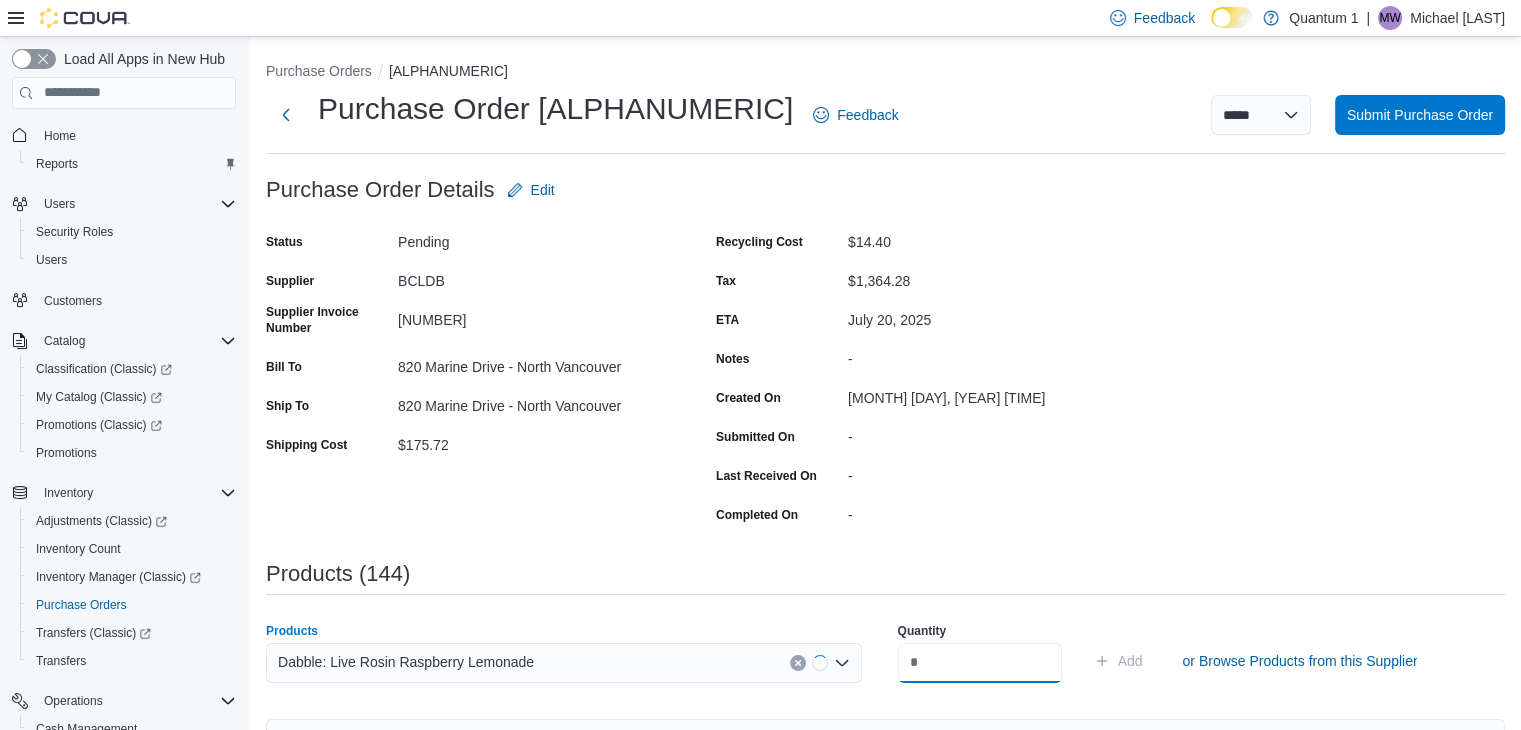 click at bounding box center [980, 663] 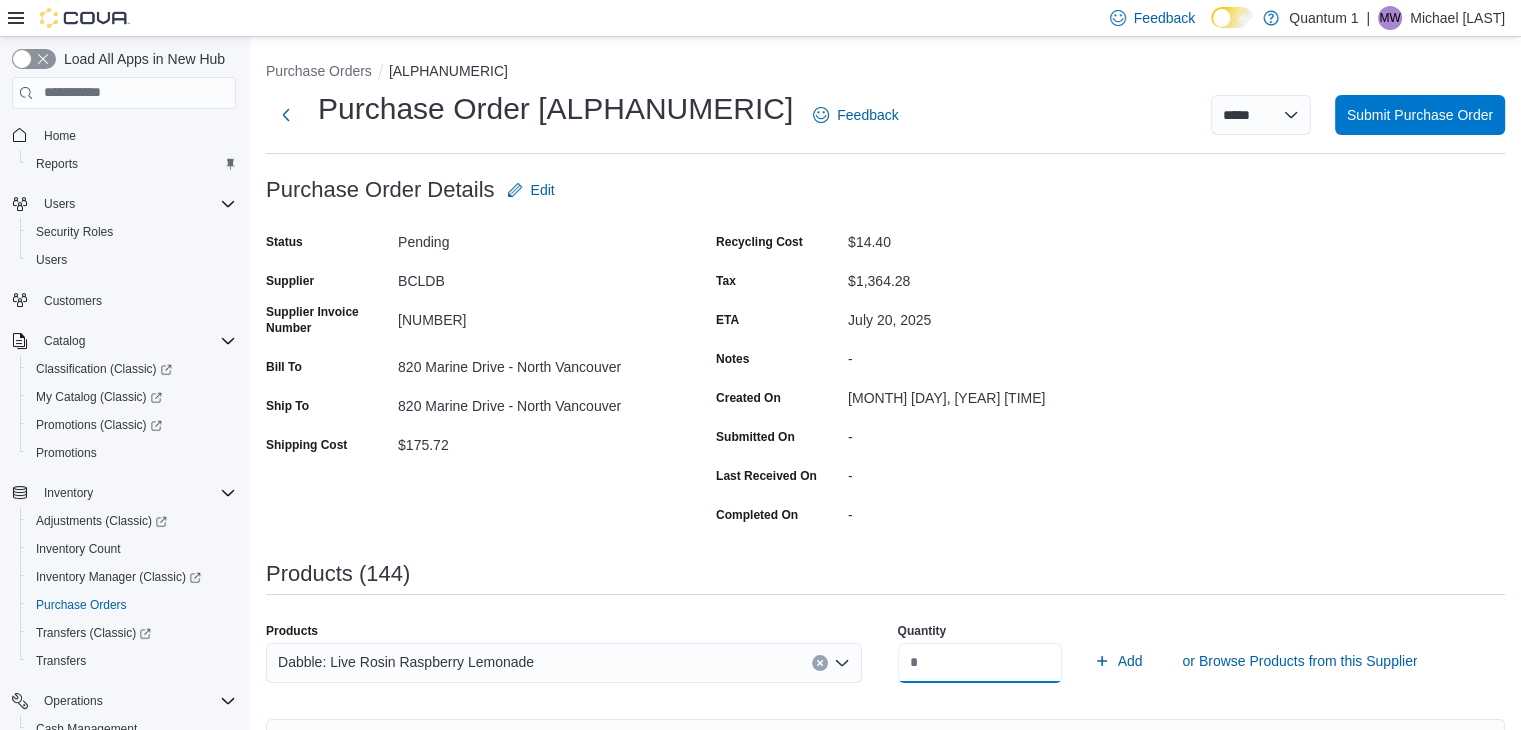 click on "Add" at bounding box center (1118, 661) 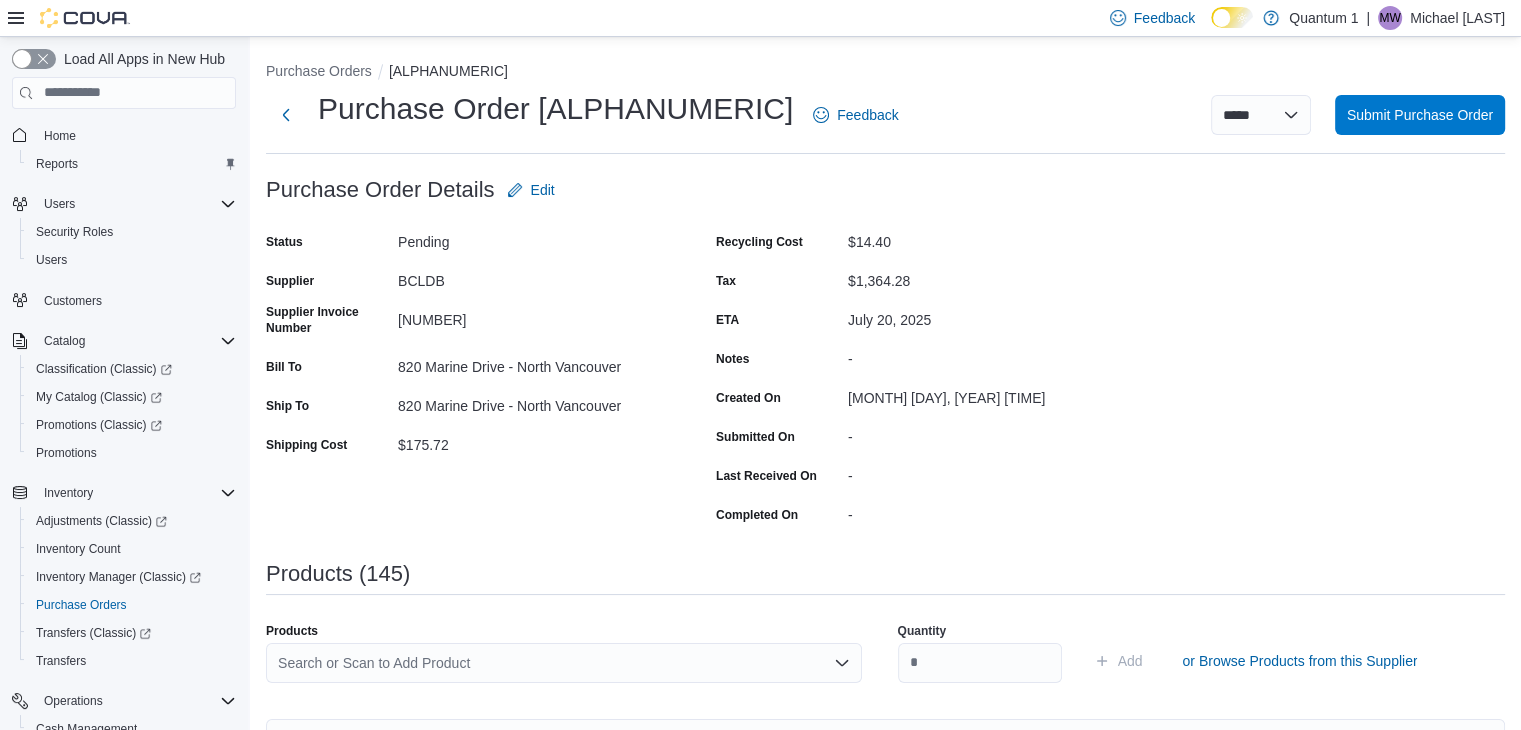 click on "Search or Scan to Add Product" at bounding box center [564, 663] 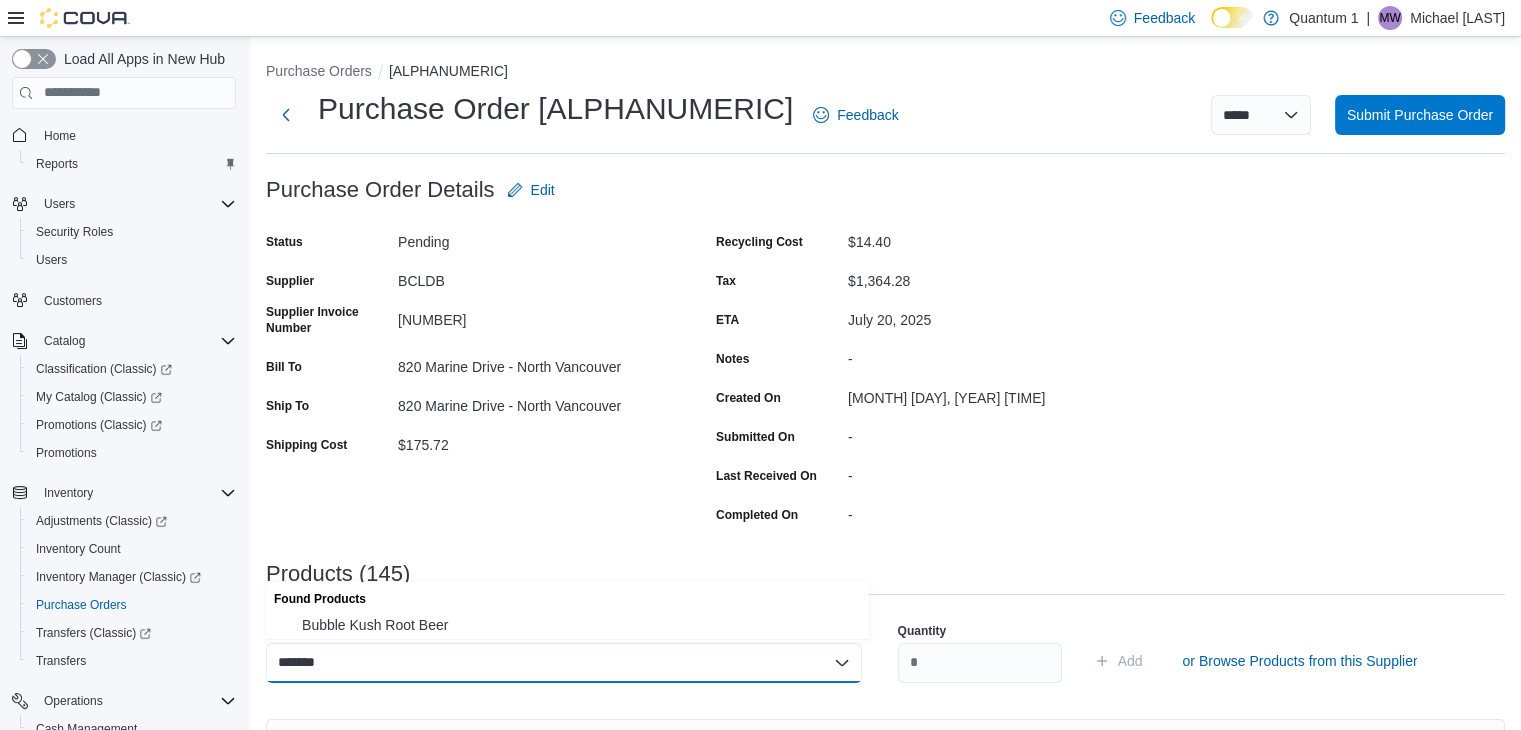 click on "Bubble Kush Root Beer" at bounding box center (579, 625) 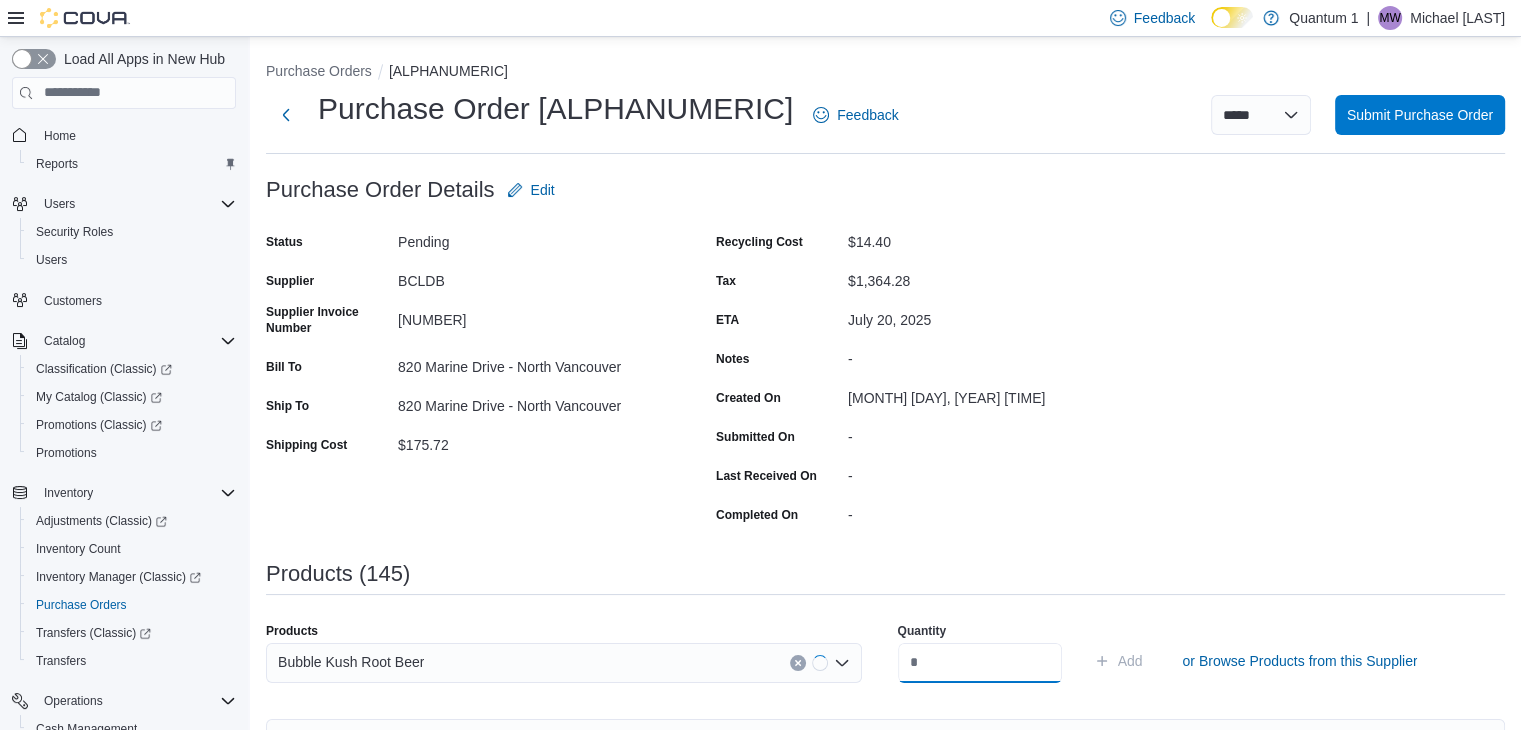 click at bounding box center (980, 663) 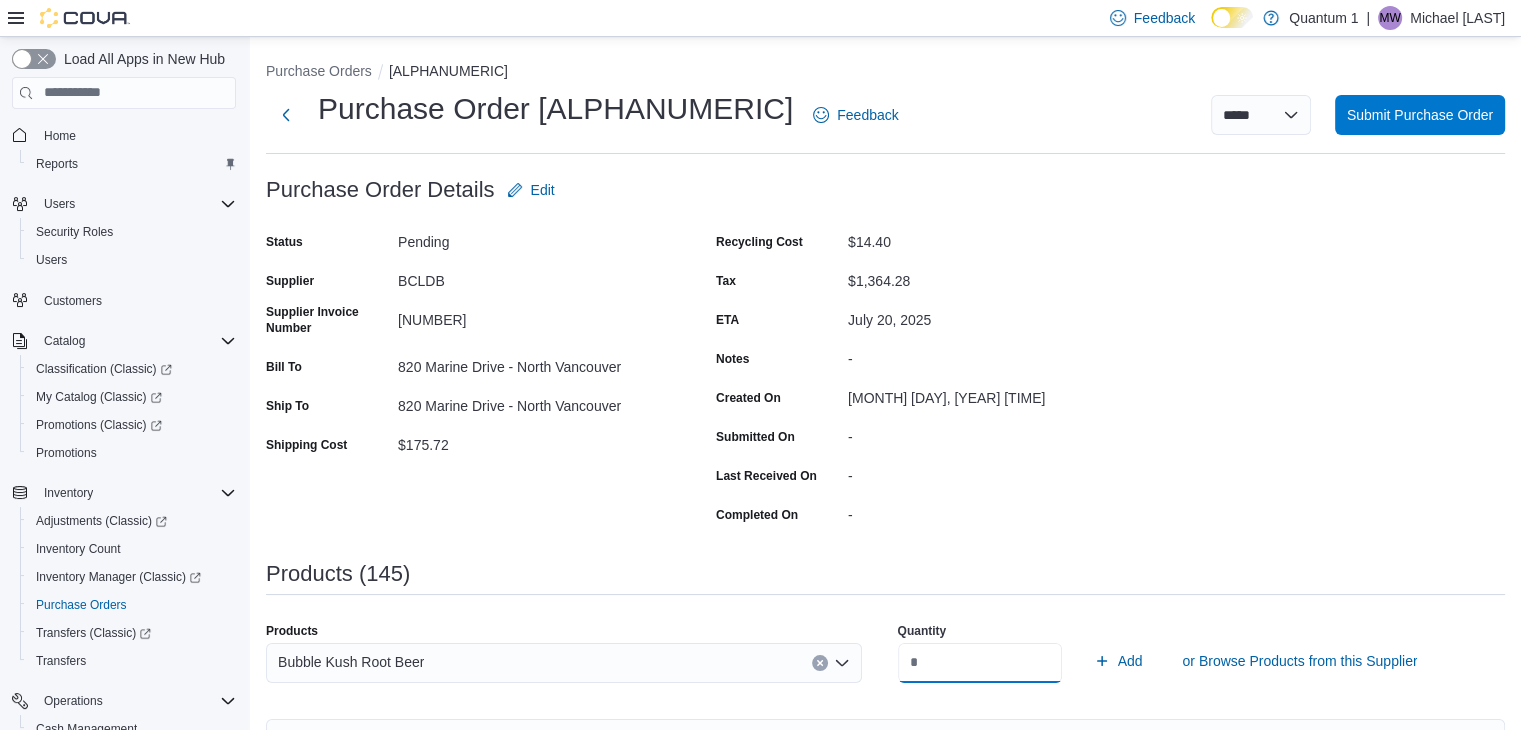 click on "Add" at bounding box center (1118, 661) 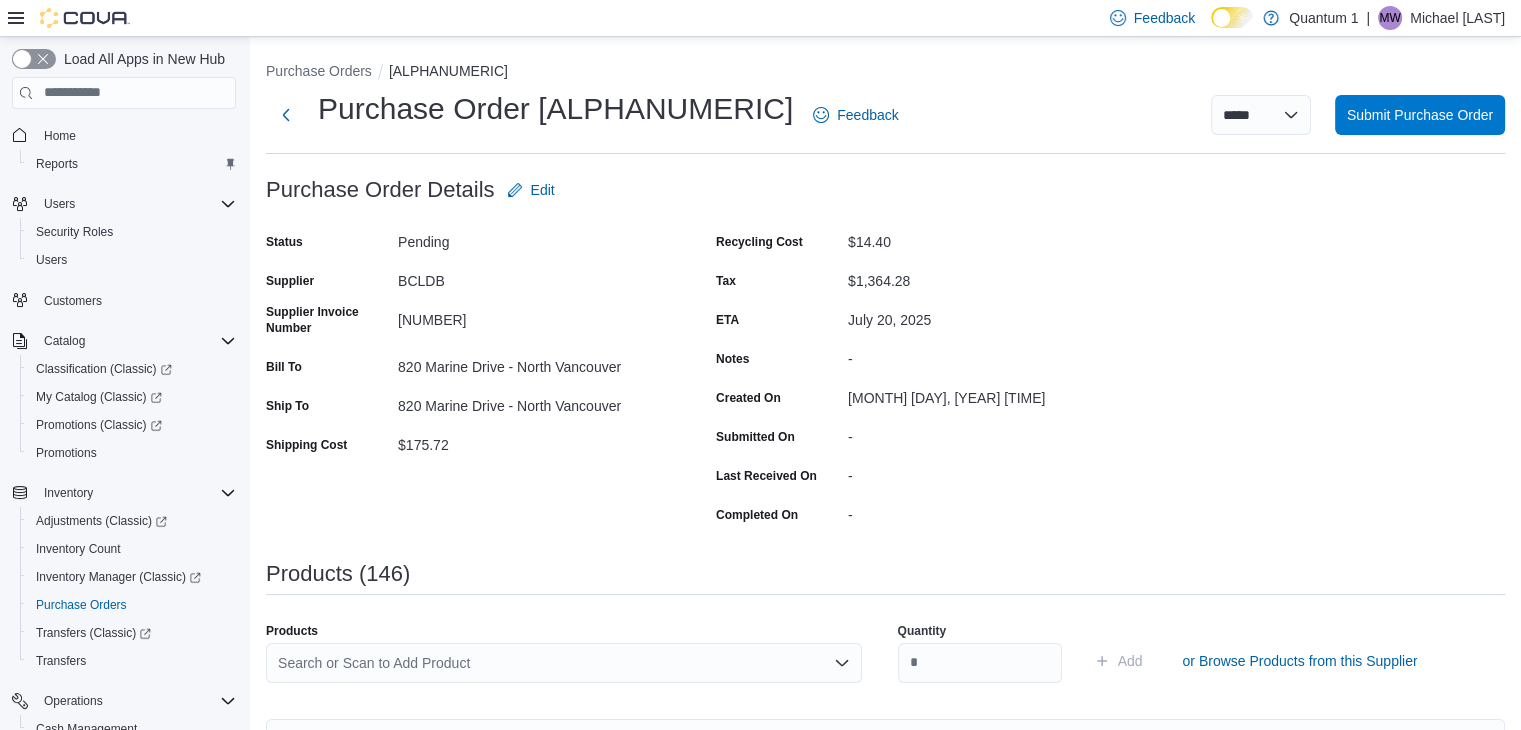 click on "-" at bounding box center (982, 514) 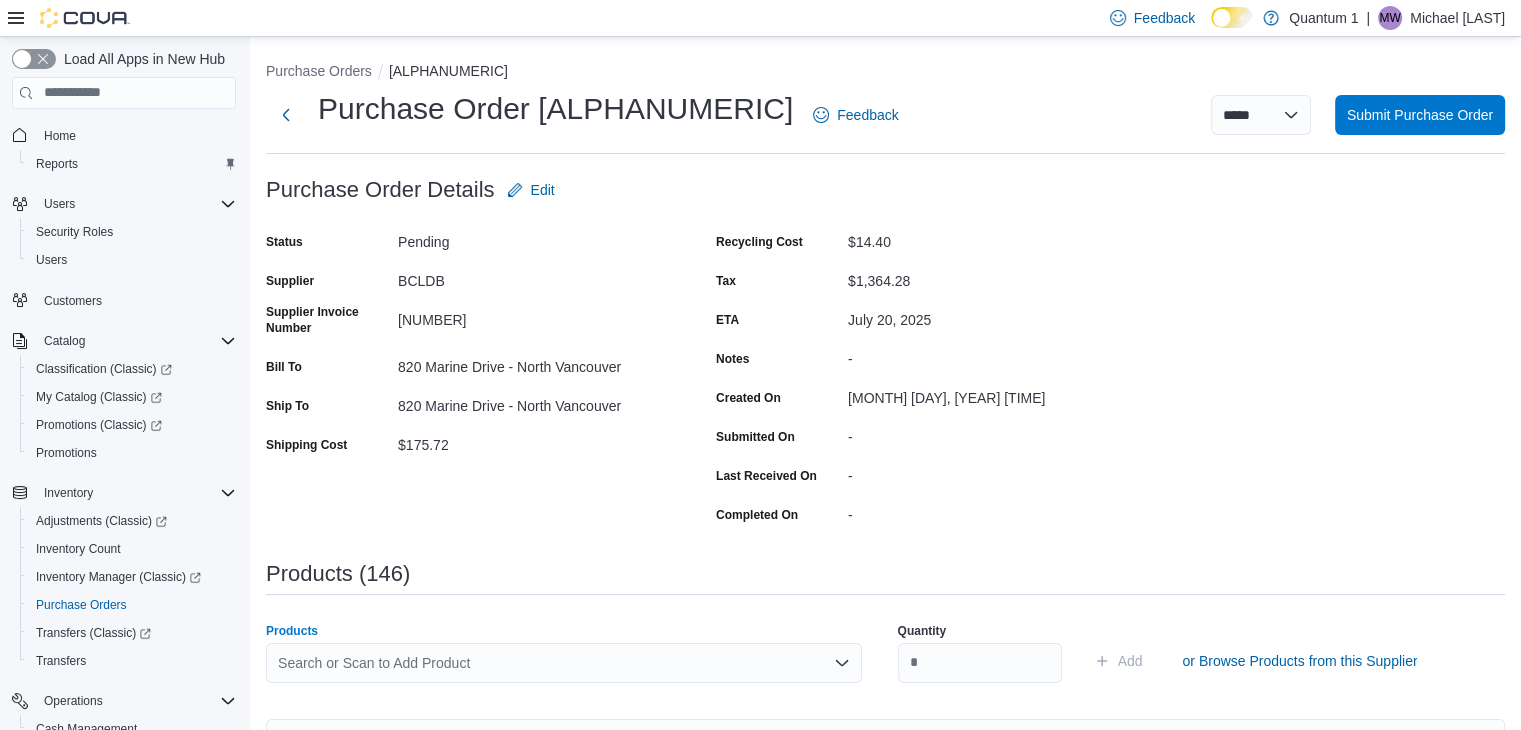click on "Search or Scan to Add Product" at bounding box center [564, 663] 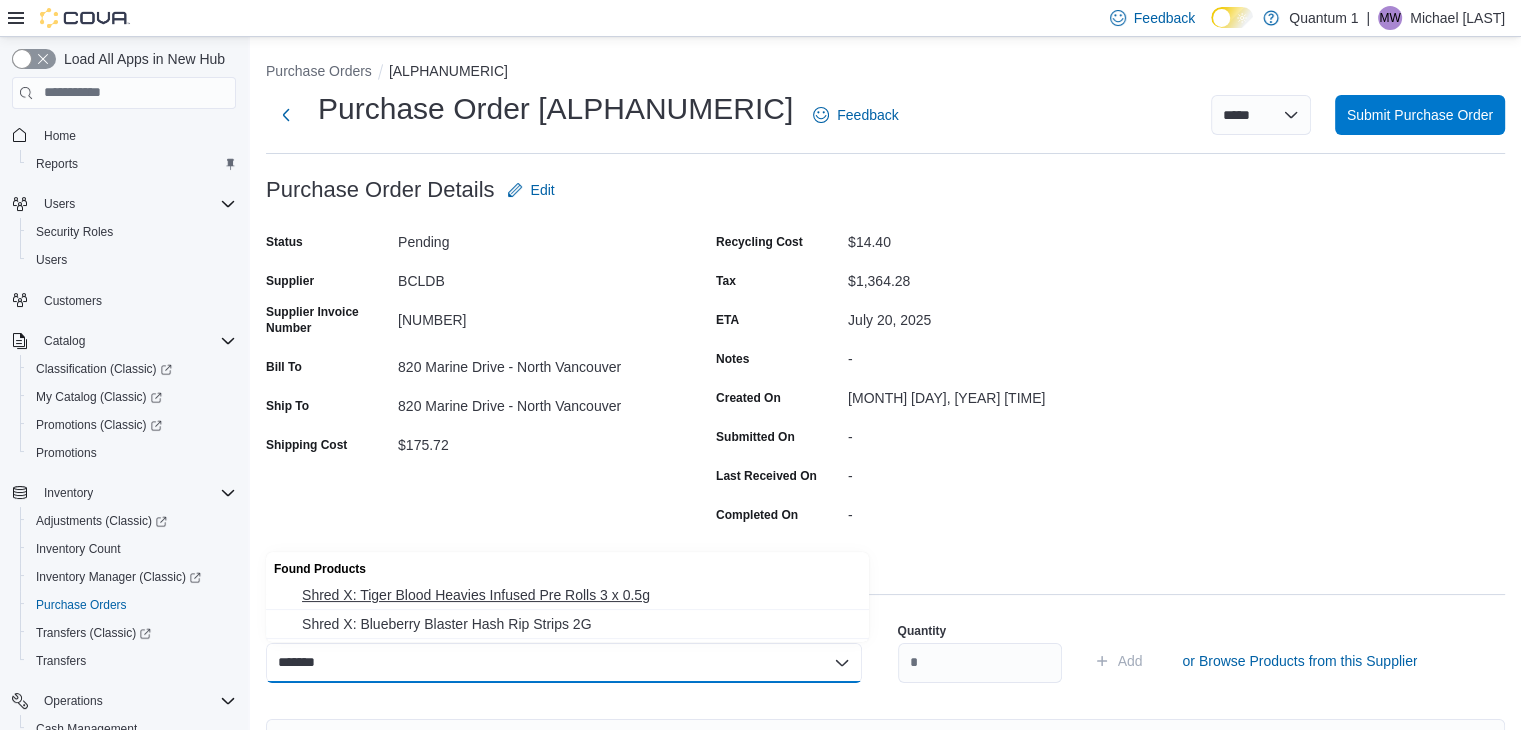 click on "Shred X: Tiger Blood Heavies Infused Pre Rolls 3 x 0.5g" at bounding box center (579, 595) 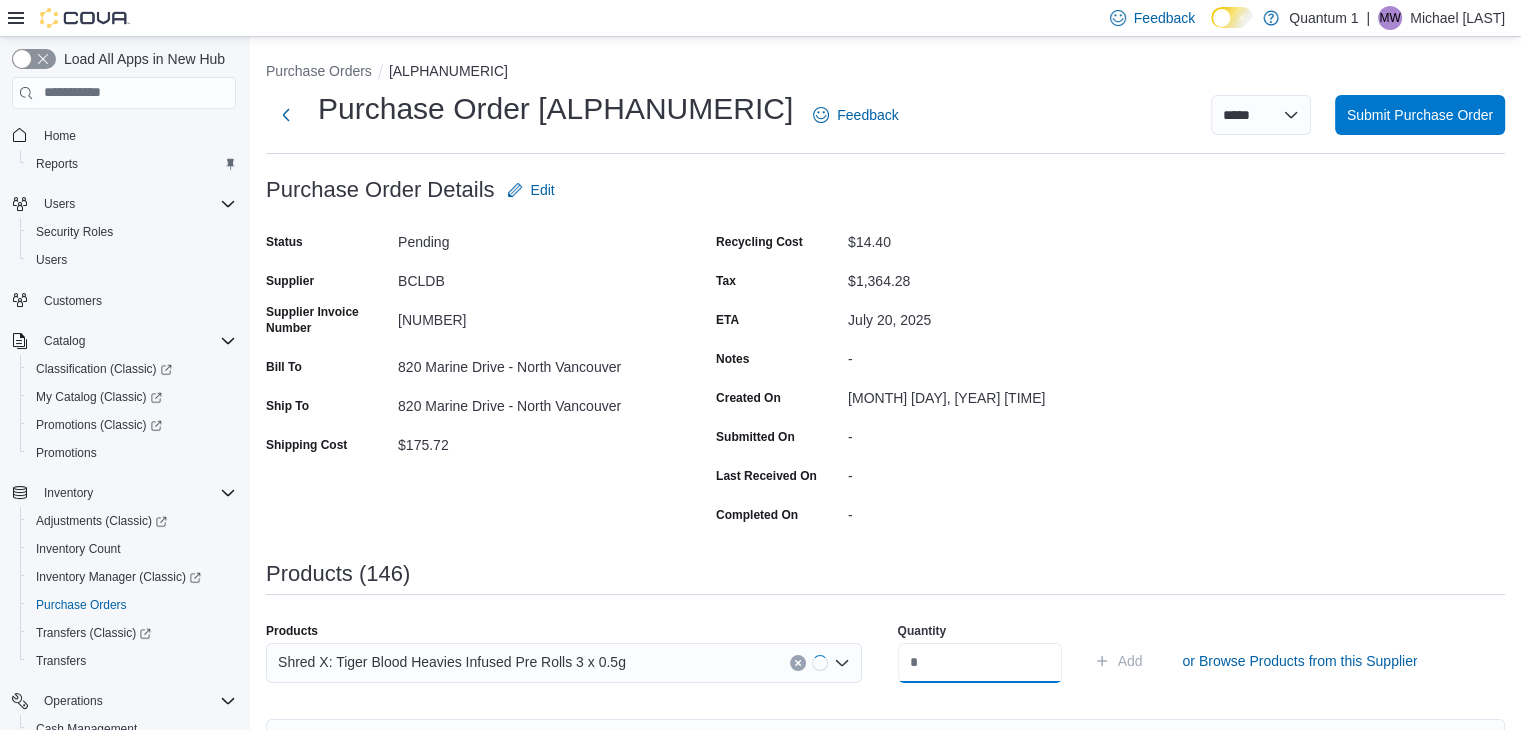 click at bounding box center [980, 663] 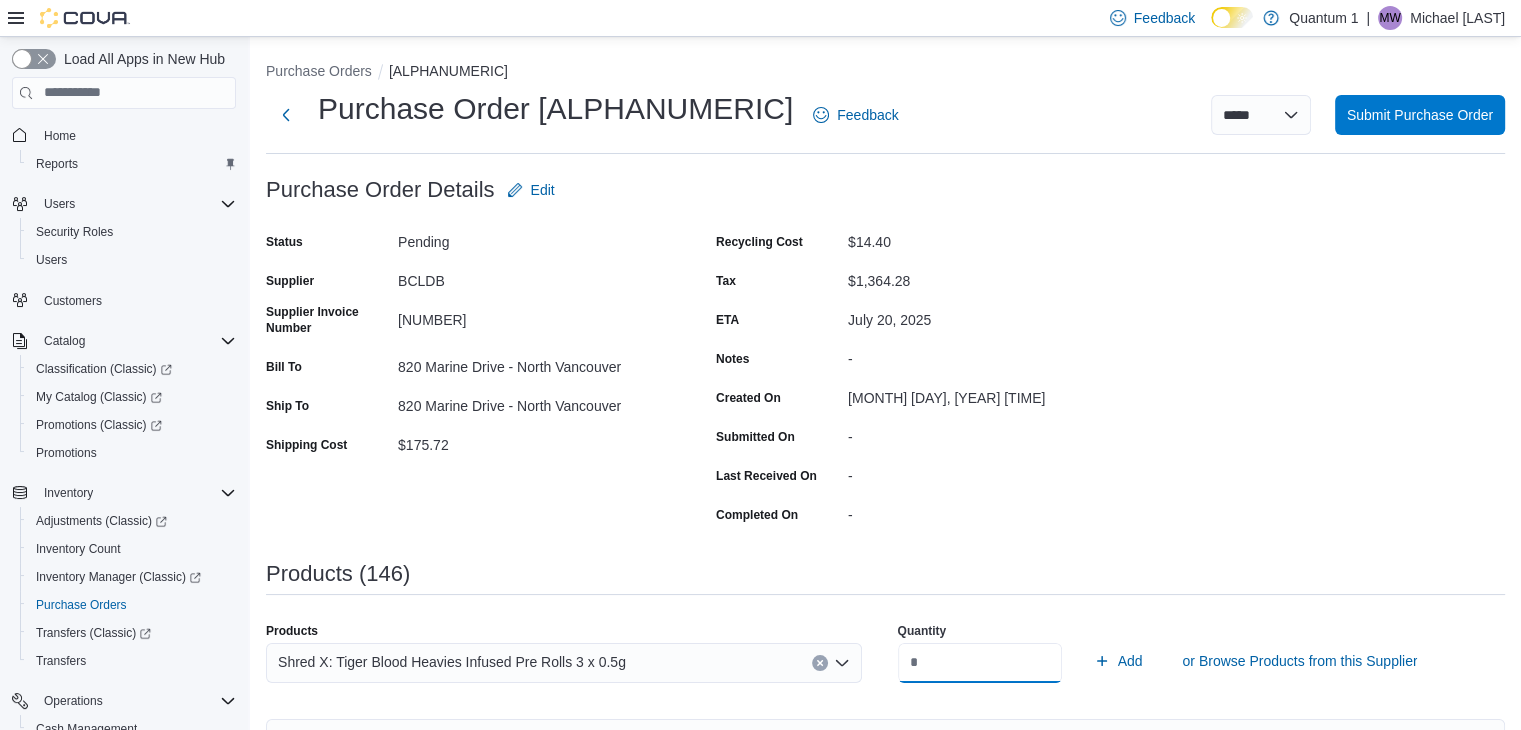 click on "Add" at bounding box center (1118, 661) 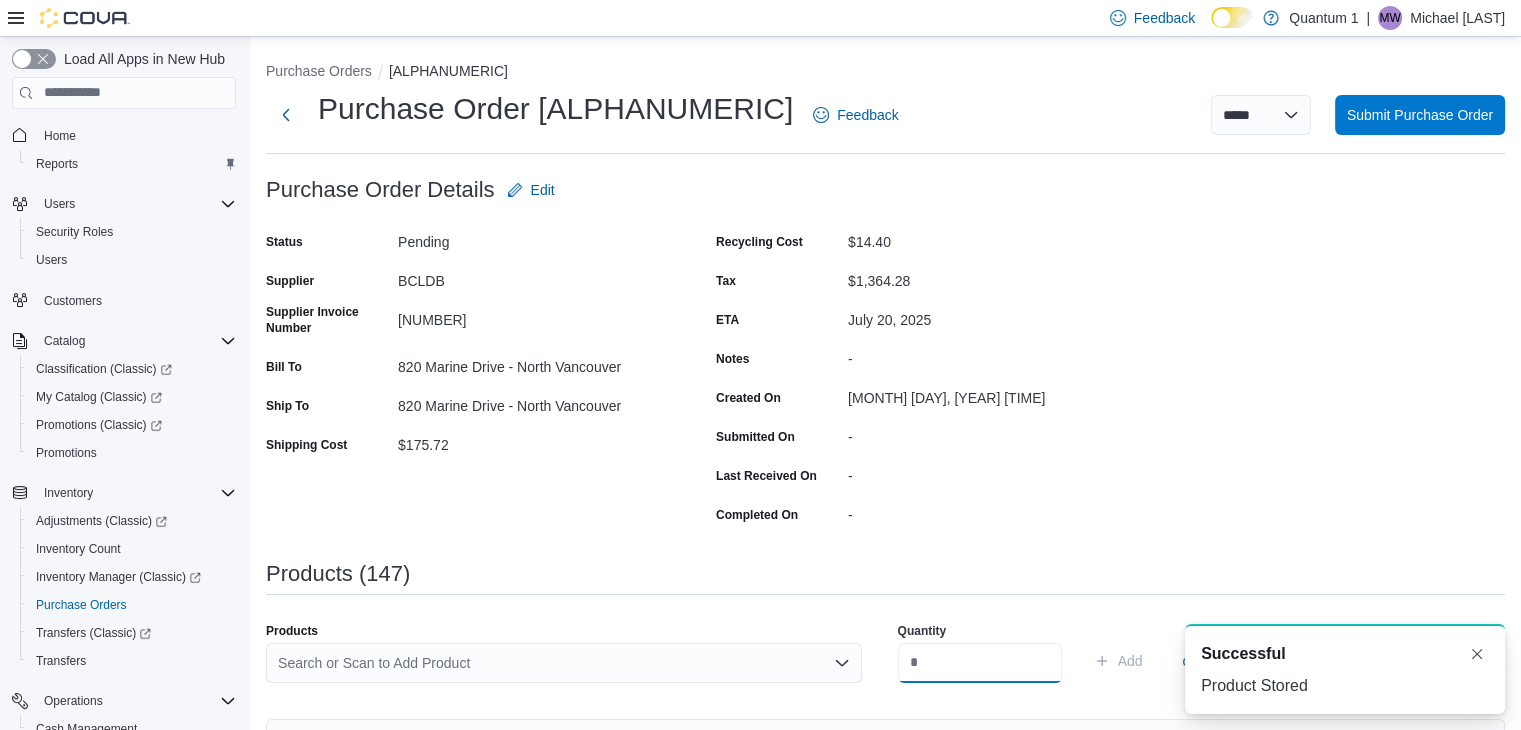 scroll, scrollTop: 10011, scrollLeft: 0, axis: vertical 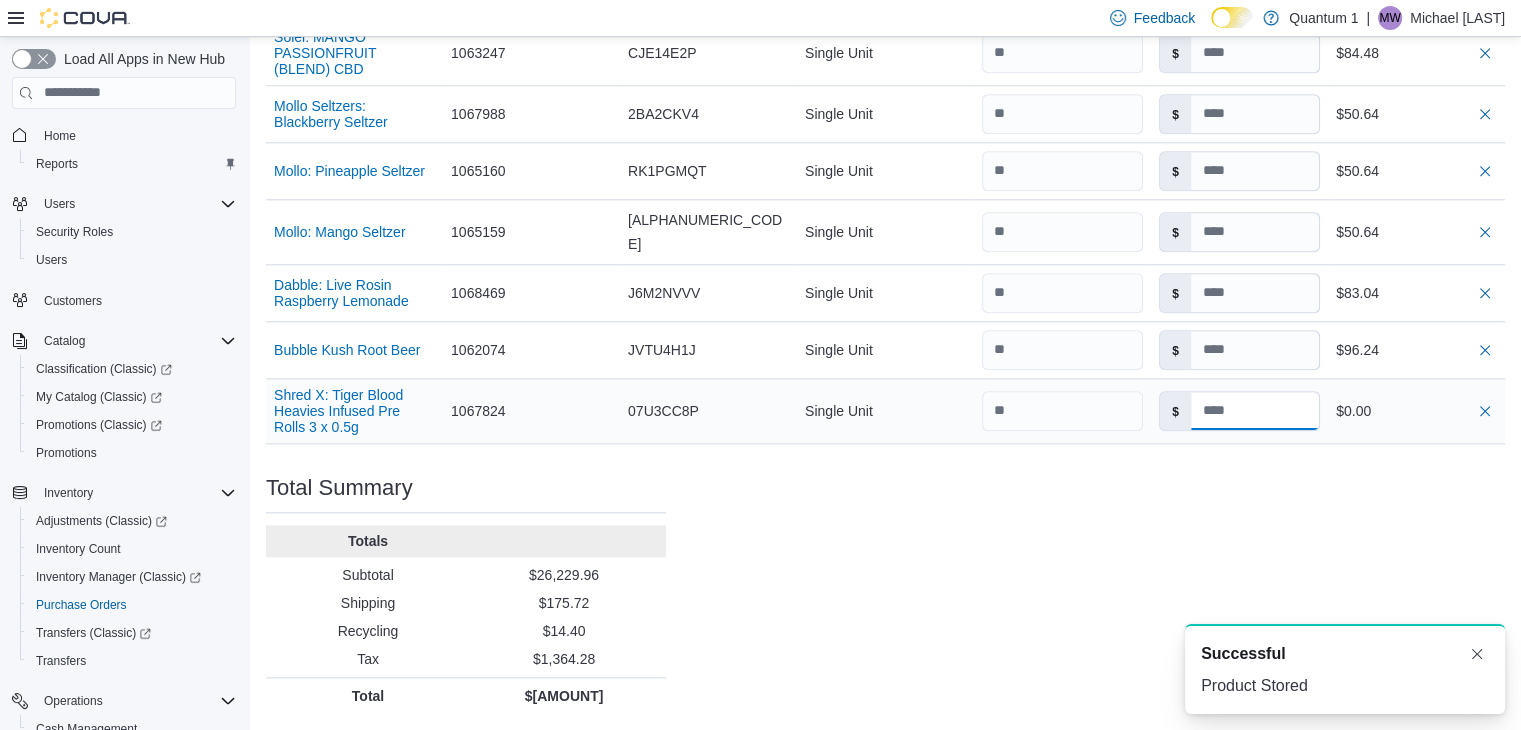 click at bounding box center [1255, 411] 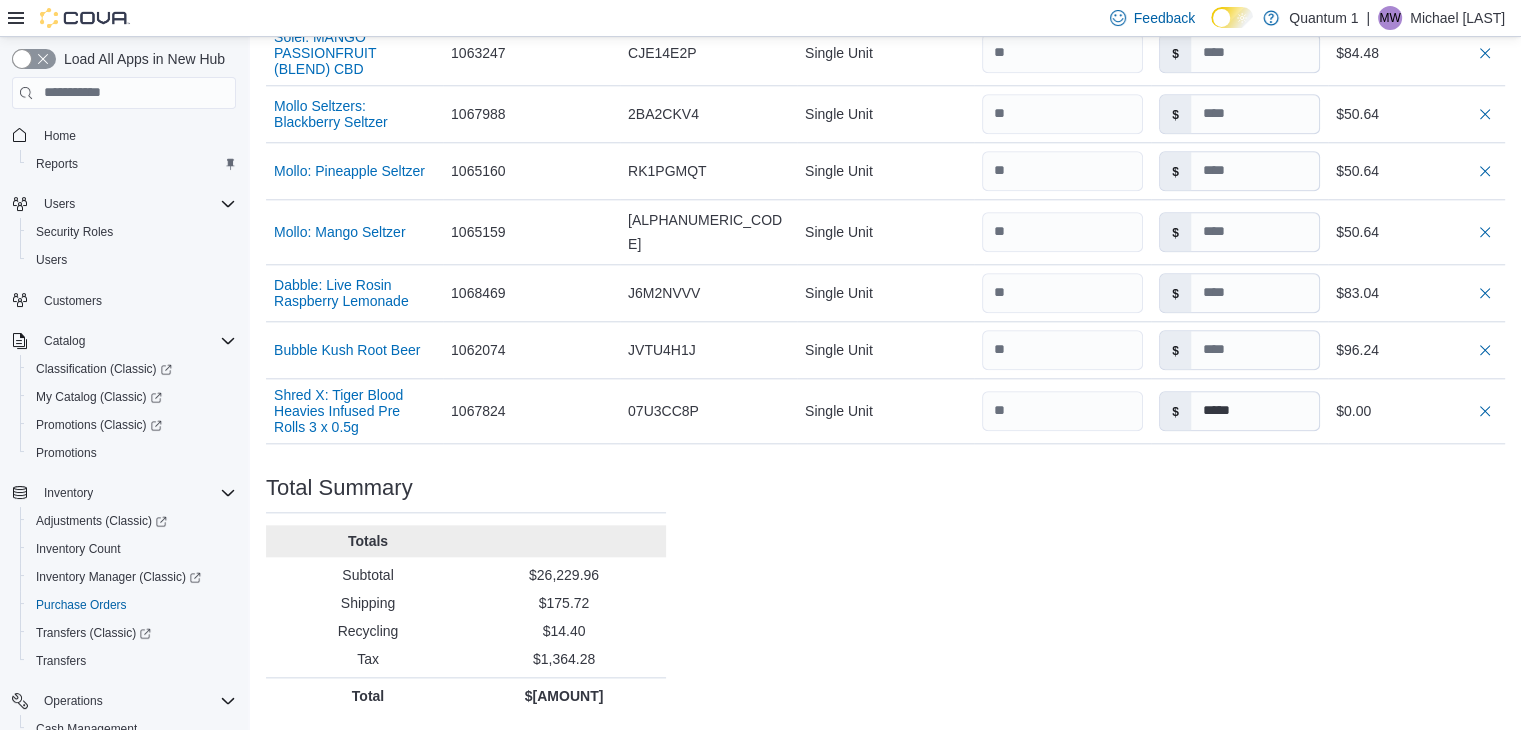 click on "Purchase Order: PO[ALPHANUMERIC_CODE] Feedback Purchase Order Details   Edit Status Pending Supplier BCLDB Supplier Invoice Number [NUMBER] Bill To [NUMBER] [STREET] - [CITY] Ship To [NUMBER] [STREET] - [CITY] Shipping Cost $[AMOUNT] Recycling Cost $[AMOUNT] Tax $[AMOUNT] ETA [DATE] Notes - Created On [DATE] [TIME] Submitted On - Last Received On - Completed On - Products ([QUANTITY])     Products Search or Scan to Add Product Quantity  Add or Browse Products from this Supplier Sorting EuiBasicTable with search callback Item Supplier SKU [PRODUCT_CODE] Catalog SKU [ALPHANUMERIC_CODE] Unit Single Unit Qty Unit Cost $ Total $[AMOUNT] Foray Indica Blackberry Cream Disposable Vape Pen .3G Supplier SKU [PRODUCT_CODE] Catalog SKU [ALPHANUMERIC_CODE] Unit Single Unit Qty Unit Cost $ Total $[AMOUNT] VoxPuffz: Peach Melonberry Rechargeable Disposable Vape 1.2g Supplier SKU [PRODUCT_CODE] Catalog SKU [ALPHANUMERIC_CODE] Unit Single Unit Qty Unit Cost $ Total $[AMOUNT] BOXHOT: Alien OG All-in-One Disposable Vape 1G Supplier SKU [PRODUCT_CODE] Catalog SKU [ALPHANUMERIC_CODE] Unit Single Unit Qty Unit Cost $ Total $[AMOUNT] Unit" at bounding box center [885, -4369] 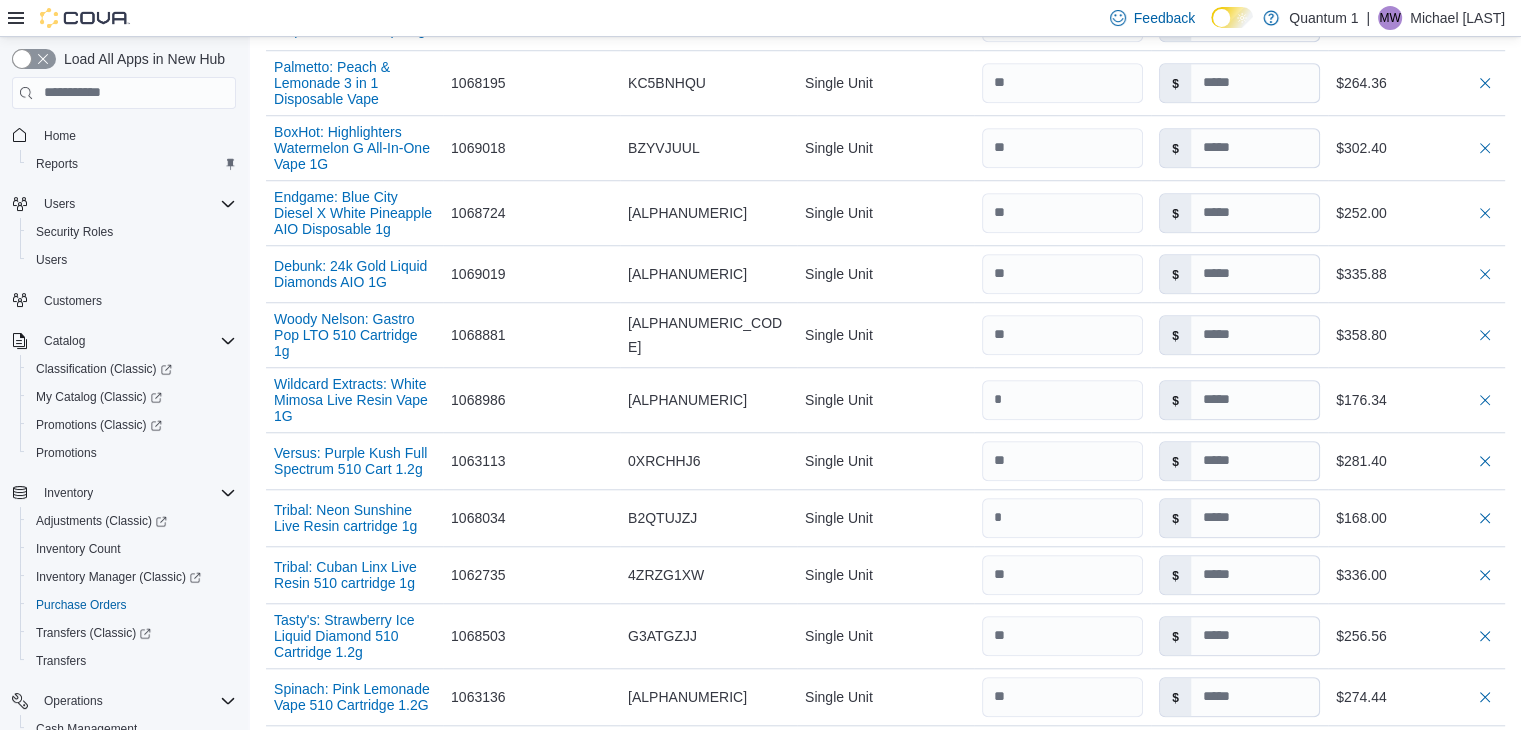 scroll, scrollTop: 0, scrollLeft: 0, axis: both 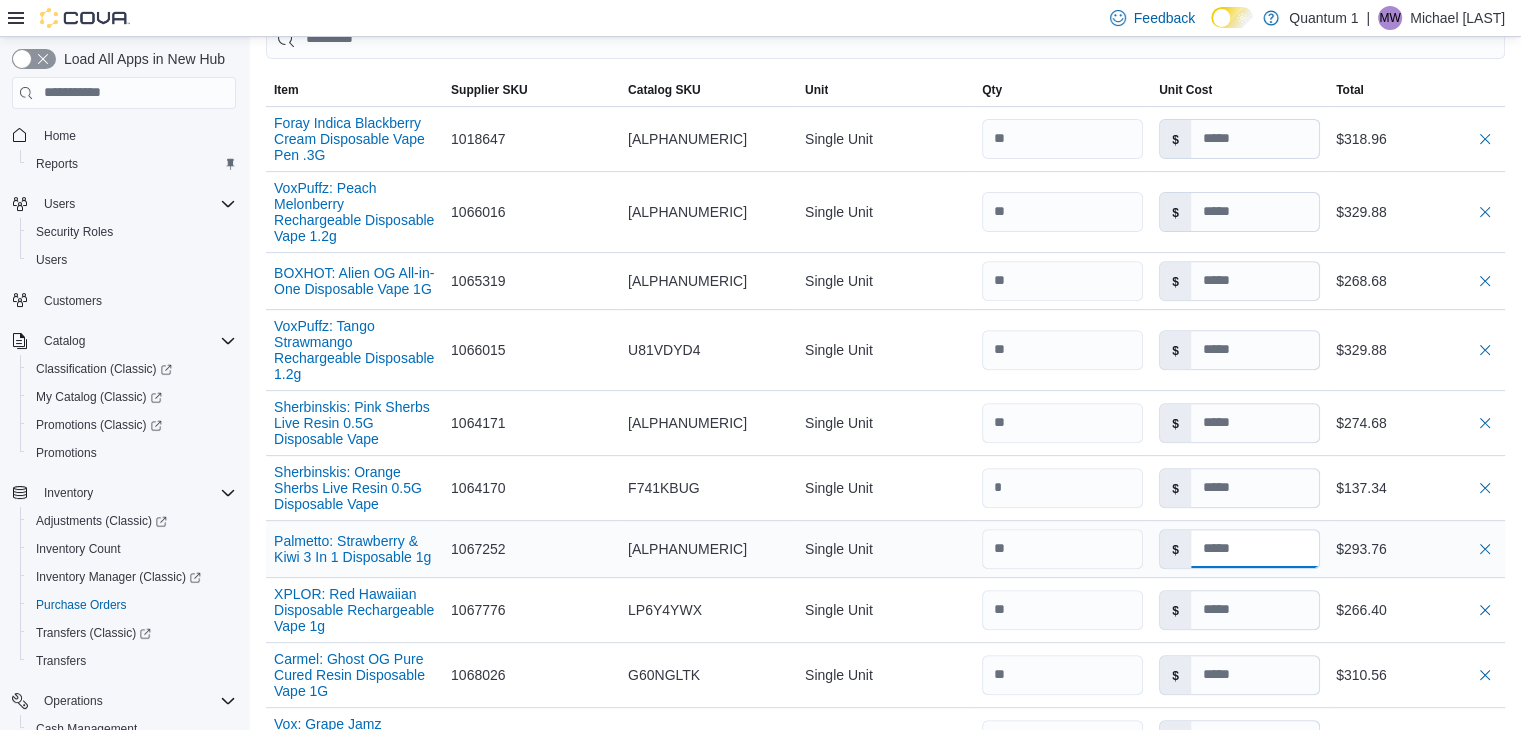 click at bounding box center [1255, 549] 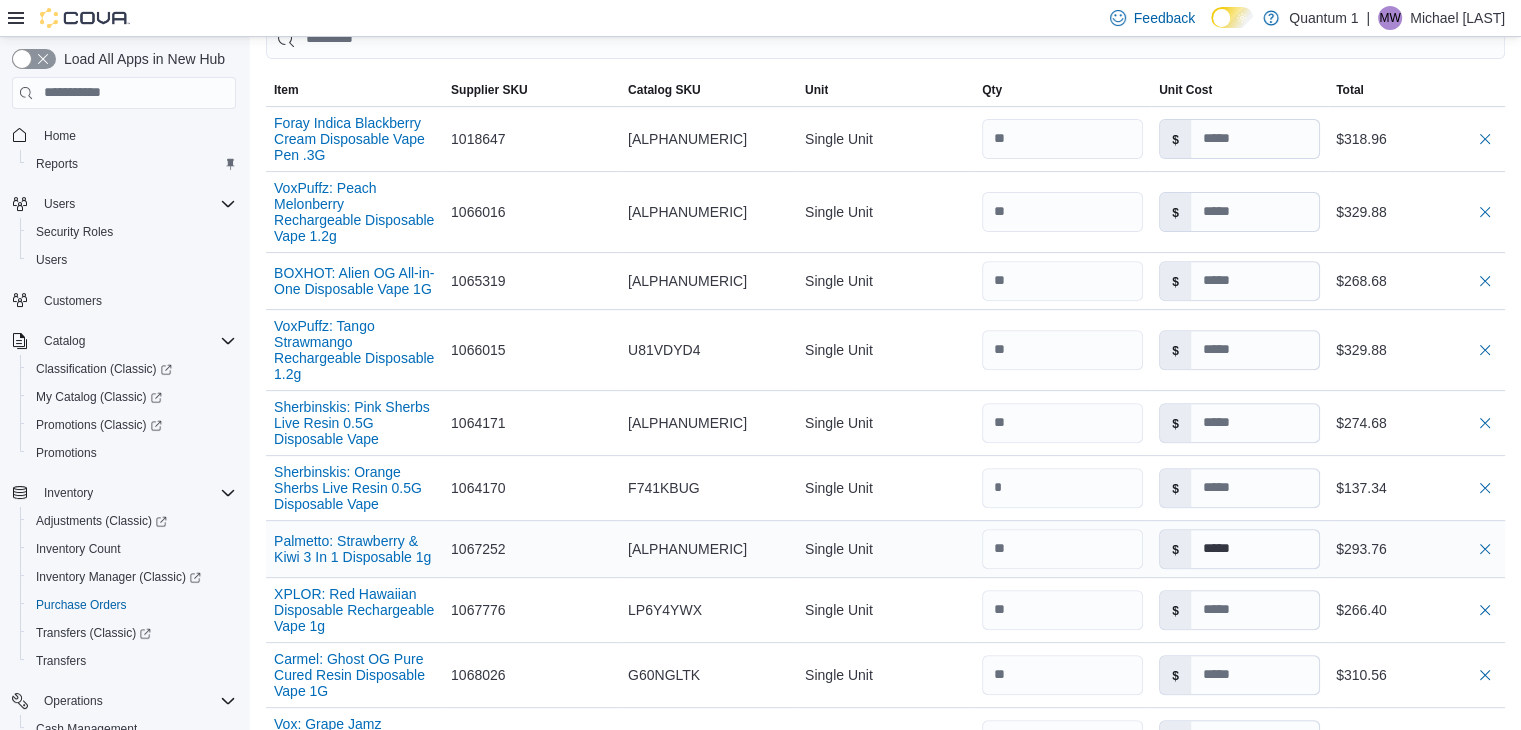 click on "$293.76" at bounding box center (1416, 549) 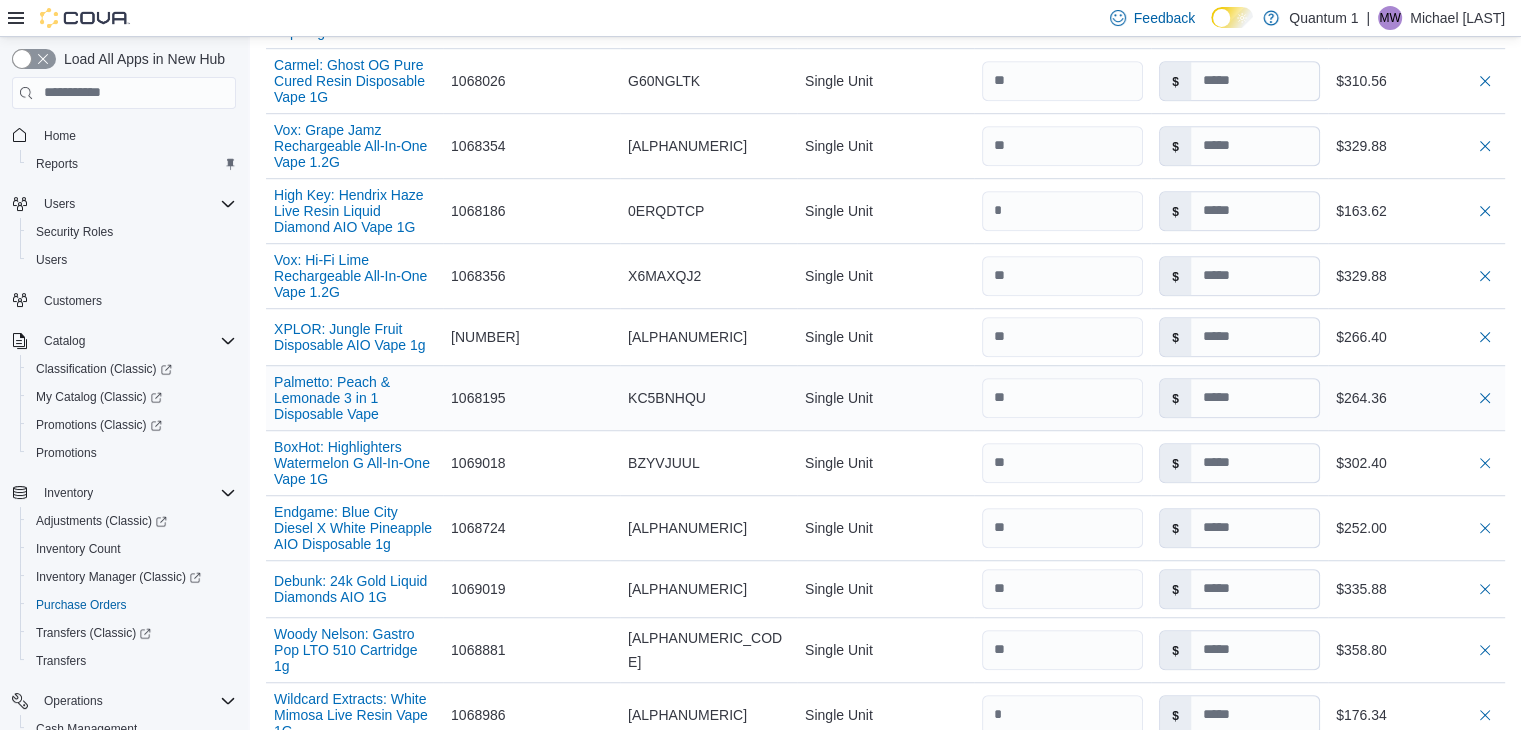 scroll, scrollTop: 1300, scrollLeft: 0, axis: vertical 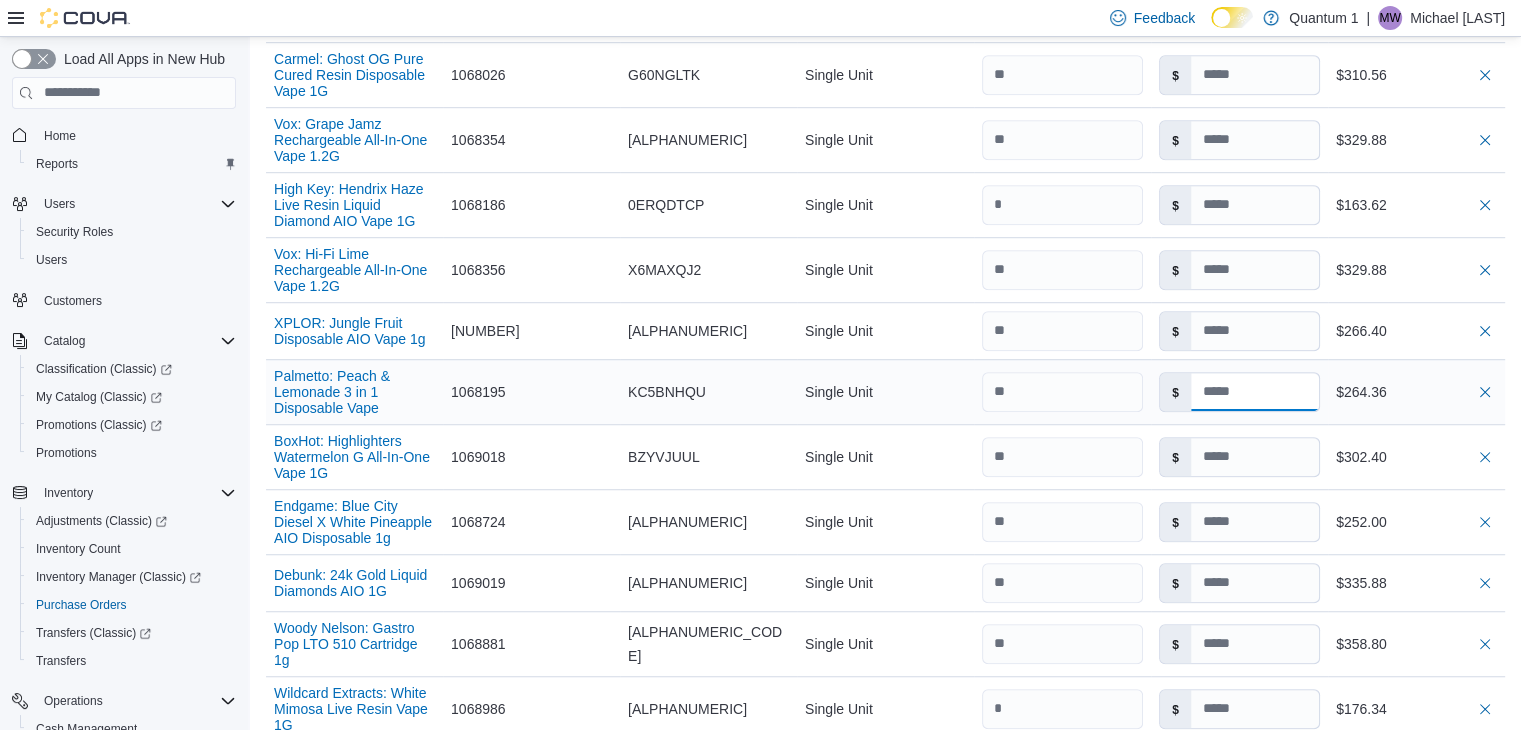 click at bounding box center [1255, 392] 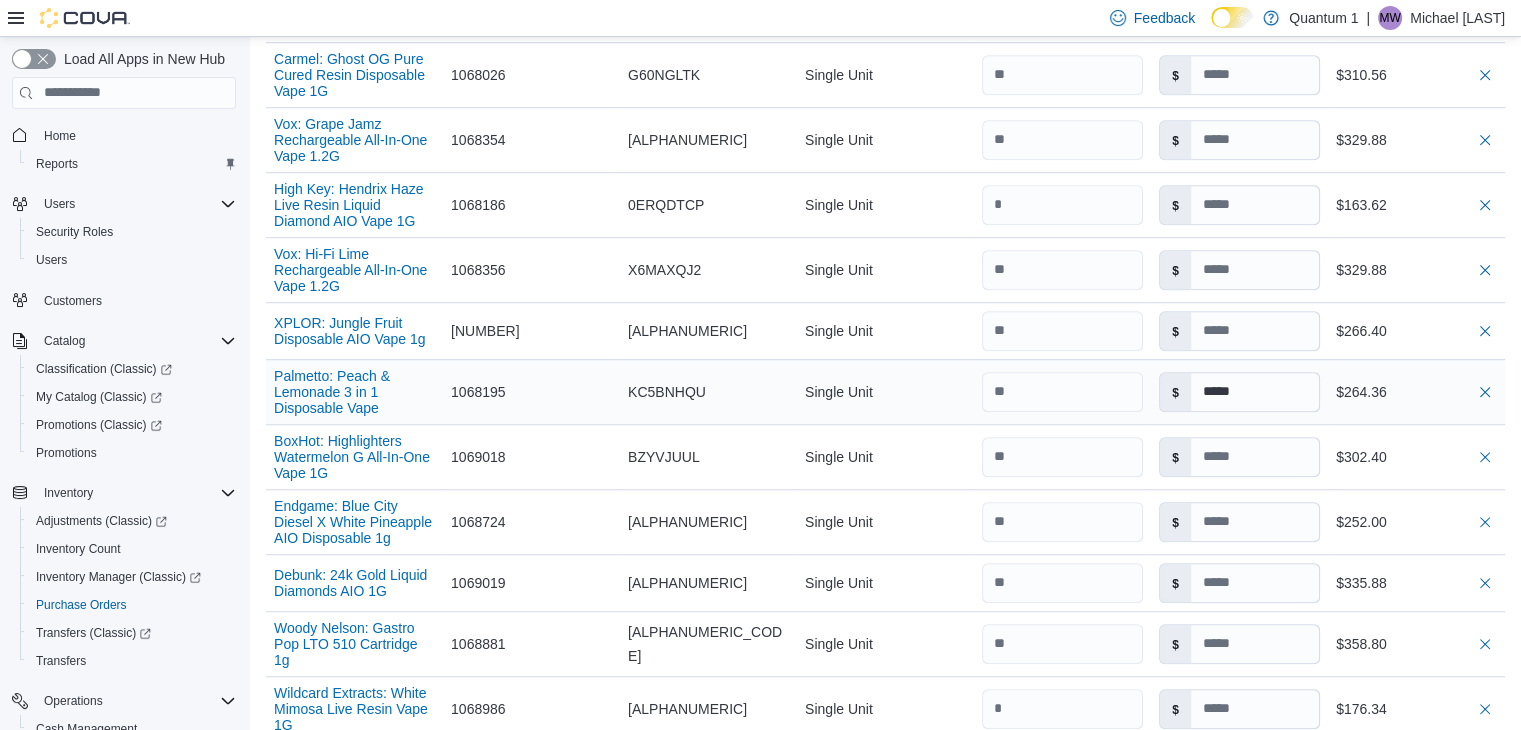 click on "$264.36" at bounding box center [1416, 392] 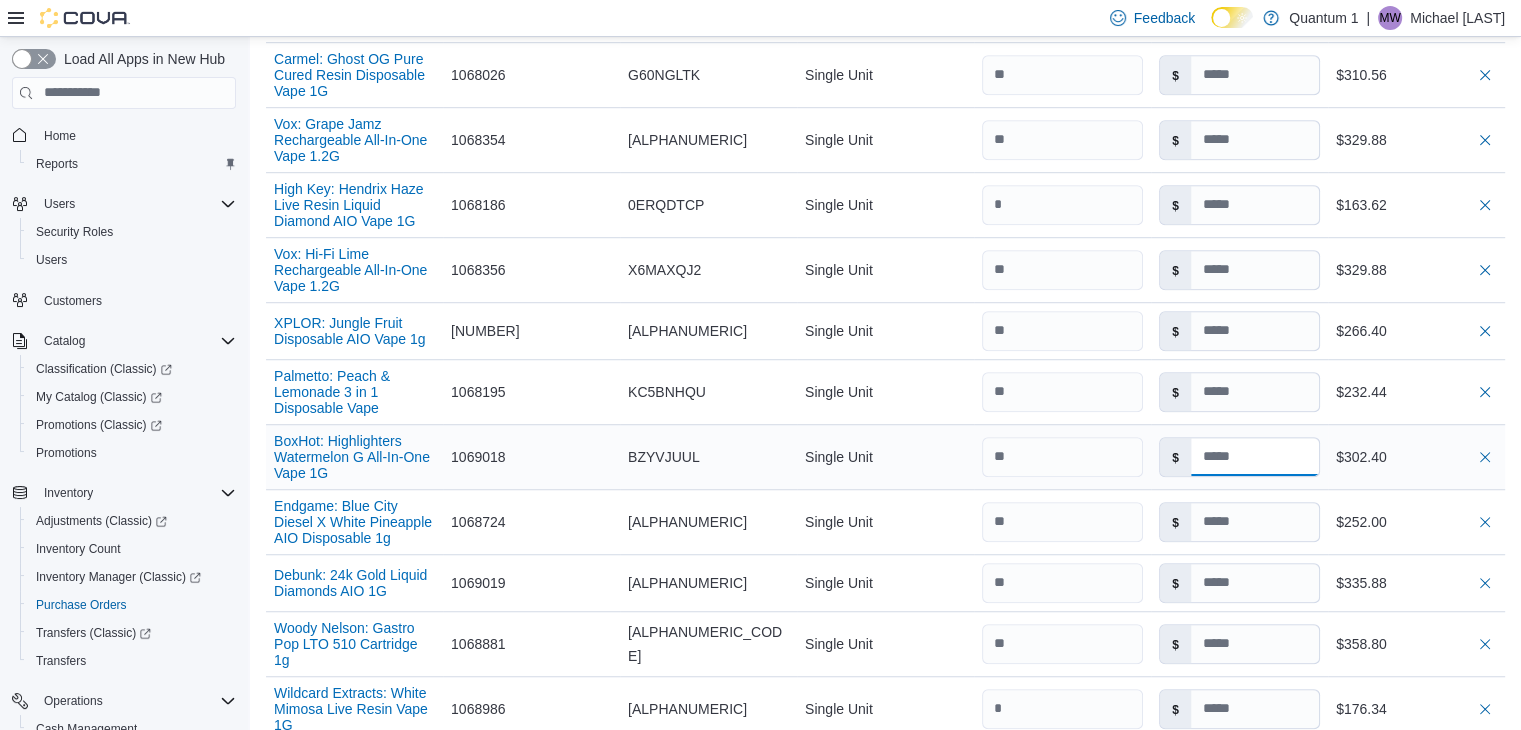 click at bounding box center (1255, 457) 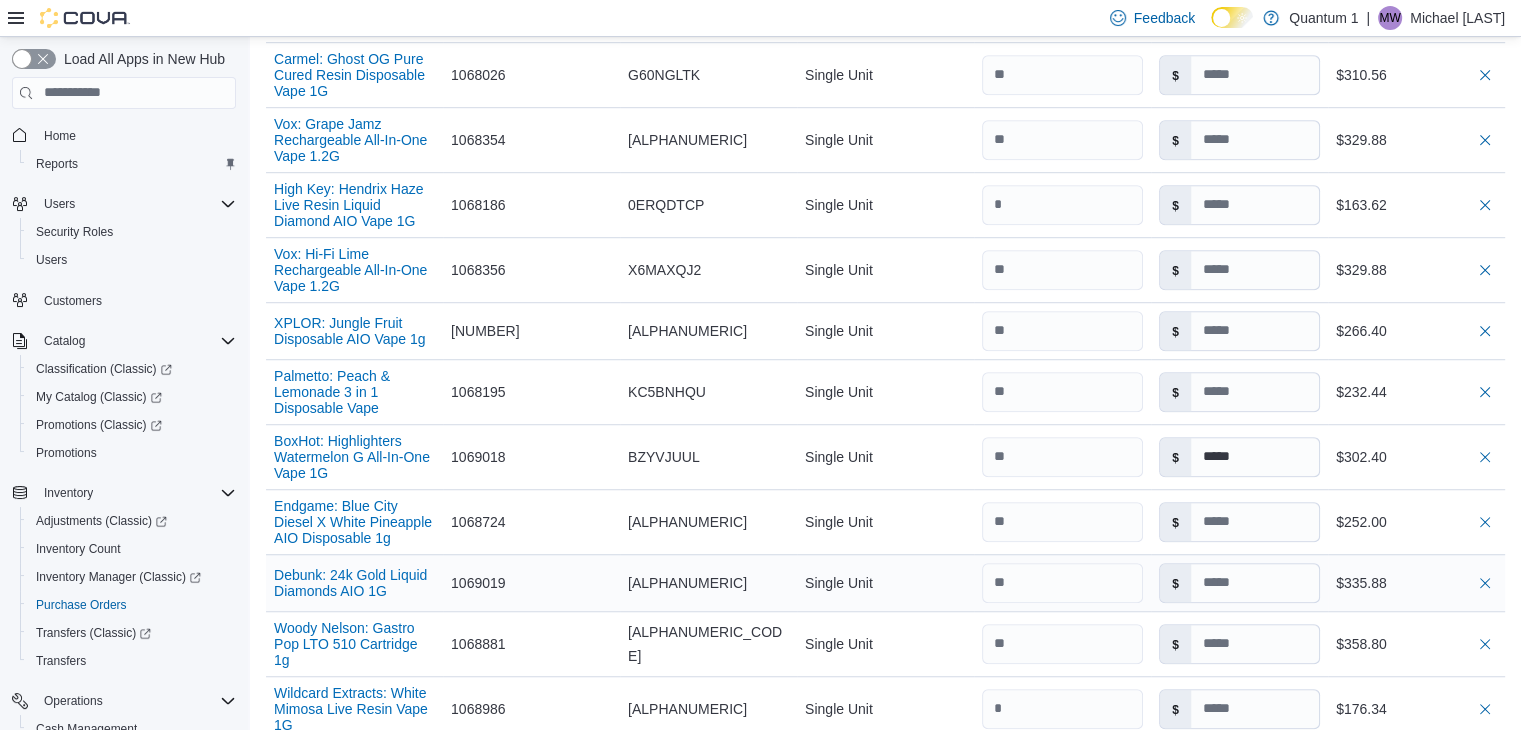click on "Total $302.40" at bounding box center [1416, 456] 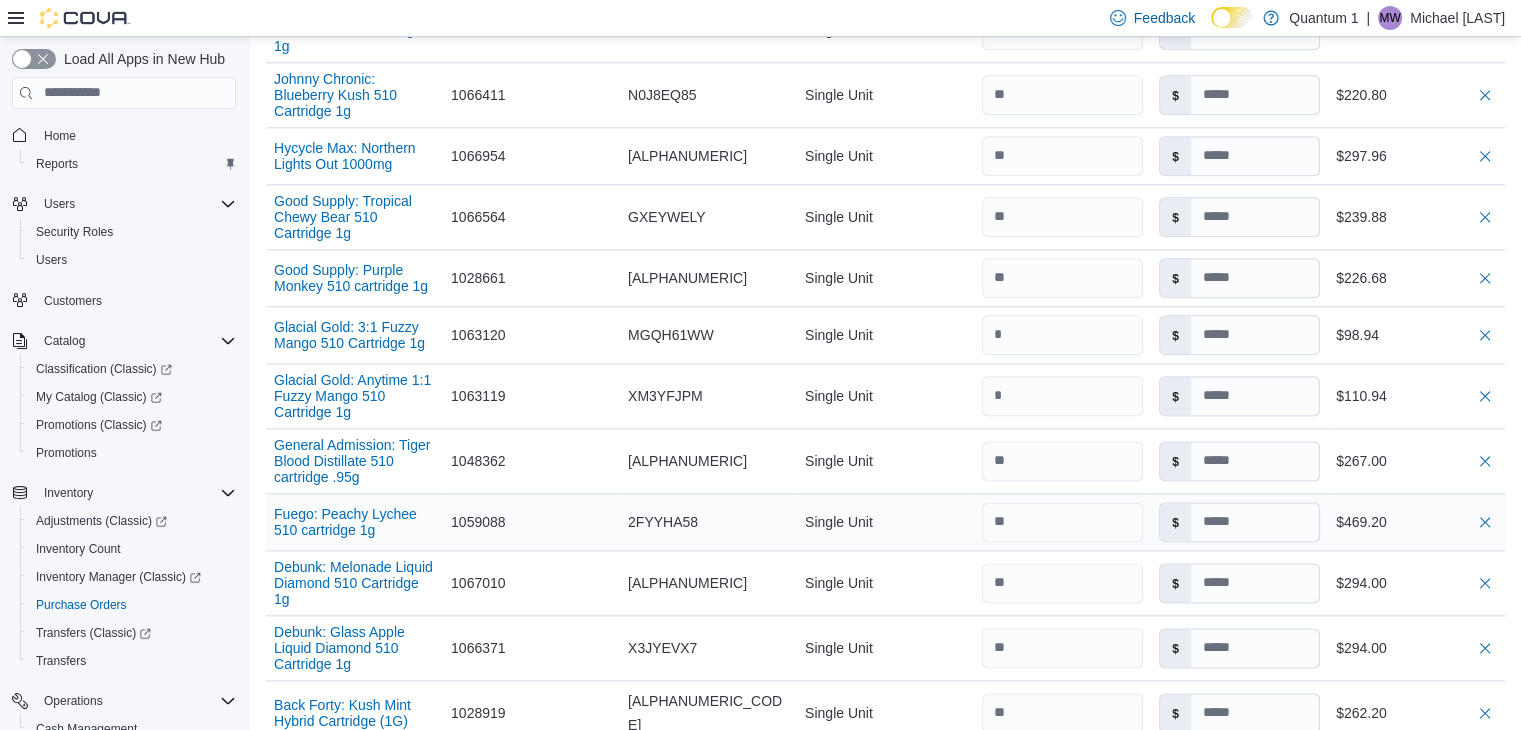scroll, scrollTop: 2500, scrollLeft: 0, axis: vertical 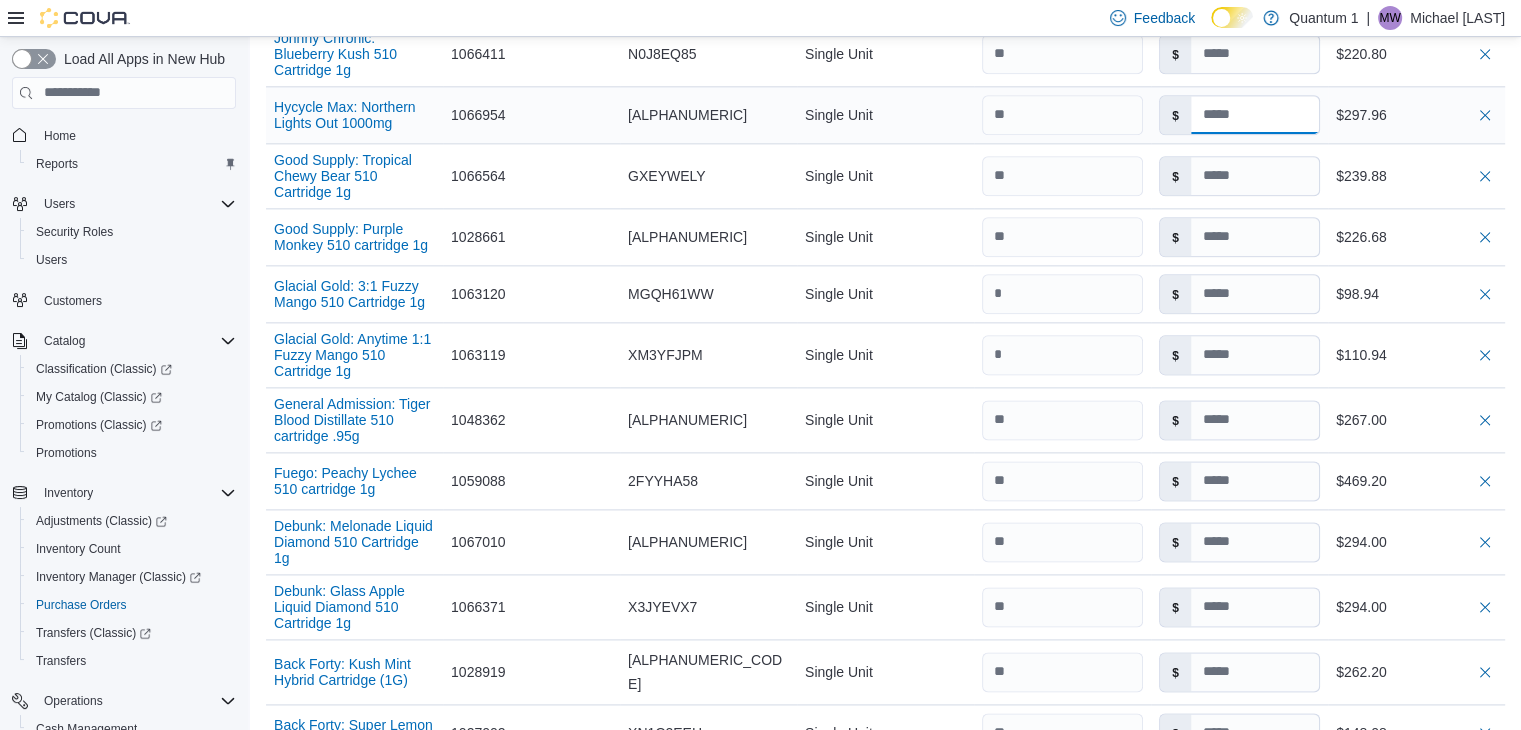 click at bounding box center (1255, 115) 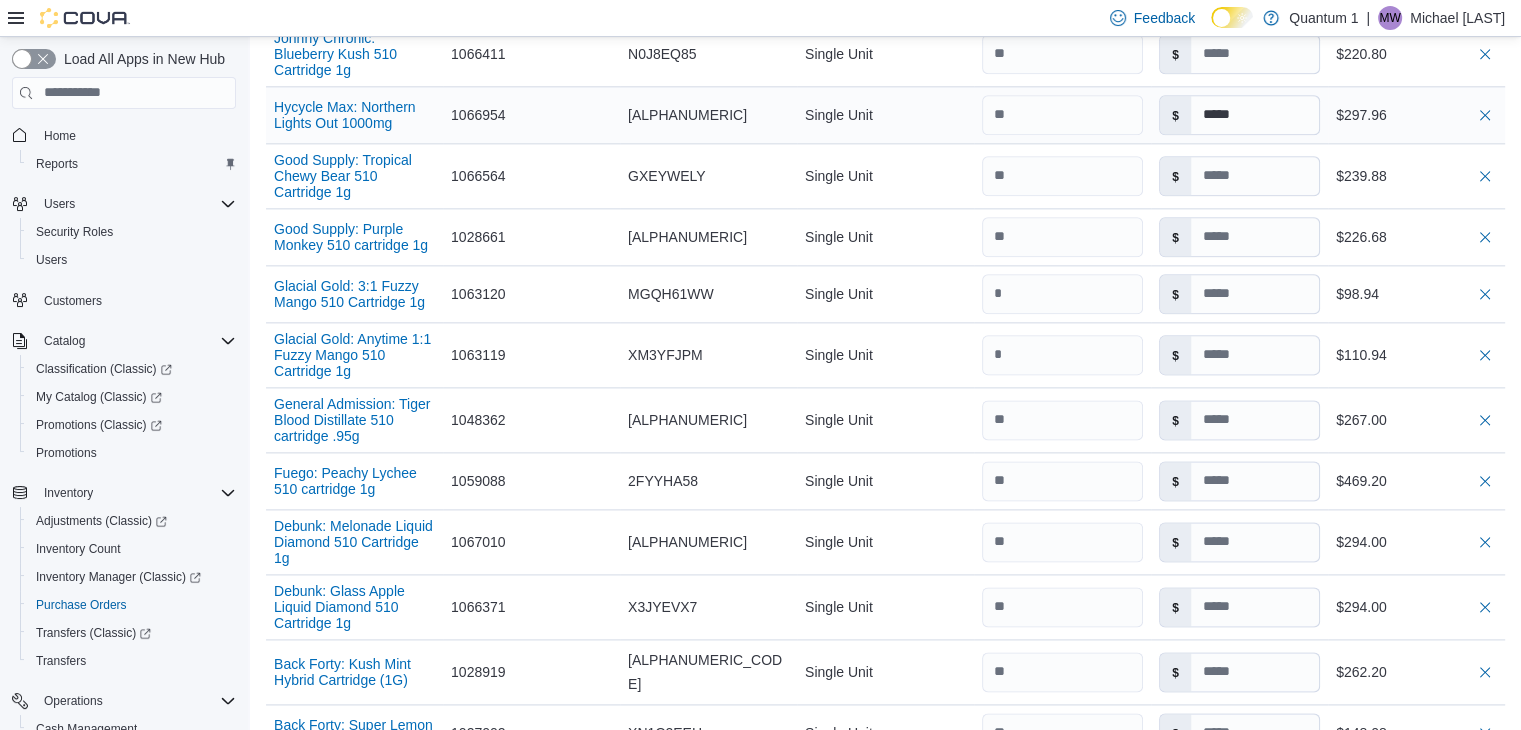 click on "$297.96" at bounding box center [1416, 115] 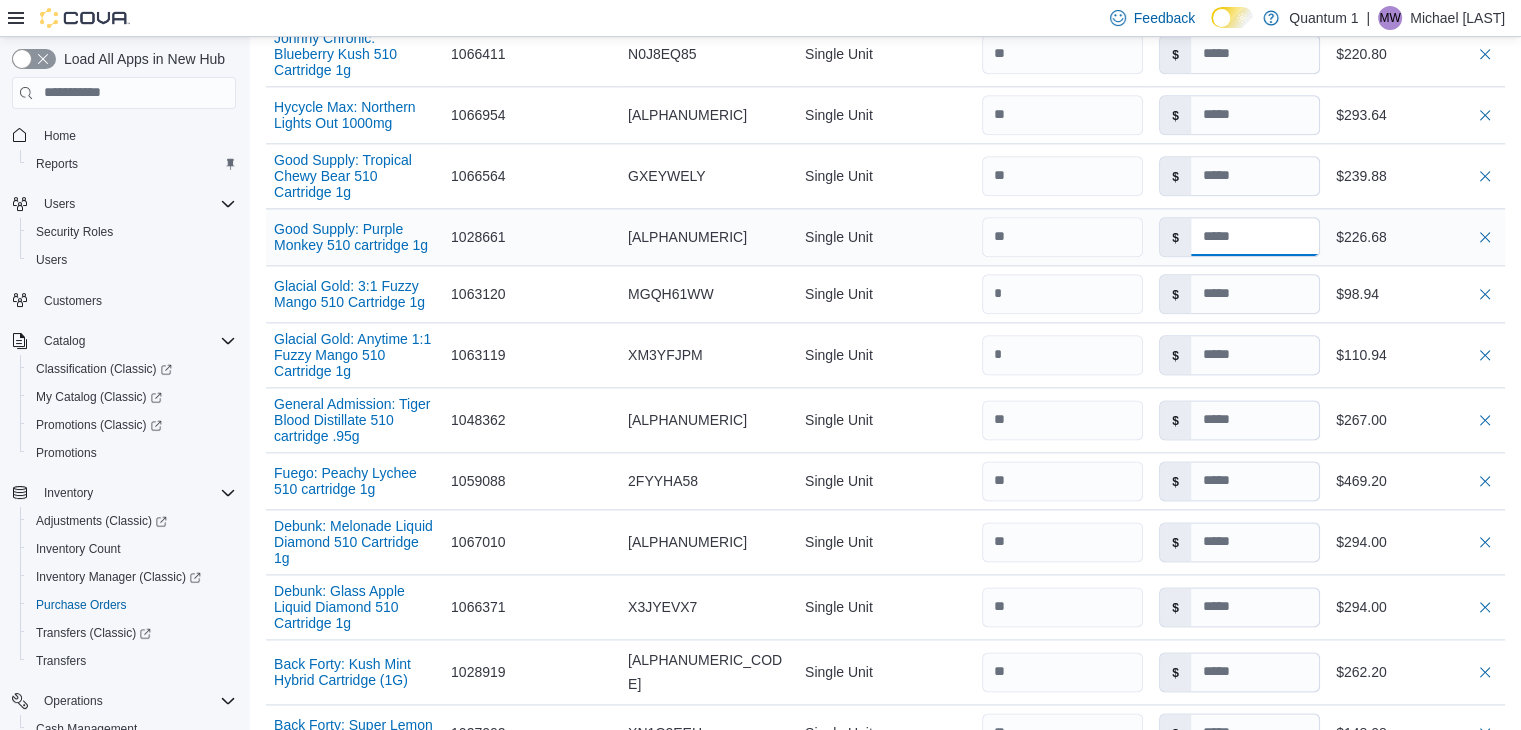 click at bounding box center [1255, 237] 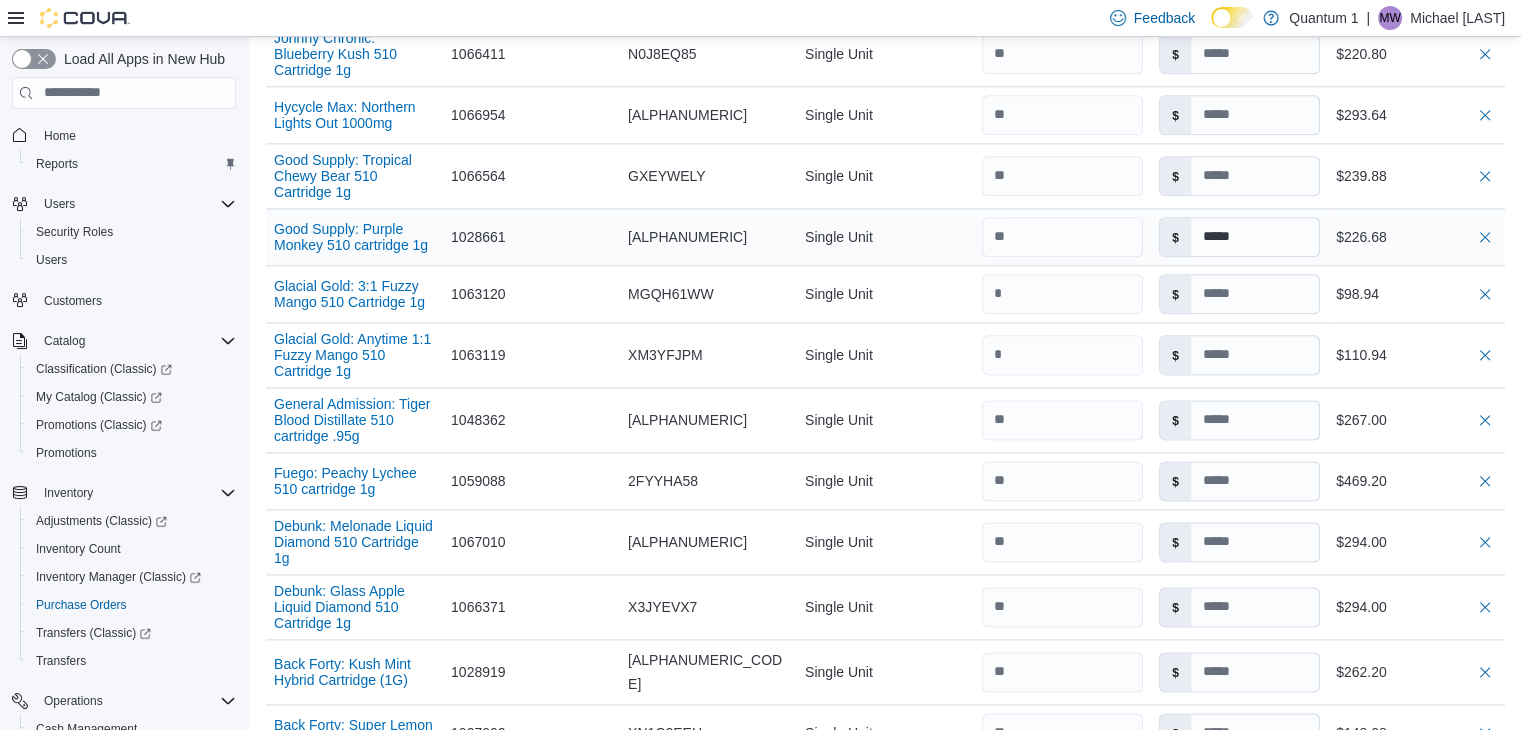 click on "$226.68" at bounding box center (1416, 237) 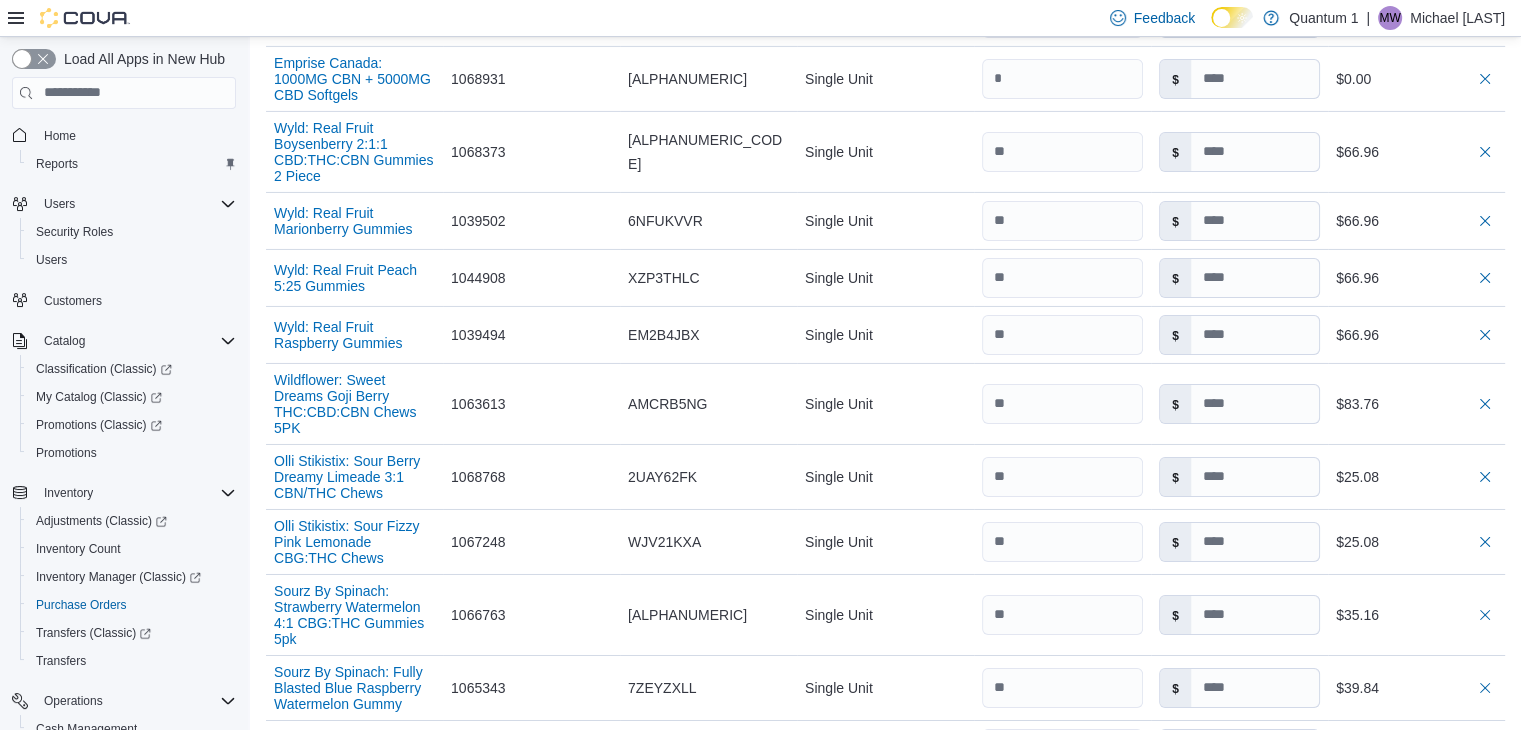 scroll, scrollTop: 6900, scrollLeft: 0, axis: vertical 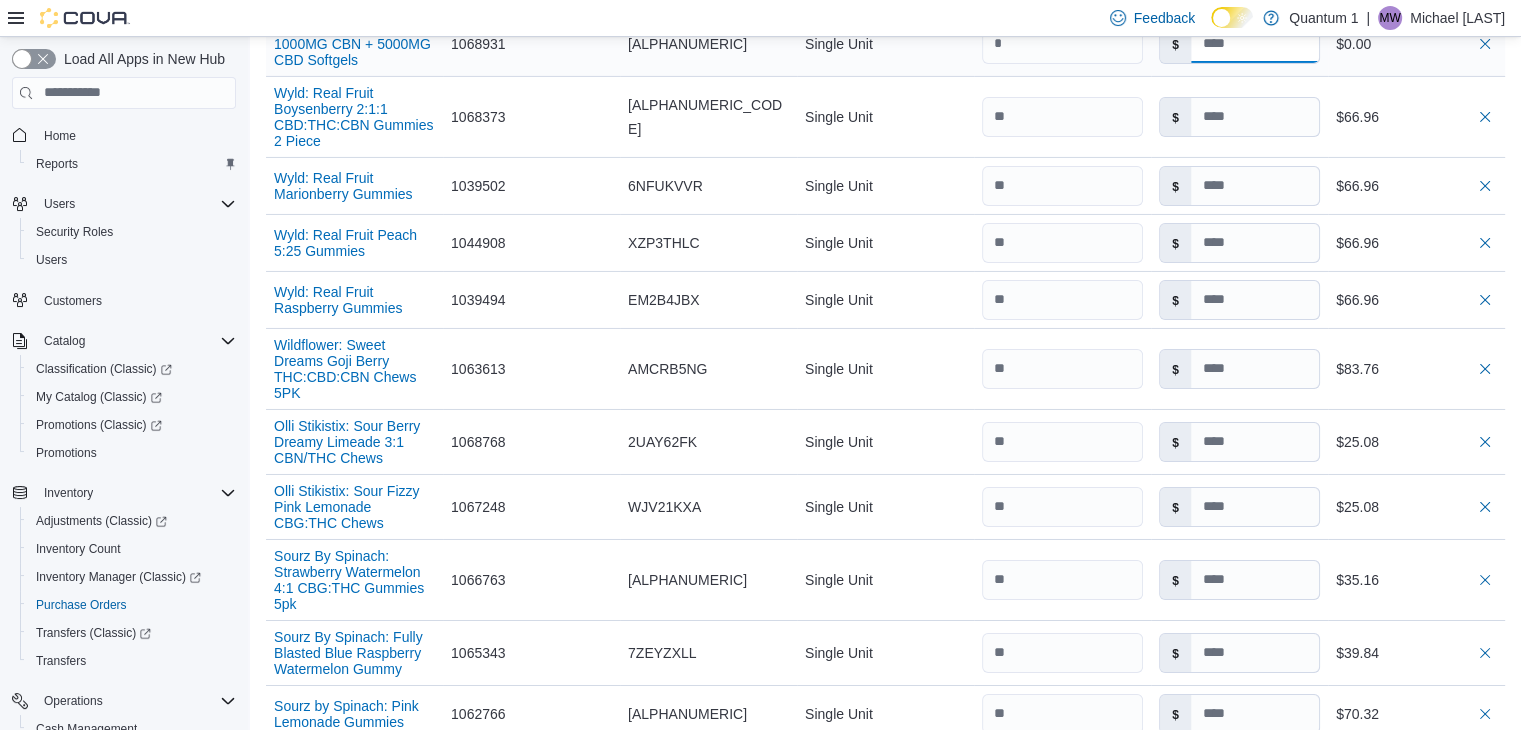 click at bounding box center (1255, 44) 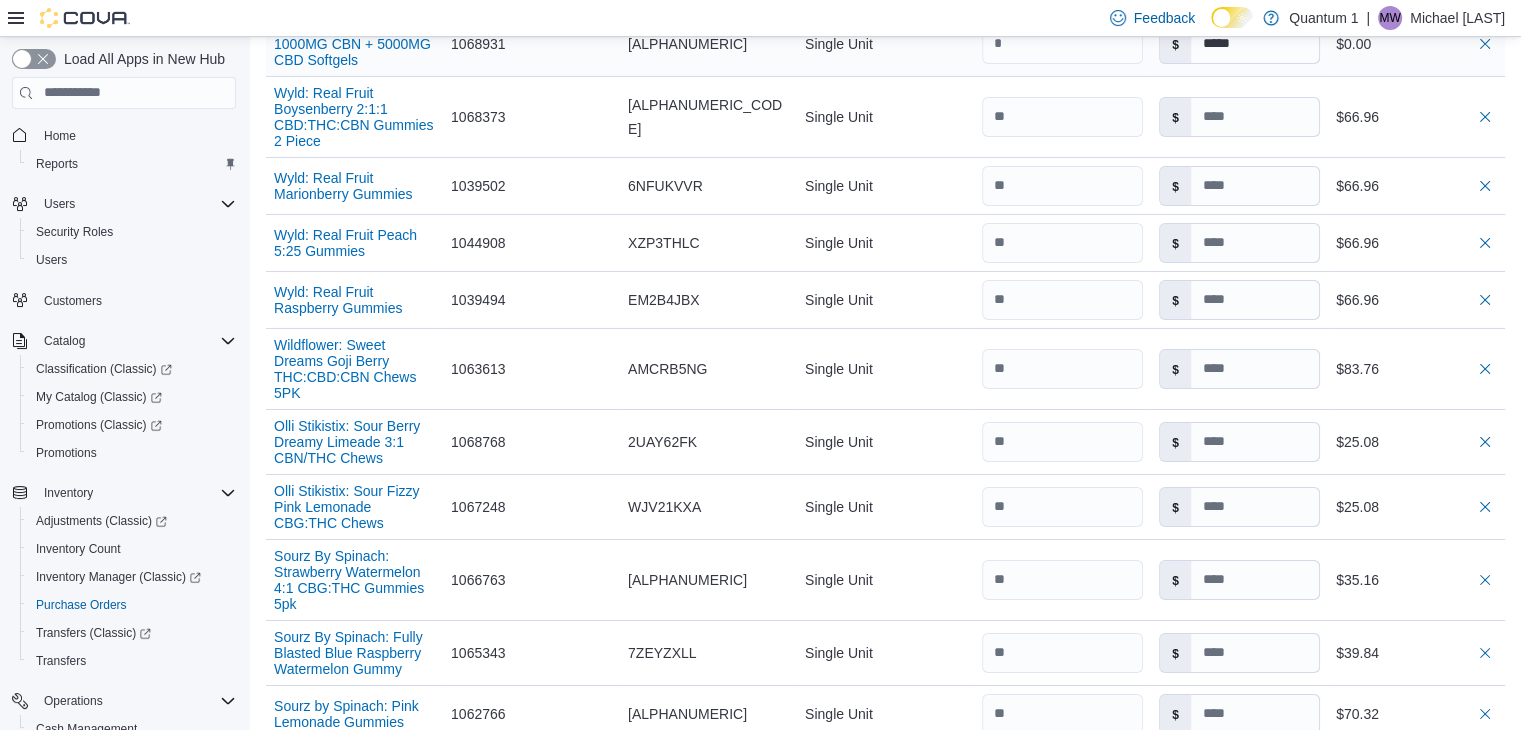 click on "$0.00" at bounding box center (1416, 44) 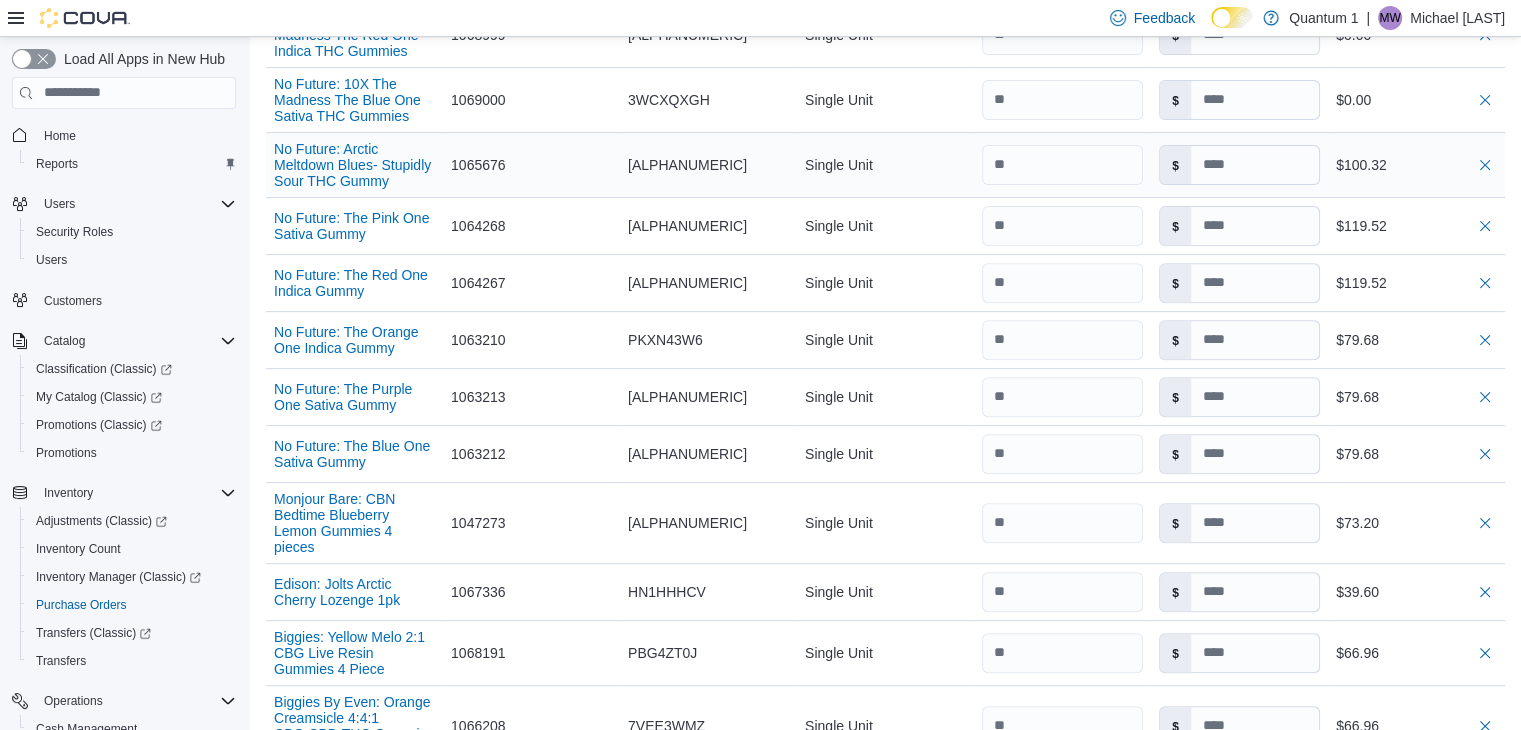 scroll, scrollTop: 8400, scrollLeft: 0, axis: vertical 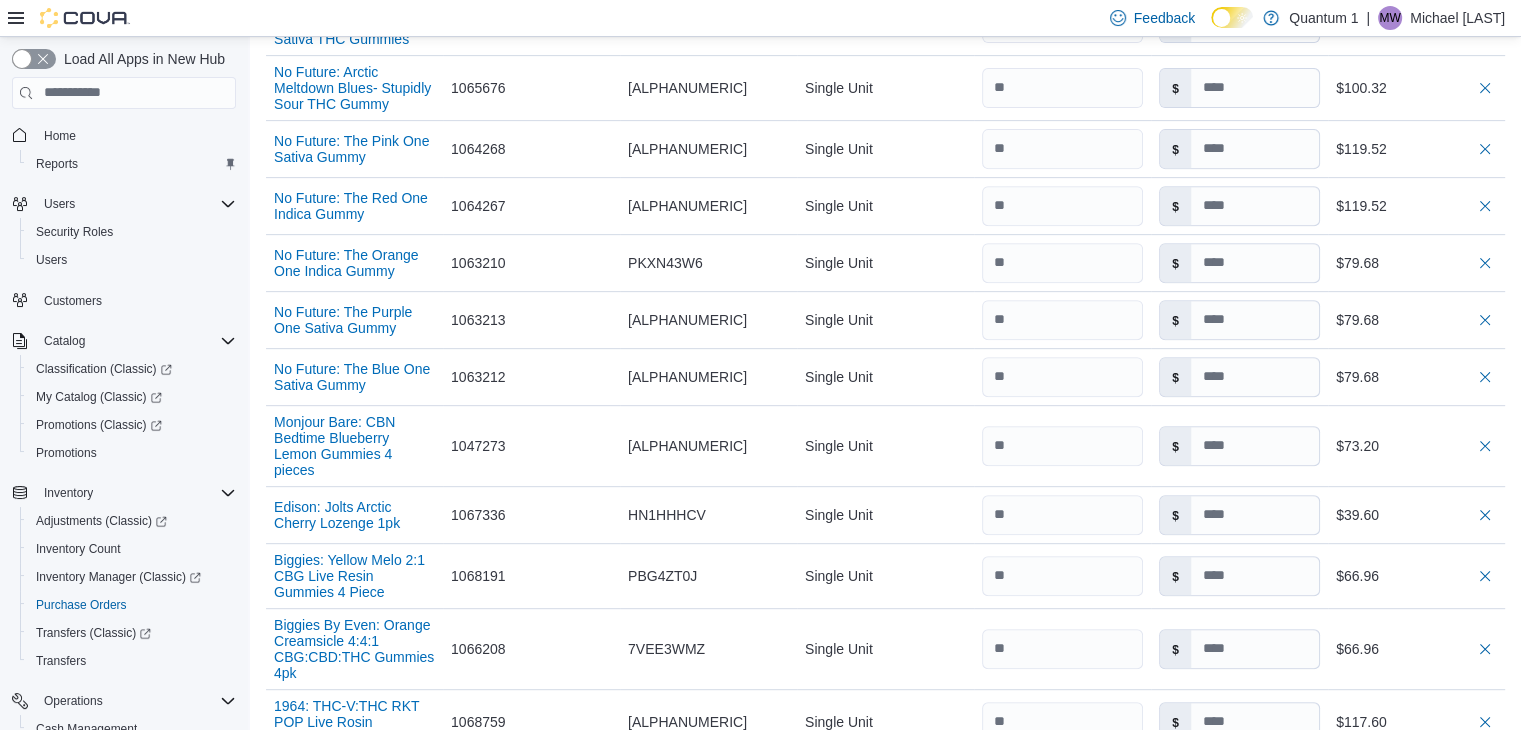 click at bounding box center [1255, -42] 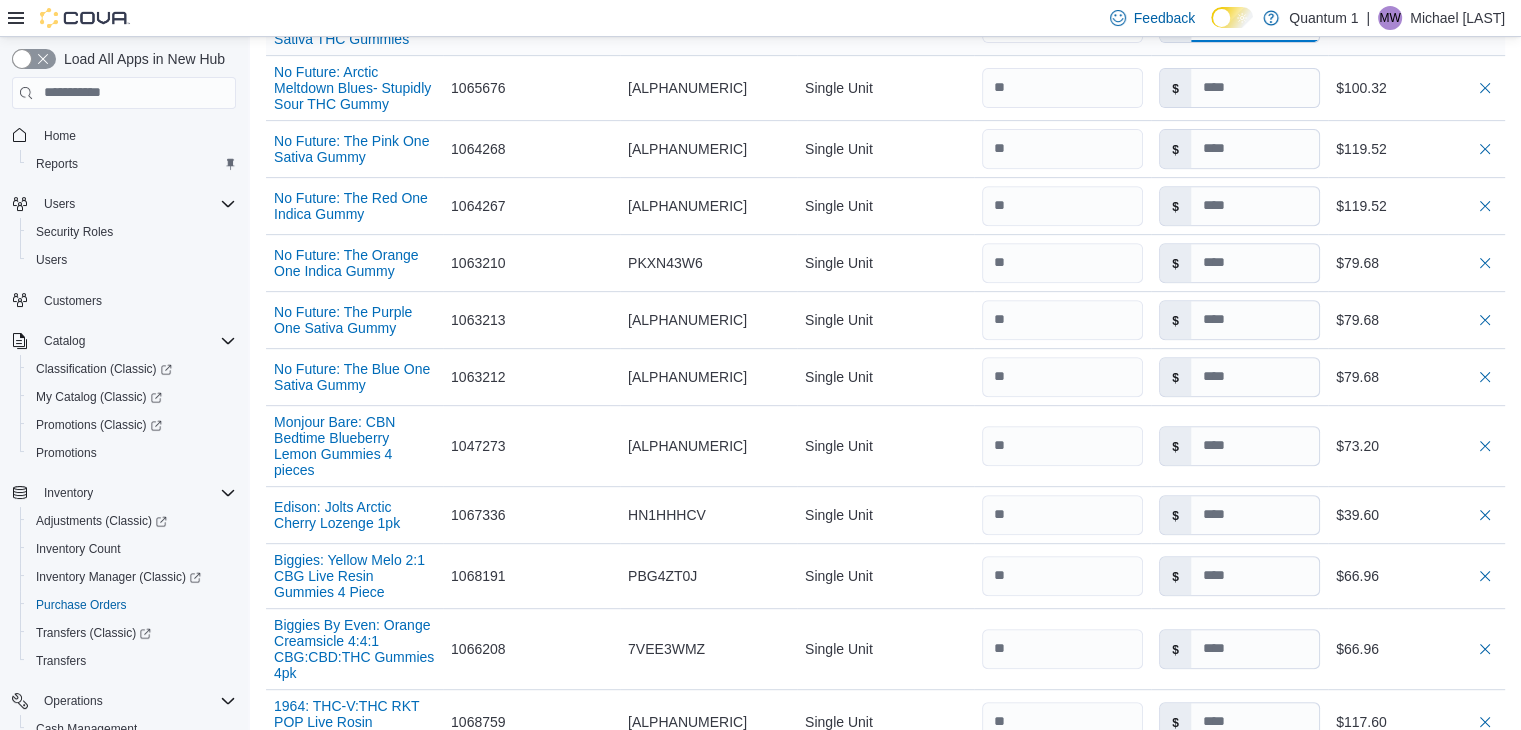 click at bounding box center [1255, 23] 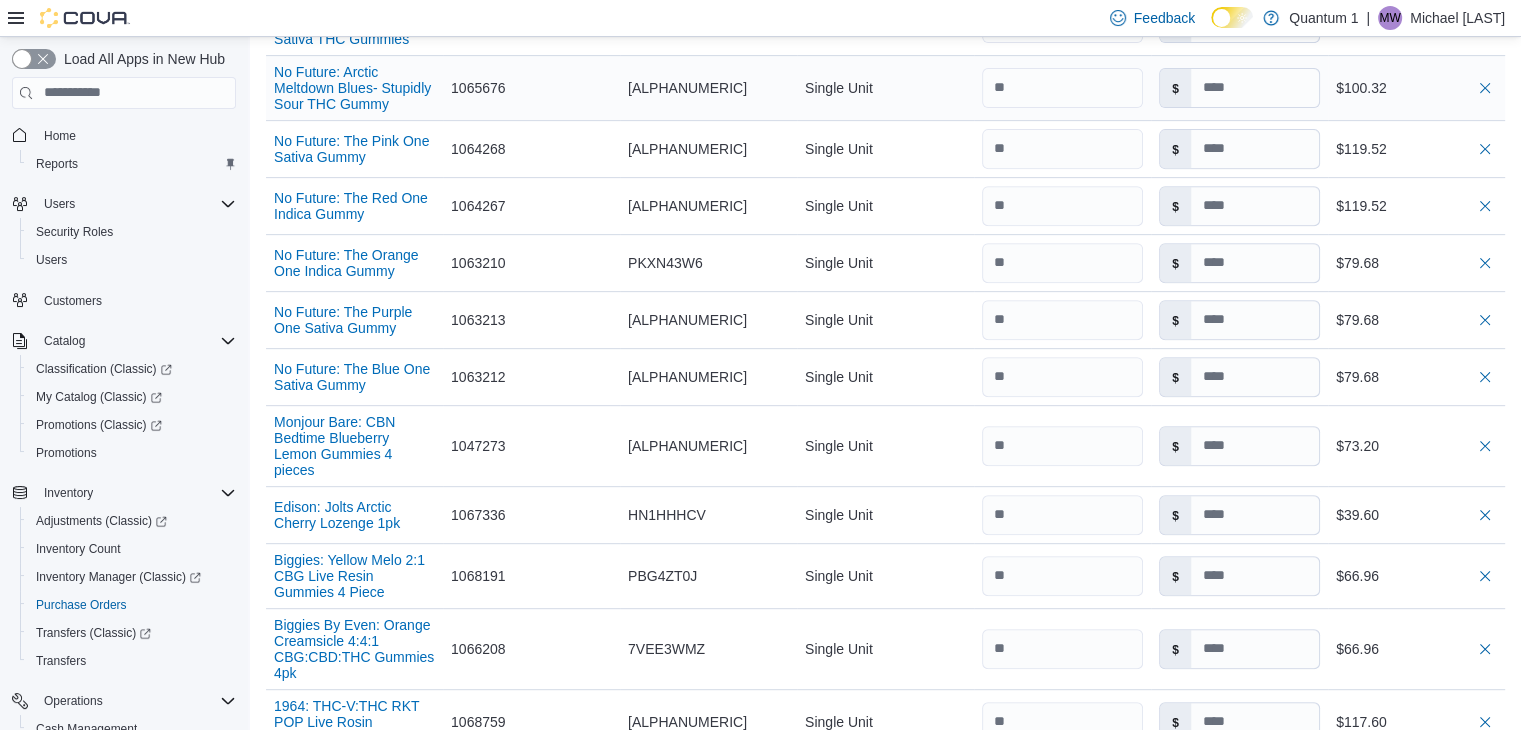 click on "$0.00" at bounding box center [1416, 23] 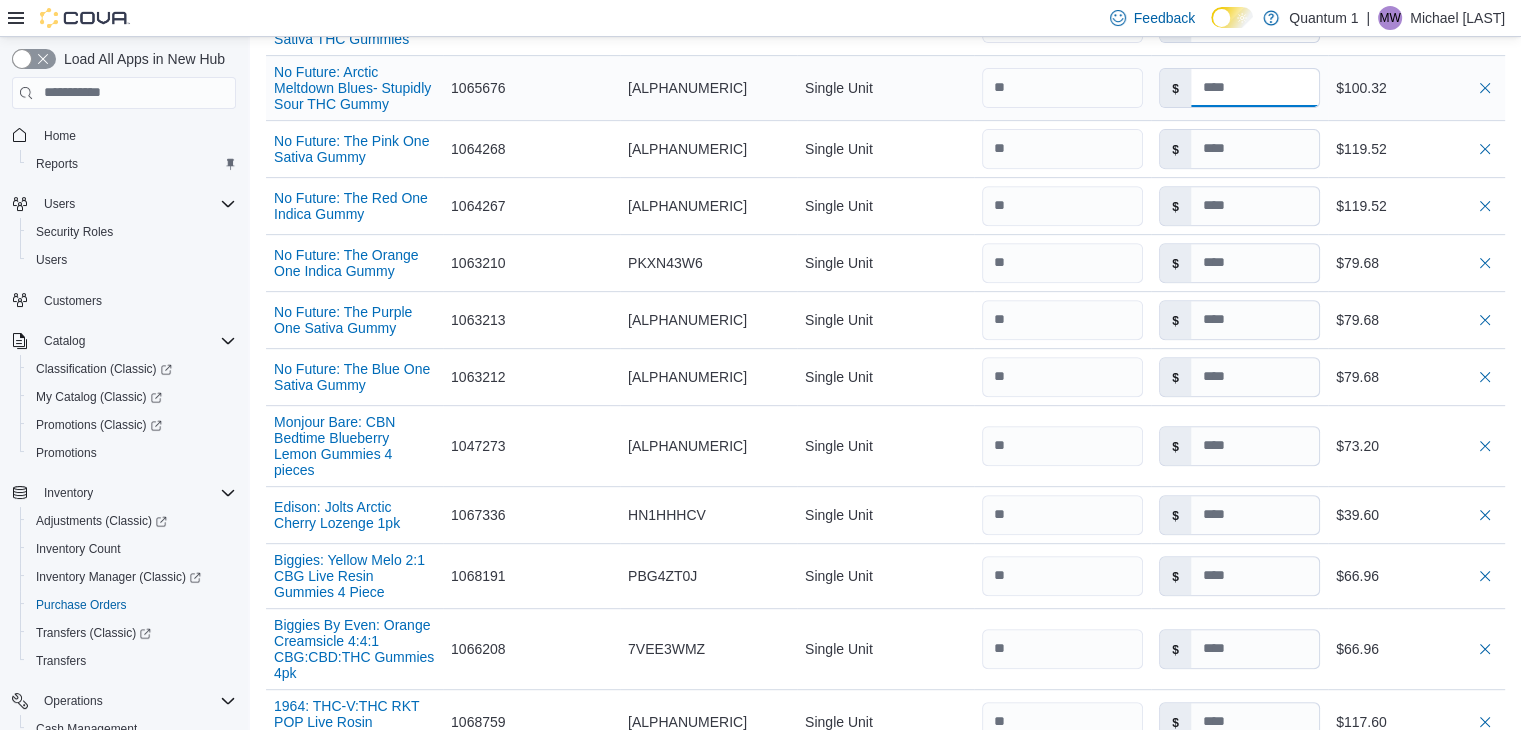 click at bounding box center [1255, 88] 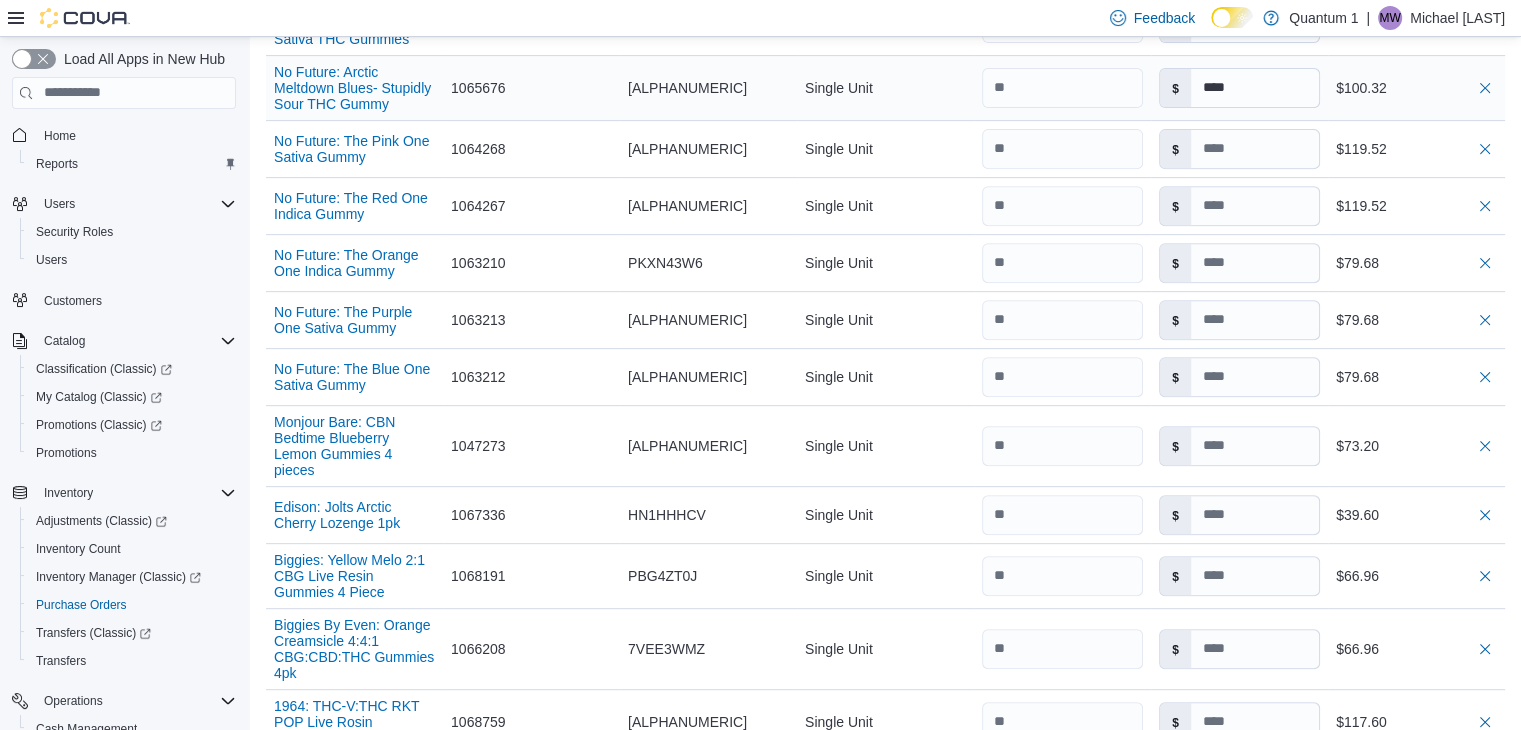 click on "$100.32" at bounding box center (1416, 88) 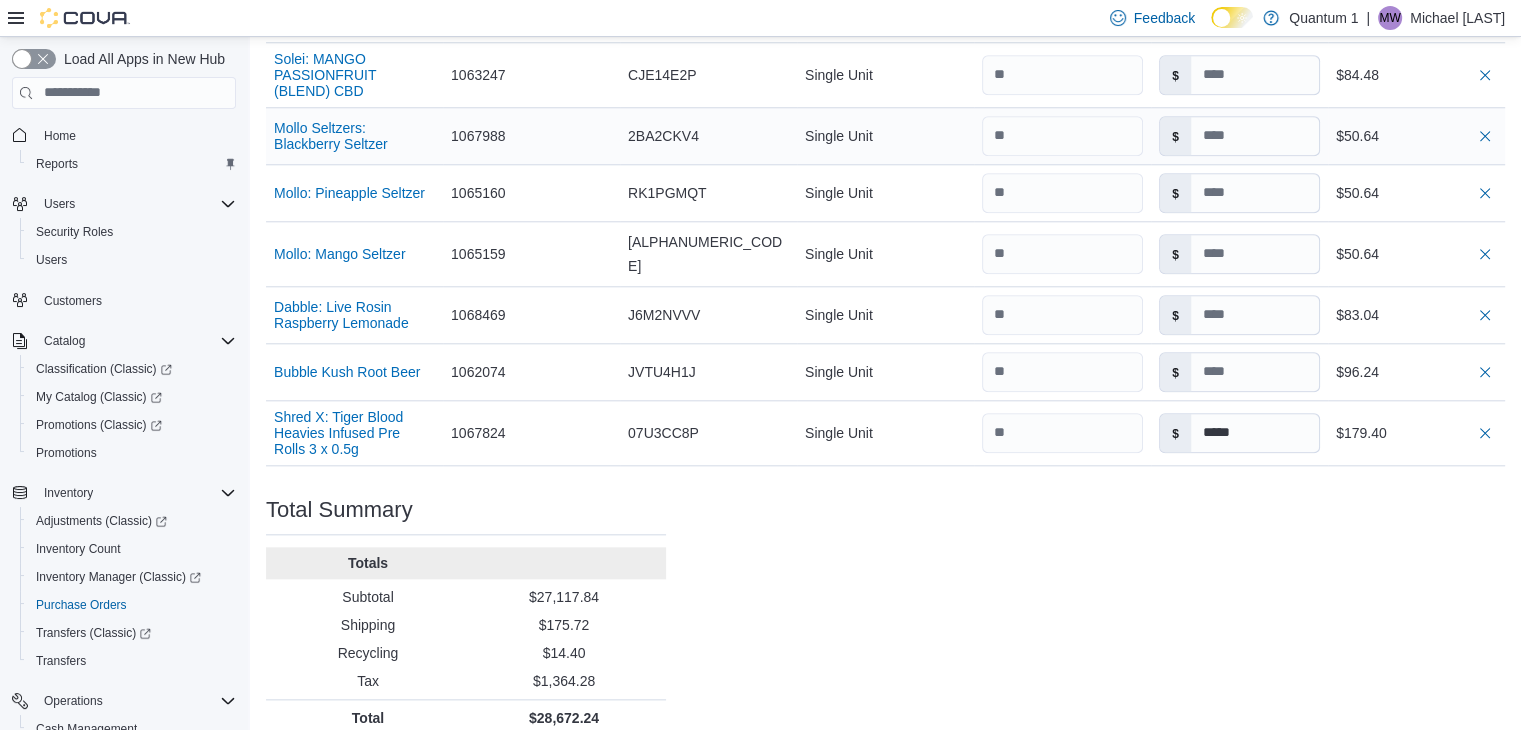 scroll, scrollTop: 9600, scrollLeft: 0, axis: vertical 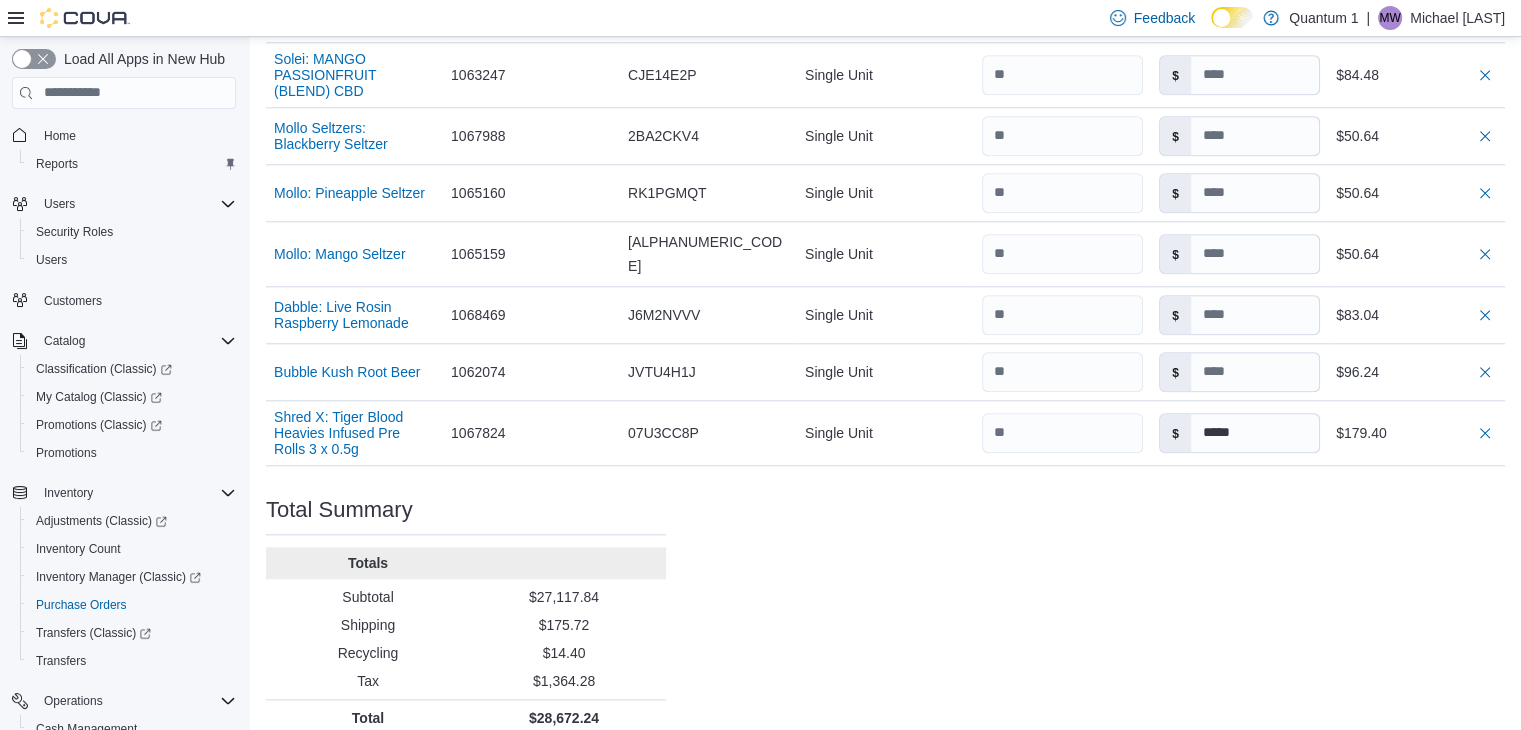 drag, startPoint x: 1272, startPoint y: 228, endPoint x: 1273, endPoint y: 206, distance: 22.022715 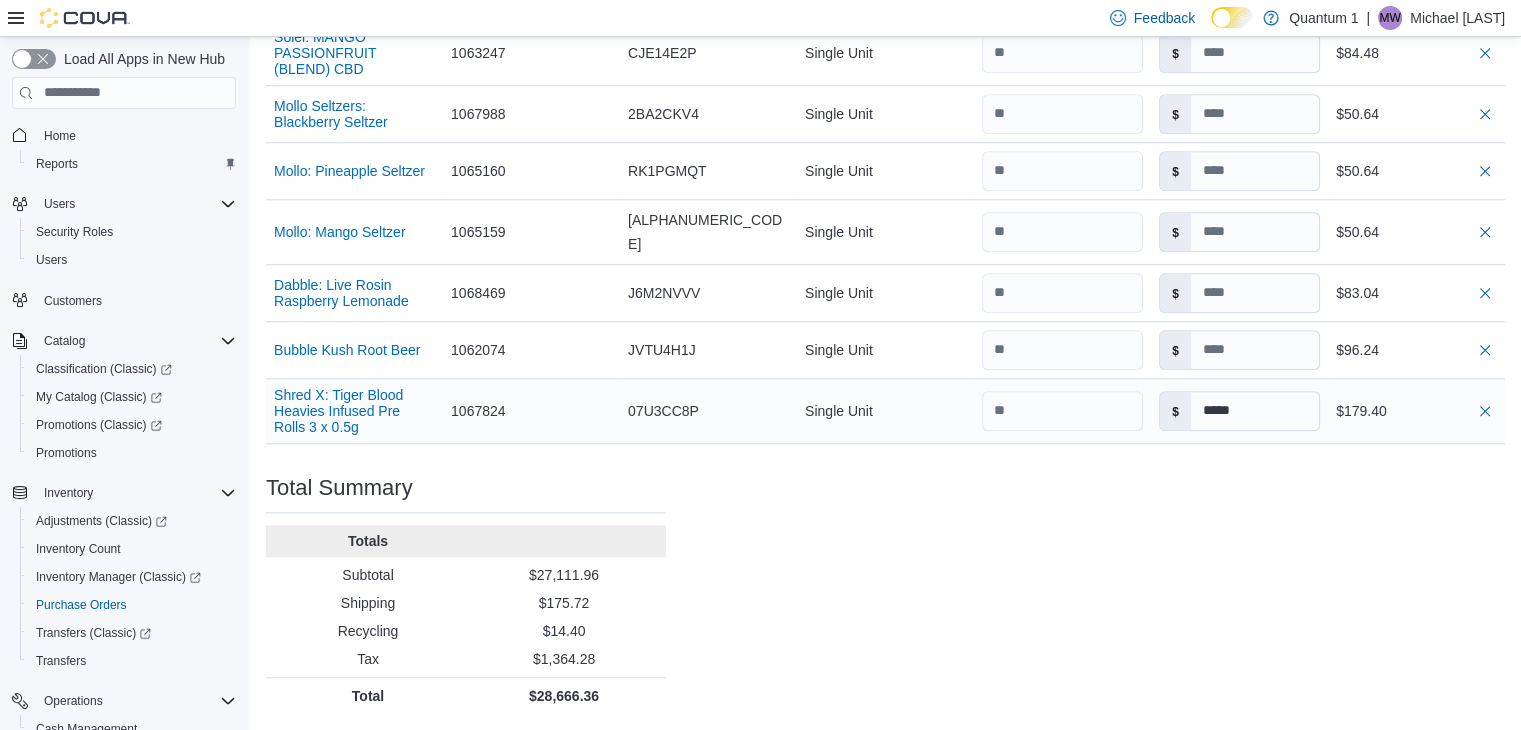scroll, scrollTop: 10000, scrollLeft: 0, axis: vertical 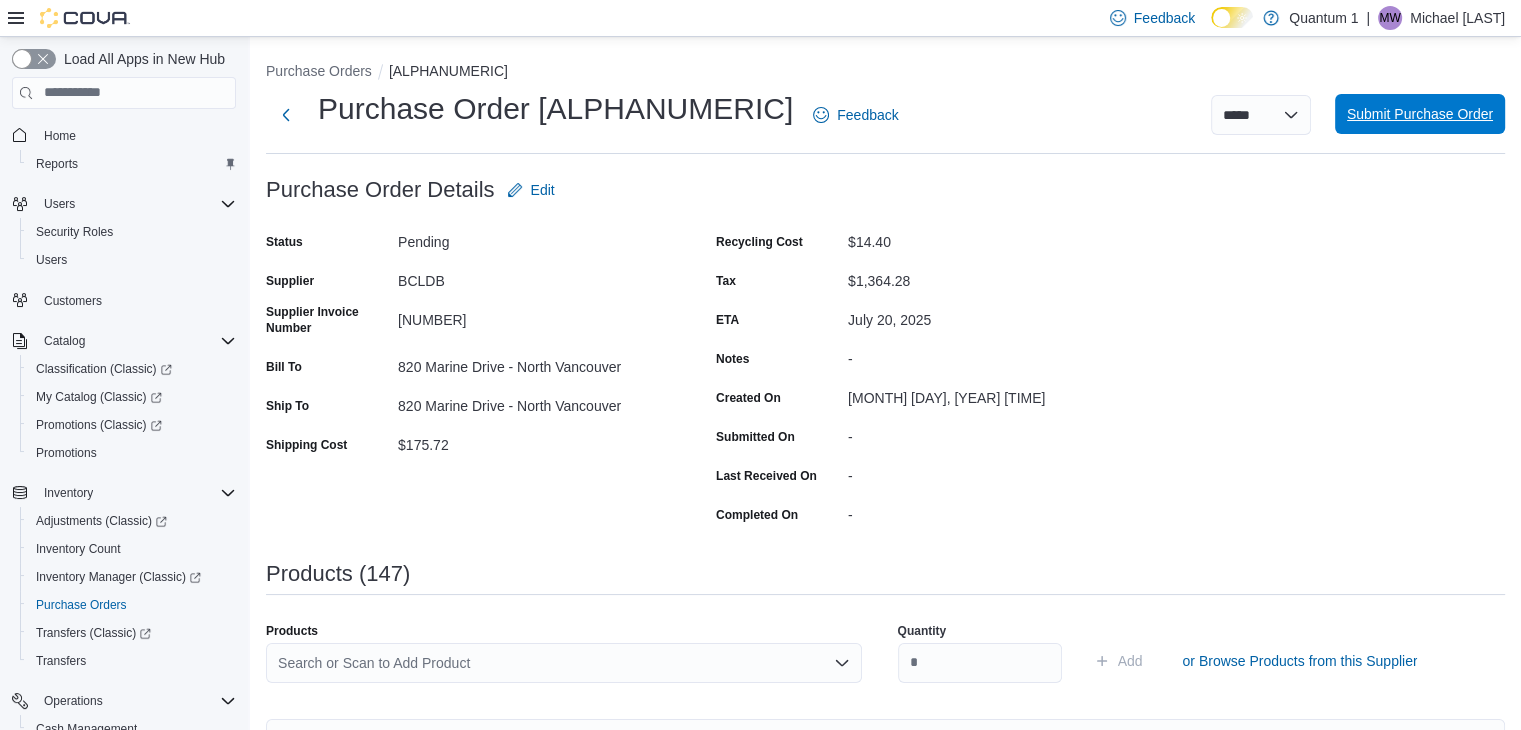 click on "Submit Purchase Order" at bounding box center [1420, 114] 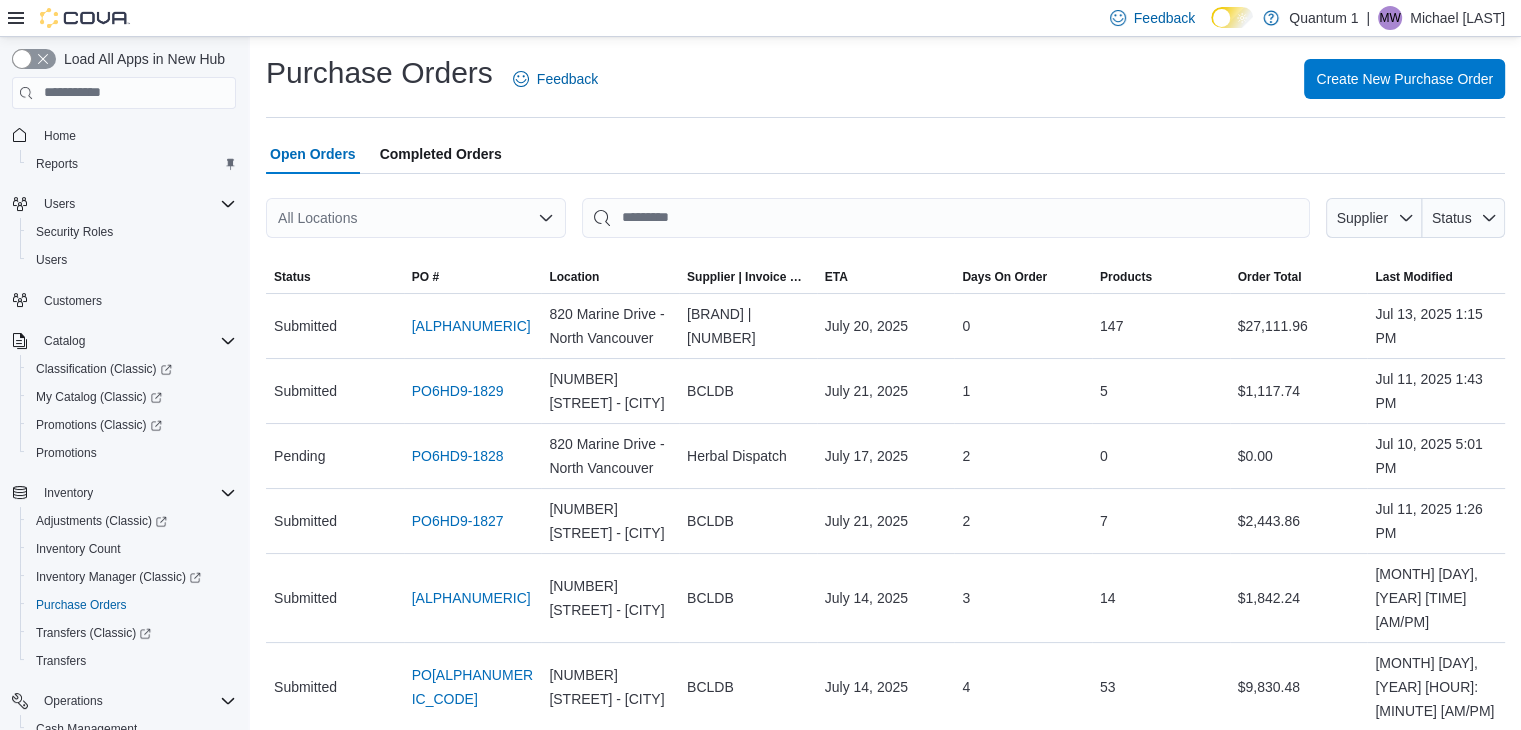 click on "Purchase Orders Feedback Create New Purchase Order" at bounding box center [885, 85] 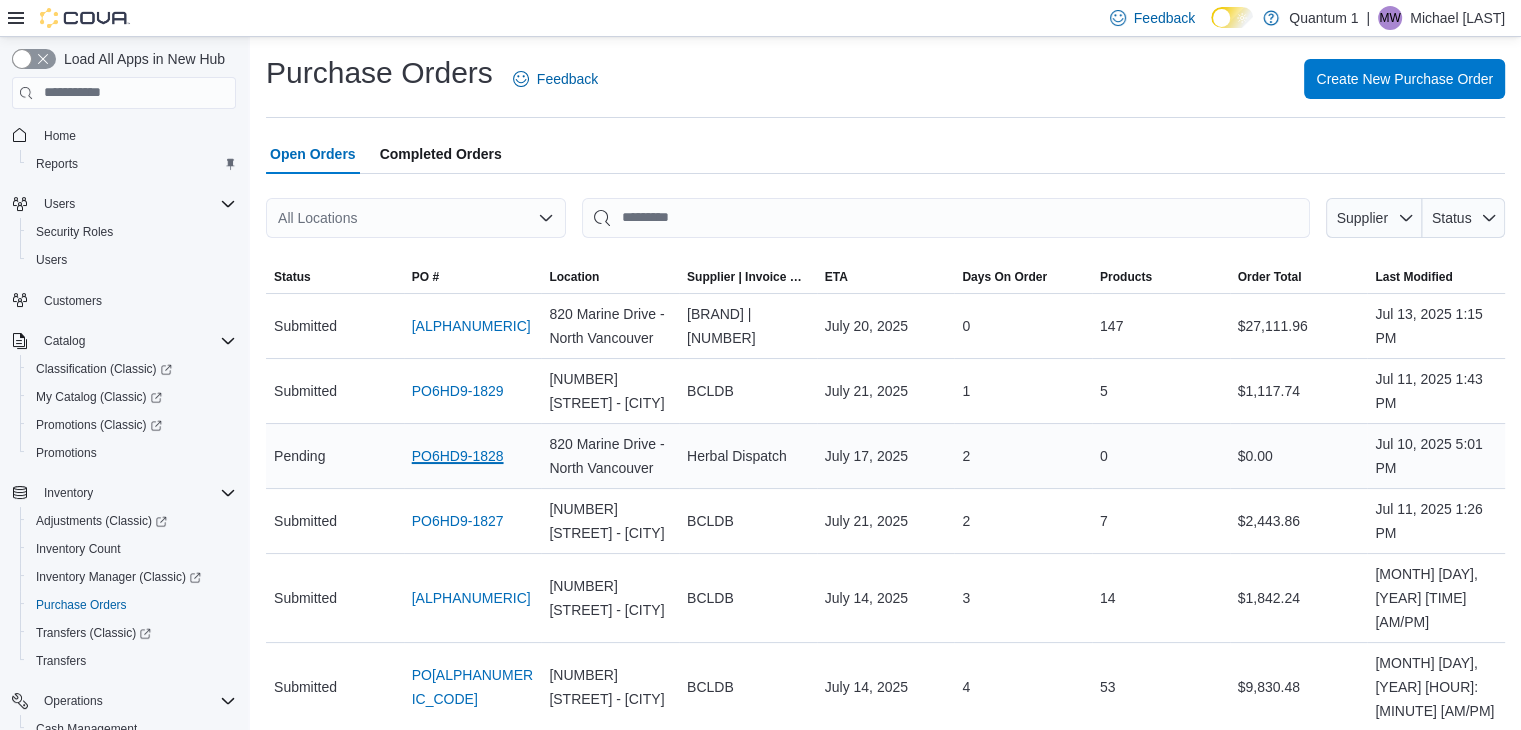 click on "PO6HD9-1828" at bounding box center [458, 456] 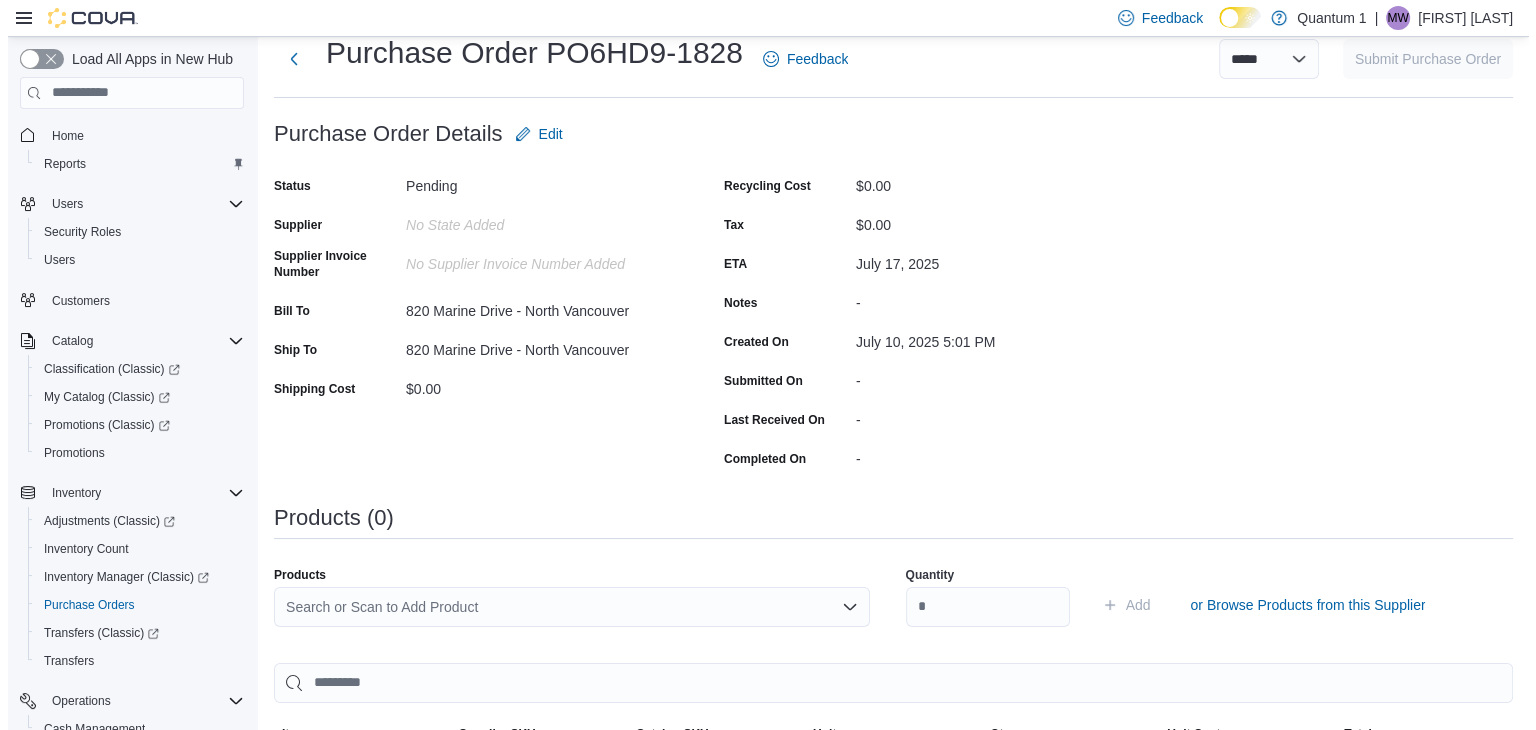 scroll, scrollTop: 0, scrollLeft: 0, axis: both 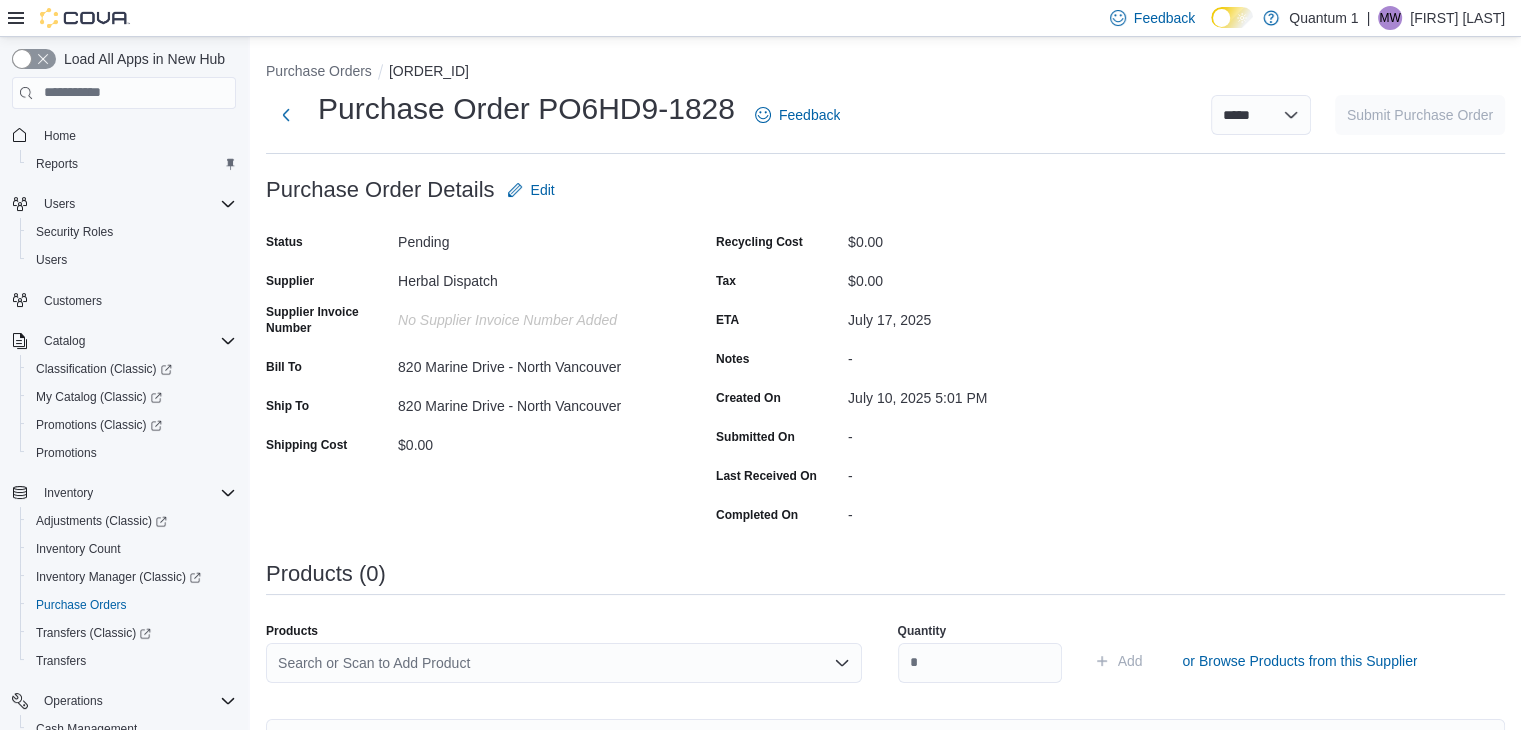 click on "***** ***** ****** Submit Purchase Order" at bounding box center [1184, 115] 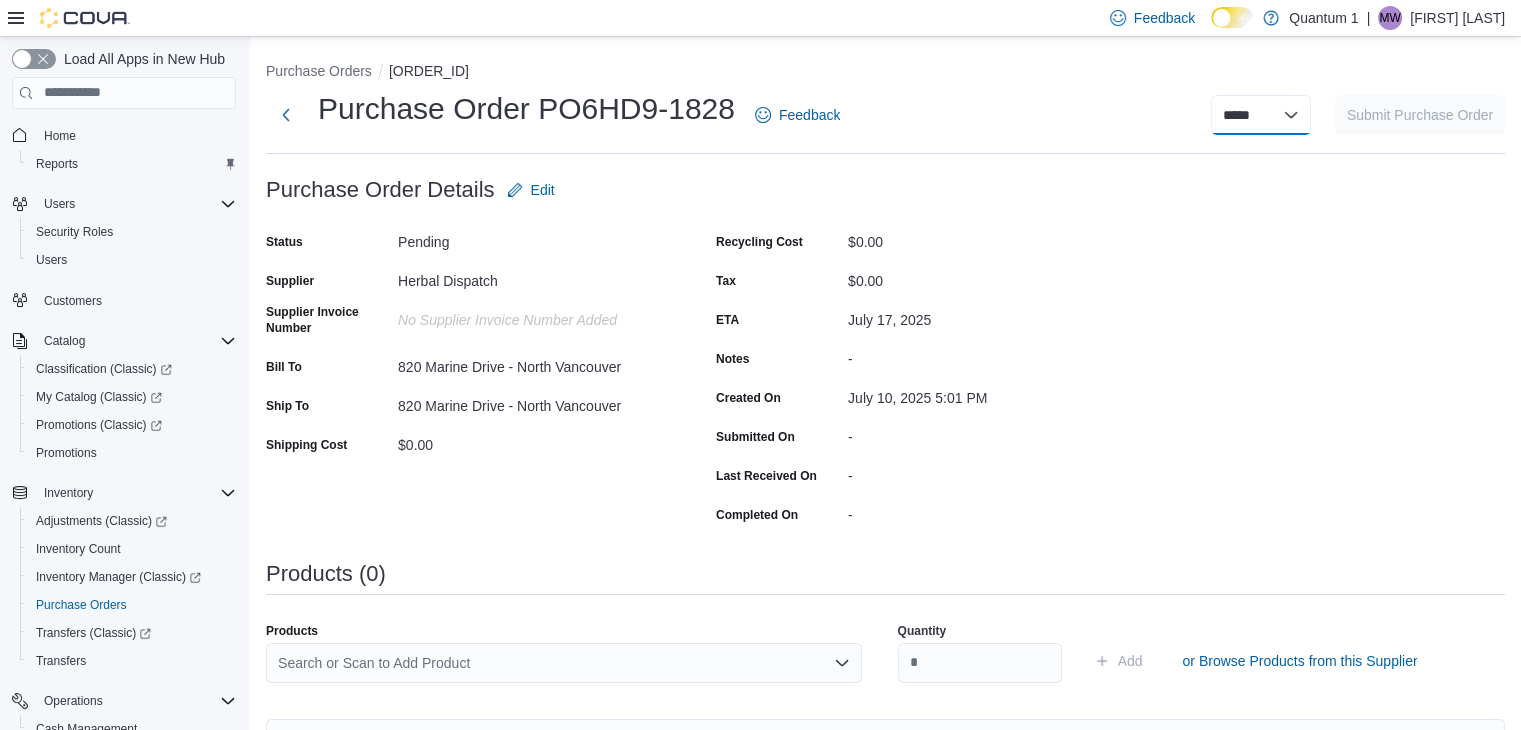 click on "***** ***** ******" at bounding box center [1261, 115] 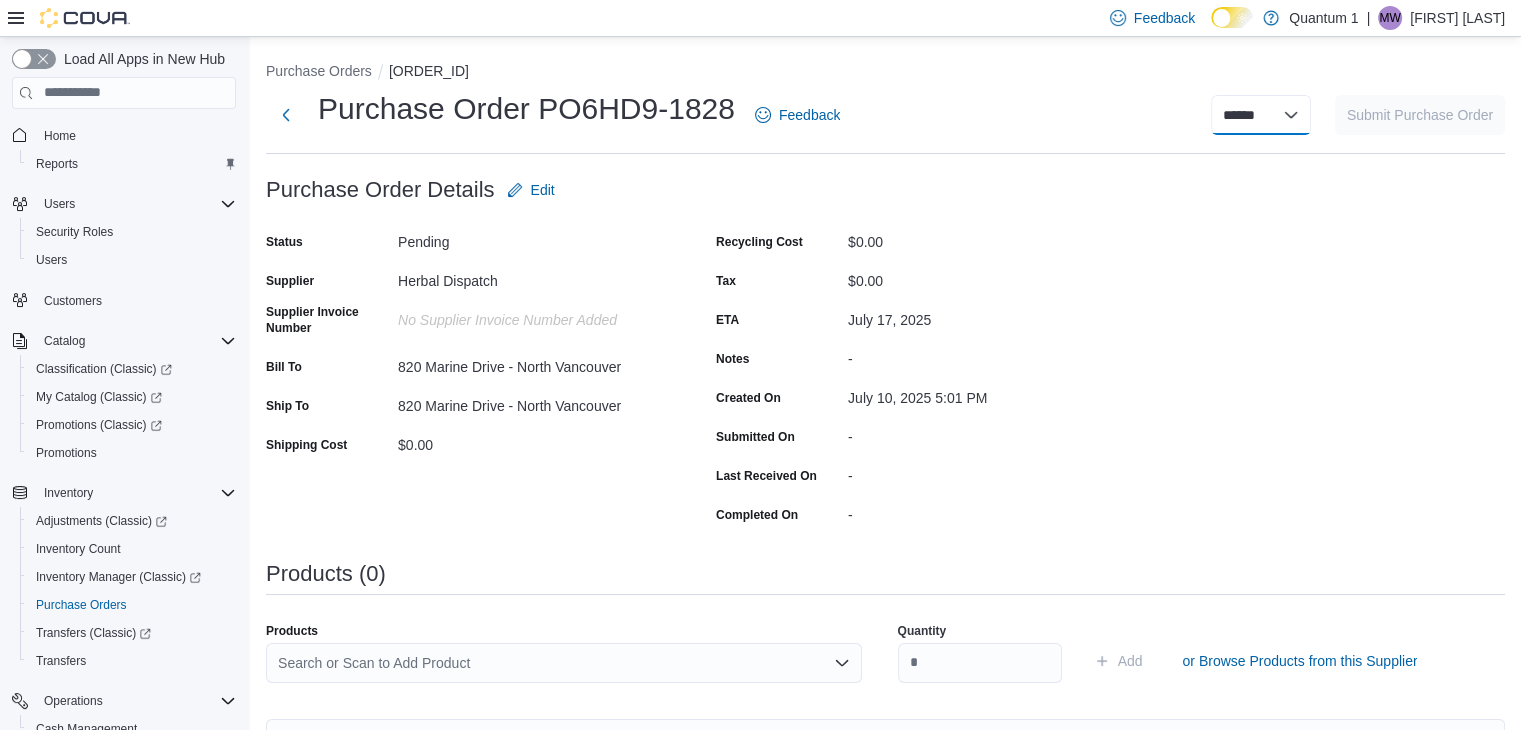 click on "***** ***** ******" at bounding box center [1261, 115] 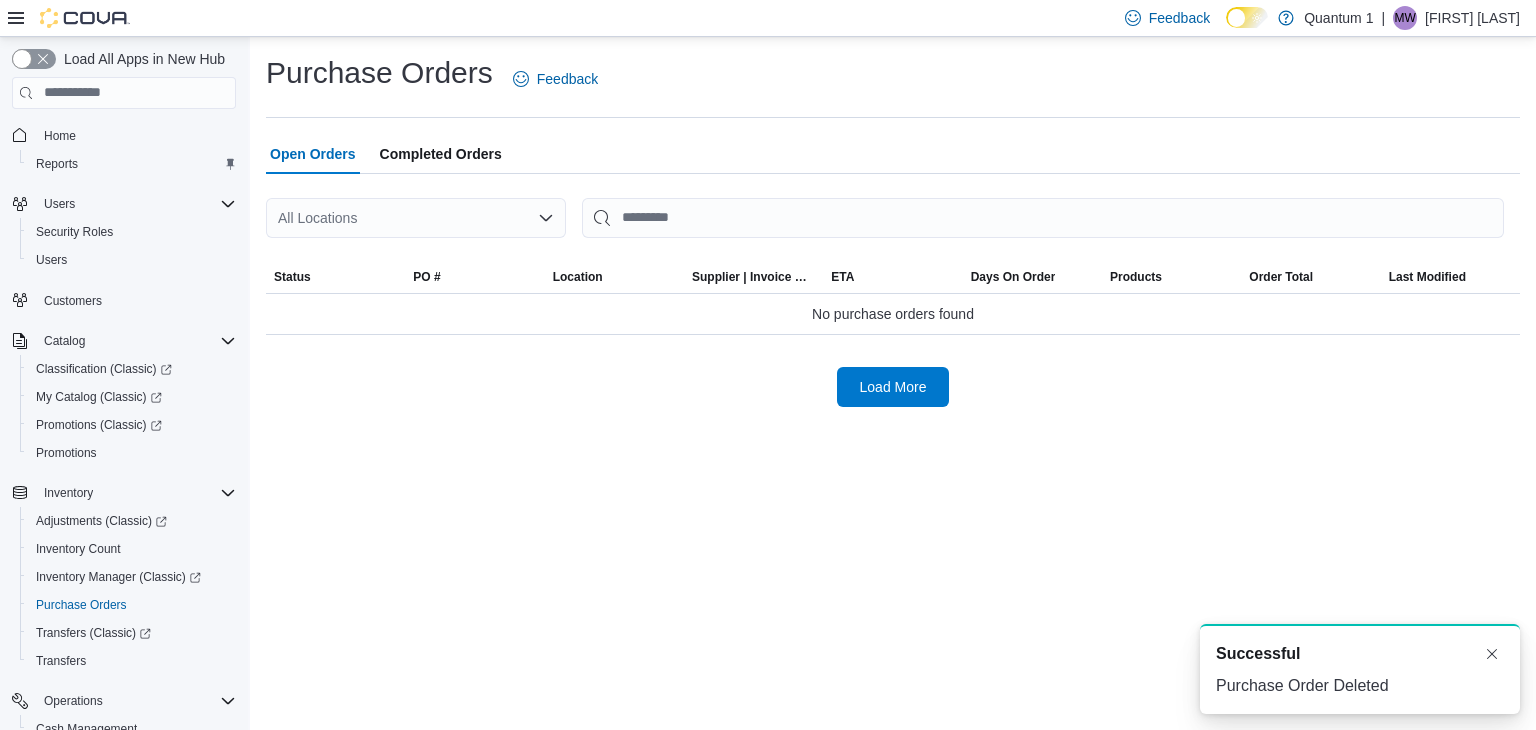 scroll, scrollTop: 0, scrollLeft: 0, axis: both 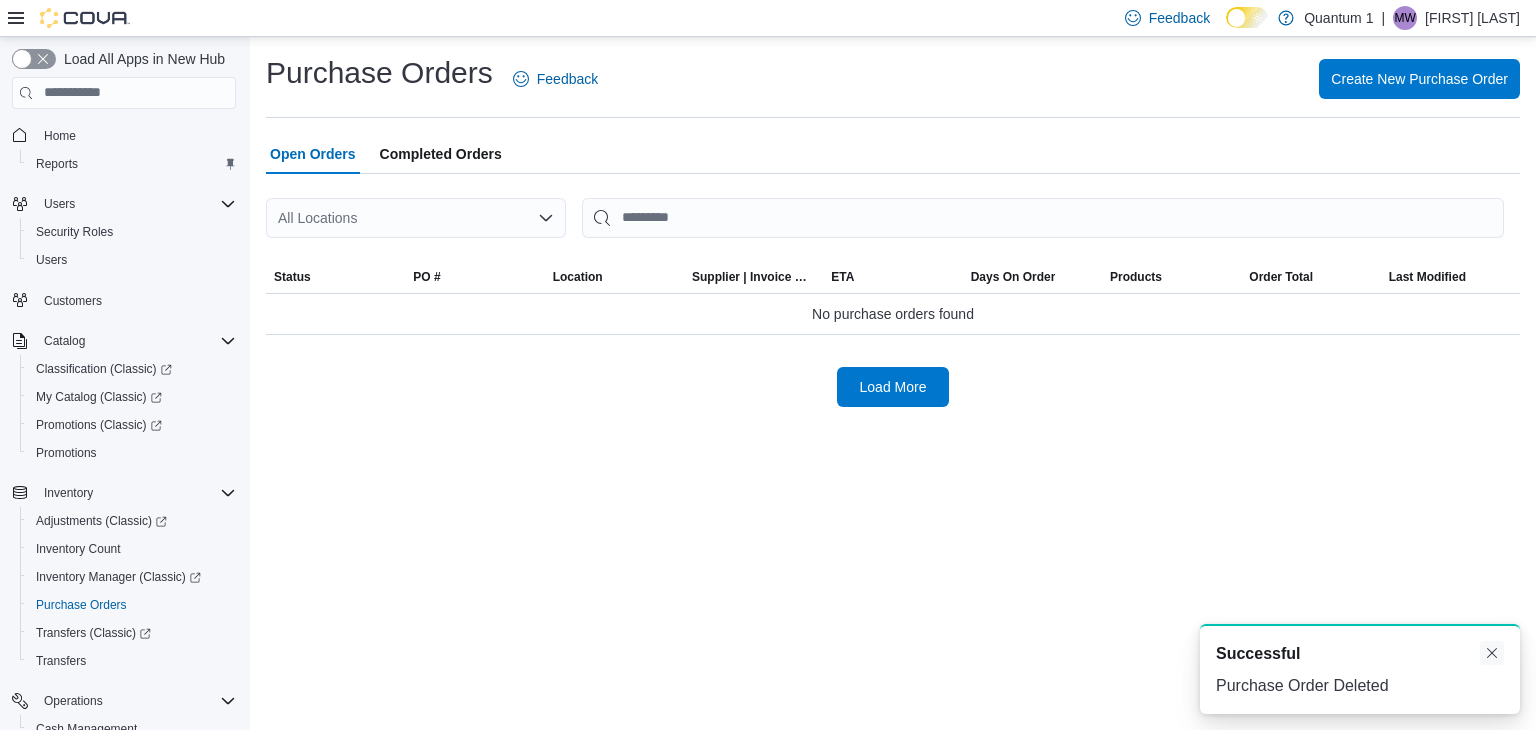 click at bounding box center (1492, 653) 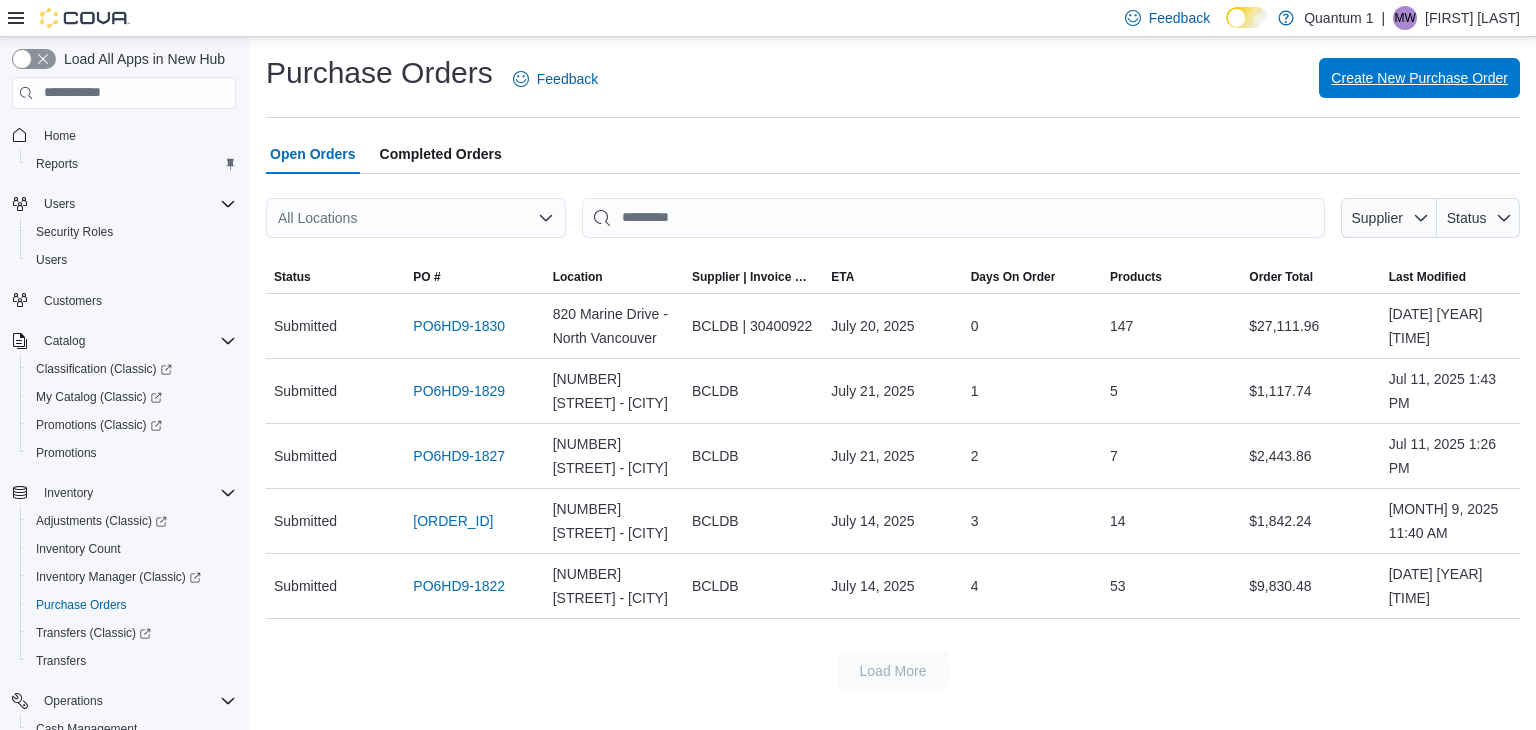 click on "Create New Purchase Order" at bounding box center [1419, 78] 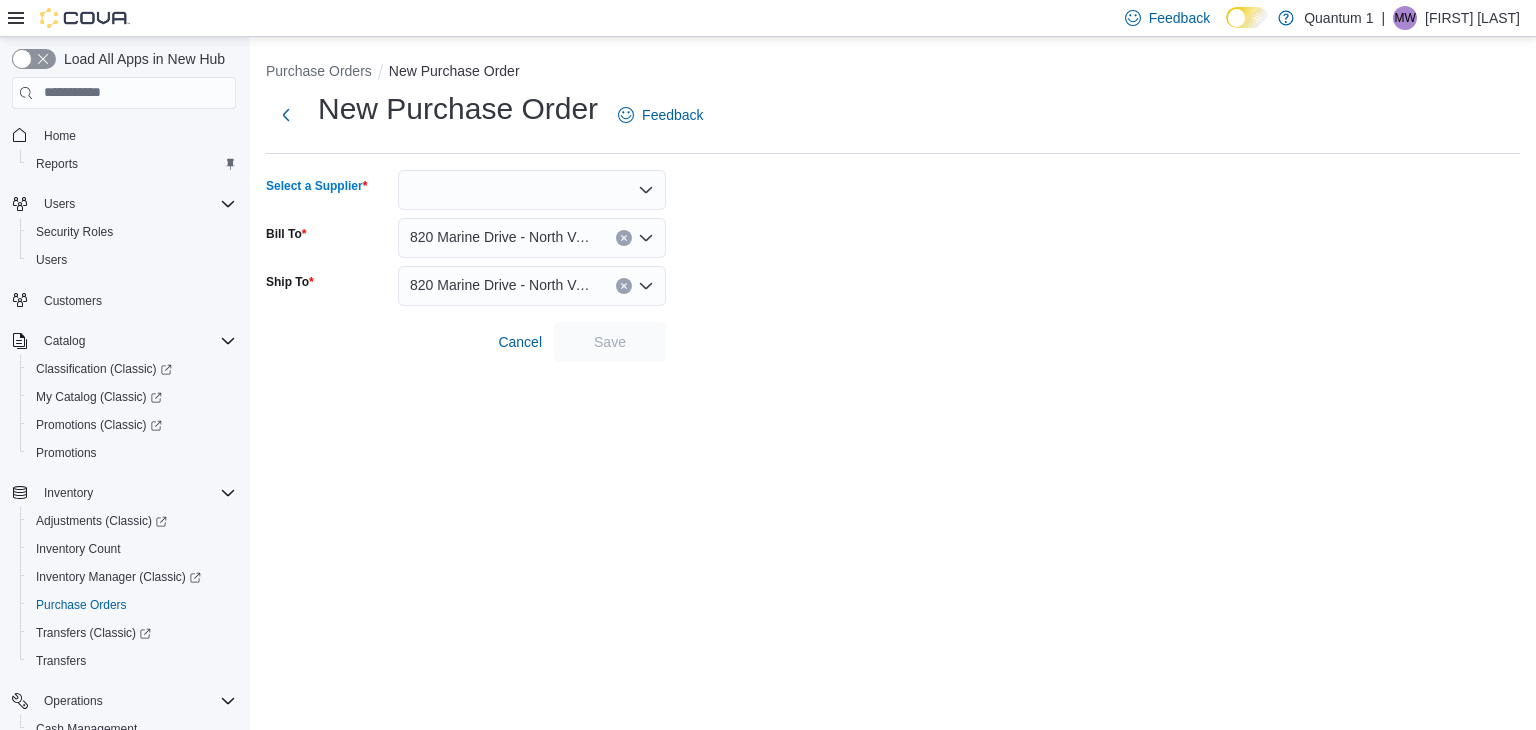 click at bounding box center [532, 190] 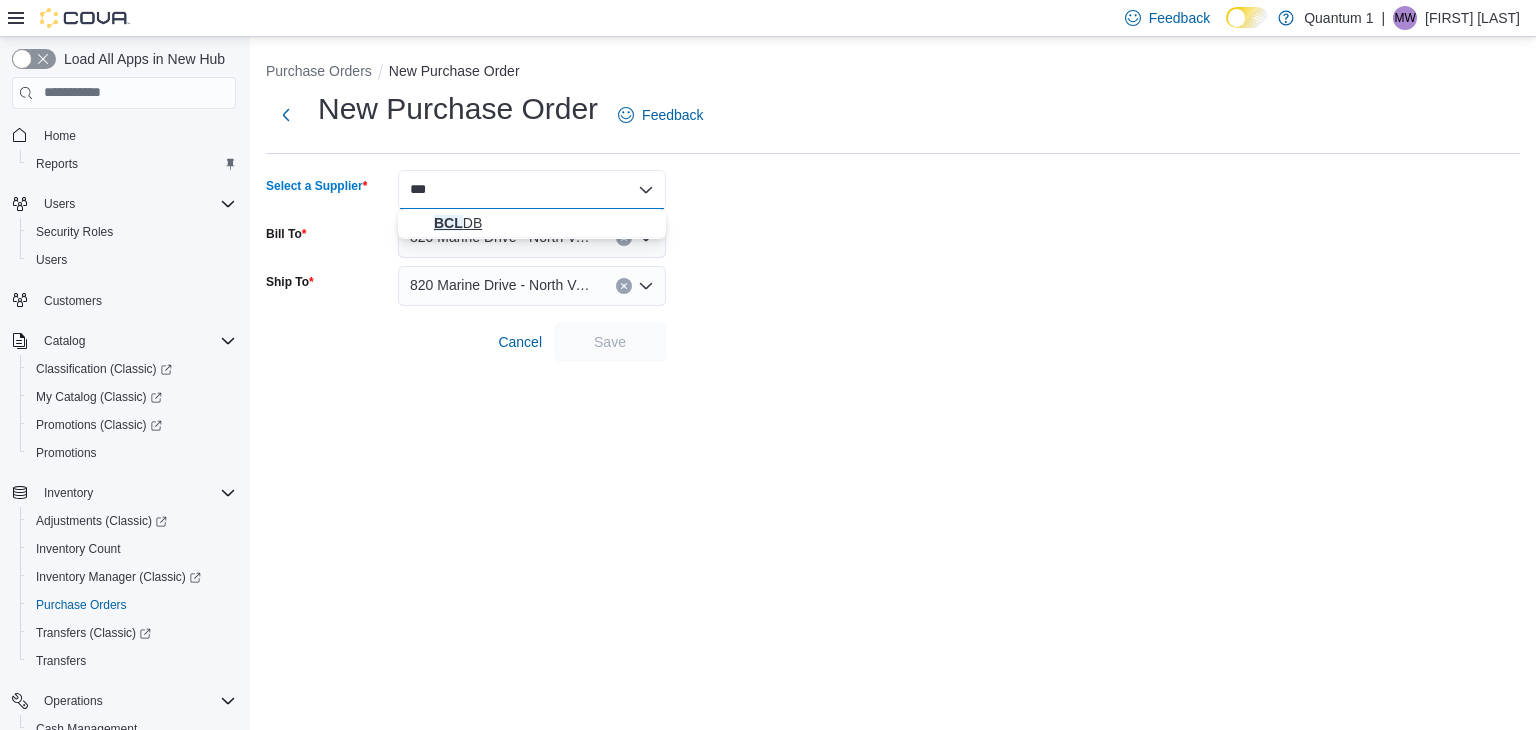 type on "***" 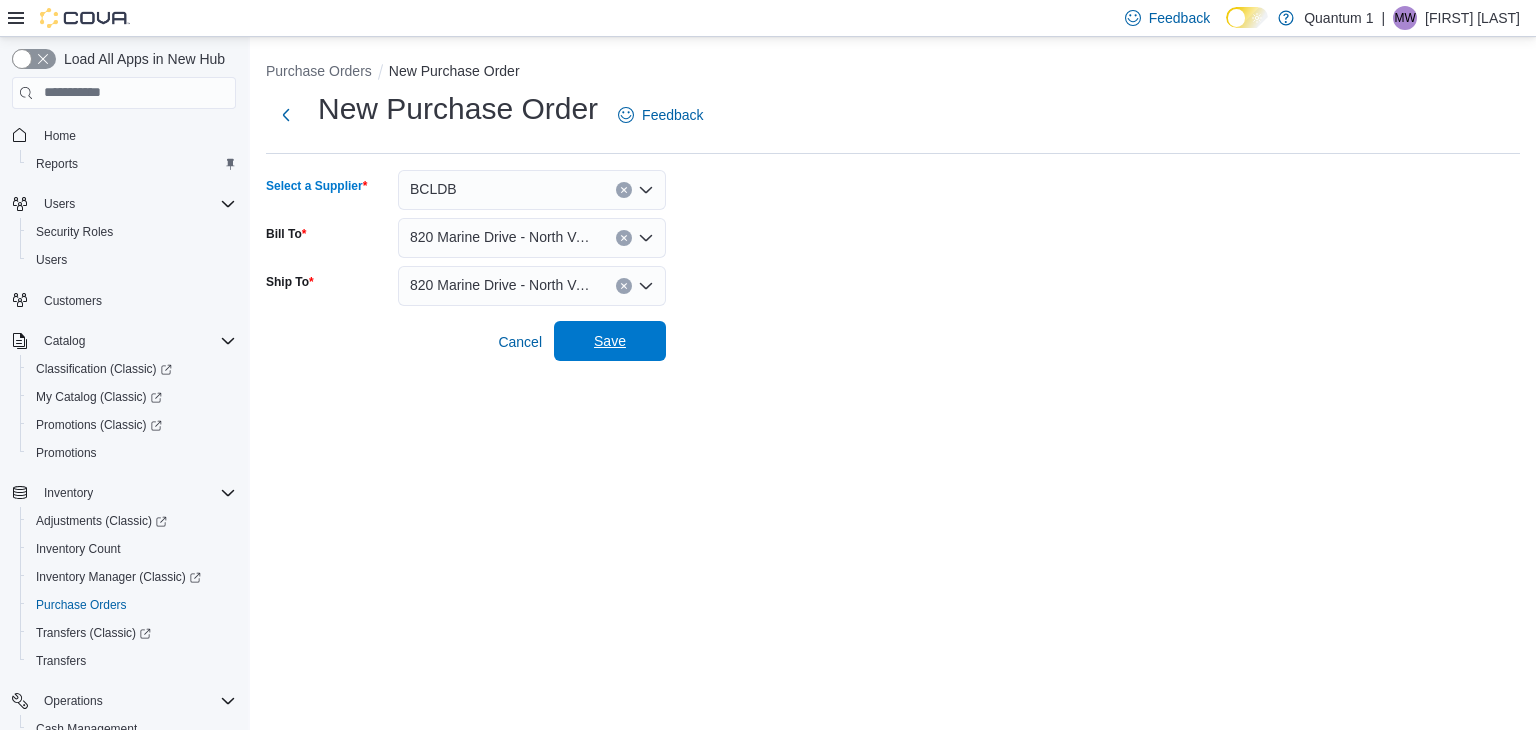 click on "Save" at bounding box center (610, 341) 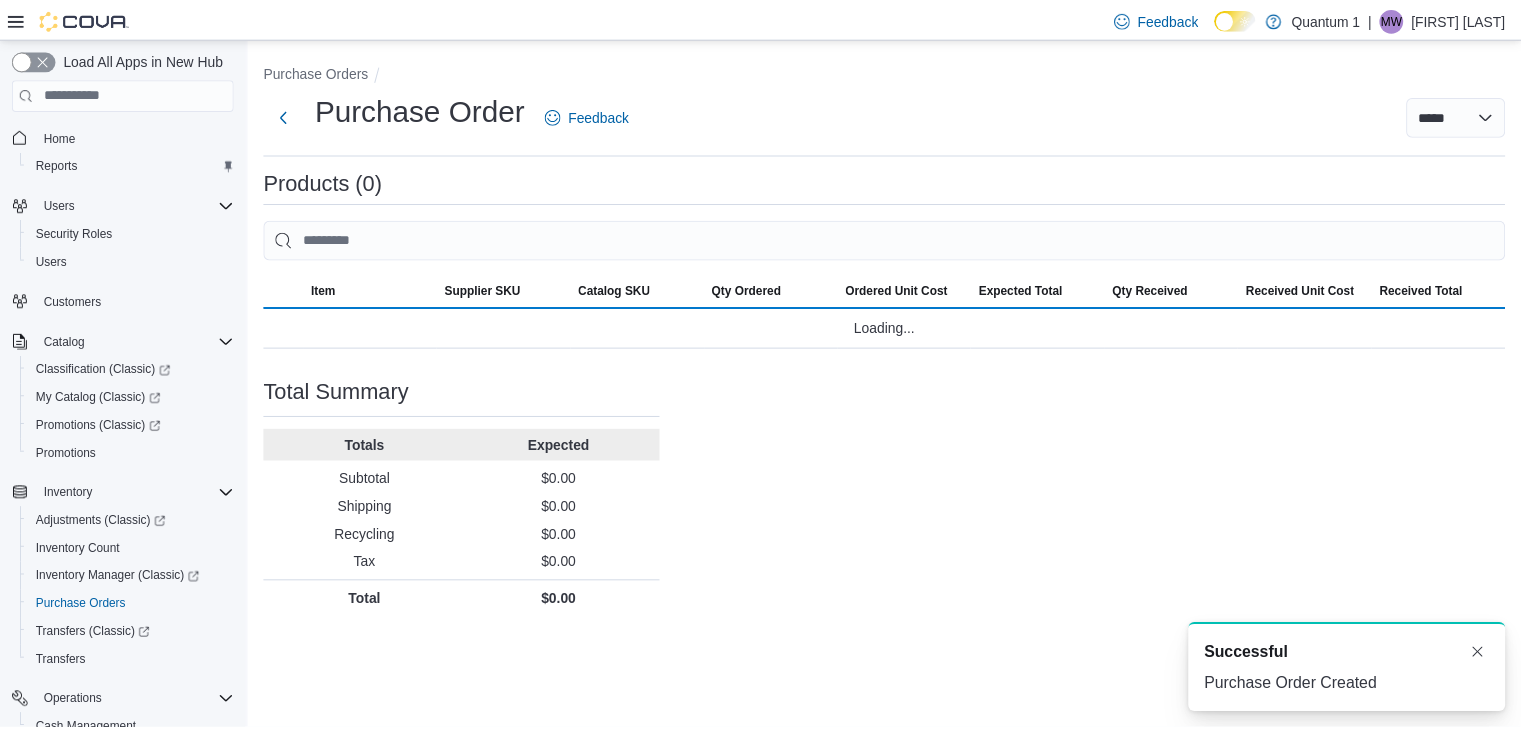 scroll, scrollTop: 0, scrollLeft: 0, axis: both 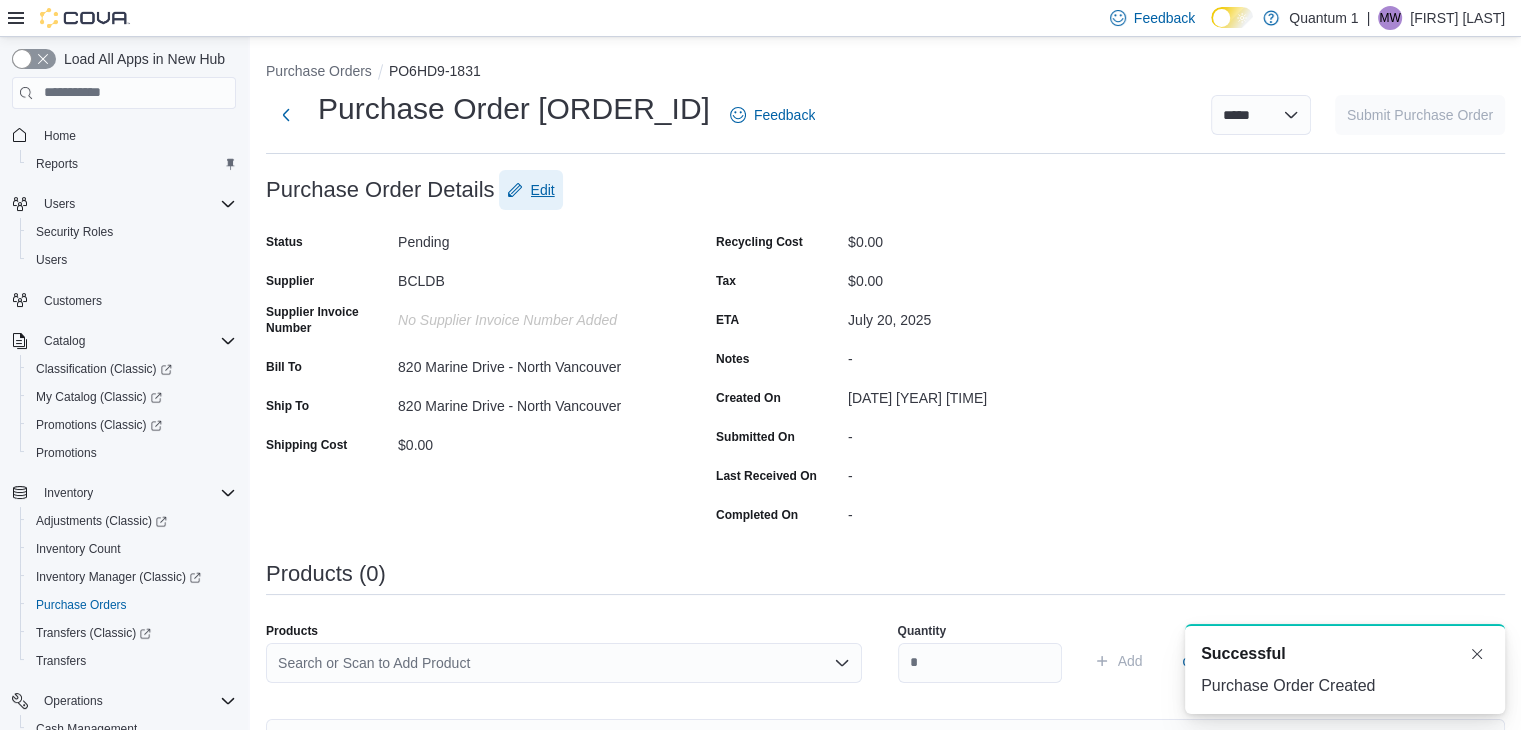 click on "Edit" at bounding box center [543, 190] 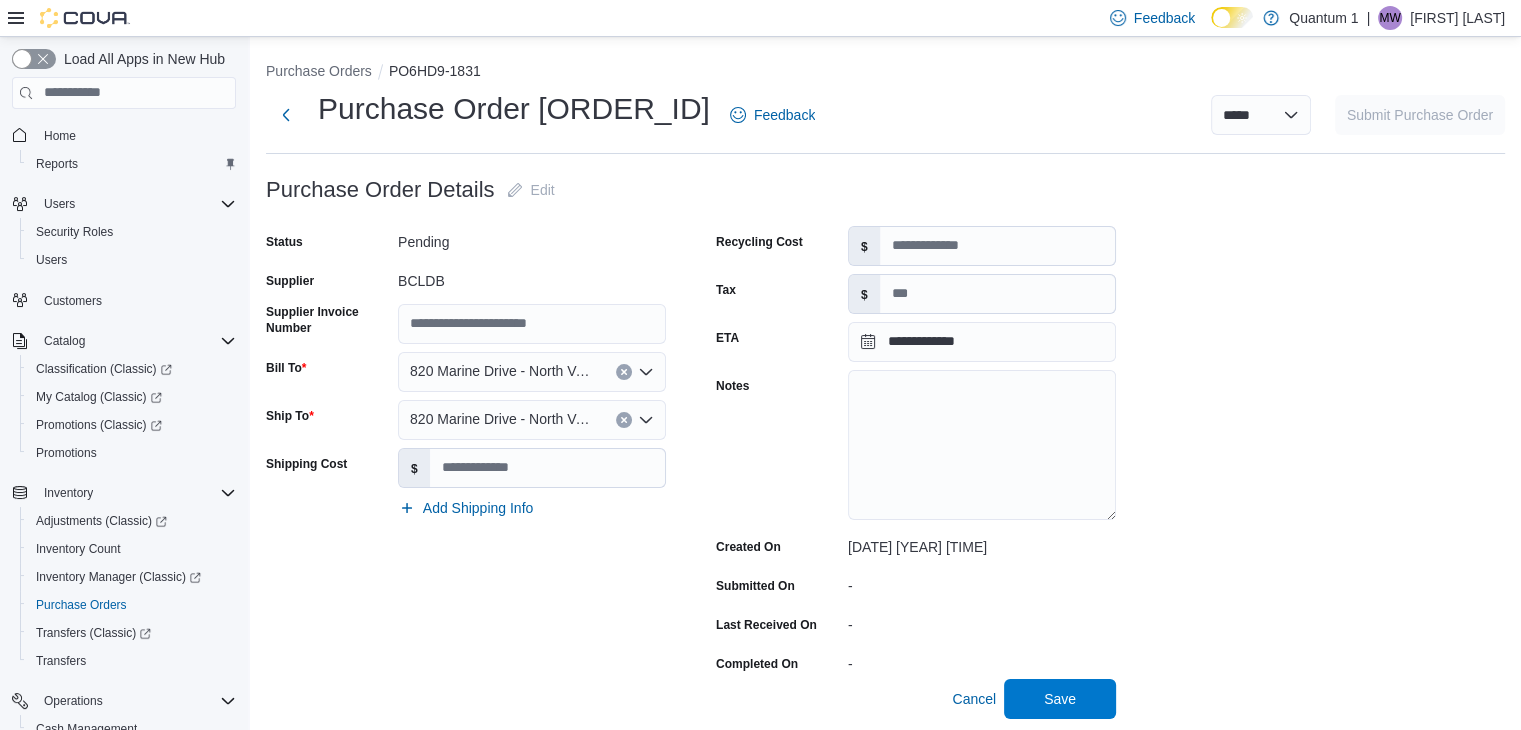 click on "Status Pending Supplier BCLDB Supplier Invoice Number Bill To 820 Marine Drive - North Vancouver Ship To 820 Marine Drive - North Vancouver Shipping Cost $ Add Shipping Info" at bounding box center [466, 452] 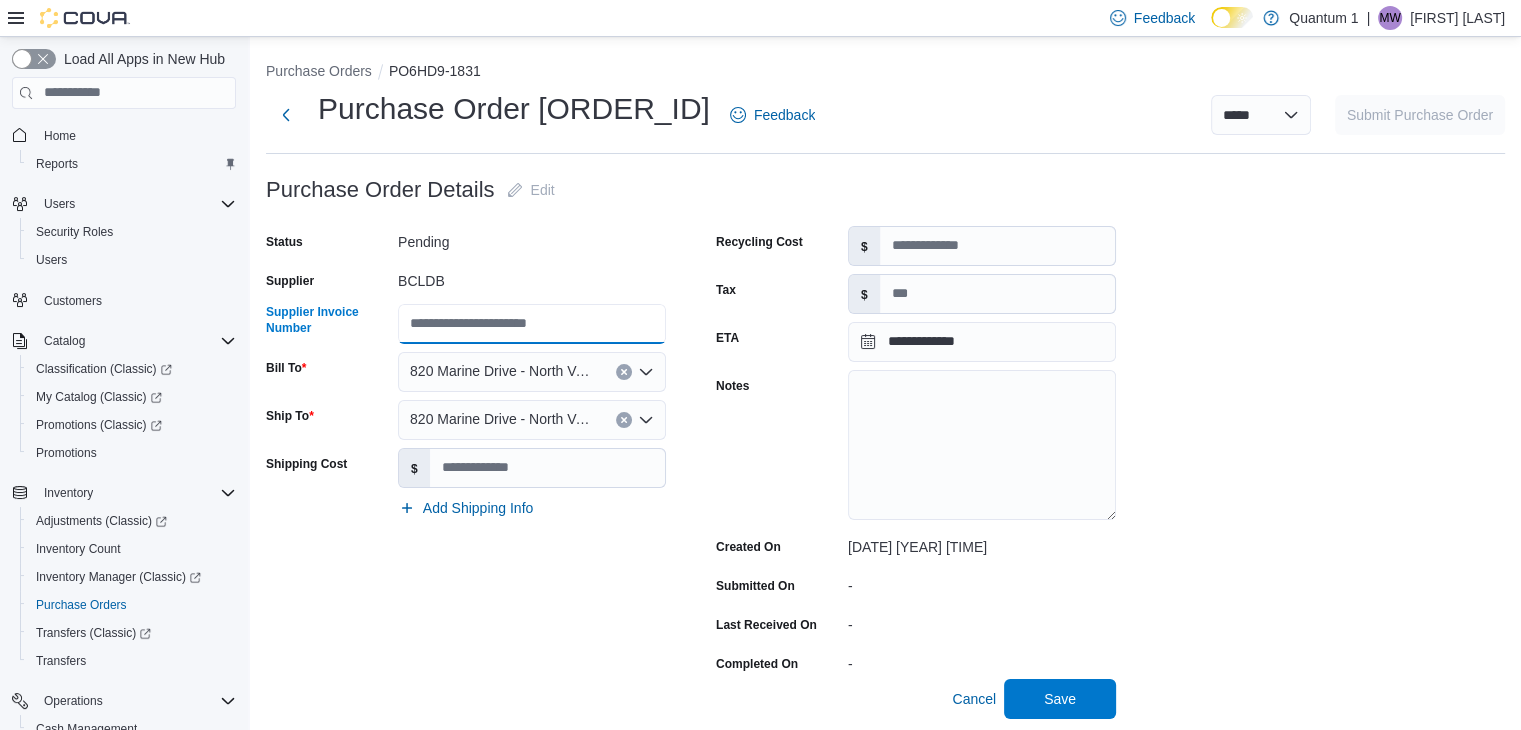 click on "Supplier Invoice Number" at bounding box center [532, 324] 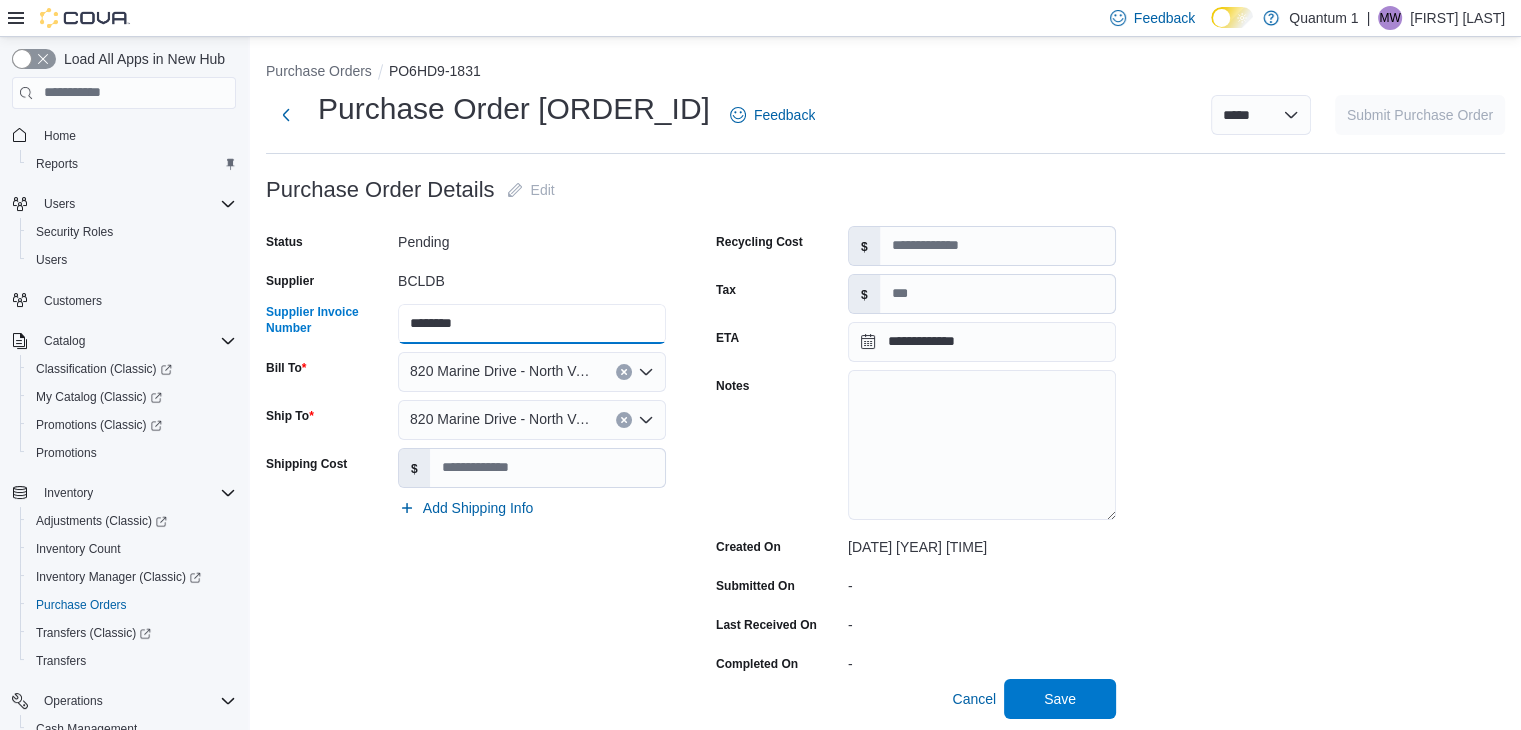 type on "********" 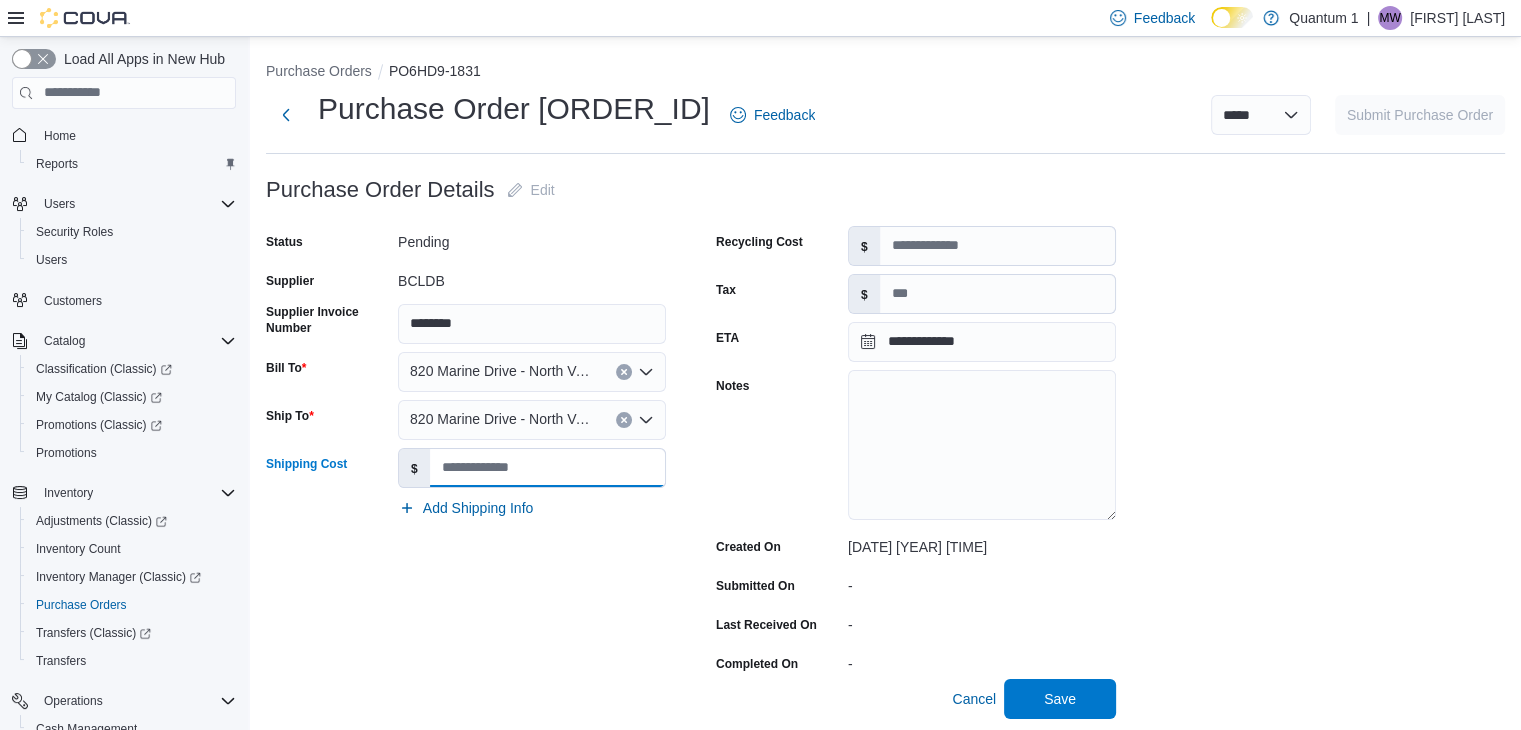 click on "Shipping Cost" at bounding box center (547, 468) 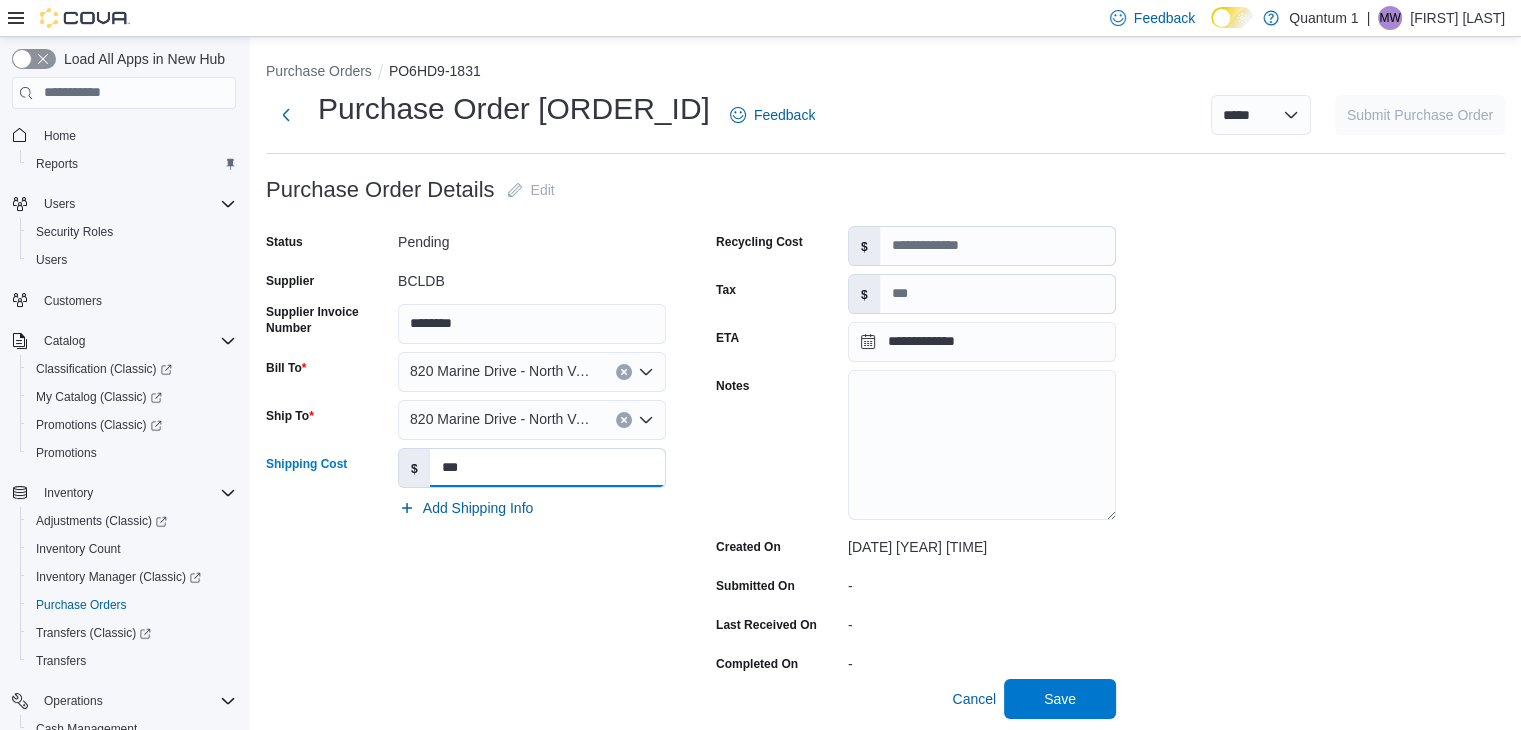 click on "Save" at bounding box center (1060, 699) 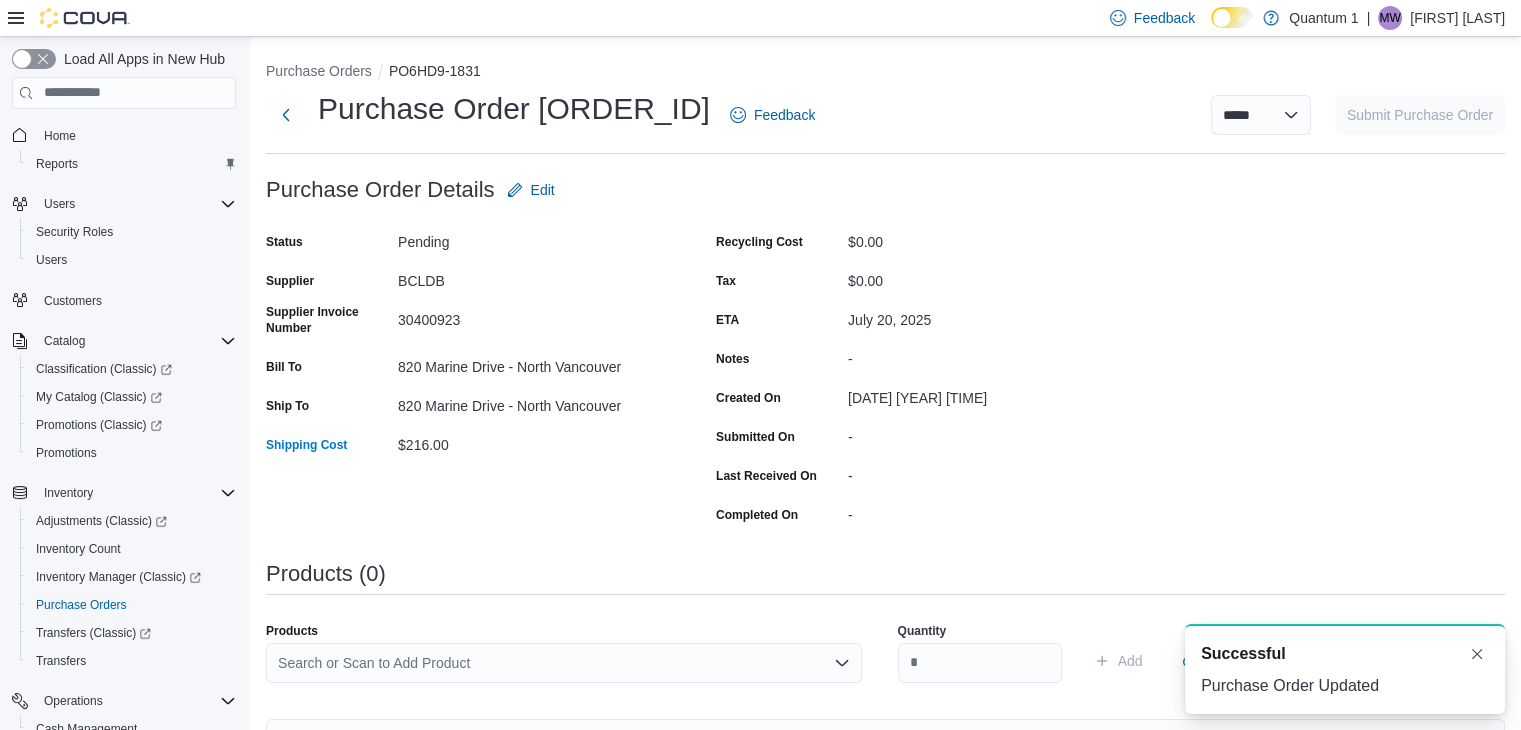 scroll, scrollTop: 0, scrollLeft: 0, axis: both 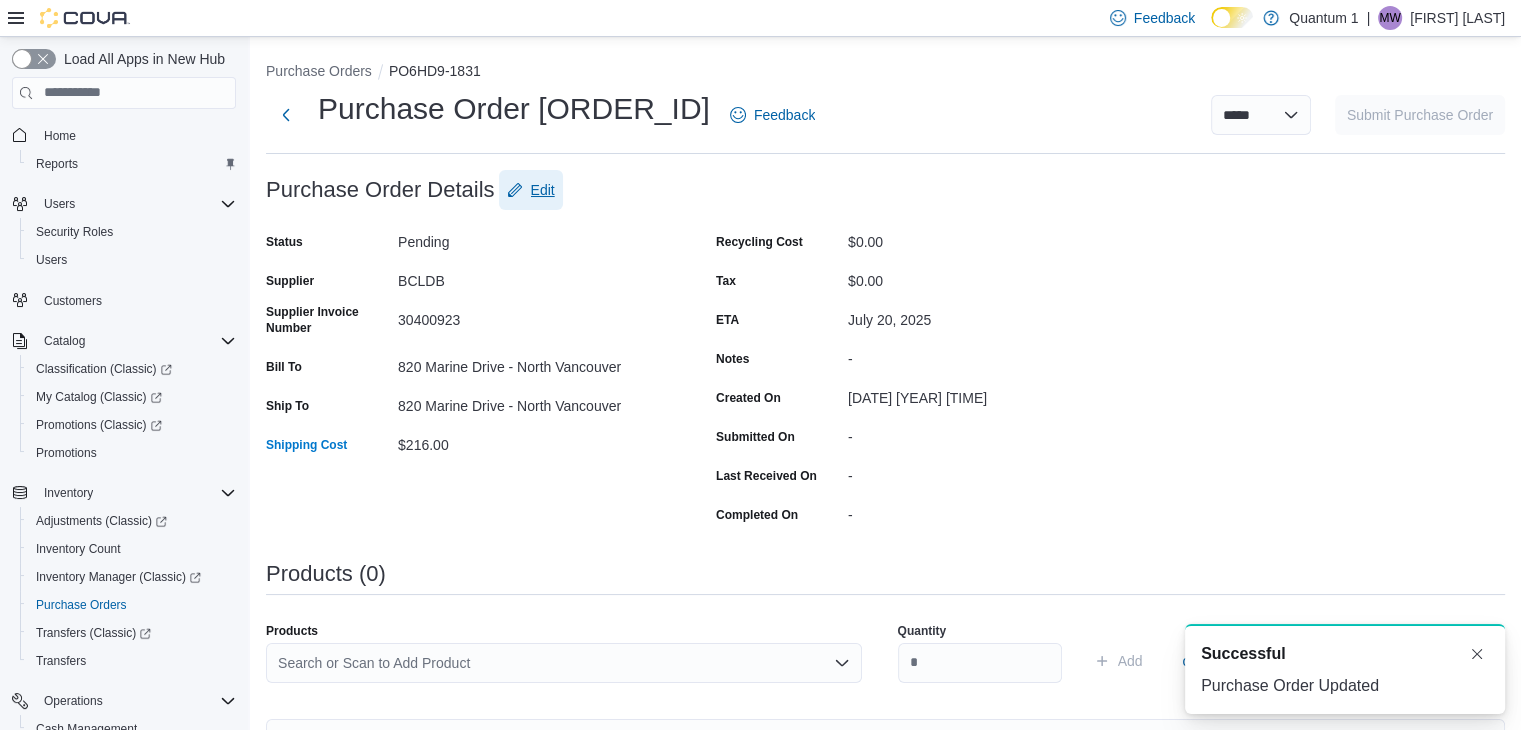 click 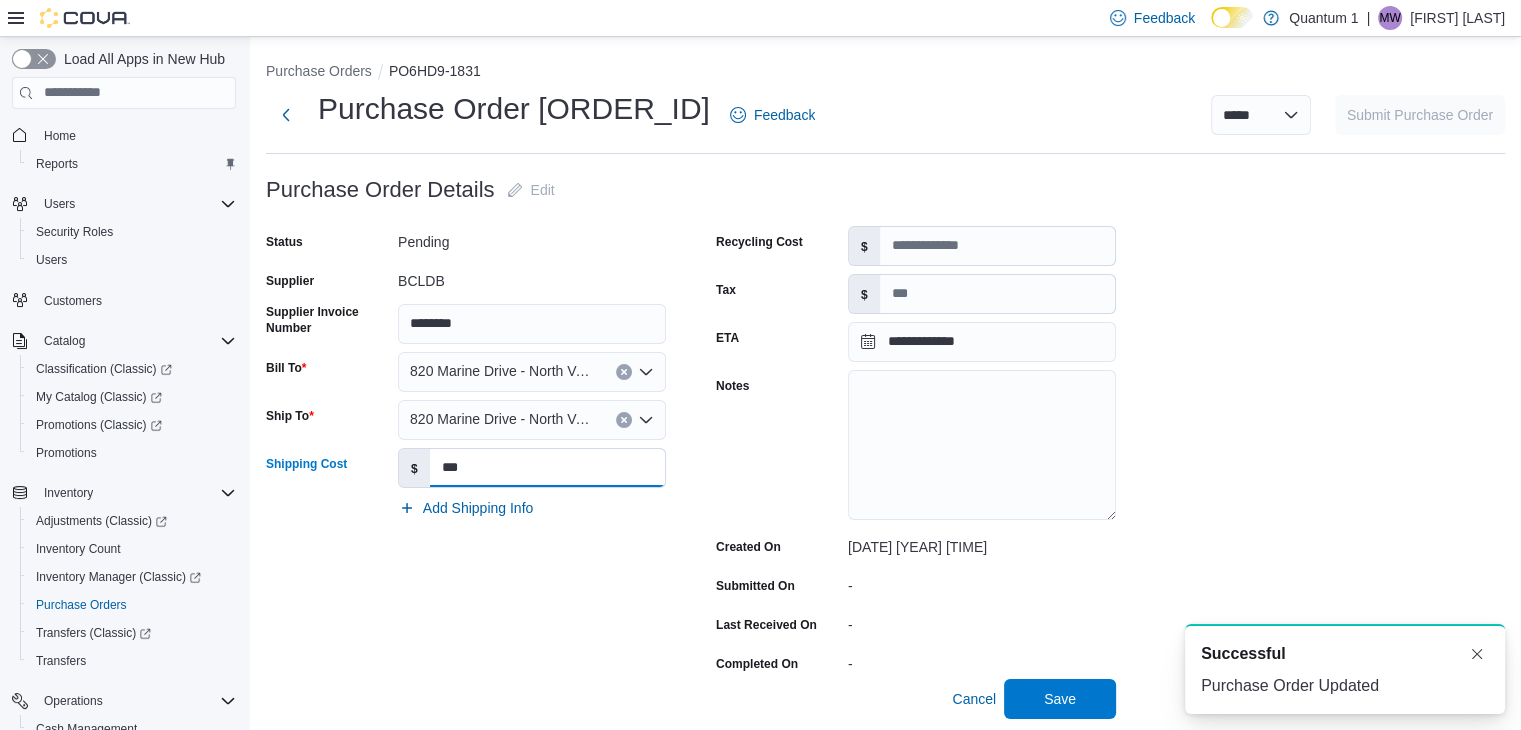 click on "***" at bounding box center (547, 468) 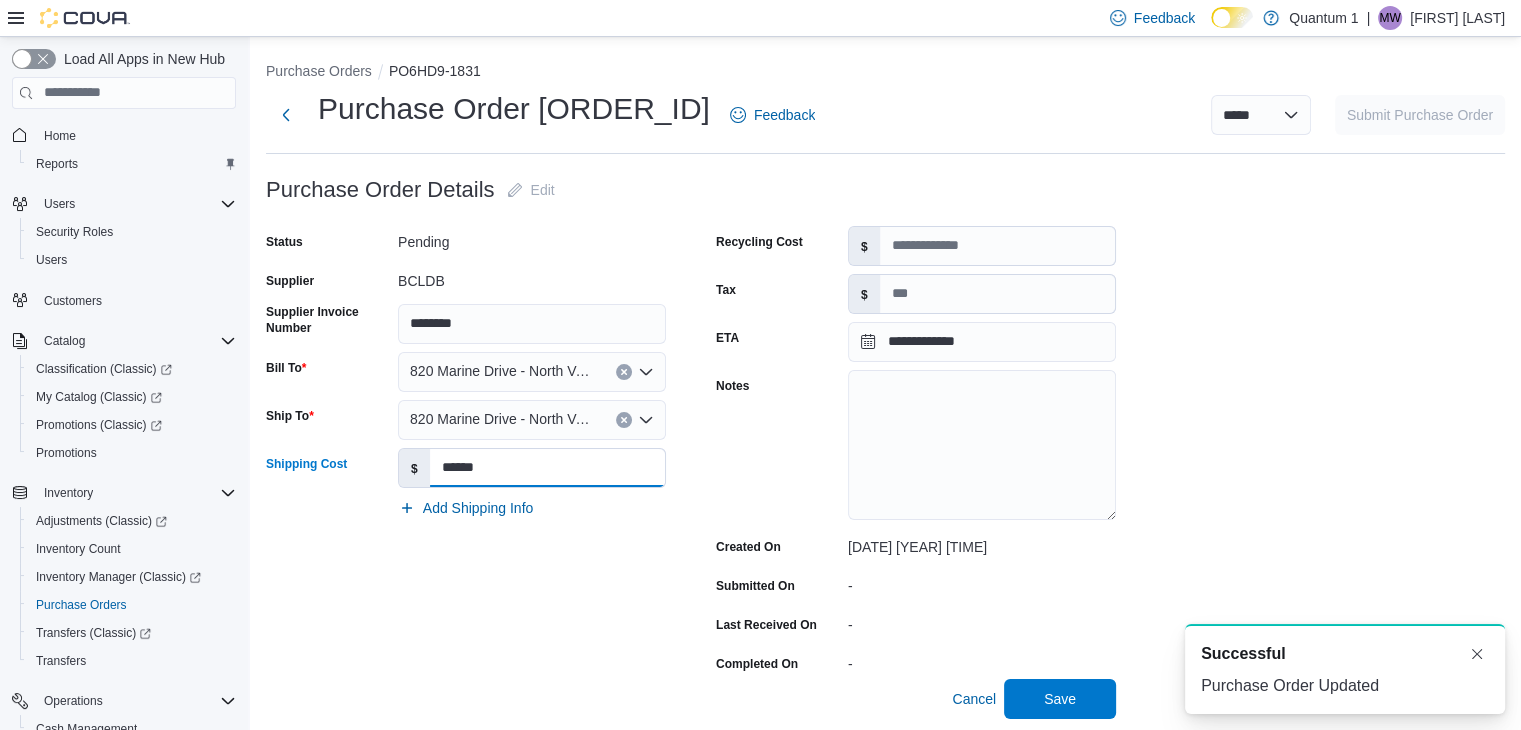 type on "******" 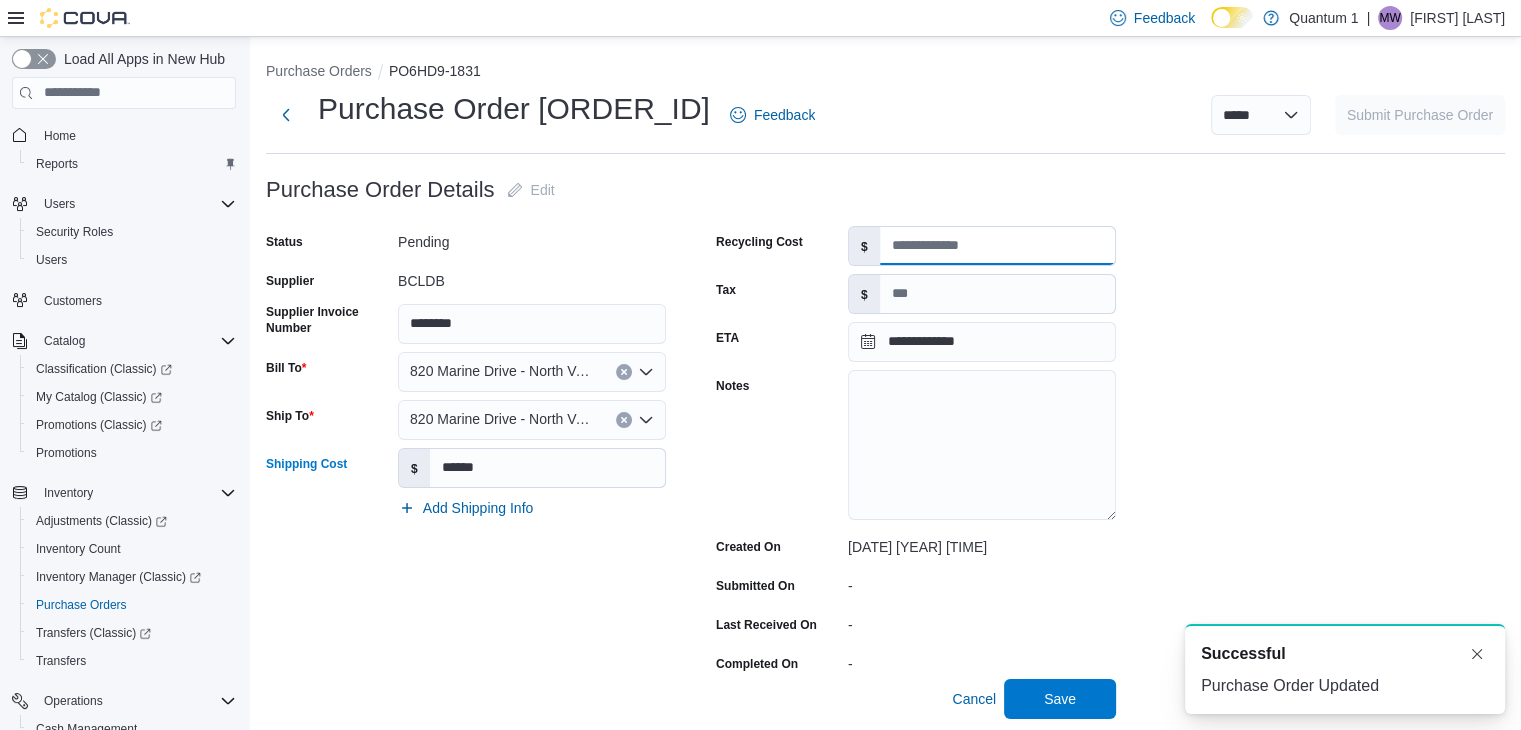 click on "Recycling Cost" at bounding box center (997, 246) 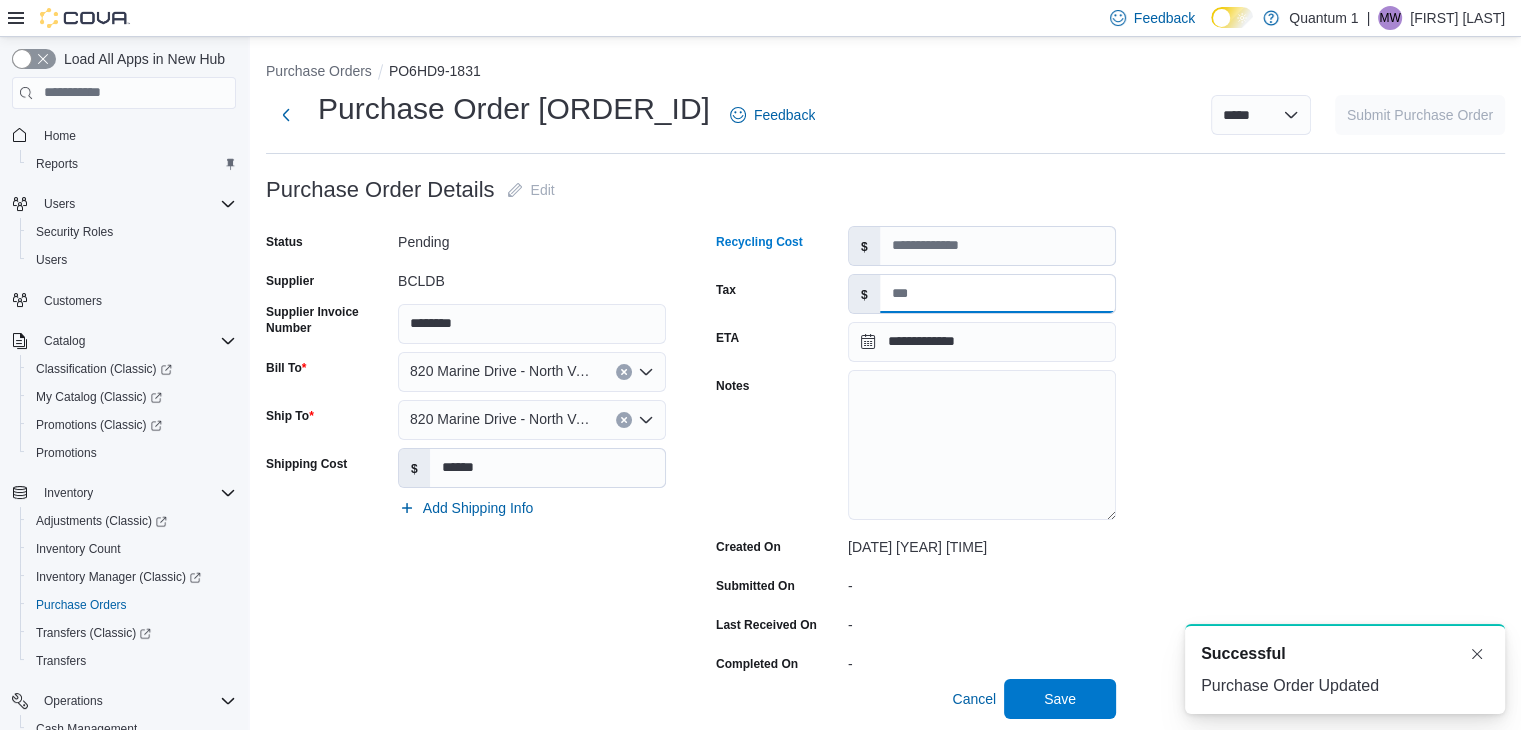 click on "Tax" at bounding box center (997, 294) 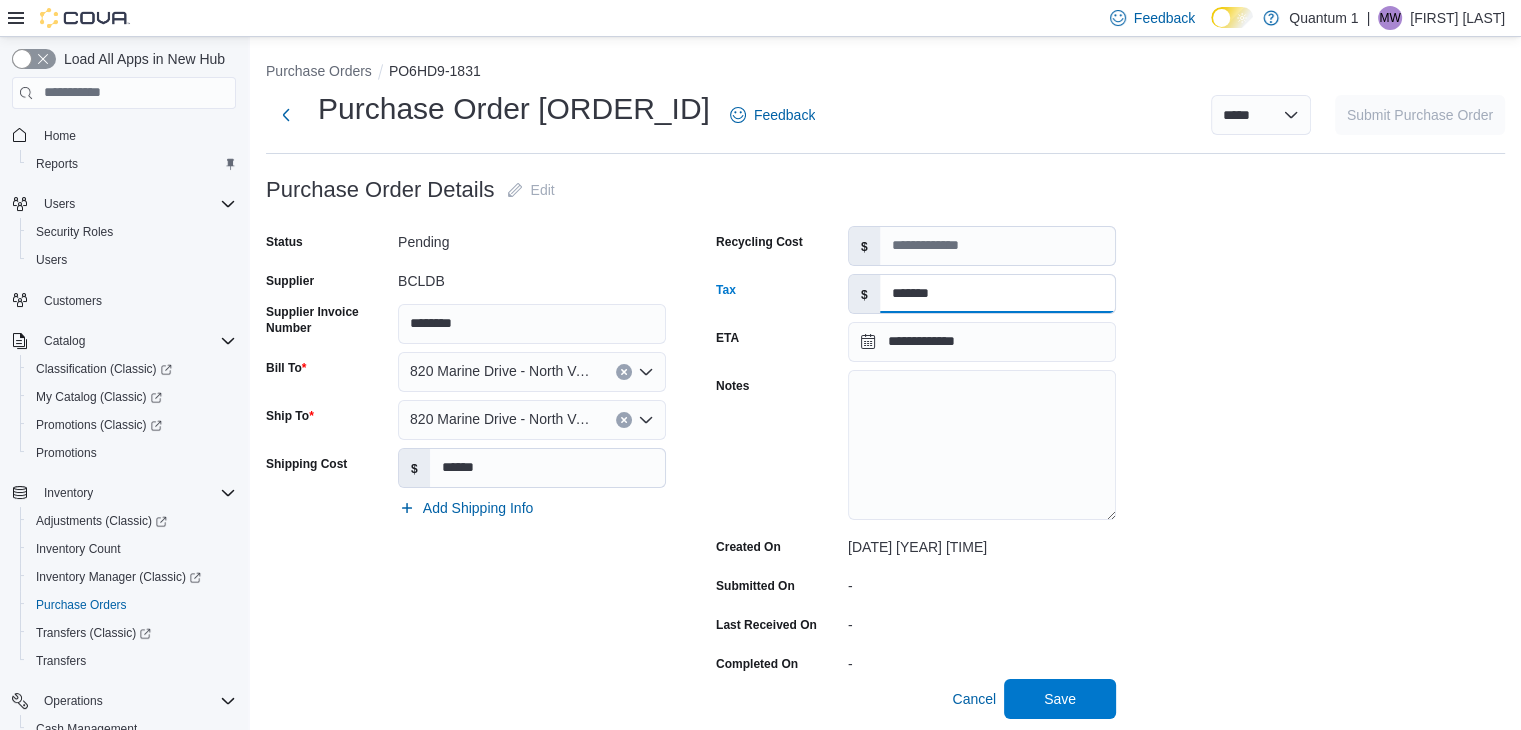 type on "*******" 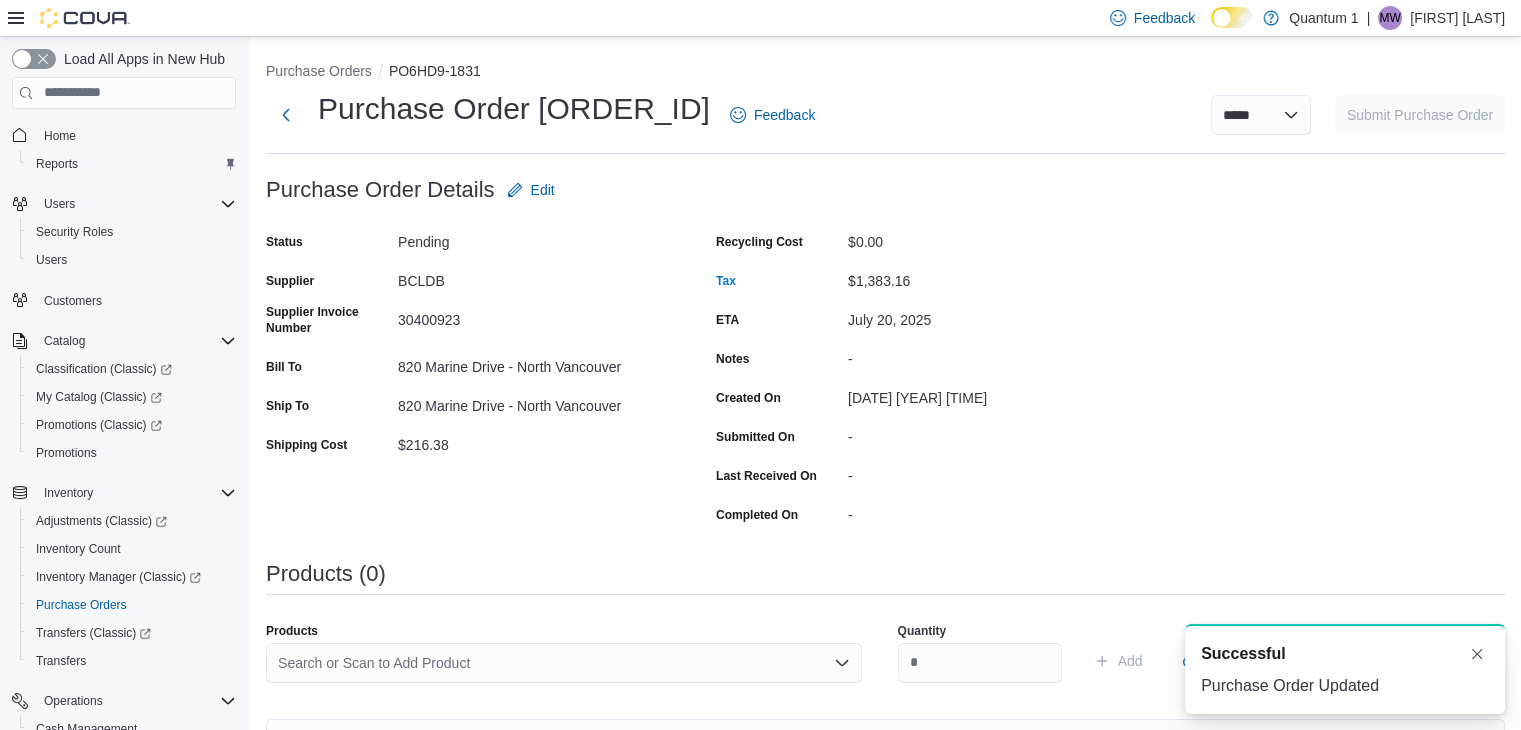 scroll, scrollTop: 0, scrollLeft: 0, axis: both 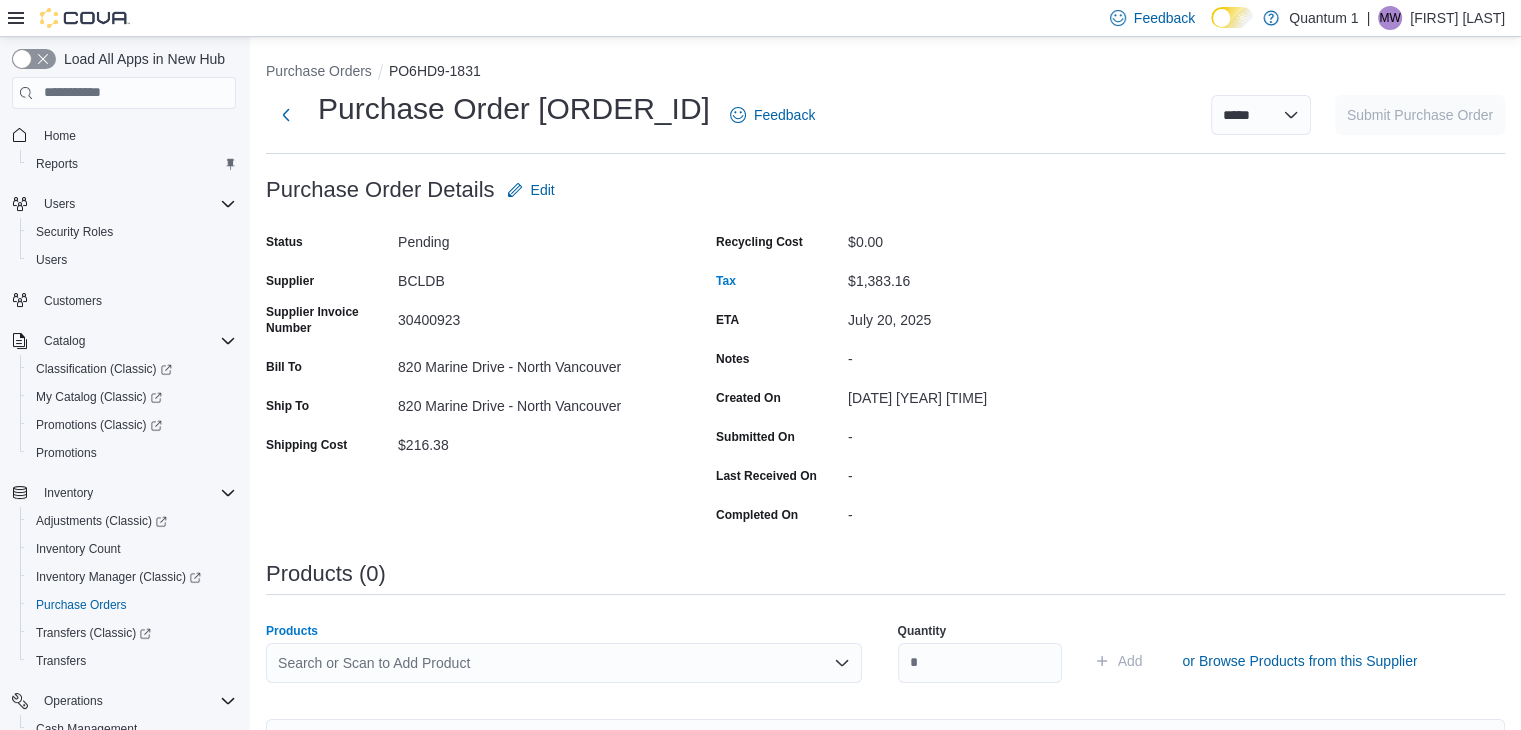 click on "Search or Scan to Add Product" at bounding box center [564, 663] 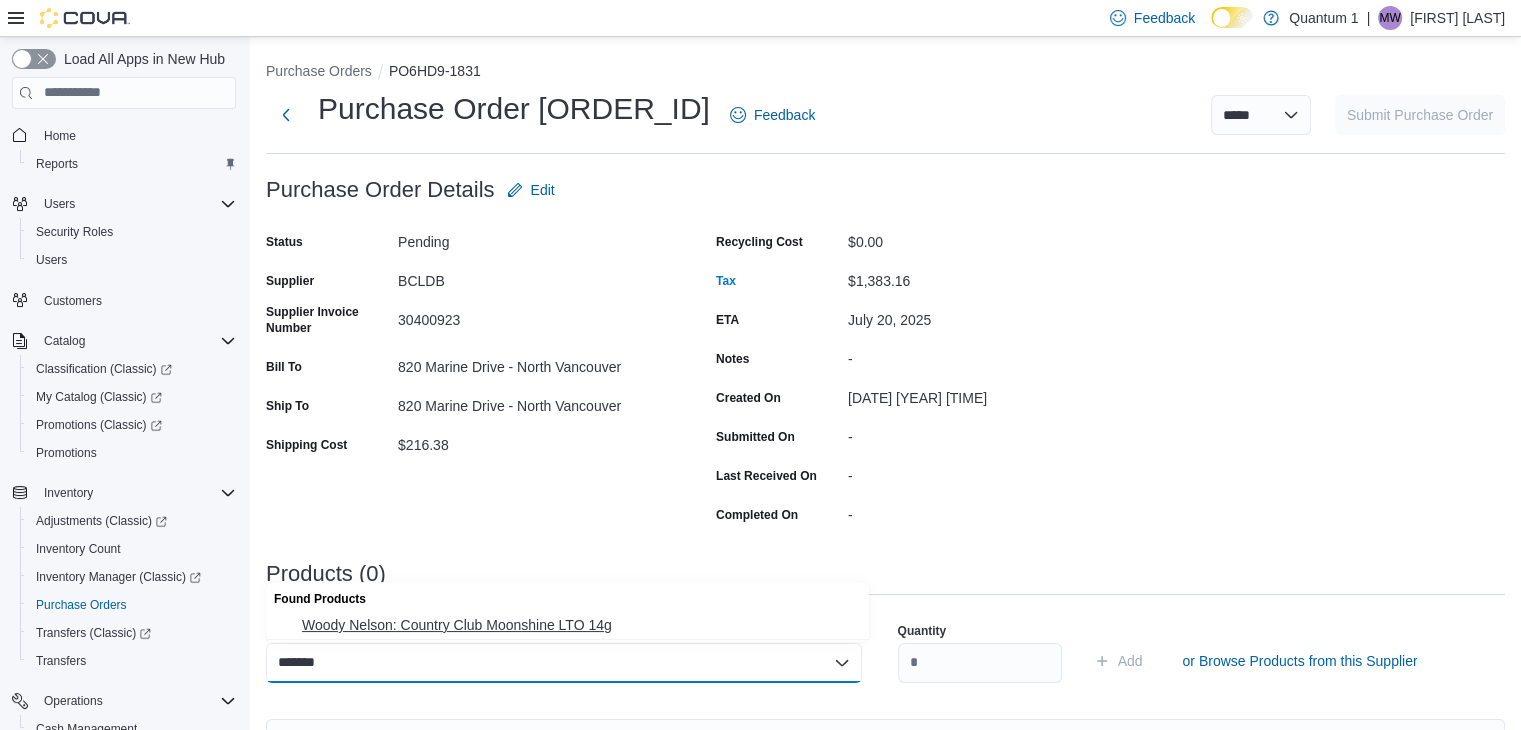 type on "*******" 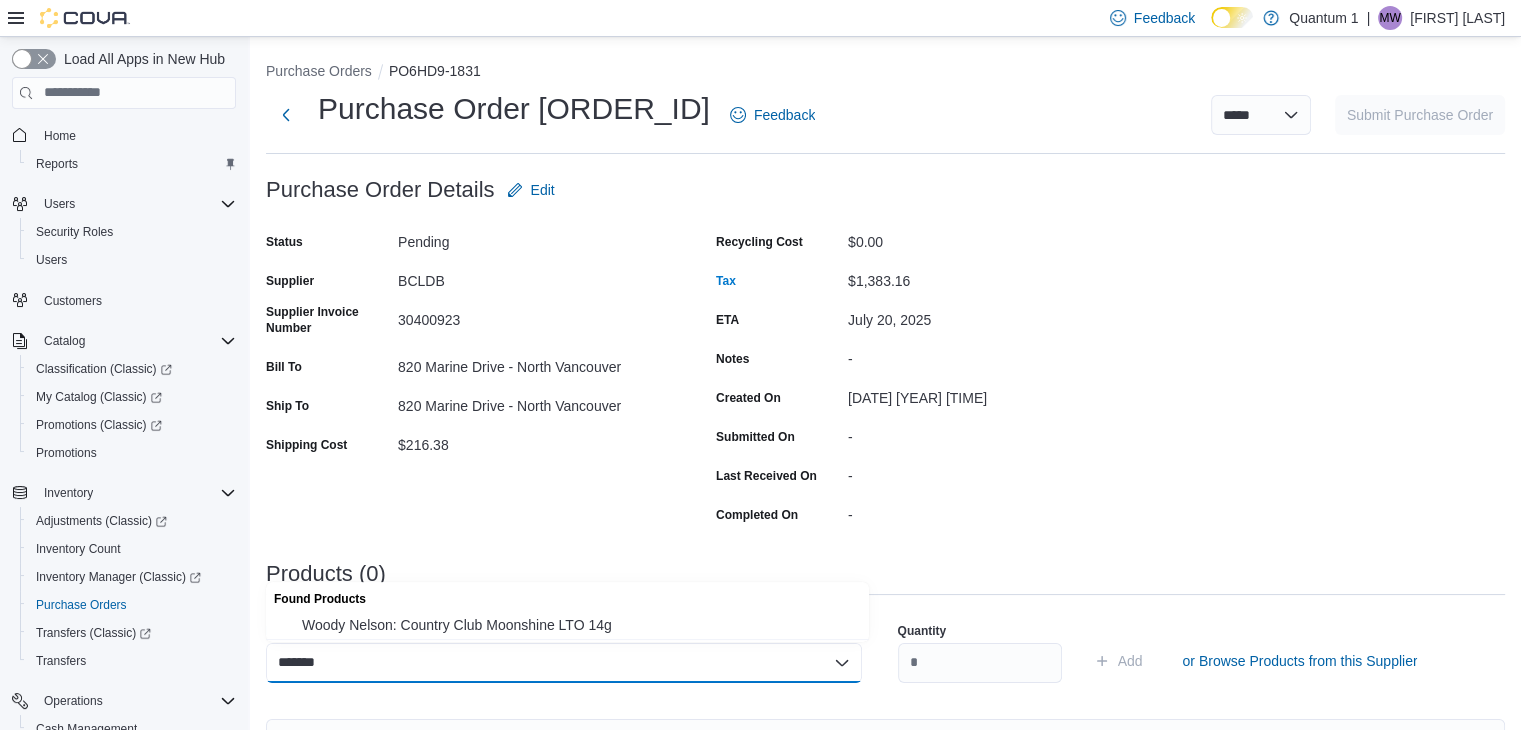 type 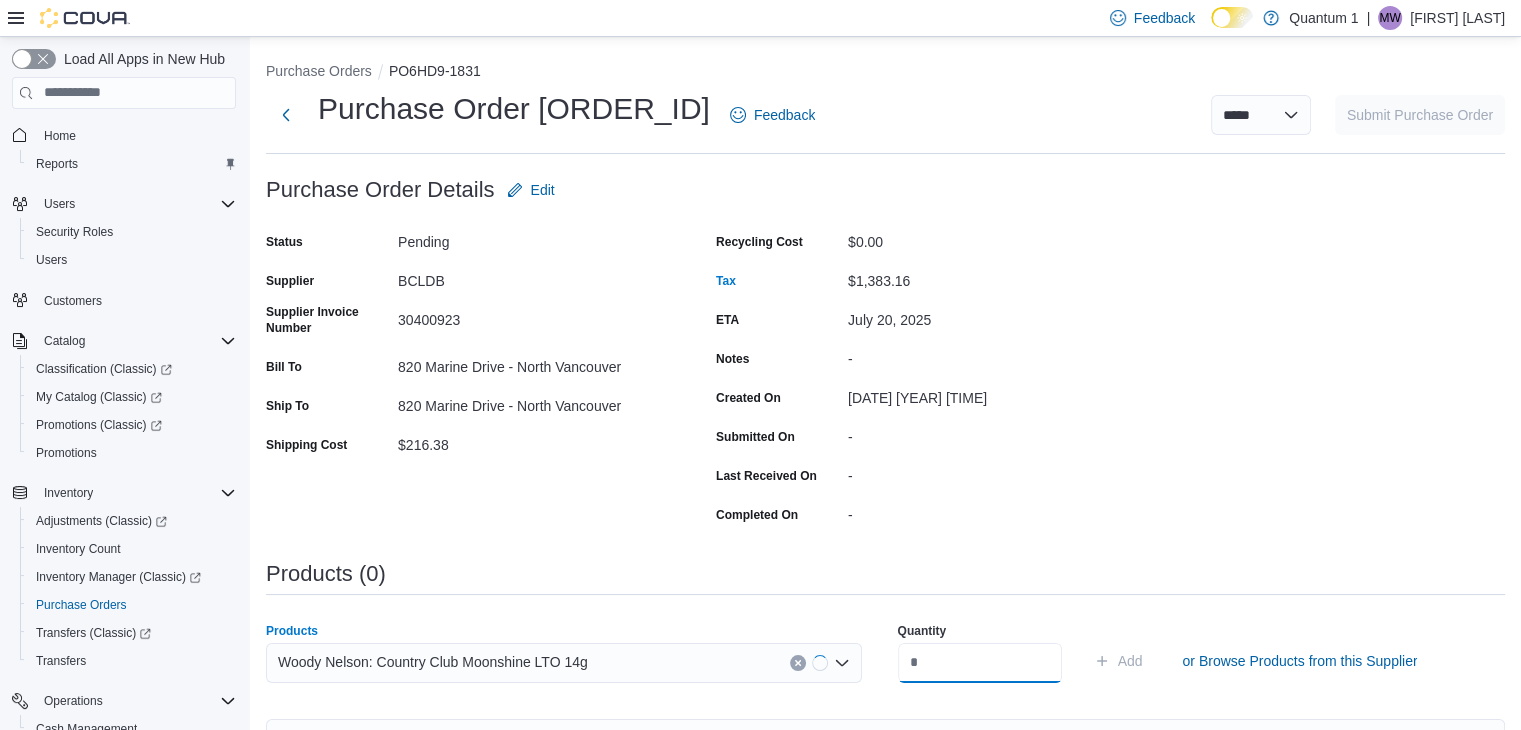 click at bounding box center [980, 663] 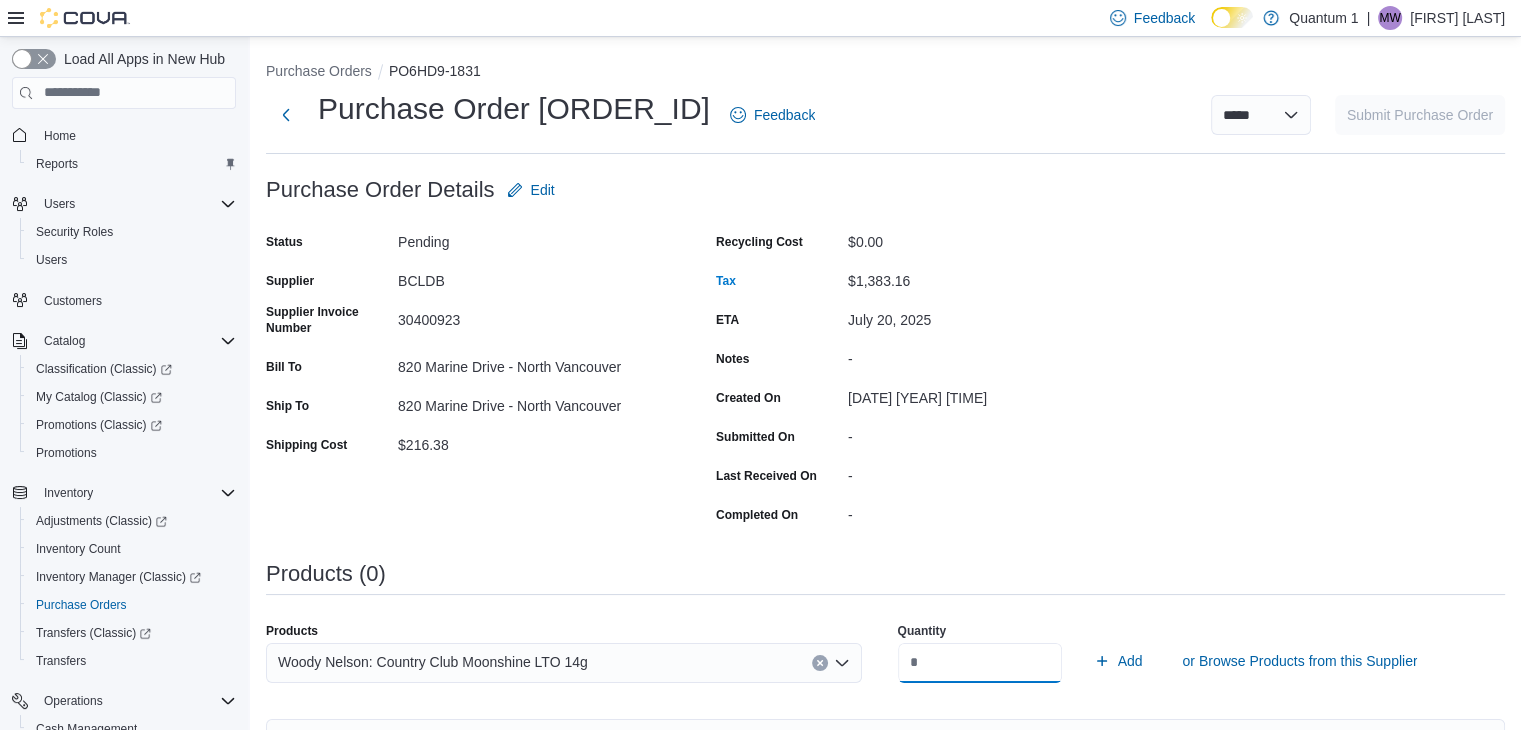 type on "*" 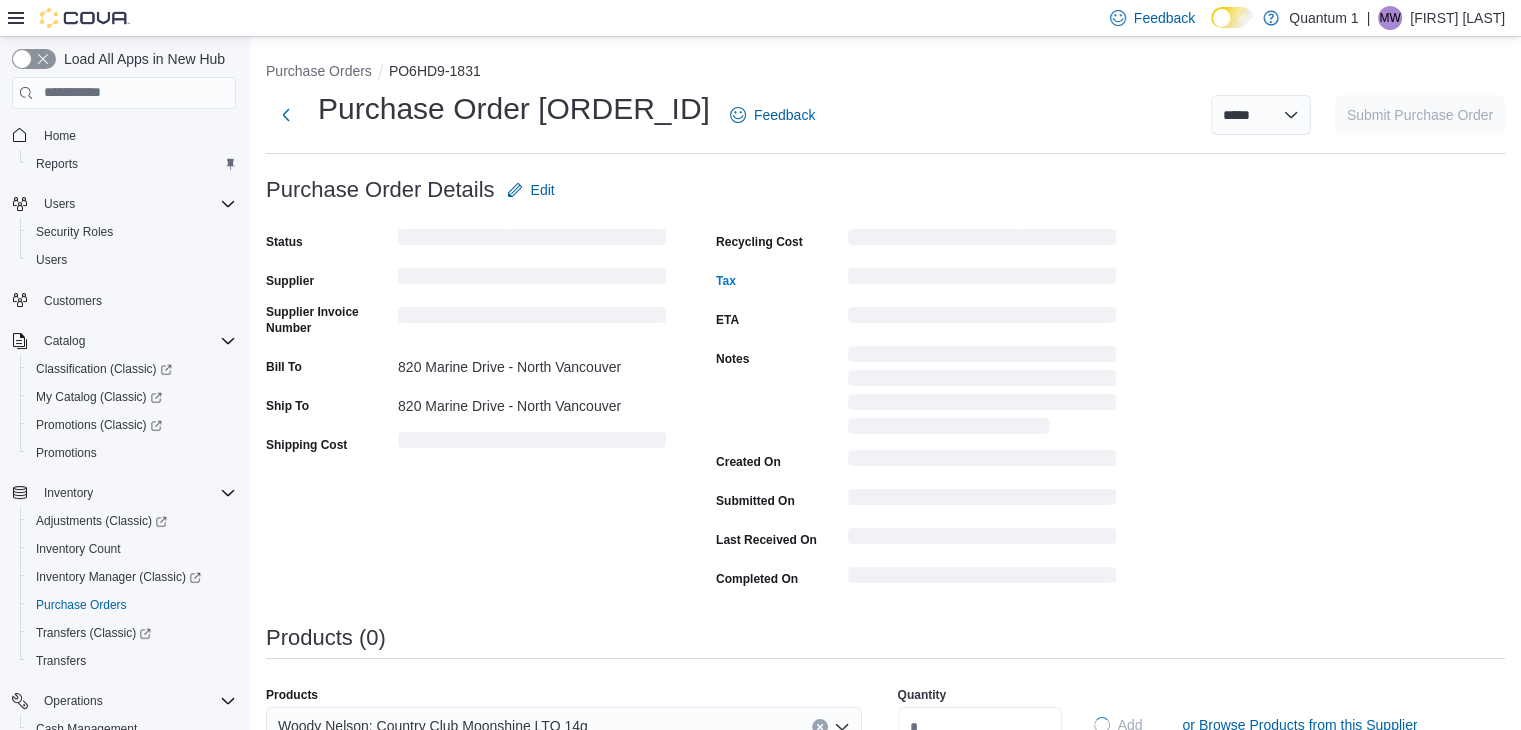 type 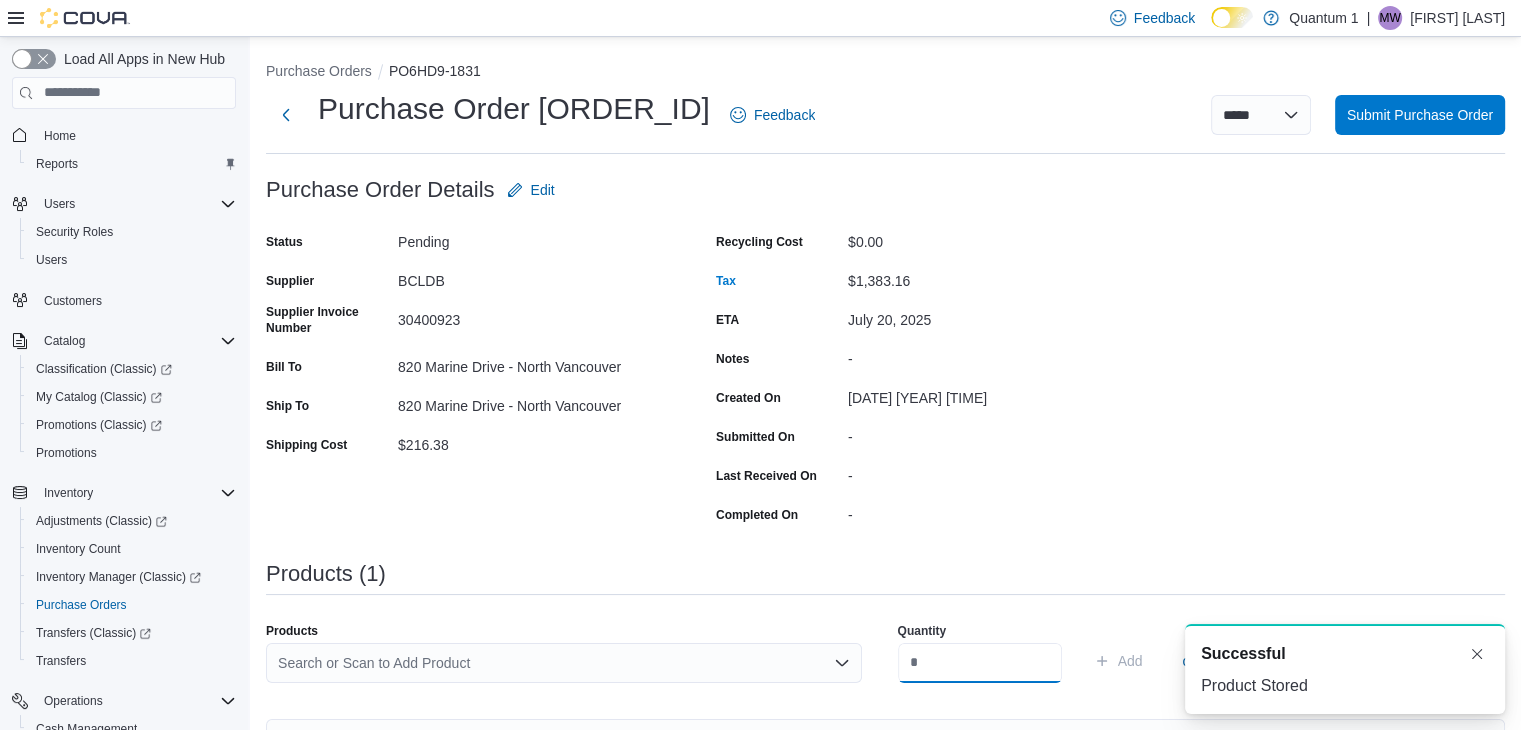 scroll, scrollTop: 0, scrollLeft: 0, axis: both 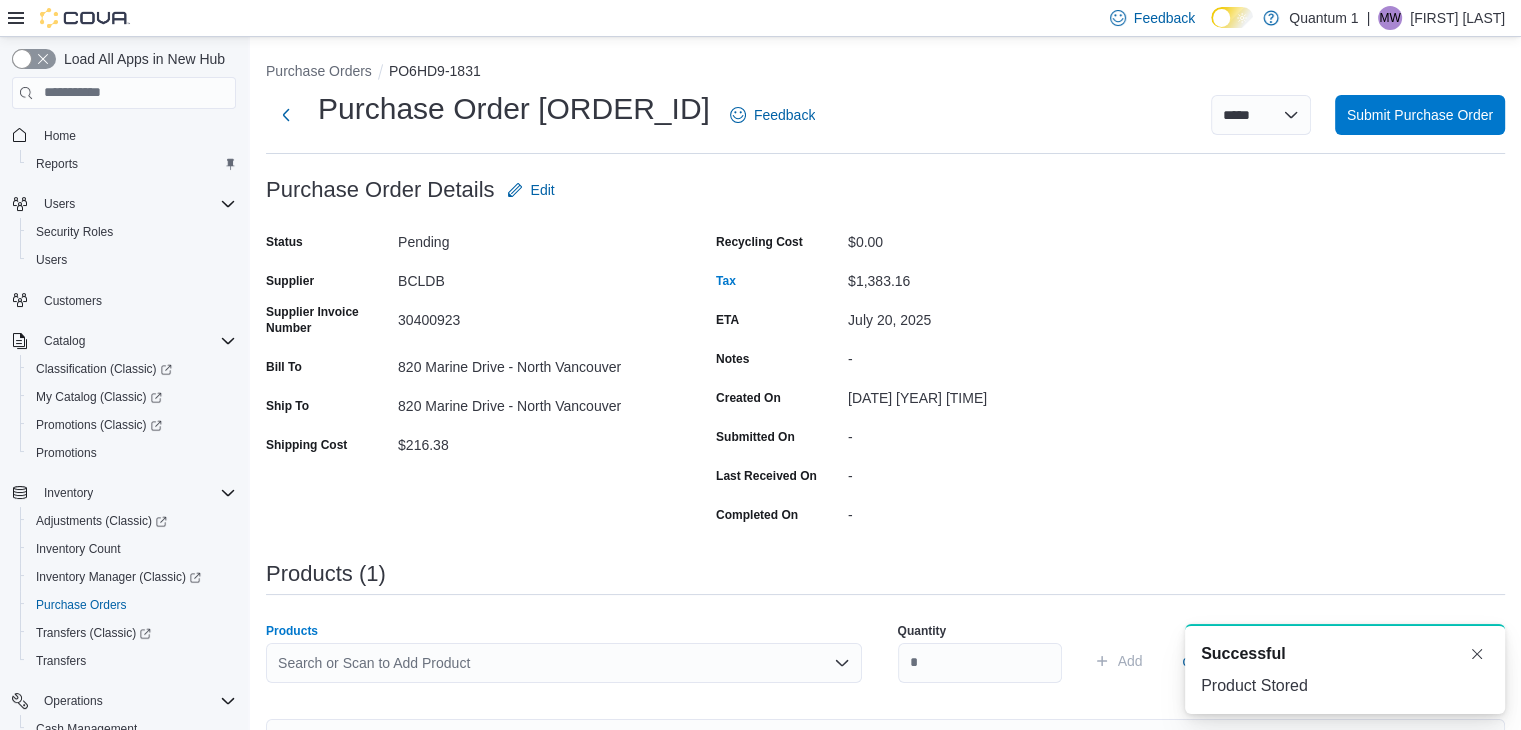 click on "Search or Scan to Add Product" at bounding box center [564, 663] 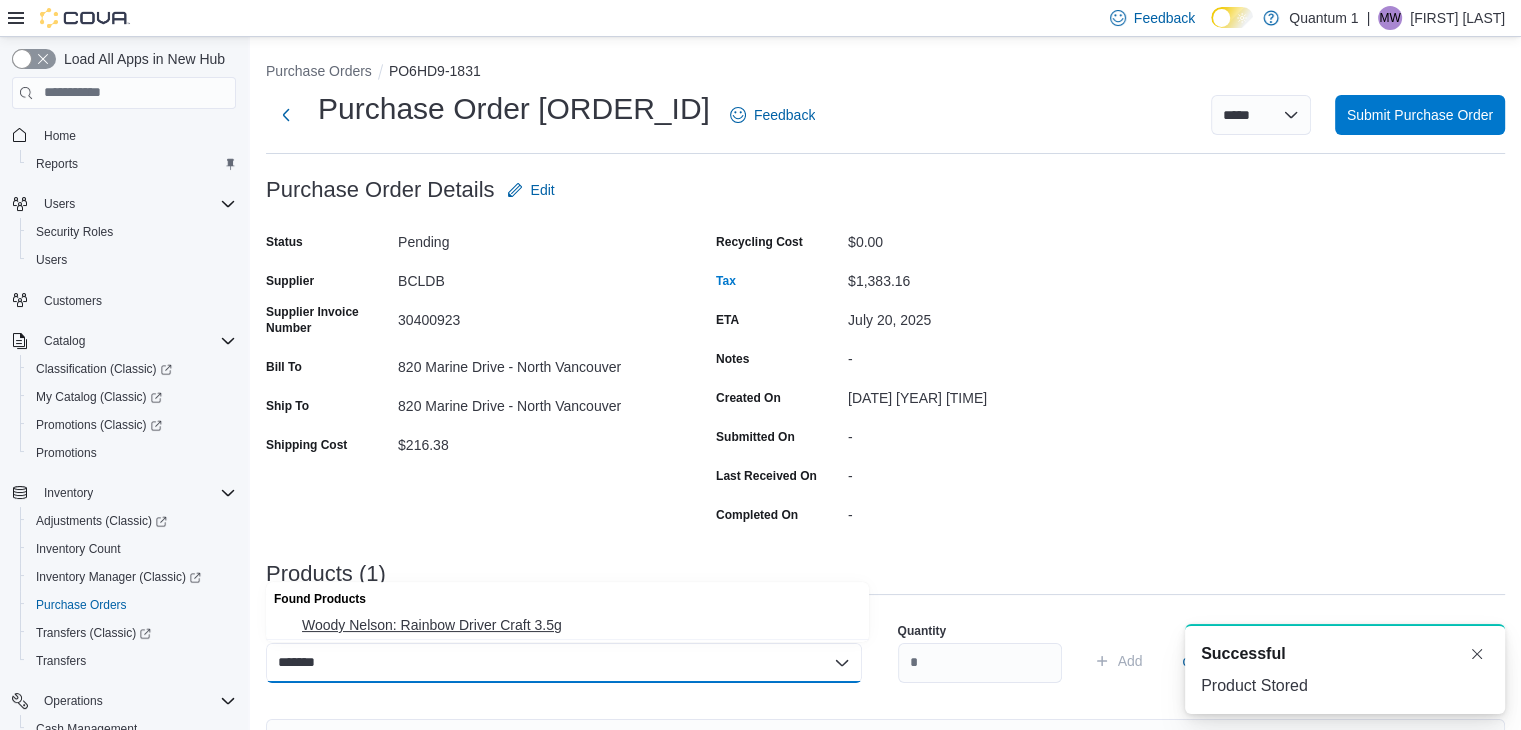type on "*******" 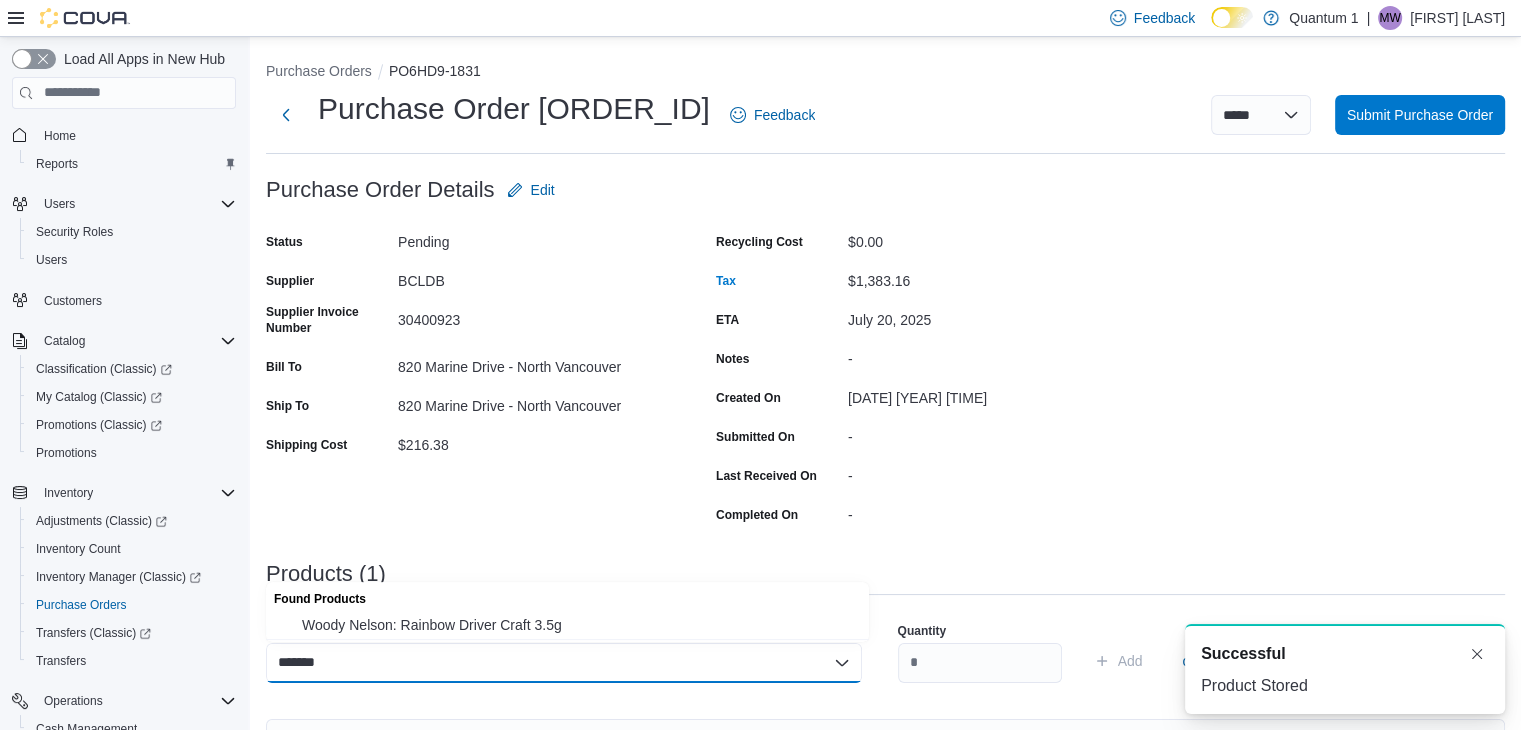 type 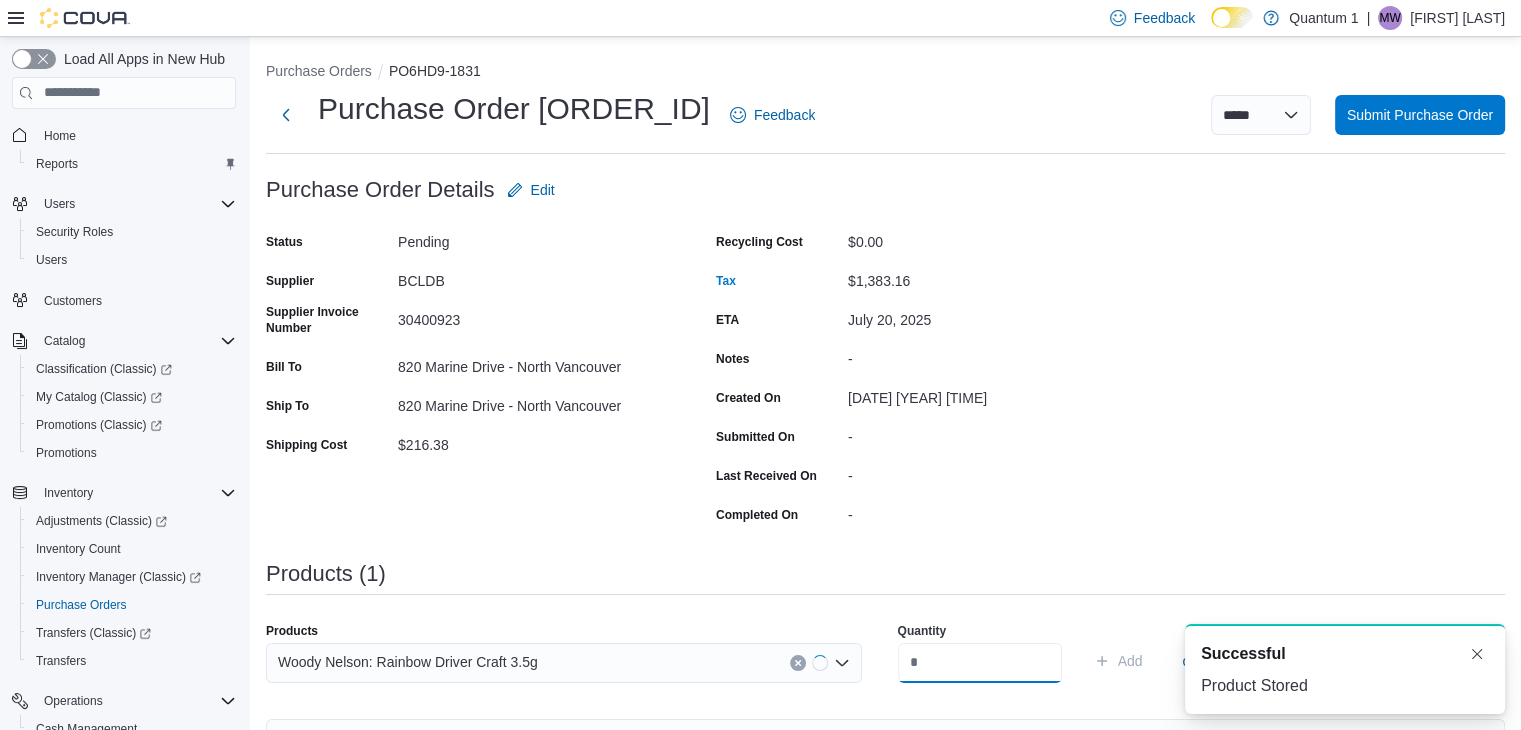 click at bounding box center [980, 663] 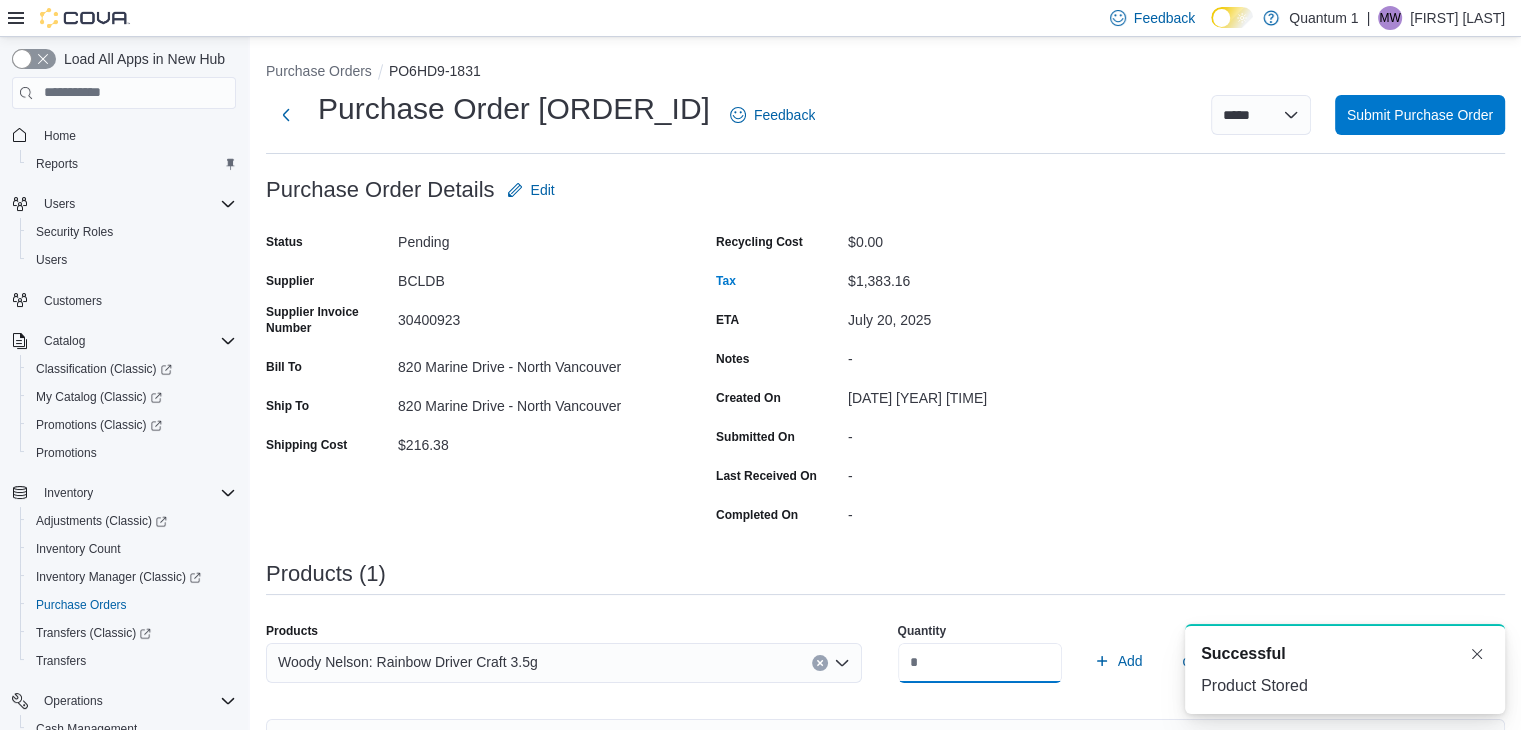 type on "**" 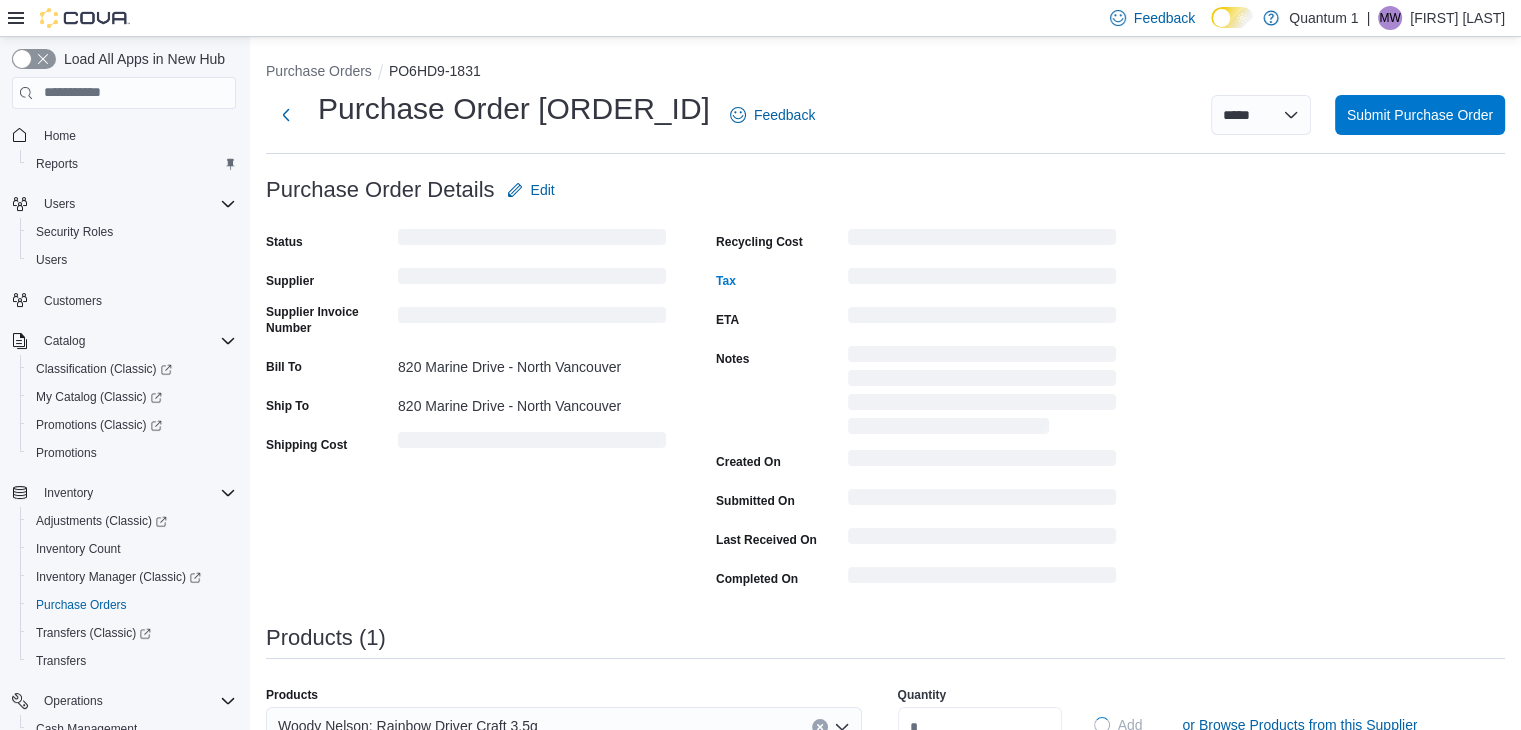 type 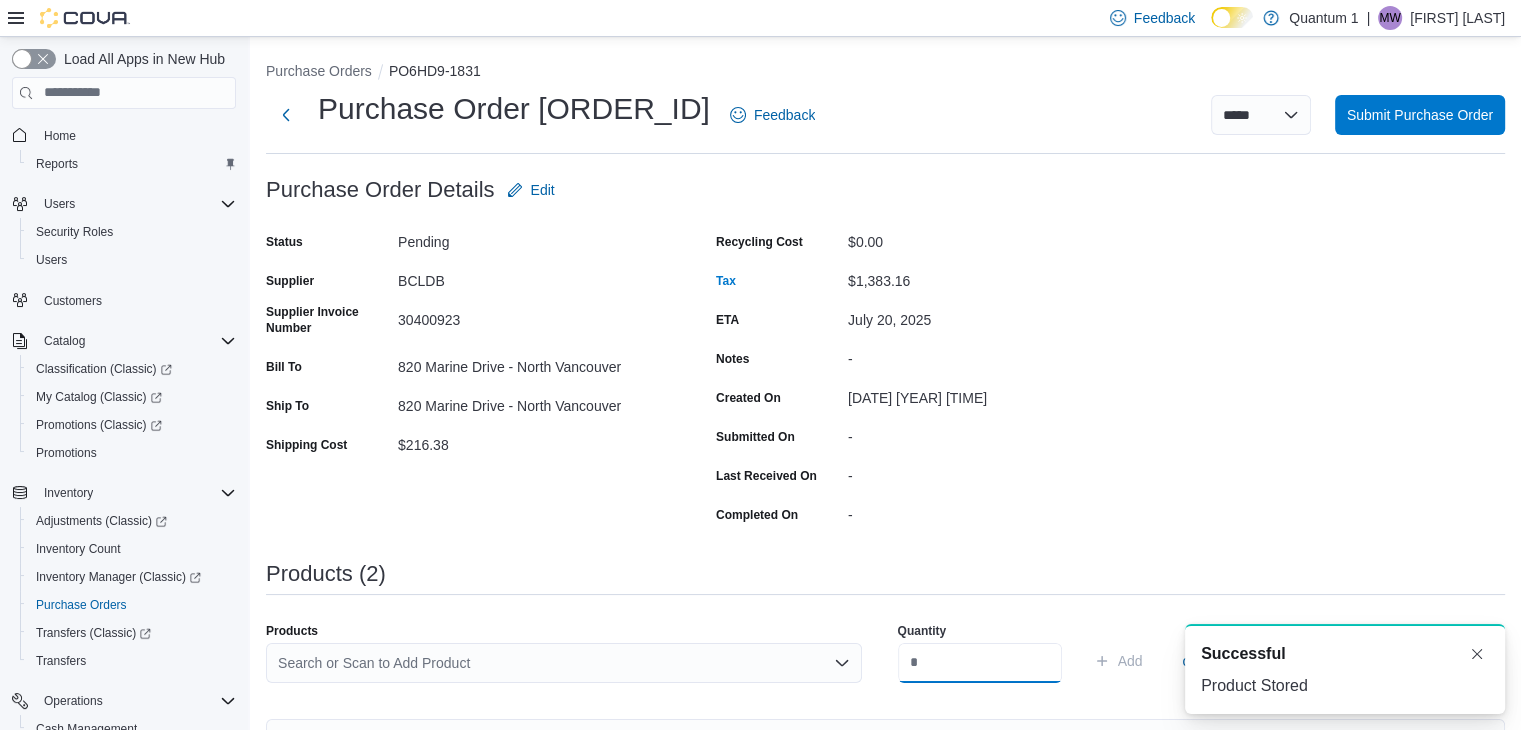 scroll, scrollTop: 0, scrollLeft: 0, axis: both 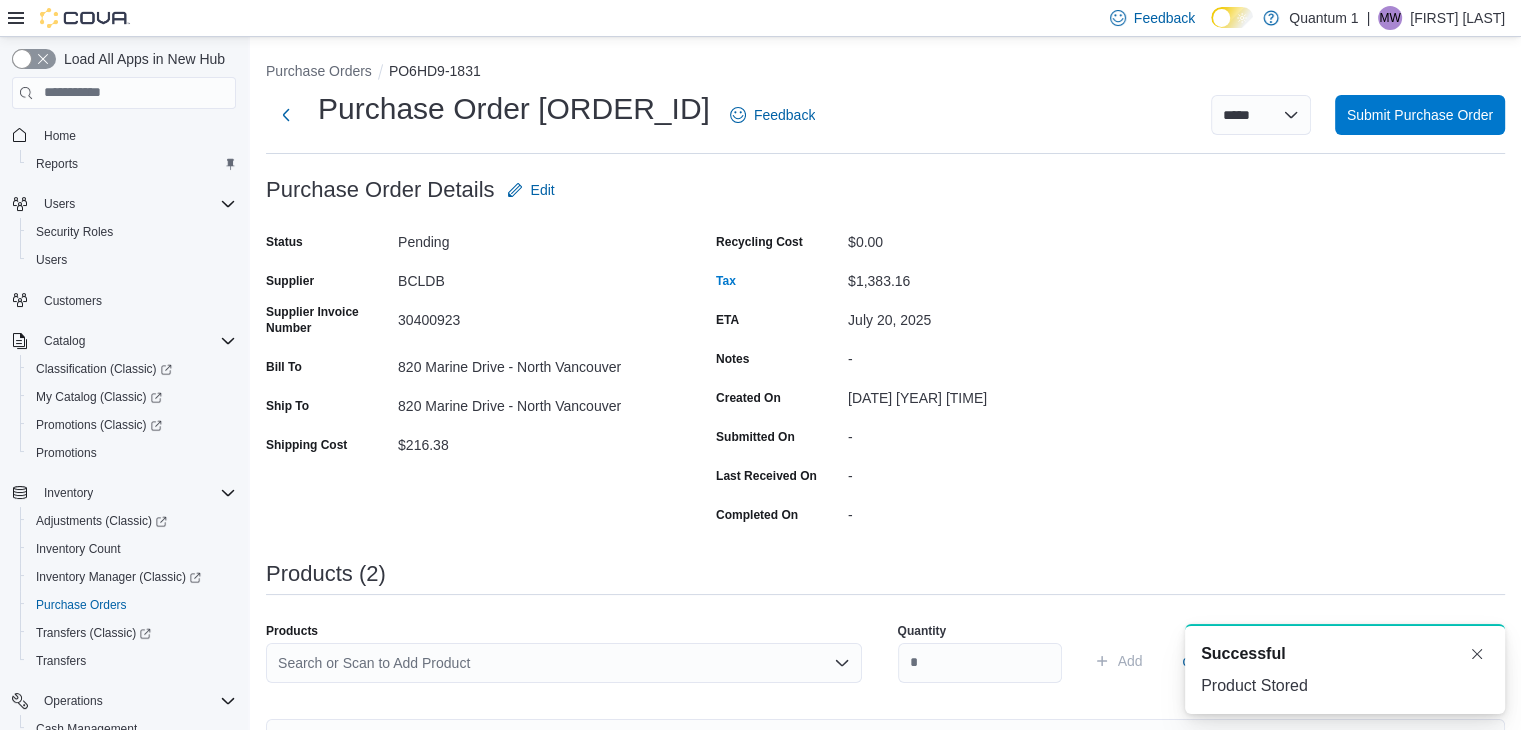 click on "Search or Scan to Add Product" at bounding box center (564, 663) 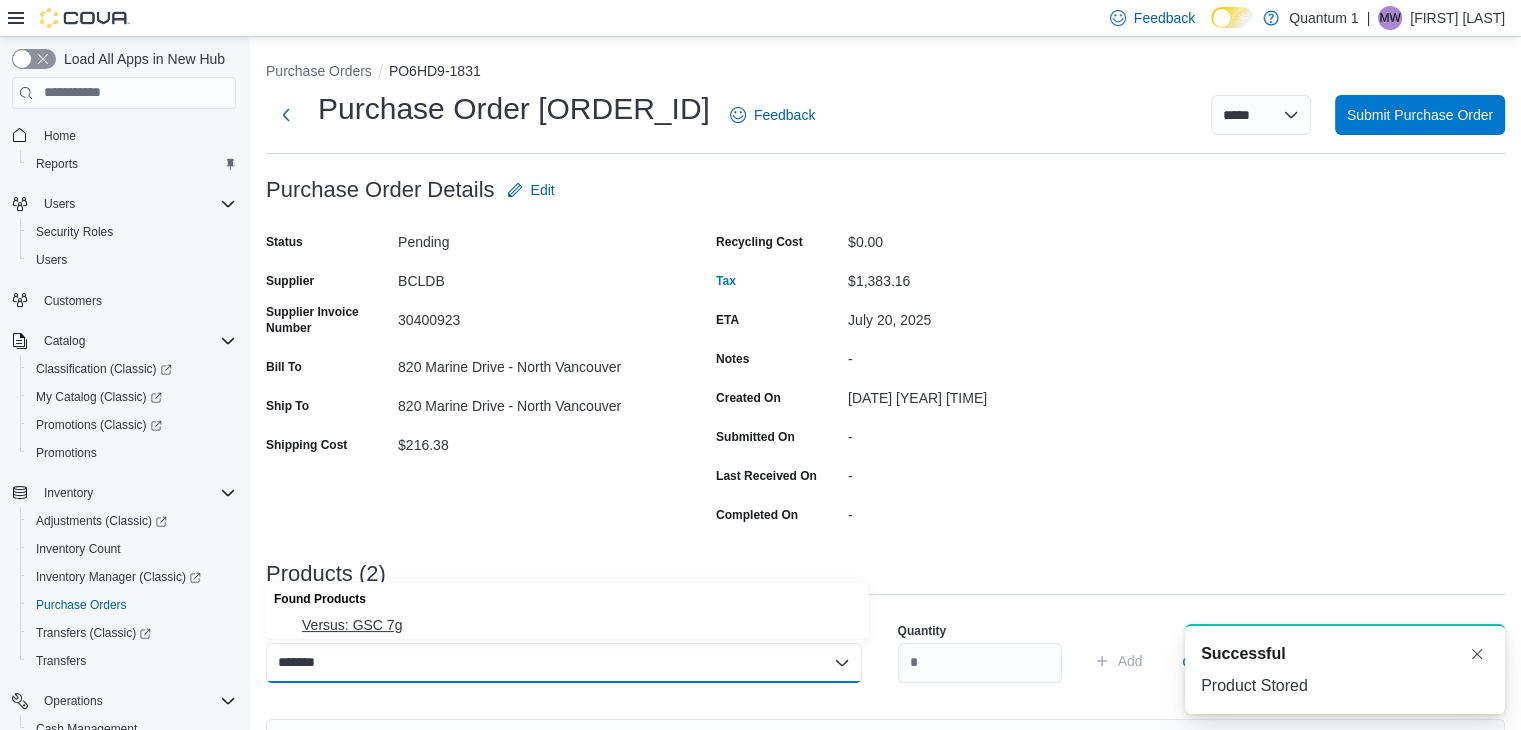 type on "*******" 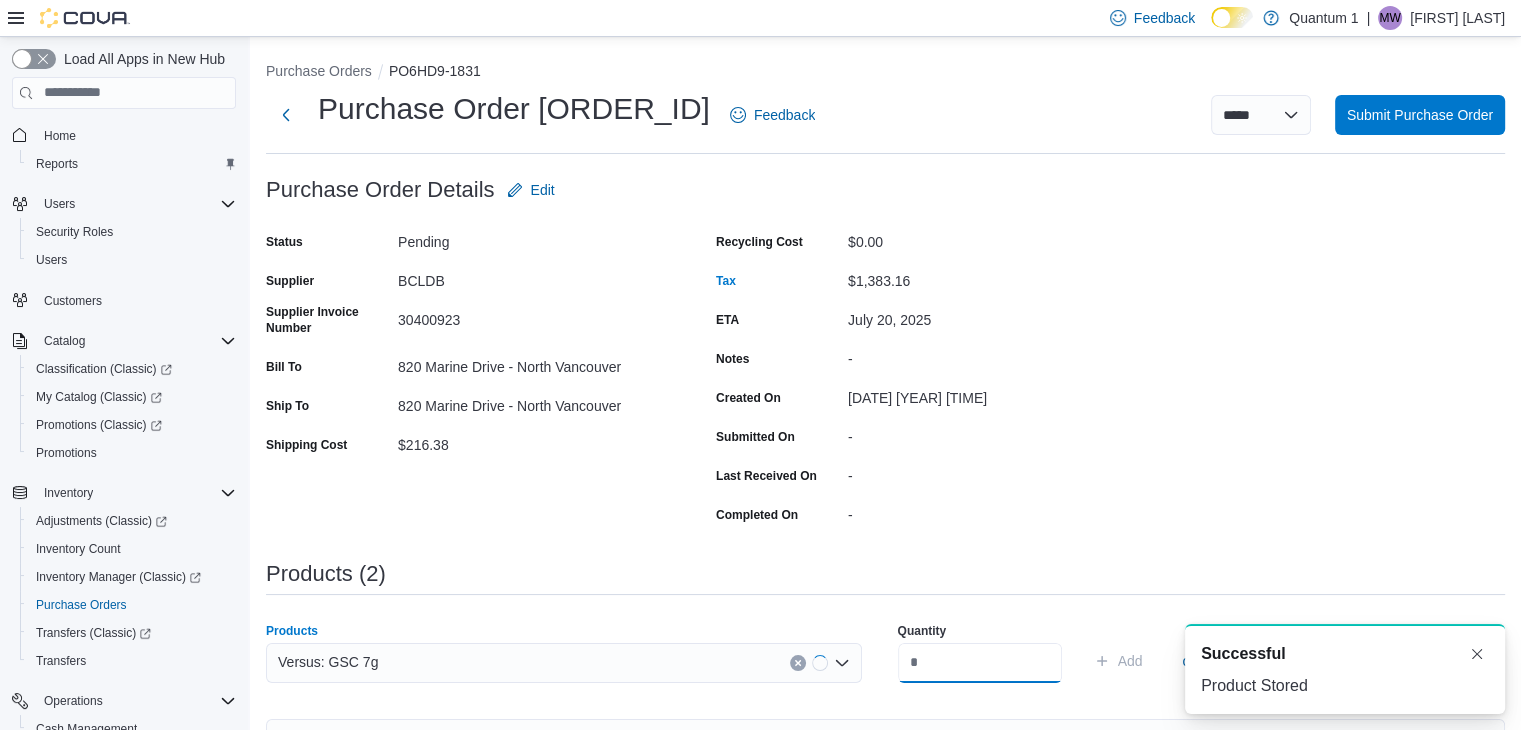 click at bounding box center [980, 663] 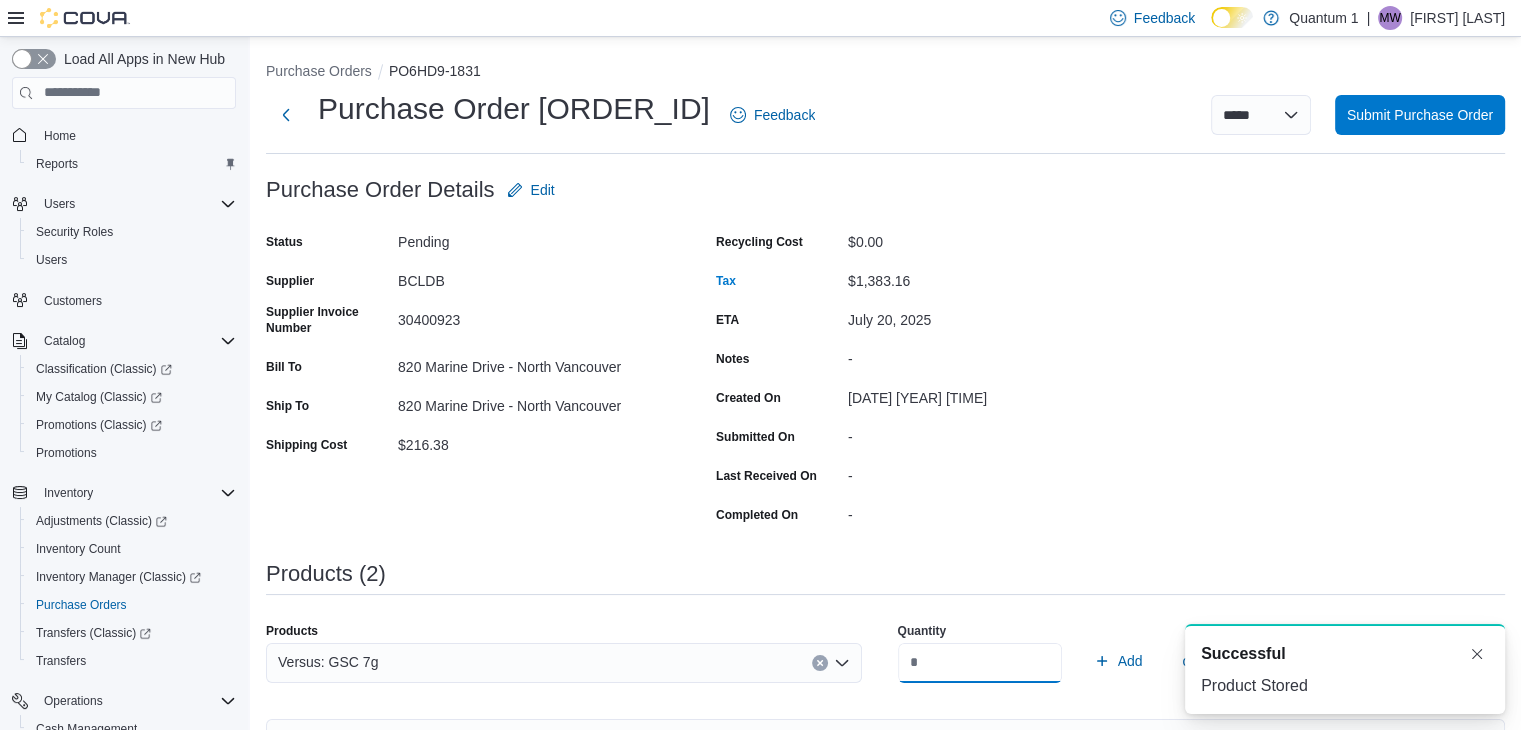 type on "**" 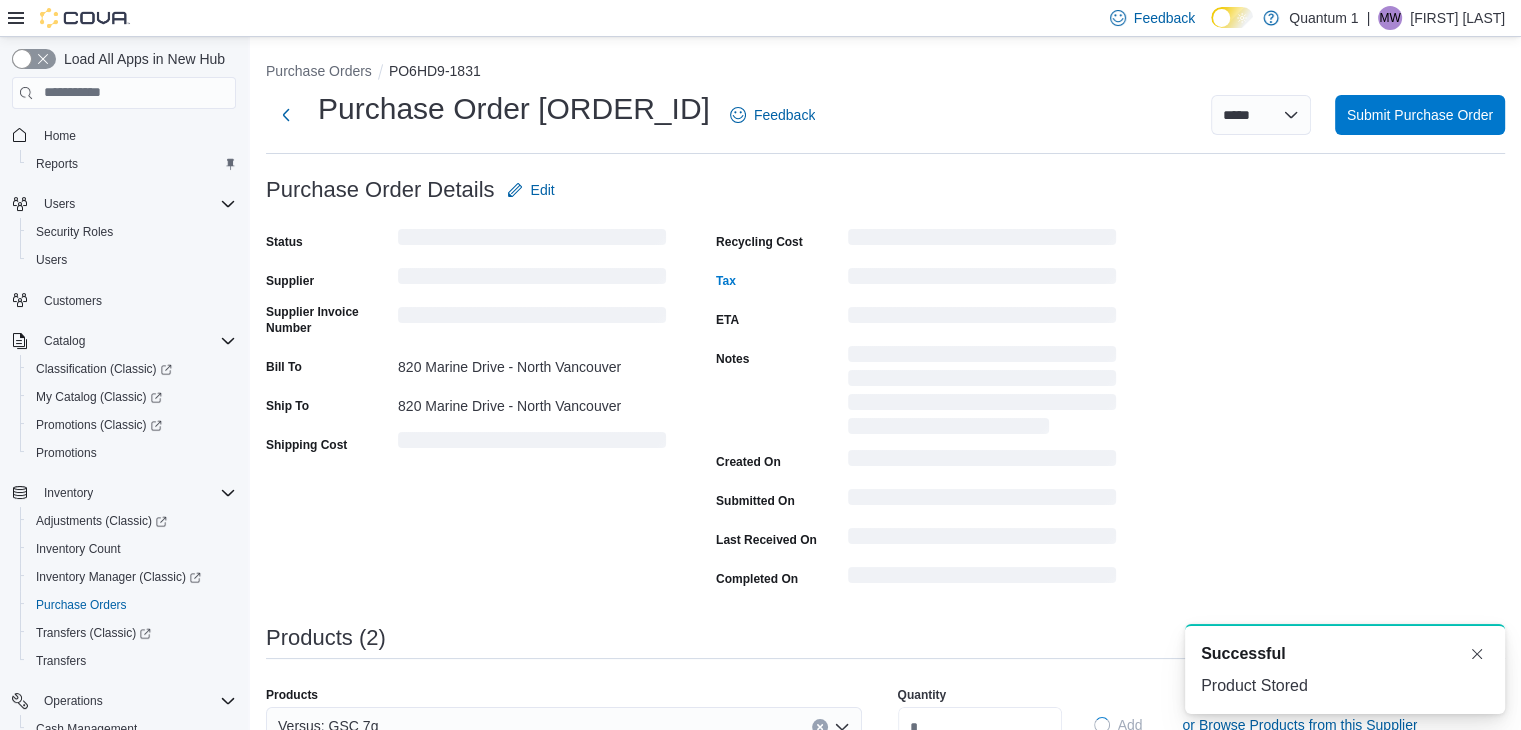 type 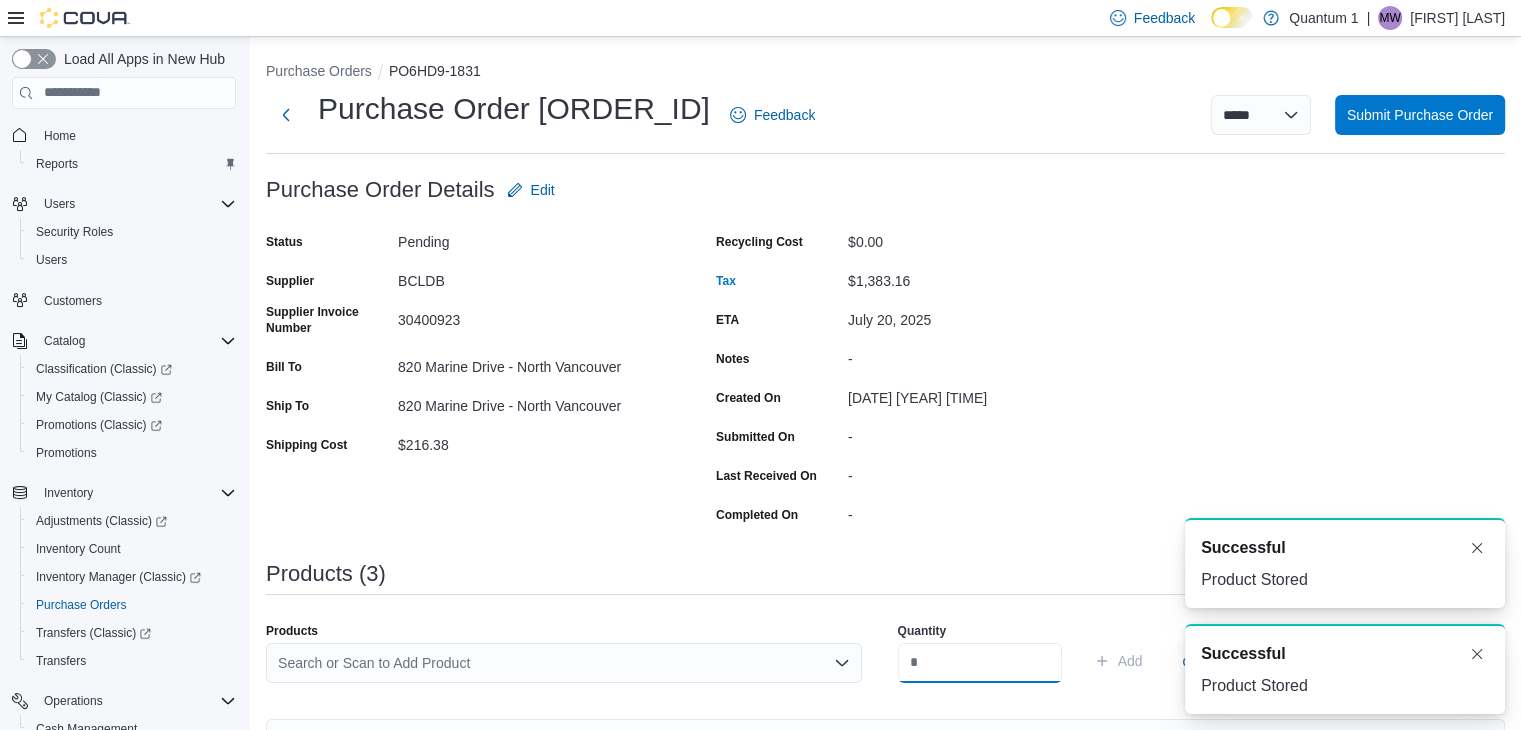 scroll, scrollTop: 0, scrollLeft: 0, axis: both 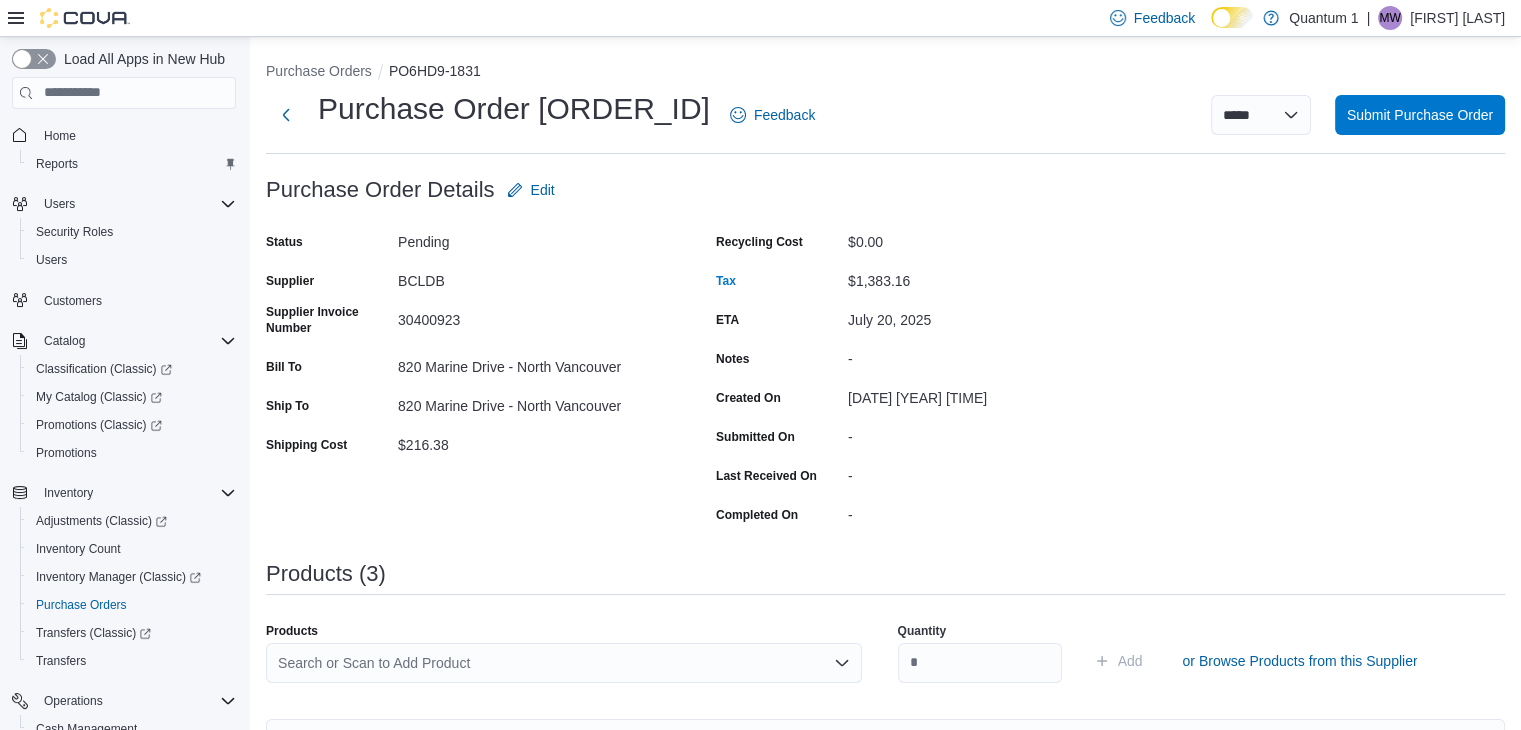 click on "Search or Scan to Add Product" at bounding box center [564, 663] 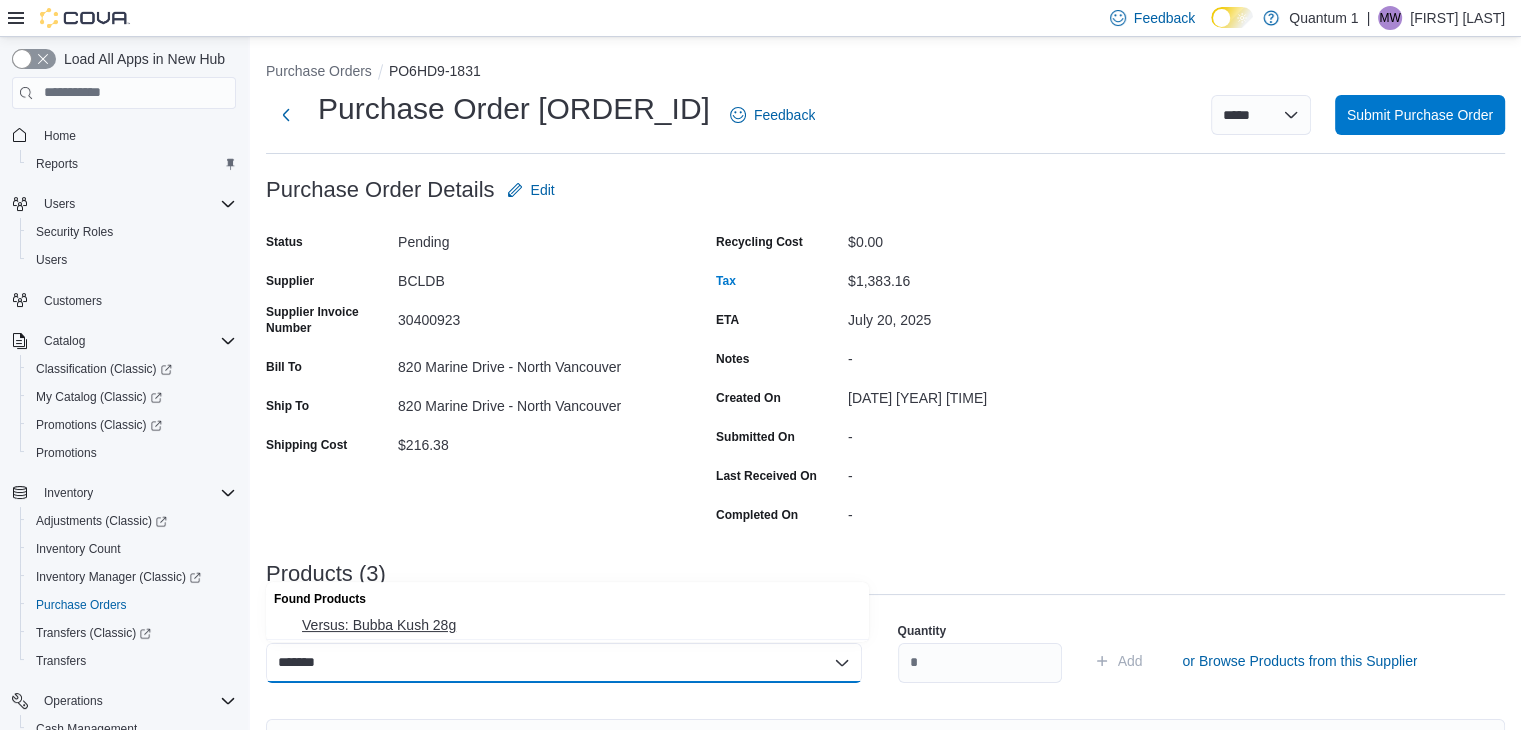 type on "*******" 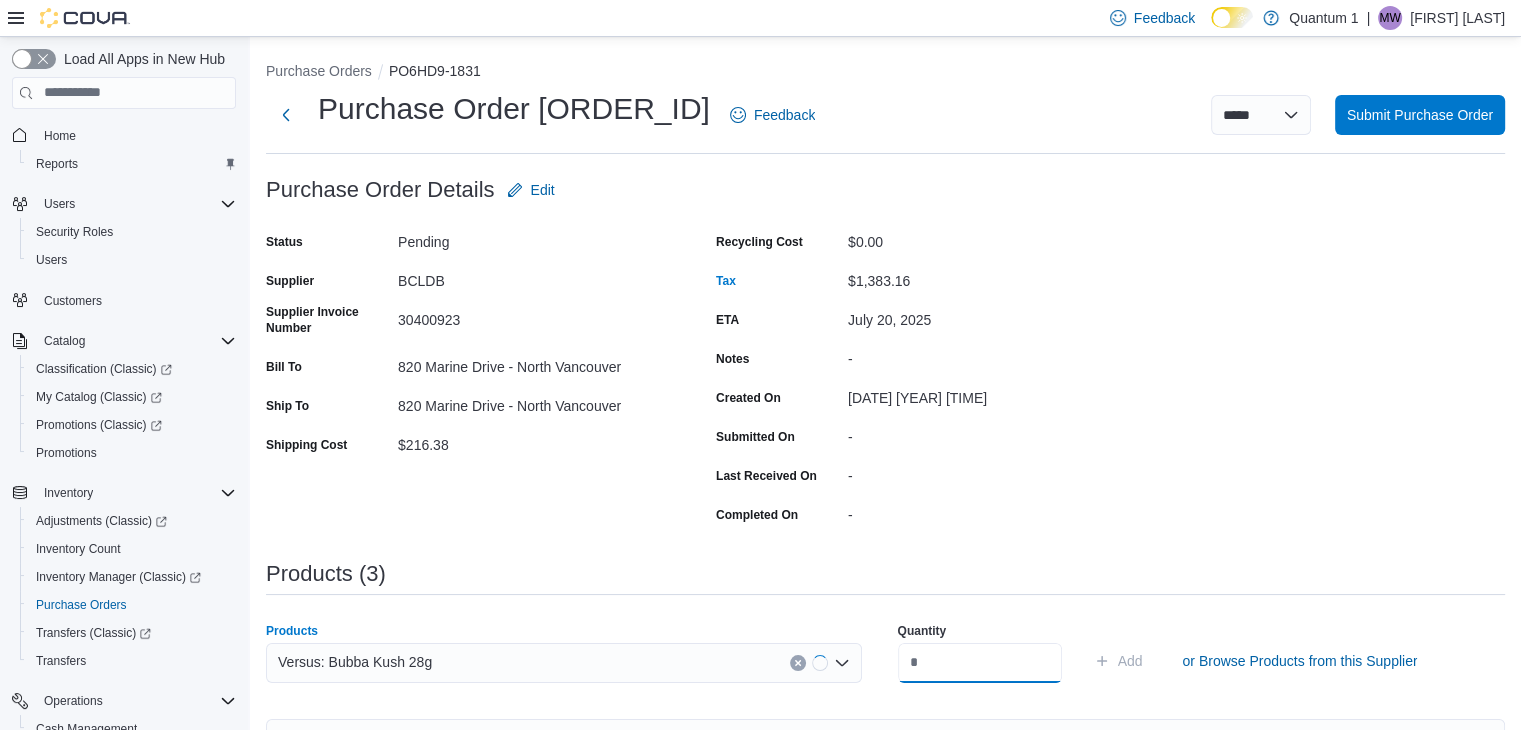 click at bounding box center (980, 663) 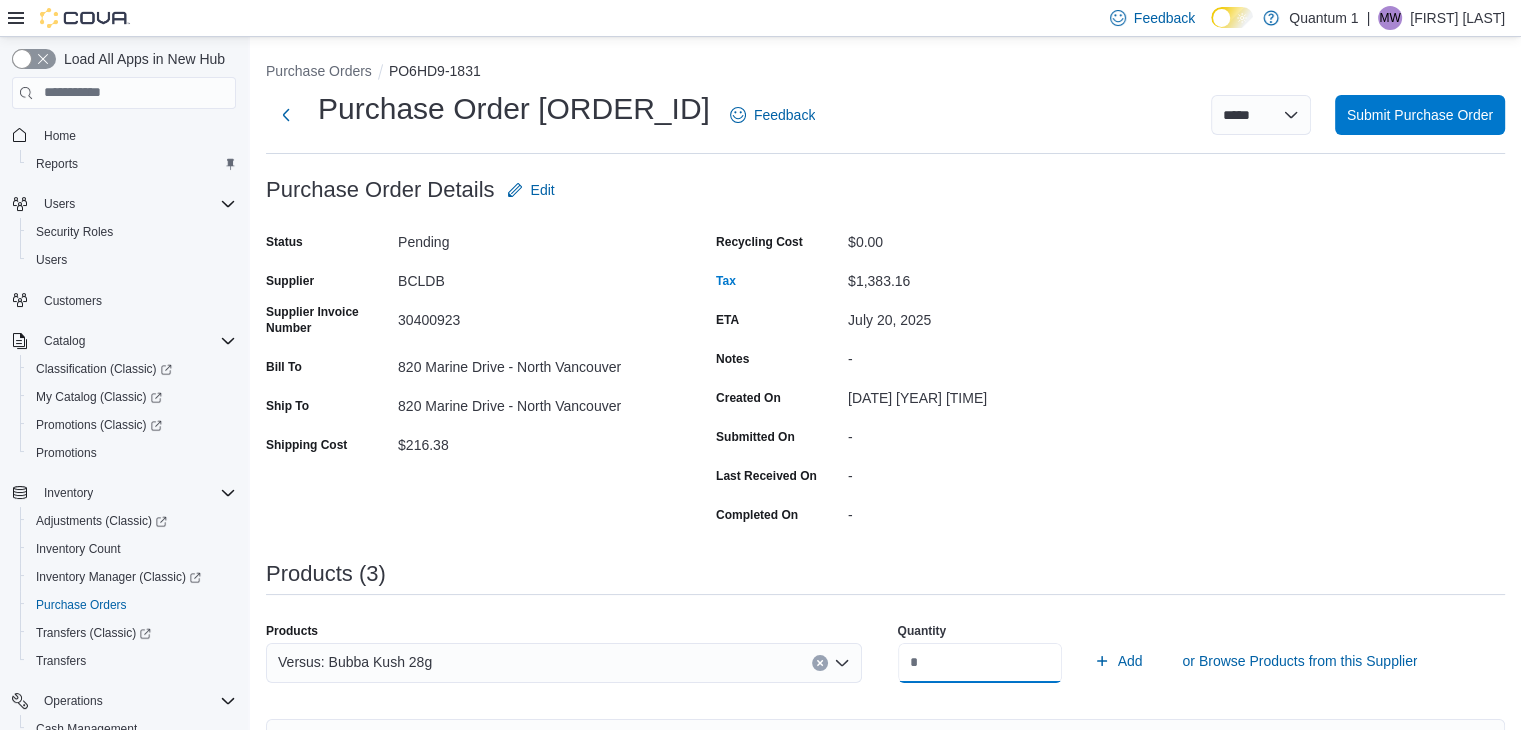 type on "*" 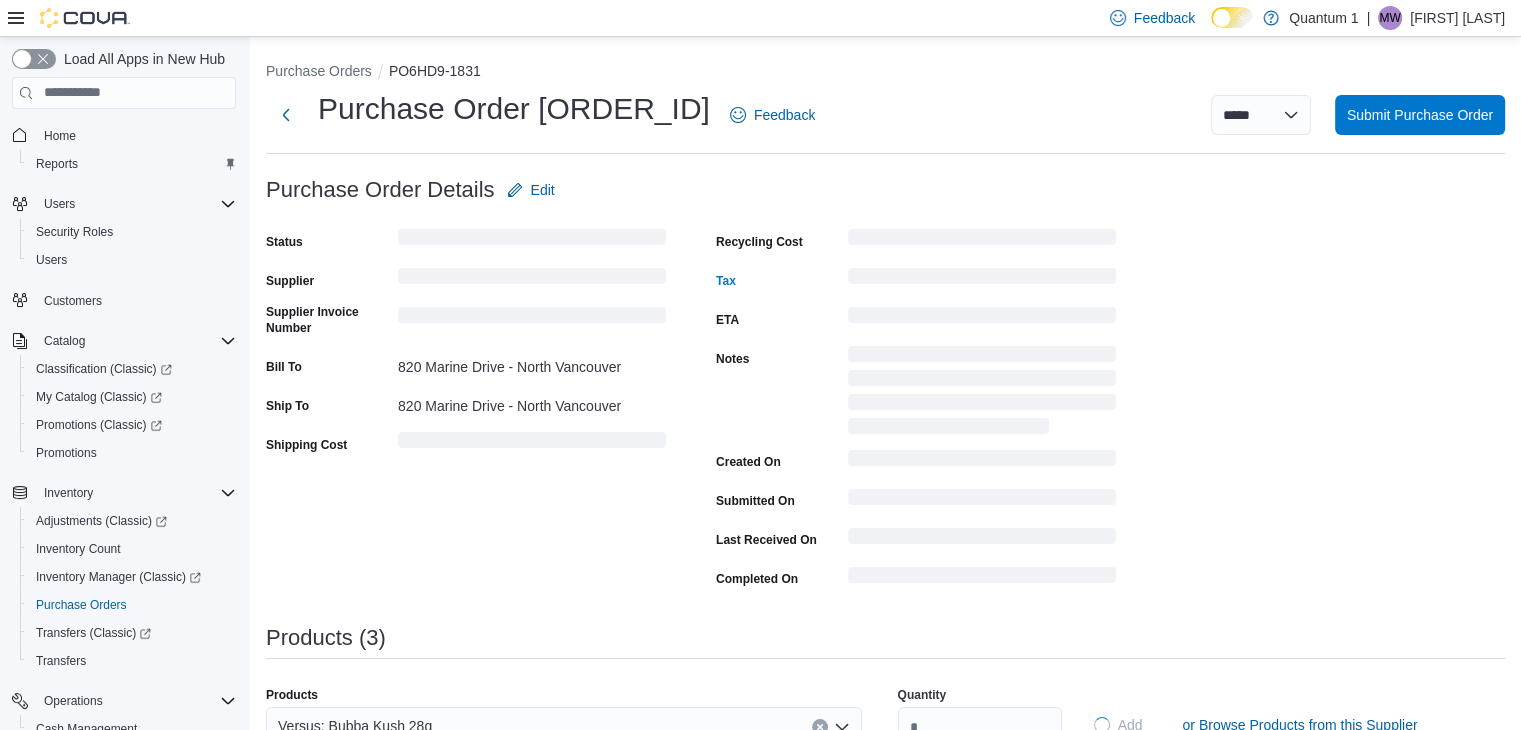 click on "Purchase Order: PO6HD9-1831 Feedback Purchase Order Details   Edit Status Supplier Supplier Invoice Number Bill To 820 Marine Drive - North Vancouver Ship To 820 Marine Drive - North Vancouver Shipping Cost Recycling Cost Tax ETA Notes Created On Submitted On Last Received On Completed On Products (3)     Products Versus: Bubba Kush 28g Quantity  * Add or Browse Products from this Supplier Sorting Item Supplier SKU Catalog SKU Unit Qty Unit Cost Total Woody Nelson: Country Club Moonshine LTO 14g Supplier SKU 1069154 Catalog SKU 4UYHZ27X Unit Single Unit Qty Unit Cost $ Total $287.52 Woody Nelson: Rainbow Driver Craft 3.5g Supplier SKU 1058676 Catalog SKU 7P5BPDWM Unit Single Unit Qty Unit Cost $ Total $324.48 Versus: GSC 7g Supplier SKU 1069222 Catalog SKU XDGMU31E Unit Single Unit Qty Unit Cost $ Total $243.48  Total Summary   Totals Subtotal $855.48 Shipping $216.38 Recycling $0.00 Tax $1,383.16 Total $2,455.02" at bounding box center (885, 741) 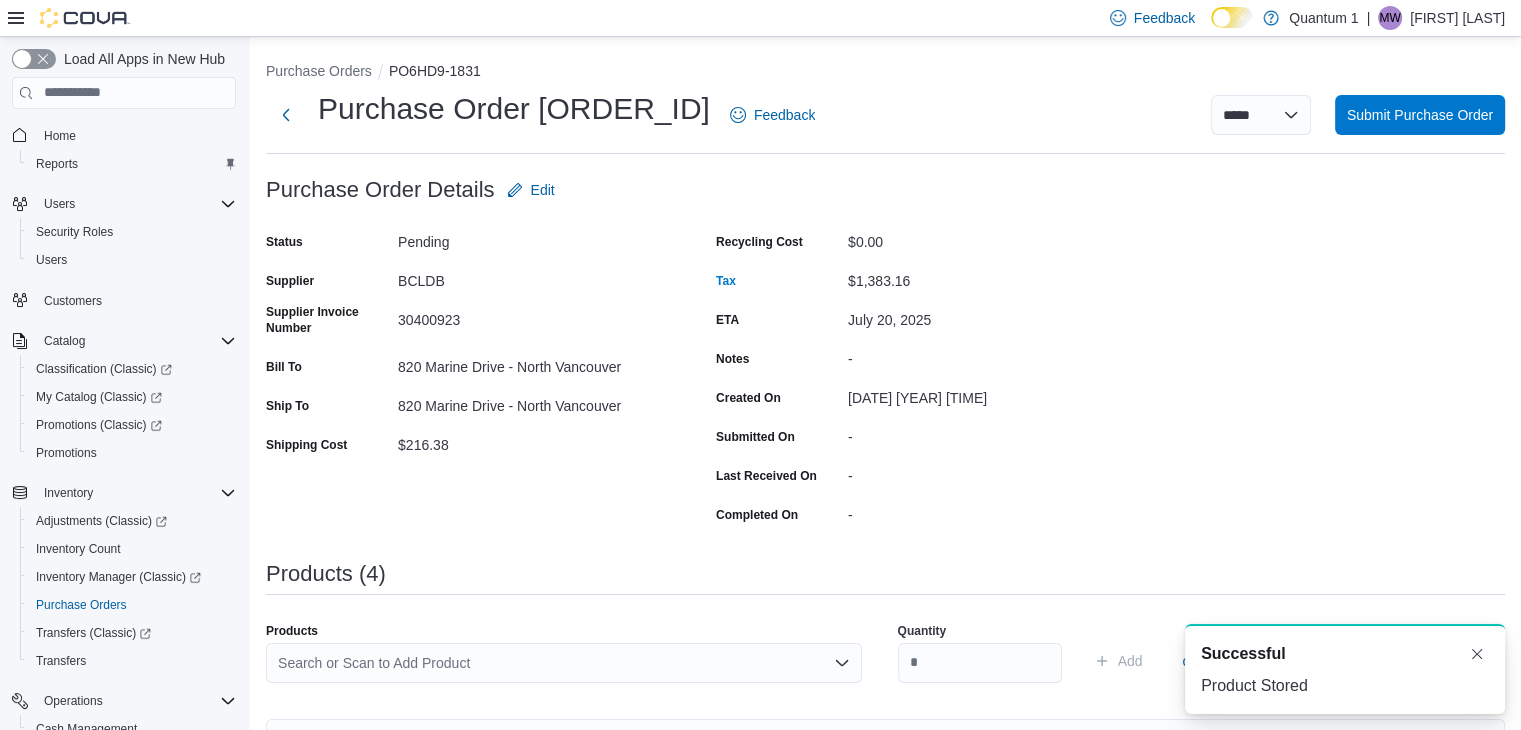 scroll, scrollTop: 0, scrollLeft: 0, axis: both 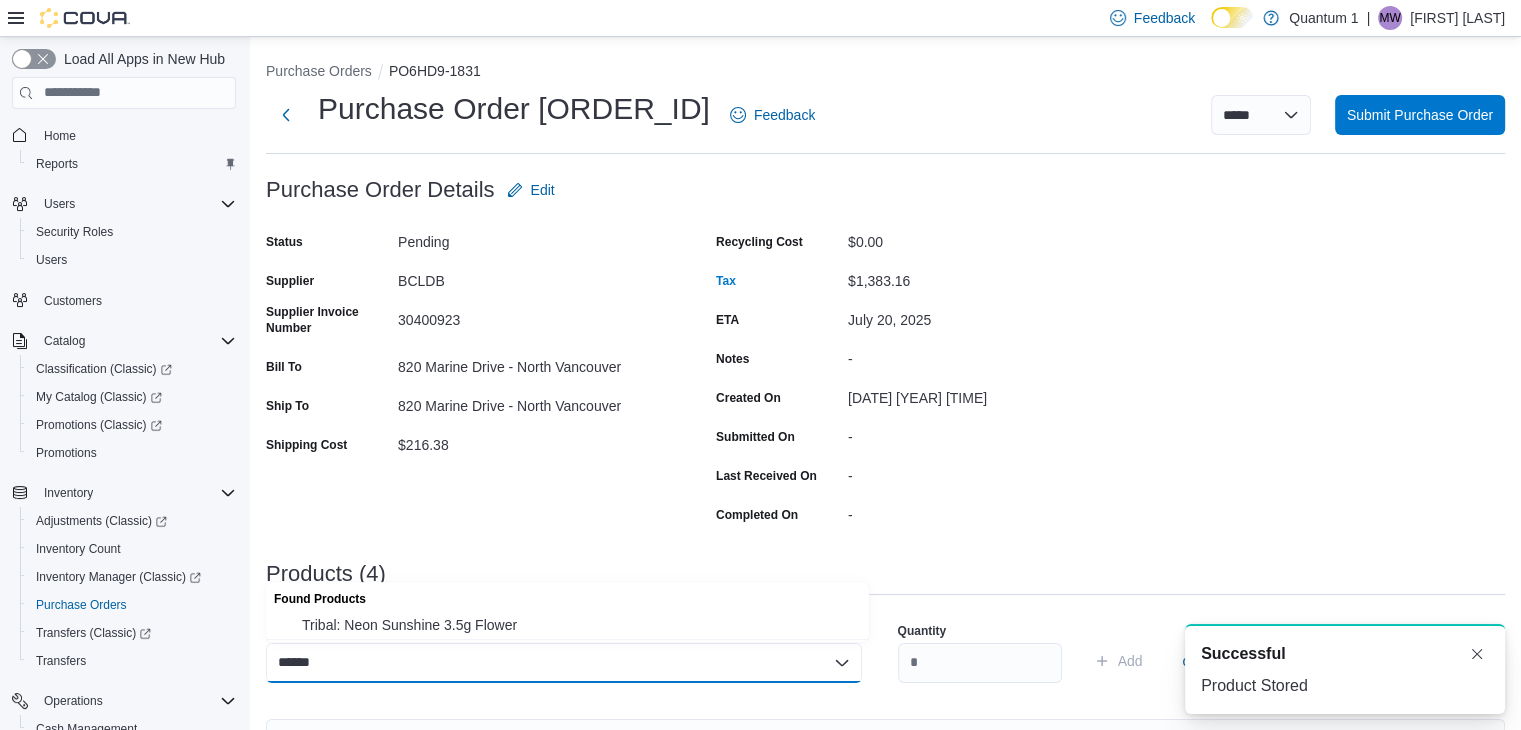 type on "******" 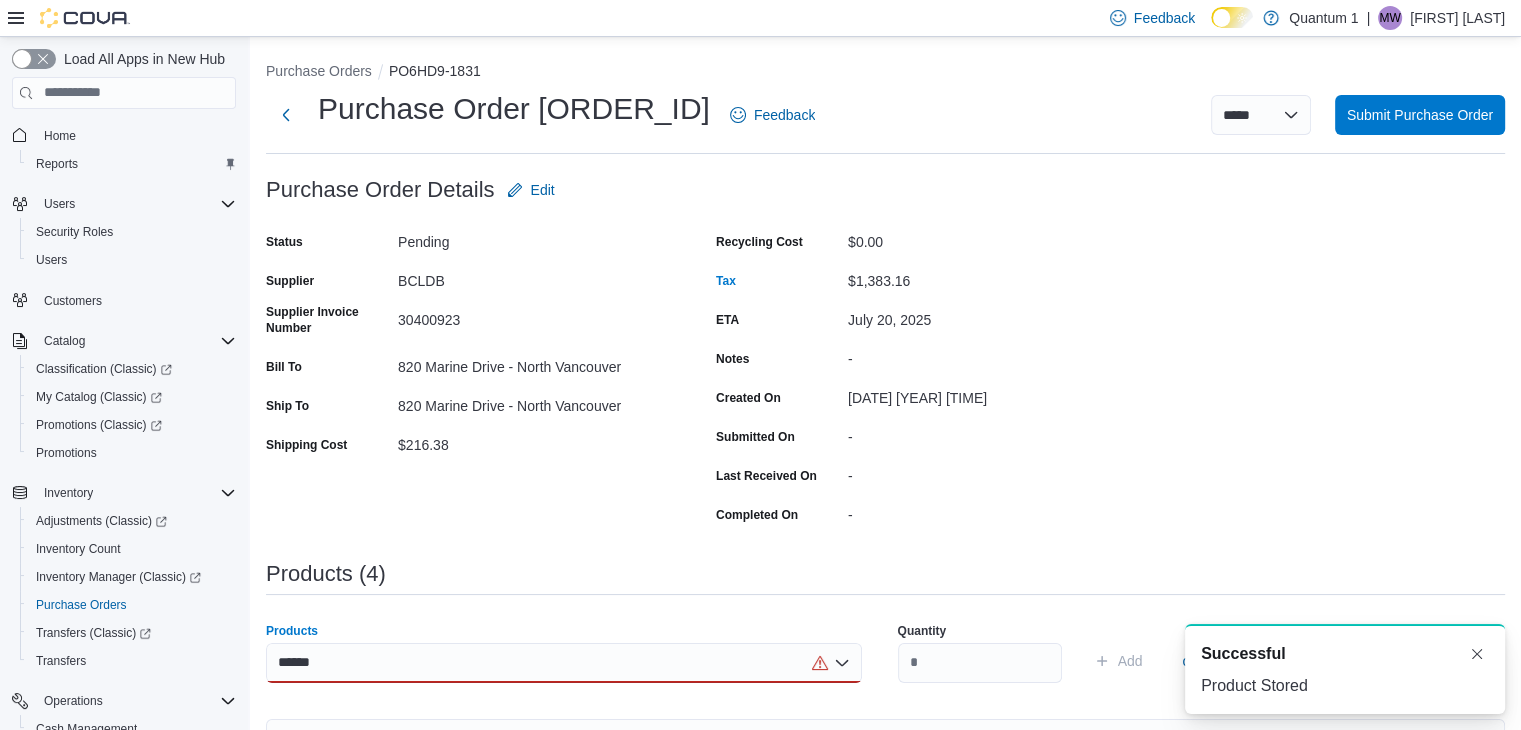 click on "******" at bounding box center (564, 663) 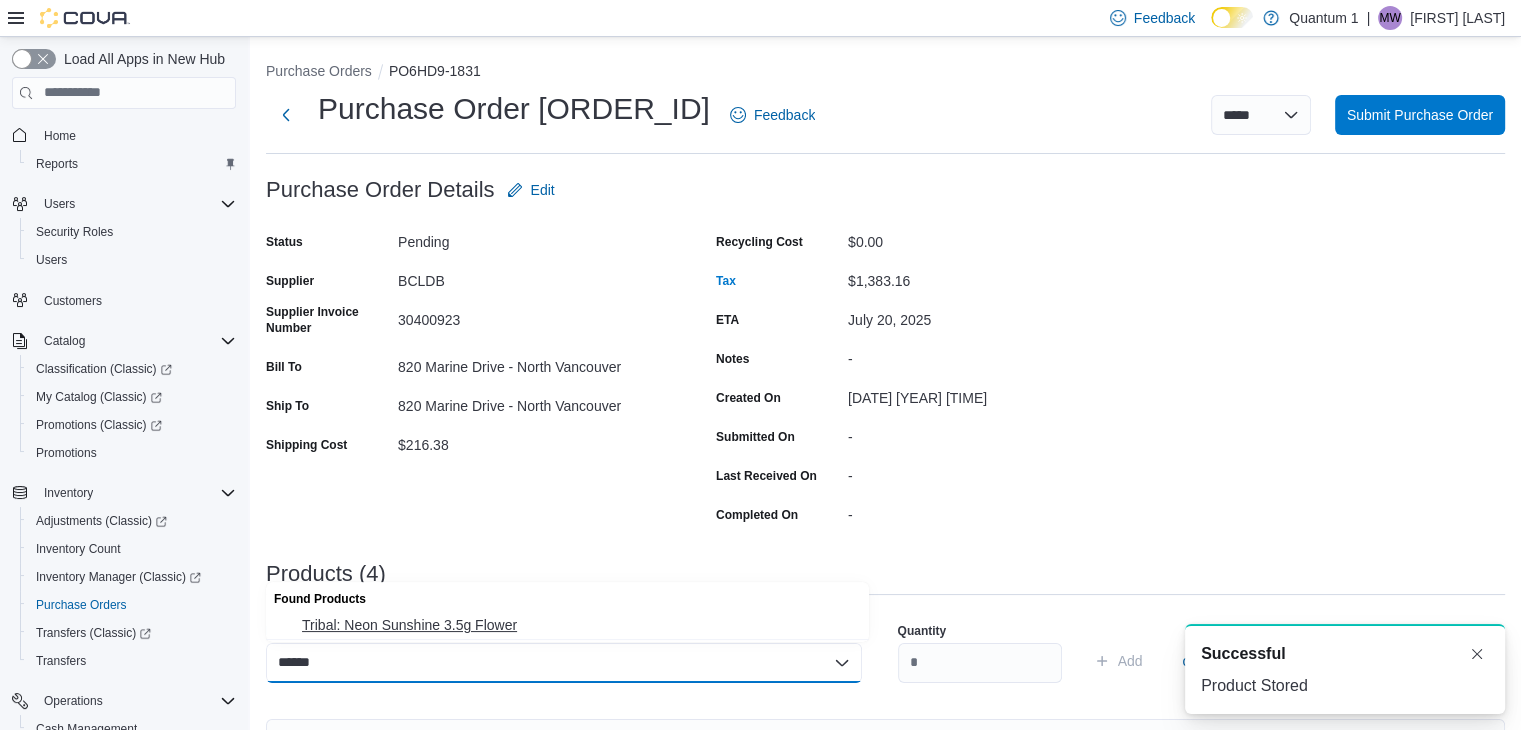 click on "Tribal: Neon Sunshine 3.5g Flower" at bounding box center [579, 625] 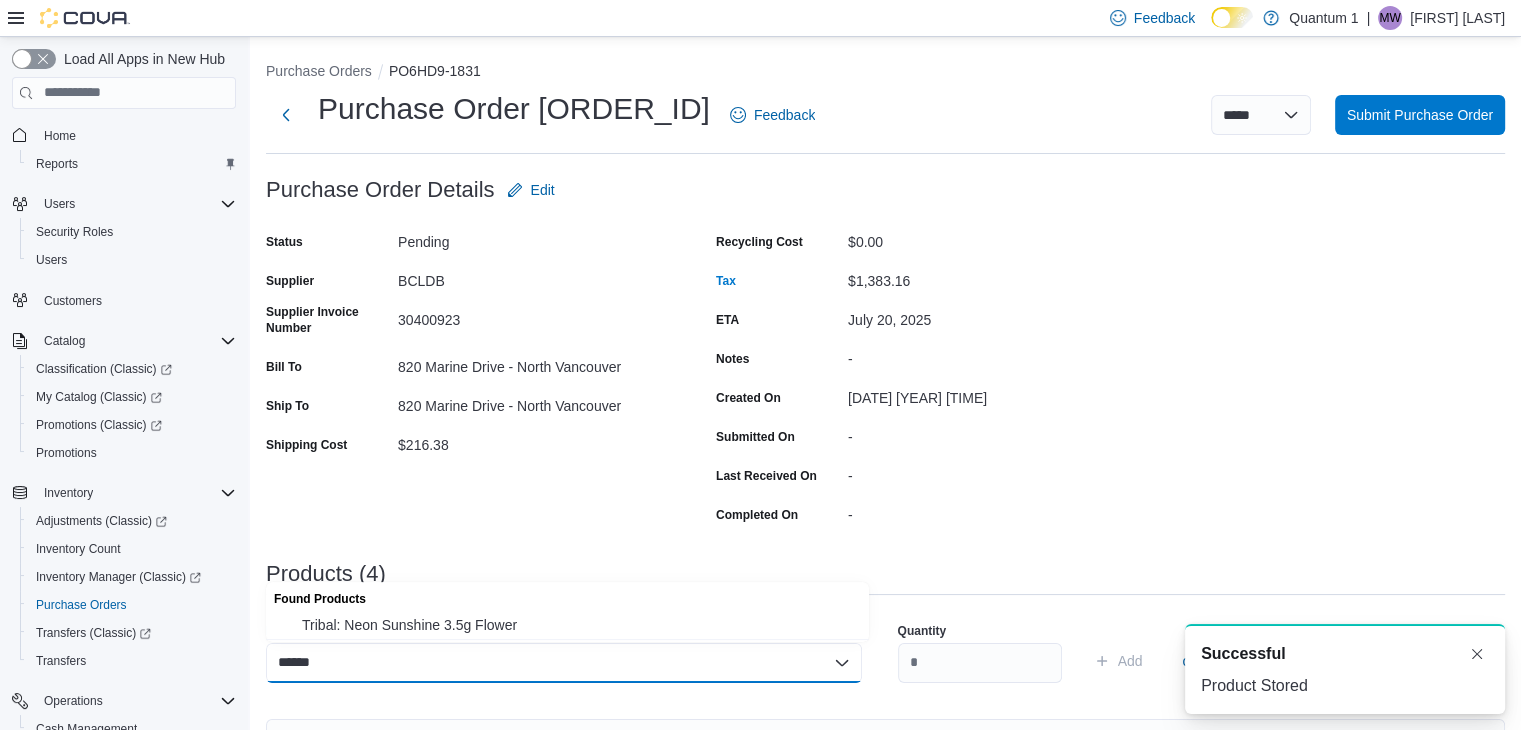 type 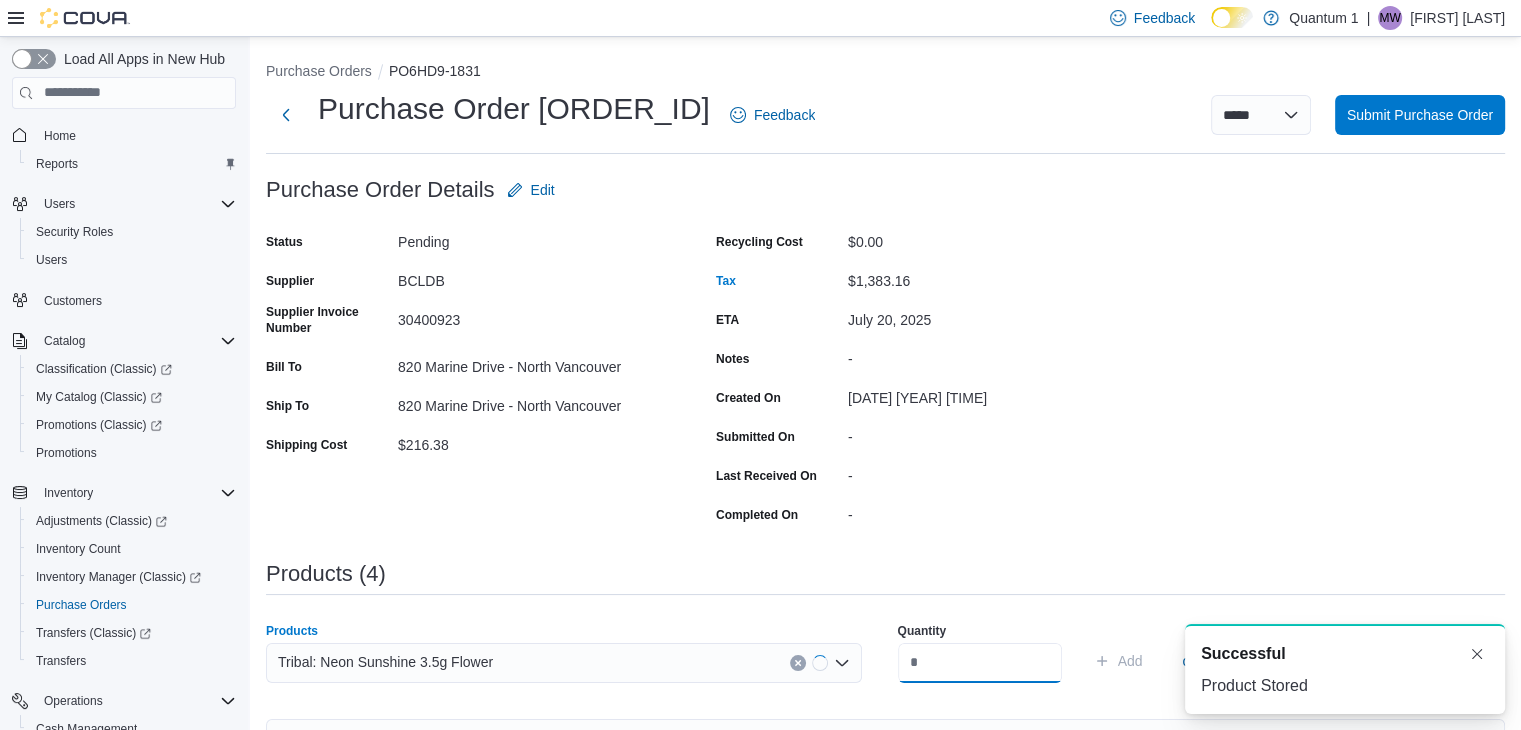 click at bounding box center (980, 663) 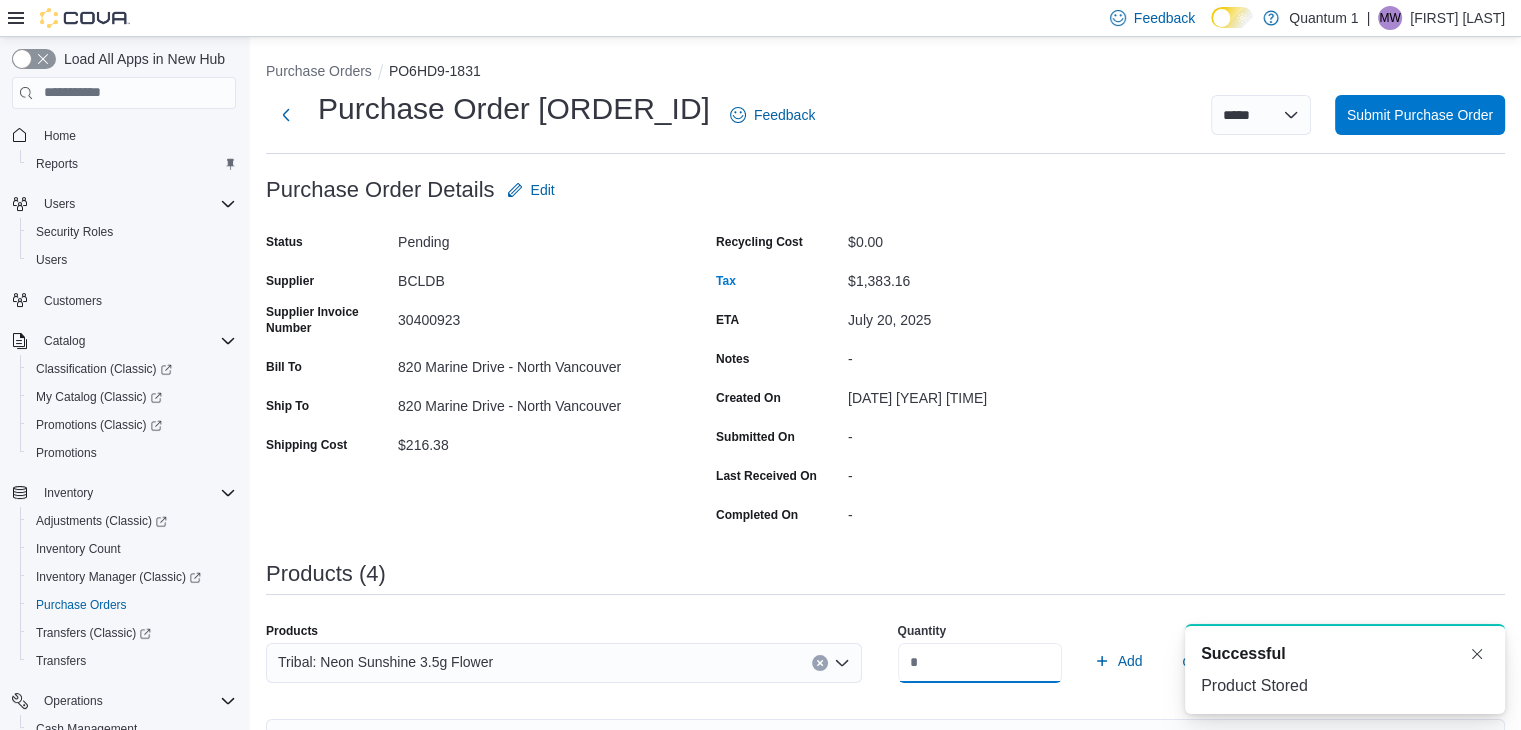 type on "**" 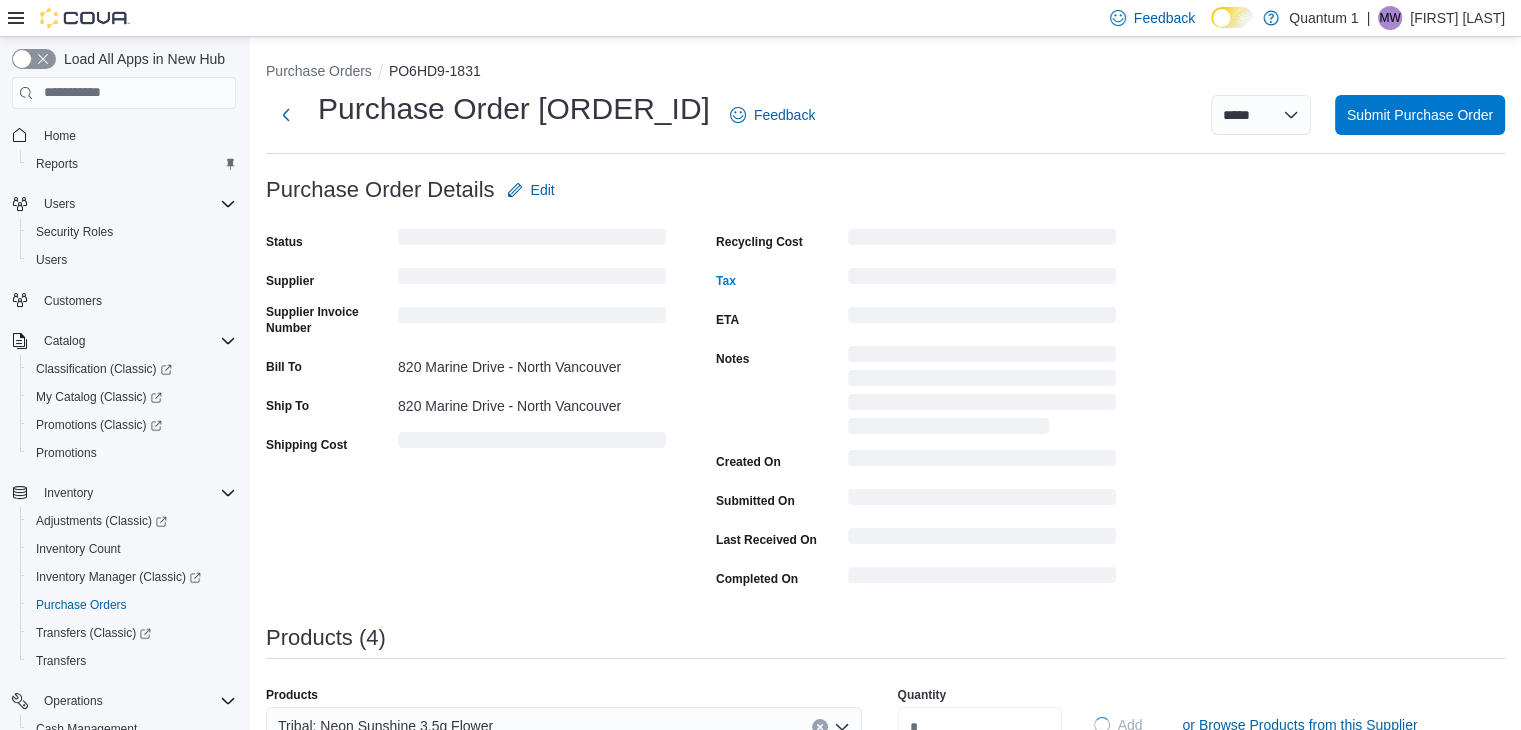 type 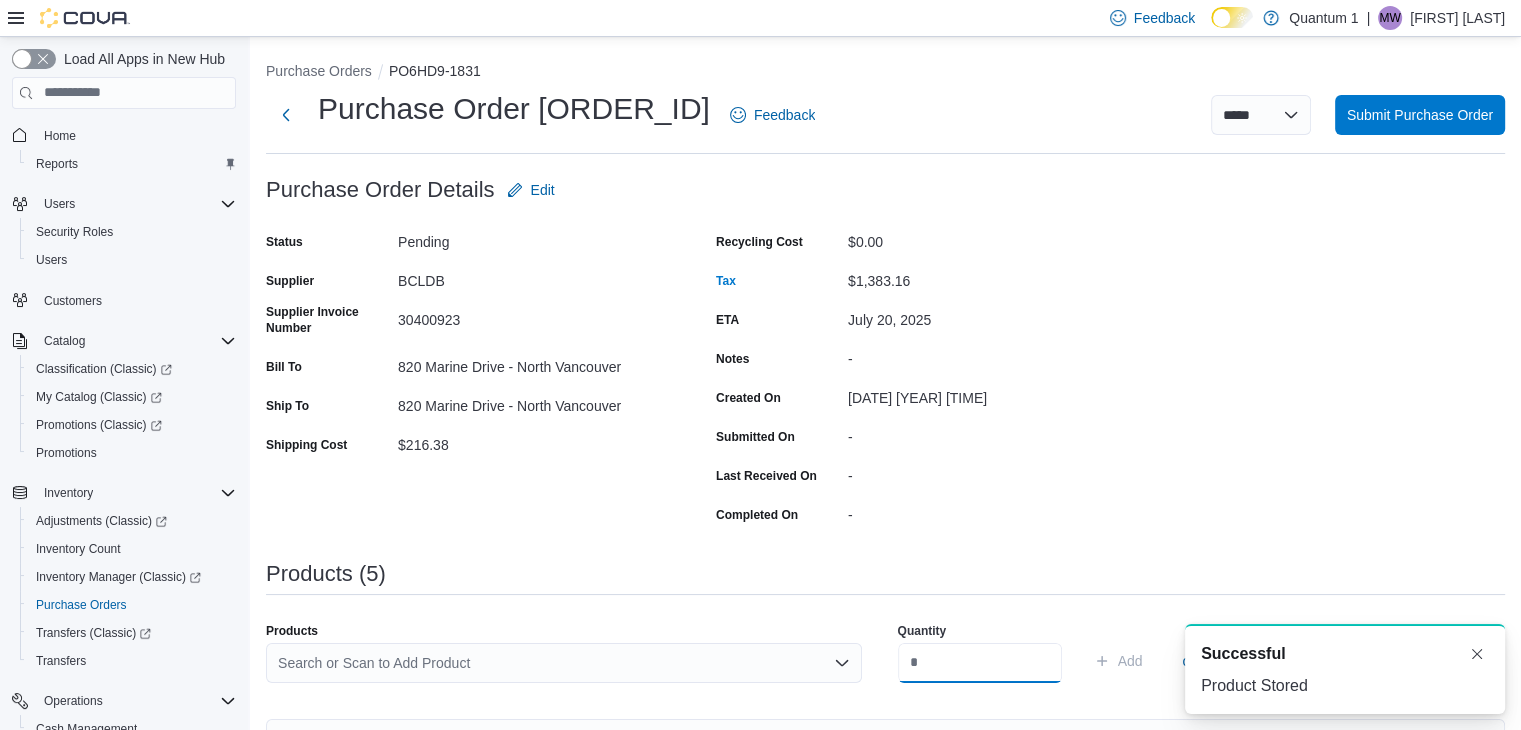 scroll, scrollTop: 0, scrollLeft: 0, axis: both 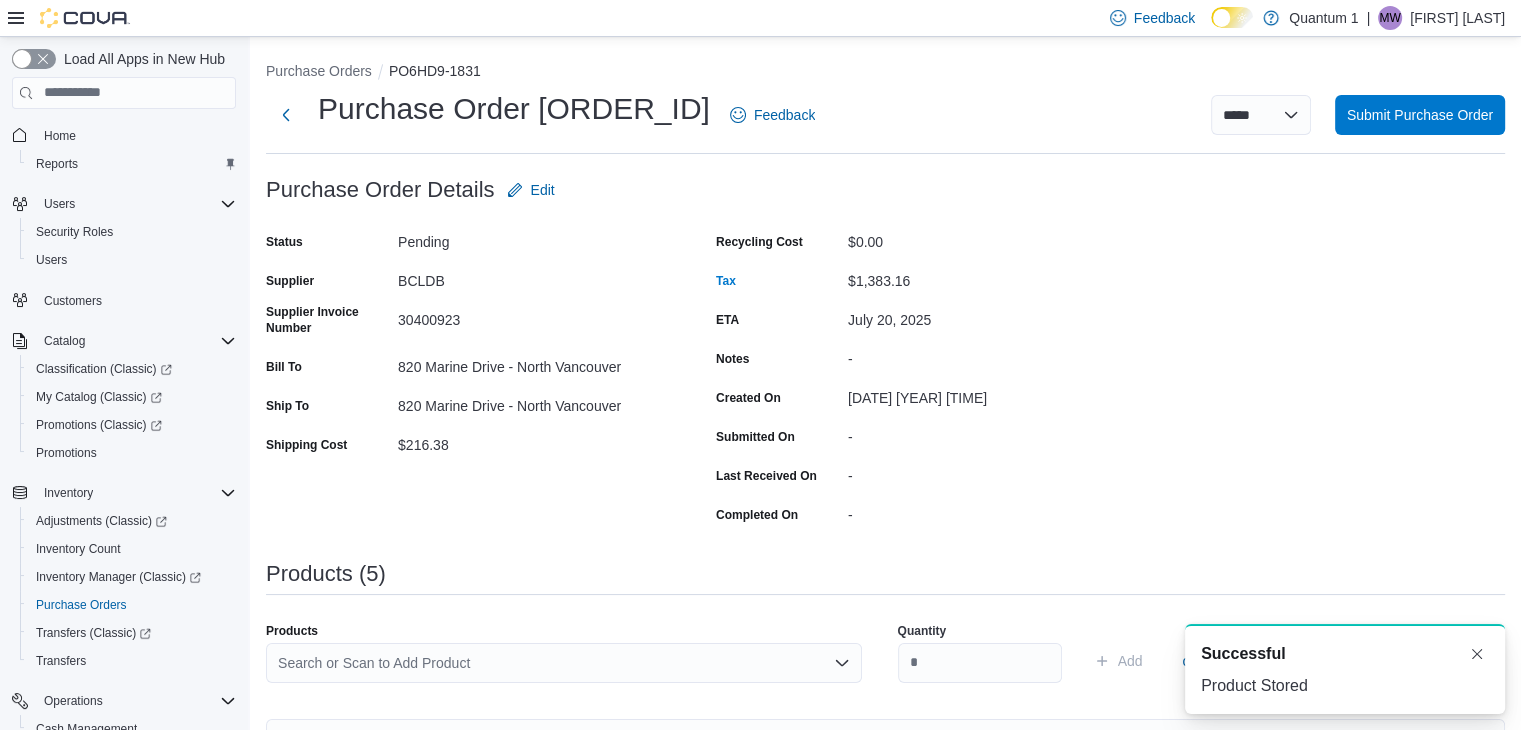 click on "Search or Scan to Add Product" at bounding box center [564, 663] 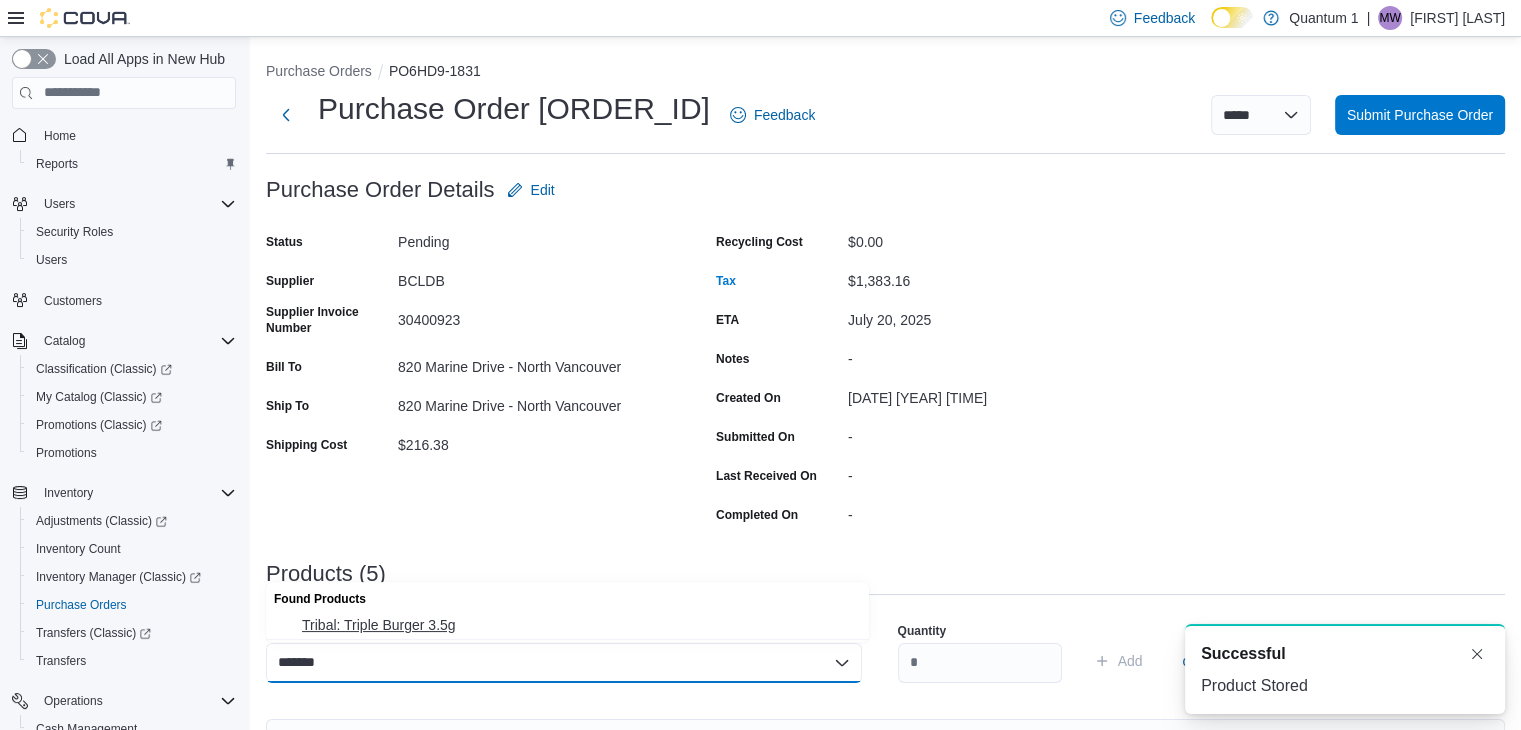 type on "*******" 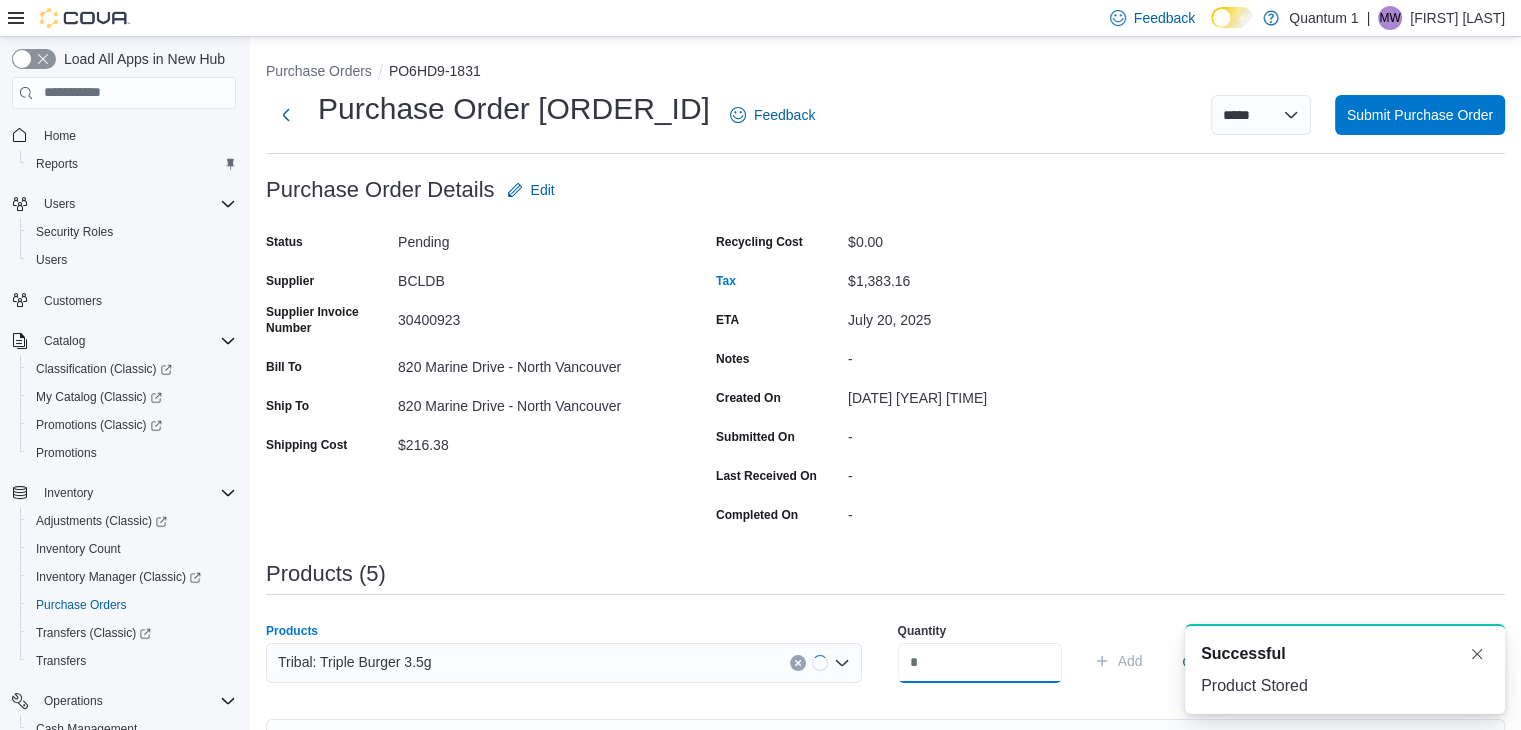 click at bounding box center [980, 663] 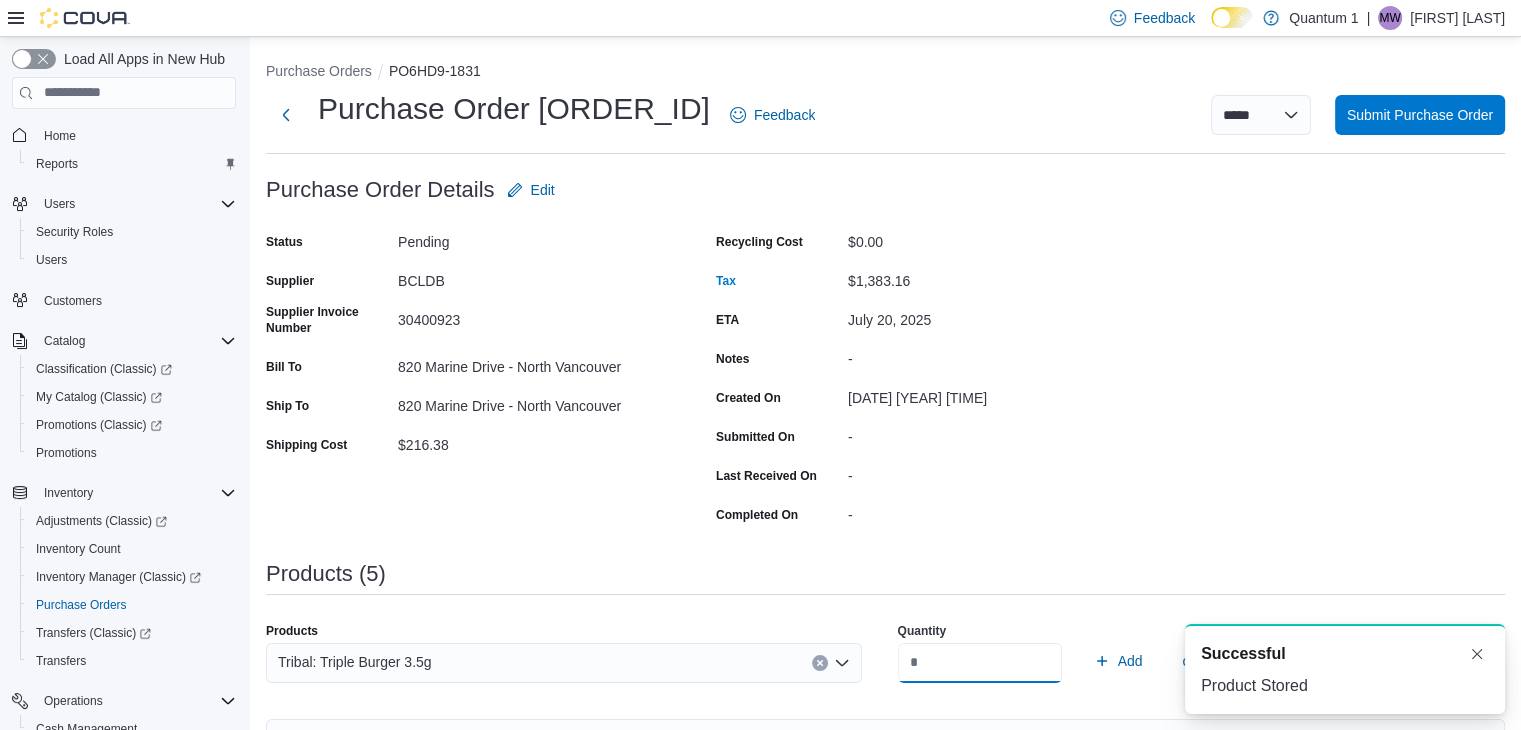 type on "**" 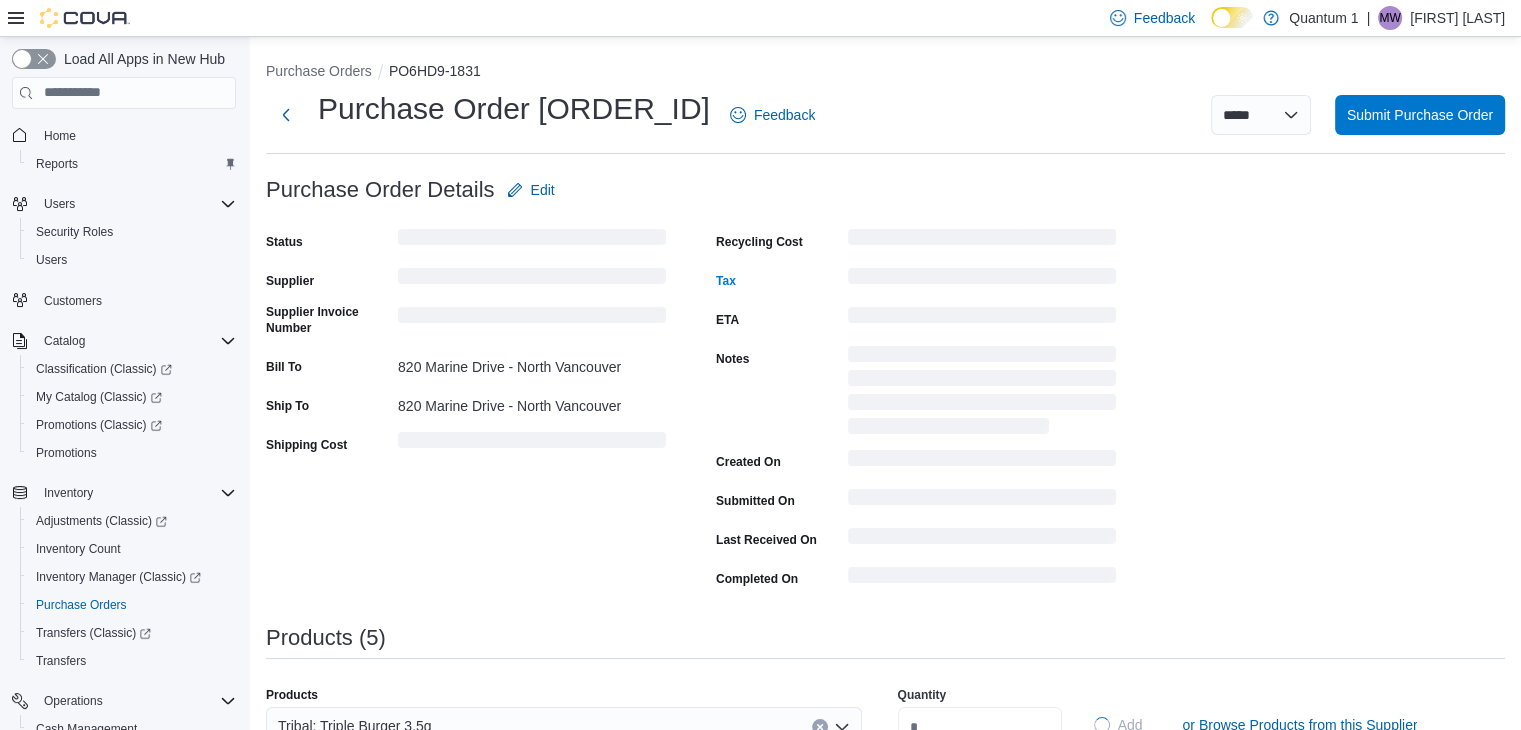 type 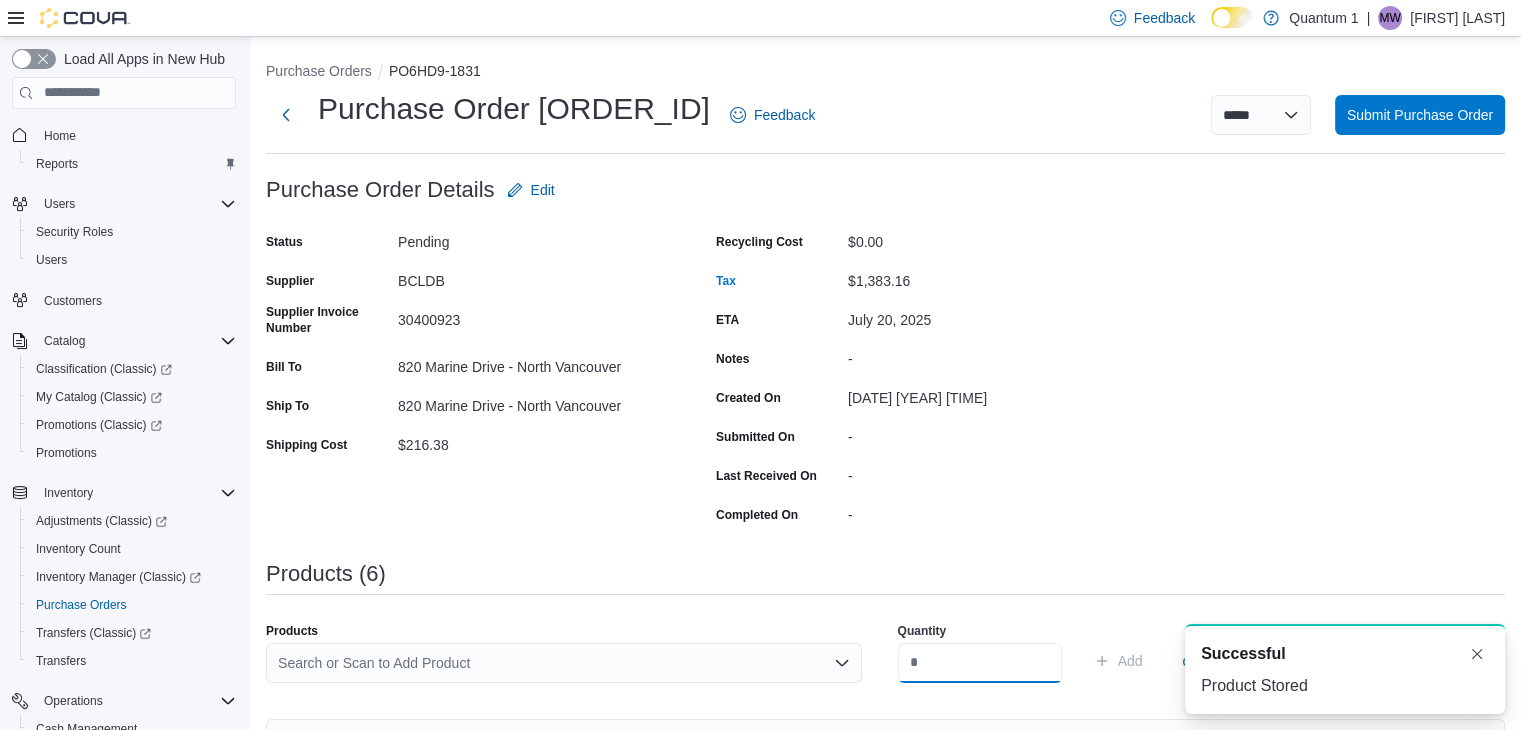 scroll, scrollTop: 0, scrollLeft: 0, axis: both 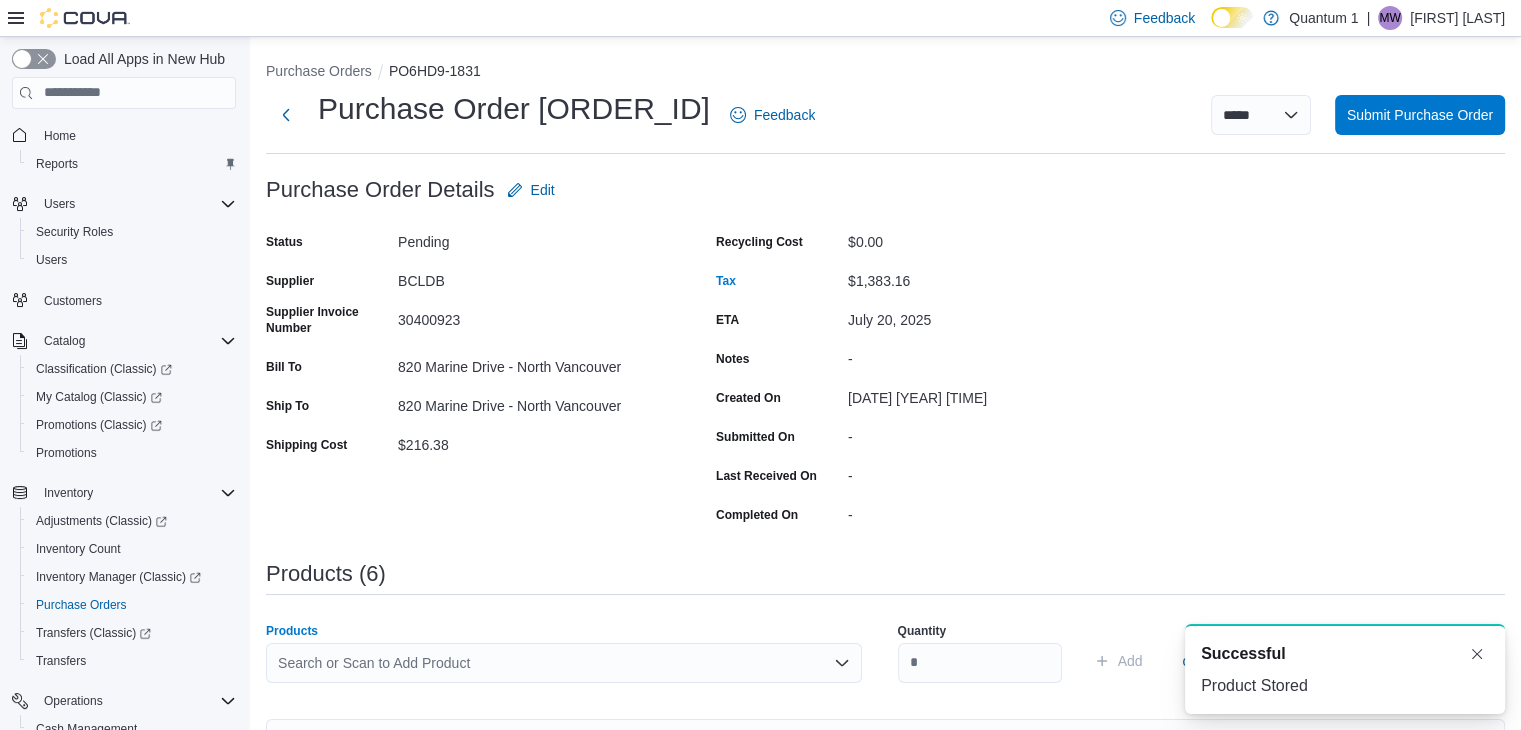 click on "Search or Scan to Add Product" at bounding box center [564, 663] 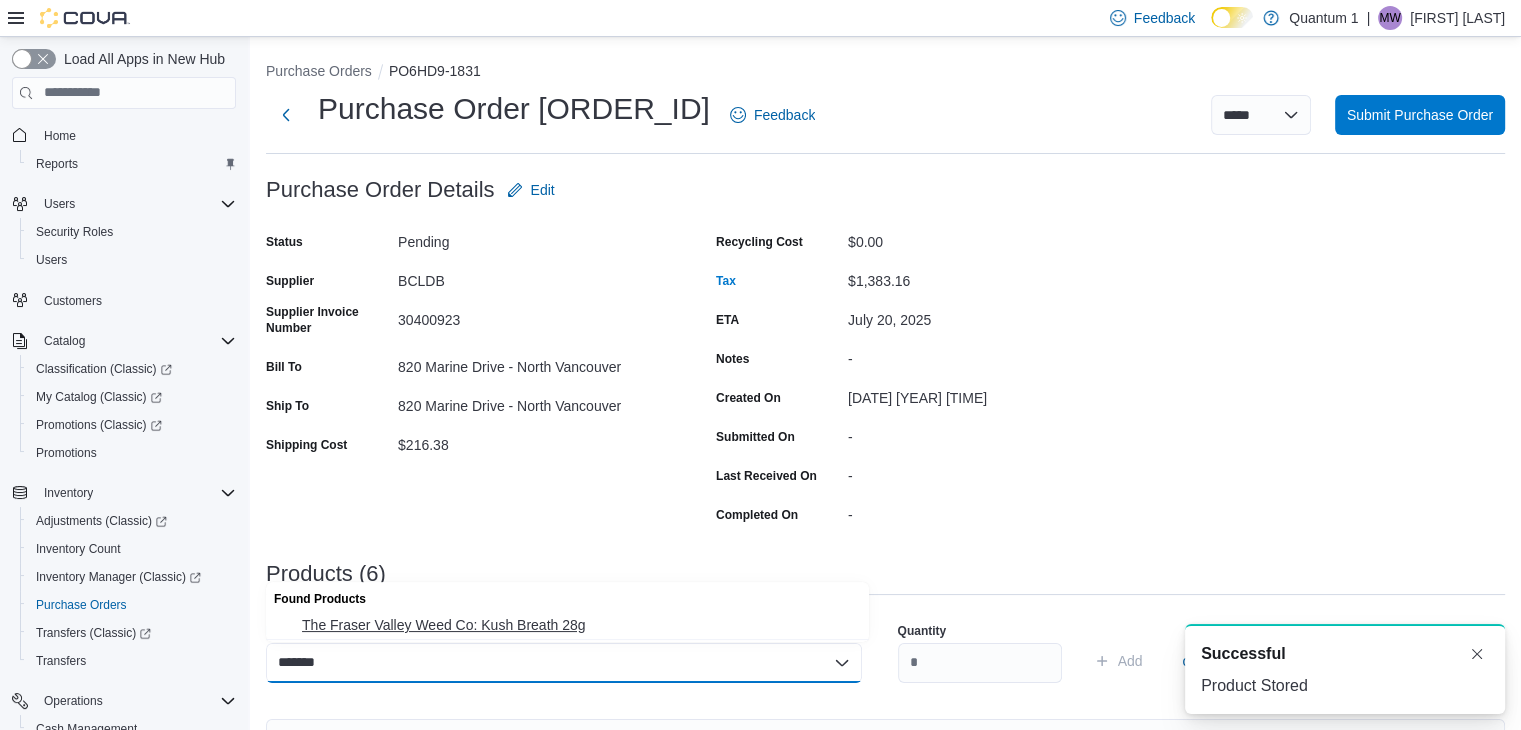 type on "*******" 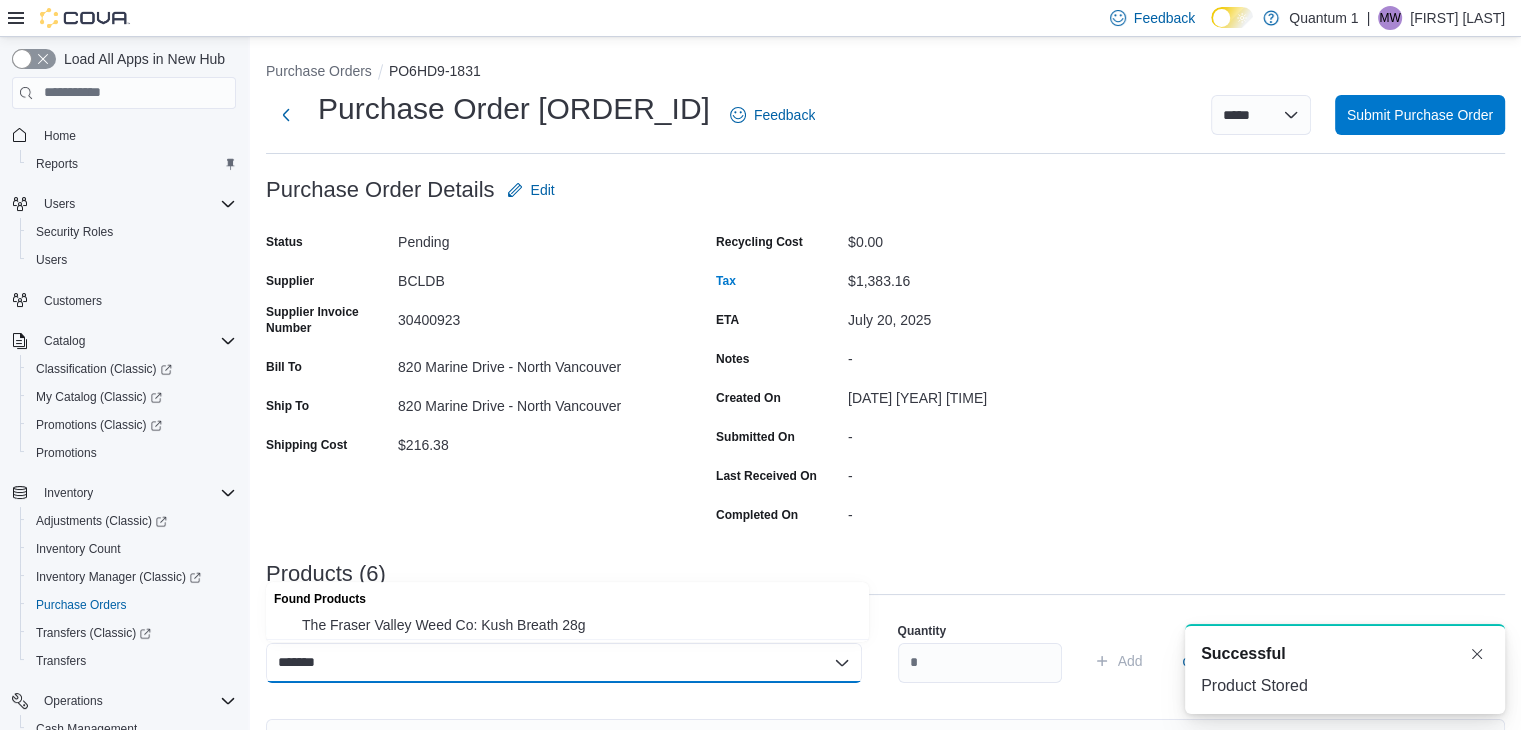 type 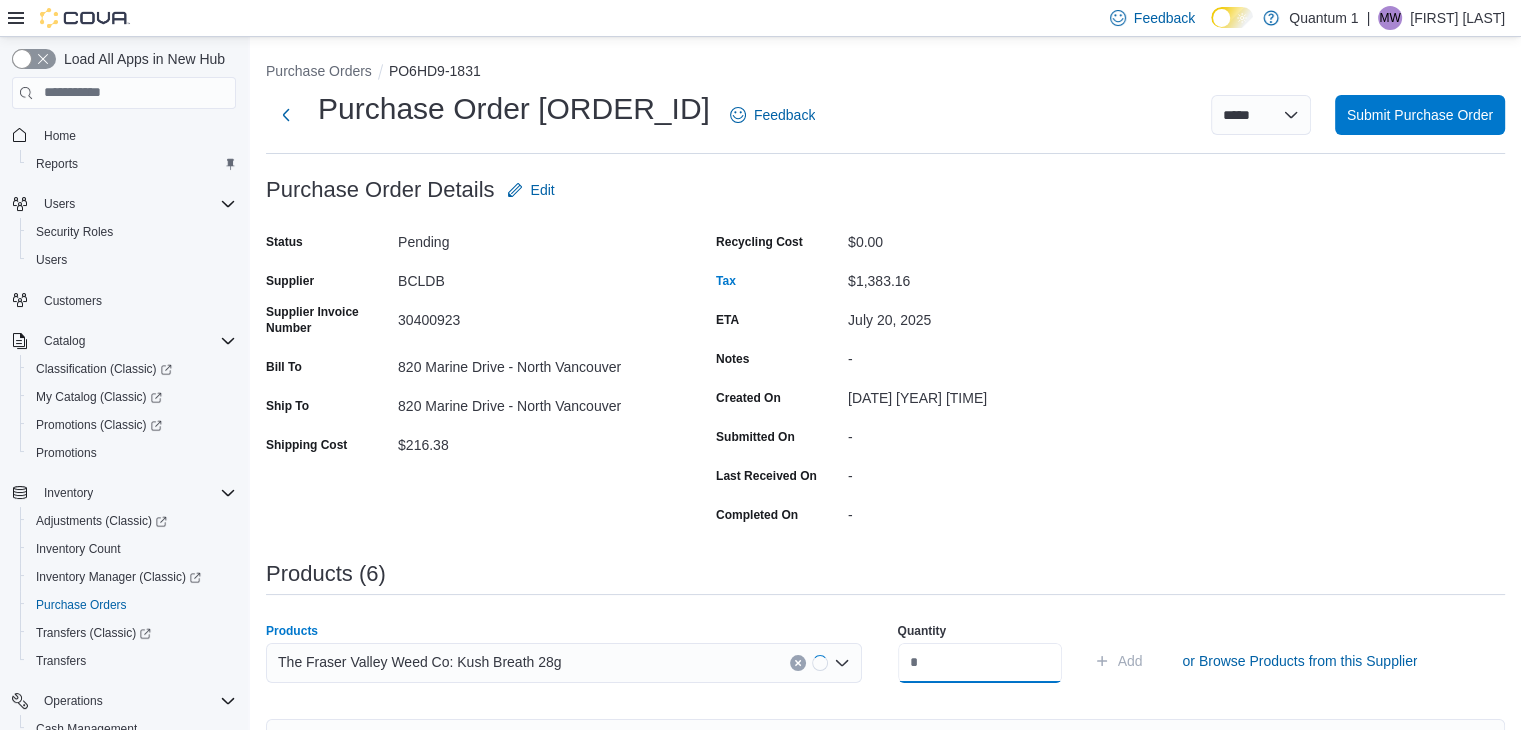 click at bounding box center [980, 663] 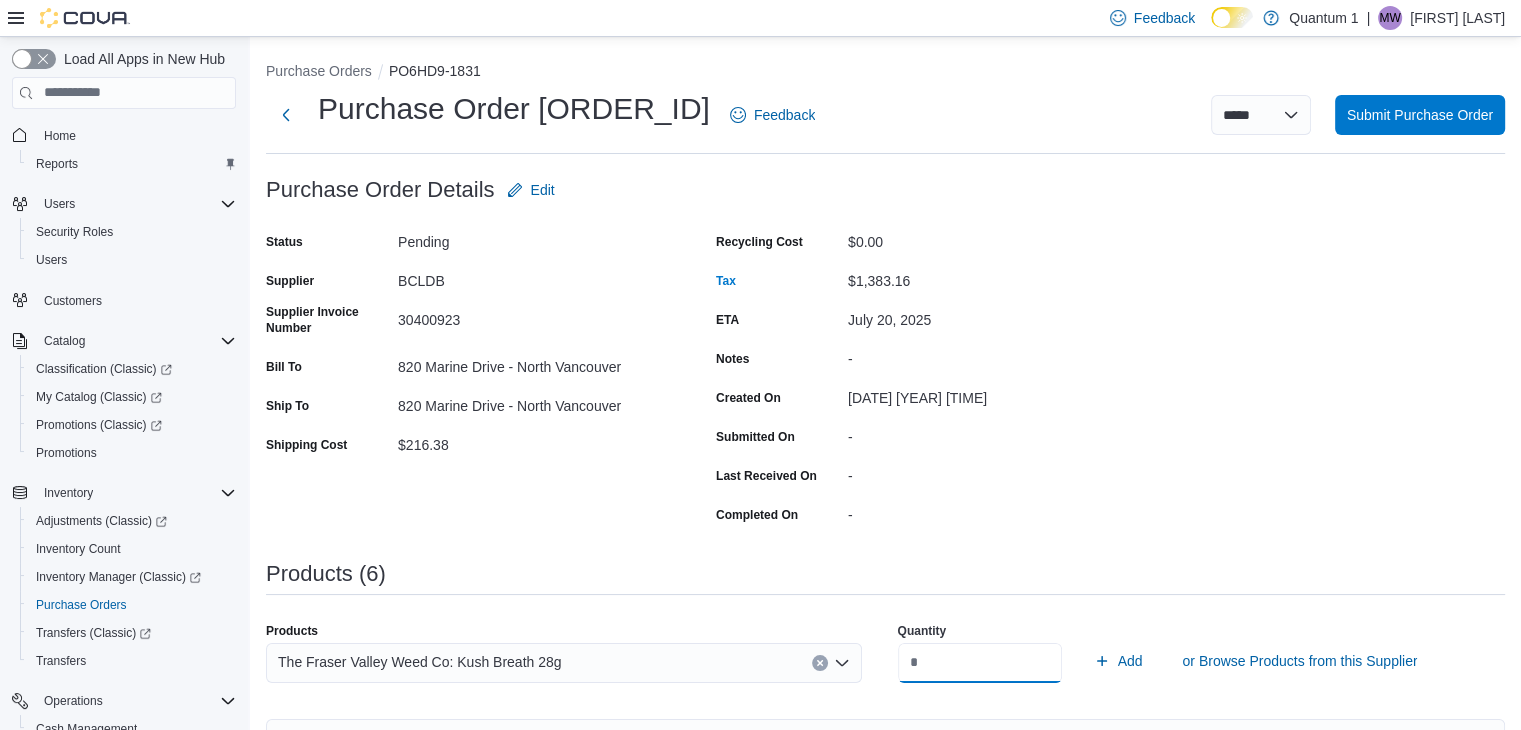 type on "*" 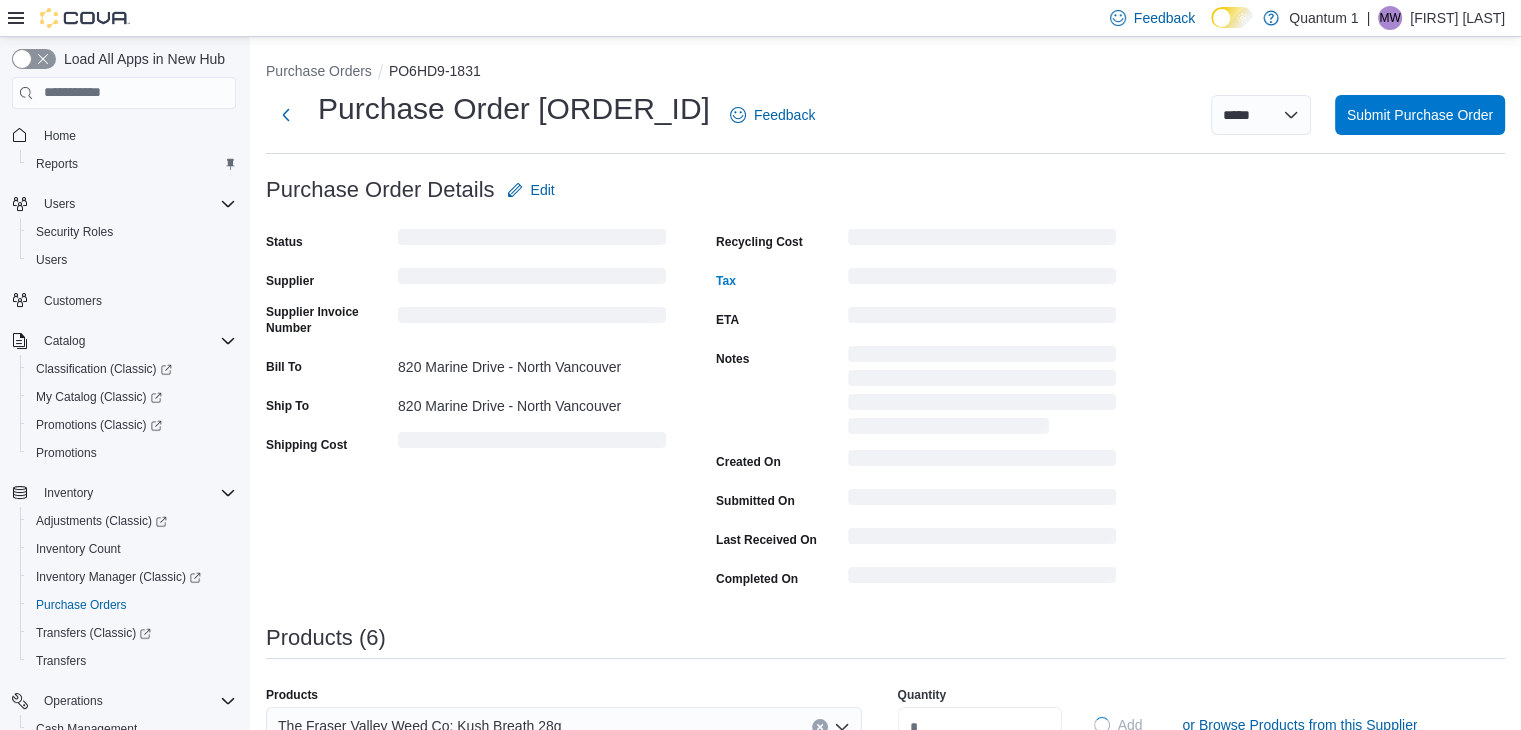 type 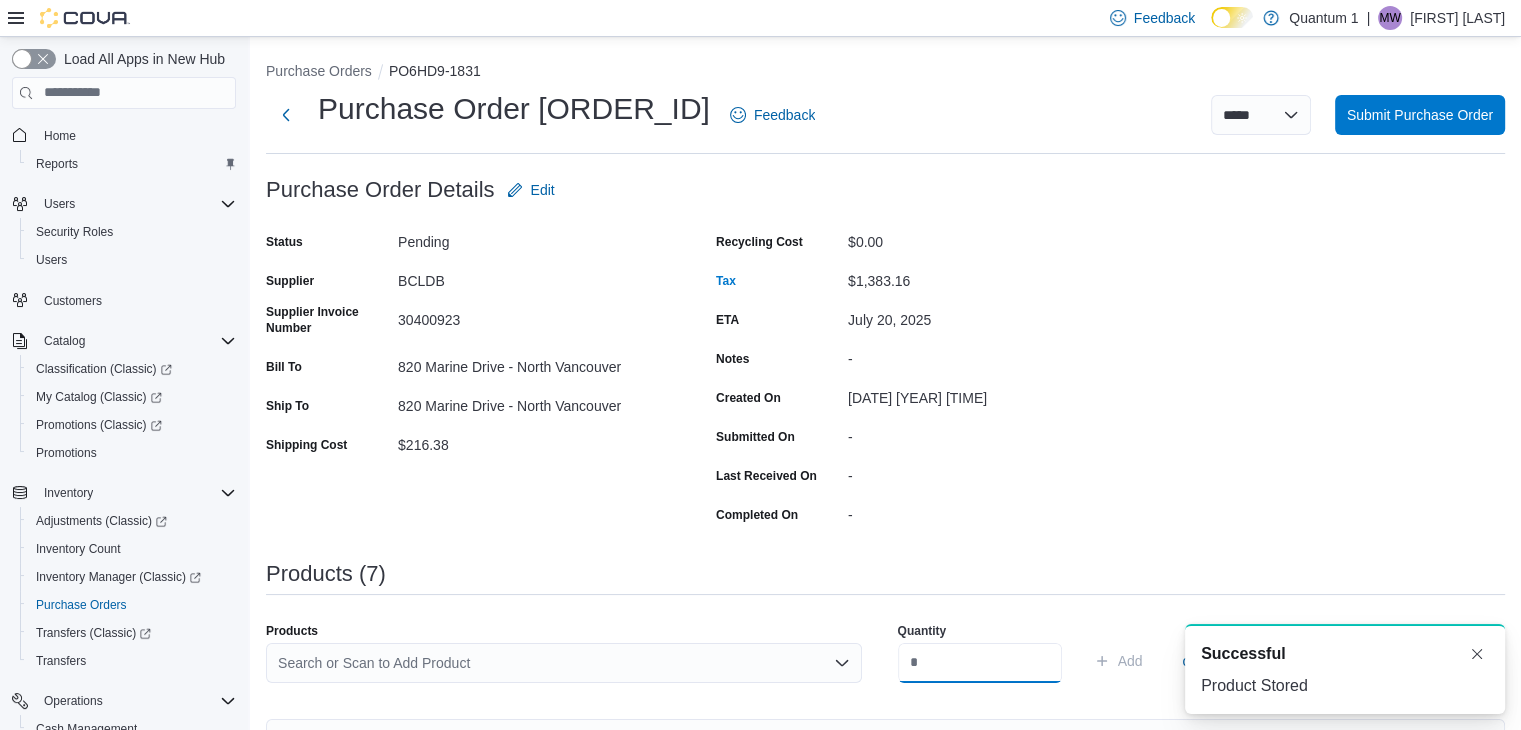 scroll, scrollTop: 0, scrollLeft: 0, axis: both 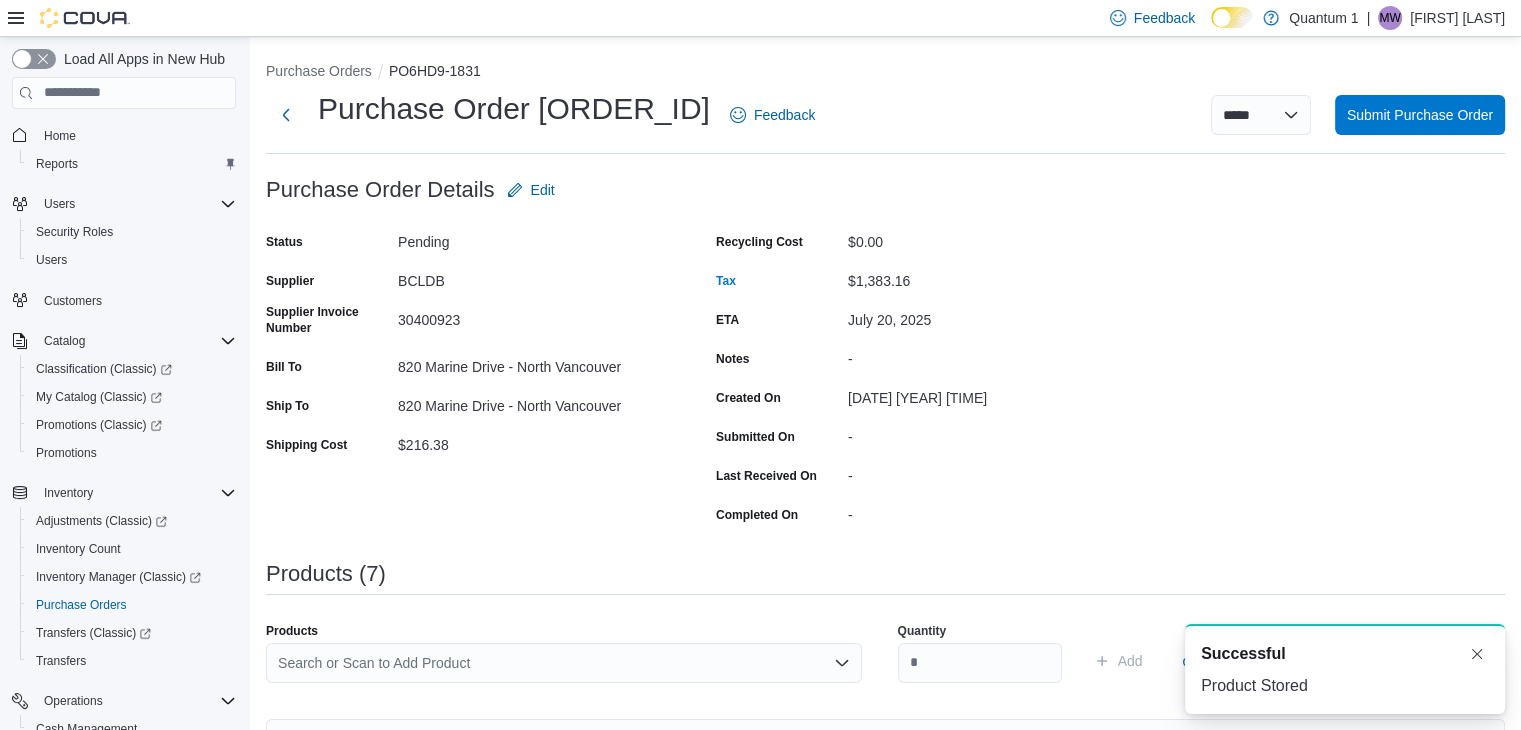 click on "Search or Scan to Add Product" at bounding box center [564, 663] 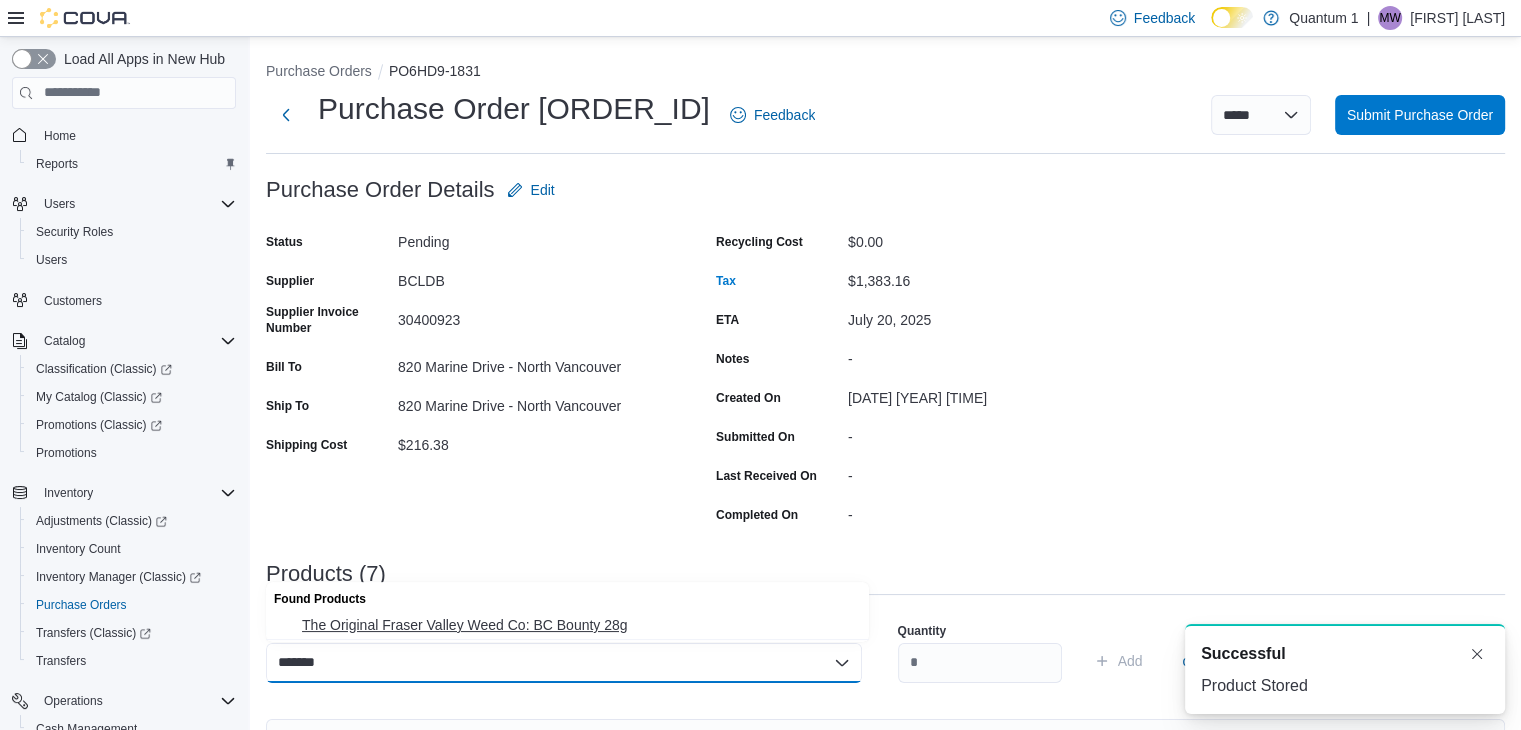 type on "*******" 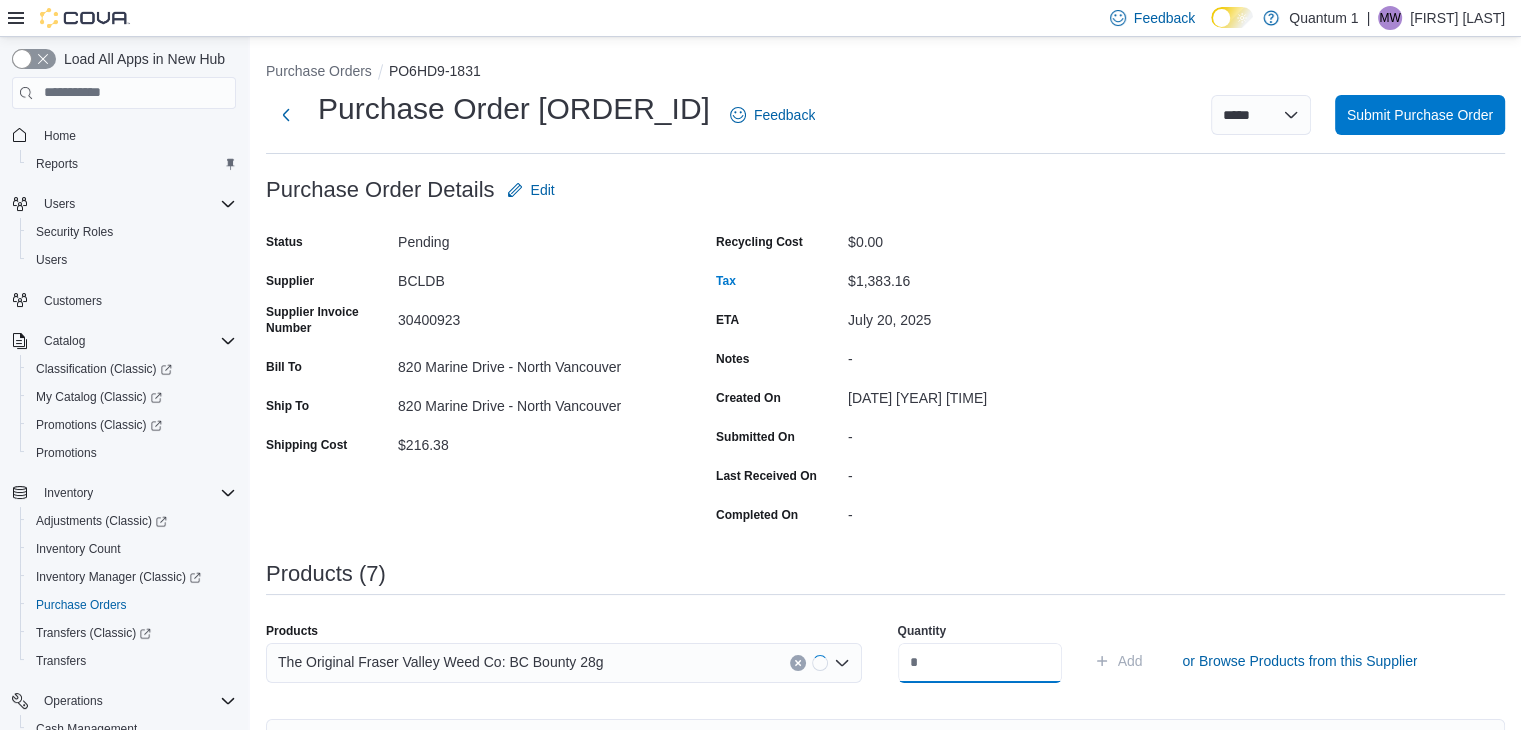click at bounding box center (980, 663) 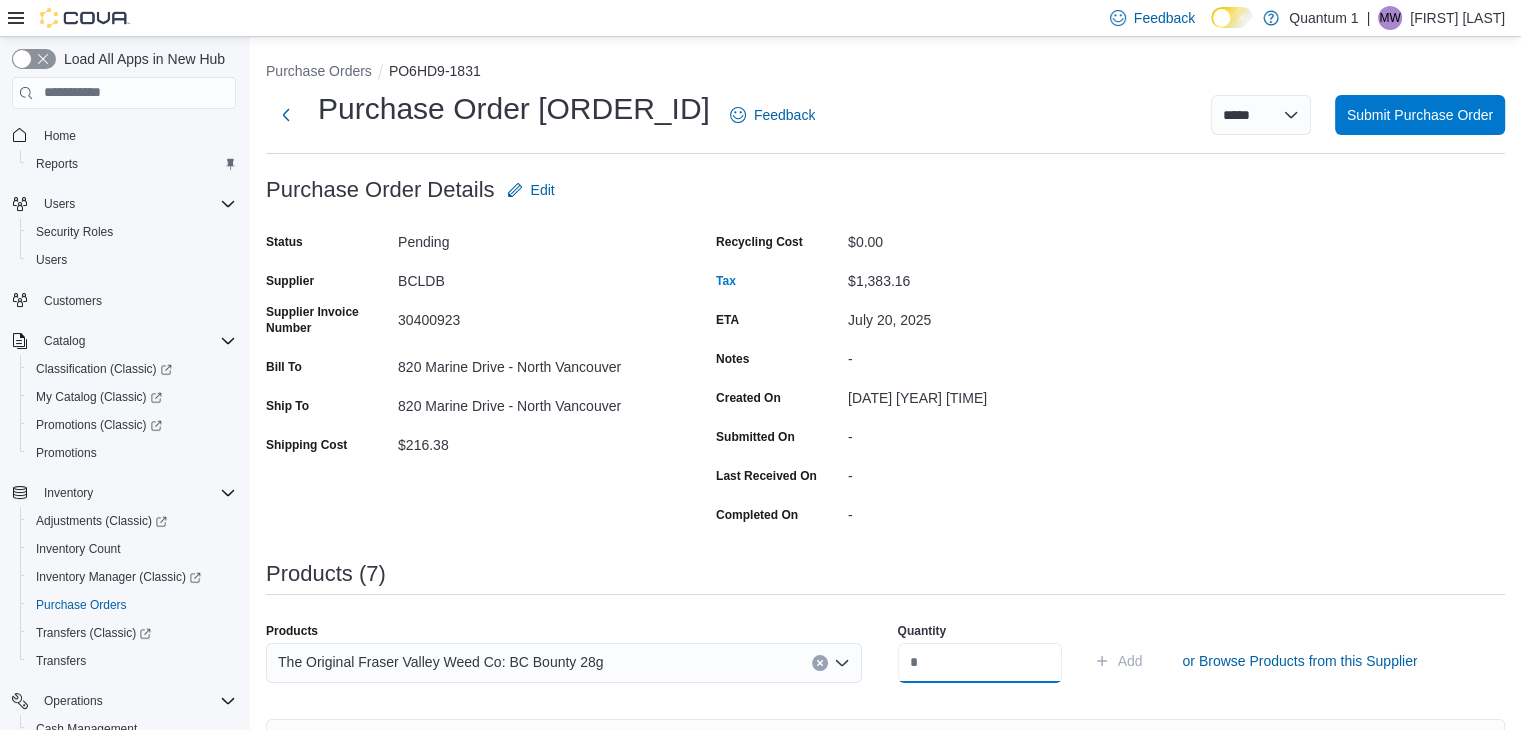 type on "*" 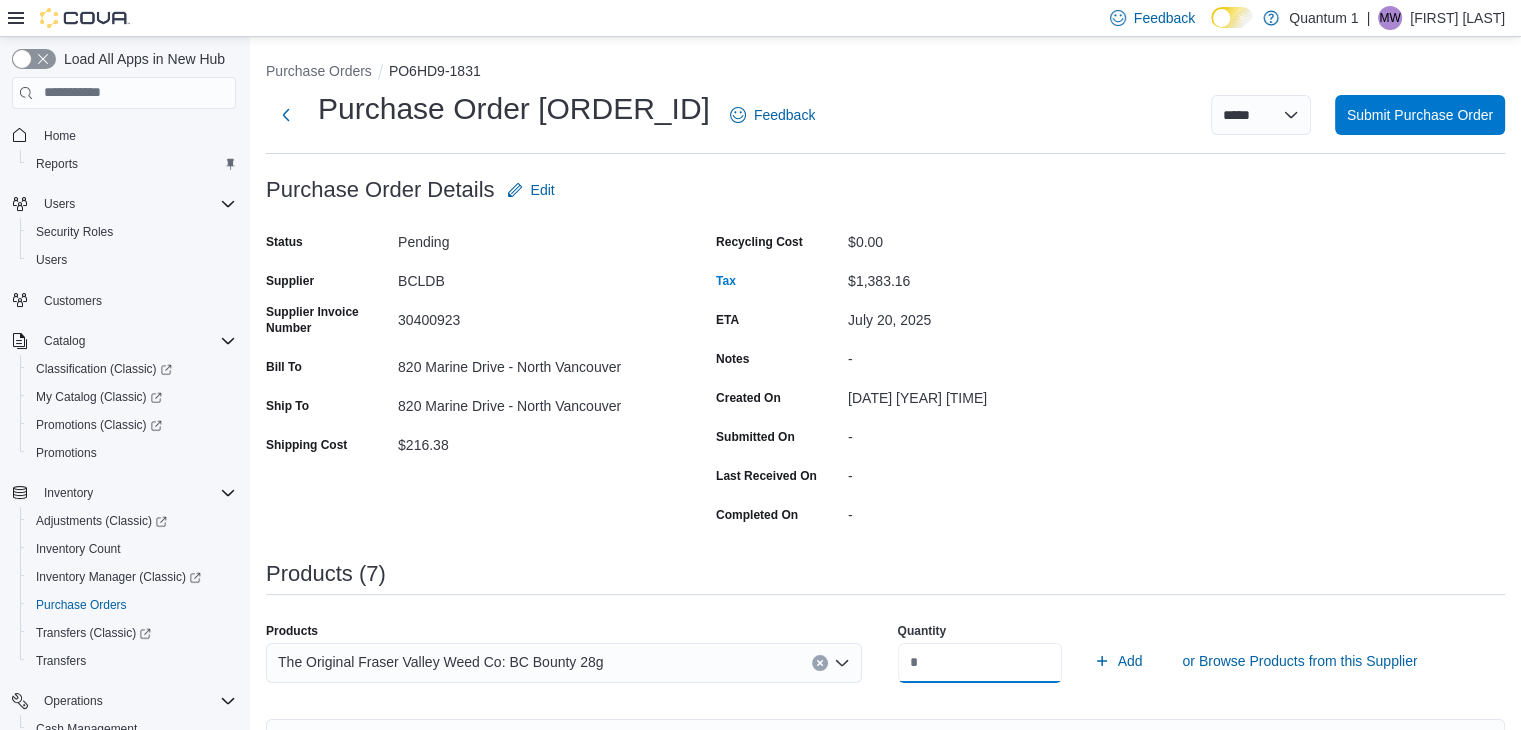 type on "**" 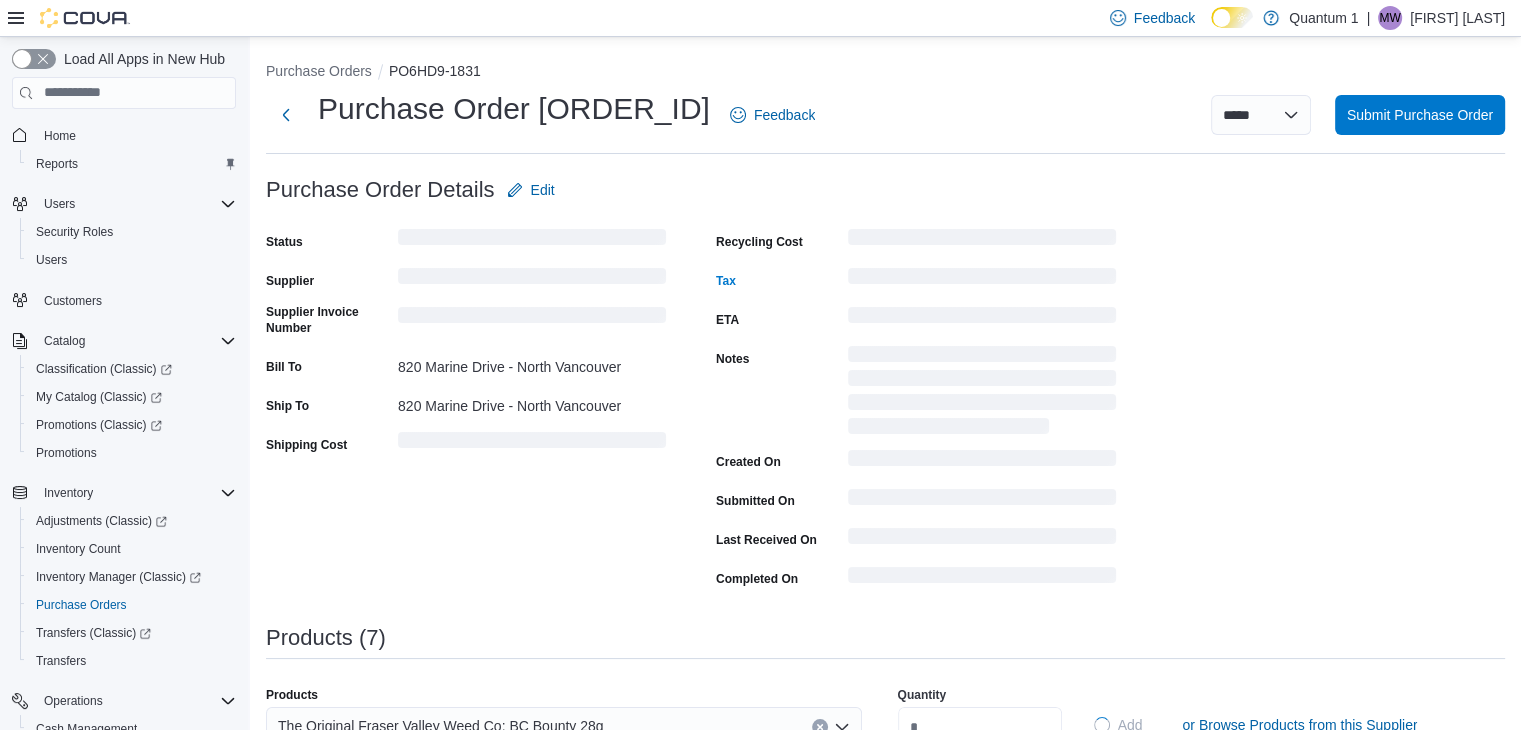 type 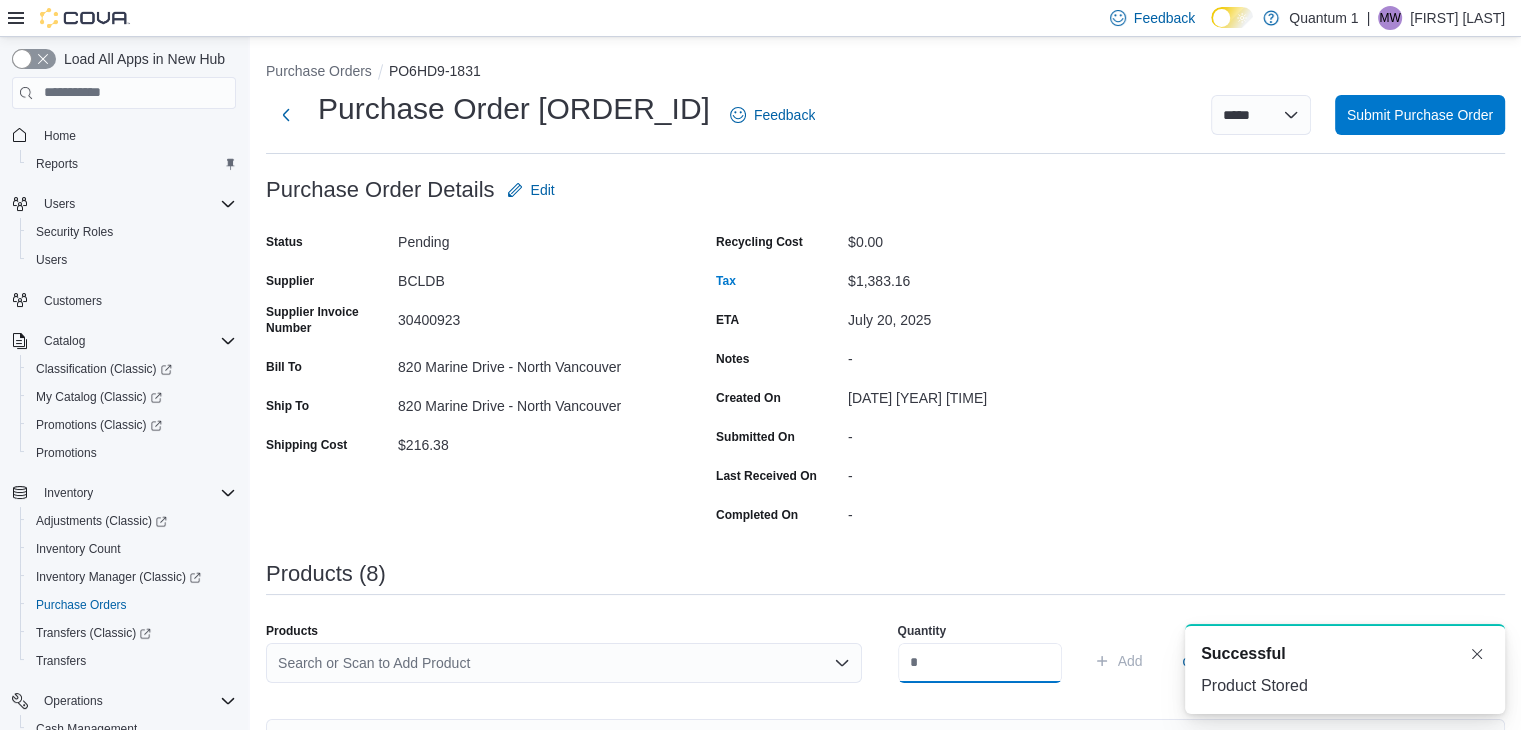 scroll, scrollTop: 0, scrollLeft: 0, axis: both 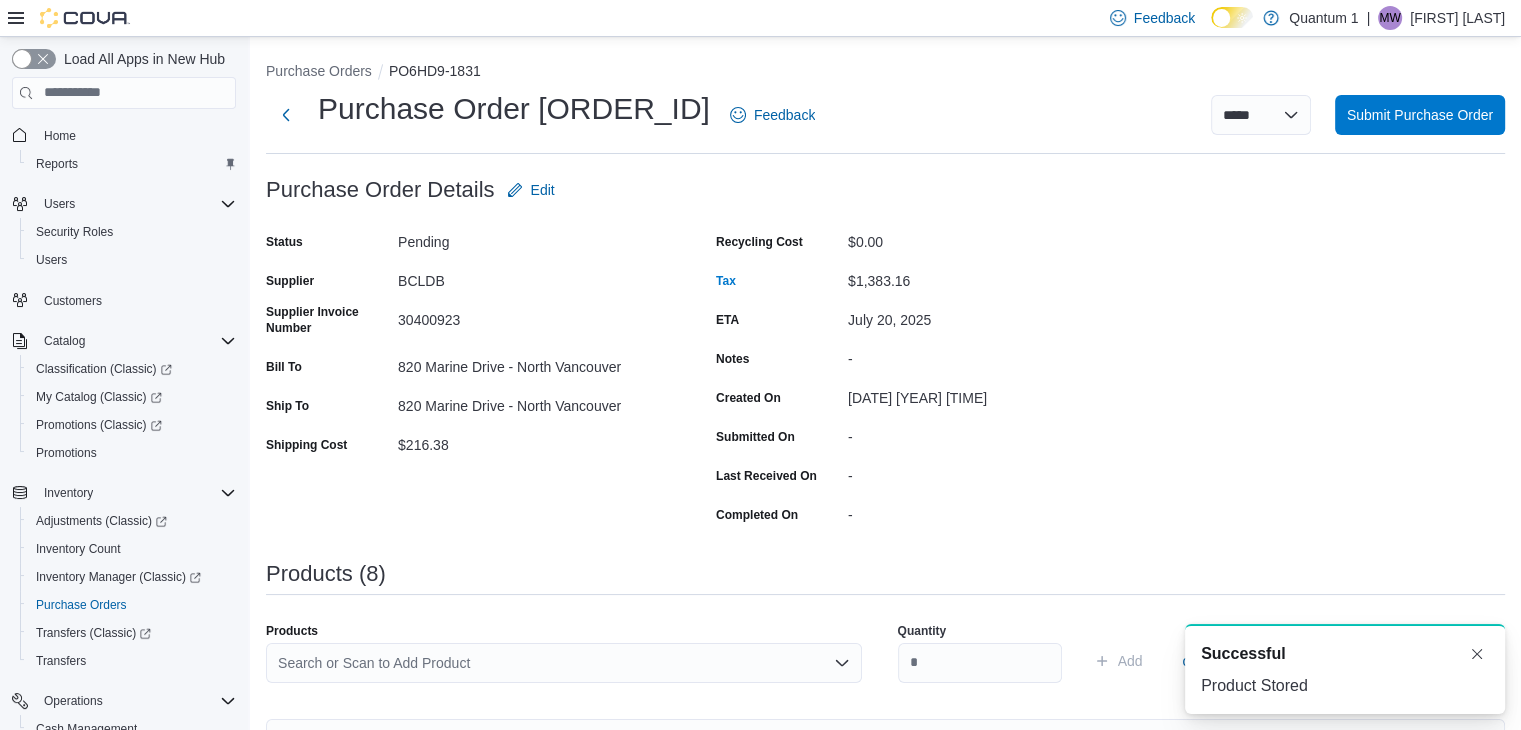 click on "Search or Scan to Add Product" at bounding box center (564, 663) 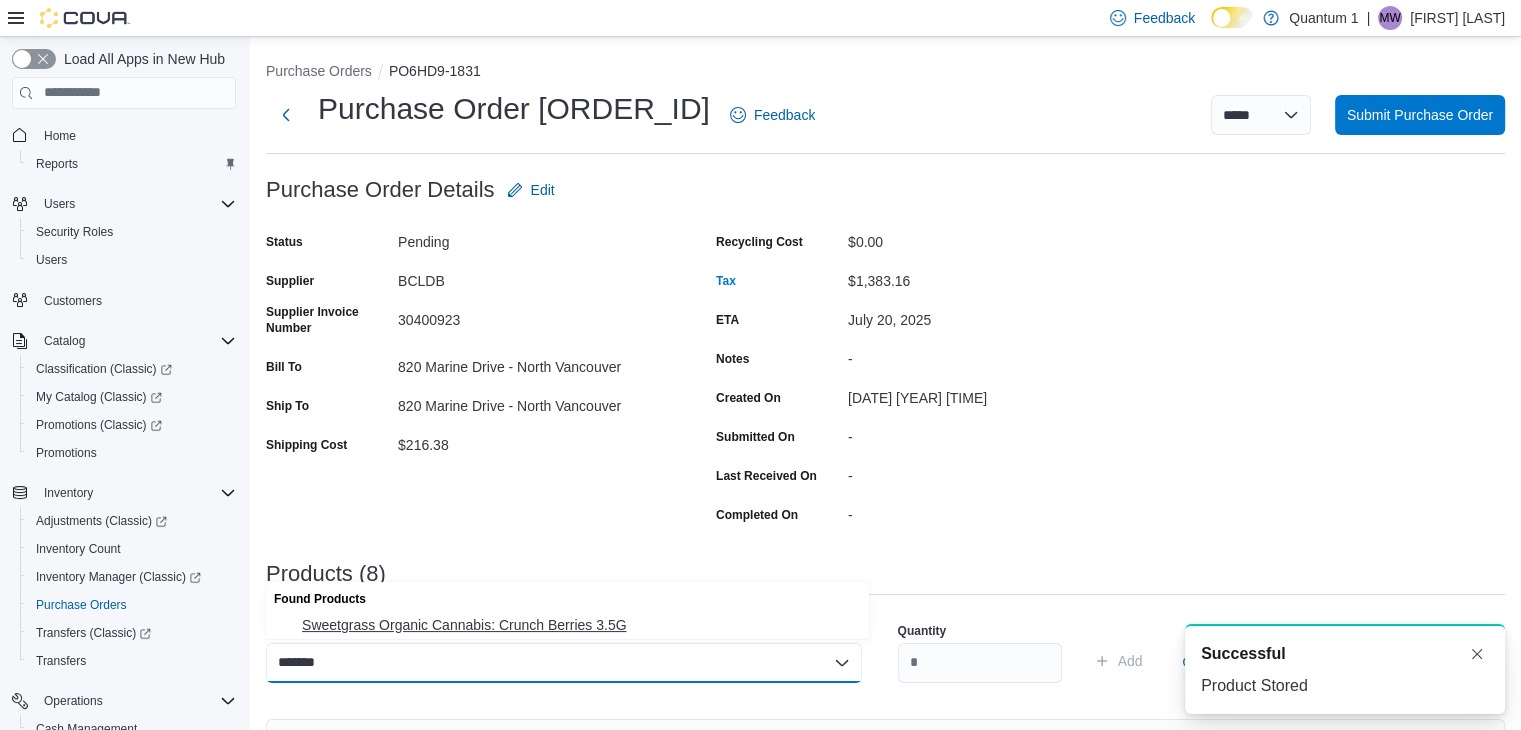 type on "*******" 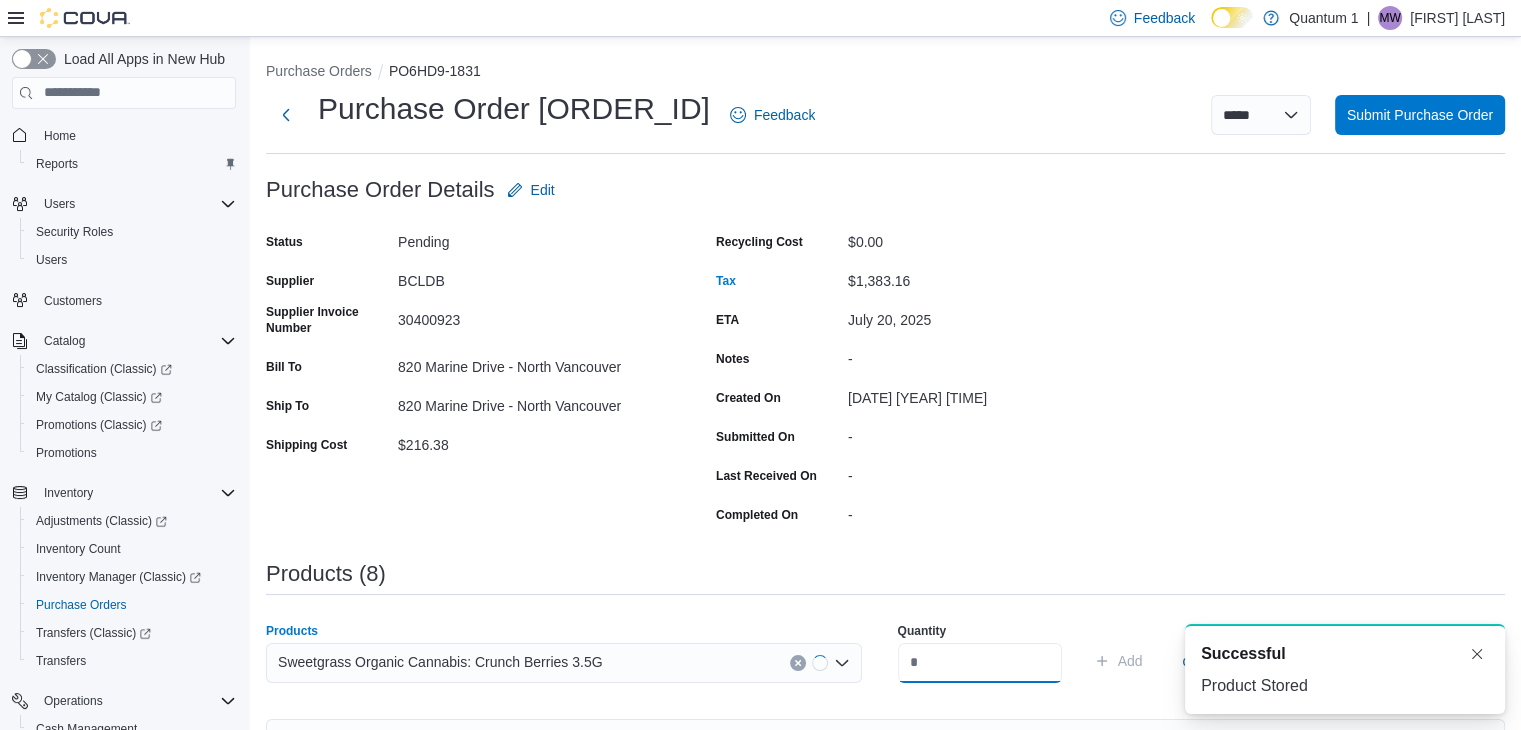 click at bounding box center (980, 663) 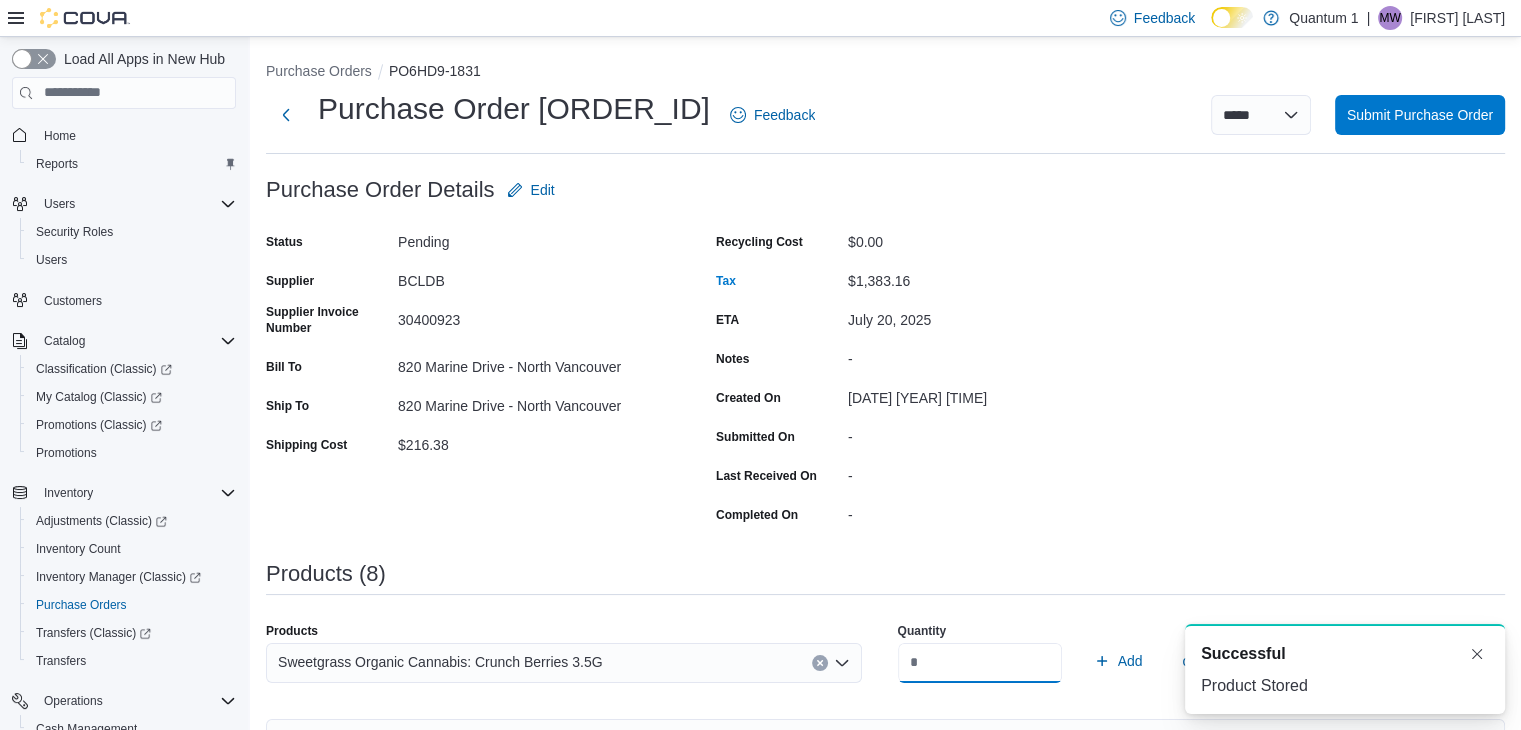 type on "**" 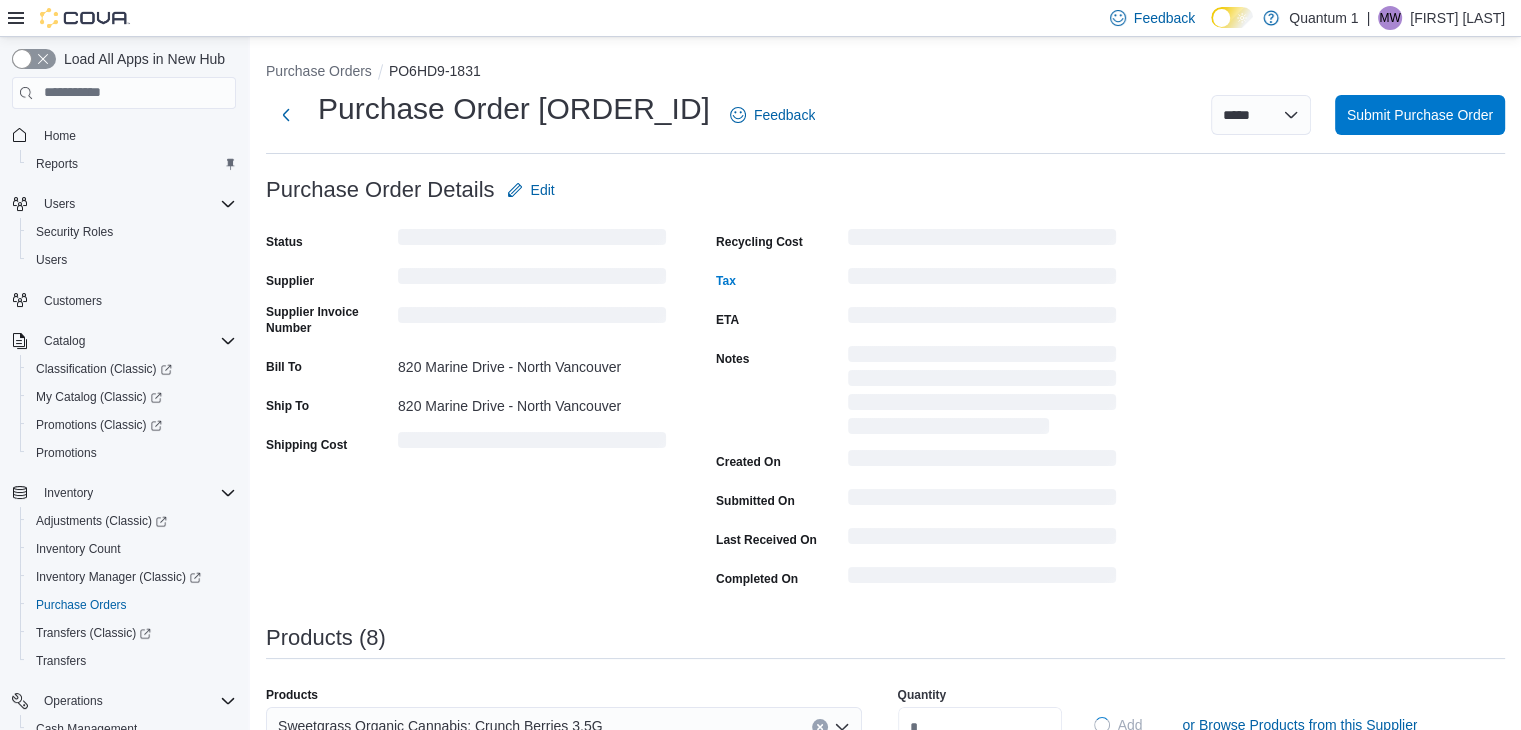 type 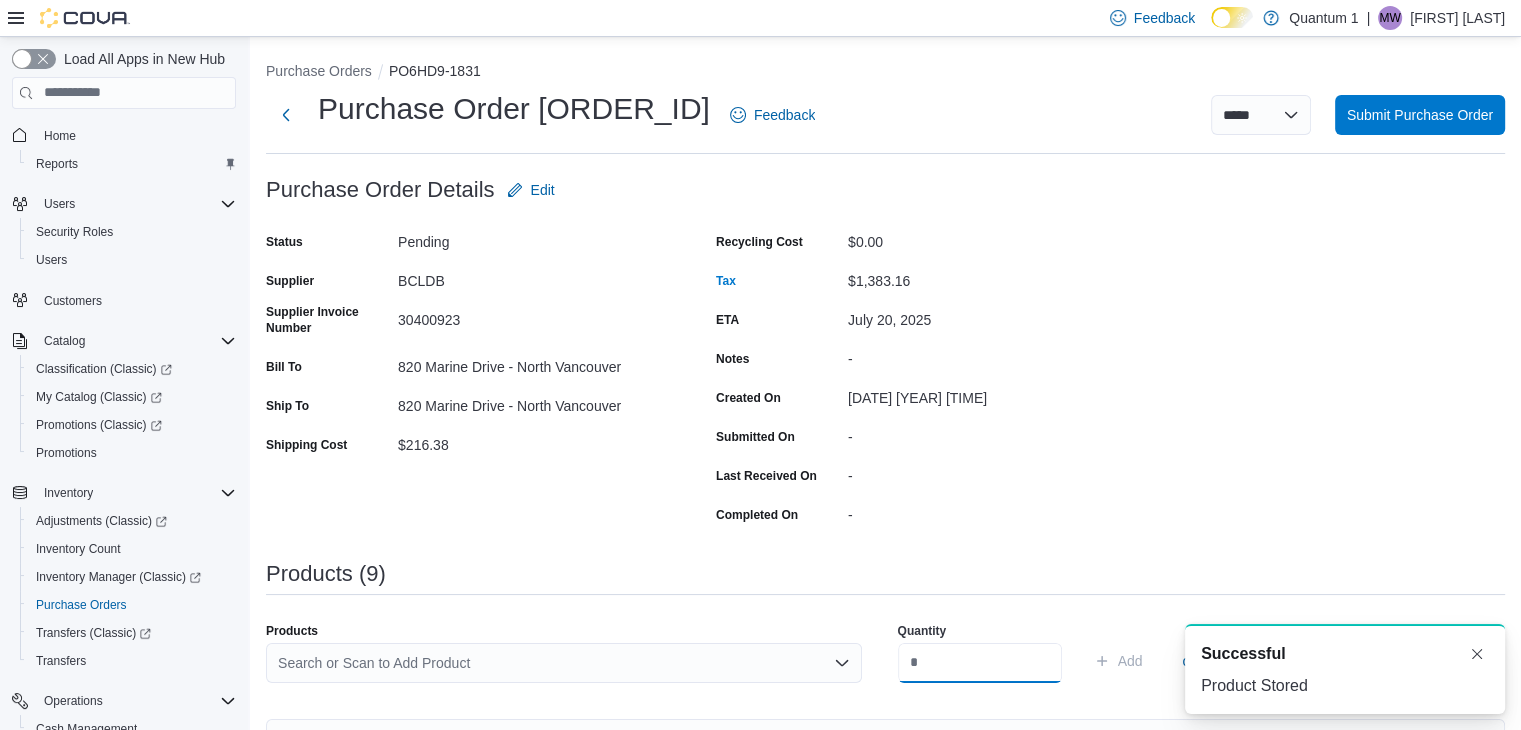 scroll, scrollTop: 0, scrollLeft: 0, axis: both 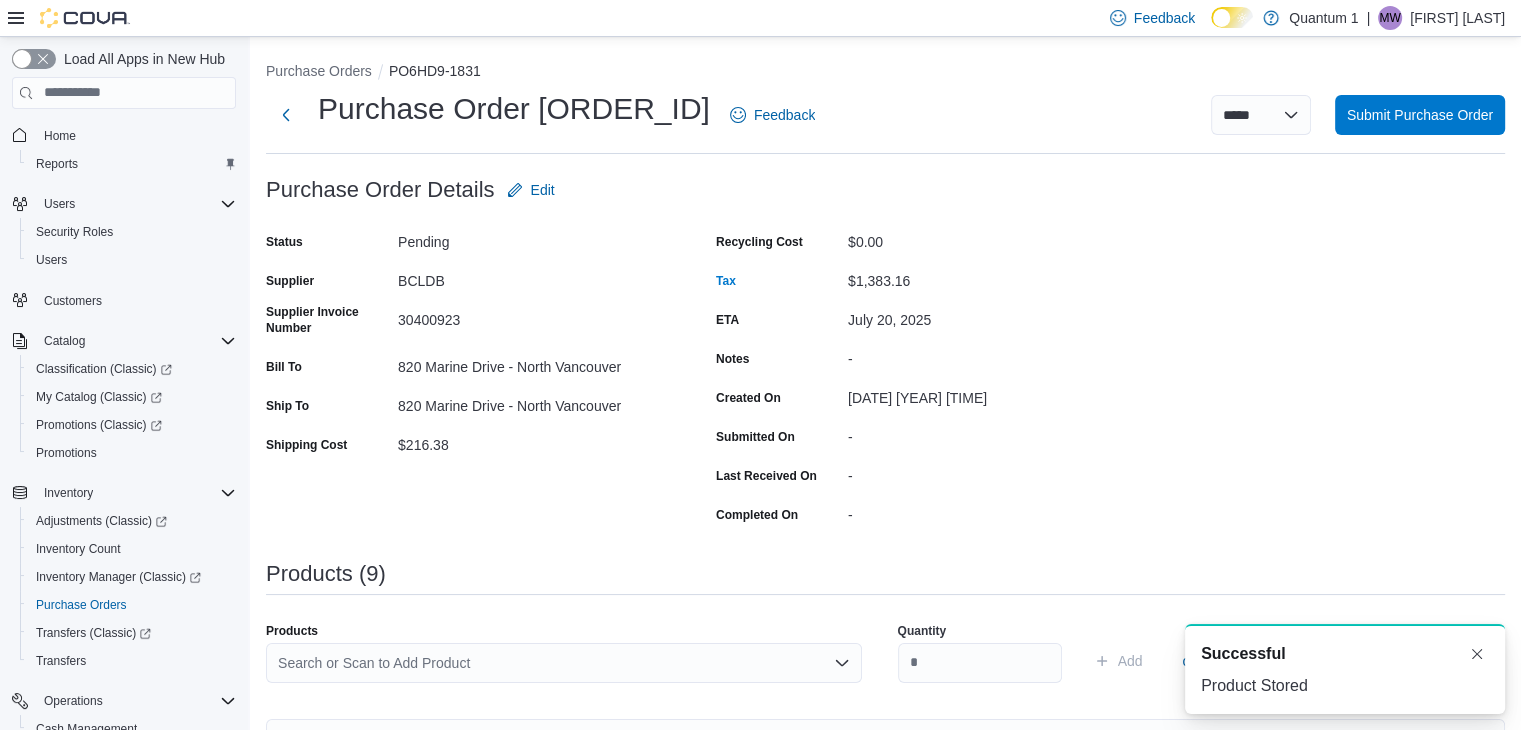 click on "Search or Scan to Add Product" at bounding box center (564, 663) 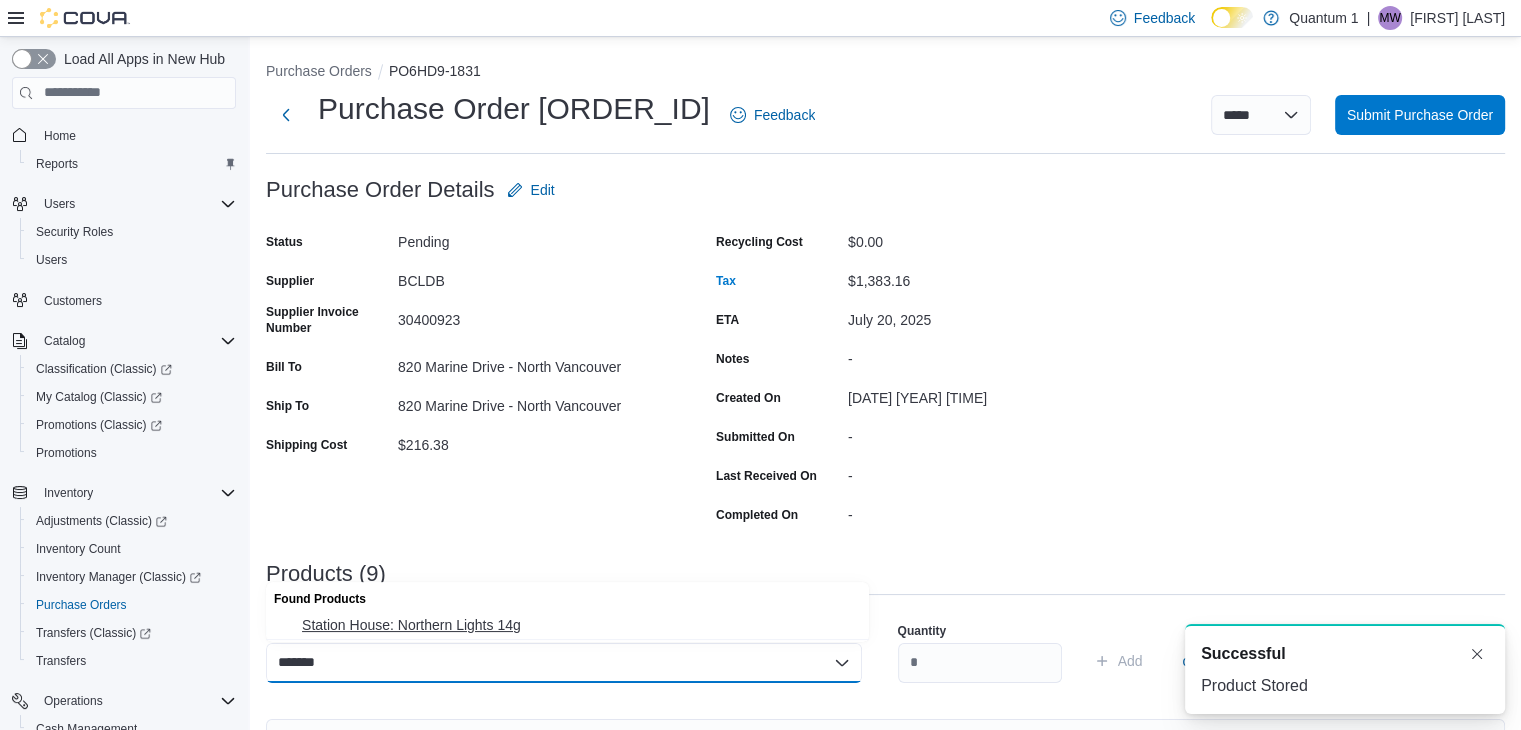 type on "*******" 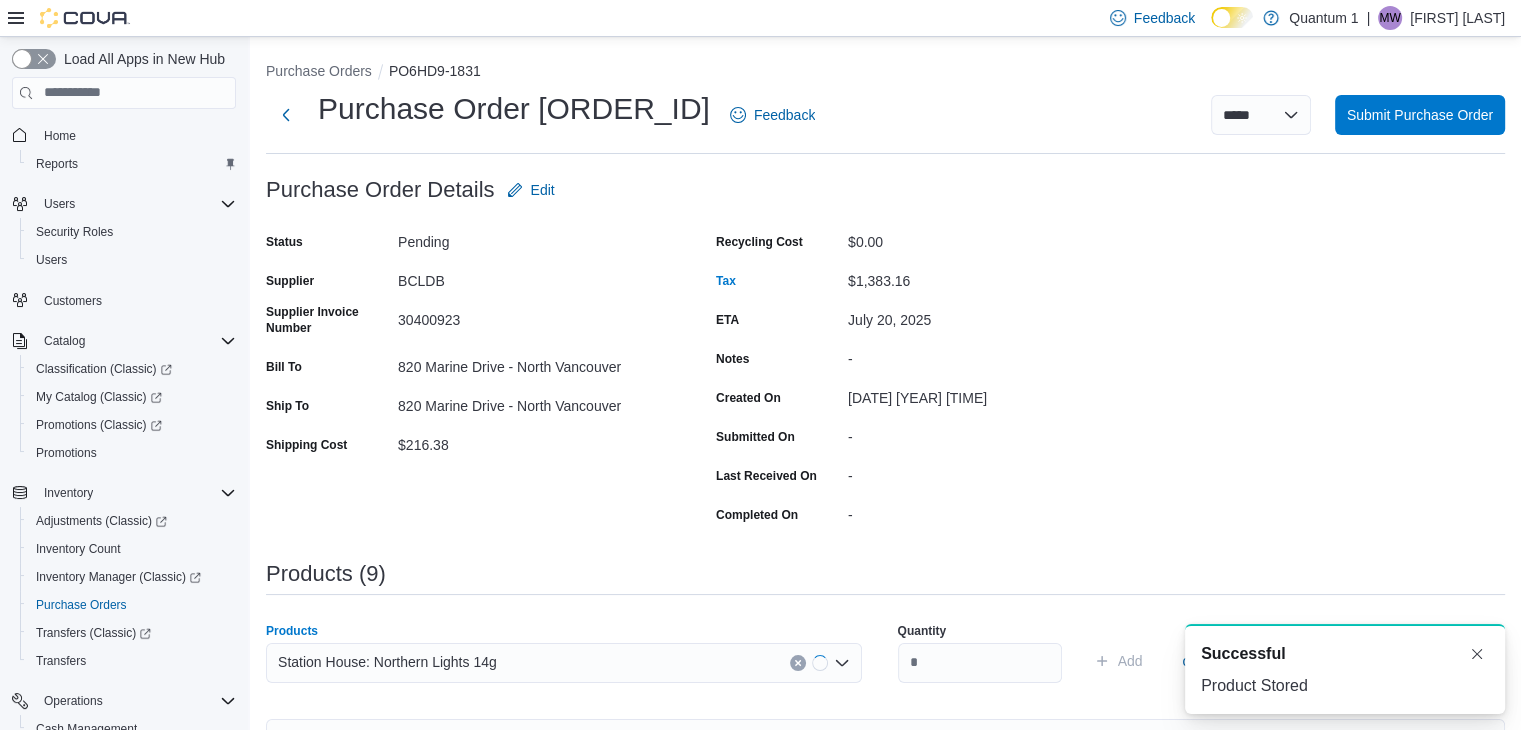 click on "Quantity  Add or Browse Products from this Supplier" at bounding box center [1196, 661] 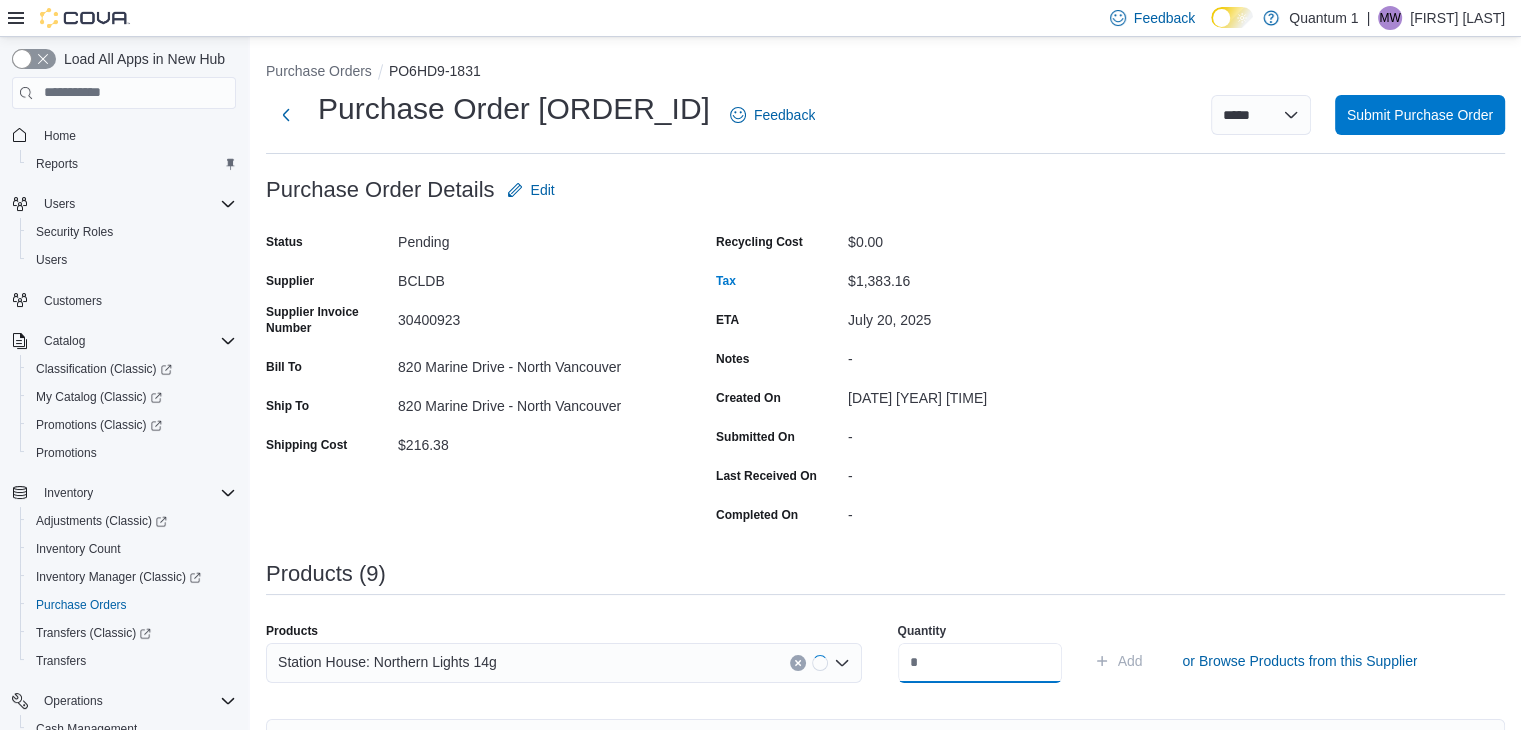 click at bounding box center [980, 663] 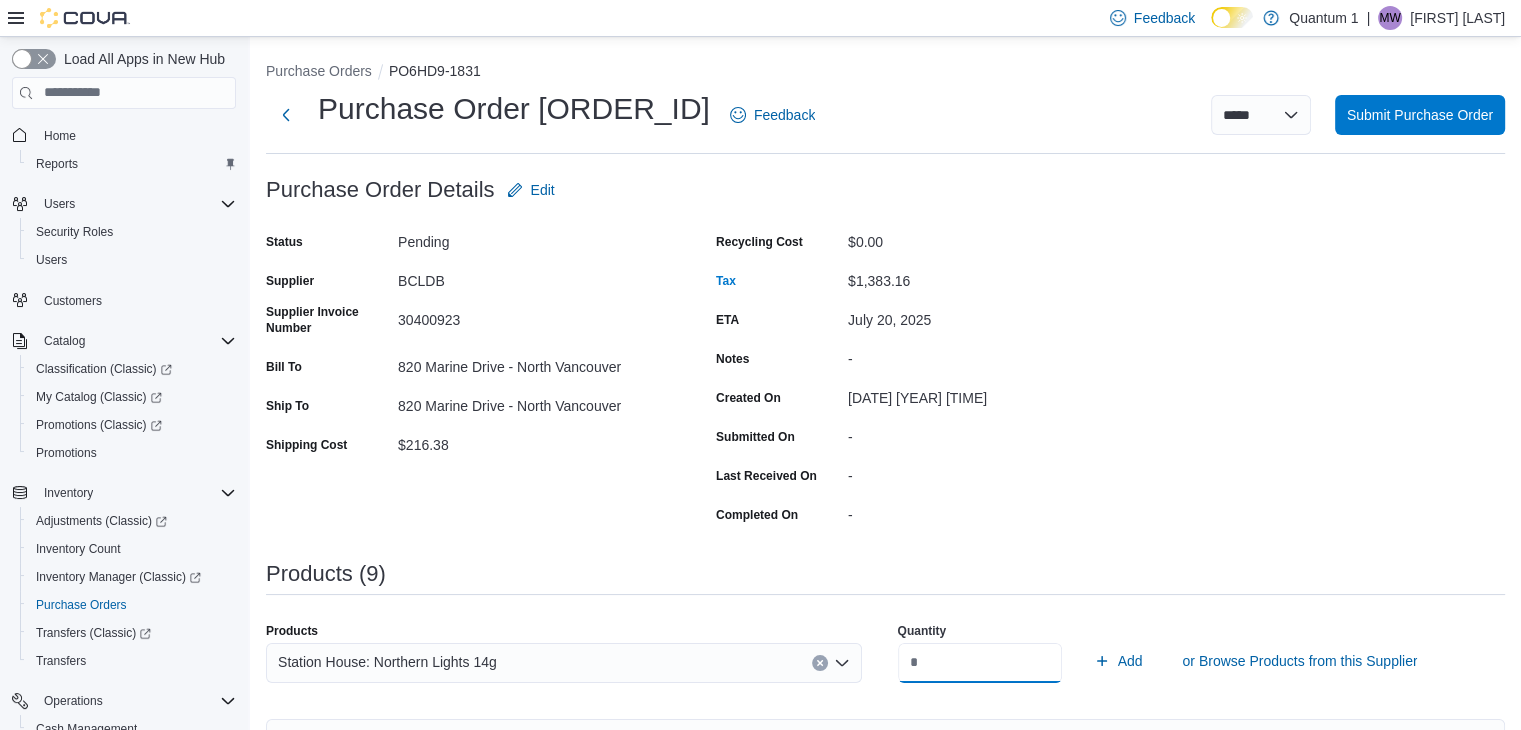 type on "*" 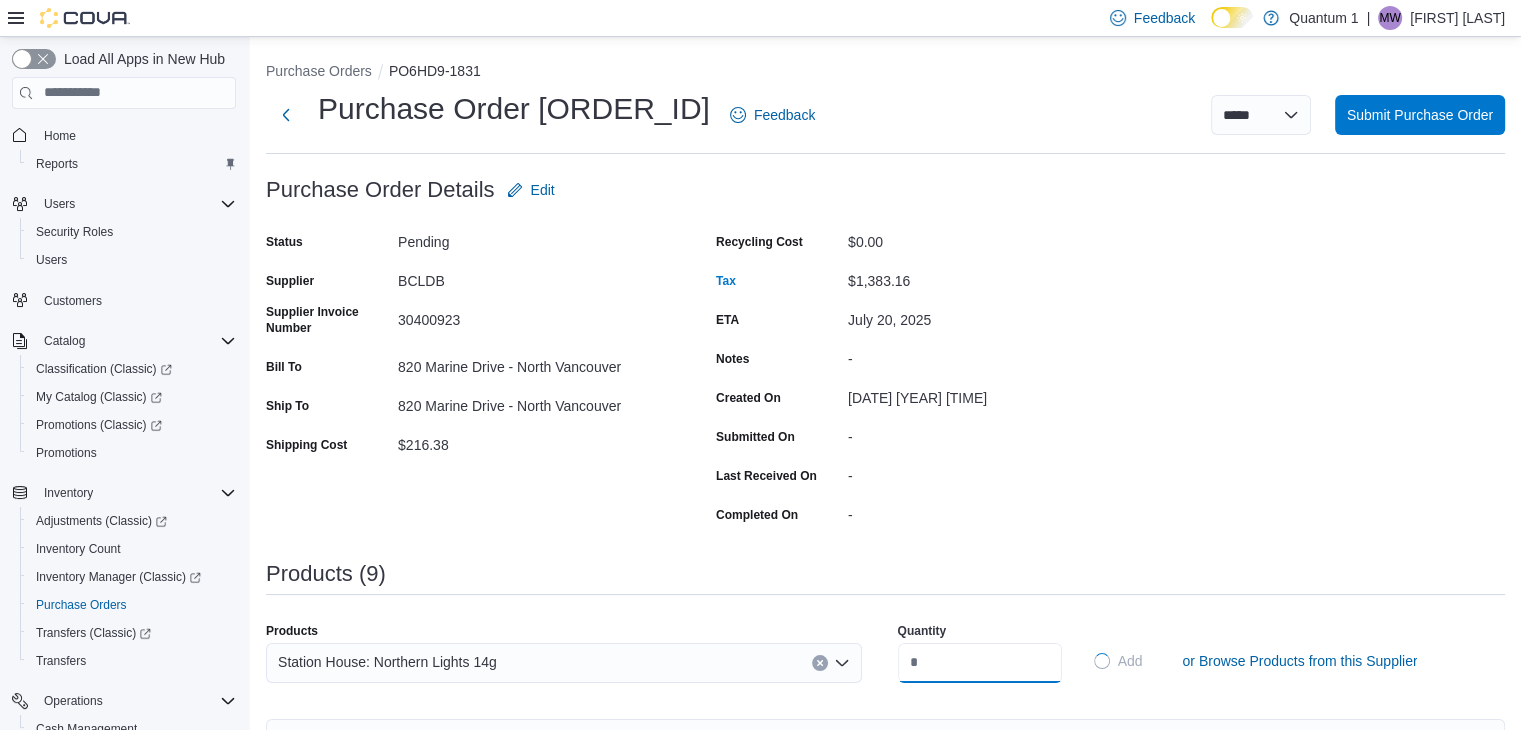 type 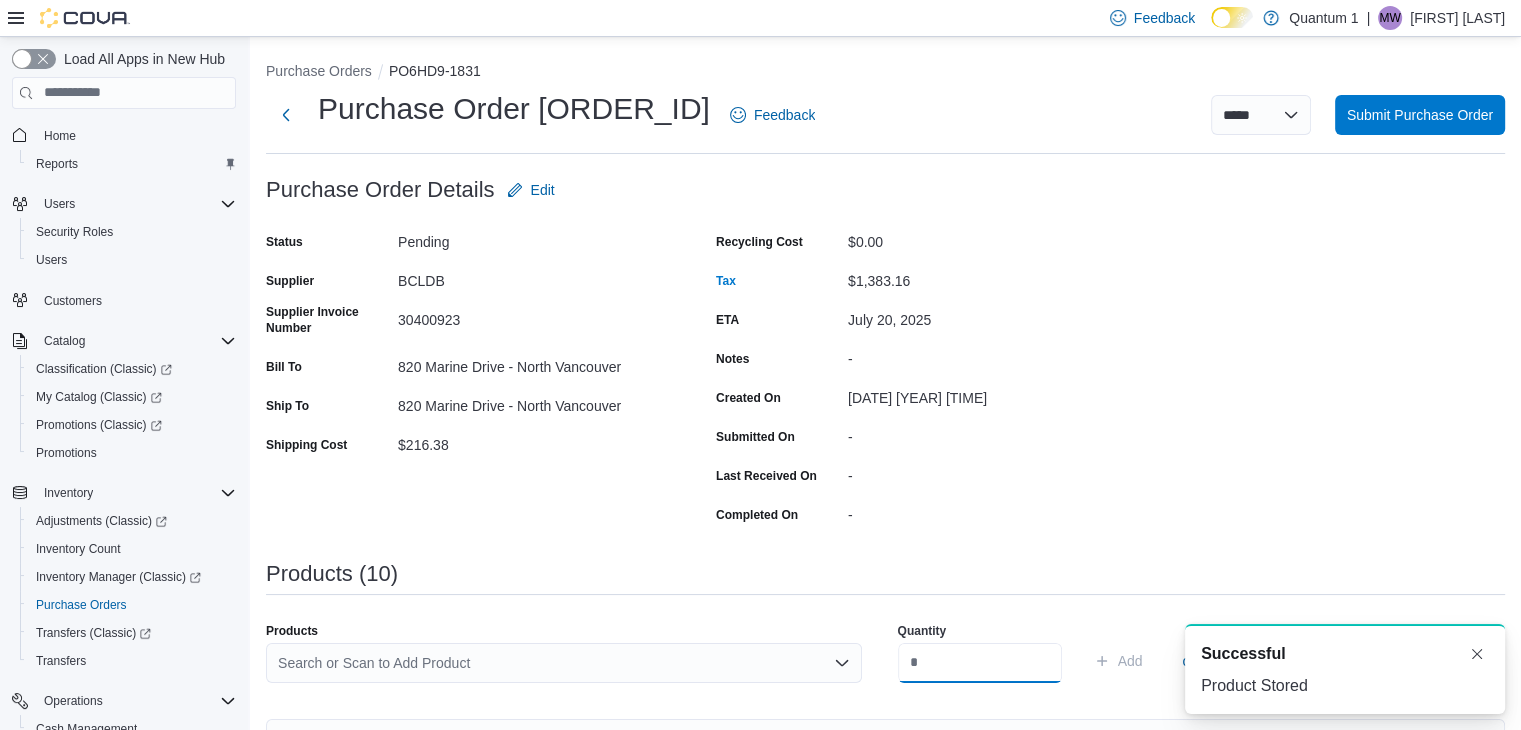 scroll, scrollTop: 0, scrollLeft: 0, axis: both 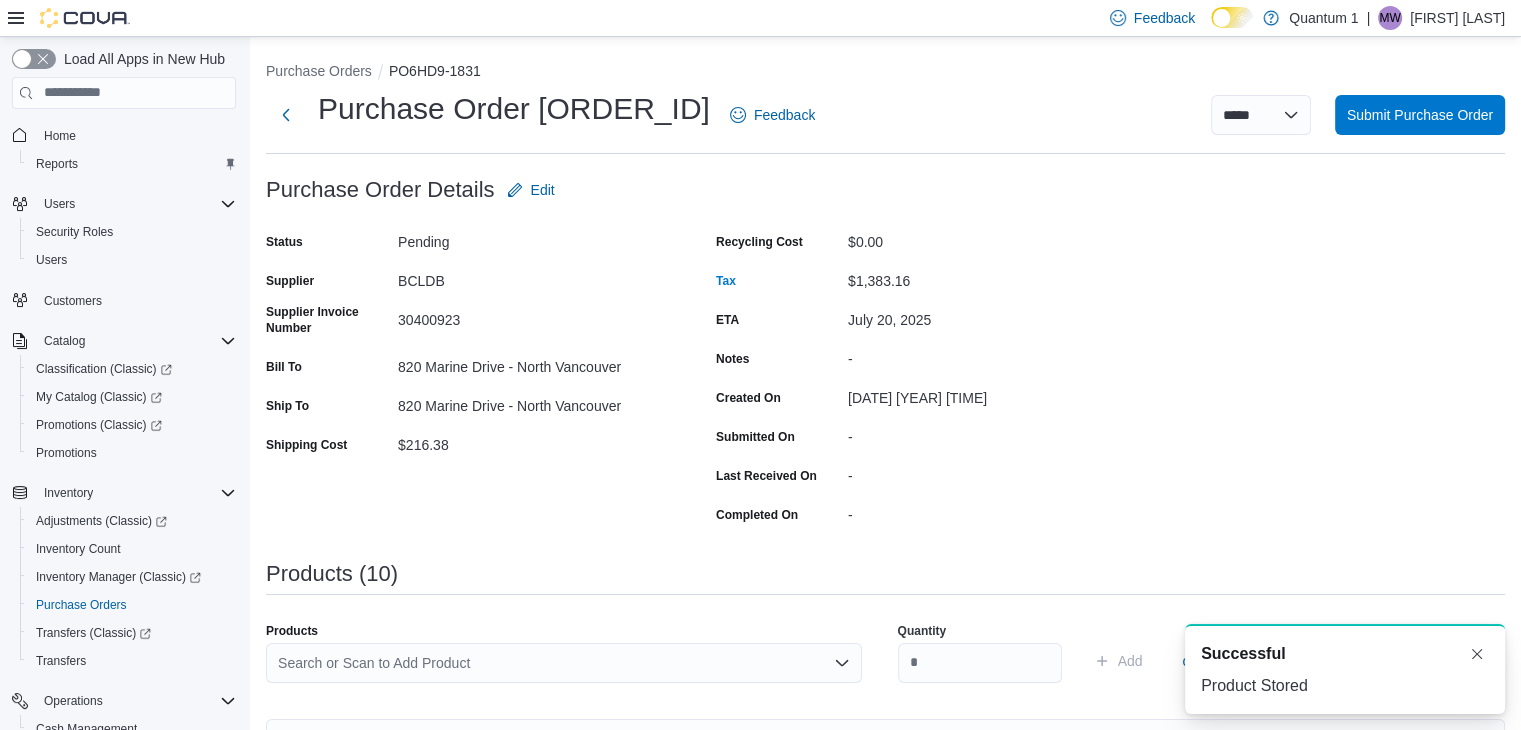 click on "Search or Scan to Add Product" at bounding box center [564, 663] 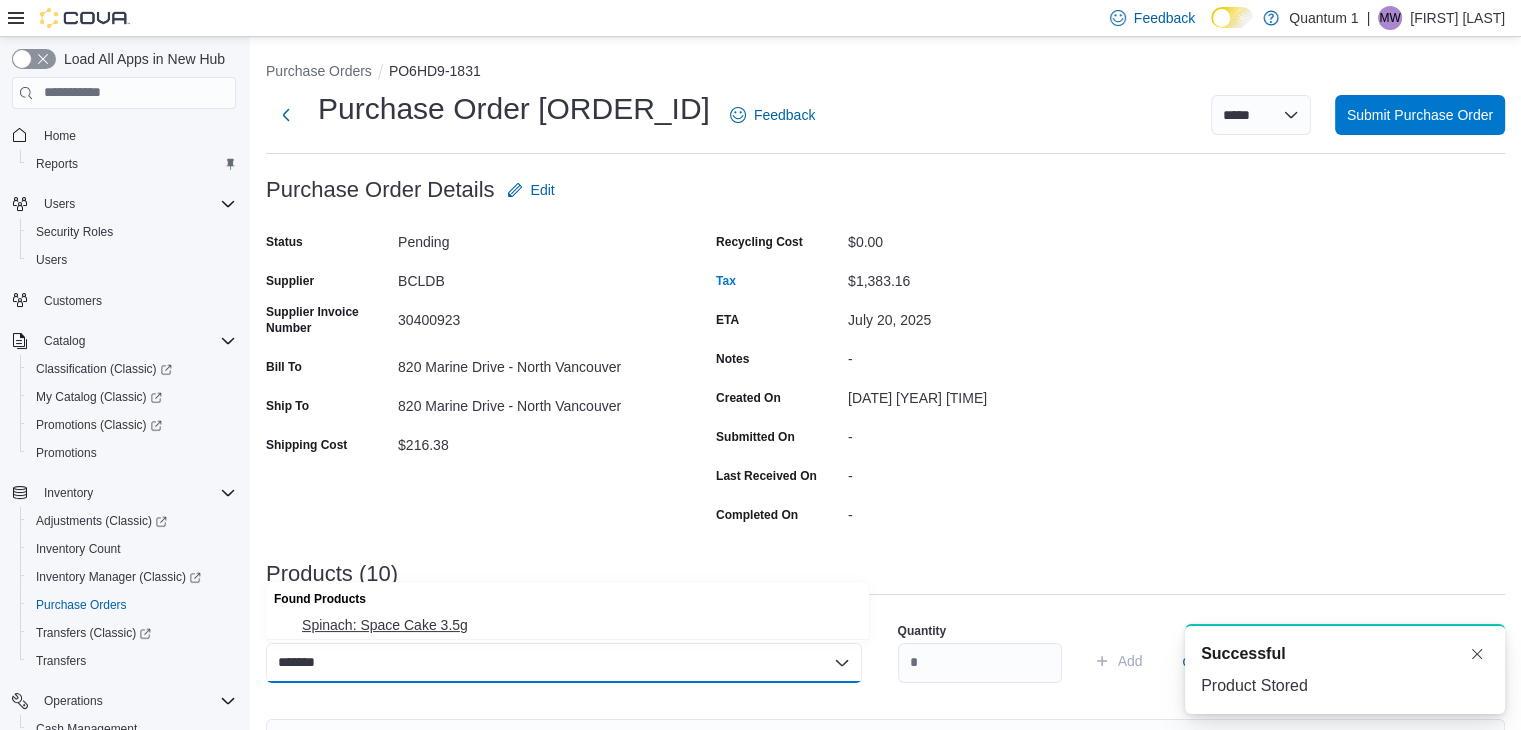 type on "*******" 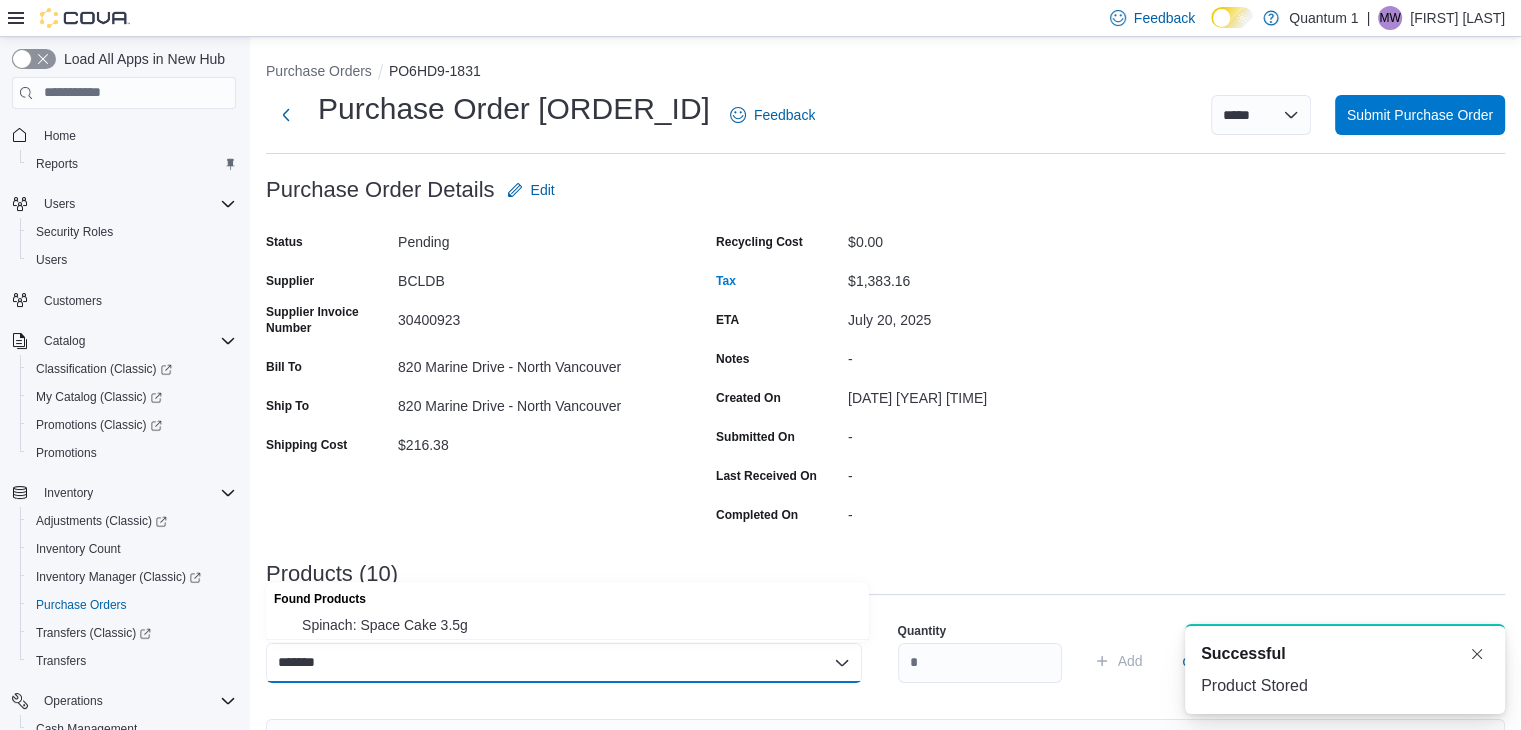 type 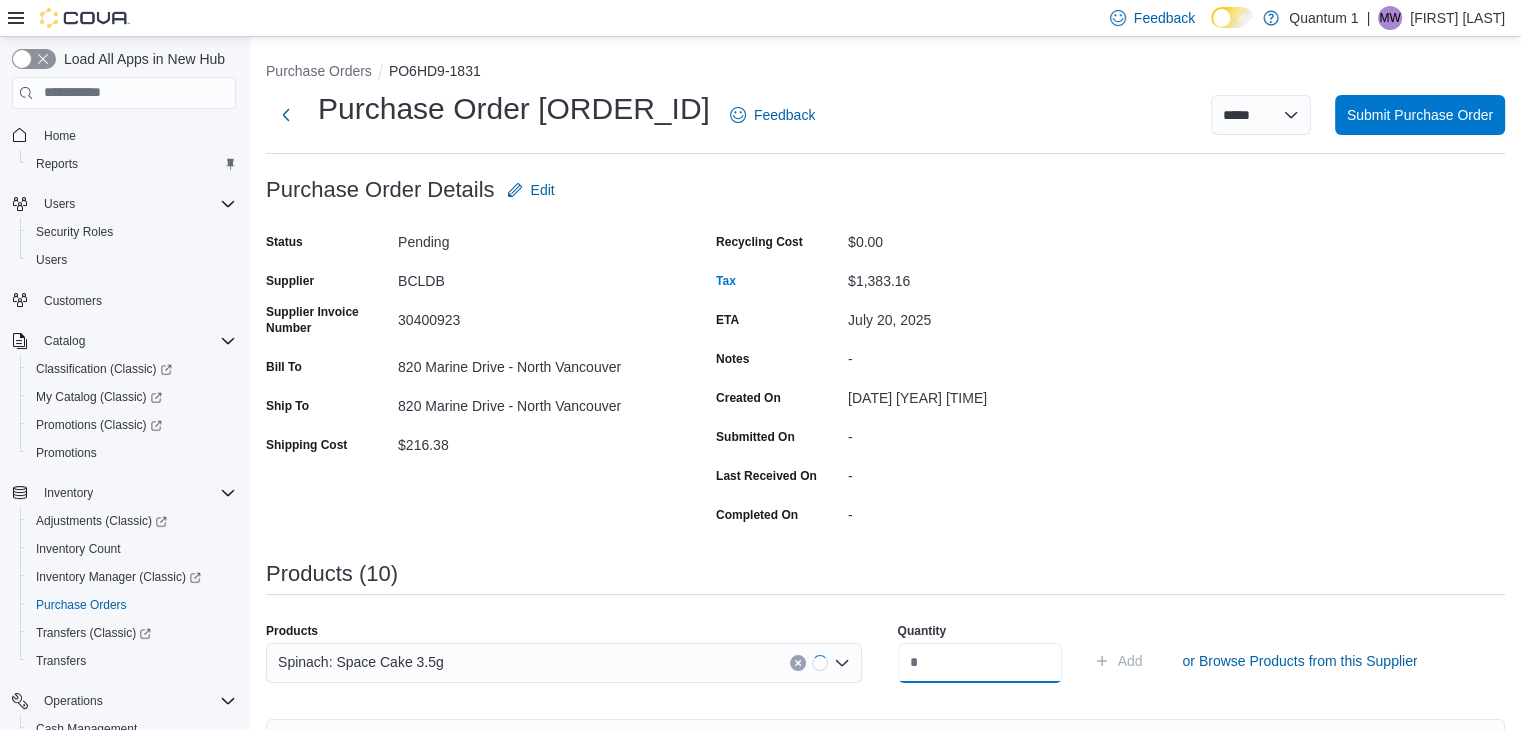 click at bounding box center [980, 663] 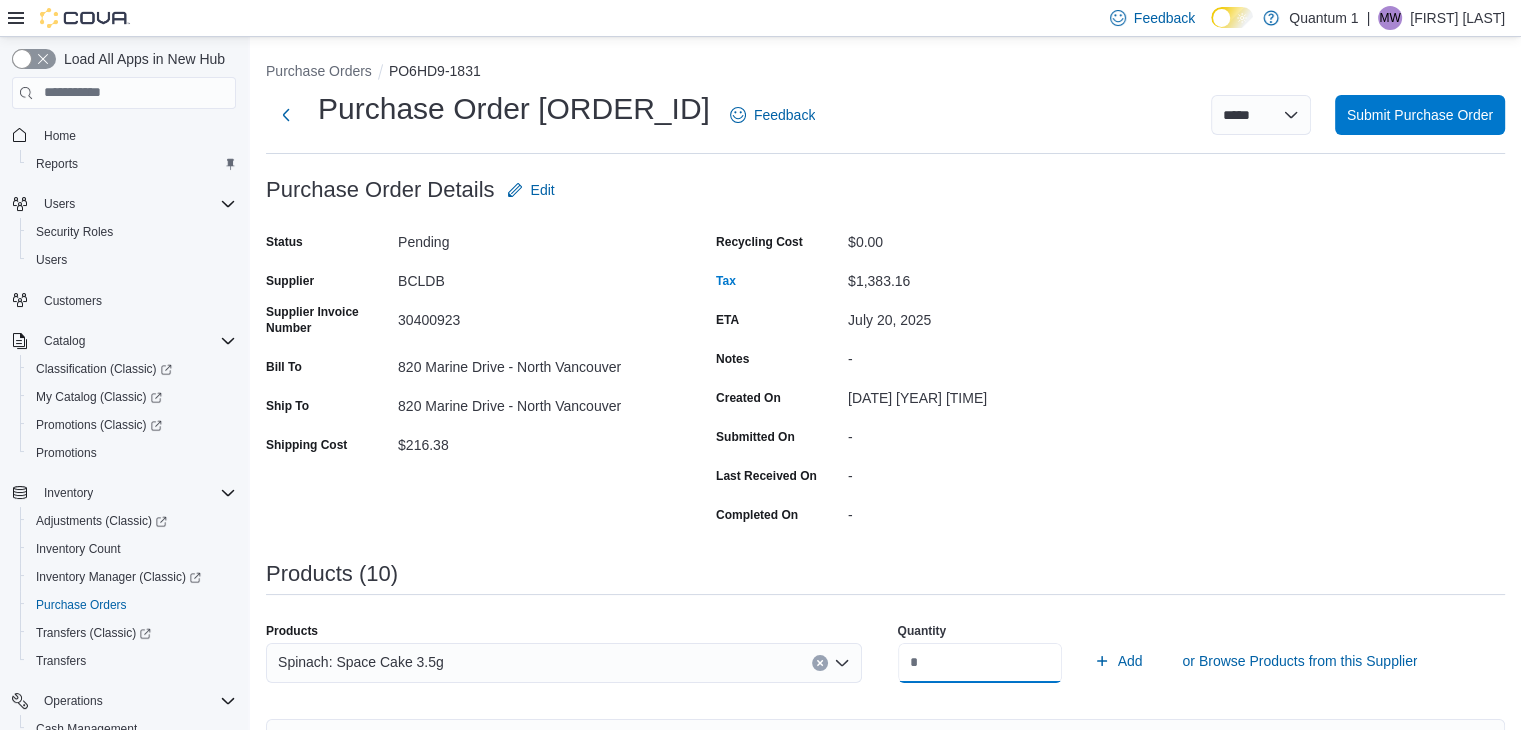 type on "**" 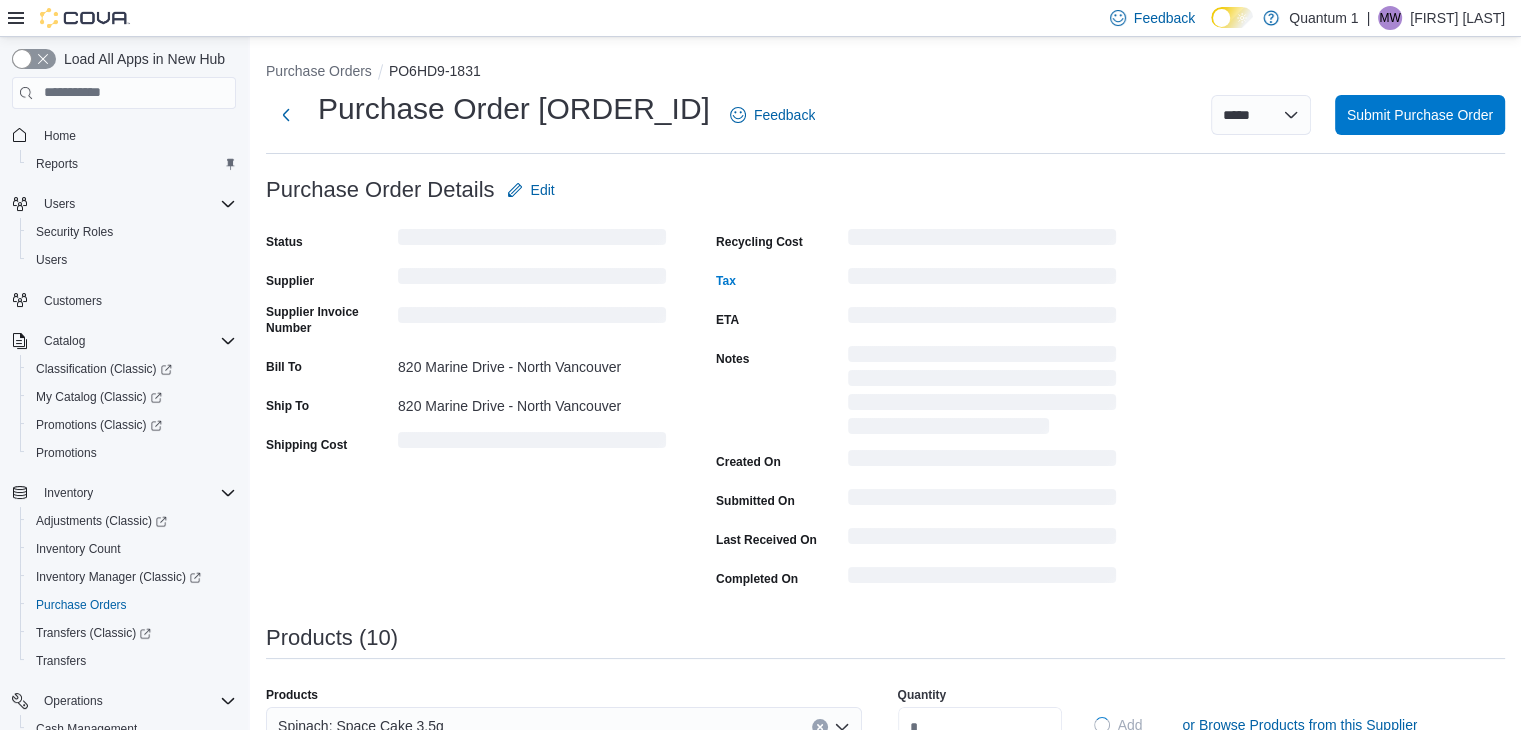type 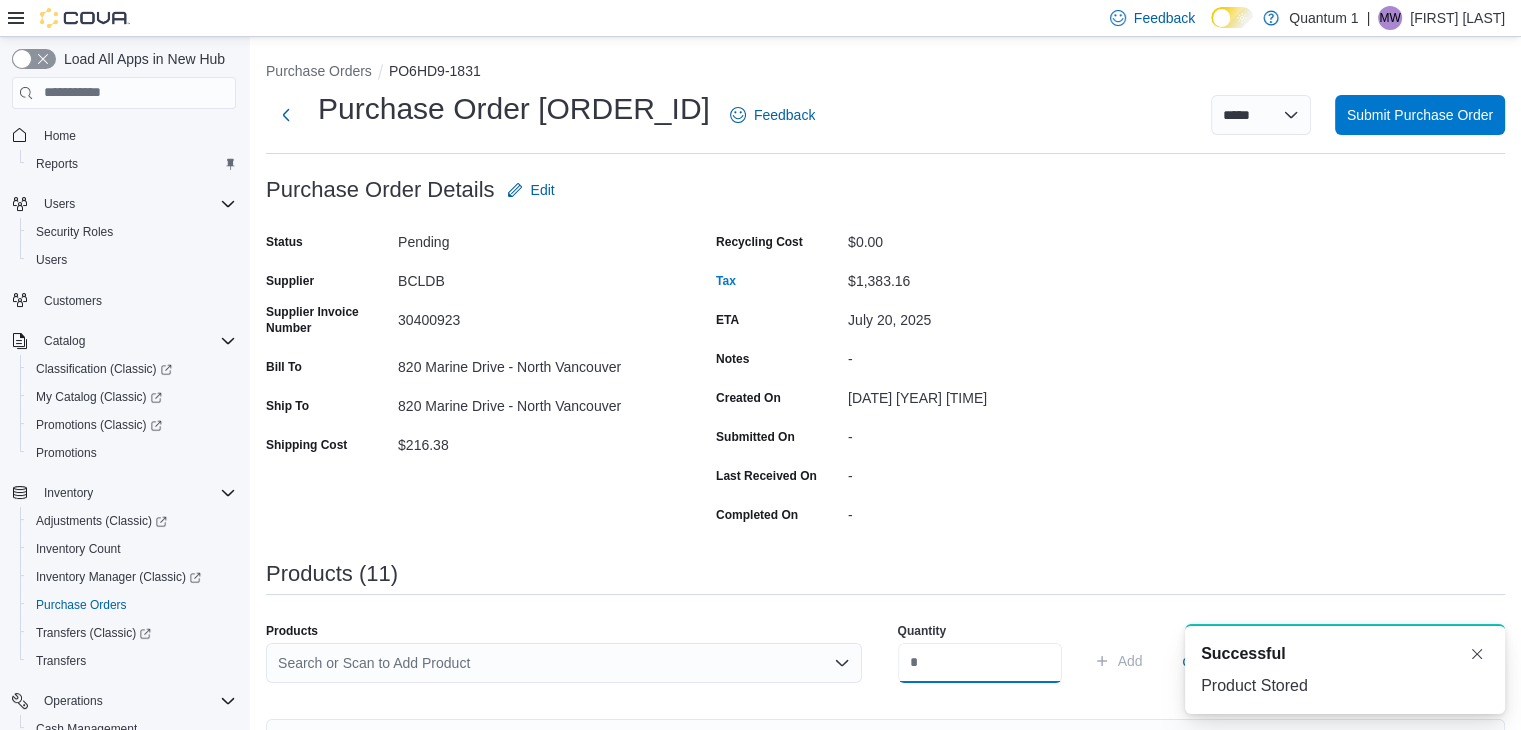 scroll, scrollTop: 0, scrollLeft: 0, axis: both 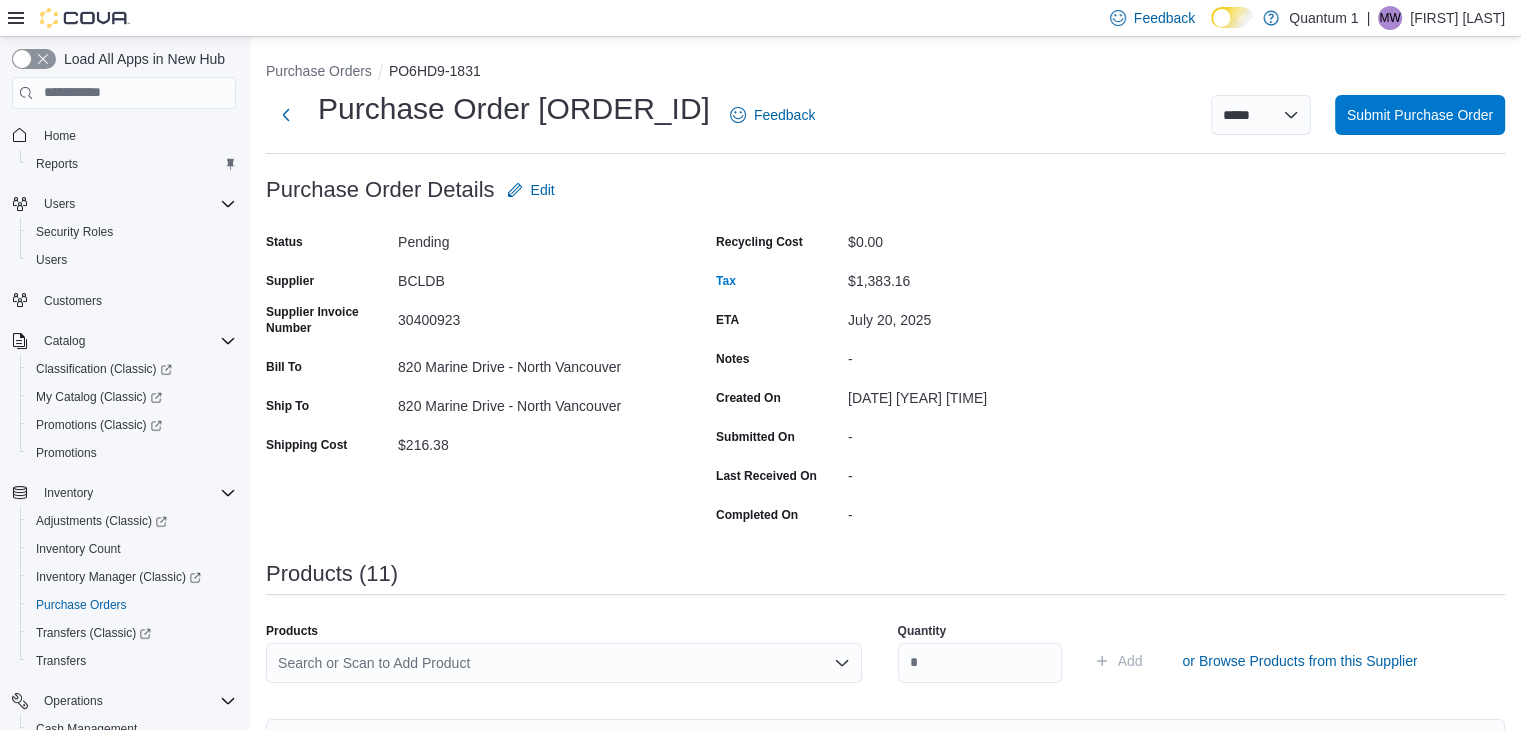 click on "Search or Scan to Add Product" at bounding box center (564, 663) 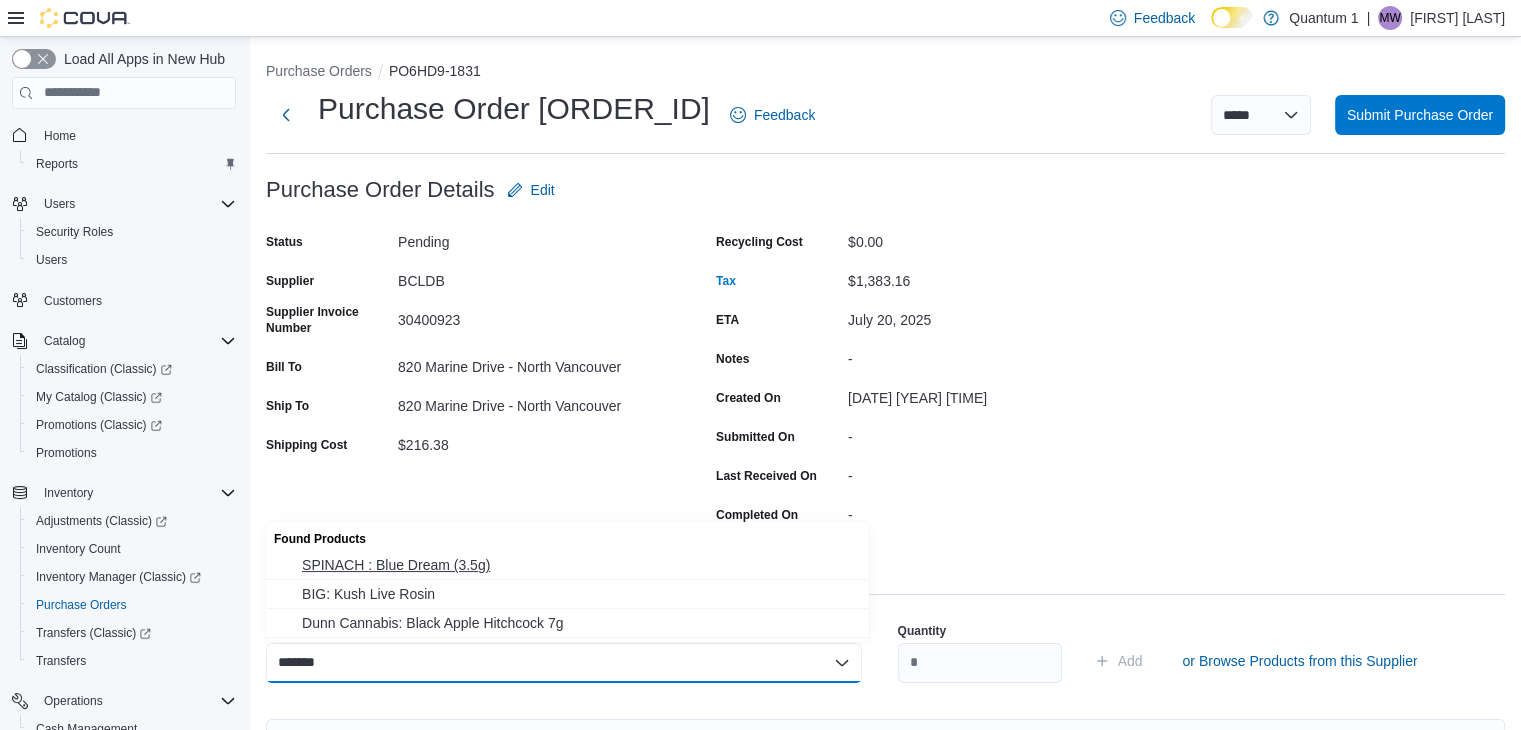 type on "*******" 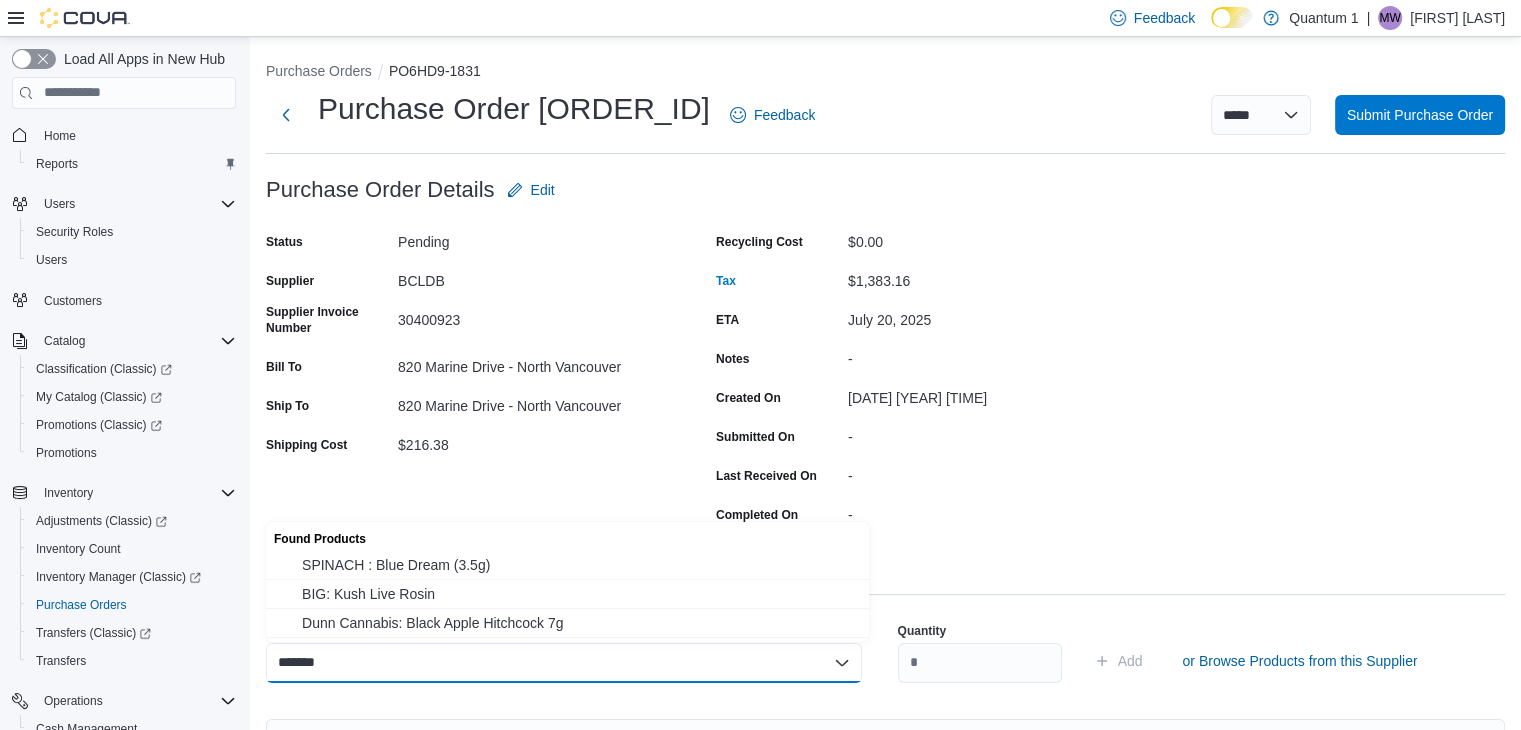 type 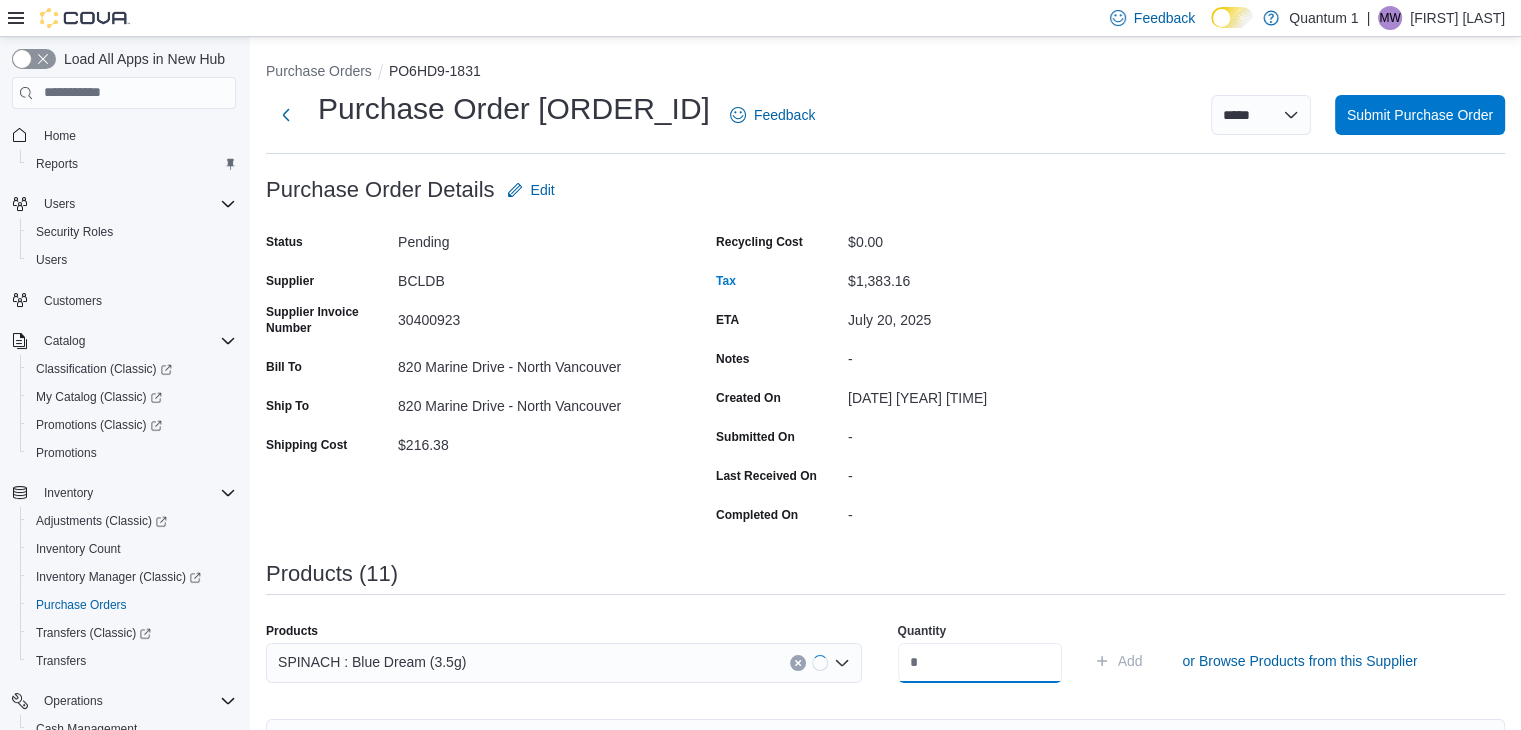click at bounding box center (980, 663) 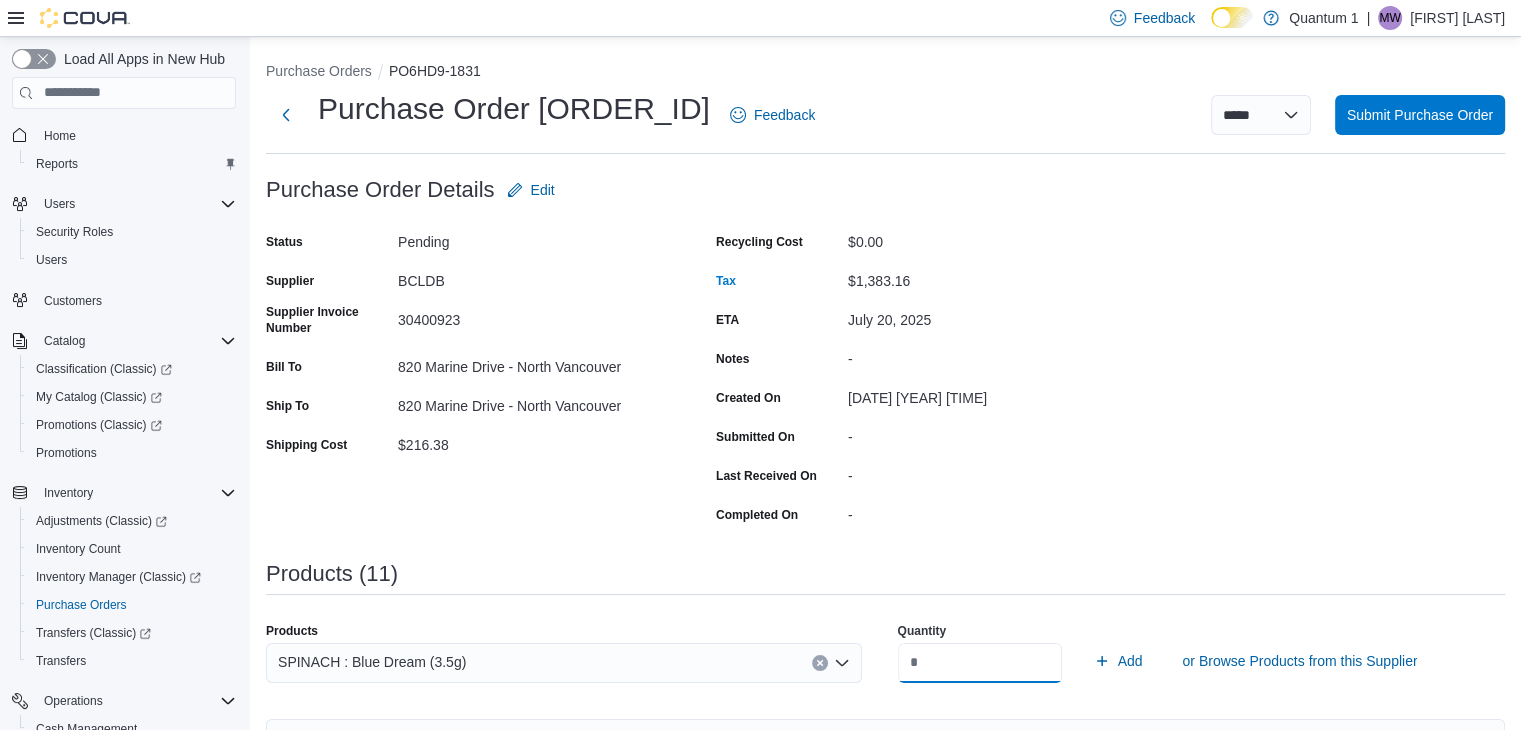 type on "**" 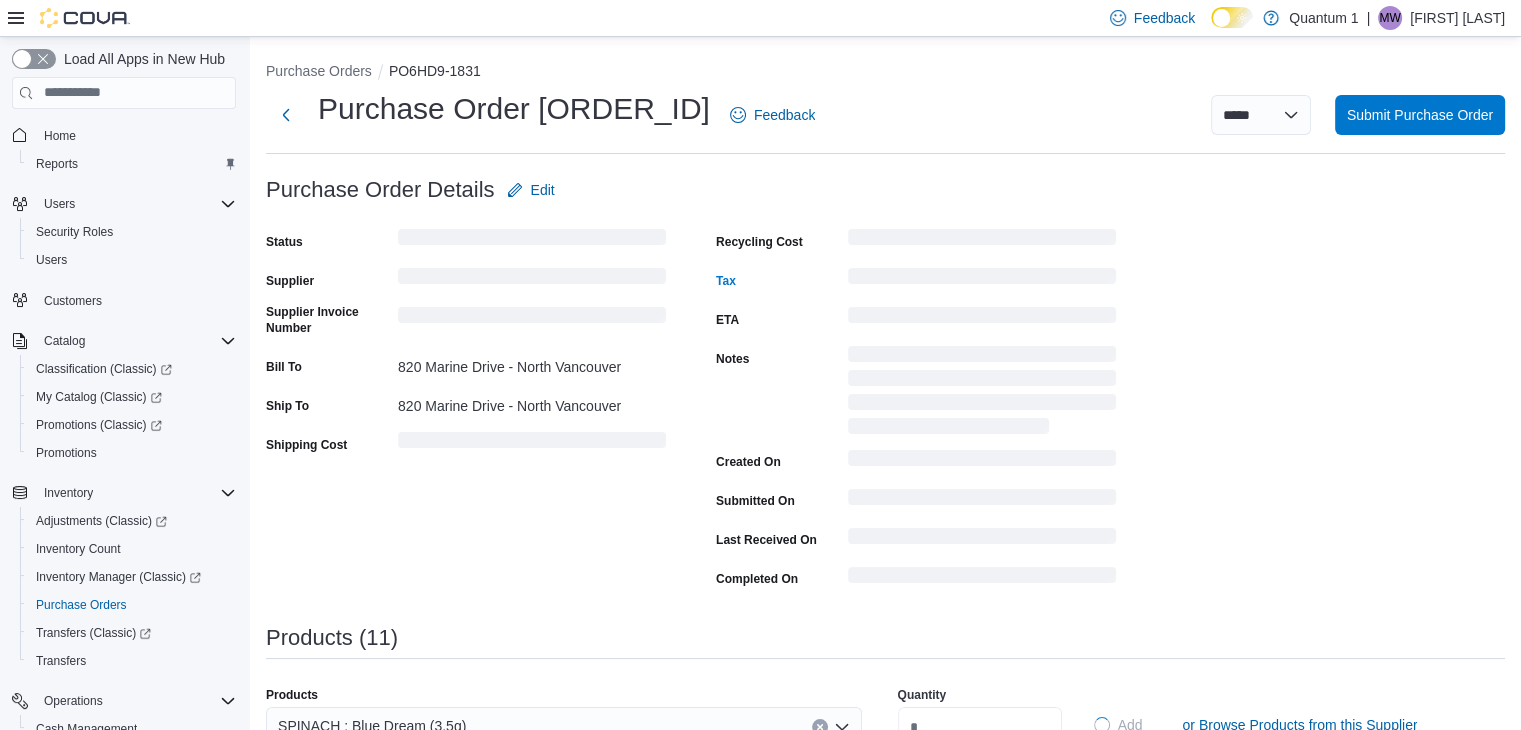 type 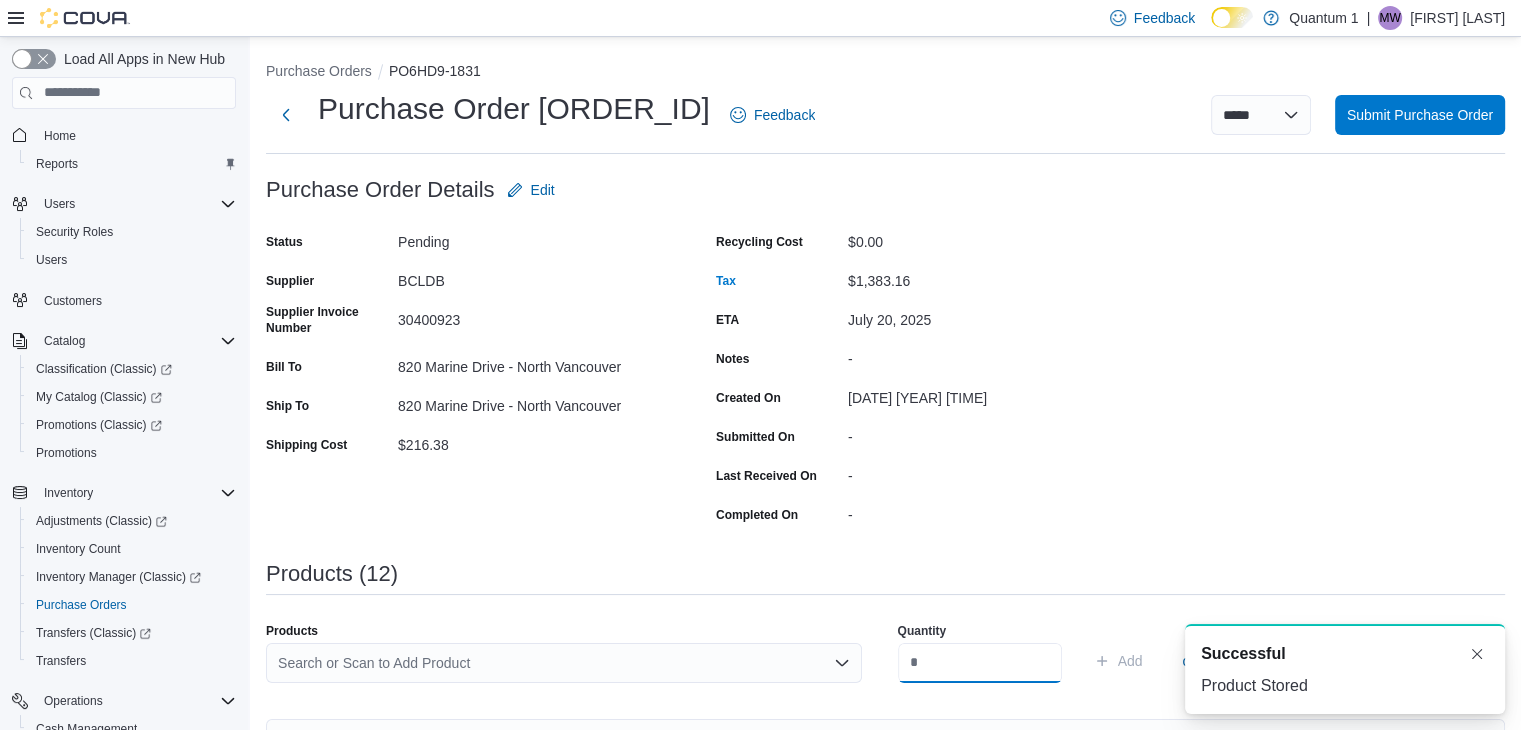 scroll, scrollTop: 0, scrollLeft: 0, axis: both 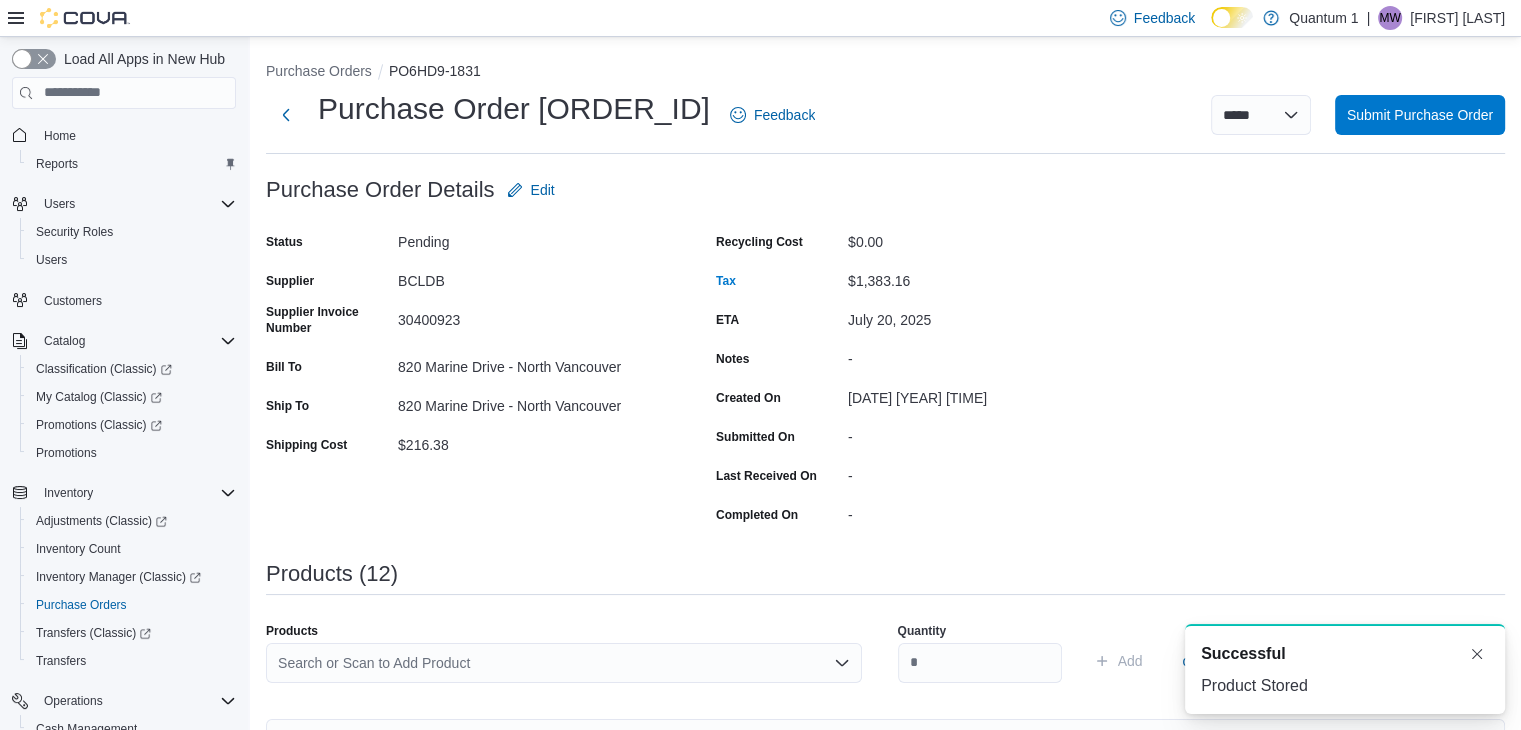 click on "Search or Scan to Add Product" at bounding box center [564, 663] 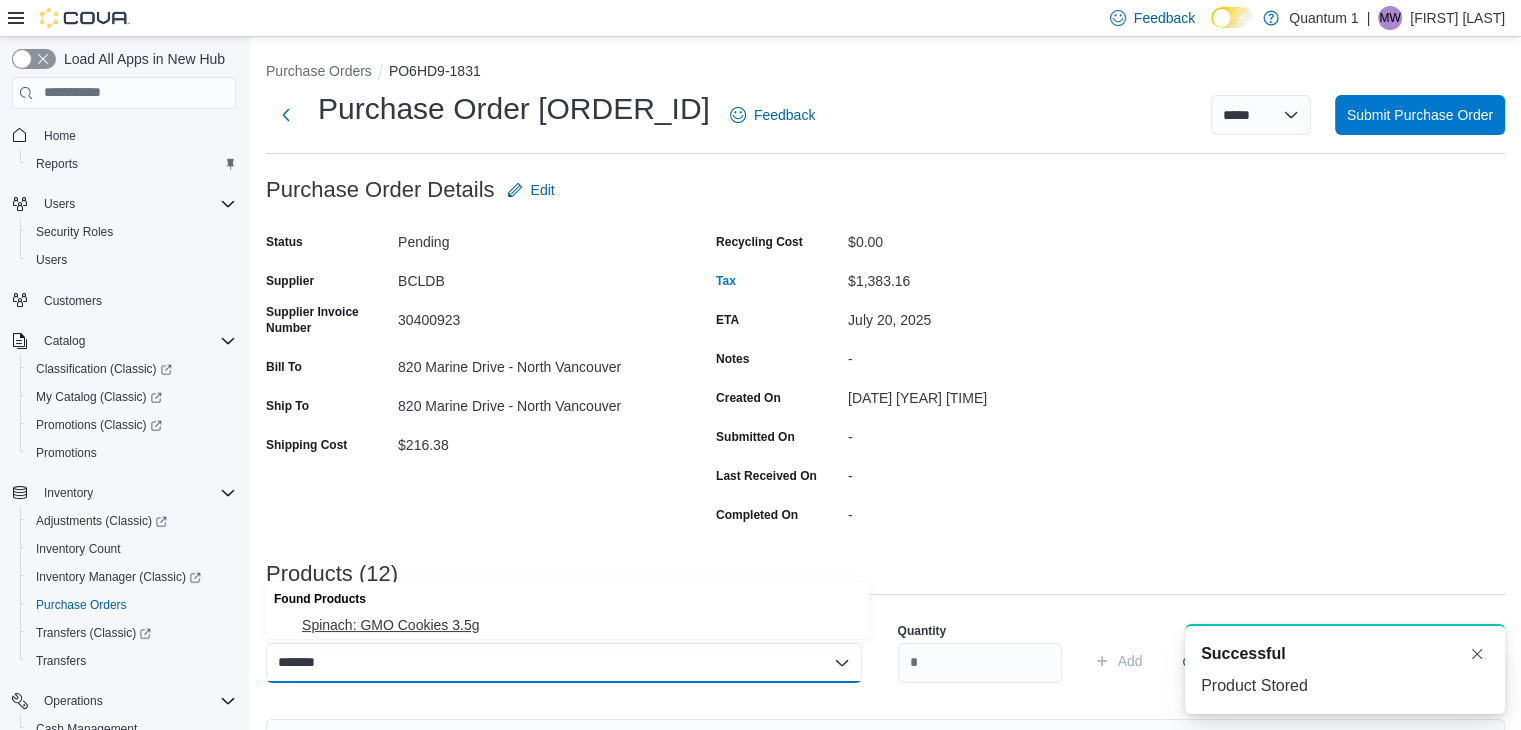 type on "*******" 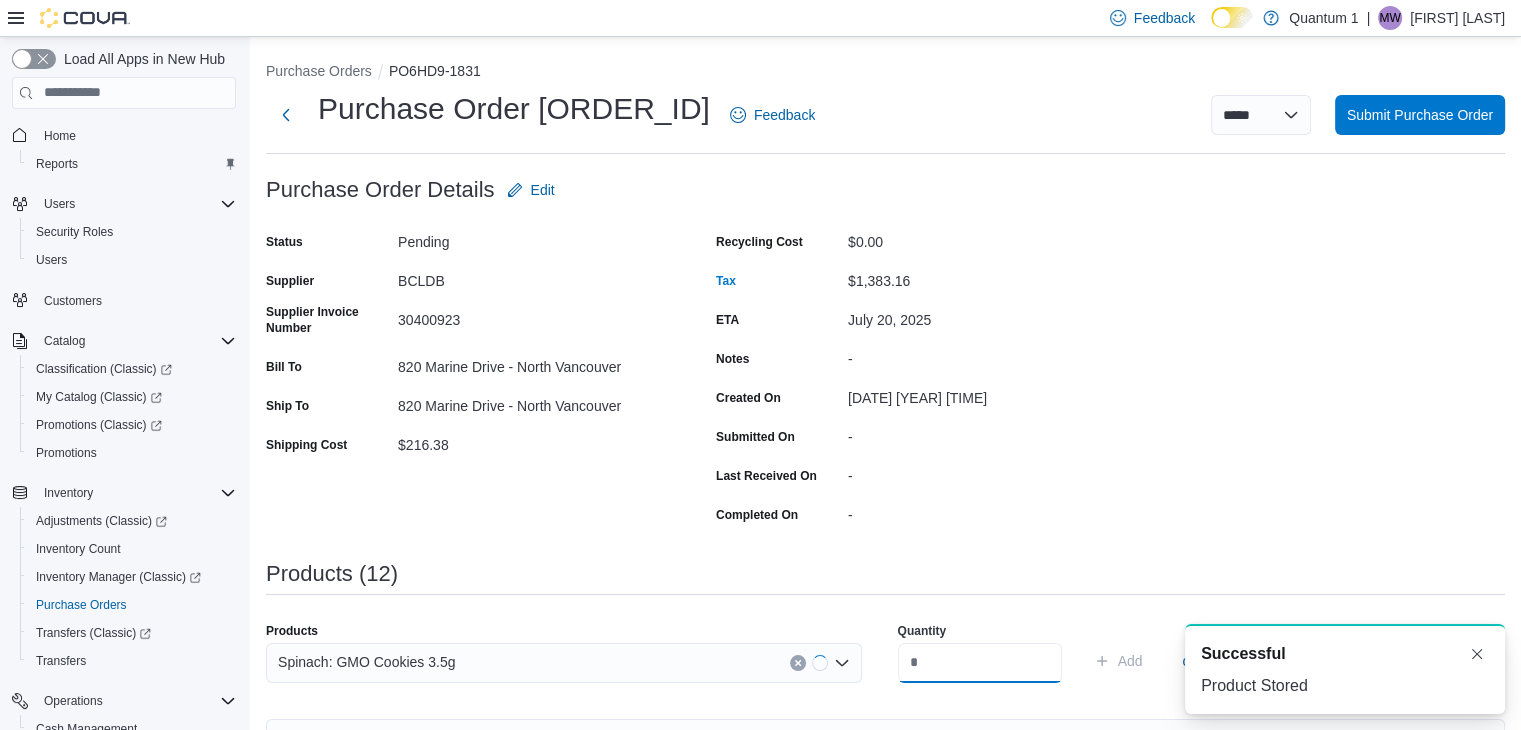 click at bounding box center (980, 663) 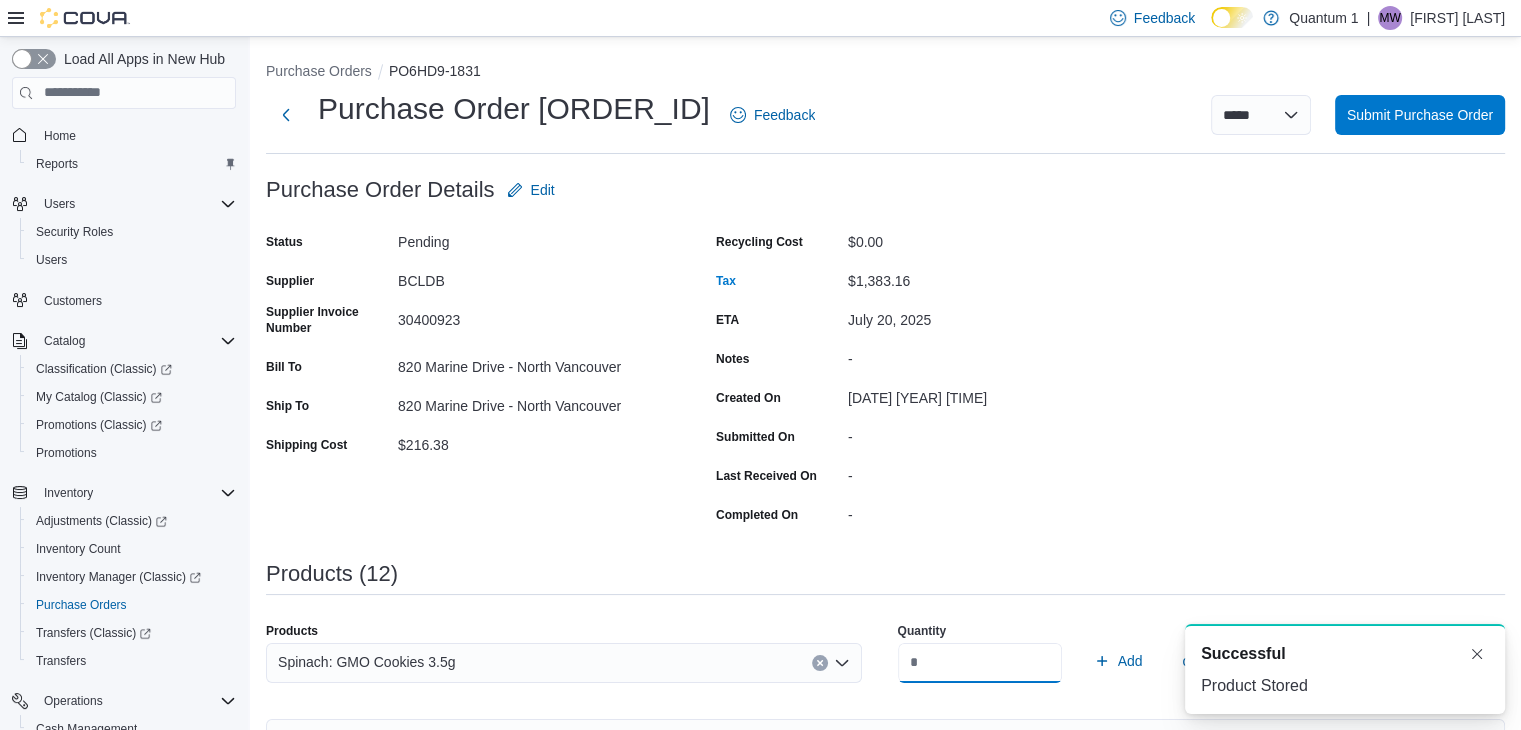 type on "**" 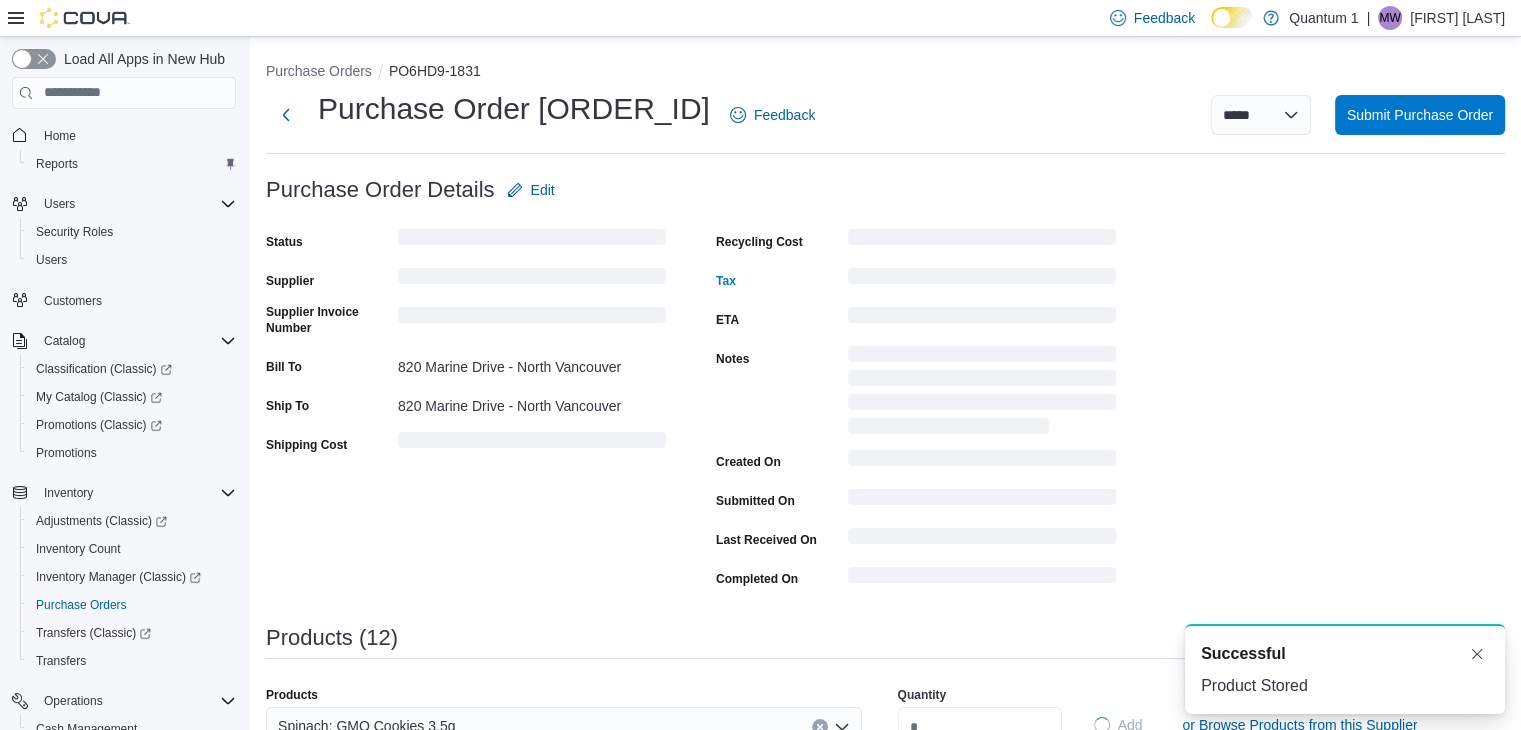 type 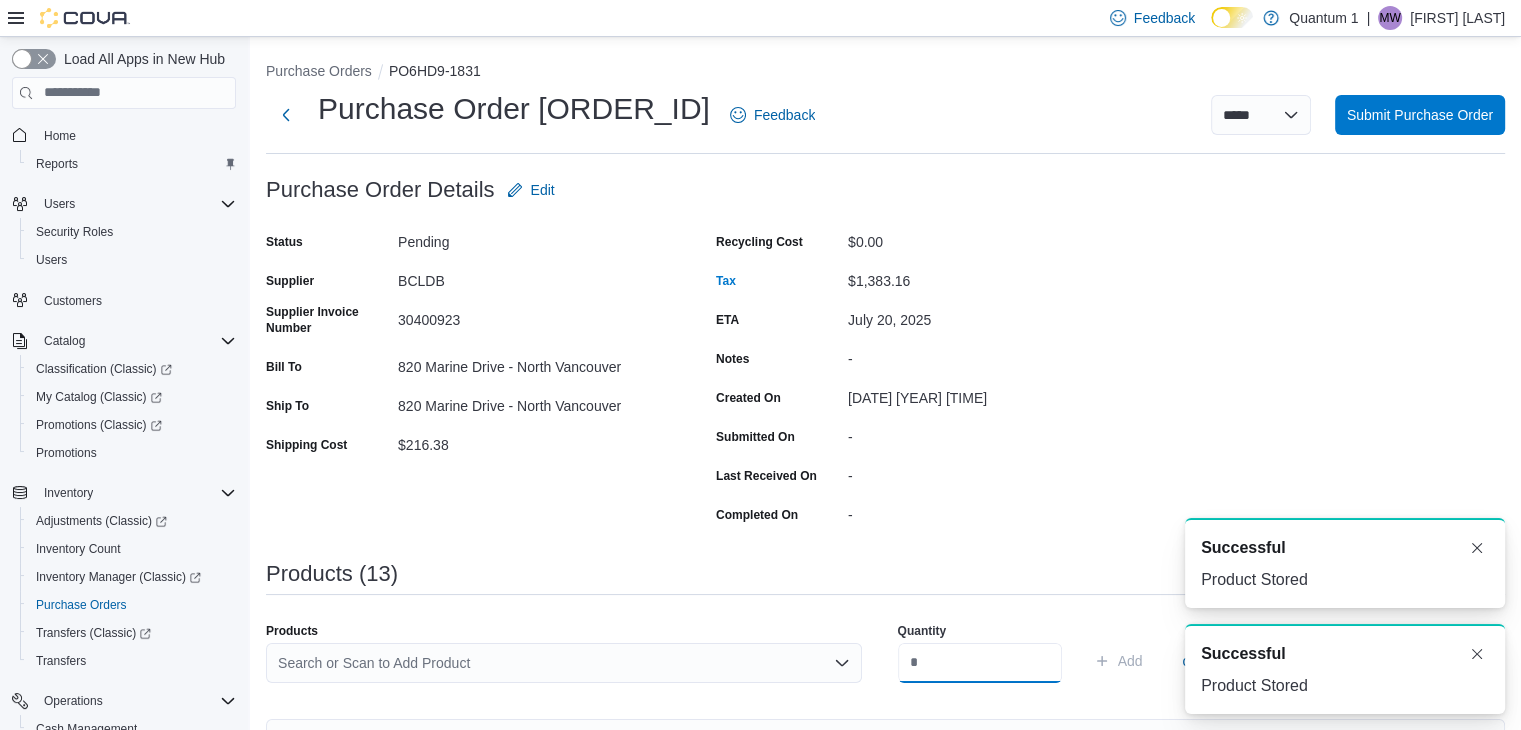 scroll, scrollTop: 0, scrollLeft: 0, axis: both 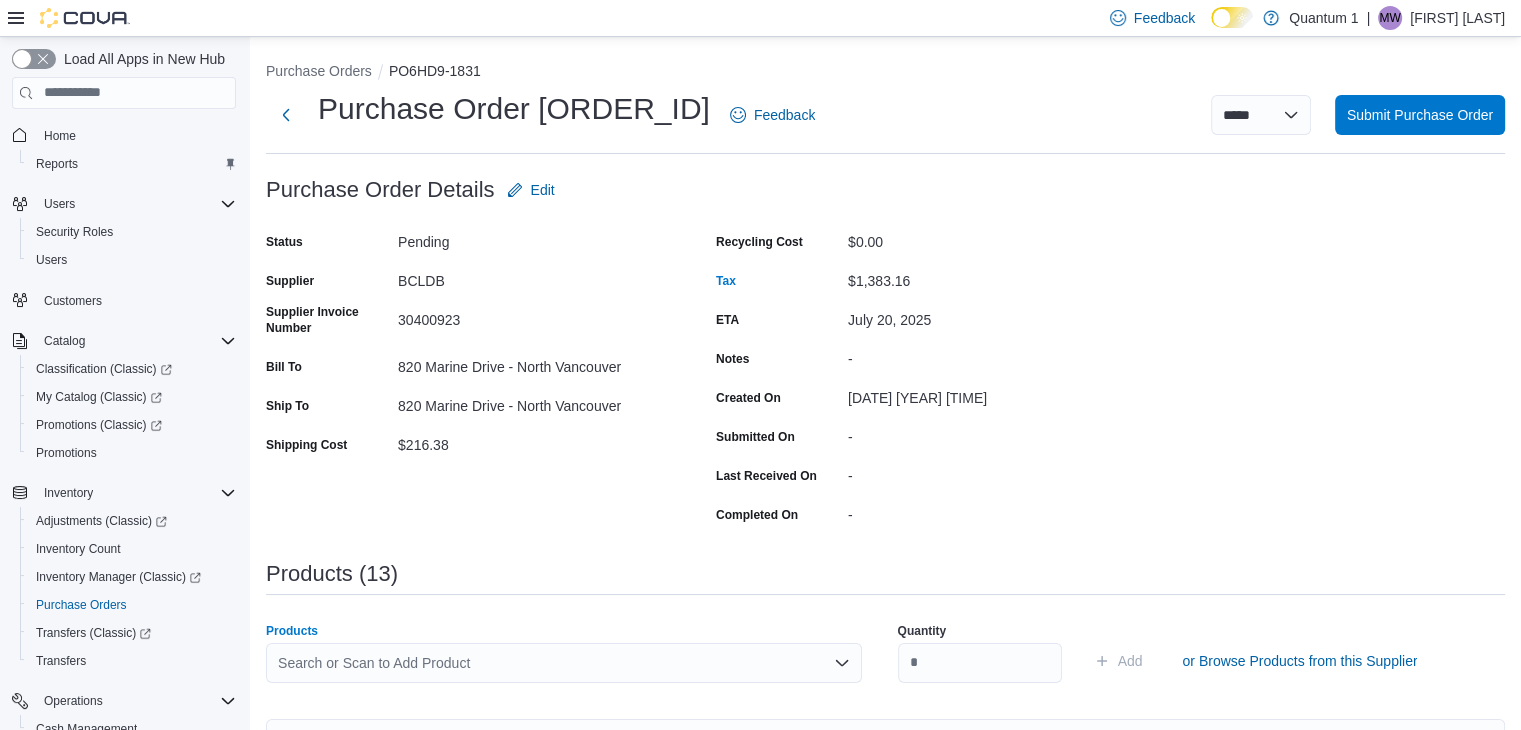 click on "Search or Scan to Add Product" at bounding box center [564, 663] 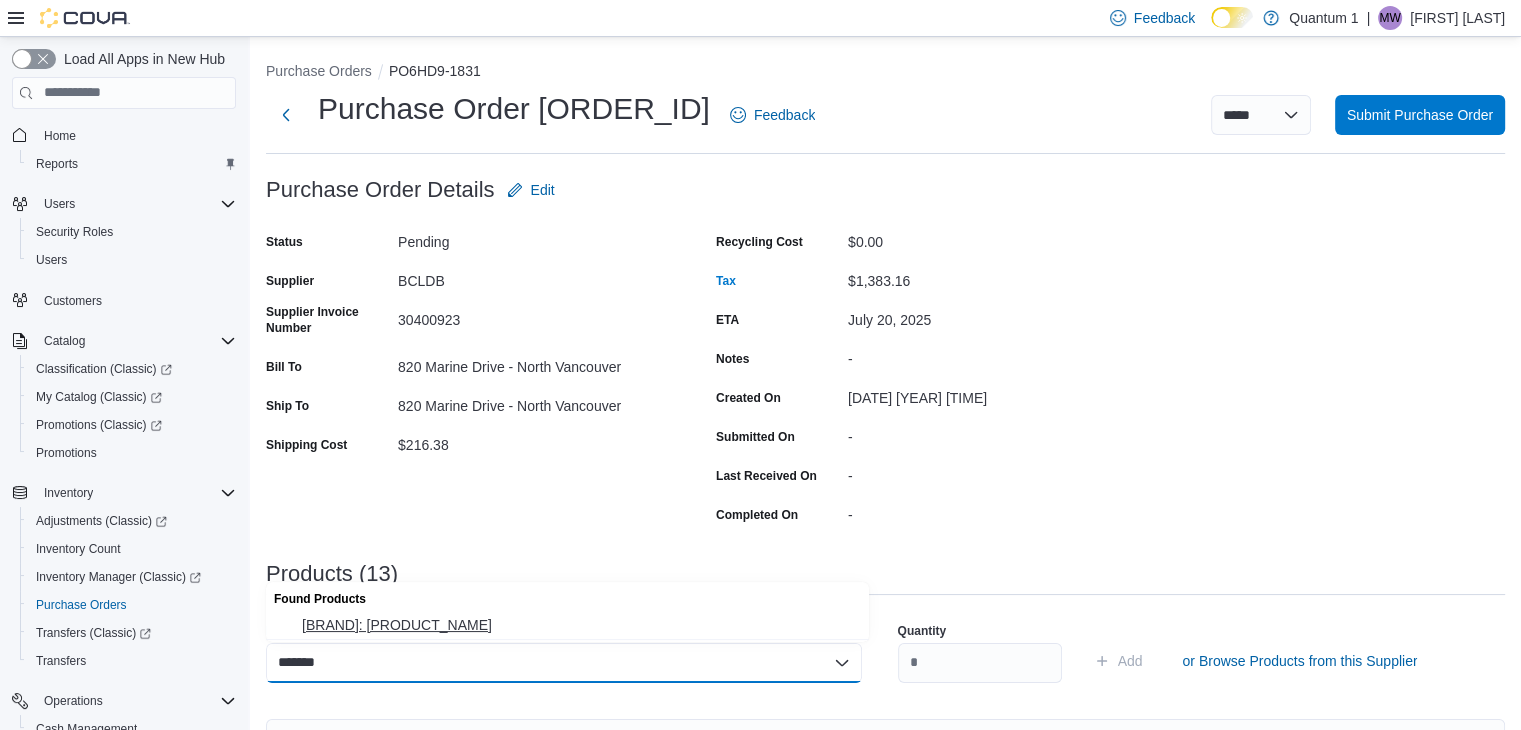 type on "*******" 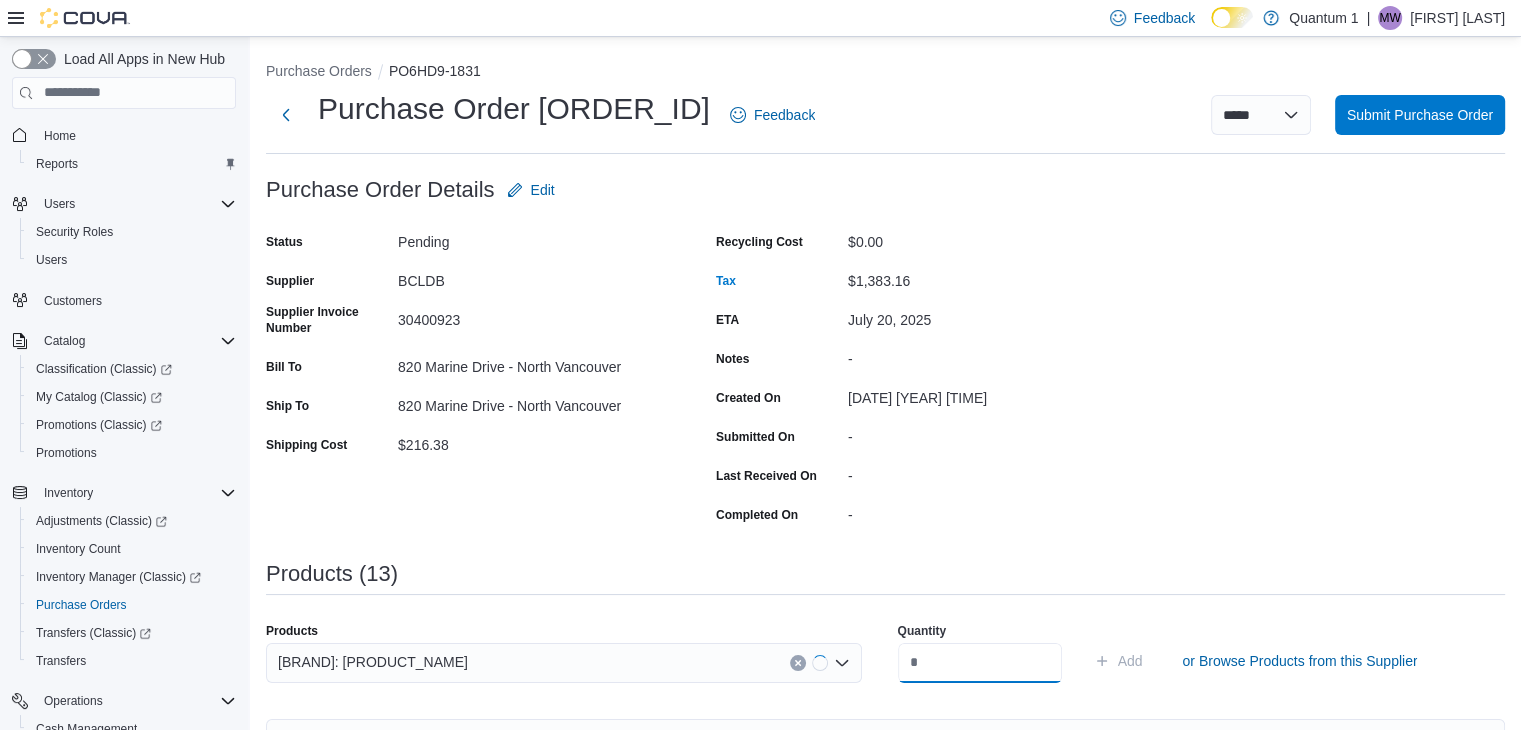 click at bounding box center [980, 663] 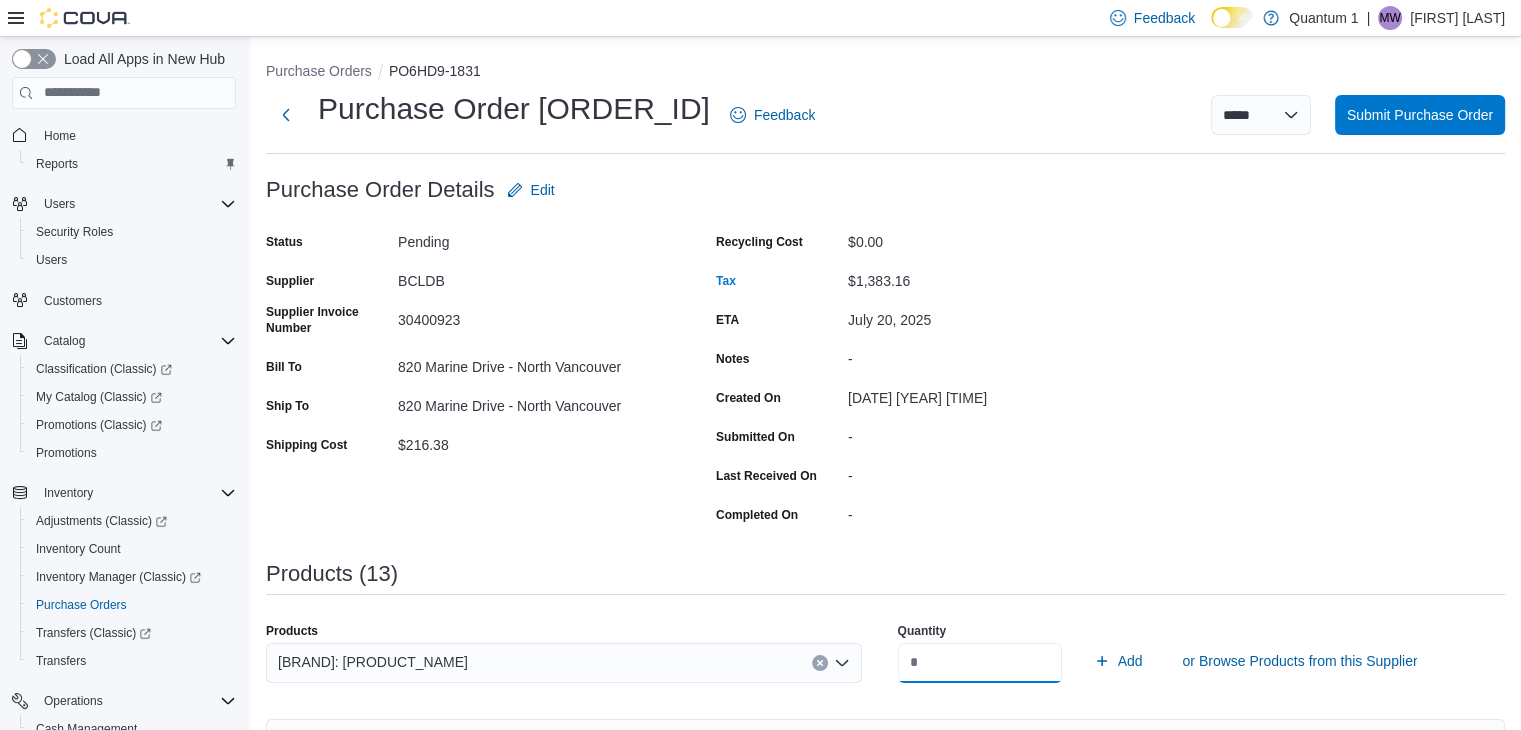 type on "**" 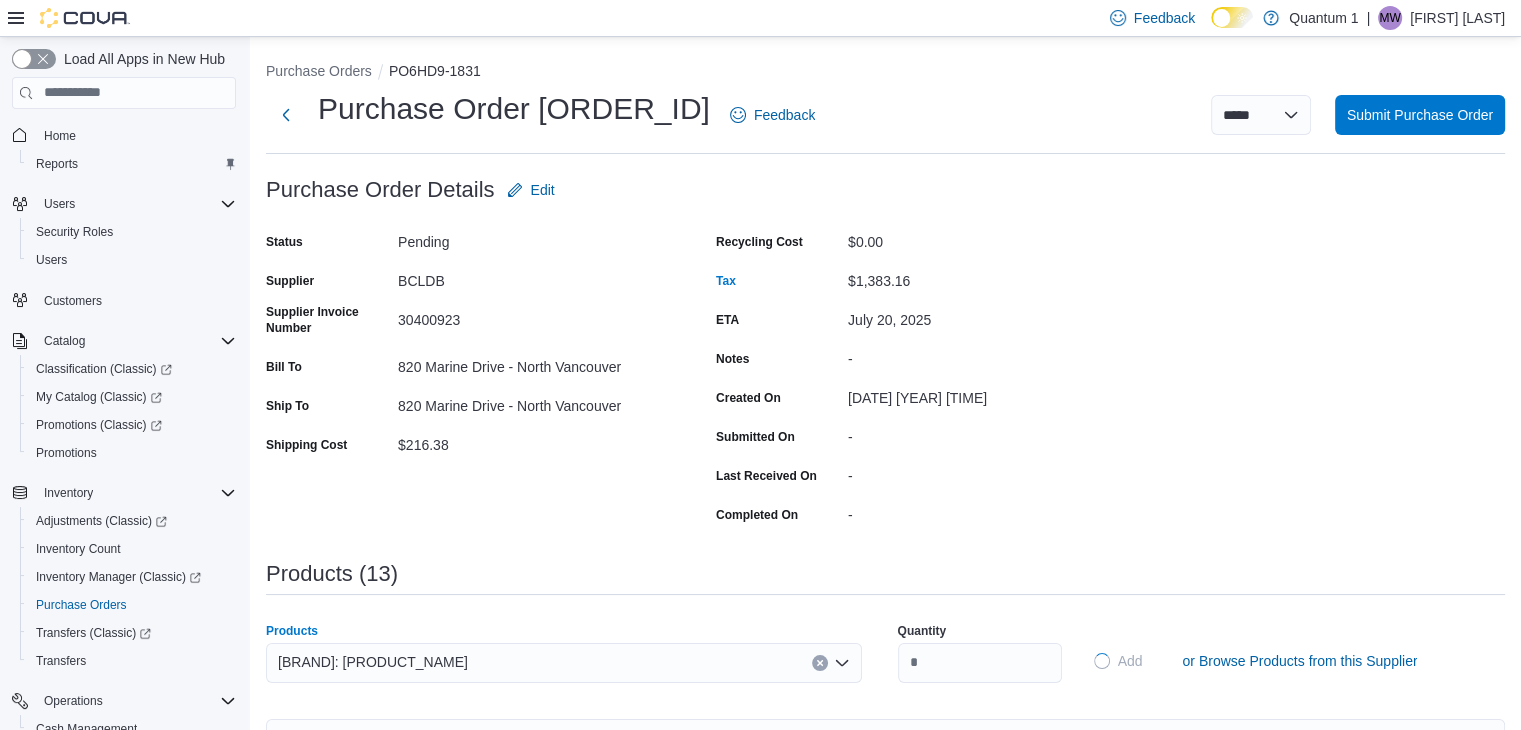 click on "Shred: Captain Kush Pre Milled Flower 7g" at bounding box center [564, 663] 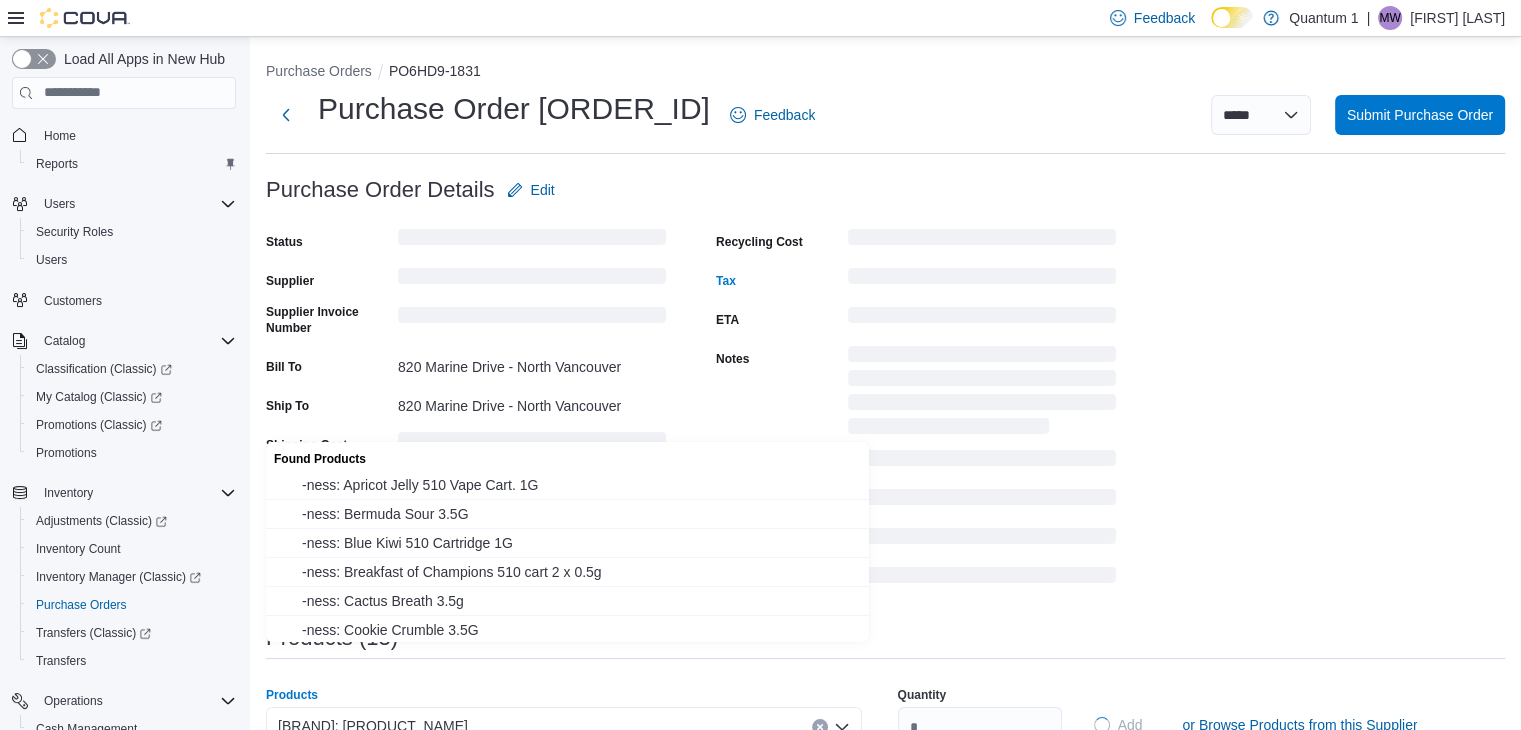 type 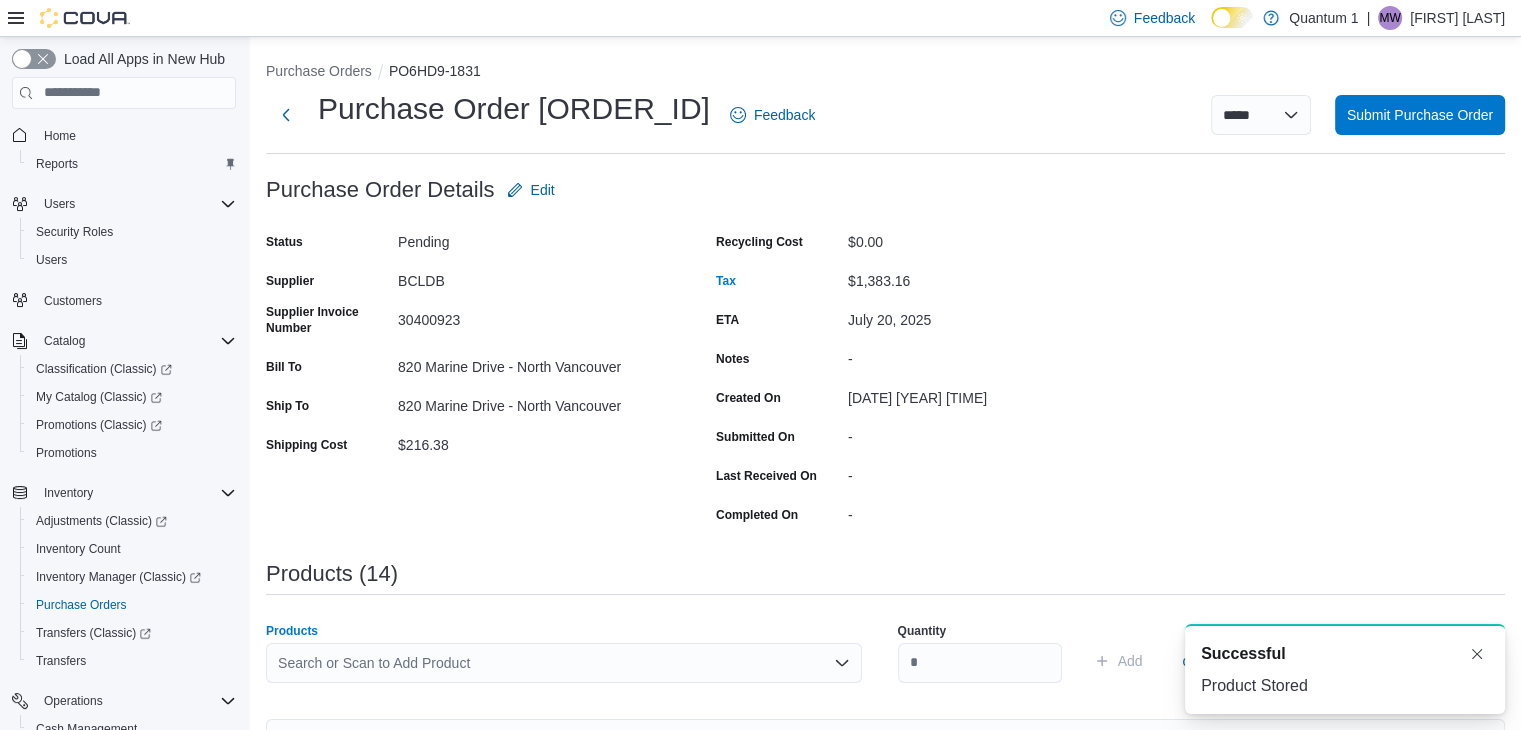 scroll, scrollTop: 0, scrollLeft: 0, axis: both 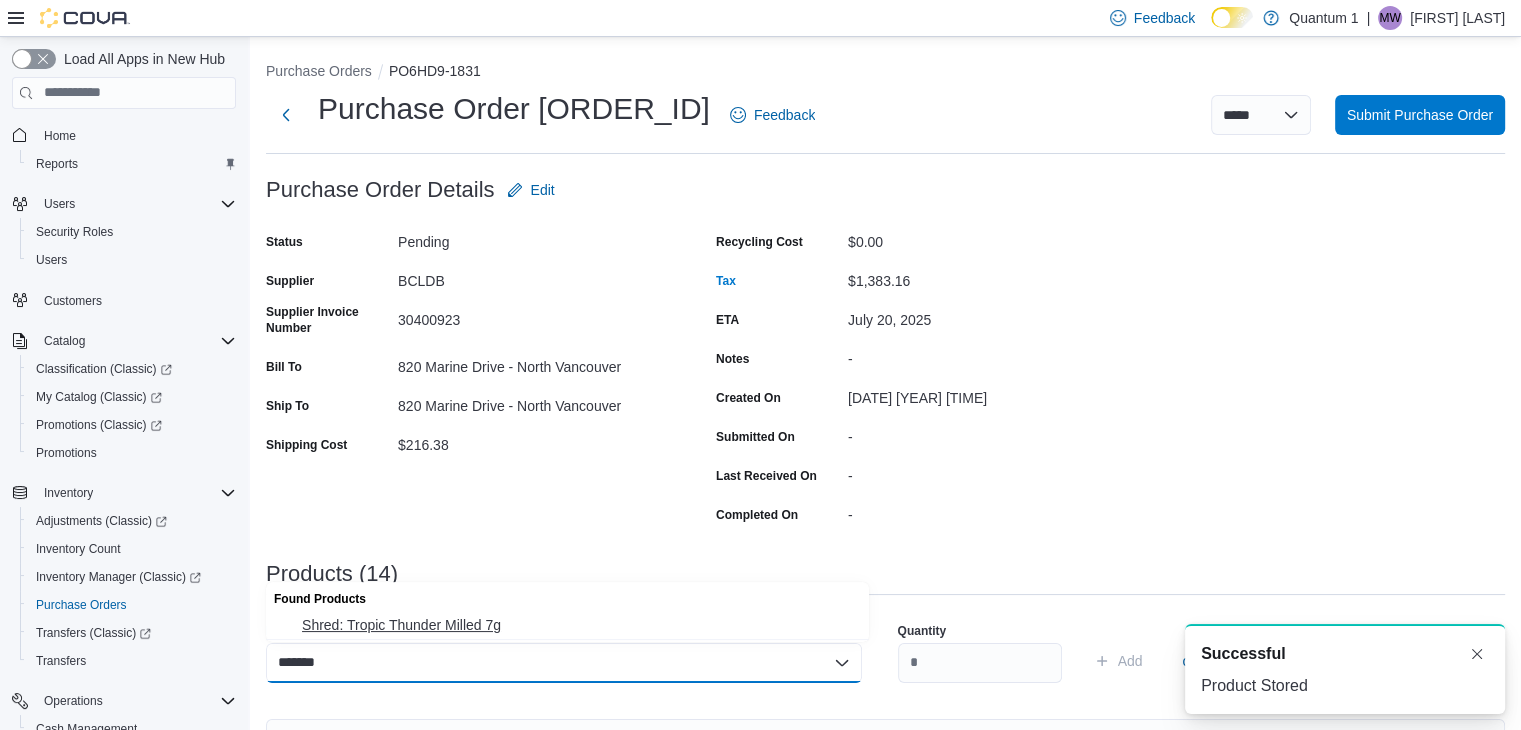 type on "*******" 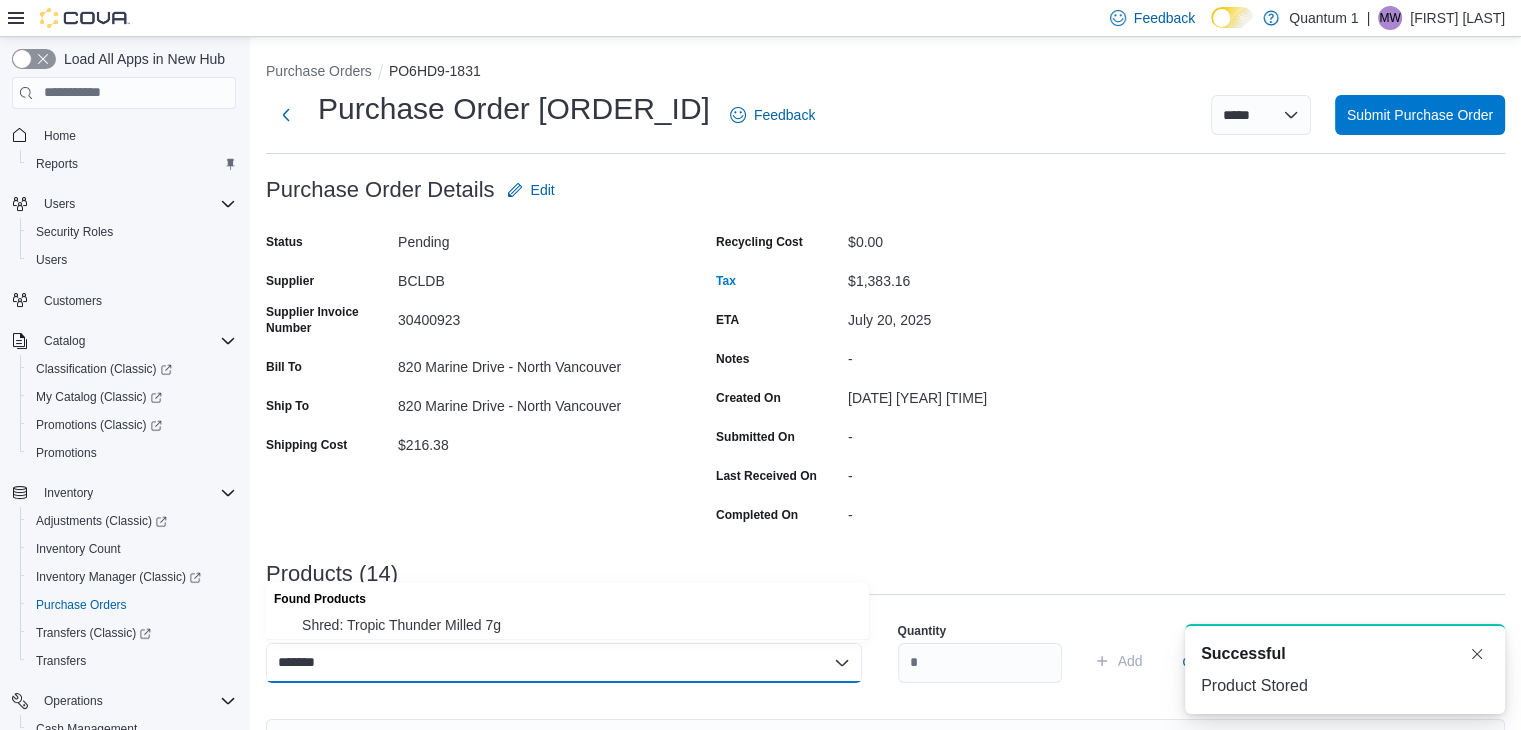 type 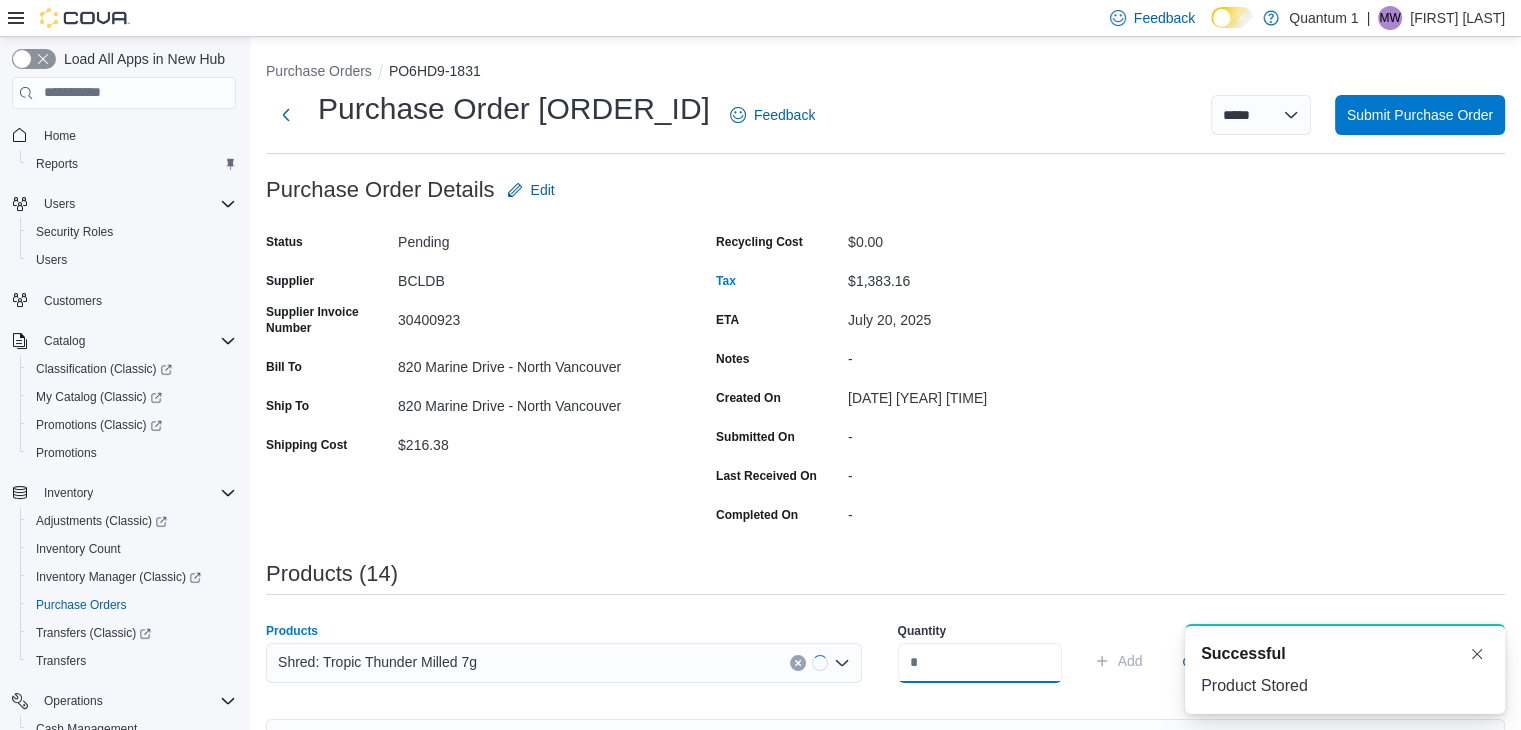 click at bounding box center [980, 663] 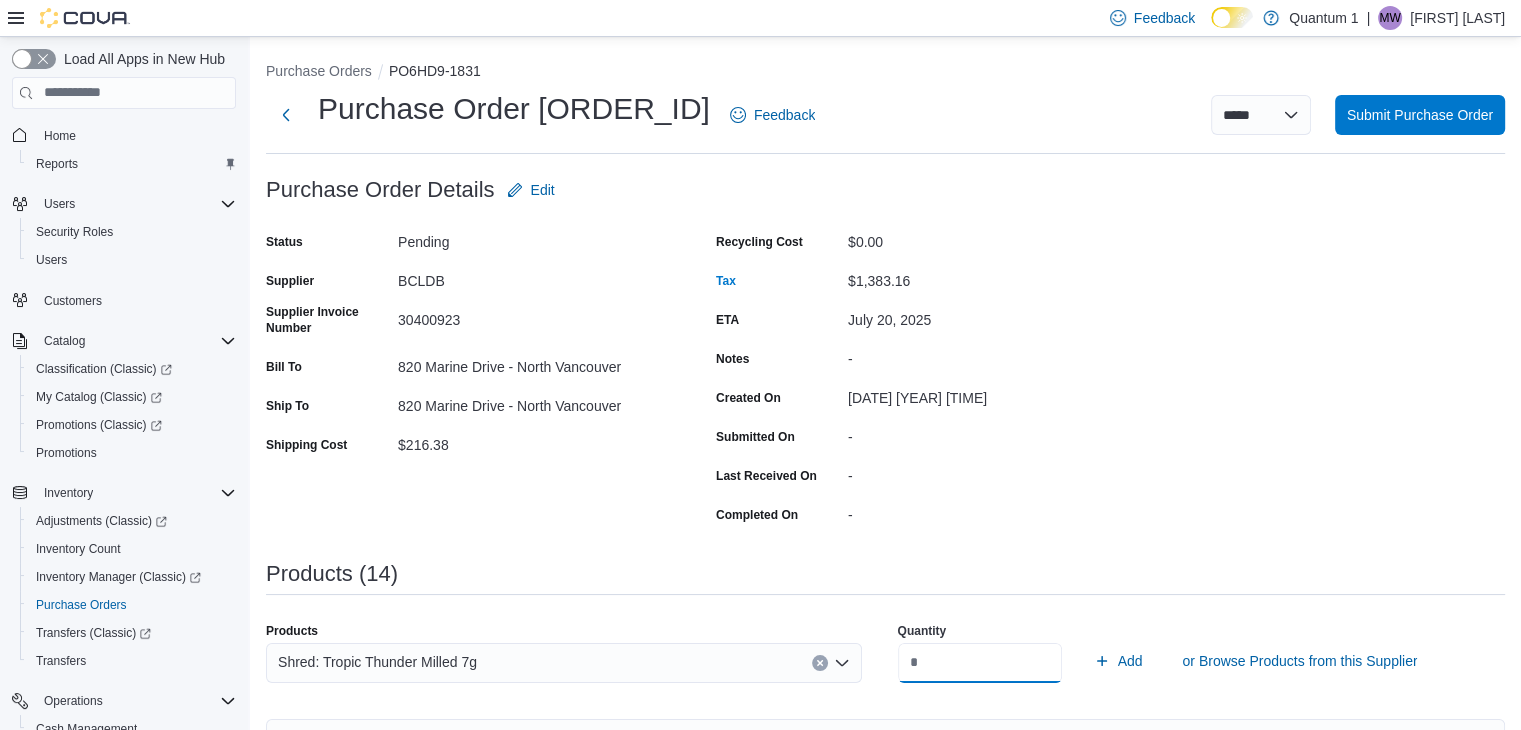 type on "**" 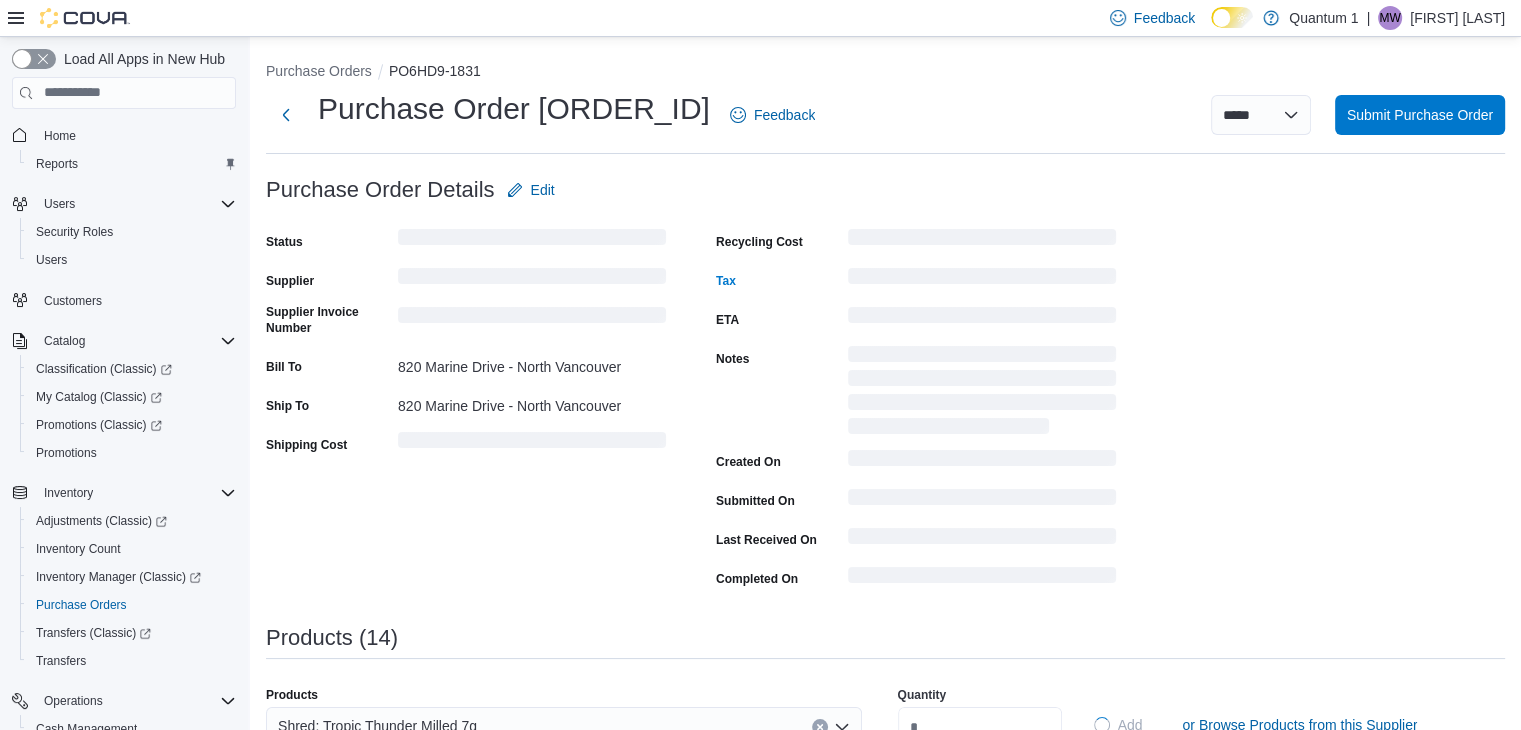 type 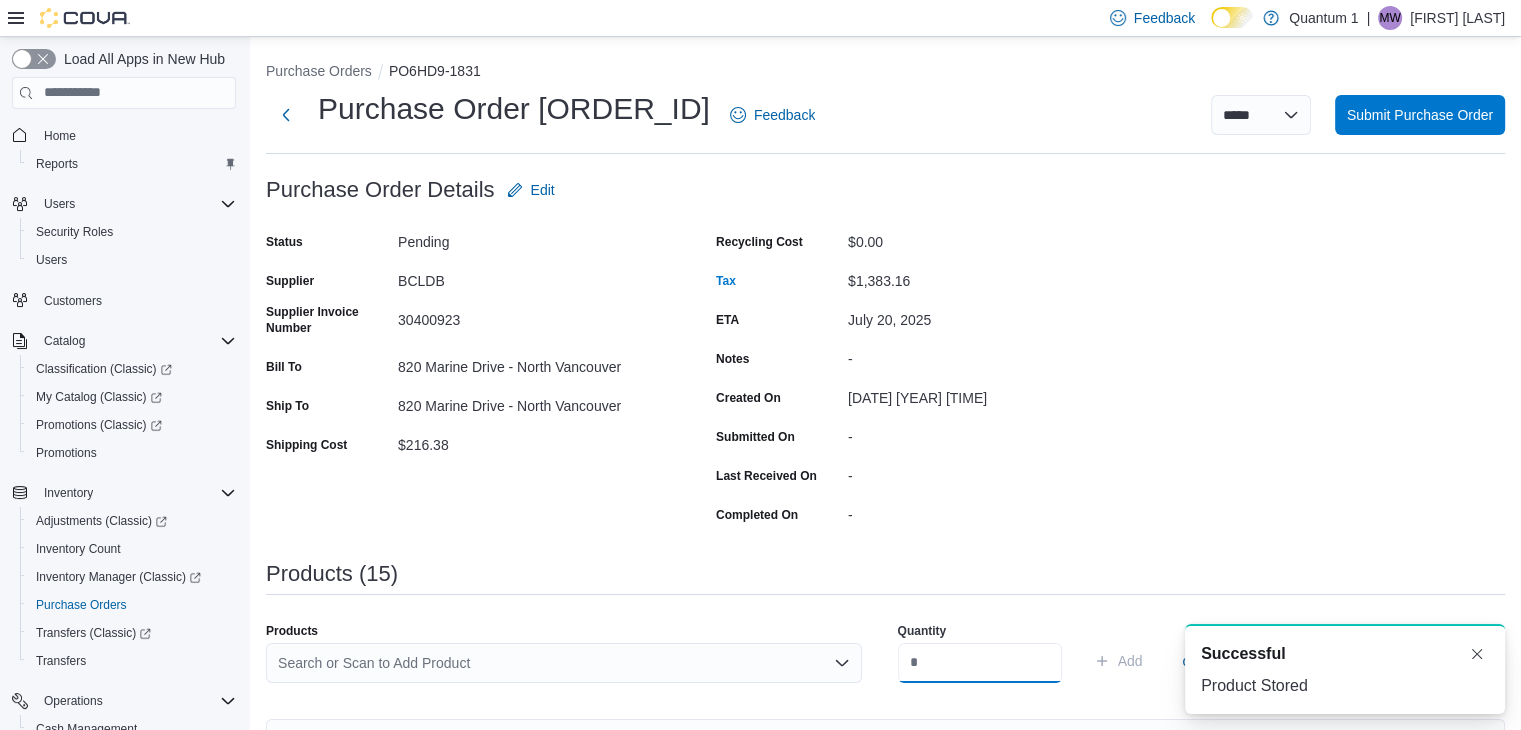 scroll, scrollTop: 0, scrollLeft: 0, axis: both 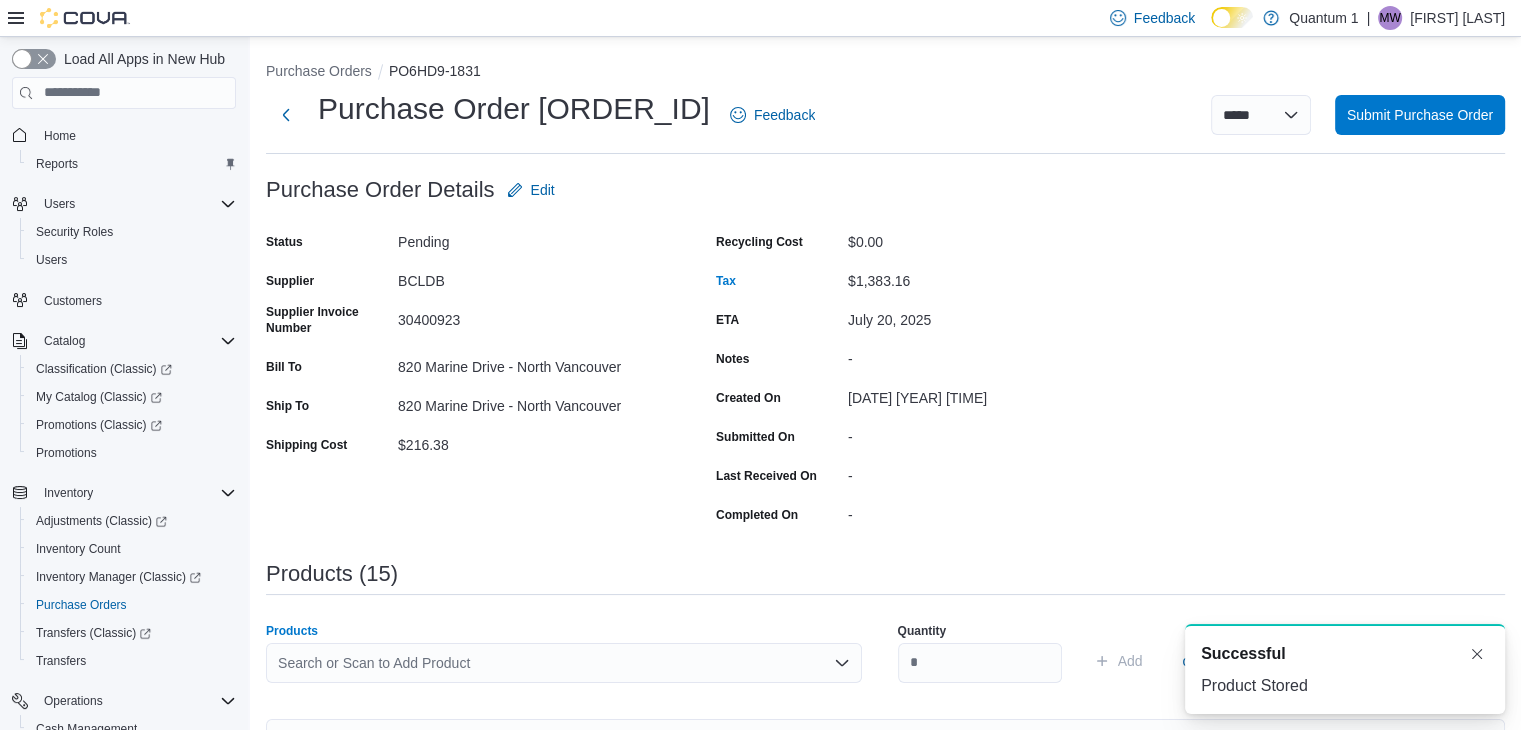 click on "Search or Scan to Add Product" at bounding box center (564, 663) 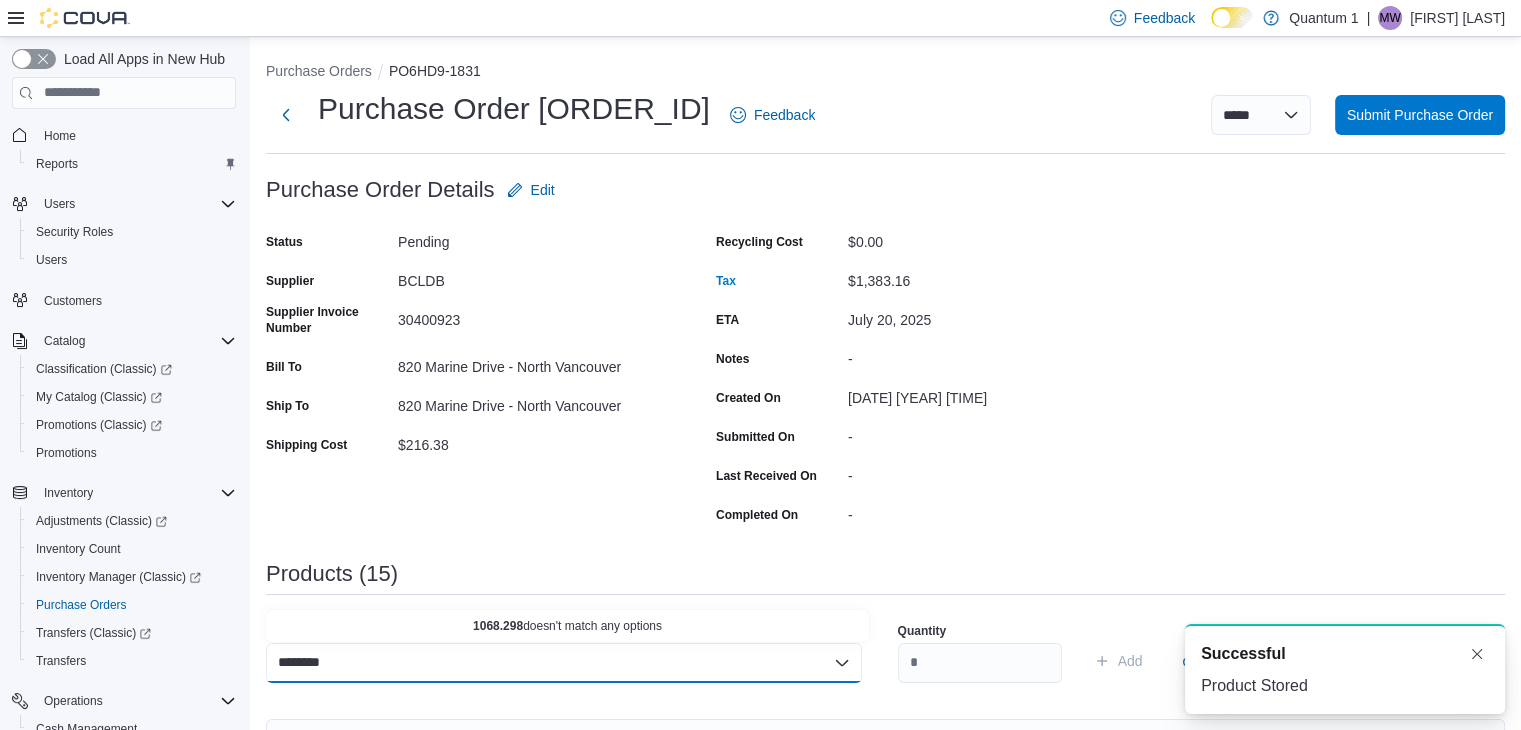 click on "********" at bounding box center (310, 663) 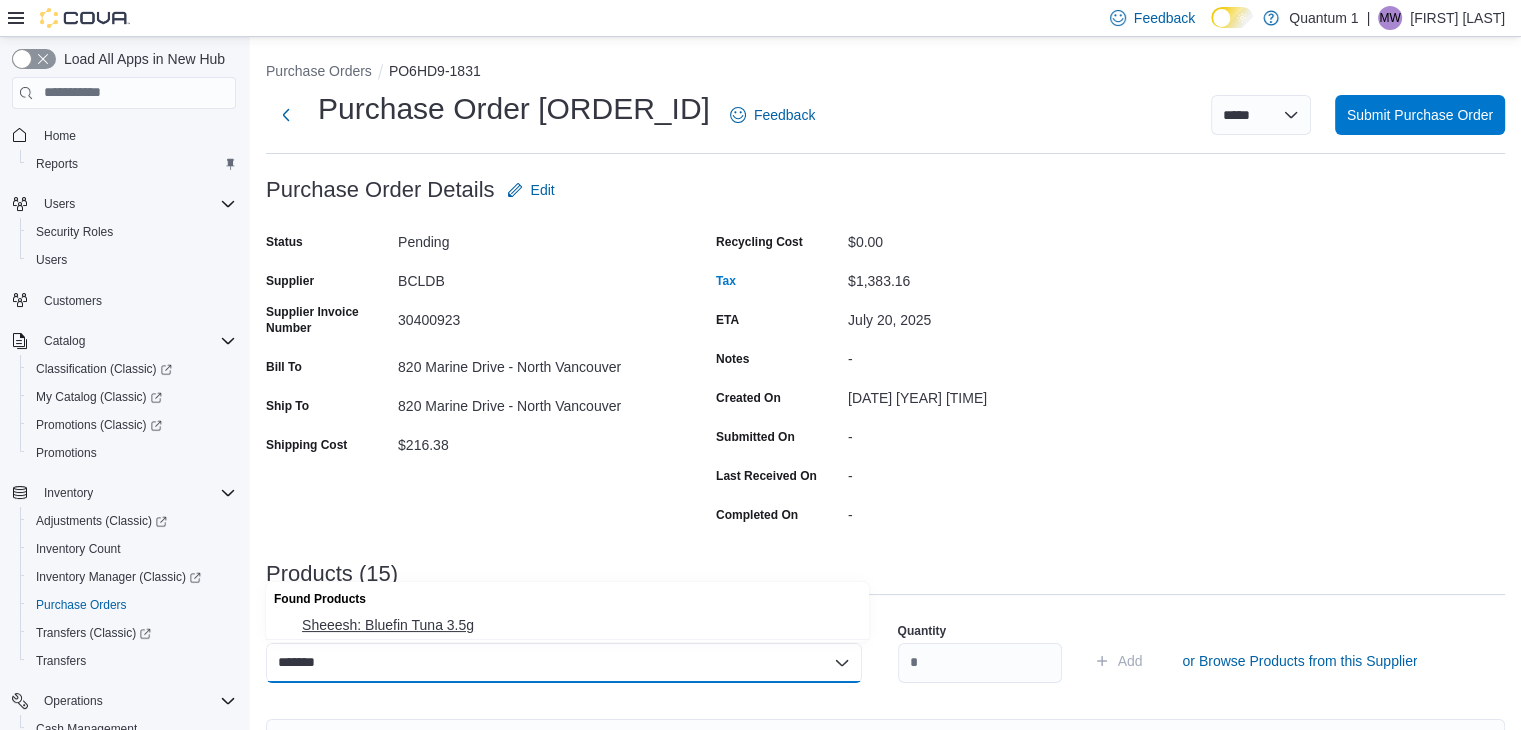 type on "*******" 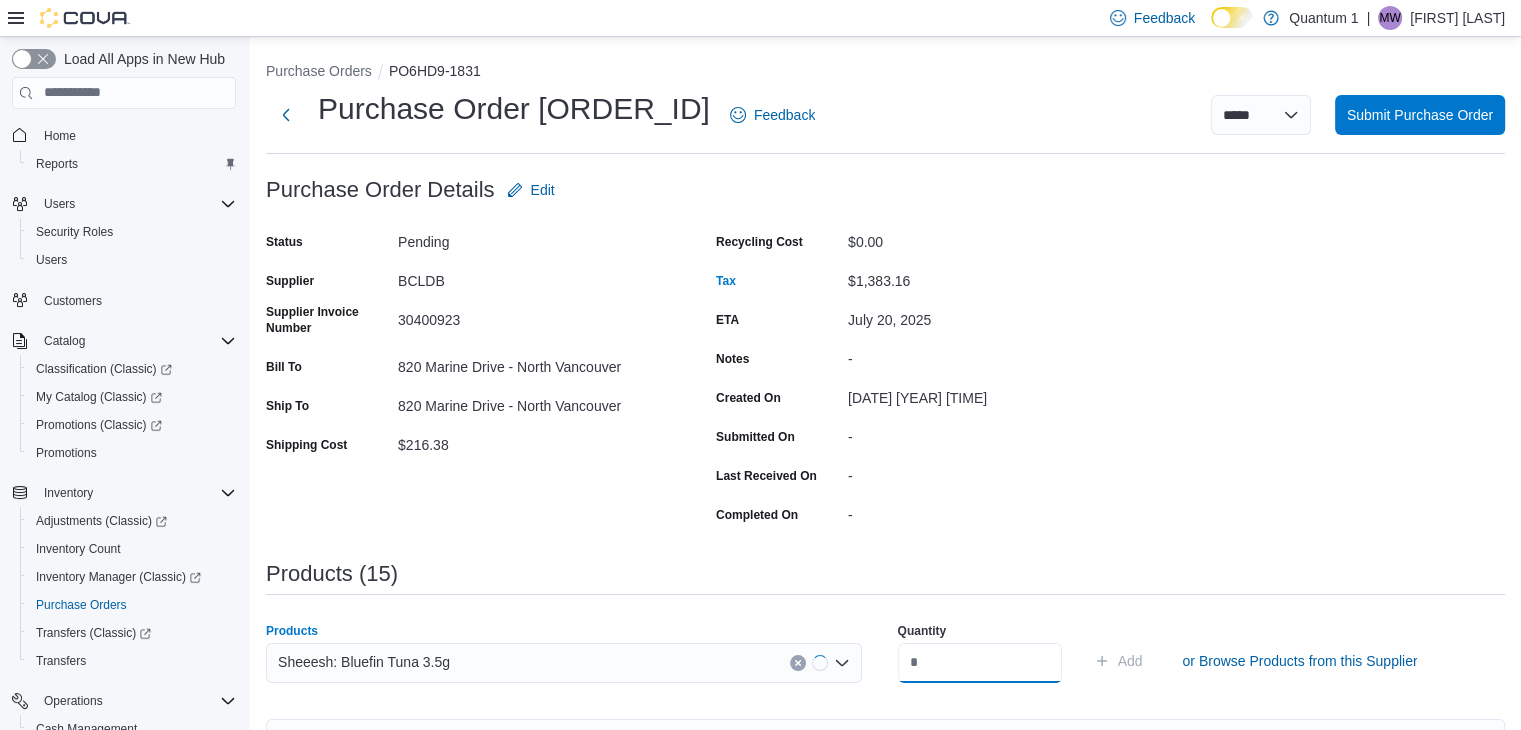 click at bounding box center [980, 663] 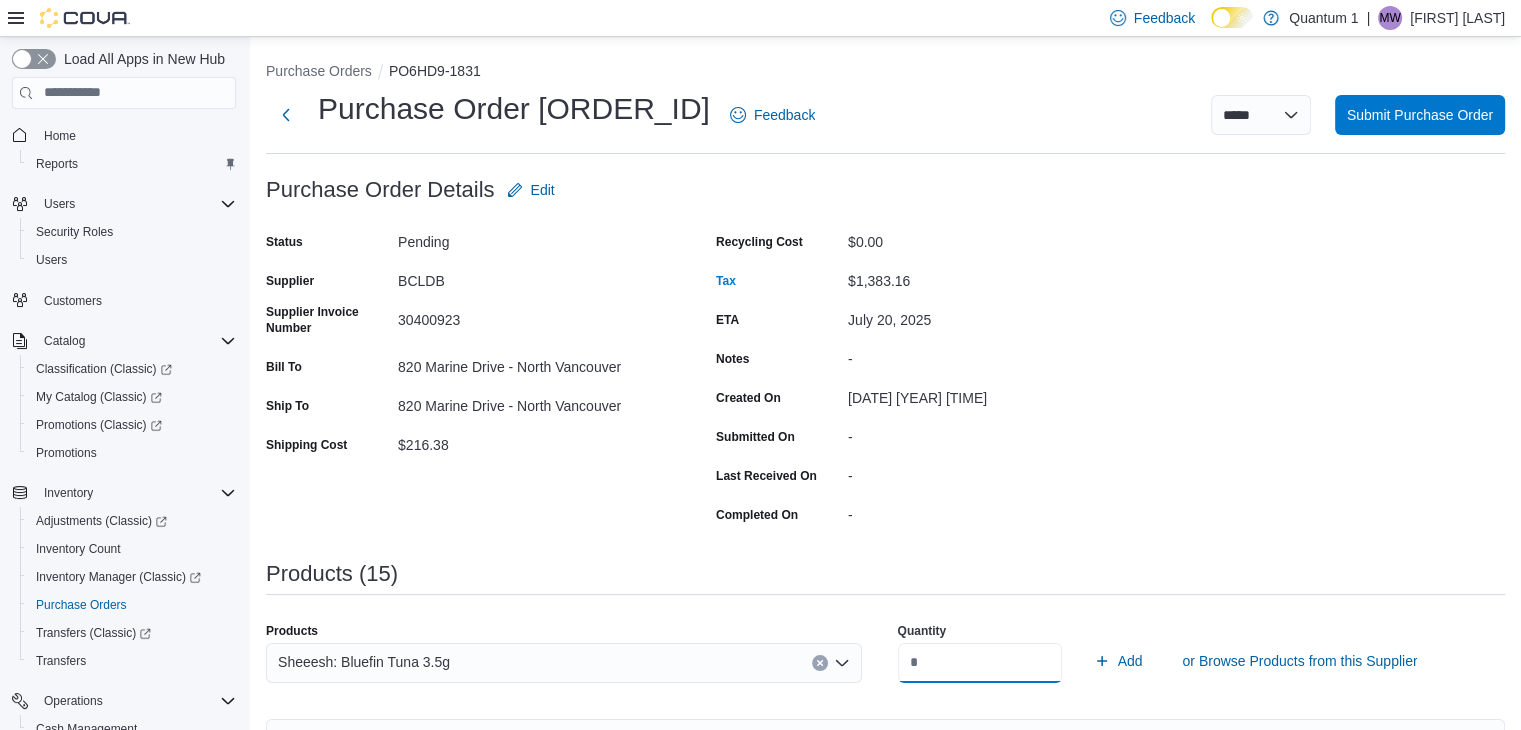 type on "**" 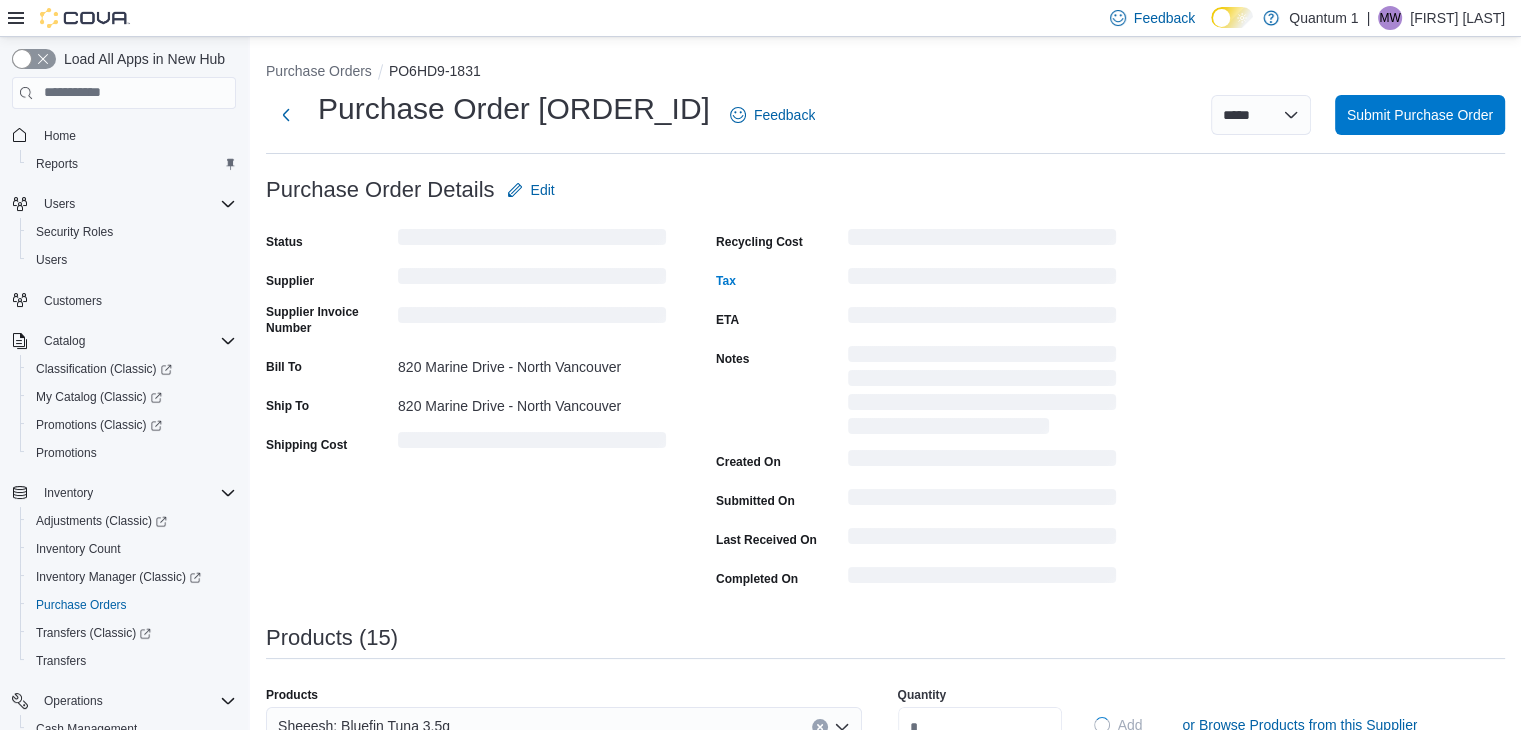 type 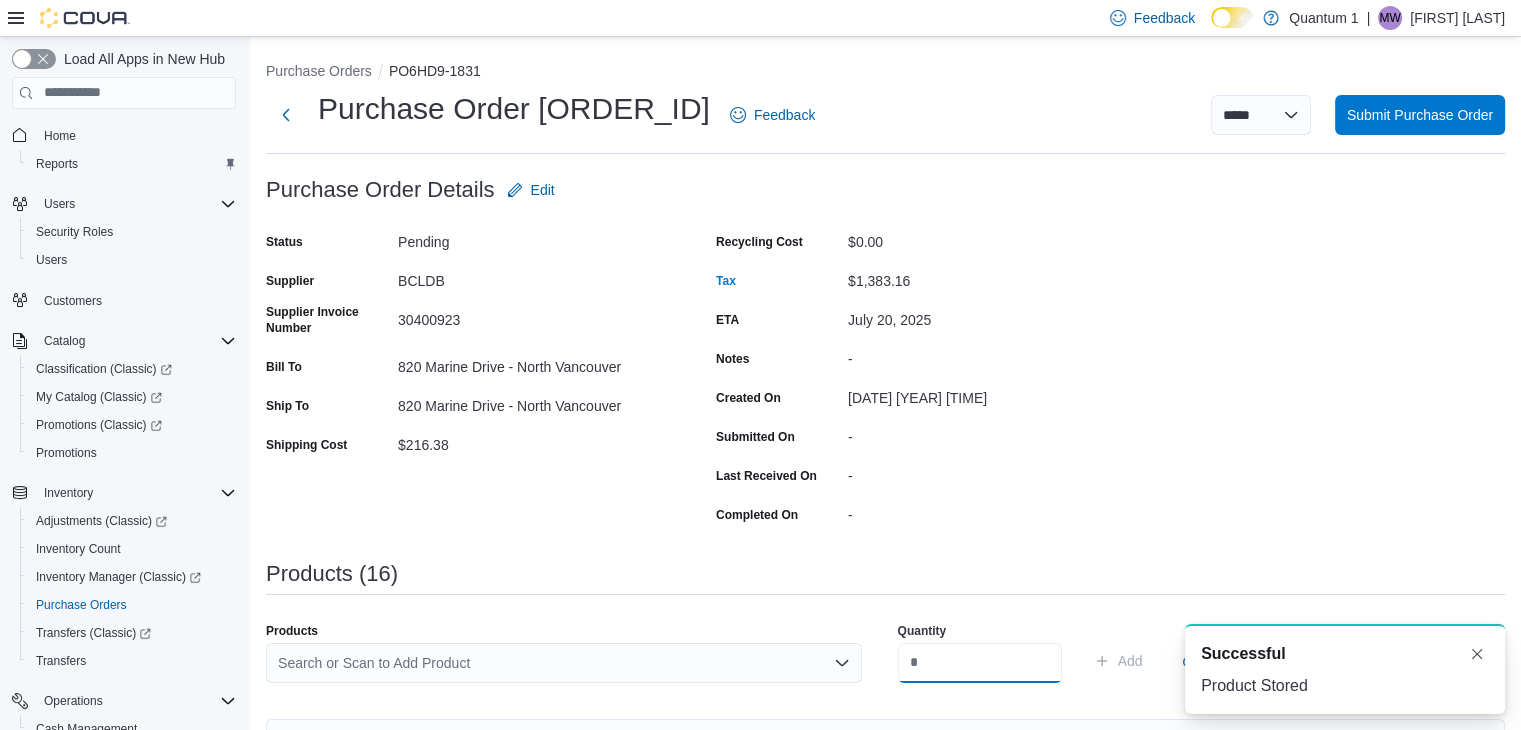 scroll, scrollTop: 0, scrollLeft: 0, axis: both 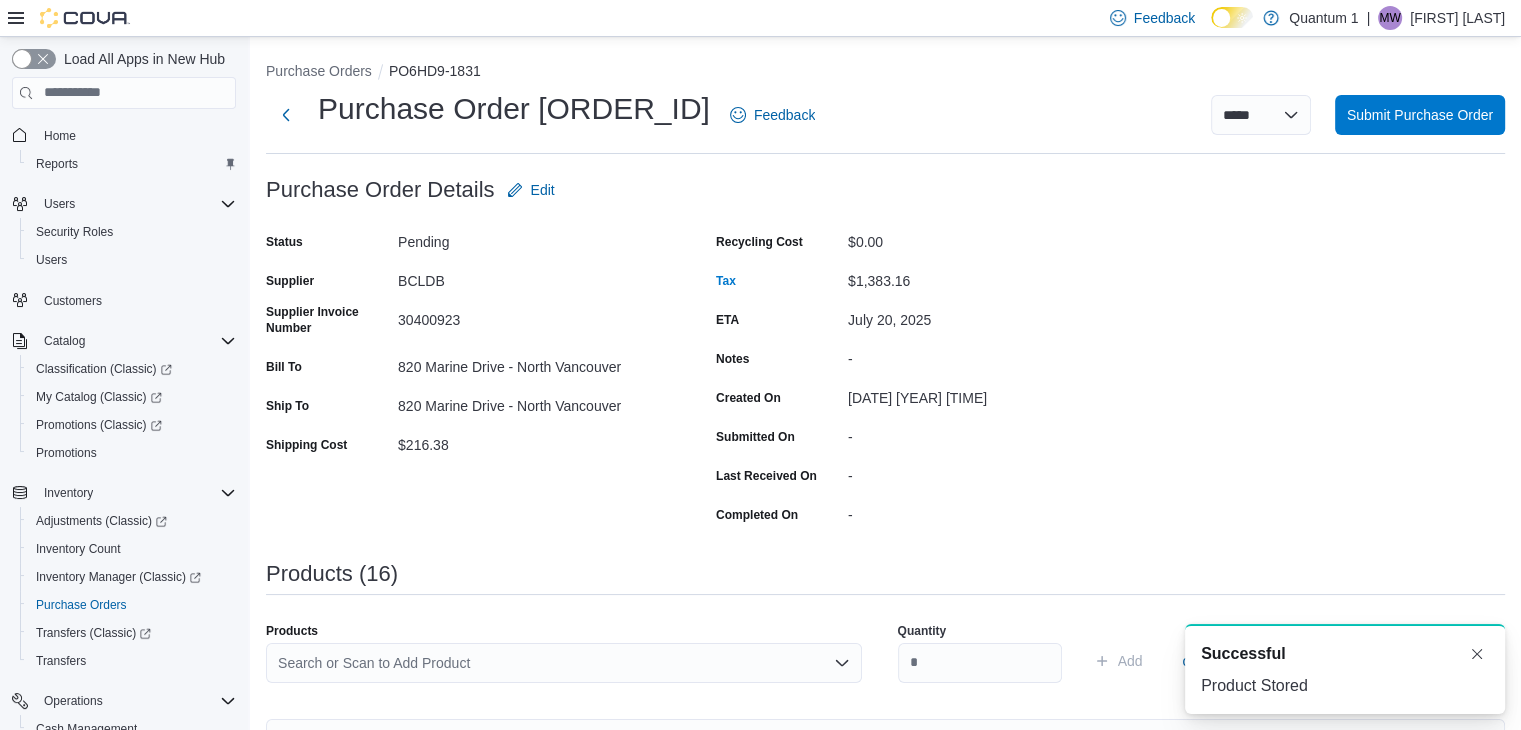 click on "Search or Scan to Add Product" at bounding box center [564, 663] 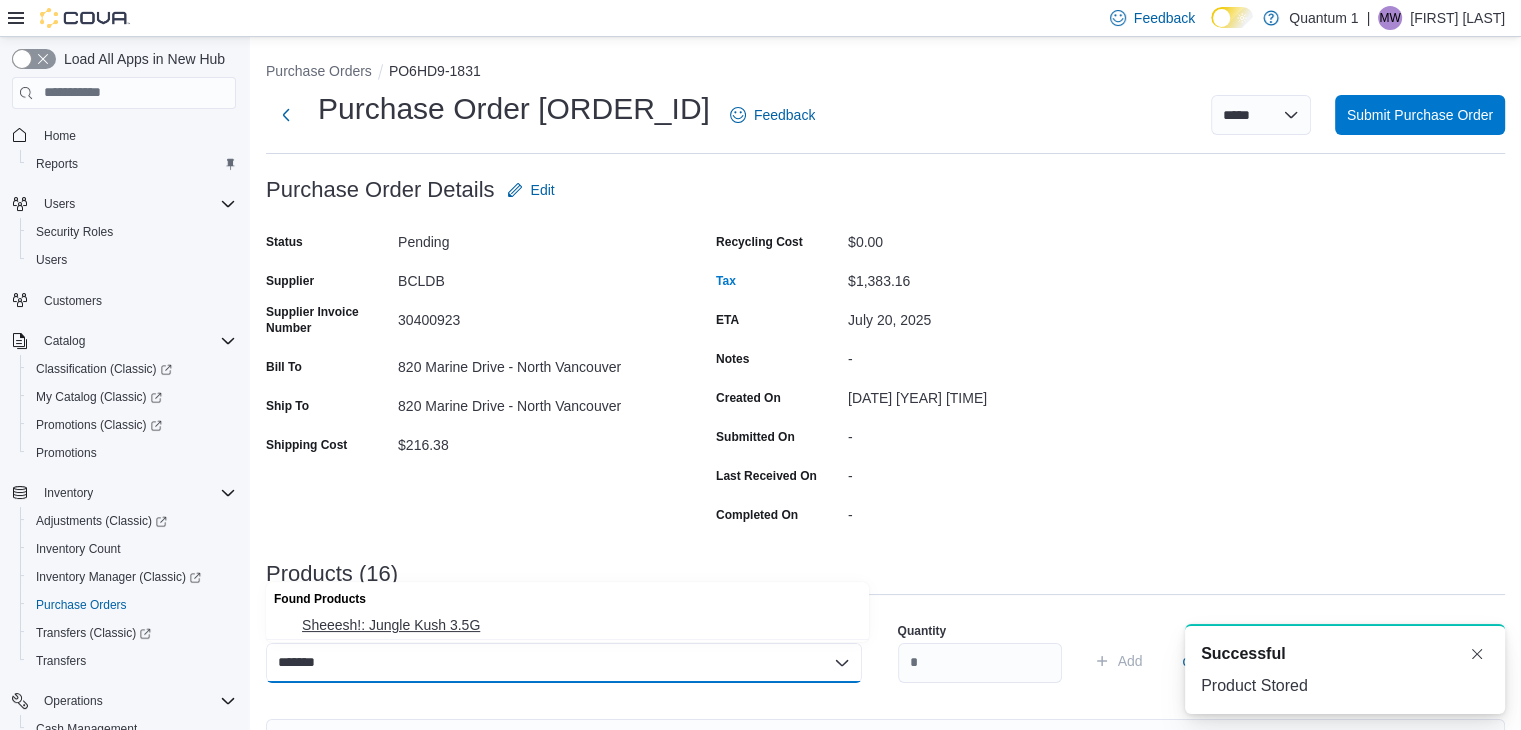 type on "*******" 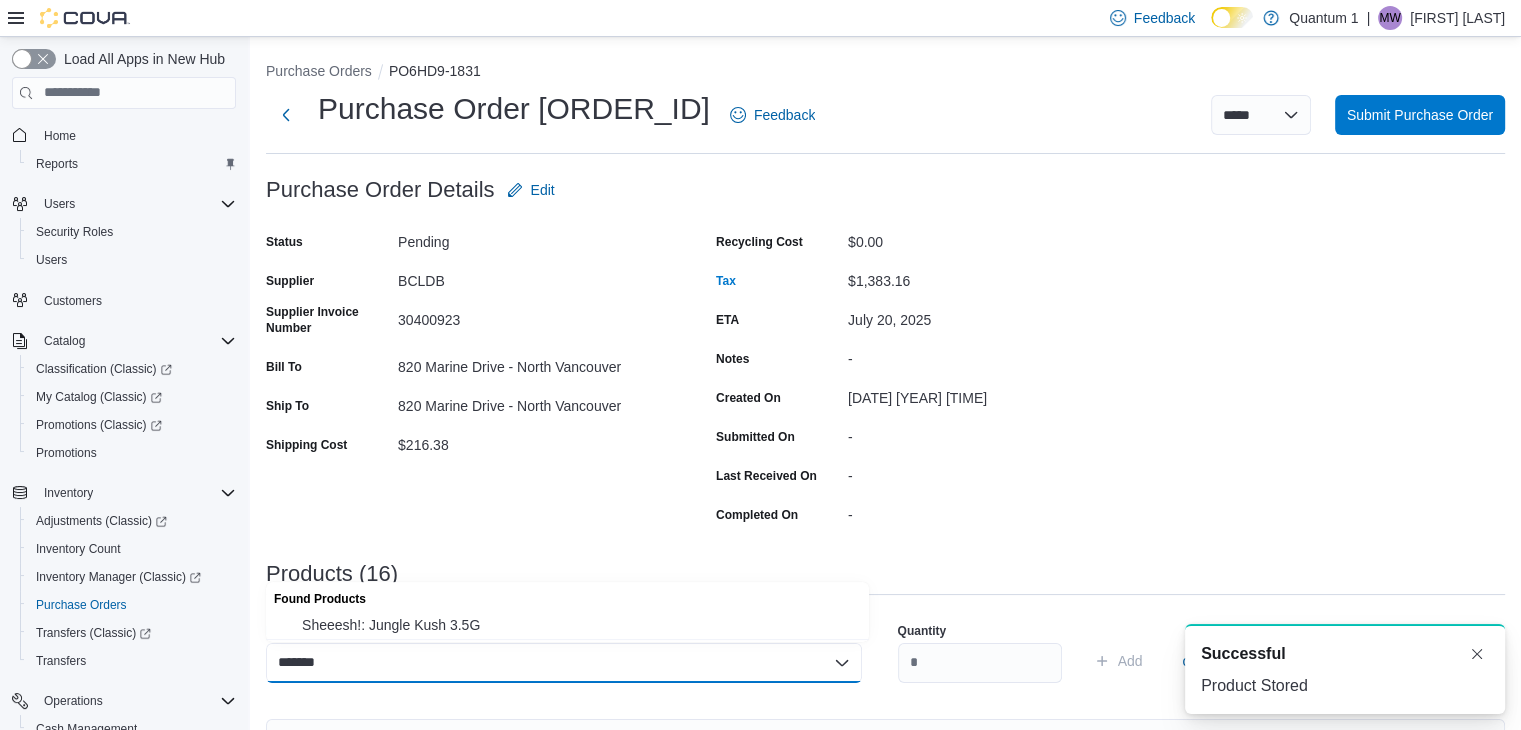 type 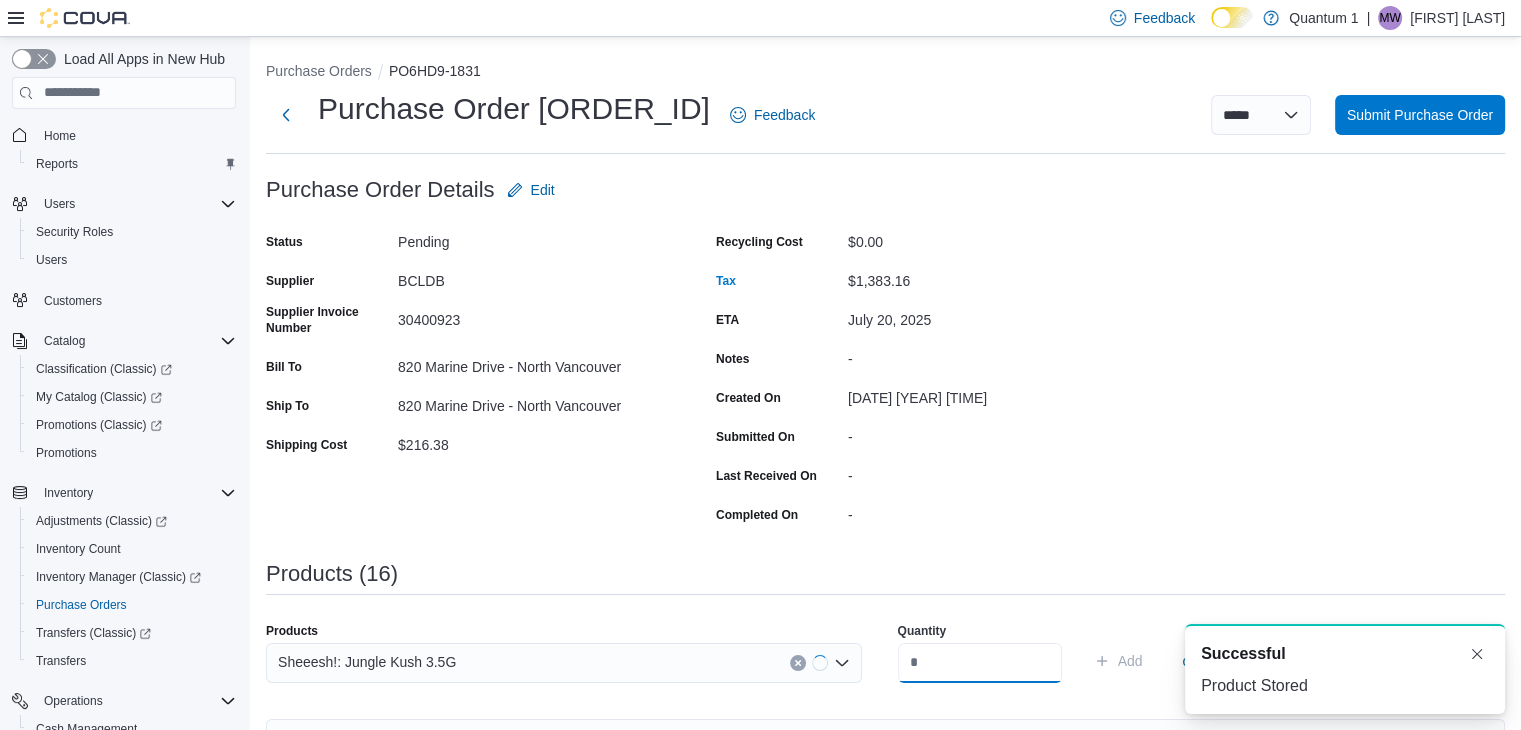 click at bounding box center [980, 663] 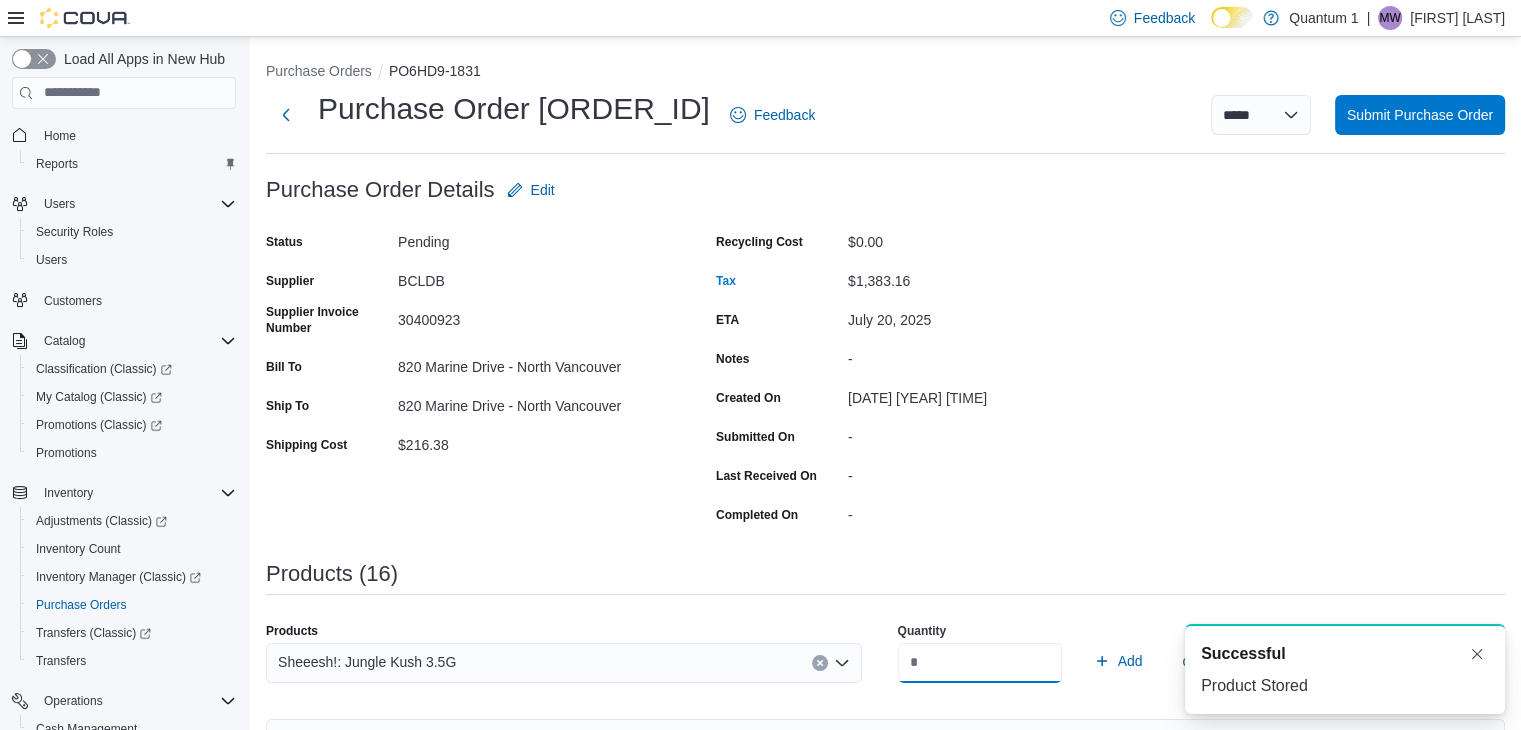 type on "**" 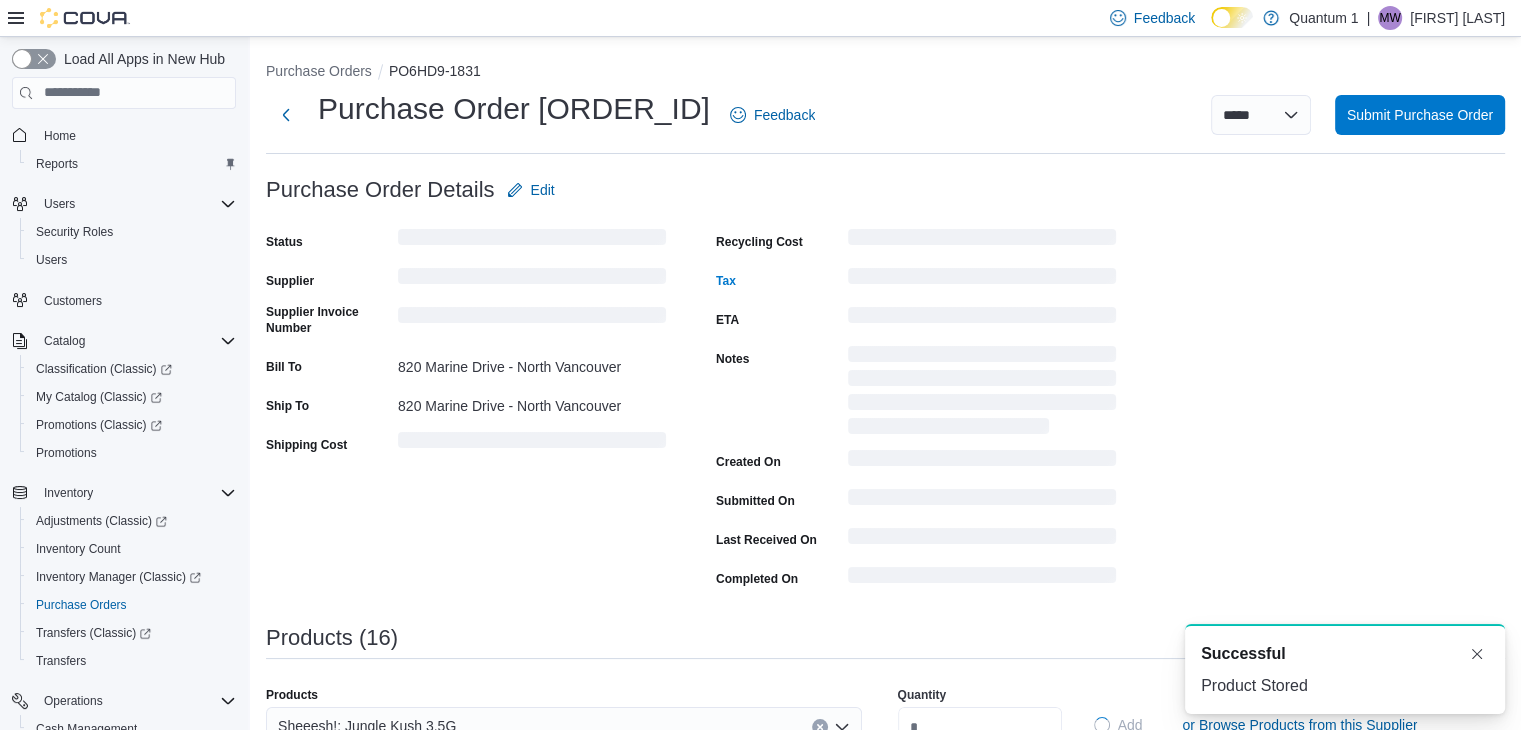 type 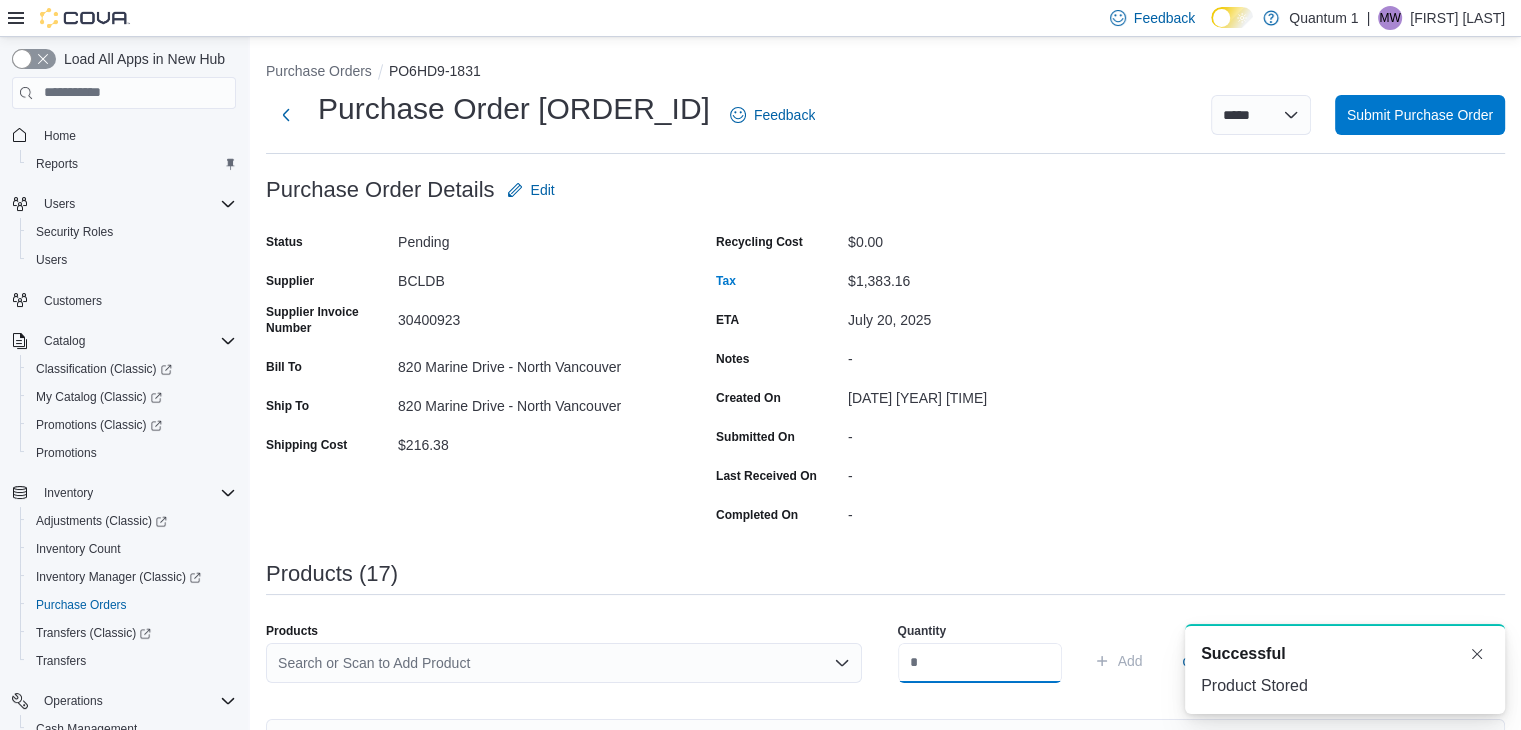 scroll, scrollTop: 0, scrollLeft: 0, axis: both 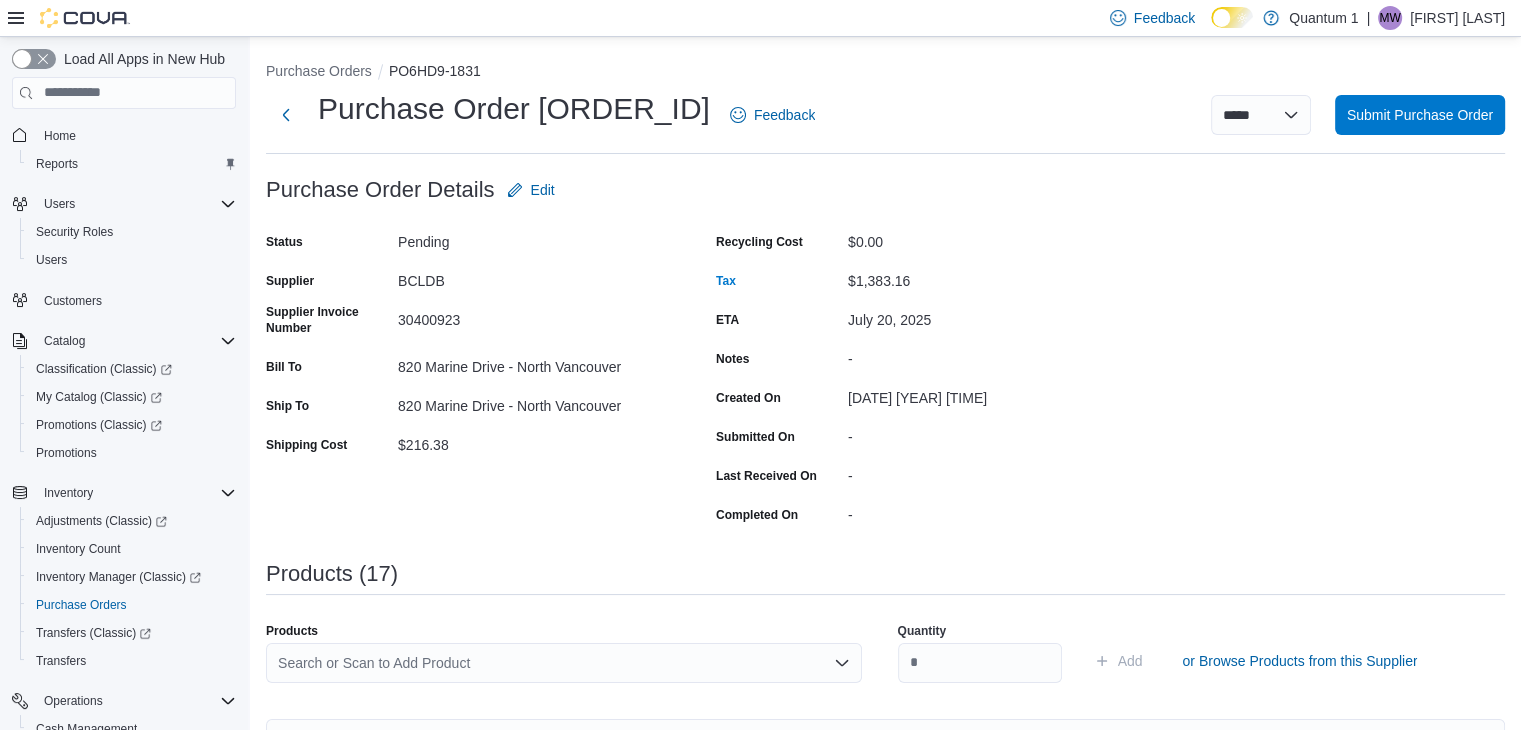 click on "Search or Scan to Add Product" at bounding box center (564, 663) 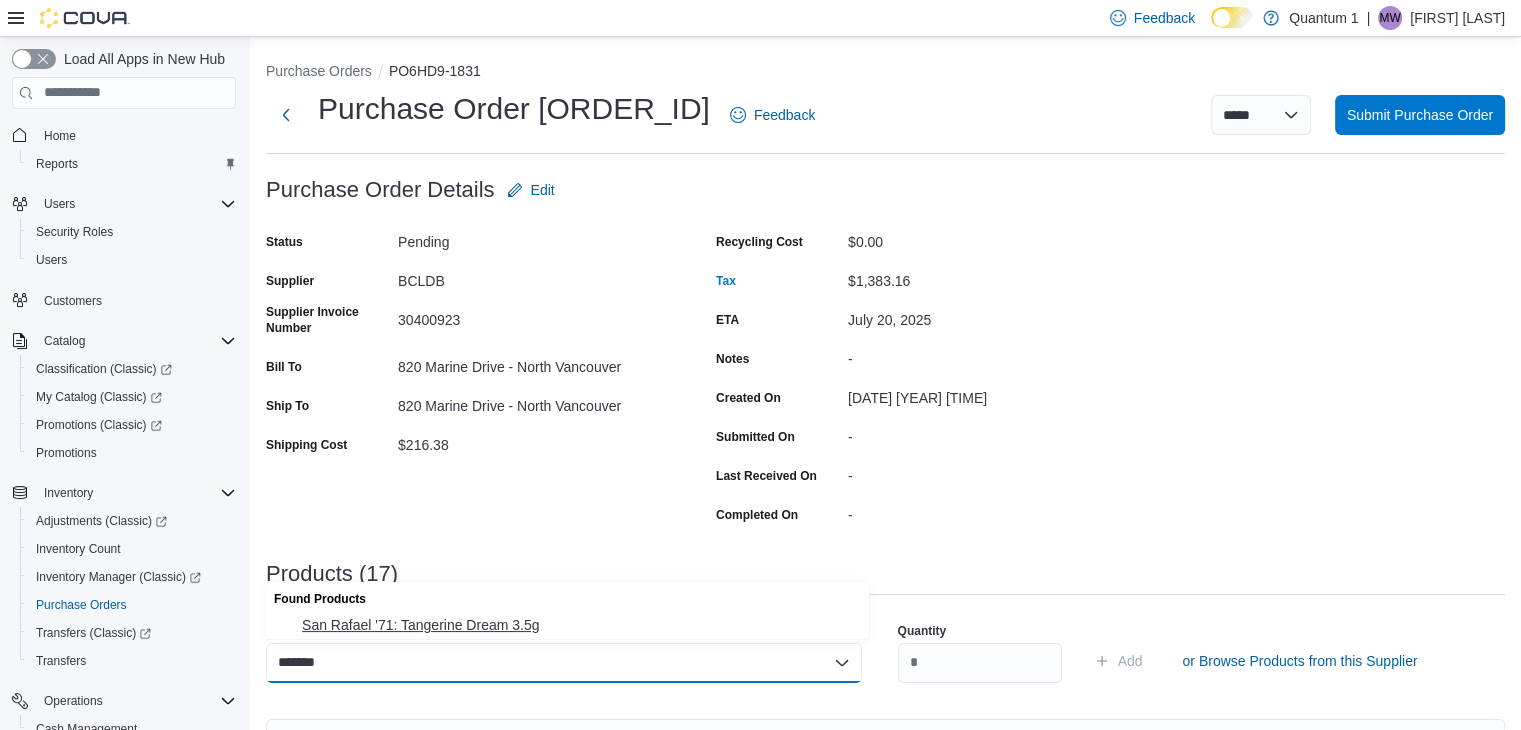 type on "*******" 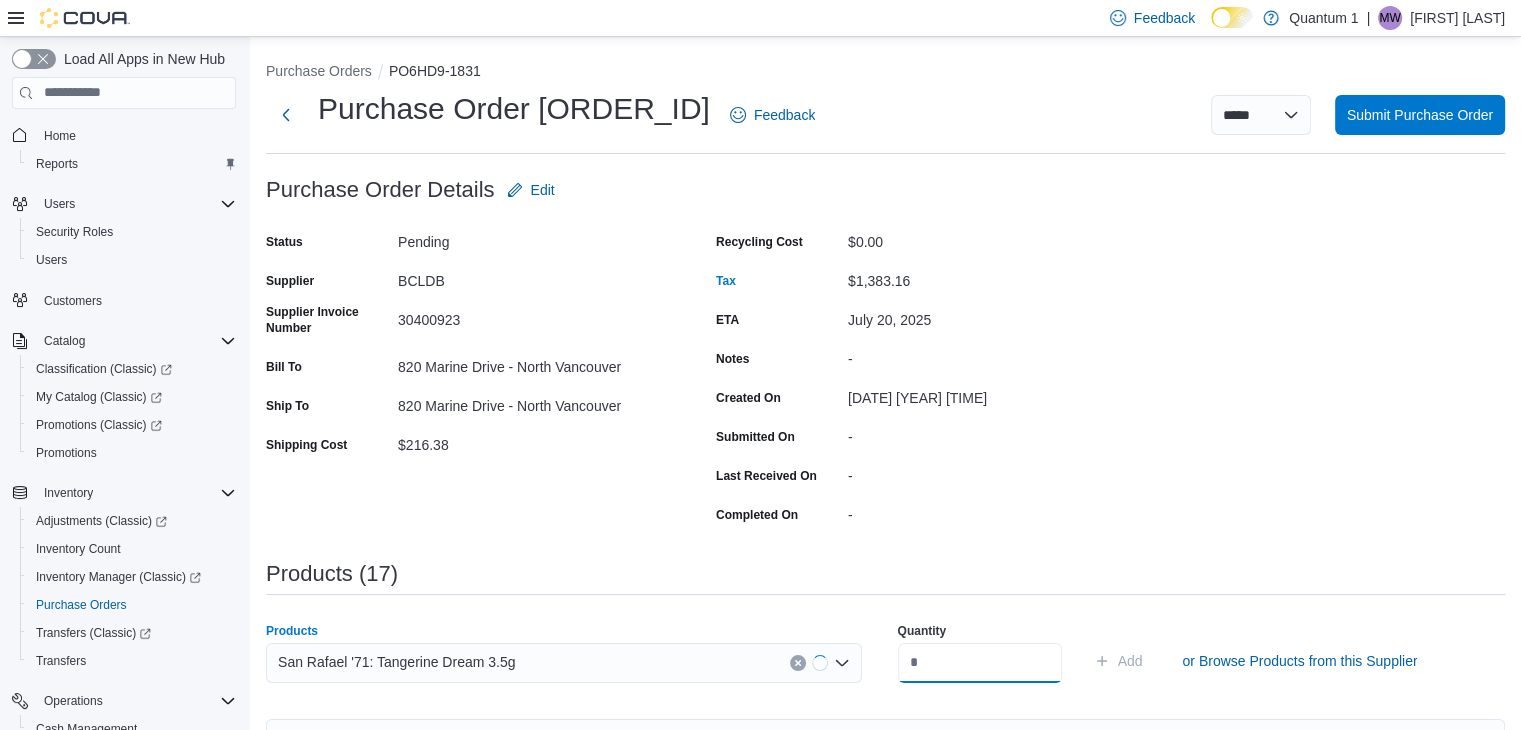 click at bounding box center (980, 663) 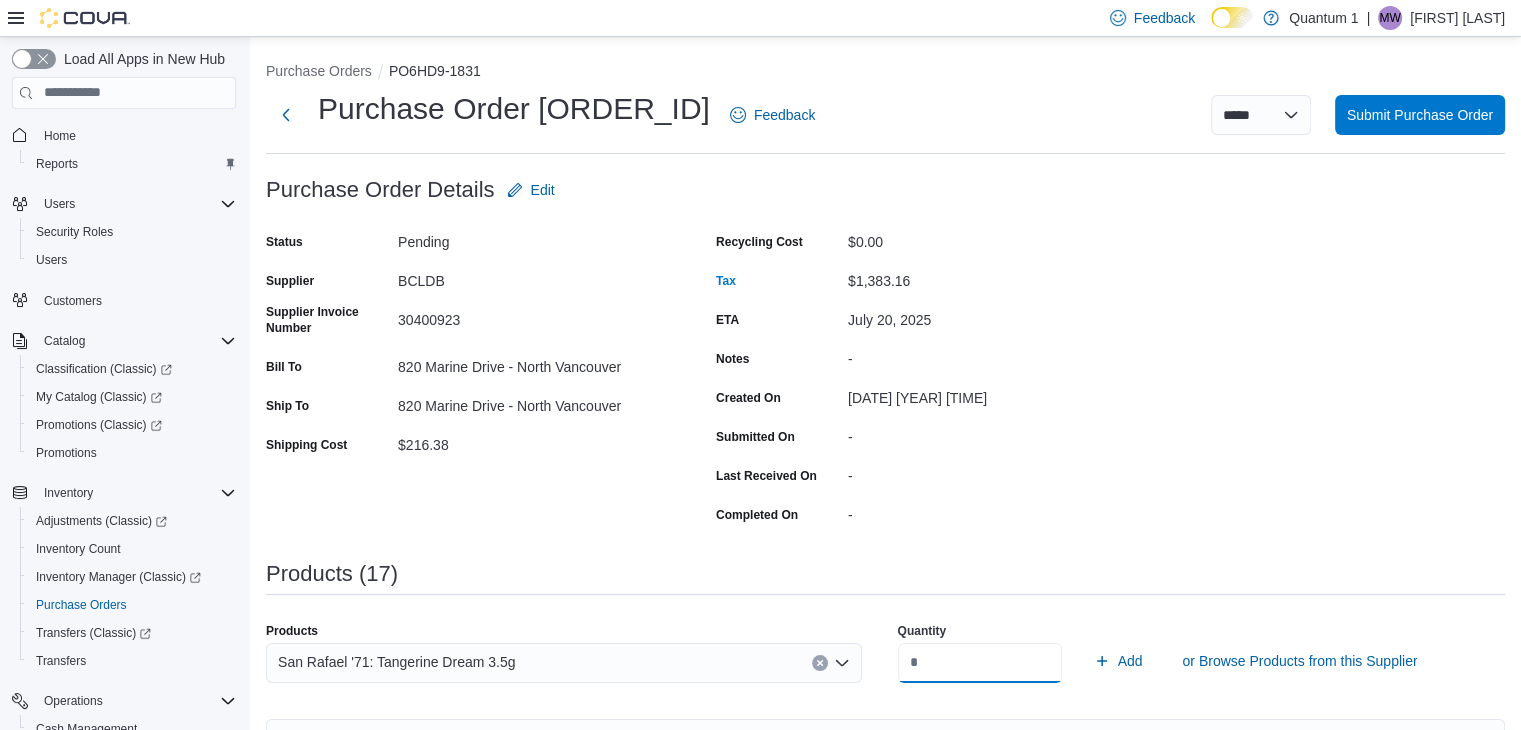 type on "**" 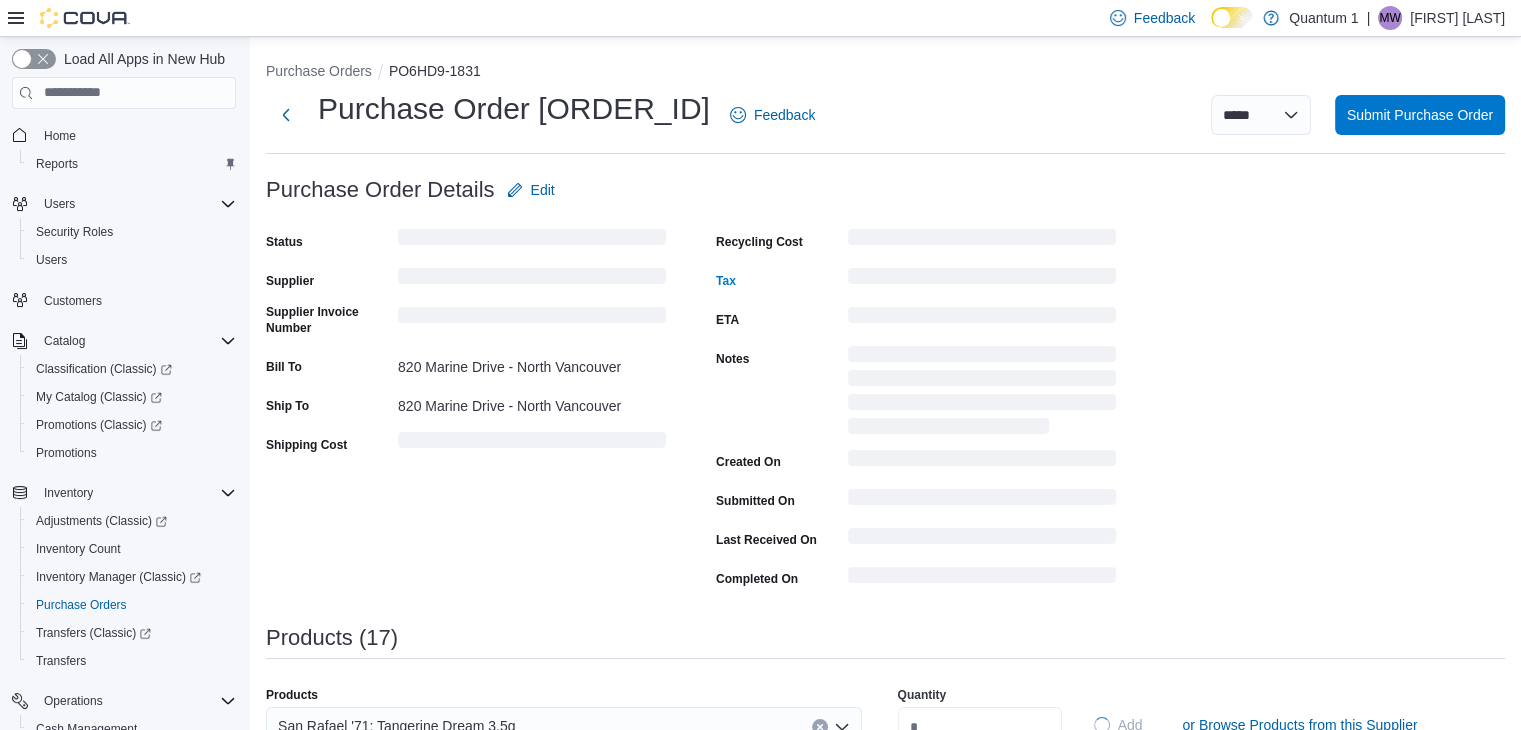 type 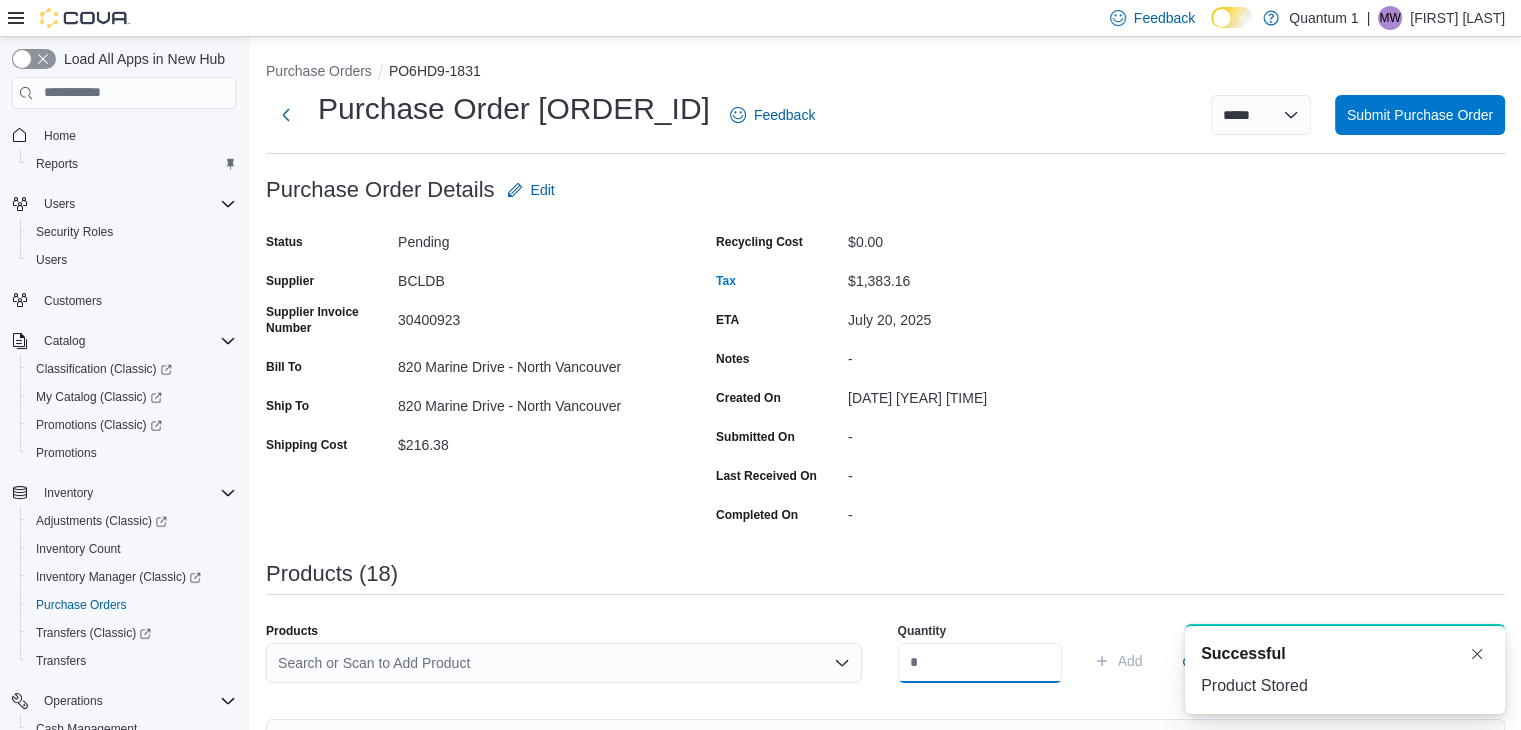 scroll, scrollTop: 0, scrollLeft: 0, axis: both 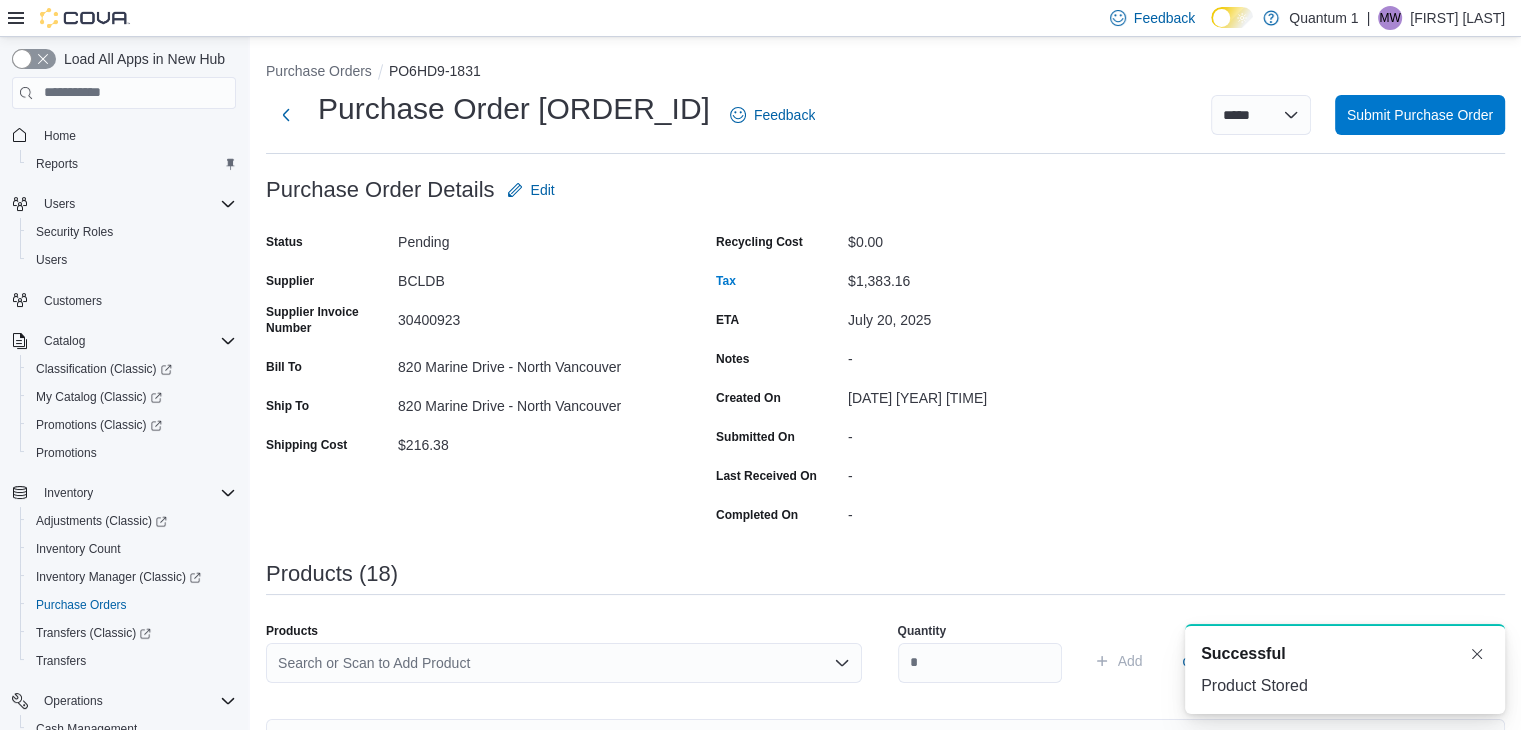 click on "Search or Scan to Add Product" at bounding box center (564, 663) 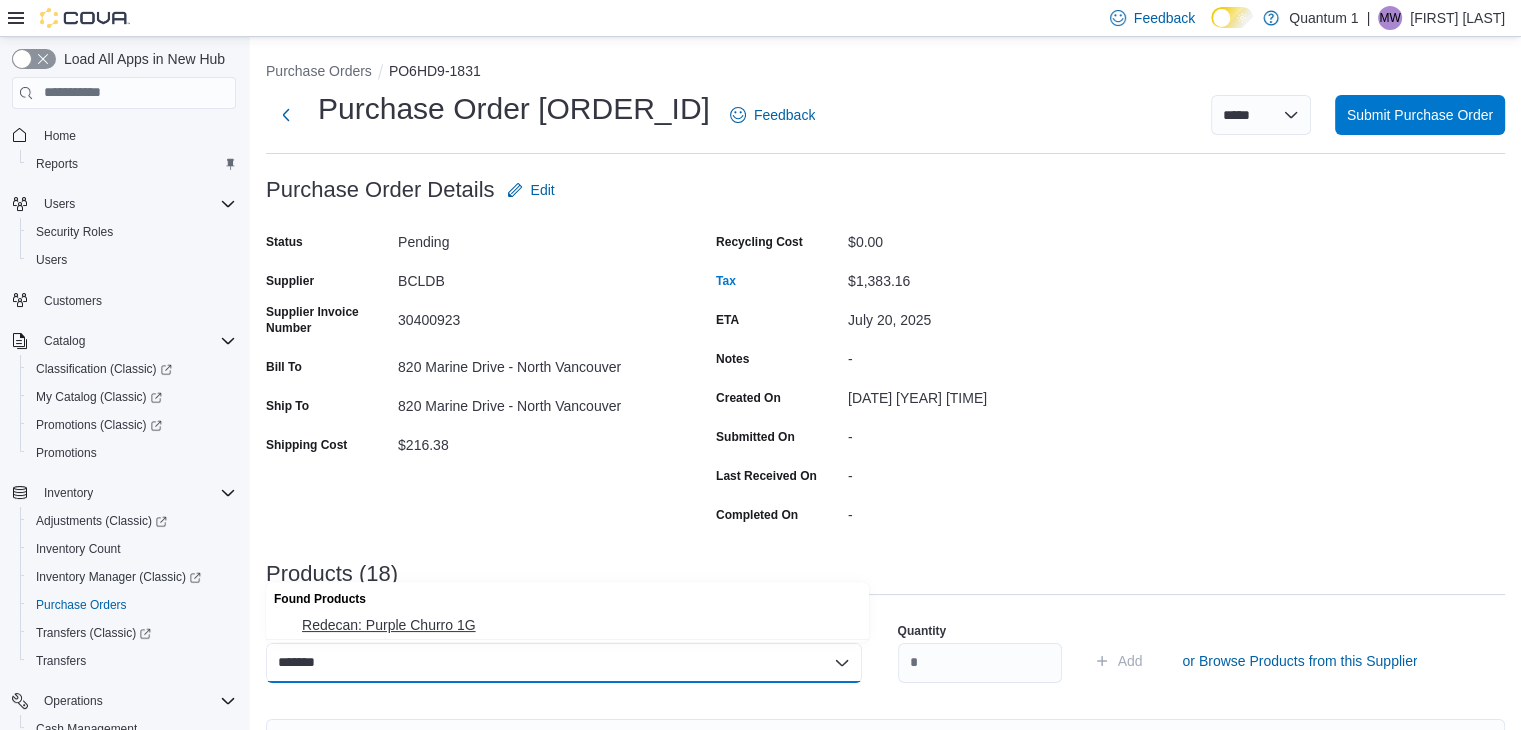type on "*******" 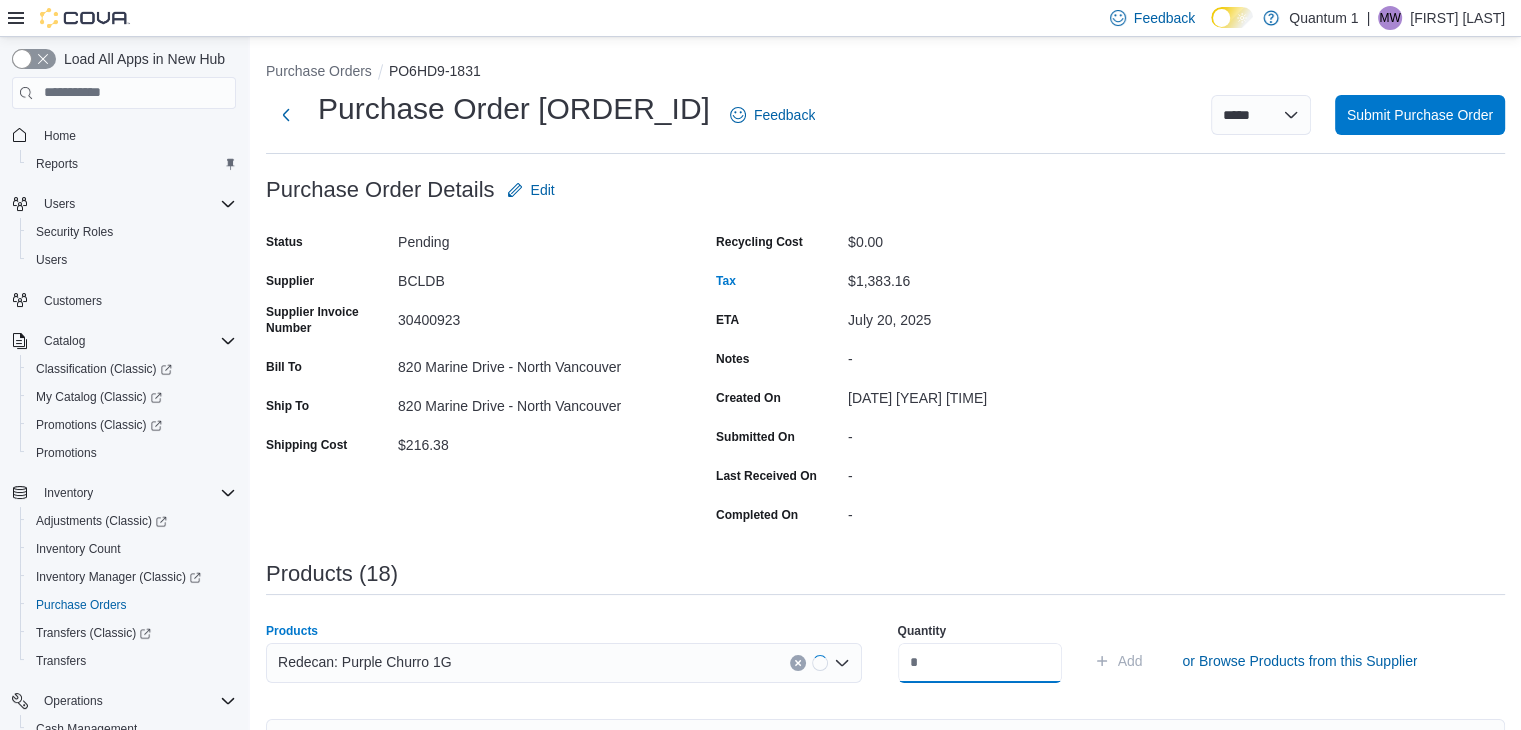 click at bounding box center (980, 663) 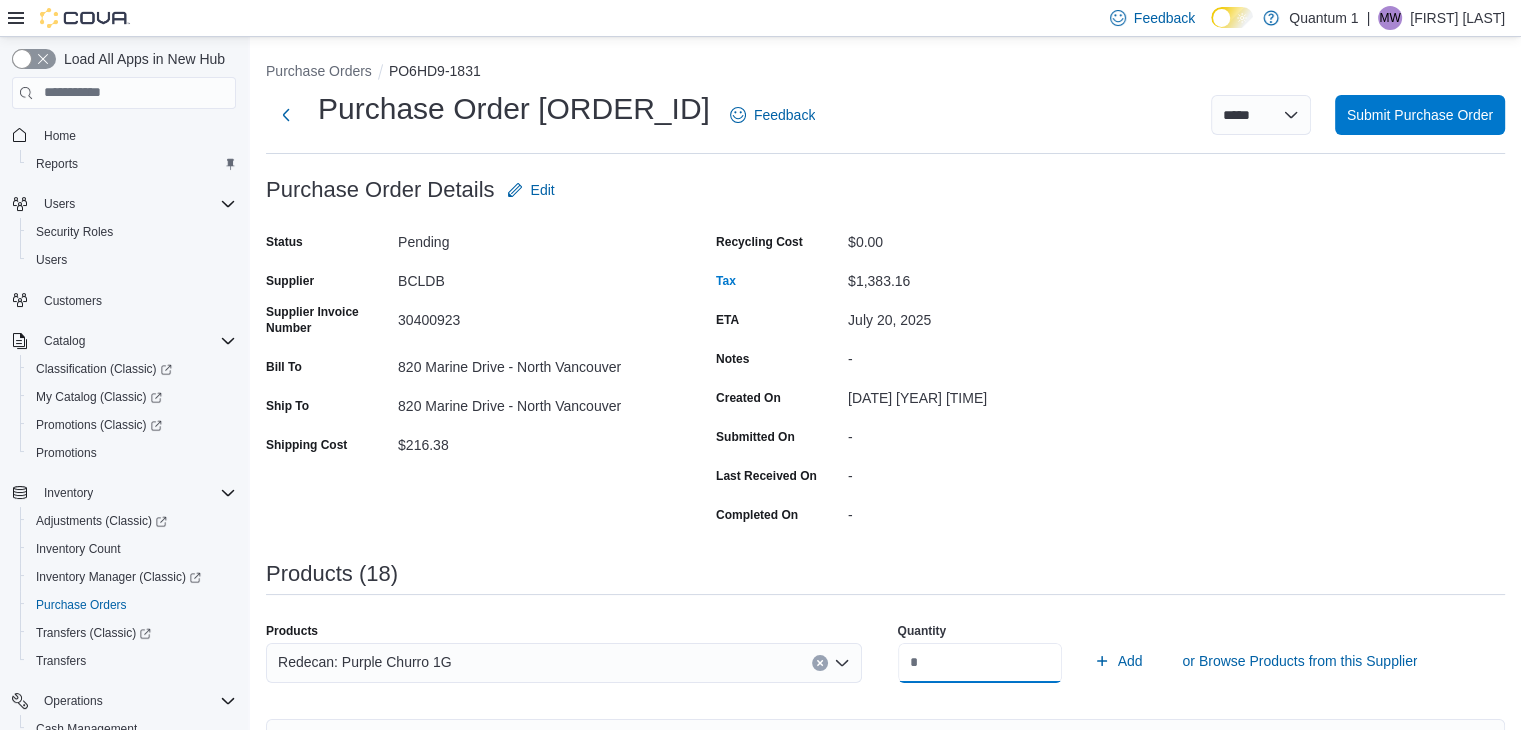 type on "**" 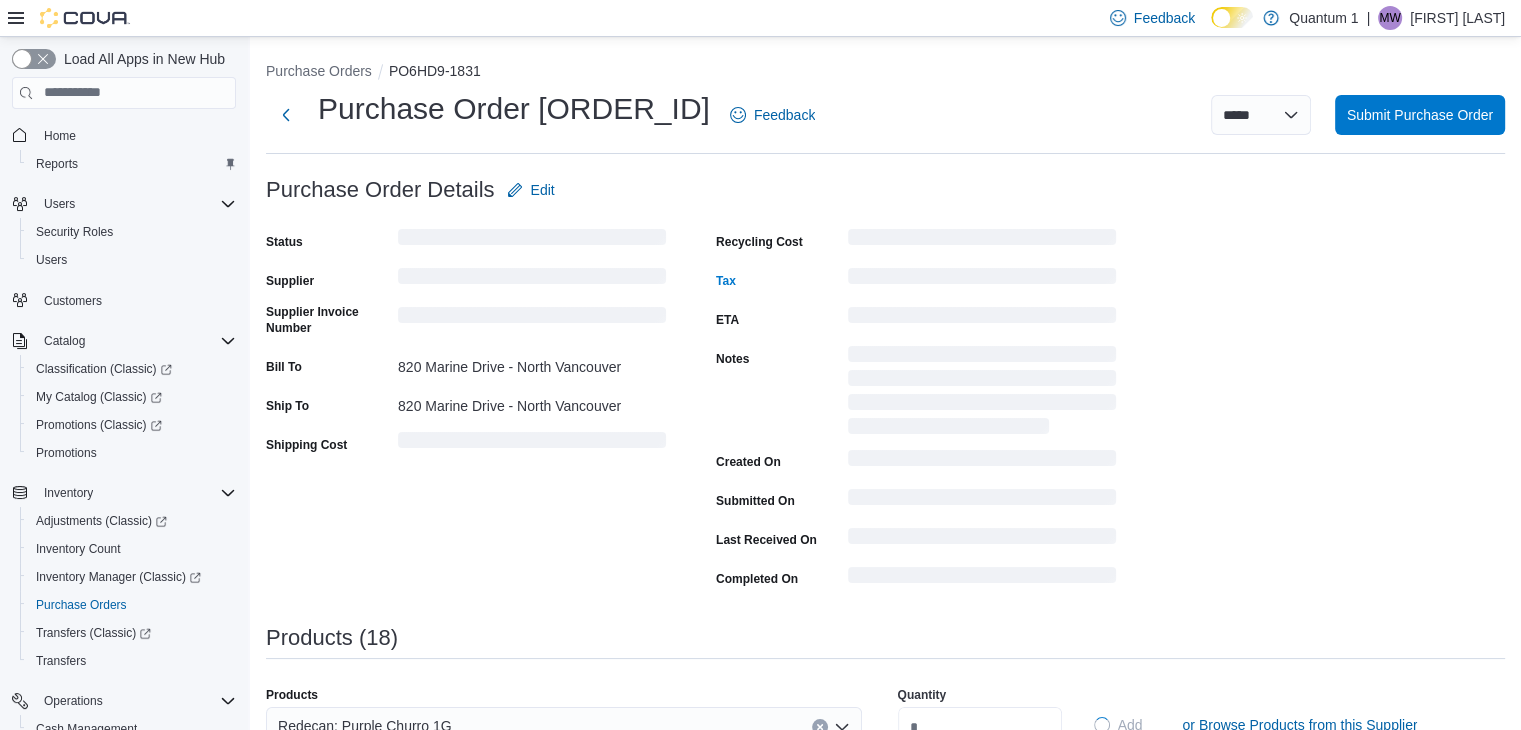 type 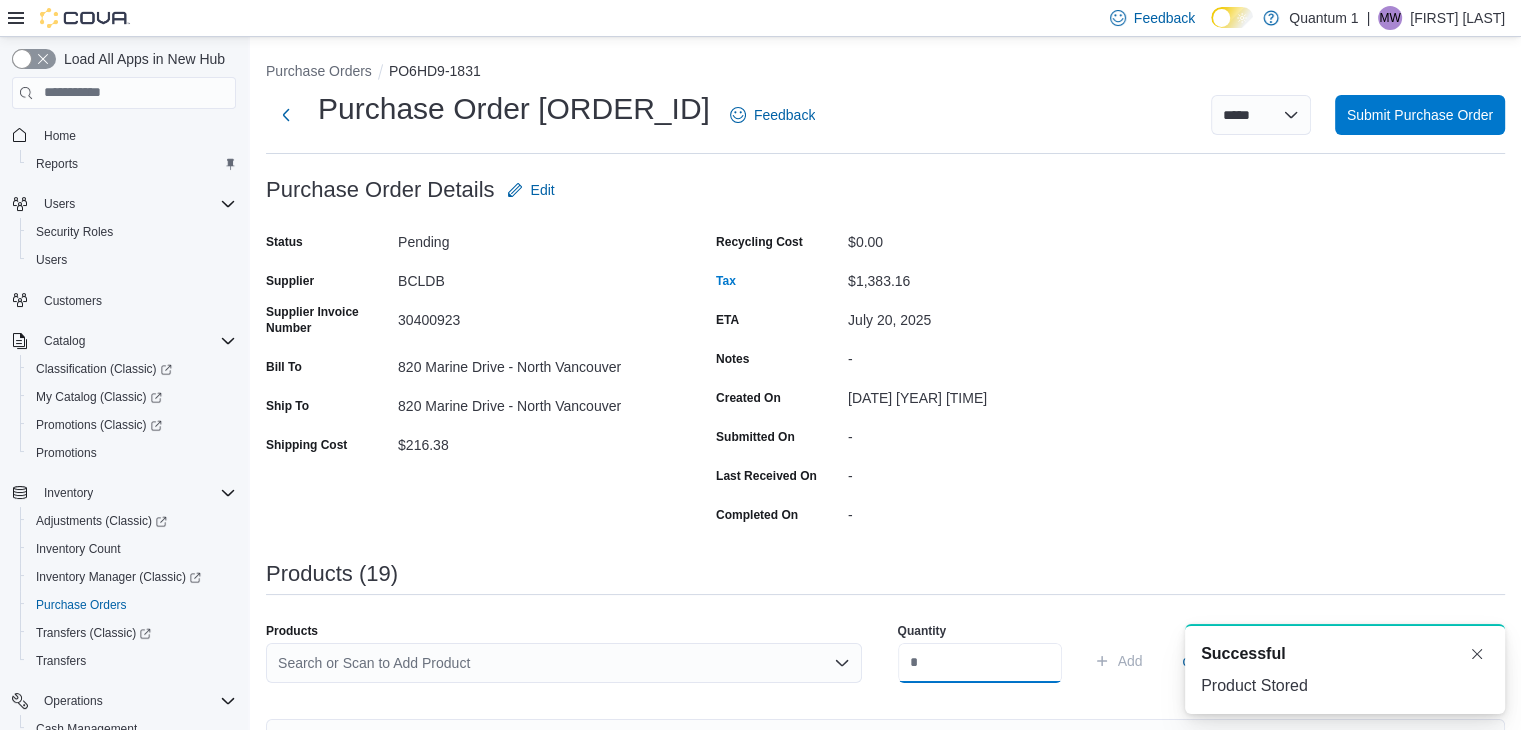 scroll, scrollTop: 0, scrollLeft: 0, axis: both 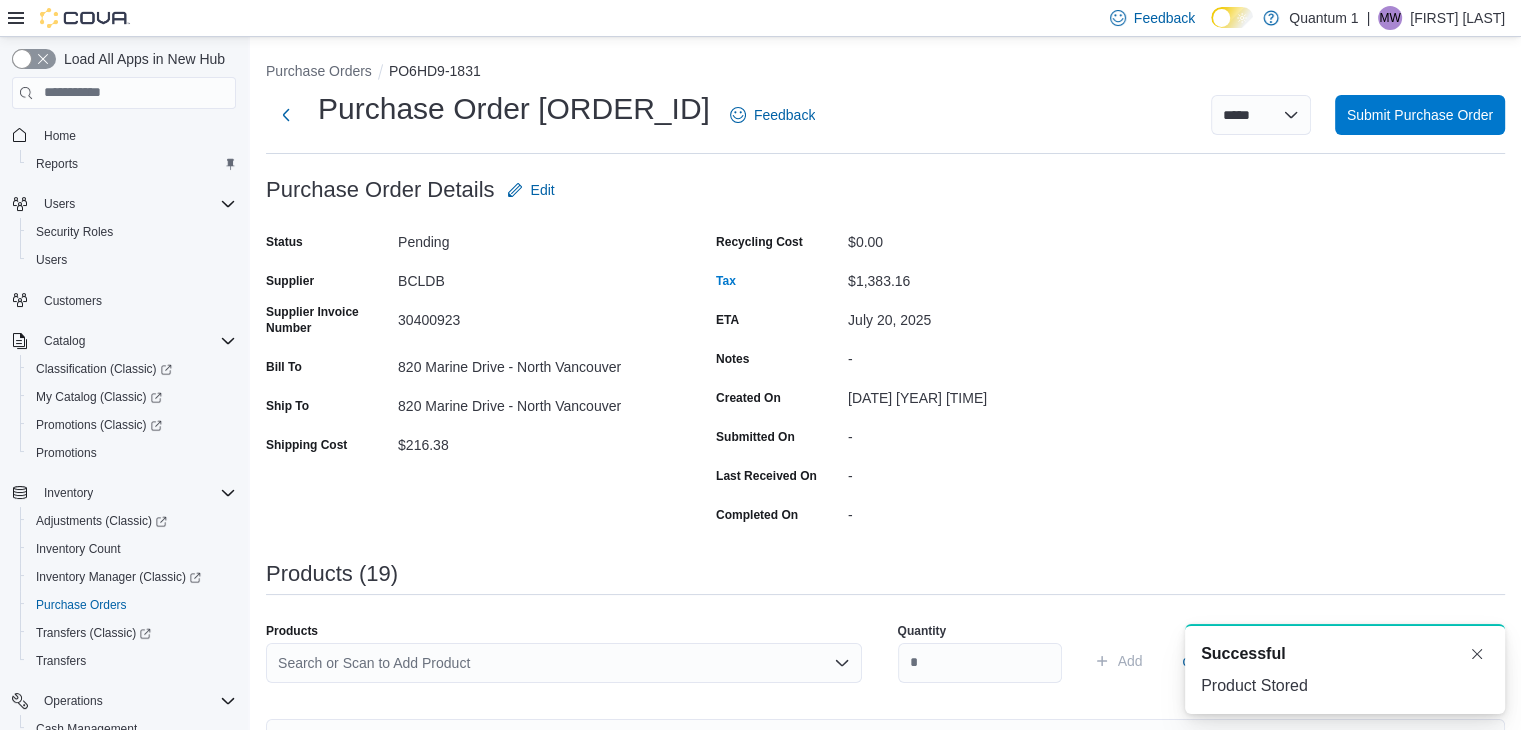 click on "Search or Scan to Add Product" at bounding box center (564, 671) 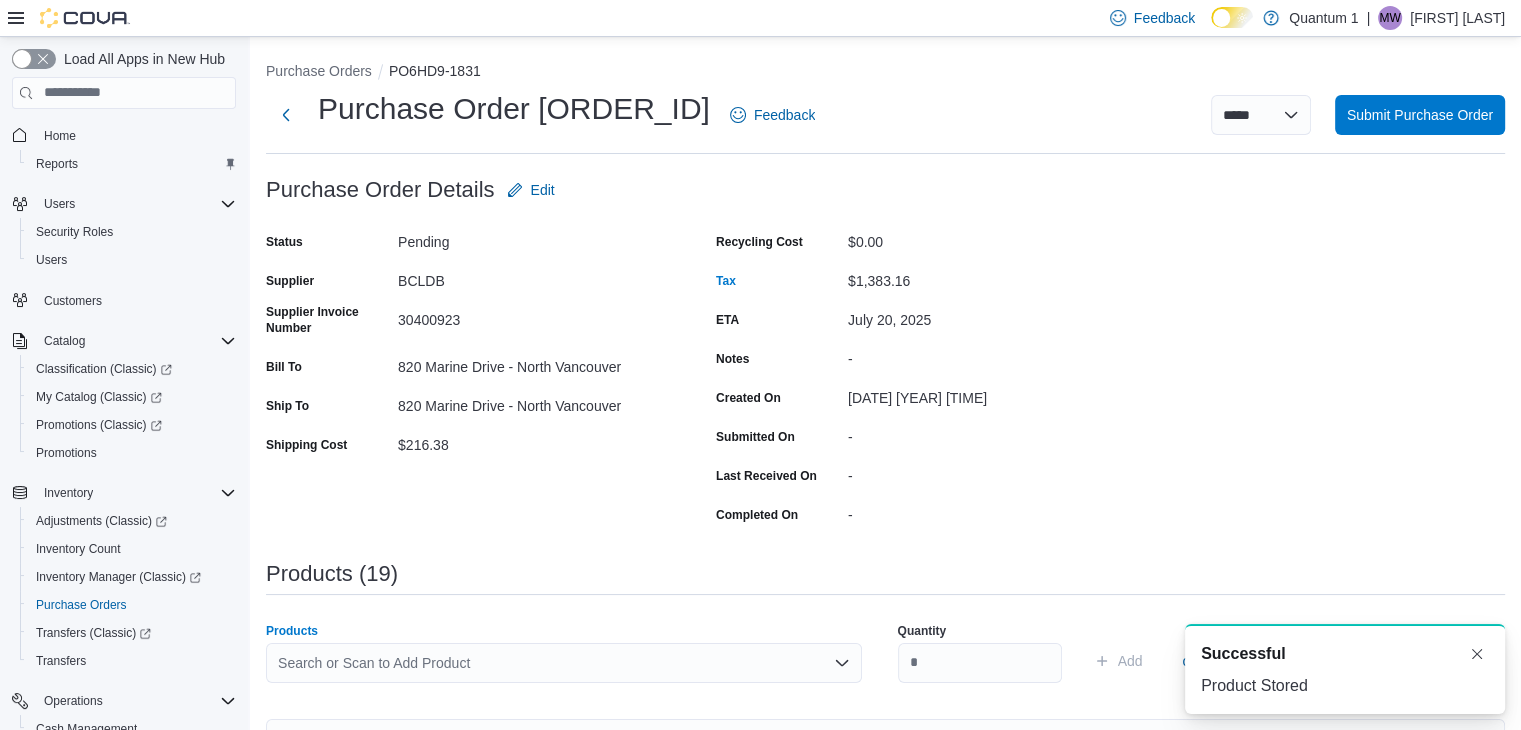 click on "Search or Scan to Add Product" at bounding box center (564, 663) 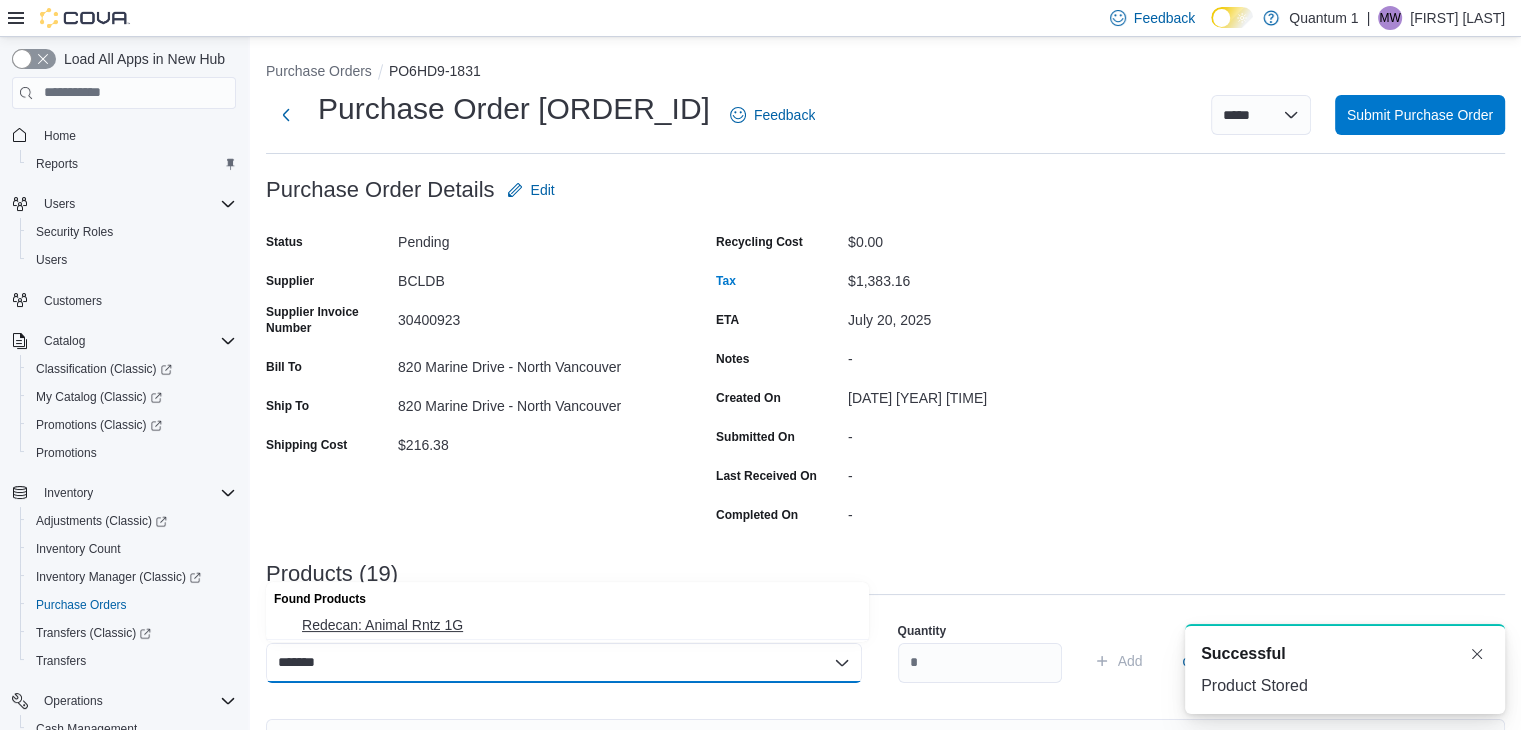 type on "*******" 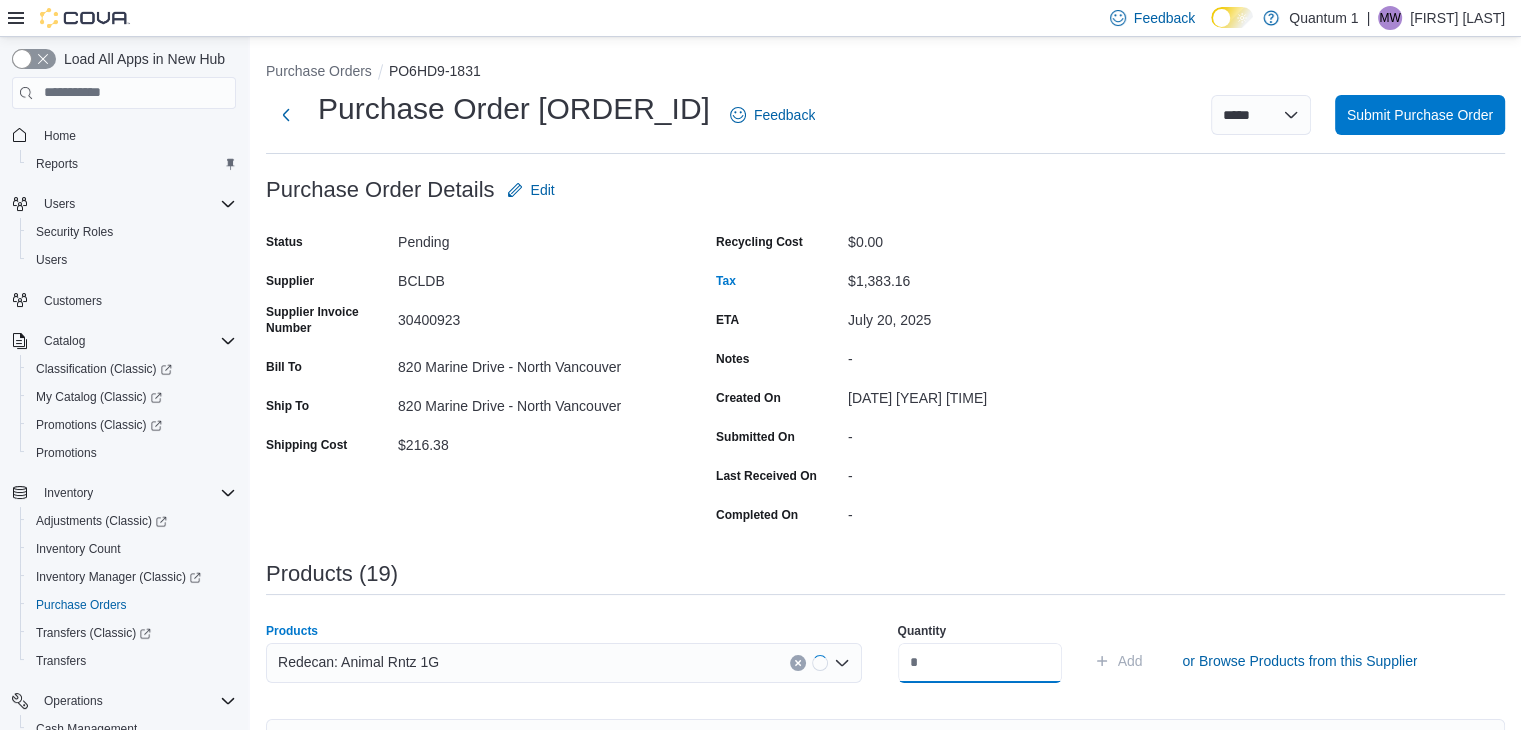 click at bounding box center (980, 663) 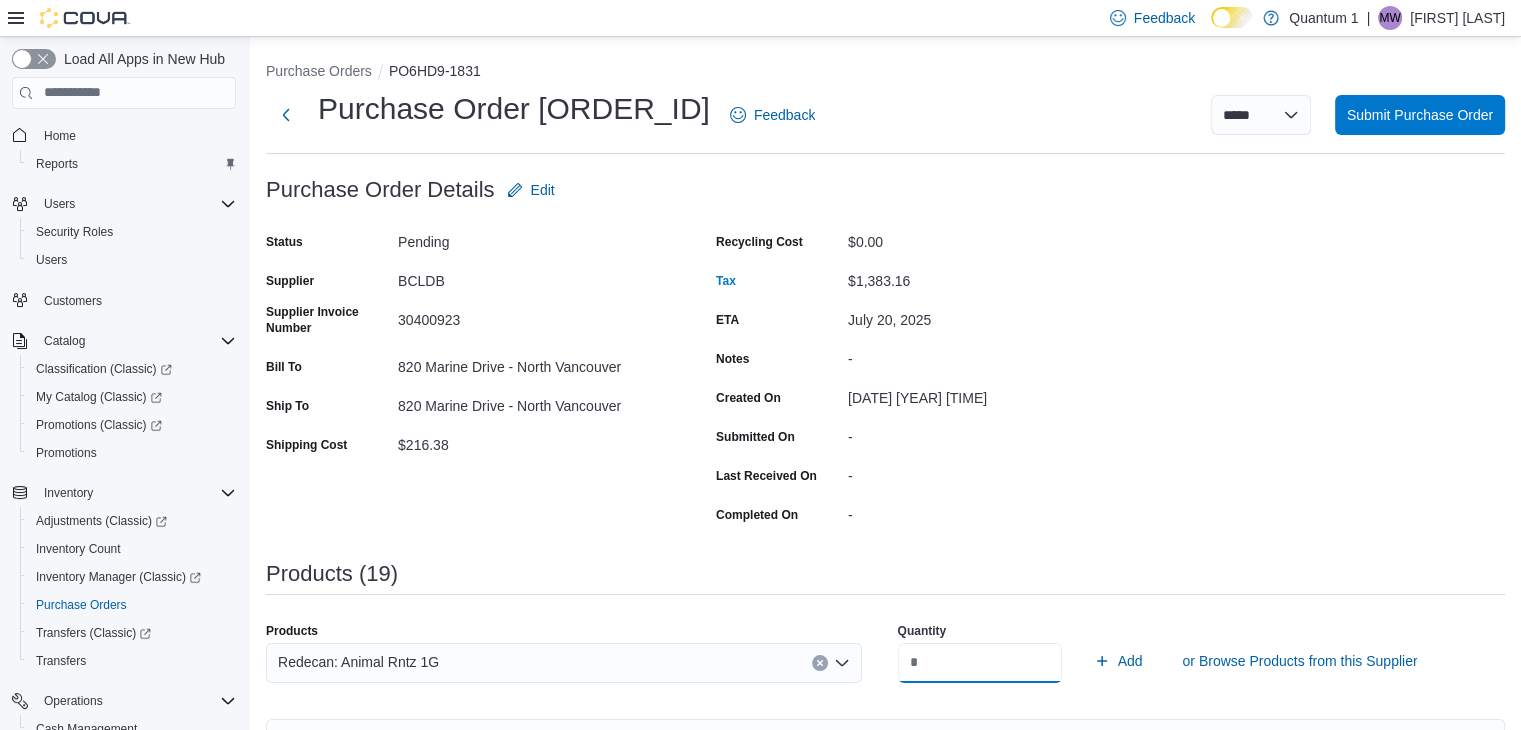 type on "**" 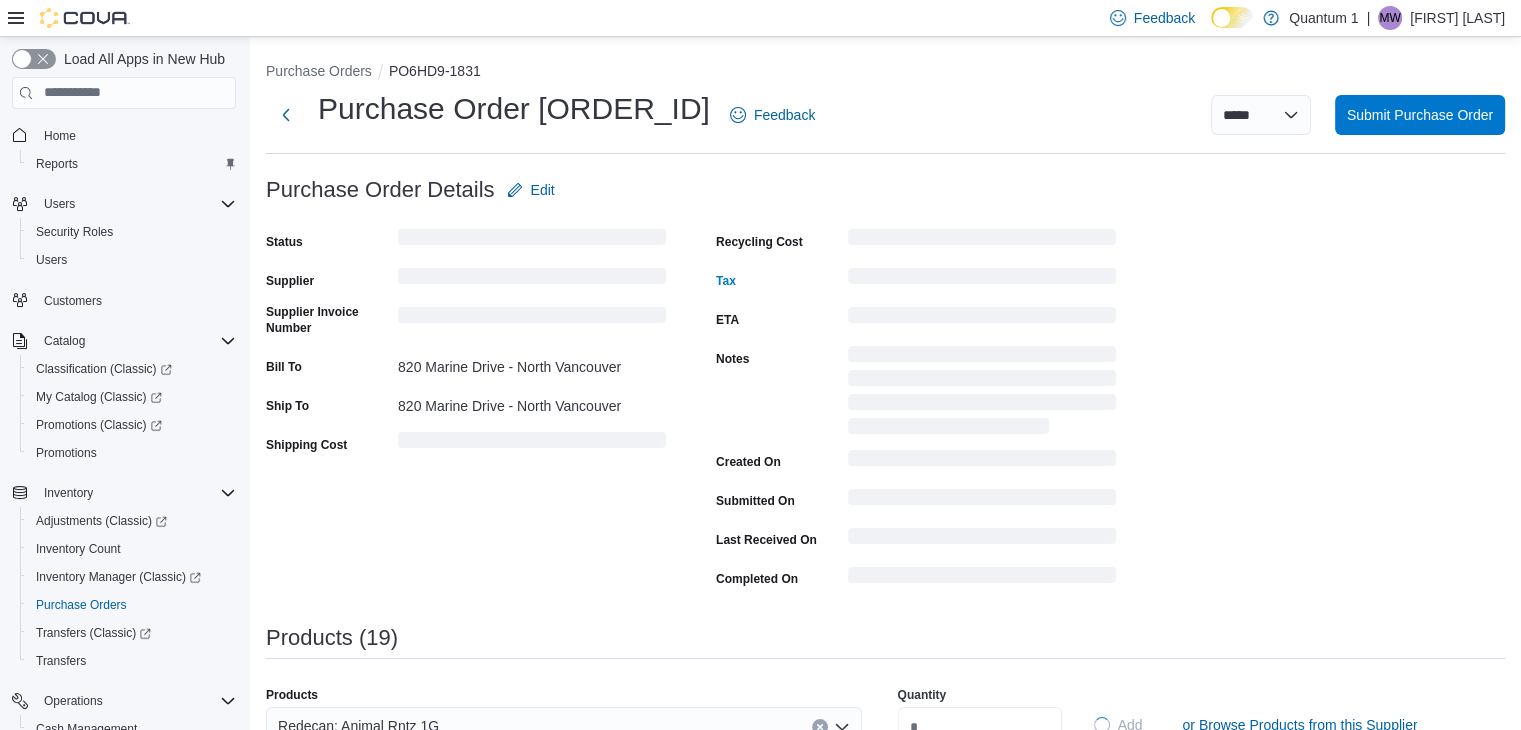 type 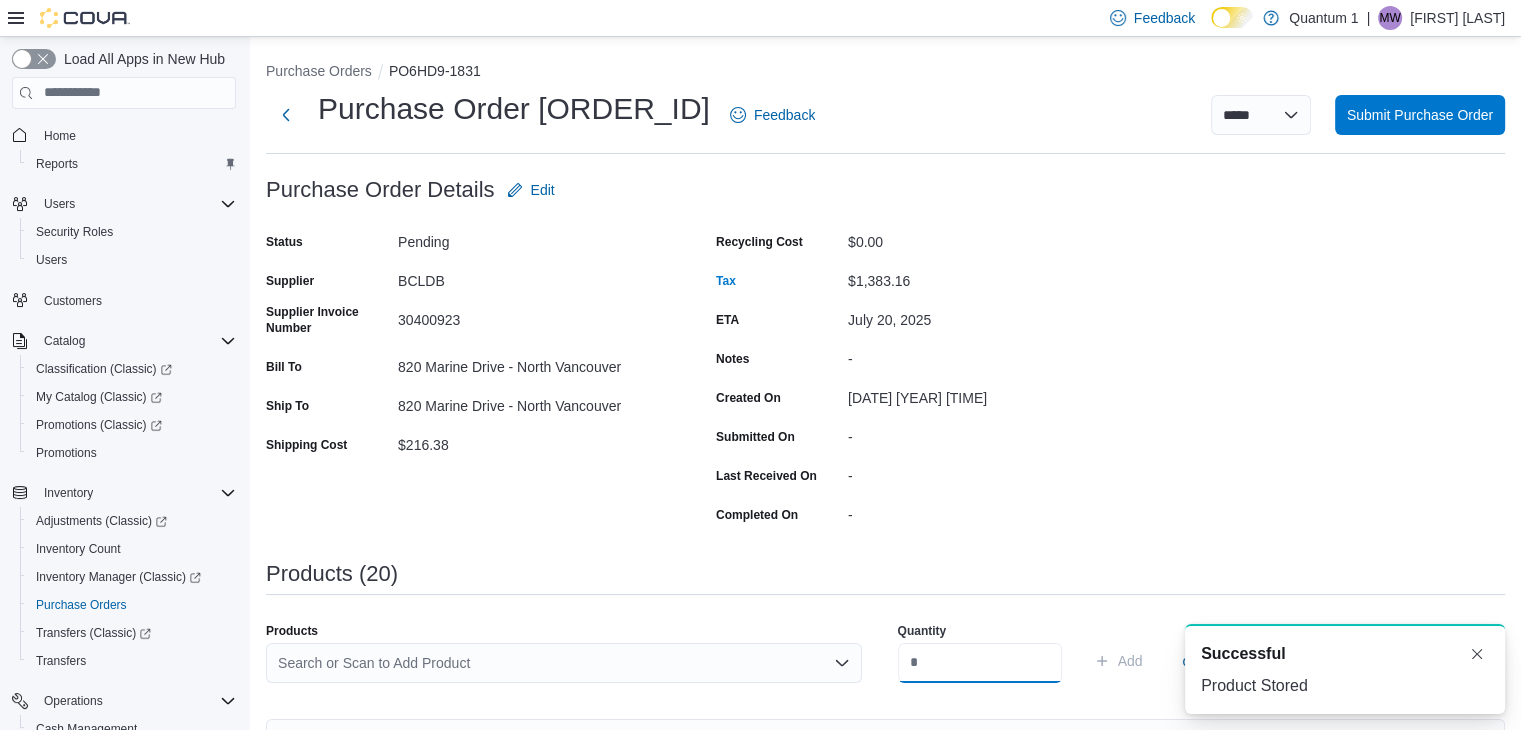 scroll, scrollTop: 0, scrollLeft: 0, axis: both 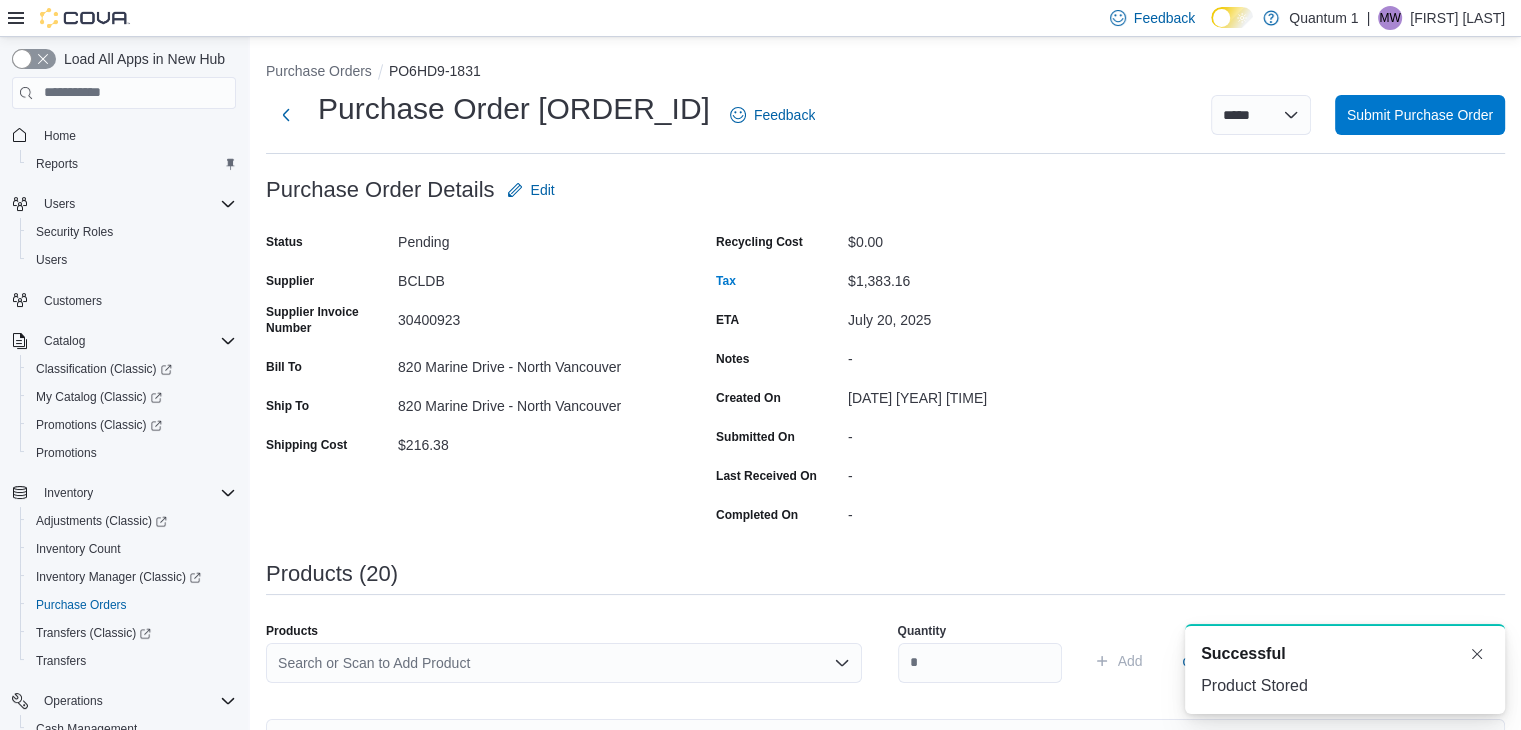 click on "Search or Scan to Add Product" at bounding box center [564, 663] 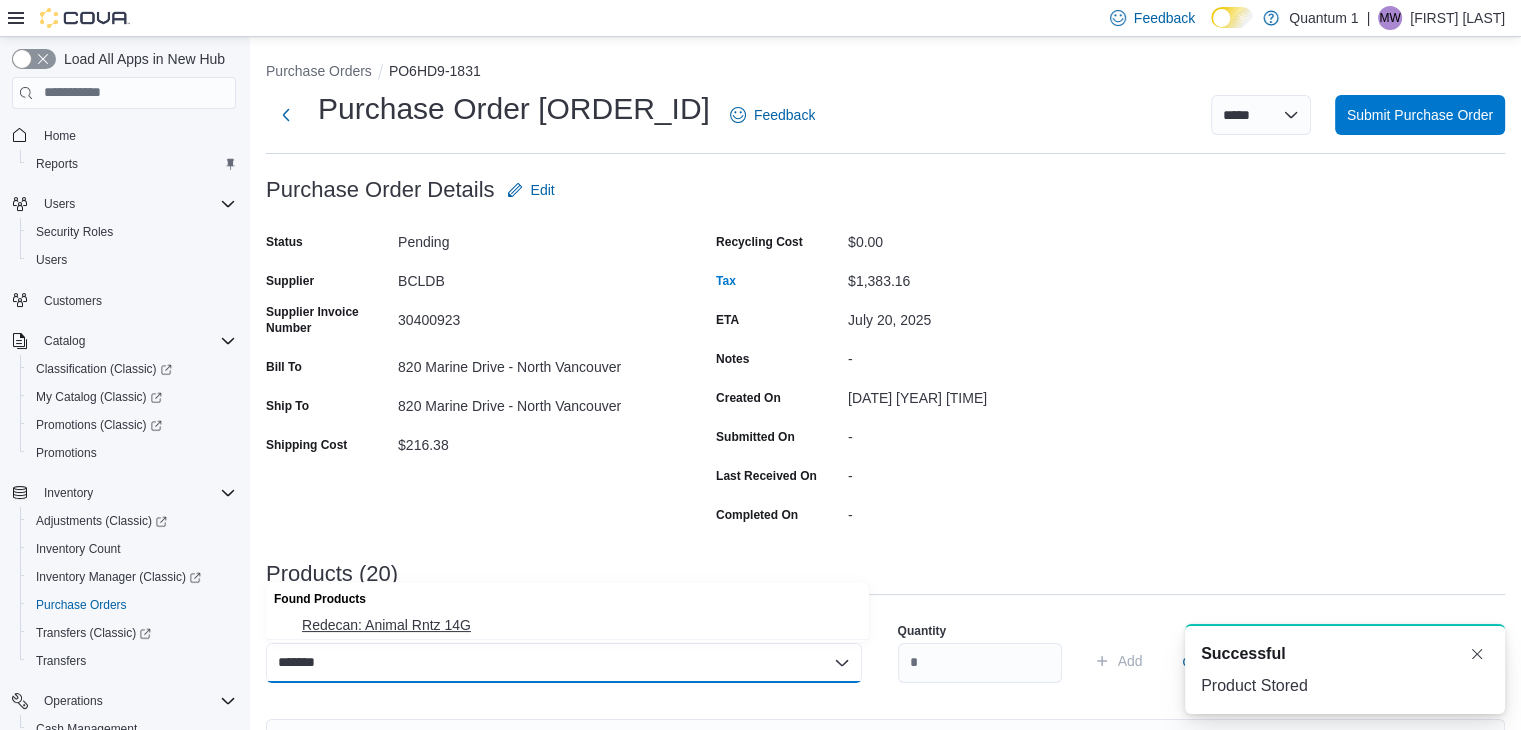 type on "*******" 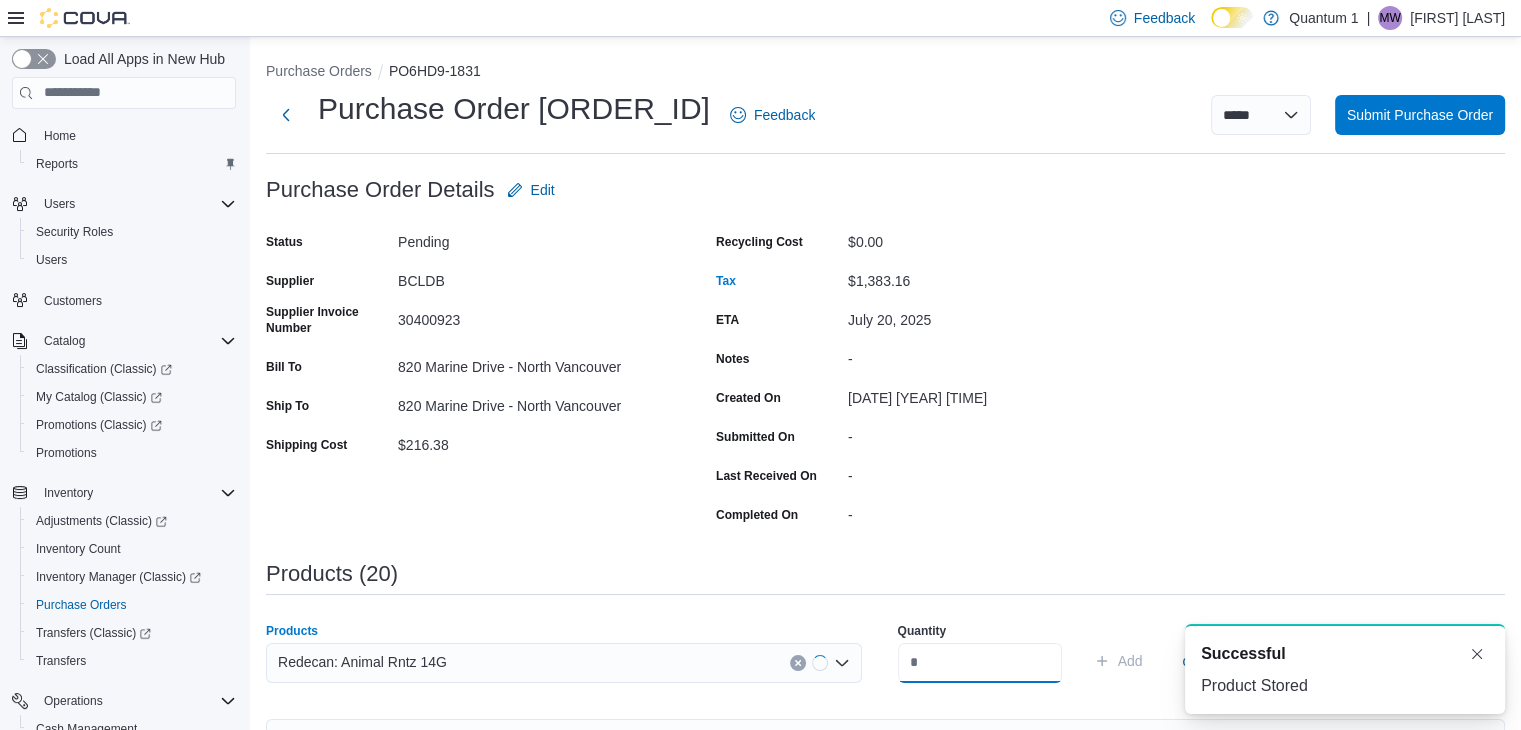 click at bounding box center (980, 663) 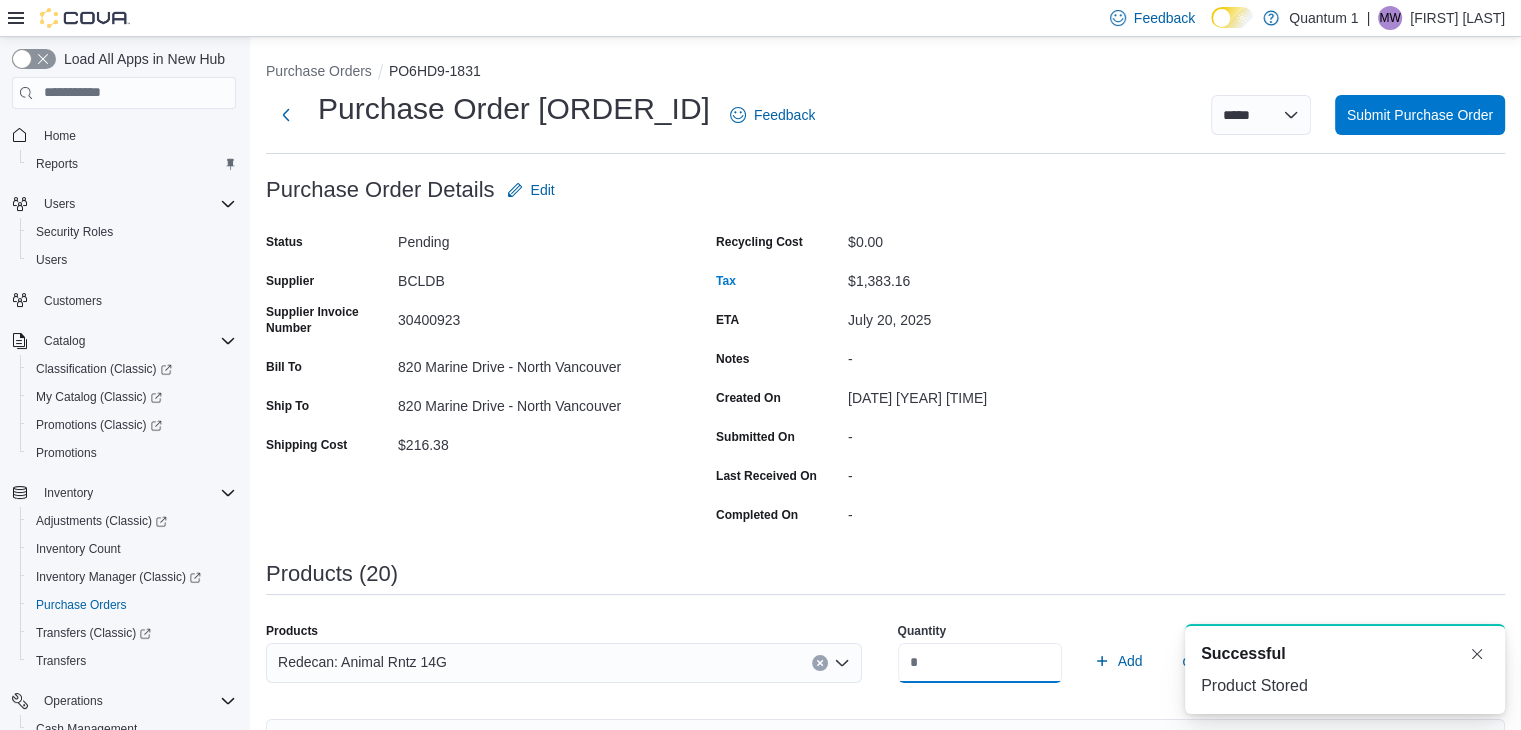 type on "*" 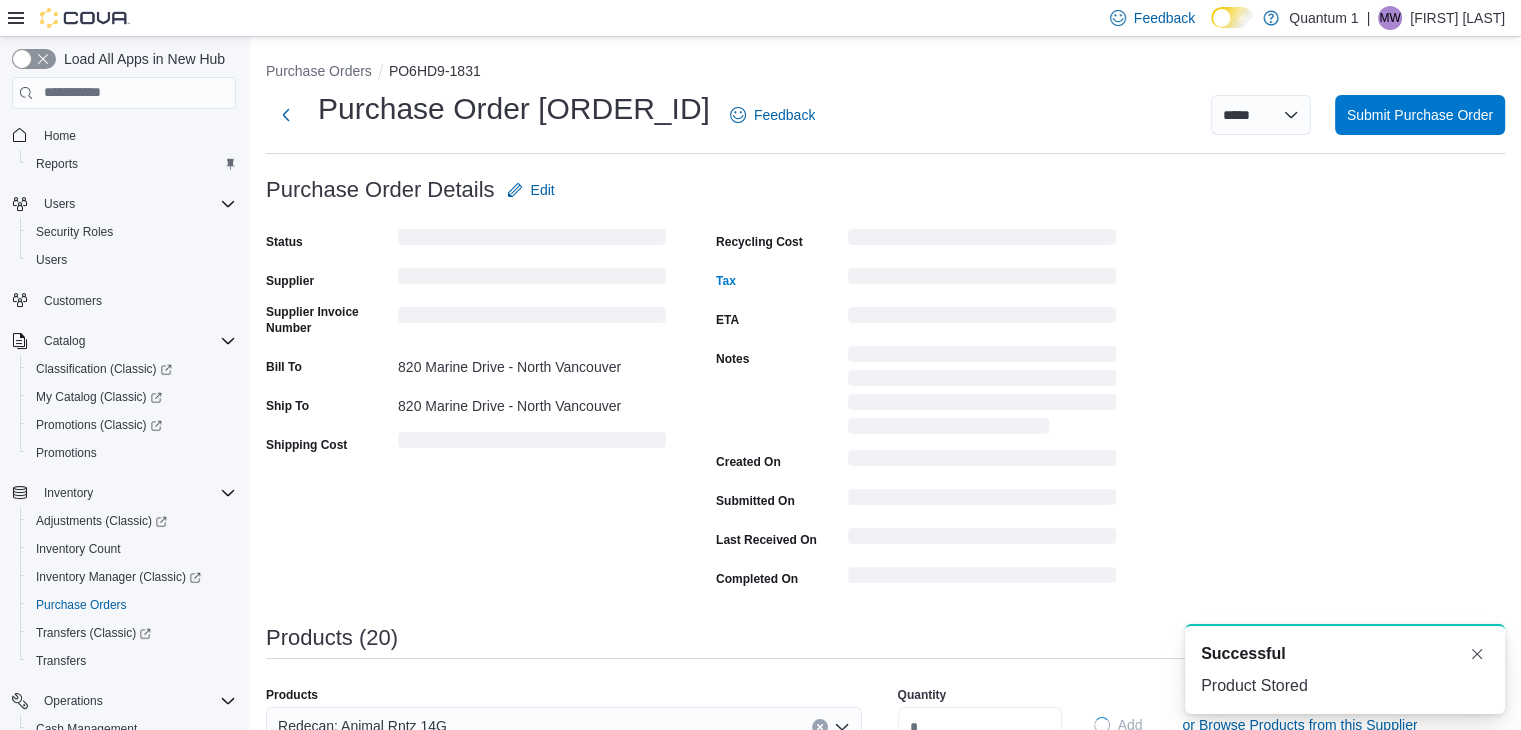 type 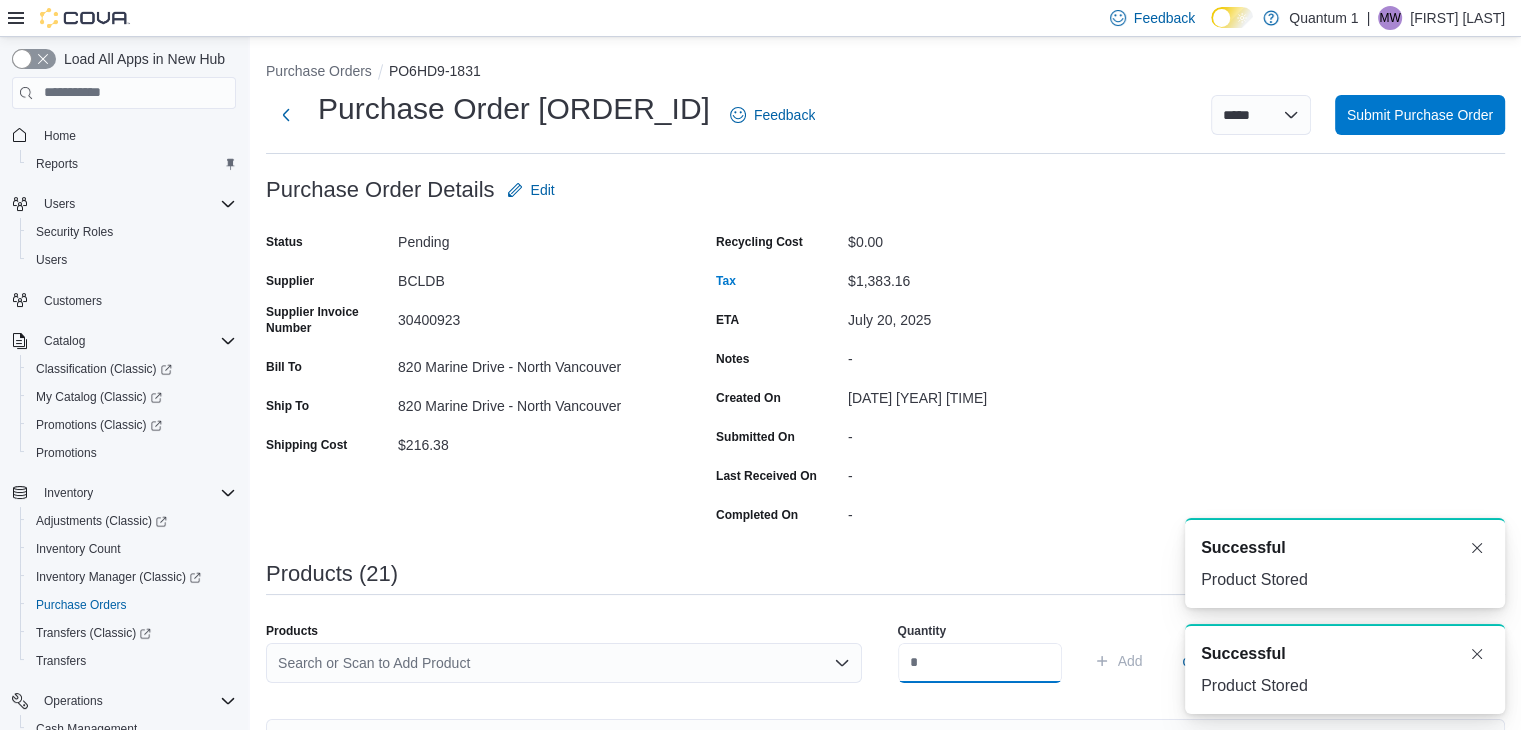 scroll, scrollTop: 0, scrollLeft: 0, axis: both 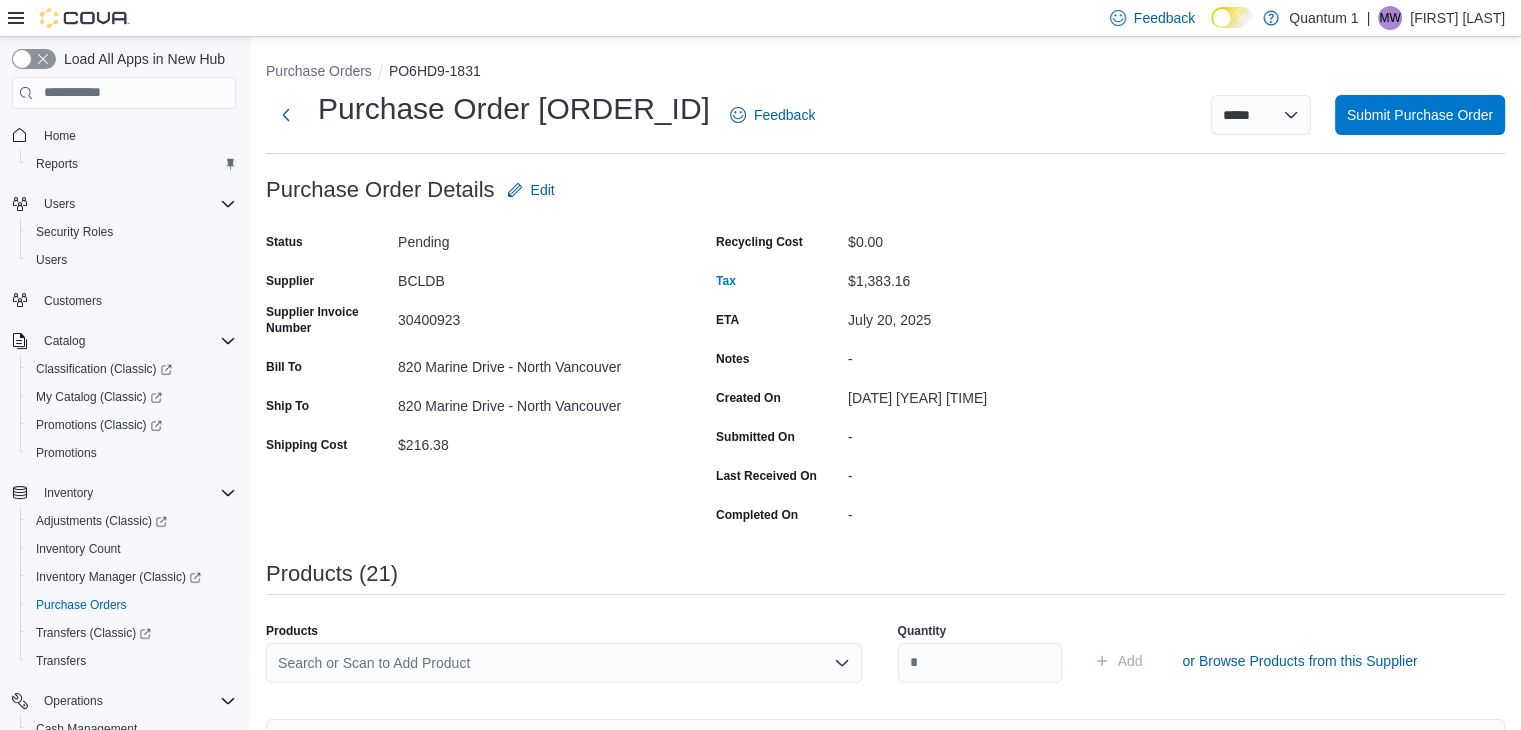 click on "Search or Scan to Add Product" at bounding box center (564, 663) 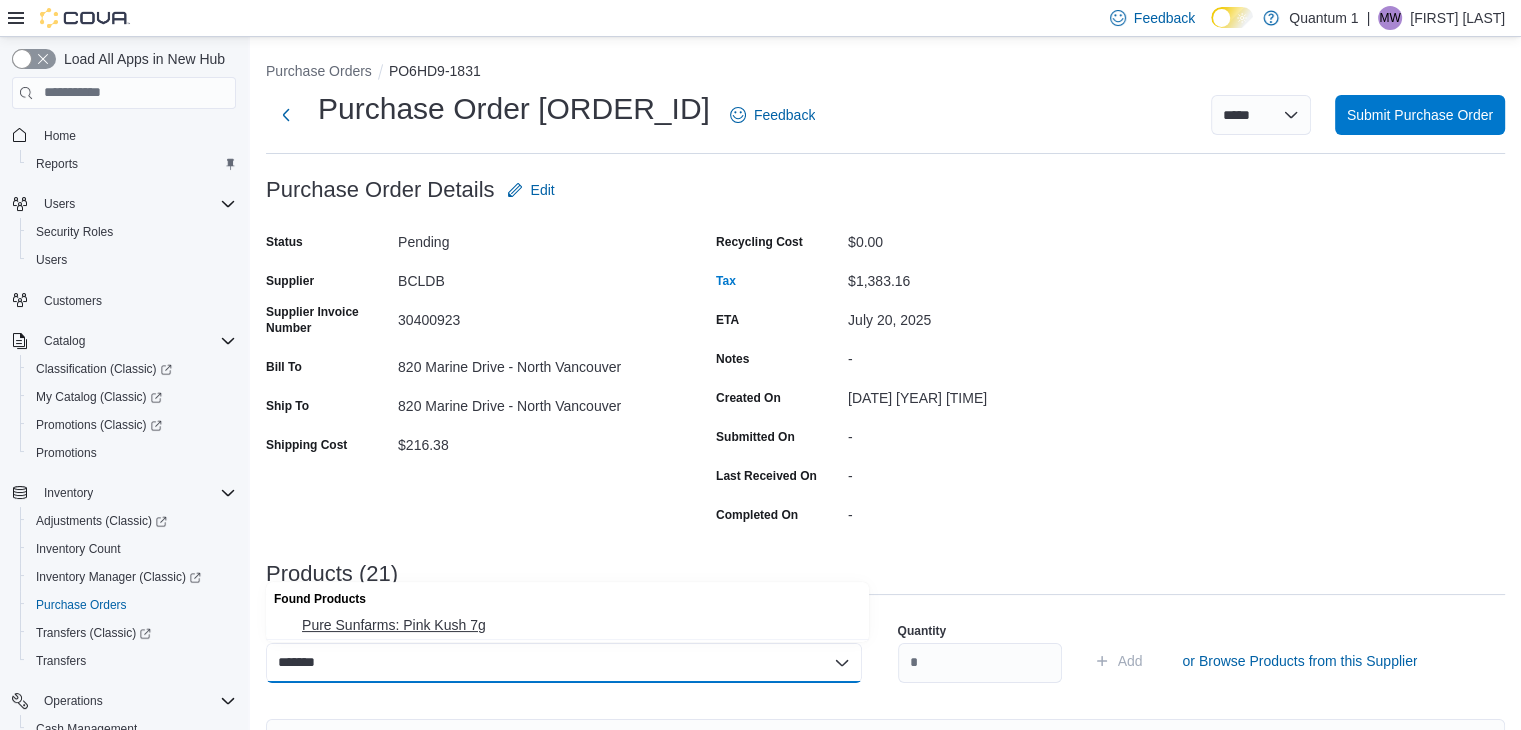 type on "*******" 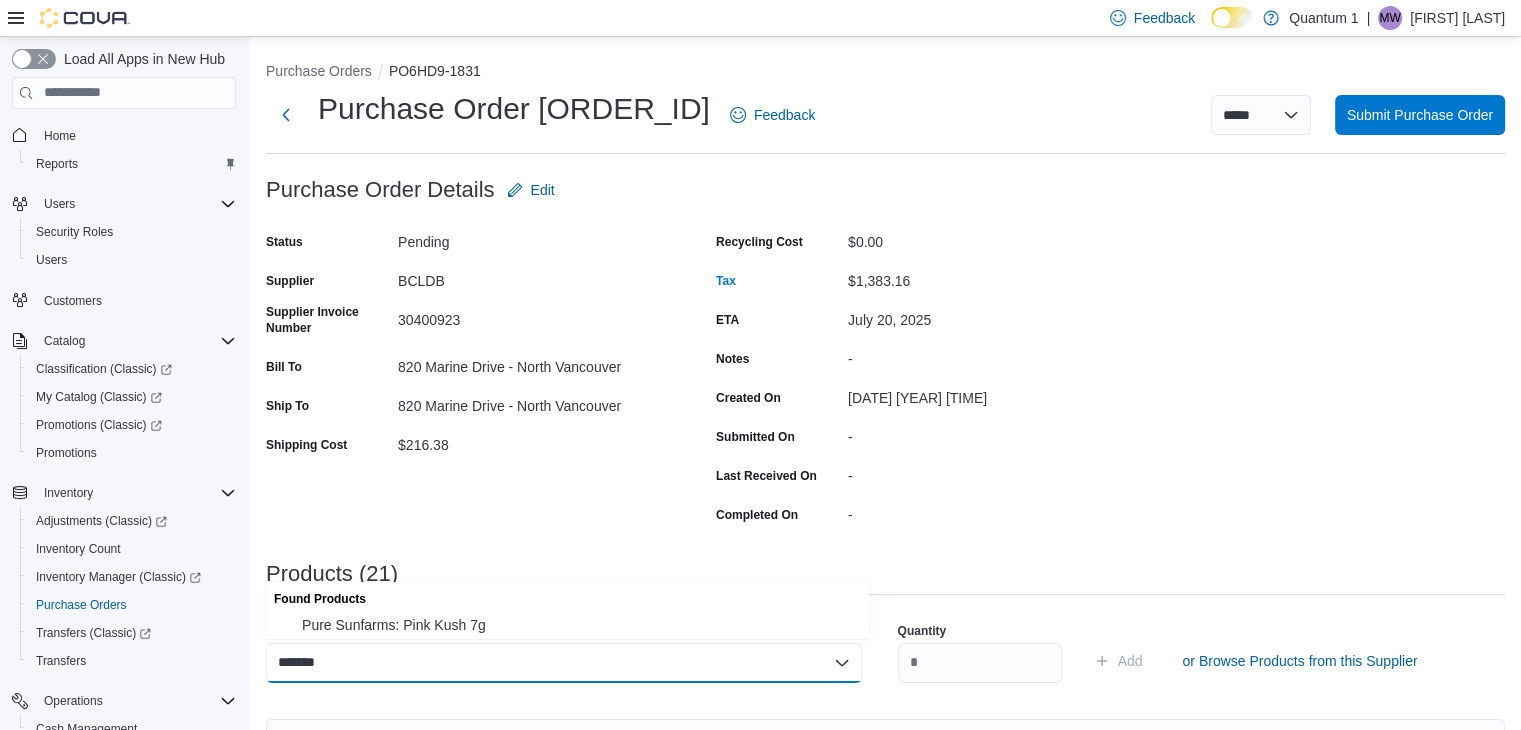 type 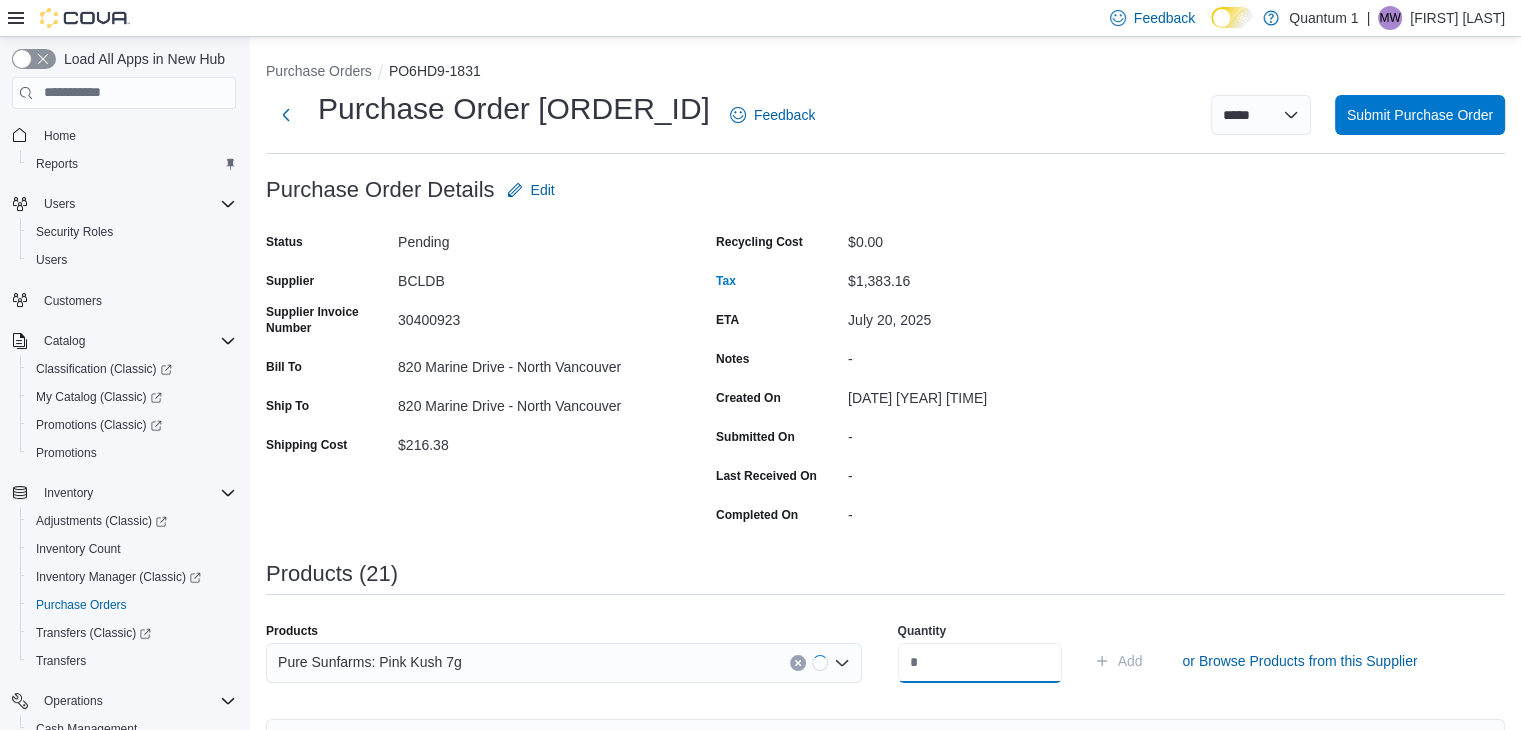 click at bounding box center (980, 663) 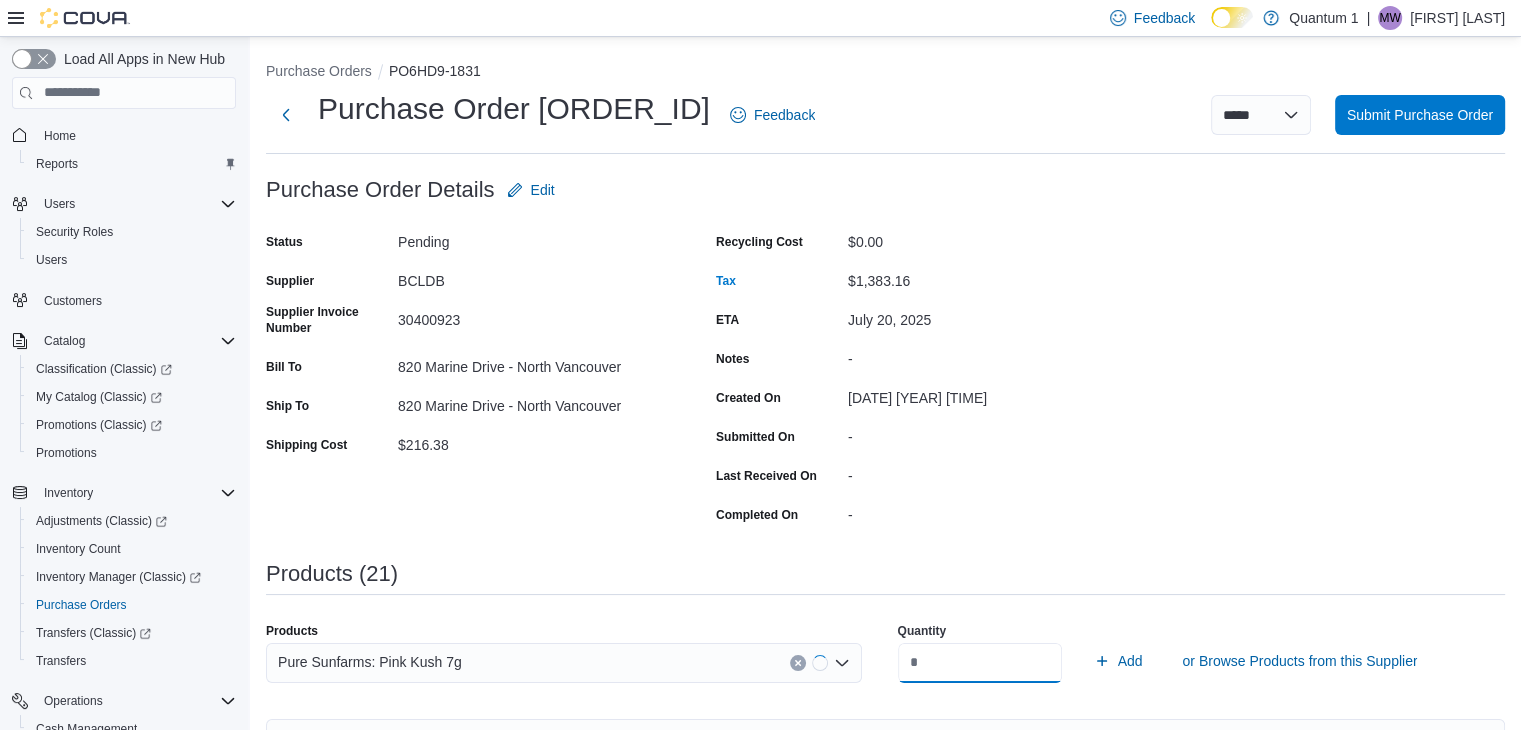 type on "**" 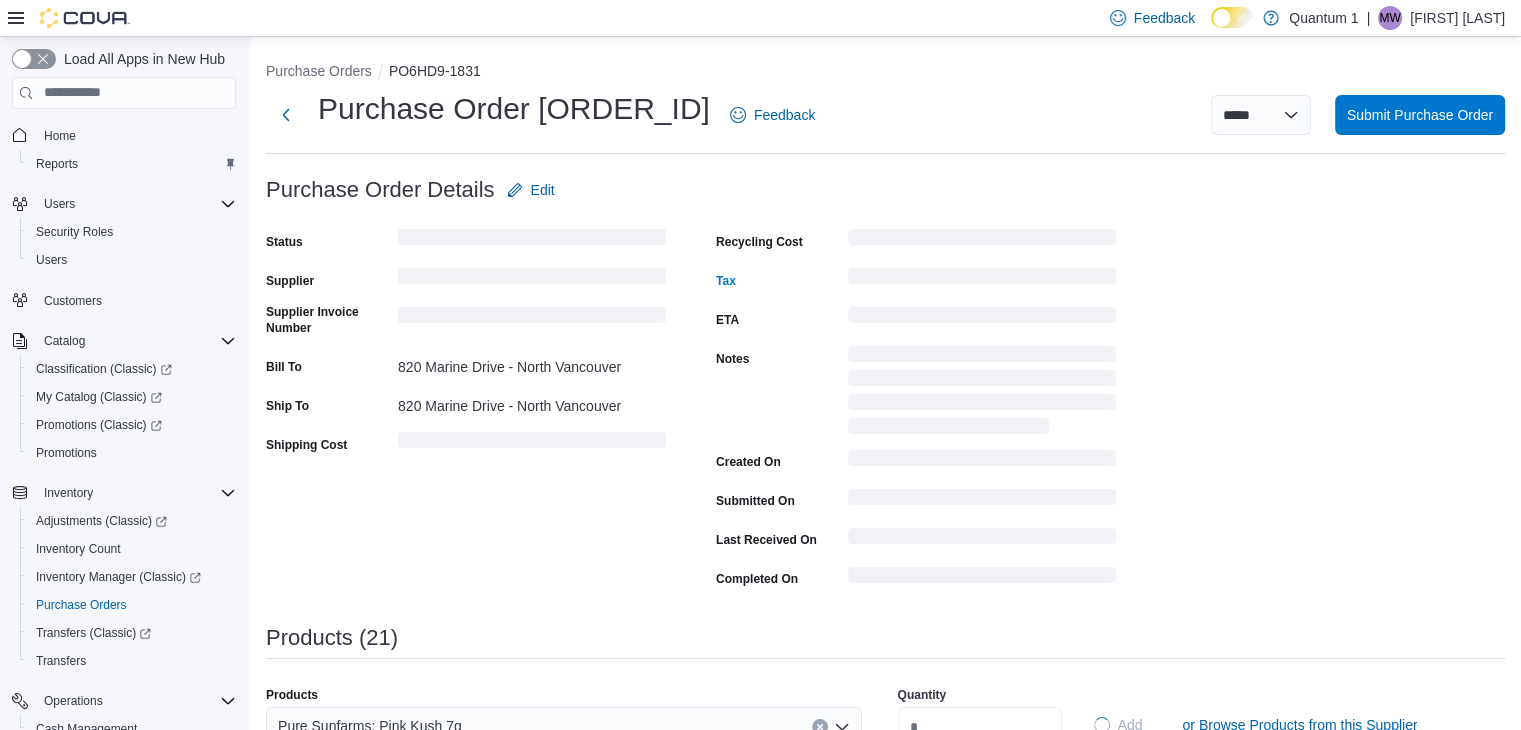 type 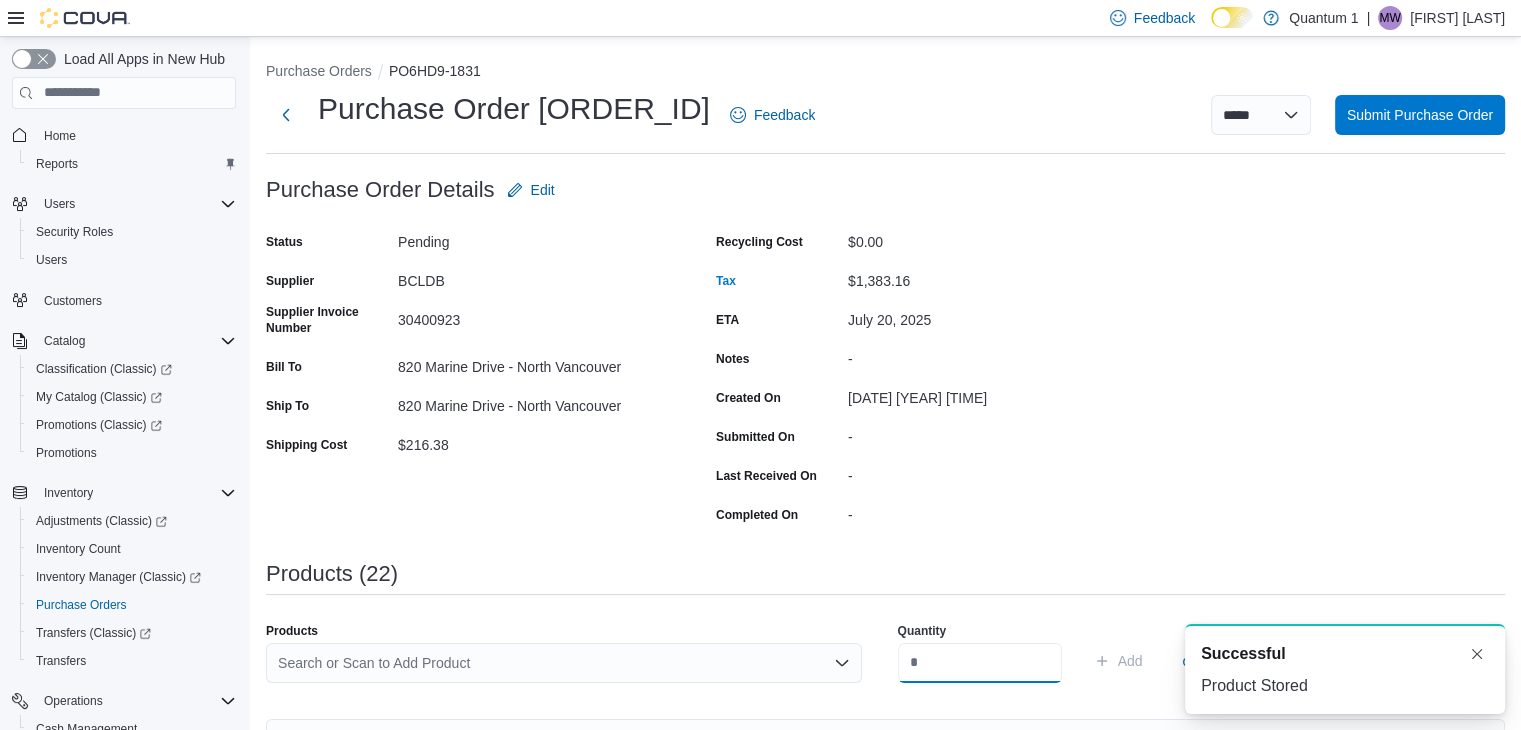 scroll, scrollTop: 0, scrollLeft: 0, axis: both 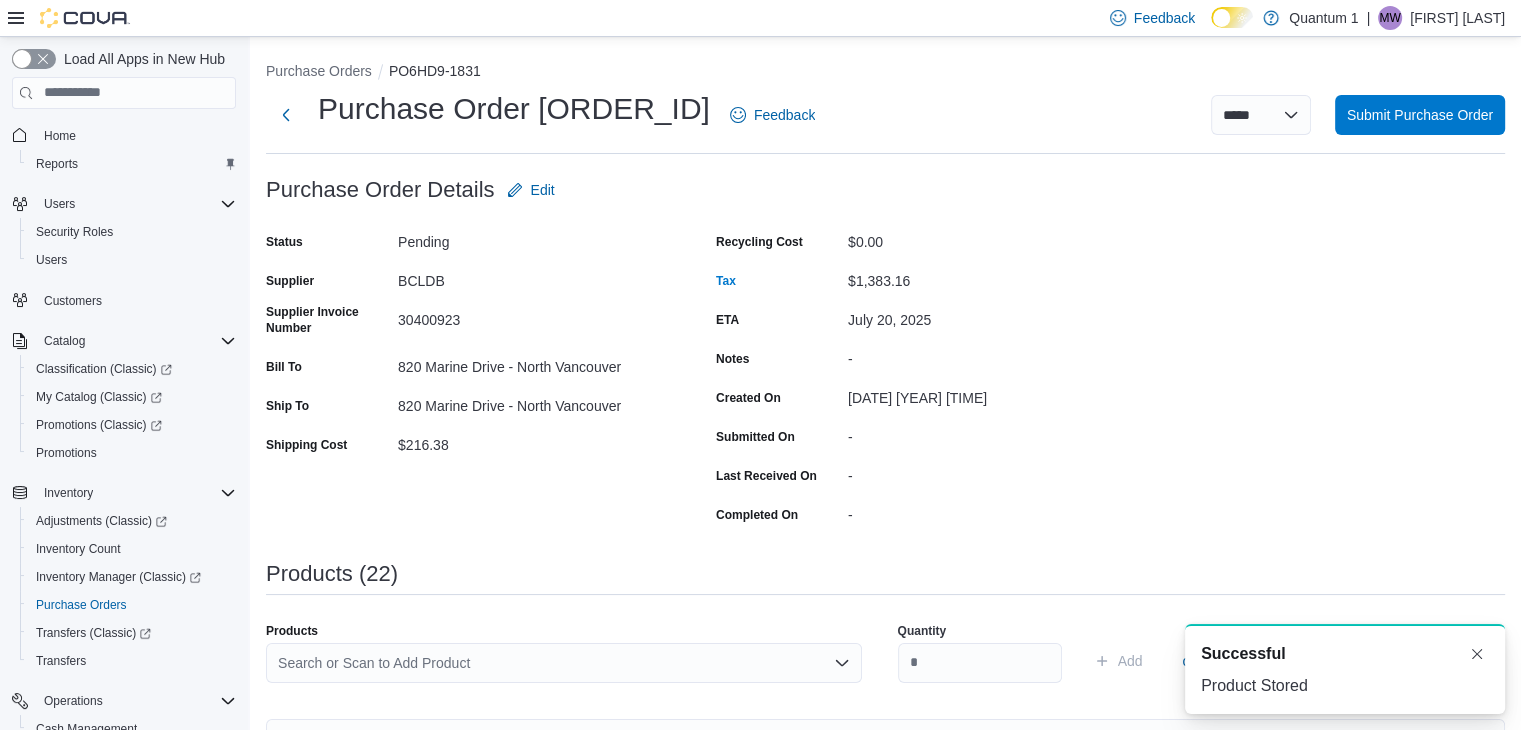 click on "Search or Scan to Add Product" at bounding box center (564, 663) 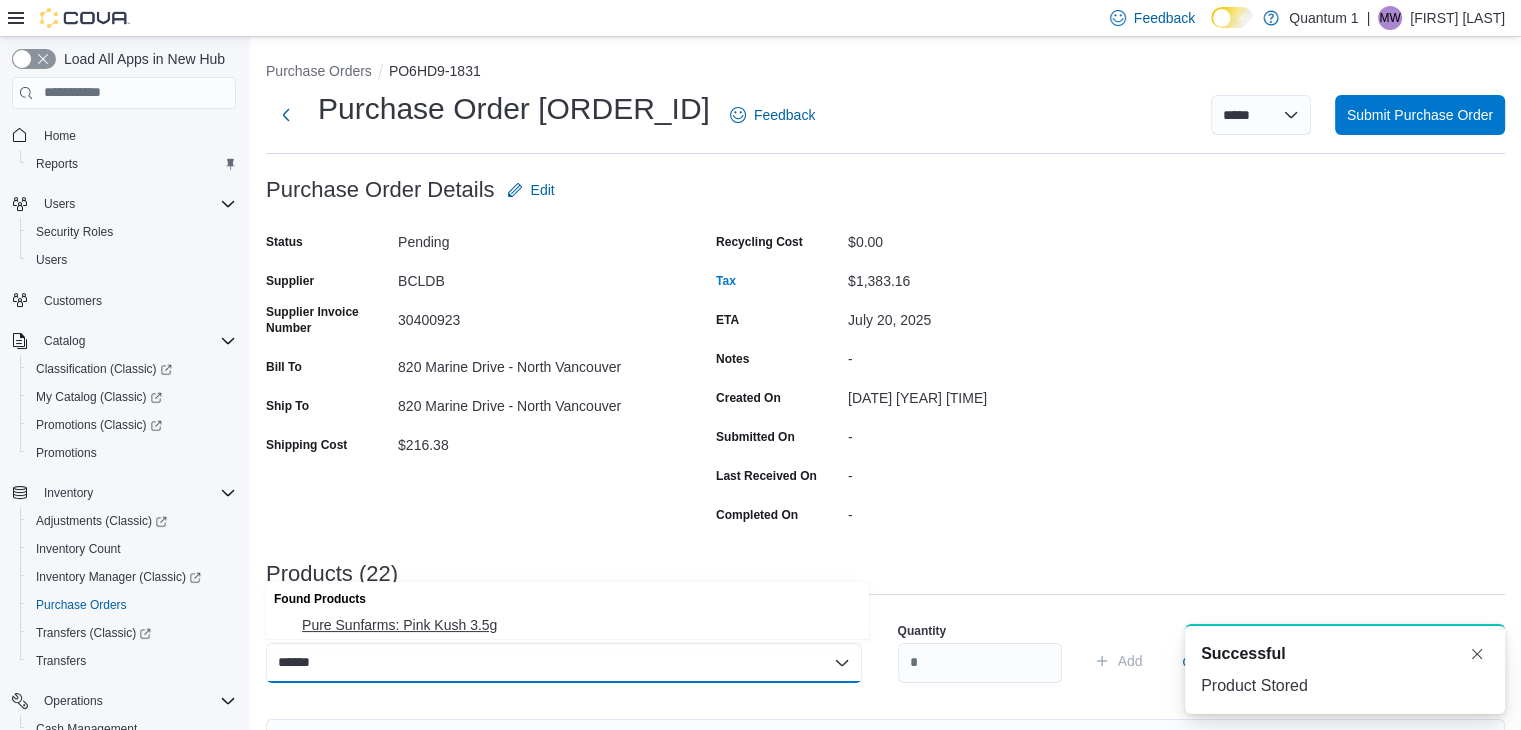 type on "******" 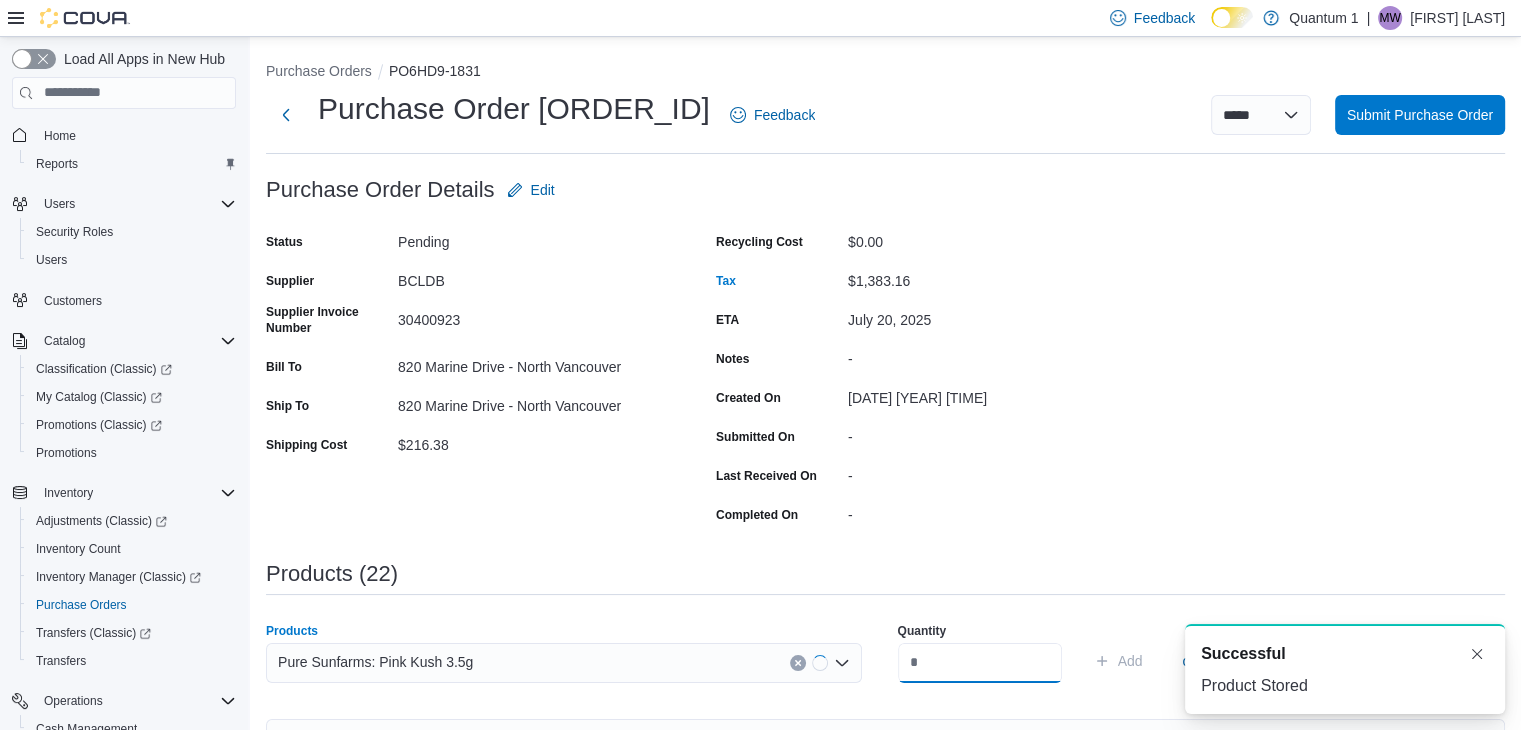 click at bounding box center (980, 663) 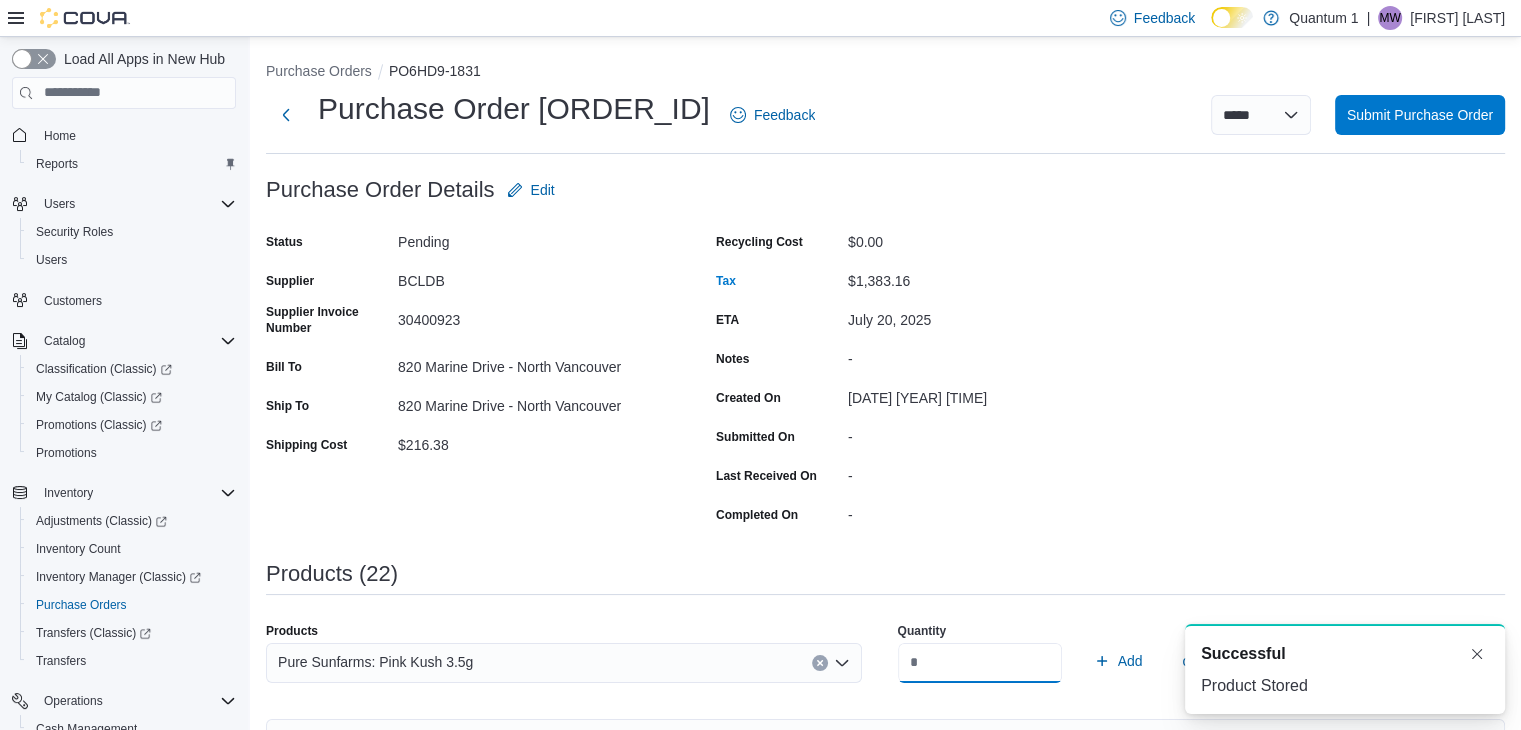 type on "**" 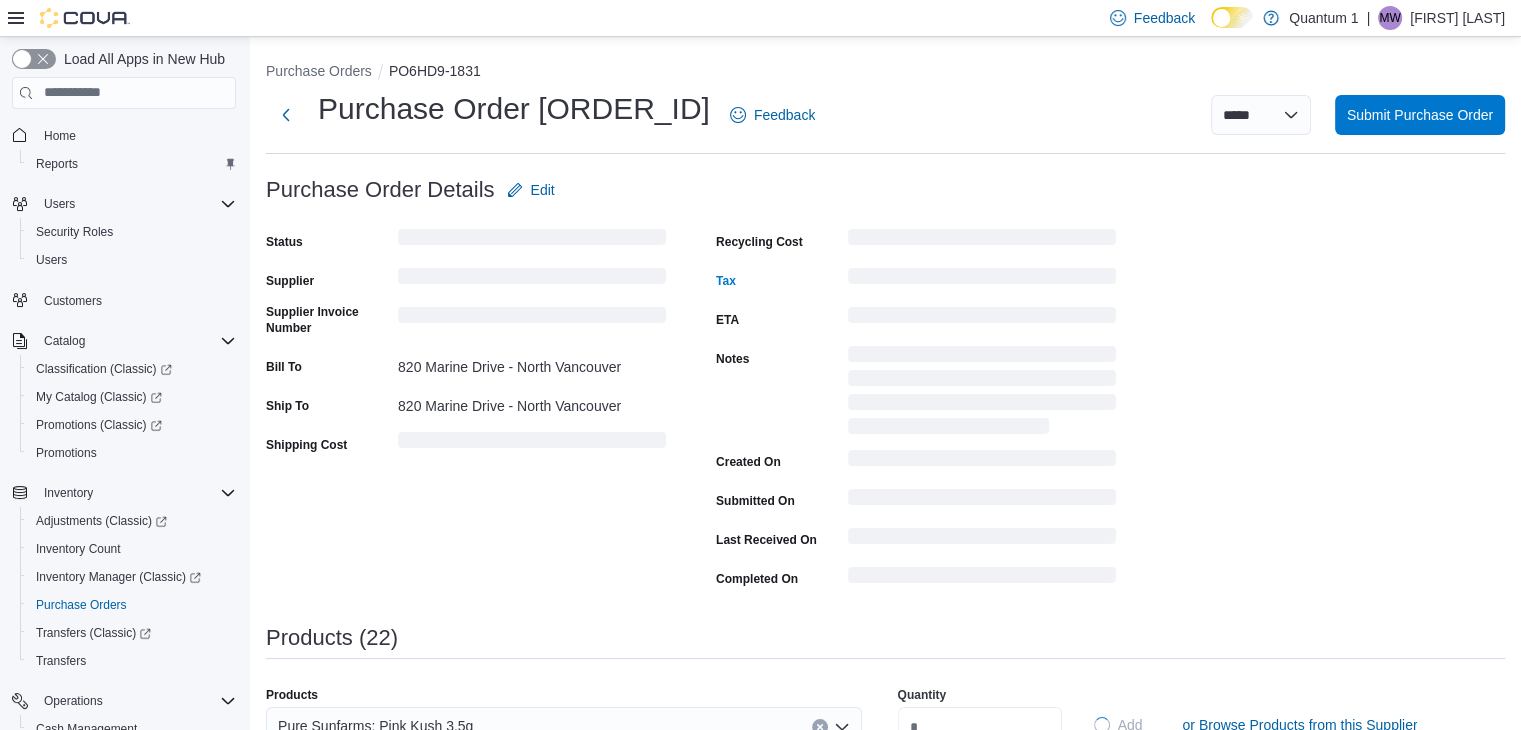 type 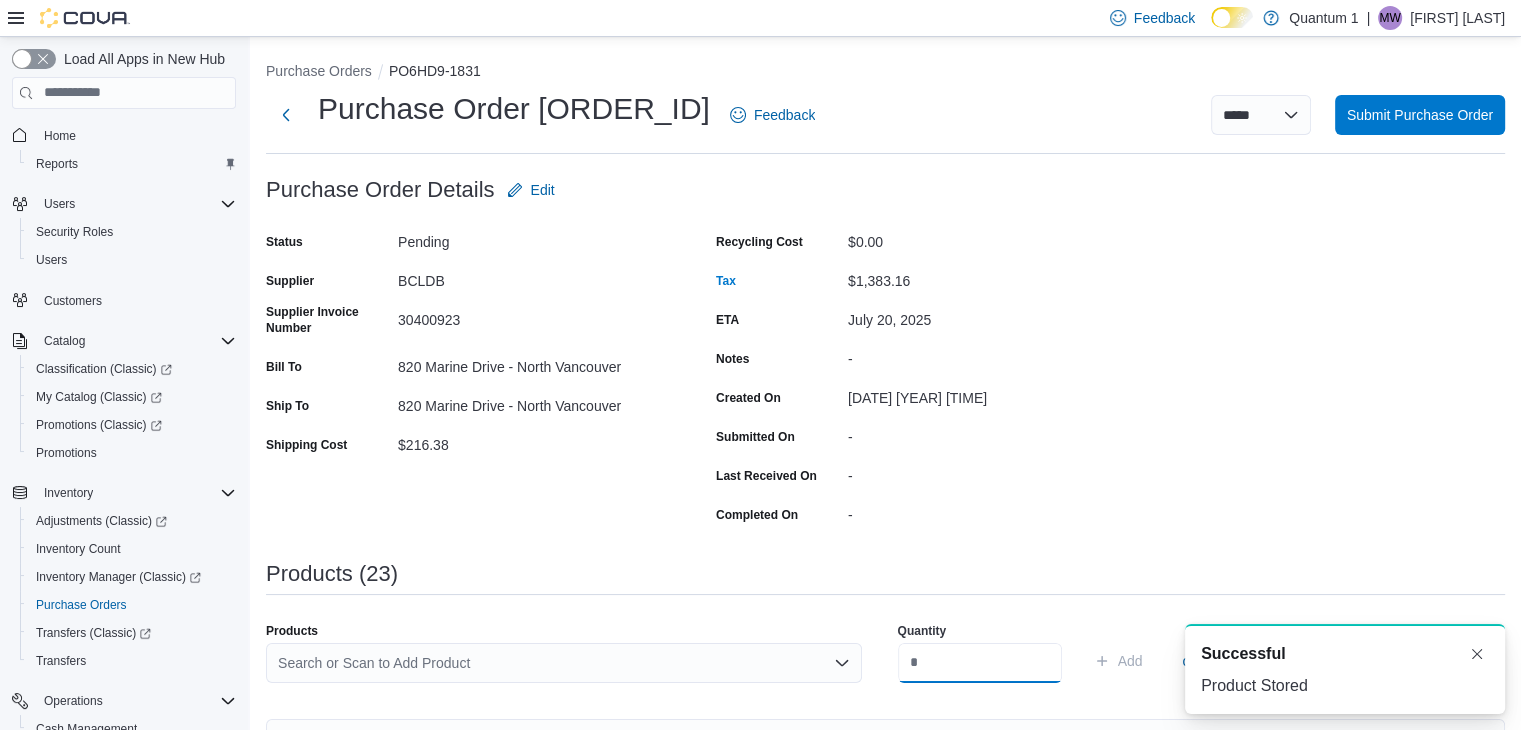 scroll, scrollTop: 0, scrollLeft: 0, axis: both 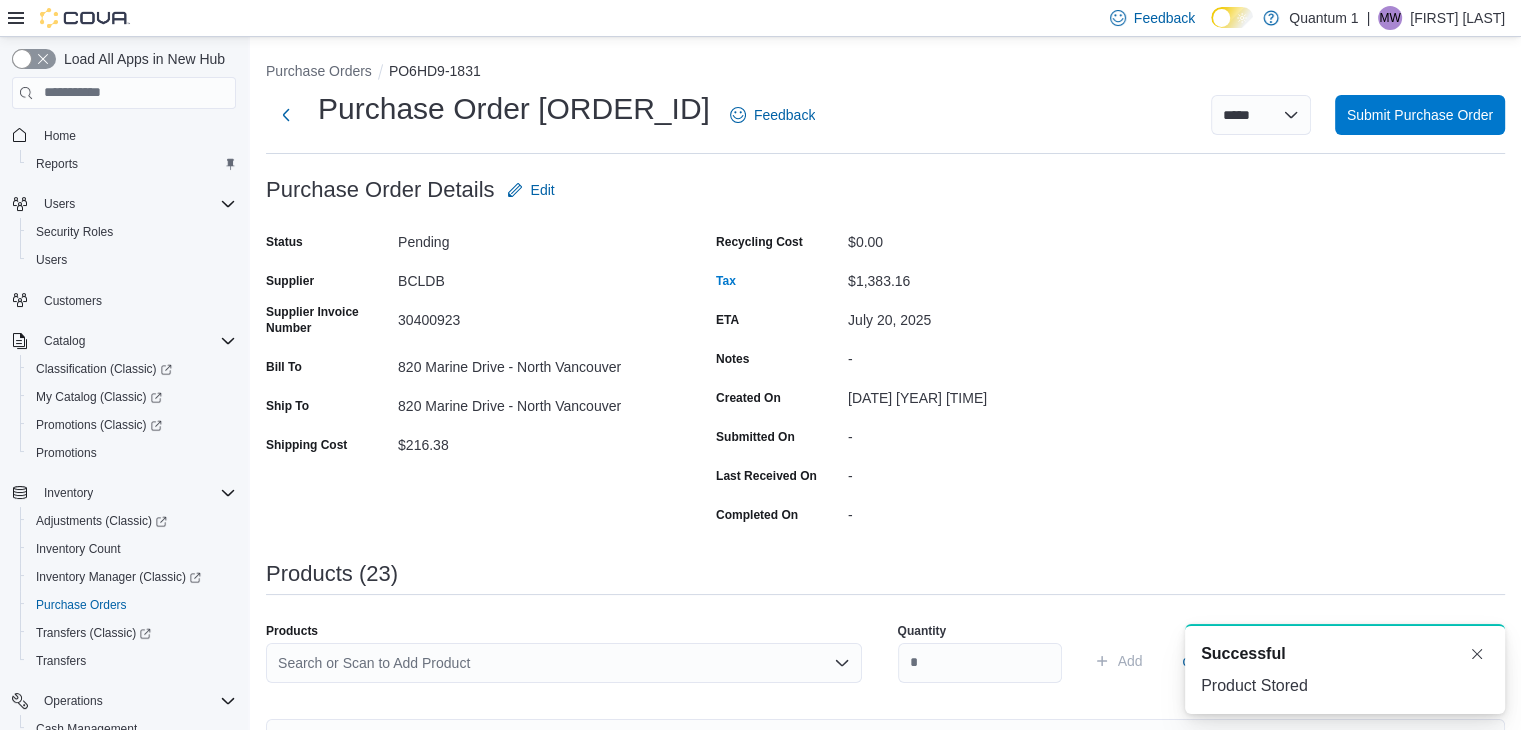 click on "Search or Scan to Add Product" at bounding box center [564, 663] 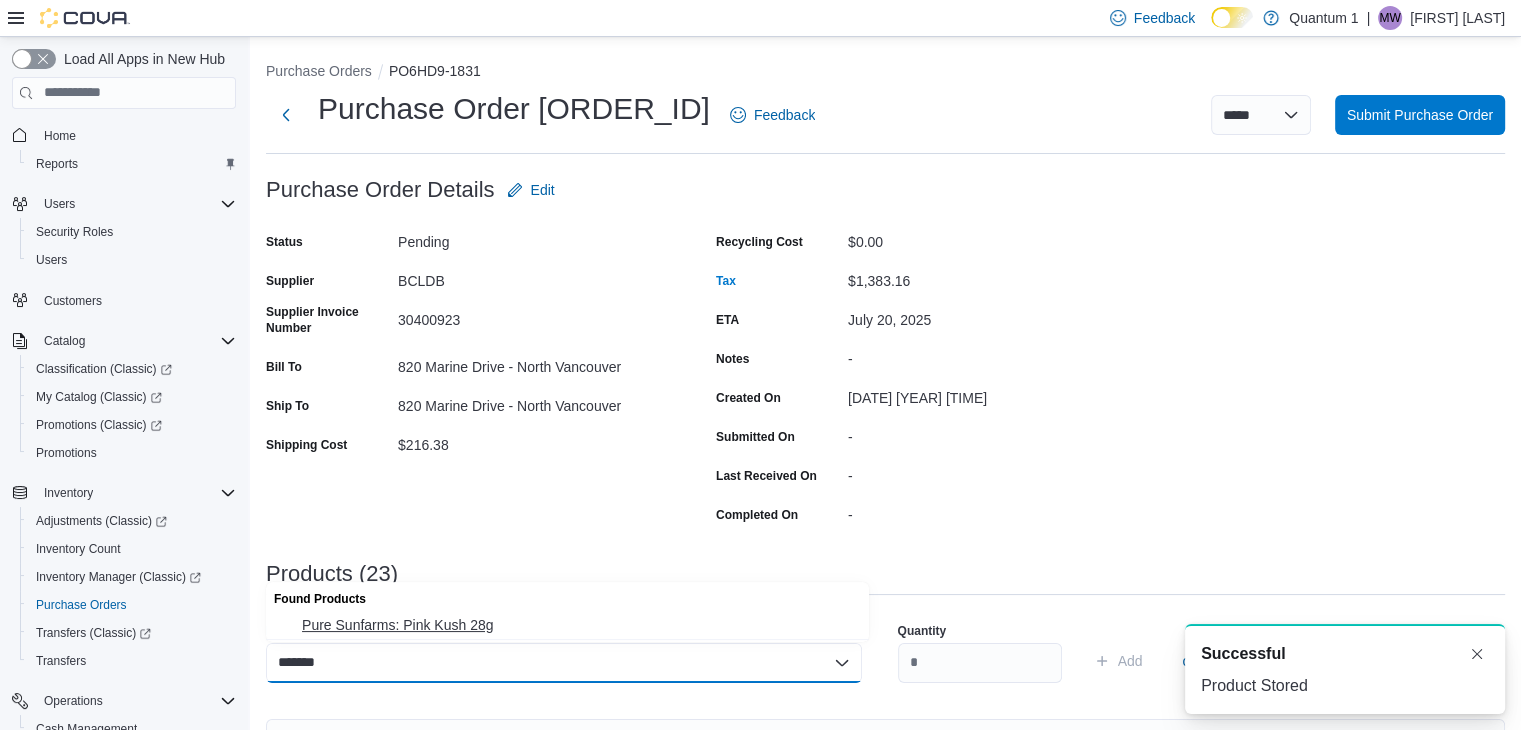 type on "*******" 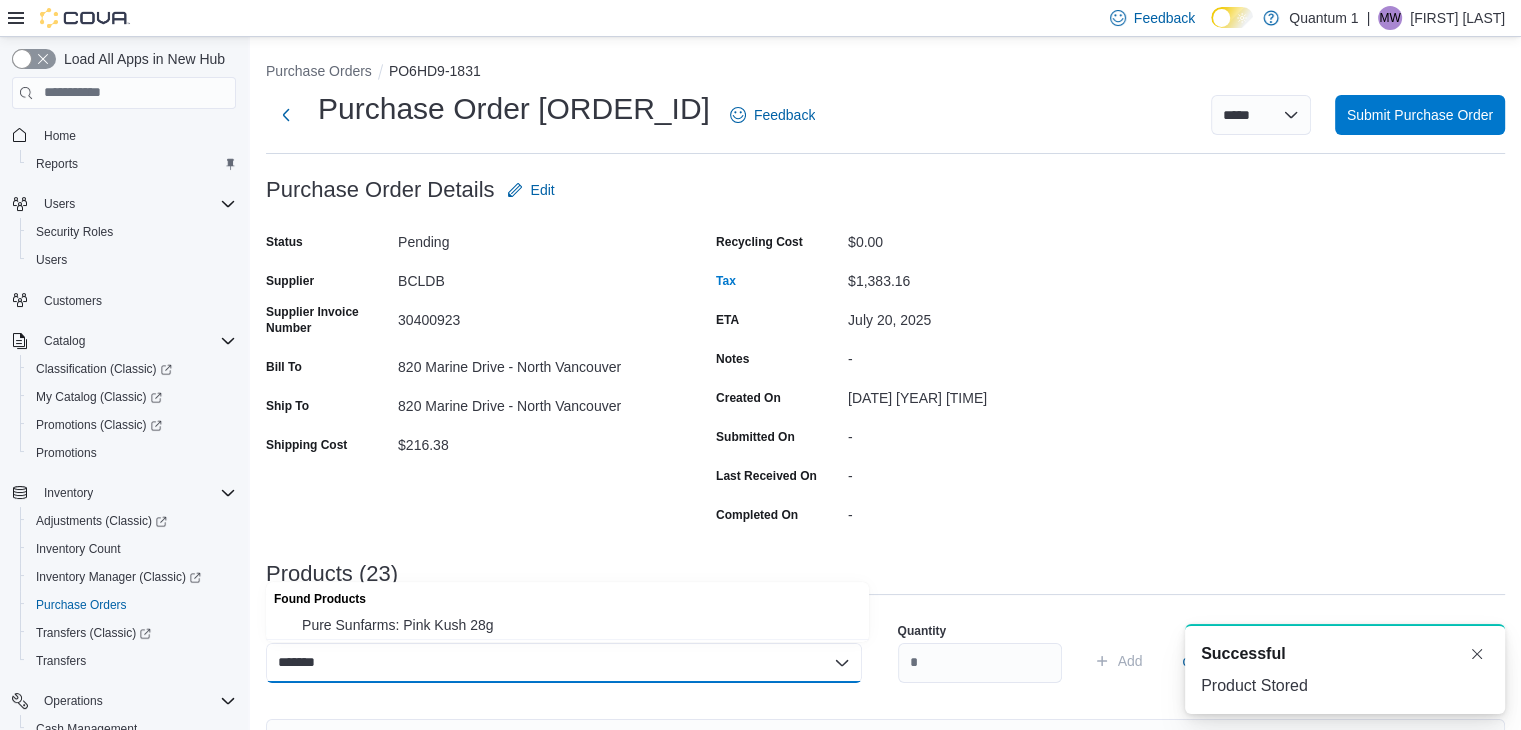 type 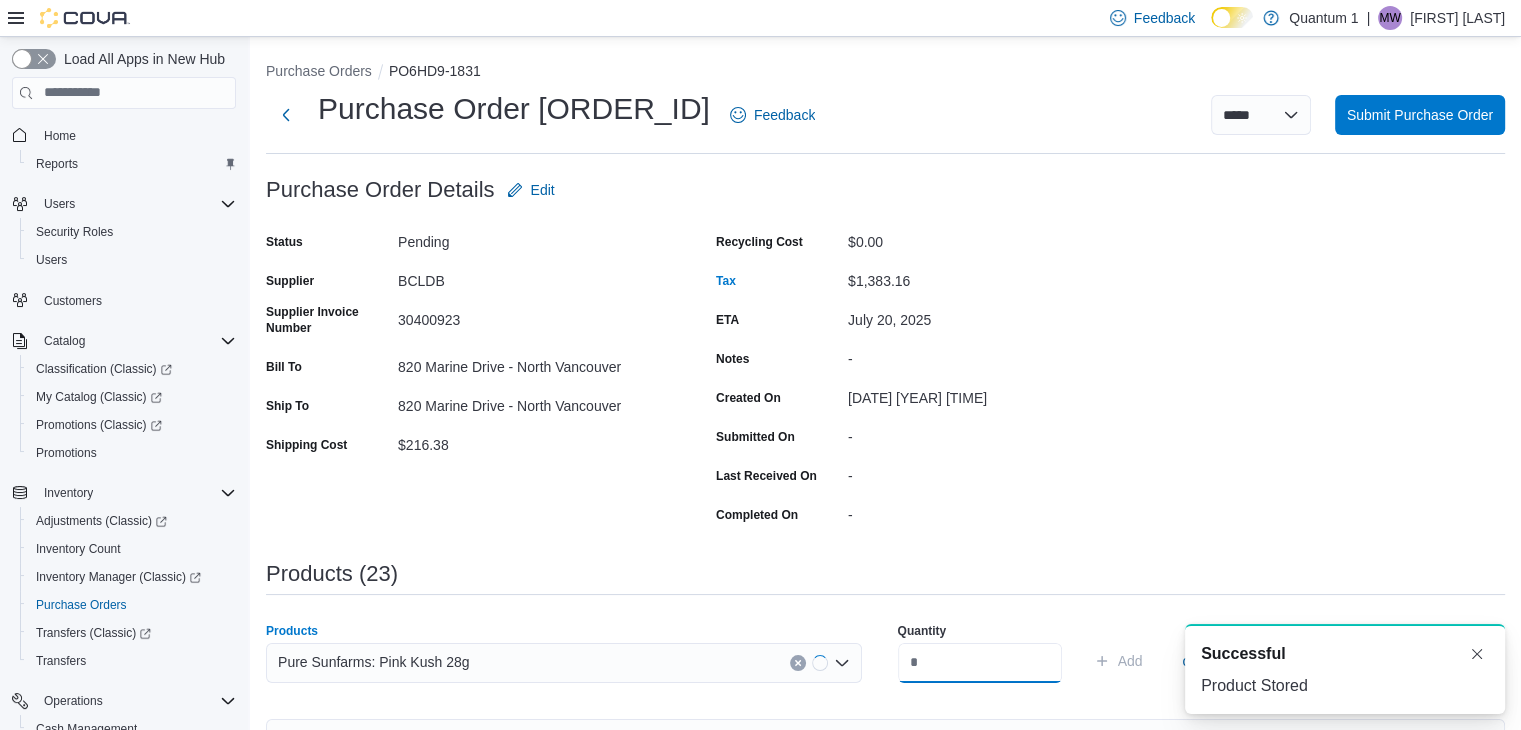 click at bounding box center [980, 663] 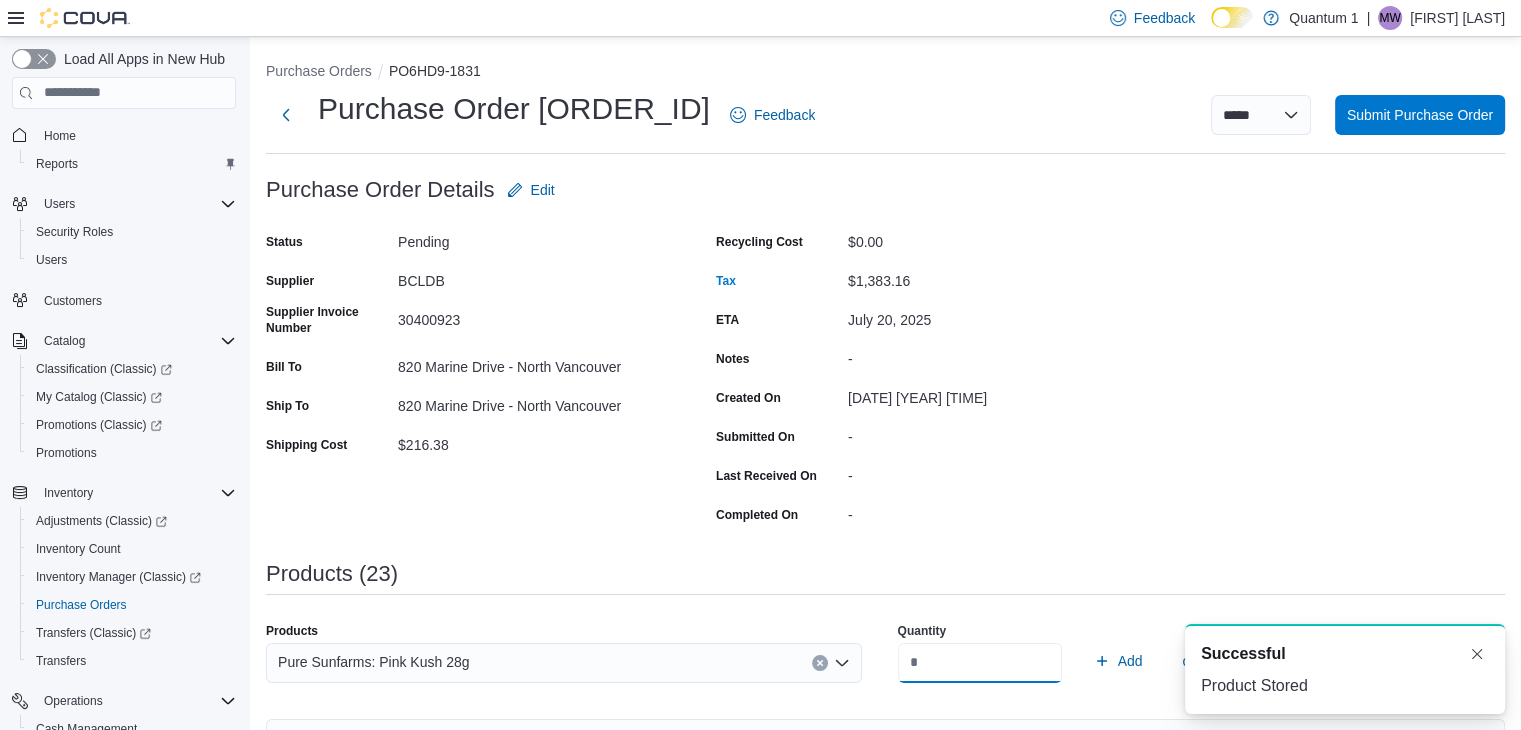 type on "*" 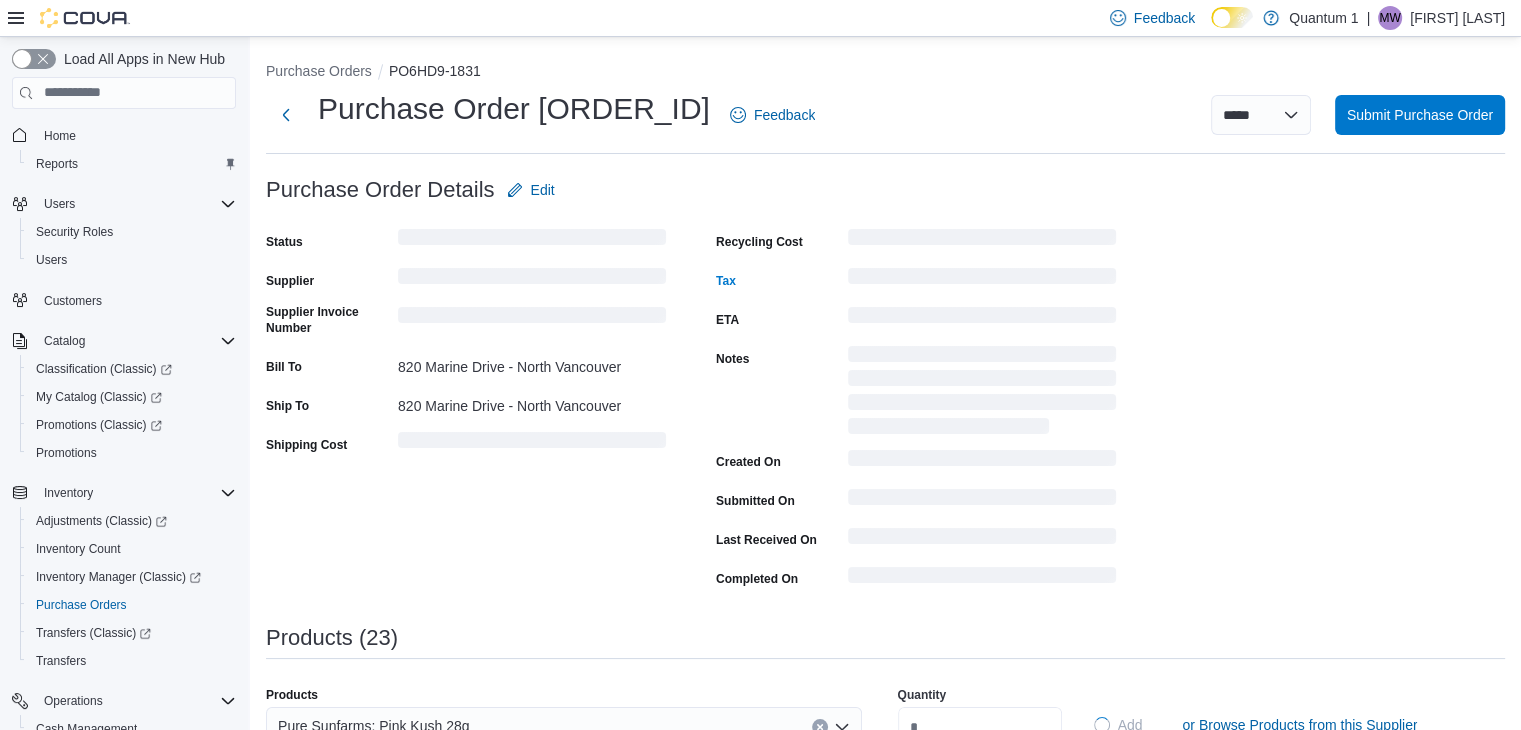 type 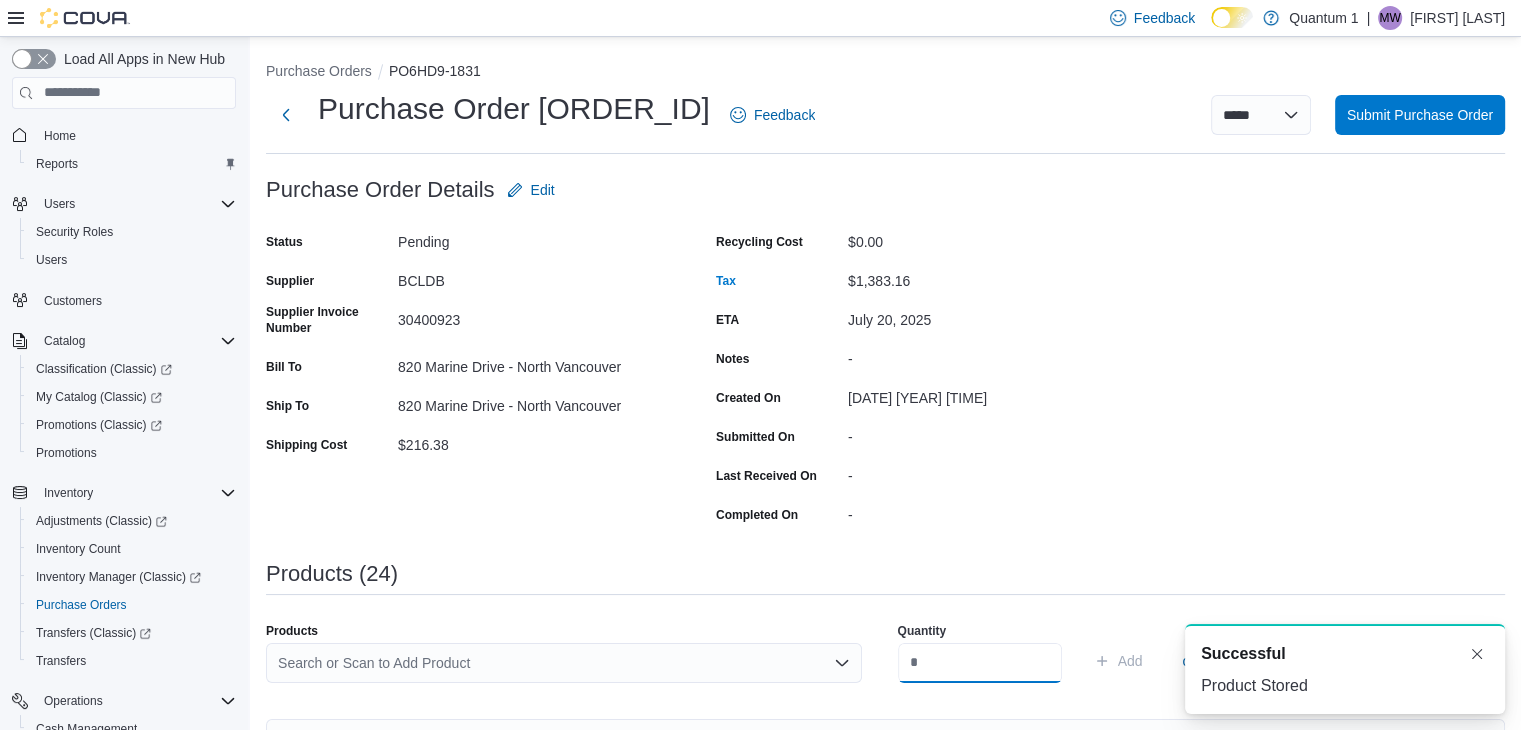 scroll, scrollTop: 0, scrollLeft: 0, axis: both 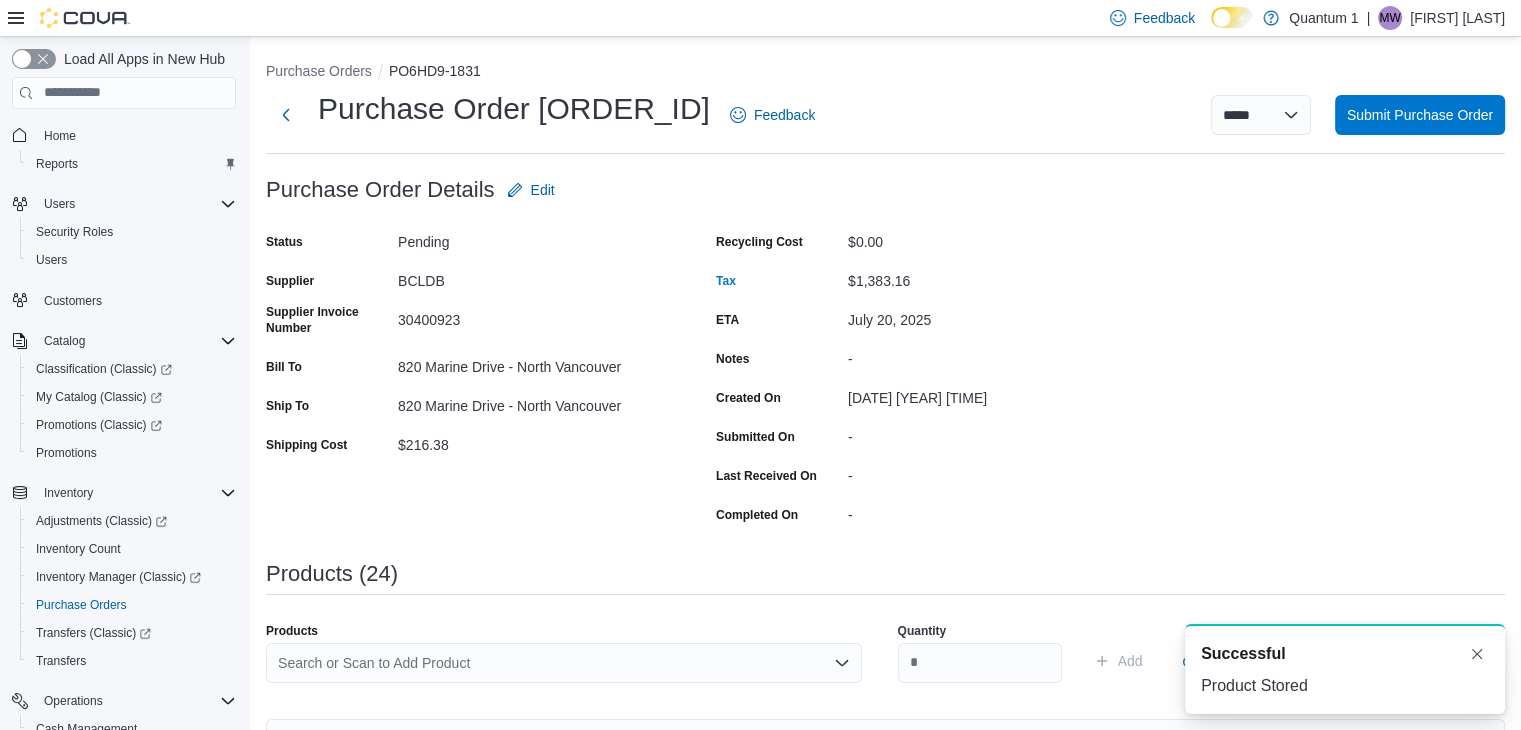click on "Search or Scan to Add Product" at bounding box center [564, 663] 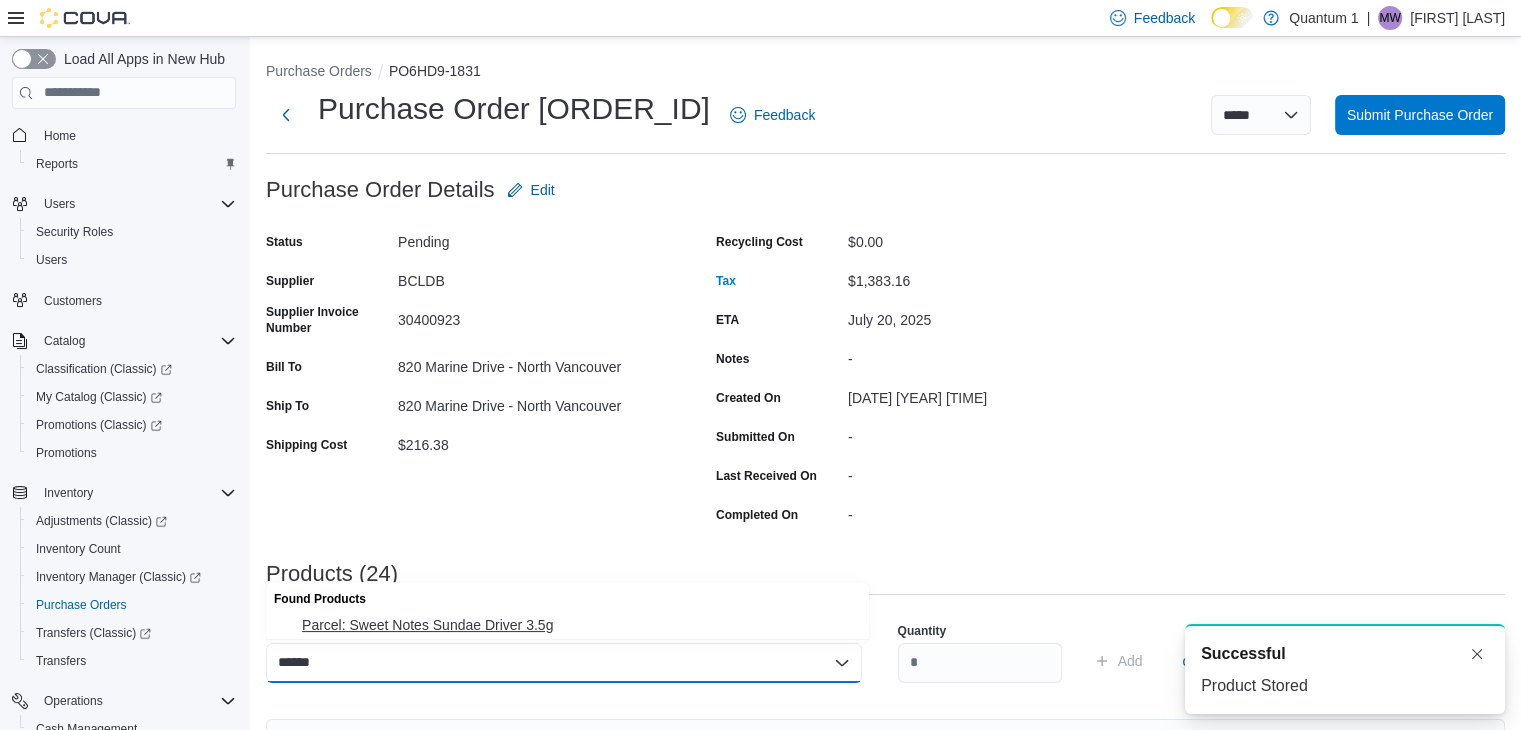 type on "******" 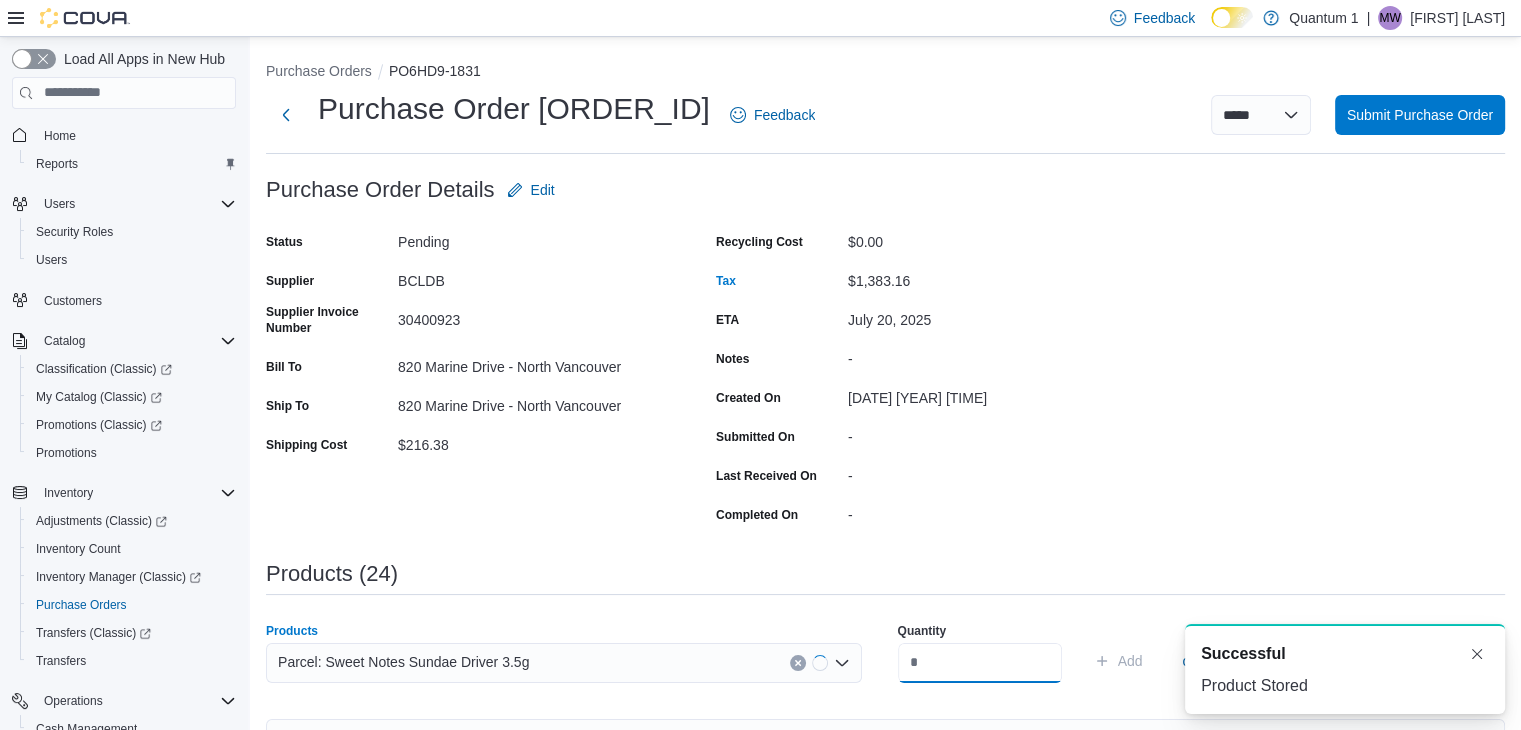 click at bounding box center [980, 663] 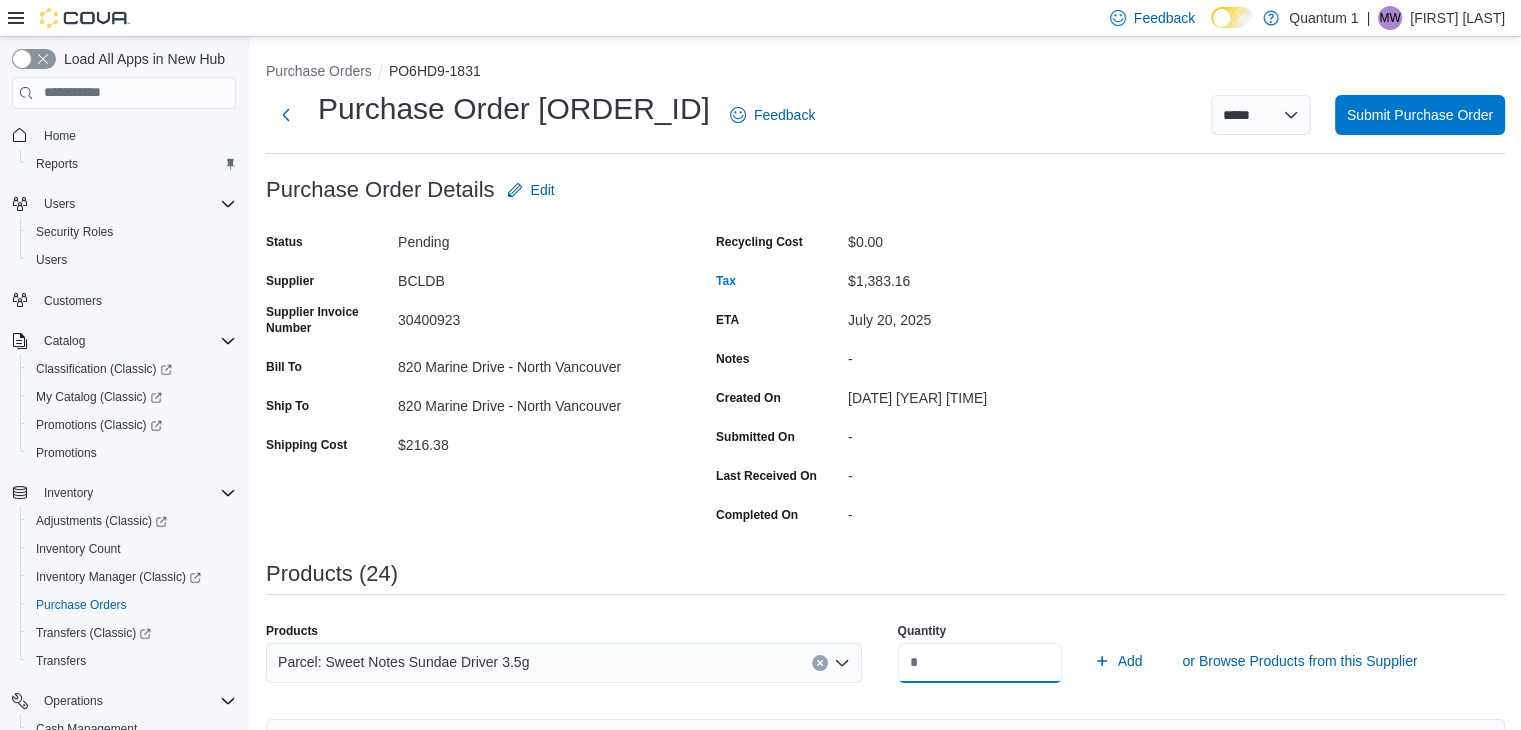 type on "**" 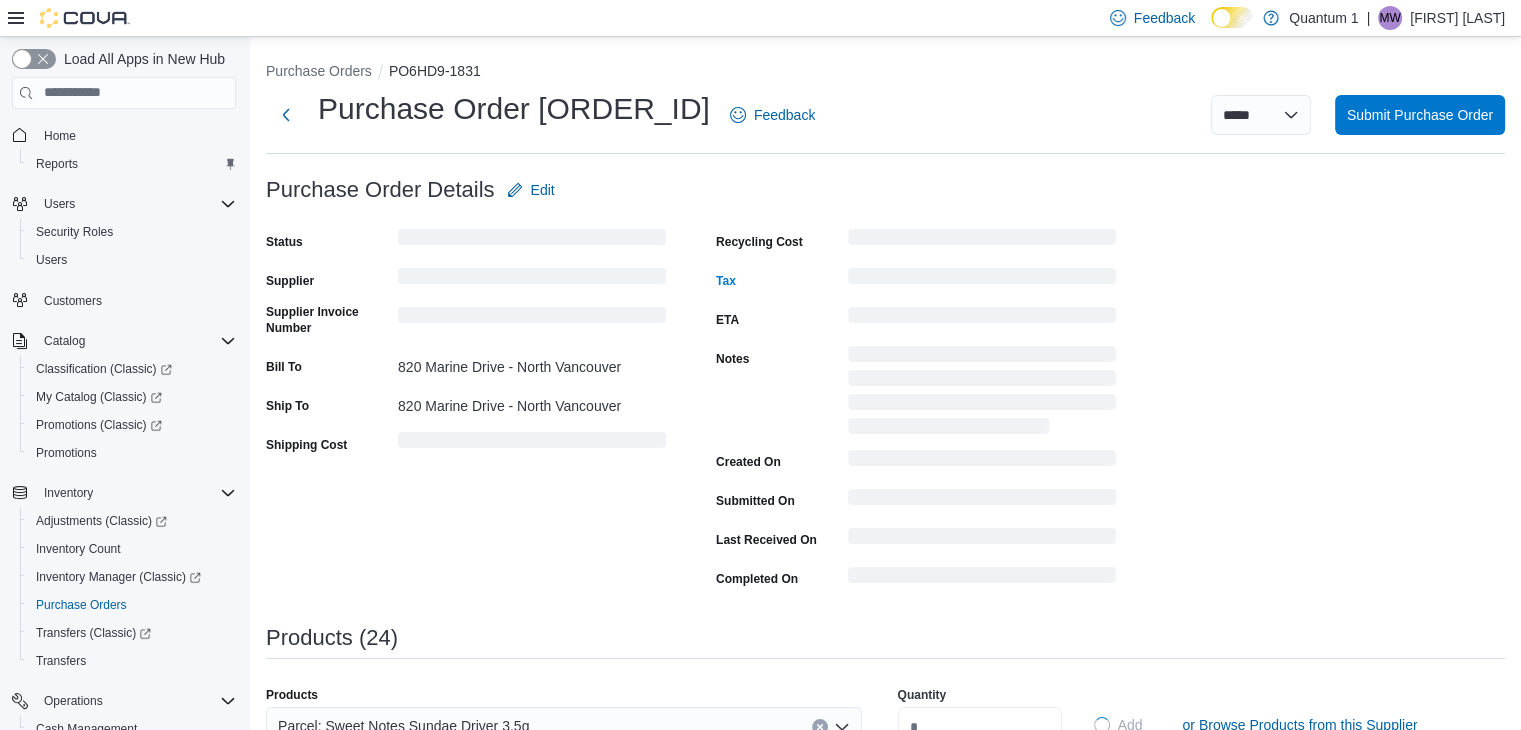type 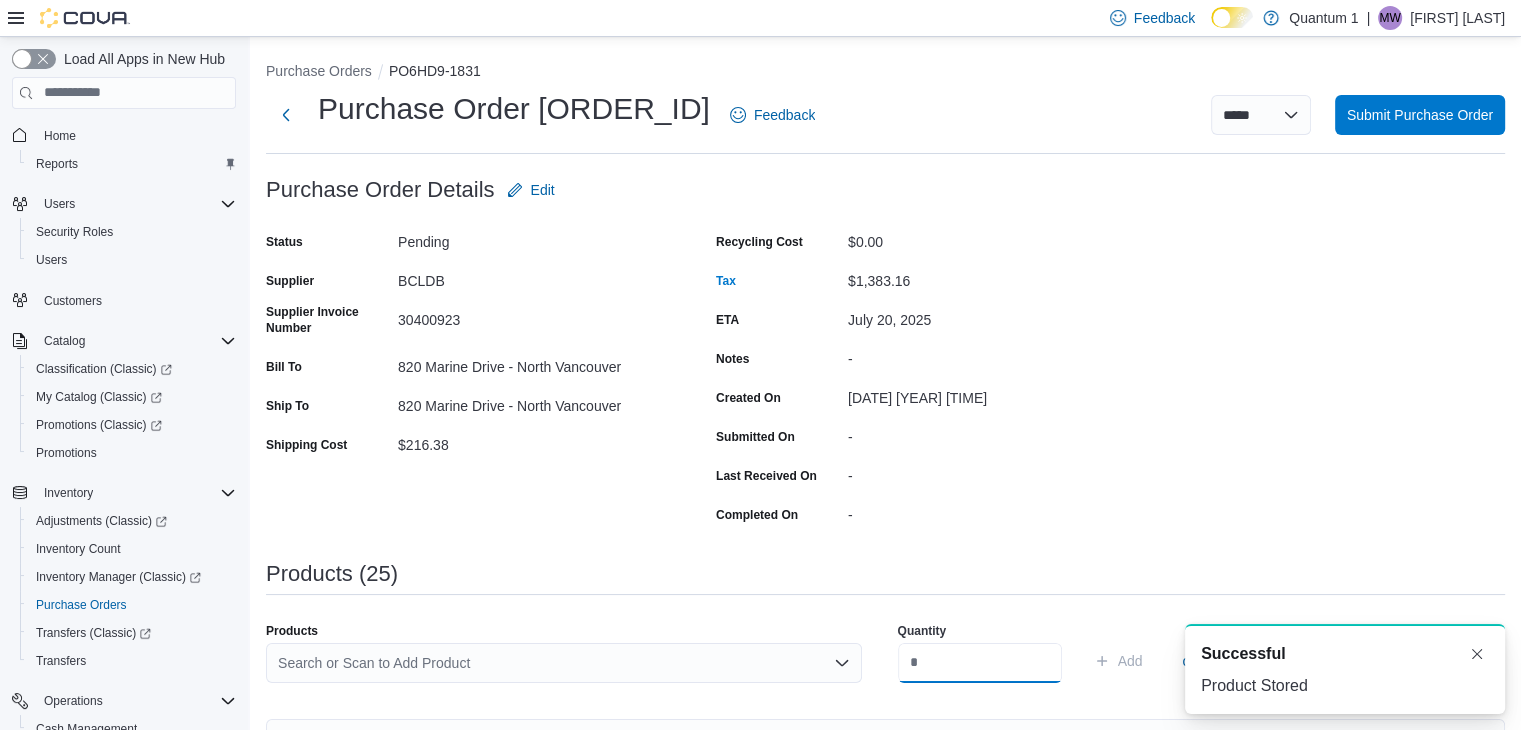scroll, scrollTop: 0, scrollLeft: 0, axis: both 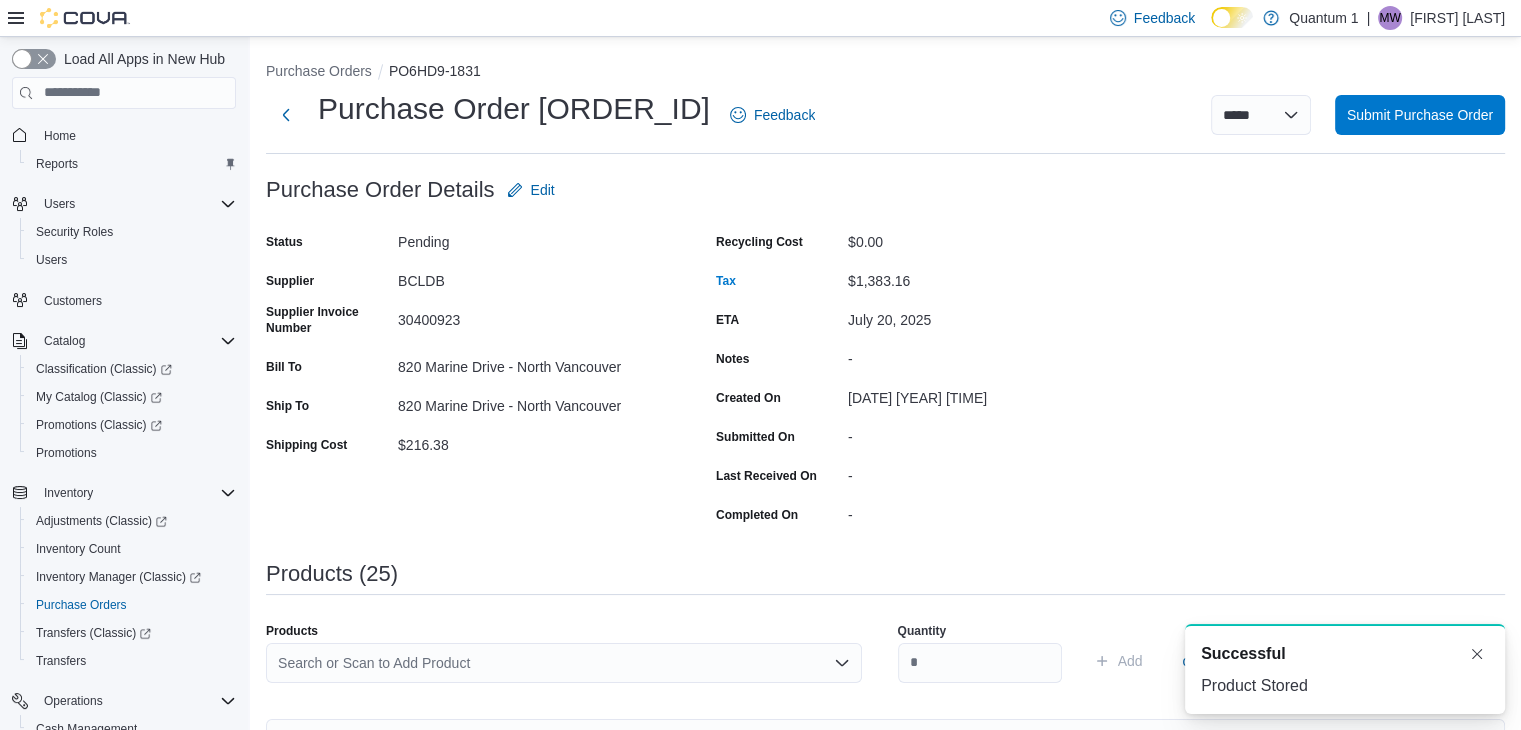 click on "Search or Scan to Add Product" at bounding box center (564, 663) 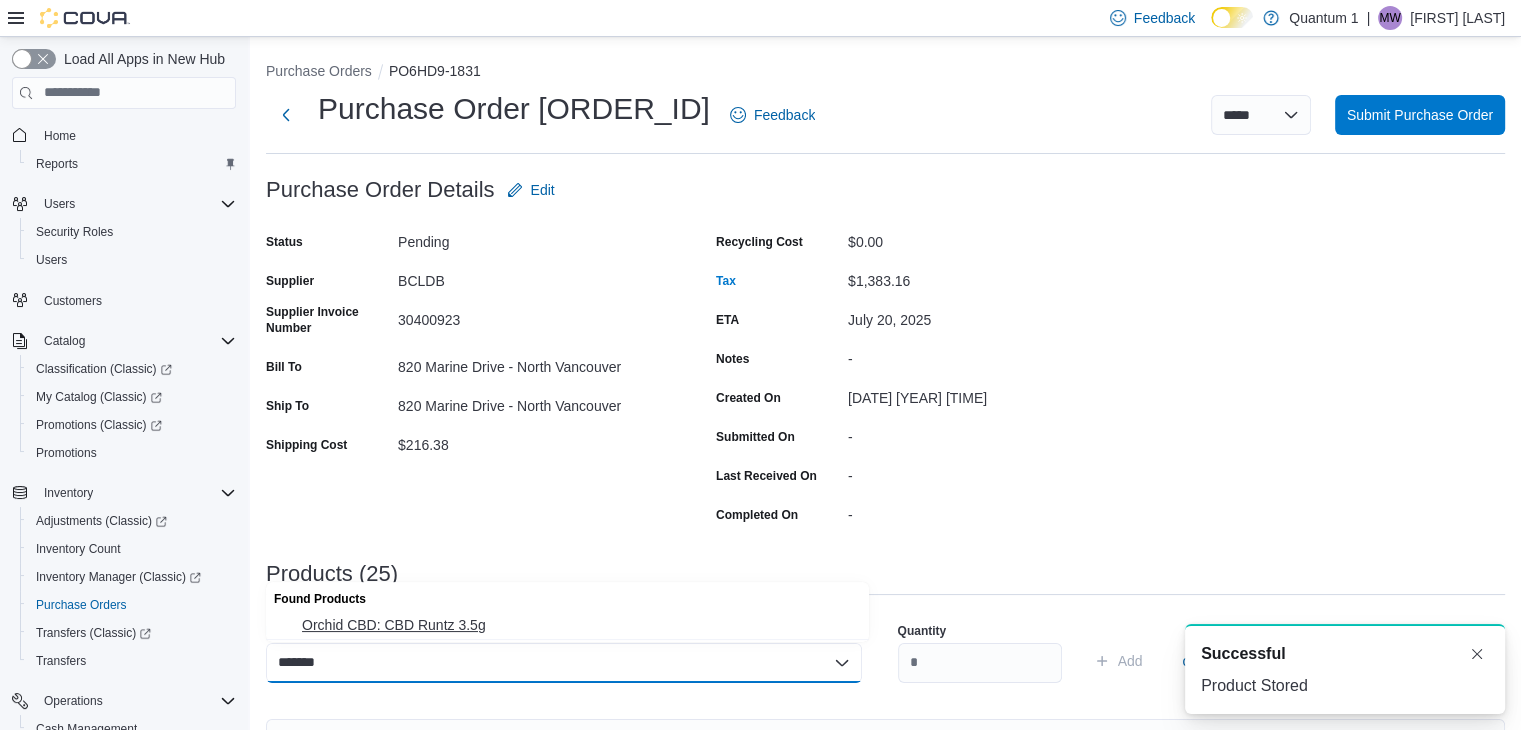 type on "*******" 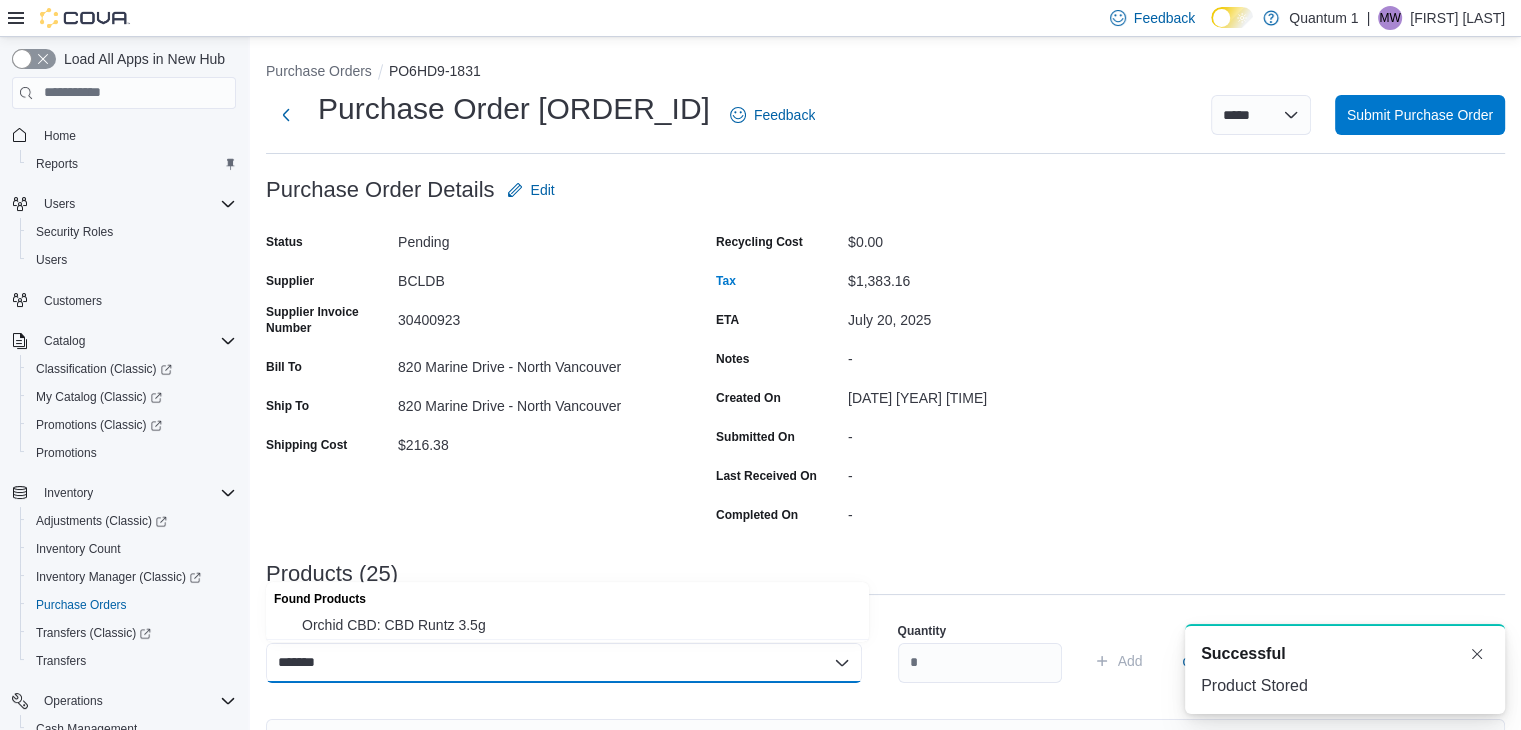 type 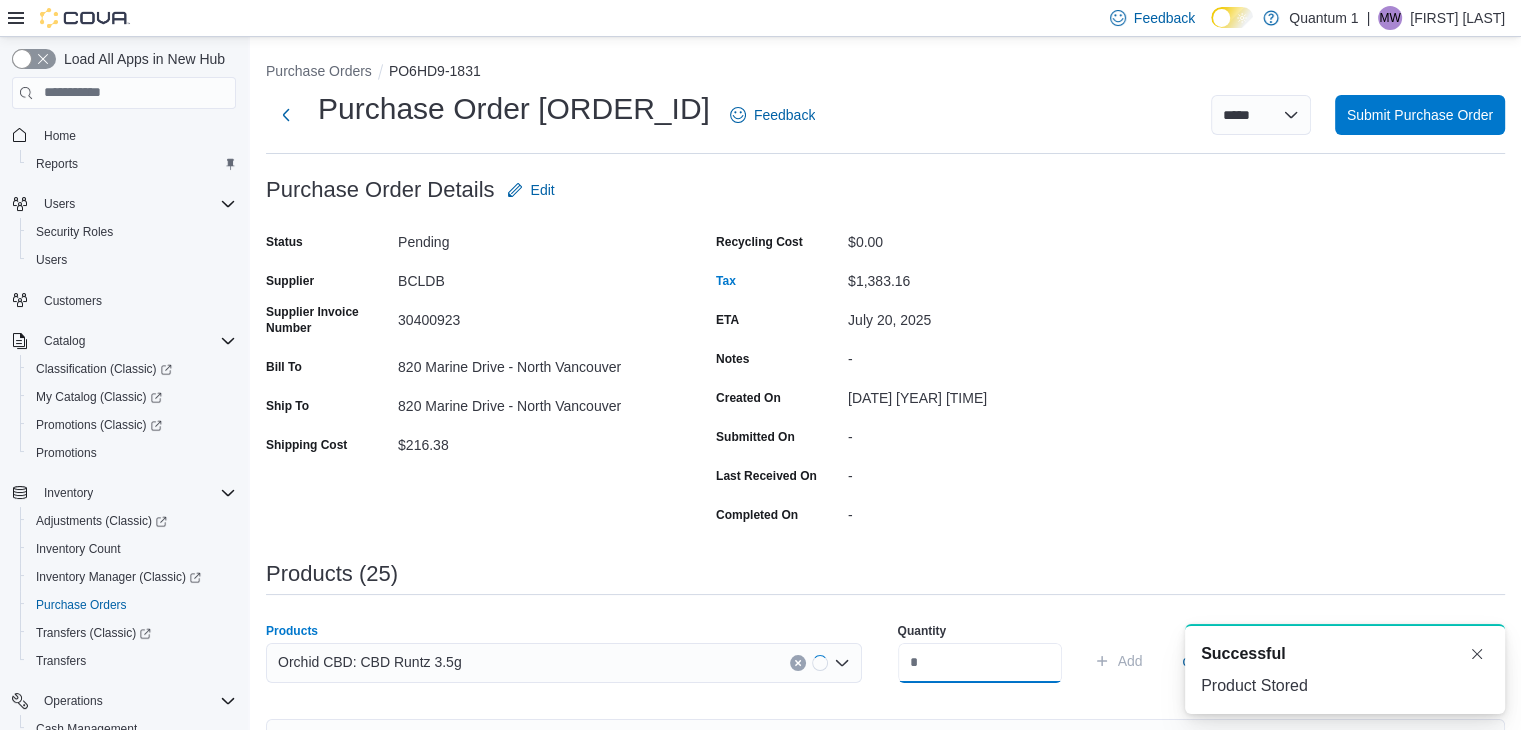 click at bounding box center (980, 663) 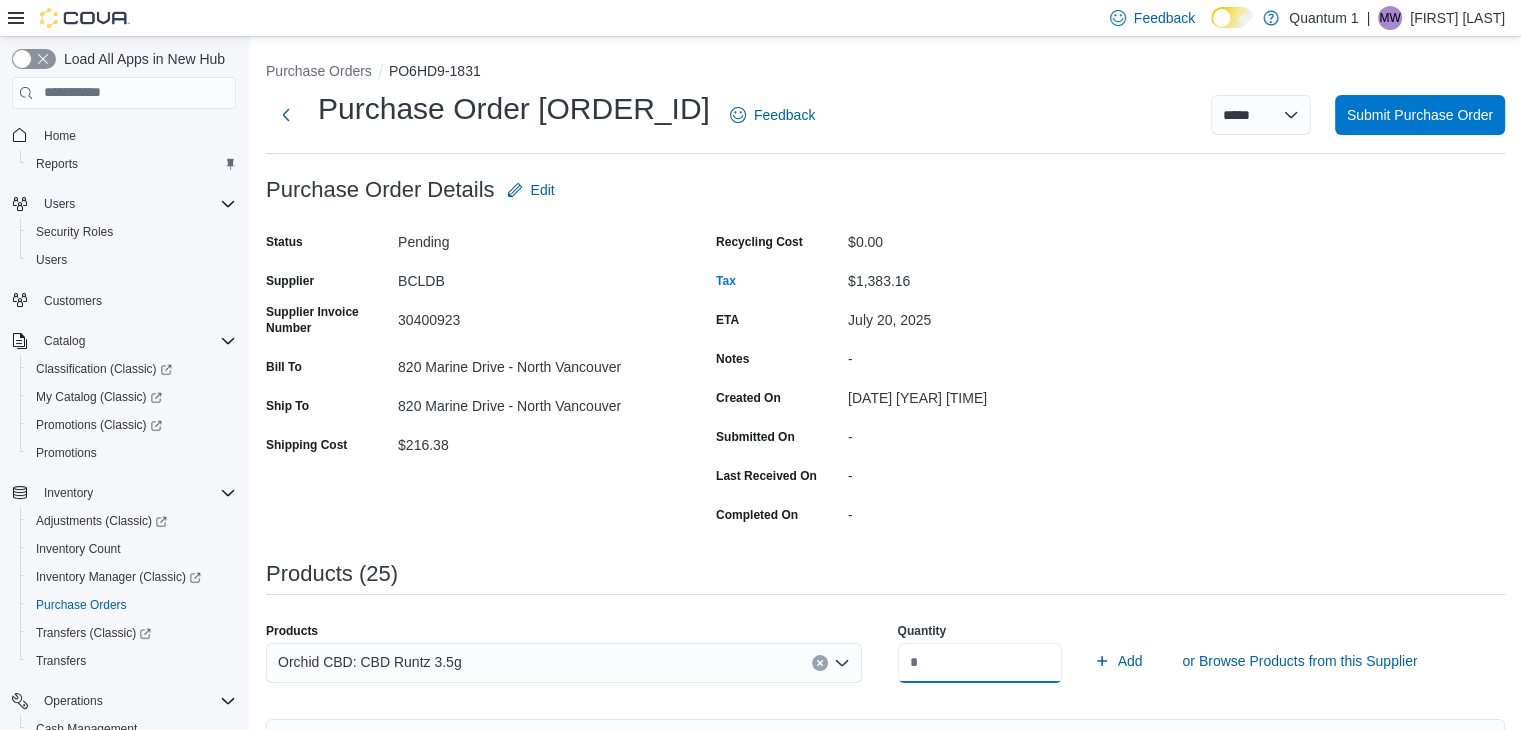 type on "**" 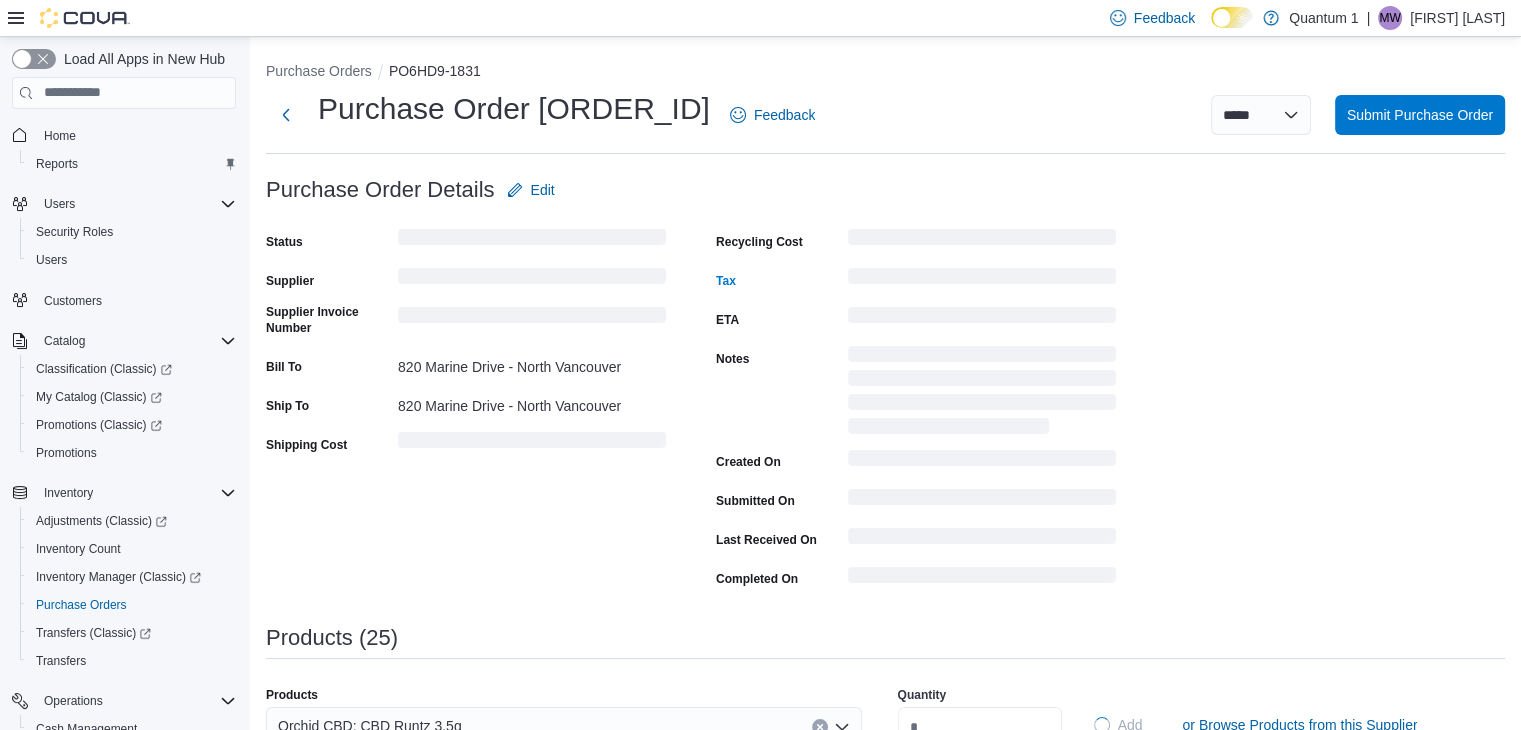 type 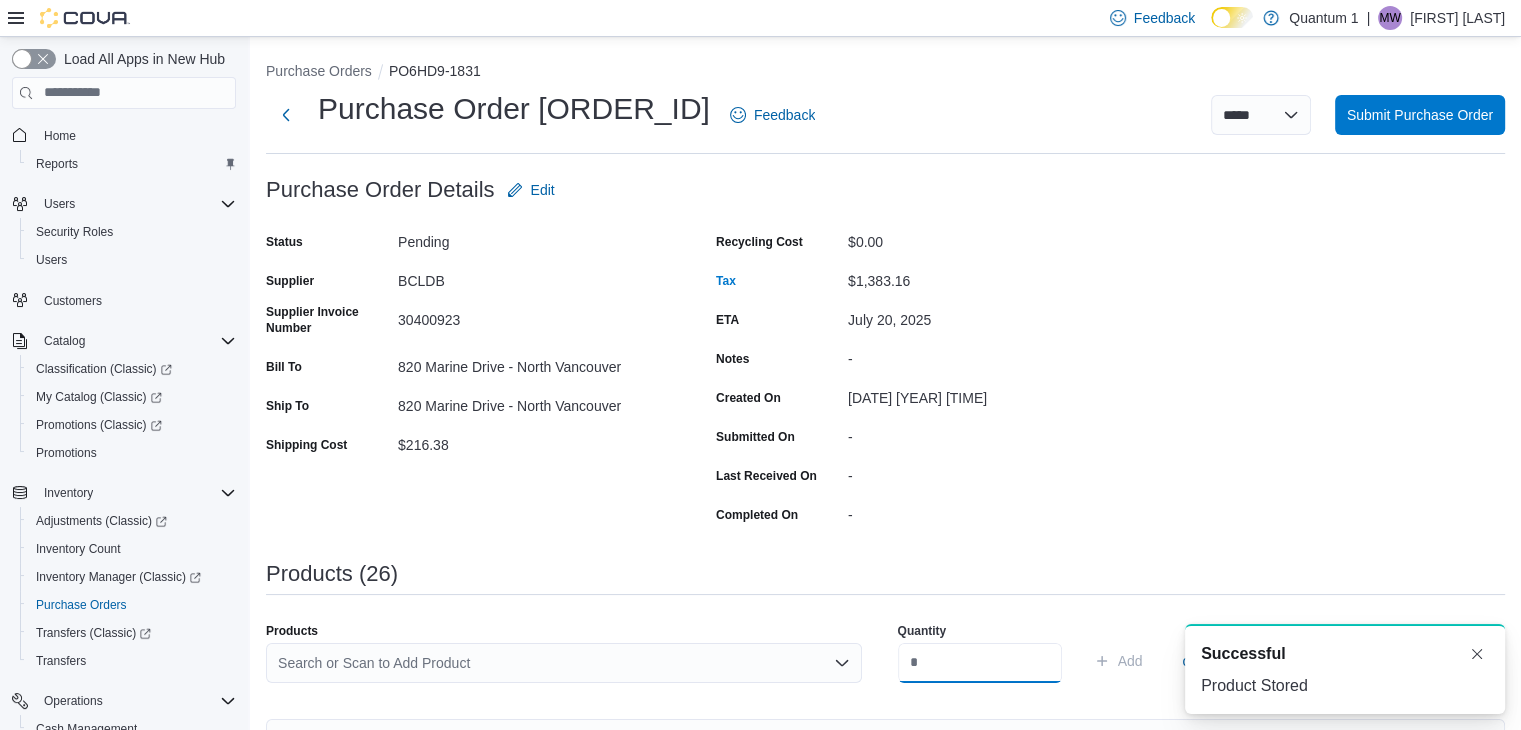 scroll, scrollTop: 0, scrollLeft: 0, axis: both 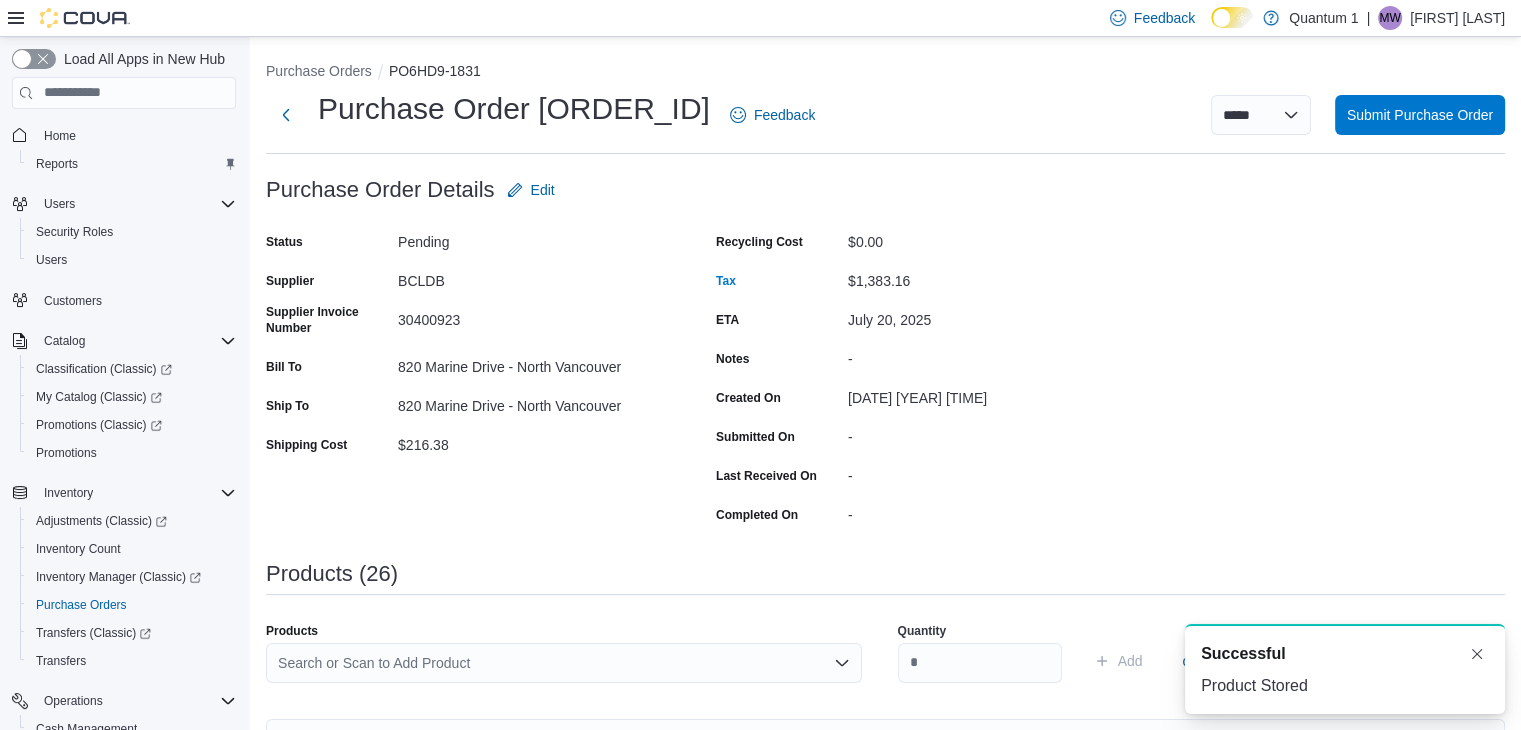 click on "Search or Scan to Add Product" at bounding box center [564, 663] 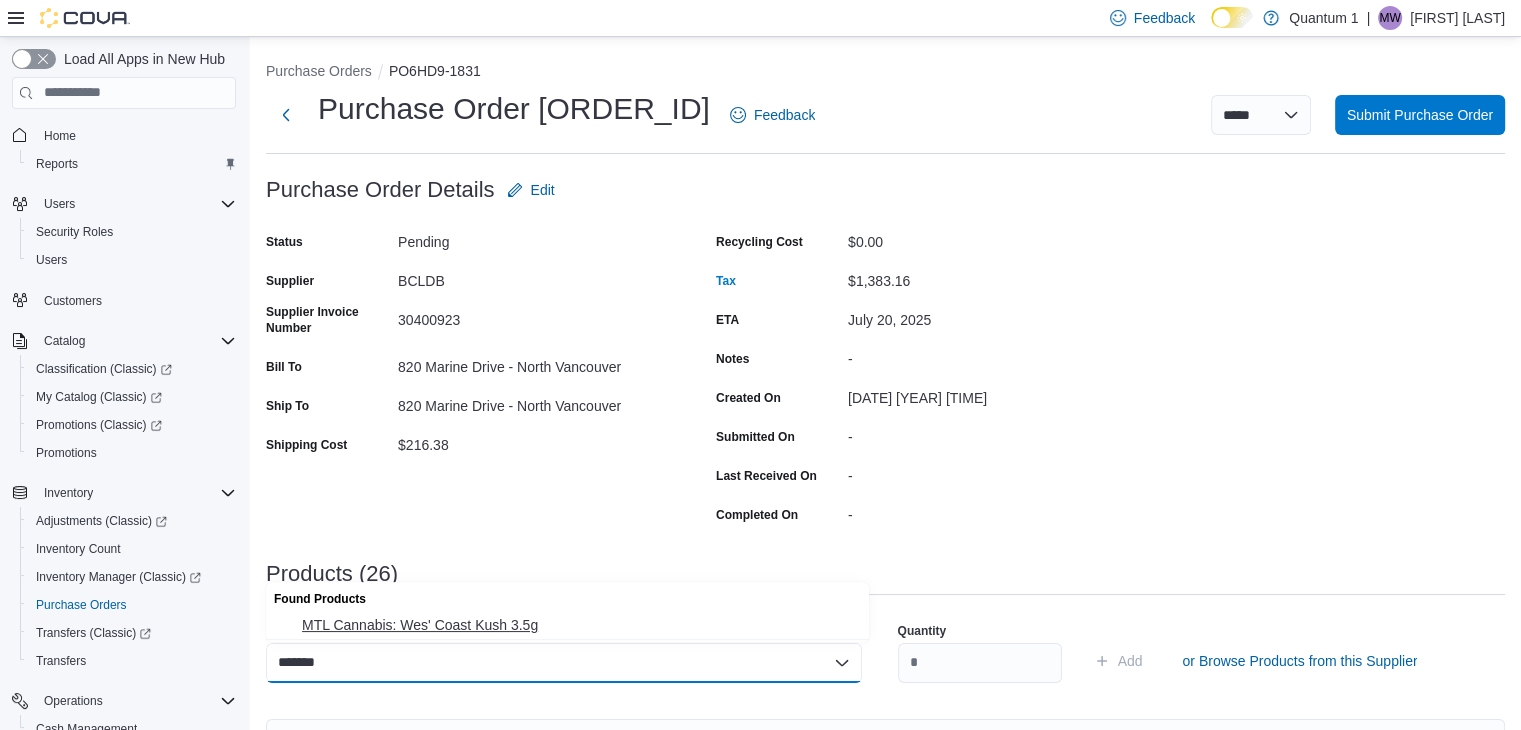 type on "*******" 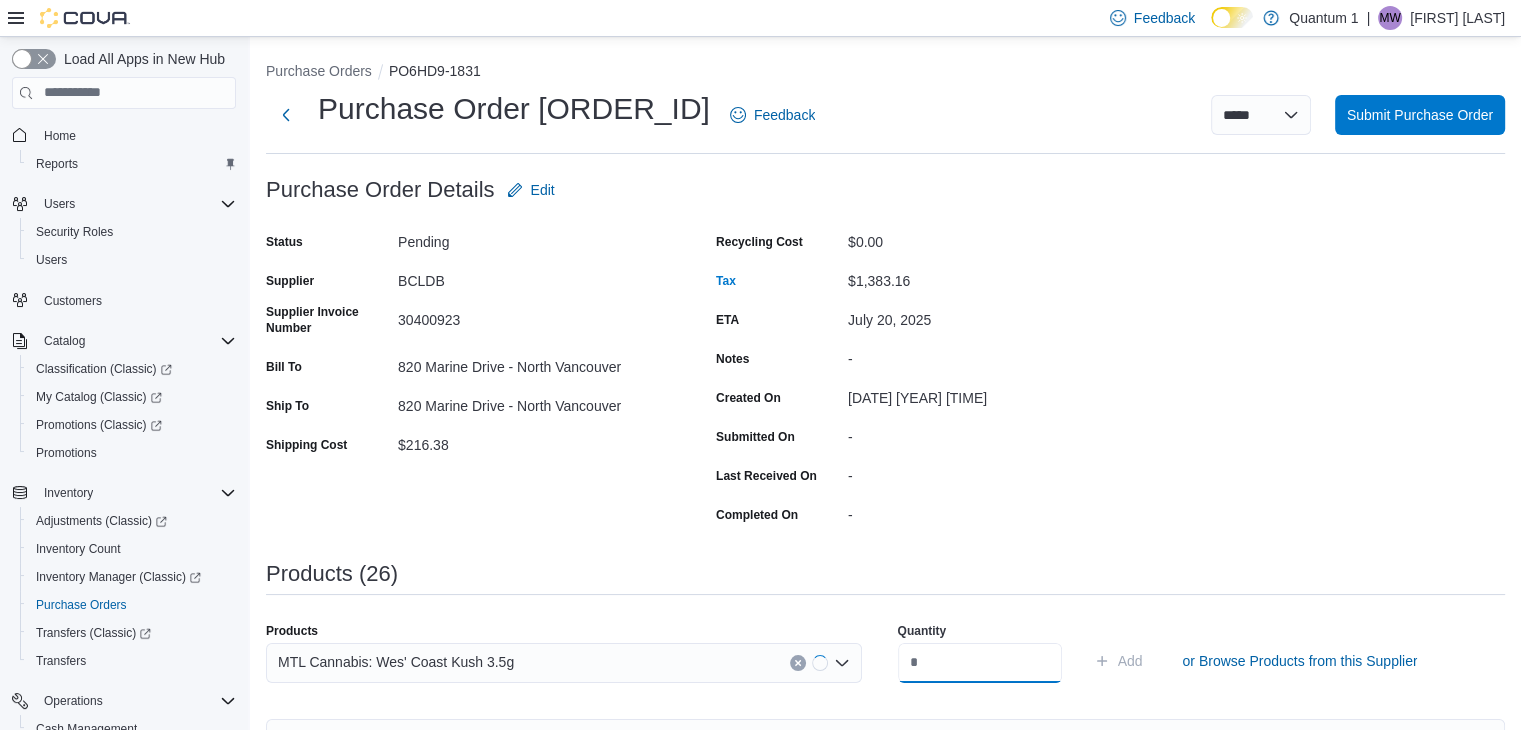 click at bounding box center [980, 663] 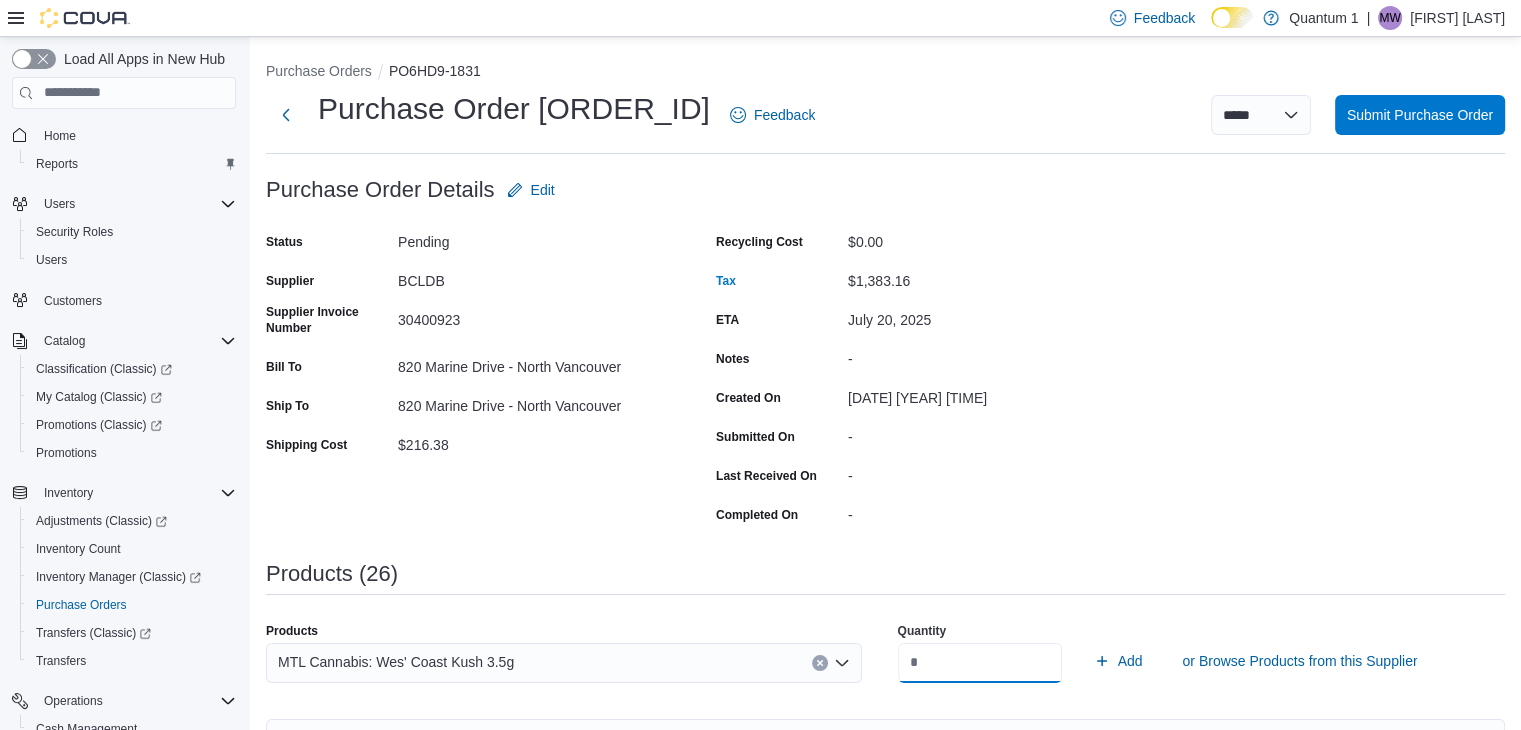 type on "**" 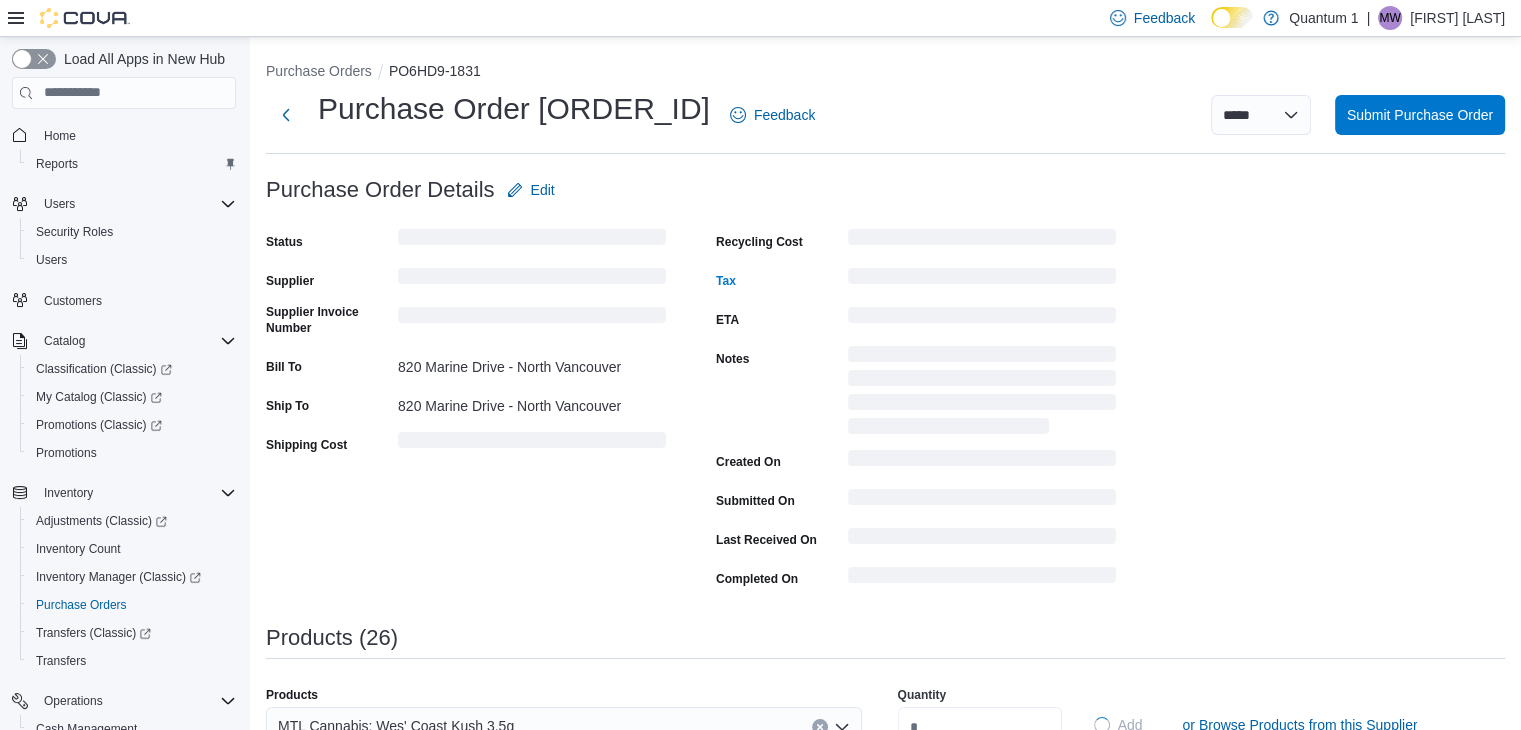 type 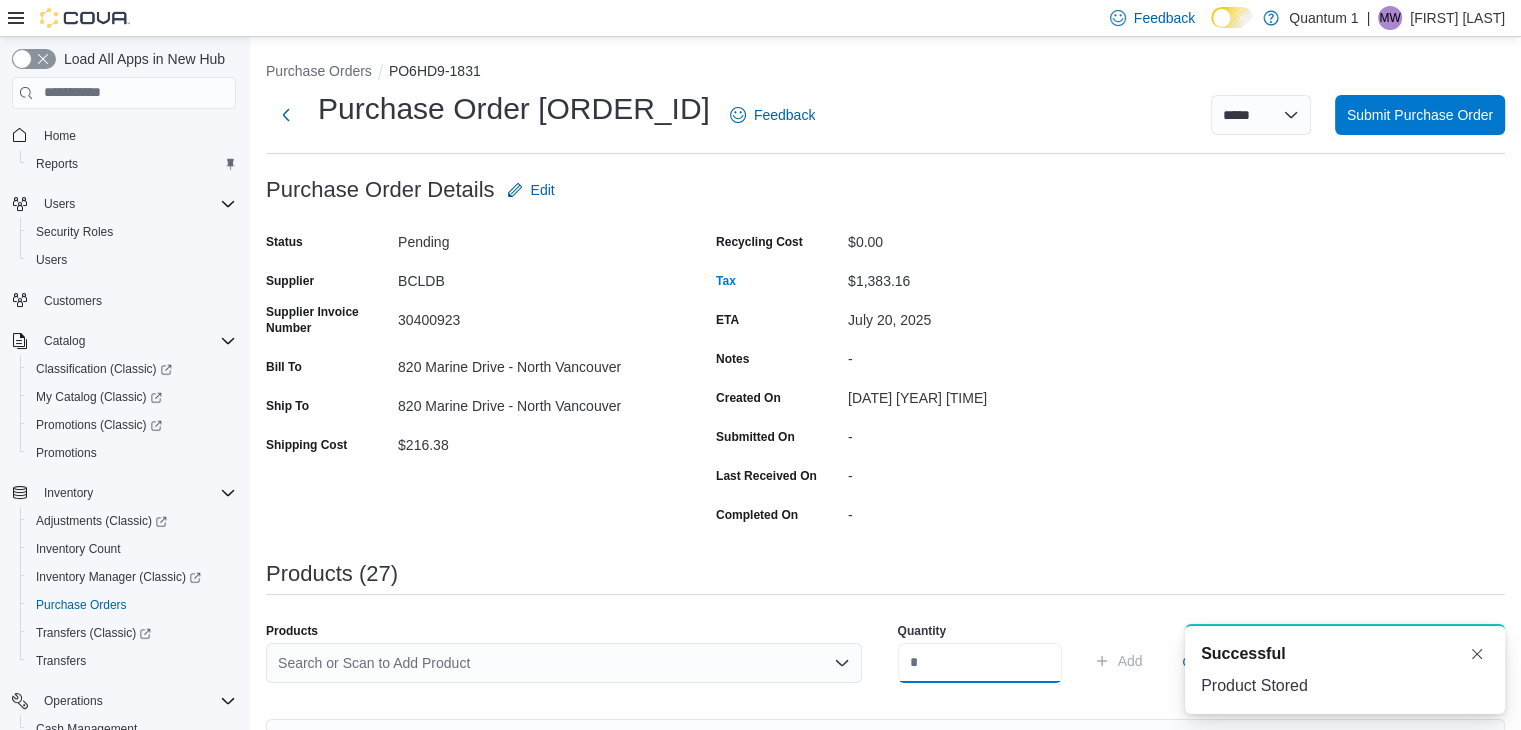scroll, scrollTop: 0, scrollLeft: 0, axis: both 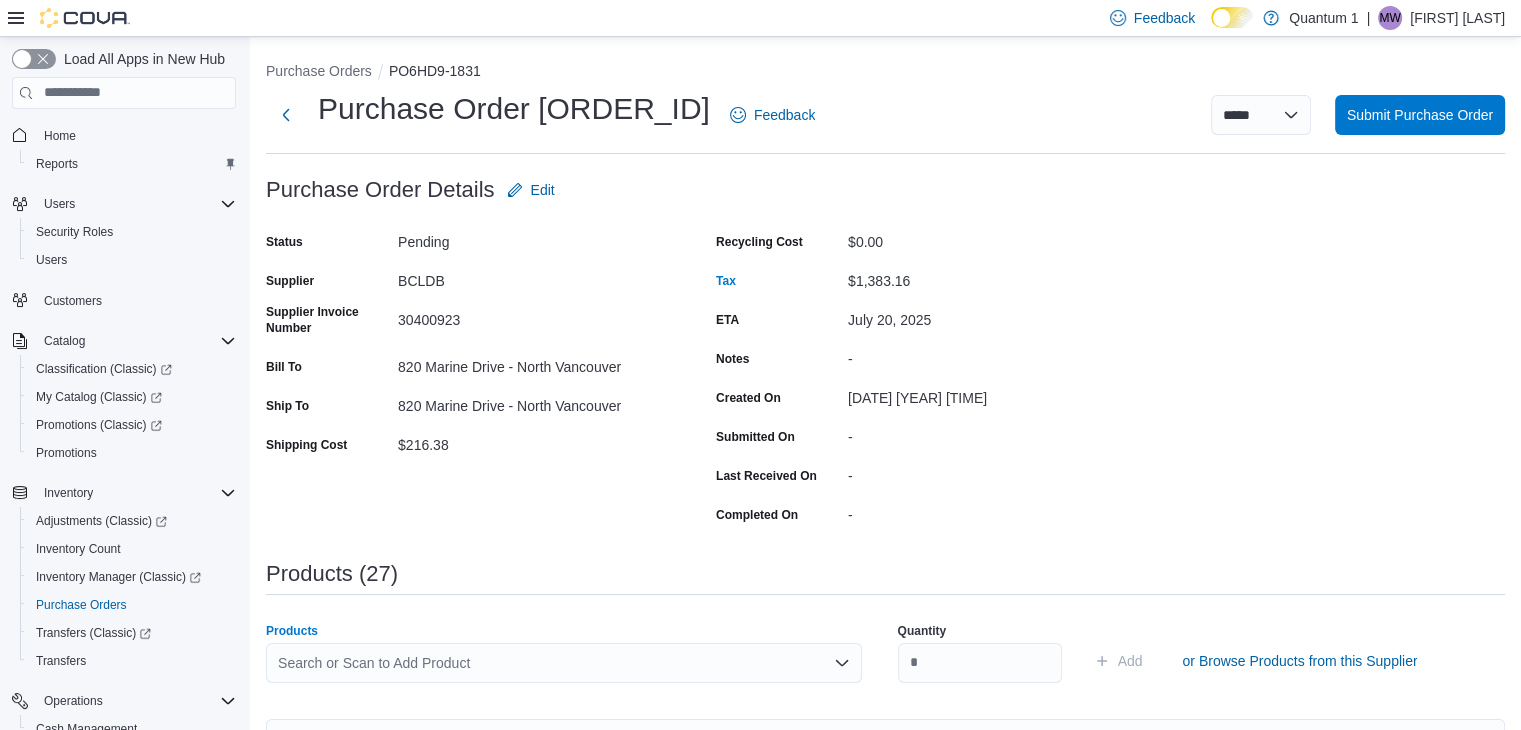 click on "Search or Scan to Add Product" at bounding box center [564, 663] 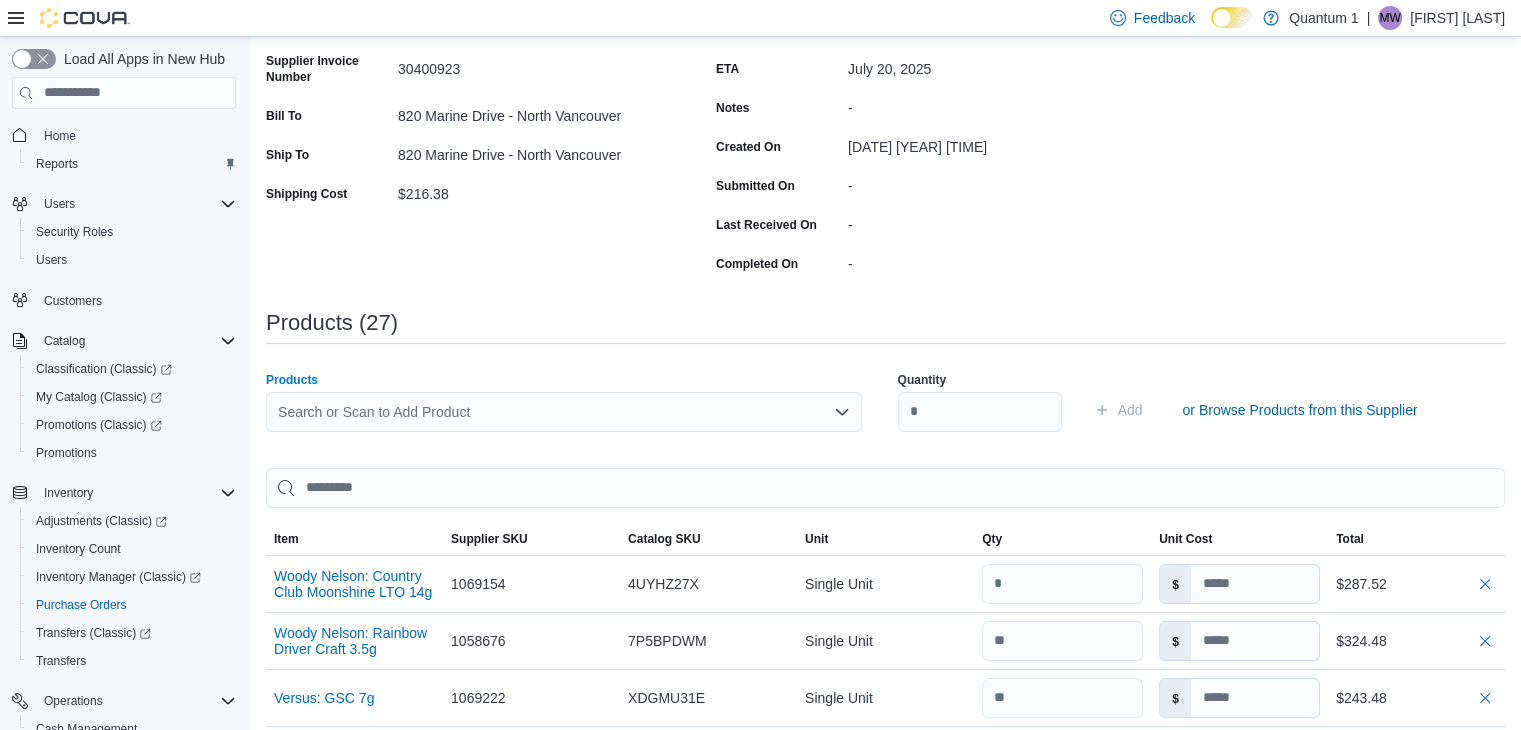 scroll, scrollTop: 0, scrollLeft: 0, axis: both 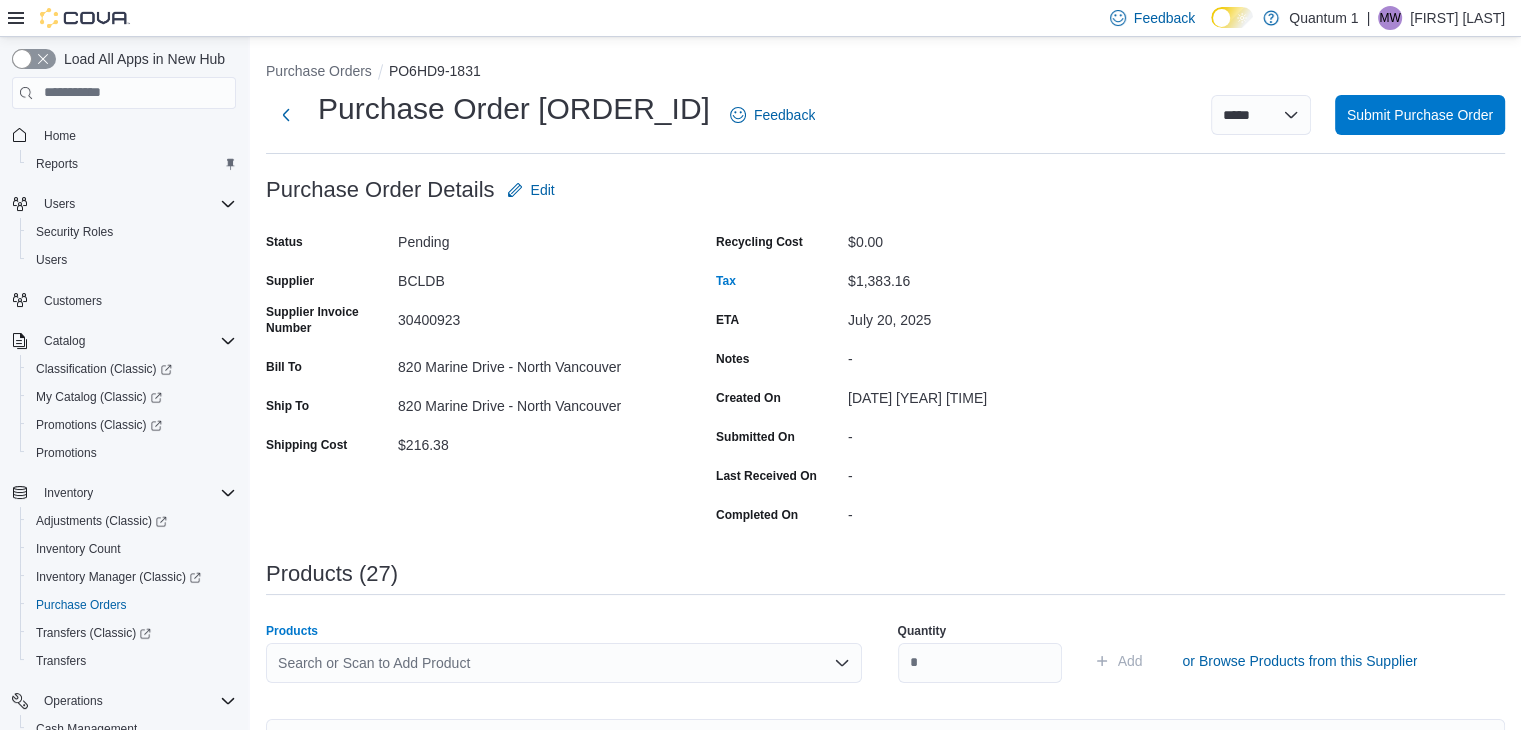 click on "Search or Scan to Add Product Combo box. Selected. Combo box input. Search or Scan to Add Product. Type some text or, to display a list of choices, press Down Arrow. To exit the list of choices, press Escape." at bounding box center [564, 663] 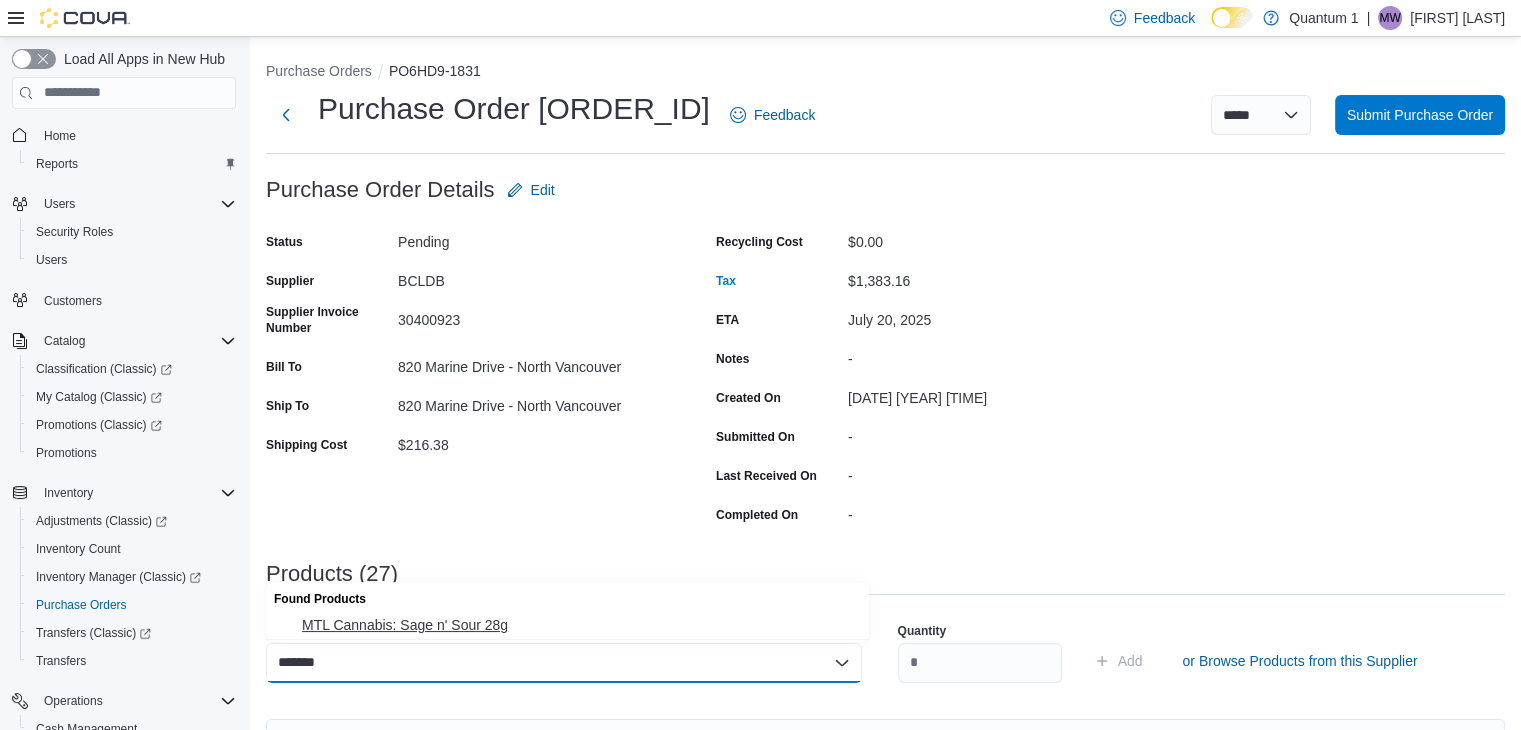 type on "*******" 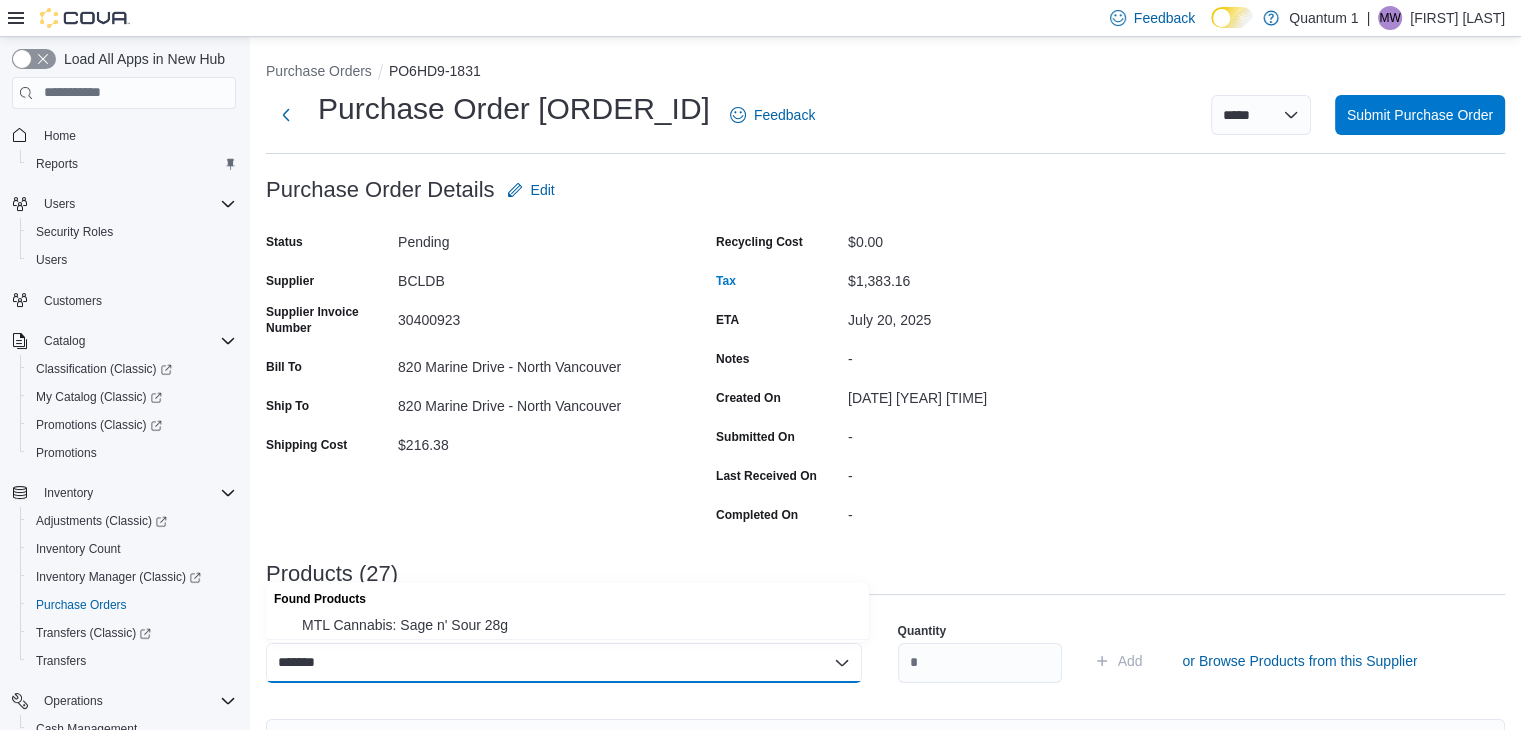 type 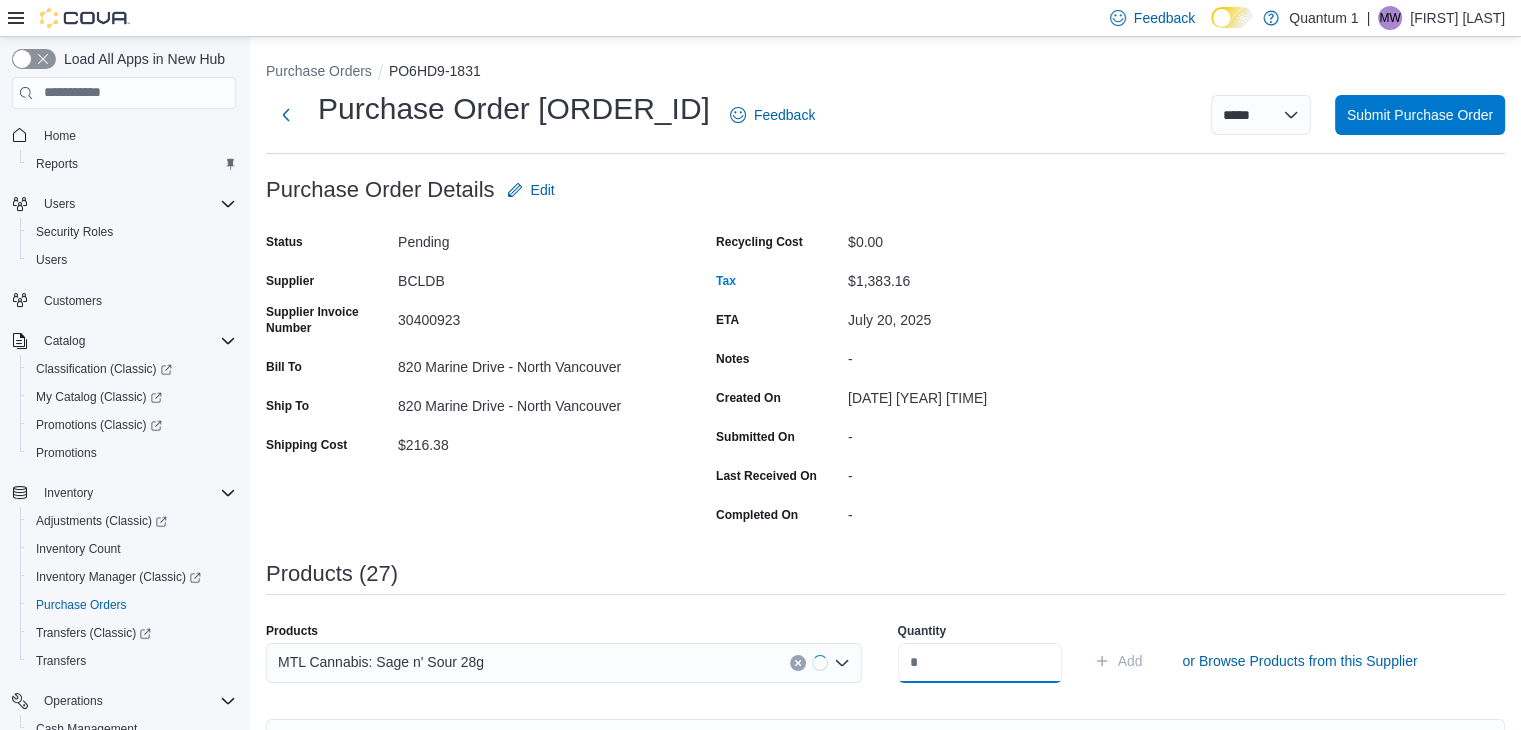 click at bounding box center (980, 663) 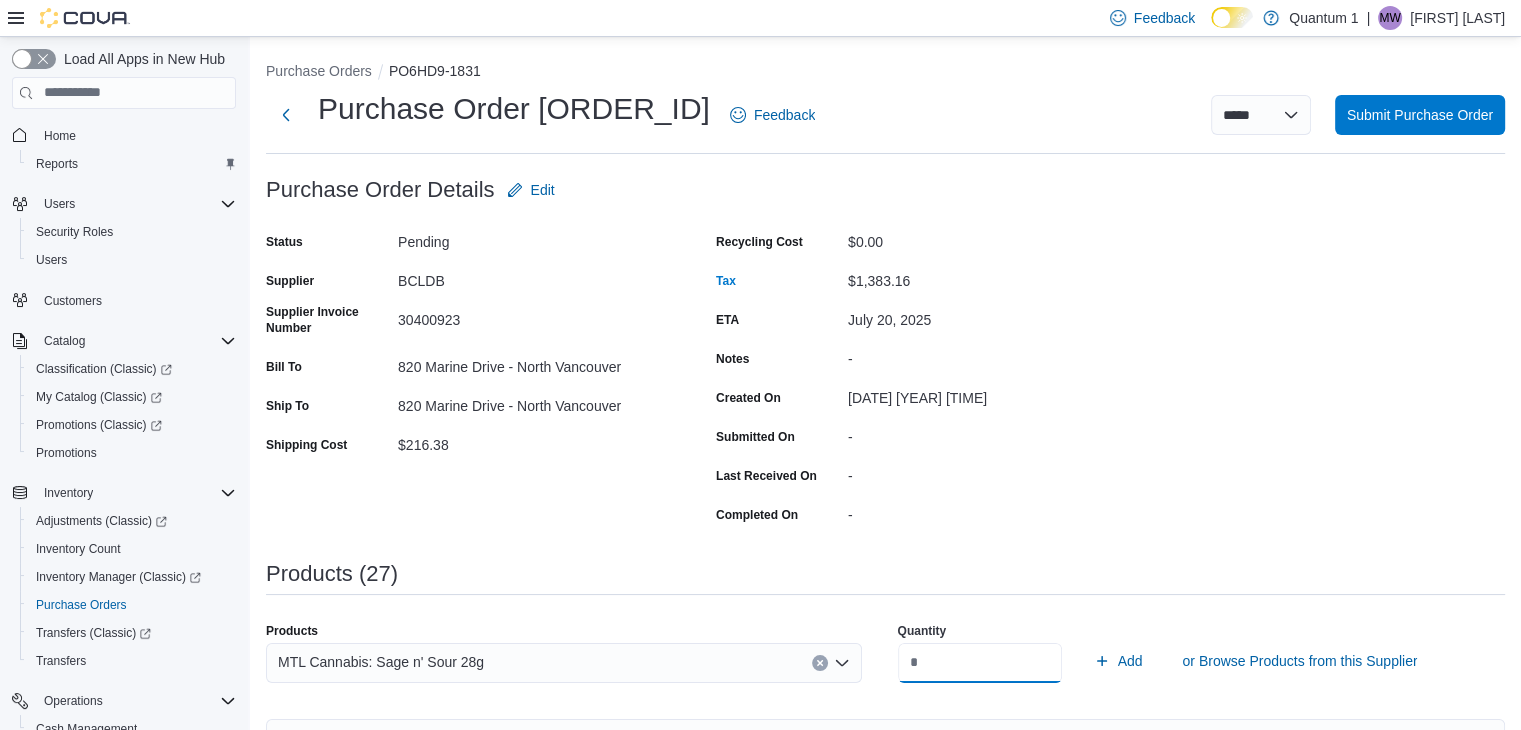 type on "*" 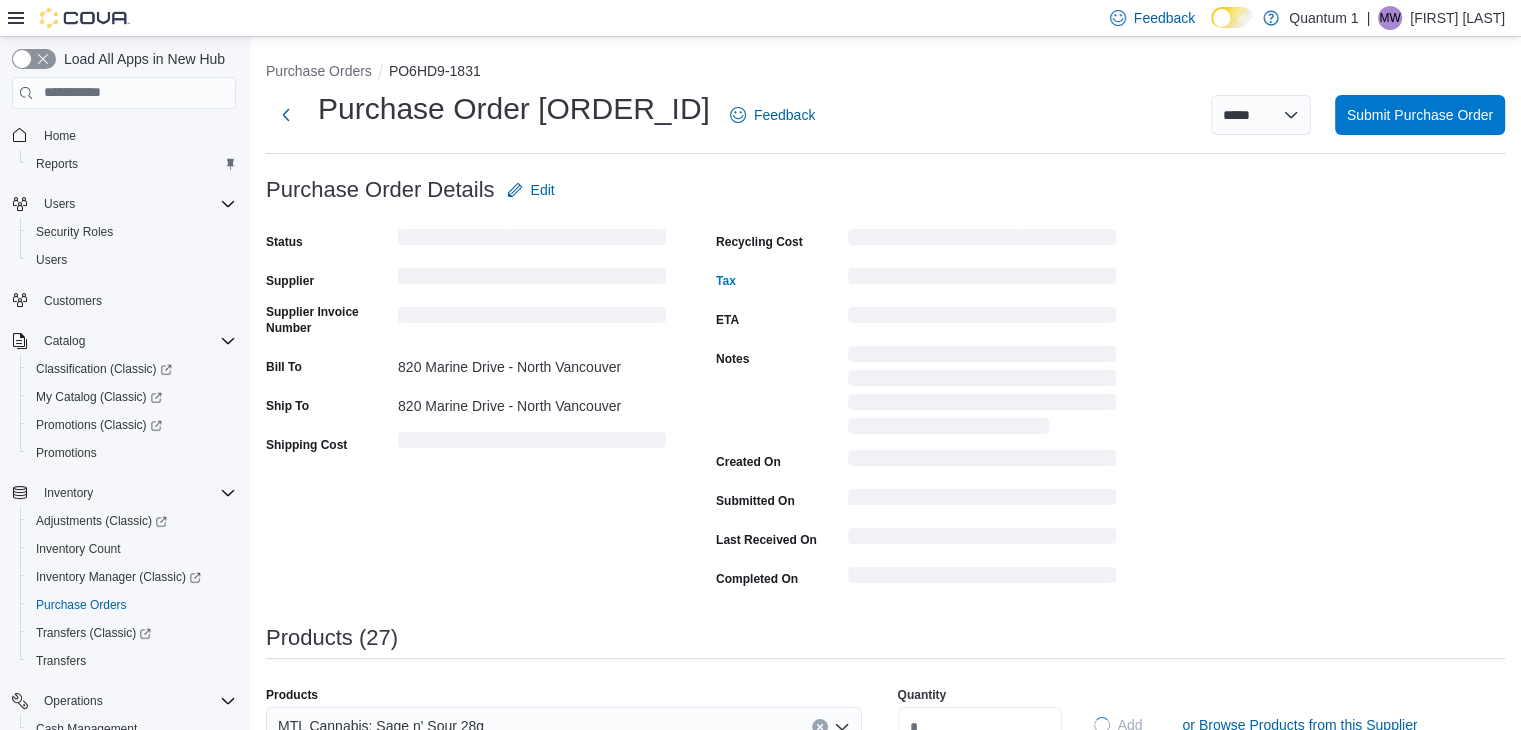 type 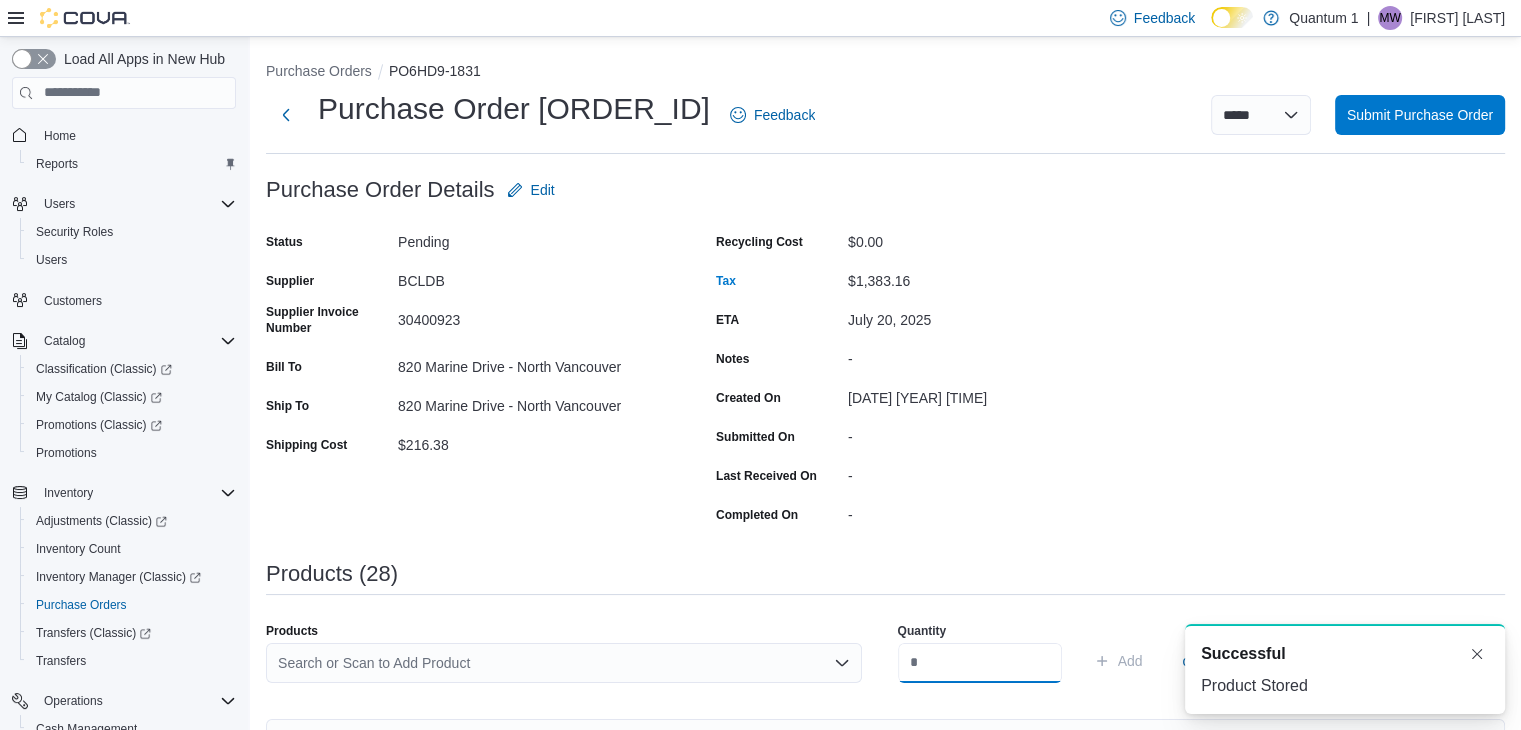 scroll, scrollTop: 0, scrollLeft: 0, axis: both 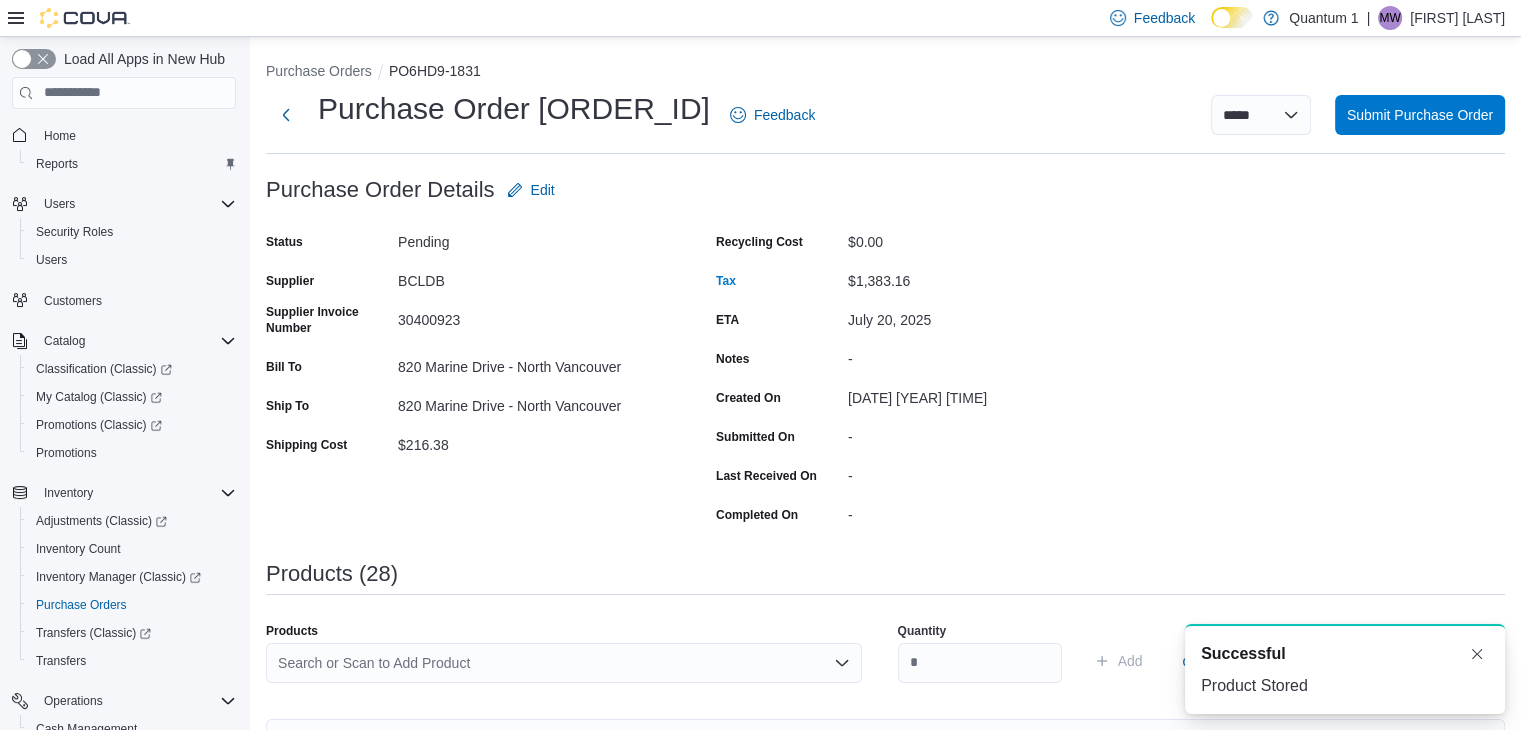 click on "Search or Scan to Add Product" at bounding box center (564, 663) 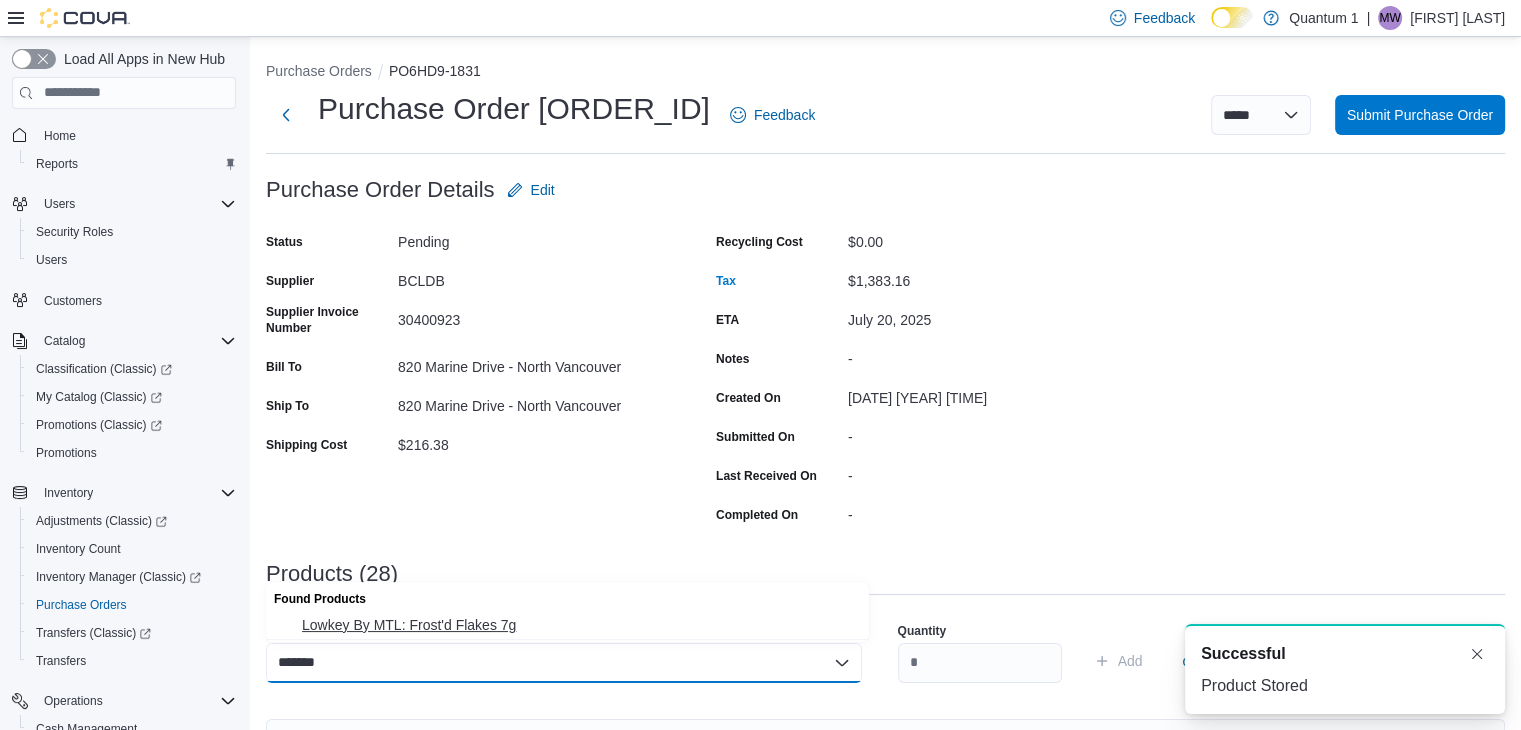type on "*******" 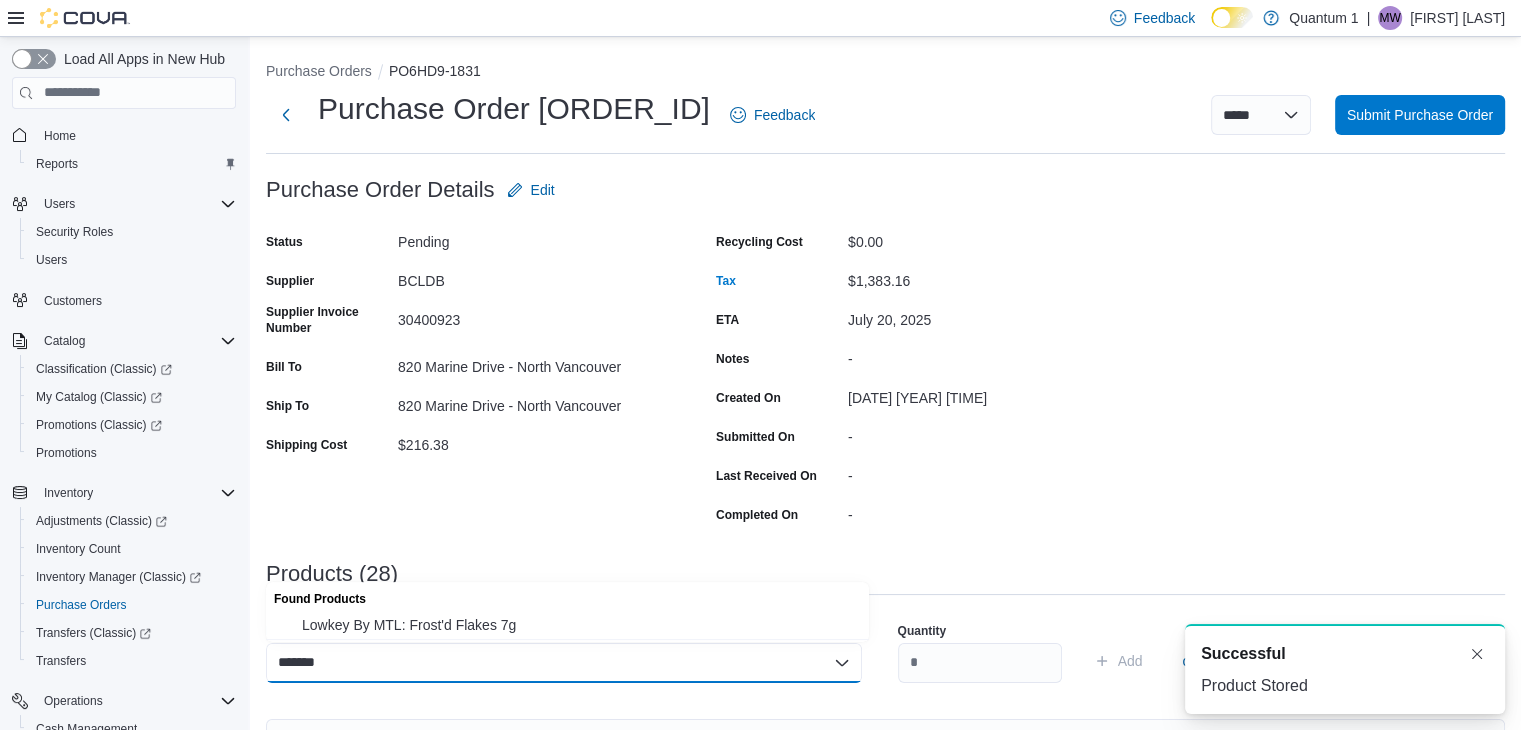 type 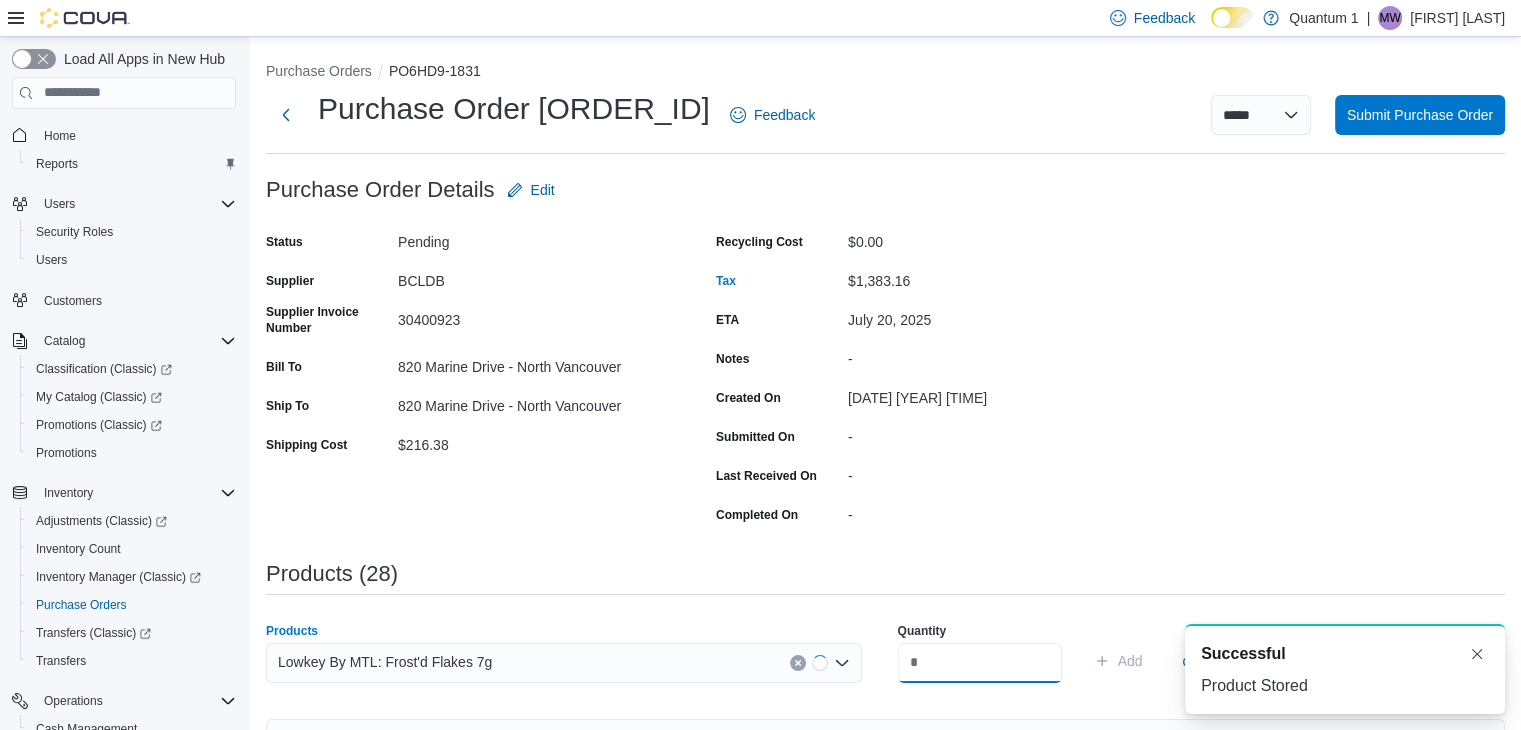 click at bounding box center (980, 663) 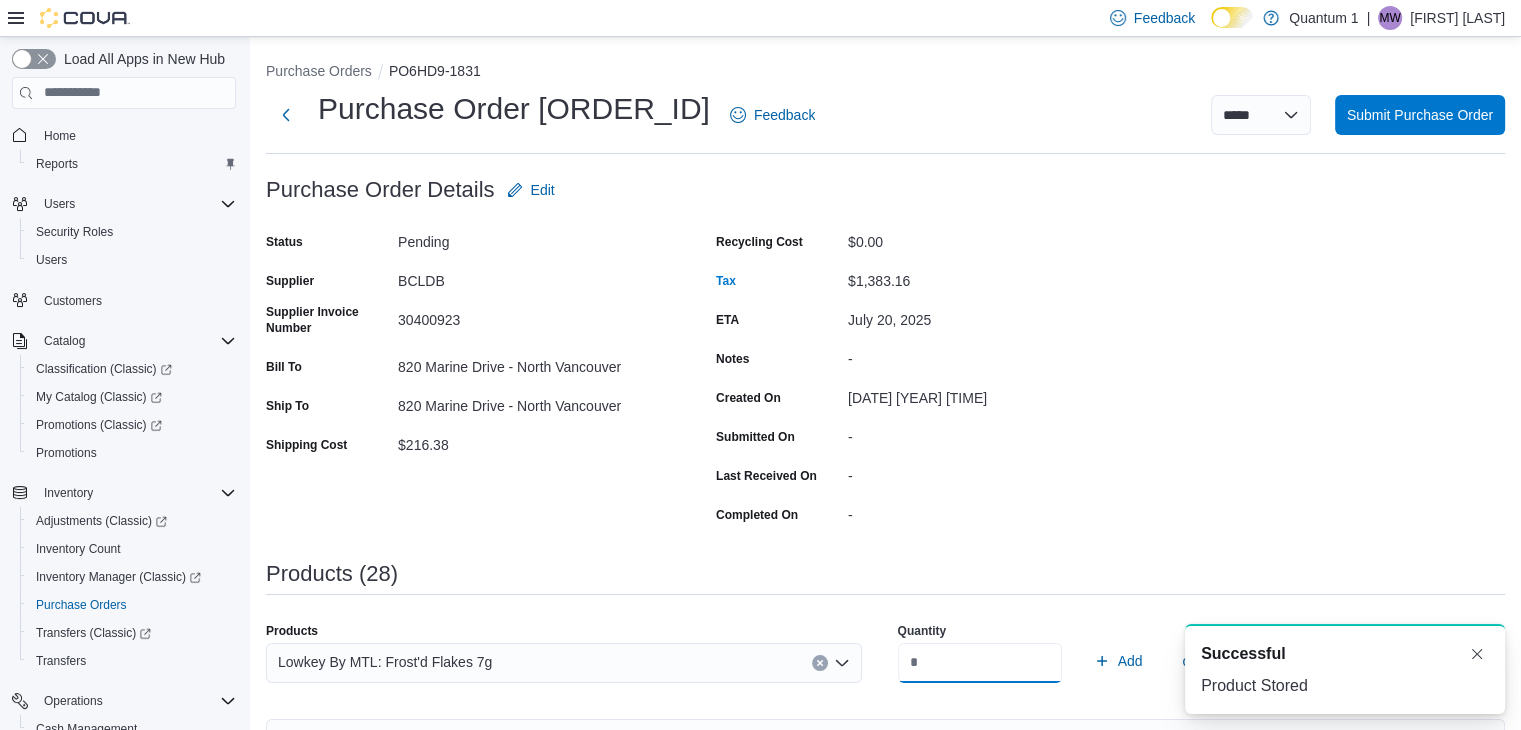 type on "*" 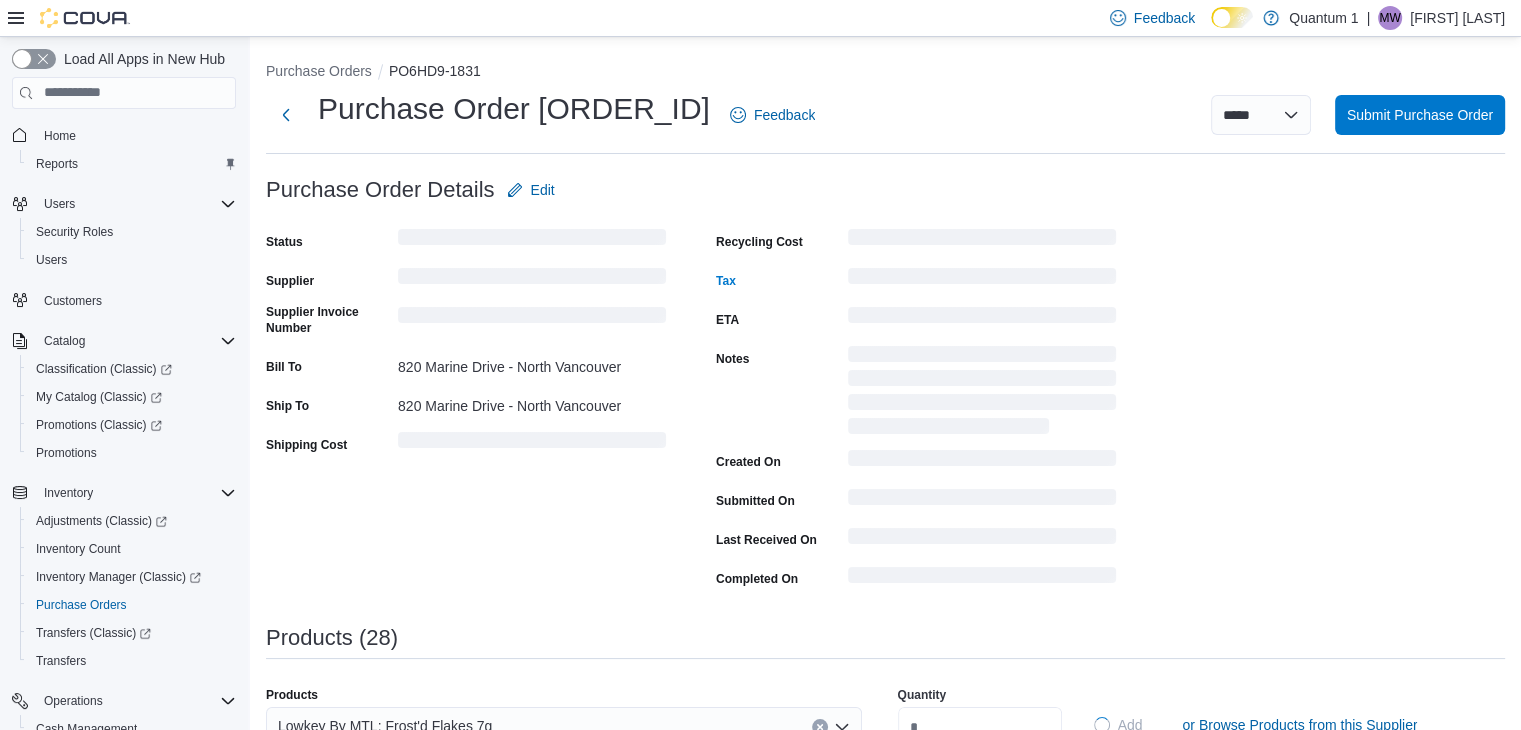 type 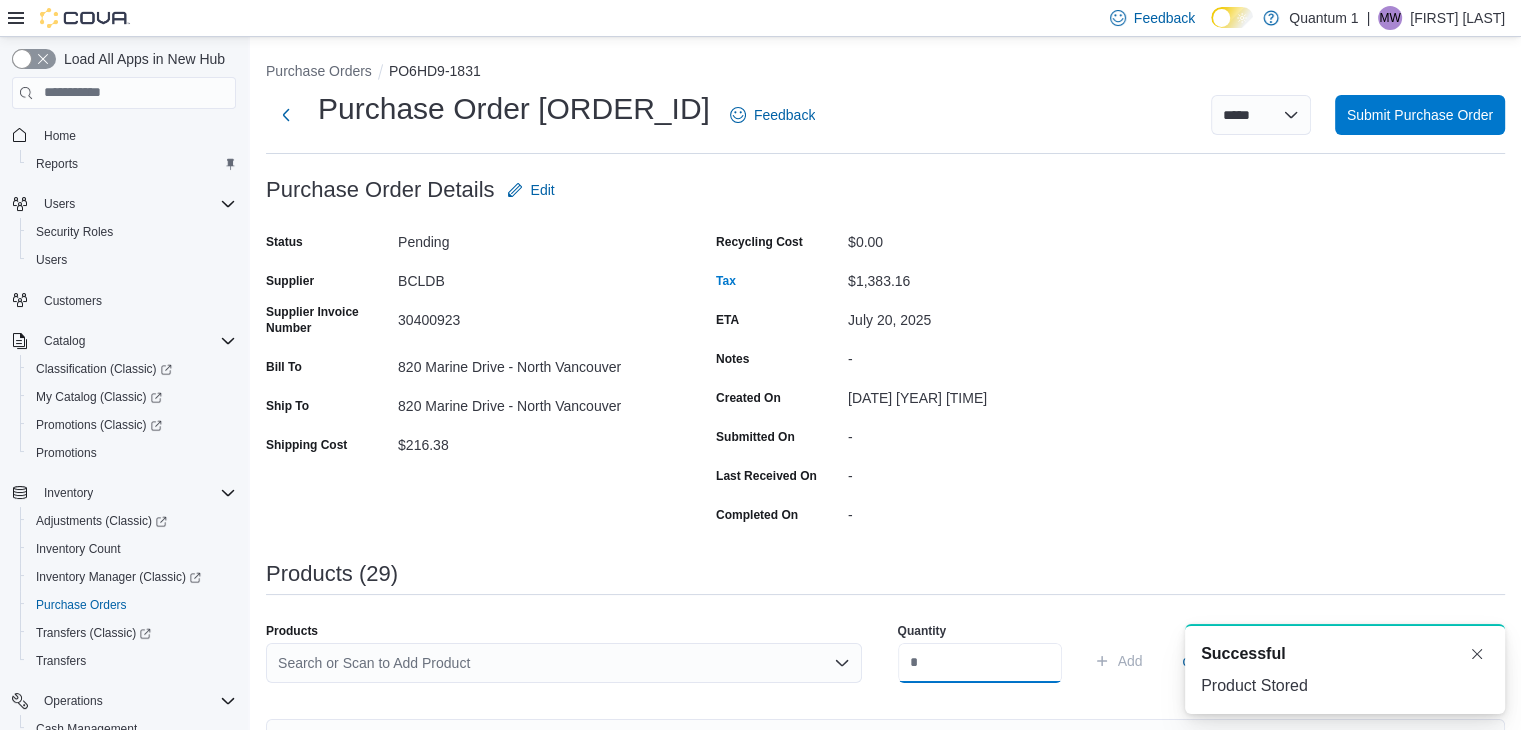 scroll, scrollTop: 0, scrollLeft: 0, axis: both 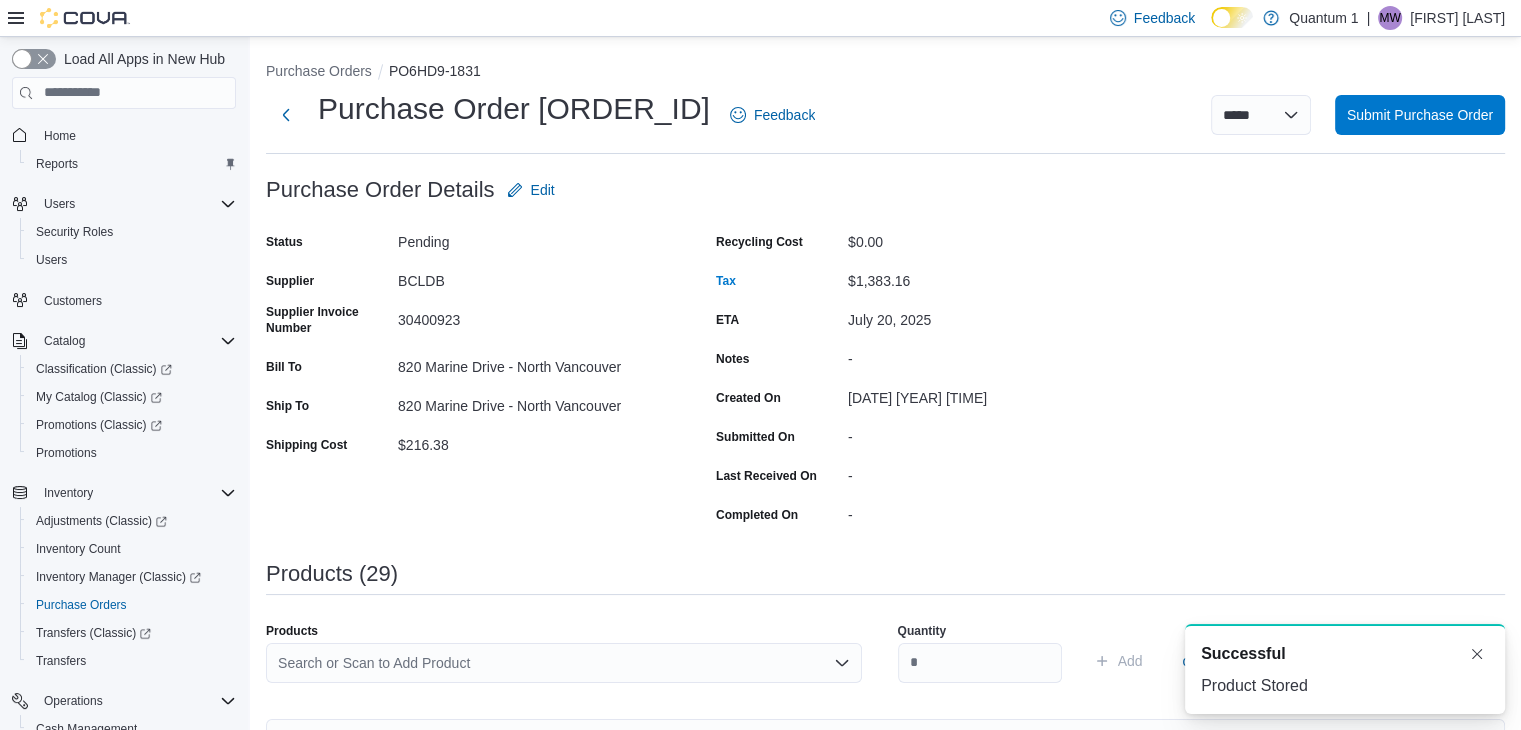 click on "Search or Scan to Add Product" at bounding box center [564, 663] 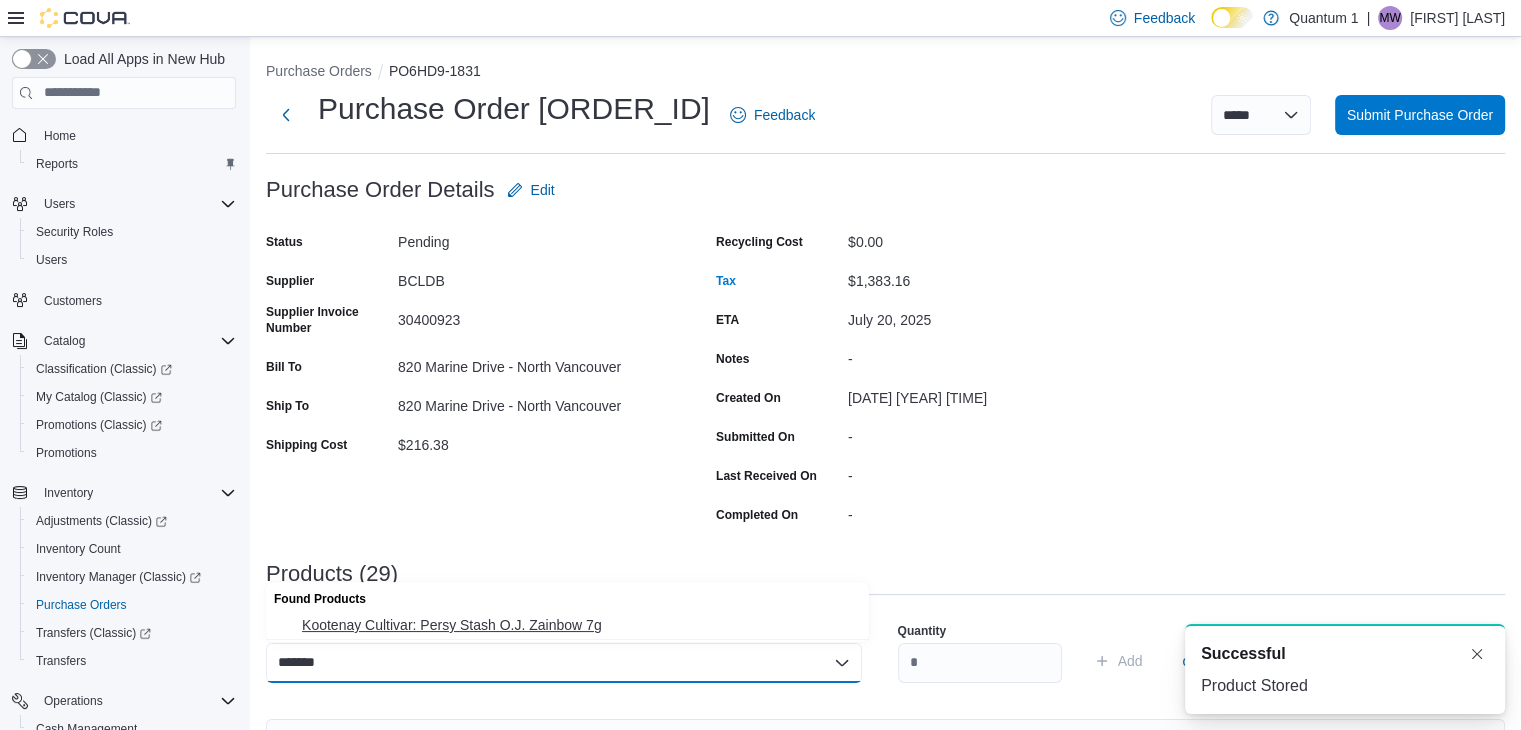 type on "*******" 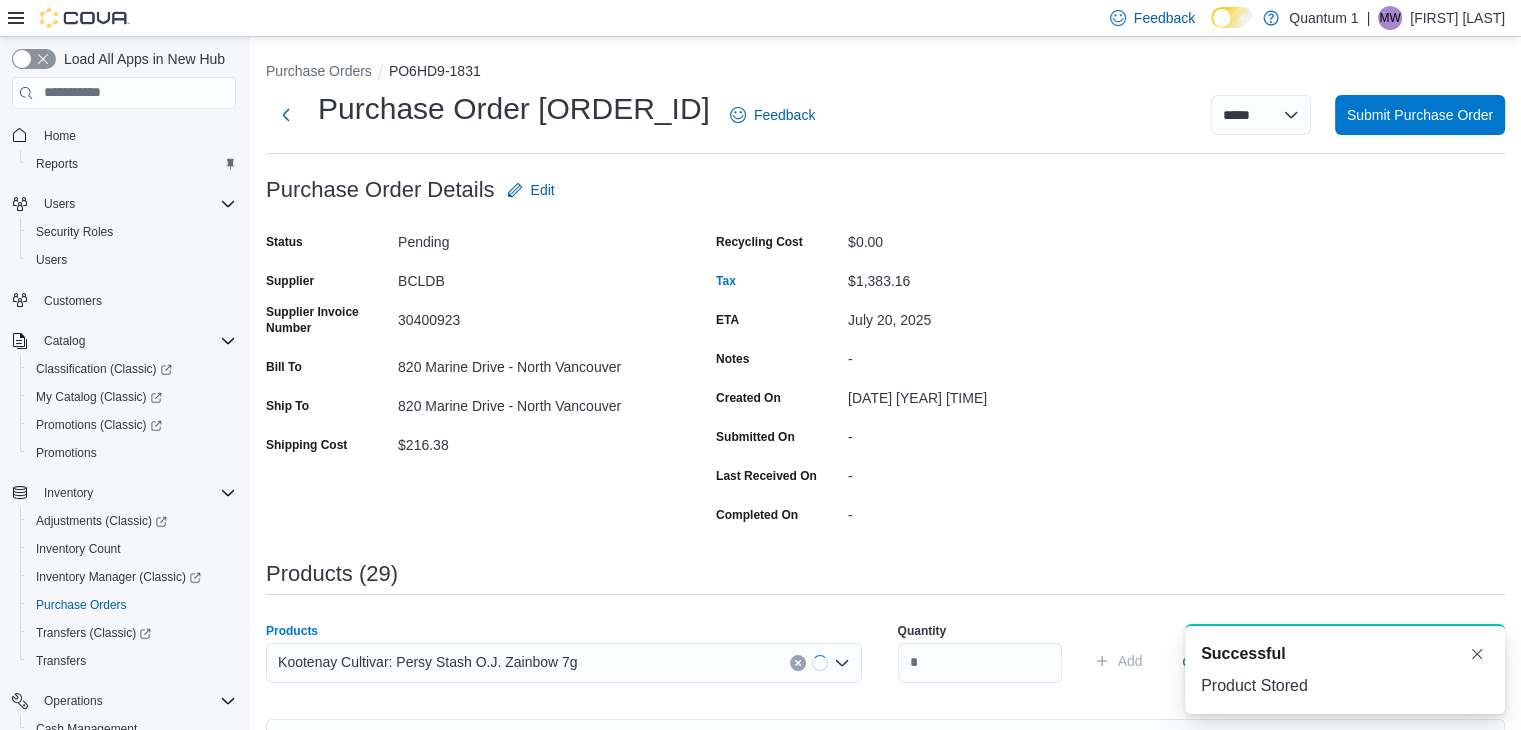 click on "Quantity" at bounding box center [980, 653] 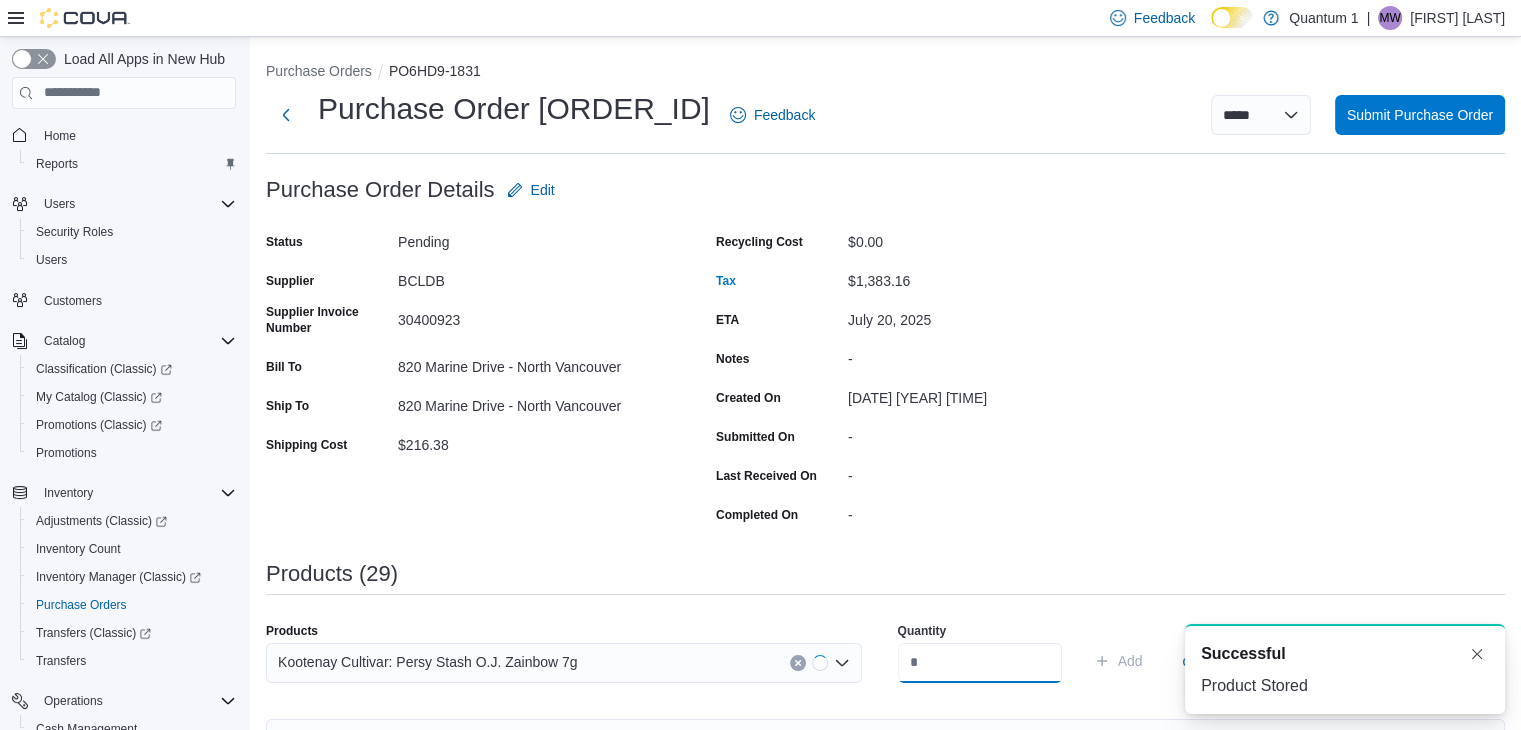 click at bounding box center [980, 663] 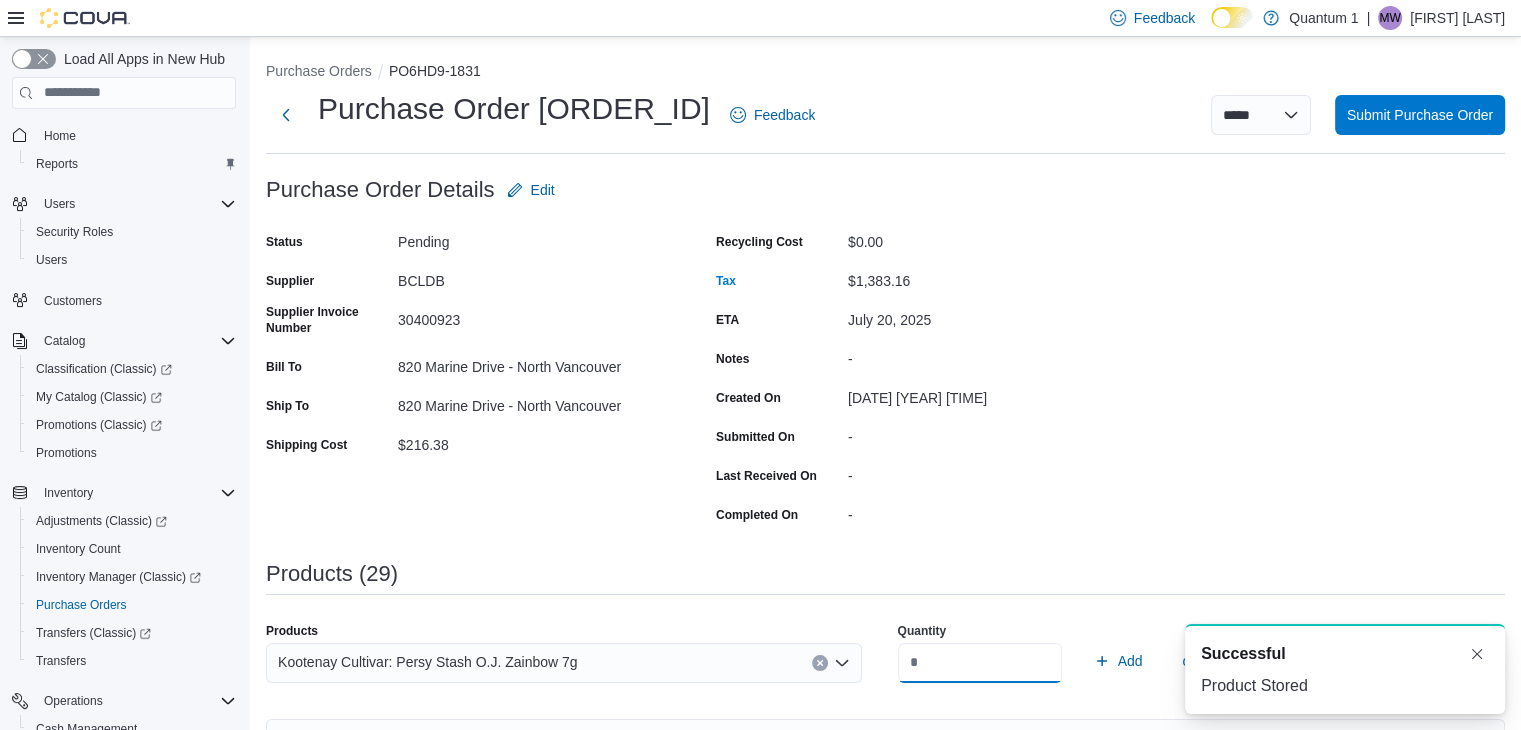 type on "*" 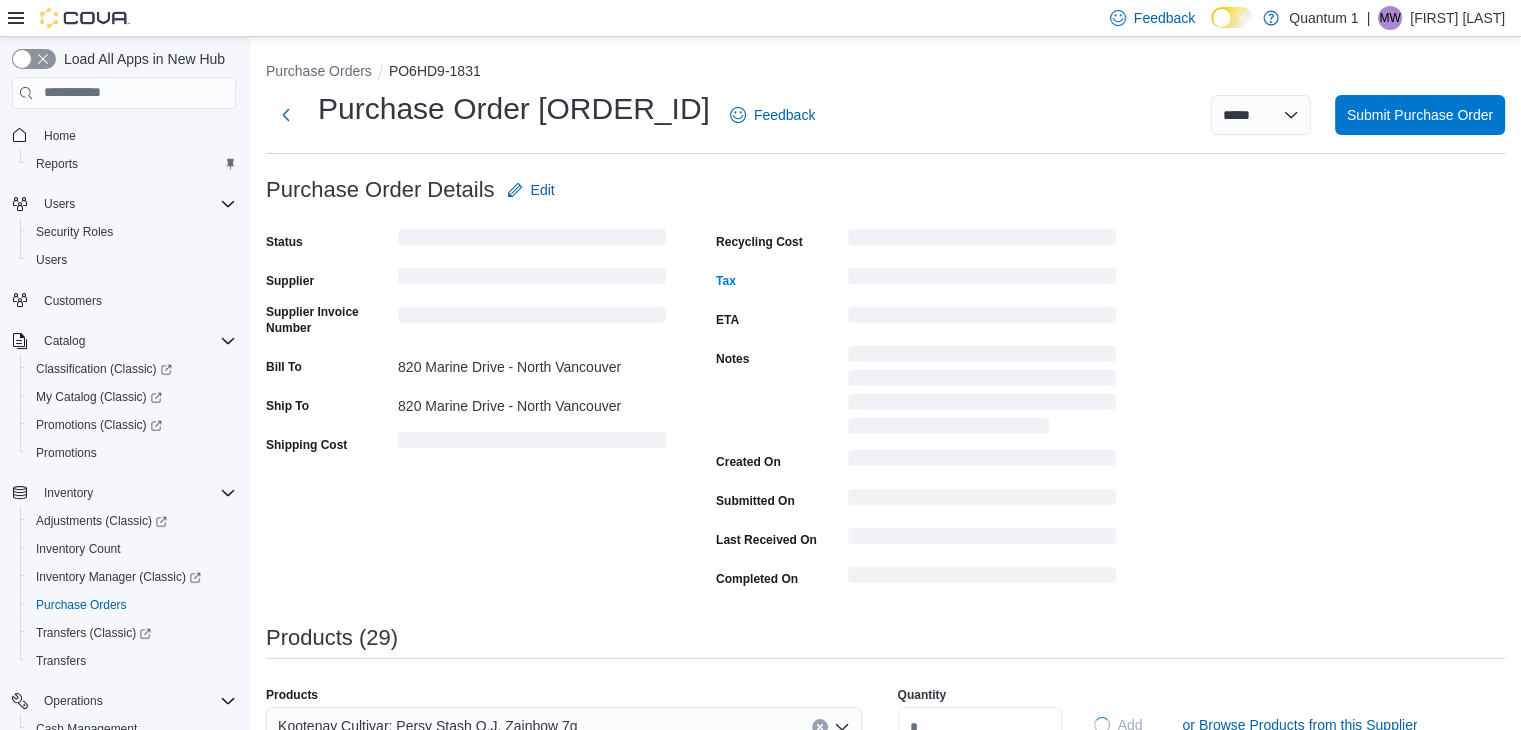 type 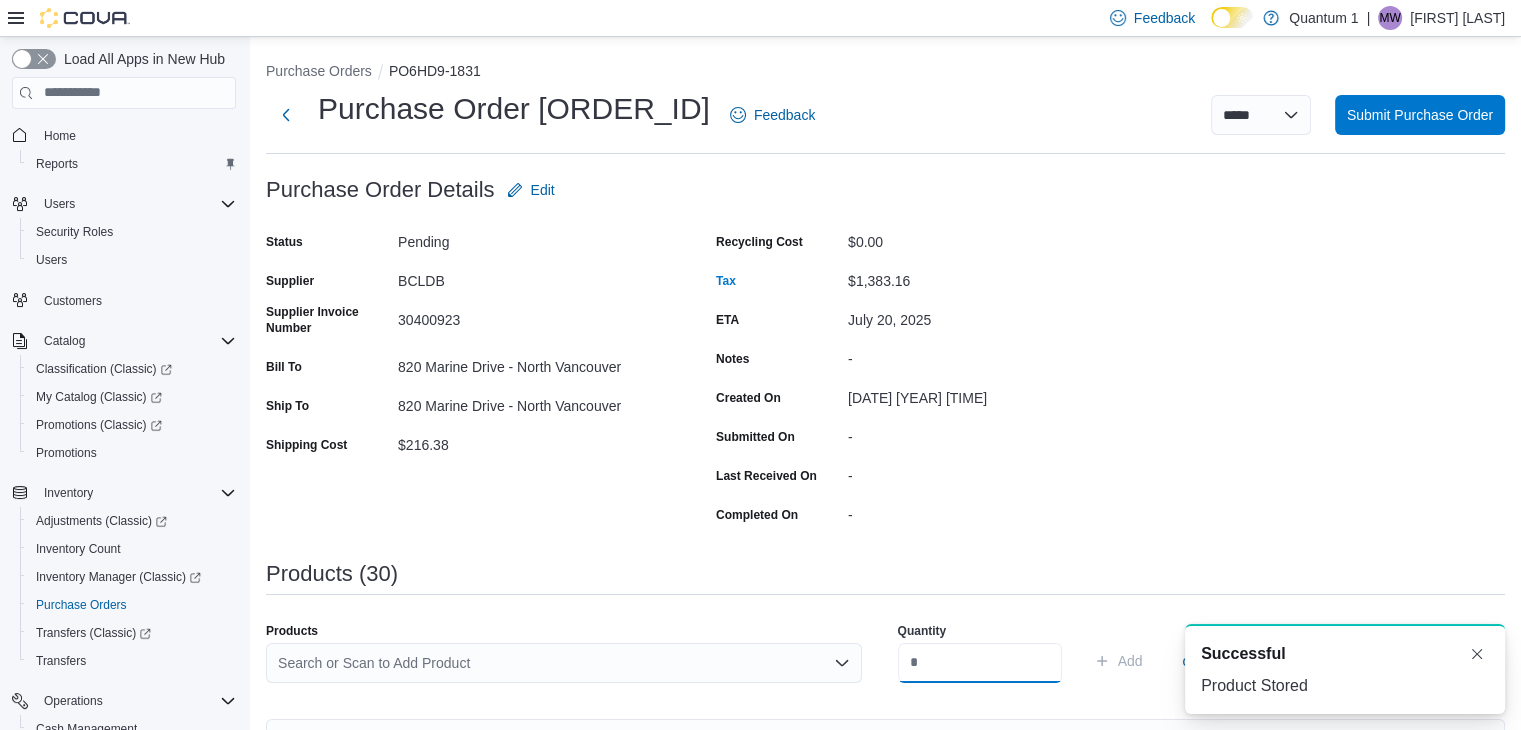 scroll, scrollTop: 0, scrollLeft: 0, axis: both 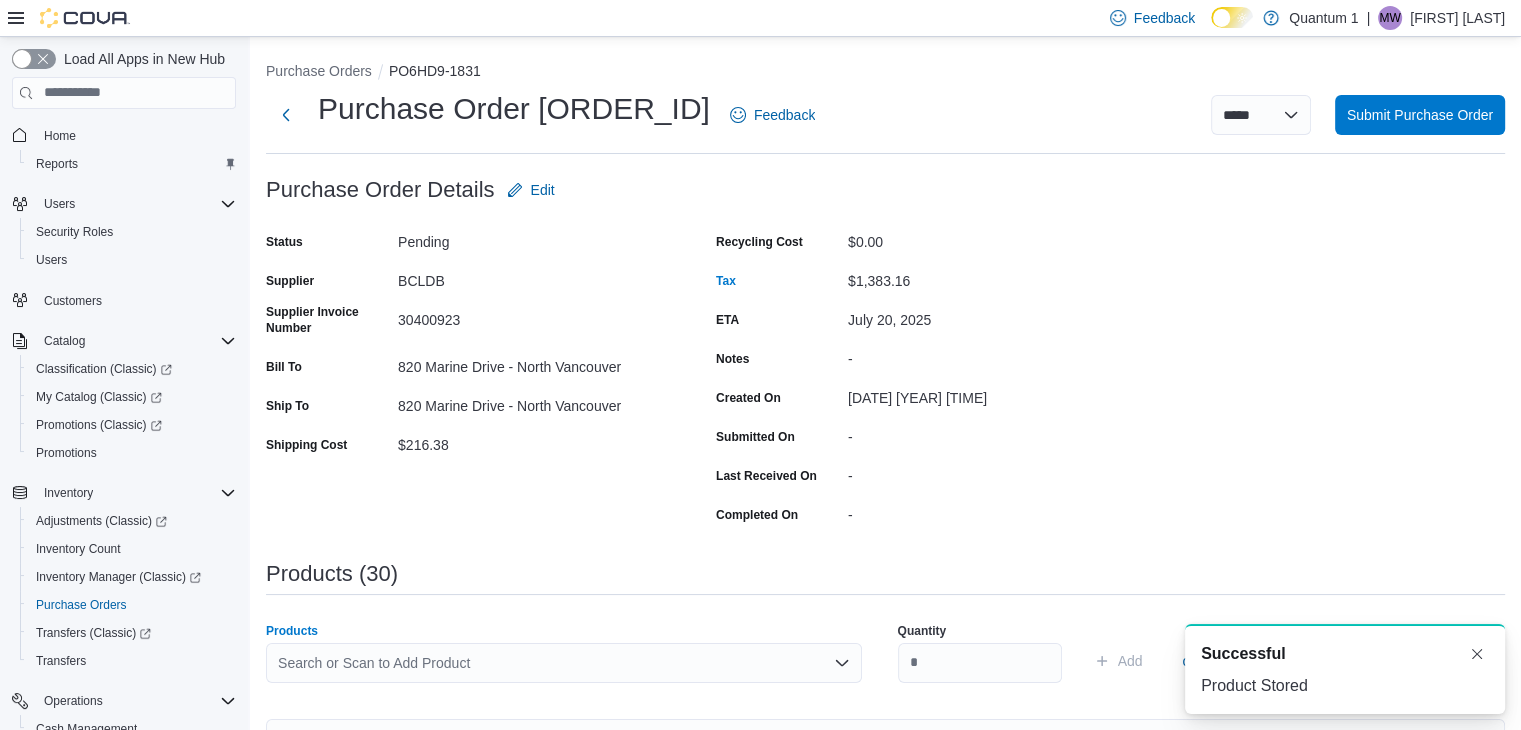click on "Search or Scan to Add Product" at bounding box center [564, 663] 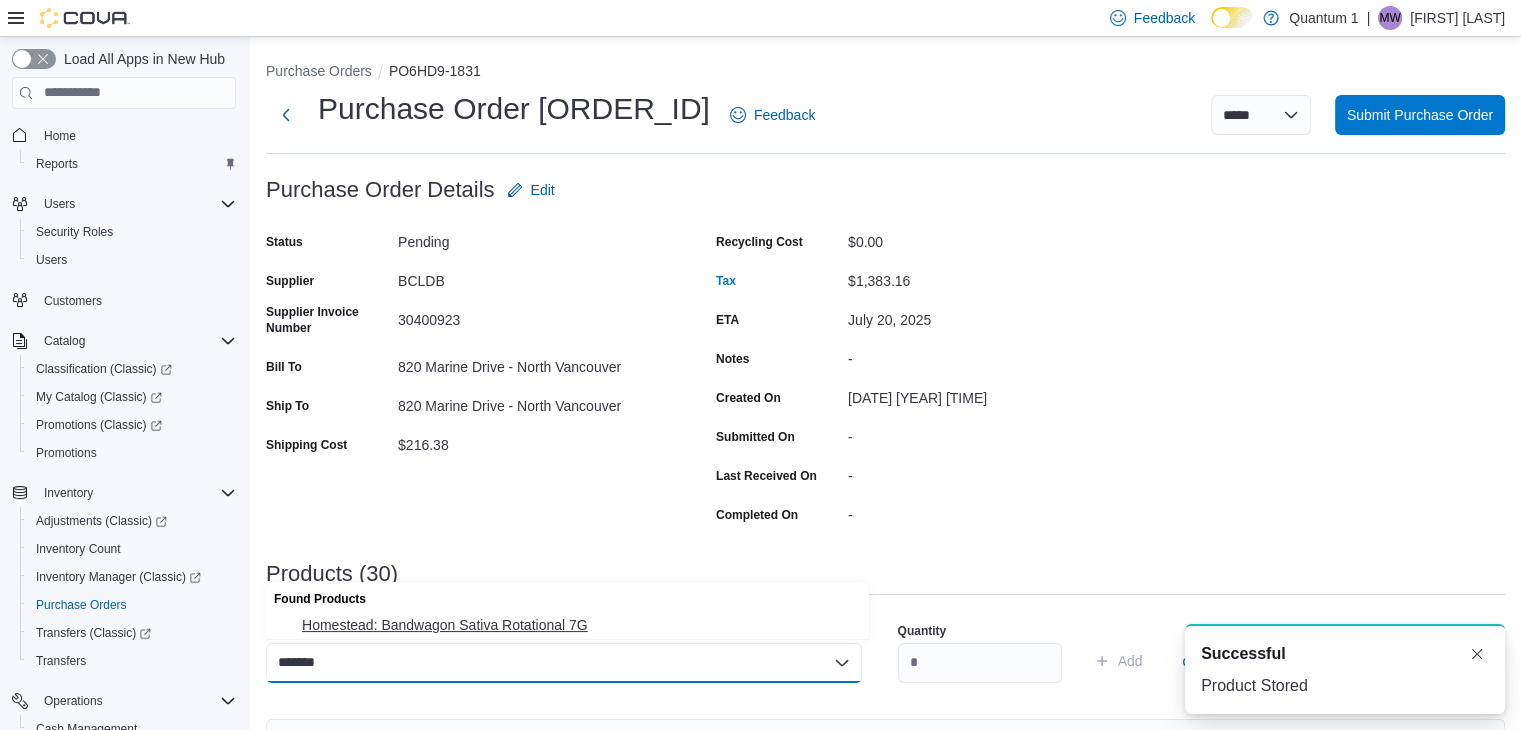 type on "*******" 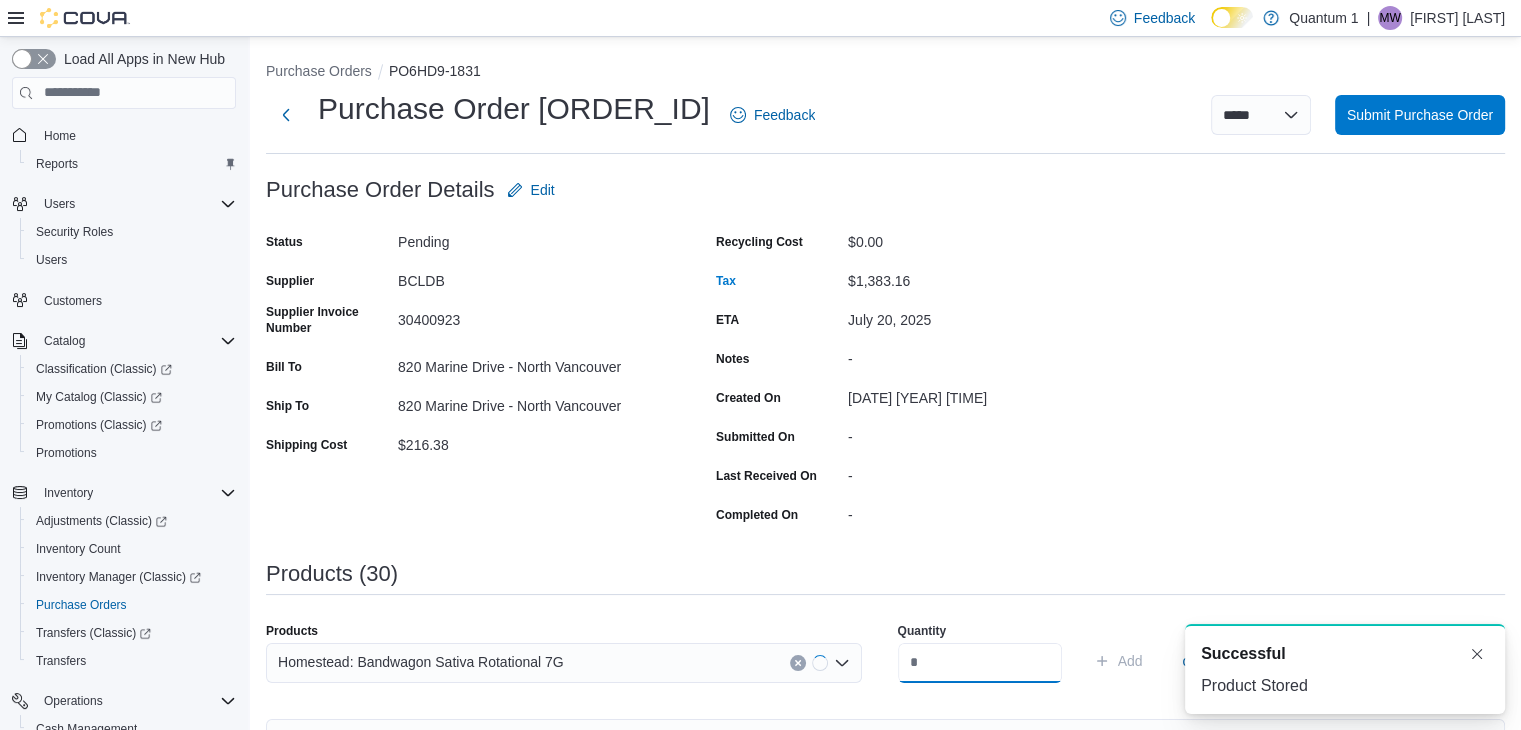 click at bounding box center [980, 663] 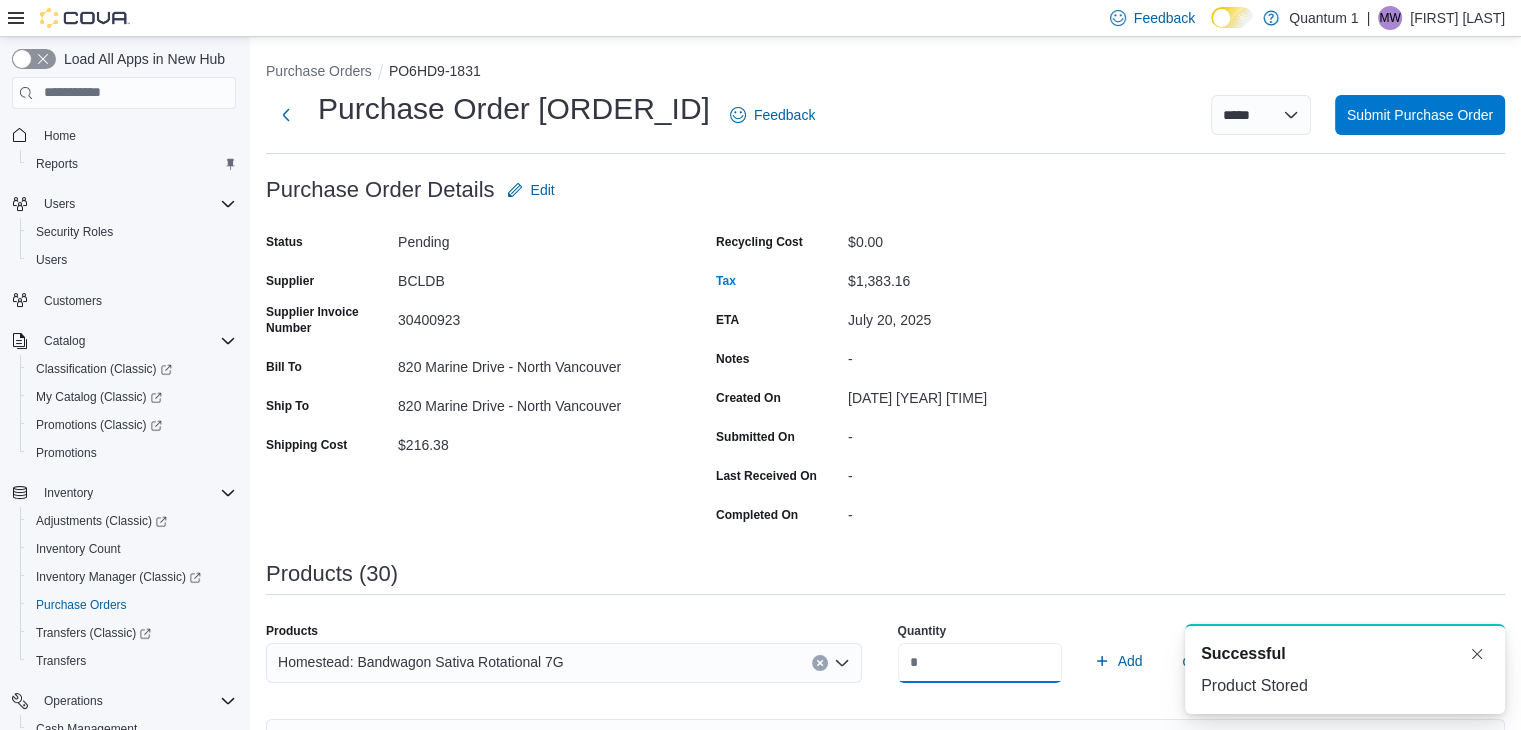 type on "**" 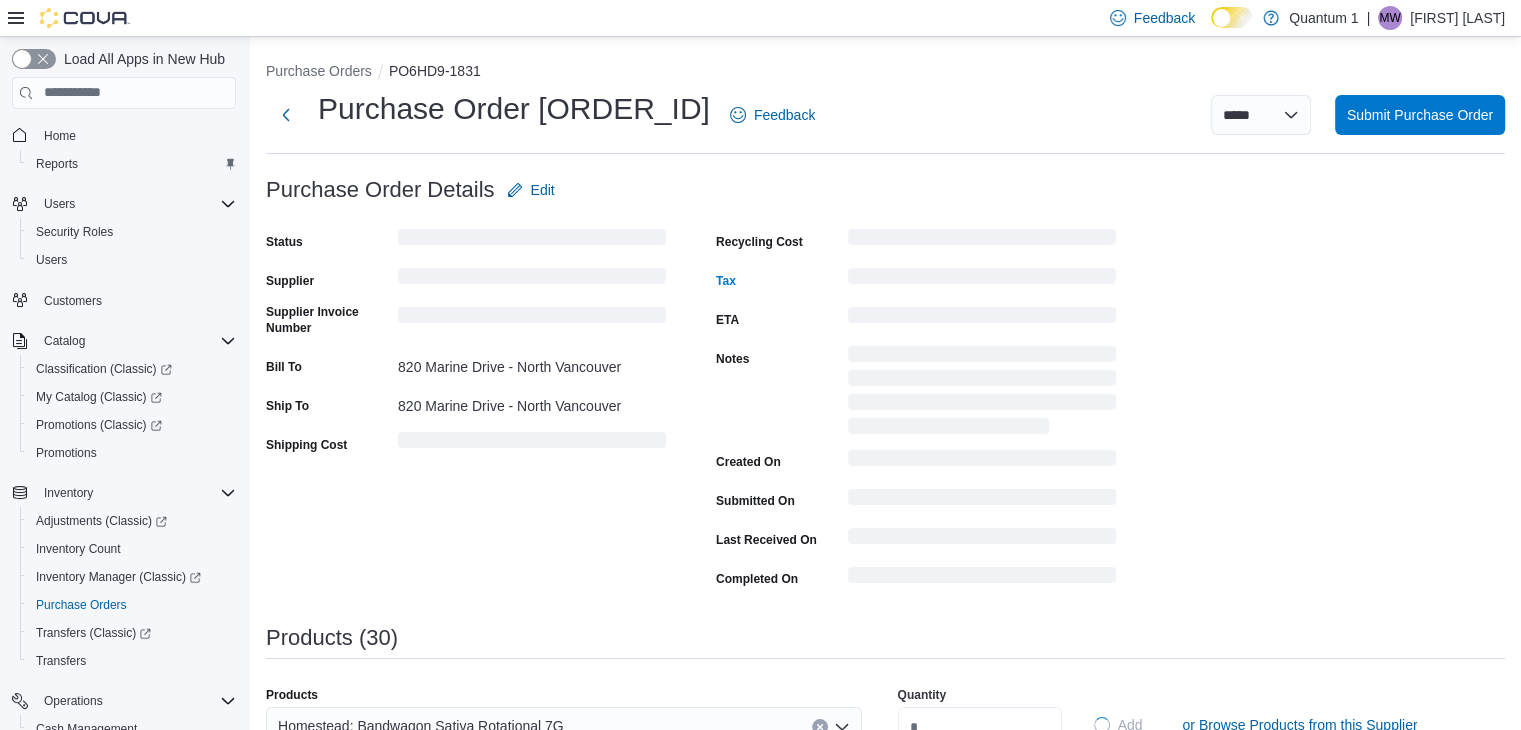 type 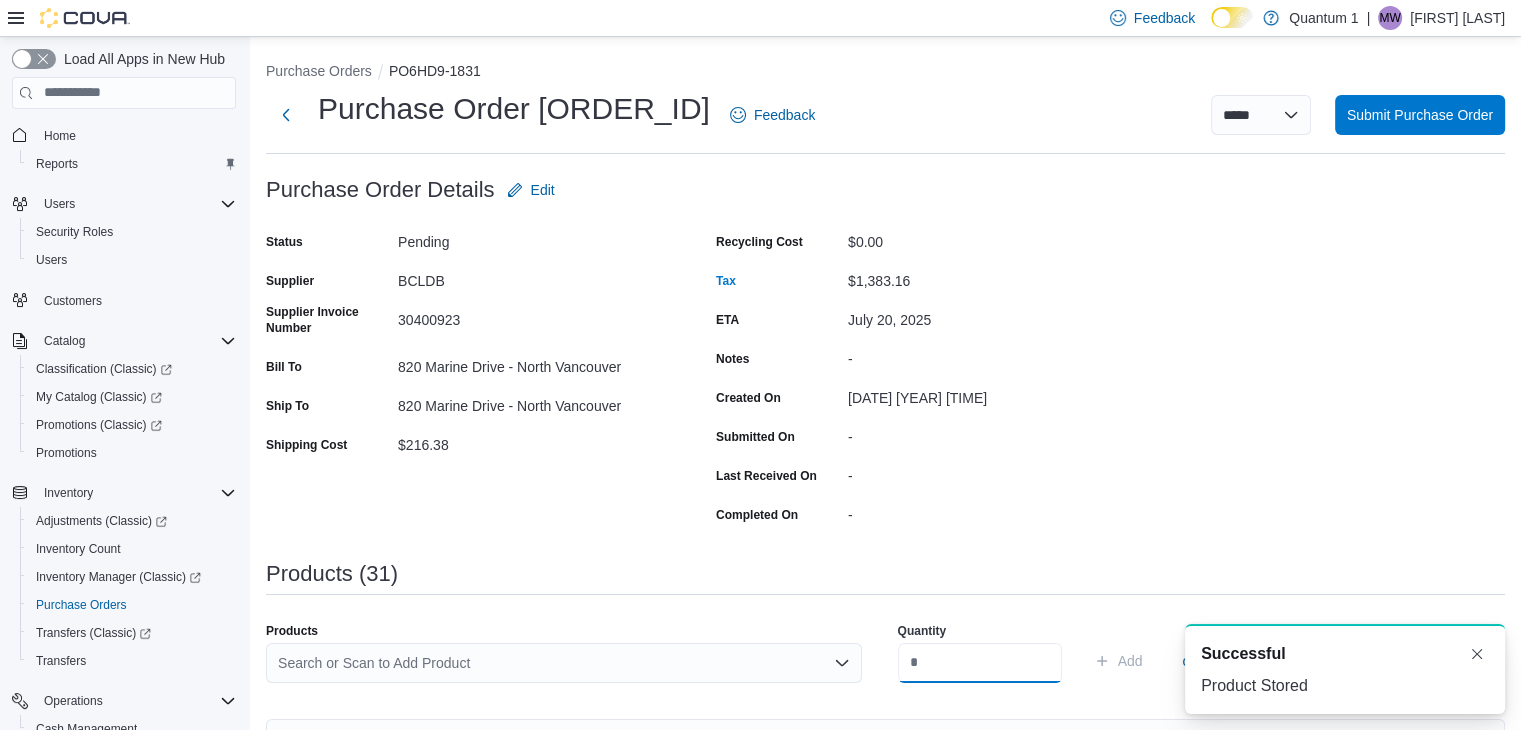 scroll, scrollTop: 0, scrollLeft: 0, axis: both 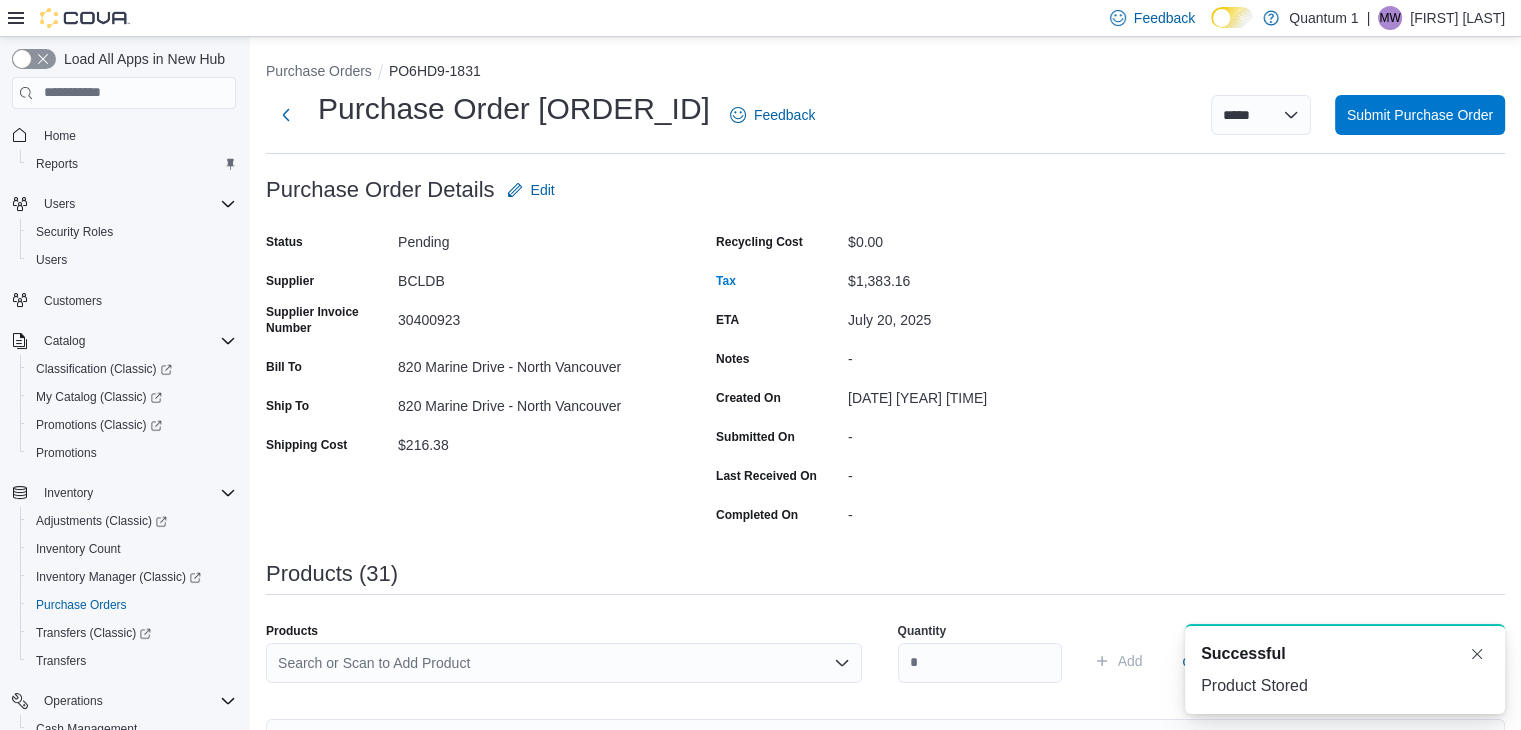 click on "Products Search or Scan to Add Product" at bounding box center [564, 661] 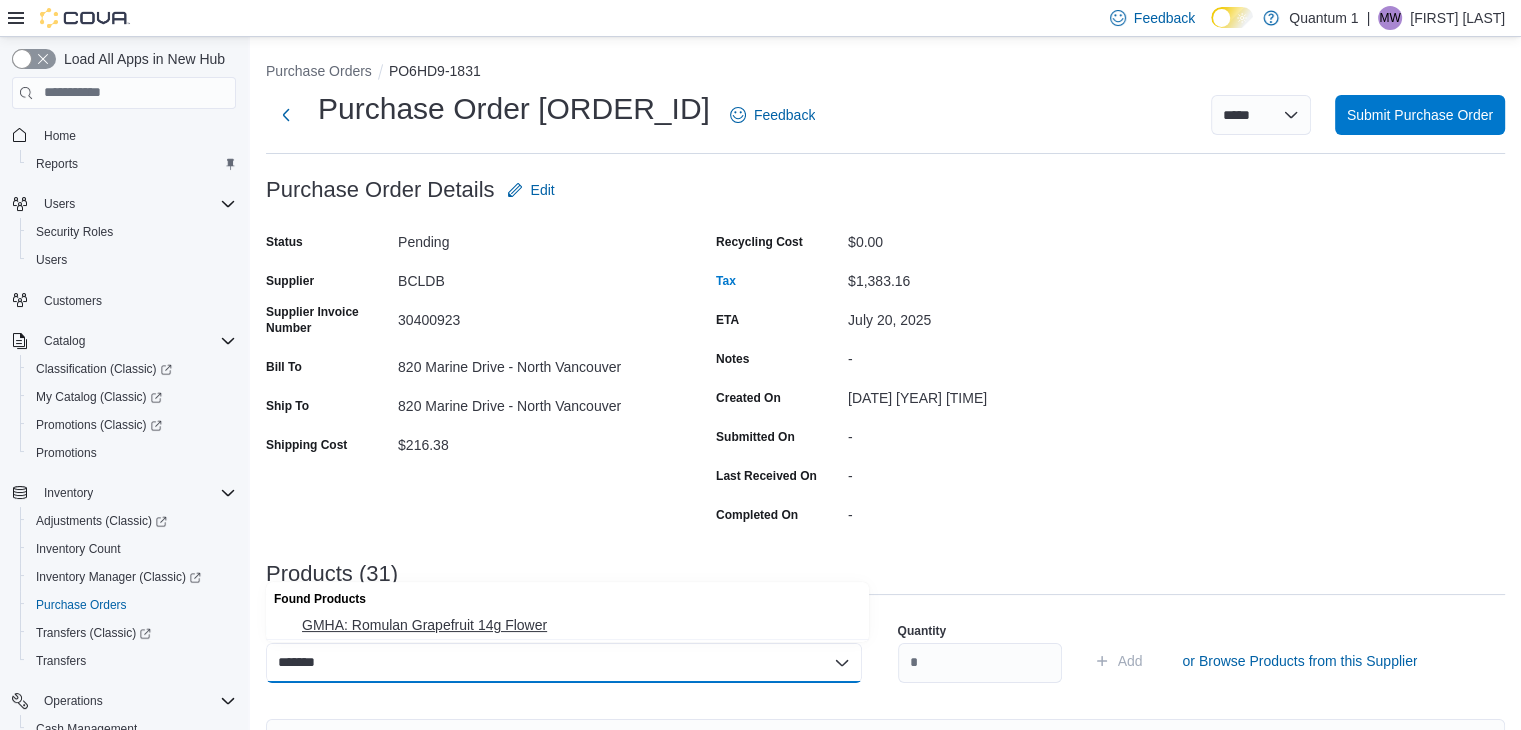 type on "*******" 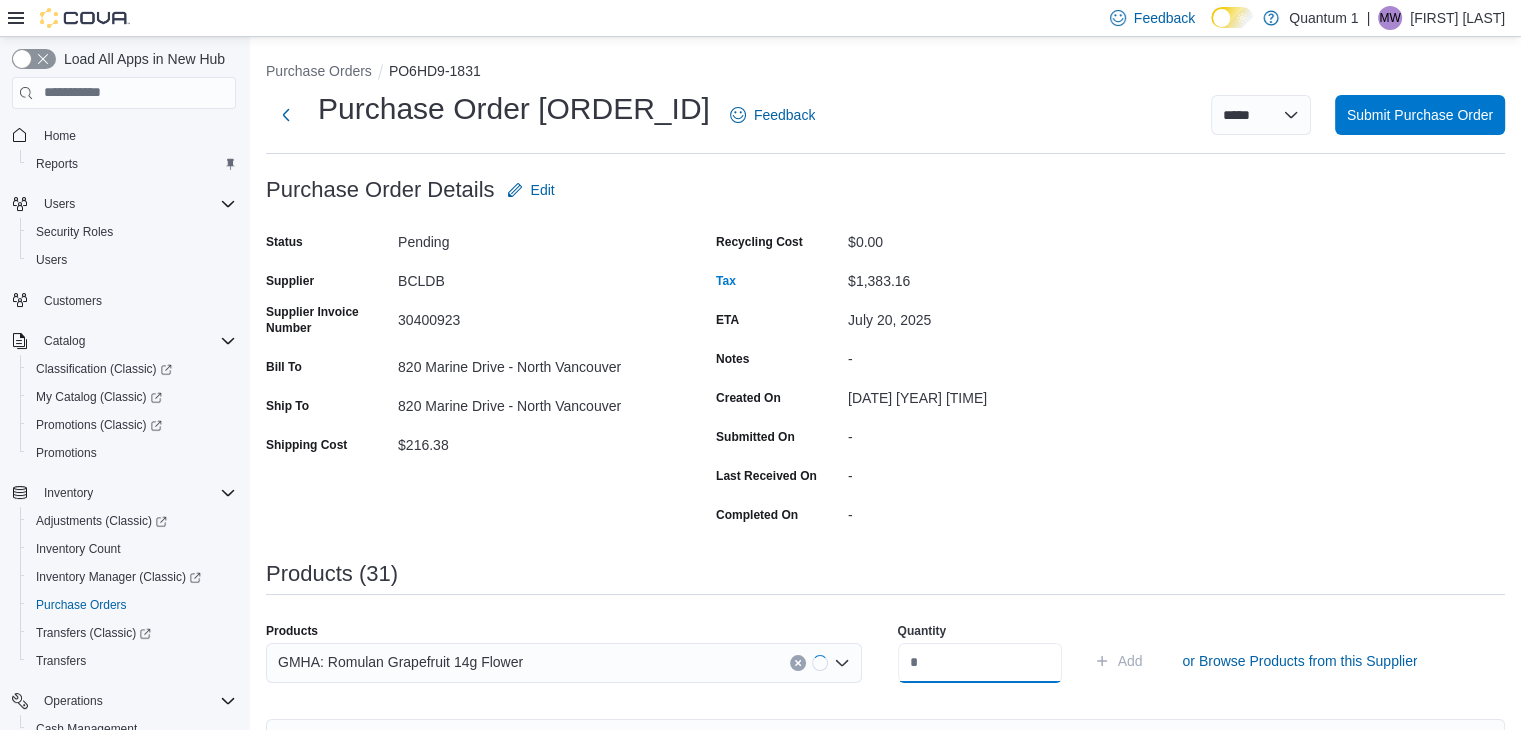 click at bounding box center (980, 663) 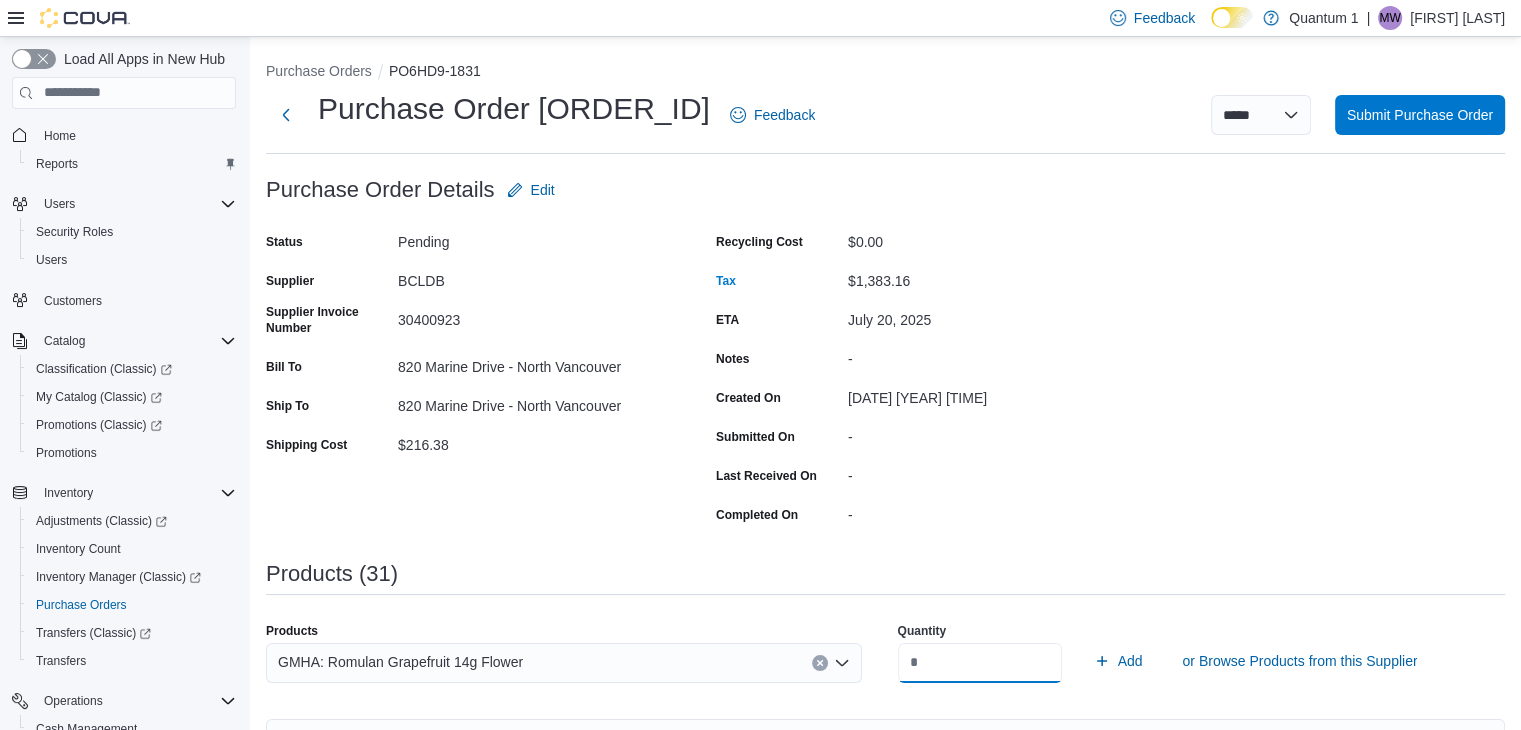 type on "*" 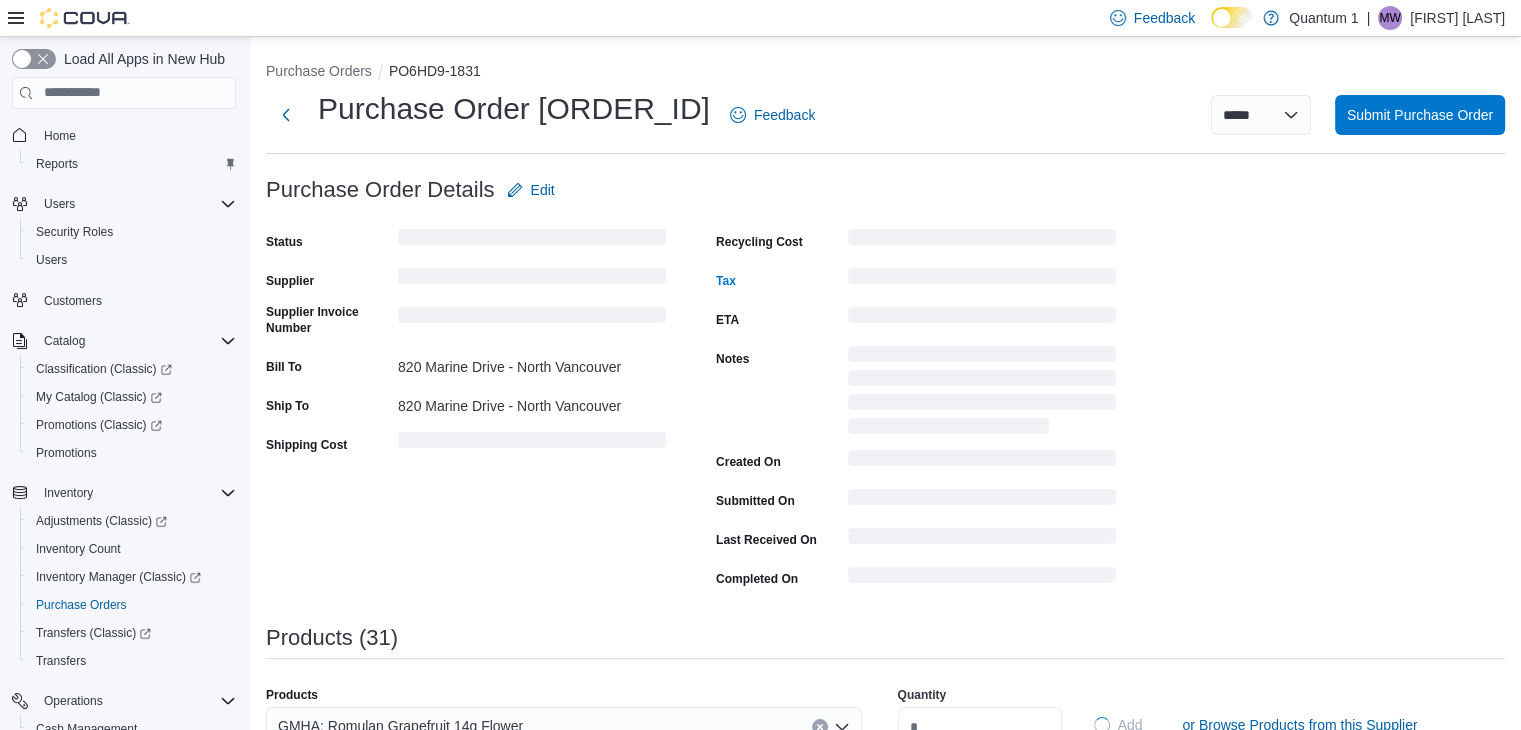 type 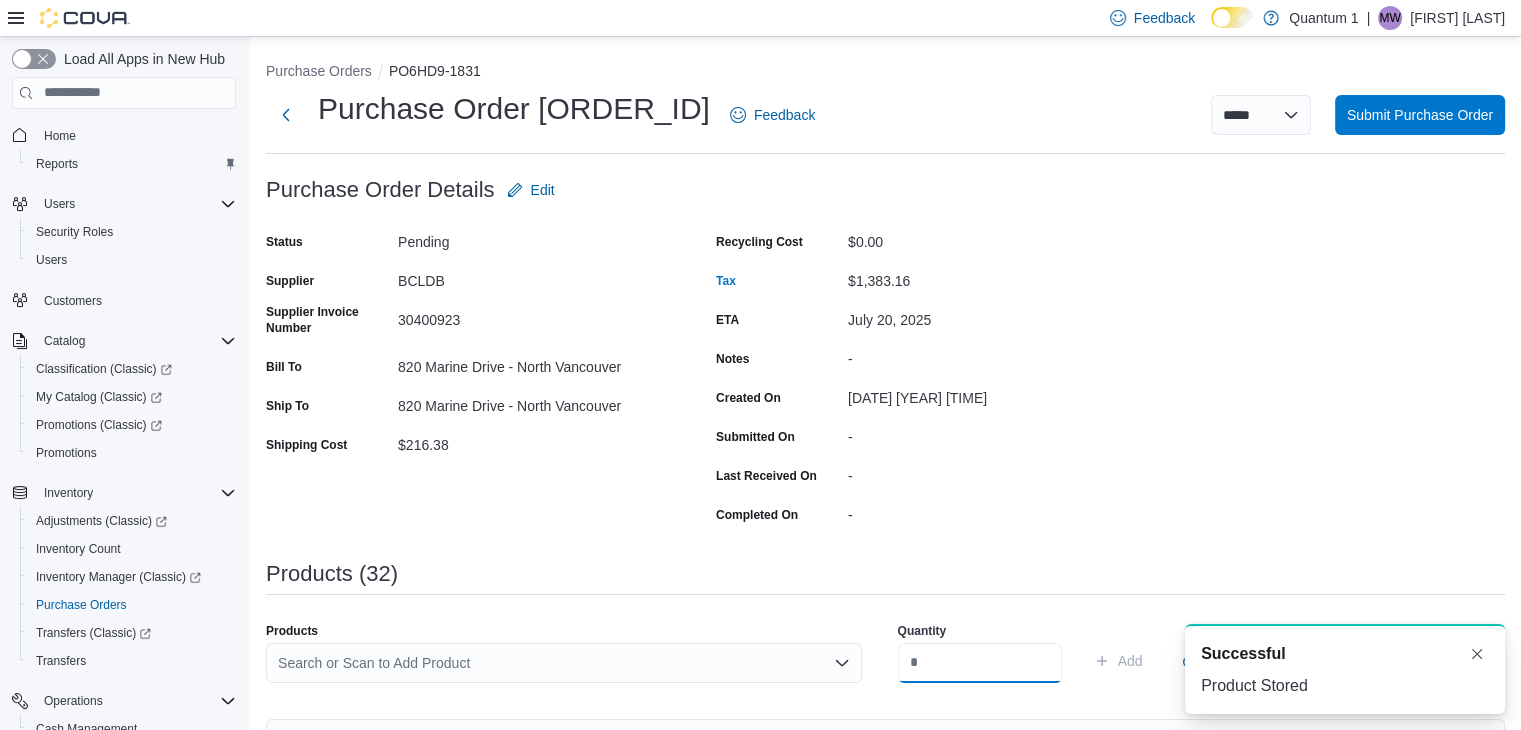 scroll, scrollTop: 0, scrollLeft: 0, axis: both 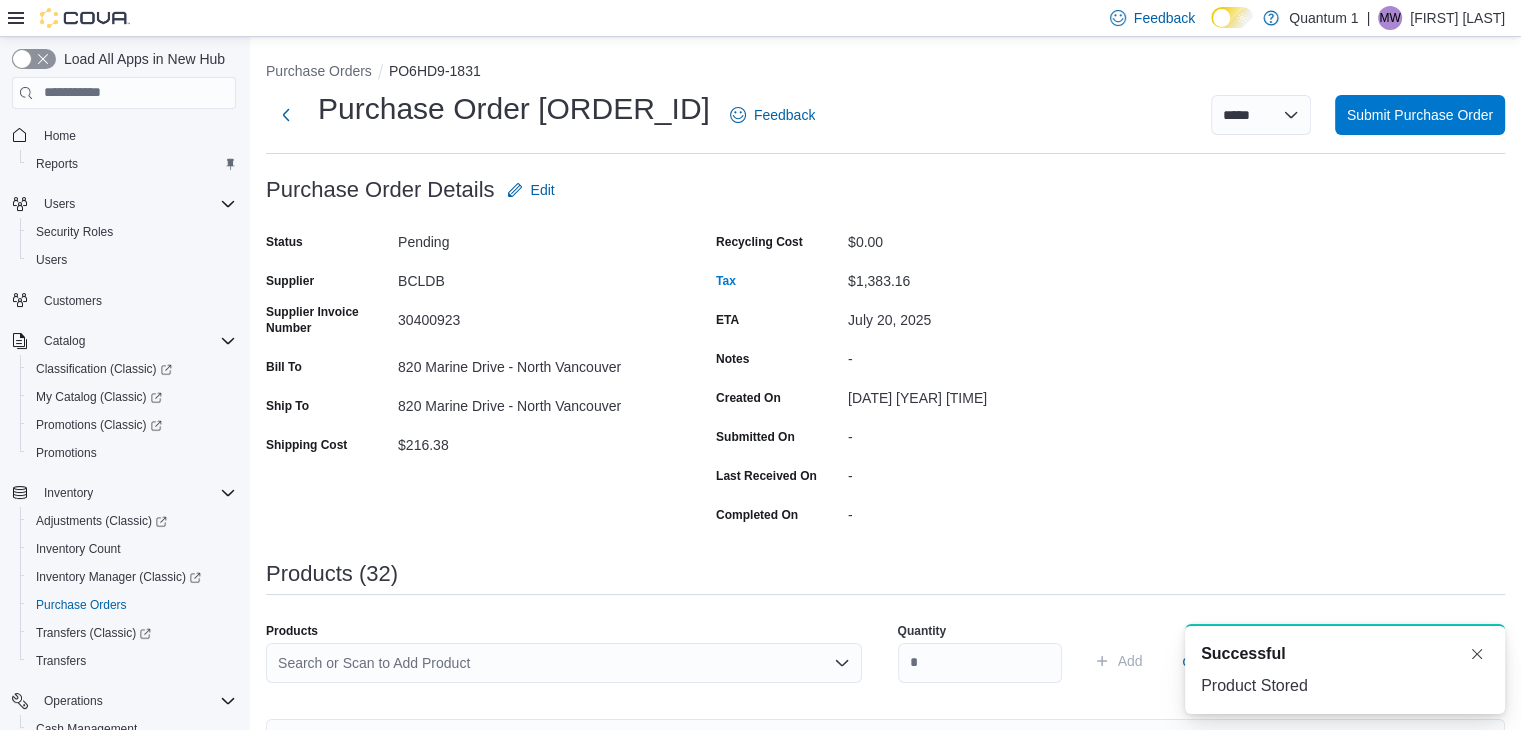 click on "Search or Scan to Add Product" at bounding box center (564, 663) 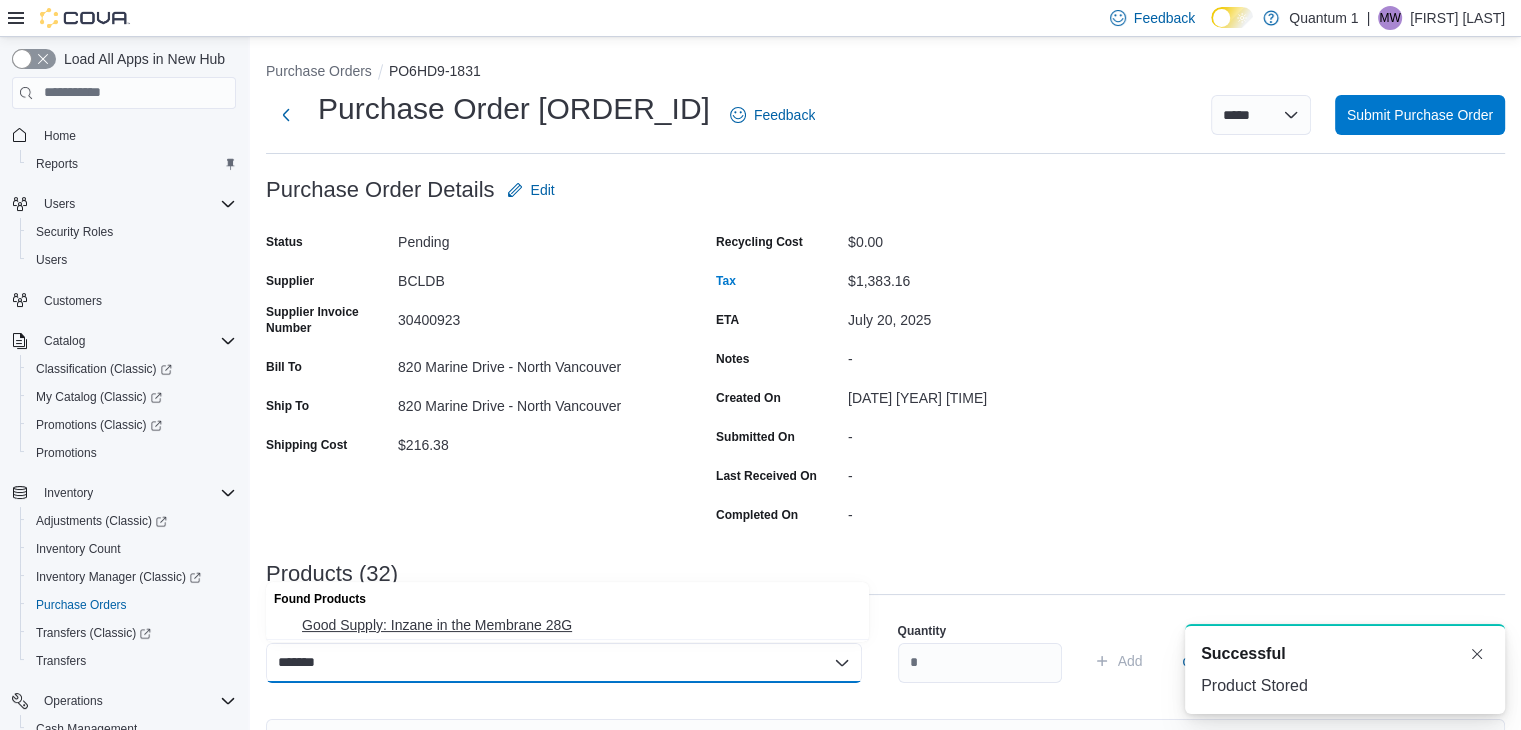 type on "*******" 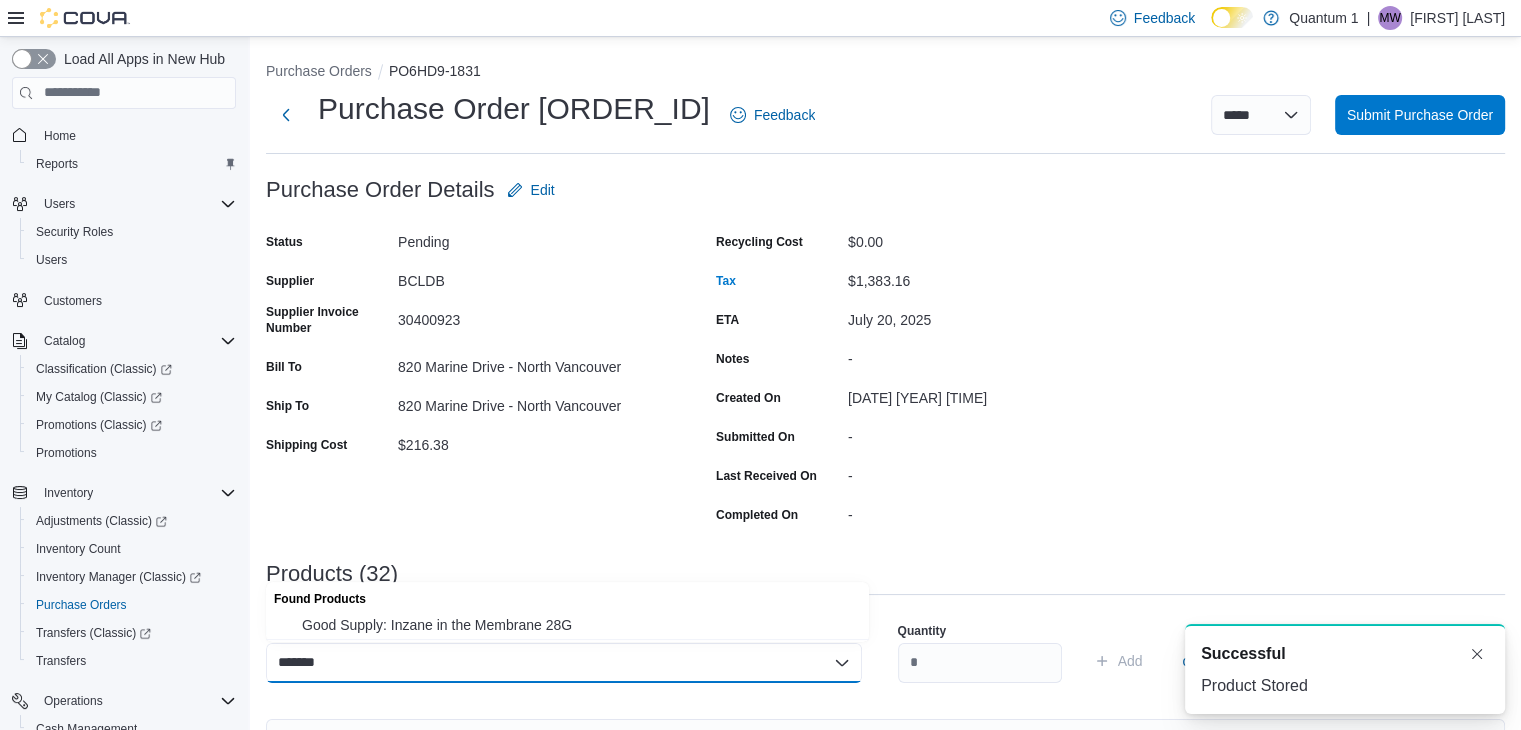 type 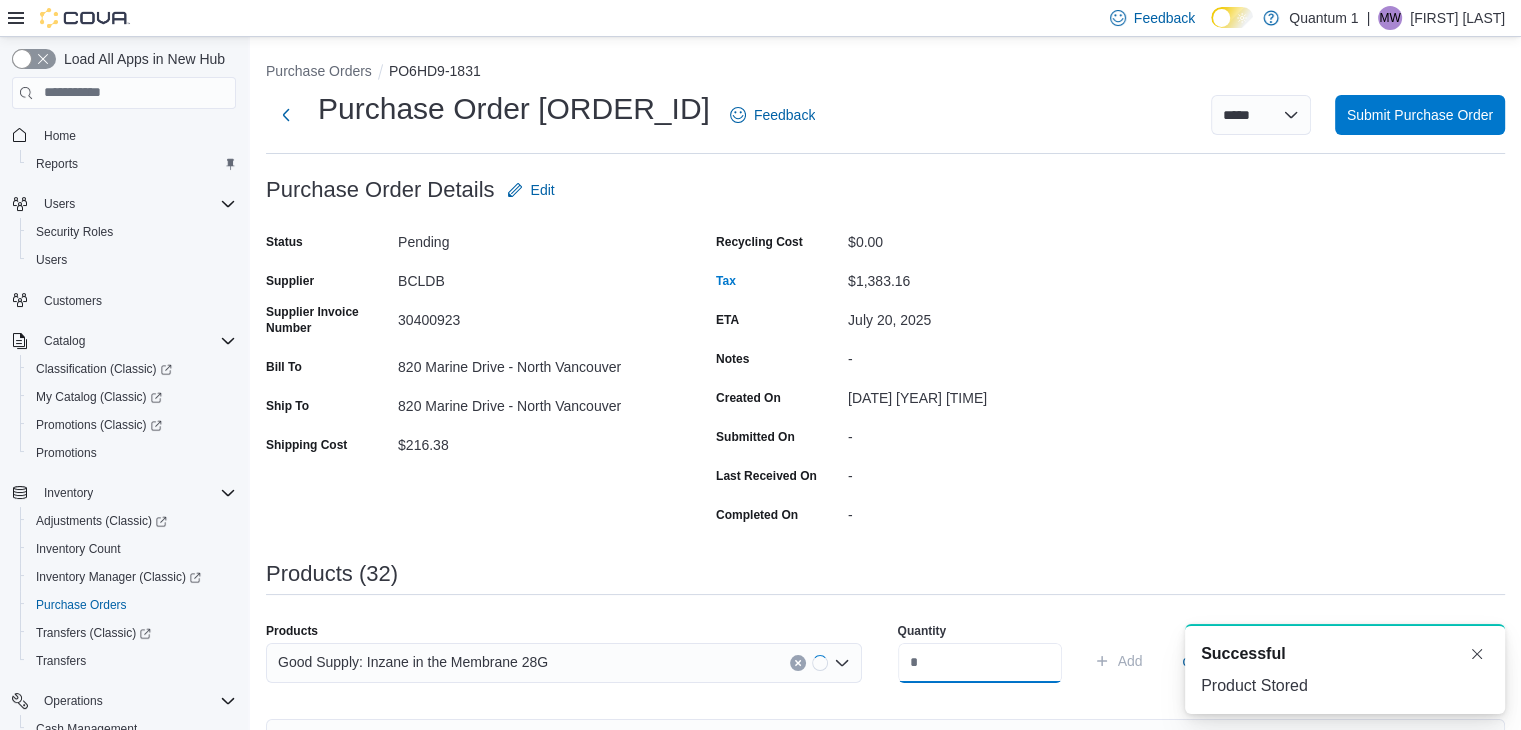click at bounding box center [980, 663] 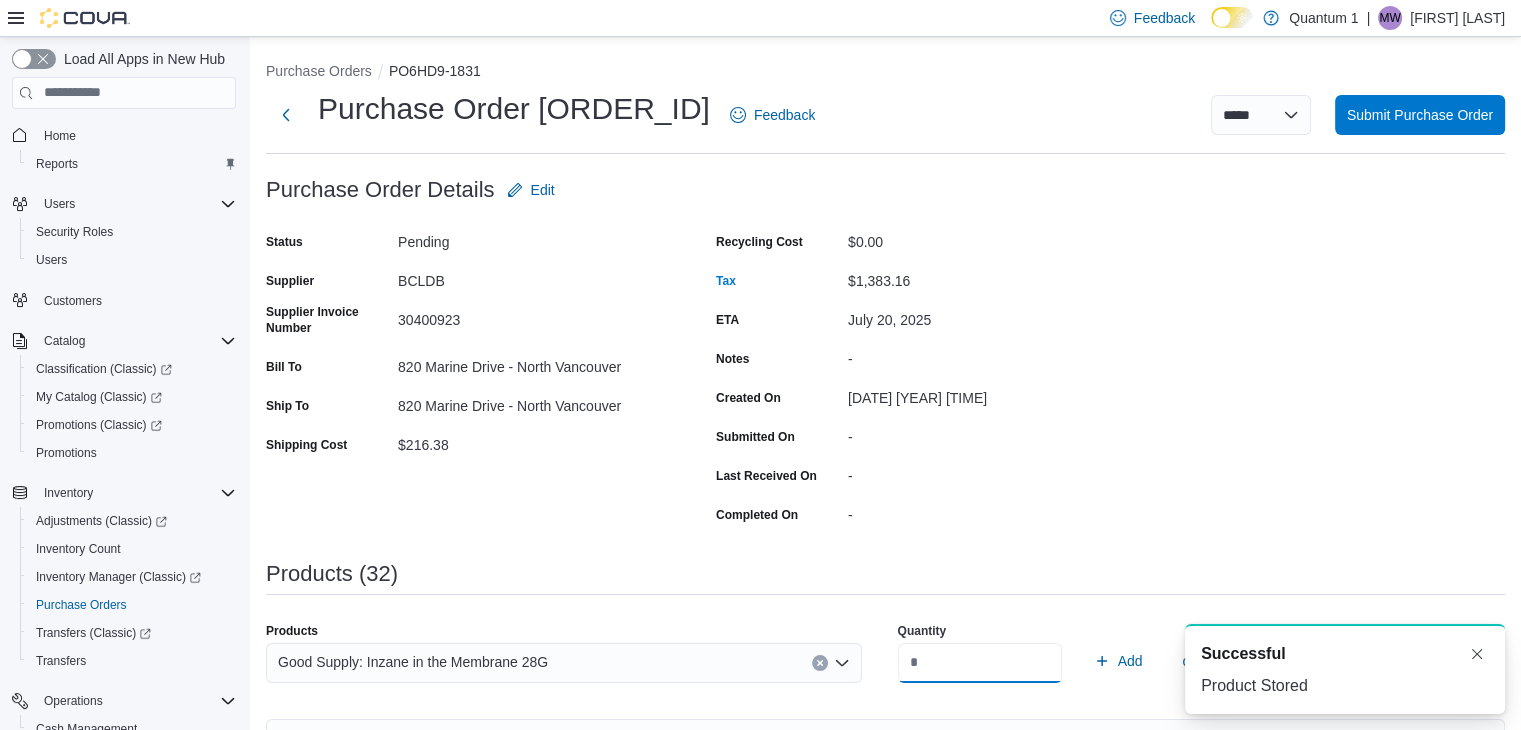 type on "*" 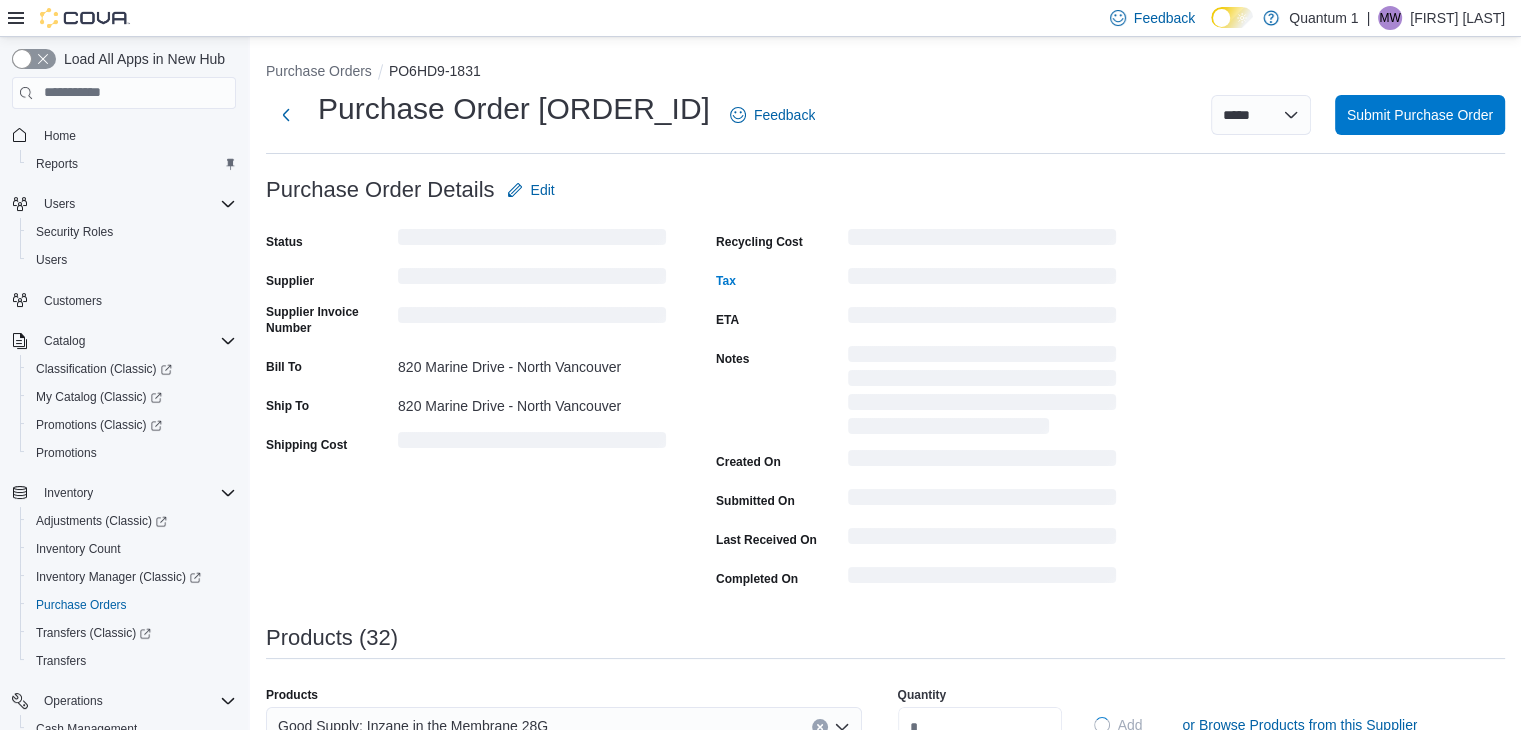 type 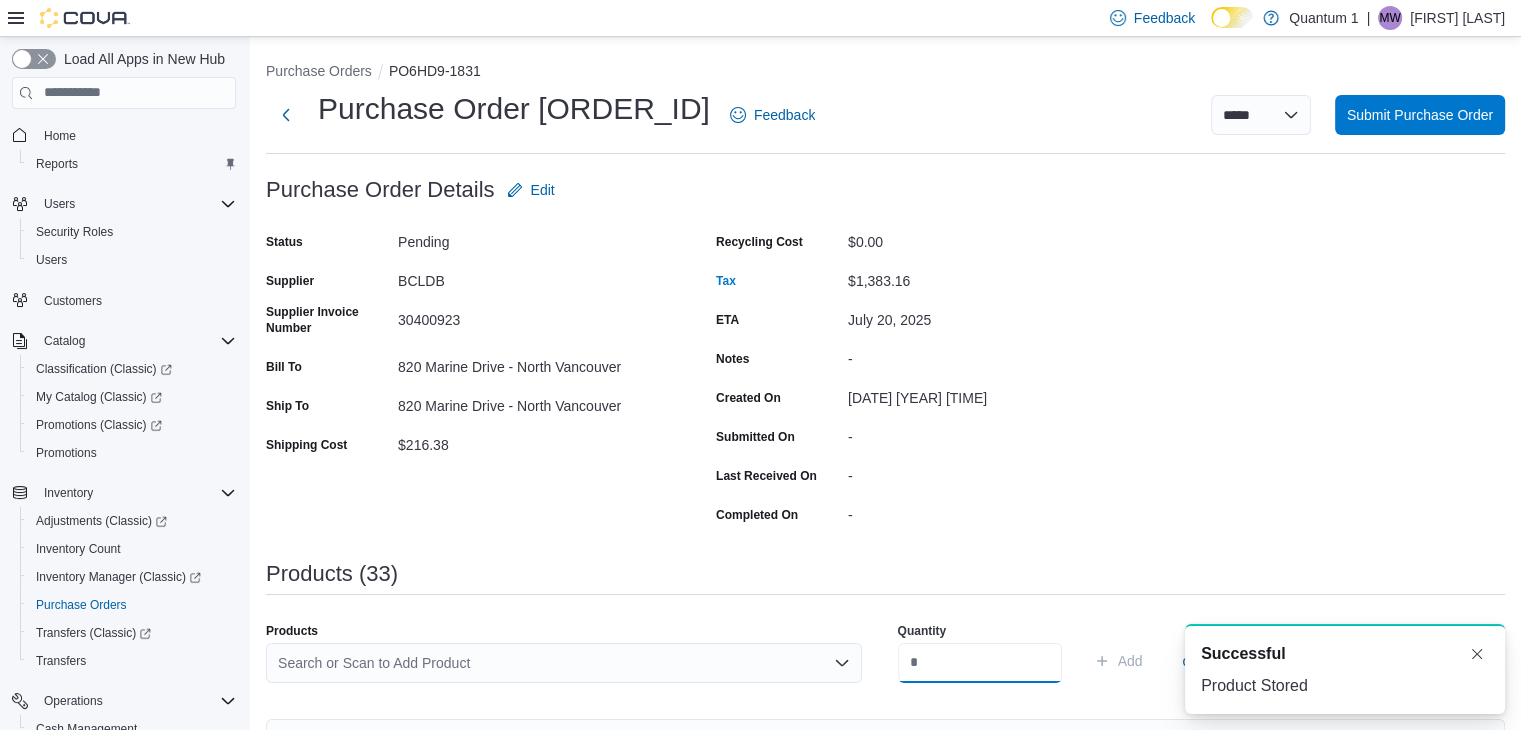 scroll, scrollTop: 0, scrollLeft: 0, axis: both 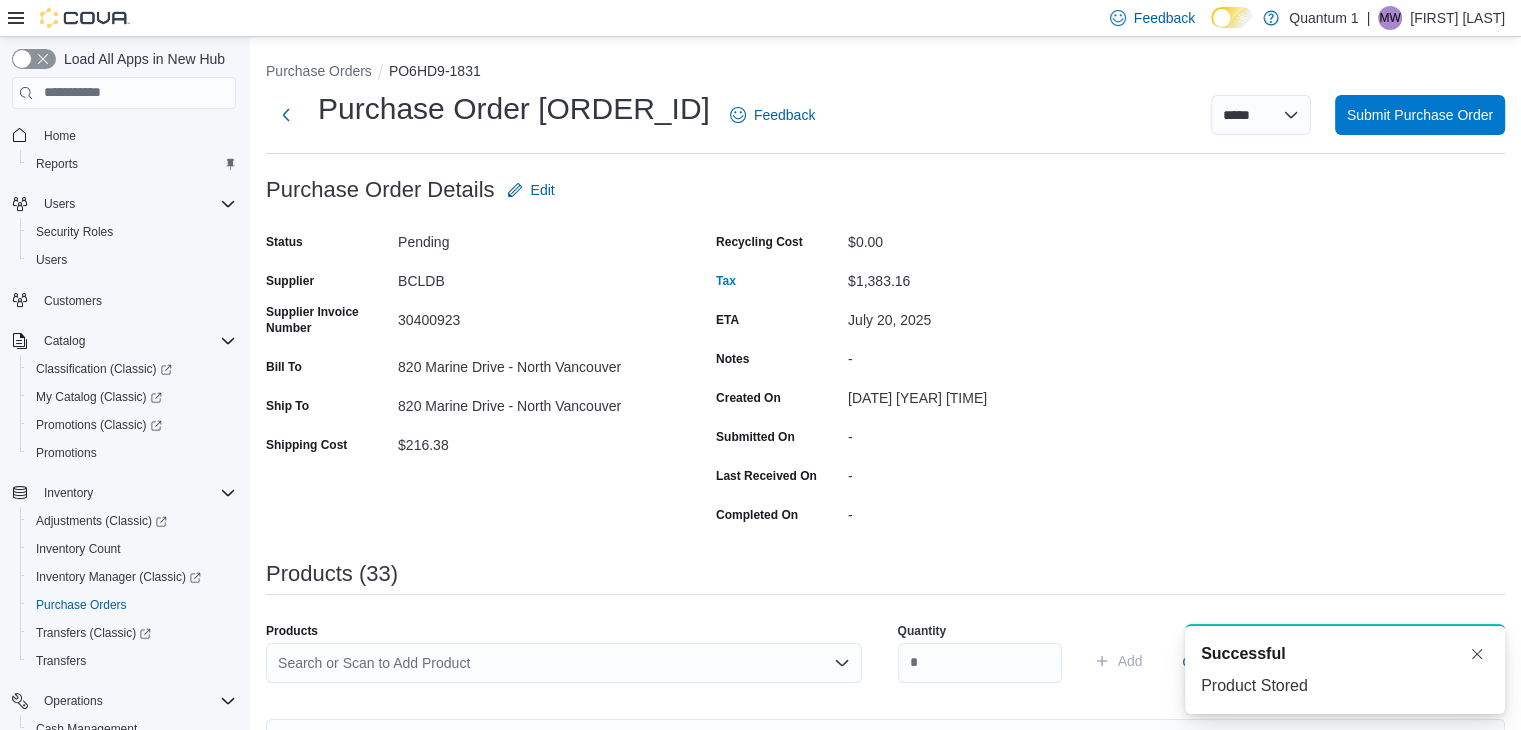click on "Search or Scan to Add Product" at bounding box center [564, 671] 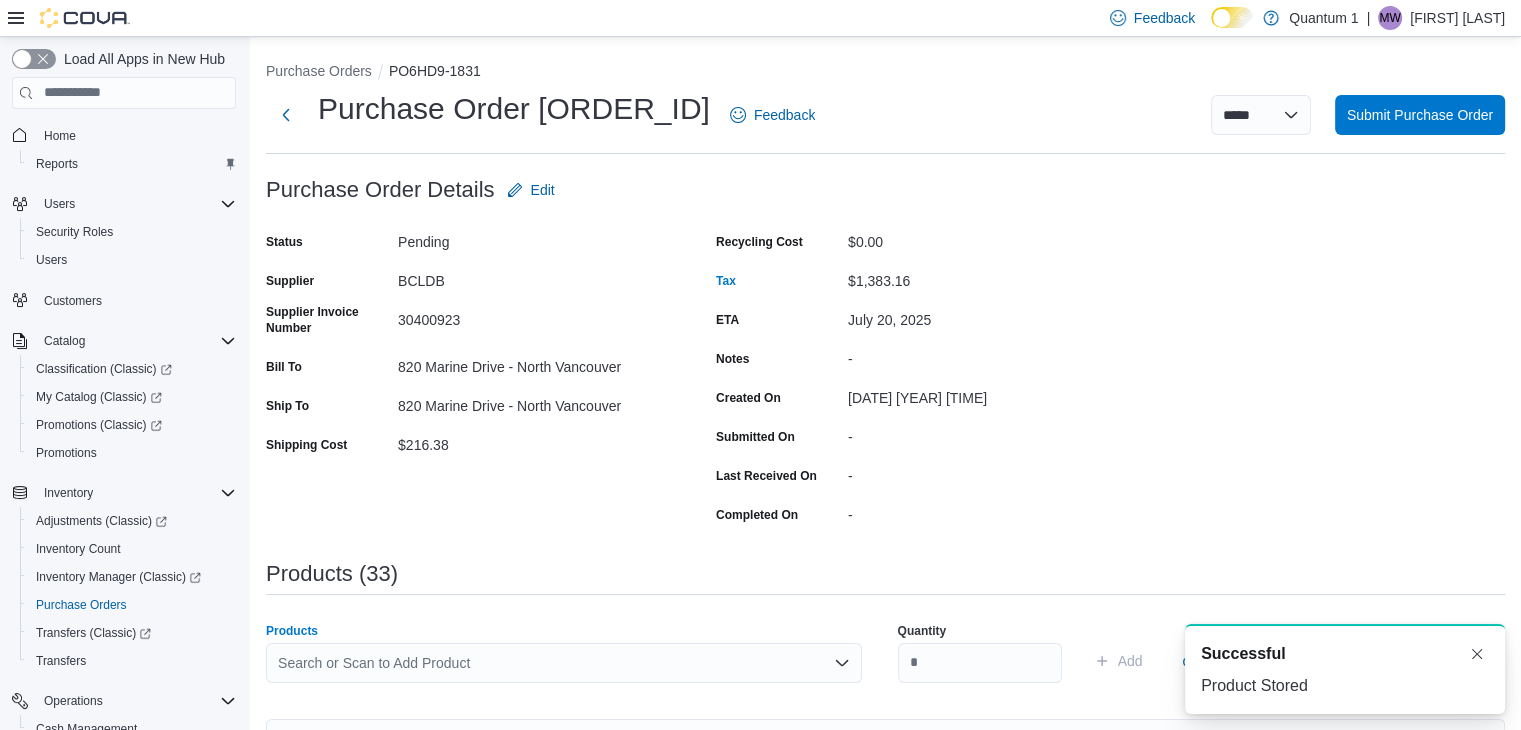 click on "Search or Scan to Add Product" at bounding box center [564, 663] 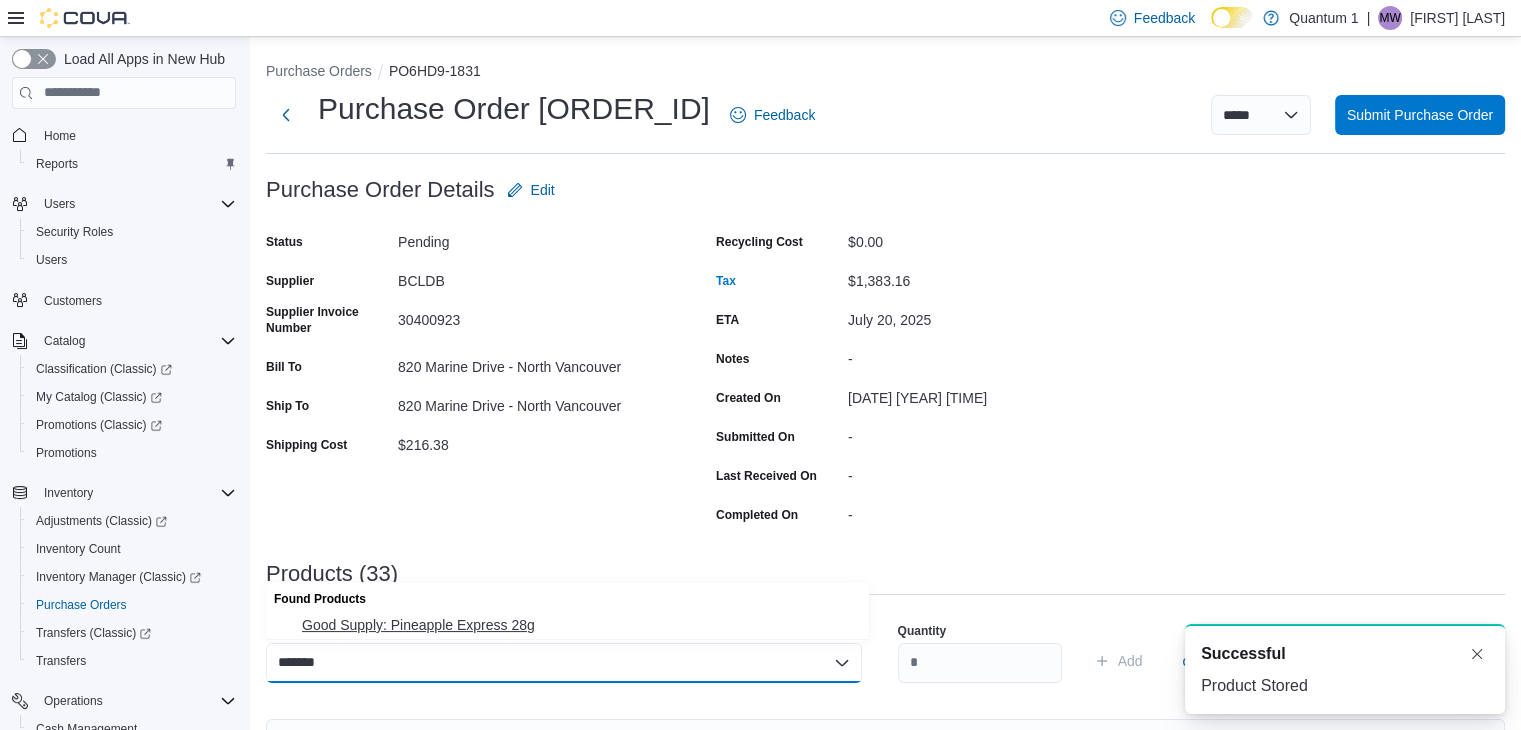 type on "*******" 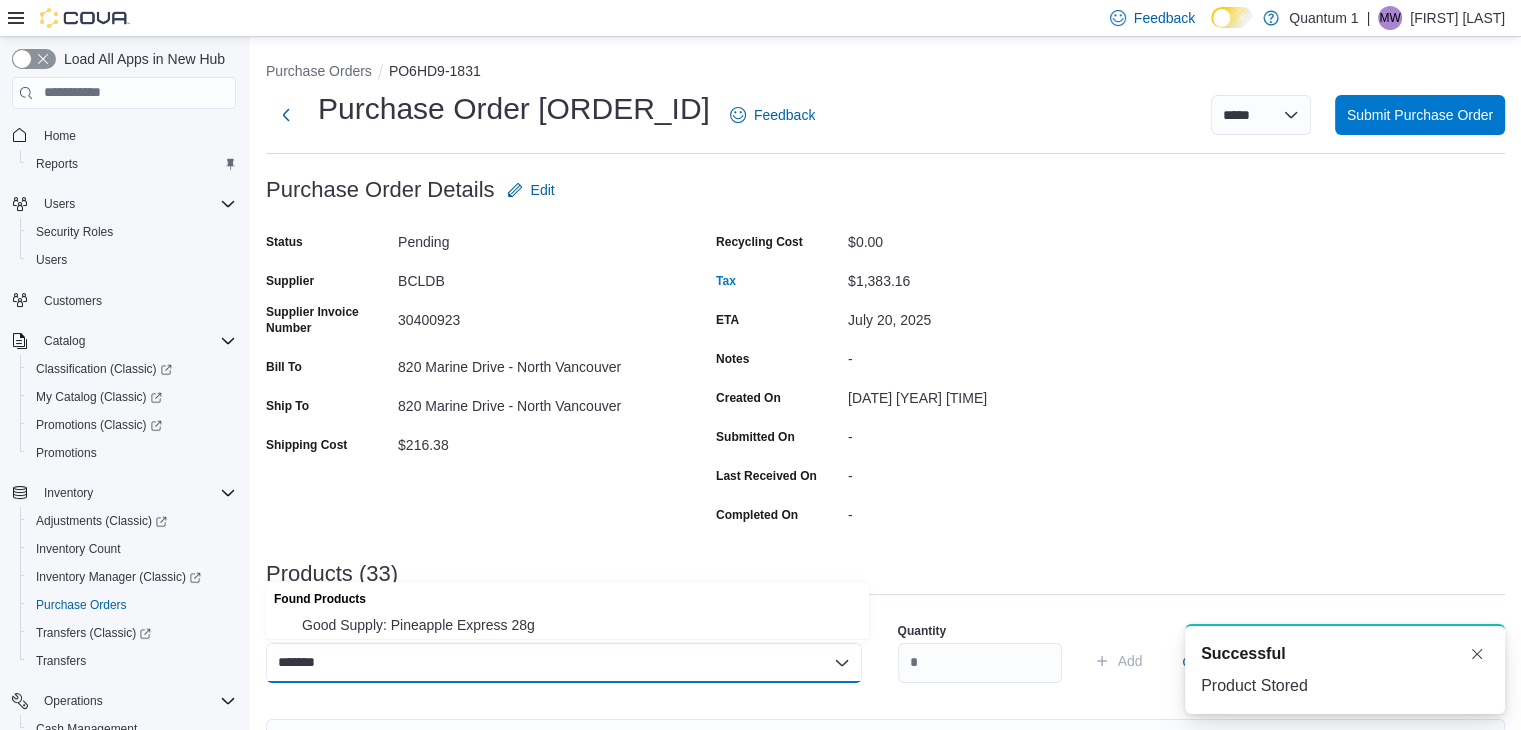 type 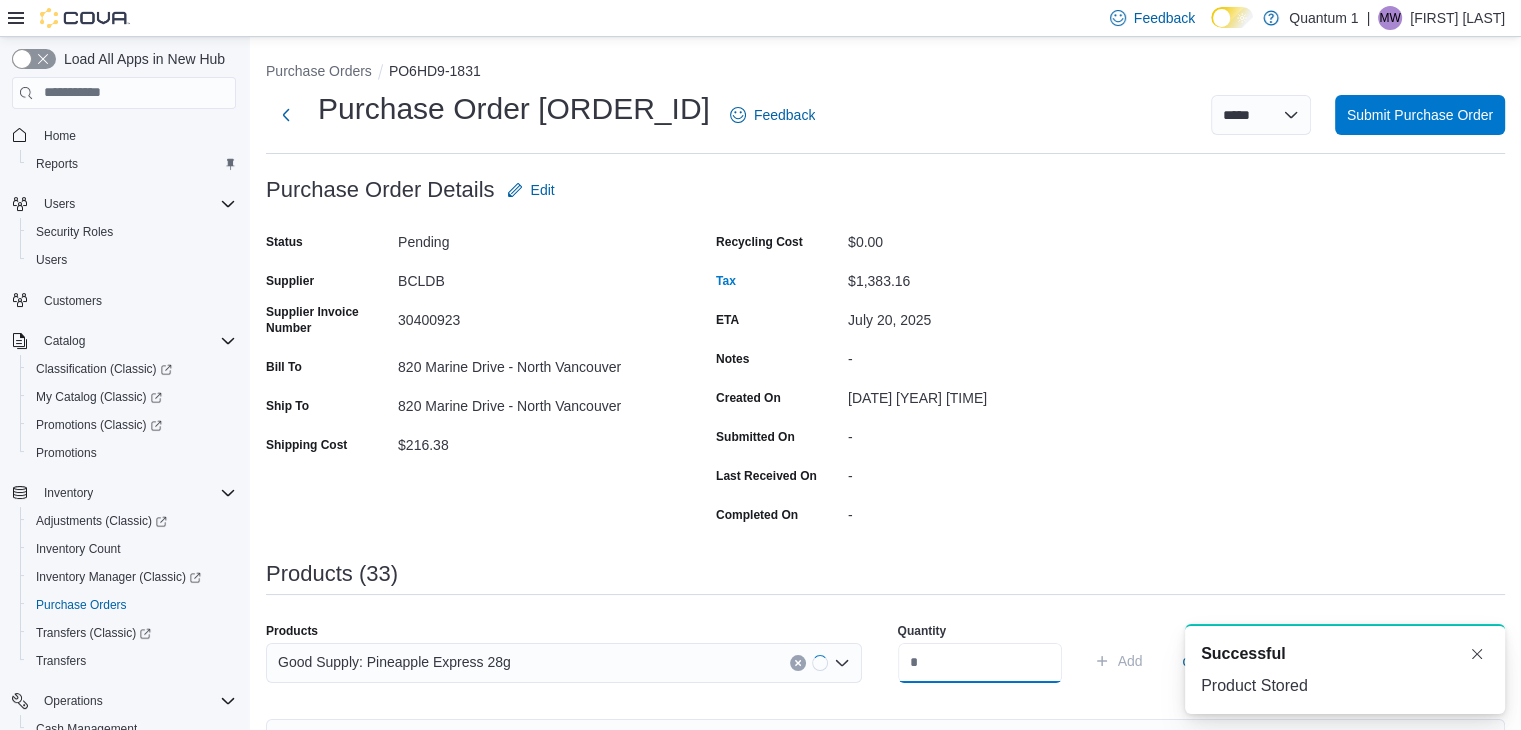 click at bounding box center (980, 663) 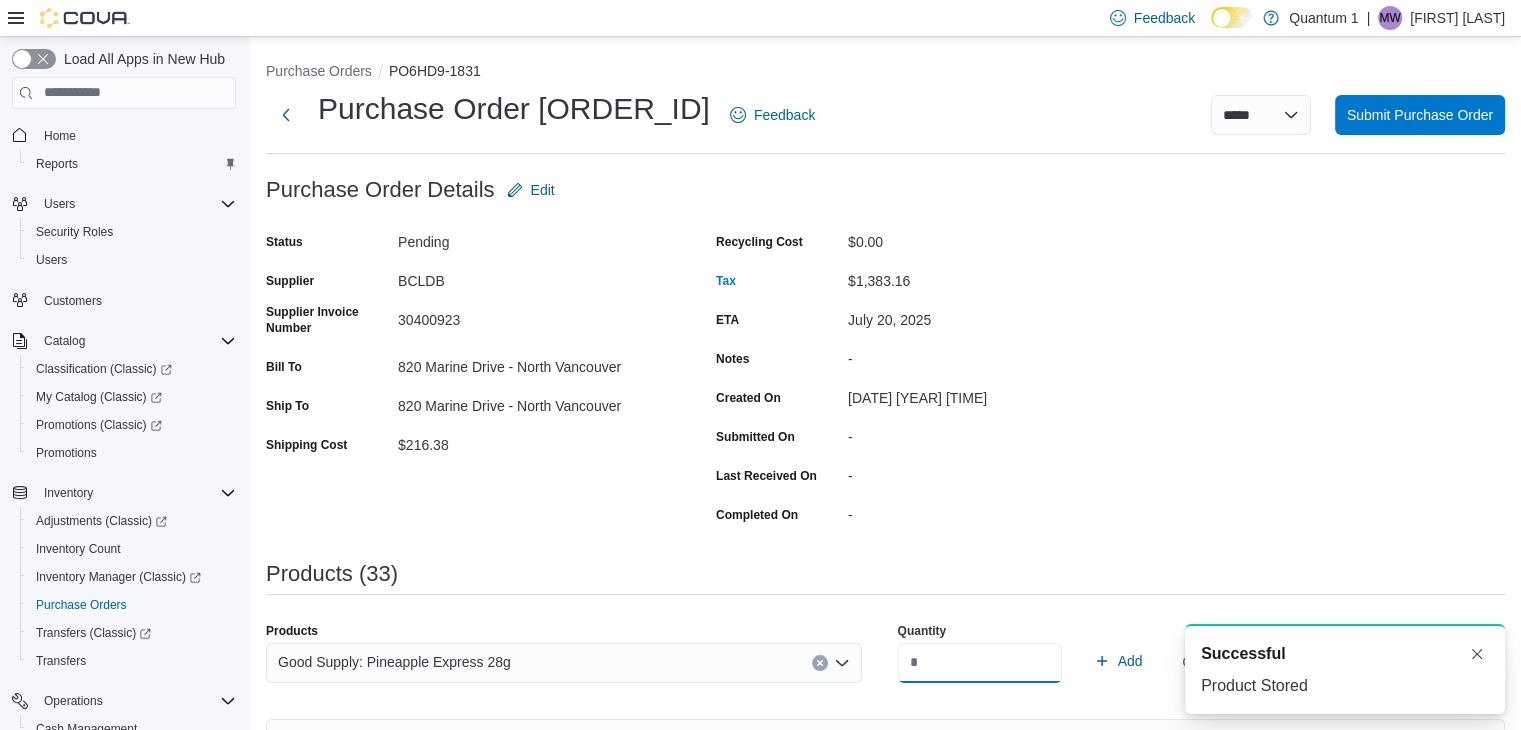 type on "*" 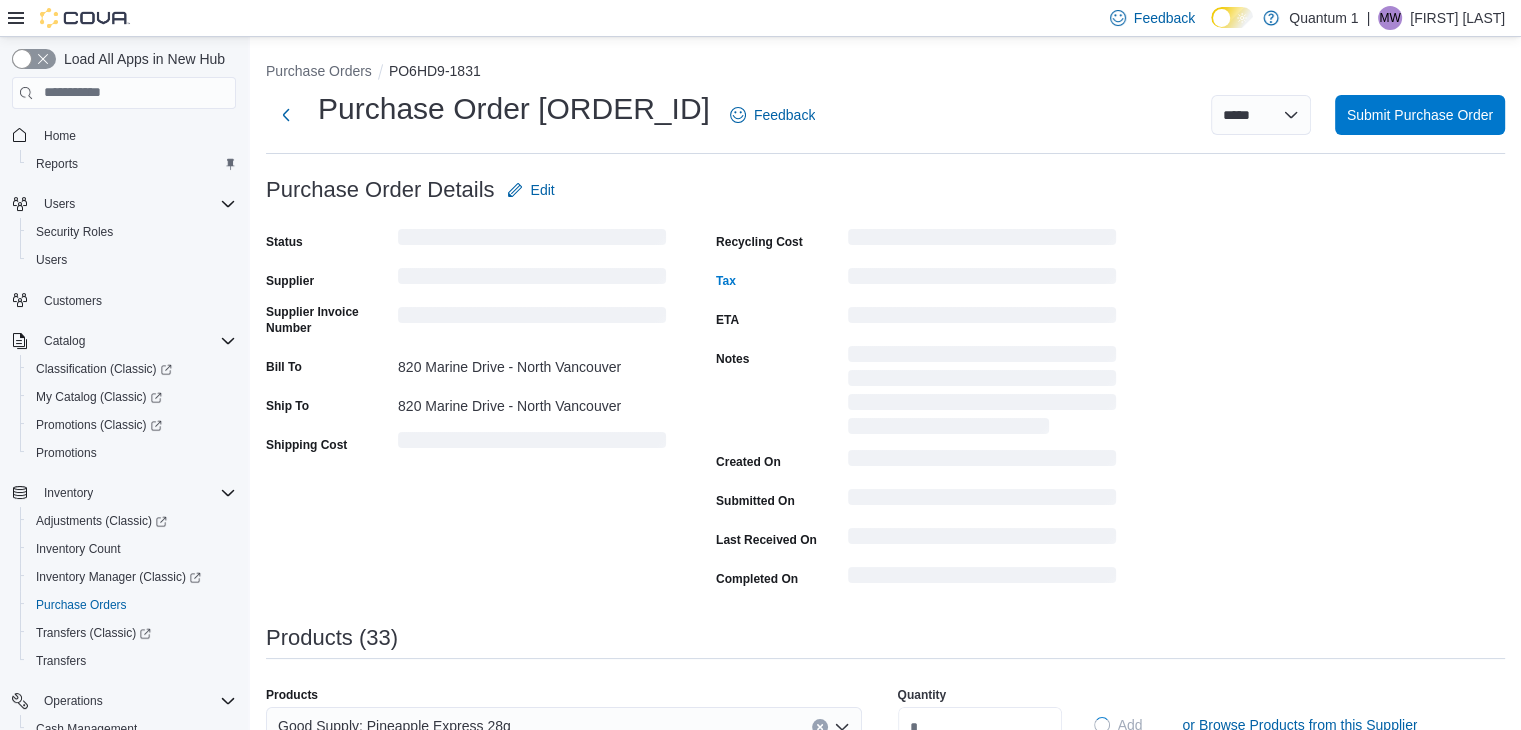 type 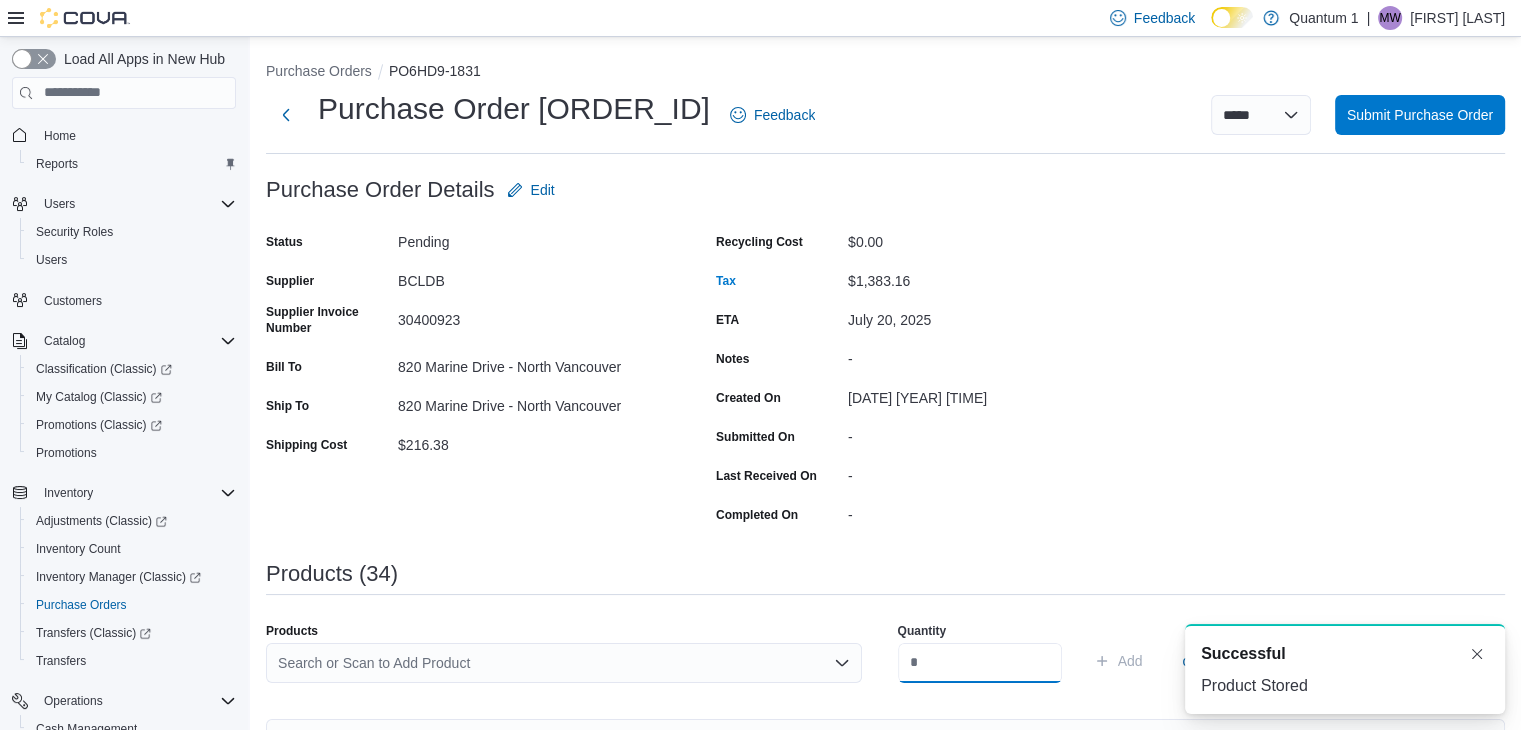 scroll, scrollTop: 0, scrollLeft: 0, axis: both 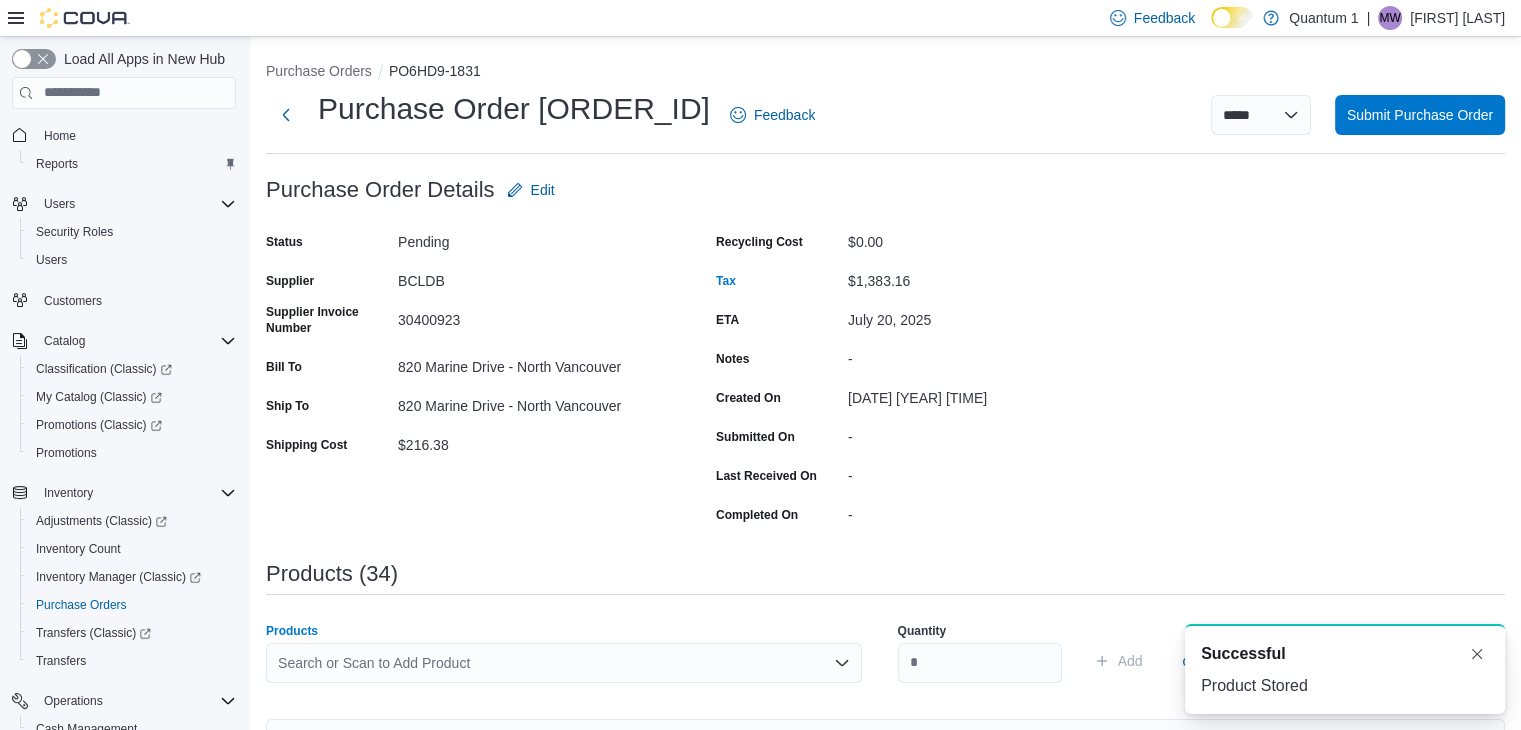 click on "Search or Scan to Add Product" at bounding box center [564, 663] 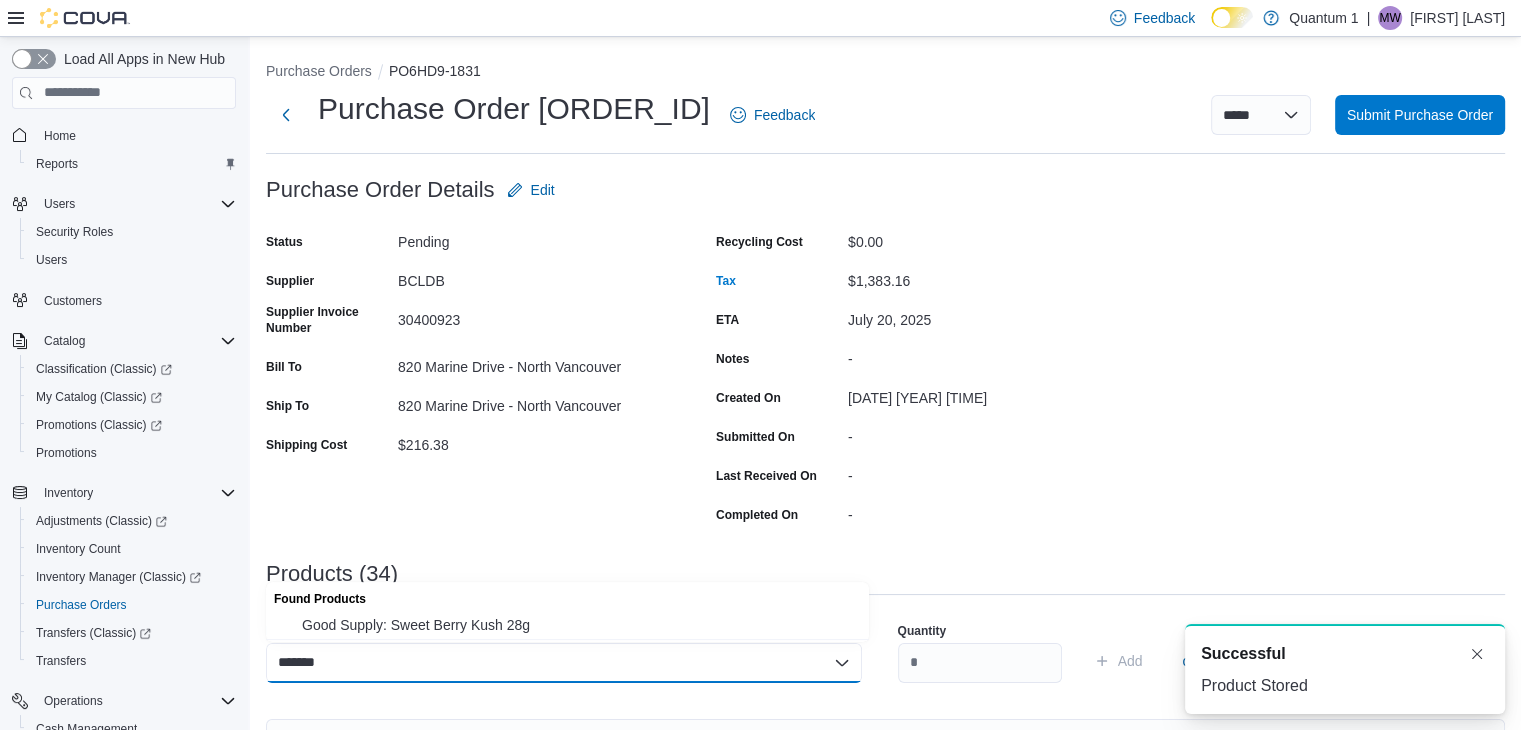 type on "*******" 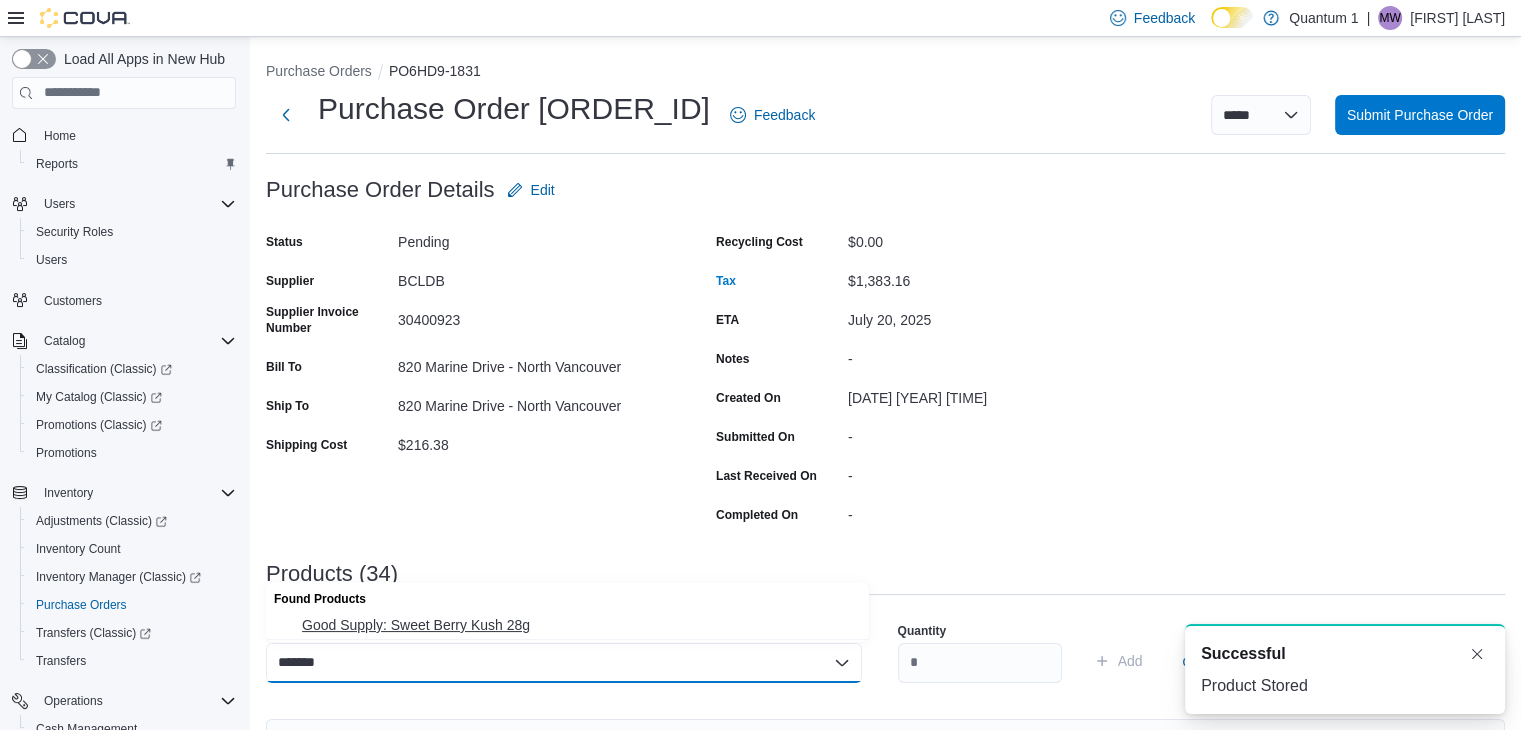click on "Good Supply: Sweet Berry Kush 28g" at bounding box center [567, 625] 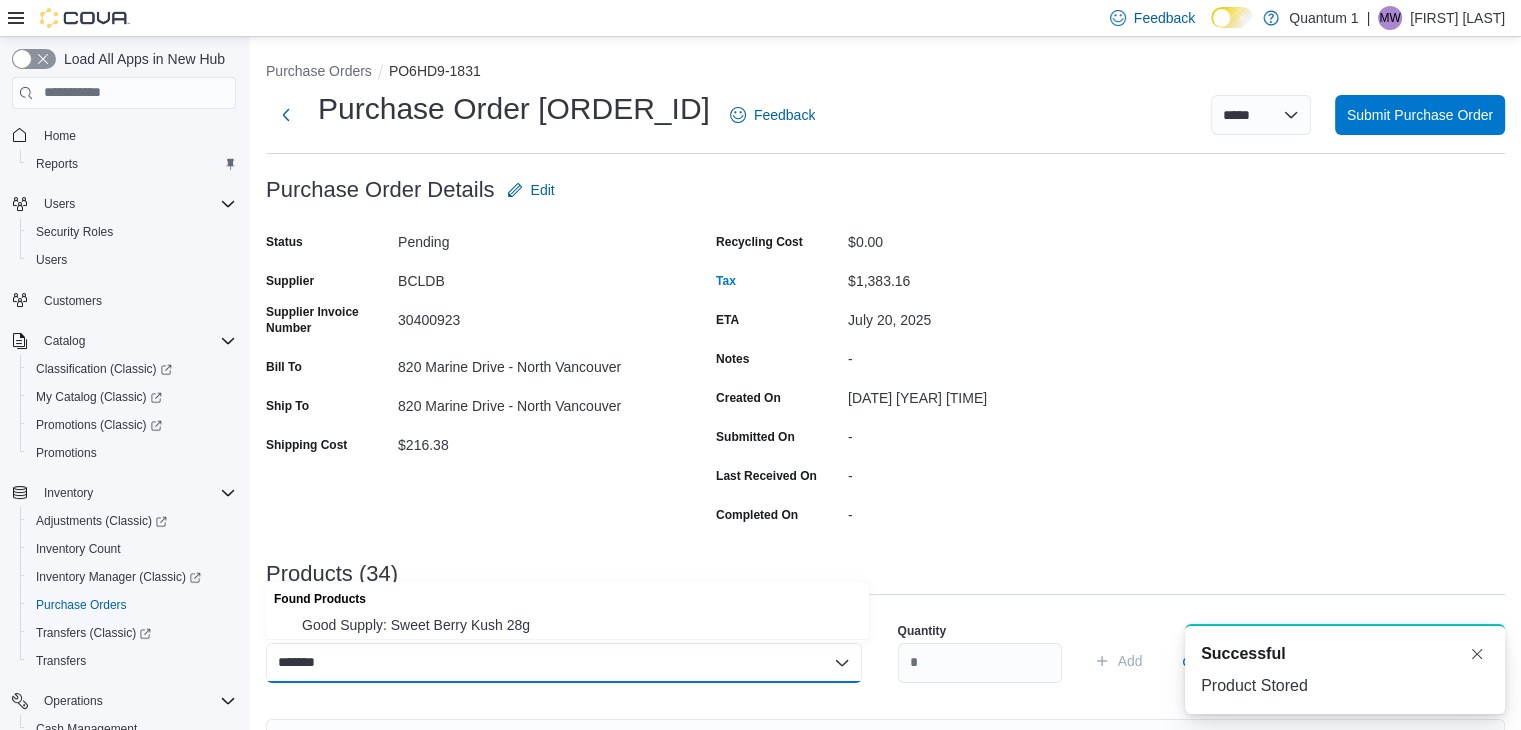type 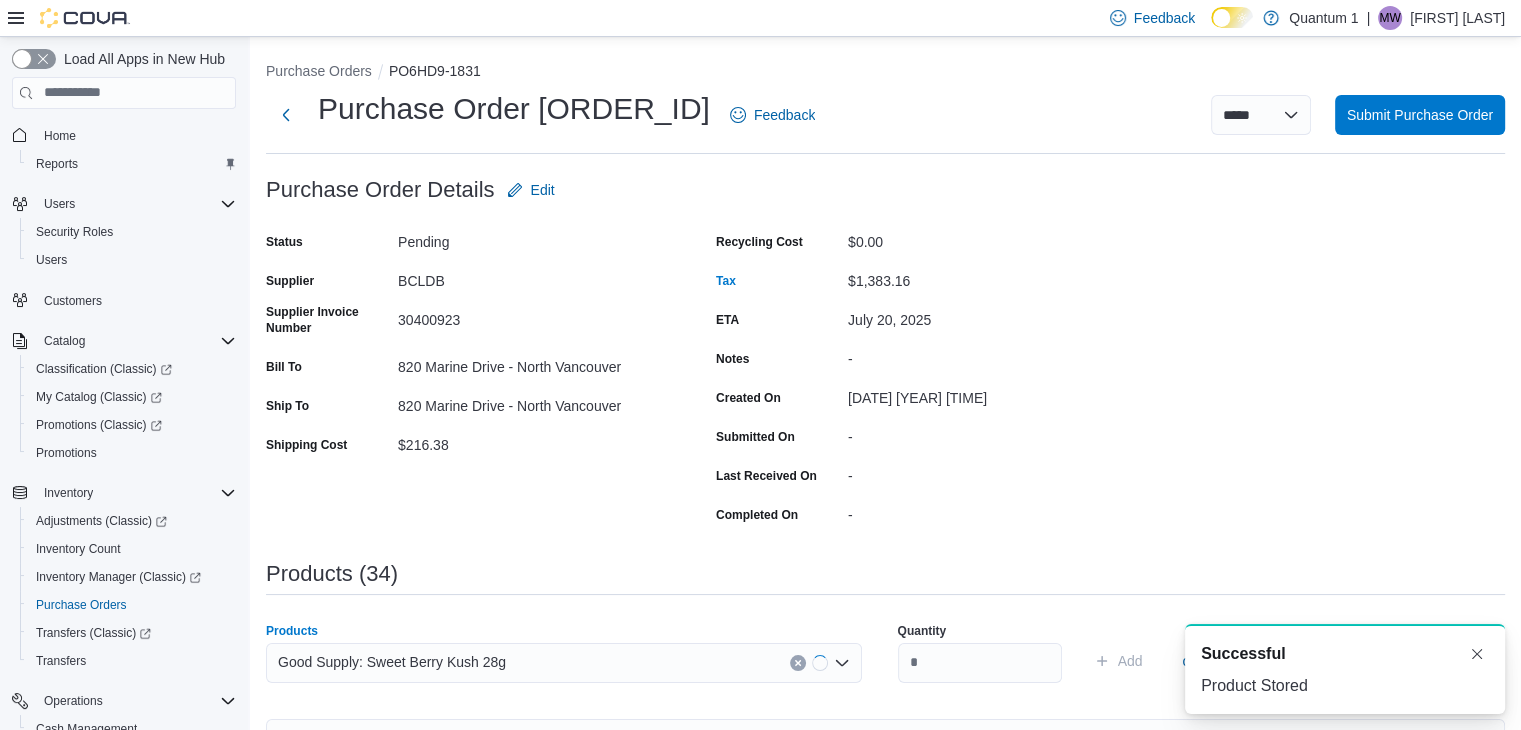 click on "Quantity  Add or Browse Products from this Supplier" at bounding box center [1196, 661] 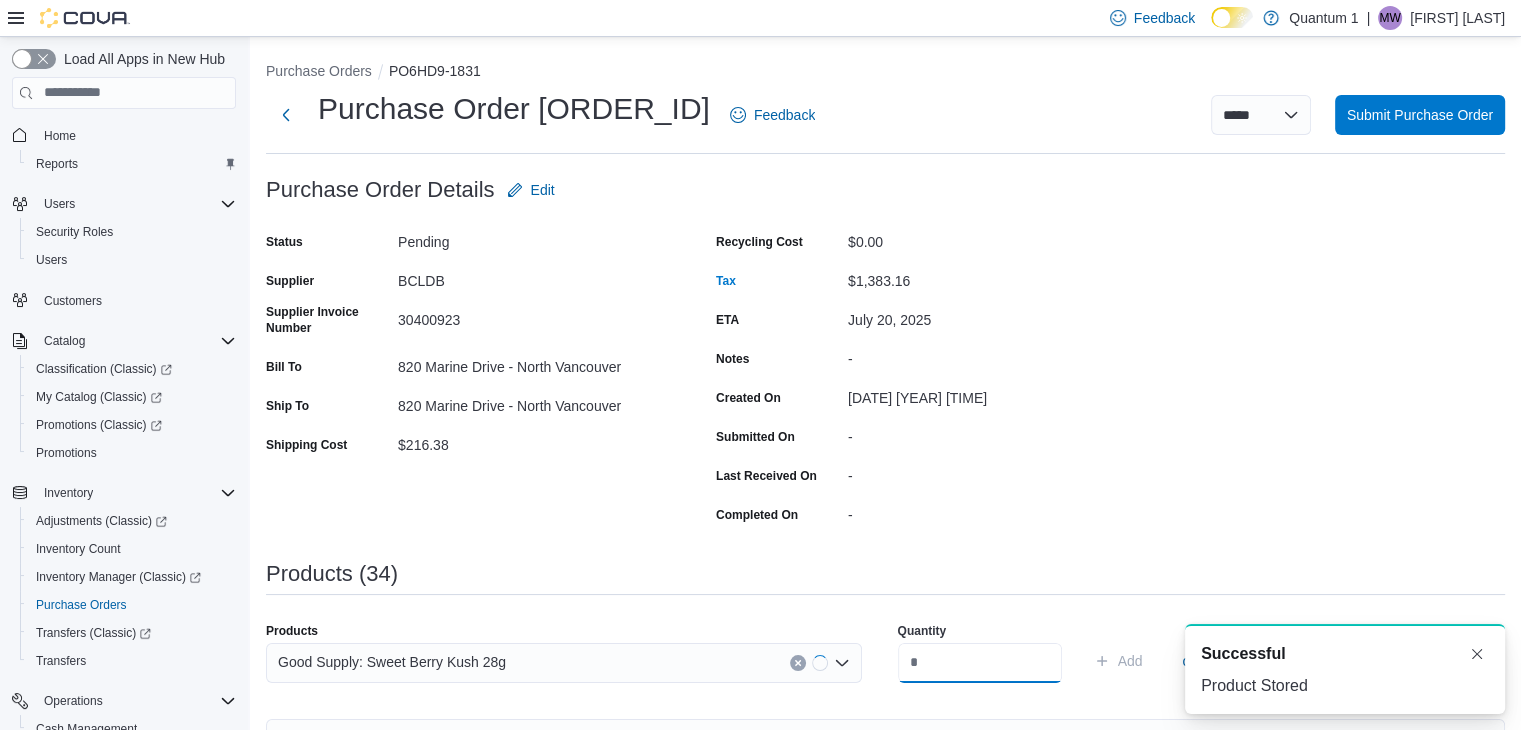 click at bounding box center [980, 663] 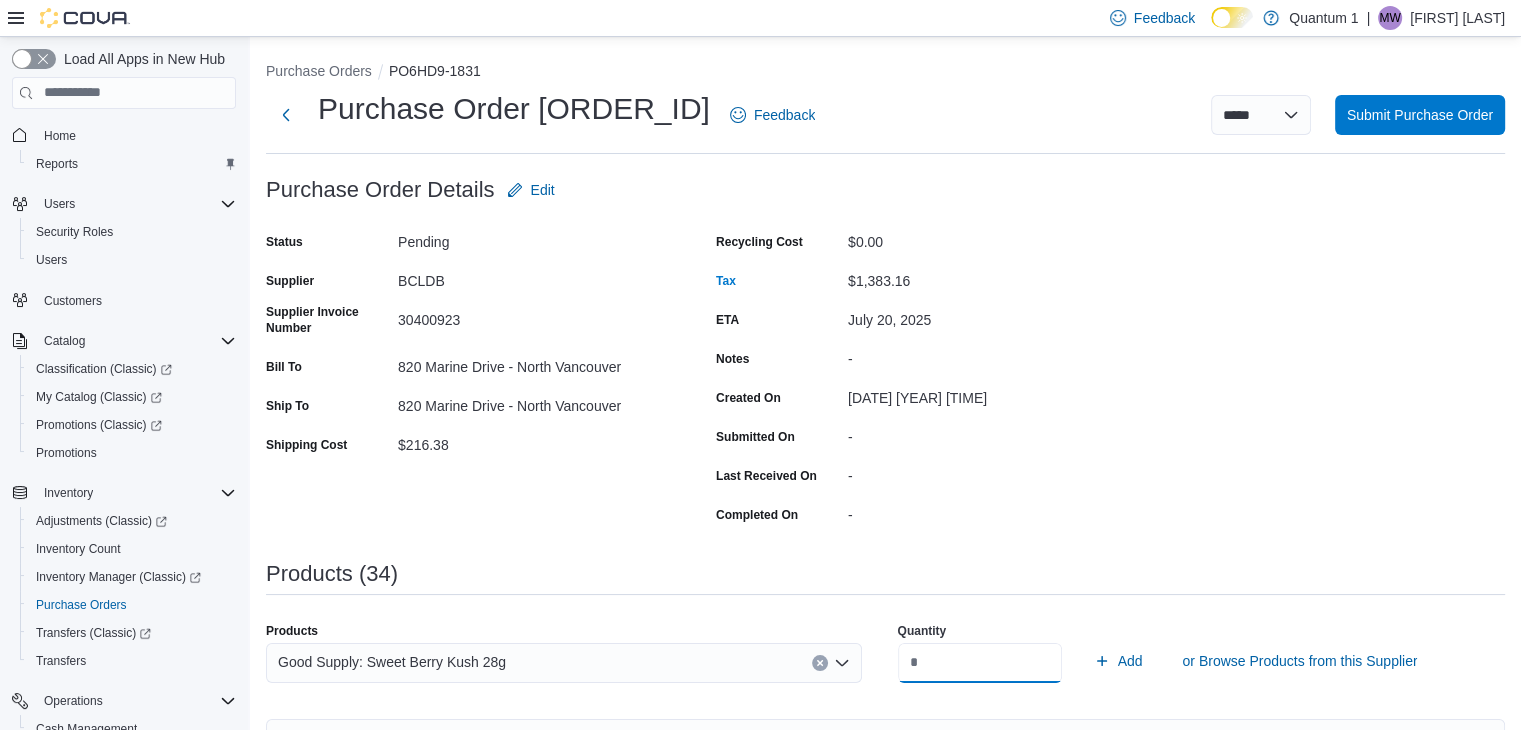 type on "**" 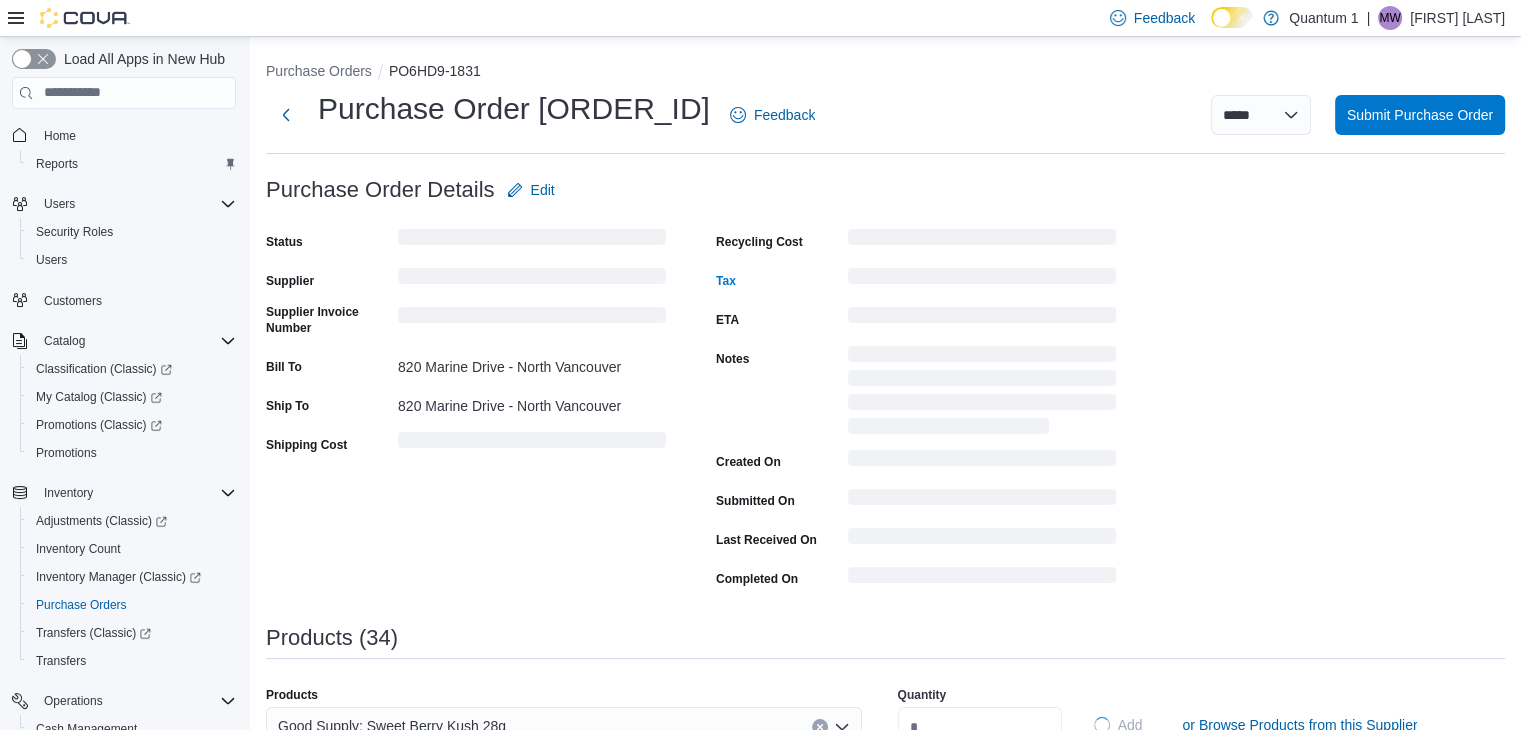 type 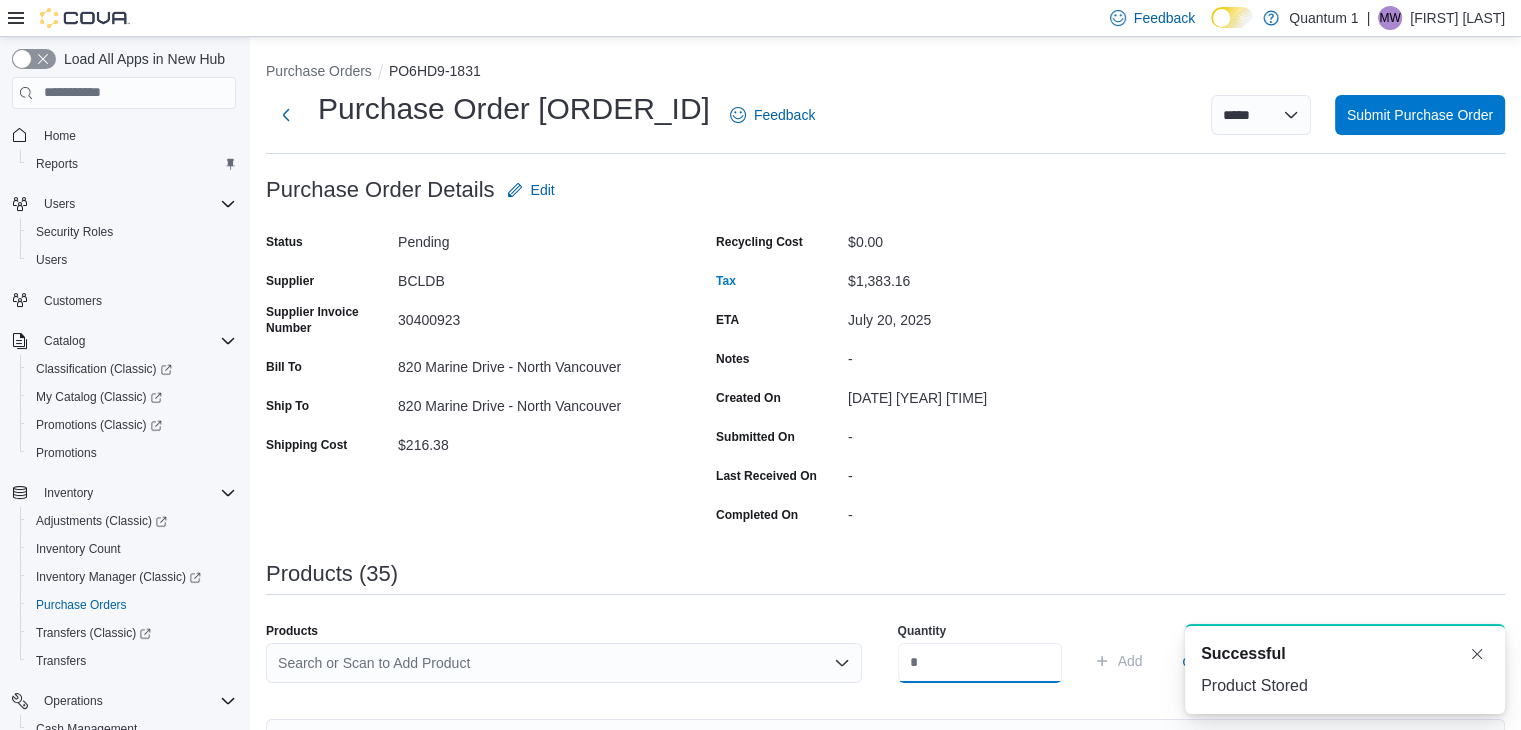 scroll, scrollTop: 0, scrollLeft: 0, axis: both 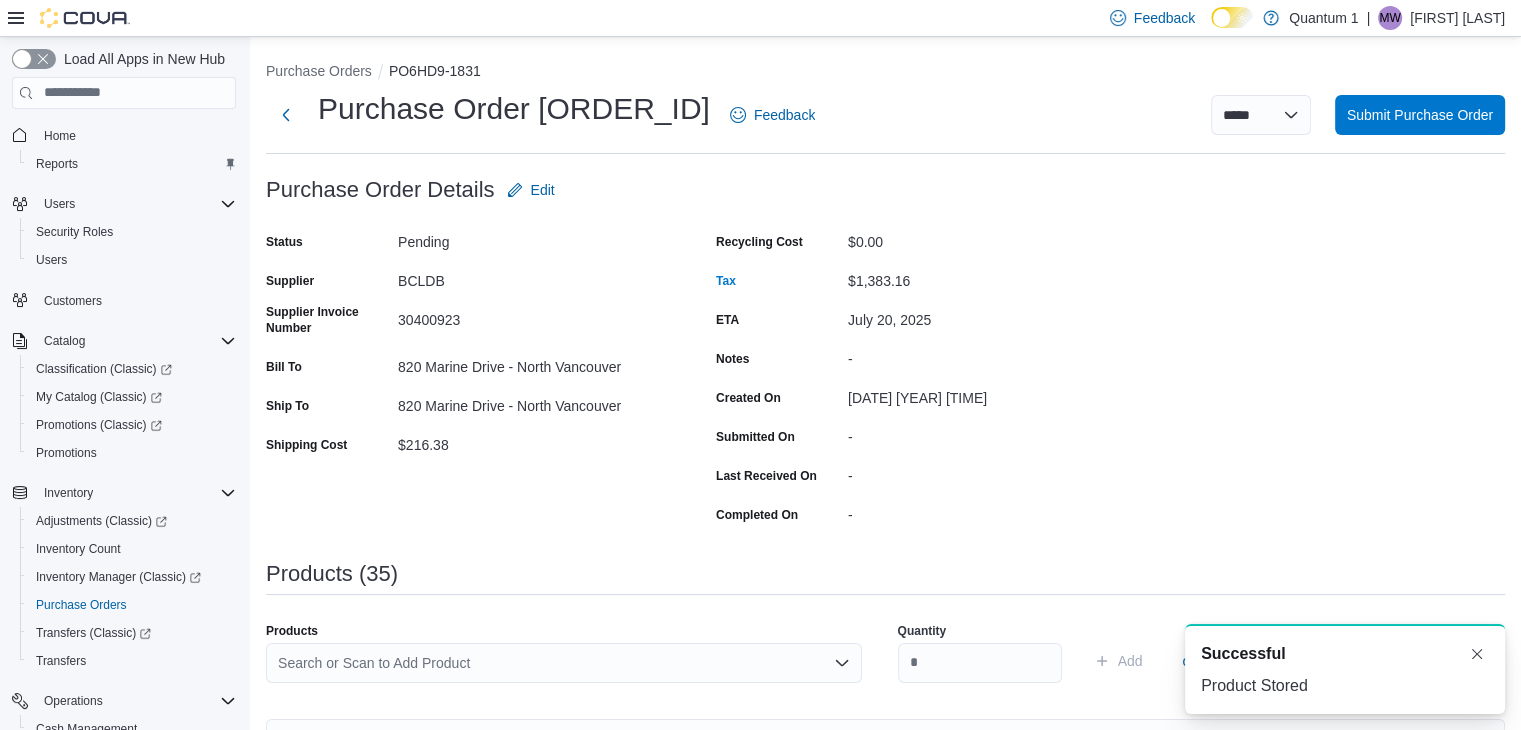 click on "Search or Scan to Add Product" at bounding box center (564, 663) 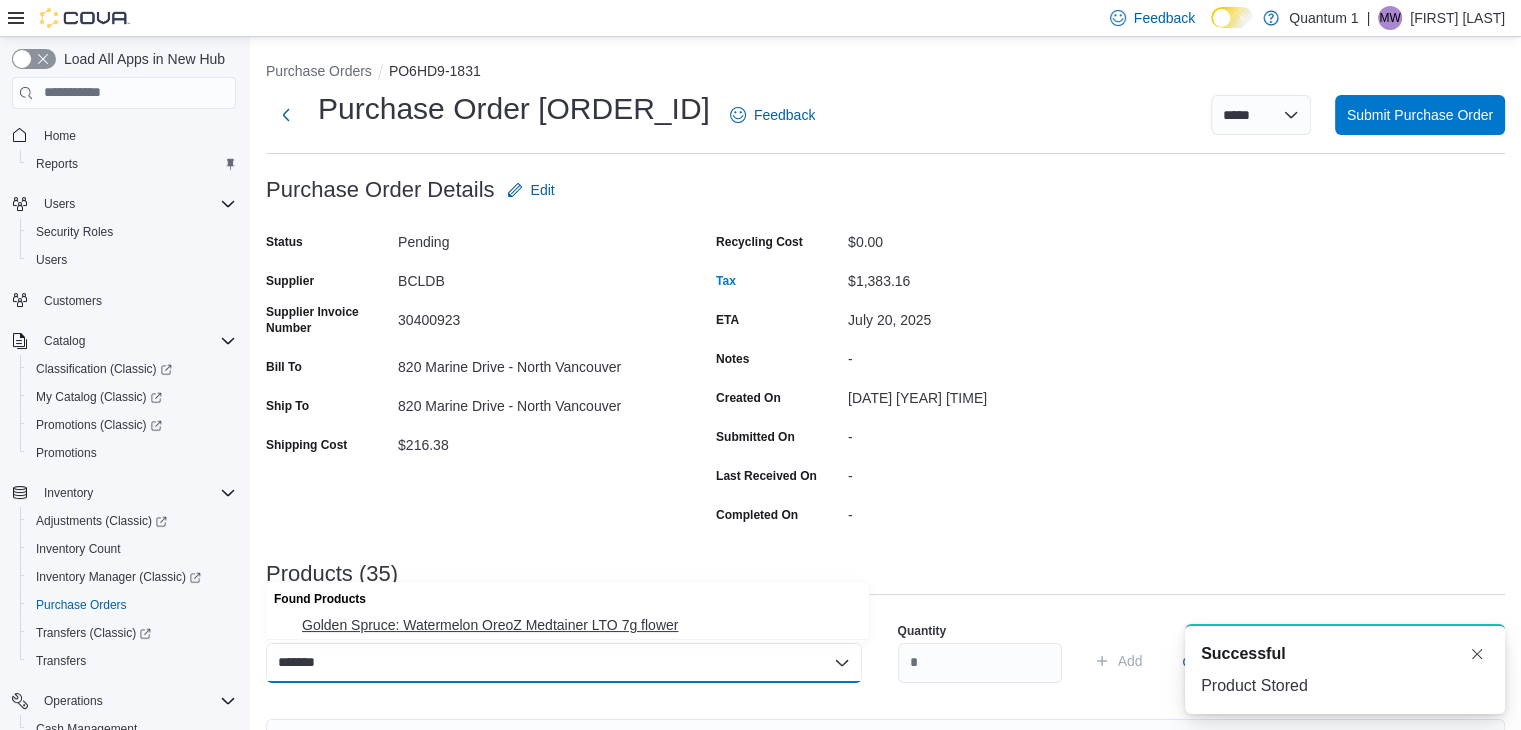 type on "*******" 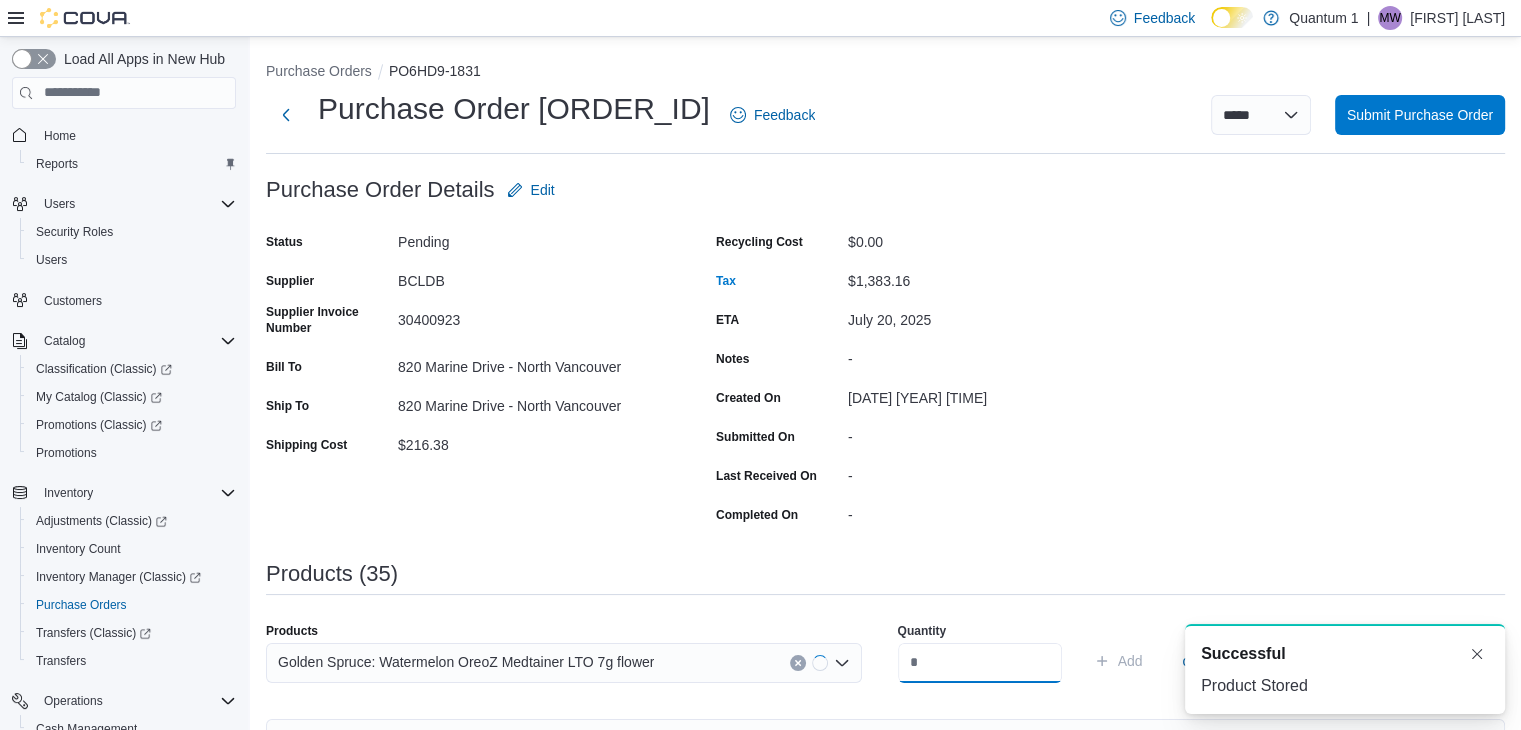 click at bounding box center (980, 663) 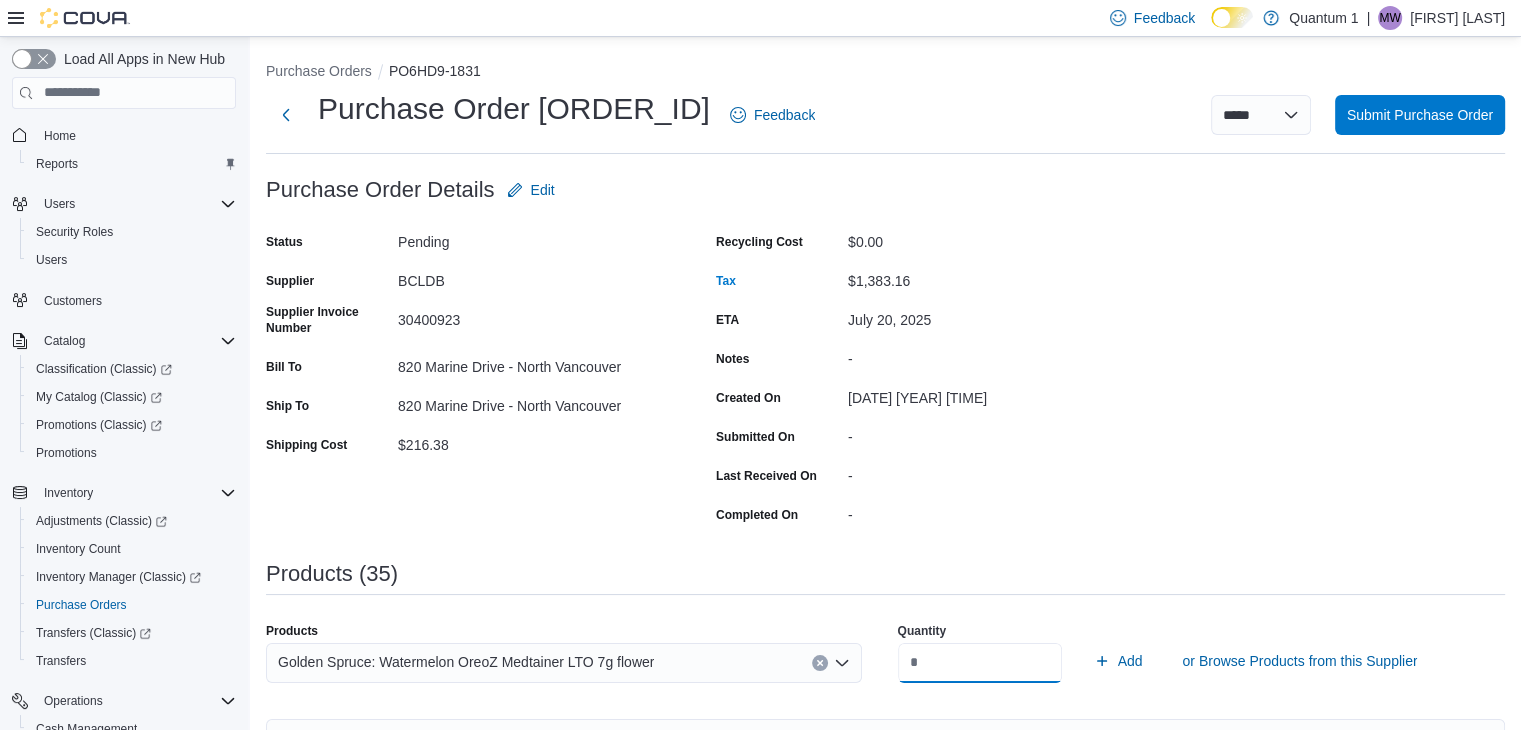 type on "*" 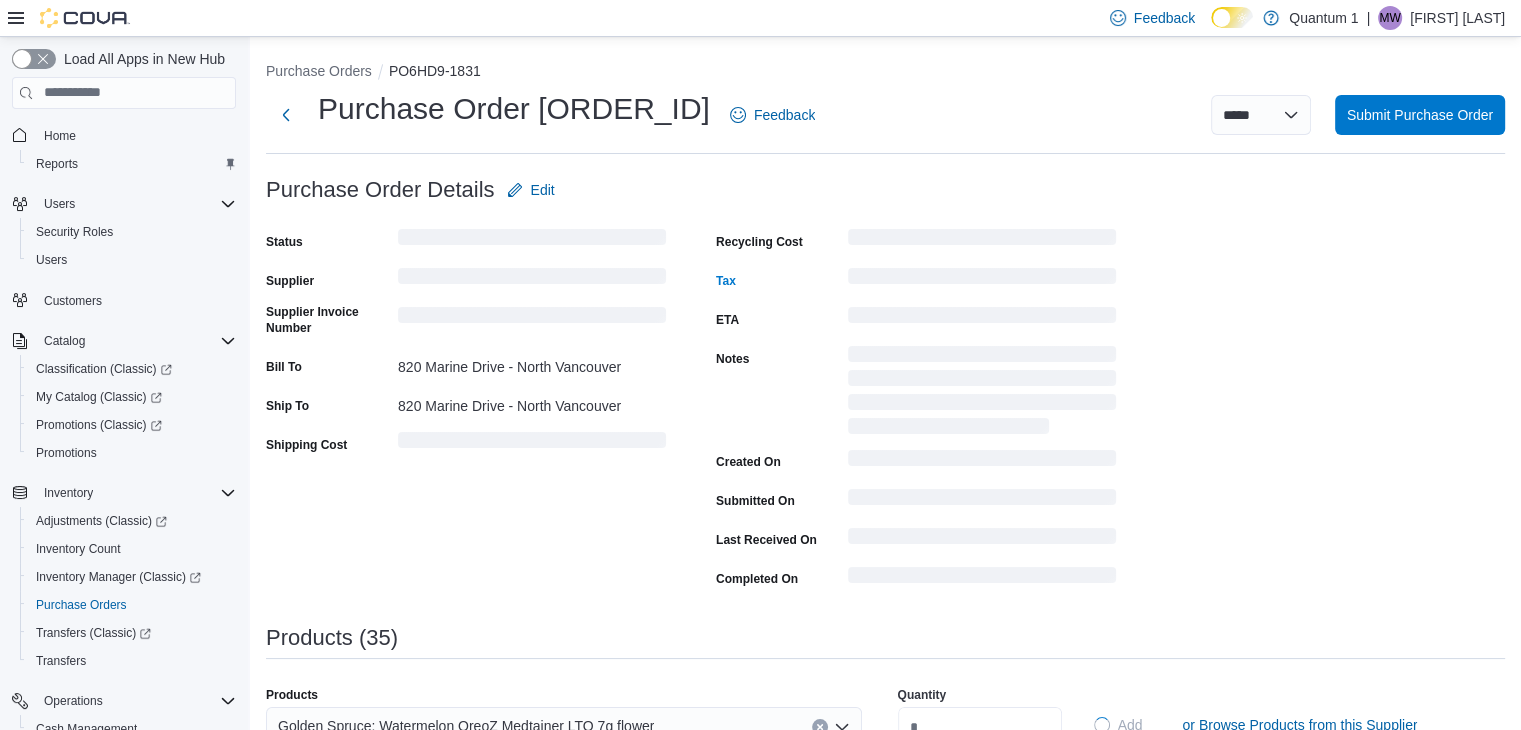 type 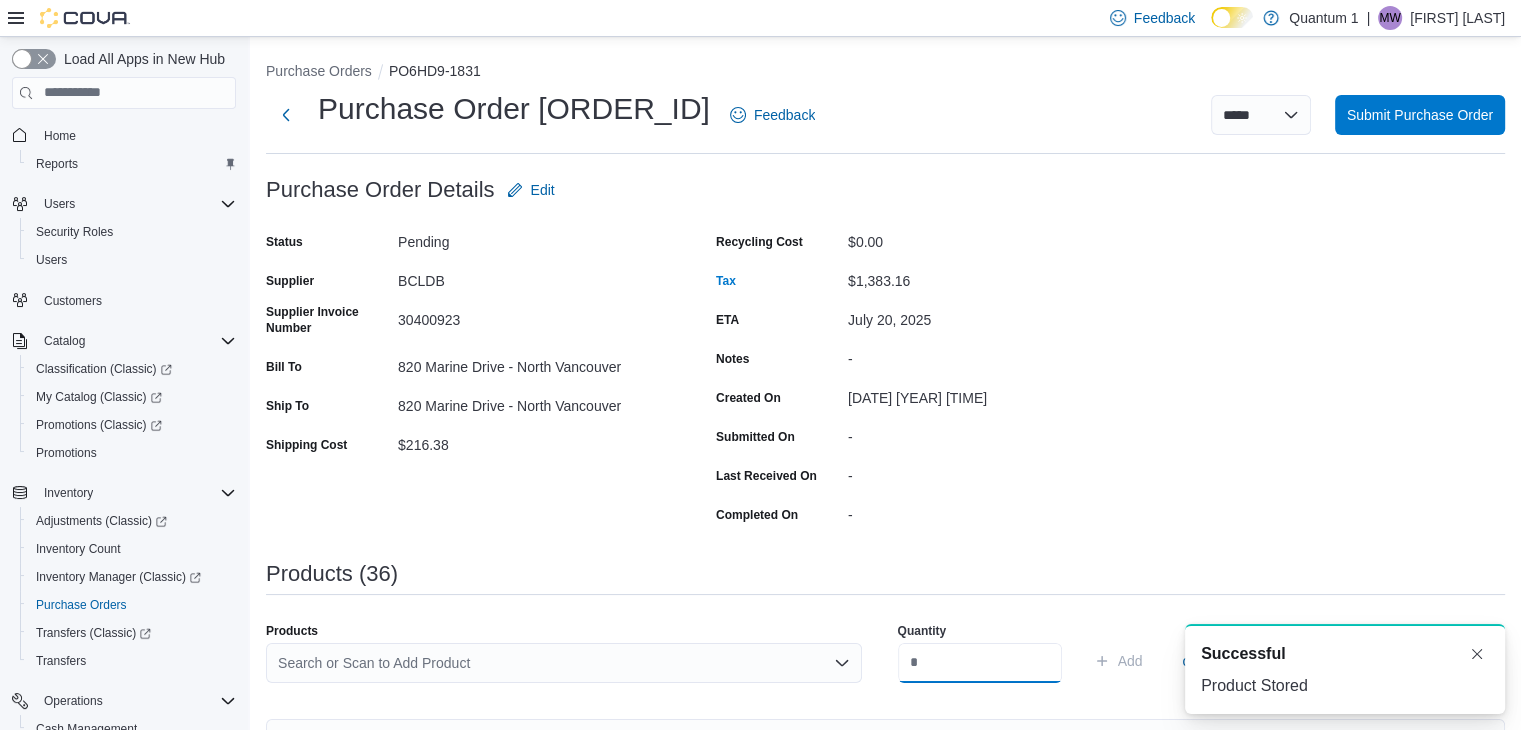 scroll, scrollTop: 0, scrollLeft: 0, axis: both 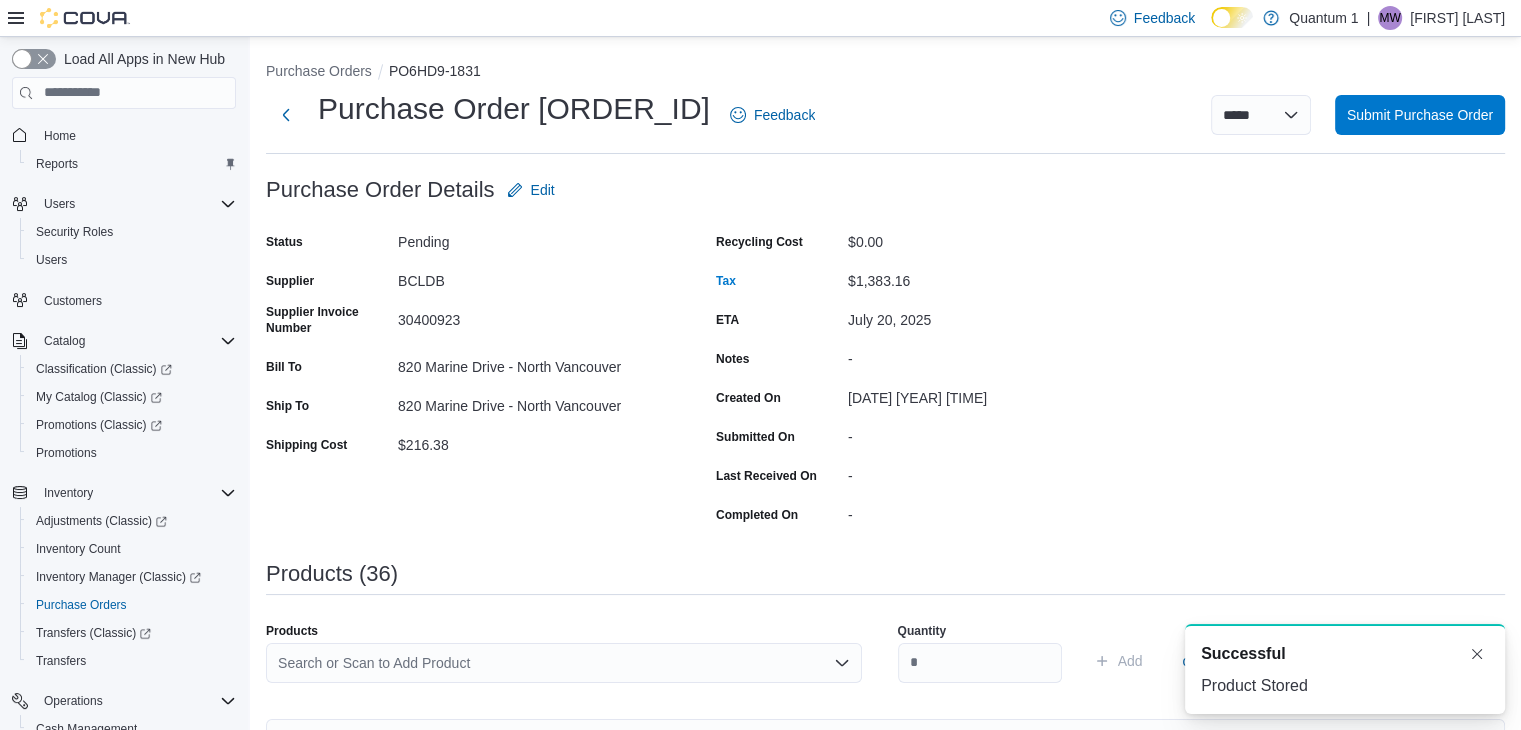 click on "Search or Scan to Add Product" at bounding box center (564, 663) 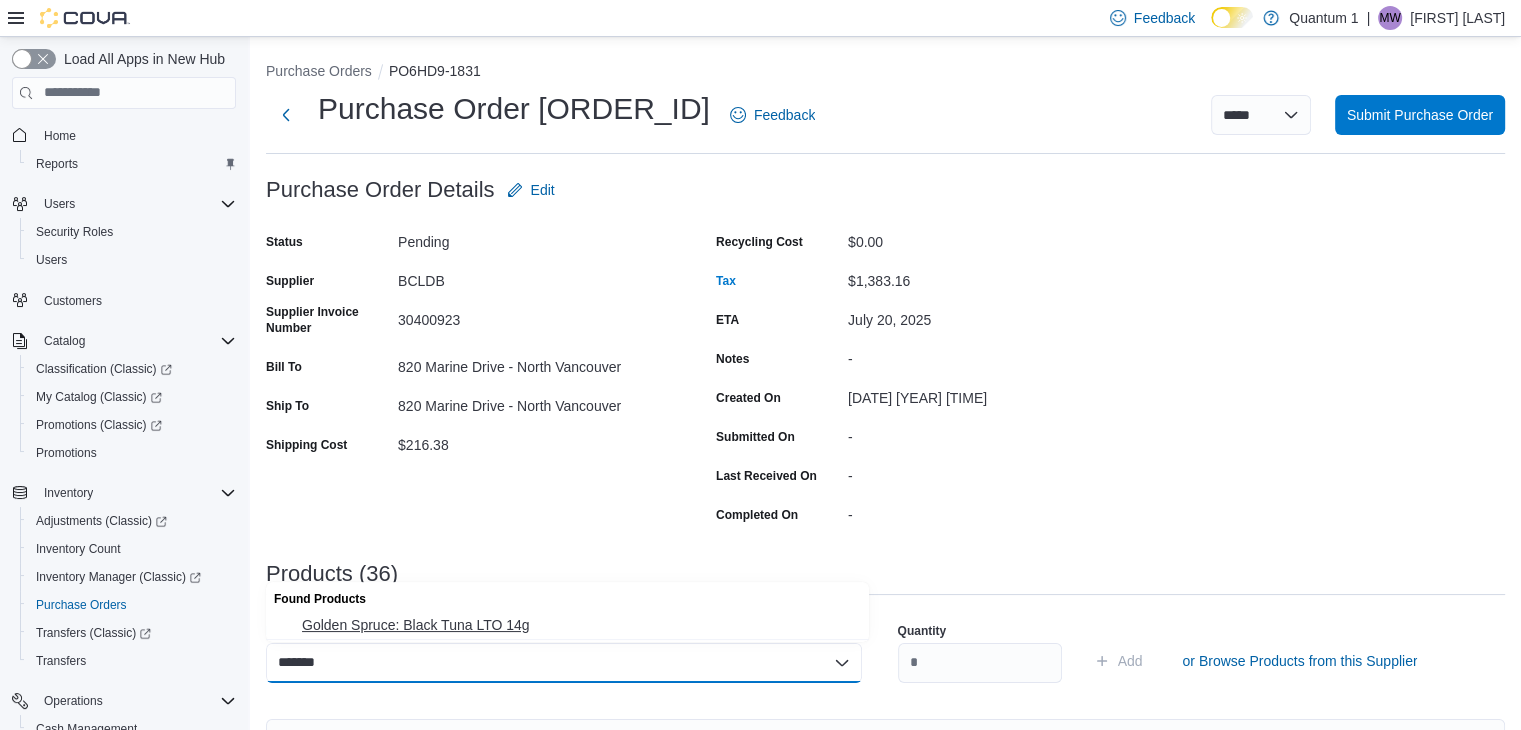 type on "*******" 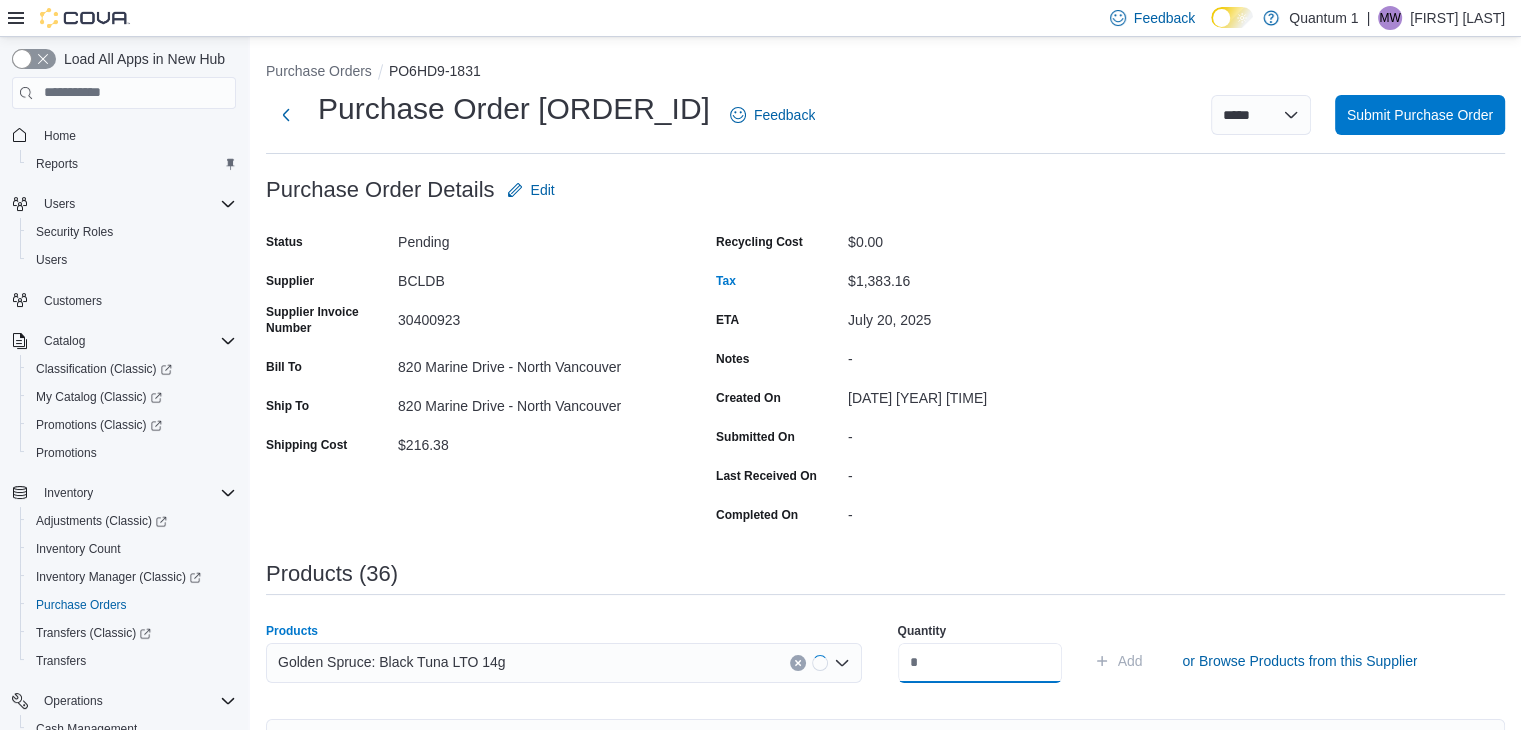 click at bounding box center [980, 663] 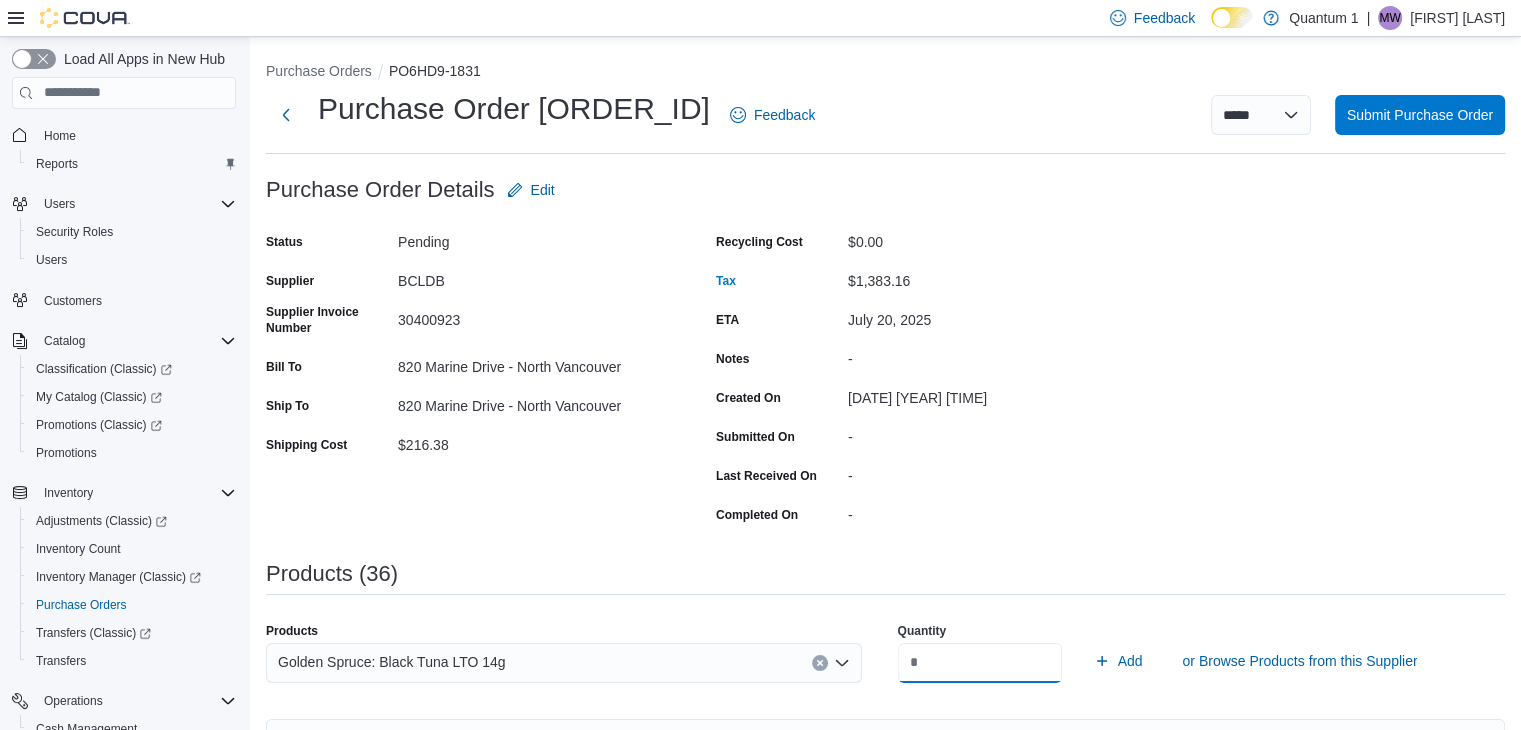 type on "*" 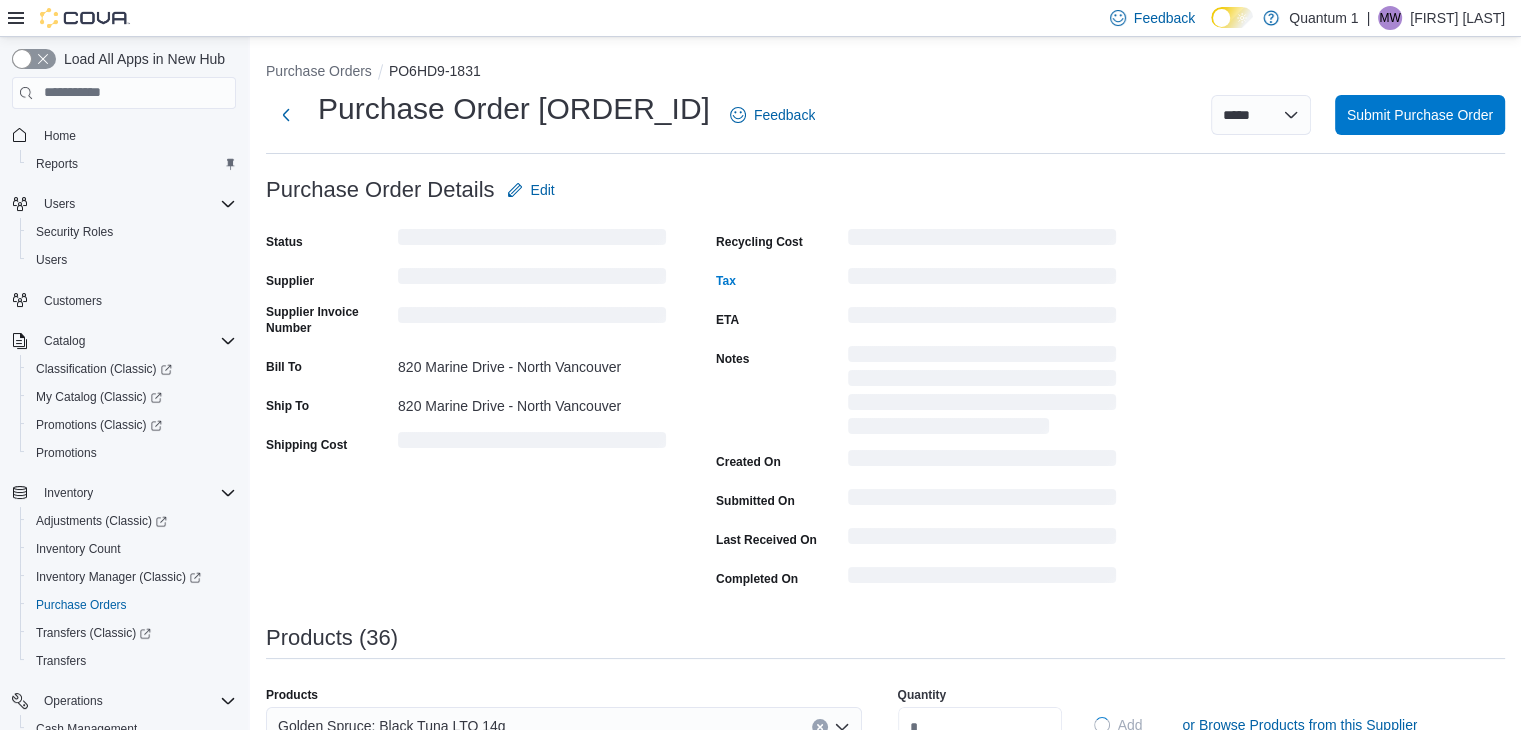type 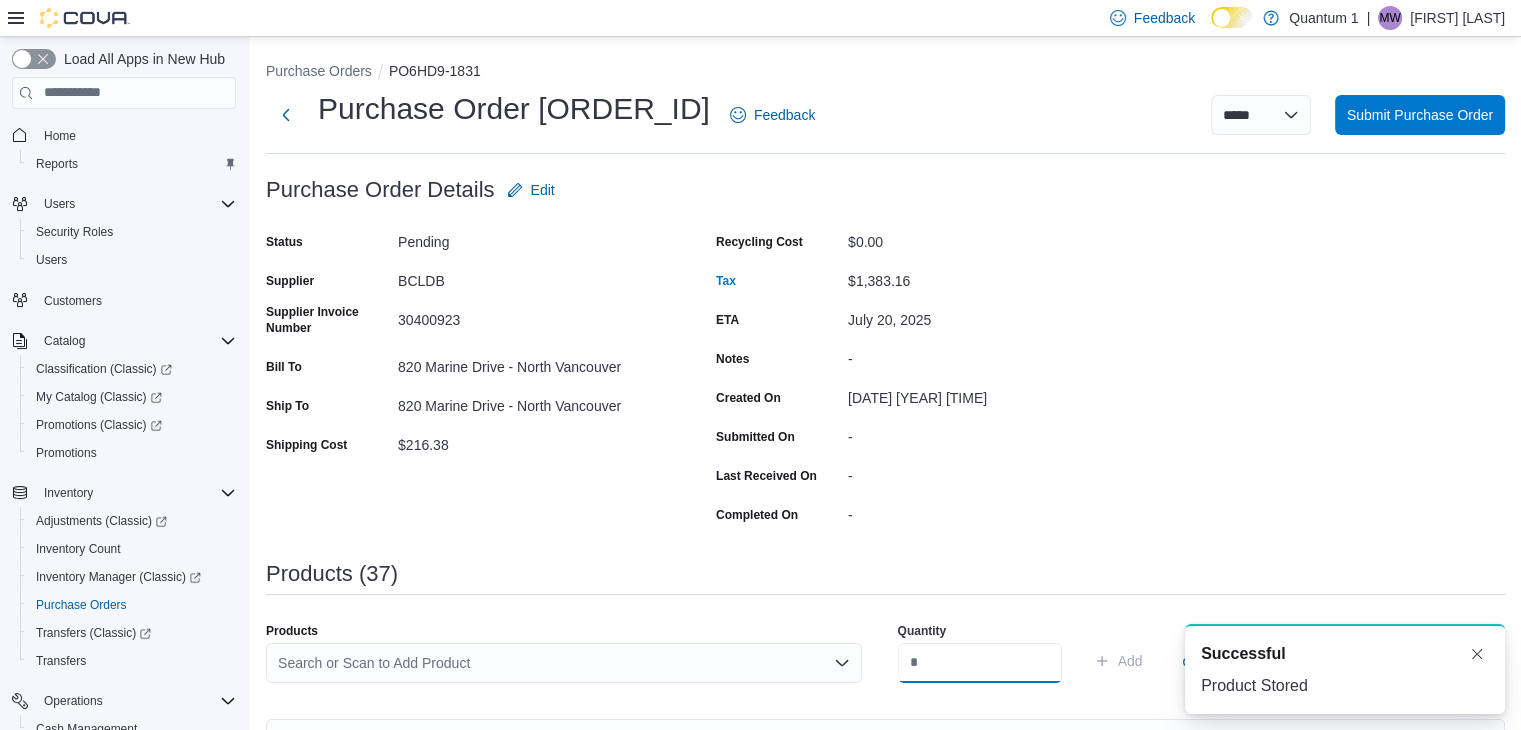 scroll, scrollTop: 0, scrollLeft: 0, axis: both 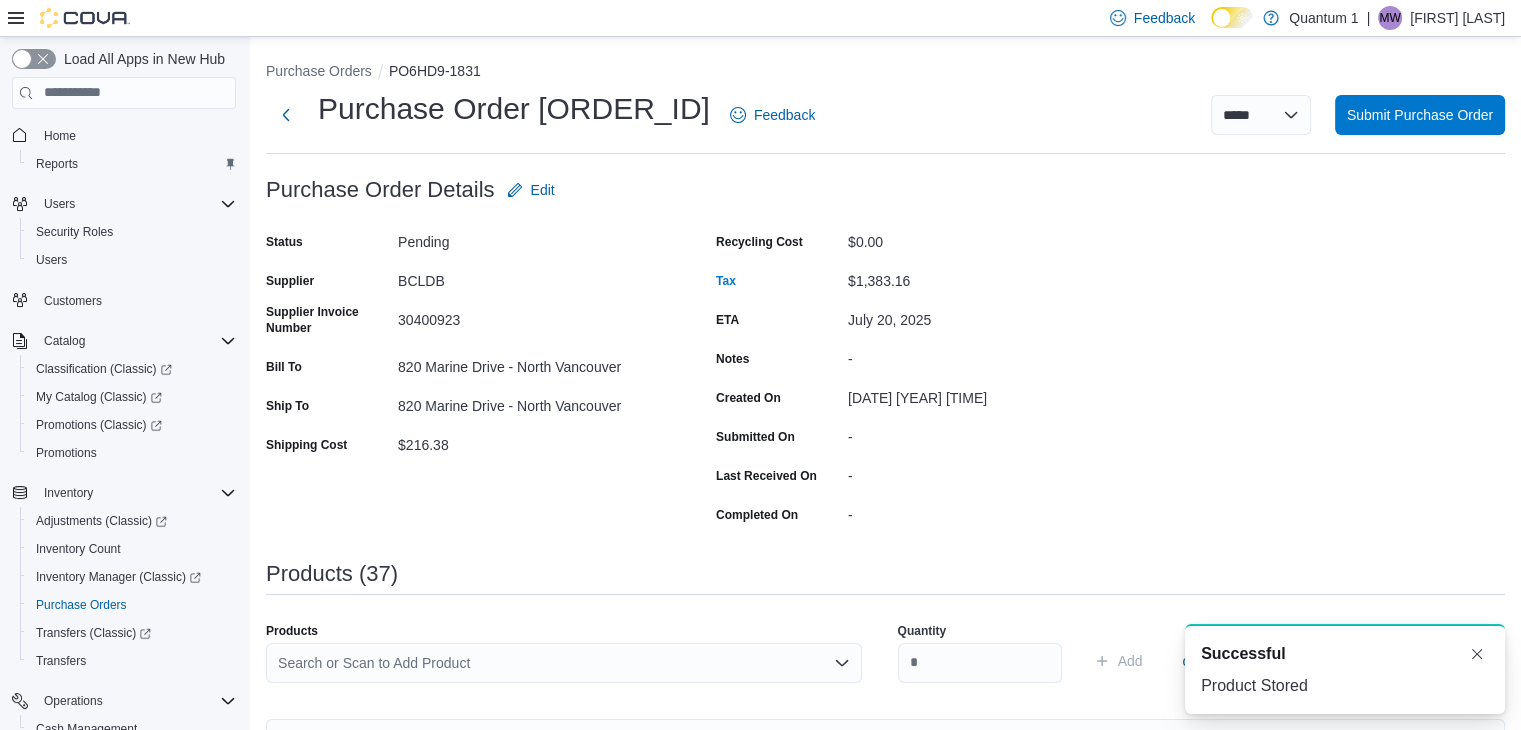 click on "Search or Scan to Add Product" at bounding box center [564, 663] 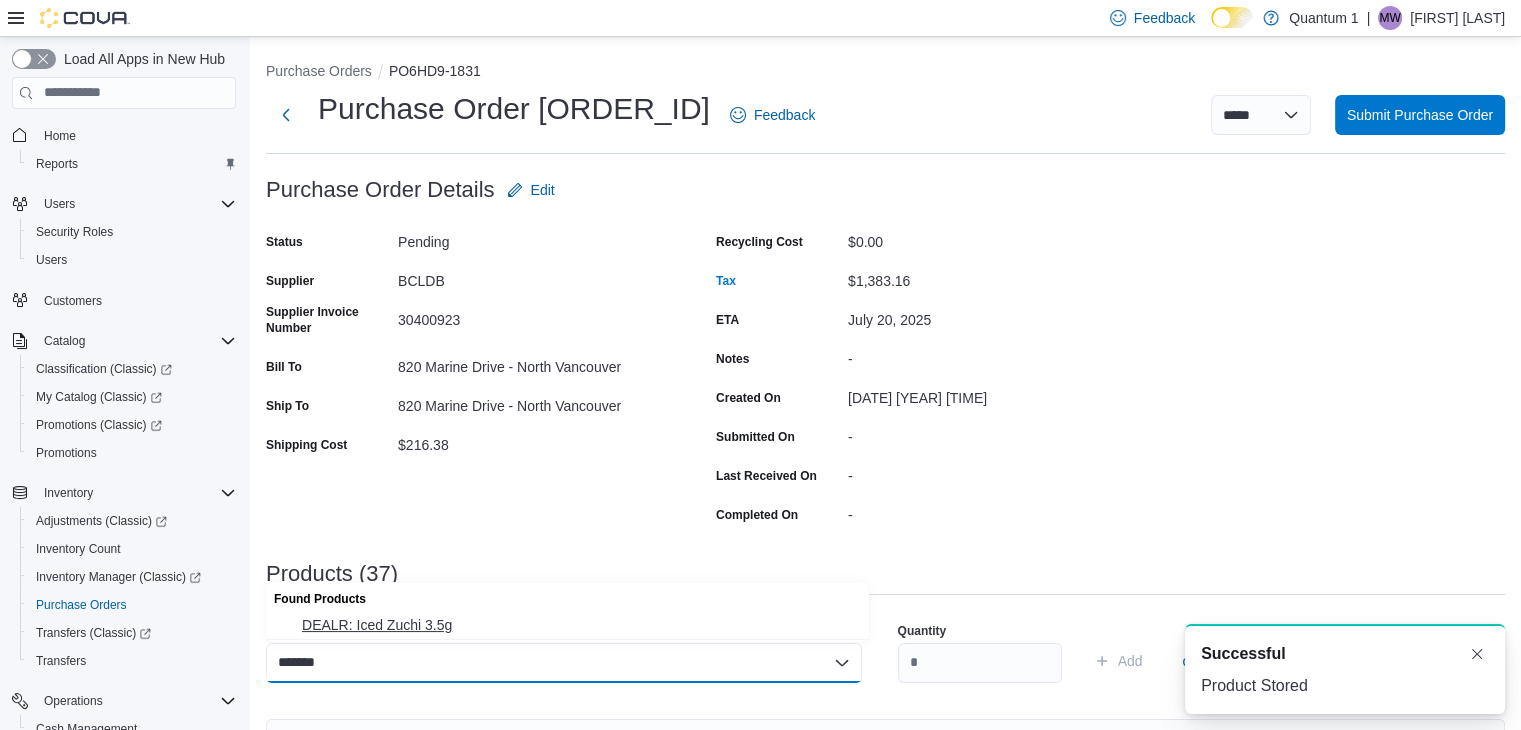 type on "*******" 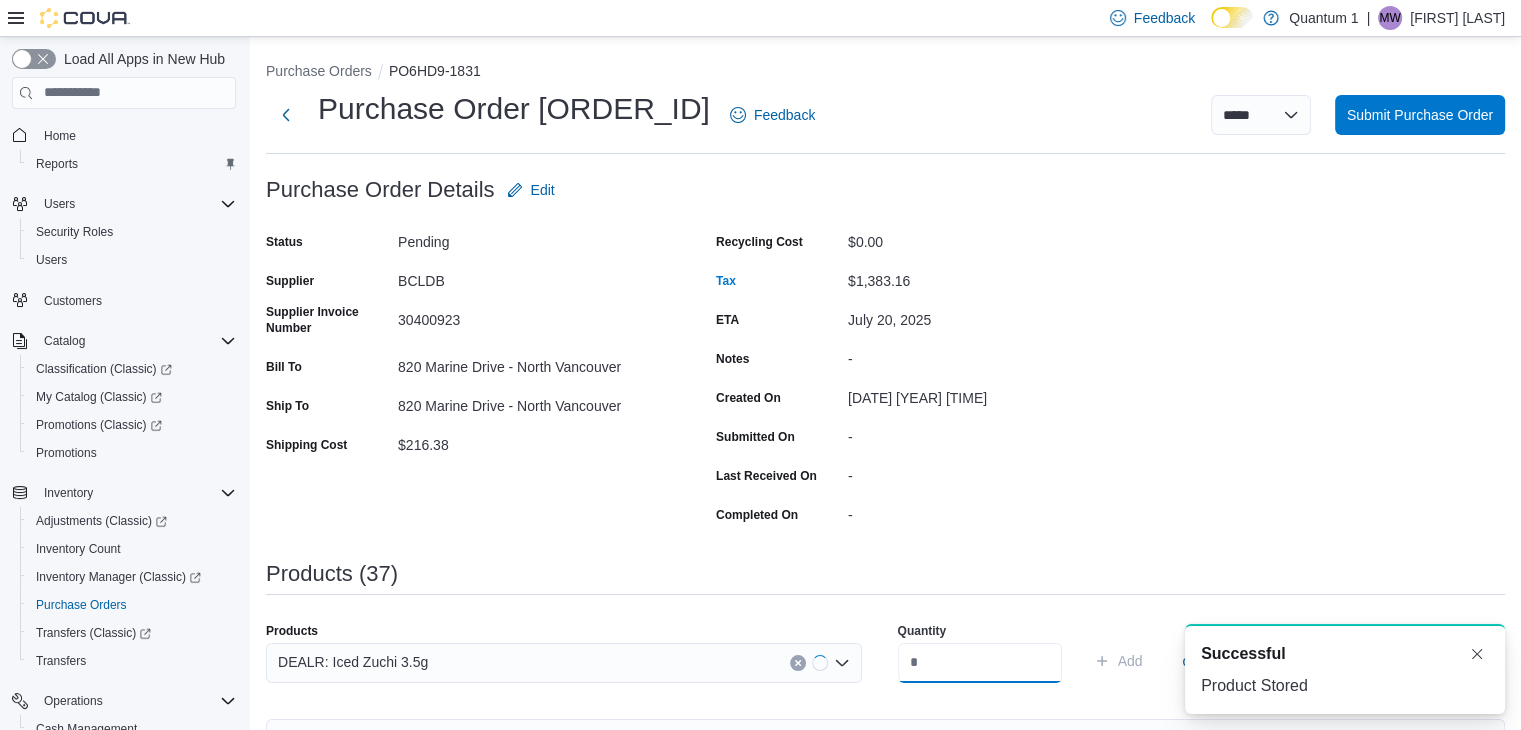 click at bounding box center [980, 663] 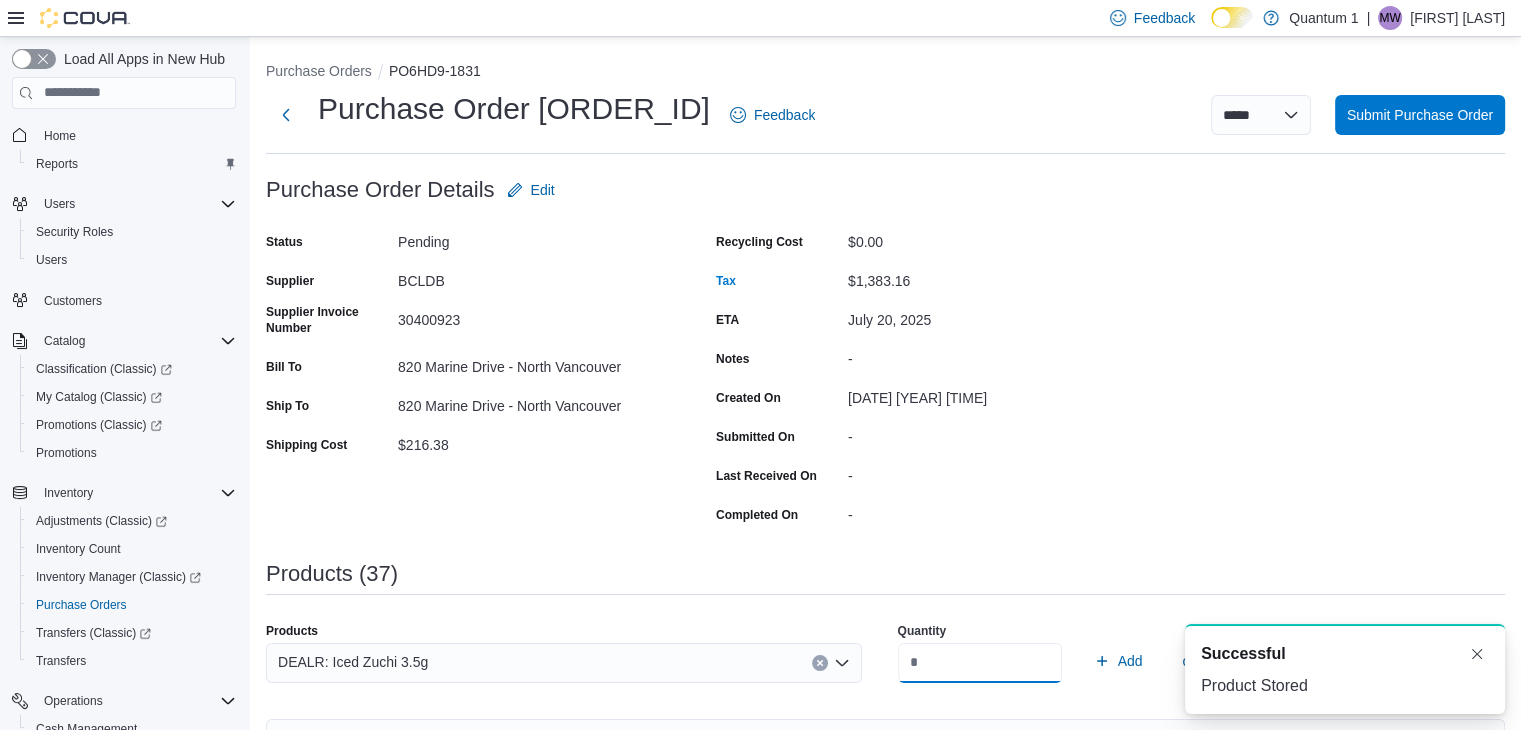 type on "**" 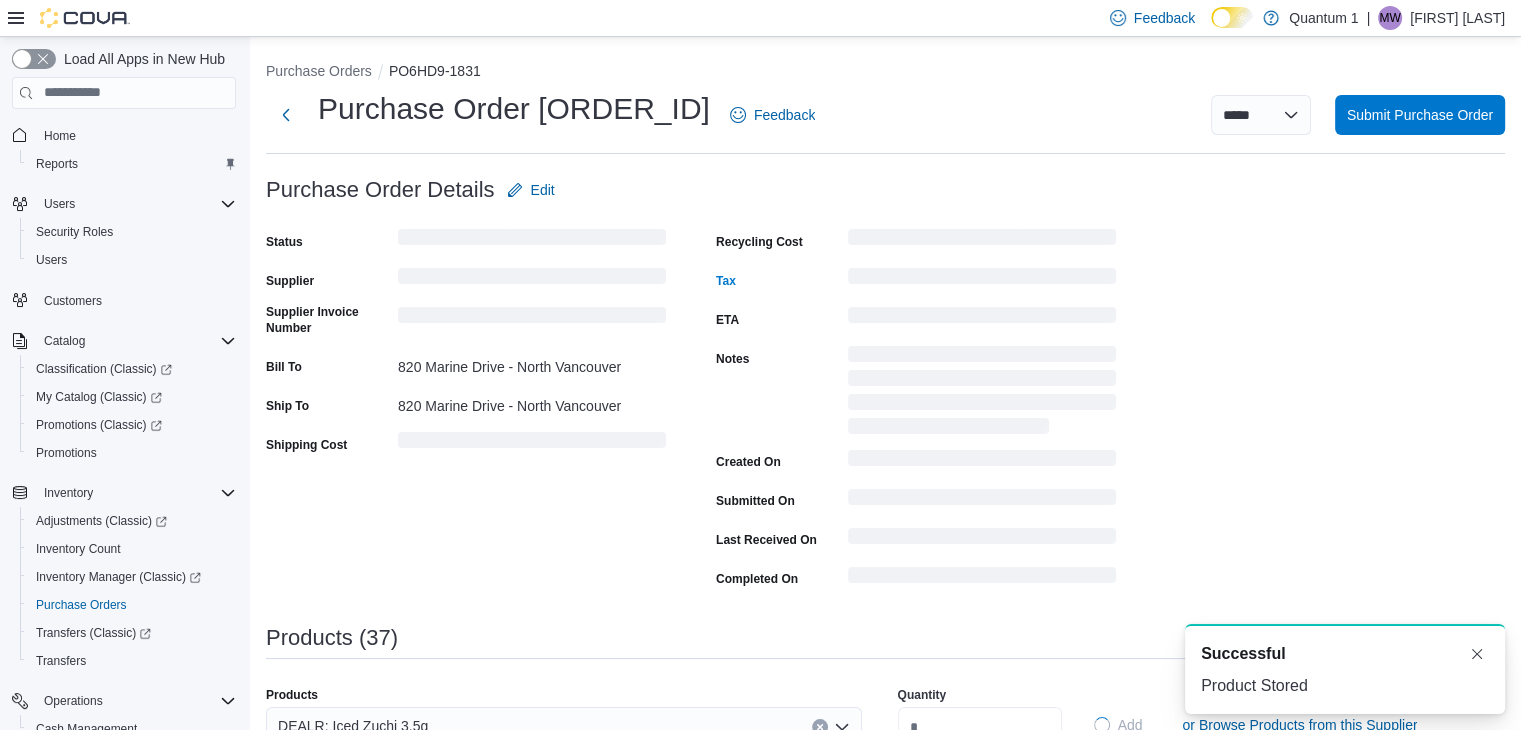 type 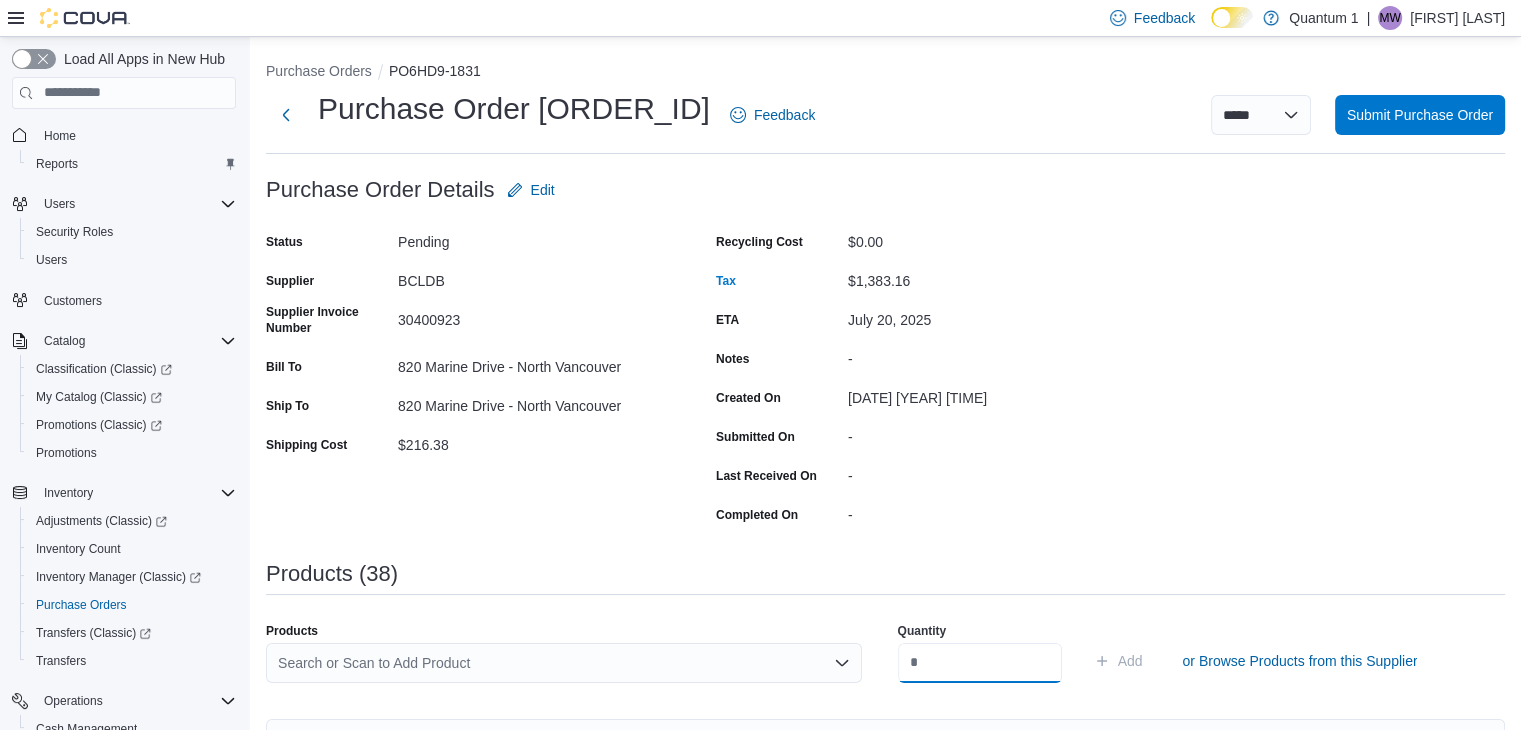 scroll, scrollTop: 0, scrollLeft: 0, axis: both 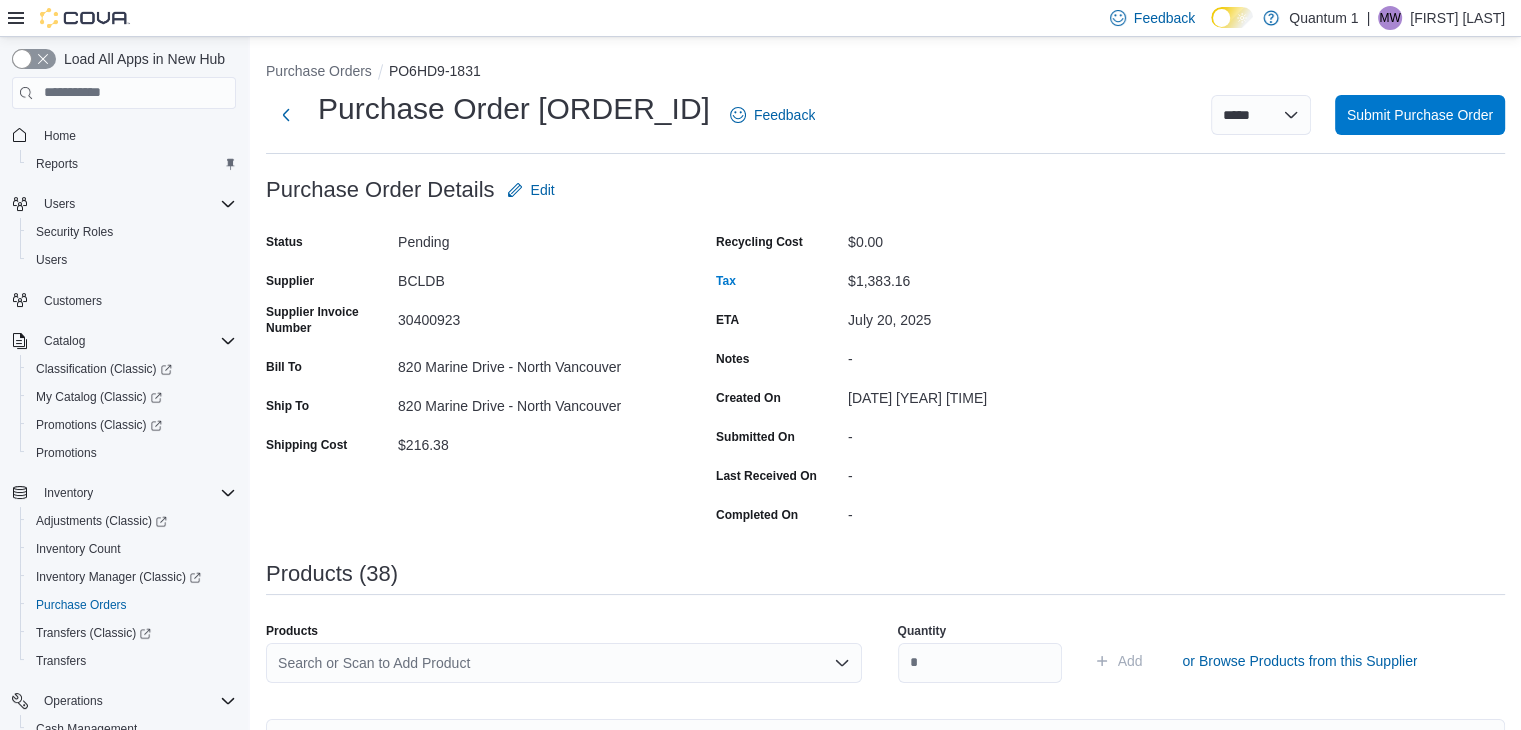 click on "Search or Scan to Add Product" at bounding box center [564, 663] 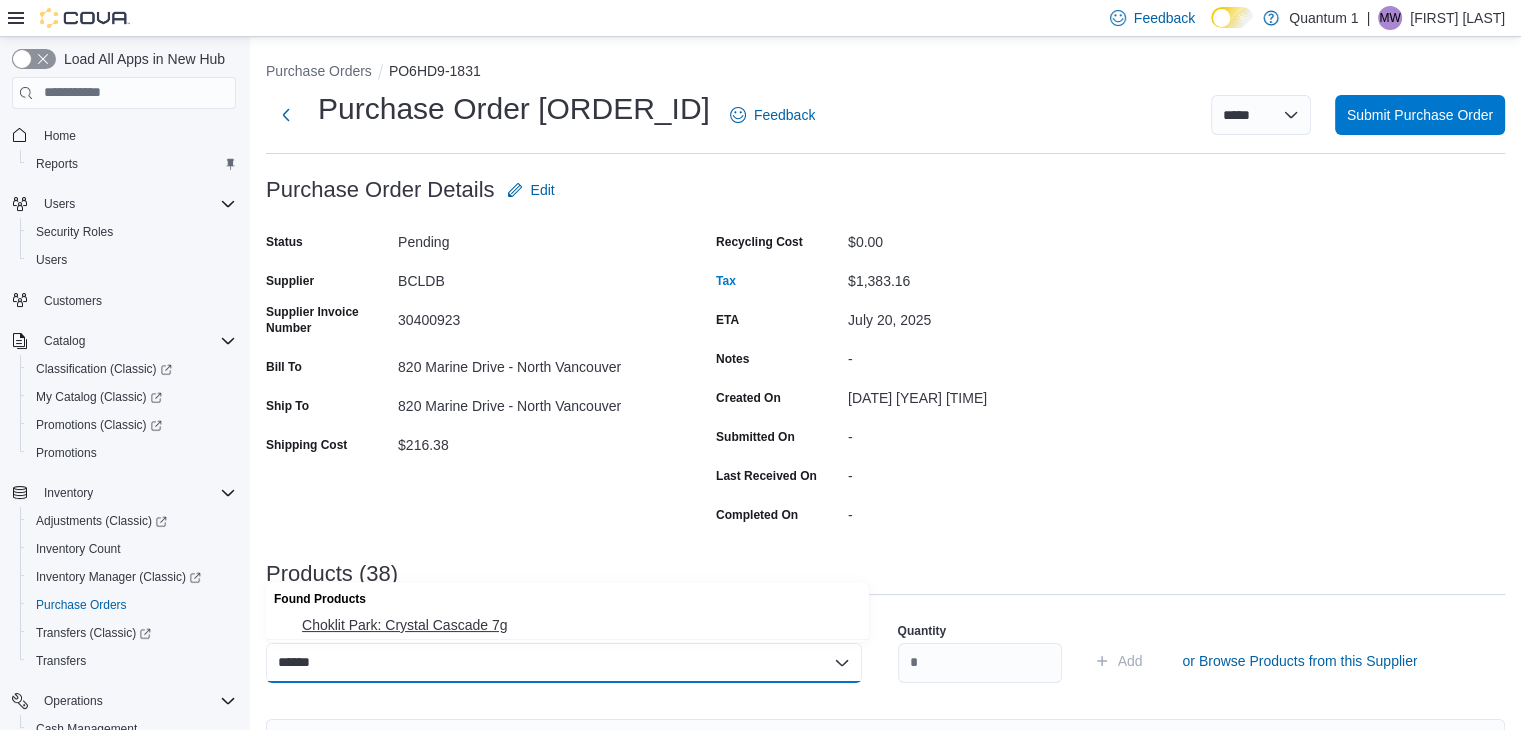 type on "******" 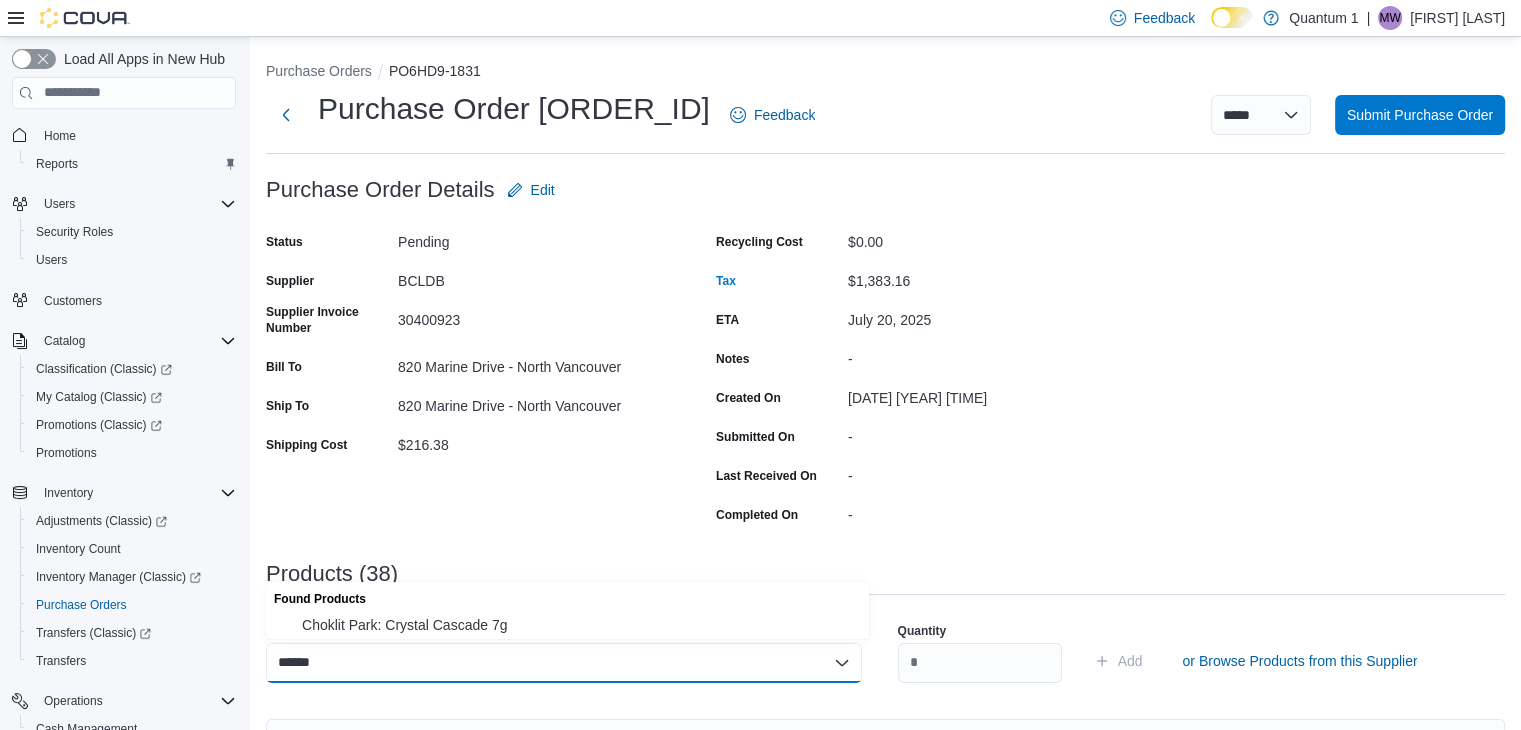 type 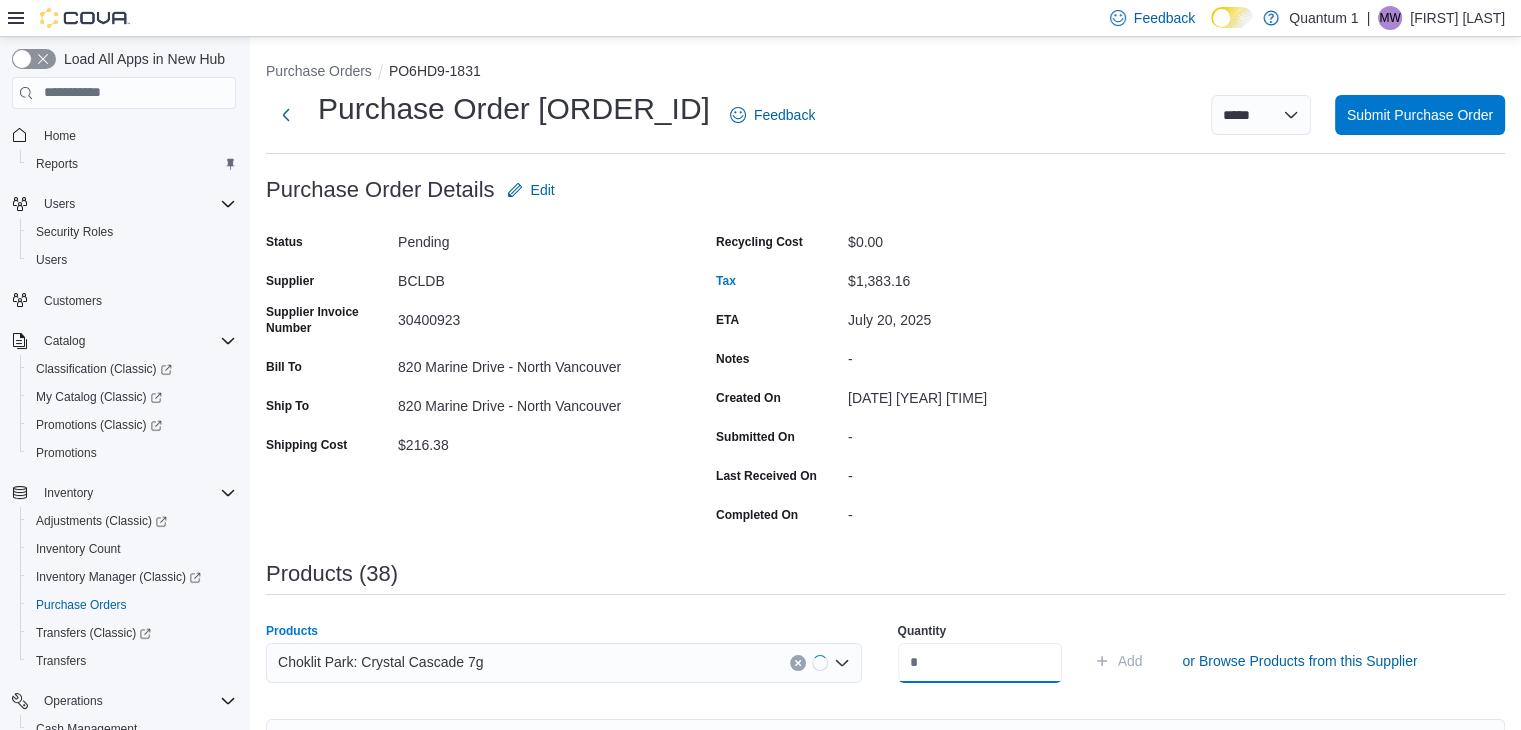 click at bounding box center (980, 663) 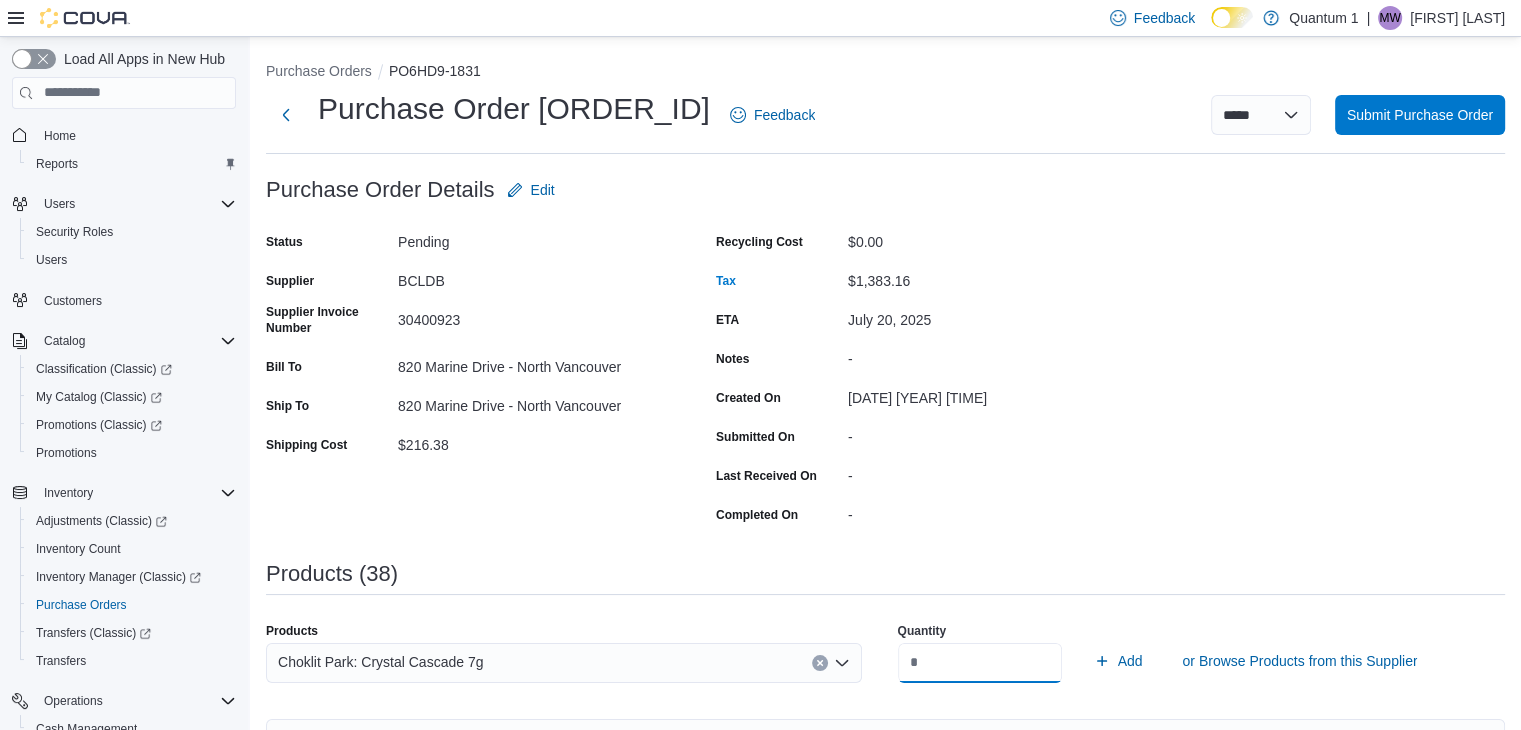 type on "*" 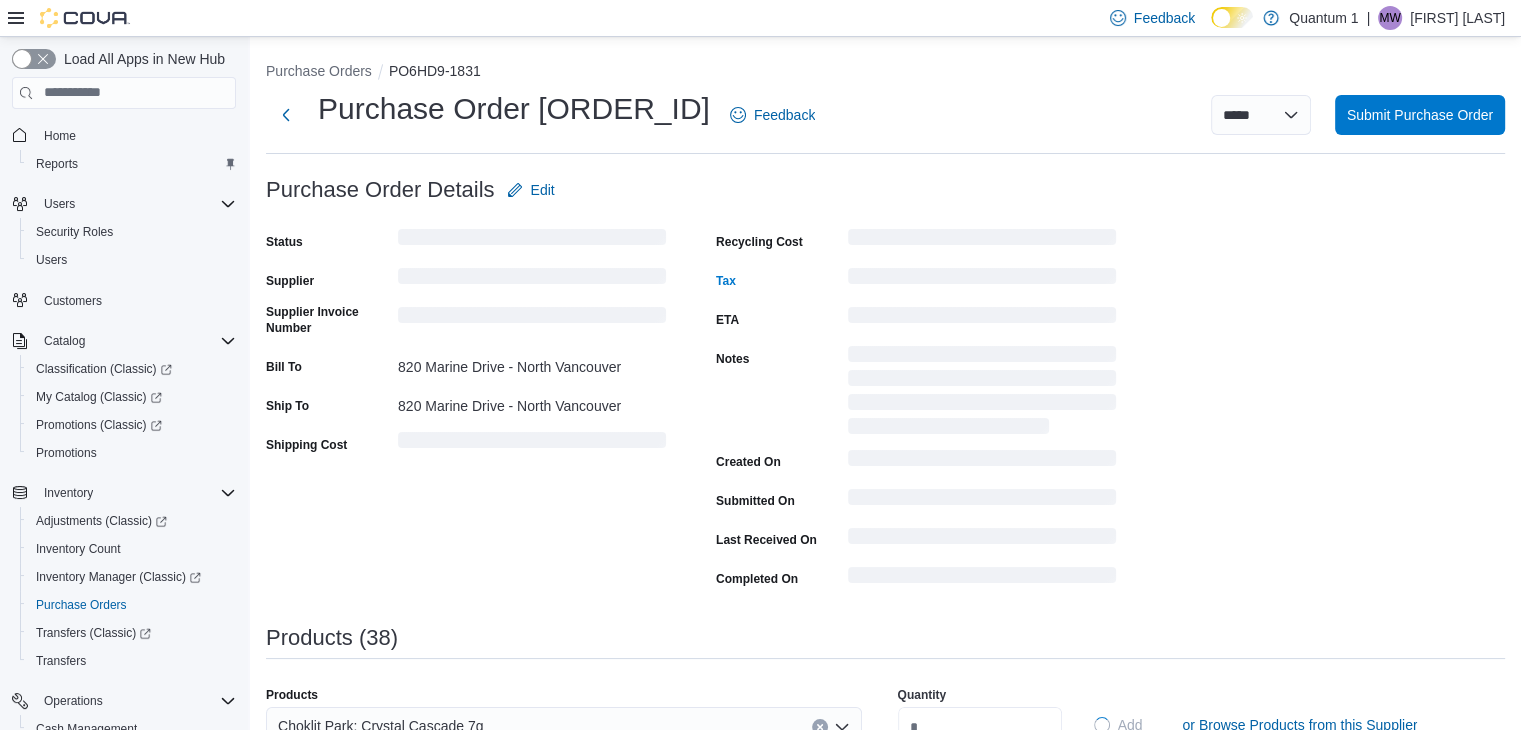 type 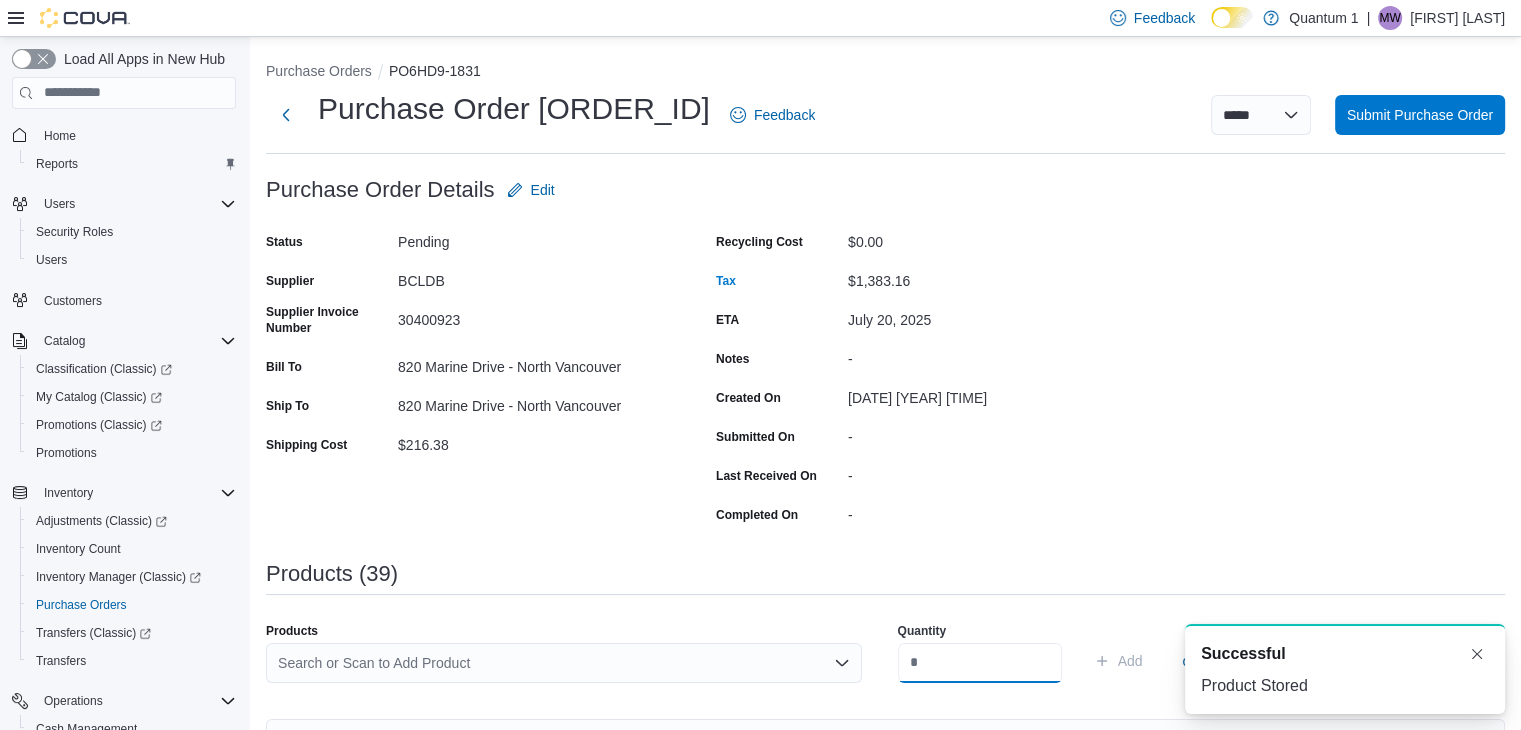 scroll, scrollTop: 0, scrollLeft: 0, axis: both 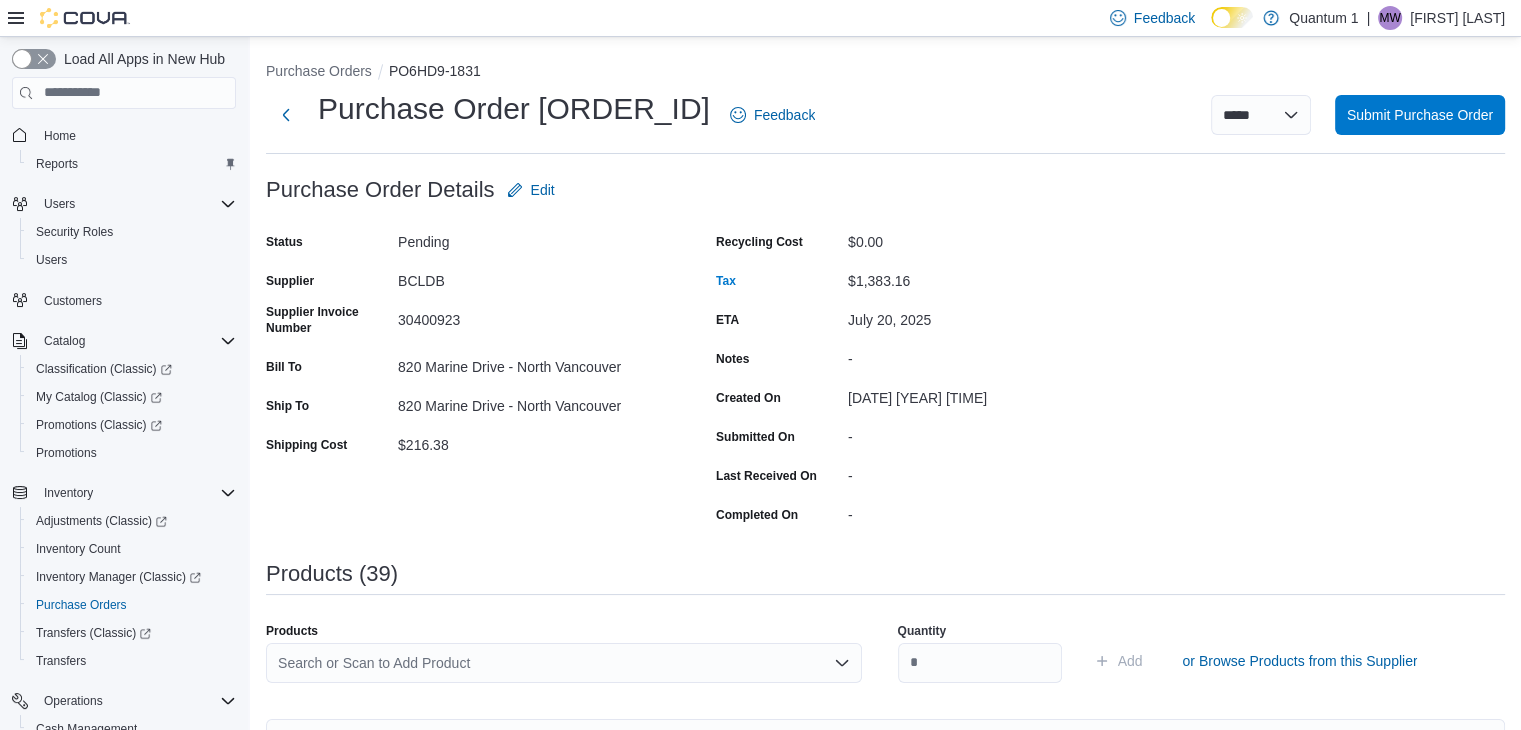 click on "Search or Scan to Add Product" at bounding box center (564, 663) 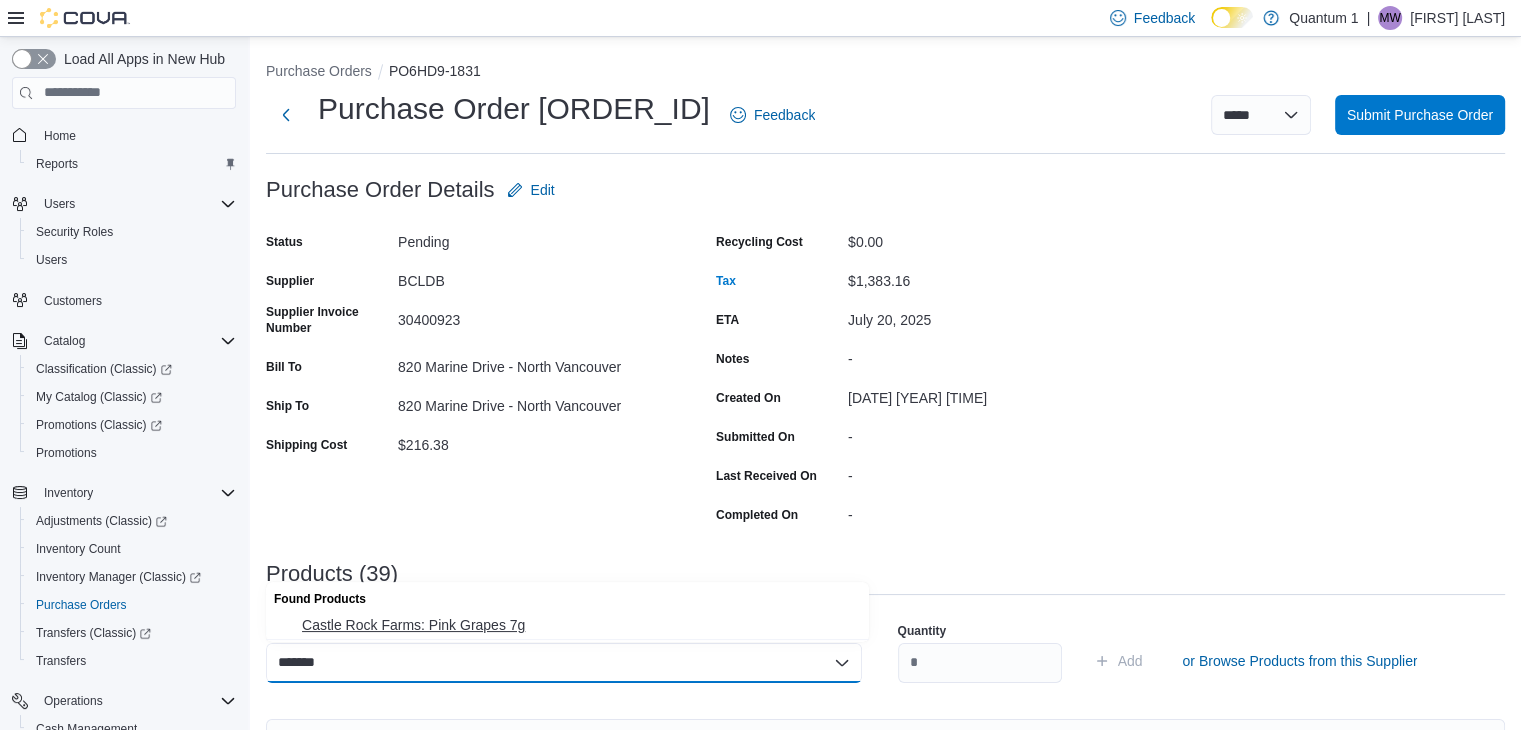 type on "*******" 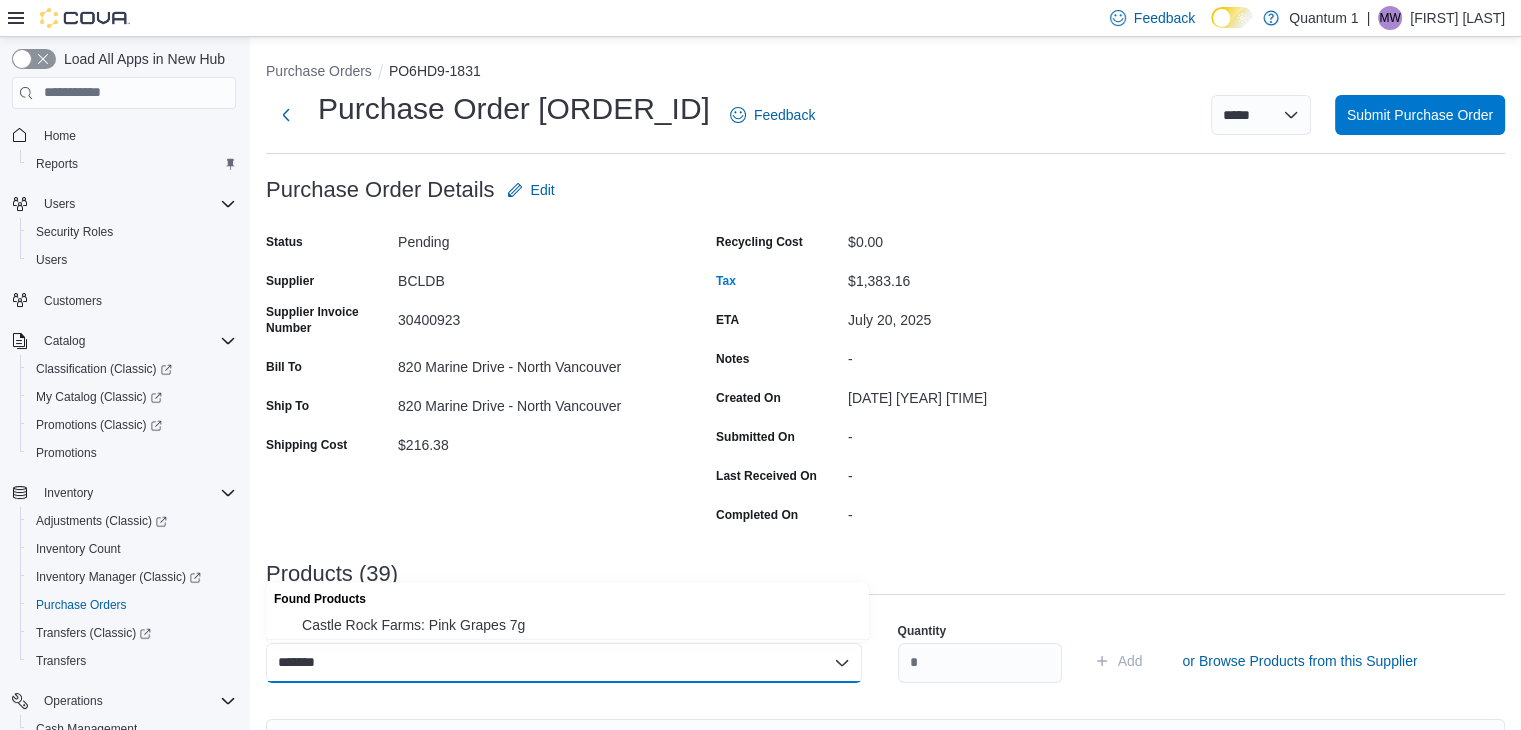 type 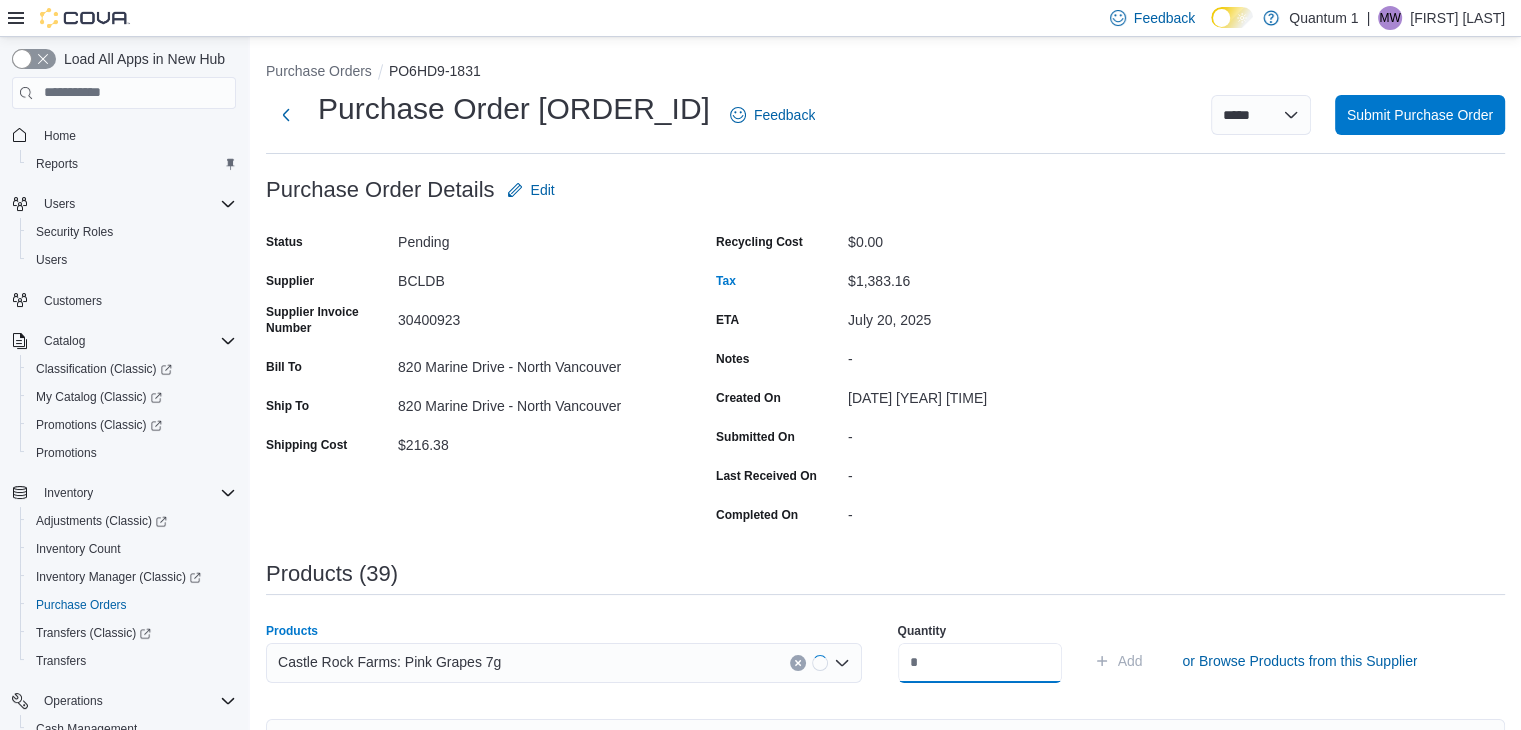 click at bounding box center [980, 663] 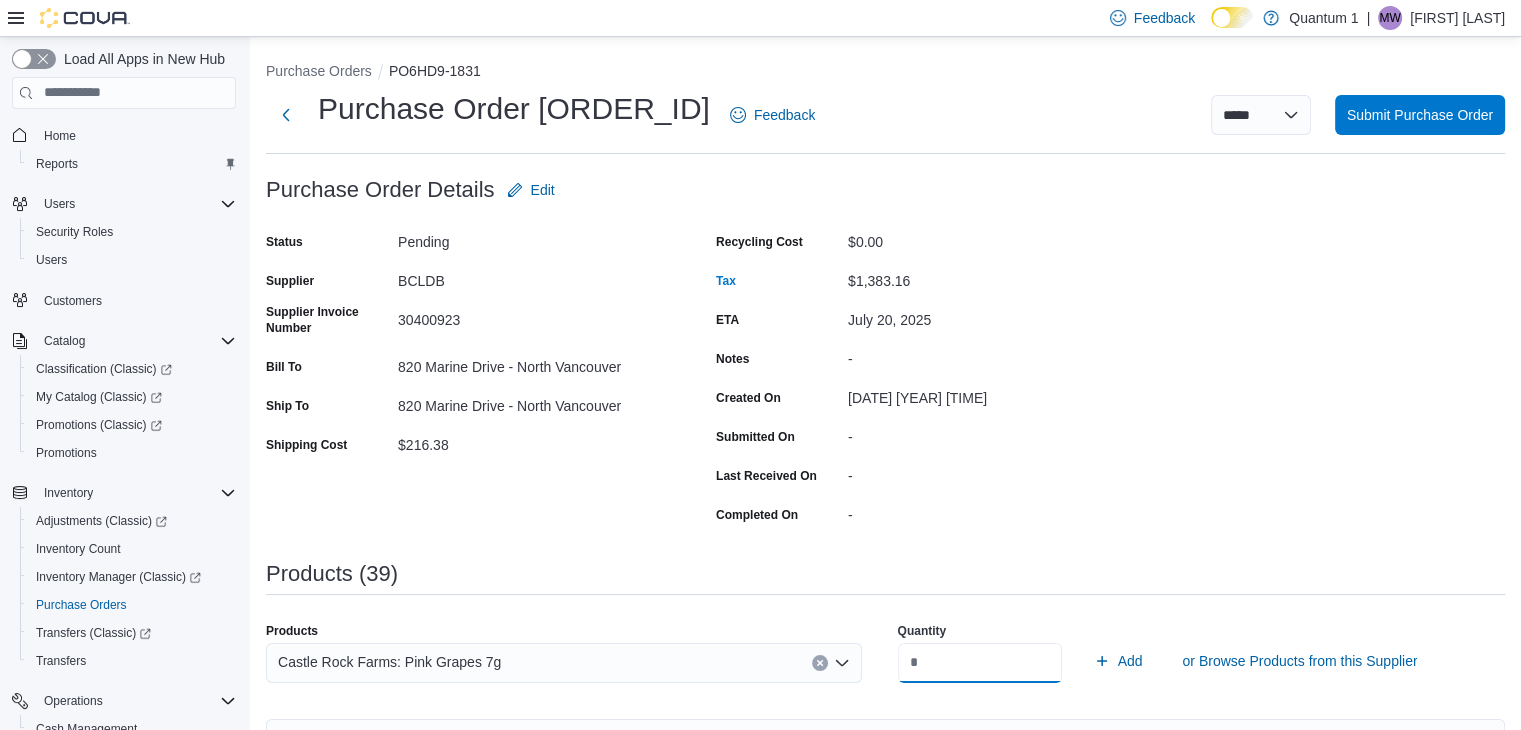 type on "*" 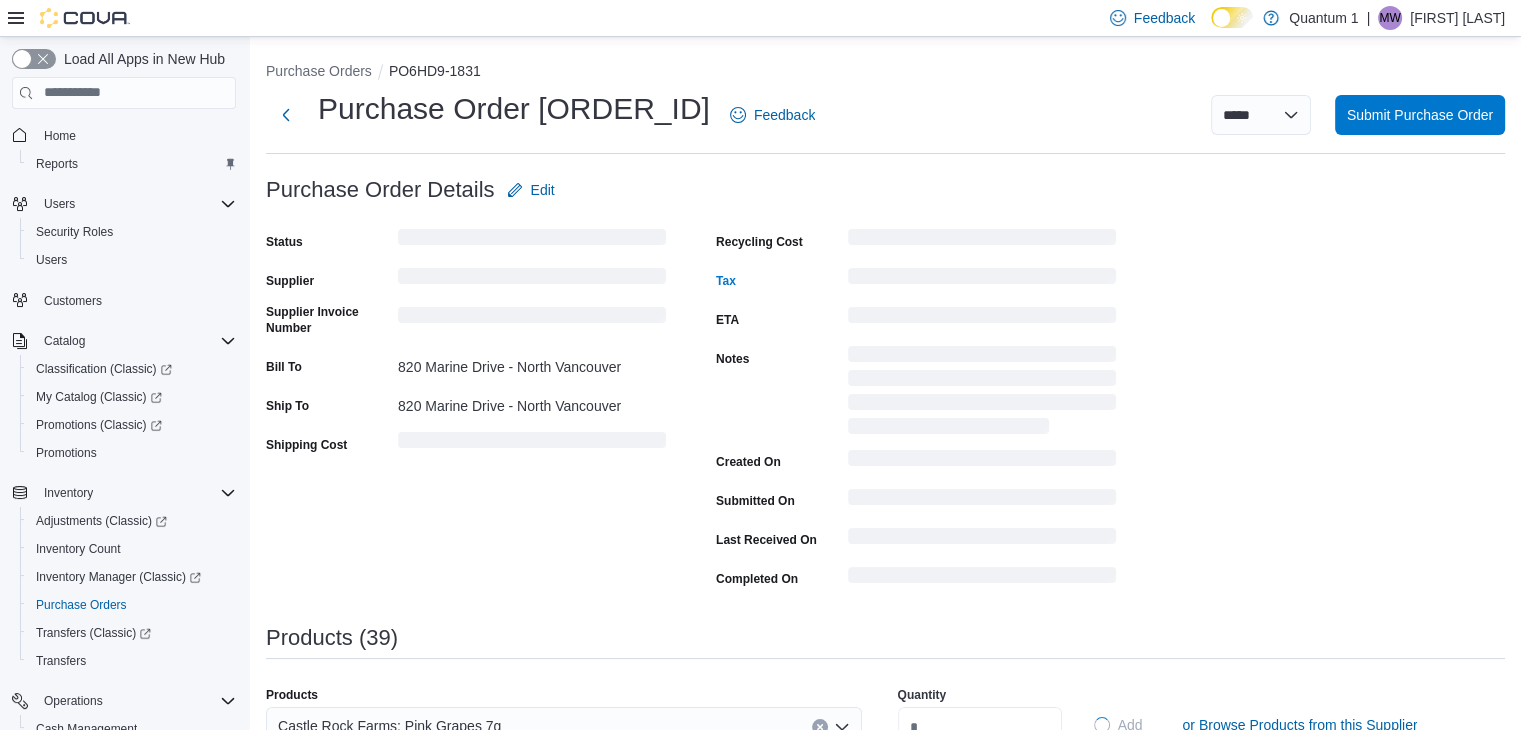 type 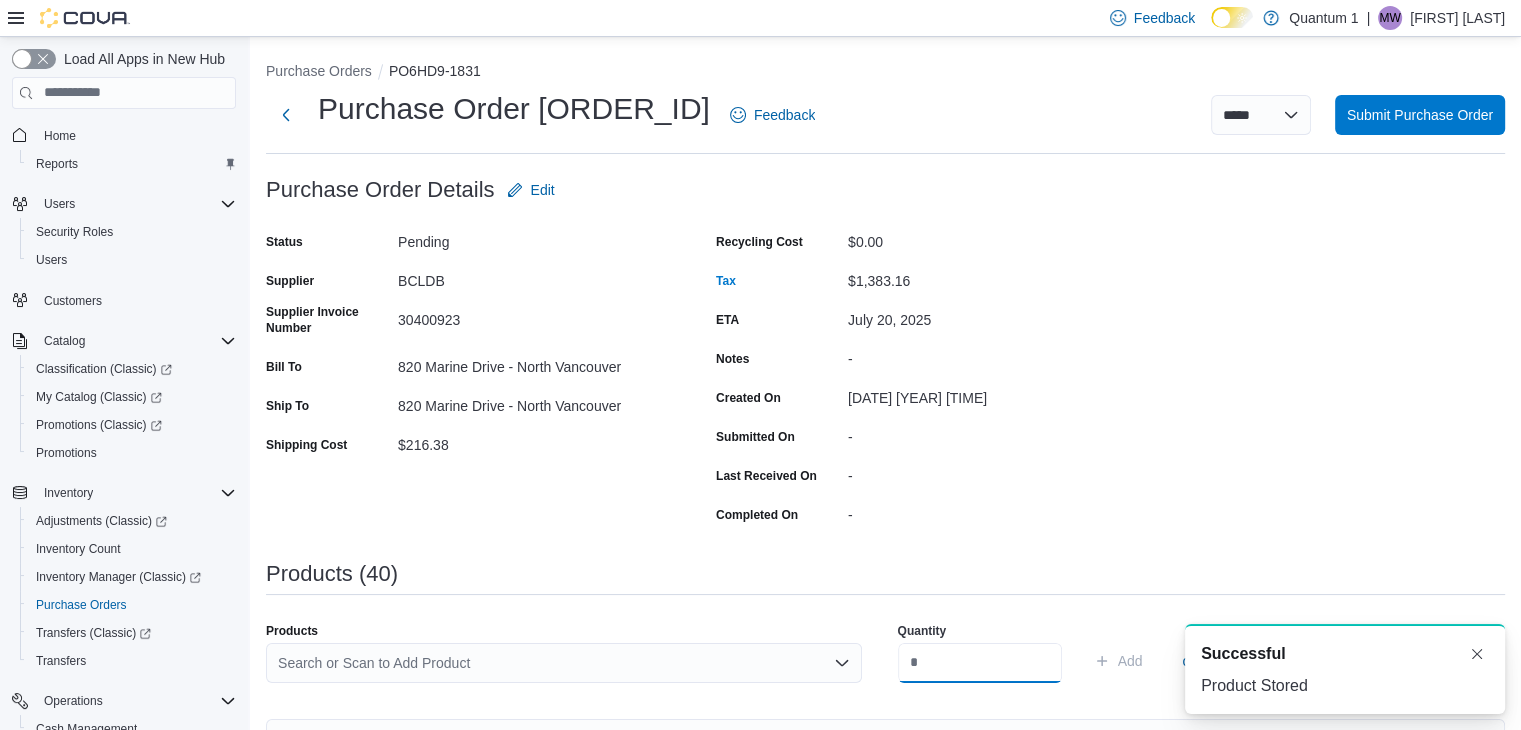 scroll, scrollTop: 0, scrollLeft: 0, axis: both 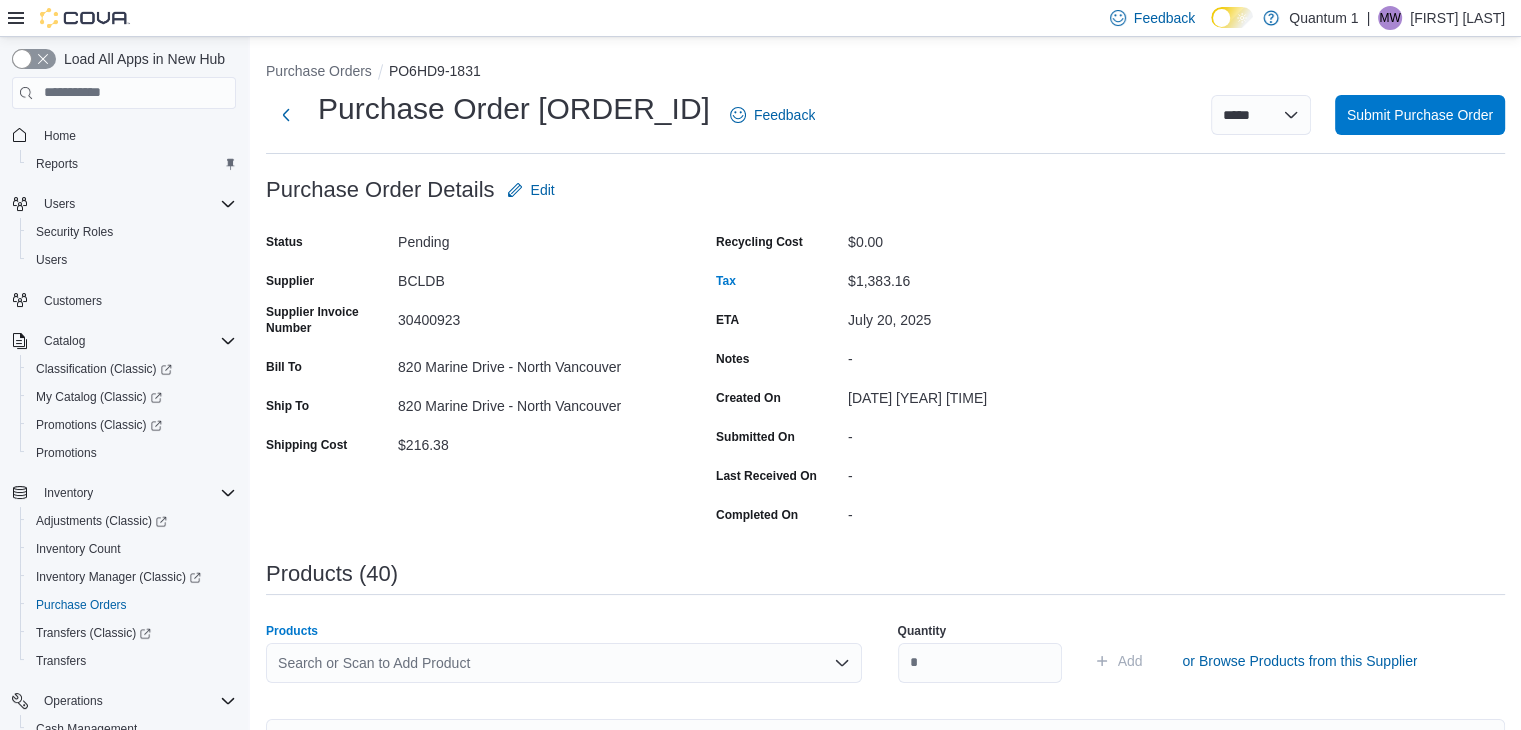 click on "Search or Scan to Add Product" at bounding box center (564, 663) 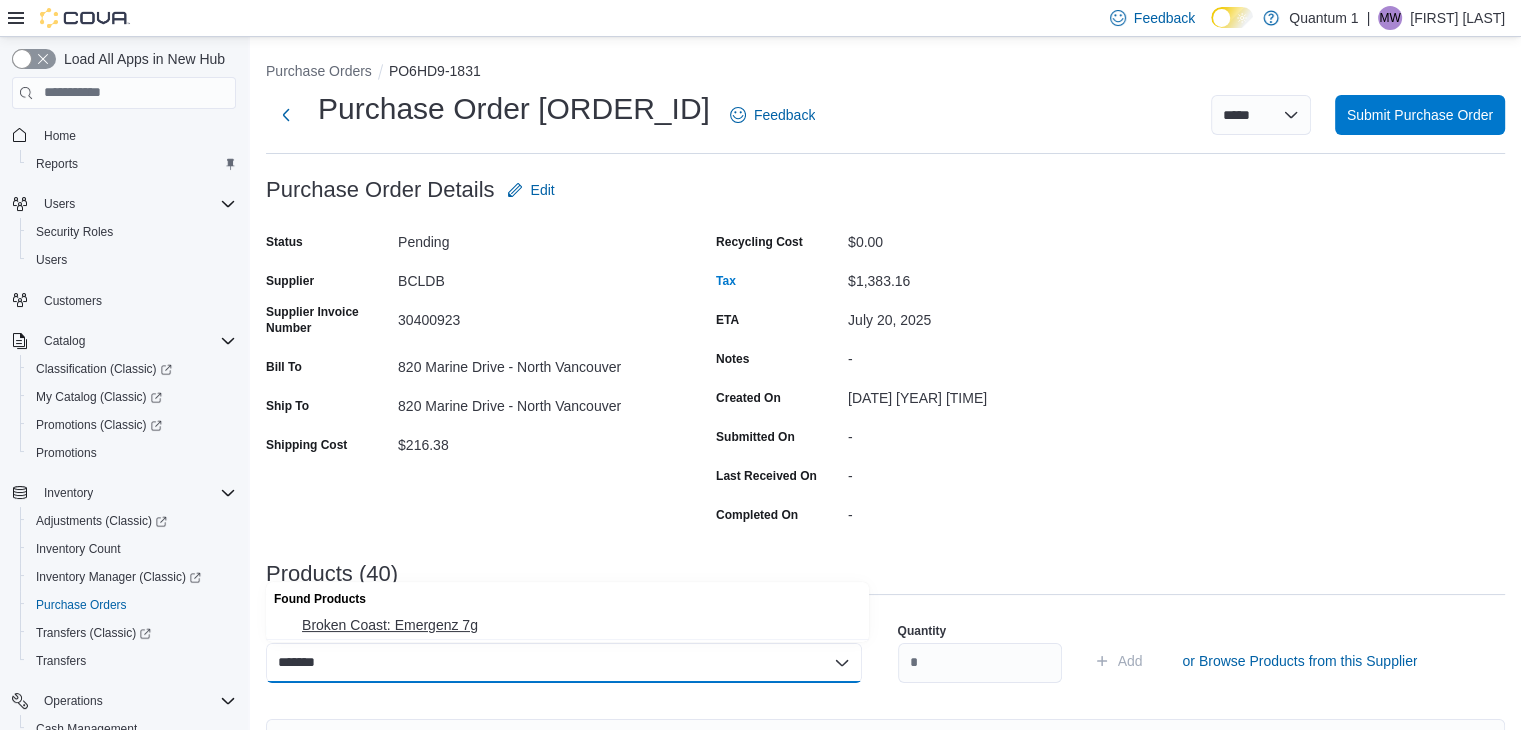 type on "*******" 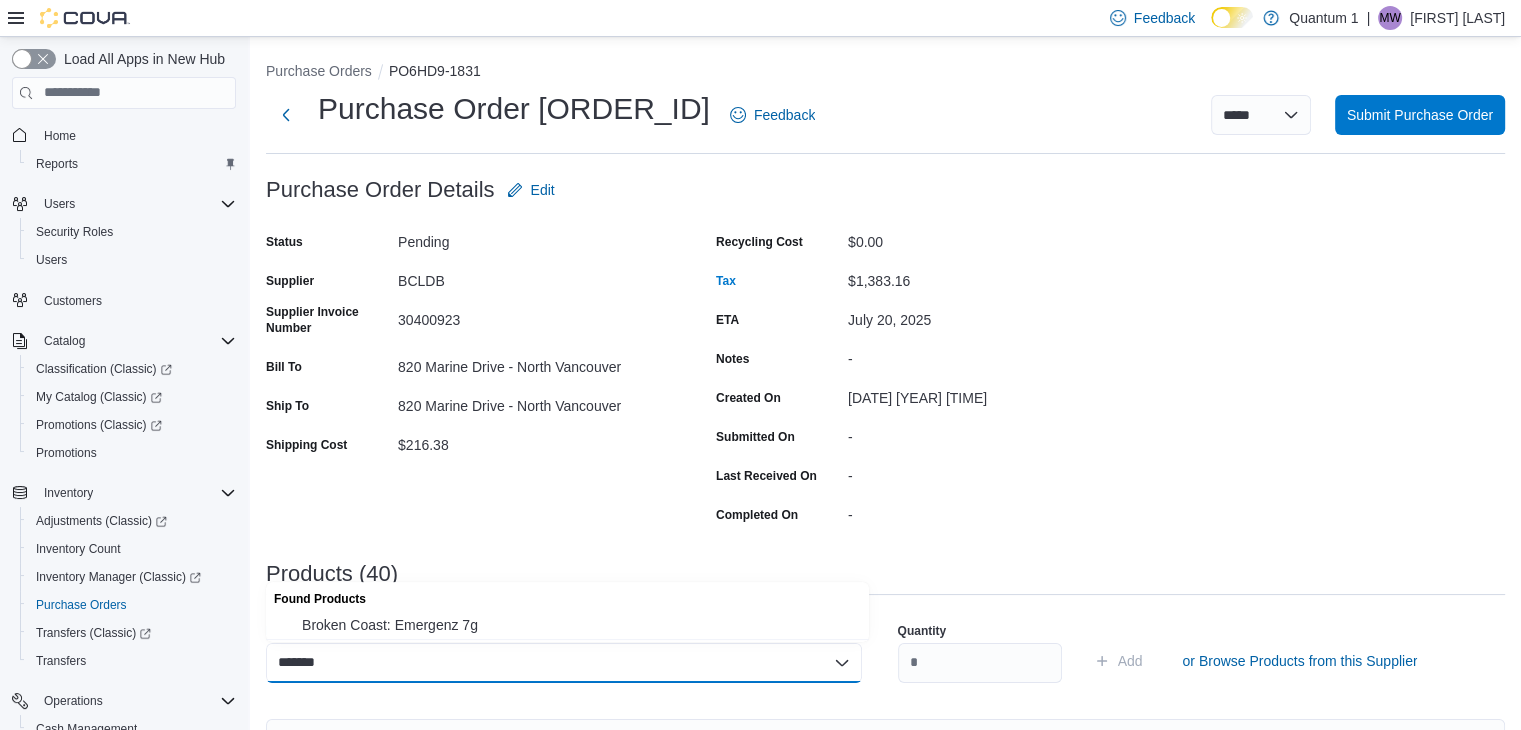type 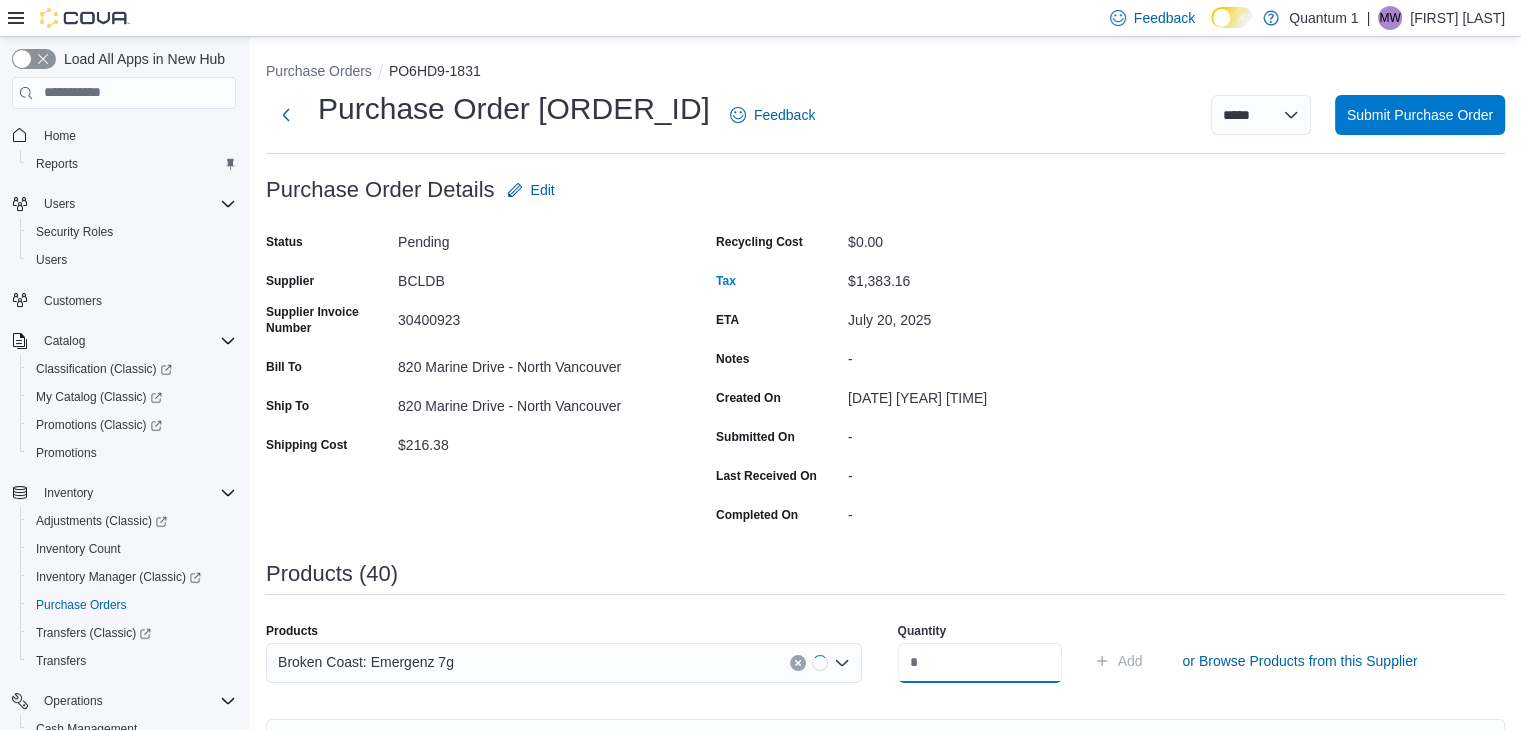 click at bounding box center [980, 663] 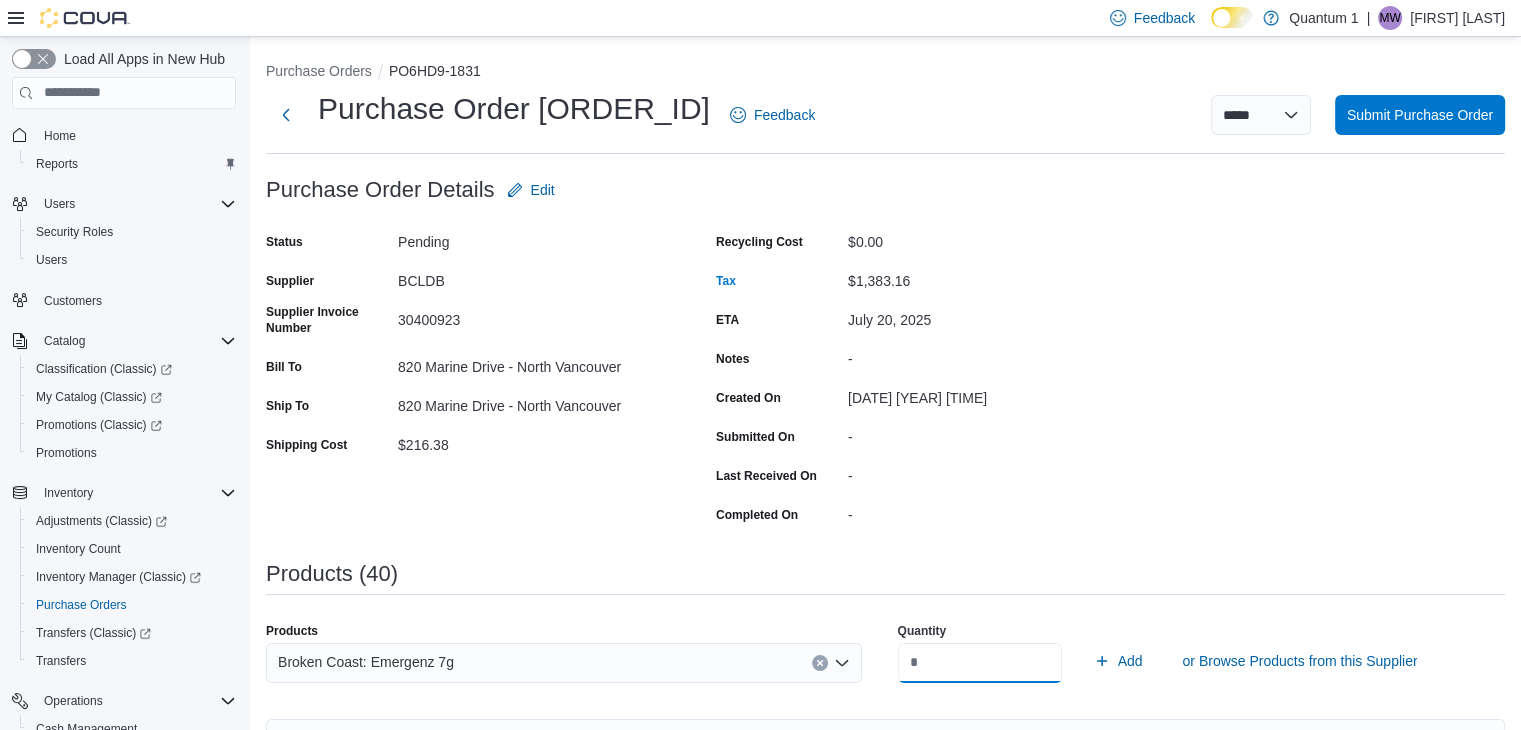 type on "*" 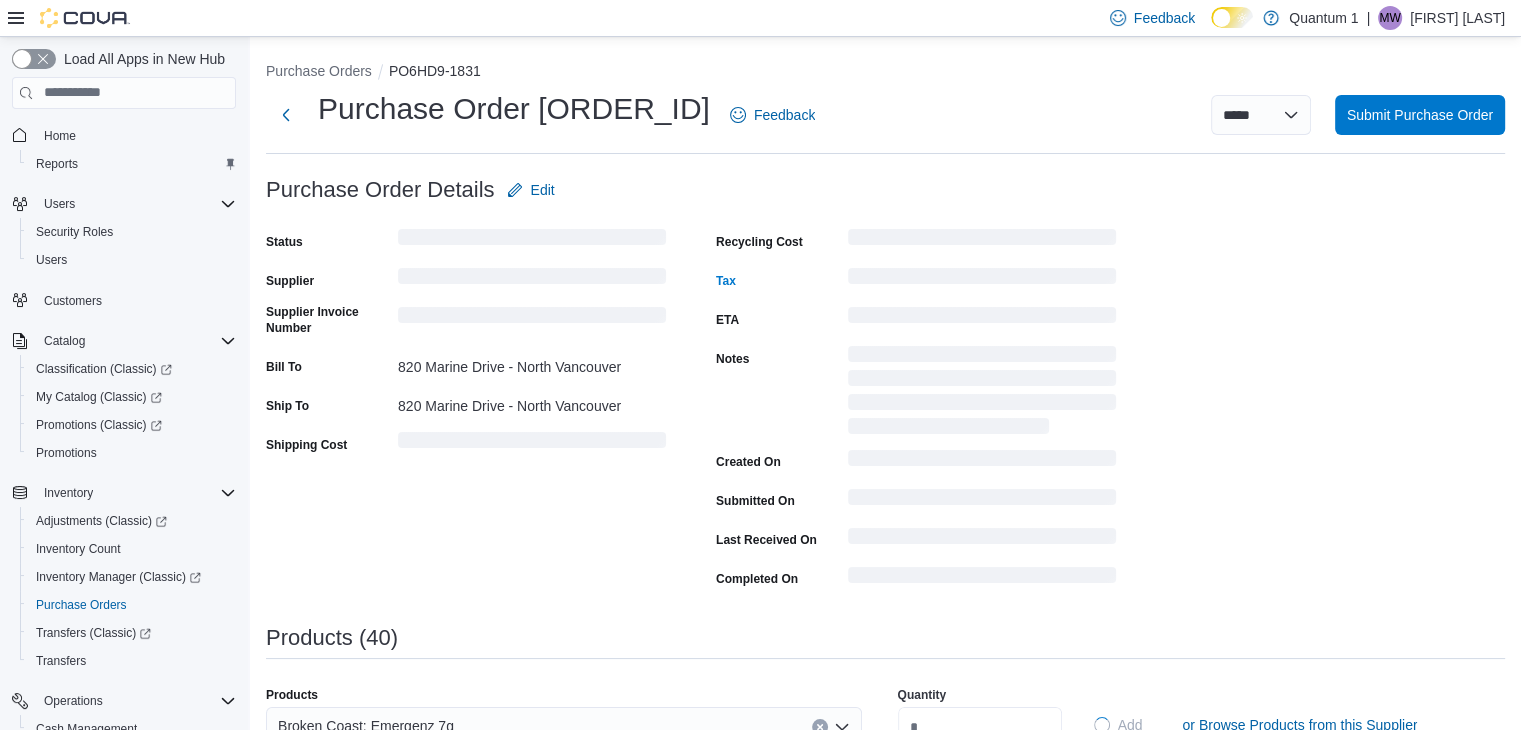 type 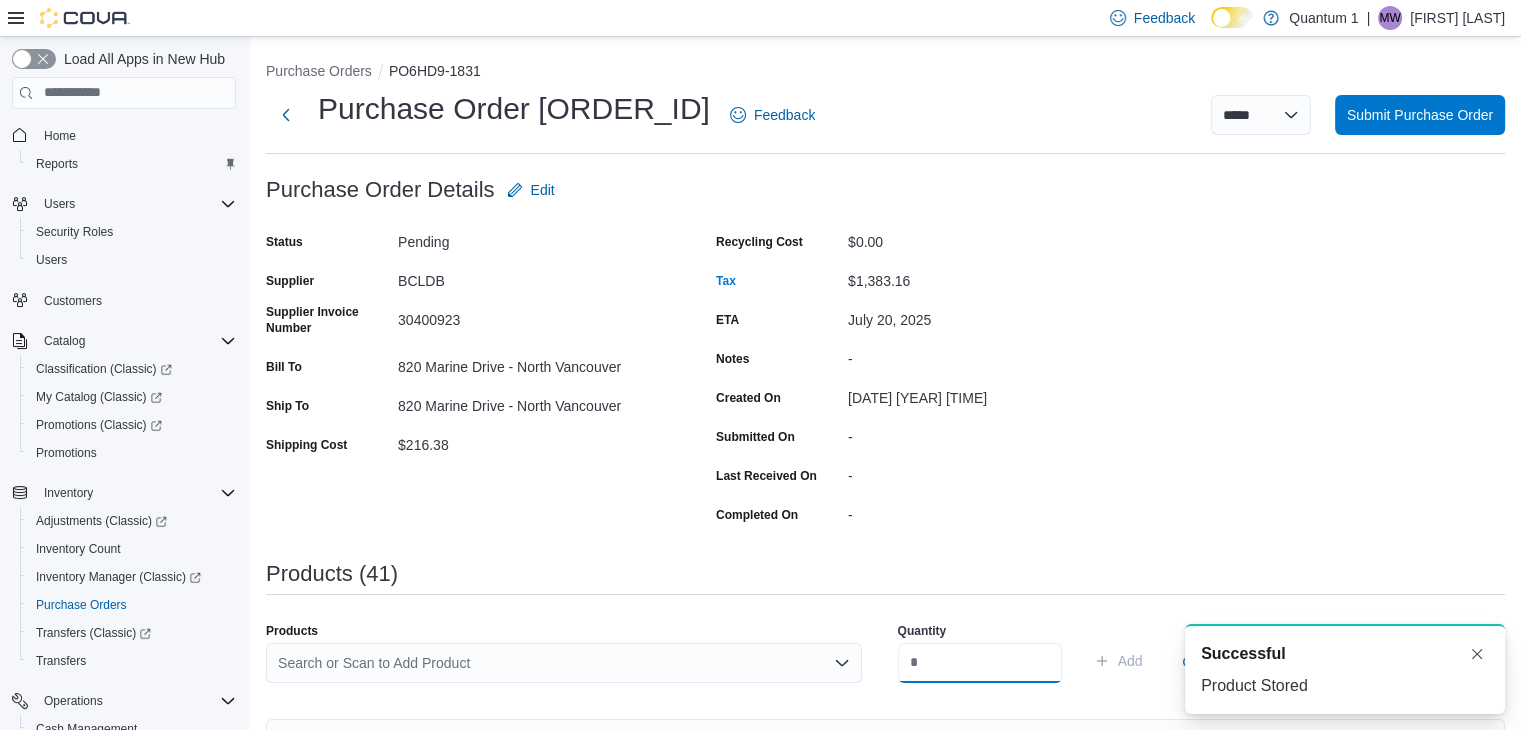 scroll, scrollTop: 0, scrollLeft: 0, axis: both 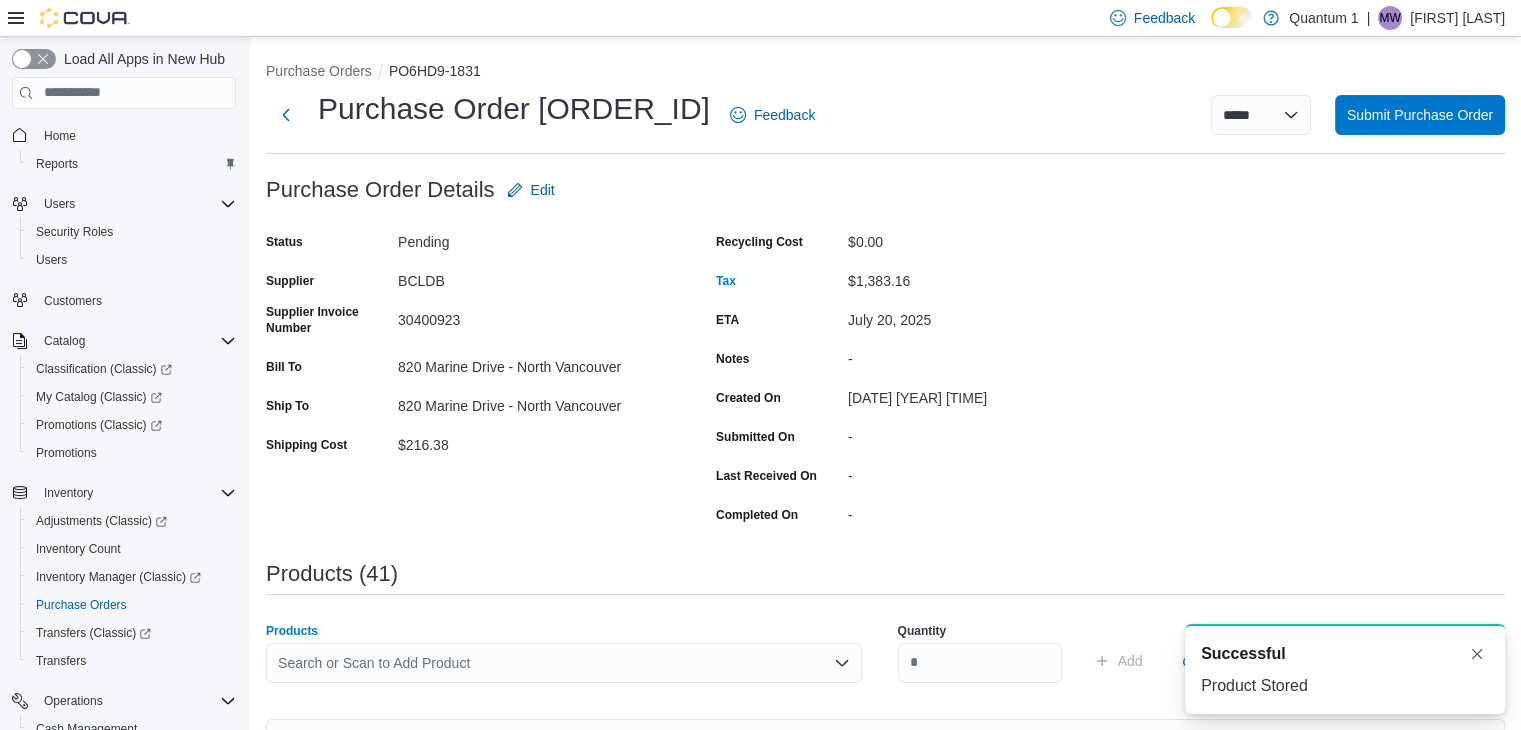 click on "Search or Scan to Add Product" at bounding box center (564, 663) 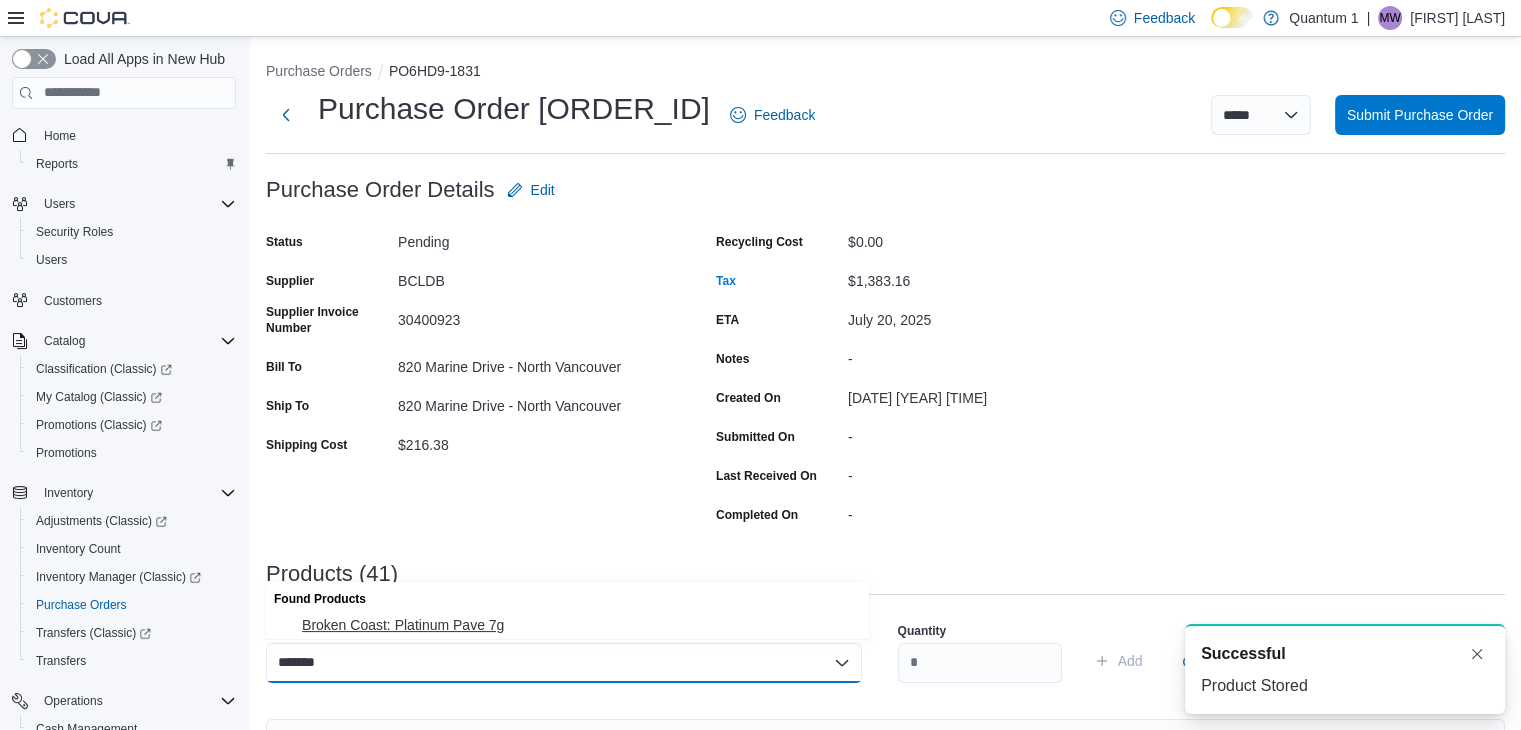 type on "*******" 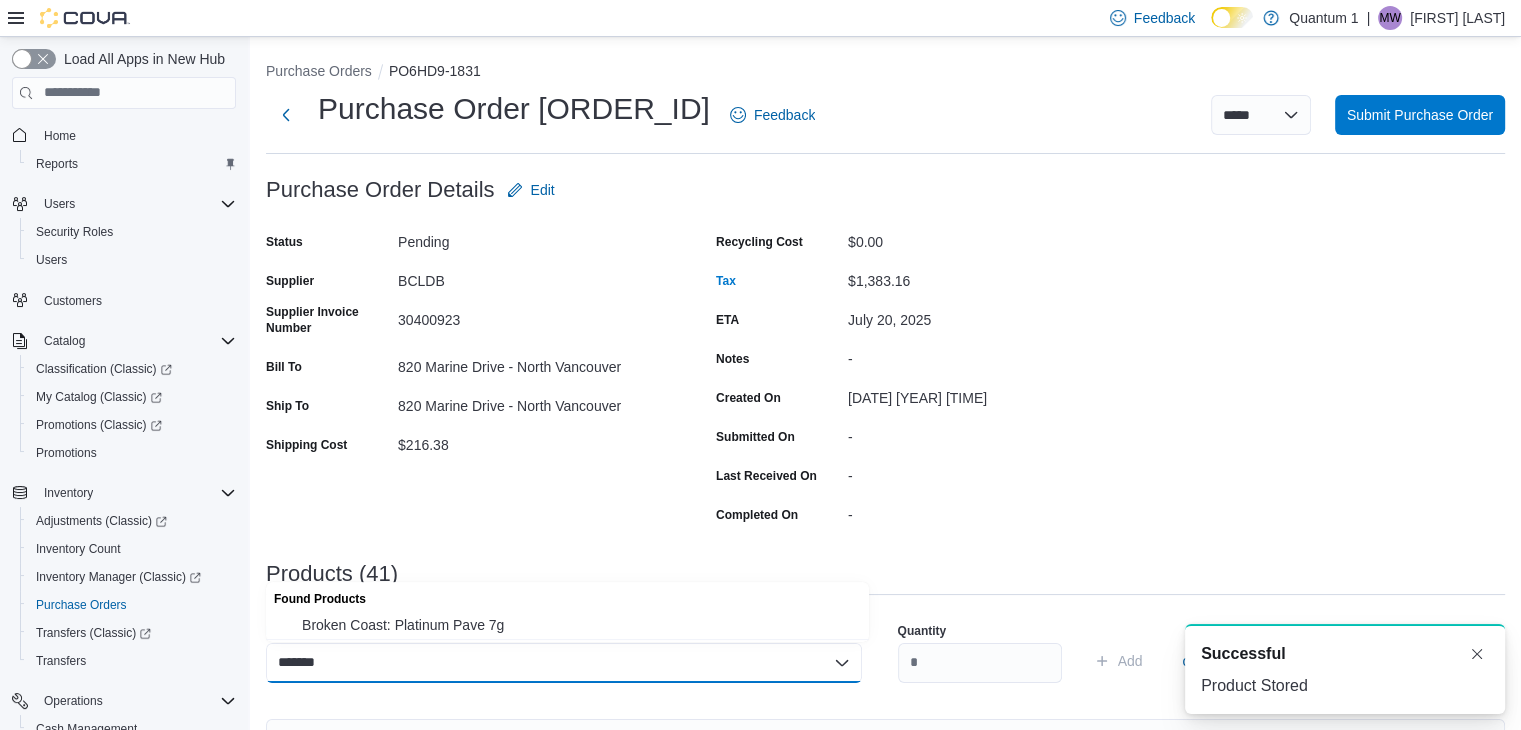 drag, startPoint x: 446, startPoint y: 637, endPoint x: 580, endPoint y: 650, distance: 134.62912 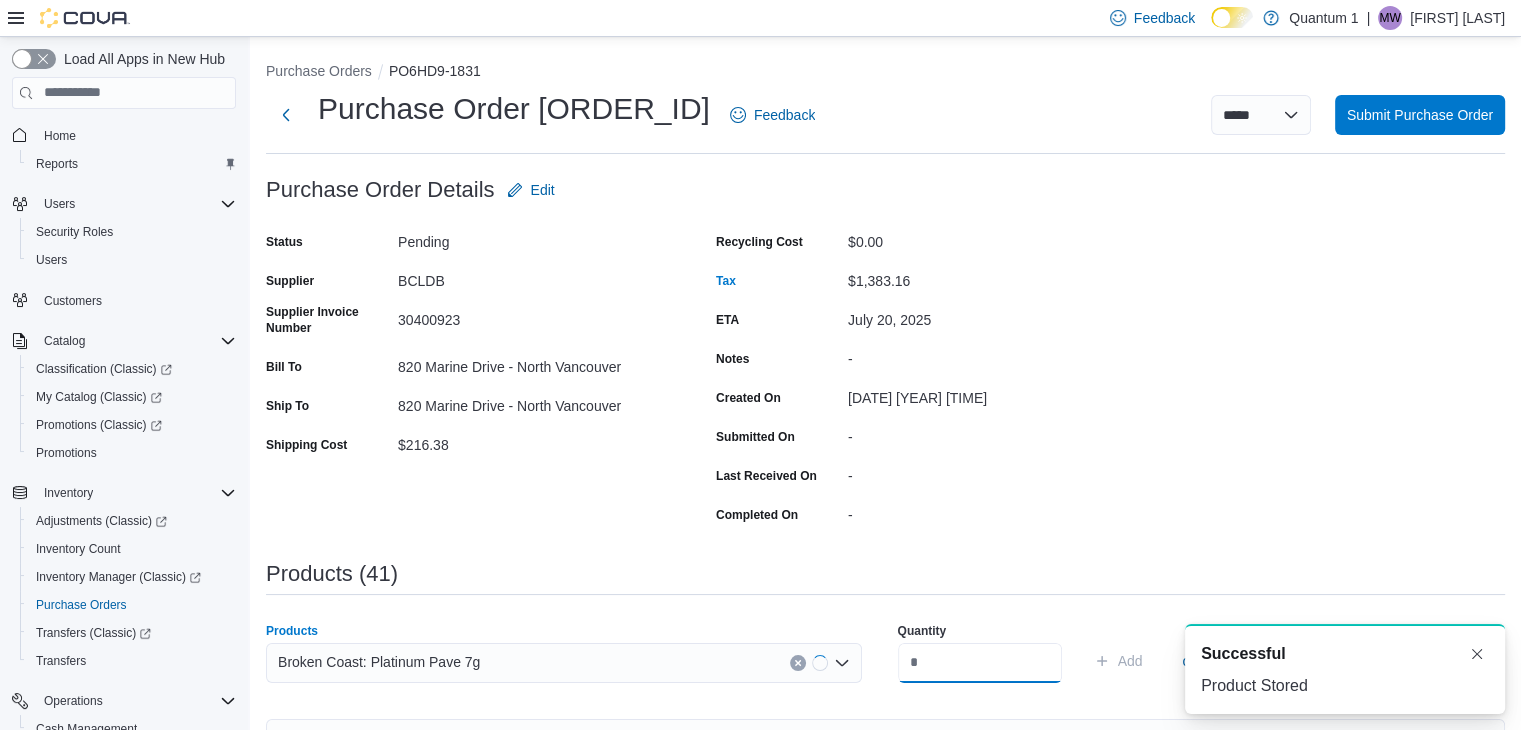 click at bounding box center (980, 663) 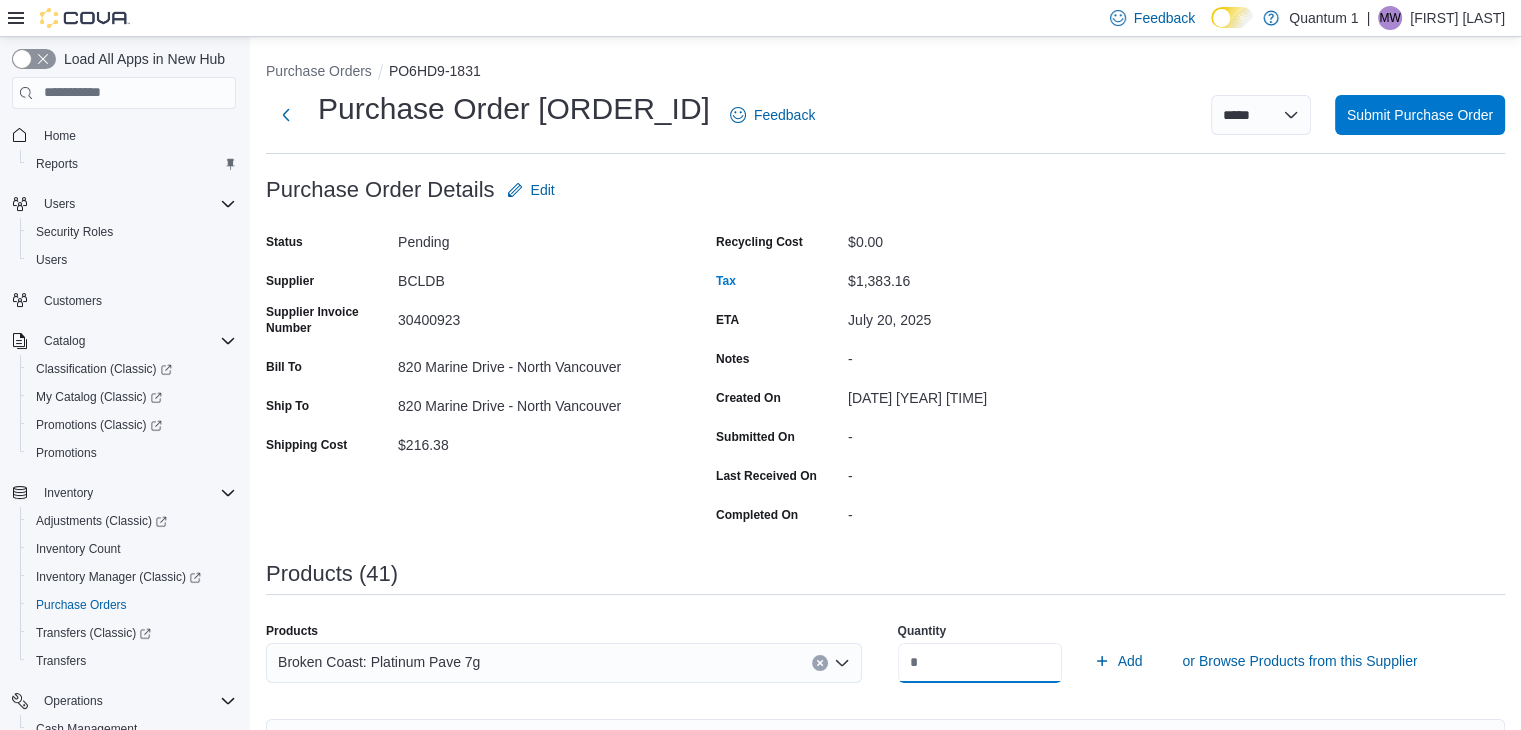 type on "*" 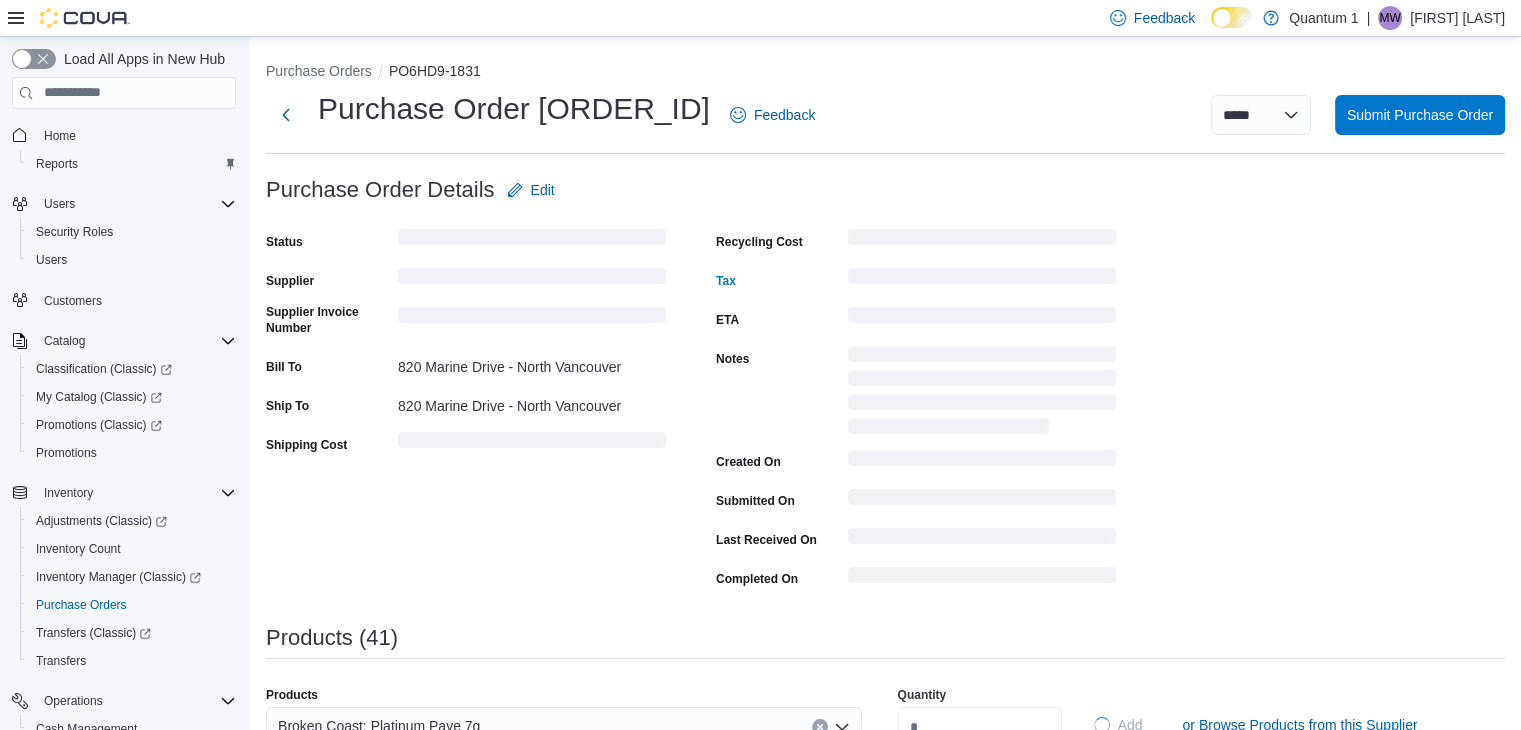 type 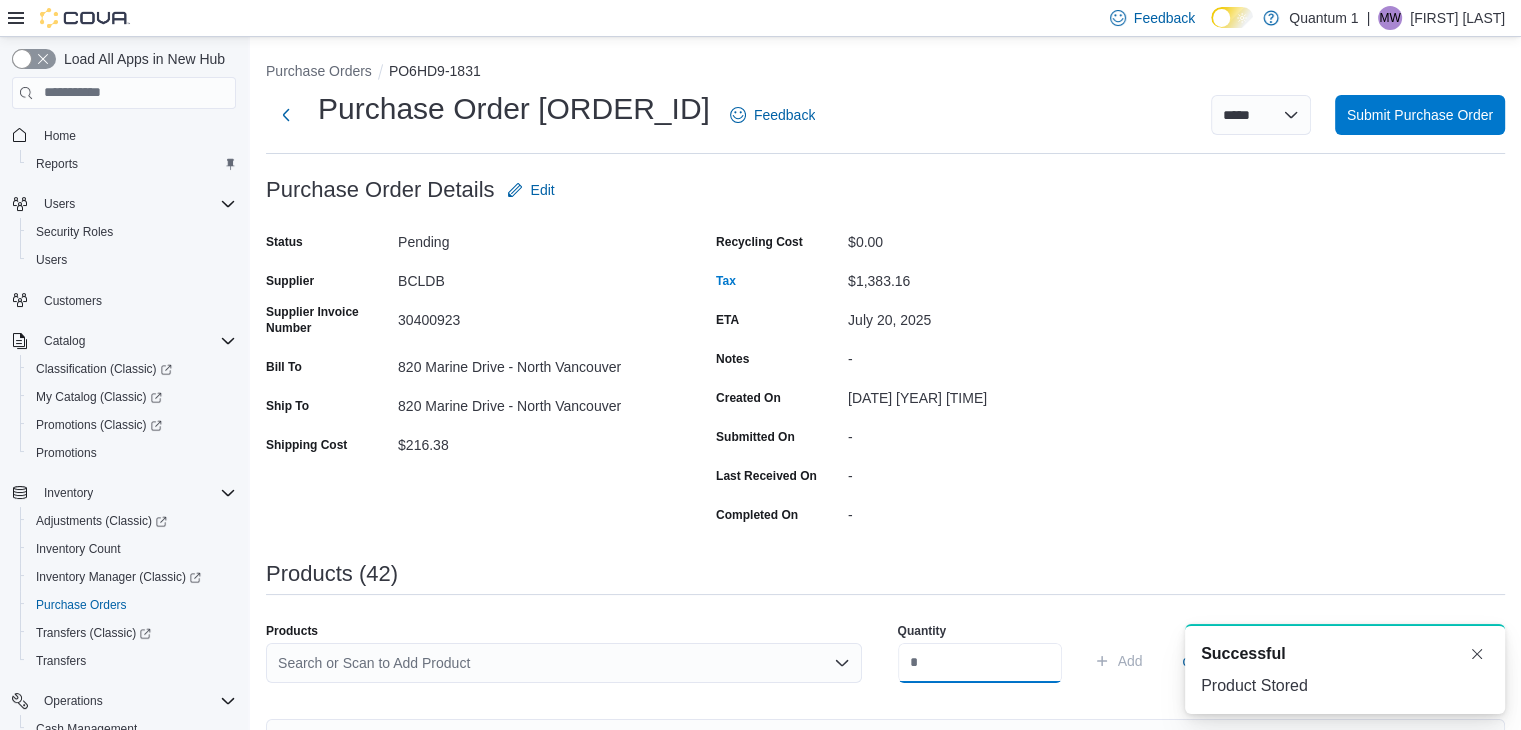 scroll, scrollTop: 0, scrollLeft: 0, axis: both 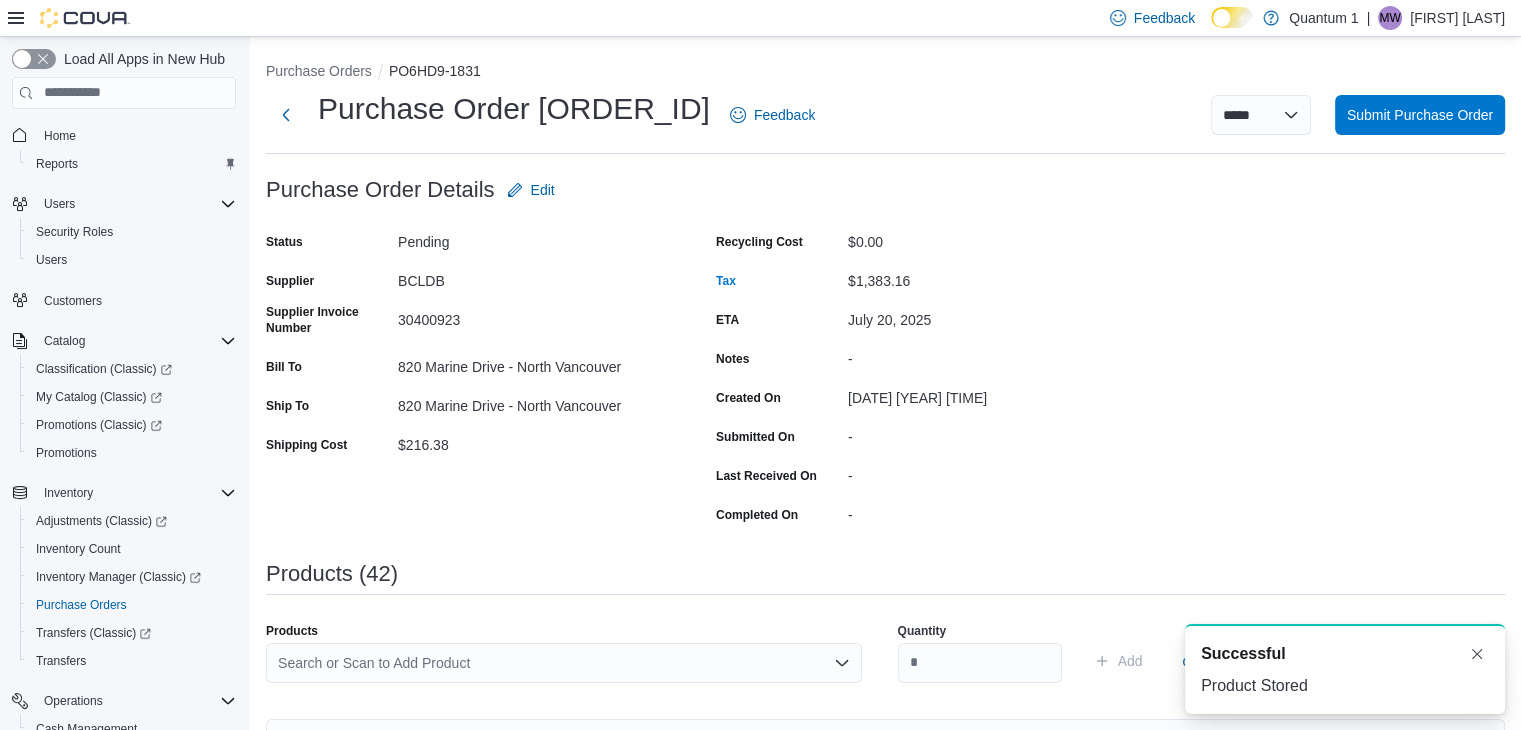 click on "Search or Scan to Add Product" at bounding box center [564, 663] 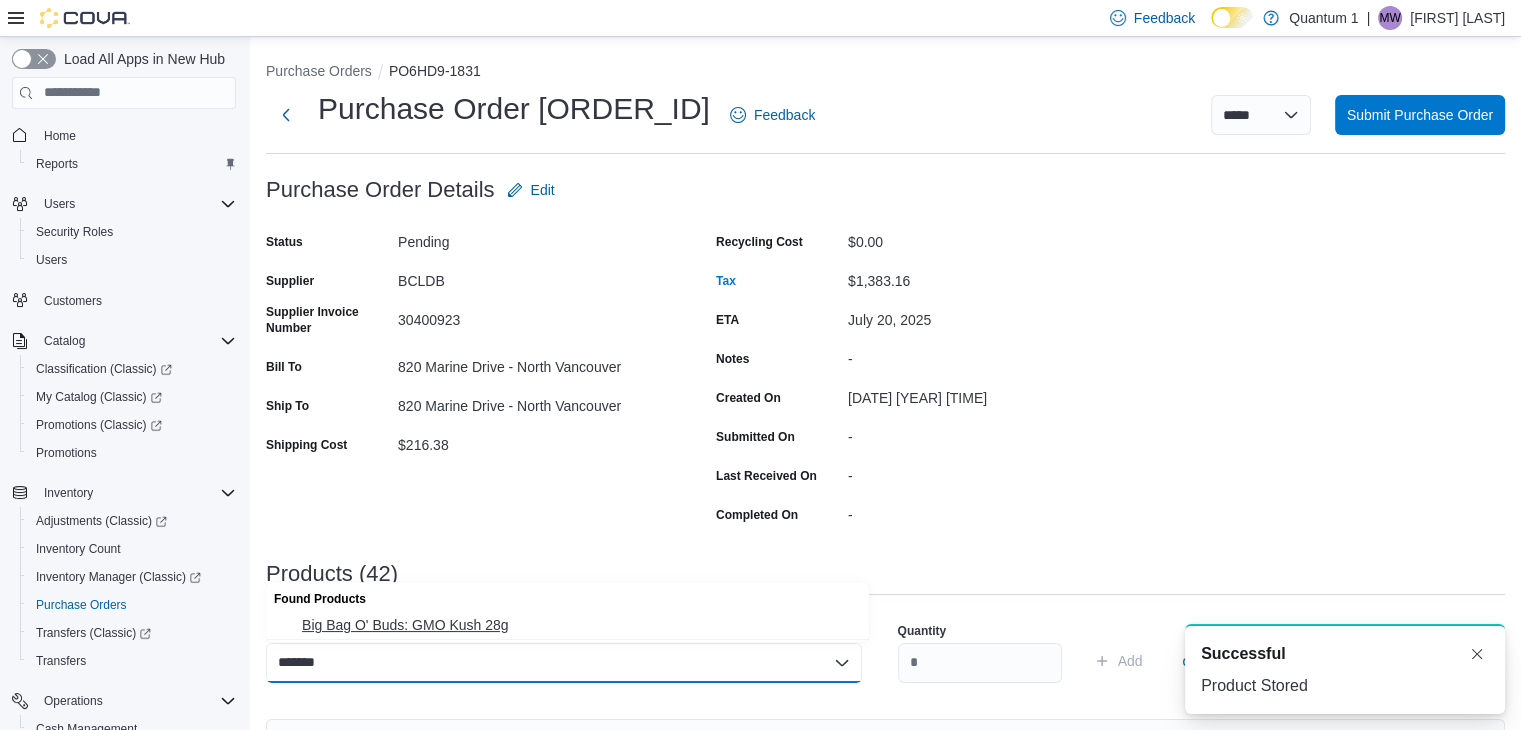 type on "*******" 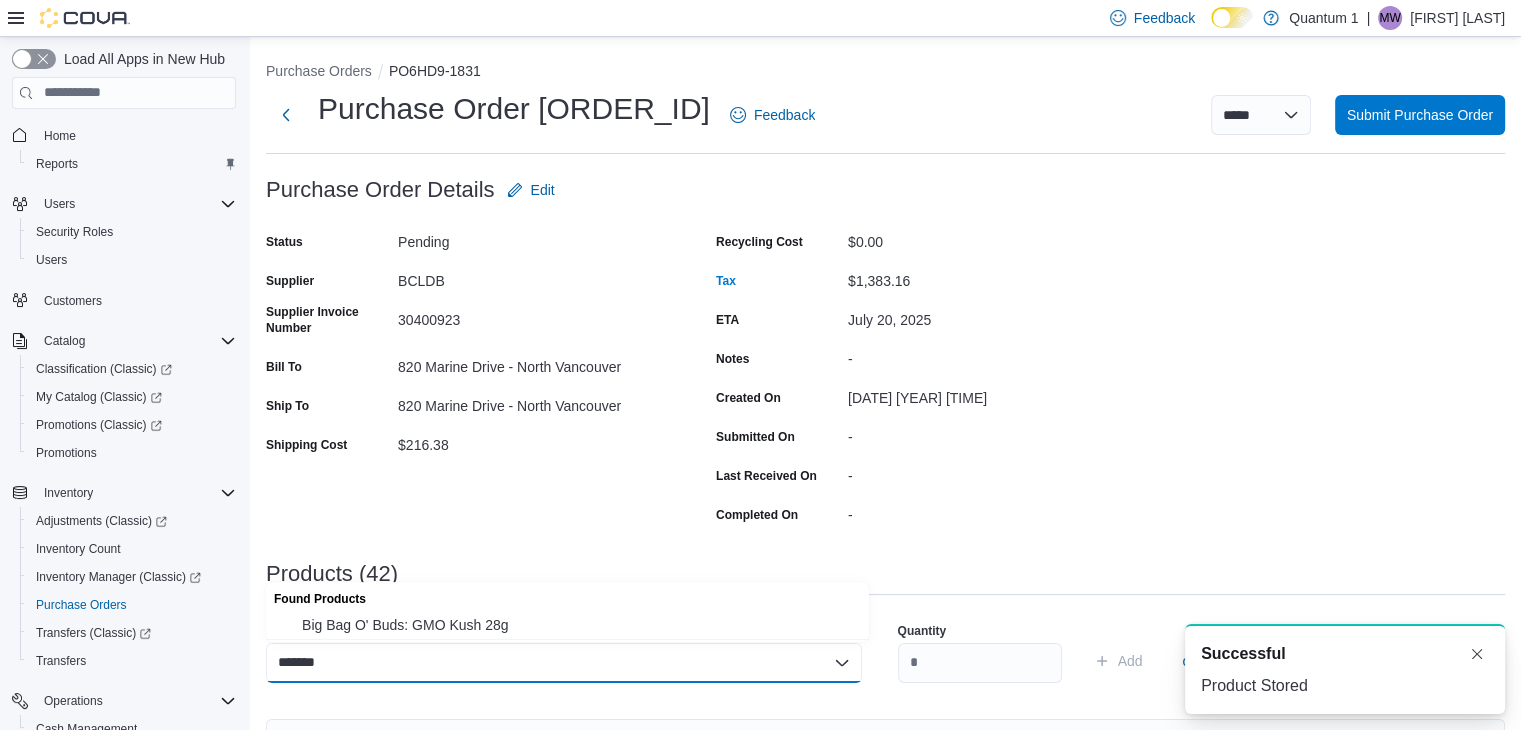 type 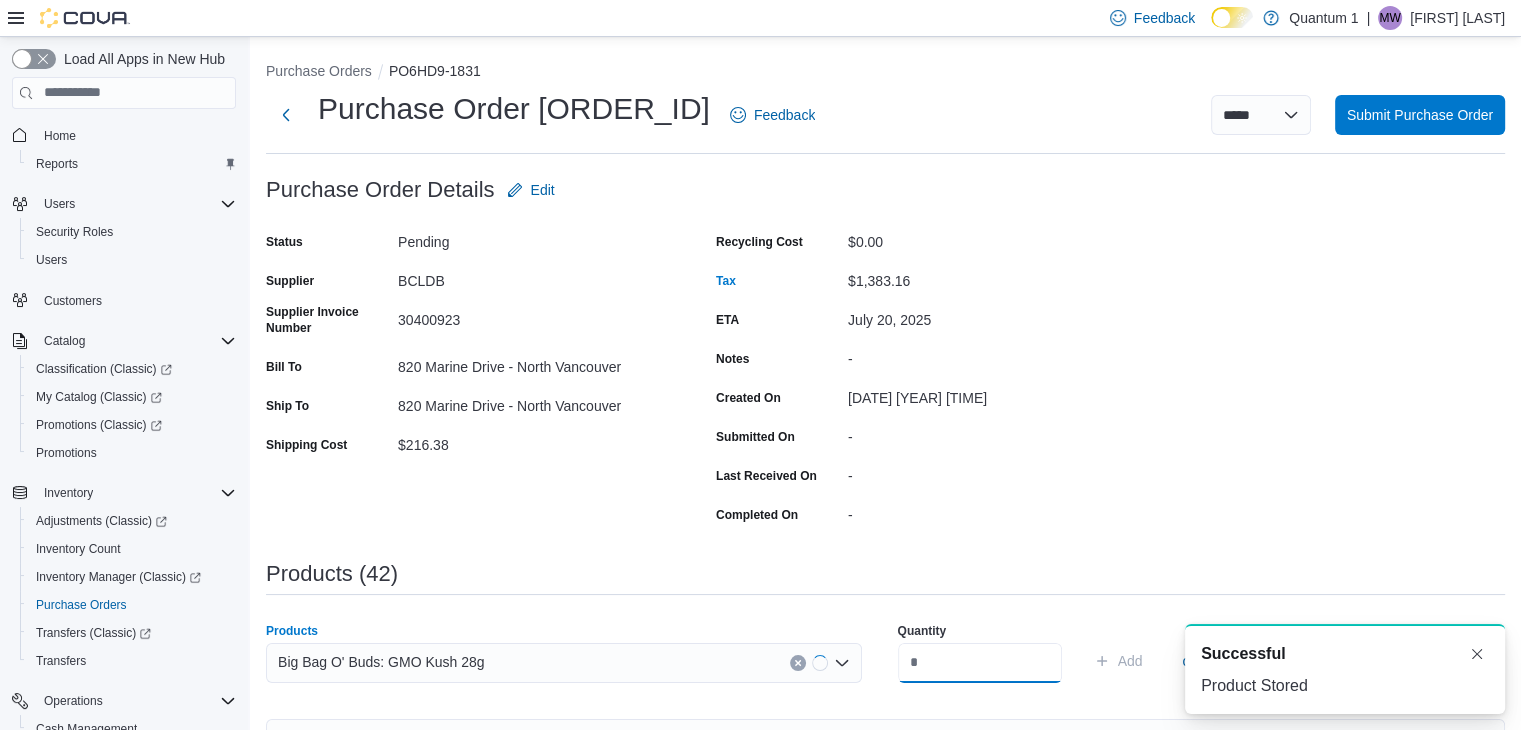 click at bounding box center [980, 663] 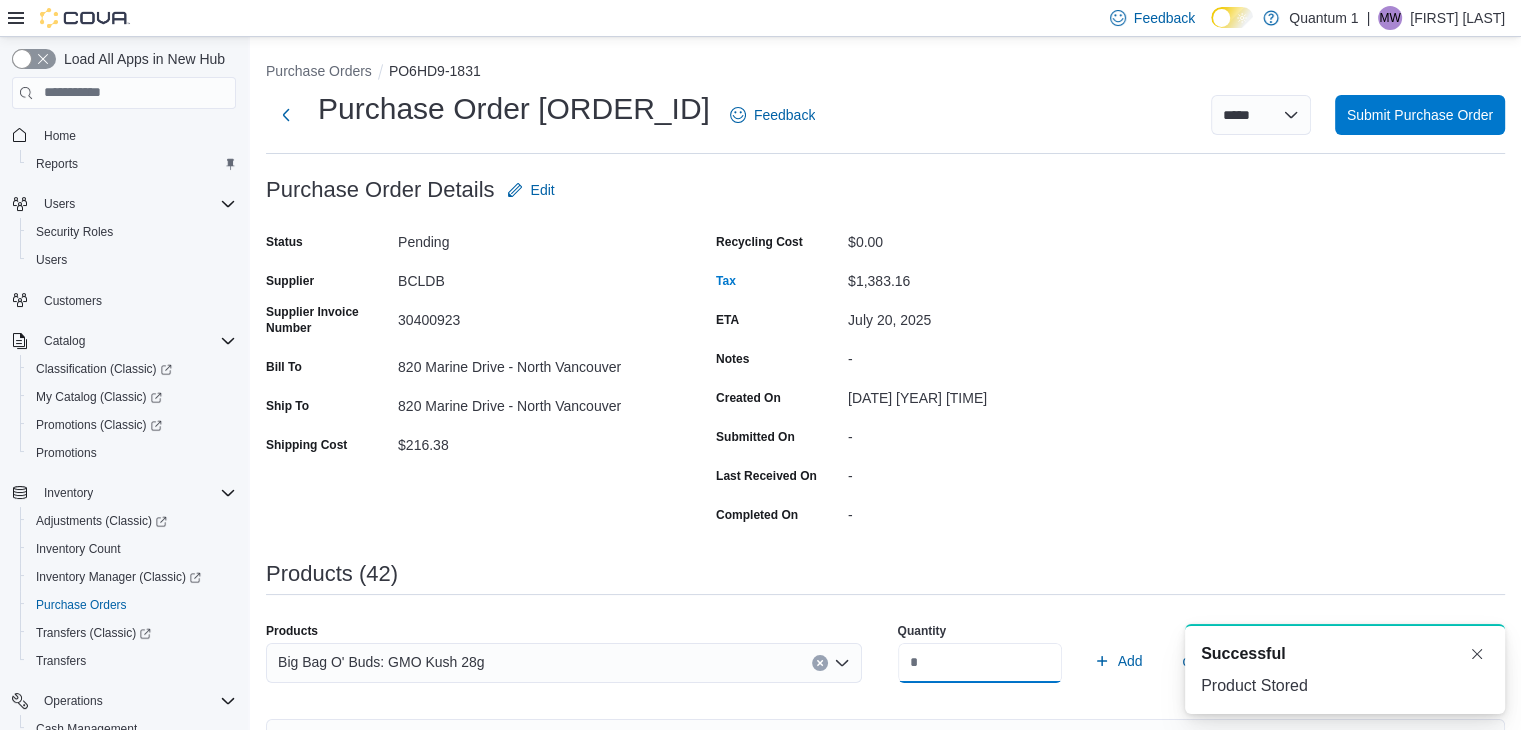 type on "*" 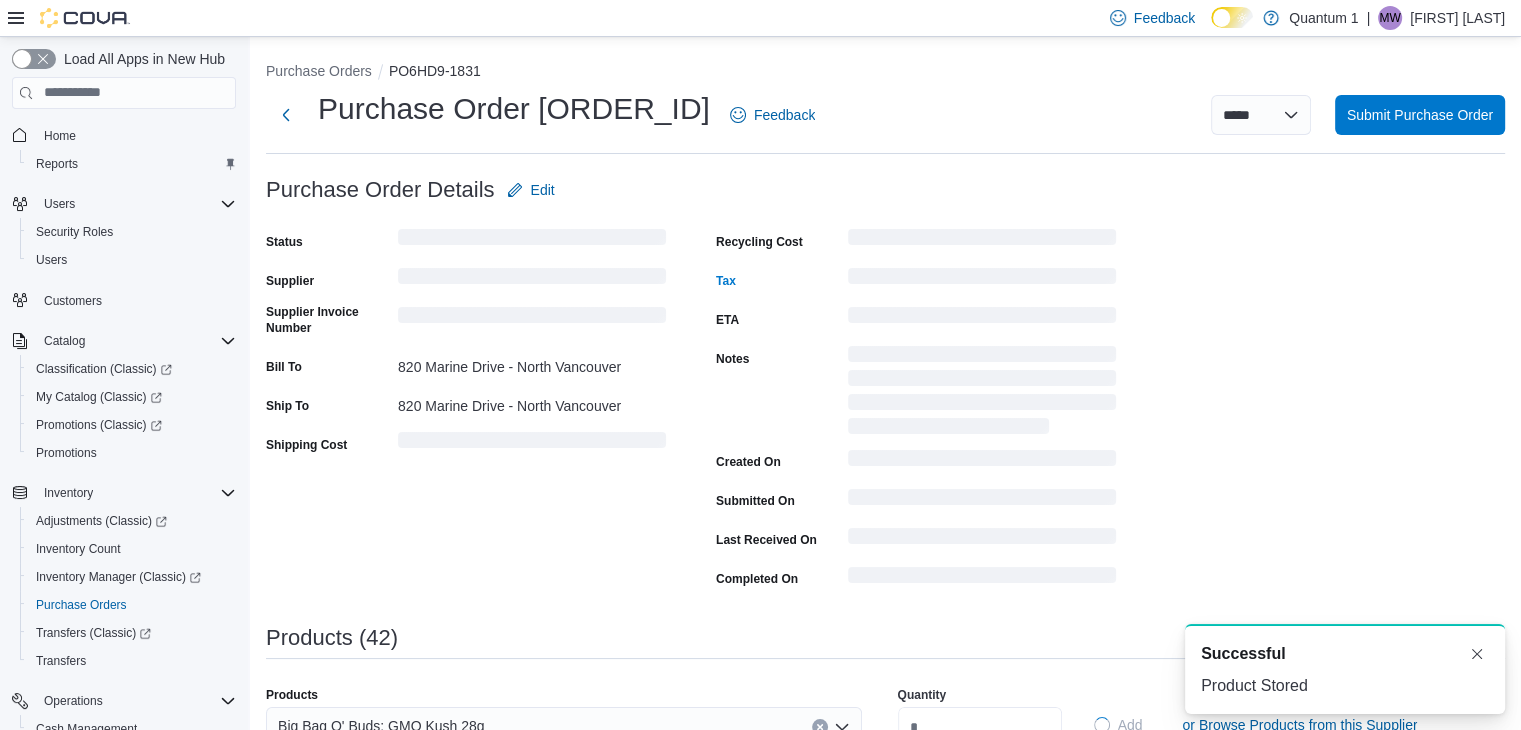 type 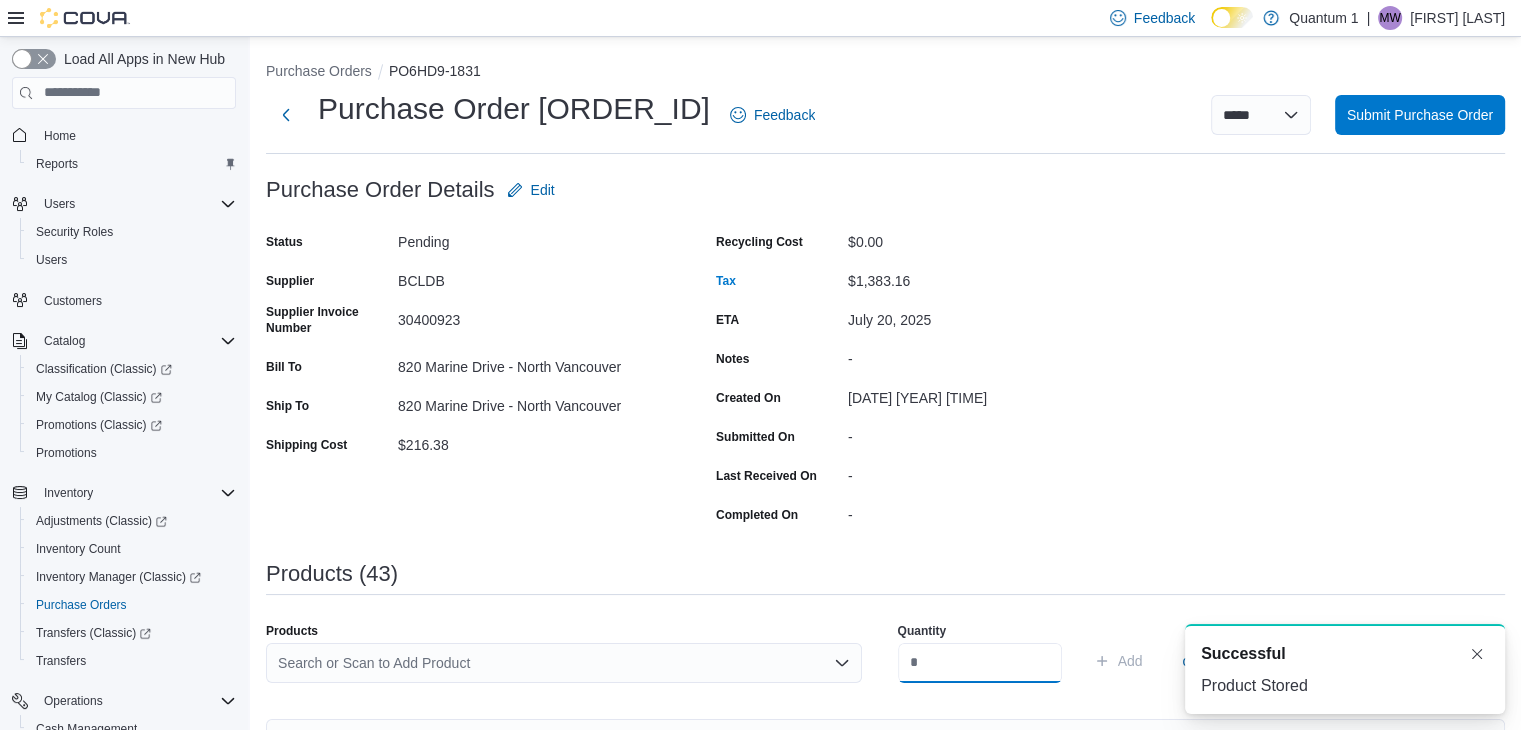 scroll, scrollTop: 0, scrollLeft: 0, axis: both 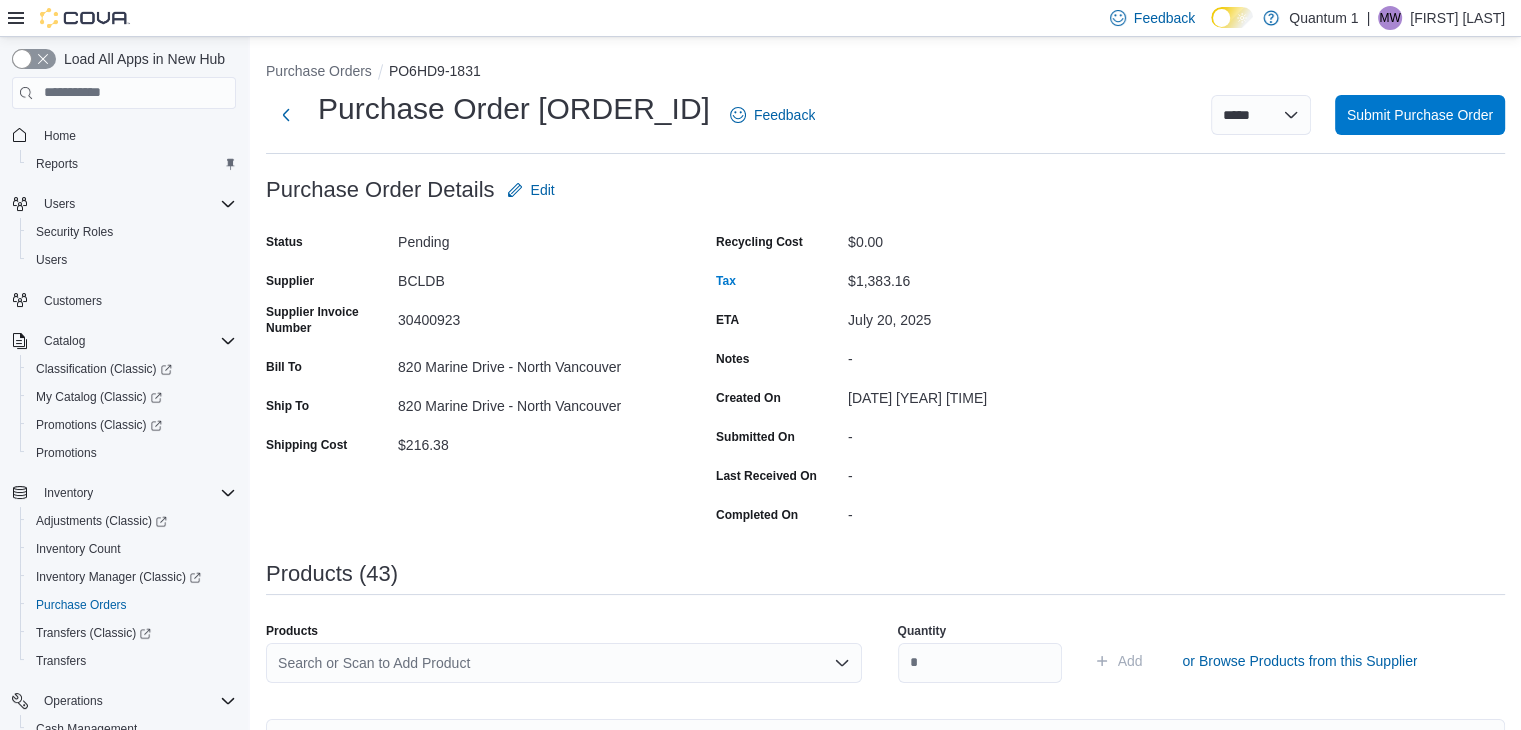 click on "Search or Scan to Add Product" at bounding box center (564, 663) 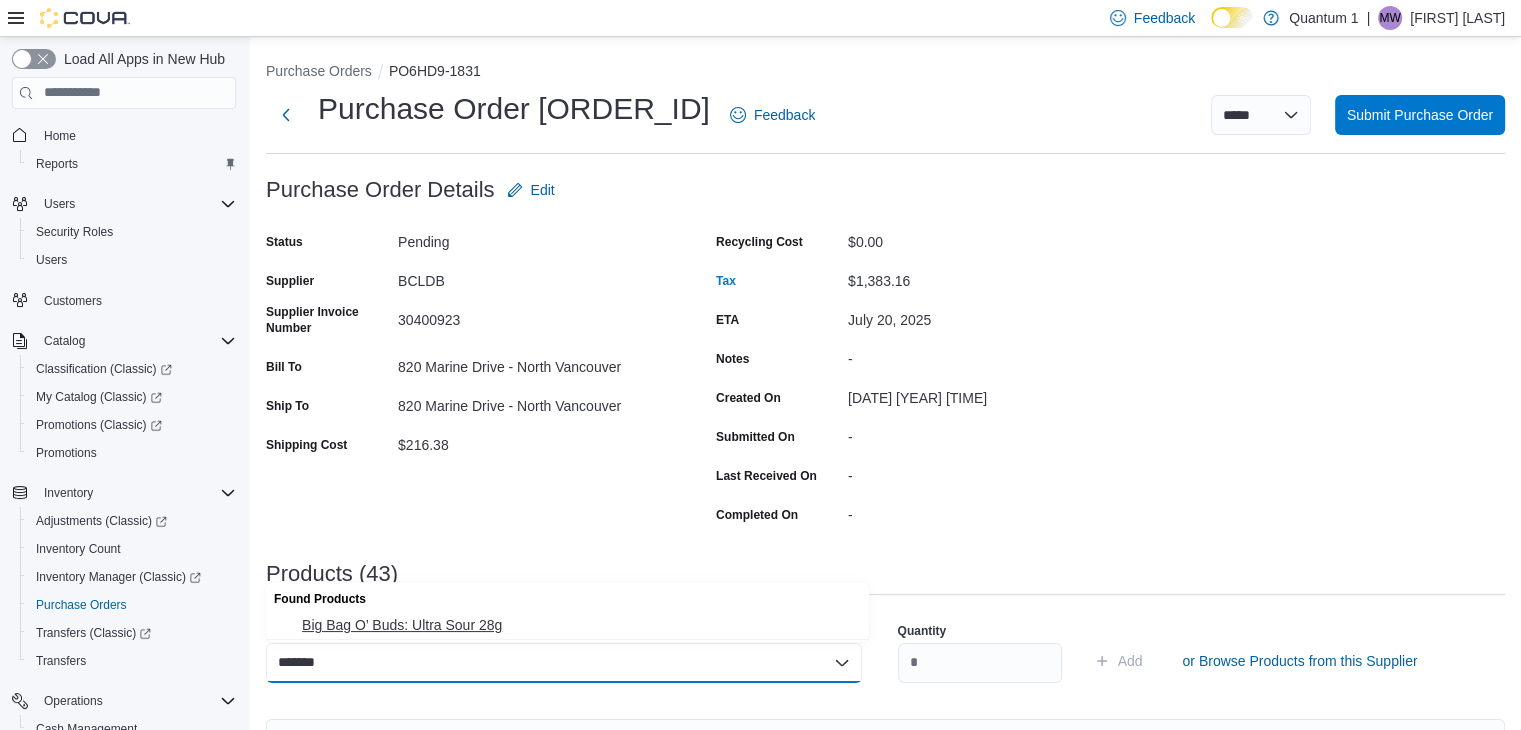 type on "*******" 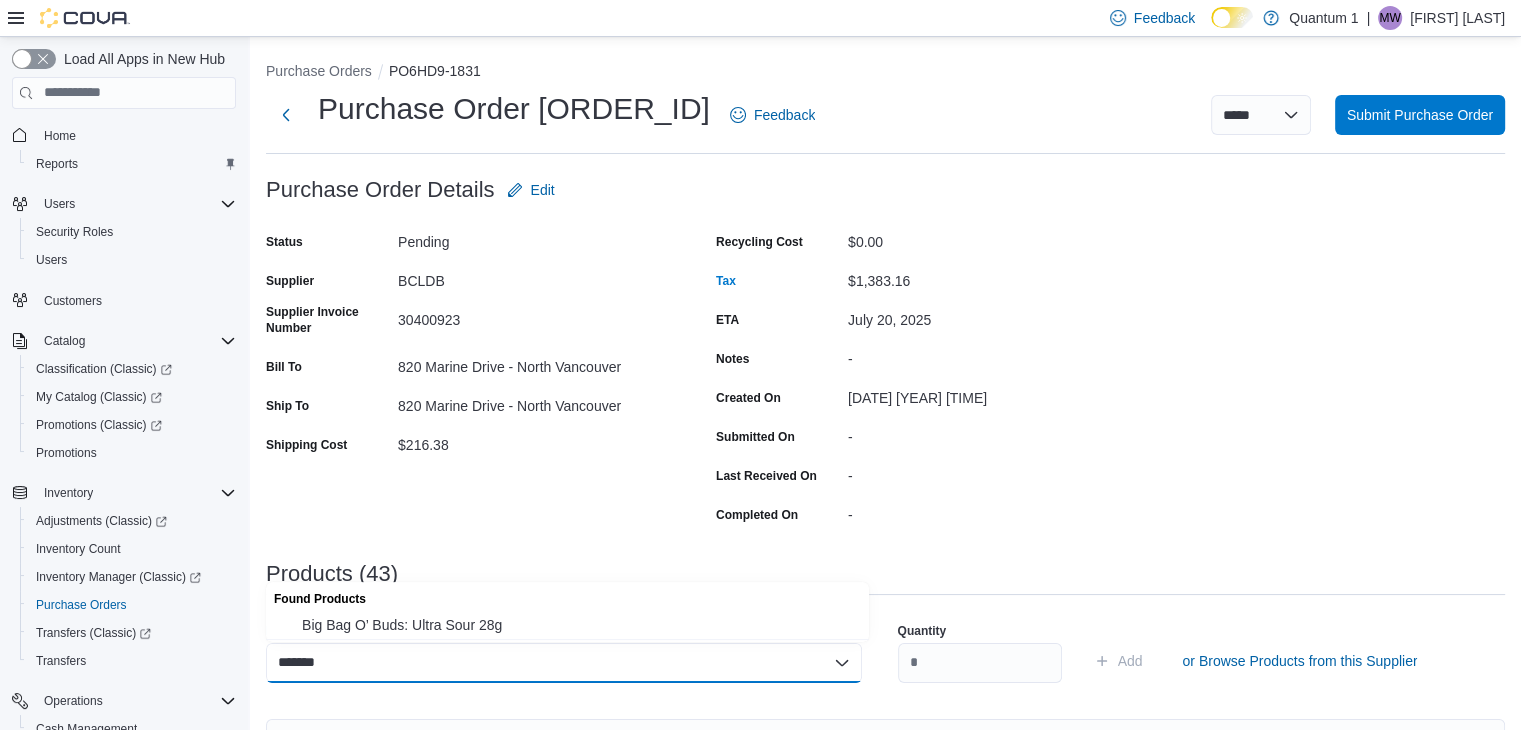 type 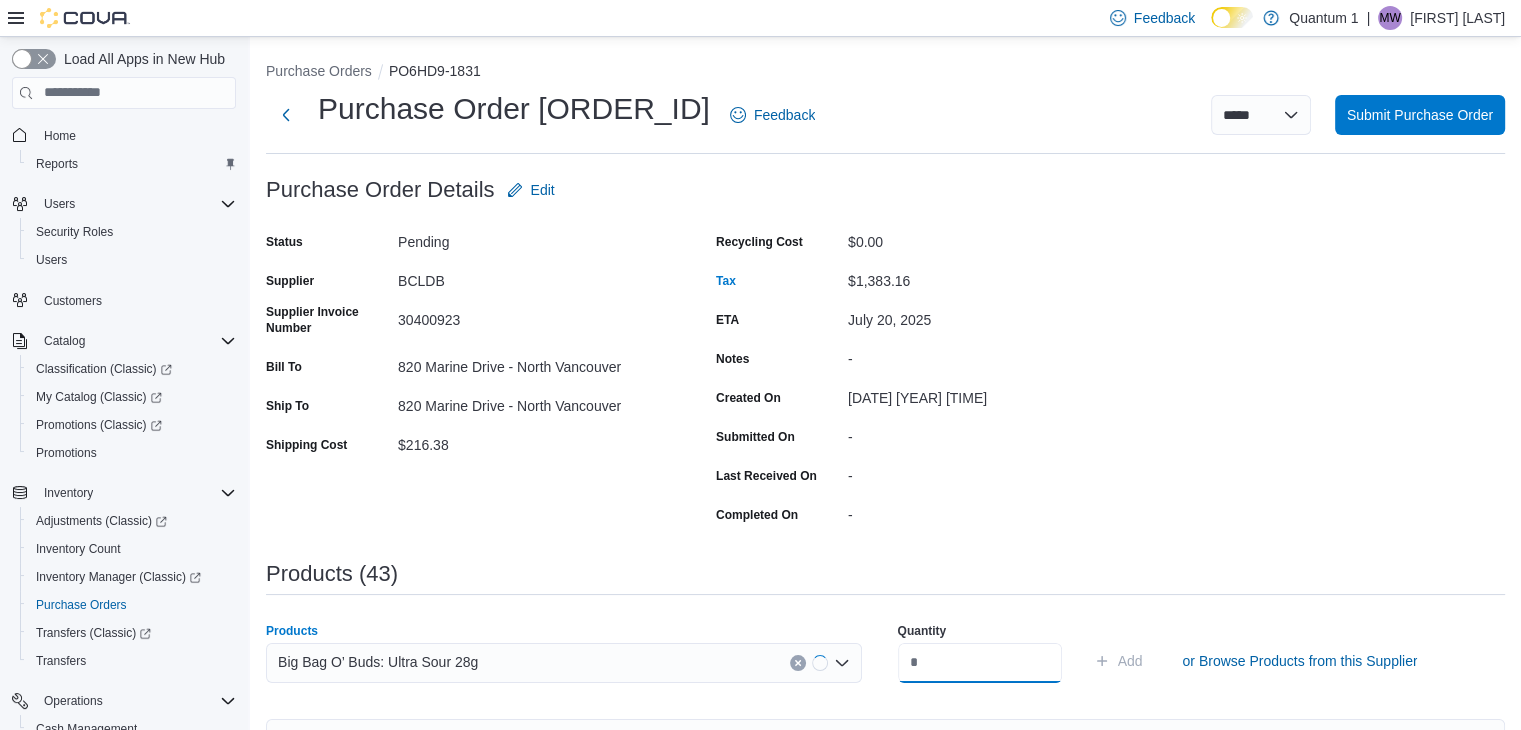 click at bounding box center (980, 663) 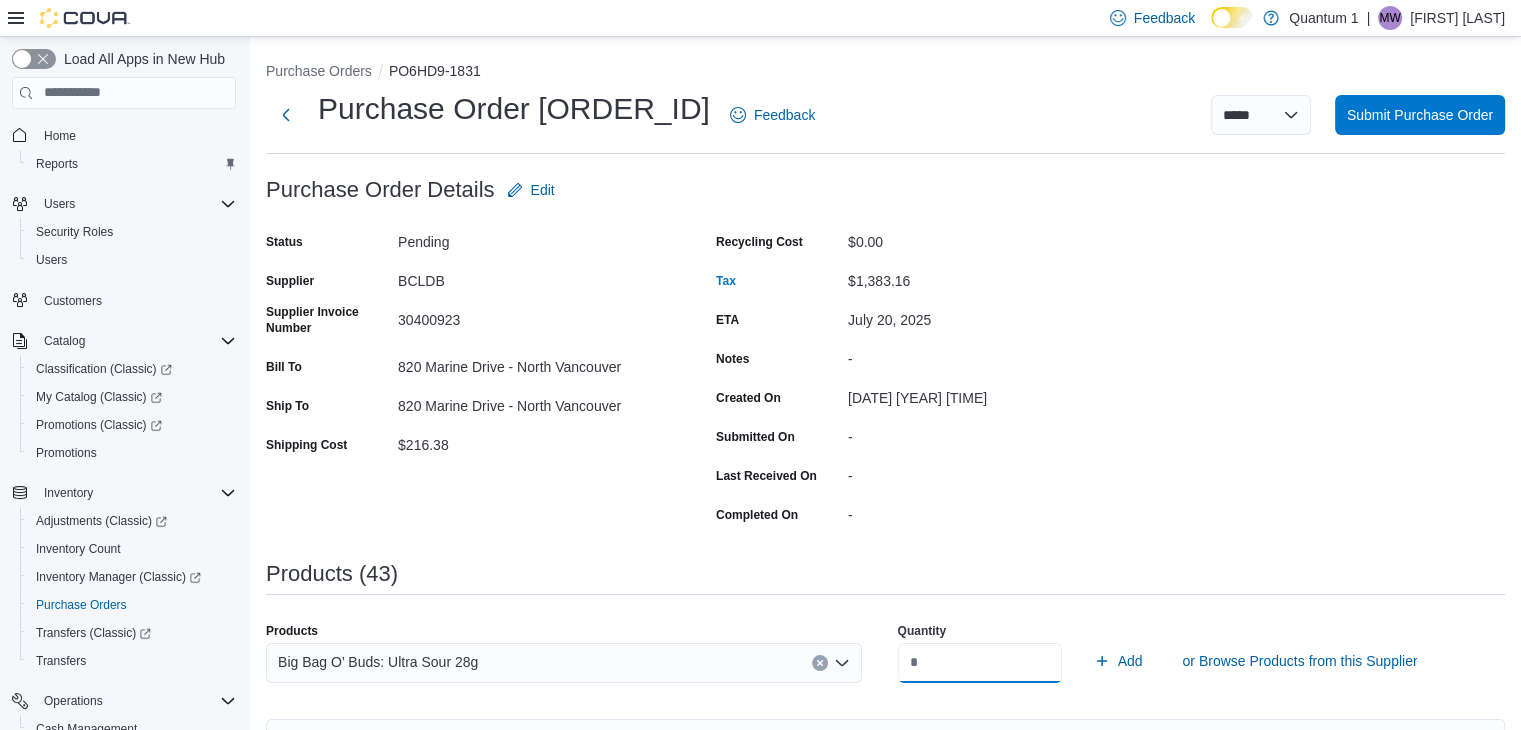 type on "*" 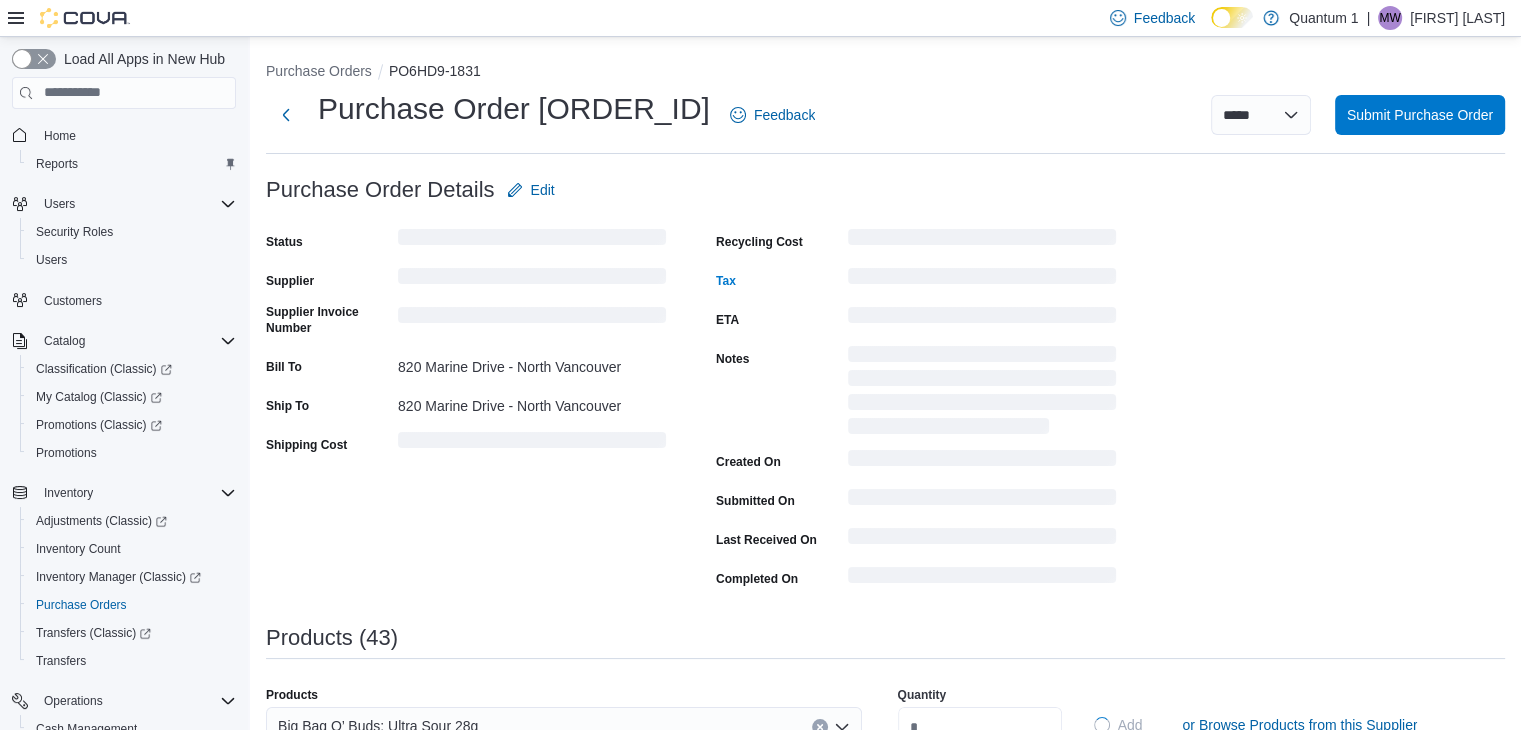 type 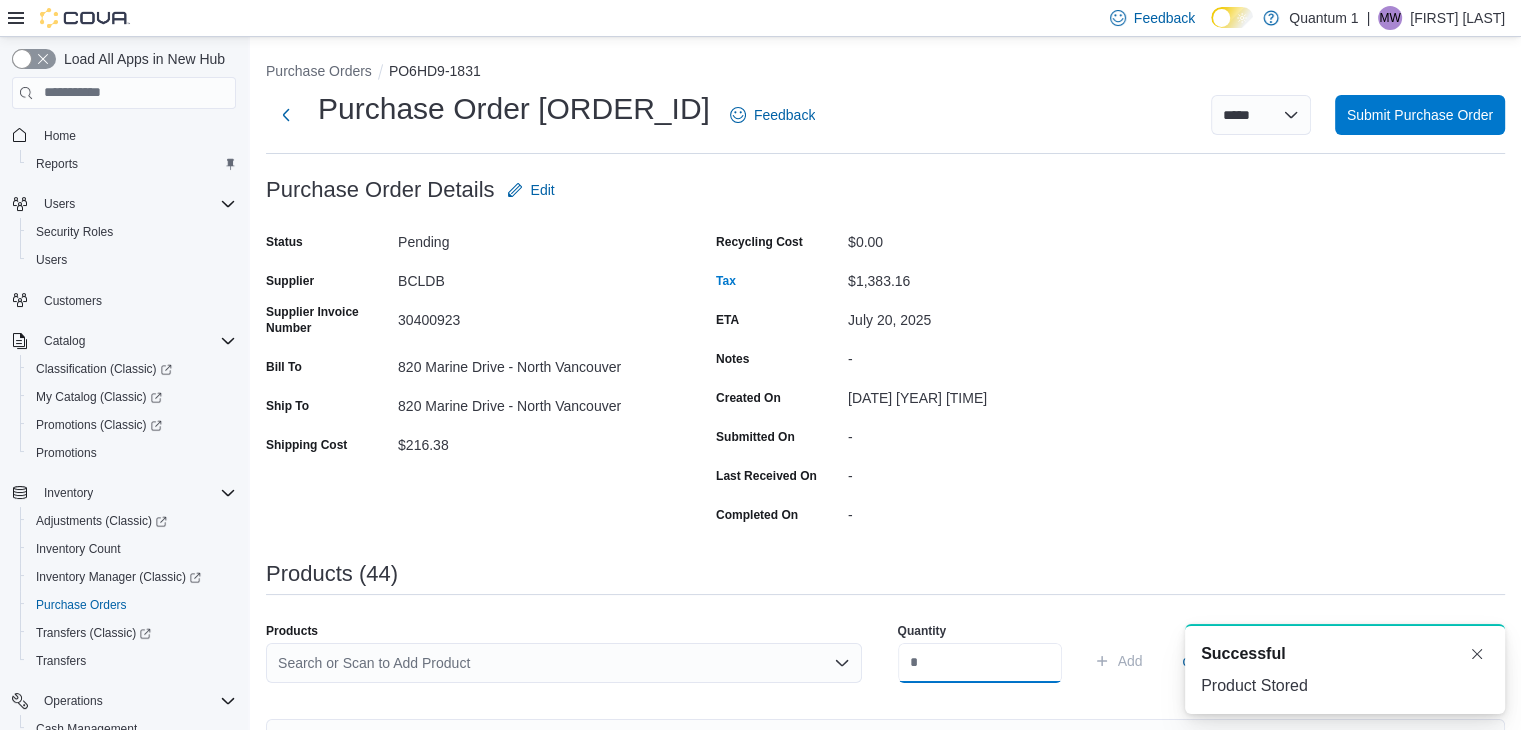 scroll, scrollTop: 0, scrollLeft: 0, axis: both 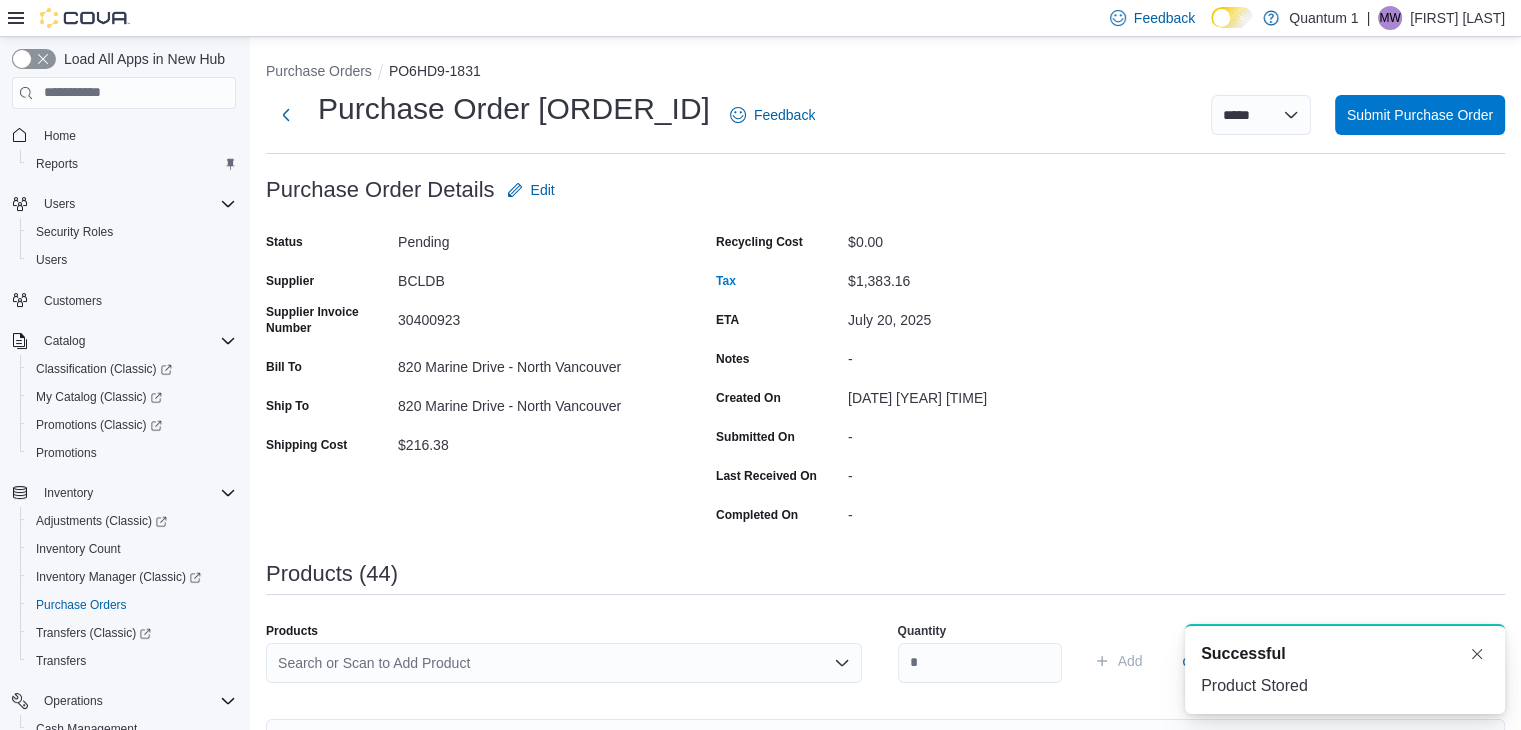 click on "Search or Scan to Add Product" at bounding box center [564, 663] 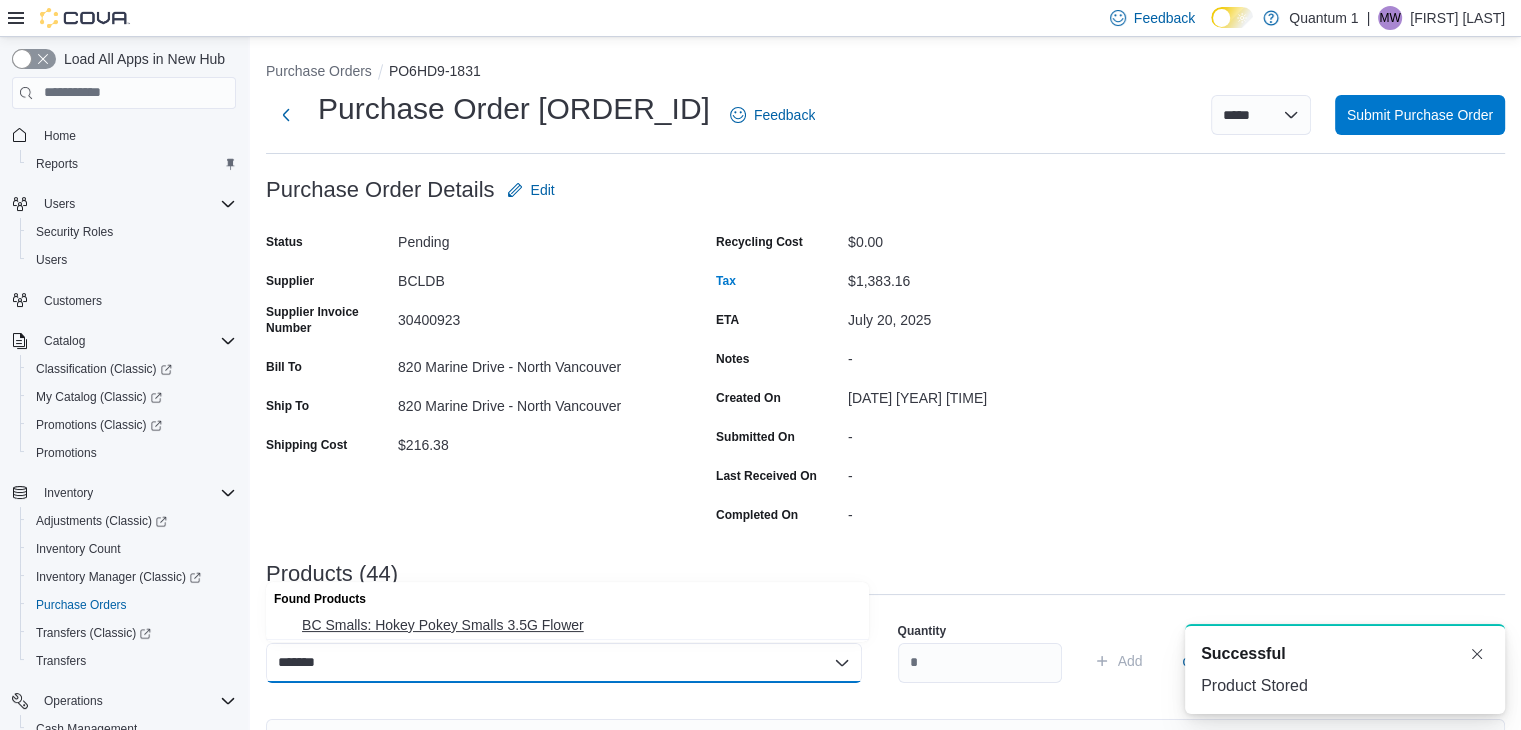 type on "*******" 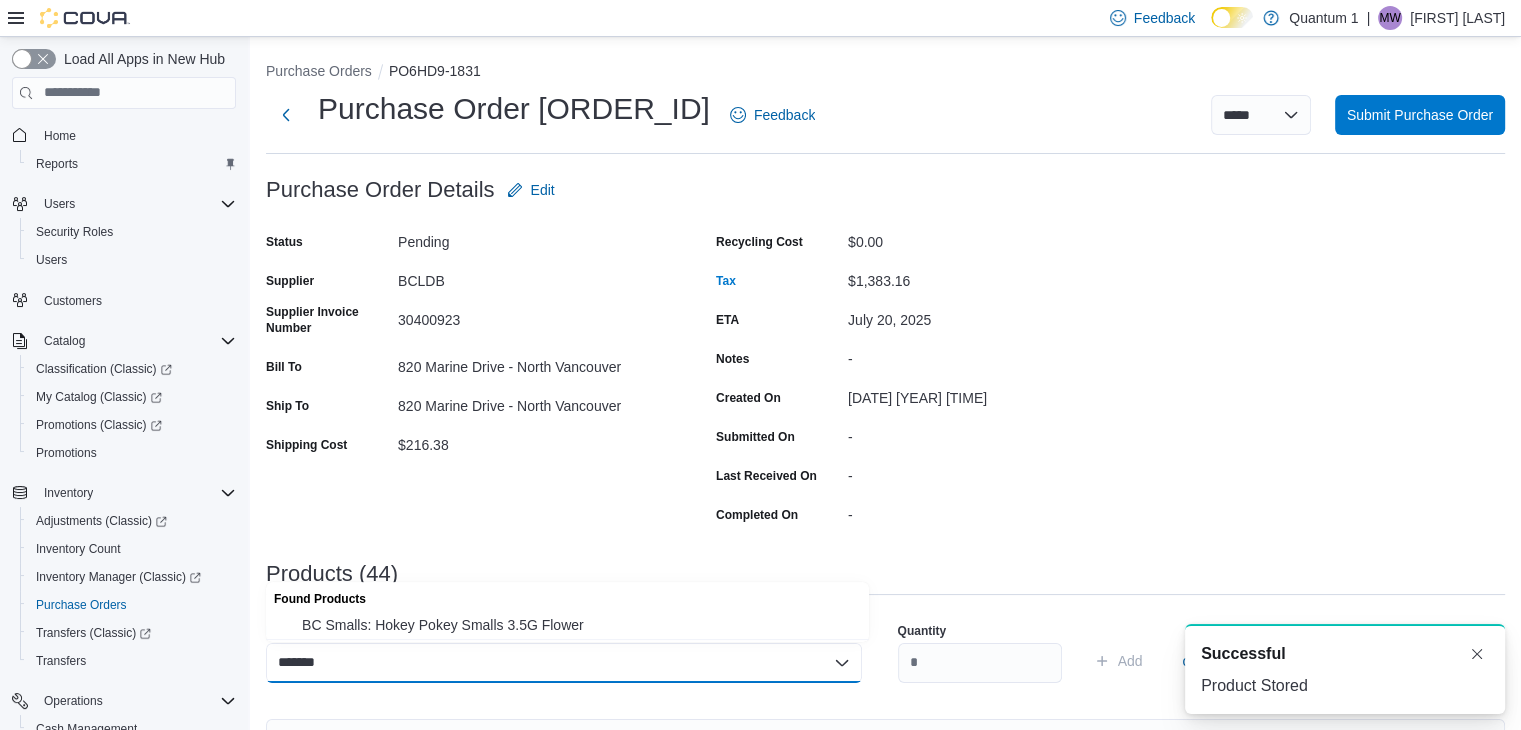 drag, startPoint x: 388, startPoint y: 625, endPoint x: 729, endPoint y: 660, distance: 342.79147 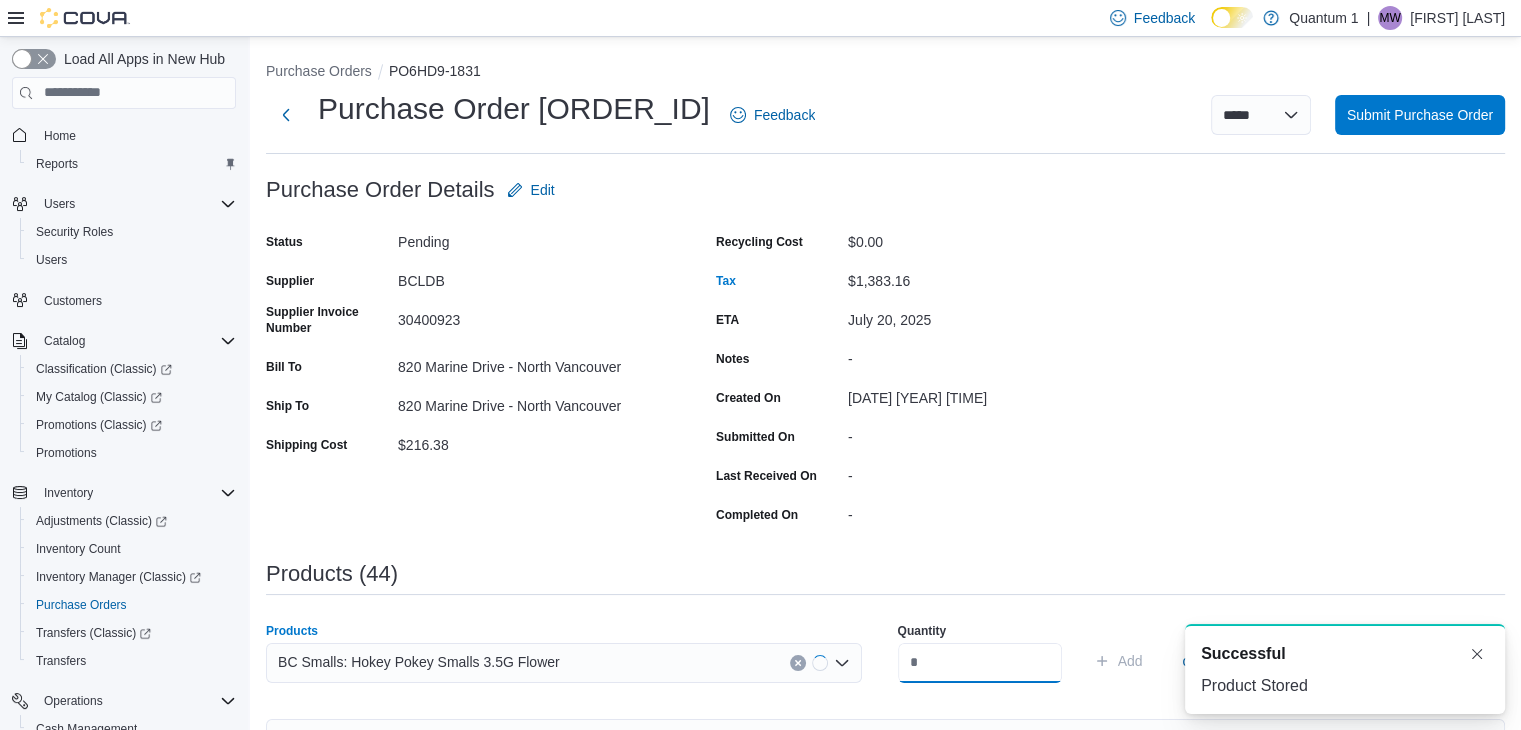 click at bounding box center (980, 663) 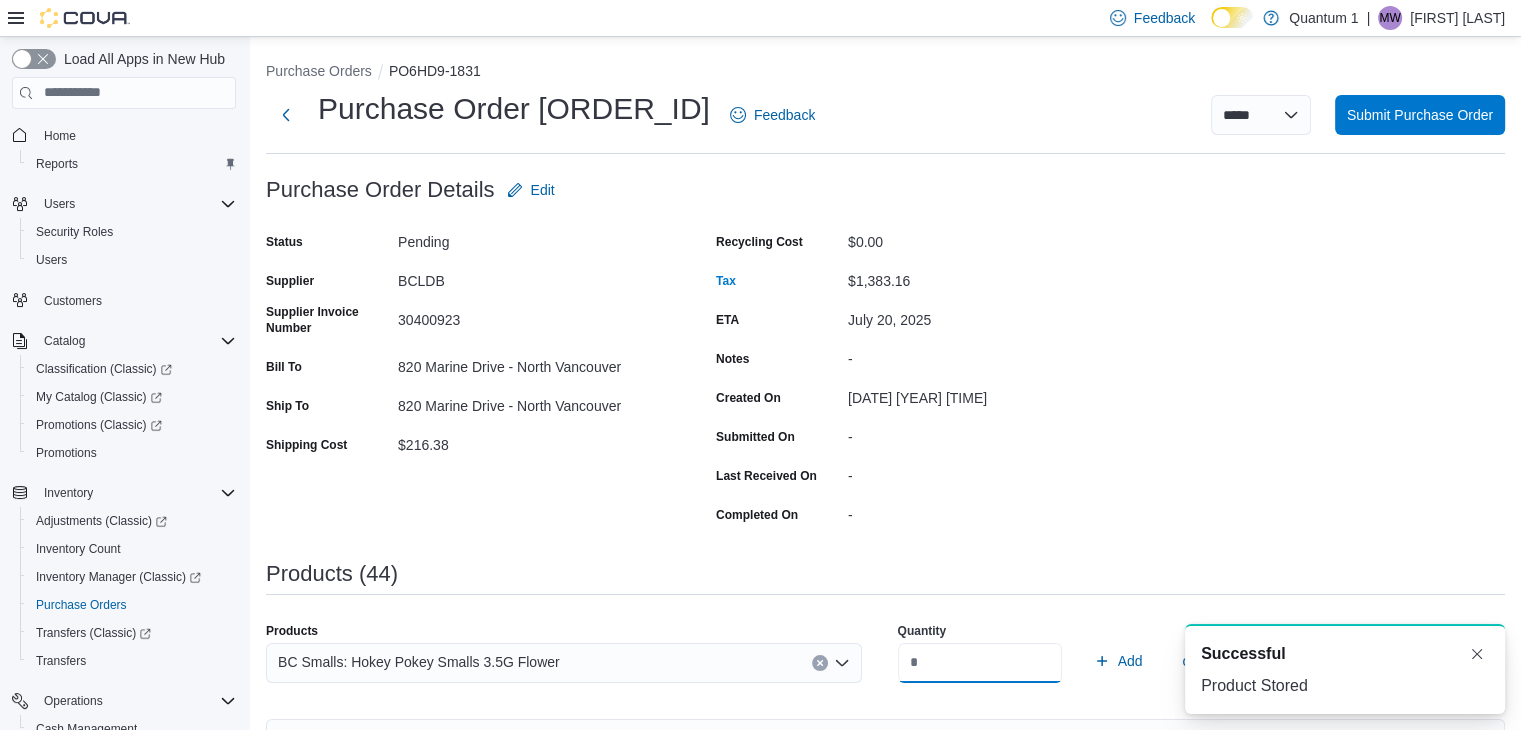 type on "*" 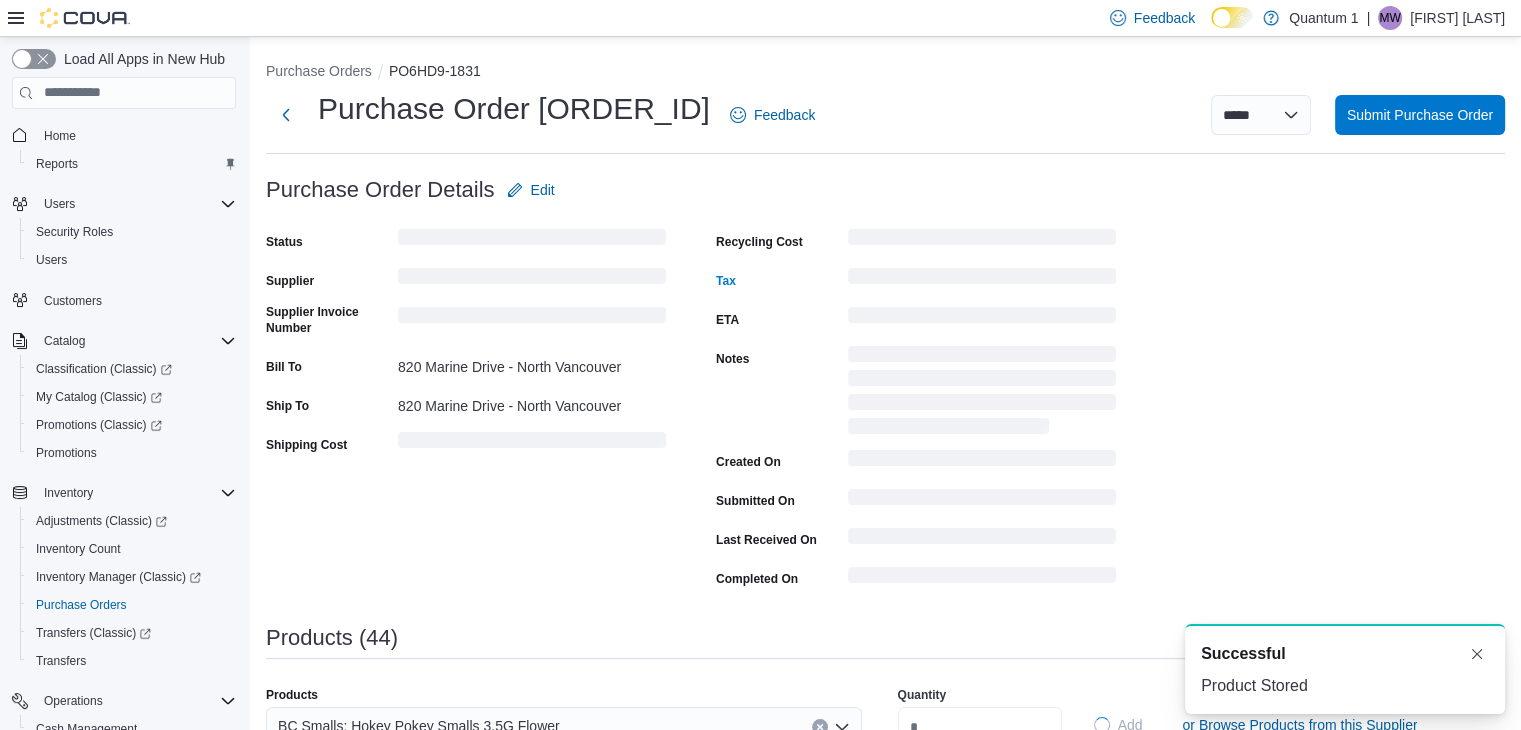 type 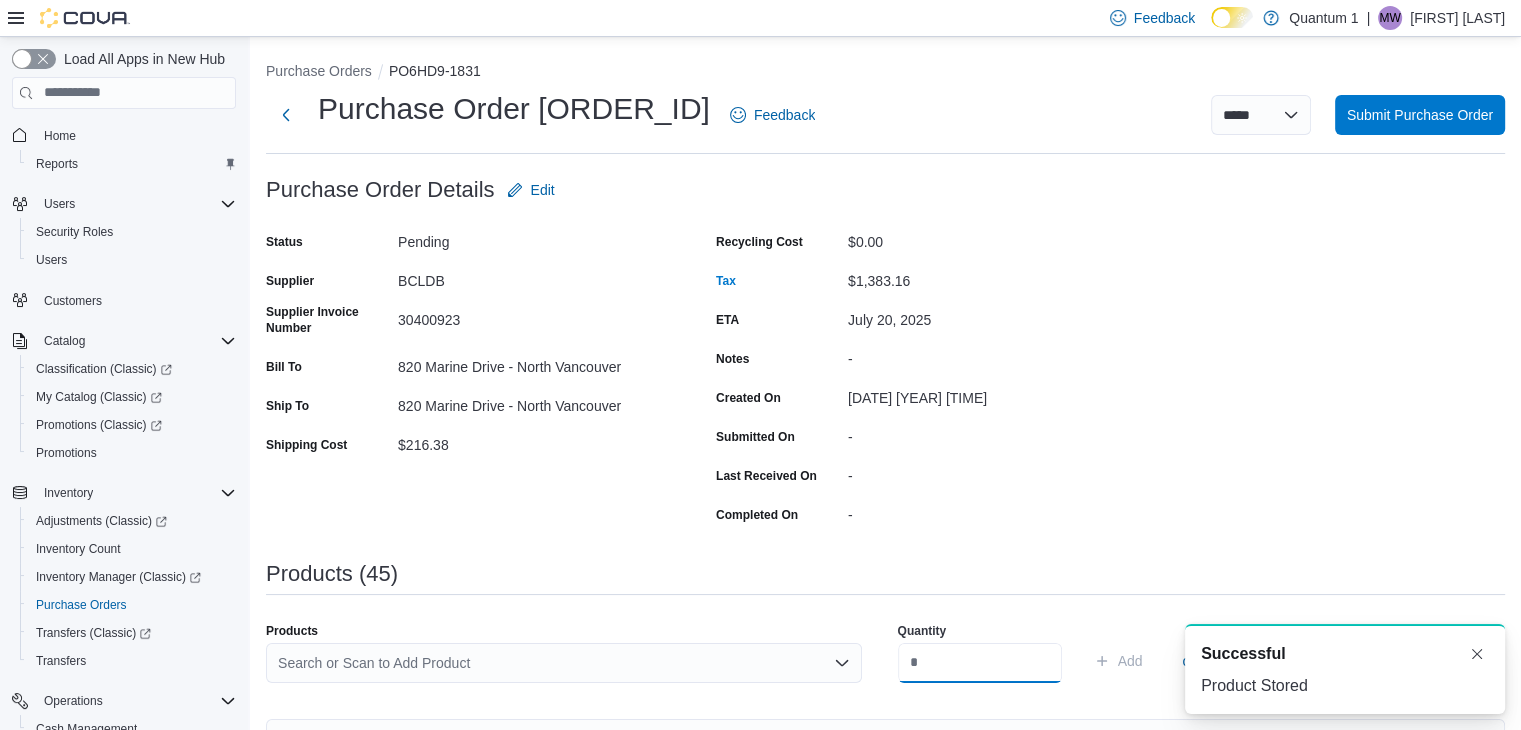 scroll, scrollTop: 0, scrollLeft: 0, axis: both 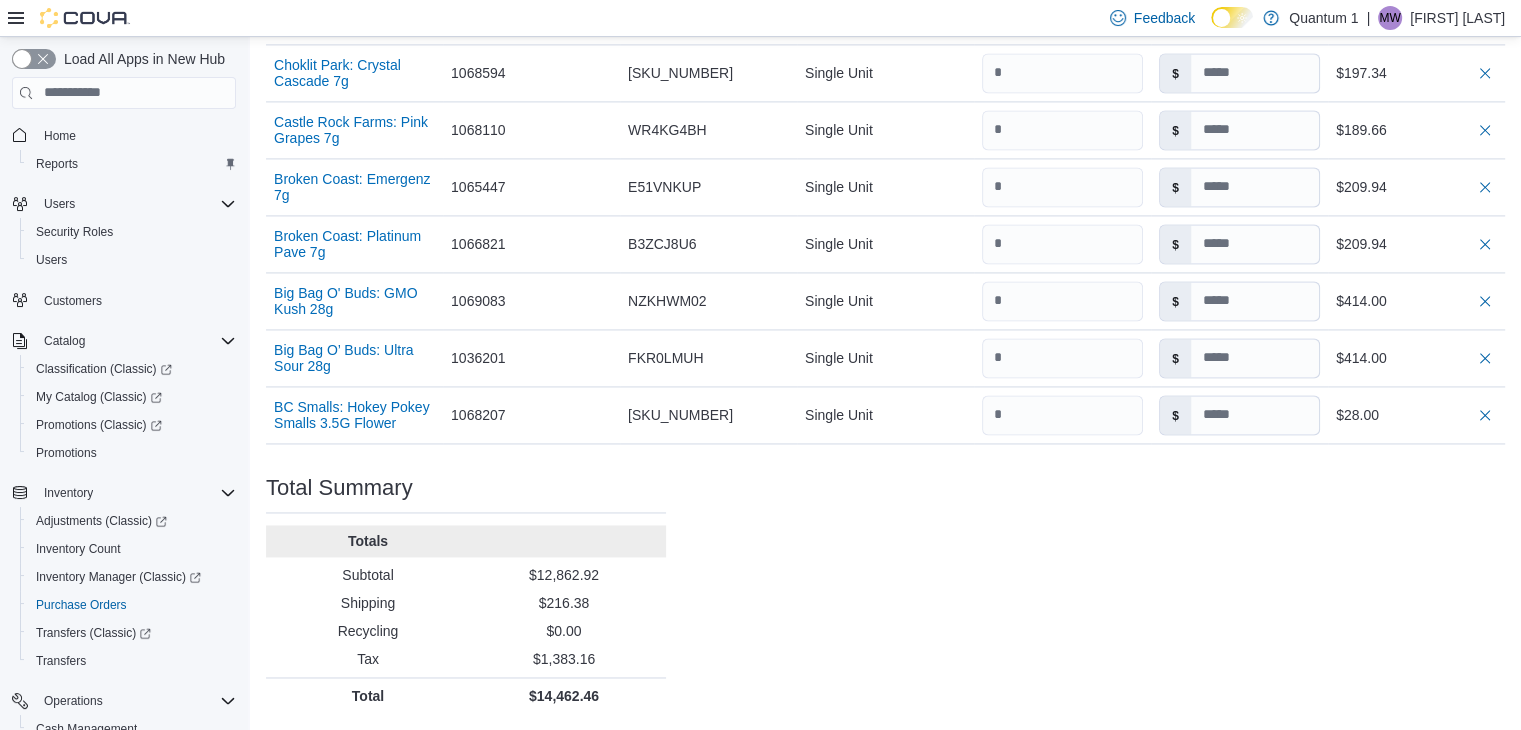 click on "Purchase Order: PO6HD9-1831 Feedback Purchase Order Details   Edit Status Pending Supplier BCLDB Supplier Invoice Number 30400923 Bill To 820 Marine Drive - North Vancouver Ship To 820 Marine Drive - North Vancouver Shipping Cost $216.38 Recycling Cost $0.00 Tax $1,383.16 ETA July 20, 2025 Notes - Created On July 13, 2025 2:20 PM Submitted On - Last Received On - Completed On - Products (45)     Products Search or Scan to Add Product Quantity  Add or Browse Products from this Supplier Sorting EuiBasicTable with search callback Item Supplier SKU Catalog SKU Unit Qty Unit Cost Total Woody Nelson: Country Club Moonshine LTO 14g Supplier SKU 1069154 Catalog SKU 4UYHZ27X Unit Single Unit Qty Unit Cost $ Total $287.52 Woody Nelson: Rainbow Driver Craft 3.5g Supplier SKU 1058676 Catalog SKU 7P5BPDWM Unit Single Unit Qty Unit Cost $ Total $324.48 Versus: GSC 7g Supplier SKU 1069222 Catalog SKU XDGMU31E Unit Single Unit Qty Unit Cost $ Total $243.48 Versus: Bubba Kush 28g Supplier SKU 1068336 Catalog SKU WRDNK21E Unit" at bounding box center [885, -1034] 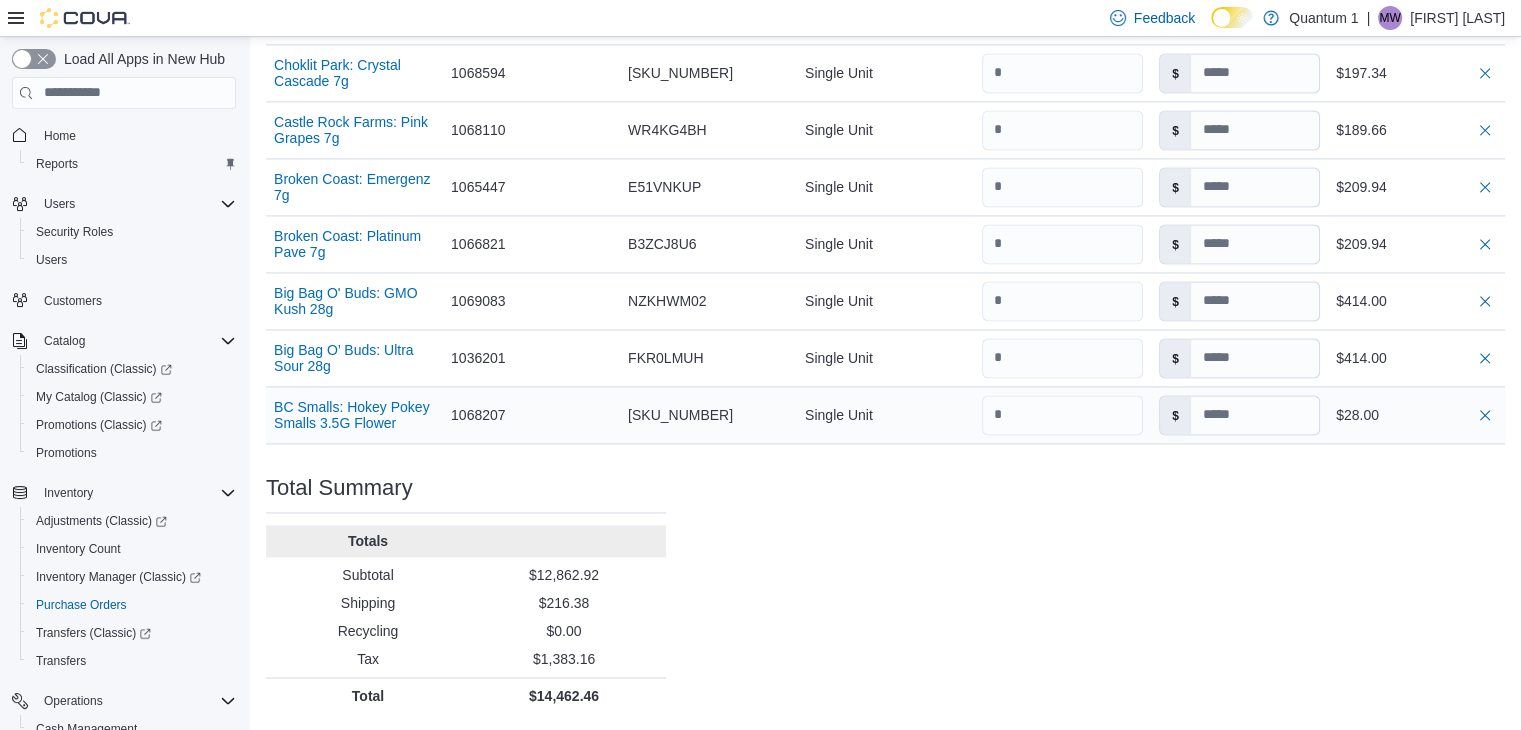 click at bounding box center [1062, 415] 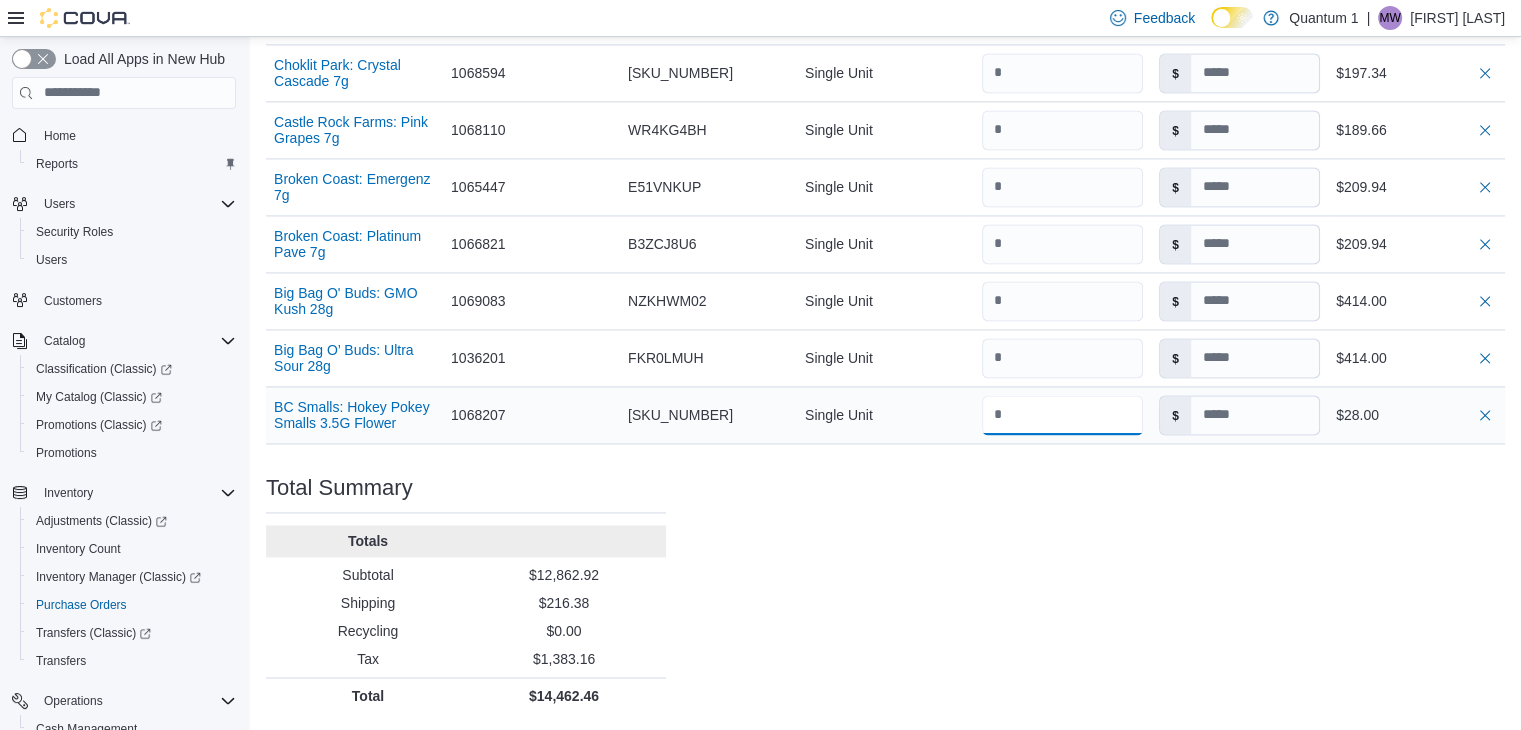 click at bounding box center (1062, 415) 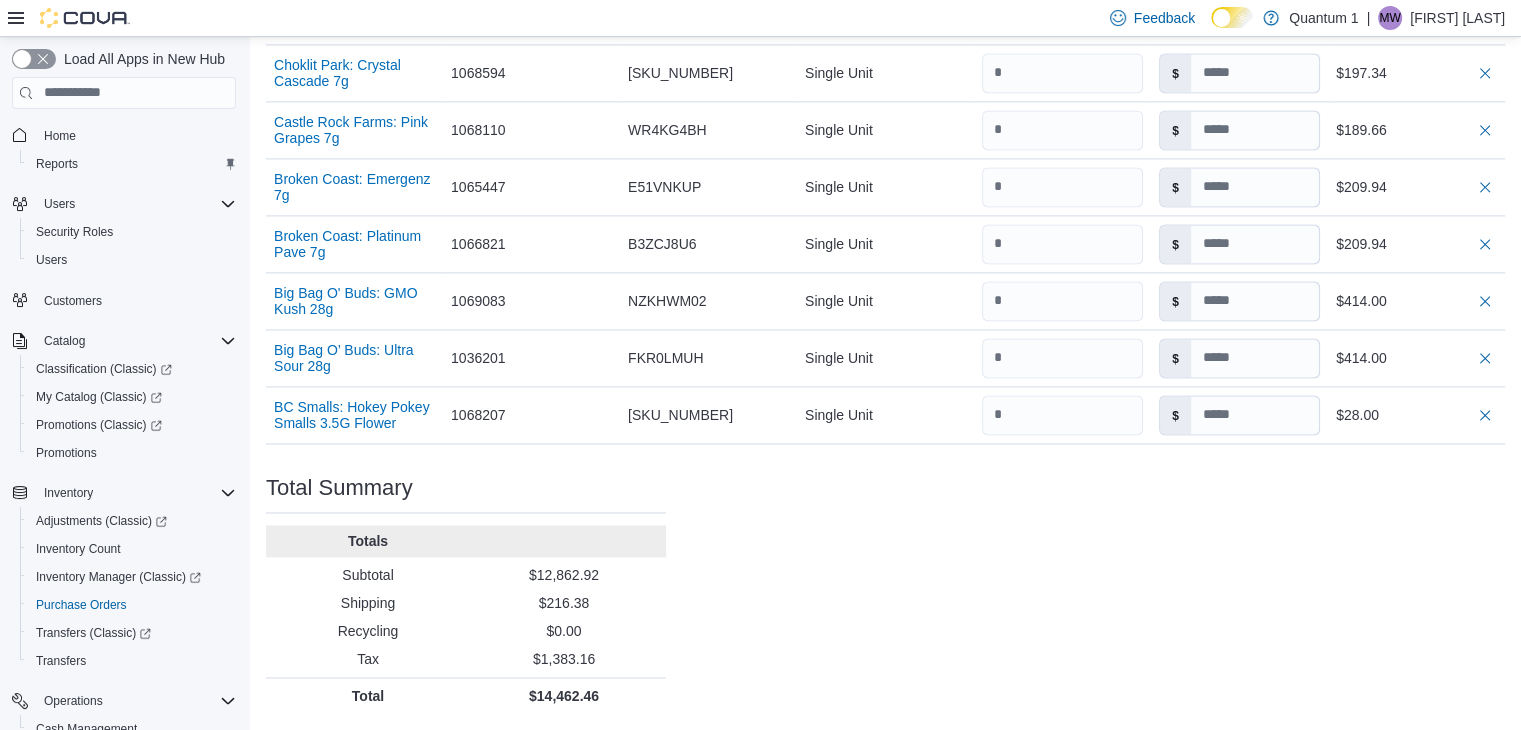 click on "Purchase Order: PO6HD9-1831 Feedback Purchase Order Details   Edit Status Pending Supplier BCLDB Supplier Invoice Number 30400923 Bill To 820 Marine Drive - North Vancouver Ship To 820 Marine Drive - North Vancouver Shipping Cost $216.38 Recycling Cost $0.00 Tax $1,383.16 ETA July 20, 2025 Notes - Created On July 13, 2025 2:20 PM Submitted On - Last Received On - Completed On - Products (45)     Products Search or Scan to Add Product Quantity  Add or Browse Products from this Supplier Sorting EuiBasicTable with search callback Item Supplier SKU Catalog SKU Unit Qty Unit Cost Total Woody Nelson: Country Club Moonshine LTO 14g Supplier SKU 1069154 Catalog SKU 4UYHZ27X Unit Single Unit Qty Unit Cost $ Total $287.52 Woody Nelson: Rainbow Driver Craft 3.5g Supplier SKU 1058676 Catalog SKU 7P5BPDWM Unit Single Unit Qty Unit Cost $ Total $324.48 Versus: GSC 7g Supplier SKU 1069222 Catalog SKU XDGMU31E Unit Single Unit Qty Unit Cost $ Total $243.48 Versus: Bubba Kush 28g Supplier SKU 1068336 Catalog SKU WRDNK21E Unit" at bounding box center [885, -1034] 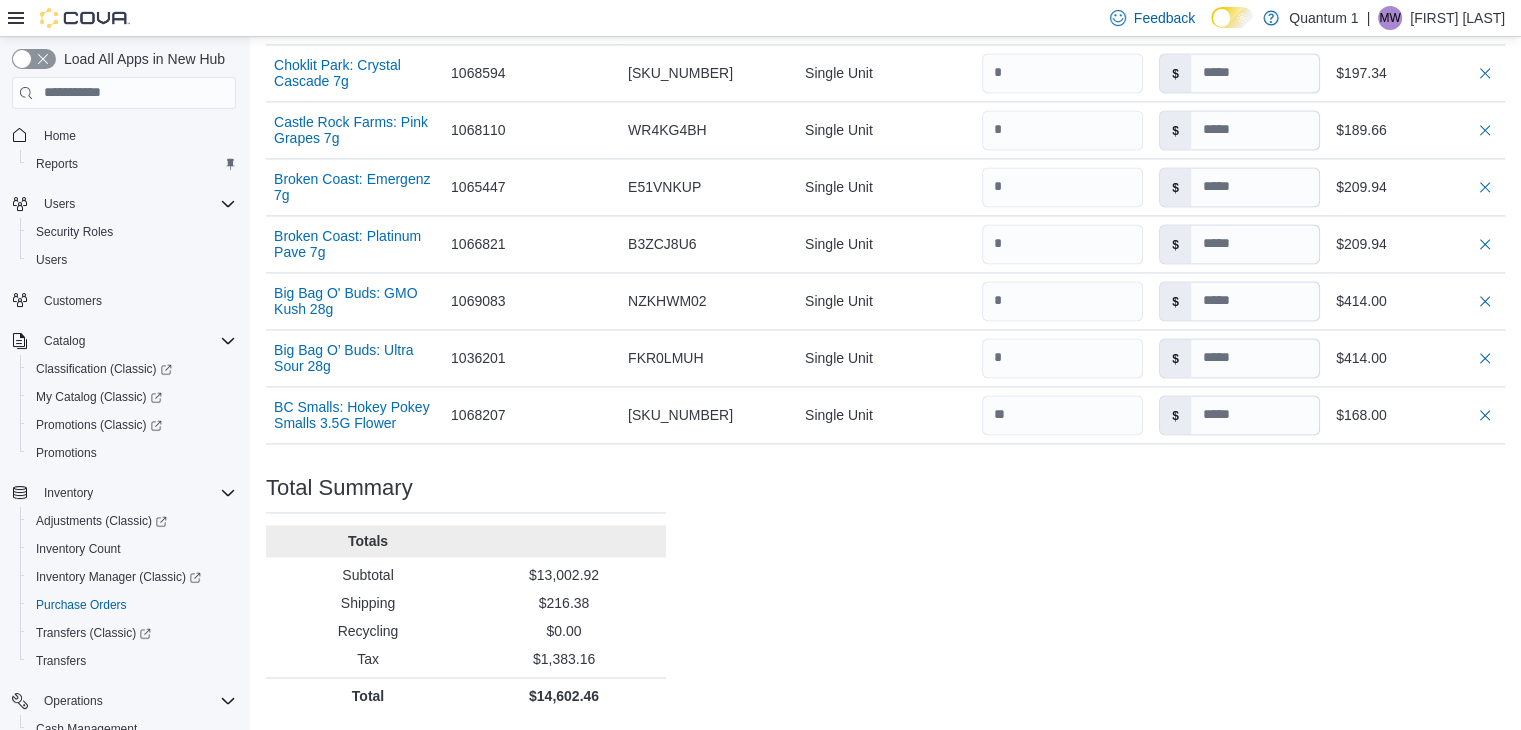 type 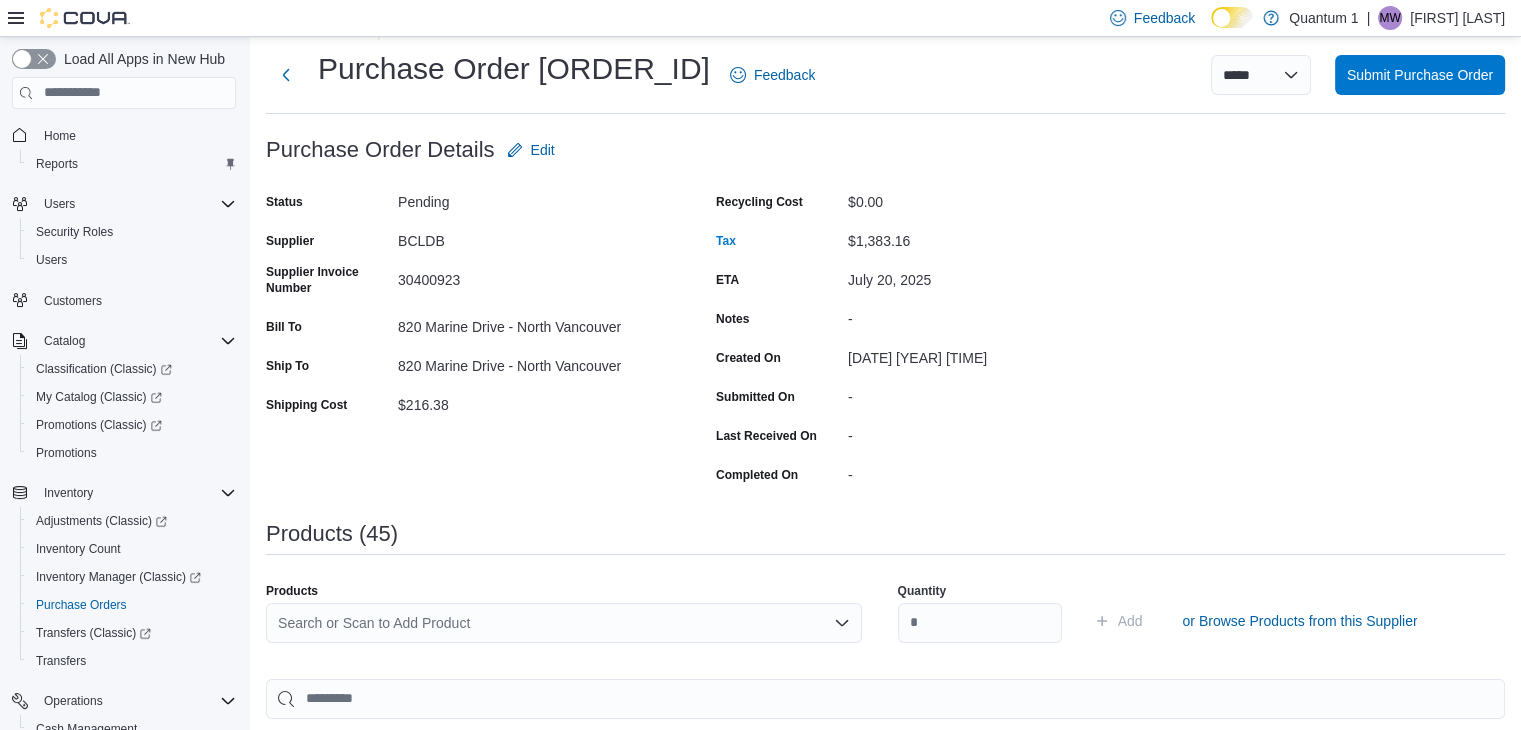 scroll, scrollTop: 0, scrollLeft: 0, axis: both 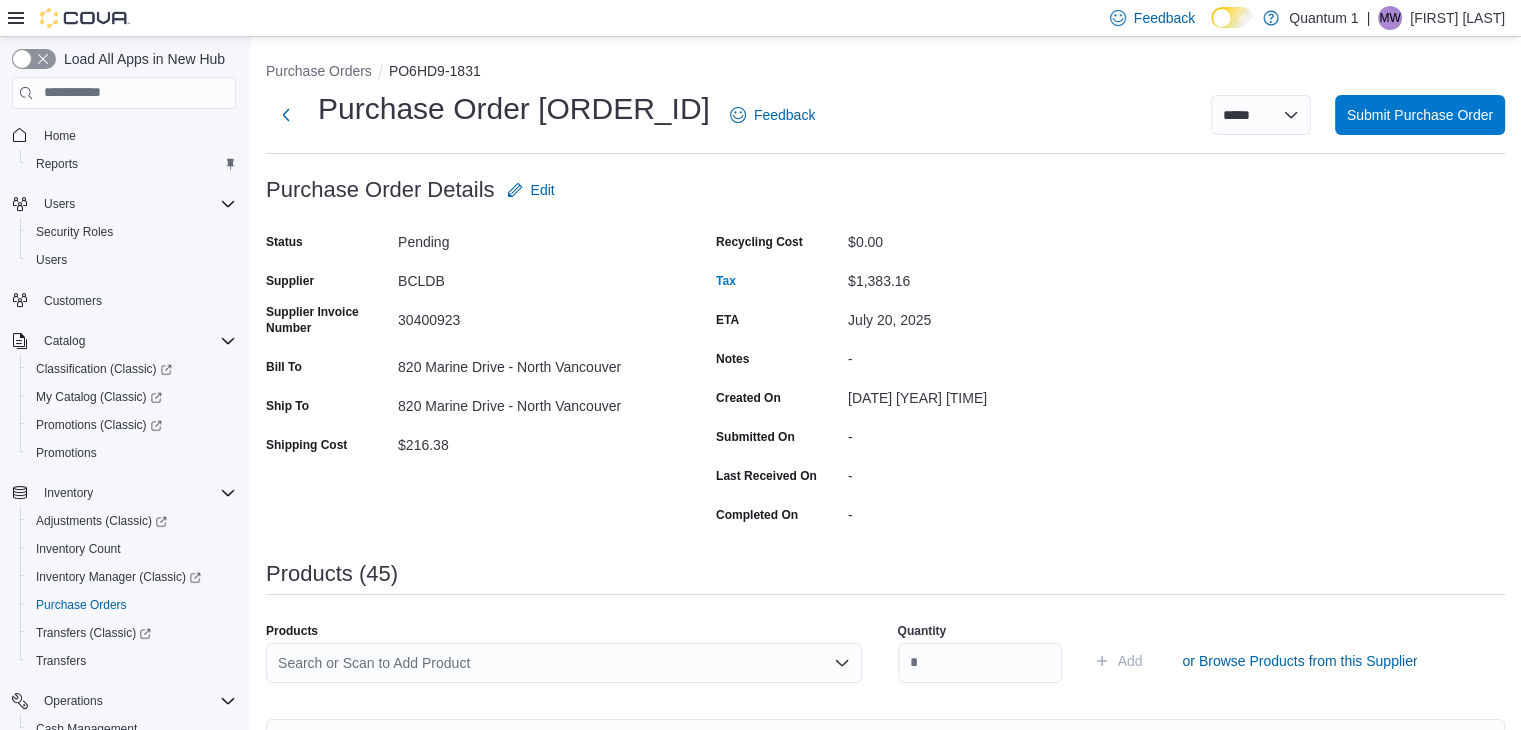 click on "Search or Scan to Add Product" at bounding box center (564, 663) 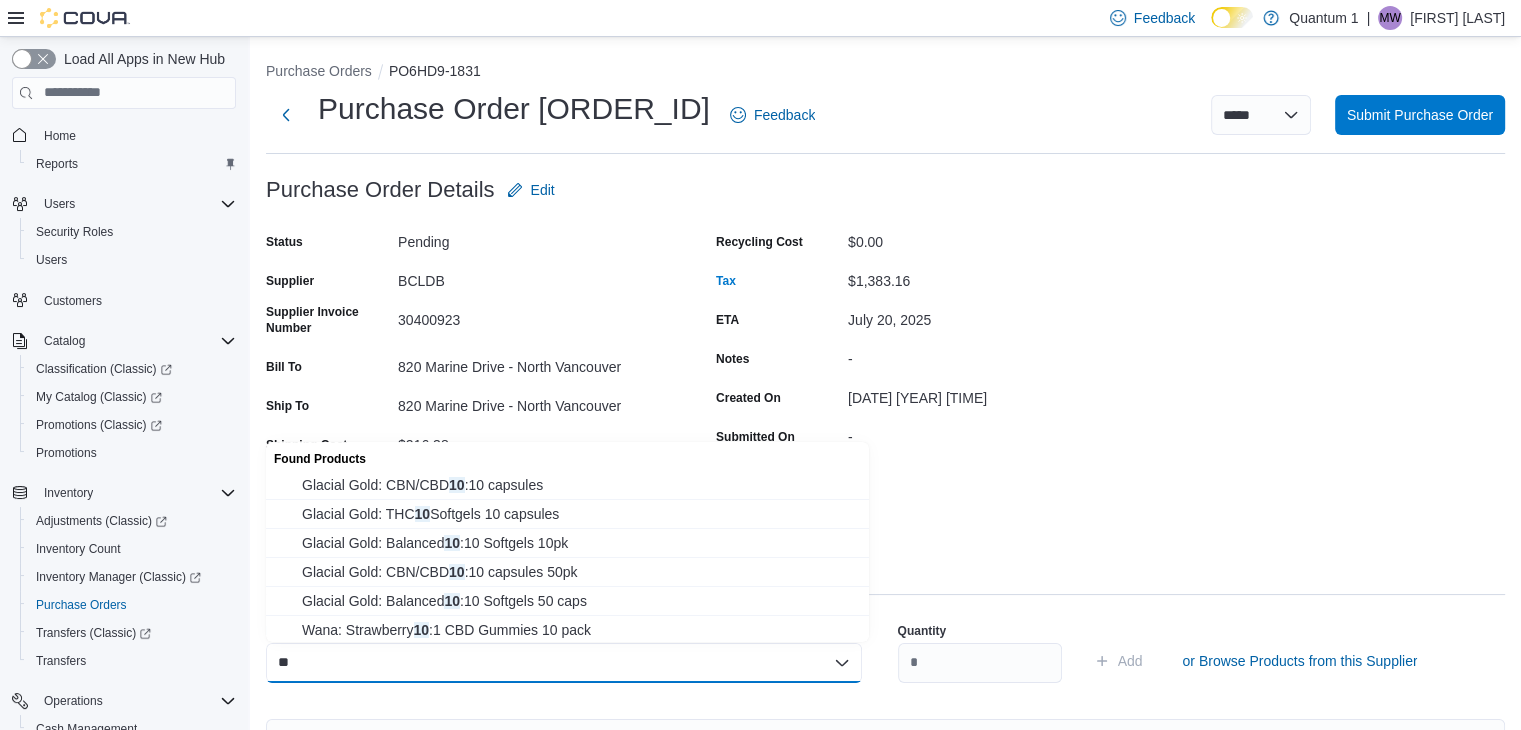 type on "*" 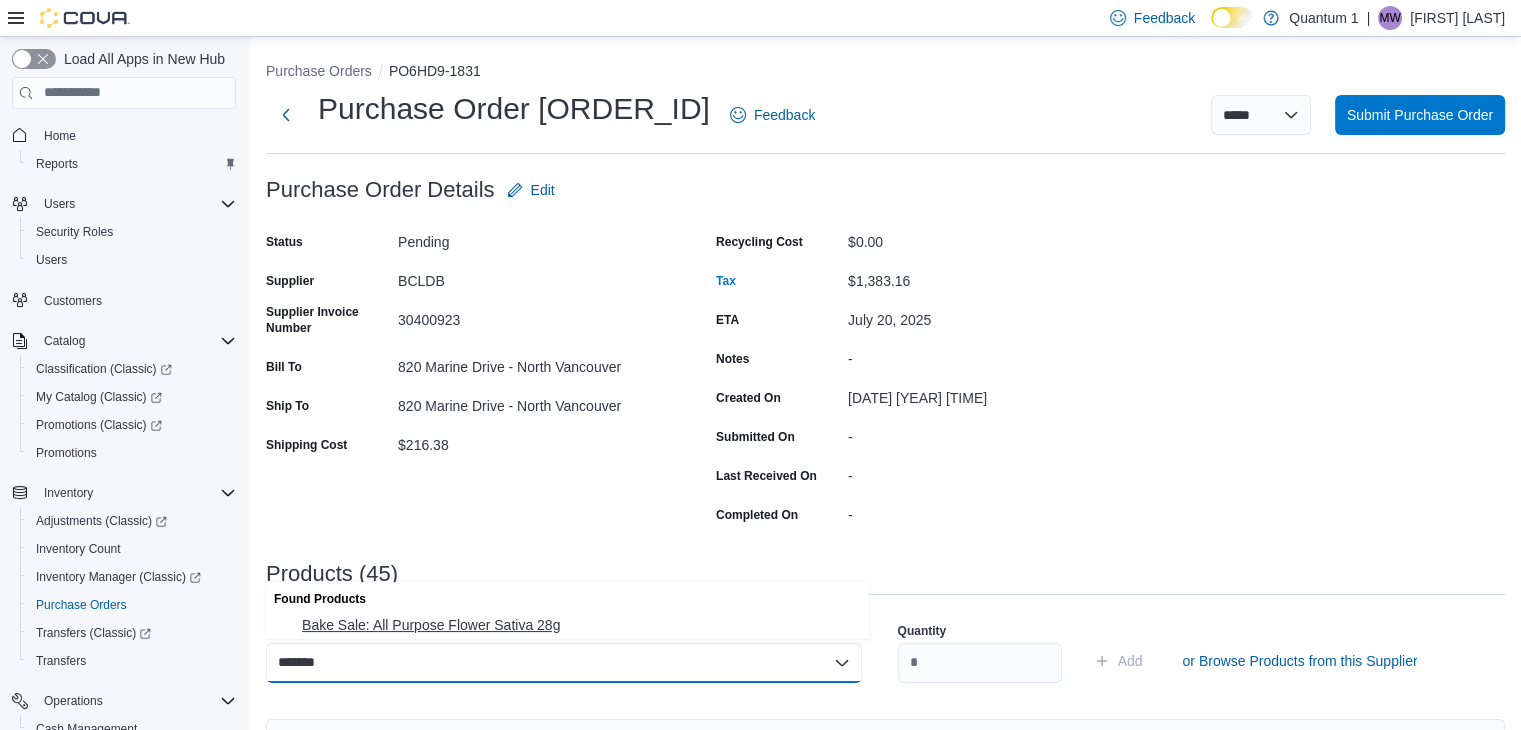 type on "*******" 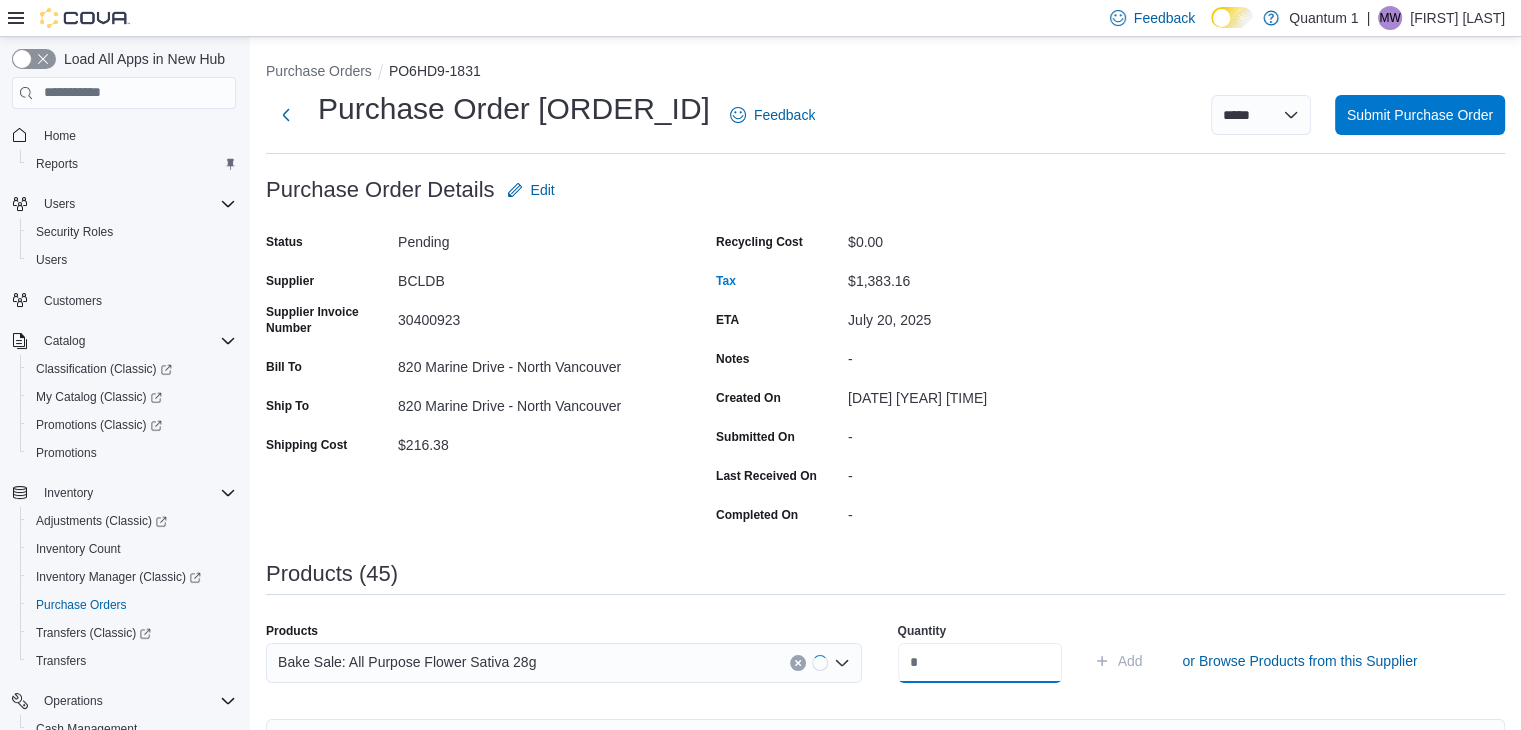 click at bounding box center (980, 663) 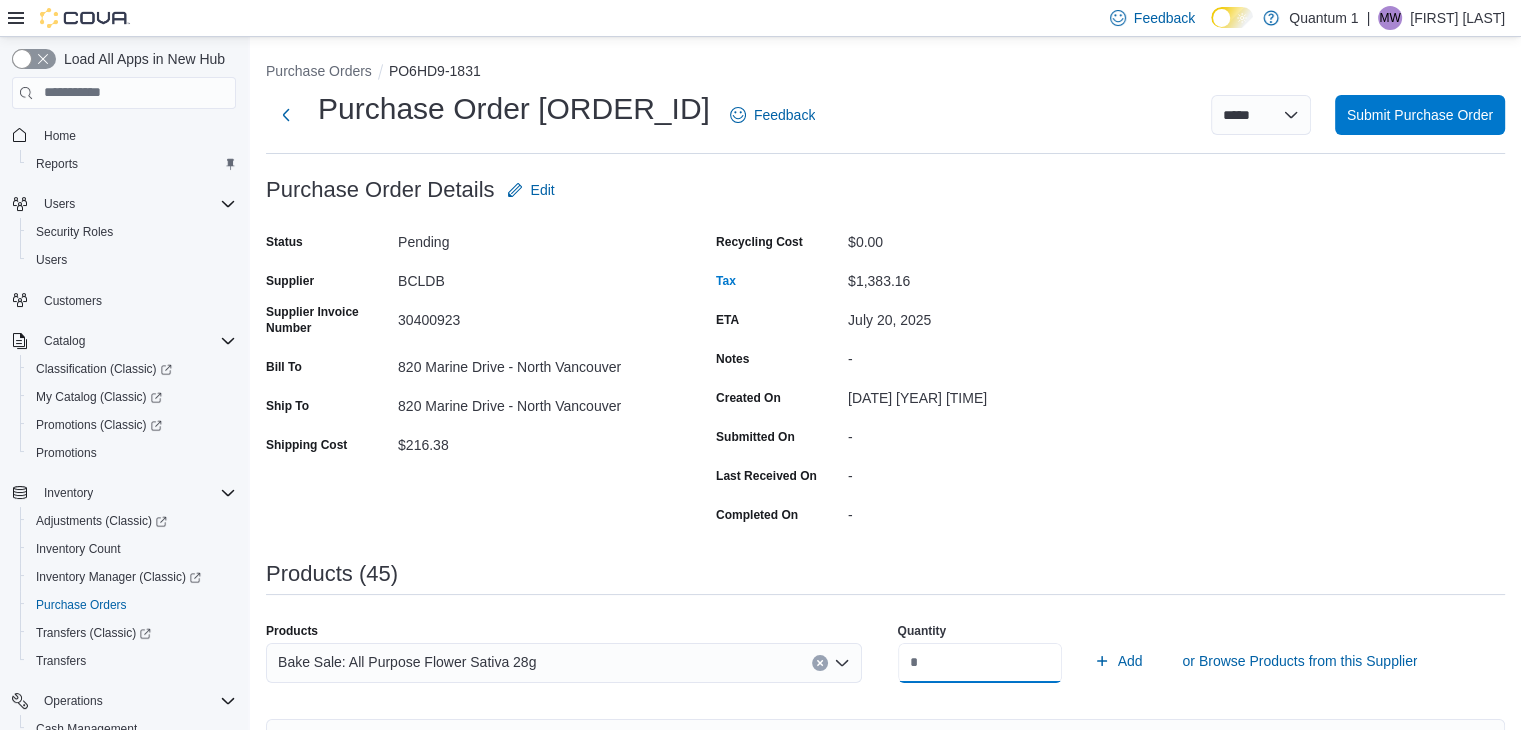 type on "**" 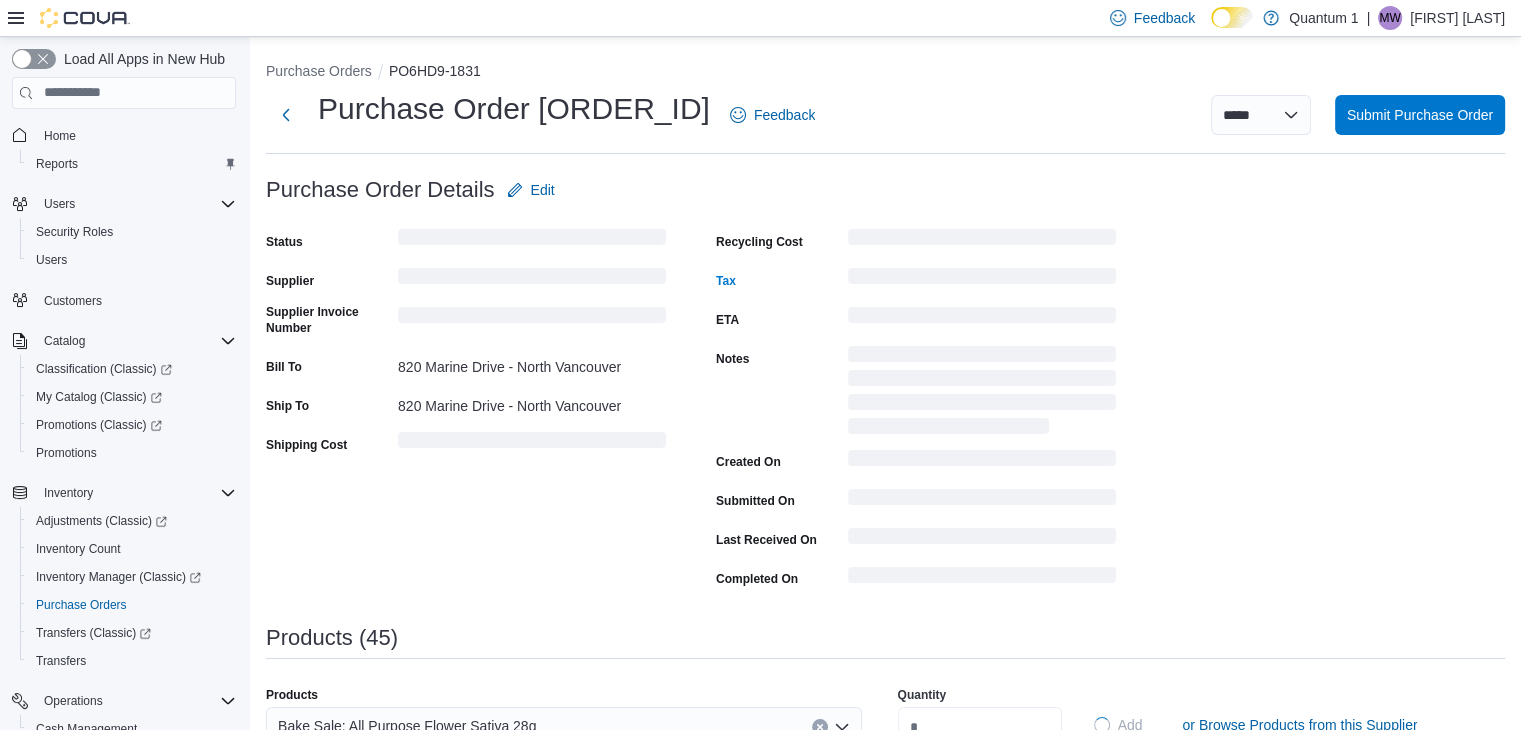 type 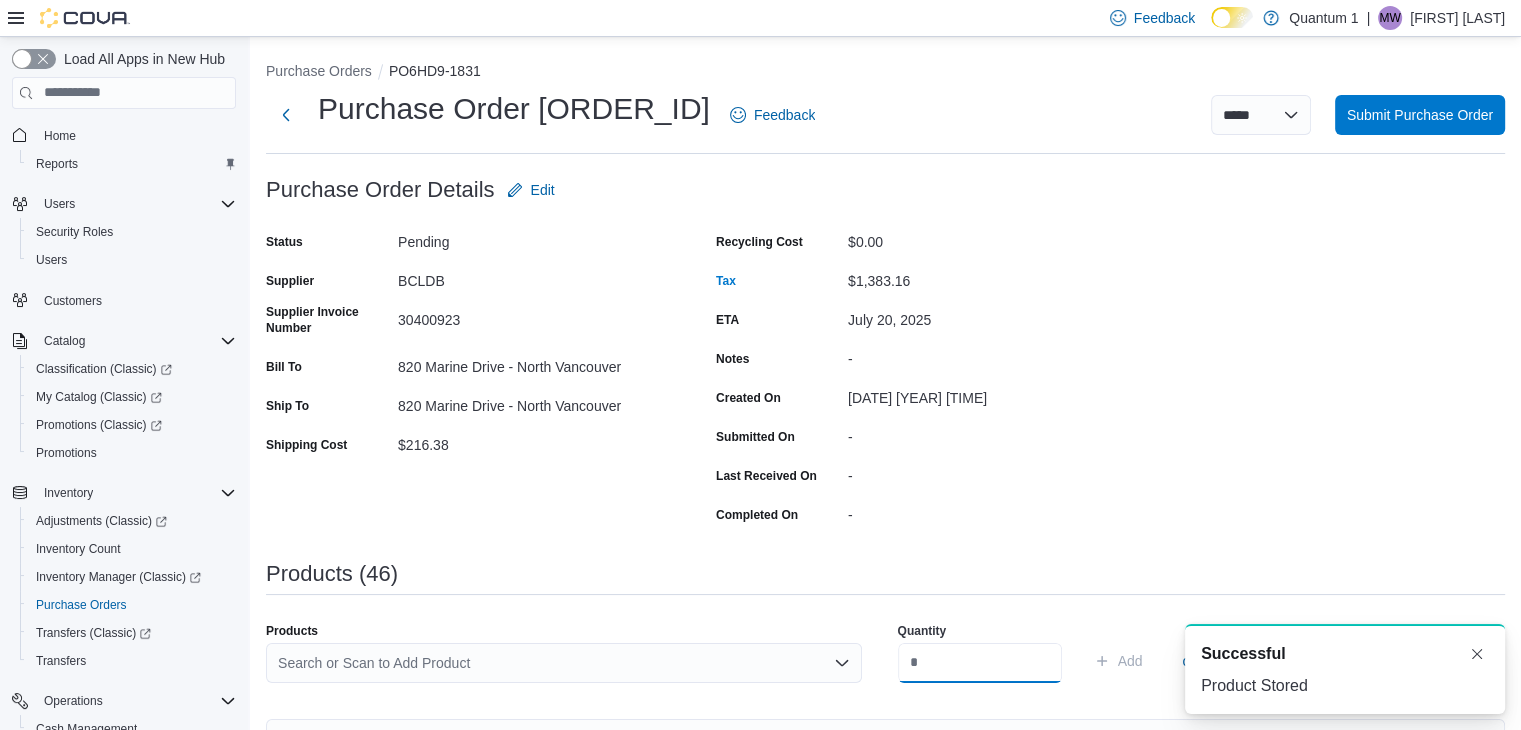 scroll, scrollTop: 0, scrollLeft: 0, axis: both 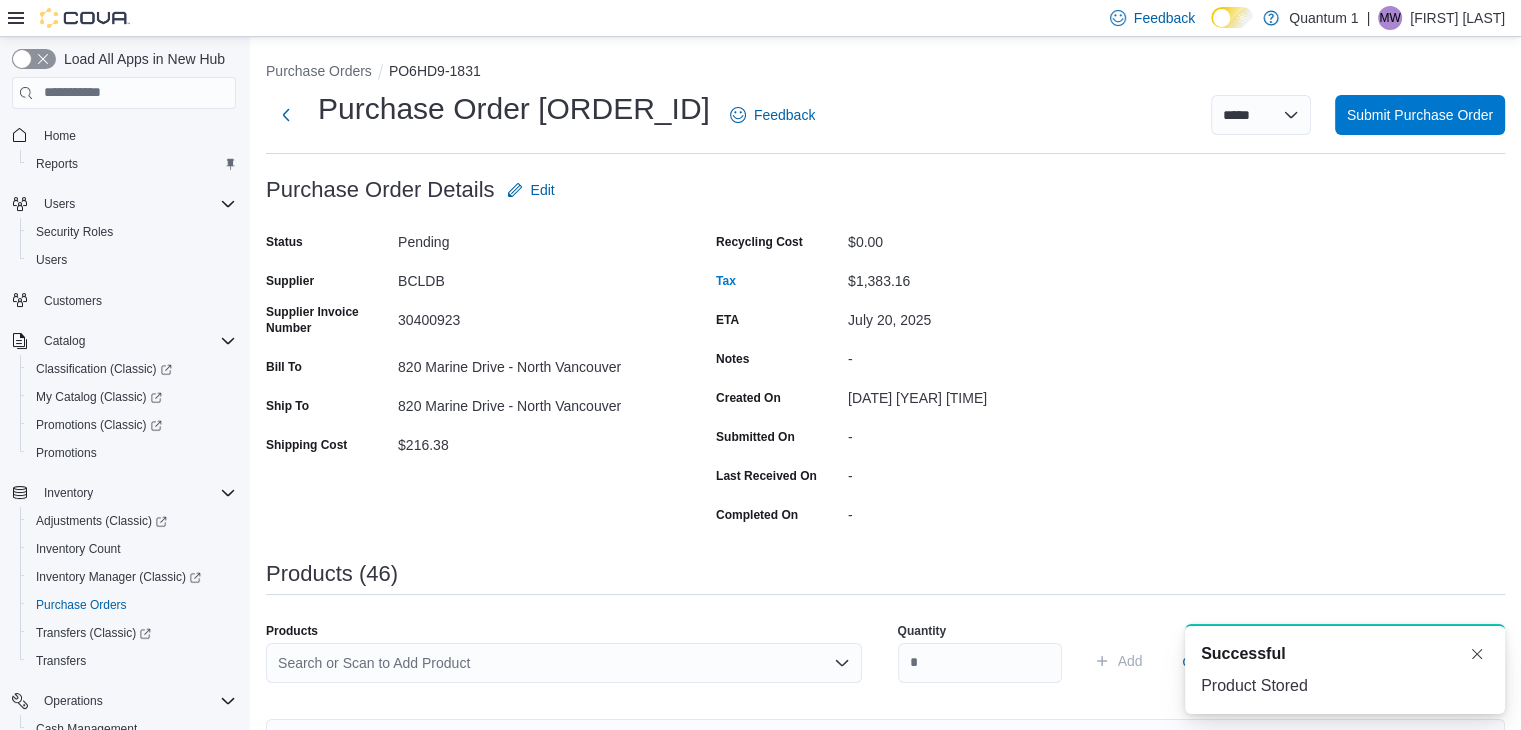 click on "Search or Scan to Add Product" at bounding box center [564, 663] 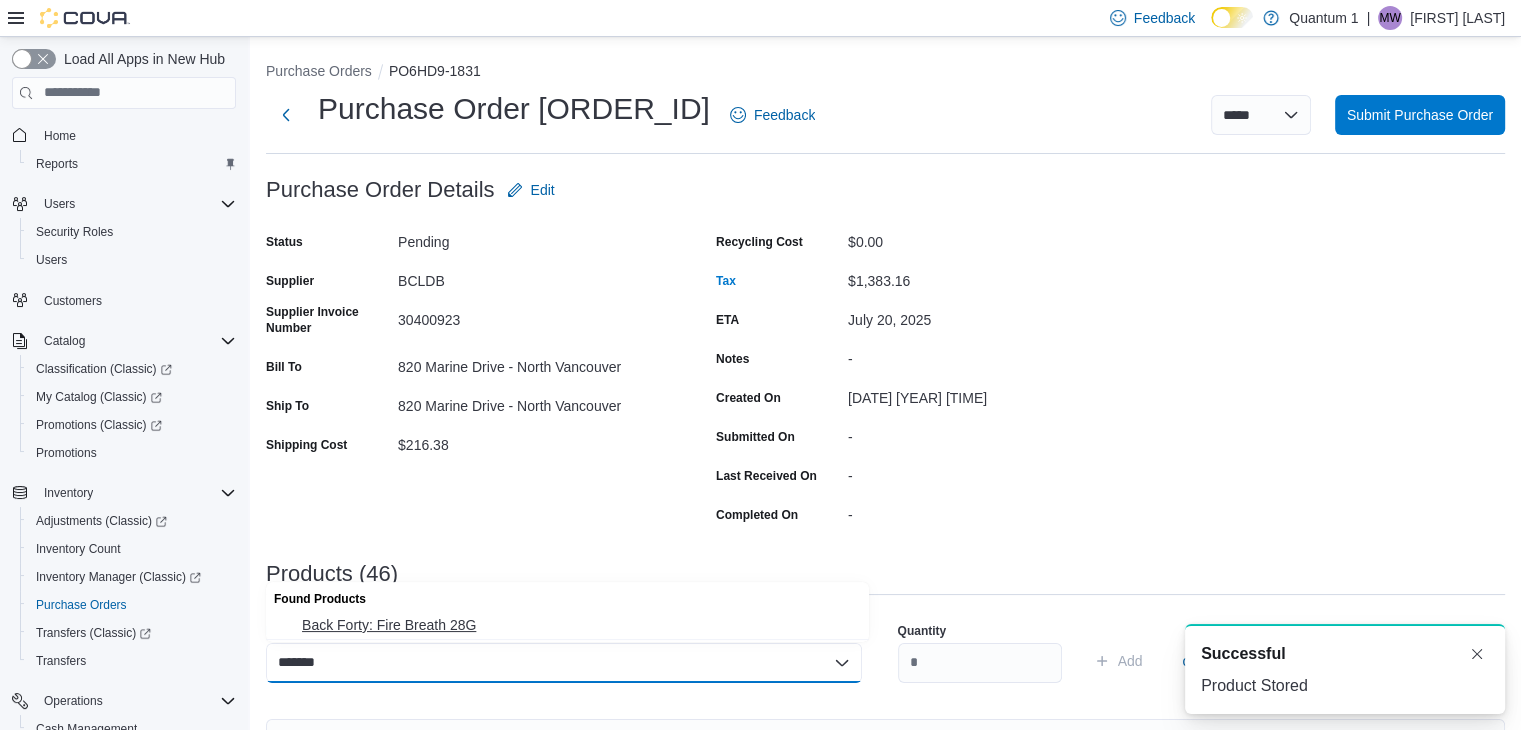 type on "*******" 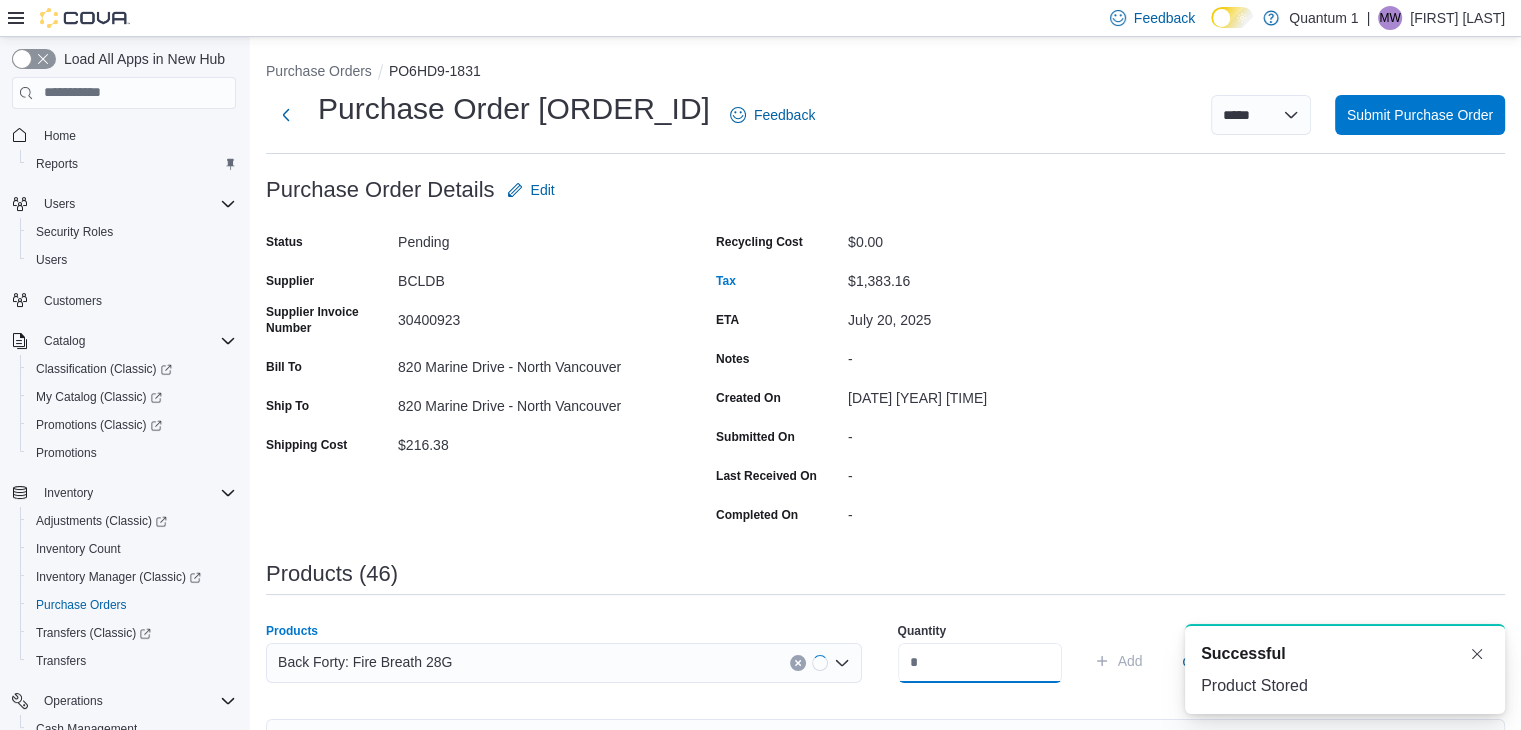 click at bounding box center [980, 663] 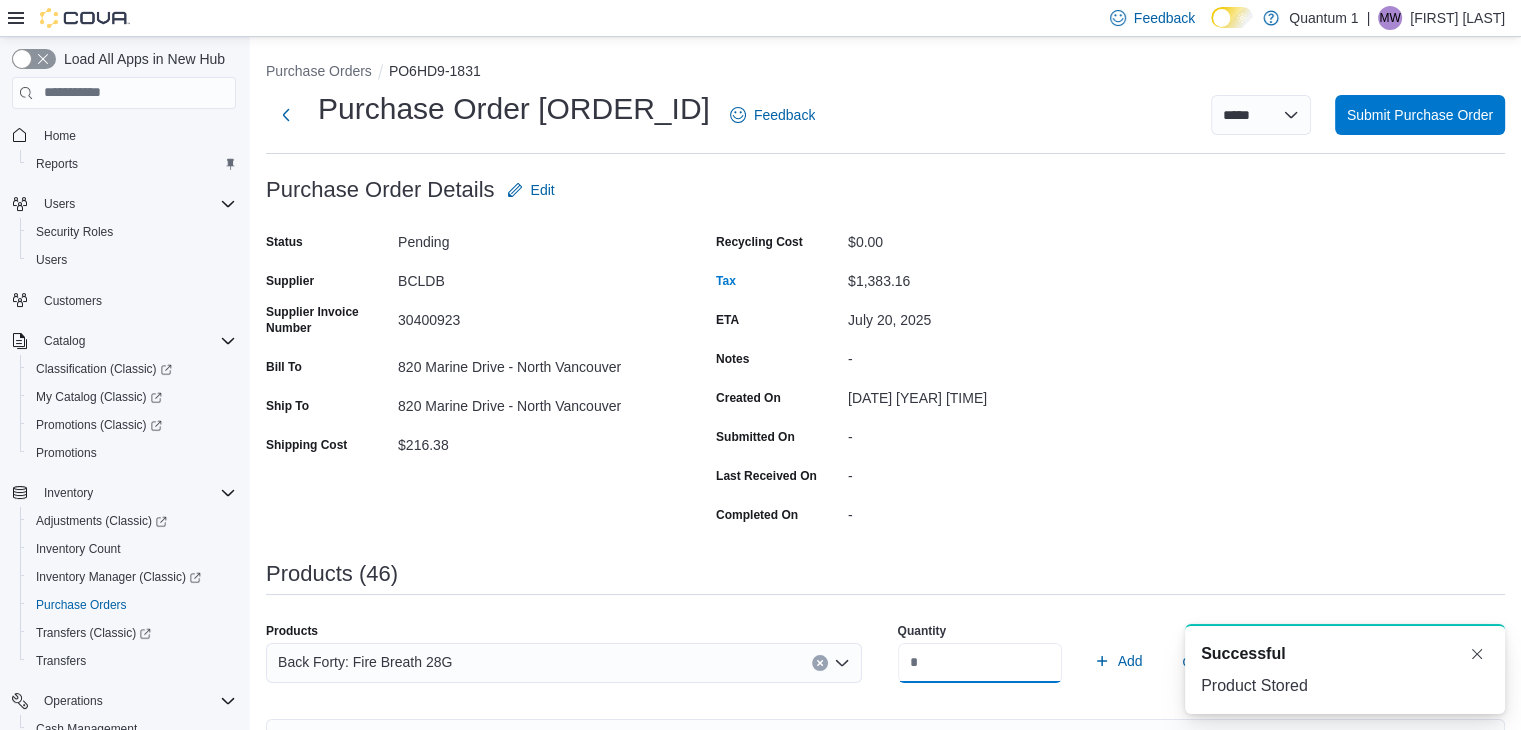 type on "*" 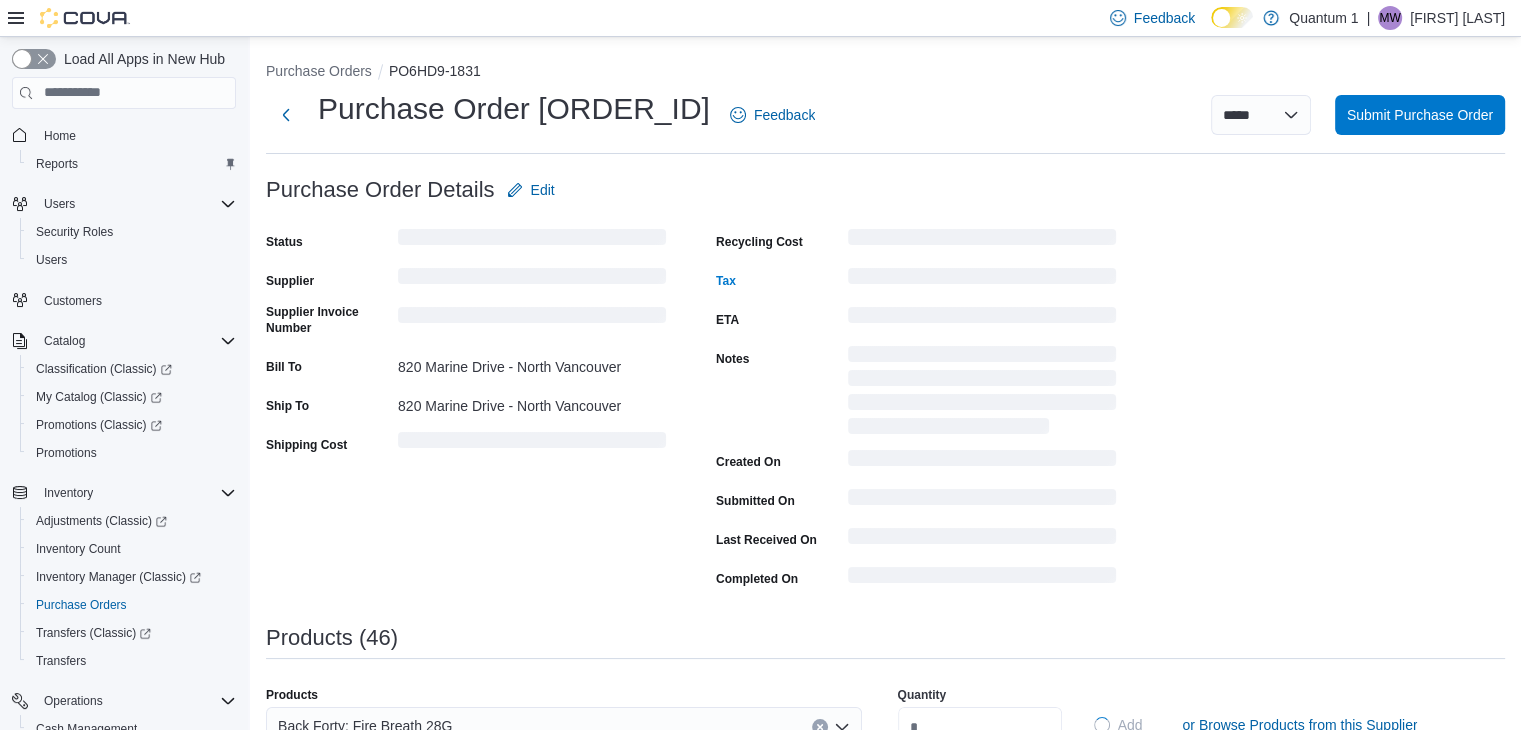 type 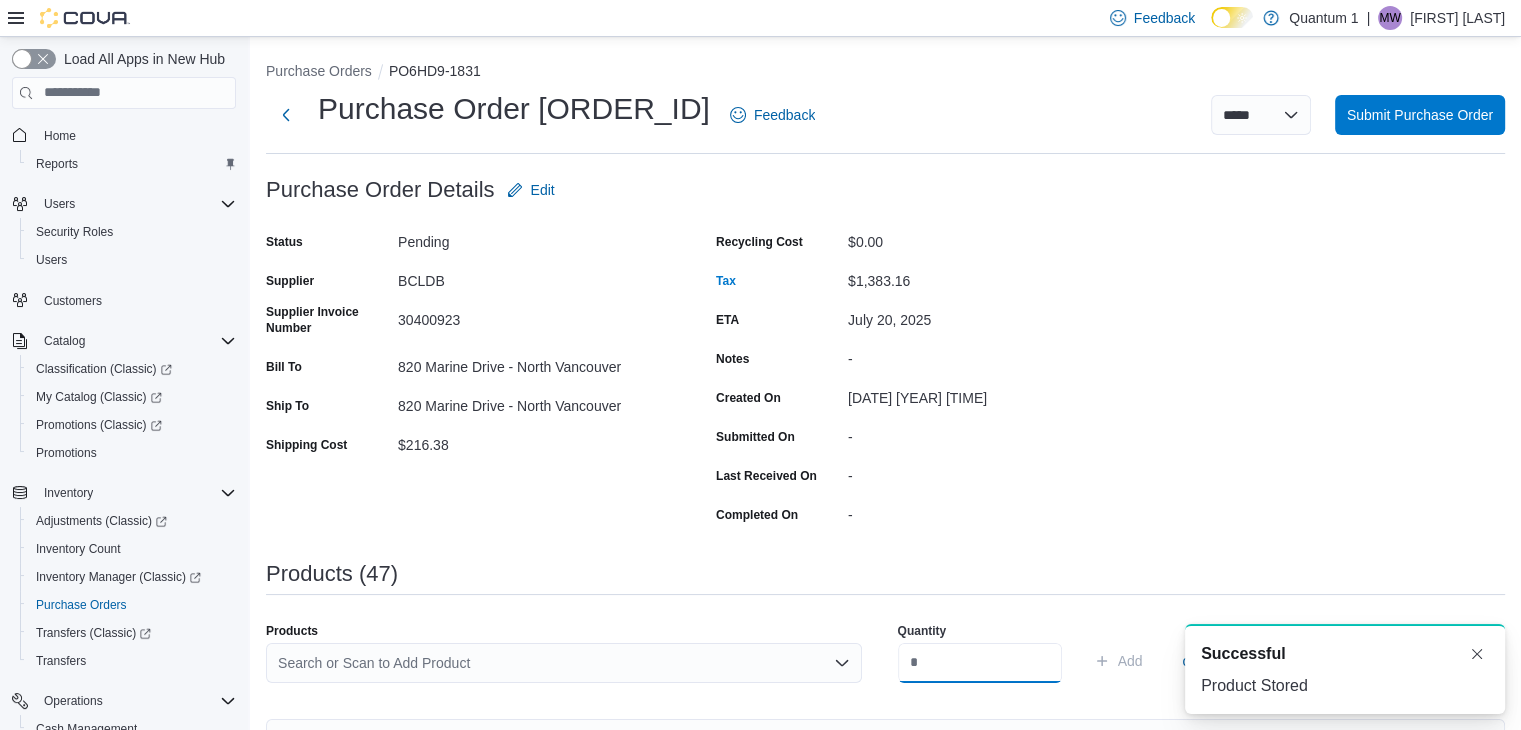 scroll, scrollTop: 0, scrollLeft: 0, axis: both 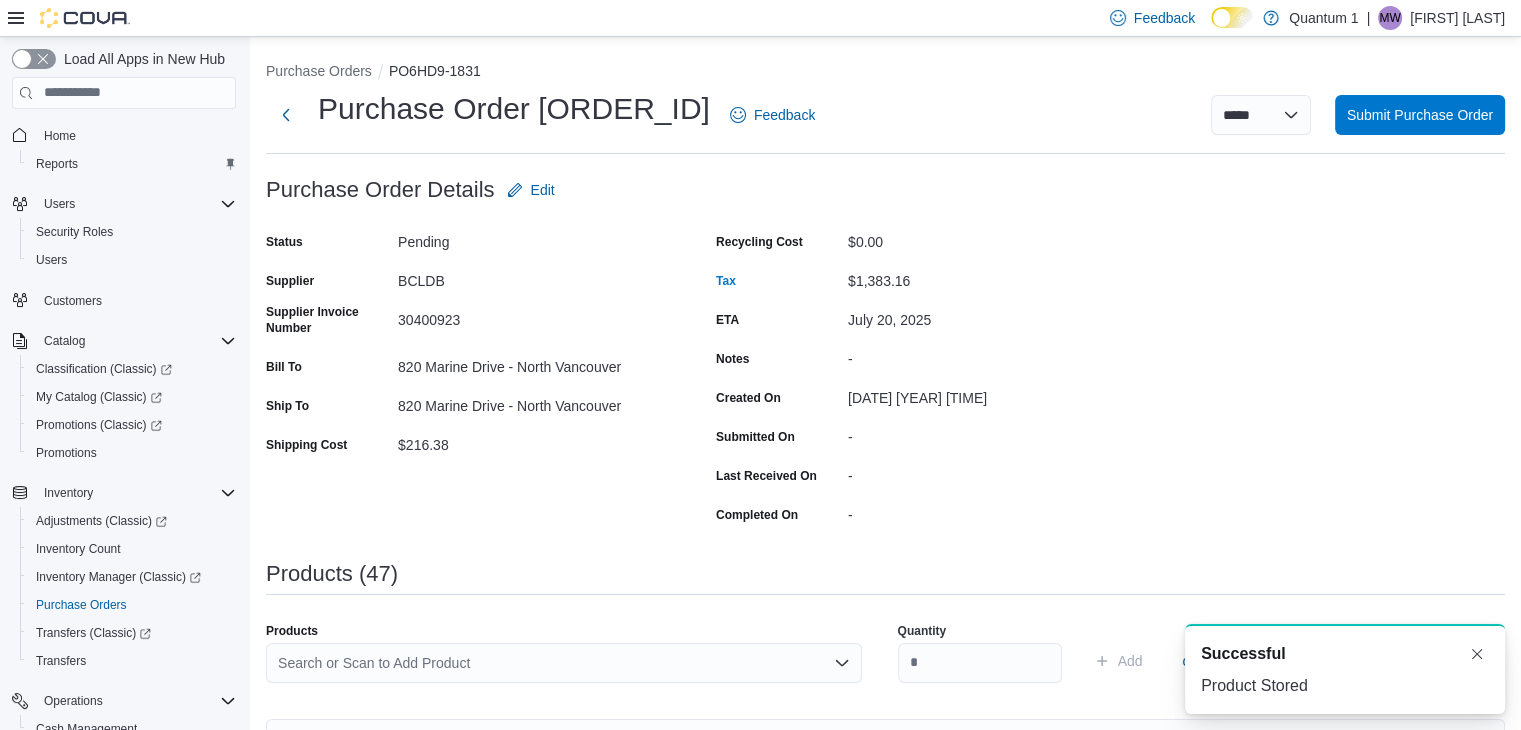 click on "Search or Scan to Add Product" at bounding box center [564, 663] 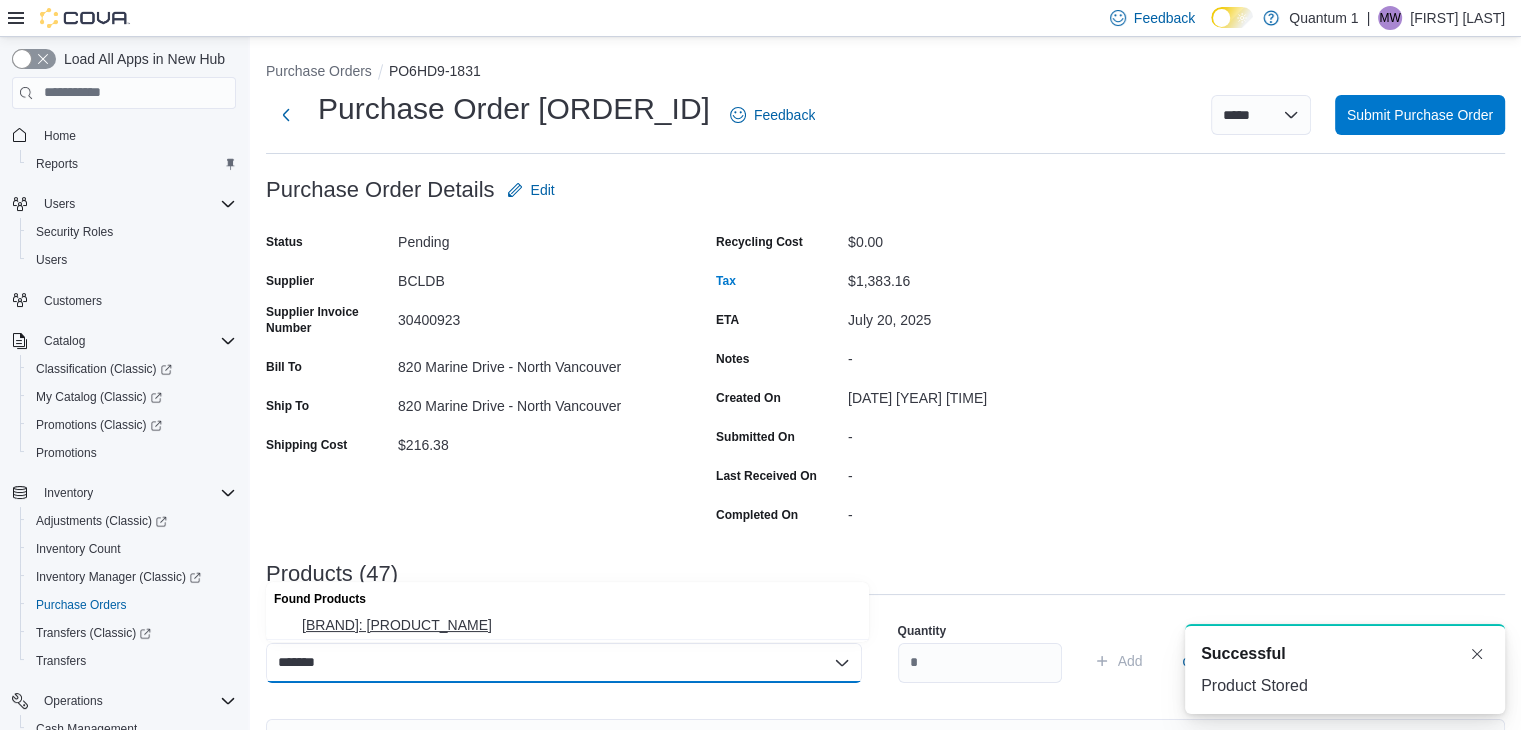click on "Back Forty: Liquid Imagination 28g" at bounding box center [579, 625] 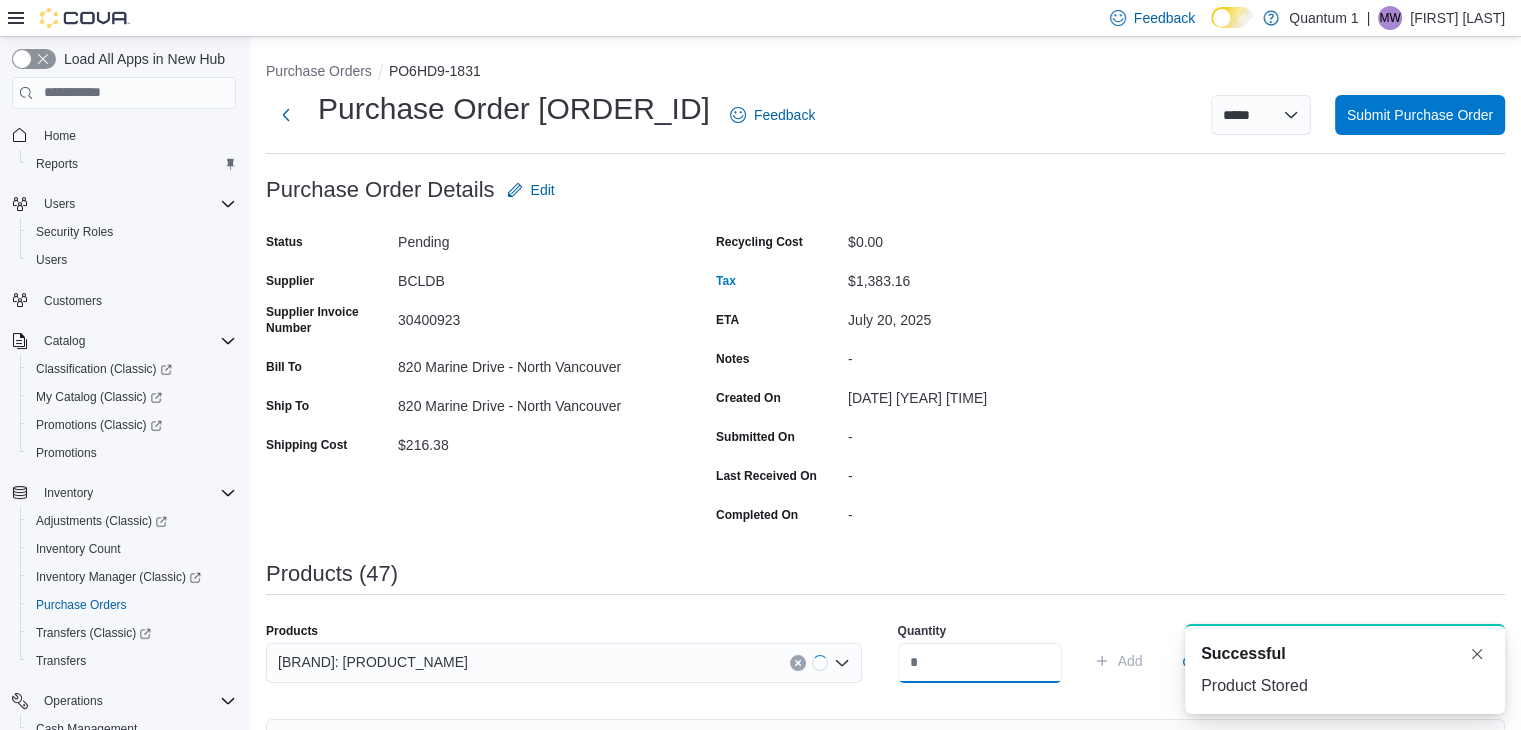 click at bounding box center [980, 663] 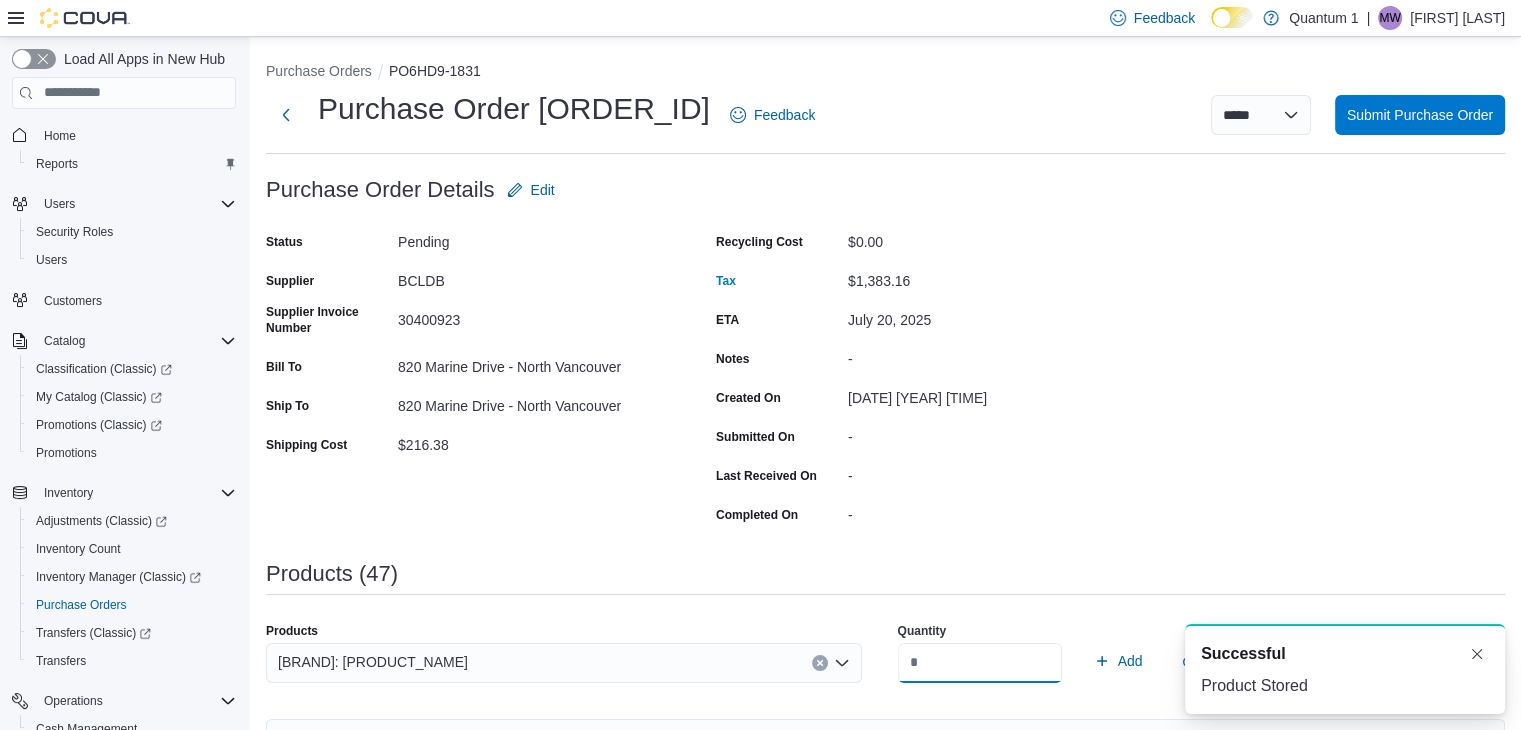 click on "Add" at bounding box center [1118, 661] 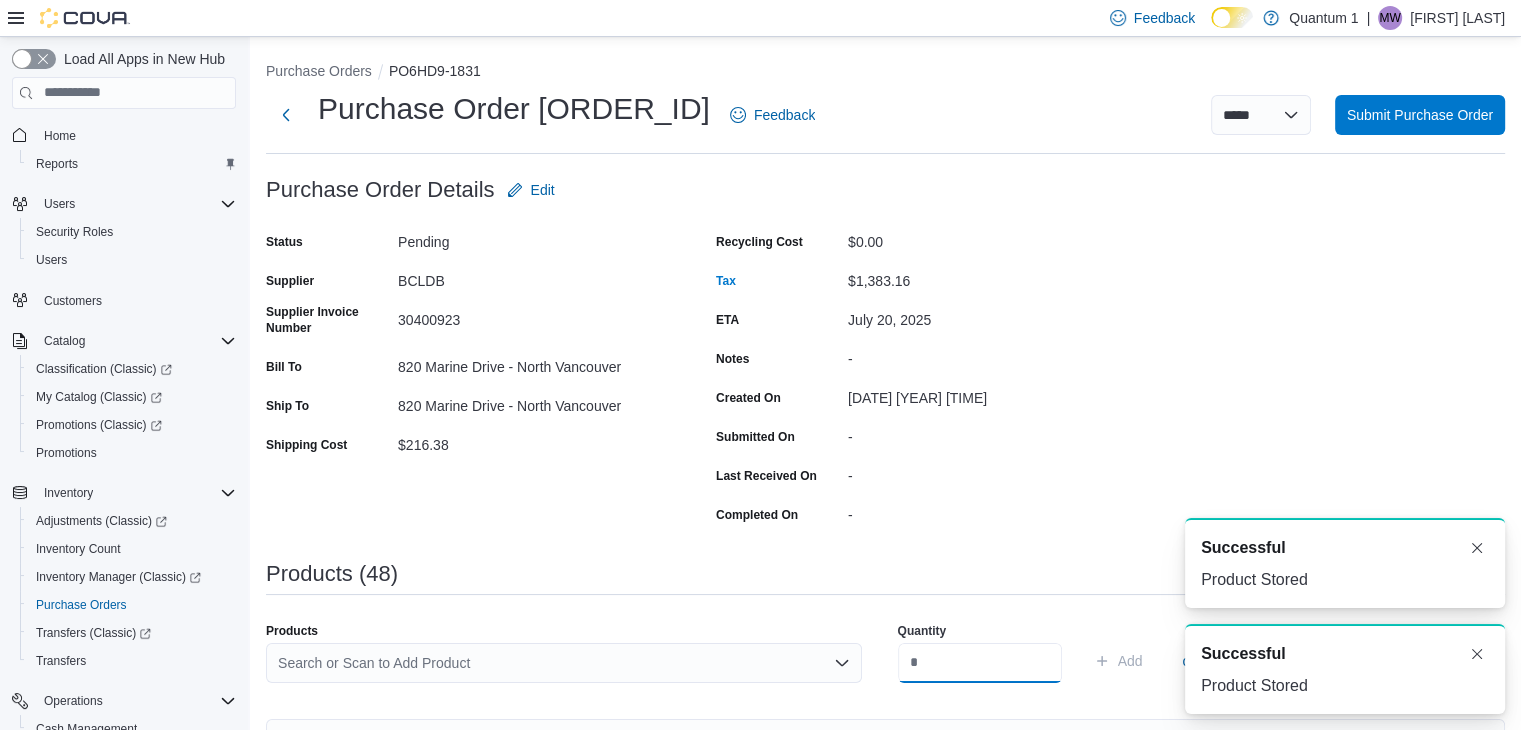 scroll, scrollTop: 0, scrollLeft: 0, axis: both 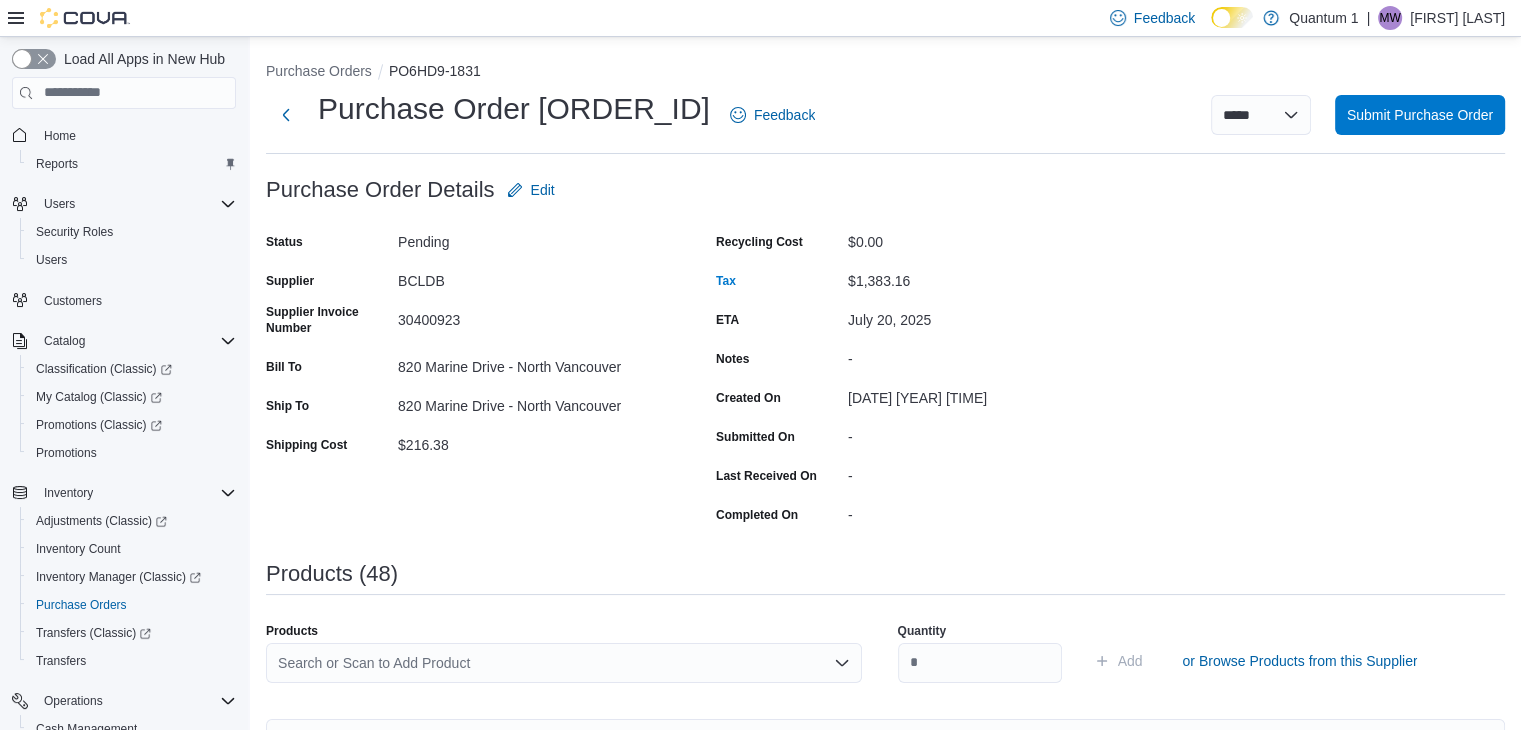 click on "Search or Scan to Add Product" at bounding box center [564, 663] 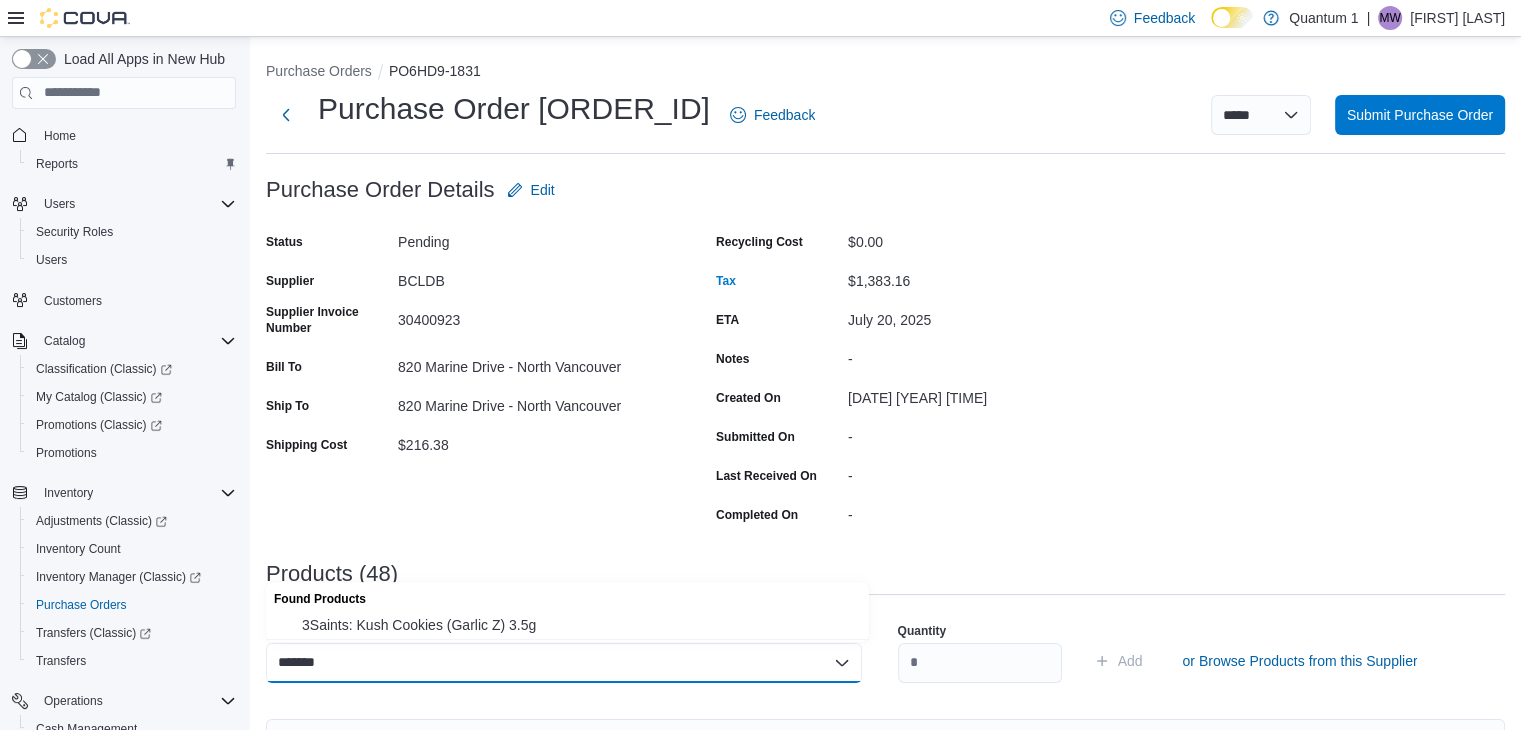 click on "Found Products" at bounding box center [567, 596] 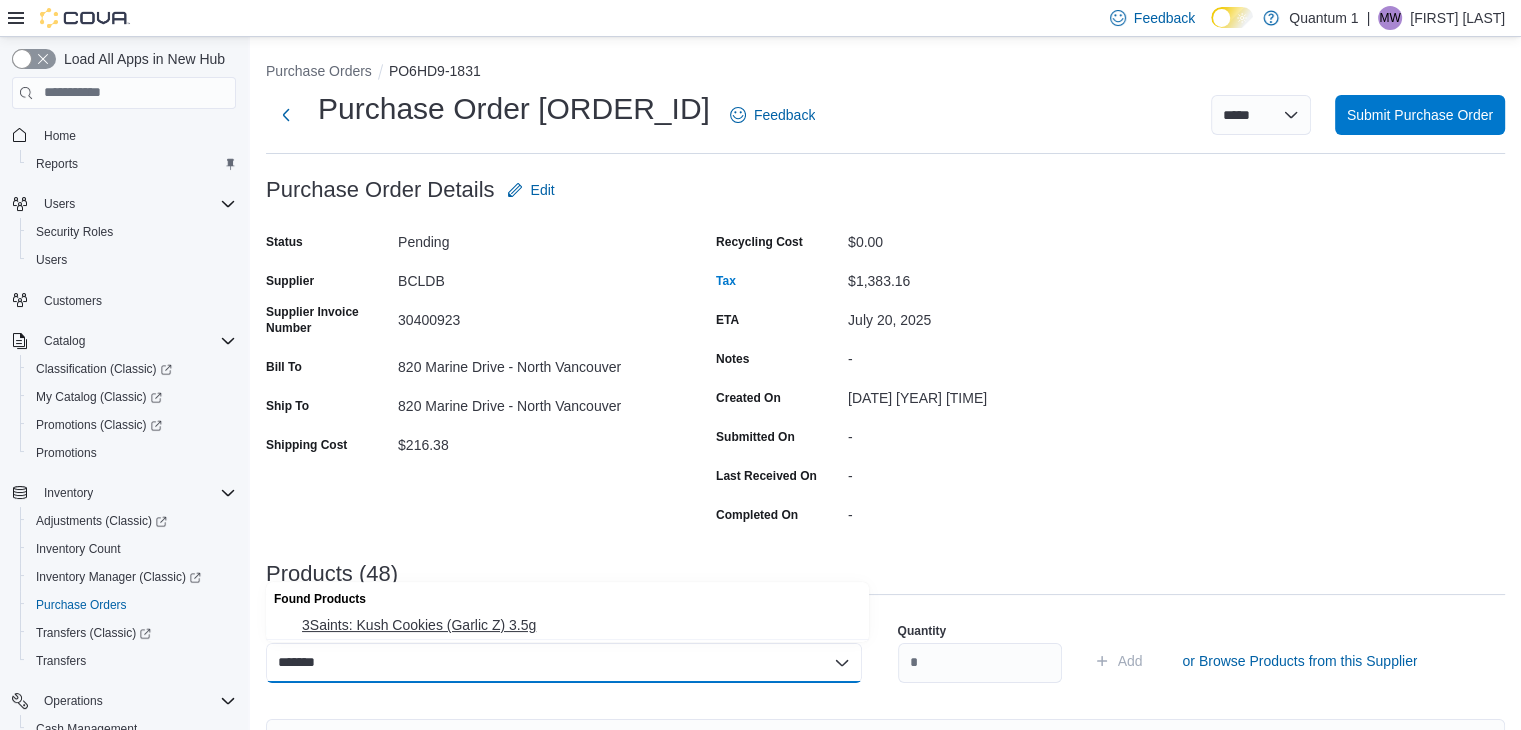 click on "3Saints: Kush Cookies (Garlic Z) 3.5g" at bounding box center (567, 625) 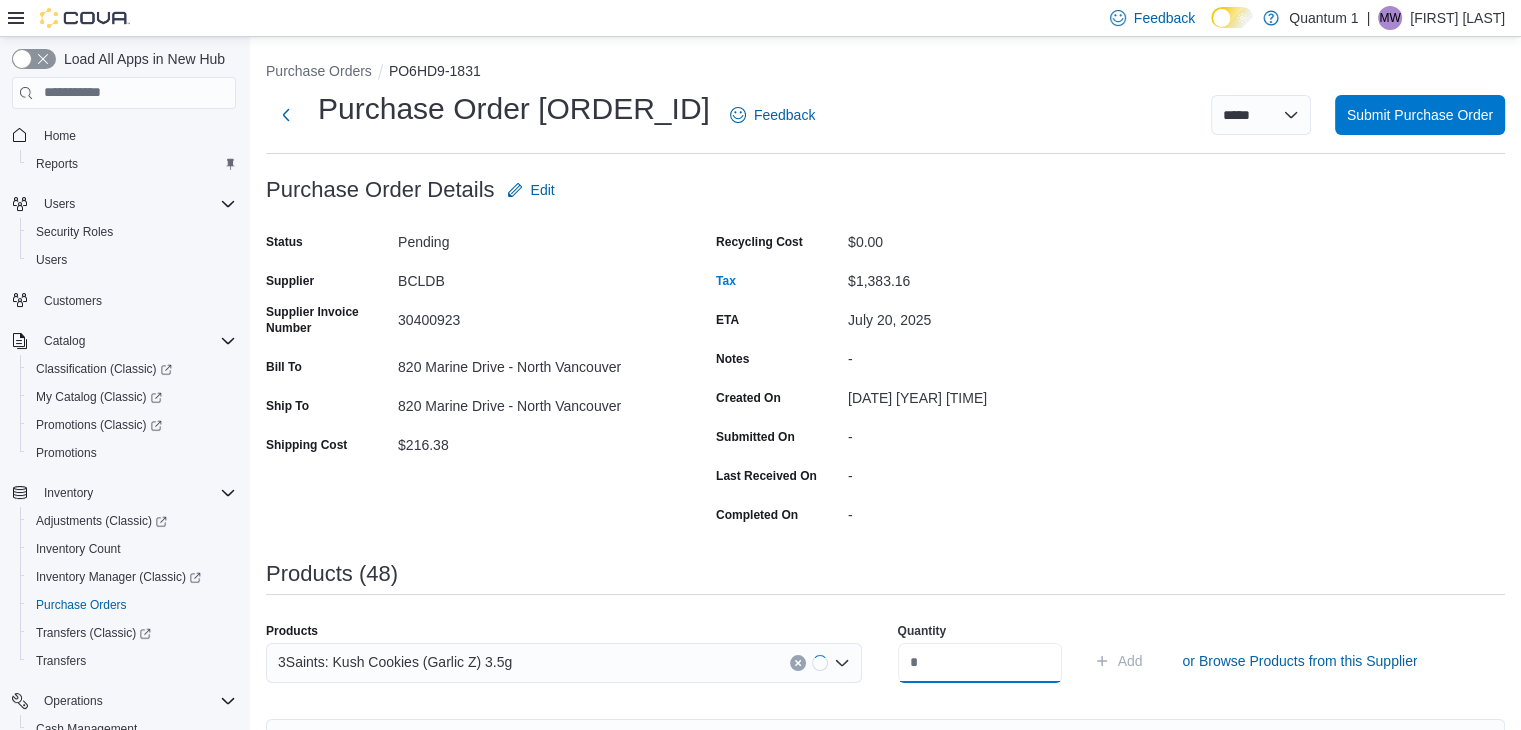 click at bounding box center (980, 663) 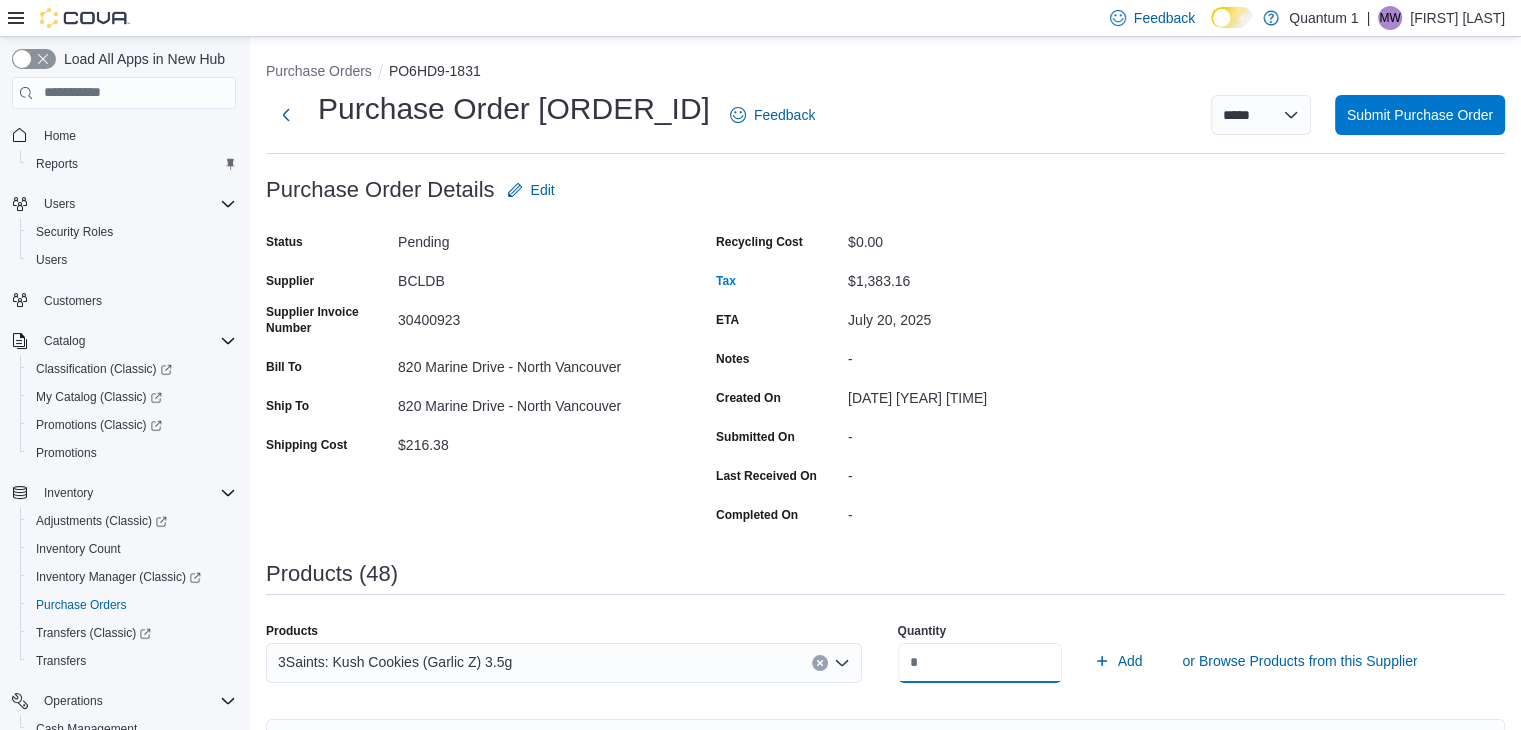 click on "Add" at bounding box center (1118, 661) 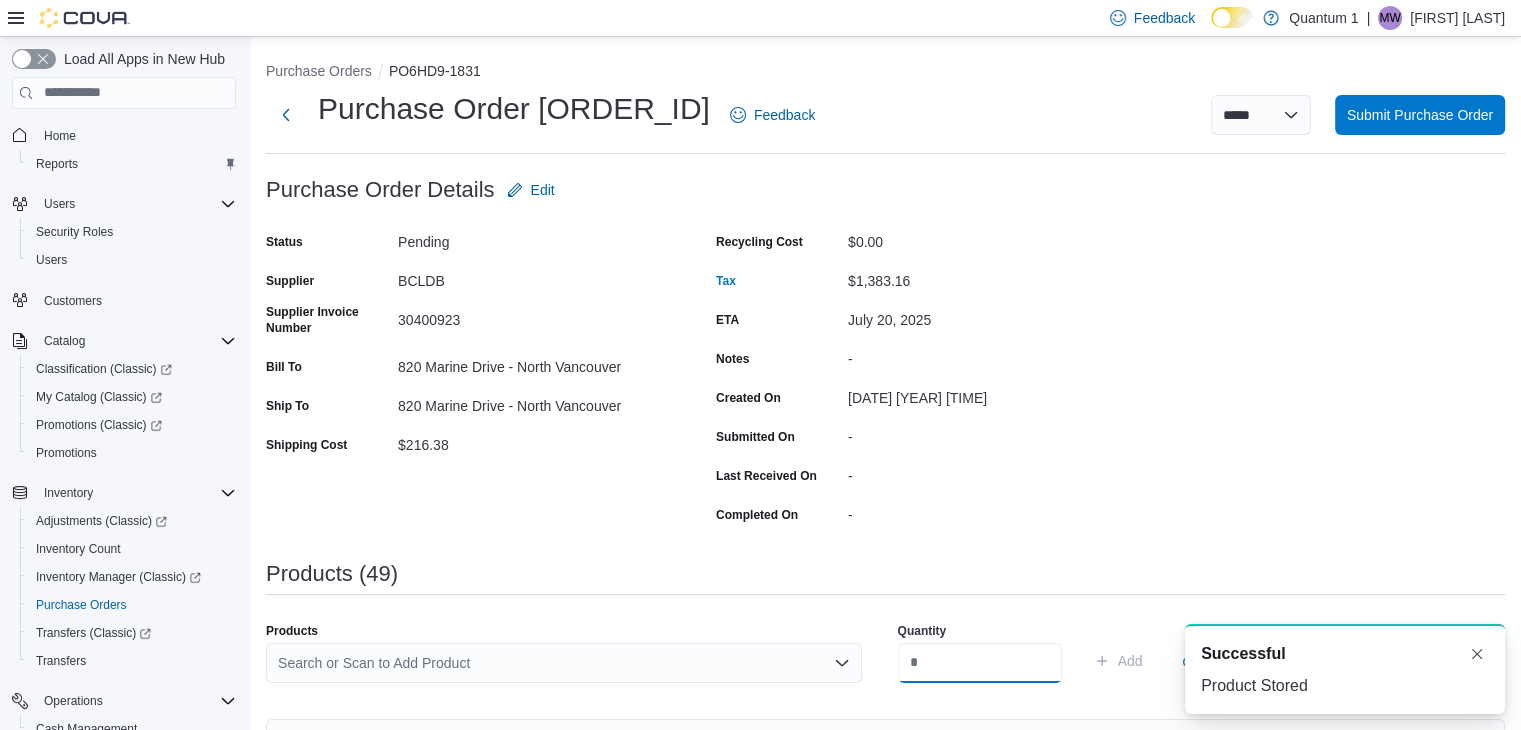 scroll, scrollTop: 0, scrollLeft: 0, axis: both 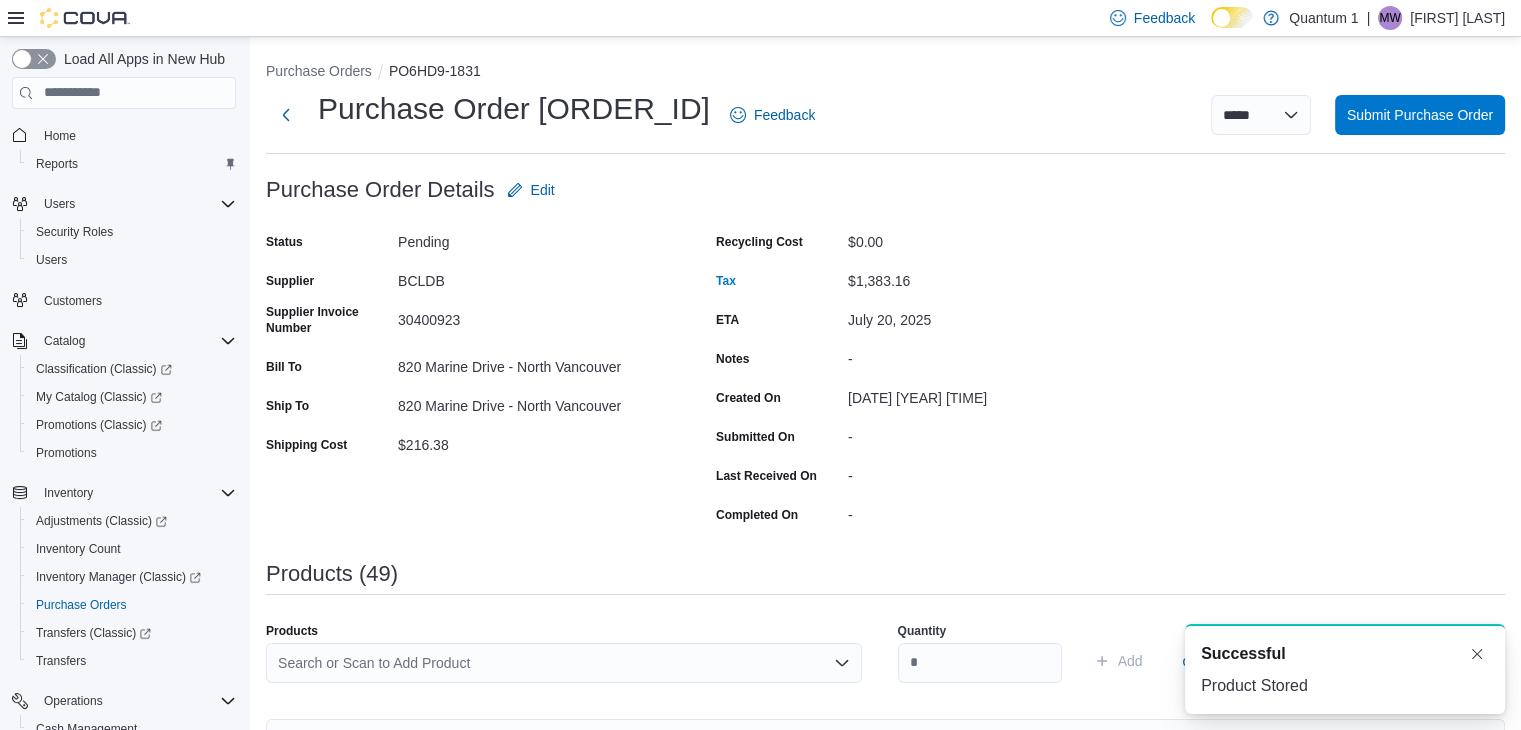 click on "Search or Scan to Add Product" at bounding box center (564, 663) 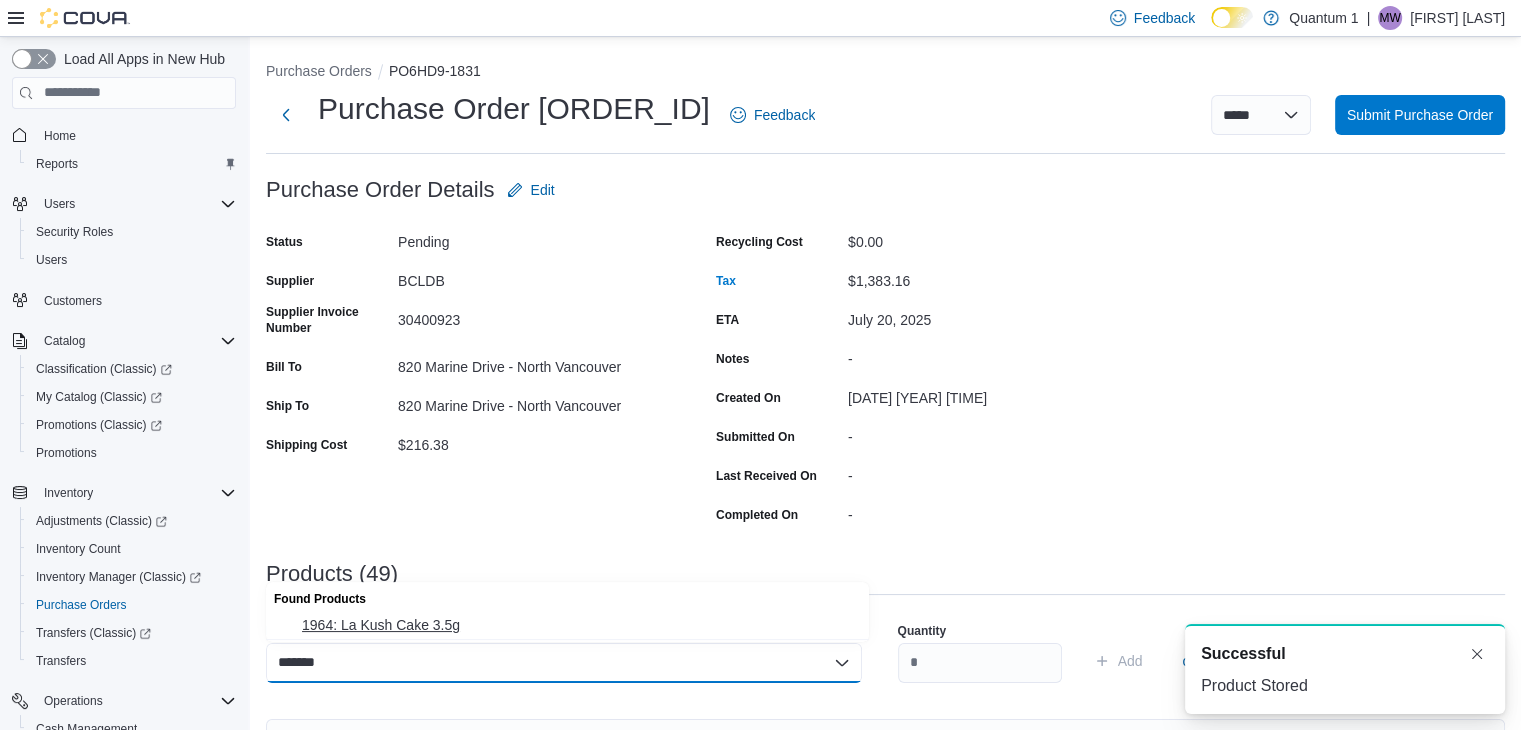 click on "1964: La Kush Cake 3.5g" at bounding box center [579, 625] 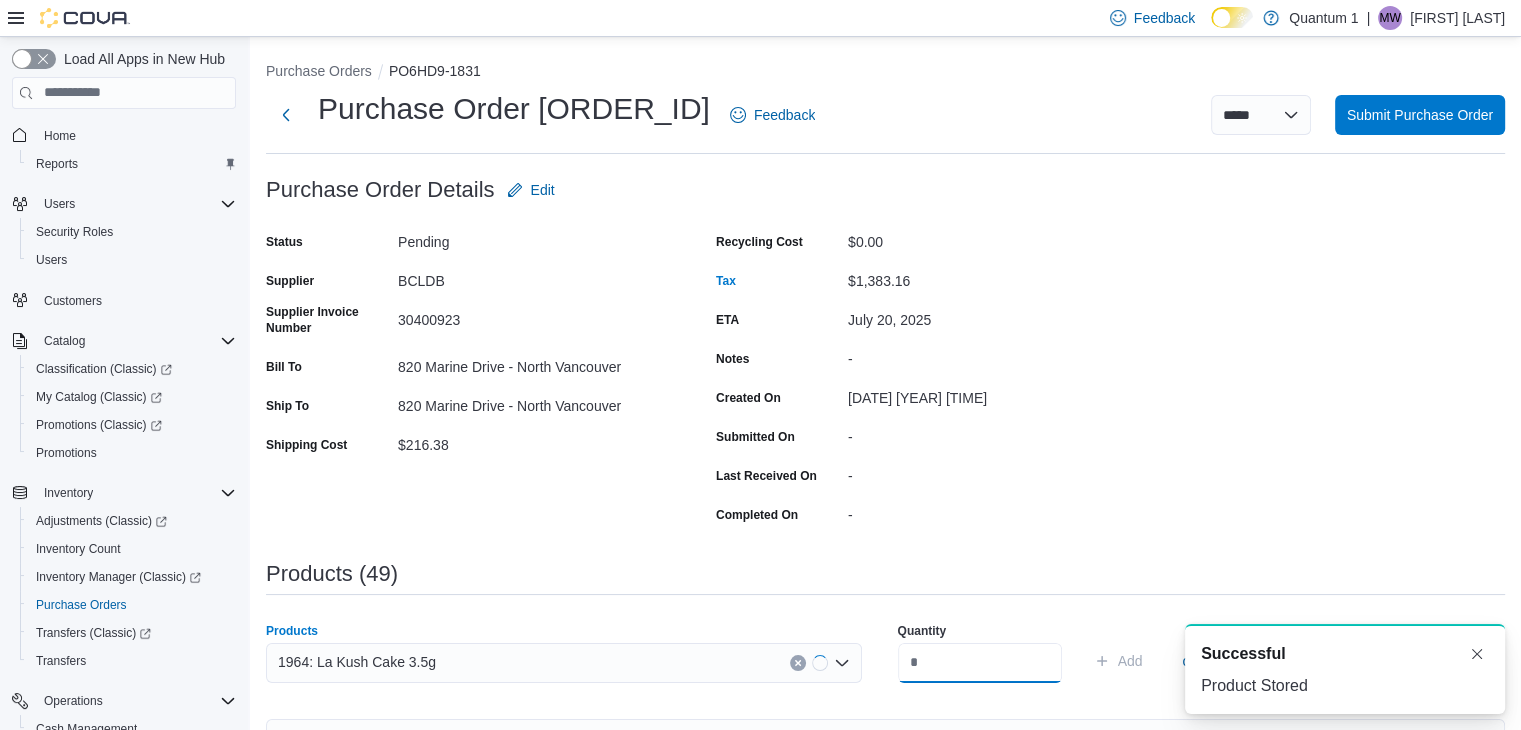 click at bounding box center [980, 663] 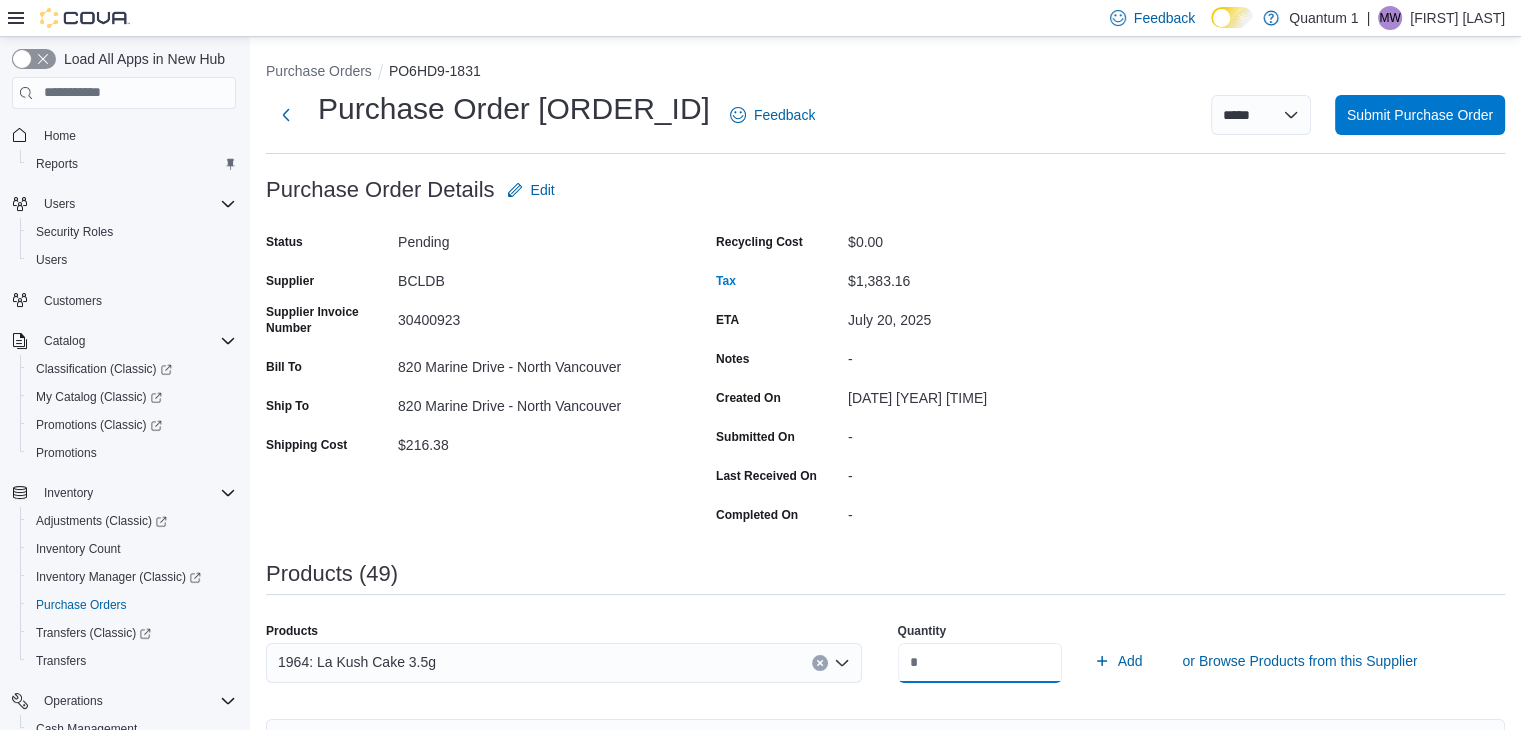 click on "Add" at bounding box center (1118, 661) 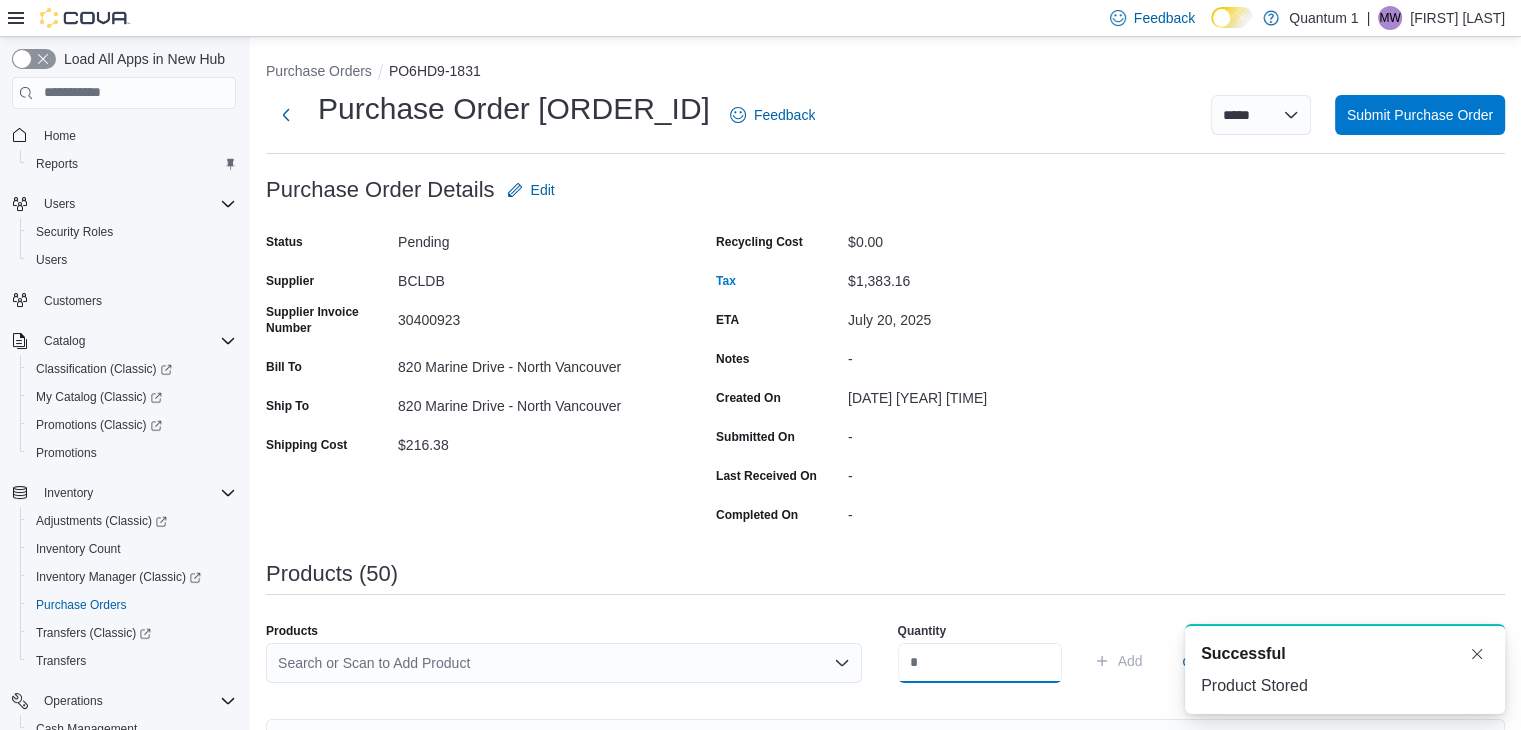 scroll, scrollTop: 0, scrollLeft: 0, axis: both 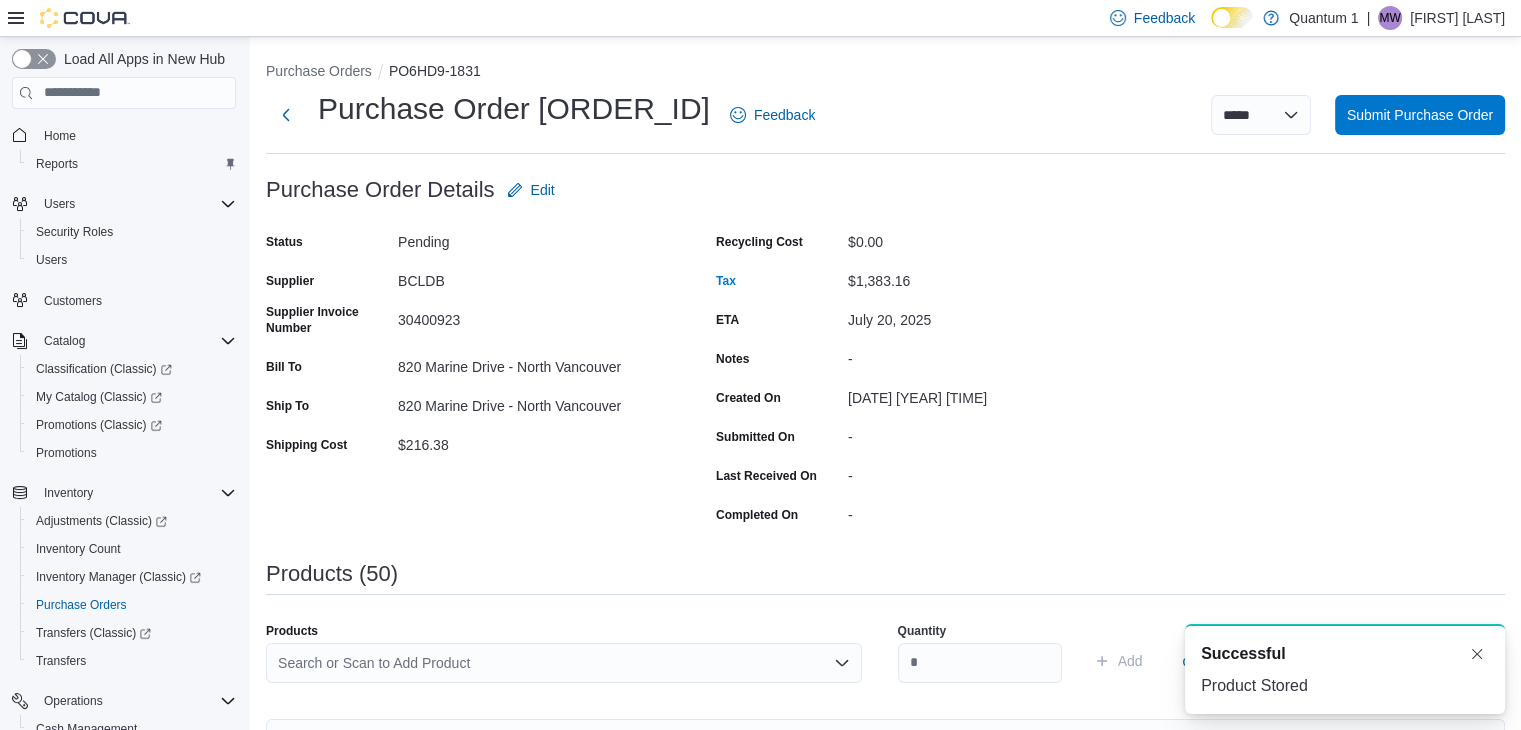 click on "Search or Scan to Add Product" at bounding box center (564, 663) 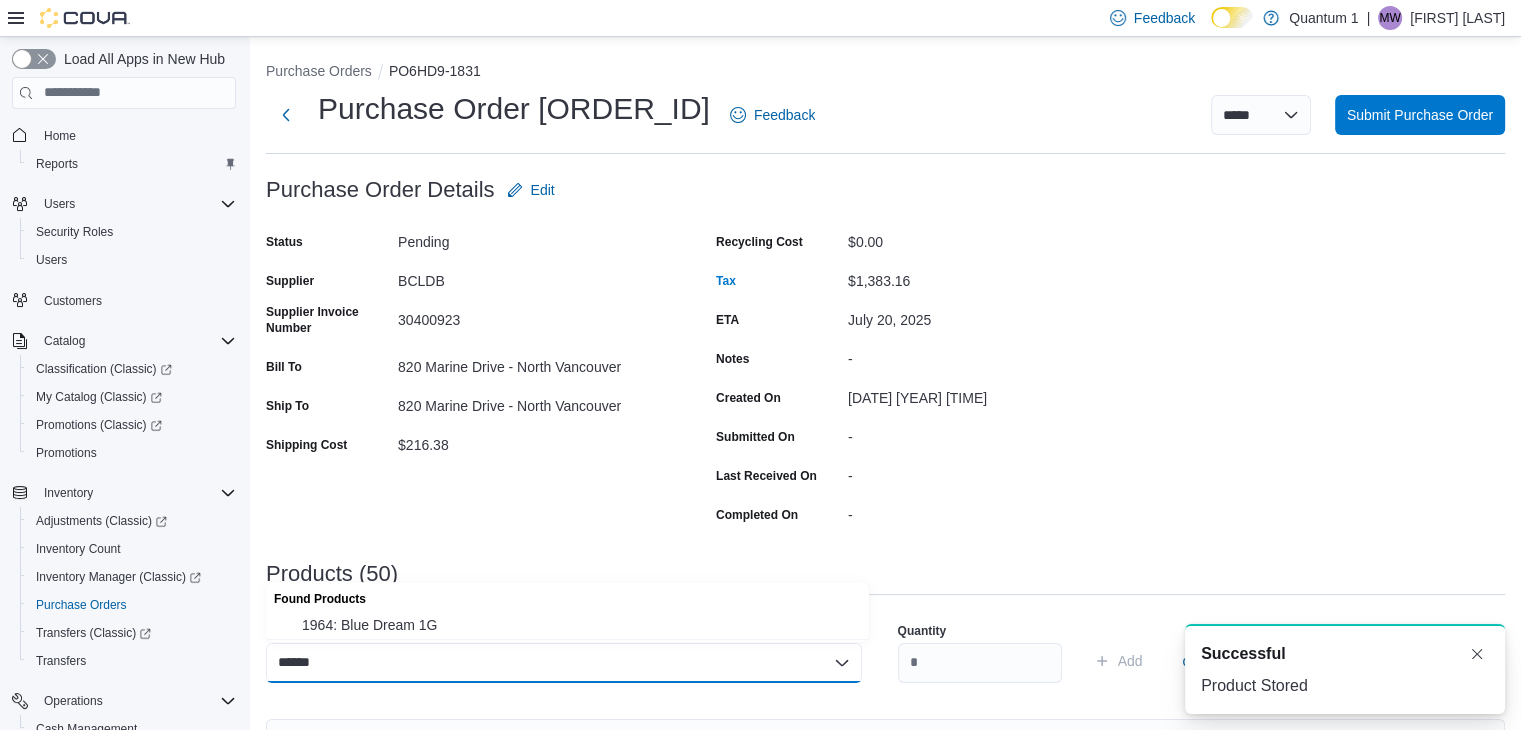 click on "Found Products" at bounding box center (567, 596) 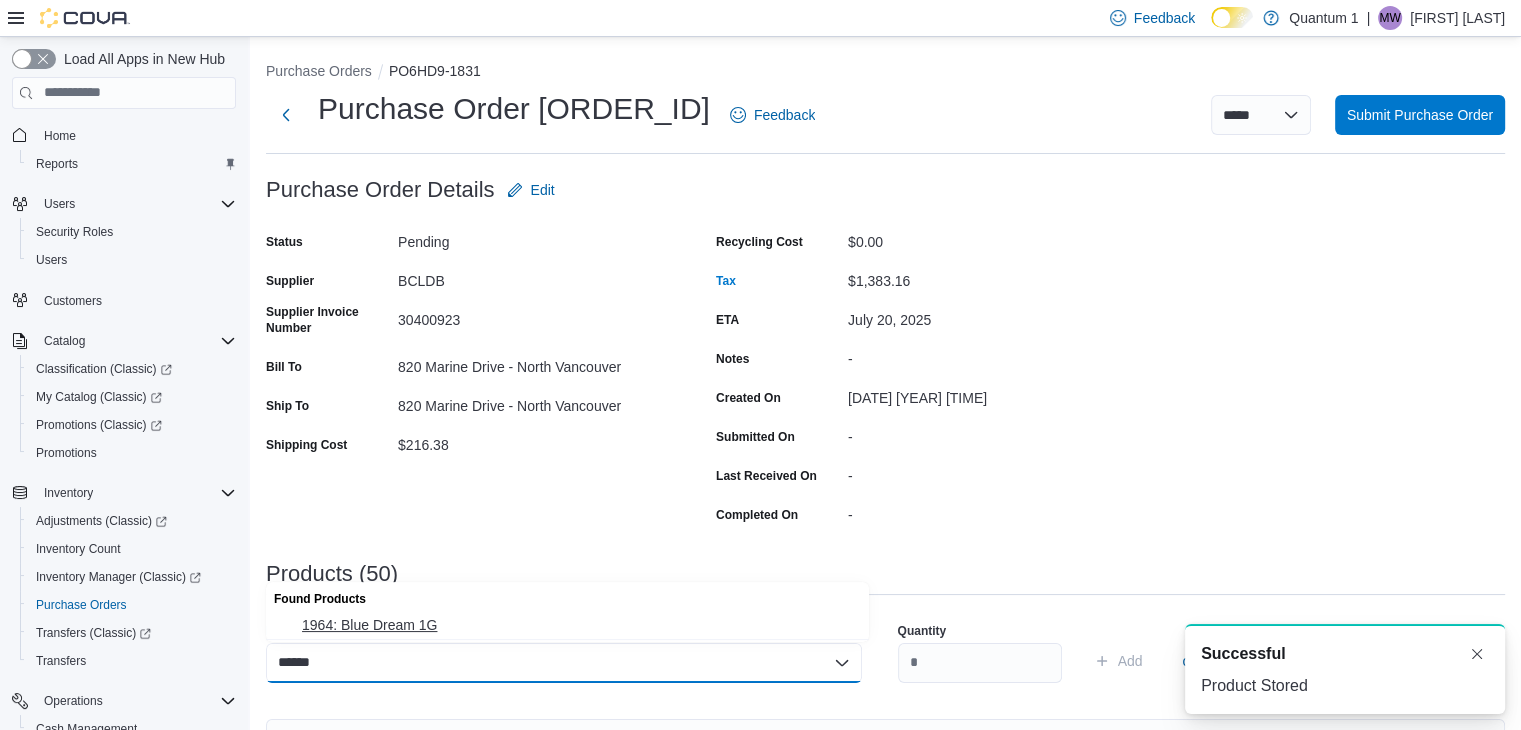 click on "1964: Blue Dream 1G" at bounding box center (579, 625) 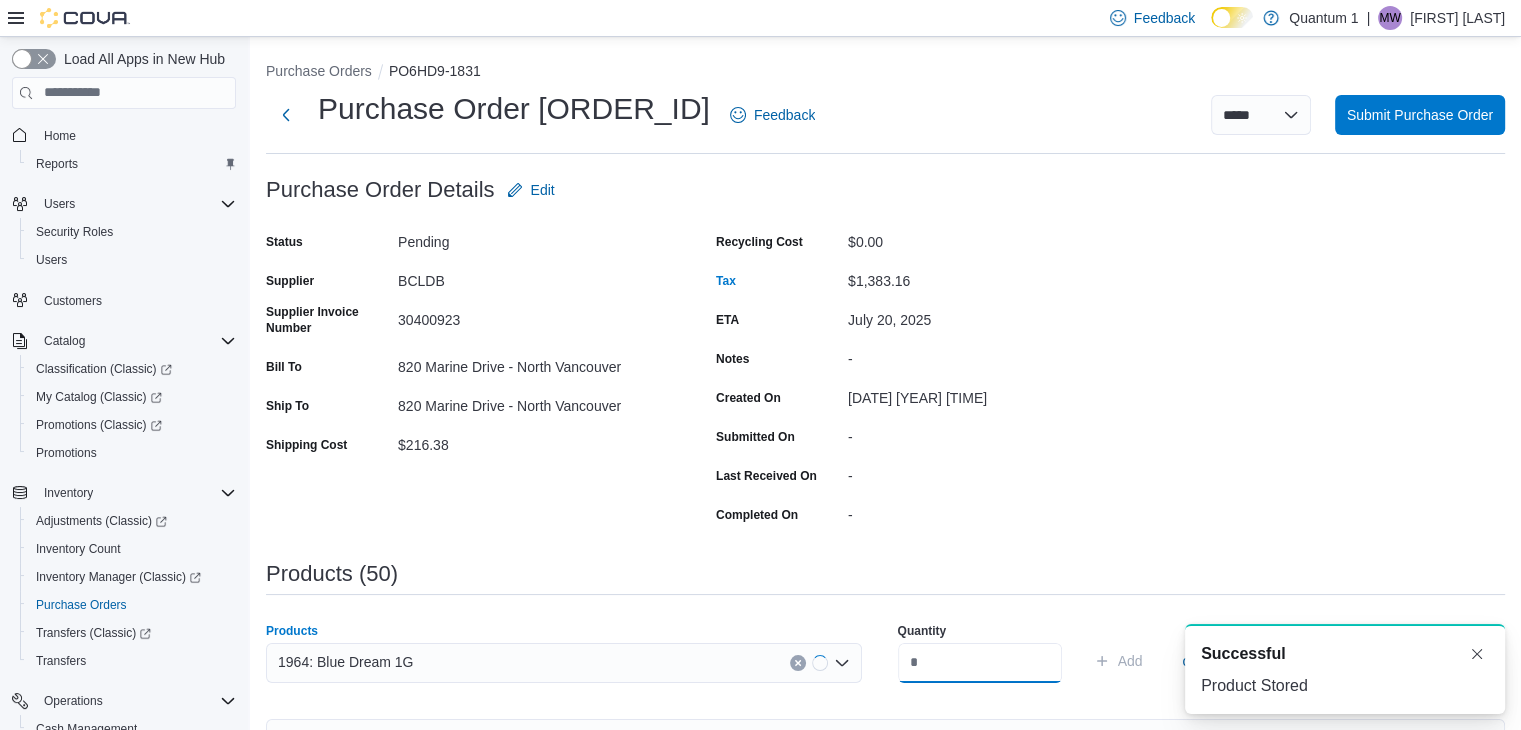 click at bounding box center [980, 663] 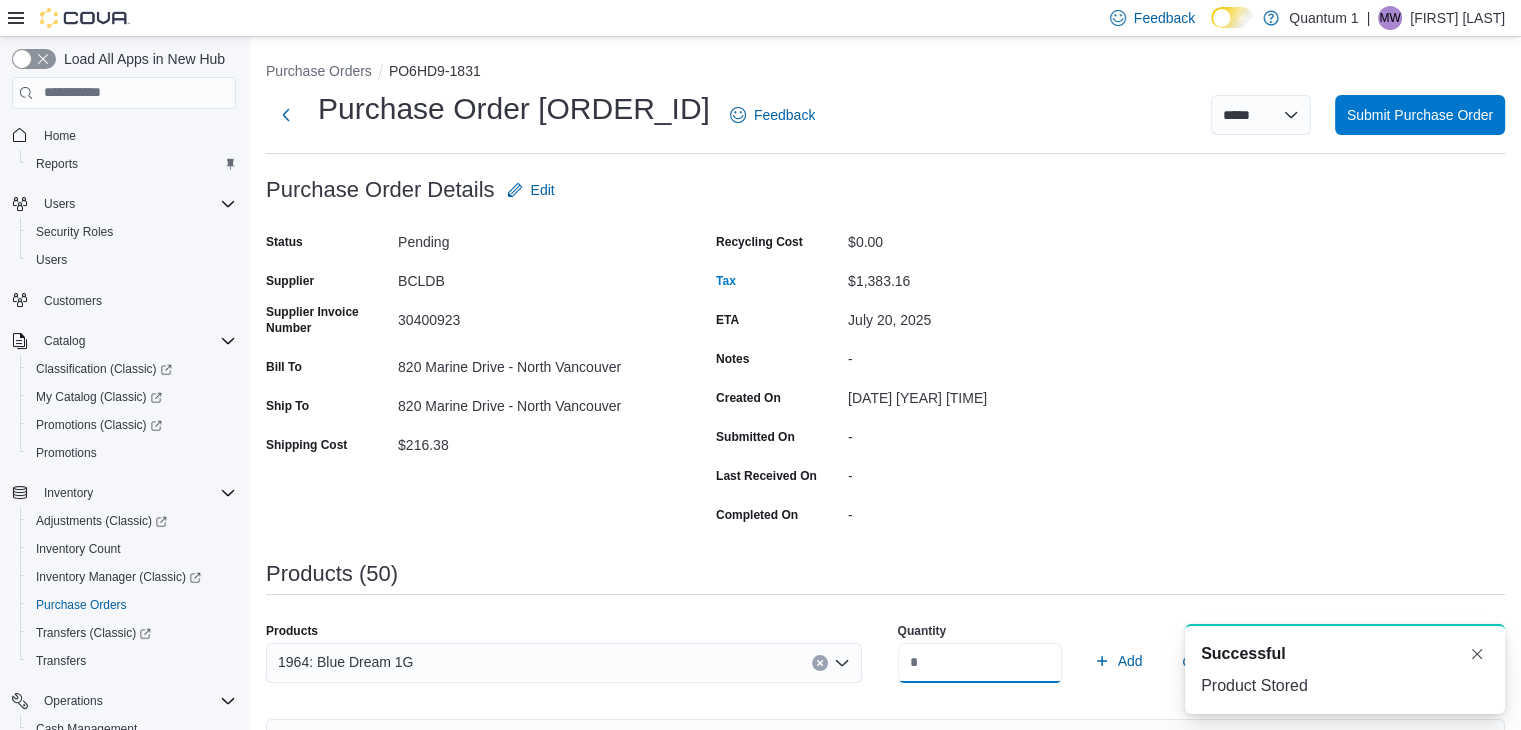 click on "Add" at bounding box center (1118, 661) 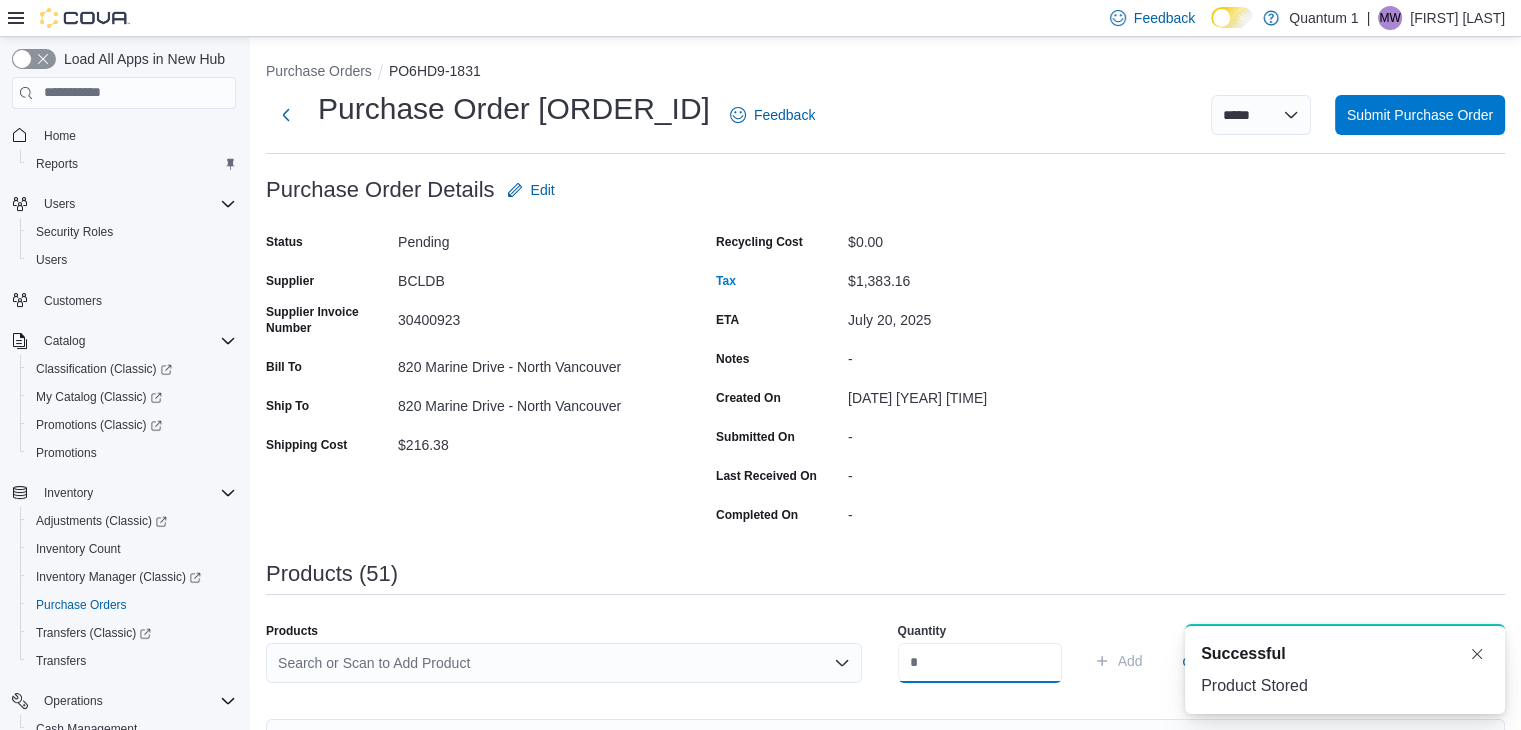 scroll, scrollTop: 0, scrollLeft: 0, axis: both 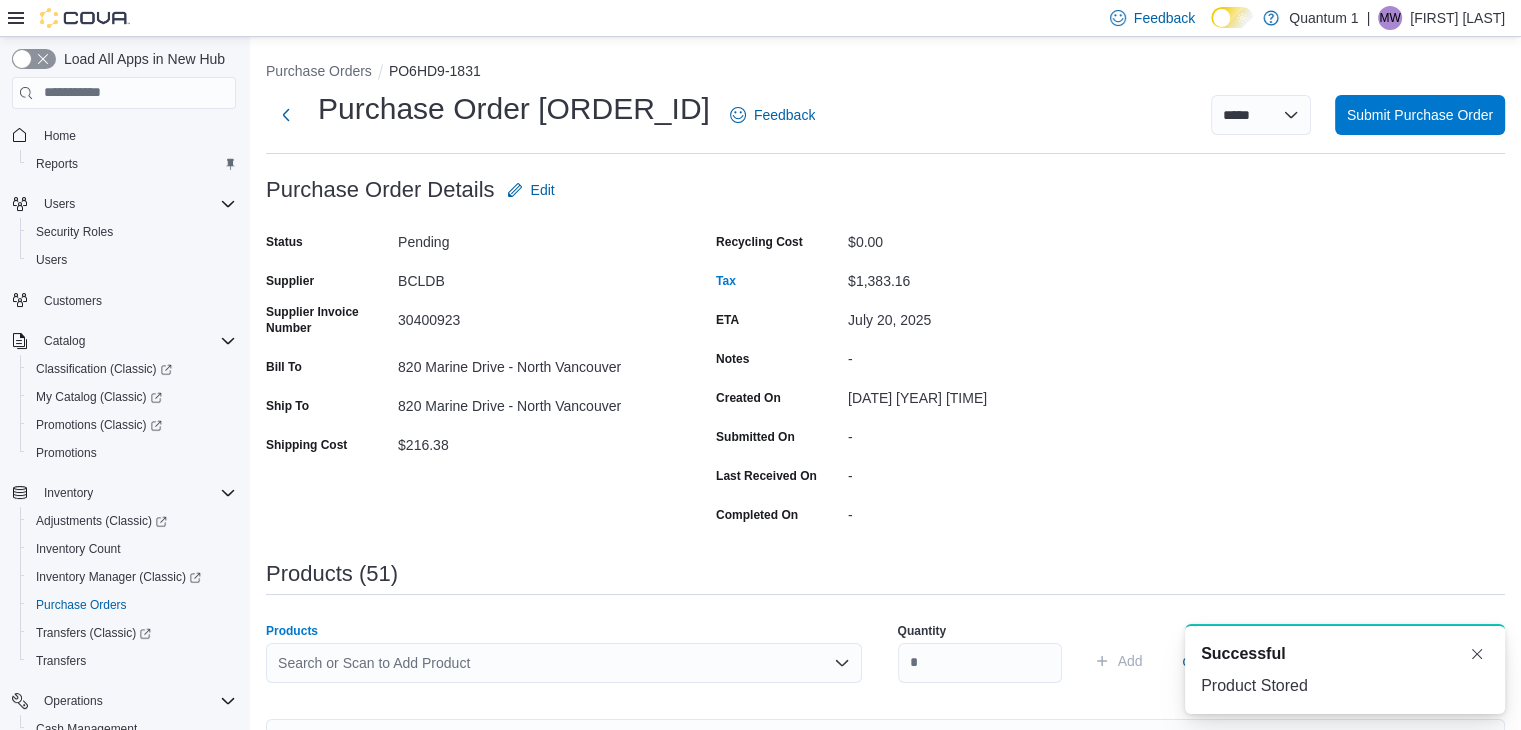 click on "Search or Scan to Add Product" at bounding box center [564, 663] 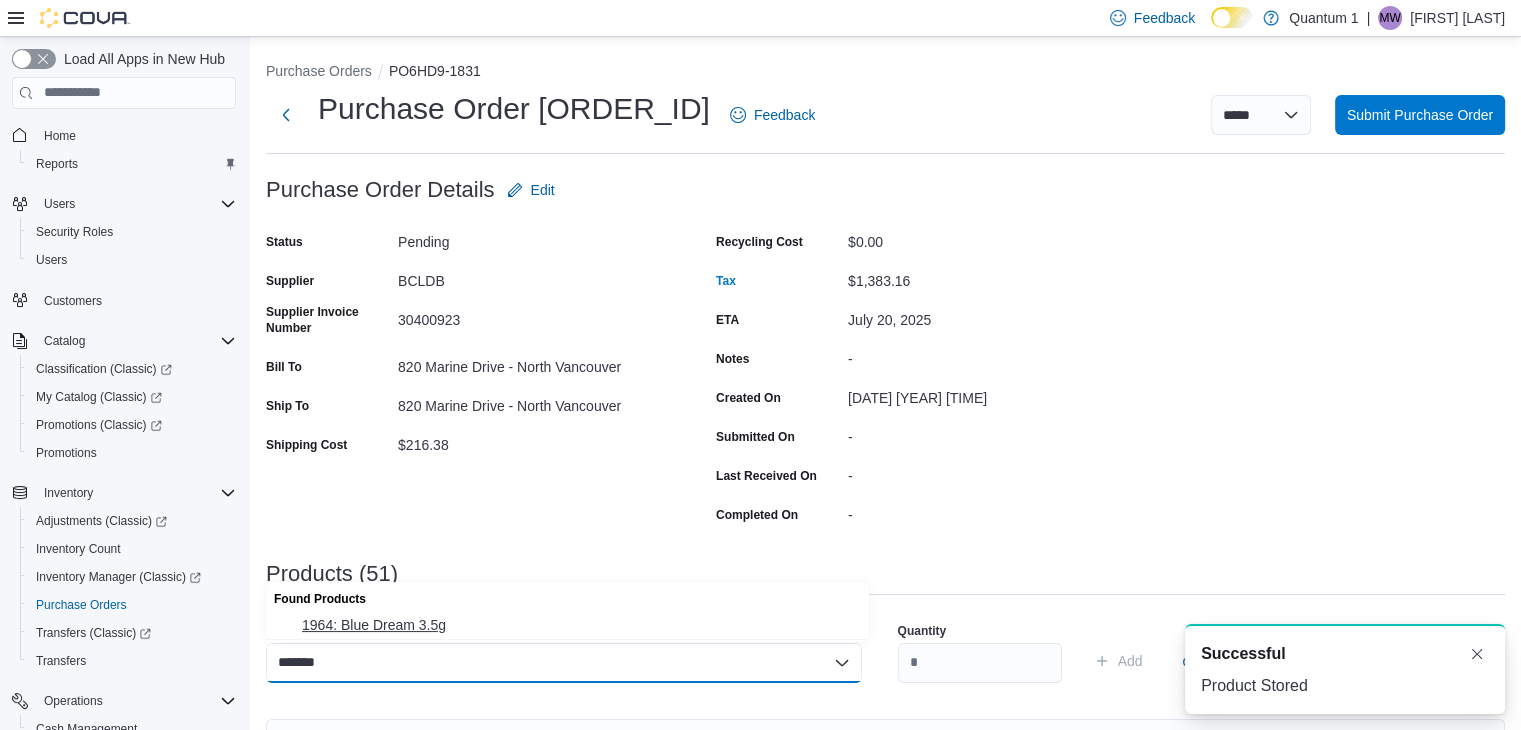 click on "1964: Blue Dream 3.5g" at bounding box center (579, 625) 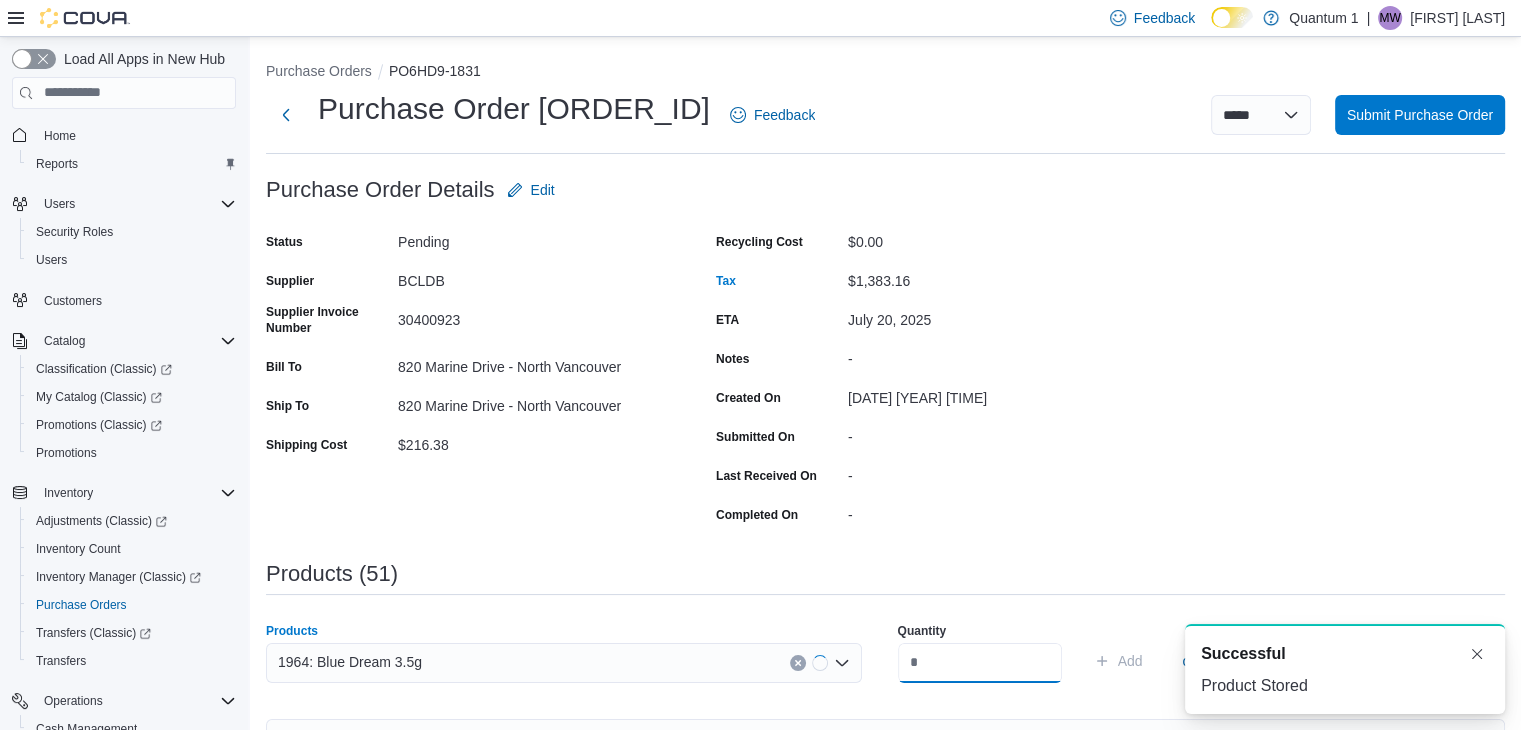 click at bounding box center [980, 663] 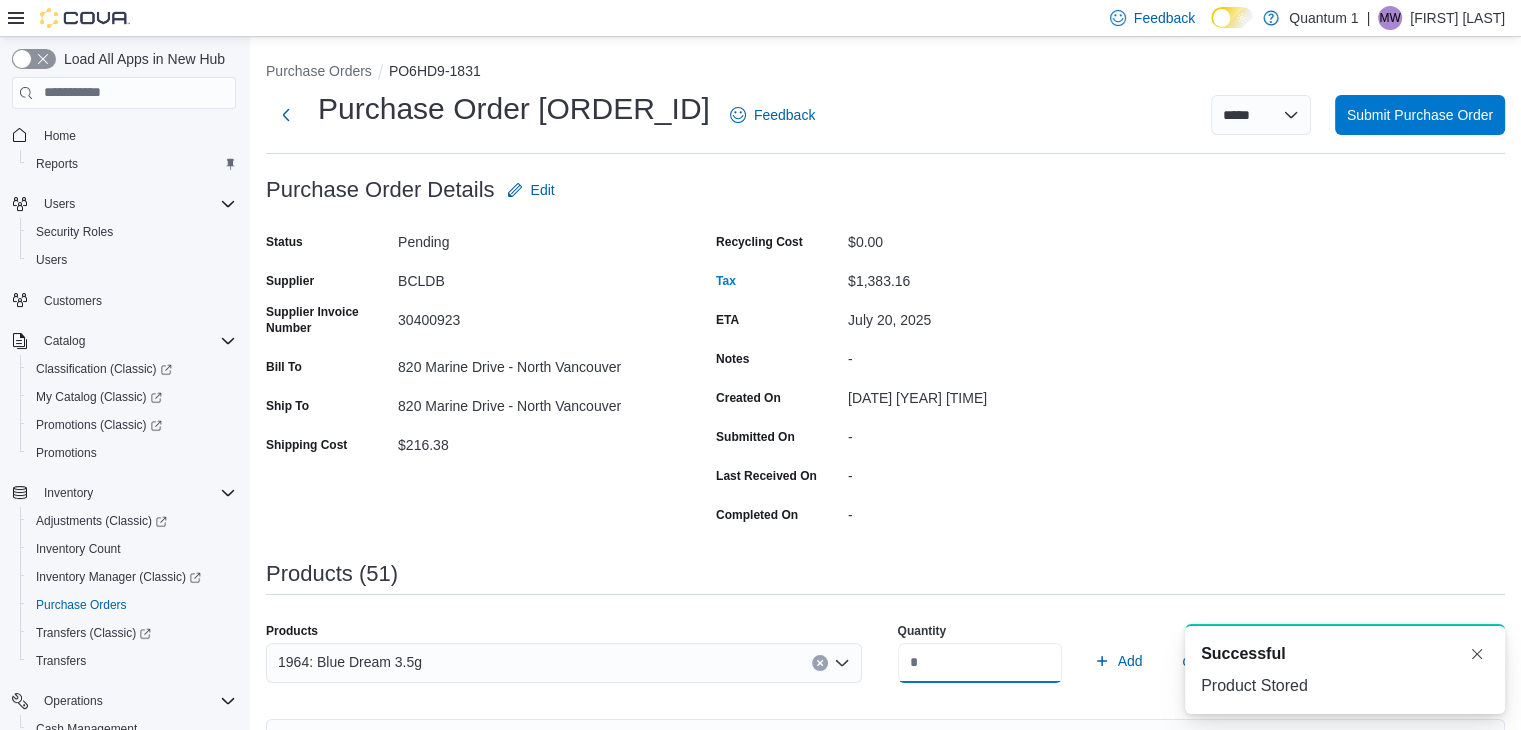click on "Add" at bounding box center (1118, 661) 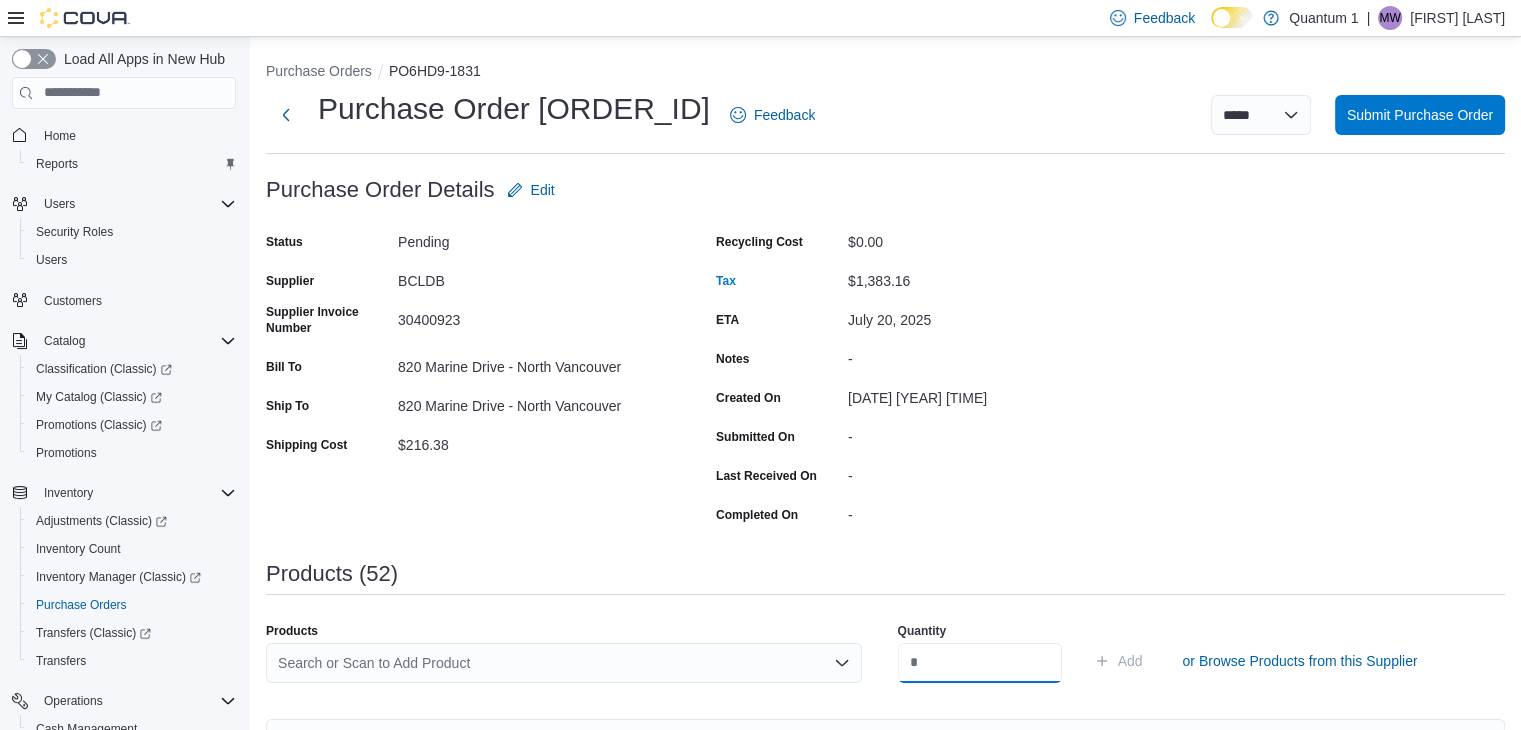 scroll, scrollTop: 0, scrollLeft: 0, axis: both 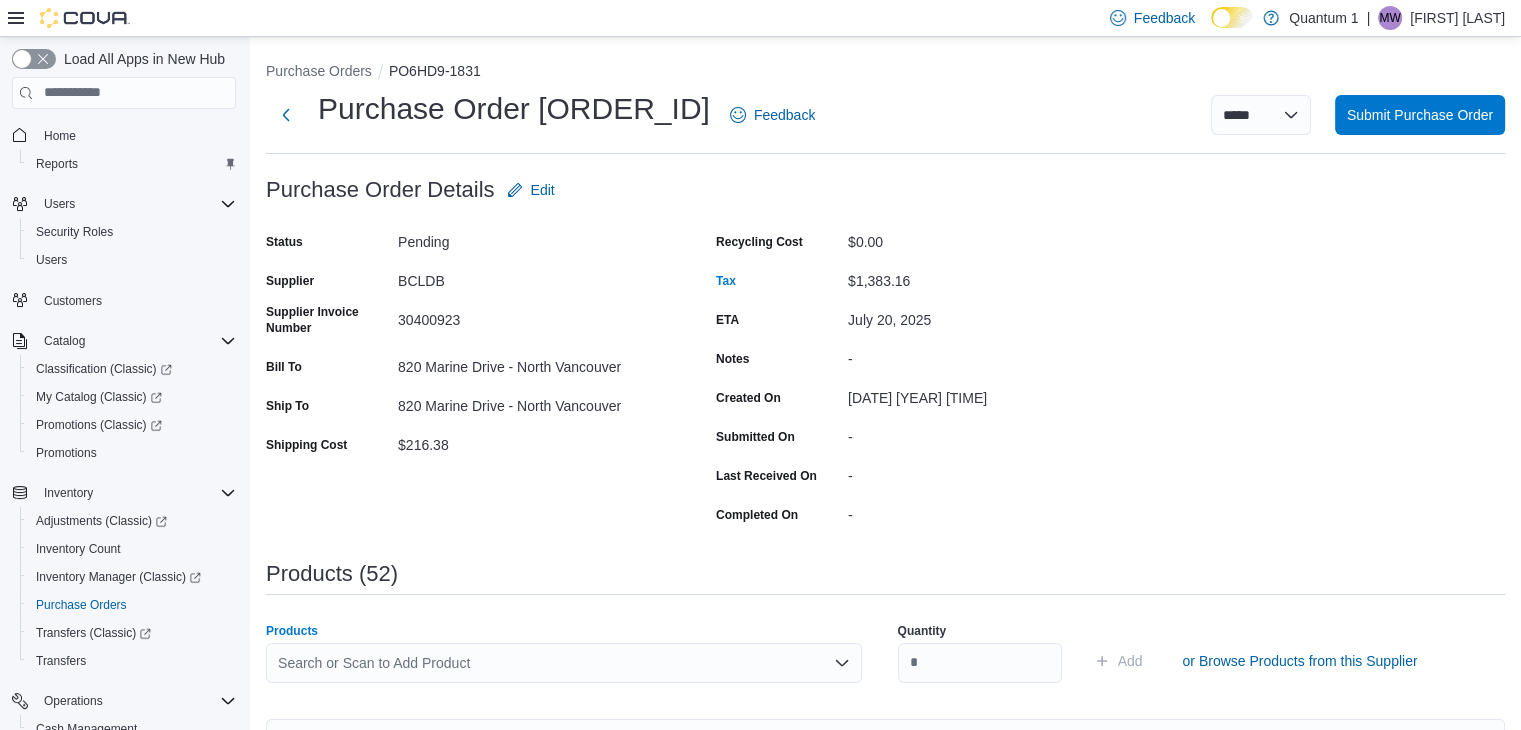 click on "Search or Scan to Add Product" at bounding box center (564, 663) 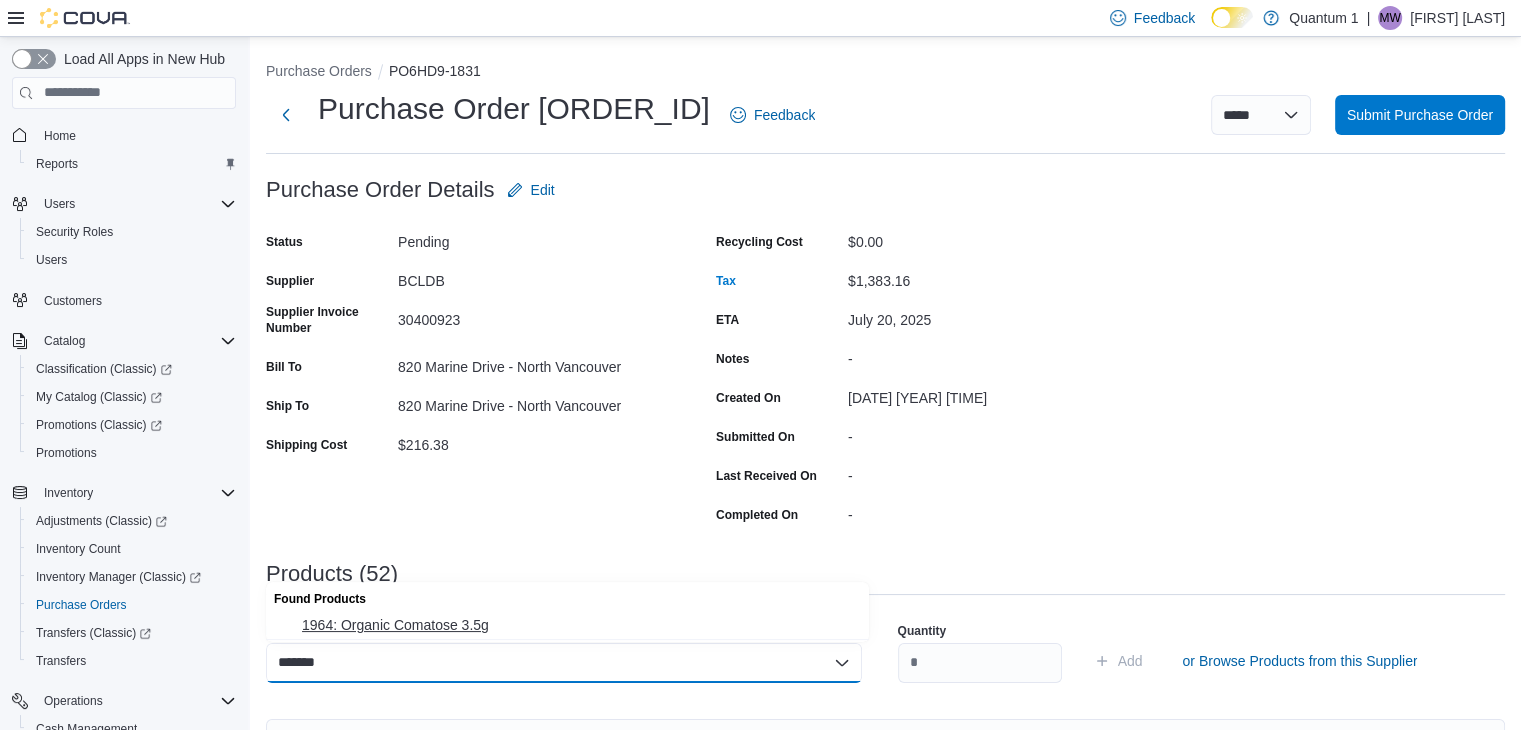 click on "1964: Organic Comatose 3.5g" at bounding box center (579, 625) 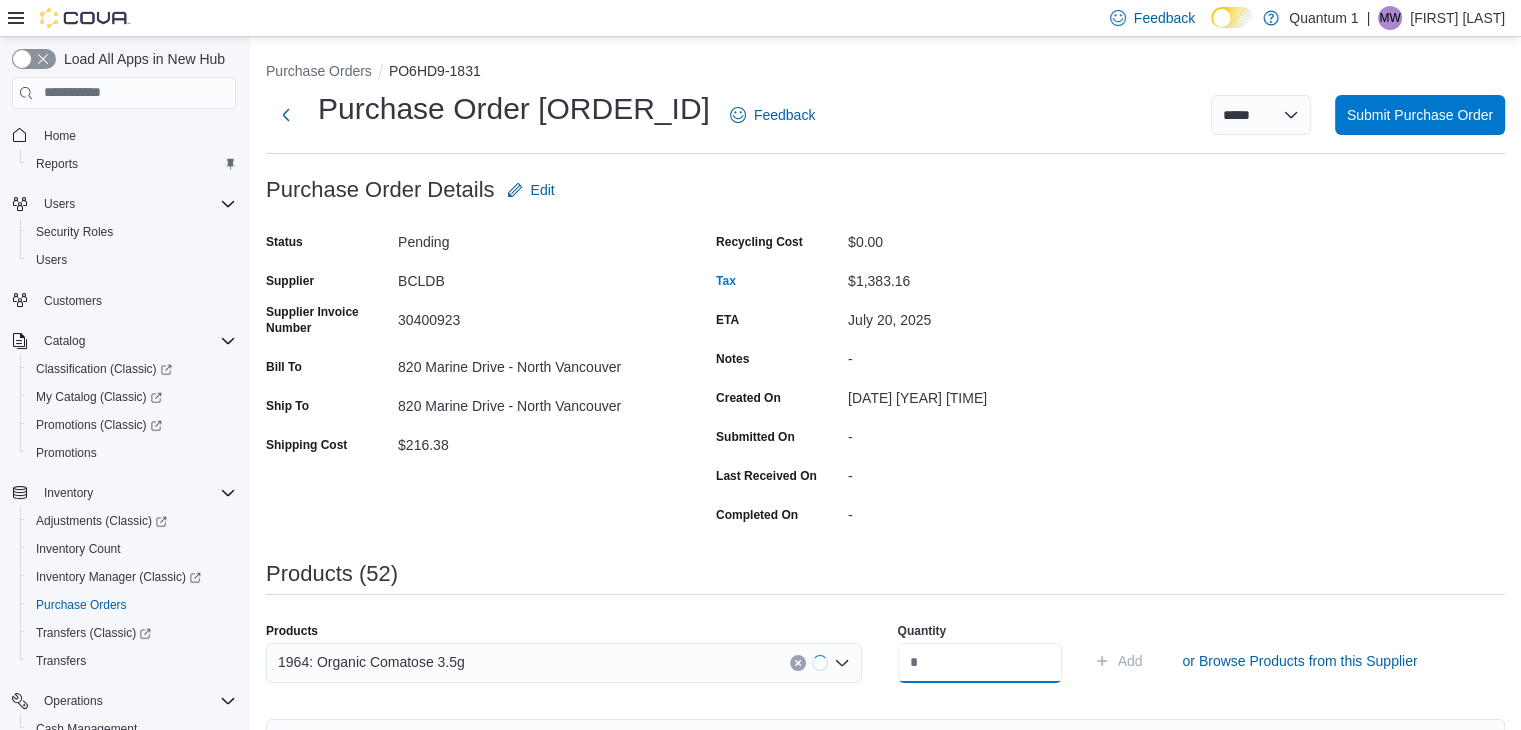 click at bounding box center (980, 663) 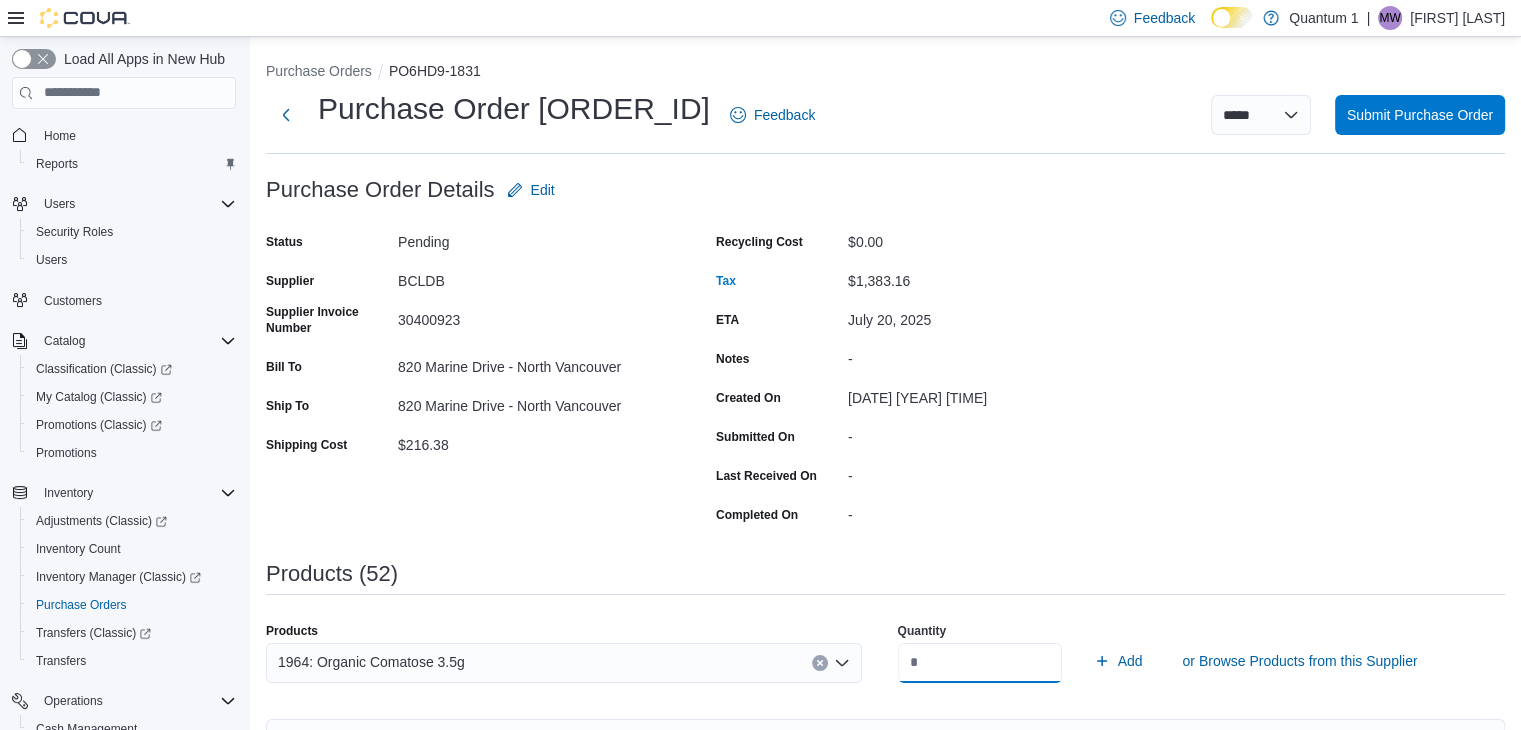 click on "Add" at bounding box center (1118, 661) 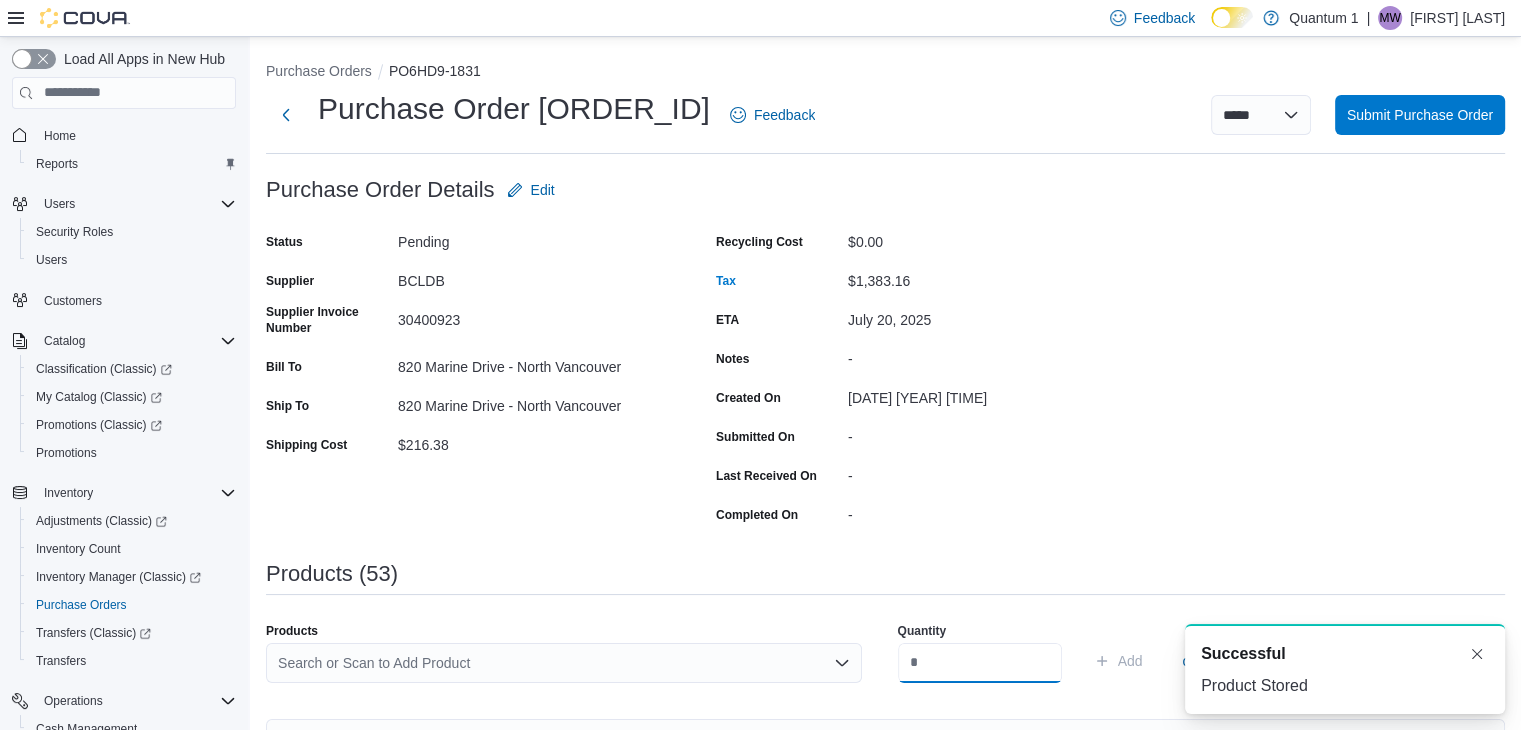 scroll, scrollTop: 0, scrollLeft: 0, axis: both 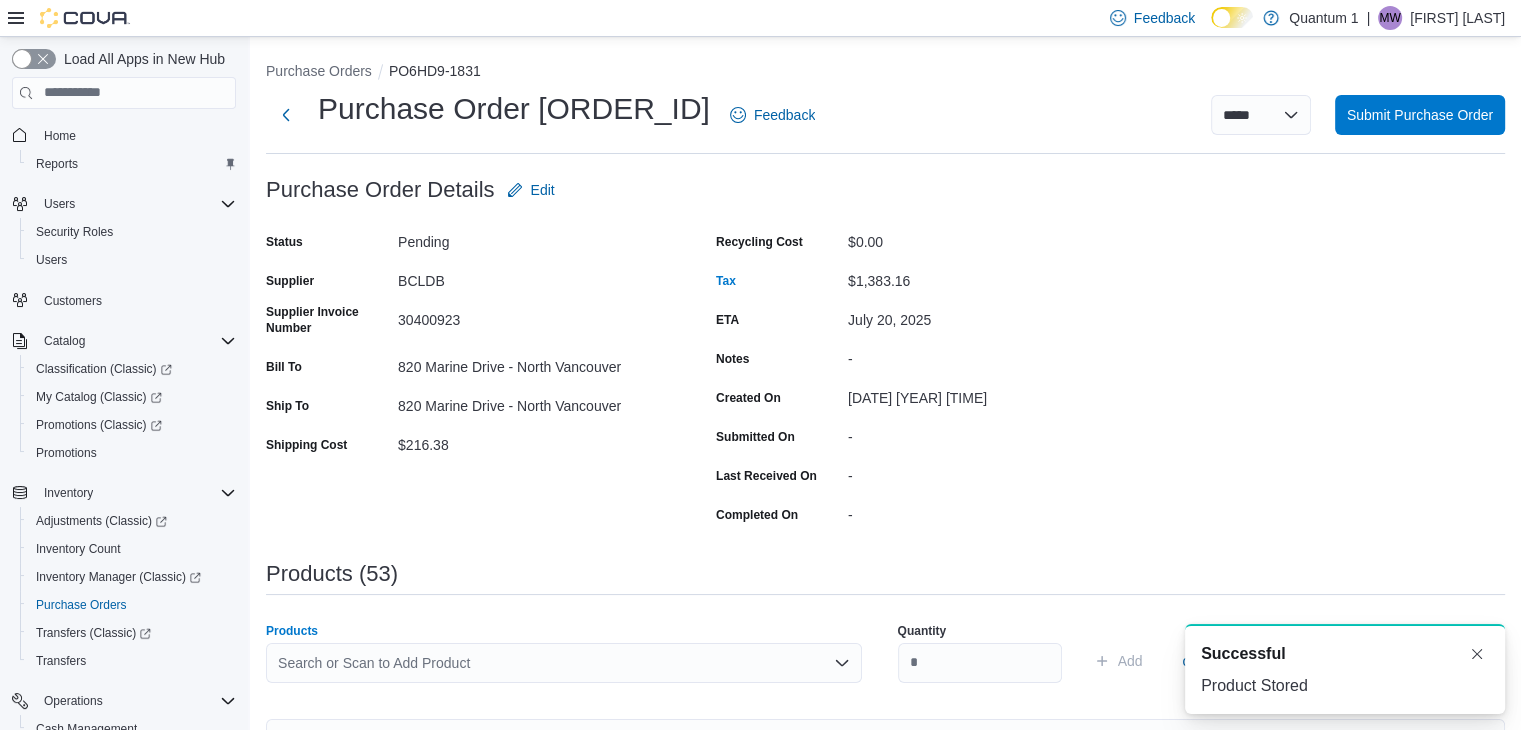 click on "Search or Scan to Add Product" at bounding box center [564, 663] 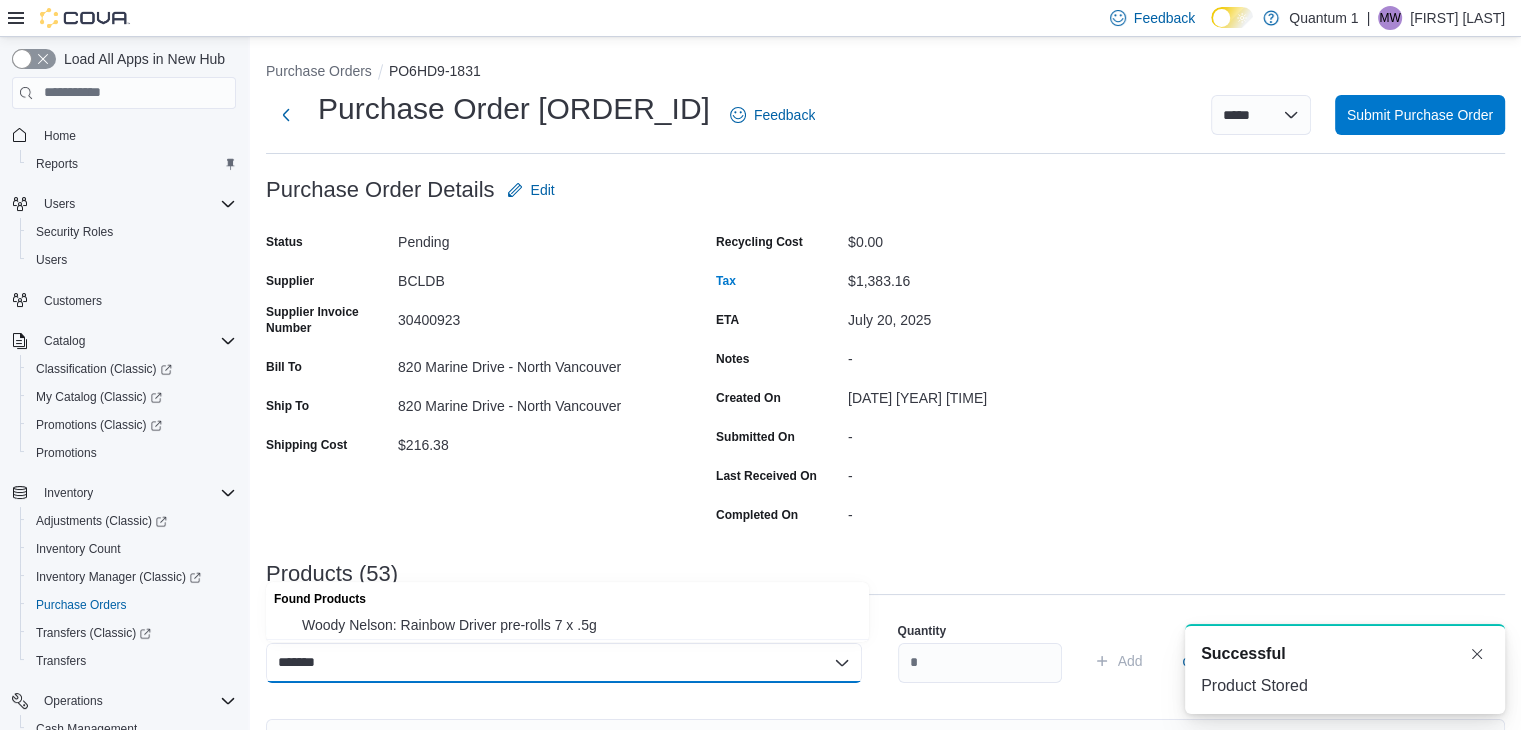click on "Found Products" at bounding box center (567, 596) 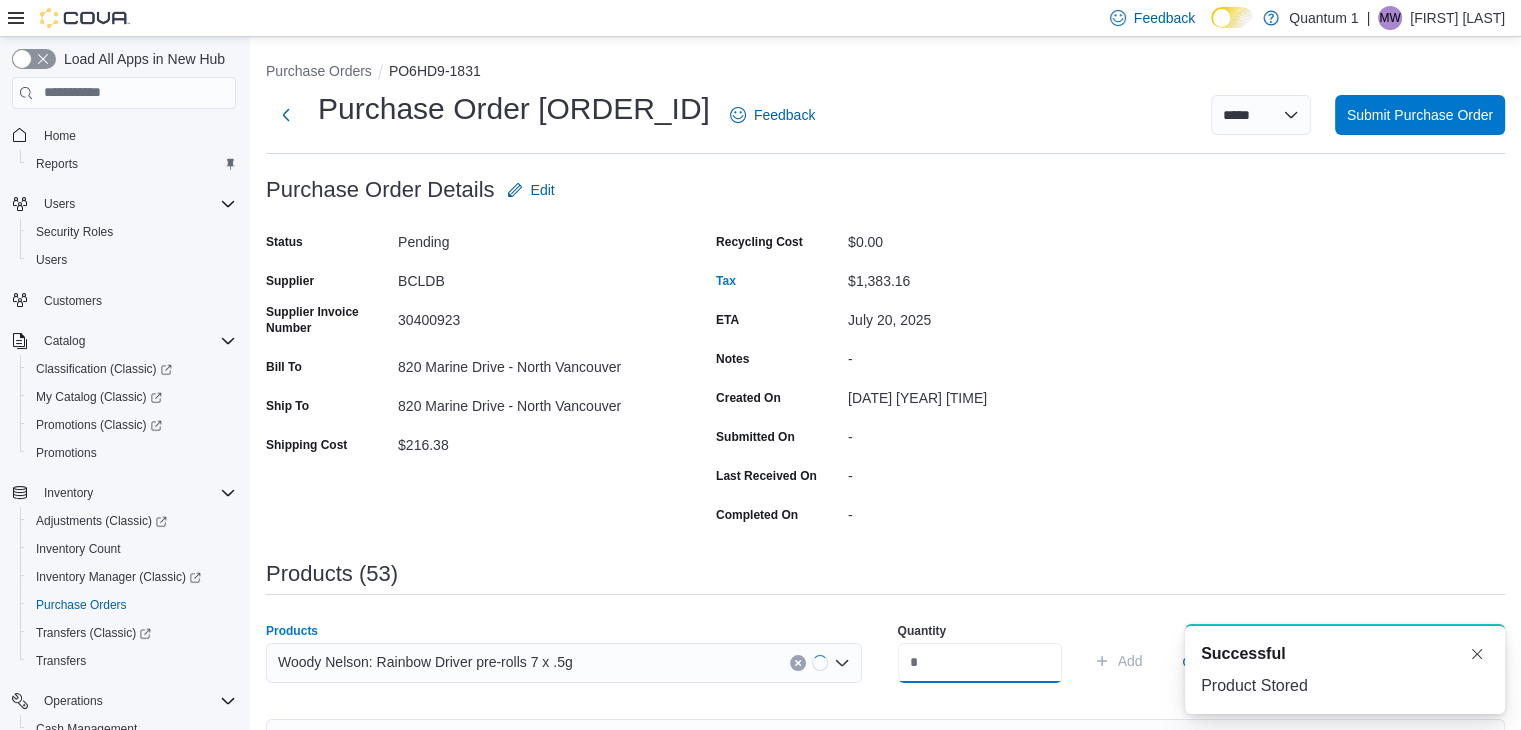 click at bounding box center [980, 663] 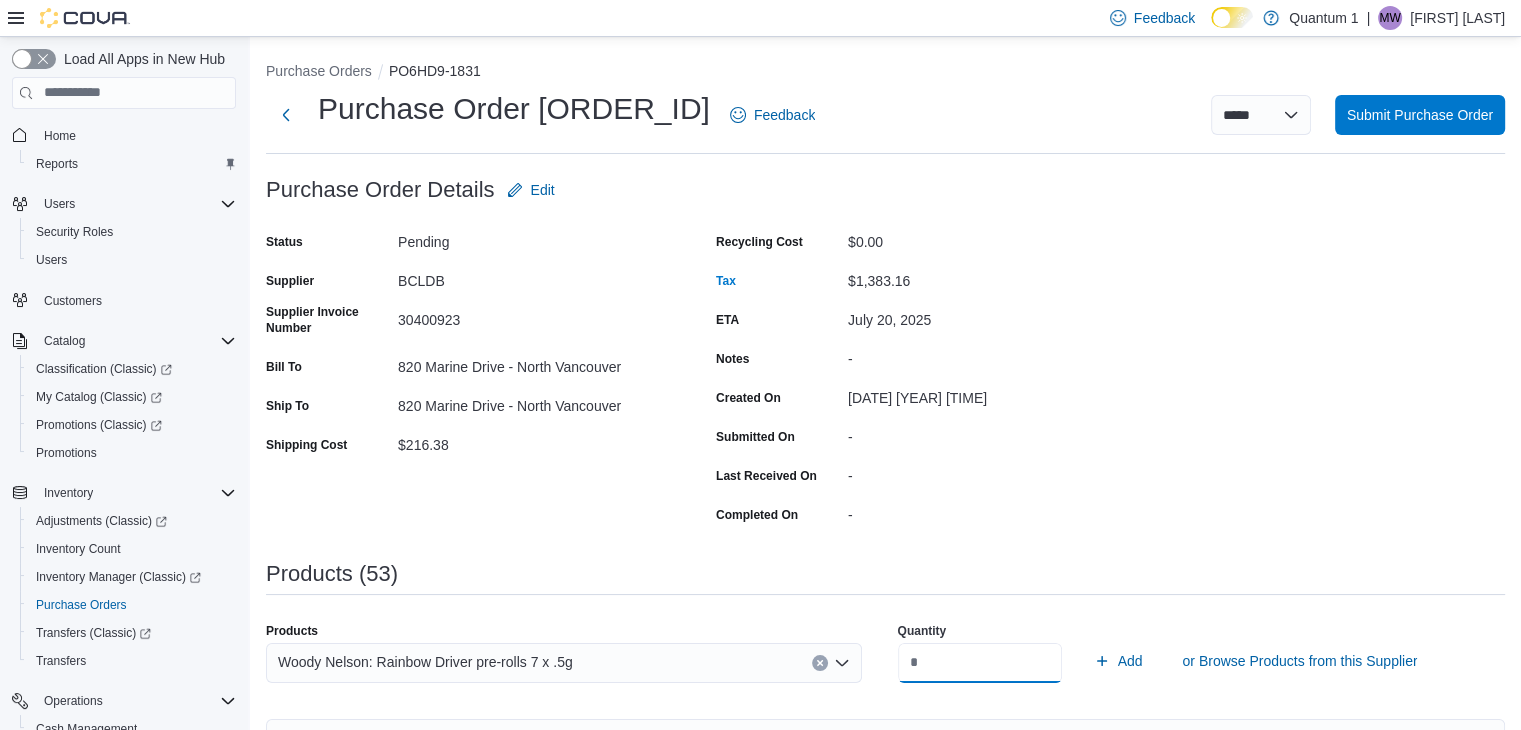 click on "Add" at bounding box center (1118, 661) 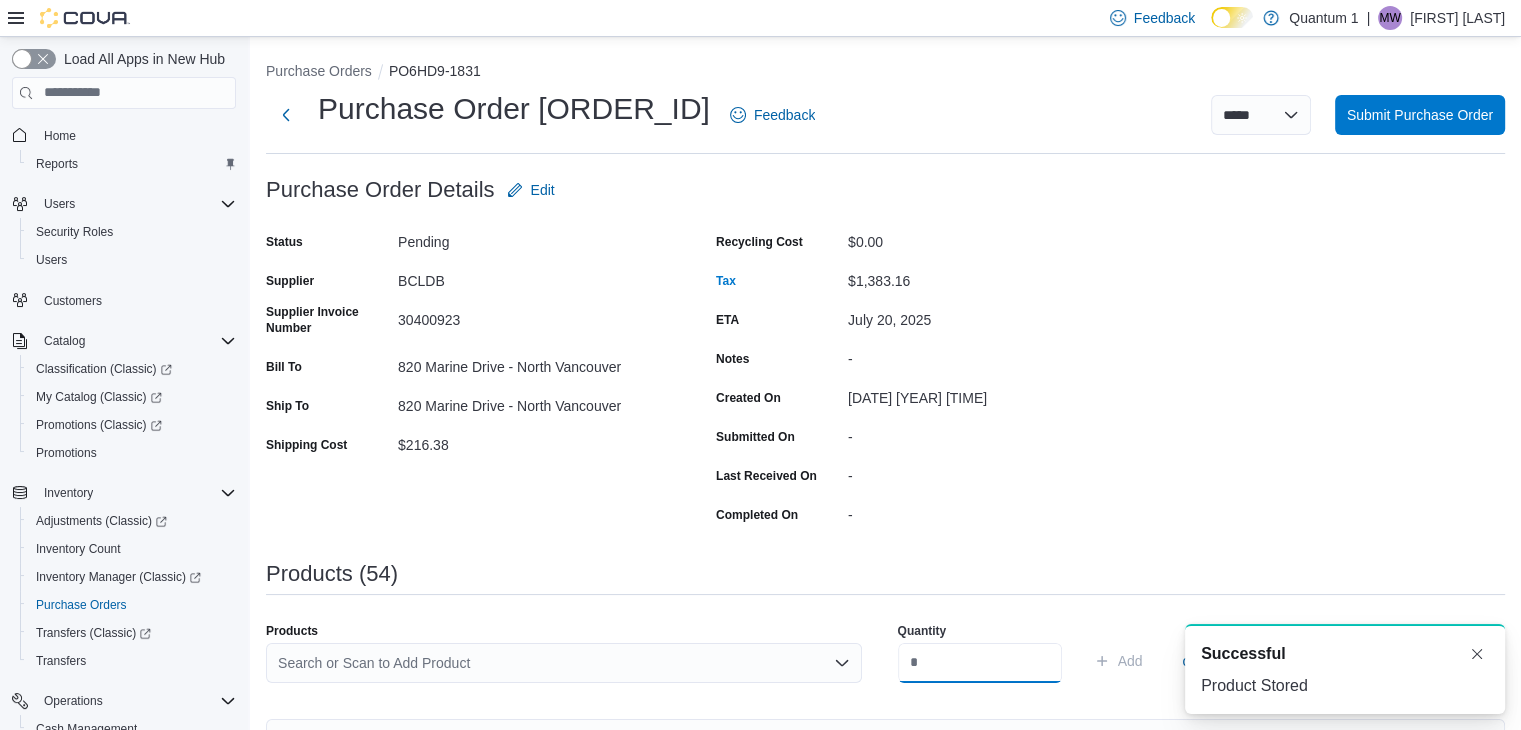 scroll, scrollTop: 0, scrollLeft: 0, axis: both 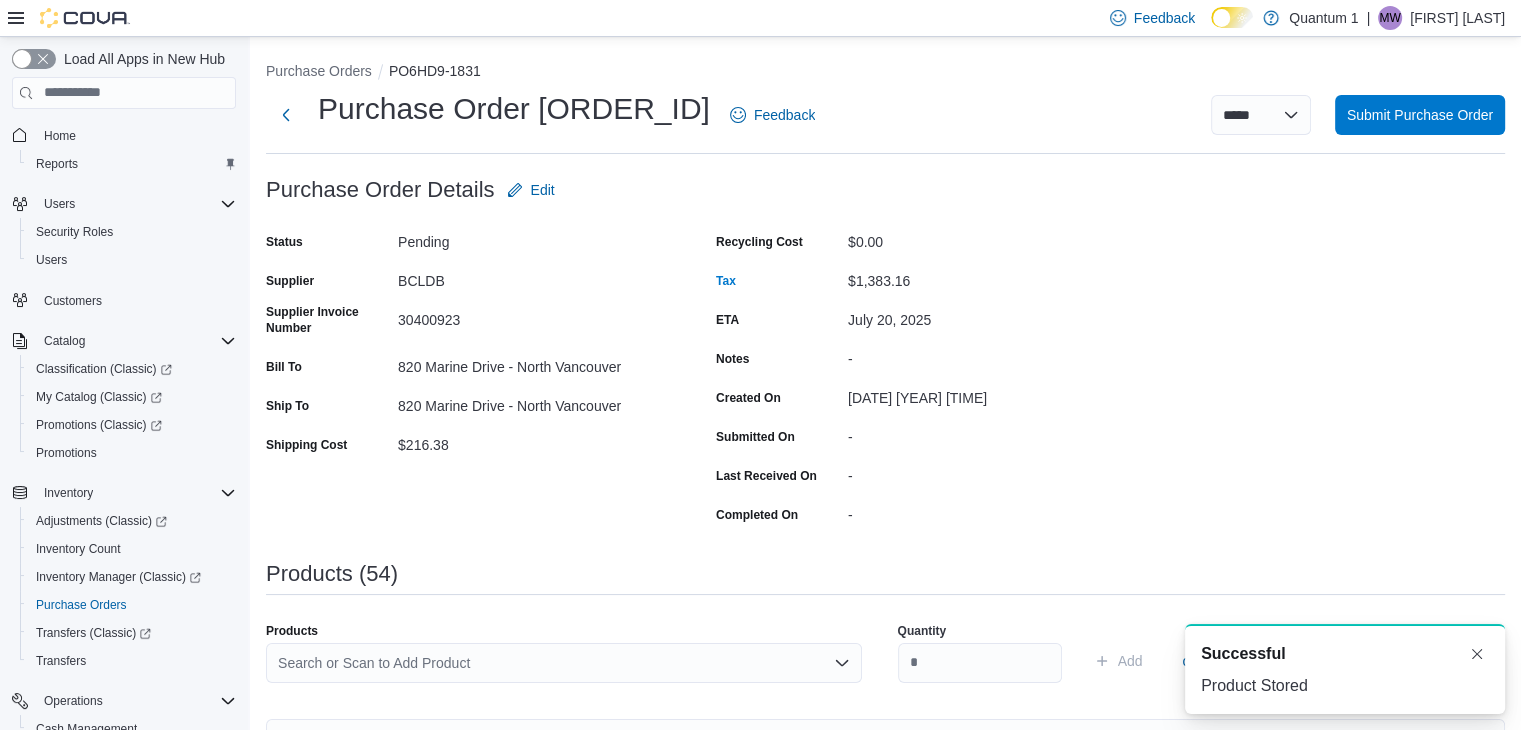 click on "Search or Scan to Add Product" at bounding box center [564, 671] 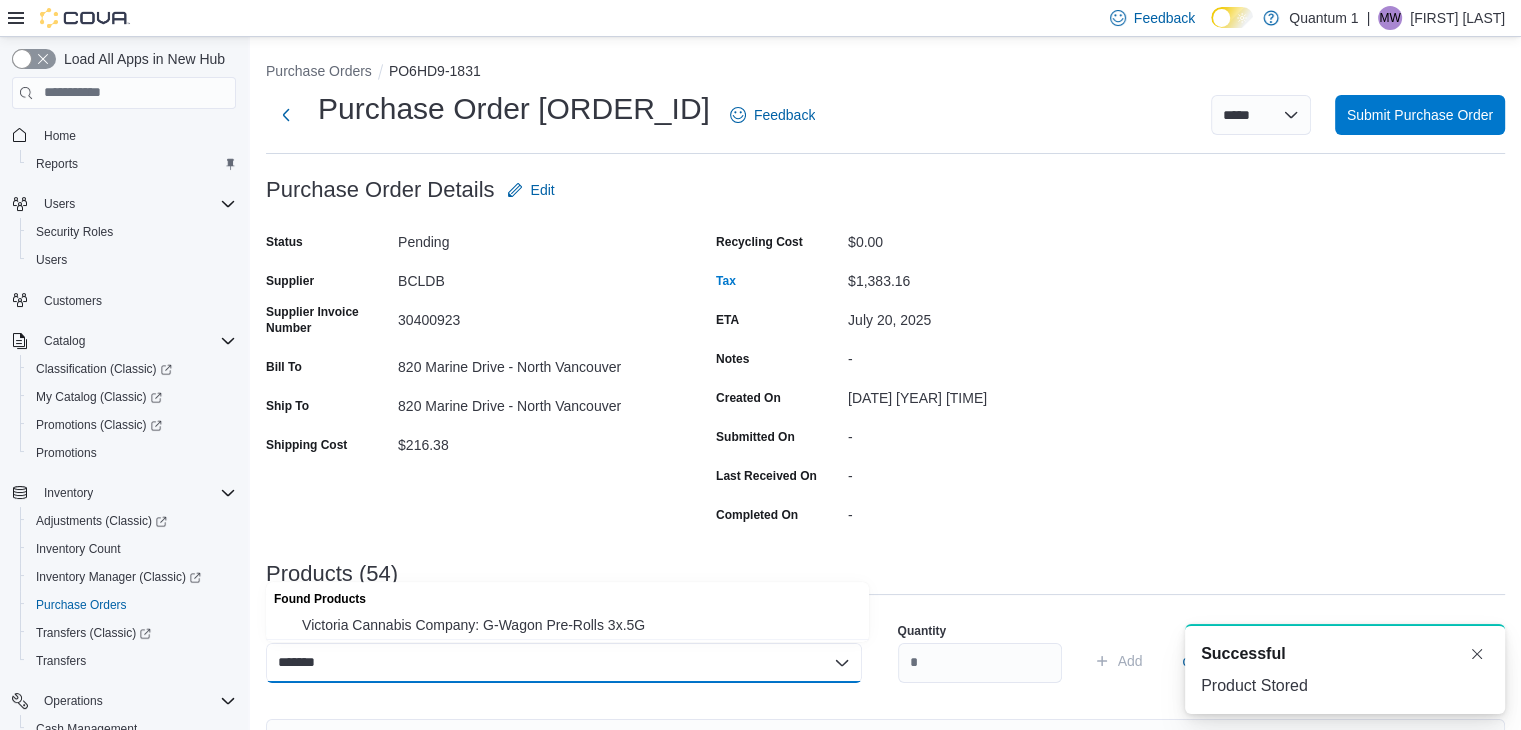 click on "Victoria Cannabis Company: G-Wagon Pre-Rolls 3x.5G" at bounding box center (579, 625) 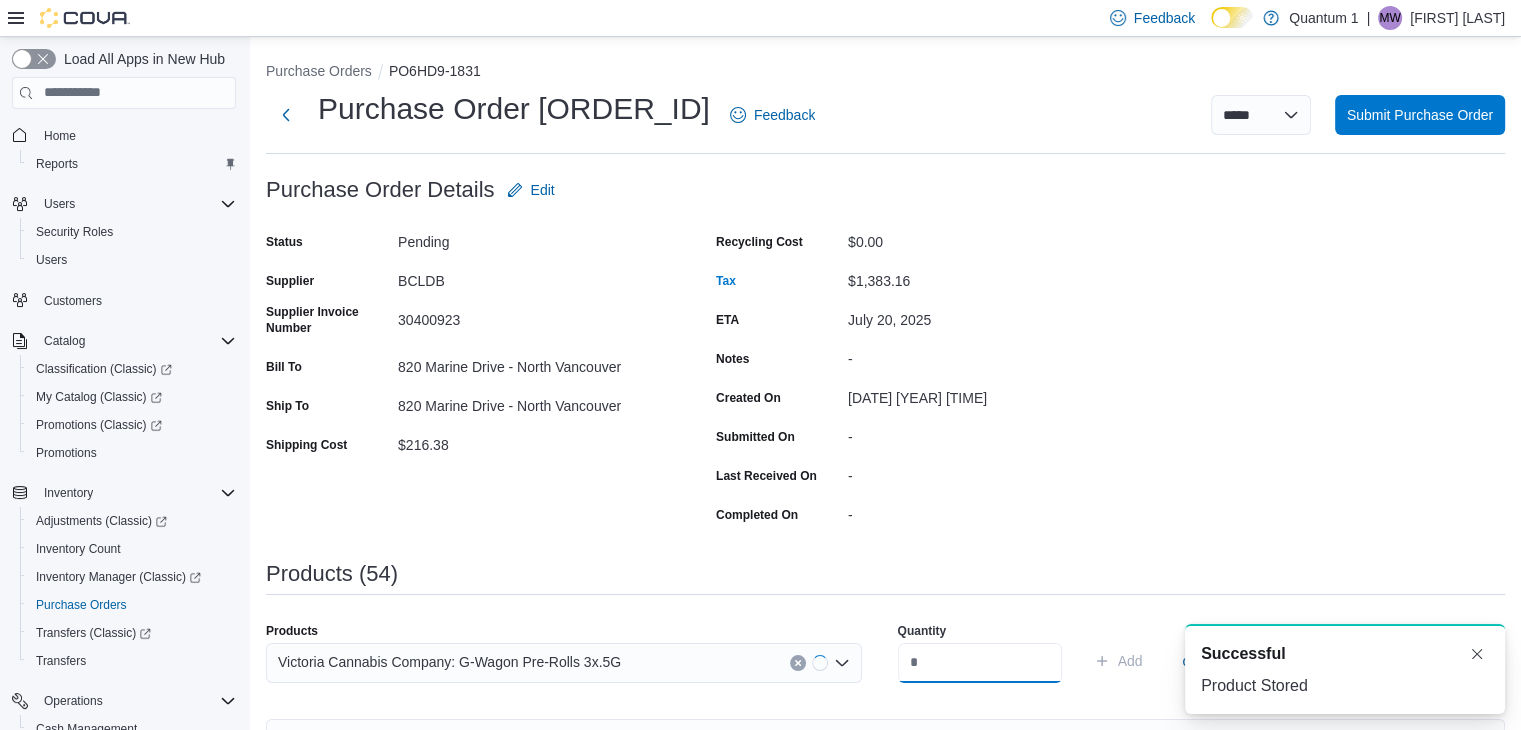 click at bounding box center [980, 663] 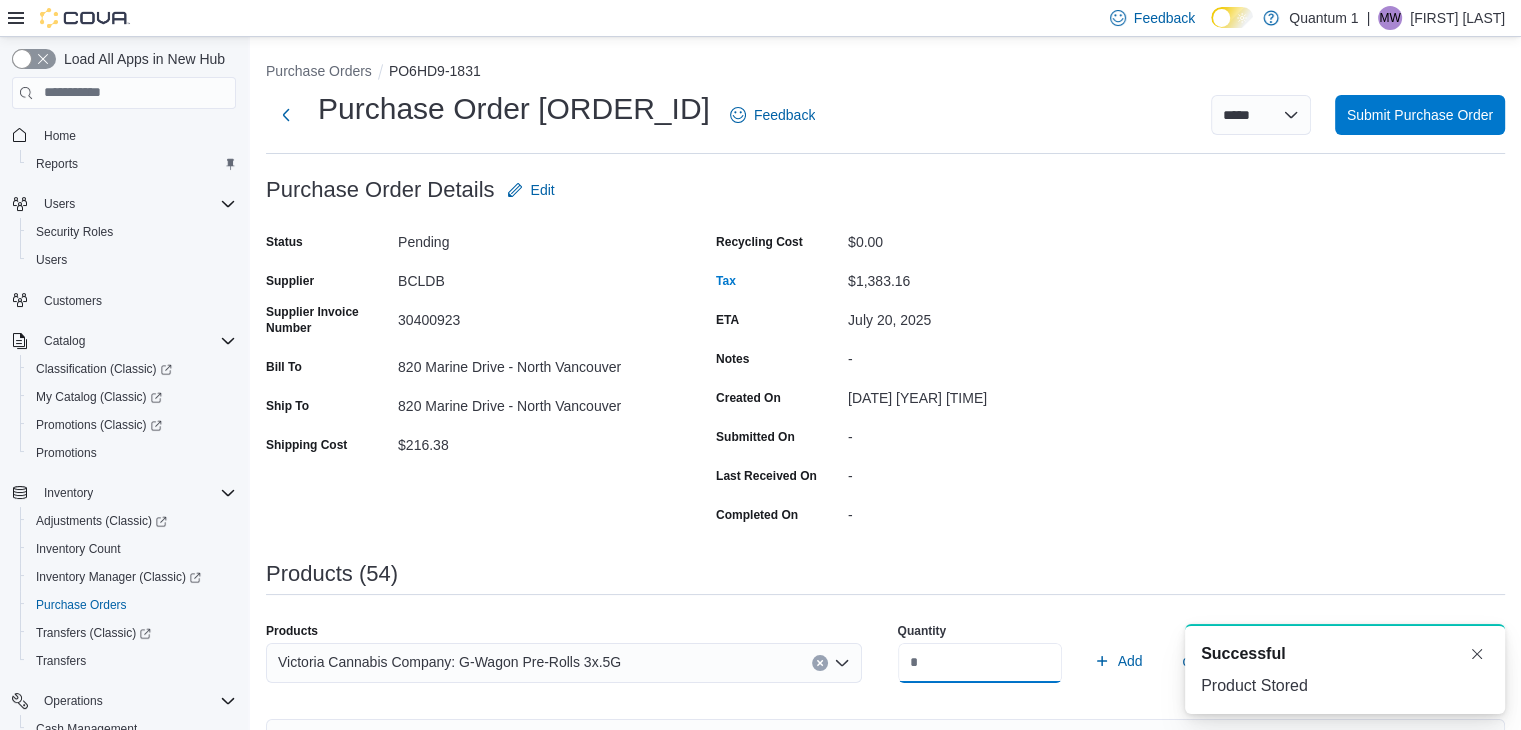 click on "Add" at bounding box center [1118, 661] 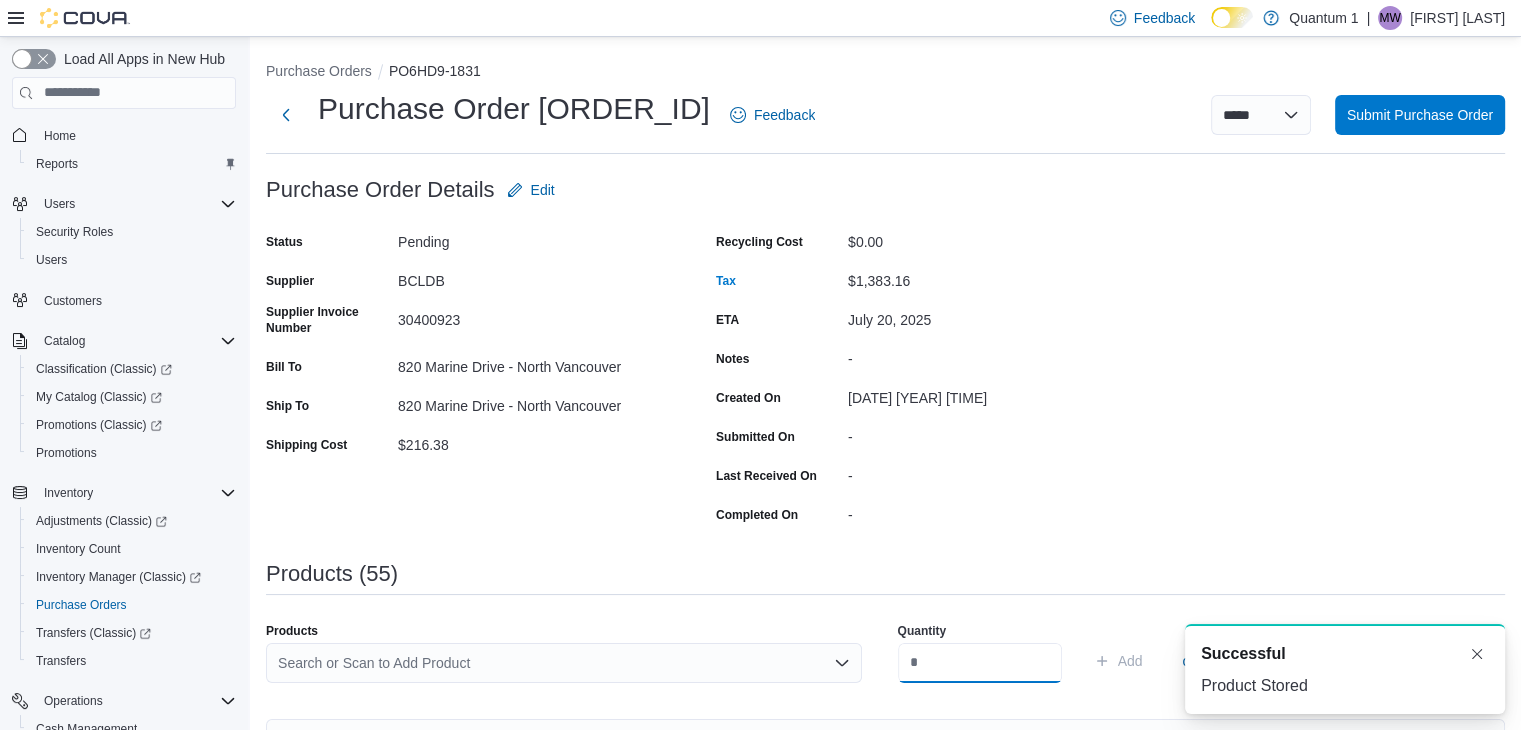 scroll, scrollTop: 0, scrollLeft: 0, axis: both 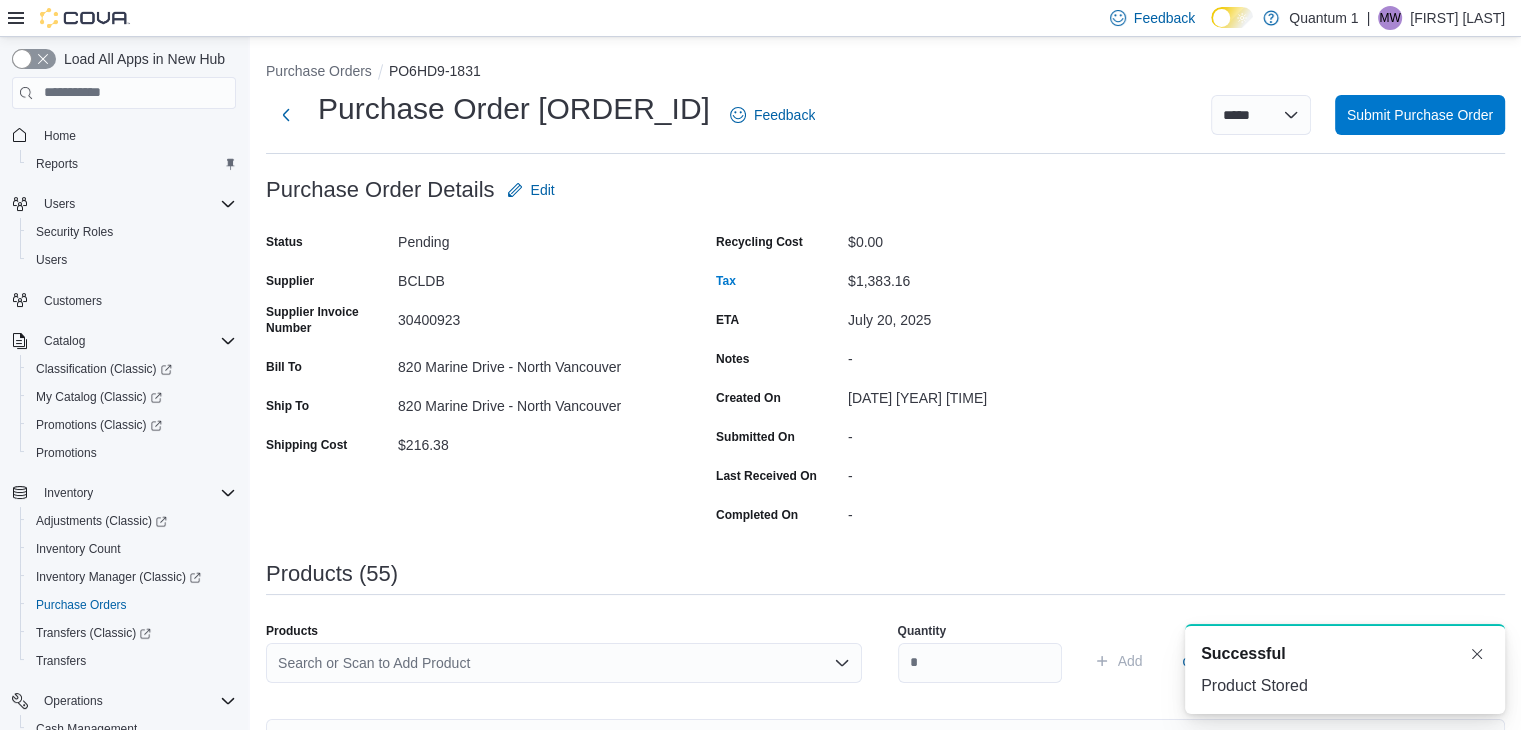 click on "Search or Scan to Add Product" at bounding box center (564, 663) 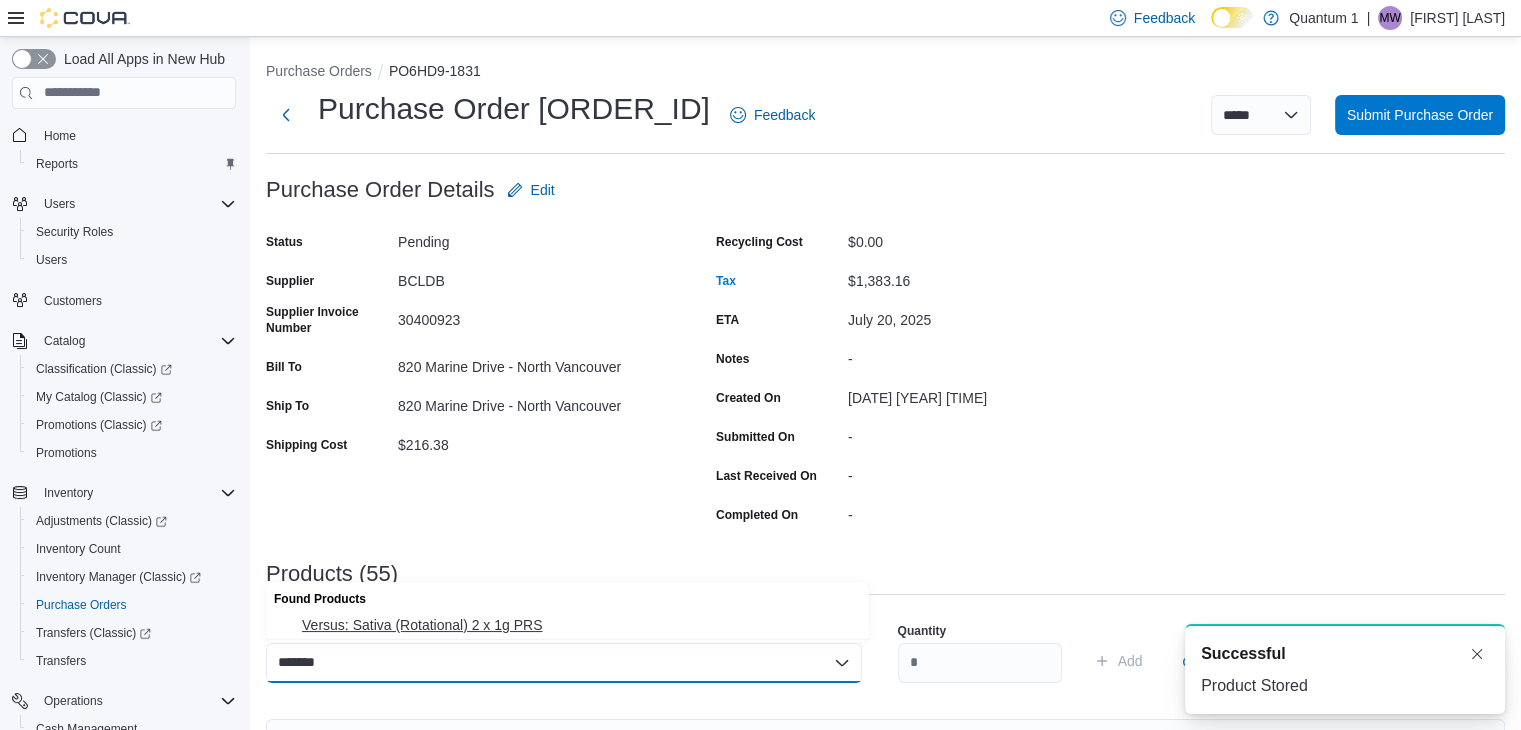 click on "Versus: Sativa (Rotational) 2 x 1g PRS" at bounding box center (579, 625) 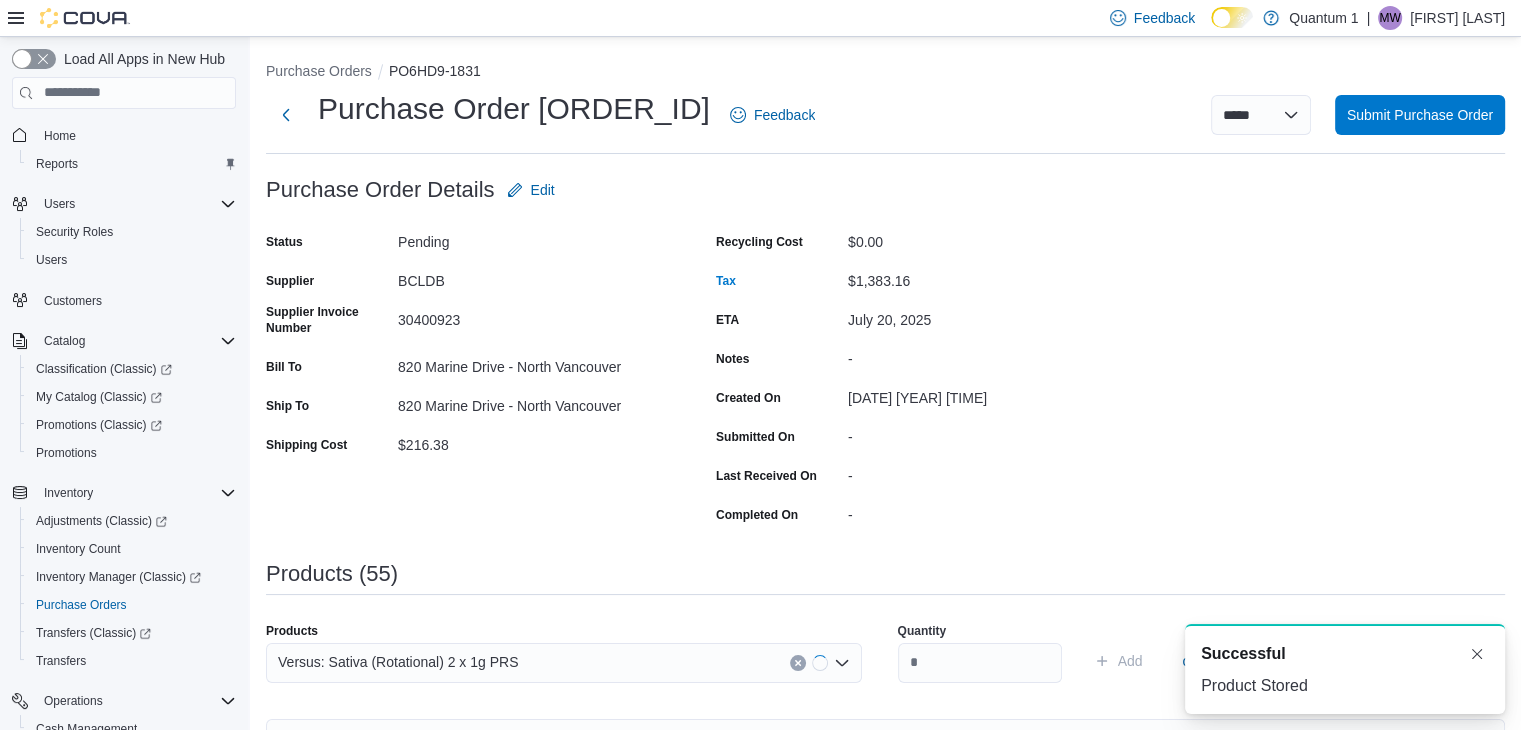 click on "Quantity" at bounding box center (980, 653) 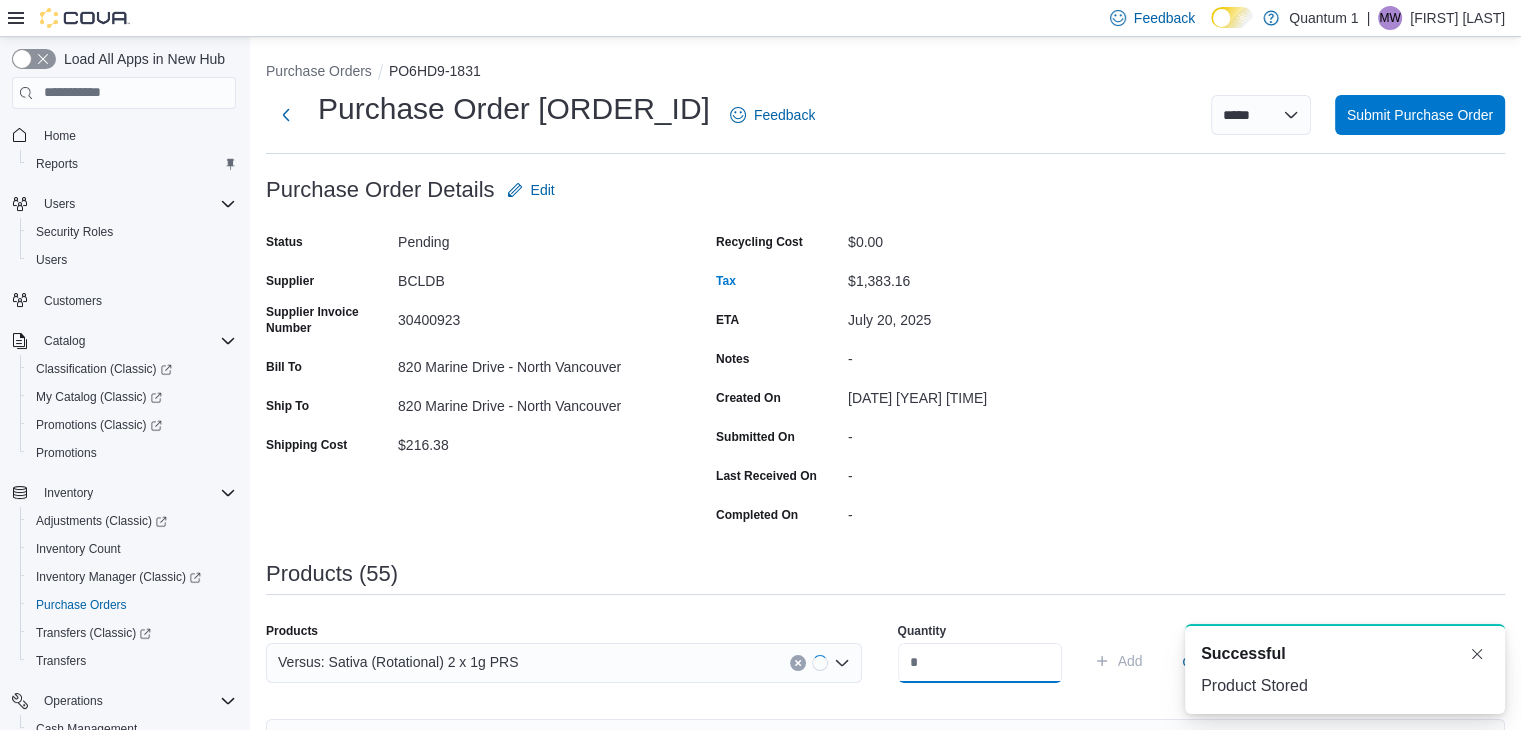 click at bounding box center [980, 663] 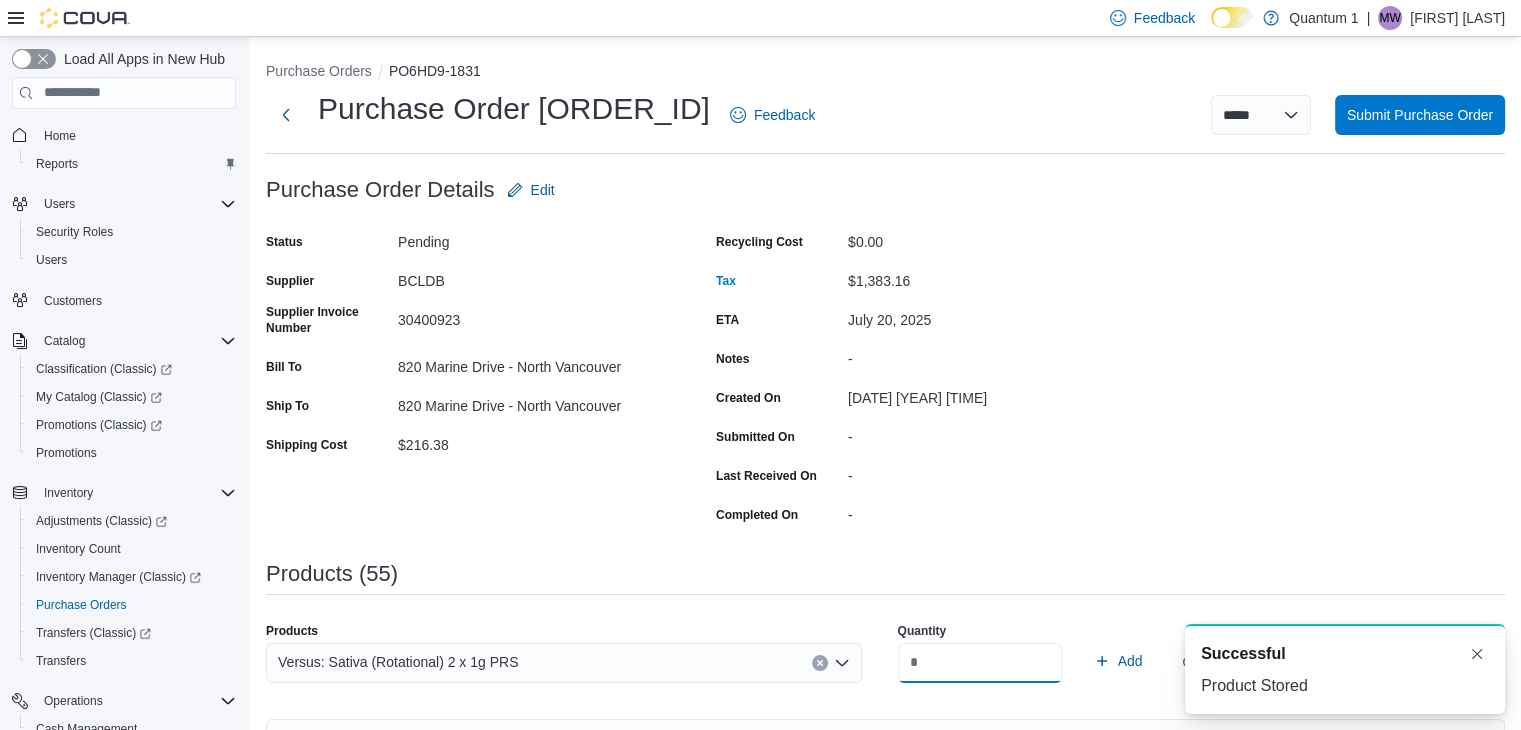 click on "Add" at bounding box center (1118, 661) 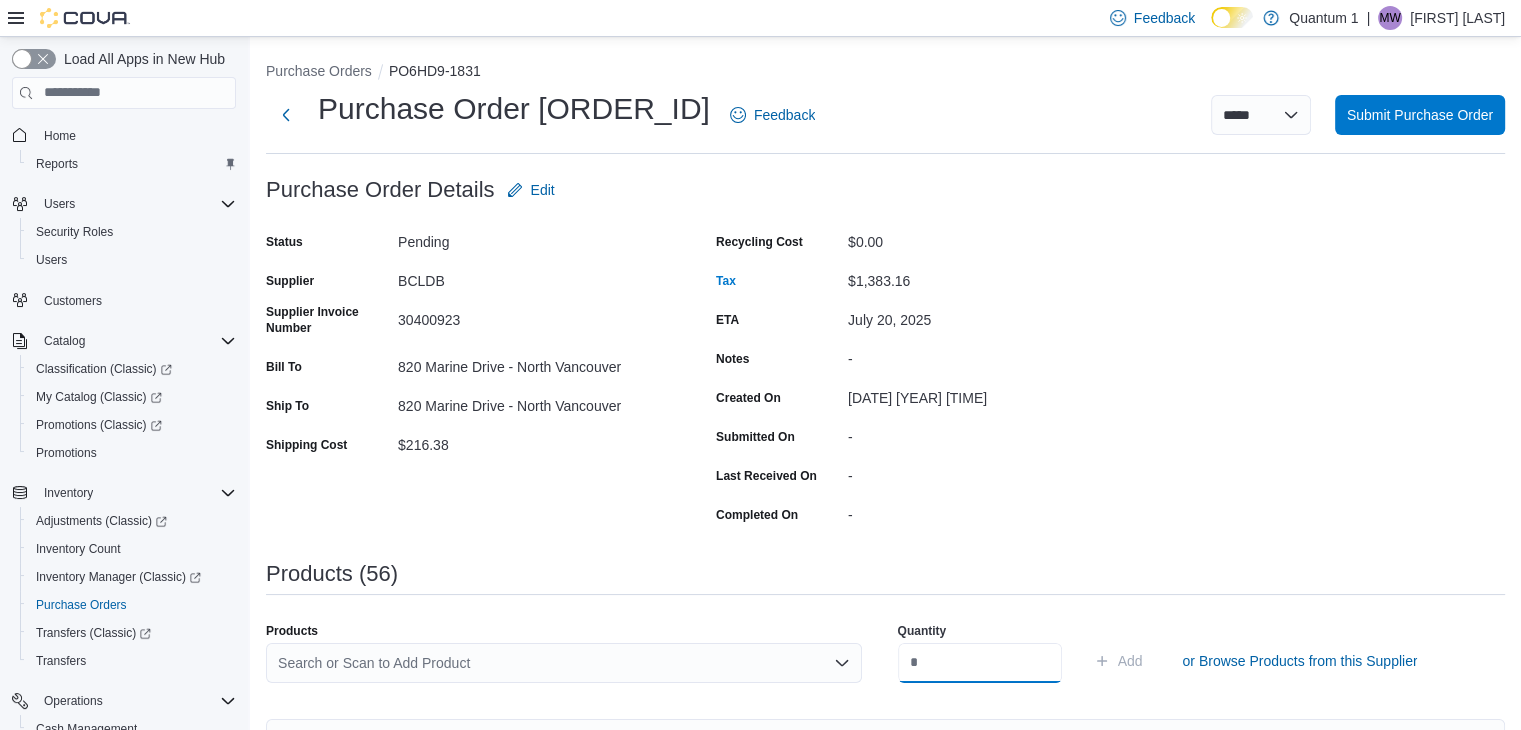 scroll, scrollTop: 0, scrollLeft: 0, axis: both 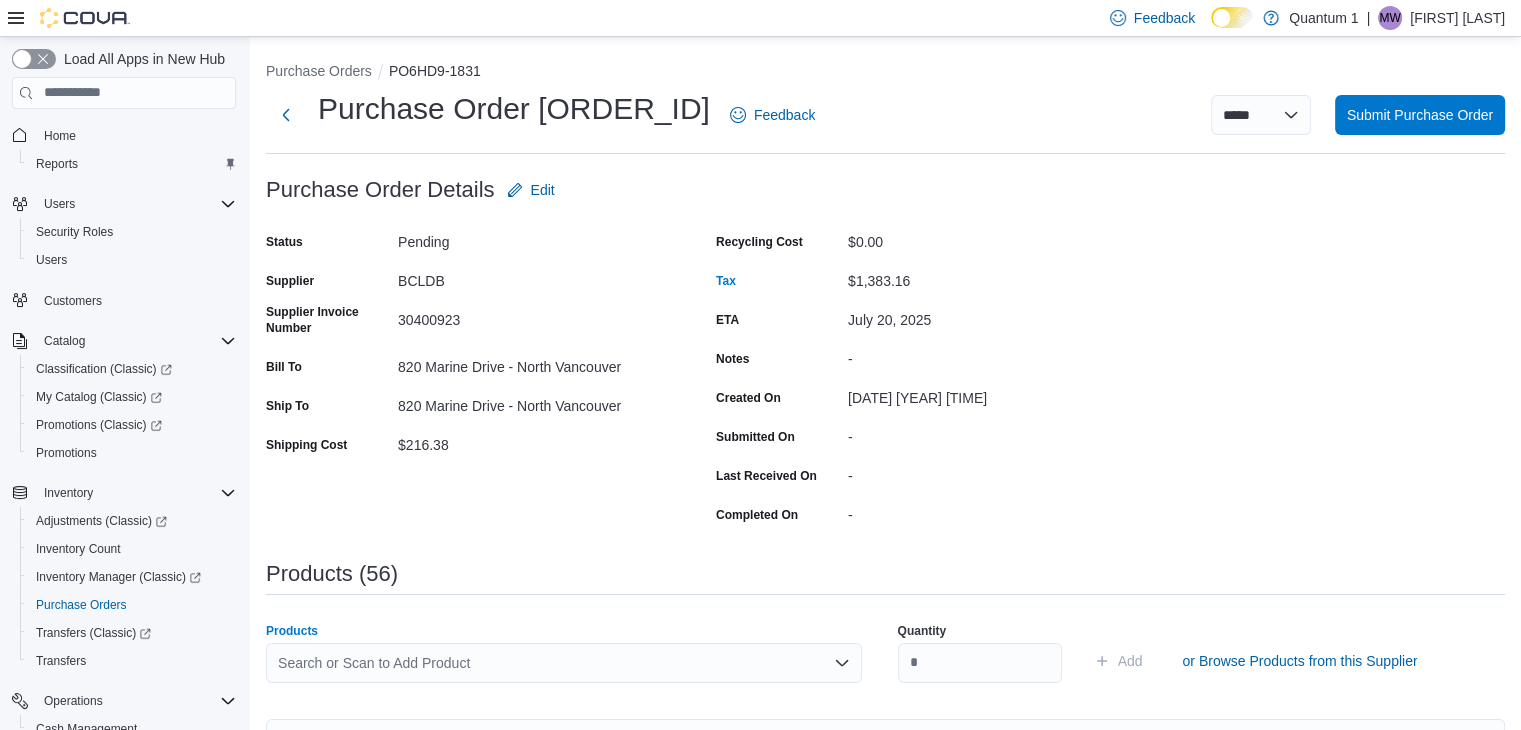 click on "Search or Scan to Add Product" at bounding box center (564, 663) 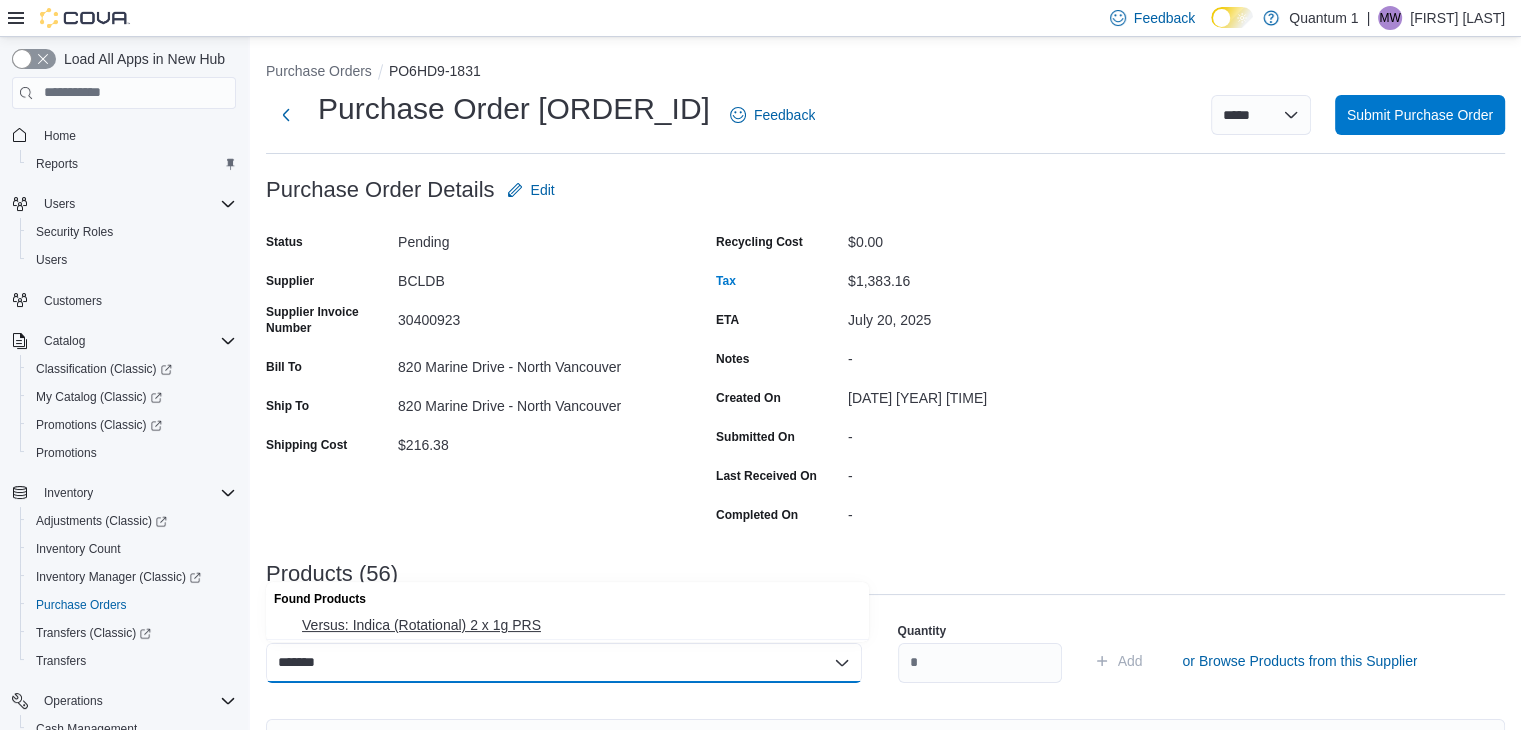 drag, startPoint x: 422, startPoint y: 630, endPoint x: 580, endPoint y: 642, distance: 158.45505 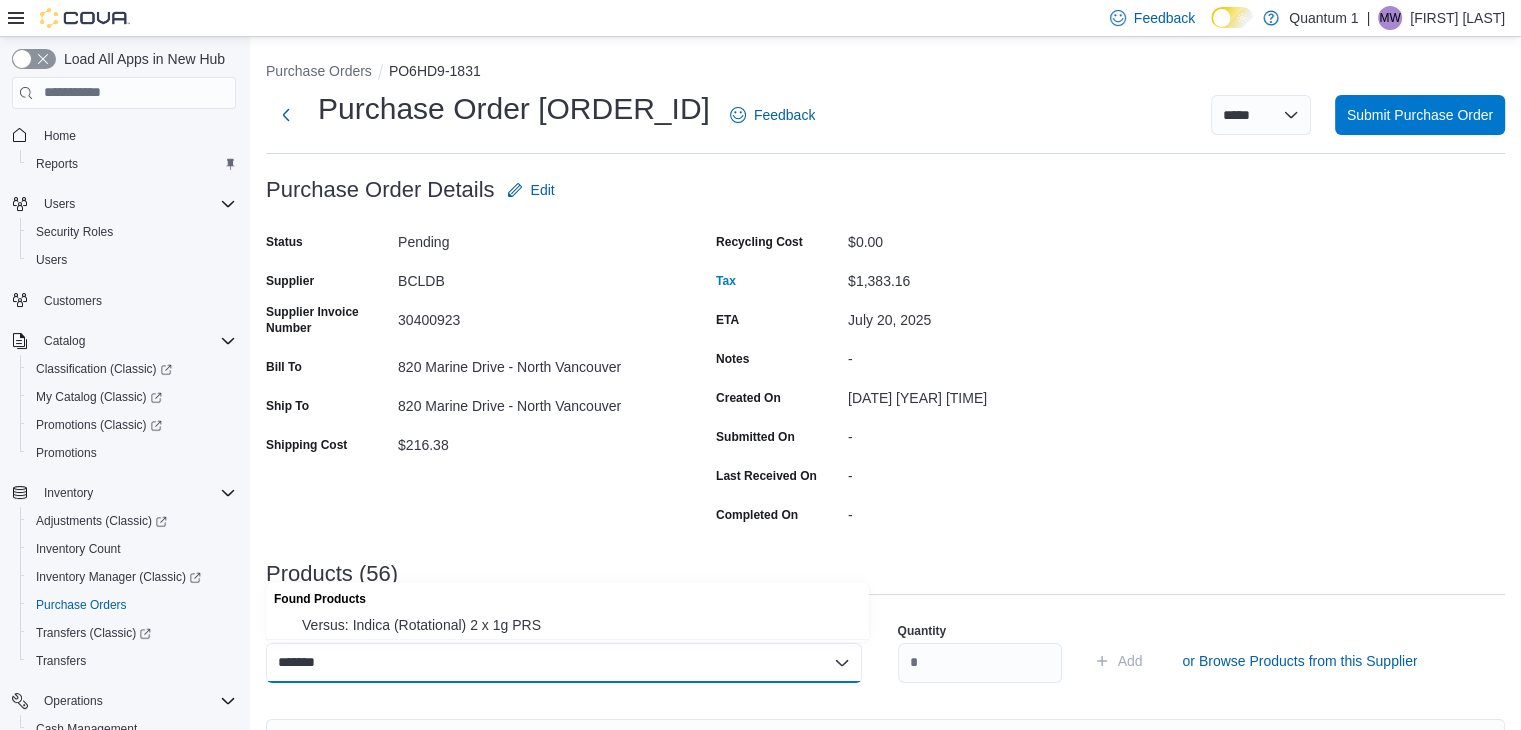 click on "Versus: Indica (Rotational) 2 x 1g PRS" at bounding box center [579, 625] 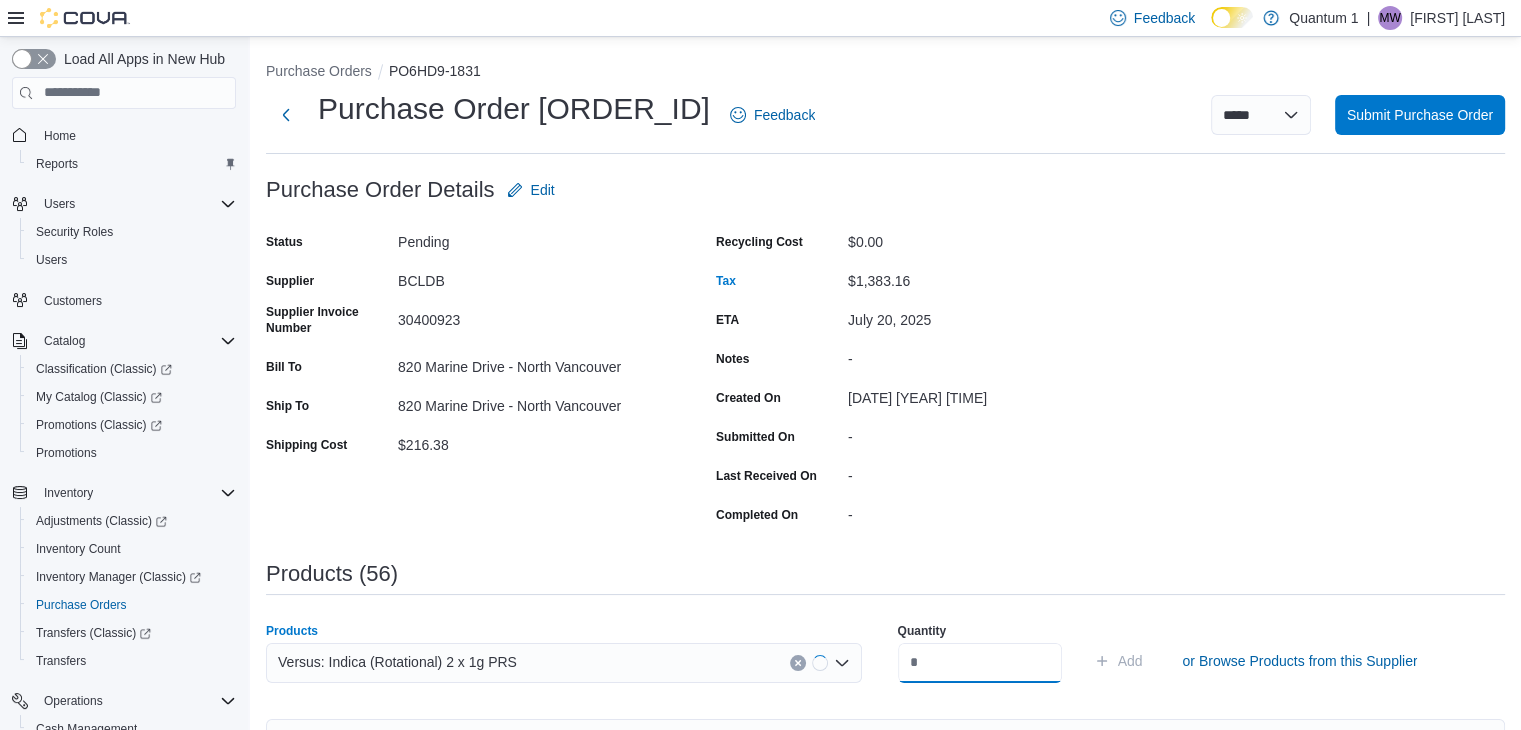 click at bounding box center [980, 663] 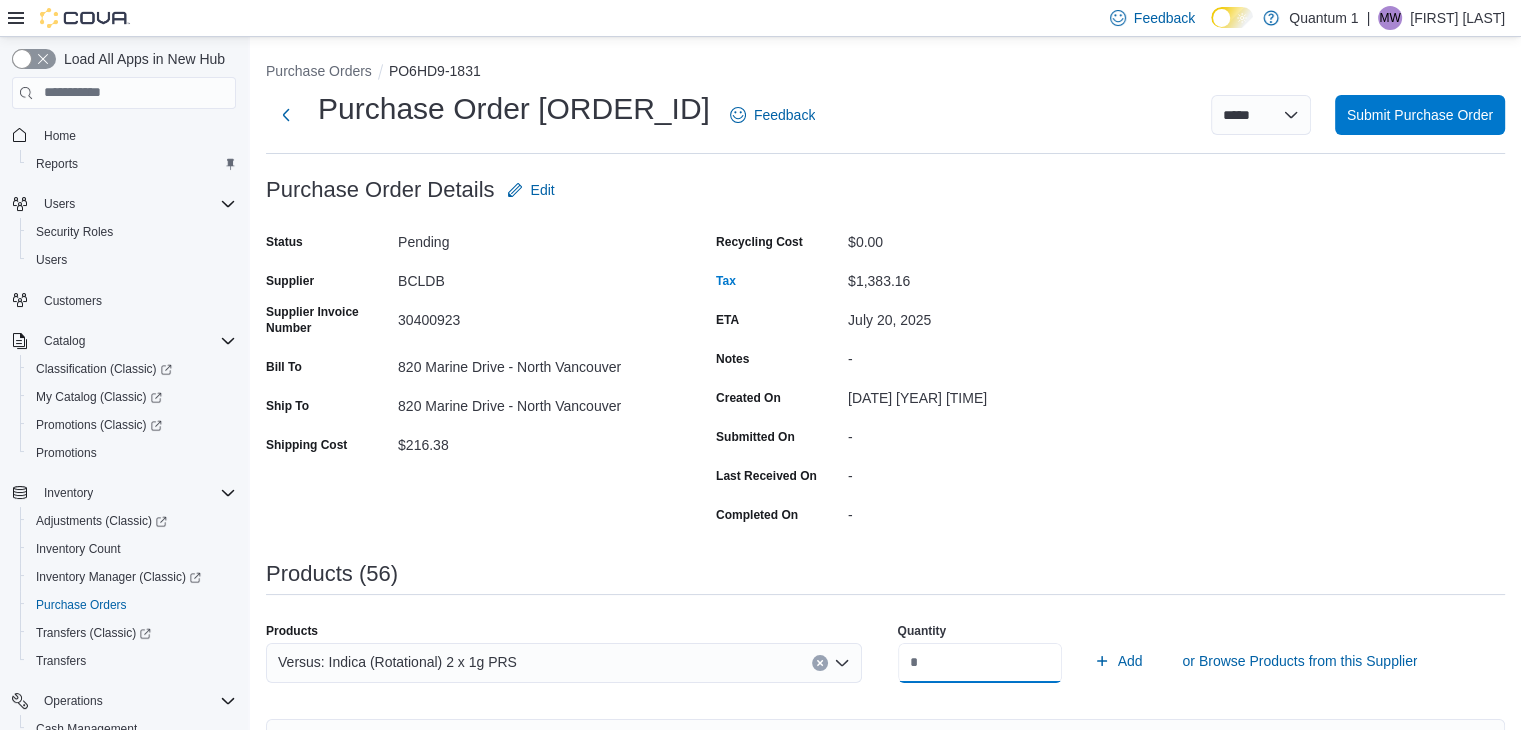 click on "Add" at bounding box center (1118, 661) 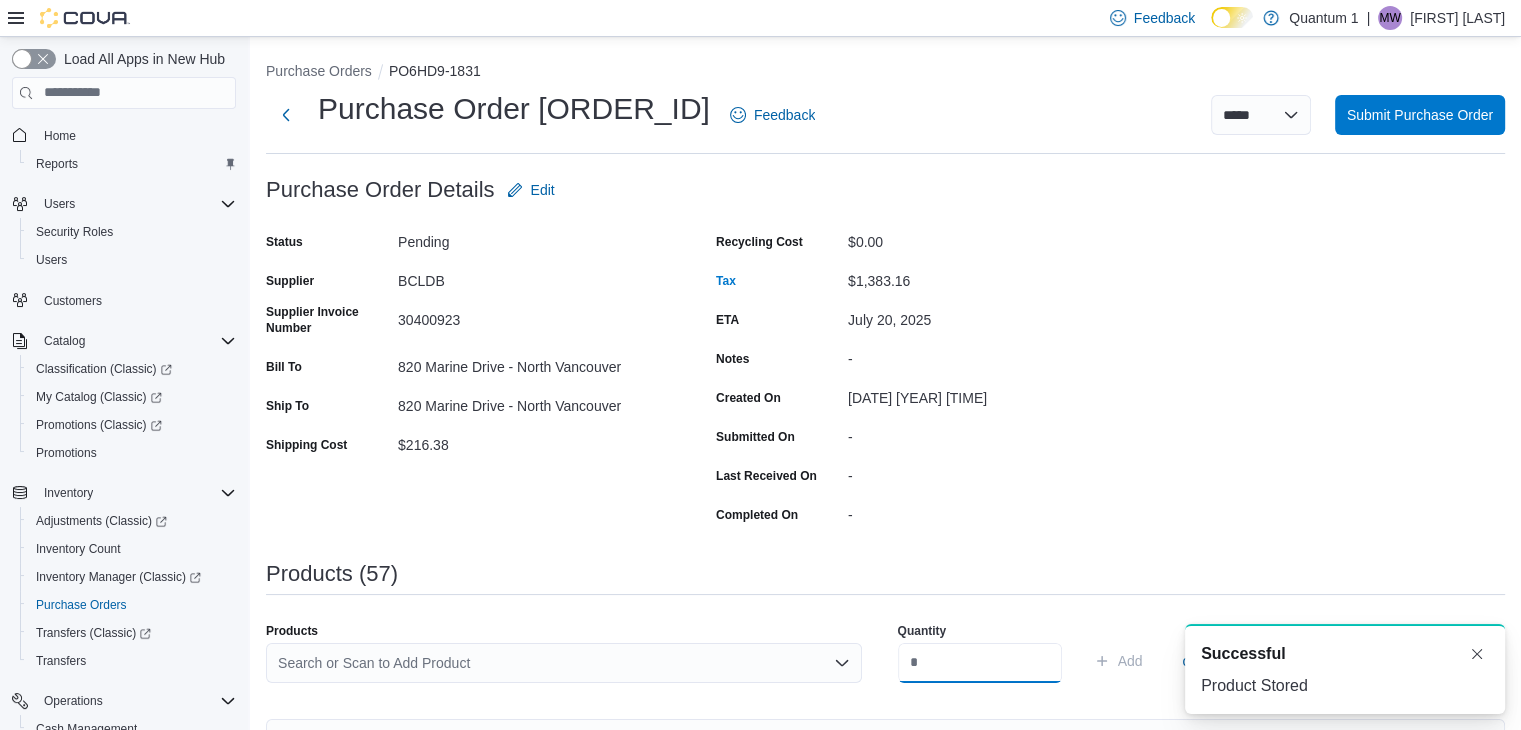 scroll, scrollTop: 0, scrollLeft: 0, axis: both 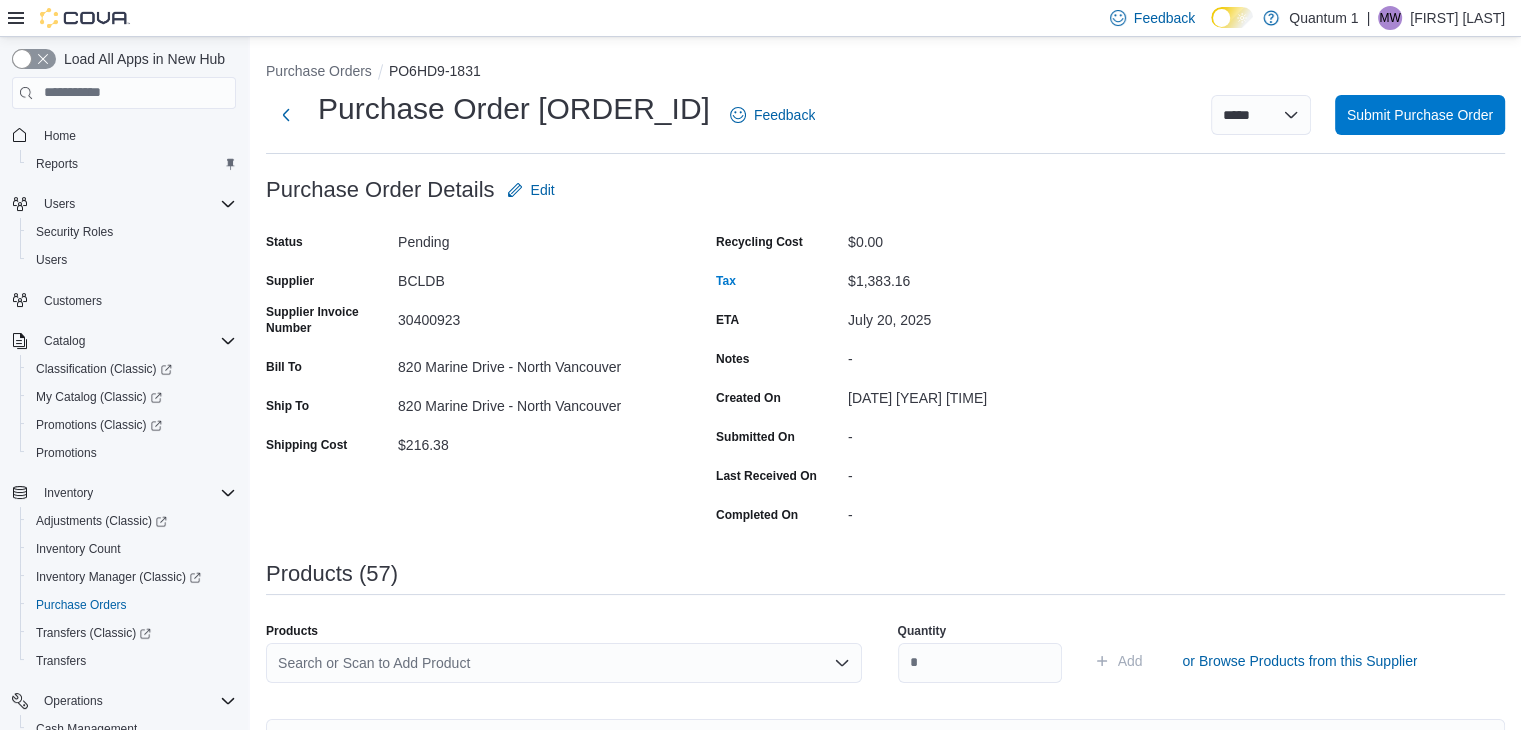 click on "Search or Scan to Add Product" at bounding box center [564, 663] 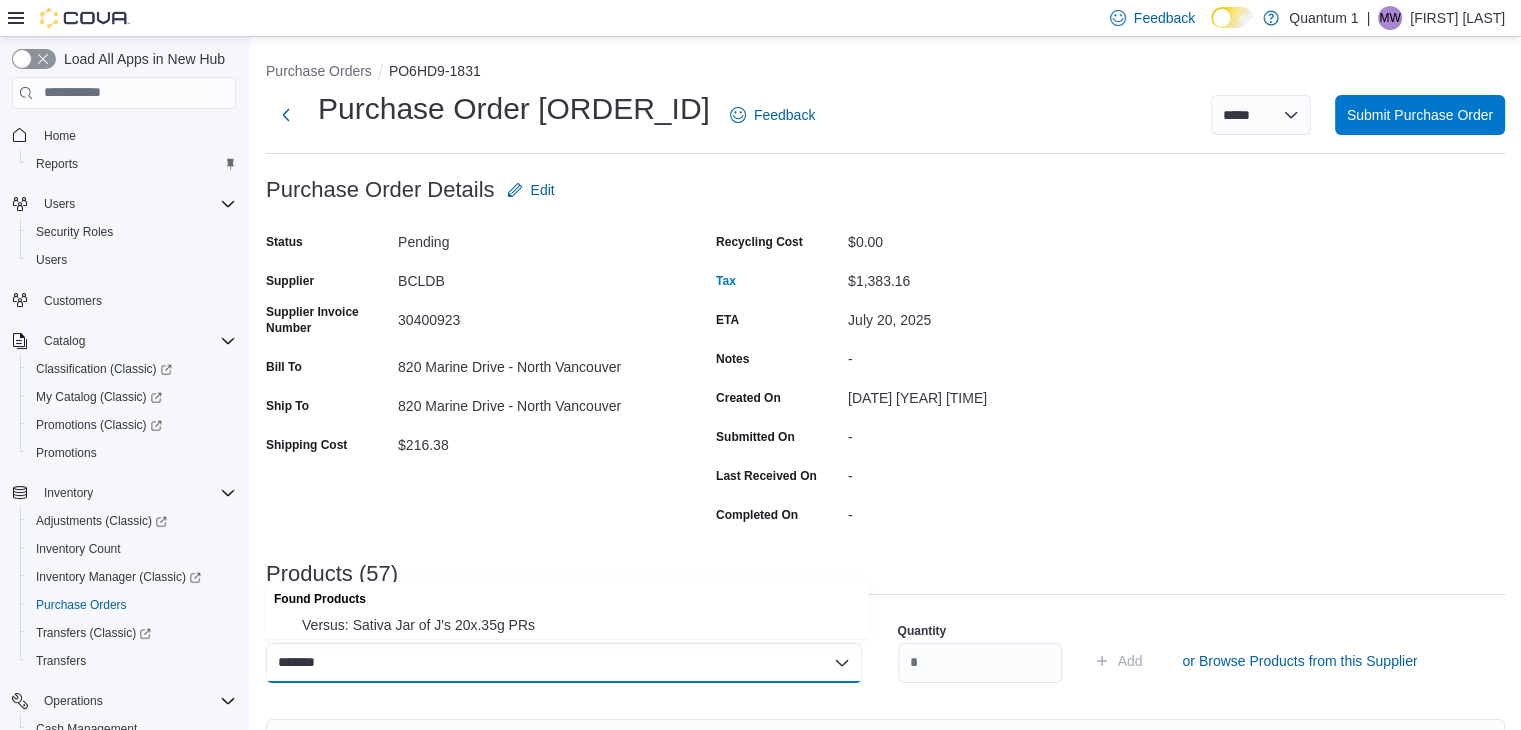 drag, startPoint x: 500, startPoint y: 628, endPoint x: 664, endPoint y: 661, distance: 167.28719 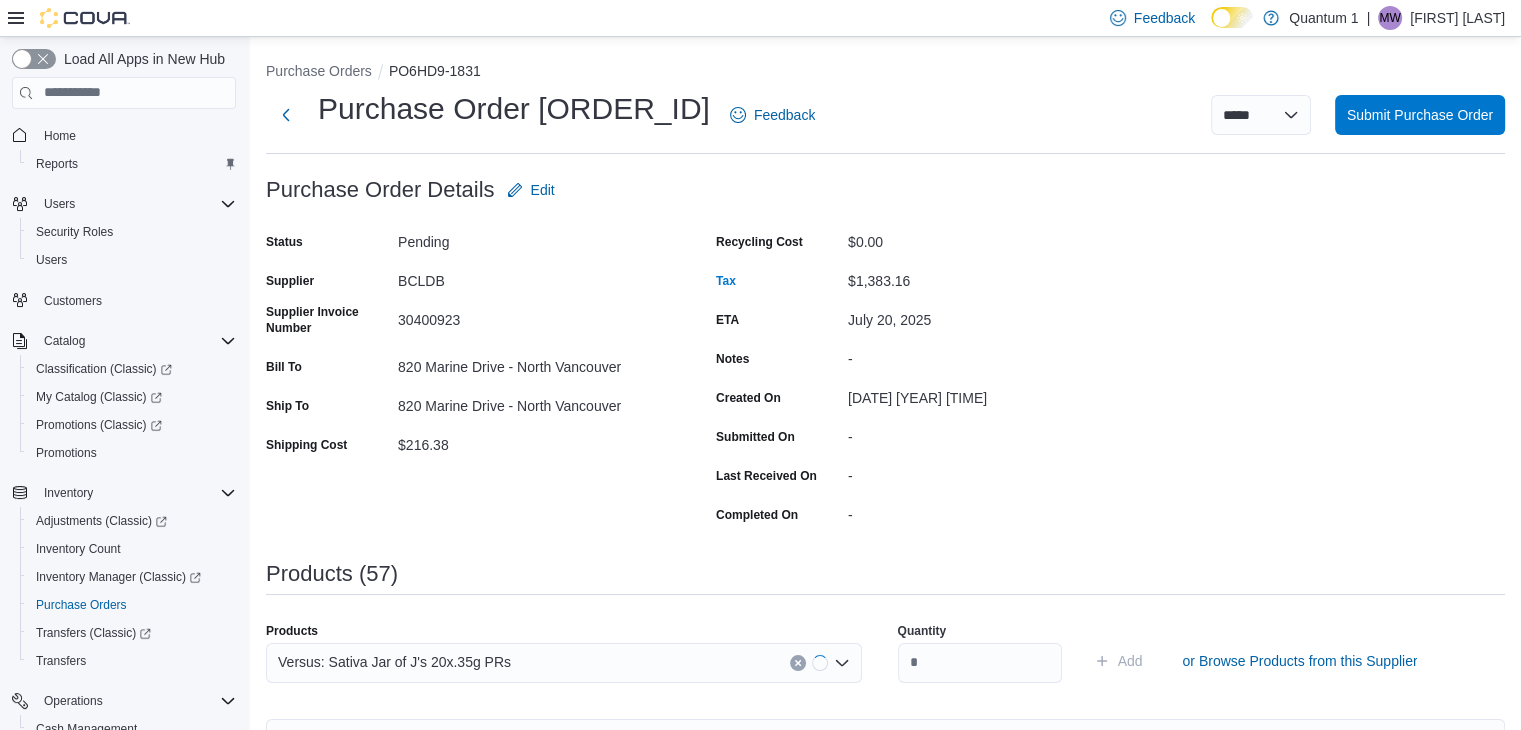 click on "Quantity" at bounding box center [980, 653] 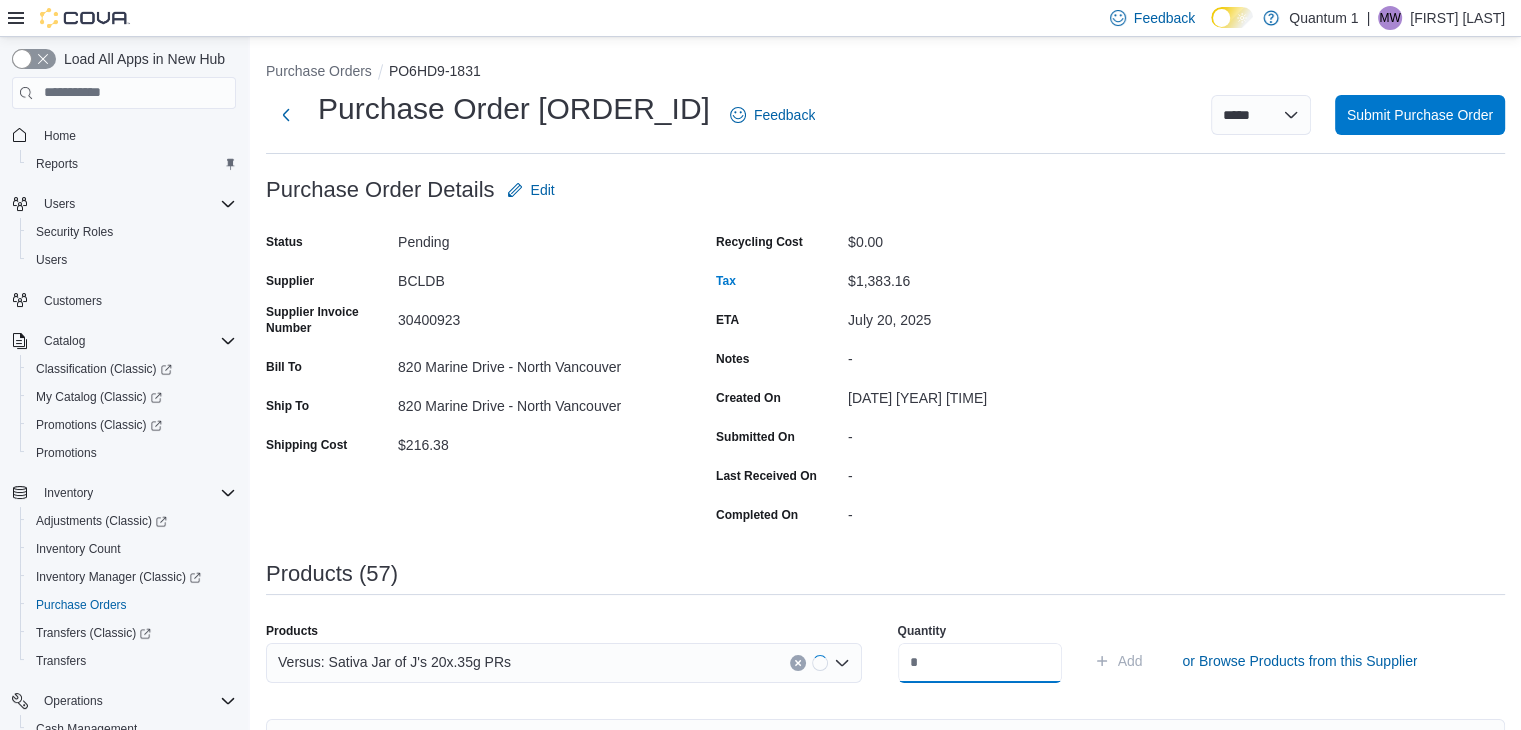 click at bounding box center (980, 663) 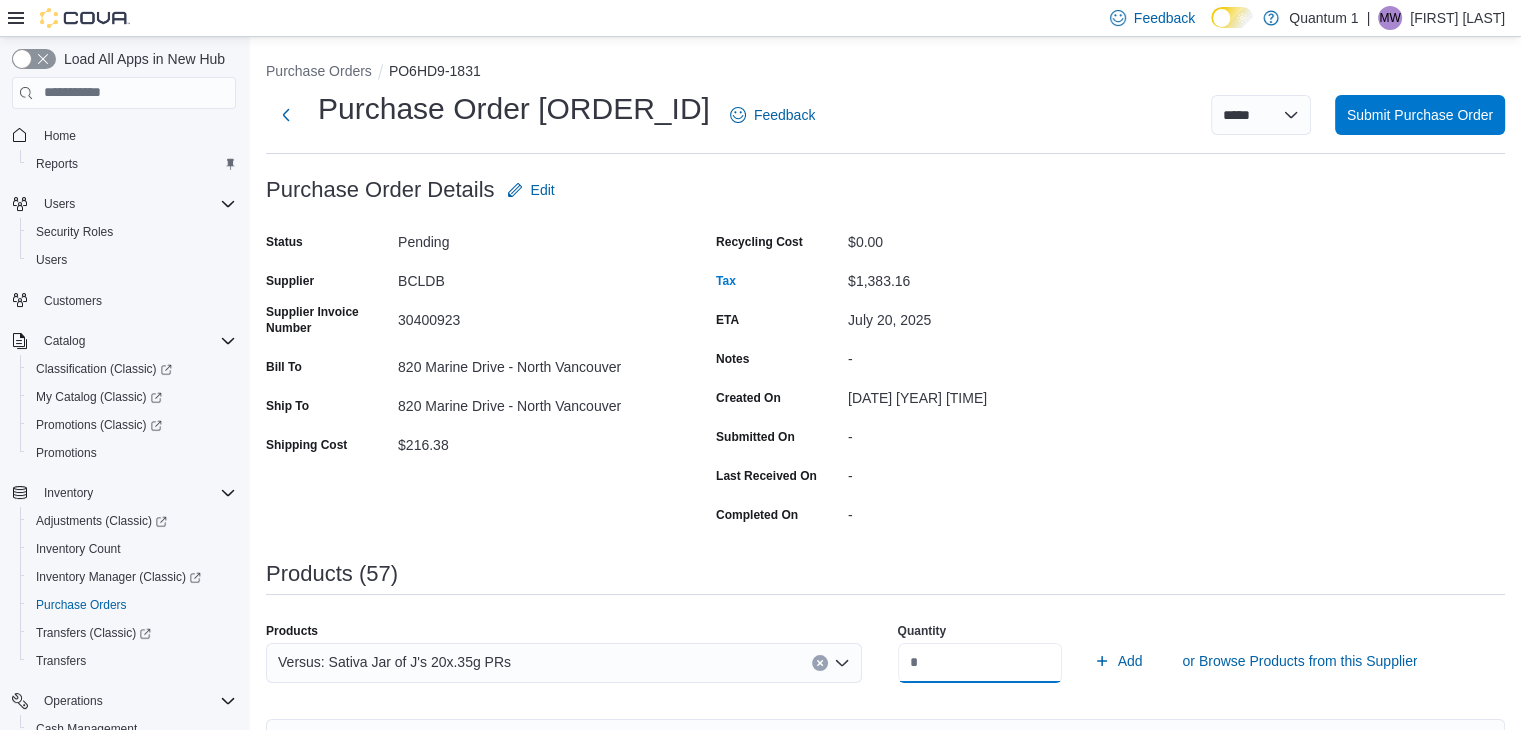 click on "Add" at bounding box center (1118, 661) 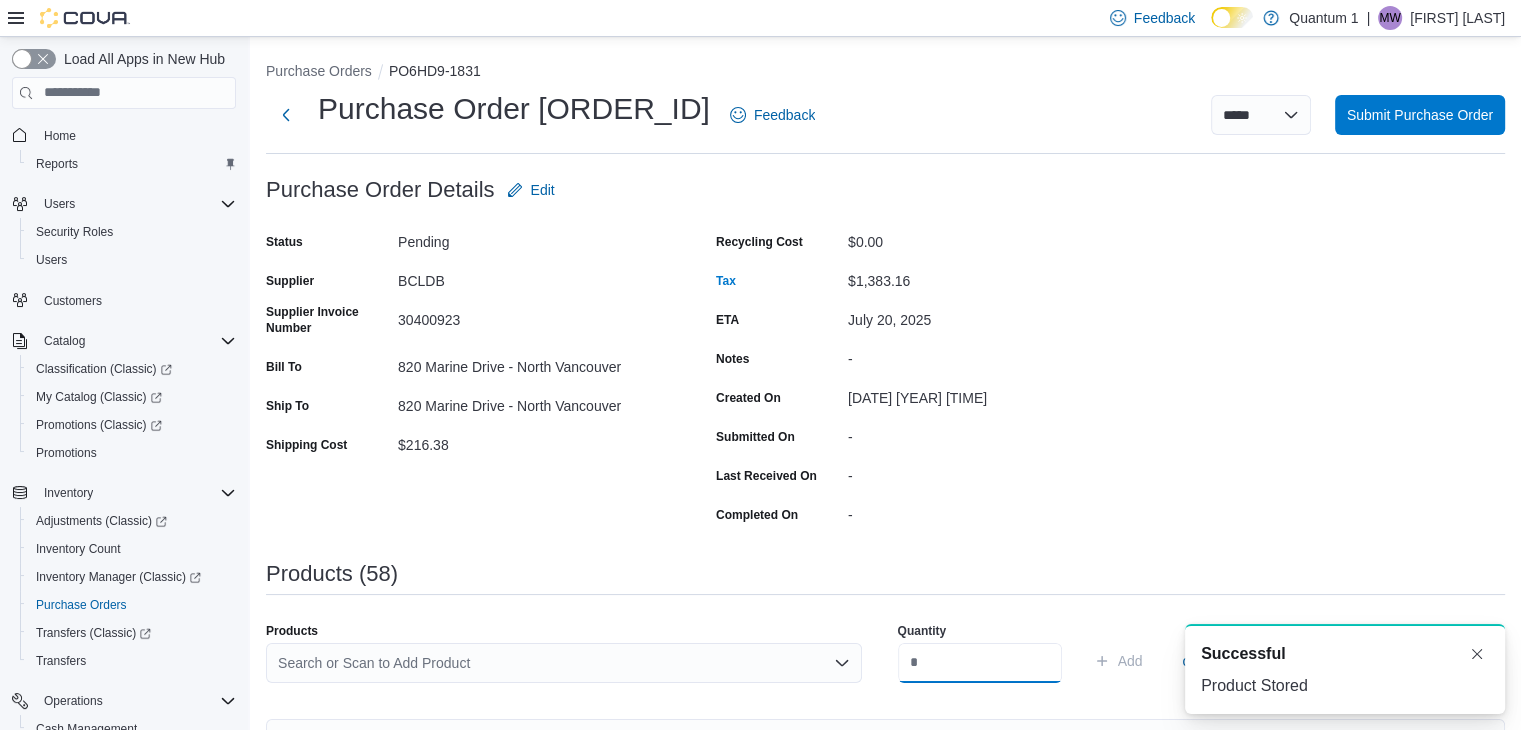 scroll, scrollTop: 0, scrollLeft: 0, axis: both 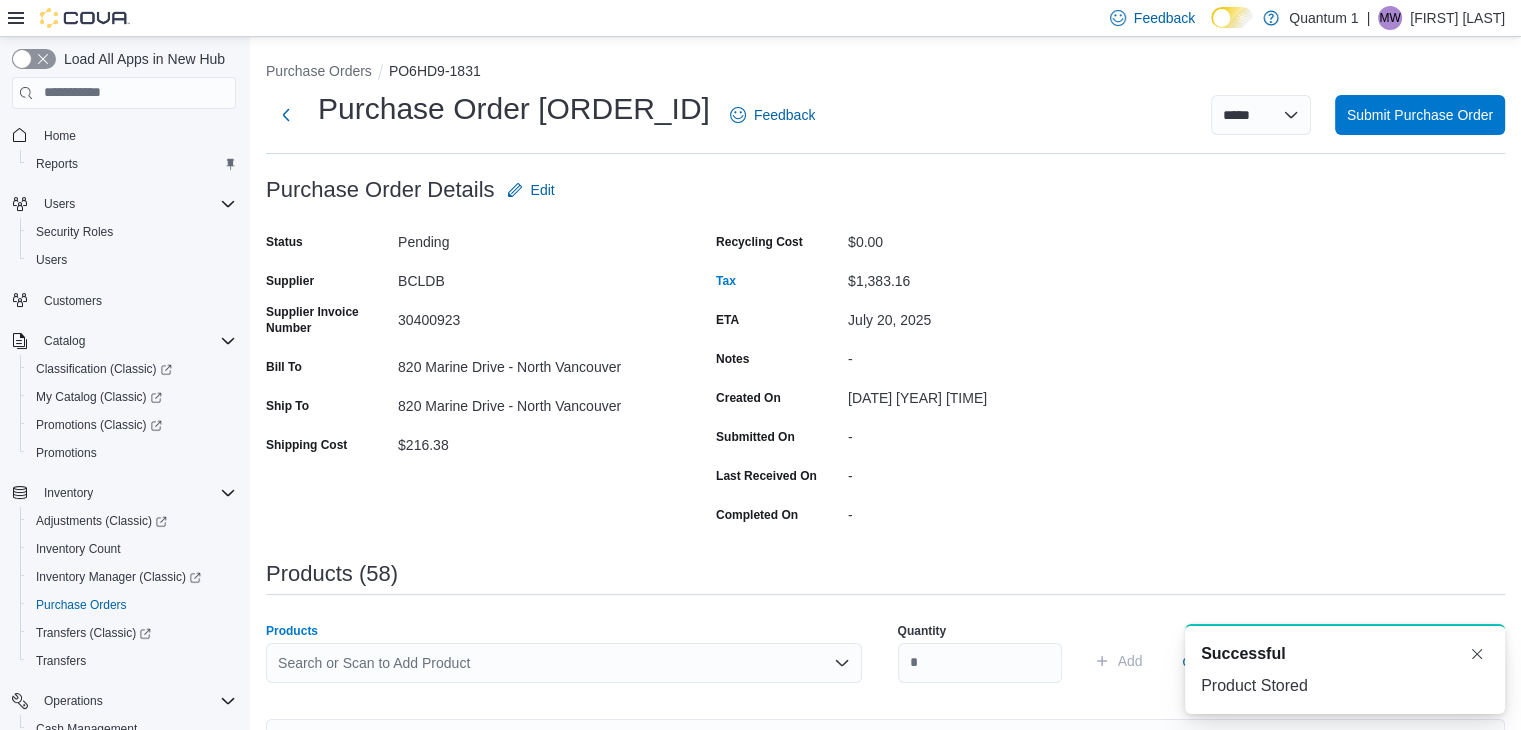 click on "Search or Scan to Add Product" at bounding box center (564, 663) 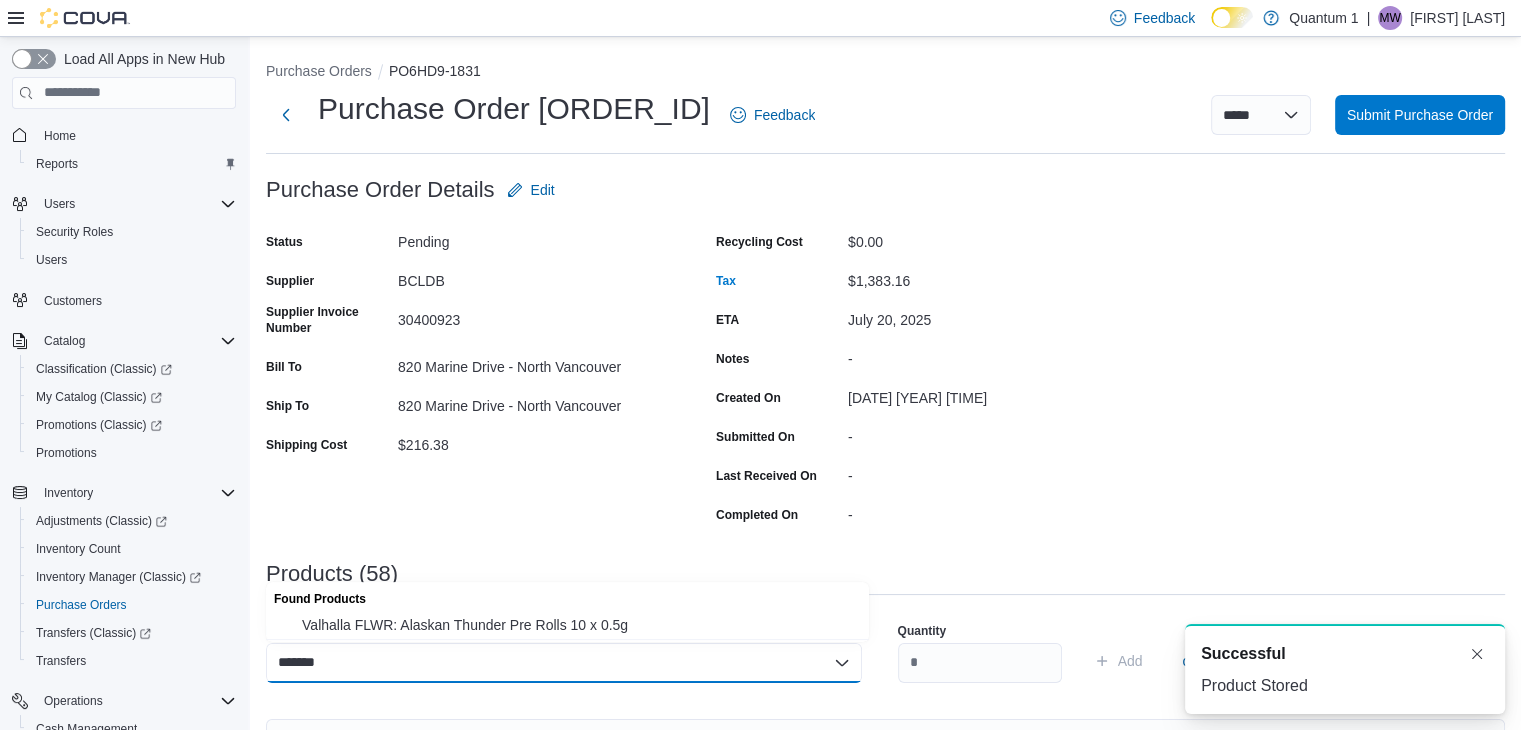 click on "Valhalla FLWR: Alaskan Thunder Pre Rolls 10 x 0.5g" at bounding box center [579, 625] 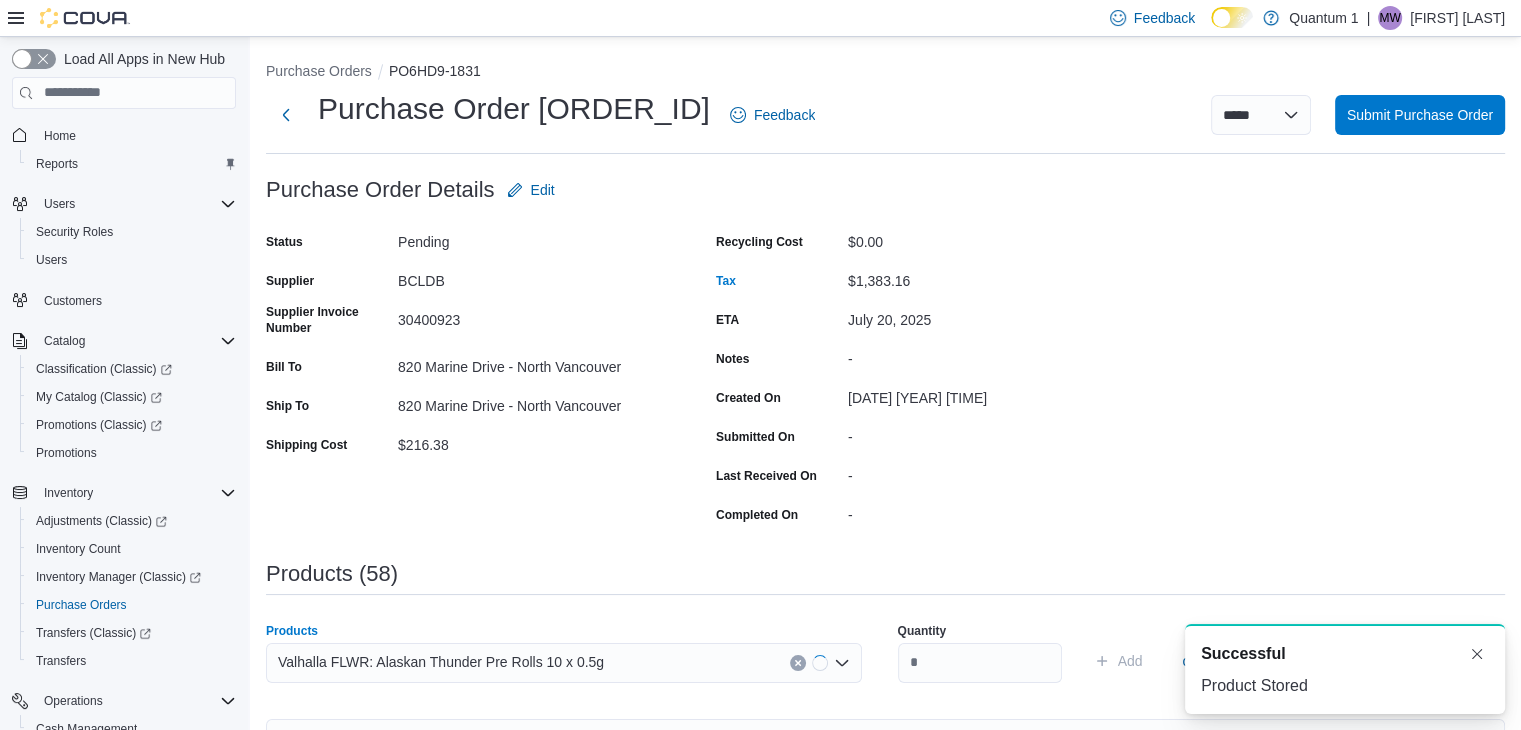 click on "Quantity" at bounding box center [980, 653] 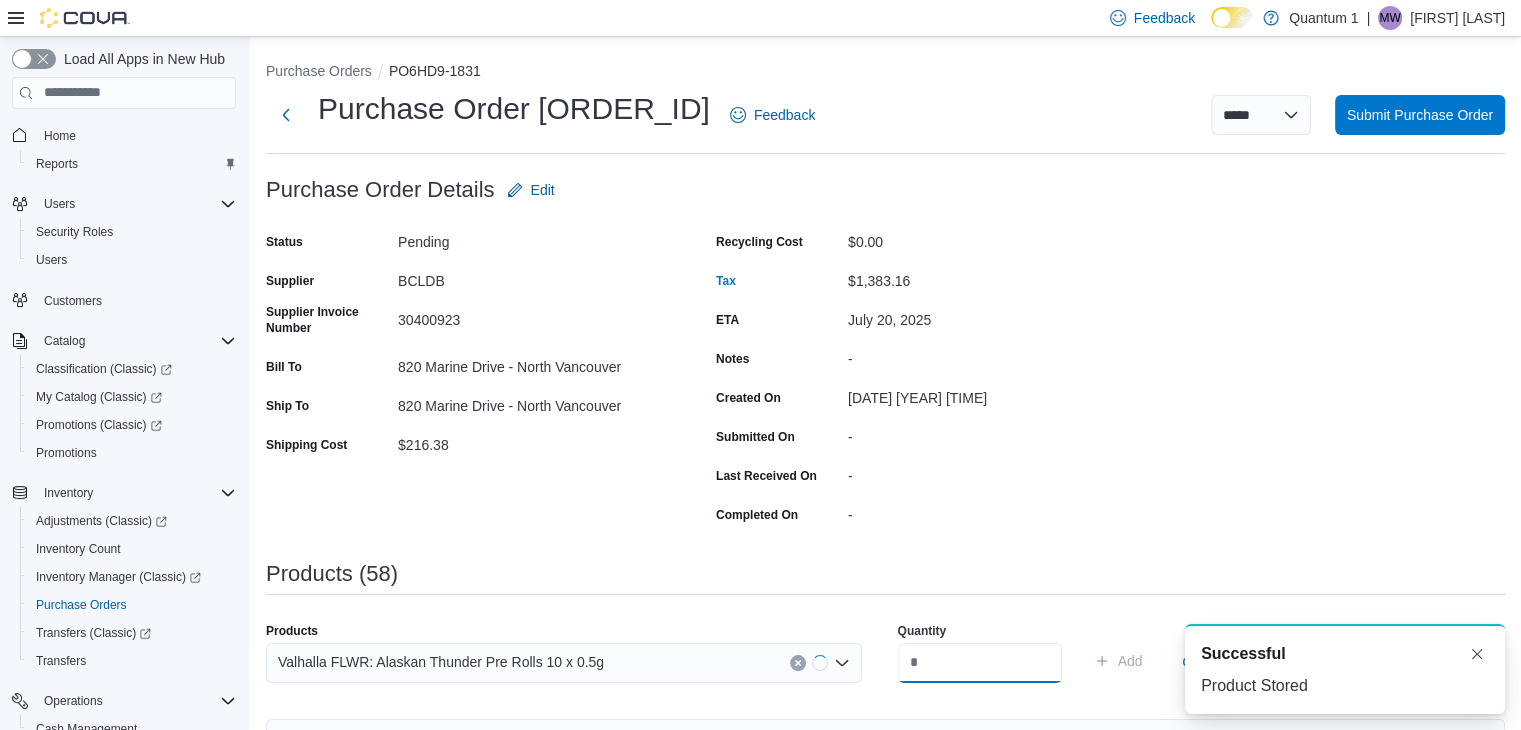 click at bounding box center [980, 663] 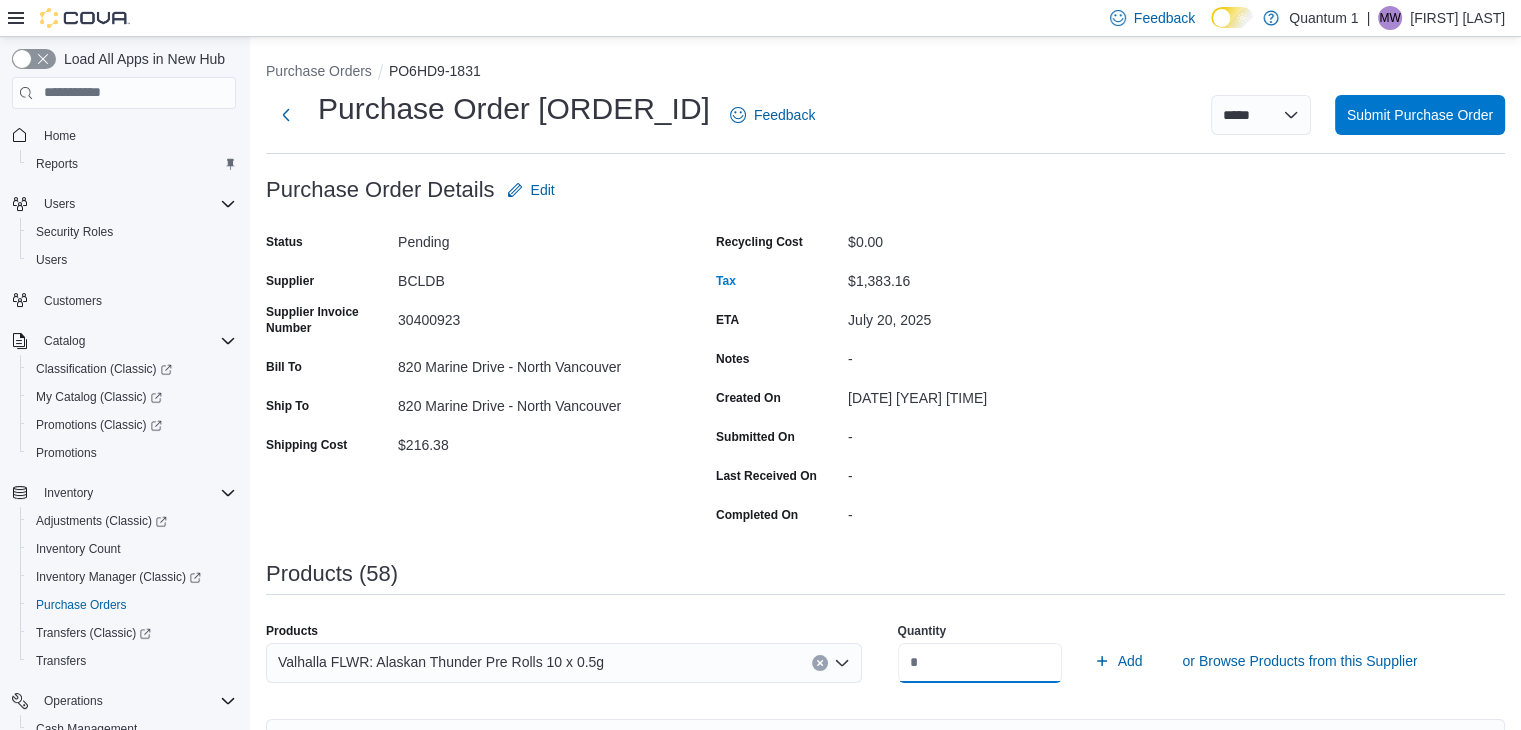 click on "Add" at bounding box center (1118, 661) 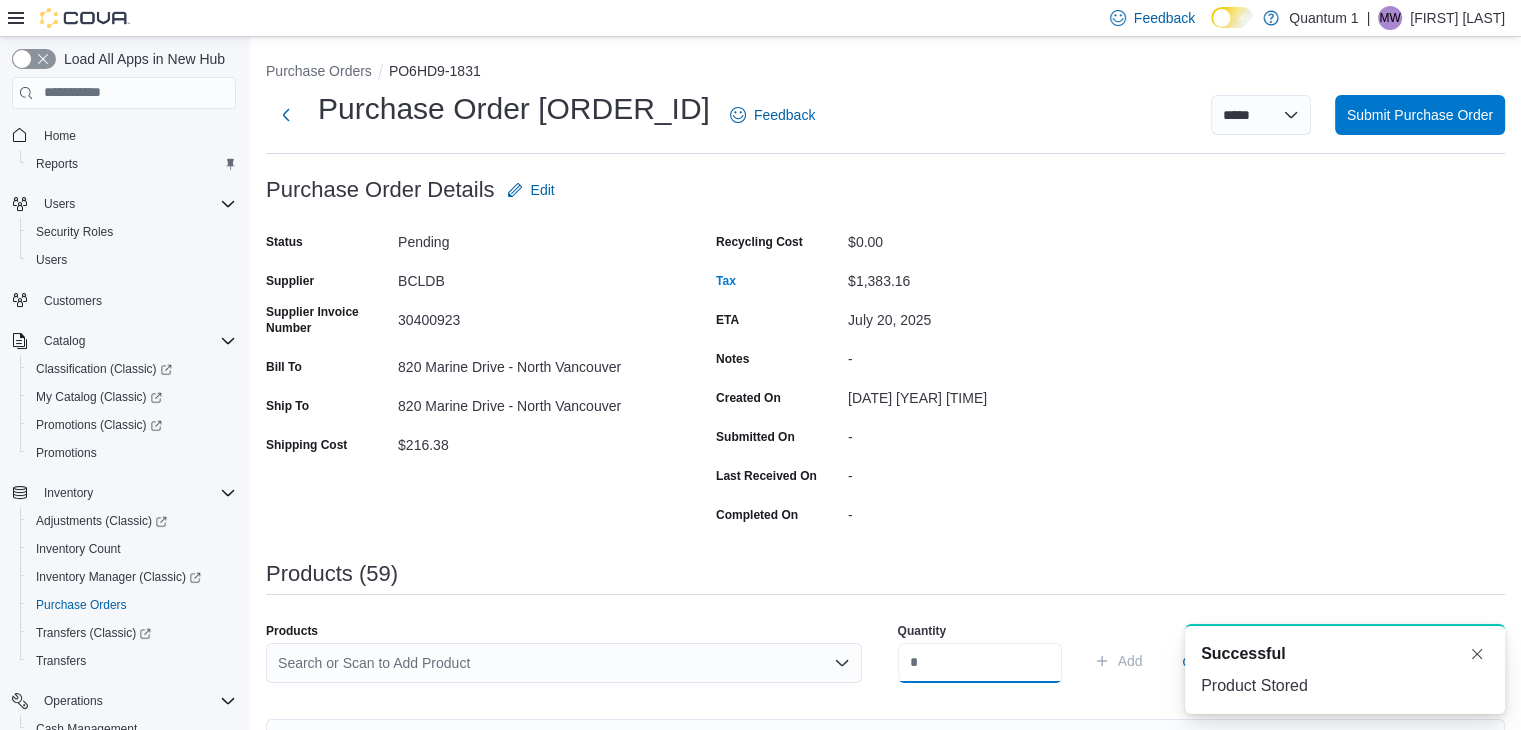scroll, scrollTop: 0, scrollLeft: 0, axis: both 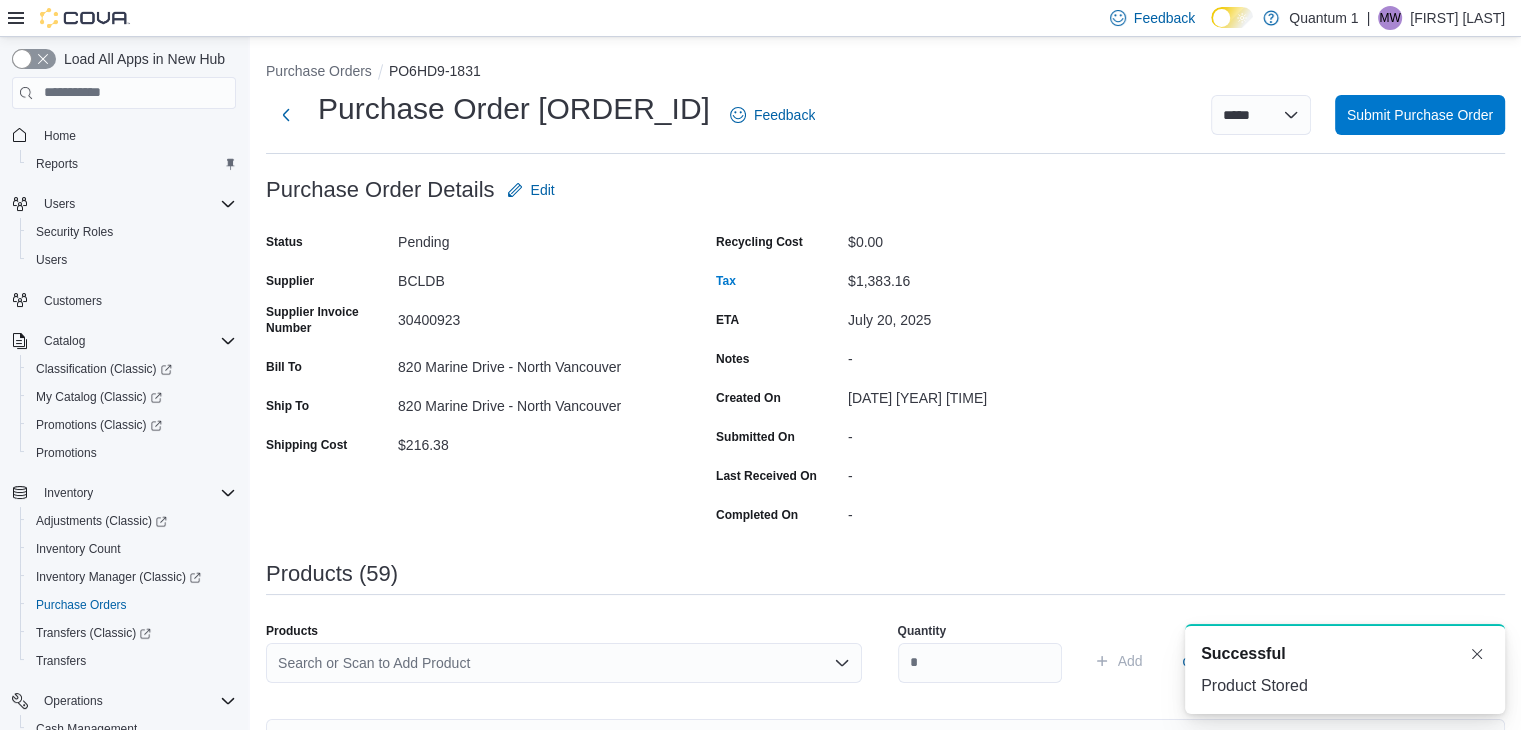 click on "Products" at bounding box center (564, 631) 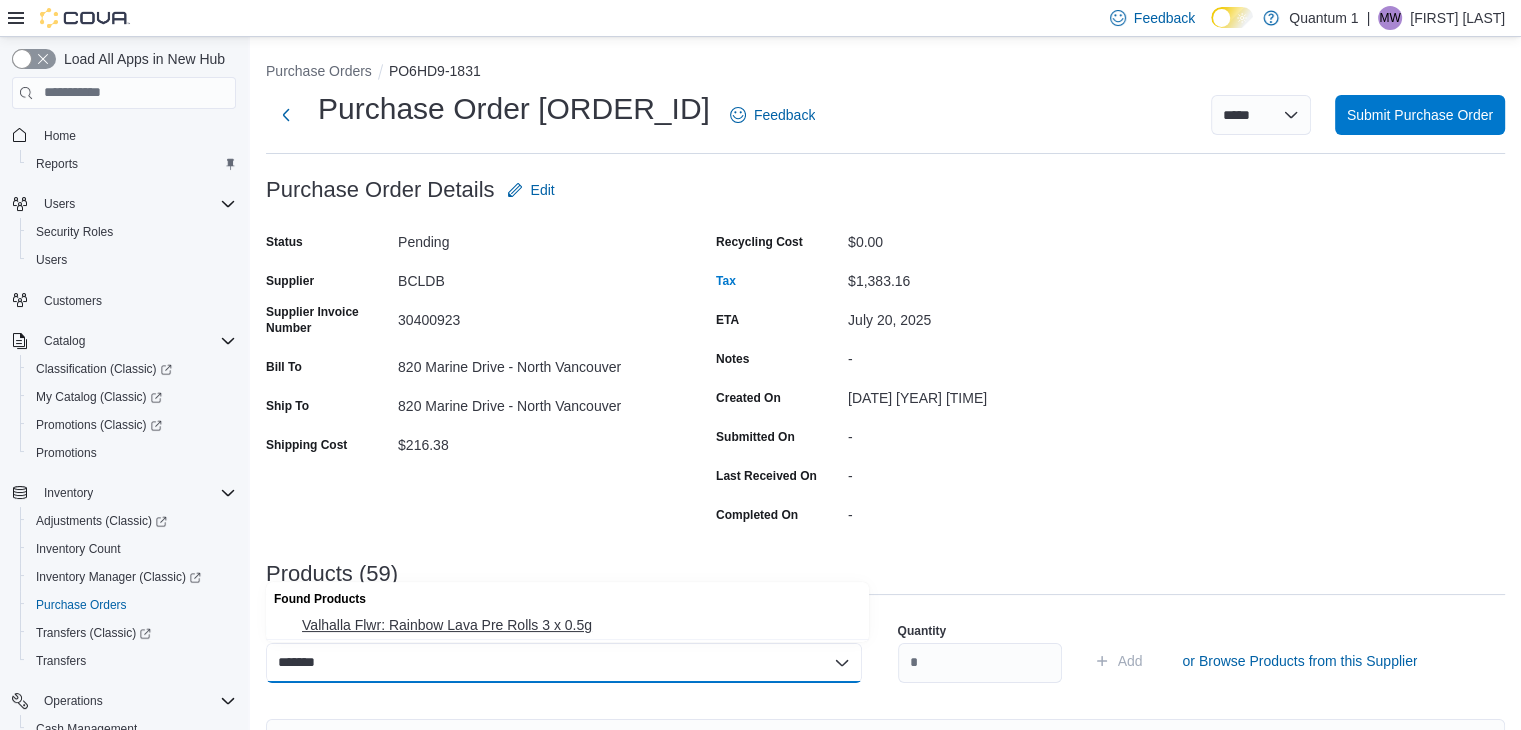 click on "Valhalla Flwr: Rainbow Lava Pre Rolls 3 x 0.5g" at bounding box center (579, 625) 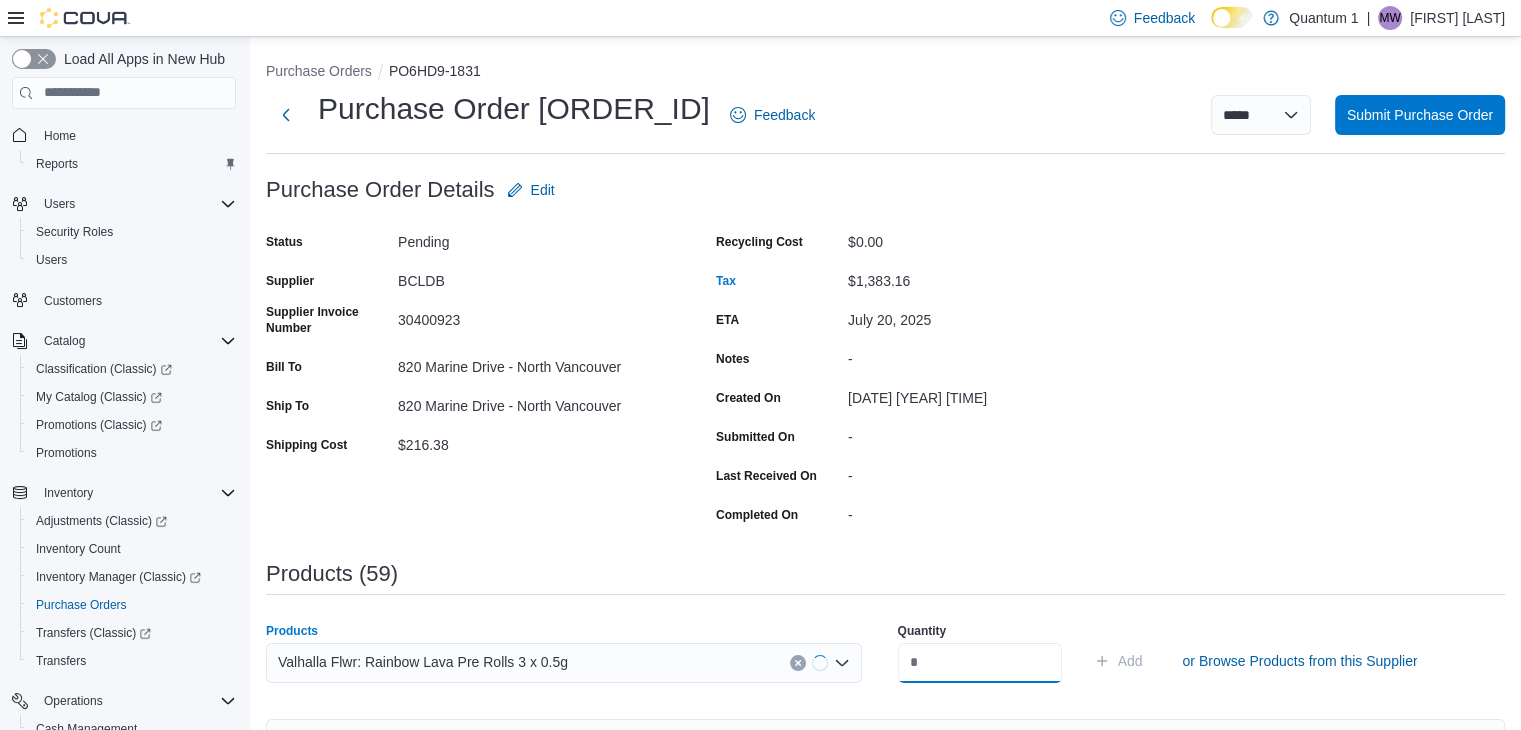 click at bounding box center (980, 663) 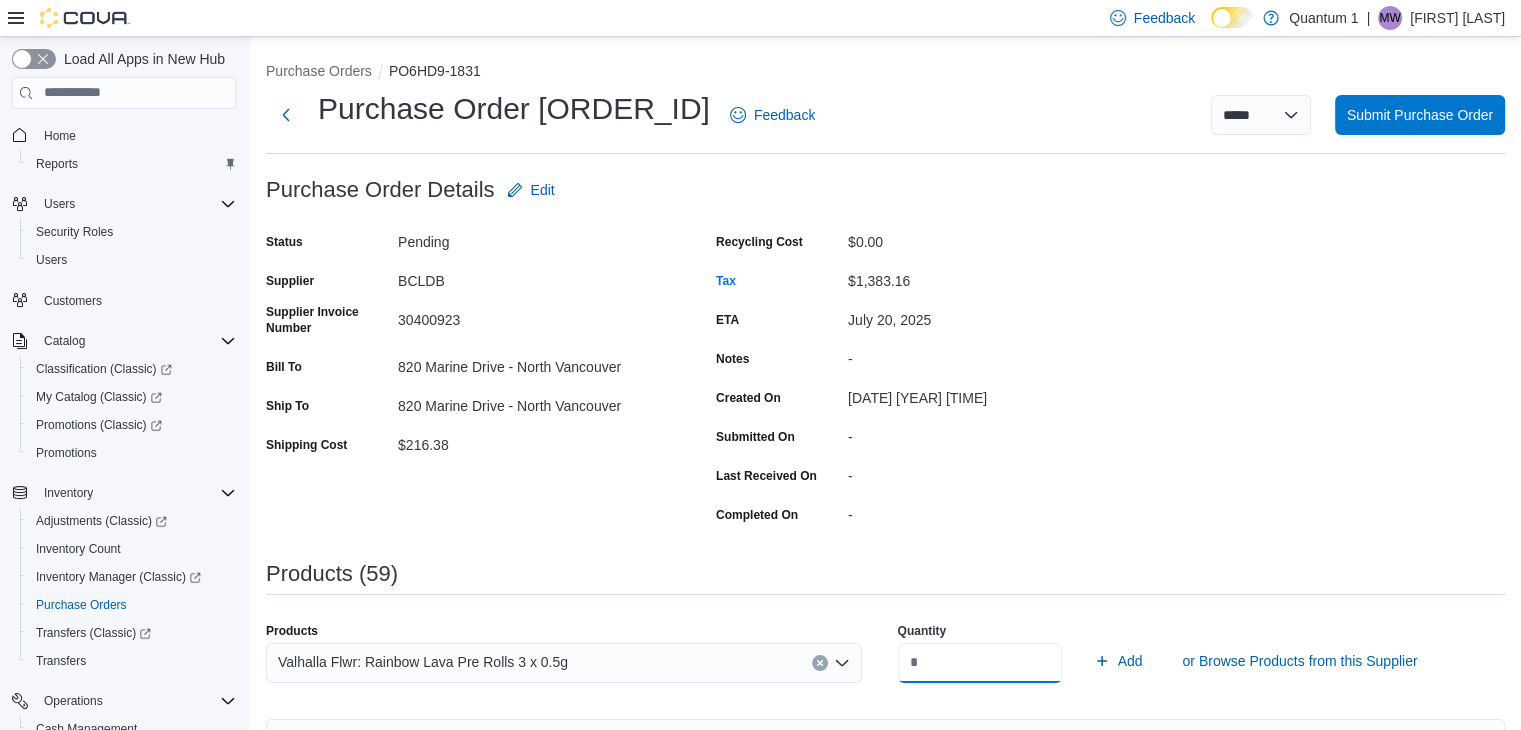 click on "Add" at bounding box center [1118, 661] 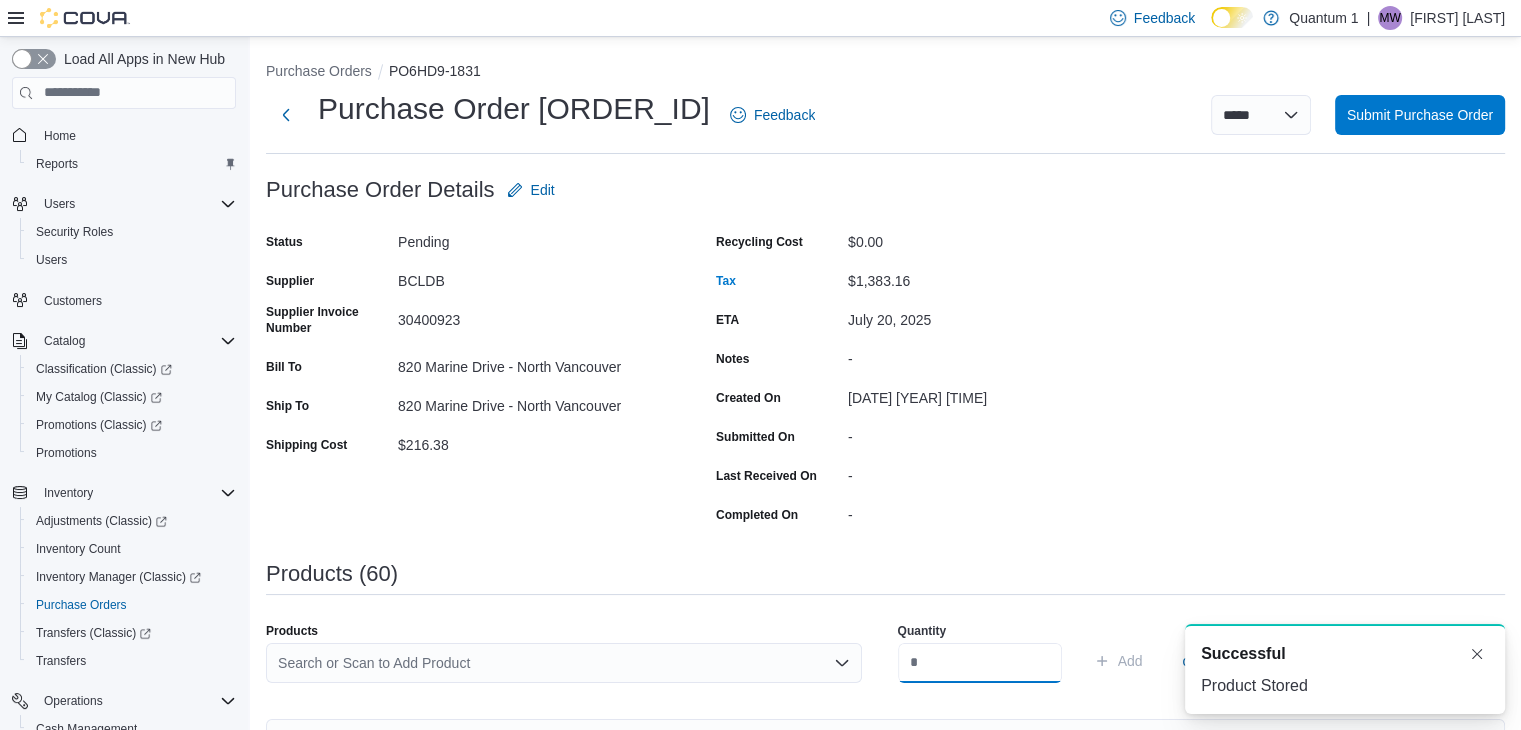 scroll, scrollTop: 0, scrollLeft: 0, axis: both 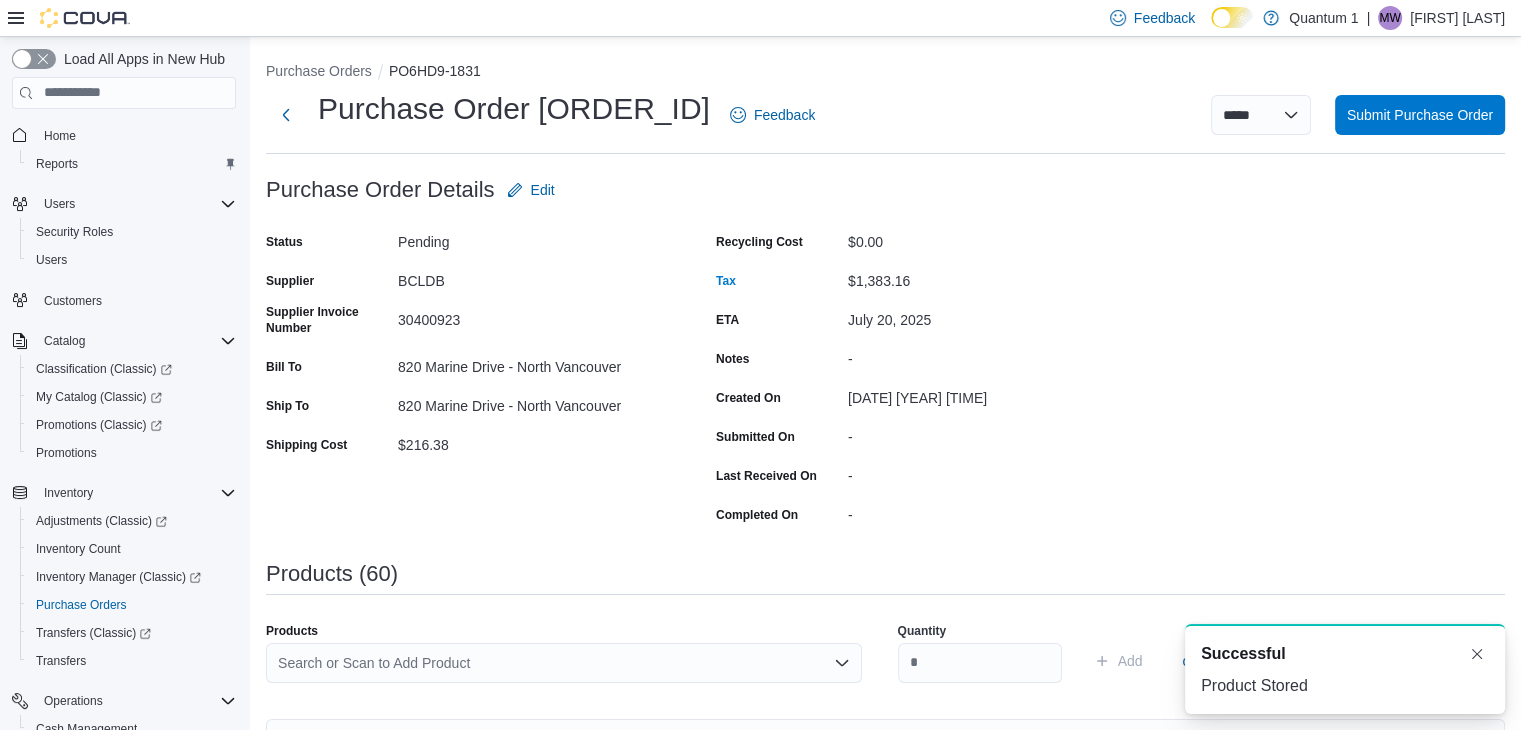 click on "Search or Scan to Add Product" at bounding box center [564, 663] 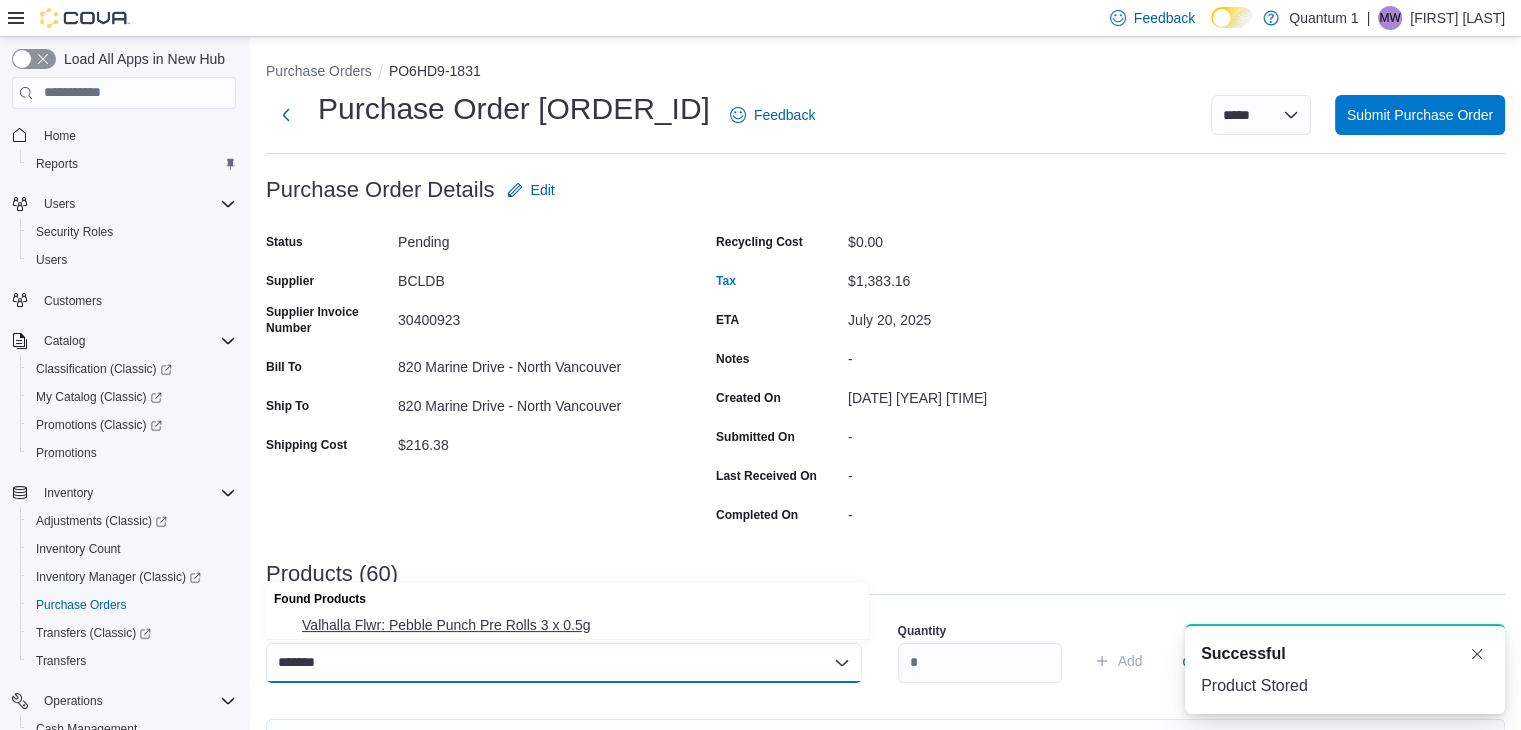 click on "Valhalla Flwr: Pebble Punch Pre Rolls 3 x 0.5g" at bounding box center (567, 625) 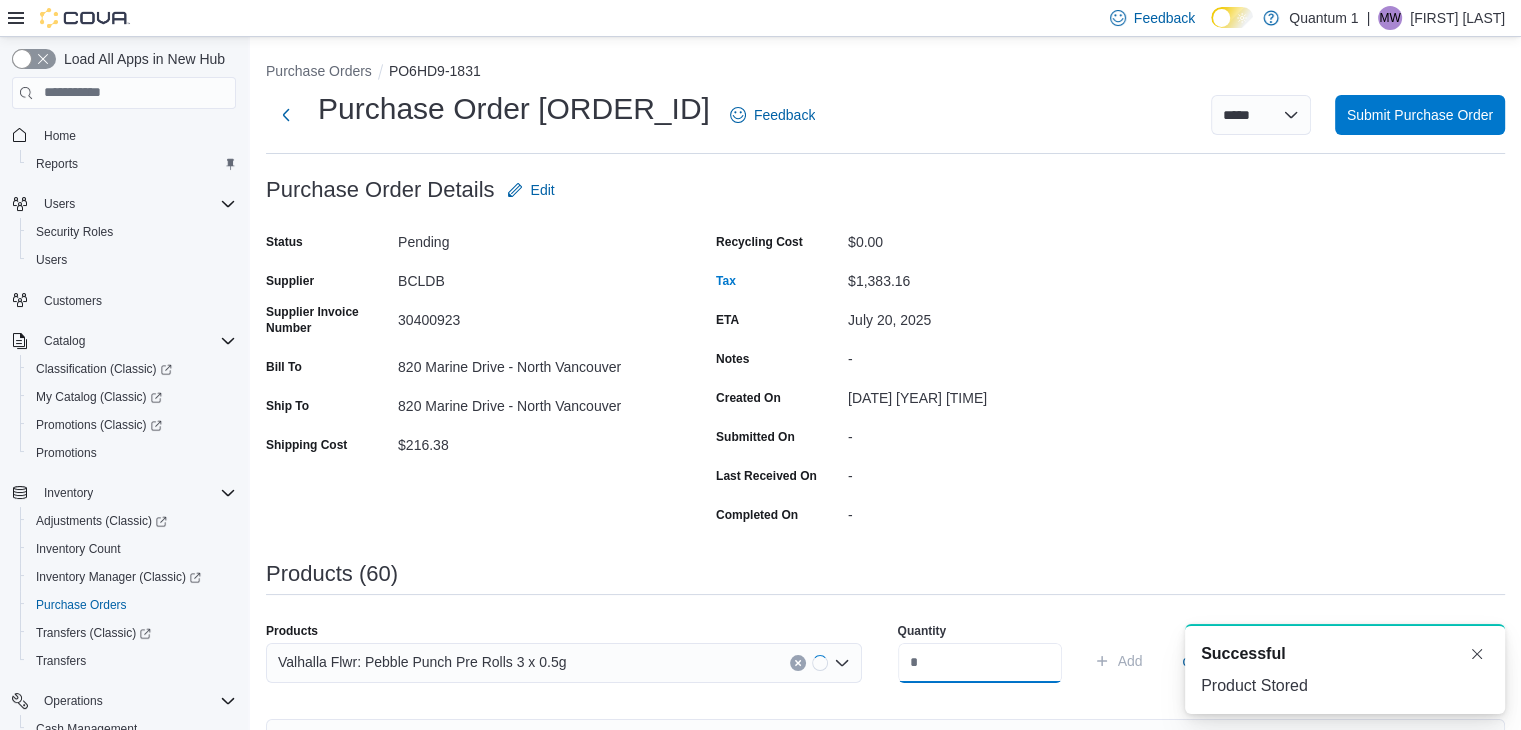 click at bounding box center [980, 663] 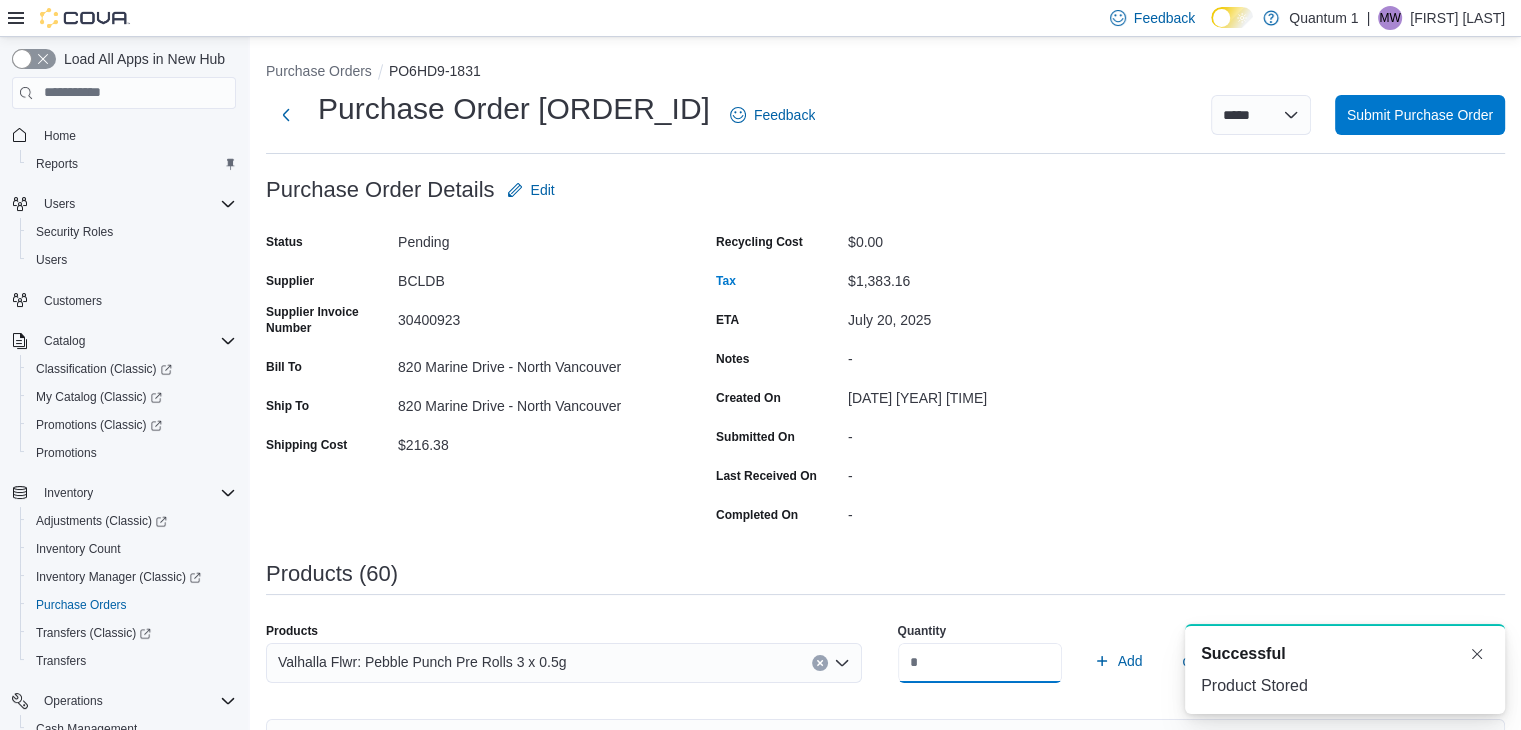 click on "Add" at bounding box center (1118, 661) 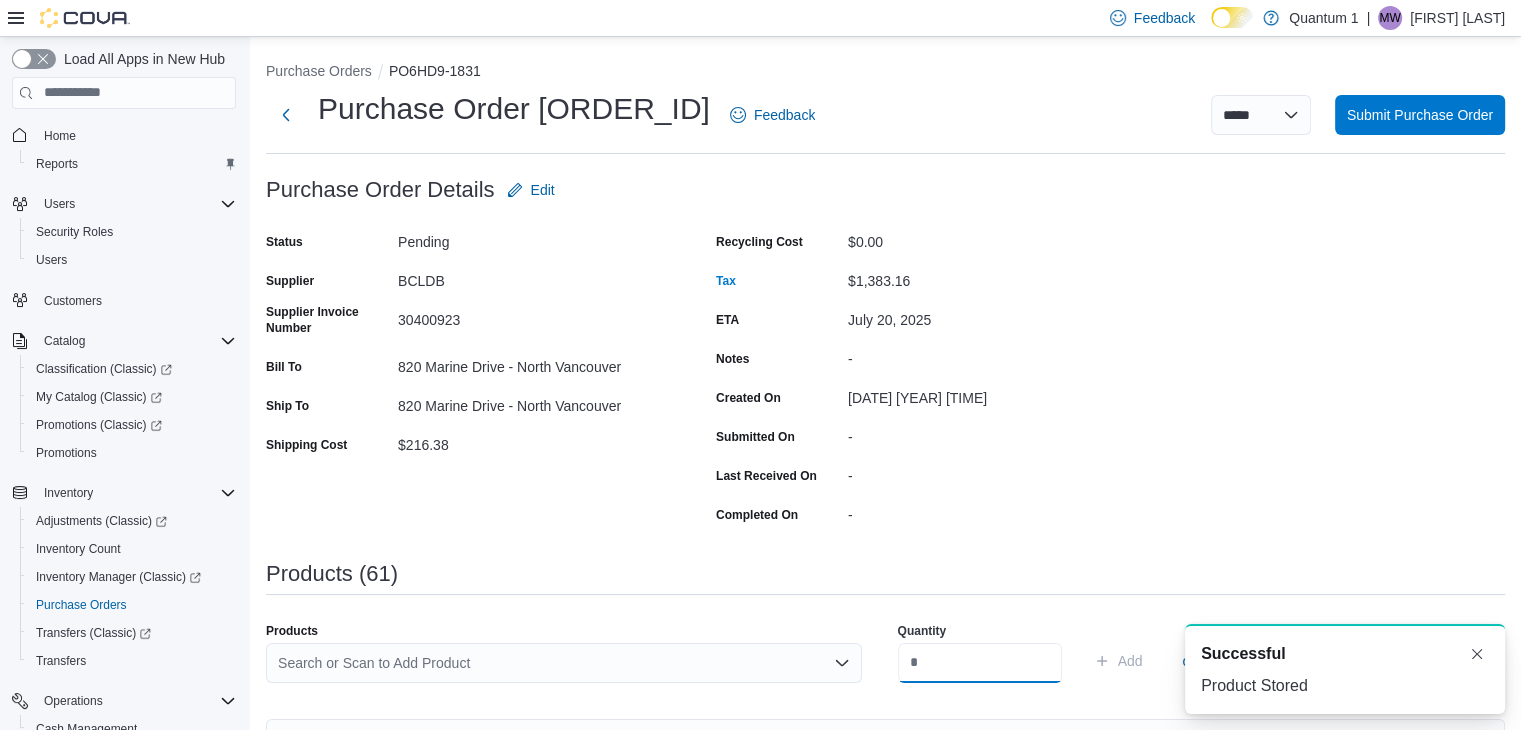 scroll, scrollTop: 0, scrollLeft: 0, axis: both 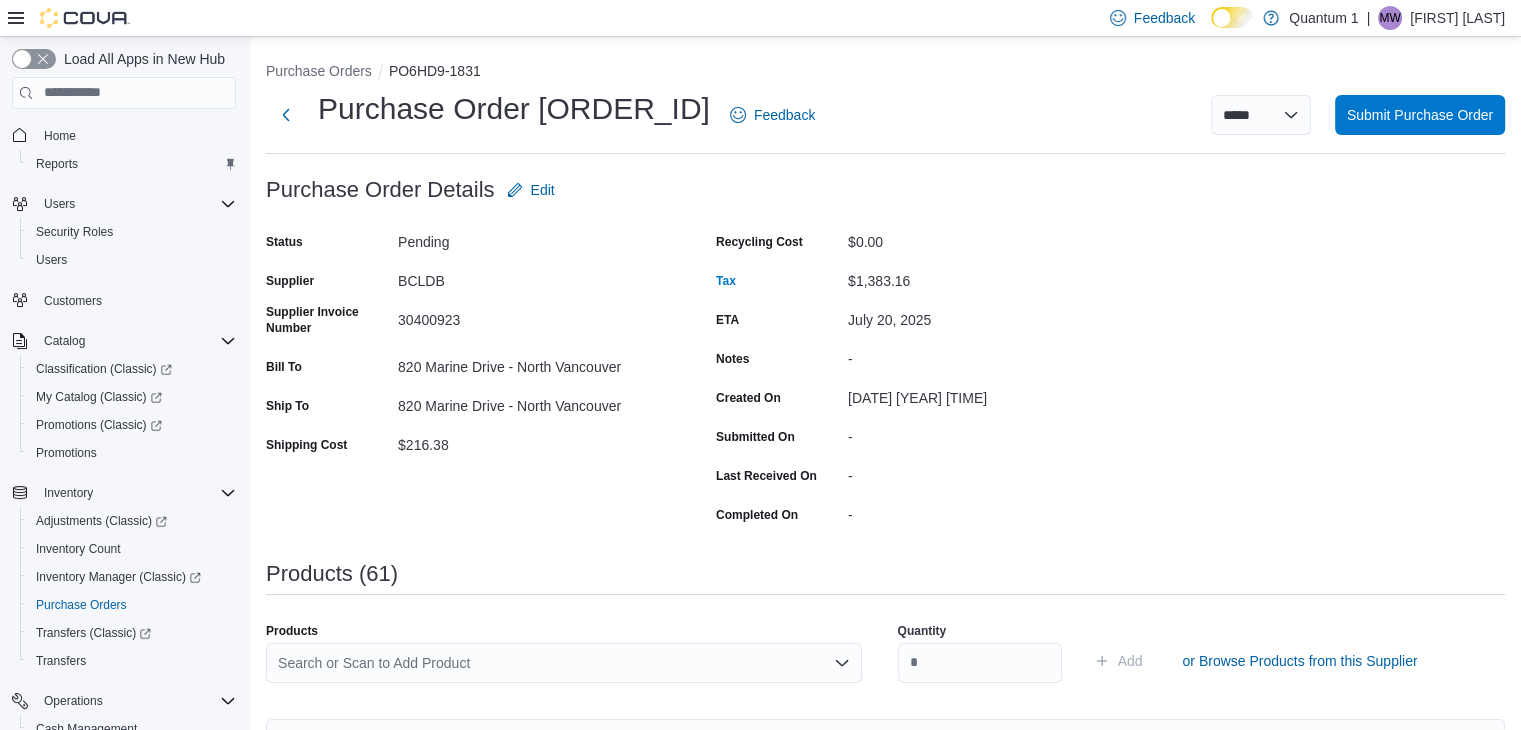 click on "Search or Scan to Add Product" at bounding box center (564, 663) 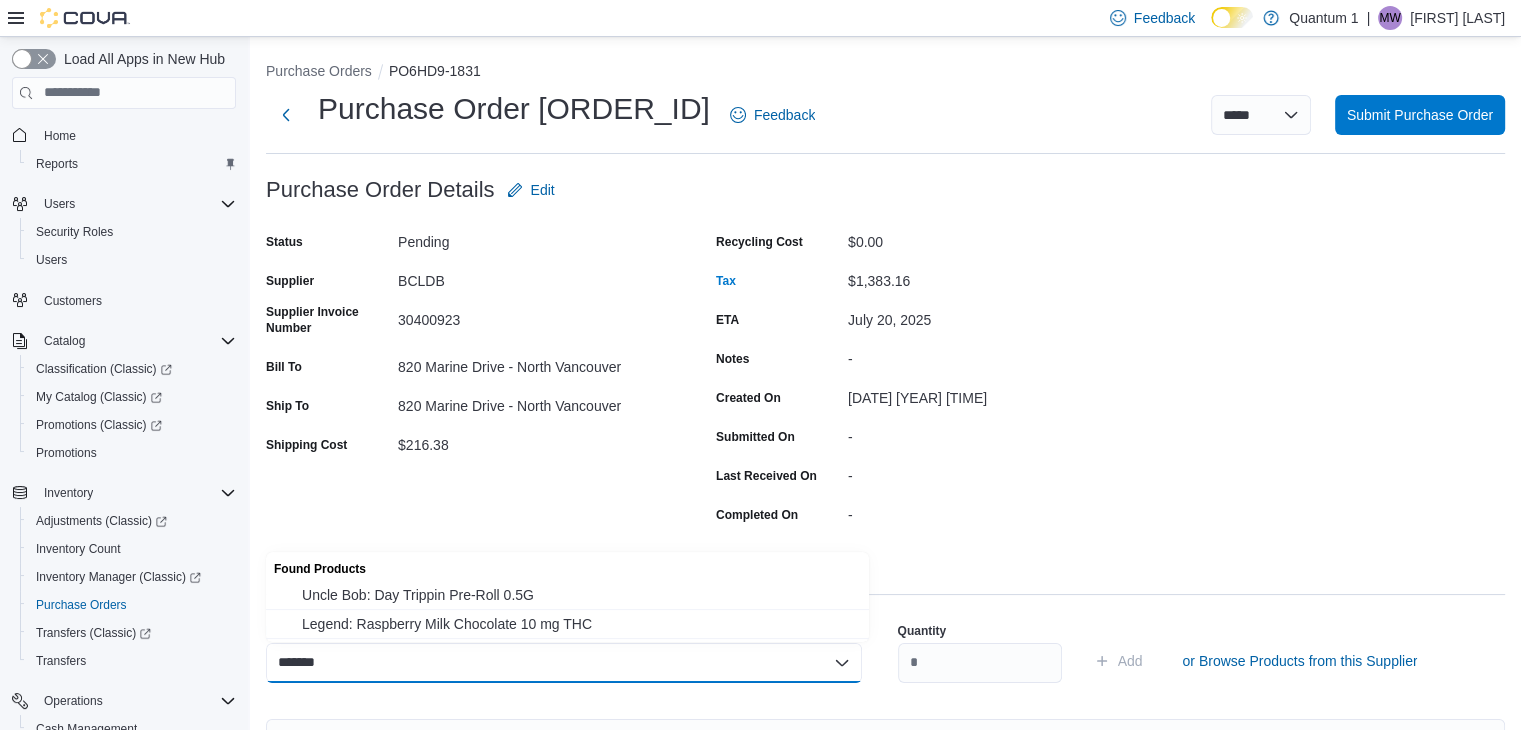 click on "Uncle Bob: Day Trippin Pre-Roll 0.5G" at bounding box center [579, 595] 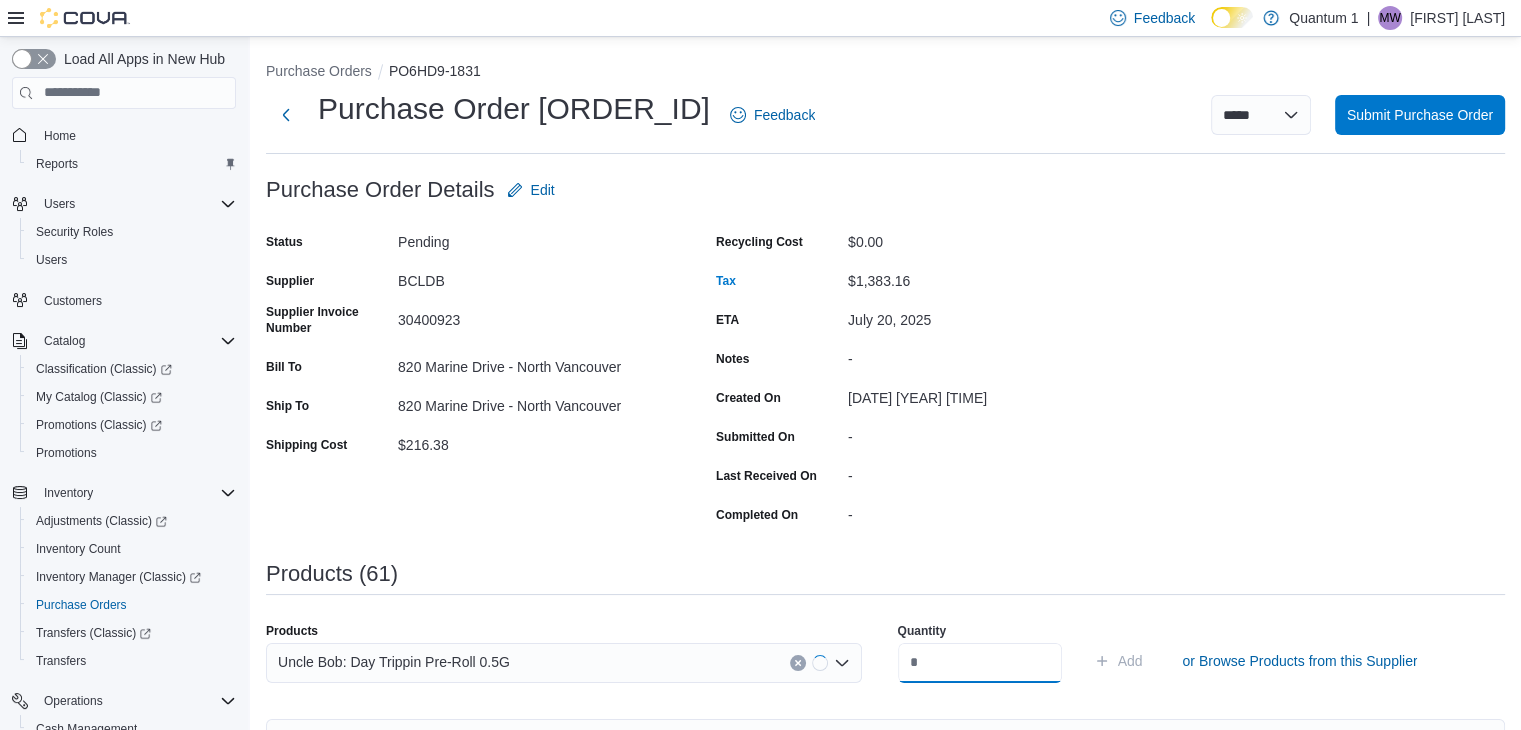 click at bounding box center (980, 663) 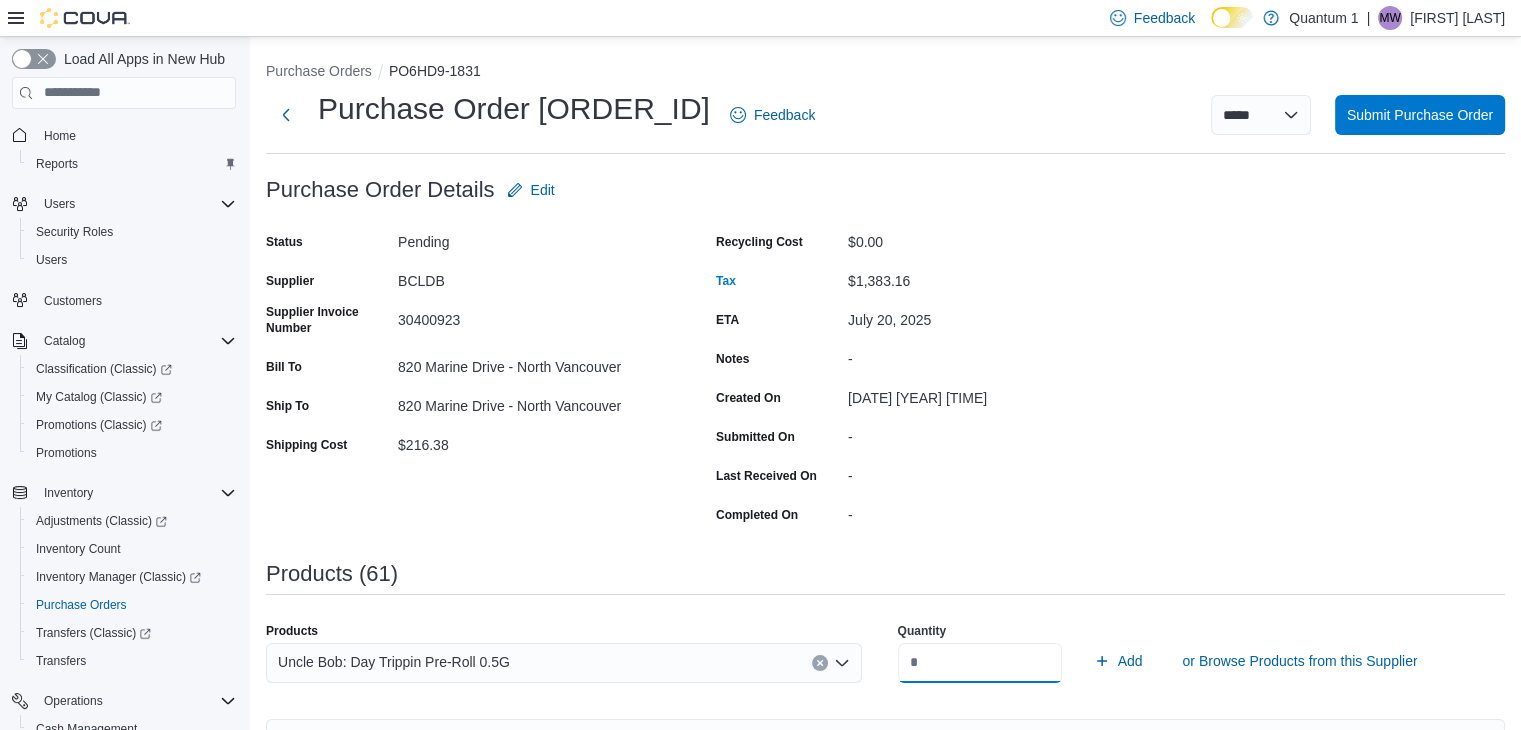 click on "Add" at bounding box center (1118, 661) 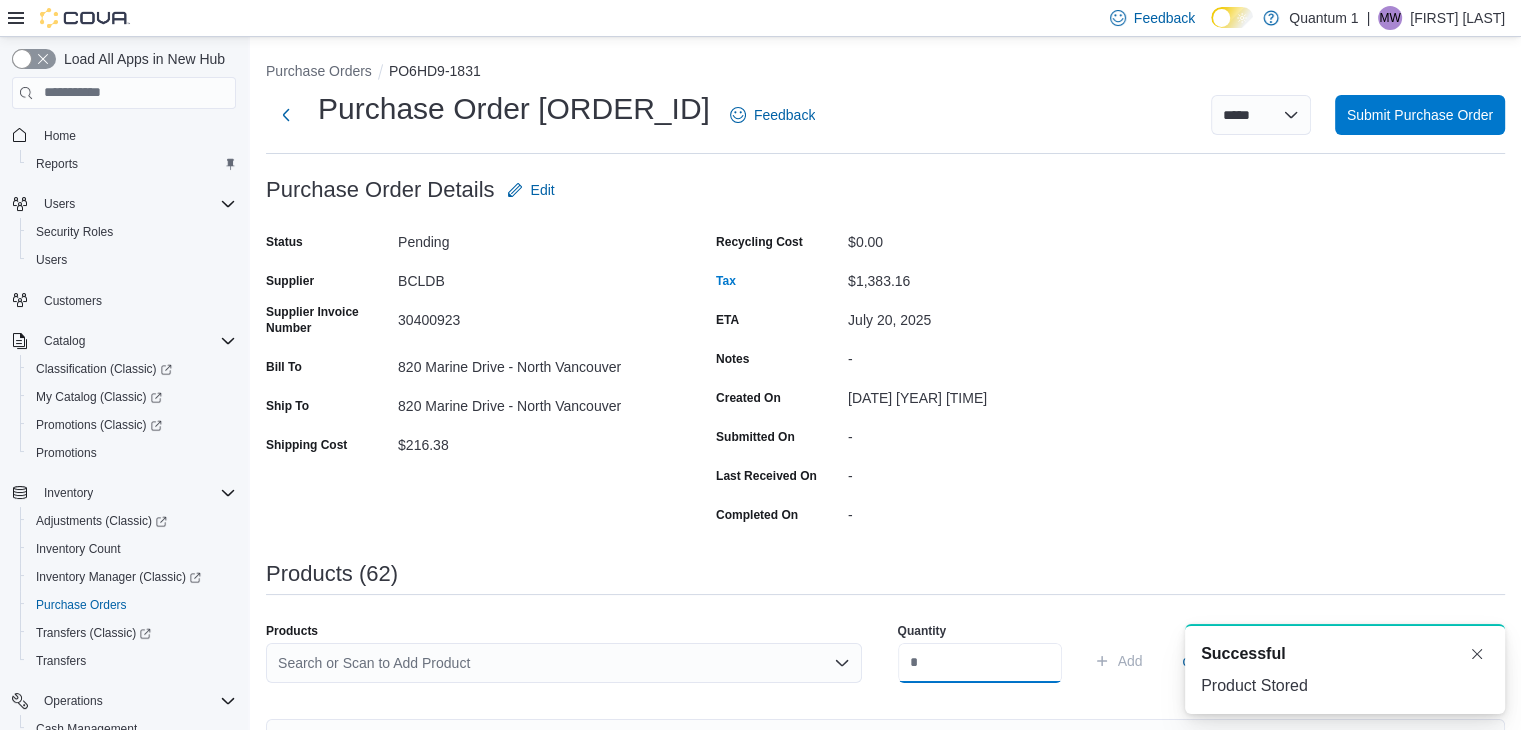 scroll, scrollTop: 0, scrollLeft: 0, axis: both 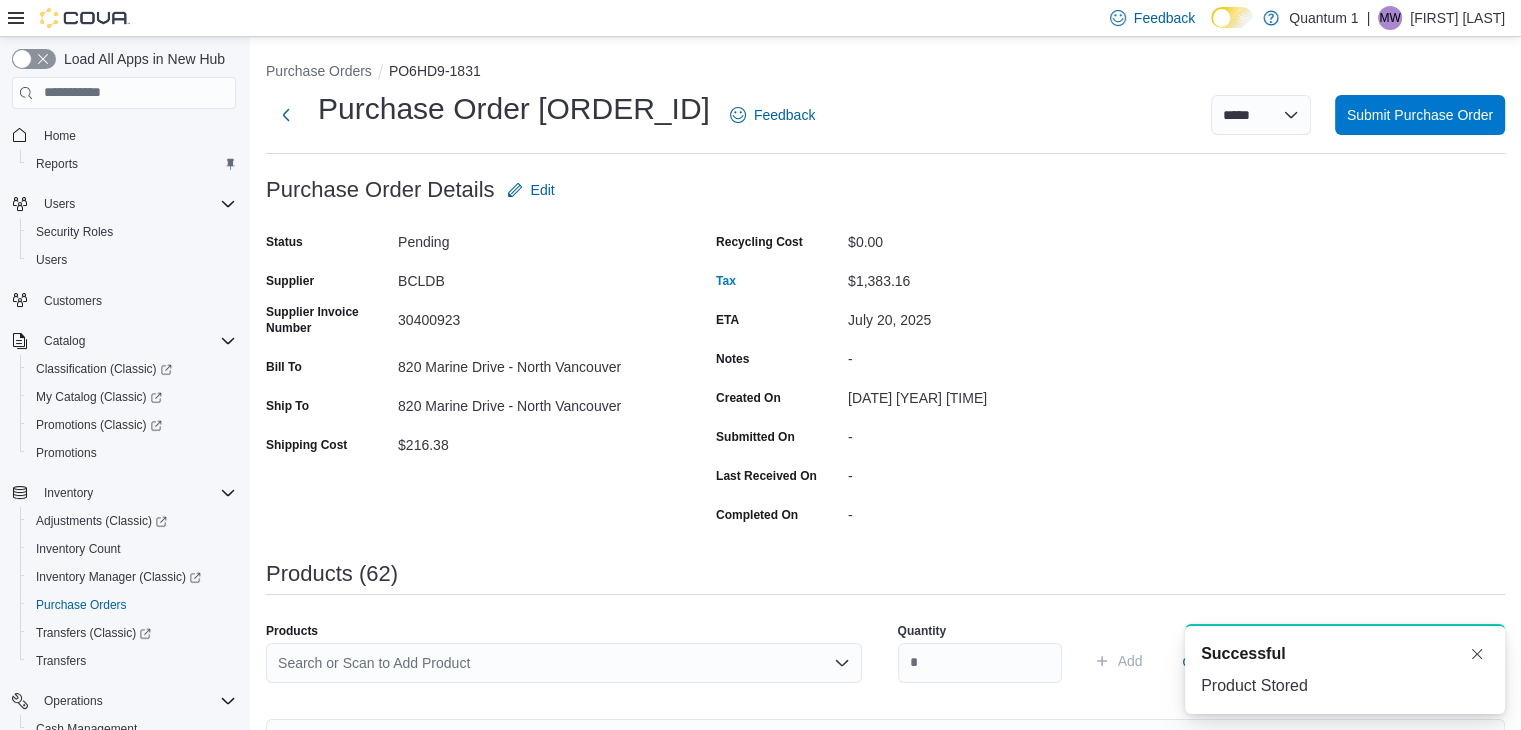 click on "Search or Scan to Add Product" at bounding box center [564, 663] 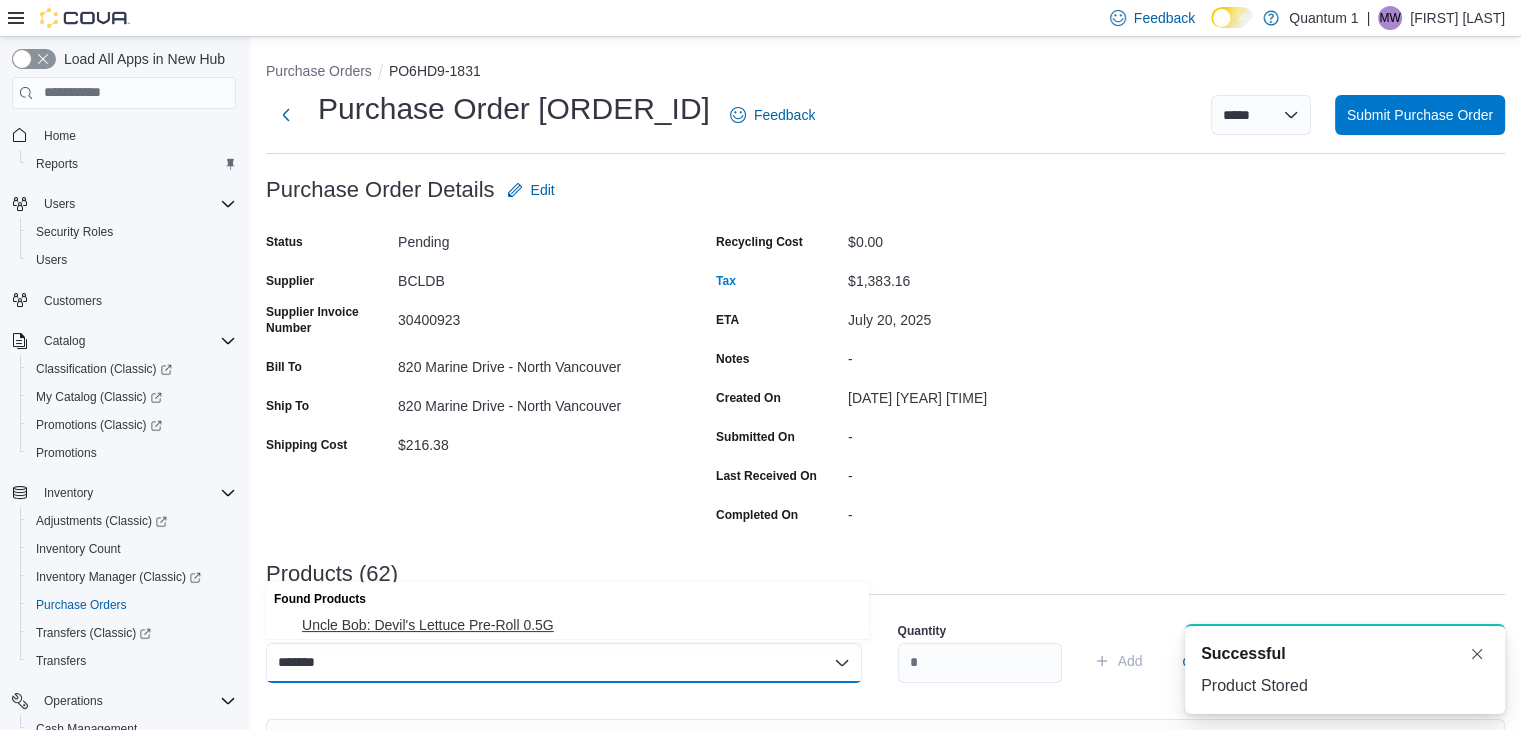 click on "Uncle Bob: Devil's Lettuce Pre-Roll 0.5G" at bounding box center [579, 625] 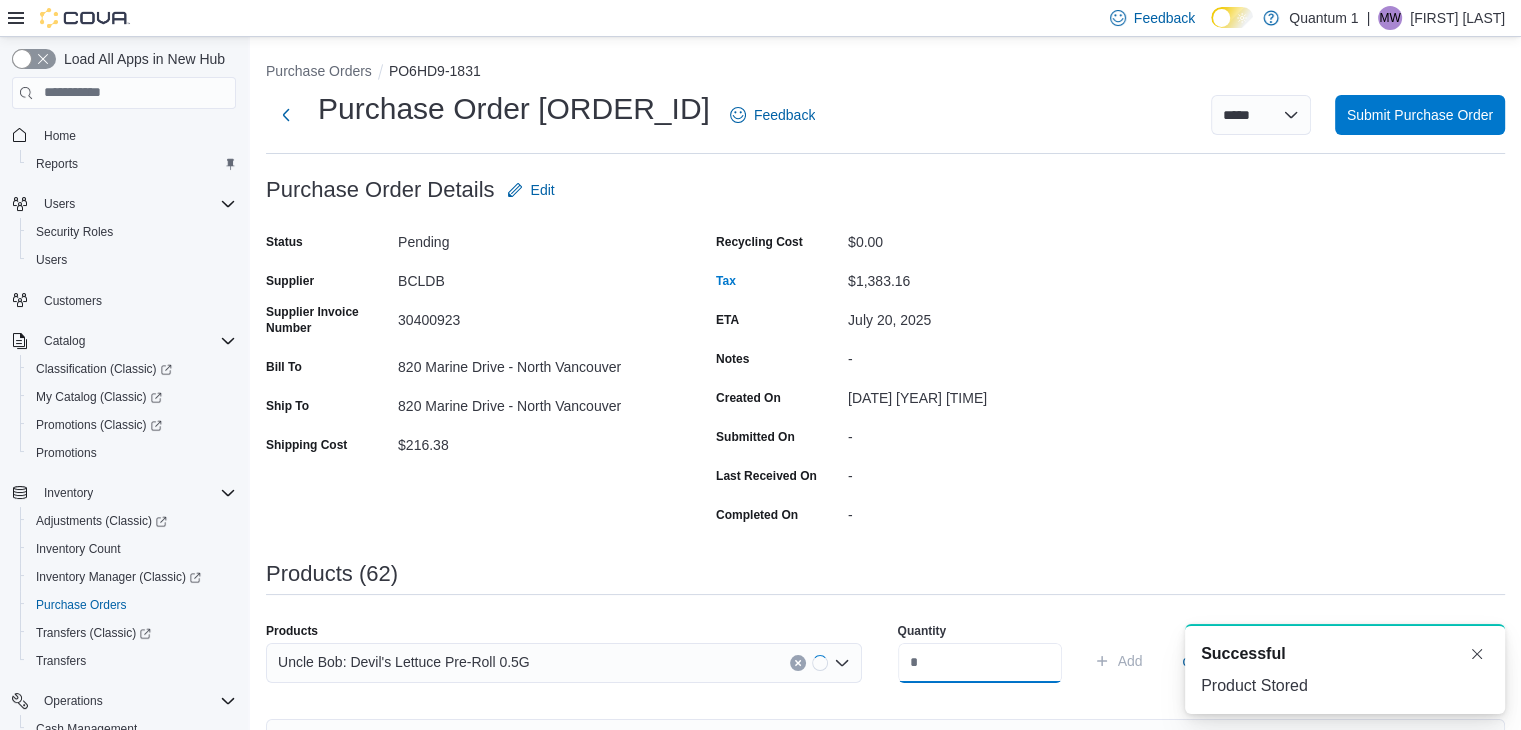 click at bounding box center [980, 663] 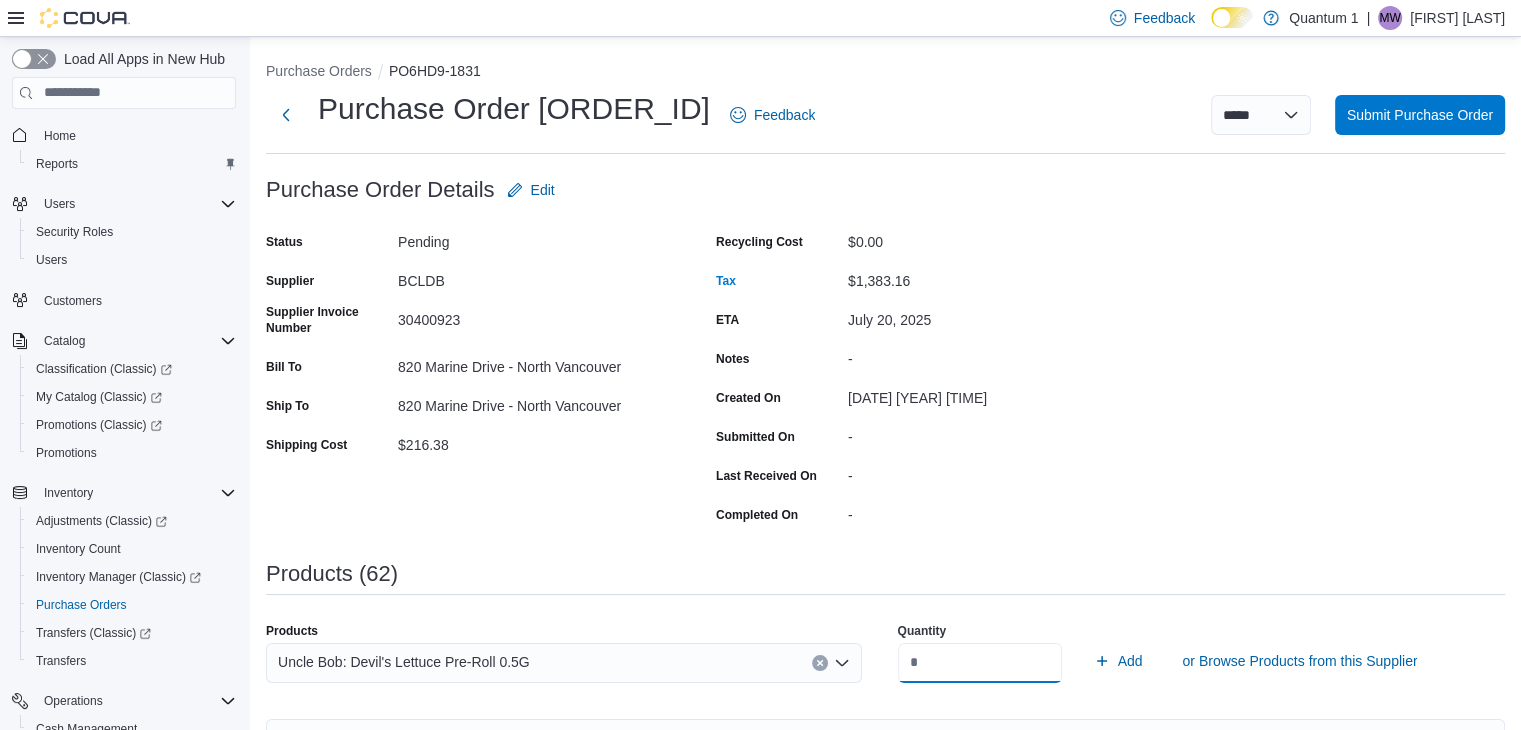 click on "Add" at bounding box center [1118, 661] 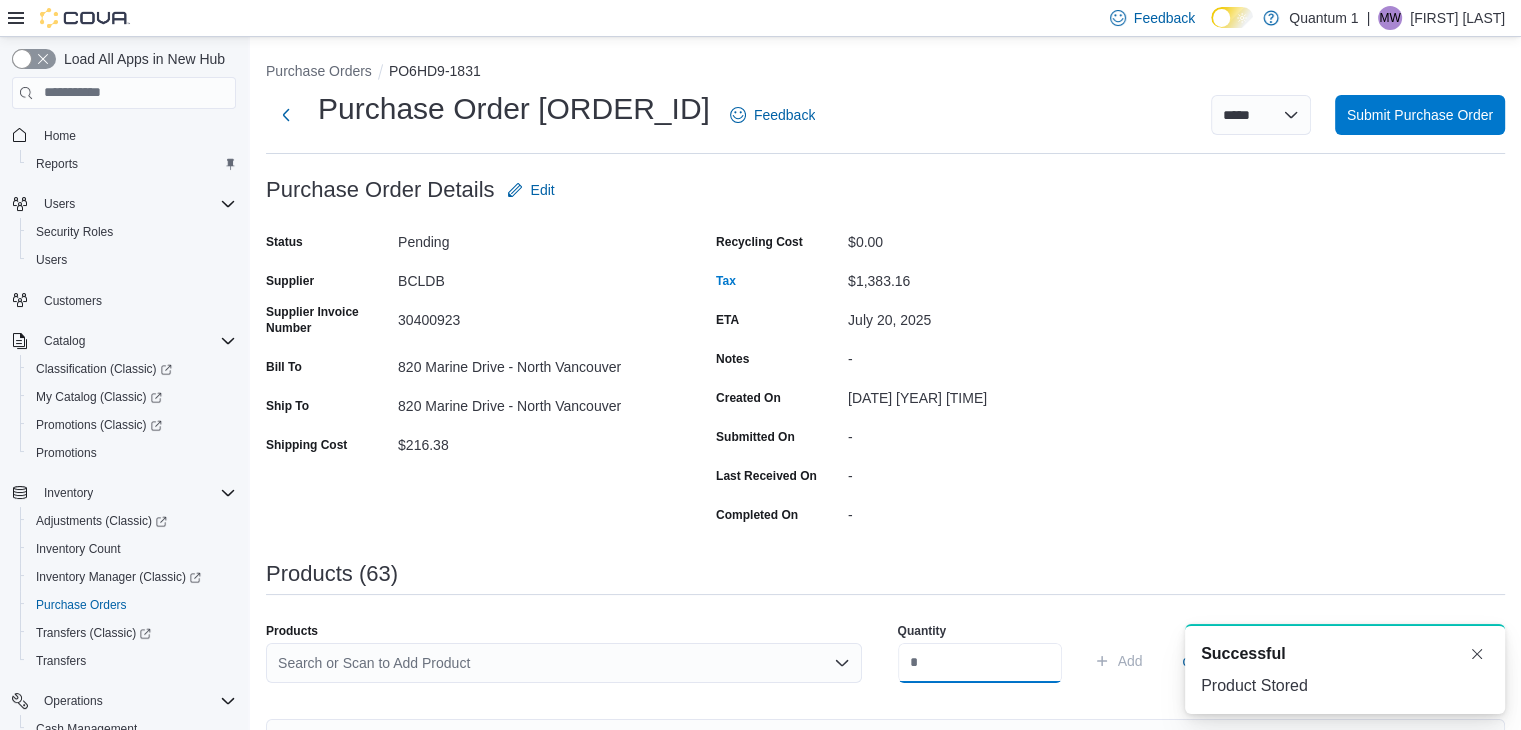 scroll, scrollTop: 0, scrollLeft: 0, axis: both 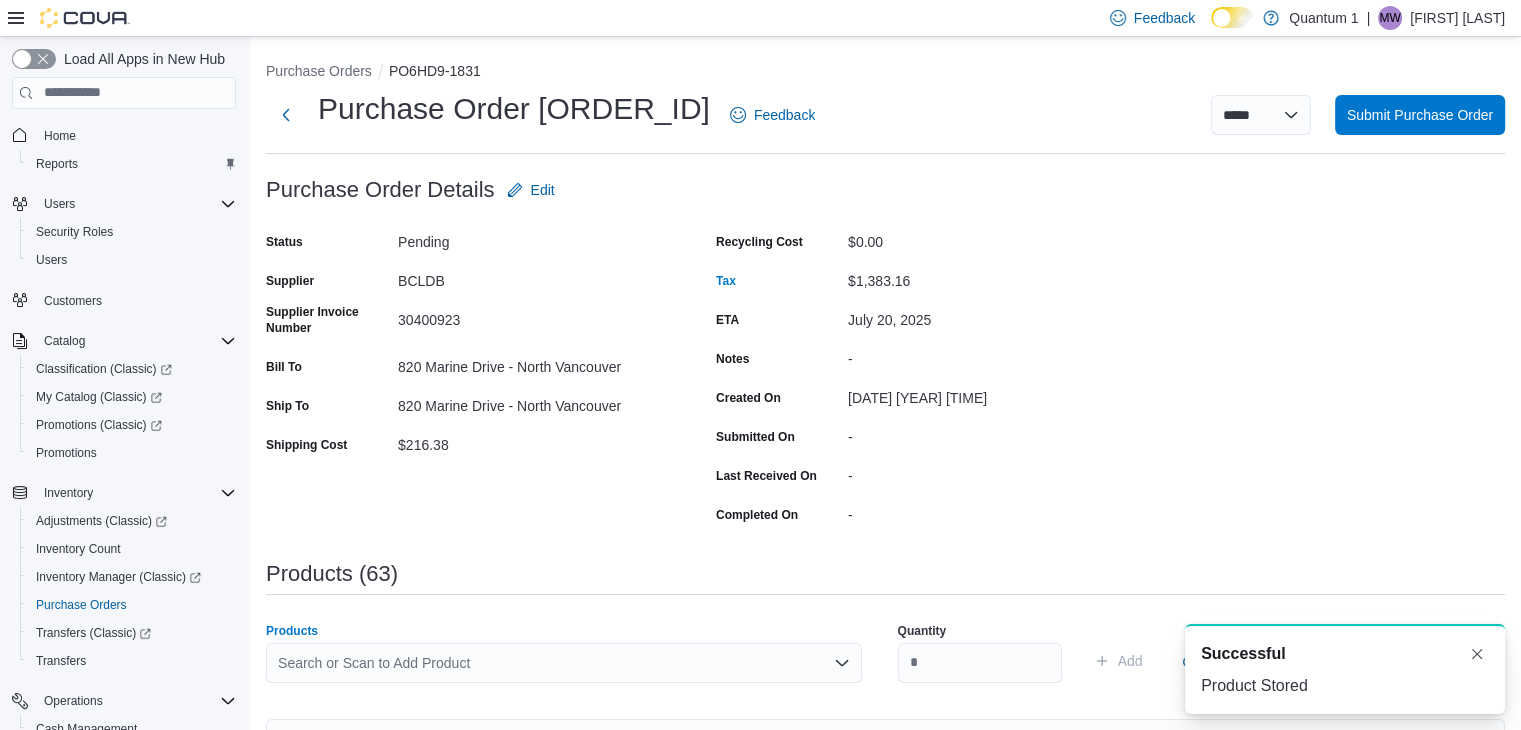 click on "Search or Scan to Add Product" at bounding box center [564, 663] 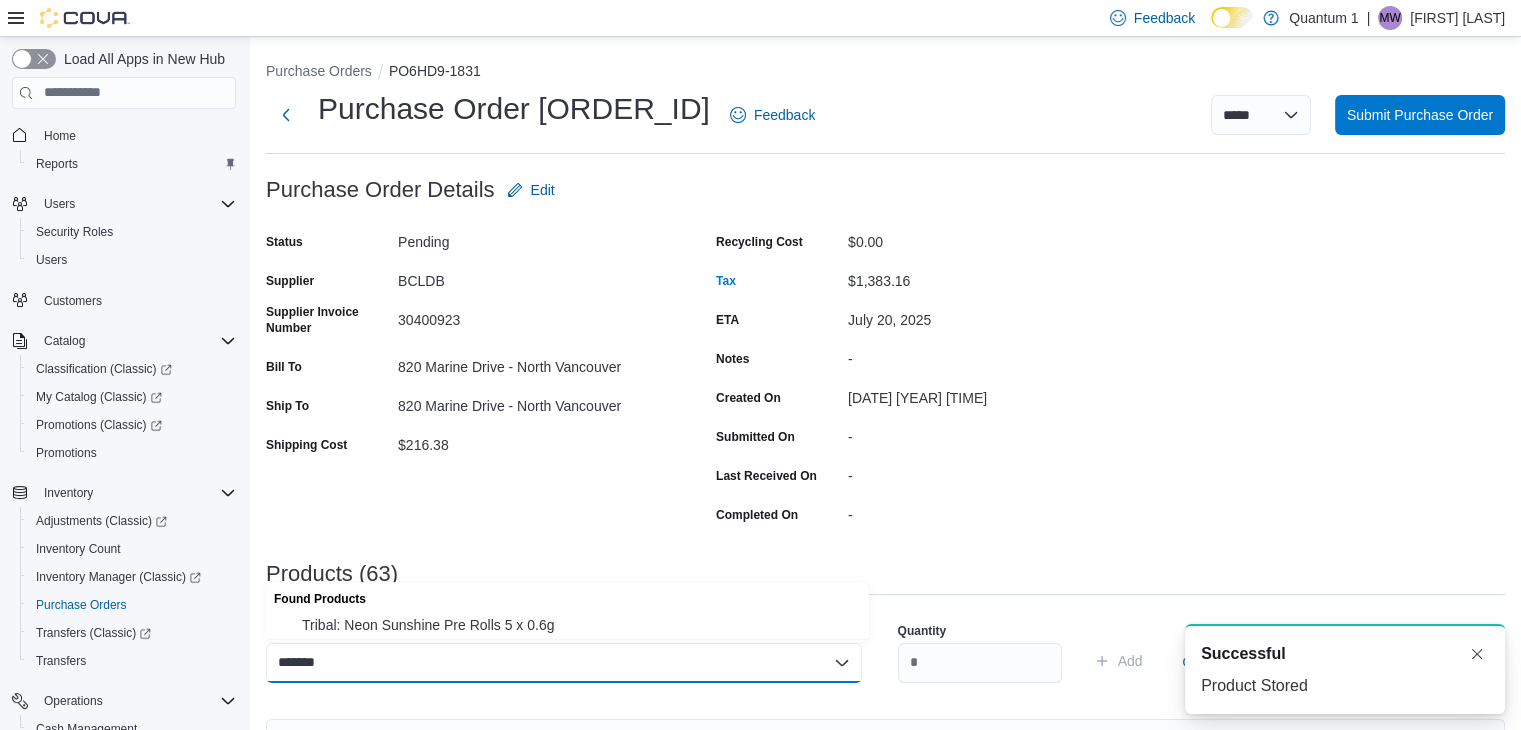 click on "Found Products" at bounding box center (567, 596) 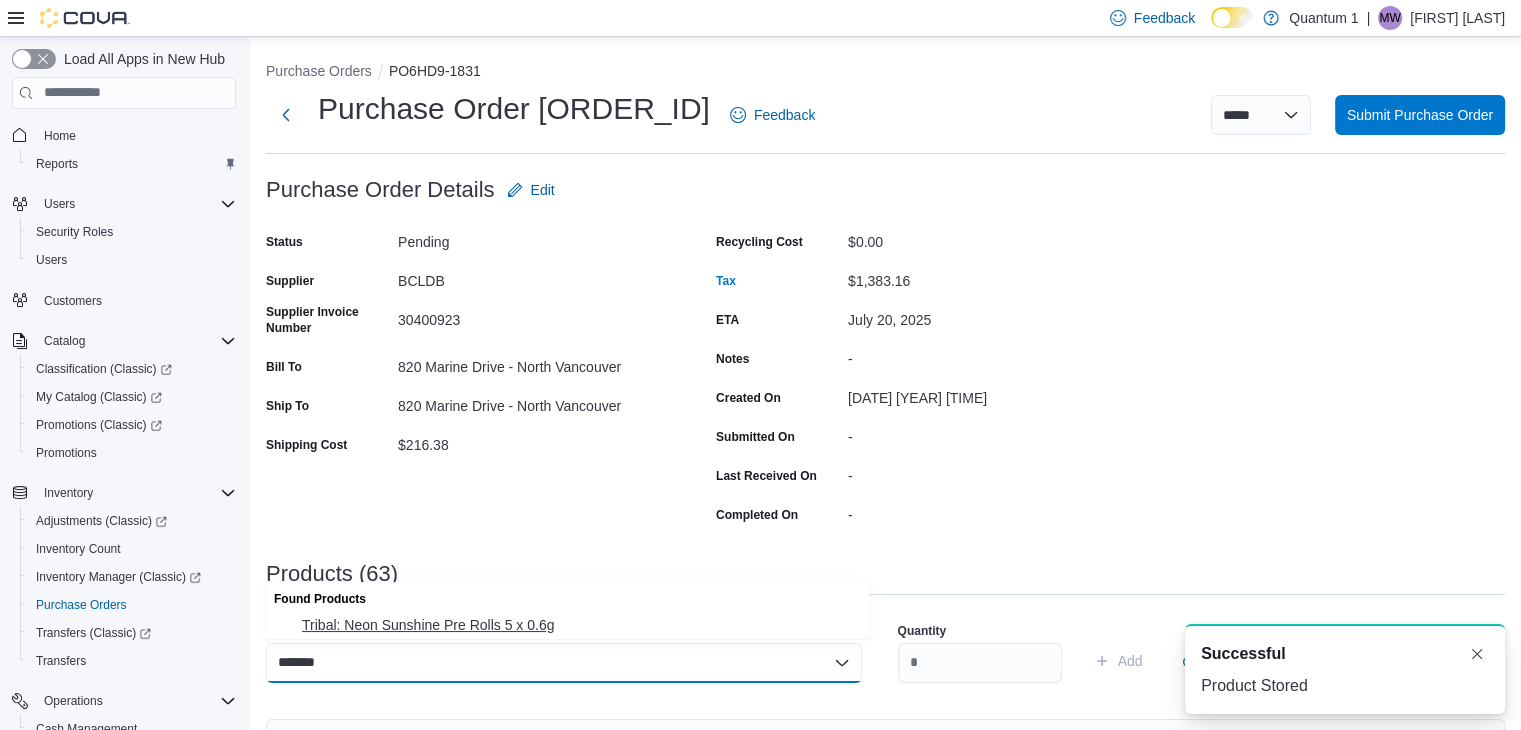 click on "Tribal: Neon Sunshine Pre Rolls 5 x 0.6g" at bounding box center (579, 625) 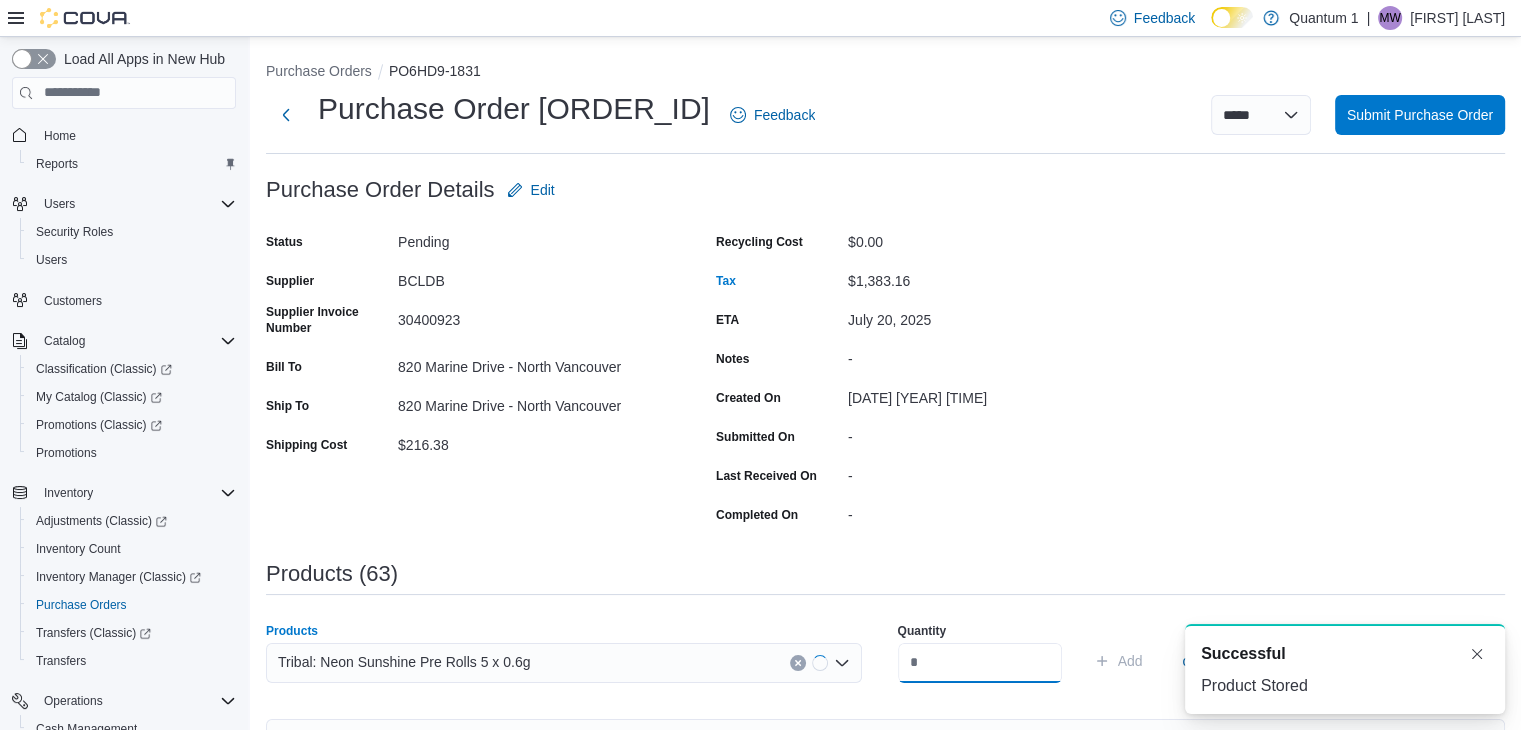click at bounding box center (980, 663) 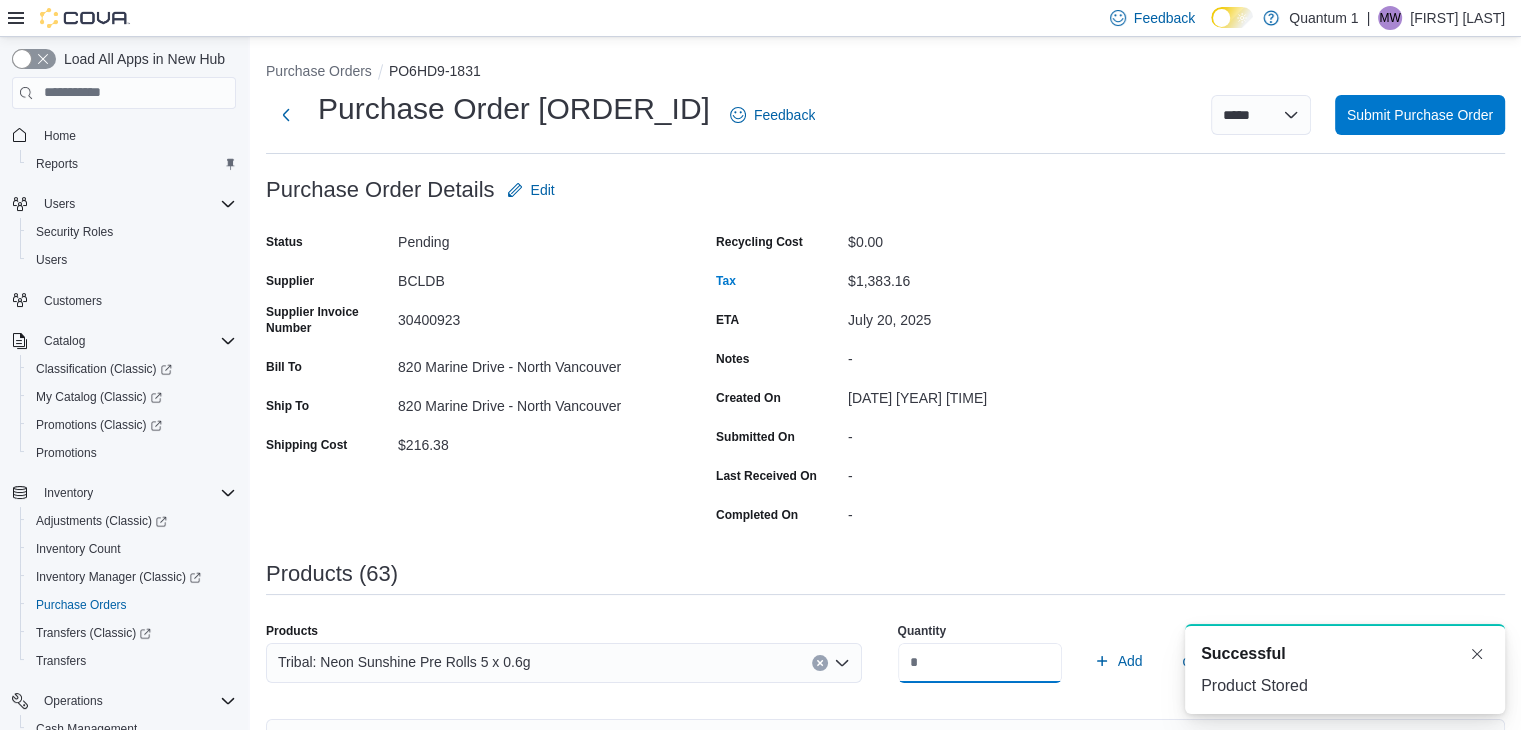 click on "Add" at bounding box center [1118, 661] 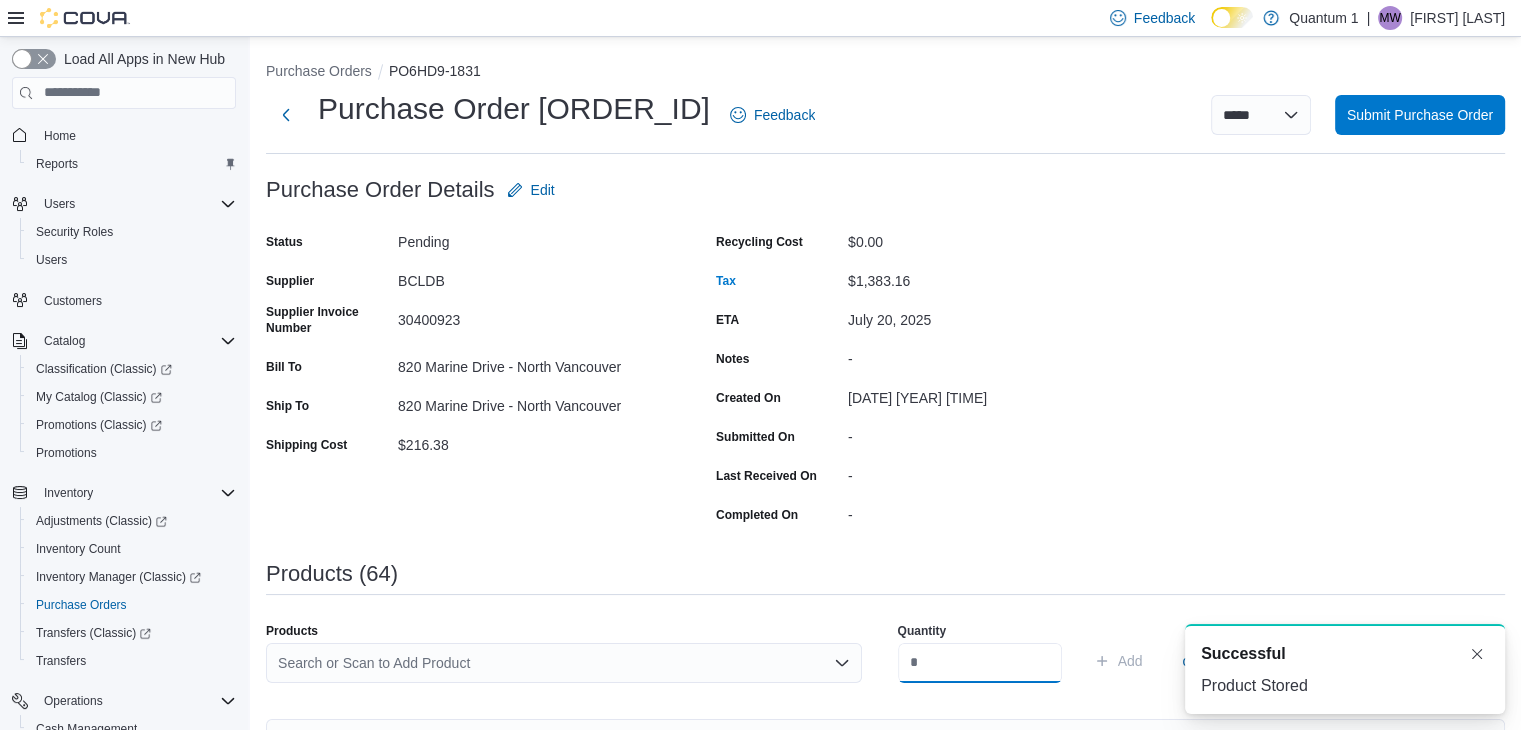 scroll, scrollTop: 0, scrollLeft: 0, axis: both 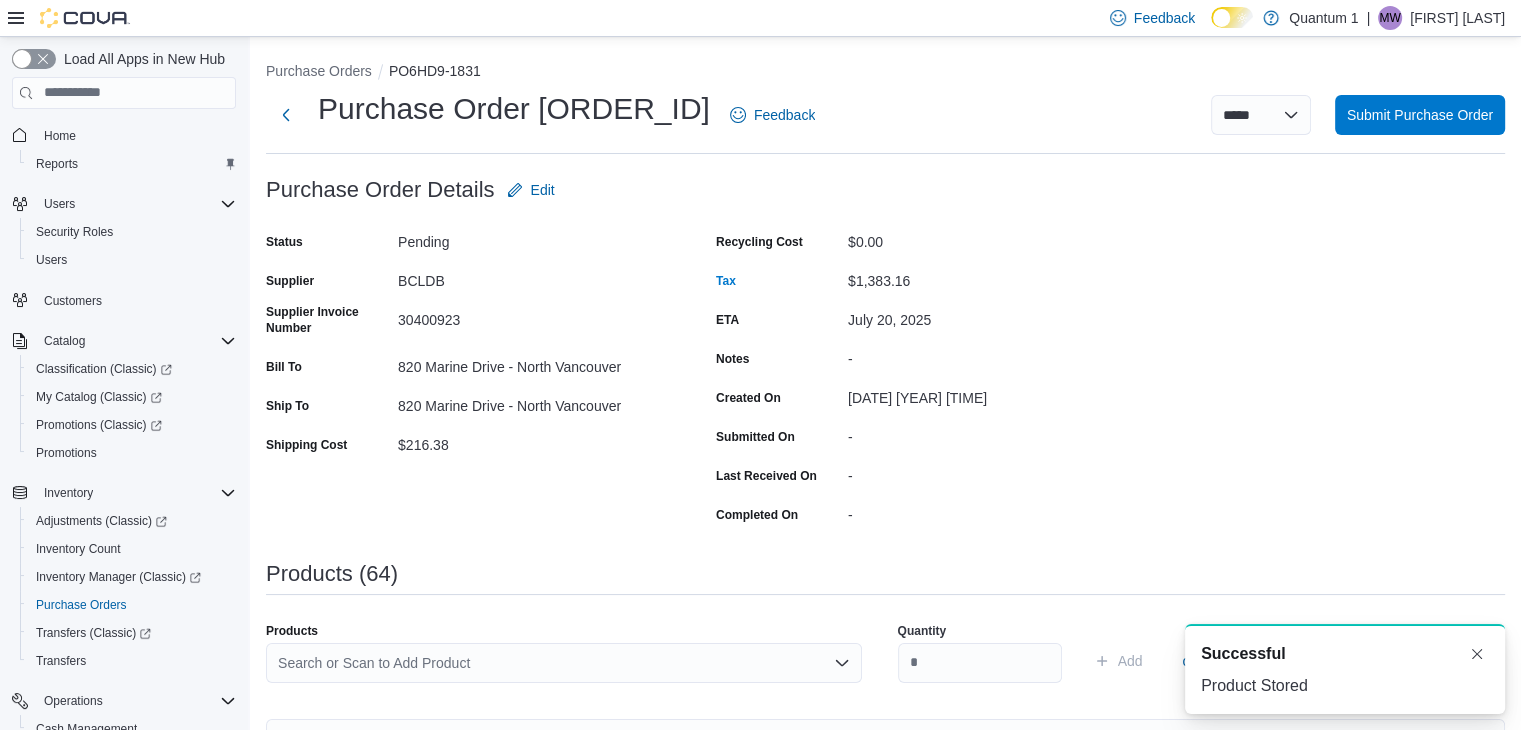 click on "Search or Scan to Add Product" at bounding box center [564, 663] 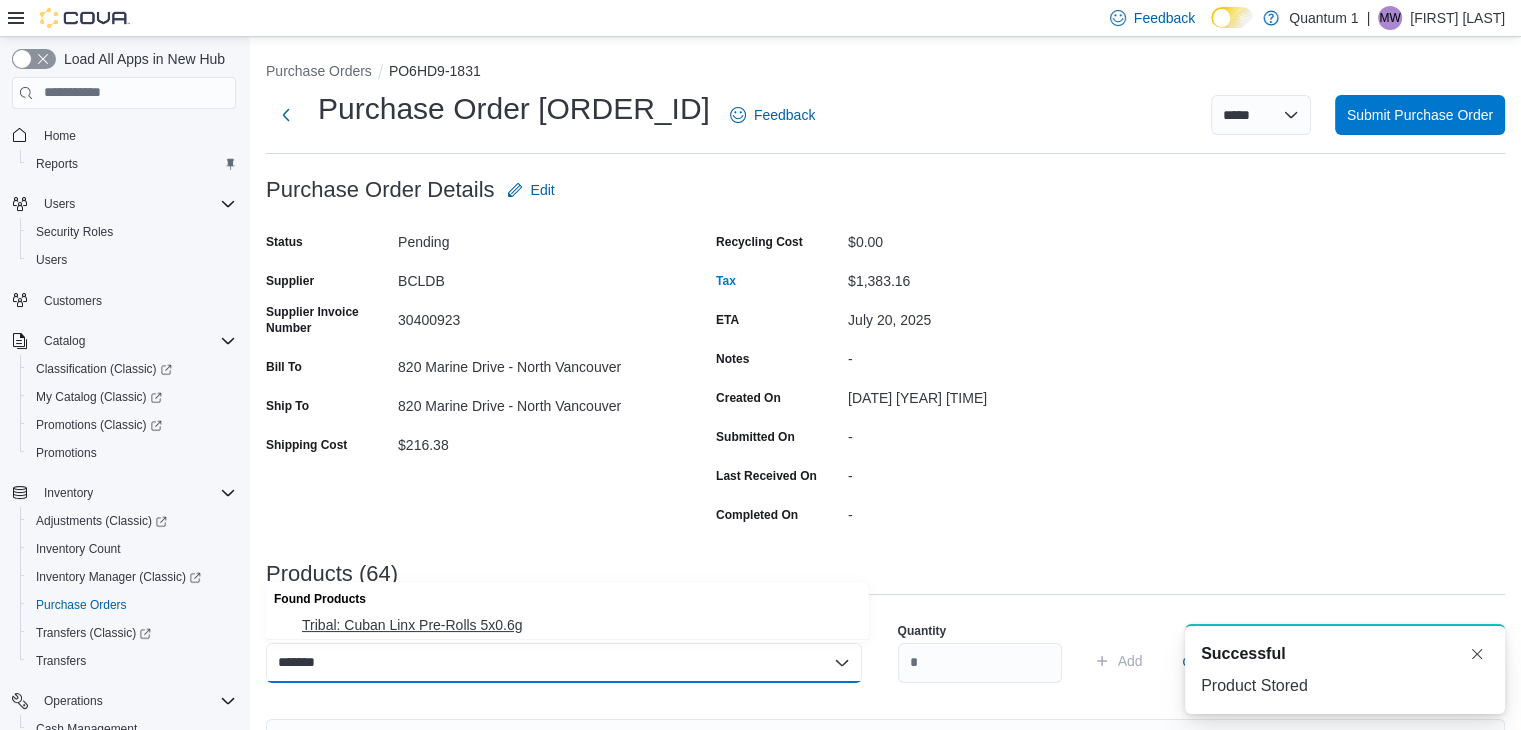 click on "Tribal: Cuban Linx Pre-Rolls 5x0.6g" at bounding box center (579, 625) 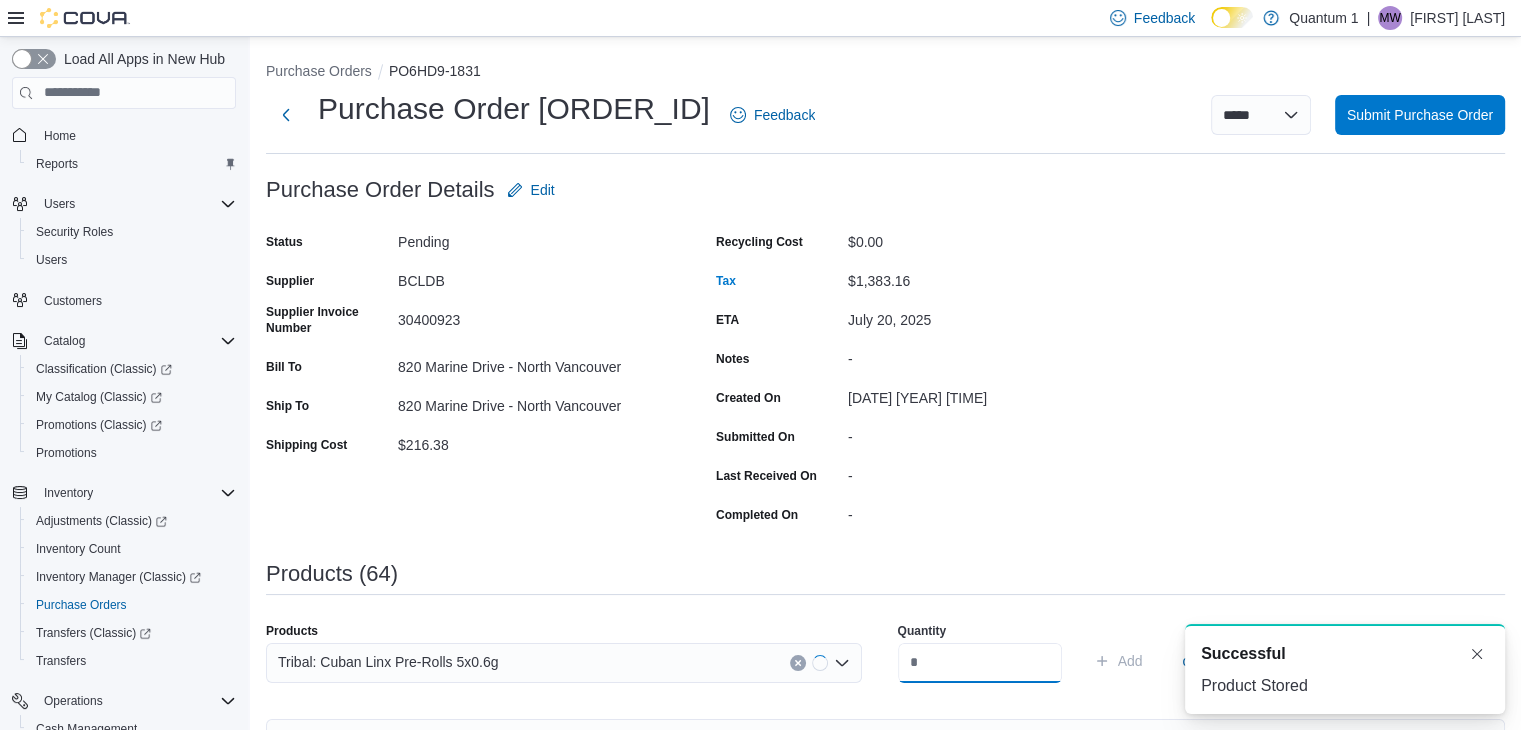 click at bounding box center [980, 663] 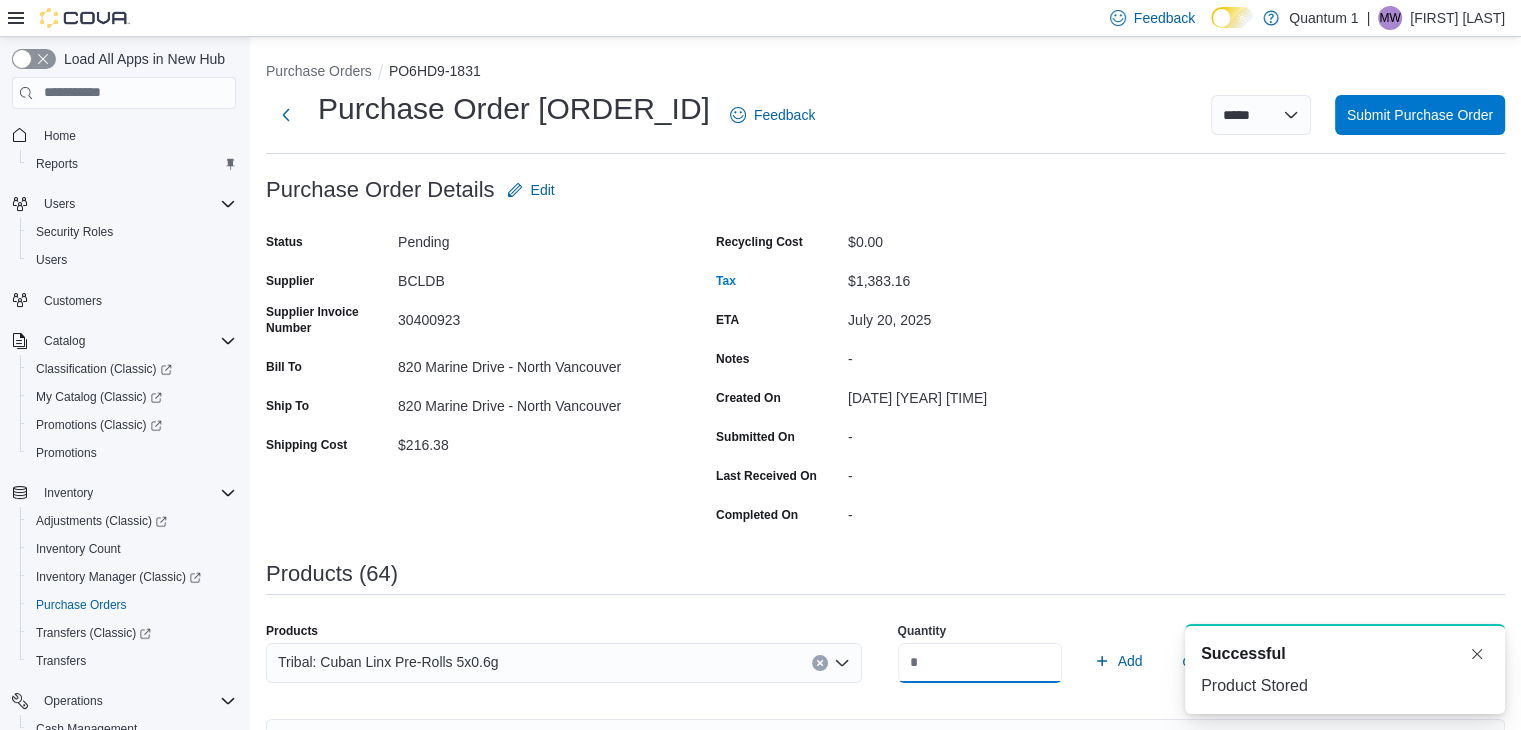 click on "Add" at bounding box center (1118, 661) 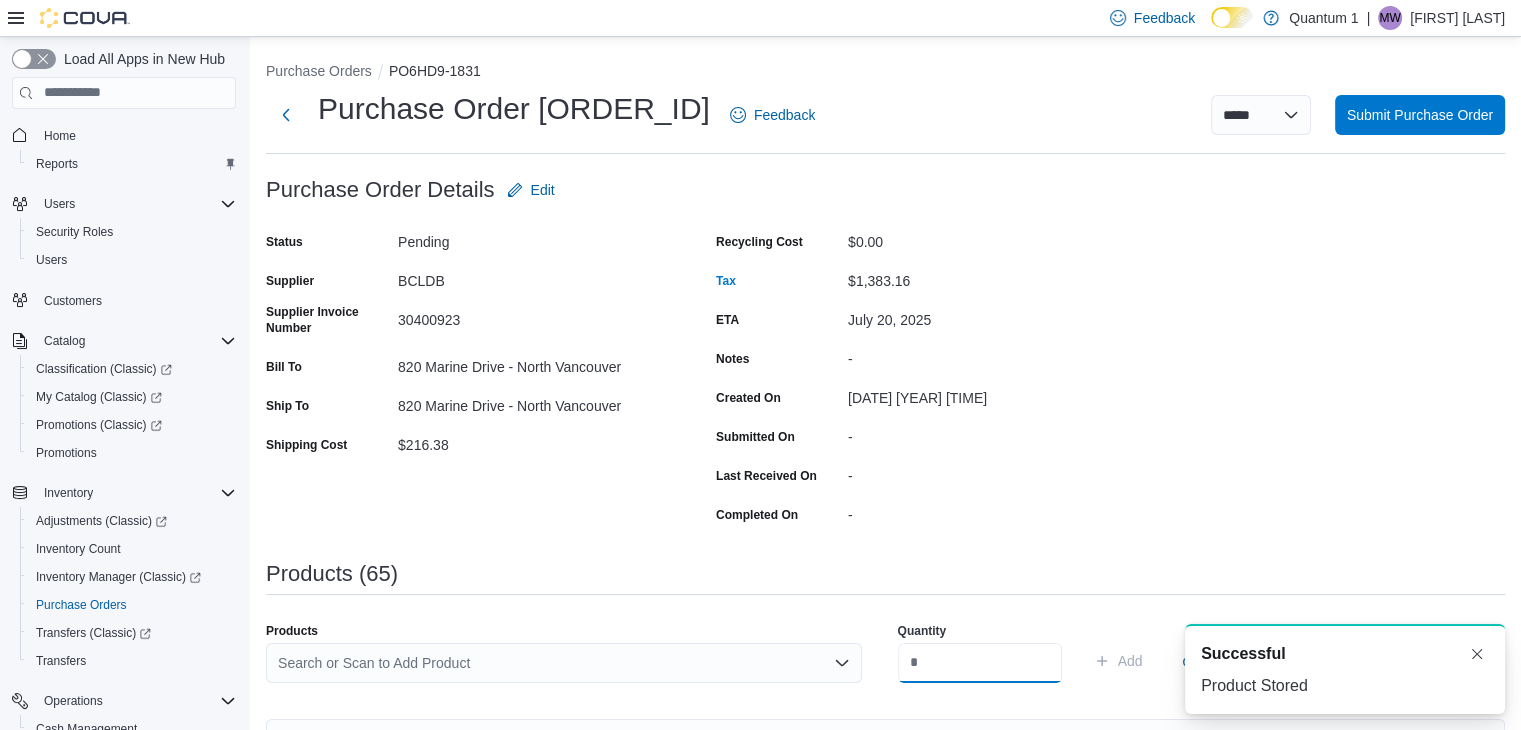 scroll, scrollTop: 0, scrollLeft: 0, axis: both 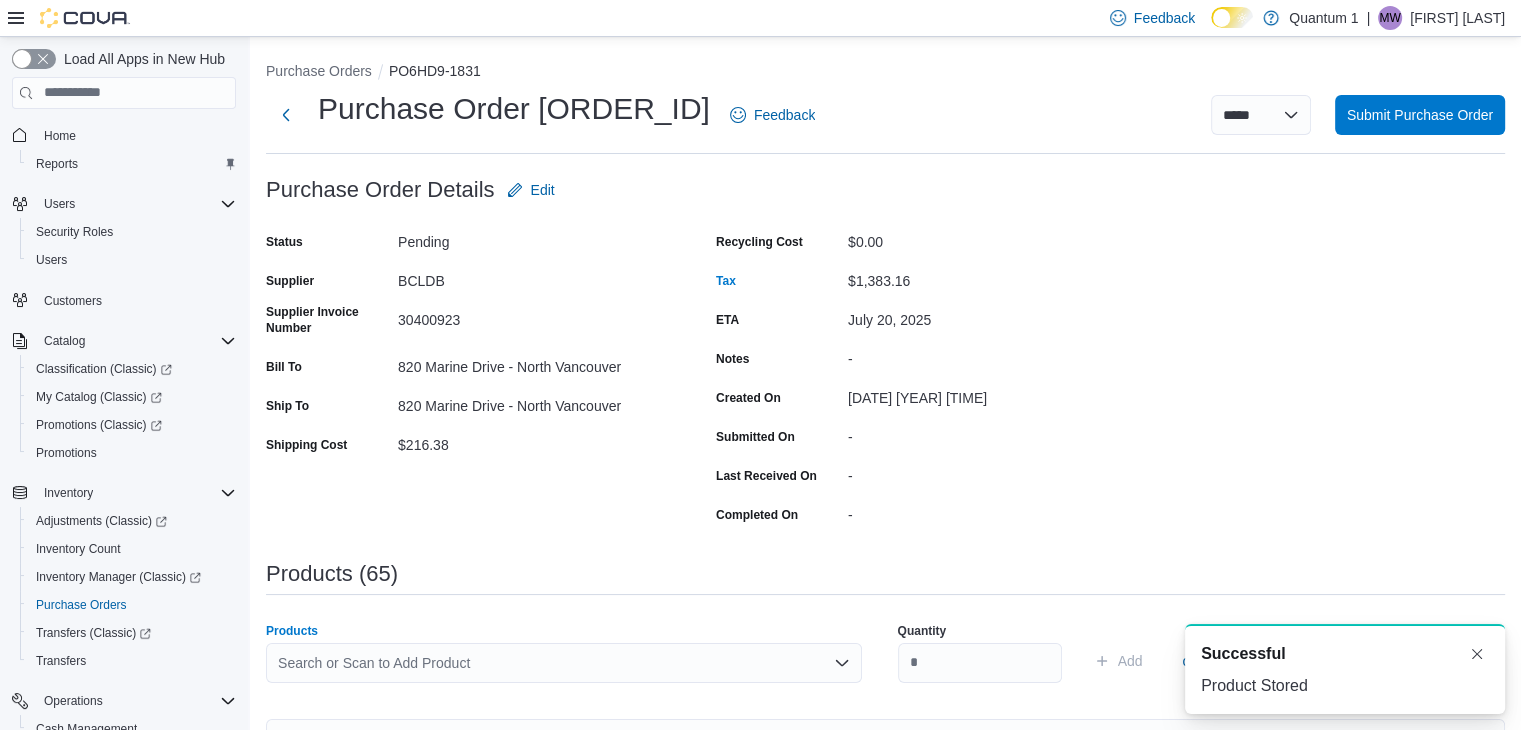 click on "Search or Scan to Add Product" at bounding box center [564, 663] 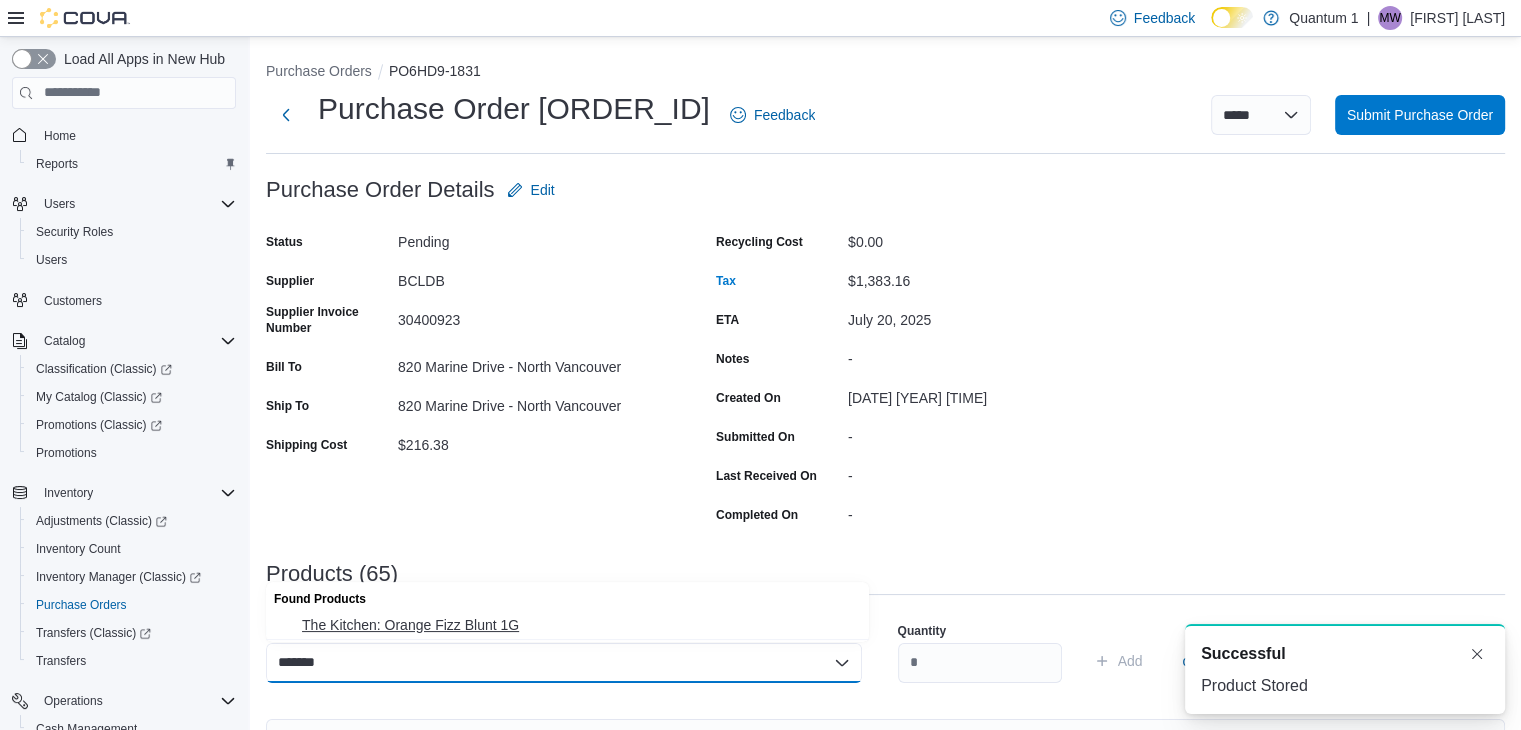 drag, startPoint x: 416, startPoint y: 618, endPoint x: 504, endPoint y: 637, distance: 90.02777 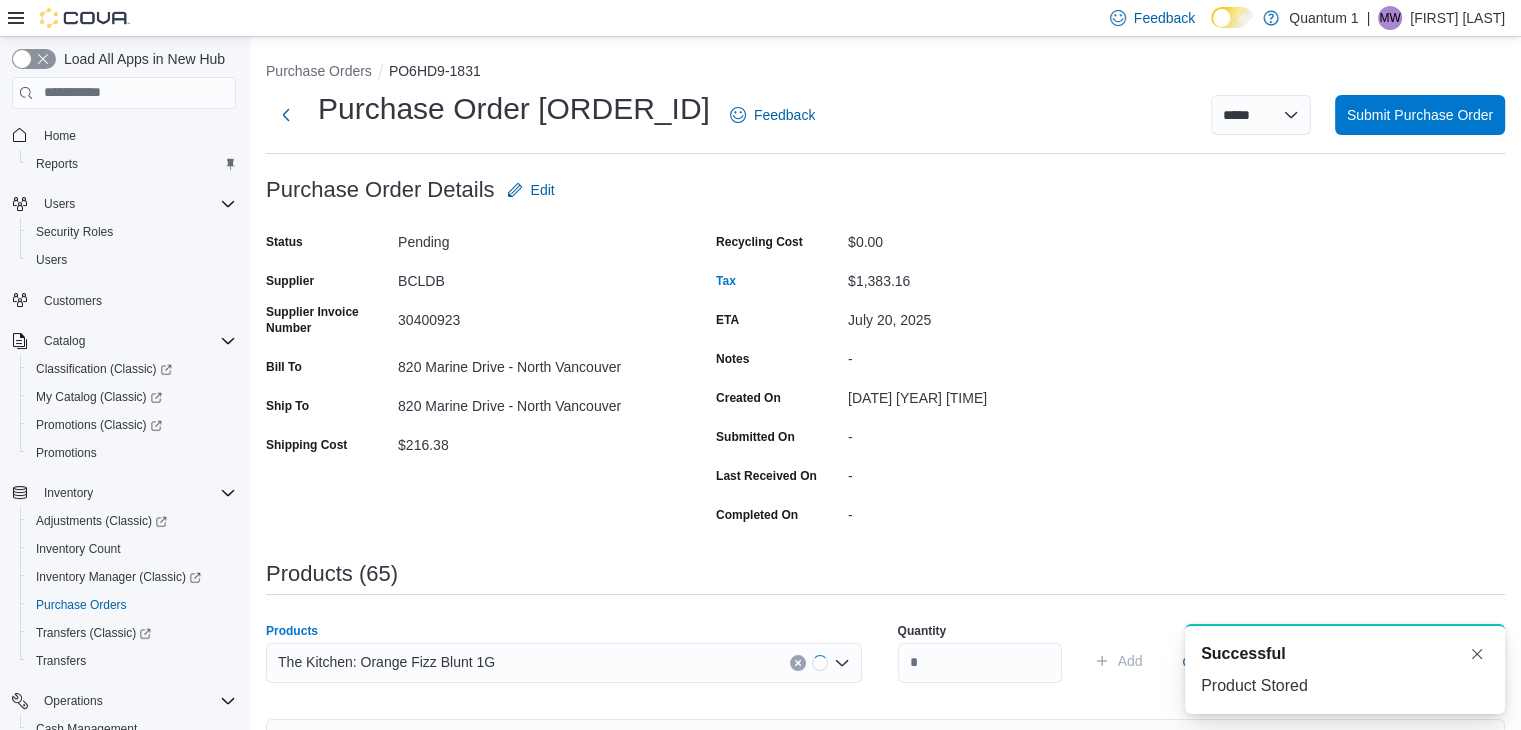 click on "Quantity" at bounding box center (980, 653) 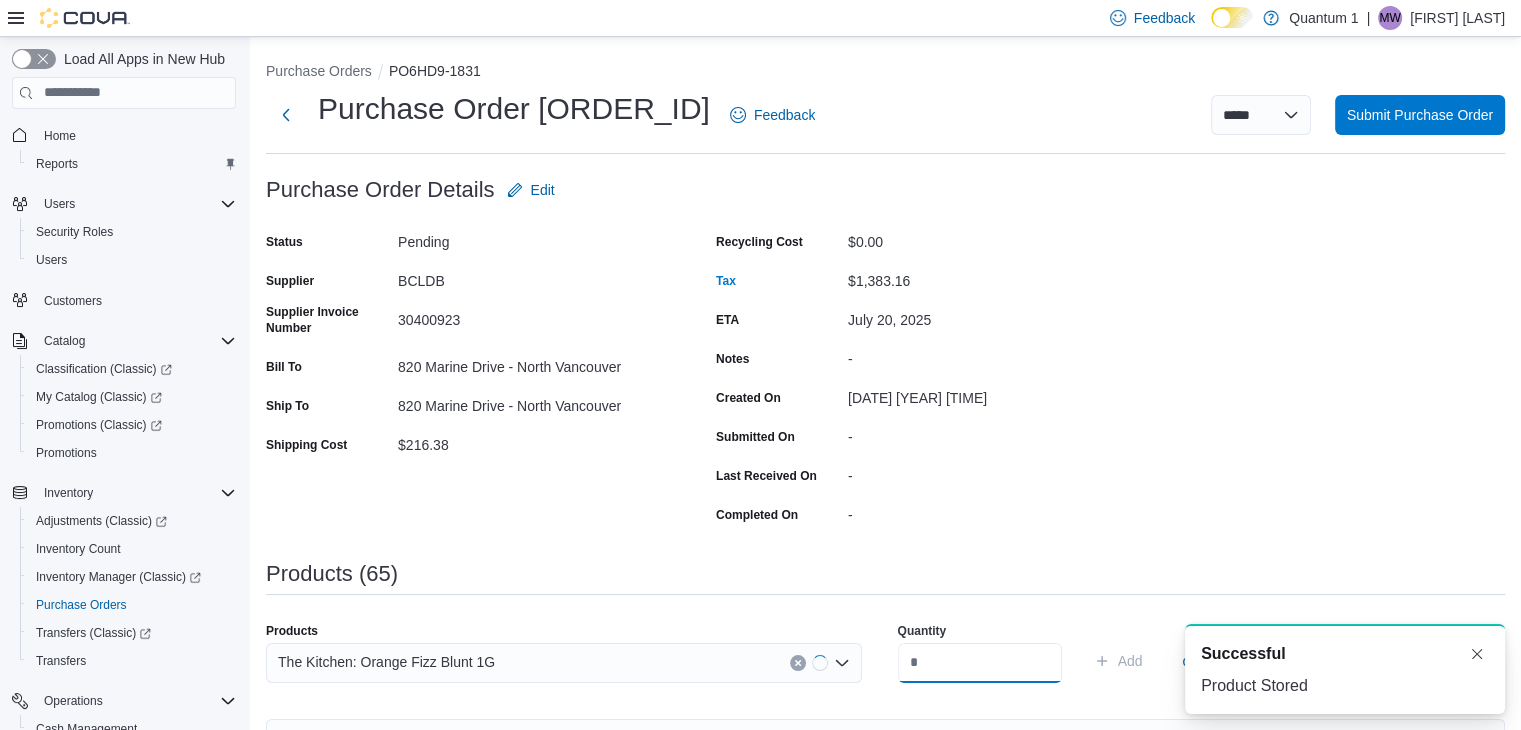 click at bounding box center (980, 663) 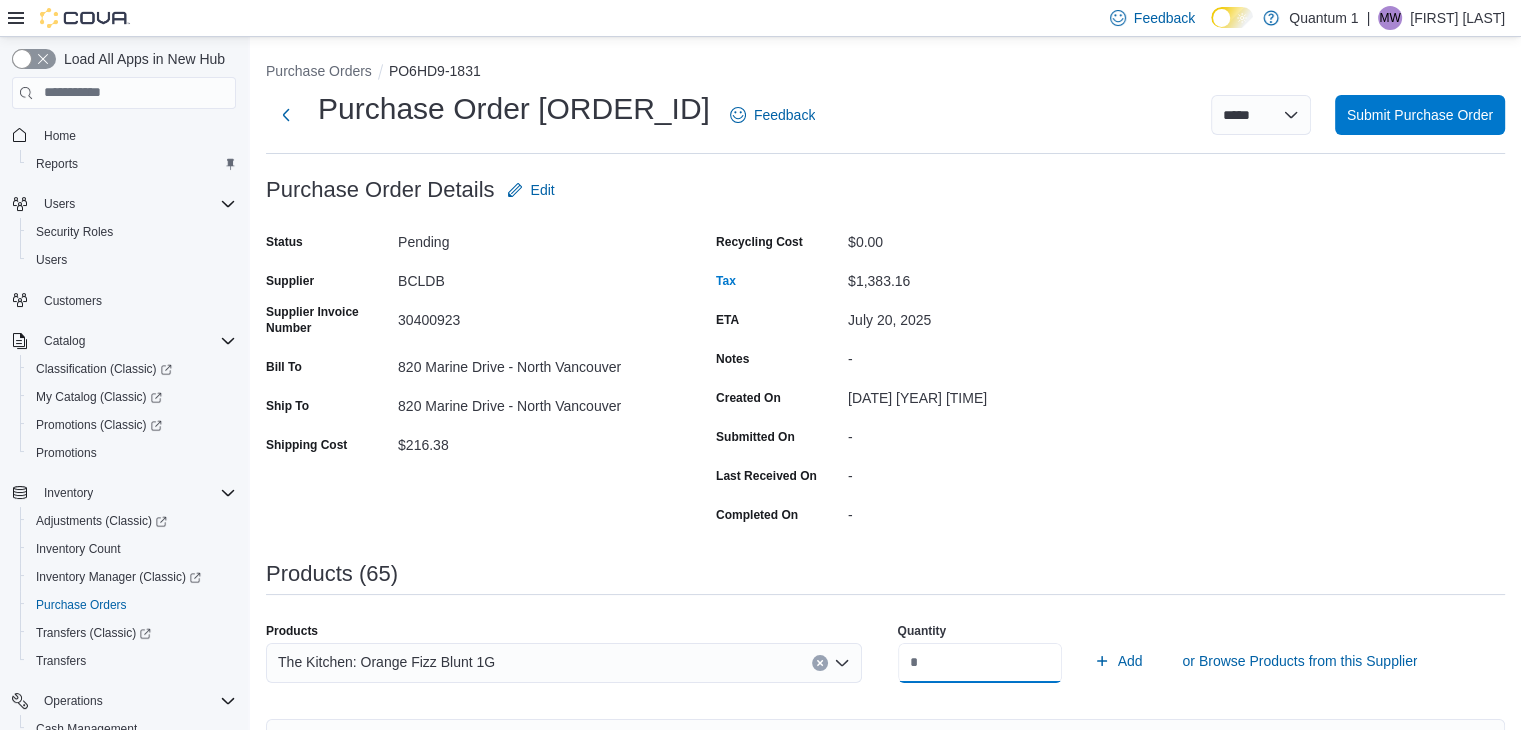 click on "Add" at bounding box center (1118, 661) 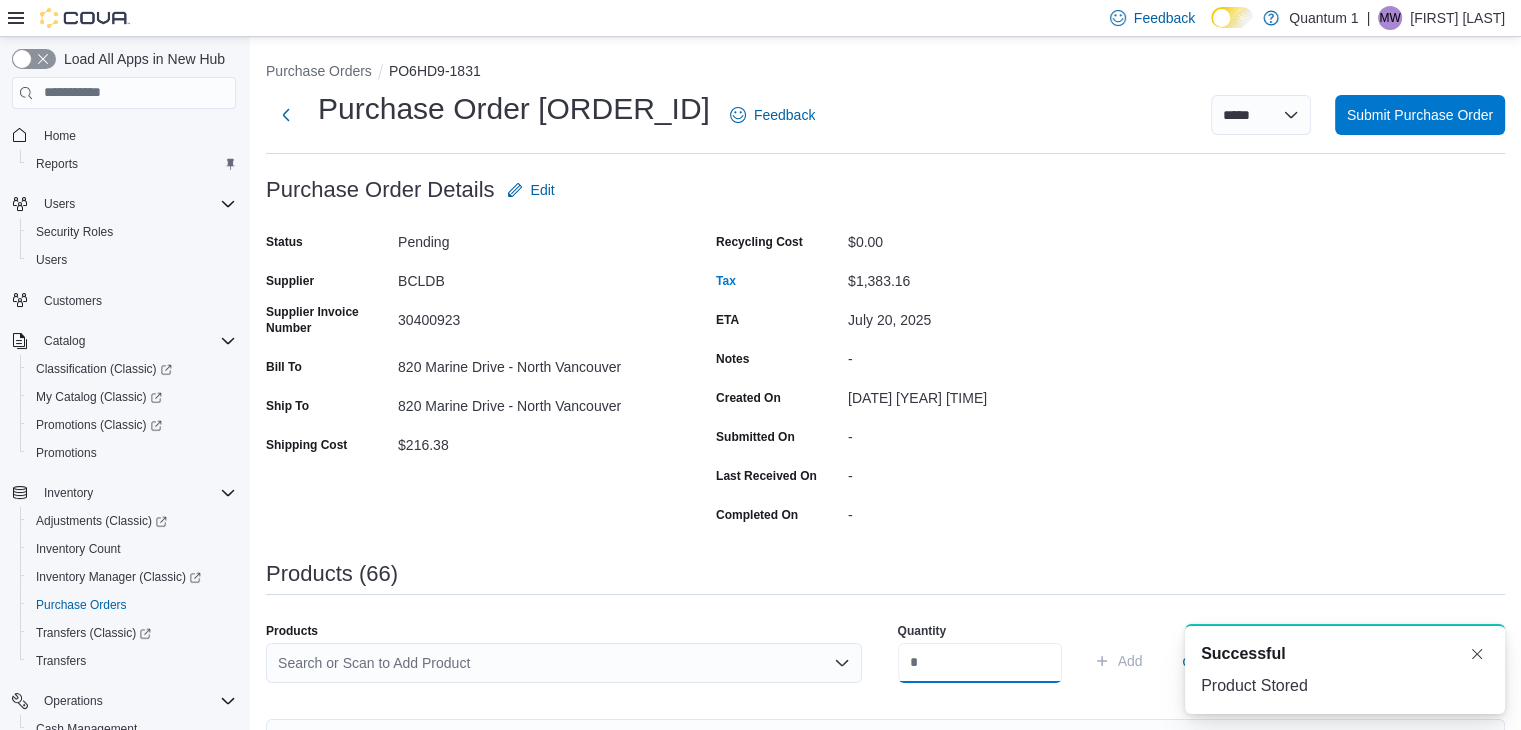 scroll, scrollTop: 0, scrollLeft: 0, axis: both 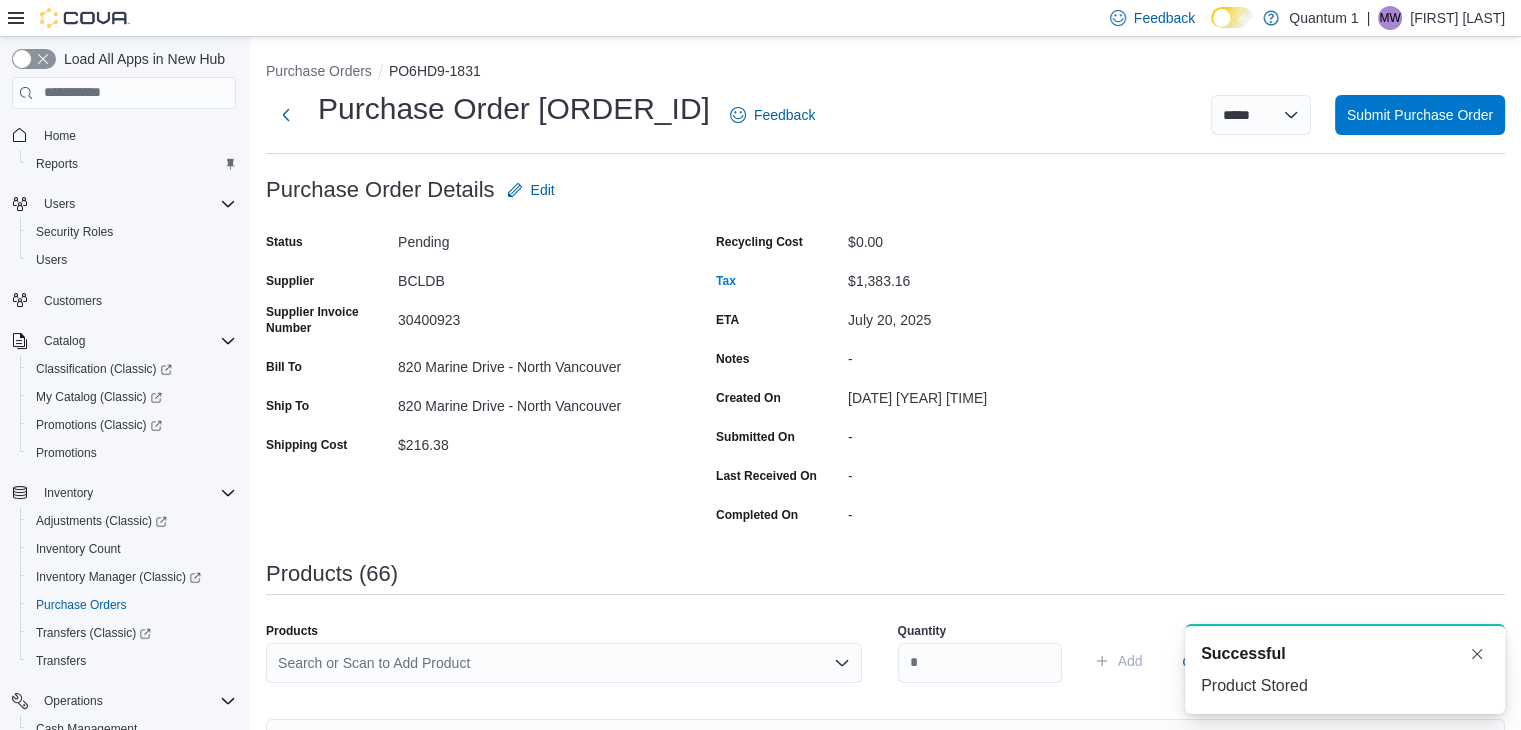 click on "Products Search or Scan to Add Product" at bounding box center (564, 661) 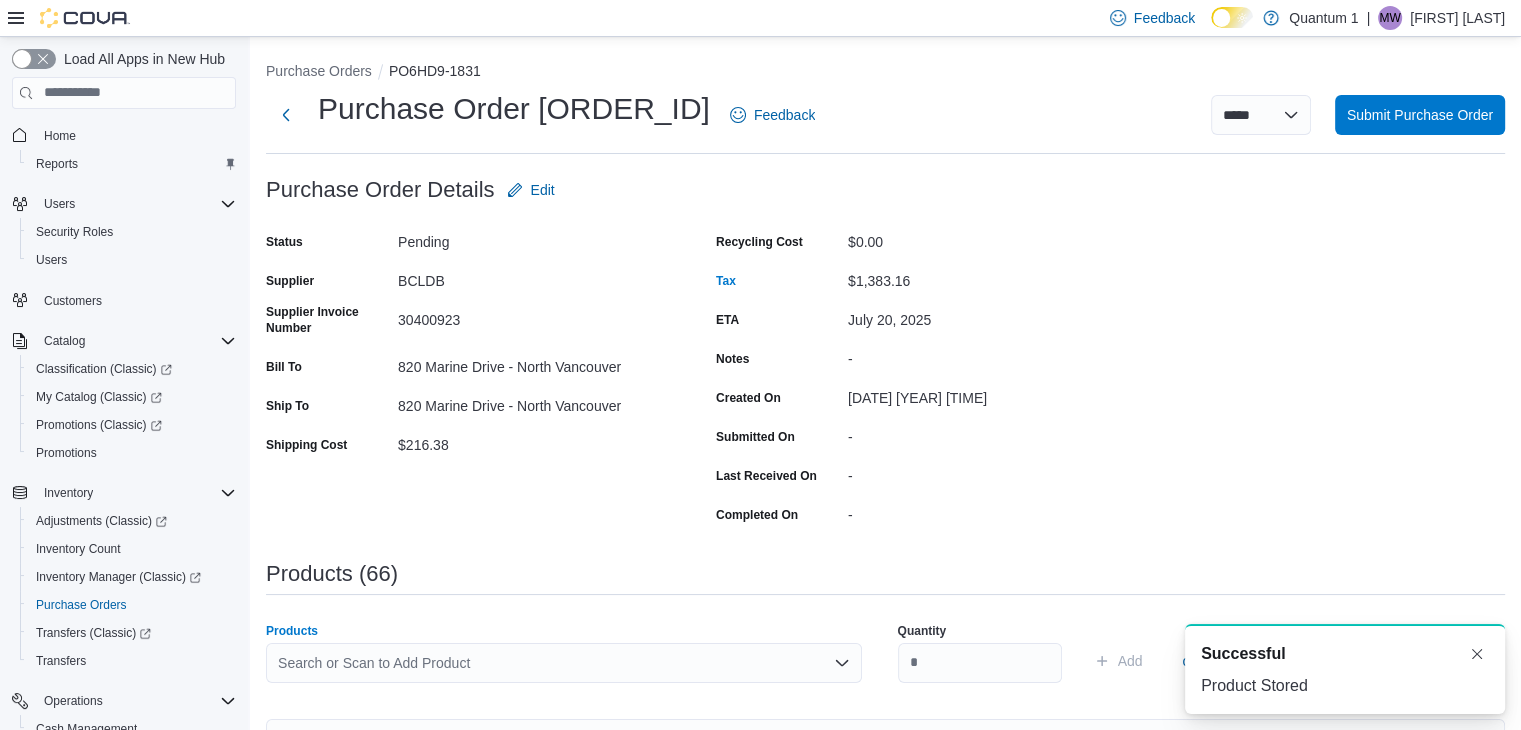 click on "Search or Scan to Add Product" at bounding box center (564, 663) 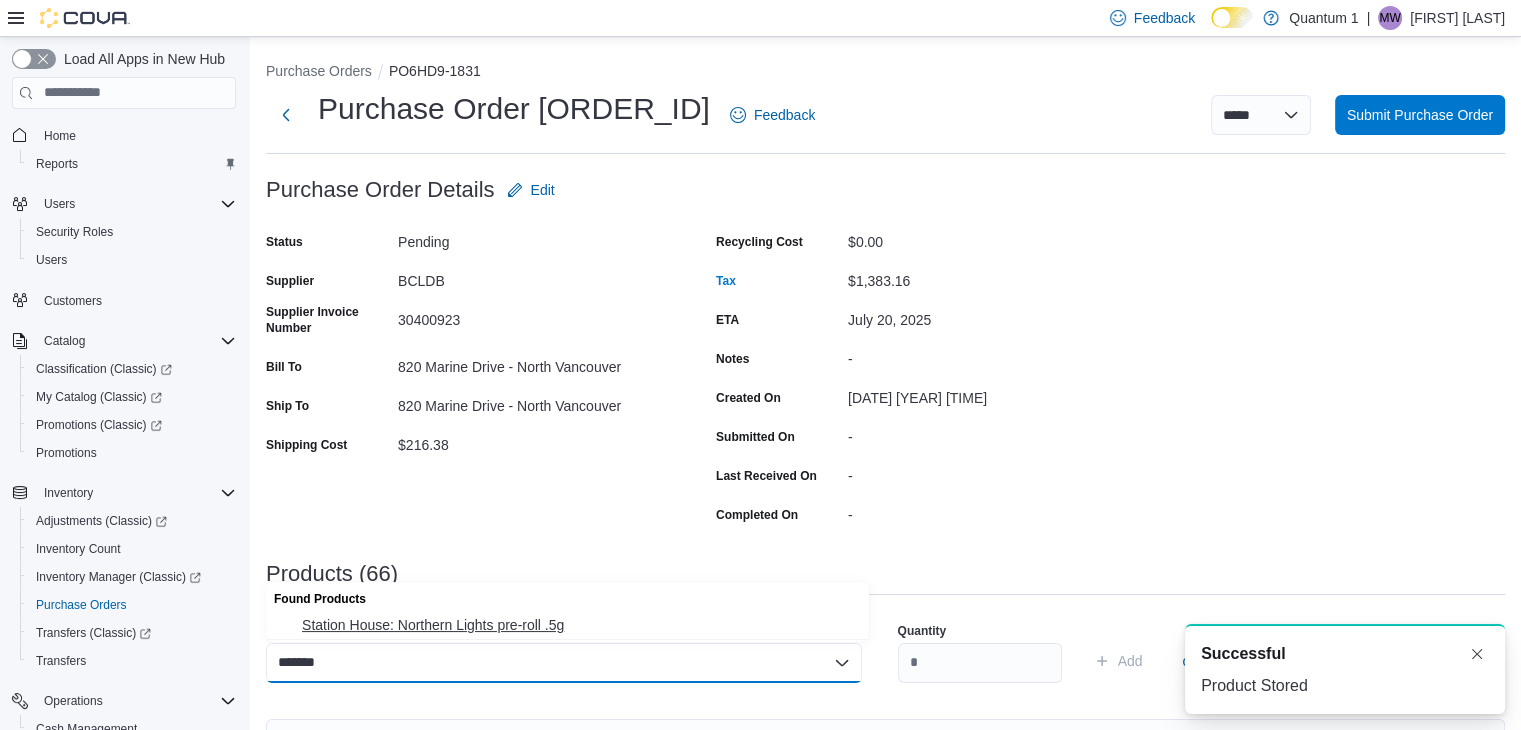 click on "Station House: Northern Lights pre-roll .5g" at bounding box center (579, 625) 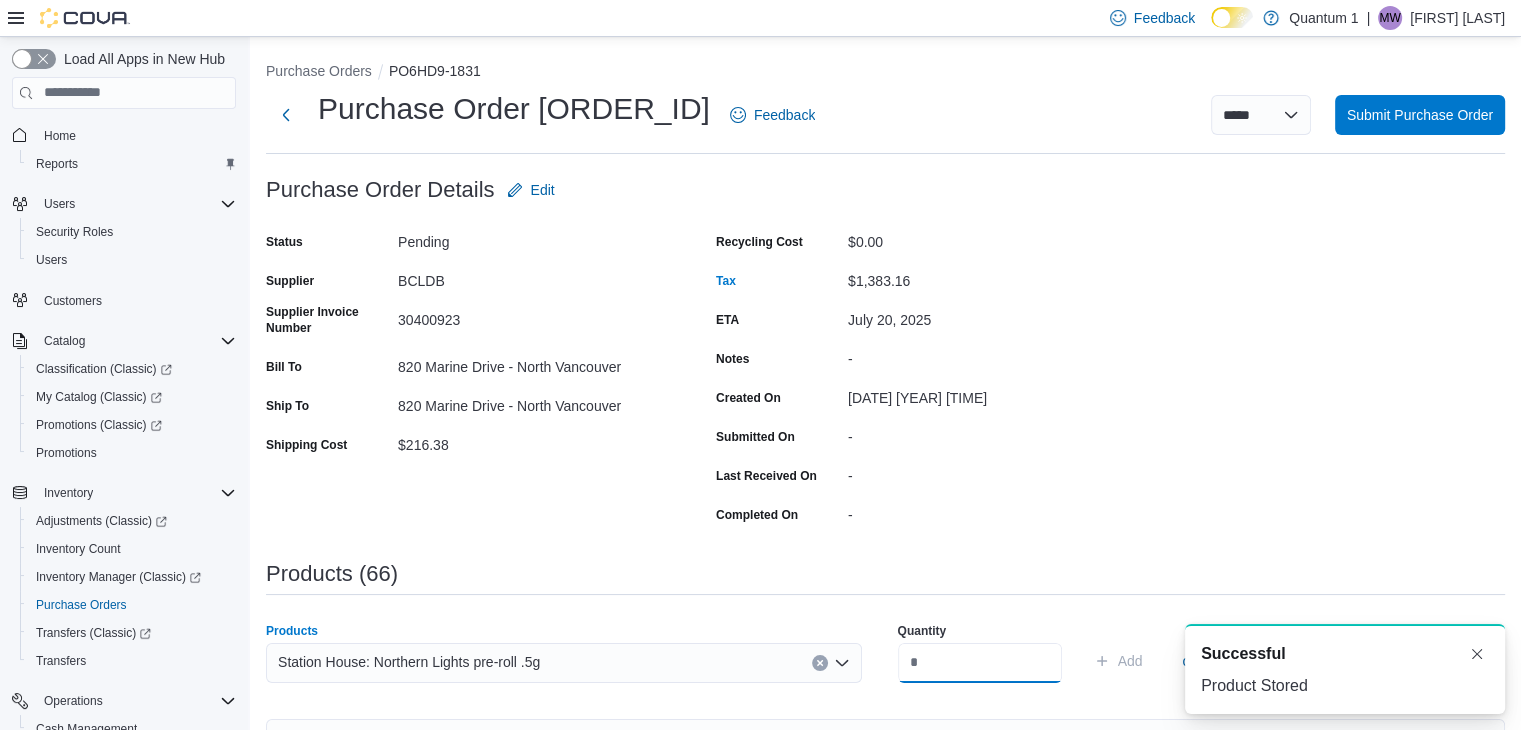 click at bounding box center (980, 663) 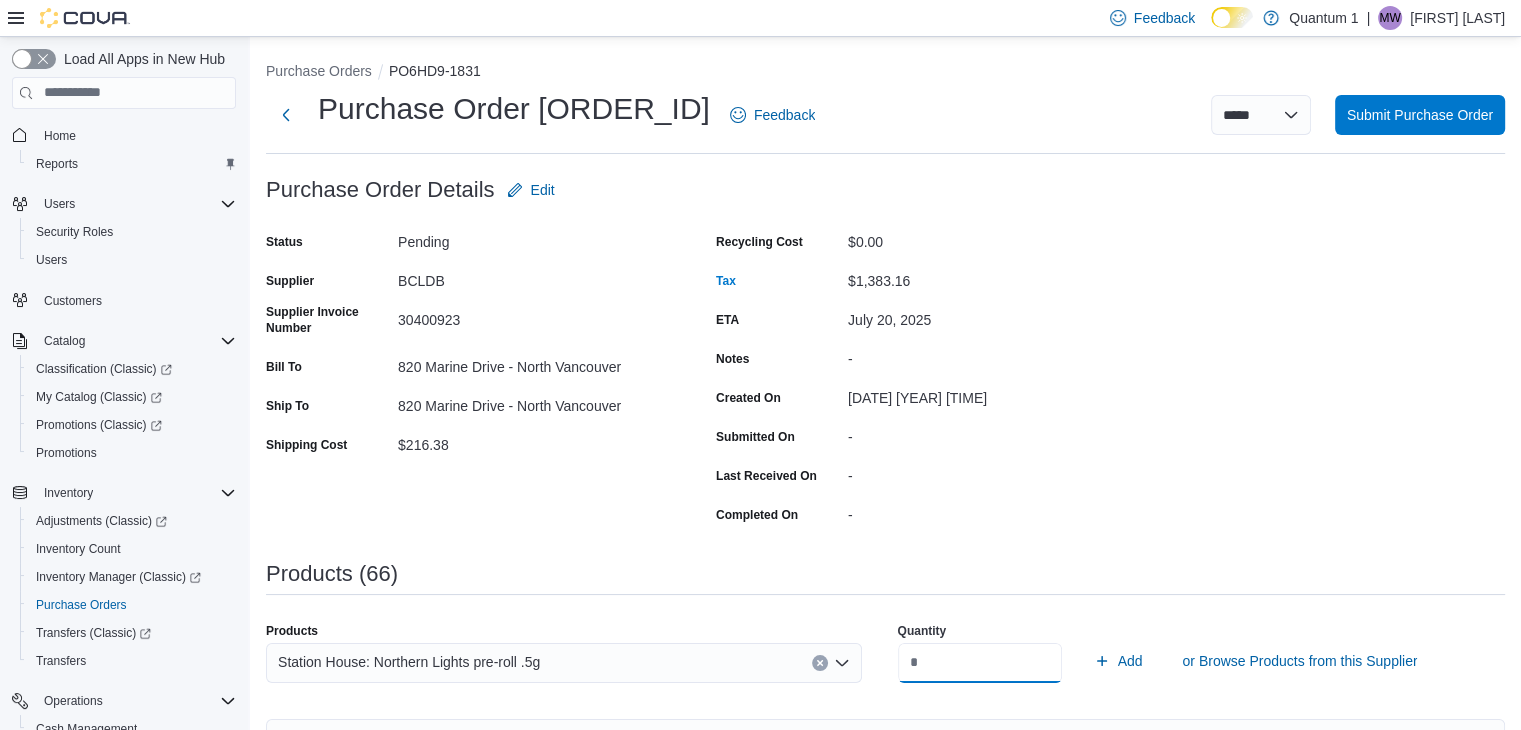 click on "Add" at bounding box center (1118, 661) 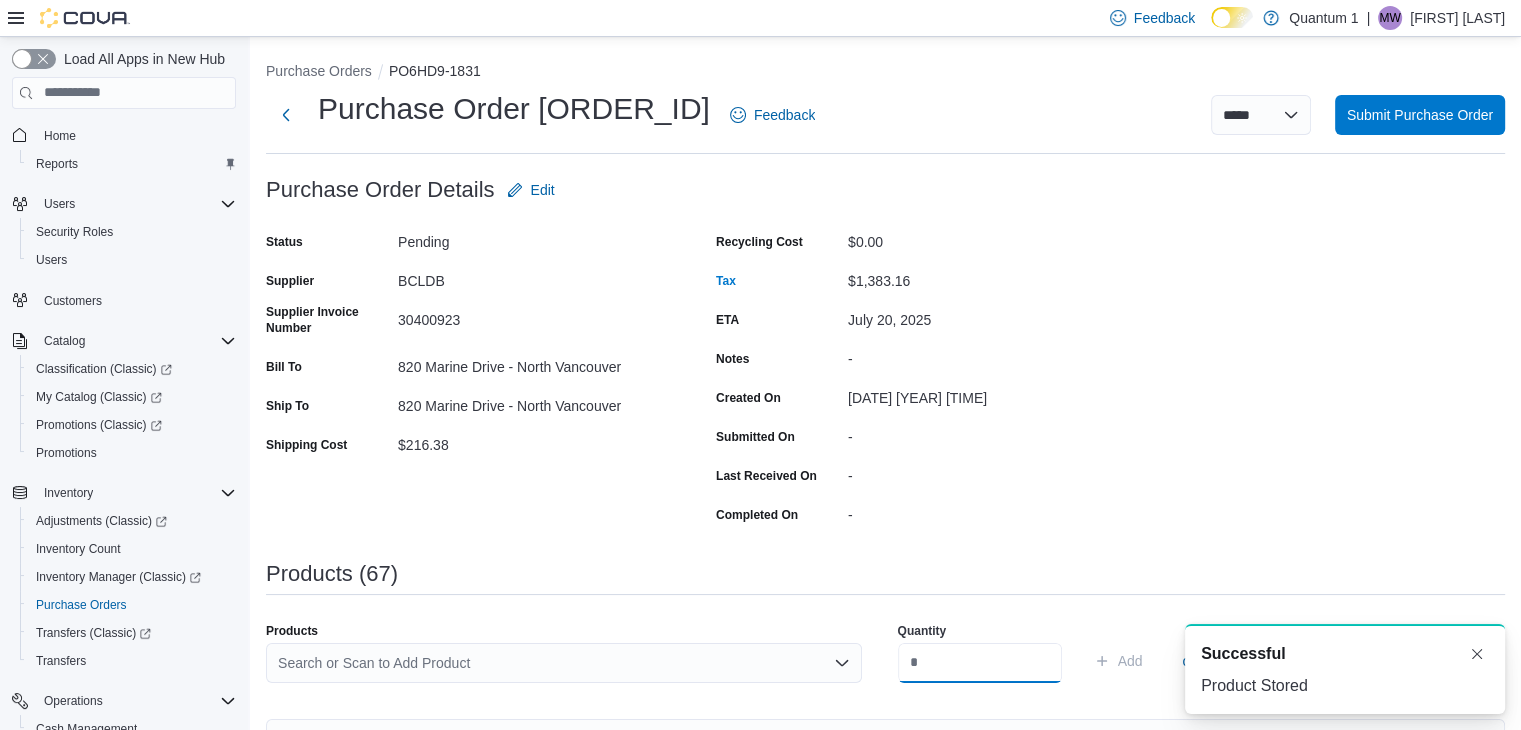 scroll, scrollTop: 0, scrollLeft: 0, axis: both 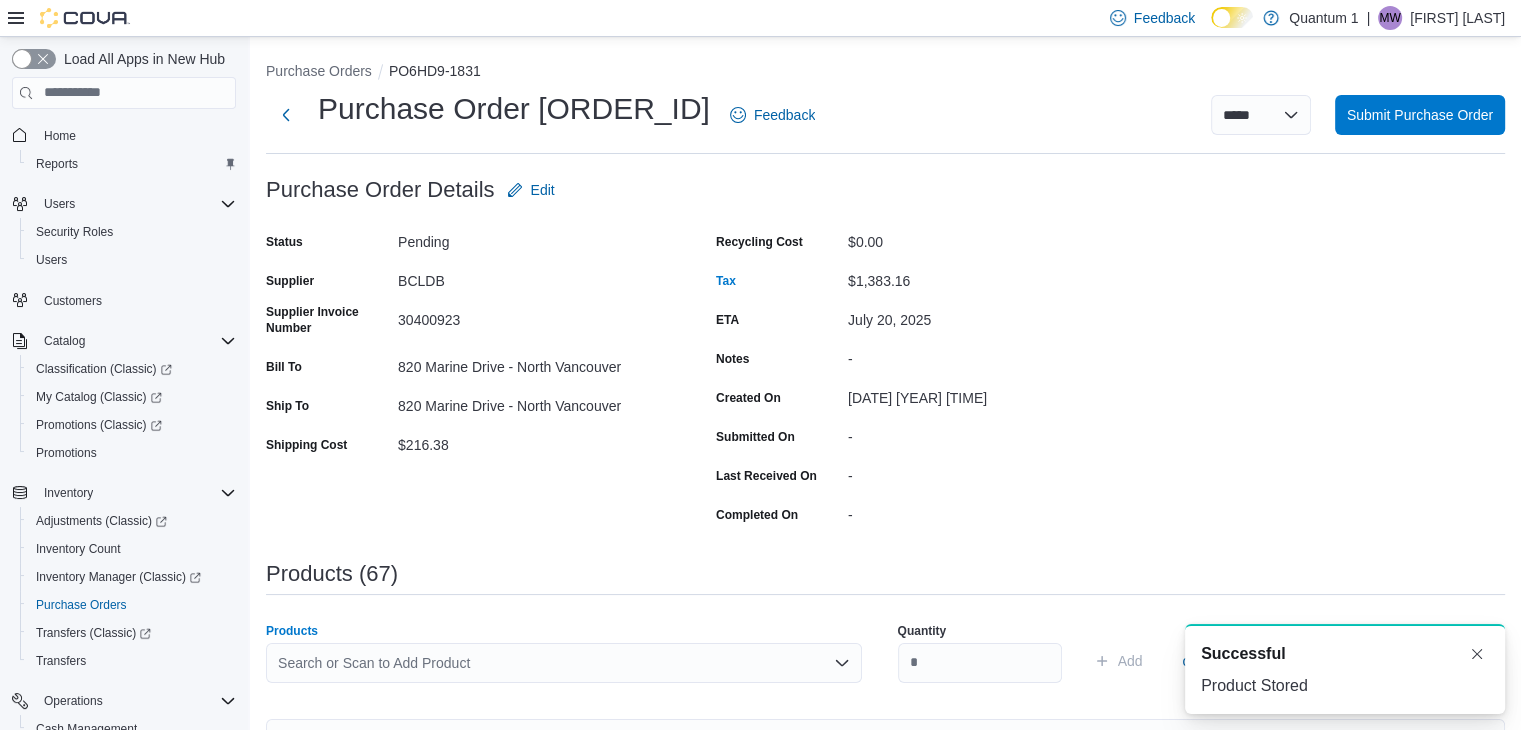 click on "Search or Scan to Add Product" at bounding box center [564, 663] 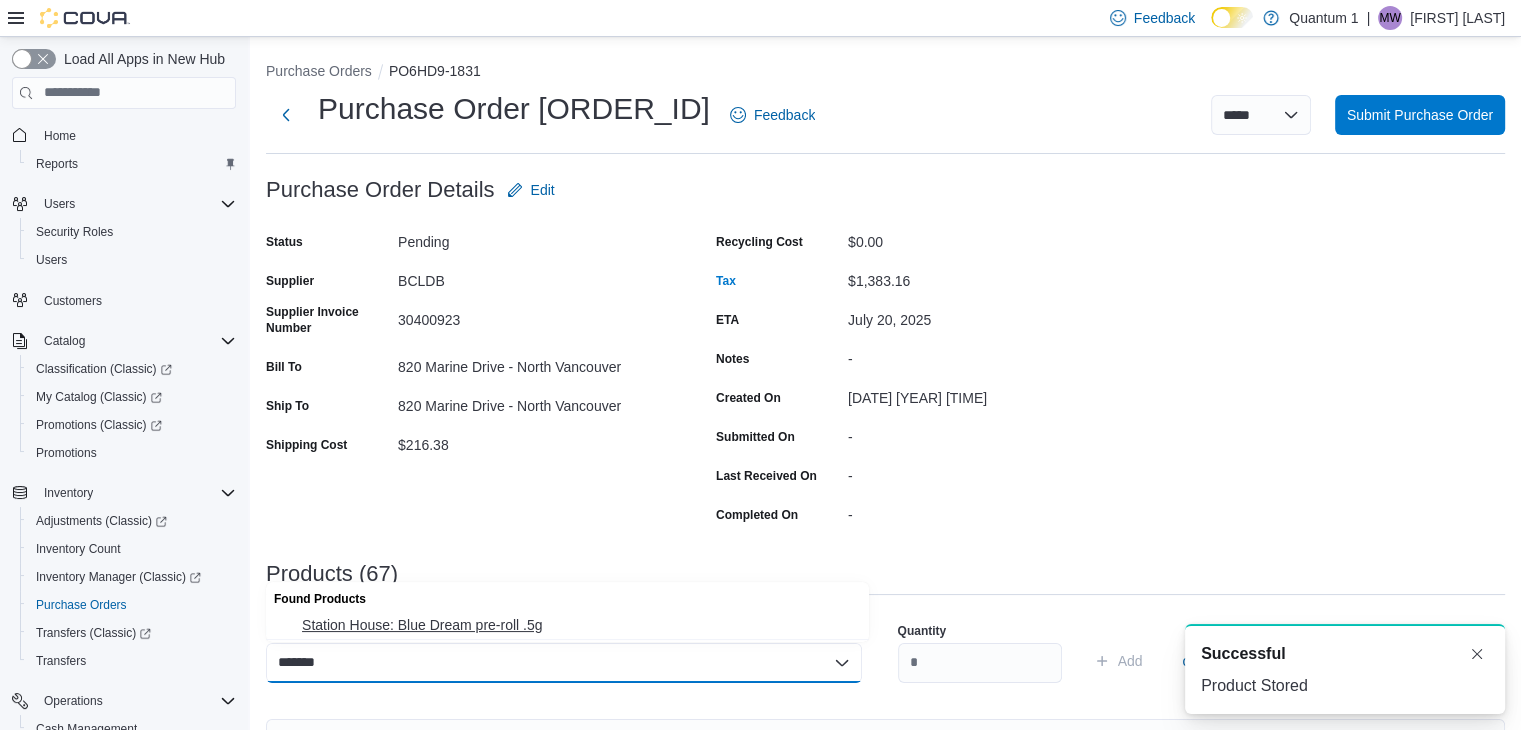 click on "Station House: Blue Dream pre-roll .5g" at bounding box center [579, 625] 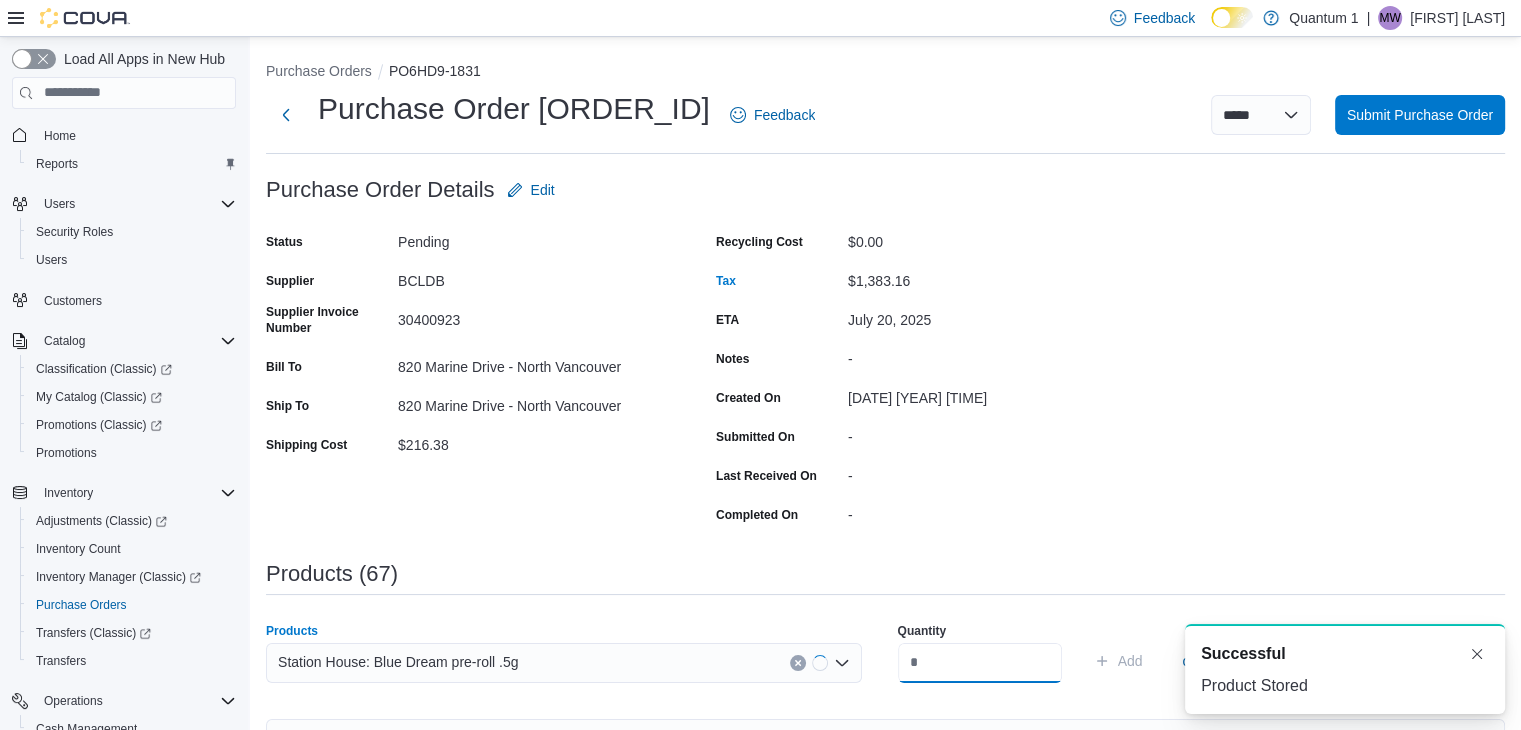 click at bounding box center [980, 663] 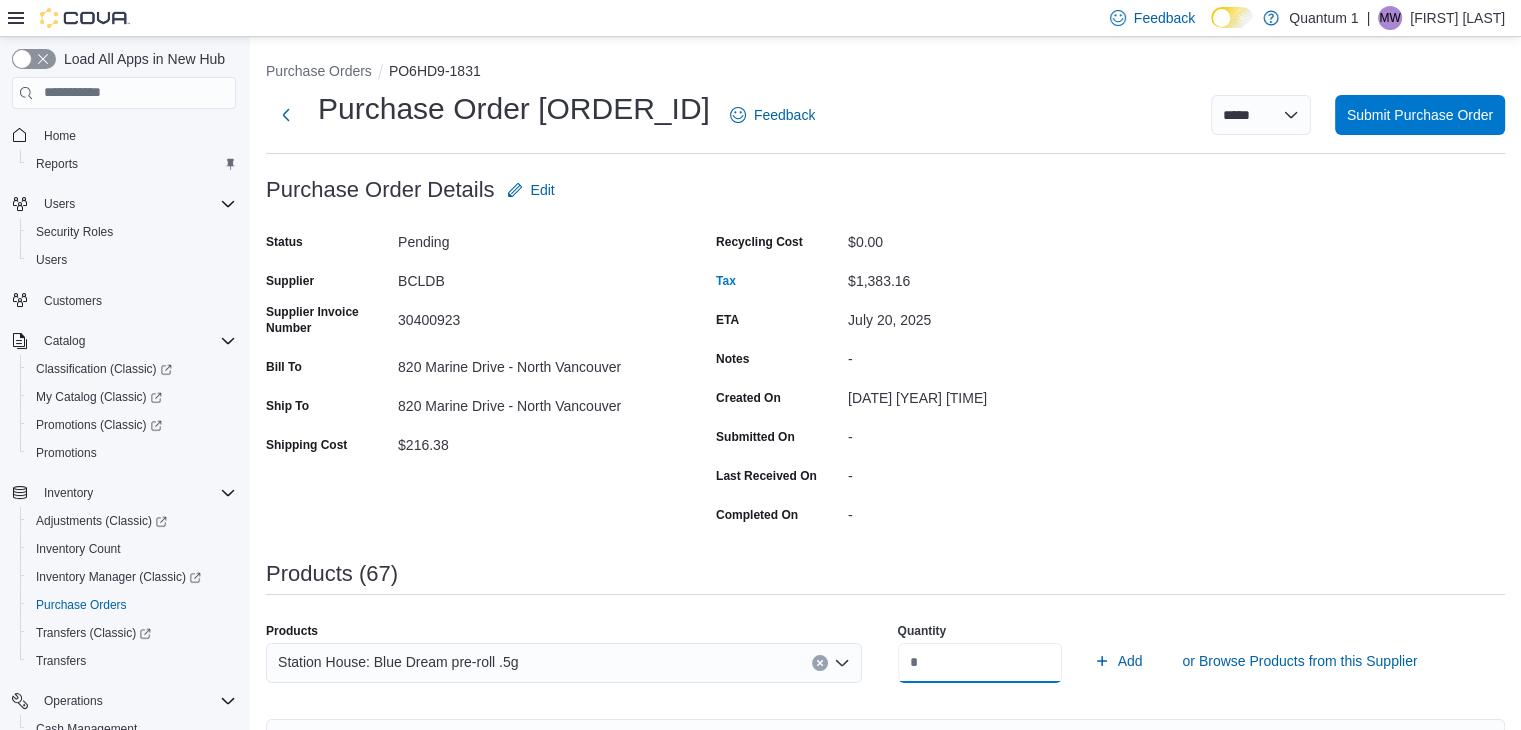 click on "Add" at bounding box center (1118, 661) 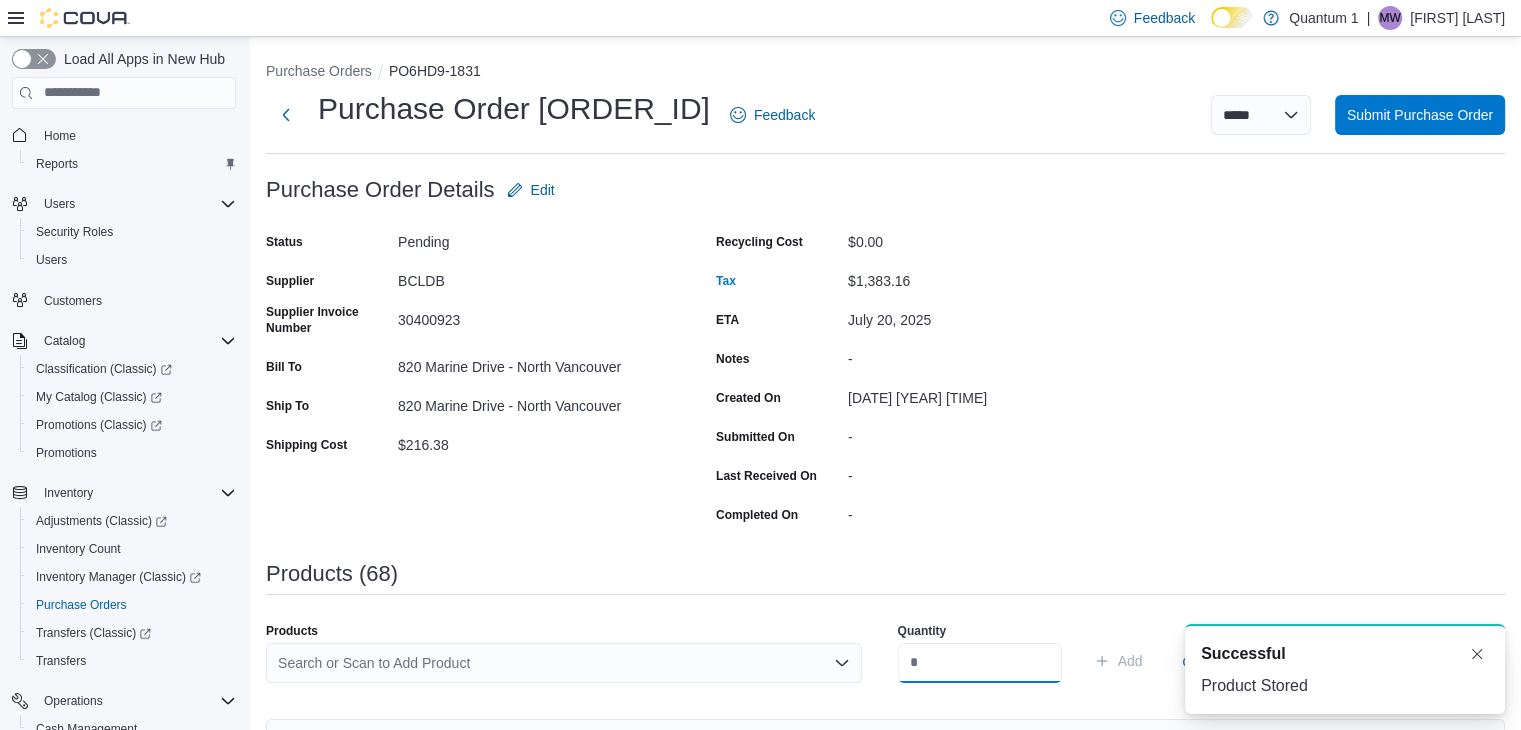 scroll, scrollTop: 0, scrollLeft: 0, axis: both 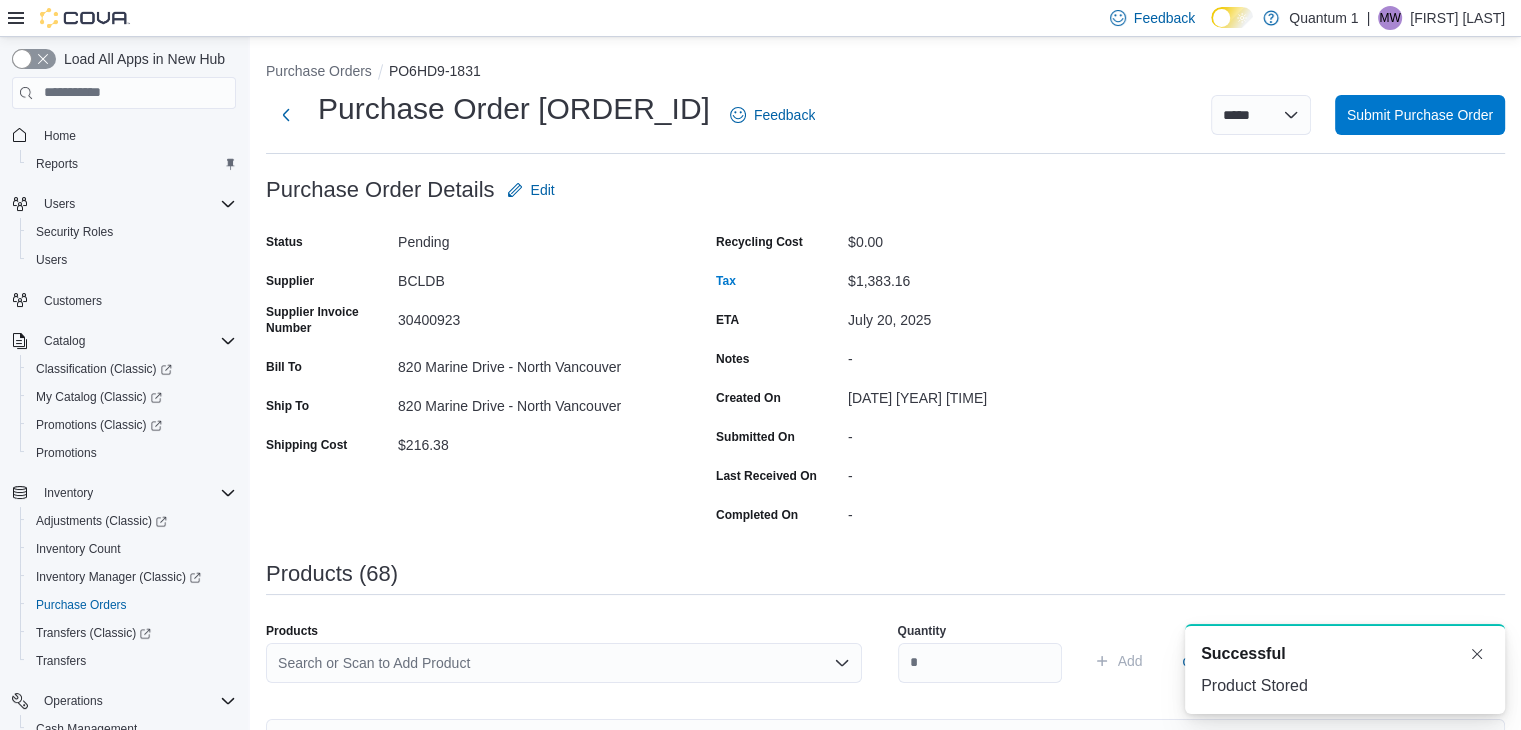 click on "Search or Scan to Add Product" at bounding box center [564, 663] 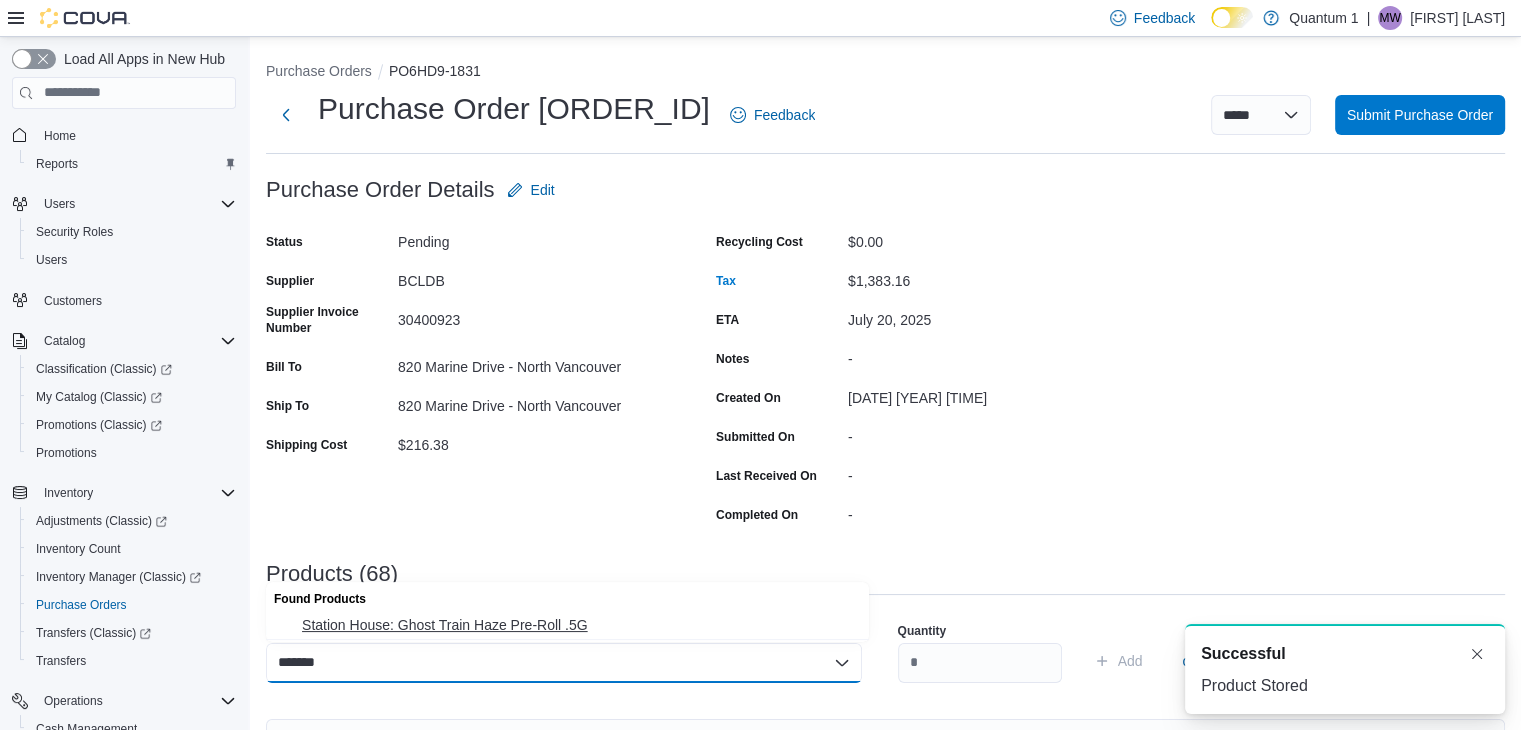 click on "Station House: Ghost Train Haze Pre-Roll .5G" at bounding box center [579, 625] 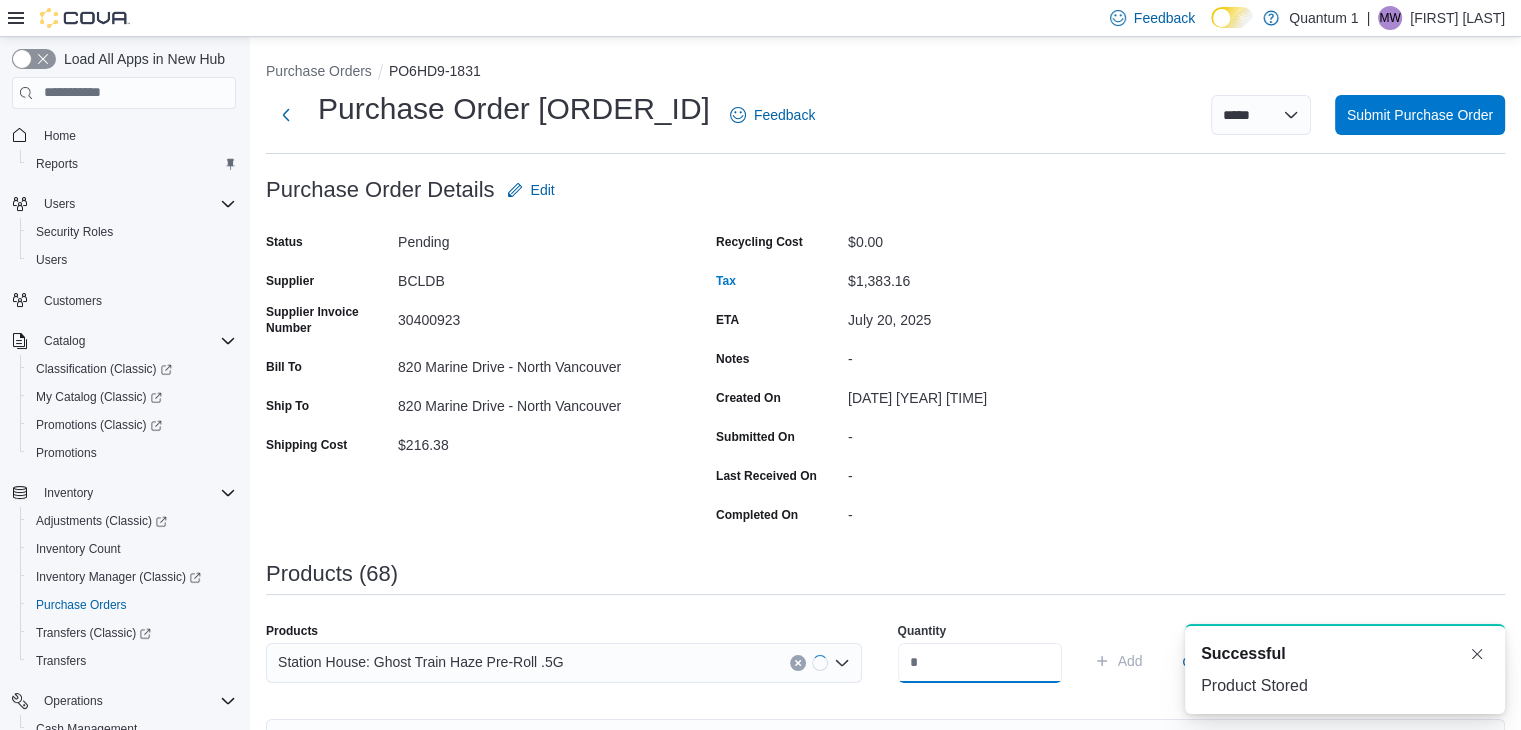 click at bounding box center (980, 663) 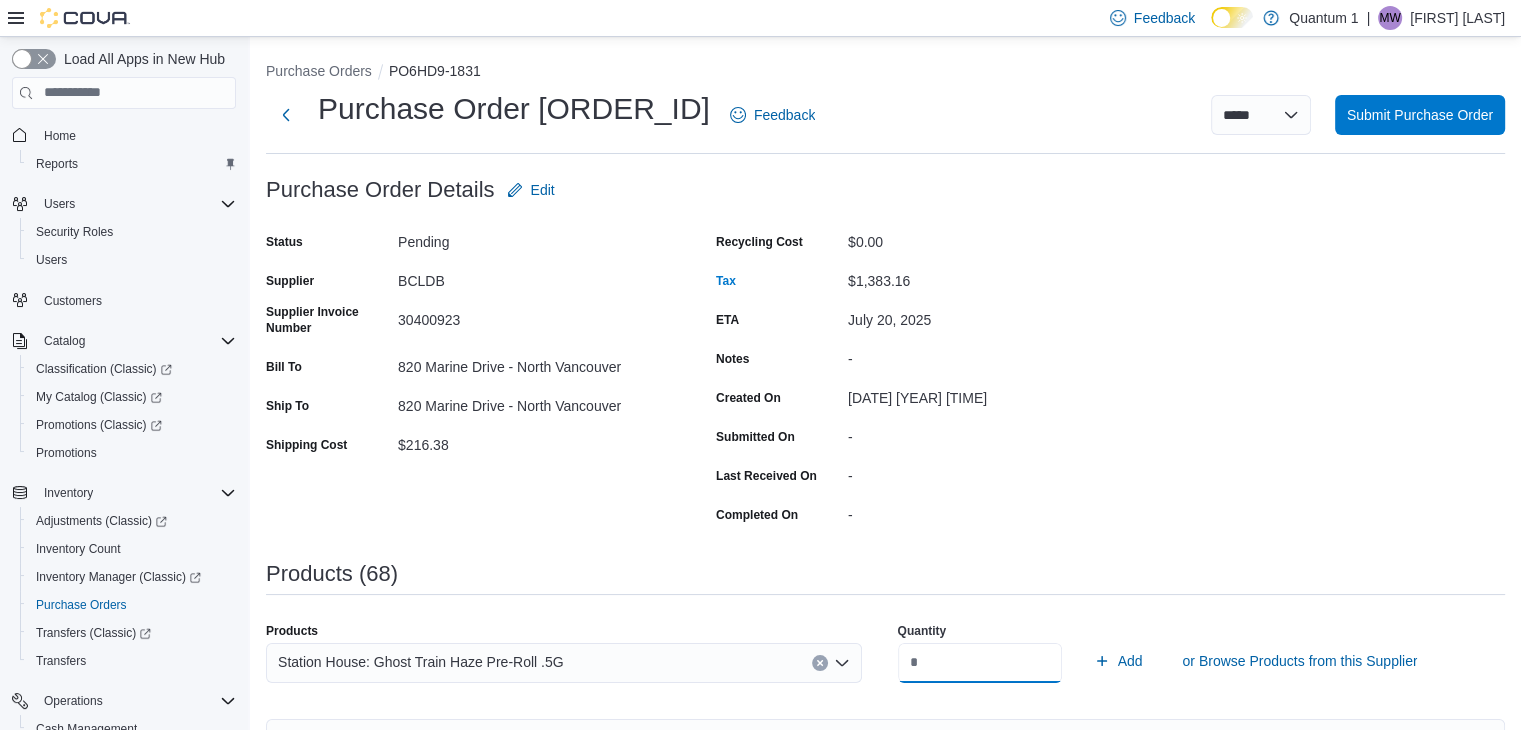 click on "Add" at bounding box center (1118, 661) 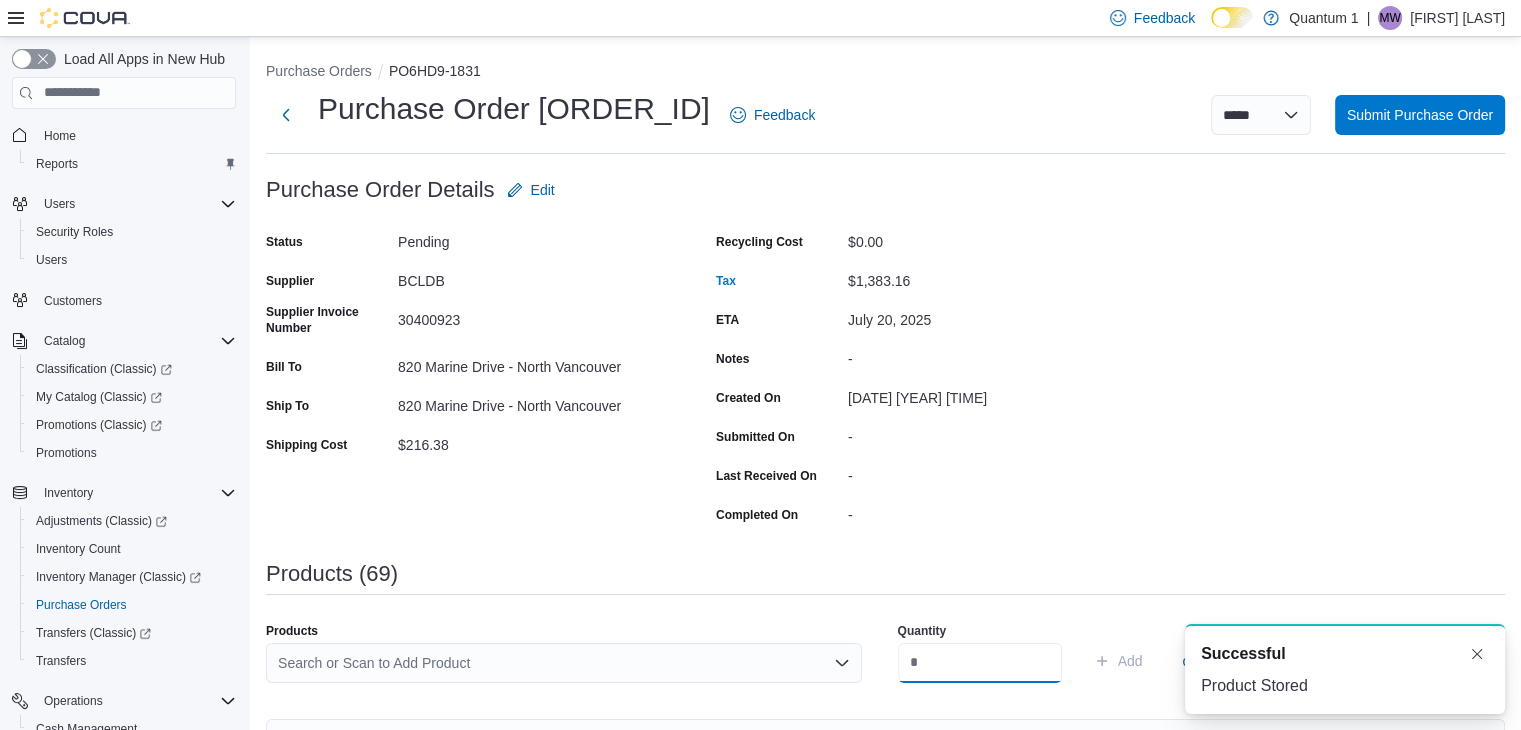 scroll, scrollTop: 0, scrollLeft: 0, axis: both 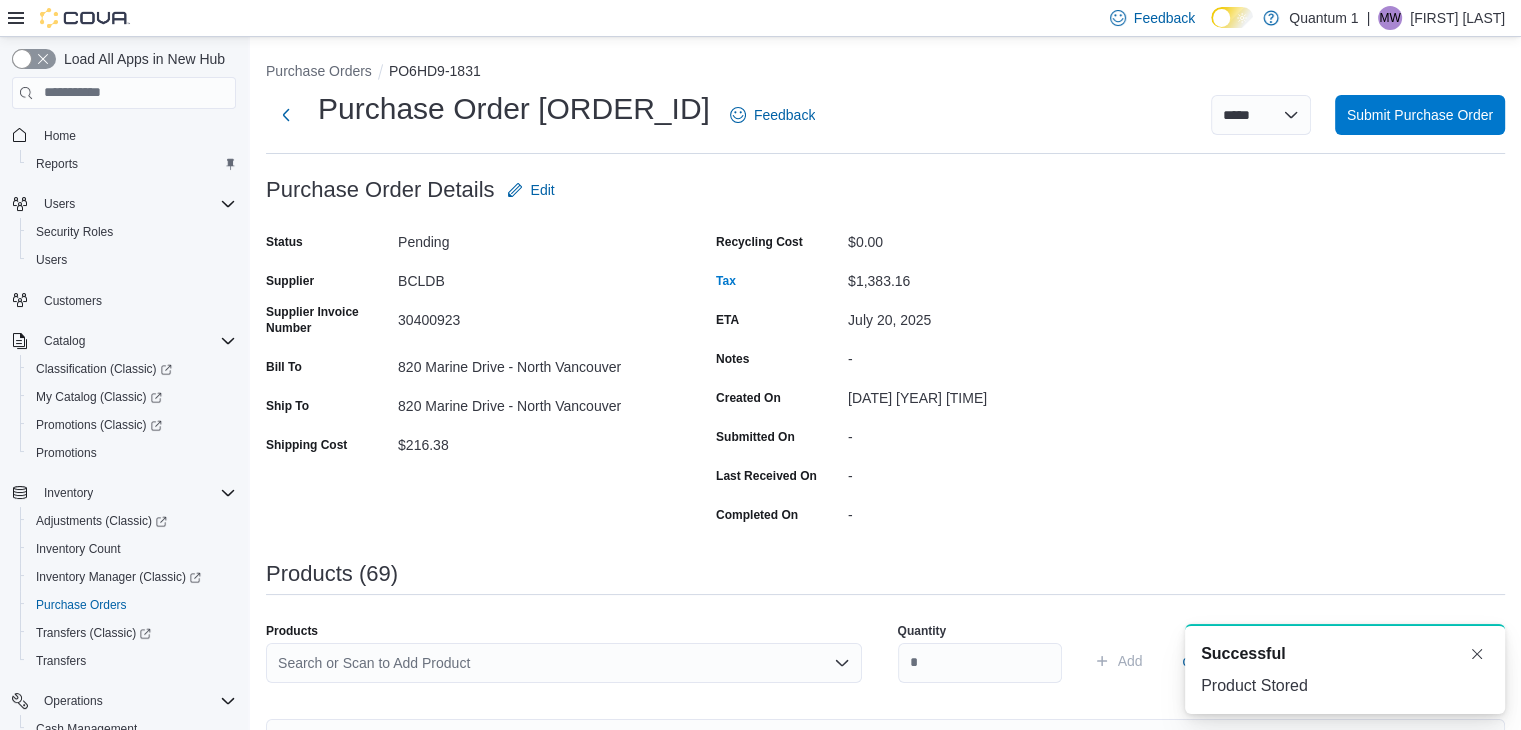 click on "Search or Scan to Add Product" at bounding box center [564, 663] 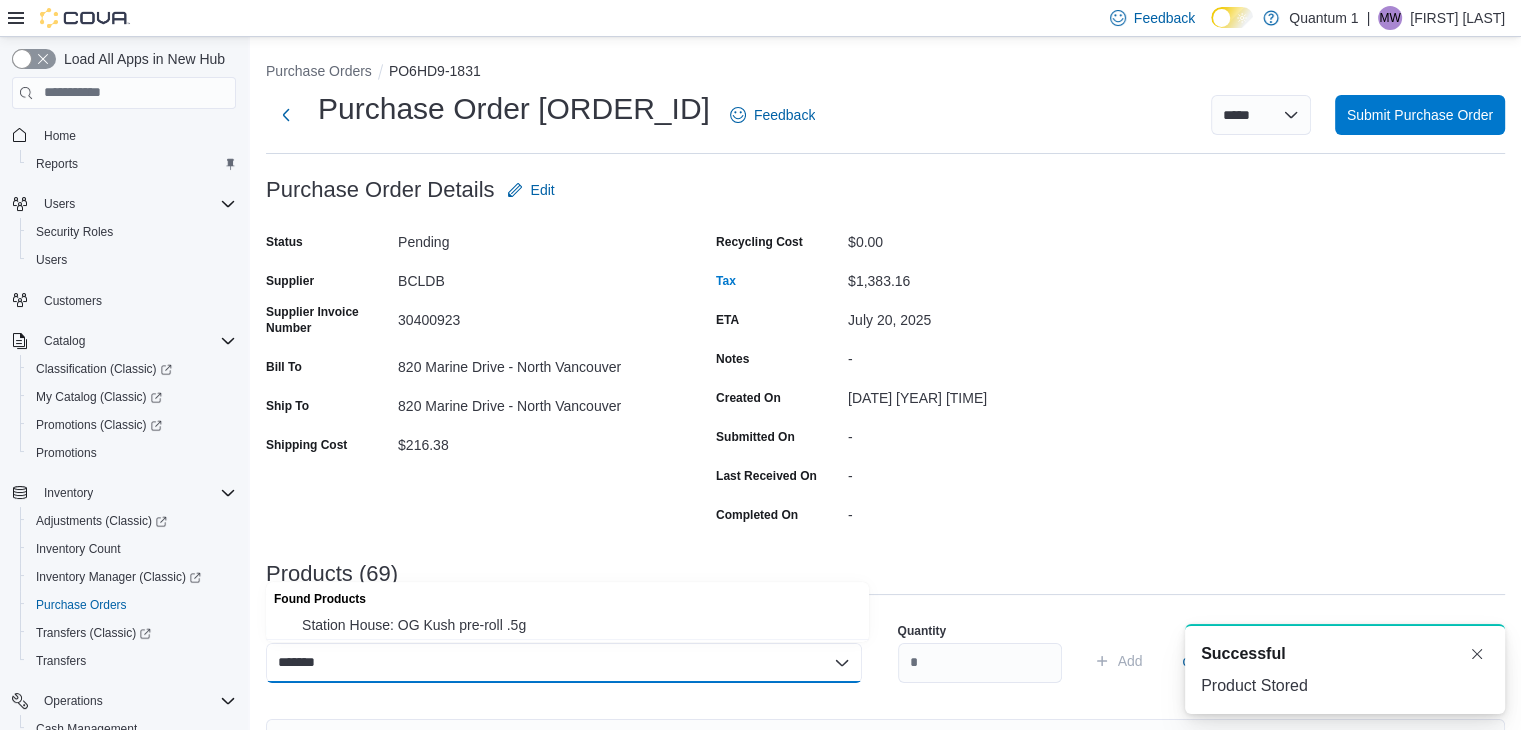 drag, startPoint x: 501, startPoint y: 649, endPoint x: 488, endPoint y: 608, distance: 43.011627 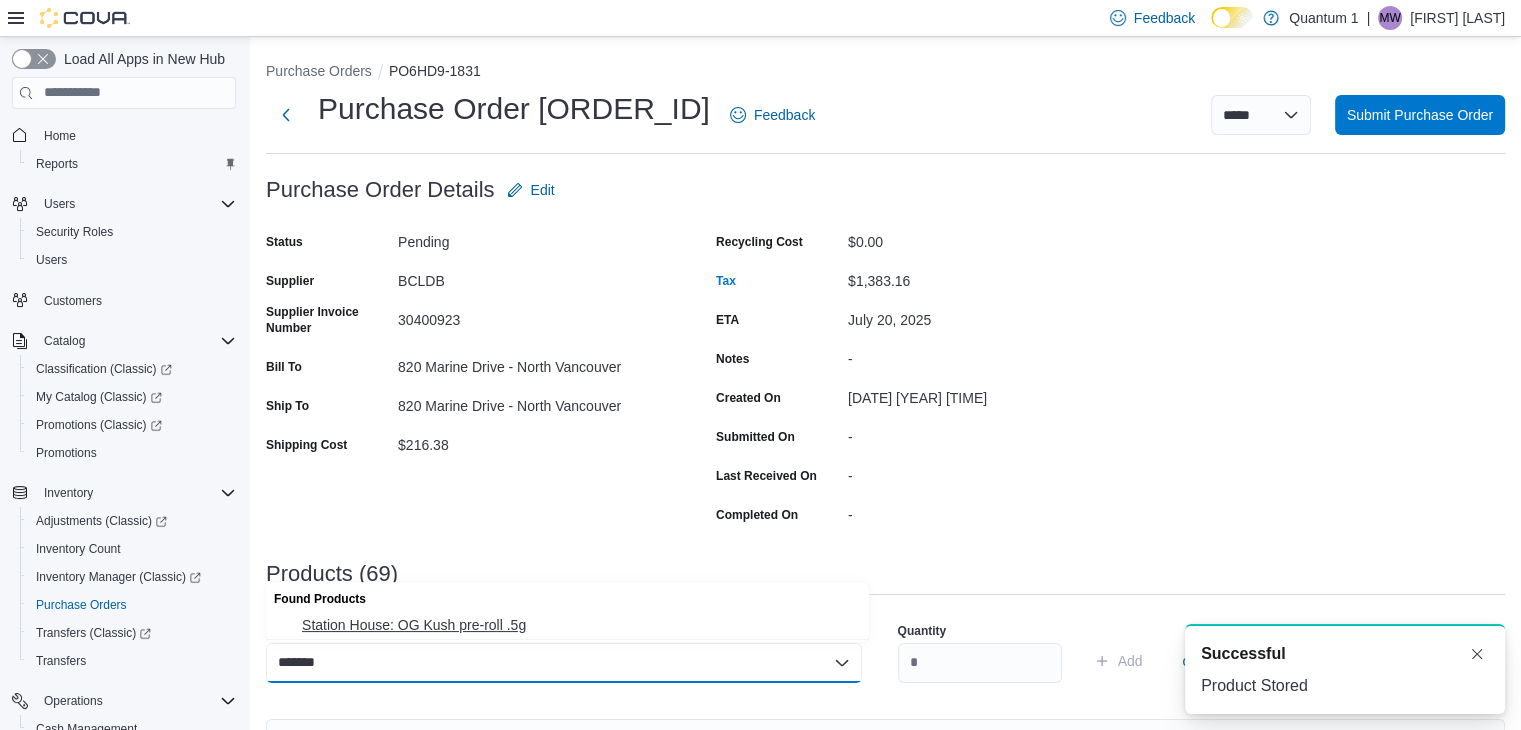 click on "Station House: OG Kush pre-roll .5g" at bounding box center [579, 625] 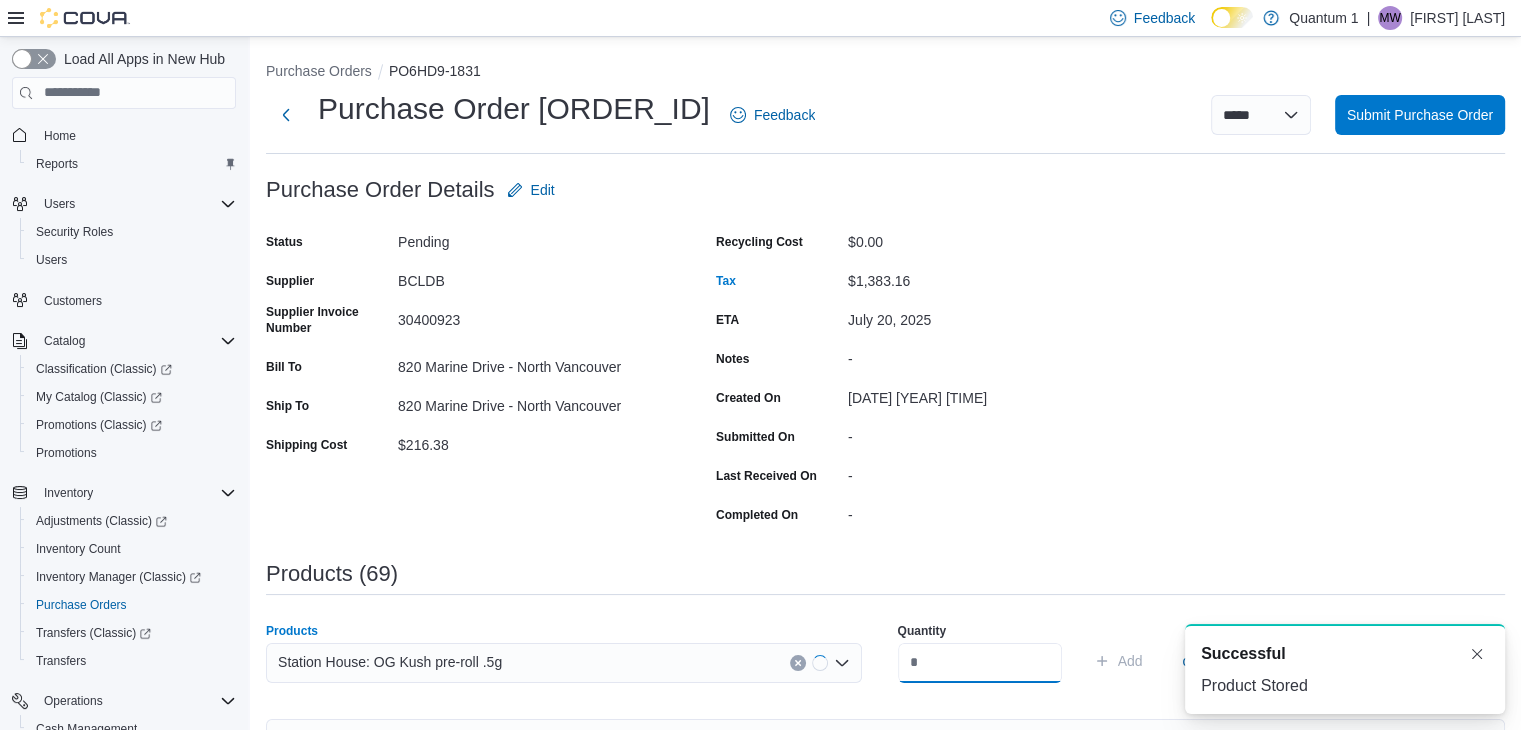 click at bounding box center [980, 663] 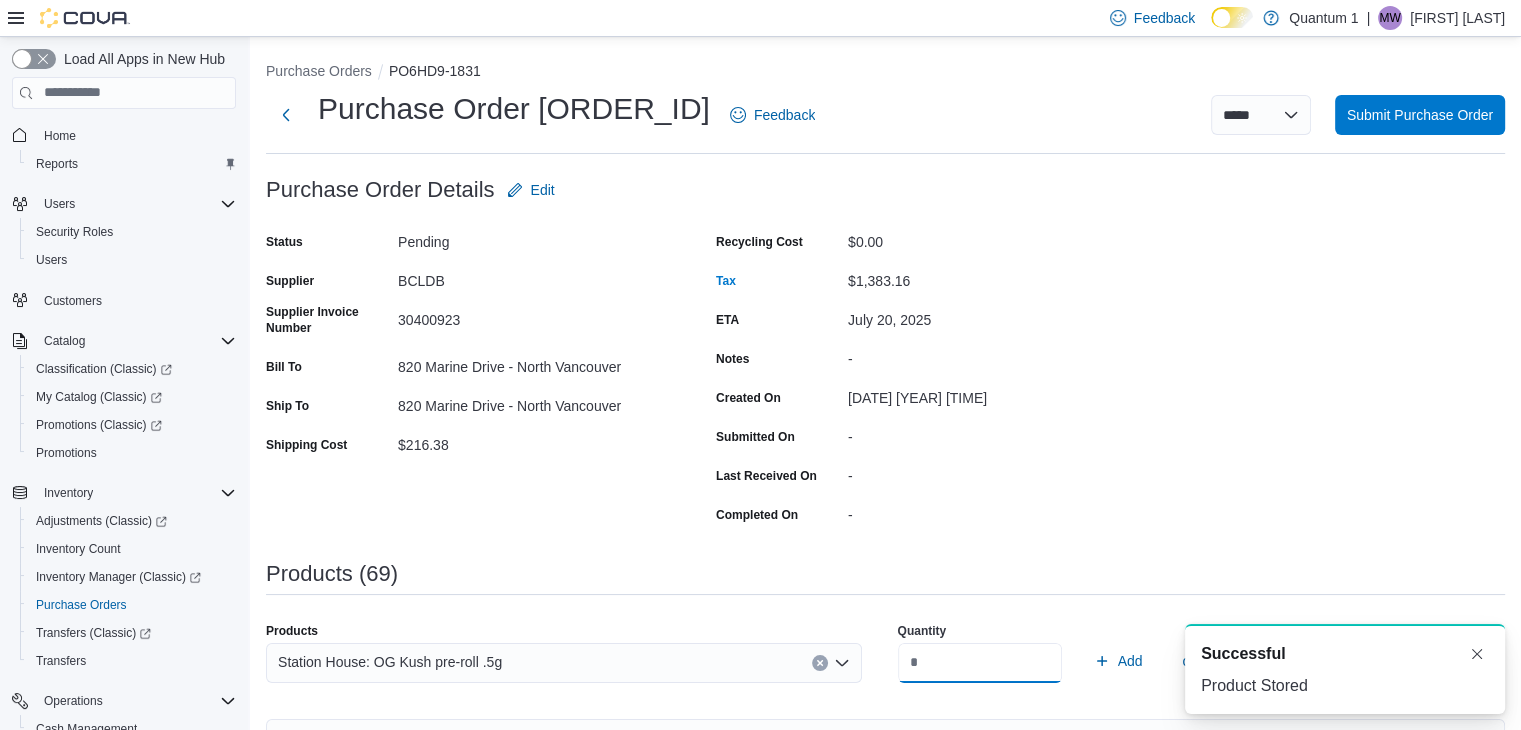 click on "Add" at bounding box center (1118, 661) 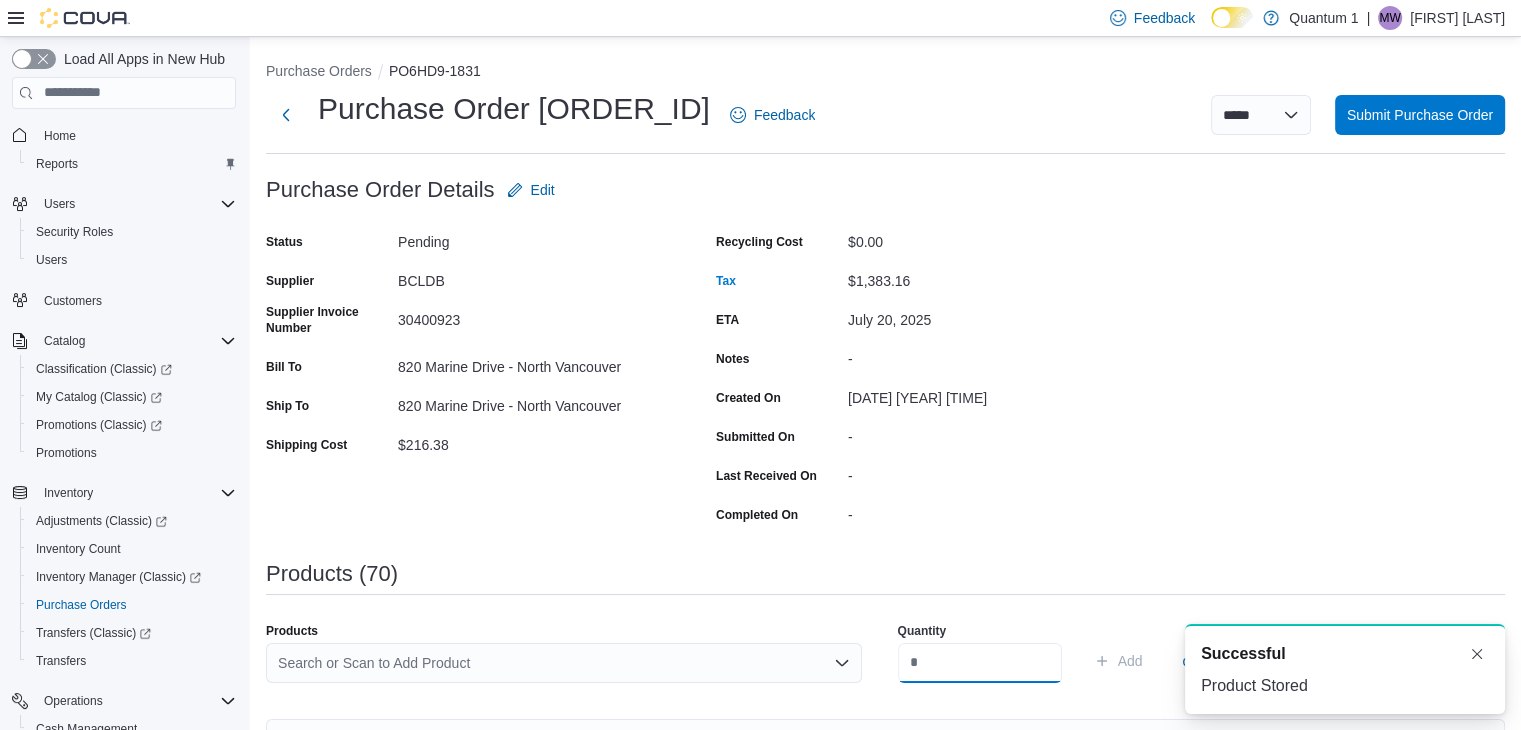 scroll, scrollTop: 0, scrollLeft: 0, axis: both 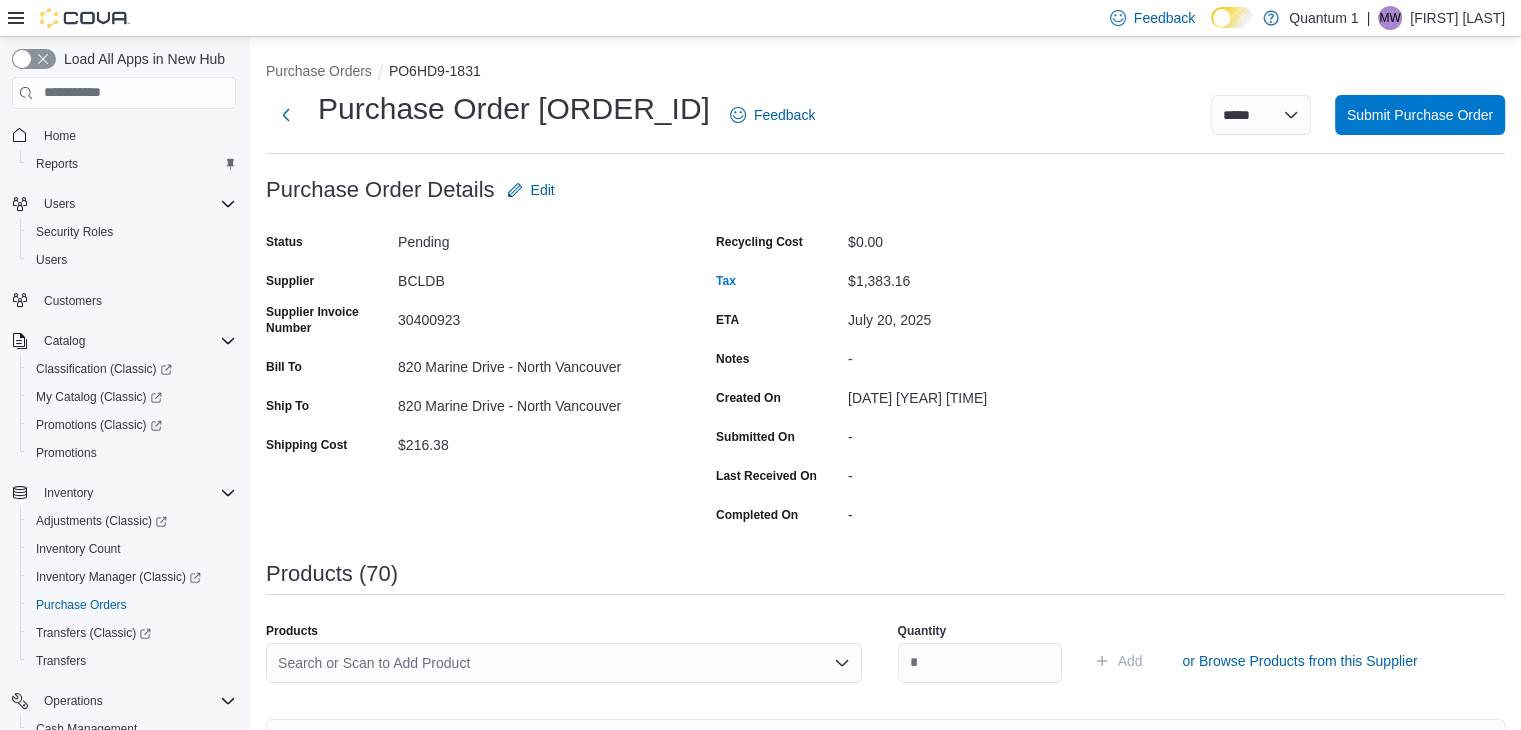 click on "Search or Scan to Add Product" at bounding box center (564, 663) 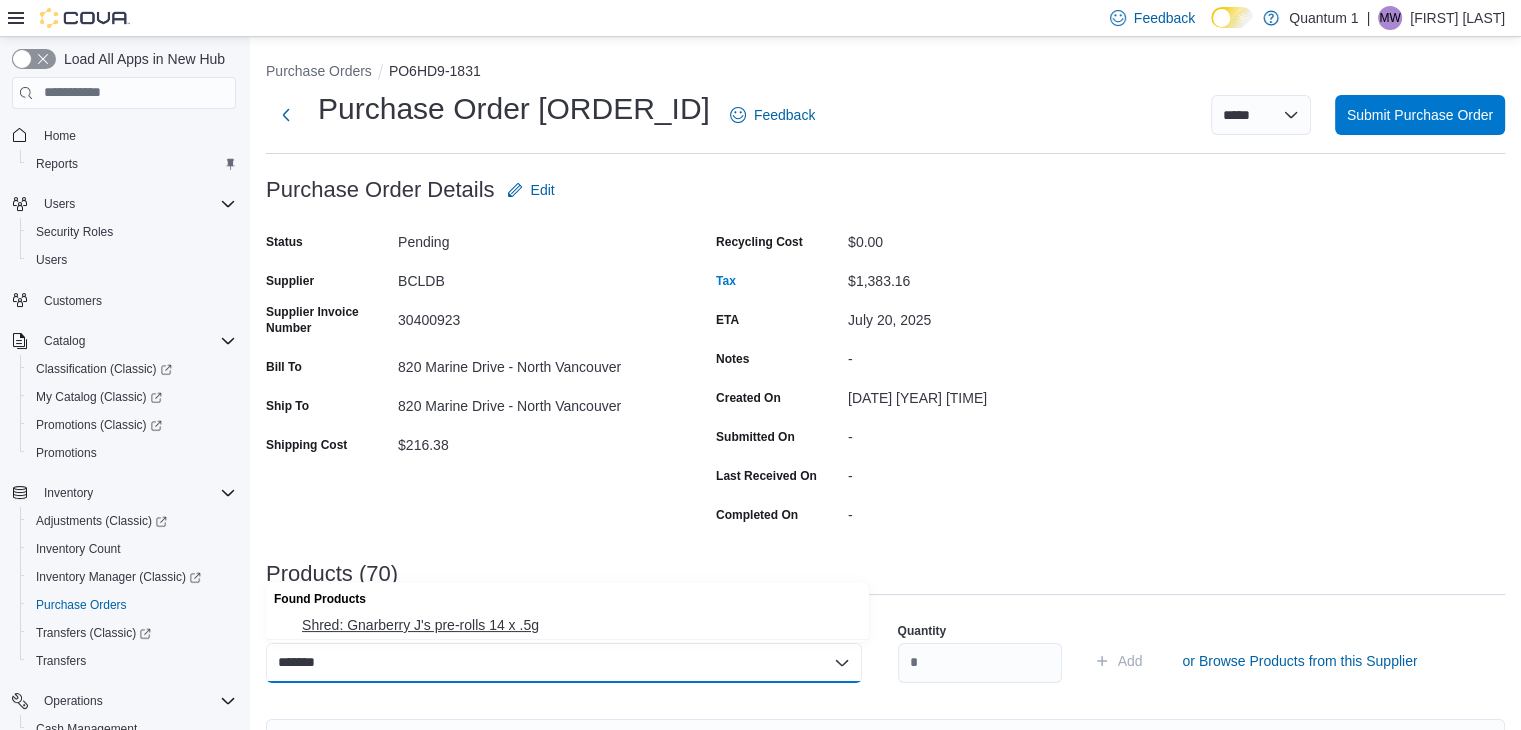 click on "Shred: Gnarberry J's pre-rolls 14 x .5g" at bounding box center [567, 625] 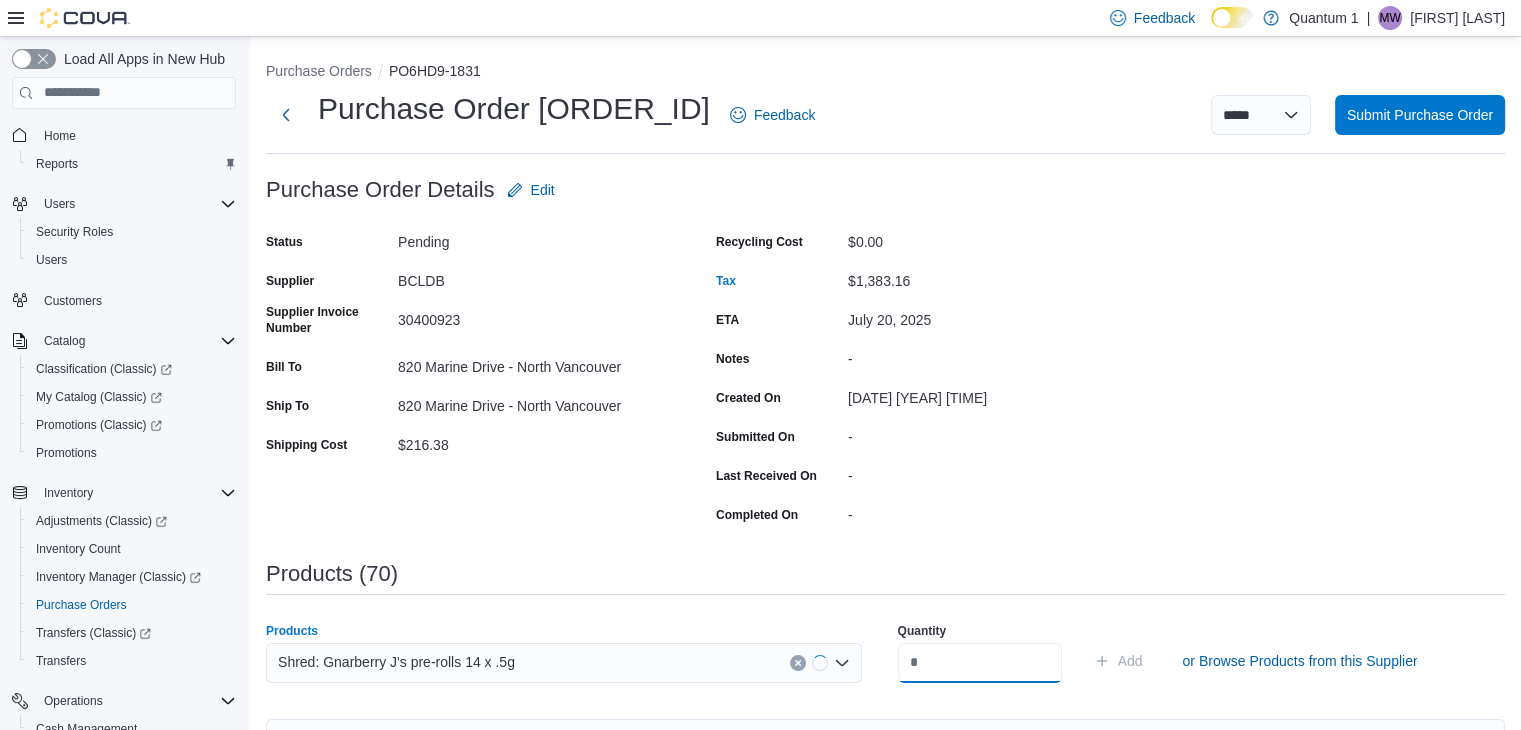 drag, startPoint x: 1017, startPoint y: 644, endPoint x: 1017, endPoint y: 661, distance: 17 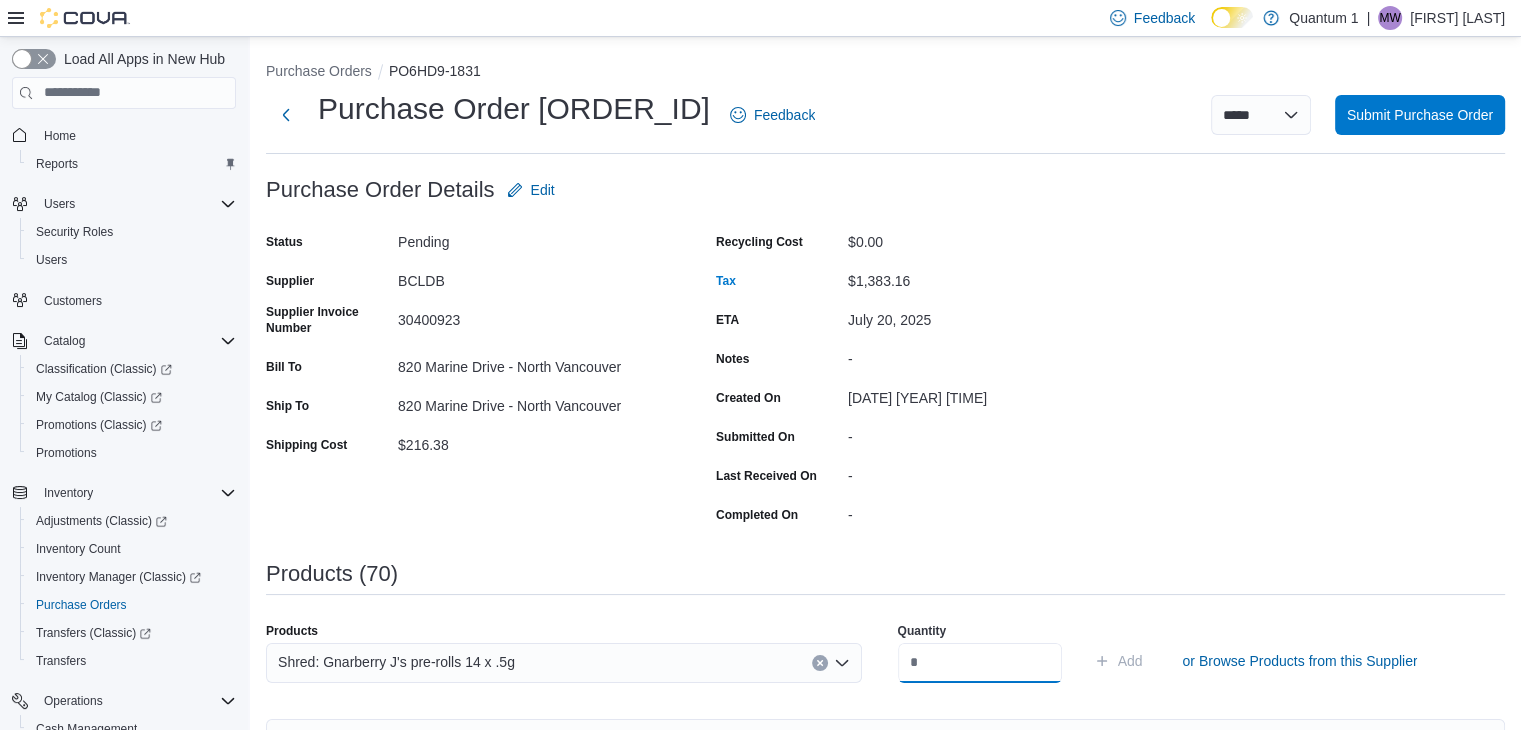 click on "Add" at bounding box center [1118, 661] 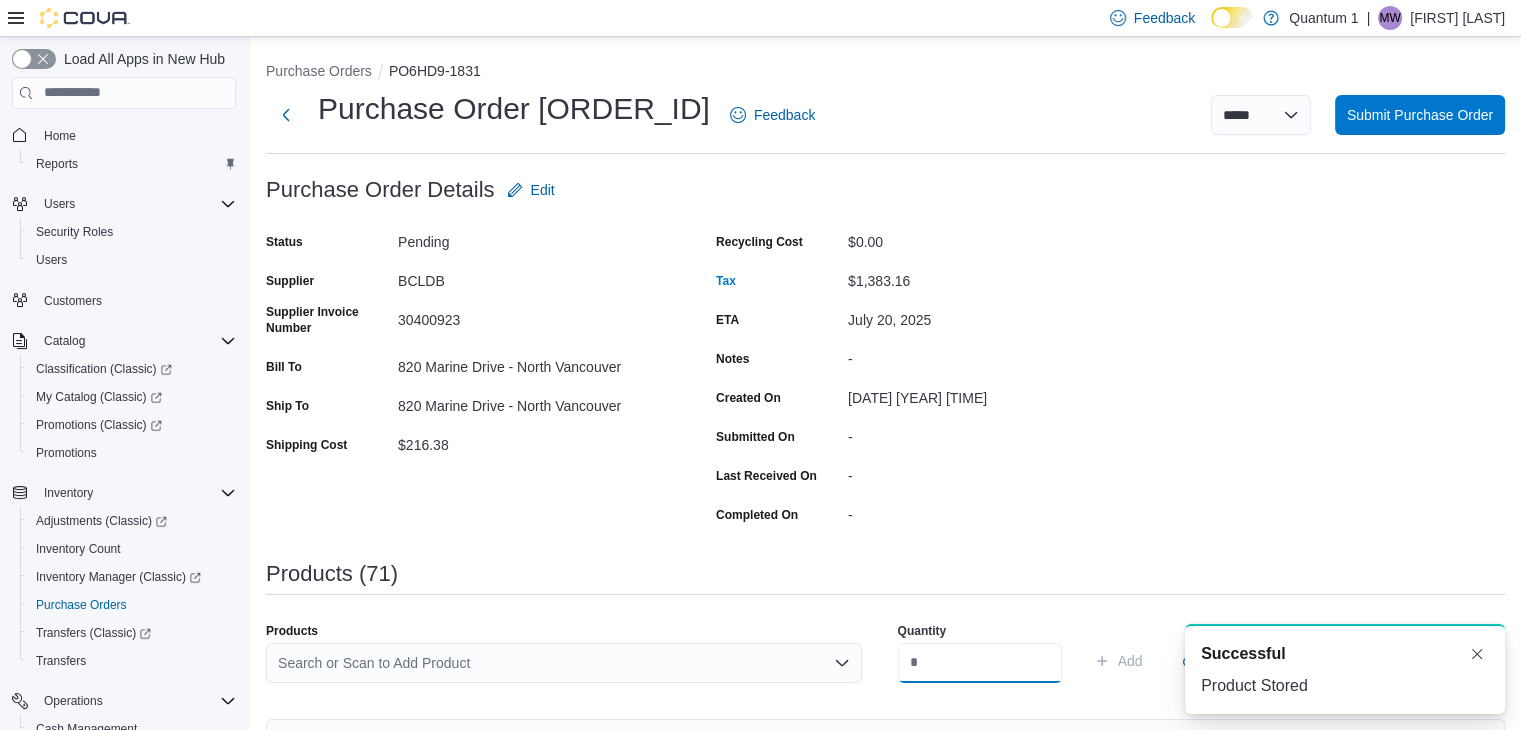 scroll, scrollTop: 0, scrollLeft: 0, axis: both 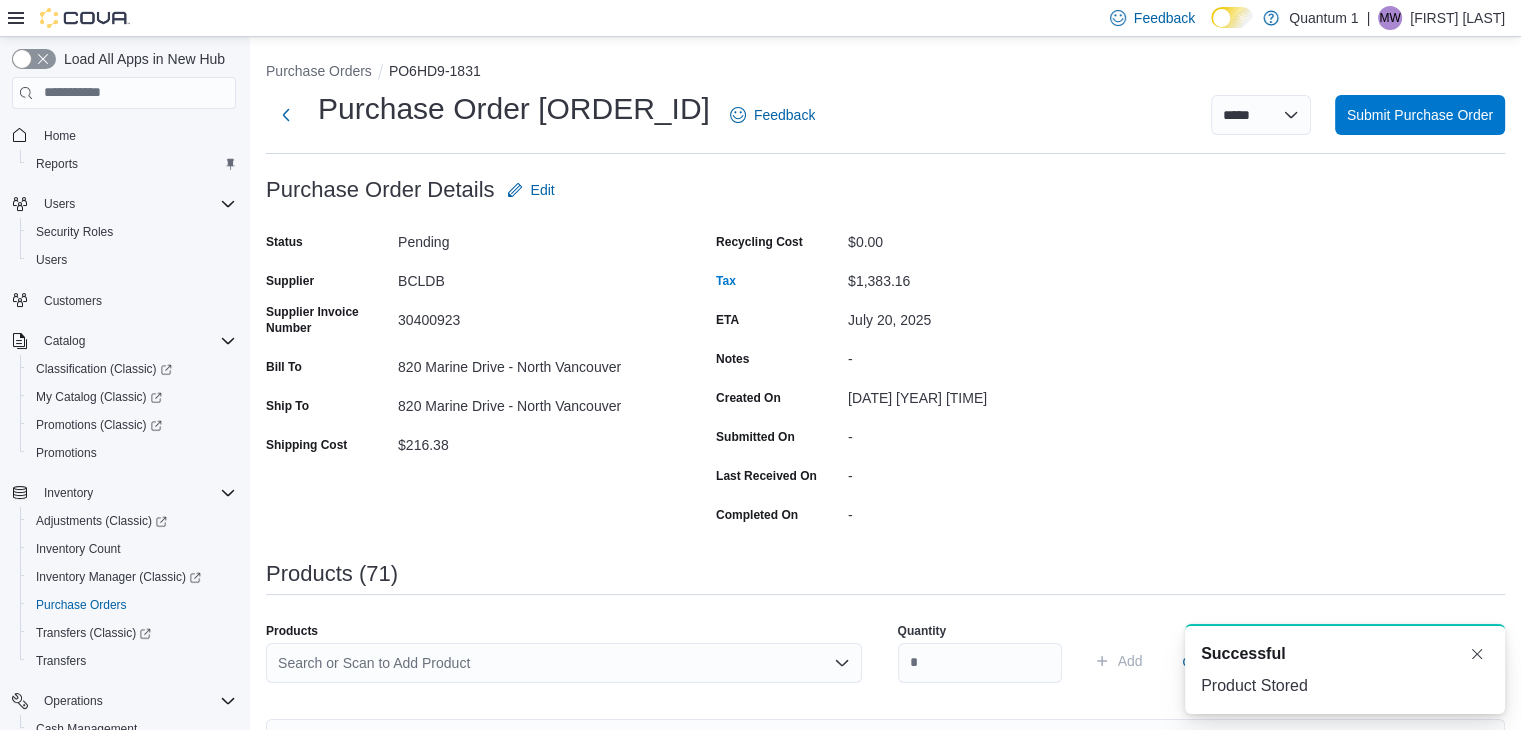 click on "Search or Scan to Add Product" at bounding box center (564, 663) 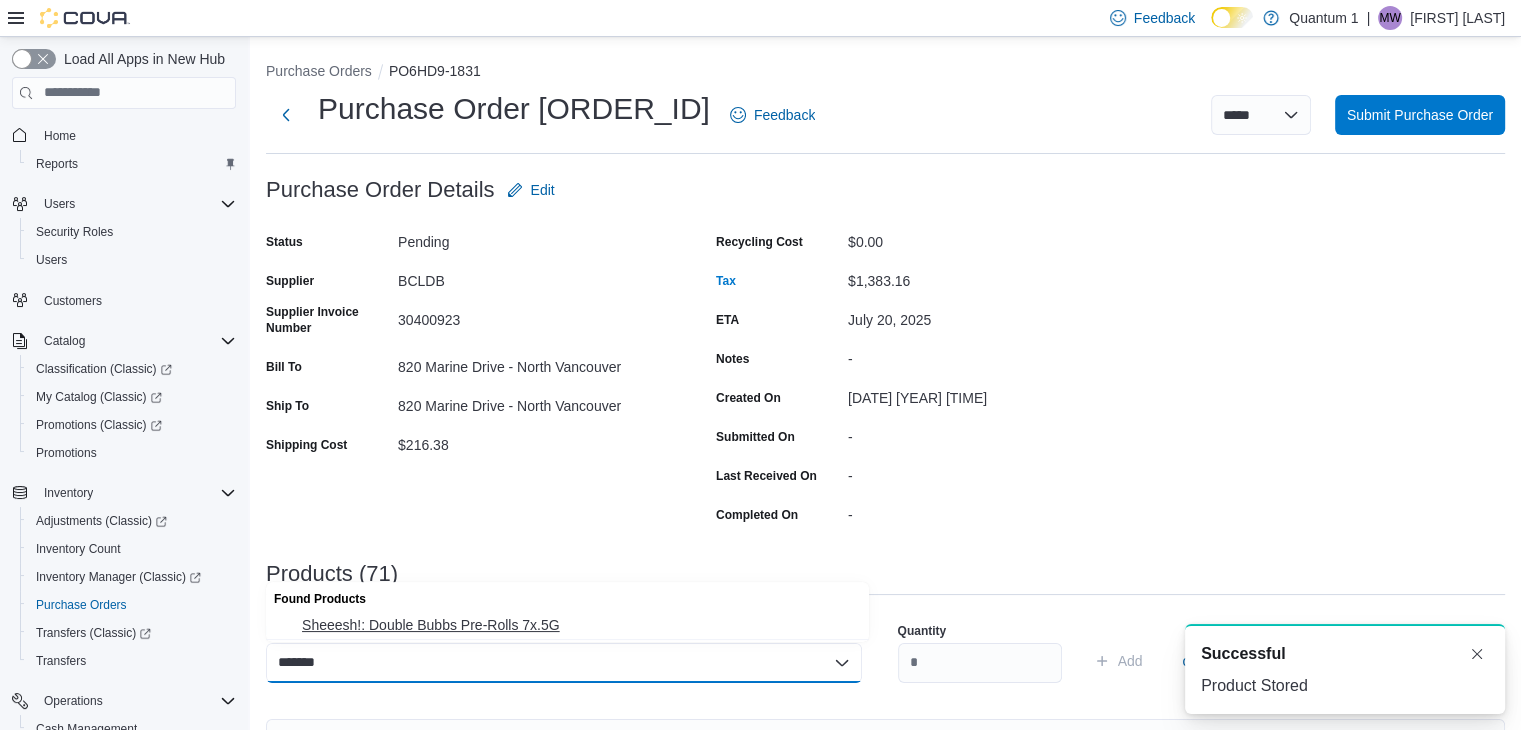 click on "Sheeesh!: Double Bubbs Pre-Rolls 7x.5G" at bounding box center (567, 625) 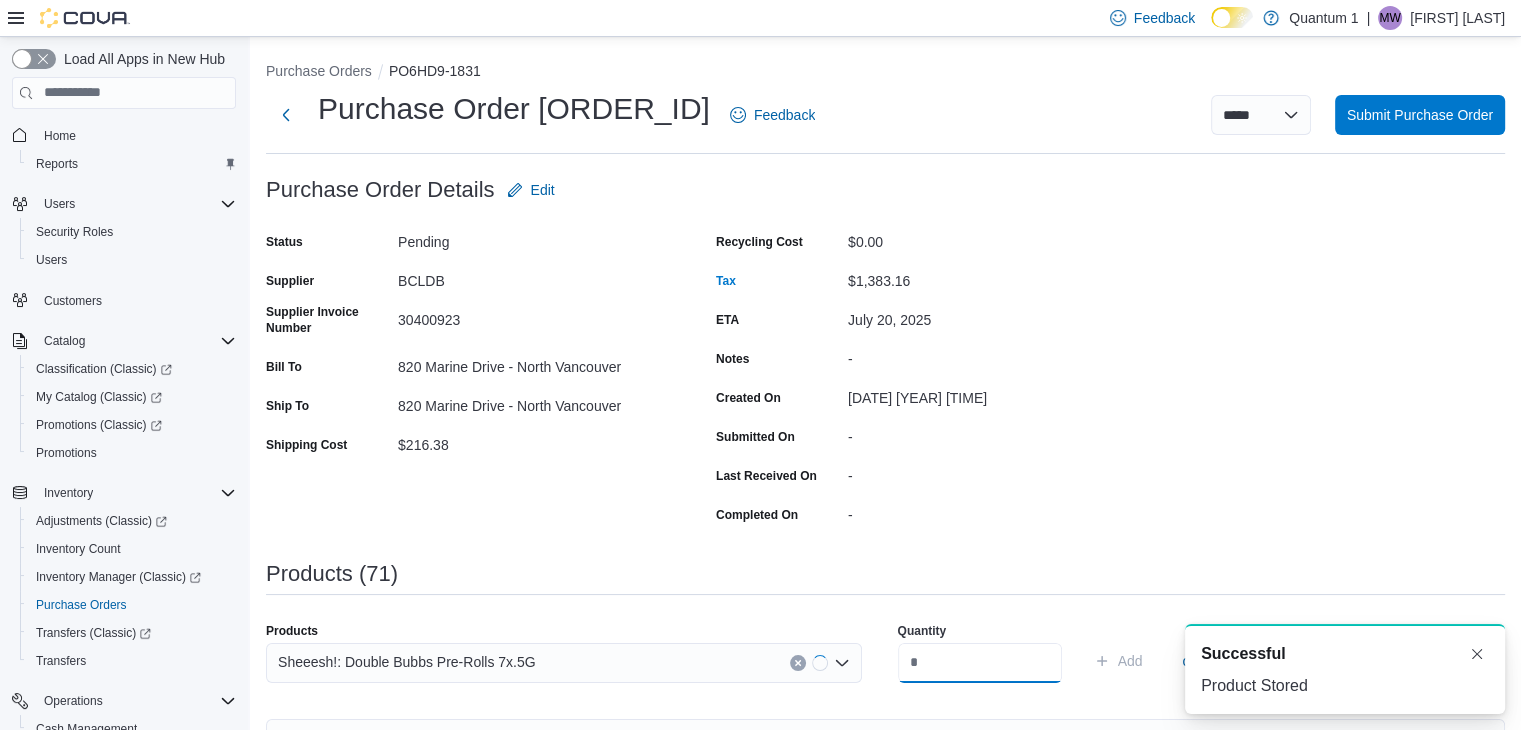 click at bounding box center (980, 663) 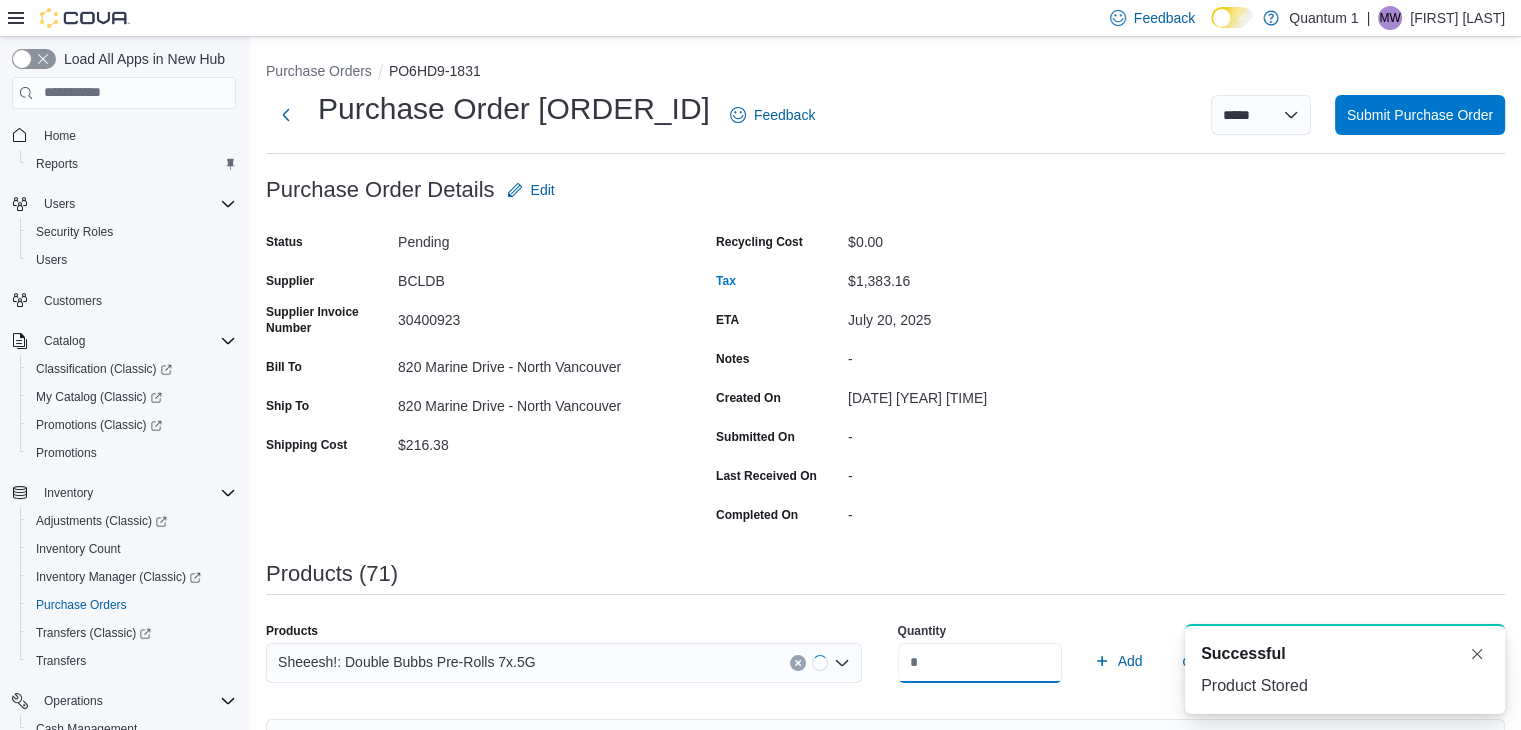 click on "Add" at bounding box center [1118, 661] 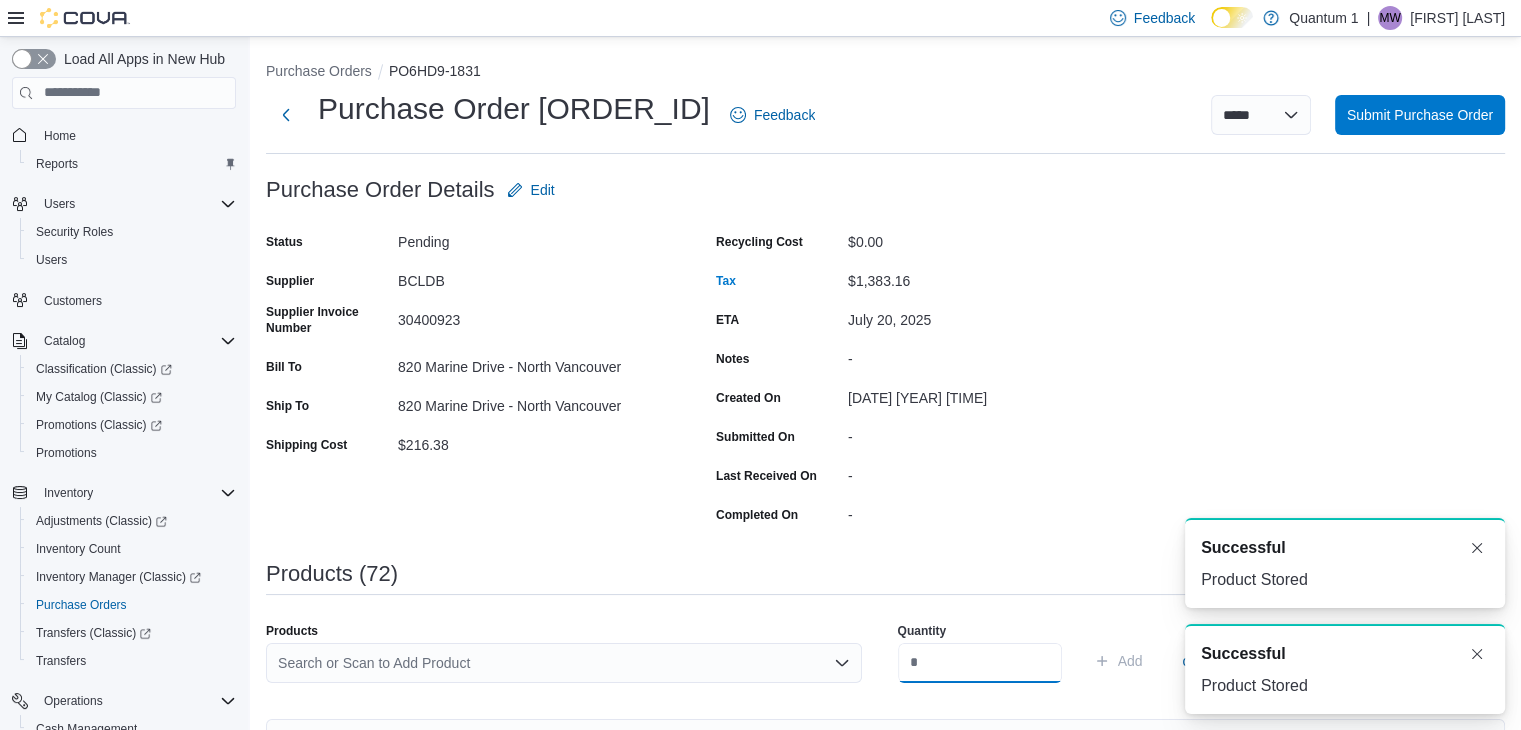 scroll, scrollTop: 0, scrollLeft: 0, axis: both 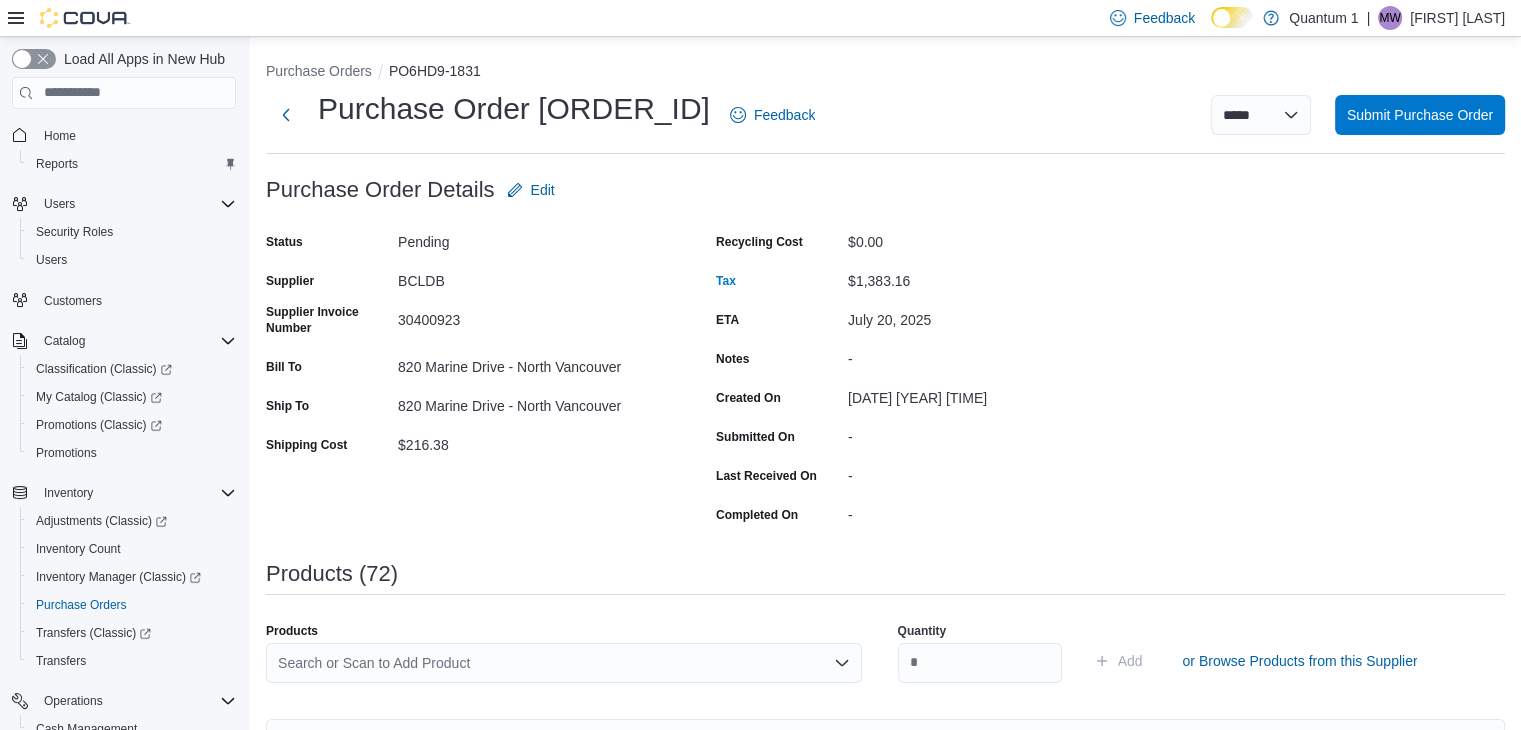 click on "Search or Scan to Add Product" at bounding box center (564, 663) 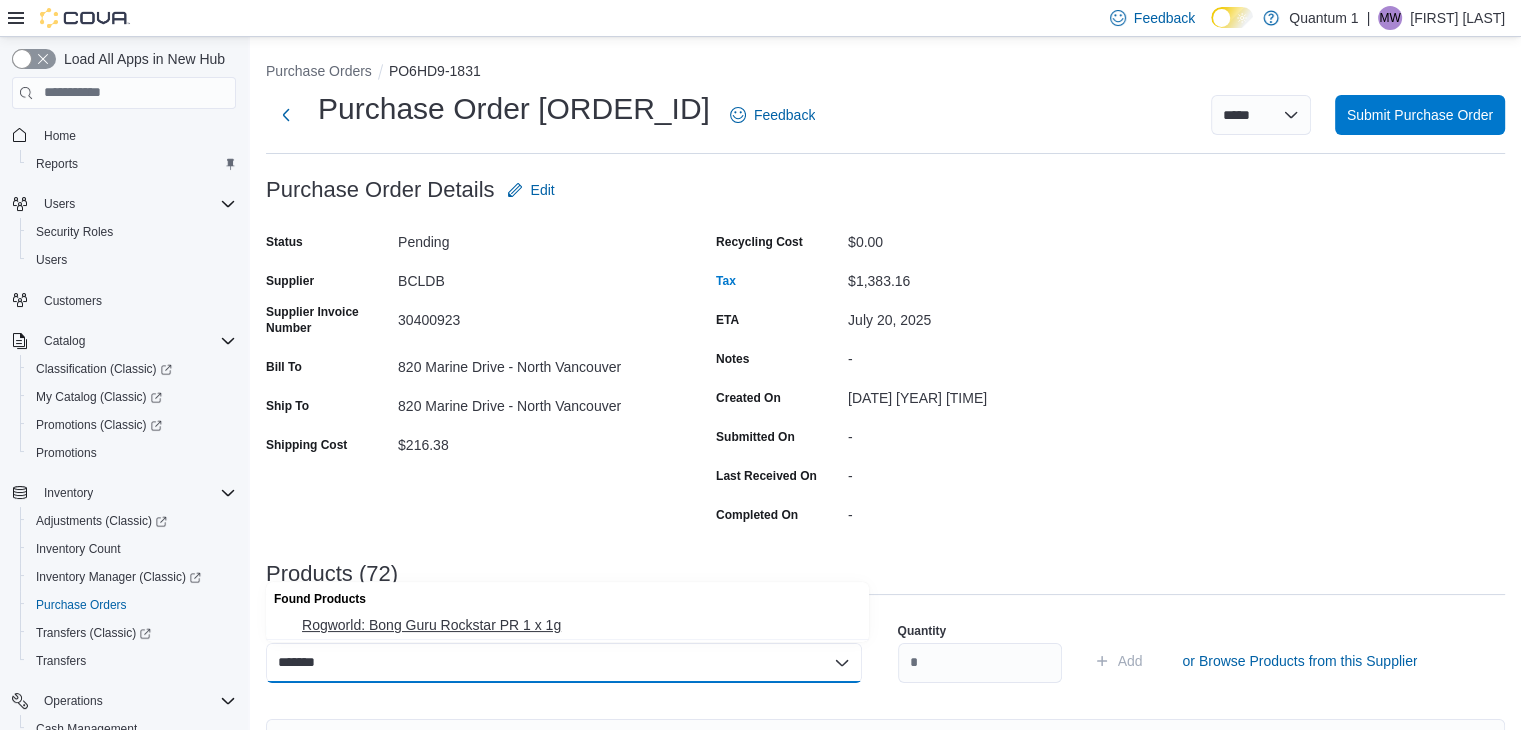 click on "Rogworld: Bong Guru Rockstar PR 1 x 1g" at bounding box center [579, 625] 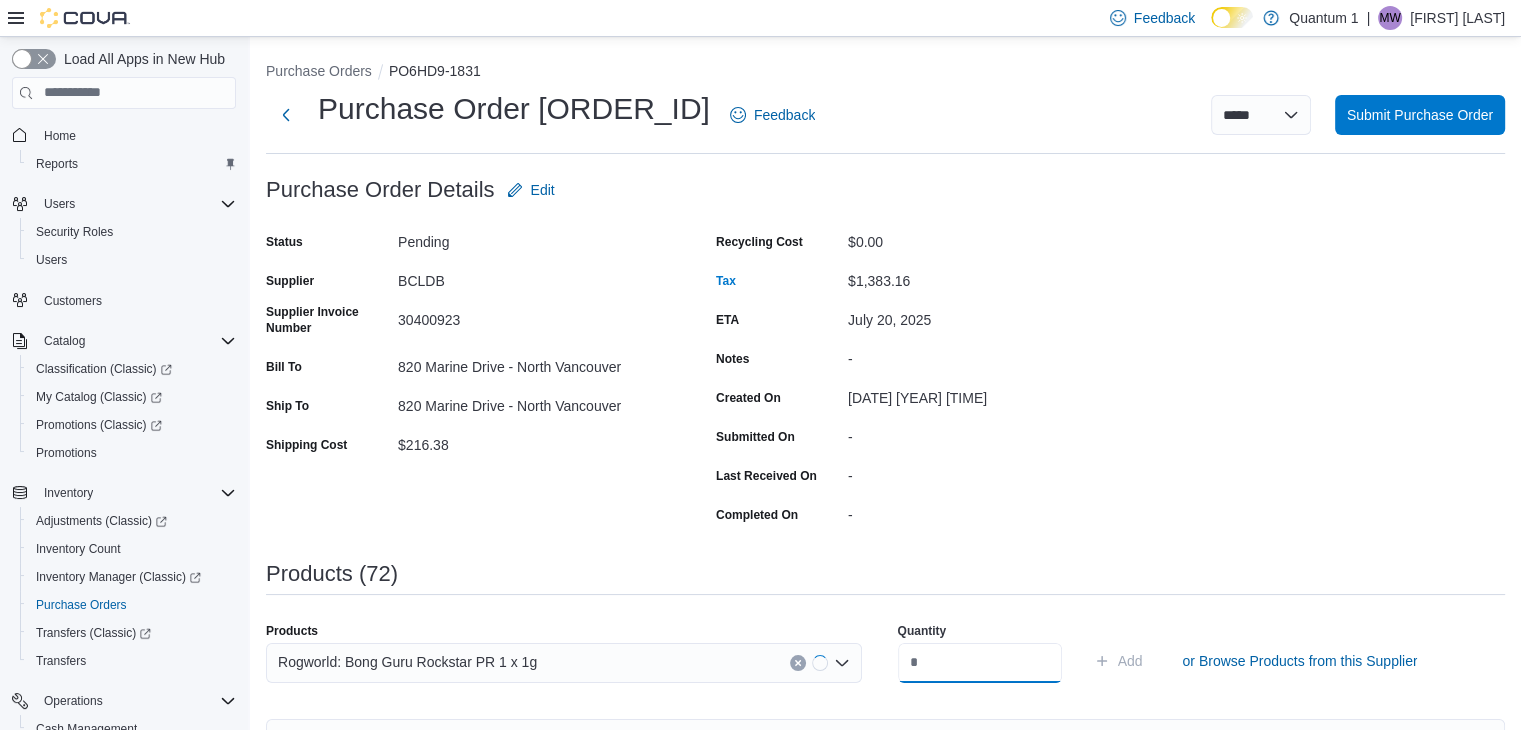 click at bounding box center [980, 663] 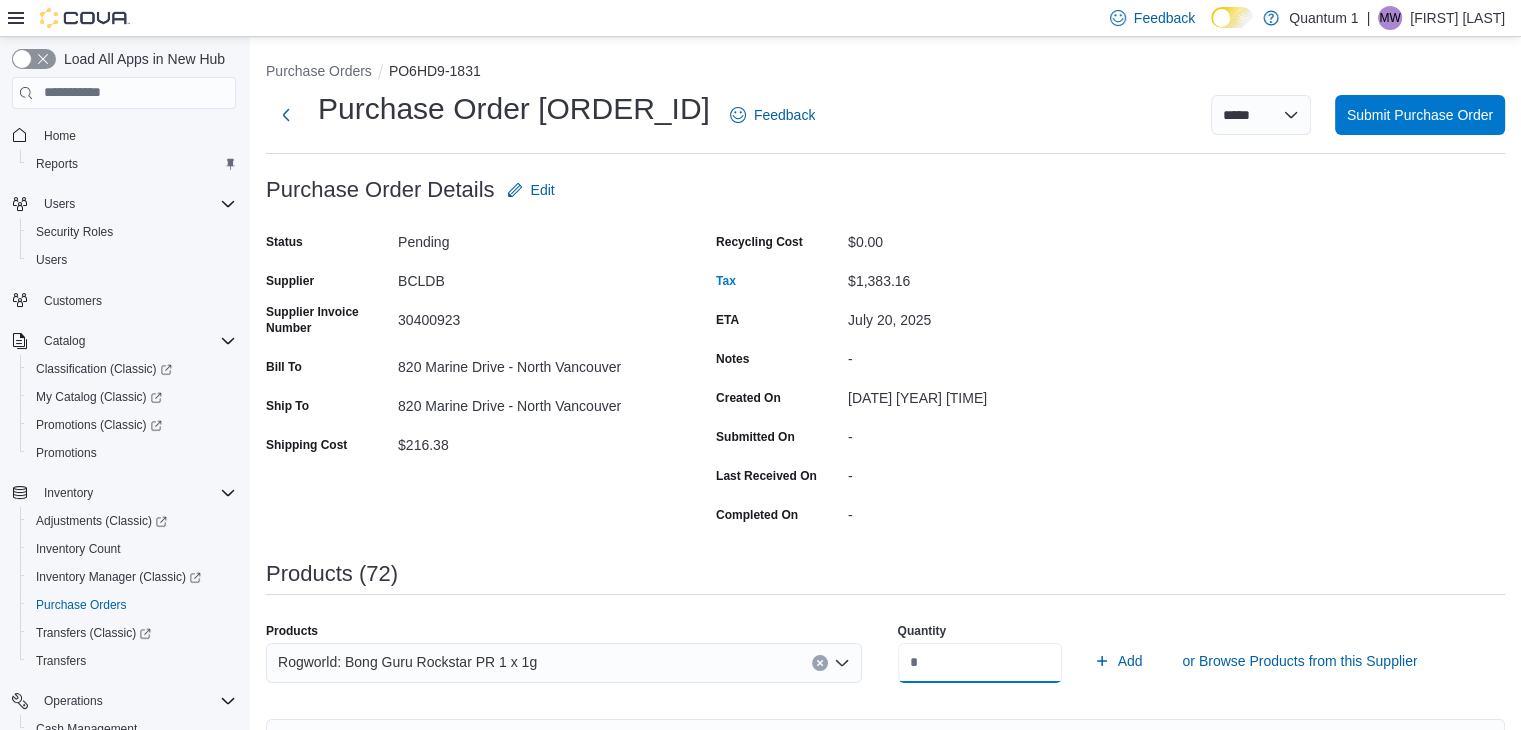 click on "Add" at bounding box center (1118, 661) 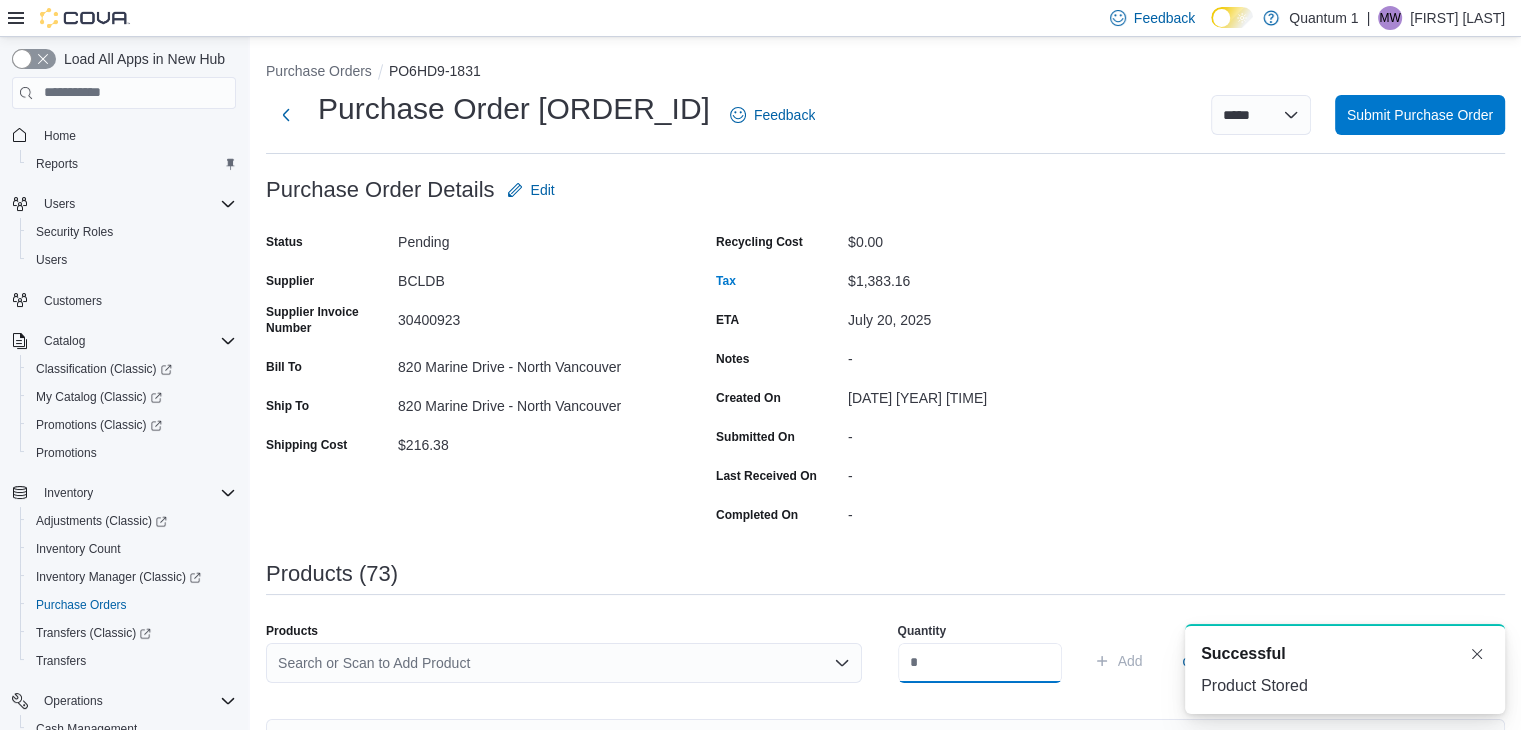 scroll, scrollTop: 0, scrollLeft: 0, axis: both 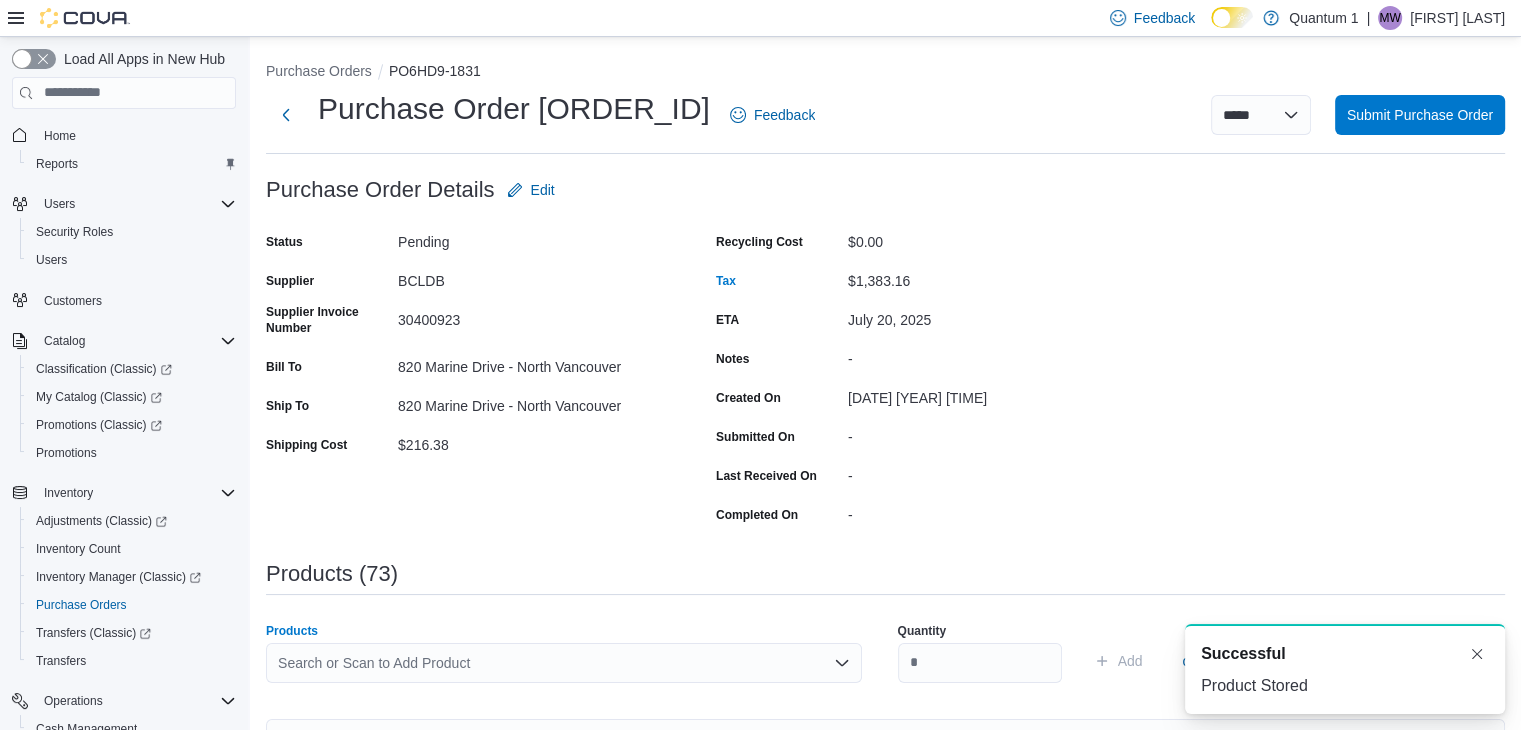 click on "Search or Scan to Add Product" at bounding box center [564, 663] 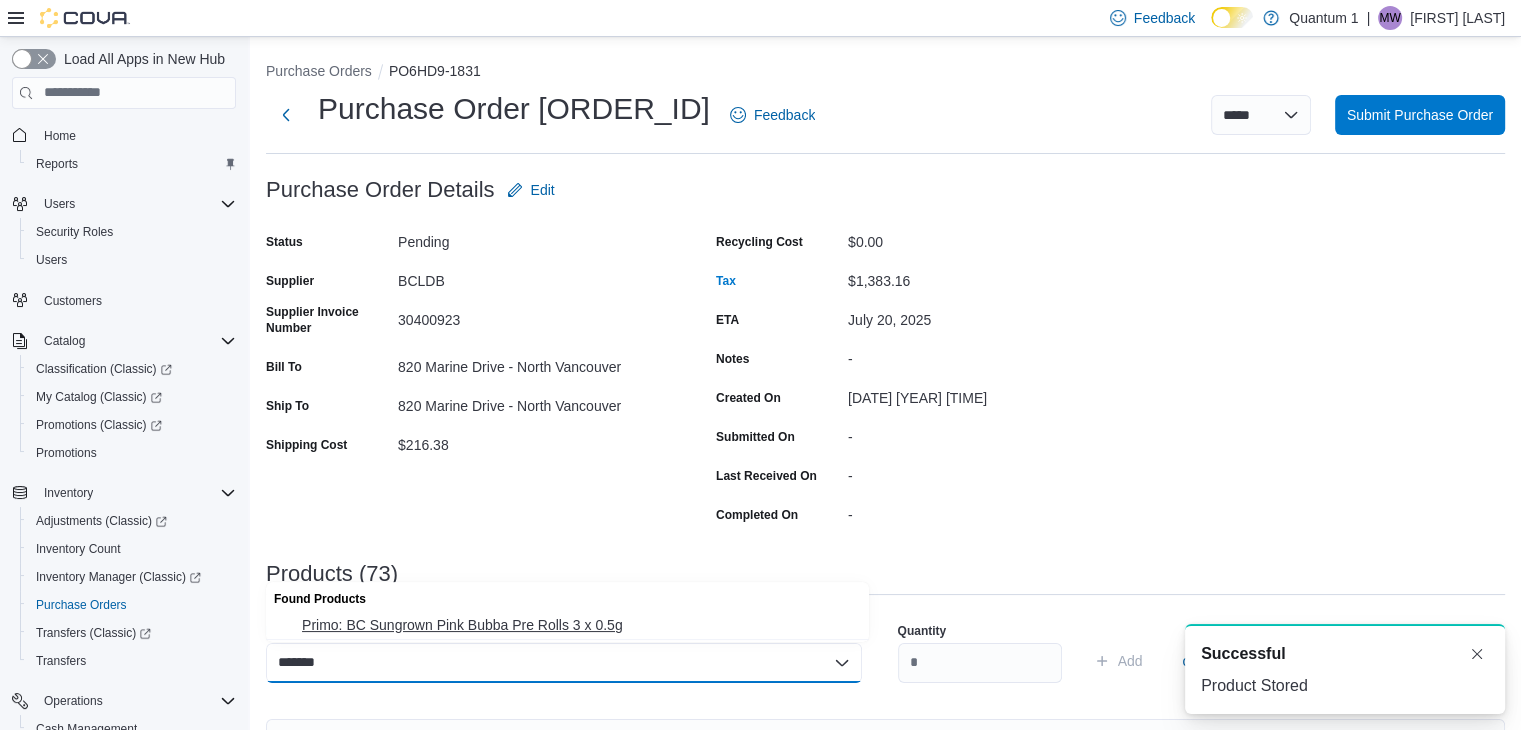 click on "Primo: BC Sungrown Pink Bubba Pre Rolls 3 x 0.5g" at bounding box center (579, 625) 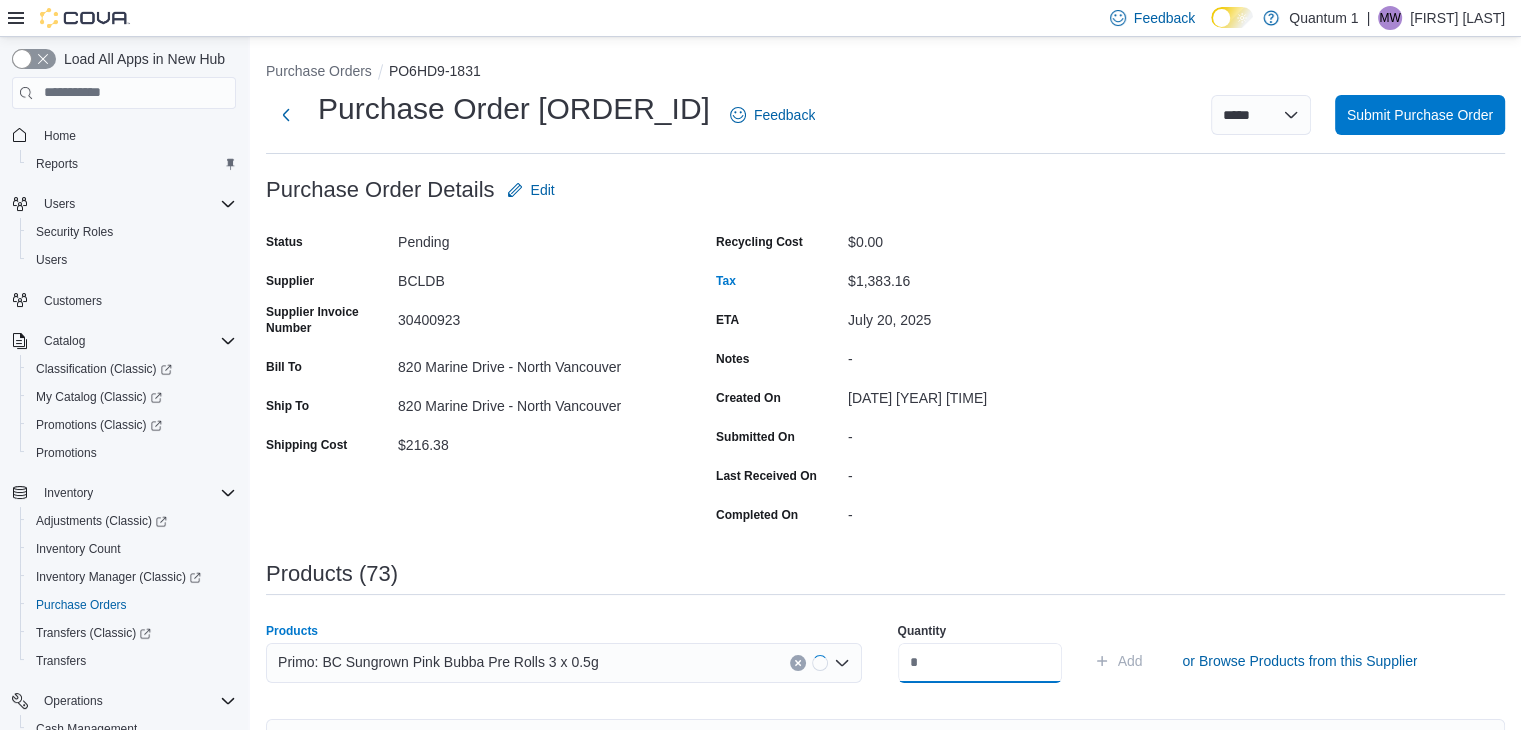 click at bounding box center (980, 663) 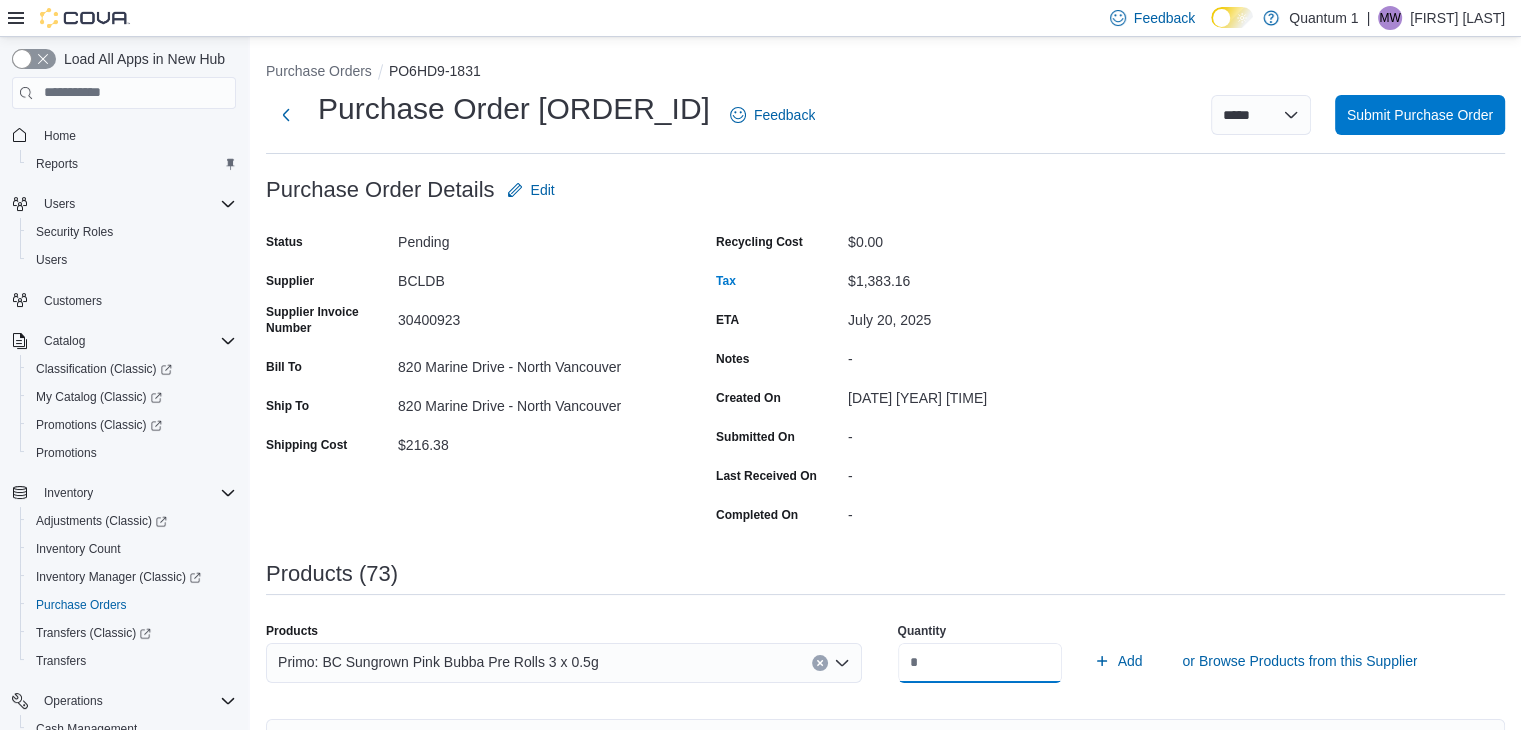 click on "Add" at bounding box center (1118, 661) 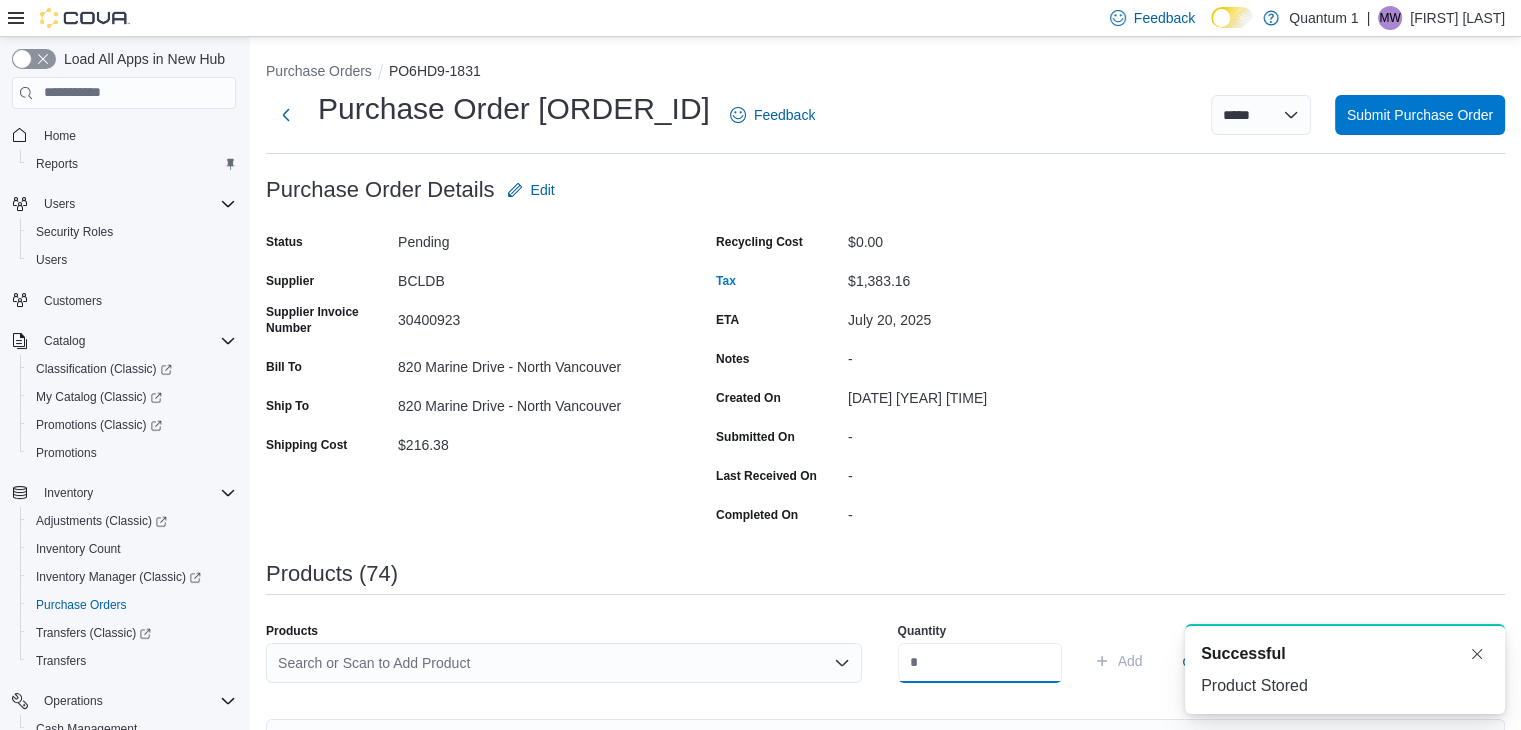 scroll, scrollTop: 0, scrollLeft: 0, axis: both 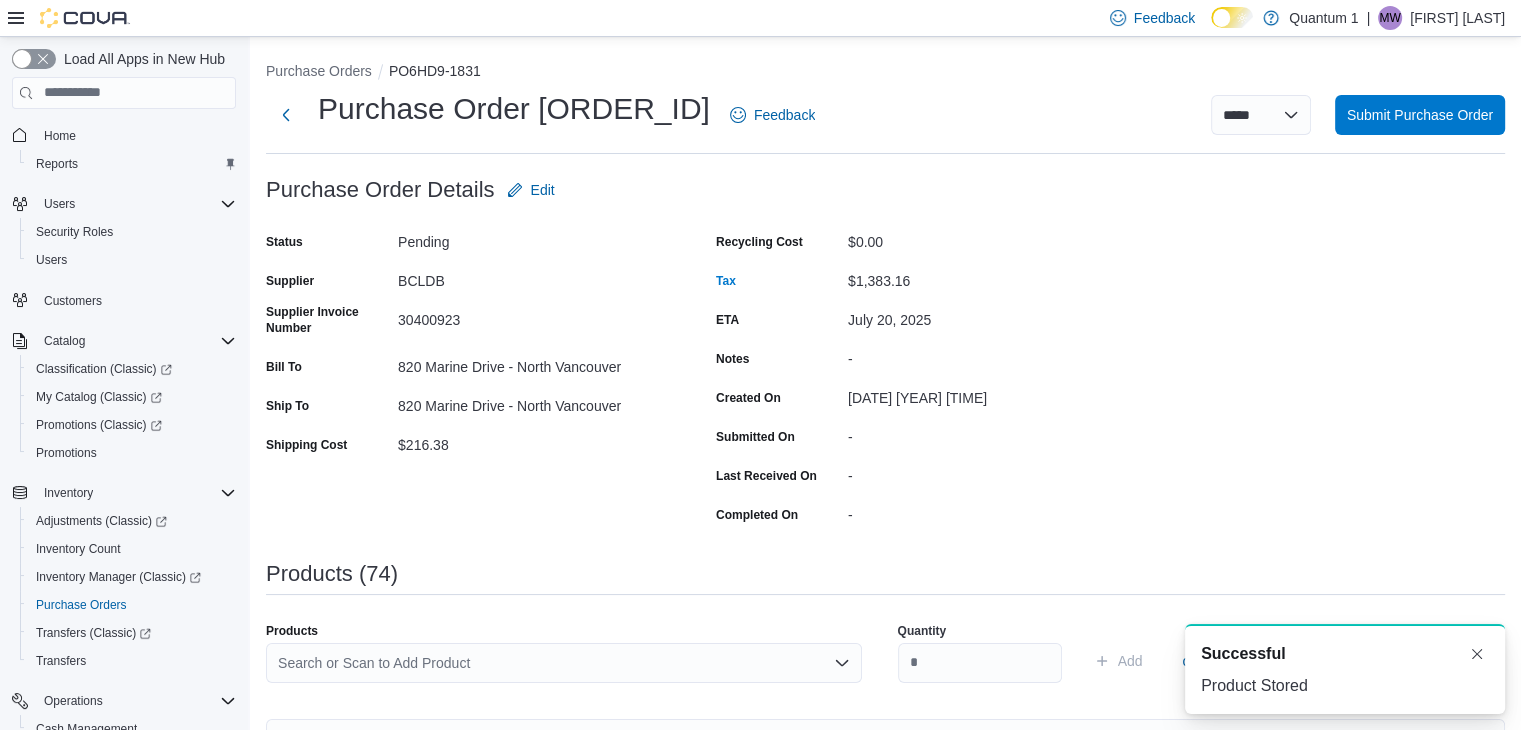 click on "Search or Scan to Add Product" at bounding box center [564, 663] 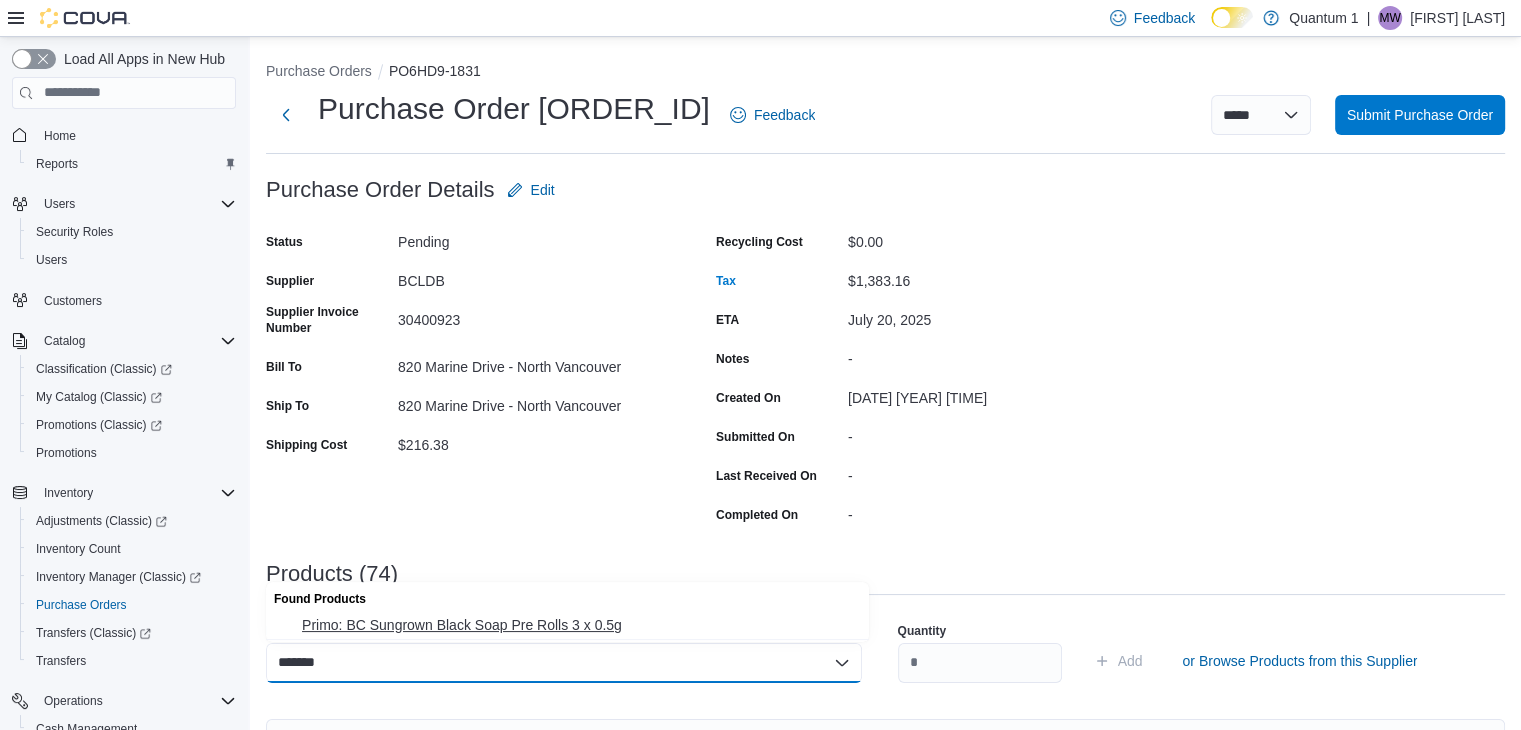 click on "Primo: BC Sungrown Black Soap Pre Rolls 3 x 0.5g" at bounding box center (579, 625) 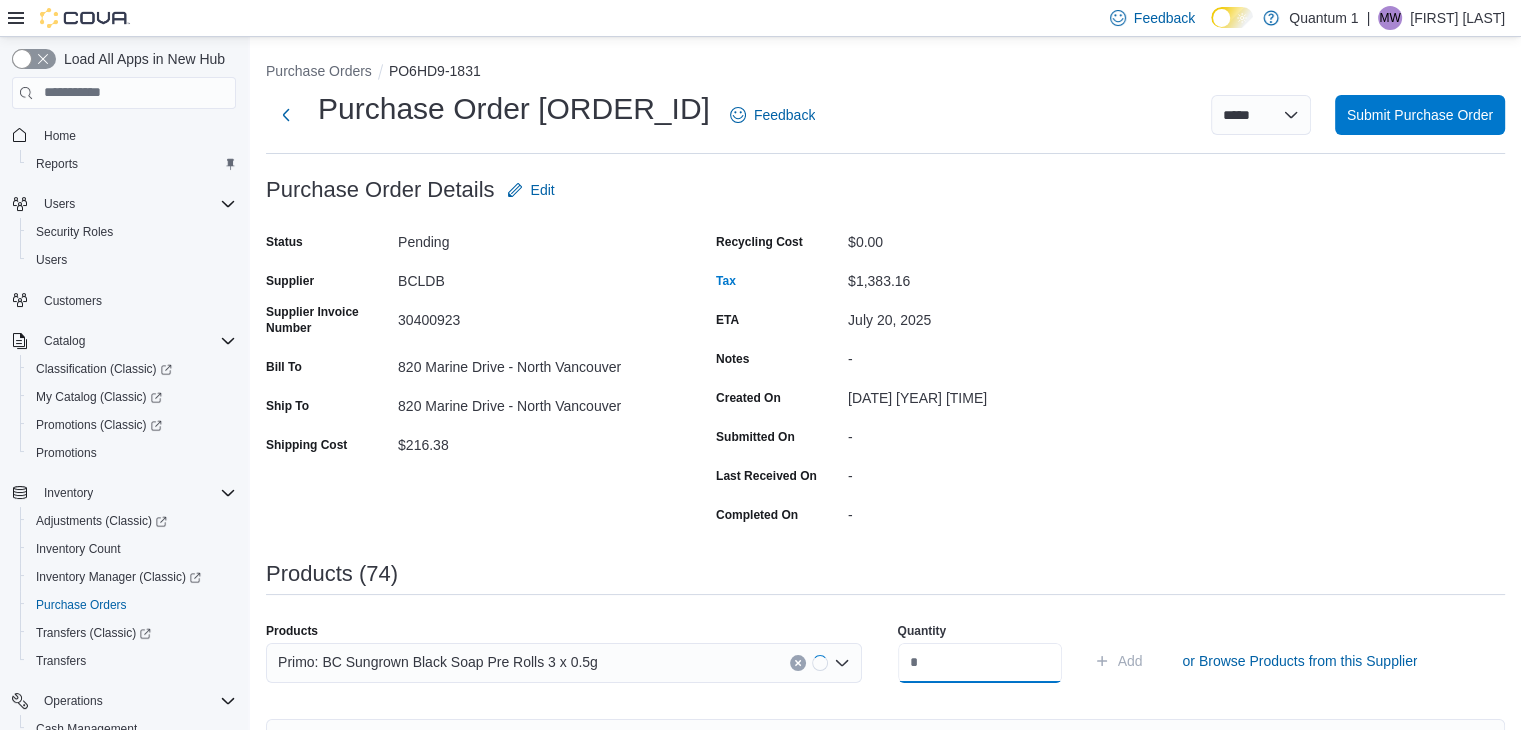 click at bounding box center [980, 663] 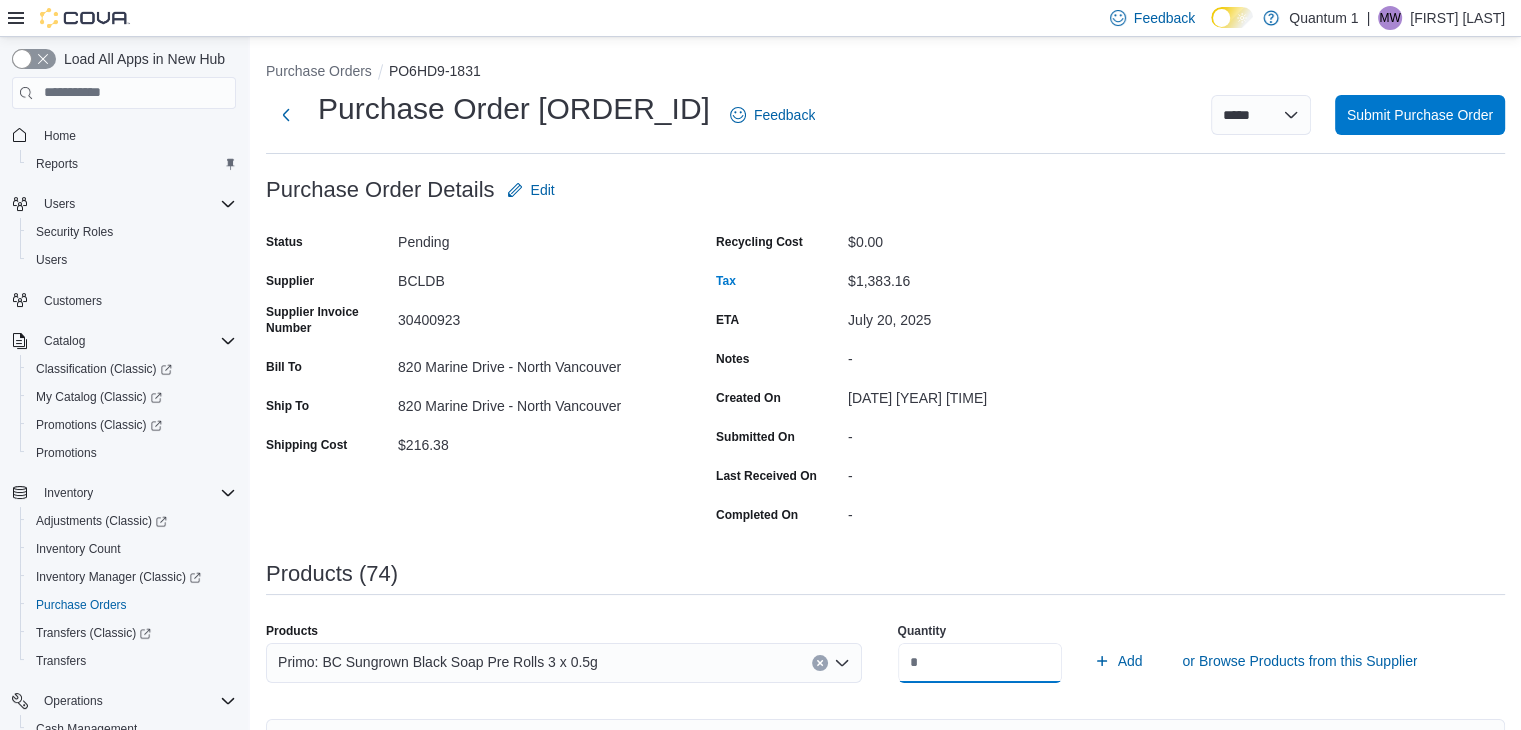 click on "Add" at bounding box center (1118, 661) 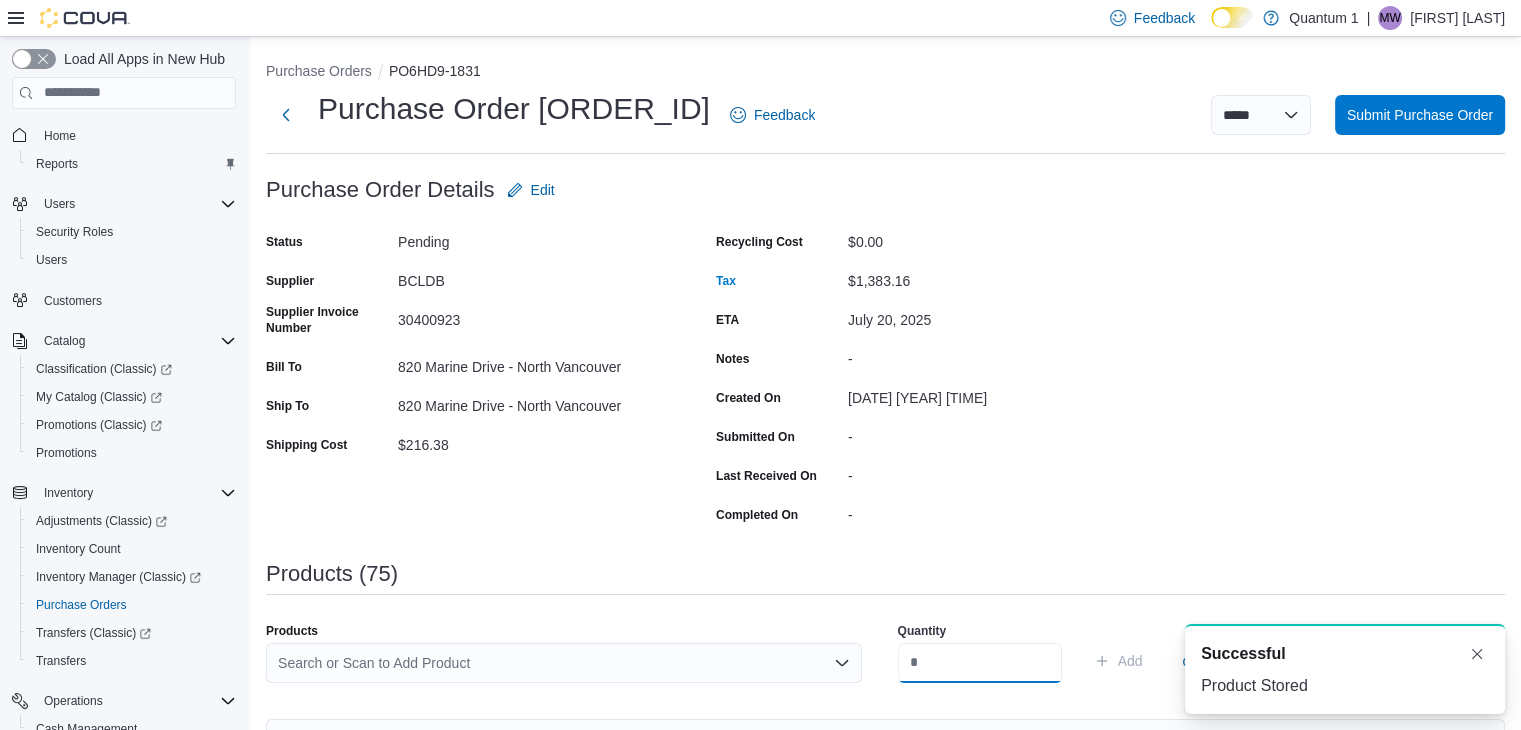 scroll, scrollTop: 0, scrollLeft: 0, axis: both 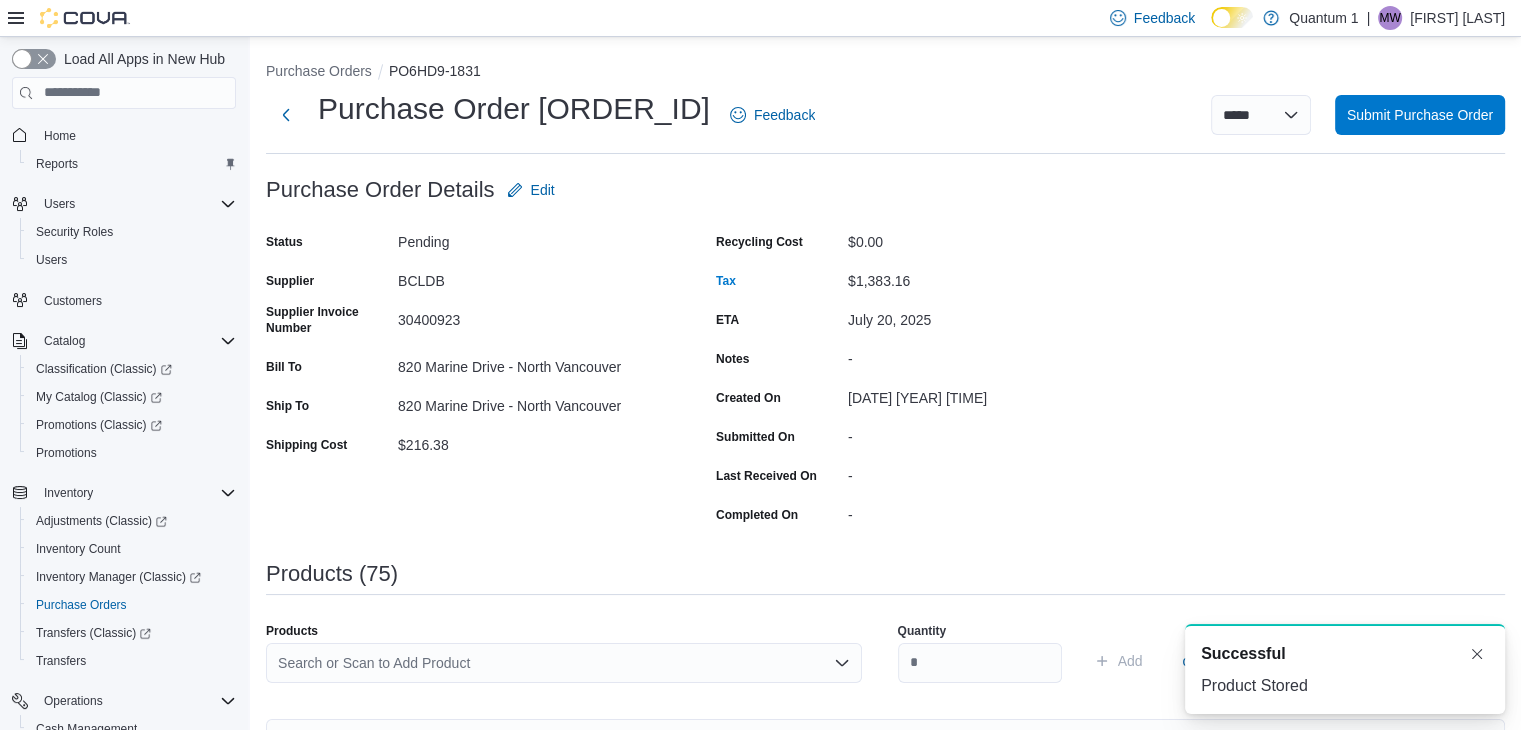 click on "Search or Scan to Add Product" at bounding box center (564, 663) 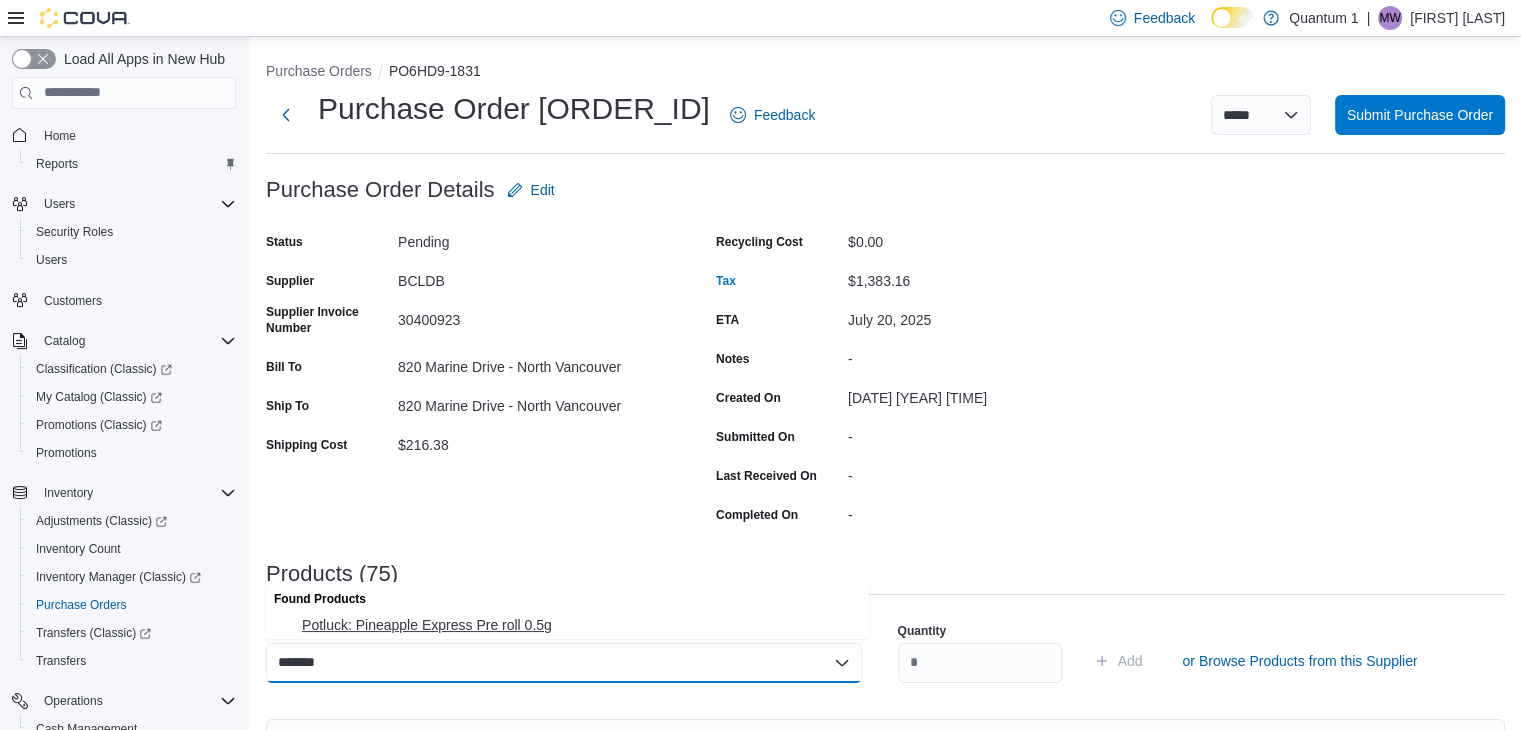 click on "Potluck: Pineapple Express Pre roll 0.5g" at bounding box center [567, 625] 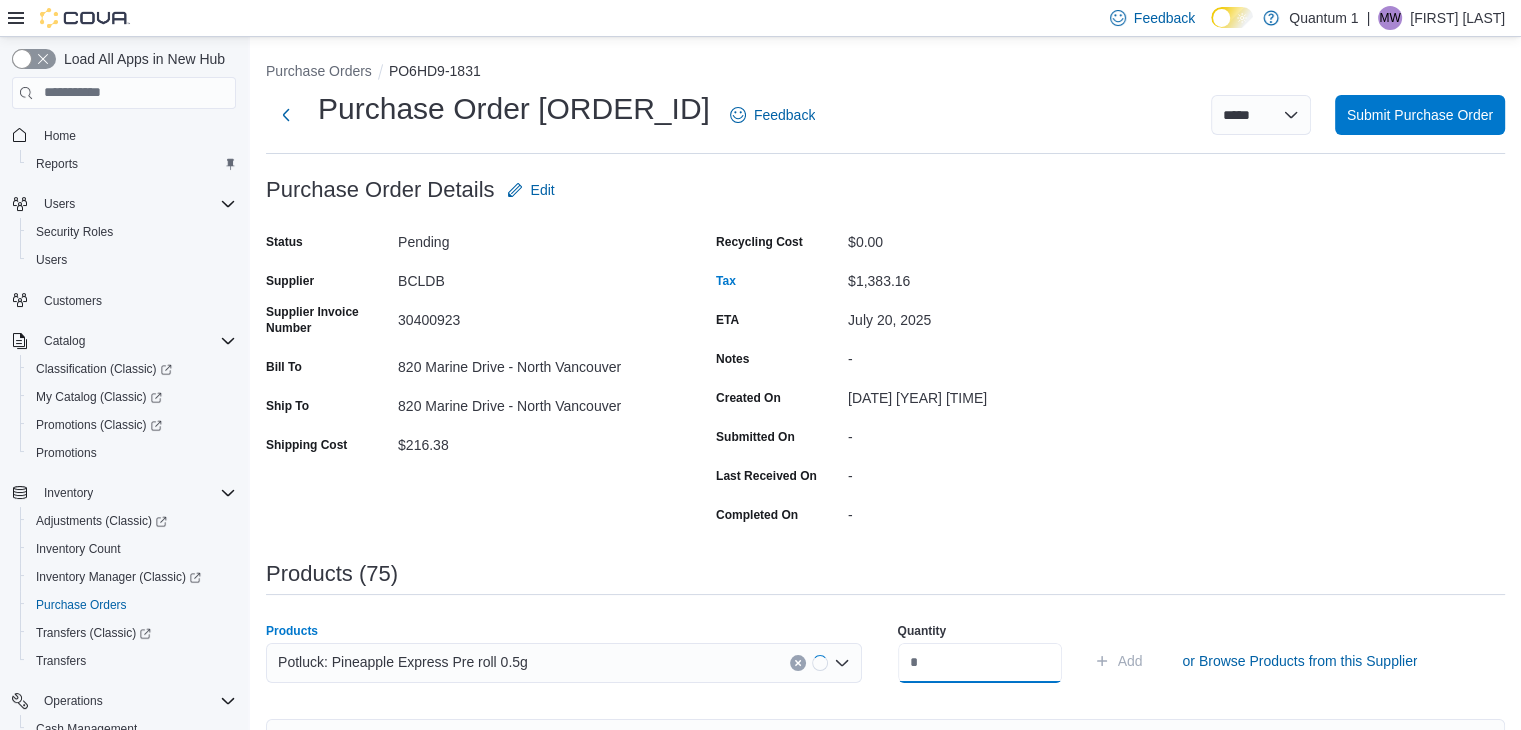click at bounding box center [980, 663] 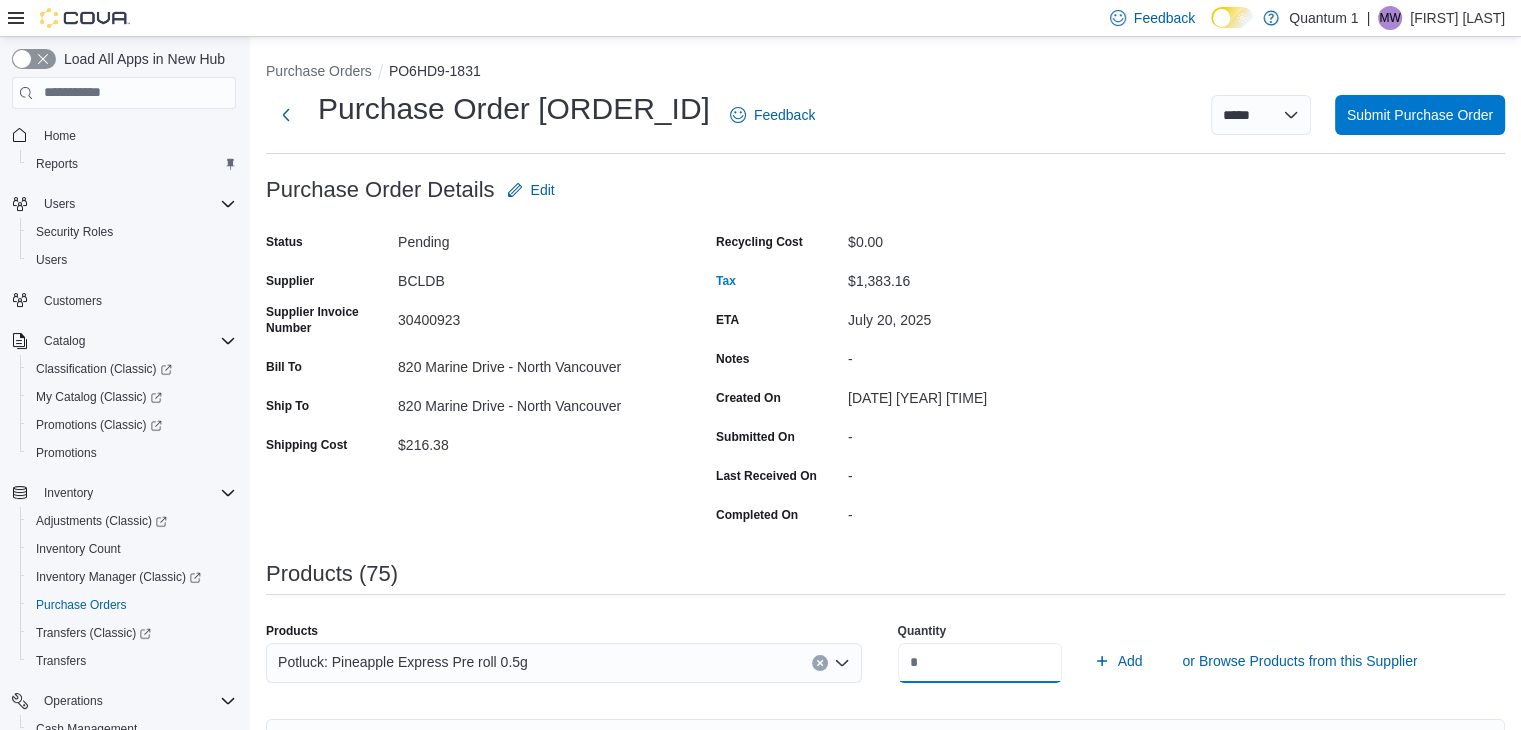click on "Add" at bounding box center (1118, 661) 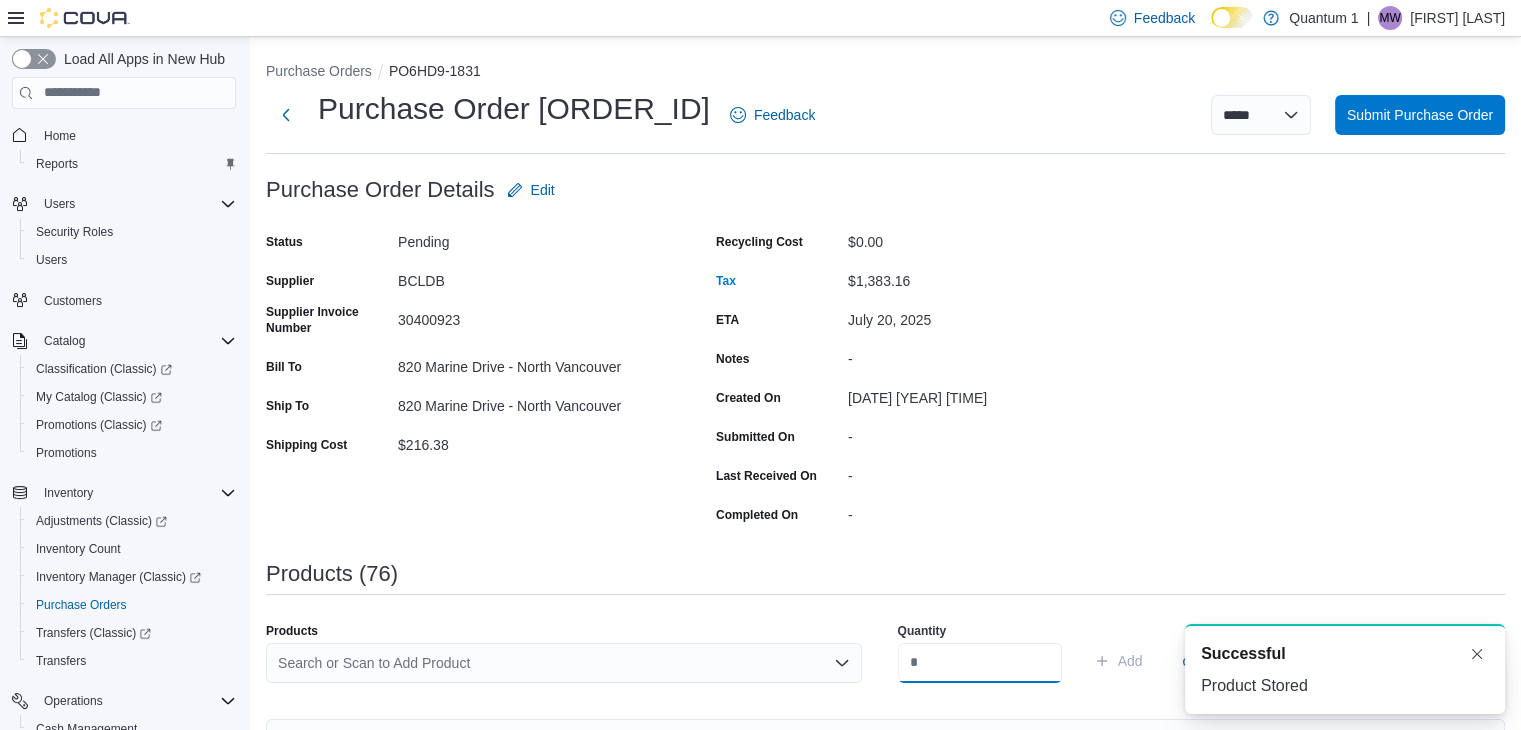 scroll, scrollTop: 0, scrollLeft: 0, axis: both 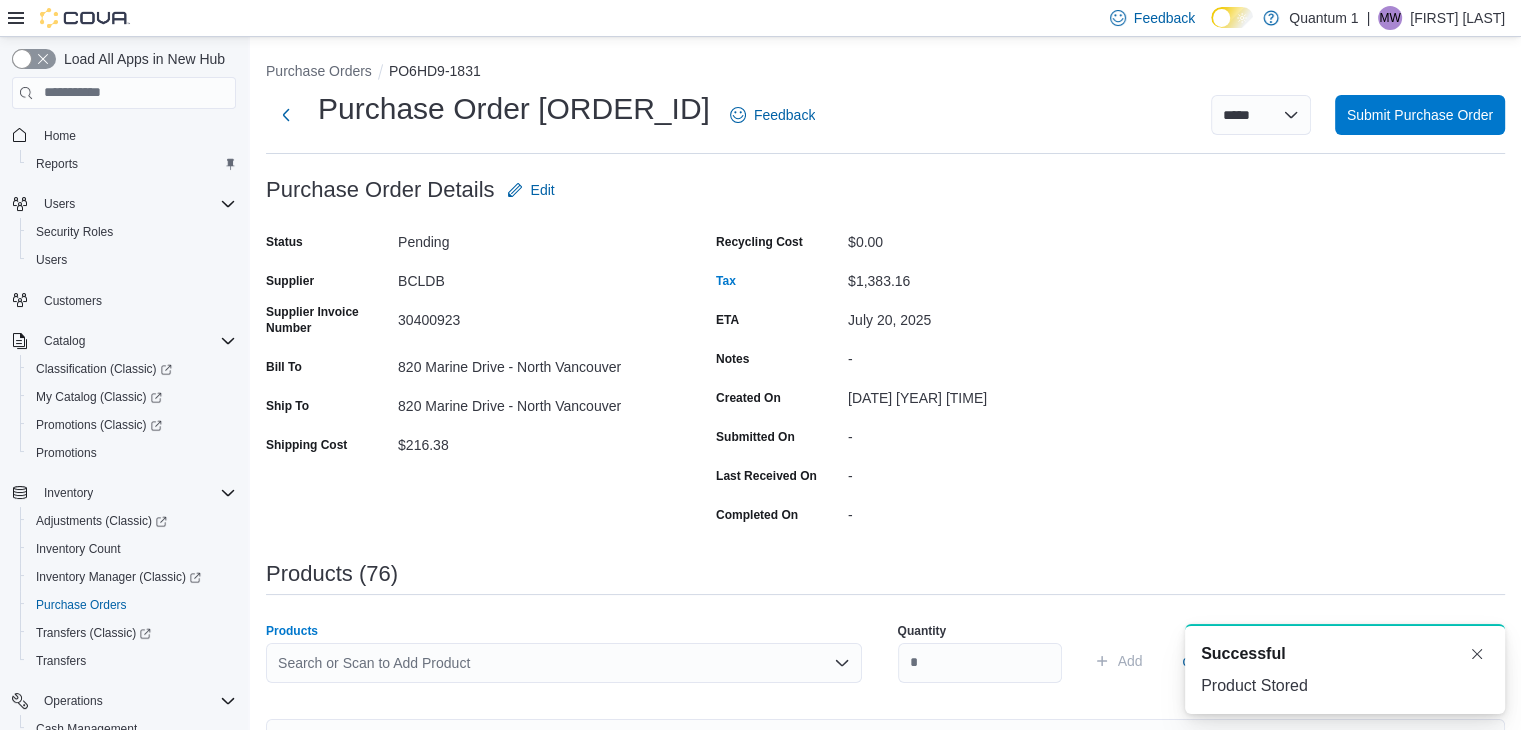 click on "Search or Scan to Add Product" at bounding box center (564, 663) 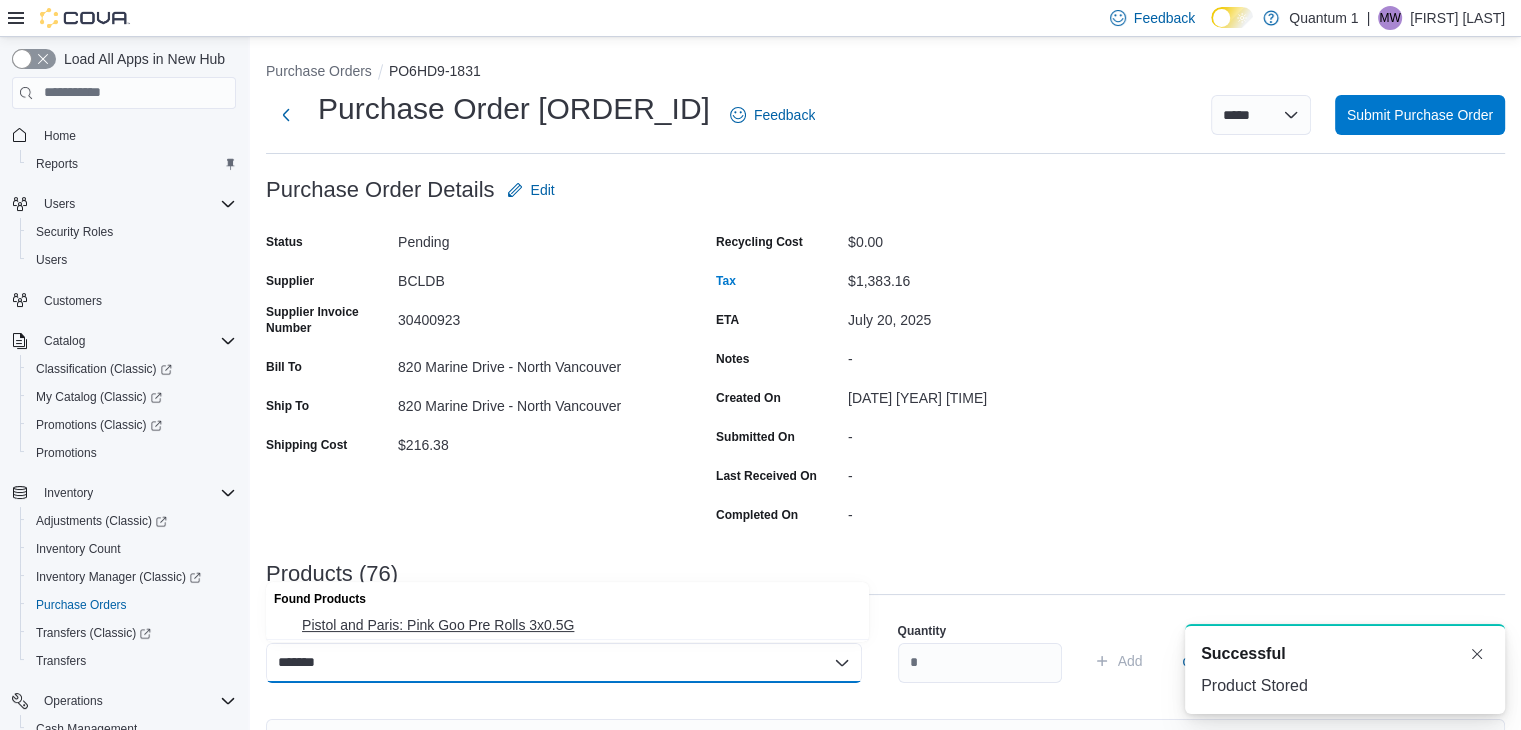 click on "Pistol and Paris: Pink Goo Pre Rolls 3x0.5G" at bounding box center [579, 625] 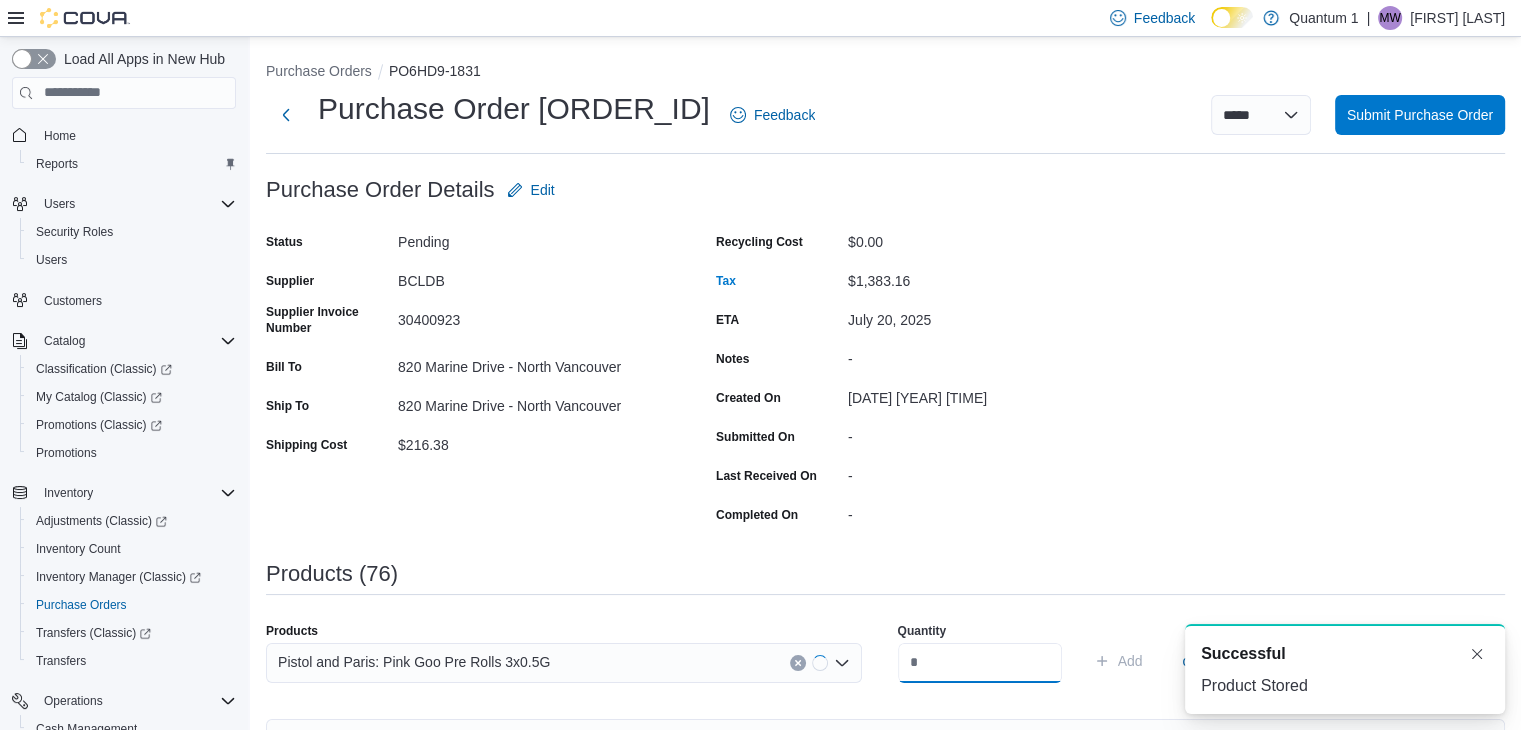 click at bounding box center (980, 663) 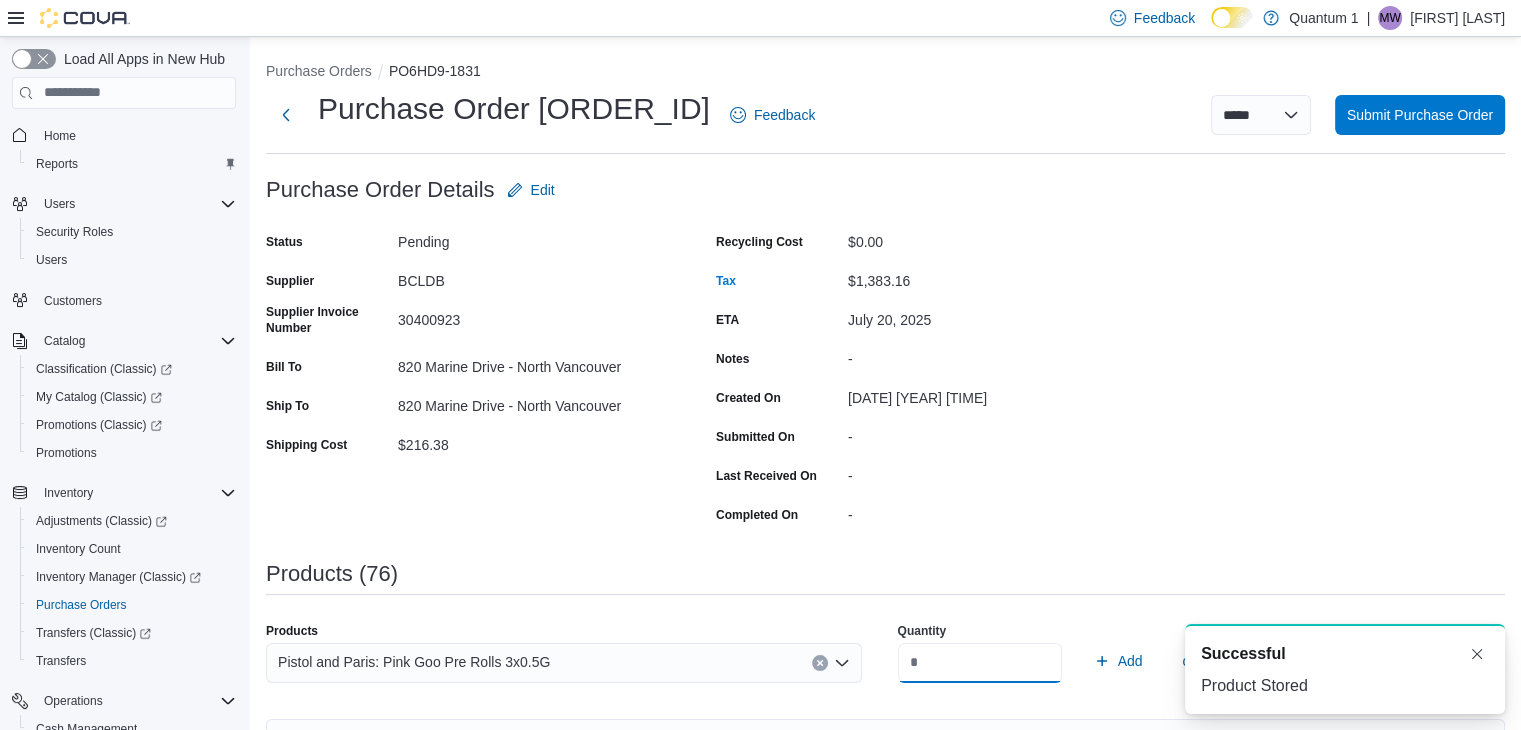 click on "Add" at bounding box center (1118, 661) 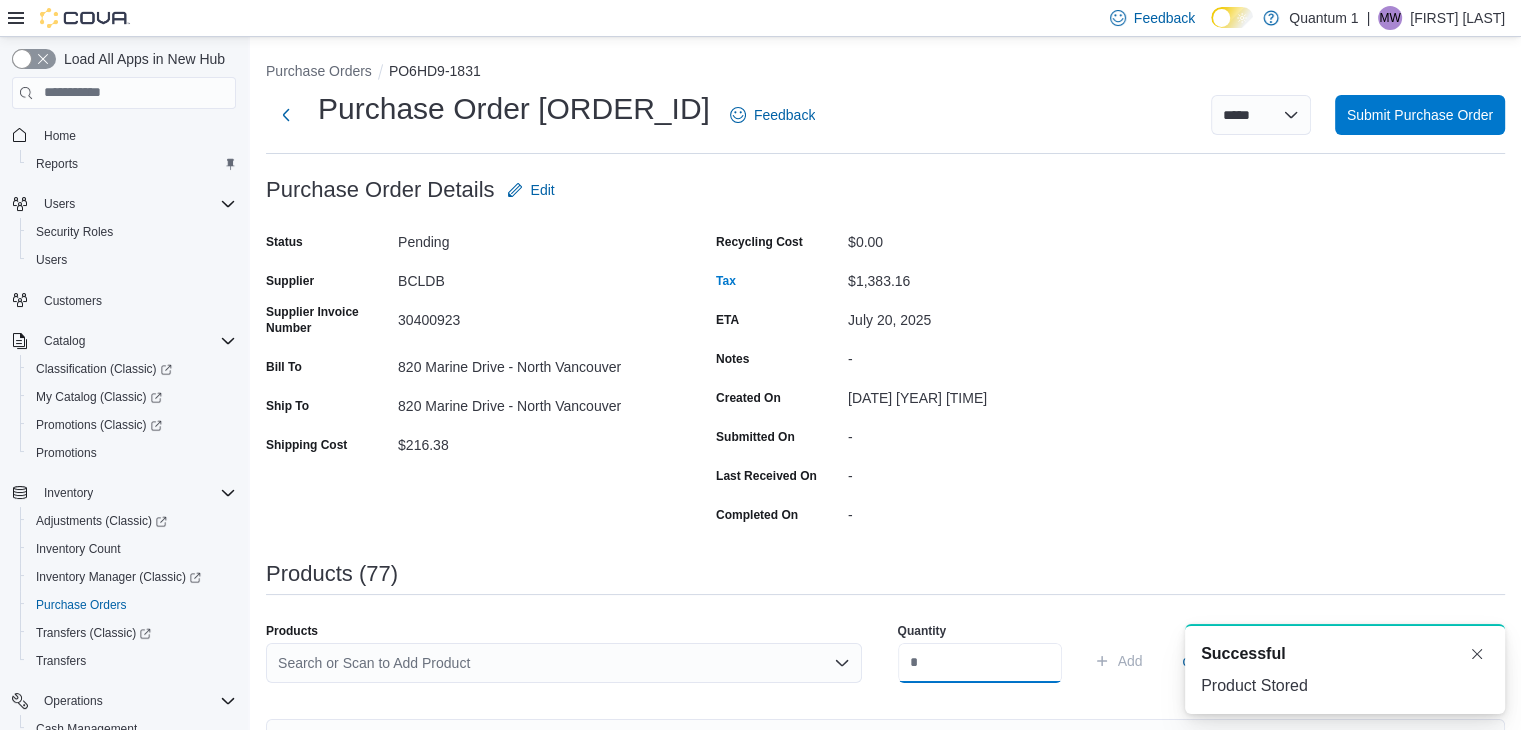 scroll, scrollTop: 0, scrollLeft: 0, axis: both 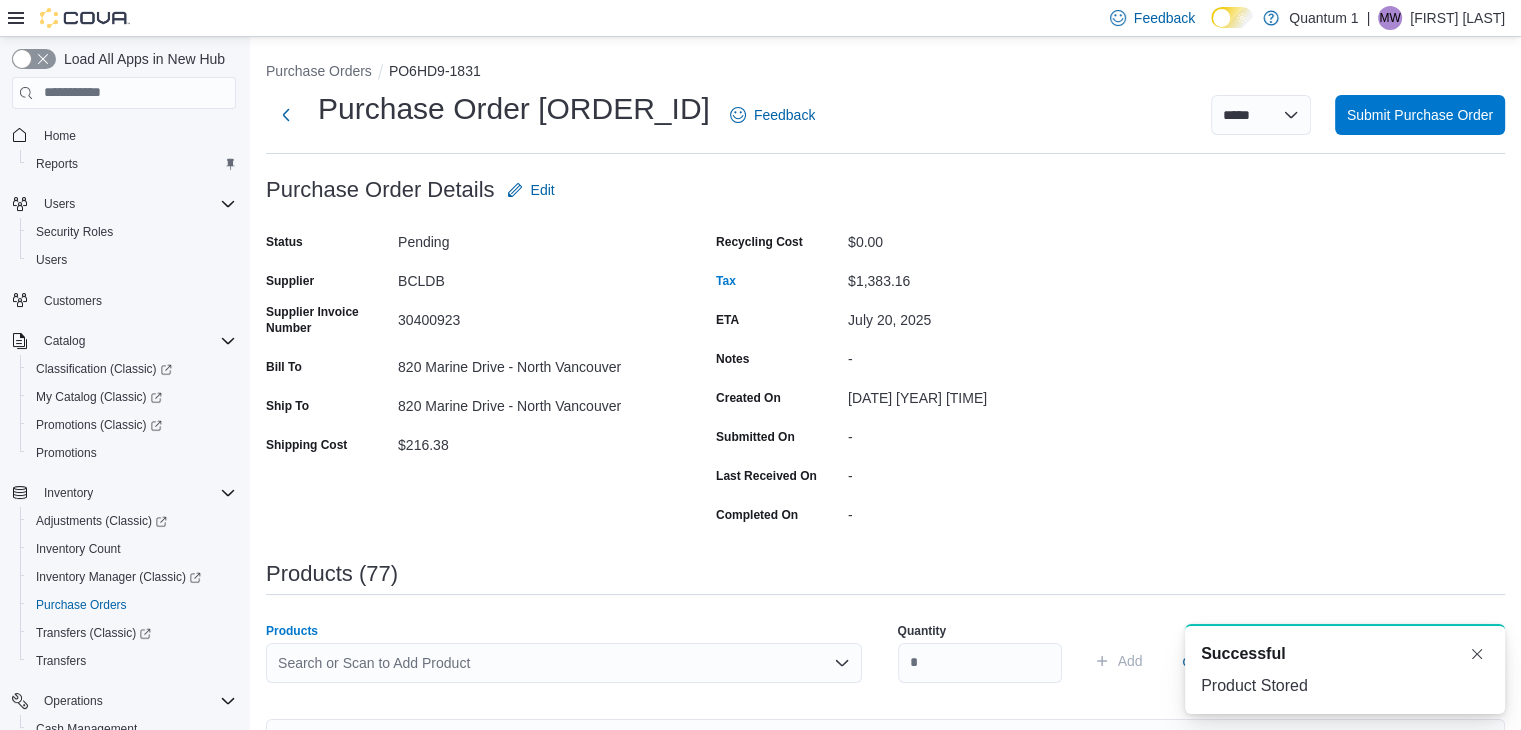 click on "Search or Scan to Add Product" at bounding box center [564, 663] 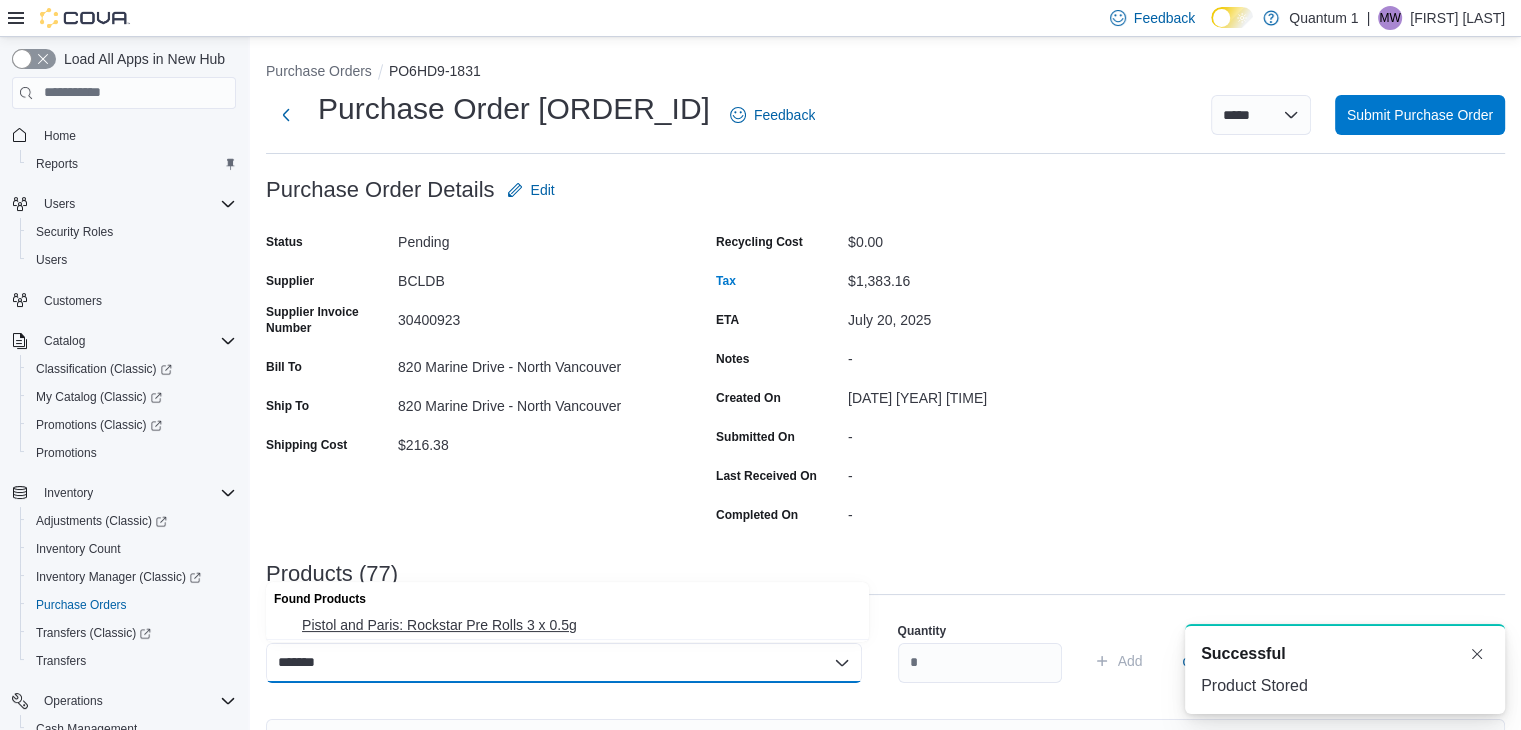 click on "Pistol and Paris: Rockstar Pre Rolls 3 x 0.5g" at bounding box center (579, 625) 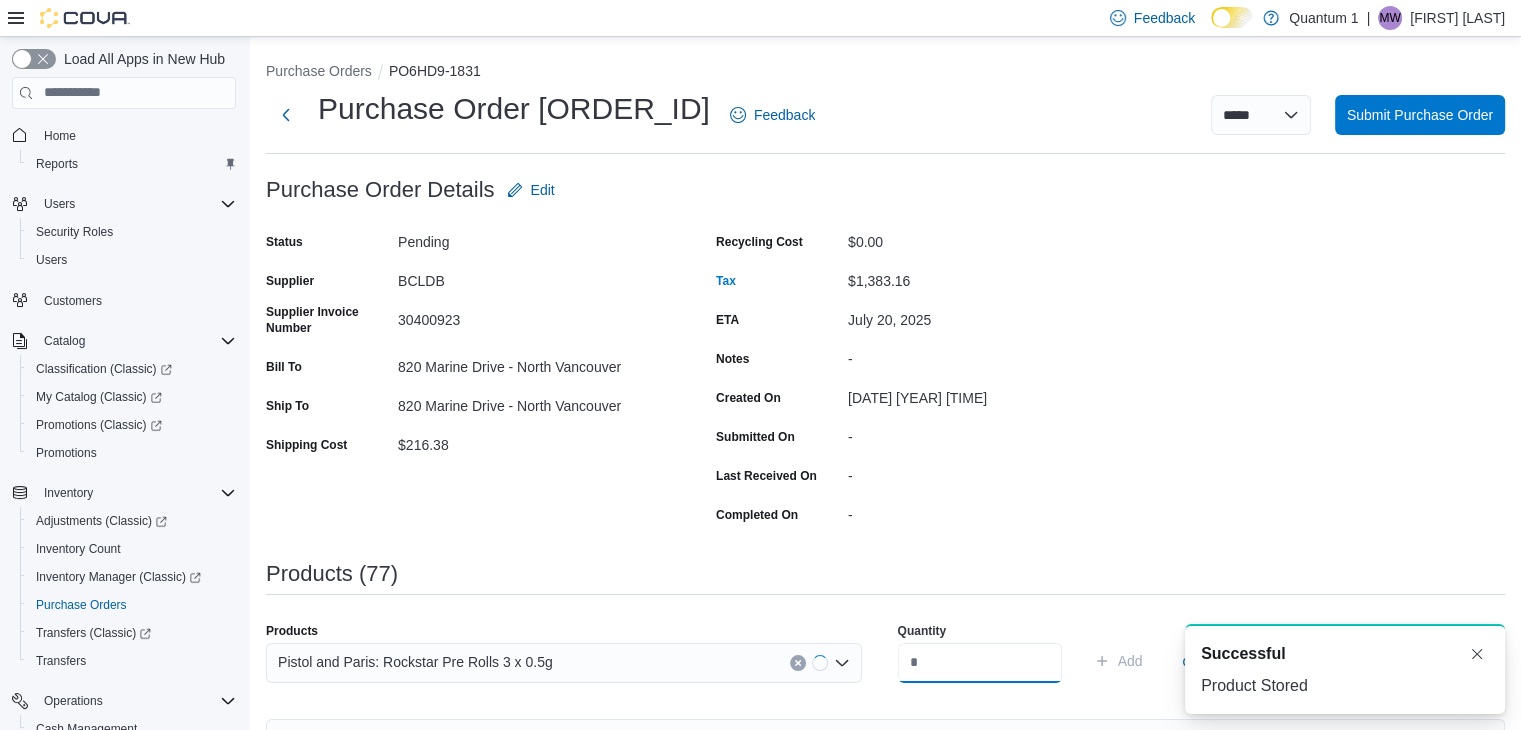 click at bounding box center (980, 663) 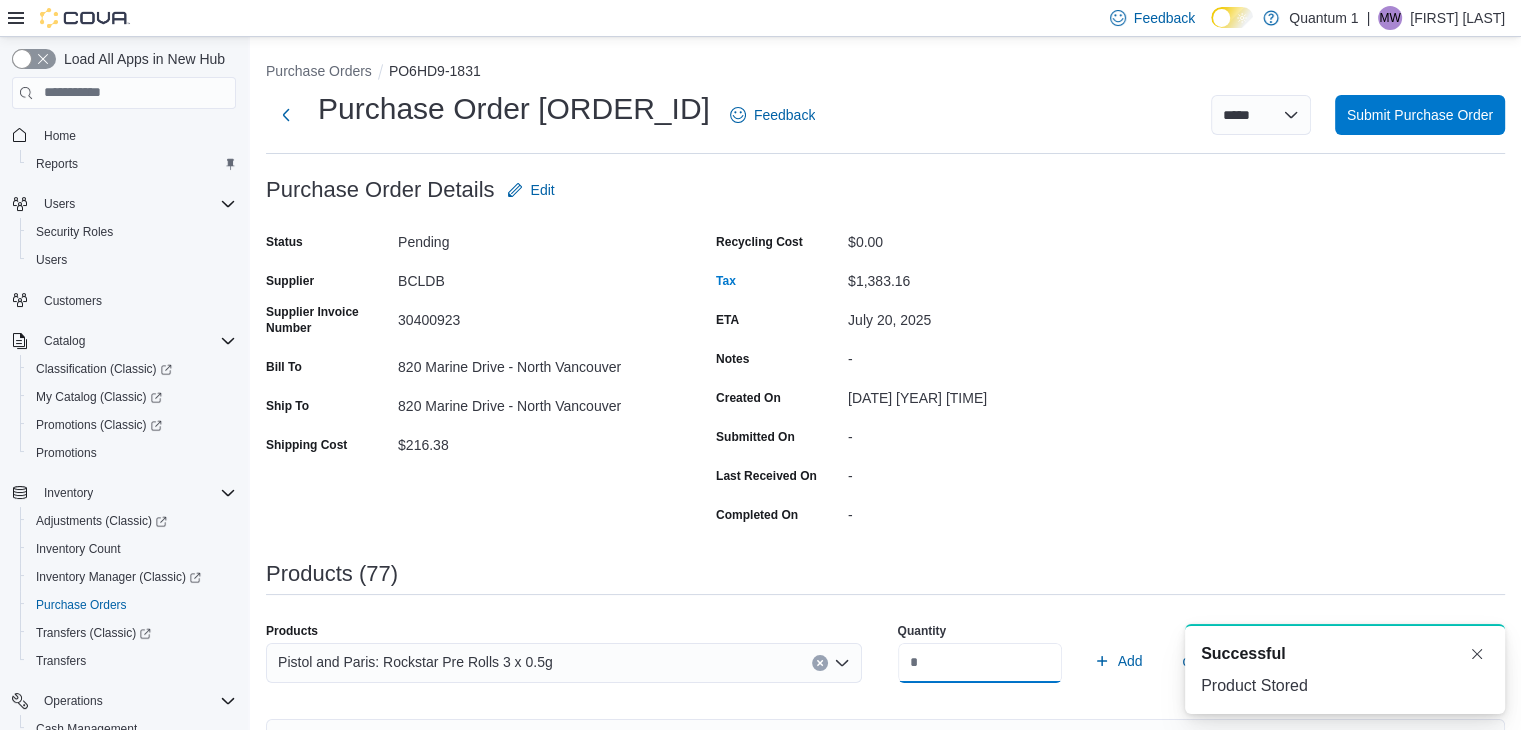 click on "Add" at bounding box center (1118, 661) 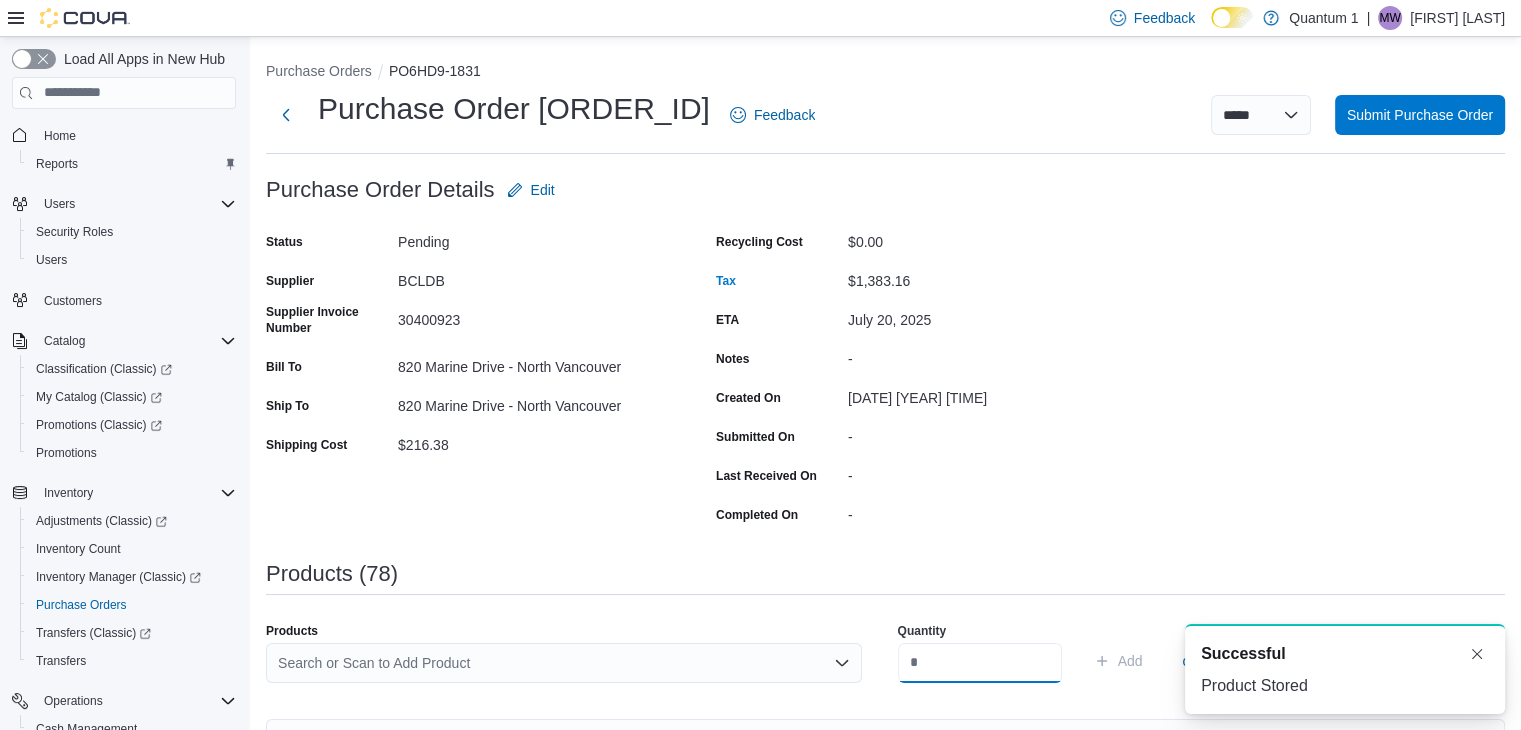 scroll, scrollTop: 0, scrollLeft: 0, axis: both 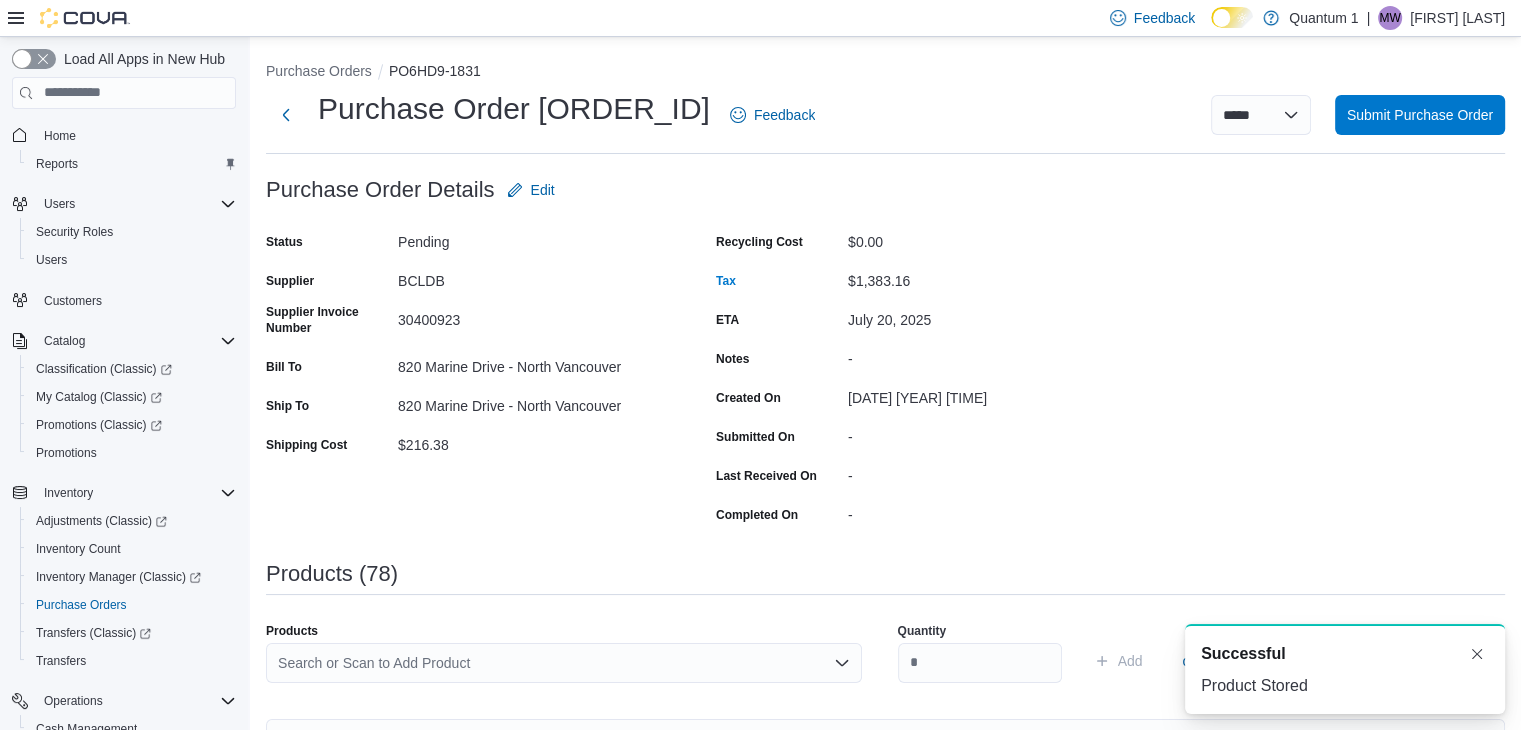 click on "Search or Scan to Add Product" at bounding box center (564, 663) 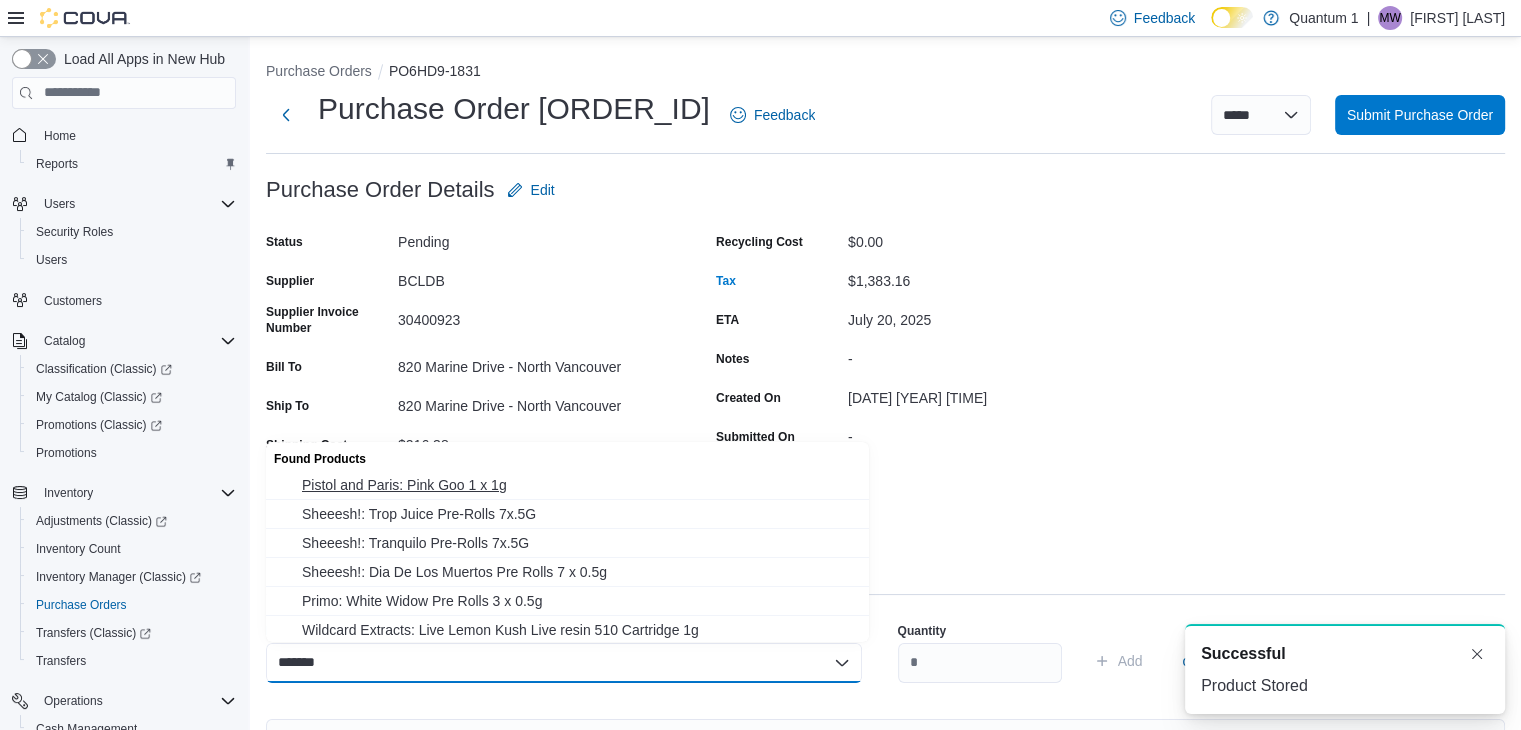 click on "Pistol and Paris: Pink Goo 1 x 1g" at bounding box center (567, 485) 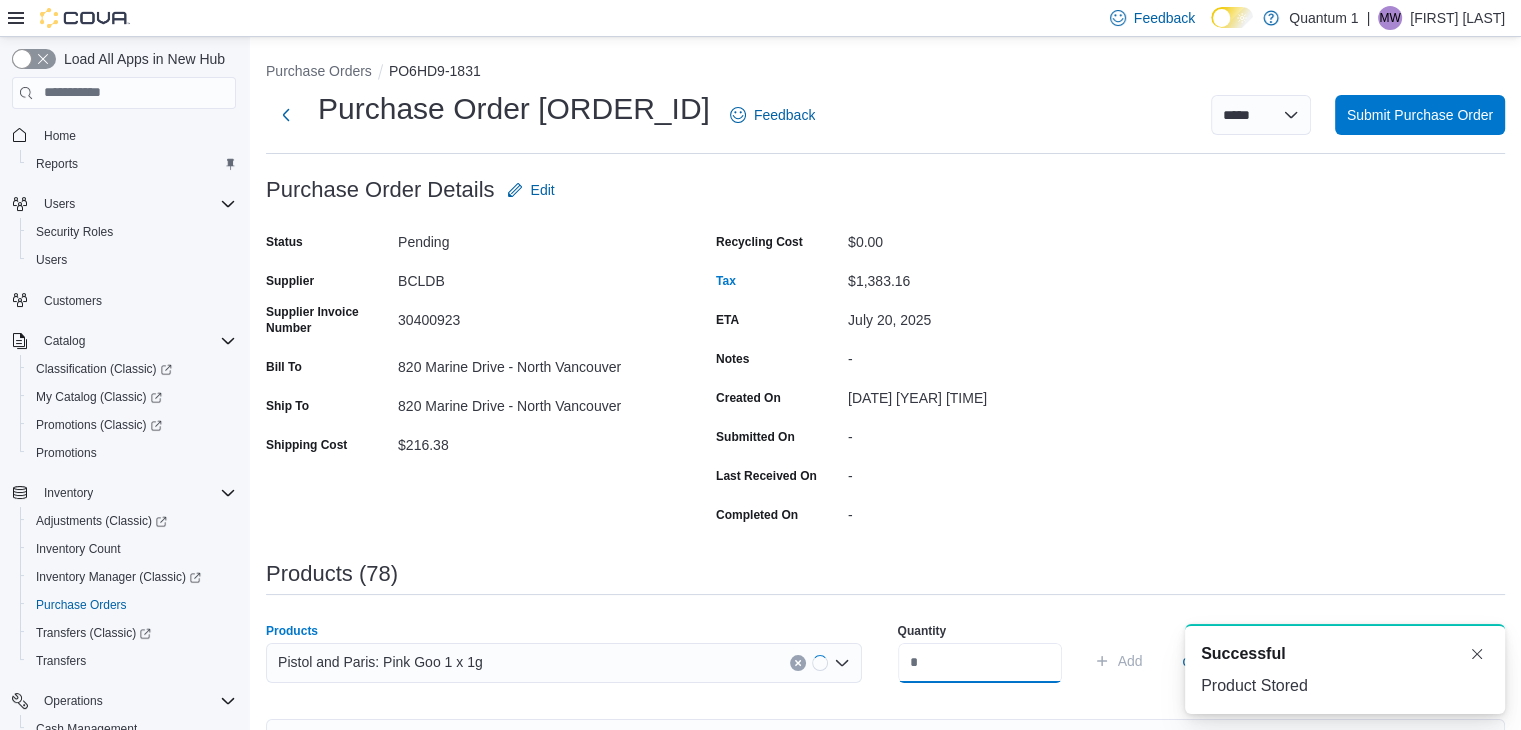 click at bounding box center (980, 663) 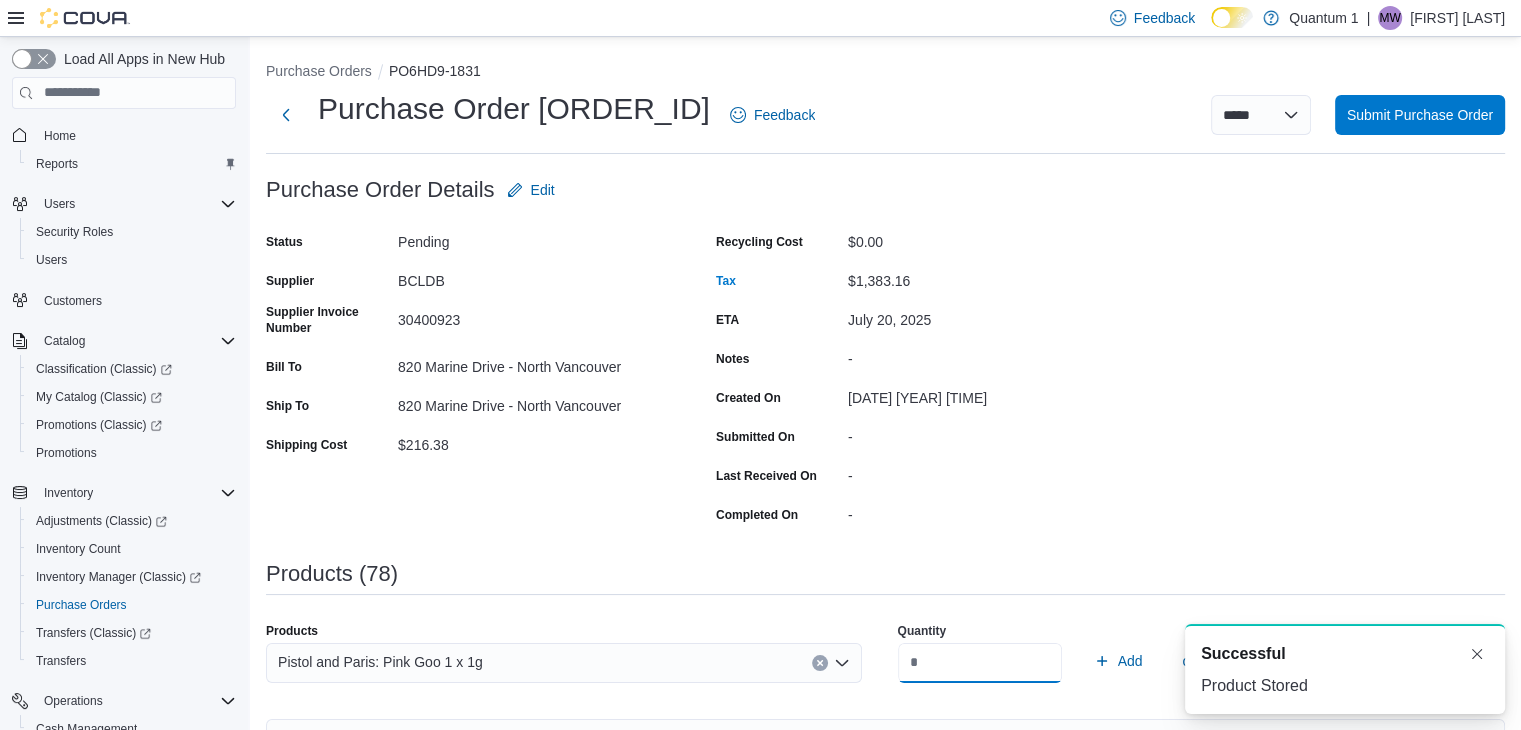 click on "Add" at bounding box center [1118, 661] 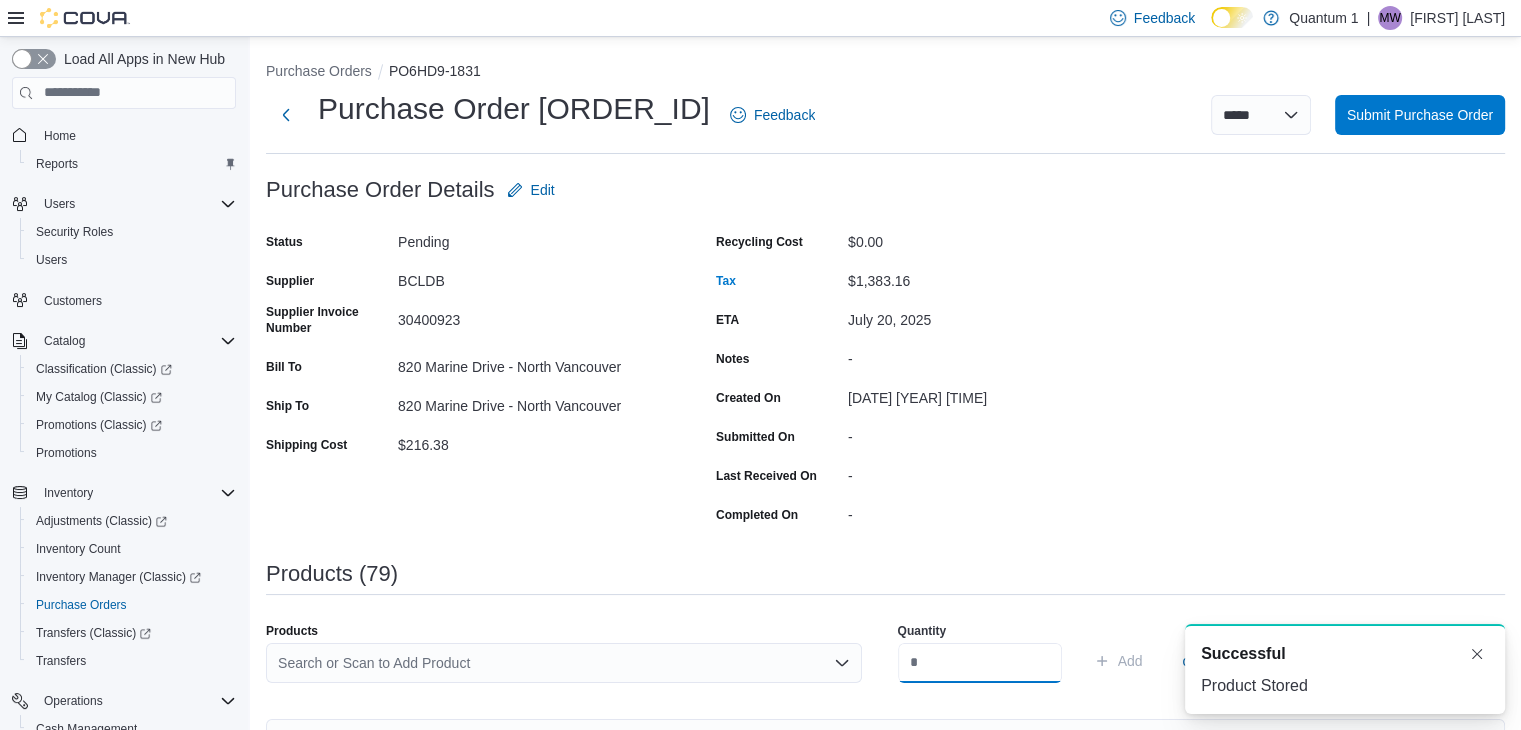 scroll, scrollTop: 0, scrollLeft: 0, axis: both 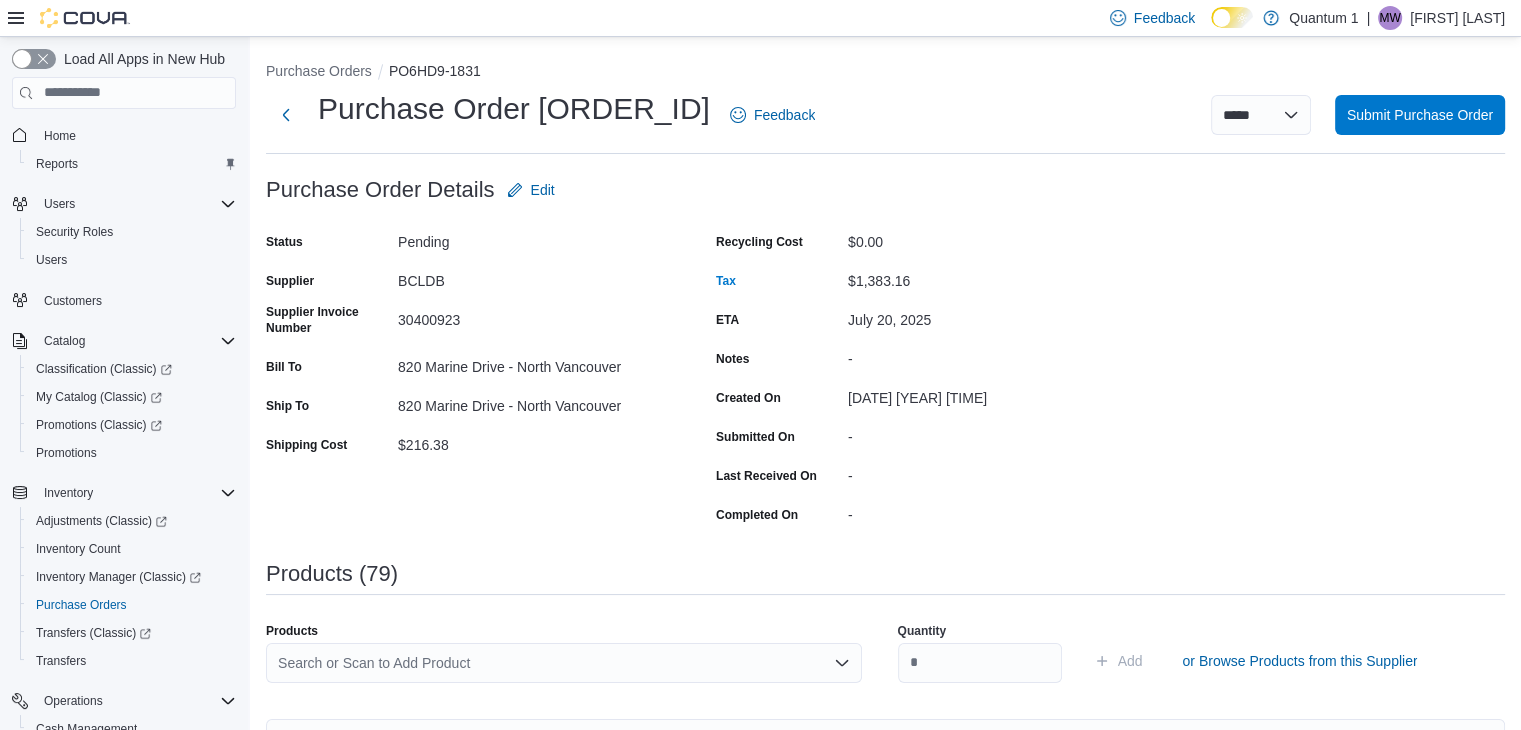 click on "Search or Scan to Add Product" at bounding box center (564, 671) 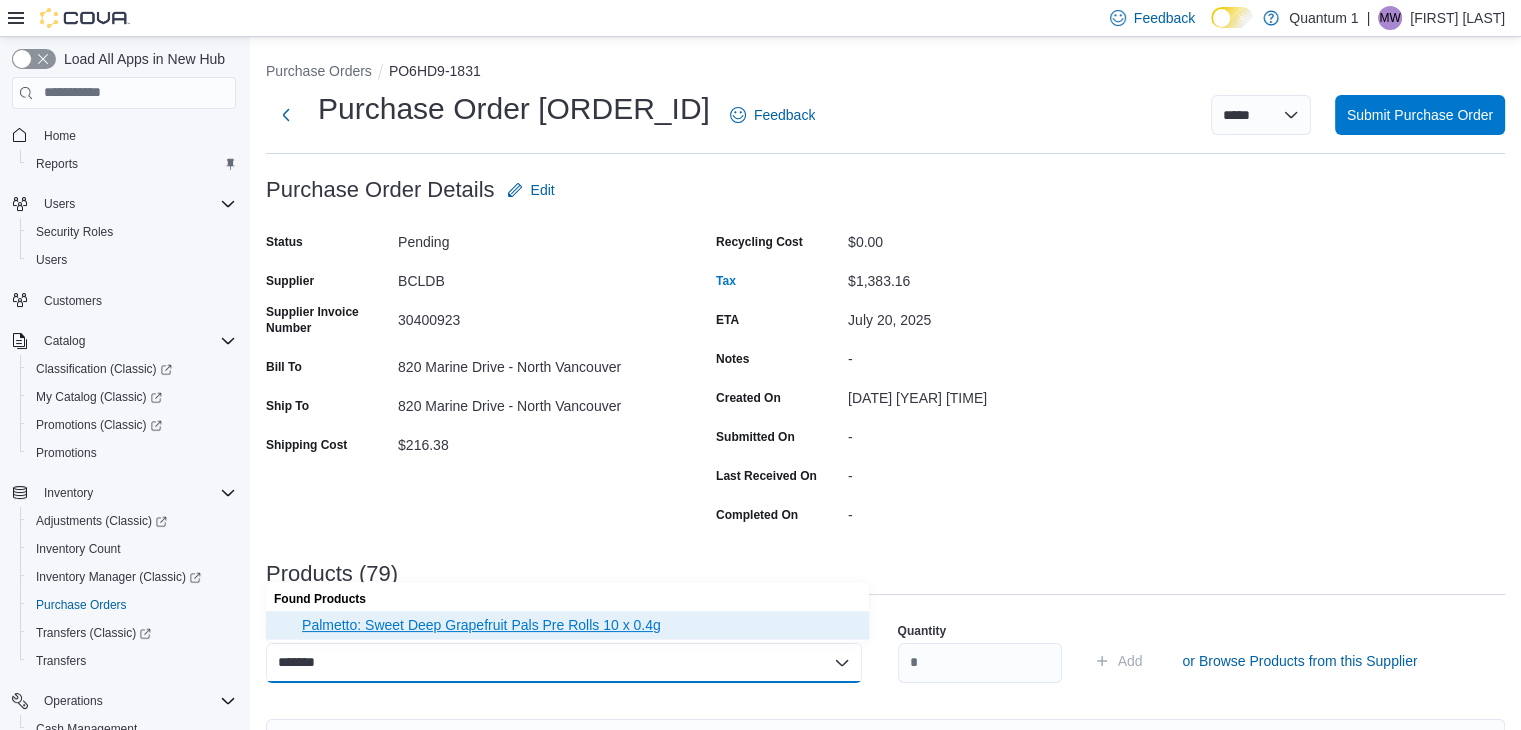 click on "Palmetto: Sweet Deep Grapefruit Pals Pre Rolls 10 x 0.4g" at bounding box center (579, 625) 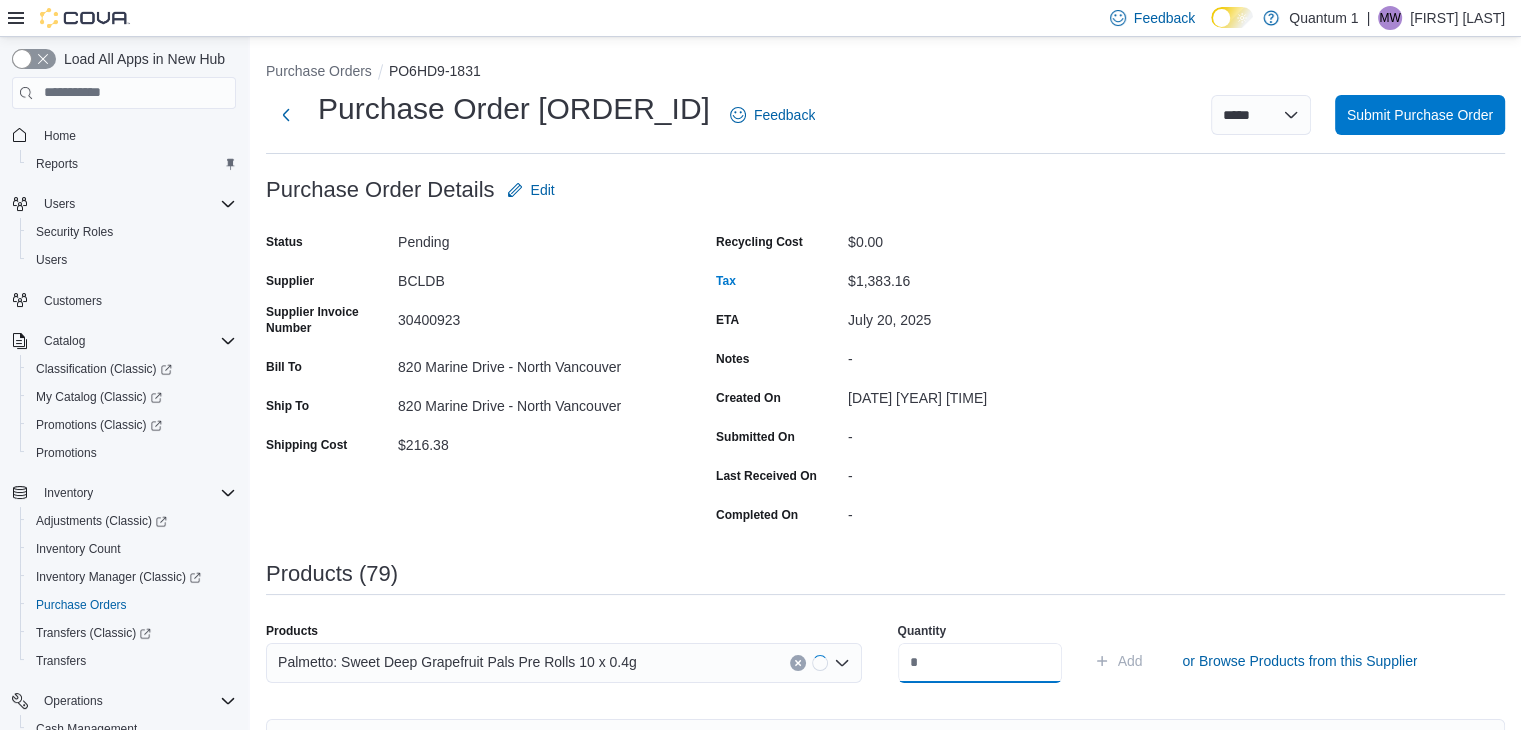 click at bounding box center [980, 663] 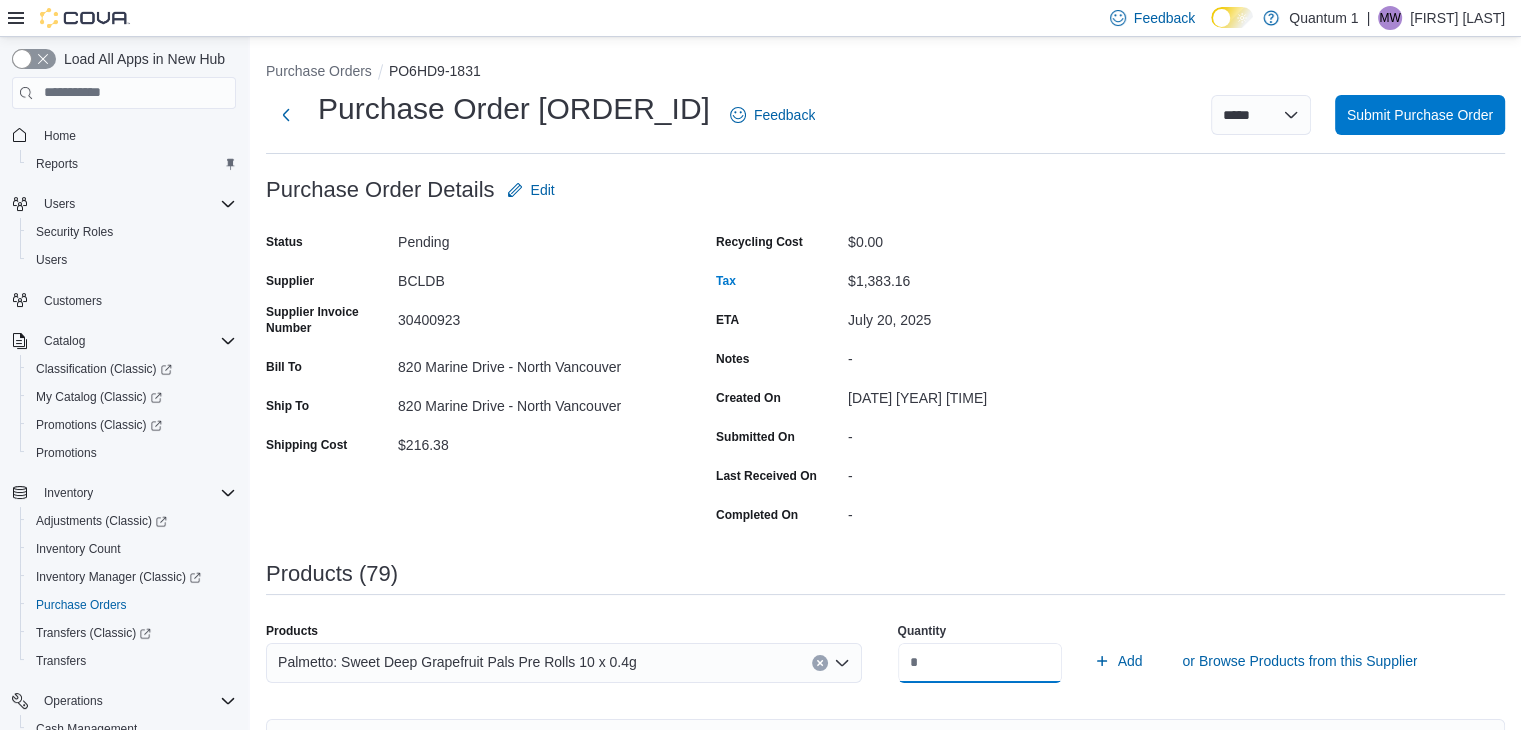 click on "Add" at bounding box center (1118, 661) 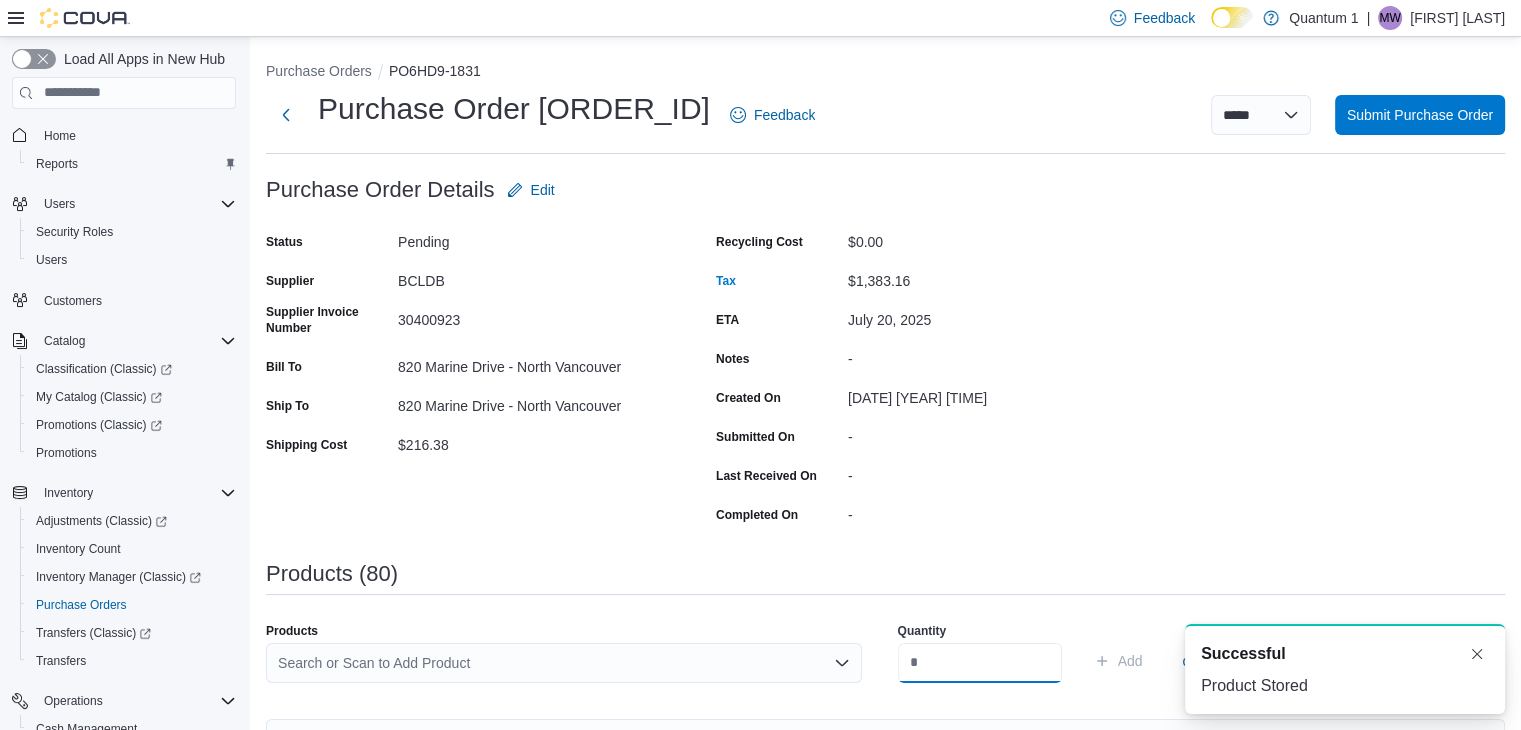 scroll, scrollTop: 0, scrollLeft: 0, axis: both 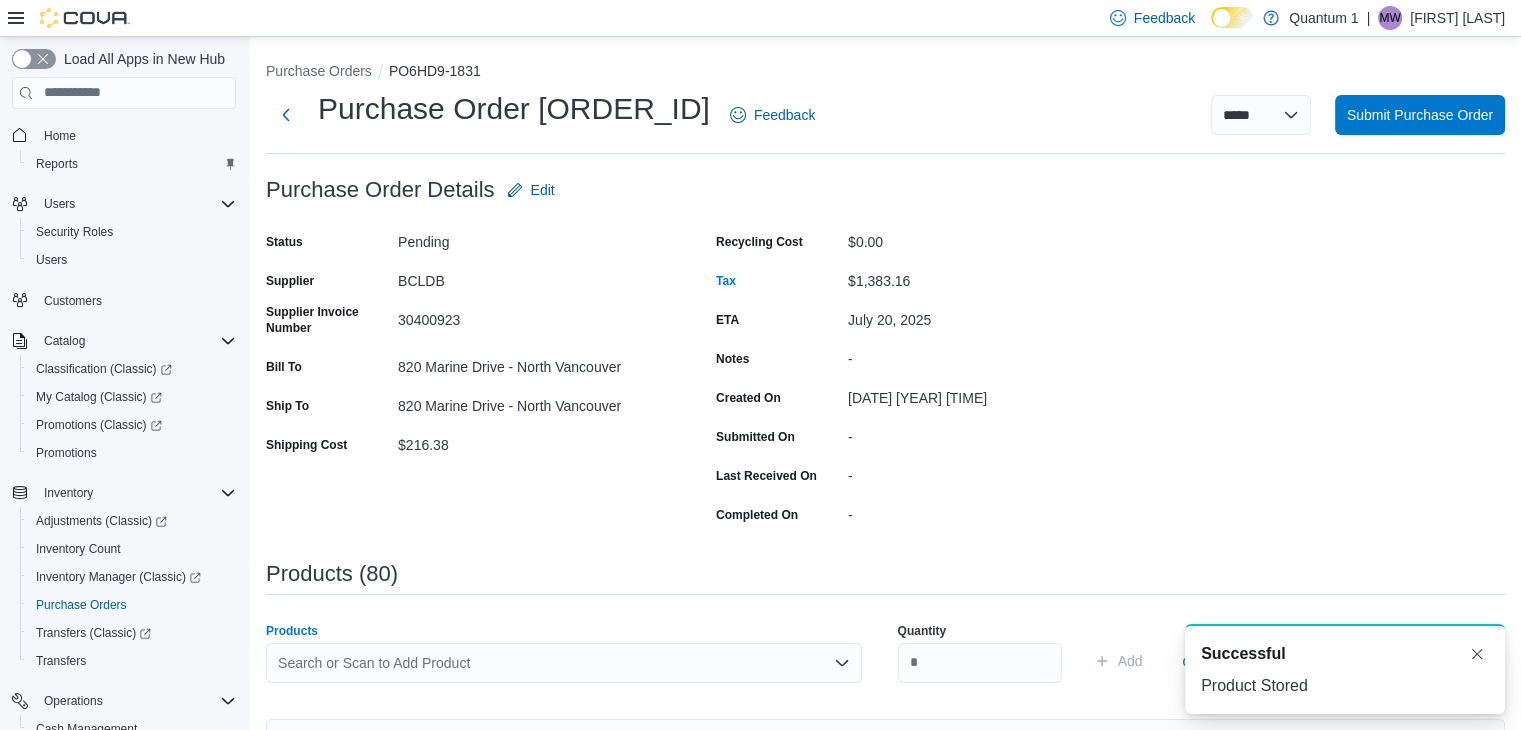 click on "Search or Scan to Add Product" at bounding box center (564, 663) 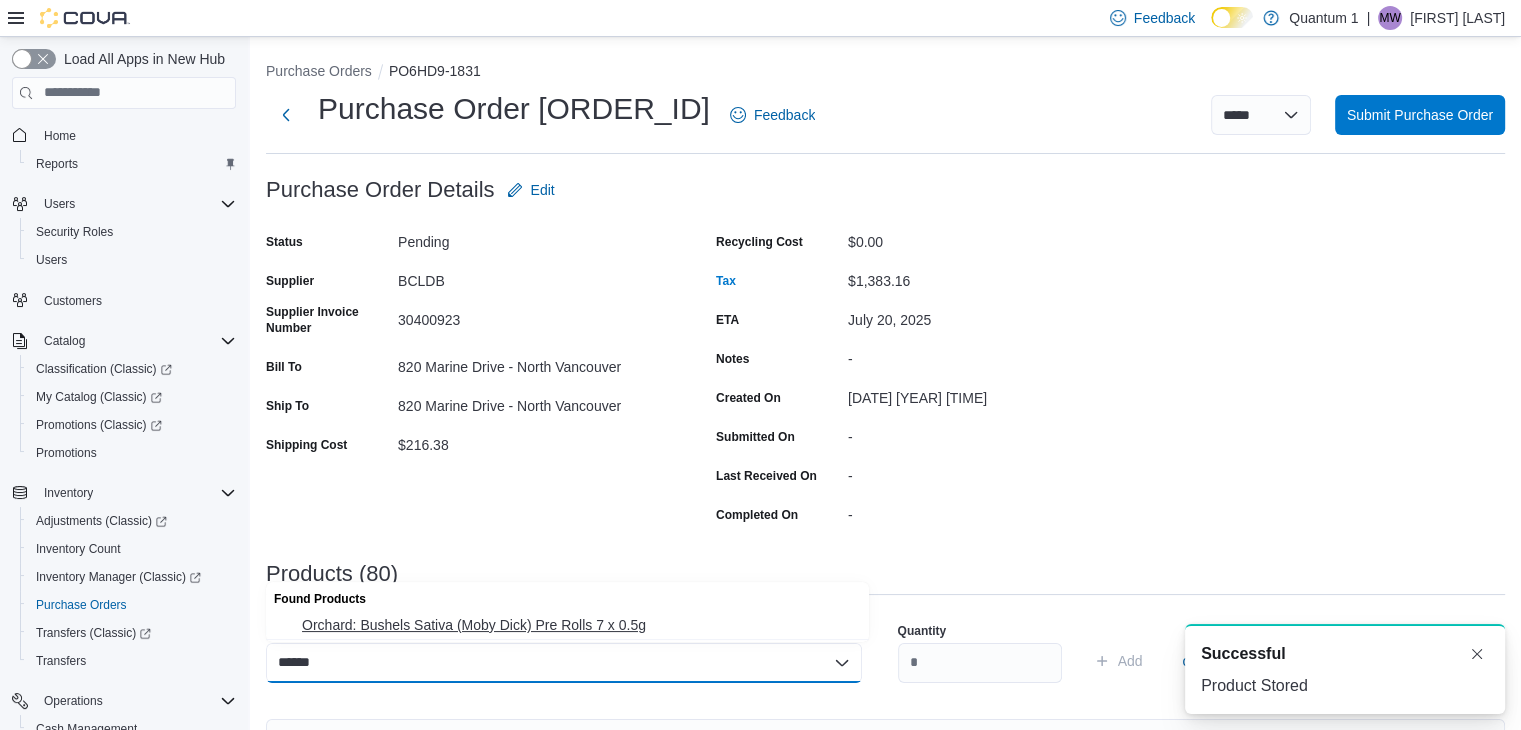 click on "Orchard: Bushels Sativa (Moby Dick) Pre Rolls 7 x 0.5g" at bounding box center (579, 625) 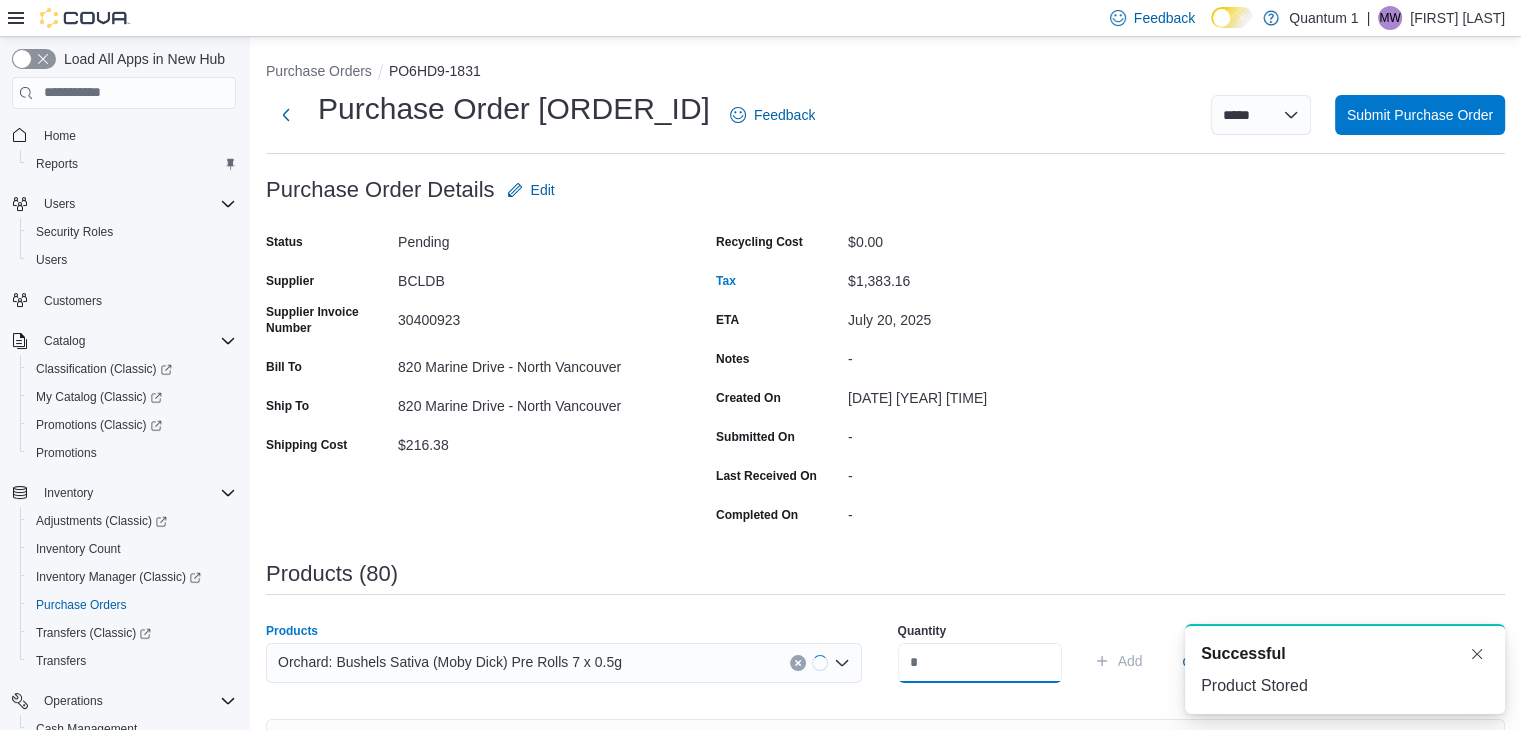 click at bounding box center (980, 663) 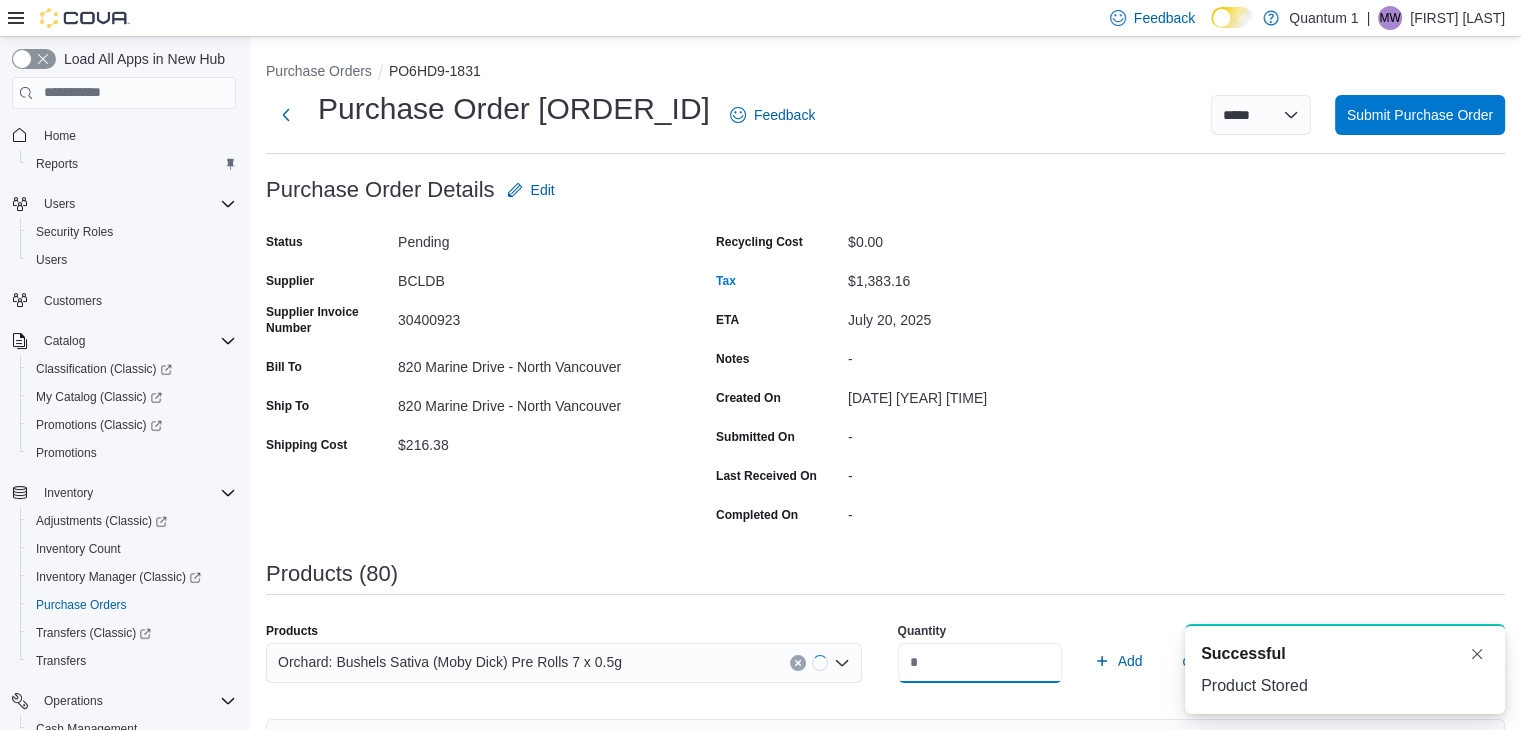click on "Add" at bounding box center [1118, 661] 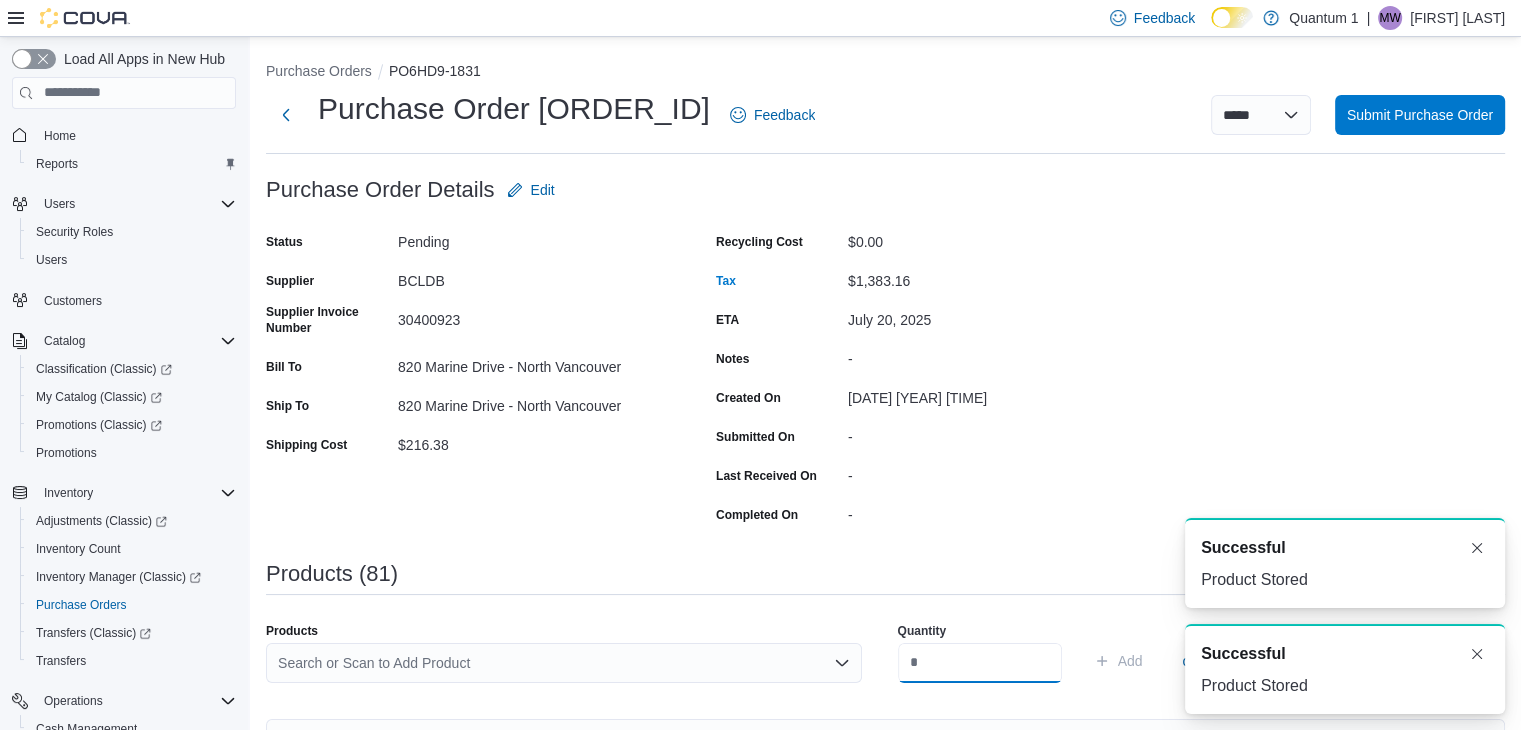 scroll, scrollTop: 0, scrollLeft: 0, axis: both 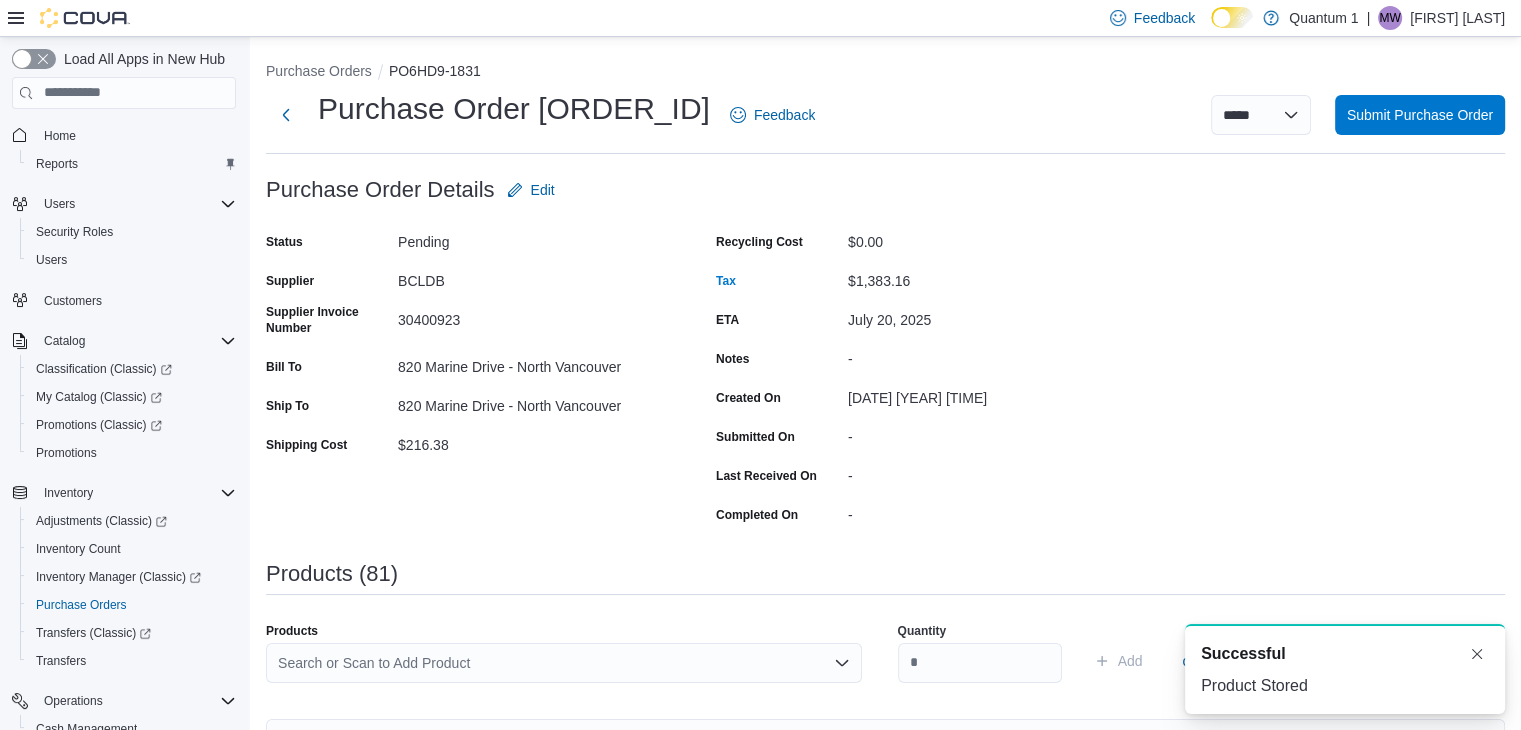 click on "Search or Scan to Add Product" at bounding box center (564, 663) 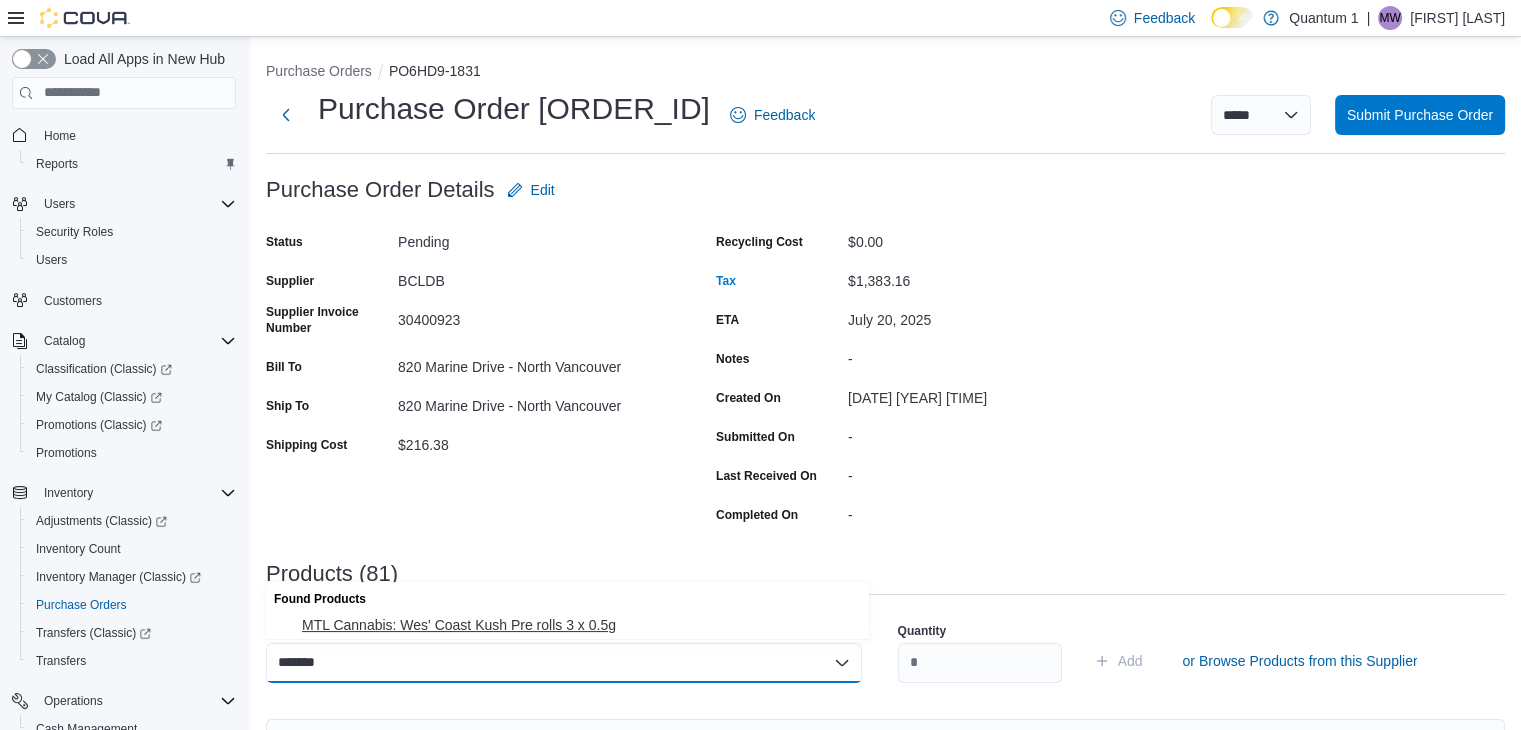 click on "MTL Cannabis: Wes' Coast Kush Pre rolls 3 x 0.5g" at bounding box center [579, 625] 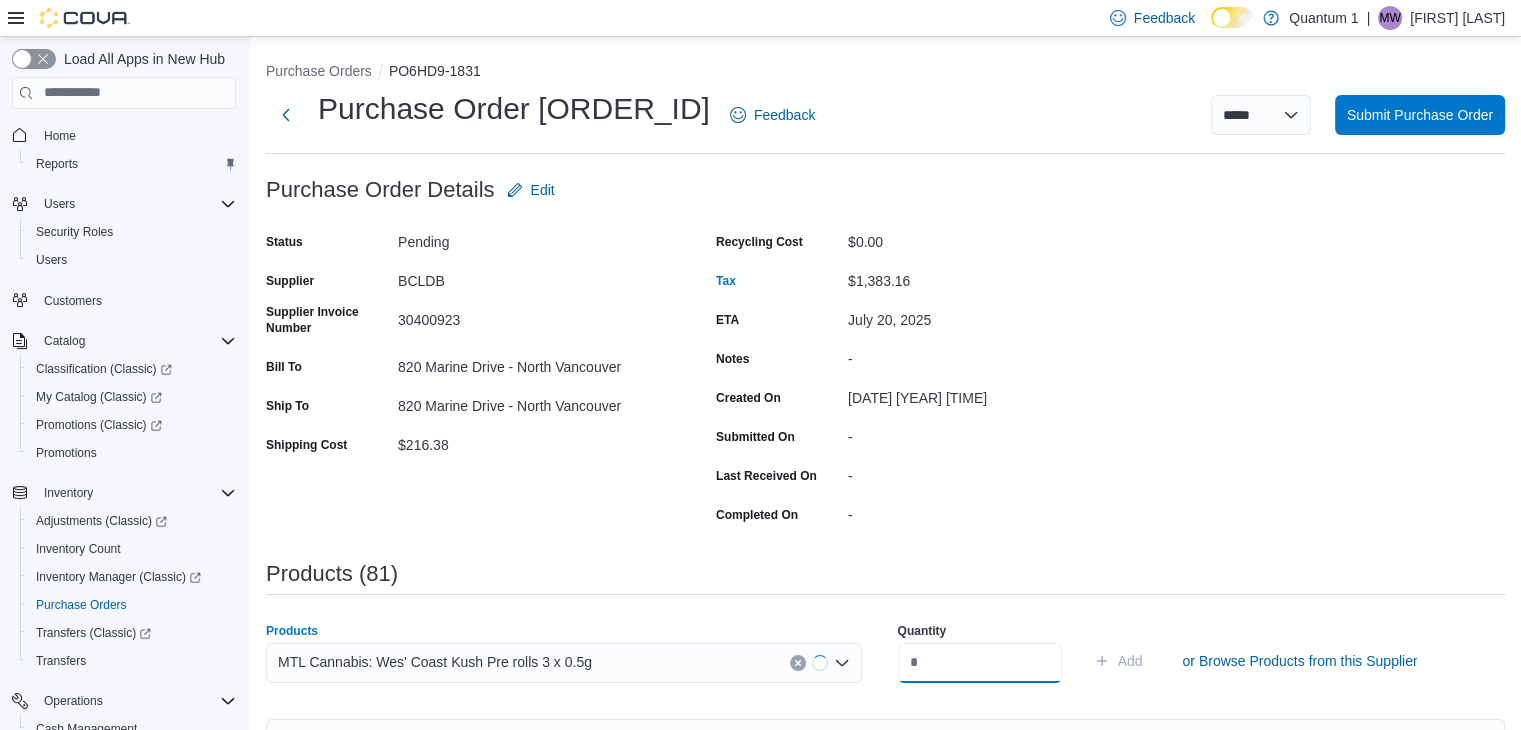 click at bounding box center (980, 663) 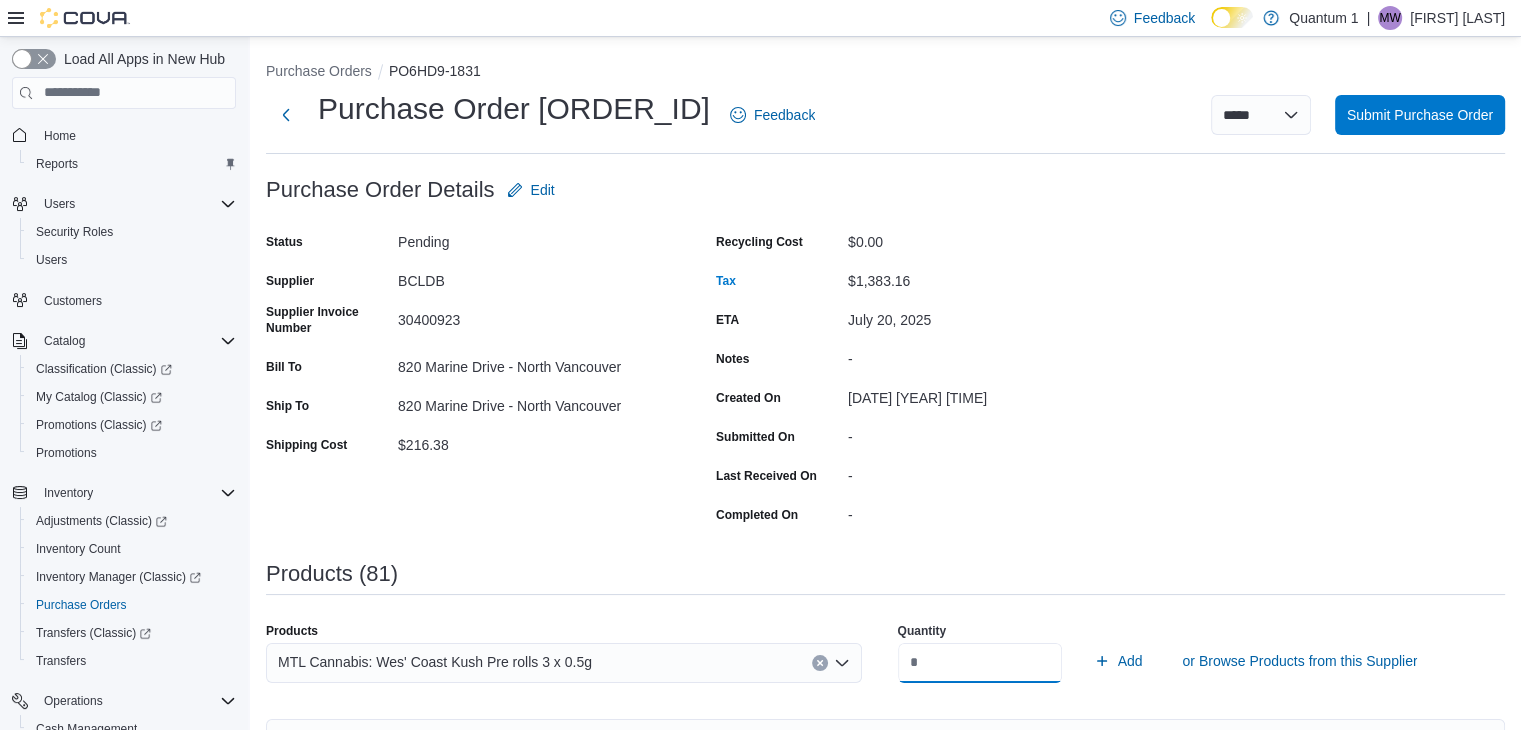 click on "Add" at bounding box center [1118, 661] 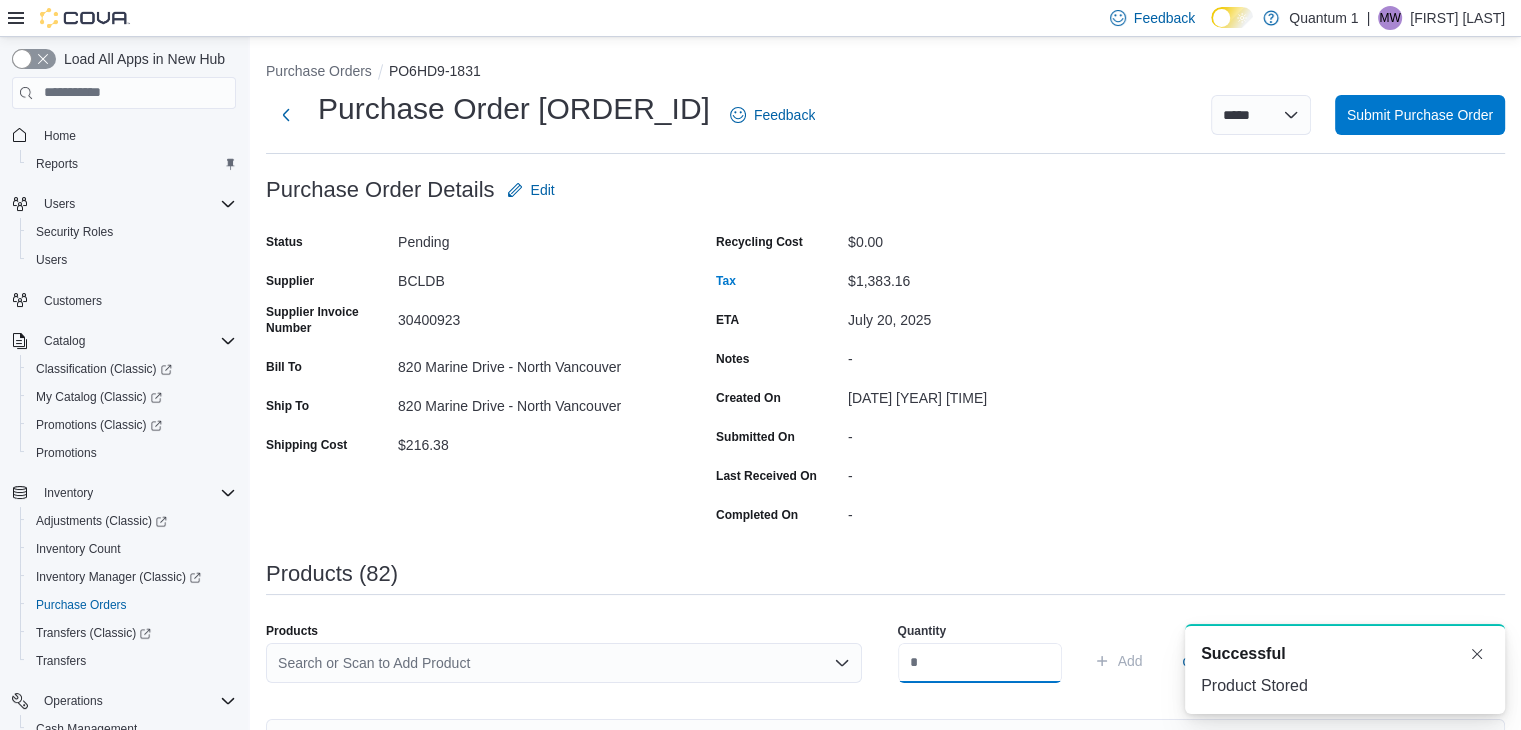 scroll, scrollTop: 0, scrollLeft: 0, axis: both 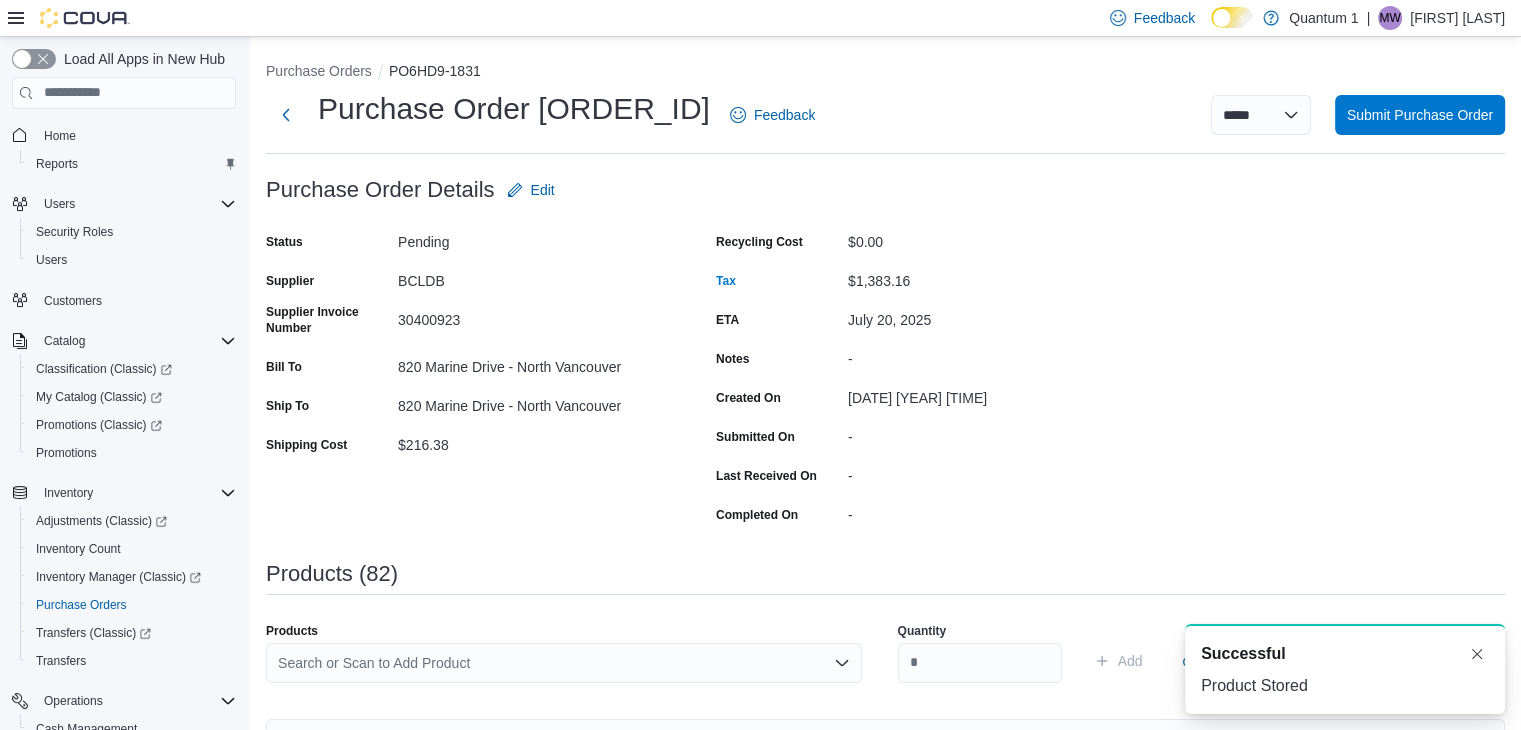 click on "Search or Scan to Add Product" at bounding box center (564, 663) 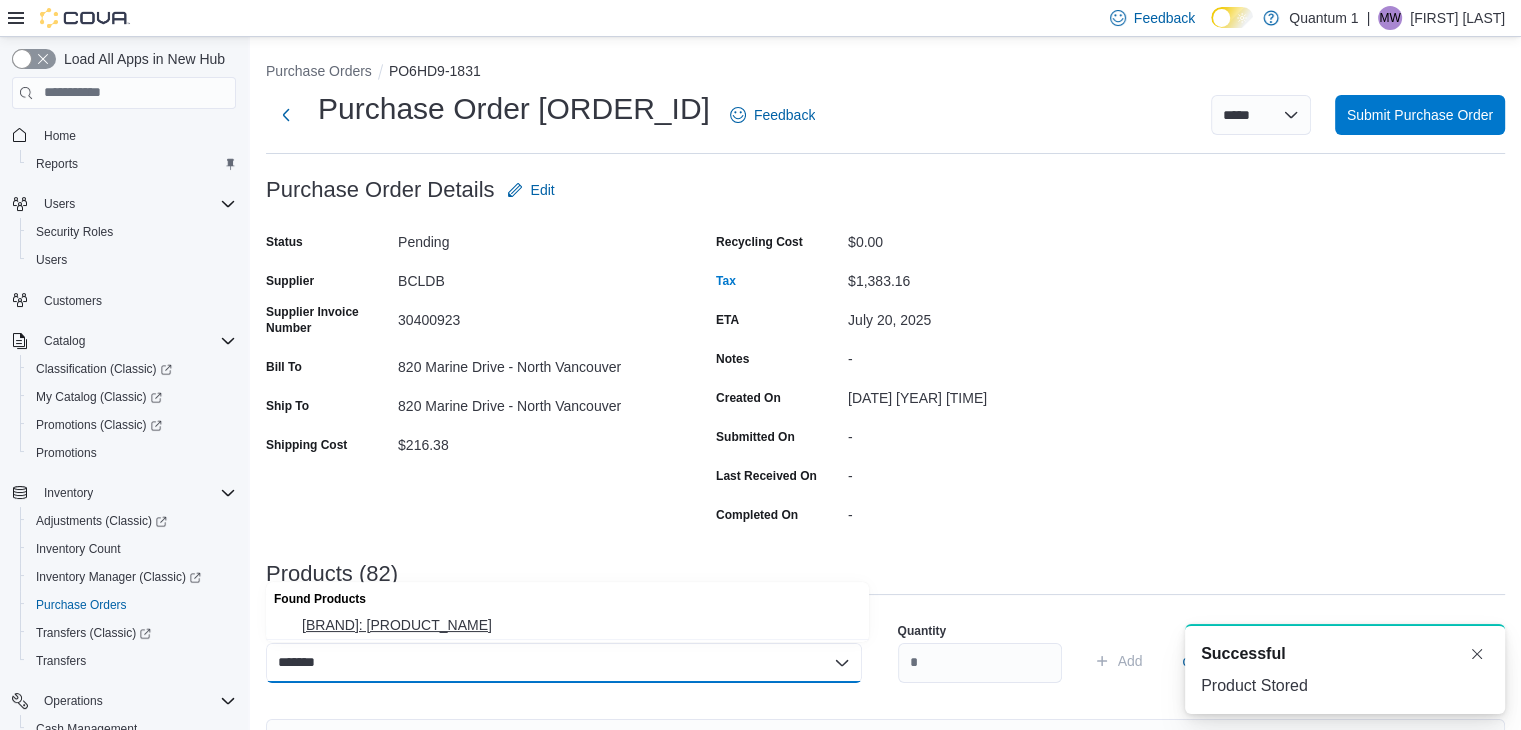 click on "MTL Cannabis: Sage n' Sour pre-rolls 3 x .5g" at bounding box center [579, 625] 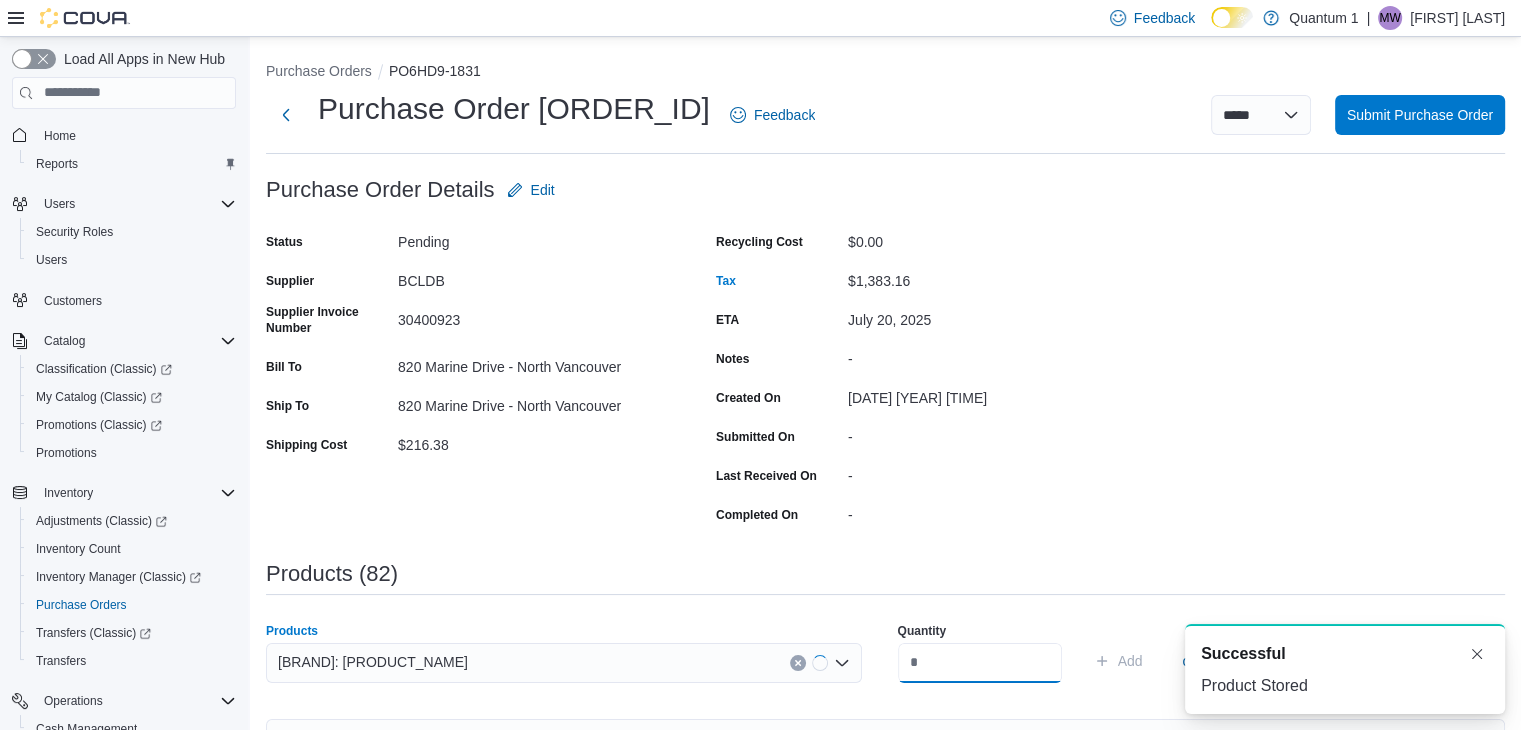 click at bounding box center (980, 663) 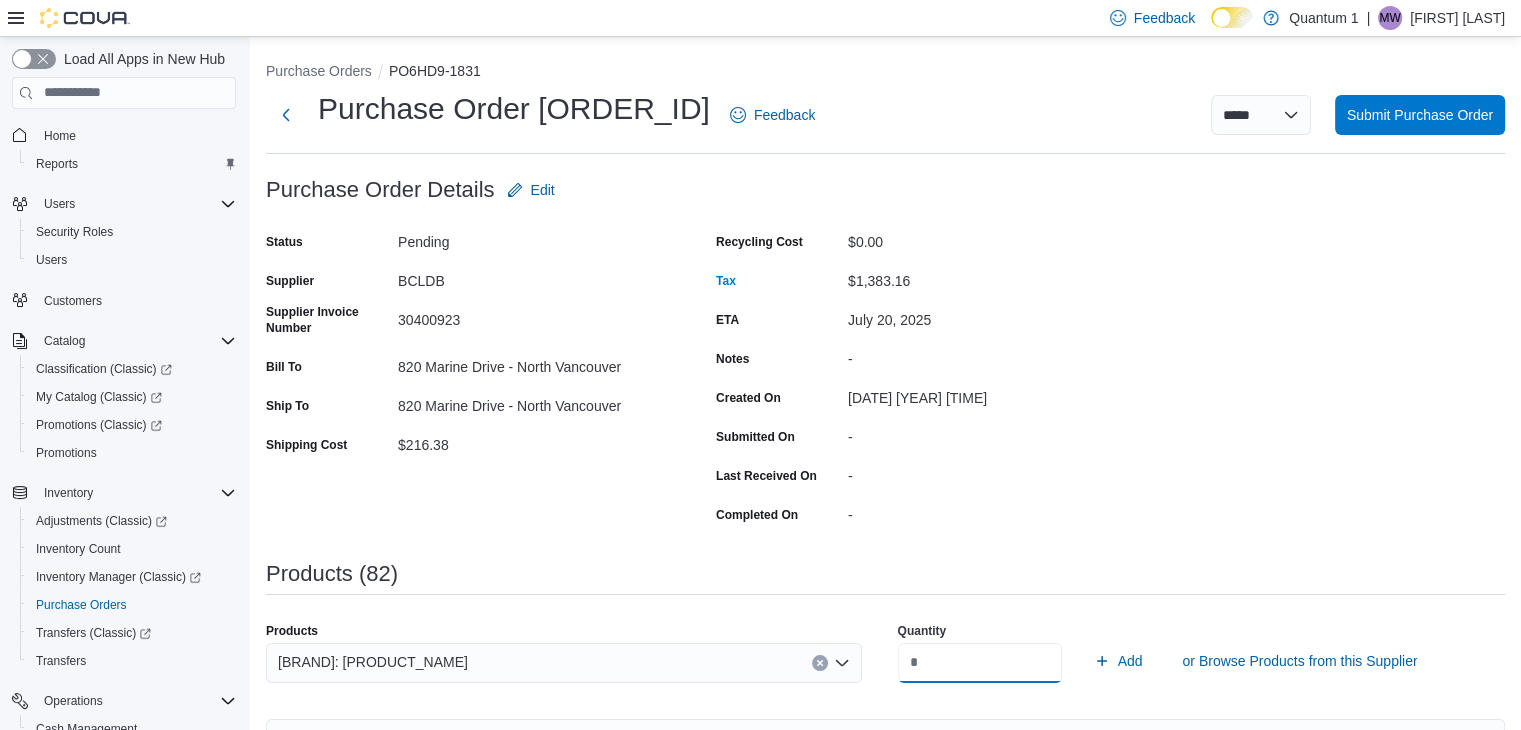 click on "Add" at bounding box center (1118, 661) 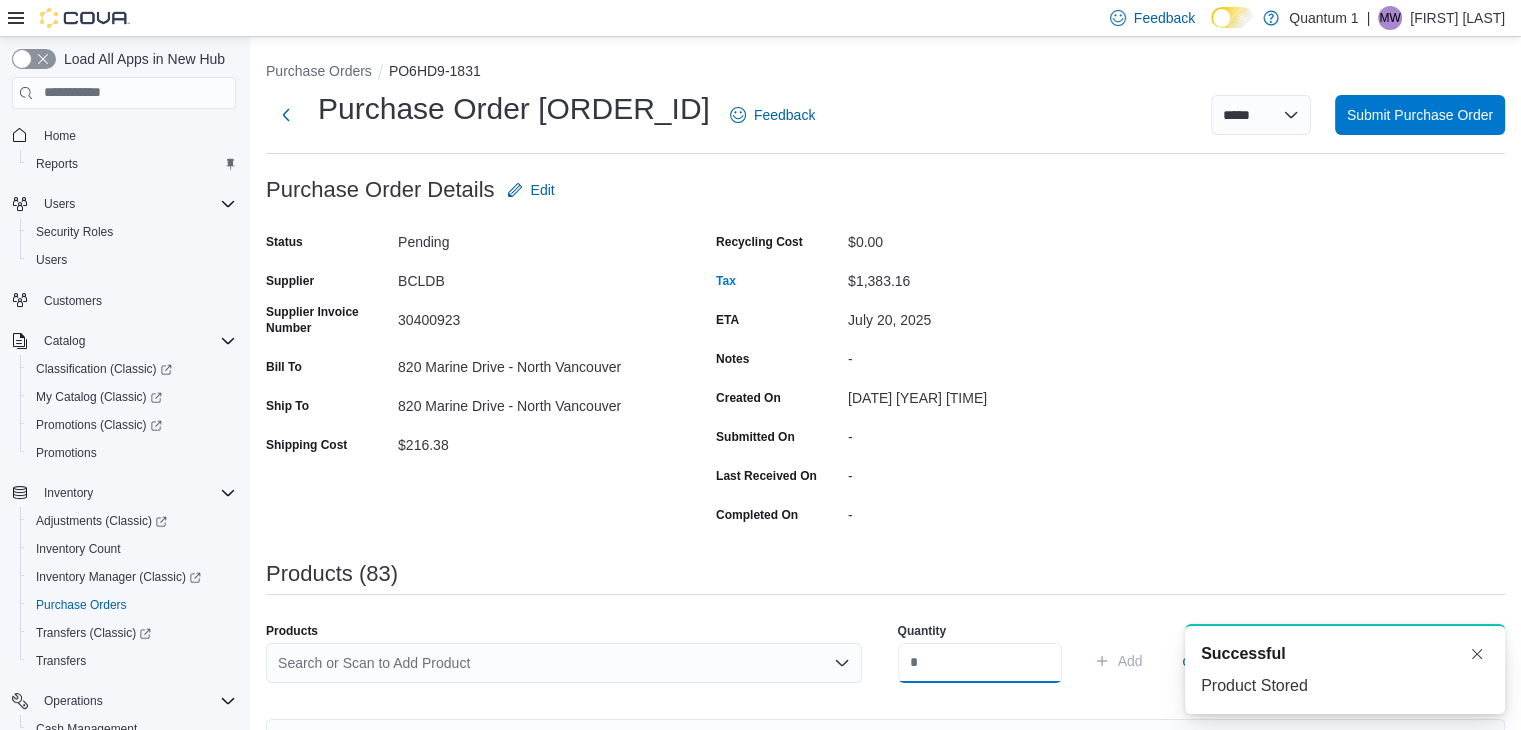 scroll, scrollTop: 0, scrollLeft: 0, axis: both 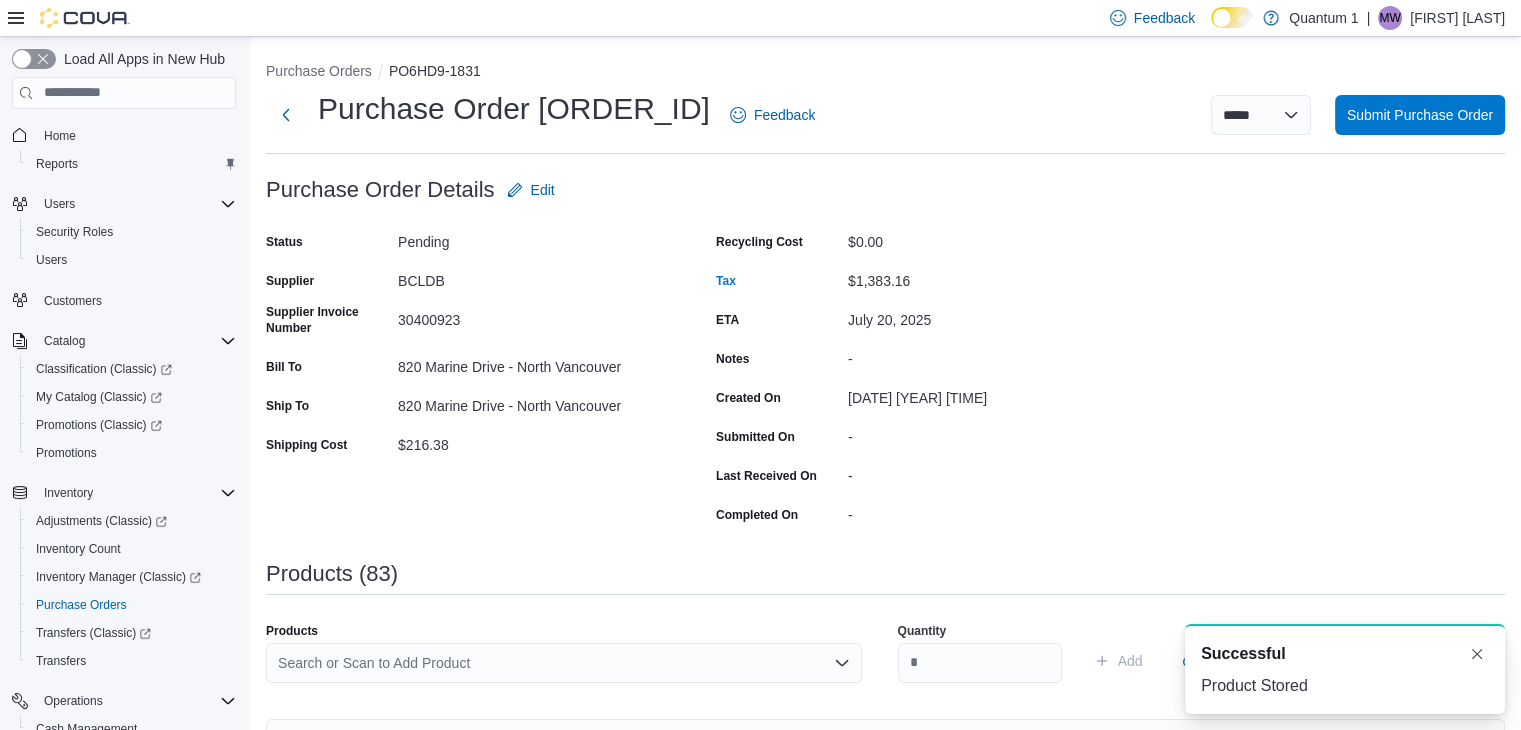 click on "Search or Scan to Add Product" at bounding box center (564, 663) 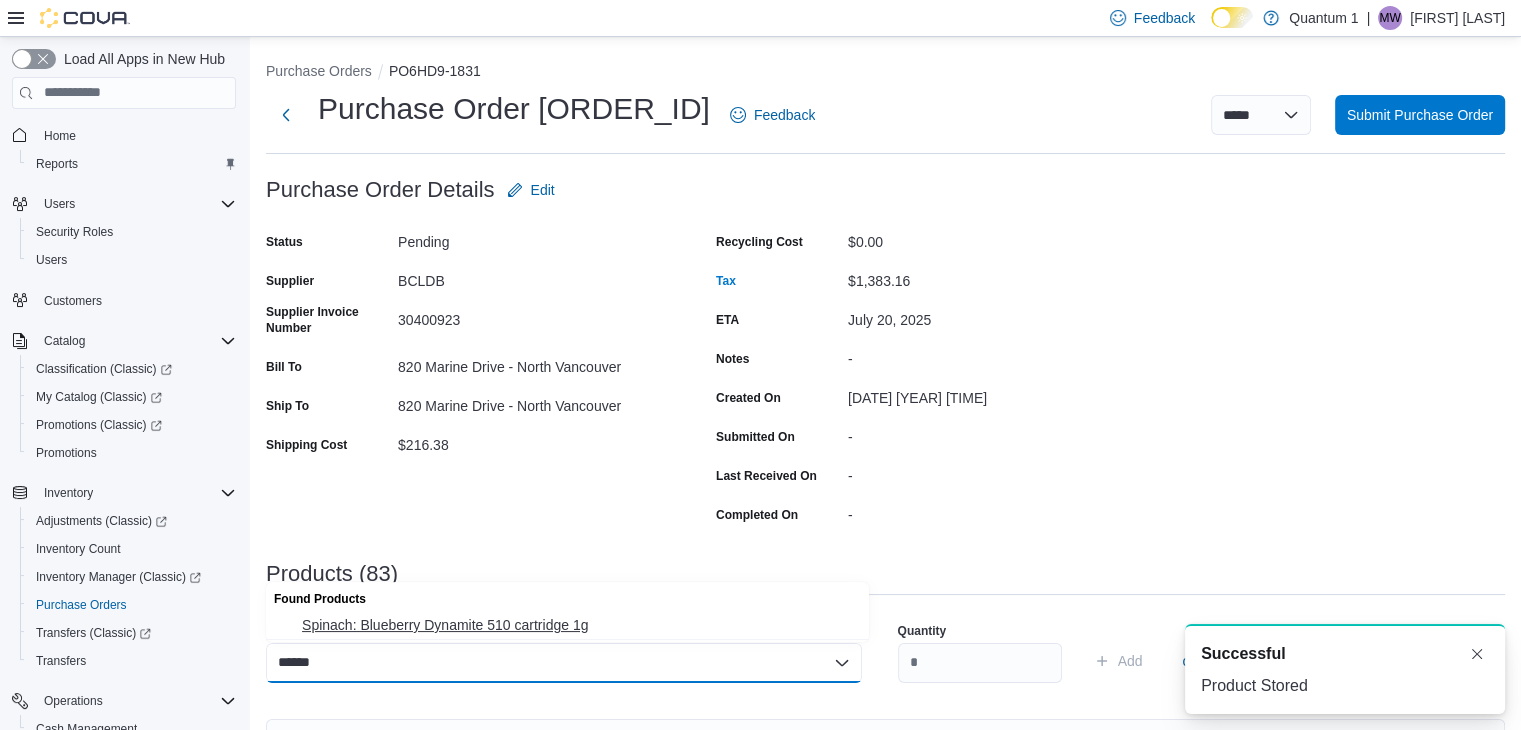 click on "Spinach: Blueberry Dynamite 510 cartridge 1g" at bounding box center [579, 625] 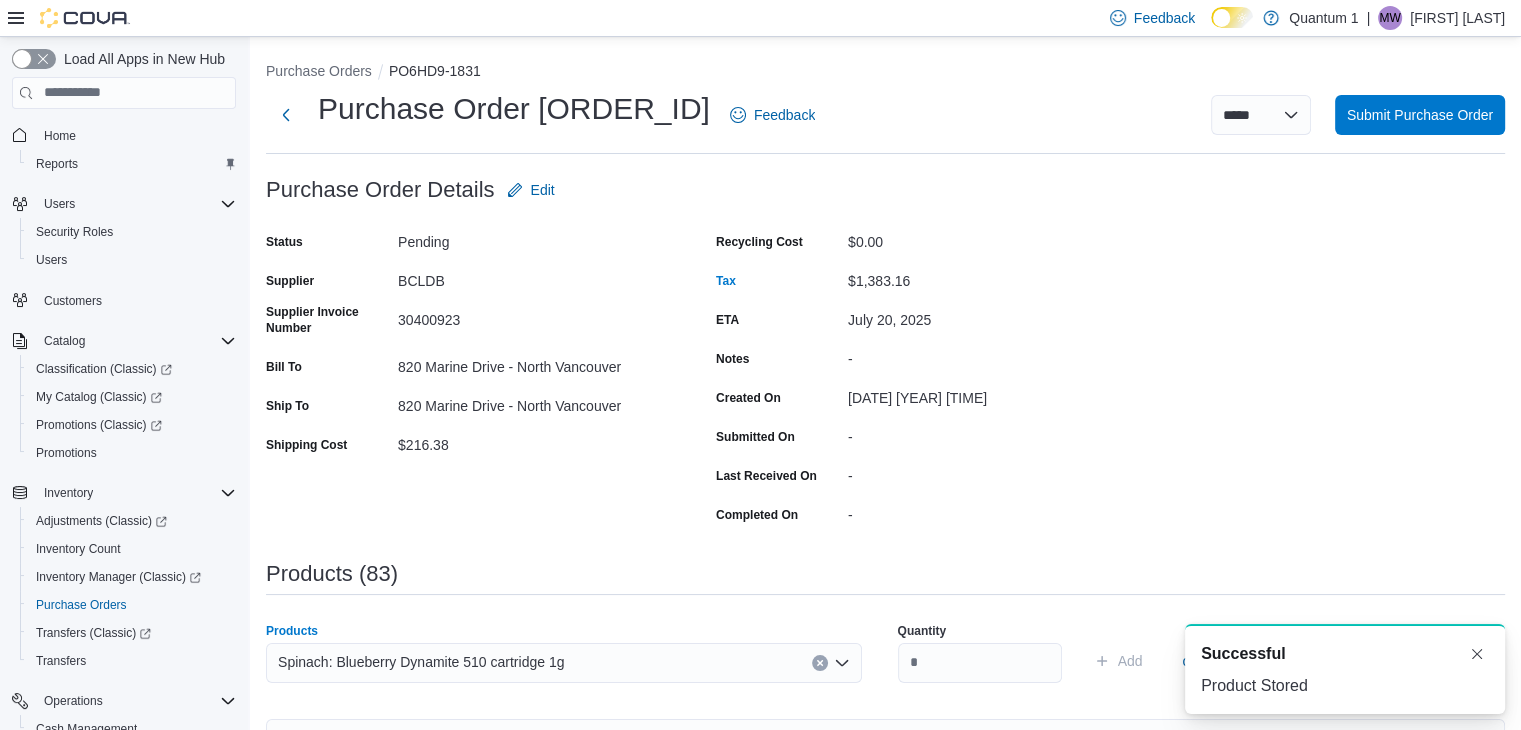 click on "Spinach: Blueberry Dynamite 510 cartridge 1g Combo box. Selected. Spinach: Blueberry Dynamite 510 cartridge 1g. Press Backspace to delete Spinach: Blueberry Dynamite 510 cartridge 1g. Combo box input. Search or Scan to Add Product. Type some text or, to display a list of choices, press Down Arrow. To exit the list of choices, press Escape." at bounding box center [564, 663] 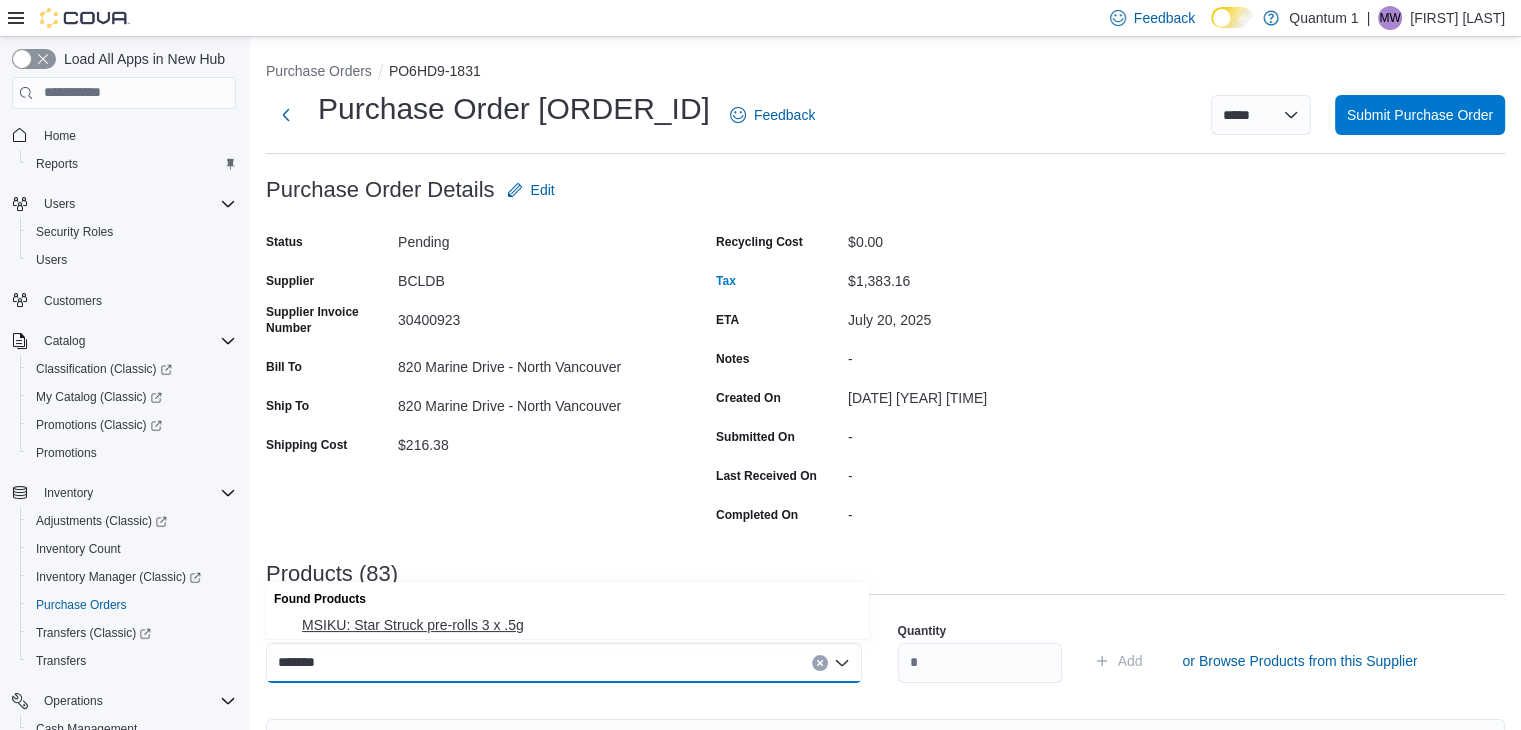 click on "MSIKU: Star Struck pre-rolls 3 x .5g" at bounding box center [579, 625] 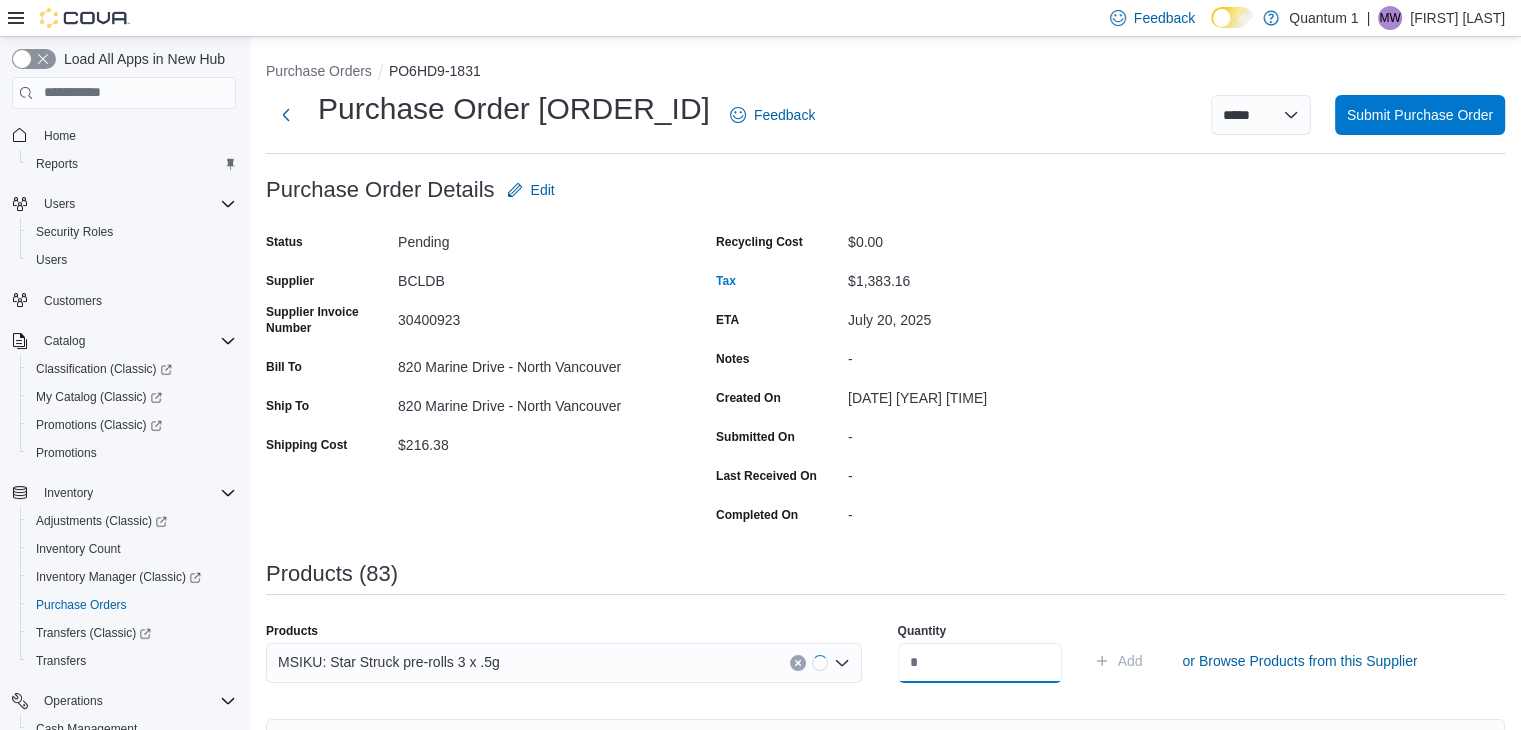 click at bounding box center (980, 663) 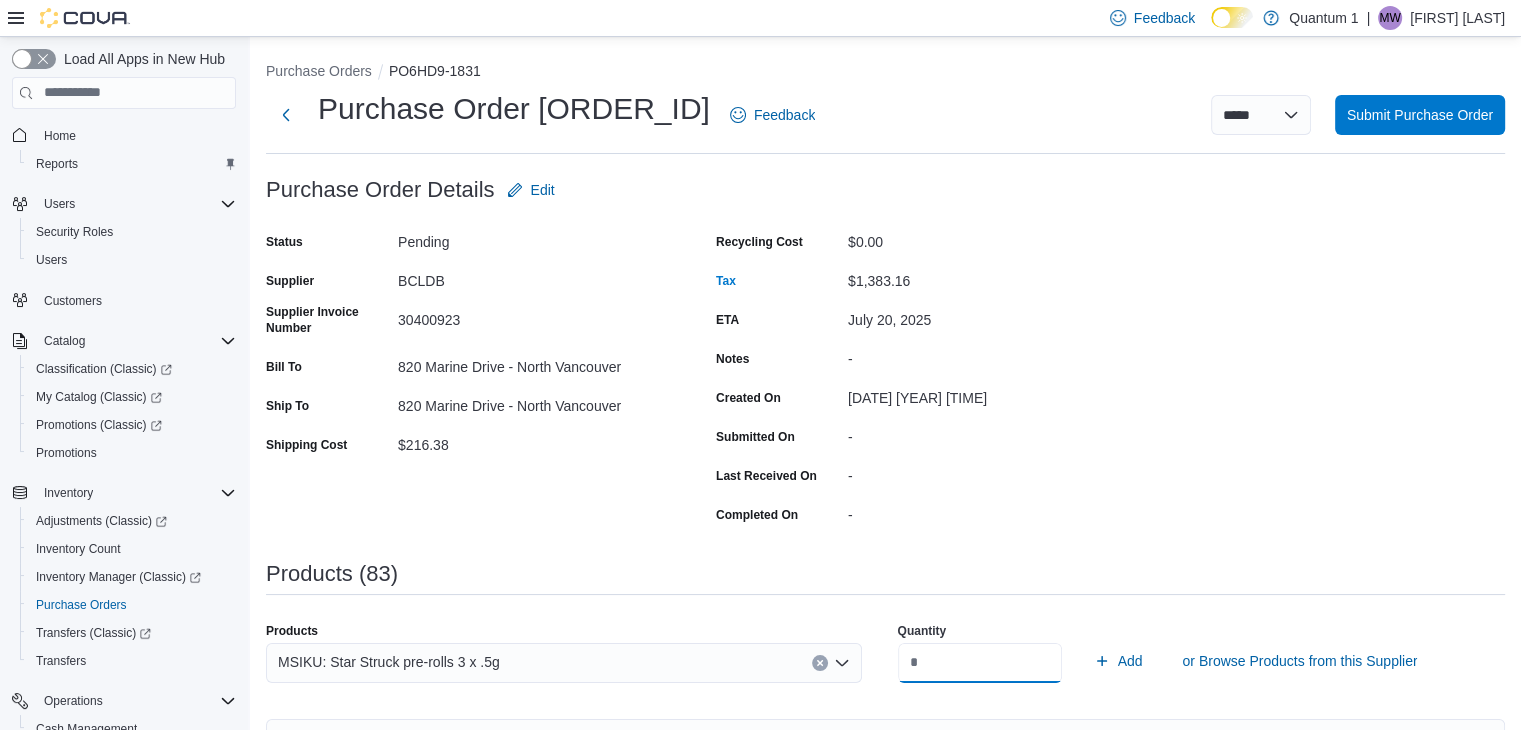 click on "Add" at bounding box center (1118, 661) 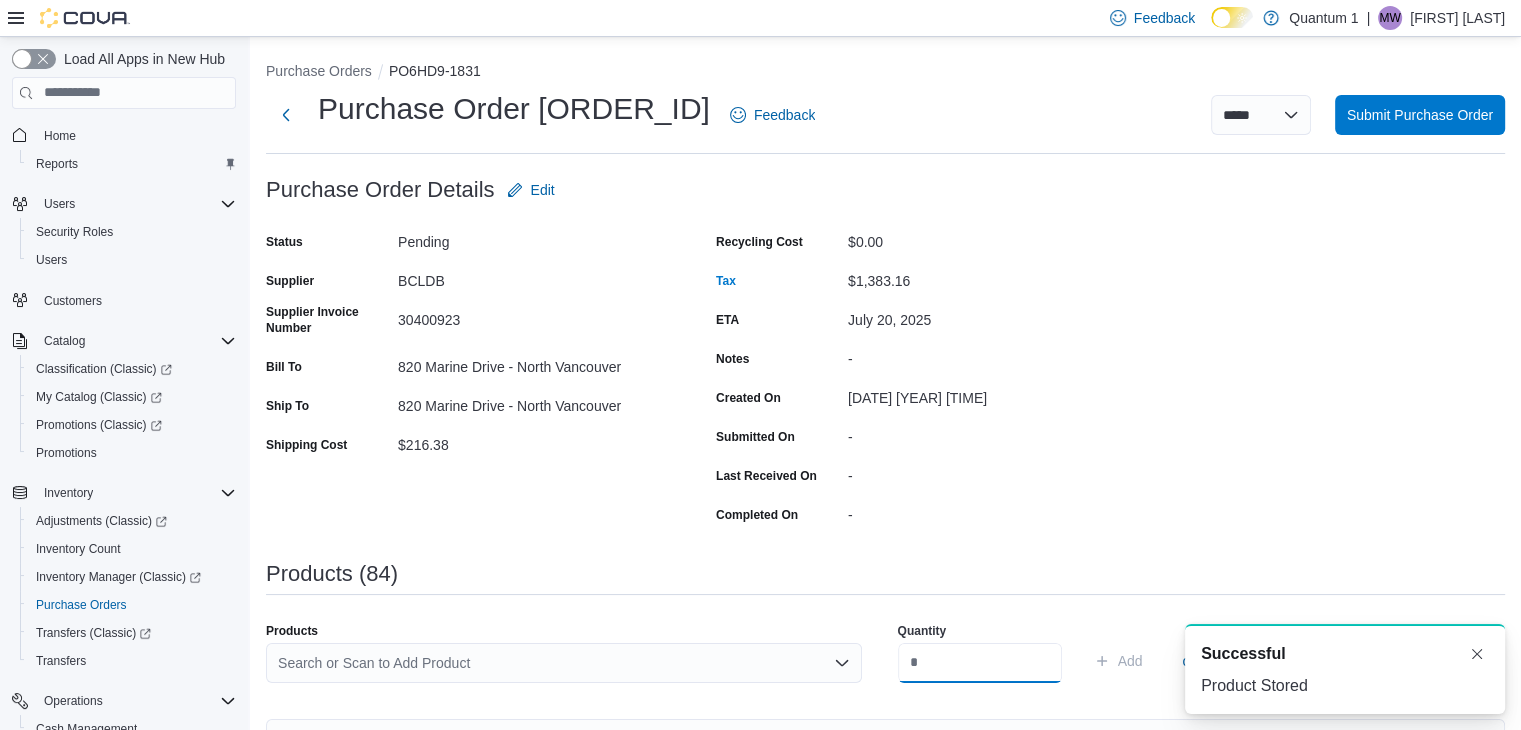 scroll, scrollTop: 0, scrollLeft: 0, axis: both 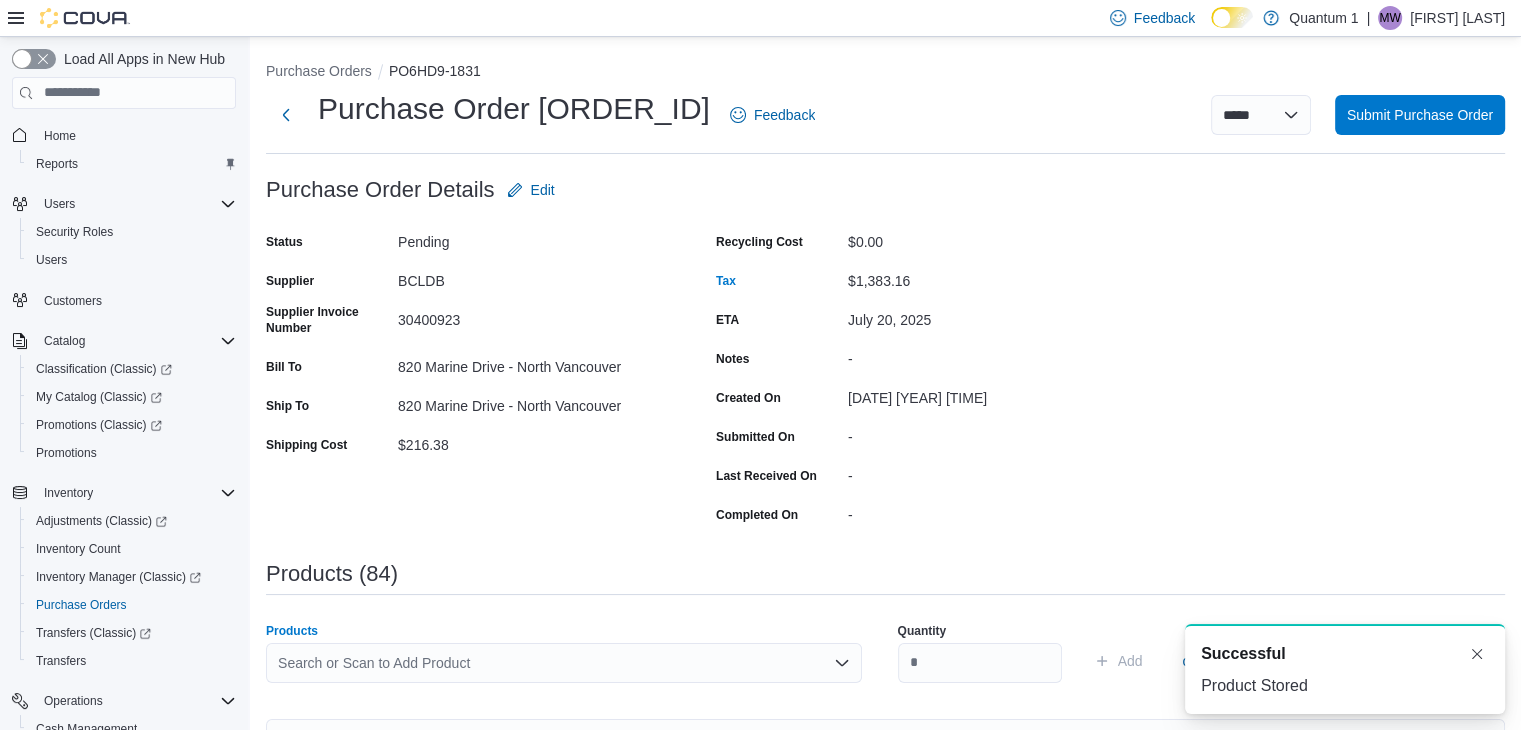 click on "Search or Scan to Add Product" at bounding box center [564, 663] 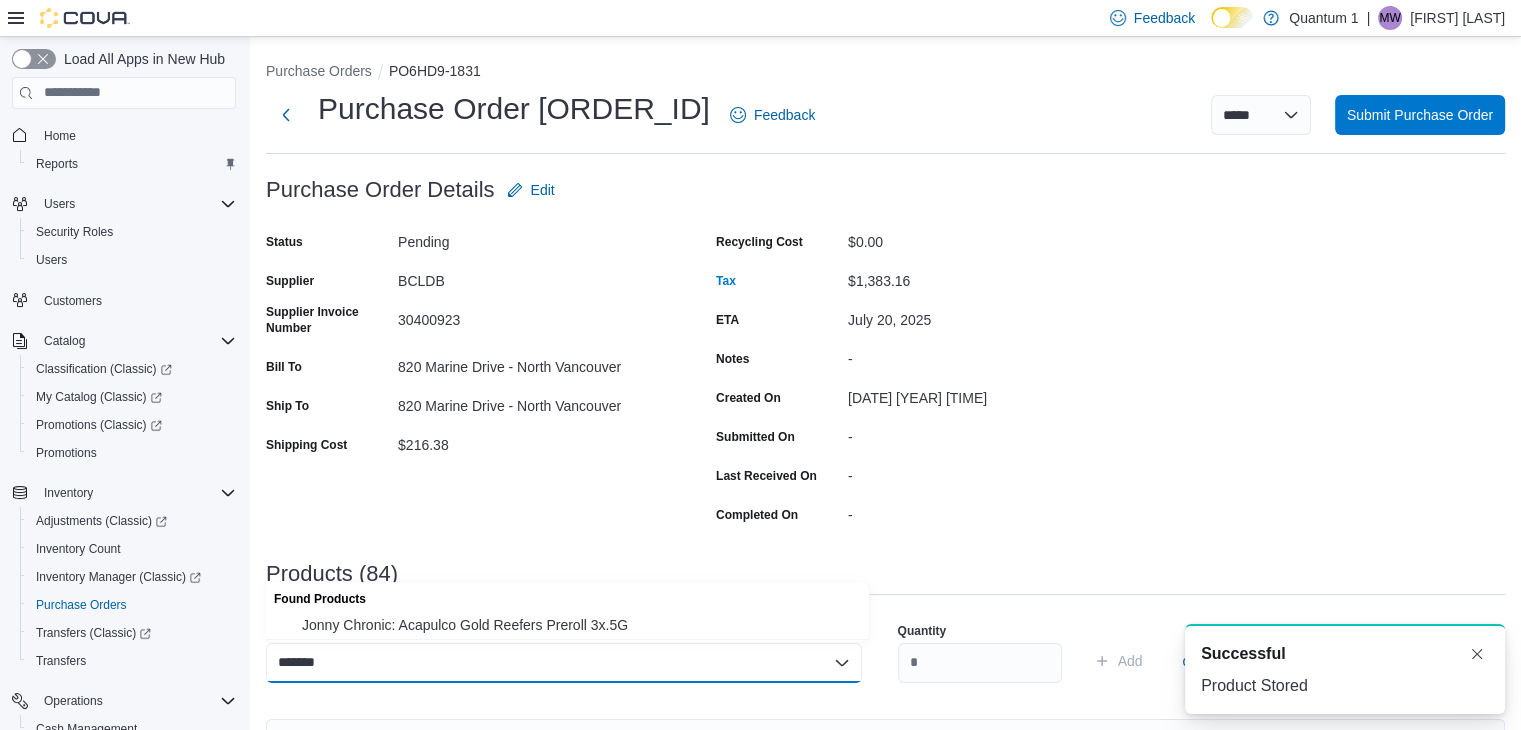 click on "Found Products" at bounding box center [567, 596] 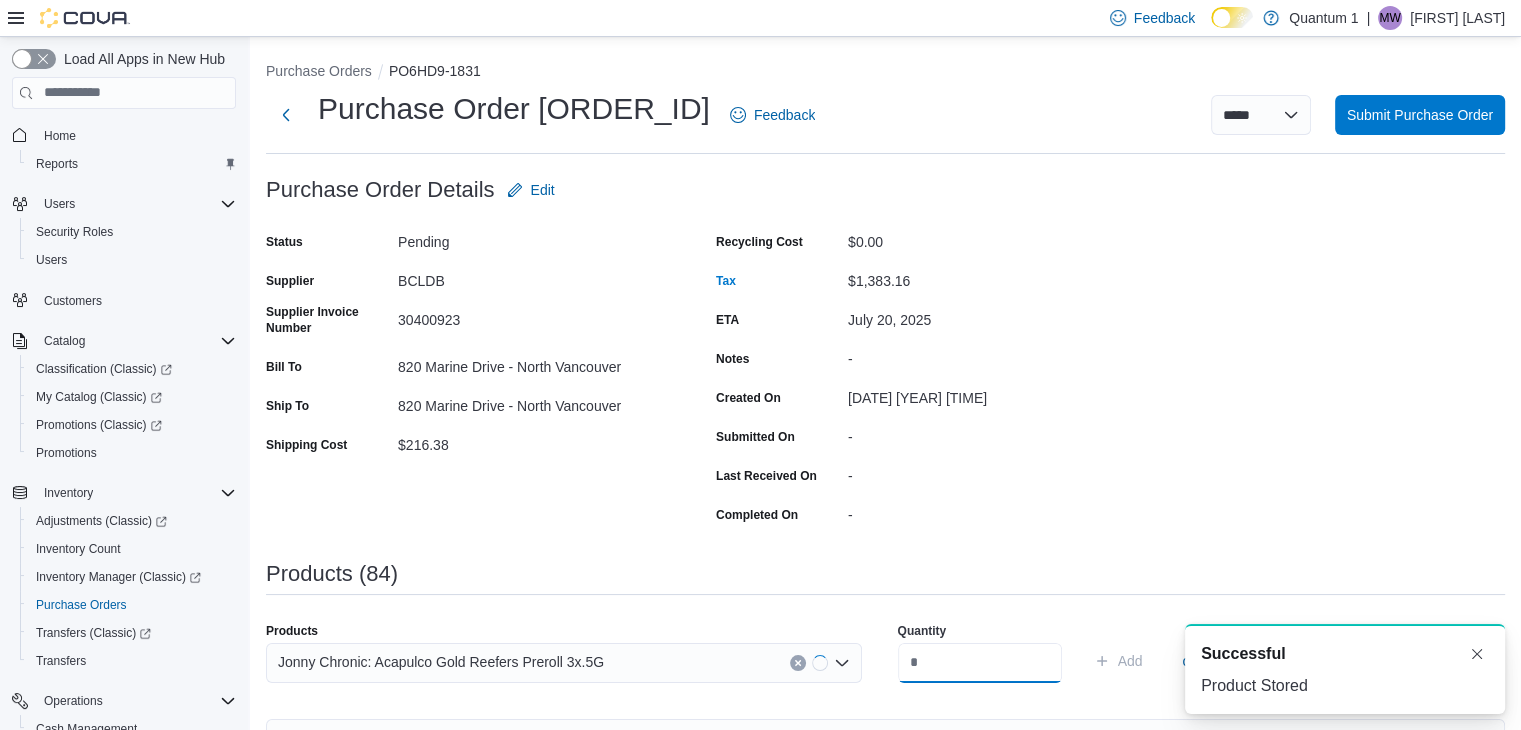 click at bounding box center [980, 663] 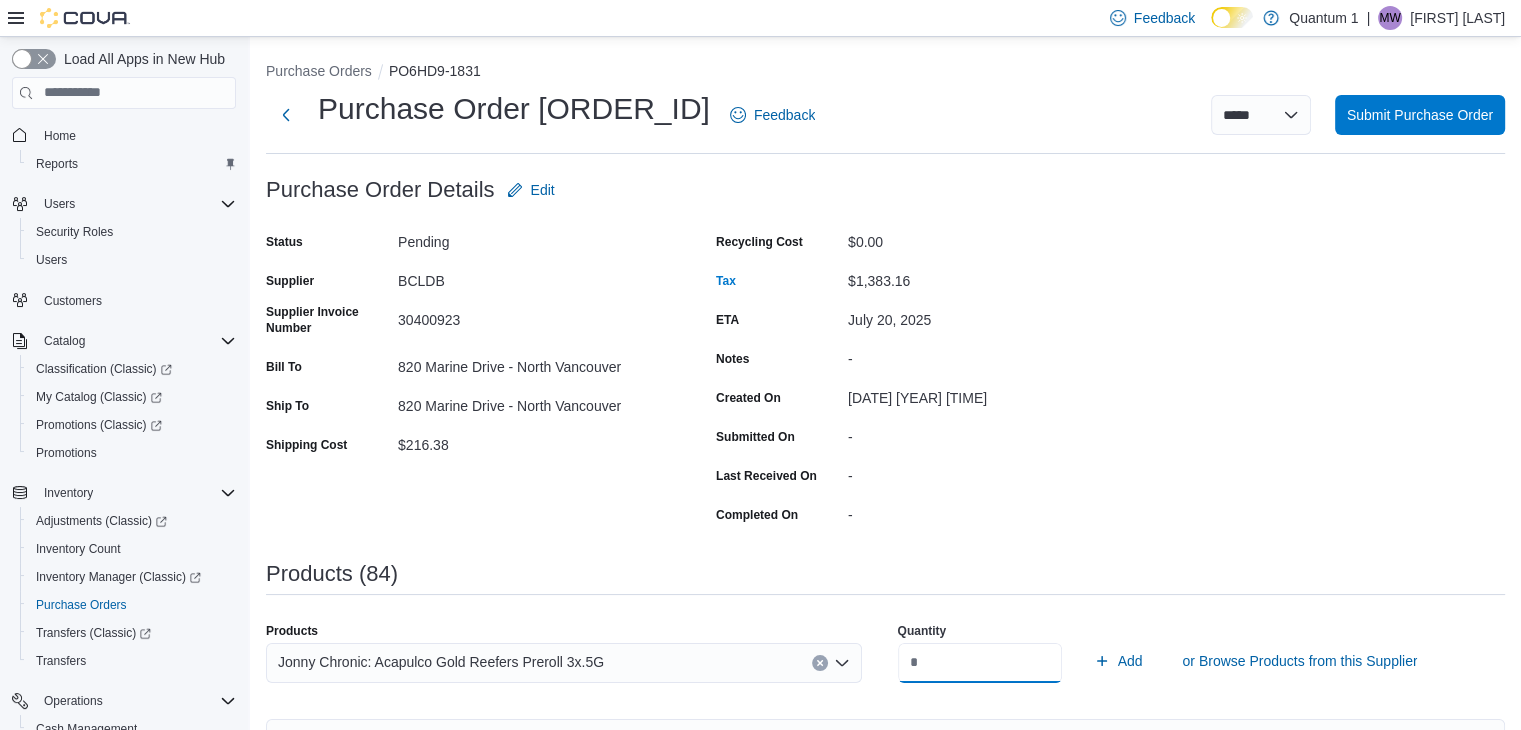 click on "Add" at bounding box center (1118, 661) 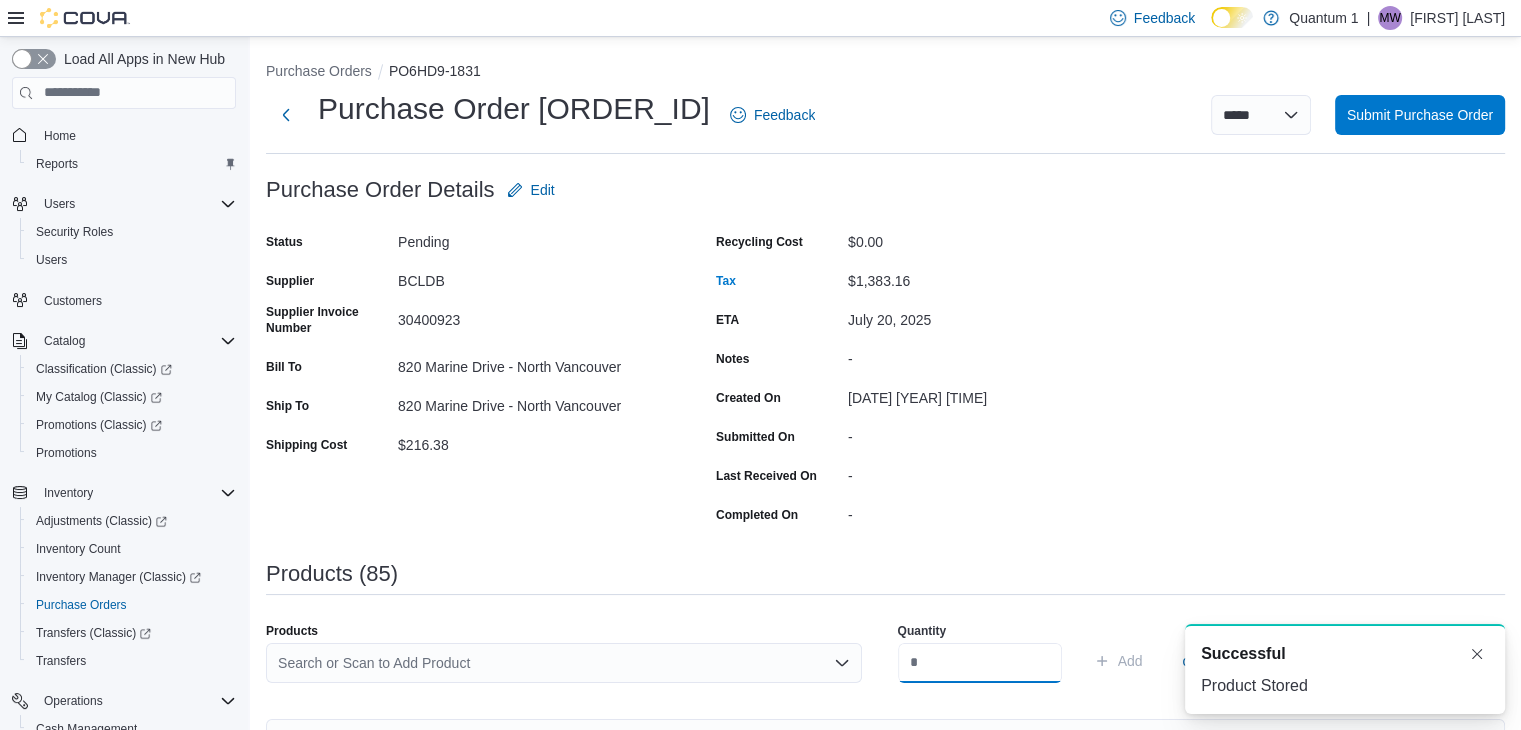 scroll, scrollTop: 0, scrollLeft: 0, axis: both 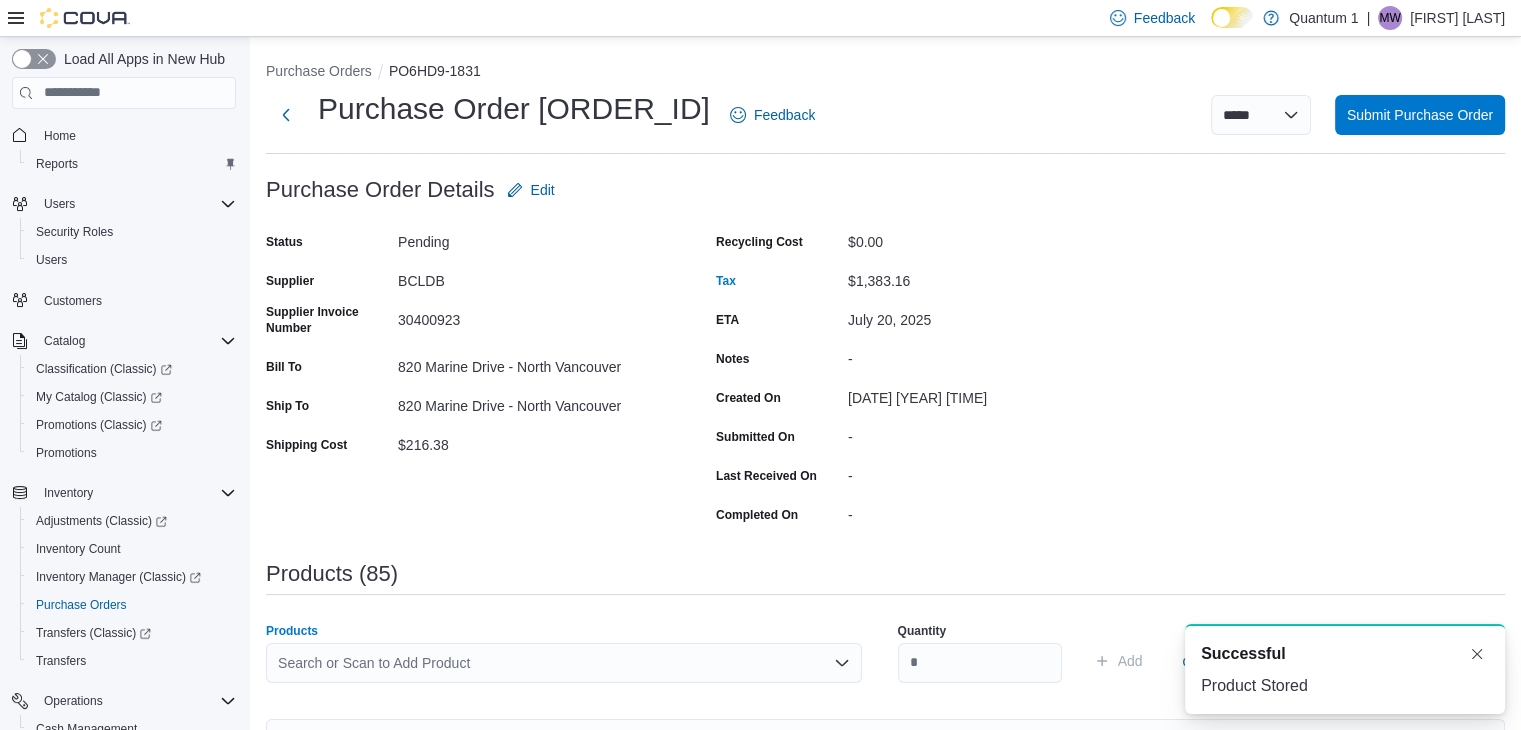 click on "Search or Scan to Add Product" at bounding box center (564, 663) 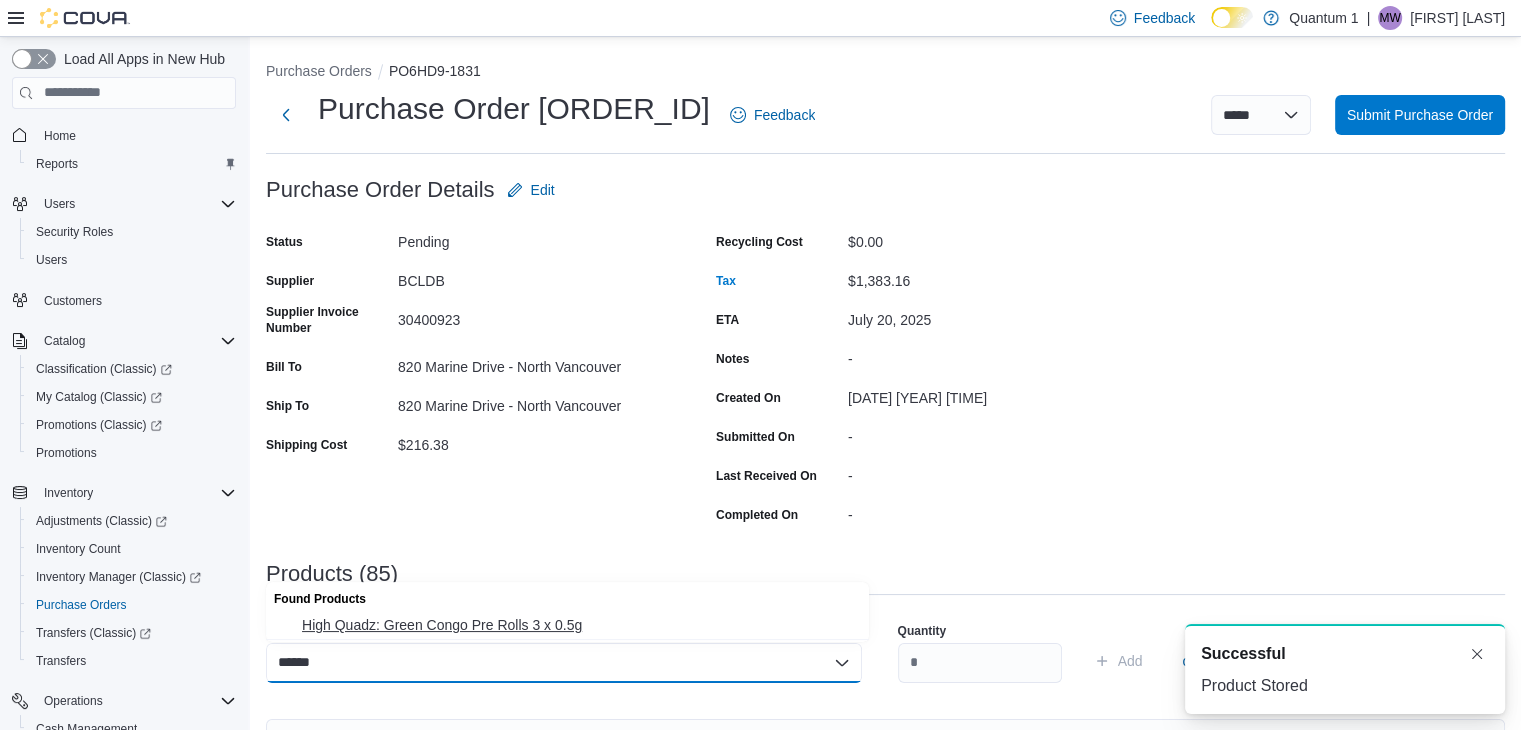 click on "High Quadz: Green Congo Pre Rolls 3 x 0.5g" at bounding box center [579, 625] 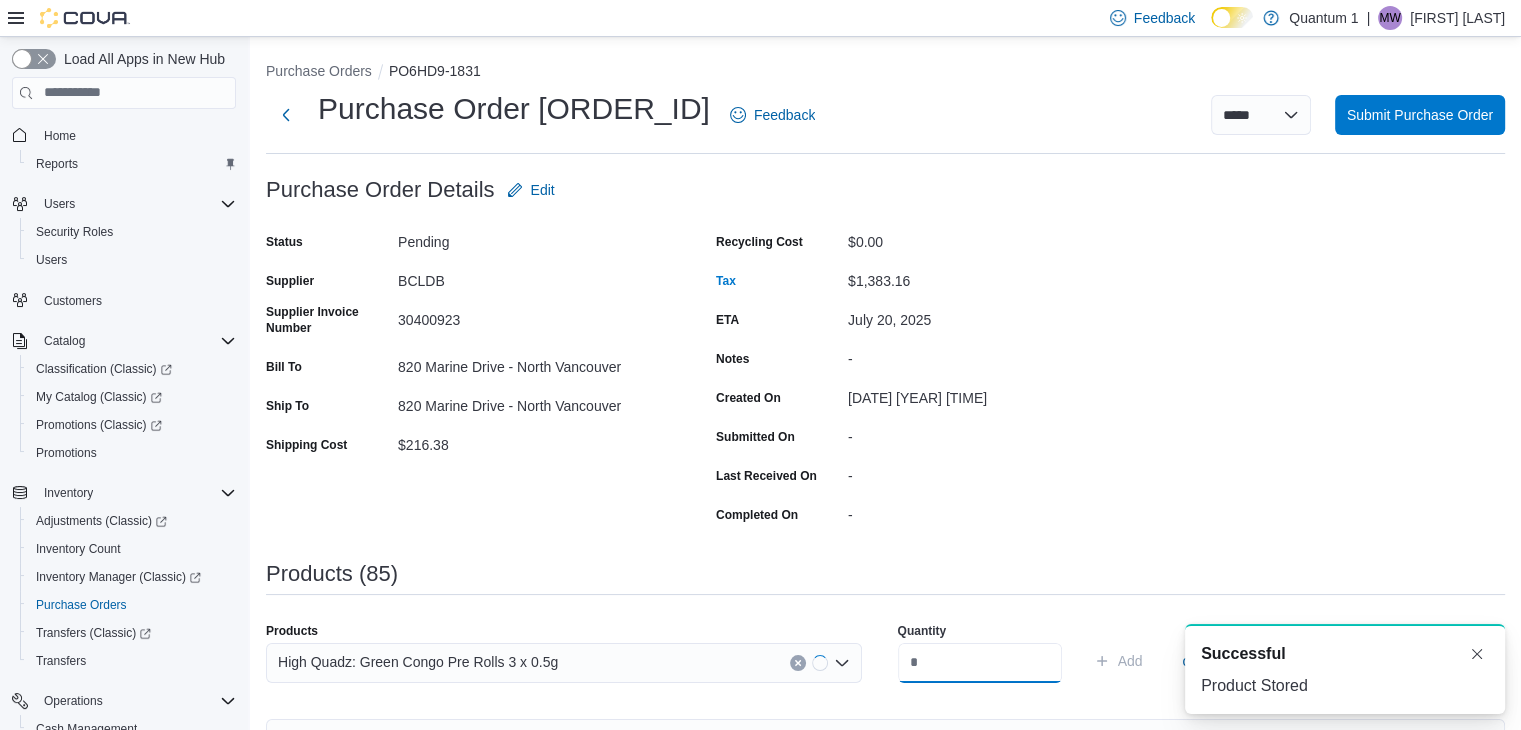 click at bounding box center (980, 663) 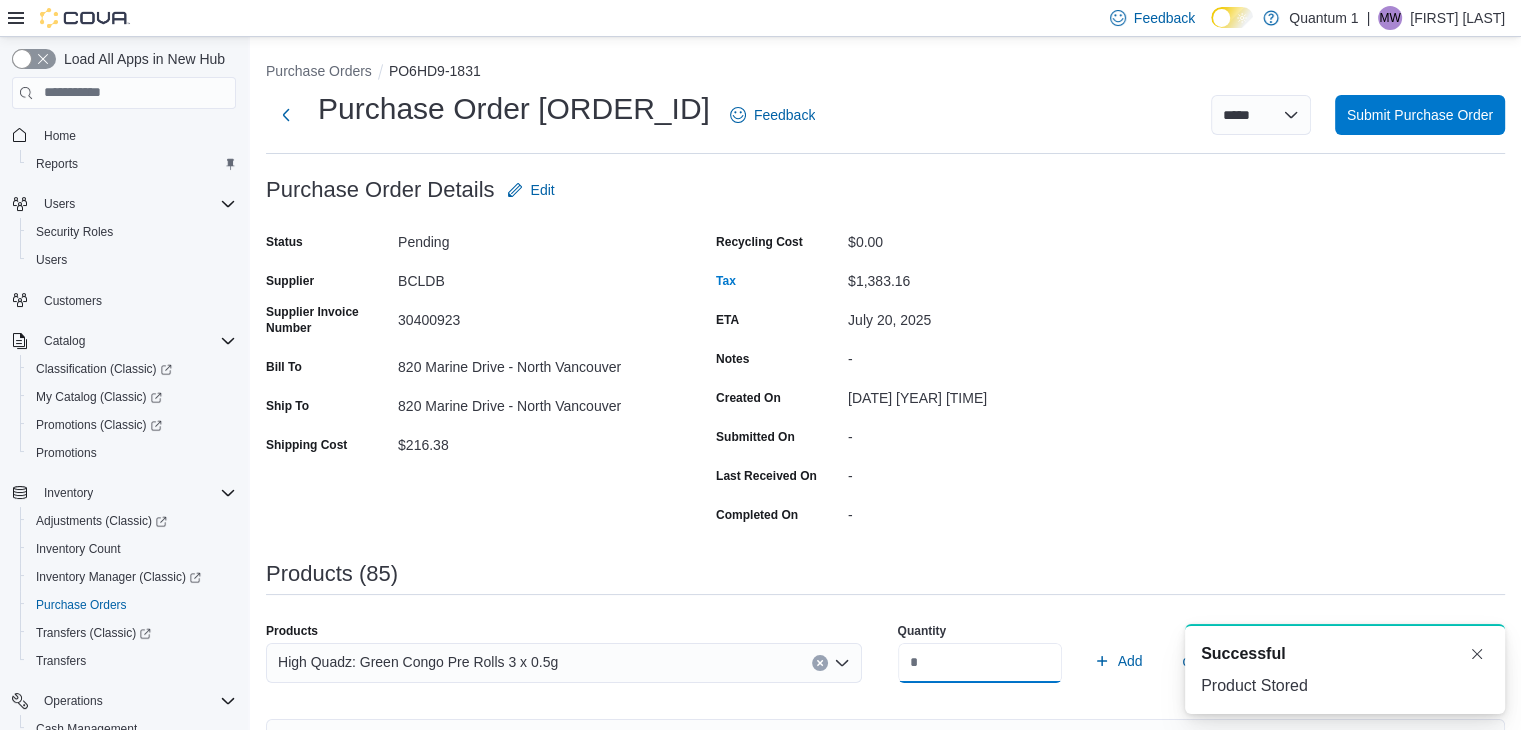 click on "Add" at bounding box center [1118, 661] 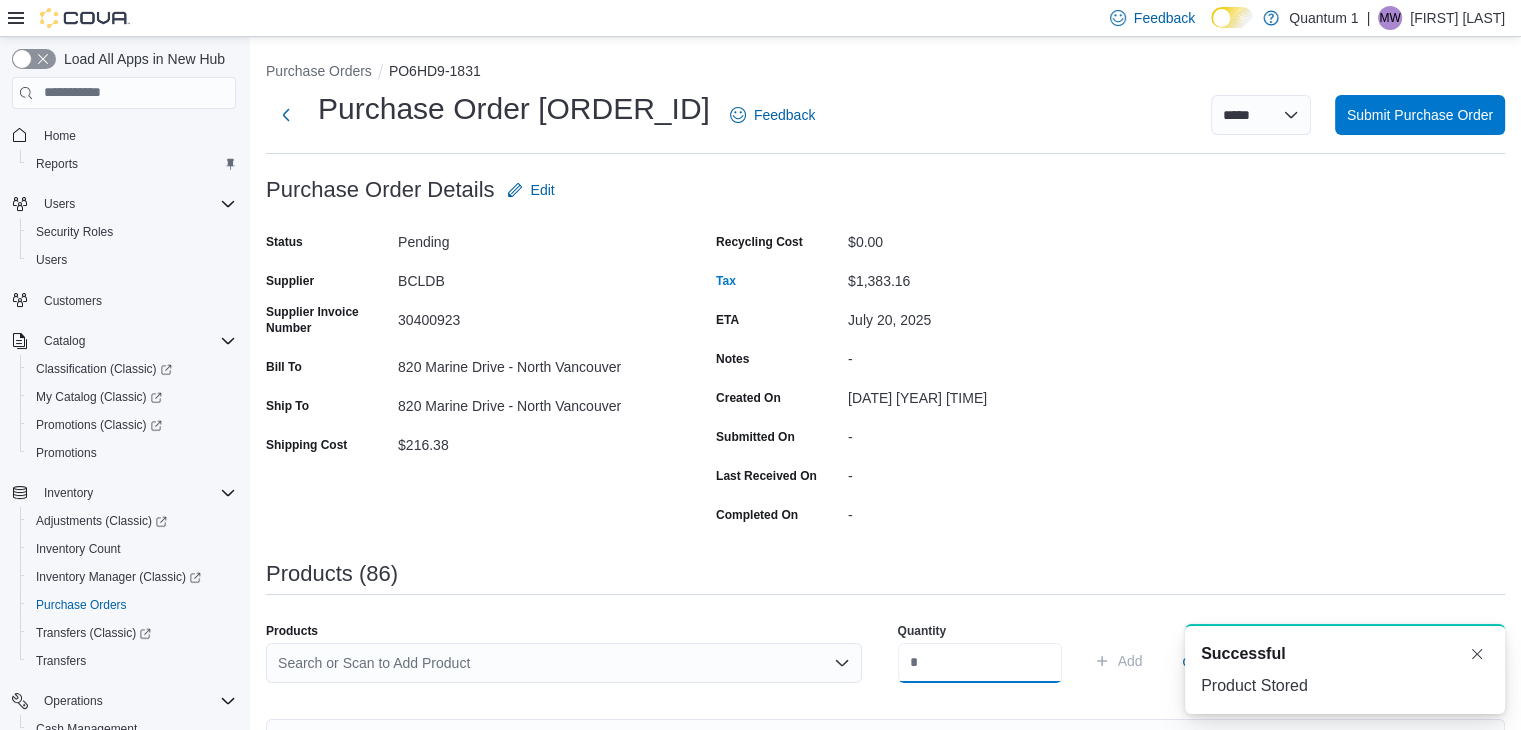 scroll, scrollTop: 0, scrollLeft: 0, axis: both 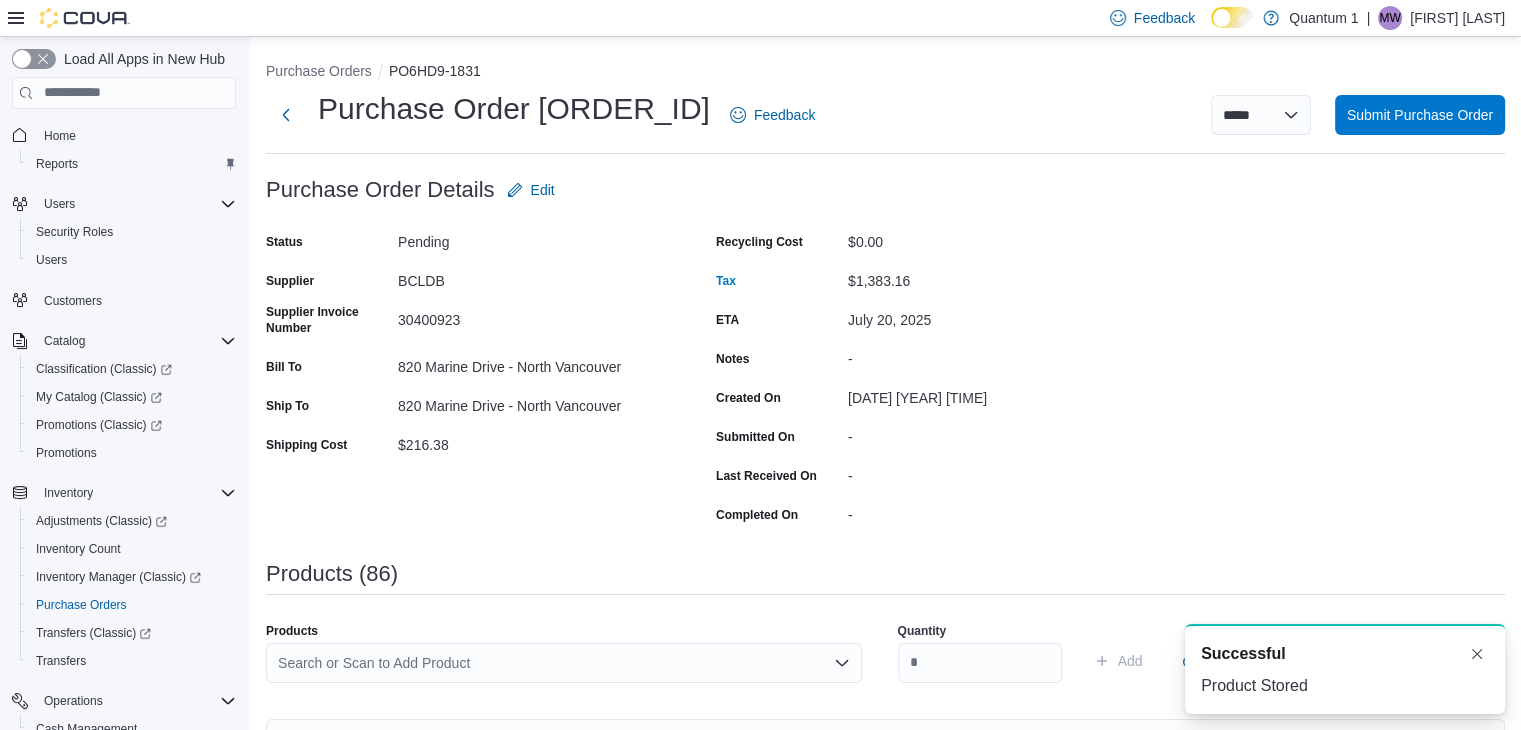 click on "Search or Scan to Add Product" at bounding box center (564, 663) 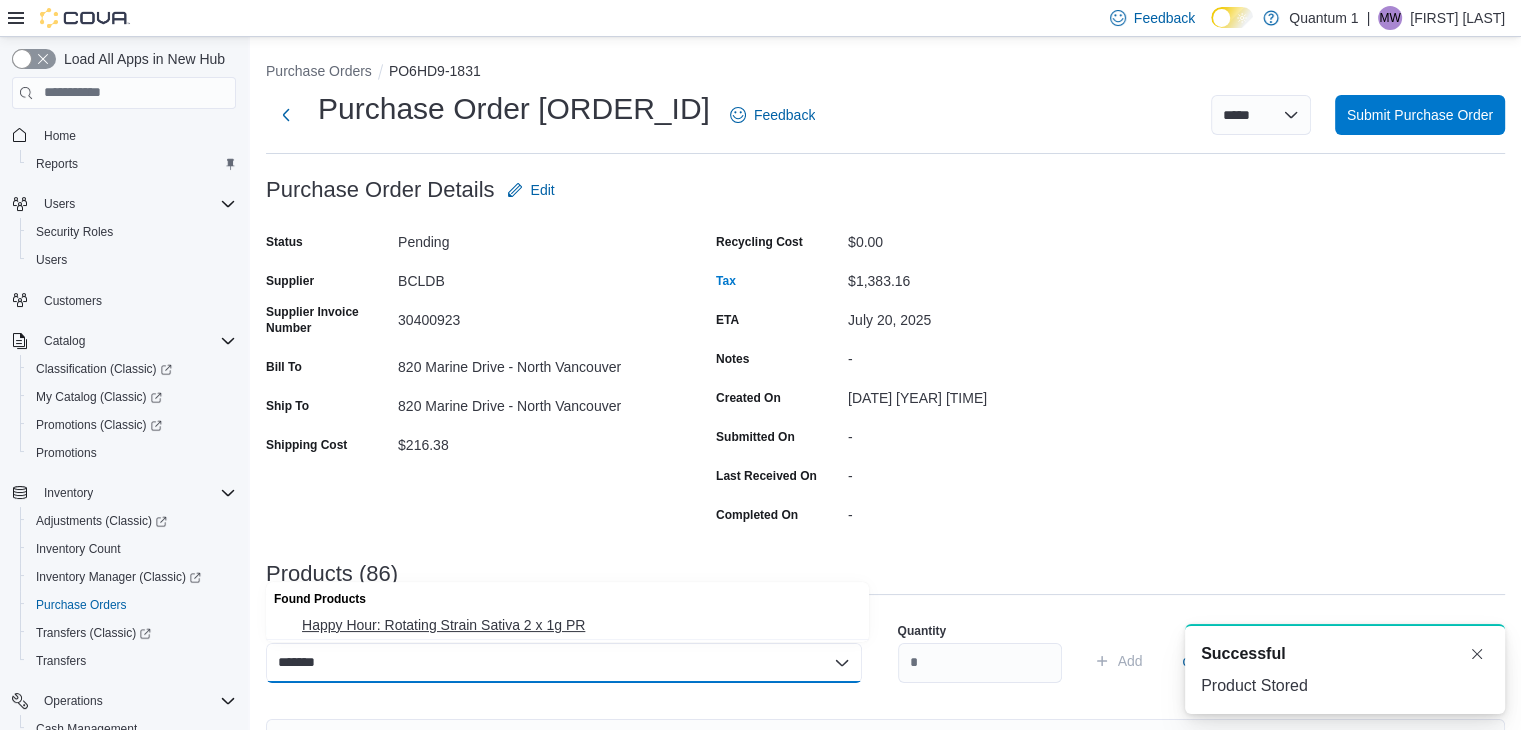 click on "Happy Hour: Rotating Strain Sativa 2 x 1g PR" at bounding box center (579, 625) 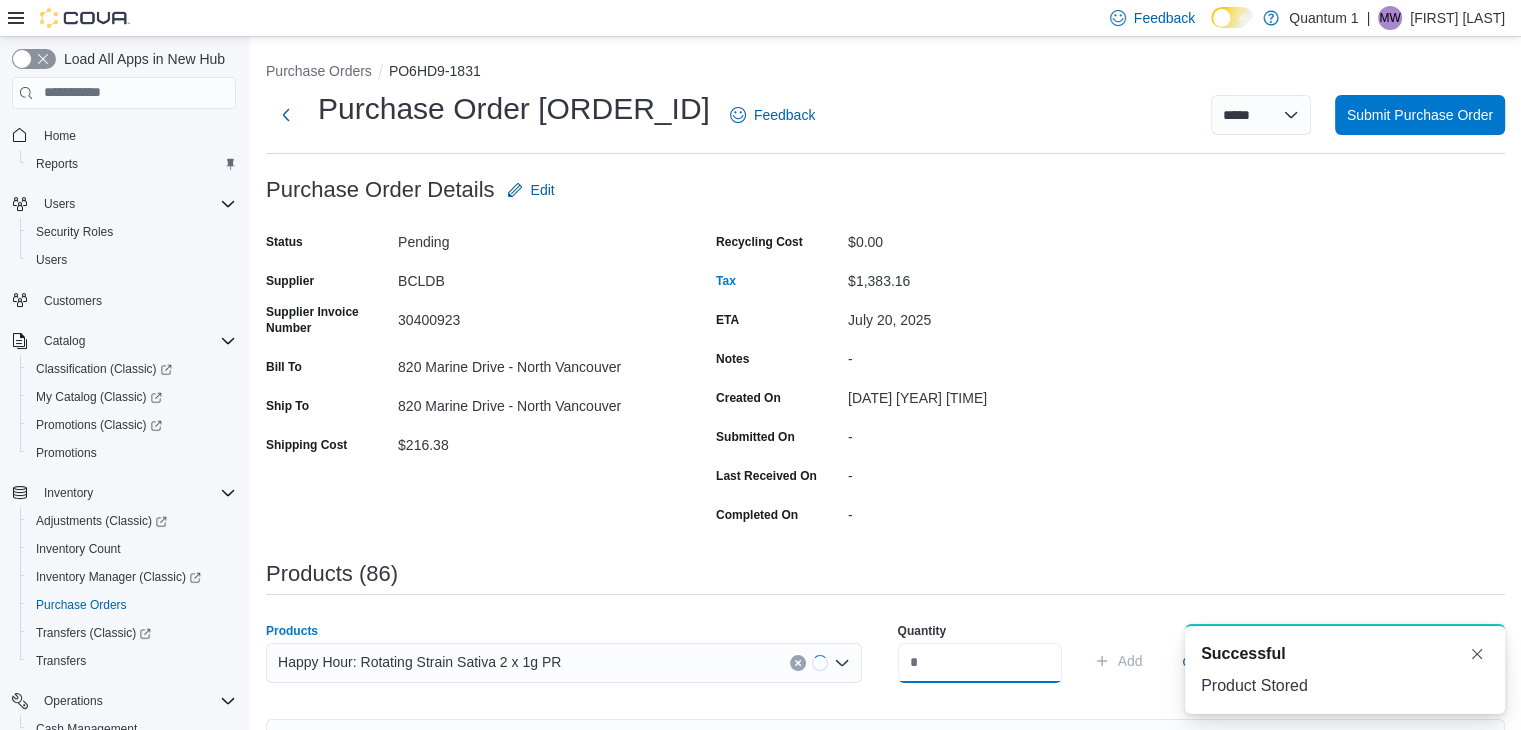 click at bounding box center (980, 663) 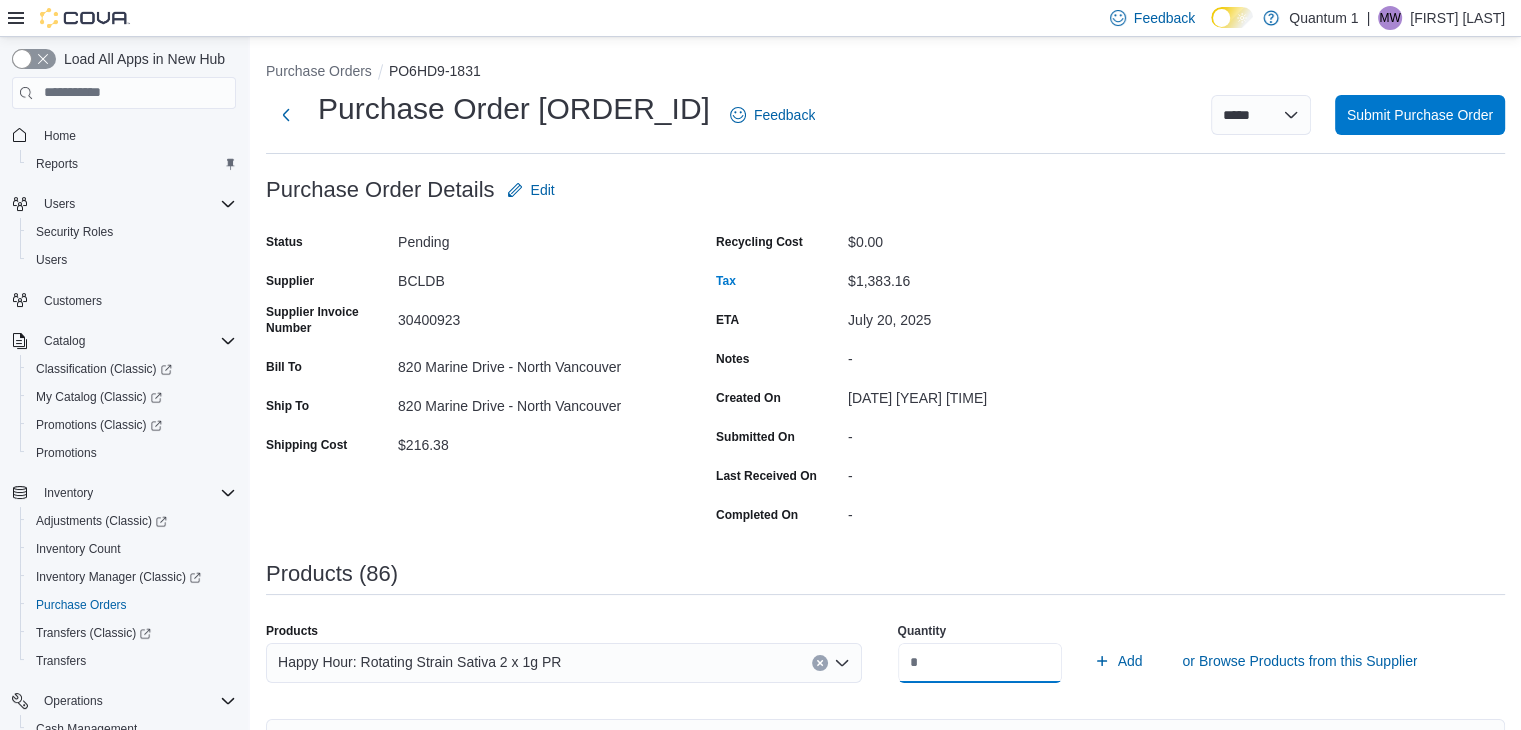 click on "Add" at bounding box center [1118, 661] 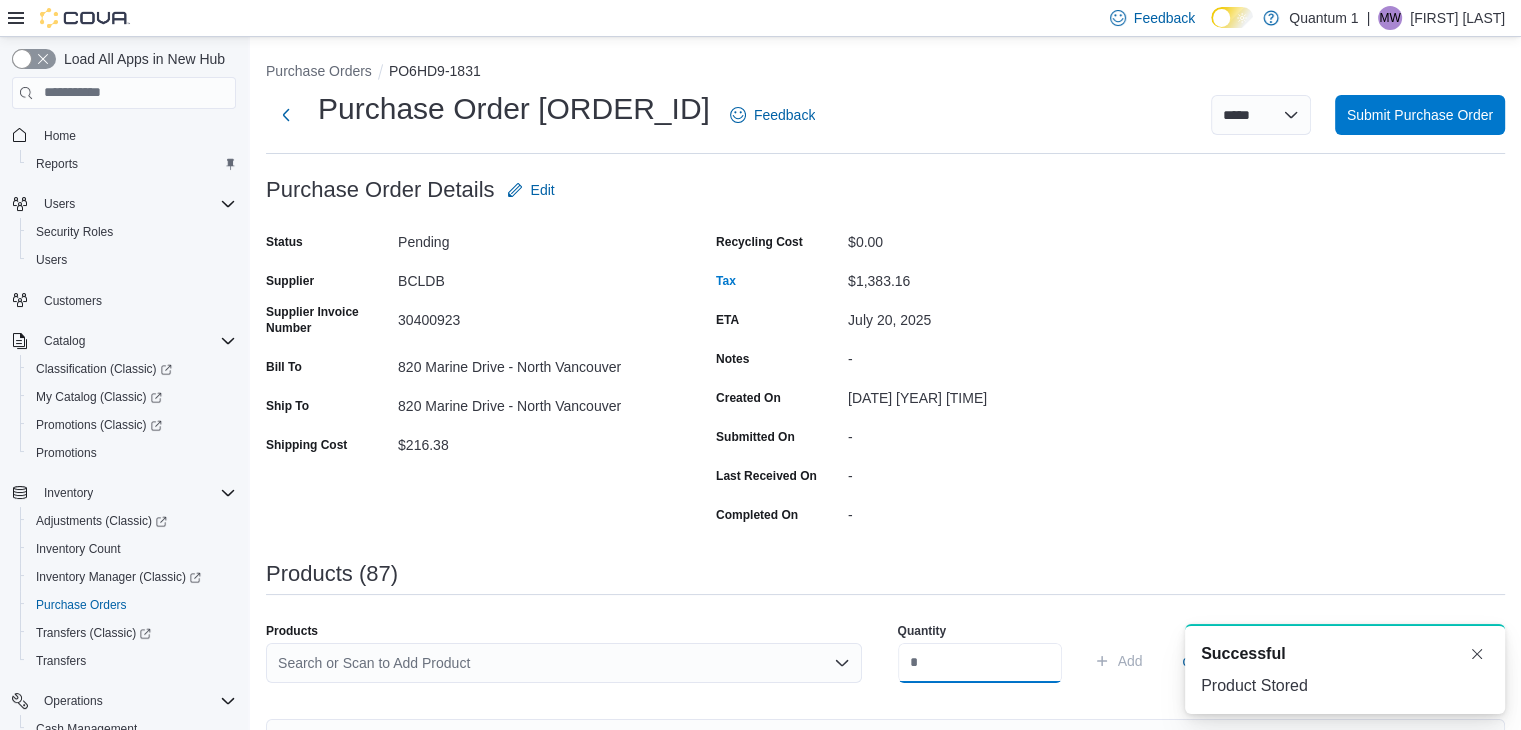 scroll, scrollTop: 0, scrollLeft: 0, axis: both 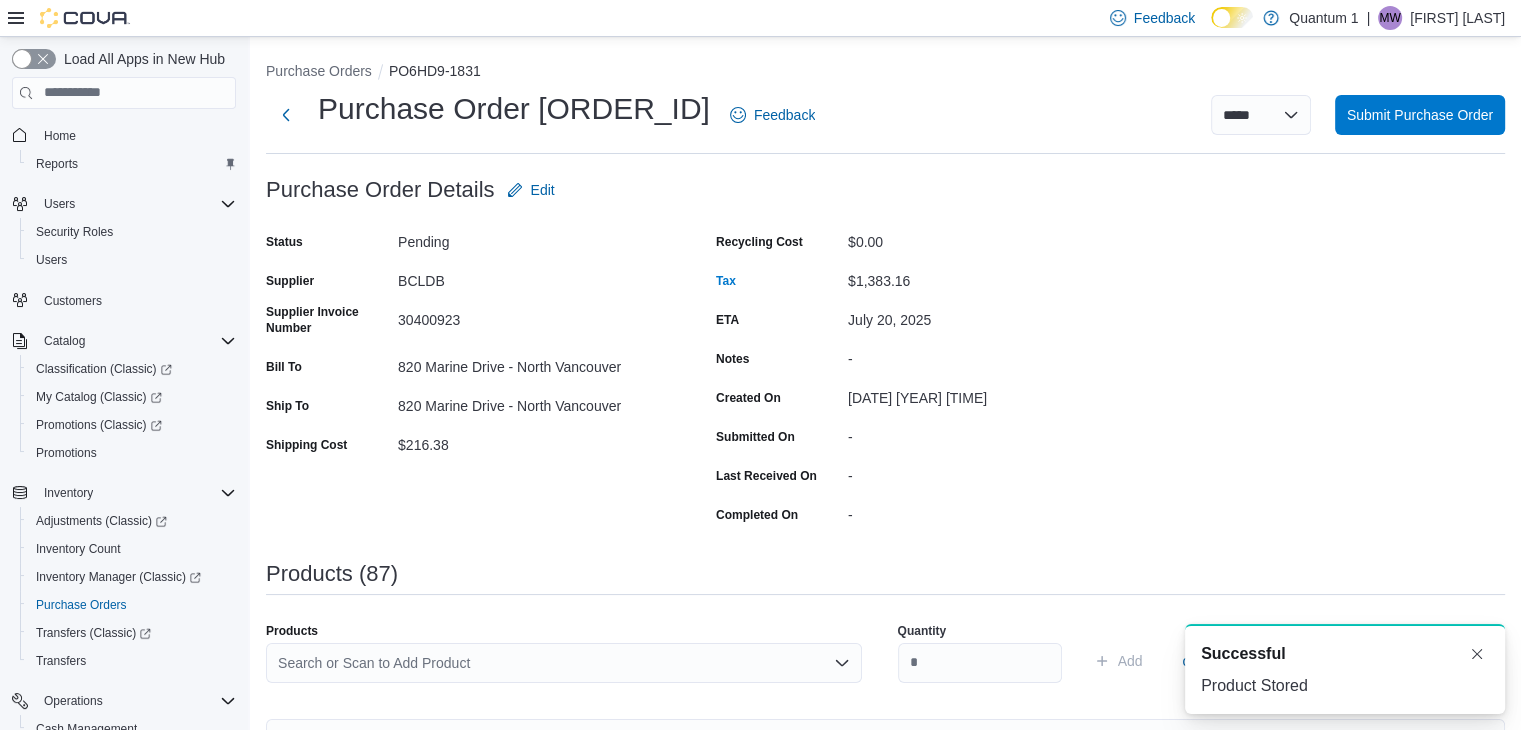 click on "Search or Scan to Add Product" at bounding box center [564, 663] 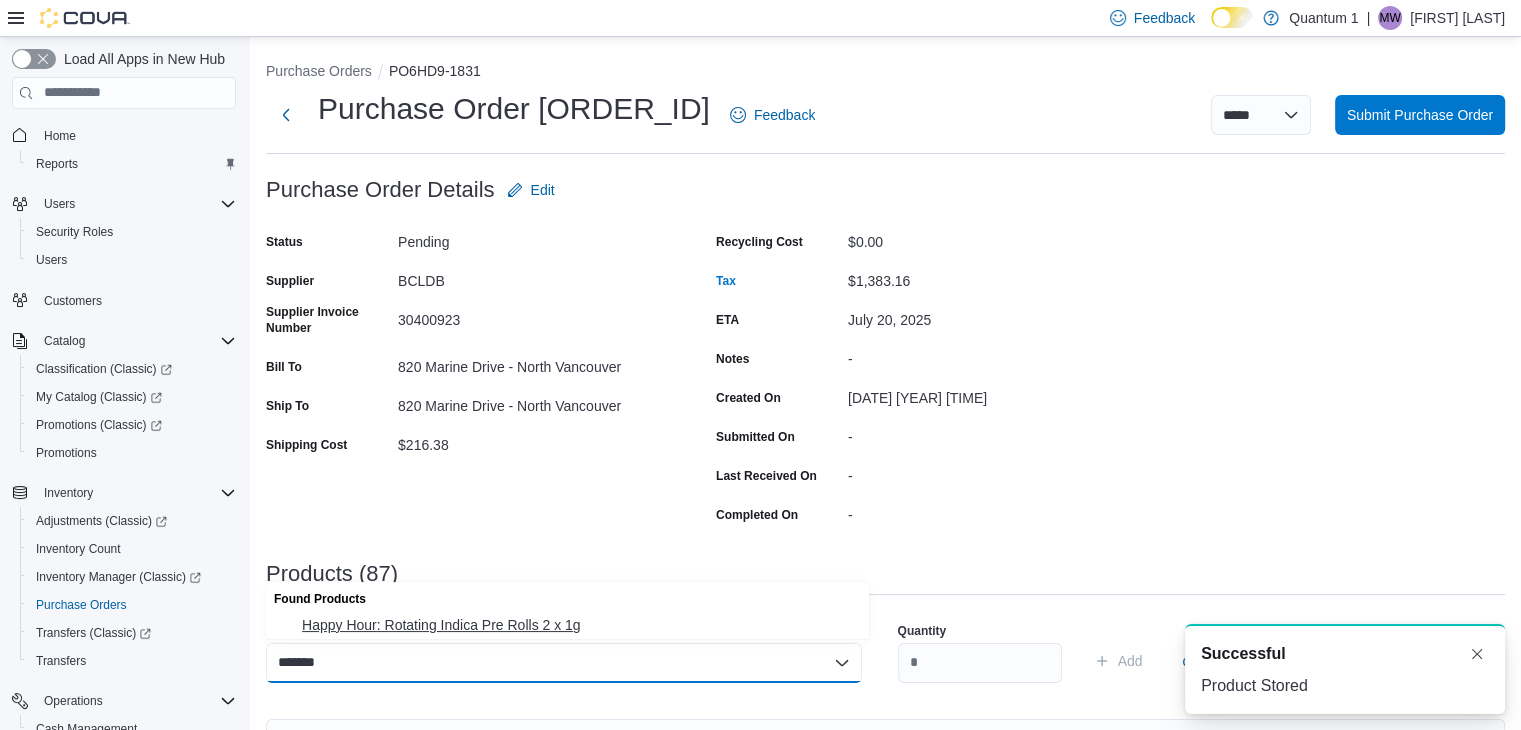 click on "Happy Hour: Rotating Indica Pre Rolls 2 x 1g" at bounding box center (579, 625) 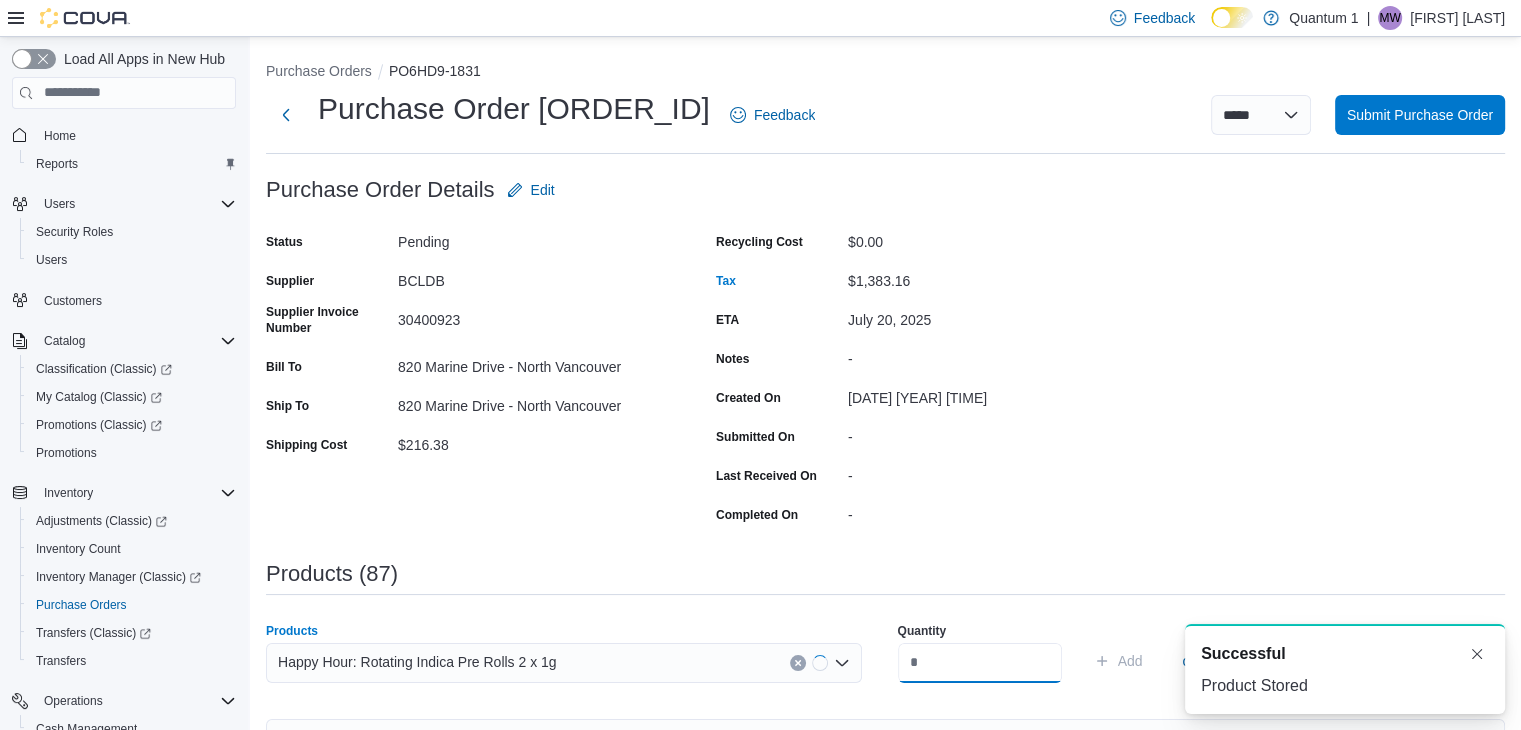 click at bounding box center [980, 663] 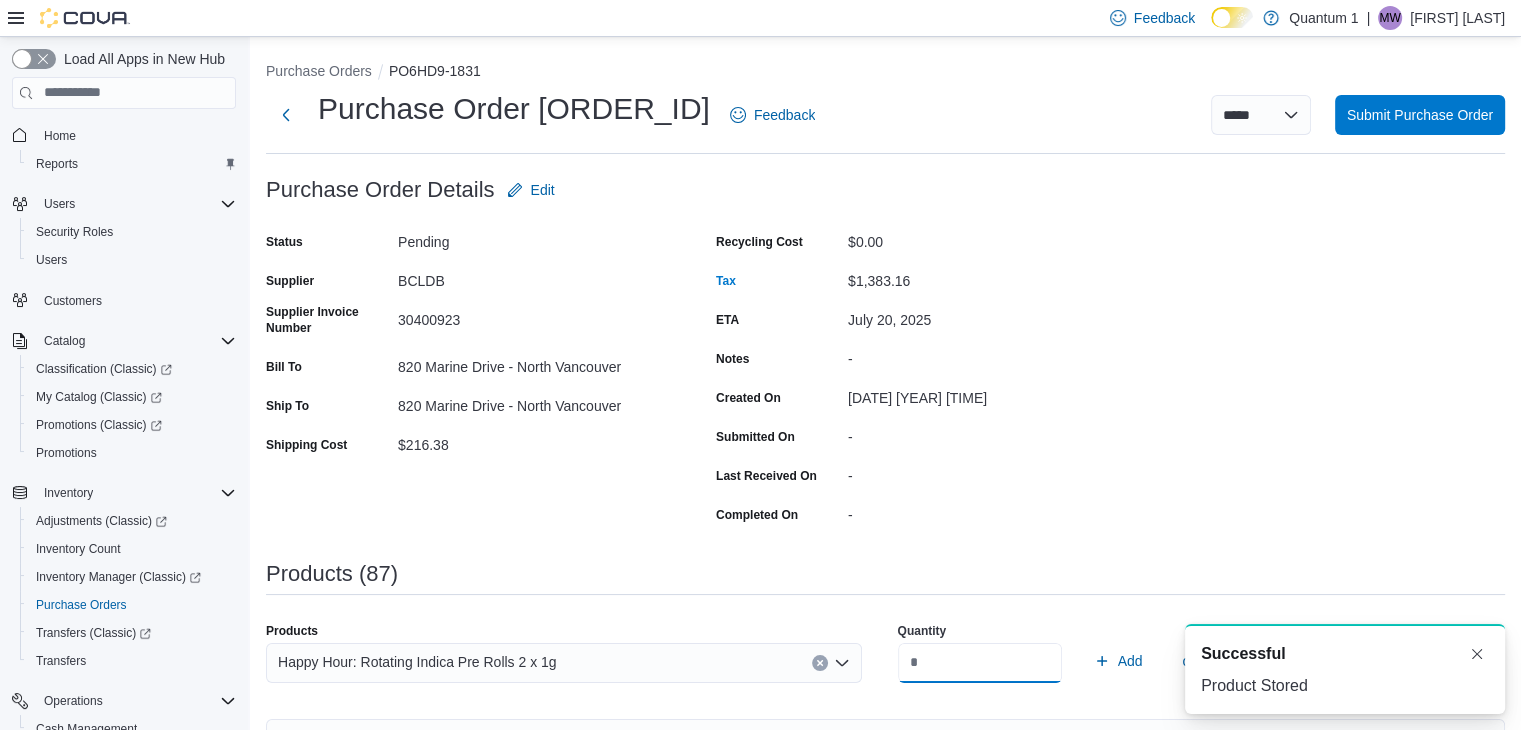 click on "Add" at bounding box center [1118, 661] 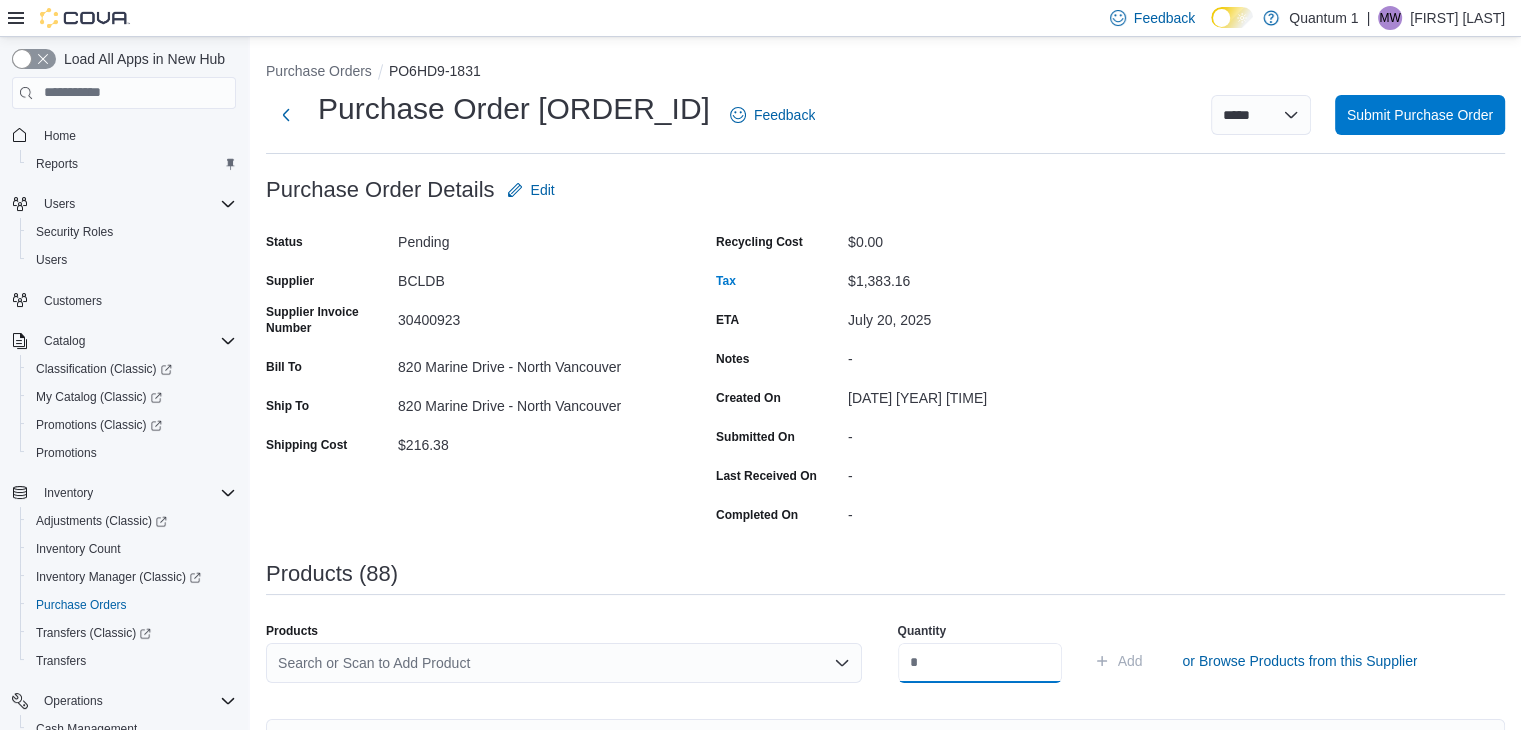 scroll, scrollTop: 0, scrollLeft: 0, axis: both 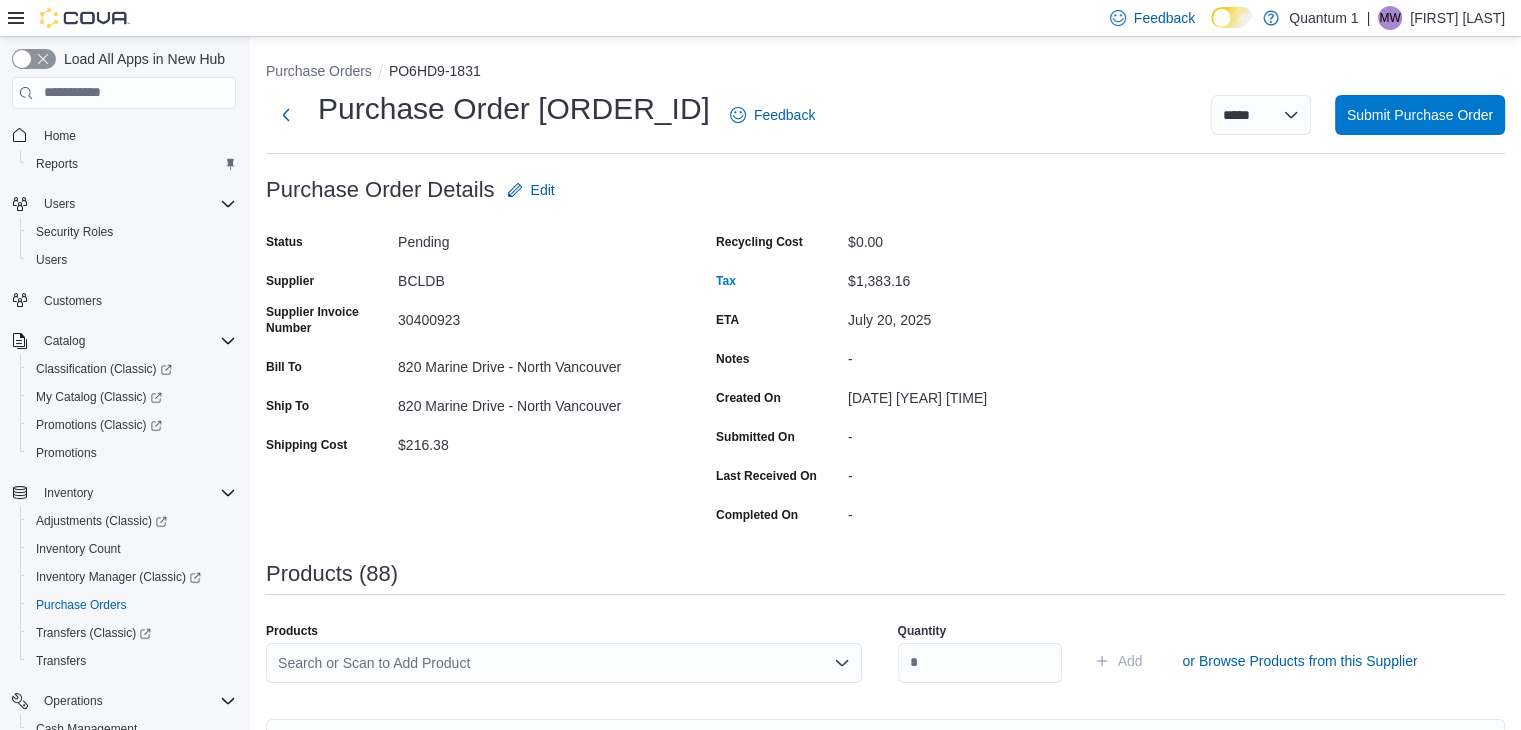 click on "Search or Scan to Add Product" at bounding box center (564, 663) 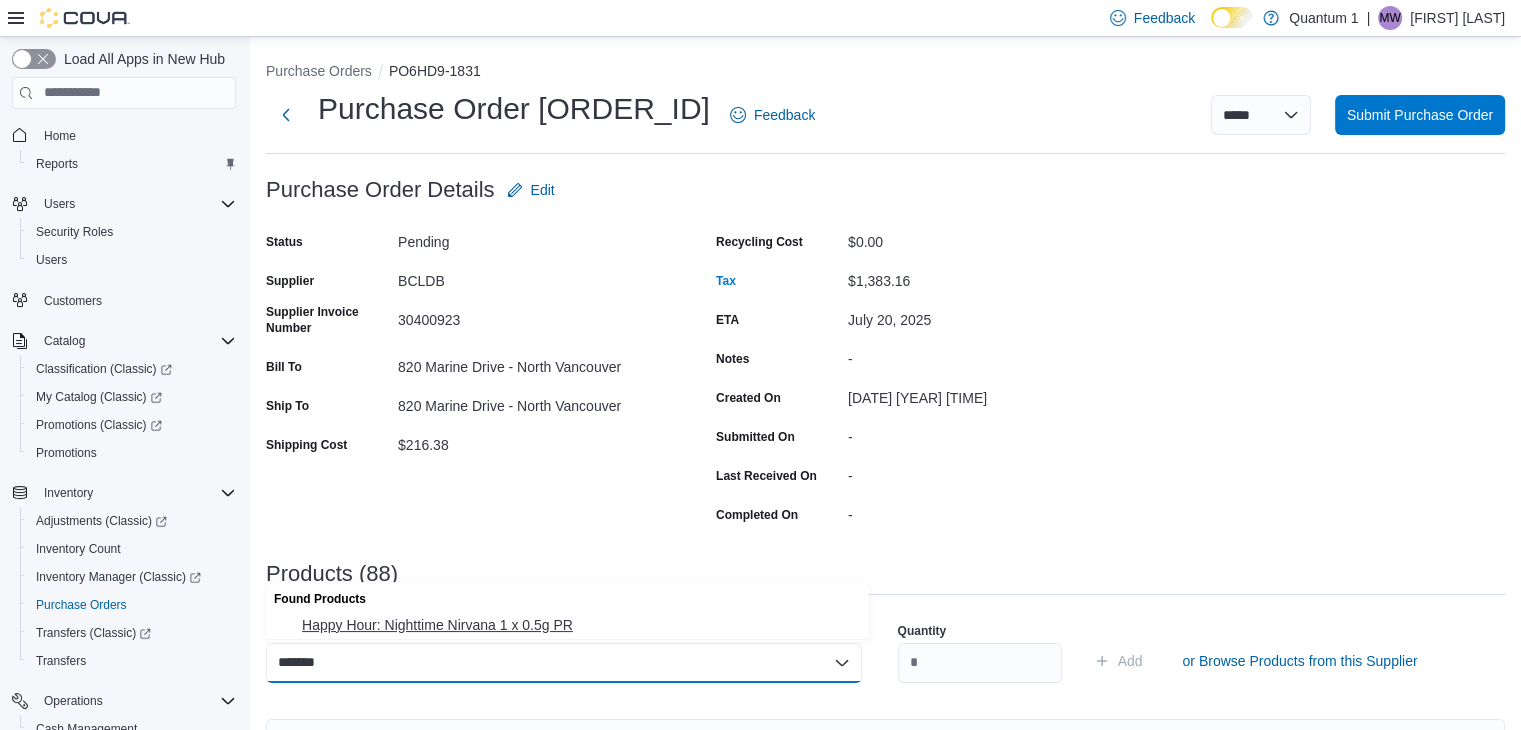 click on "Happy Hour: Nighttime Nirvana 1 x 0.5g PR" at bounding box center (567, 625) 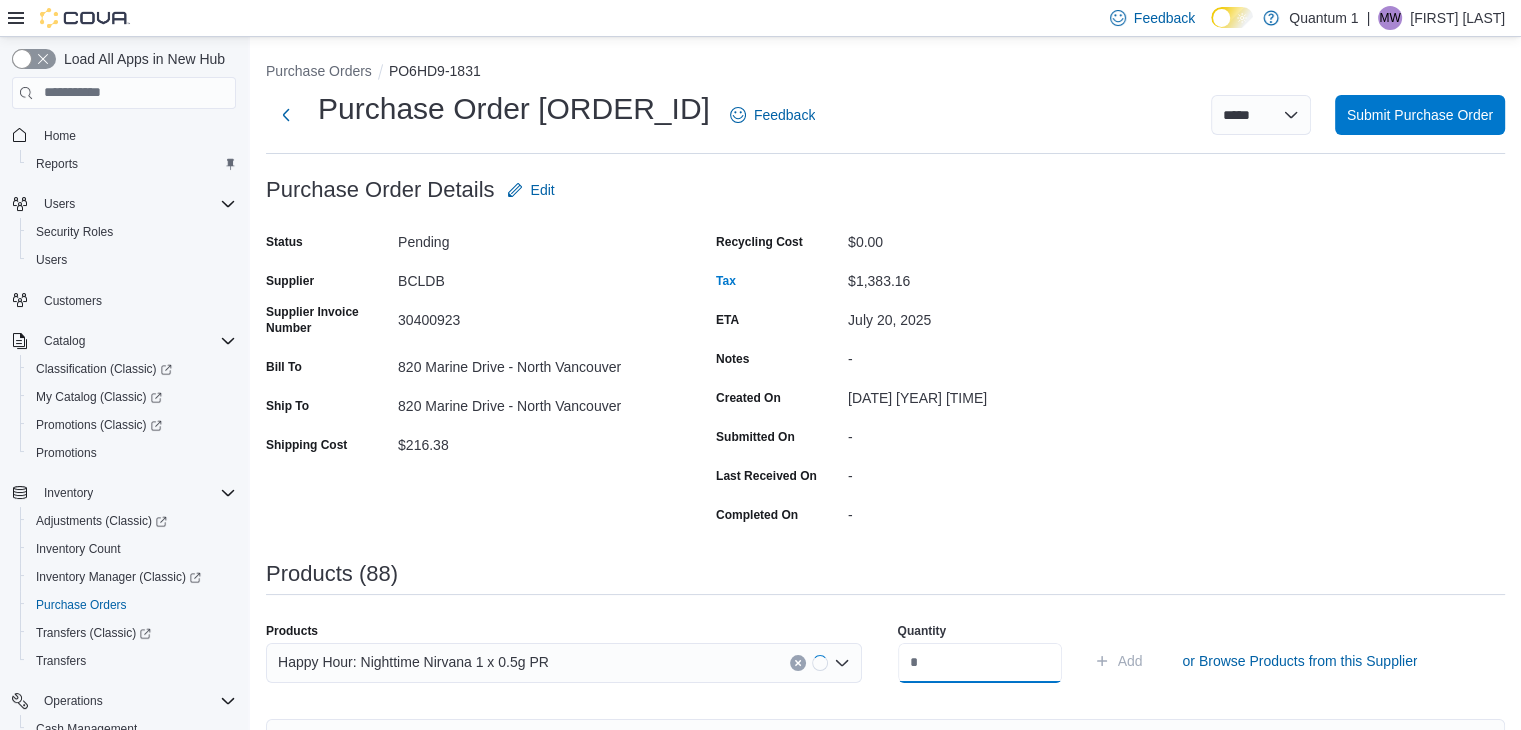 click at bounding box center [980, 663] 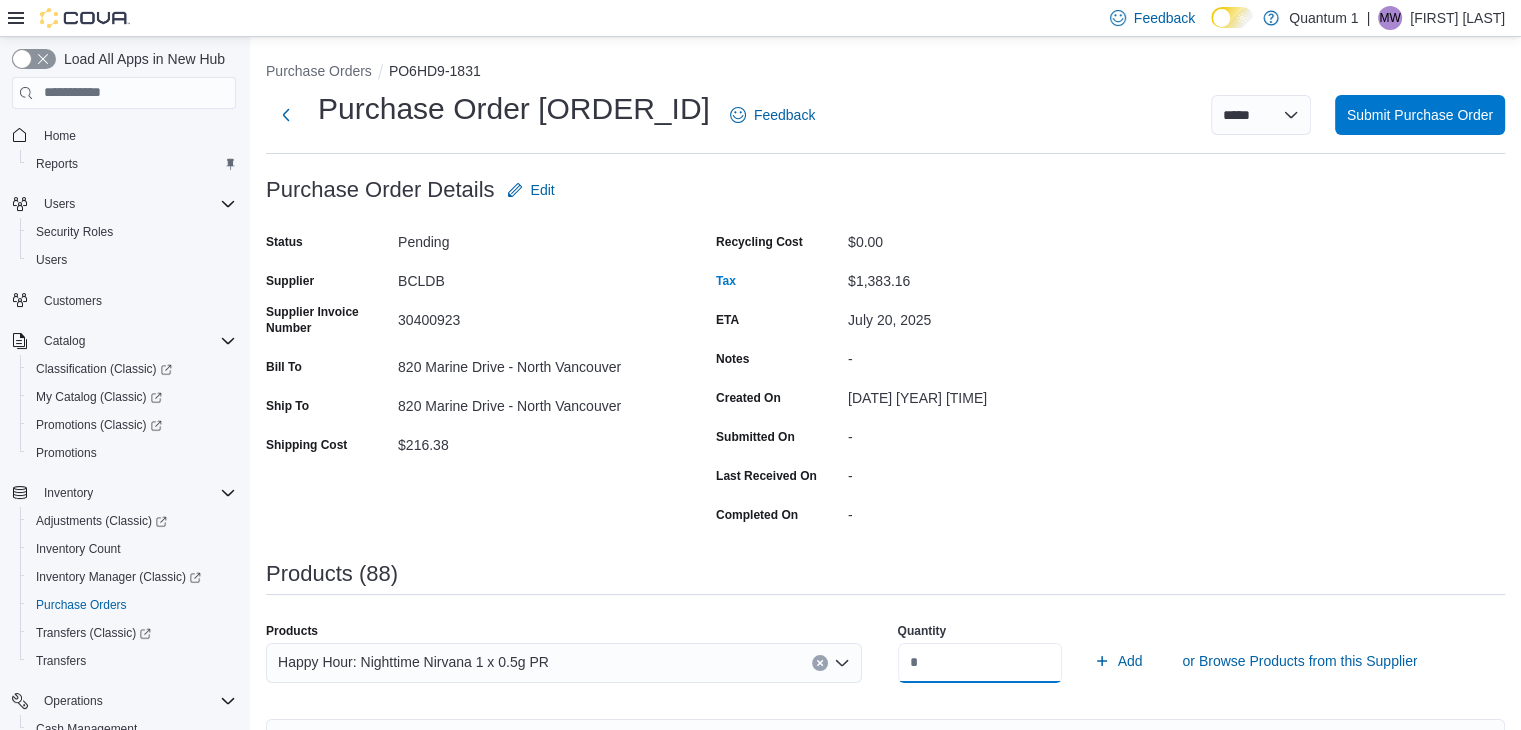 click on "Add" at bounding box center (1118, 661) 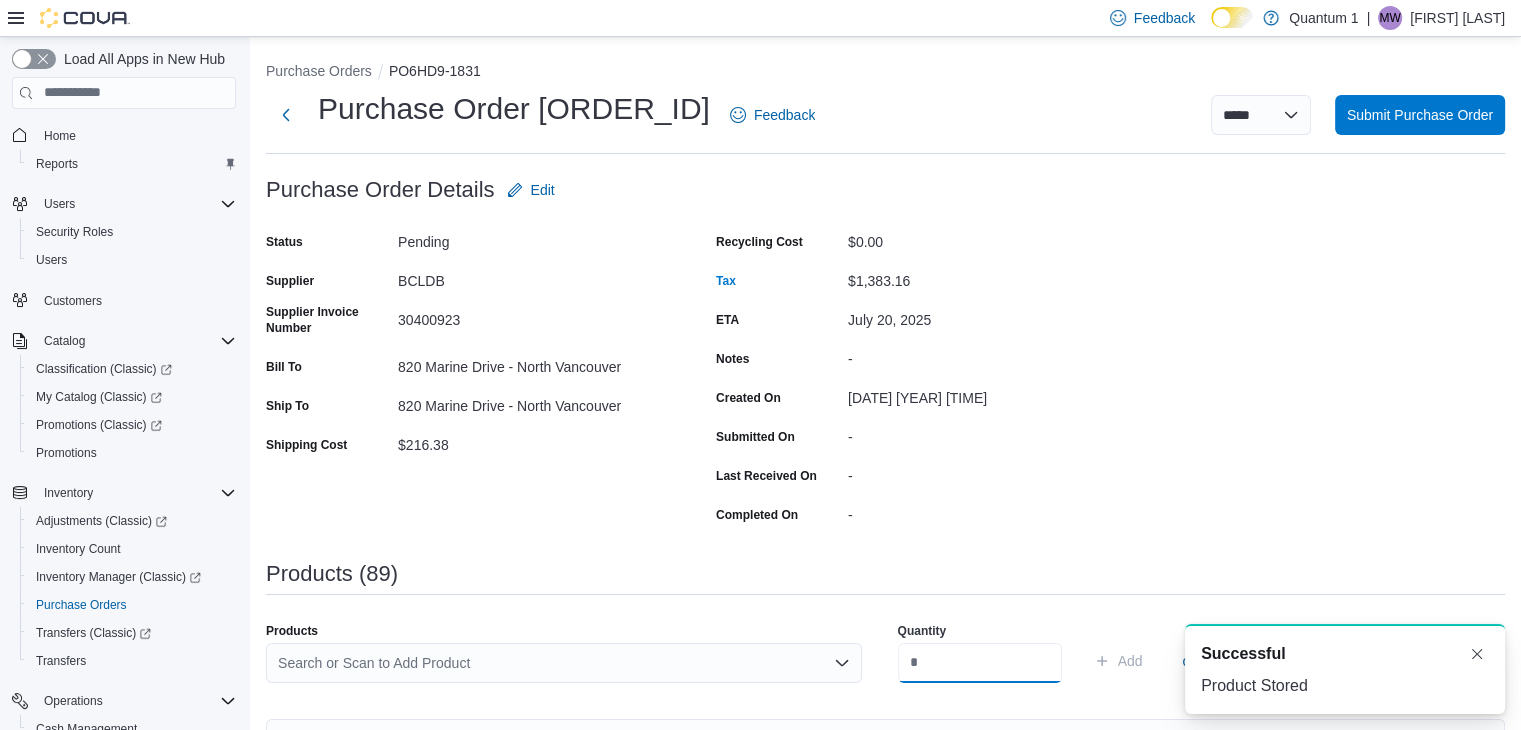 scroll, scrollTop: 0, scrollLeft: 0, axis: both 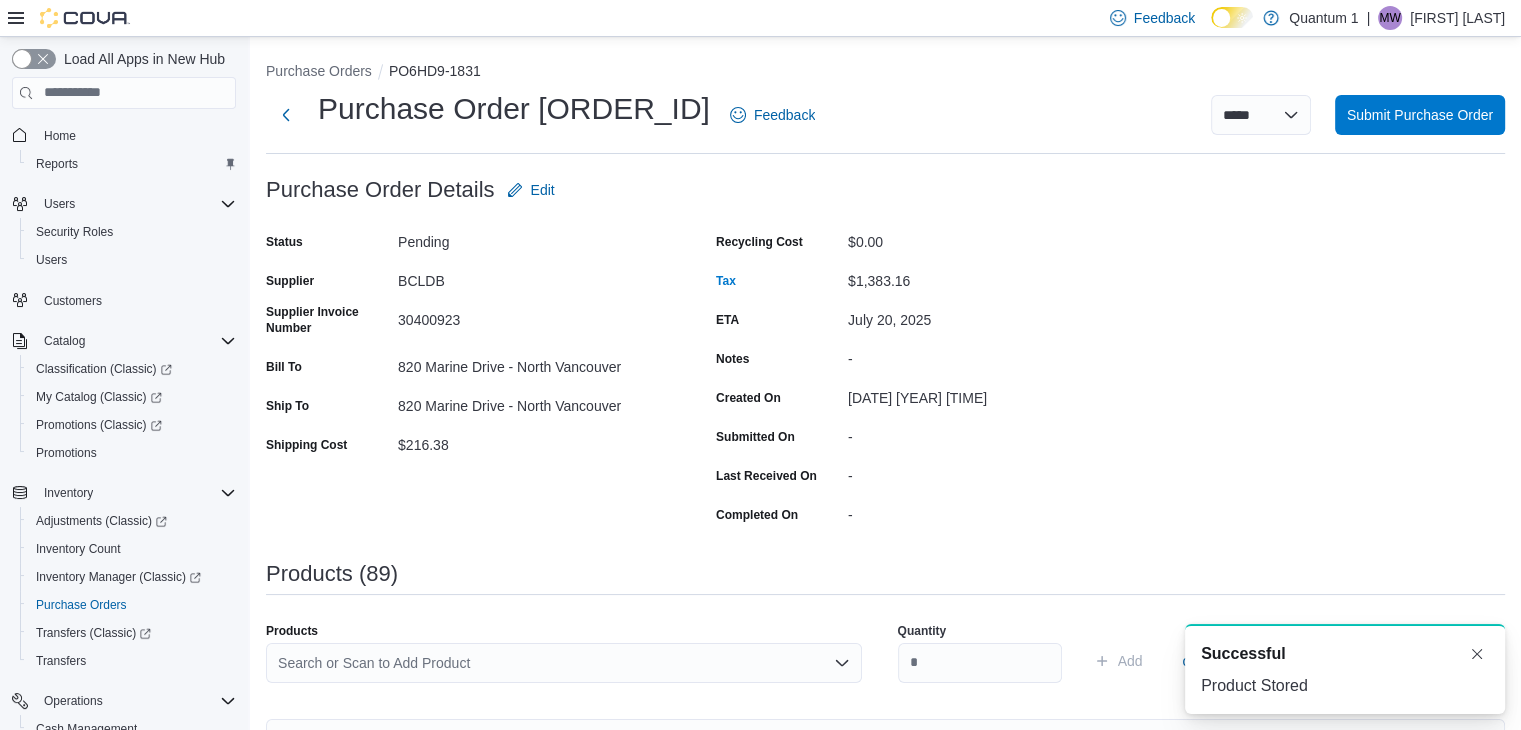 click on "Search or Scan to Add Product" at bounding box center (564, 663) 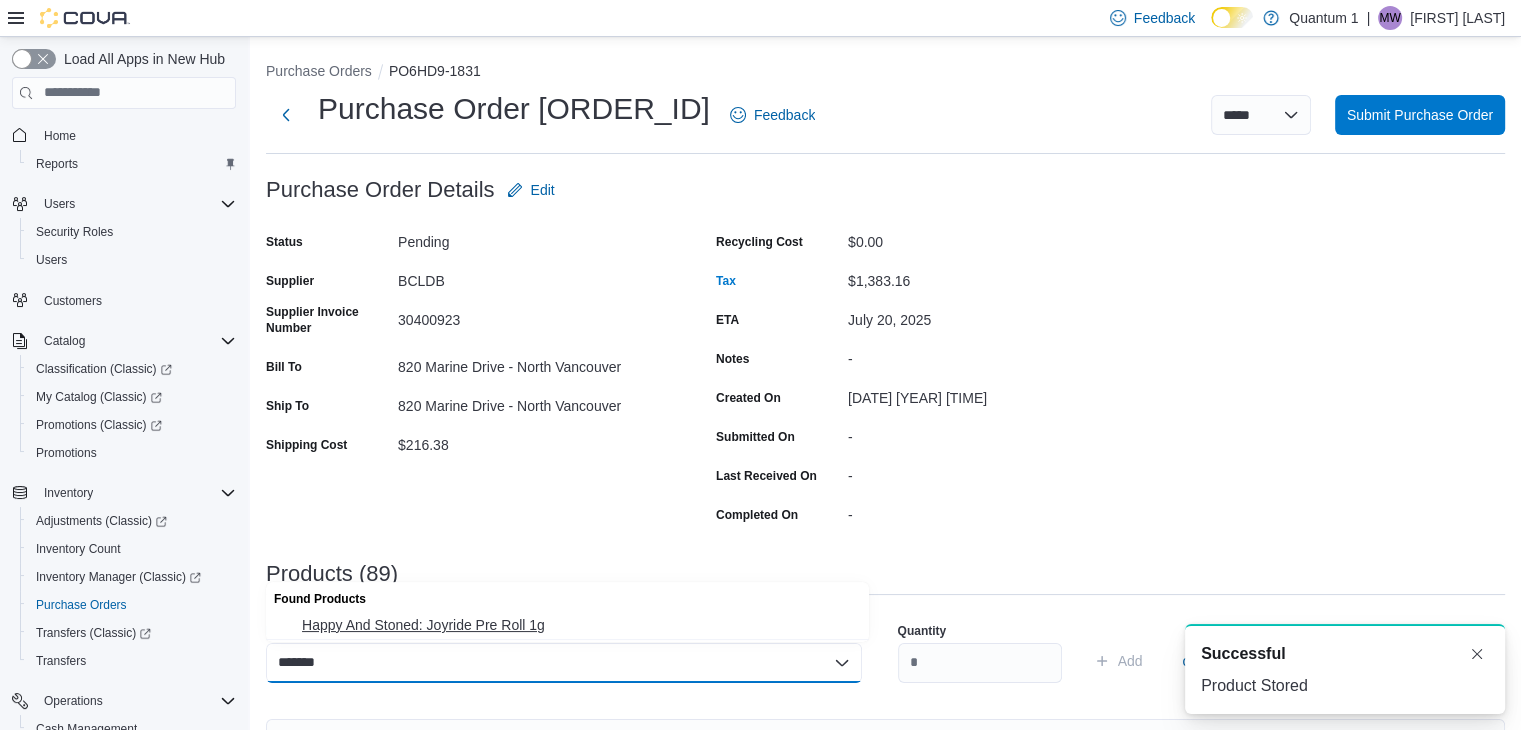 click on "Happy And Stoned: Joyride Pre Roll 1g" at bounding box center [579, 625] 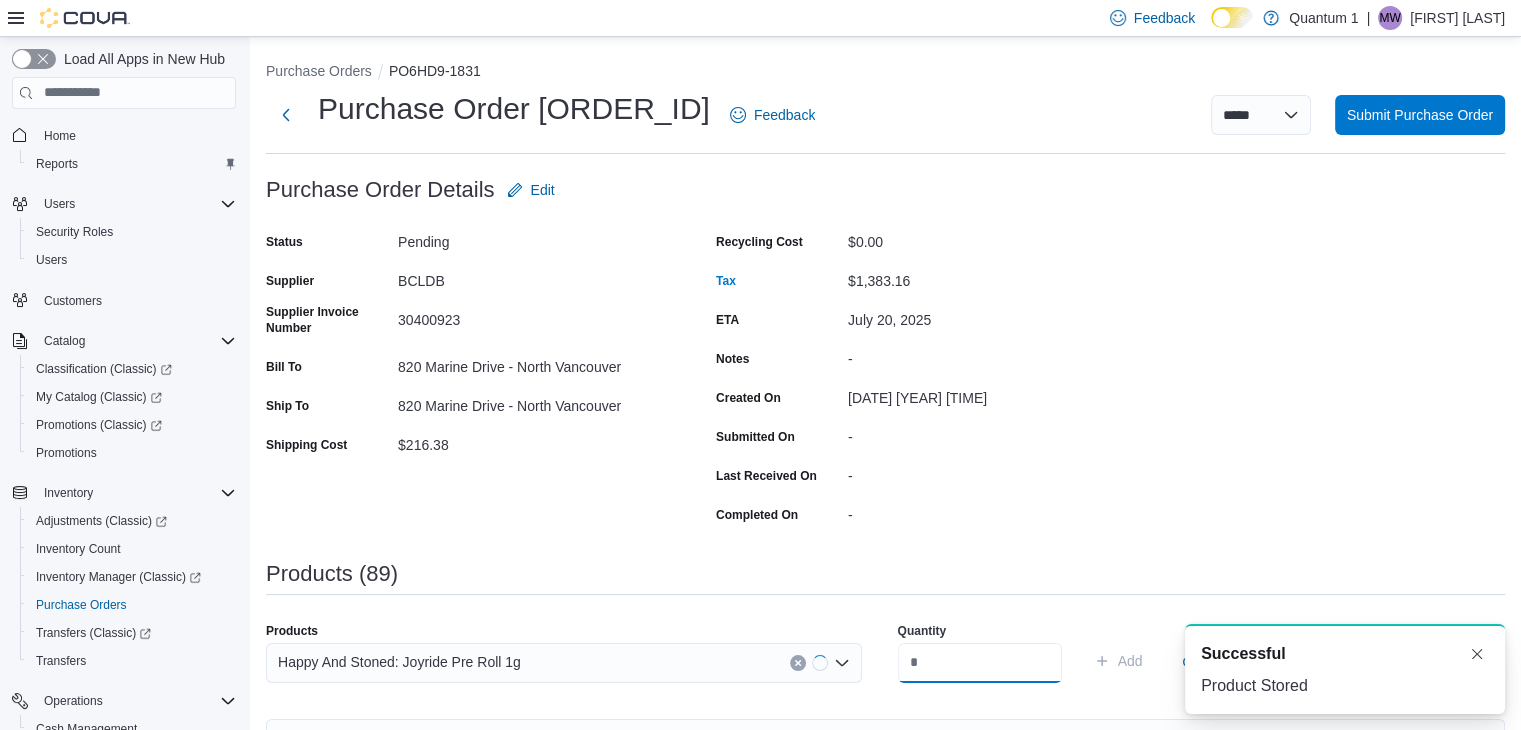 click at bounding box center (980, 663) 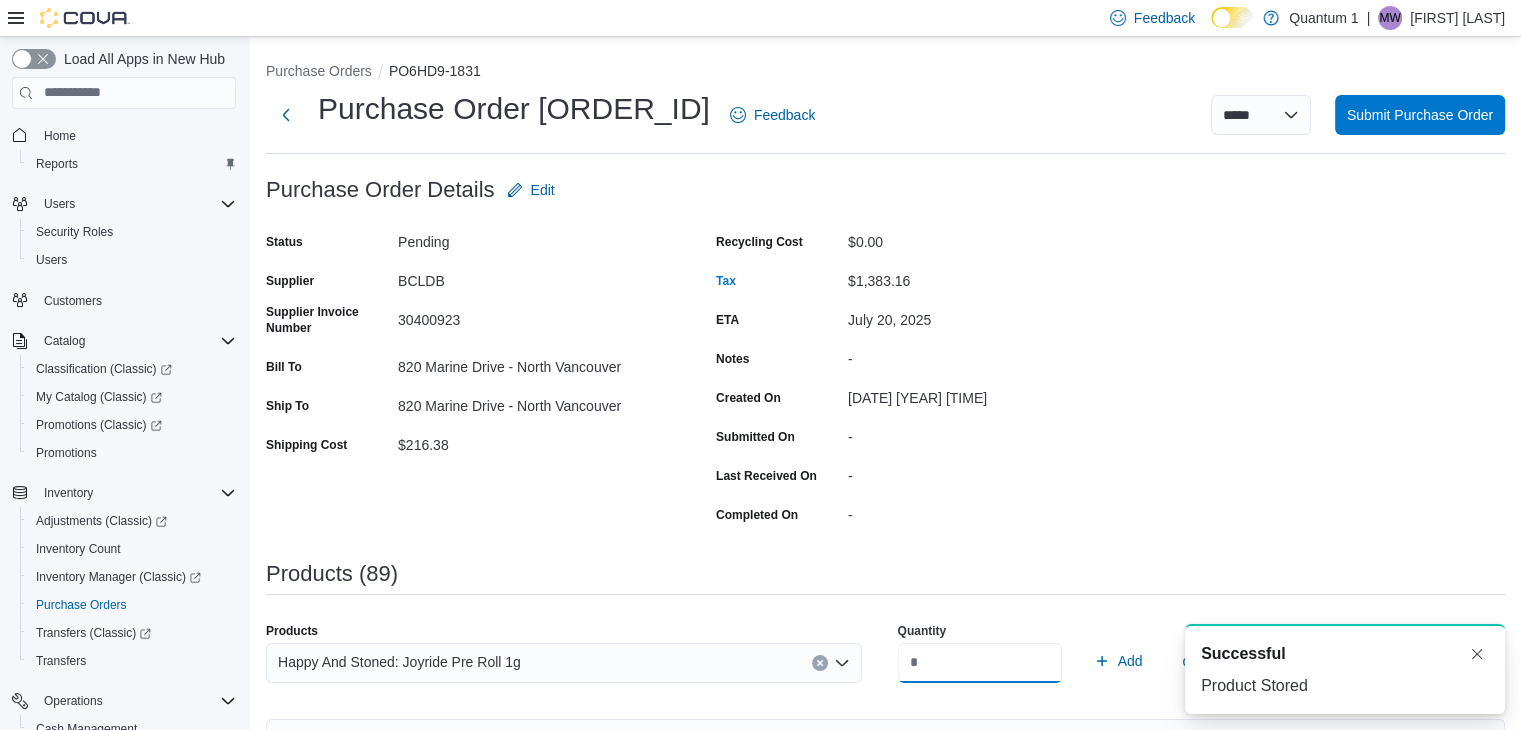 click on "Add" at bounding box center (1118, 661) 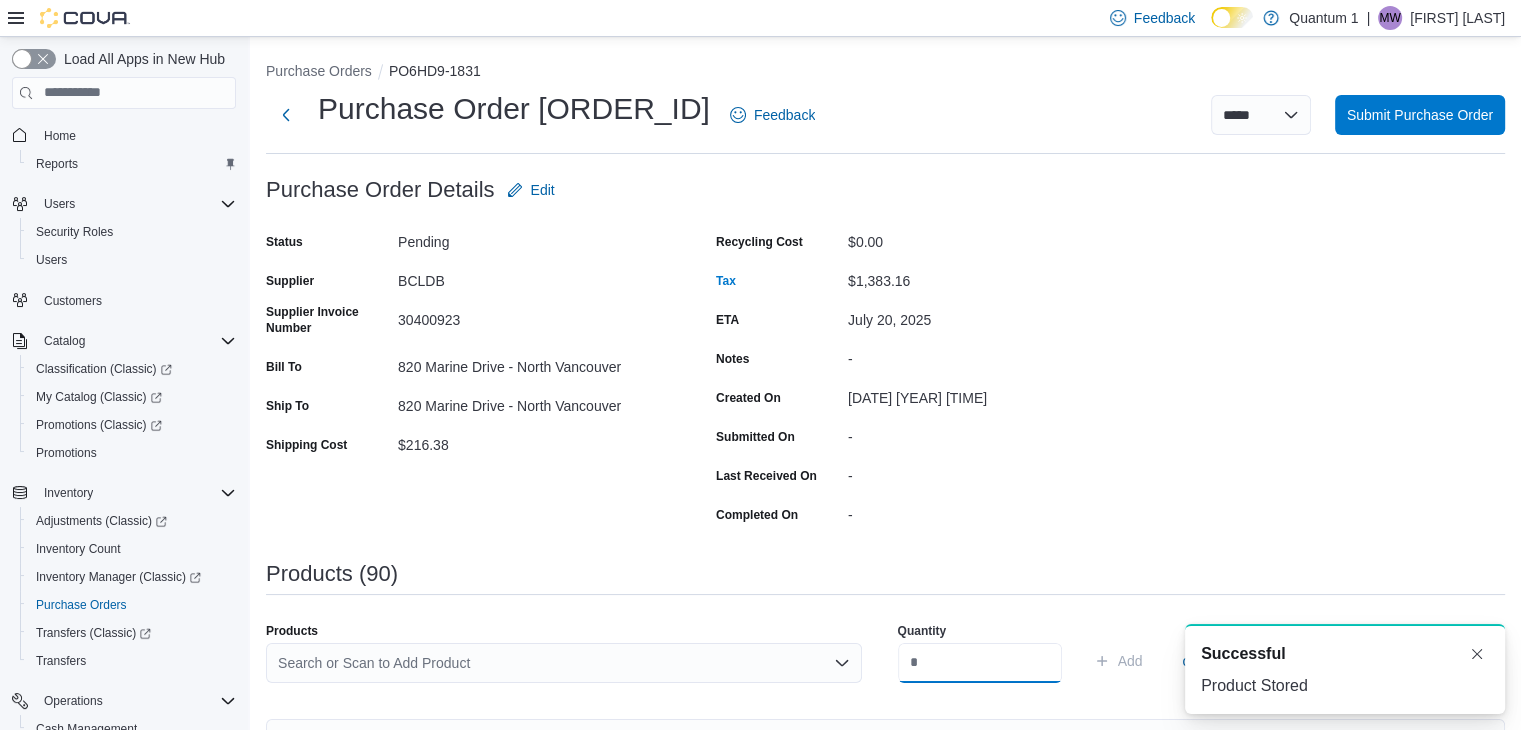 scroll, scrollTop: 0, scrollLeft: 0, axis: both 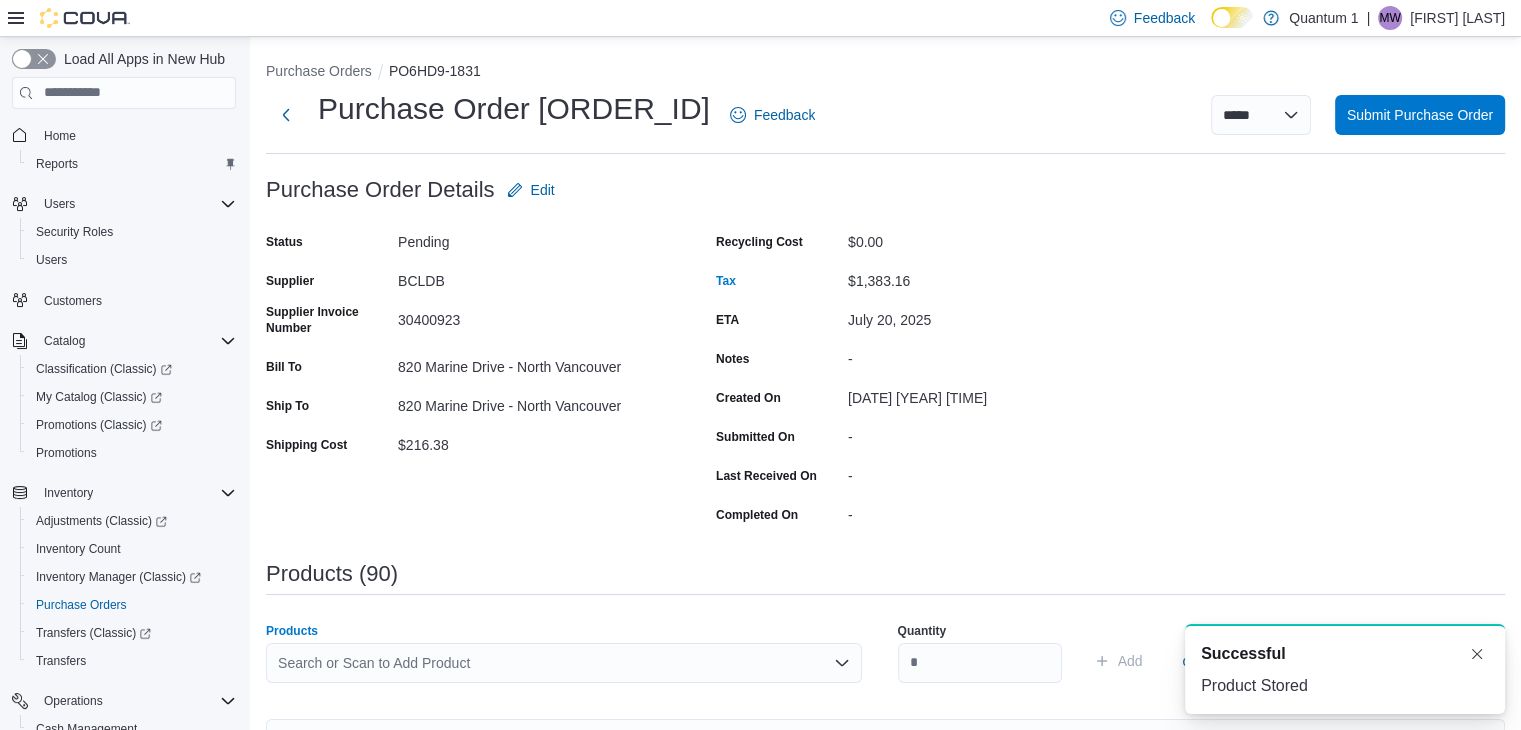 click on "Search or Scan to Add Product" at bounding box center [564, 663] 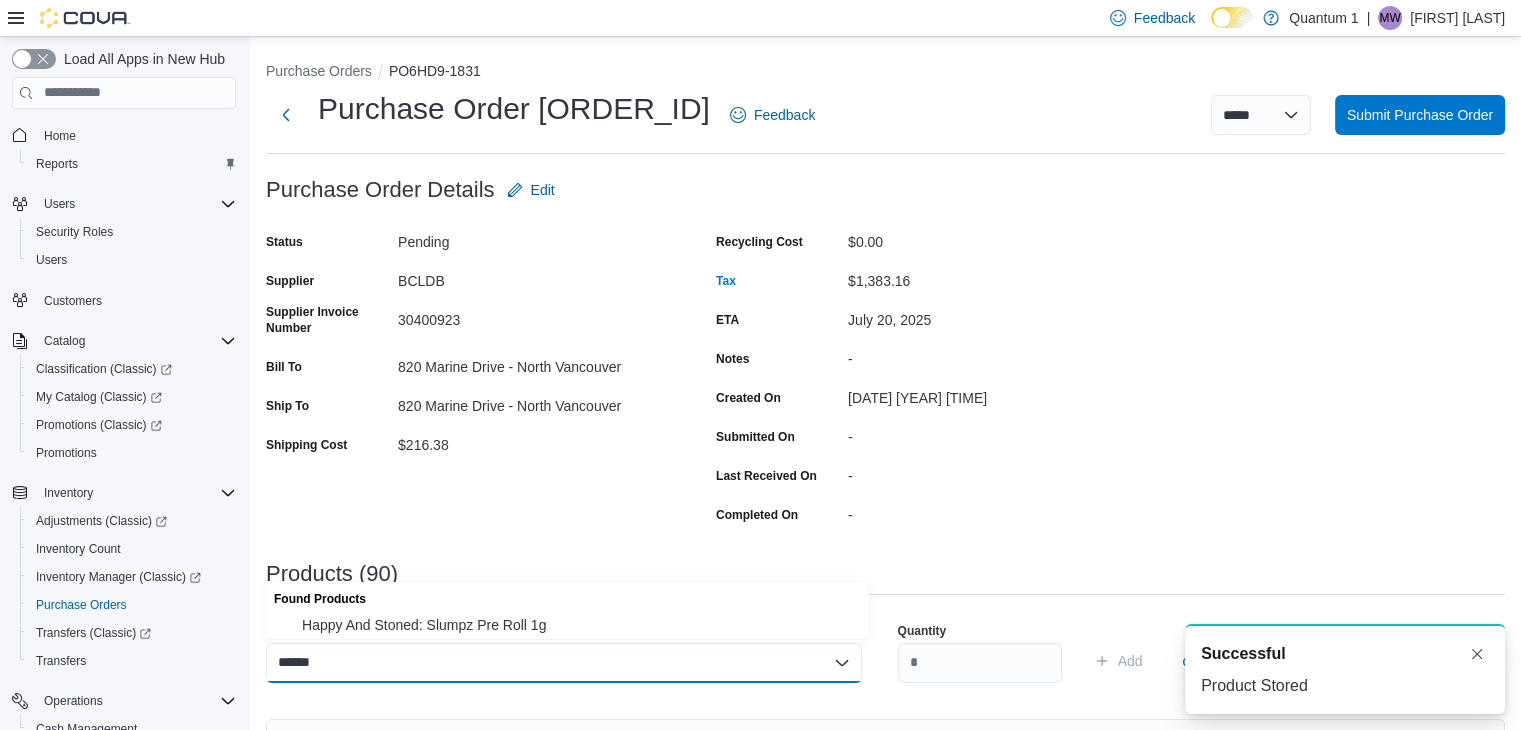click on "Happy And Stoned: Slumpz Pre Roll 1g" at bounding box center [579, 625] 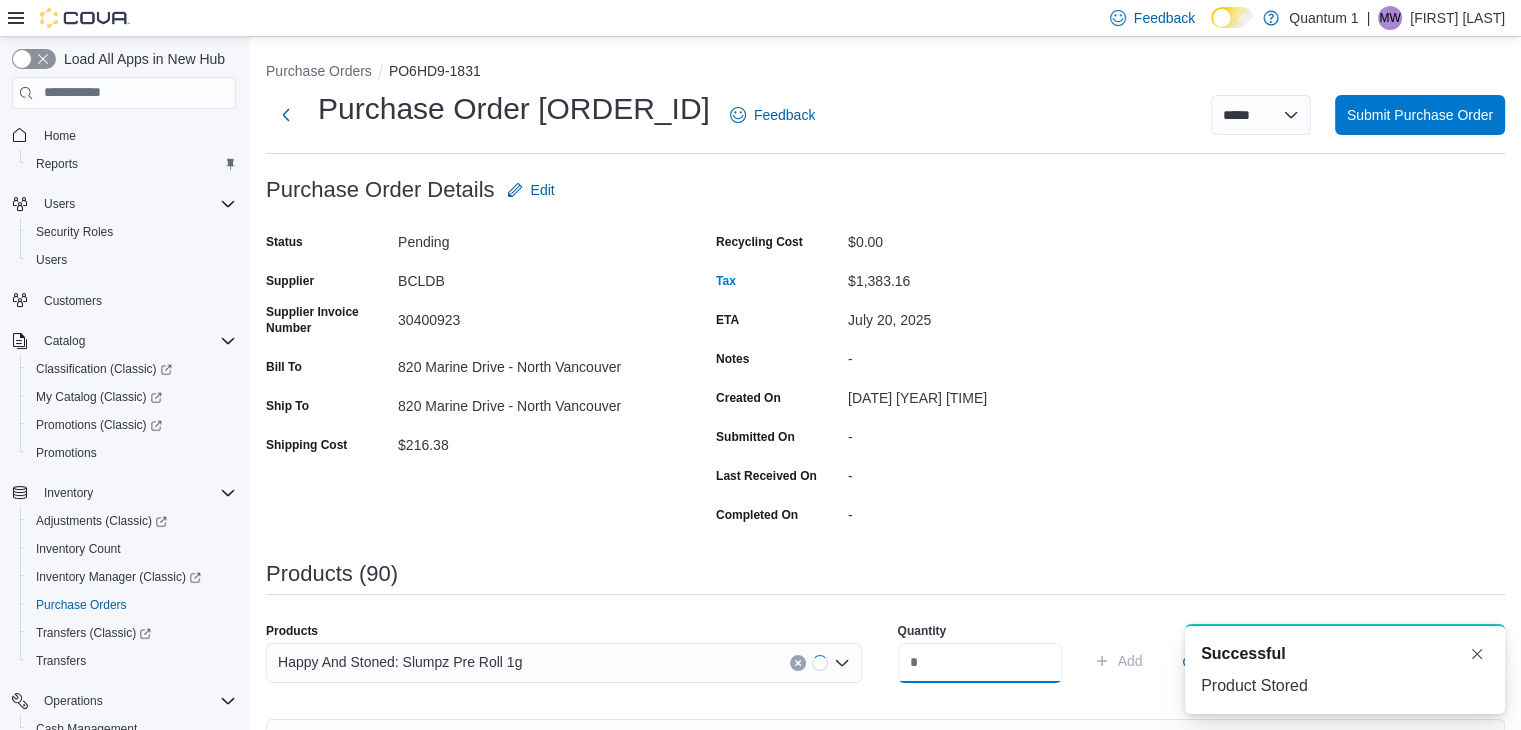 click at bounding box center (980, 663) 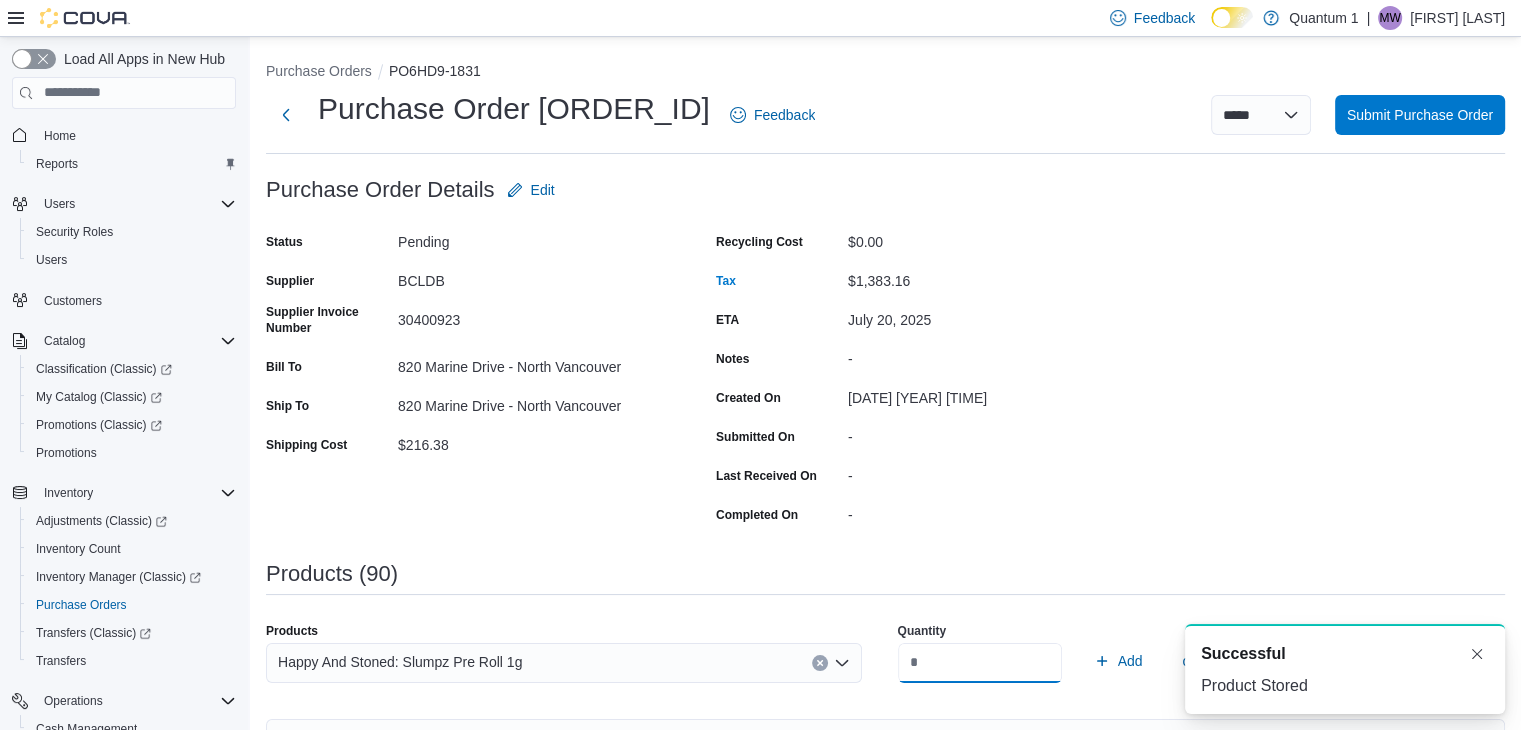 click on "Add" at bounding box center [1118, 661] 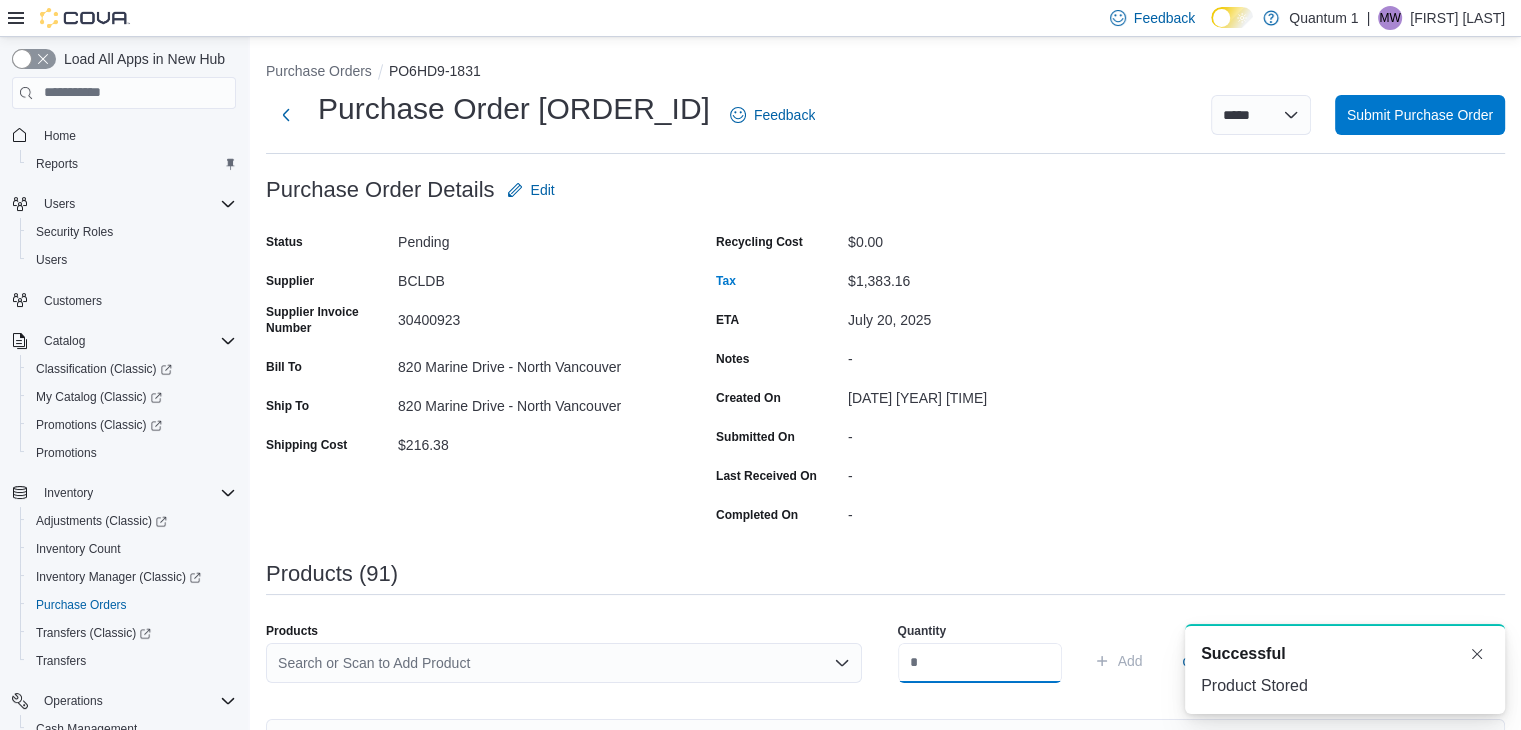 scroll, scrollTop: 0, scrollLeft: 0, axis: both 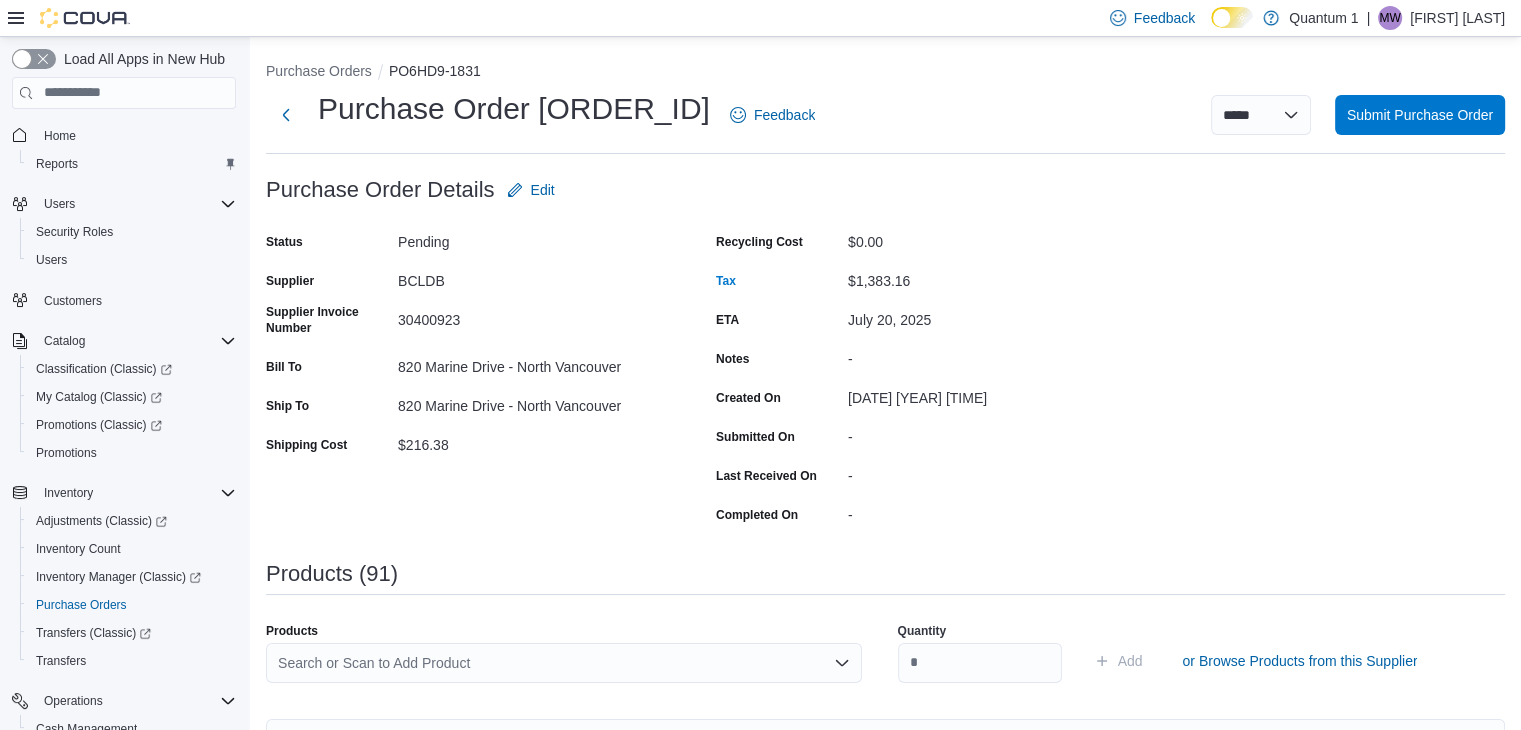 click on "Search or Scan to Add Product" at bounding box center [564, 663] 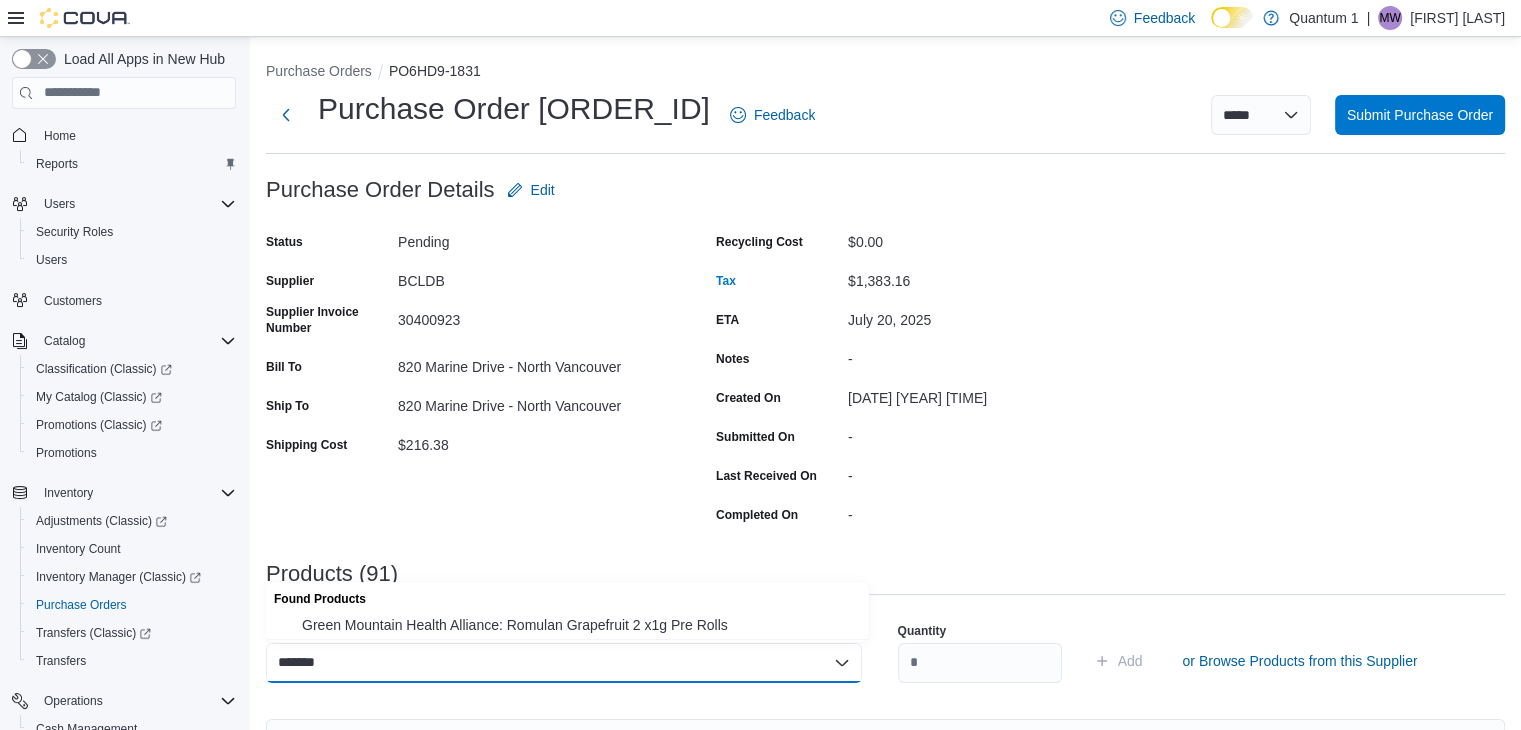 click on "Found Products" at bounding box center (567, 596) 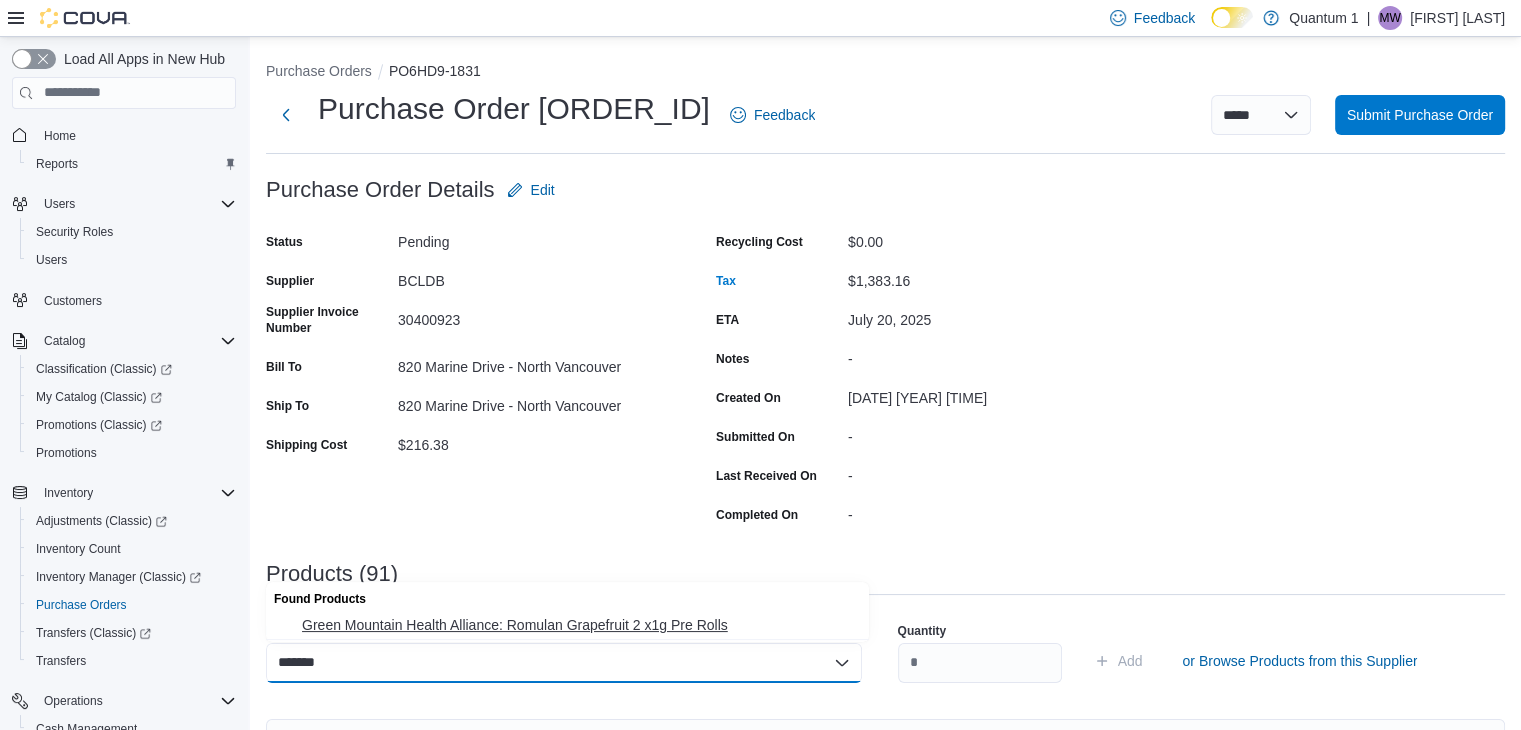 click on "Green Mountain Health Alliance: Romulan Grapefruit 2 x1g Pre Rolls" at bounding box center [579, 625] 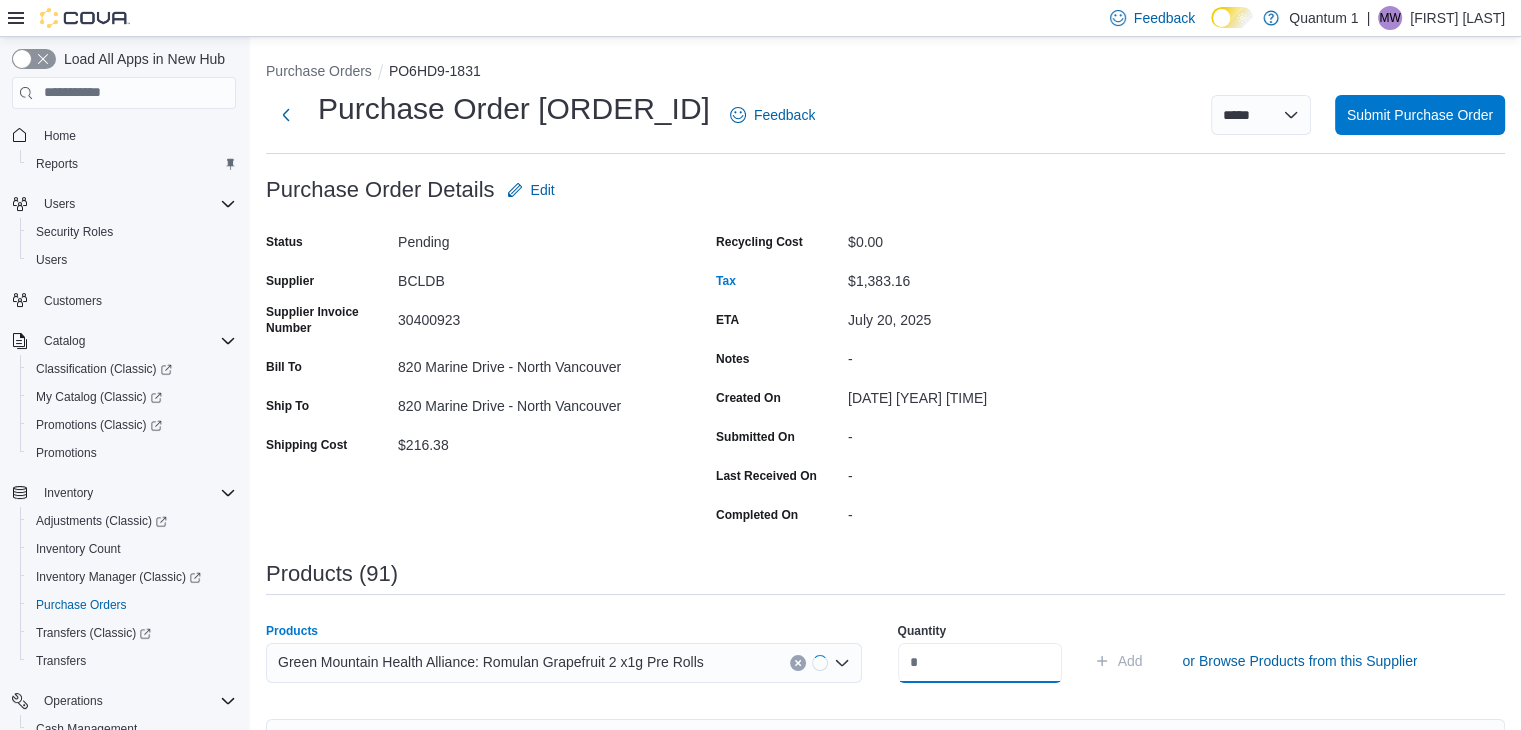 click at bounding box center (980, 663) 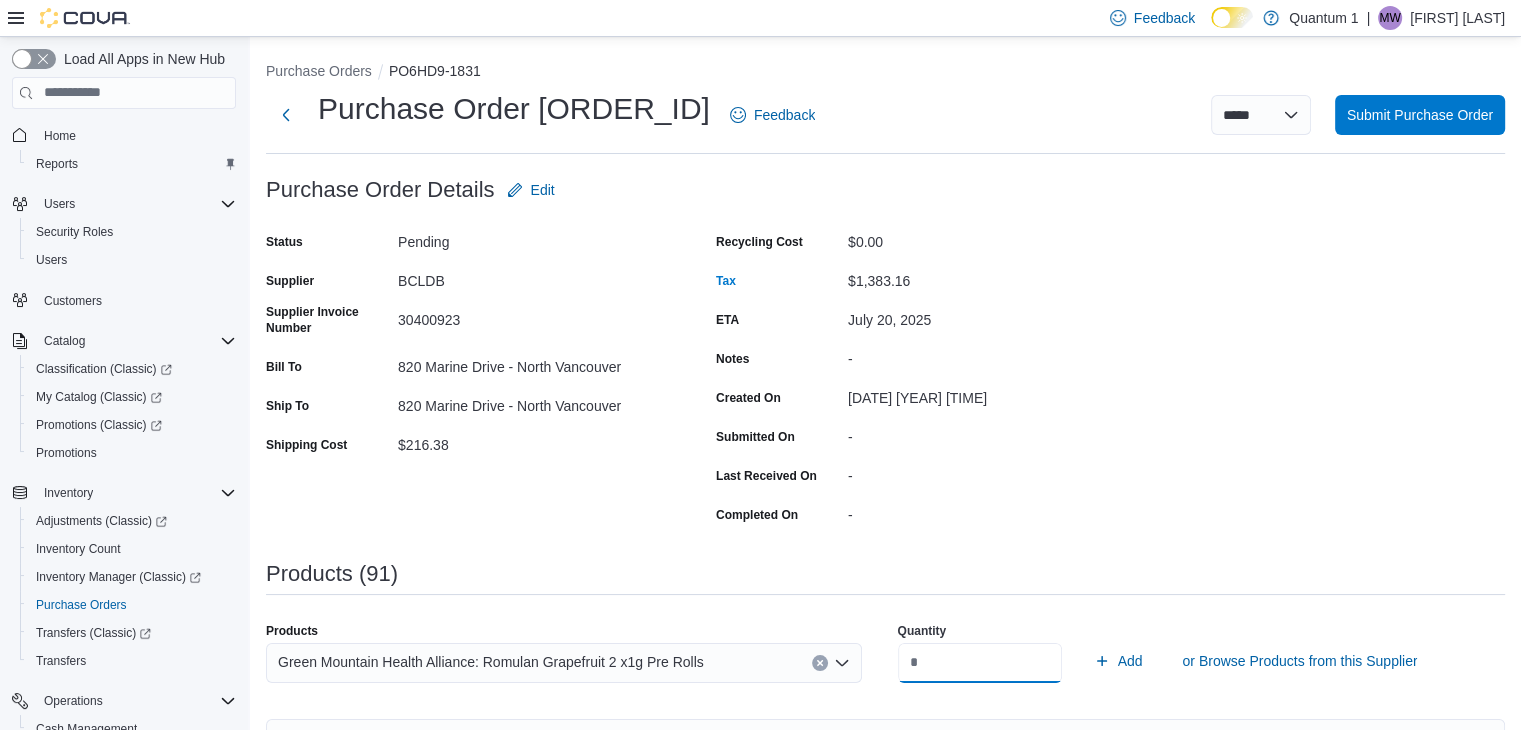click on "Add" at bounding box center (1118, 661) 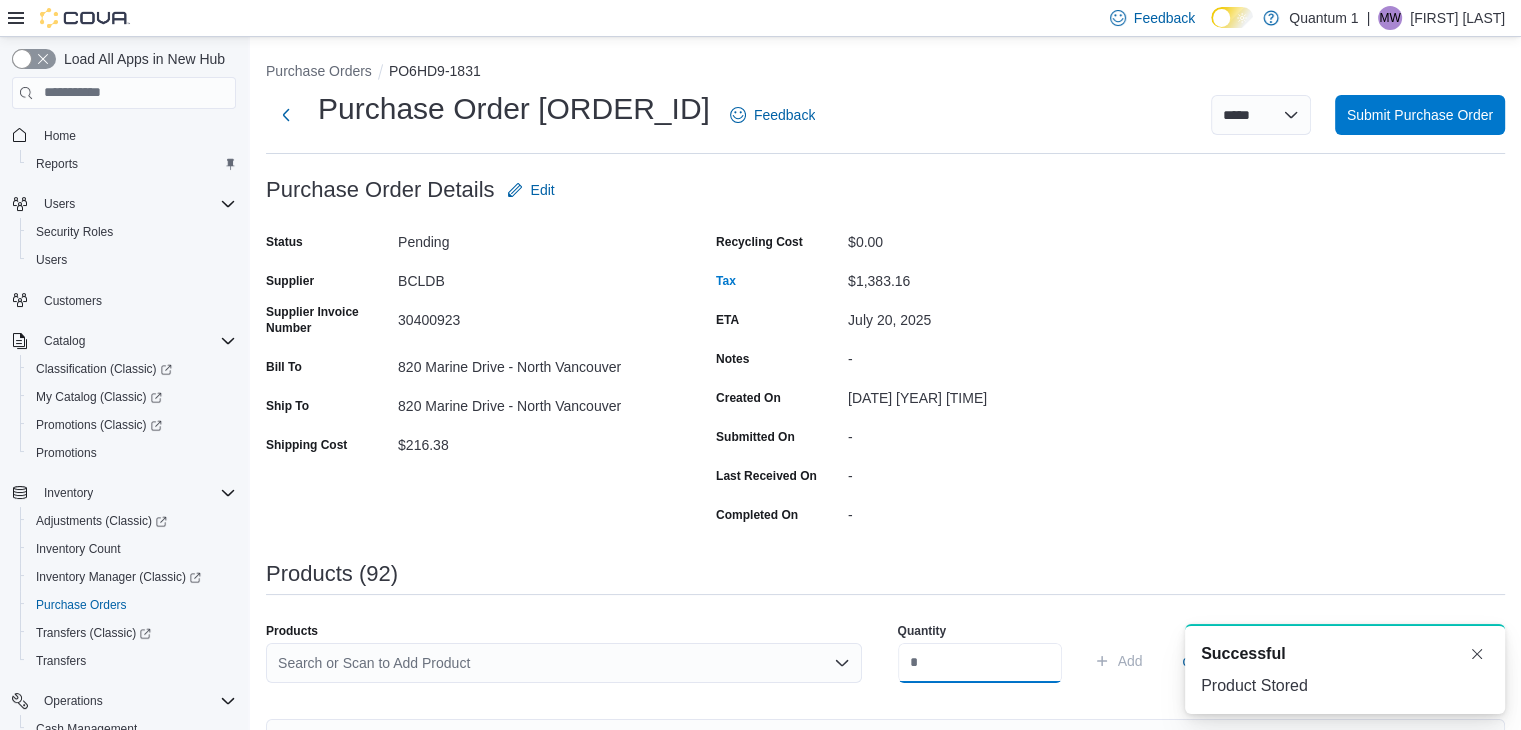 scroll, scrollTop: 0, scrollLeft: 0, axis: both 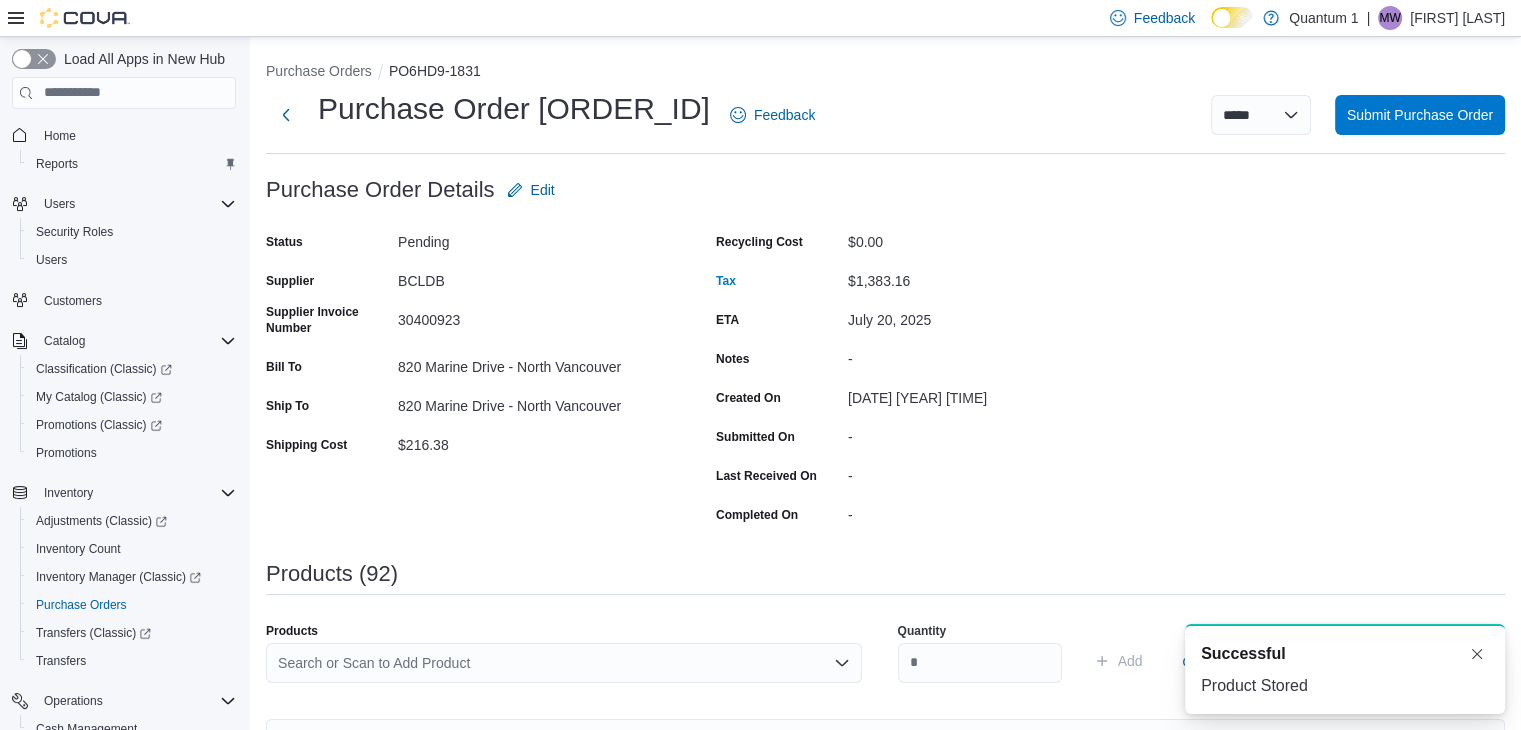click on "Search or Scan to Add Product" at bounding box center [564, 663] 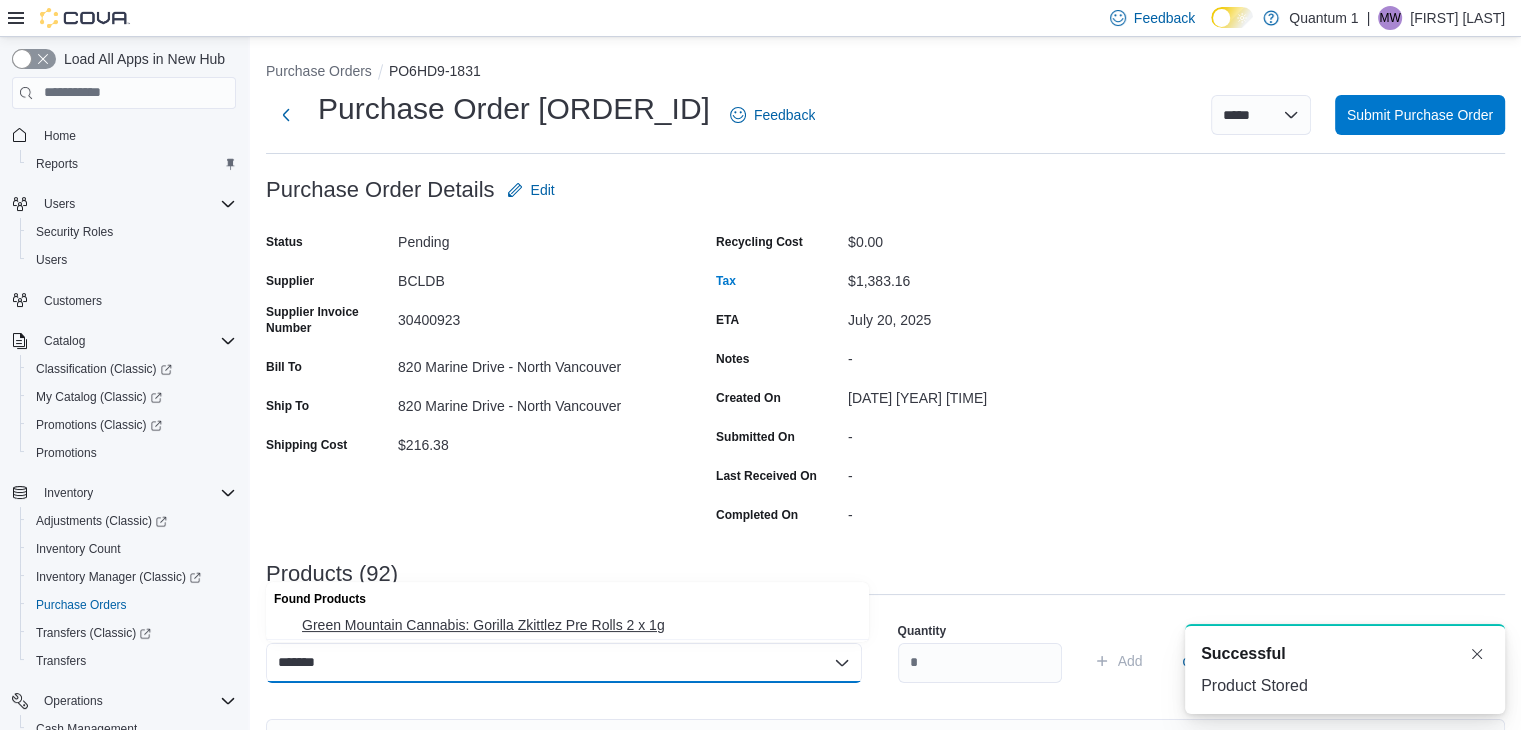 click on "Green Mountain Cannabis: Gorilla Zkittlez Pre Rolls 2 x 1g" at bounding box center (579, 625) 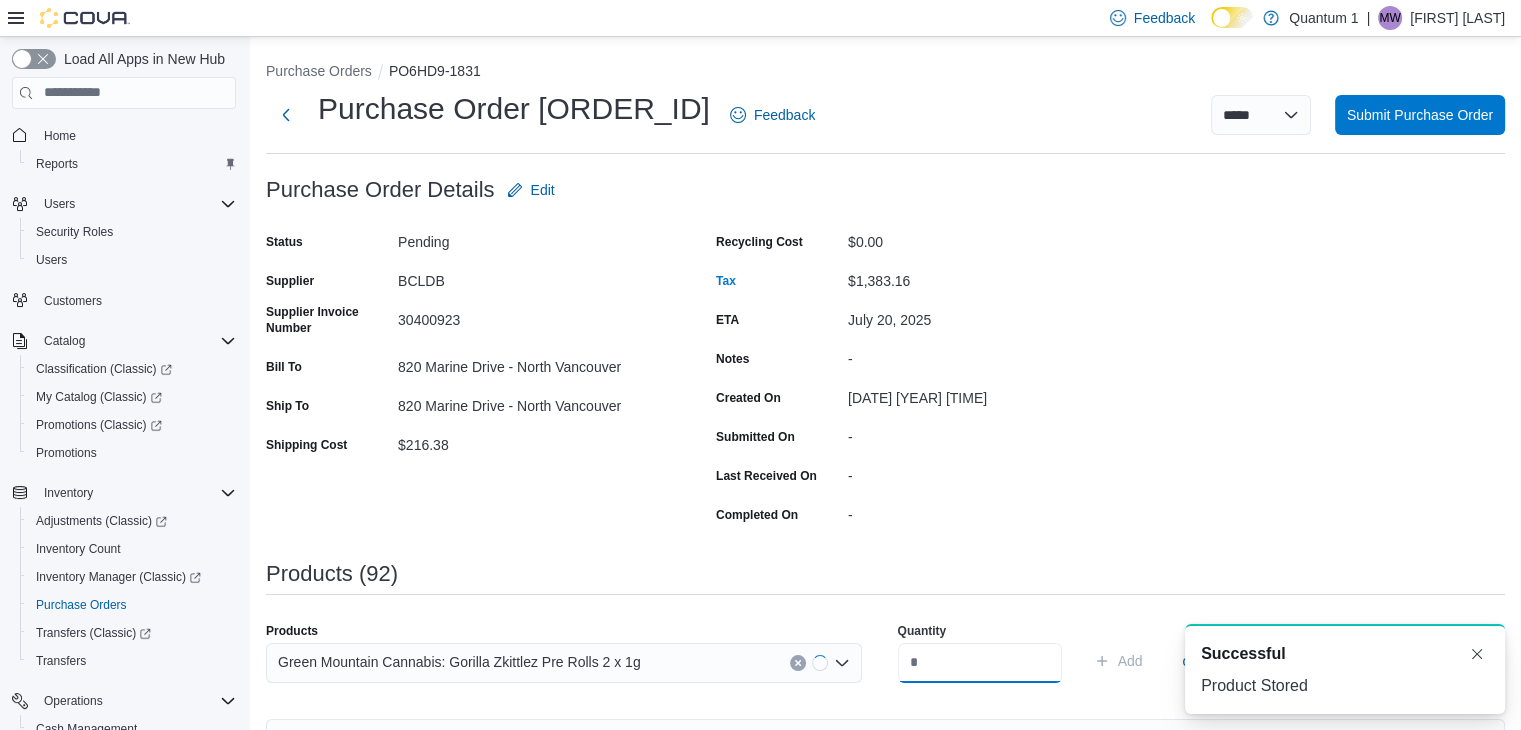 click at bounding box center (980, 663) 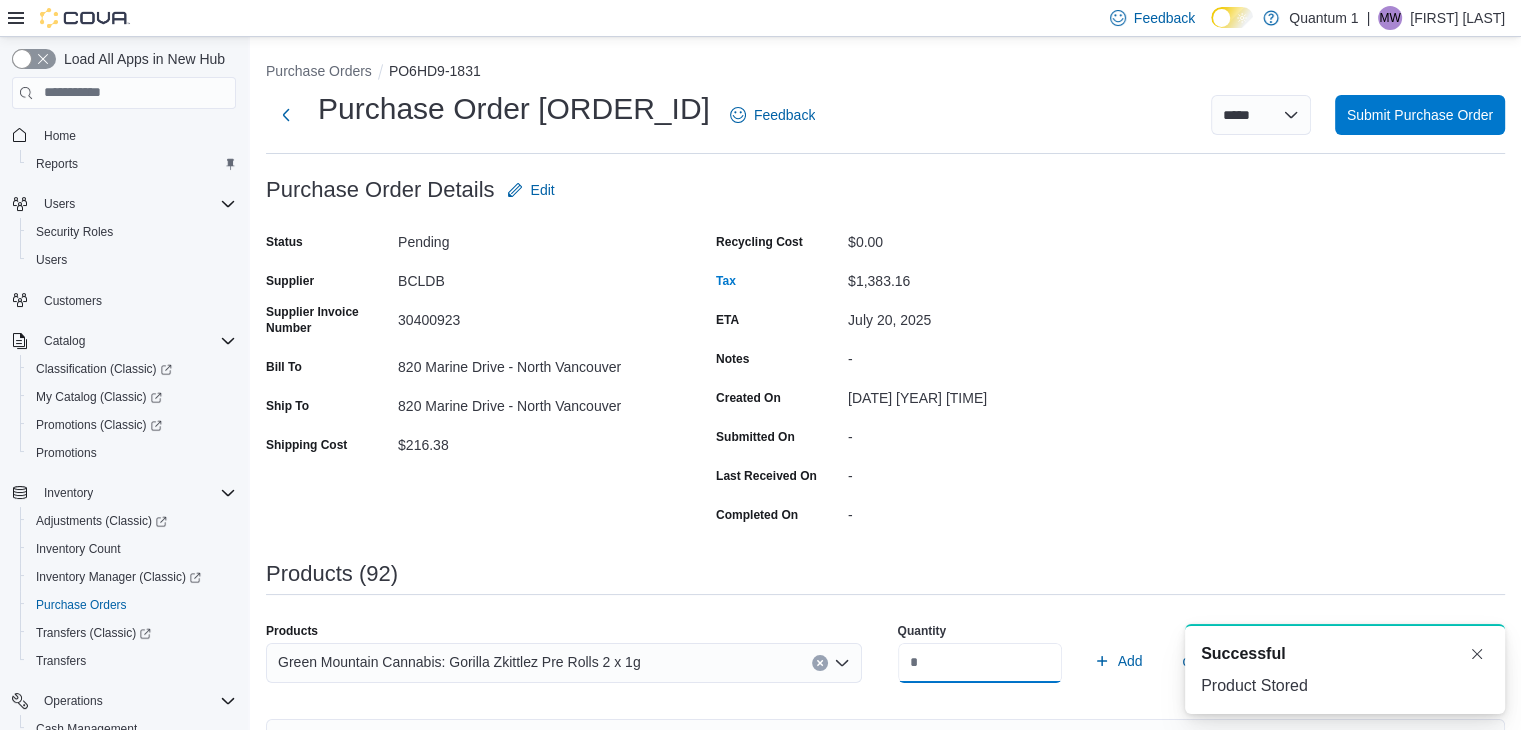 click on "Add" at bounding box center (1118, 661) 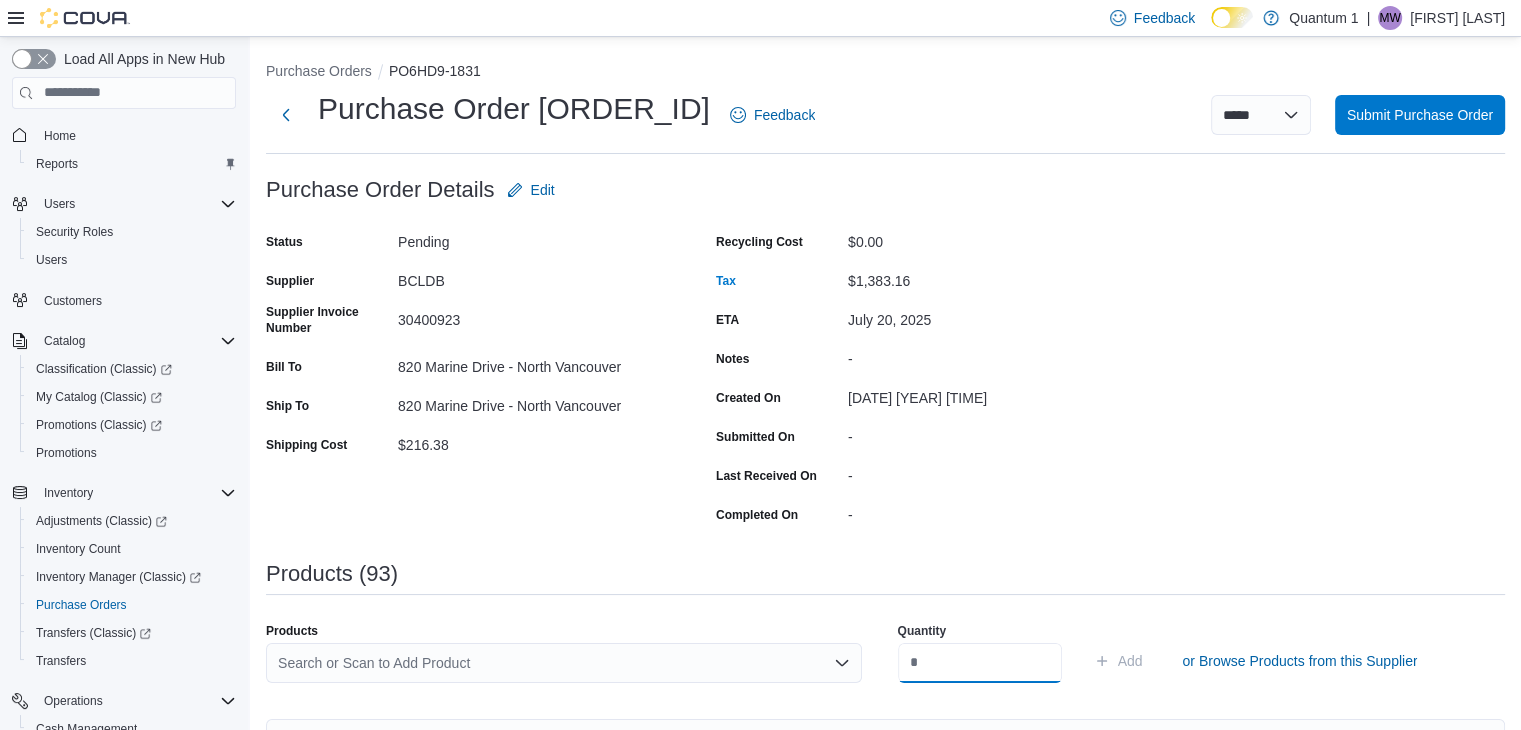 scroll, scrollTop: 0, scrollLeft: 0, axis: both 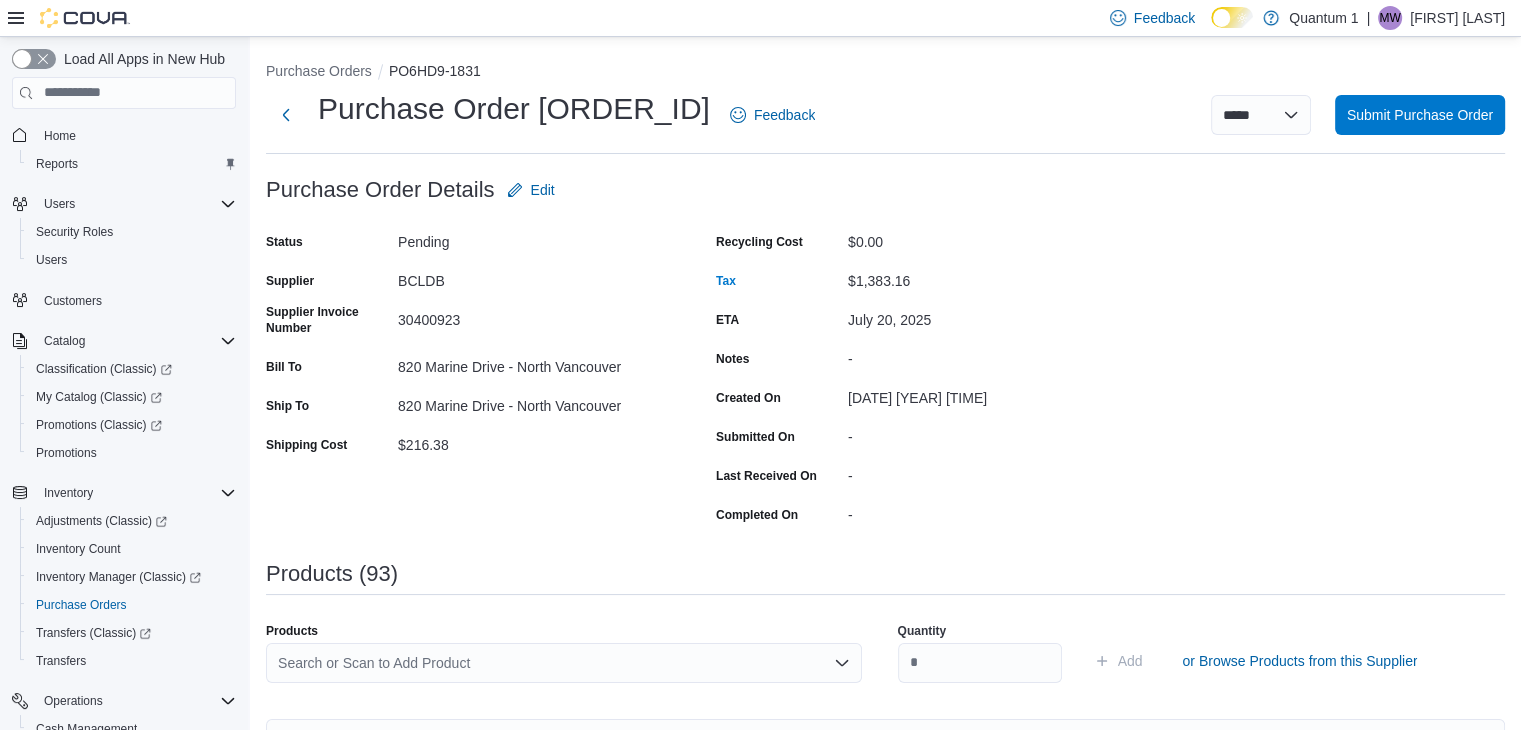 click on "Search or Scan to Add Product" at bounding box center (564, 663) 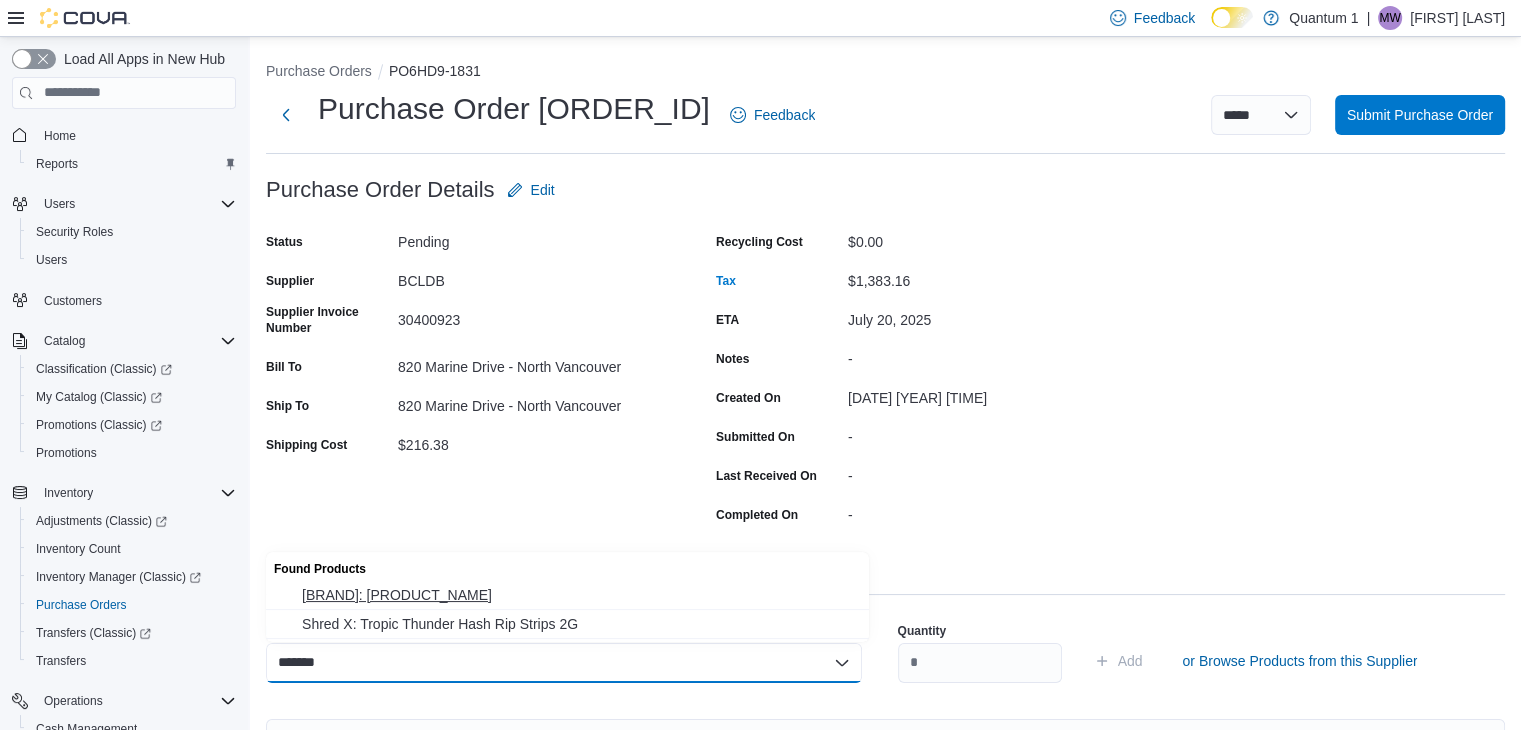 click on "Good Supply: Jean Guy Pre-rolls 10x.35G" at bounding box center [579, 595] 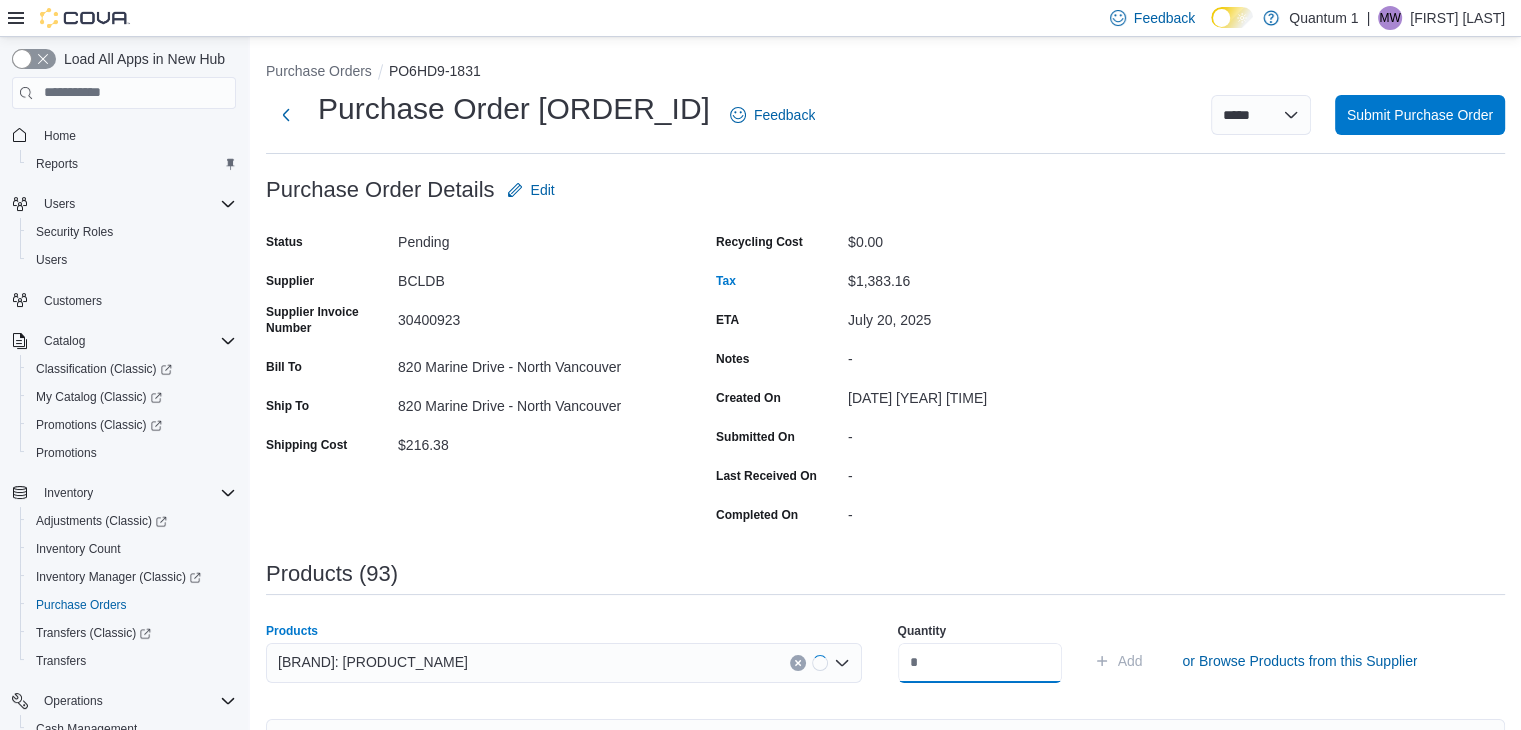 click at bounding box center [980, 663] 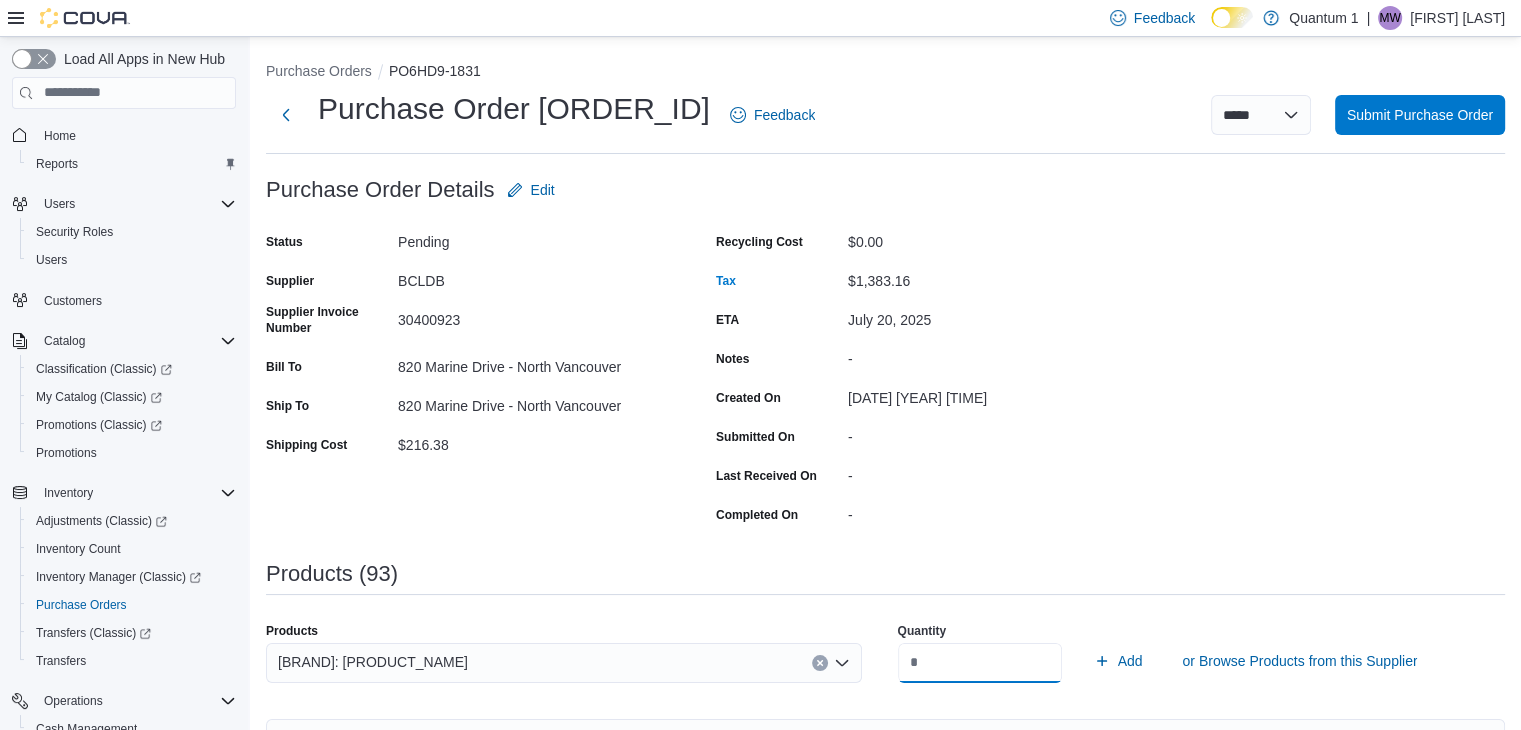 click on "Add" at bounding box center (1118, 661) 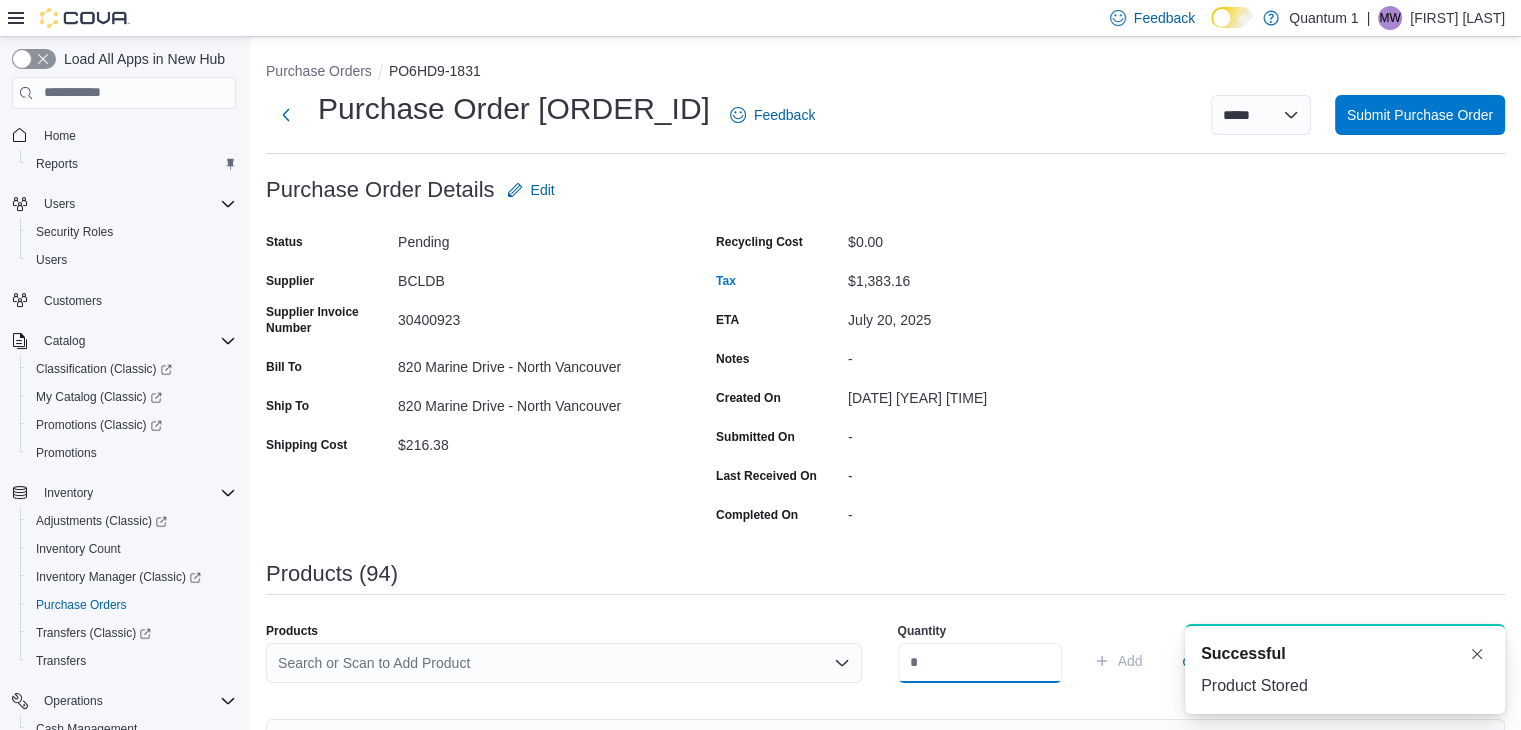 scroll, scrollTop: 0, scrollLeft: 0, axis: both 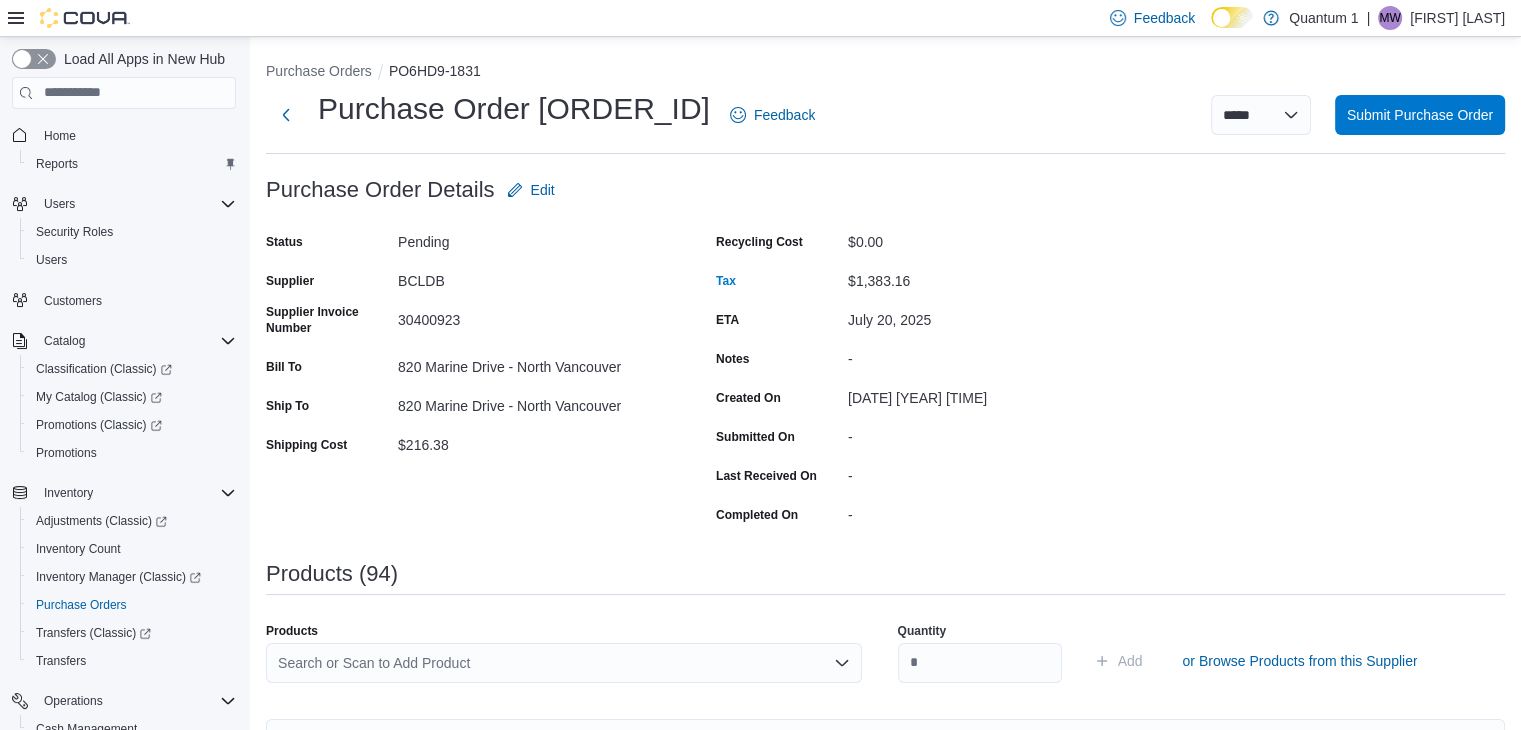 click on "Search or Scan to Add Product" at bounding box center [564, 663] 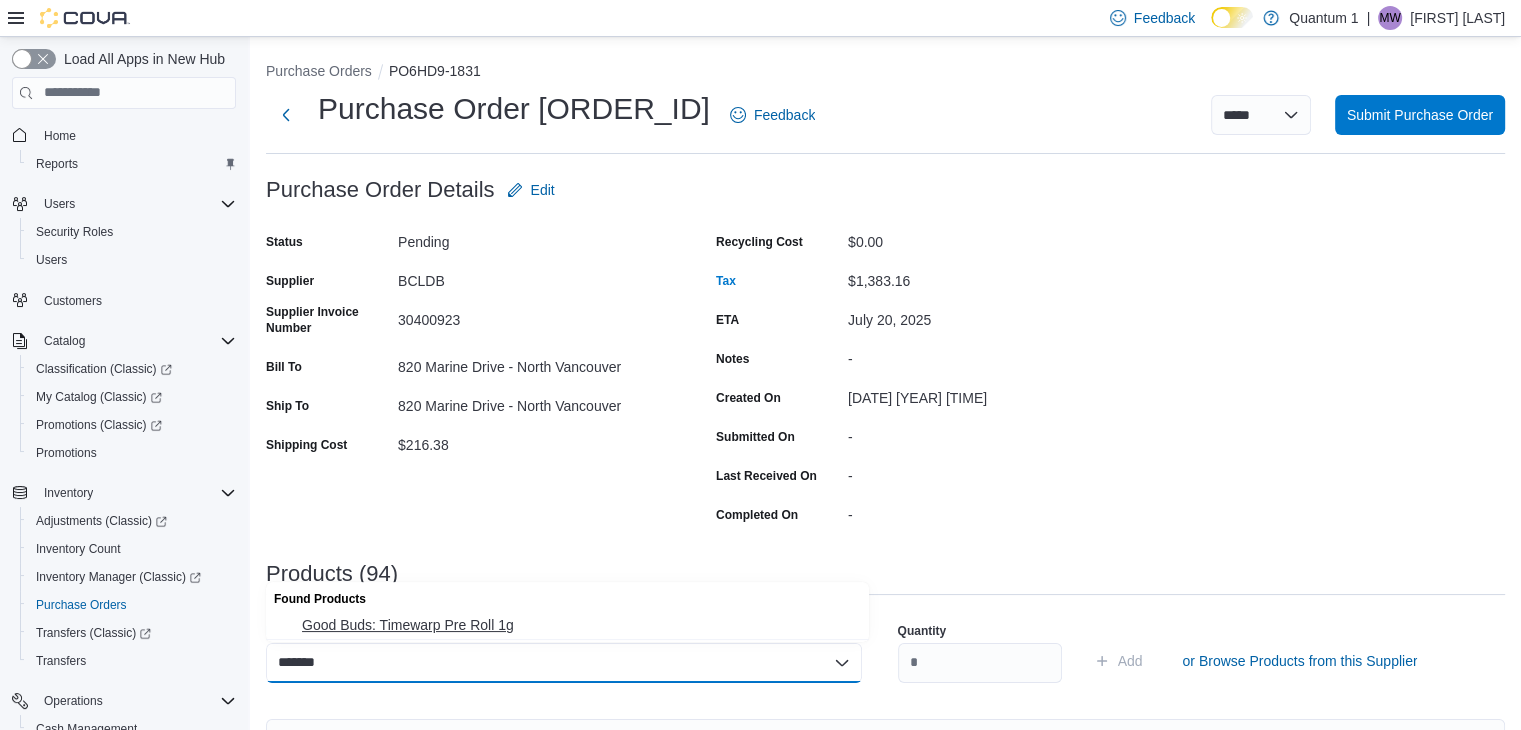 click on "Good Buds: Timewarp Pre Roll 1g" at bounding box center (579, 625) 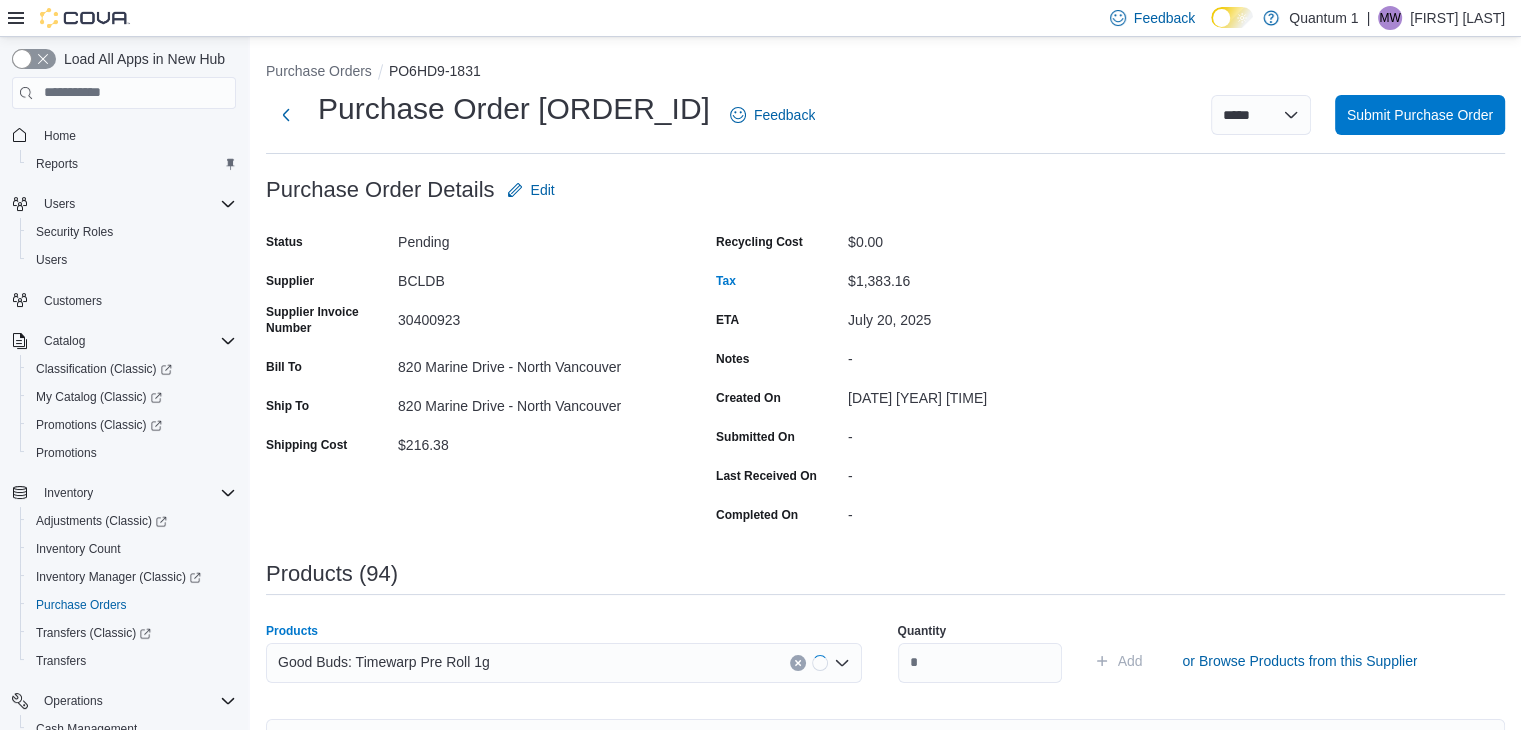 click on "Quantity" at bounding box center [980, 653] 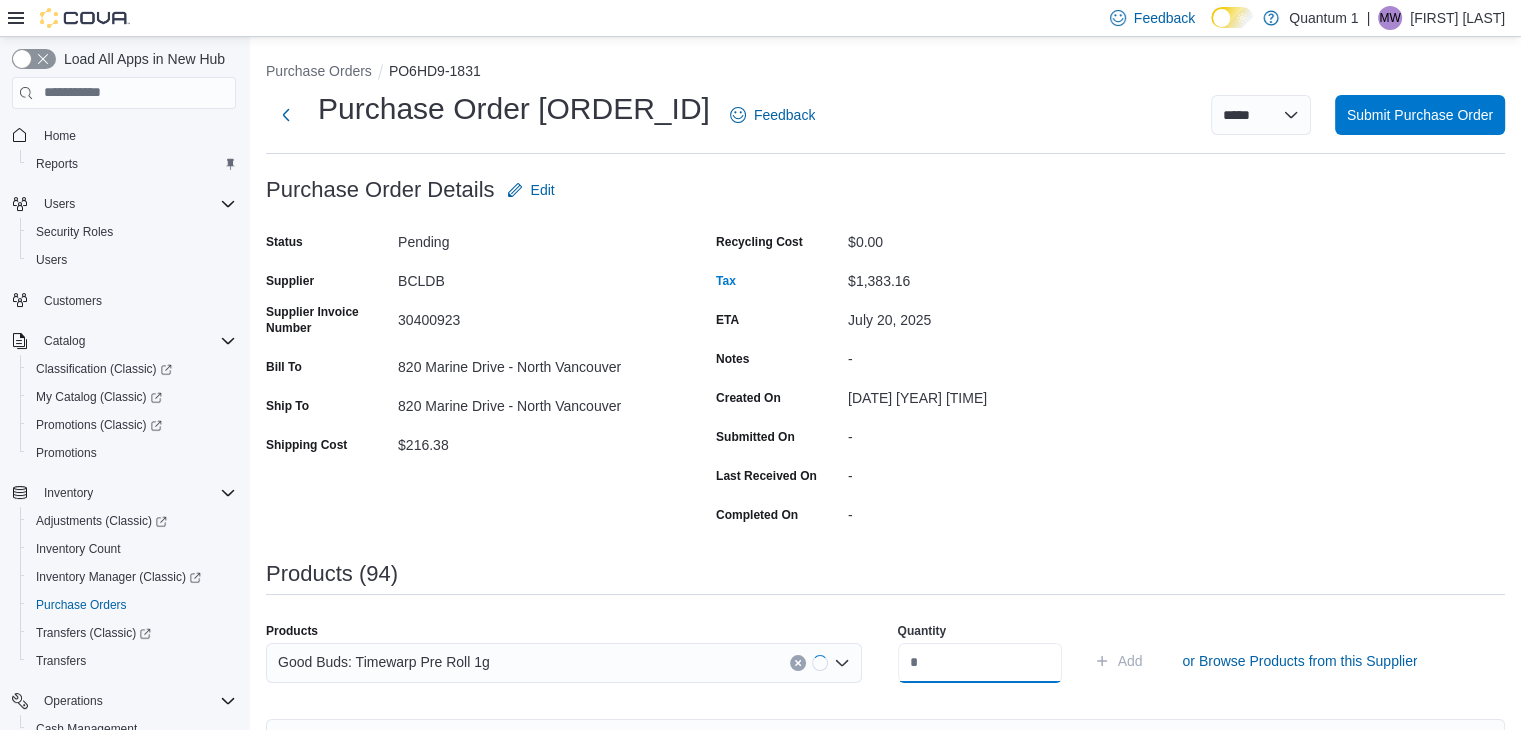 click at bounding box center [980, 663] 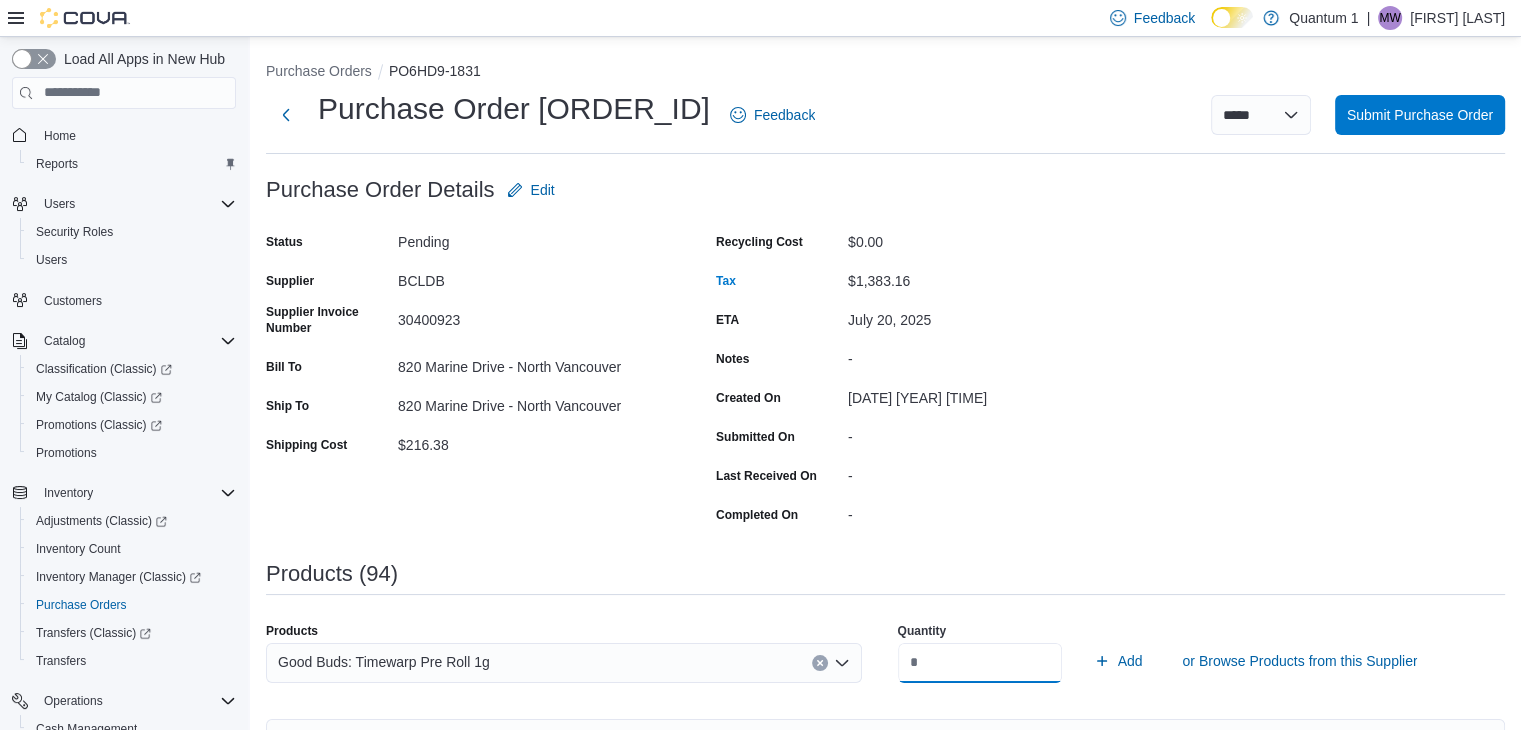 click on "Add" at bounding box center (1118, 661) 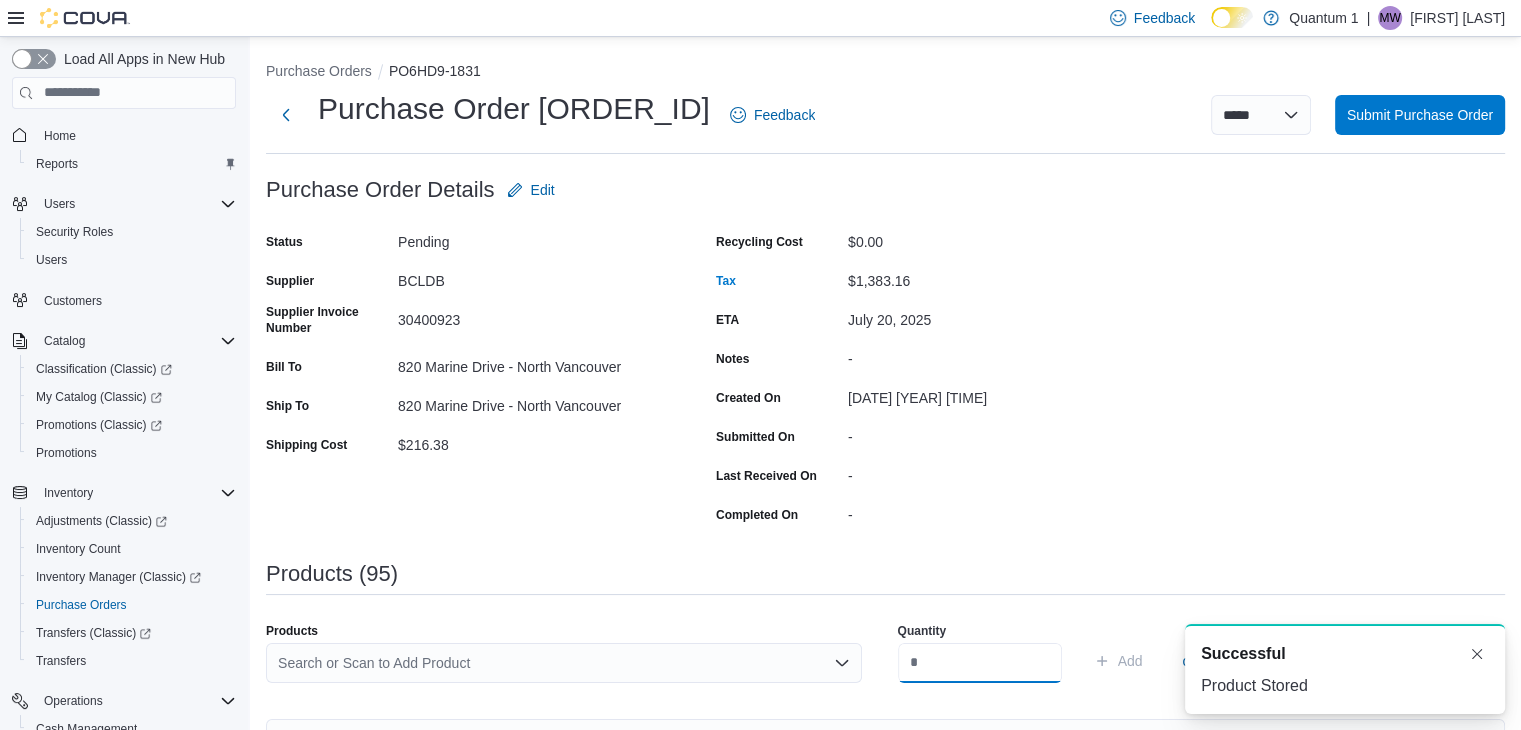 scroll, scrollTop: 0, scrollLeft: 0, axis: both 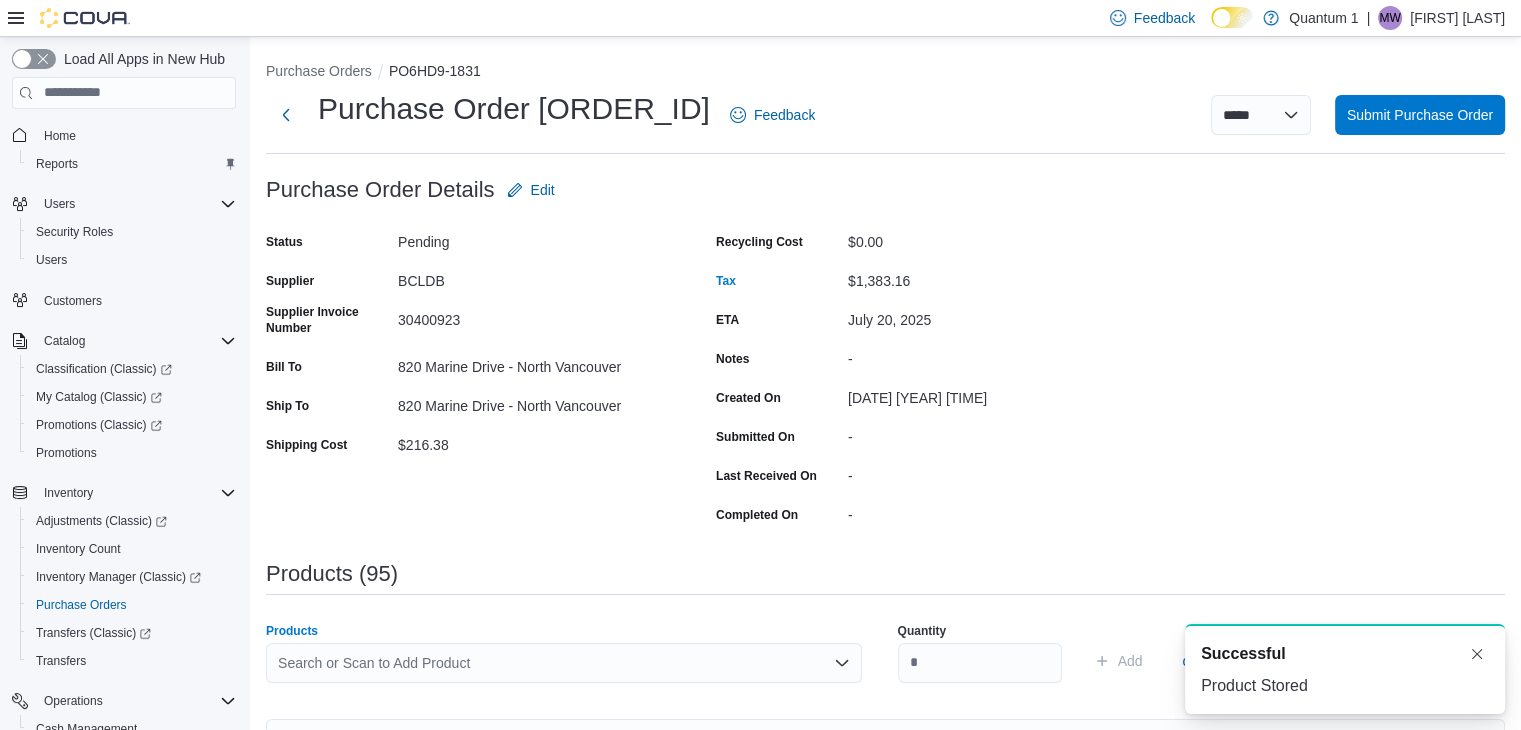 click on "Search or Scan to Add Product" at bounding box center (564, 663) 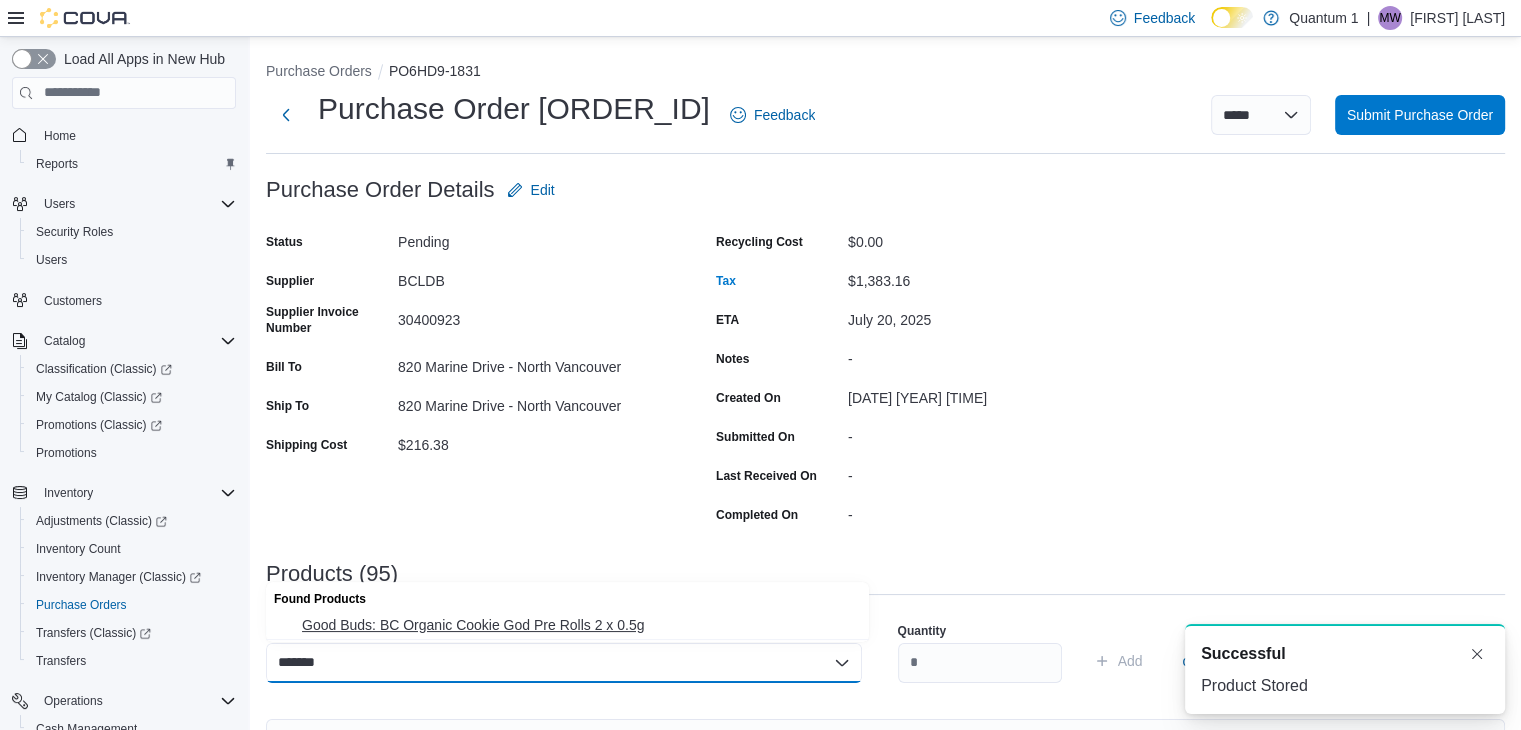 click on "Good Buds: BC Organic Cookie God Pre Rolls 2 x 0.5g" at bounding box center [579, 625] 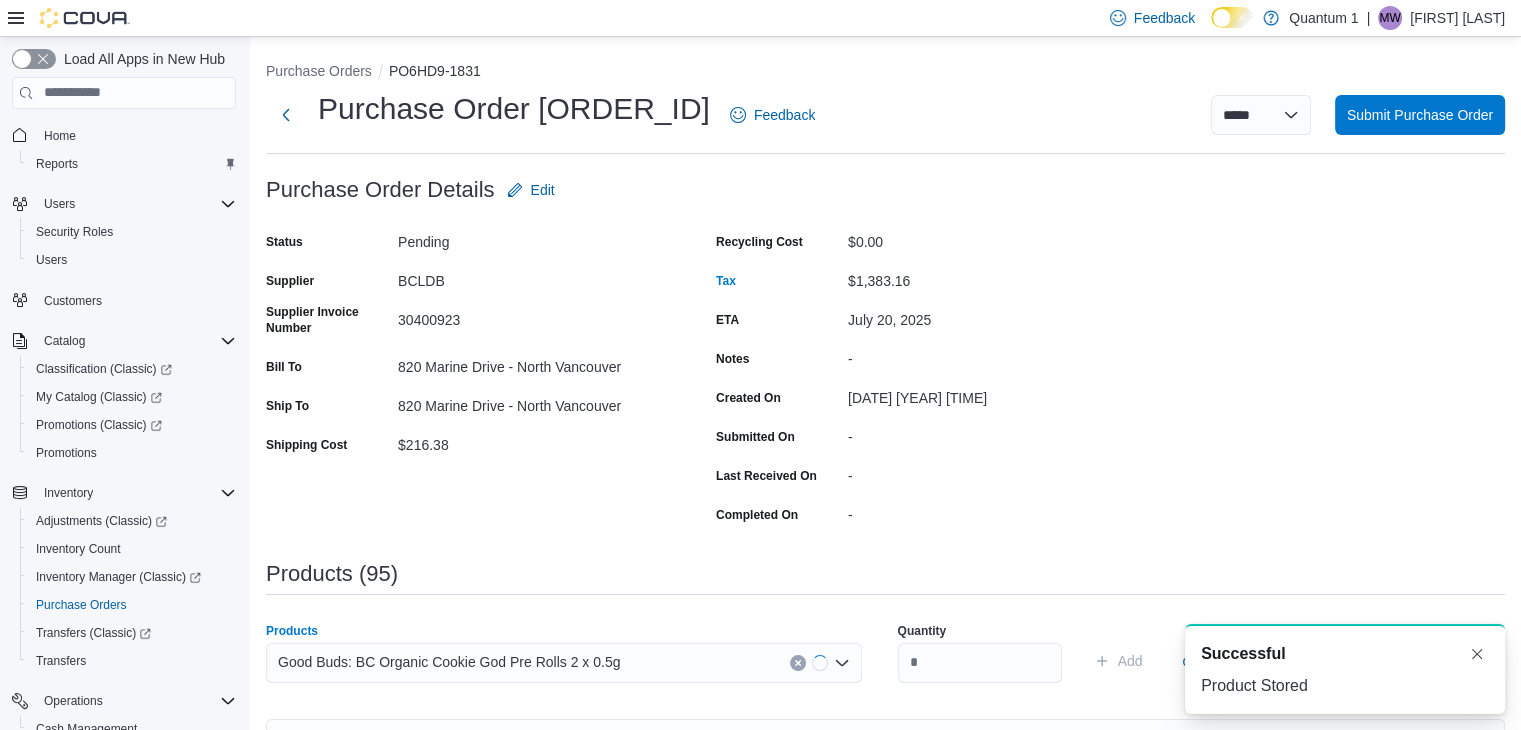 click on "Quantity" at bounding box center (980, 653) 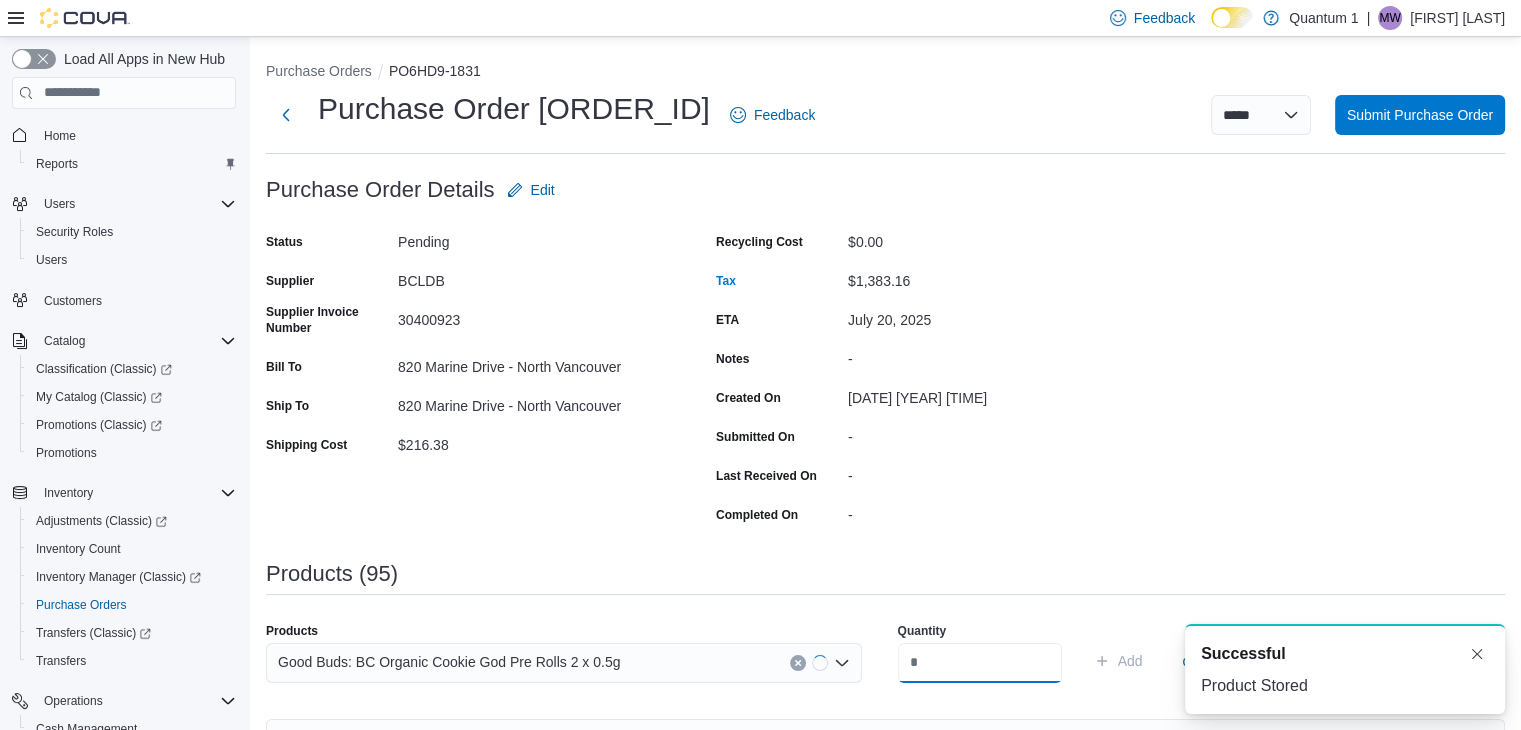 click at bounding box center (980, 663) 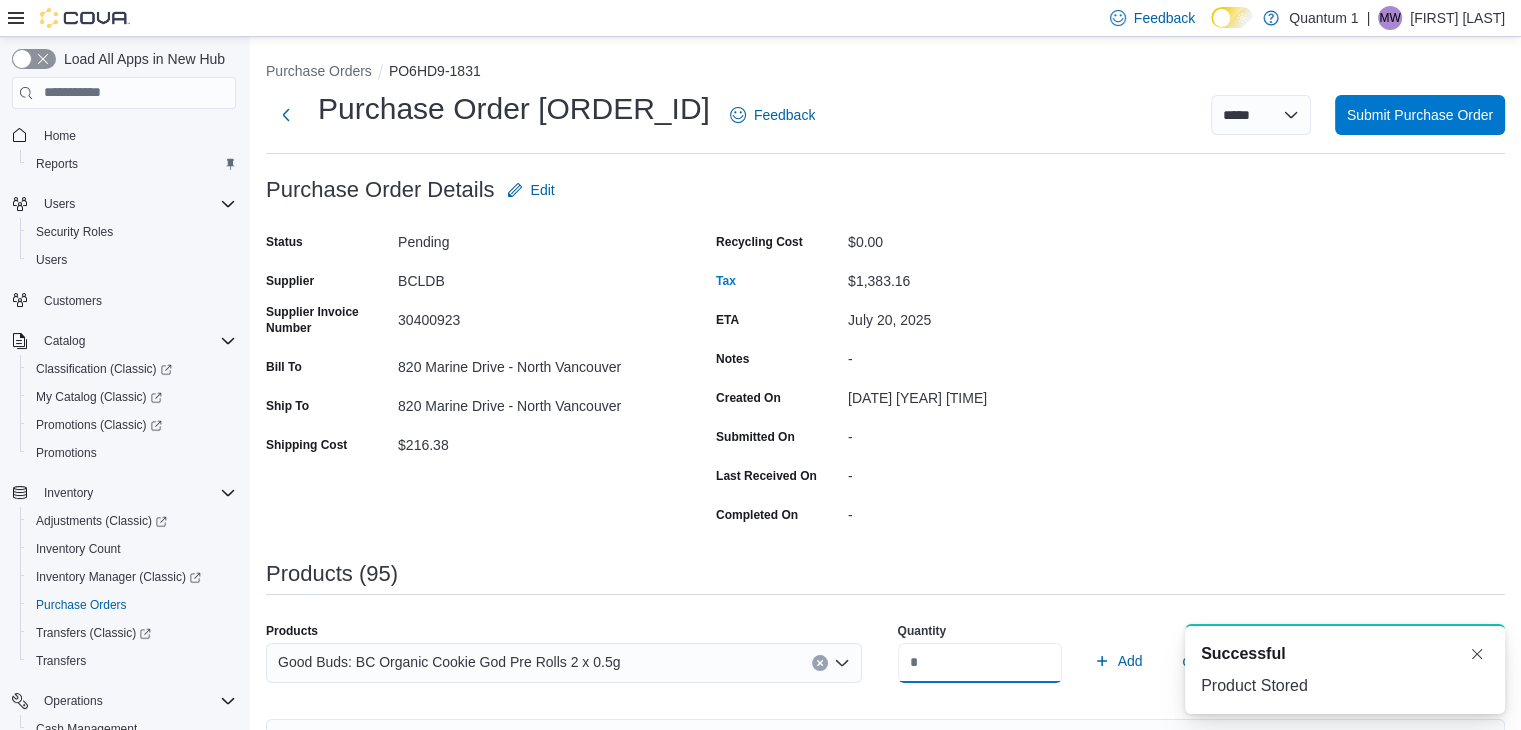 click on "Add" at bounding box center [1118, 661] 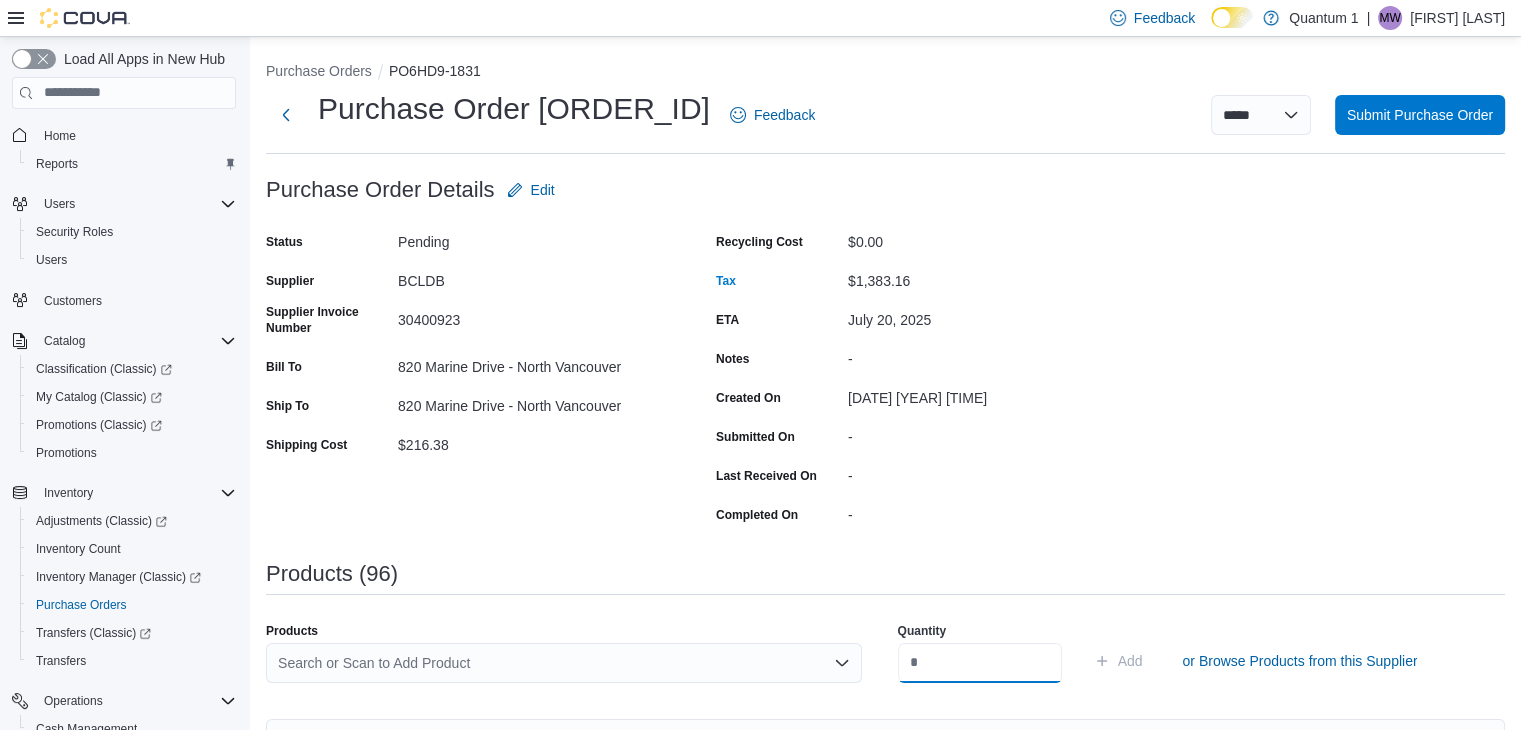 scroll, scrollTop: 0, scrollLeft: 0, axis: both 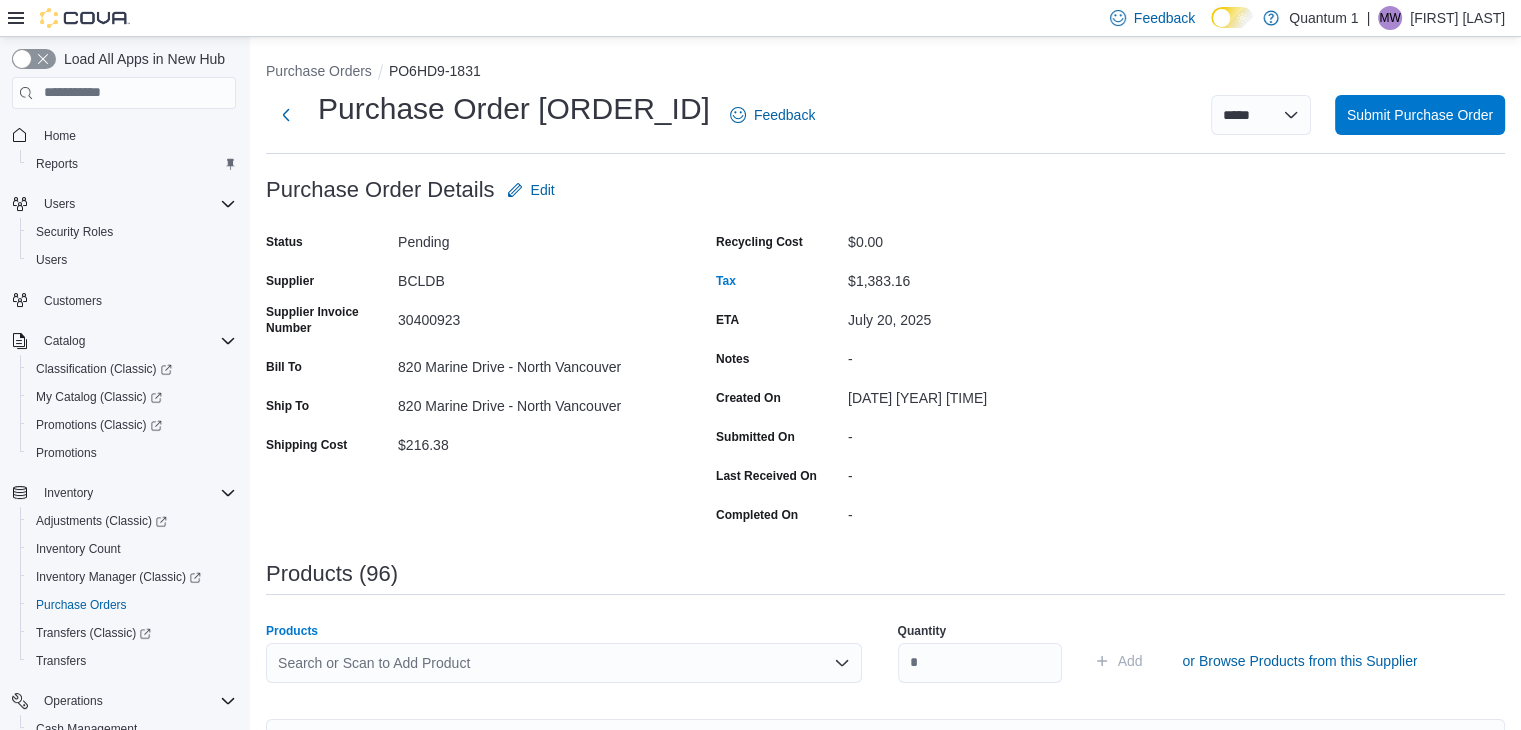 click on "Search or Scan to Add Product" at bounding box center [564, 663] 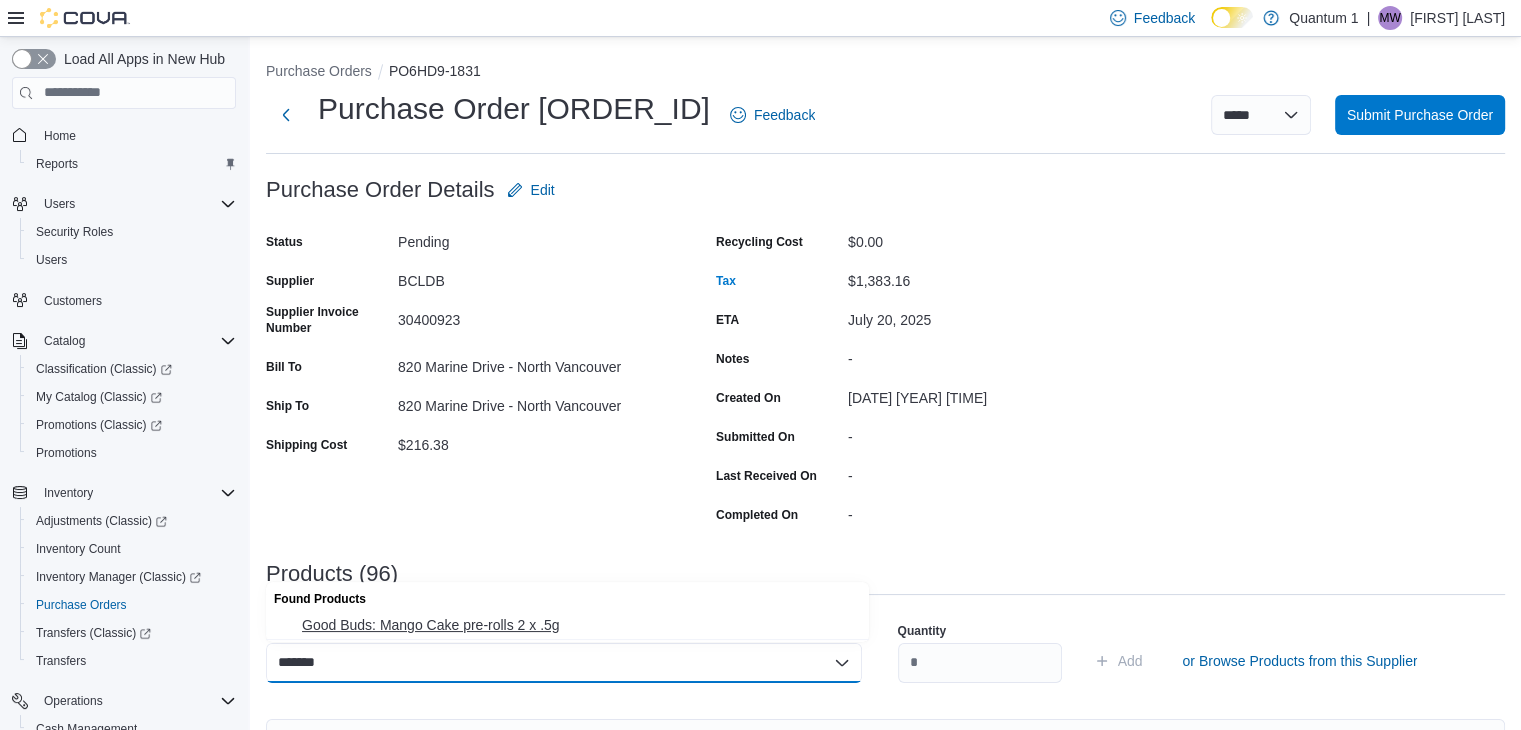 click on "Good Buds: Mango Cake pre-rolls 2 x .5g" at bounding box center [579, 625] 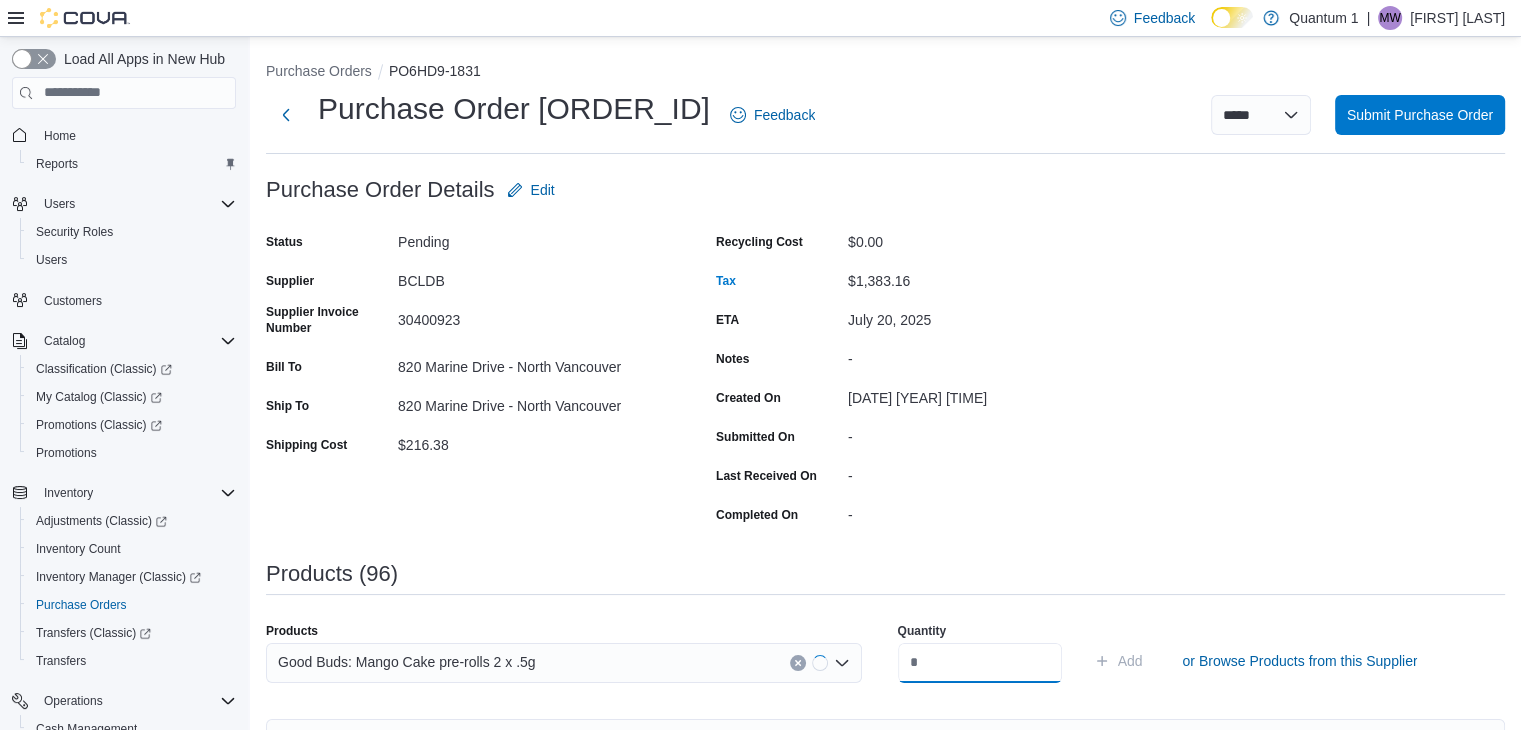 click at bounding box center (980, 663) 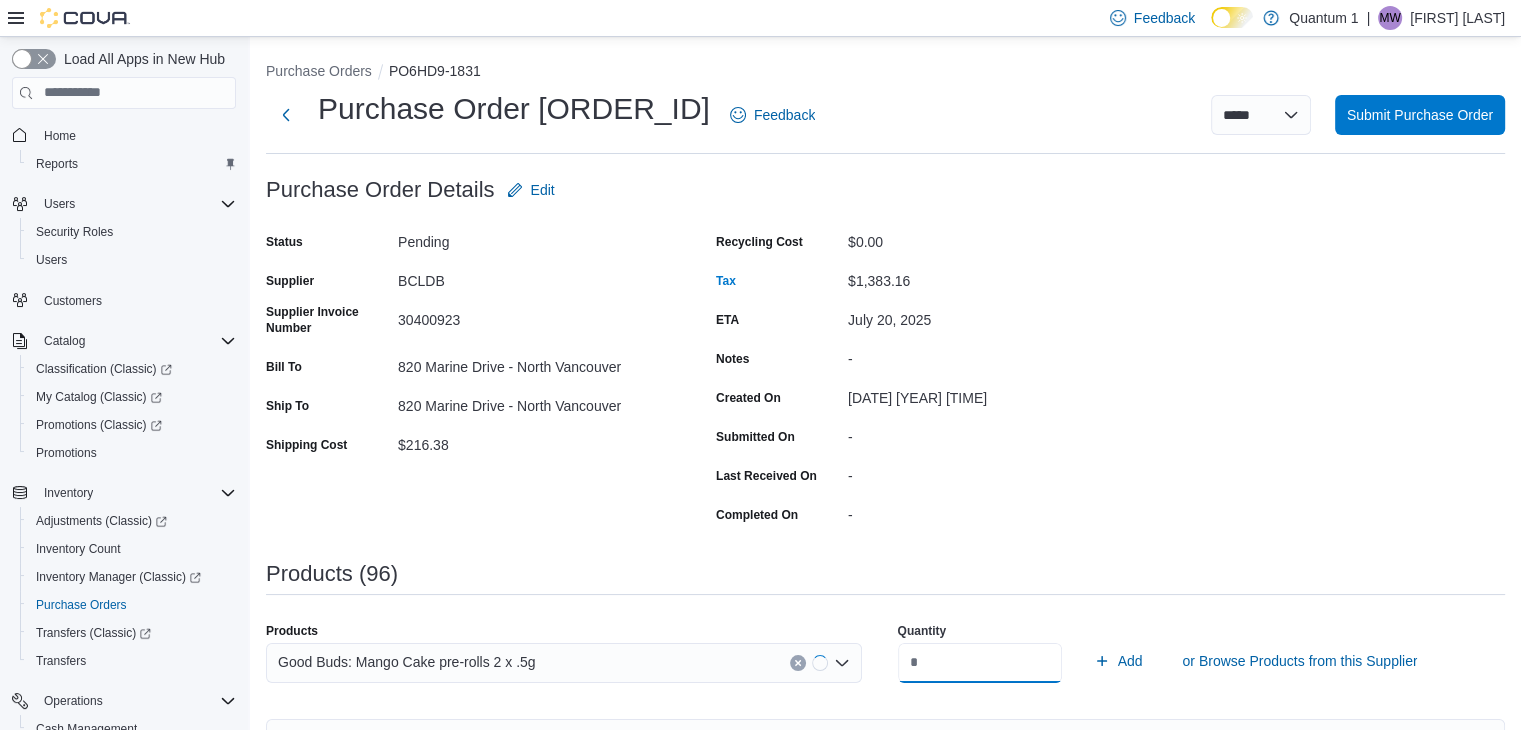 click on "Add" at bounding box center (1118, 661) 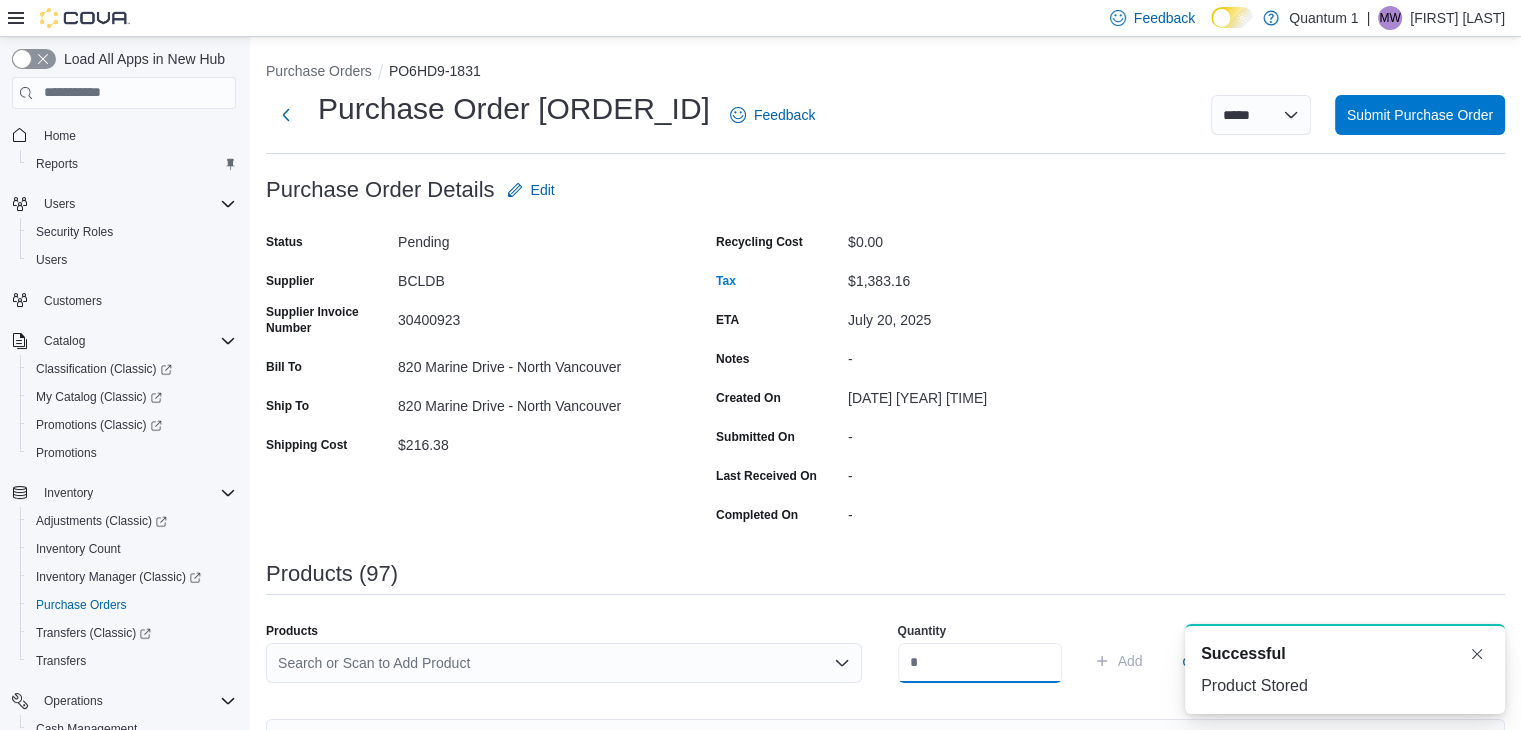 scroll, scrollTop: 0, scrollLeft: 0, axis: both 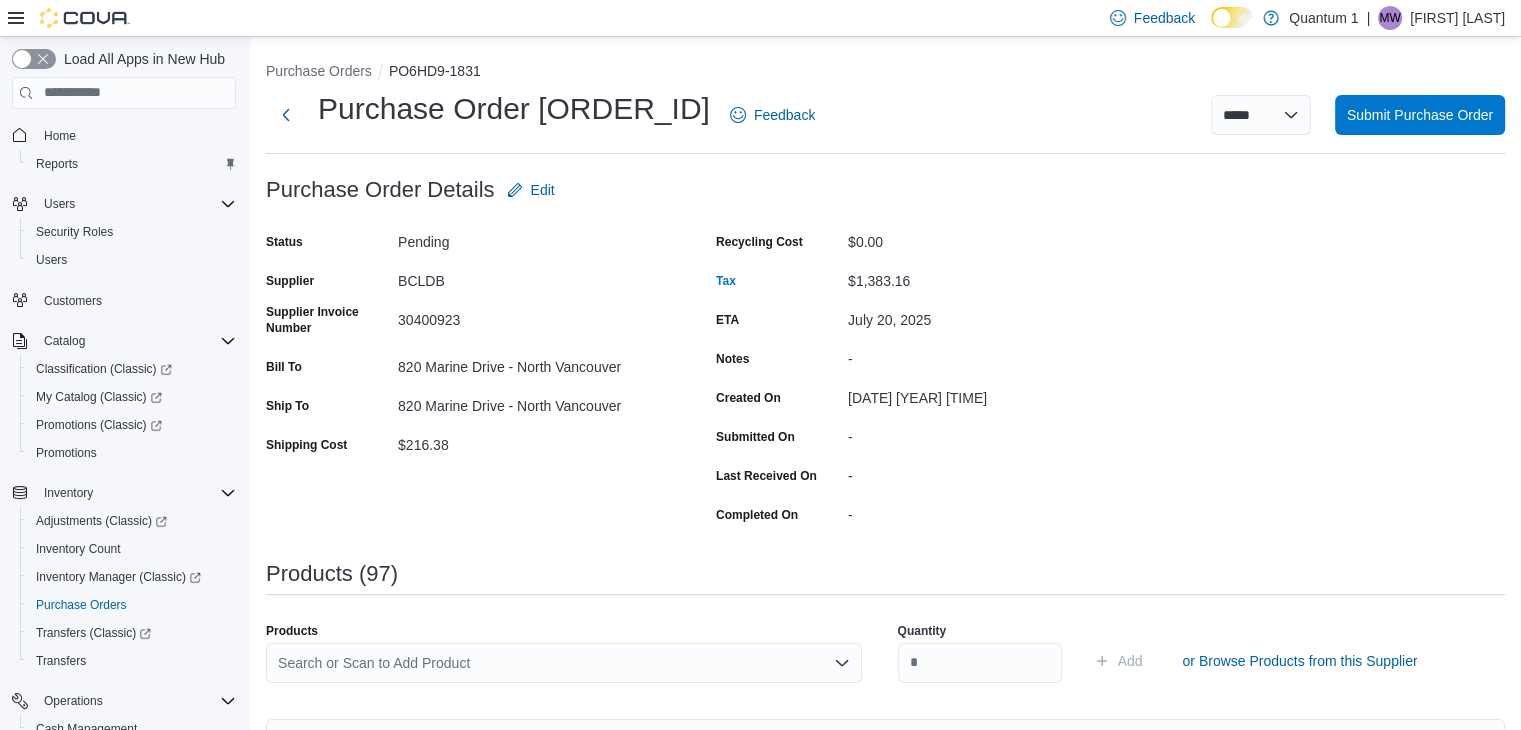 click on "Search or Scan to Add Product" at bounding box center [564, 663] 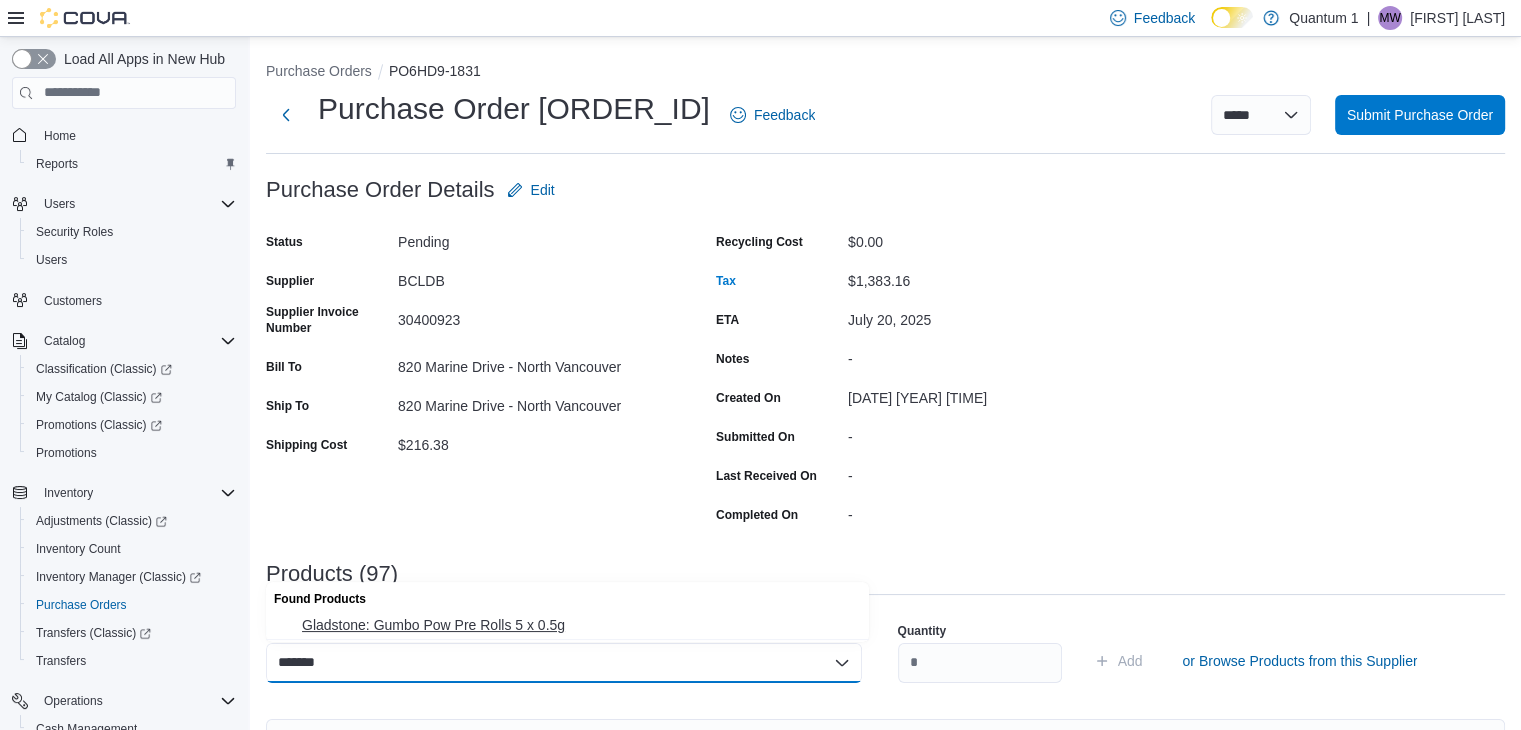 click on "Gladstone: Gumbo Pow Pre Rolls 5 x 0.5g" at bounding box center (579, 625) 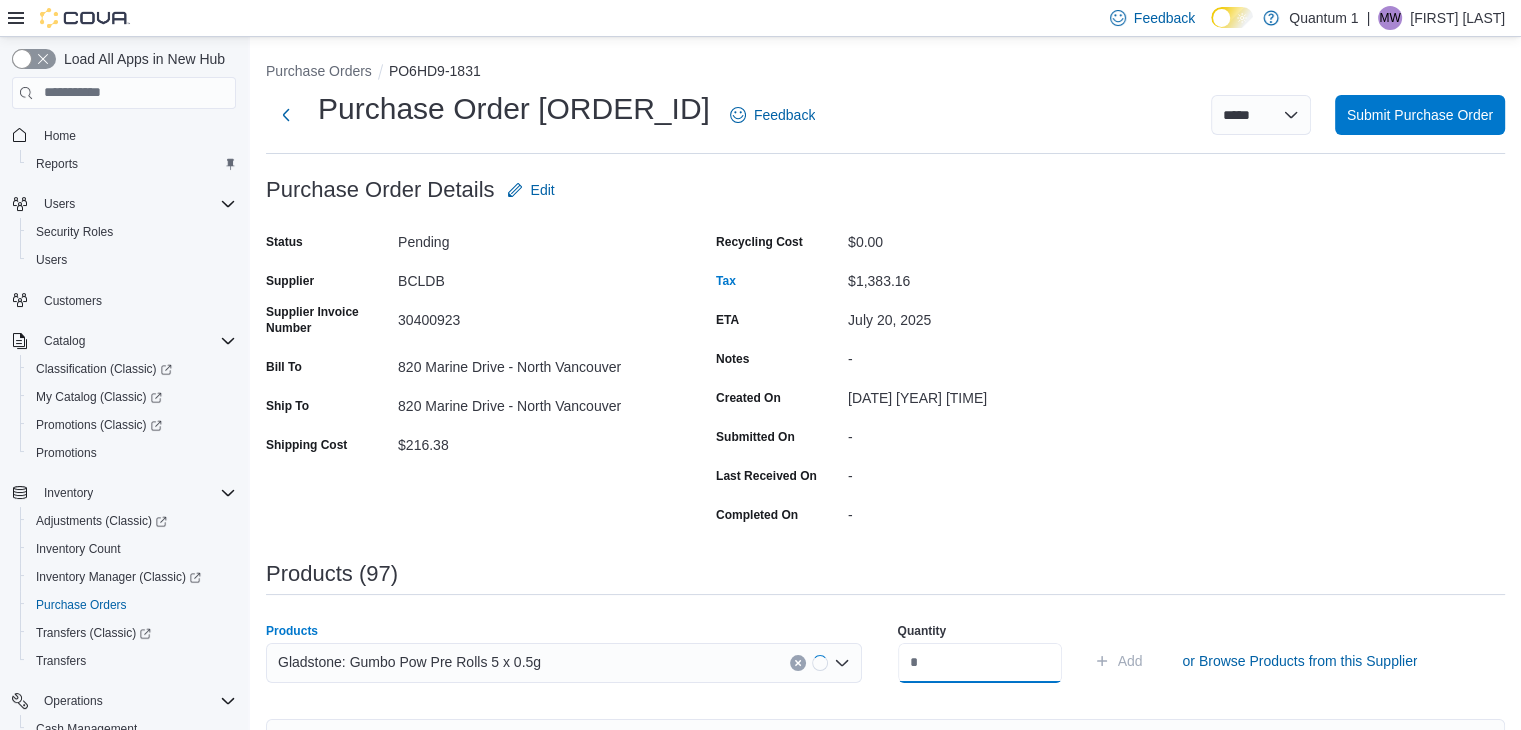 click at bounding box center [980, 663] 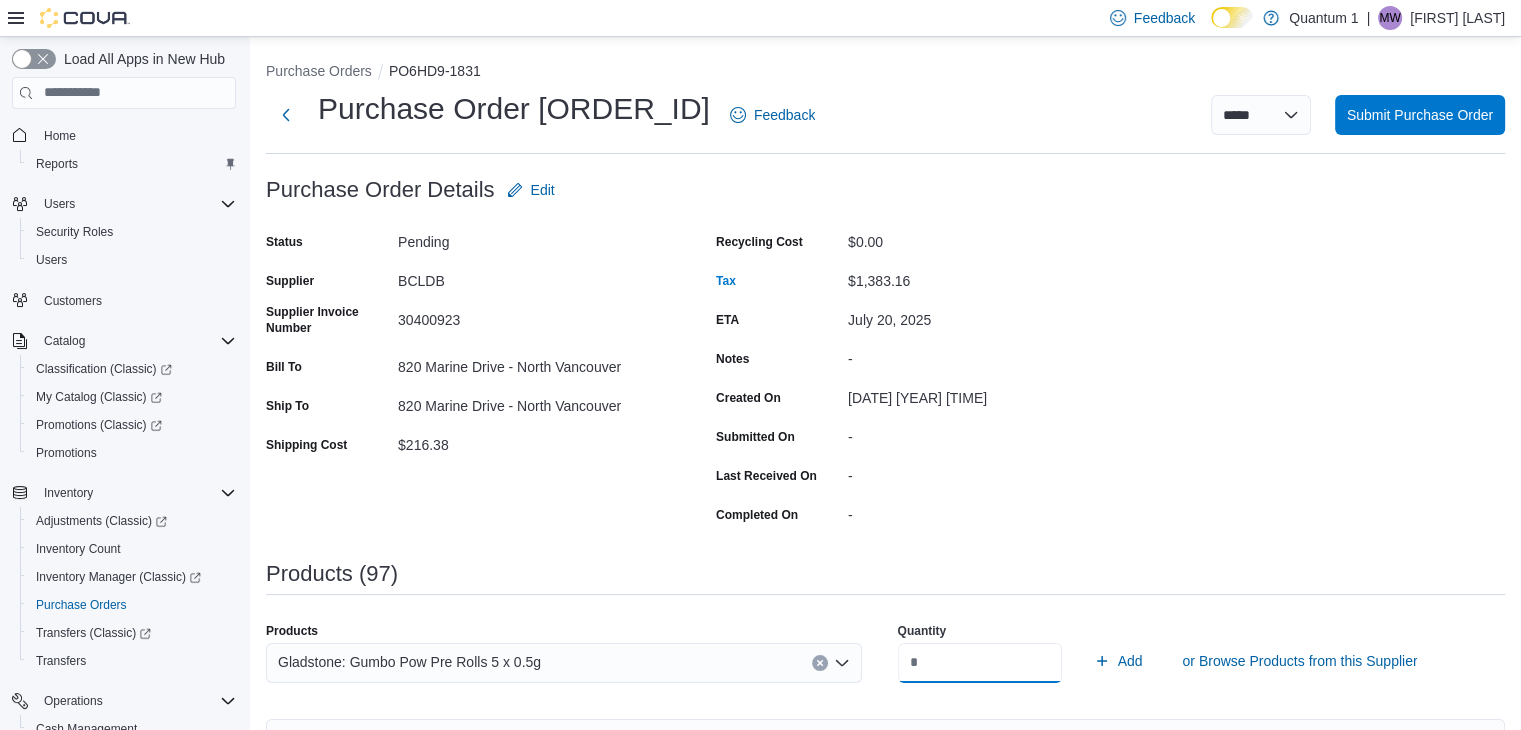 click on "Add" at bounding box center (1118, 661) 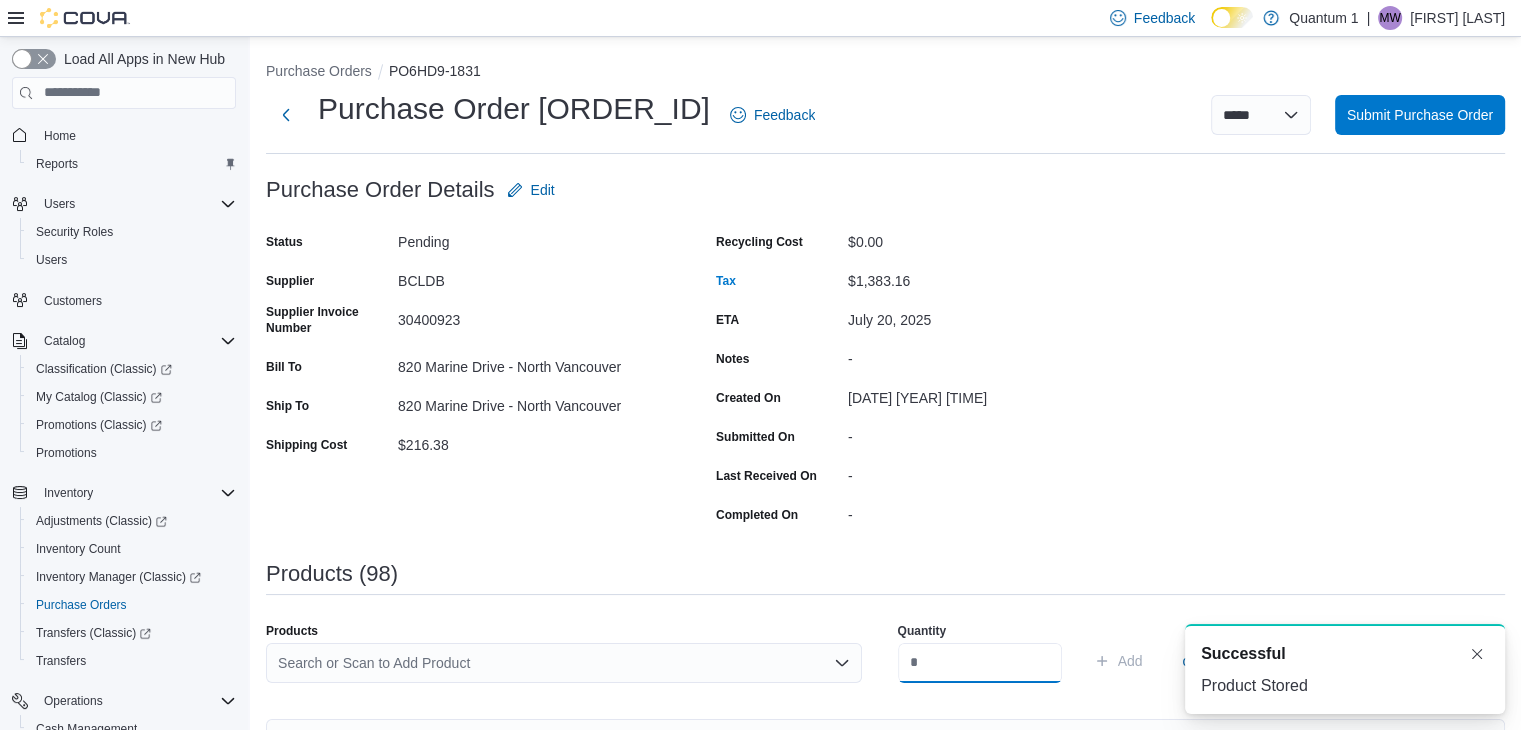 scroll, scrollTop: 0, scrollLeft: 0, axis: both 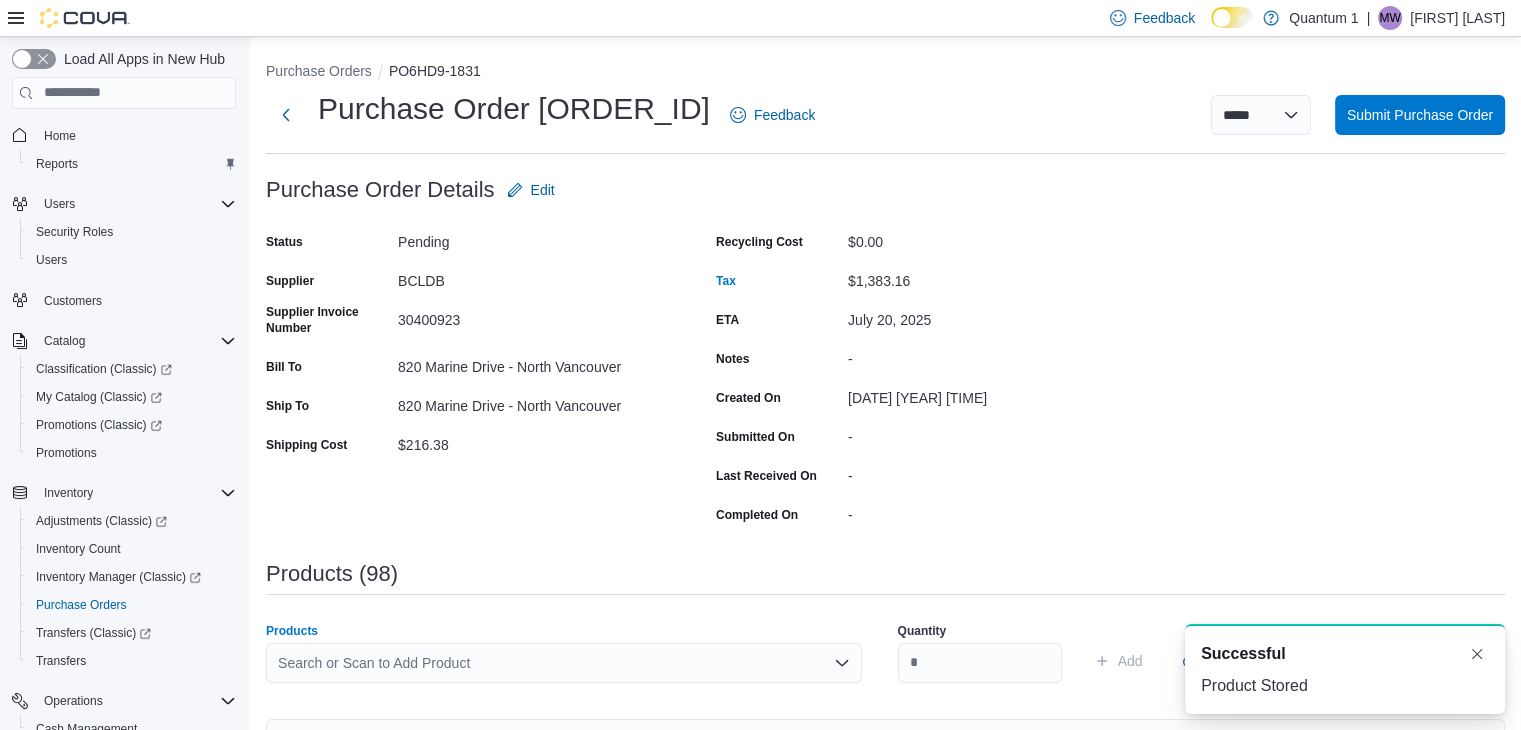 click on "Search or Scan to Add Product" at bounding box center [564, 663] 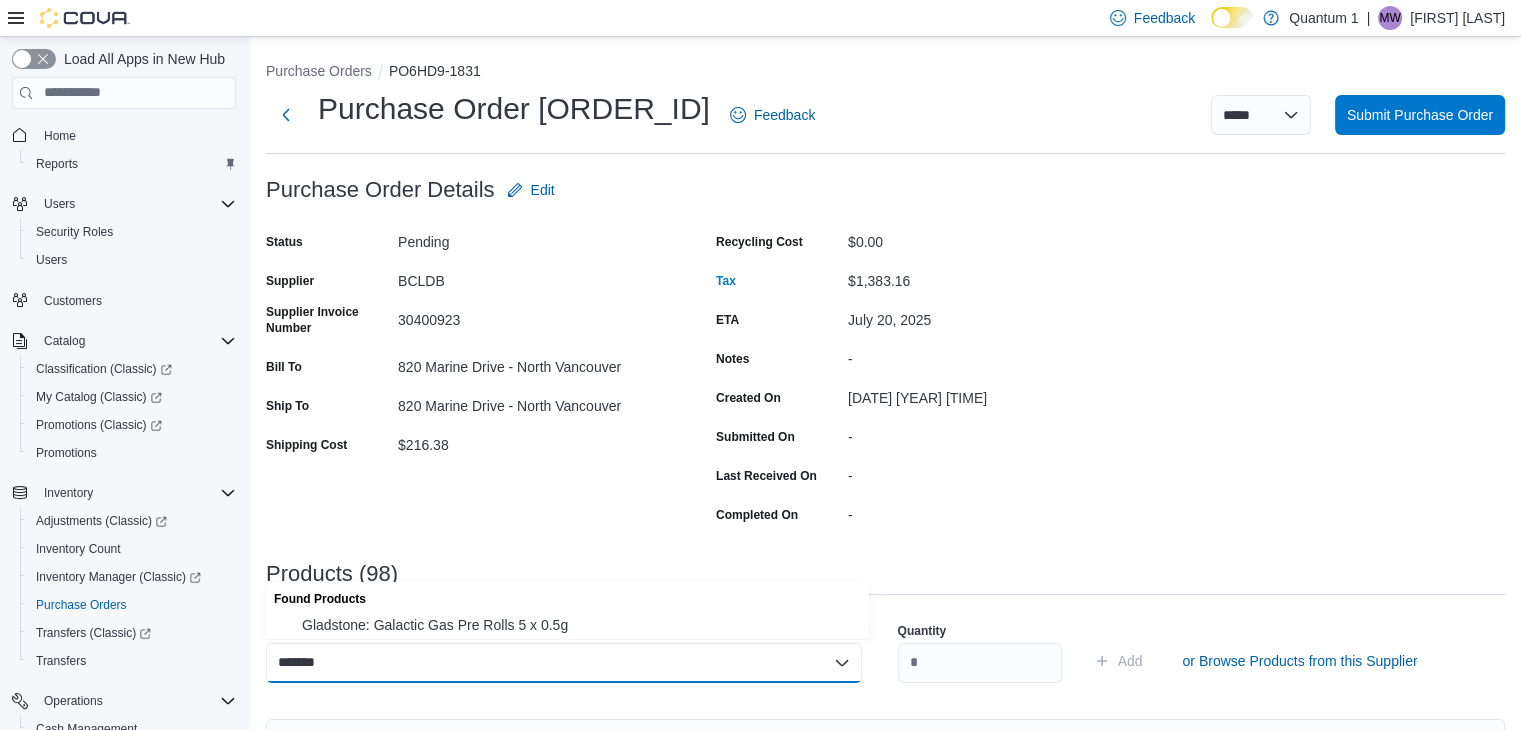 click on "*******" at bounding box center [564, 663] 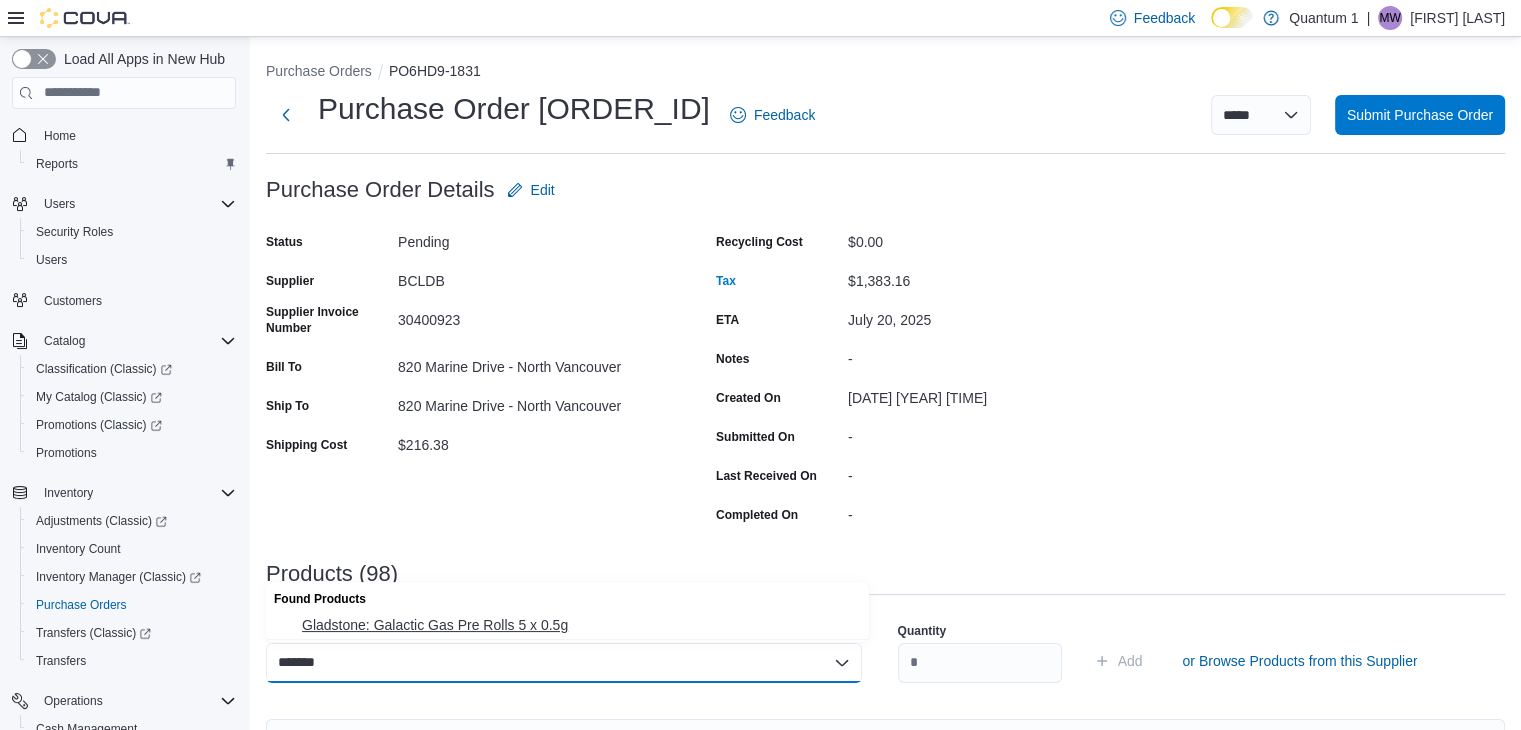 click on "Gladstone: Galactic Gas Pre Rolls 5 x 0.5g" at bounding box center (579, 625) 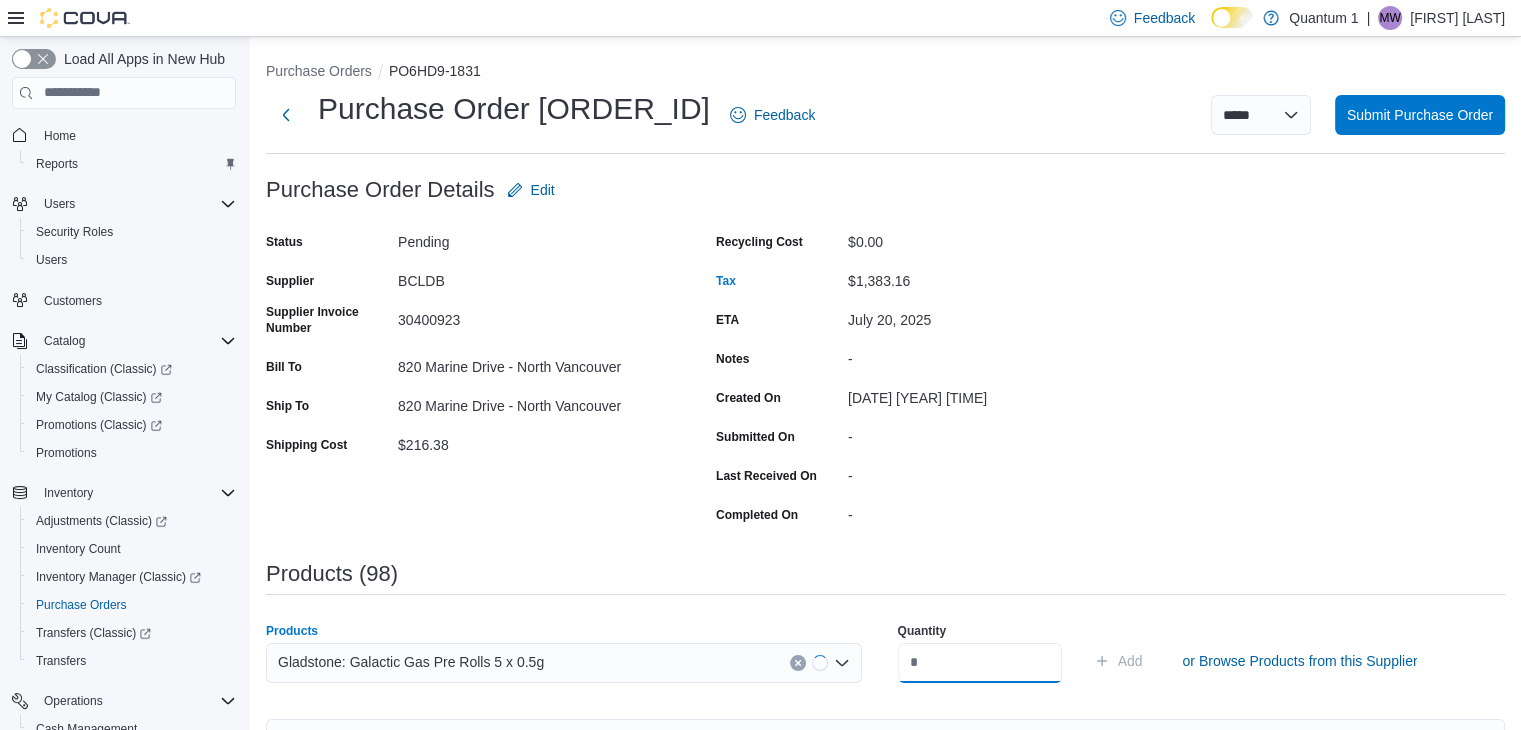 click at bounding box center (980, 663) 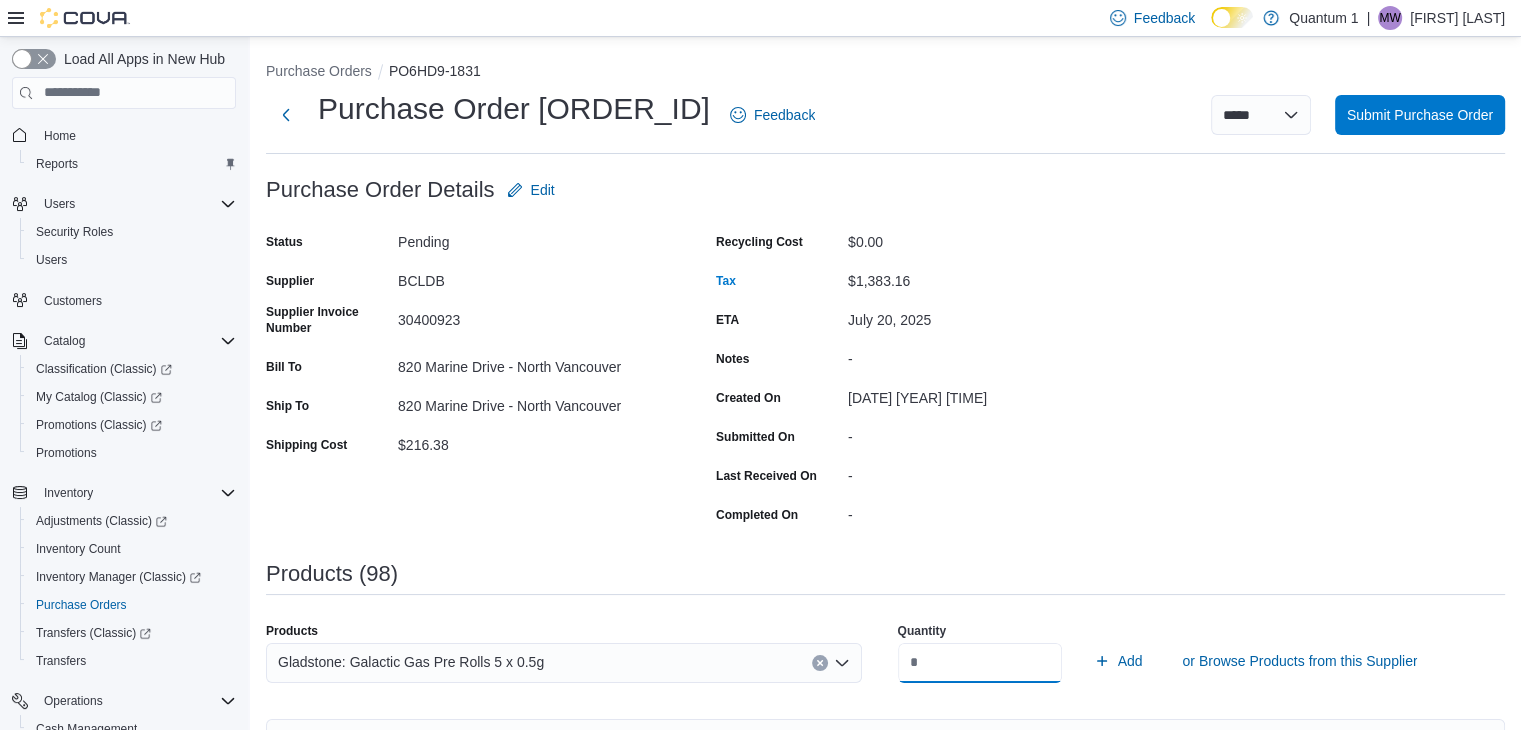 click on "Add" at bounding box center [1118, 661] 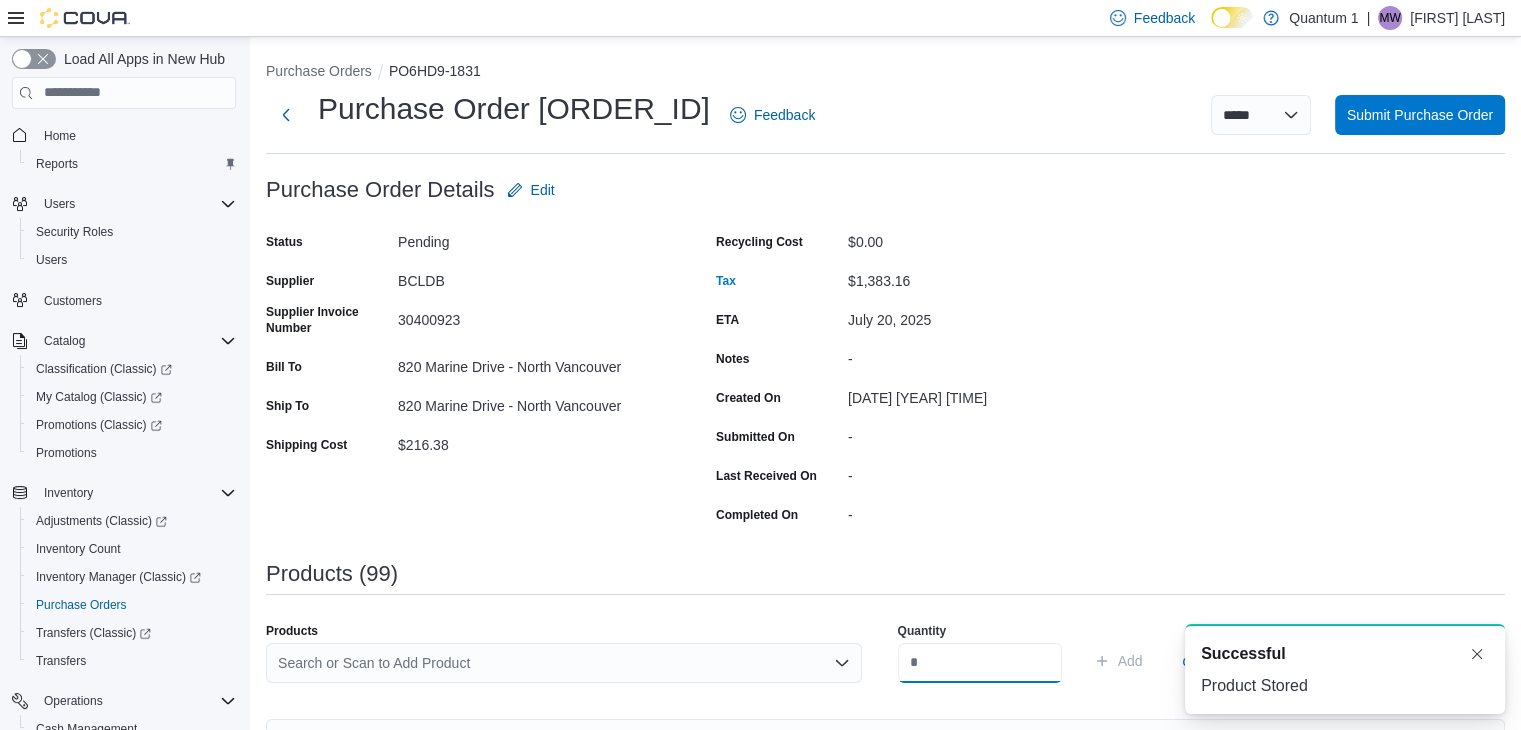 scroll, scrollTop: 0, scrollLeft: 0, axis: both 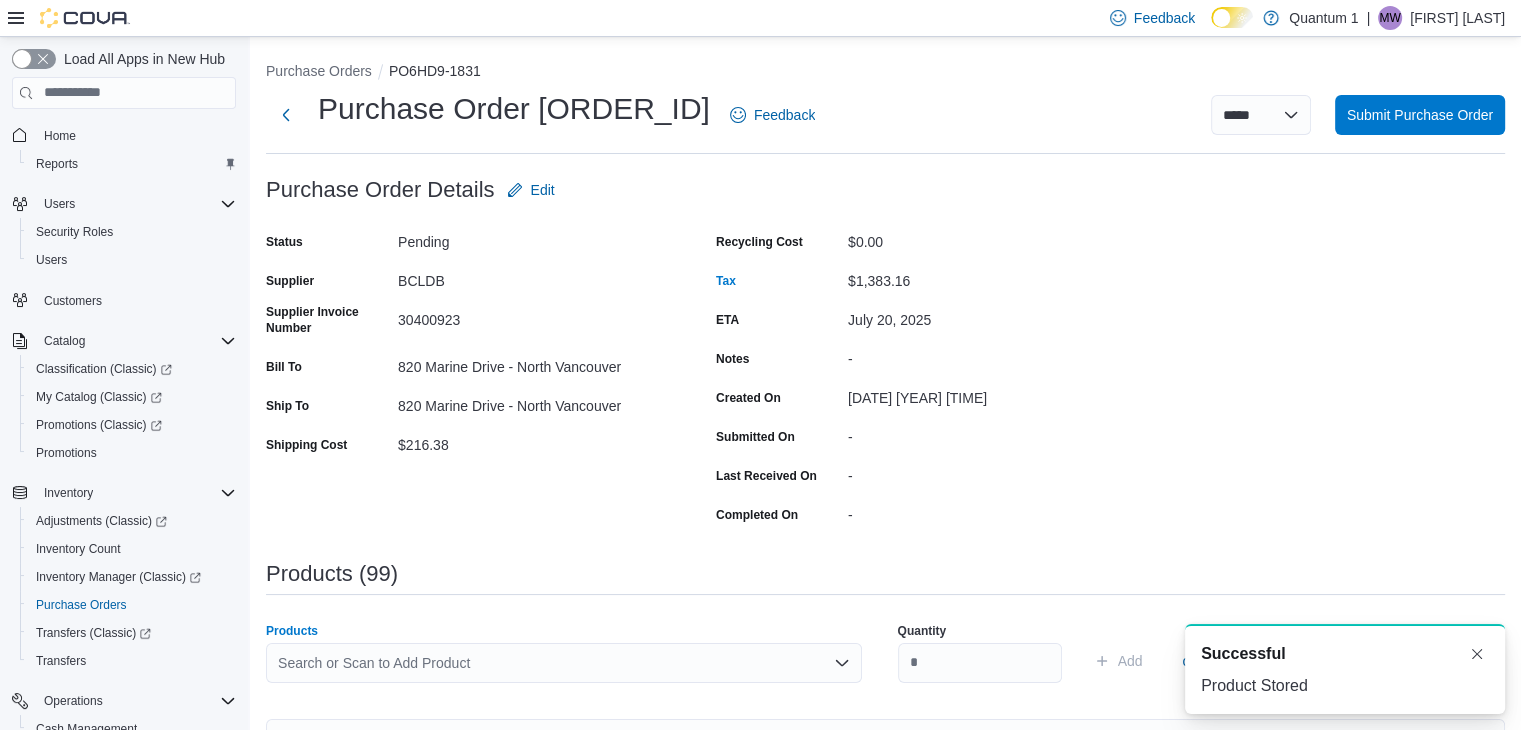 click on "Search or Scan to Add Product" at bounding box center (564, 663) 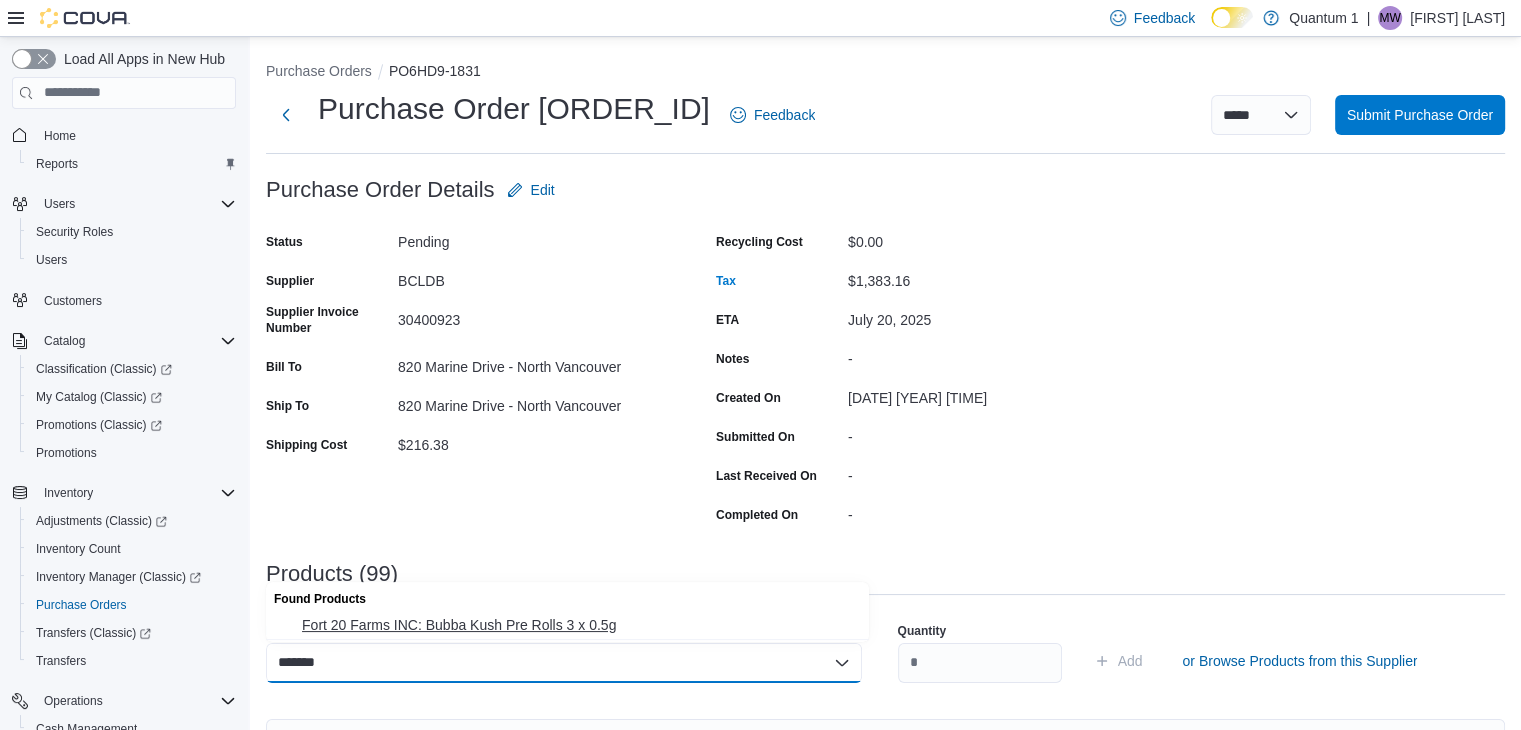 click on "Fort 20 Farms INC: Bubba Kush Pre Rolls 3 x 0.5g" at bounding box center (579, 625) 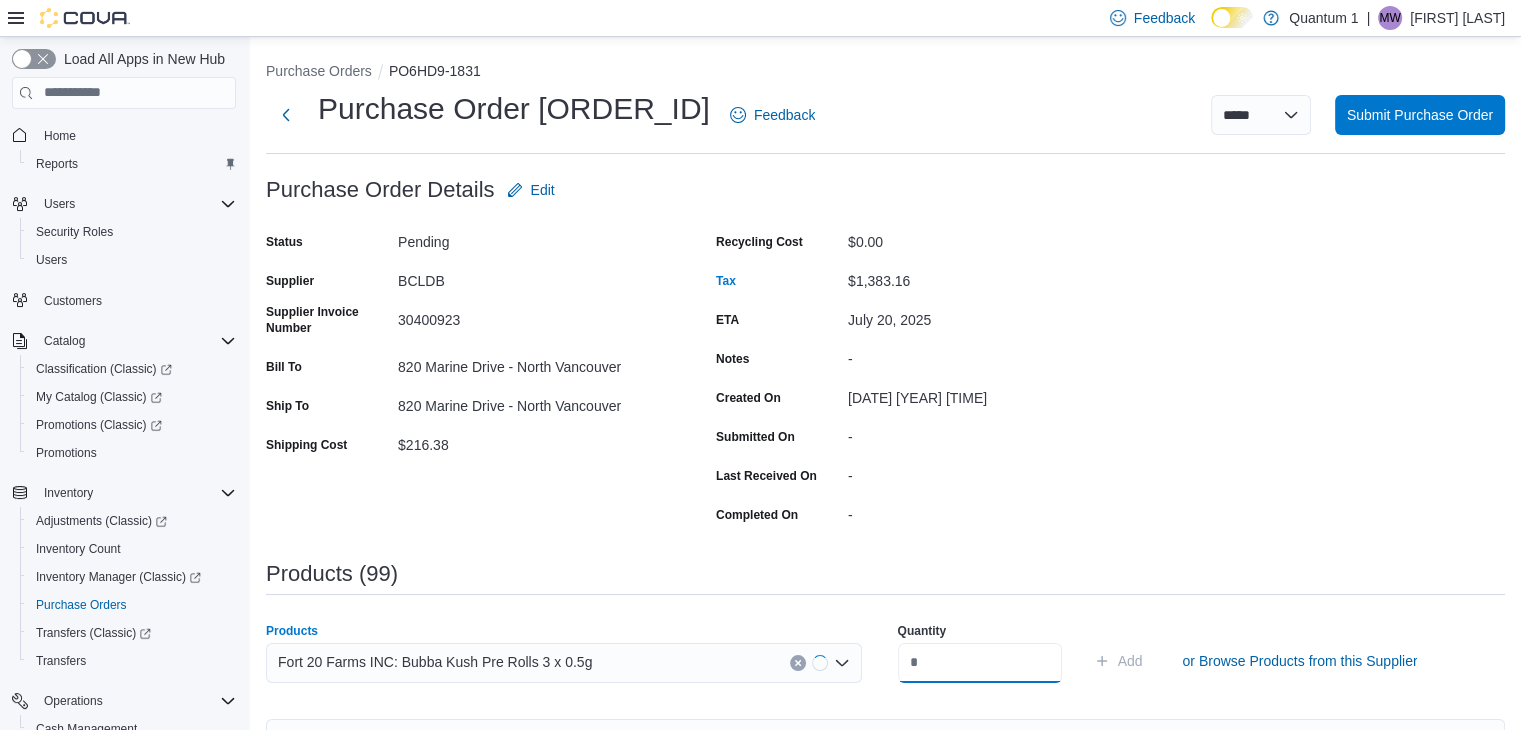 click at bounding box center [980, 663] 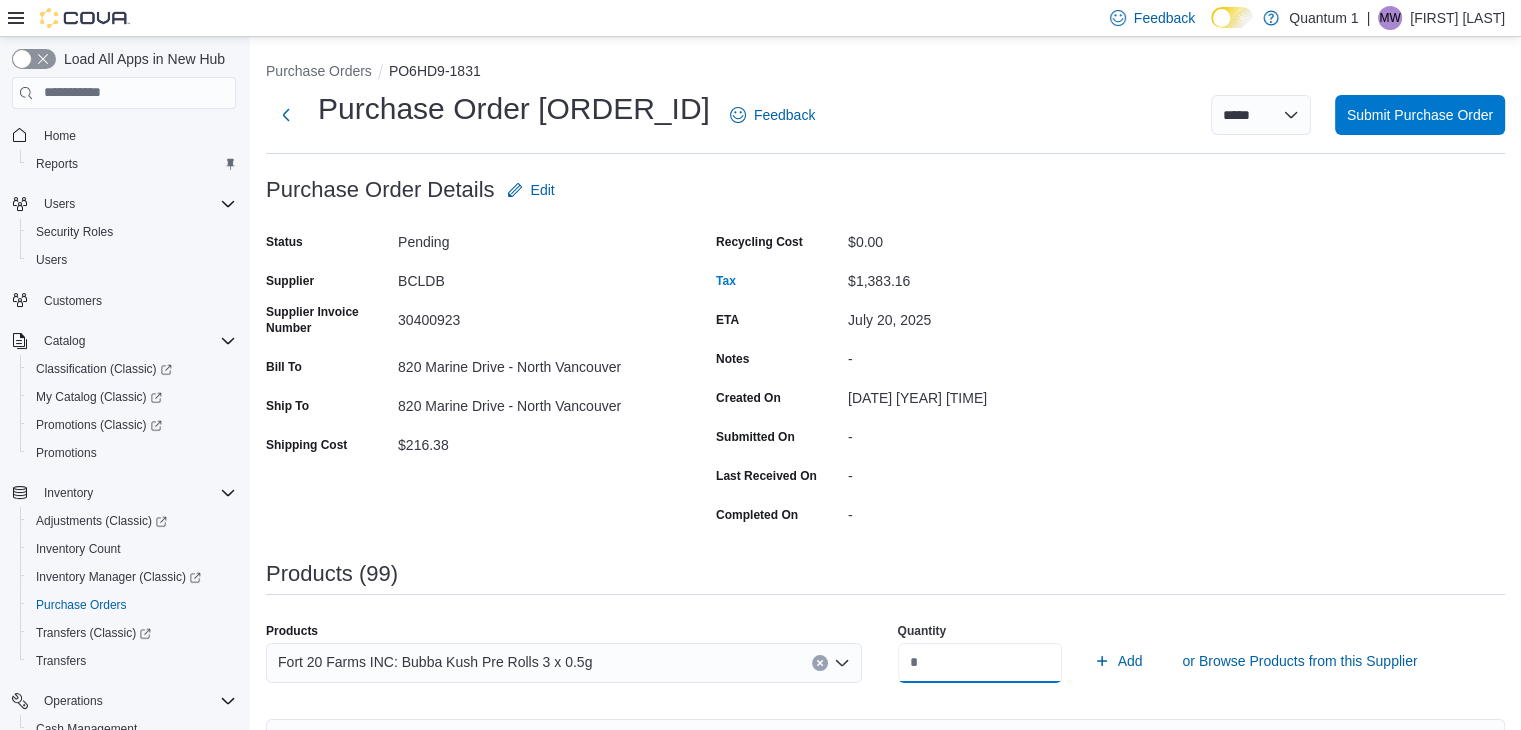 click on "Add" at bounding box center [1118, 661] 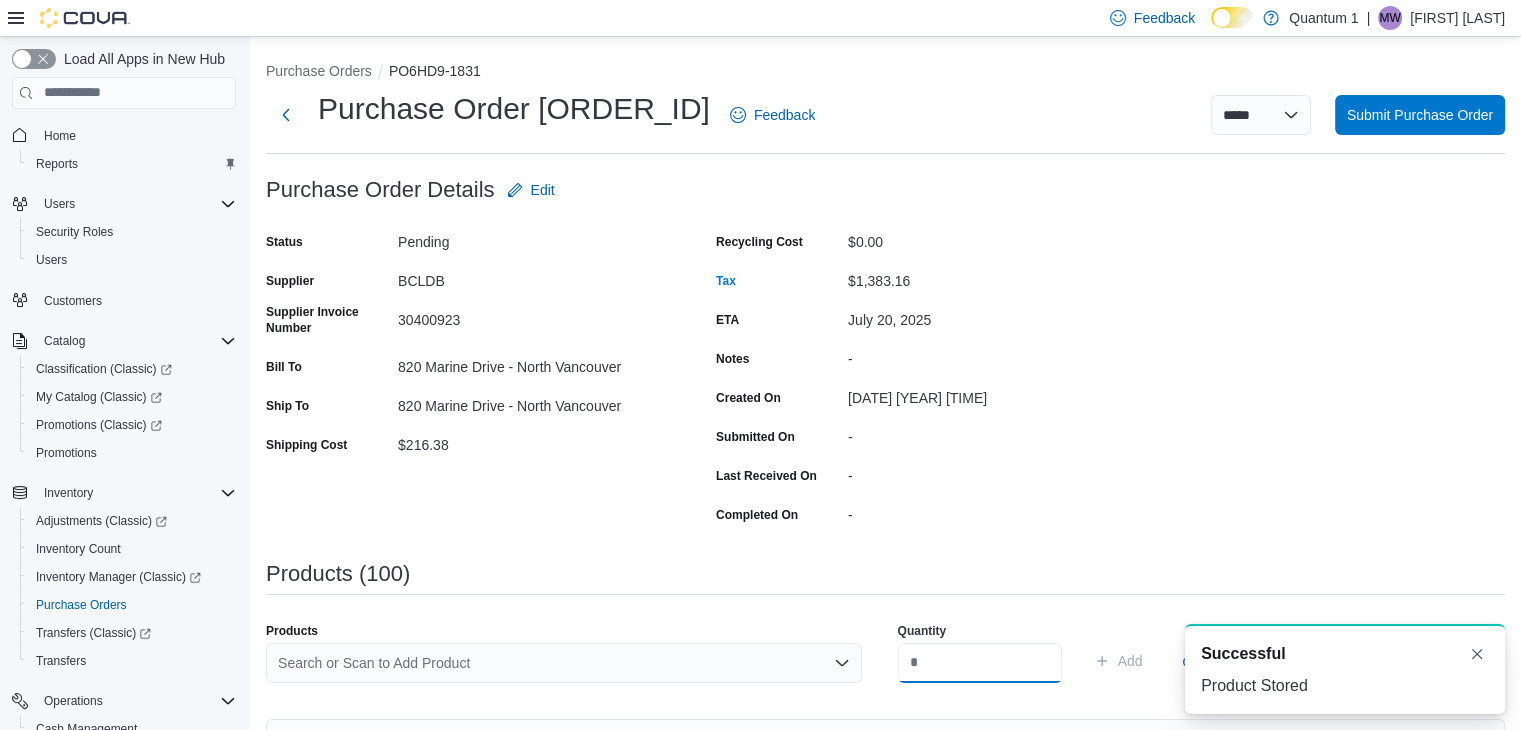 scroll, scrollTop: 0, scrollLeft: 0, axis: both 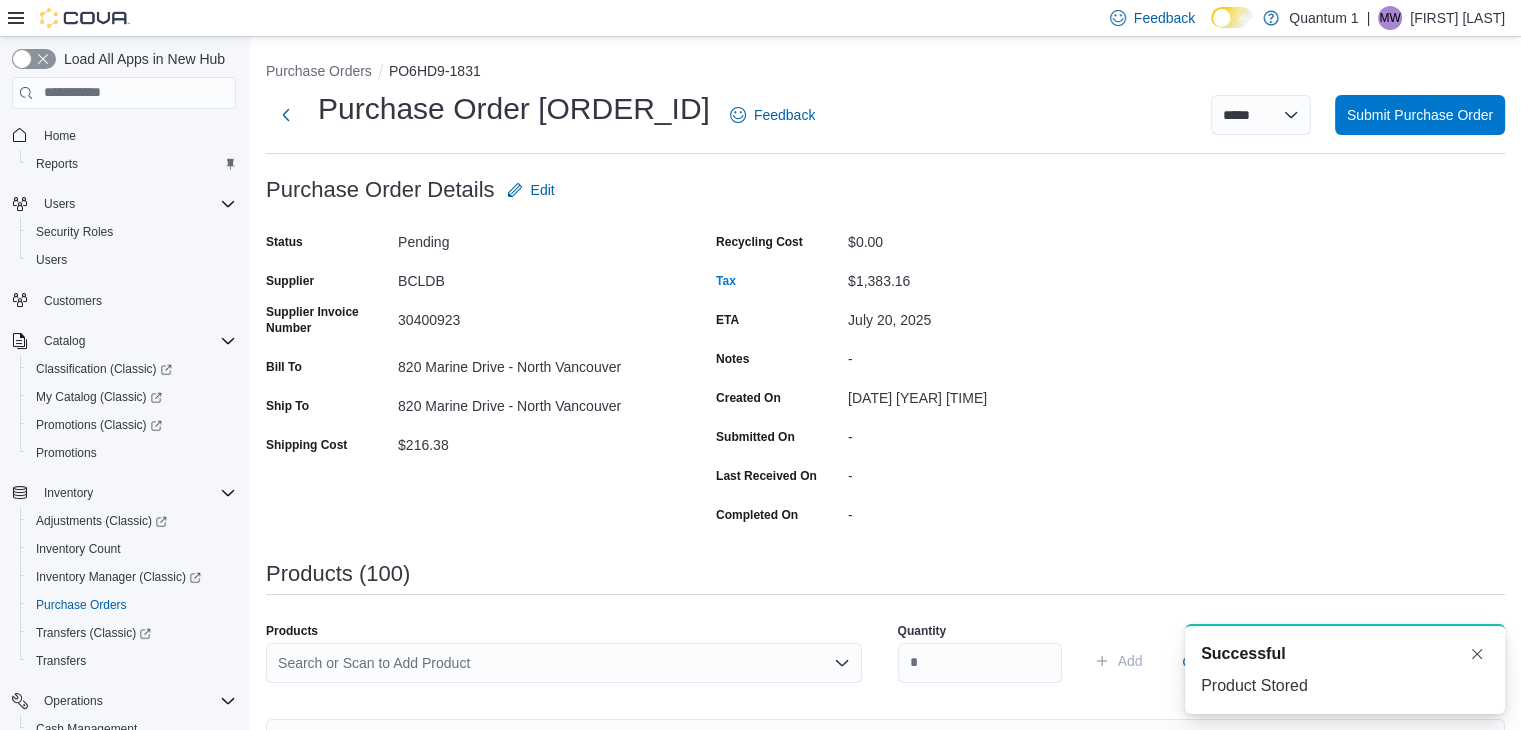 click on "Search or Scan to Add Product" at bounding box center [564, 663] 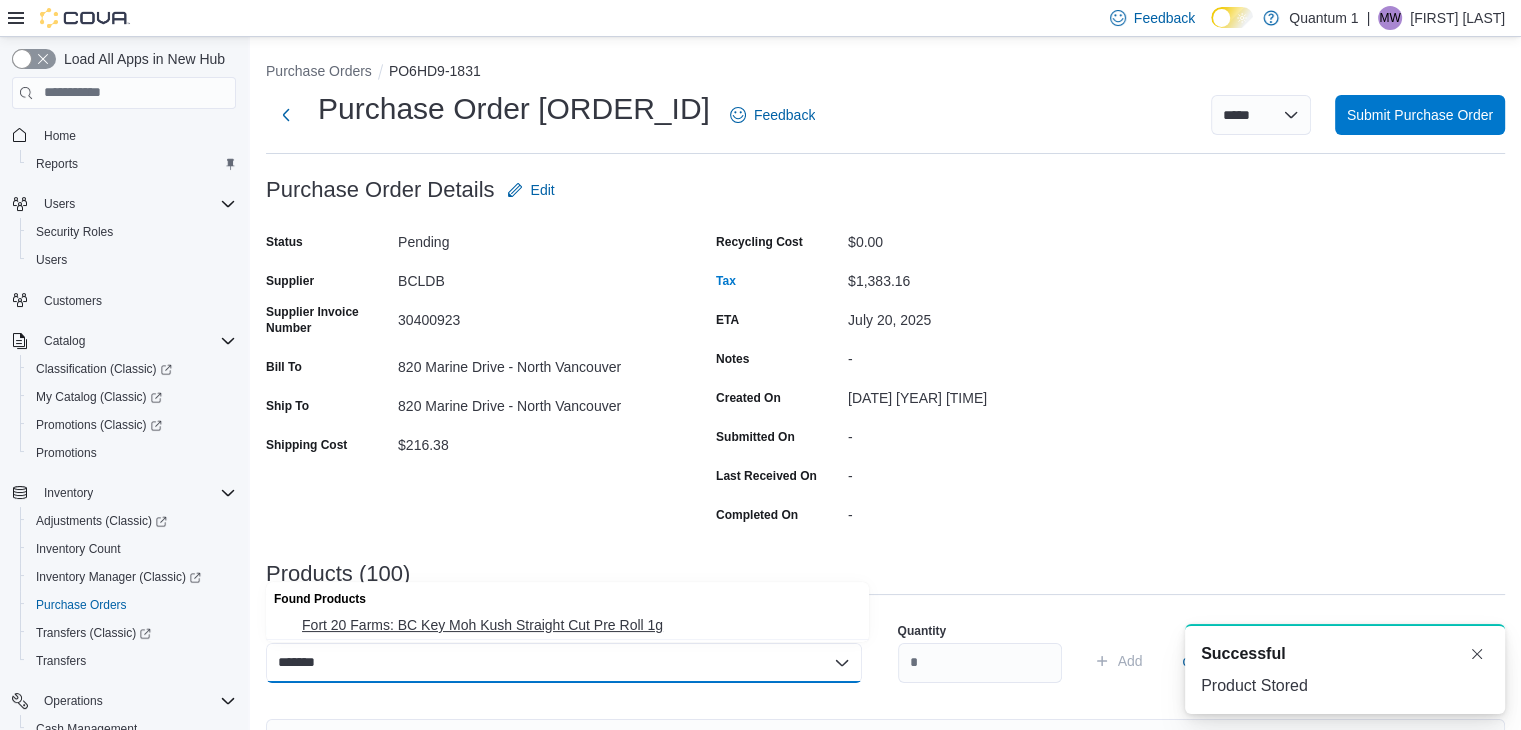 click on "Fort 20 Farms: BC Key Moh Kush Straight Cut Pre Roll 1g" at bounding box center [579, 625] 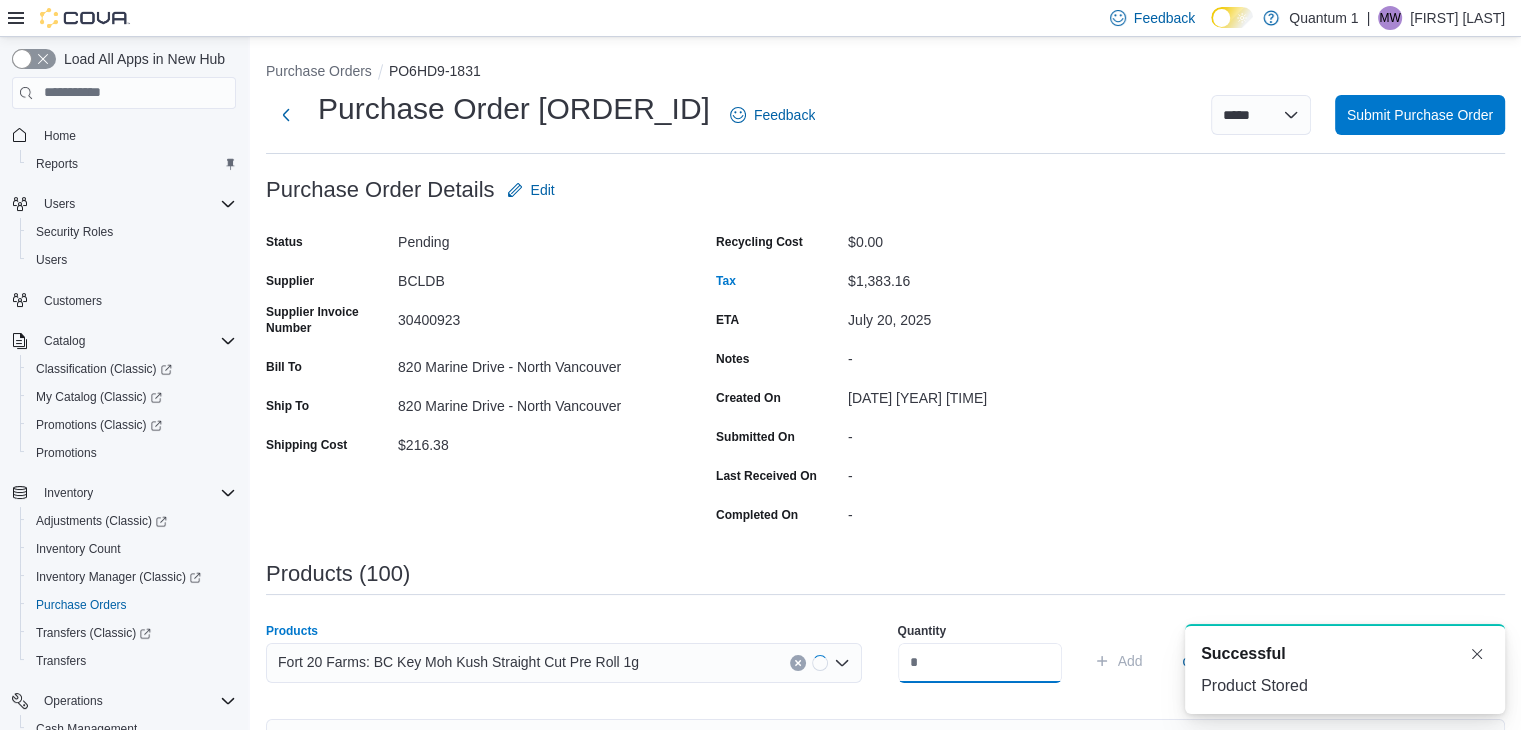 click at bounding box center [980, 663] 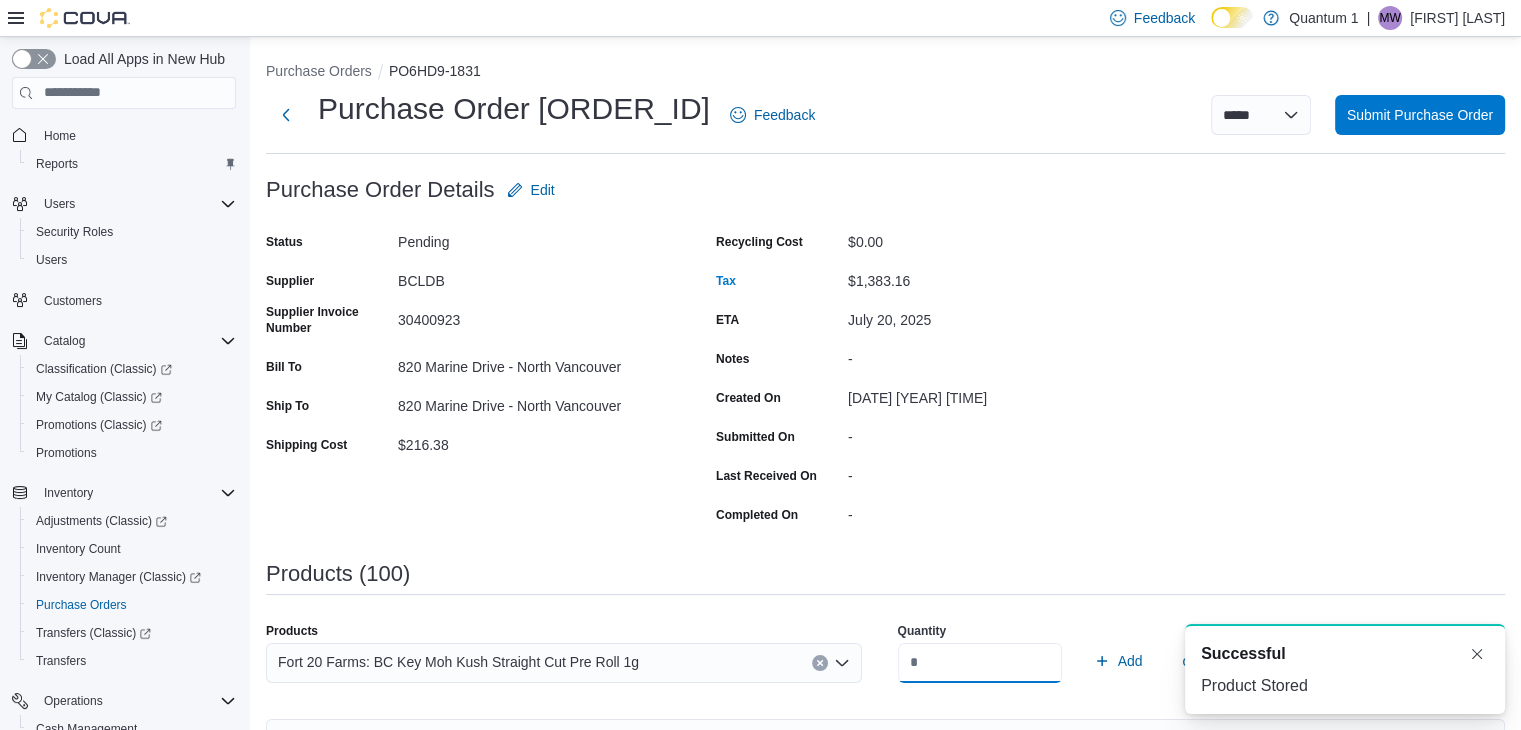 click on "Add" at bounding box center (1118, 661) 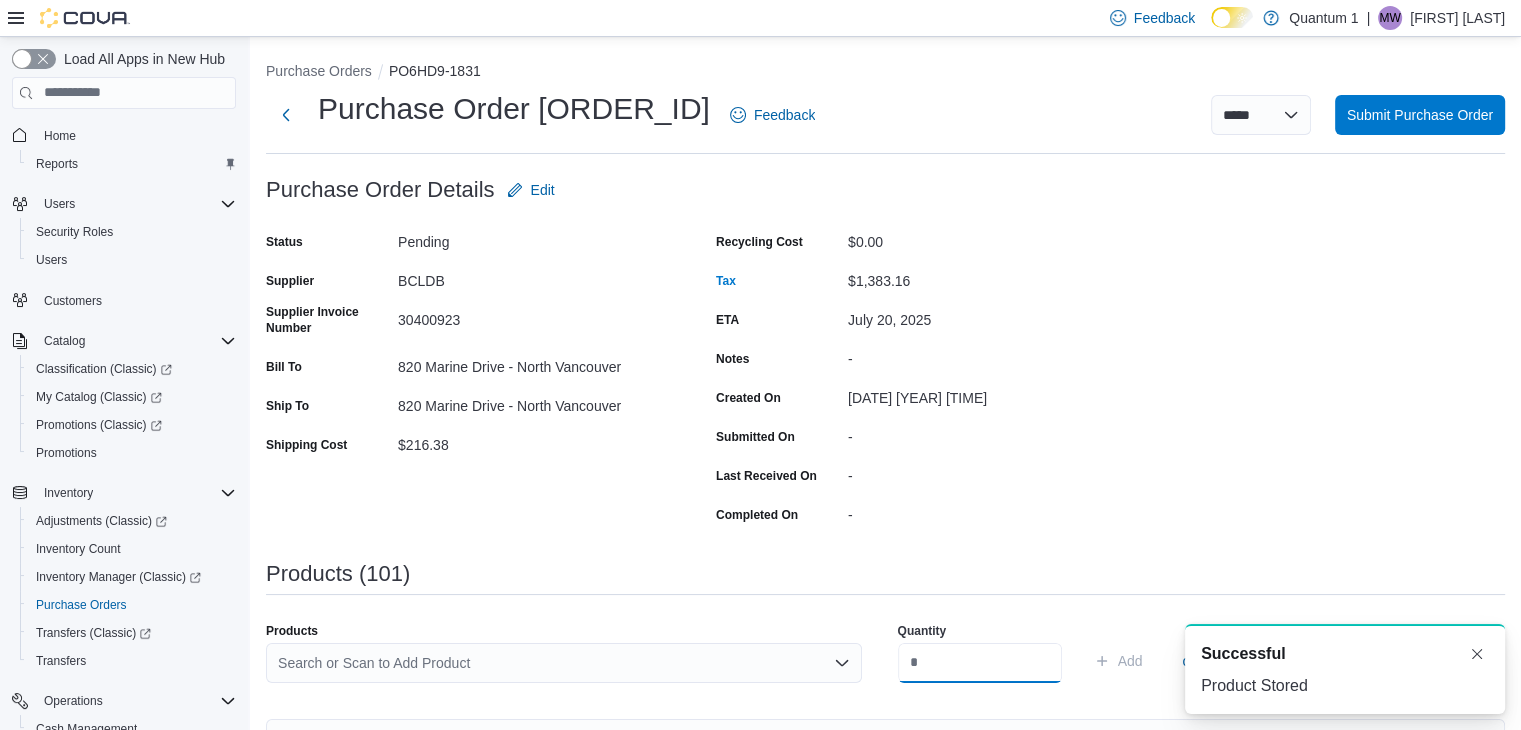 scroll, scrollTop: 0, scrollLeft: 0, axis: both 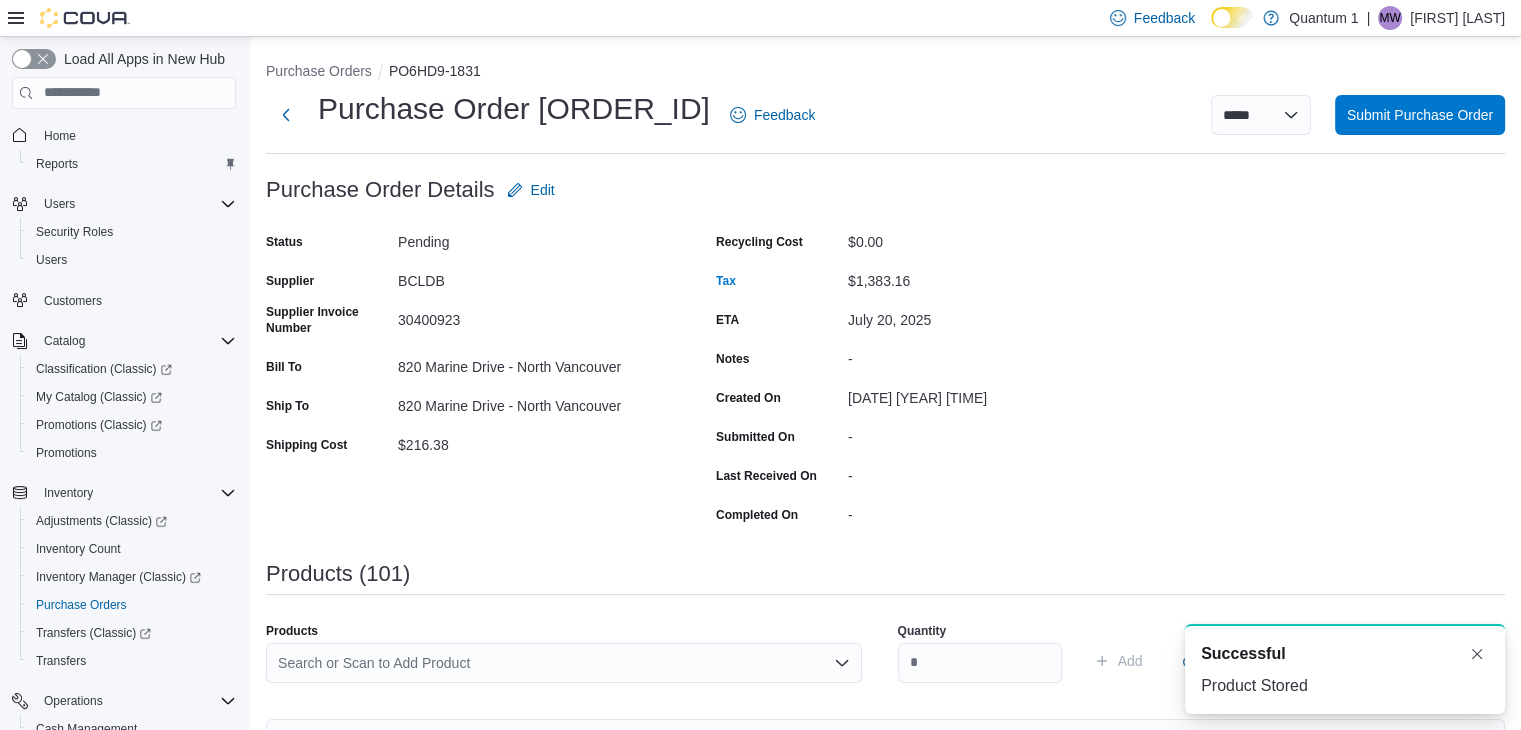 click on "Search or Scan to Add Product" at bounding box center (564, 663) 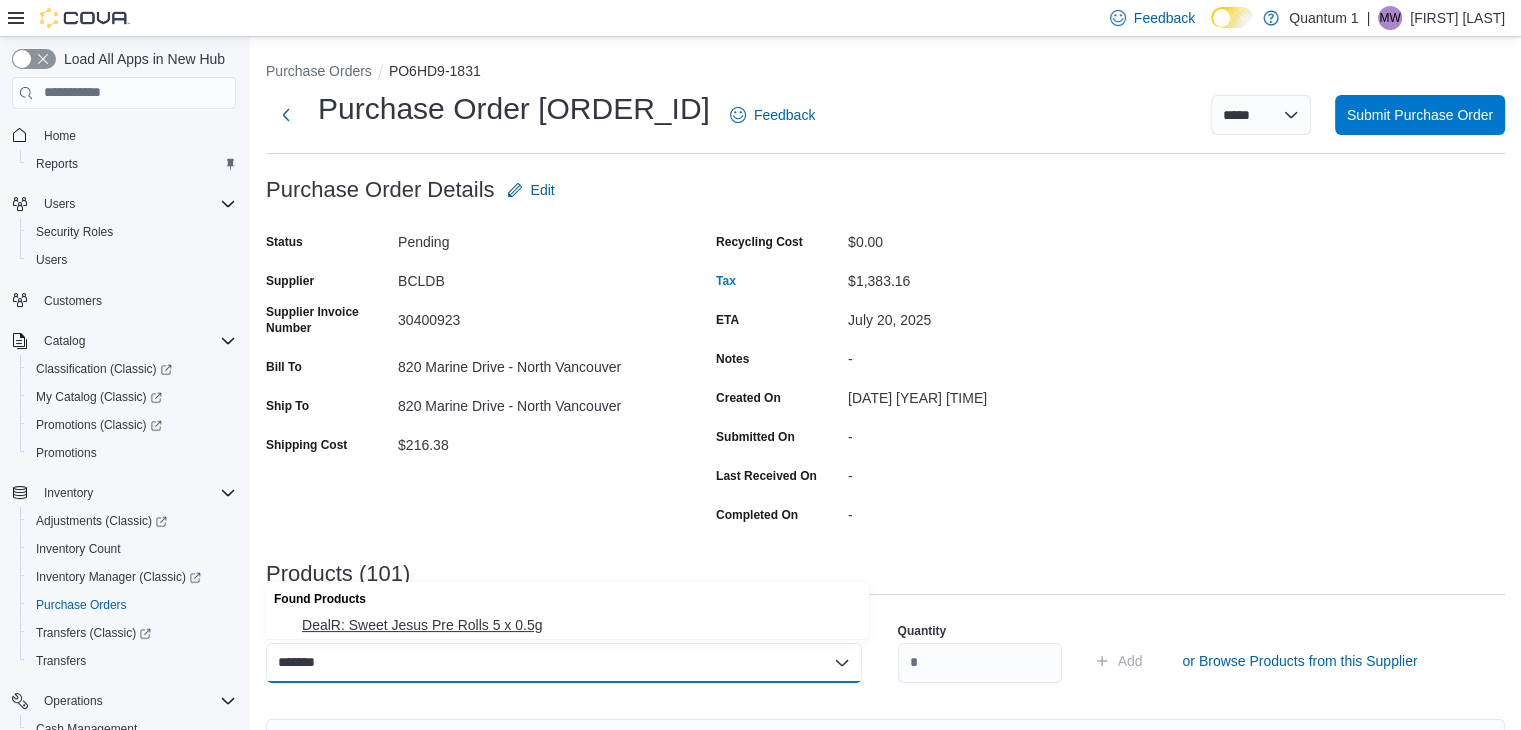 click on "DealR: Sweet Jesus Pre Rolls 5 x 0.5g" at bounding box center (579, 625) 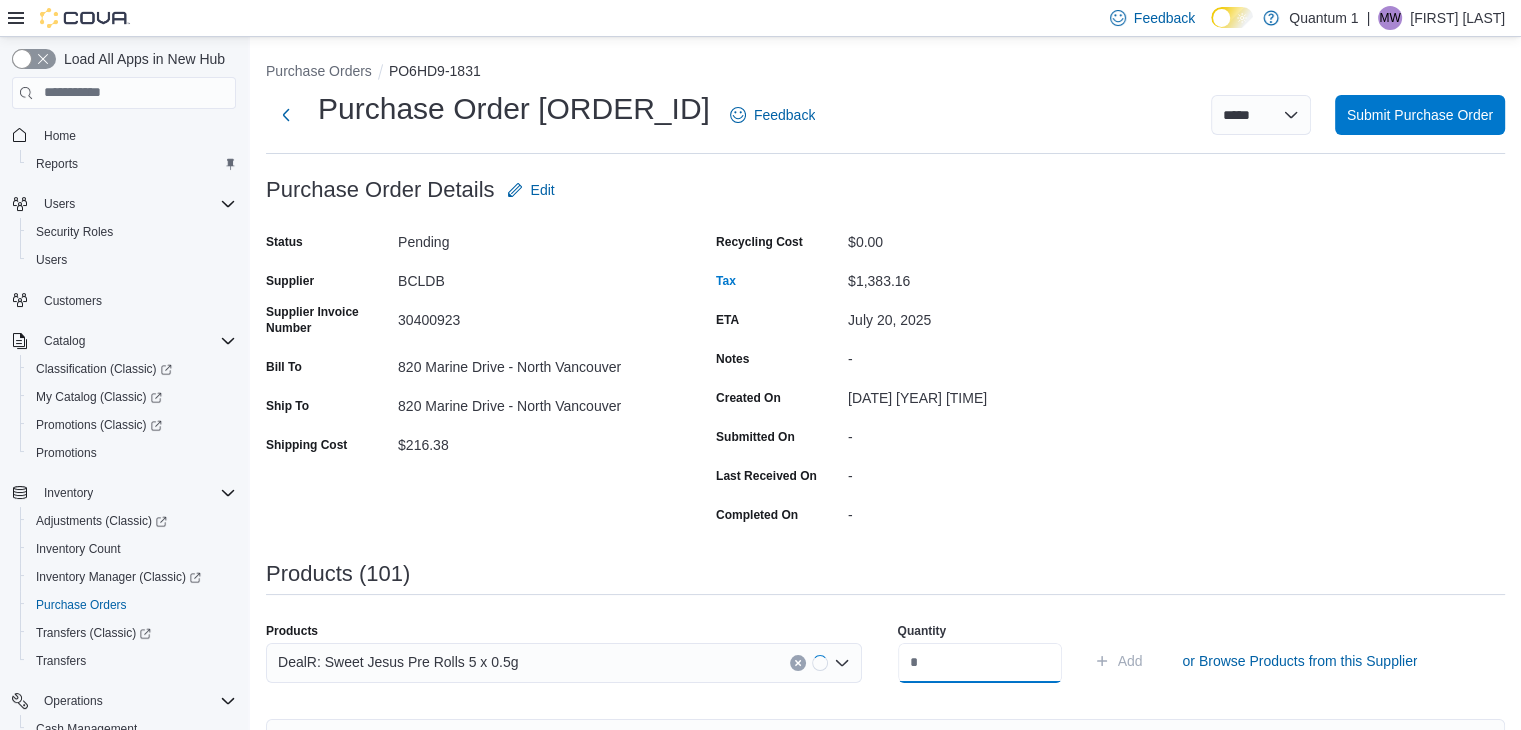 click at bounding box center [980, 663] 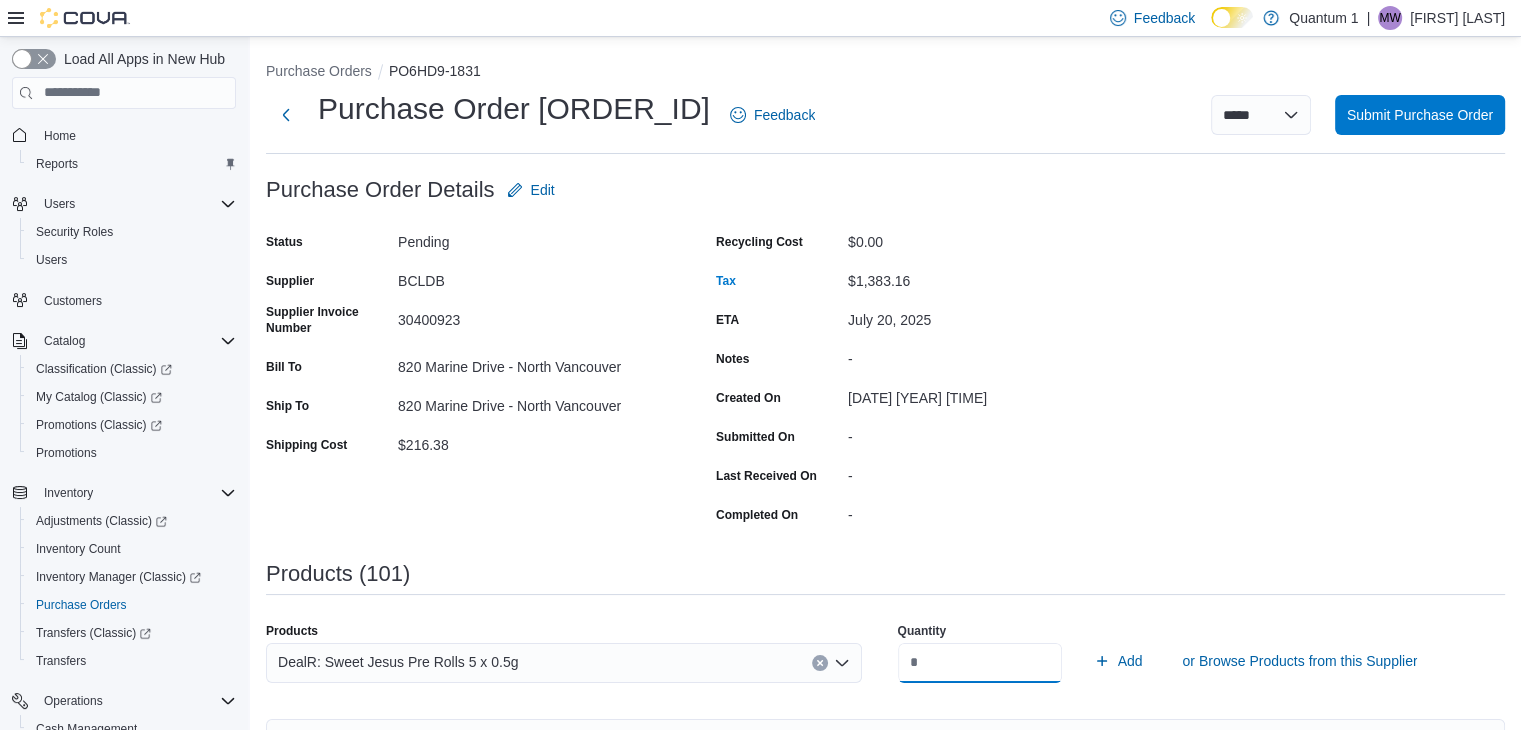 click on "Add" at bounding box center [1118, 661] 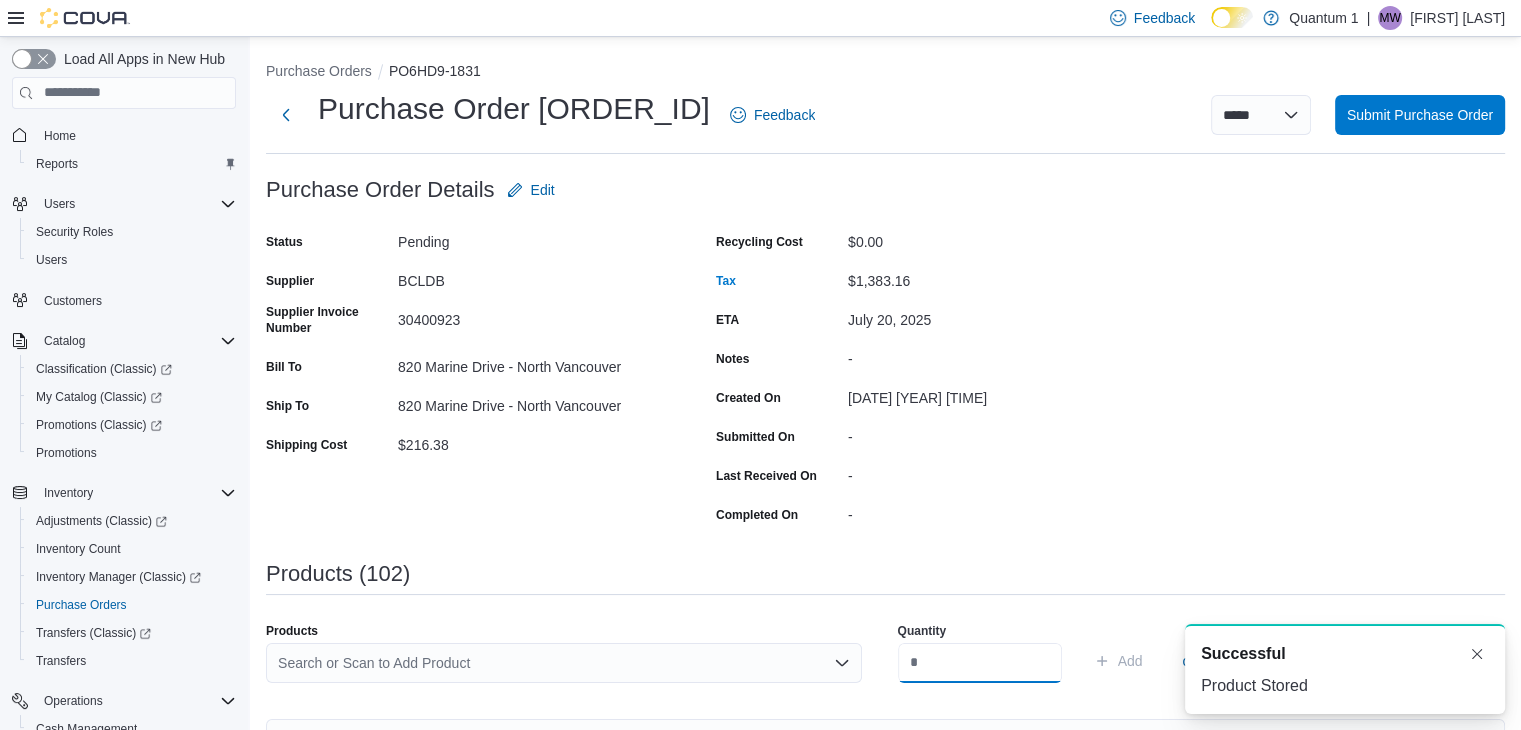 scroll, scrollTop: 0, scrollLeft: 0, axis: both 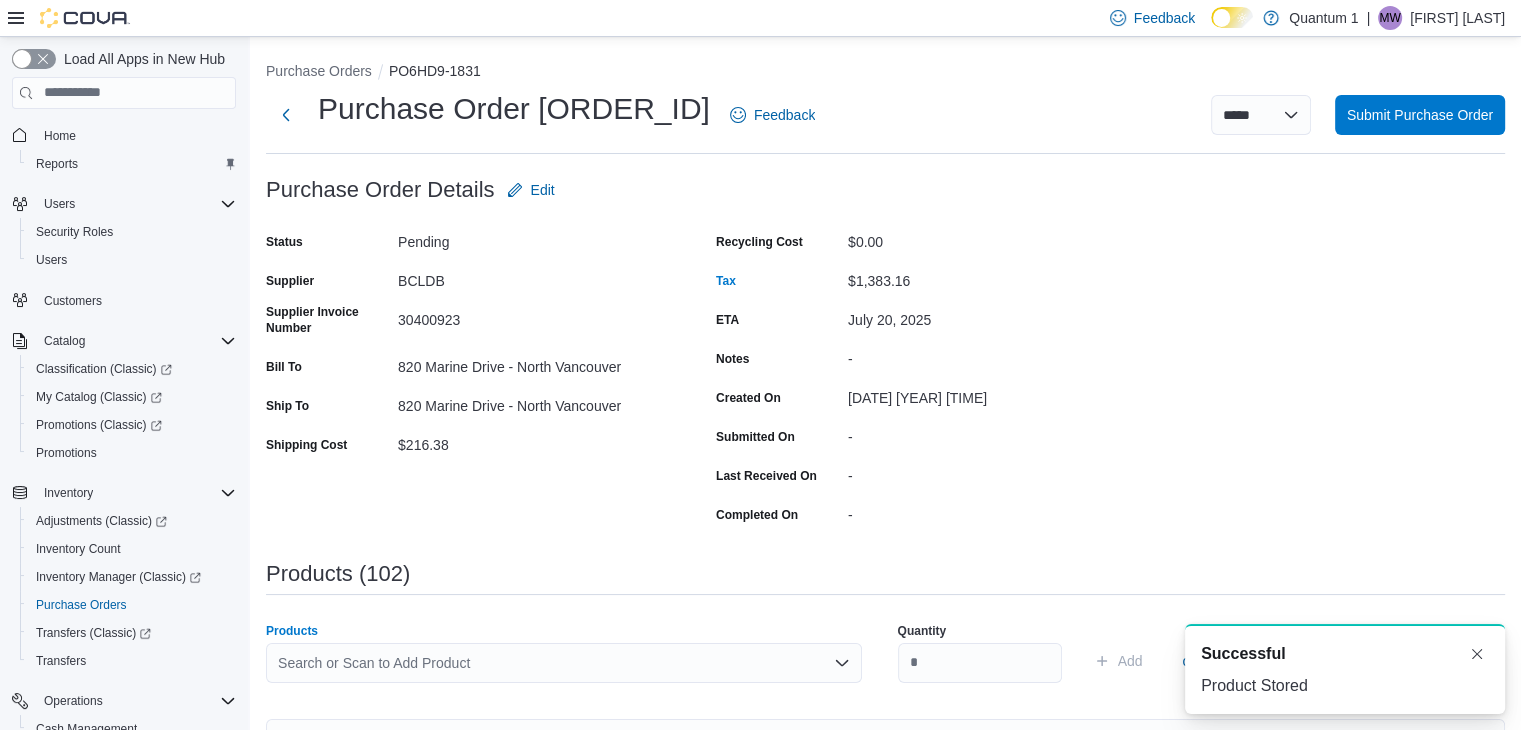 click on "Search or Scan to Add Product" at bounding box center (564, 663) 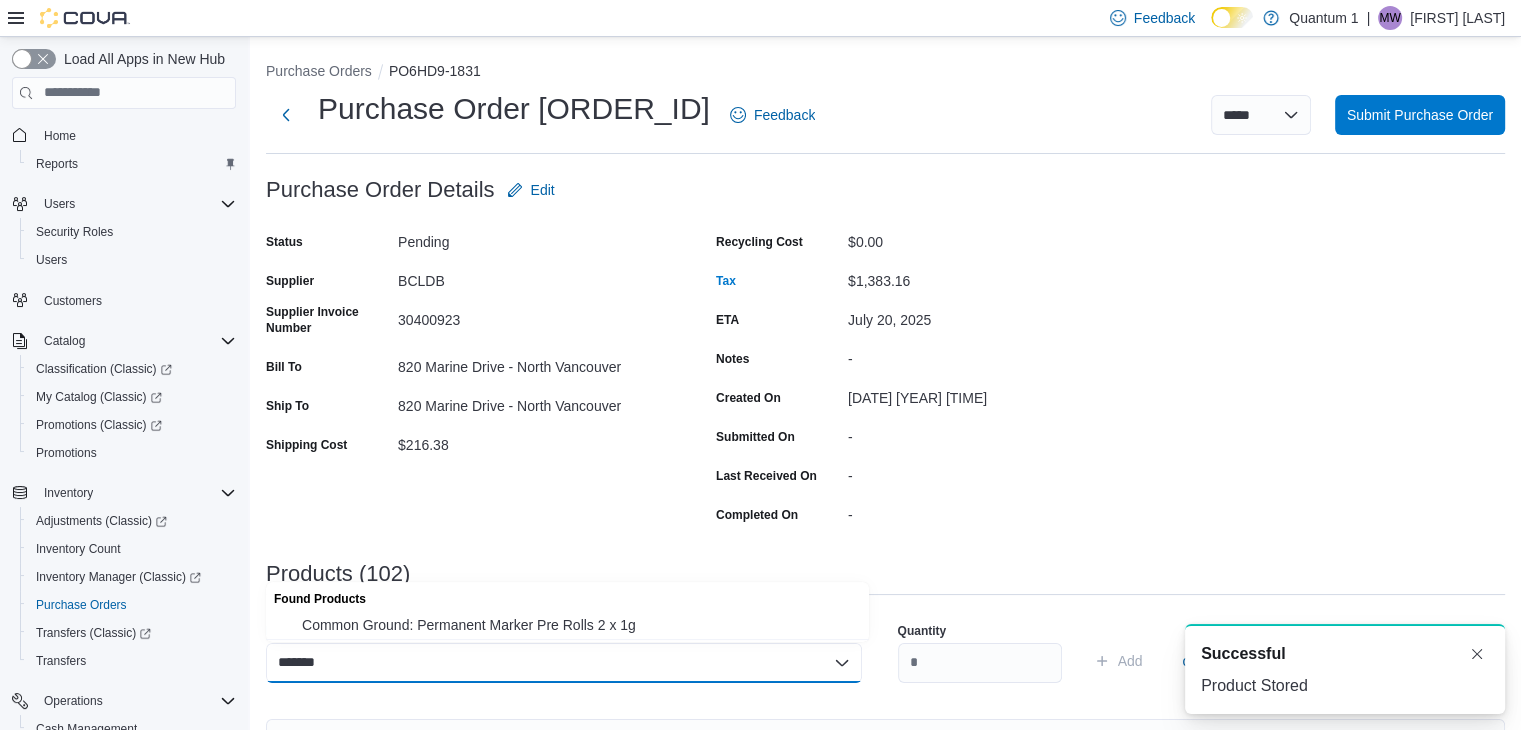 click on "Found Products" at bounding box center (567, 596) 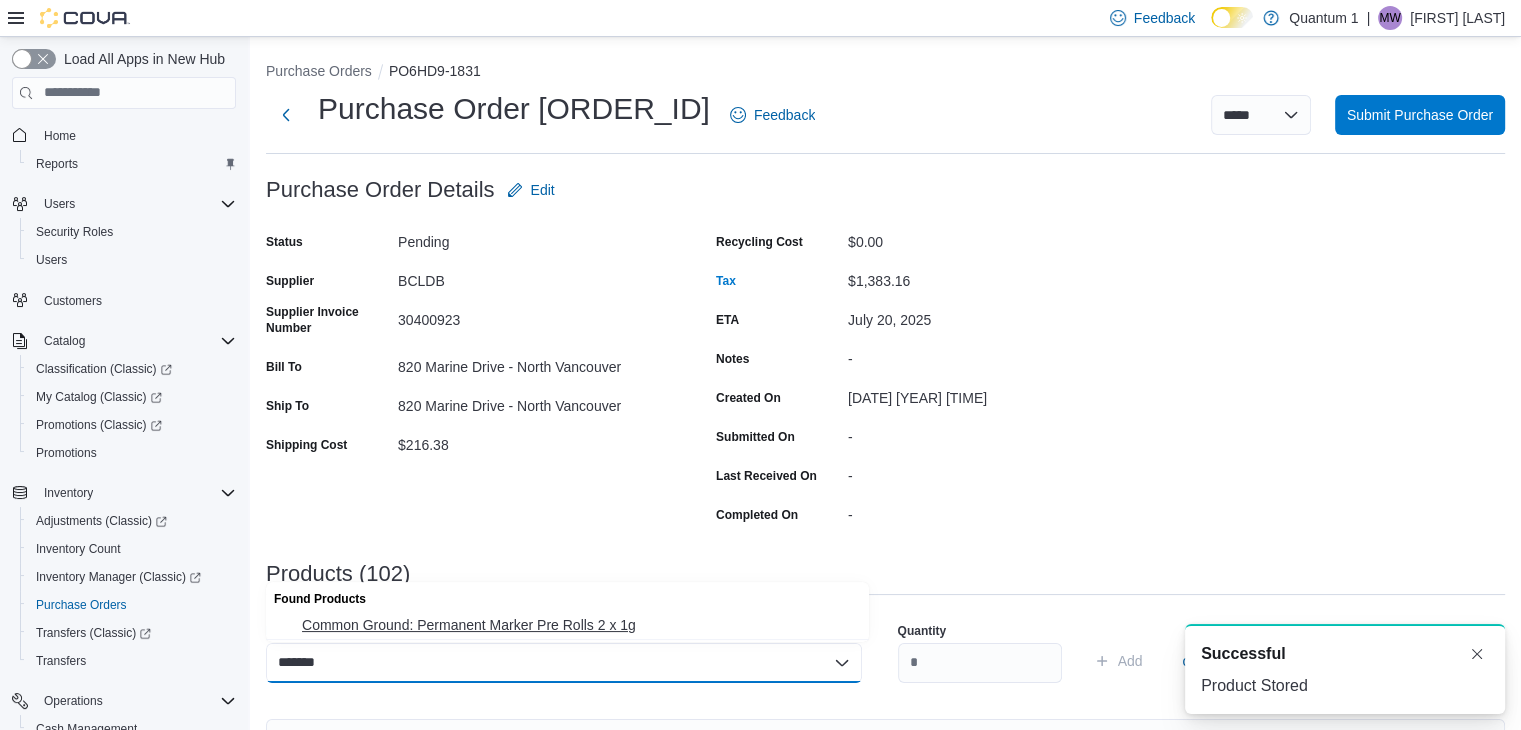 click on "Common Ground: Permanent Marker Pre Rolls 2 x 1g" at bounding box center (567, 625) 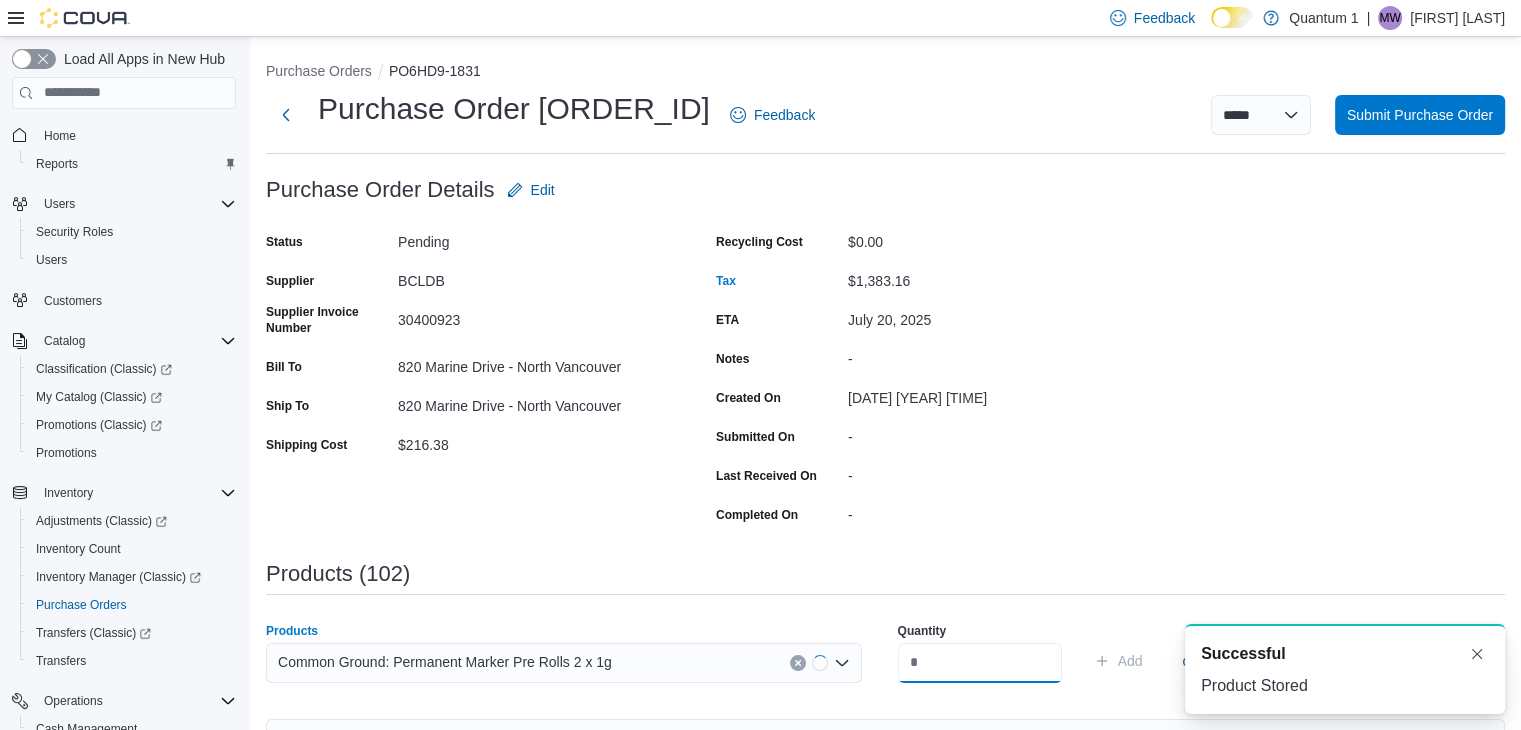 click at bounding box center (980, 663) 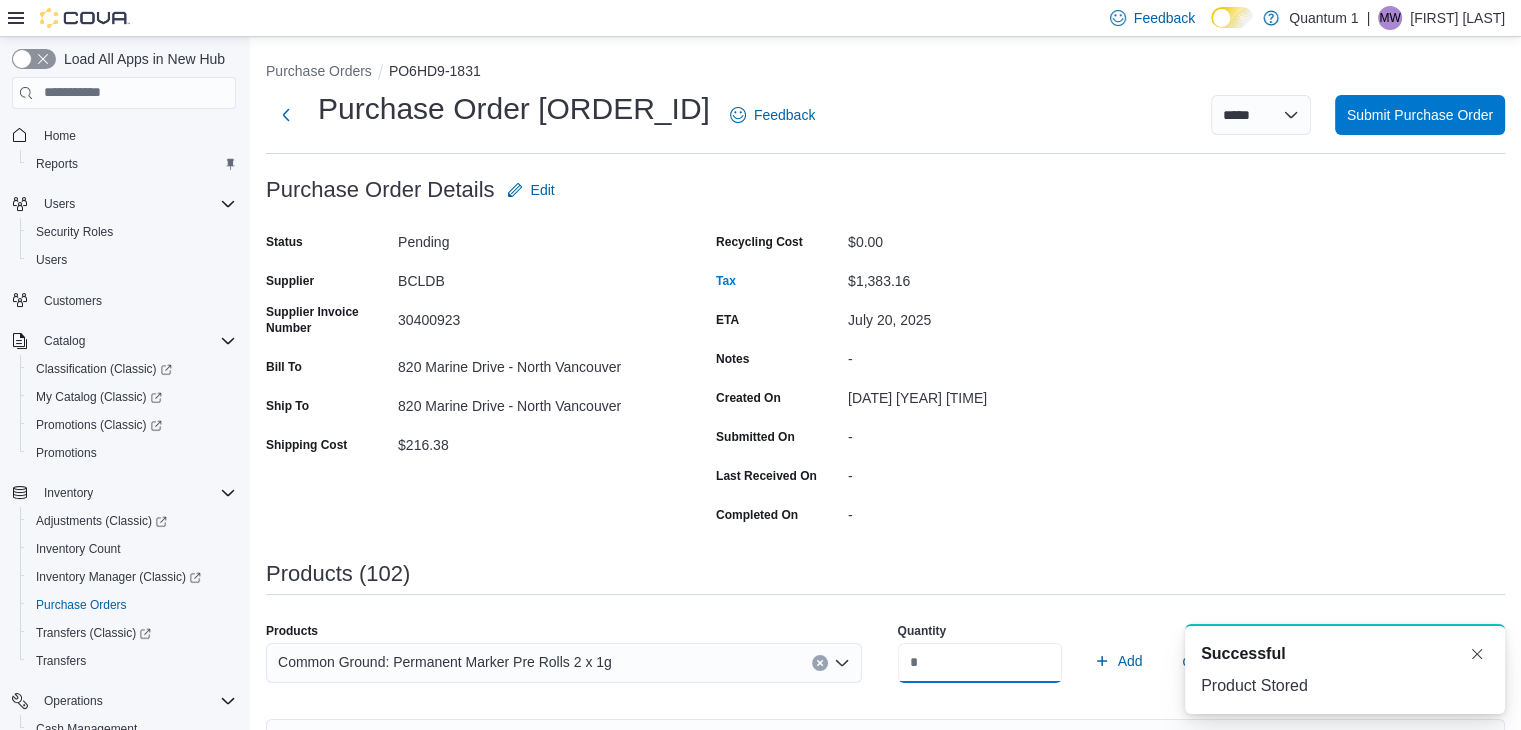 click on "Add" at bounding box center (1118, 661) 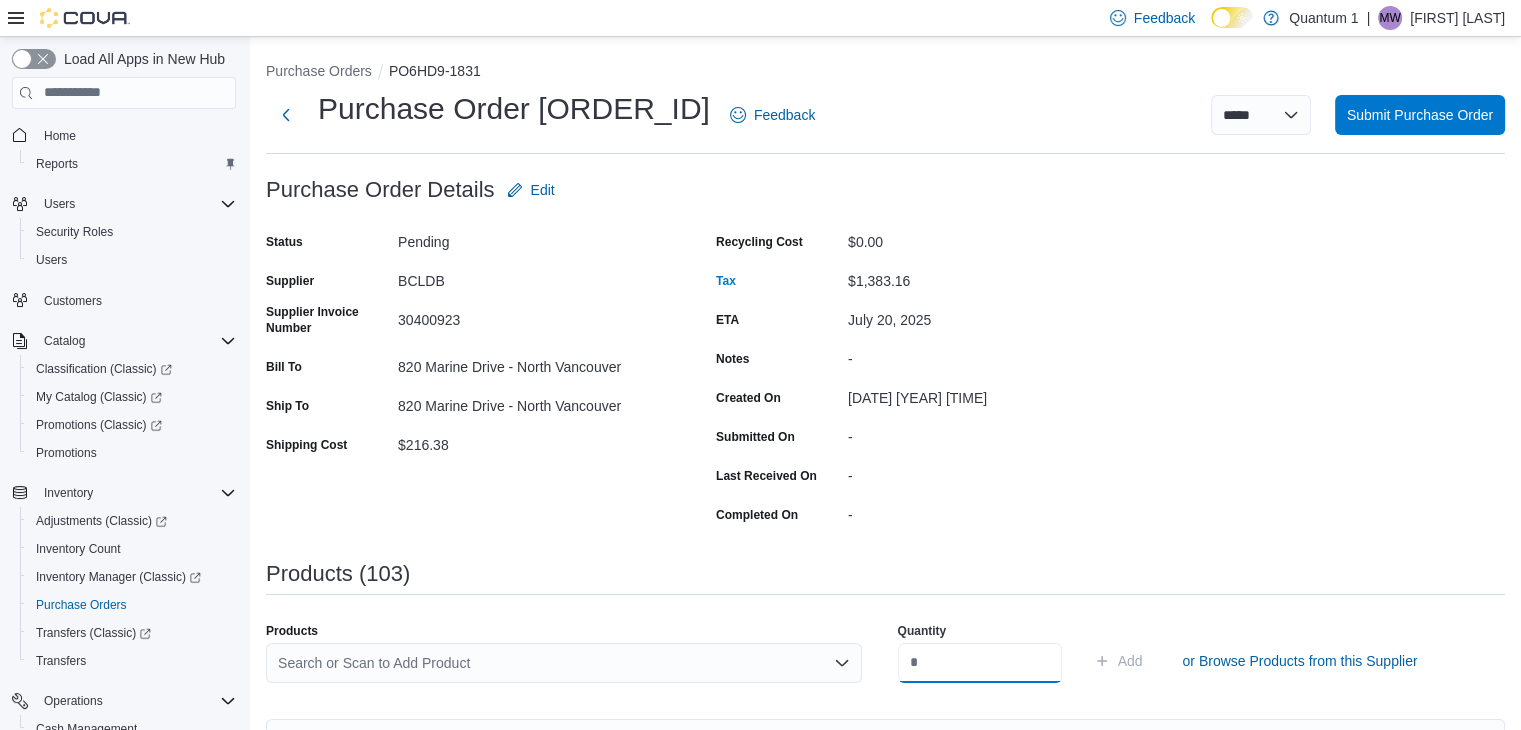 scroll, scrollTop: 0, scrollLeft: 0, axis: both 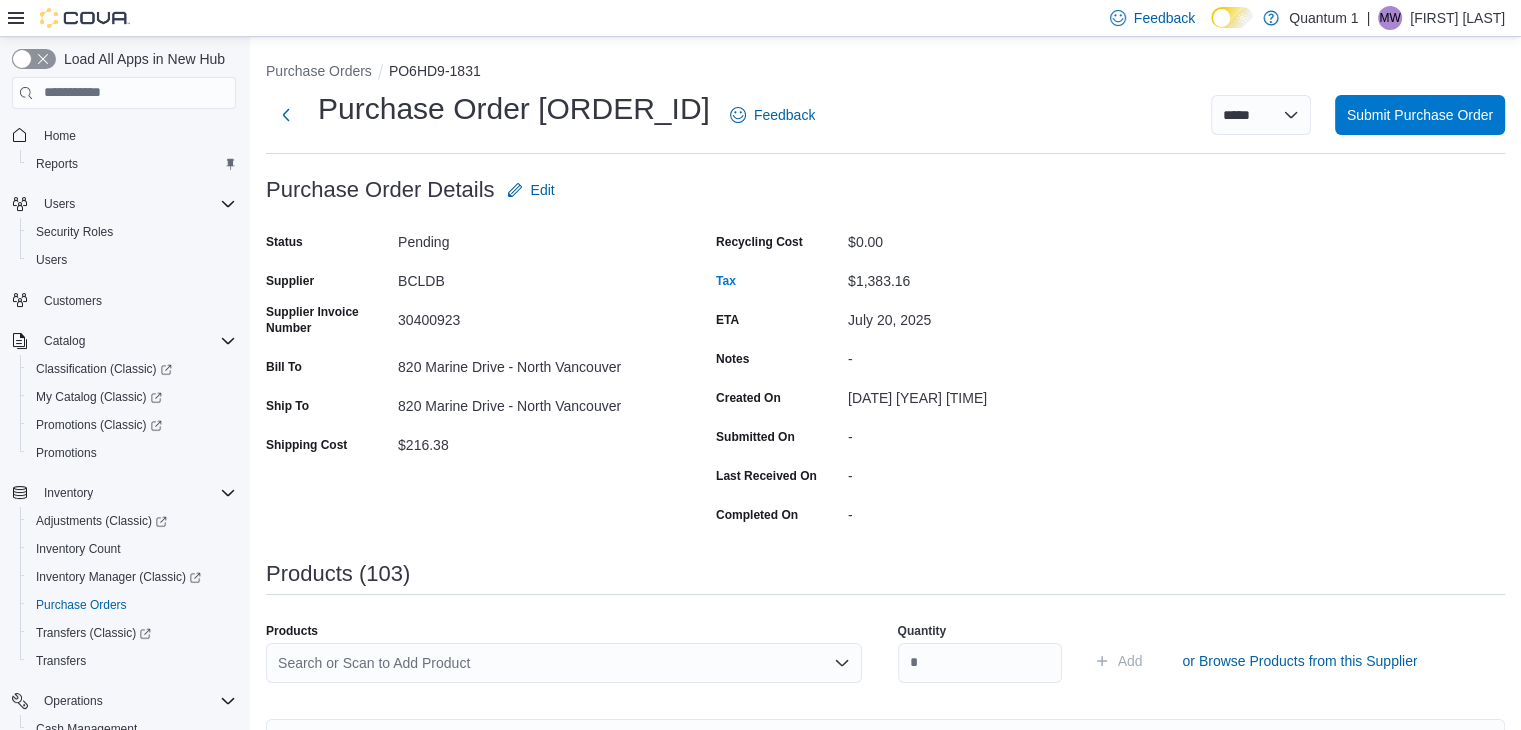 click on "Search or Scan to Add Product" at bounding box center [564, 663] 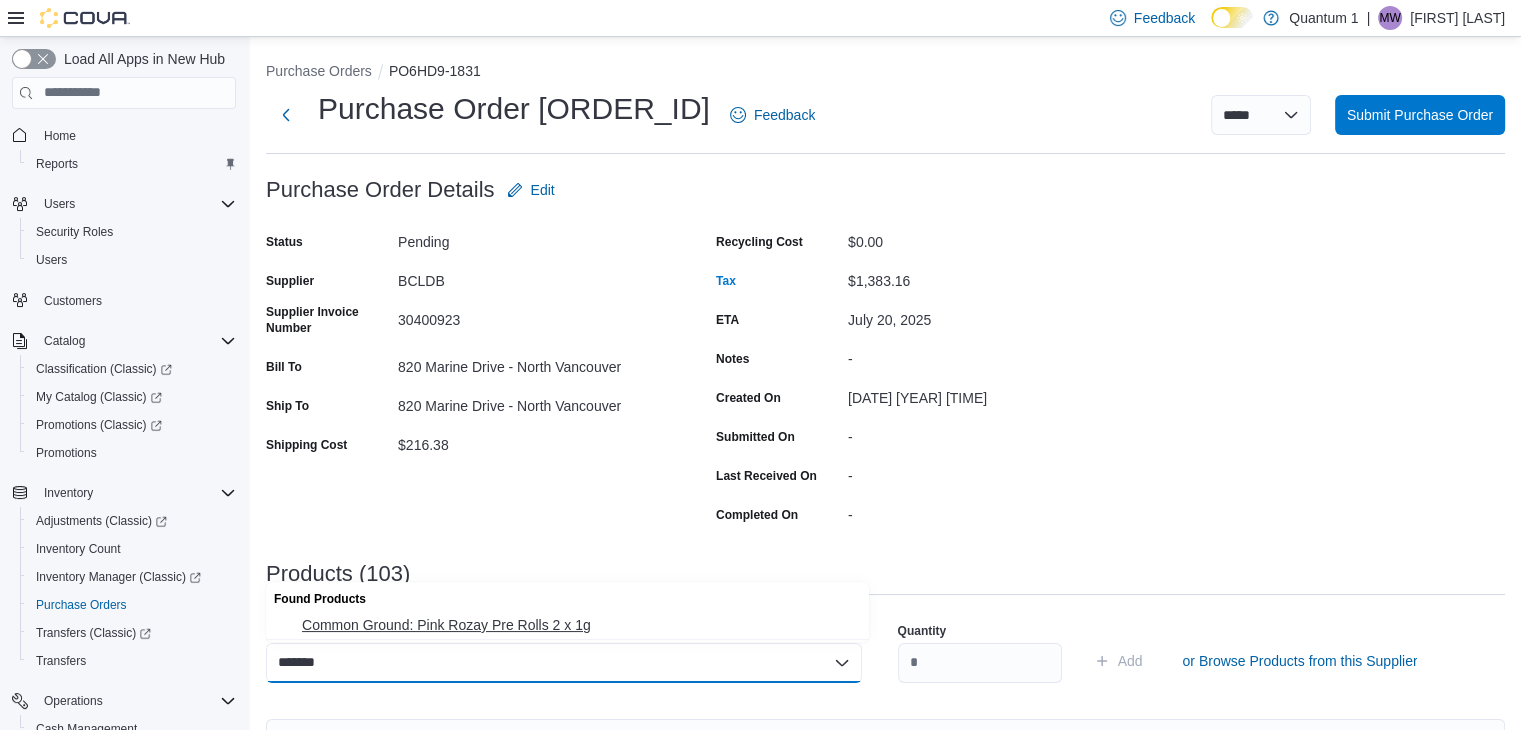 click on "Common Ground: Pink Rozay Pre Rolls 2 x 1g" at bounding box center [579, 625] 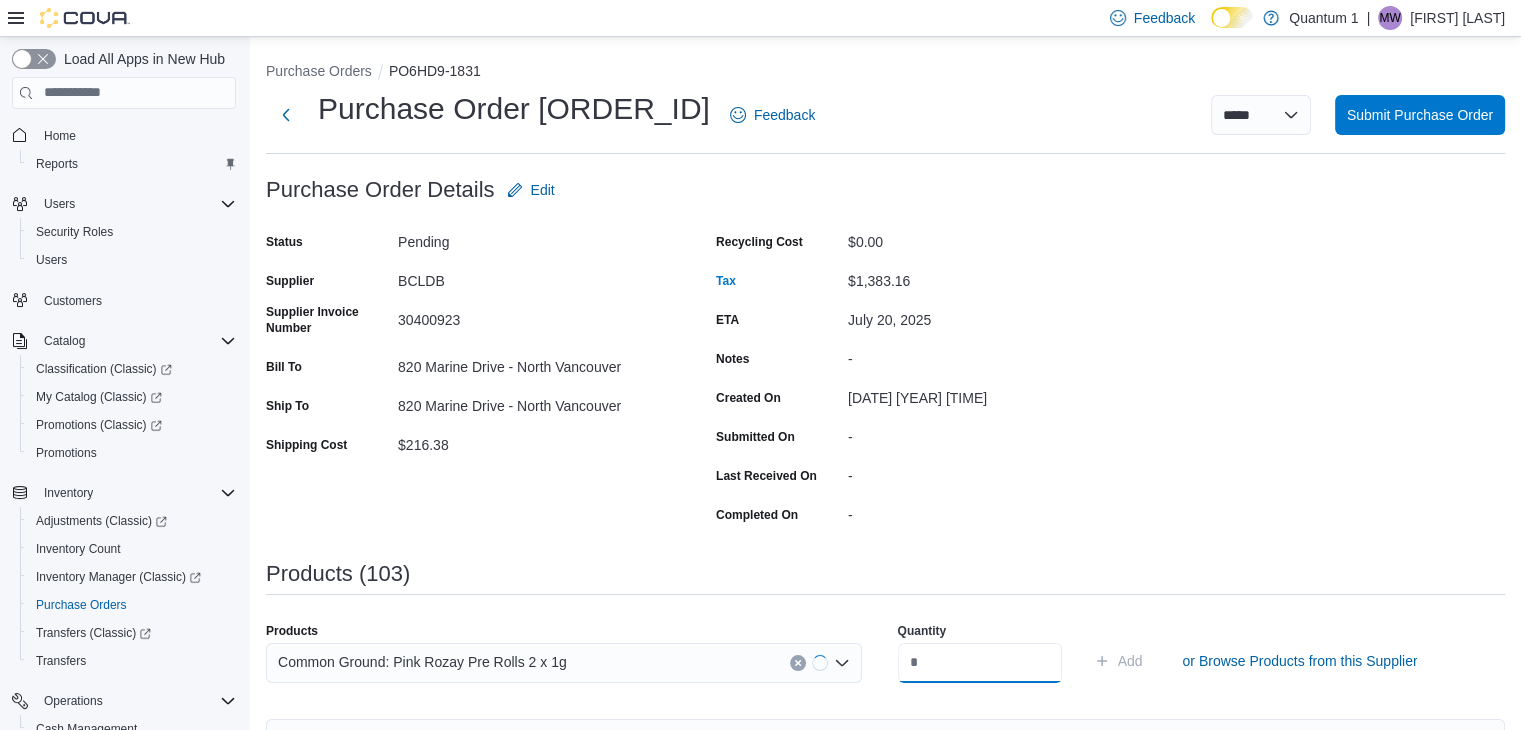 click at bounding box center [980, 663] 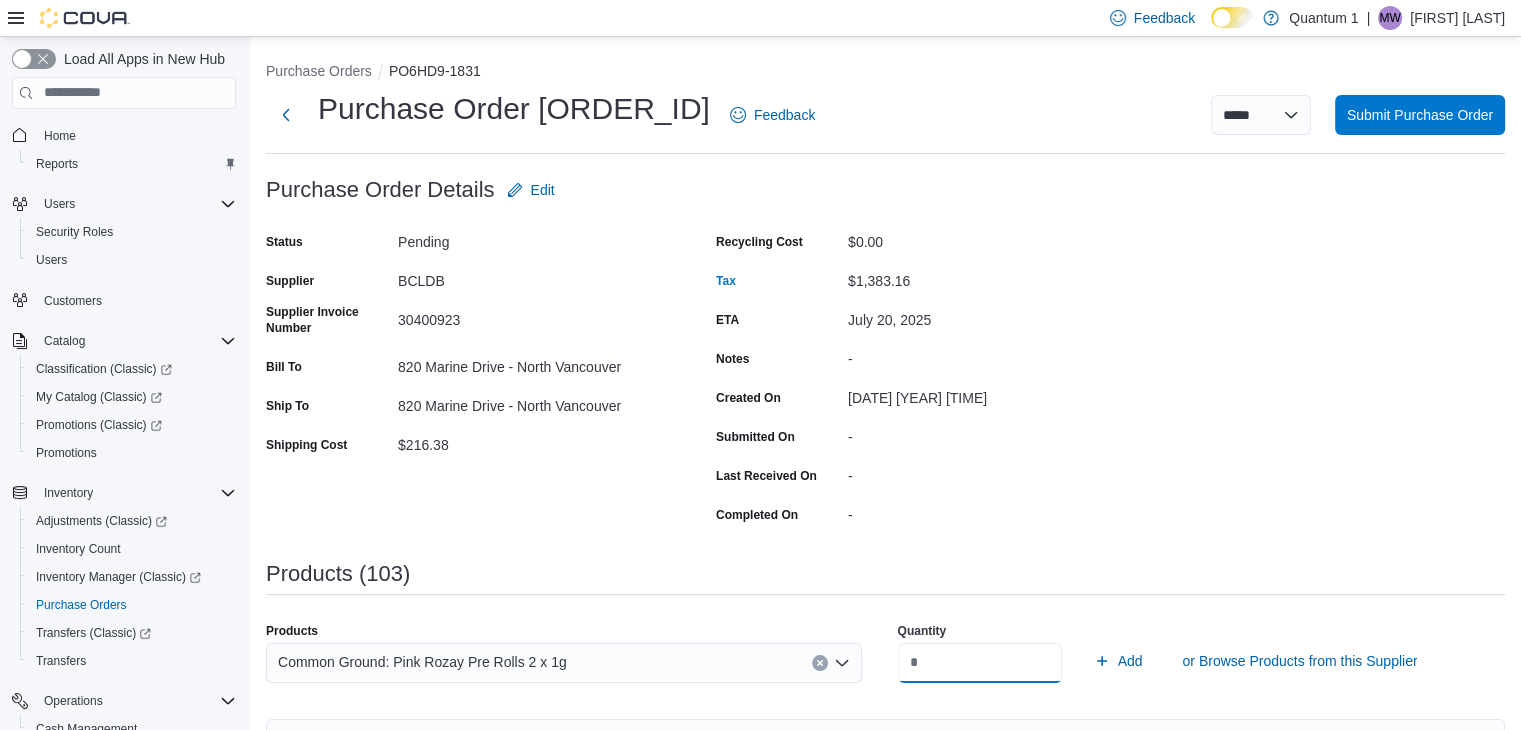 click on "Add" at bounding box center [1118, 661] 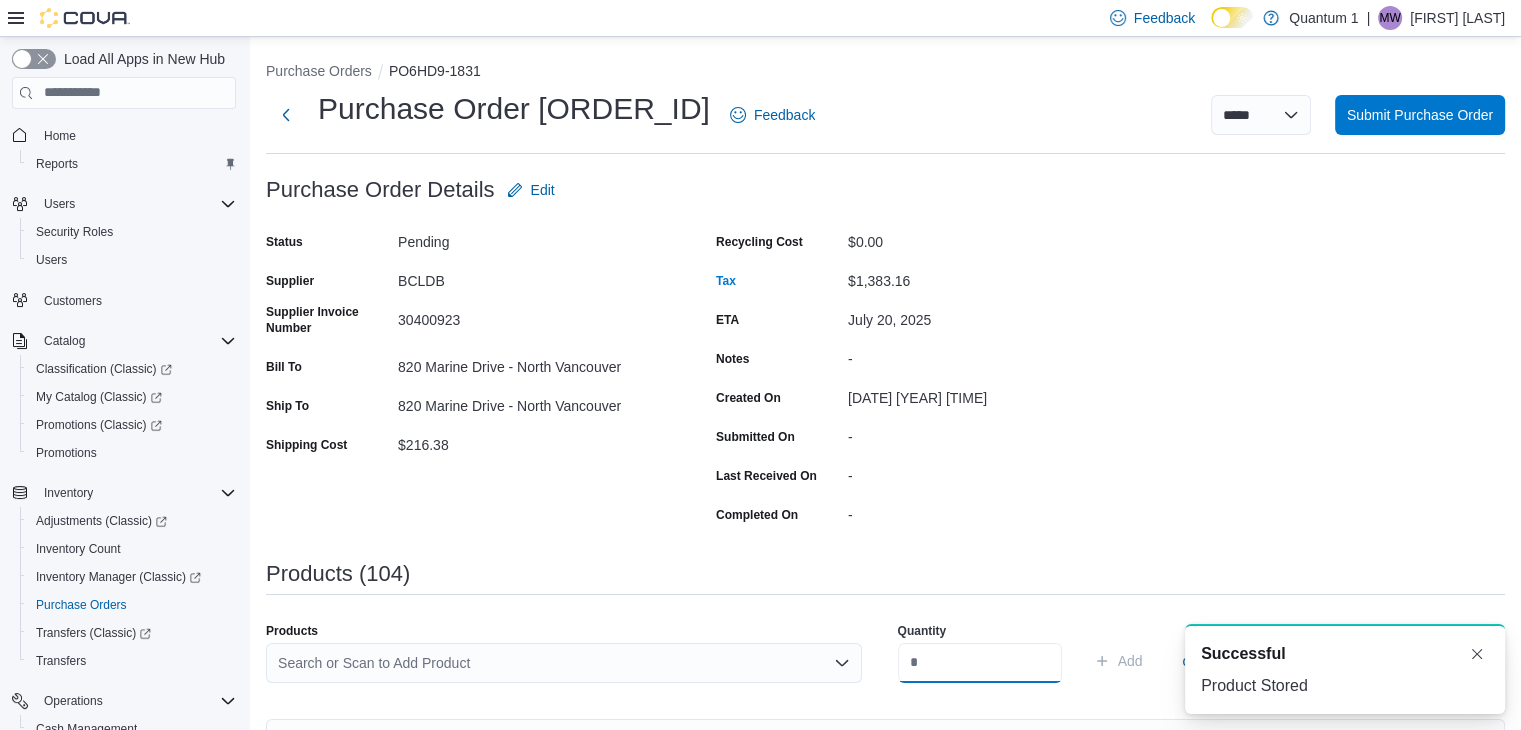 scroll, scrollTop: 0, scrollLeft: 0, axis: both 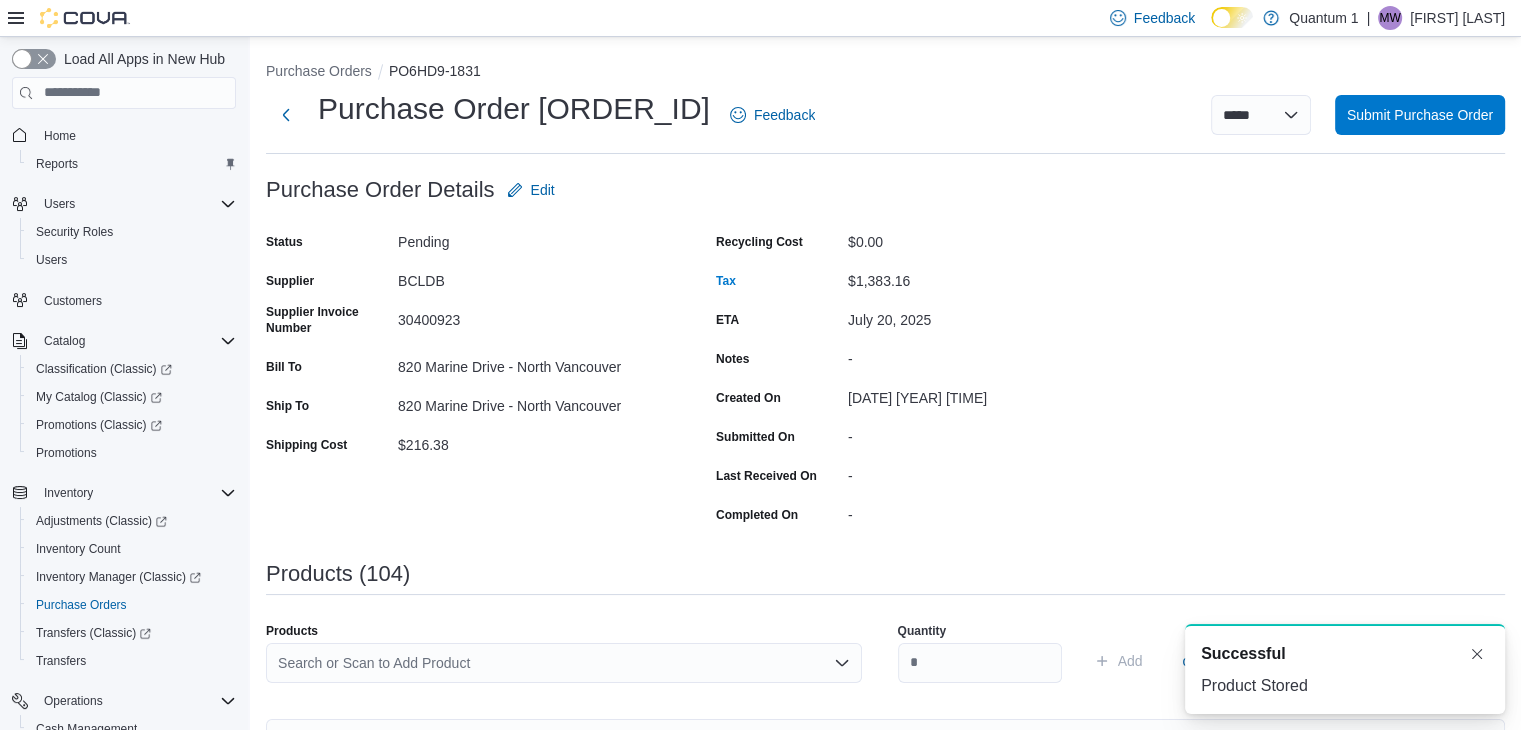 click on "Search or Scan to Add Product" at bounding box center [564, 671] 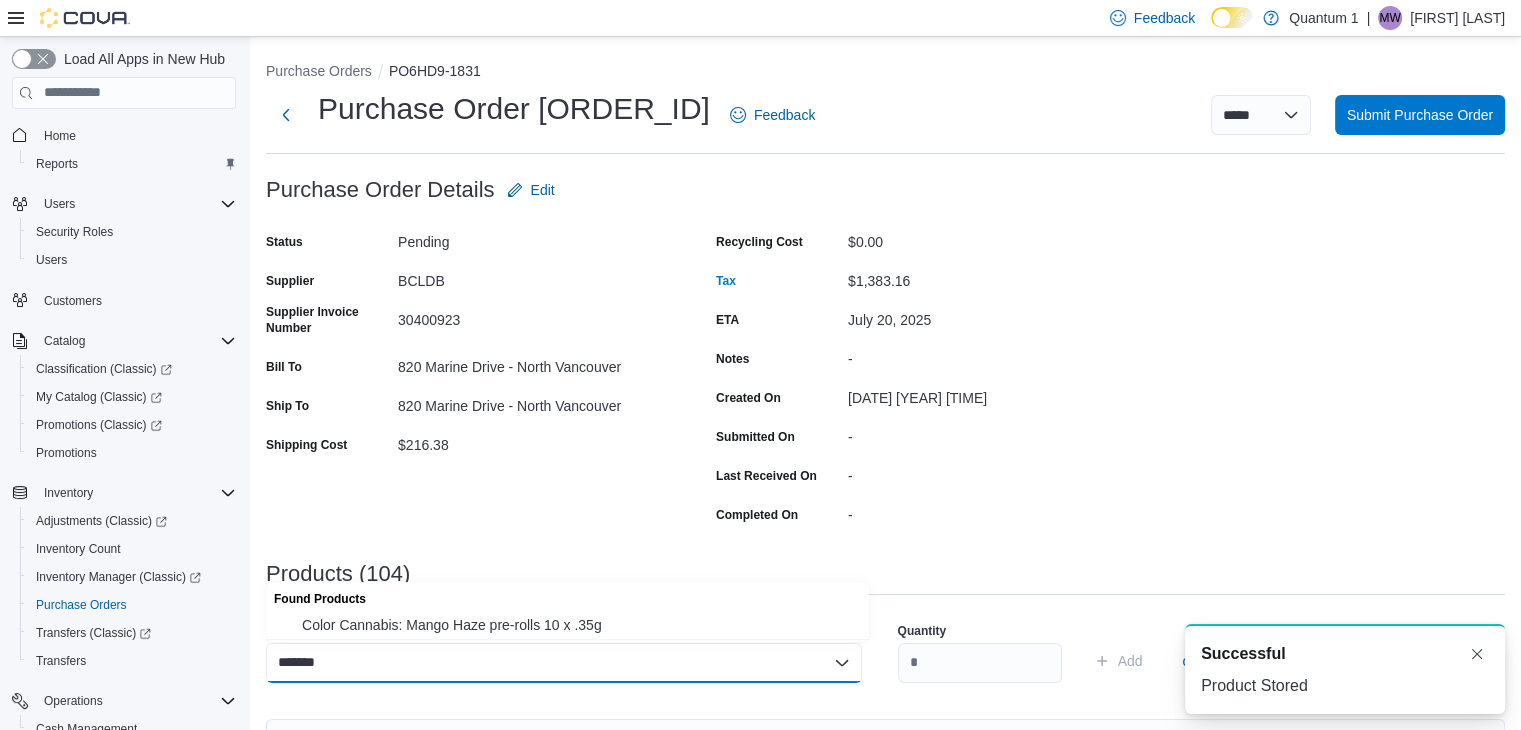 drag, startPoint x: 409, startPoint y: 621, endPoint x: 908, endPoint y: 687, distance: 503.3458 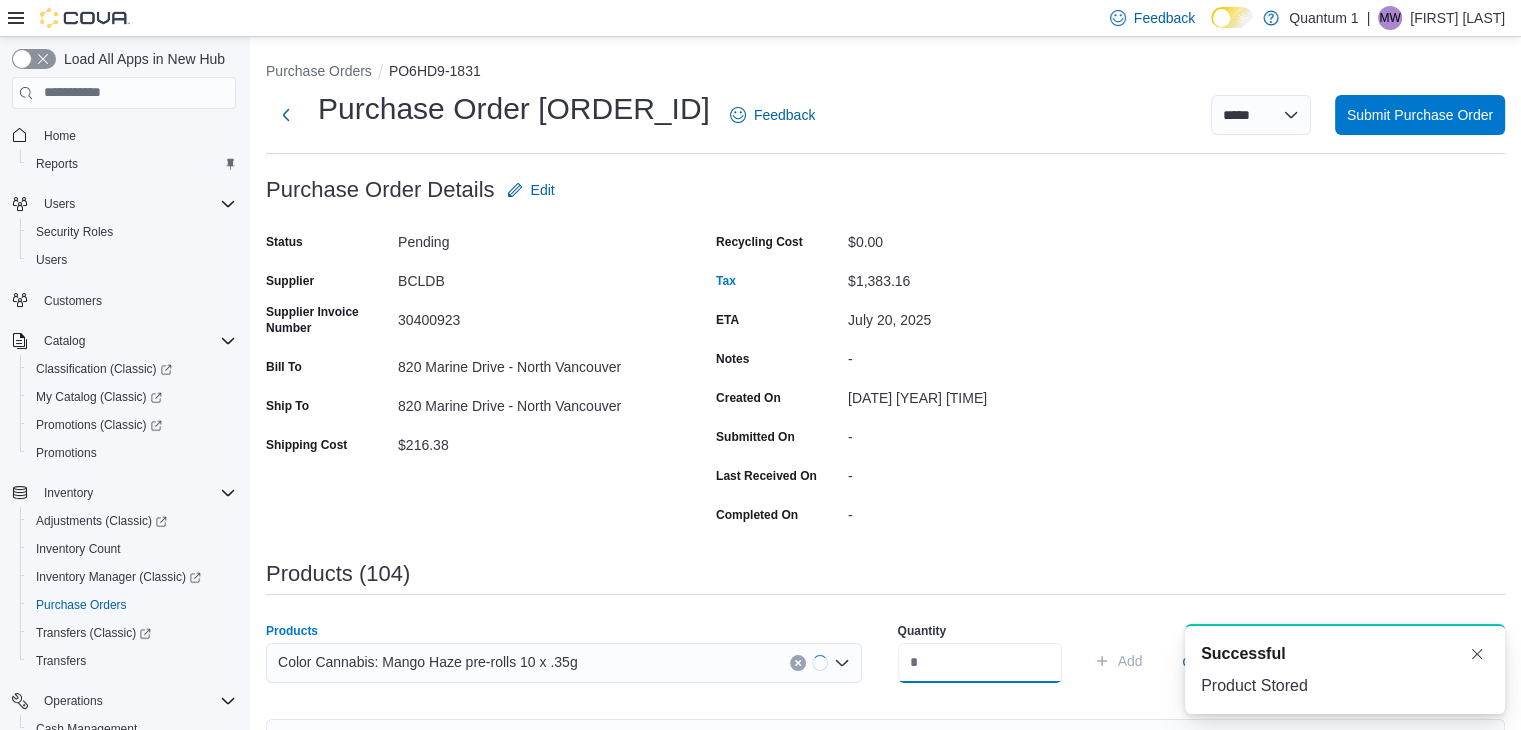 click at bounding box center [980, 663] 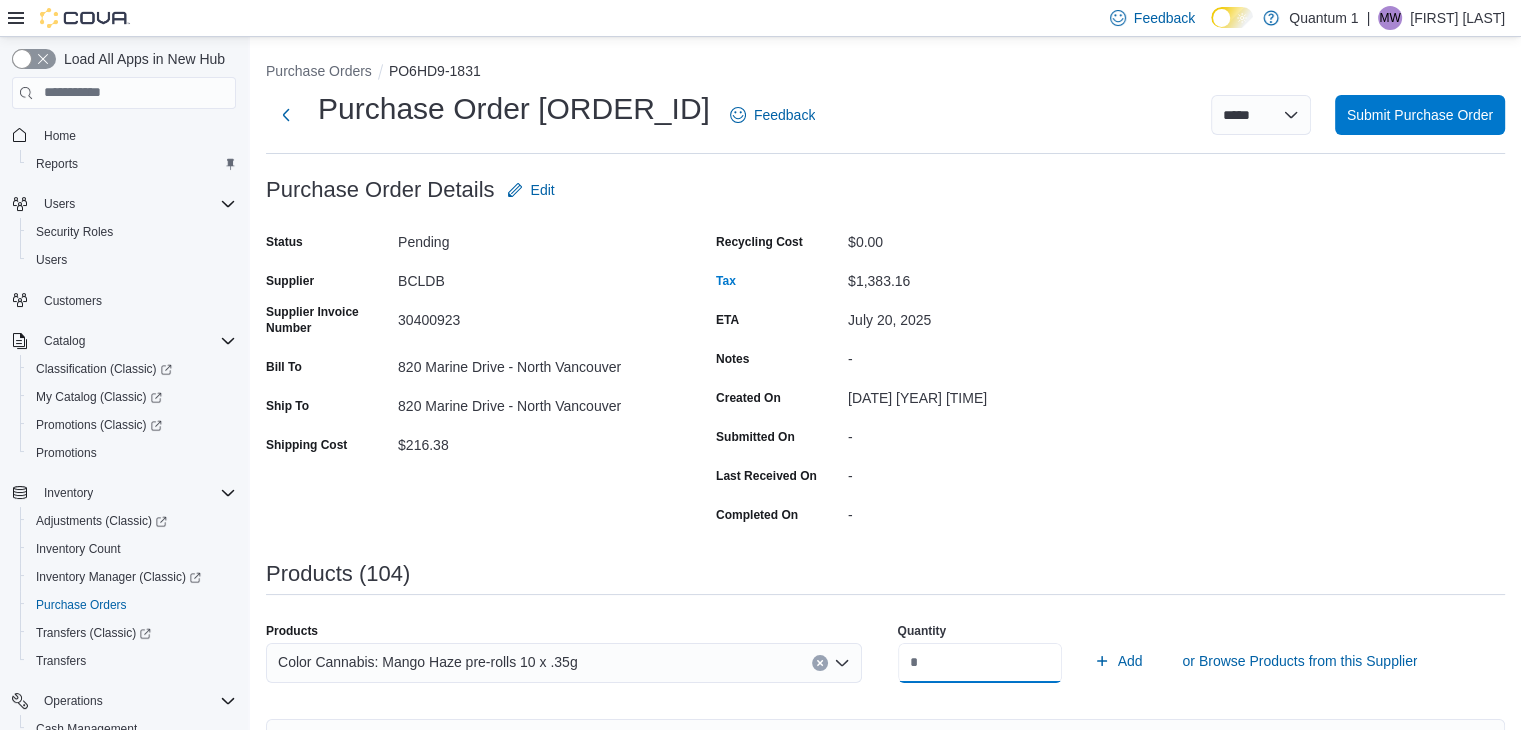 click on "Add" at bounding box center [1118, 661] 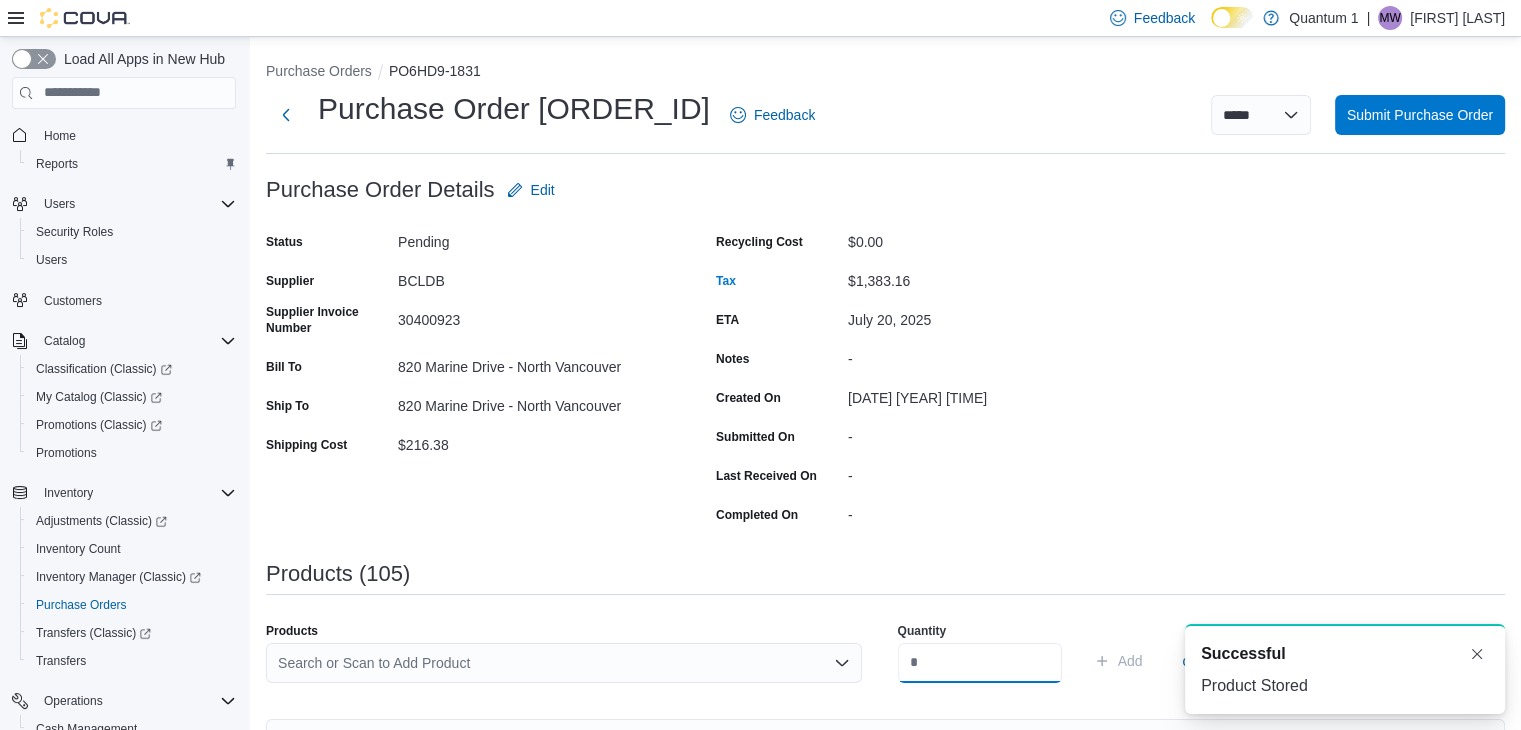 scroll, scrollTop: 0, scrollLeft: 0, axis: both 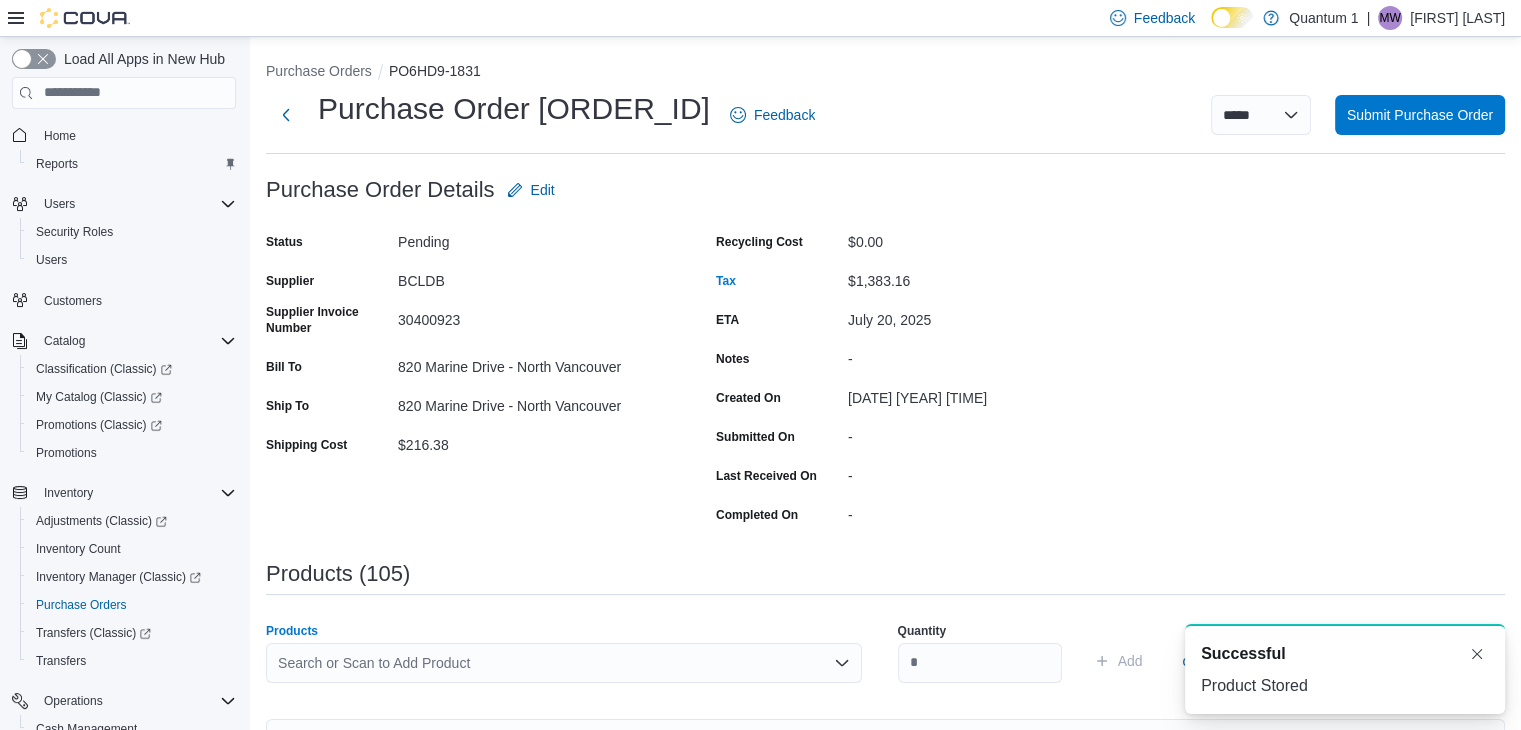 click on "Search or Scan to Add Product" at bounding box center [564, 663] 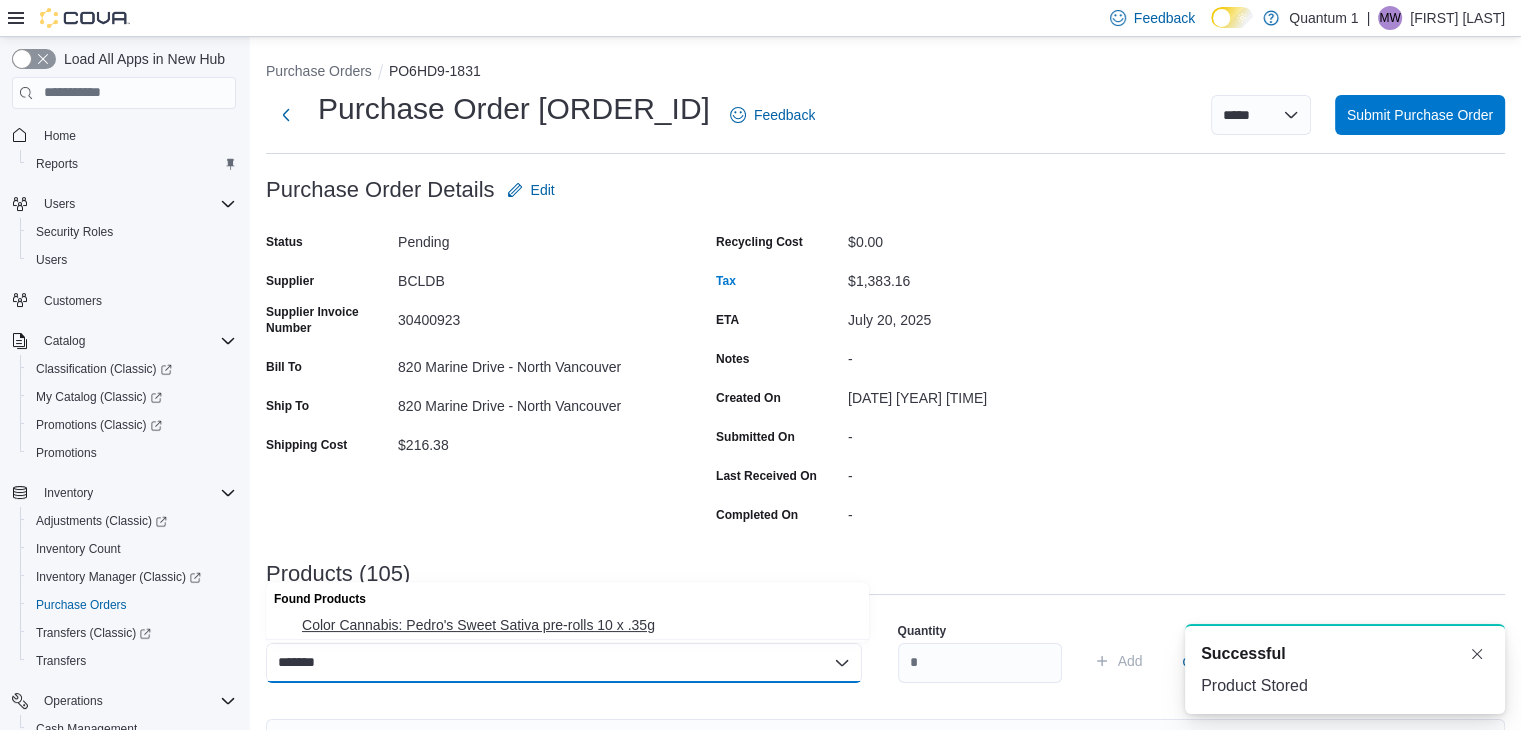 click on "Color Cannabis: Pedro's Sweet Sativa pre-rolls 10 x .35g" at bounding box center [579, 625] 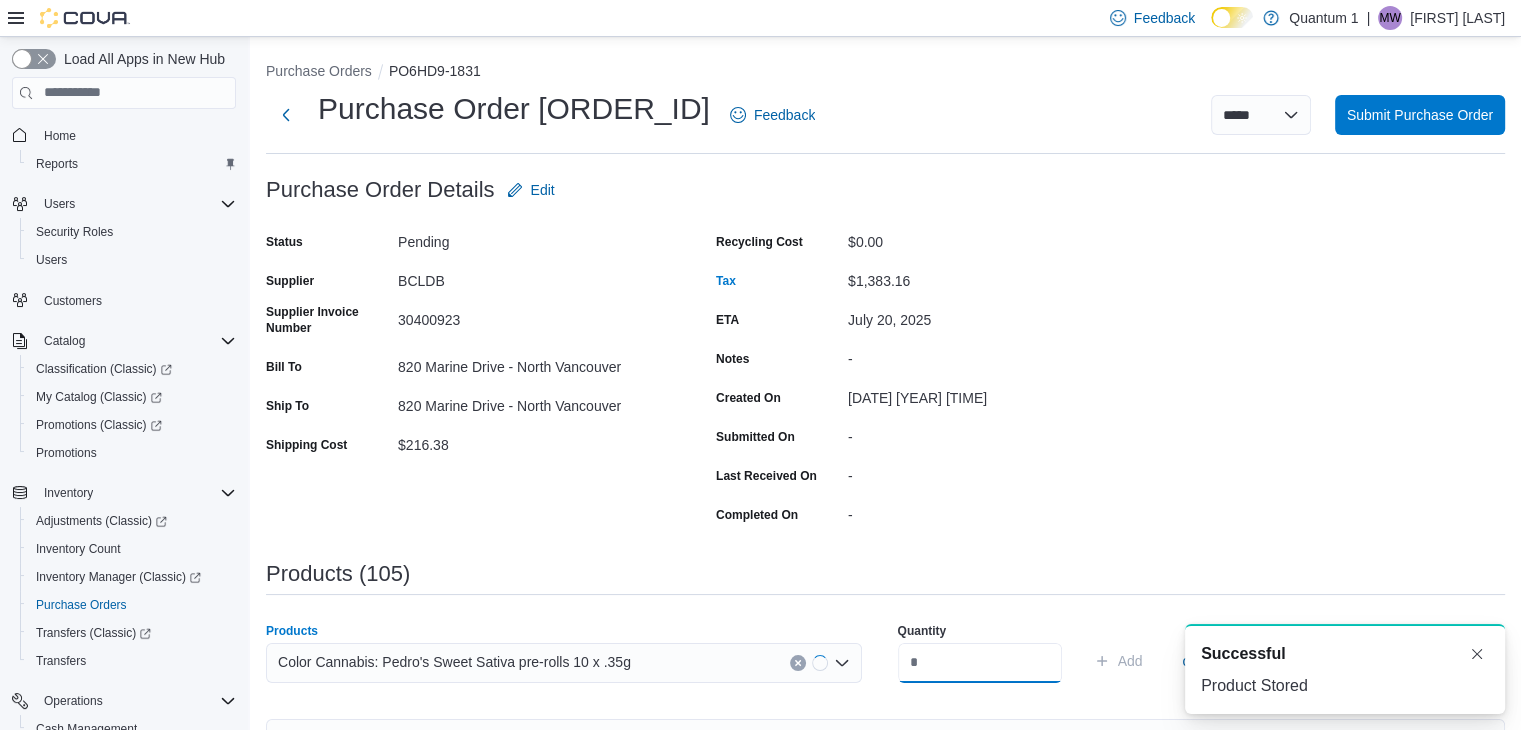 click at bounding box center [980, 663] 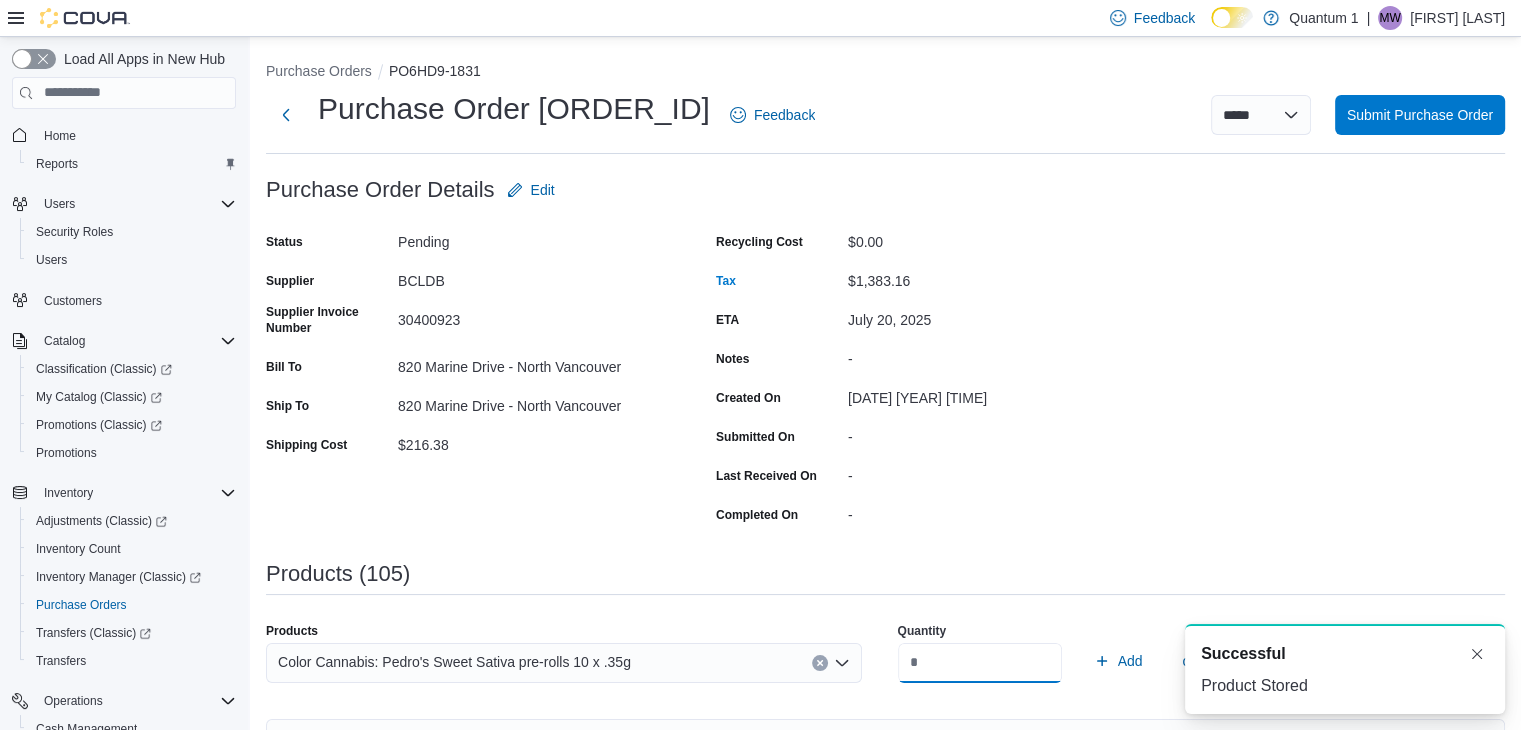 click on "Add" at bounding box center [1118, 661] 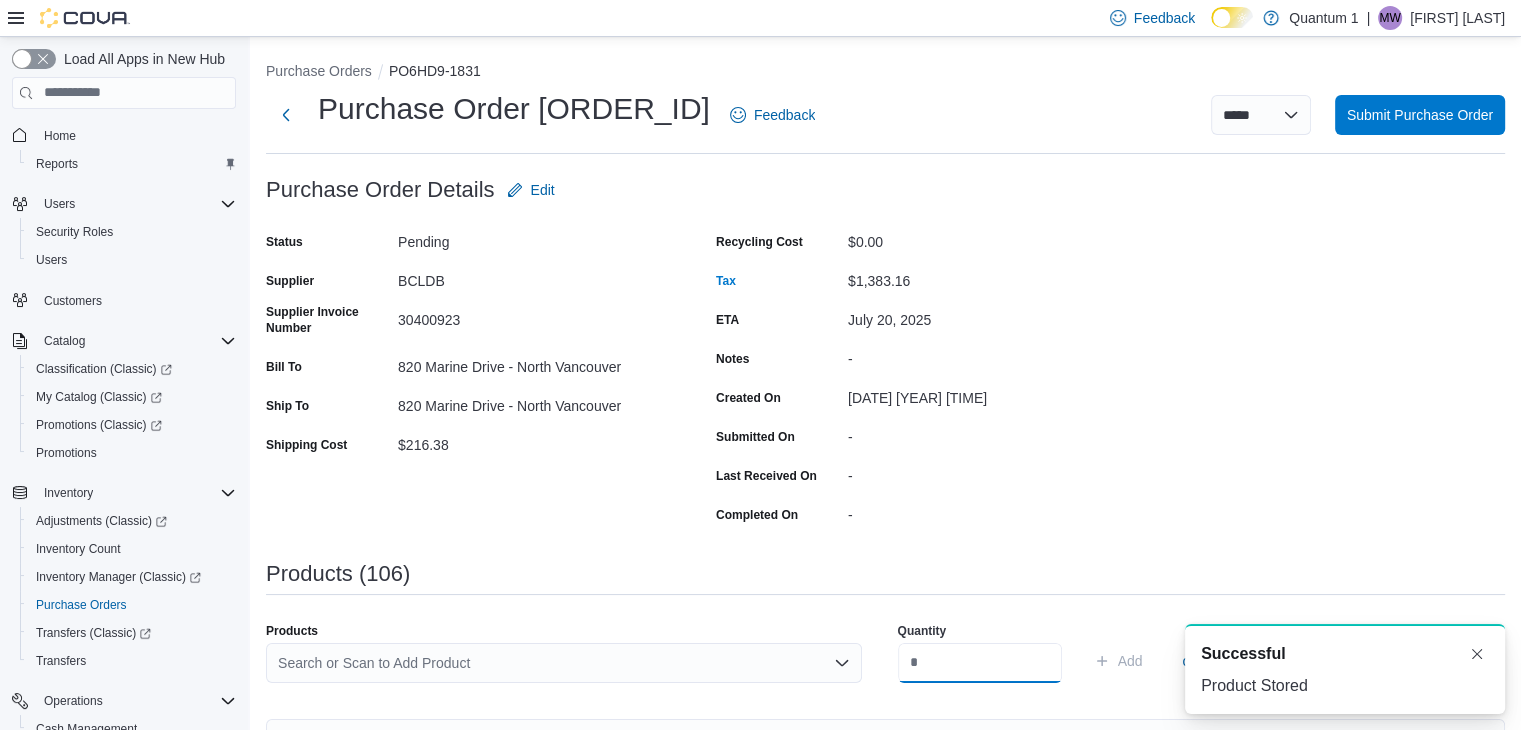scroll, scrollTop: 0, scrollLeft: 0, axis: both 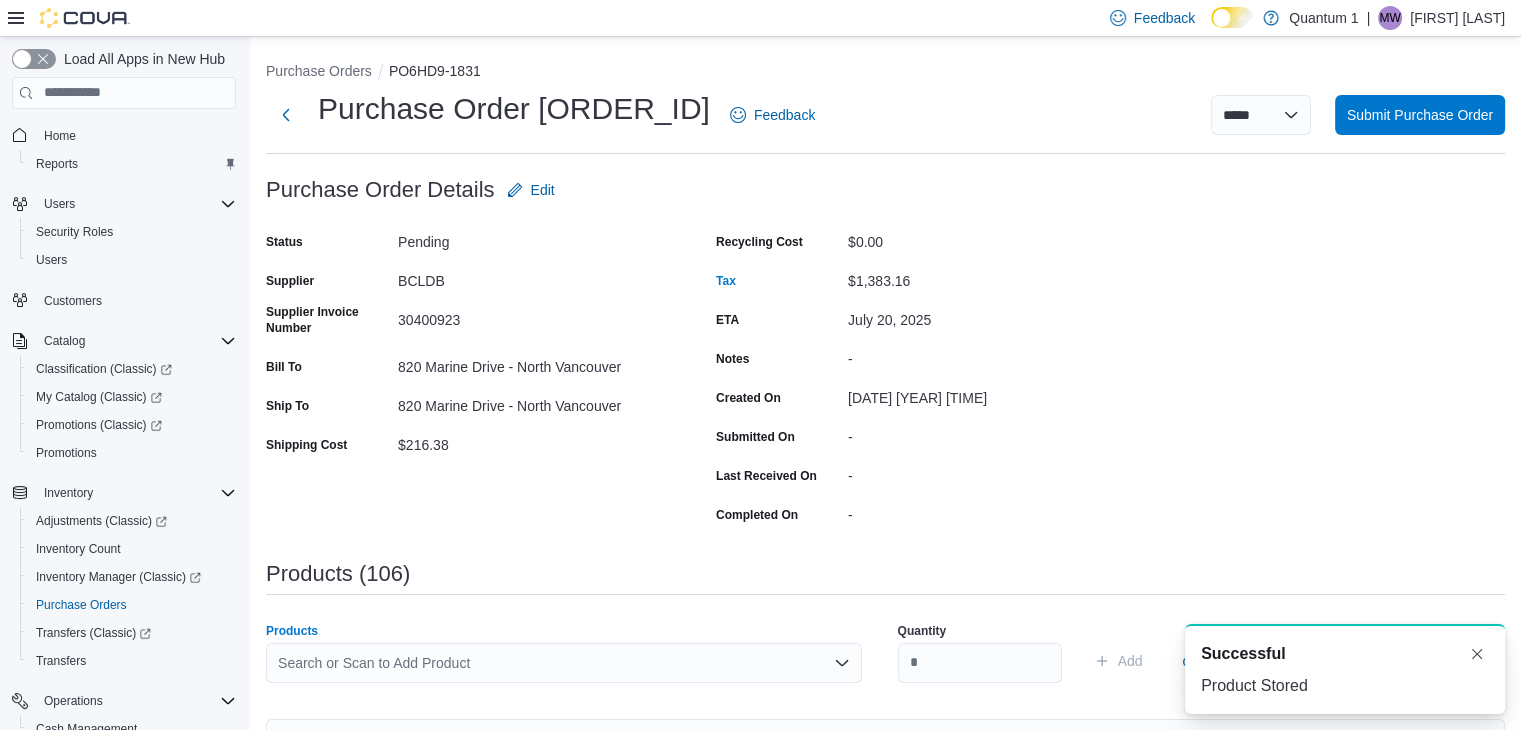 click on "Search or Scan to Add Product" at bounding box center [564, 663] 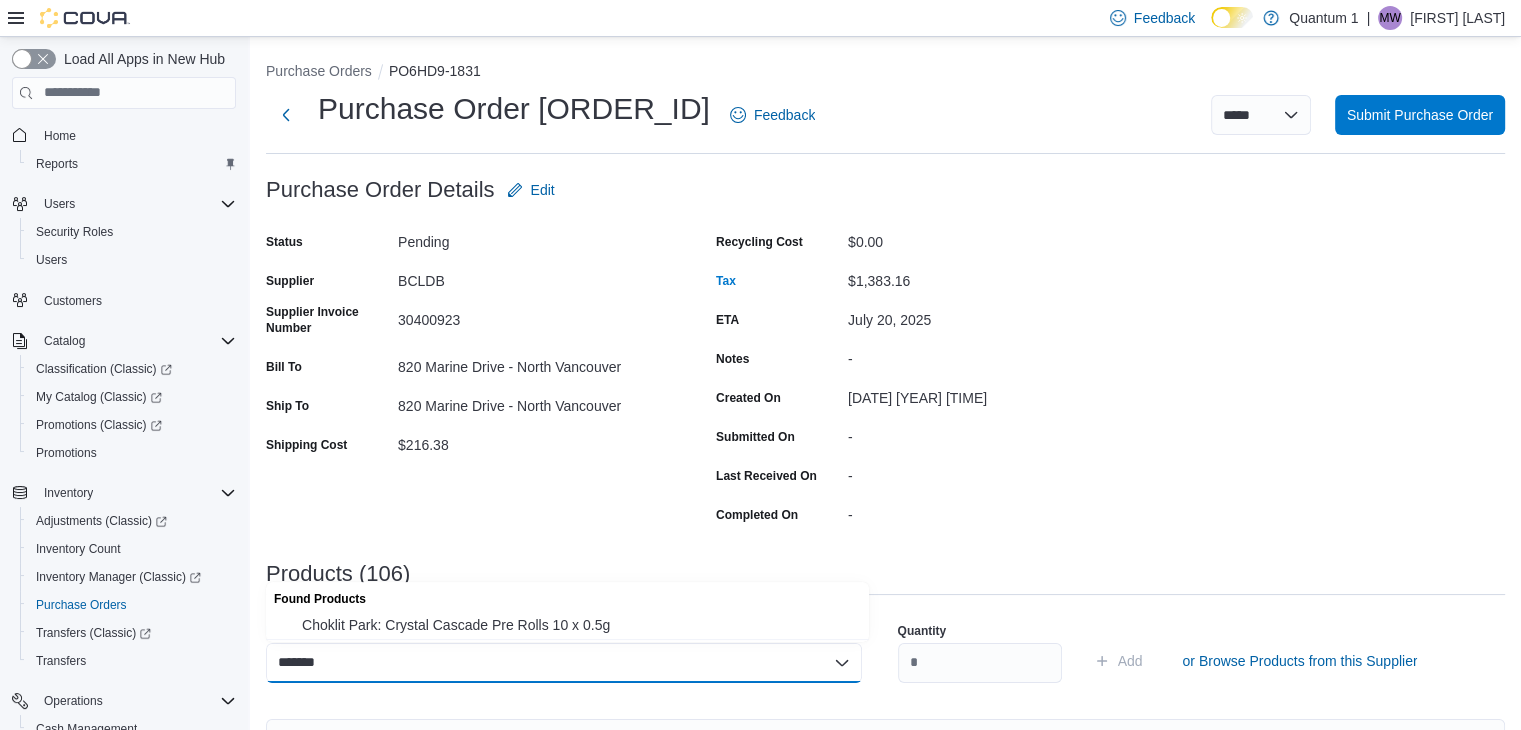 click on "Found Products" at bounding box center [567, 596] 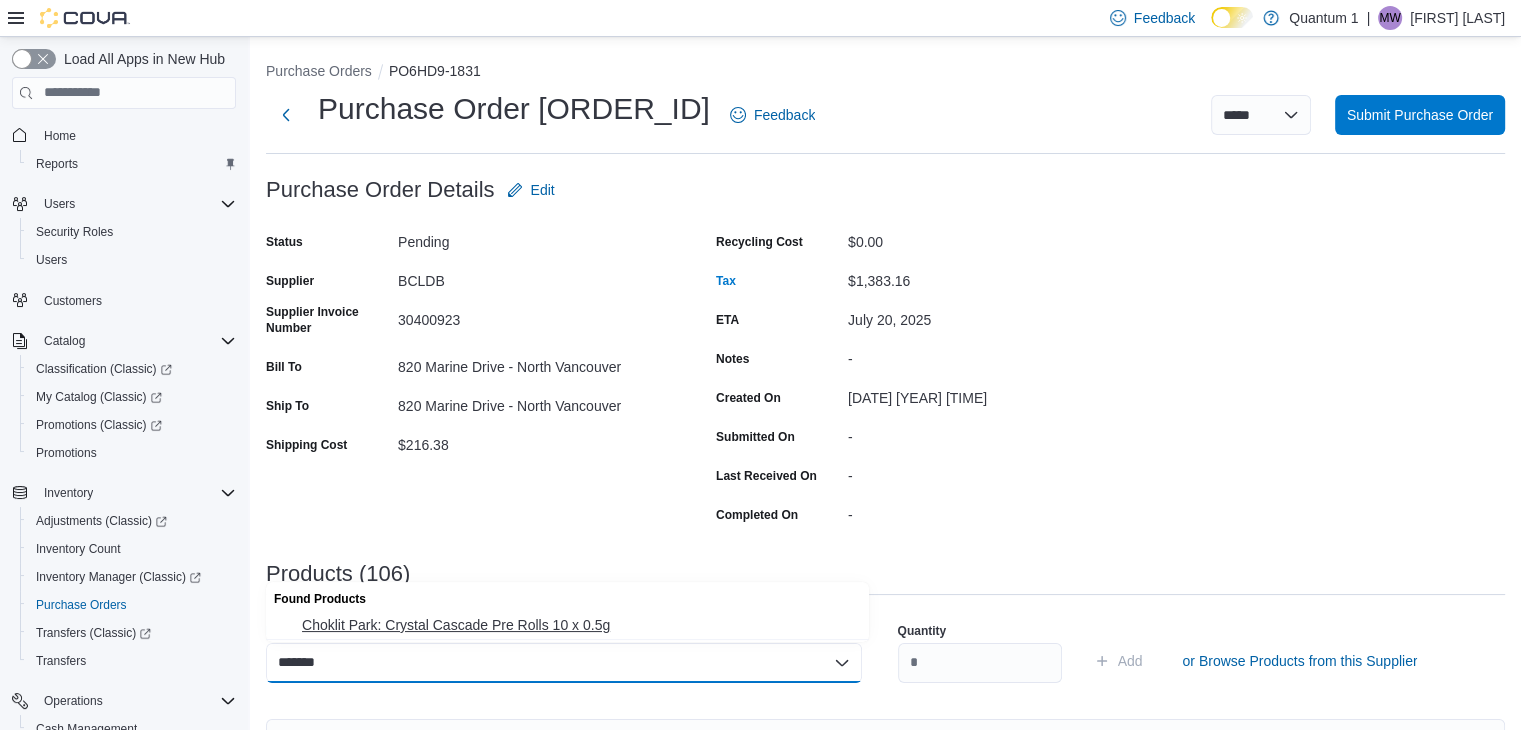 click on "Choklit Park: Crystal Cascade Pre Rolls 10 x 0.5g" at bounding box center (579, 625) 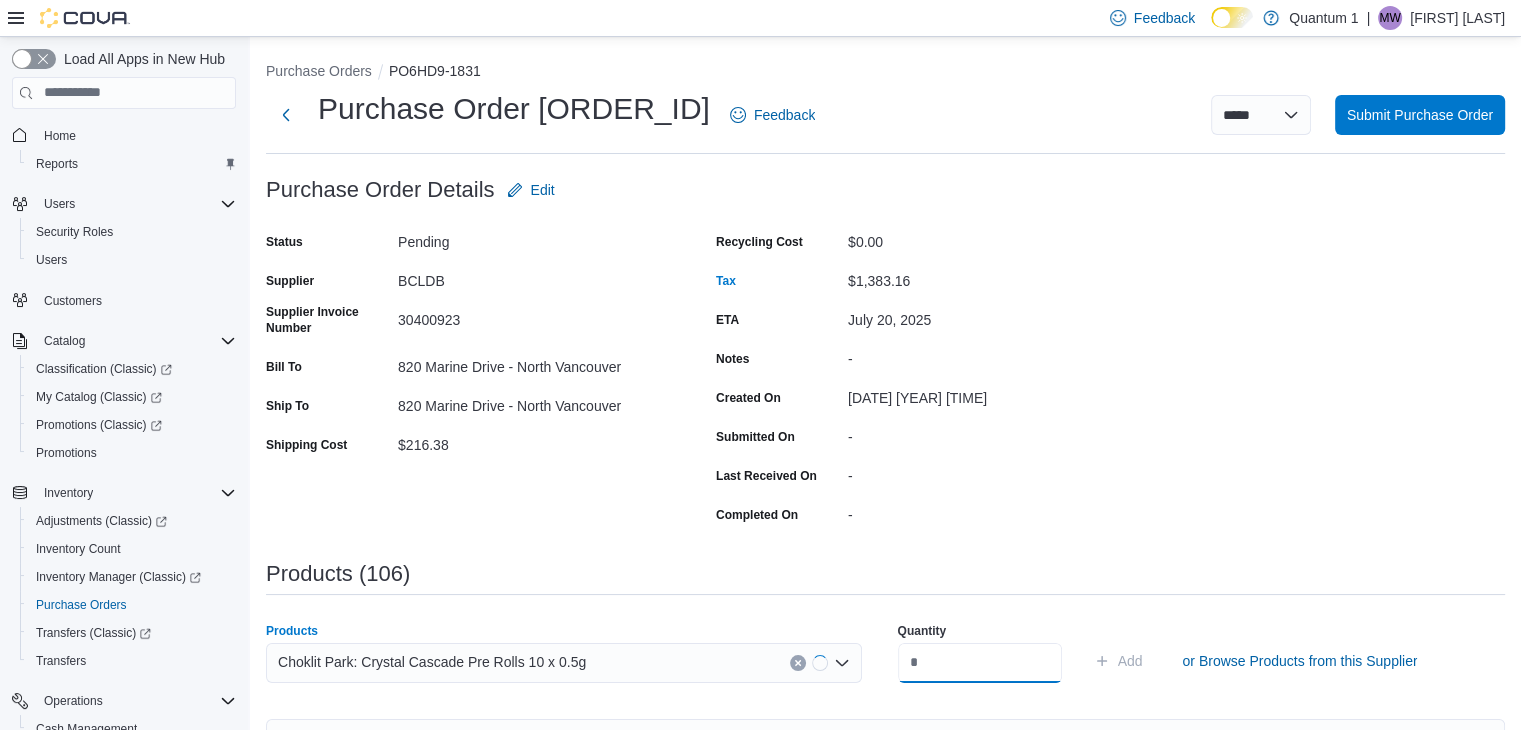 click at bounding box center [980, 663] 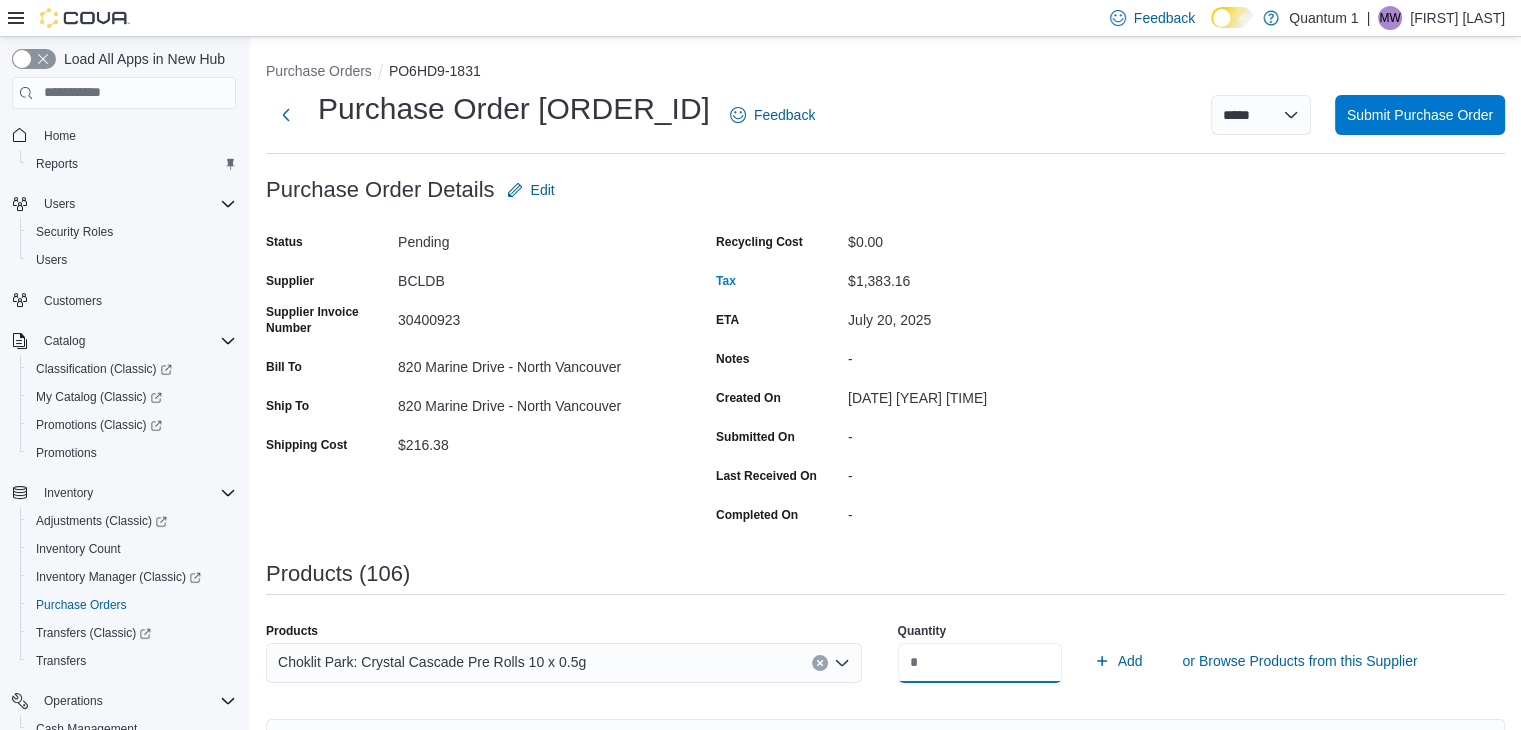 click on "Add" at bounding box center (1118, 661) 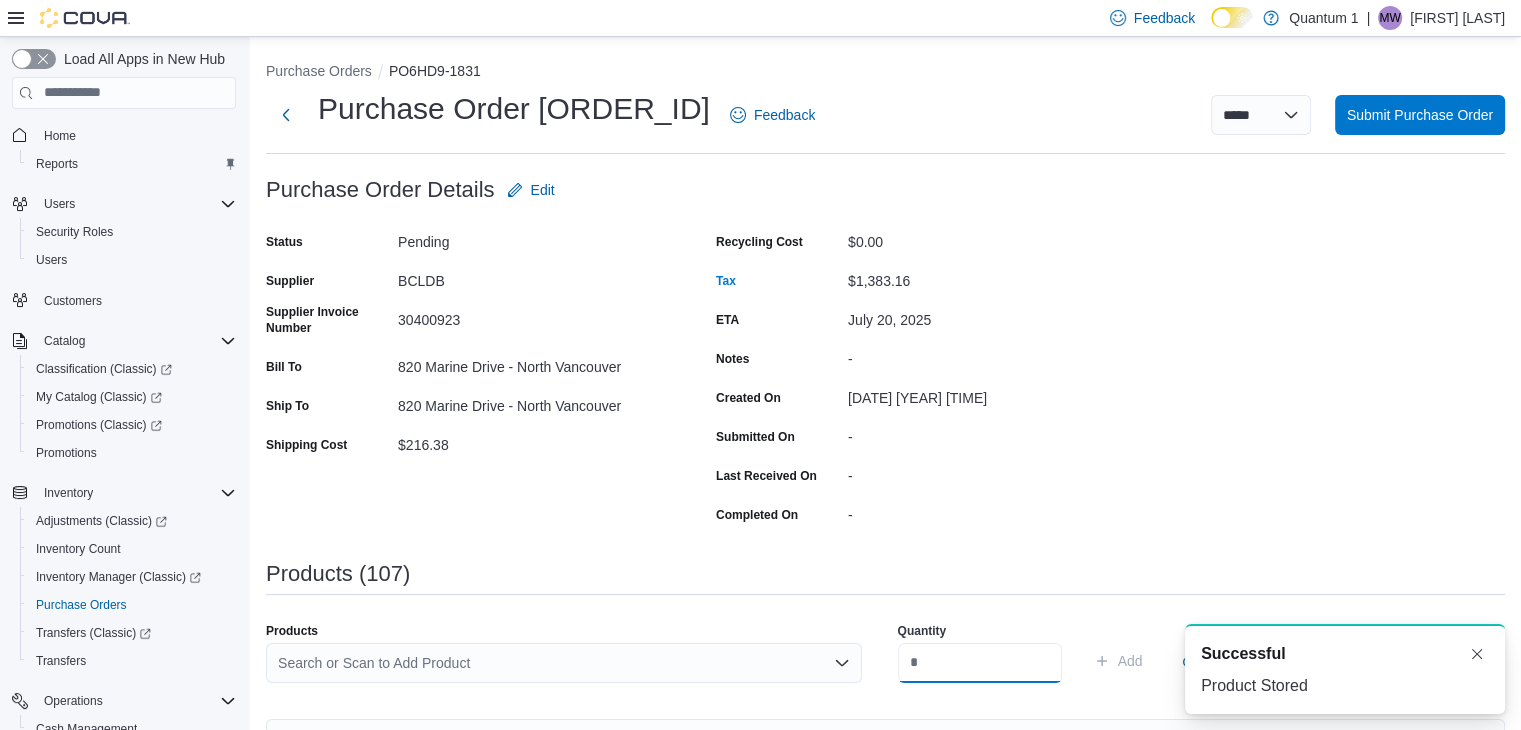 scroll, scrollTop: 0, scrollLeft: 0, axis: both 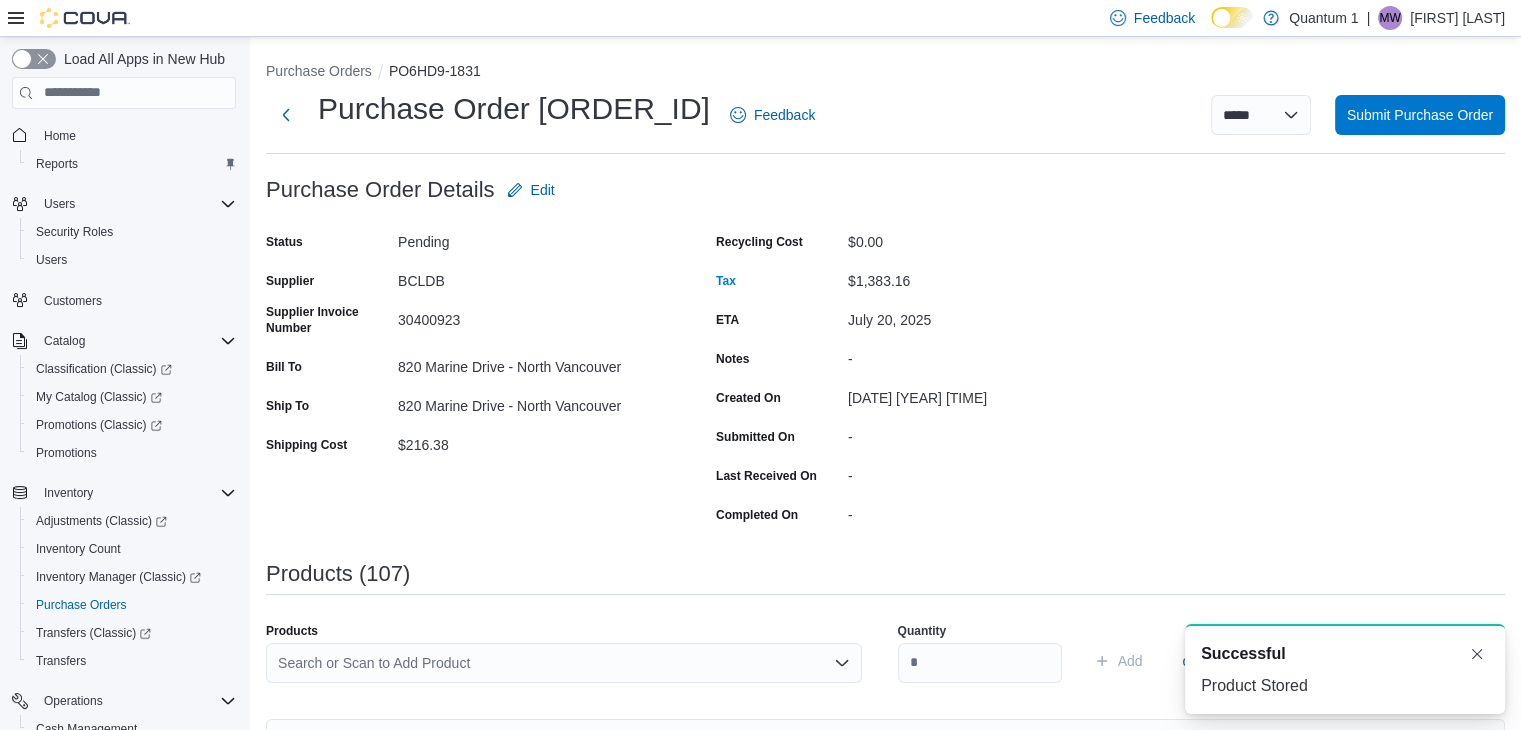 click on "Search or Scan to Add Product" at bounding box center [564, 663] 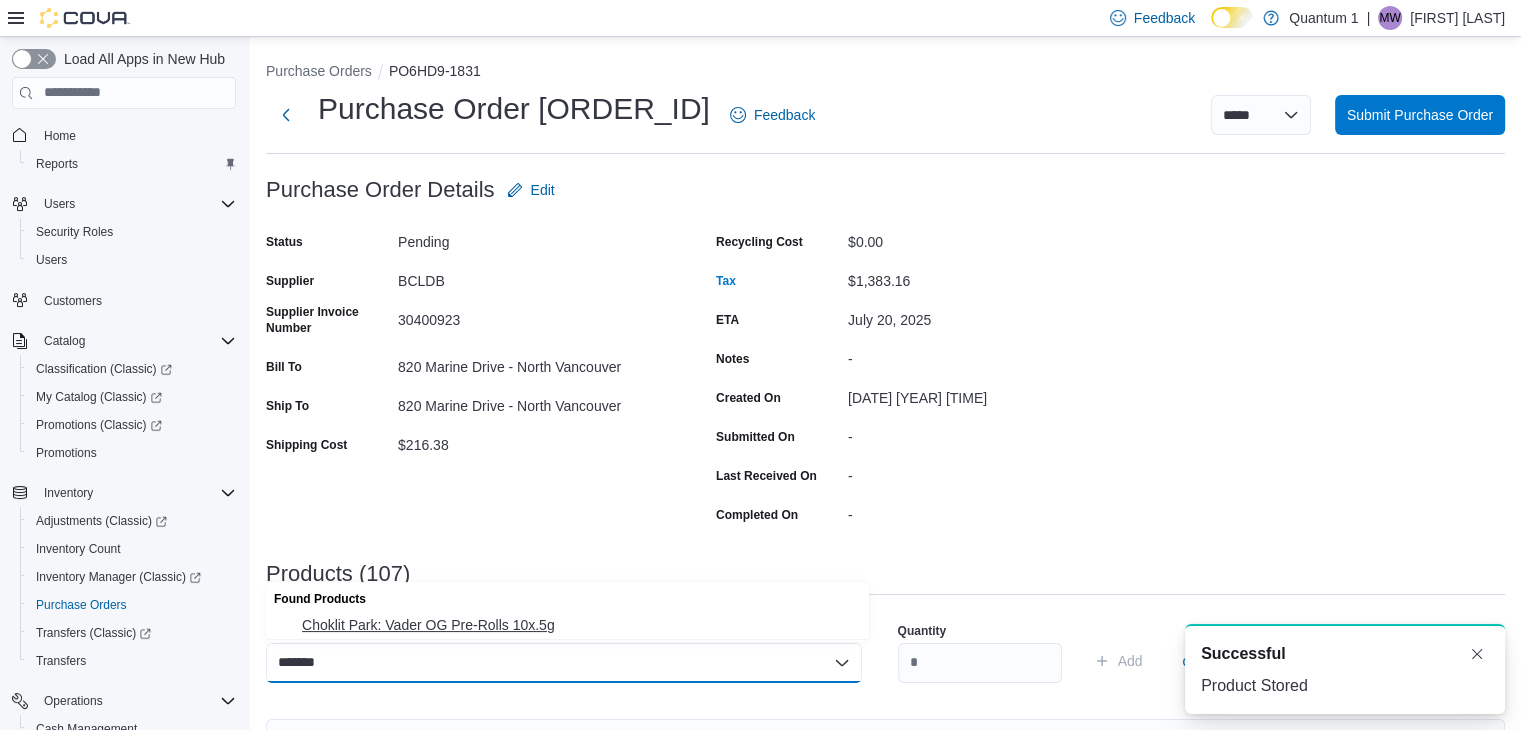 click on "Choklit Park: Vader OG Pre-Rolls 10x.5g" at bounding box center [579, 625] 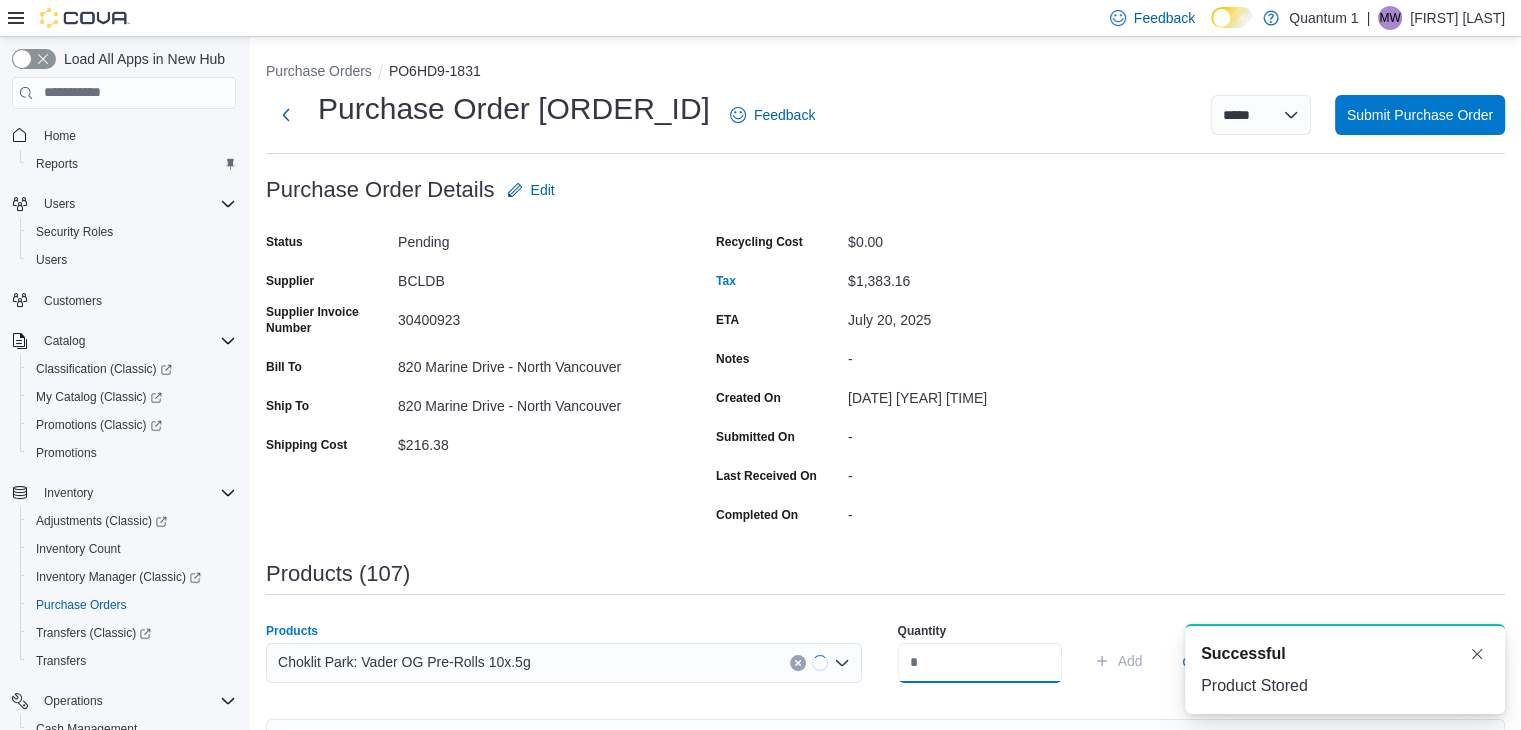 click at bounding box center [980, 663] 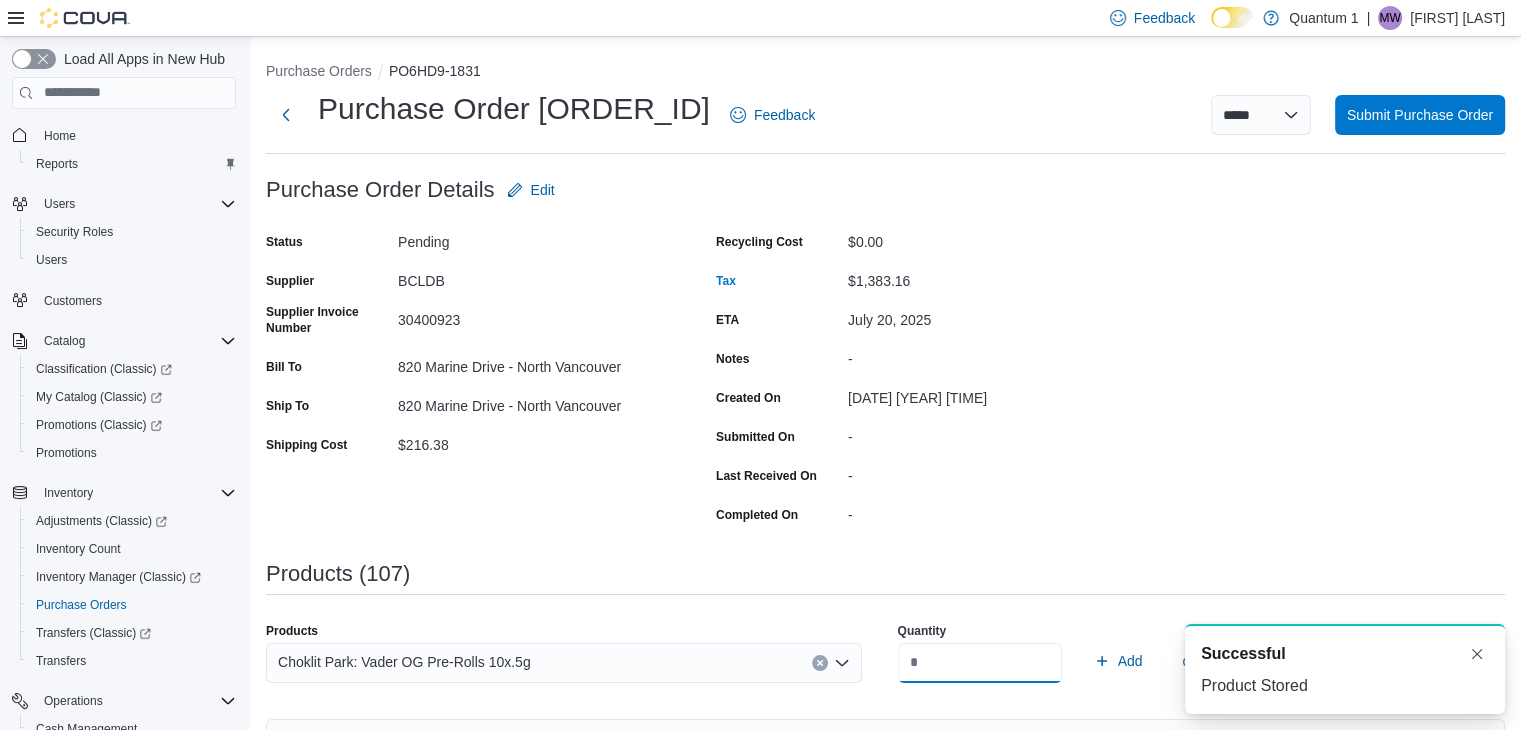 click on "Add" at bounding box center (1118, 661) 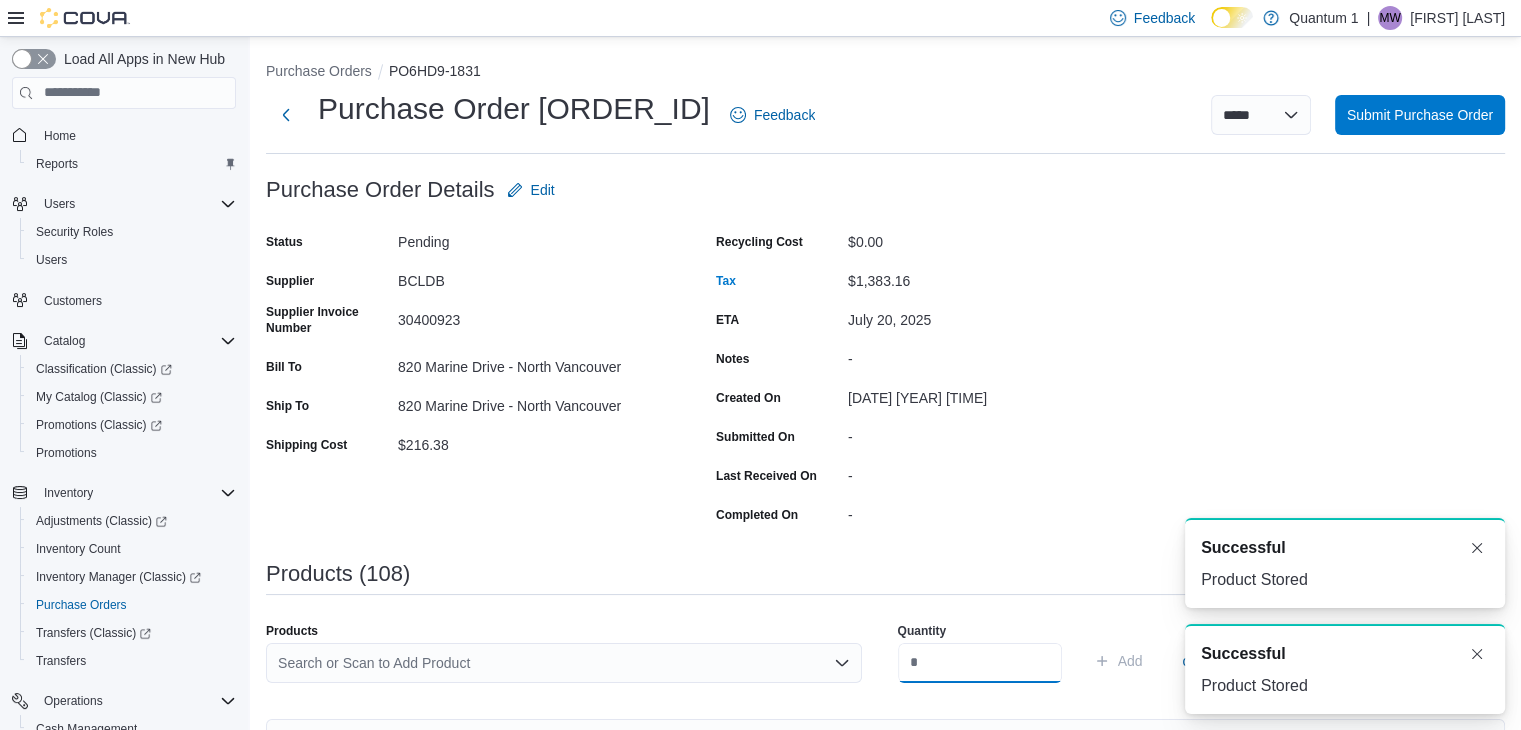 scroll, scrollTop: 0, scrollLeft: 0, axis: both 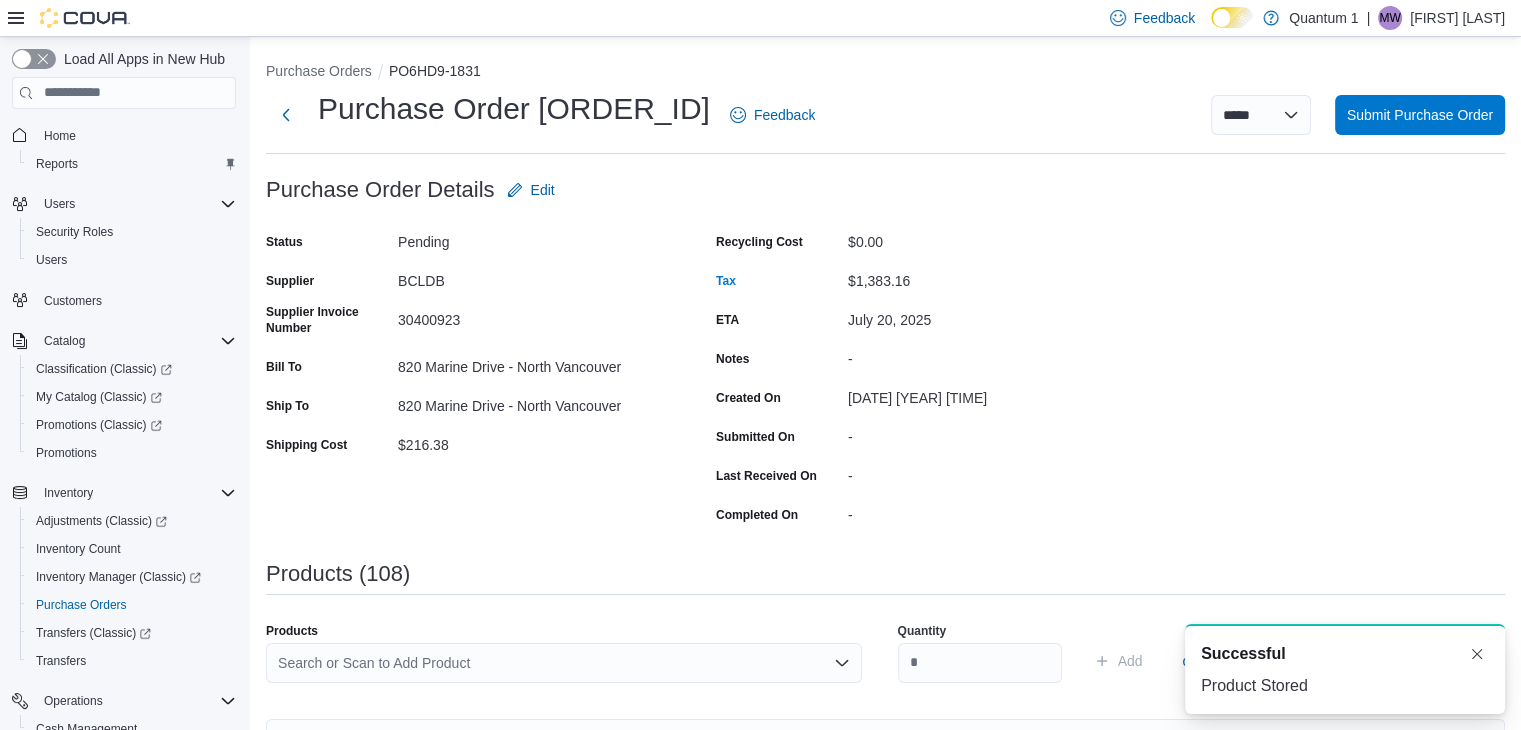 click on "Search or Scan to Add Product" at bounding box center (564, 663) 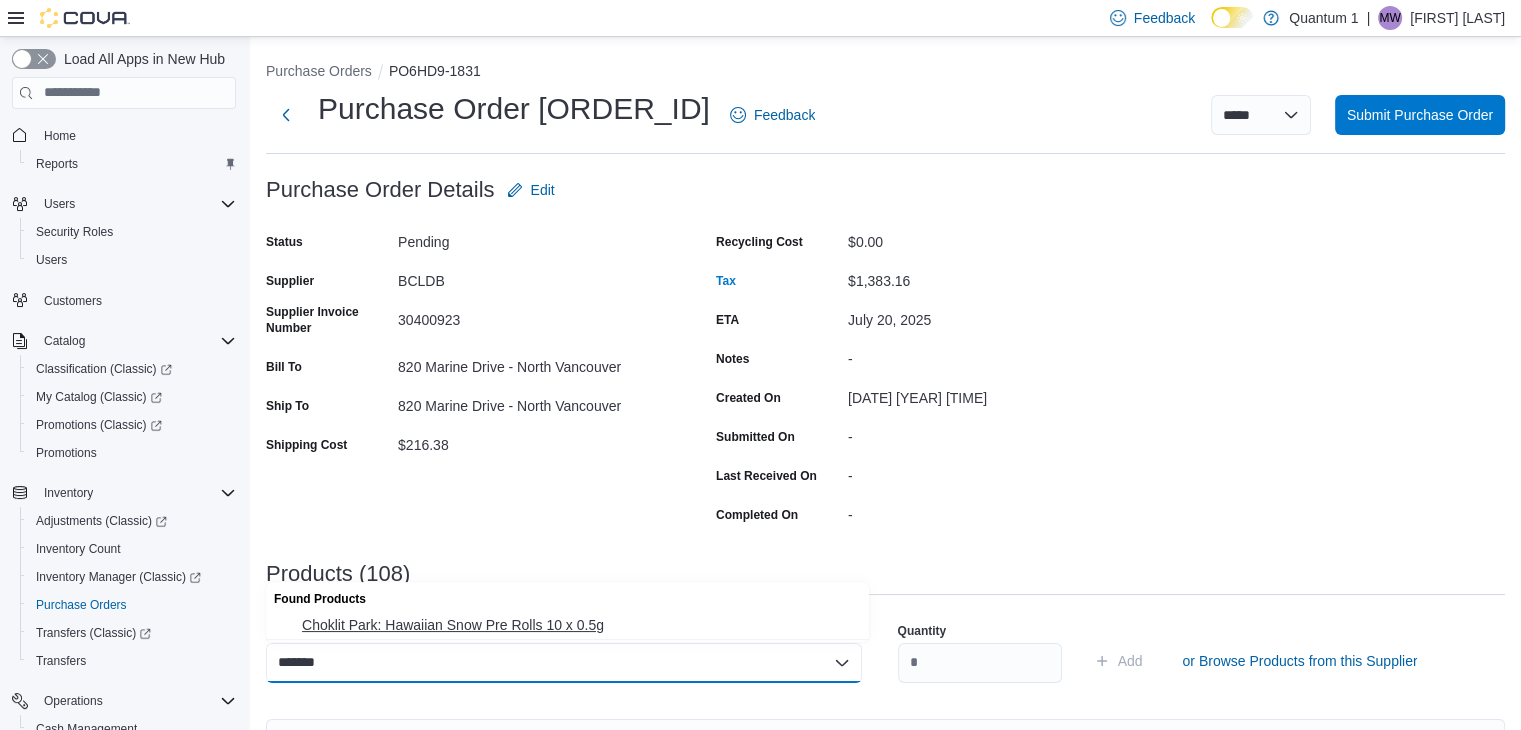 click on "Choklit Park: Hawaiian Snow Pre Rolls 10 x 0.5g" at bounding box center (579, 625) 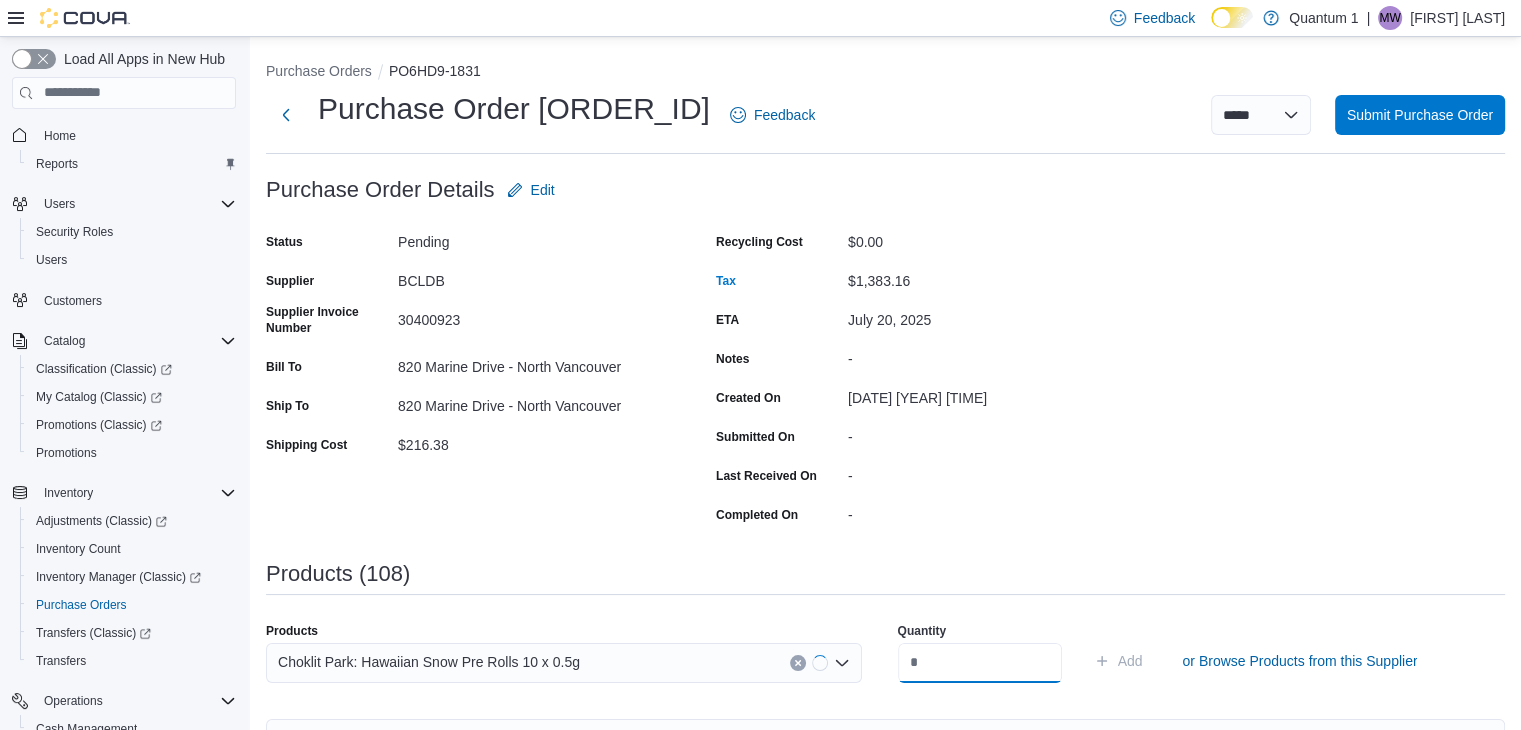 click at bounding box center (980, 663) 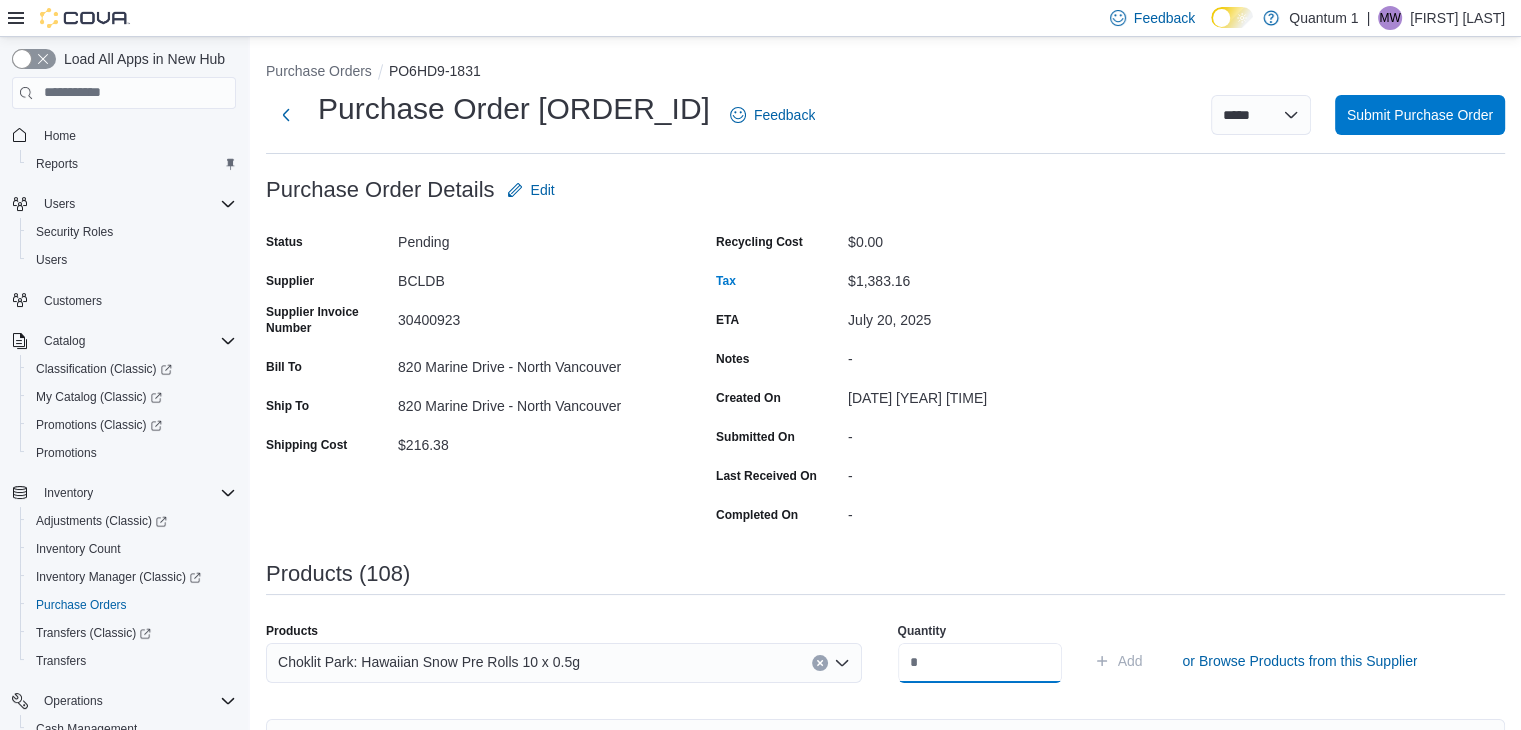click on "Add" 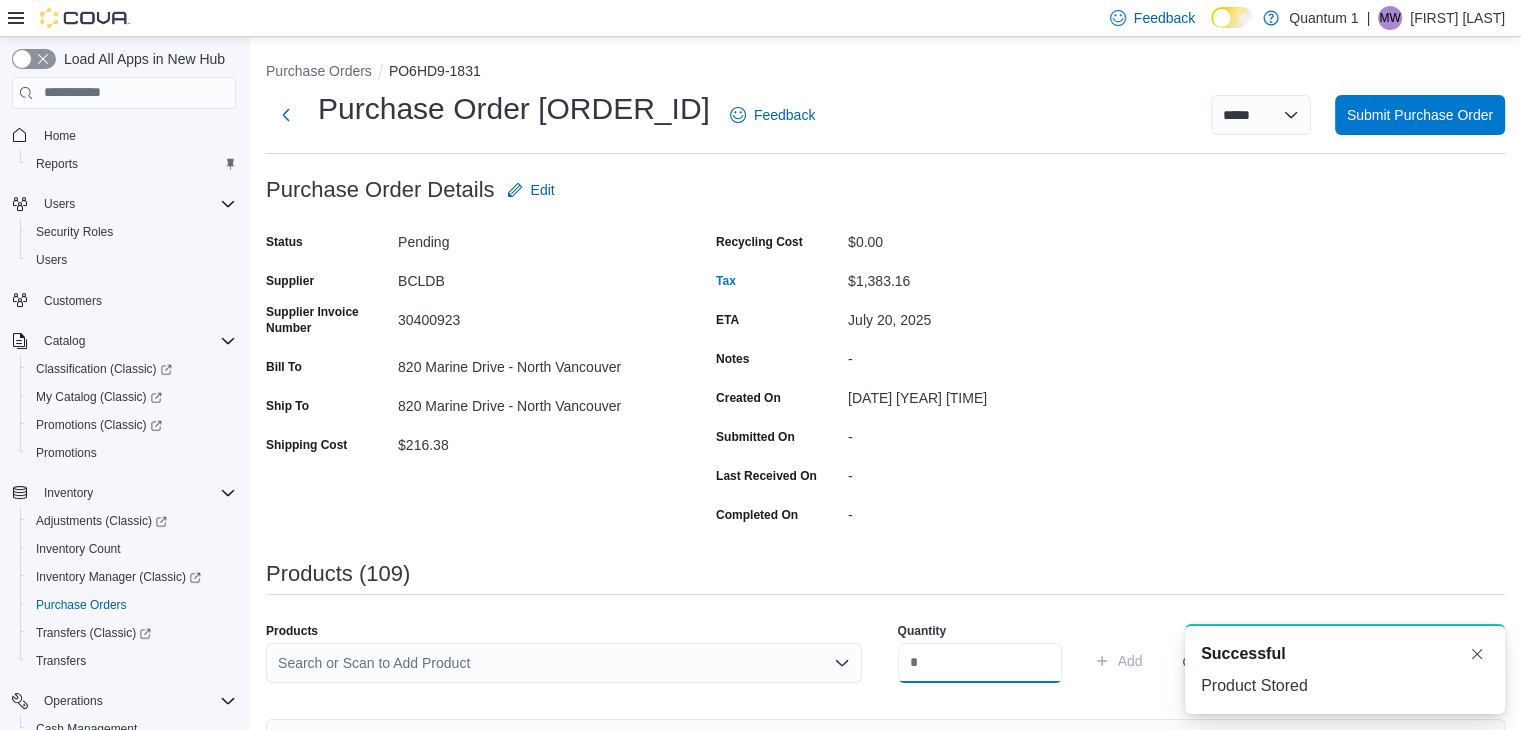 scroll, scrollTop: 0, scrollLeft: 0, axis: both 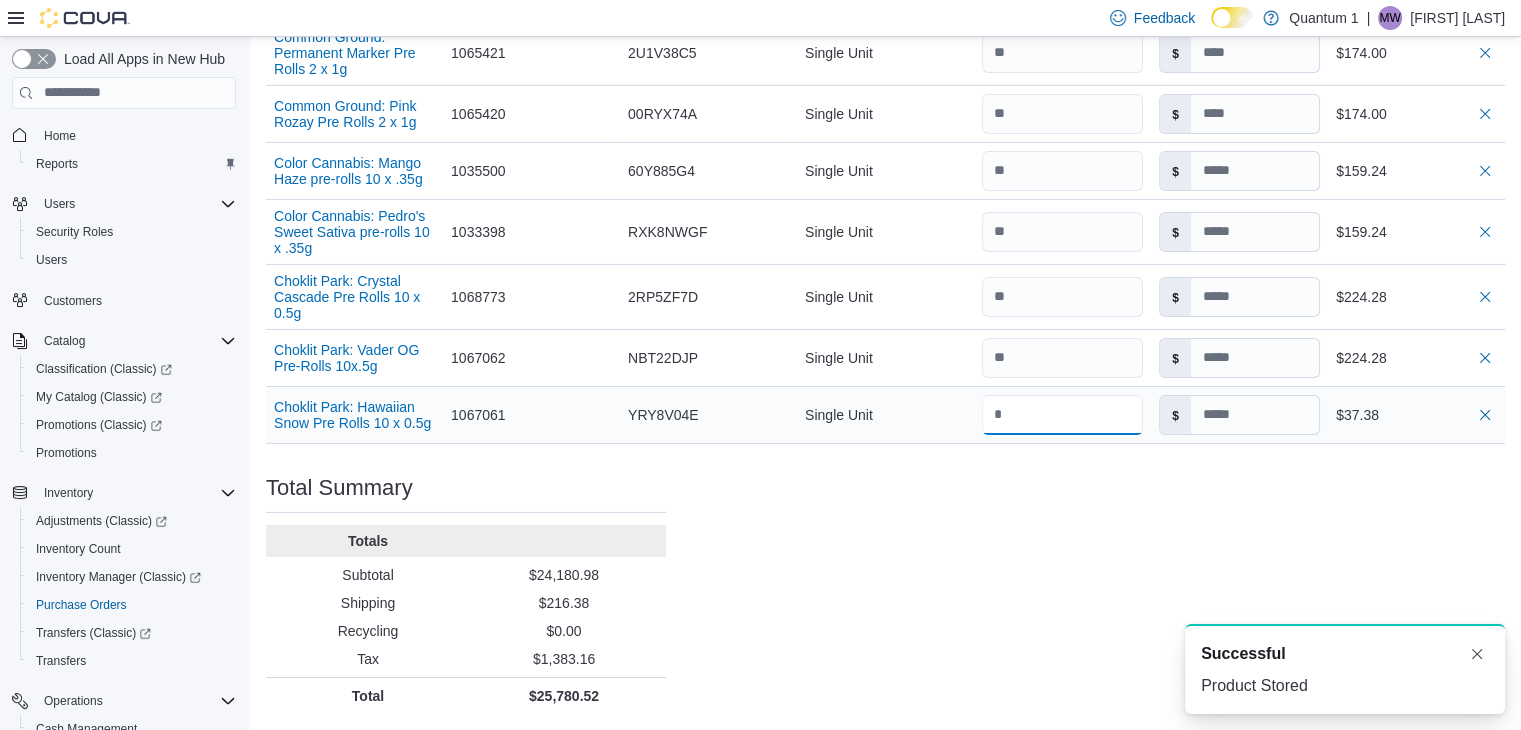click at bounding box center (1062, 415) 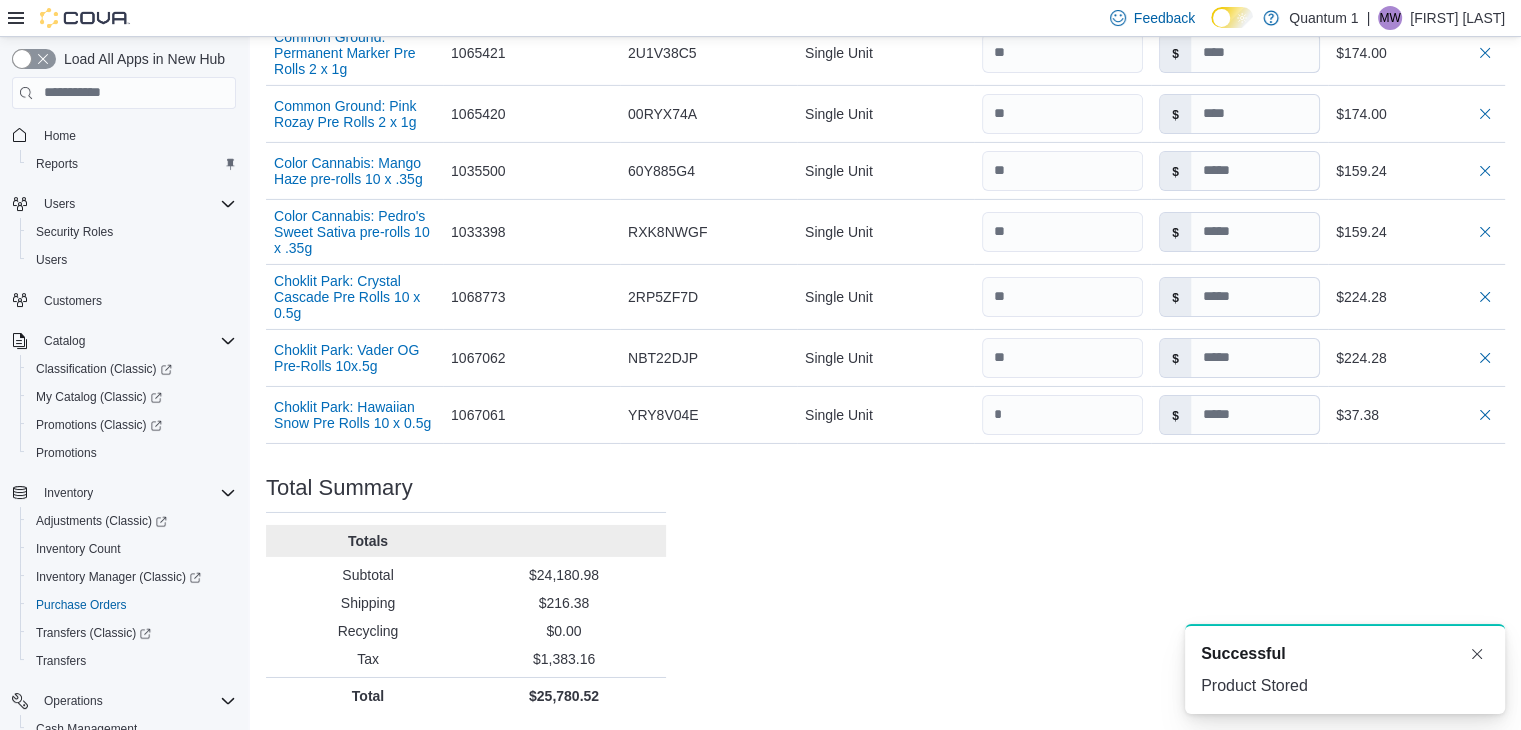 click on "Purchase Order: PO6HD9-1831 Feedback Purchase Order Details   Edit Status Pending Supplier BCLDB Supplier Invoice Number 30400923 Bill To 820 Marine Drive - North Vancouver Ship To 820 Marine Drive - North Vancouver Shipping Cost $216.38 Recycling Cost $0.00 Tax $1,383.16 ETA July 20, 2025 Notes - Created On July 13, 2025 2:20 PM Submitted On - Last Received On - Completed On - Products (109)     Products Search or Scan to Add Product Quantity  Add or Browse Products from this Supplier Sorting EuiBasicTable with search callback Item Supplier SKU Catalog SKU Unit Qty Unit Cost Total Woody Nelson: Country Club Moonshine LTO 14g Supplier SKU 1069154 Catalog SKU 4UYHZ27X Unit Single Unit Qty Unit Cost $ Total $287.52 Woody Nelson: Rainbow Driver Craft 3.5g Supplier SKU 1058676 Catalog SKU 7P5BPDWM Unit Single Unit Qty Unit Cost $ Total $324.48 Versus: GSC 7g Supplier SKU 1069222 Catalog SKU XDGMU31E Unit Single Unit Qty Unit Cost $ Total $243.48 Versus: Bubba Kush 28g Supplier SKU 1068336 Catalog SKU WRDNK21E Qty" at bounding box center (885, -2930) 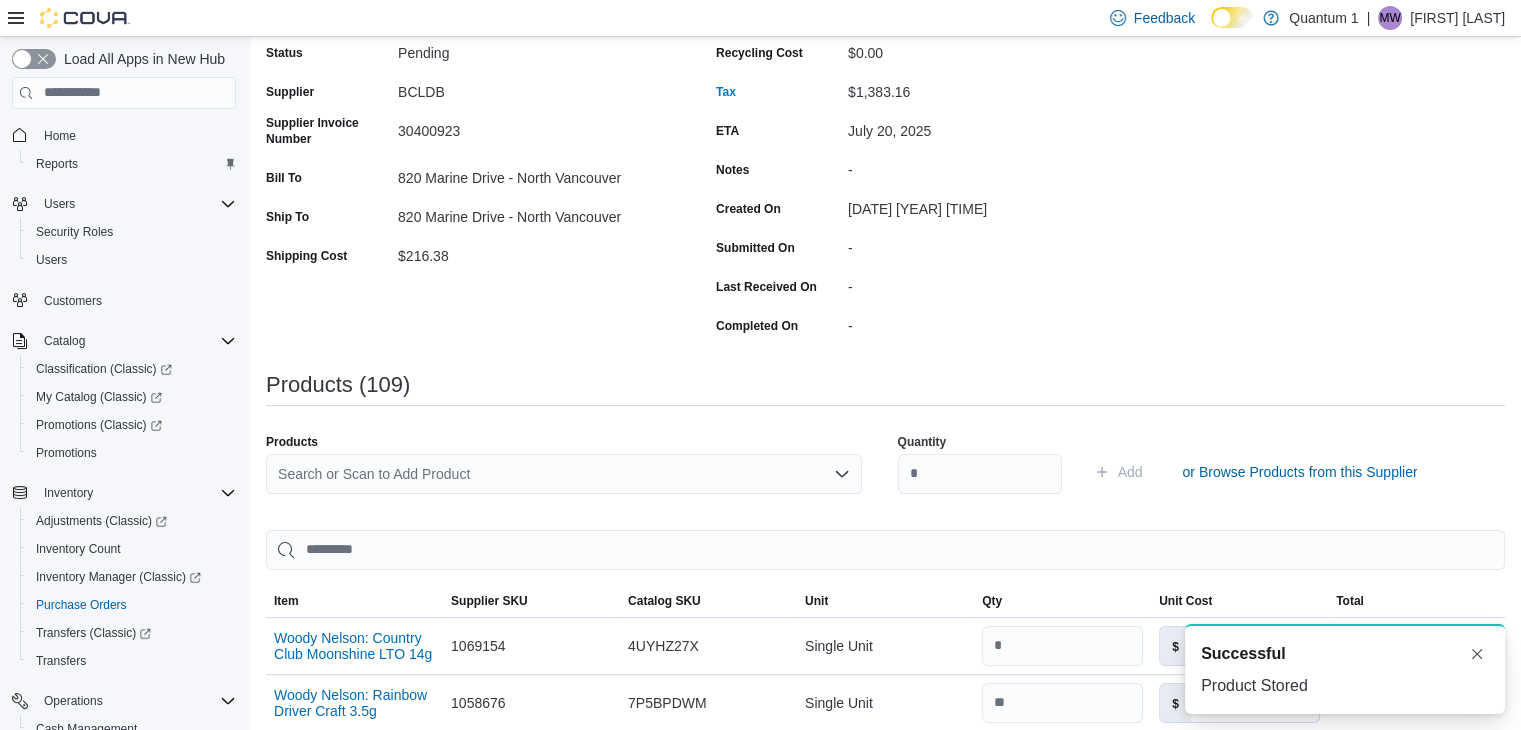 scroll, scrollTop: 0, scrollLeft: 0, axis: both 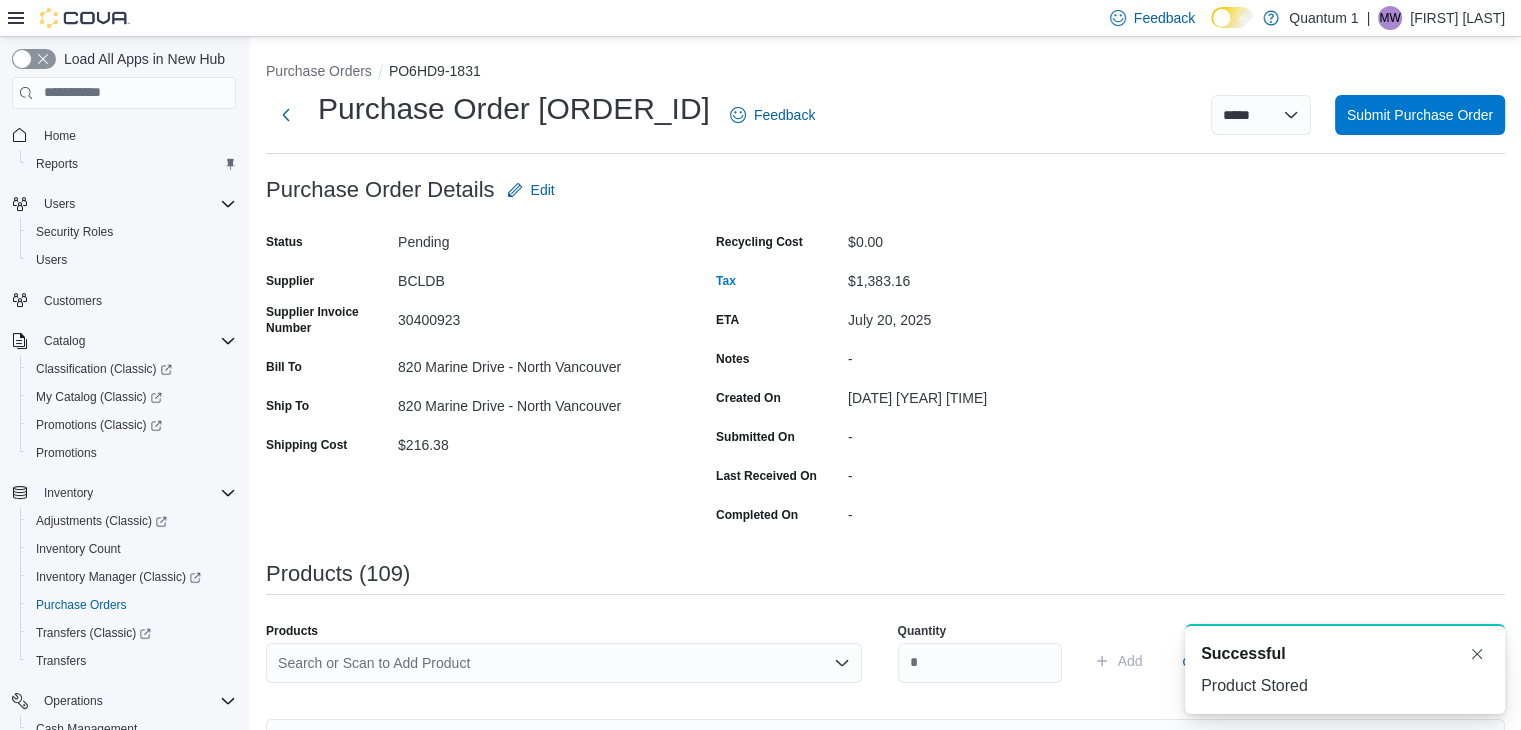 click on "Search or Scan to Add Product" at bounding box center [564, 663] 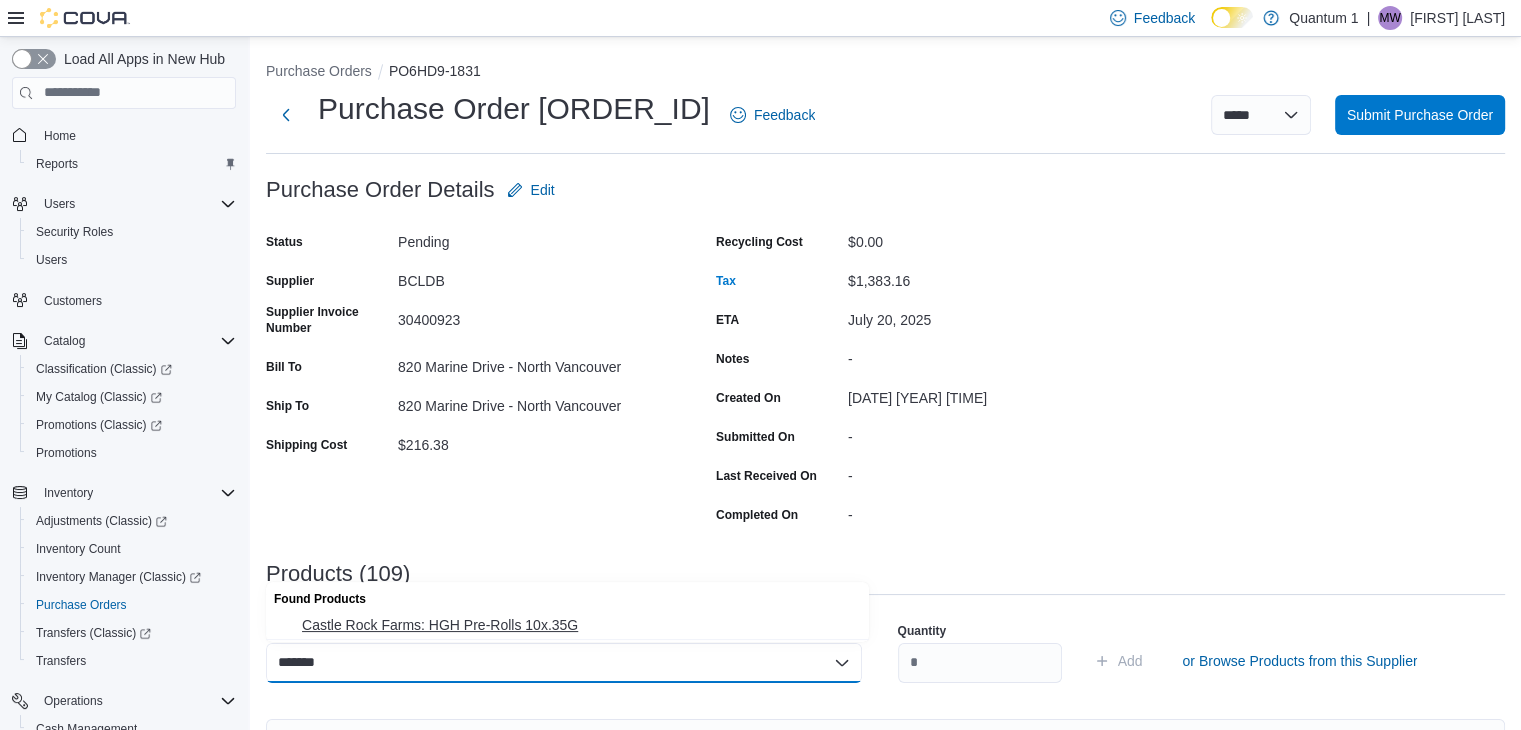 click on "Castle Rock Farms: HGH Pre-Rolls 10x.35G" at bounding box center (567, 625) 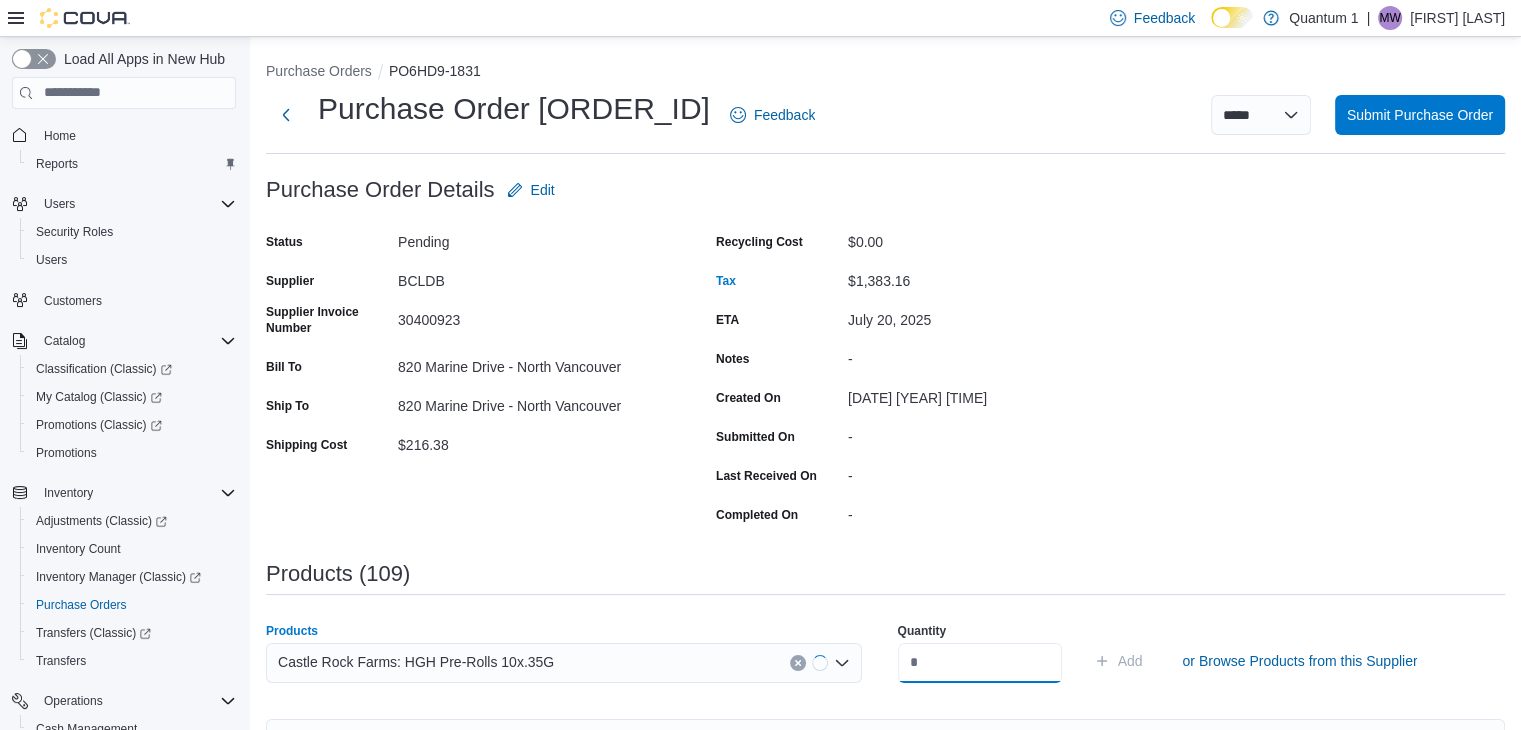 click at bounding box center (980, 663) 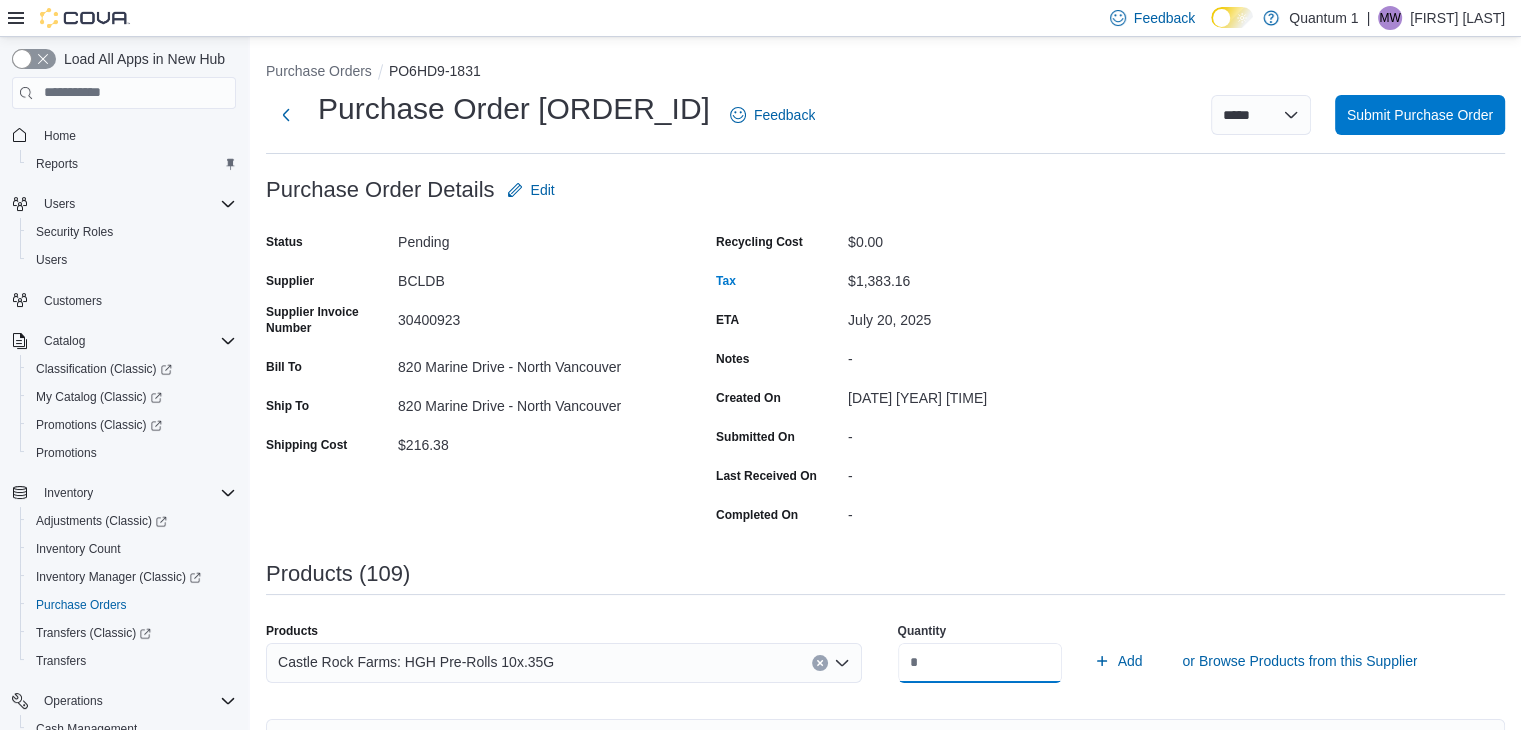 click on "Add" at bounding box center [1118, 661] 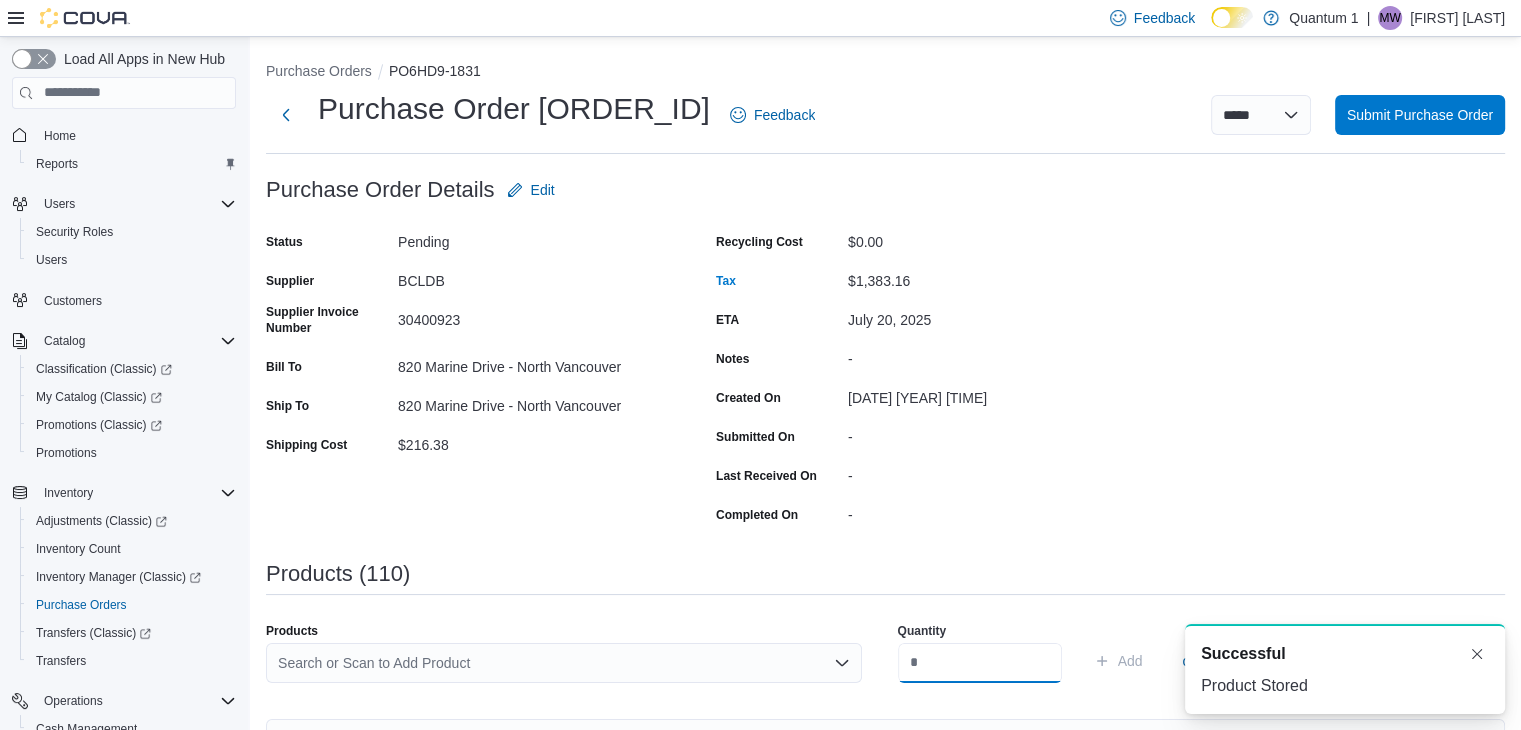 scroll, scrollTop: 0, scrollLeft: 0, axis: both 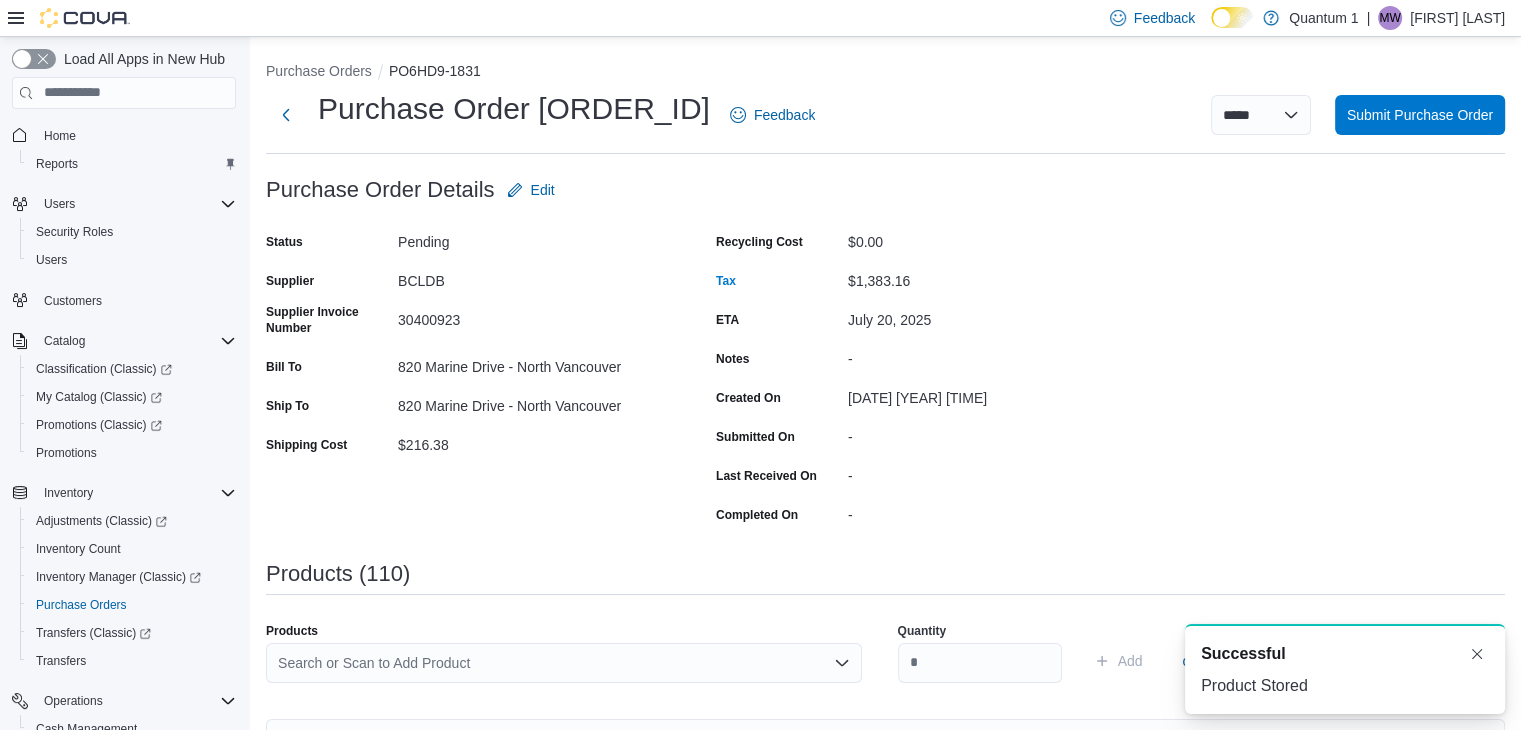 click on "Search or Scan to Add Product" at bounding box center (564, 663) 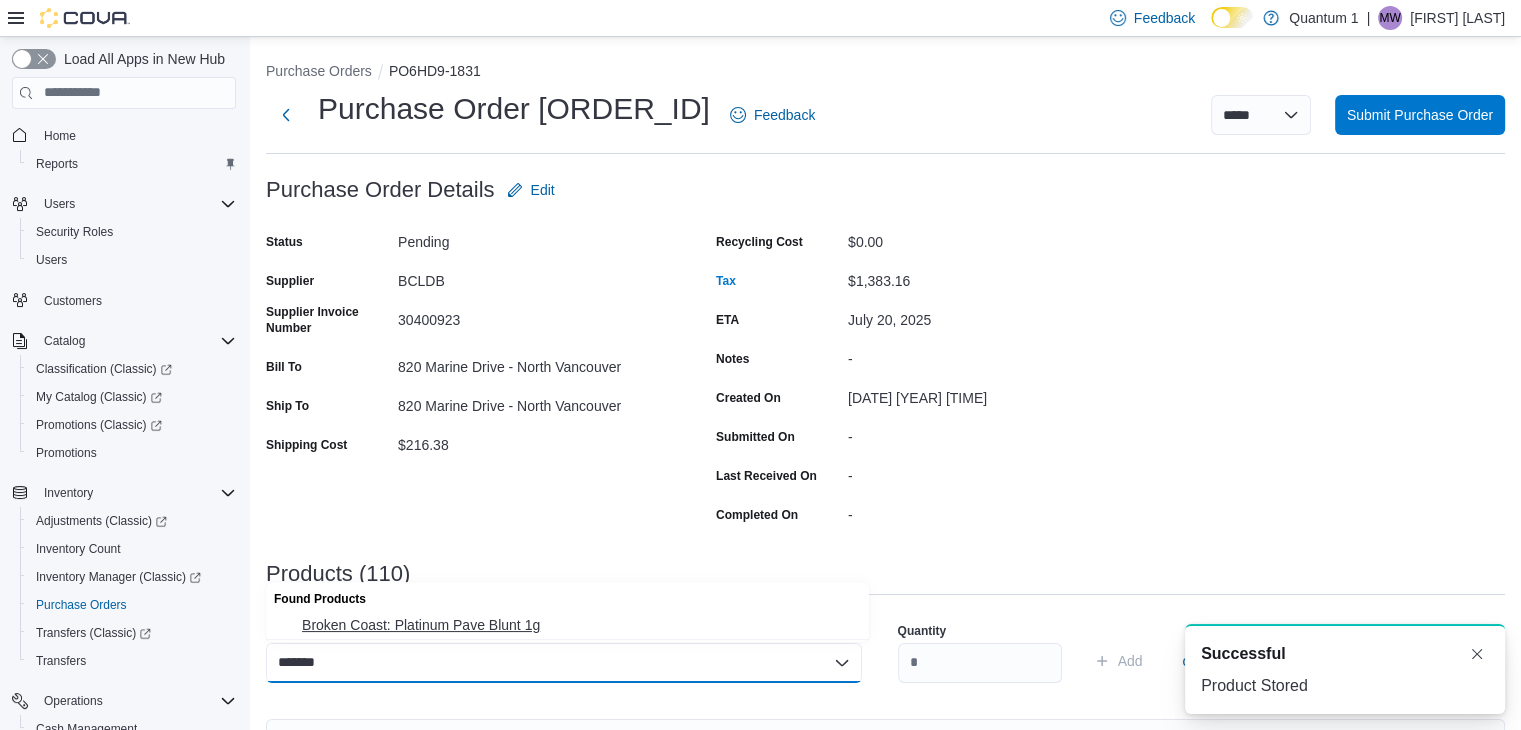 click on "Broken Coast: Platinum Pave Blunt 1g" at bounding box center [579, 625] 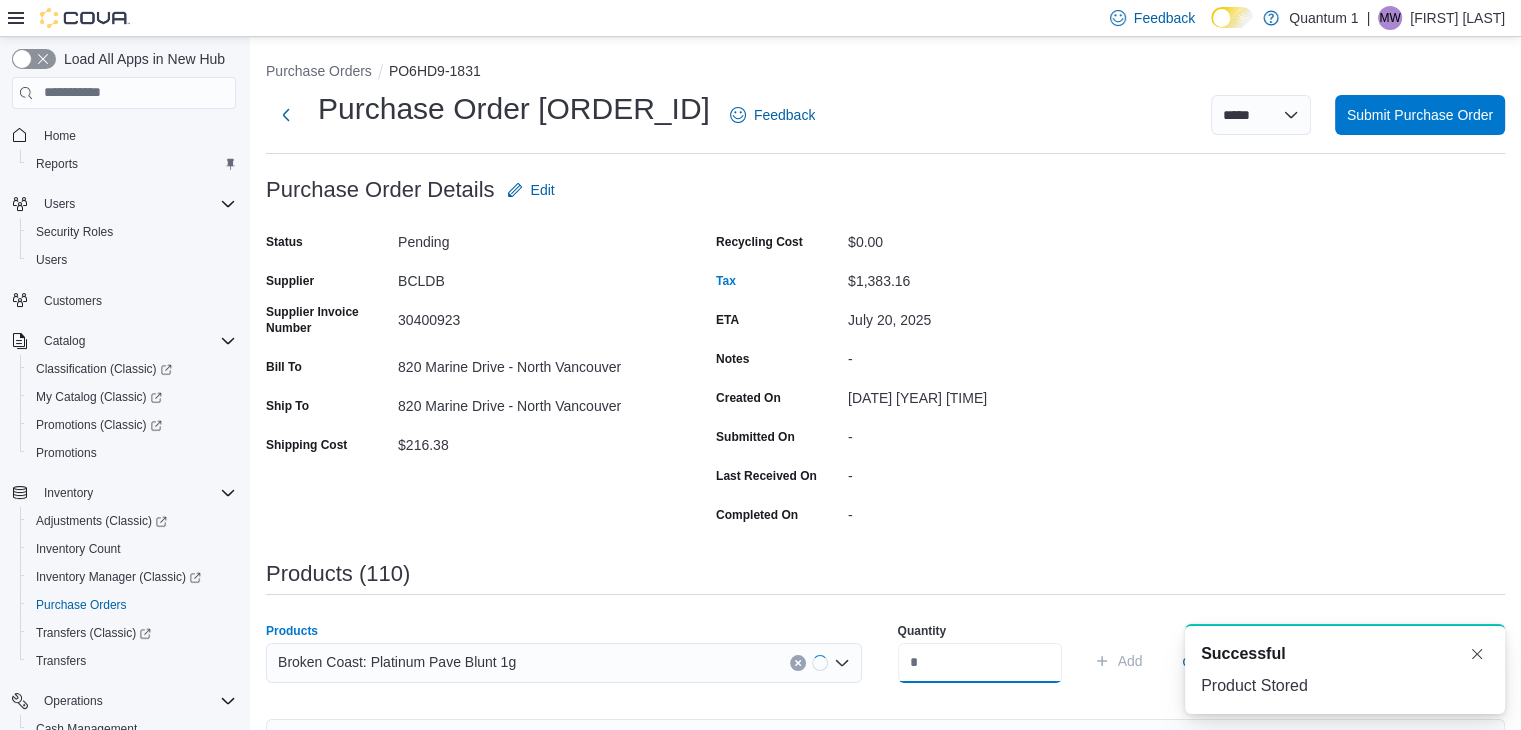 click at bounding box center [980, 663] 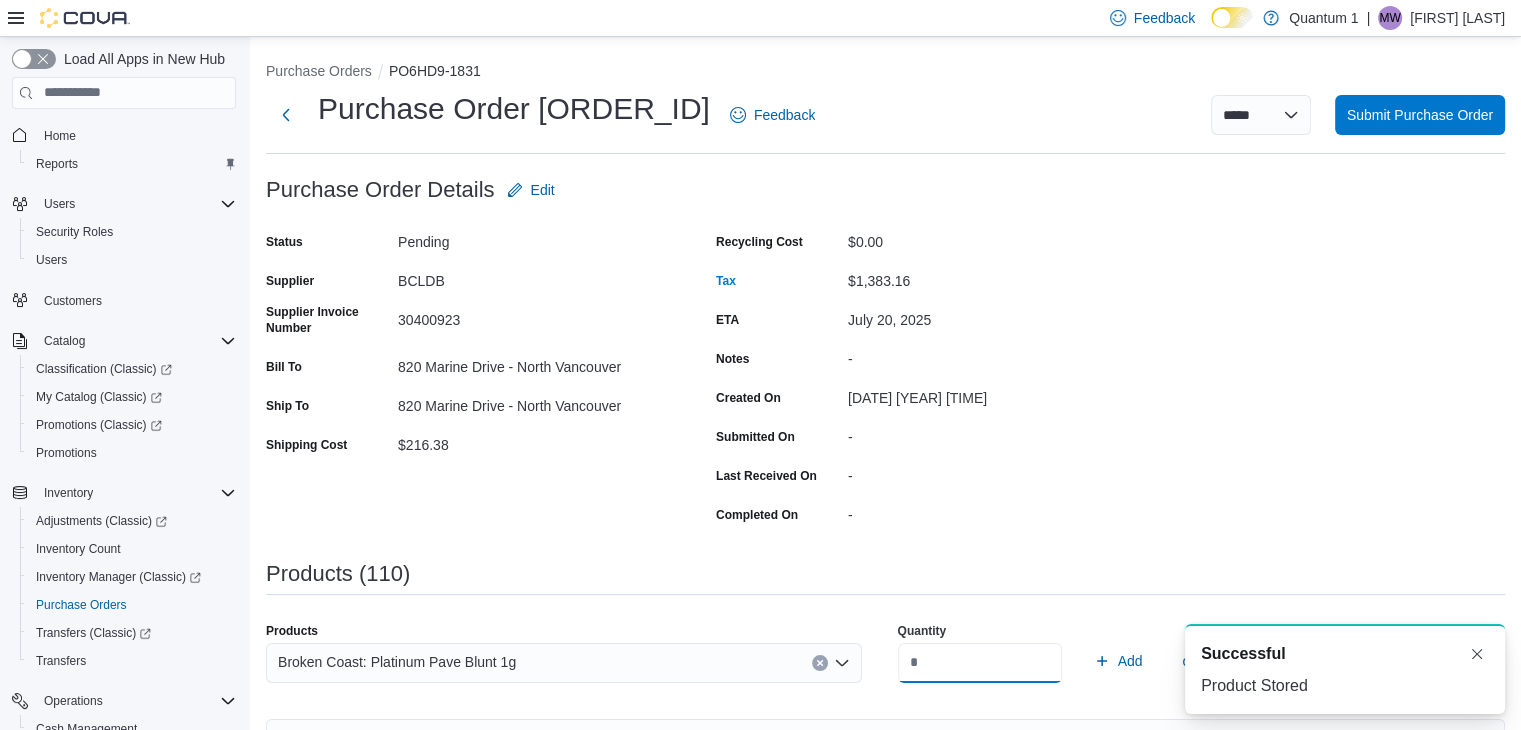 click on "Add" at bounding box center [1118, 661] 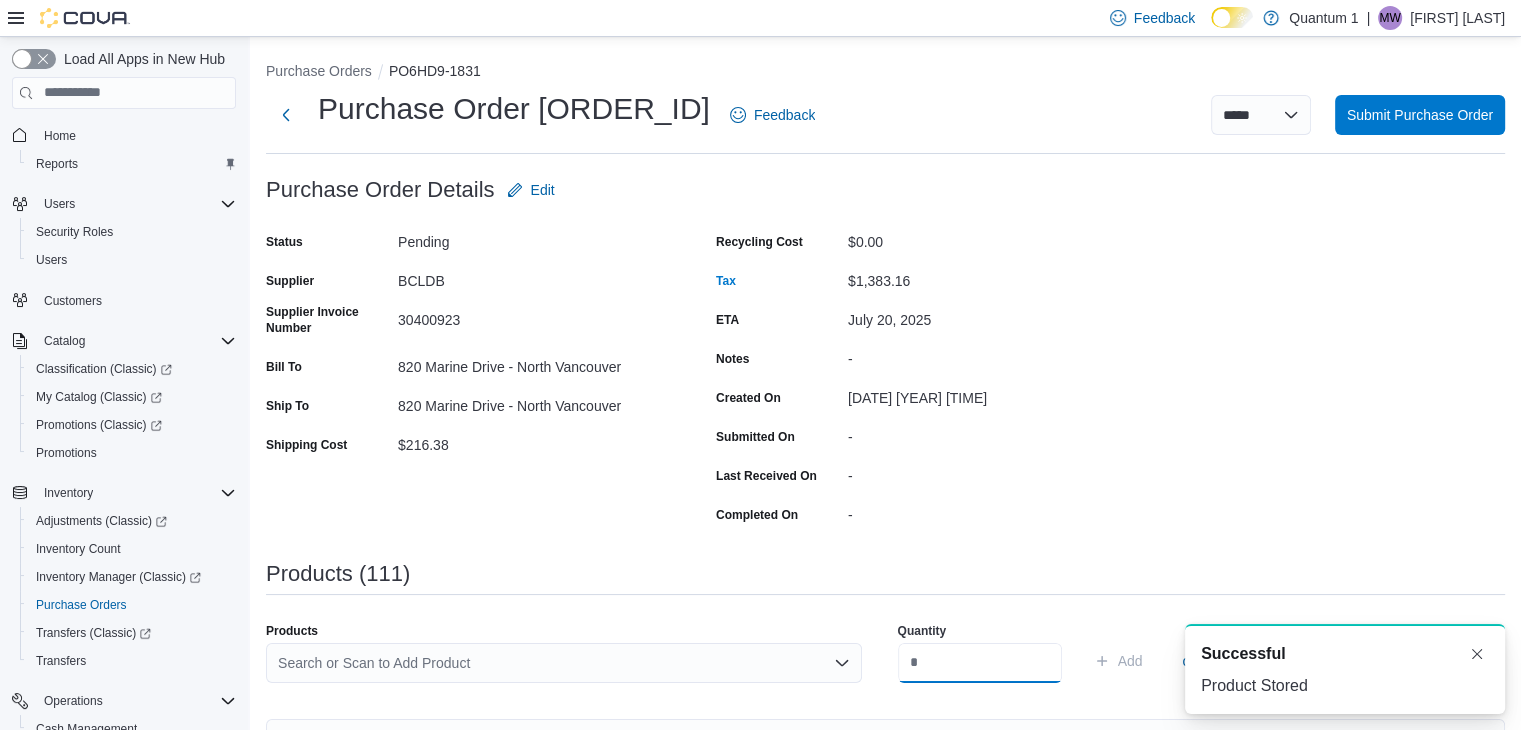 scroll, scrollTop: 0, scrollLeft: 0, axis: both 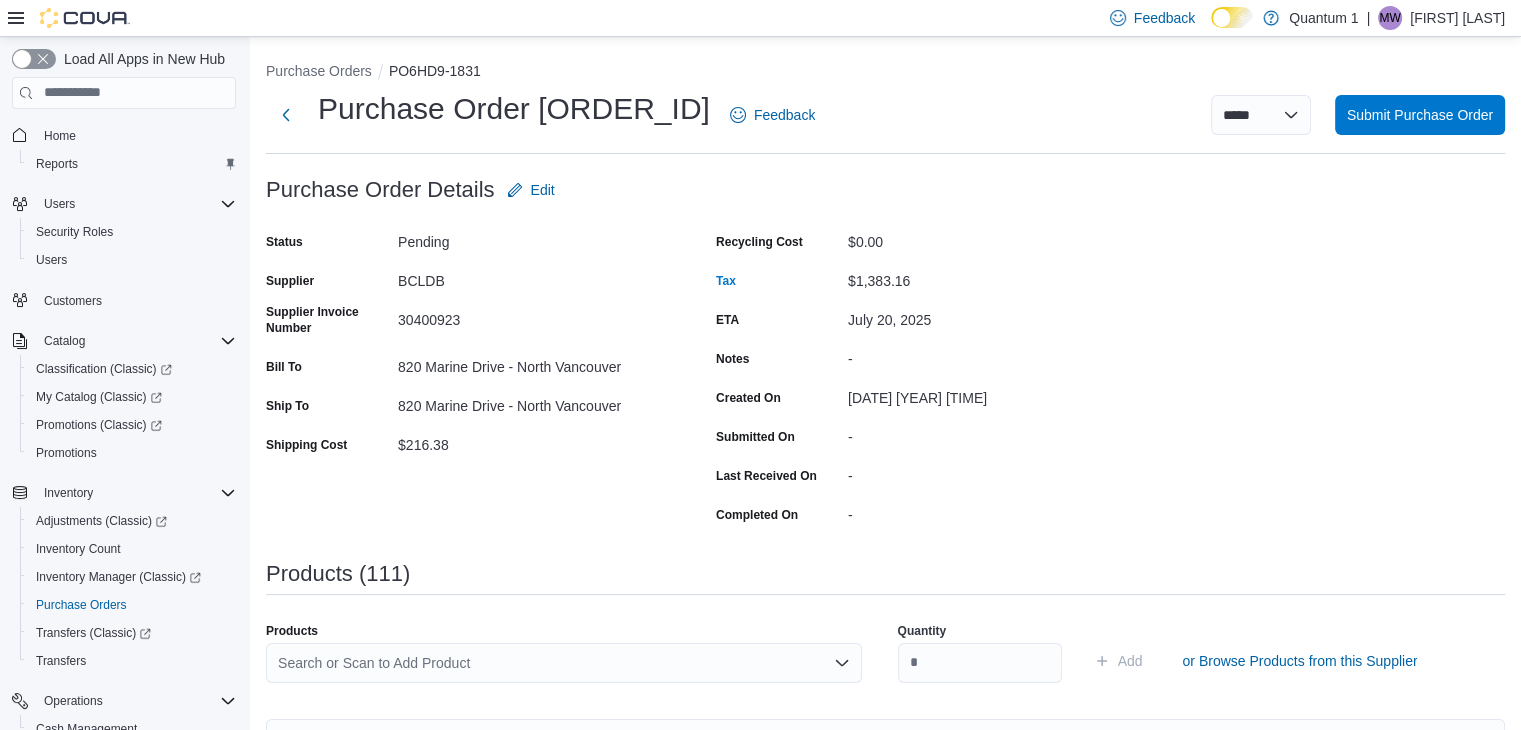 click on "Search or Scan to Add Product" at bounding box center [564, 663] 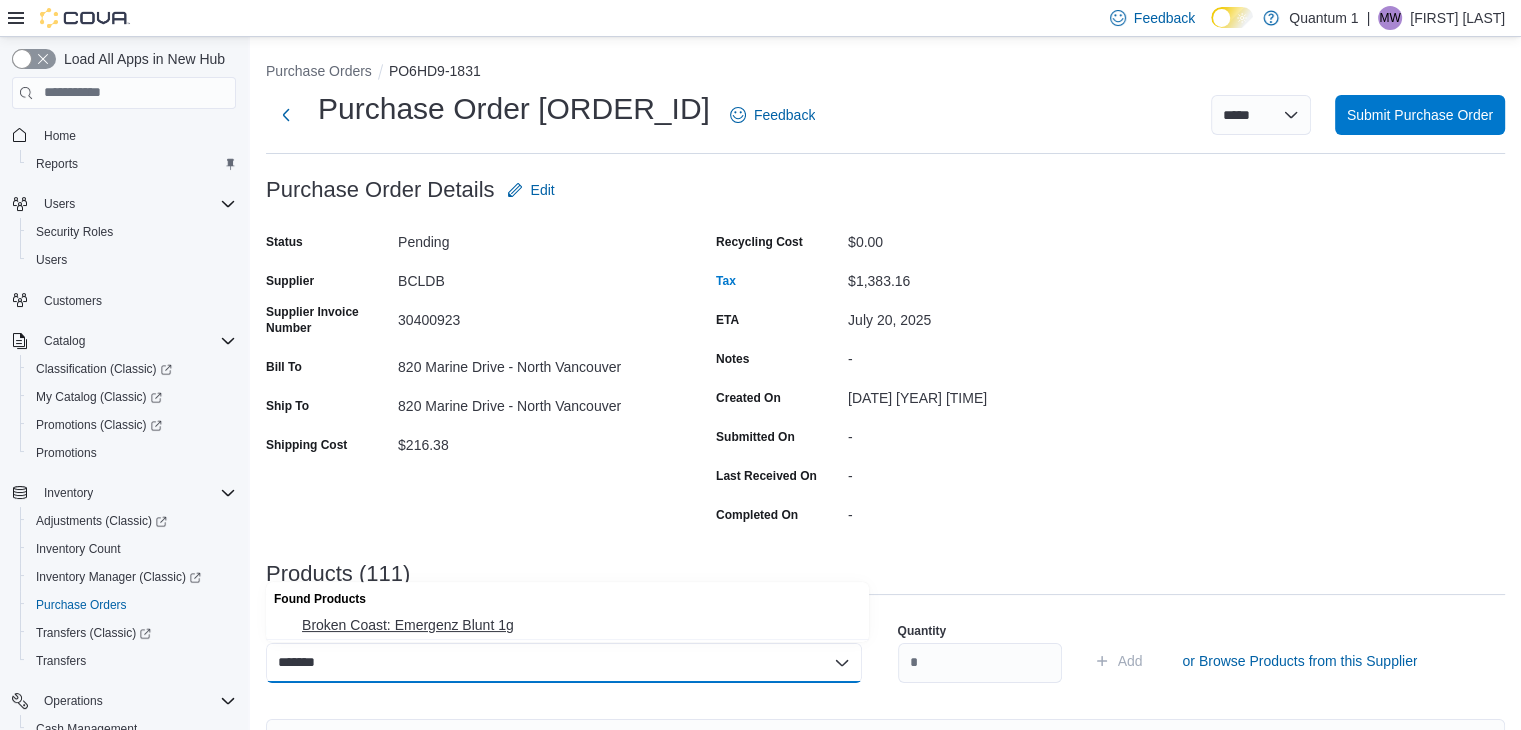 click on "Broken Coast: Emergenz Blunt 1g" at bounding box center [567, 625] 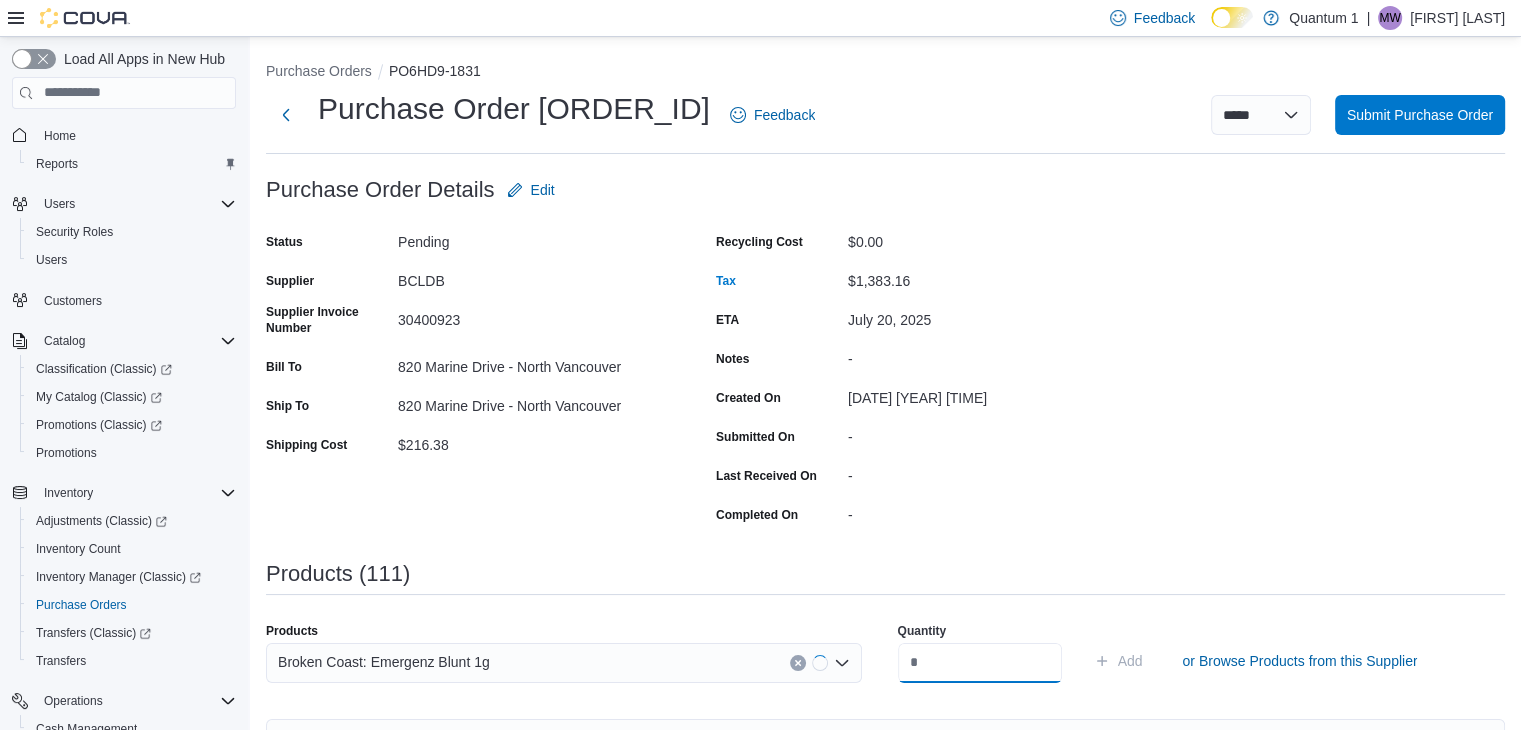 click at bounding box center (980, 663) 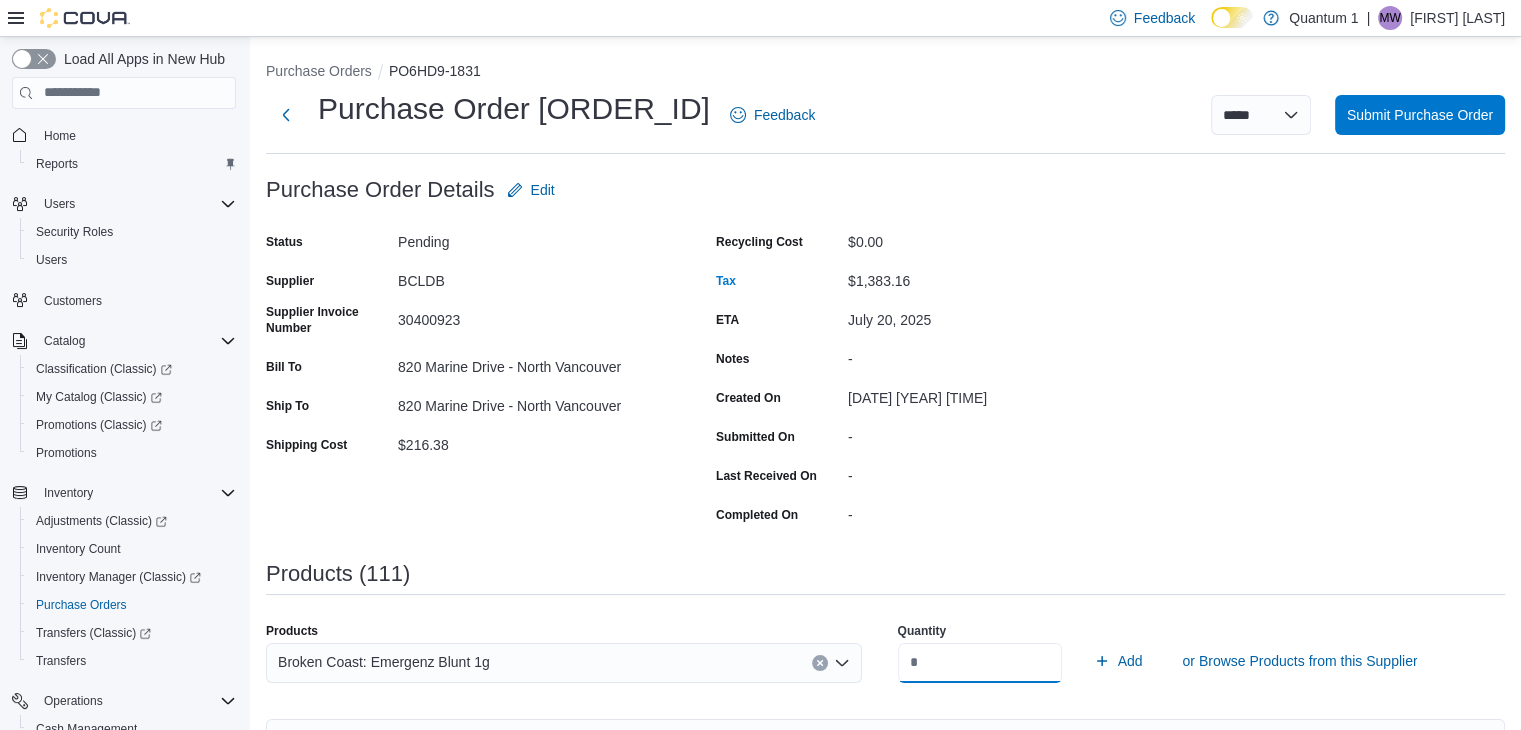 click on "Add" at bounding box center [1118, 661] 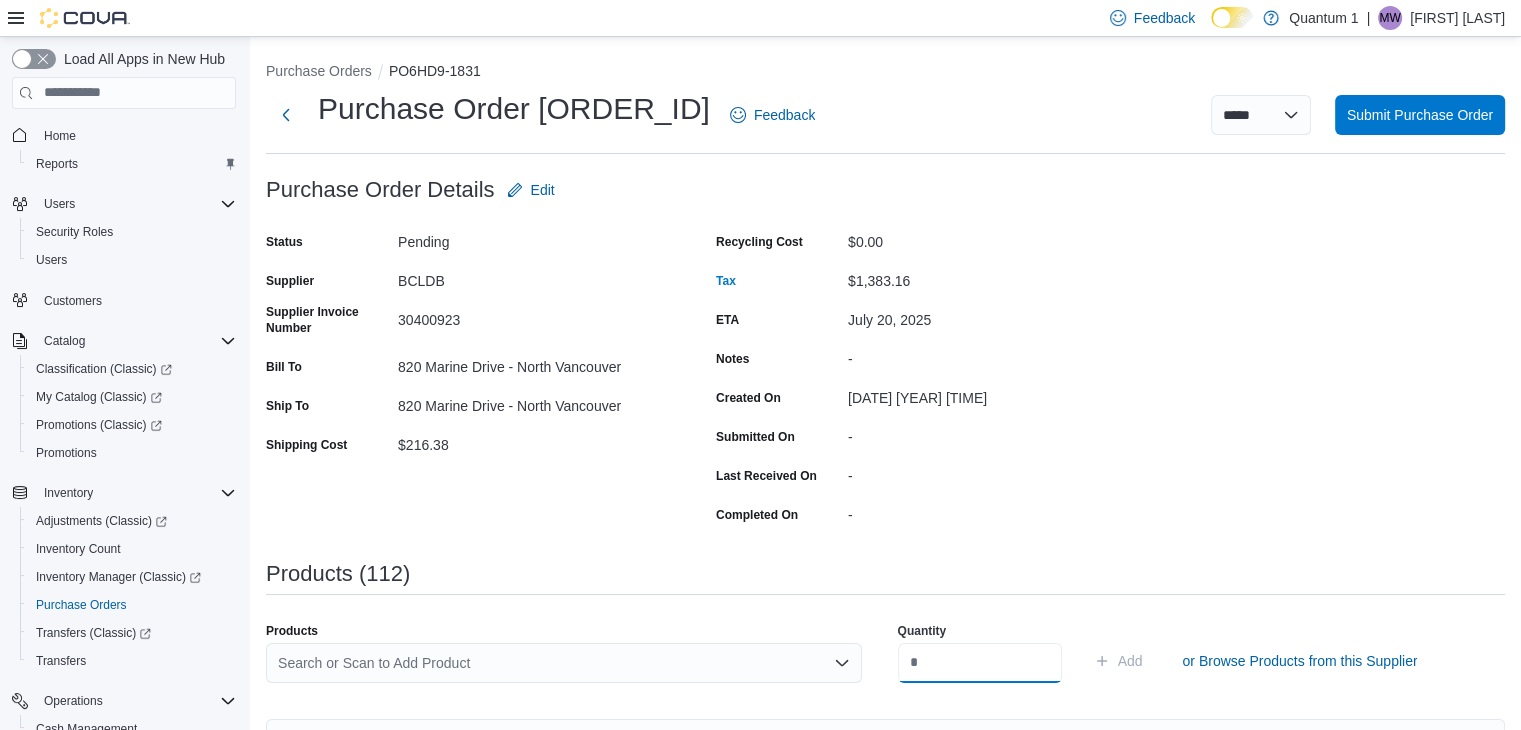 scroll, scrollTop: 0, scrollLeft: 0, axis: both 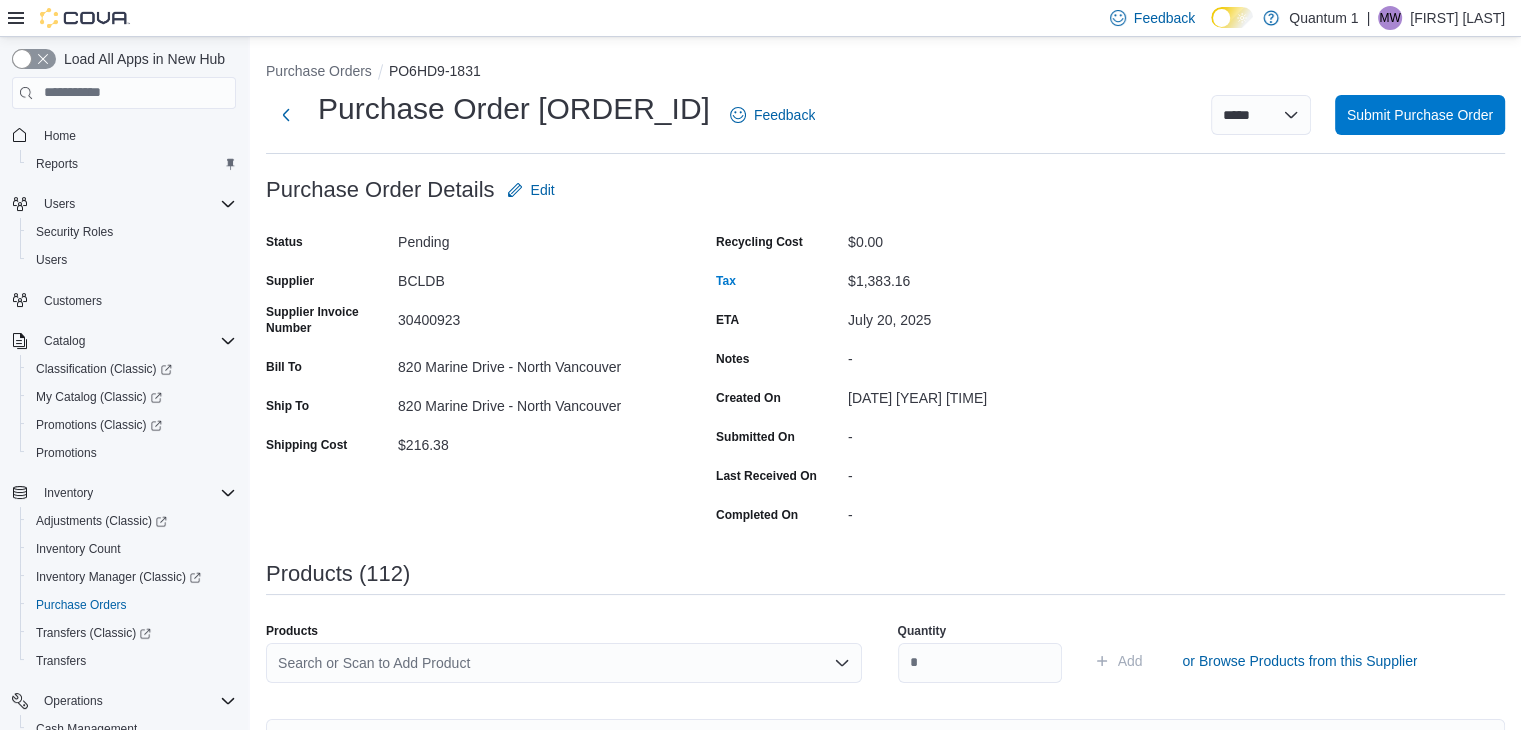 click on "Search or Scan to Add Product" at bounding box center (564, 663) 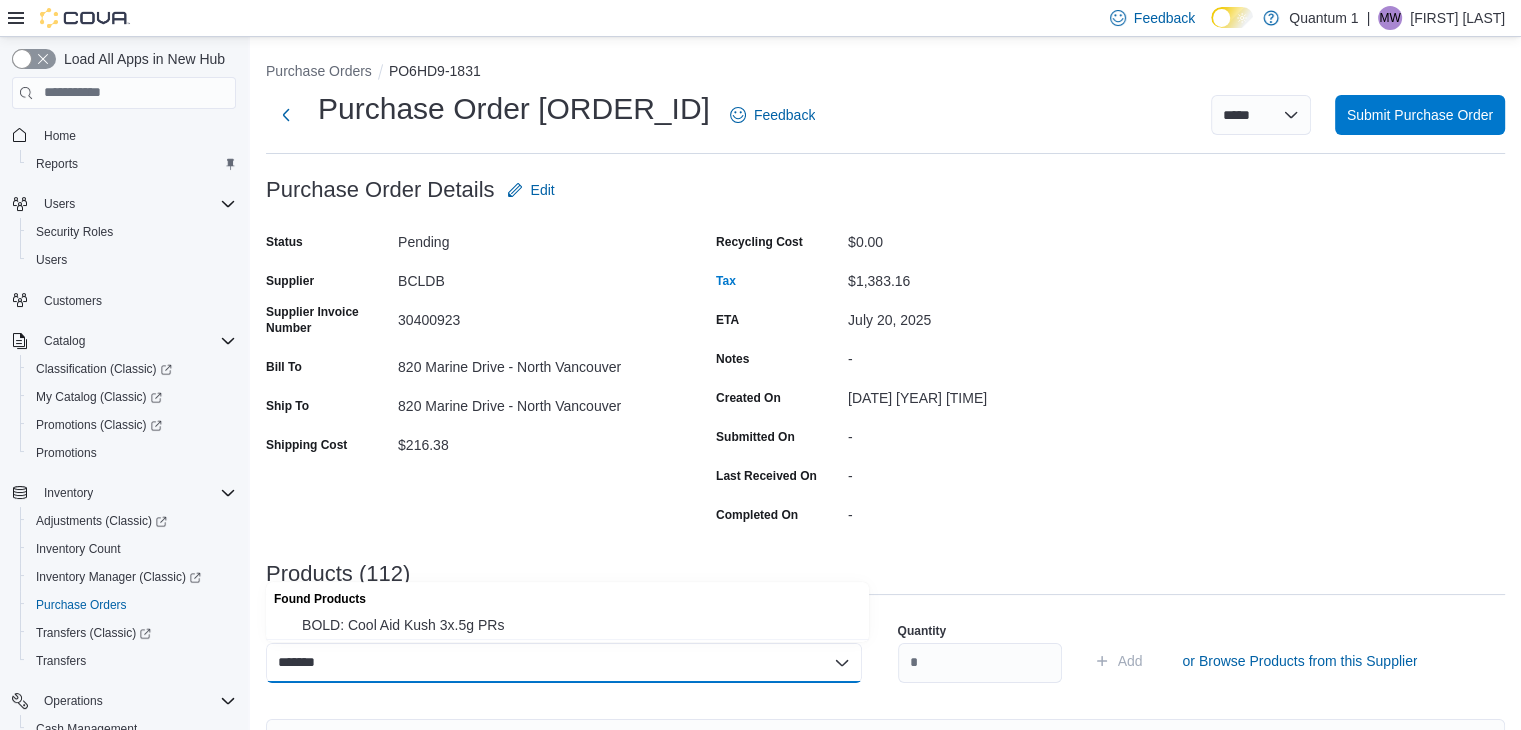 drag, startPoint x: 516, startPoint y: 630, endPoint x: 589, endPoint y: 629, distance: 73.00685 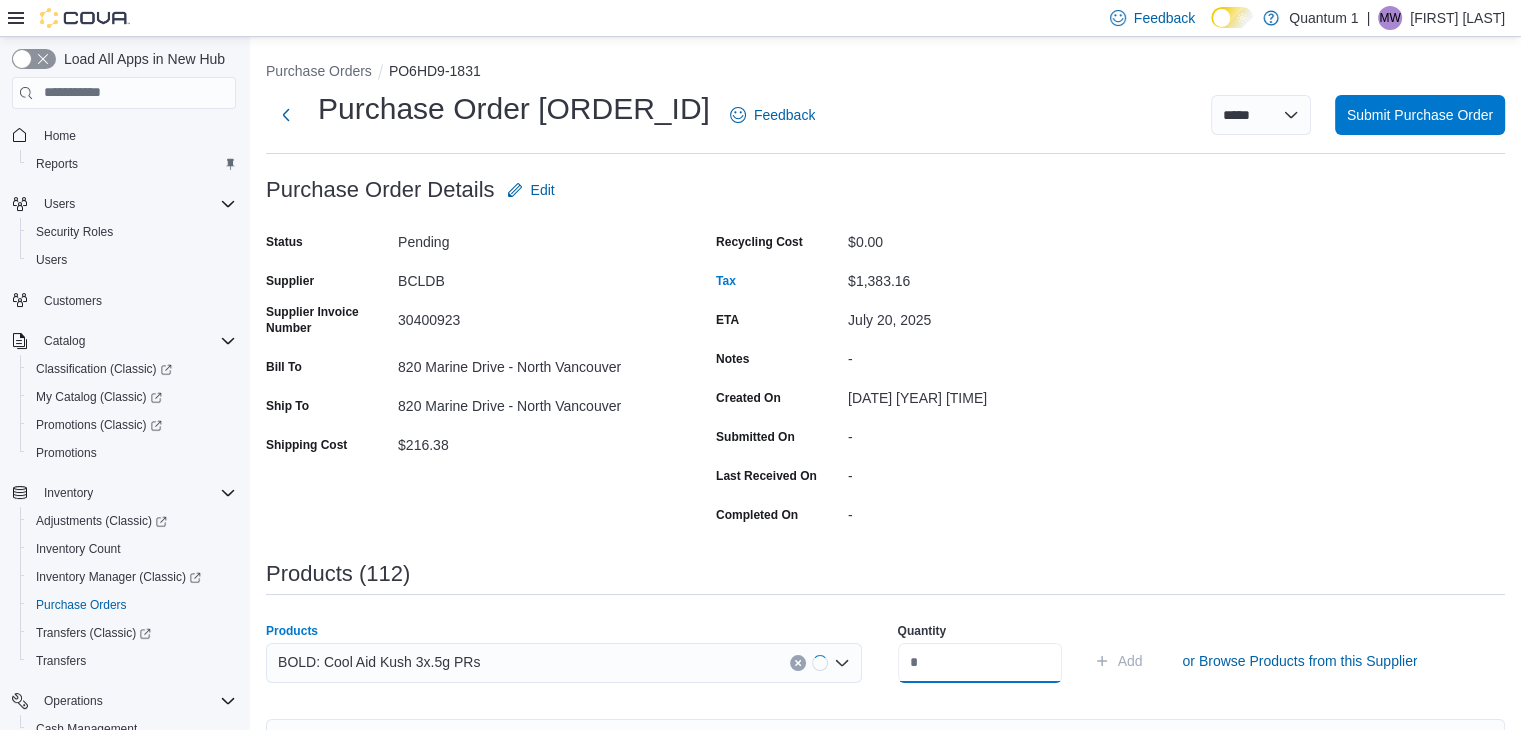 click at bounding box center (980, 663) 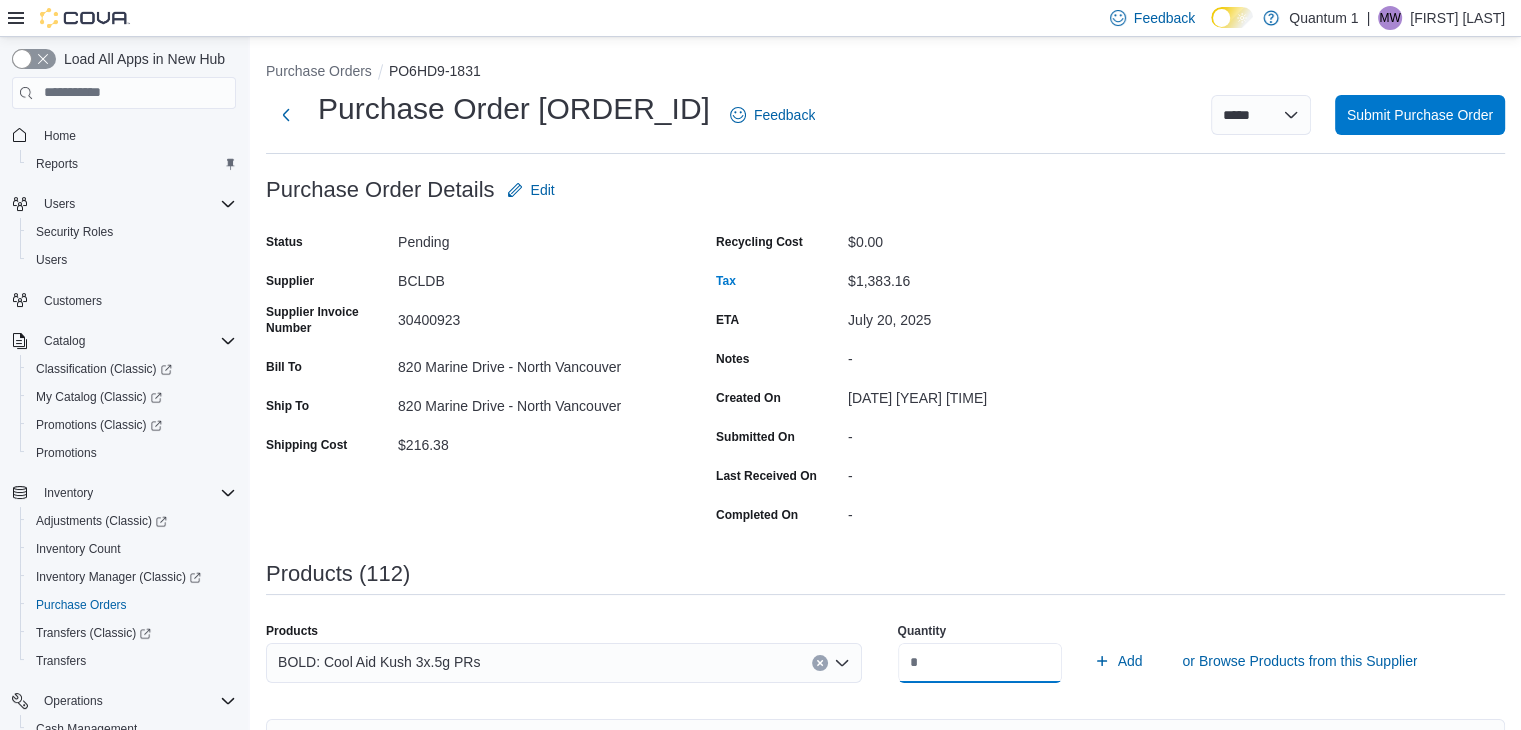 click on "Add" at bounding box center (1118, 661) 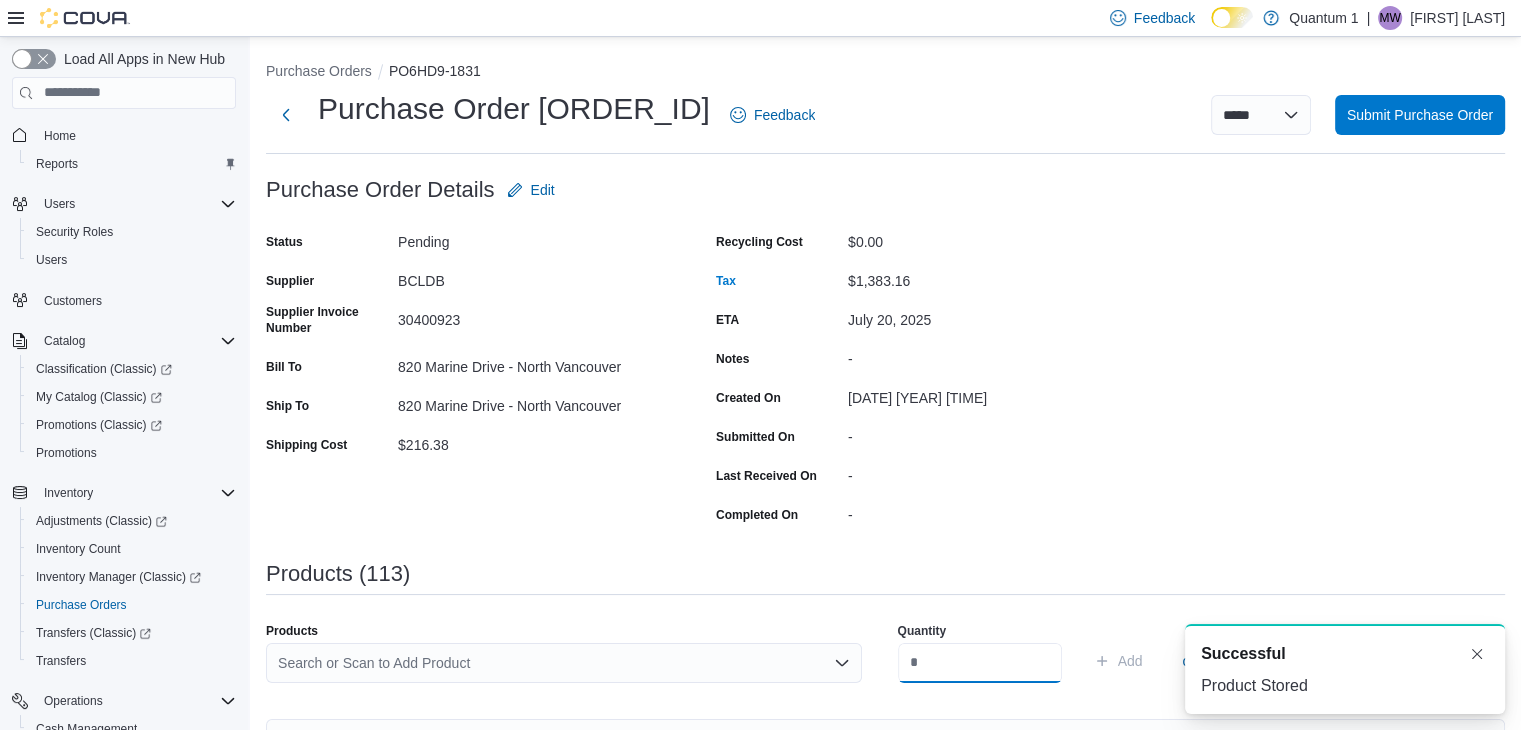 scroll, scrollTop: 0, scrollLeft: 0, axis: both 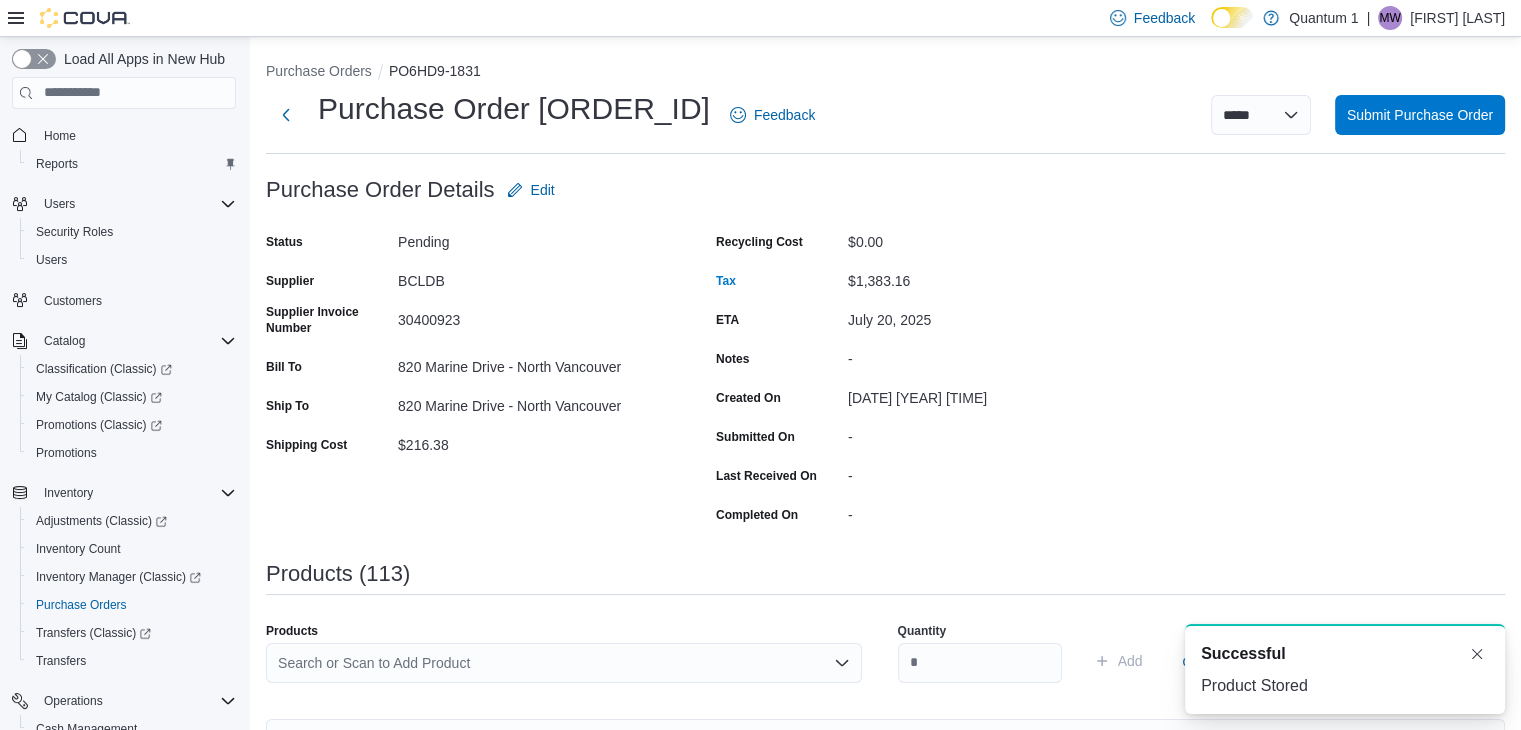 click on "Search or Scan to Add Product" at bounding box center (564, 663) 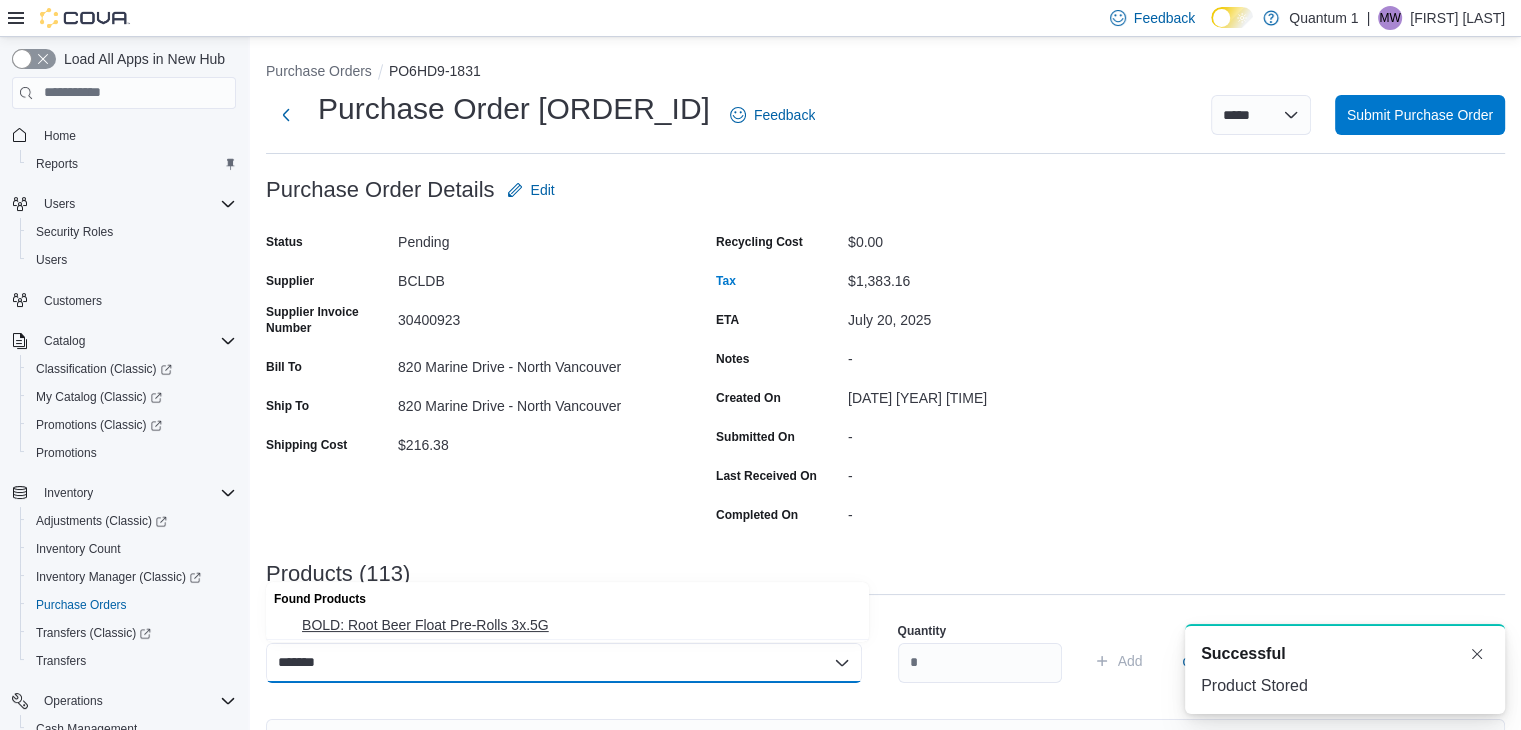 click on "BOLD: Root Beer Float Pre-Rolls 3x.5G" at bounding box center (579, 625) 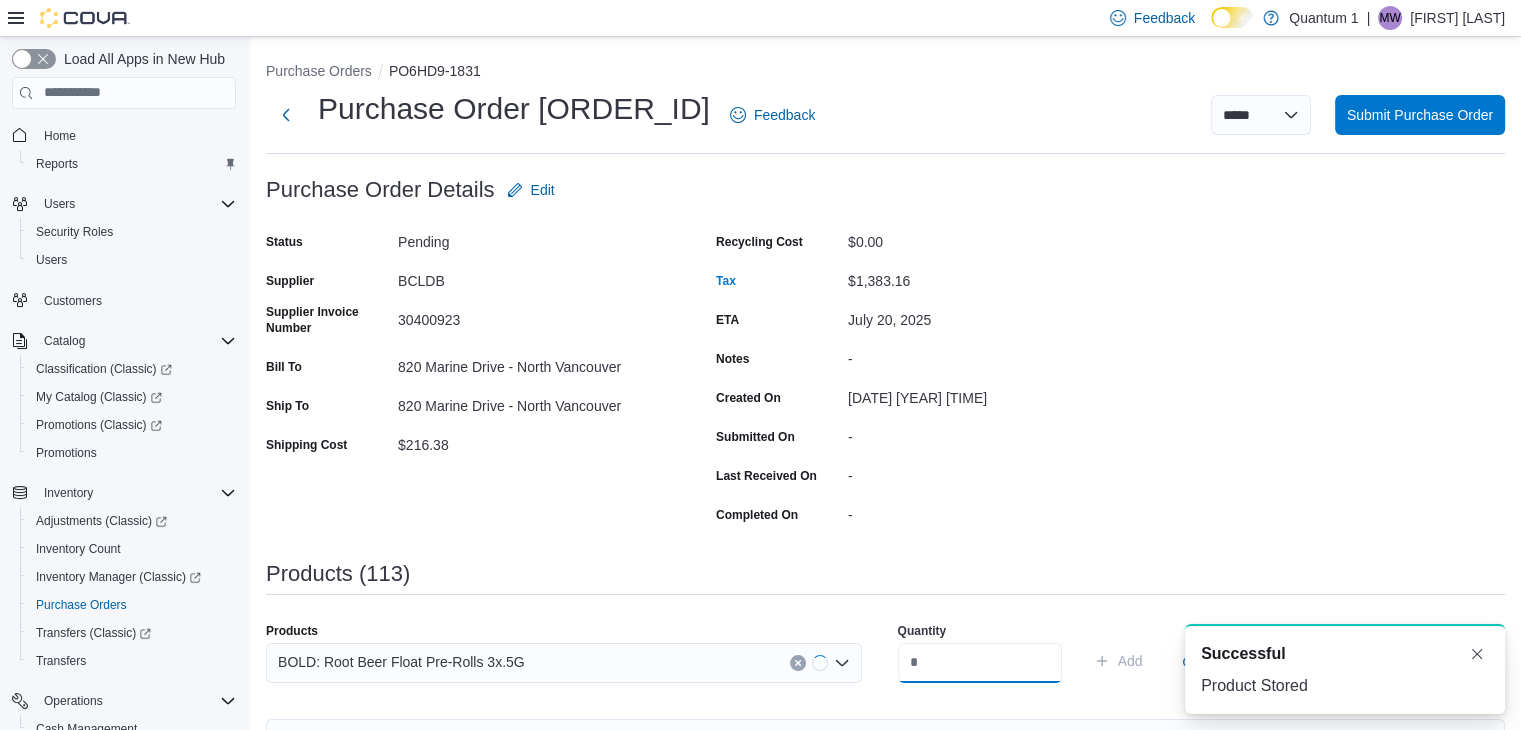click at bounding box center [980, 663] 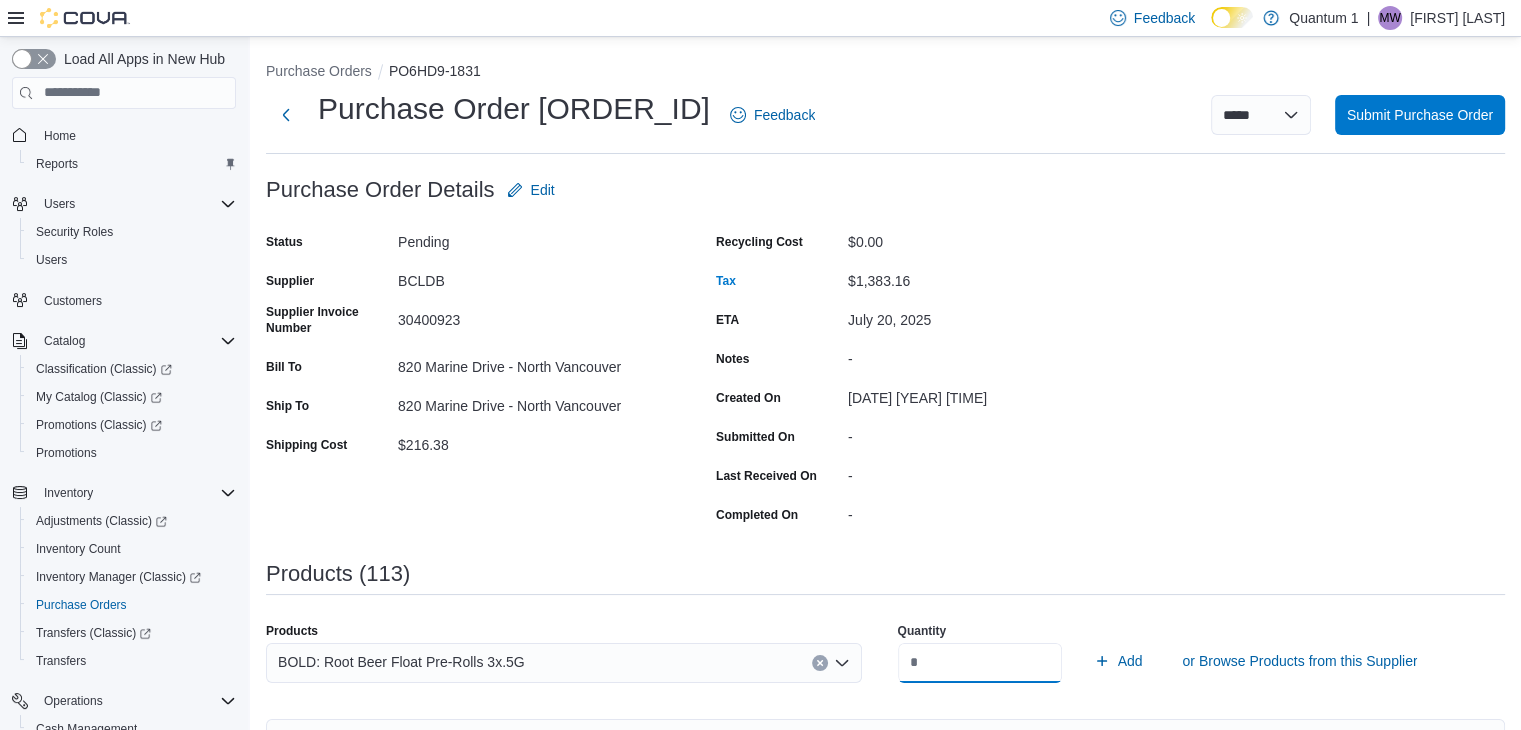 click on "Add" at bounding box center (1118, 661) 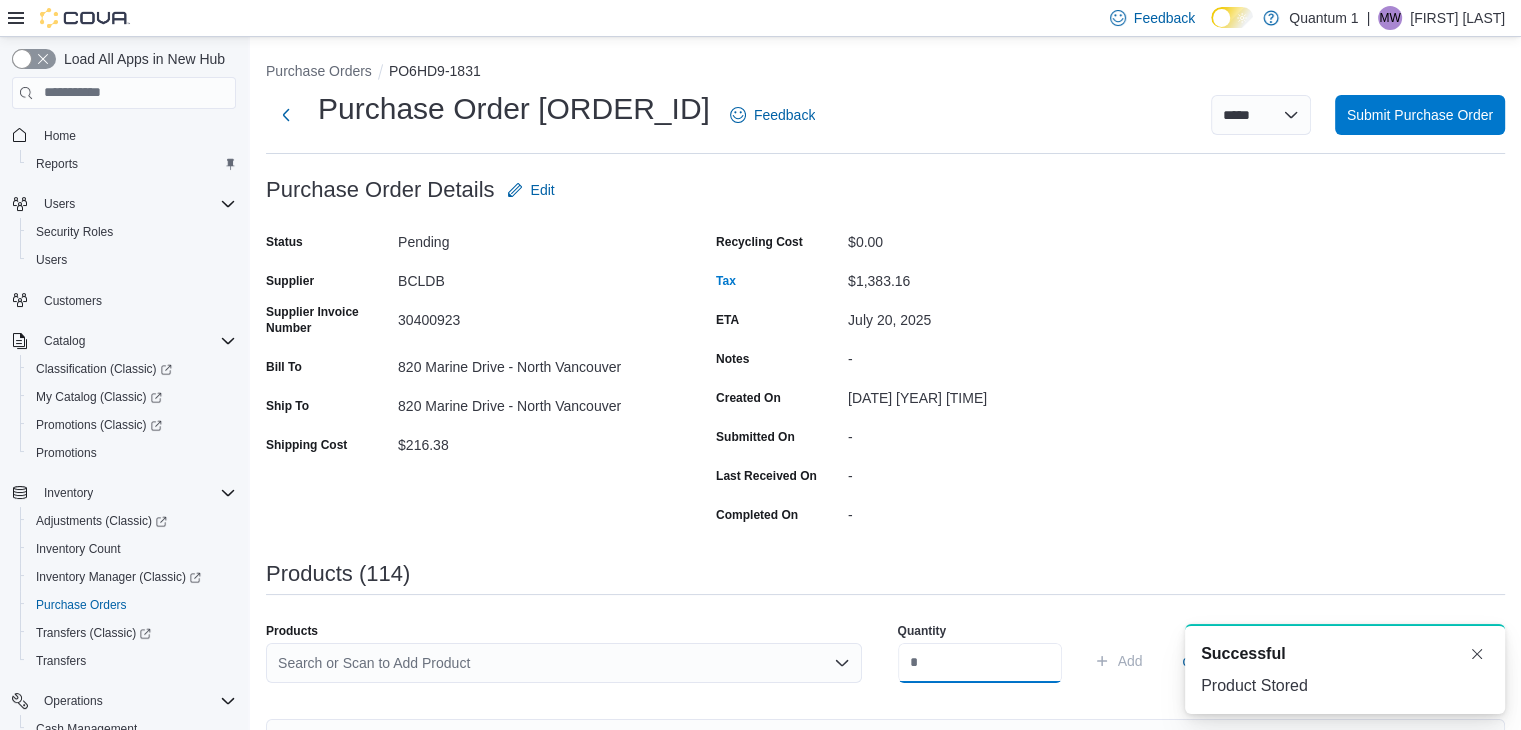 scroll, scrollTop: 0, scrollLeft: 0, axis: both 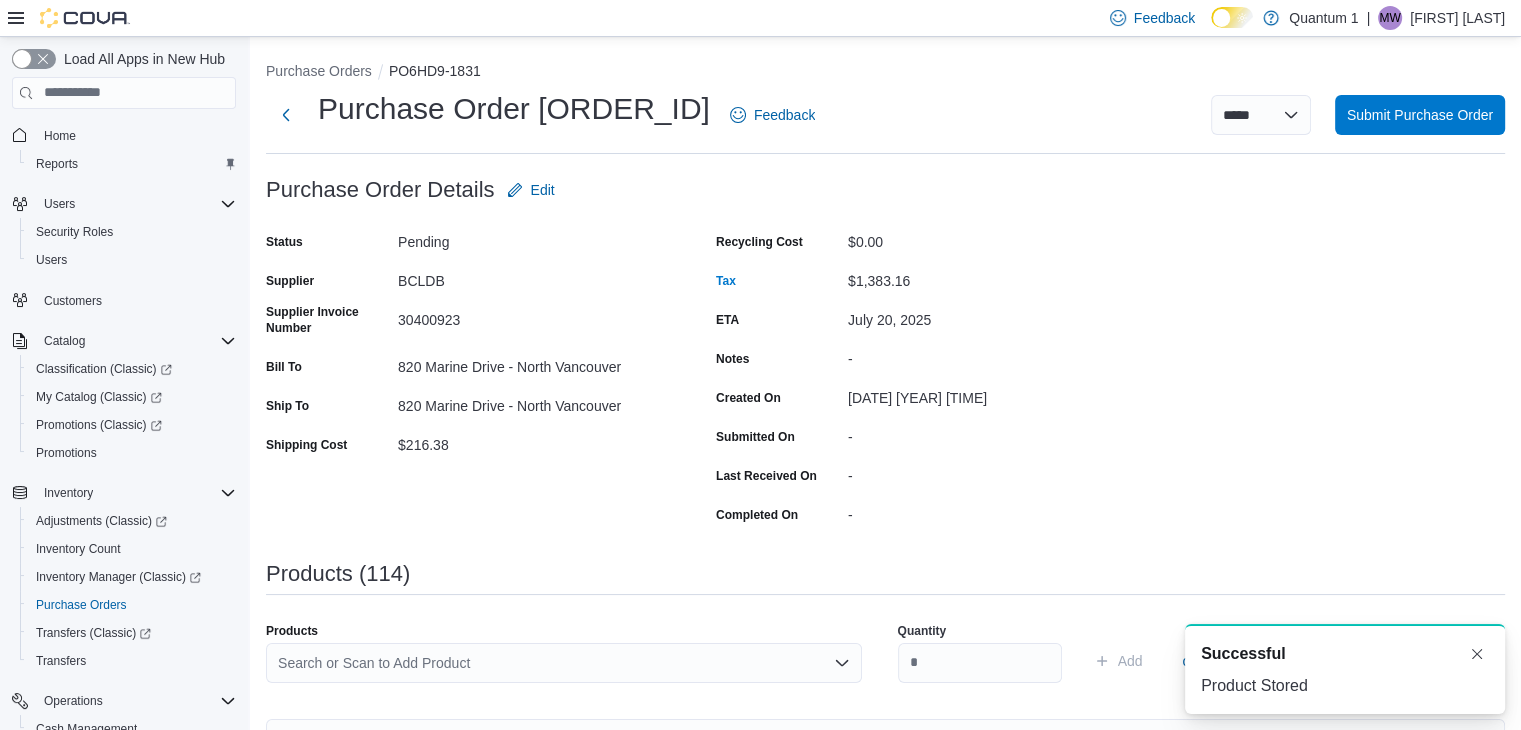 click on "Search or Scan to Add Product" at bounding box center [564, 663] 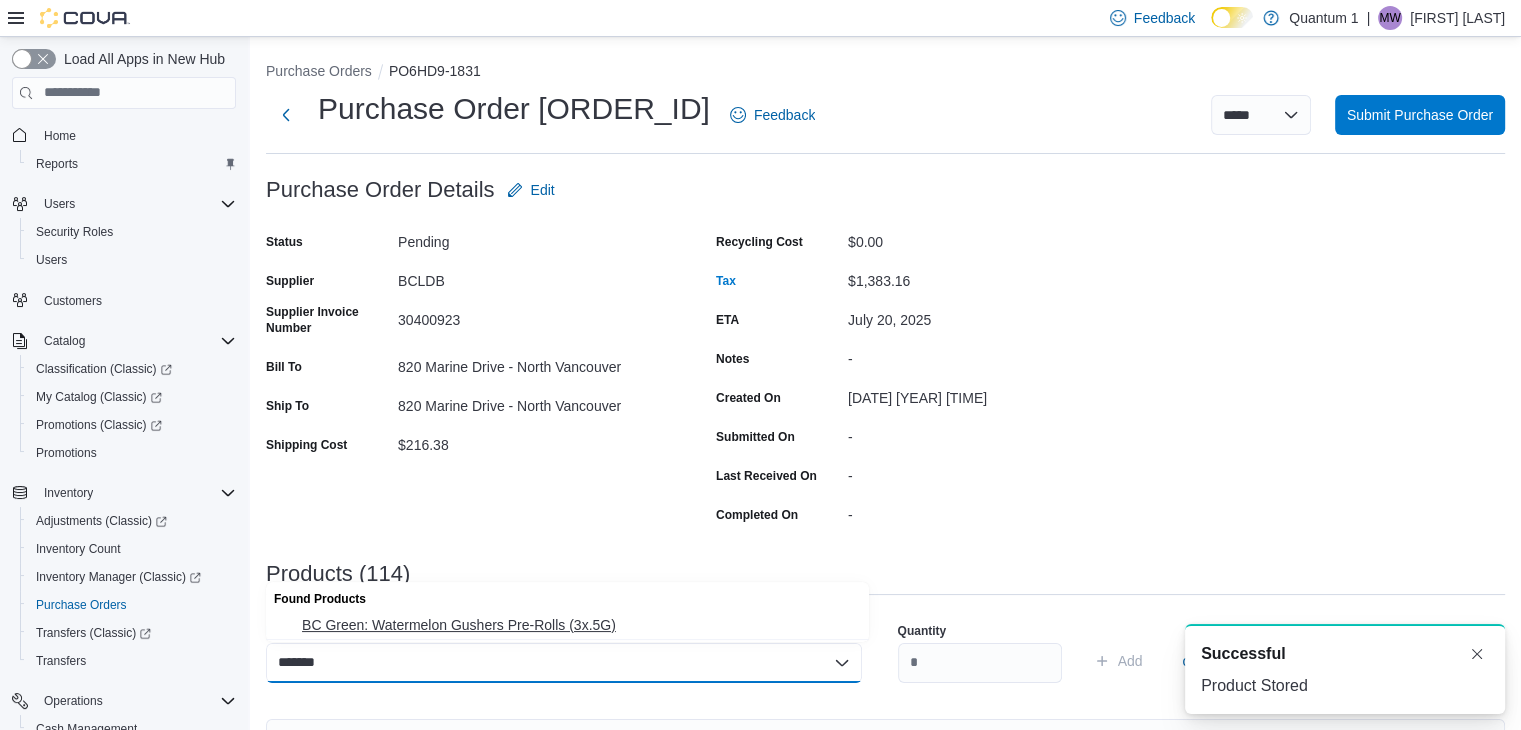 click on "BC Green: Watermelon Gushers Pre-Rolls (3x.5G)" at bounding box center [579, 625] 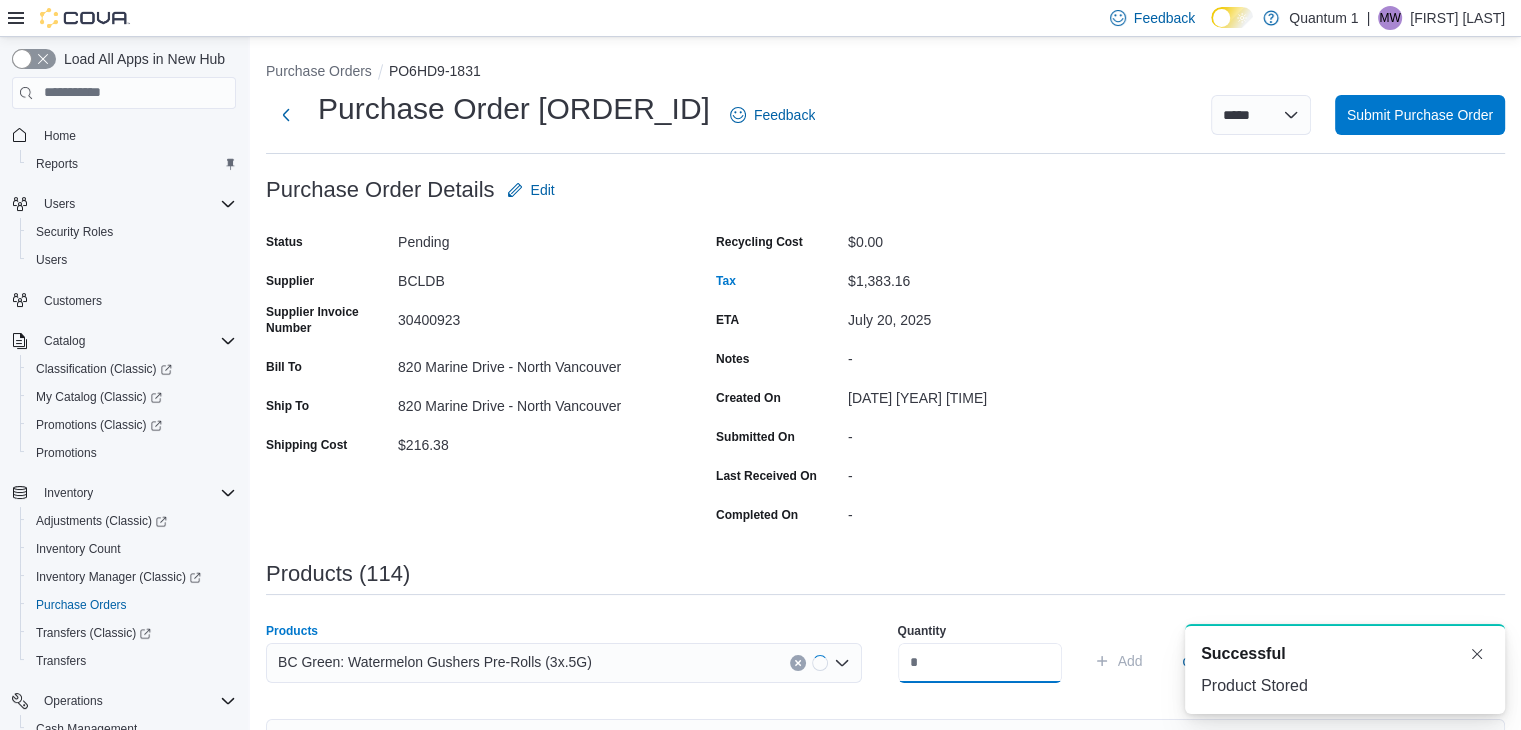 click at bounding box center [980, 663] 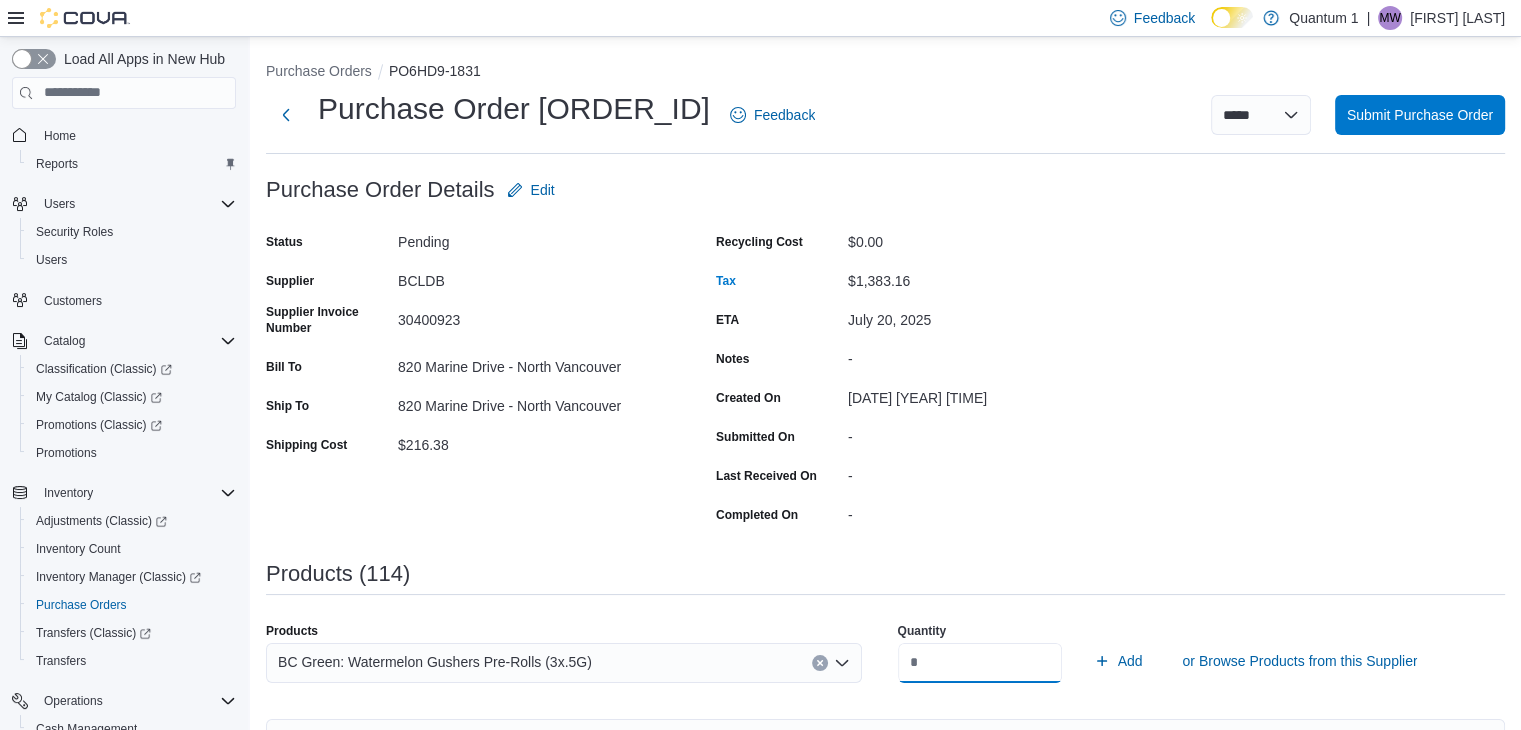 click on "Add" at bounding box center (1118, 661) 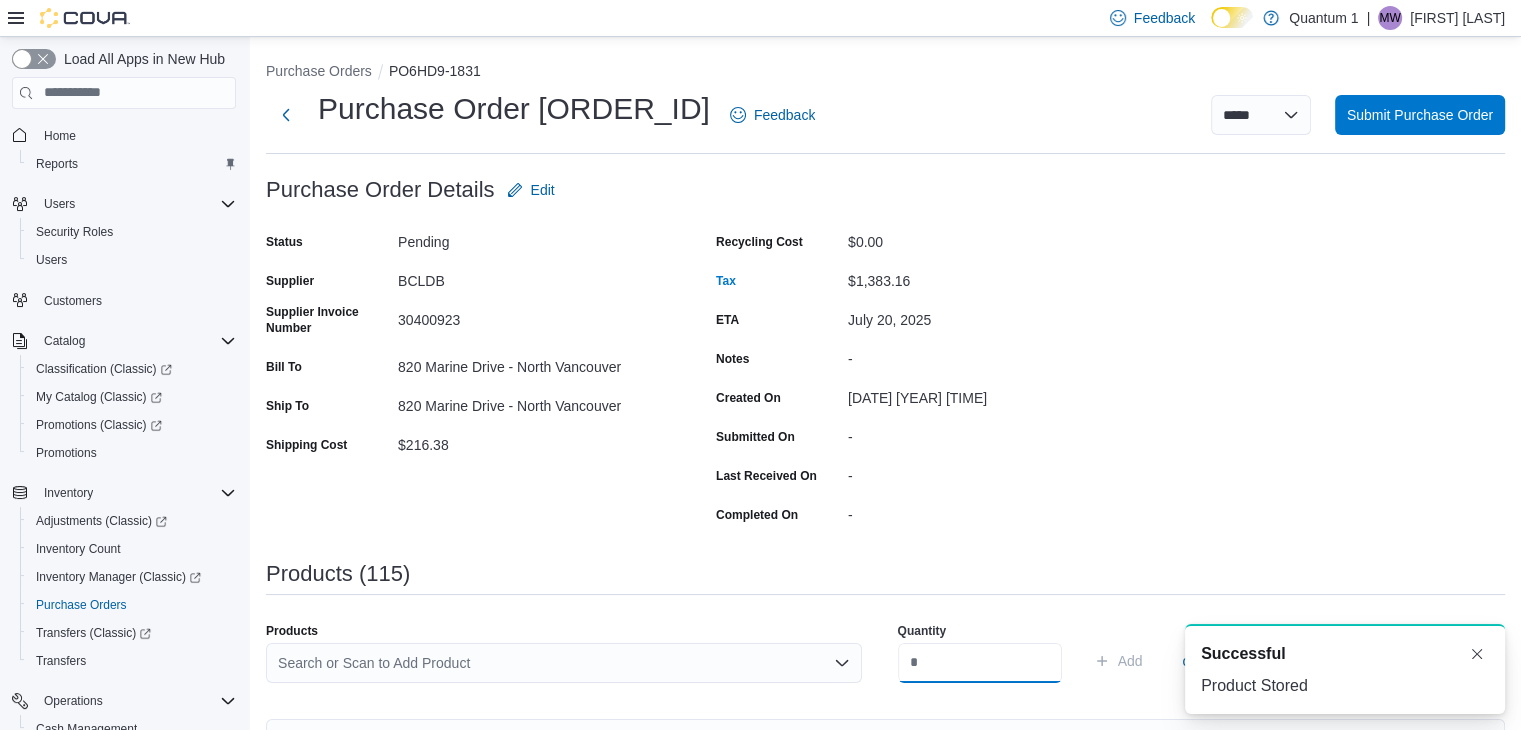 scroll, scrollTop: 0, scrollLeft: 0, axis: both 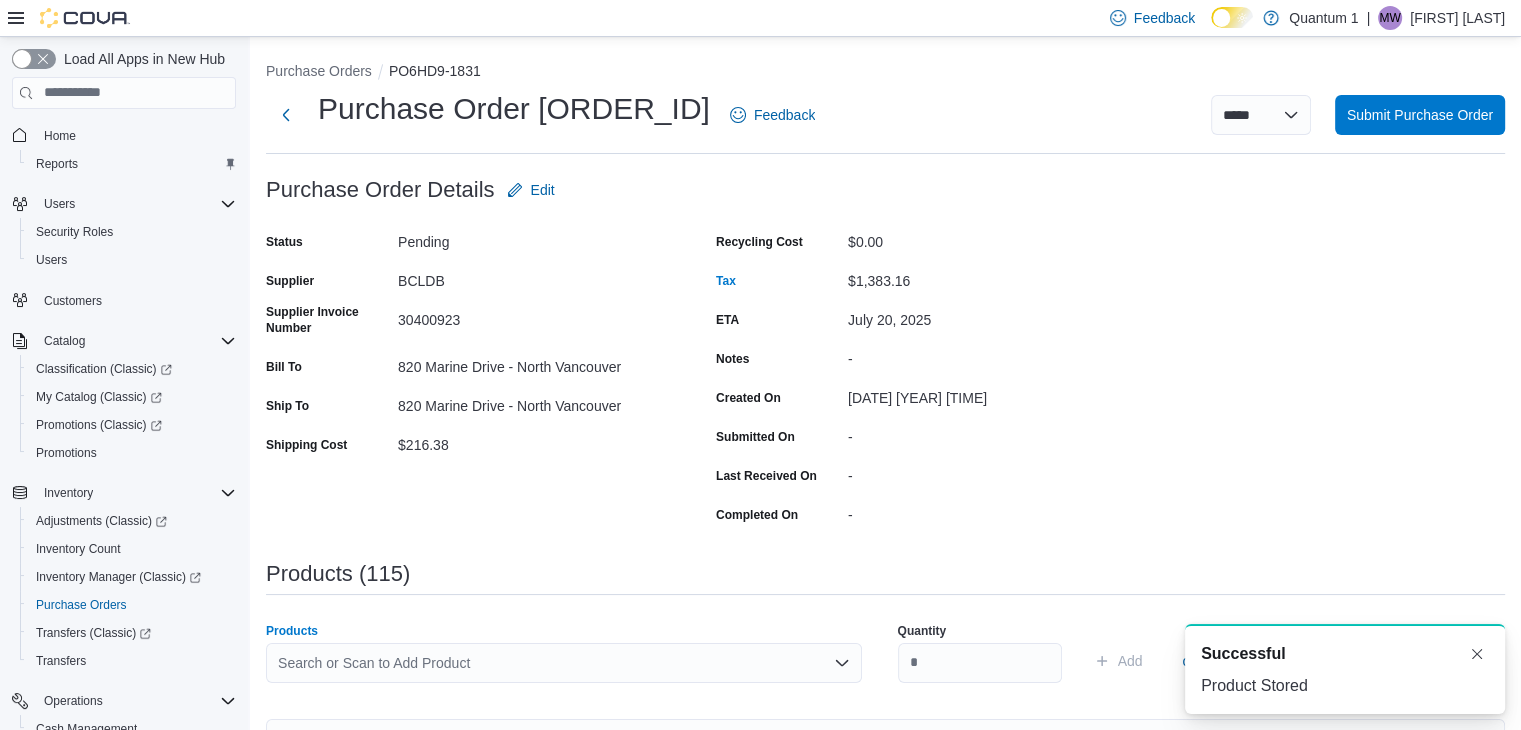 click on "Search or Scan to Add Product" at bounding box center [564, 663] 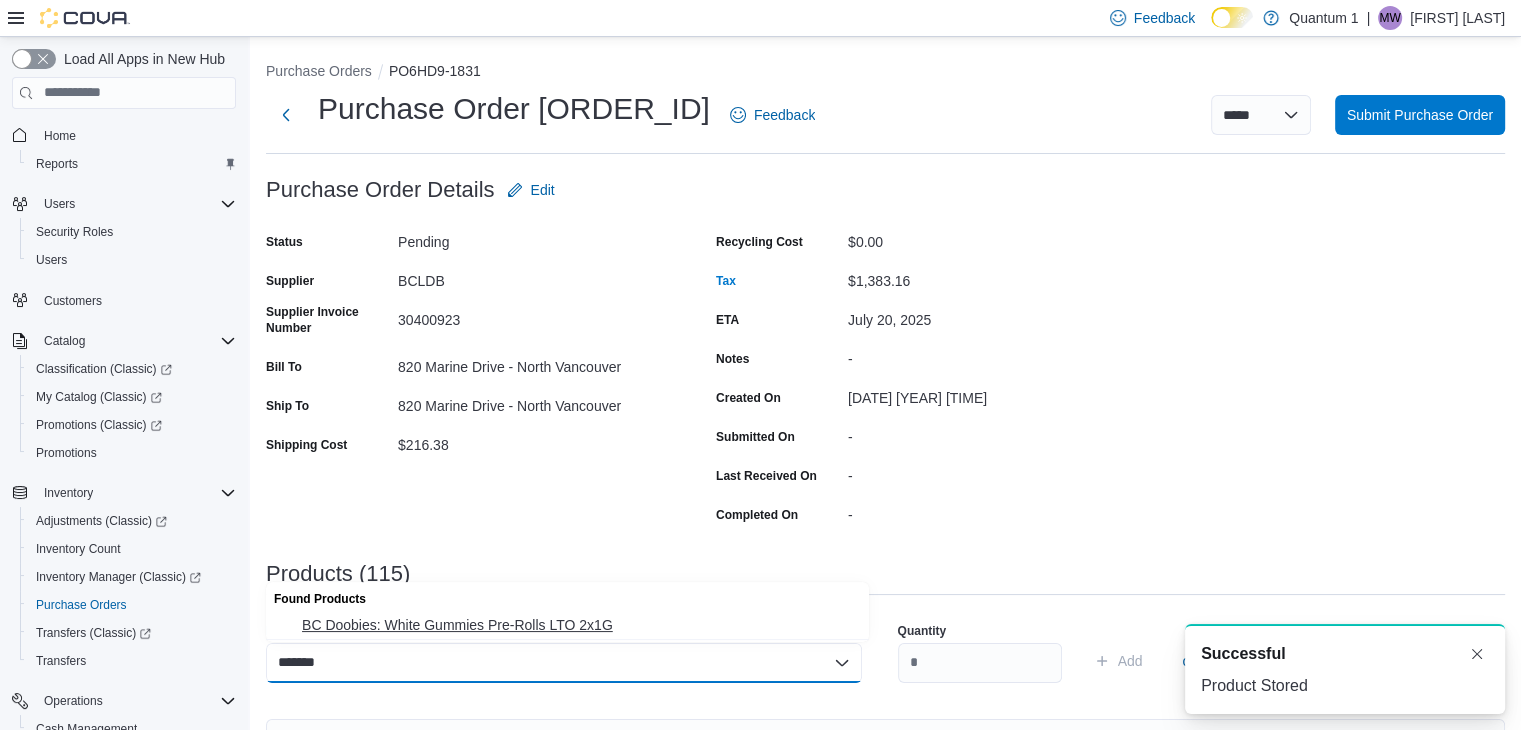 click on "BC Doobies: White Gummies Pre-Rolls LTO 2x1G" at bounding box center [579, 625] 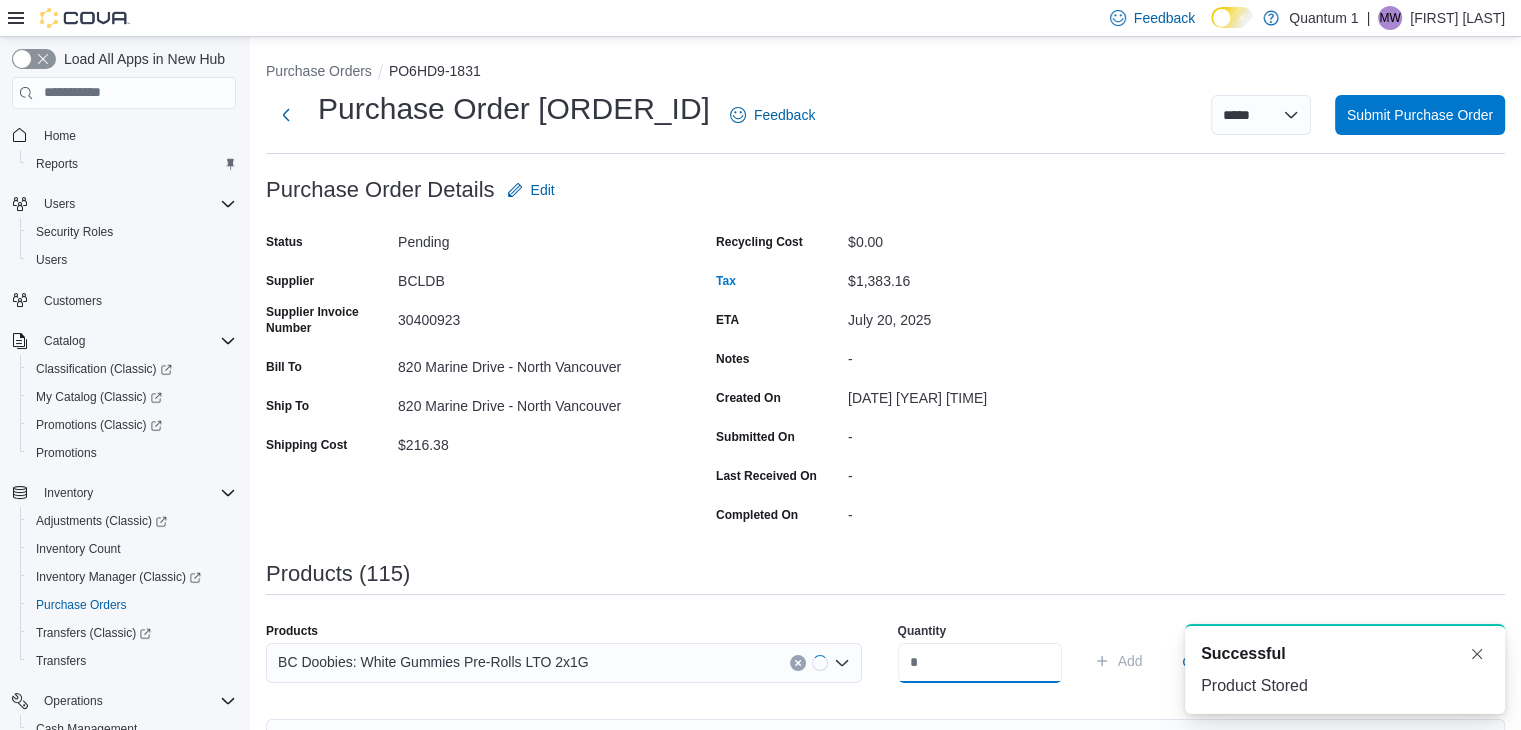 click at bounding box center [980, 663] 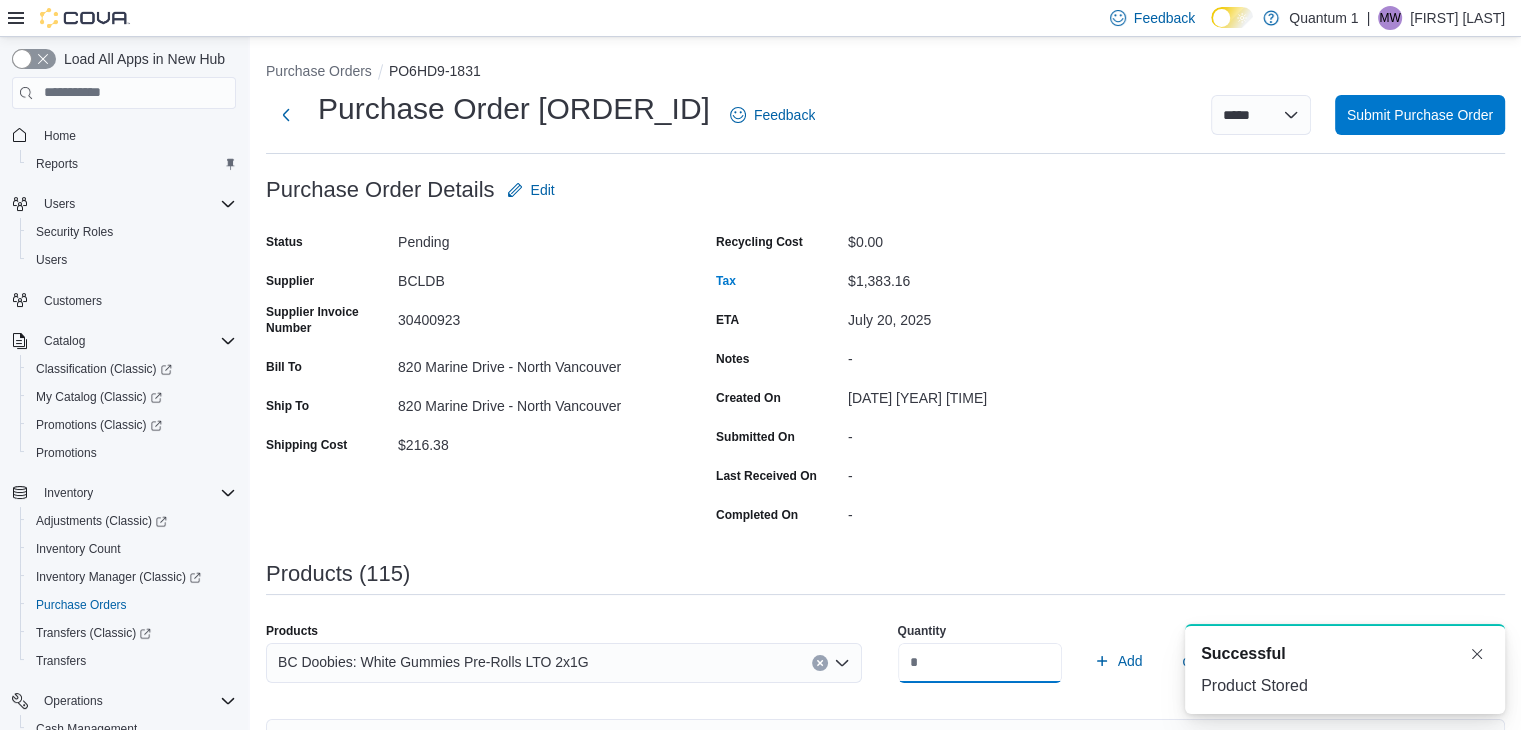 click on "Add" at bounding box center [1118, 661] 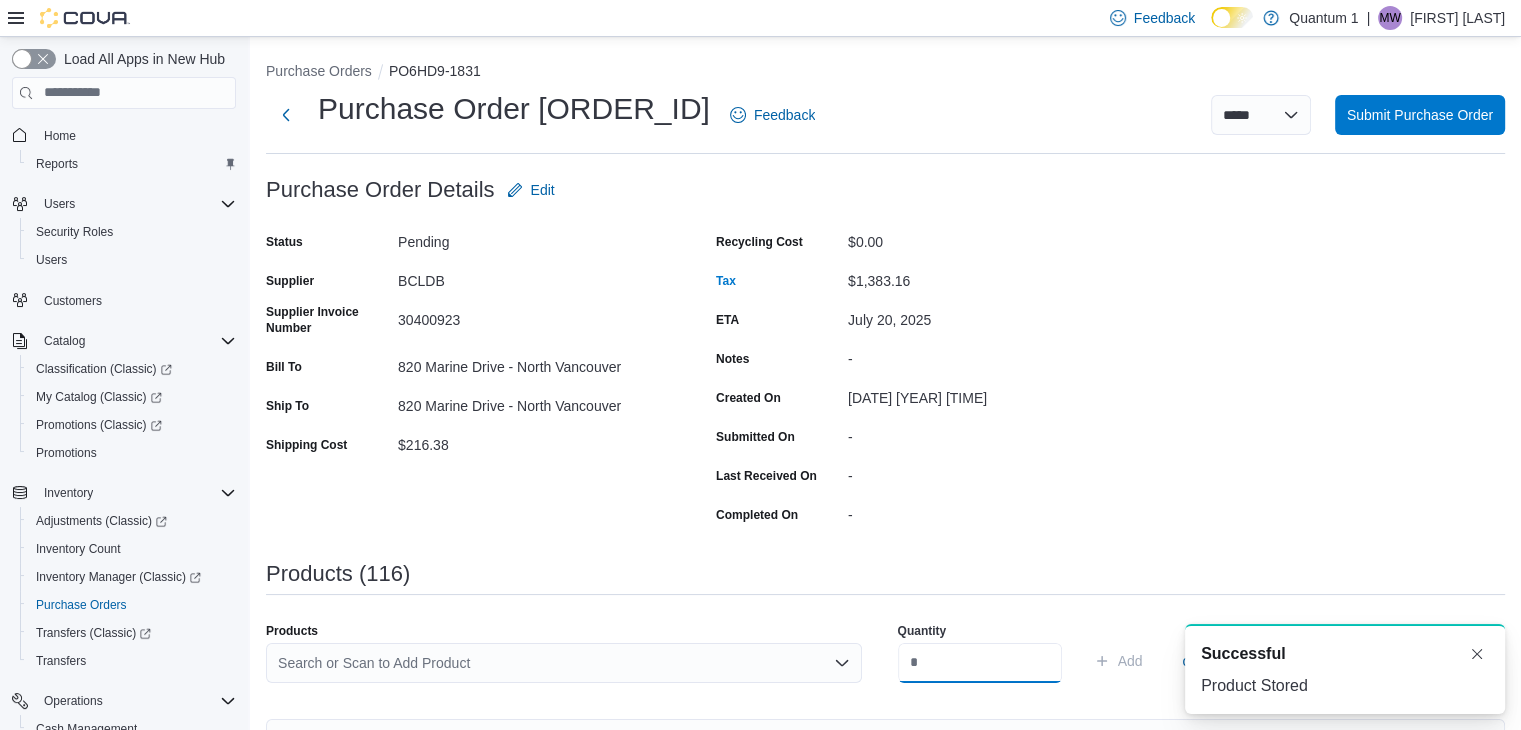scroll, scrollTop: 0, scrollLeft: 0, axis: both 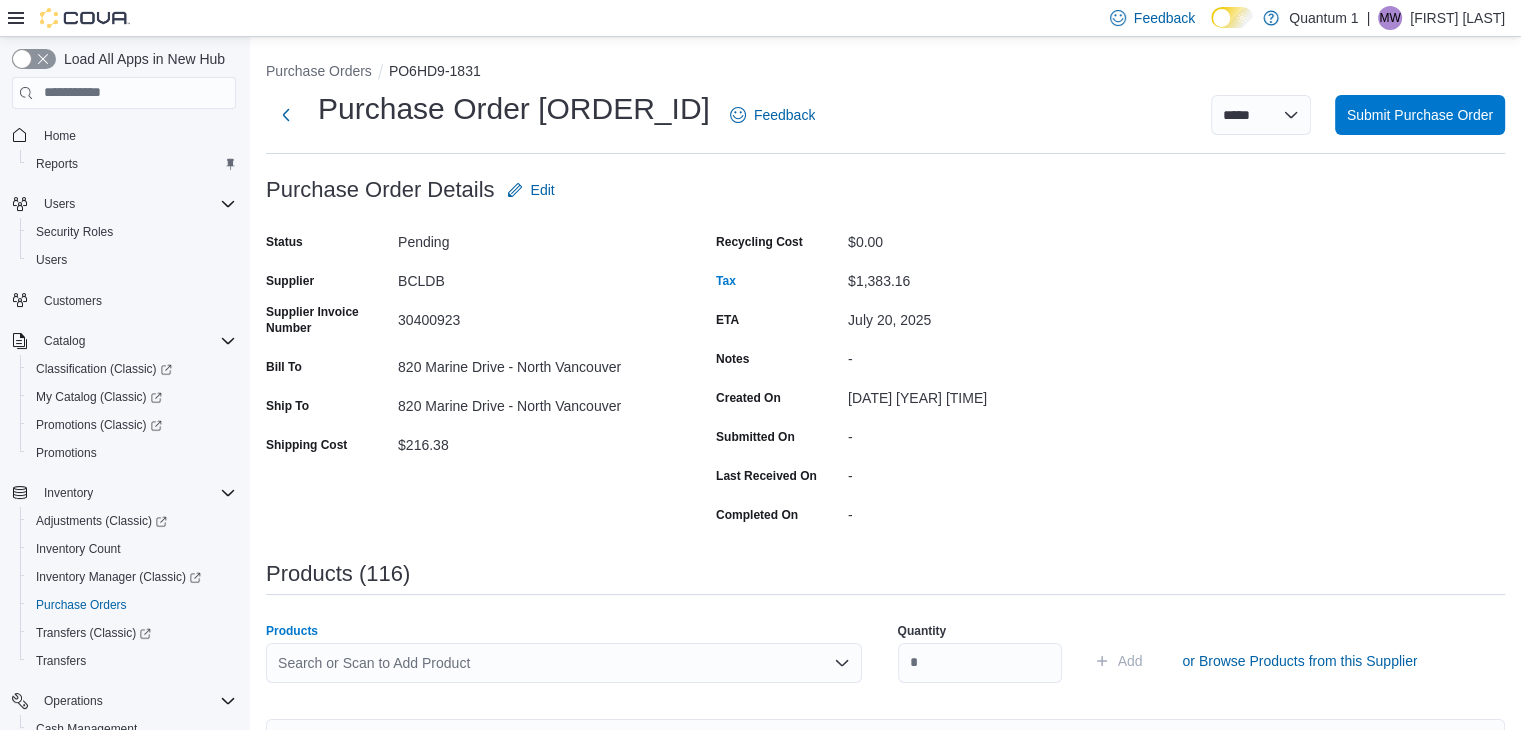 click on "Search or Scan to Add Product" at bounding box center [564, 663] 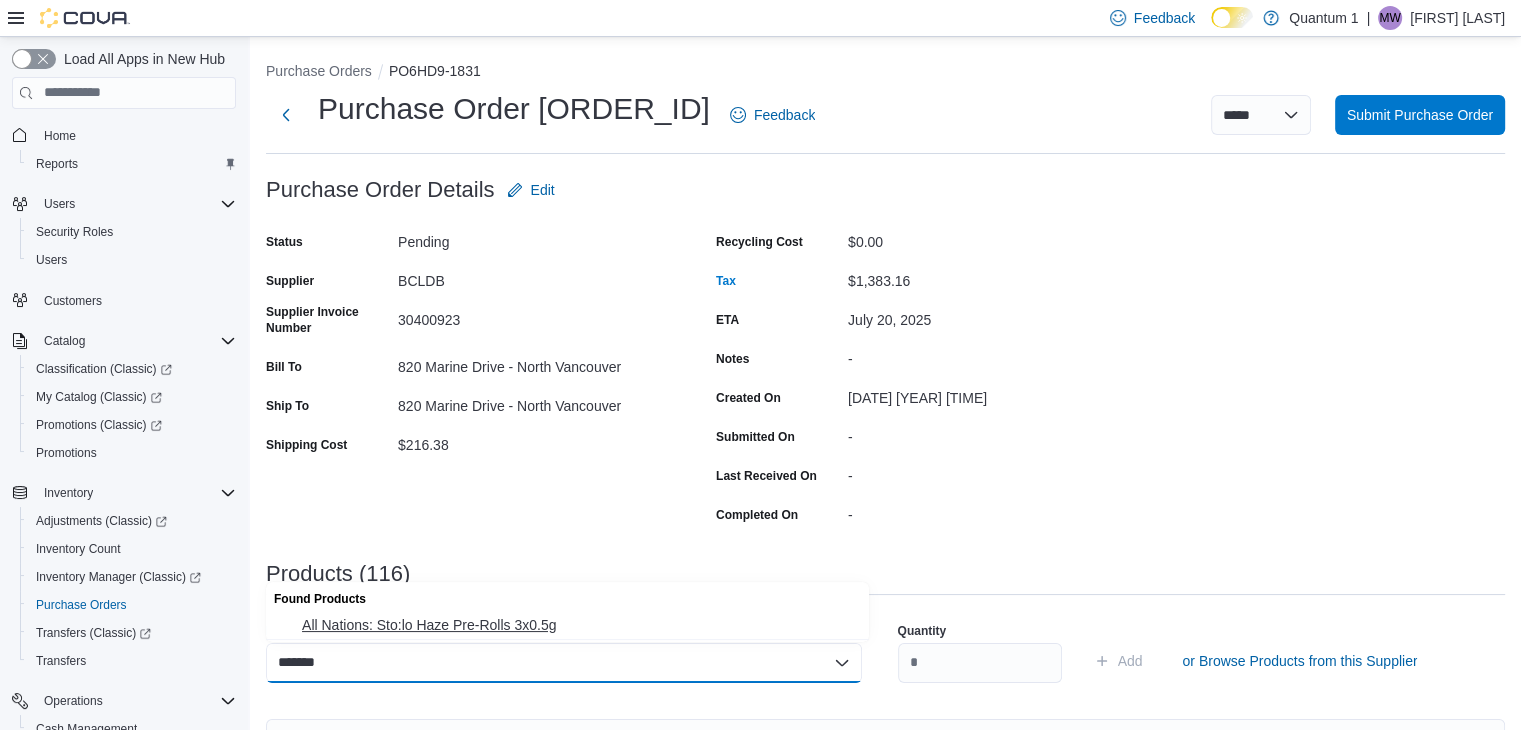 click on "All Nations: Sto:lo Haze Pre-Rolls 3x0.5g" at bounding box center [579, 625] 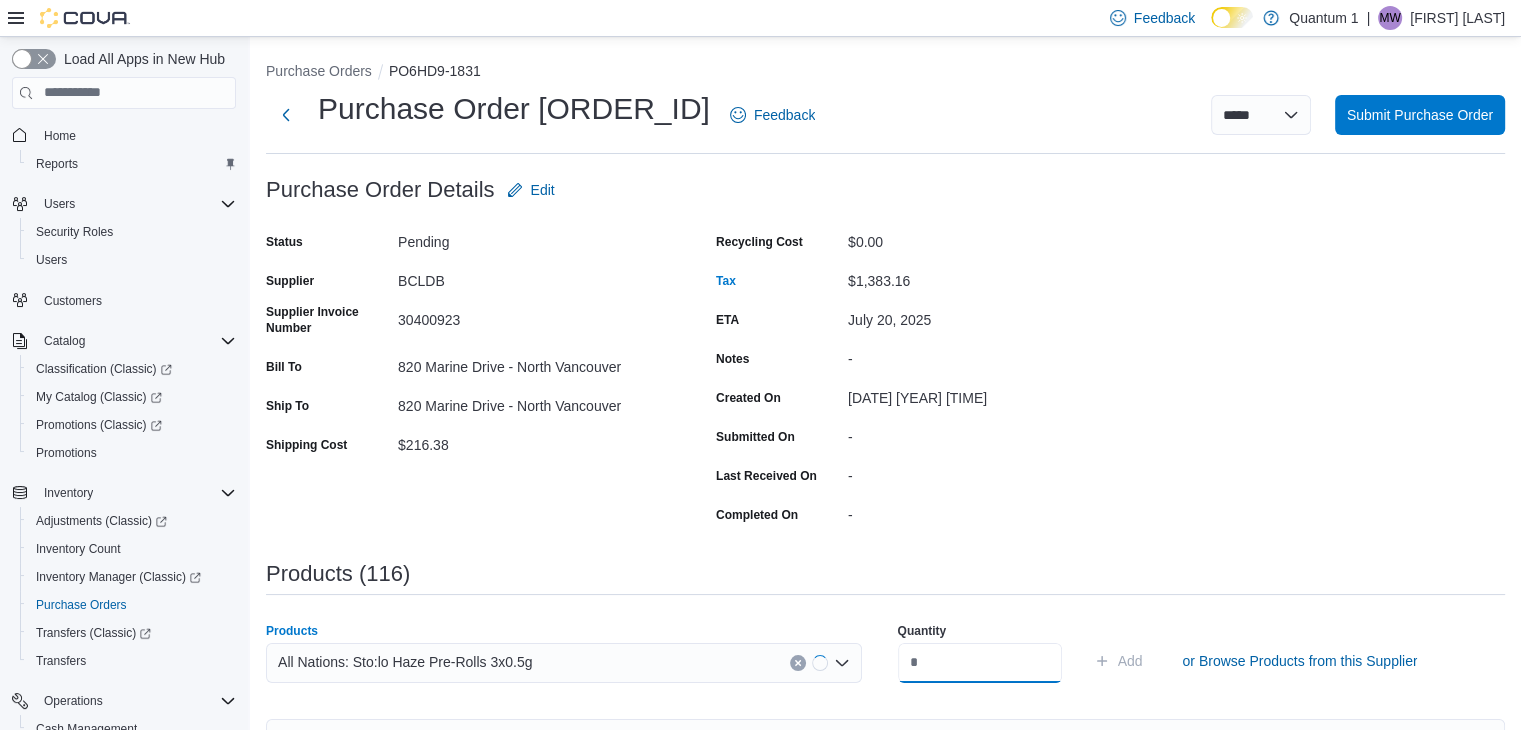 click at bounding box center [980, 663] 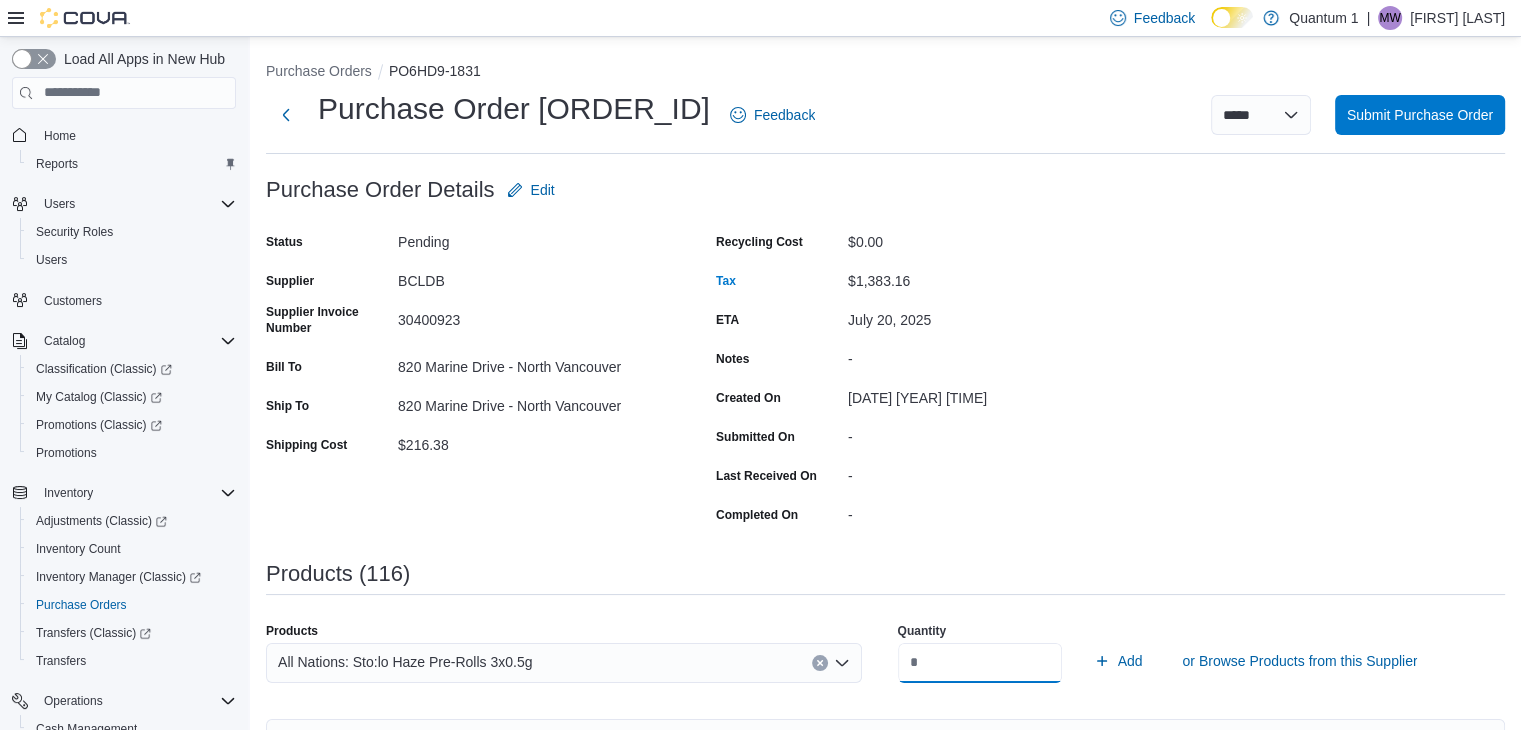 click on "Add" at bounding box center [1118, 661] 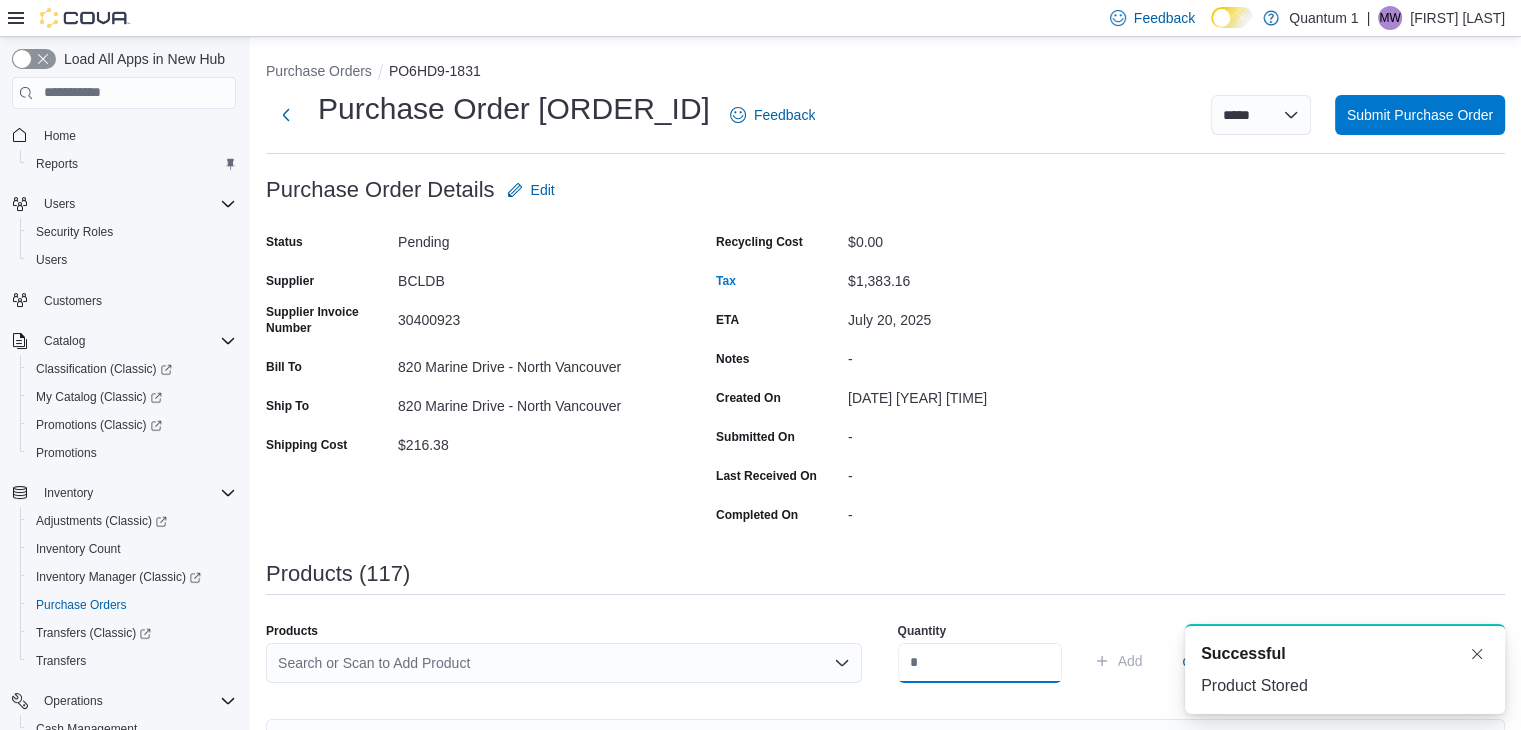 scroll, scrollTop: 0, scrollLeft: 0, axis: both 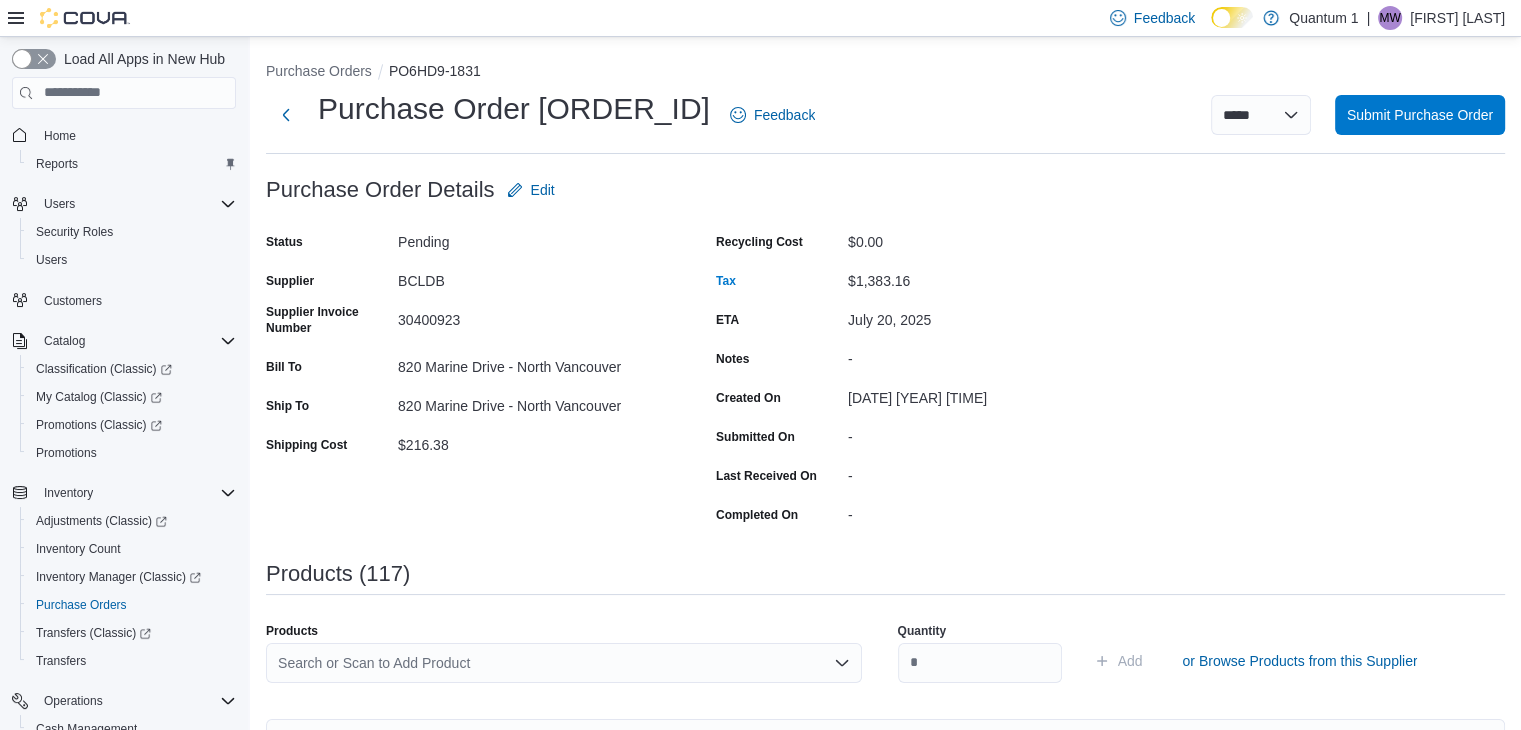 click on "Search or Scan to Add Product" at bounding box center (564, 663) 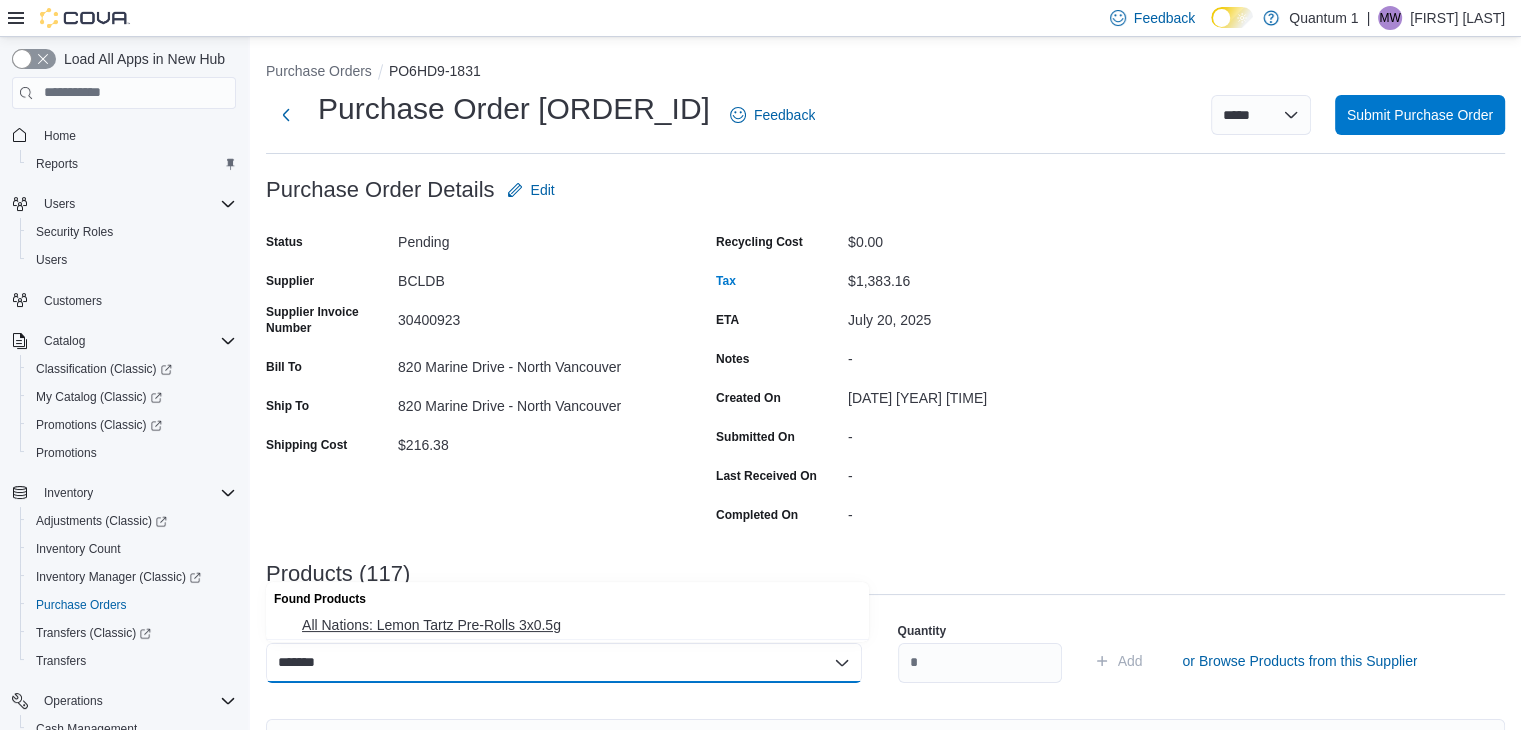drag, startPoint x: 493, startPoint y: 629, endPoint x: 897, endPoint y: 676, distance: 406.72473 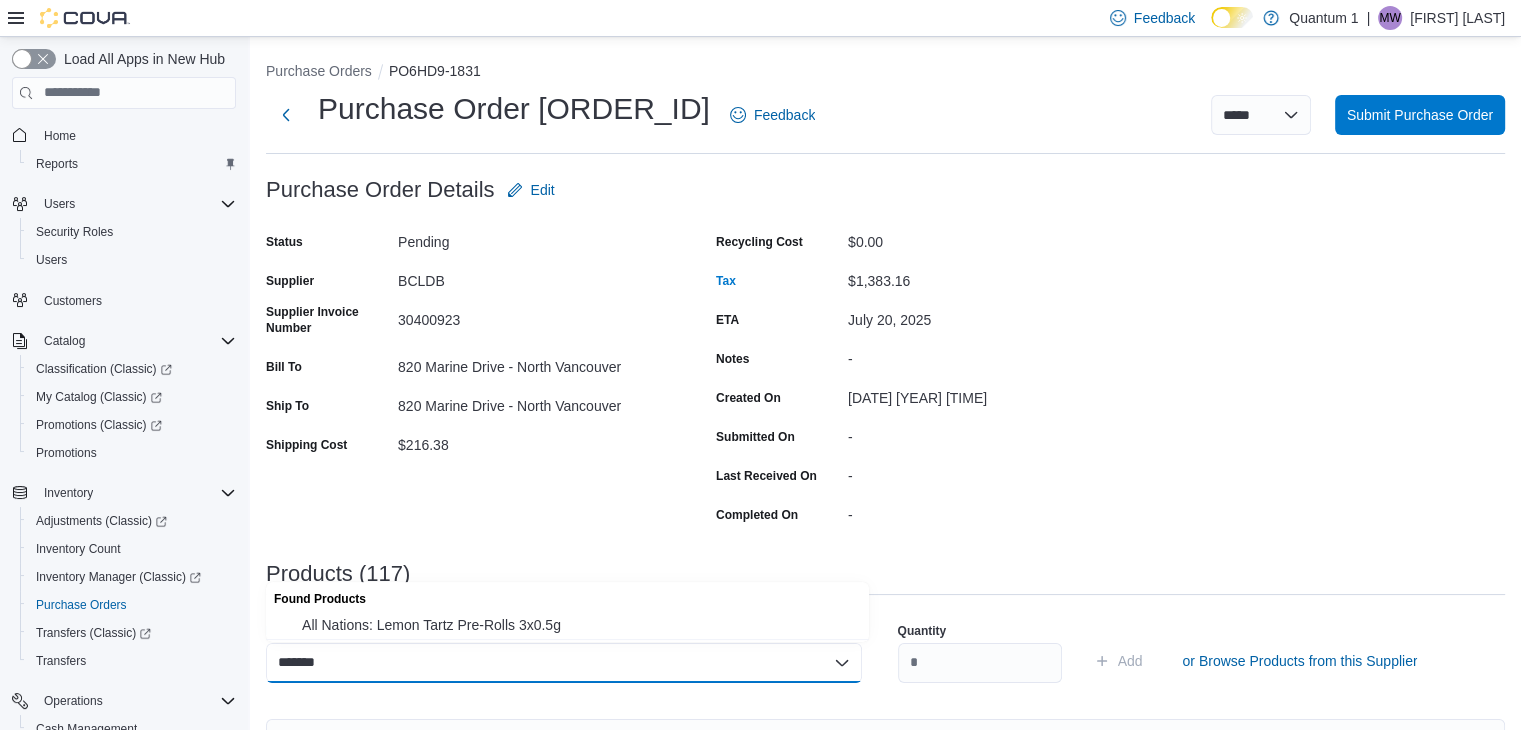 click on "All Nations: Lemon Tartz Pre-Rolls 3x0.5g" at bounding box center [579, 625] 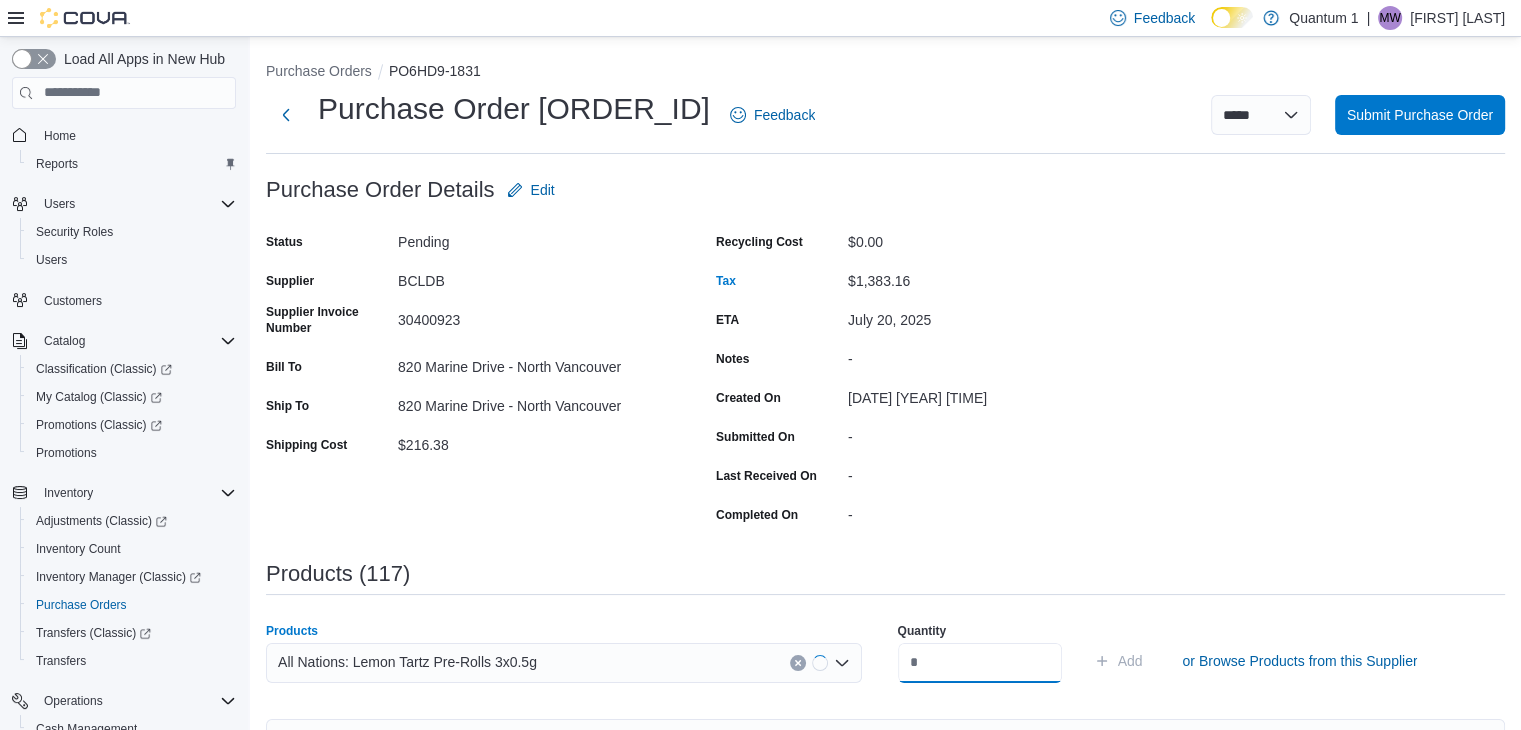 click at bounding box center (980, 663) 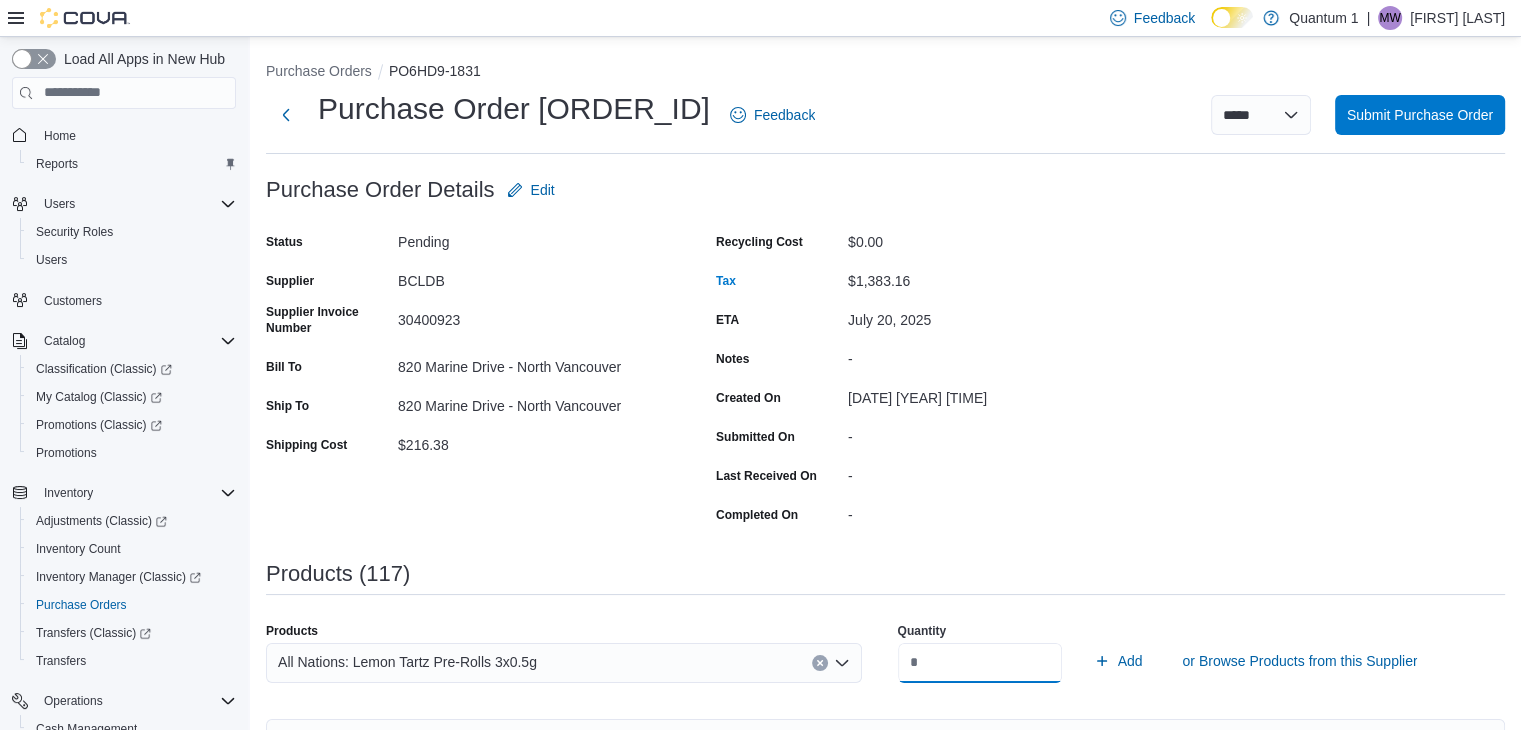 click on "Add" at bounding box center (1118, 661) 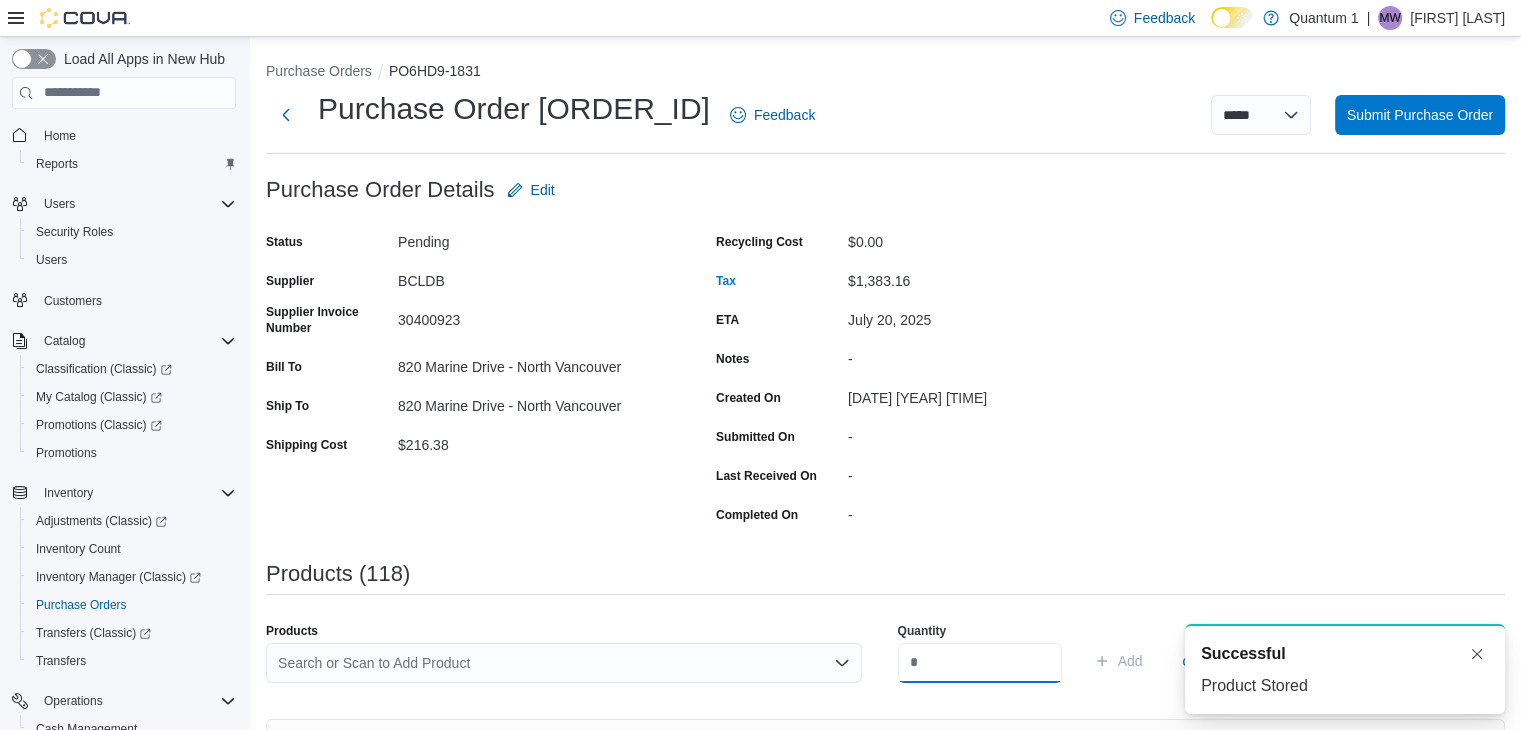 scroll, scrollTop: 0, scrollLeft: 0, axis: both 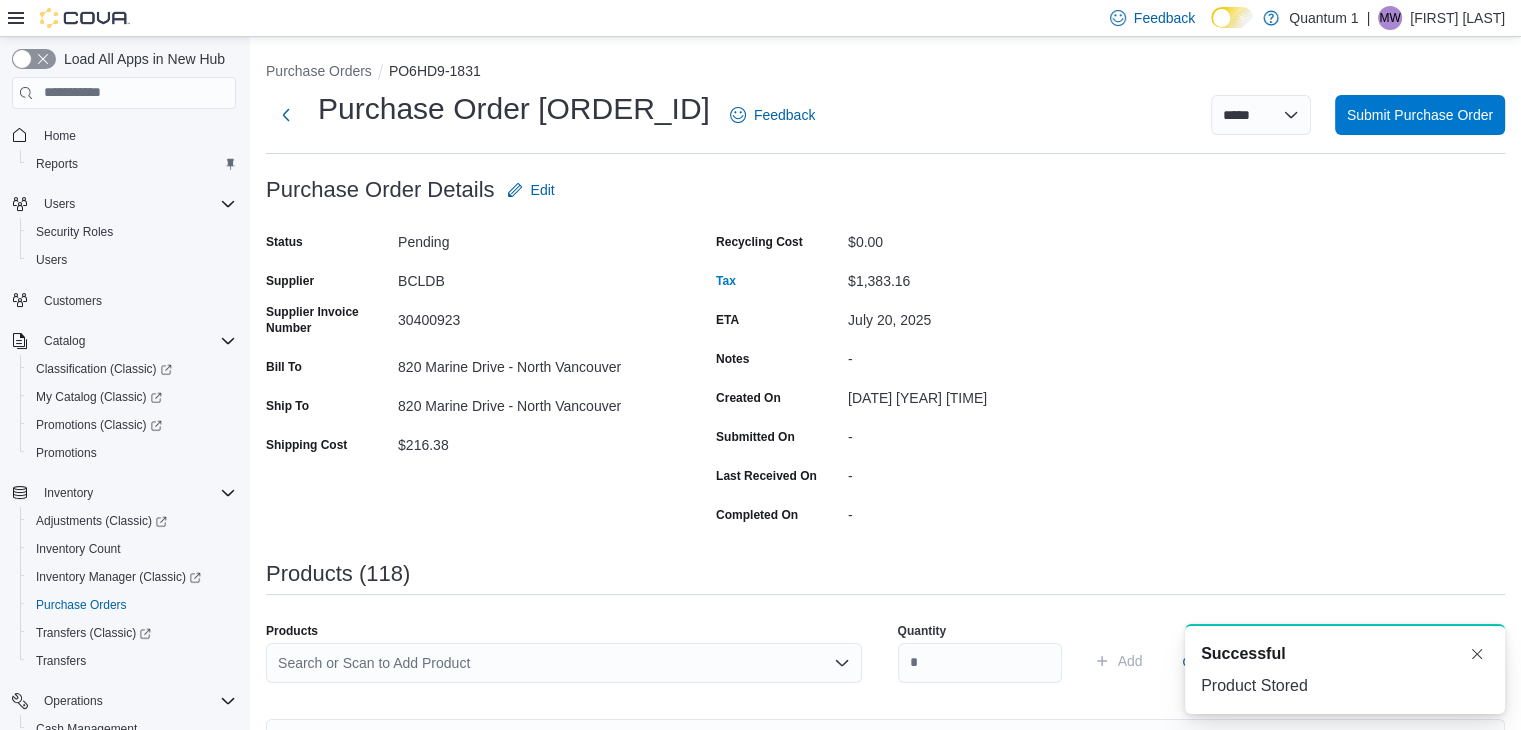 click on "Search or Scan to Add Product" at bounding box center (564, 663) 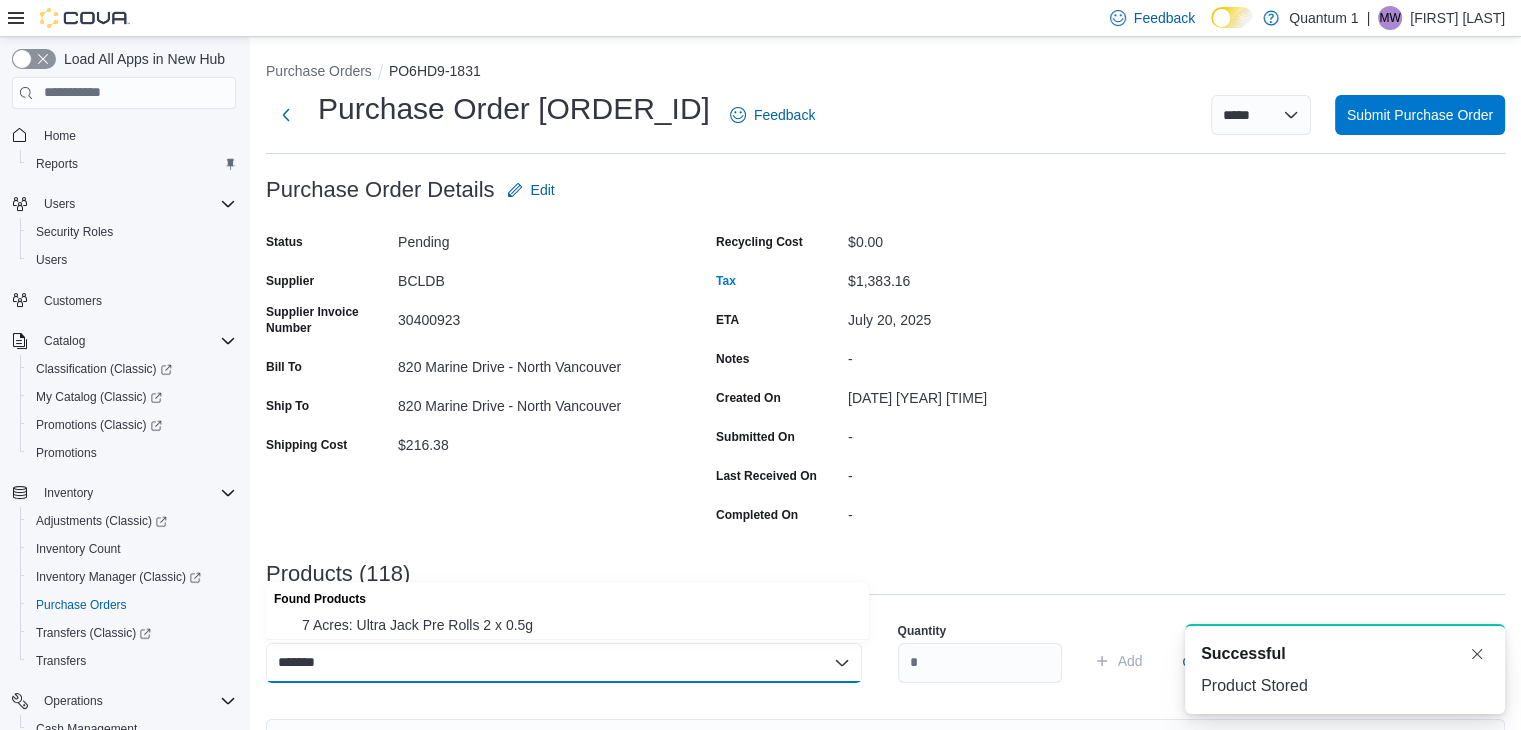 drag, startPoint x: 519, startPoint y: 637, endPoint x: 515, endPoint y: 619, distance: 18.439089 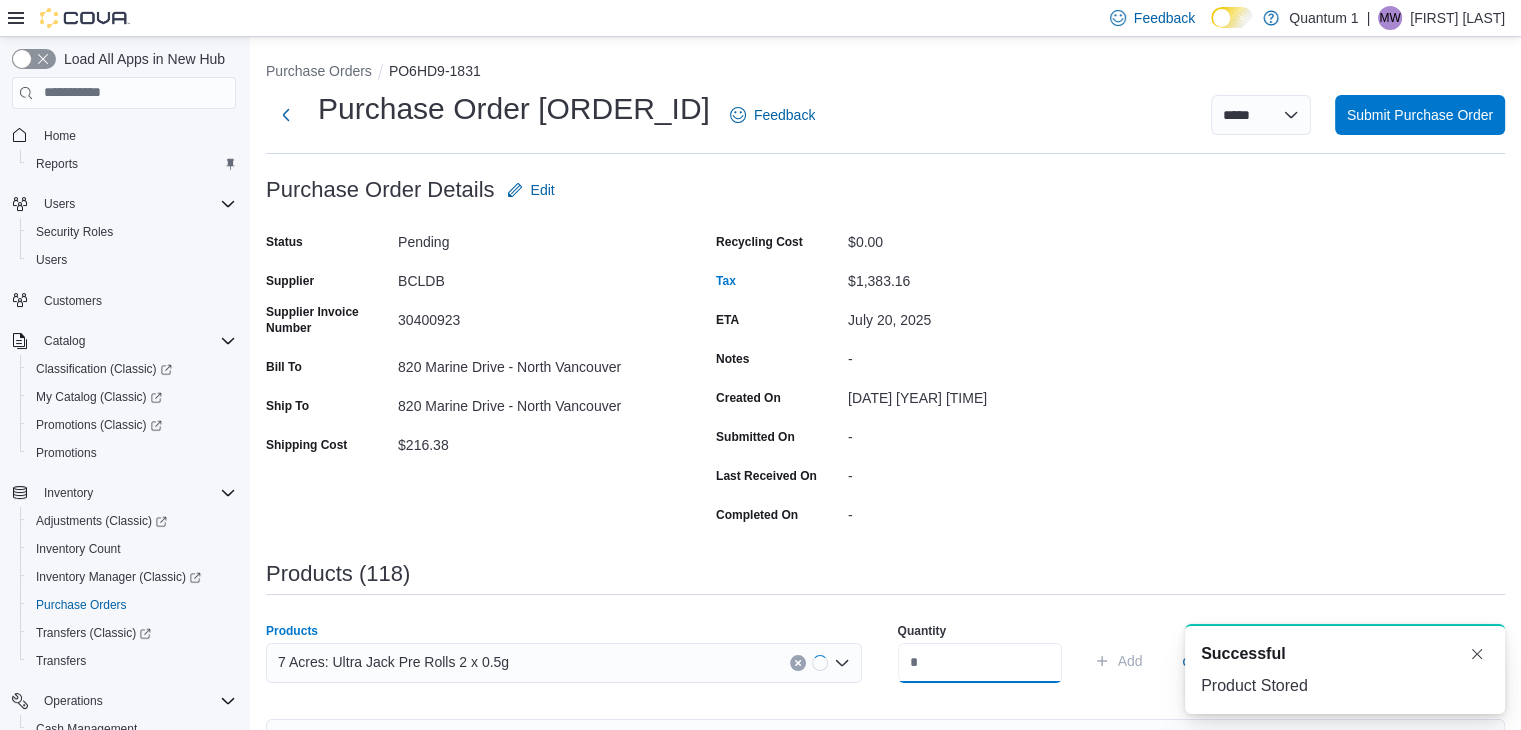 click at bounding box center [980, 663] 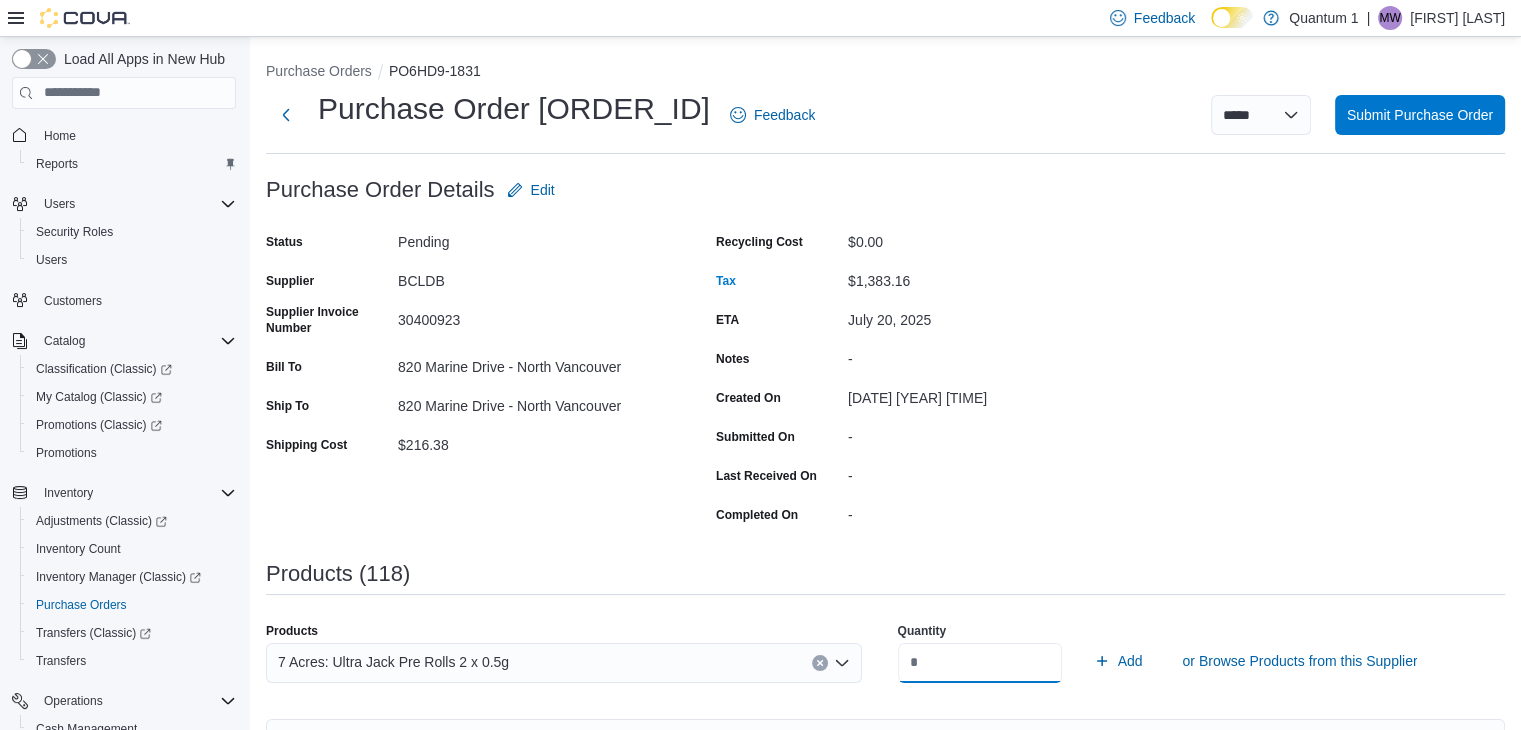 click on "Add" at bounding box center (1118, 661) 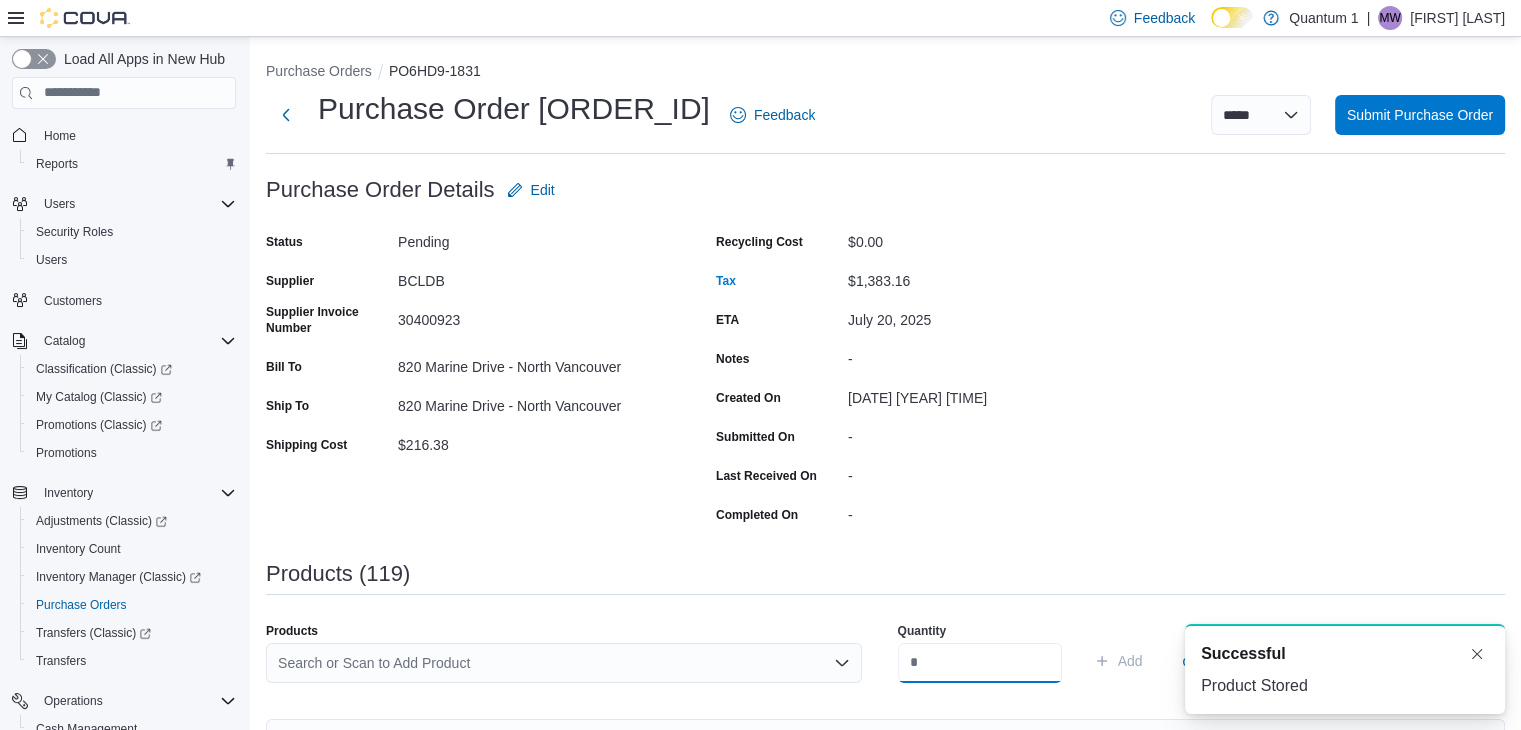 scroll, scrollTop: 0, scrollLeft: 0, axis: both 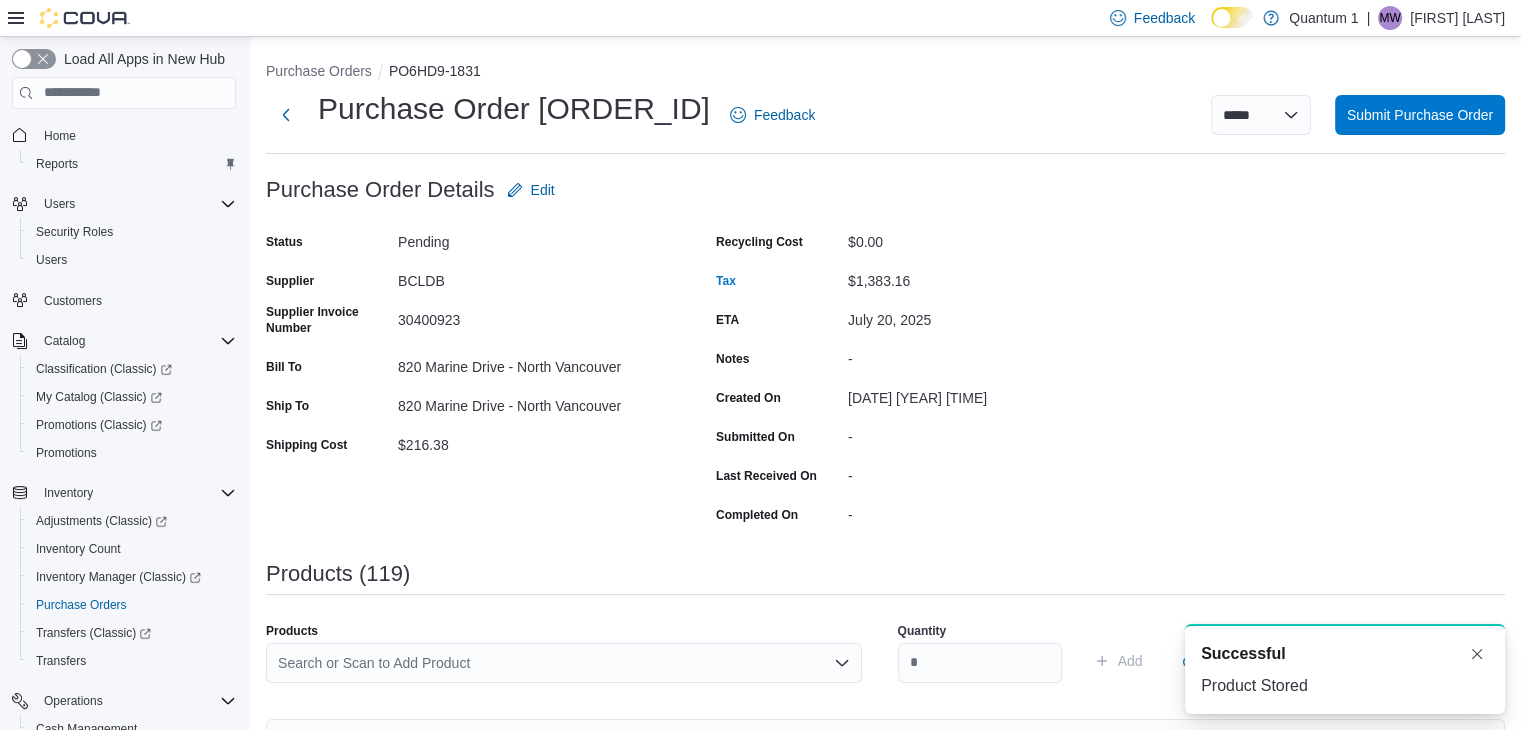 click on "Search or Scan to Add Product" at bounding box center (564, 663) 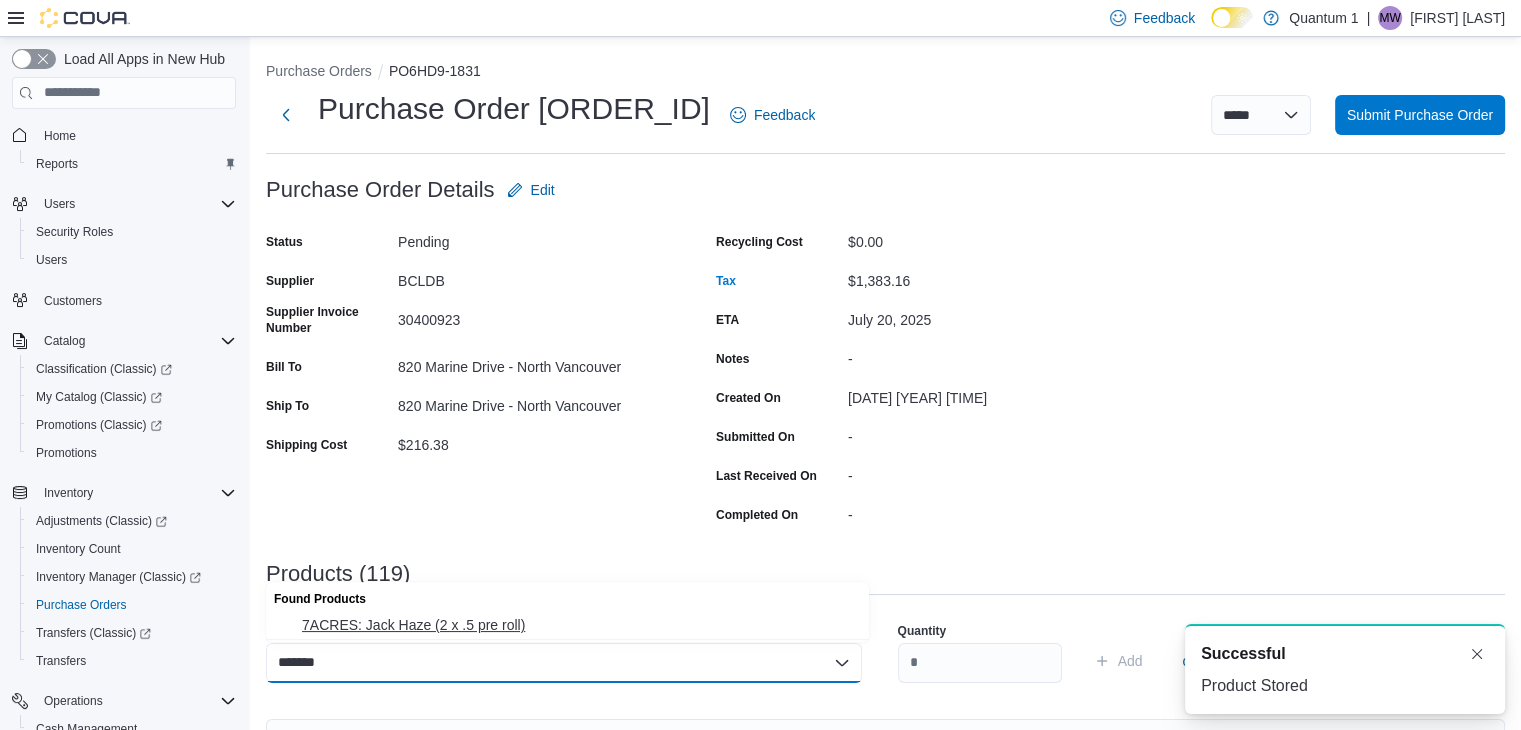 click on "7ACRES: Jack Haze (2 x .5 pre roll)" at bounding box center (579, 625) 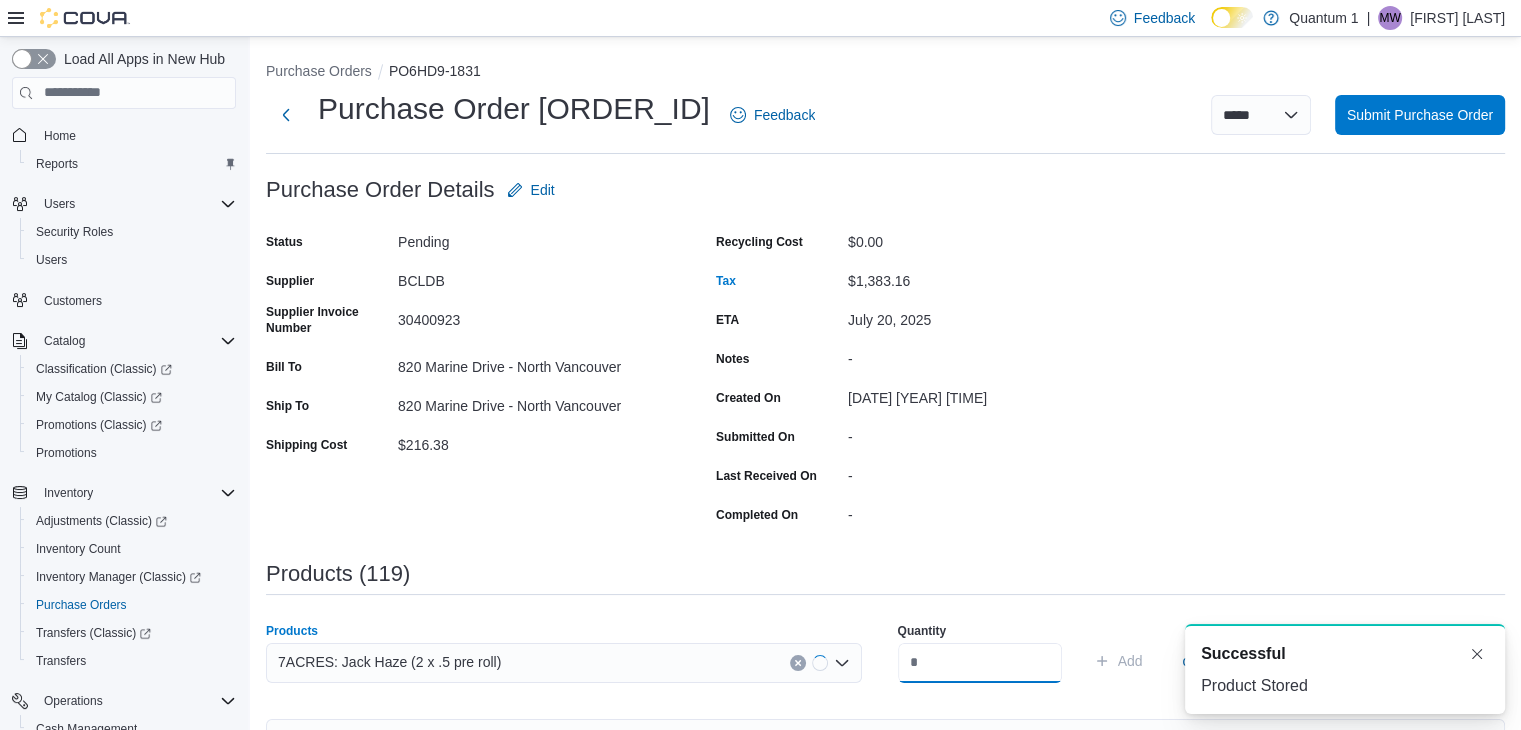 click at bounding box center [980, 663] 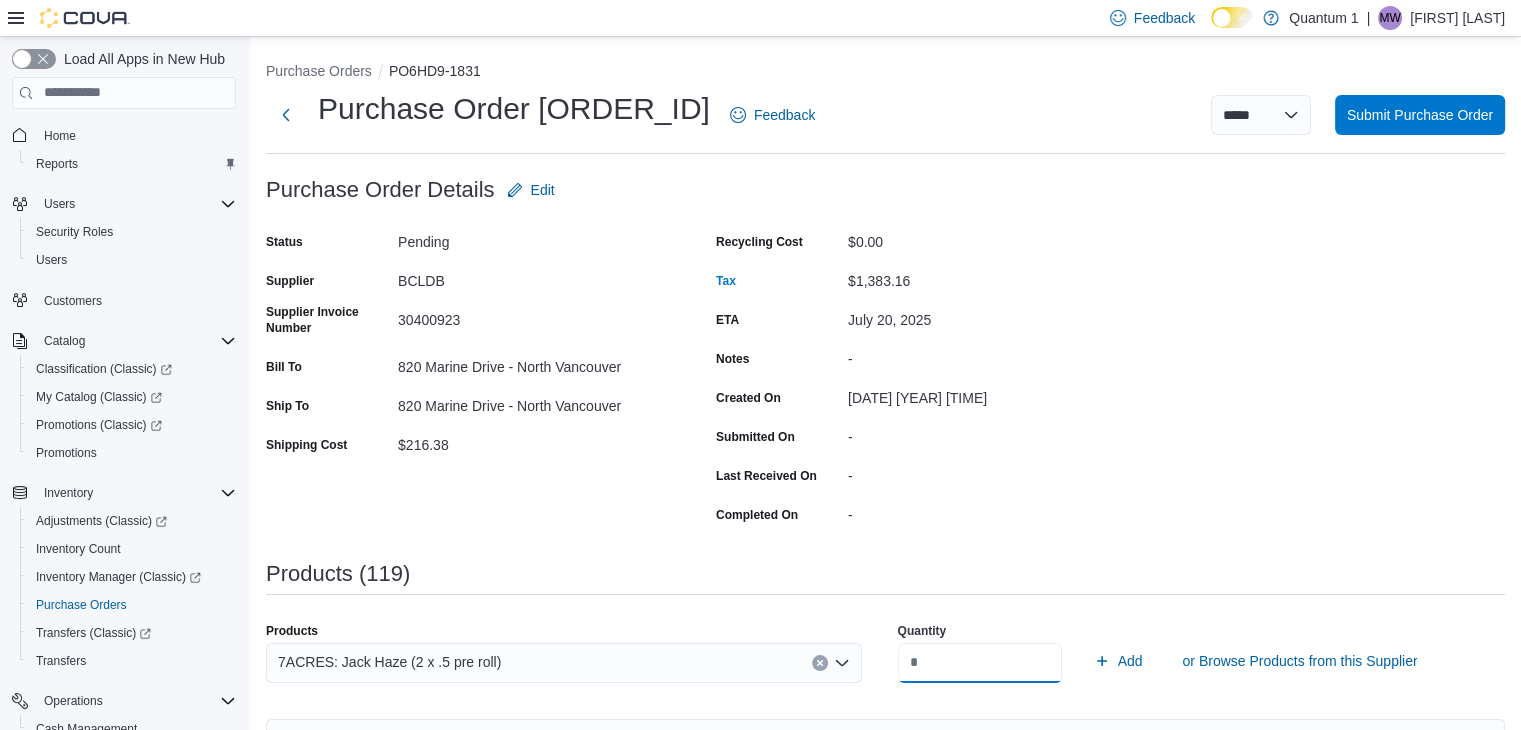 click on "Add" at bounding box center [1118, 661] 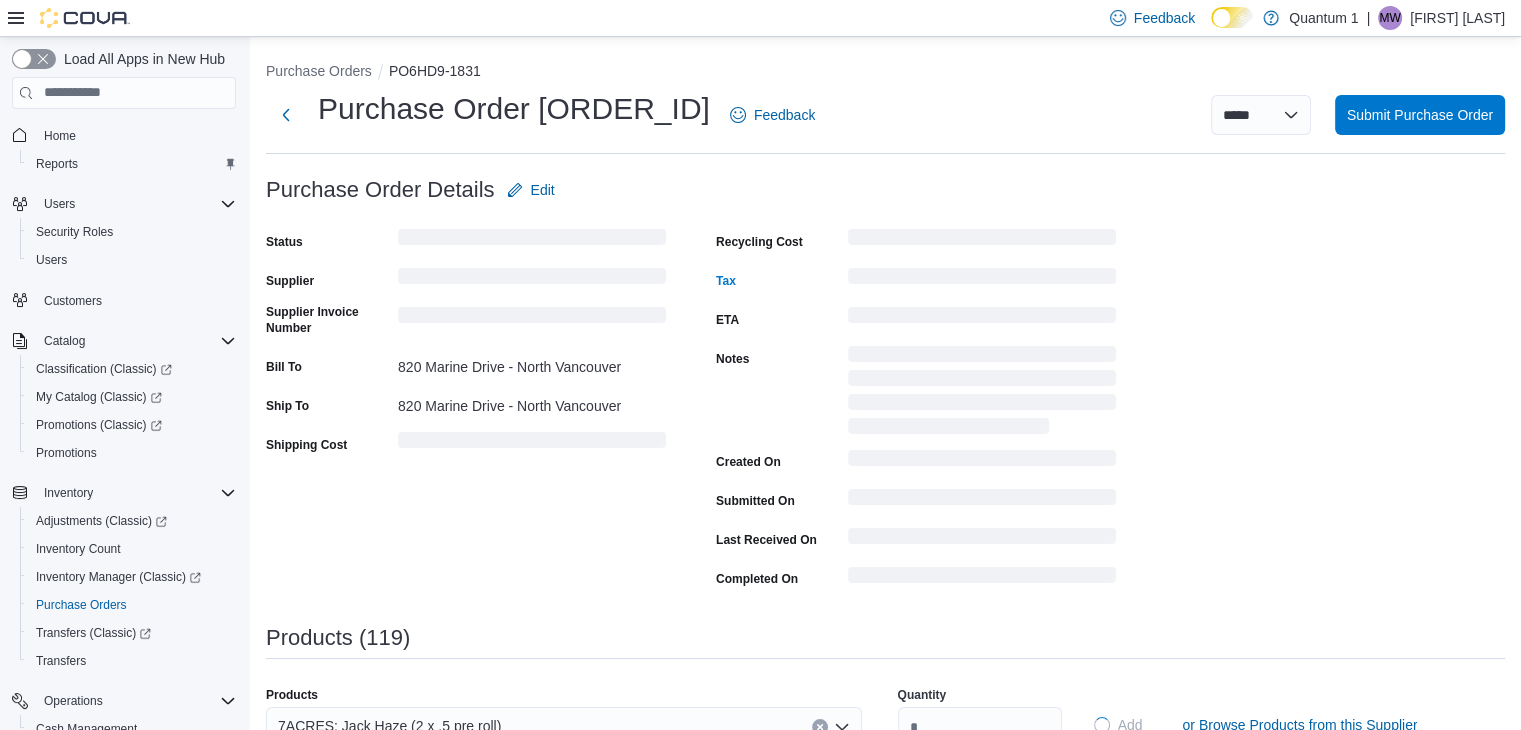 click on "Products (119)" at bounding box center (885, 646) 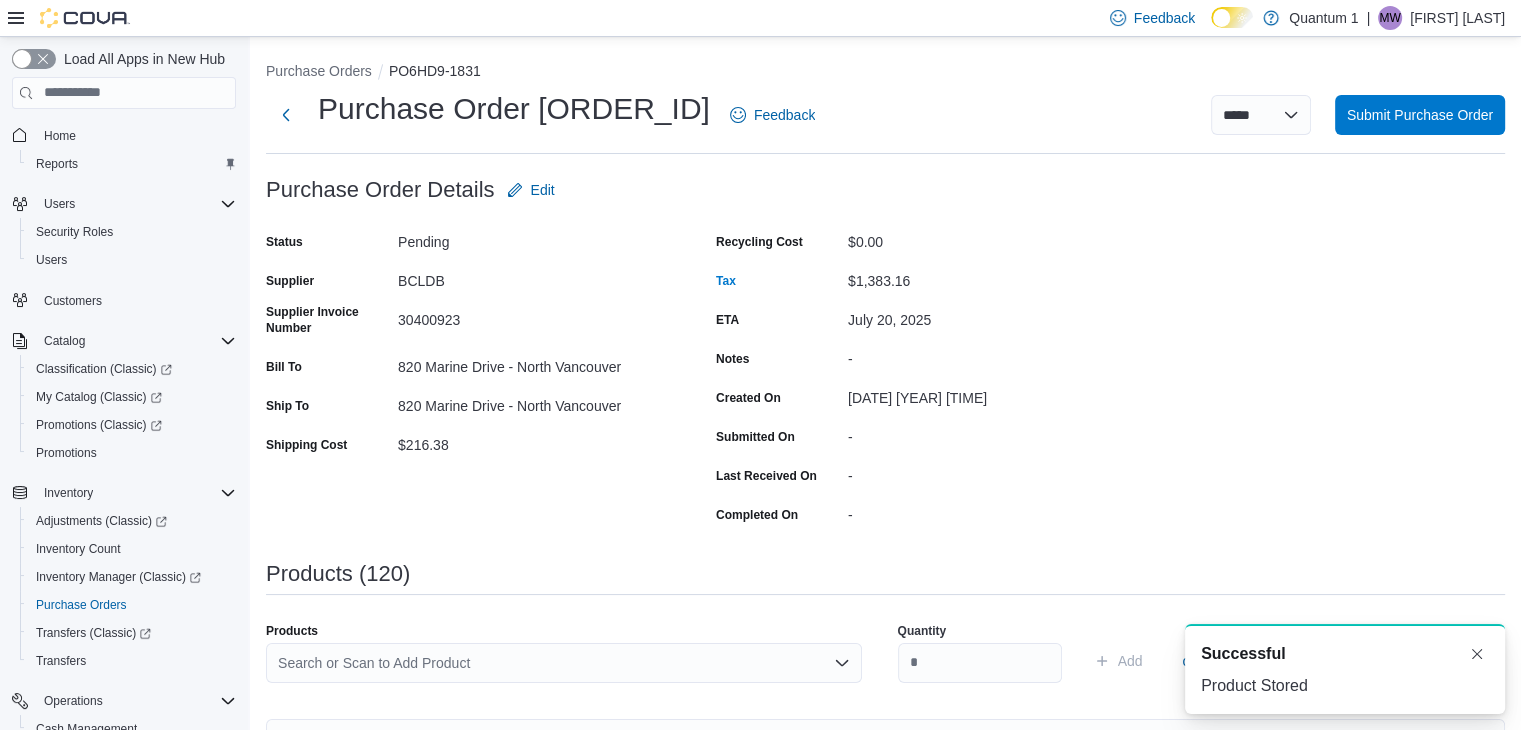 scroll, scrollTop: 0, scrollLeft: 0, axis: both 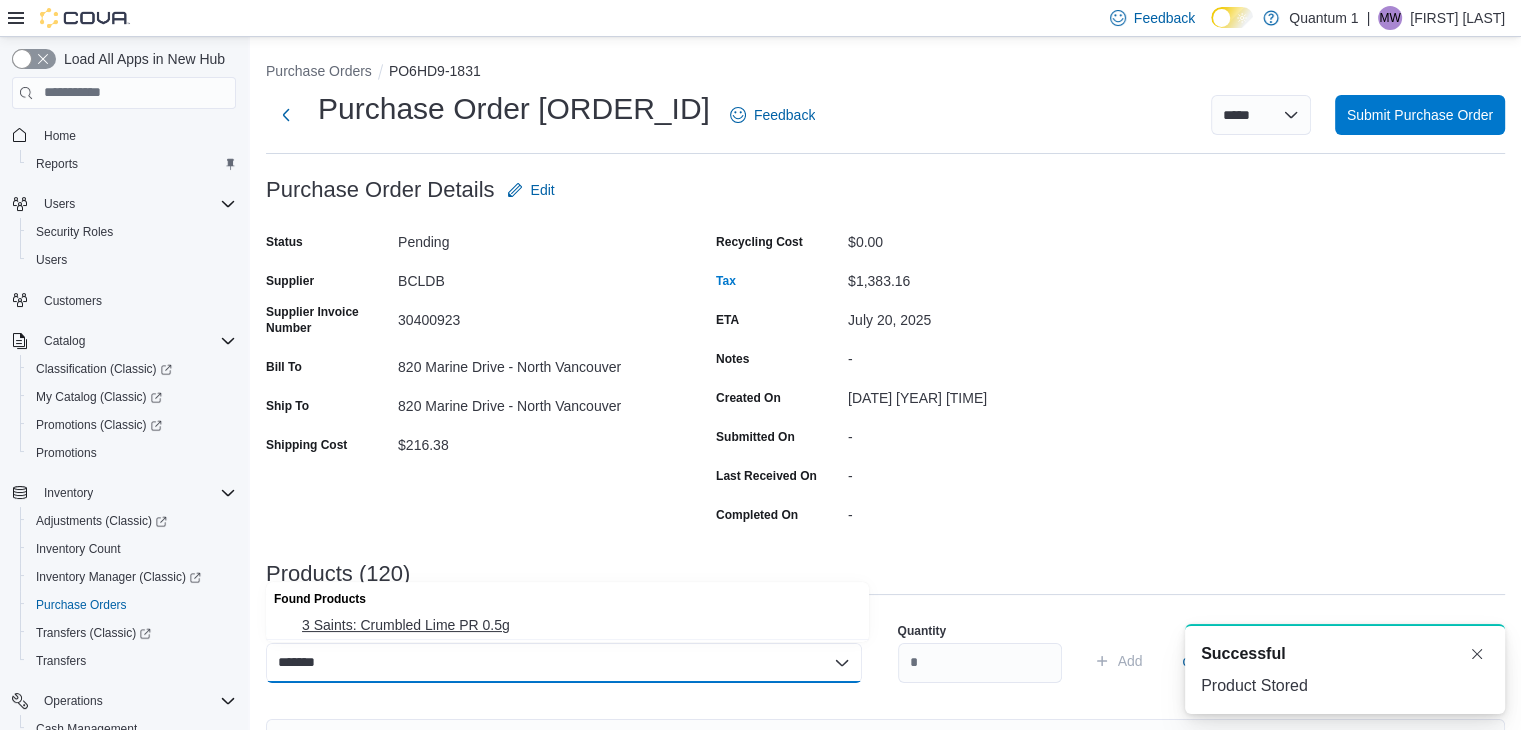 click on "3 Saints: Crumbled Lime PR 0.5g" at bounding box center [579, 625] 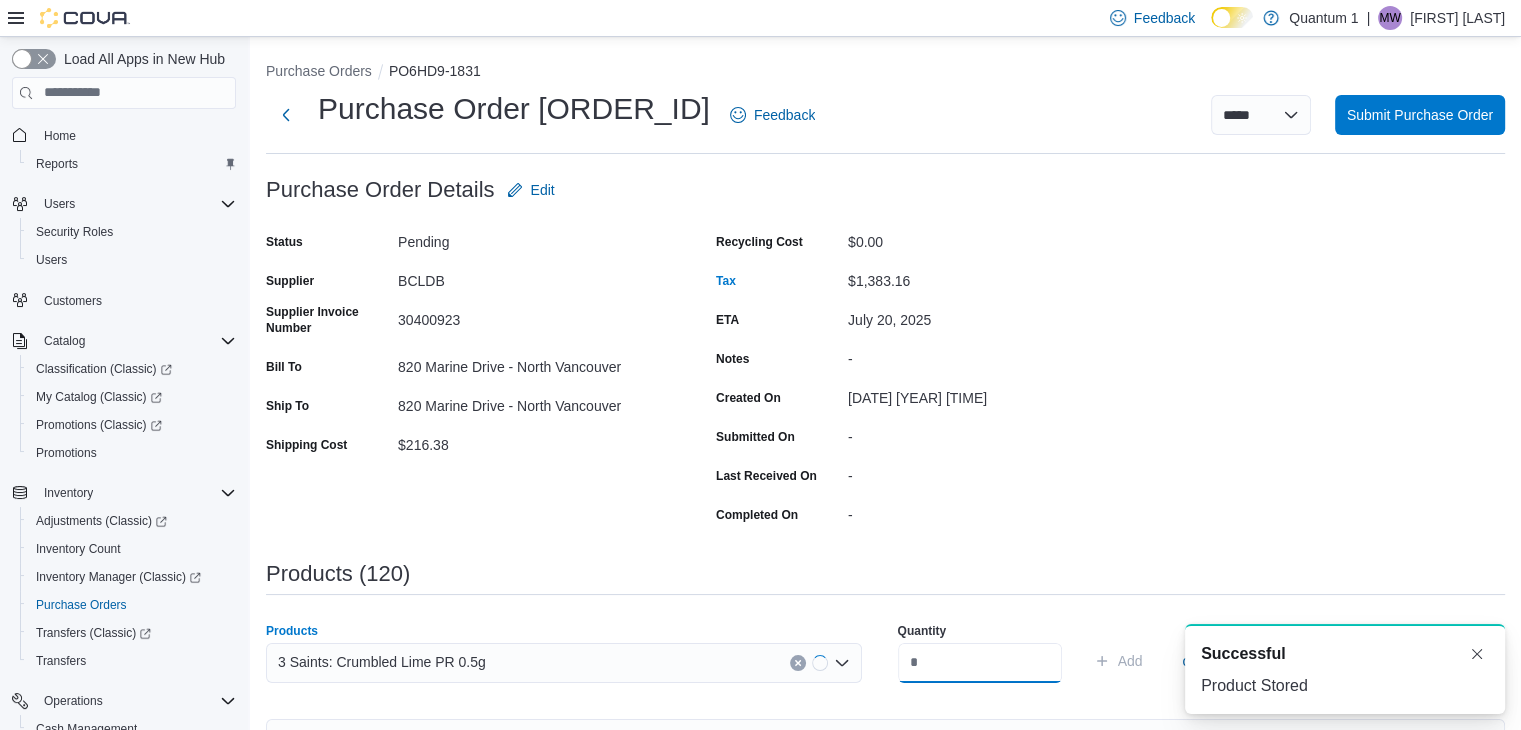 click at bounding box center [980, 663] 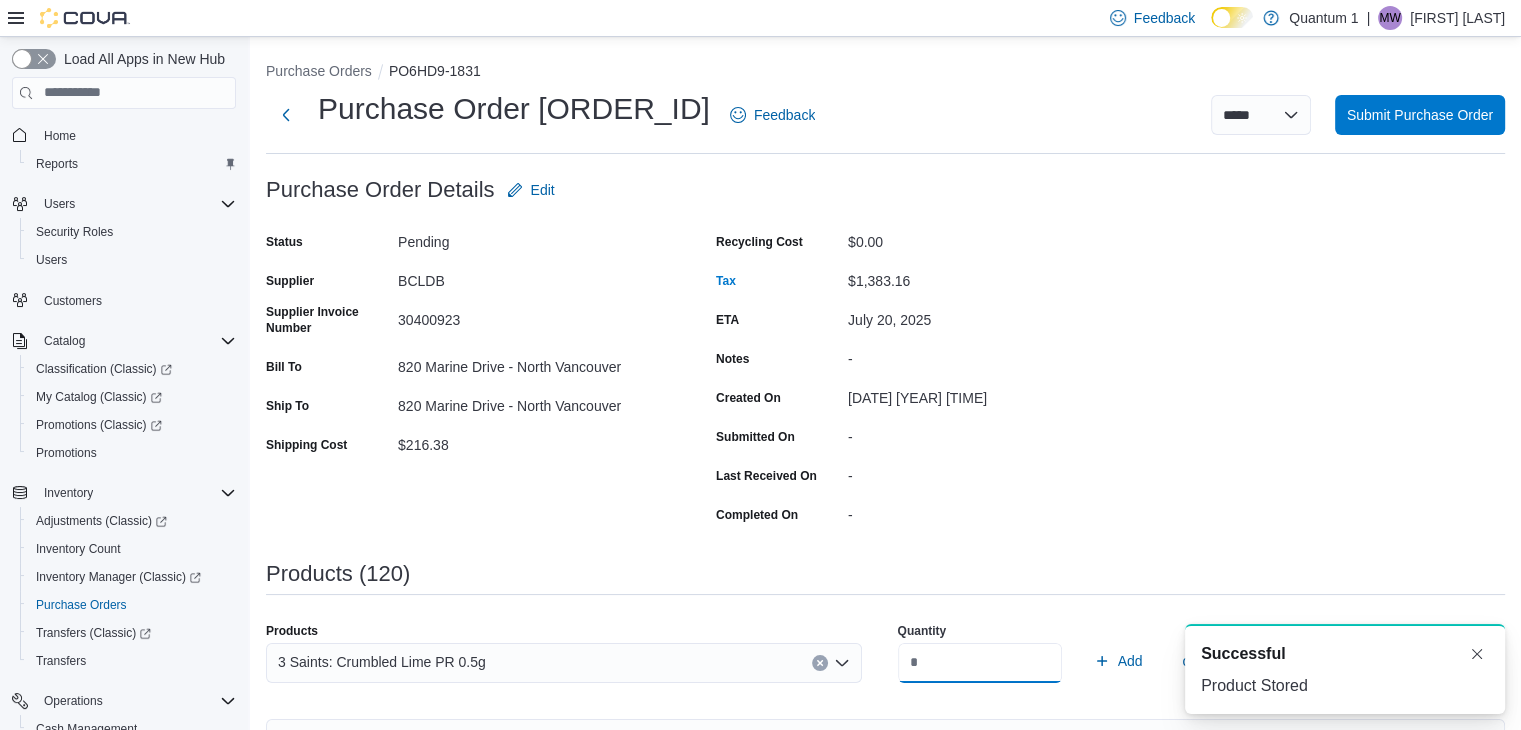 click on "Add" at bounding box center (1118, 661) 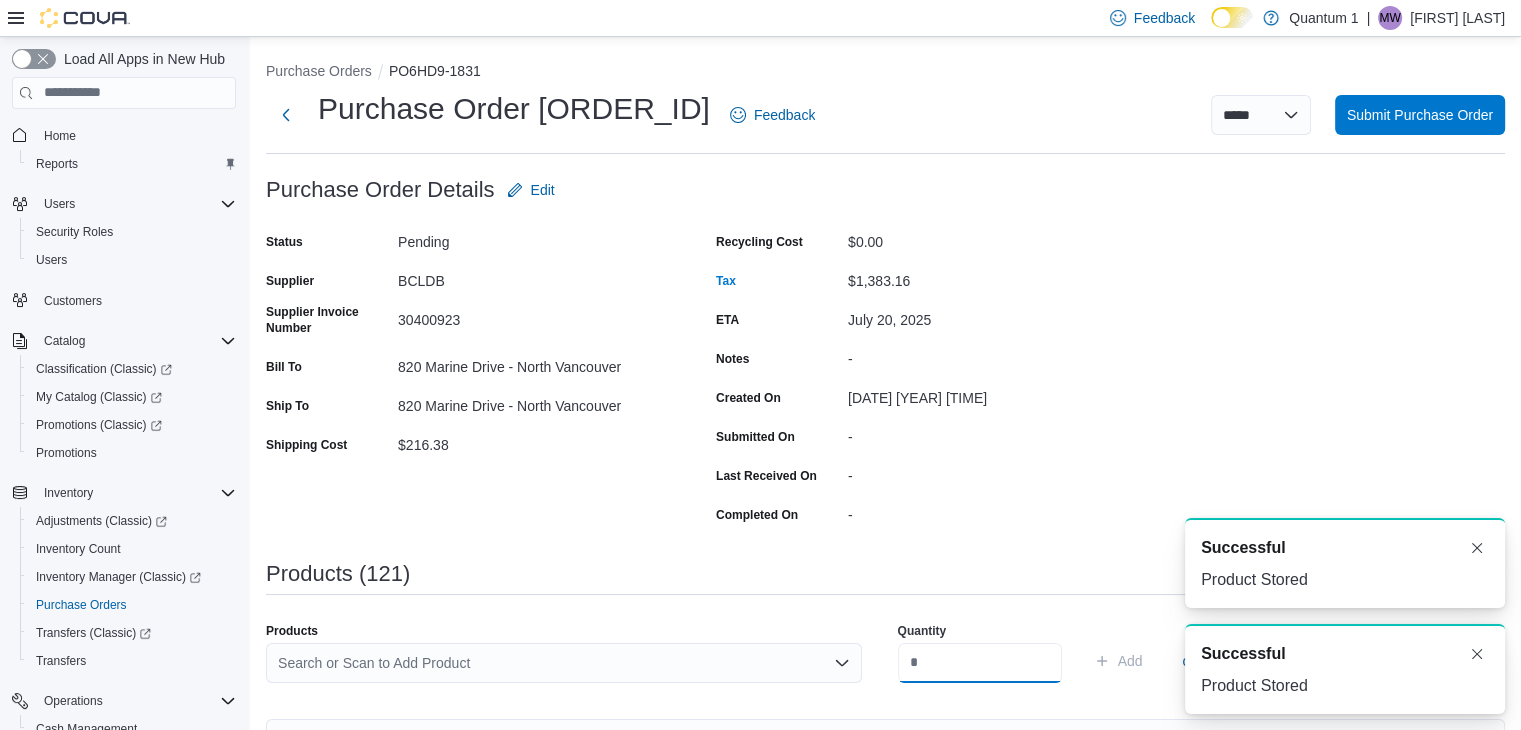 scroll, scrollTop: 0, scrollLeft: 0, axis: both 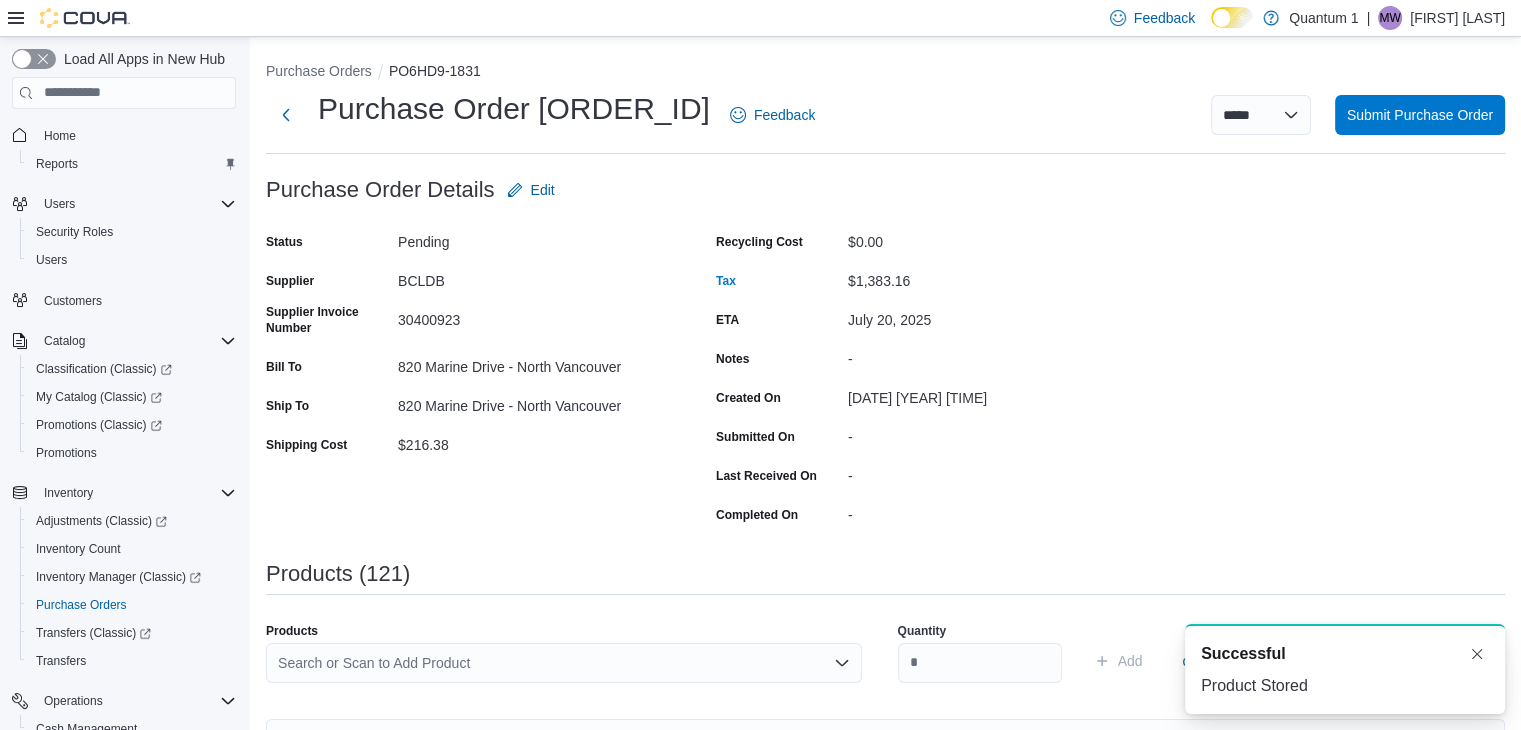 click on "Search or Scan to Add Product" at bounding box center (564, 663) 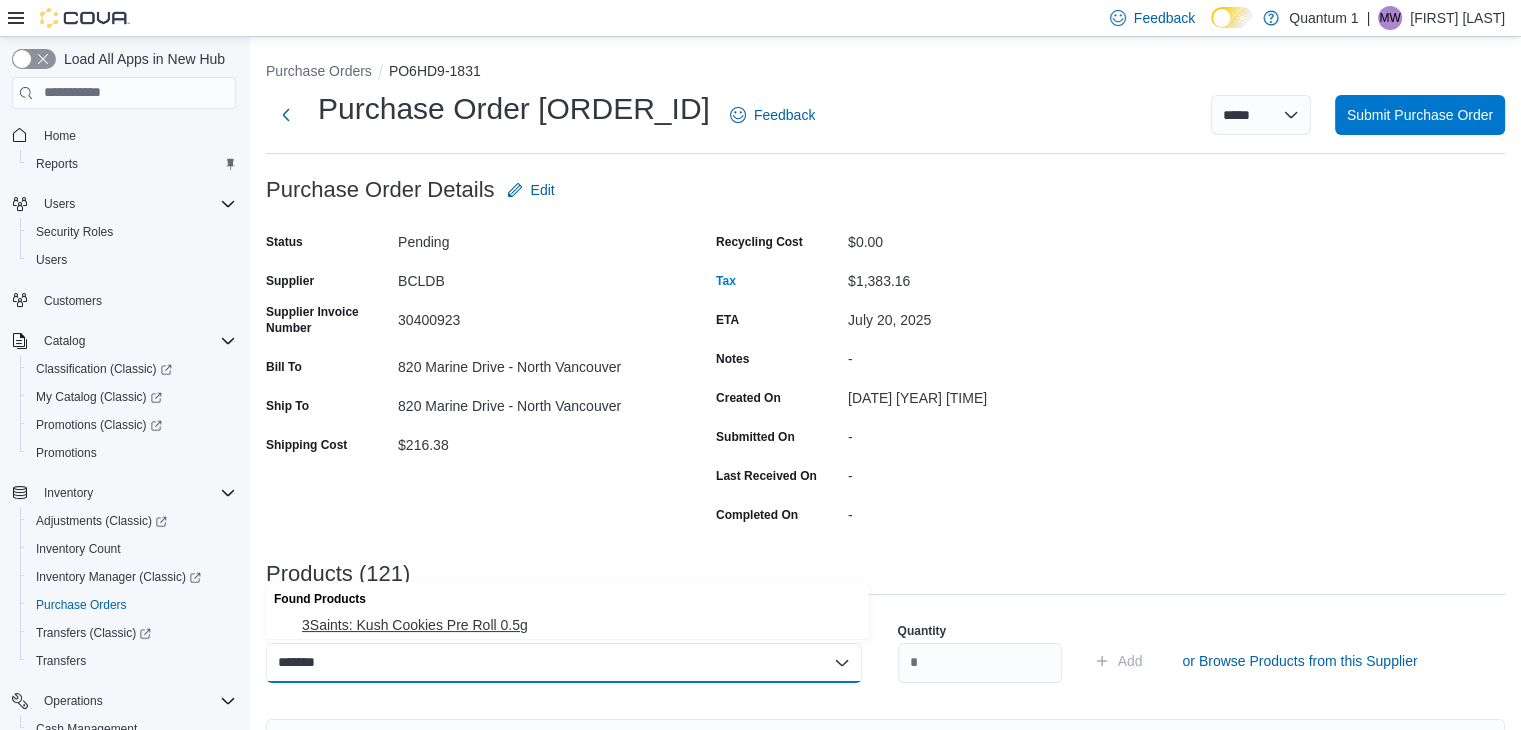 click on "3Saints: Kush Cookies Pre Roll 0.5g" at bounding box center [579, 625] 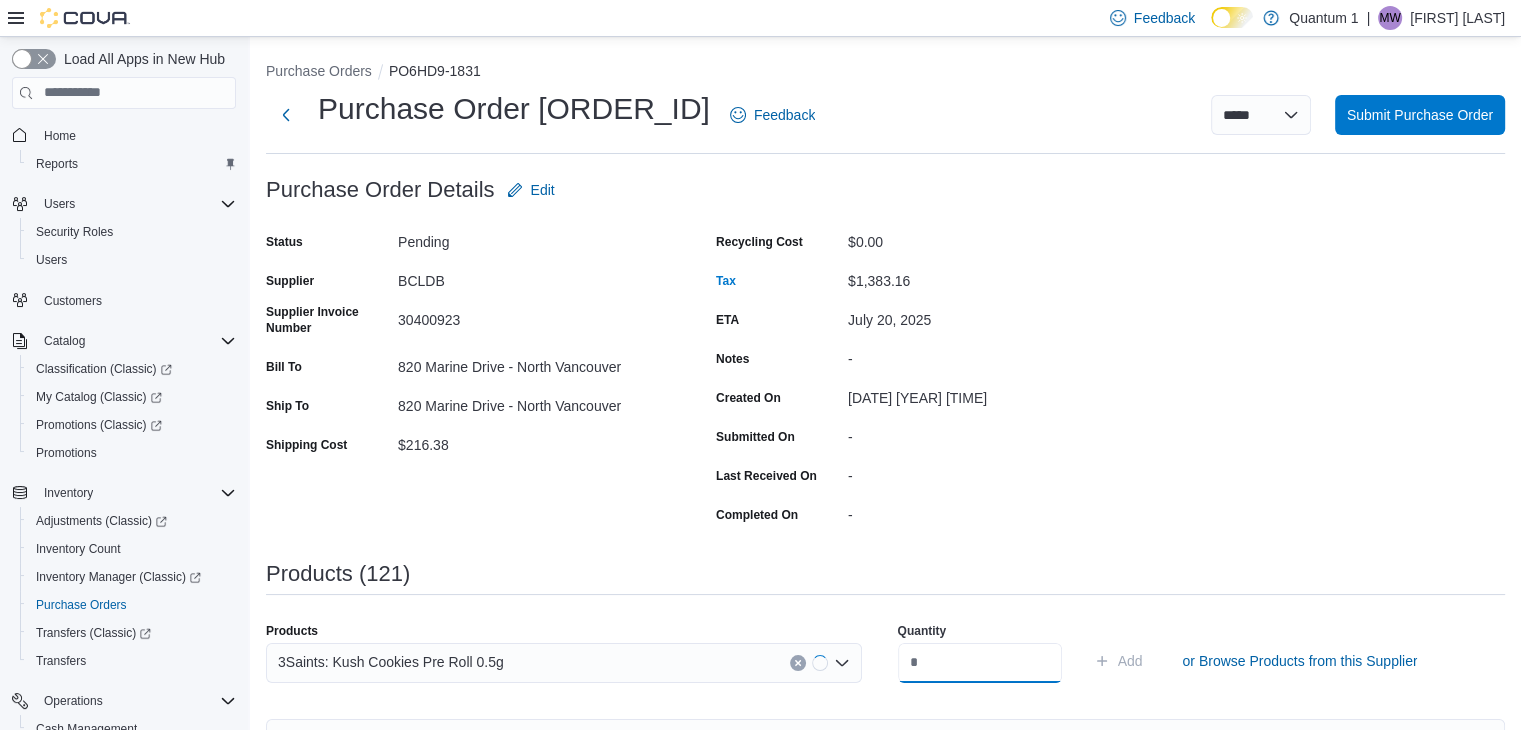 click at bounding box center [980, 663] 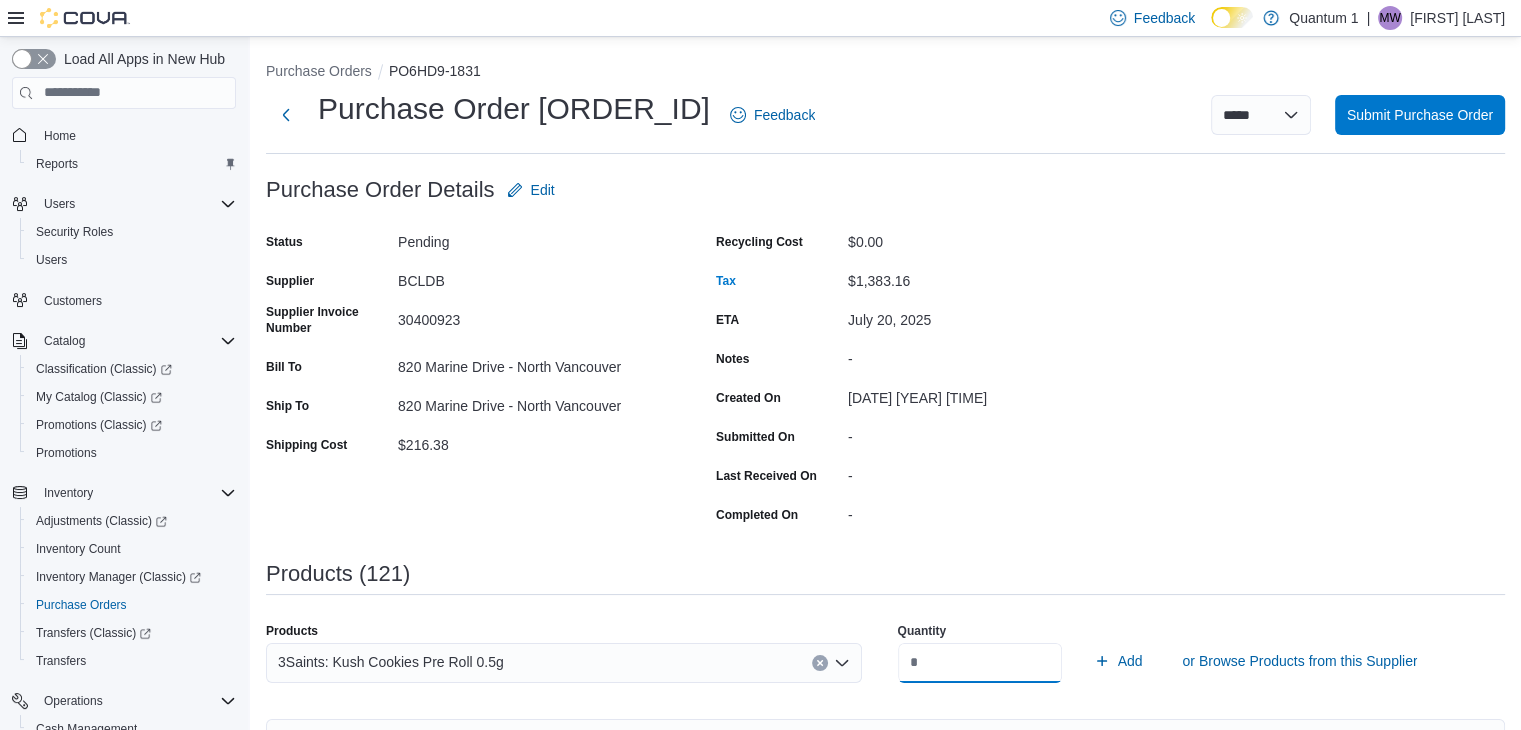 click on "Add" at bounding box center [1118, 661] 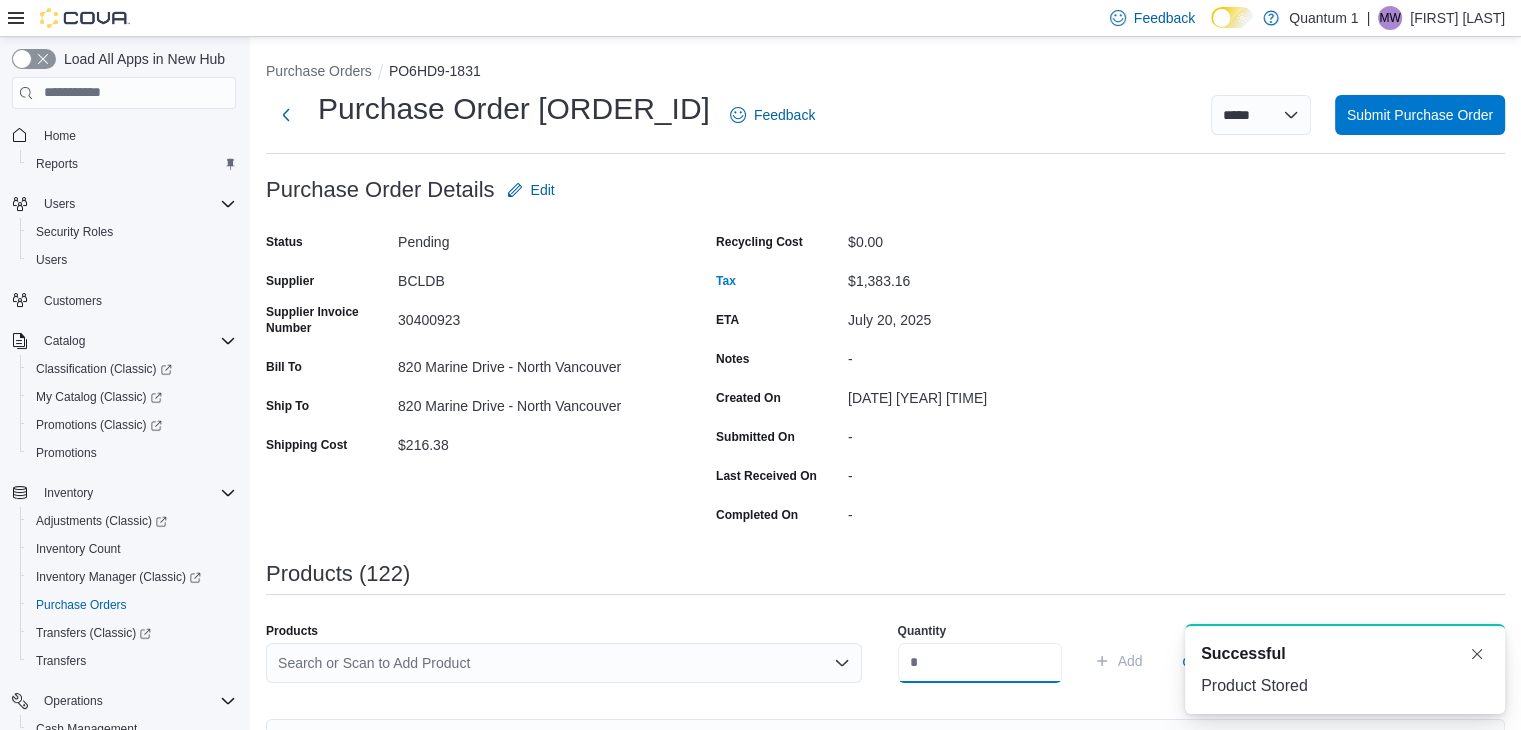 scroll, scrollTop: 0, scrollLeft: 0, axis: both 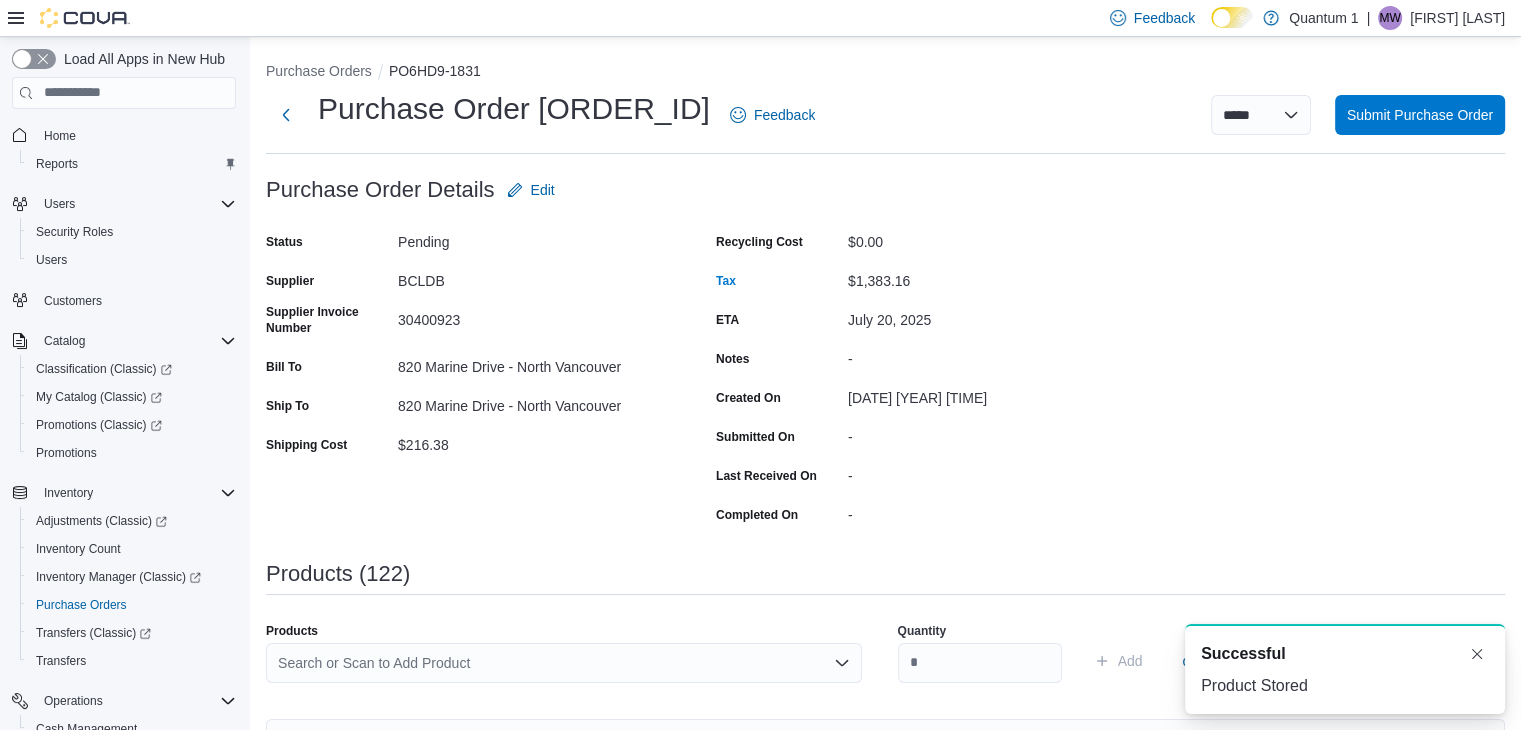 click on "Search or Scan to Add Product" at bounding box center [564, 663] 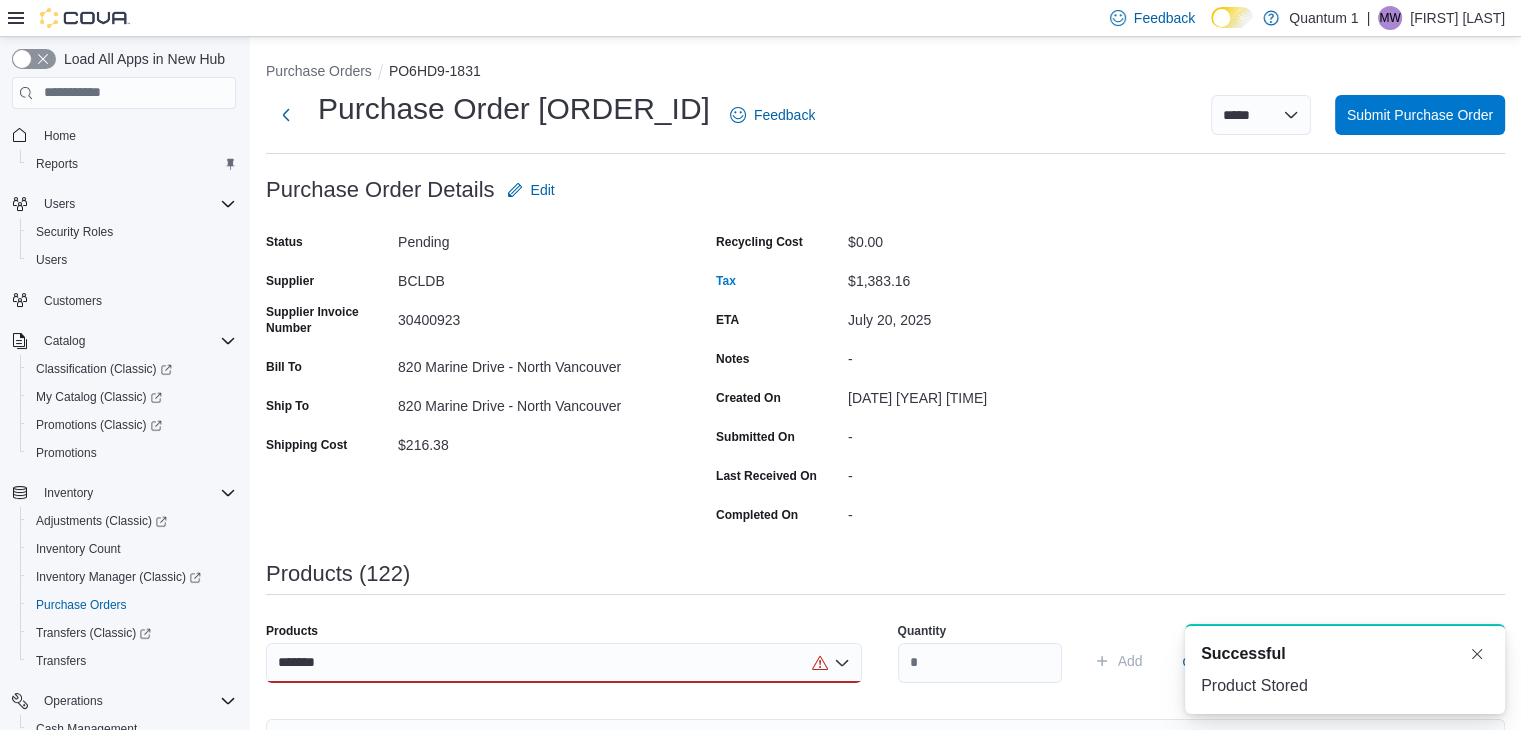 click on "*******" at bounding box center [564, 663] 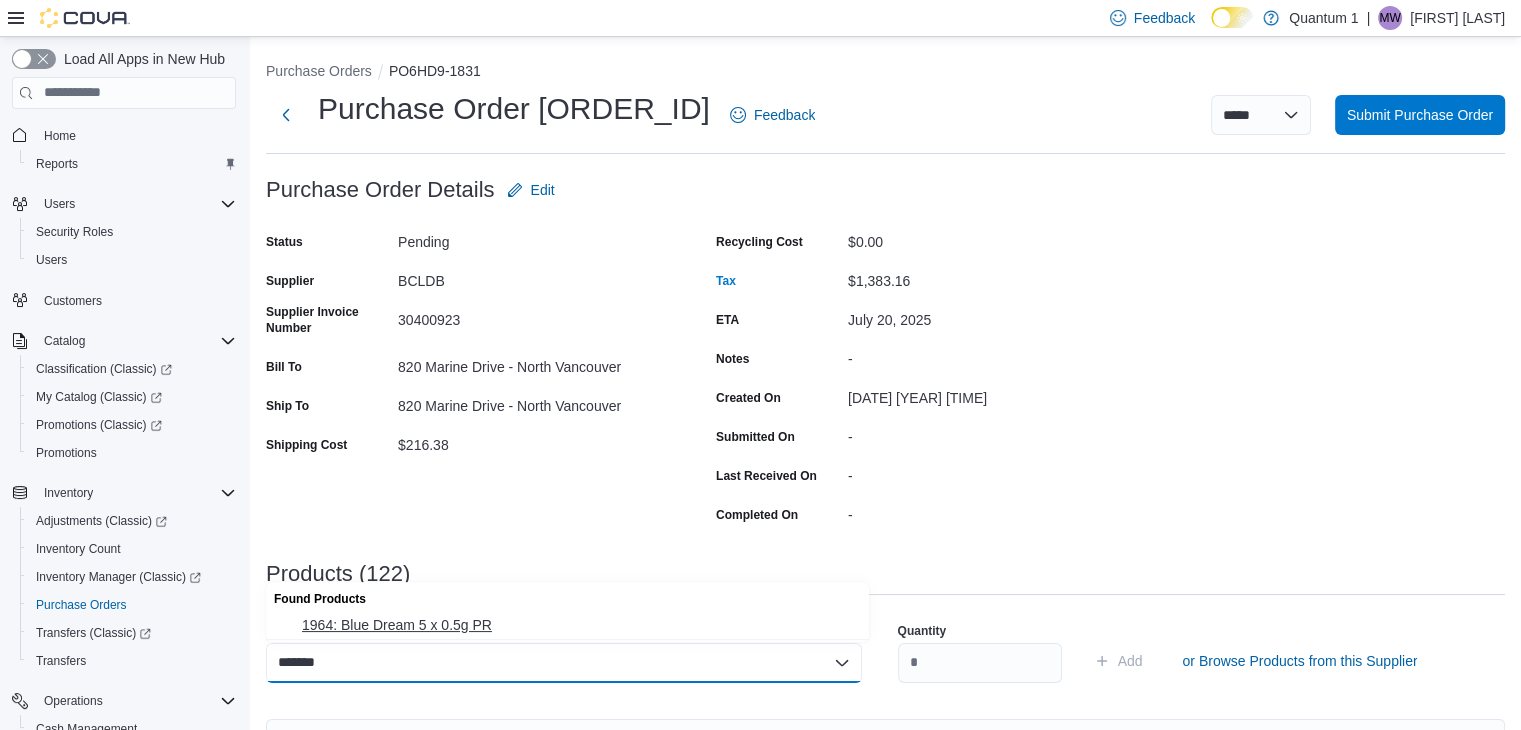 click on "1964: Blue Dream 5 x 0.5g PR" at bounding box center (579, 625) 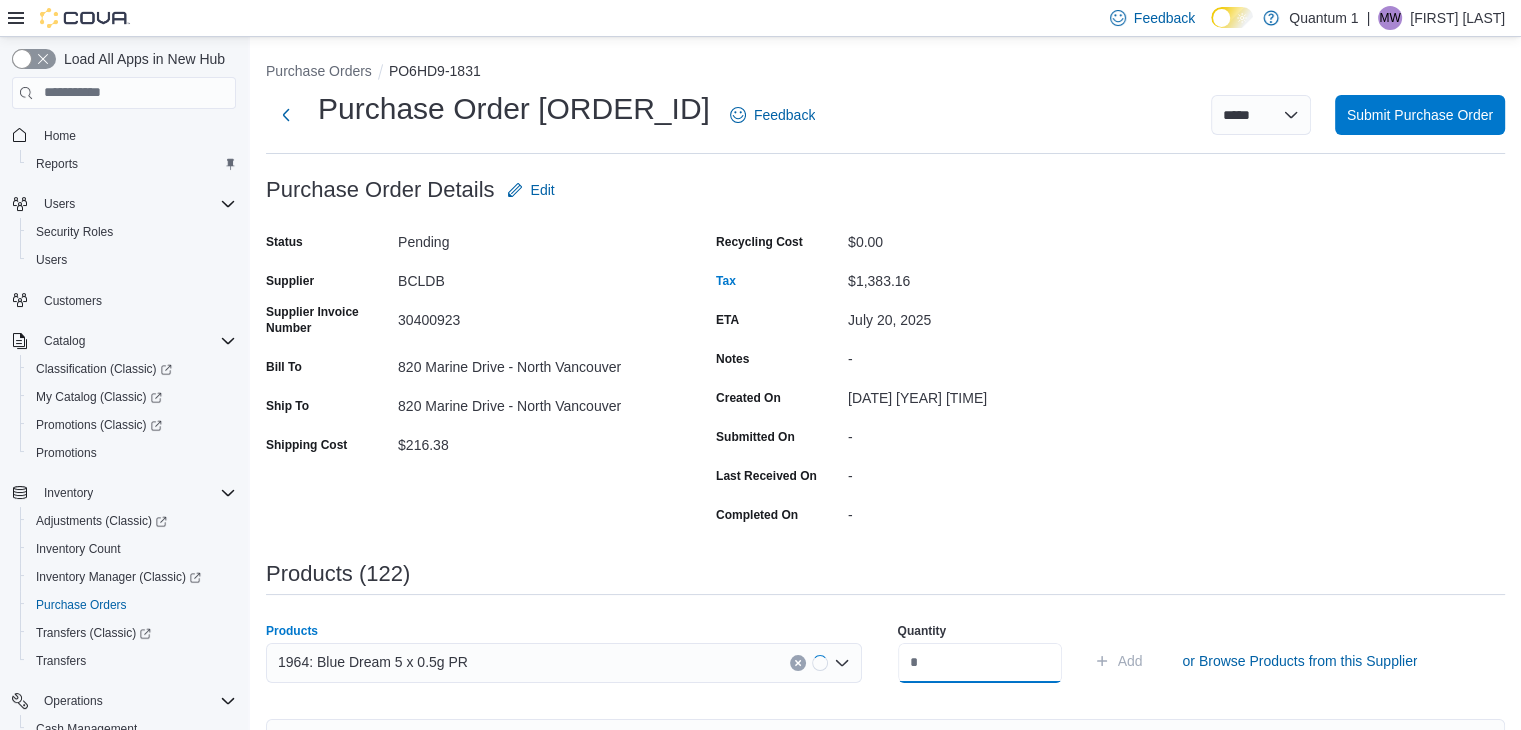 click at bounding box center (980, 663) 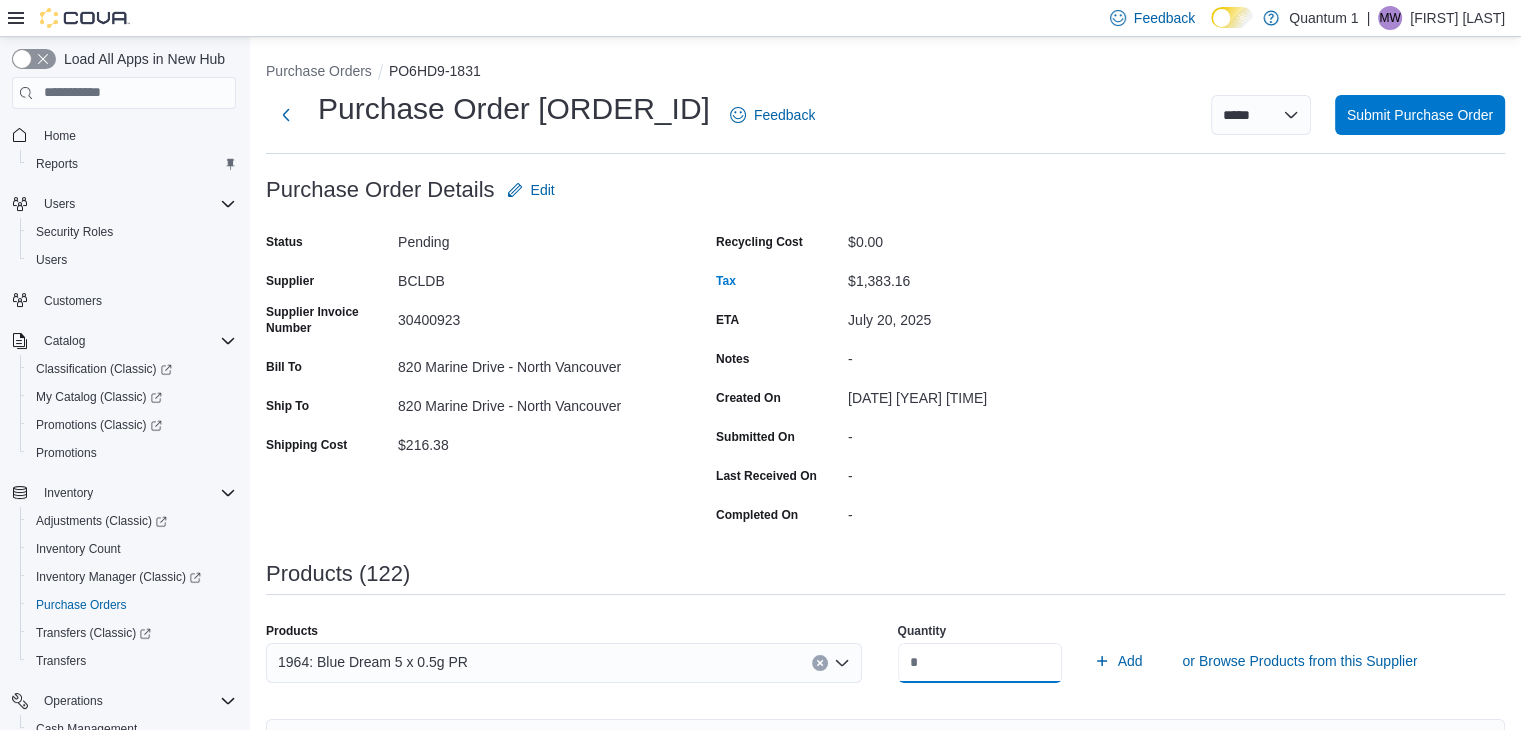 click on "Add" at bounding box center (1118, 661) 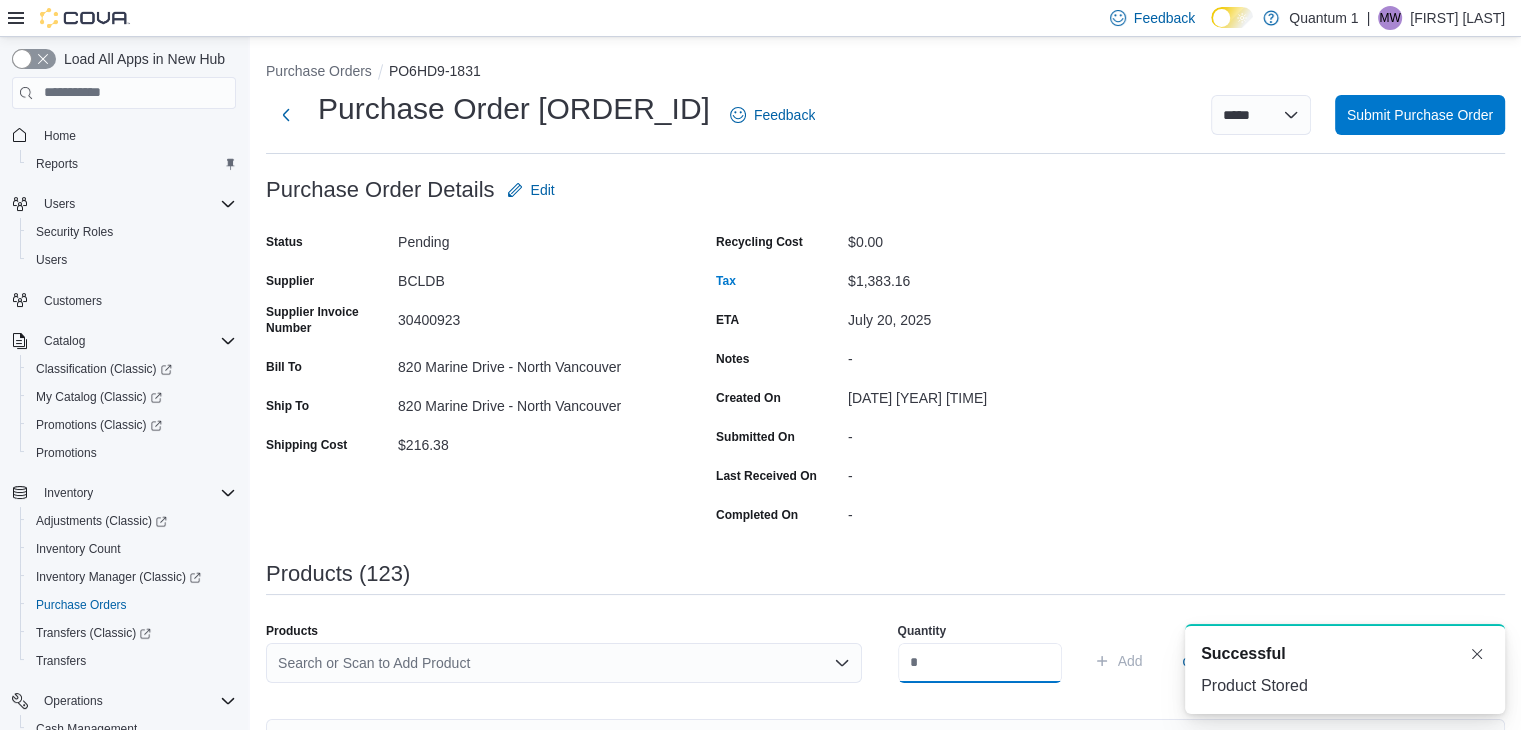 scroll, scrollTop: 0, scrollLeft: 0, axis: both 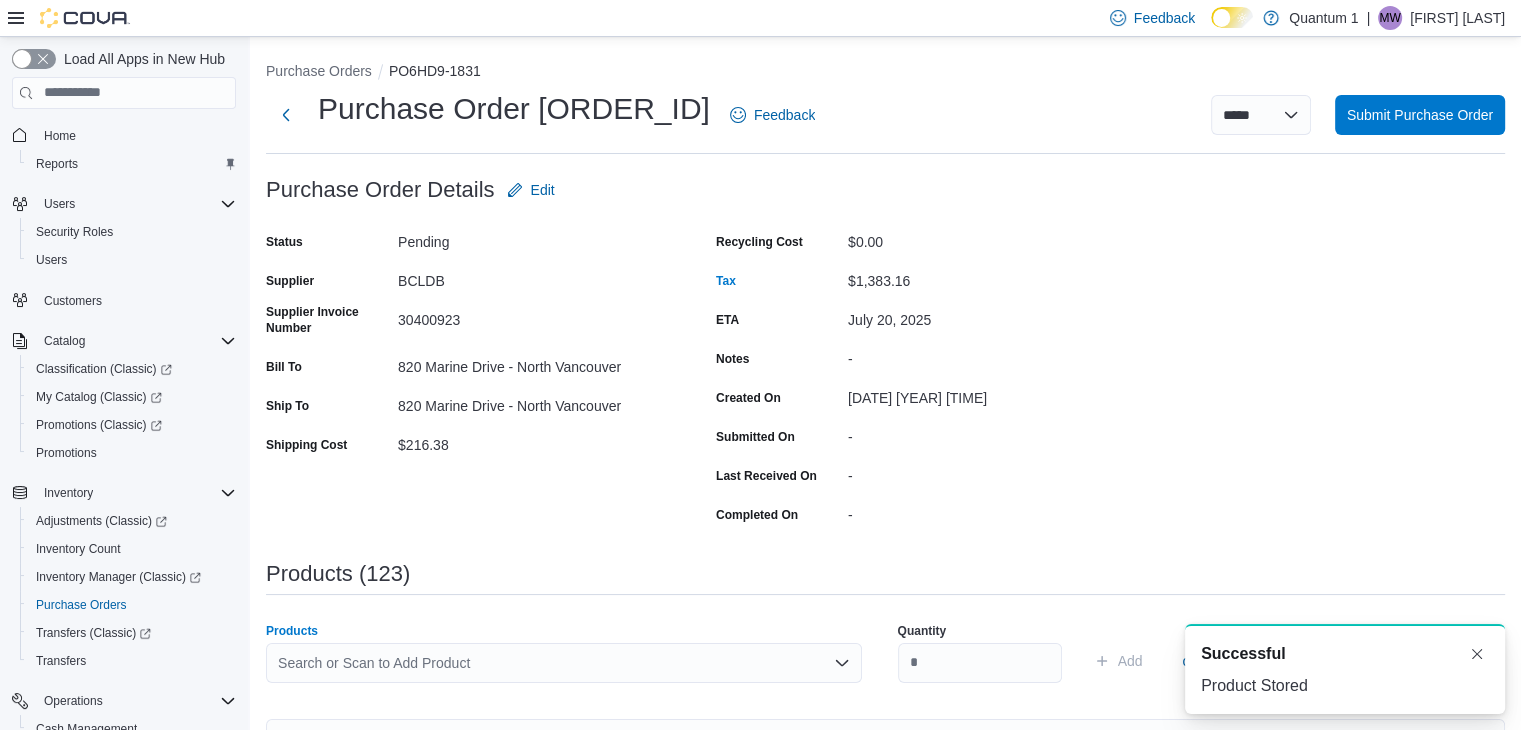 click on "Search or Scan to Add Product" at bounding box center (564, 663) 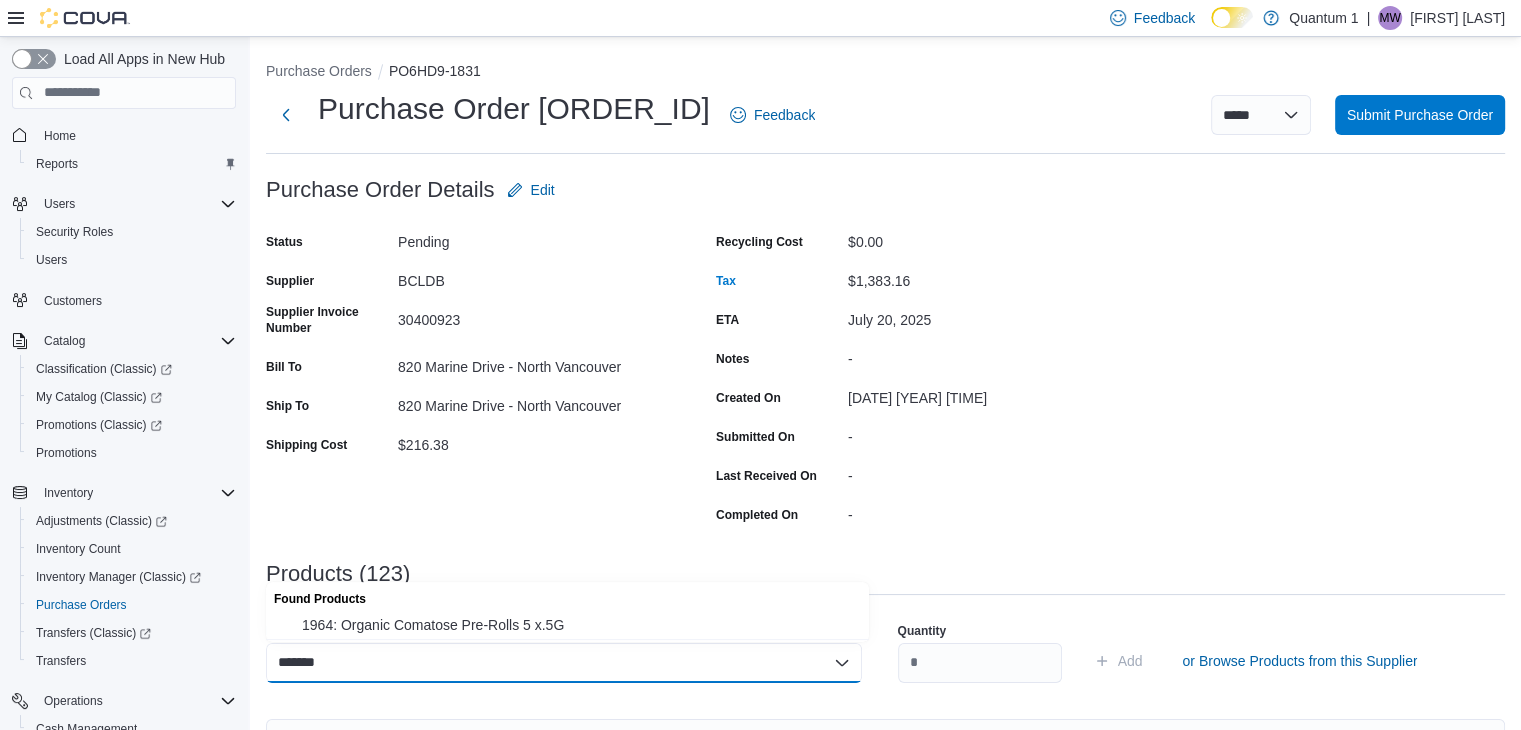 drag, startPoint x: 471, startPoint y: 630, endPoint x: 495, endPoint y: 623, distance: 25 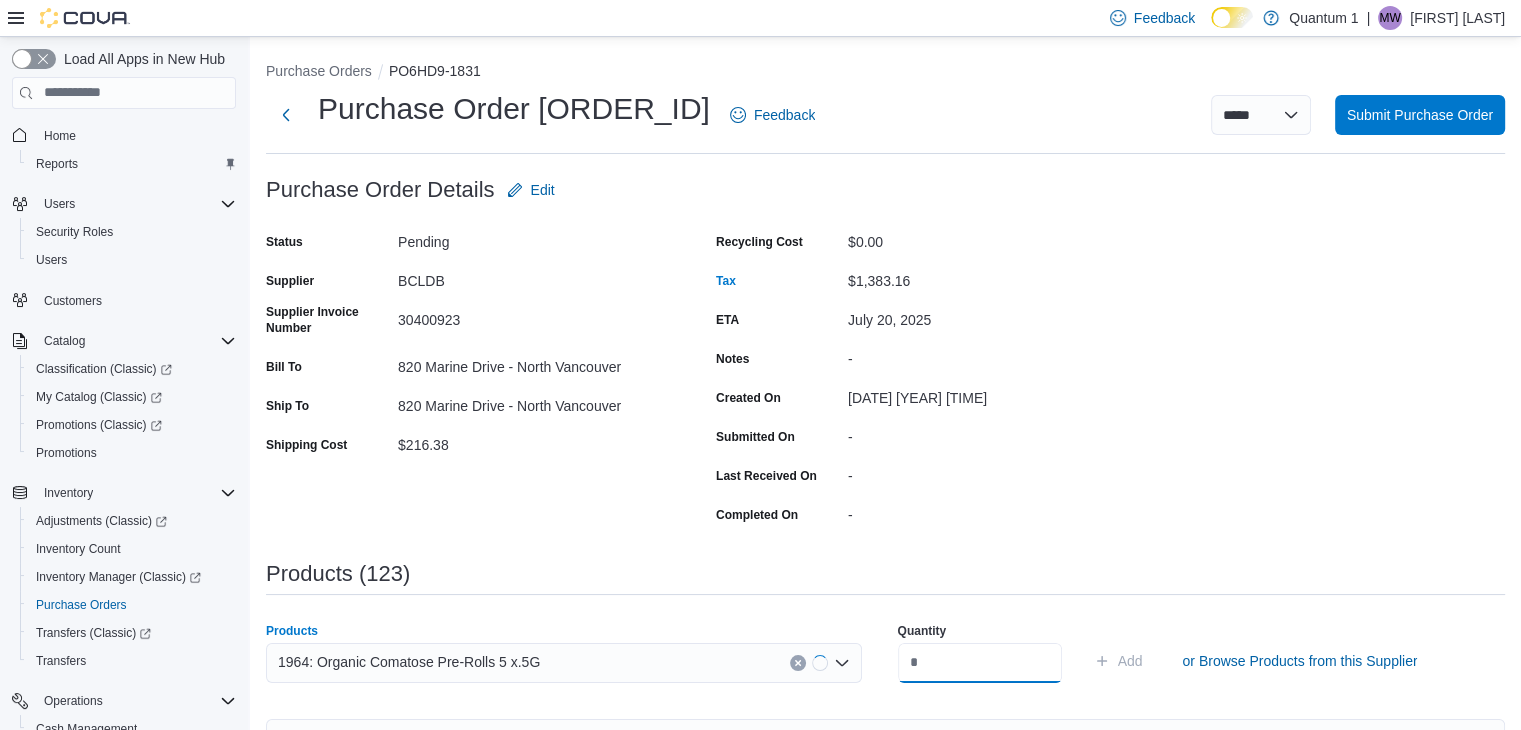 click at bounding box center [980, 663] 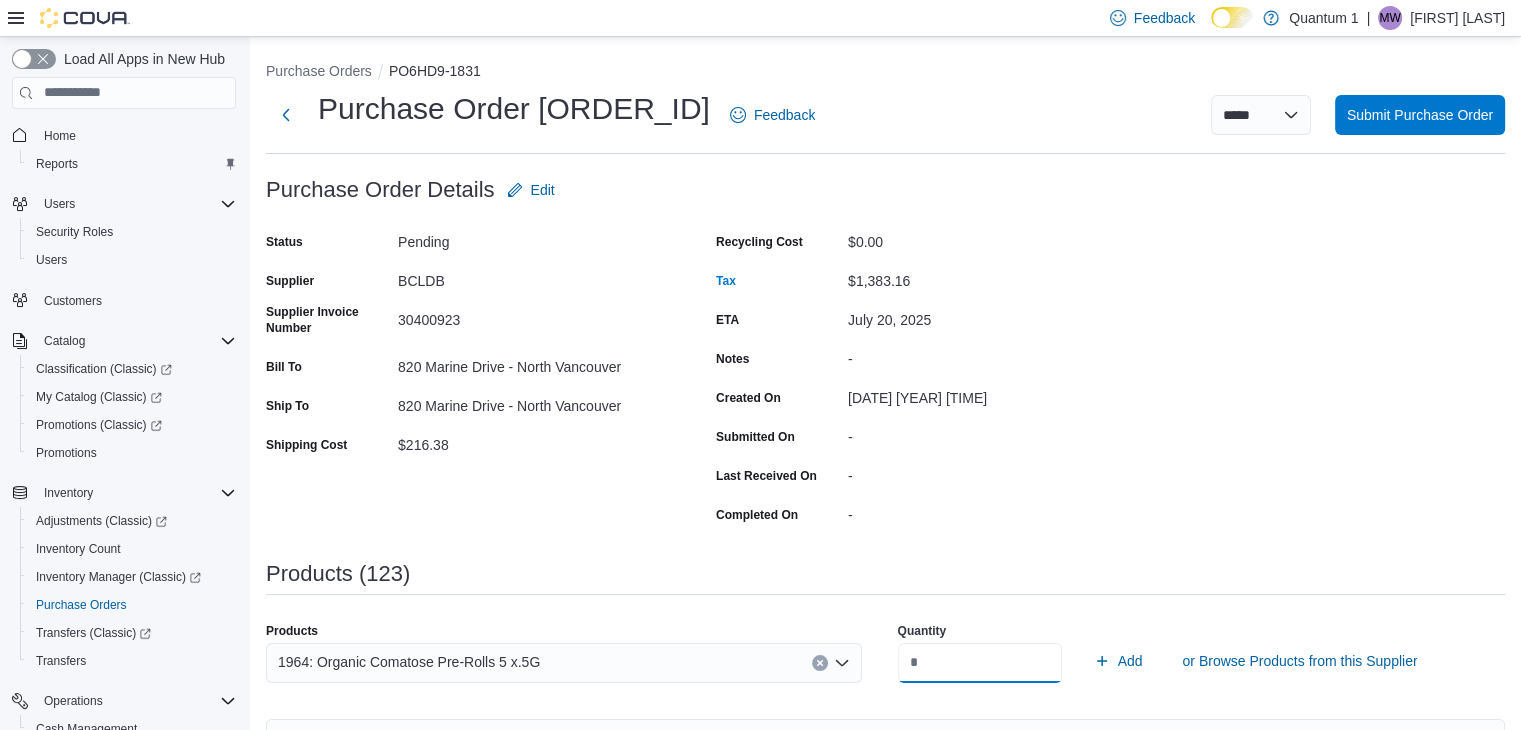 click on "Add" at bounding box center [1118, 661] 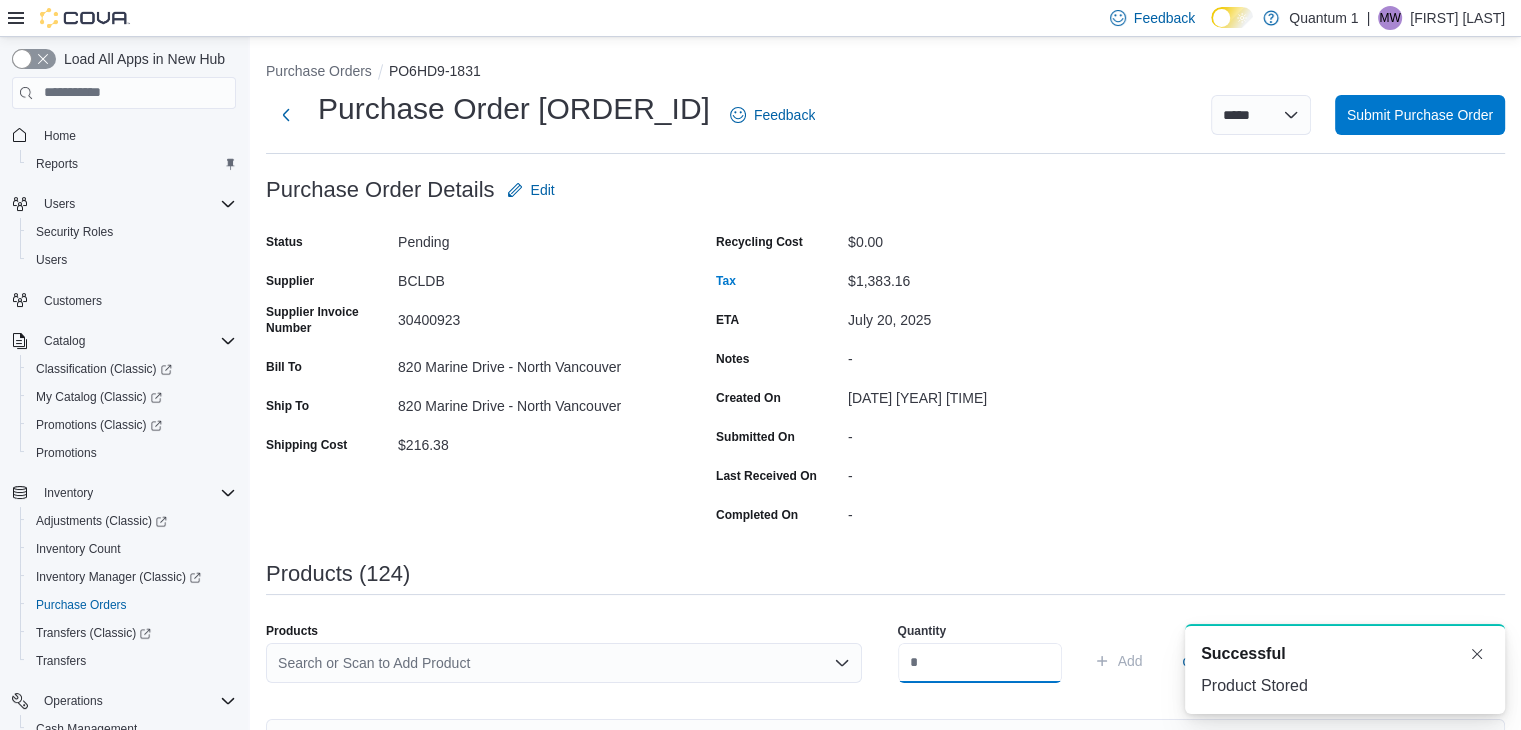 scroll, scrollTop: 0, scrollLeft: 0, axis: both 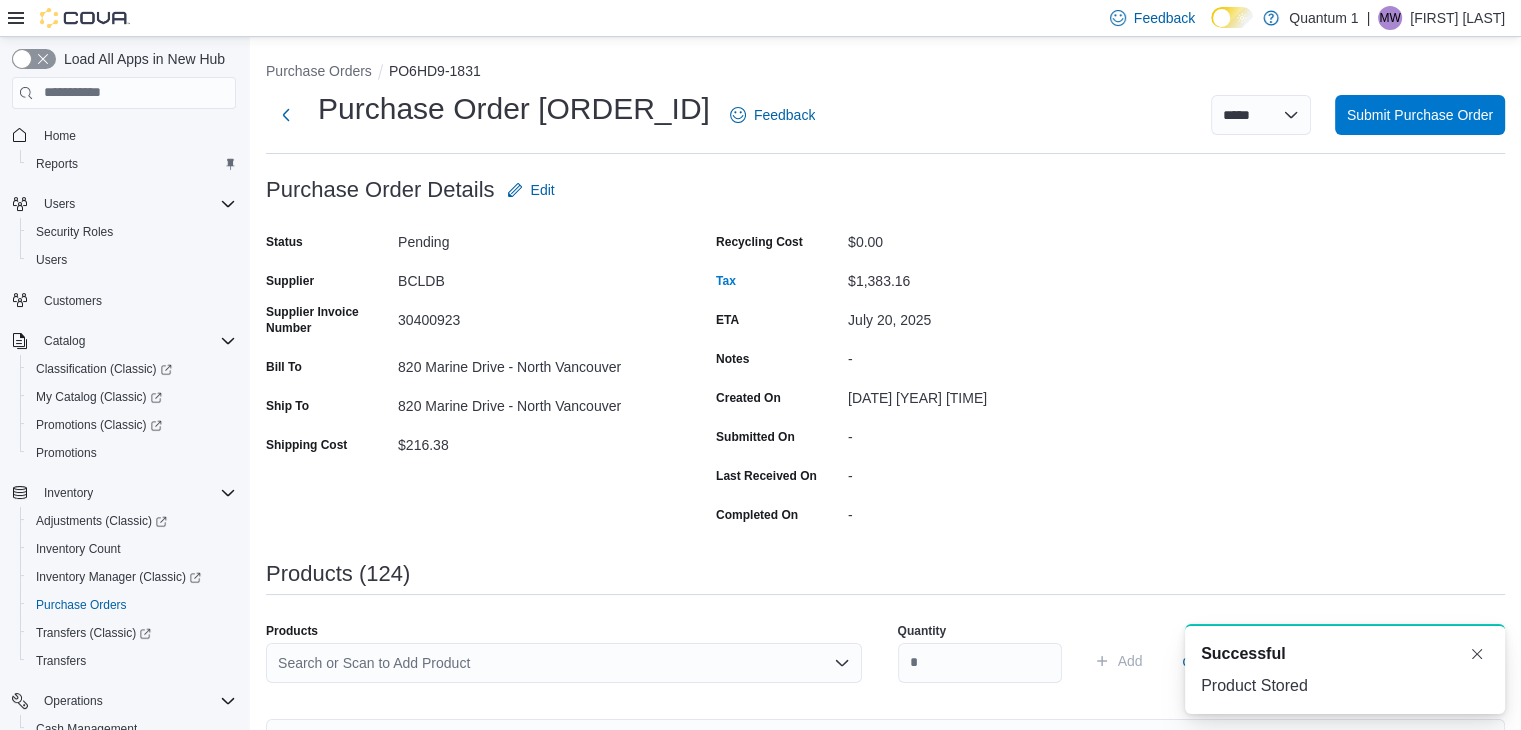 click on "Search or Scan to Add Product" at bounding box center (564, 663) 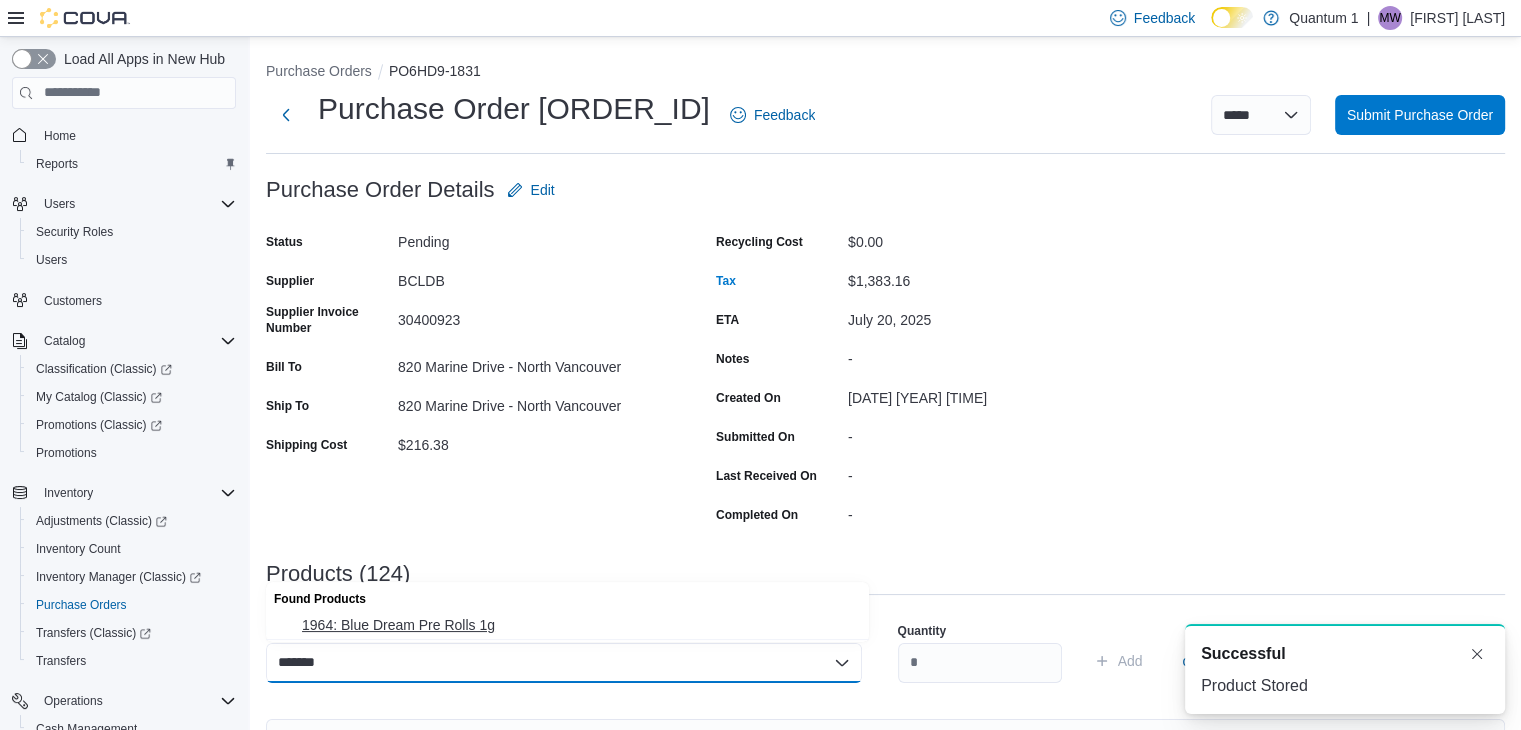 click on "1964: Blue Dream Pre Rolls 1g" at bounding box center [579, 625] 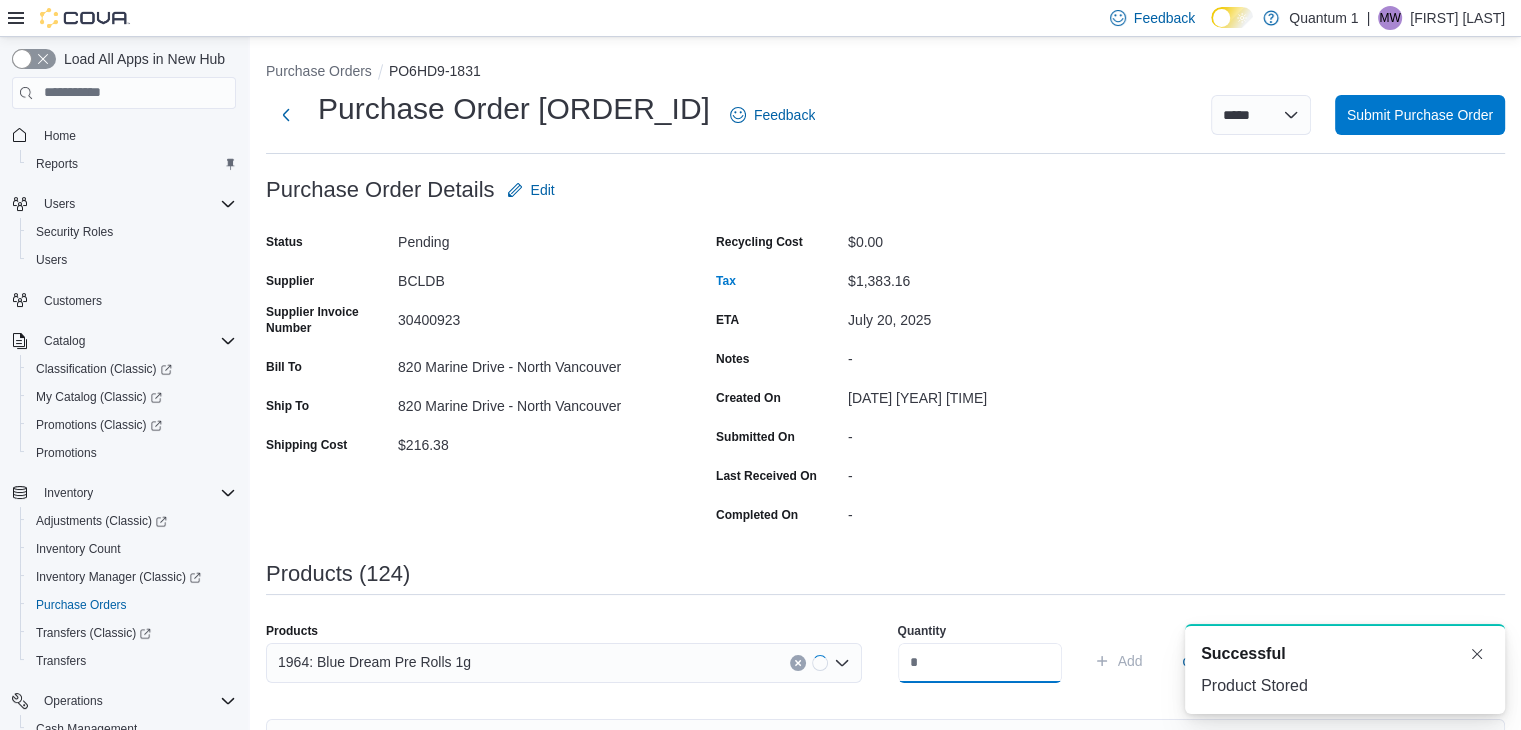 click at bounding box center (980, 663) 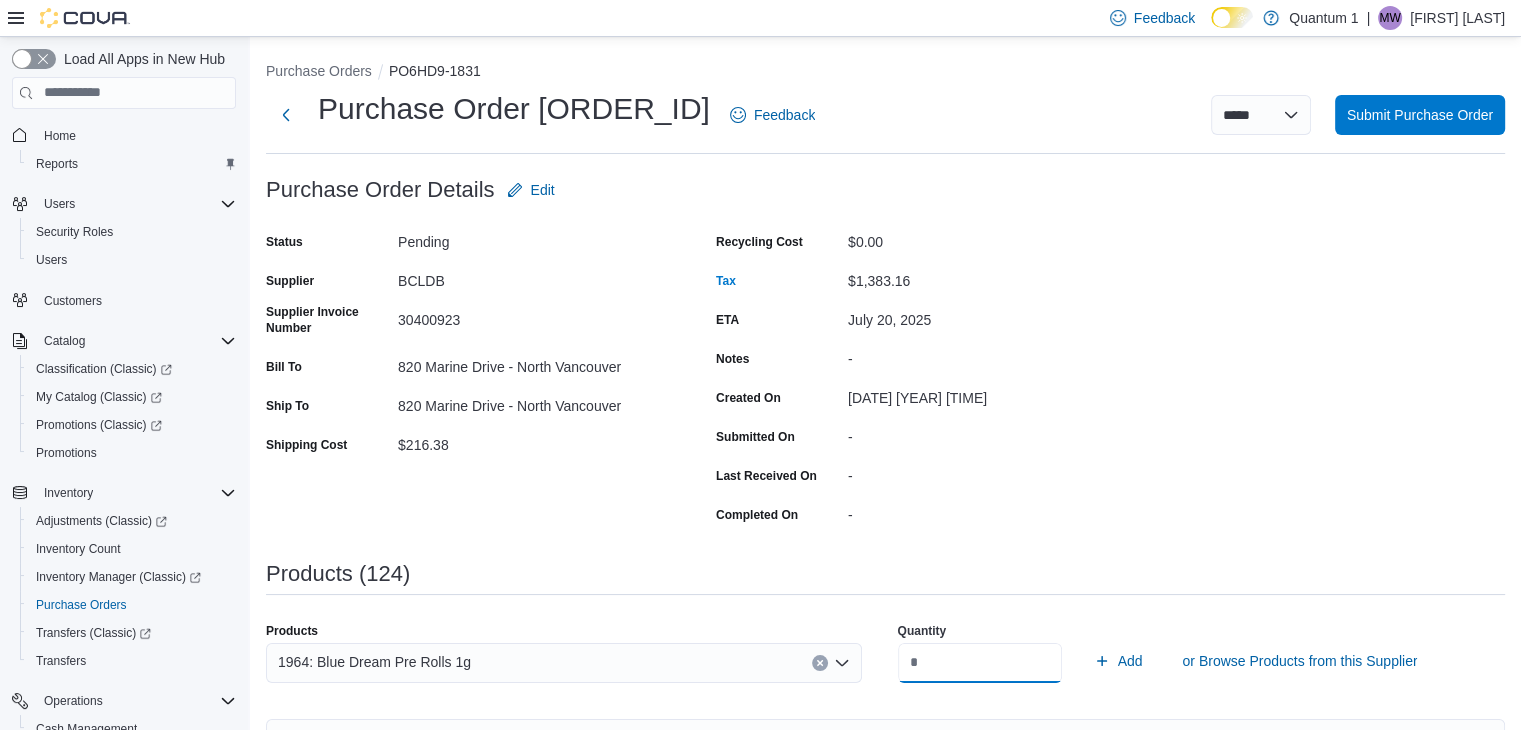 click on "Add" at bounding box center (1118, 661) 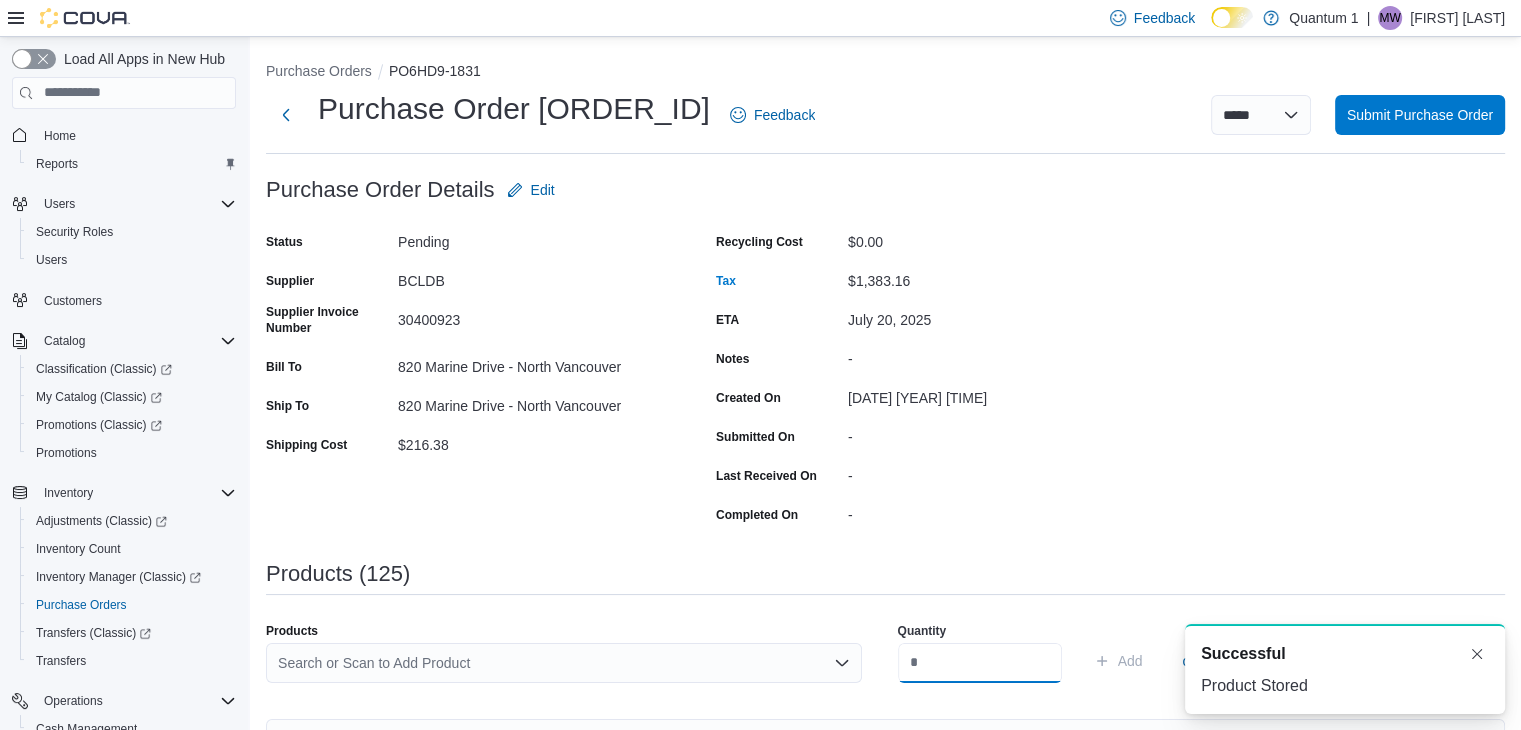 scroll, scrollTop: 0, scrollLeft: 0, axis: both 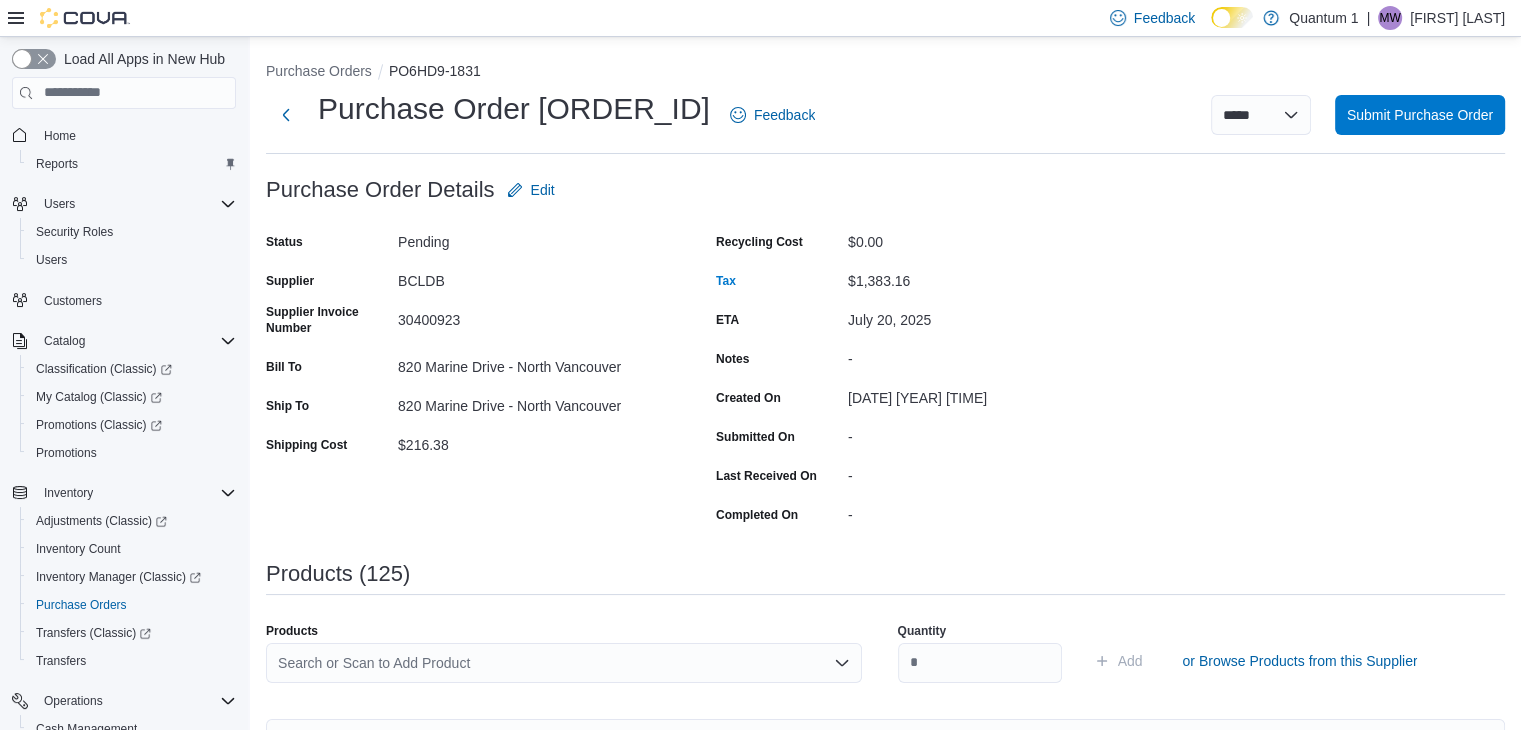 click on "Search or Scan to Add Product" at bounding box center [564, 663] 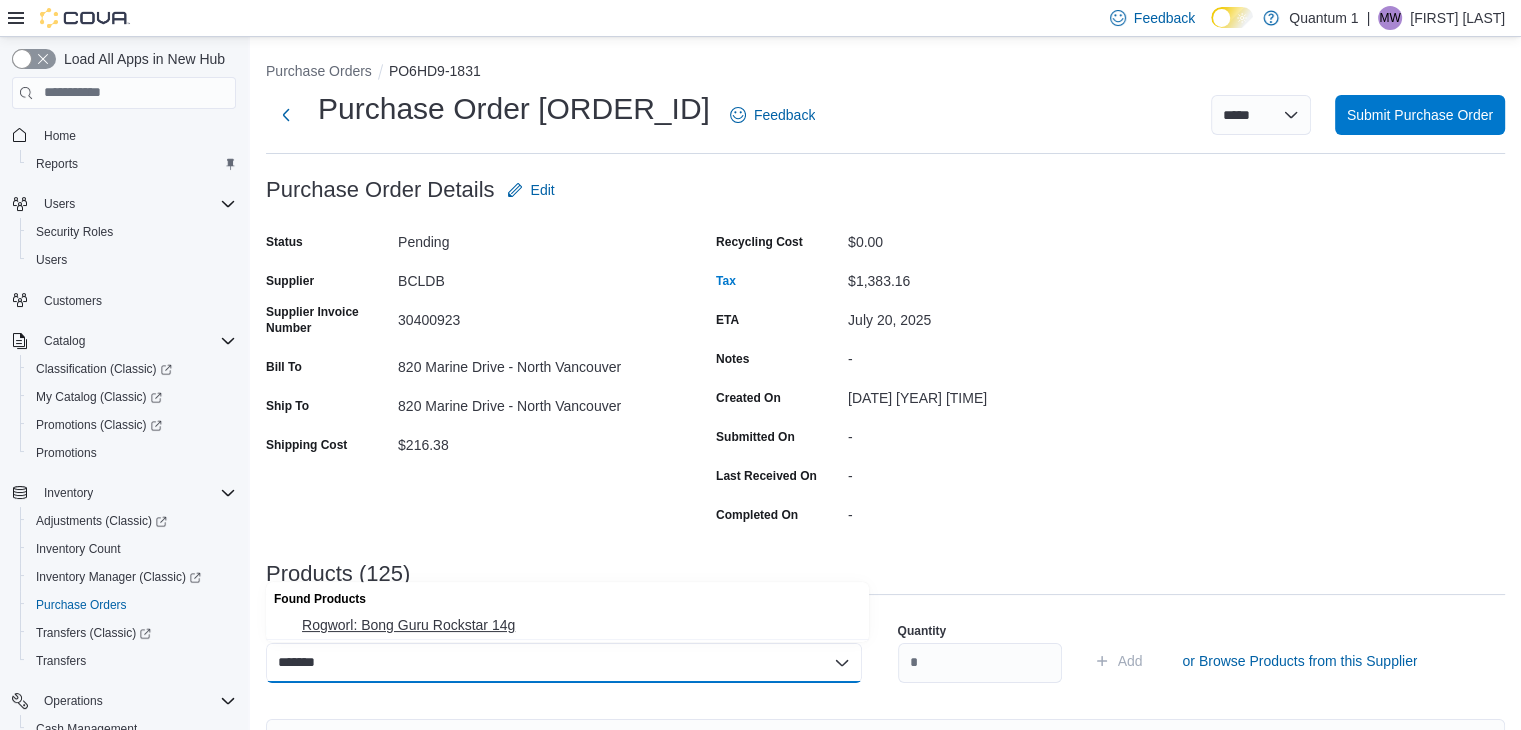 click on "Rogworl: Bong Guru Rockstar 14g" at bounding box center [579, 625] 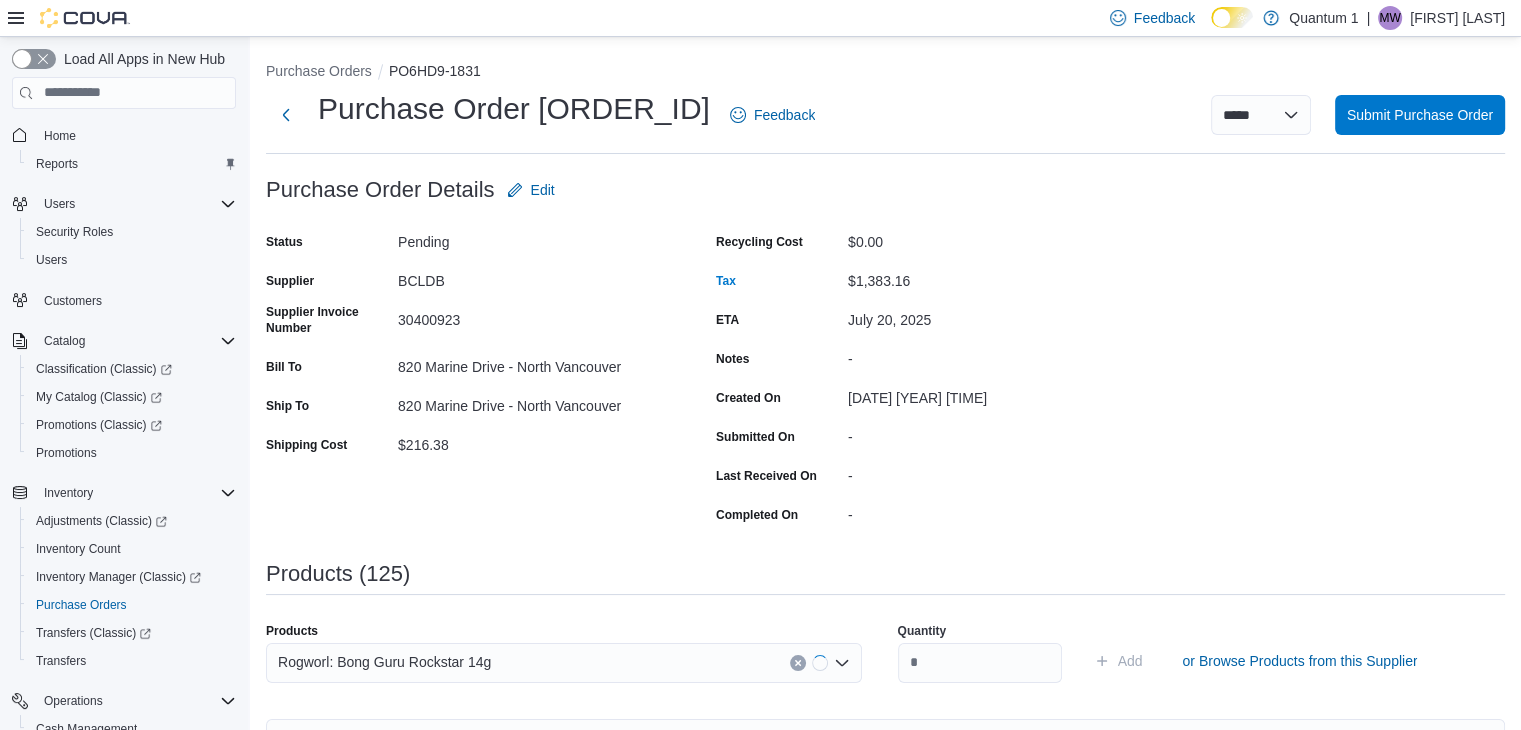 click on "Products Rogworl: Bong Guru Rockstar 14g Quantity  Add or Browse Products from this Supplier" at bounding box center [885, 661] 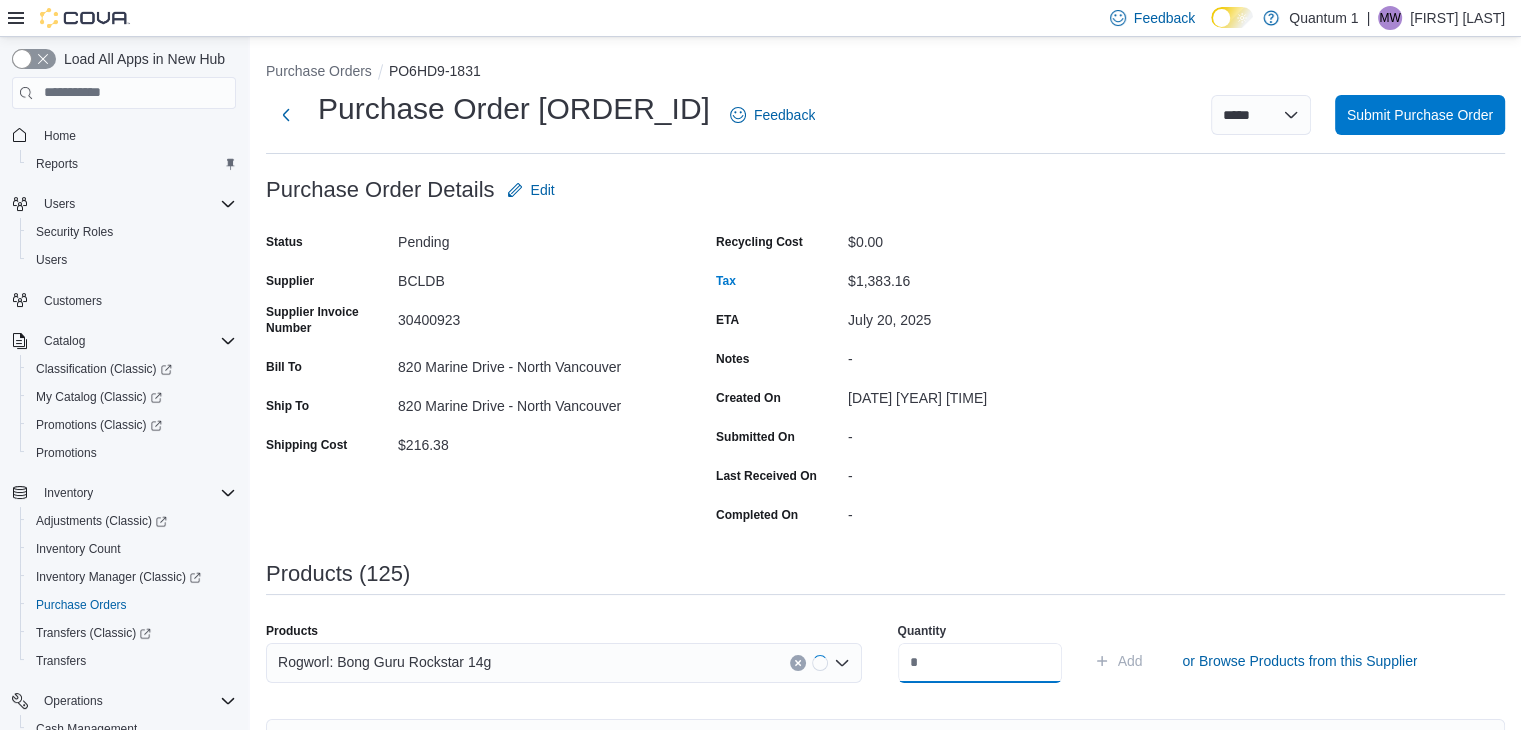 click at bounding box center (980, 663) 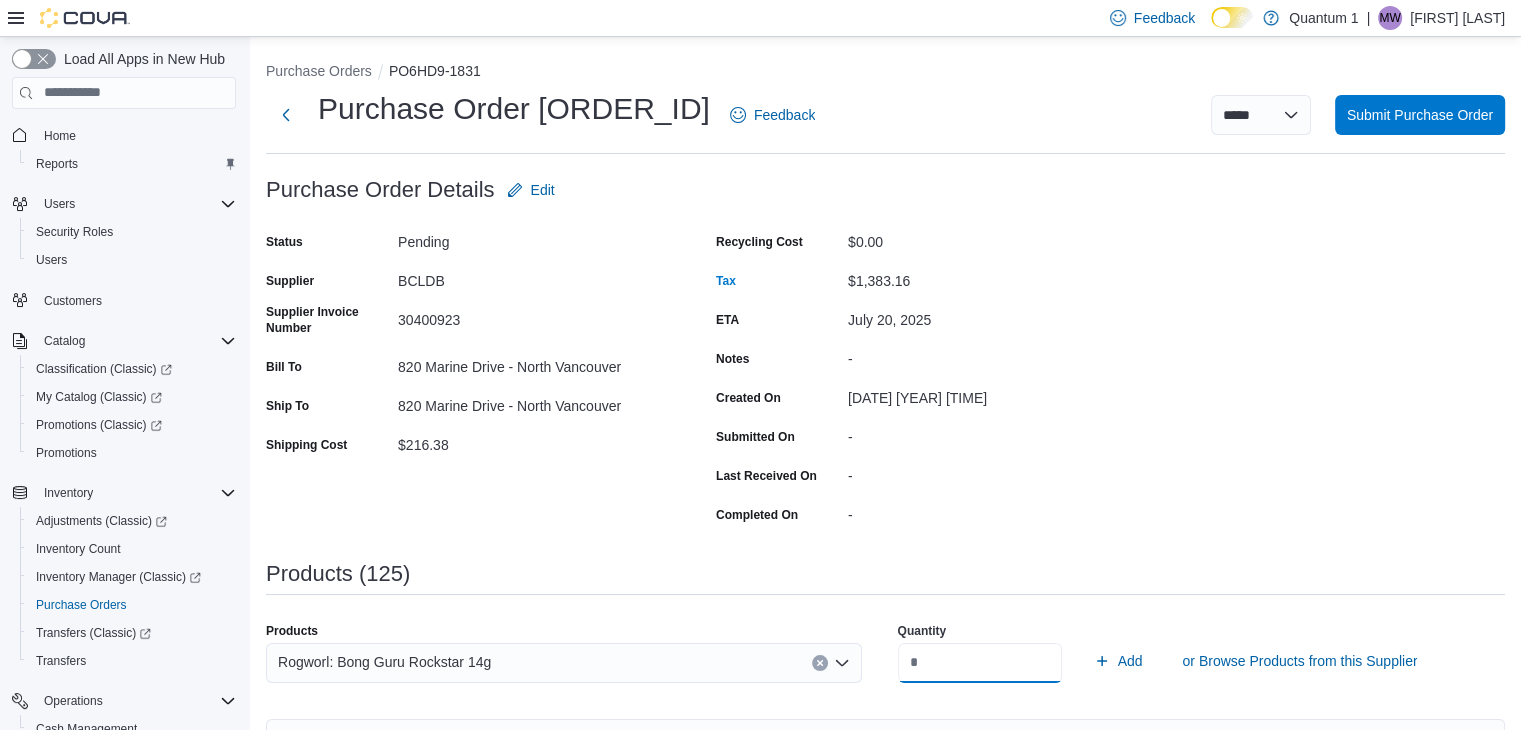 click on "Add" at bounding box center (1118, 661) 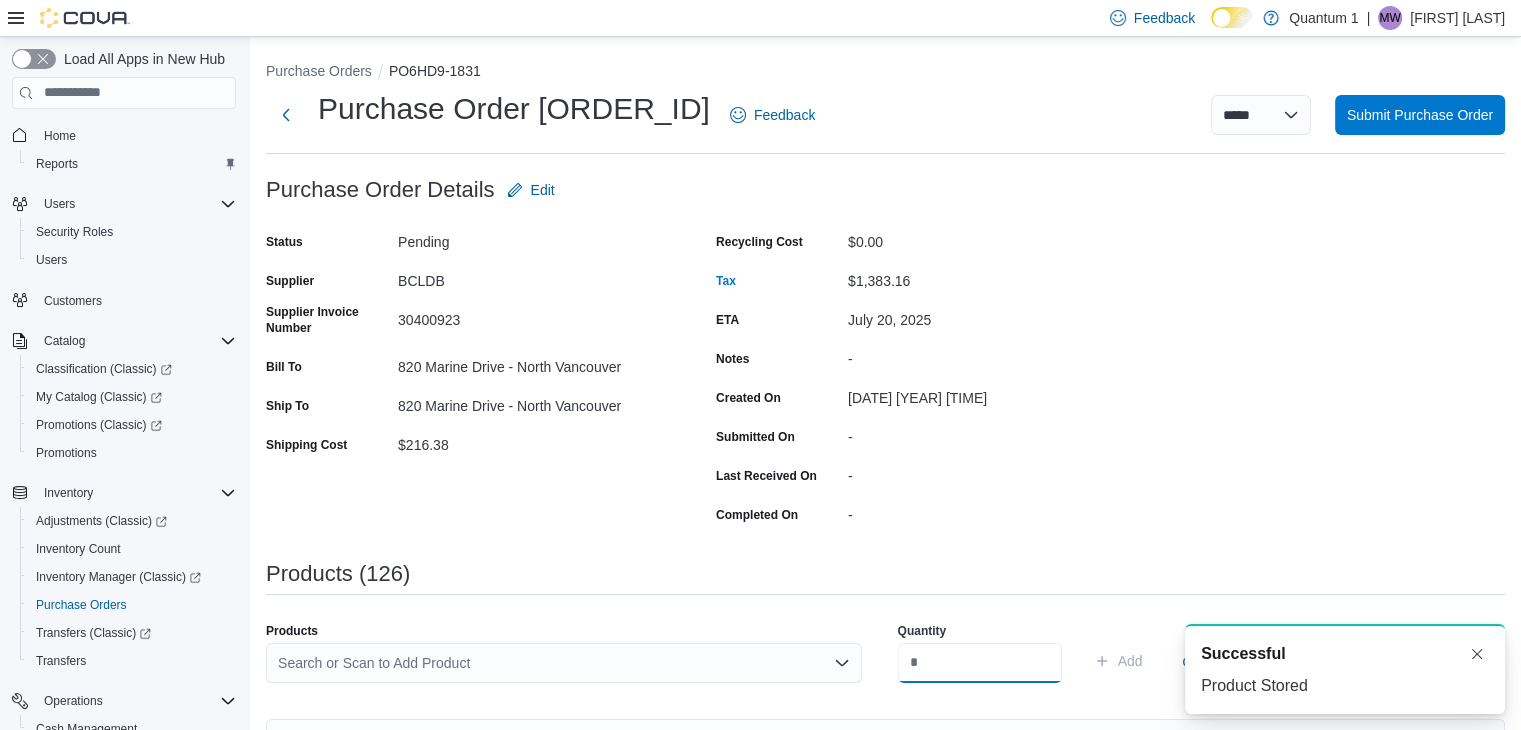 scroll, scrollTop: 0, scrollLeft: 0, axis: both 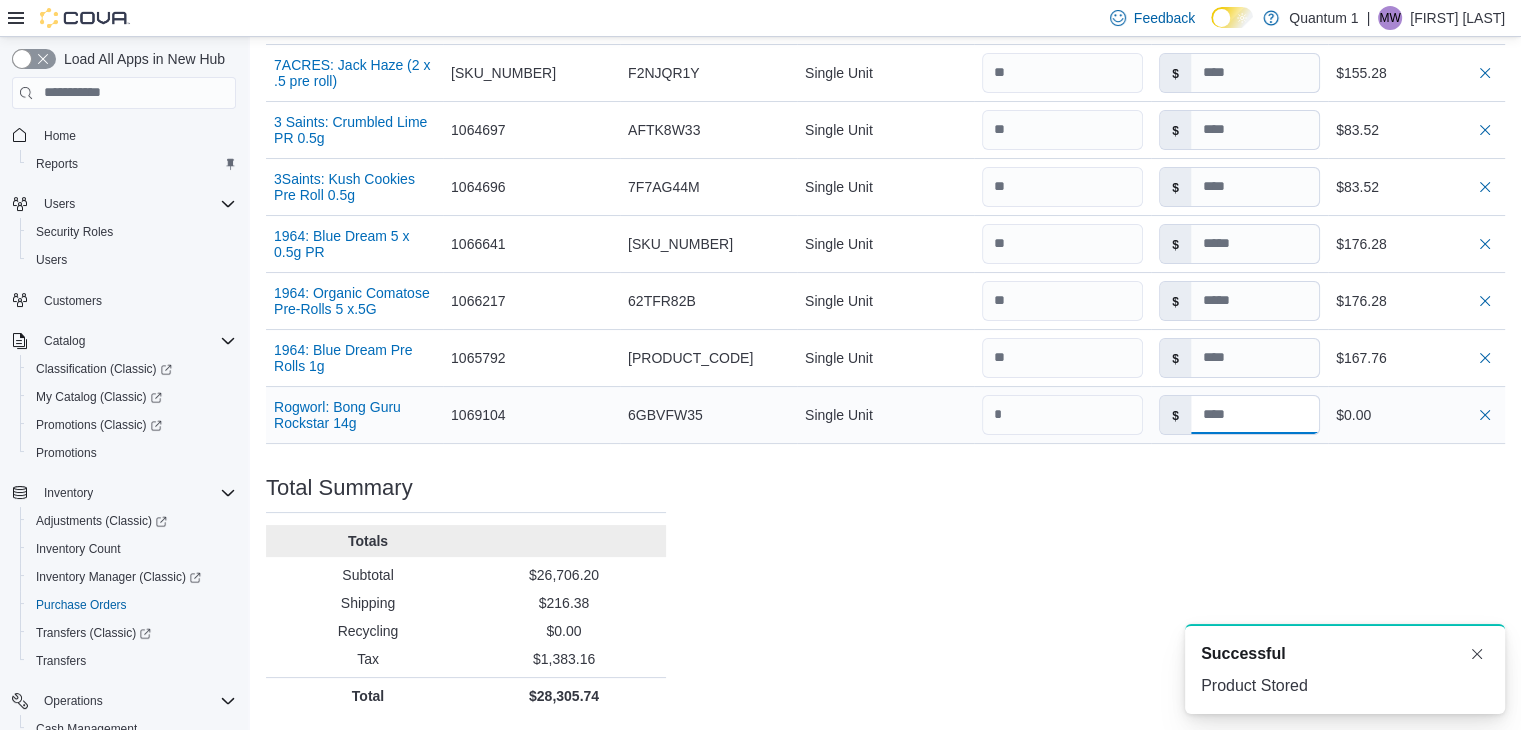 click at bounding box center (1255, 415) 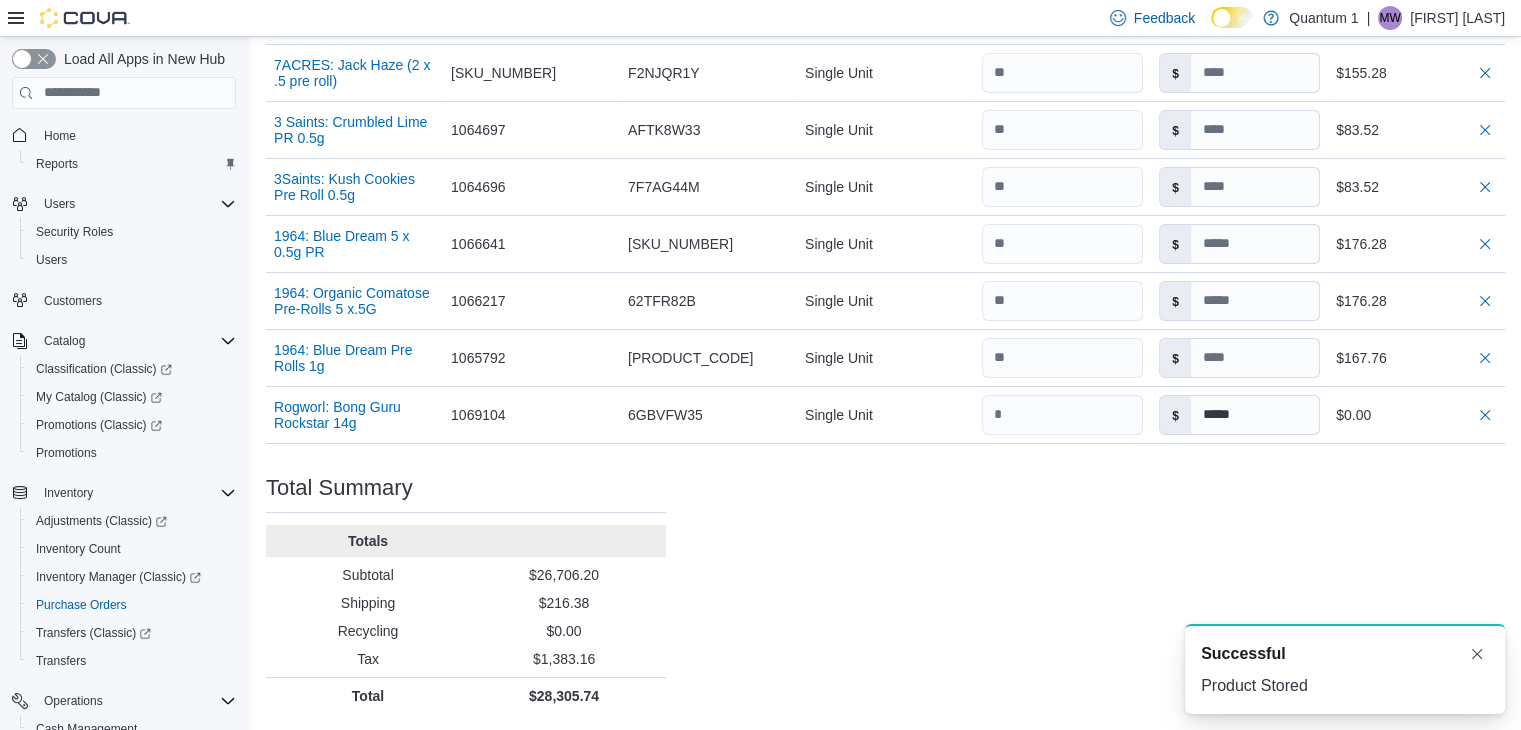 click on "Purchase Order: PO6HD9-1831 Feedback Purchase Order Details   Edit Status Pending Supplier BCLDB Supplier Invoice Number 30400923 Bill To 820 Marine Drive - North Vancouver Ship To 820 Marine Drive - North Vancouver Shipping Cost $216.38 Recycling Cost $0.00 Tax $1,383.16 ETA July 20, 2025 Notes - Created On July 13, 2025 2:20 PM Submitted On - Last Received On - Completed On - Products (126)     Products Search or Scan to Add Product Quantity  Add or Browse Products from this Supplier Sorting EuiBasicTable with search callback Item Supplier SKU Catalog SKU Unit Qty Unit Cost Total Woody Nelson: Country Club Moonshine LTO 14g Supplier SKU 1069154 Catalog SKU 4UYHZ27X Unit Single Unit Qty Unit Cost $ Total $287.52 Woody Nelson: Rainbow Driver Craft 3.5g Supplier SKU 1058676 Catalog SKU 7P5BPDWM Unit Single Unit Qty Unit Cost $ Total $324.48 Versus: GSC 7g Supplier SKU 1069222 Catalog SKU XDGMU31E Unit Single Unit Qty Unit Cost $ Total $243.48 Versus: Bubba Kush 28g Supplier SKU 1068336 Catalog SKU WRDNK21E Qty" at bounding box center [885, -3423] 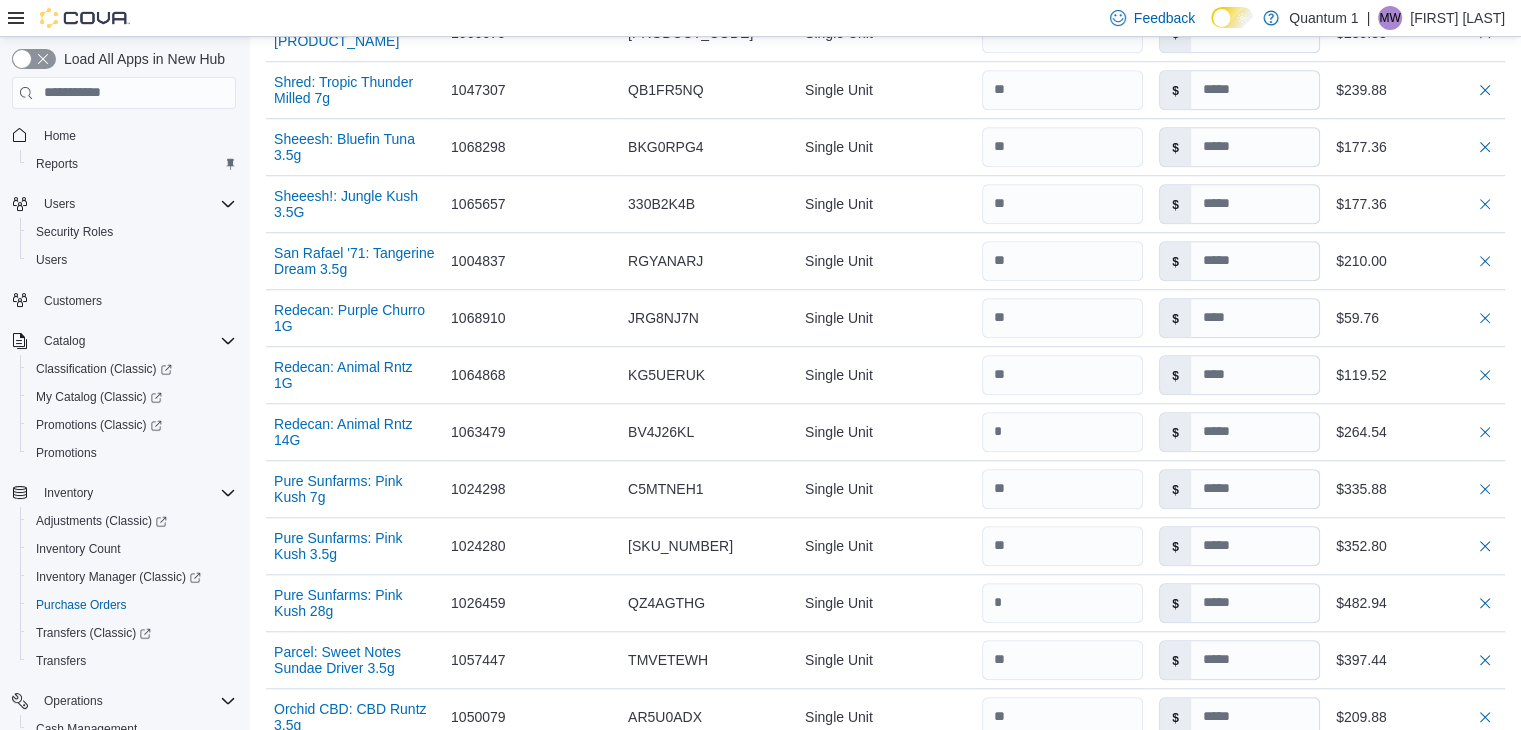 scroll, scrollTop: 0, scrollLeft: 0, axis: both 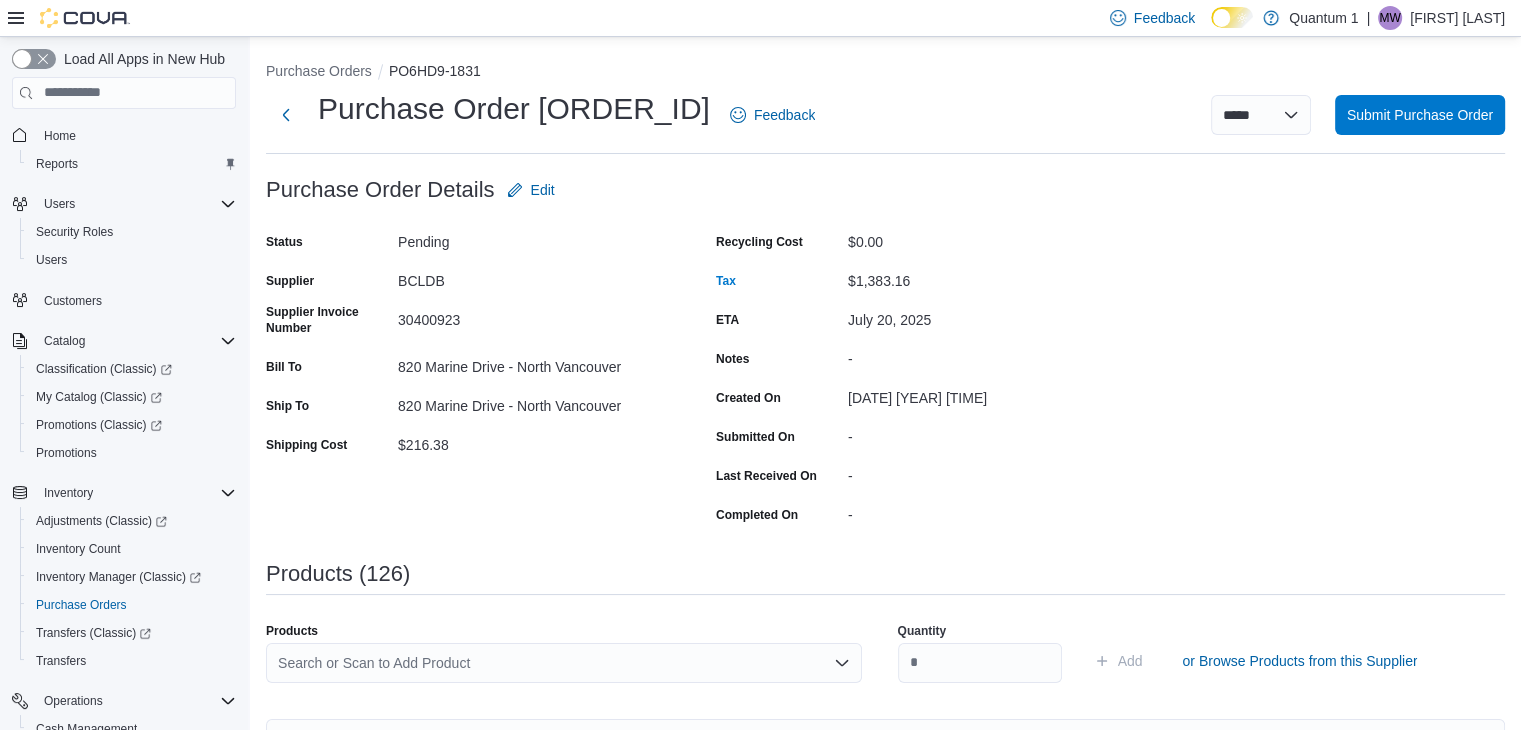 drag, startPoint x: 575, startPoint y: 657, endPoint x: 614, endPoint y: 686, distance: 48.60041 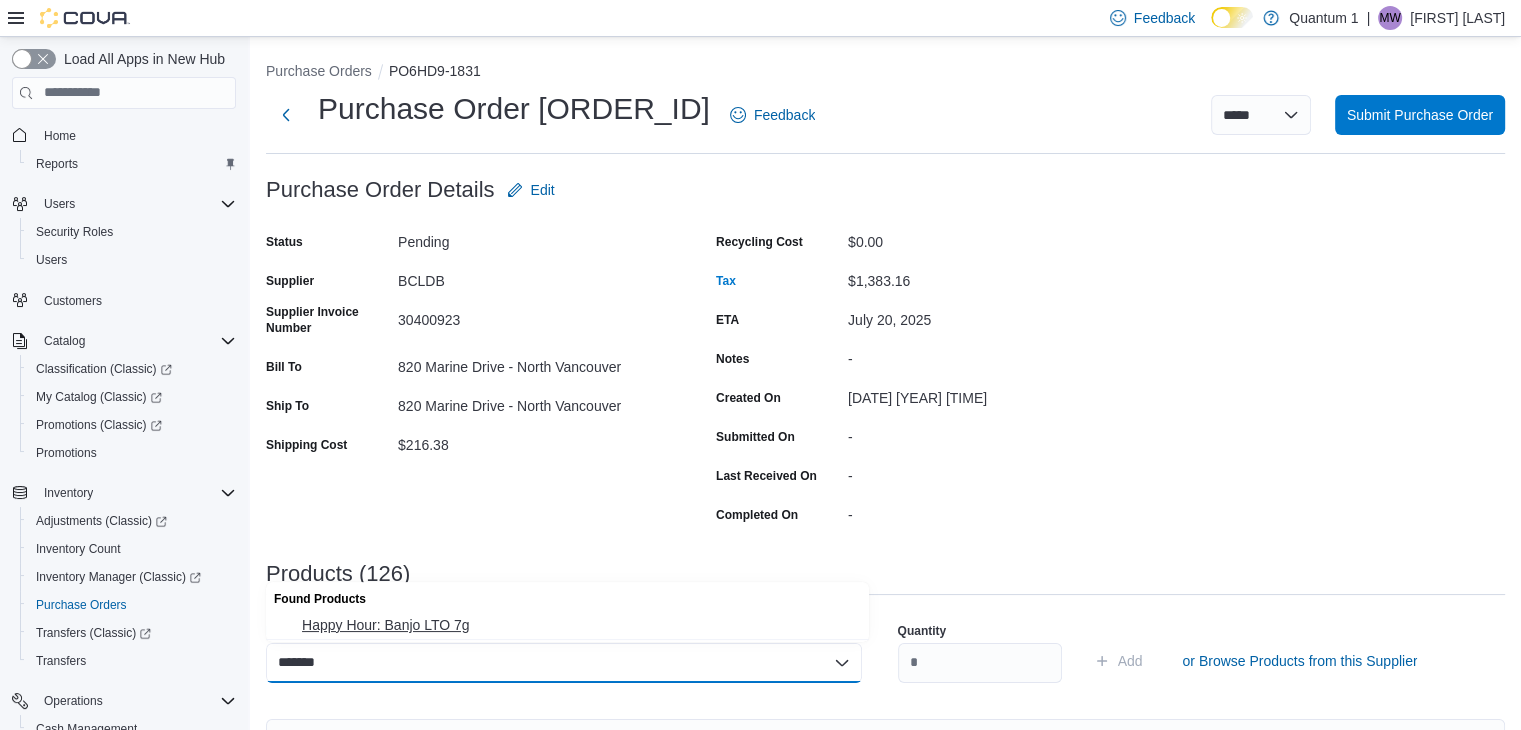 click on "Happy Hour: Banjo LTO 7g" at bounding box center [567, 625] 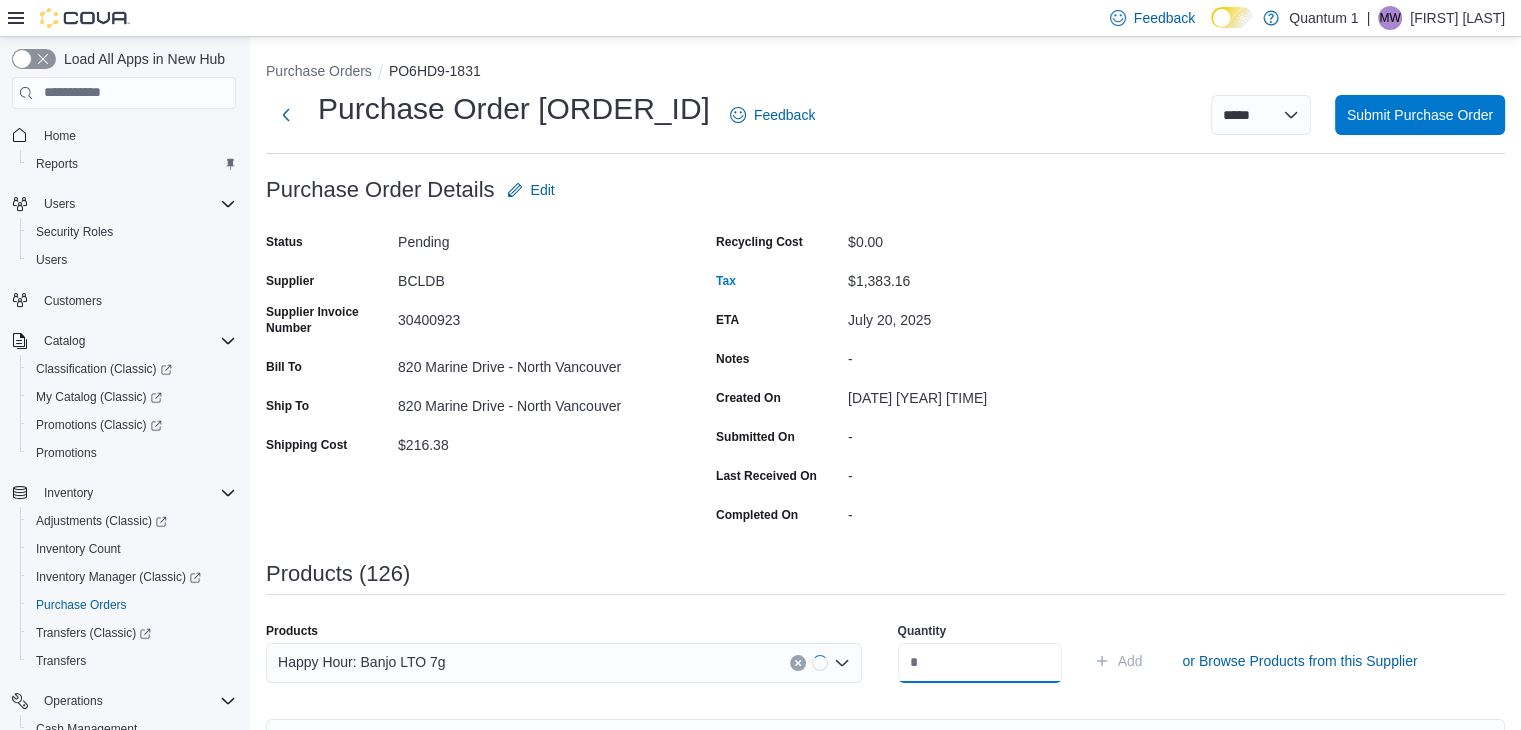 click at bounding box center (980, 663) 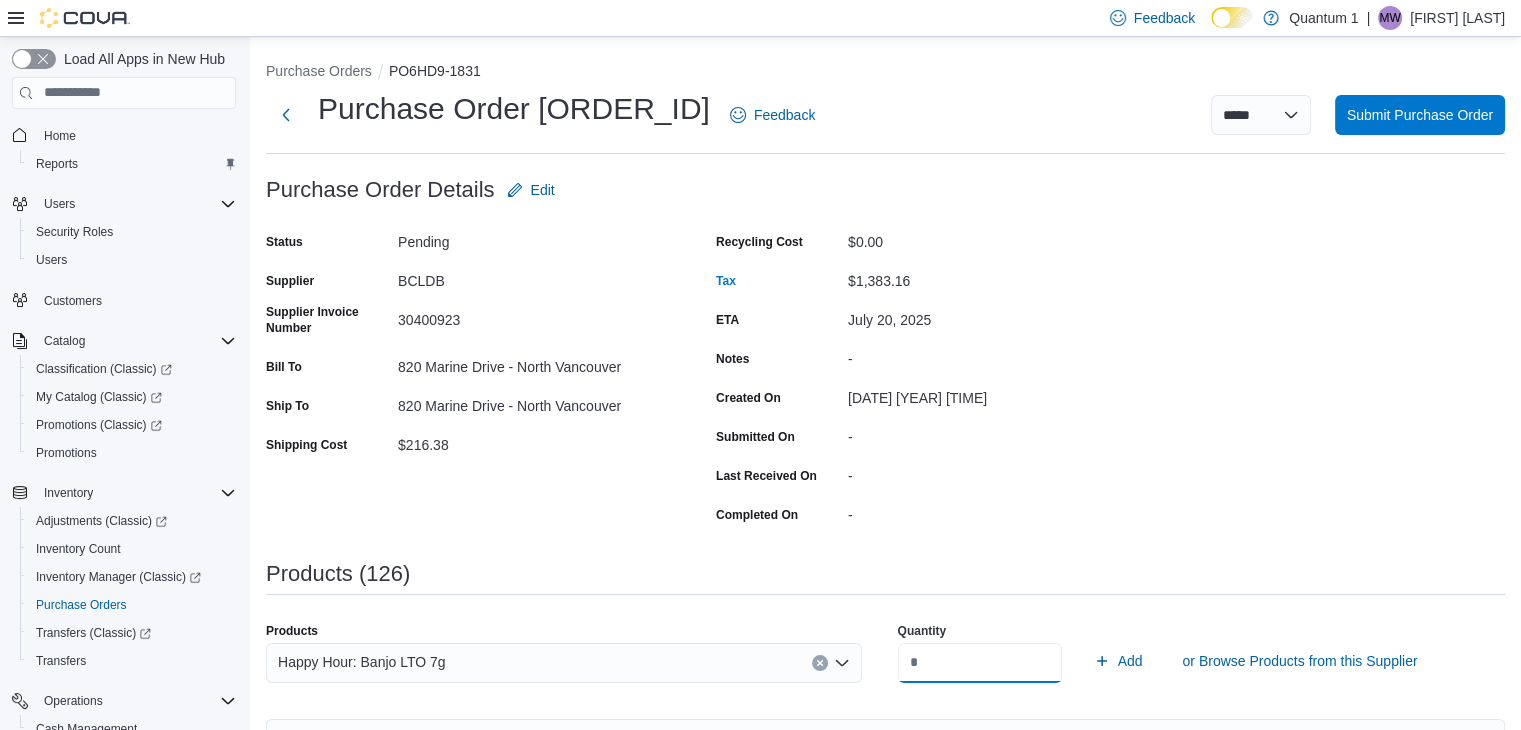 click on "Add" at bounding box center (1118, 661) 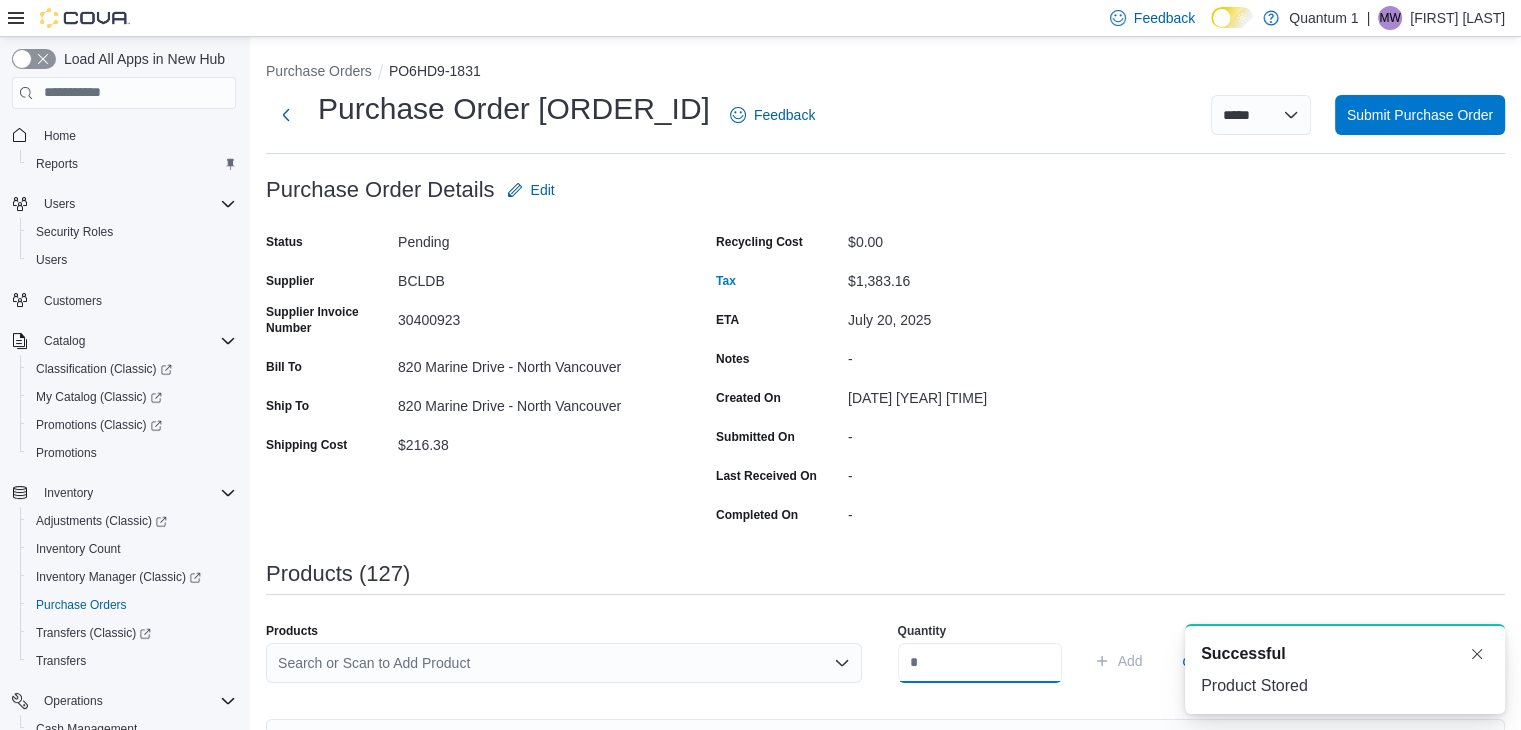 scroll, scrollTop: 0, scrollLeft: 0, axis: both 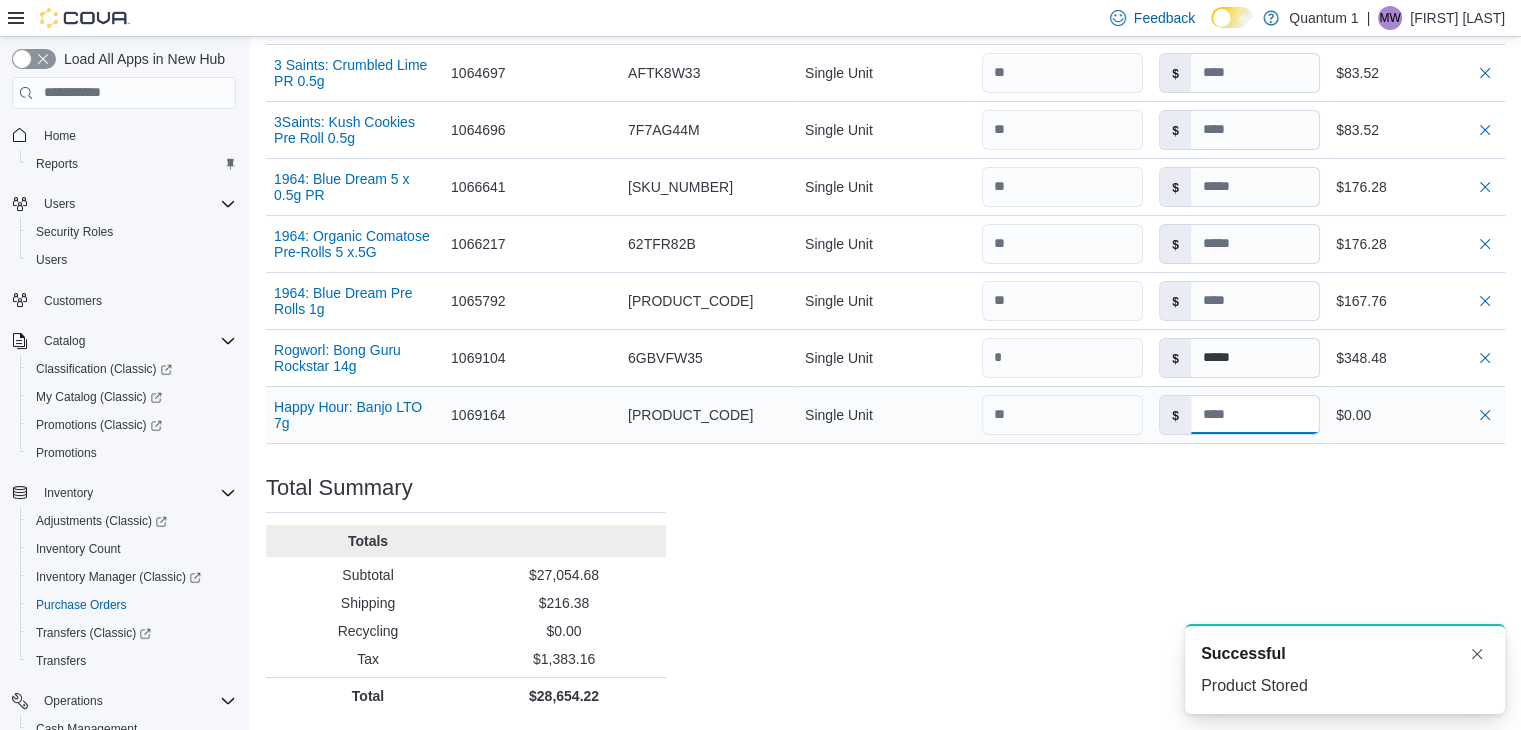 click at bounding box center [1255, 415] 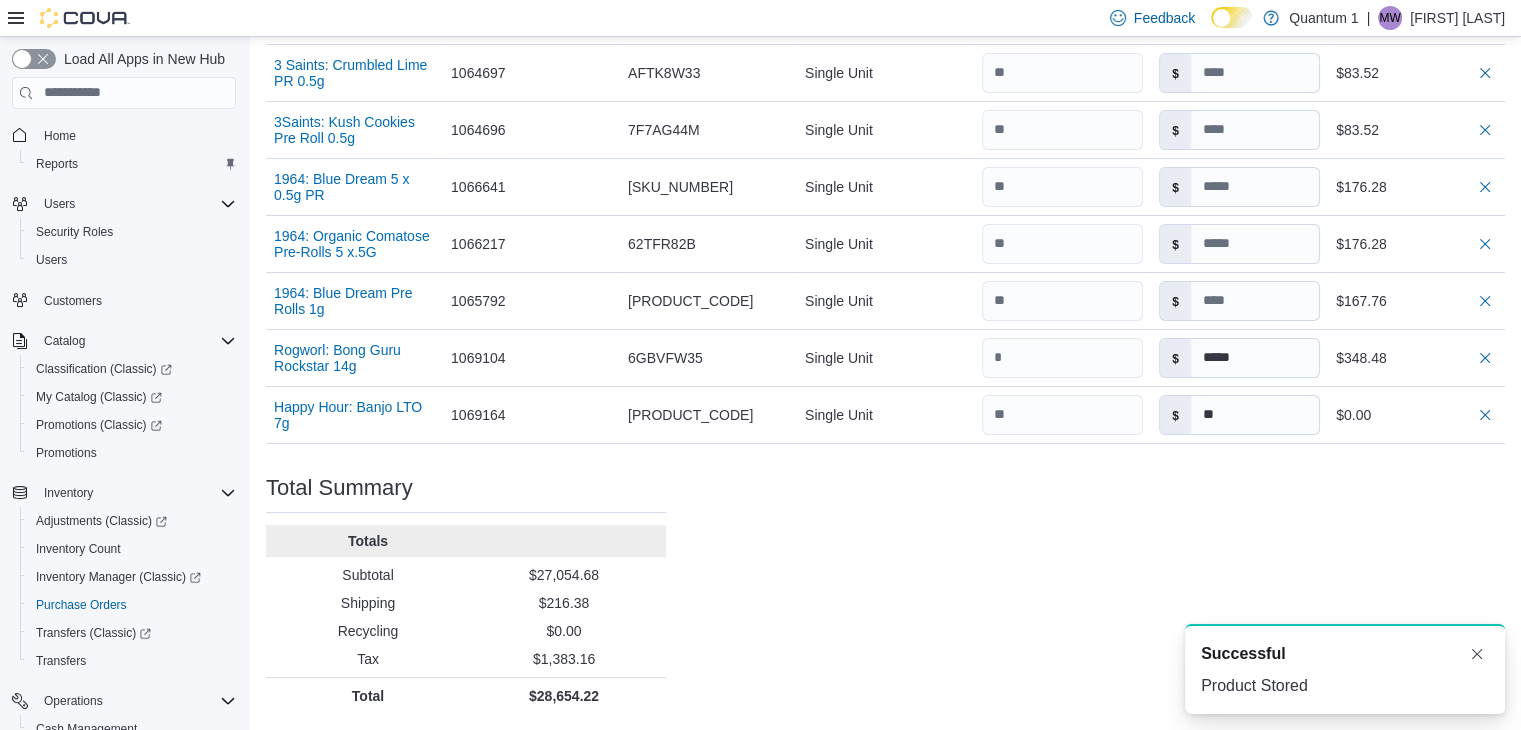 click on "Purchase Order: PO6HD9-1831 Feedback Purchase Order Details   Edit Status Pending Supplier BCLDB Supplier Invoice Number 30400923 Bill To 820 Marine Drive - North Vancouver Ship To 820 Marine Drive - North Vancouver Shipping Cost $216.38 Recycling Cost $0.00 Tax $1,383.16 ETA July 20, 2025 Notes - Created On July 13, 2025 2:20 PM Submitted On - Last Received On - Completed On - Products (127)     Products Search or Scan to Add Product Quantity  Add or Browse Products from this Supplier Sorting EuiBasicTable with search callback Item Supplier SKU Catalog SKU Unit Qty Unit Cost Total Woody Nelson: Country Club Moonshine LTO 14g Supplier SKU 1069154 Catalog SKU 4UYHZ27X Unit Single Unit Qty Unit Cost $ Total $287.52 Woody Nelson: Rainbow Driver Craft 3.5g Supplier SKU 1058676 Catalog SKU 7P5BPDWM Unit Single Unit Qty Unit Cost $ Total $324.48 Versus: GSC 7g Supplier SKU 1069222 Catalog SKU XDGMU31E Unit Single Unit Qty Unit Cost $ Total $243.48 Versus: Bubba Kush 28g Supplier SKU 1068336 Catalog SKU WRDNK21E Qty" at bounding box center (885, -3451) 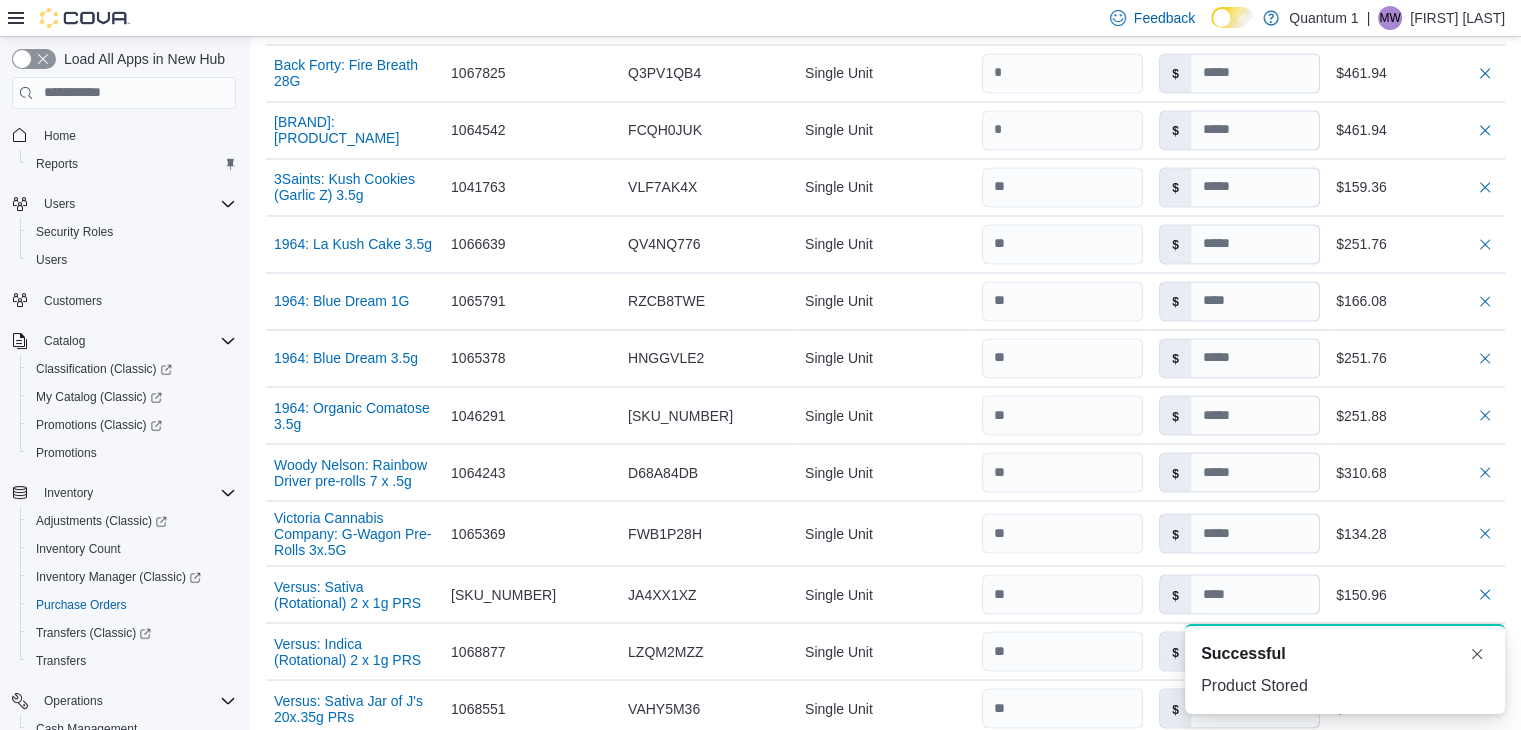 scroll, scrollTop: 0, scrollLeft: 0, axis: both 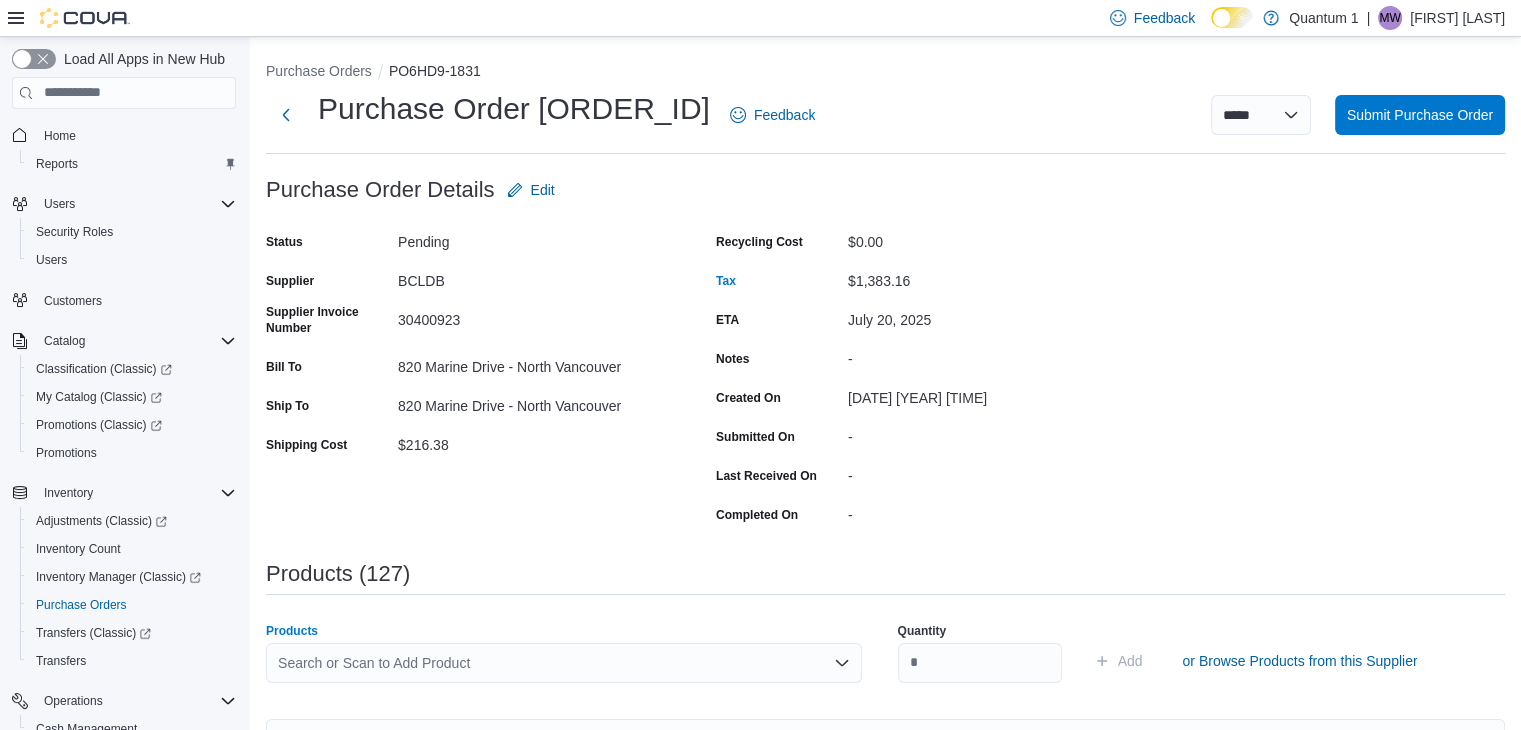 click on "Search or Scan to Add Product" at bounding box center (564, 663) 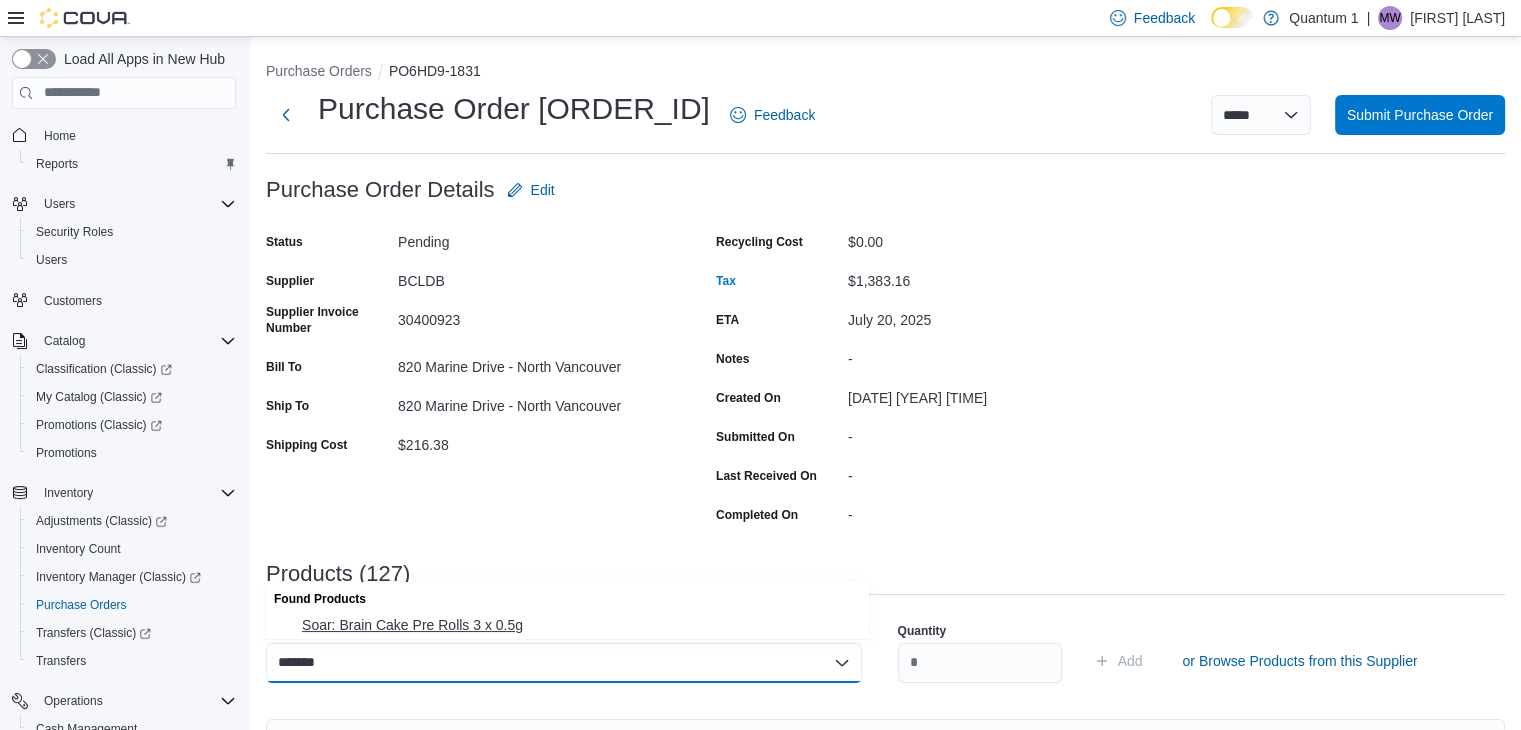 click on "Soar: Brain Cake Pre Rolls 3 x 0.5g" at bounding box center [579, 625] 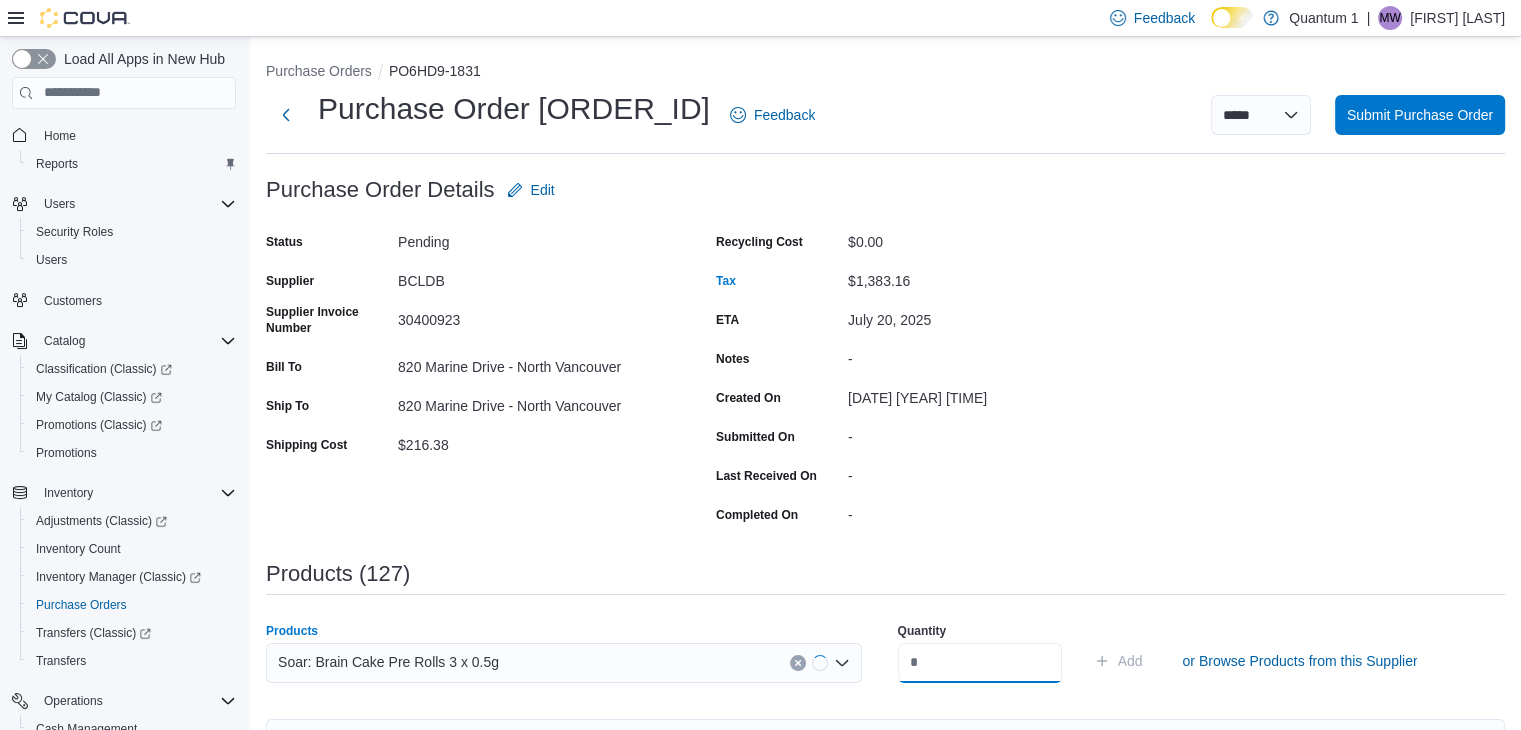 click at bounding box center (980, 663) 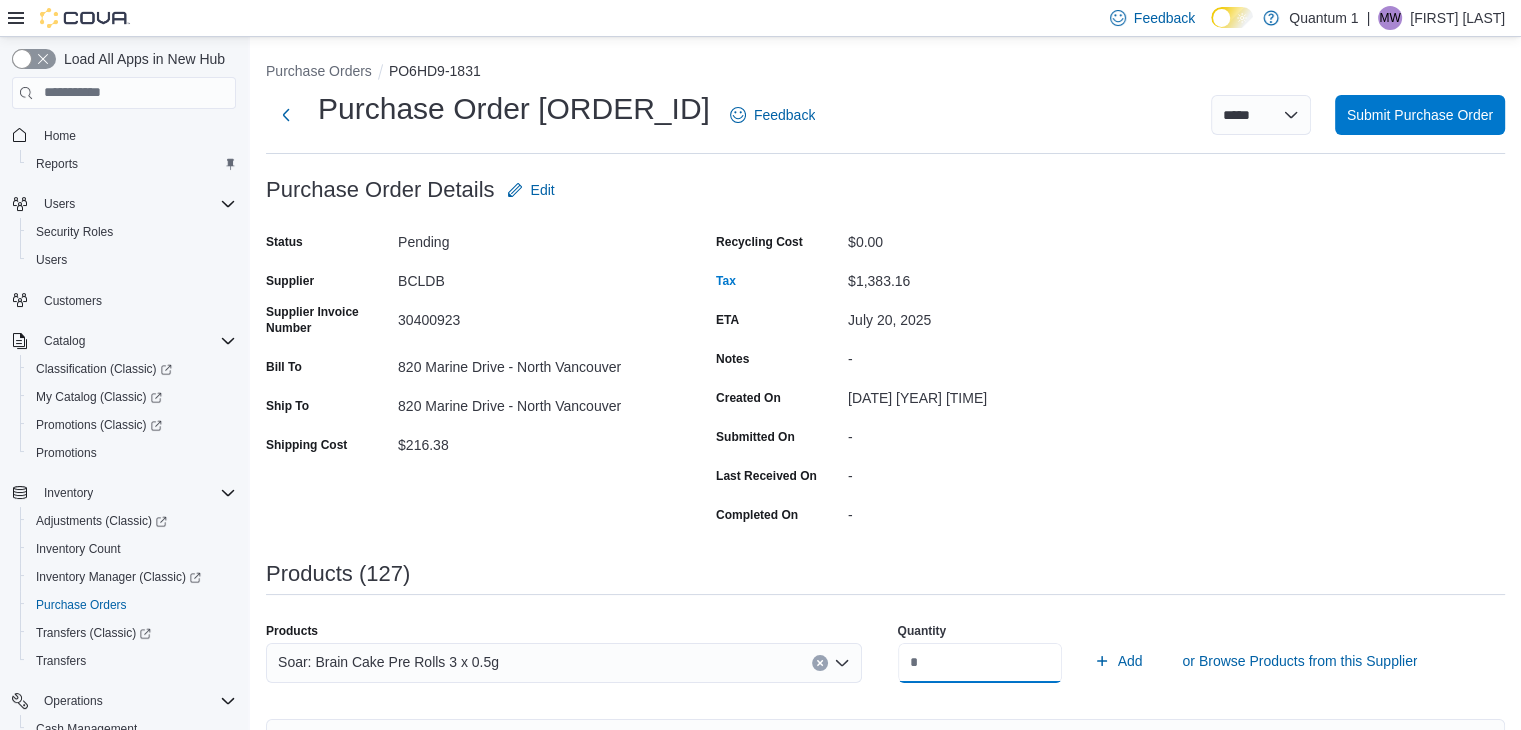 click on "Add" at bounding box center [1118, 661] 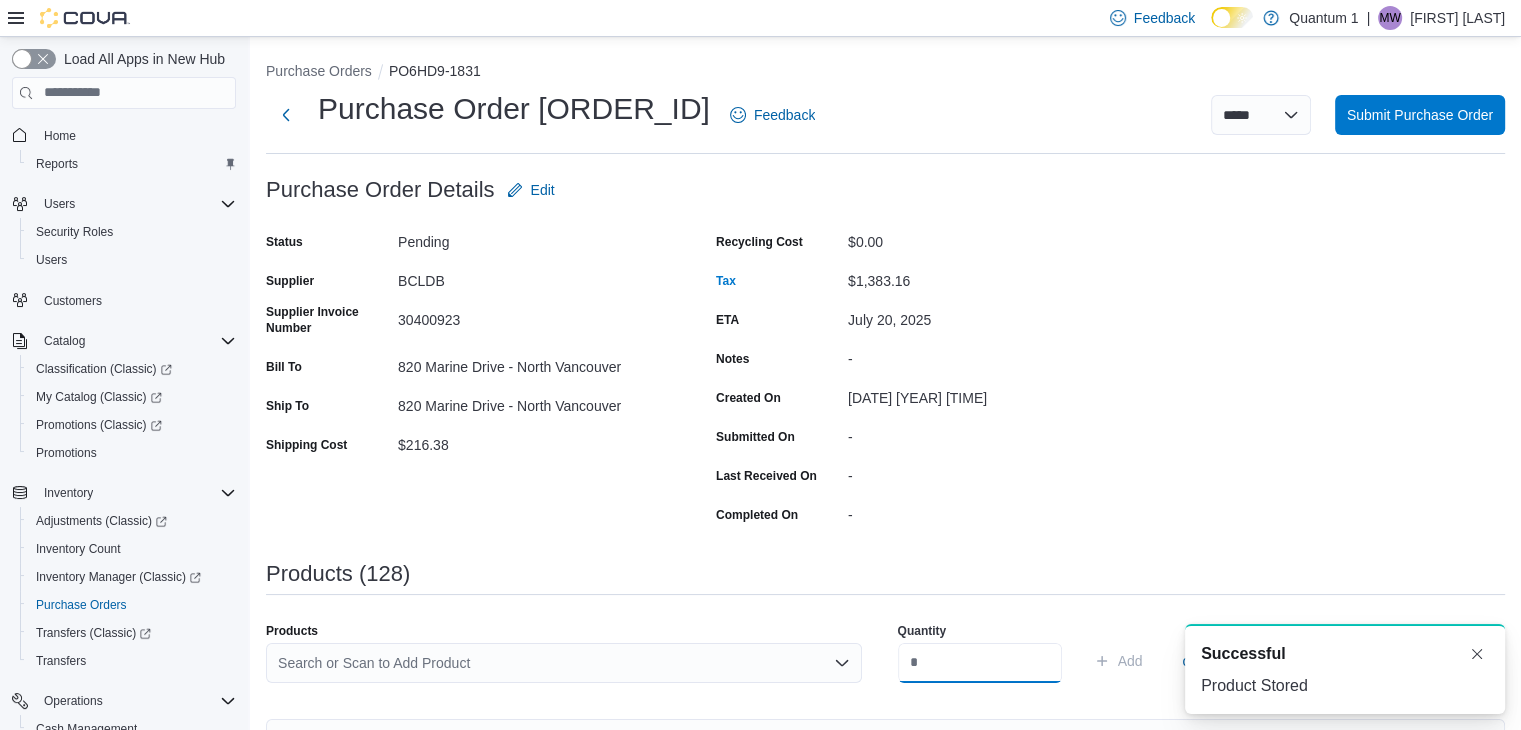 scroll, scrollTop: 0, scrollLeft: 0, axis: both 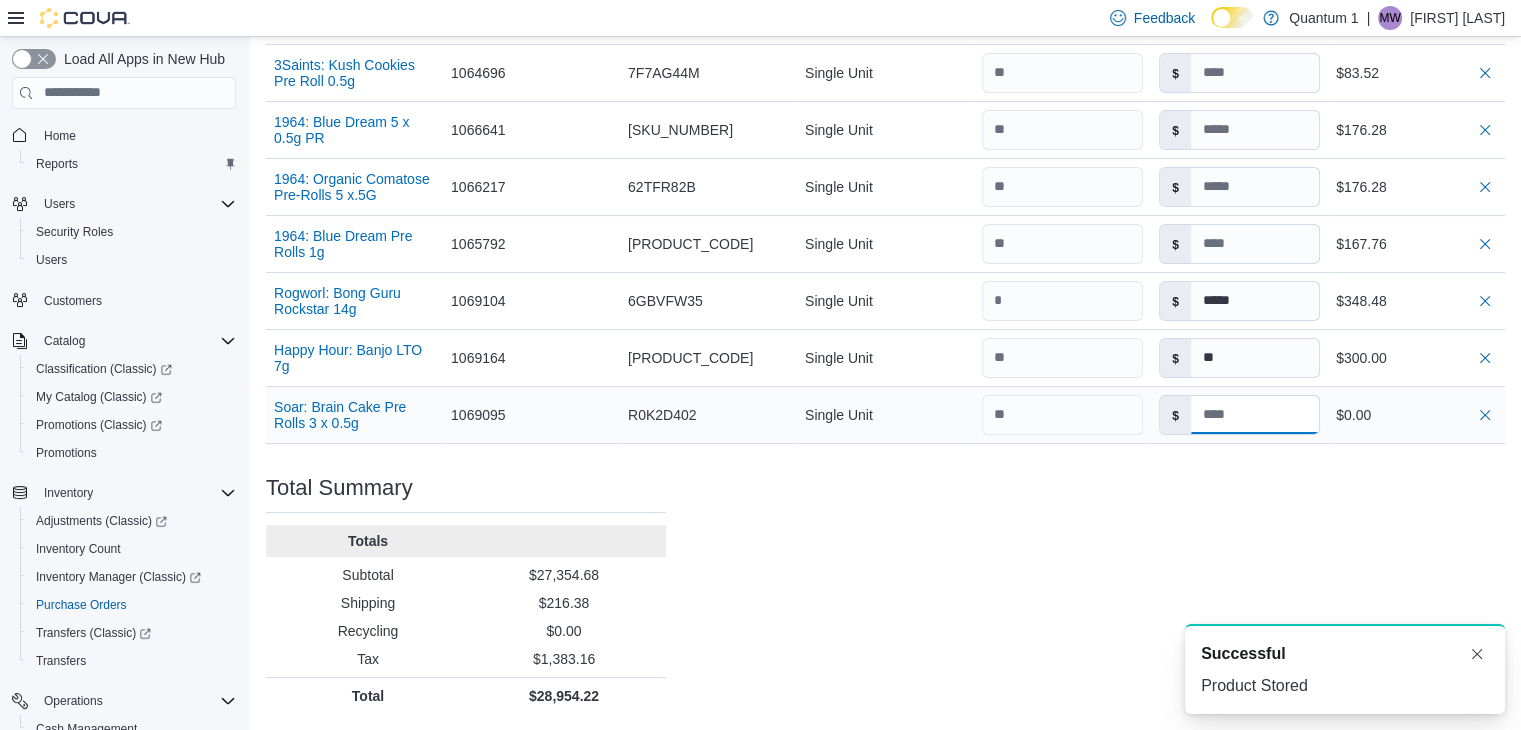 click at bounding box center [1255, 415] 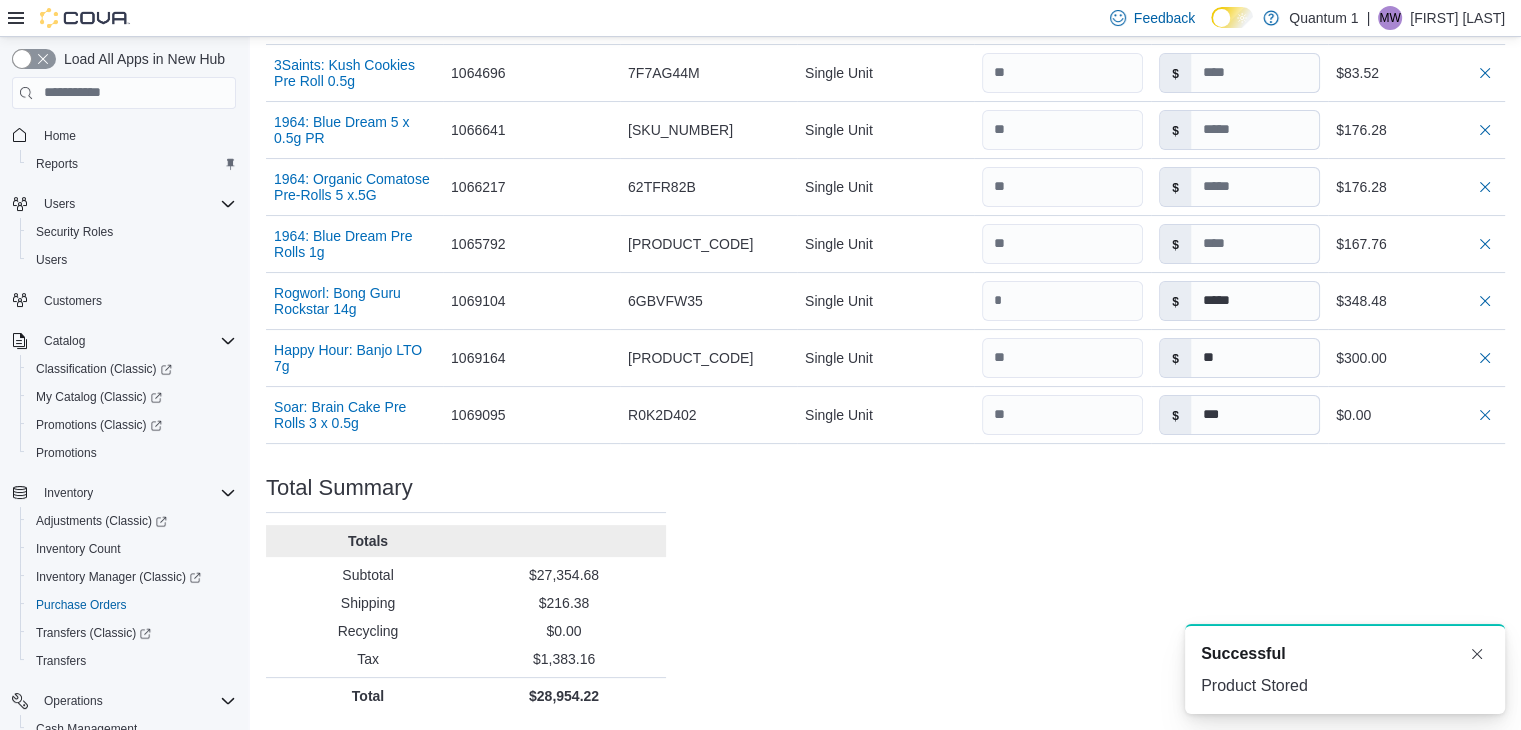 click on "Purchase Order: PO6HD9-1831 Feedback Purchase Order Details   Edit Status Pending Supplier BCLDB Supplier Invoice Number 30400923 Bill To 820 Marine Drive - North Vancouver Ship To 820 Marine Drive - North Vancouver Shipping Cost $216.38 Recycling Cost $0.00 Tax $1,383.16 ETA July 20, 2025 Notes - Created On July 13, 2025 2:20 PM Submitted On - Last Received On - Completed On - Products (128)     Products Search or Scan to Add Product Quantity  Add or Browse Products from this Supplier Sorting EuiBasicTable with search callback Item Supplier SKU Catalog SKU Unit Qty Unit Cost Total Woody Nelson: Country Club Moonshine LTO 14g Supplier SKU 1069154 Catalog SKU 4UYHZ27X Unit Single Unit Qty Unit Cost $ Total $287.52 Woody Nelson: Rainbow Driver Craft 3.5g Supplier SKU 1058676 Catalog SKU 7P5BPDWM Unit Single Unit Qty Unit Cost $ Total $324.48 Versus: GSC 7g Supplier SKU 1069222 Catalog SKU XDGMU31E Unit Single Unit Qty Unit Cost $ Total $243.48 Versus: Bubba Kush 28g Supplier SKU 1068336 Catalog SKU WRDNK21E Qty" at bounding box center (885, -3480) 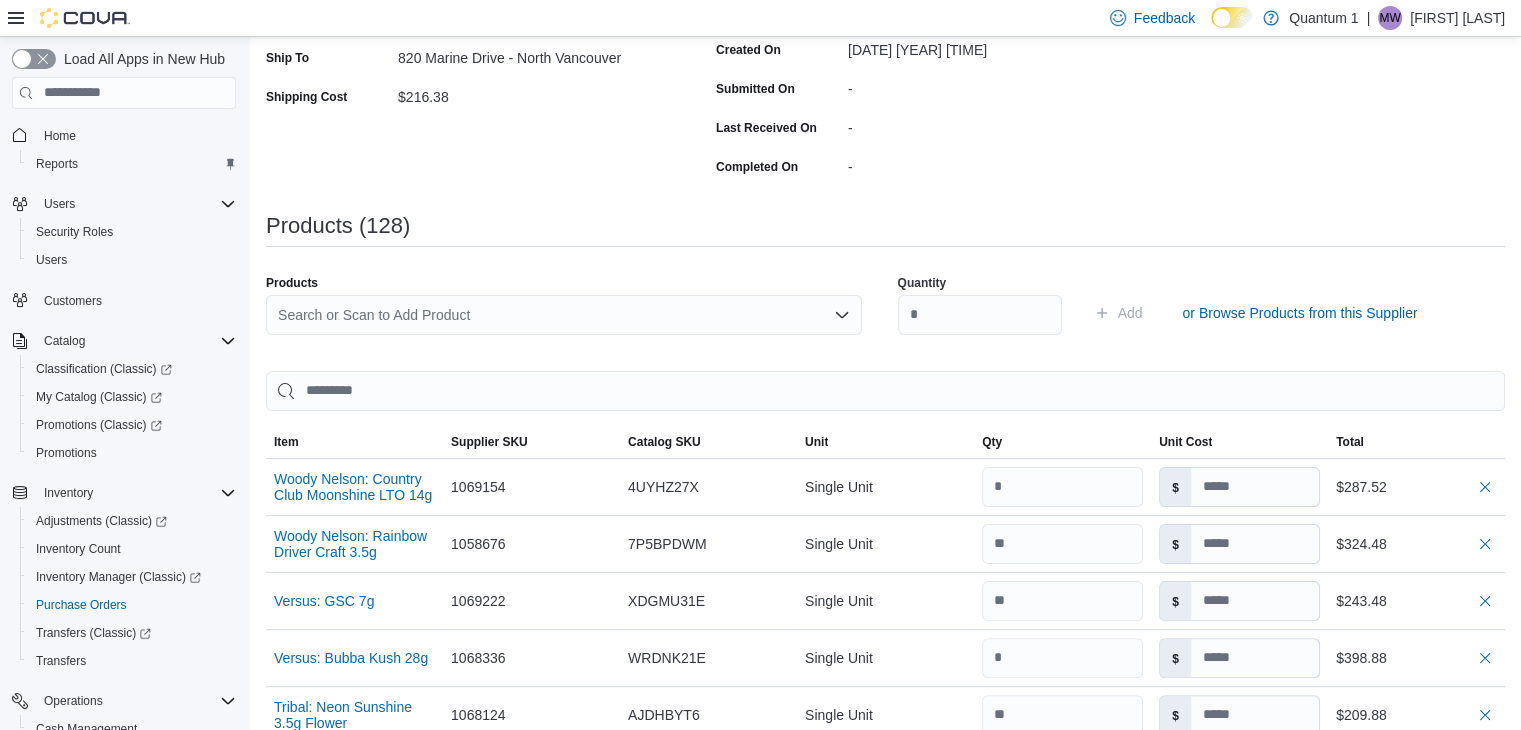 scroll, scrollTop: 0, scrollLeft: 0, axis: both 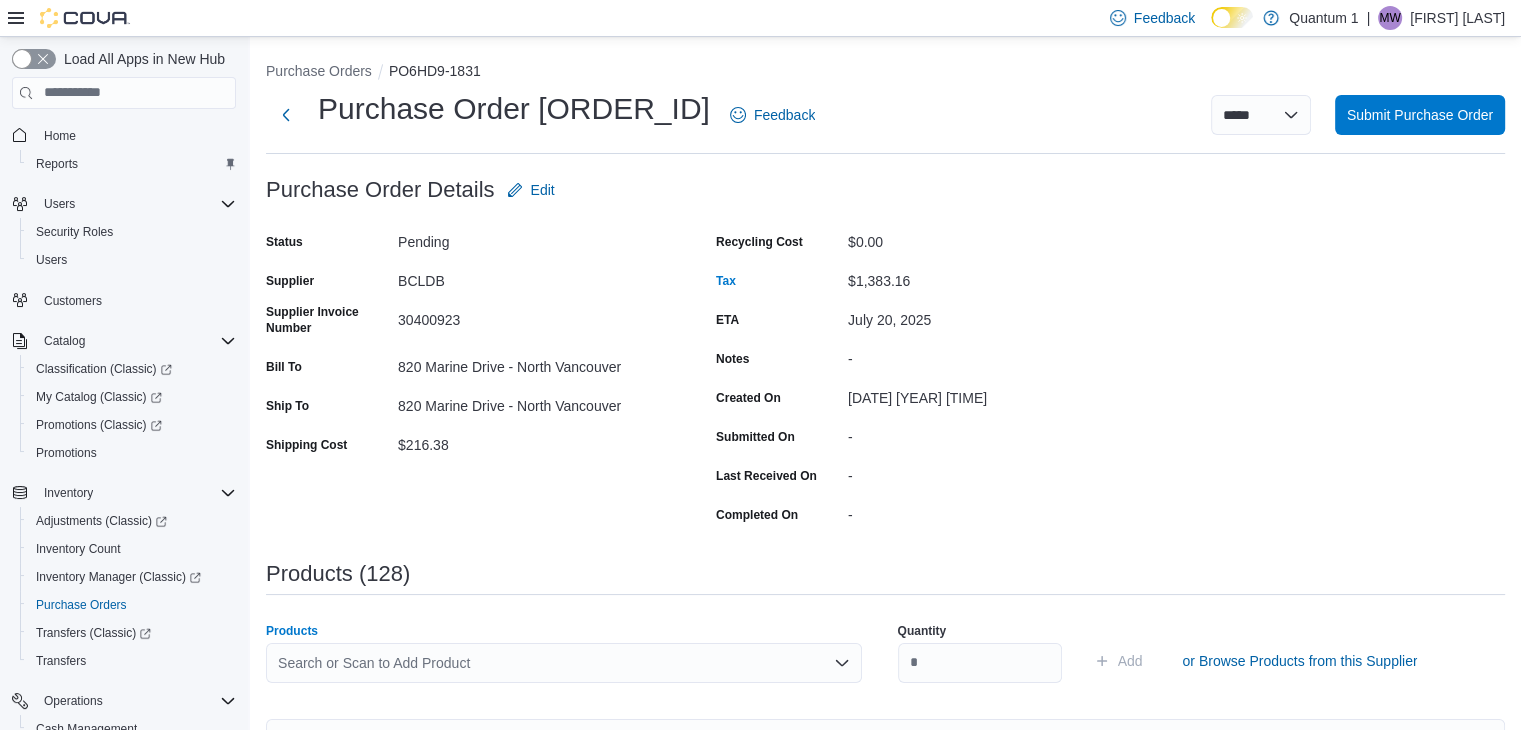 click on "Search or Scan to Add Product" at bounding box center (564, 663) 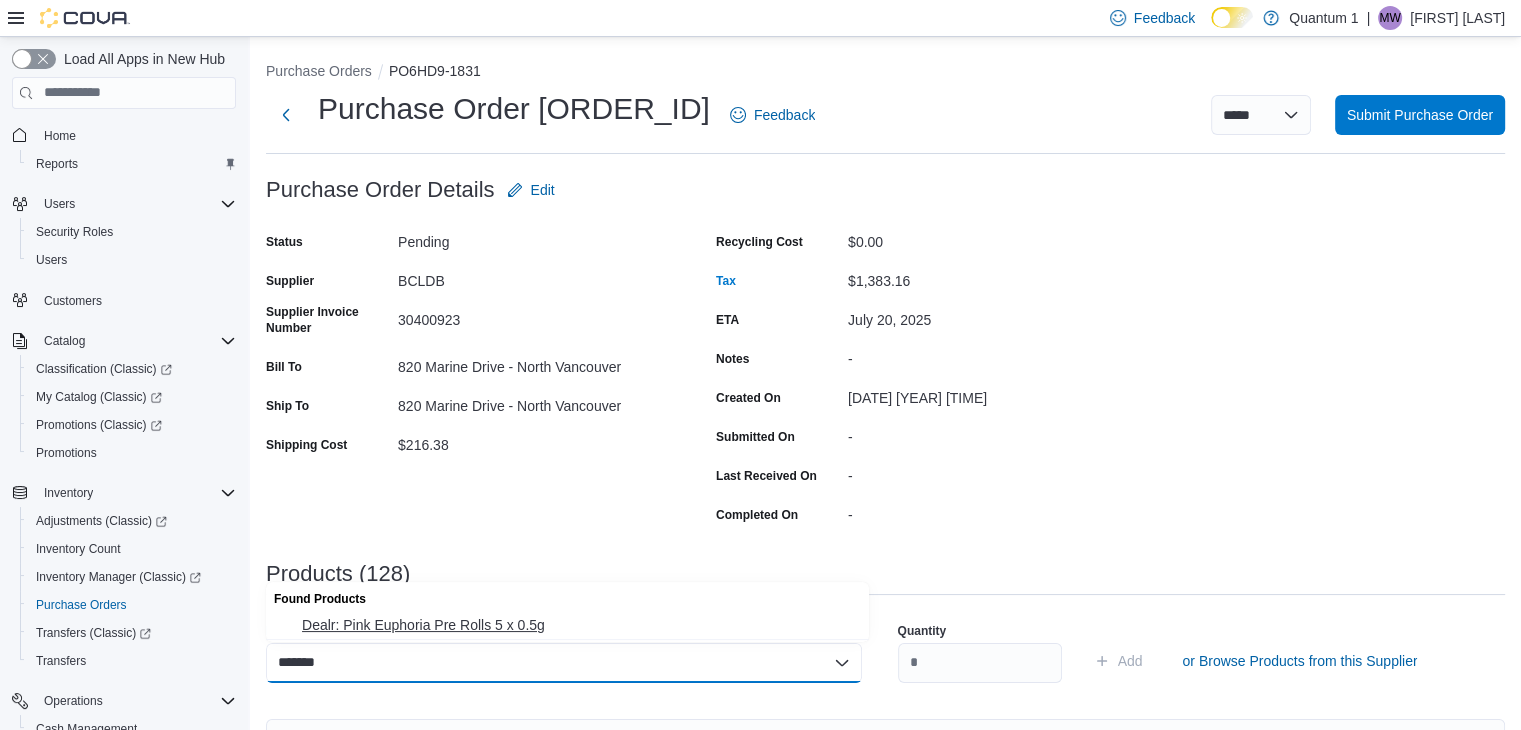 click on "Dealr: Pink Euphoria Pre Rolls 5 x 0.5g" at bounding box center [579, 625] 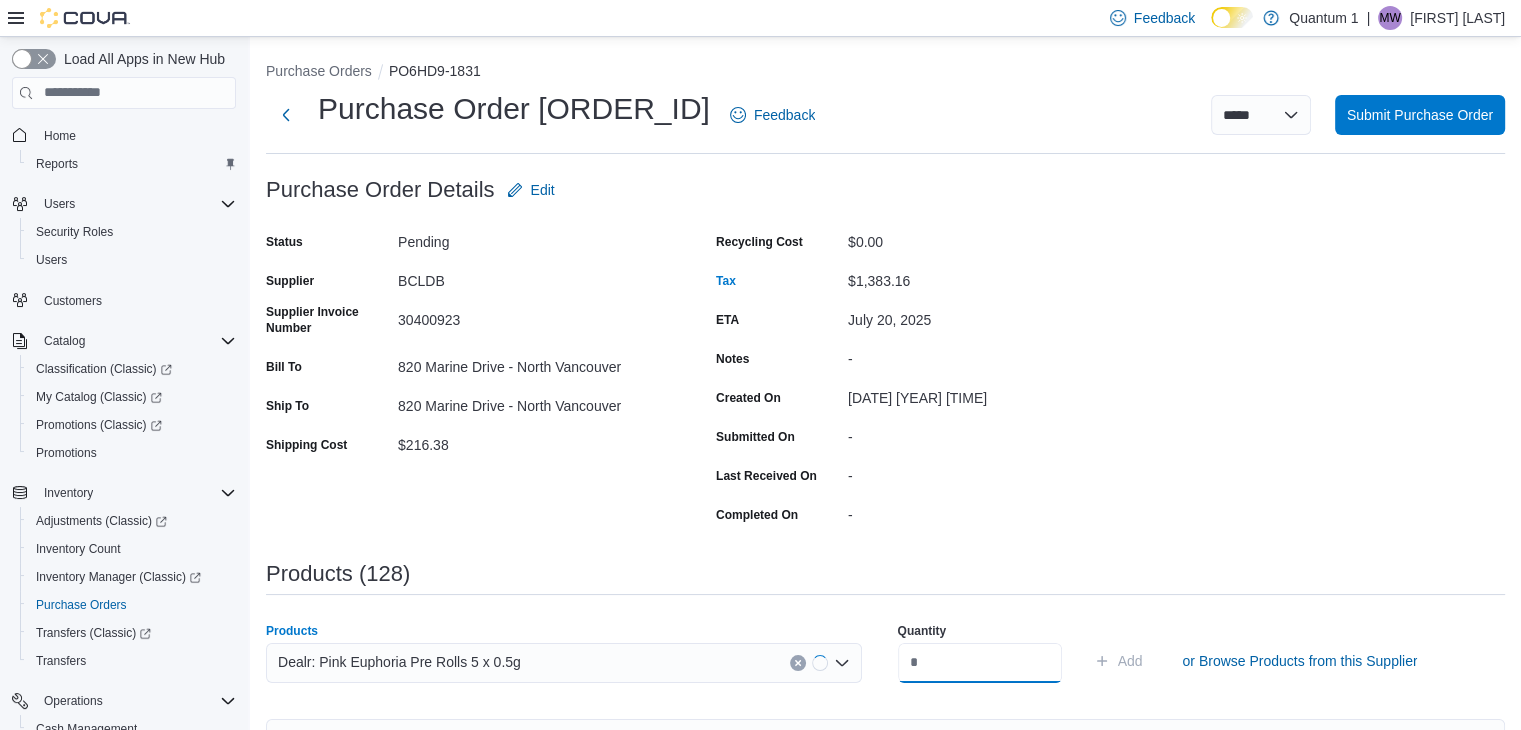 click at bounding box center (980, 663) 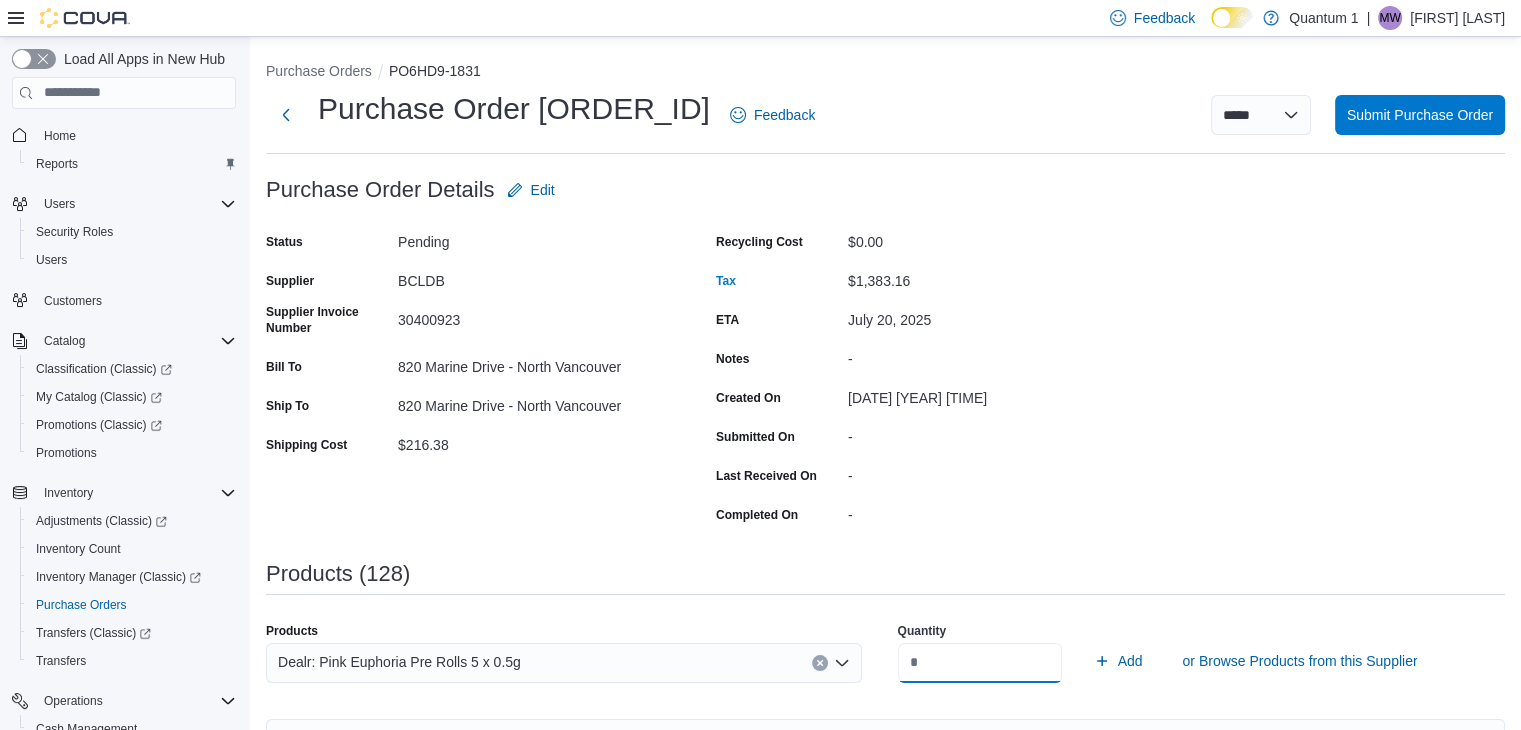 click on "Add" at bounding box center (1118, 661) 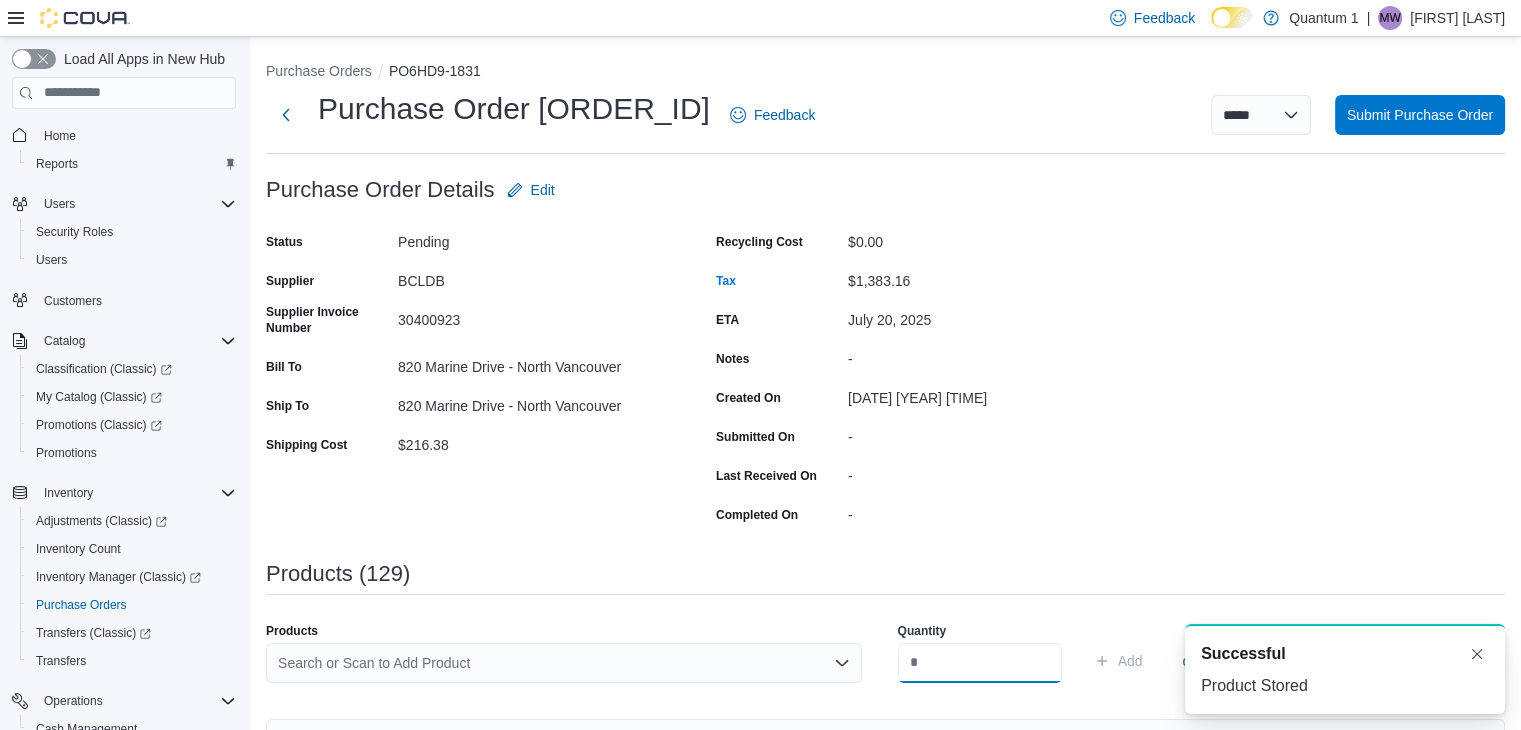 scroll, scrollTop: 0, scrollLeft: 0, axis: both 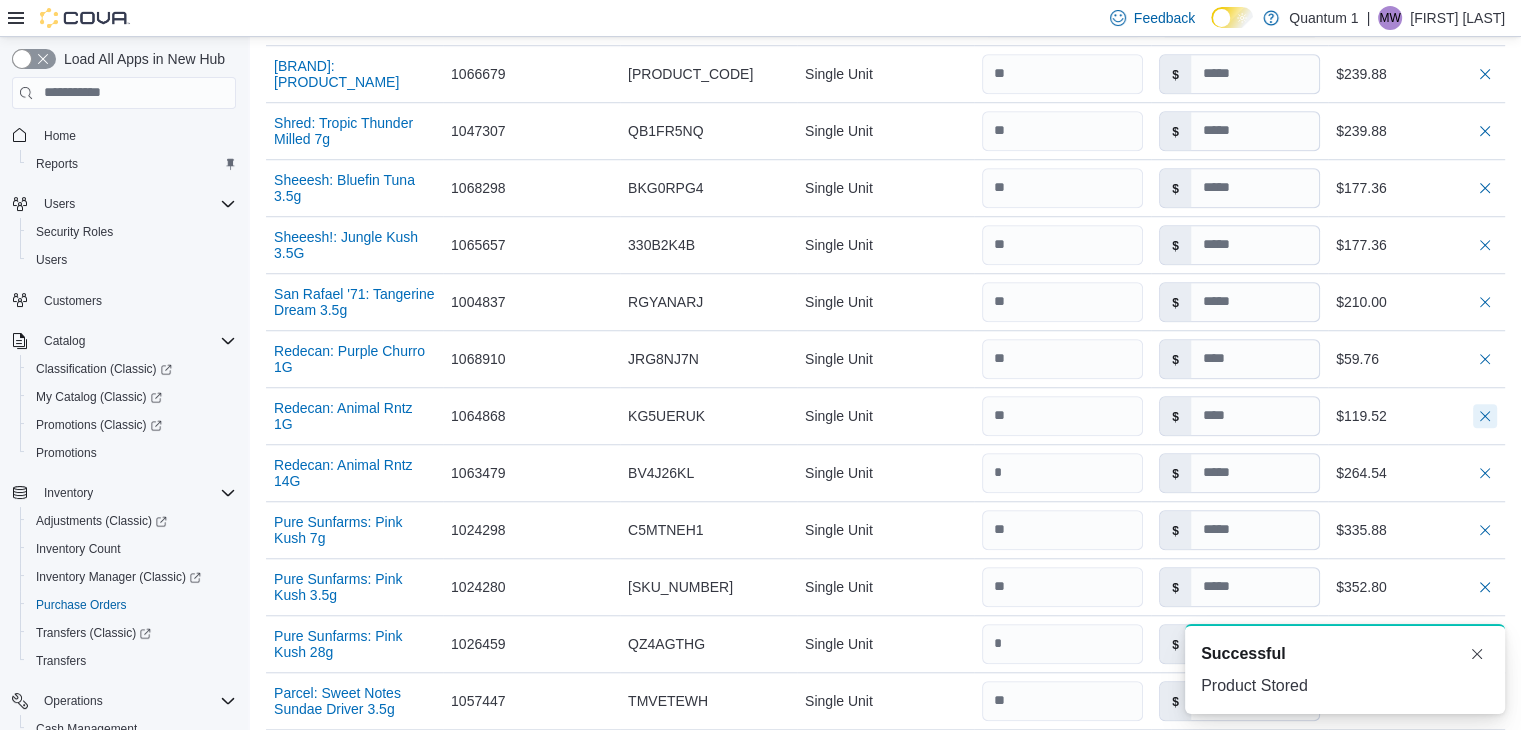 drag, startPoint x: 1530, startPoint y: 639, endPoint x: 1529, endPoint y: 620, distance: 19.026299 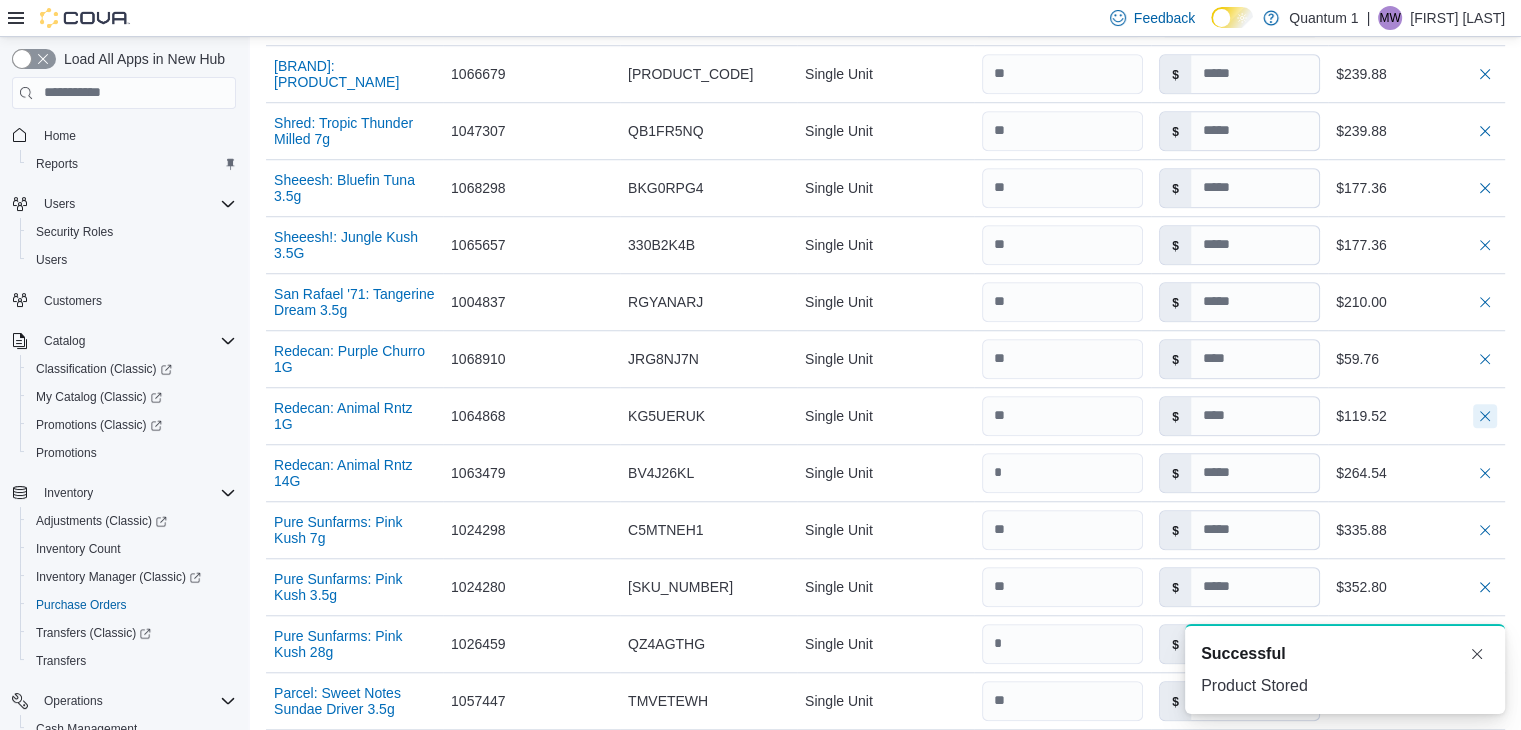 click on "A new notification appears Successful Product Stored Feedback Dark Mode Quantum 1 | MW Michael Wuest Load All Apps in New Hub Home   Reports   Users   Security Roles   Users   Customers   Catalog   Classification (Classic)   My Catalog (Classic)   Promotions (Classic)   Promotions   Inventory   Adjustments (Classic)   Inventory Count   Inventory Manager (Classic)   Purchase Orders   Transfers (Classic)   Transfers   Operations   Cash Management   Reports   Canadian Compliance   Dashboards   Reports   Washington CCRS   Settings   Purchase Orders PO6HD9-1831 Purchase Order PO6HD9-1831 Feedback ***** ***** ****** Submit Purchase Order Purchase Order: PO6HD9-1831 Feedback Purchase Order Details   Edit Status Pending Supplier BCLDB Supplier Invoice Number 30400923 Bill To 820 Marine Drive - North Vancouver Ship To 820 Marine Drive - North Vancouver Shipping Cost $216.38 Recycling Cost $0.00 Tax $1,383.16 ETA July 20, 2025 Notes - Created On July 13, 2025 2:20 PM Submitted On - Last Received On - Completed On -" at bounding box center [760, -1153] 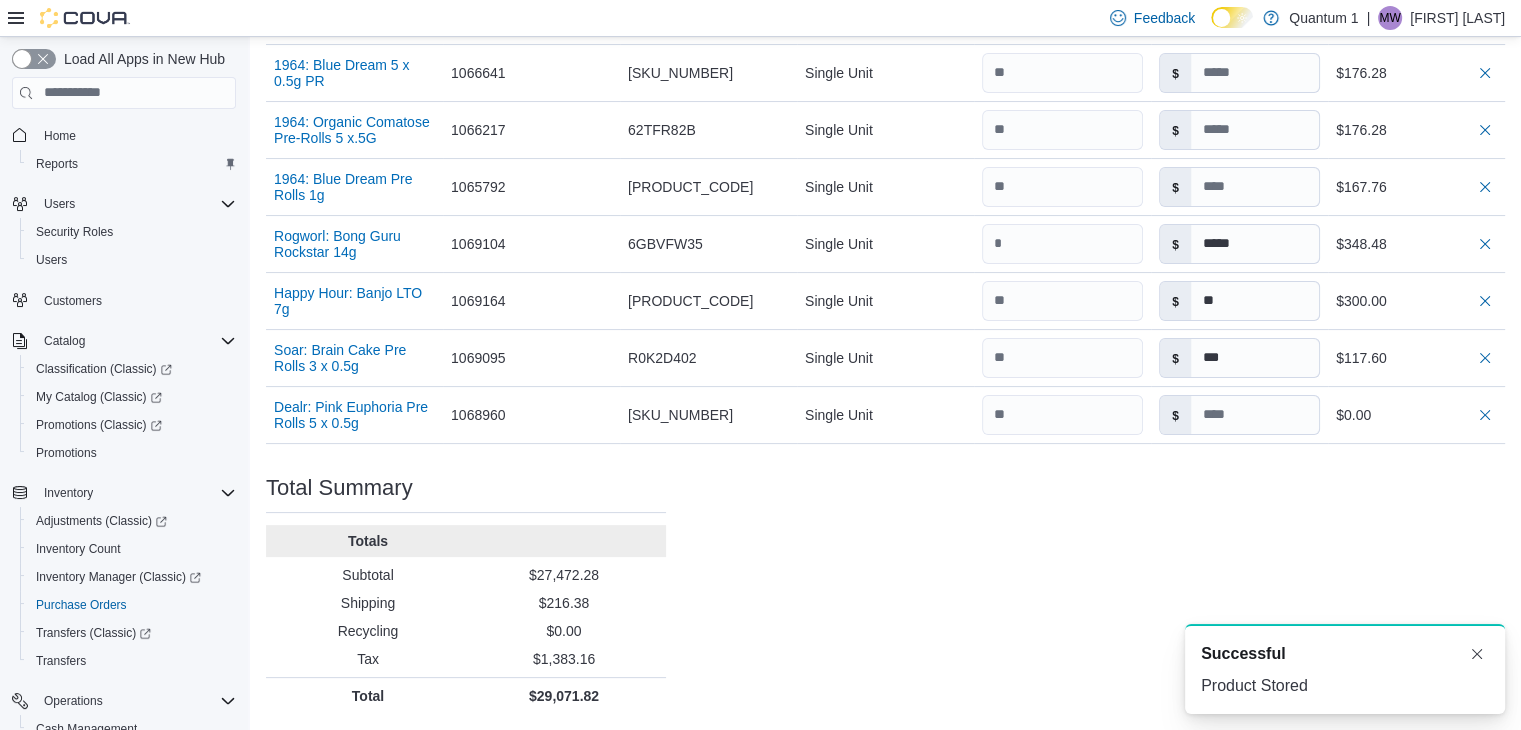 scroll, scrollTop: 7997, scrollLeft: 0, axis: vertical 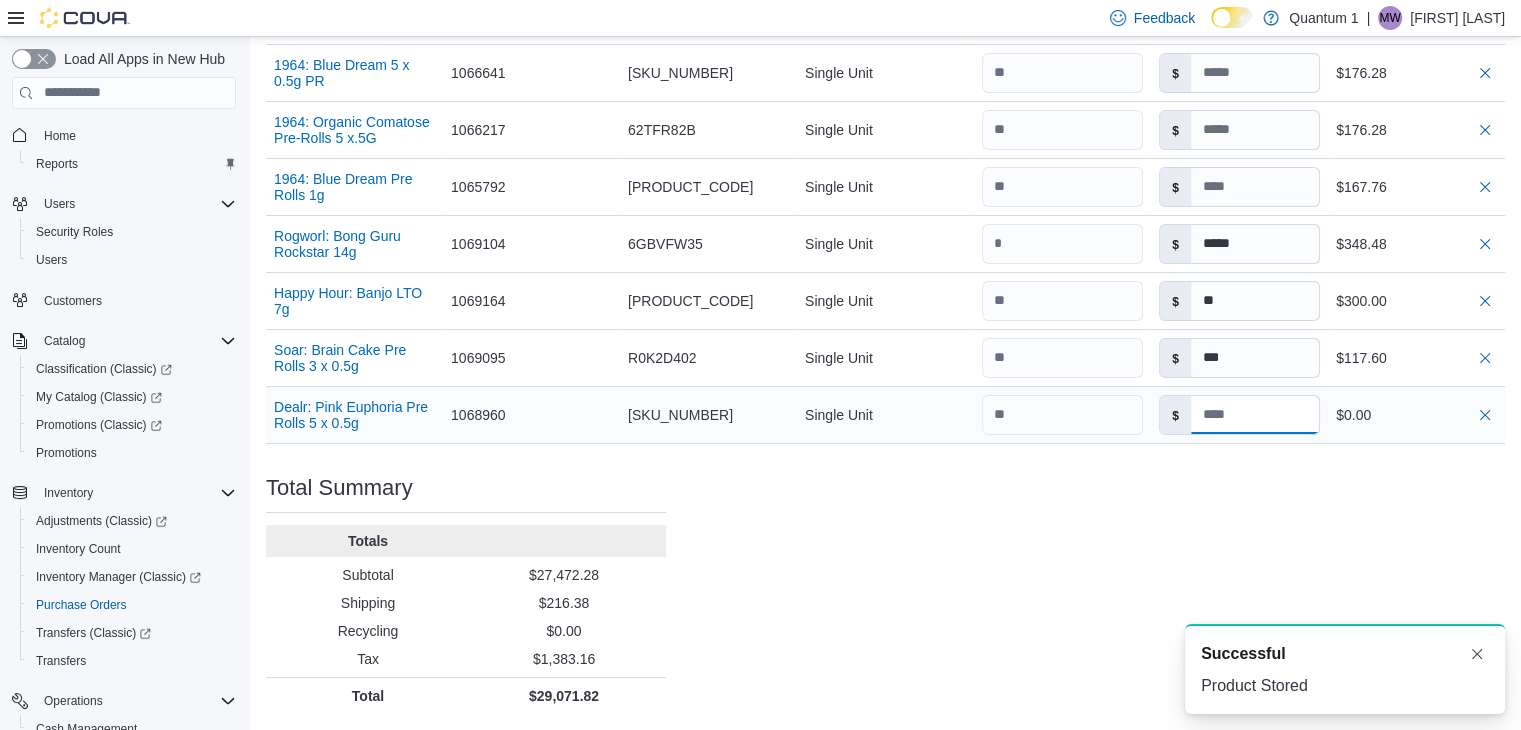 click at bounding box center (1255, 415) 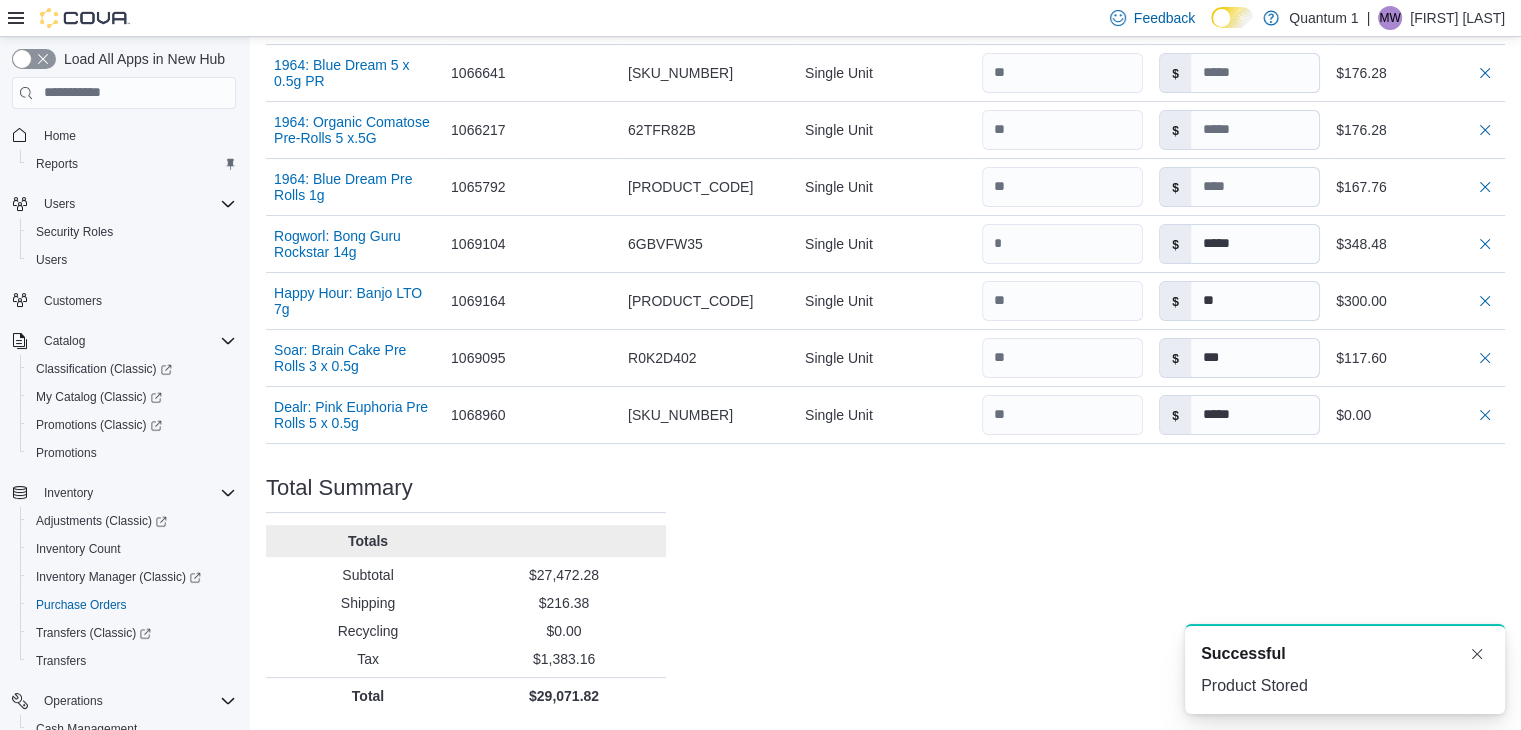 drag, startPoint x: 1152, startPoint y: 545, endPoint x: 1150, endPoint y: 557, distance: 12.165525 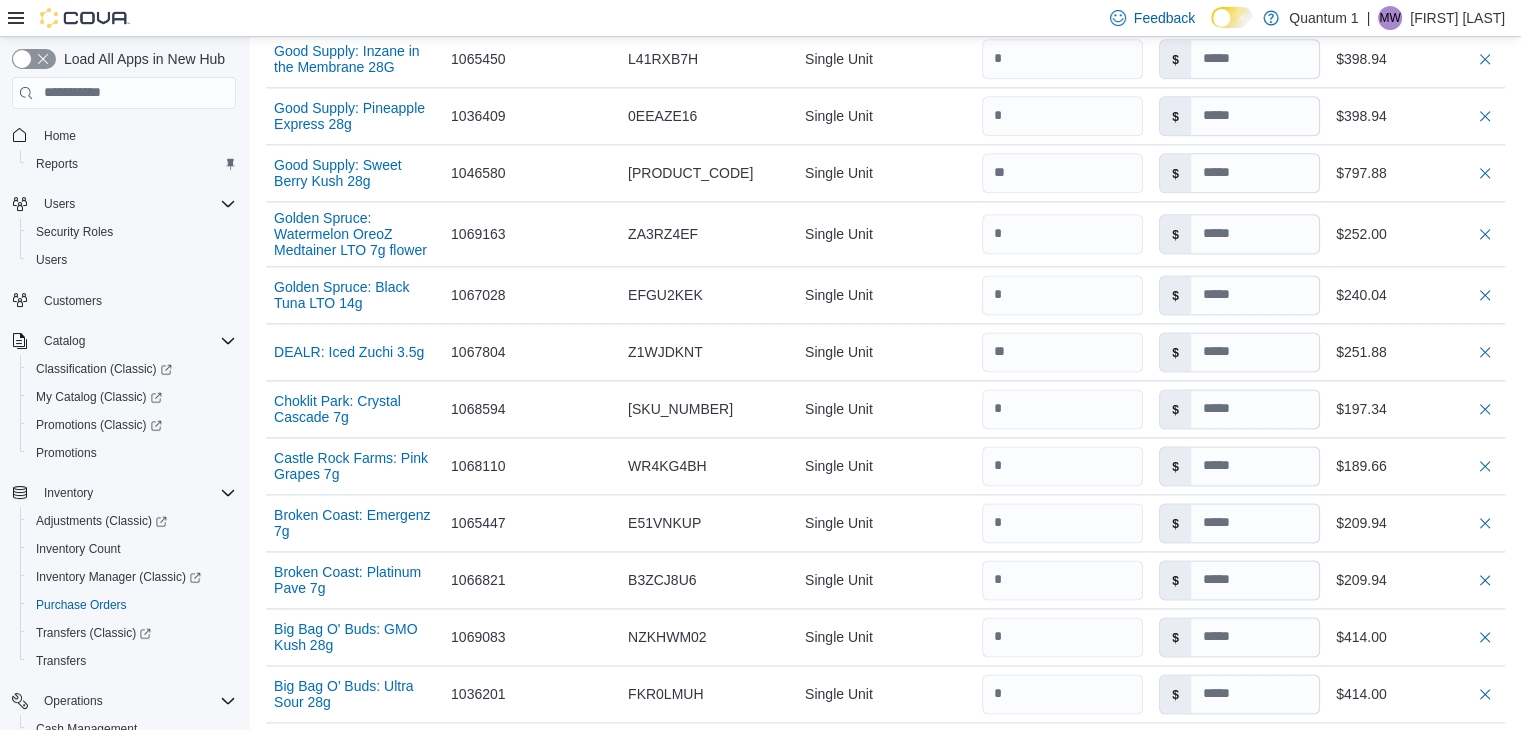 scroll, scrollTop: 0, scrollLeft: 0, axis: both 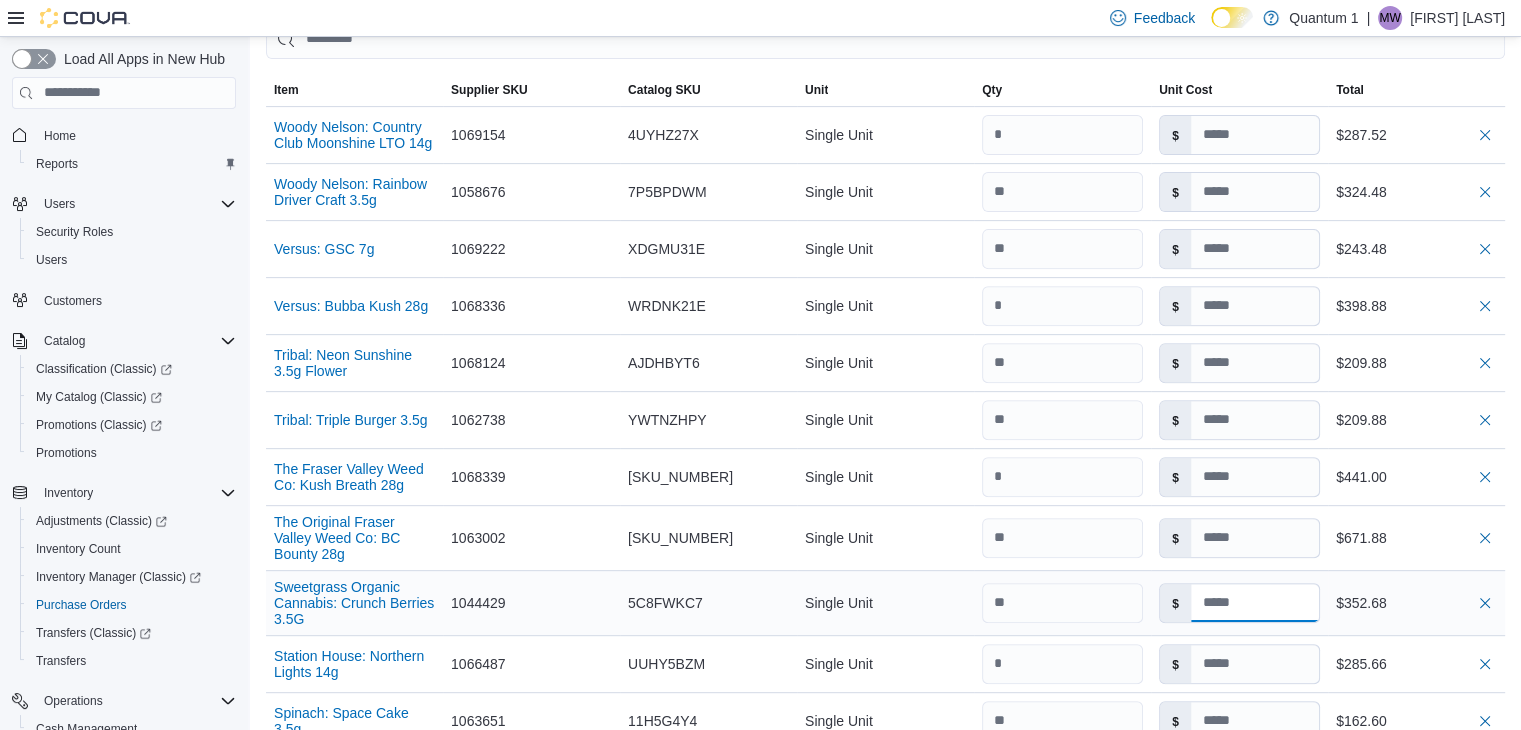 click at bounding box center [1255, 603] 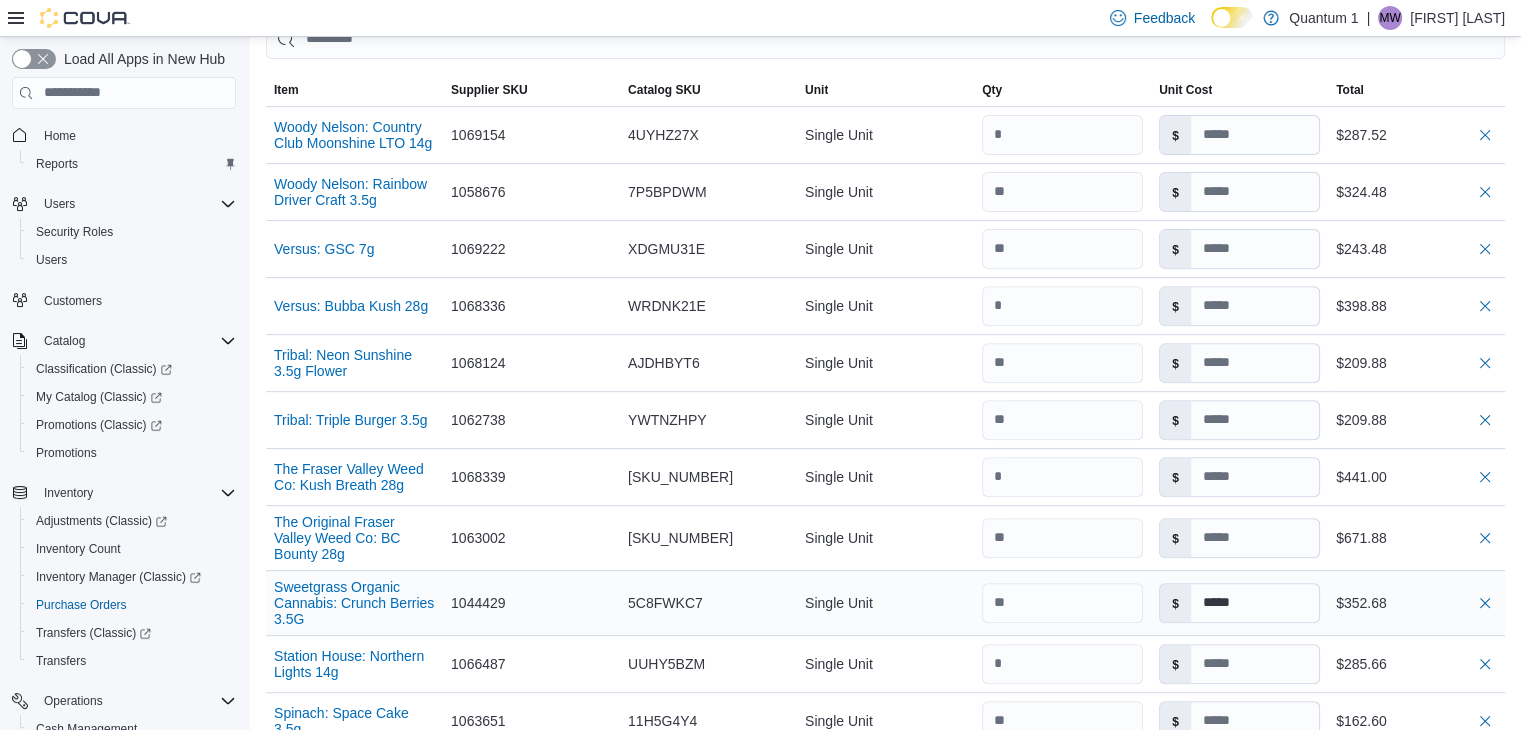 click on "$352.68" at bounding box center (1416, 603) 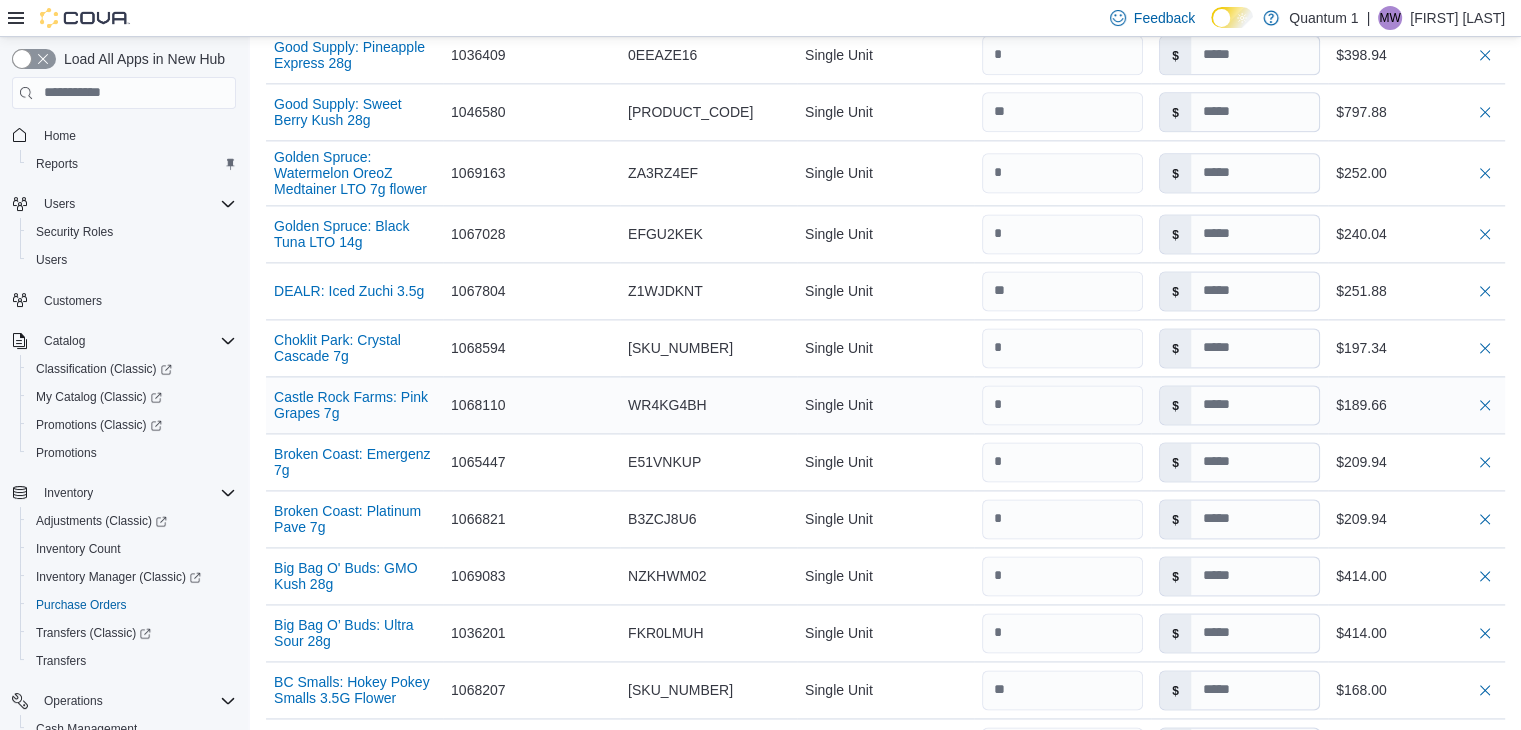 scroll, scrollTop: 2700, scrollLeft: 0, axis: vertical 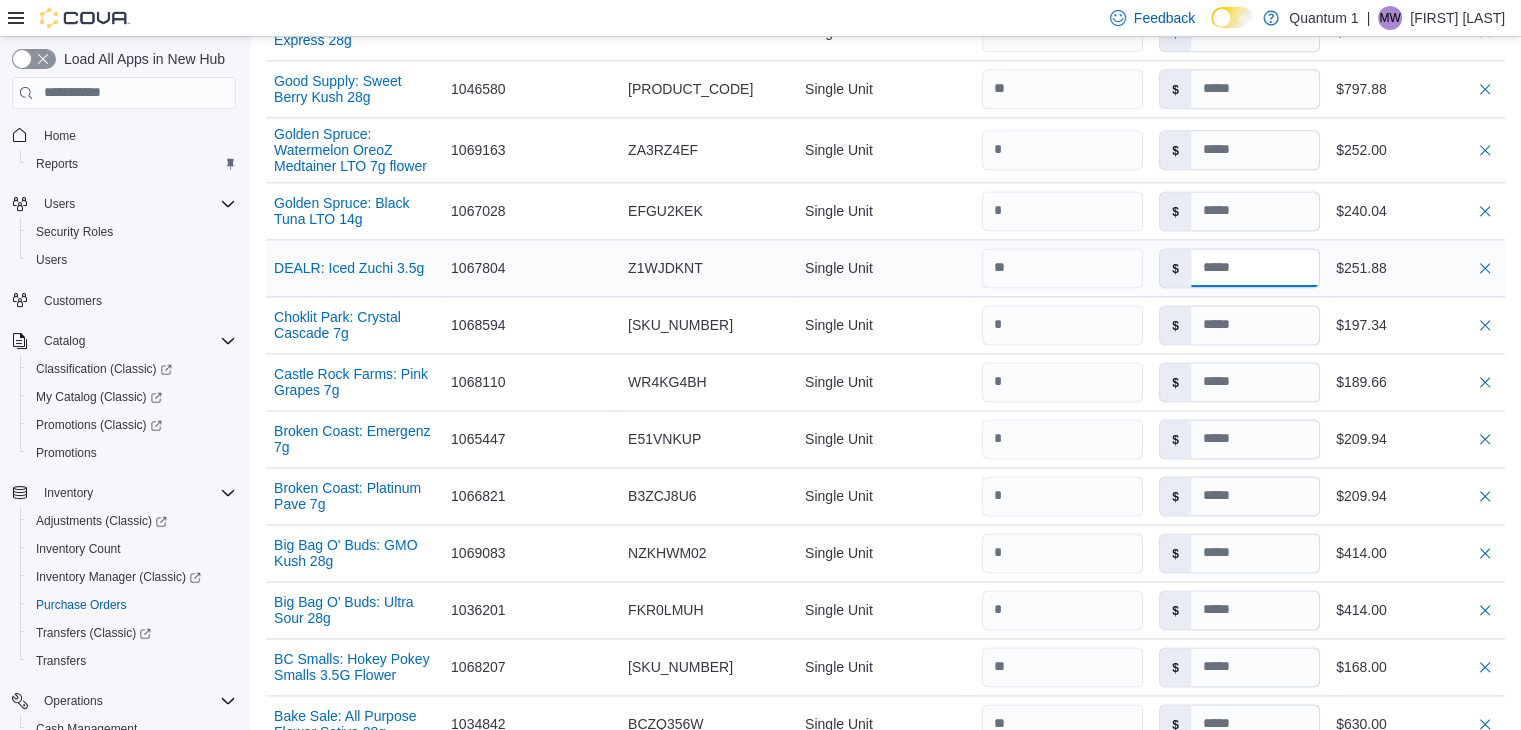 click at bounding box center [1255, 268] 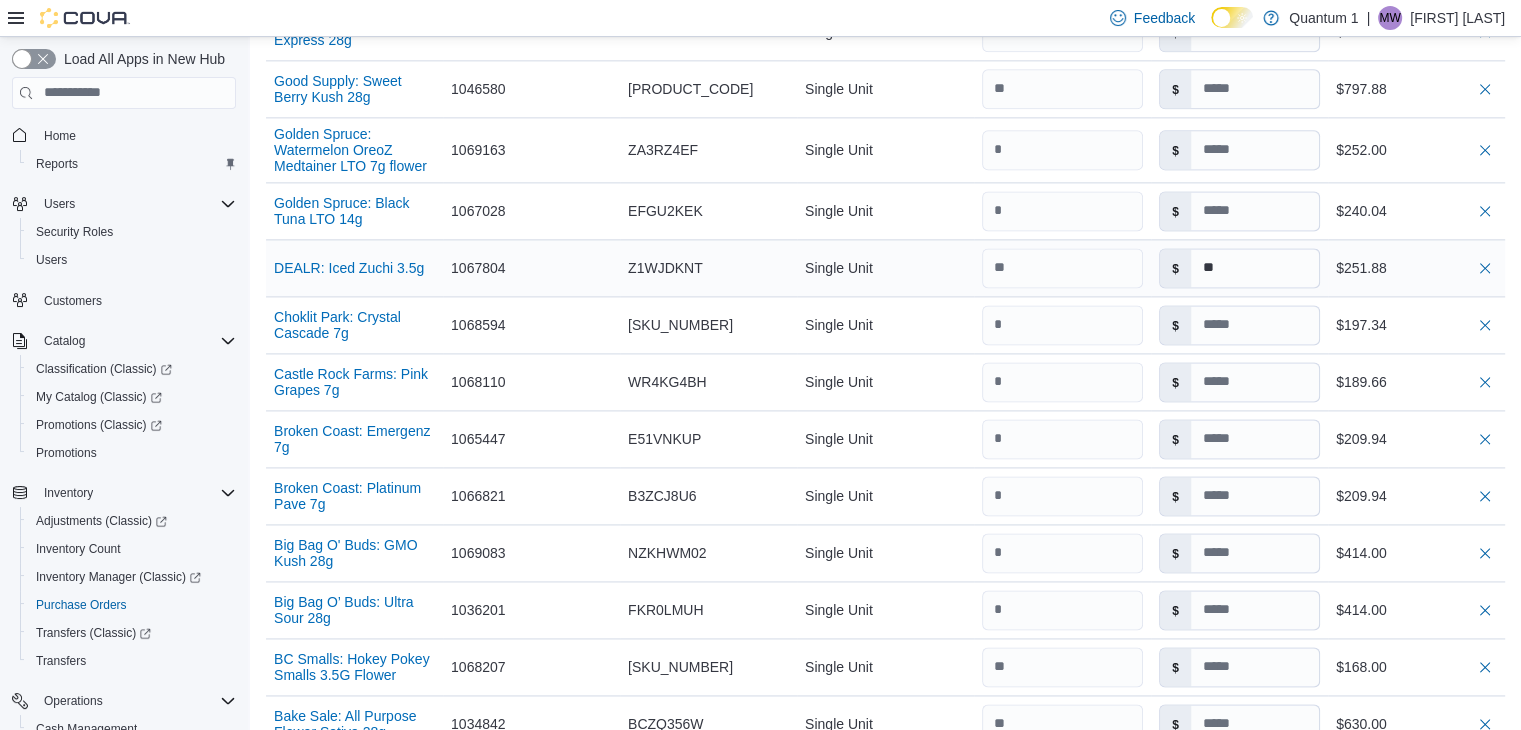 click on "$251.88" at bounding box center (1416, 268) 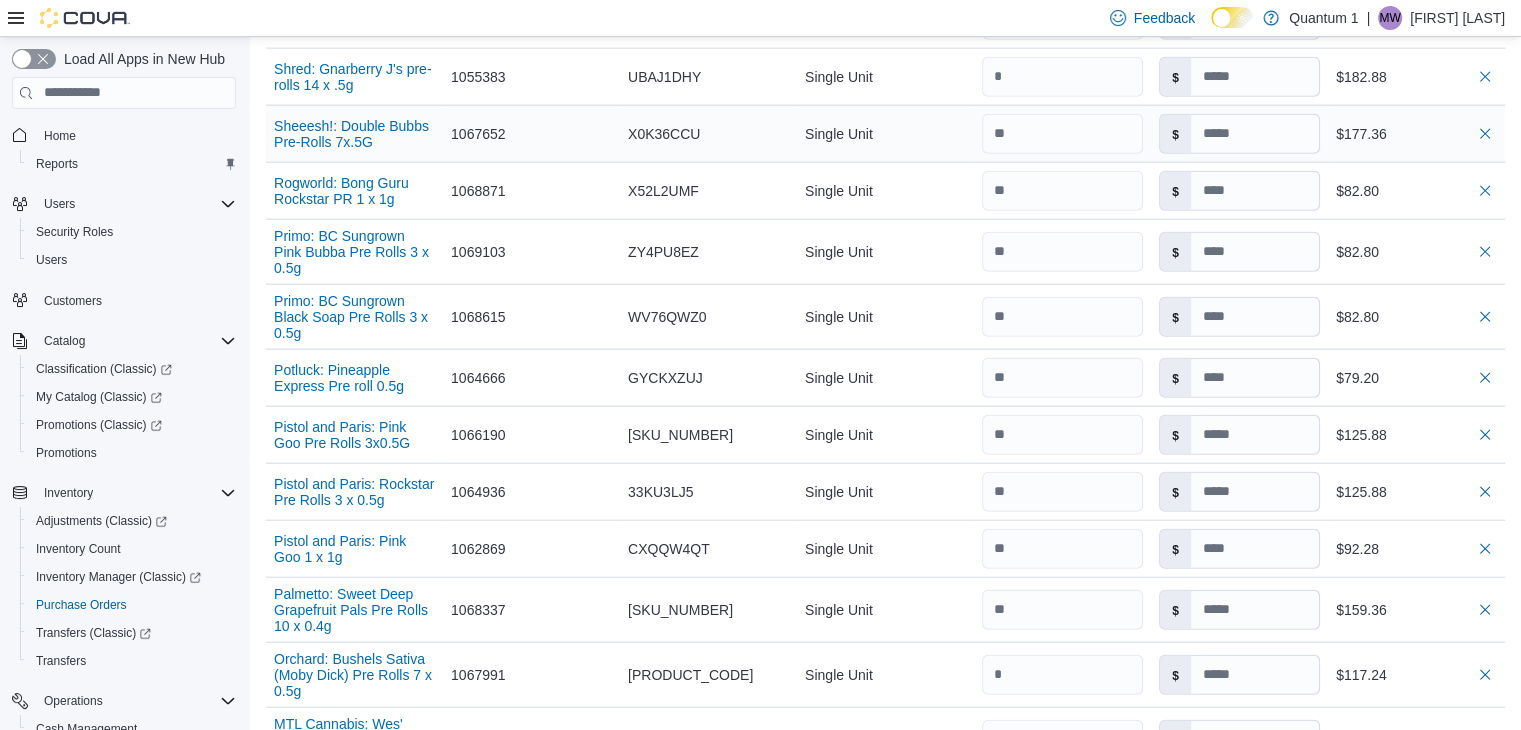 scroll, scrollTop: 4800, scrollLeft: 0, axis: vertical 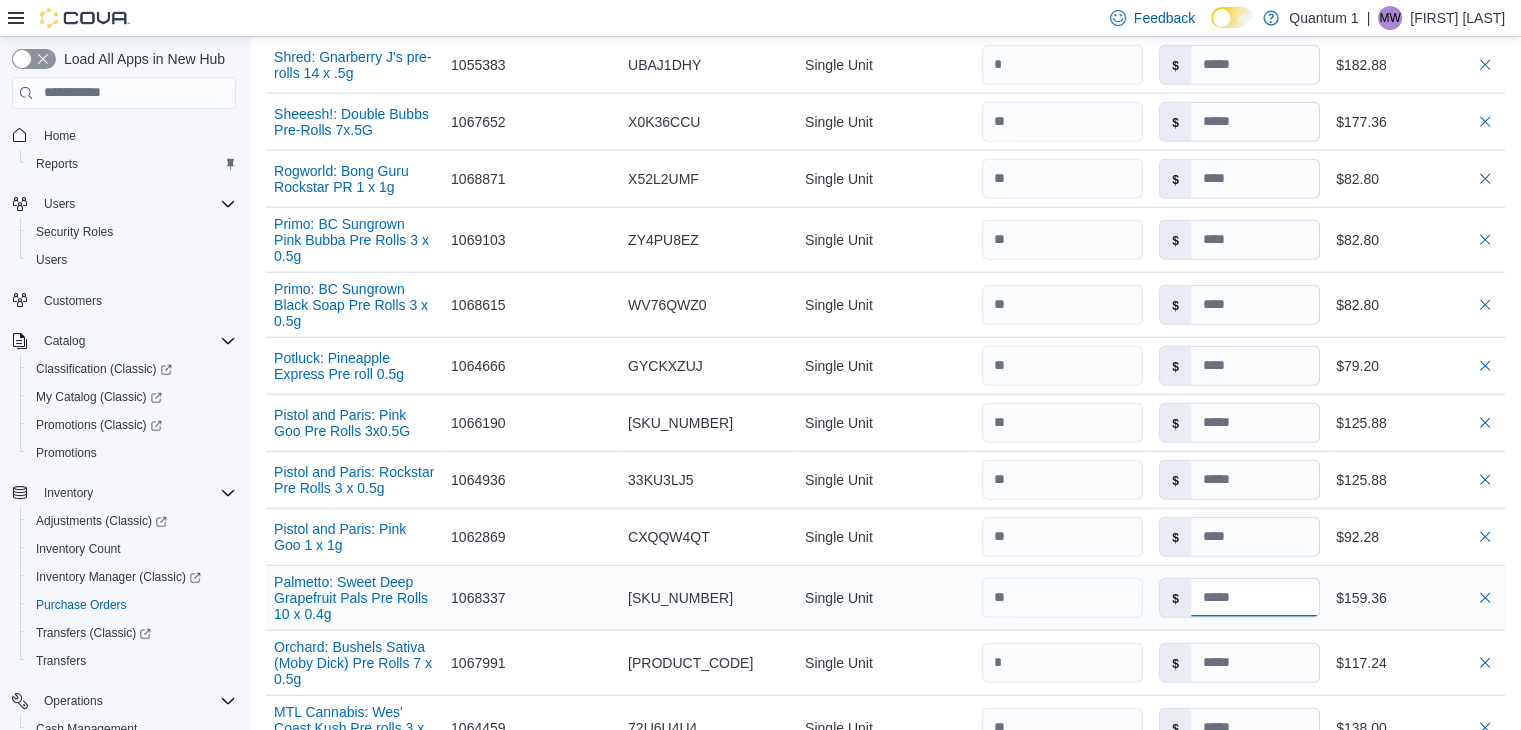 click at bounding box center (1255, 598) 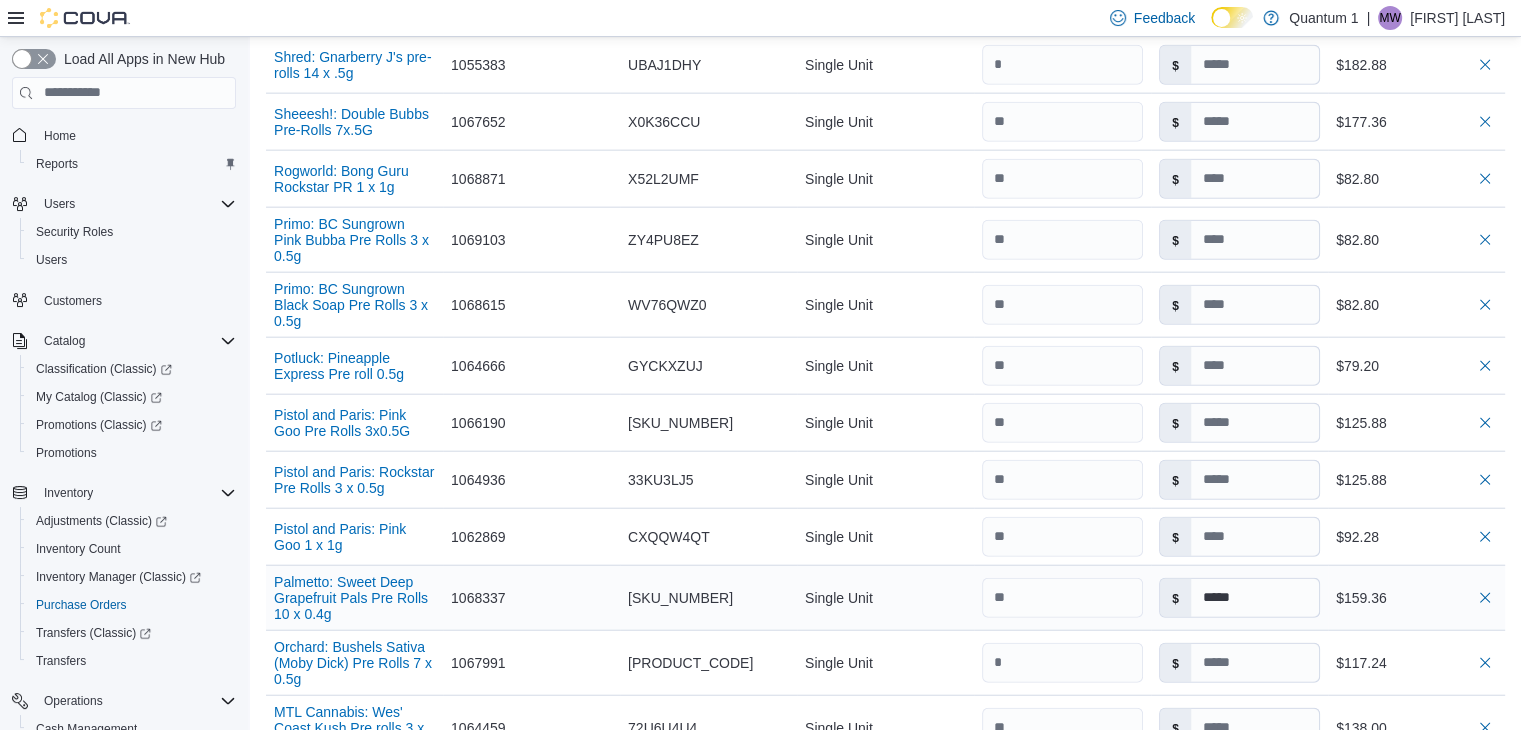 click on "$159.36" at bounding box center [1416, 598] 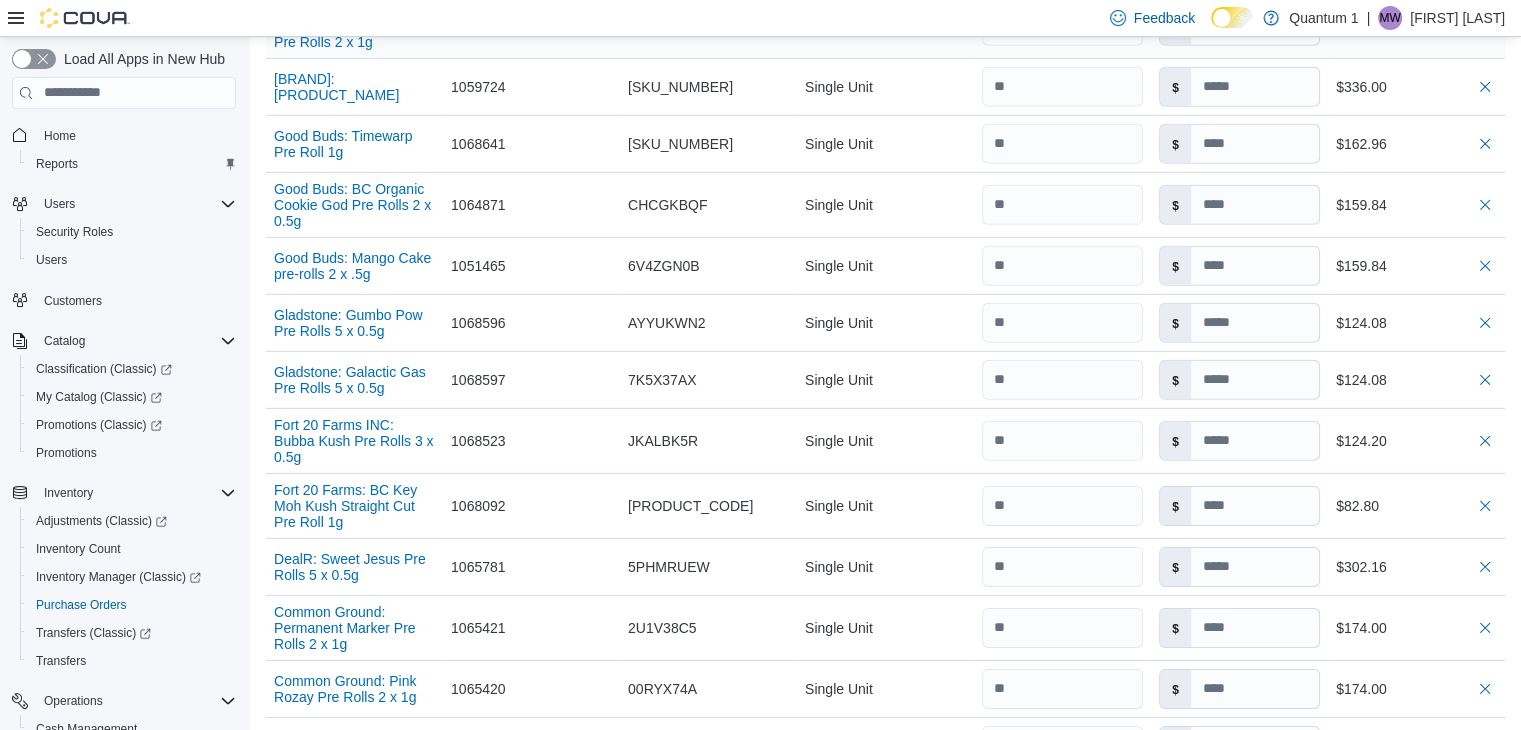 scroll, scrollTop: 6200, scrollLeft: 0, axis: vertical 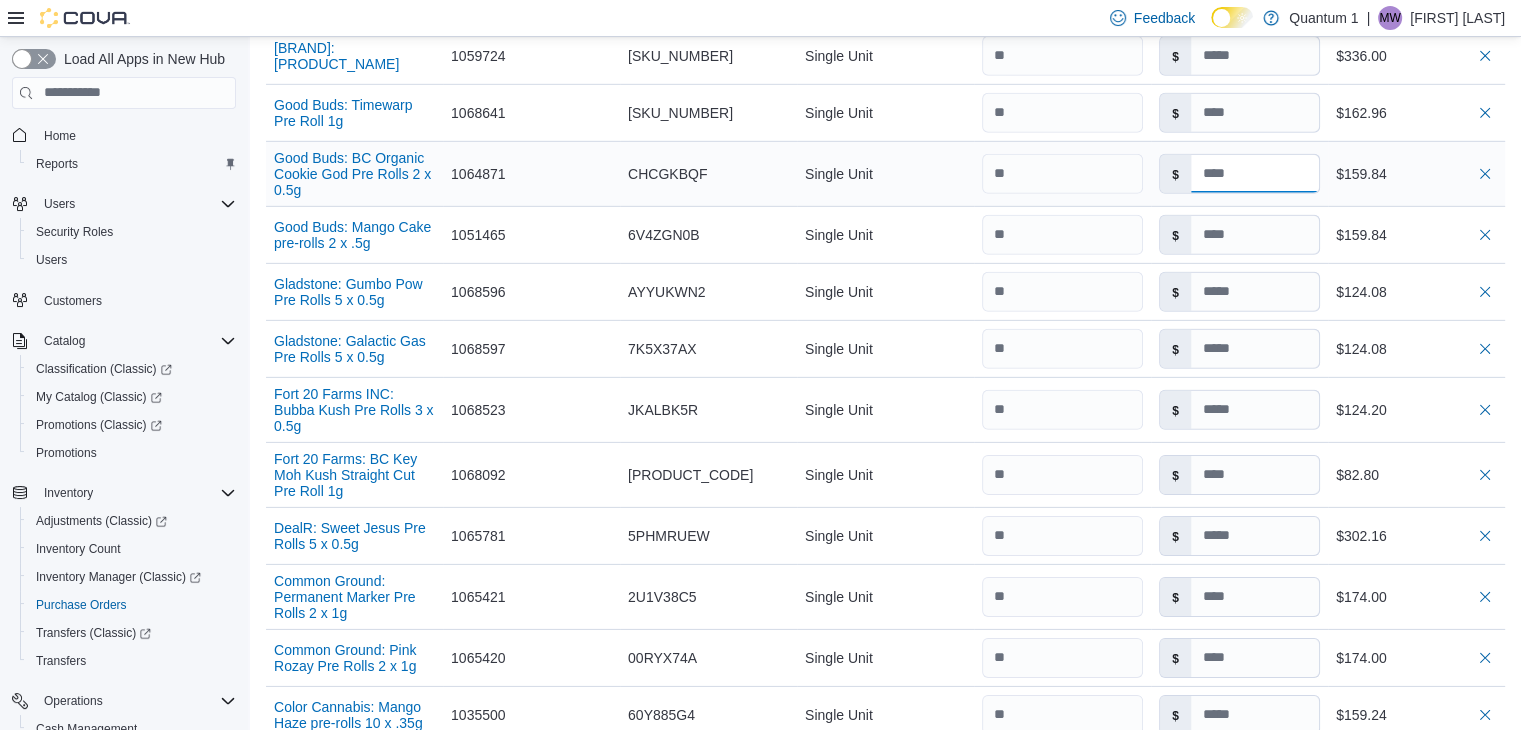 click at bounding box center [1255, 174] 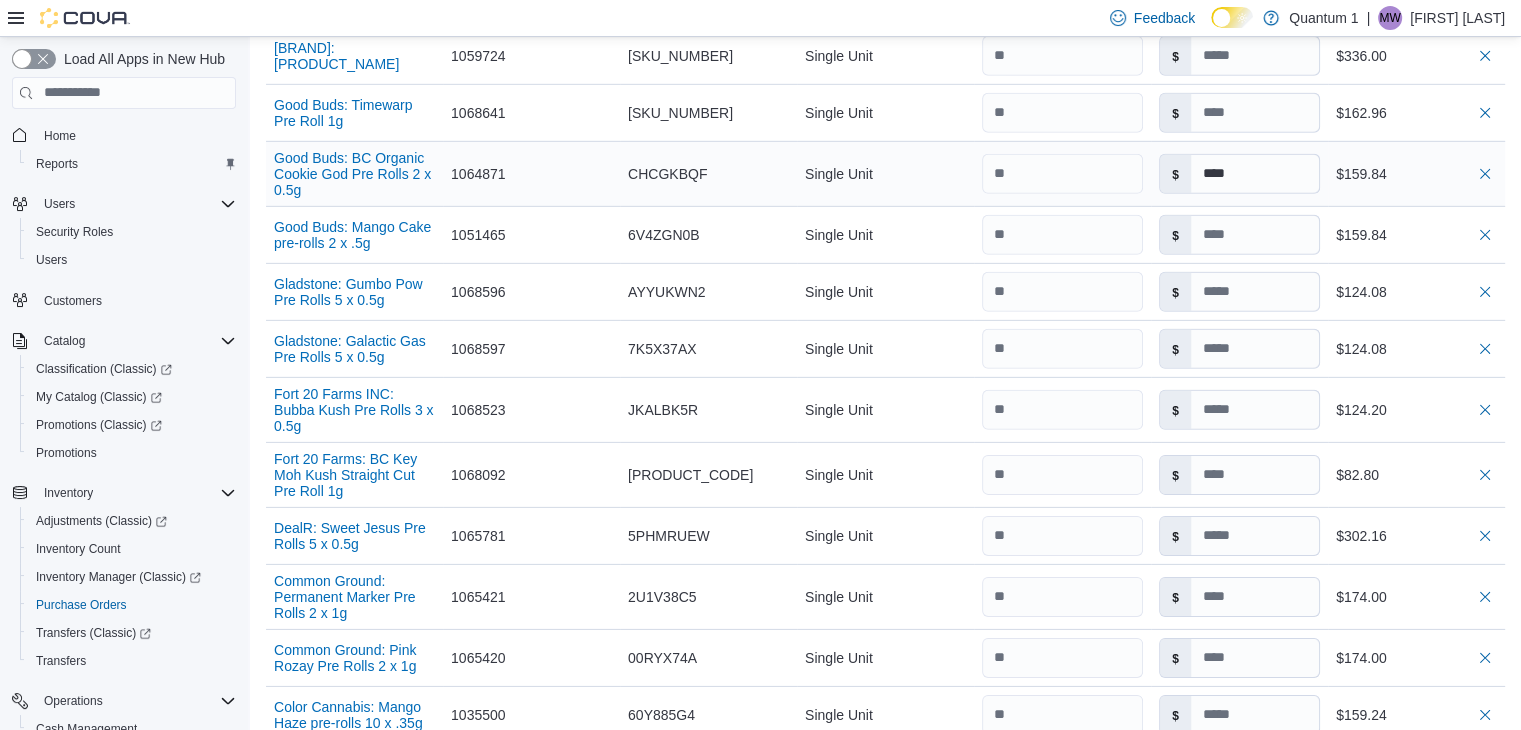 click on "$159.84" at bounding box center (1416, 174) 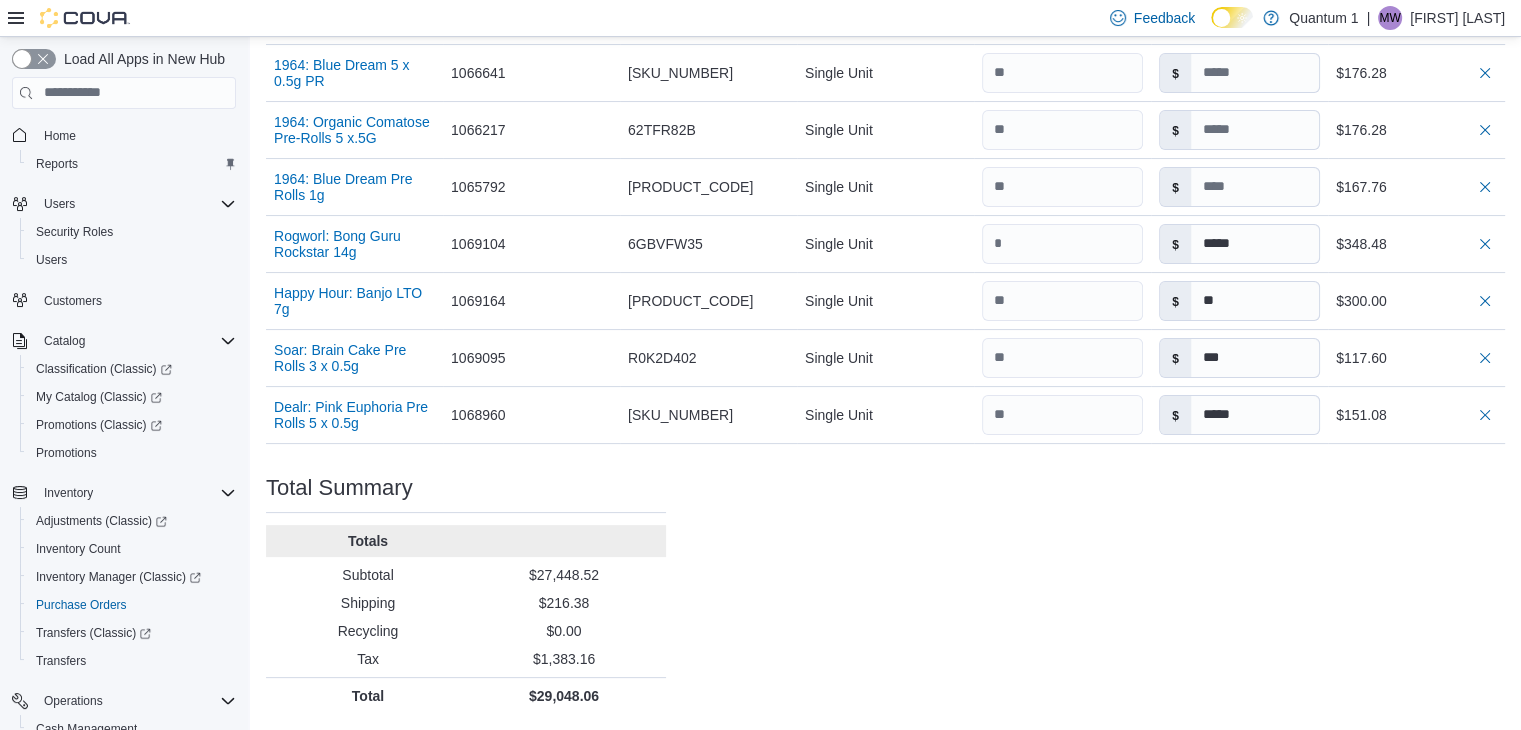 scroll, scrollTop: 7997, scrollLeft: 0, axis: vertical 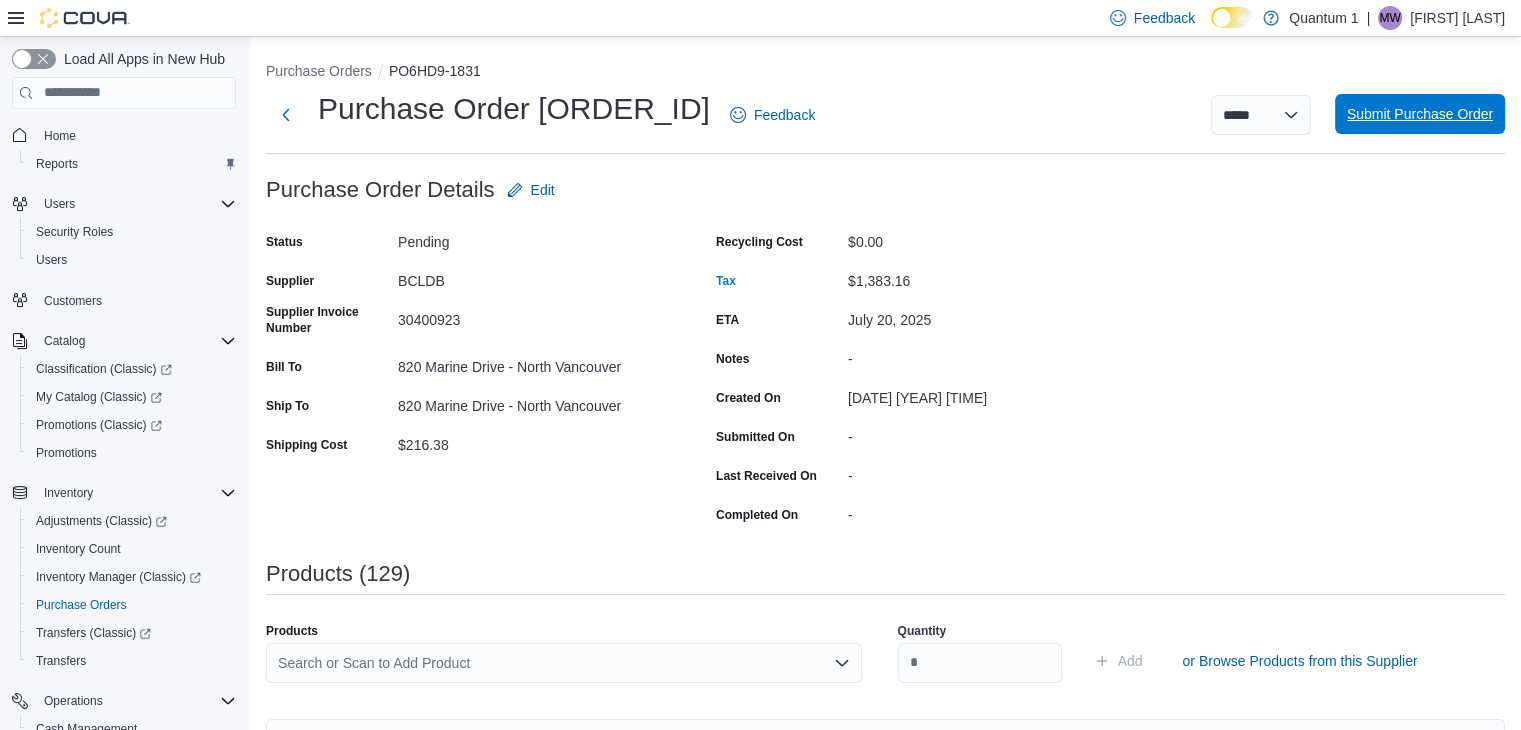 click on "Submit Purchase Order" at bounding box center (1420, 114) 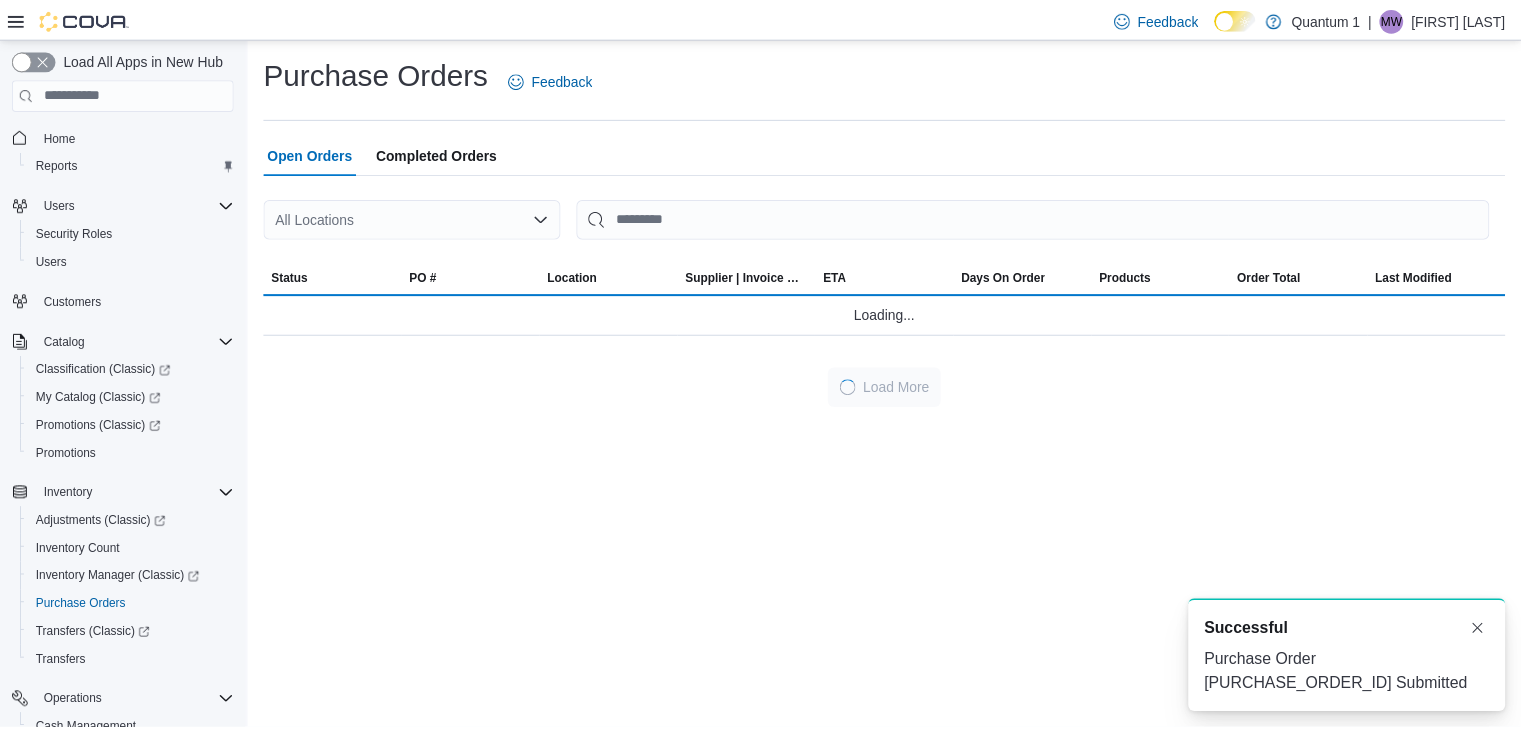 scroll, scrollTop: 0, scrollLeft: 0, axis: both 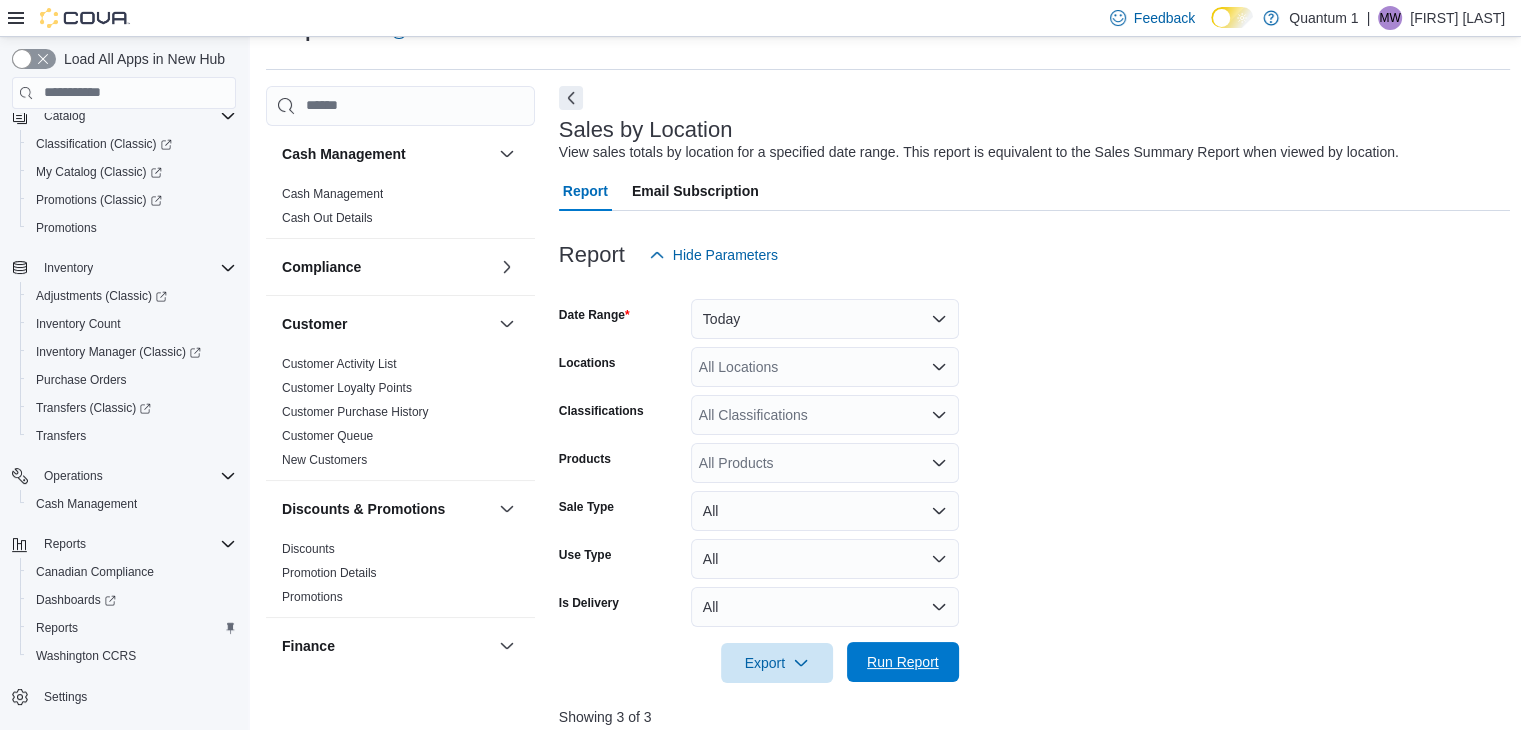 click on "Run Report" at bounding box center (903, 662) 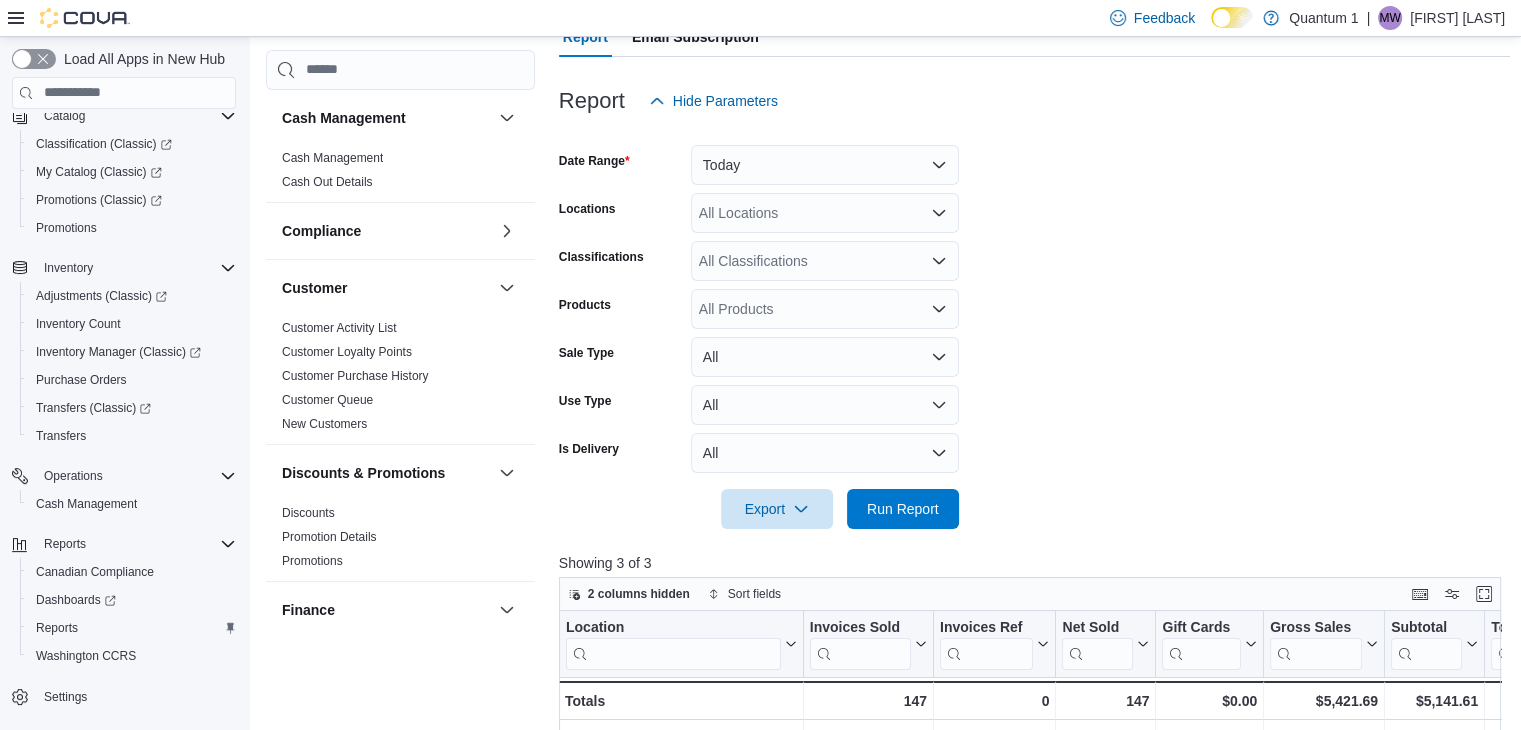 scroll, scrollTop: 448, scrollLeft: 0, axis: vertical 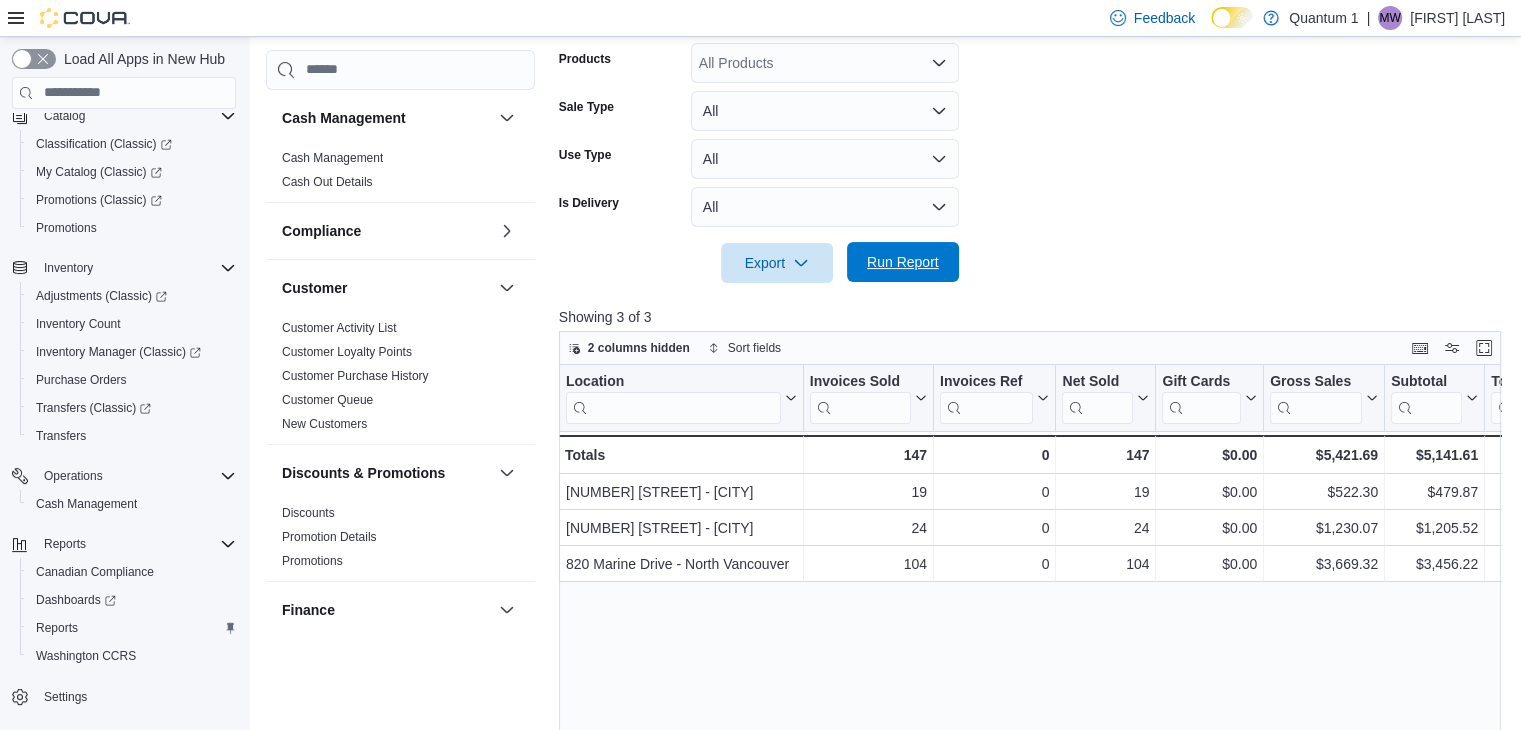 click on "Run Report" at bounding box center (903, 262) 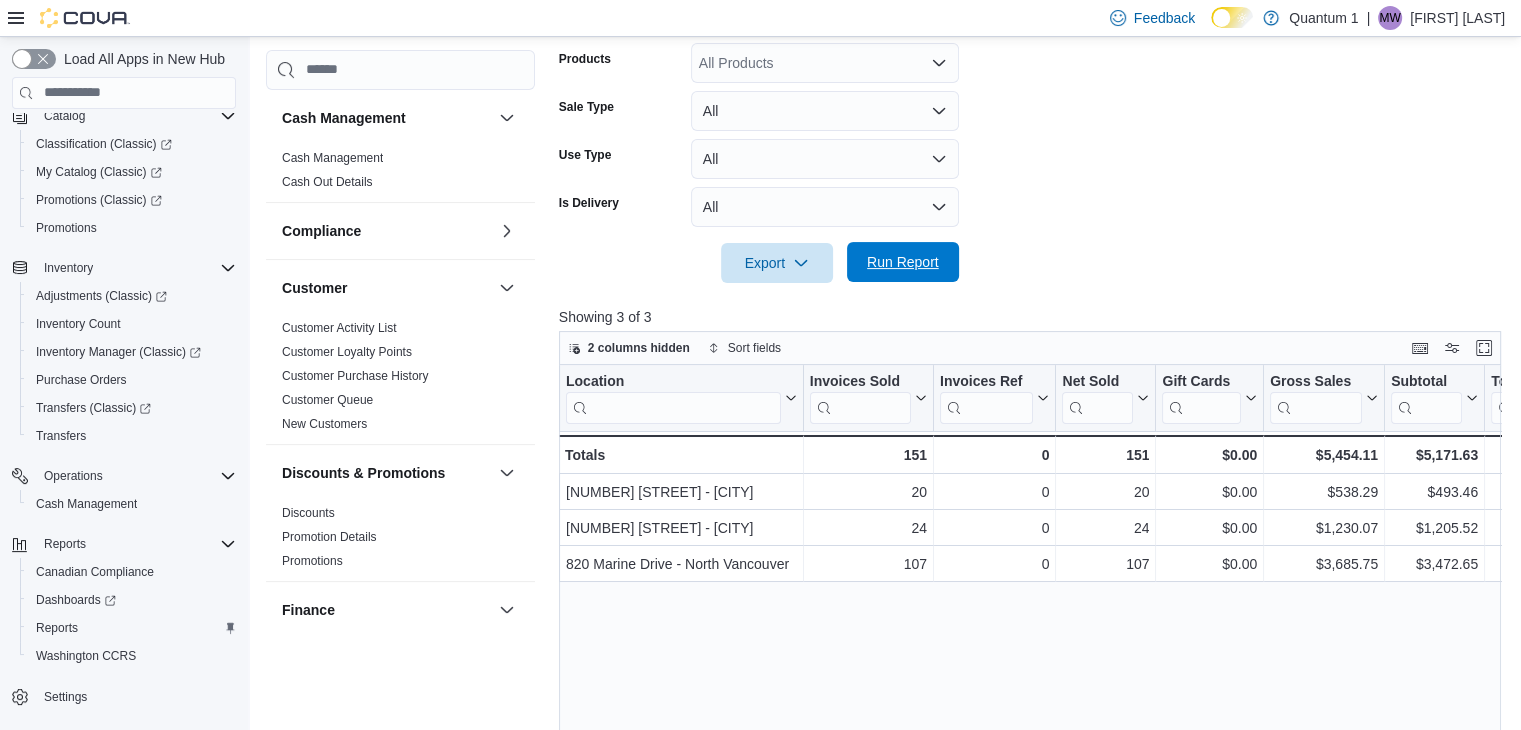 click on "Run Report" at bounding box center [903, 262] 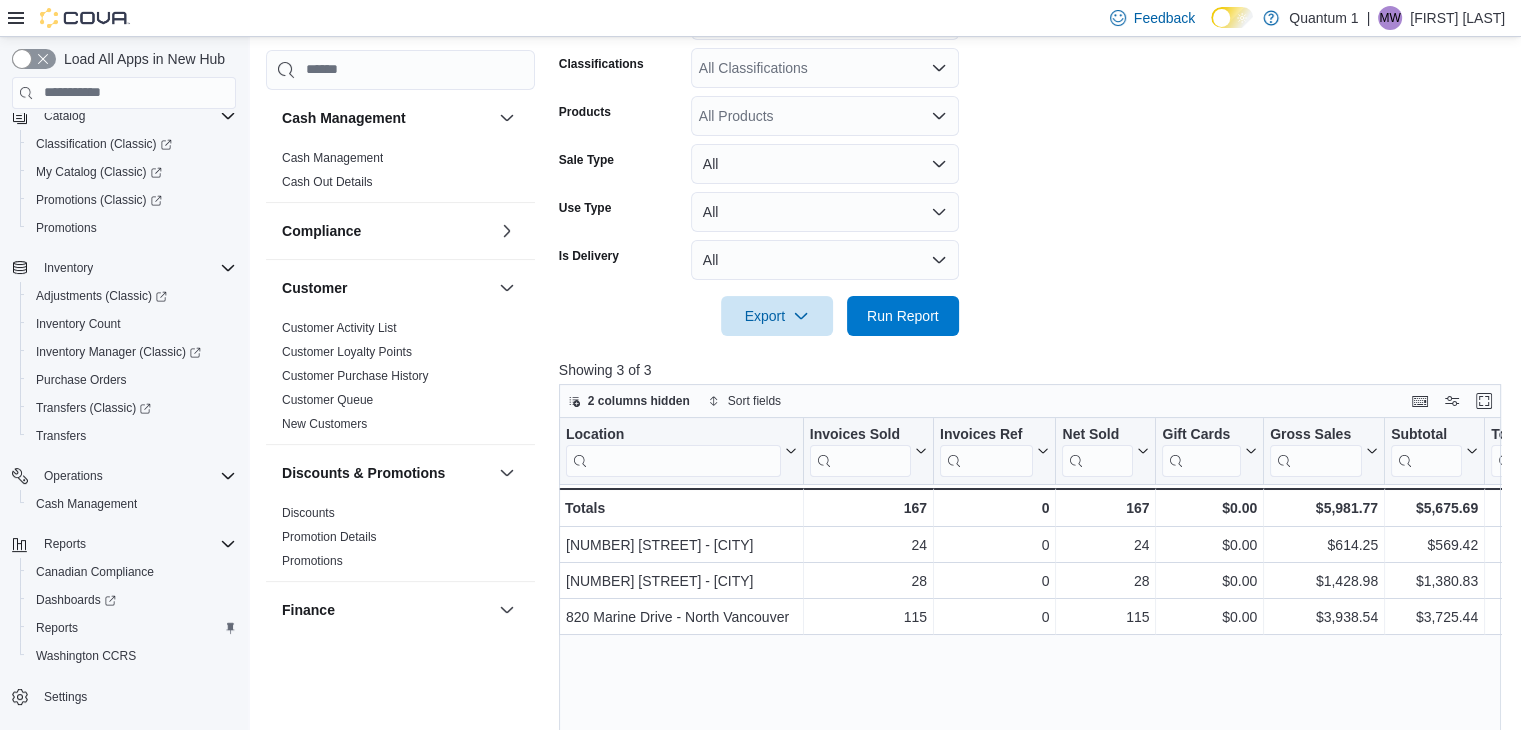scroll, scrollTop: 348, scrollLeft: 0, axis: vertical 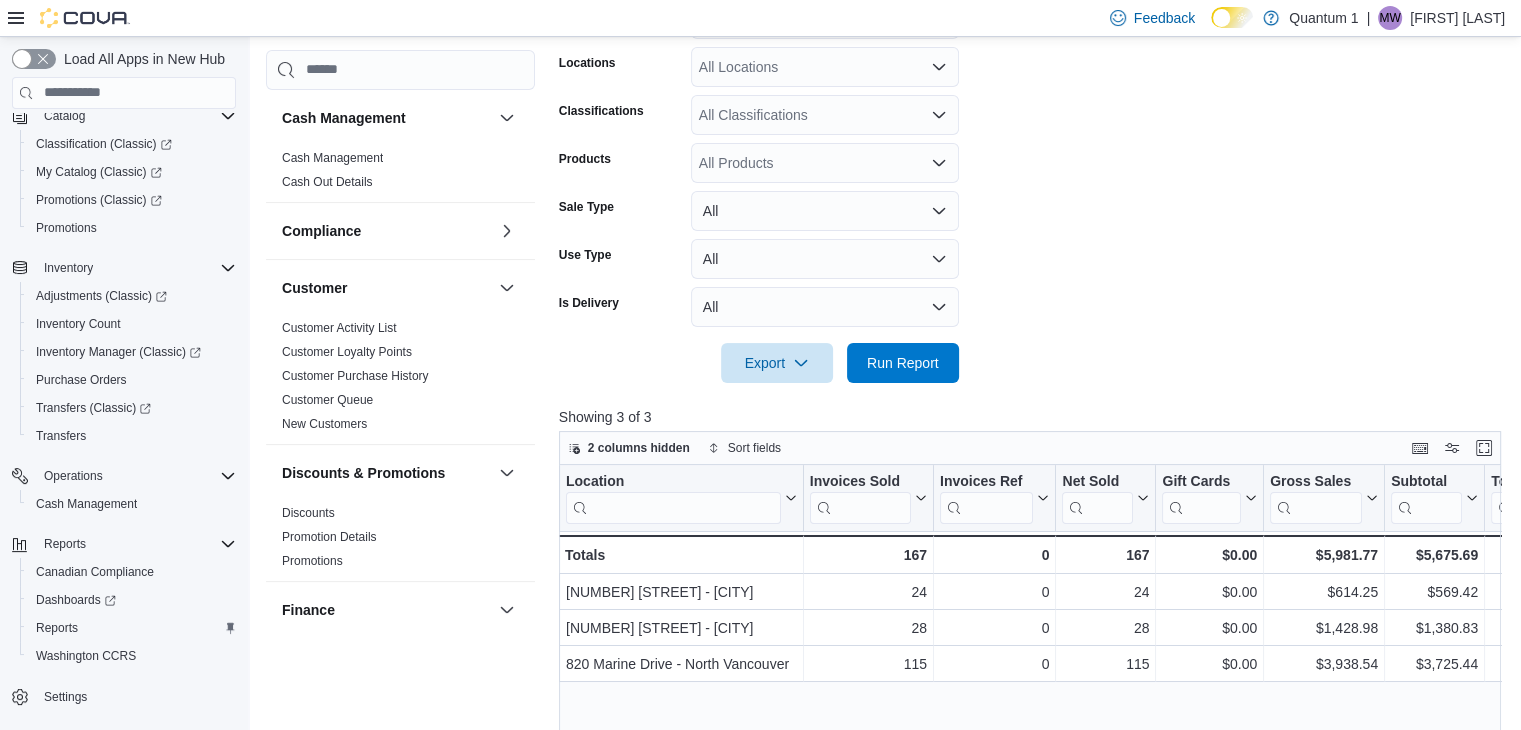 click on "Date Range Today Locations All Locations Classifications All Classifications Products All Products Sale Type All Use Type All Is Delivery All Export  Run Report" at bounding box center [1035, 179] 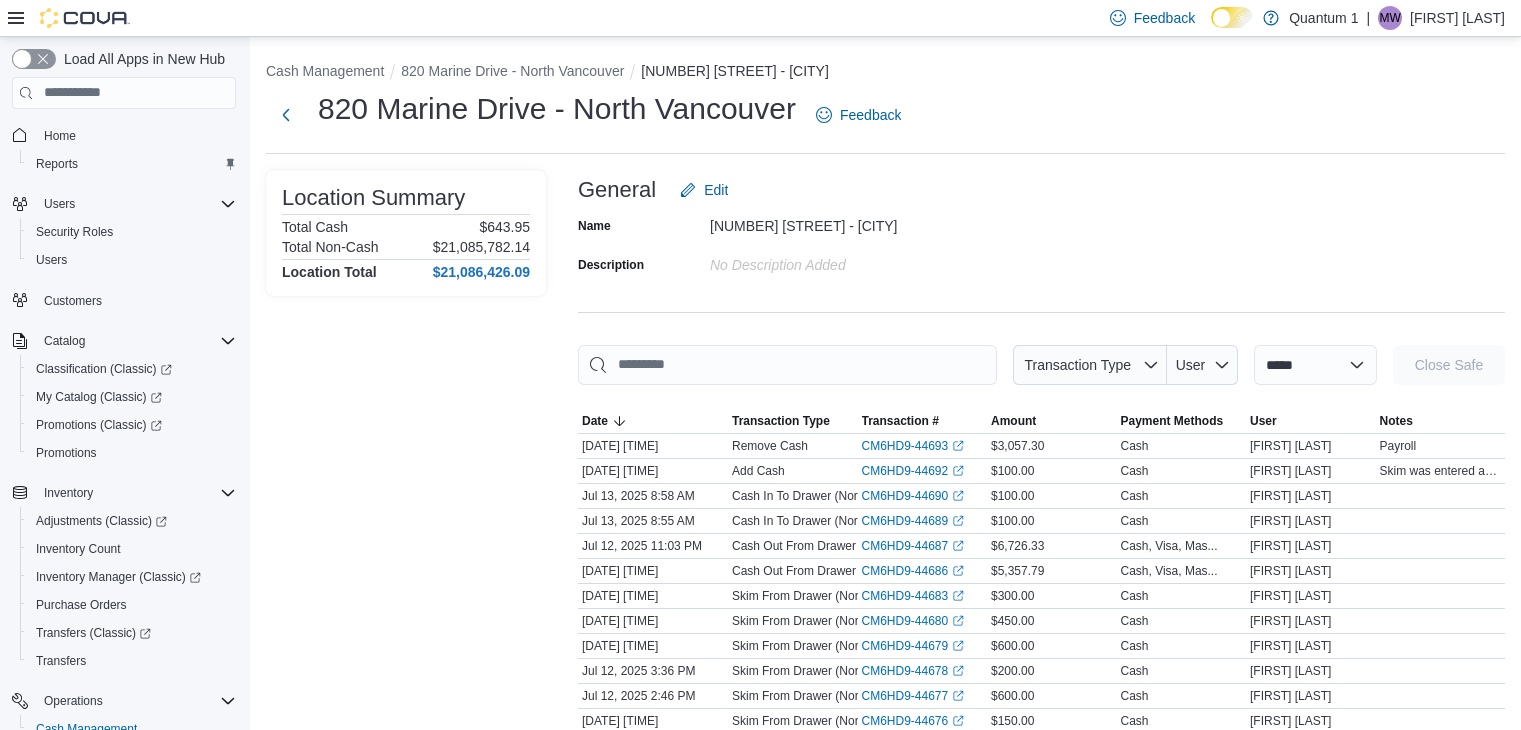 scroll, scrollTop: 0, scrollLeft: 0, axis: both 